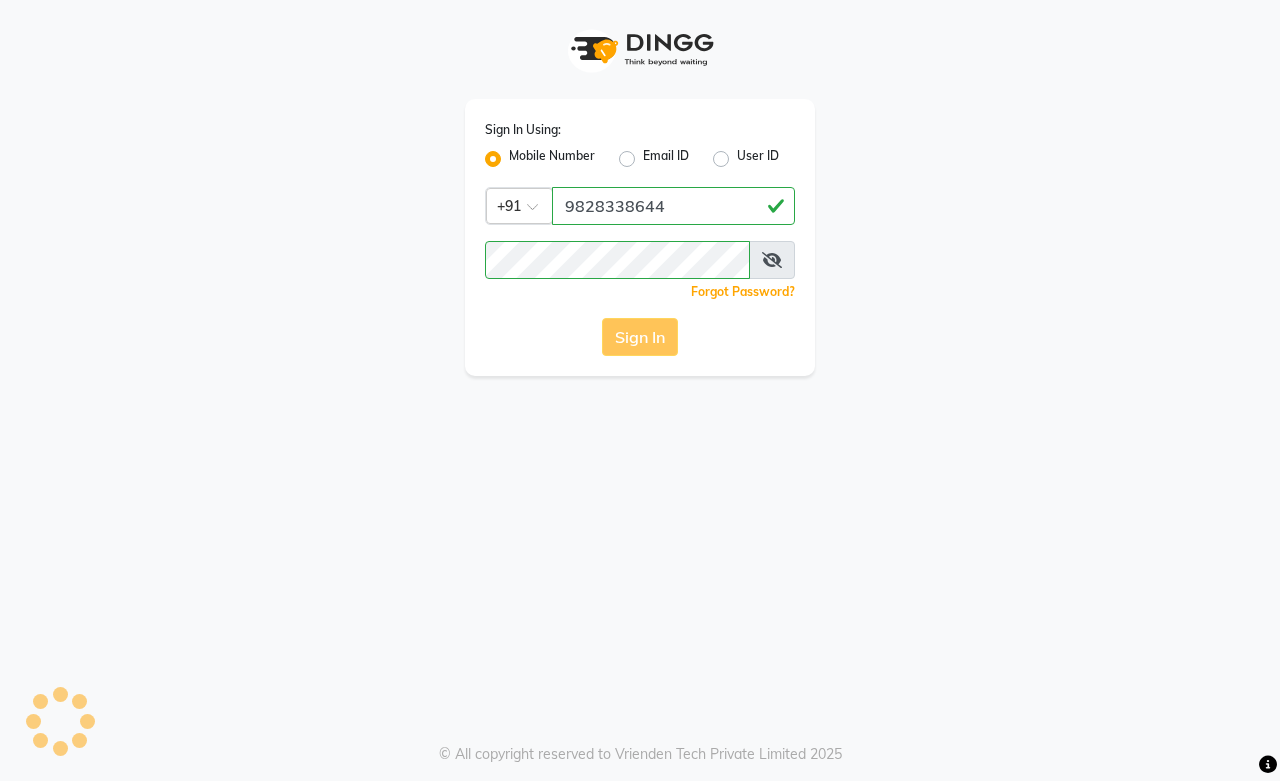 scroll, scrollTop: 0, scrollLeft: 0, axis: both 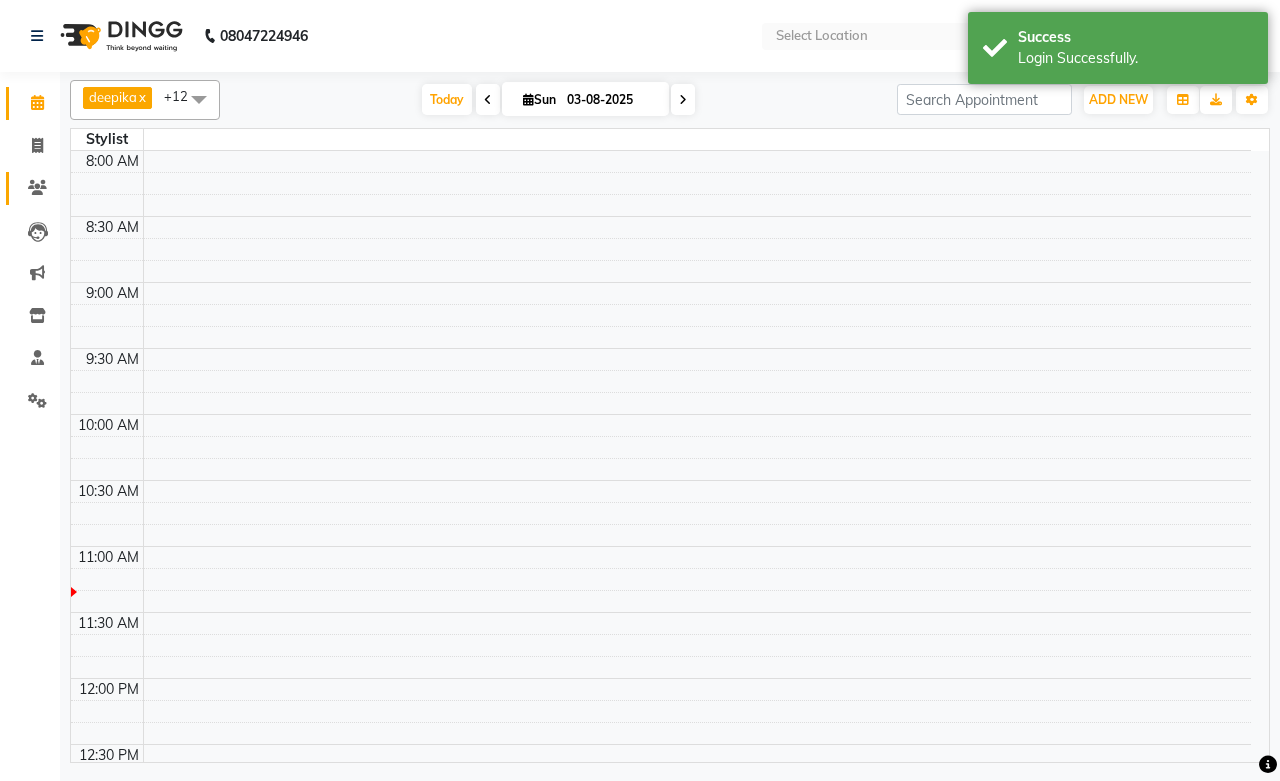 select on "en" 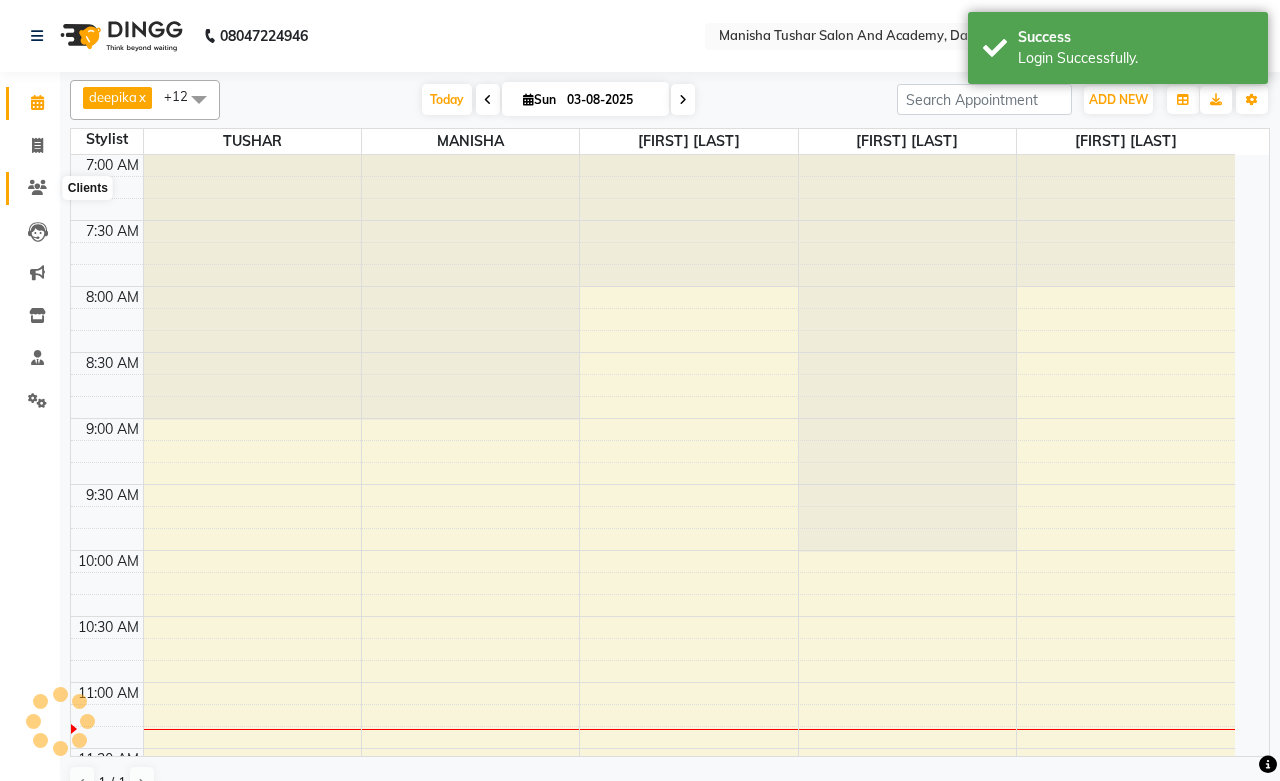 scroll, scrollTop: 0, scrollLeft: 0, axis: both 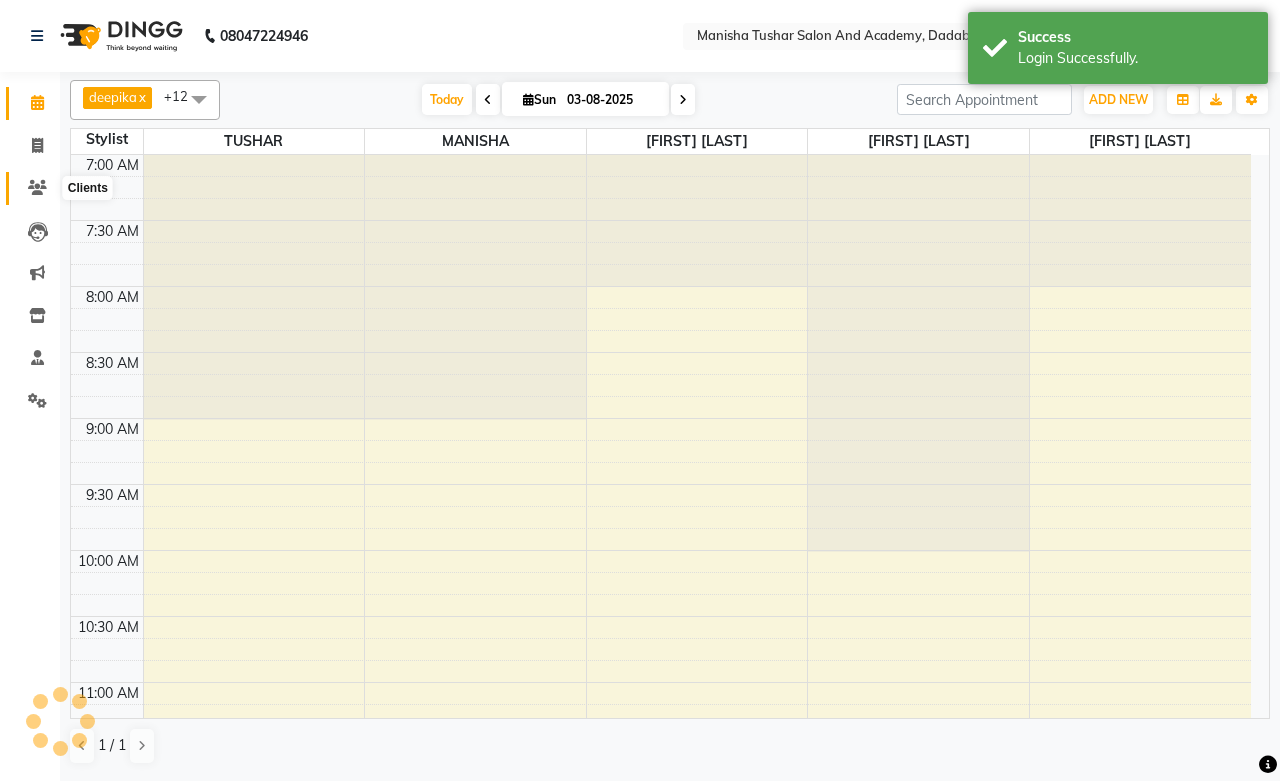 click 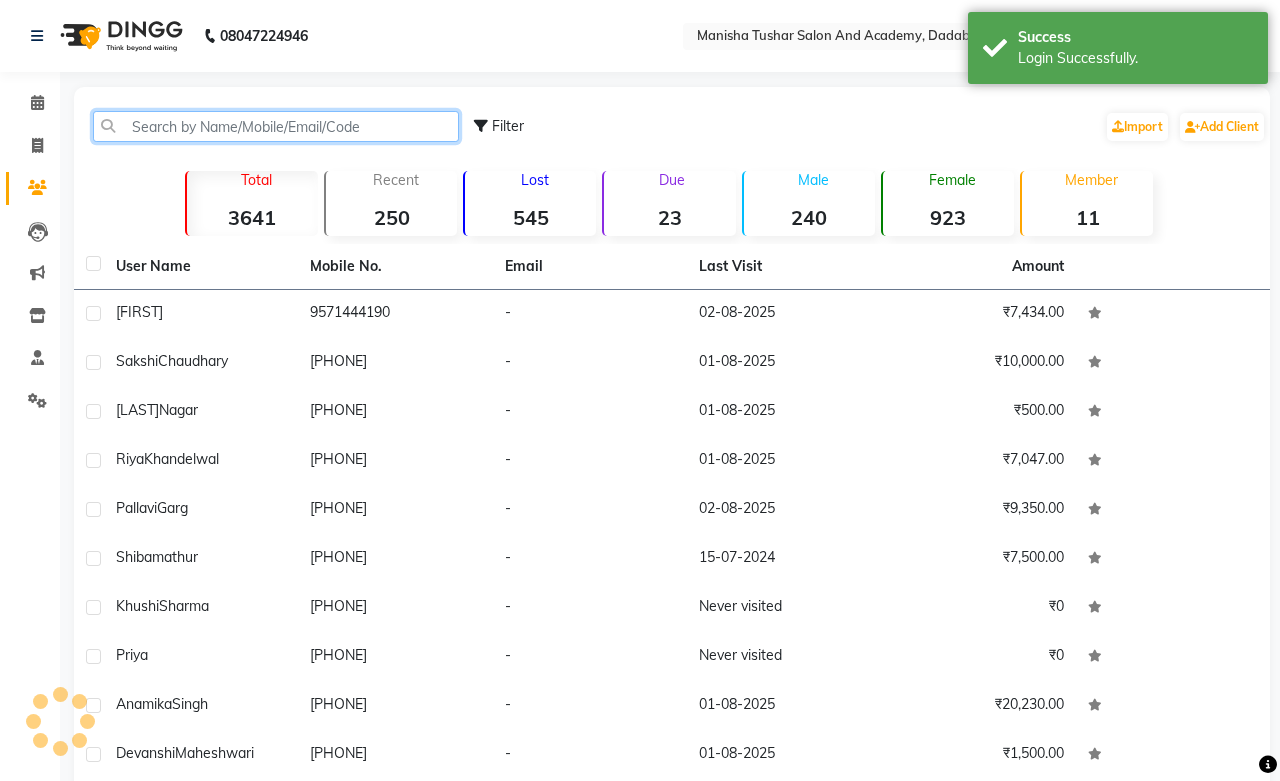 click 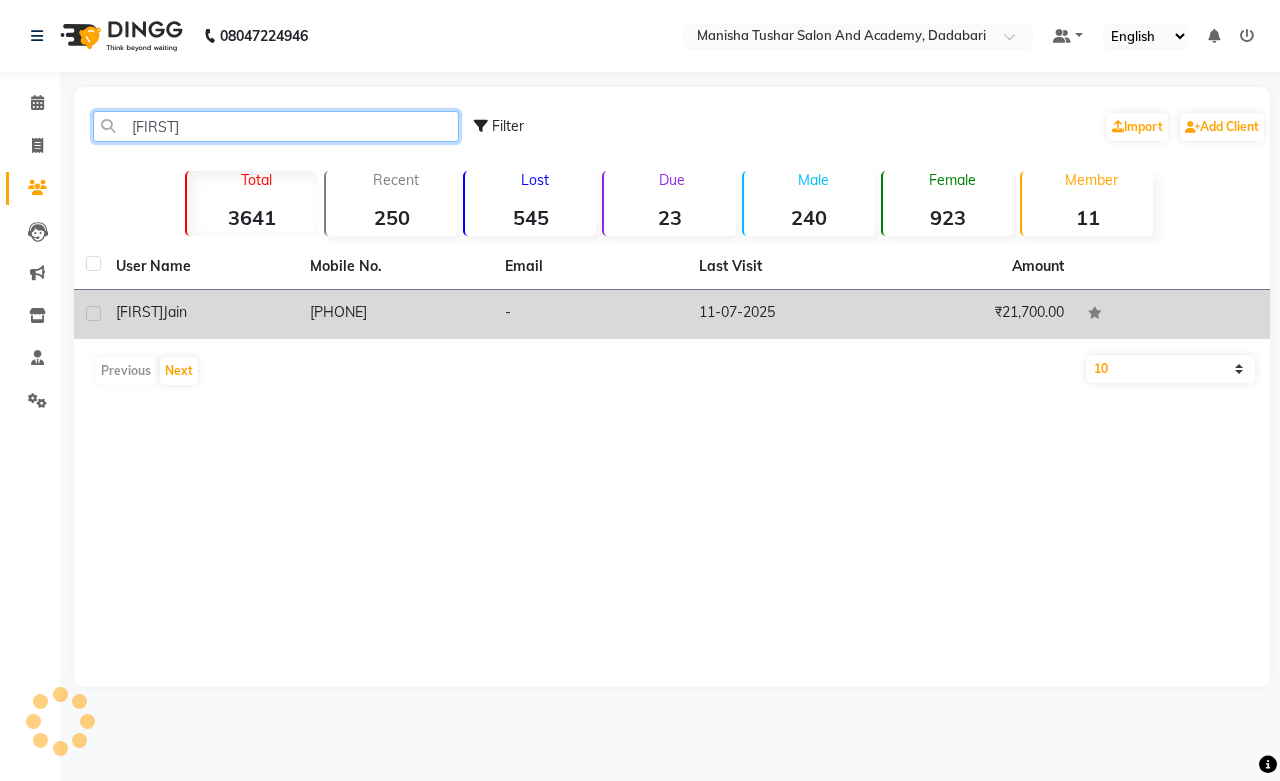 type on "shakuntala" 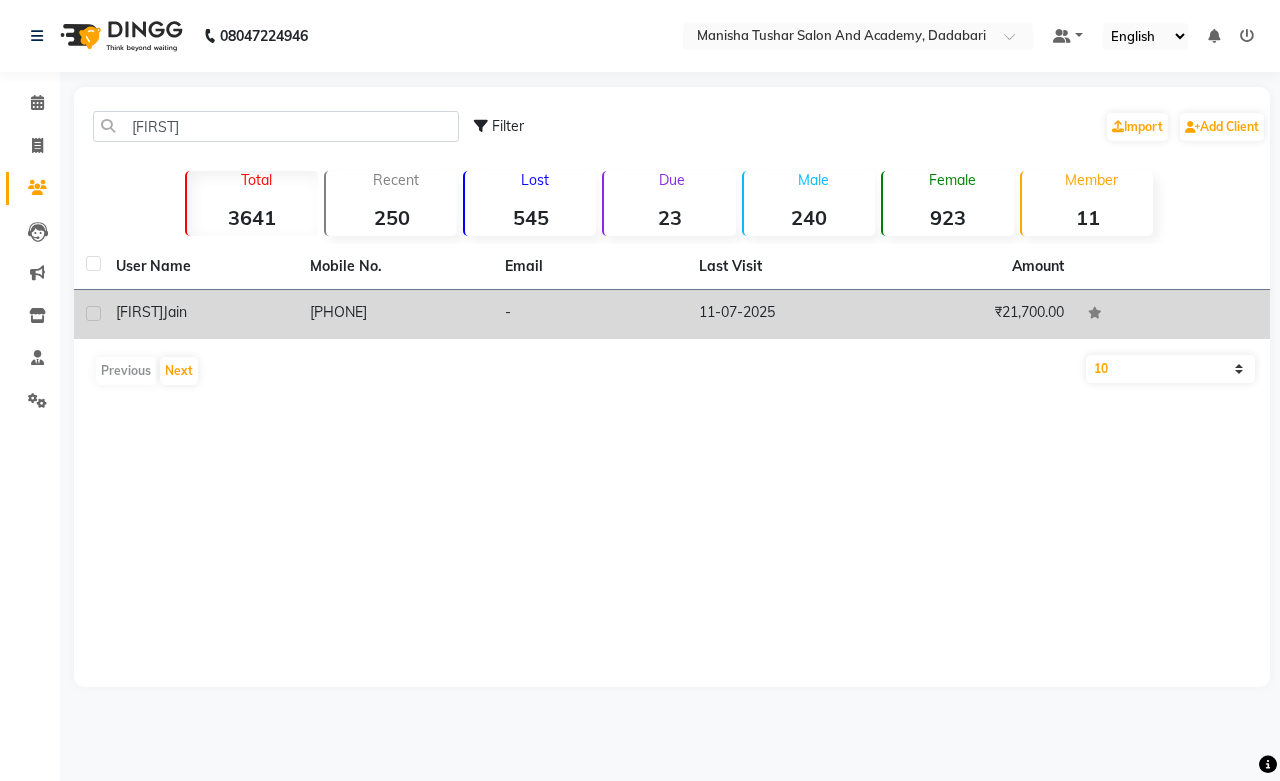 click on "11-07-2025" 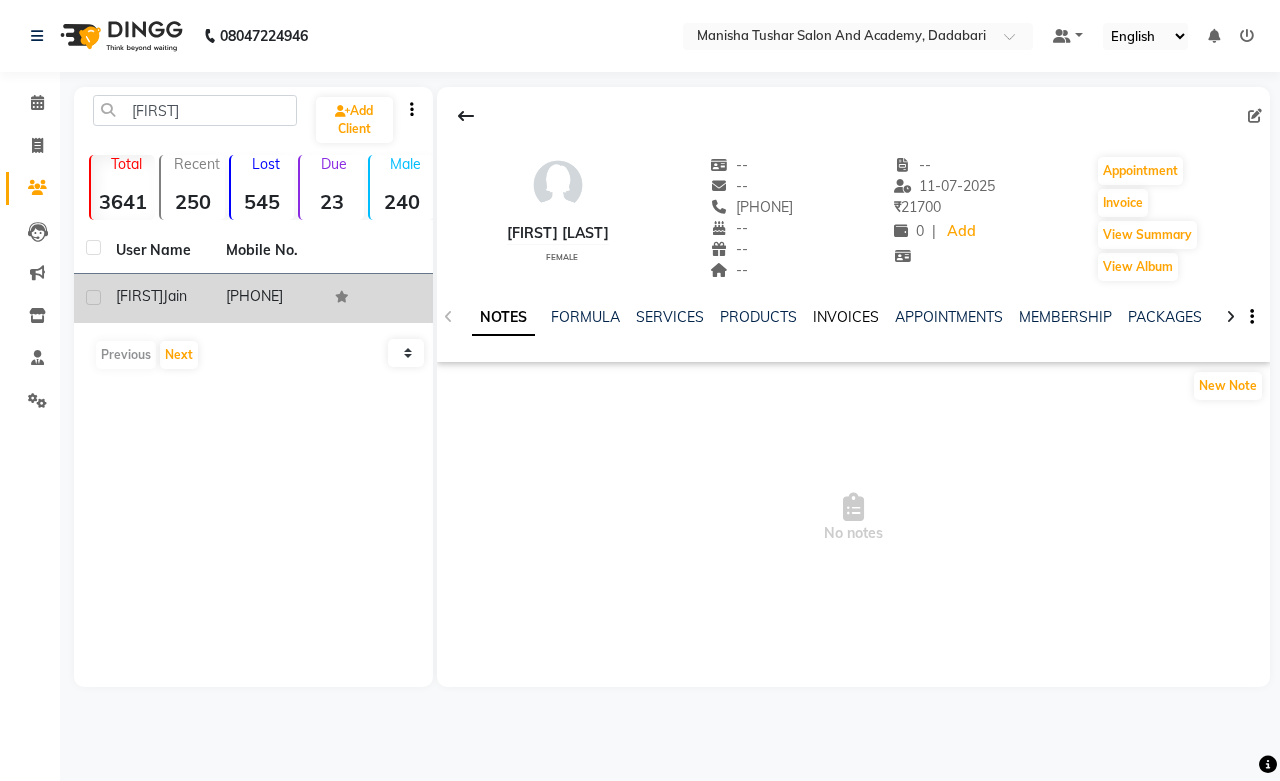 click on "INVOICES" 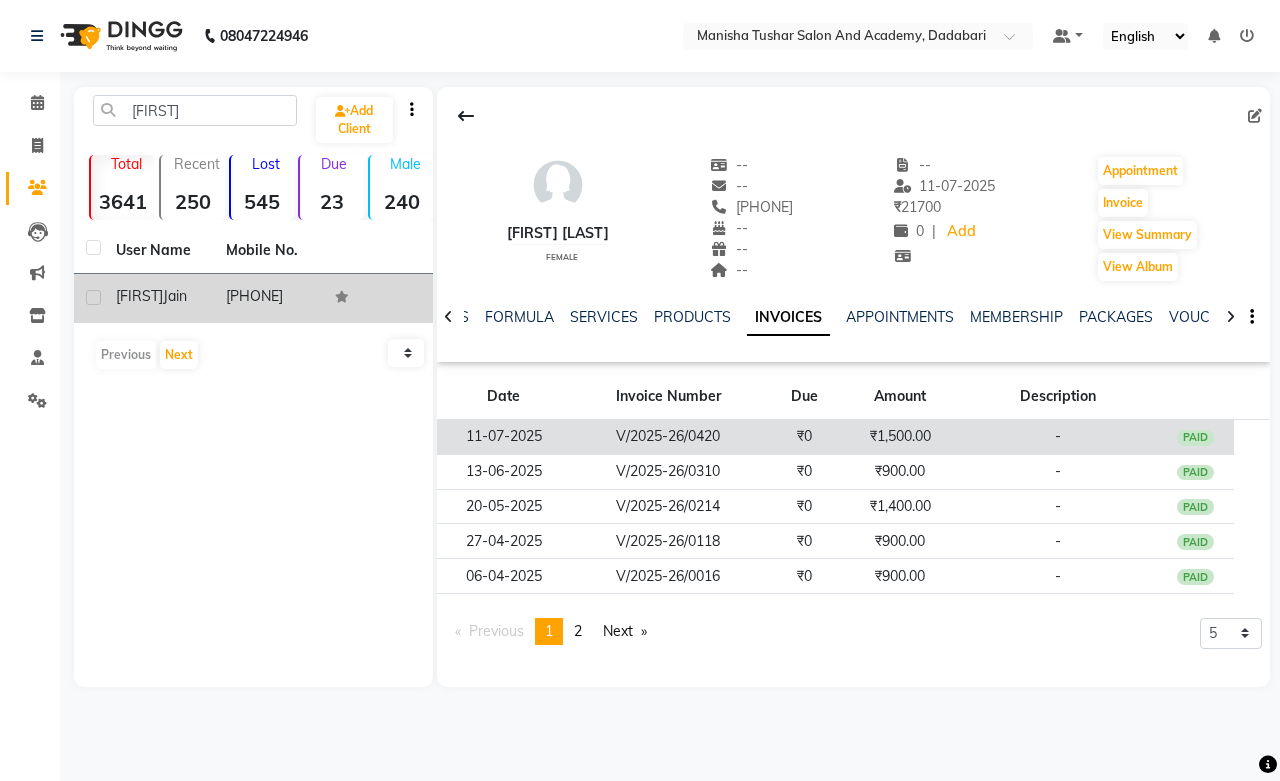 click on "₹1,500.00" 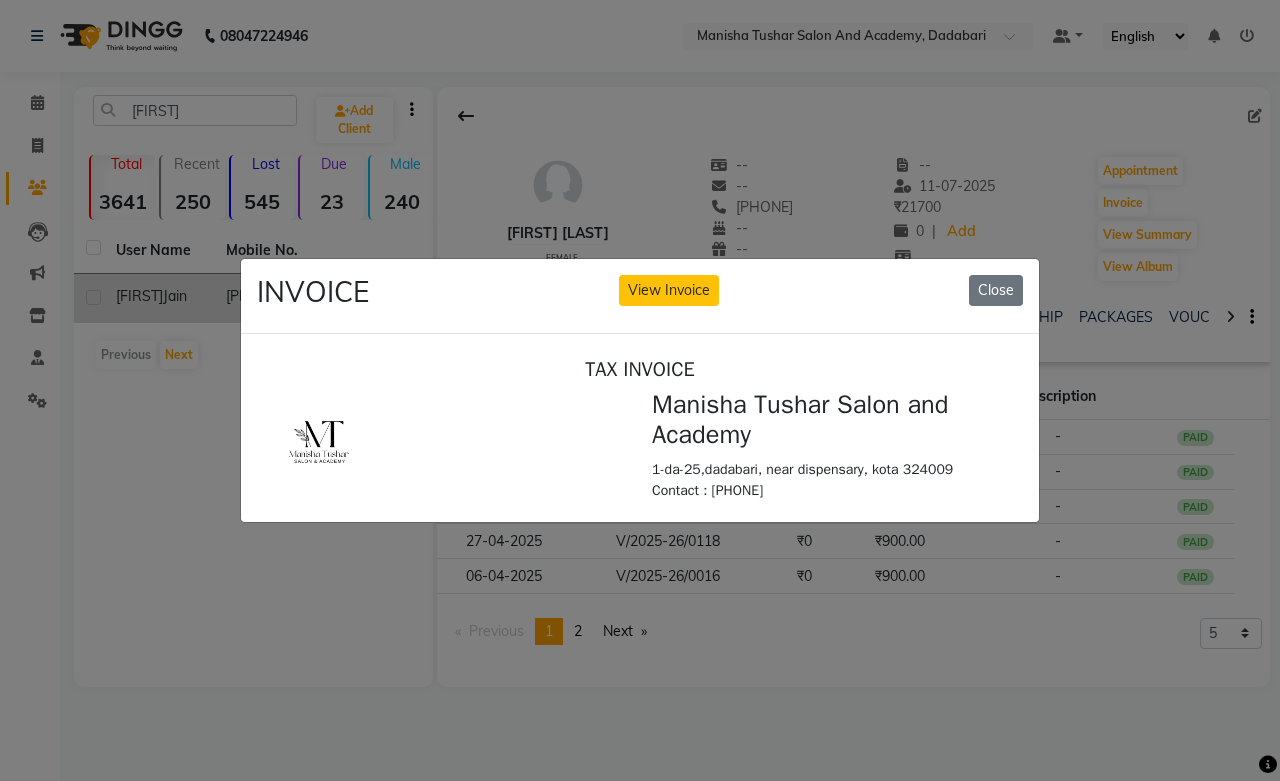 scroll, scrollTop: 0, scrollLeft: 0, axis: both 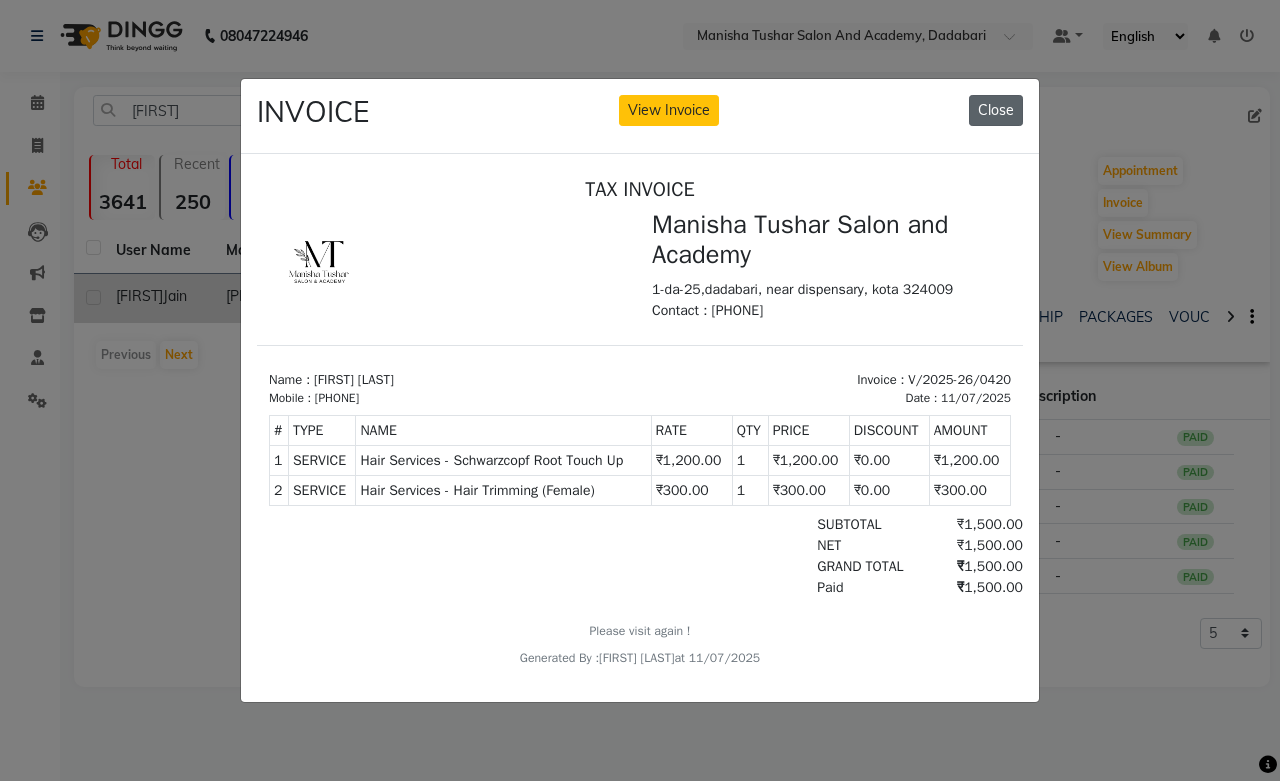 click on "Close" 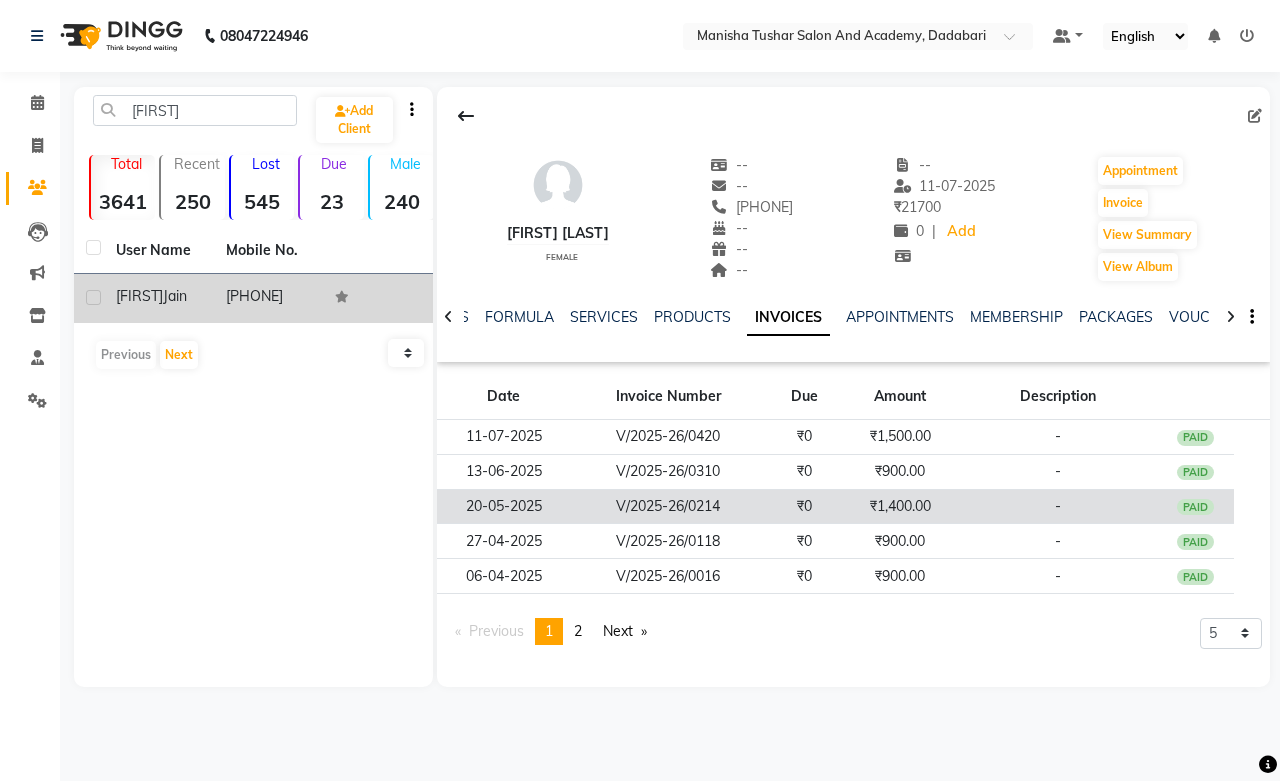click on "₹1,400.00" 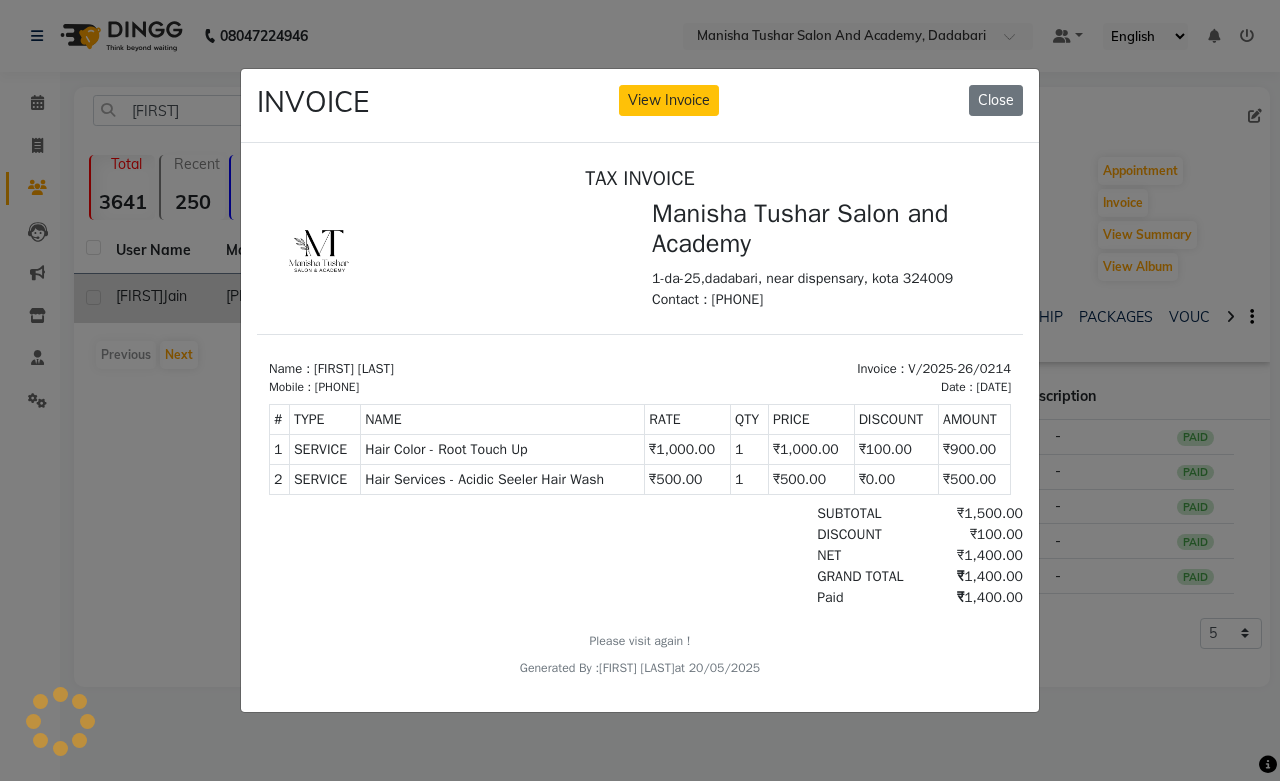 scroll, scrollTop: 0, scrollLeft: 0, axis: both 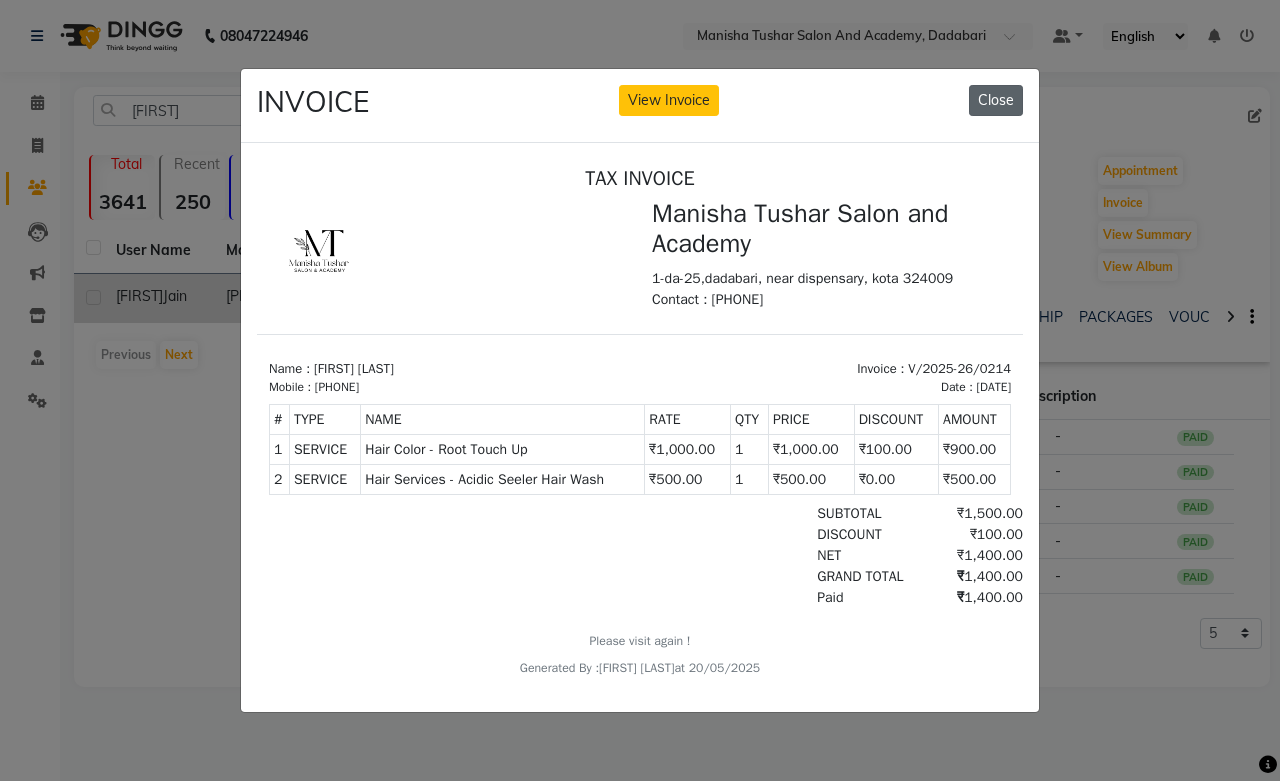 click on "Close" 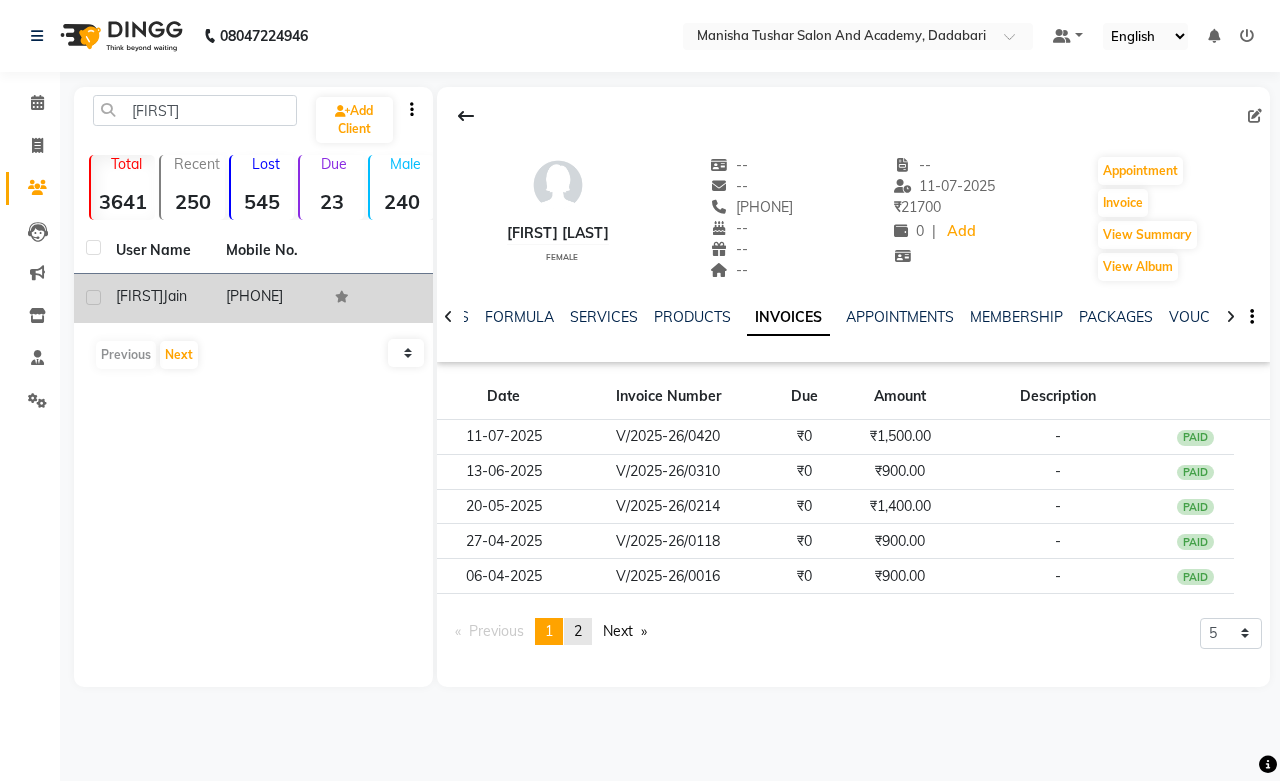 click on "2" 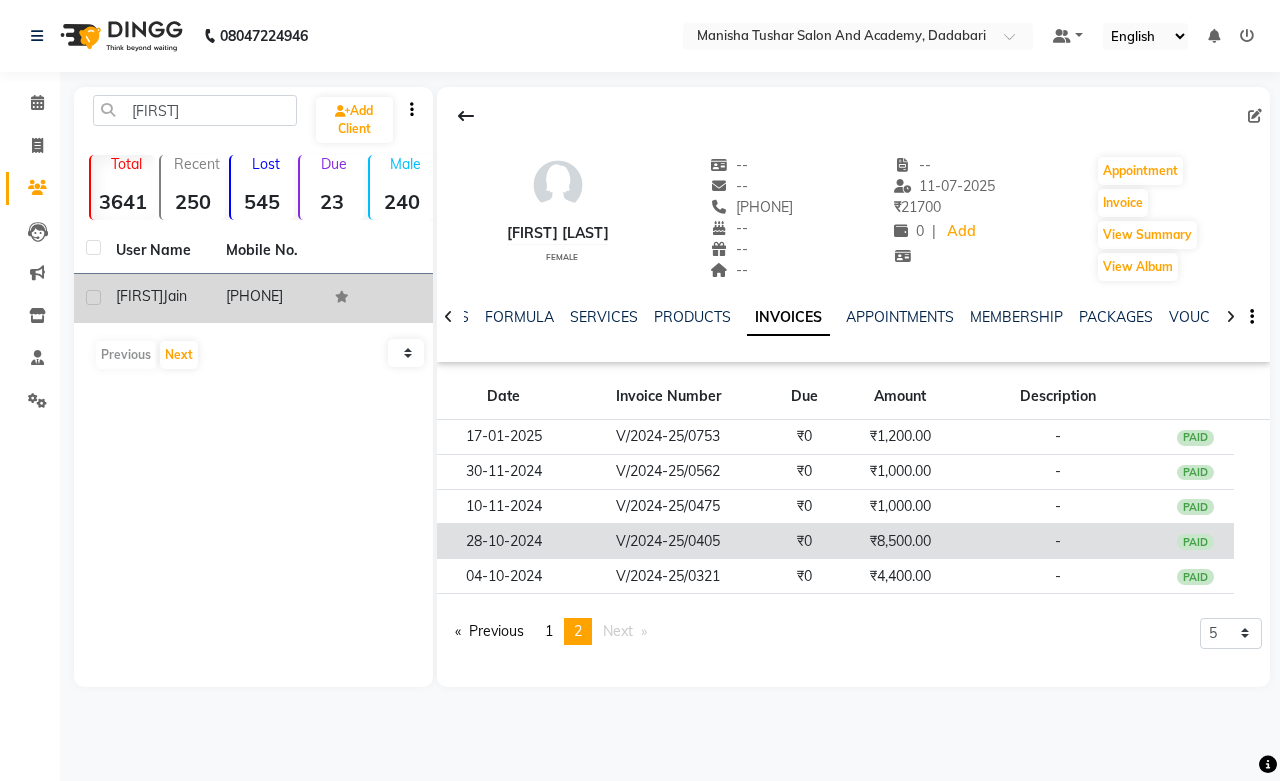 click on "₹8,500.00" 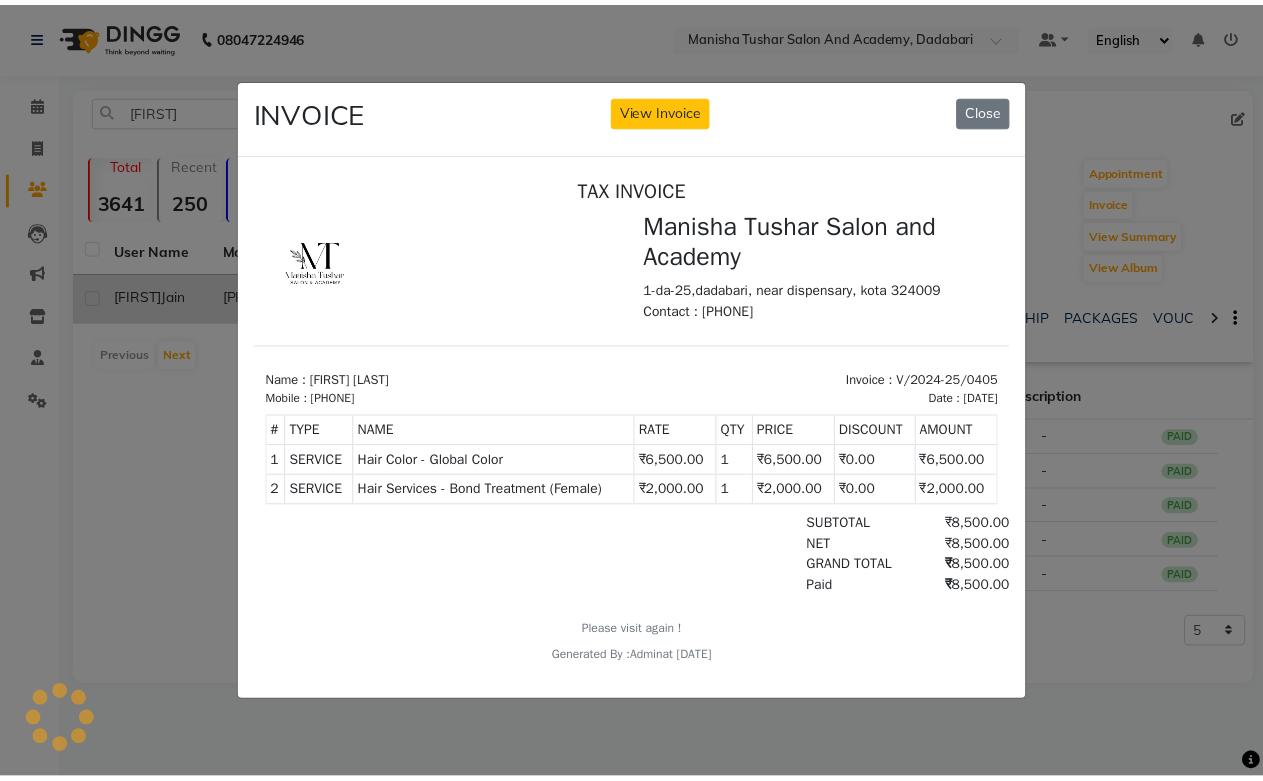 scroll, scrollTop: 0, scrollLeft: 0, axis: both 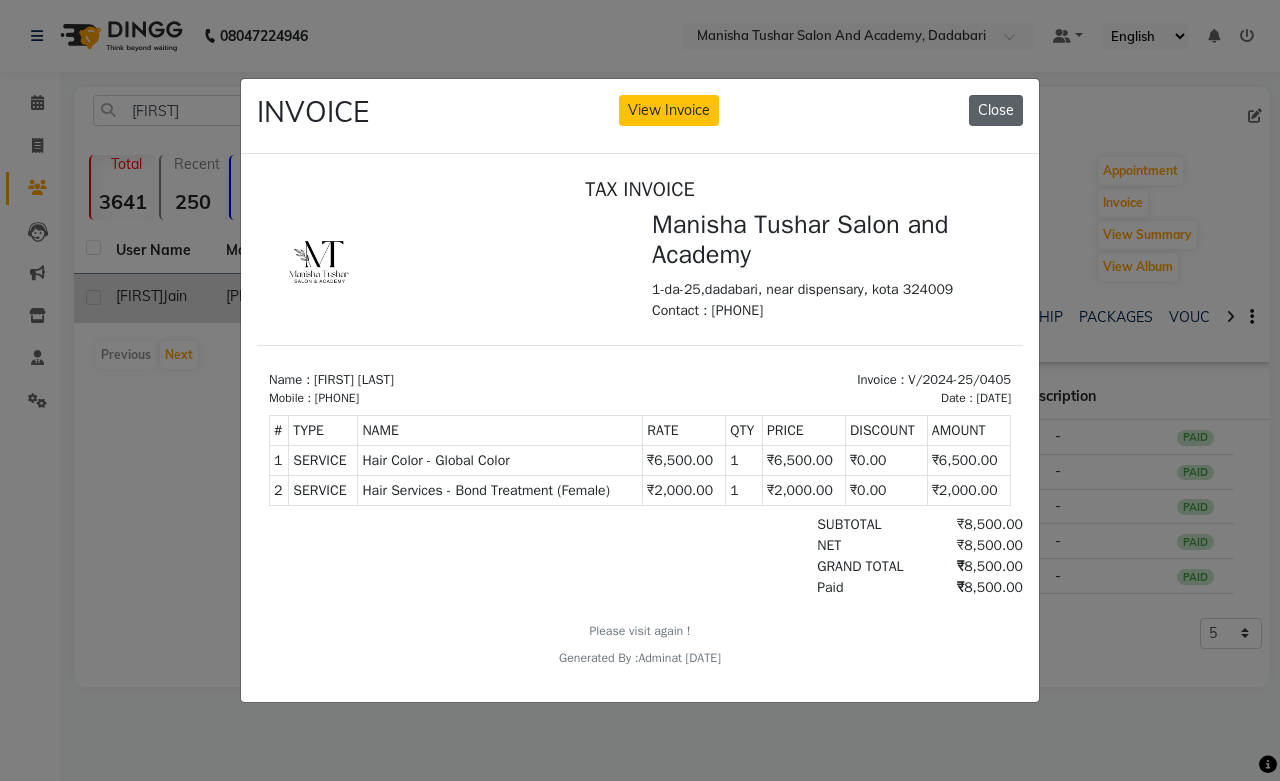 click on "Close" 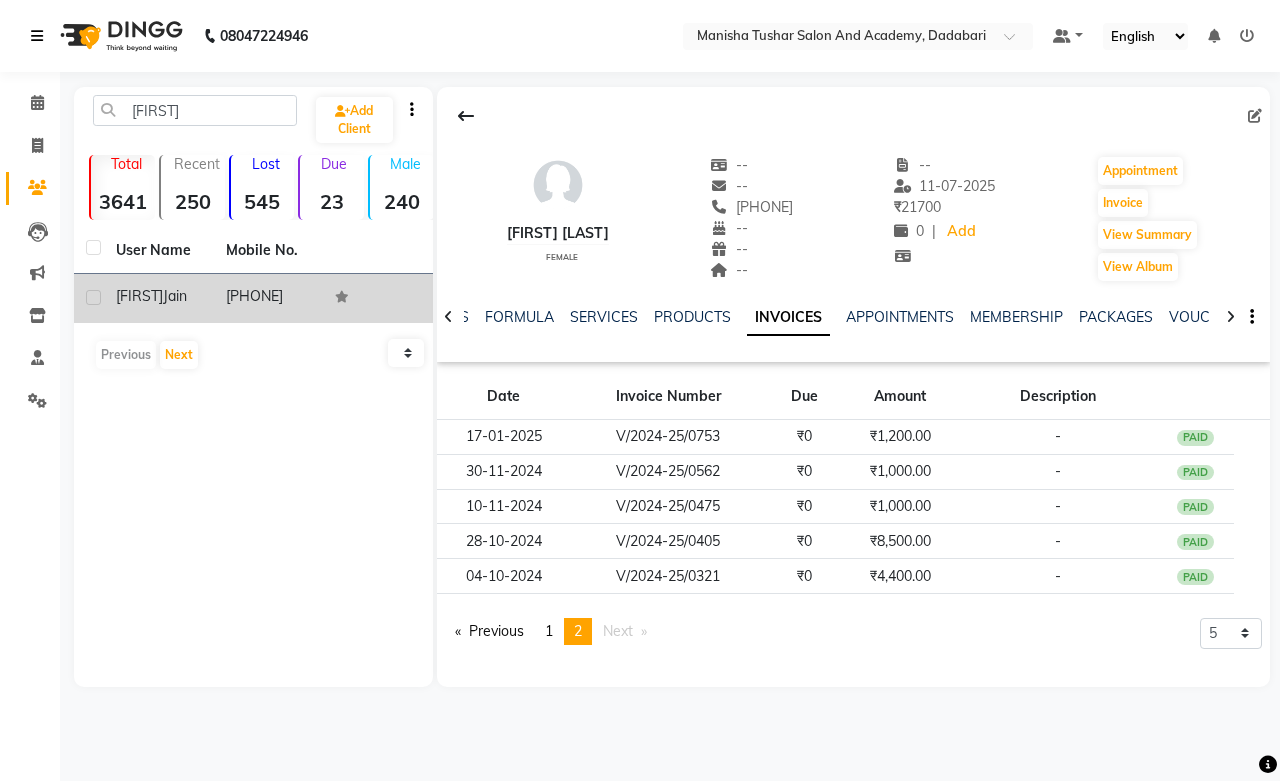 click at bounding box center (37, 36) 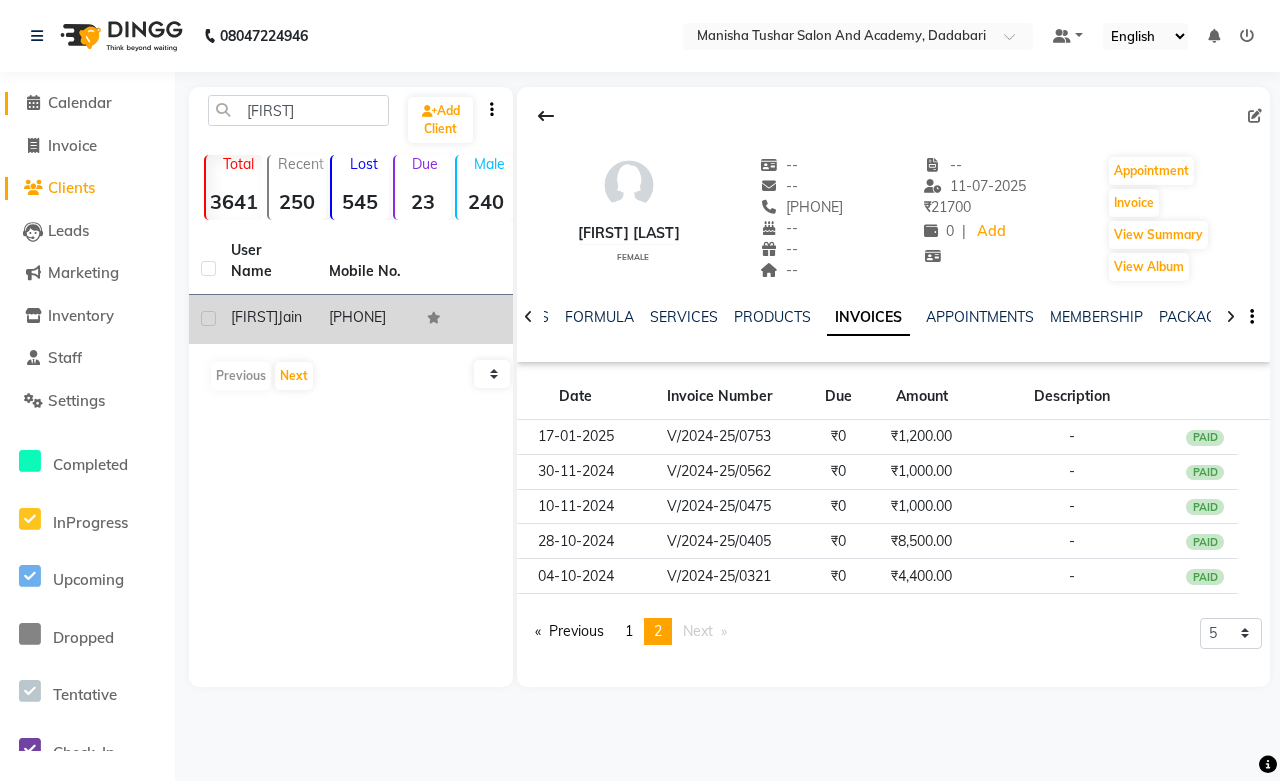 click on "Calendar" 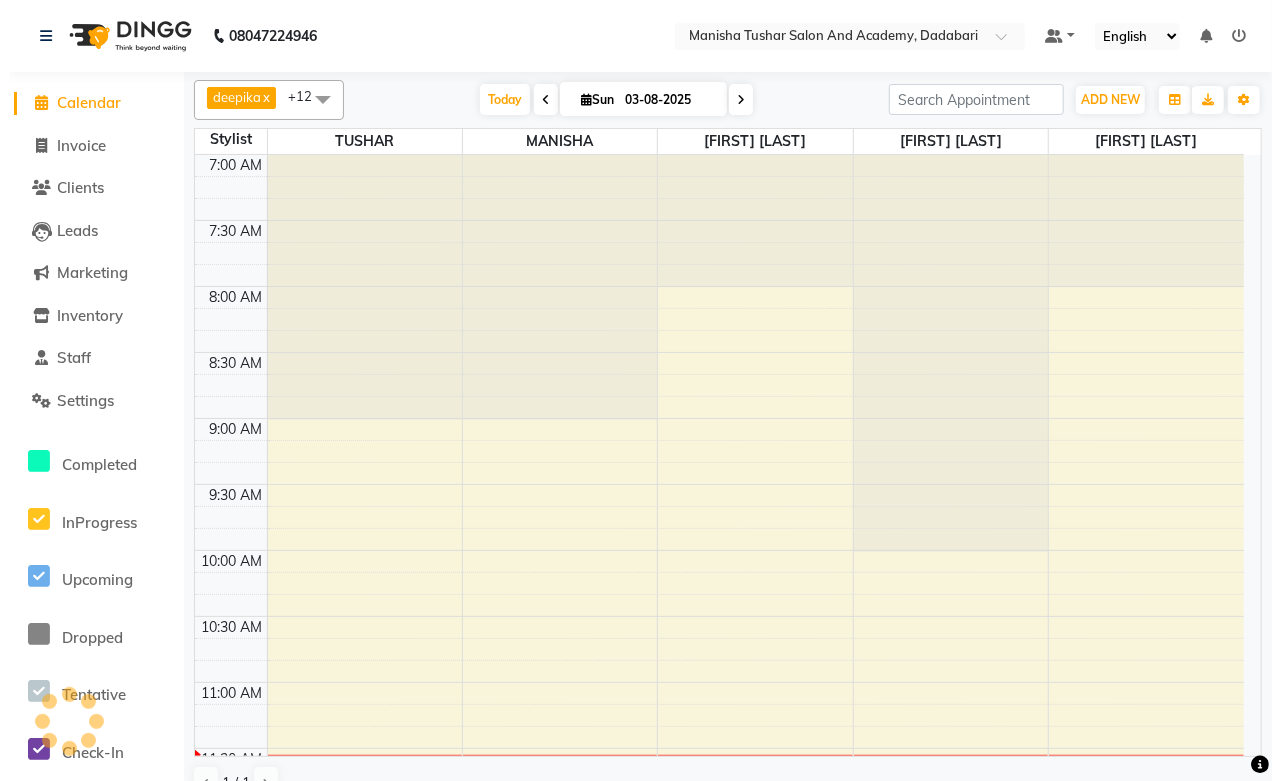 scroll, scrollTop: 0, scrollLeft: 0, axis: both 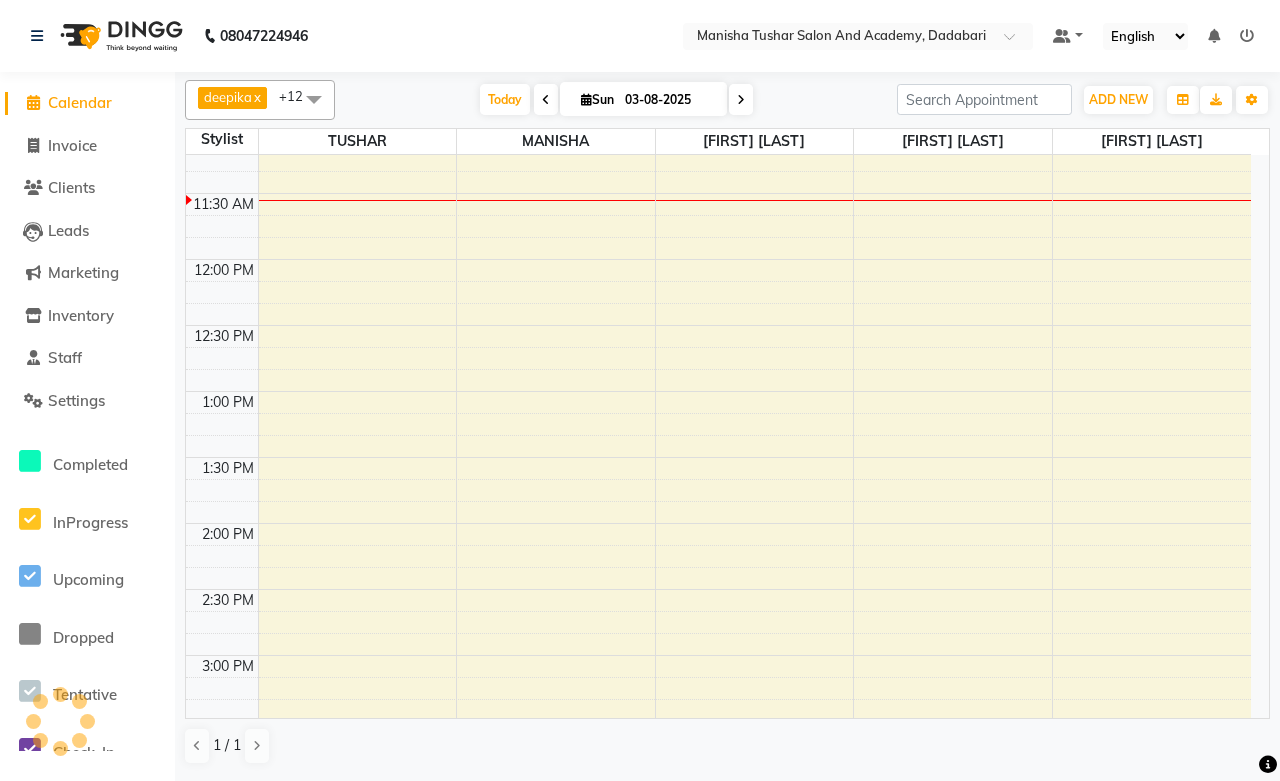 click on "7:00 AM 7:30 AM 8:00 AM 8:30 AM 9:00 AM 9:30 AM 10:00 AM 10:30 AM 11:00 AM 11:30 AM 12:00 PM 12:30 PM 1:00 PM 1:30 PM 2:00 PM 2:30 PM 3:00 PM 3:30 PM 4:00 PM 4:30 PM 5:00 PM 5:30 PM 6:00 PM 6:30 PM 7:00 PM 7:30 PM 8:00 PM 8:30 PM 9:00 PM 9:30 PM 10:00 PM 10:30 PM 11:00 PM 11:30 PM" at bounding box center [718, 721] 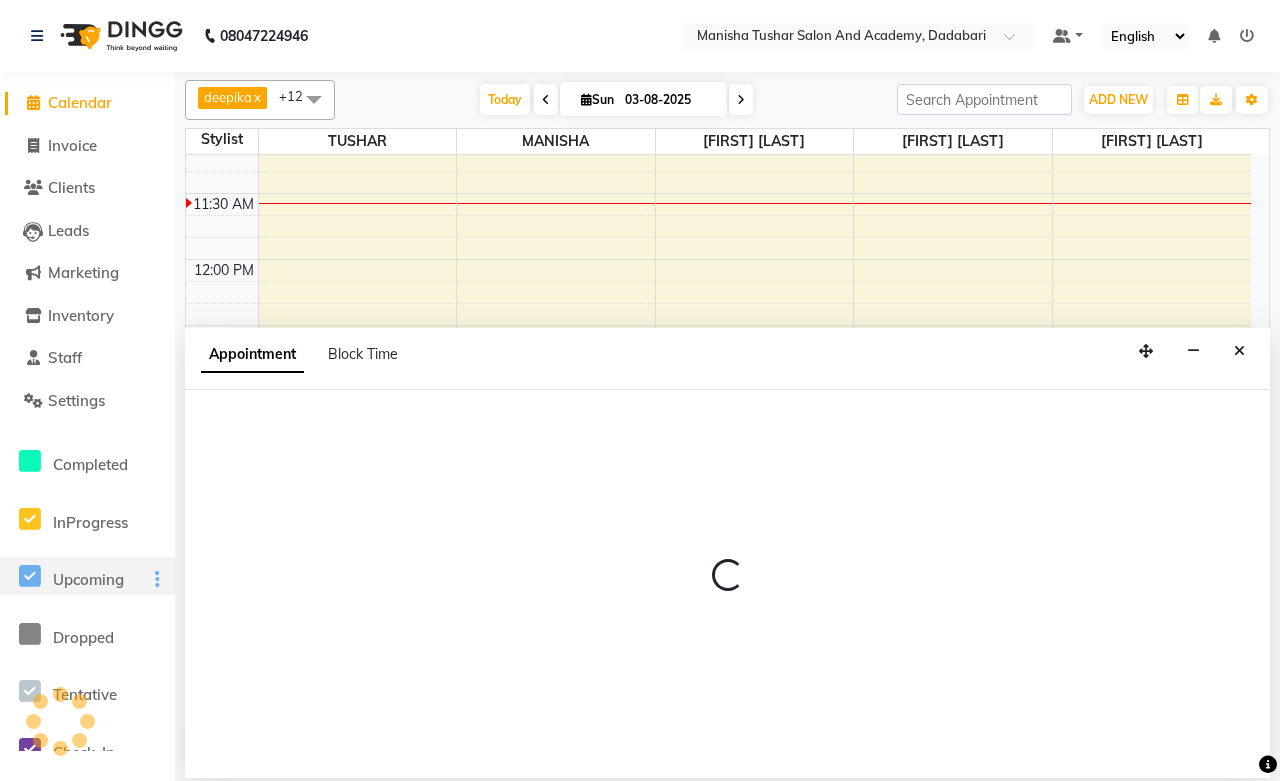 select on "49047" 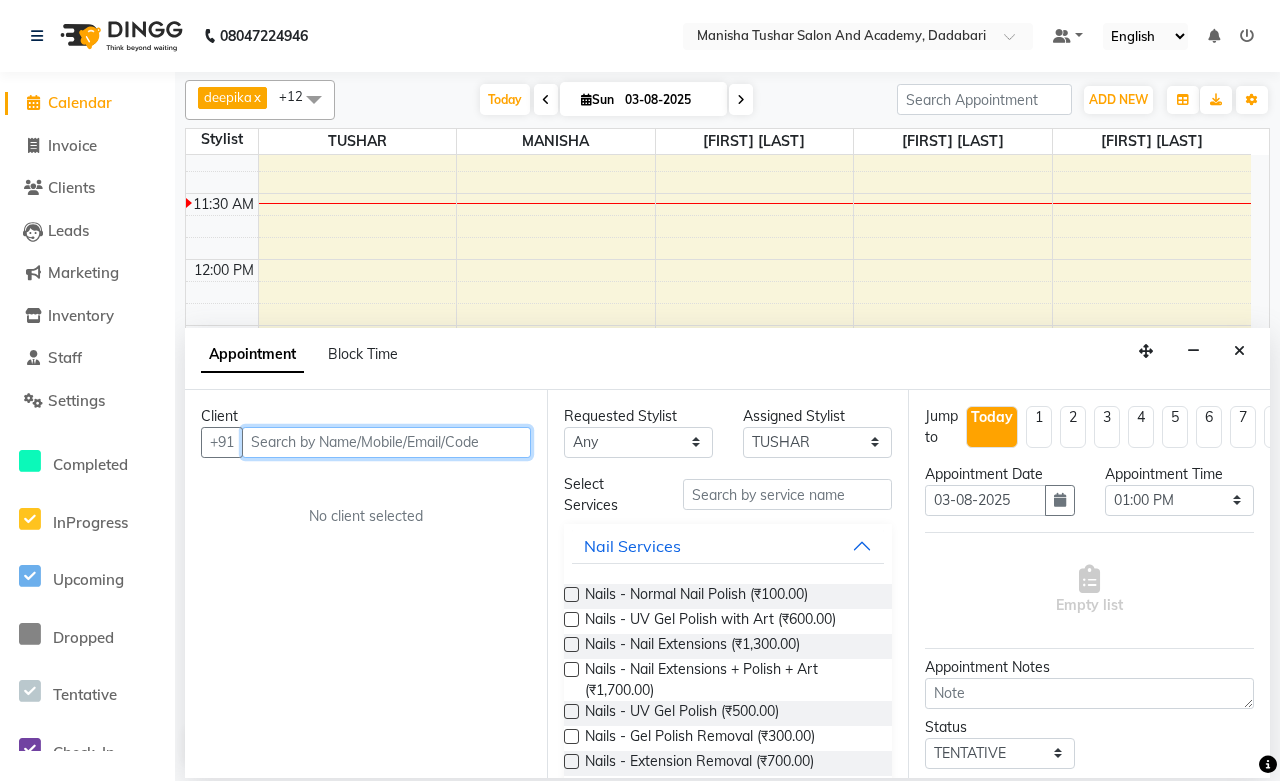 click at bounding box center (386, 442) 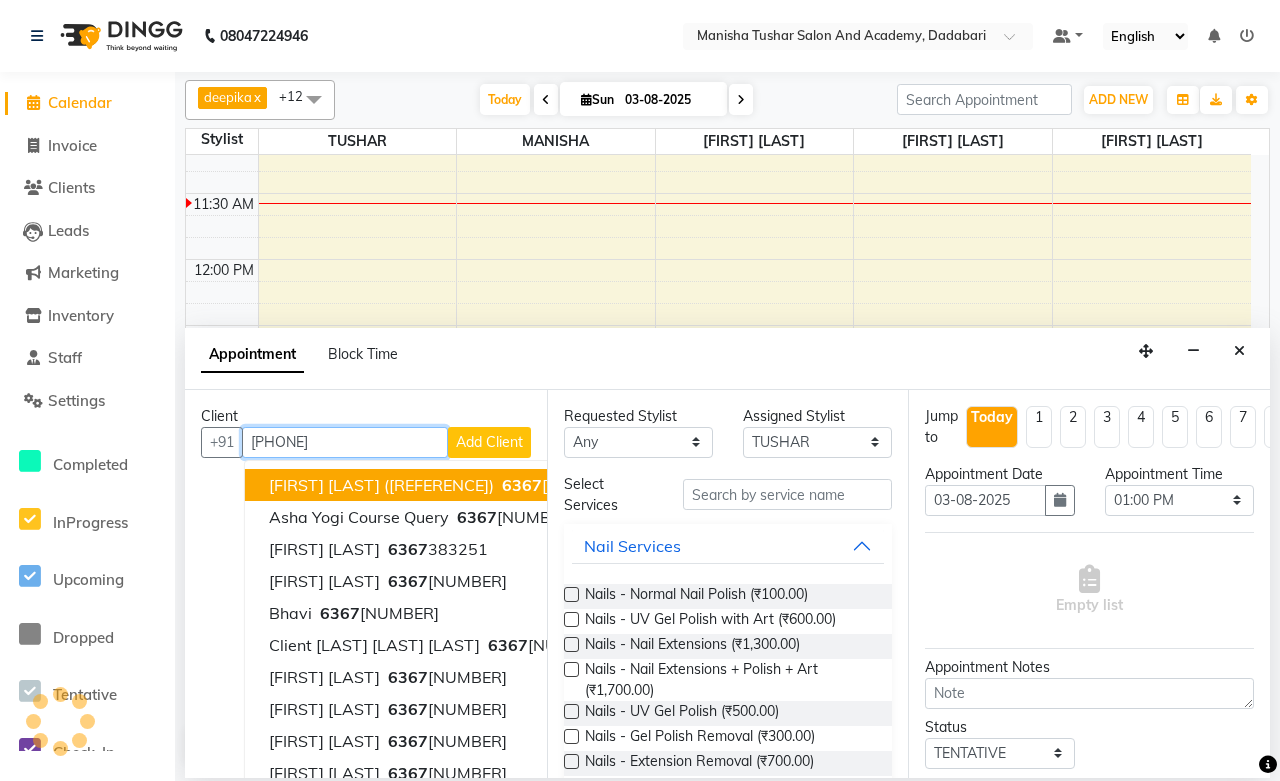 type on "[PHONE]" 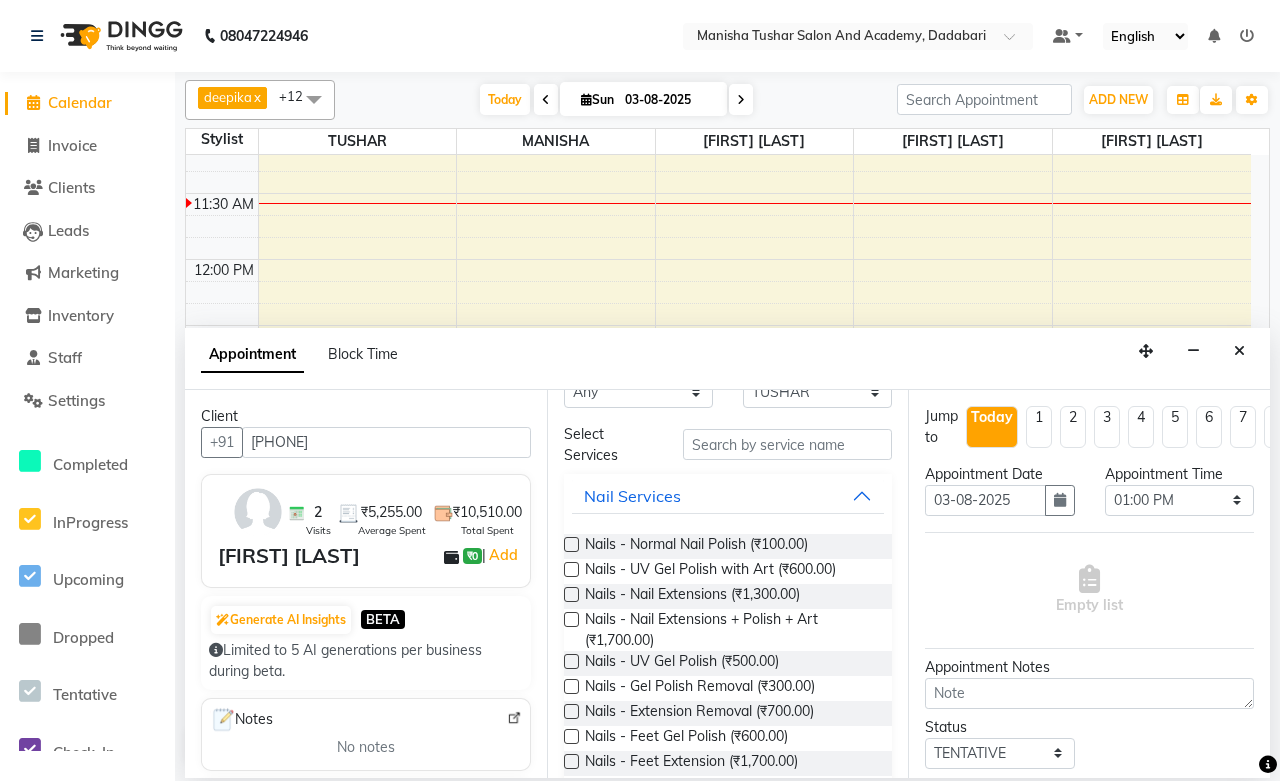 scroll, scrollTop: 0, scrollLeft: 0, axis: both 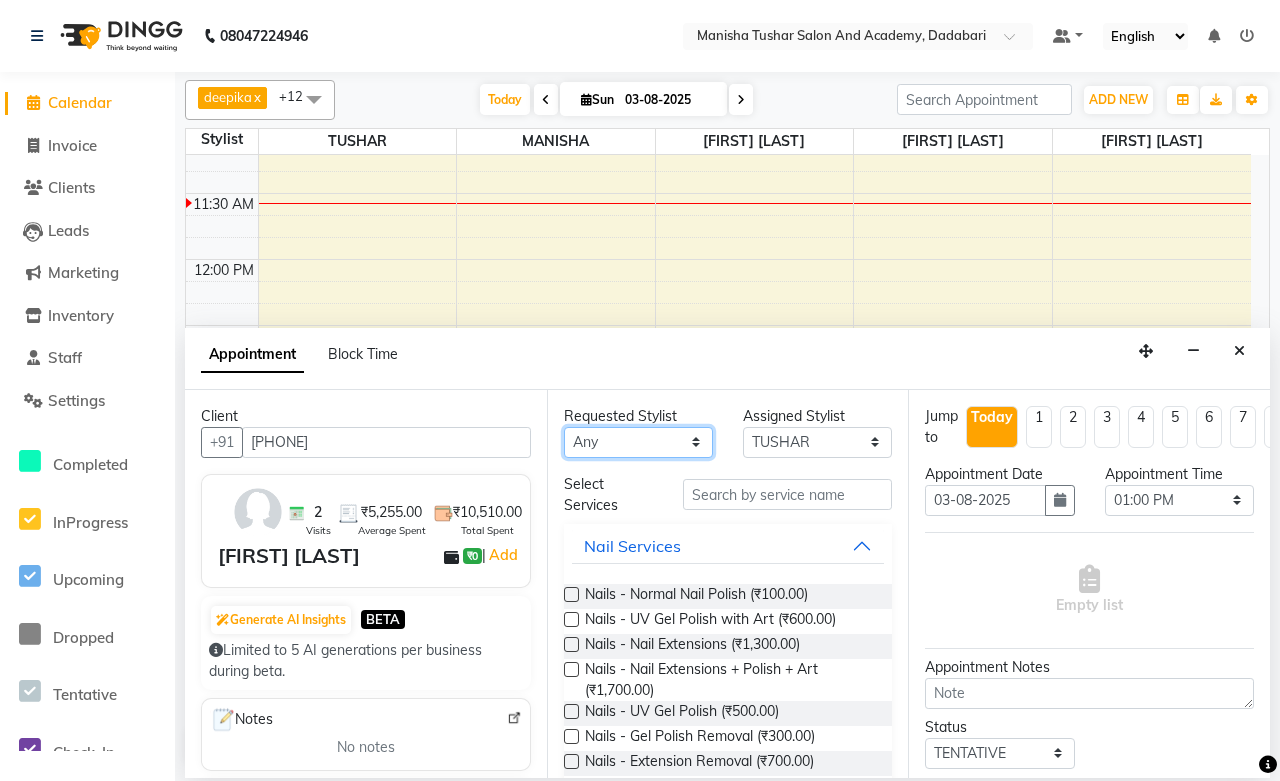 click on "Any [PERSON] [PERSON] [PERSON] [PERSON] [PERSON] [PERSON] [PERSON] [PERSON] [PERSON] [PERSON] [PERSON] [PERSON]" at bounding box center [638, 442] 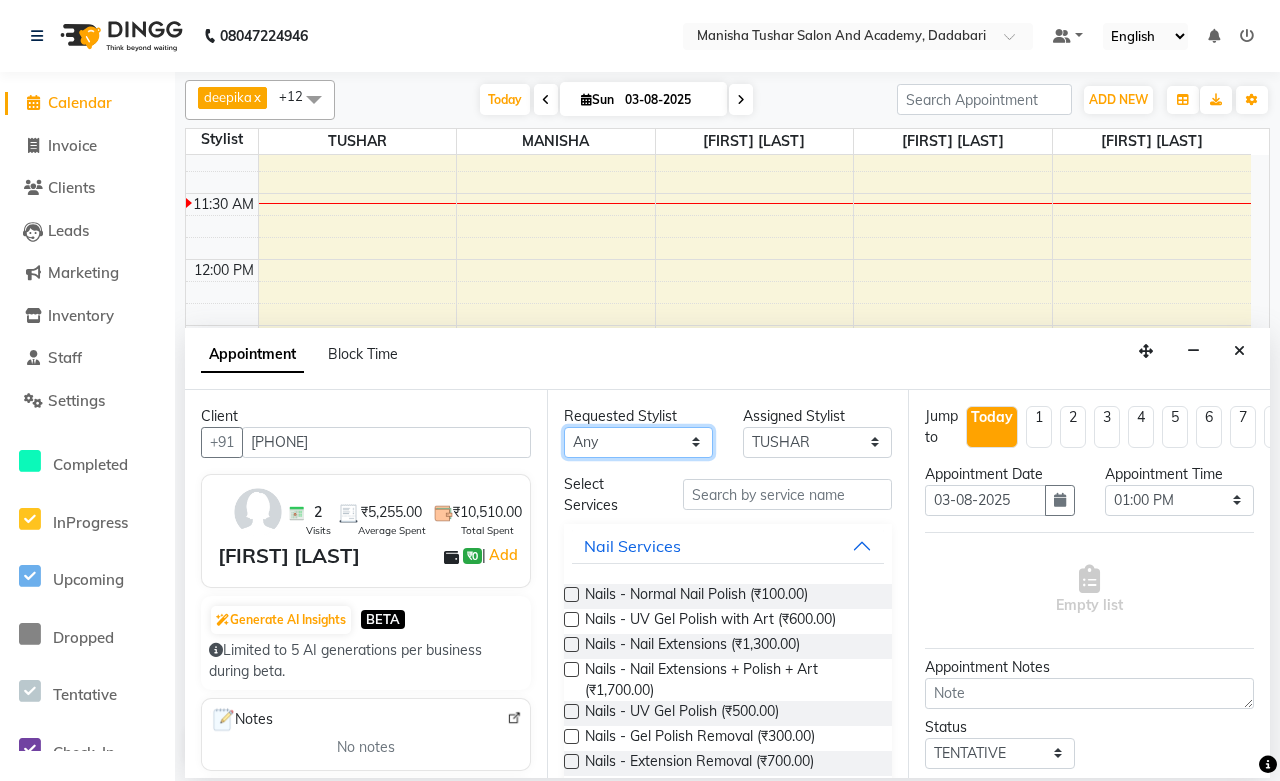 select on "49047" 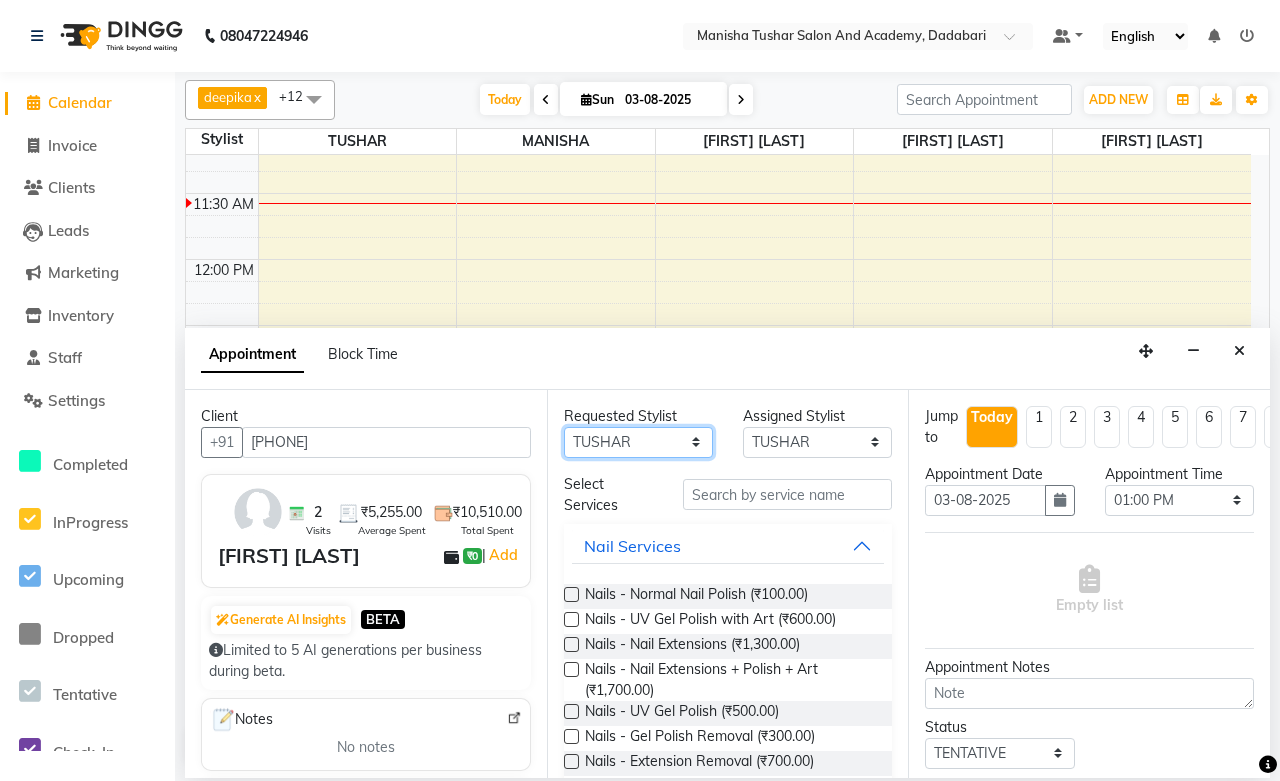 click on "Any [PERSON] [PERSON] [PERSON] [PERSON] [PERSON] [PERSON] [PERSON] [PERSON] [PERSON] [PERSON] [PERSON] [PERSON]" at bounding box center [638, 442] 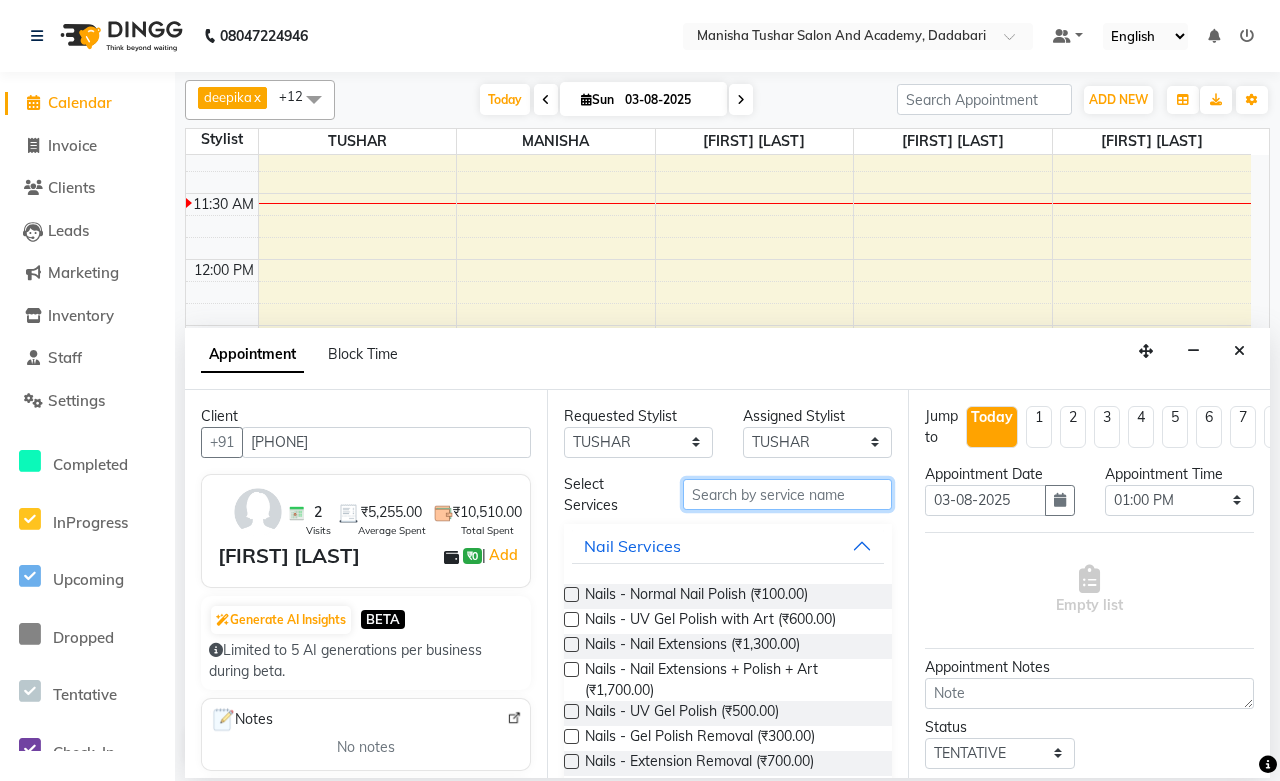 click at bounding box center [787, 494] 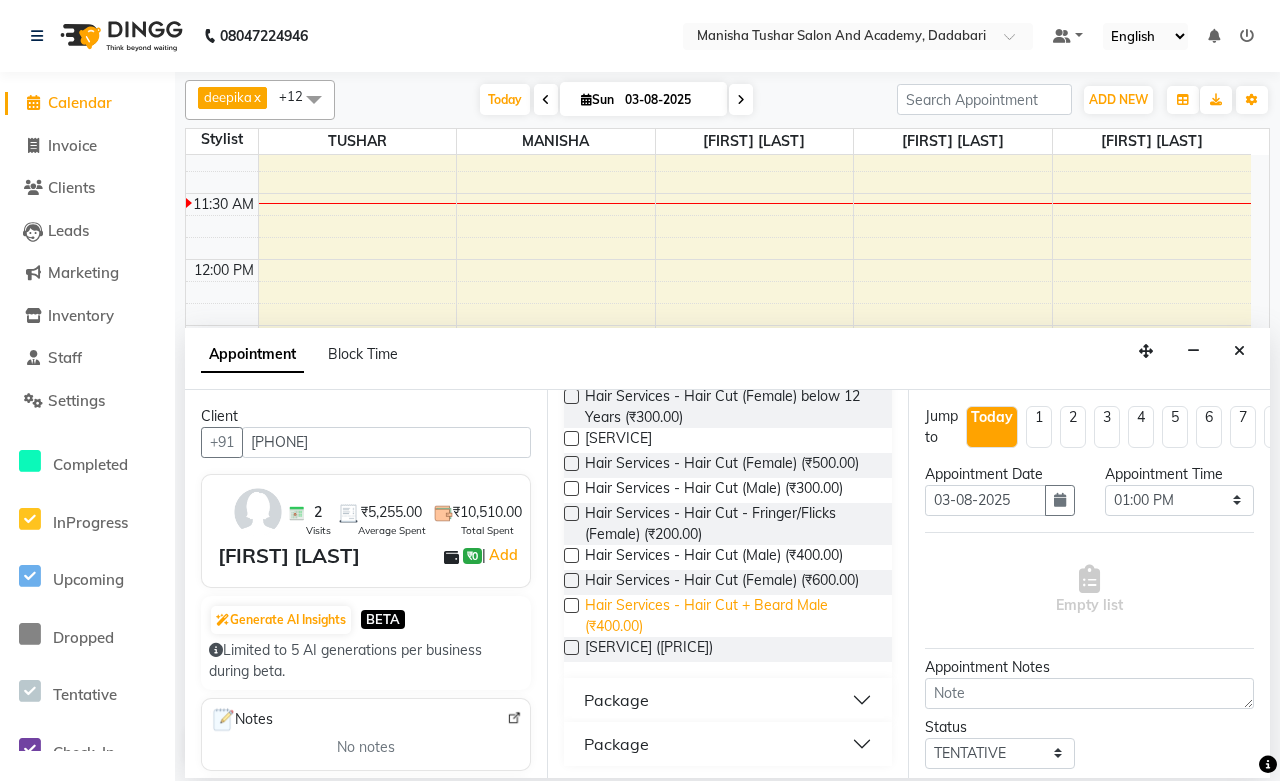 scroll, scrollTop: 222, scrollLeft: 0, axis: vertical 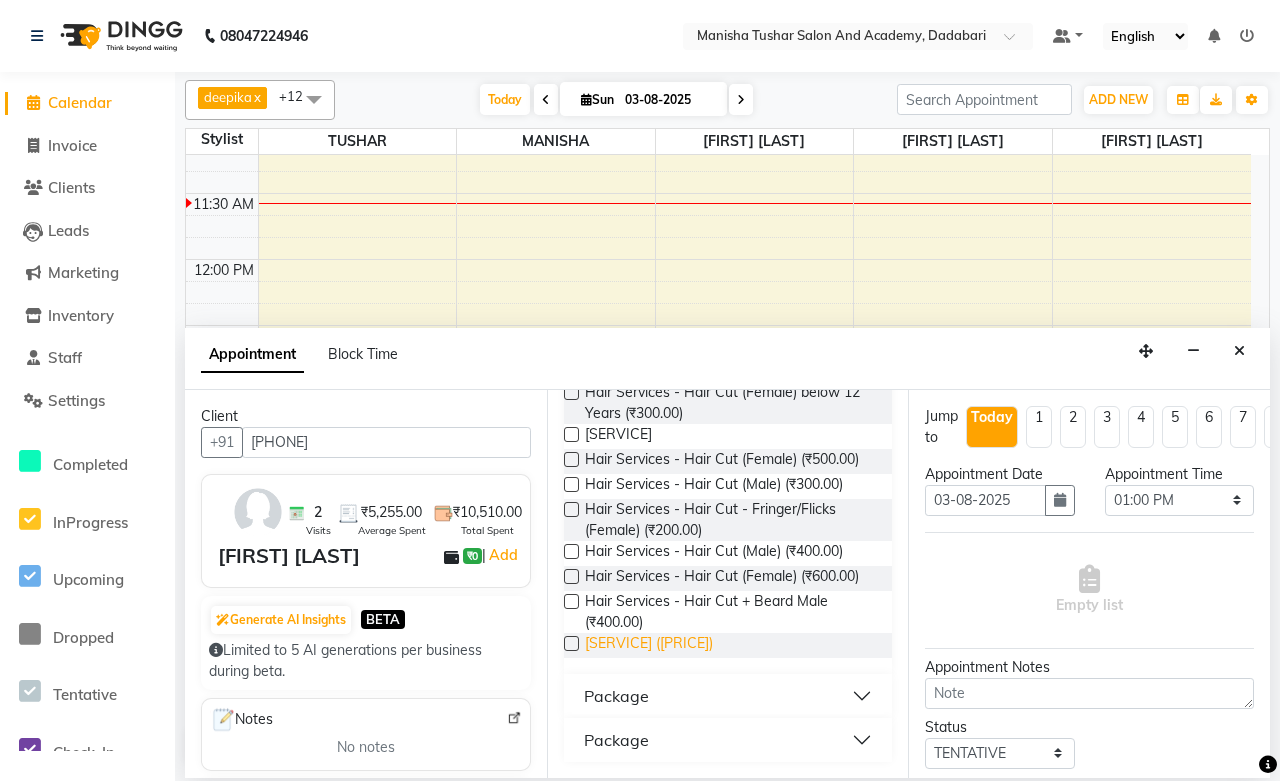 type on "Hair cut" 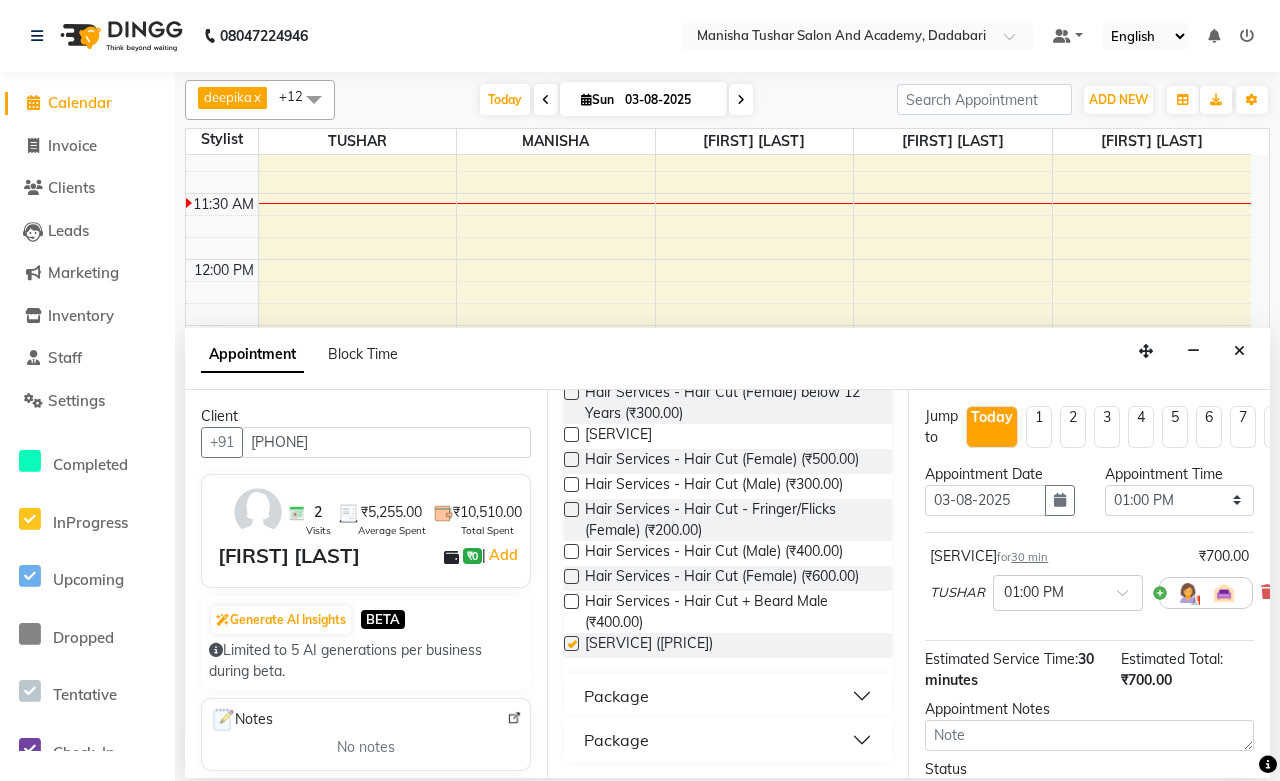 checkbox on "false" 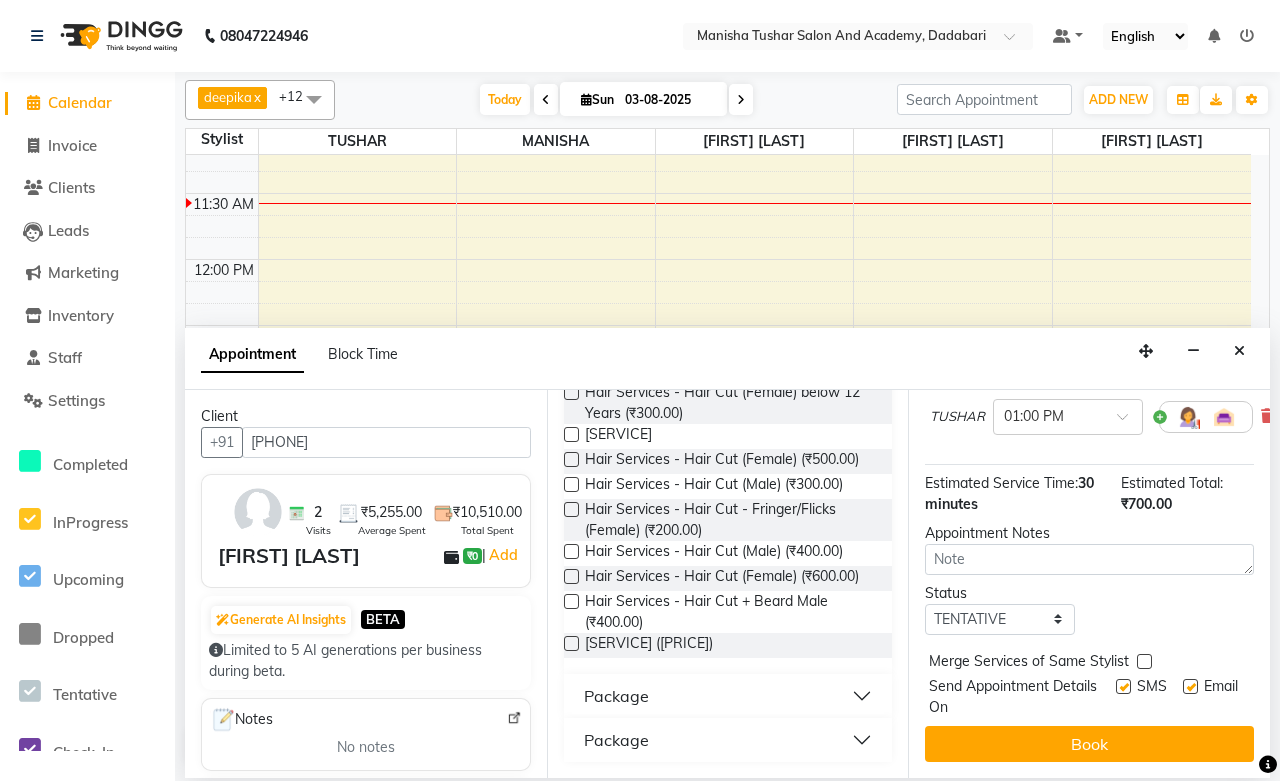 scroll, scrollTop: 214, scrollLeft: 0, axis: vertical 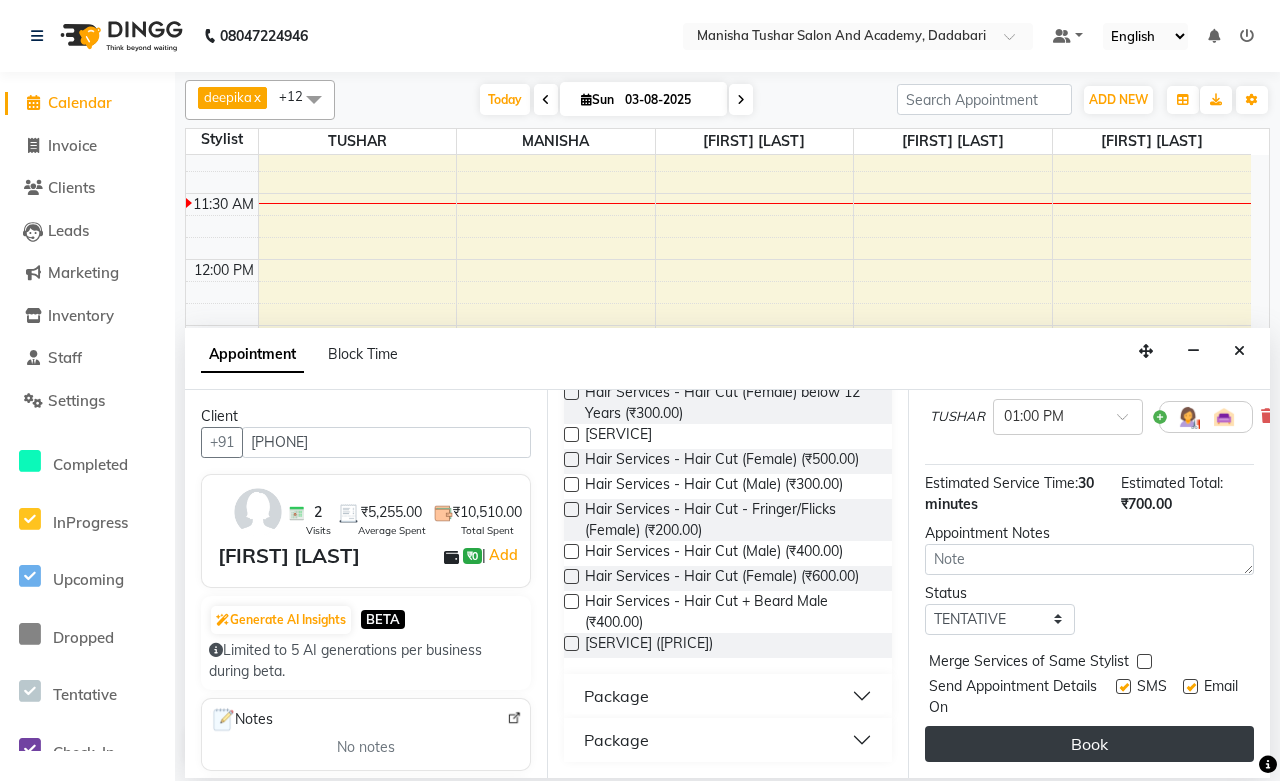 click on "Book" at bounding box center [1089, 744] 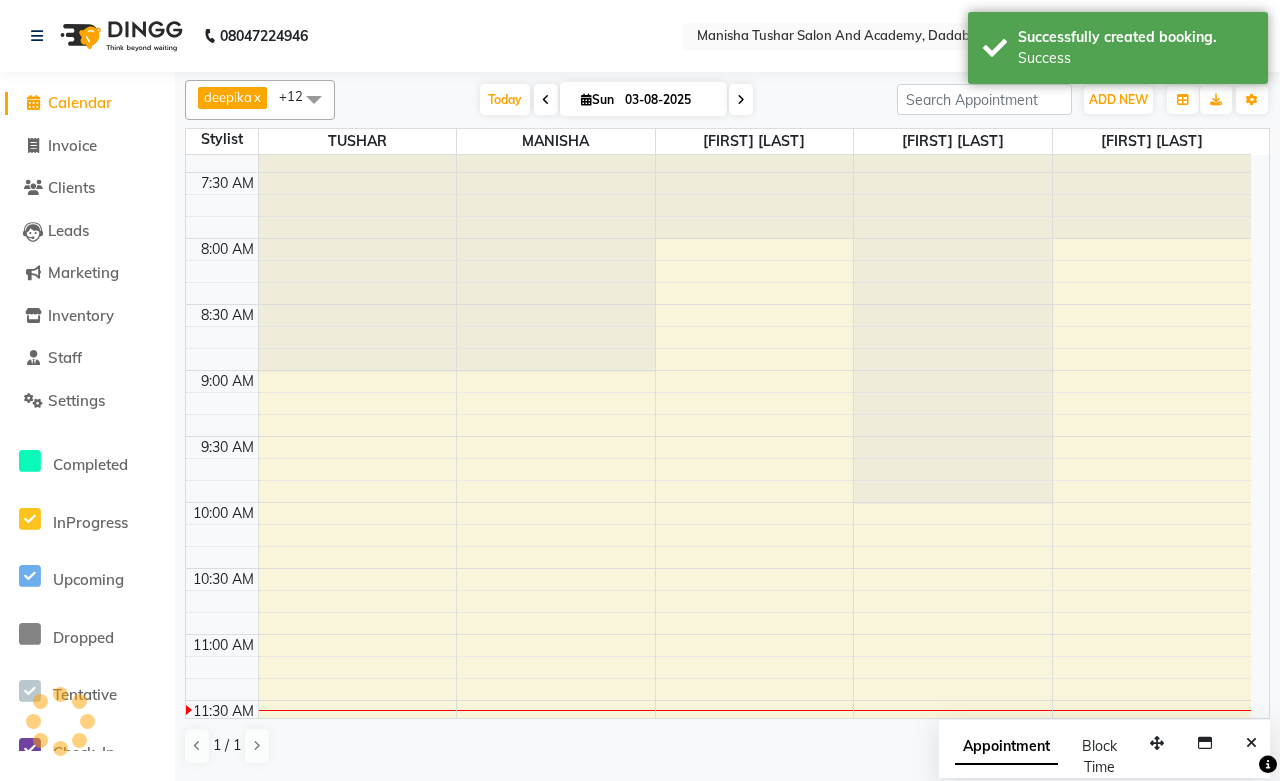 scroll, scrollTop: 0, scrollLeft: 0, axis: both 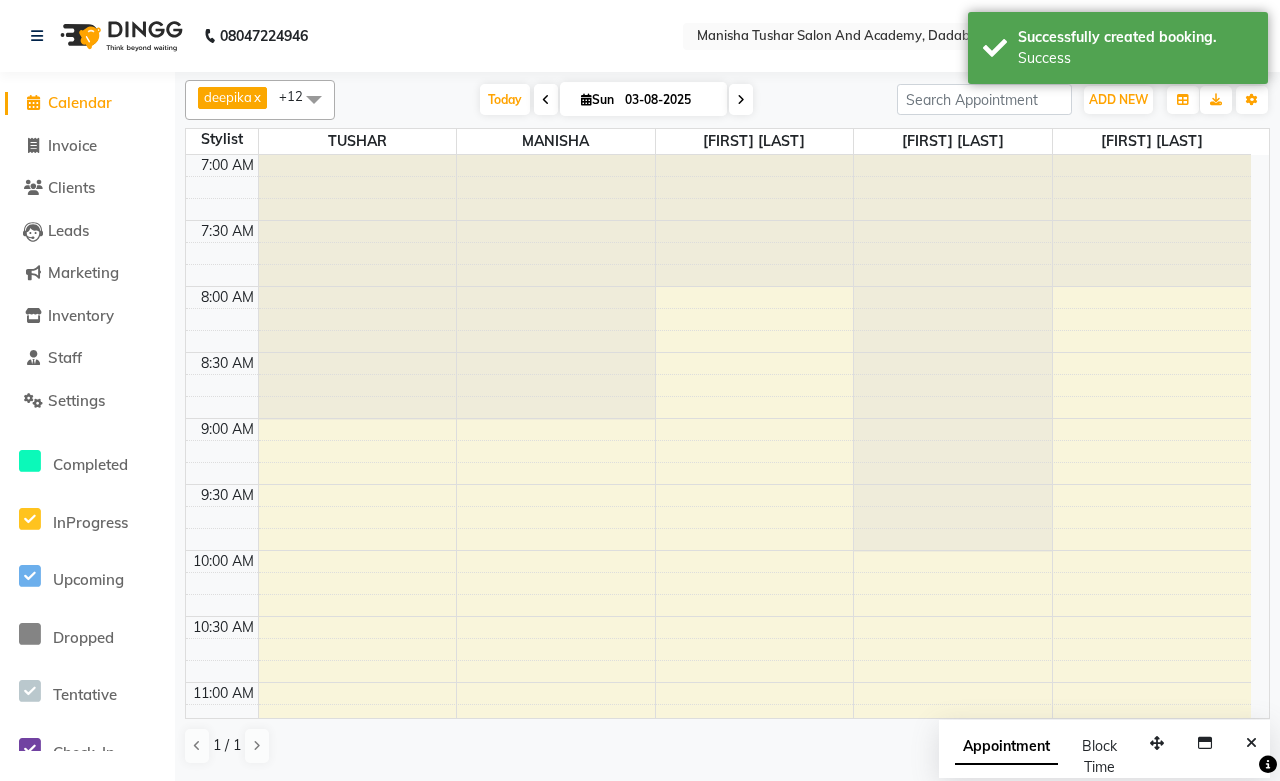 click on "03-08-2025" at bounding box center (669, 100) 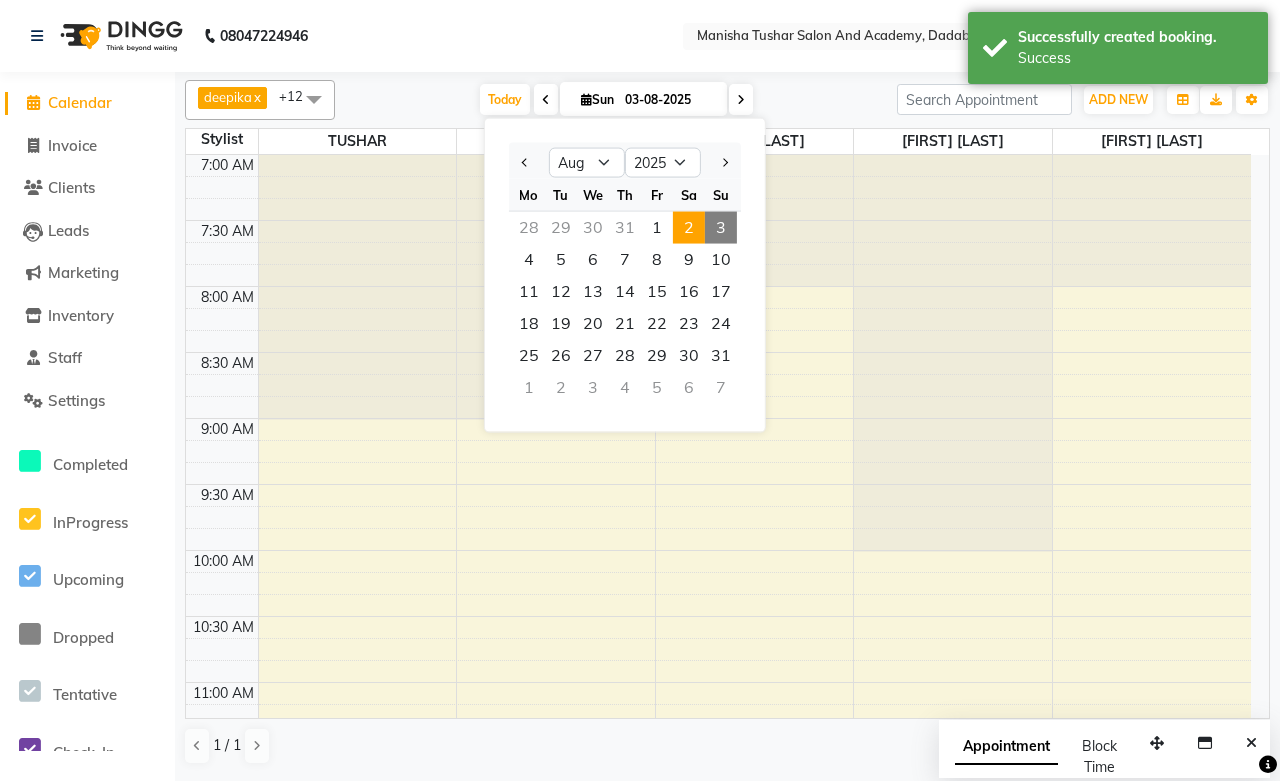 click on "2" at bounding box center (689, 228) 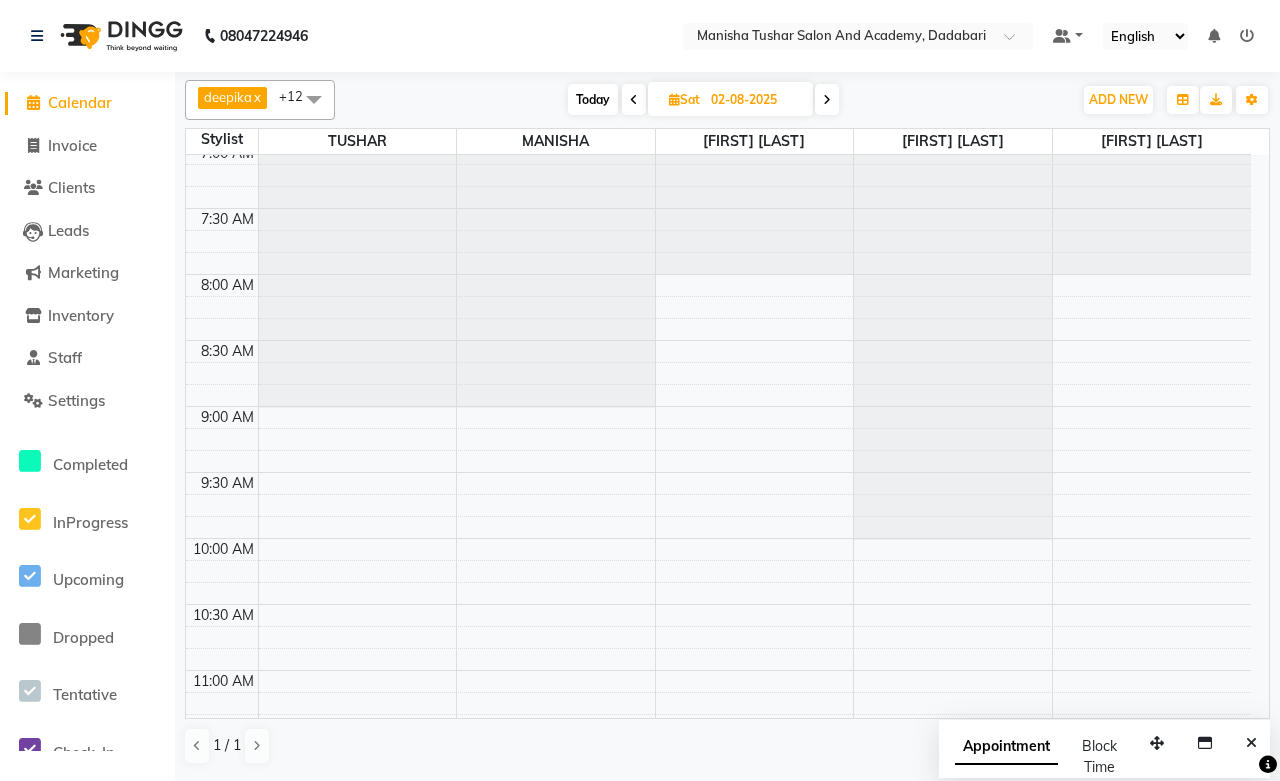 scroll, scrollTop: 0, scrollLeft: 0, axis: both 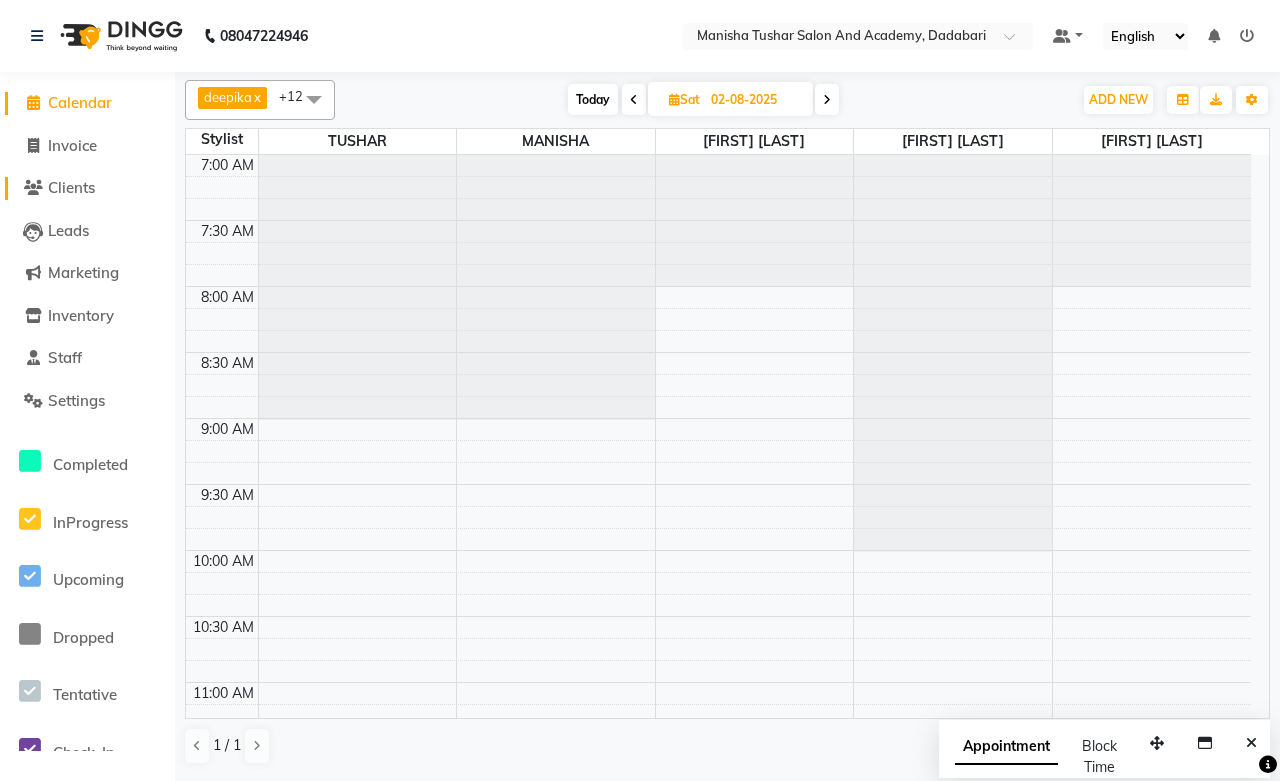 click on "Clients" 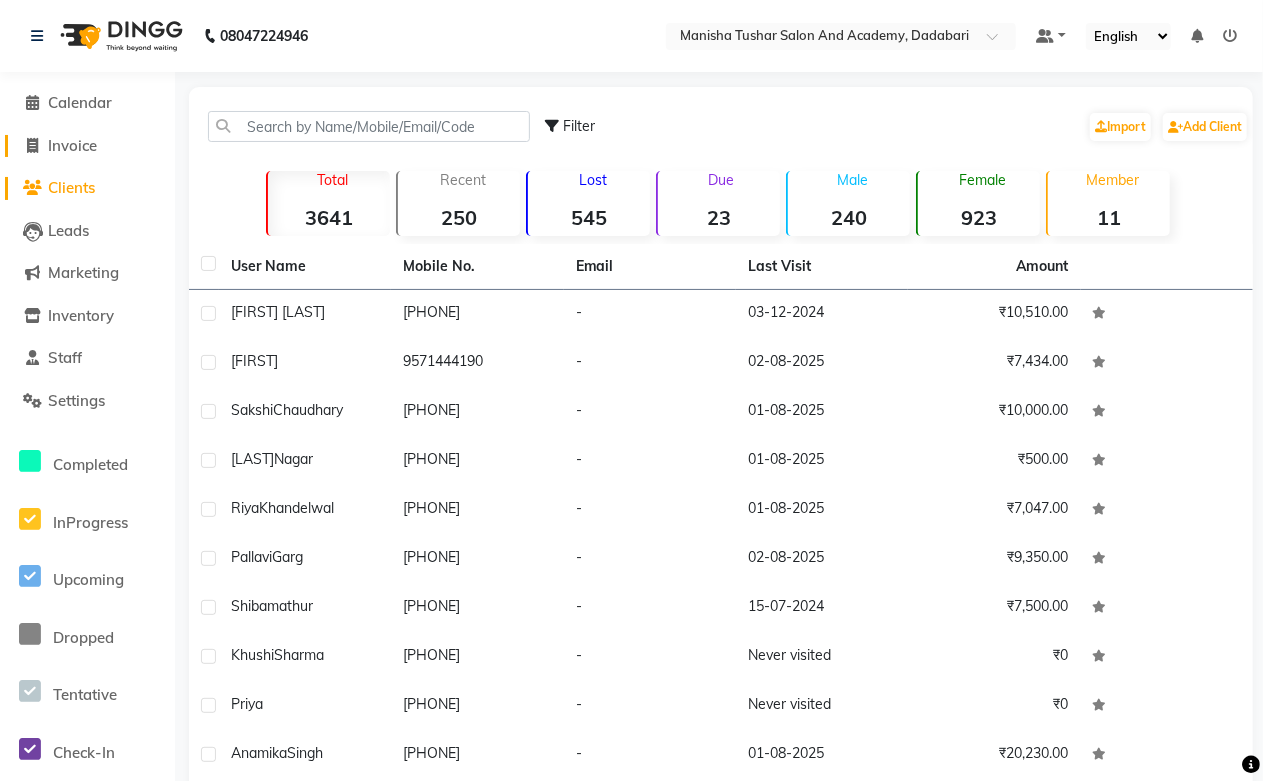 click on "Invoice" 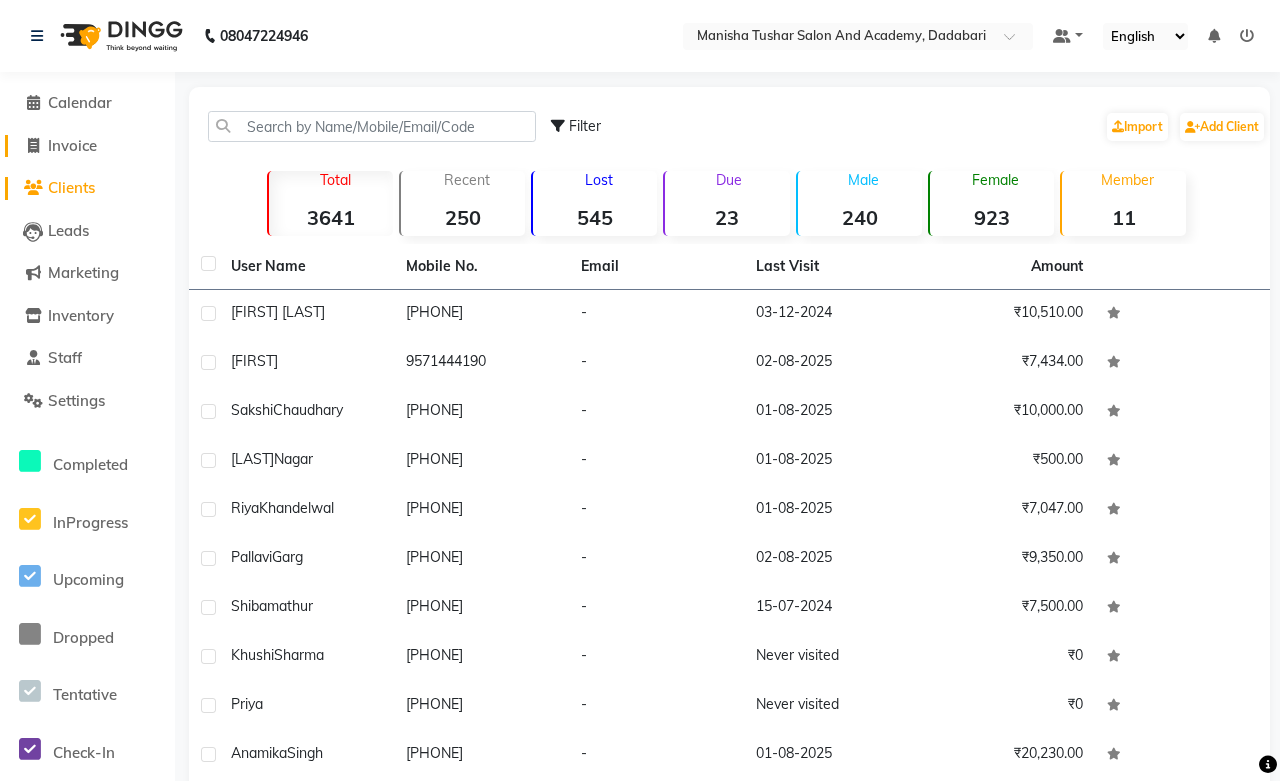 select on "service" 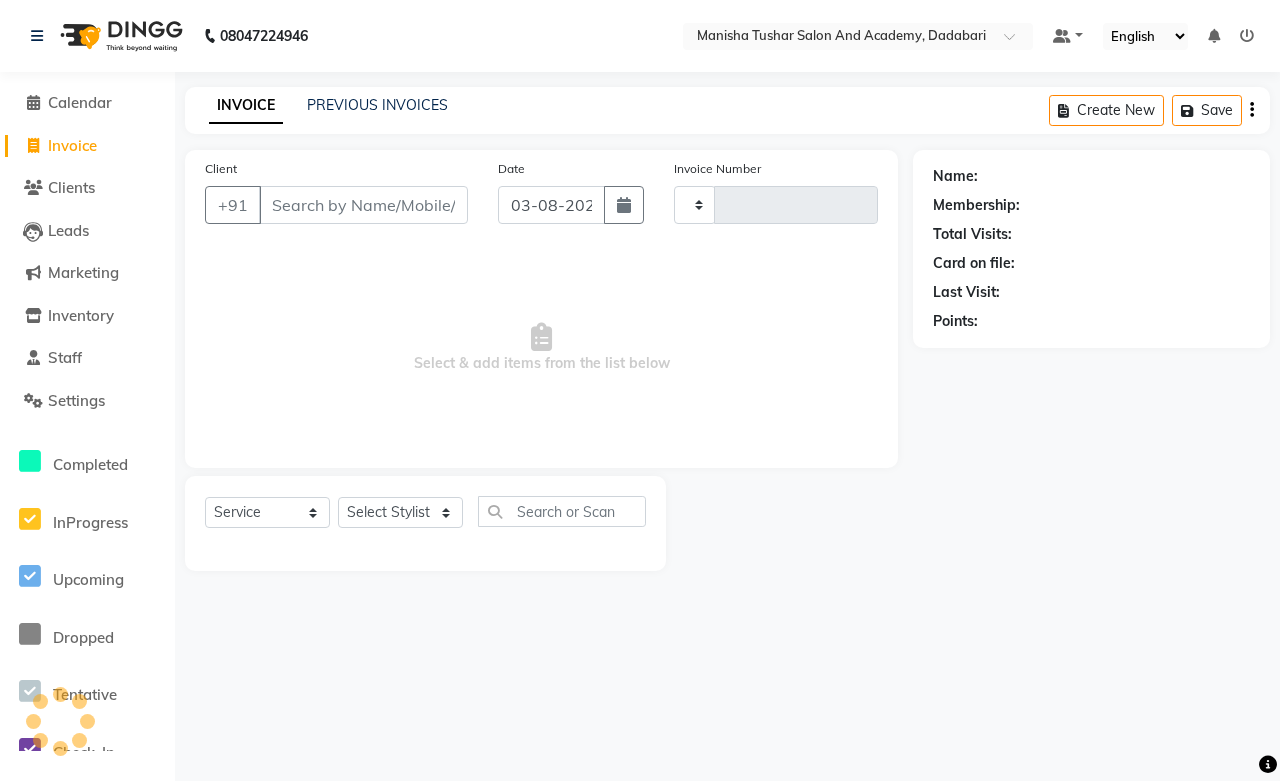 type on "0517" 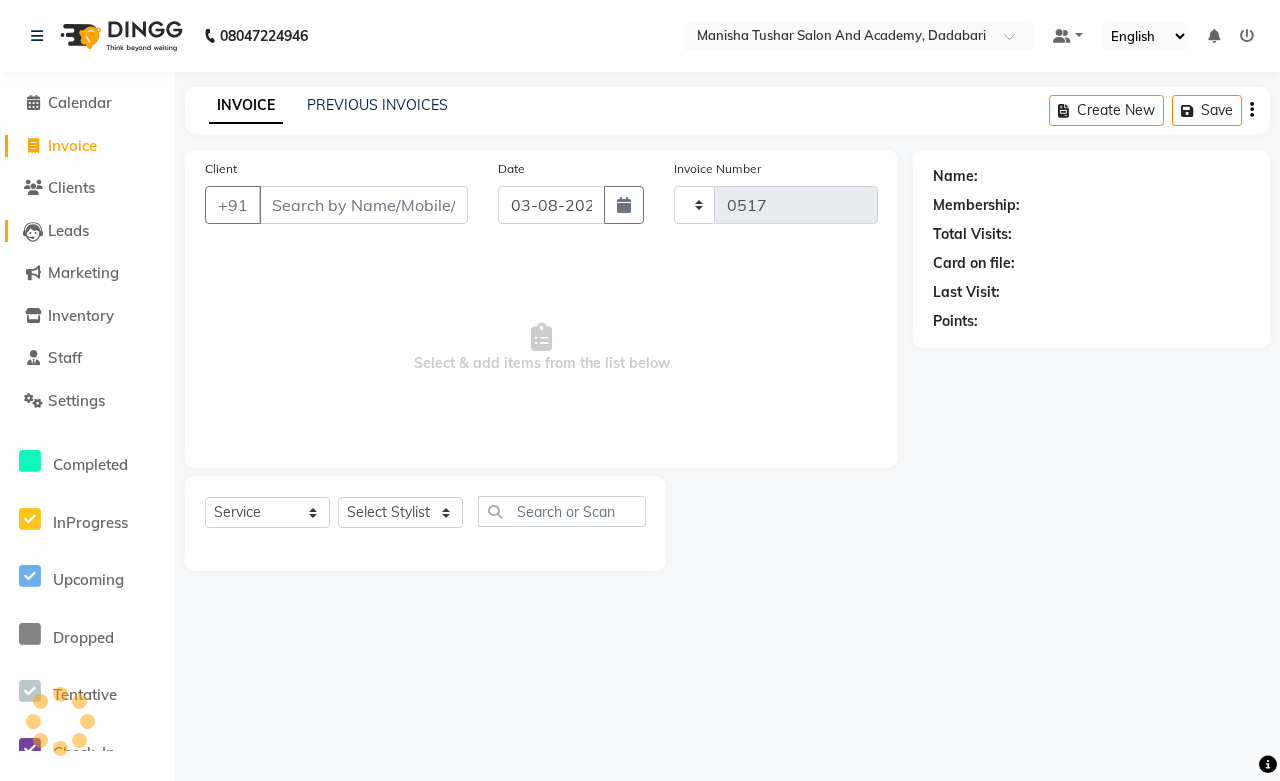 select on "6453" 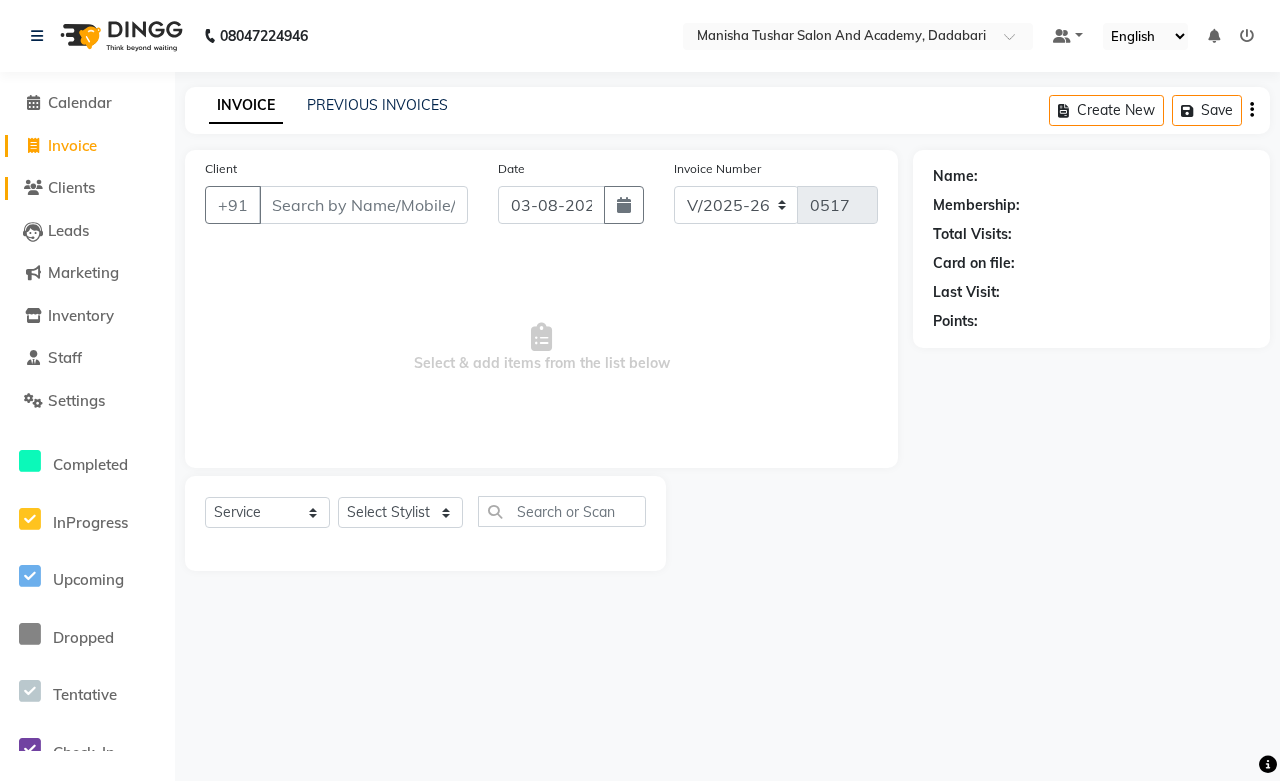 click on "Clients" 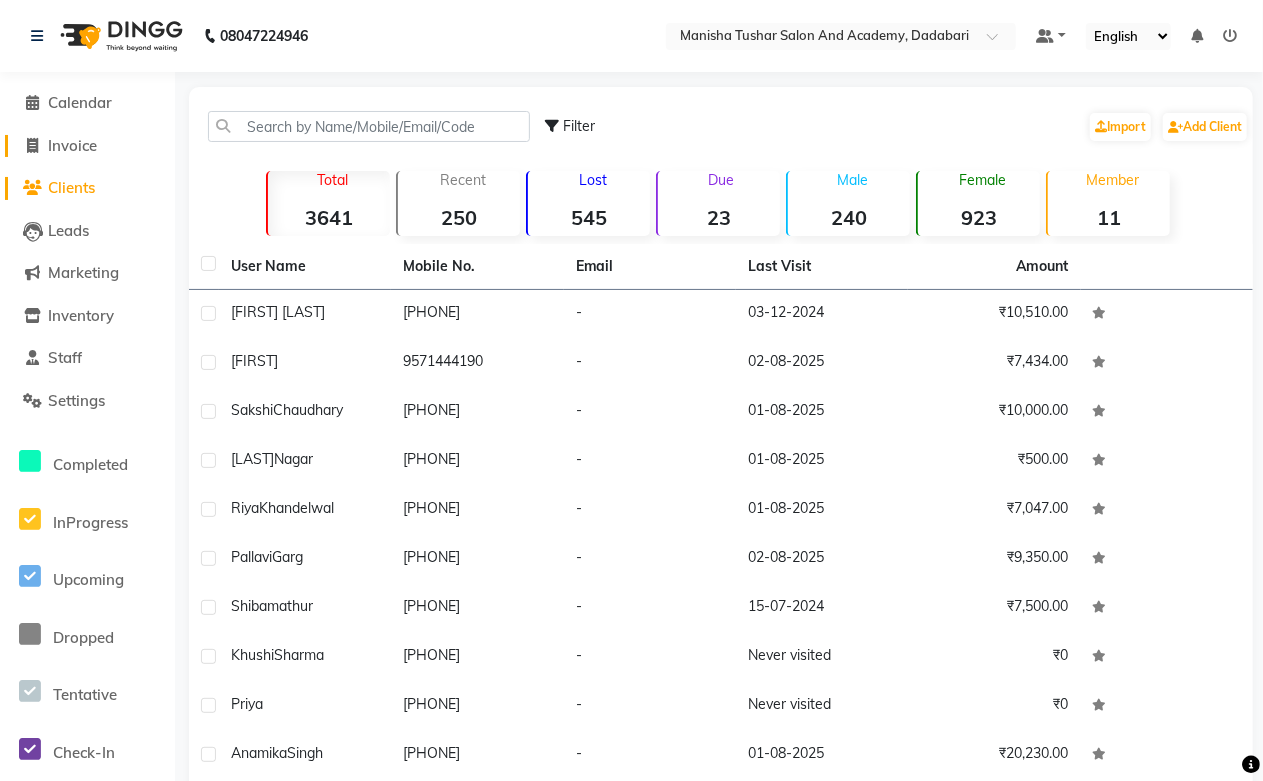 click on "Invoice" 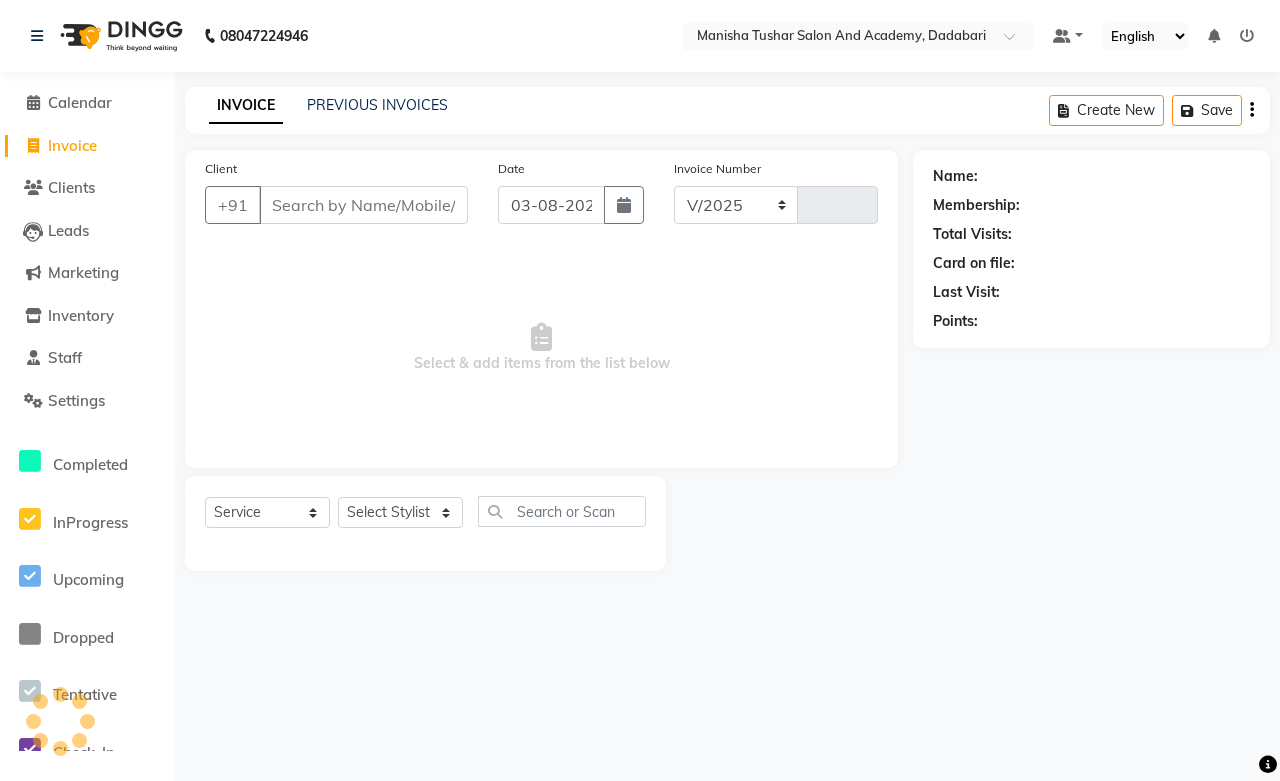 select on "6453" 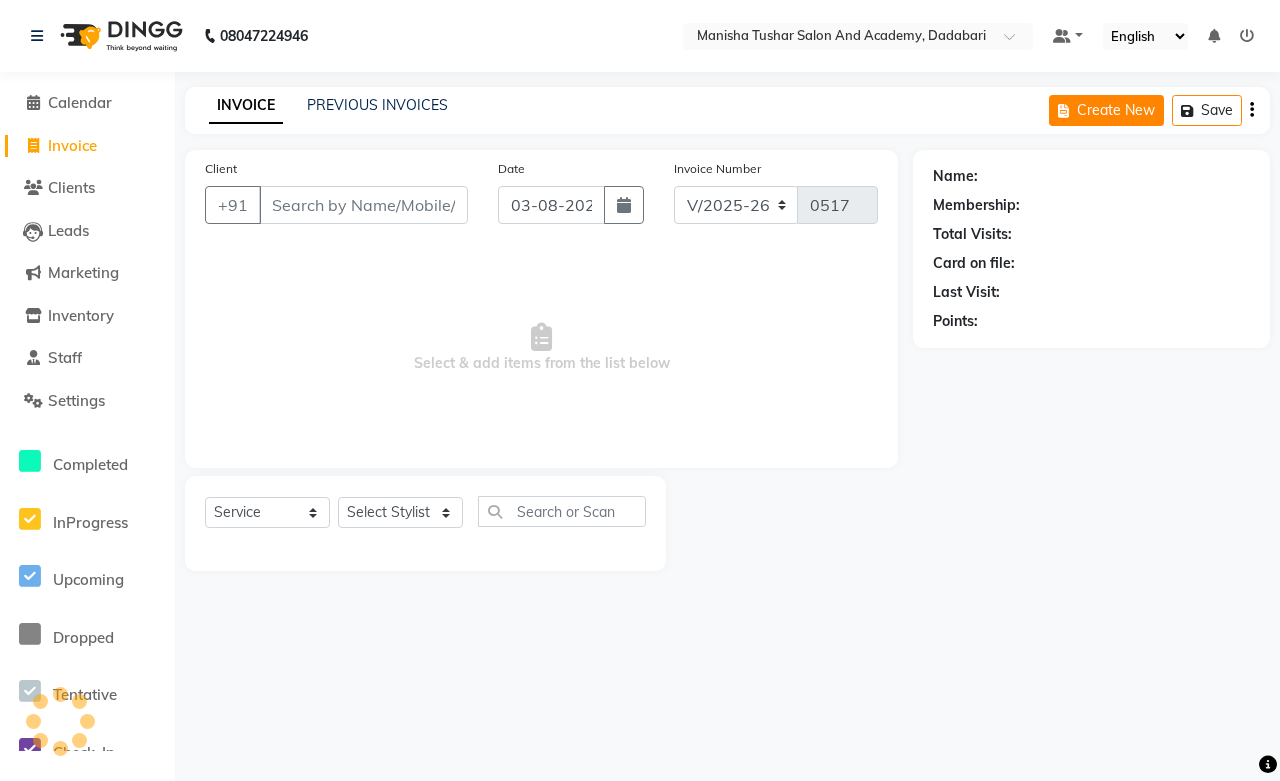 click on "Create New" 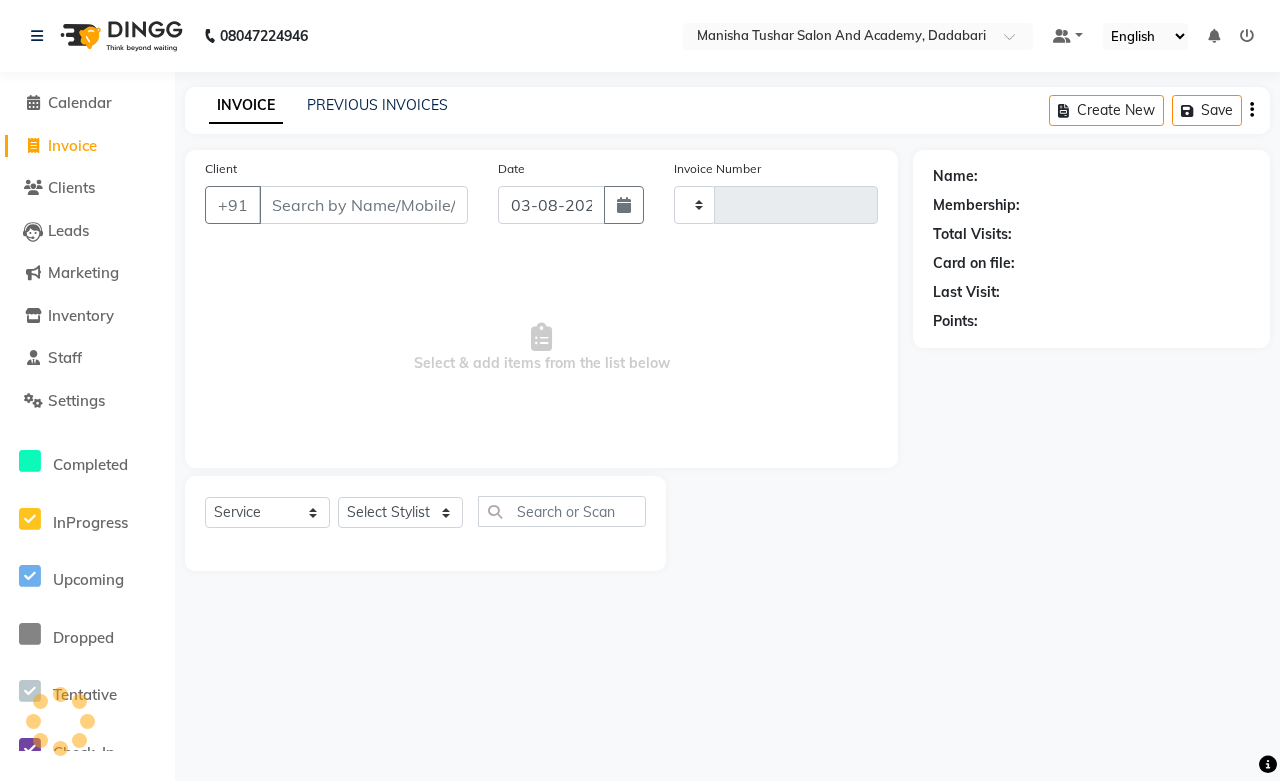 type on "0517" 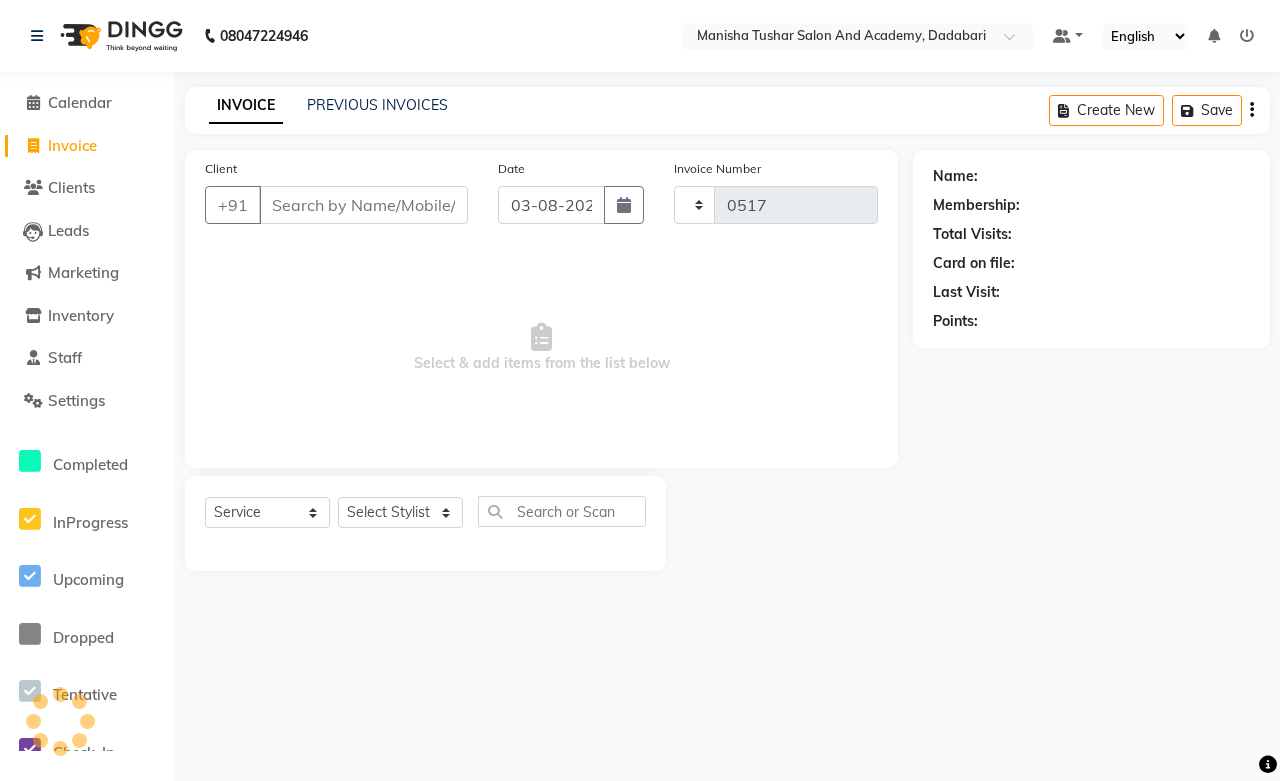 select on "6453" 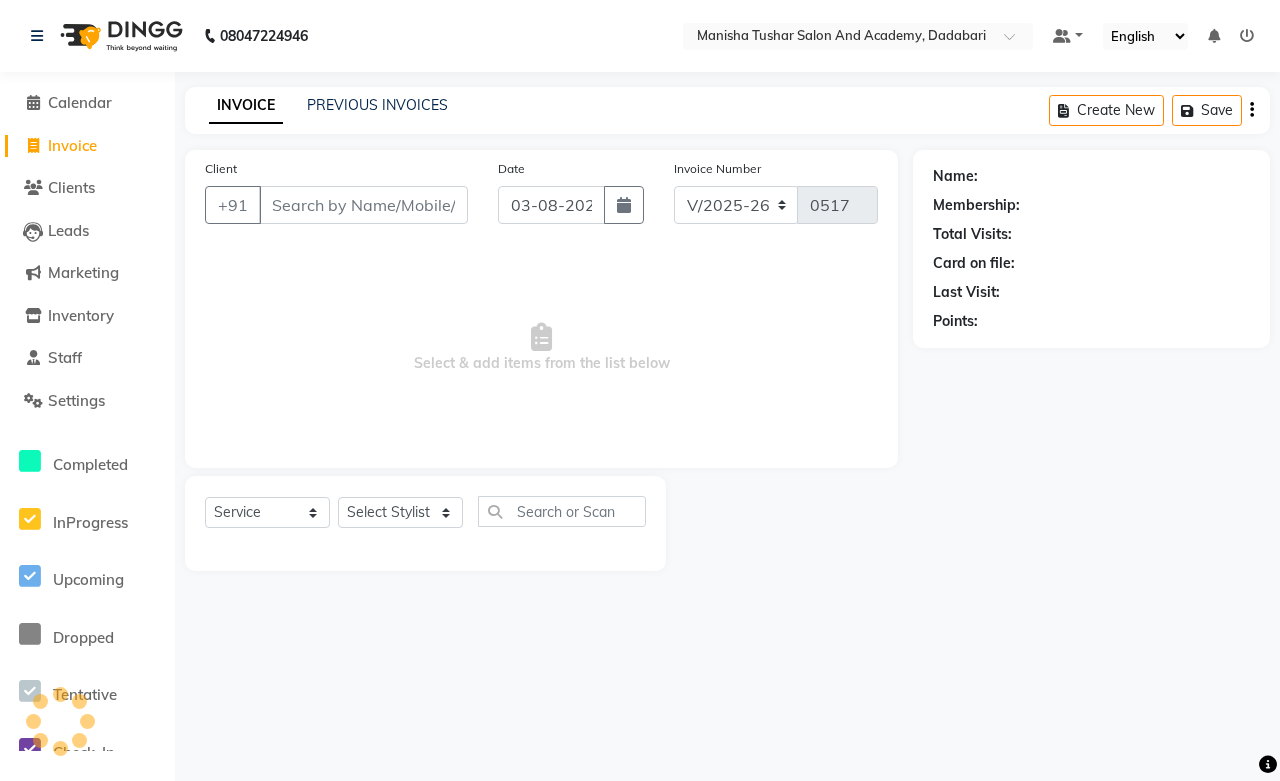 click on "Client" at bounding box center (363, 205) 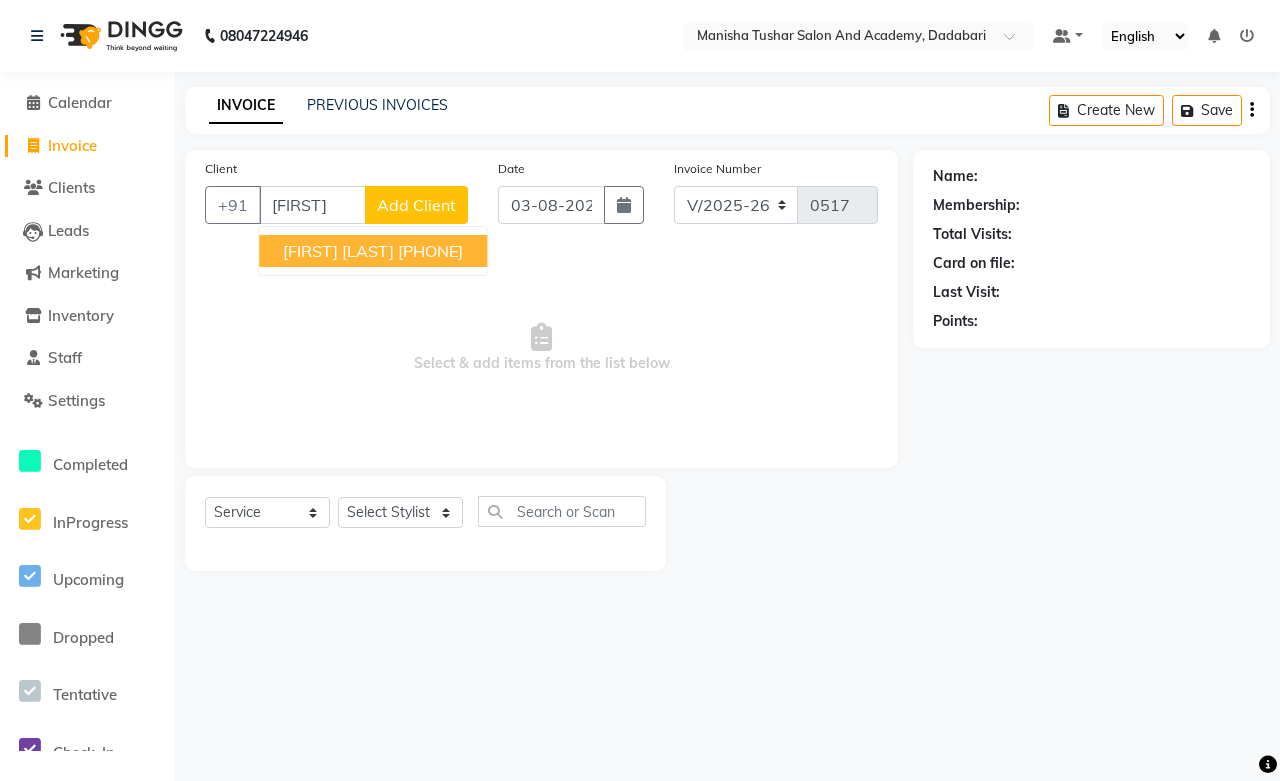 click on "[PHONE]" at bounding box center [430, 251] 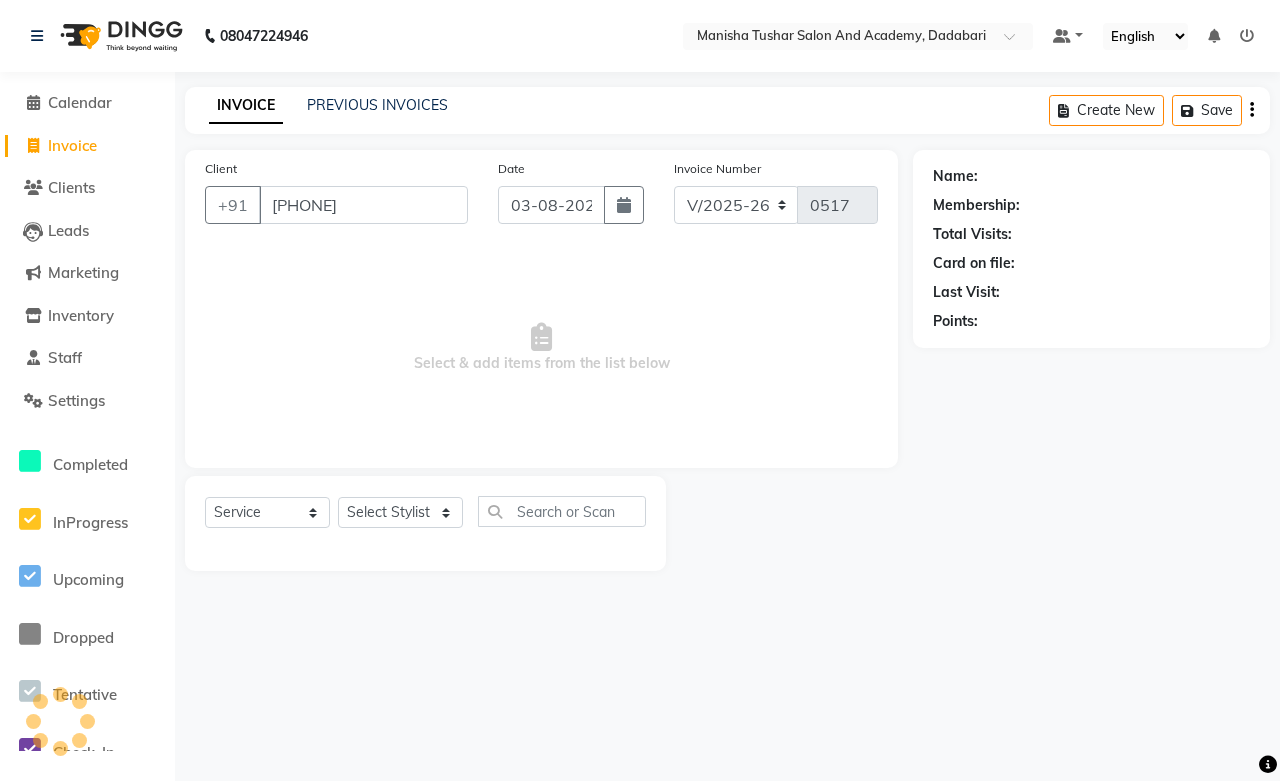 type on "[PHONE]" 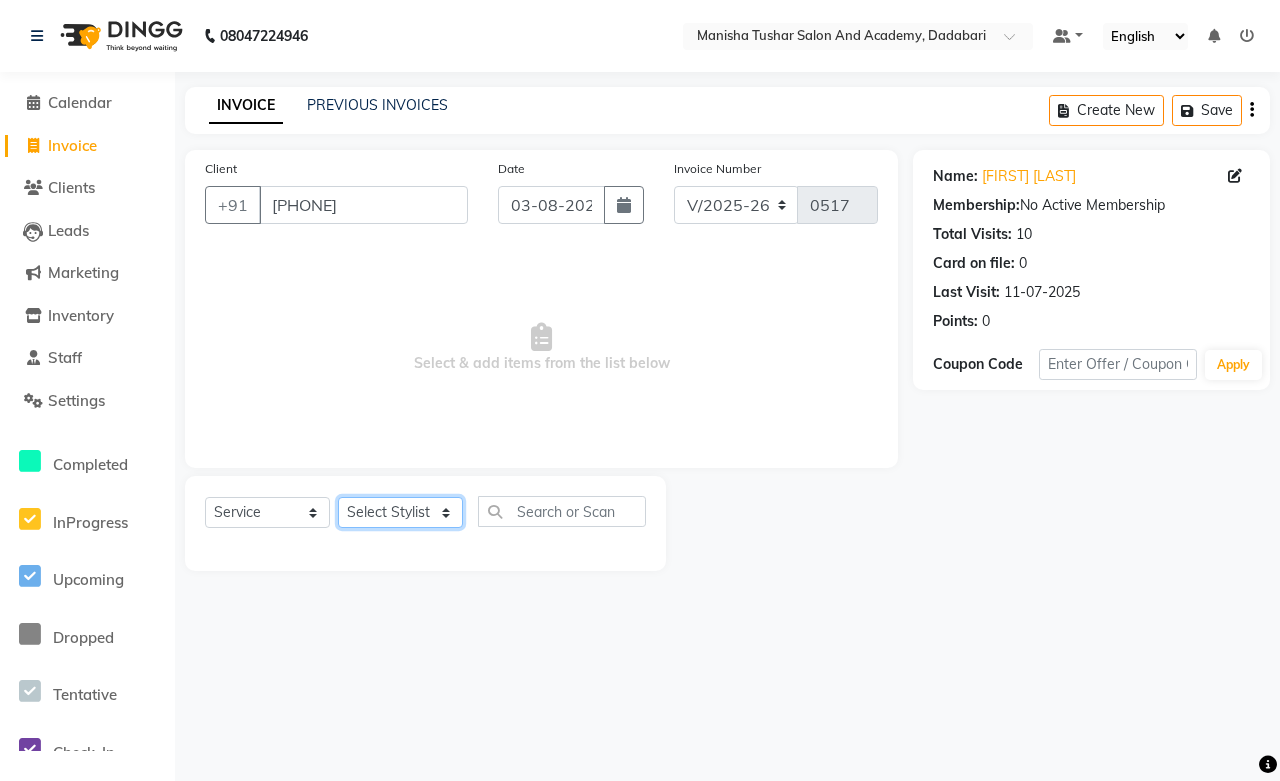 click on "Select Stylist [FIRST] [LAST] [FIRST] [LAST] [FIRST] [LAST] [FIRST] [LAST] [FIRST] [LAST] [FIRST] [LAST] MANISHA [FIRST] [LAST] [FIRST] [LAST] [LAST] [LAST] [FIRST] [LAST] [FIRST] [LAST] [FIRST] [LAST] [FIRST] [LAST] [FIRST] [LAST] [FIRST] [LAST] [FIRST] [LAST] [FIRST] [LAST]" 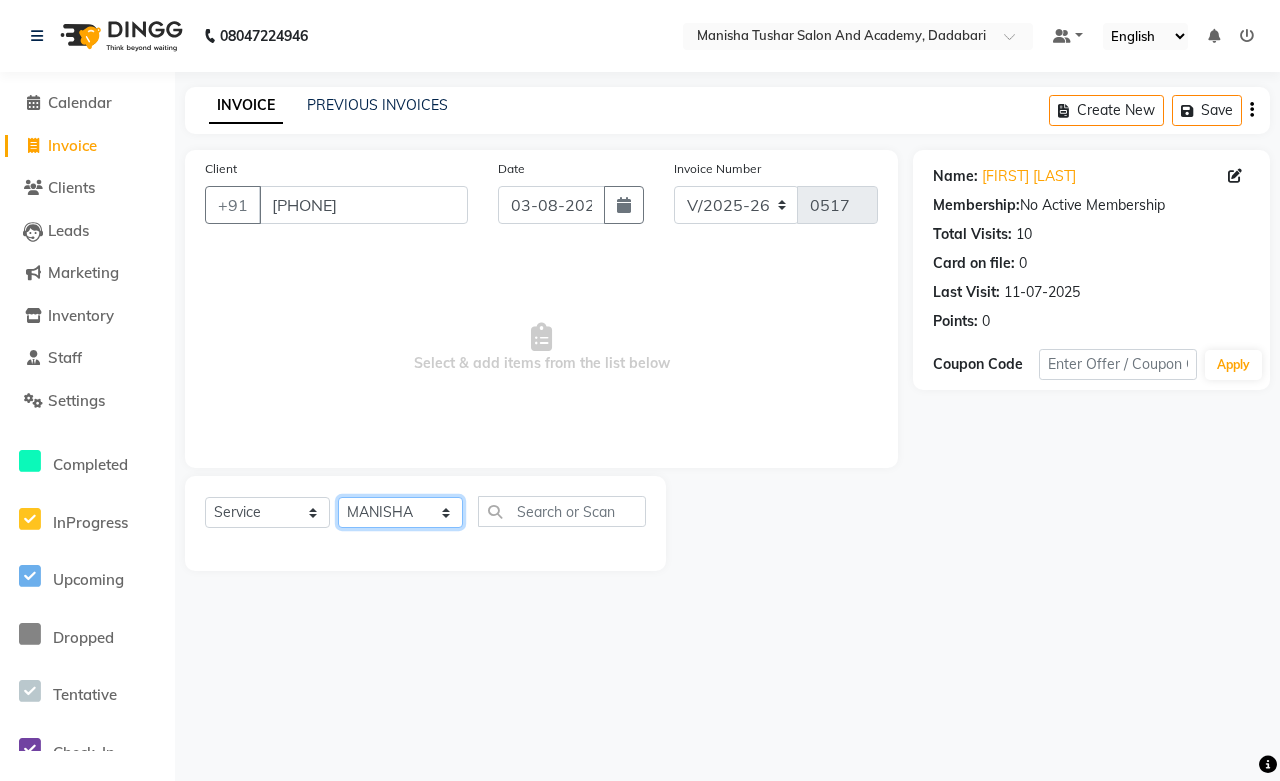 click on "Select Stylist [FIRST] [LAST] [FIRST] [LAST] [FIRST] [LAST] [FIRST] [LAST] [FIRST] [LAST] [FIRST] [LAST] MANISHA [FIRST] [LAST] [FIRST] [LAST] [LAST] [LAST] [FIRST] [LAST] [FIRST] [LAST] [FIRST] [LAST] [FIRST] [LAST] [FIRST] [LAST] [FIRST] [LAST] [FIRST] [LAST] [FIRST] [LAST]" 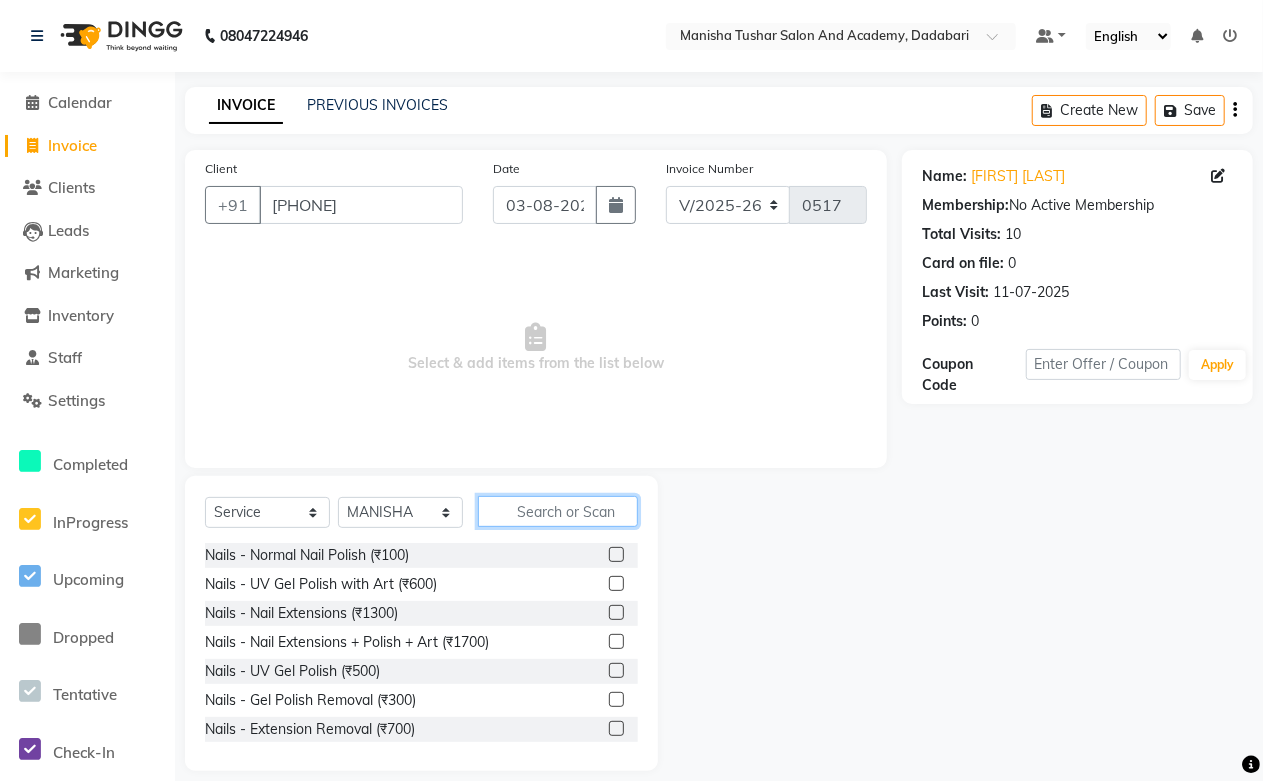 click 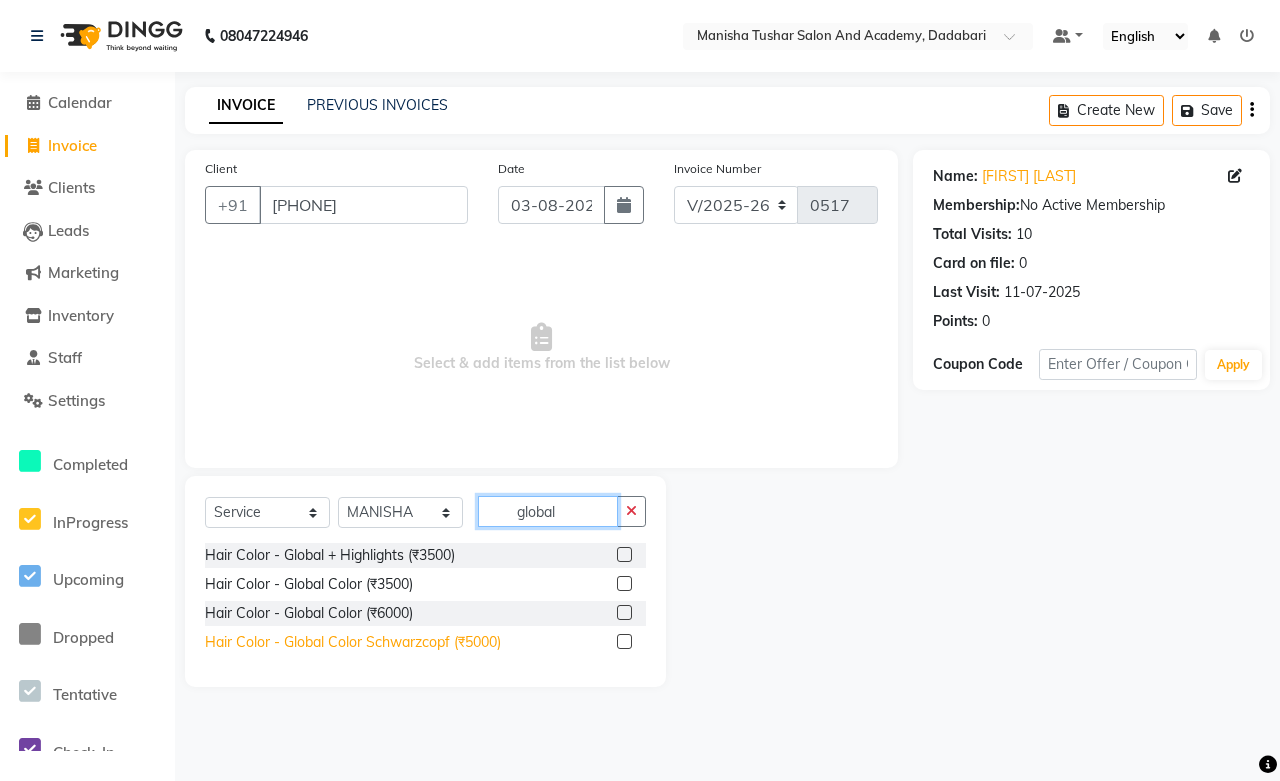 type on "global" 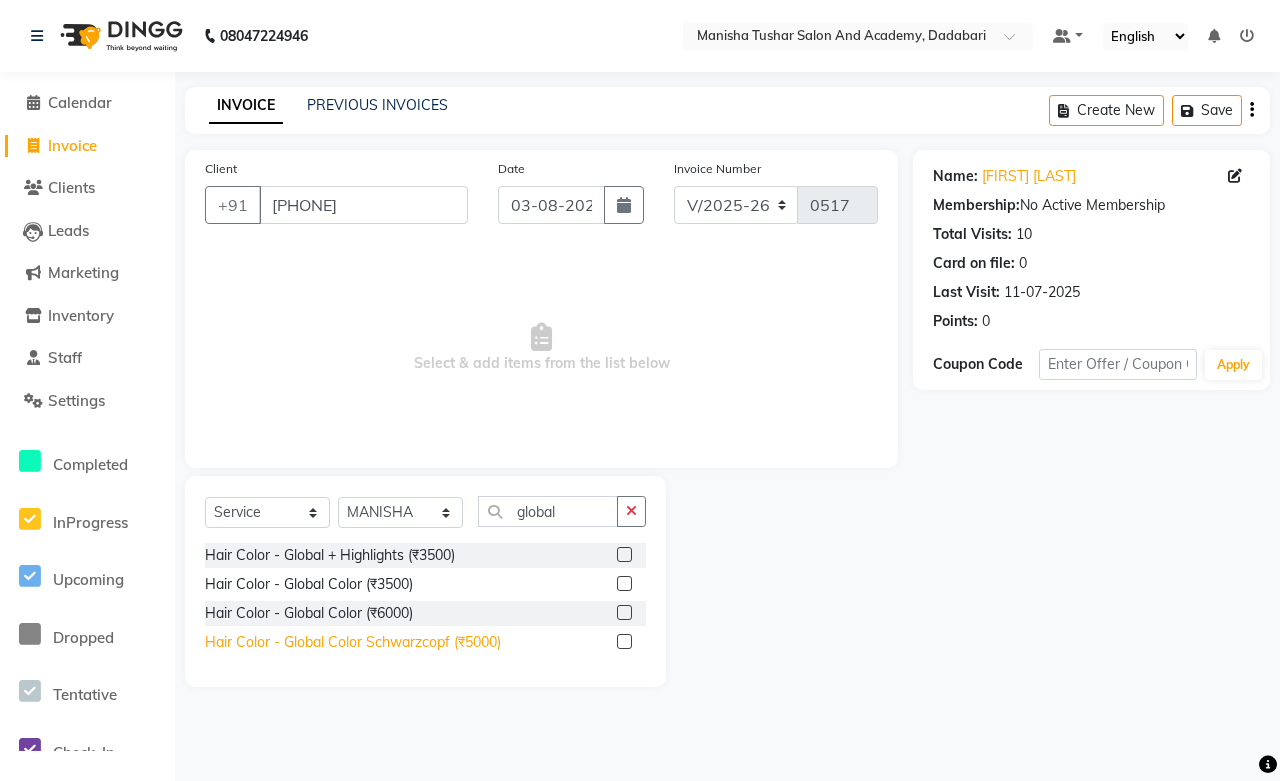click on "Hair Color - Global Color Schwarzcopf  (₹5000)" 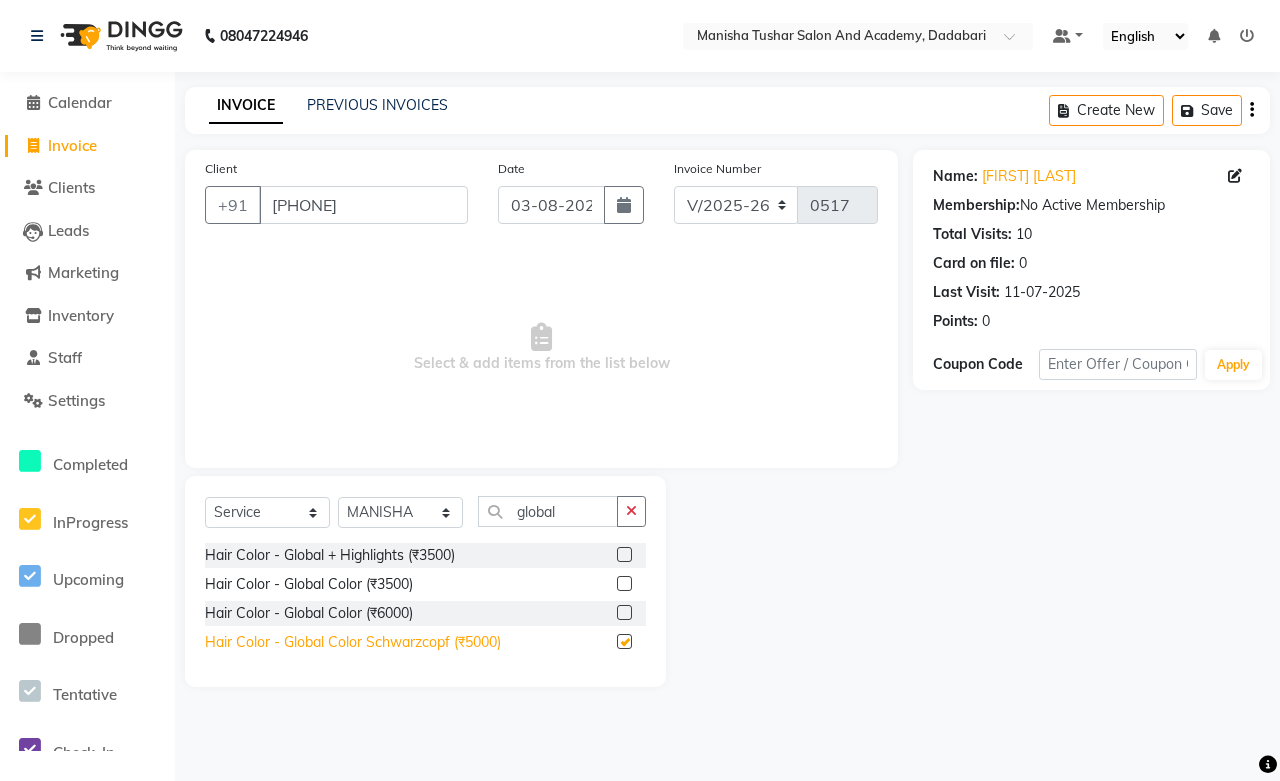 checkbox on "false" 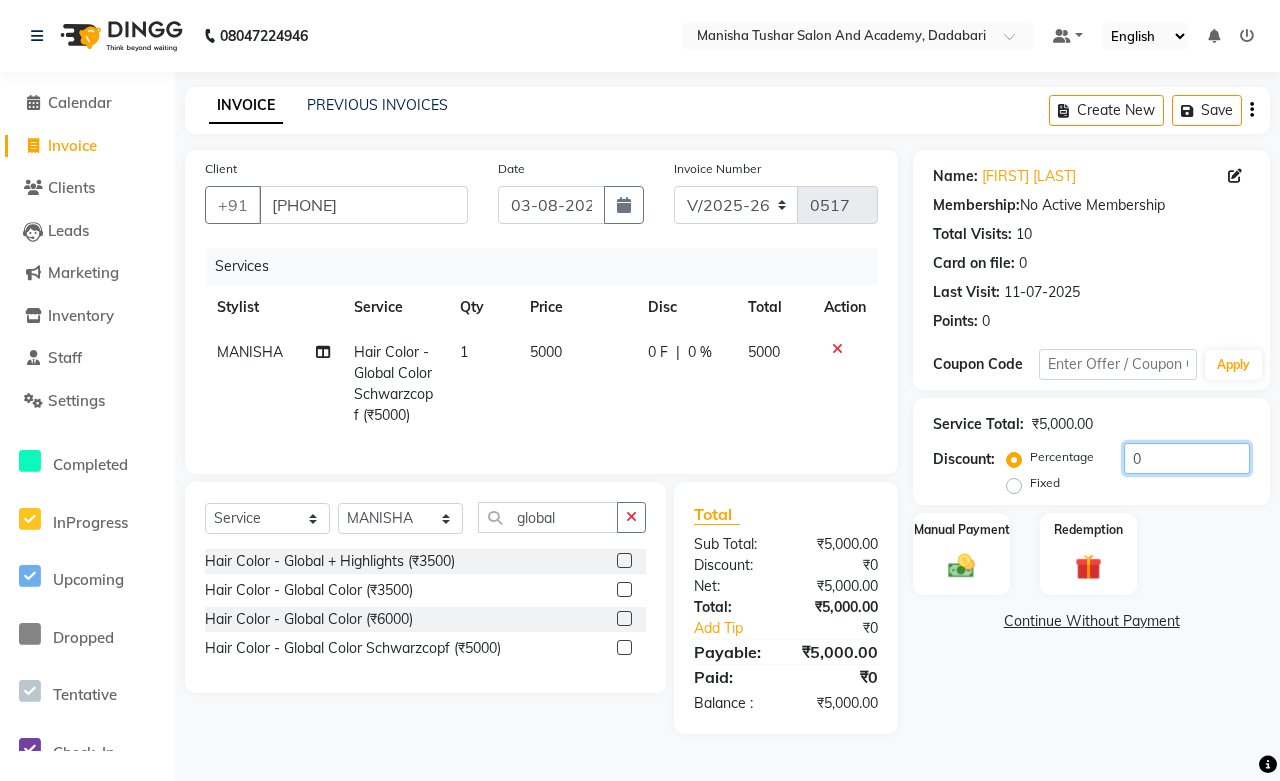 drag, startPoint x: 1164, startPoint y: 447, endPoint x: 1022, endPoint y: 446, distance: 142.00352 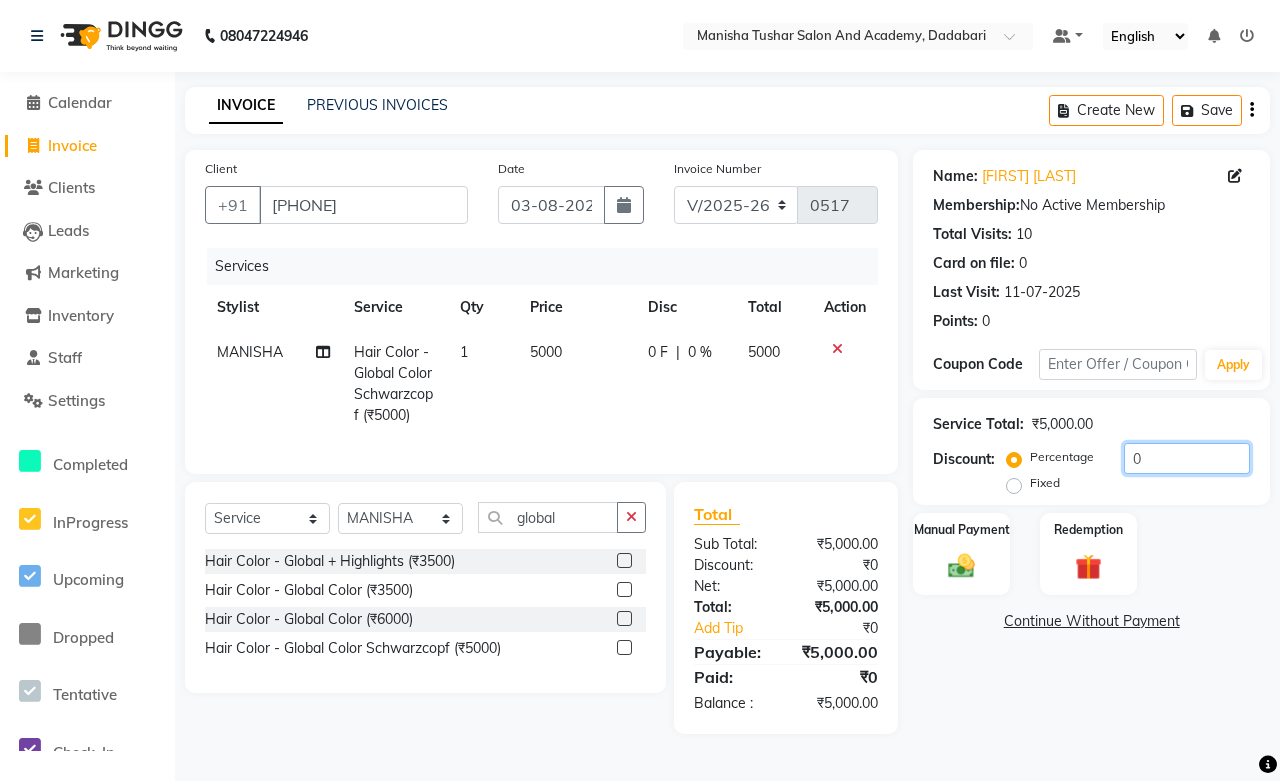 click on "Percentage   Fixed  0" 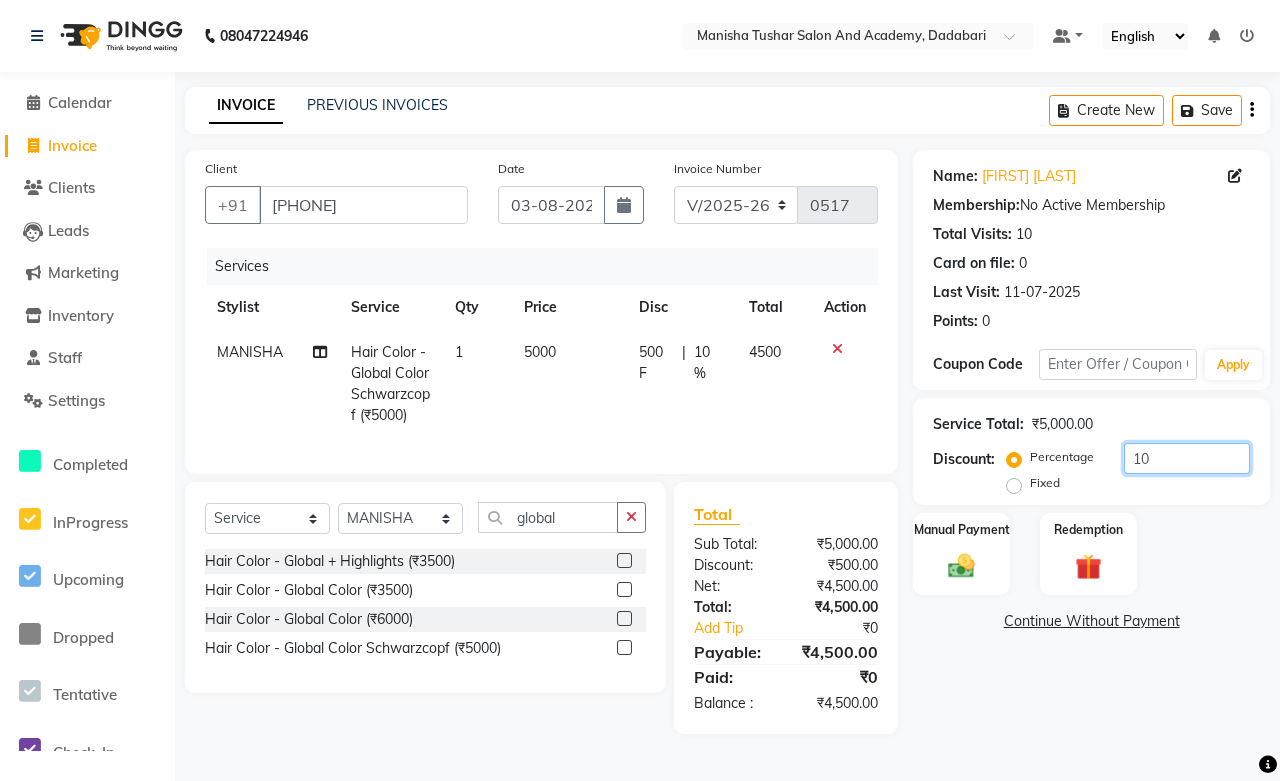 drag, startPoint x: 1200, startPoint y: 458, endPoint x: 987, endPoint y: 480, distance: 214.13313 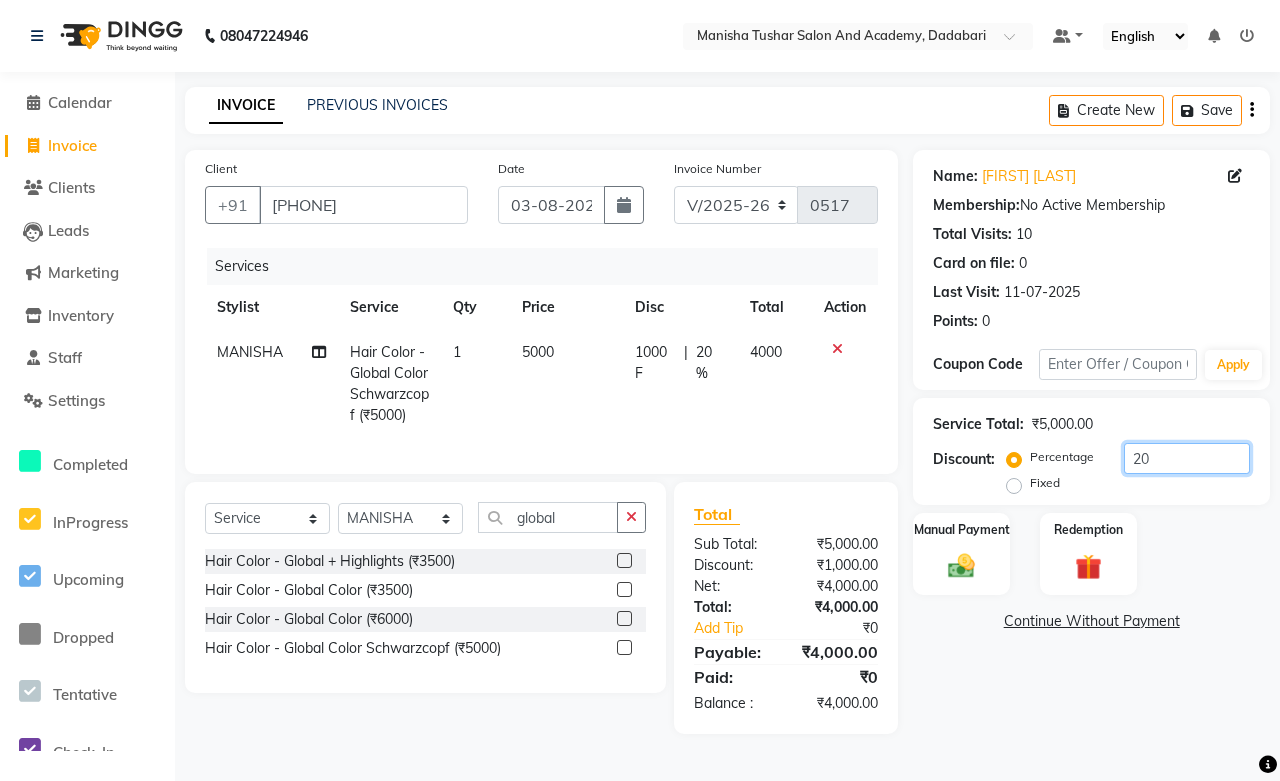 drag, startPoint x: 1171, startPoint y: 458, endPoint x: 835, endPoint y: 485, distance: 337.08307 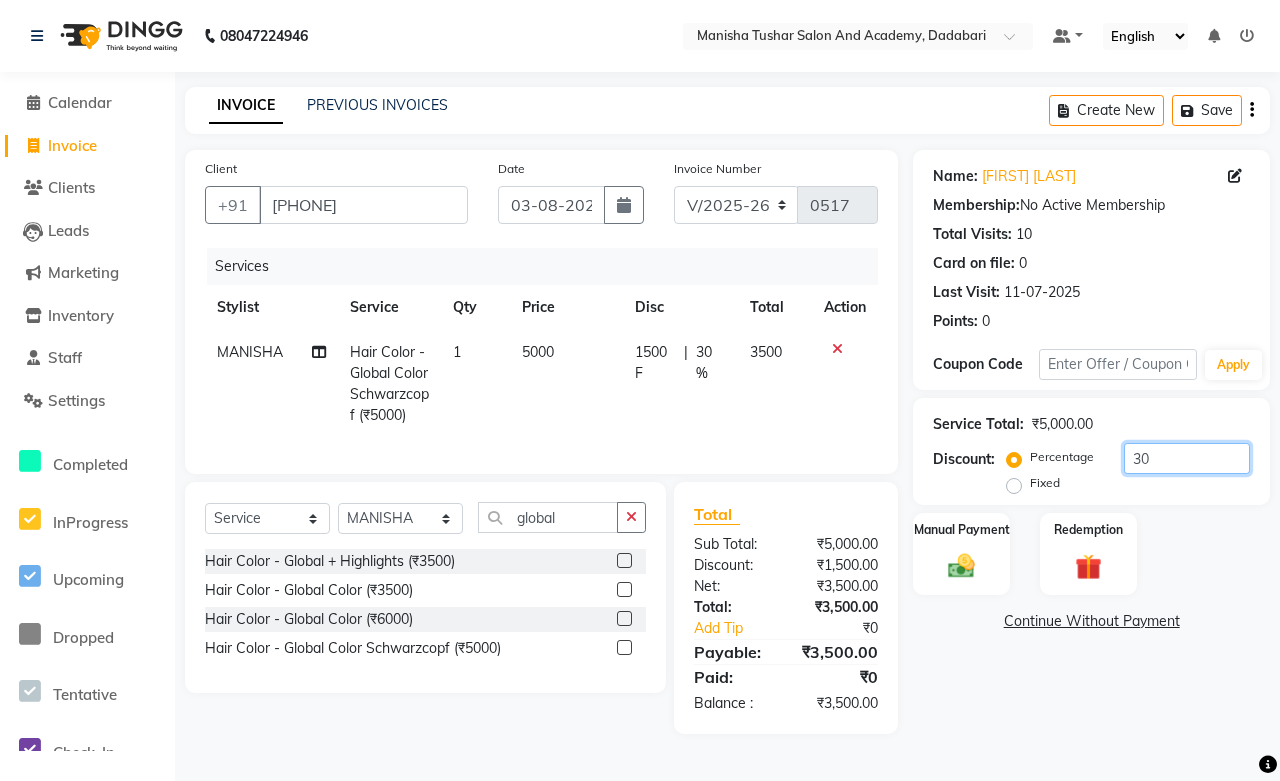click on "30" 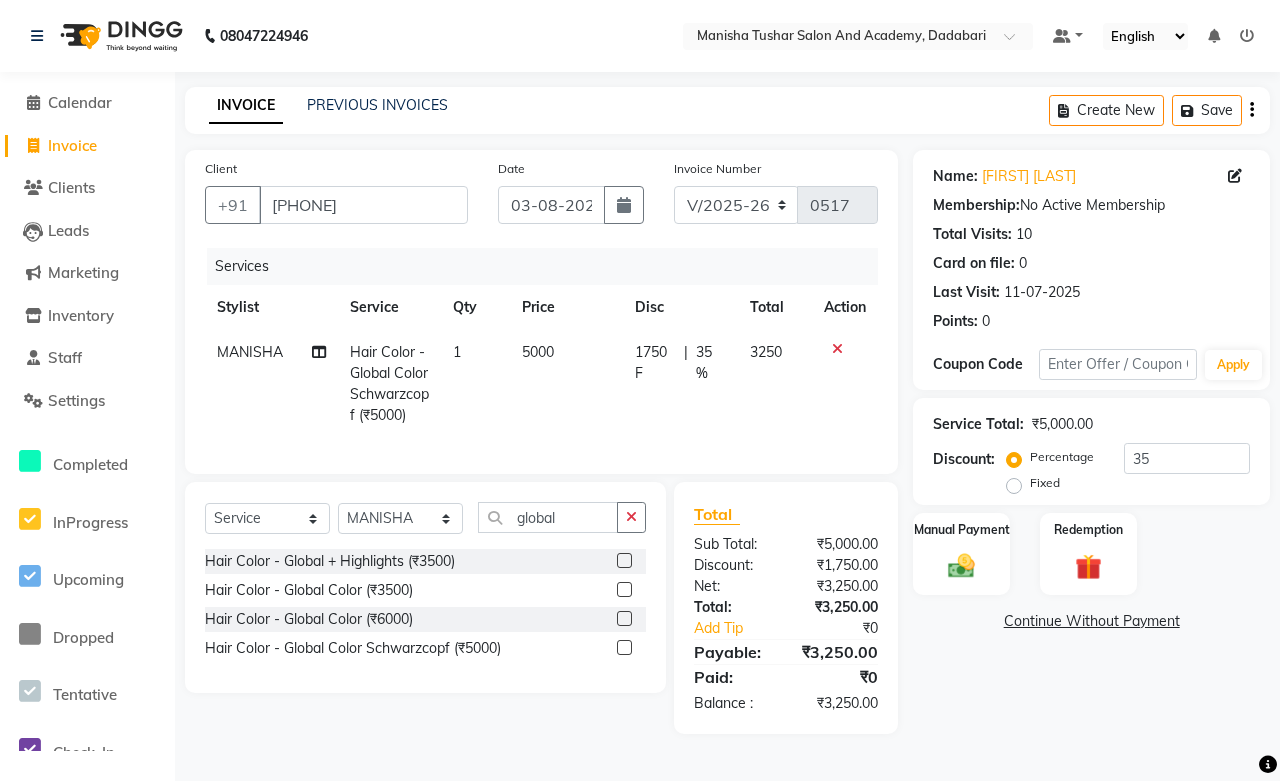 click on "₹3,250.00" 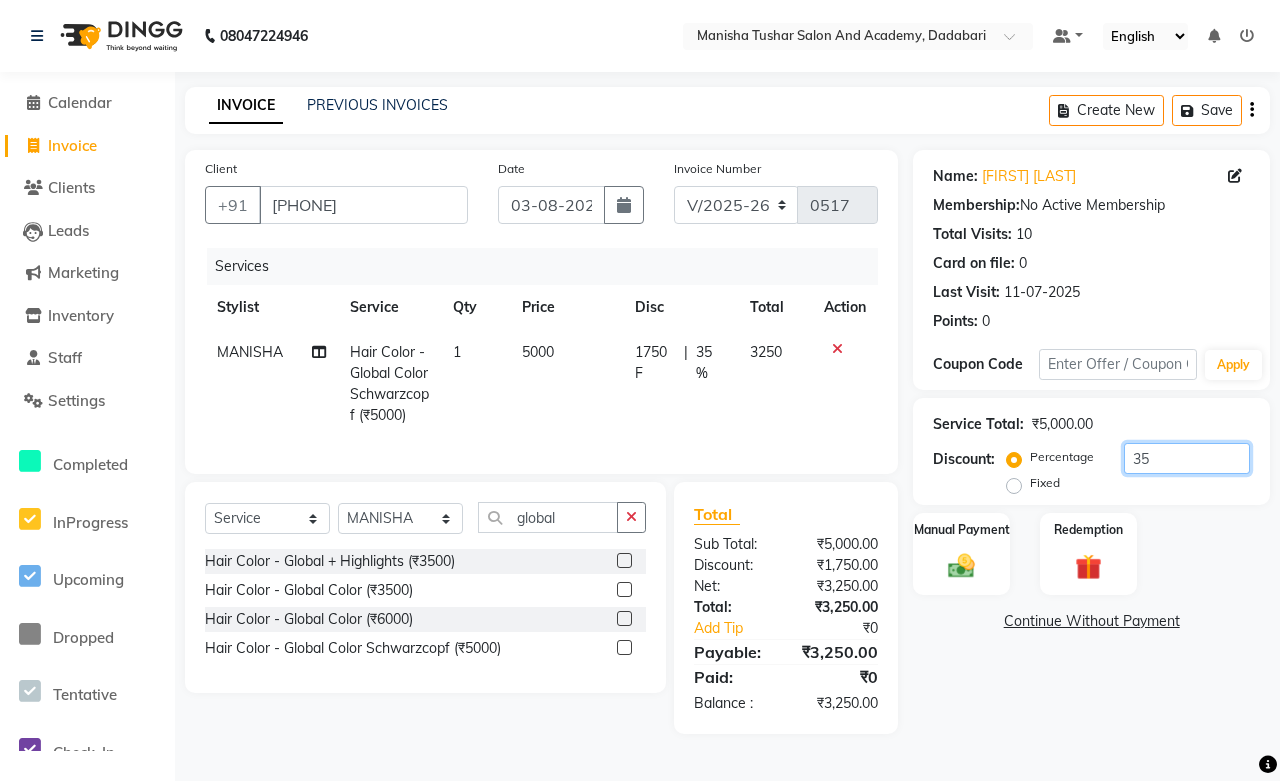 drag, startPoint x: 1177, startPoint y: 462, endPoint x: 856, endPoint y: 442, distance: 321.62244 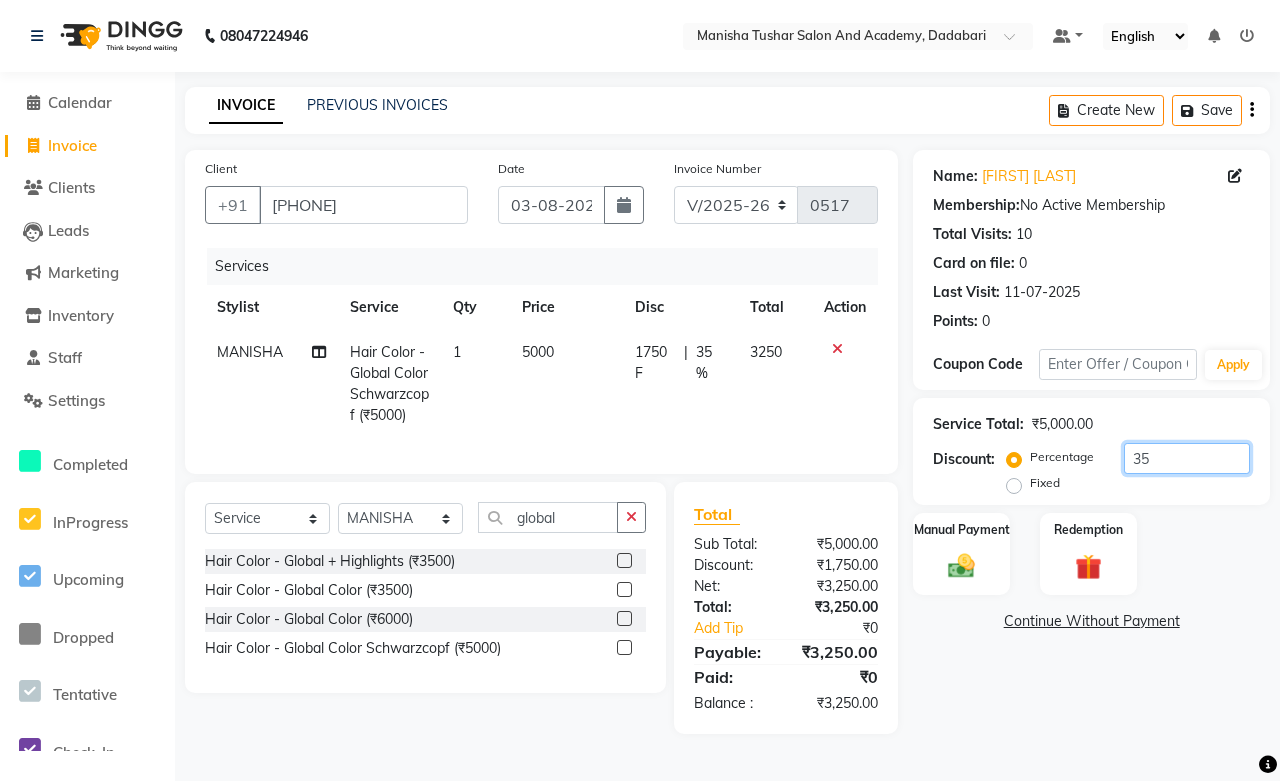click on "Client +91 9829645223 Date 03-08-2025 Invoice Number V/2025 V/2025-26 0517 Services Stylist Service Qty Price Disc Total Action MANISHA Hair Color - Global Color Schwarzcopf  (₹5000) 1 5000 1750 F | 35 % 3250 Select  Service  Product  Membership  Package Voucher Prepaid Gift Card  Select Stylist Abdul Shoaib Aksha Khan Archika  Jain Arti Singh Farman Mirza Harsha Mam MANISHA Mohd. Furkan Neelu Suman Nisha Meghwal Payal Sen Pooja Jaga Poonam Trehan Ravina Sen Sahil Ansari Sanju di Sapna Sharma Shekhu Abdul Suraj Sen Sushant Verma TUSHAR   global Hair Color - Global + Highlights (₹3500)  Hair Color - Global Color (₹3500)  Hair Color - Global Color (₹6000)  Hair Color - Global Color Schwarzcopf  (₹5000)  Total Sub Total: ₹5,000.00 Discount: ₹1,750.00 Net: ₹3,250.00 Total: ₹3,250.00 Add Tip ₹0 Payable: ₹3,250.00 Paid: ₹0 Balance   : ₹3,250.00 Name: Shakuntala Jain Membership:  No Active Membership  Total Visits:  10 Card on file:  0 Last Visit:   11-07-2025 Points:   0  Coupon Code Apply" 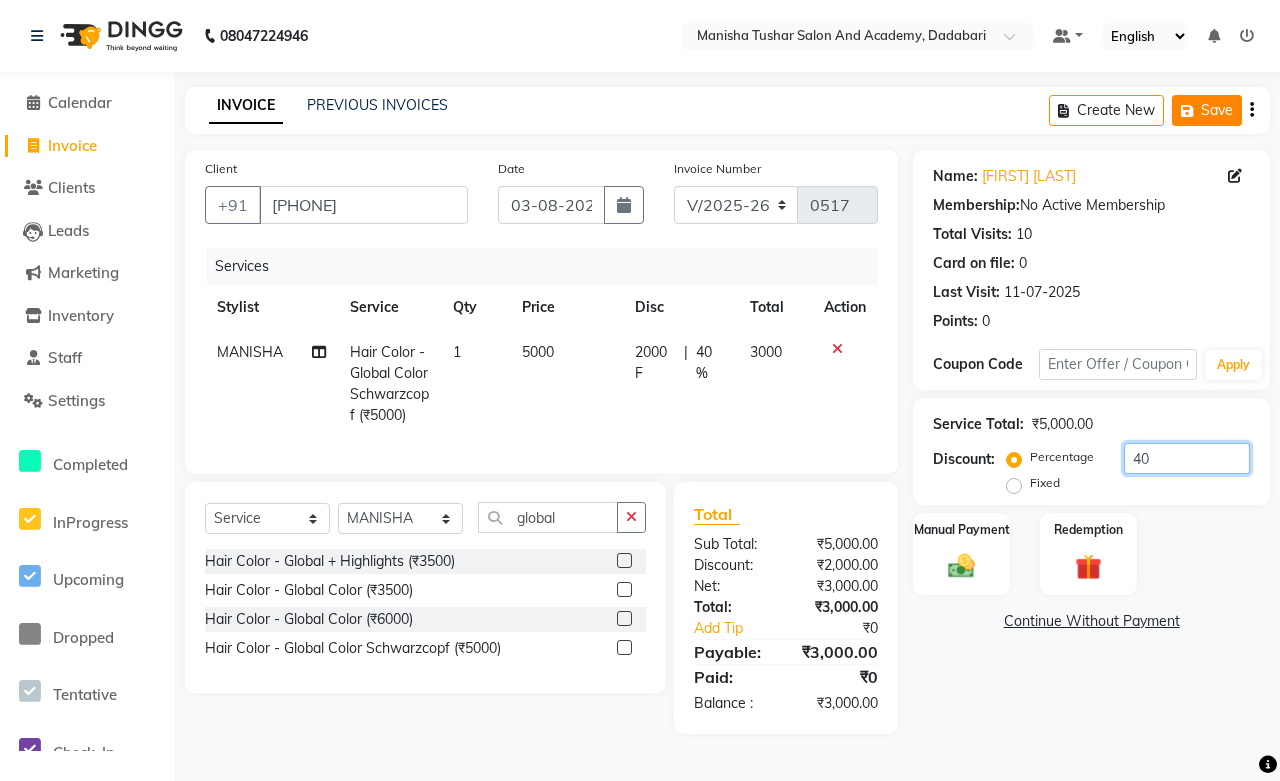 type on "40" 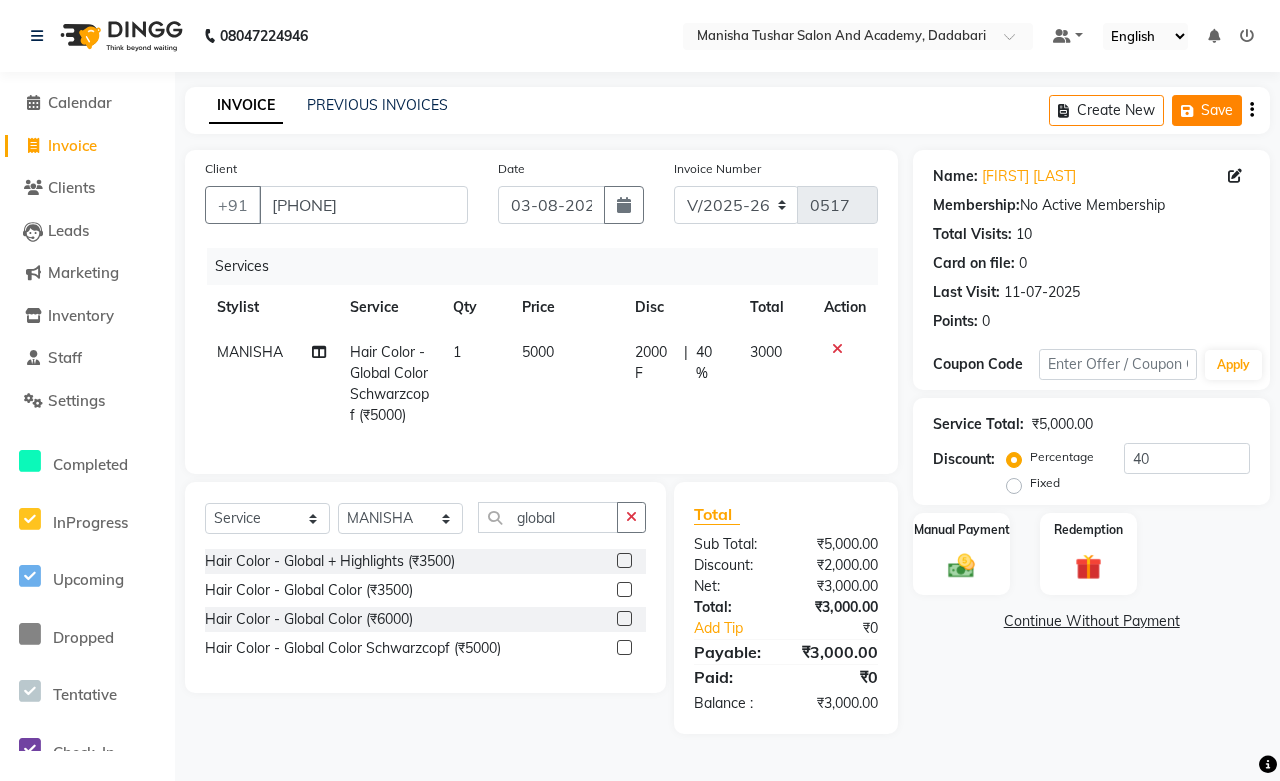 click on "Save" 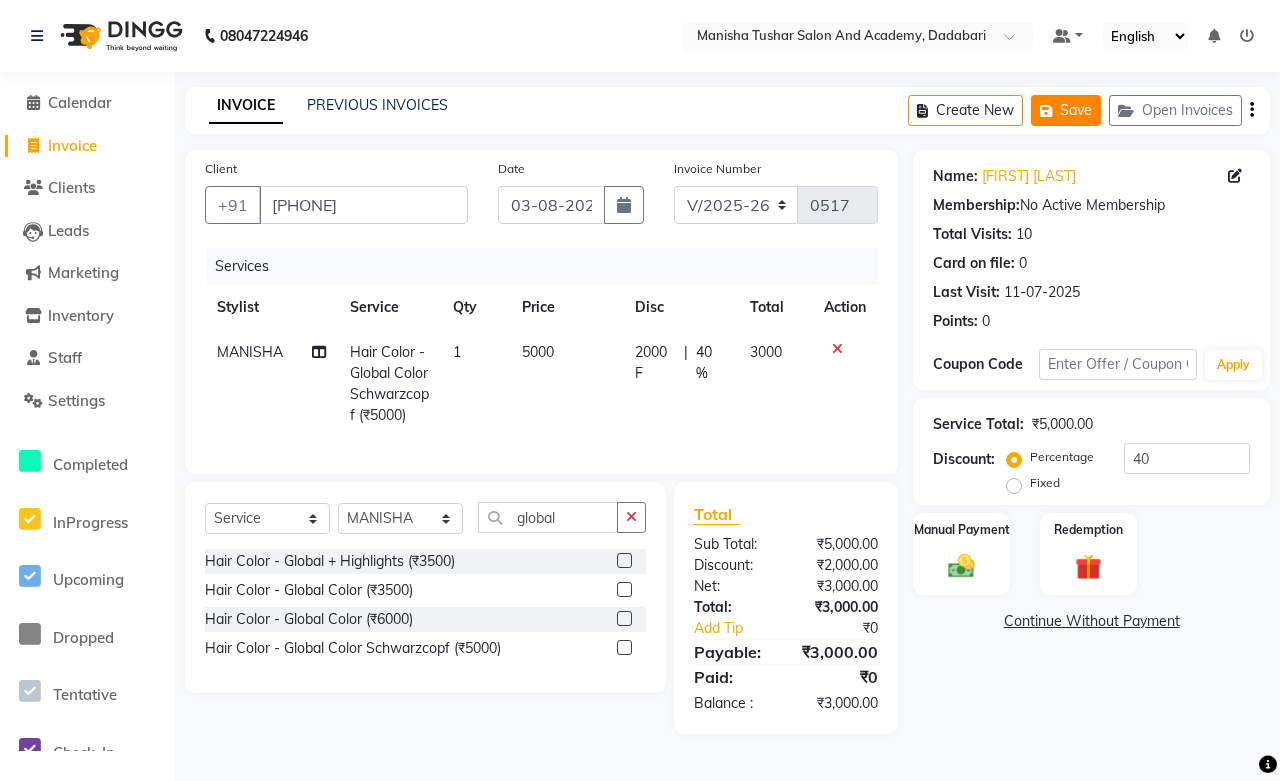 click 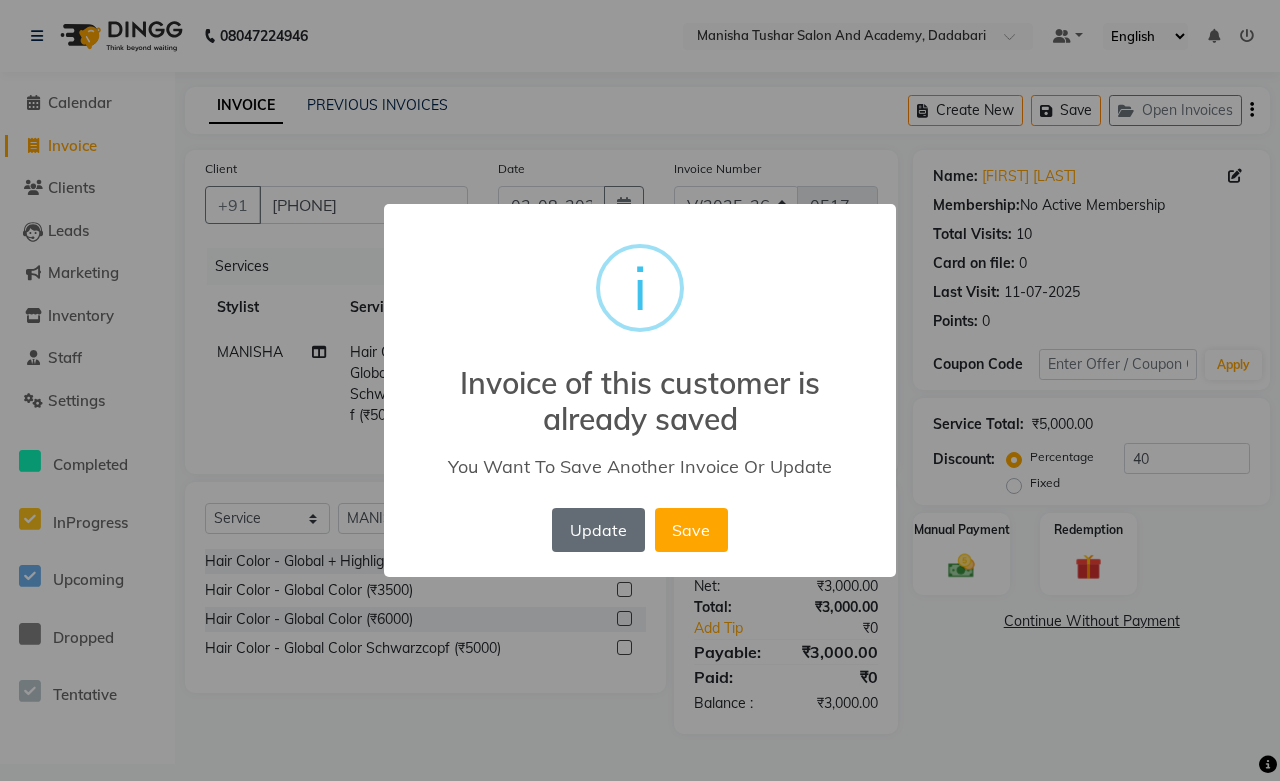 click on "Update" at bounding box center (598, 530) 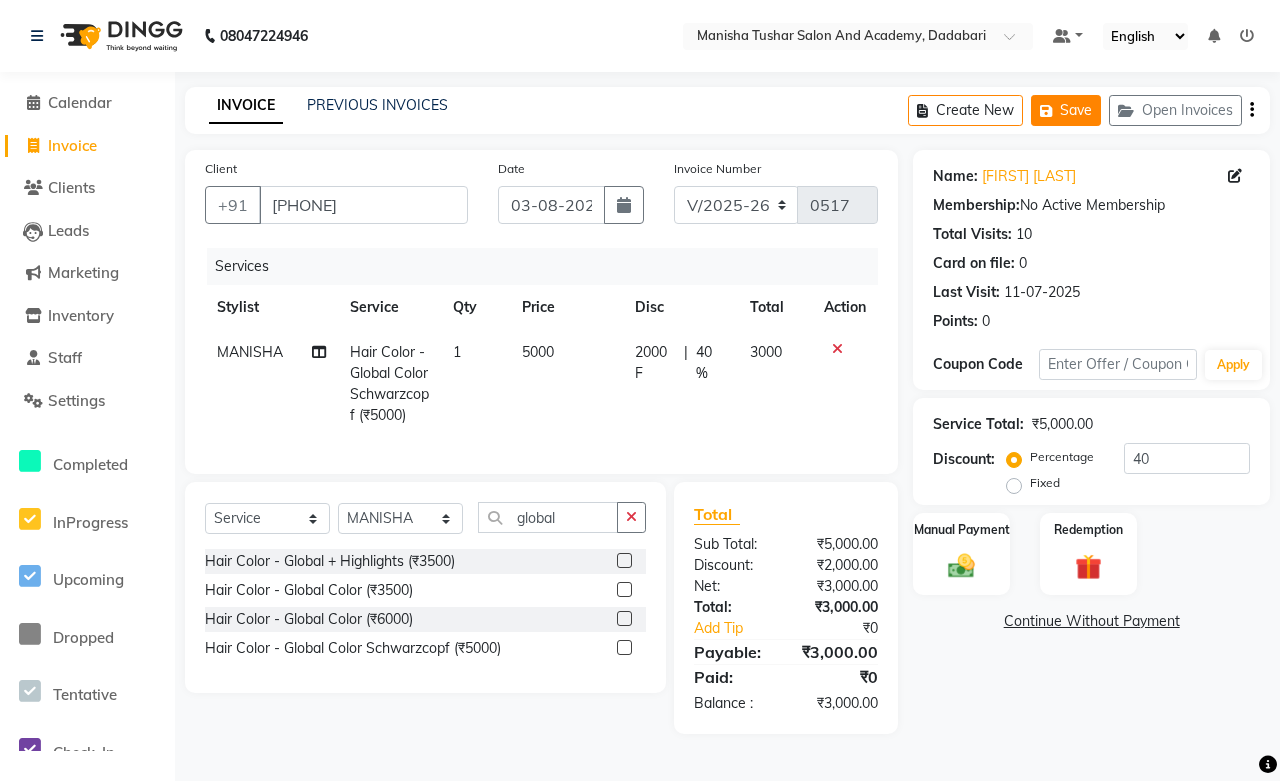 click on "Save" 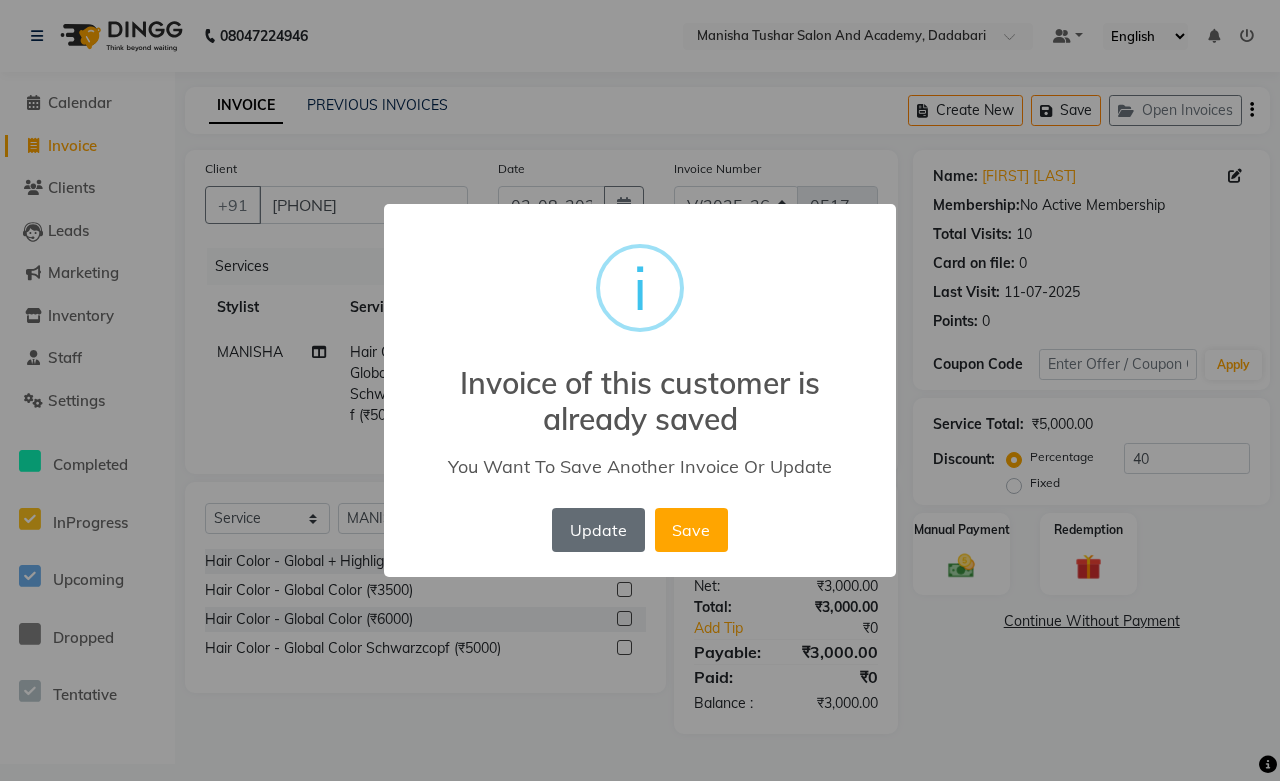 click on "Update" at bounding box center (598, 530) 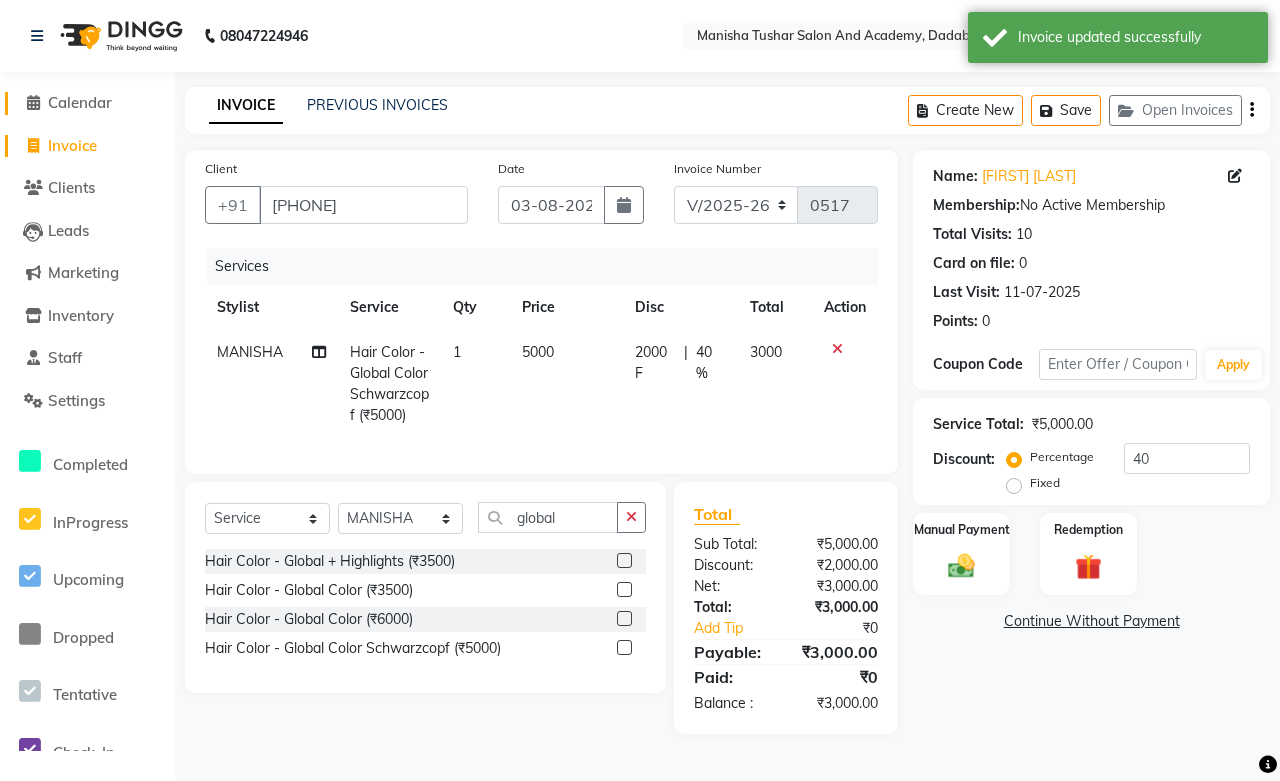click on "Calendar" 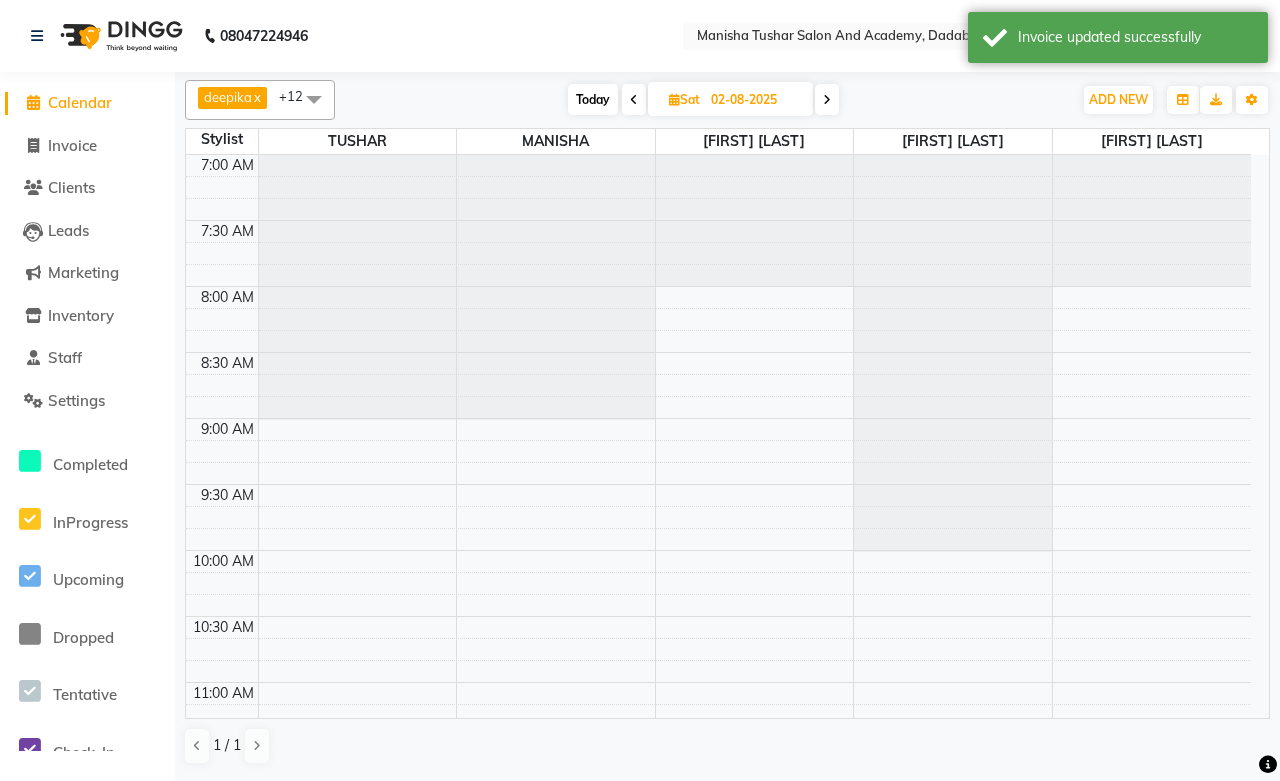 click on "02-08-2025" at bounding box center (755, 100) 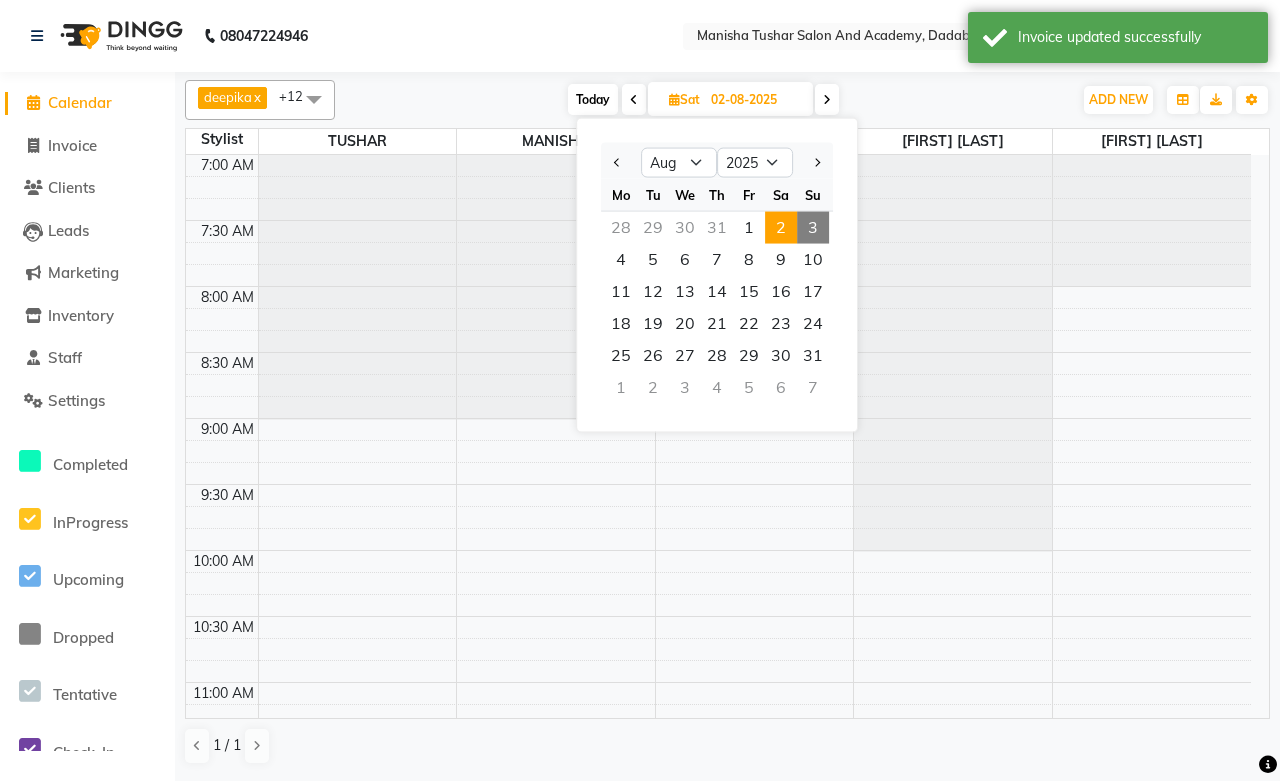 click on "3" at bounding box center (813, 228) 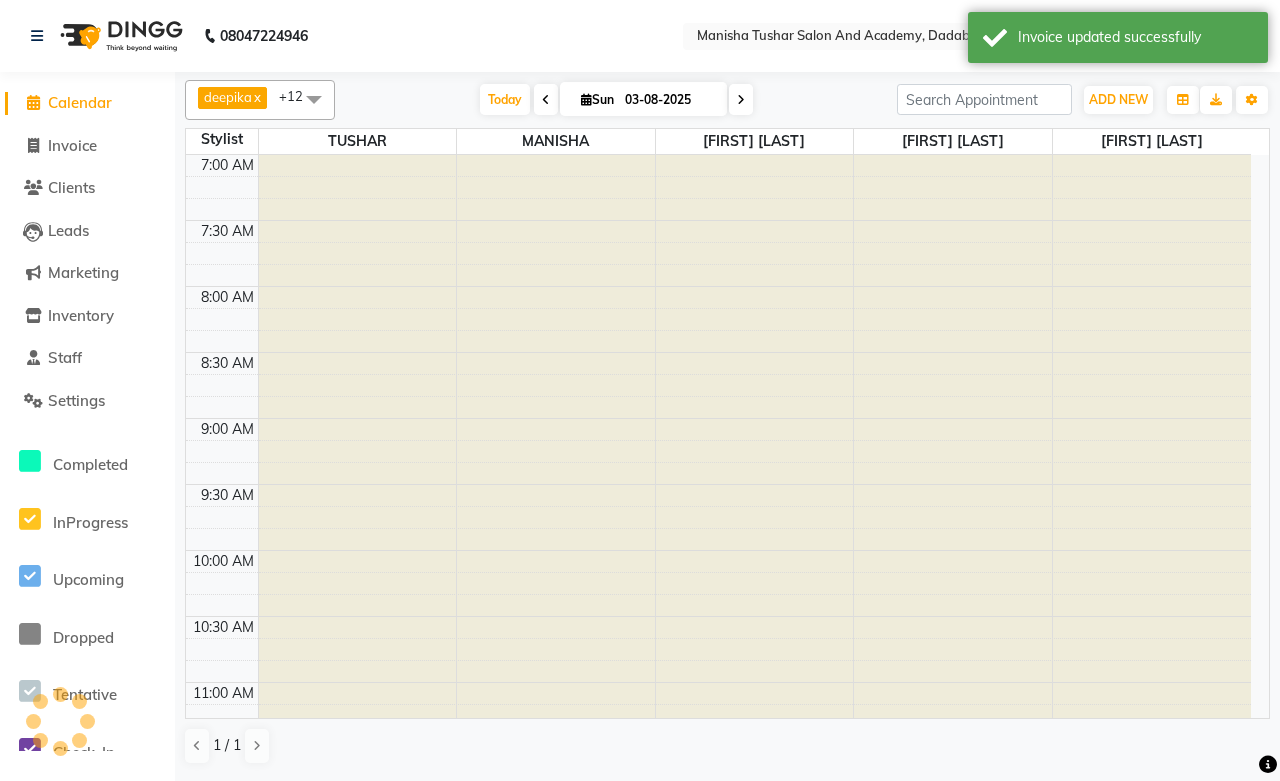 scroll, scrollTop: 531, scrollLeft: 0, axis: vertical 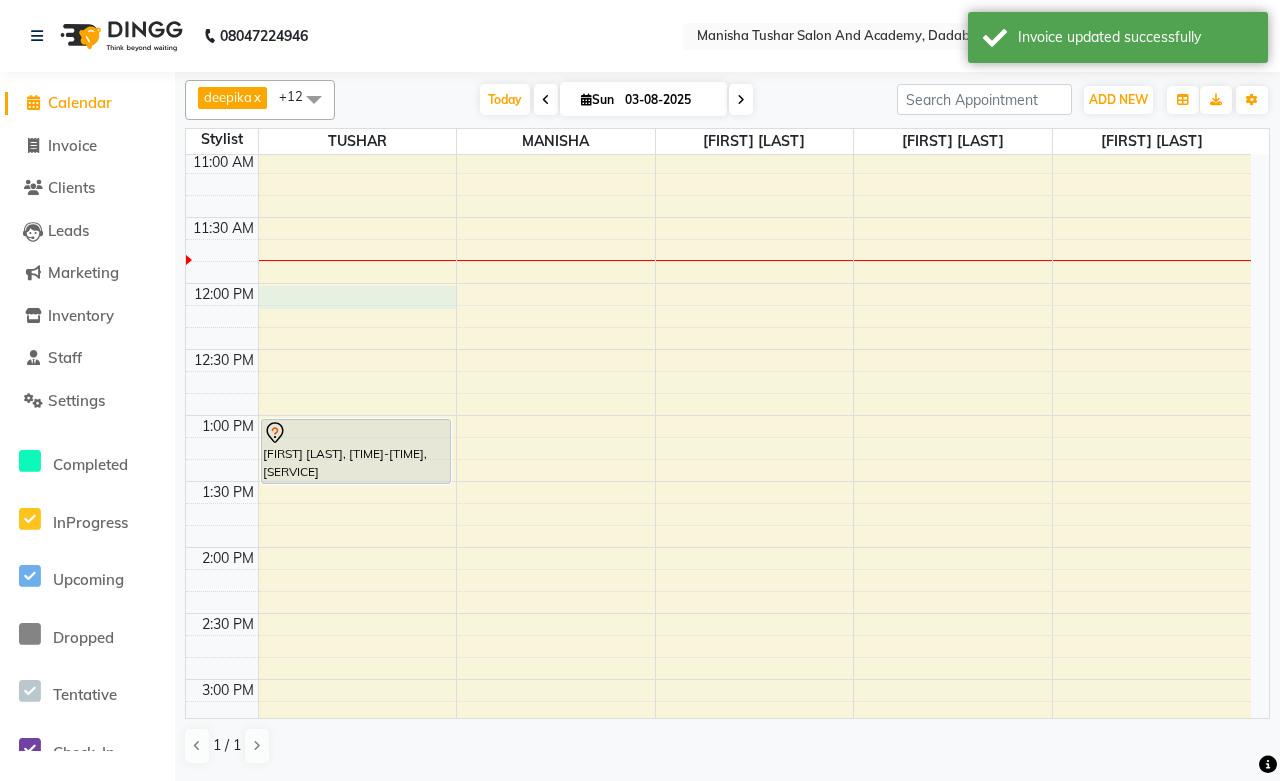 click on "7:00 AM 7:30 AM 8:00 AM 8:30 AM 9:00 AM 9:30 AM 10:00 AM 10:30 AM 11:00 AM 11:30 AM 12:00 PM 12:30 PM 1:00 PM 1:30 PM 2:00 PM 2:30 PM 3:00 PM 3:30 PM 4:00 PM 4:30 PM 5:00 PM 5:30 PM 6:00 PM 6:30 PM 7:00 PM 7:30 PM 8:00 PM 8:30 PM 9:00 PM 9:30 PM 10:00 PM 10:30 PM 11:00 PM 11:30 PM             Apeksha Kumar, TK01, 01:00 PM-01:30 PM, Hair Services - Hair Cut by Manisha & Tushar" at bounding box center [718, 745] 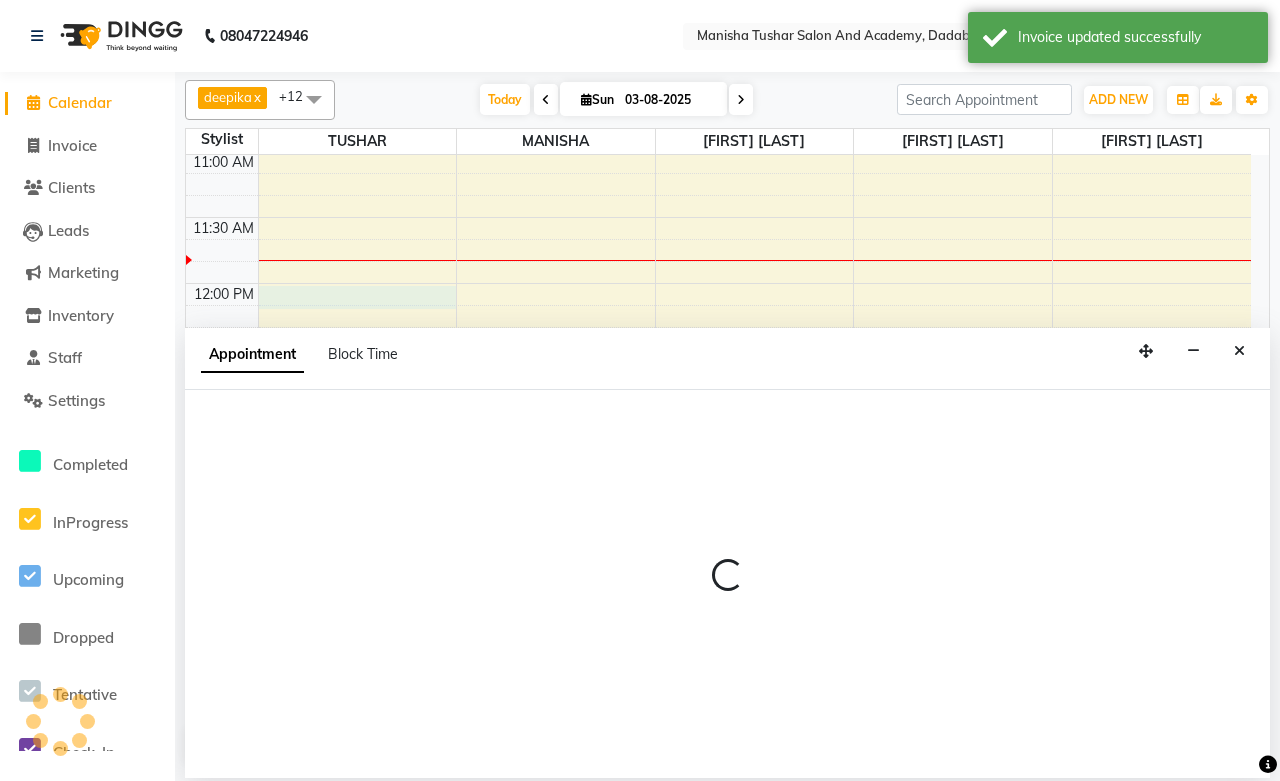 select on "49047" 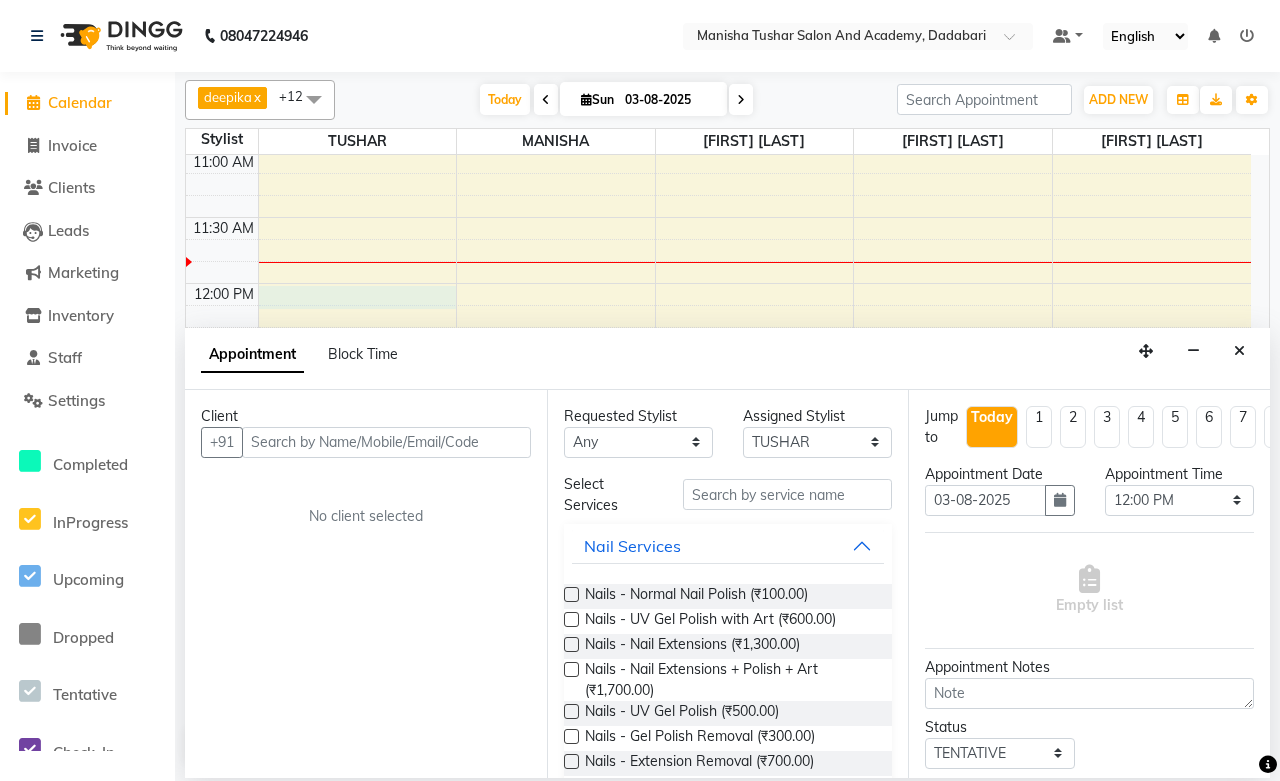 click at bounding box center (386, 442) 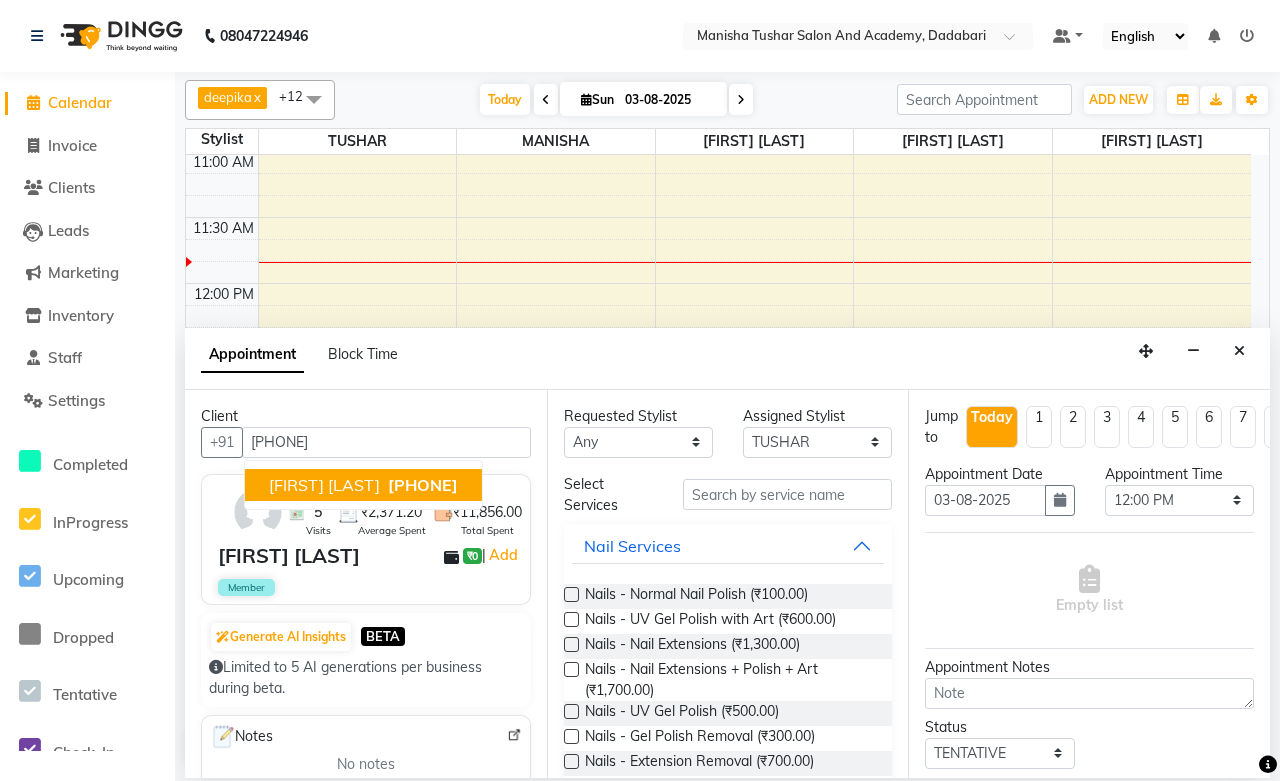 click on "[FIRST] [LAST]" at bounding box center [324, 485] 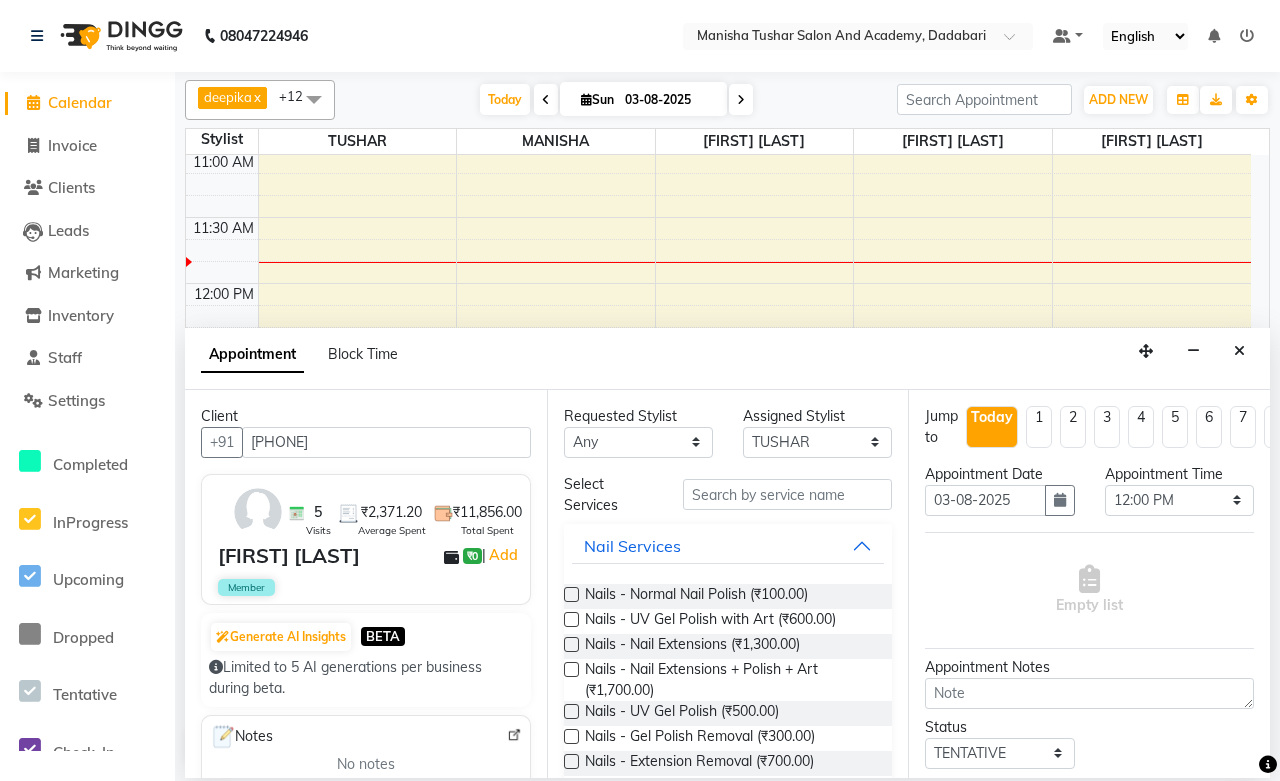 type on "[PHONE]" 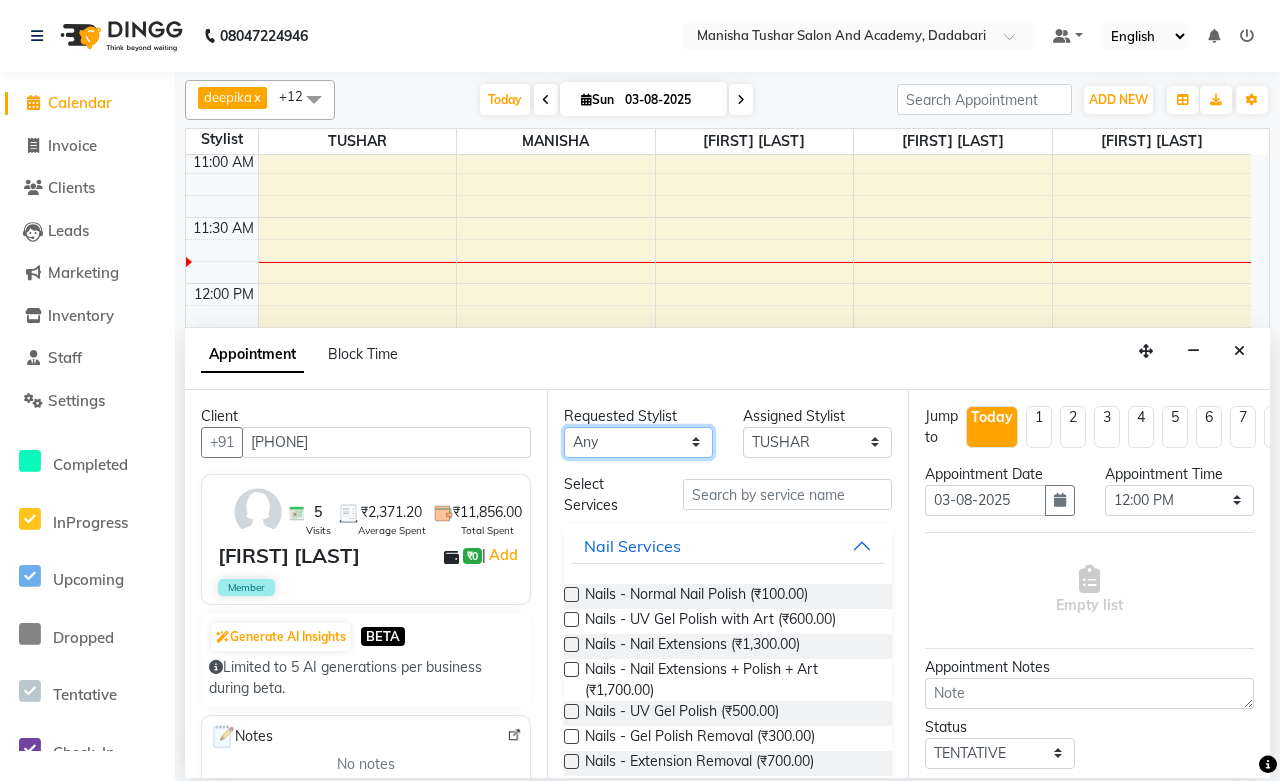 click on "Any [PERSON] [PERSON] [PERSON] [PERSON] [PERSON] [PERSON] [PERSON] [PERSON] [PERSON] [PERSON] [PERSON] [PERSON]" at bounding box center [638, 442] 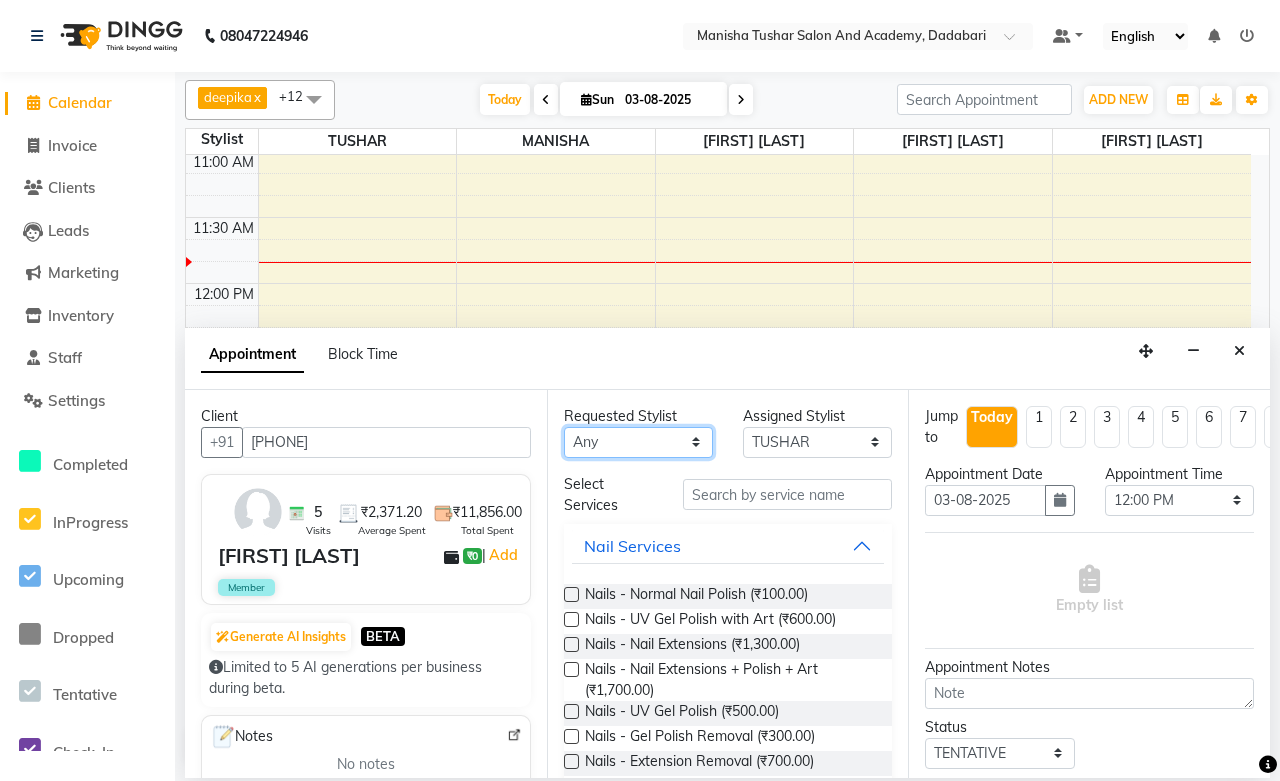 select on "49047" 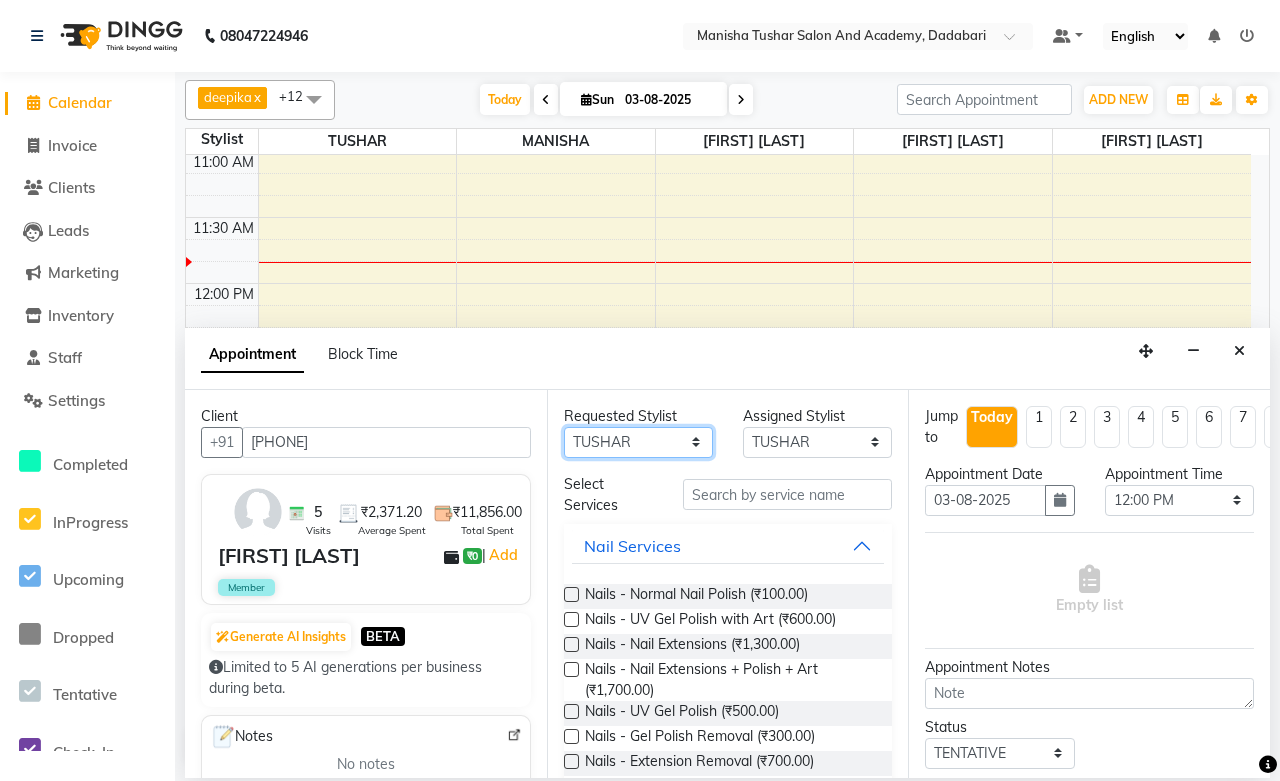 click on "Any [PERSON] [PERSON] [PERSON] [PERSON] [PERSON] [PERSON] [PERSON] [PERSON] [PERSON] [PERSON] [PERSON] [PERSON]" at bounding box center [638, 442] 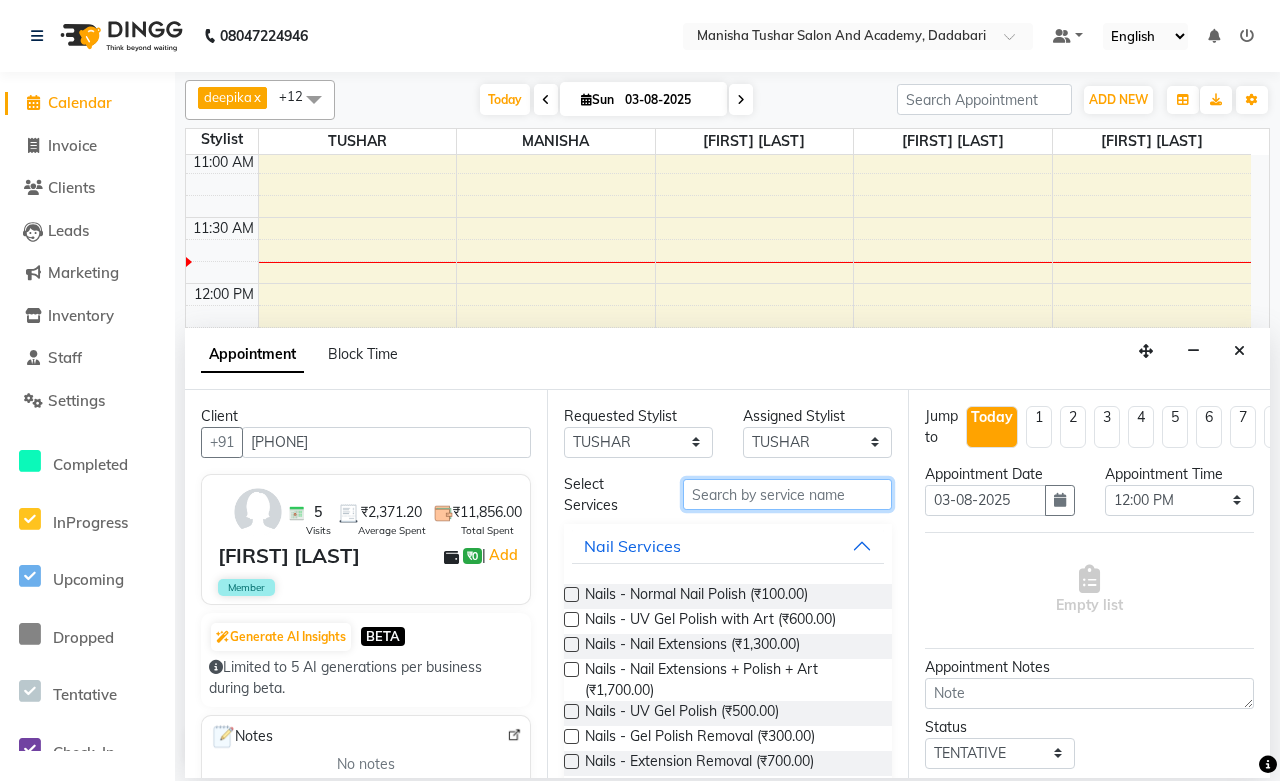 click at bounding box center (787, 494) 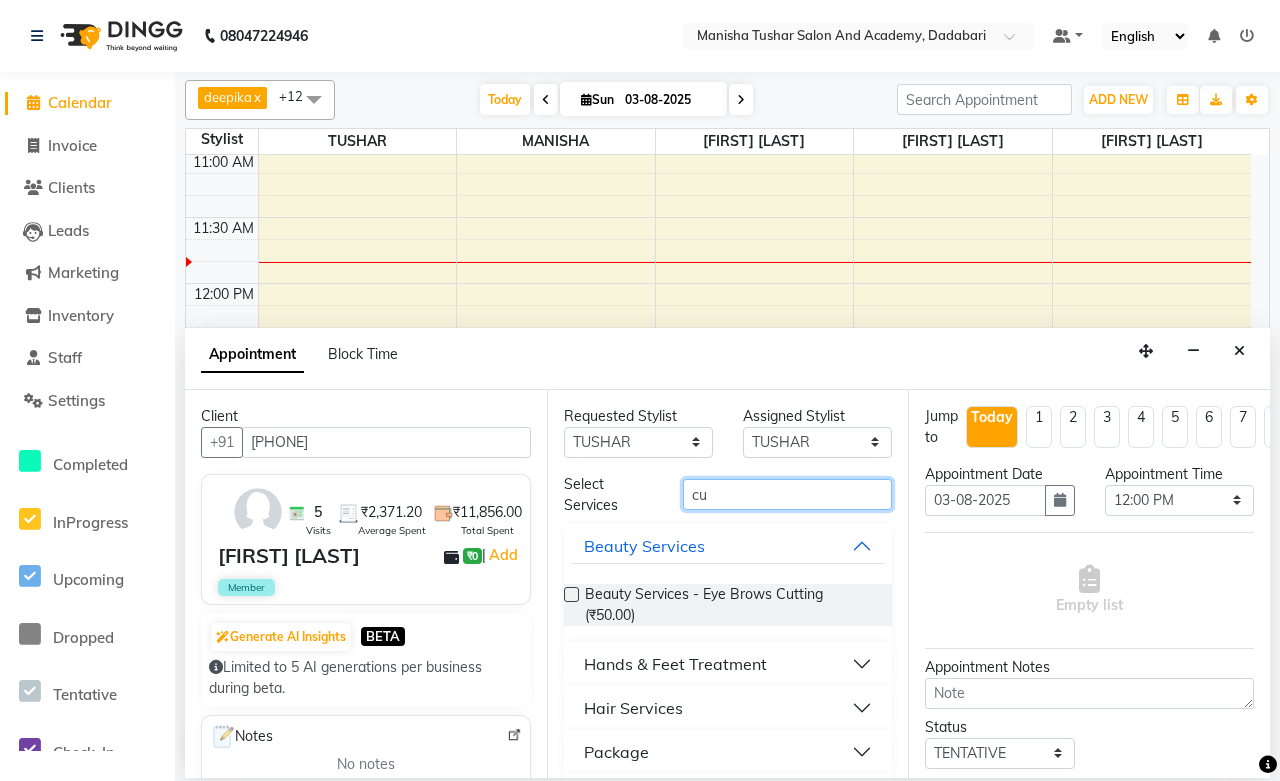 type on "c" 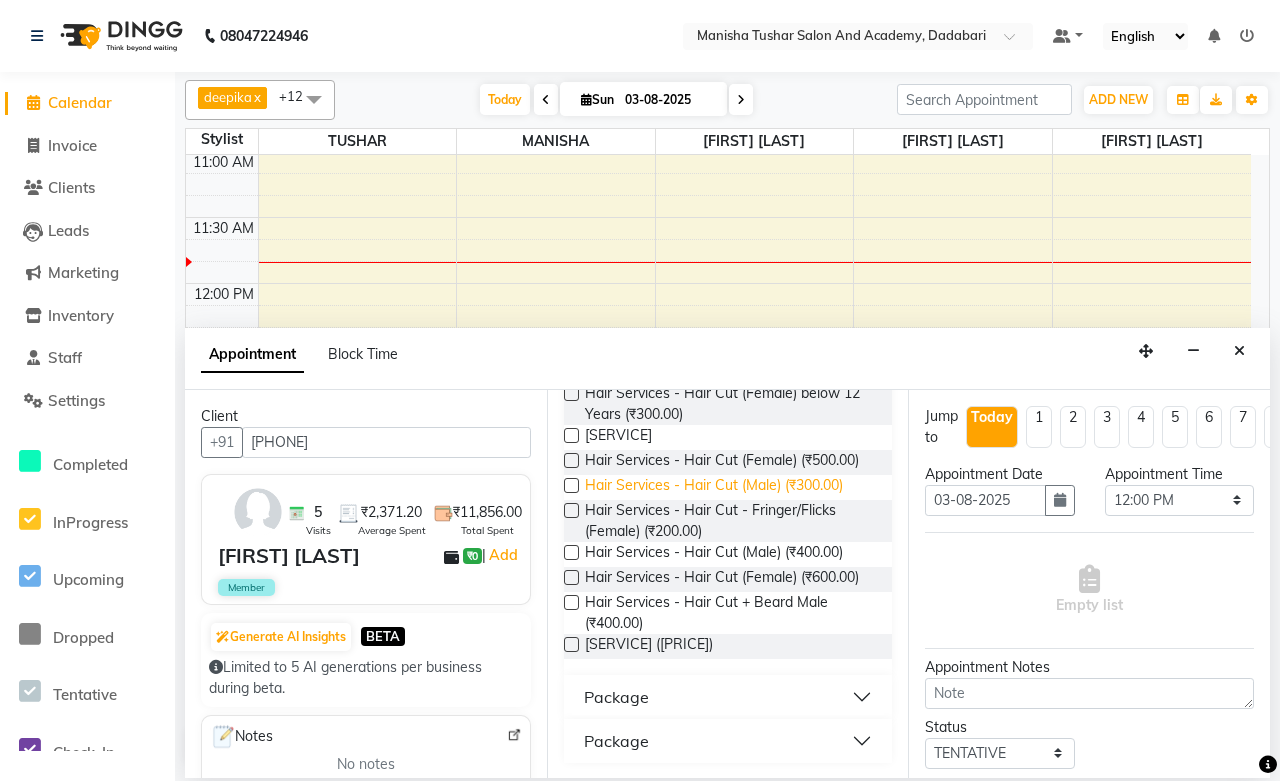scroll, scrollTop: 222, scrollLeft: 0, axis: vertical 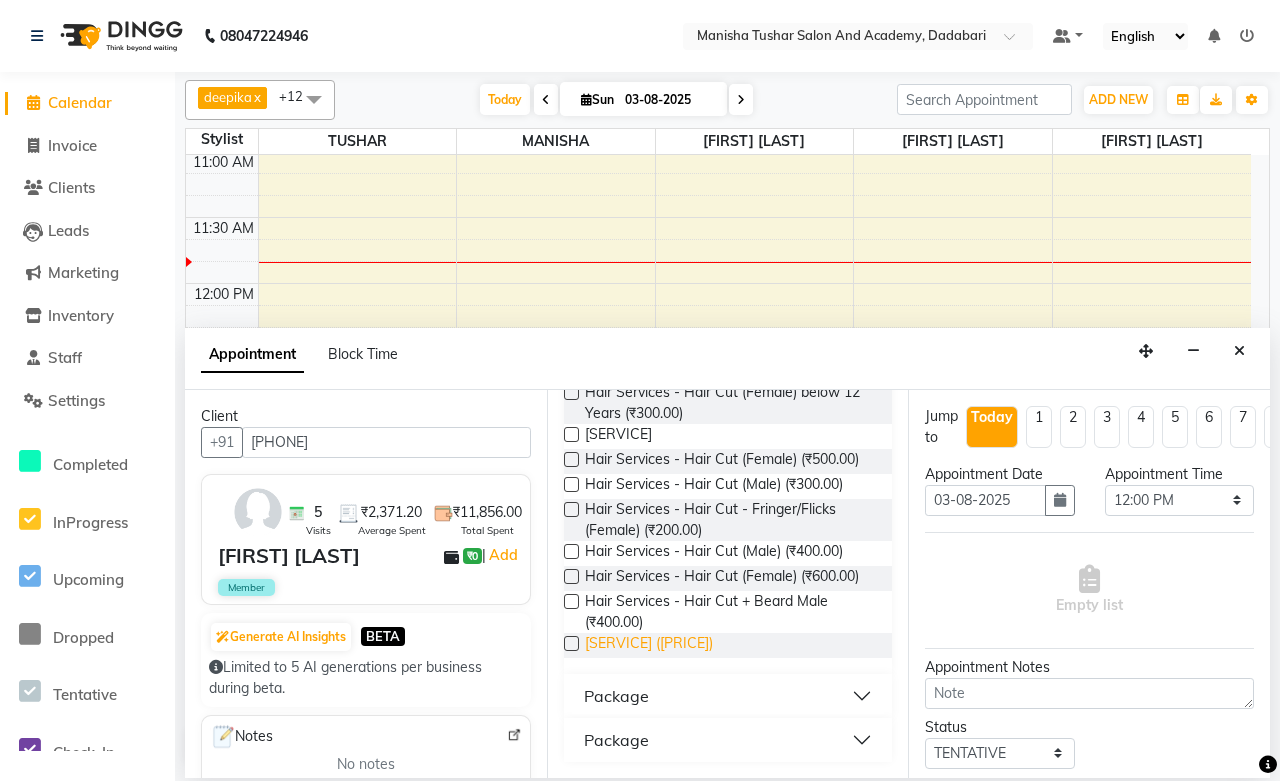 type on "hair cut" 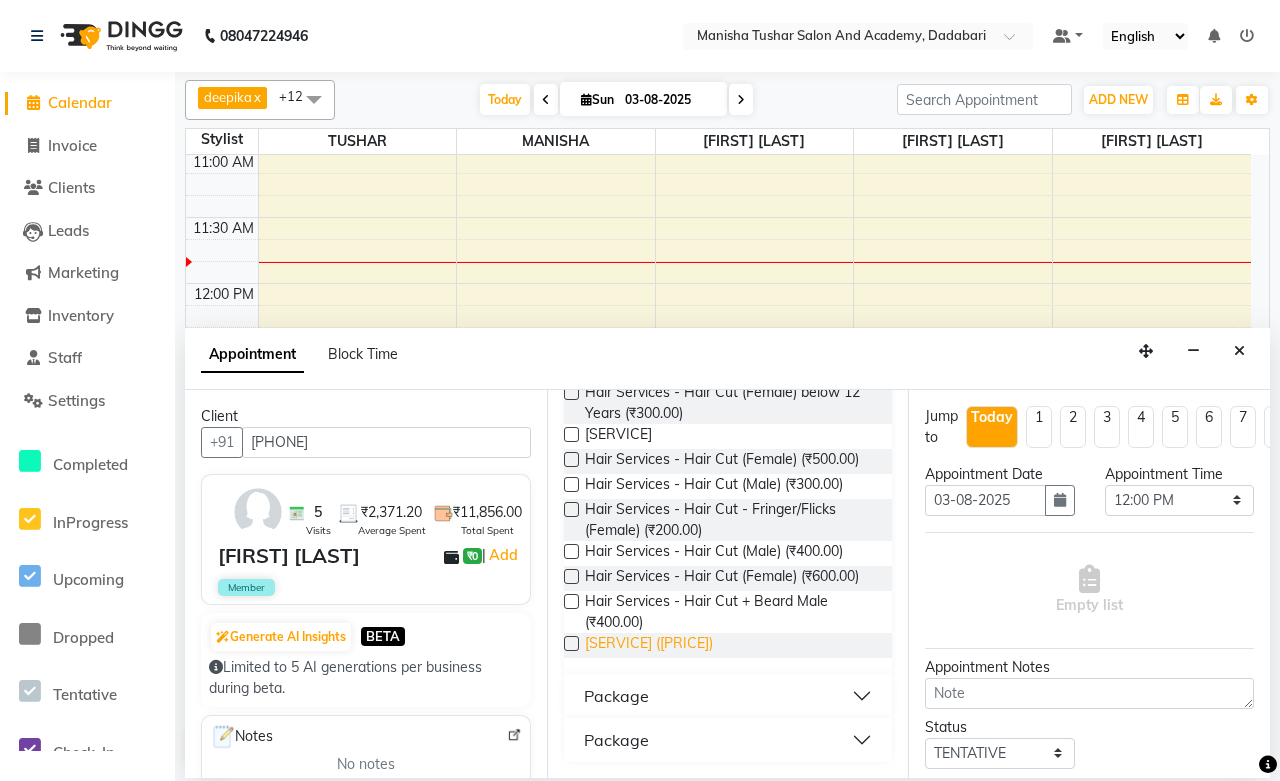 click on "Hair Services - Hair Cut by [PERSON] & [PERSON] ([CURRENCY][NUMBER])" at bounding box center (649, 645) 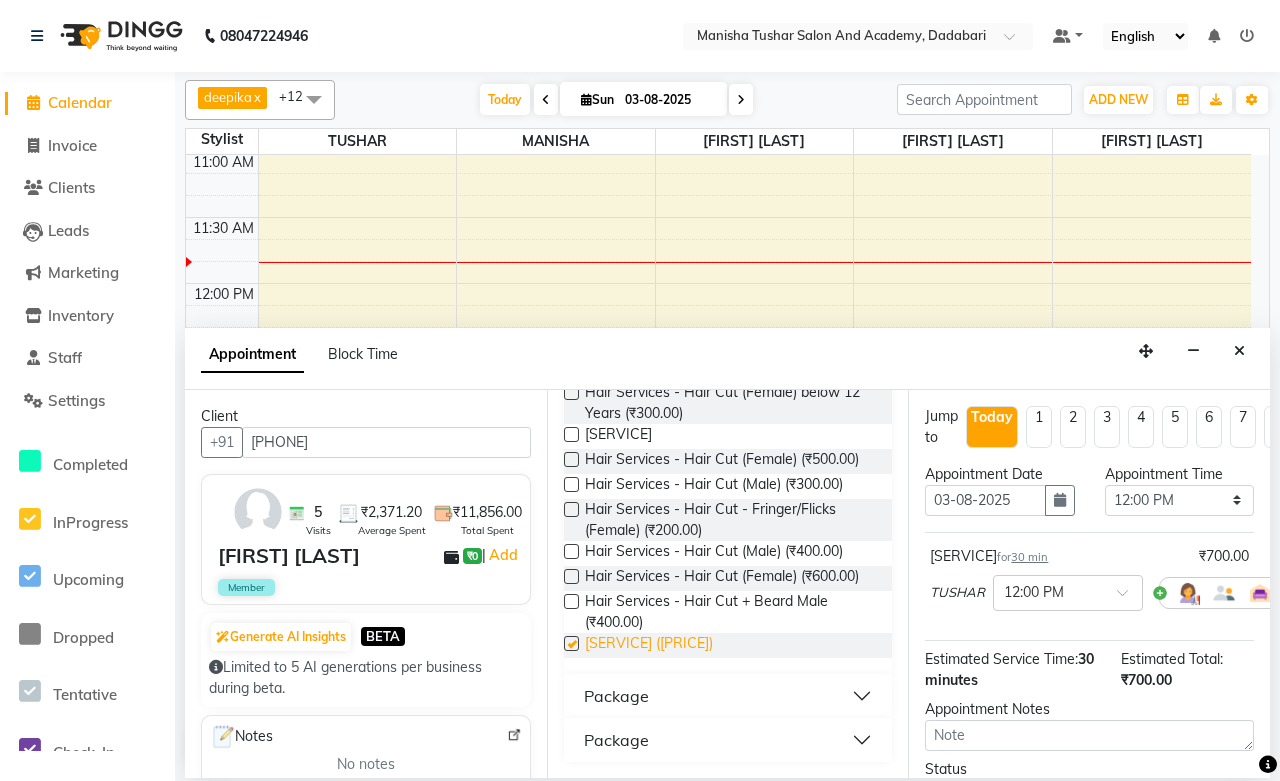 checkbox on "false" 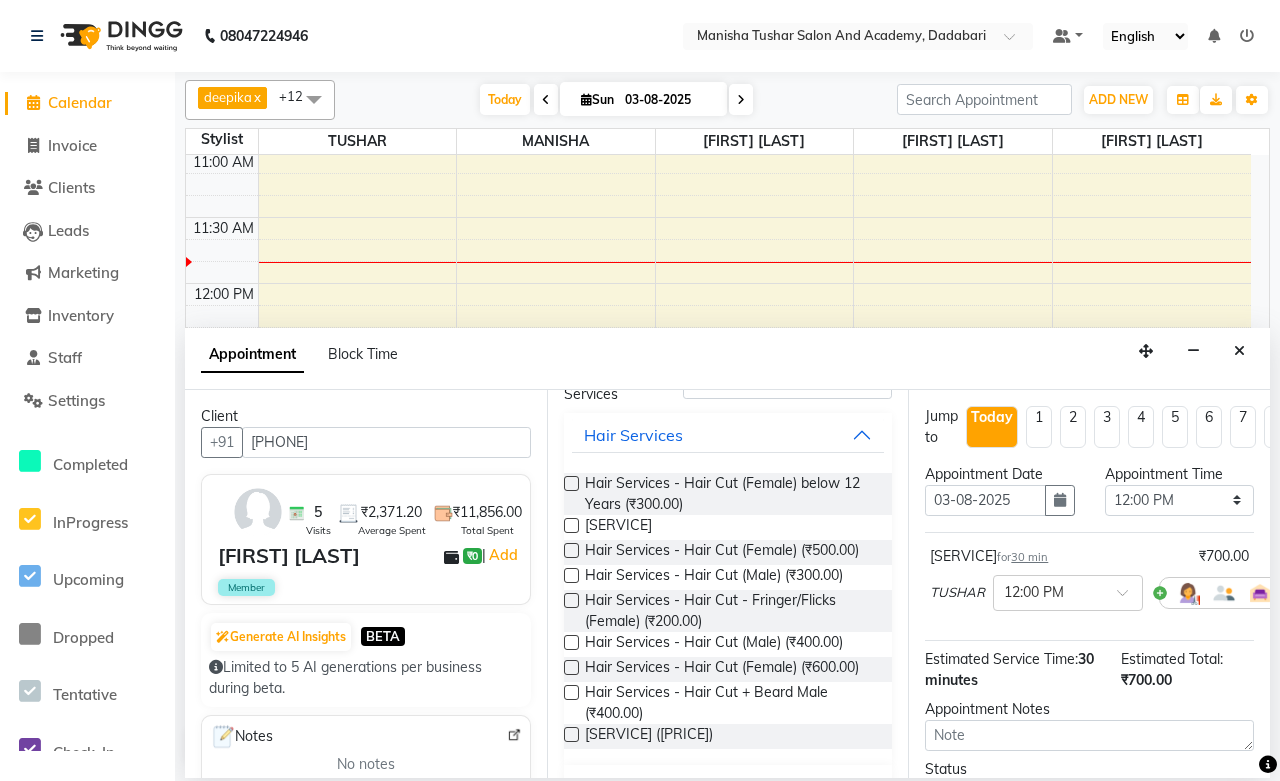 scroll, scrollTop: 0, scrollLeft: 0, axis: both 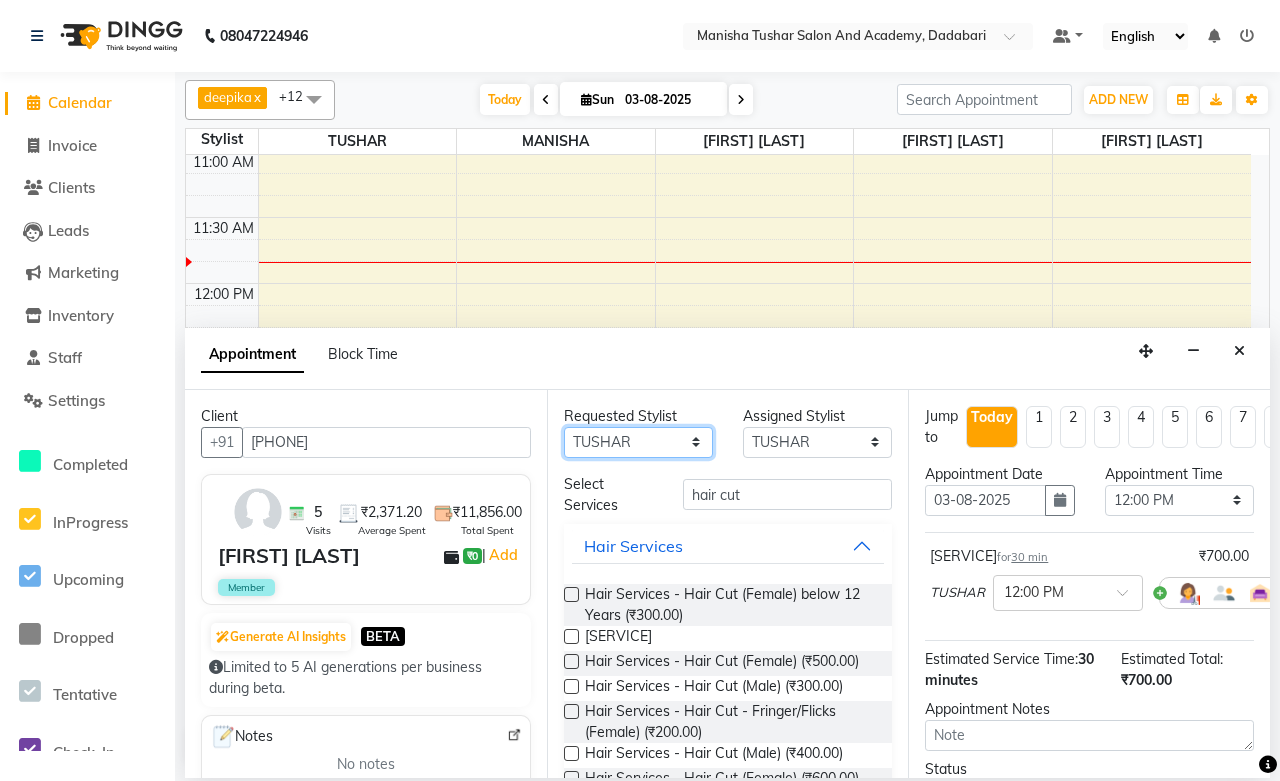 click on "Any [PERSON] [PERSON] [PERSON] [PERSON] [PERSON] [PERSON] [PERSON] [PERSON] [PERSON] [PERSON] [PERSON] [PERSON]" at bounding box center (638, 442) 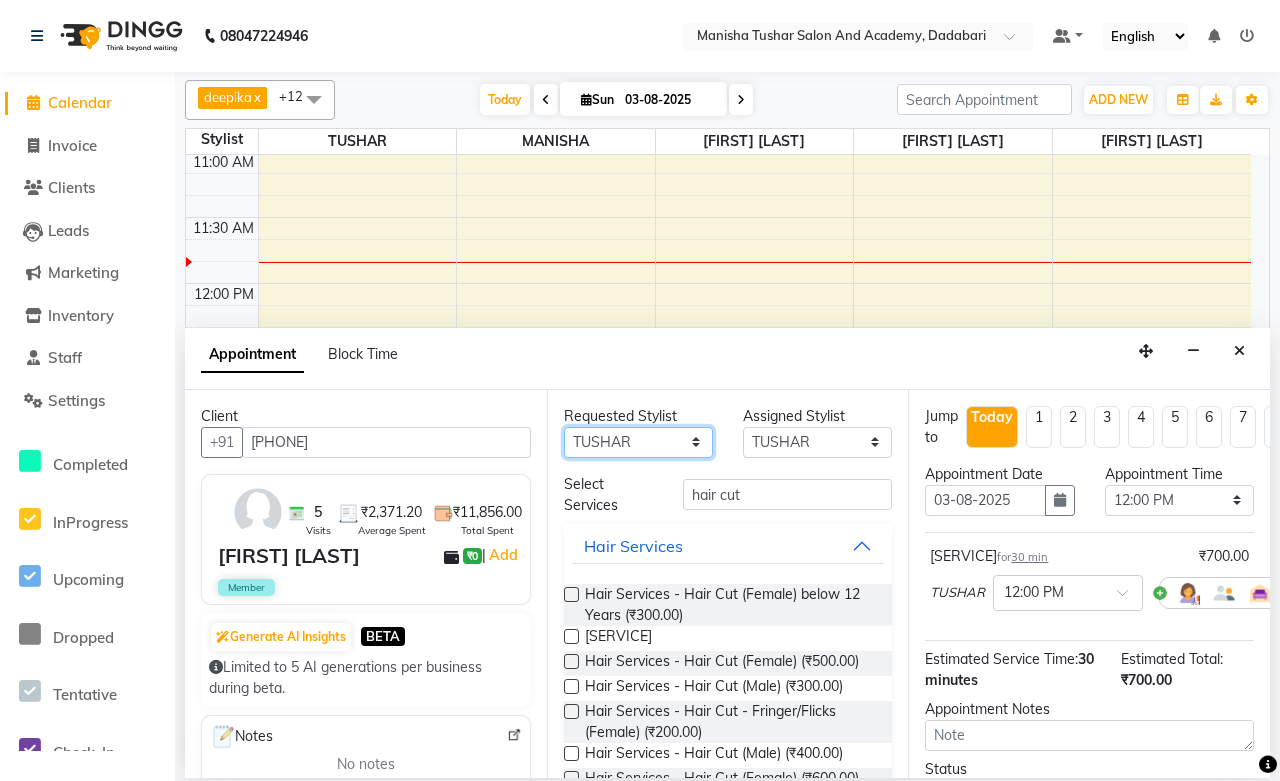 select on "86404" 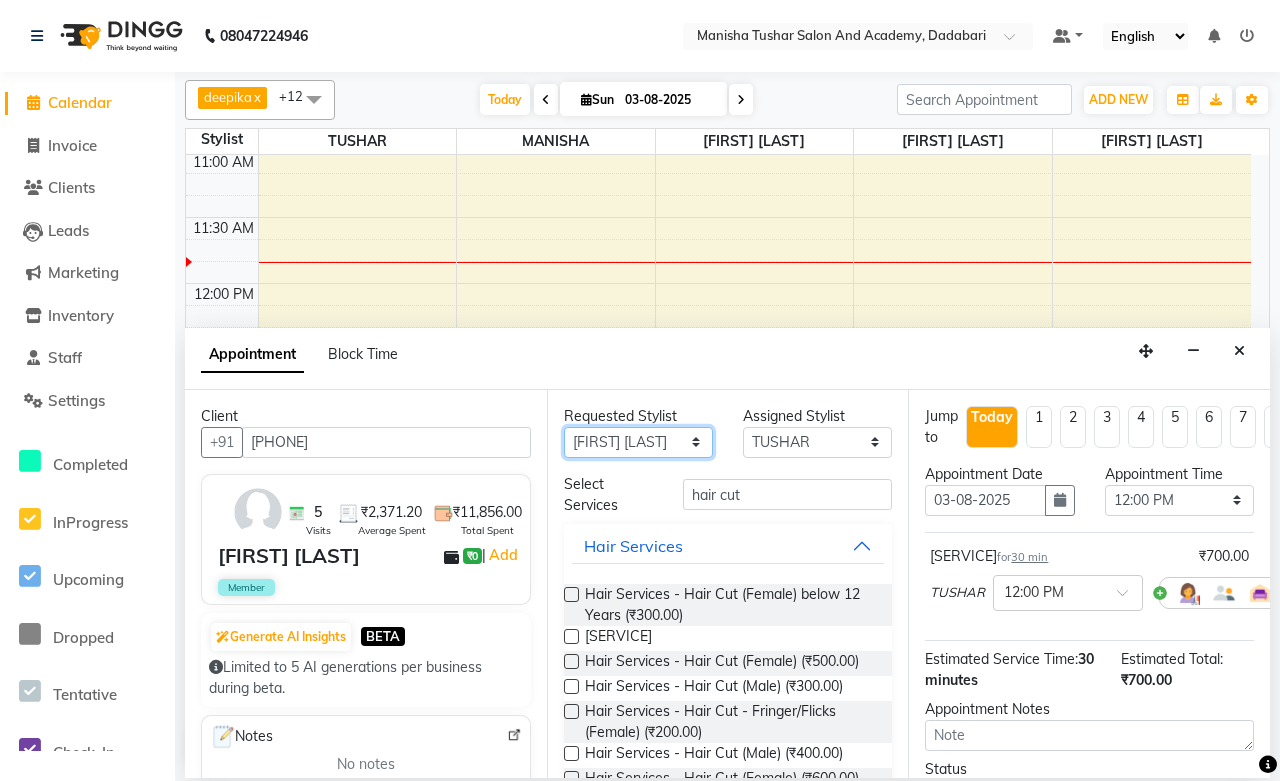 click on "Any [PERSON] [PERSON] [PERSON] [PERSON] [PERSON] [PERSON] [PERSON] [PERSON] [PERSON] [PERSON] [PERSON] [PERSON]" at bounding box center (638, 442) 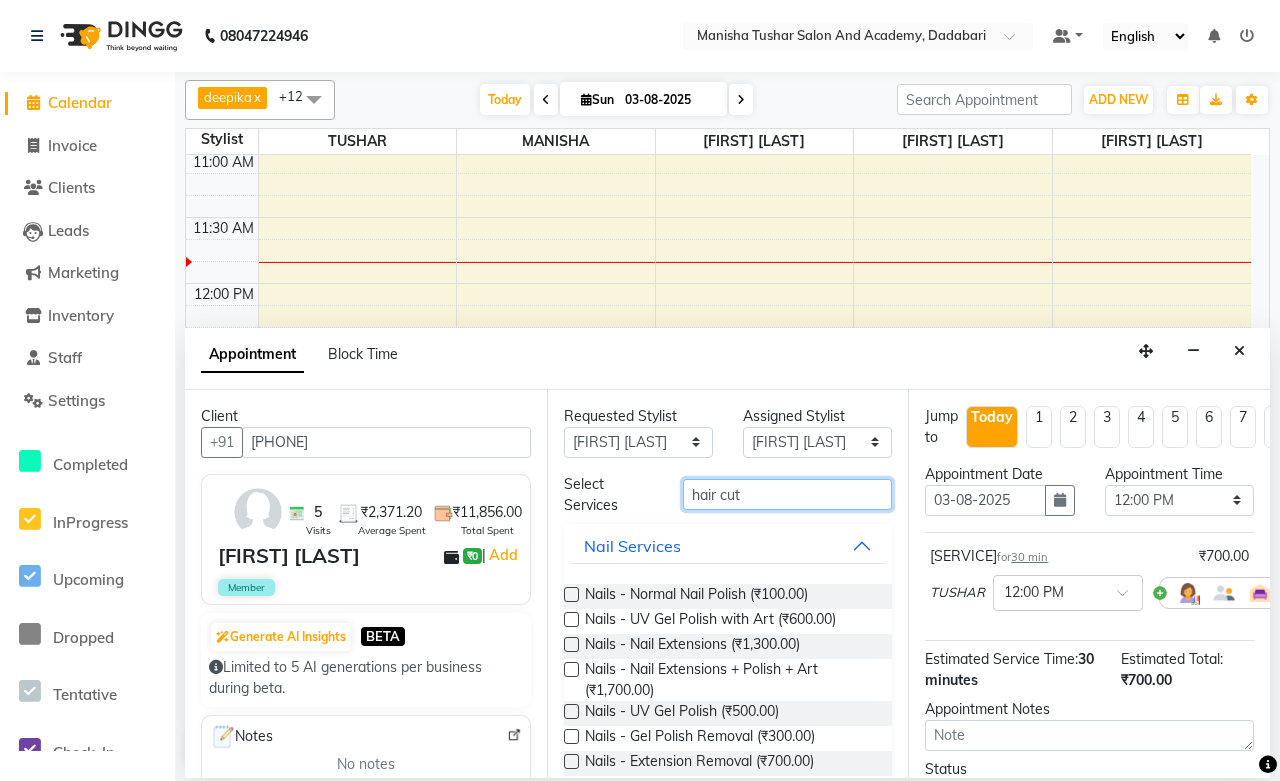 click on "hair cut" at bounding box center (787, 494) 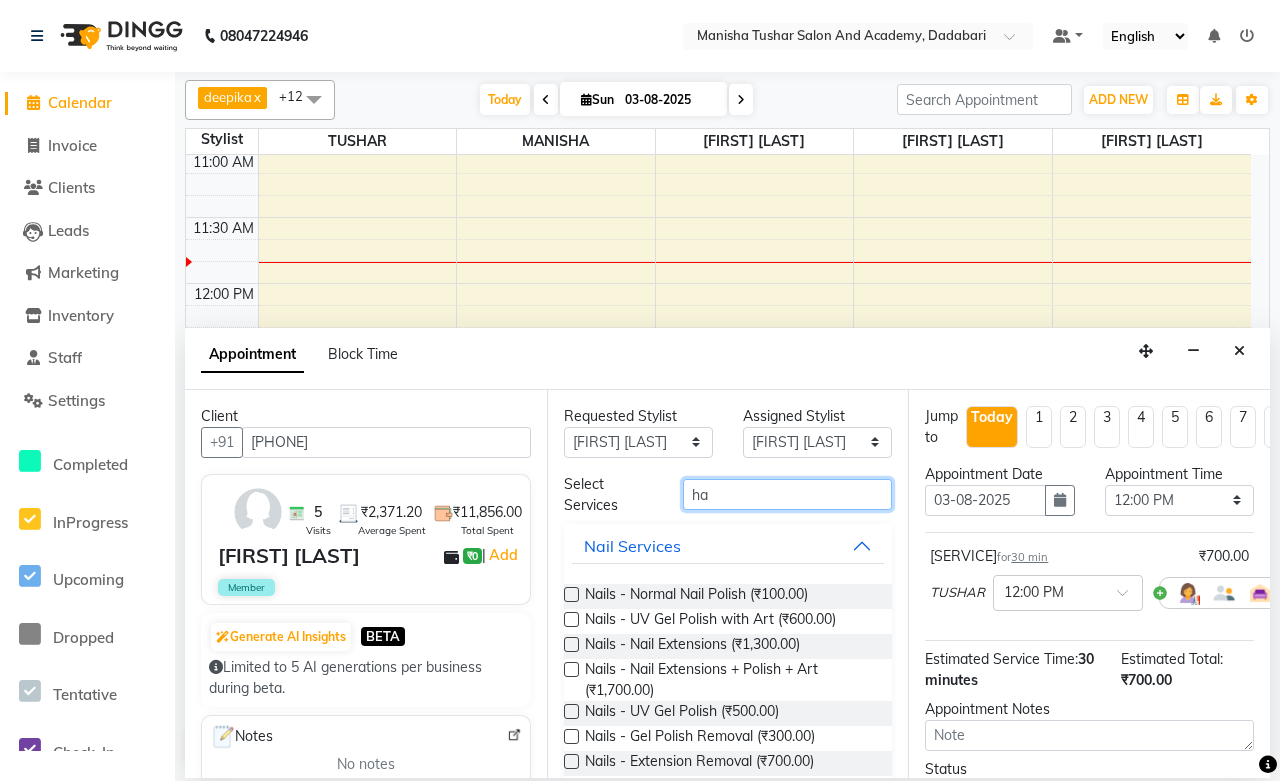 type on "h" 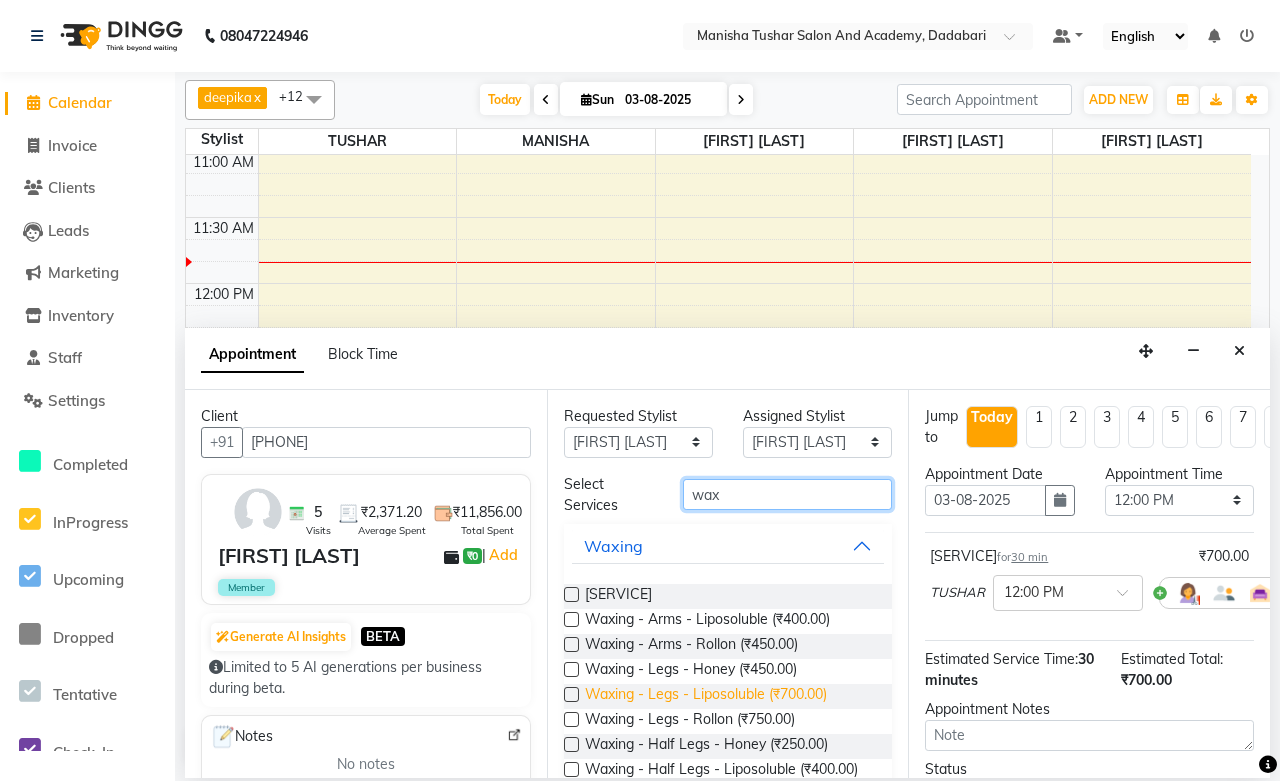 type on "wax" 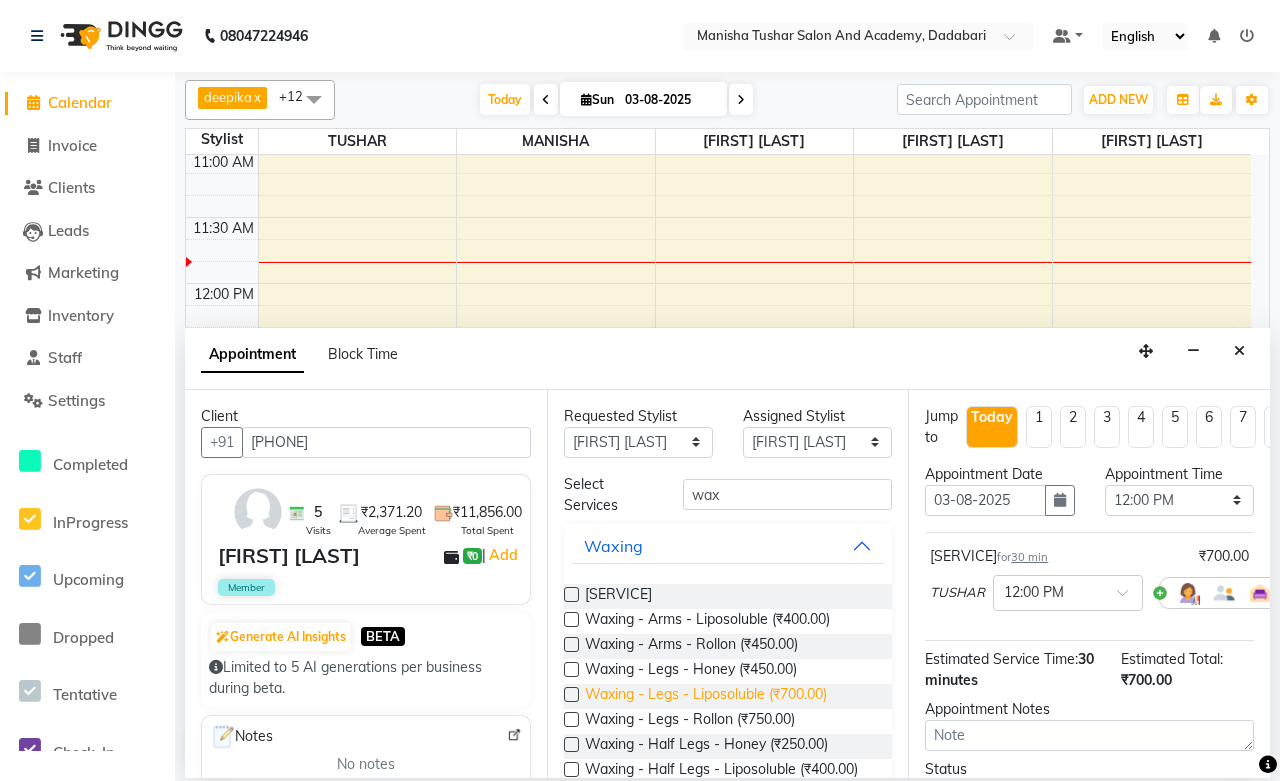 click on "Waxing - Legs - Liposoluble (₹700.00)" at bounding box center (706, 696) 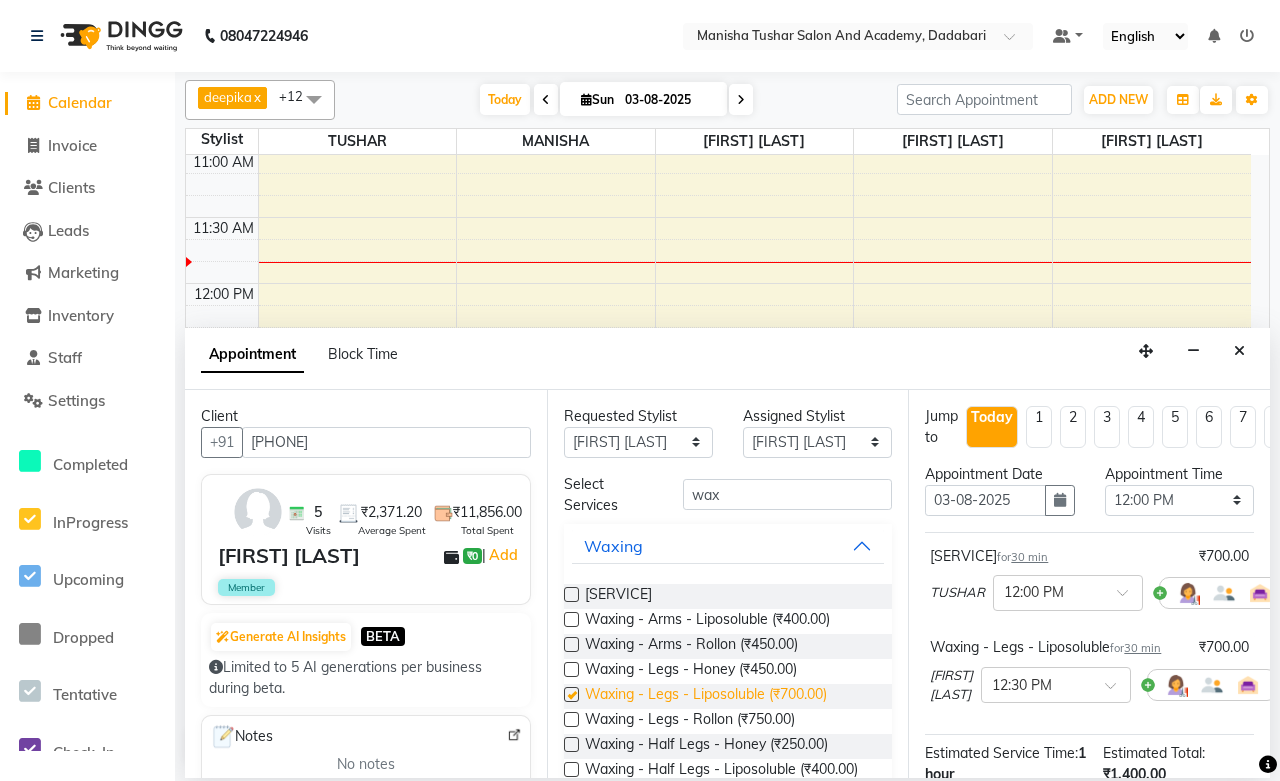 checkbox on "false" 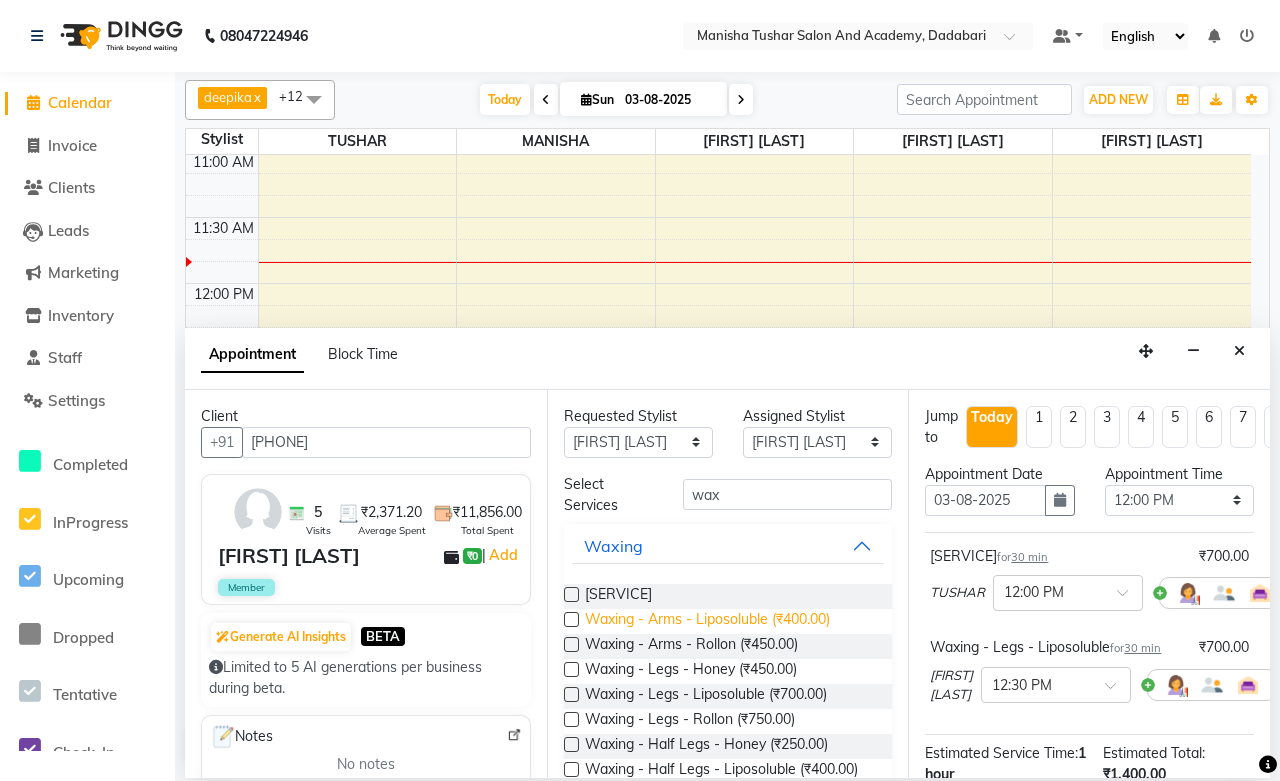 click on "Waxing - Arms - Liposoluble (₹400.00)" at bounding box center [707, 621] 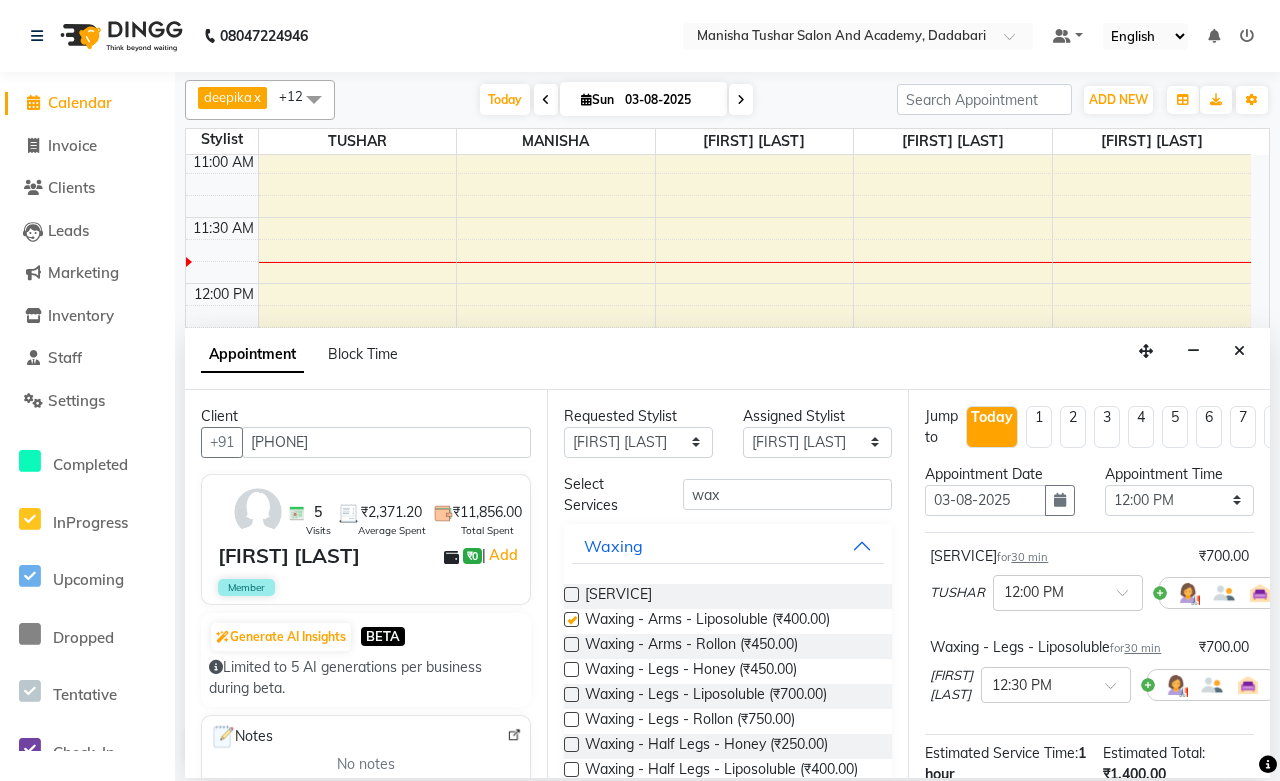 checkbox on "false" 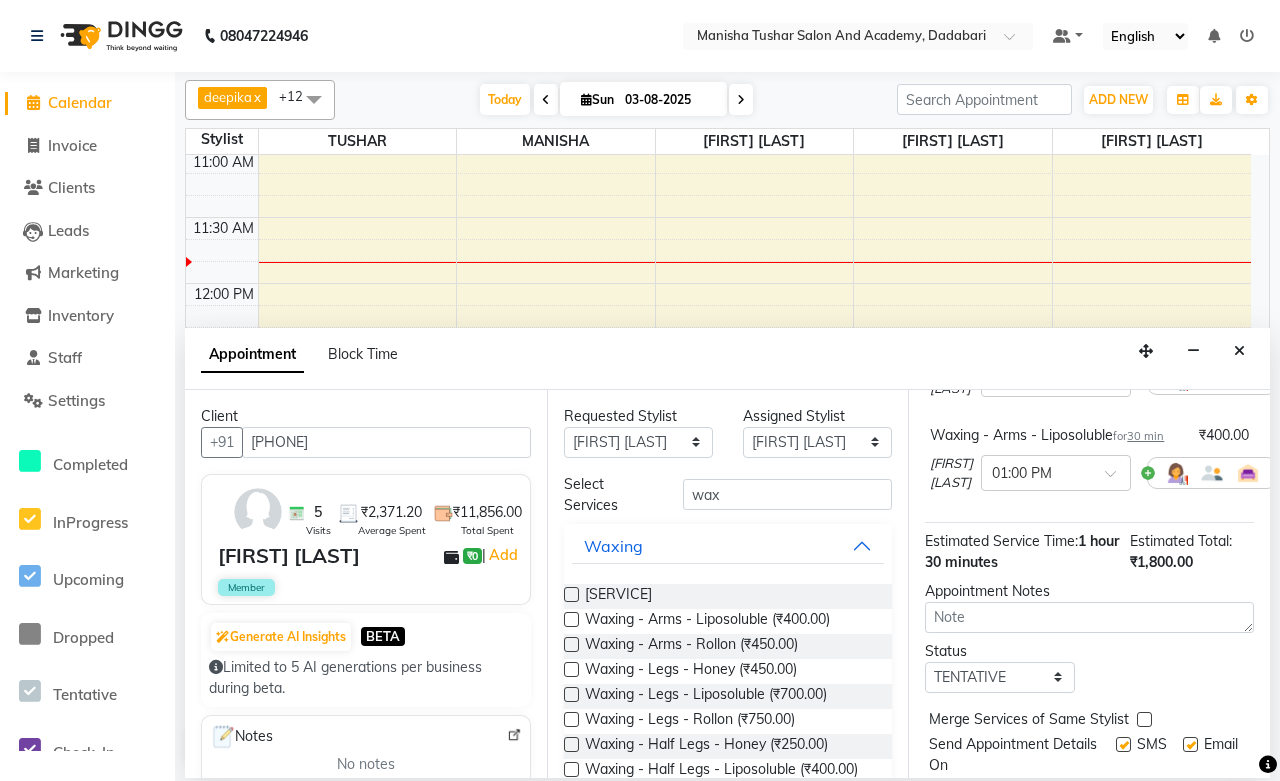 scroll, scrollTop: 423, scrollLeft: 0, axis: vertical 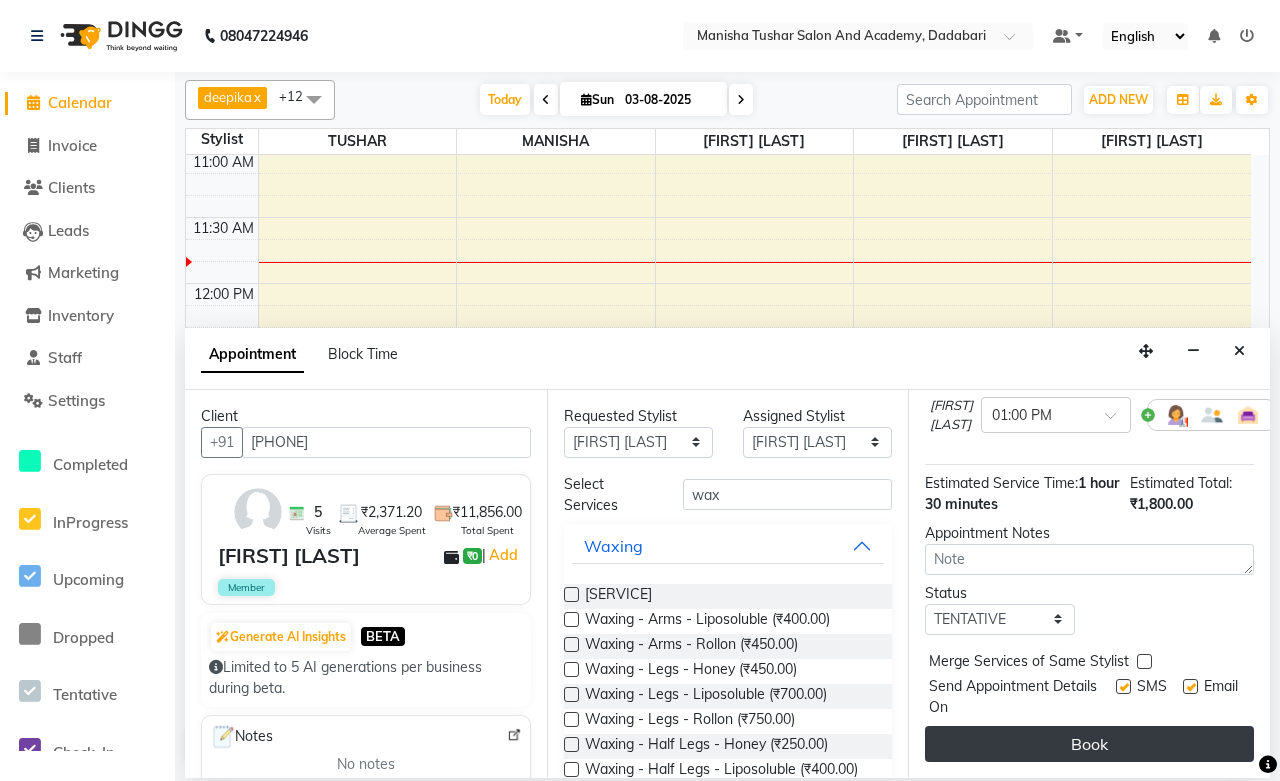 click on "Book" at bounding box center (1089, 744) 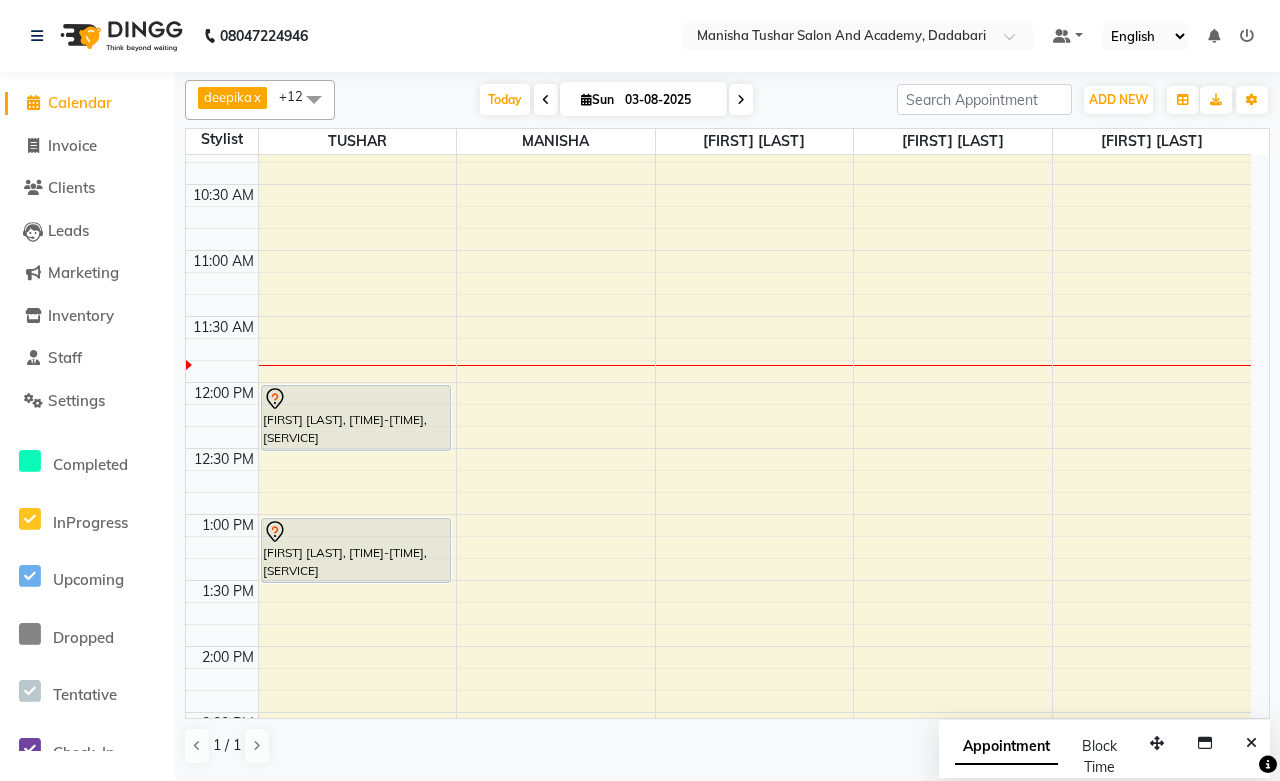scroll, scrollTop: 308, scrollLeft: 0, axis: vertical 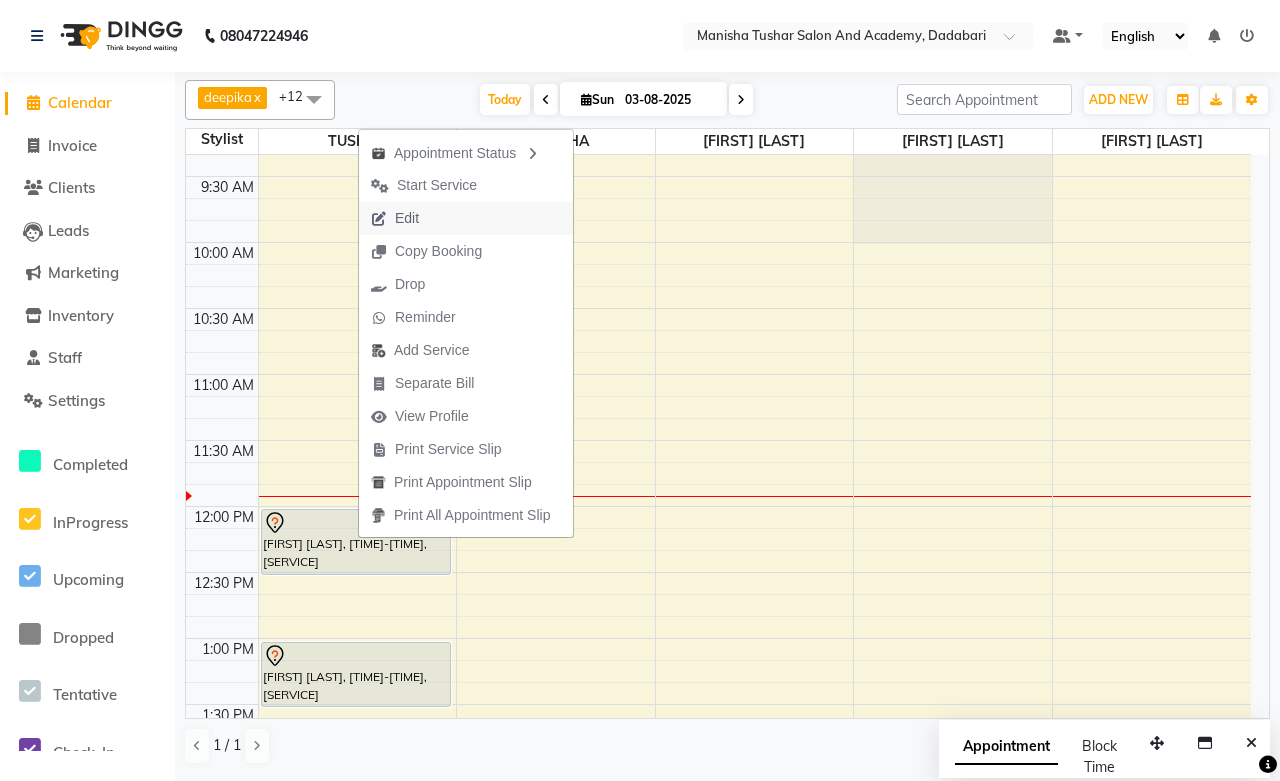 click on "Edit" at bounding box center [407, 218] 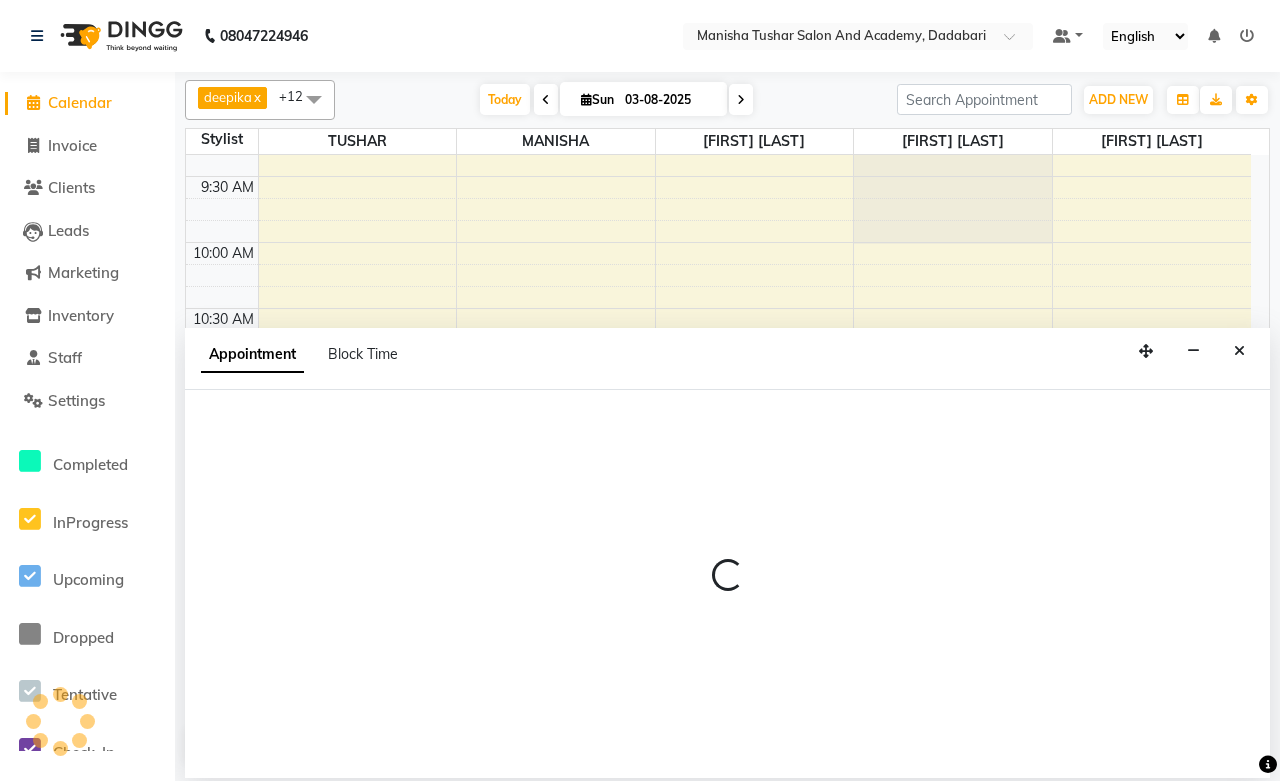select on "tentative" 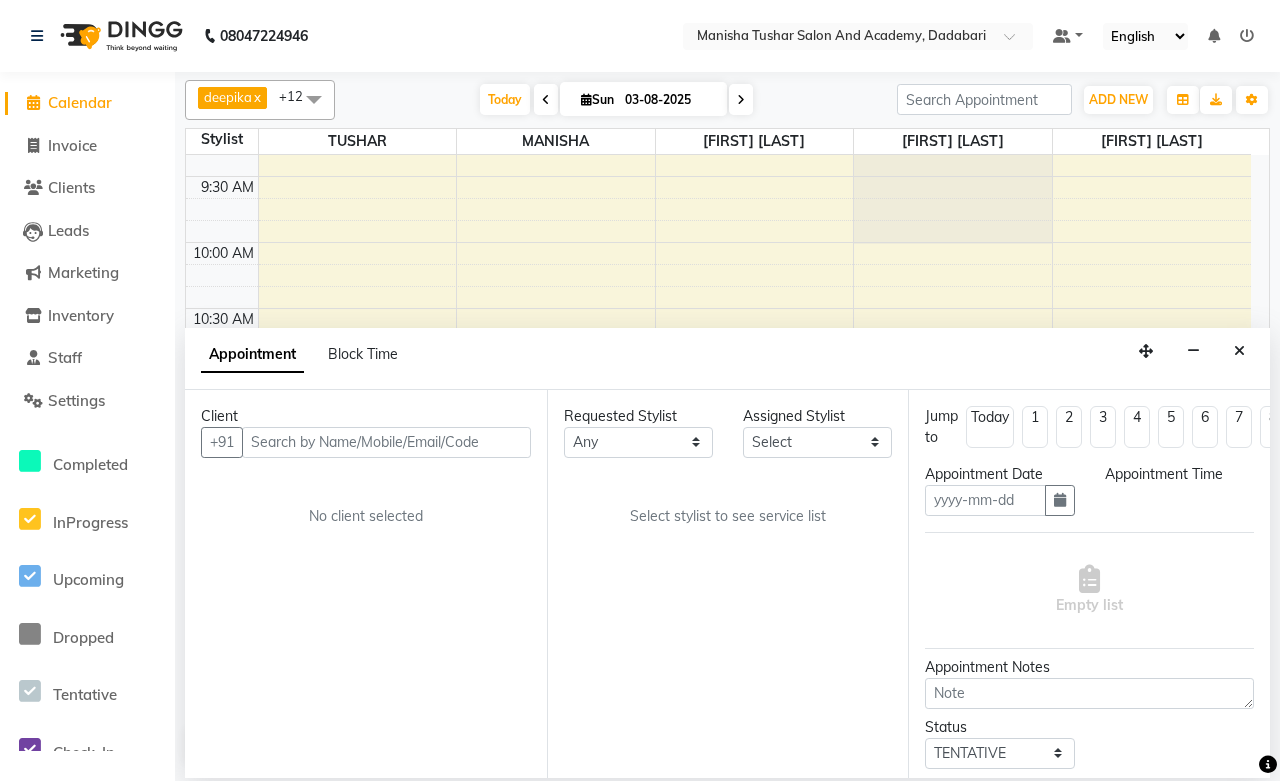 type on "03-08-2025" 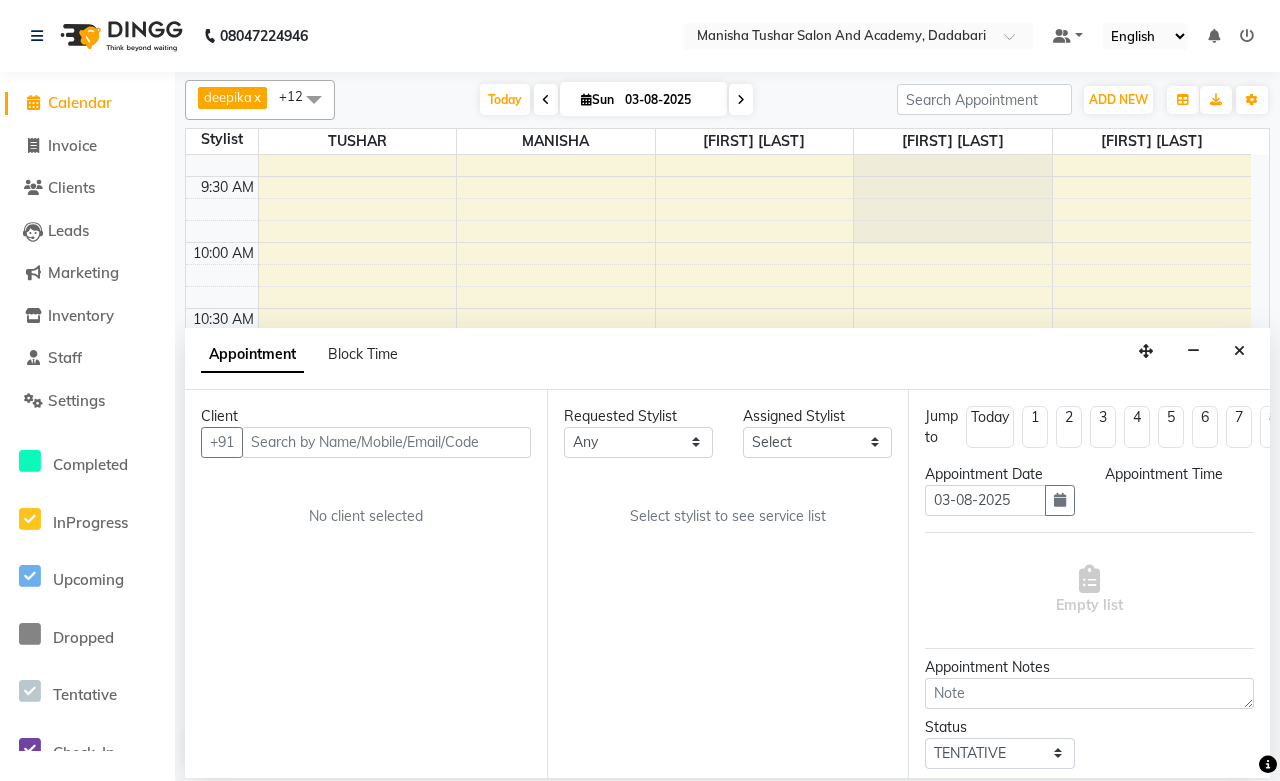 scroll, scrollTop: 0, scrollLeft: 0, axis: both 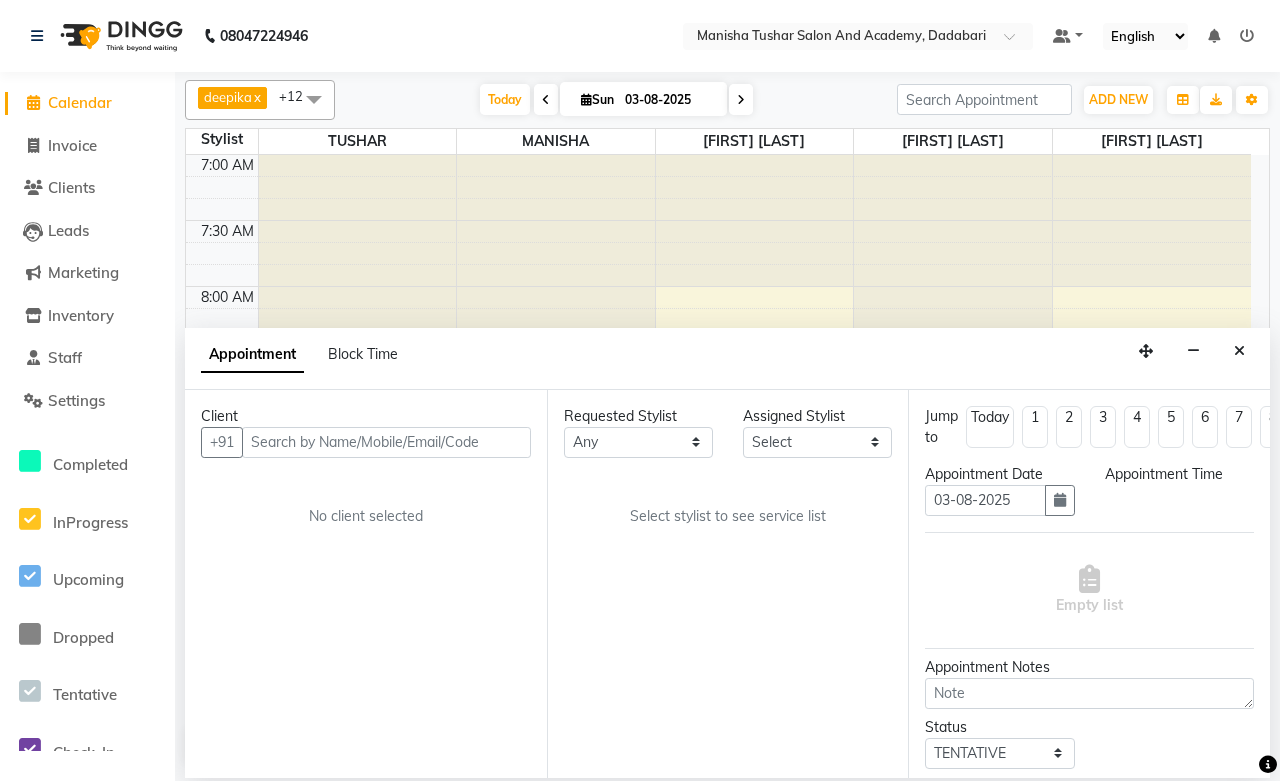 select on "720" 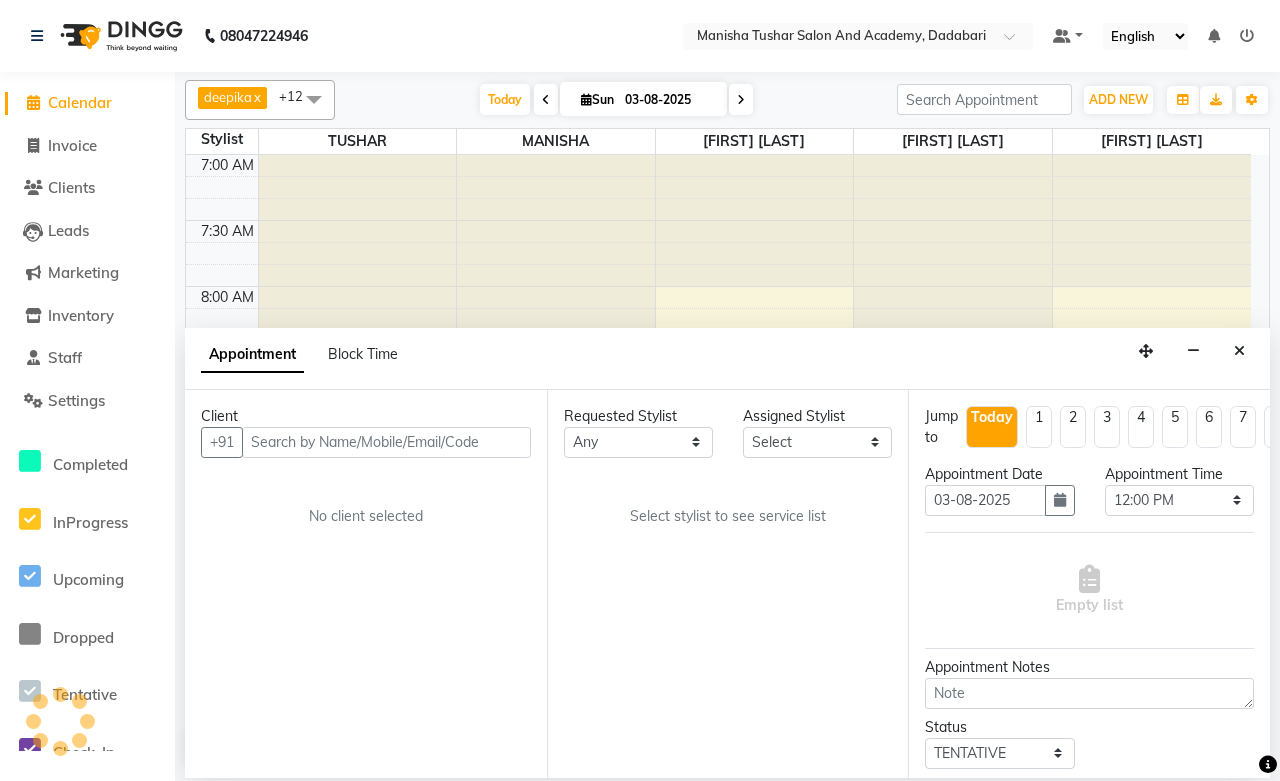 select on "86404" 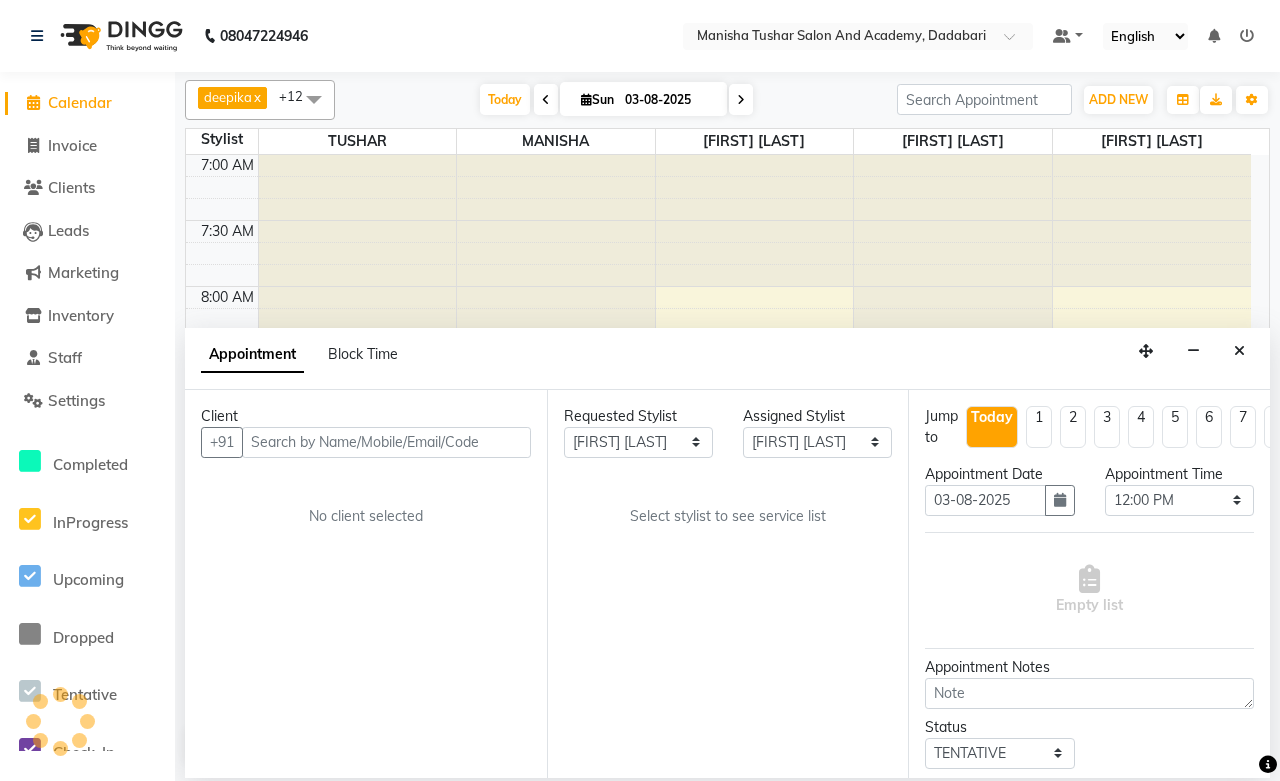 scroll, scrollTop: 531, scrollLeft: 0, axis: vertical 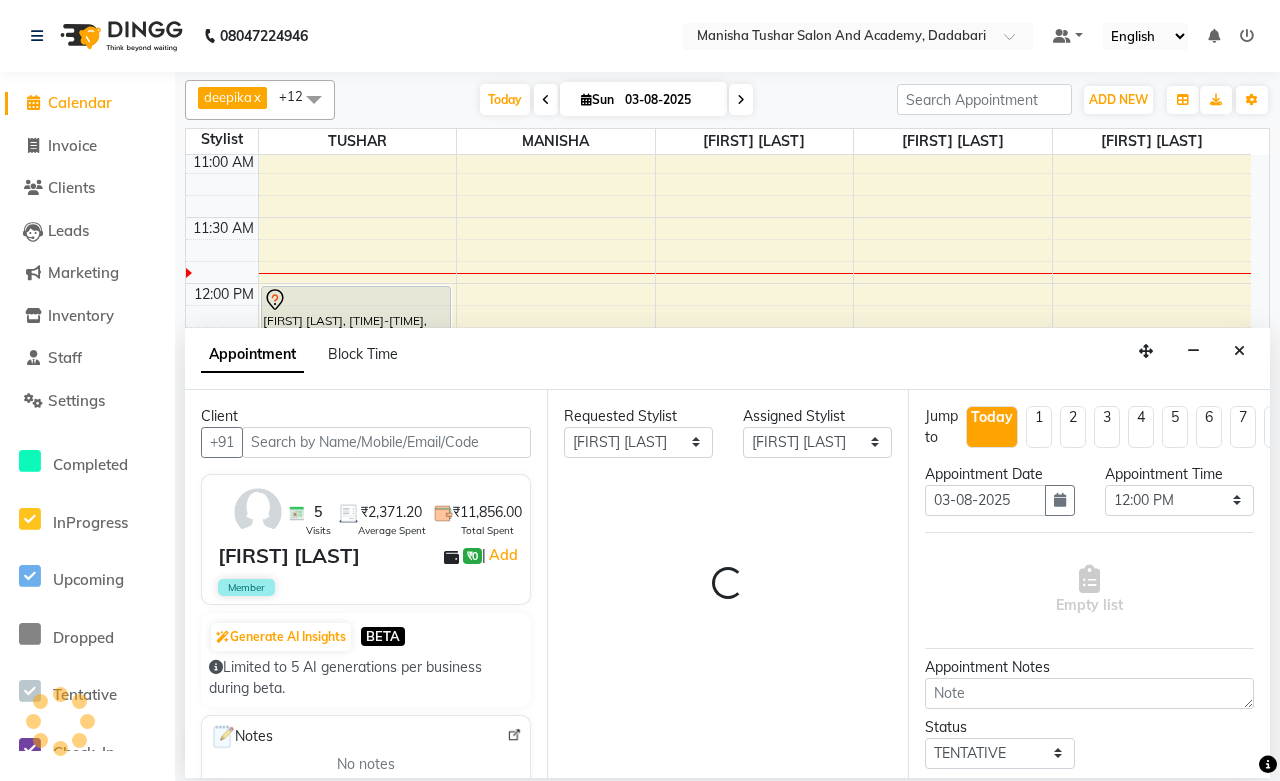 select on "3207" 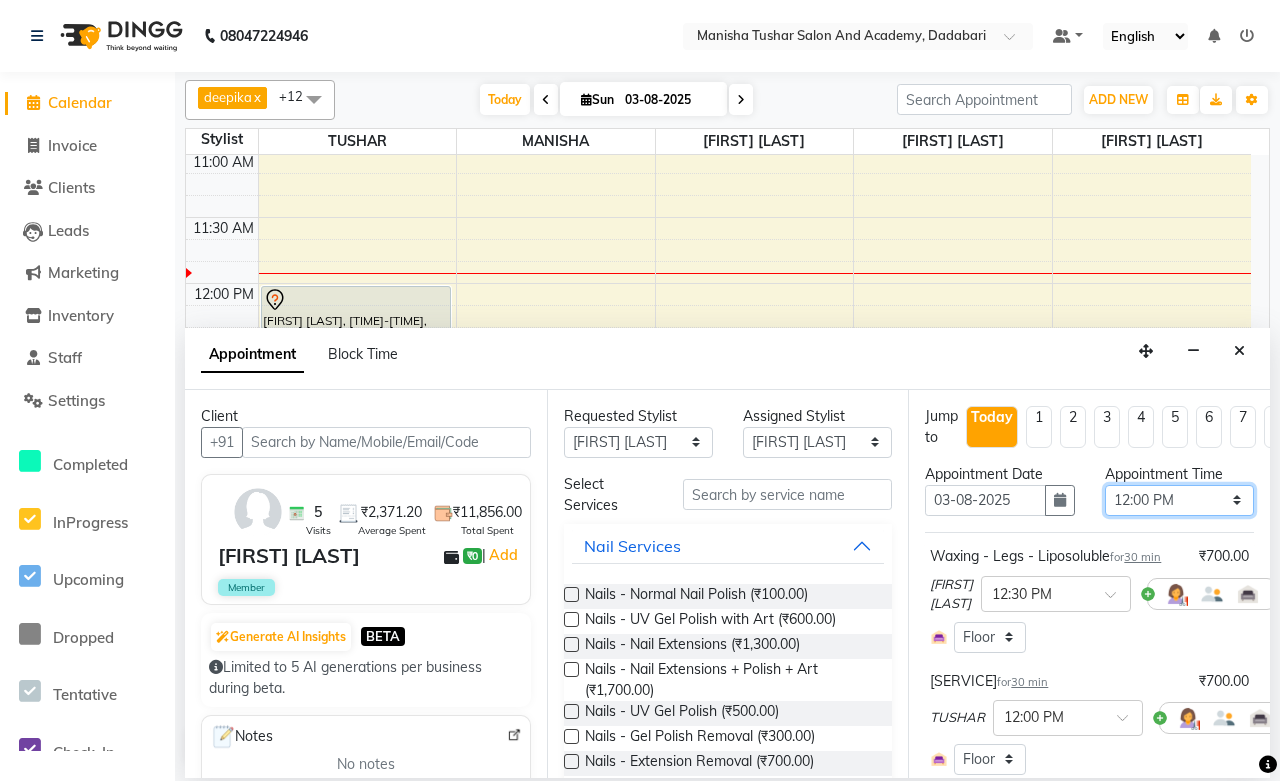 click on "Select 08:00 AM 08:15 AM 08:30 AM 08:45 AM 09:00 AM 09:15 AM 09:30 AM 09:45 AM 10:00 AM 10:15 AM 10:30 AM 10:45 AM 11:00 AM 11:15 AM 11:30 AM 11:45 AM 12:00 PM 12:15 PM 12:30 PM 12:45 PM 01:00 PM 01:15 PM 01:30 PM 01:45 PM 02:00 PM 02:15 PM 02:30 PM 02:45 PM 03:00 PM 03:15 PM 03:30 PM 03:45 PM 04:00 PM 04:15 PM 04:30 PM 04:45 PM 05:00 PM 05:15 PM 05:30 PM 05:45 PM 06:00 PM 06:15 PM 06:30 PM 06:45 PM 07:00 PM 07:15 PM 07:30 PM 07:45 PM 08:00 PM 08:15 PM 08:30 PM 08:45 PM 09:00 PM 09:15 PM 09:30 PM 09:45 PM 10:00 PM 10:15 PM 10:30 PM 10:45 PM 11:00 PM" at bounding box center (1179, 500) 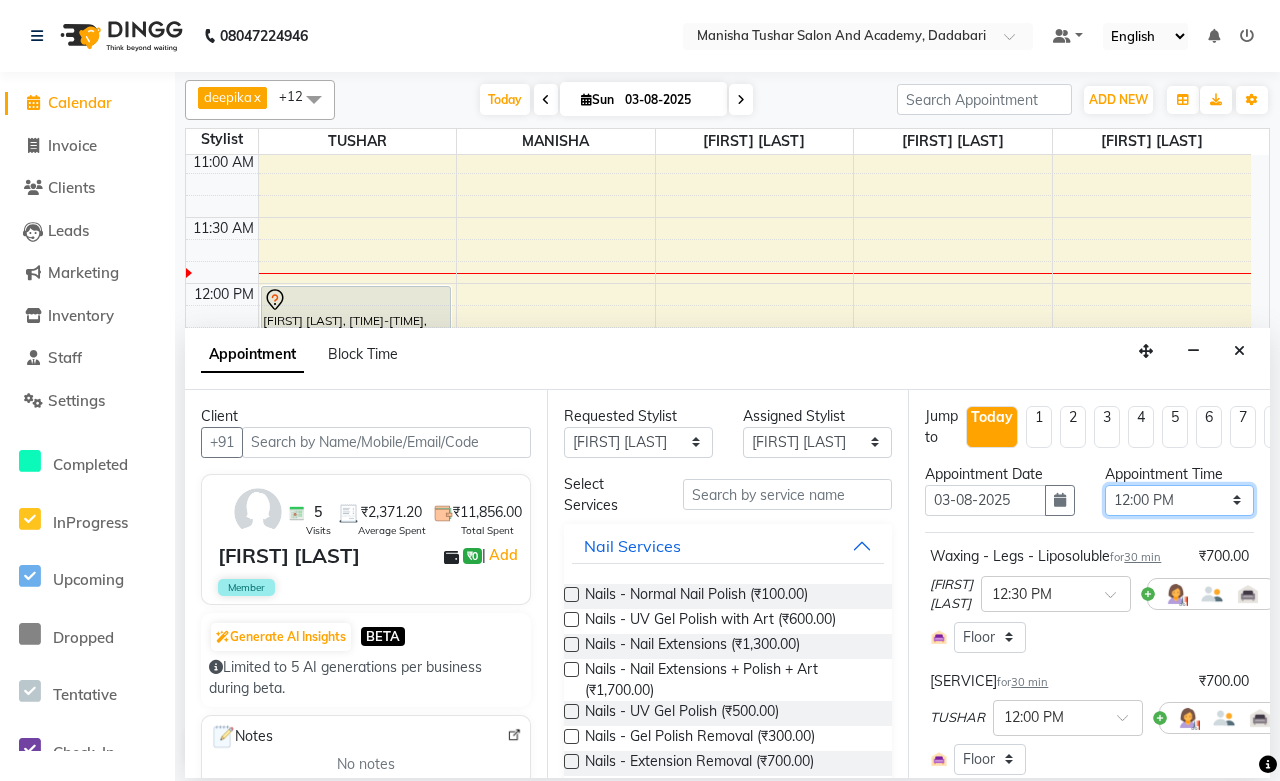 select on "735" 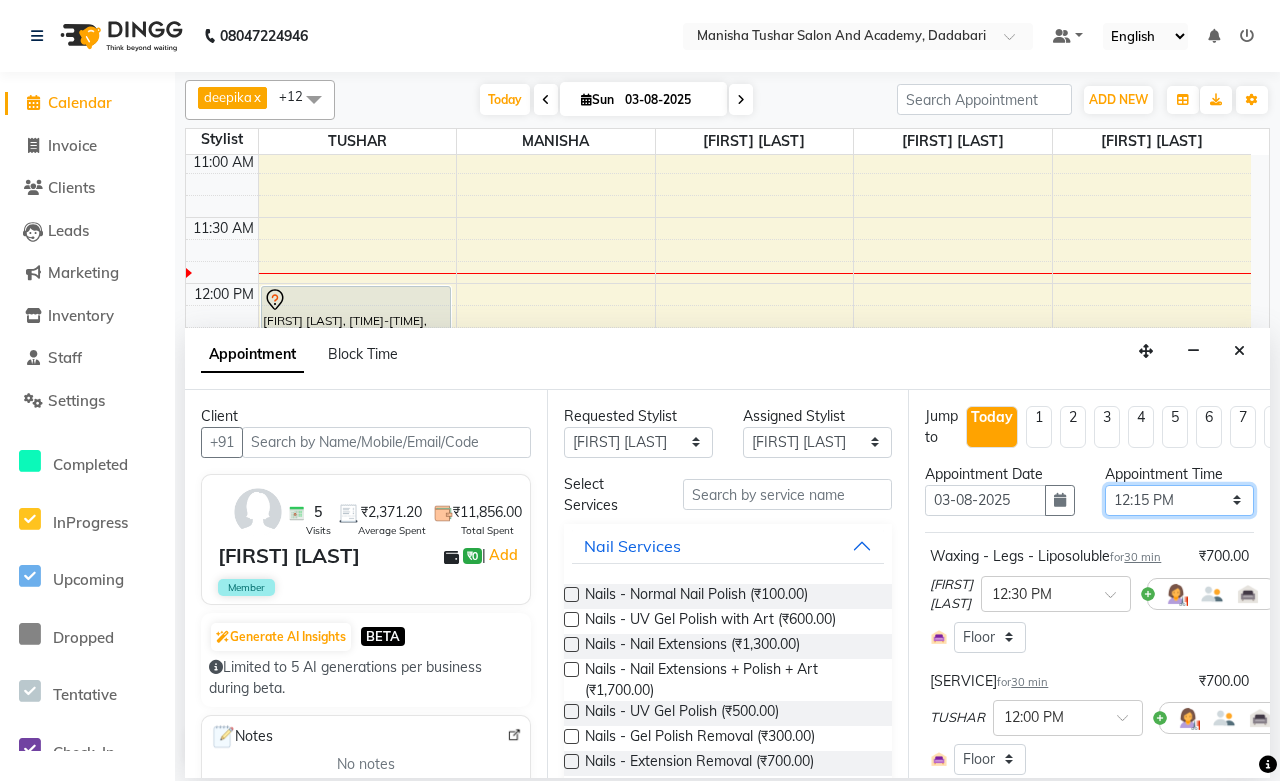 click on "Select 08:00 AM 08:15 AM 08:30 AM 08:45 AM 09:00 AM 09:15 AM 09:30 AM 09:45 AM 10:00 AM 10:15 AM 10:30 AM 10:45 AM 11:00 AM 11:15 AM 11:30 AM 11:45 AM 12:00 PM 12:15 PM 12:30 PM 12:45 PM 01:00 PM 01:15 PM 01:30 PM 01:45 PM 02:00 PM 02:15 PM 02:30 PM 02:45 PM 03:00 PM 03:15 PM 03:30 PM 03:45 PM 04:00 PM 04:15 PM 04:30 PM 04:45 PM 05:00 PM 05:15 PM 05:30 PM 05:45 PM 06:00 PM 06:15 PM 06:30 PM 06:45 PM 07:00 PM 07:15 PM 07:30 PM 07:45 PM 08:00 PM 08:15 PM 08:30 PM 08:45 PM 09:00 PM 09:15 PM 09:30 PM 09:45 PM 10:00 PM 10:15 PM 10:30 PM 10:45 PM 11:00 PM" at bounding box center [1179, 500] 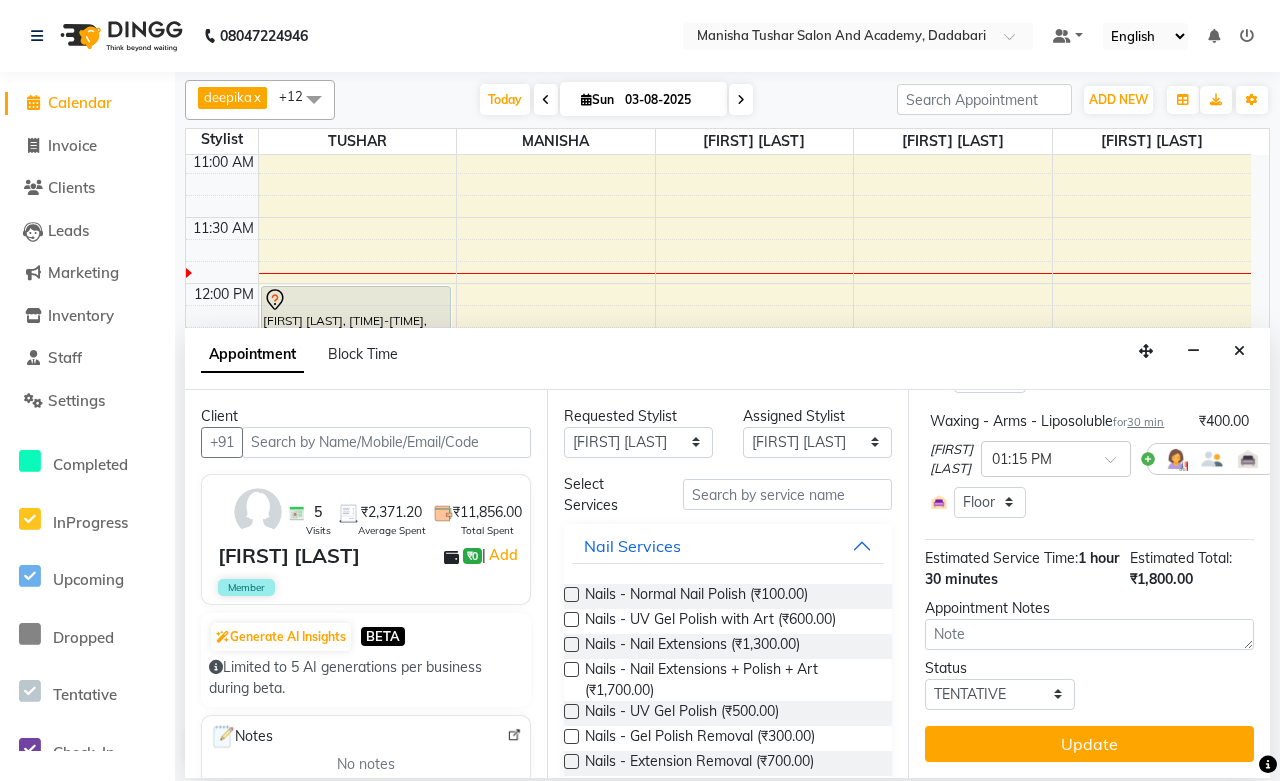 scroll, scrollTop: 441, scrollLeft: 0, axis: vertical 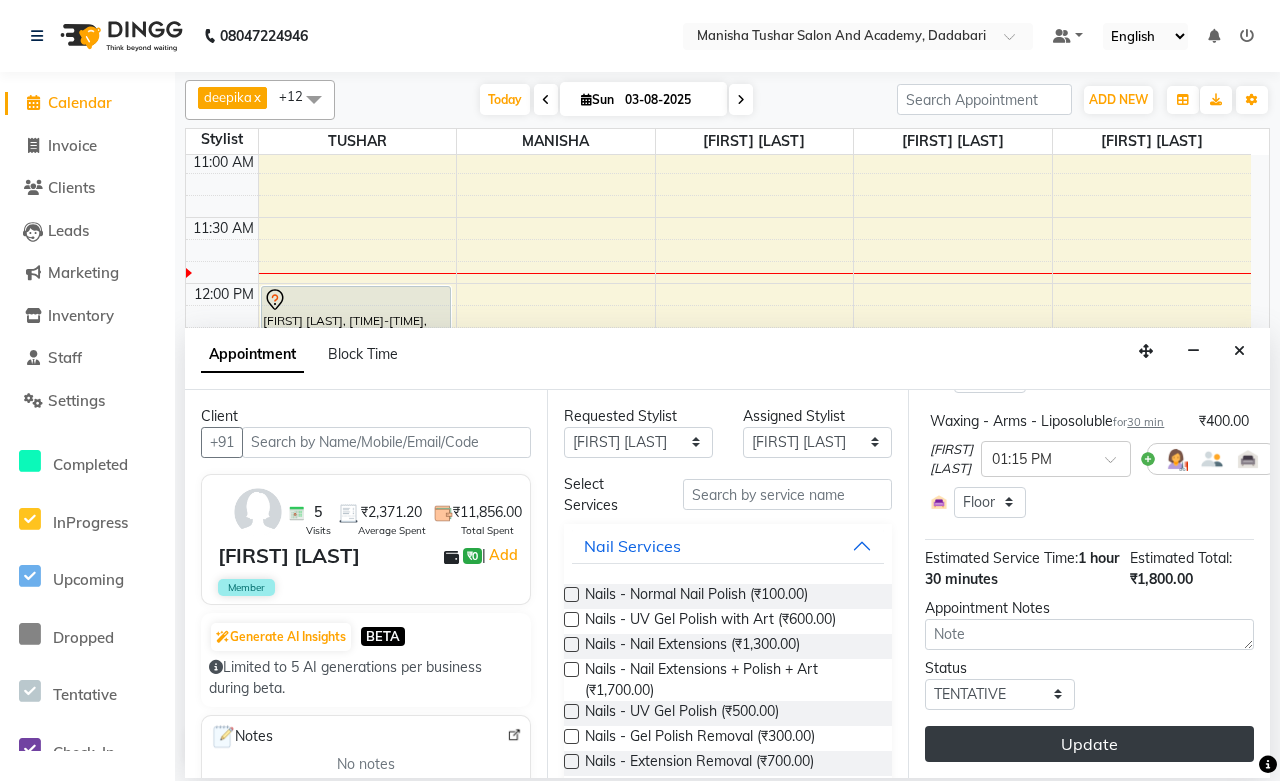 click on "Update" at bounding box center [1089, 744] 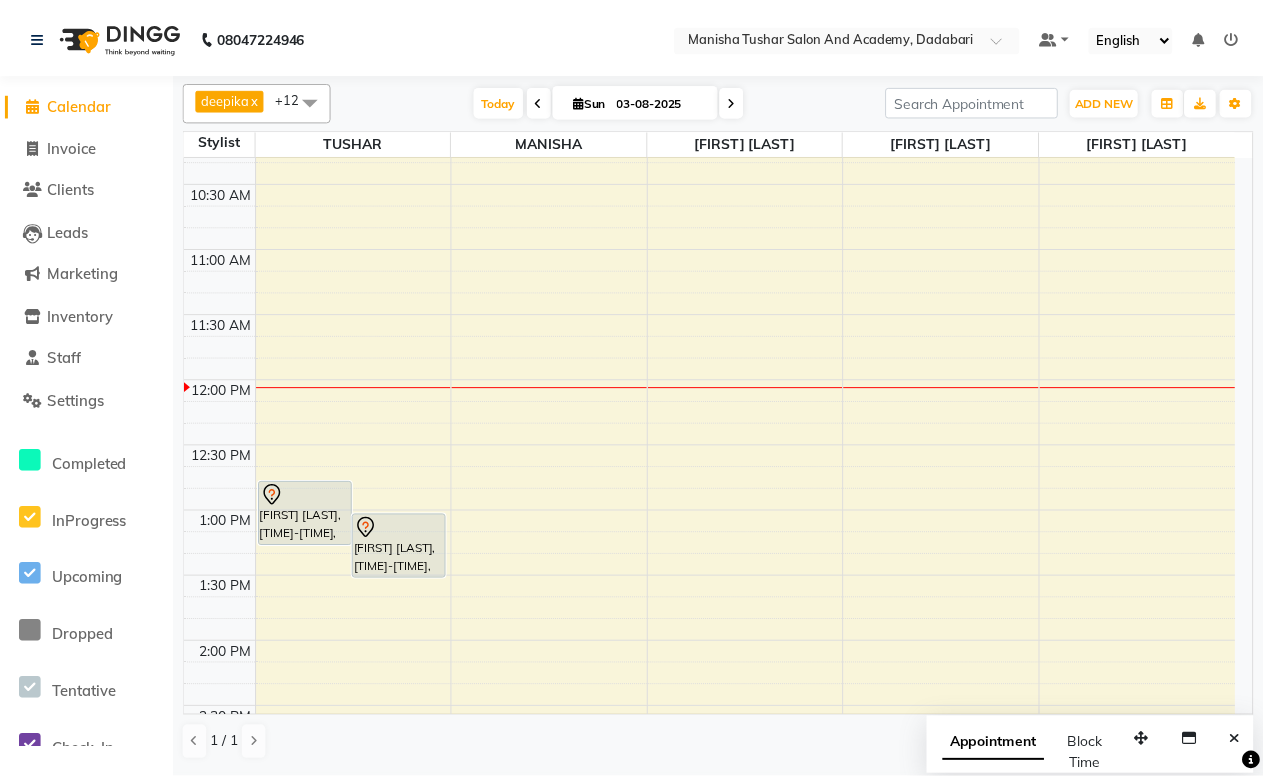 scroll, scrollTop: 444, scrollLeft: 0, axis: vertical 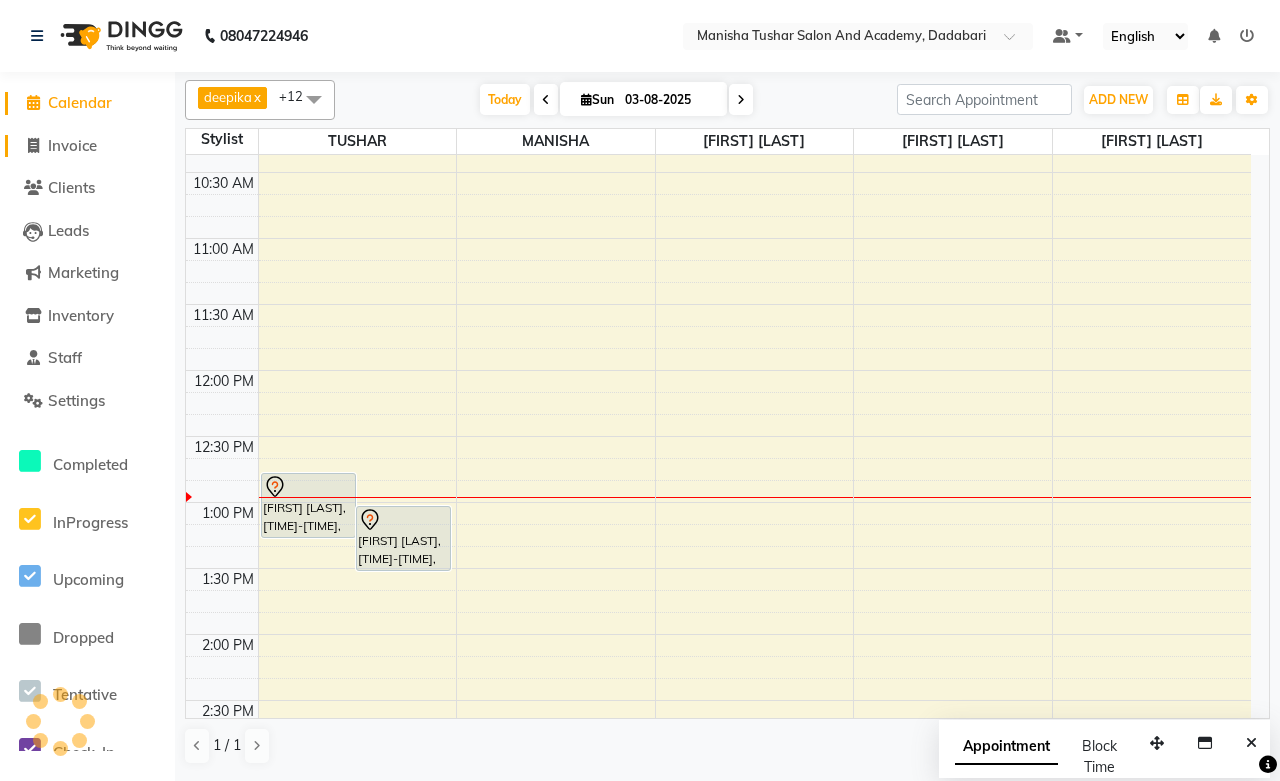 click on "Invoice" 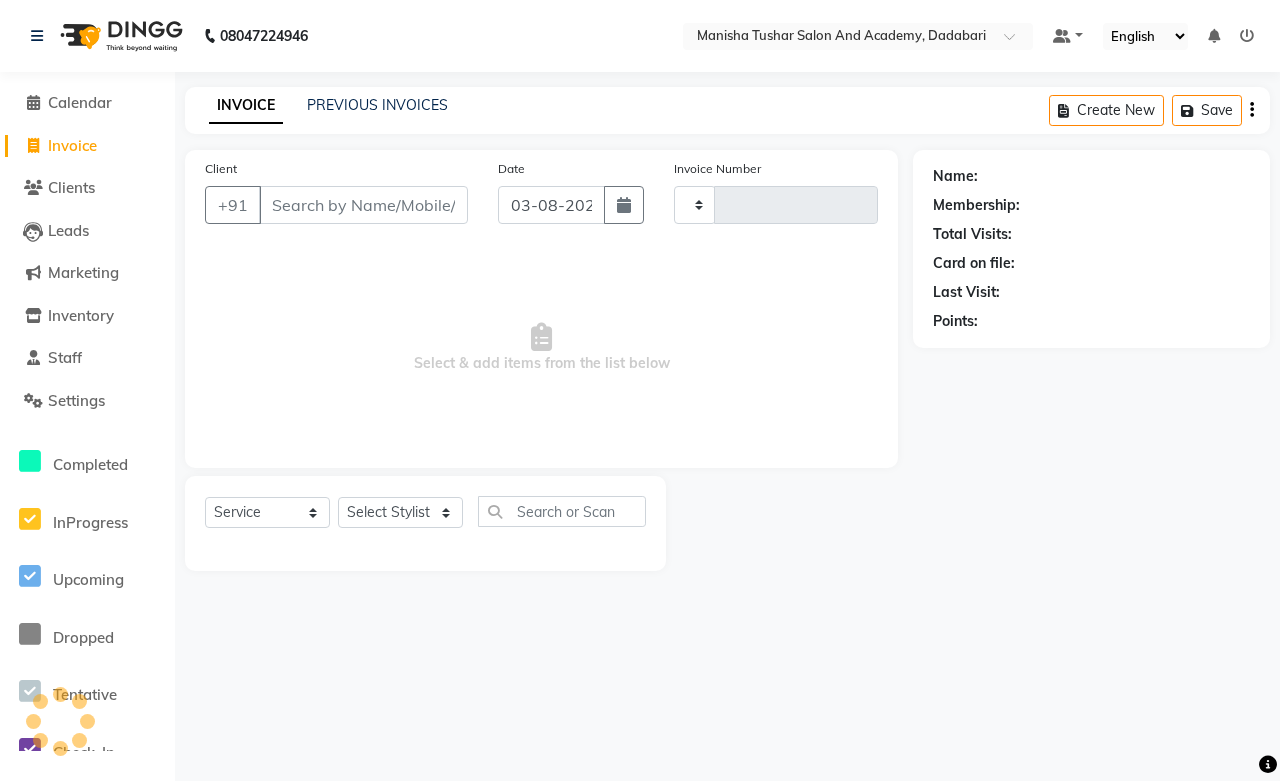 type on "0517" 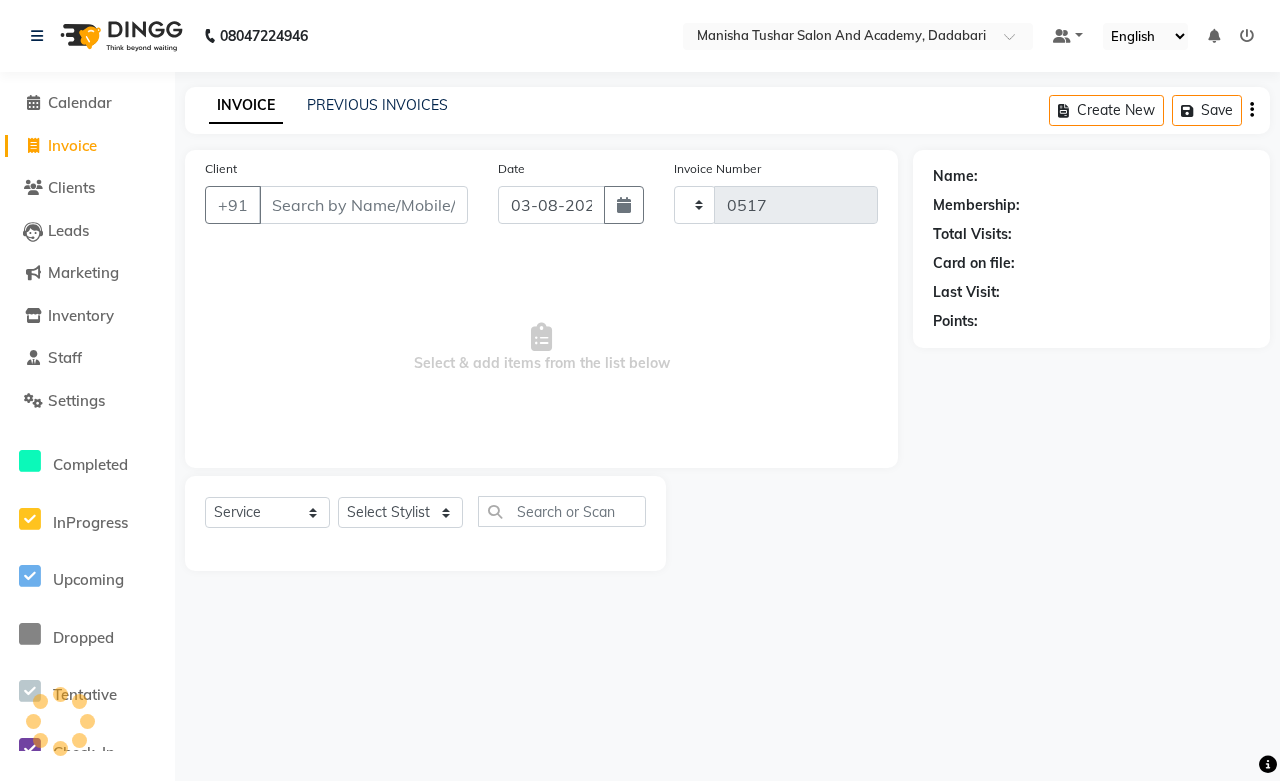 select on "6453" 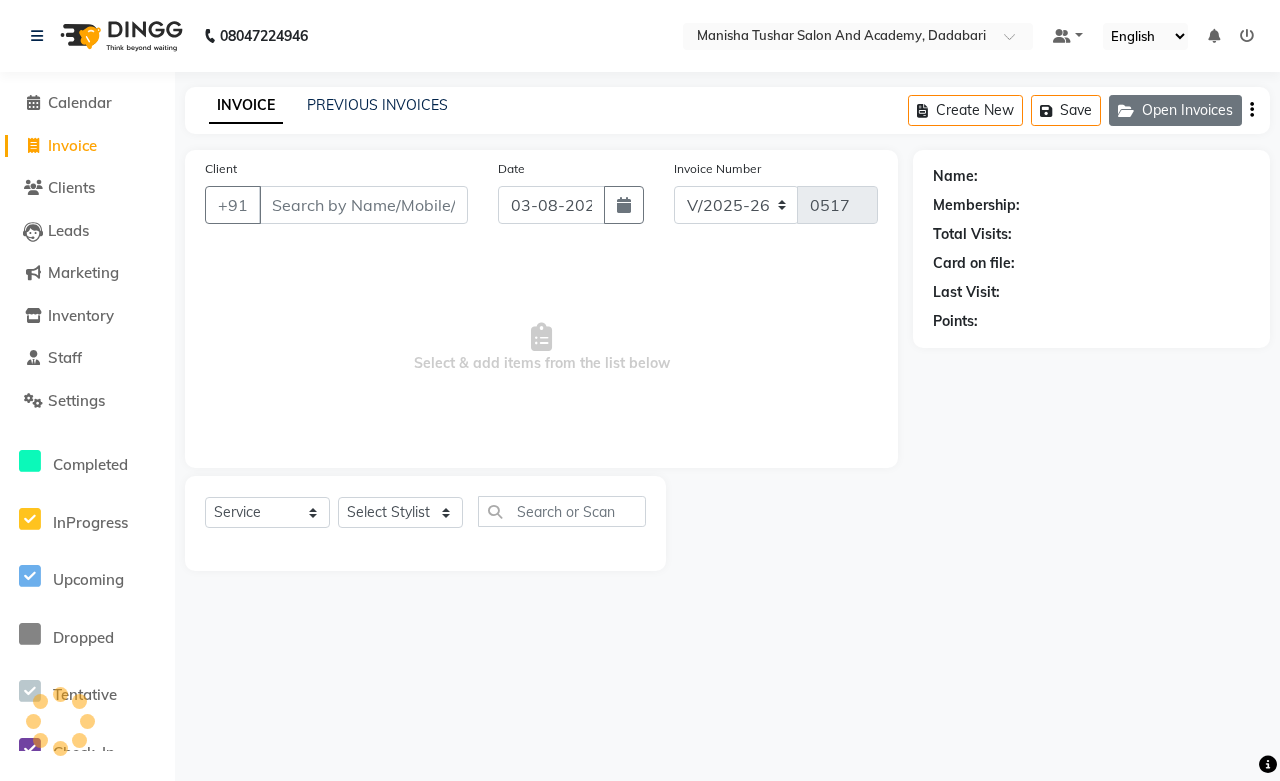 click on "Open Invoices" 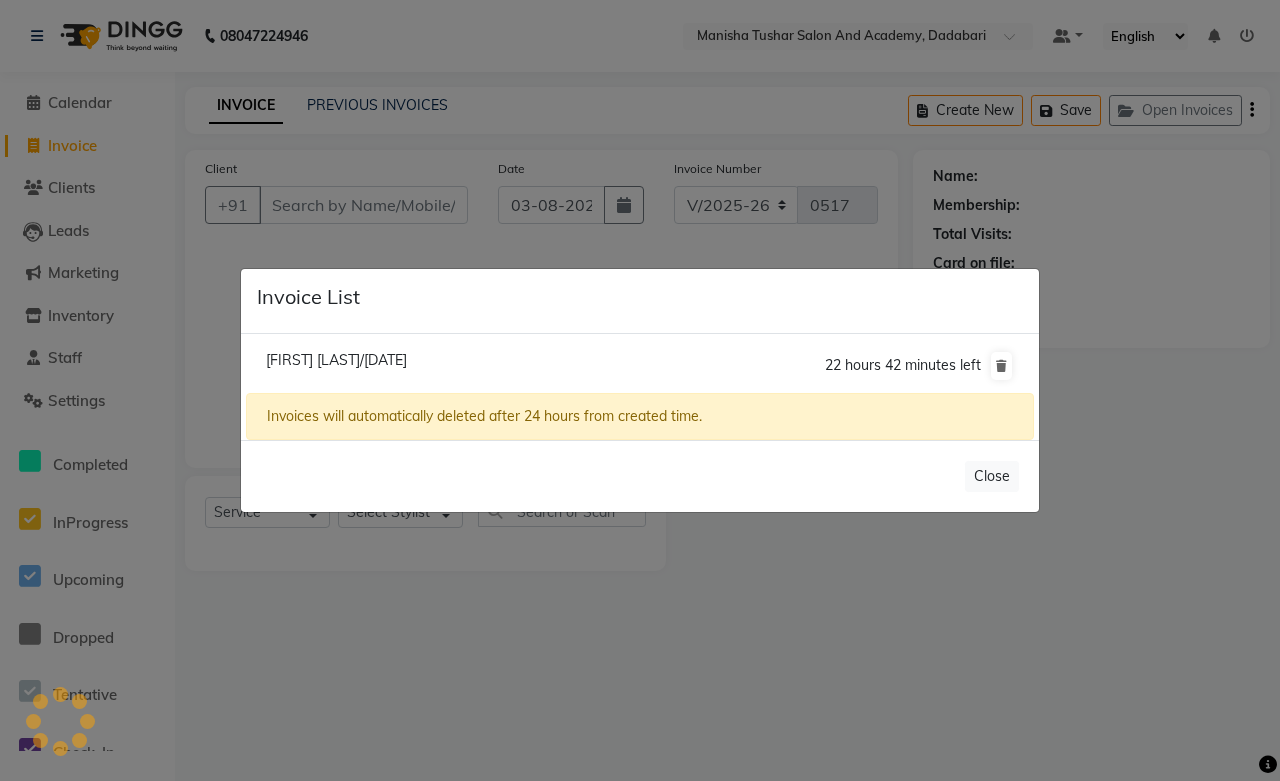 click on "Shakuntala Jain/03 August 2025" 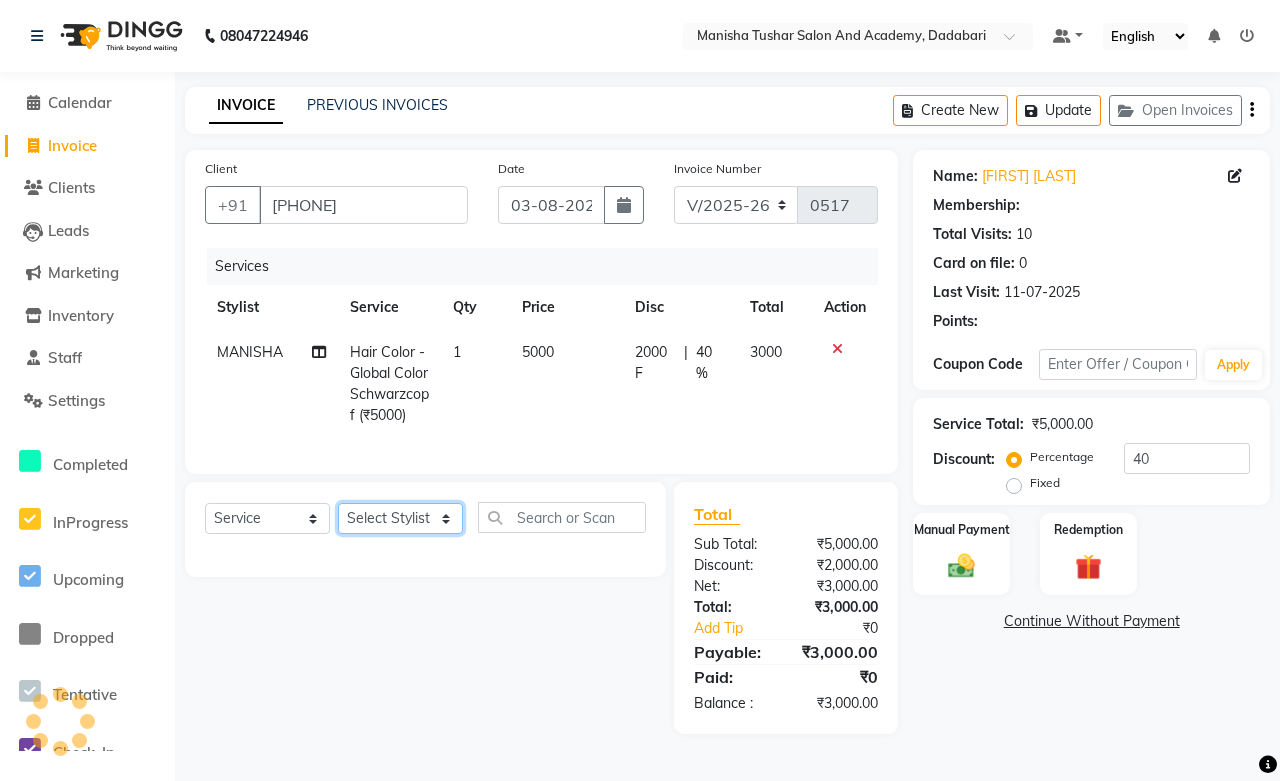 click on "Select Stylist" 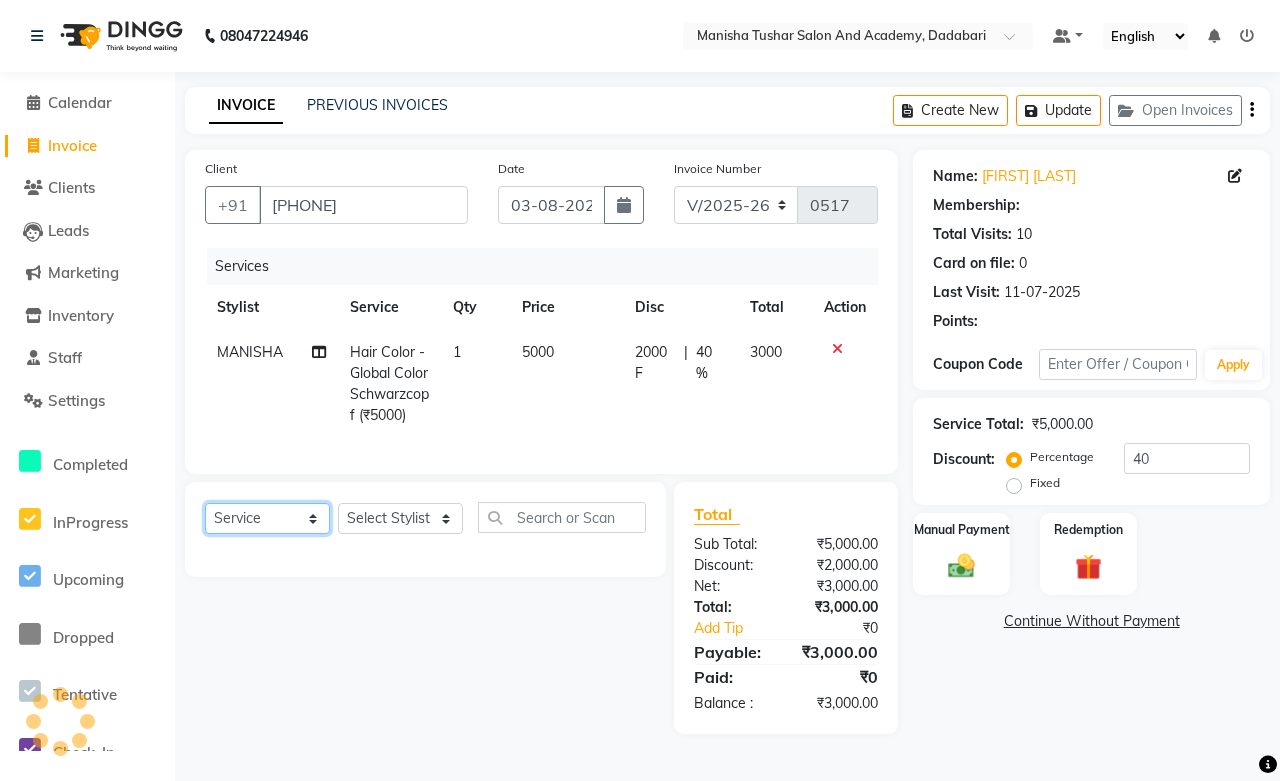 click on "Select  Service  Product  Membership  Package Voucher Prepaid Gift Card" 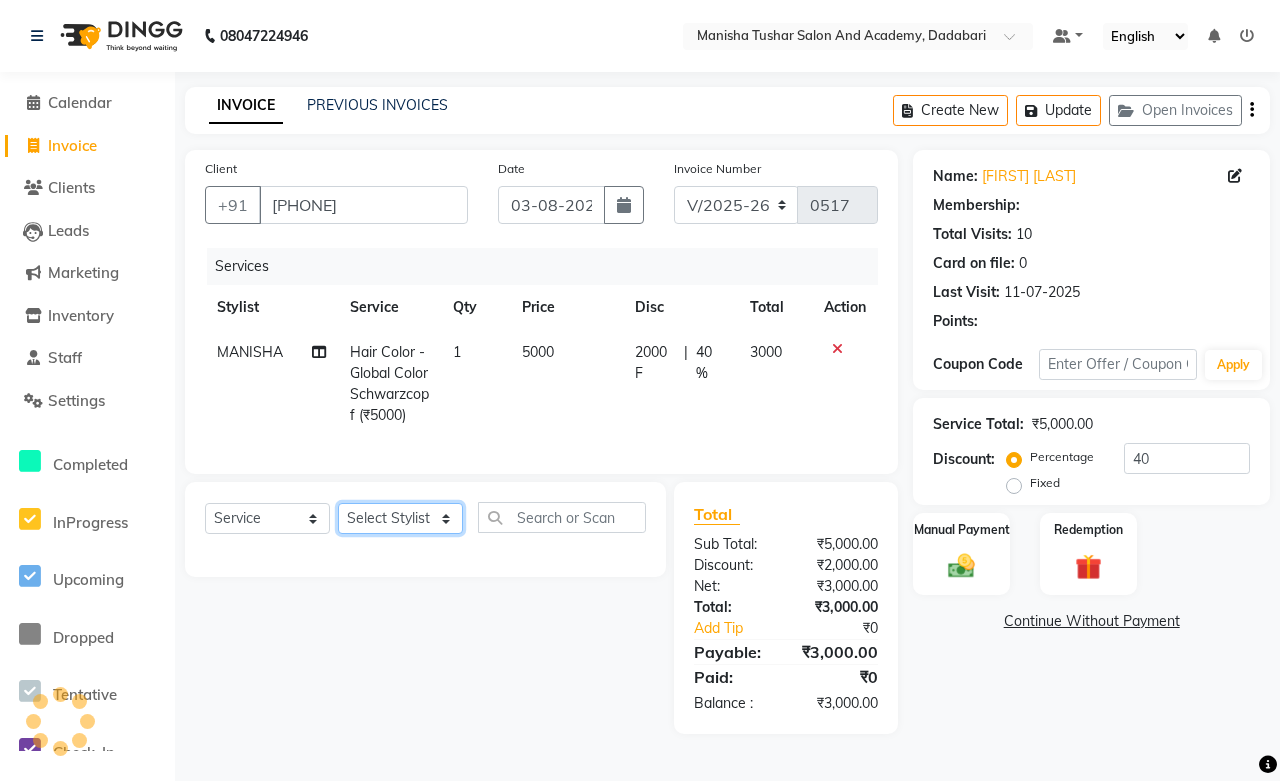 click on "Select Stylist" 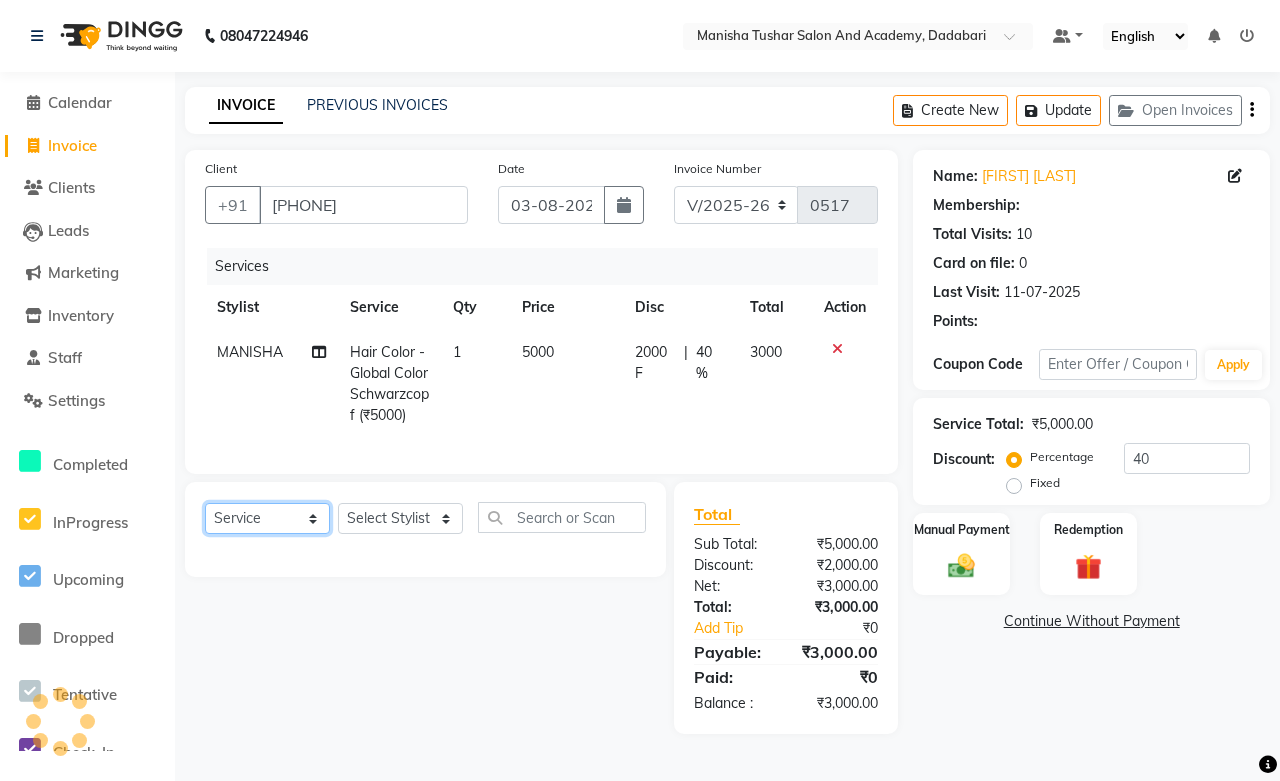 click on "Select  Service  Product  Membership  Package Voucher Prepaid Gift Card" 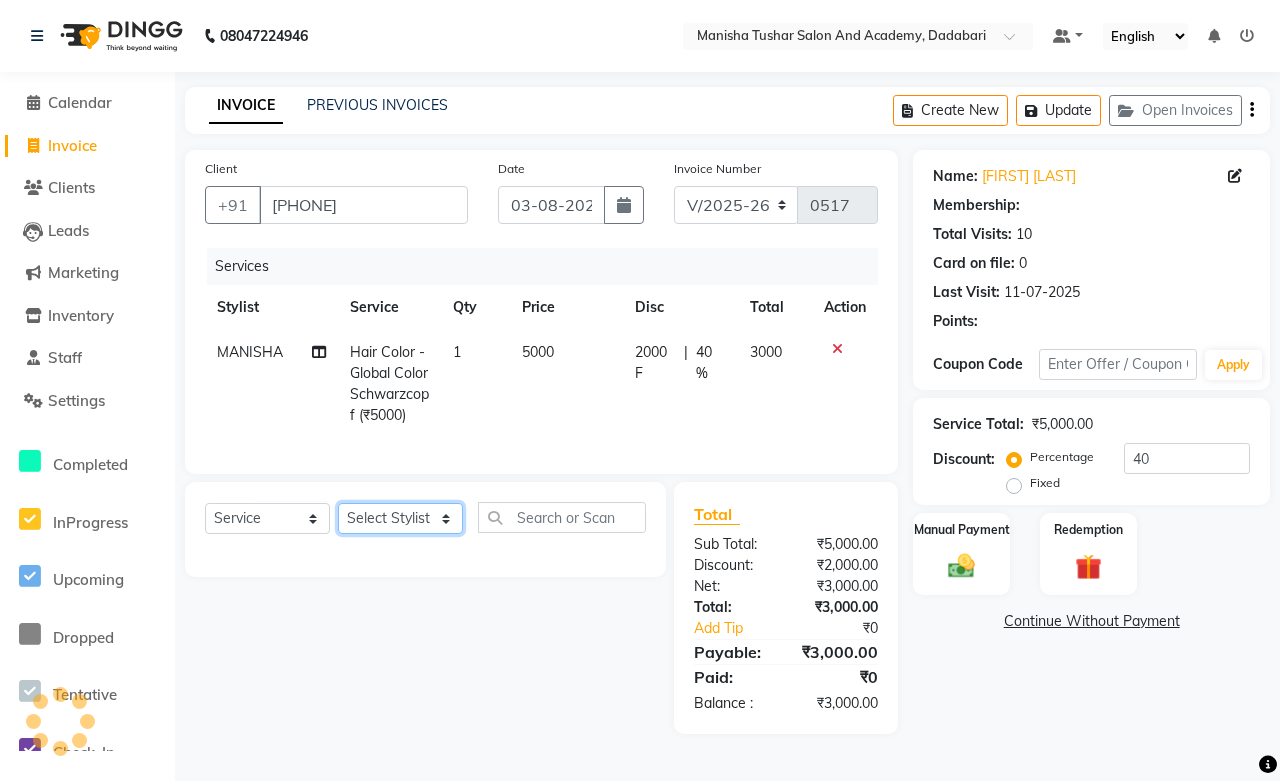 click on "Select Stylist" 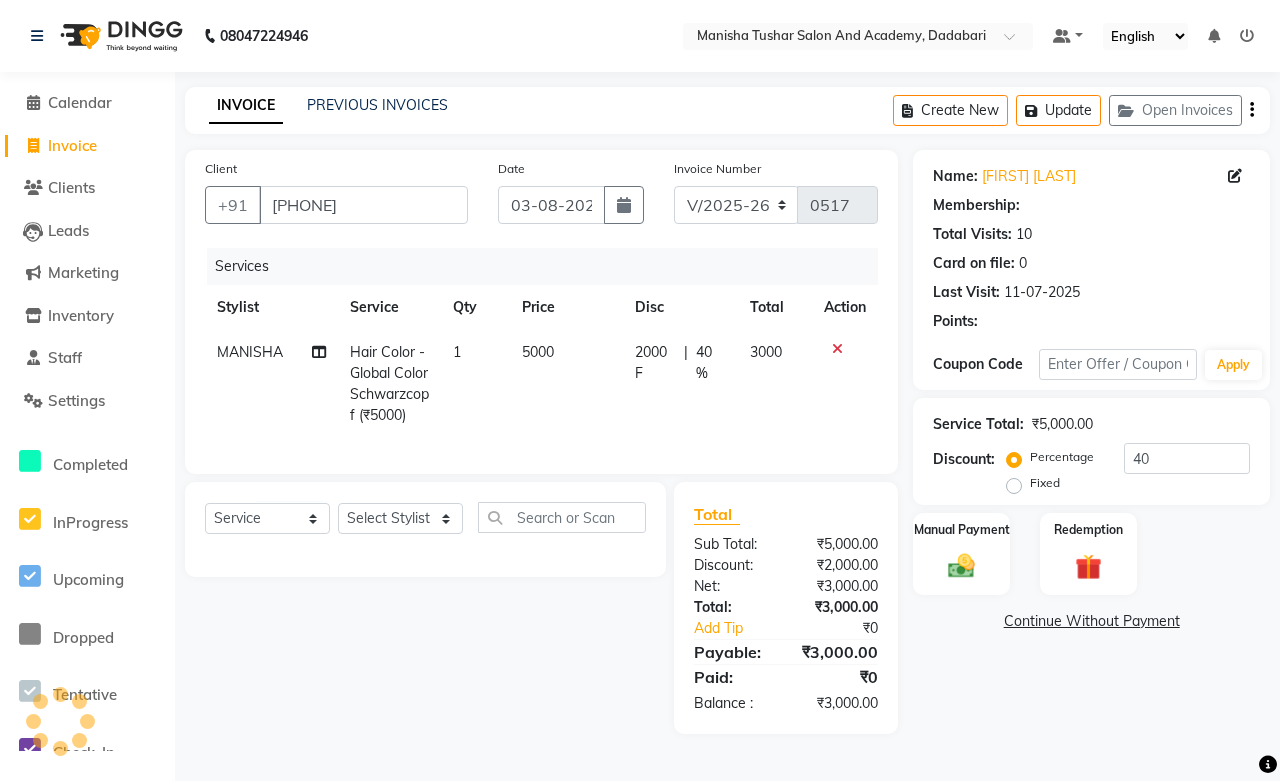 click on "Select  Service  Product  Membership  Package Voucher Prepaid Gift Card  Select Stylist" 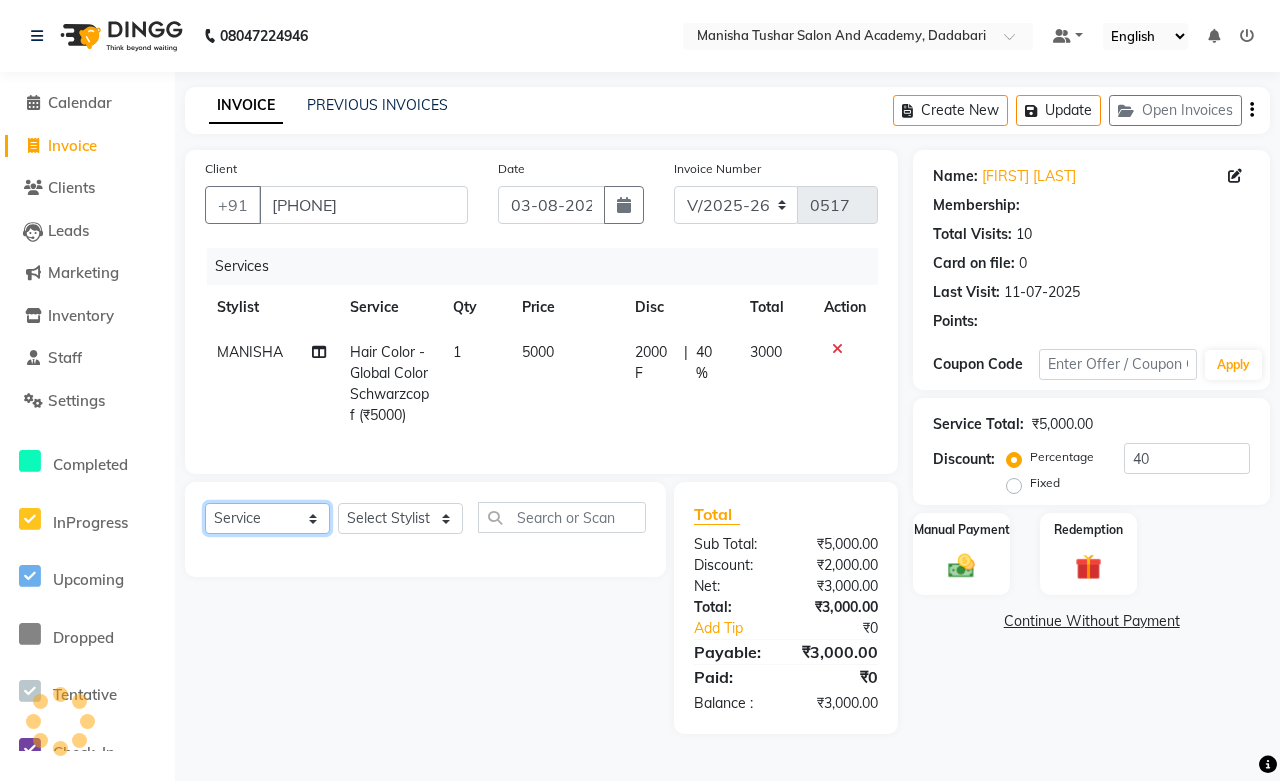 click on "Select  Service  Product  Membership  Package Voucher Prepaid Gift Card" 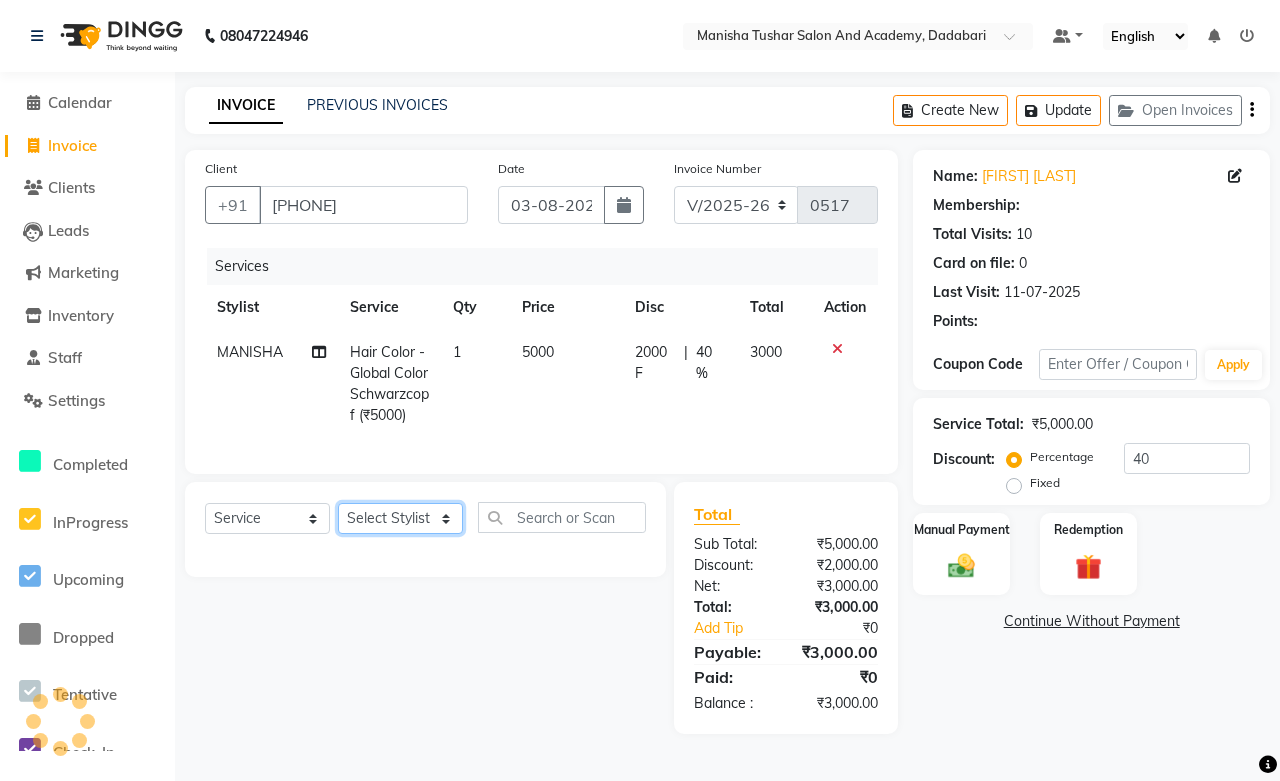 click on "Select Stylist" 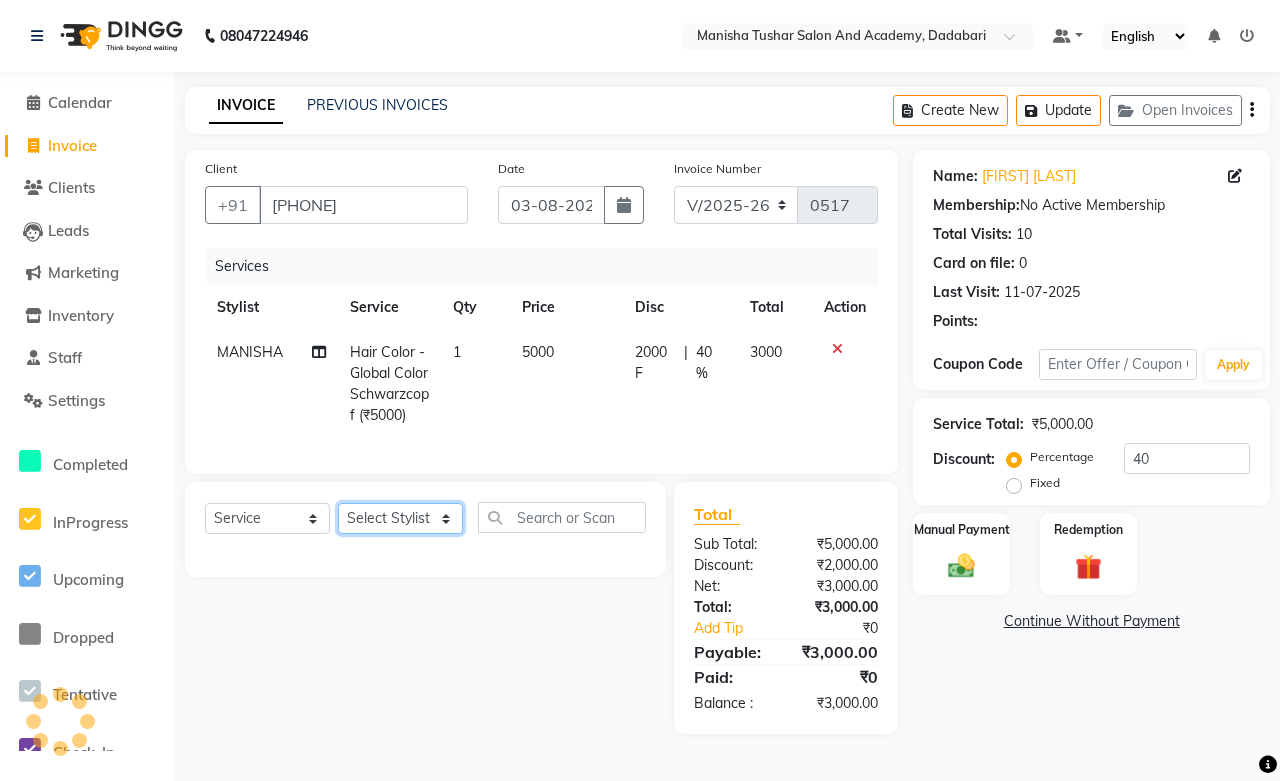 click on "Select Stylist" 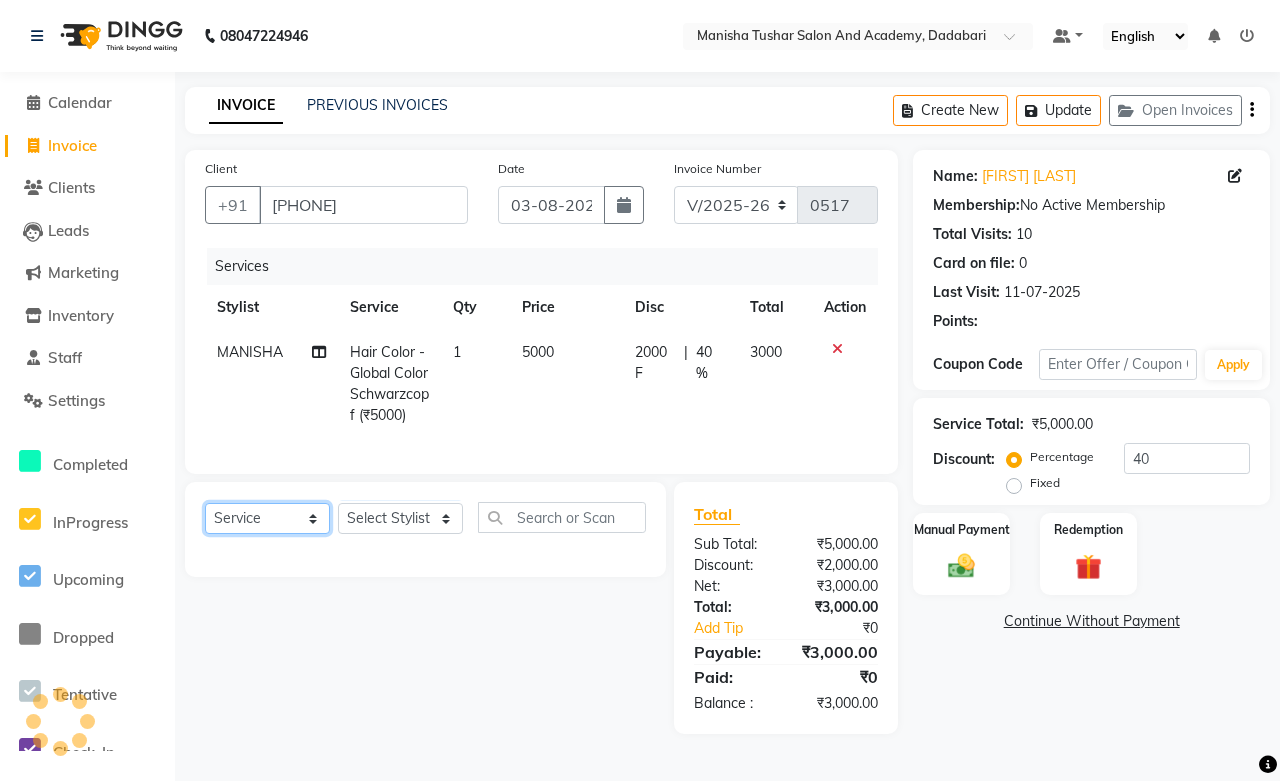 click on "Select  Service  Product  Membership  Package Voucher Prepaid Gift Card" 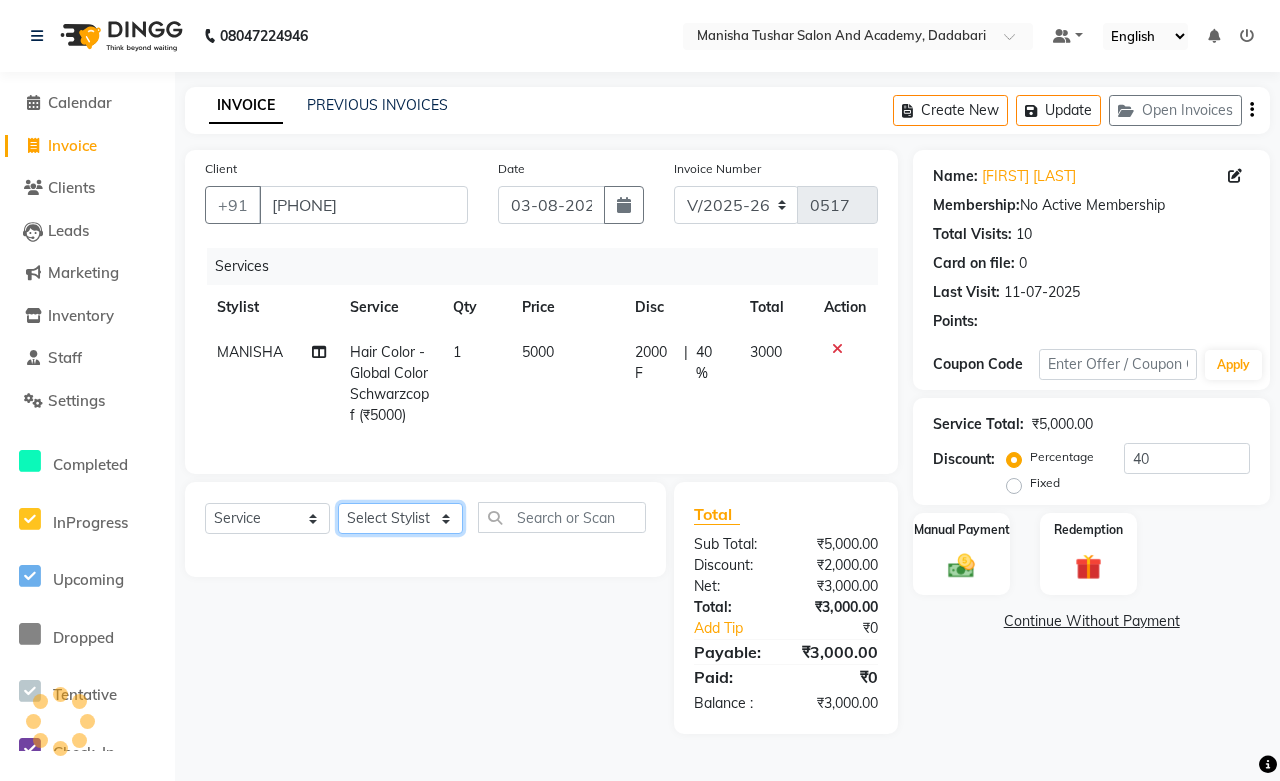 click on "Select Stylist" 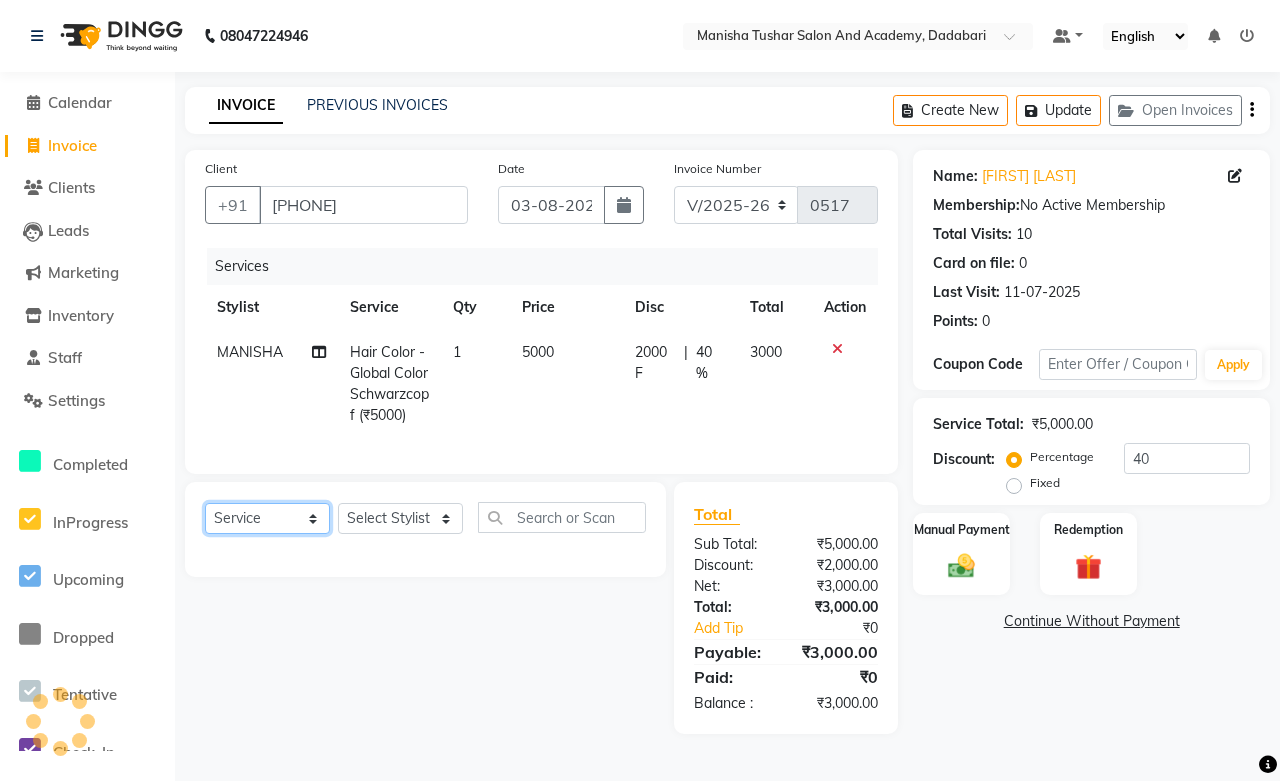 click on "Select  Service  Product  Membership  Package Voucher Prepaid Gift Card" 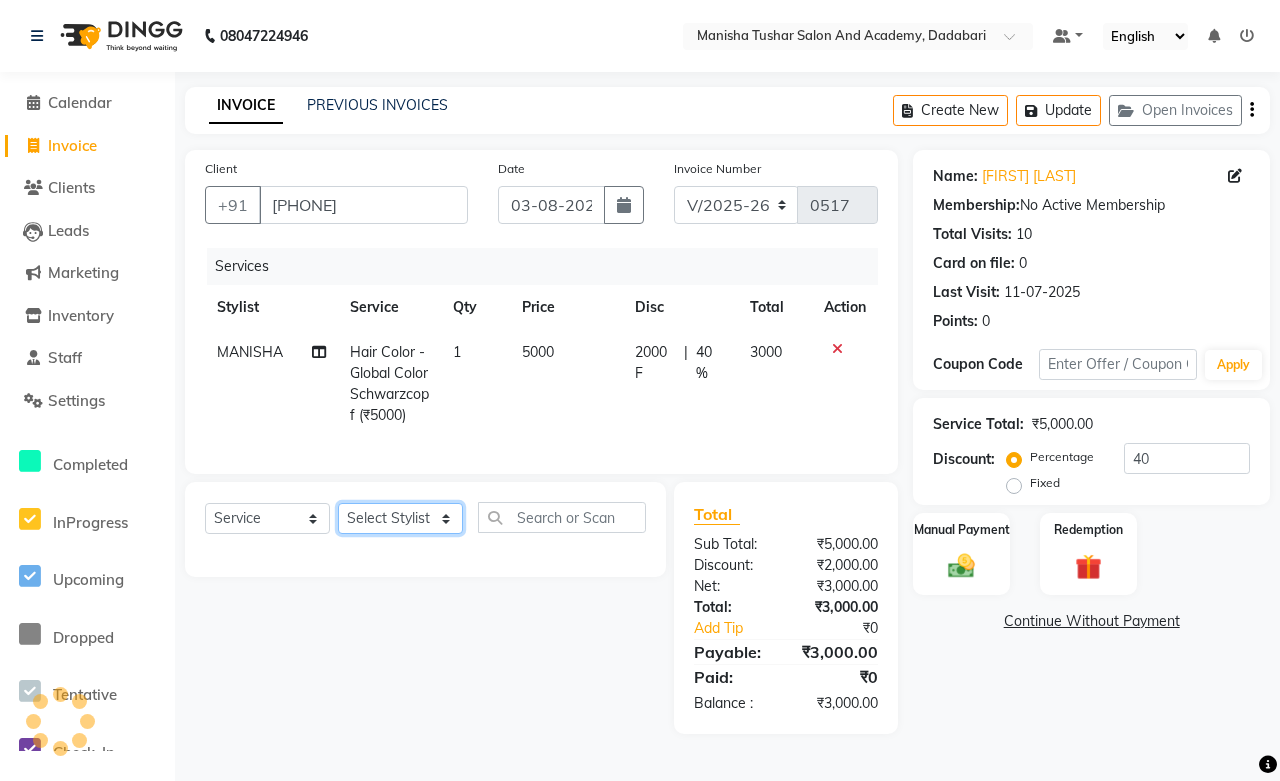 click on "Select Stylist [FIRST] [LAST] [FIRST] [LAST] [FIRST] [LAST] [FIRST] [LAST] [FIRST] [LAST] [FIRST] [LAST] MANISHA [FIRST] [LAST] [FIRST] [LAST] [LAST] [LAST] [FIRST] [LAST] [FIRST] [LAST] [FIRST] [LAST] [FIRST] [LAST] [FIRST] [LAST] [FIRST] [LAST] [FIRST] [LAST] [FIRST] [LAST]" 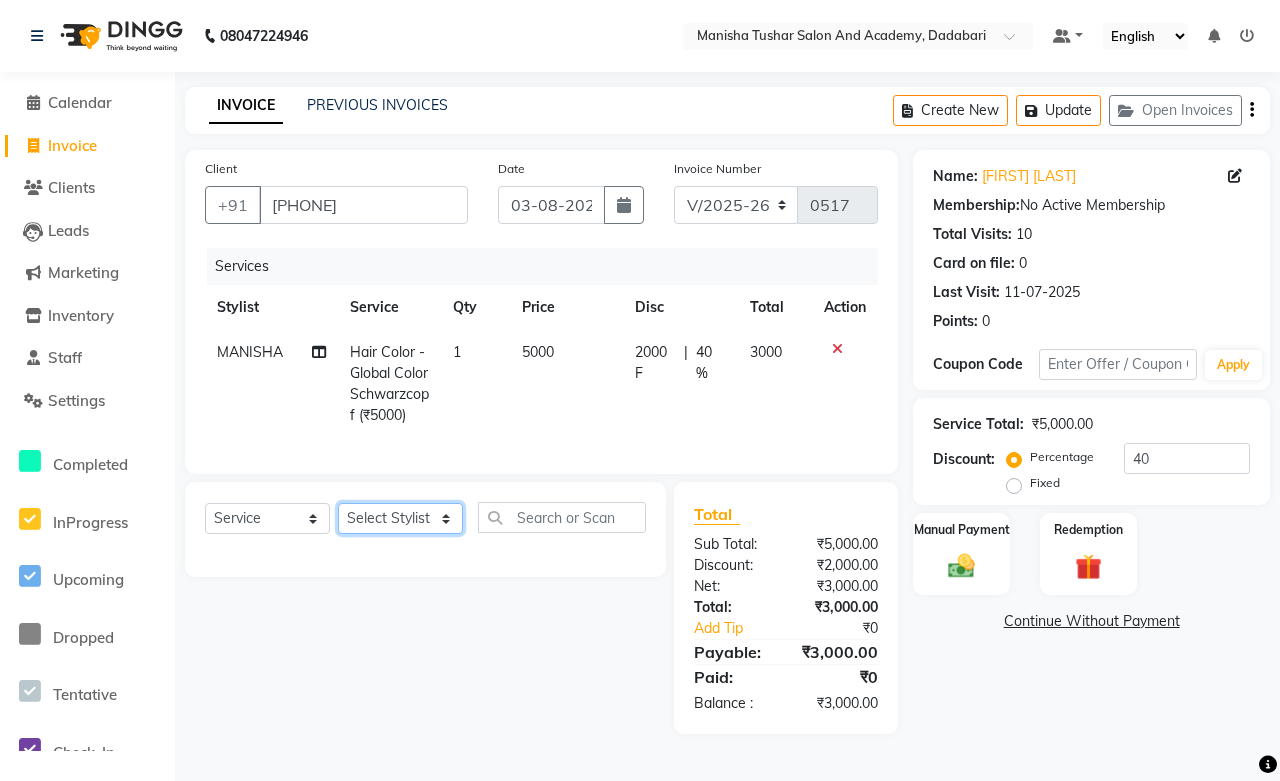 select on "87898" 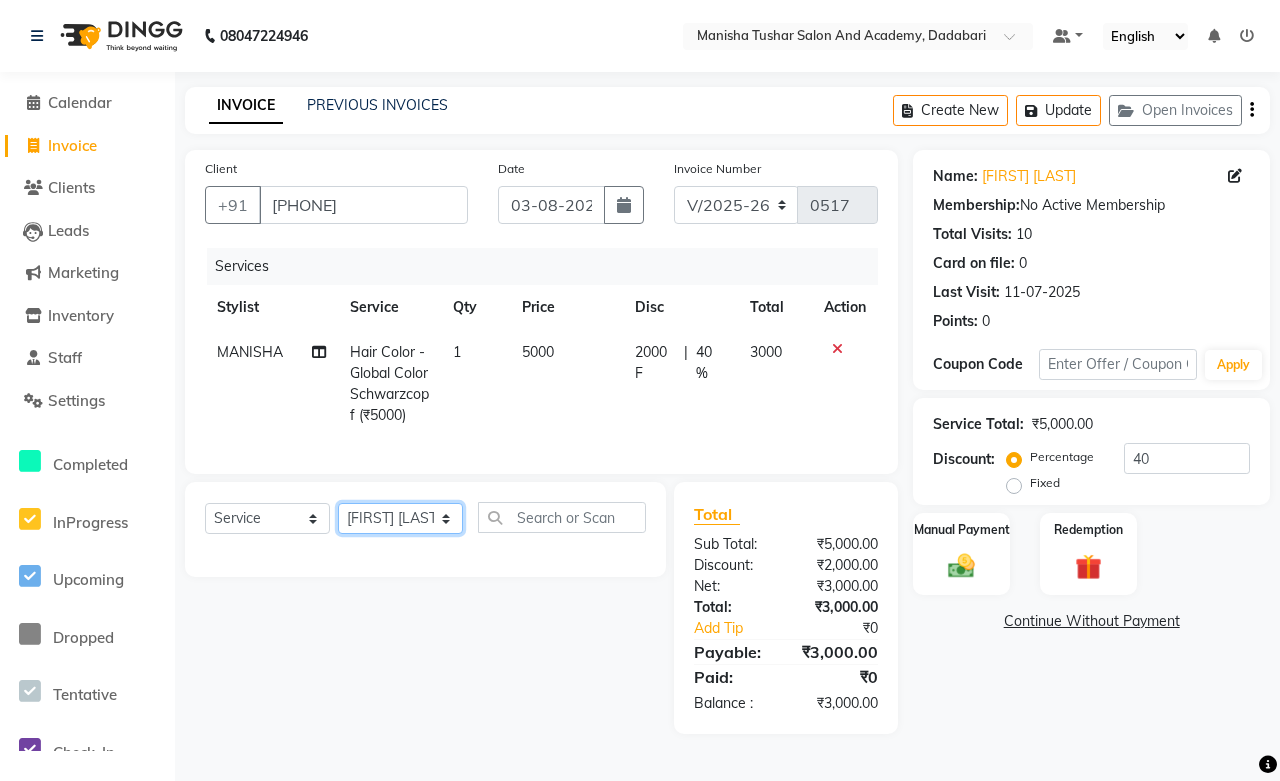 click on "Select Stylist [FIRST] [LAST] [FIRST] [LAST] [FIRST] [LAST] [FIRST] [LAST] [FIRST] [LAST] [FIRST] [LAST] MANISHA [FIRST] [LAST] [FIRST] [LAST] [LAST] [LAST] [FIRST] [LAST] [FIRST] [LAST] [FIRST] [LAST] [FIRST] [LAST] [FIRST] [LAST] [FIRST] [LAST] [FIRST] [LAST] [FIRST] [LAST]" 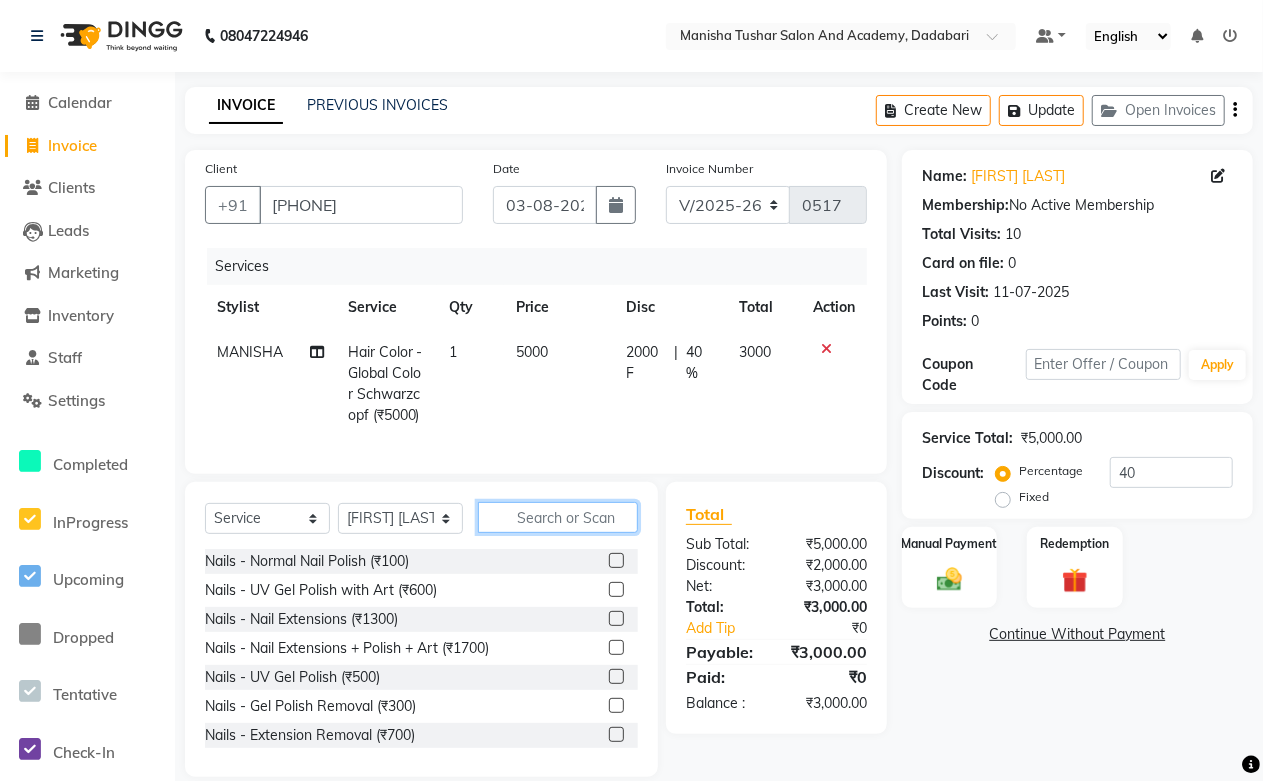 click 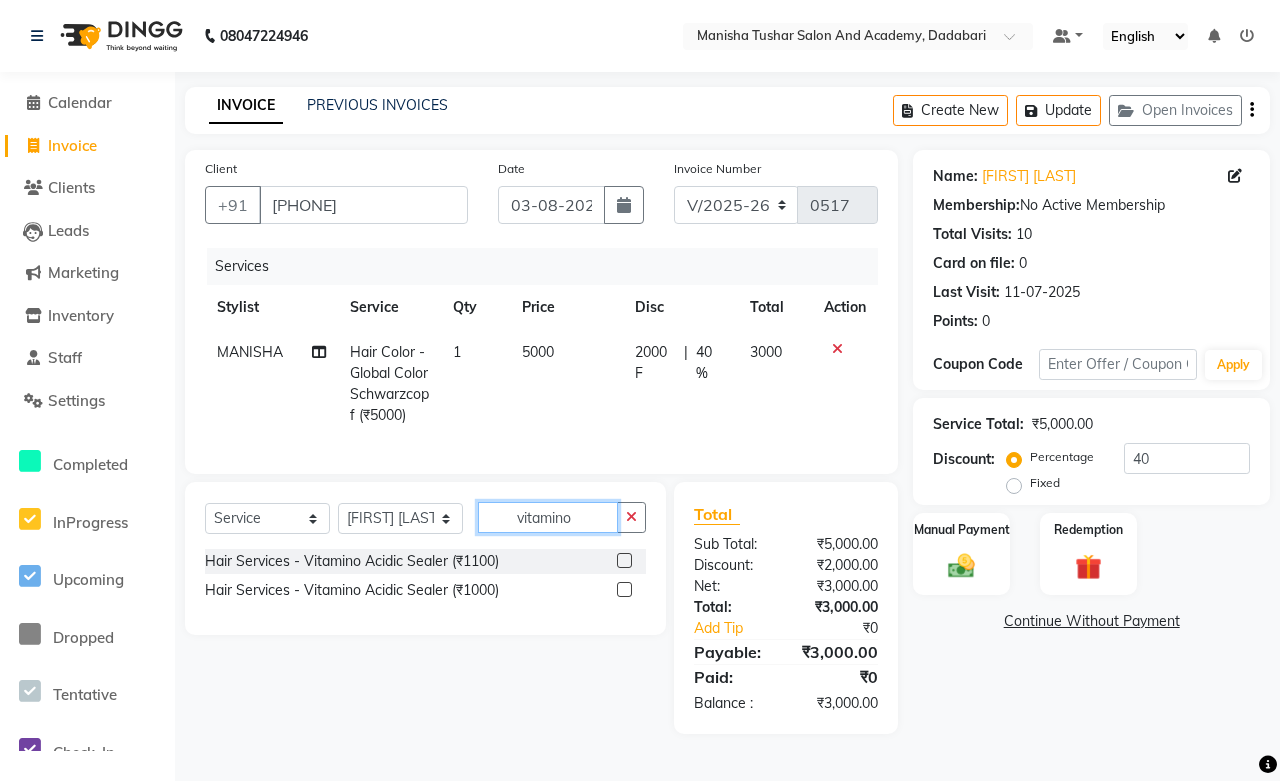 type on "vitamino" 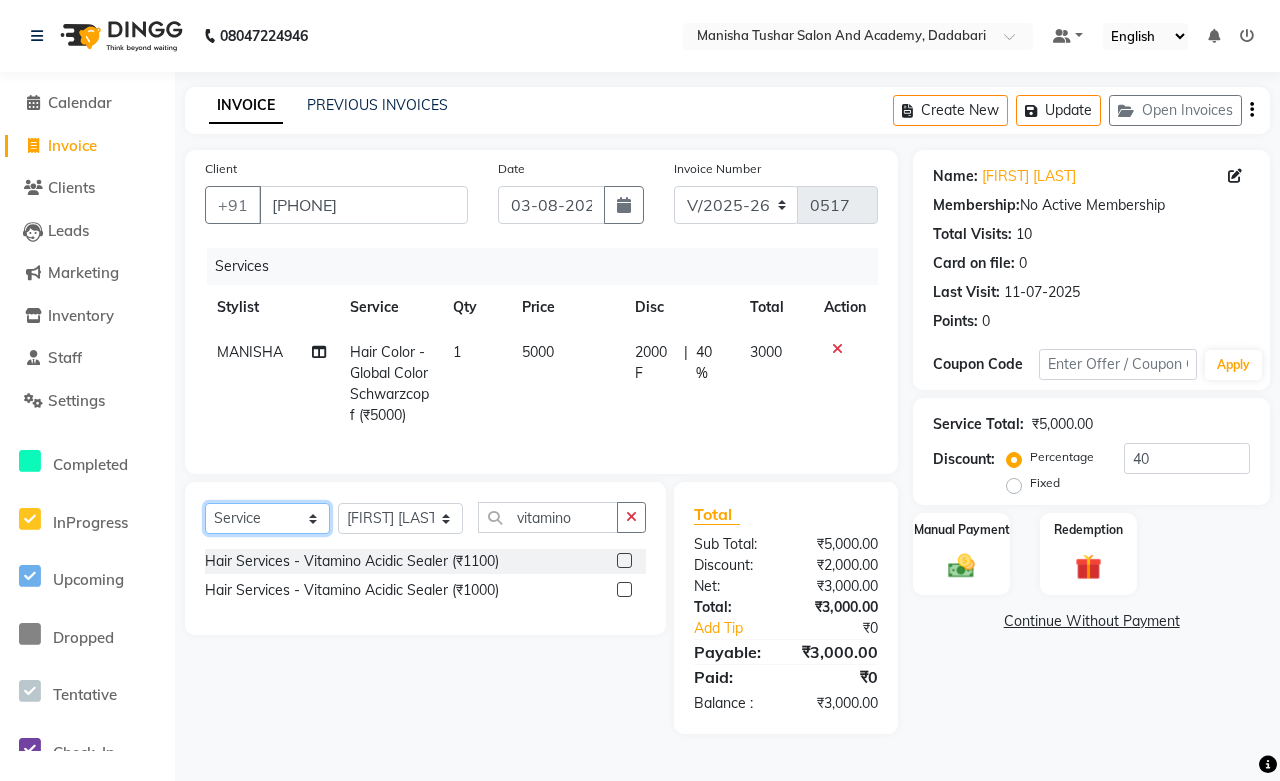 click on "Select  Service  Product  Membership  Package Voucher Prepaid Gift Card" 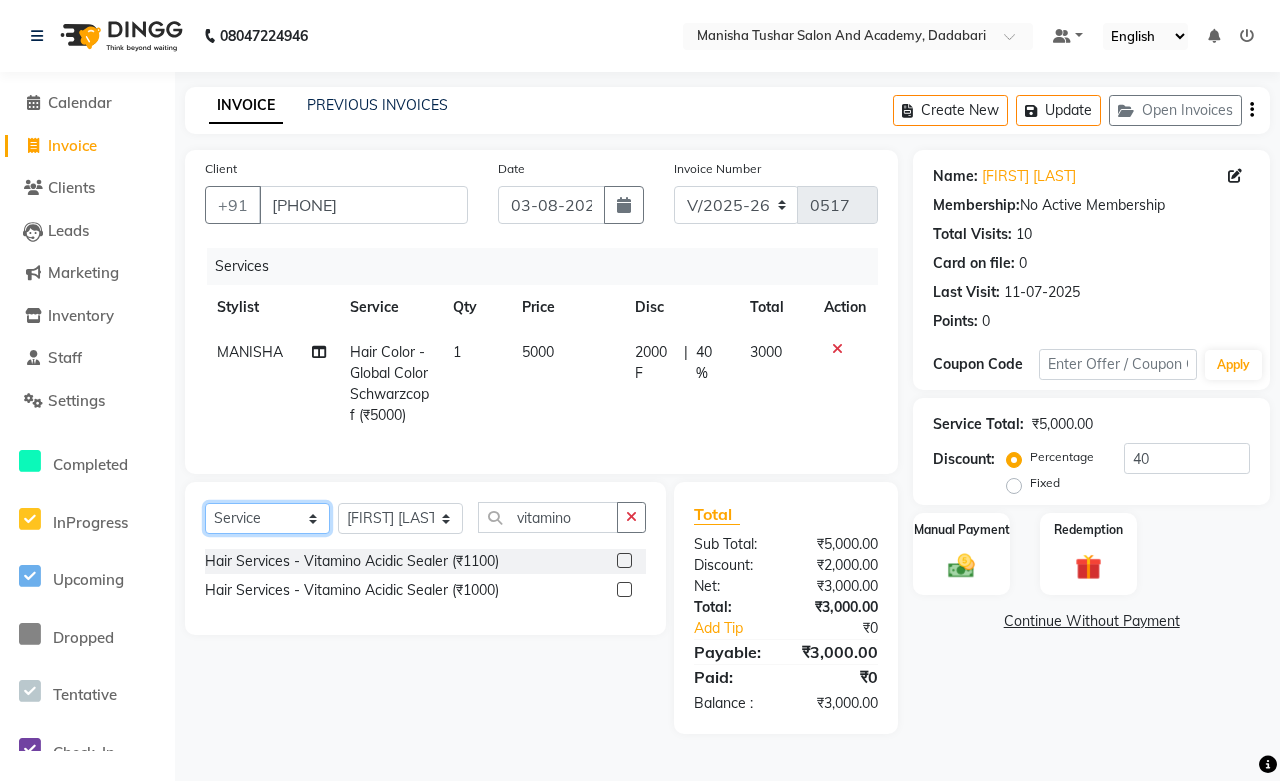 select on "product" 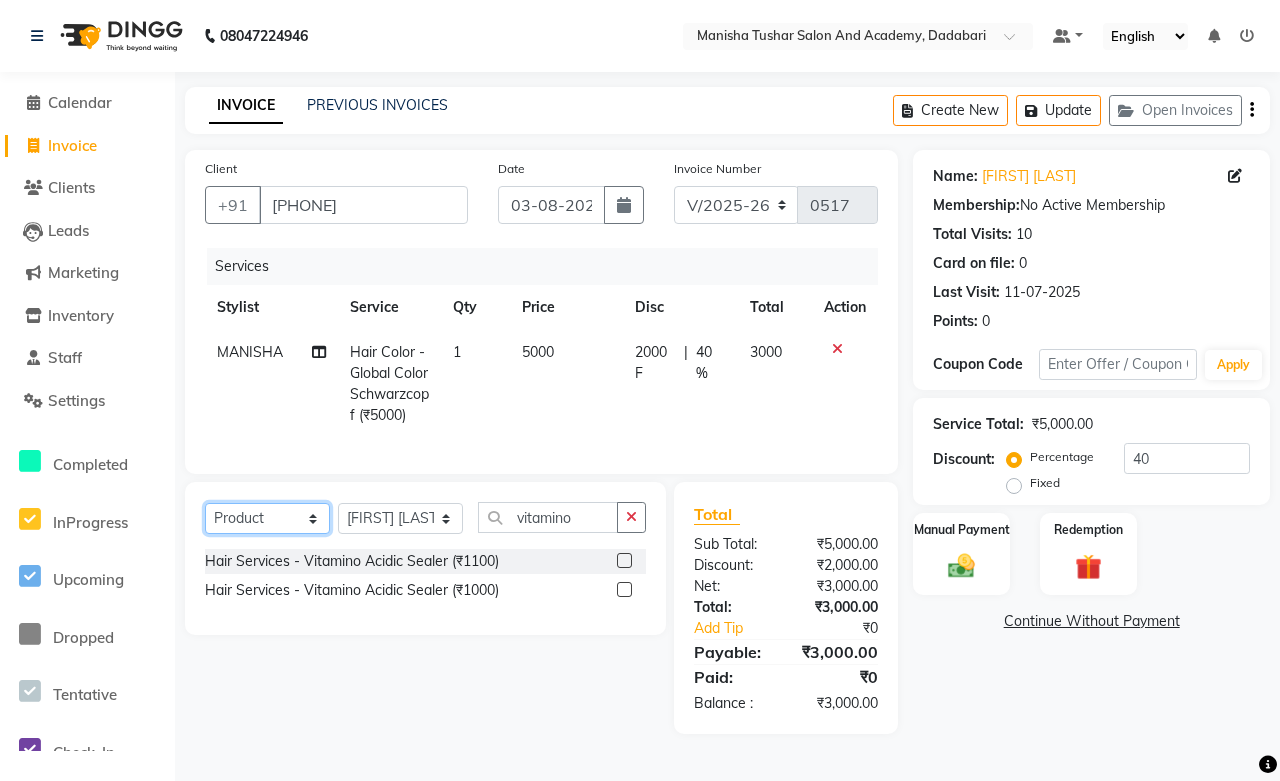 click on "Select  Service  Product  Membership  Package Voucher Prepaid Gift Card" 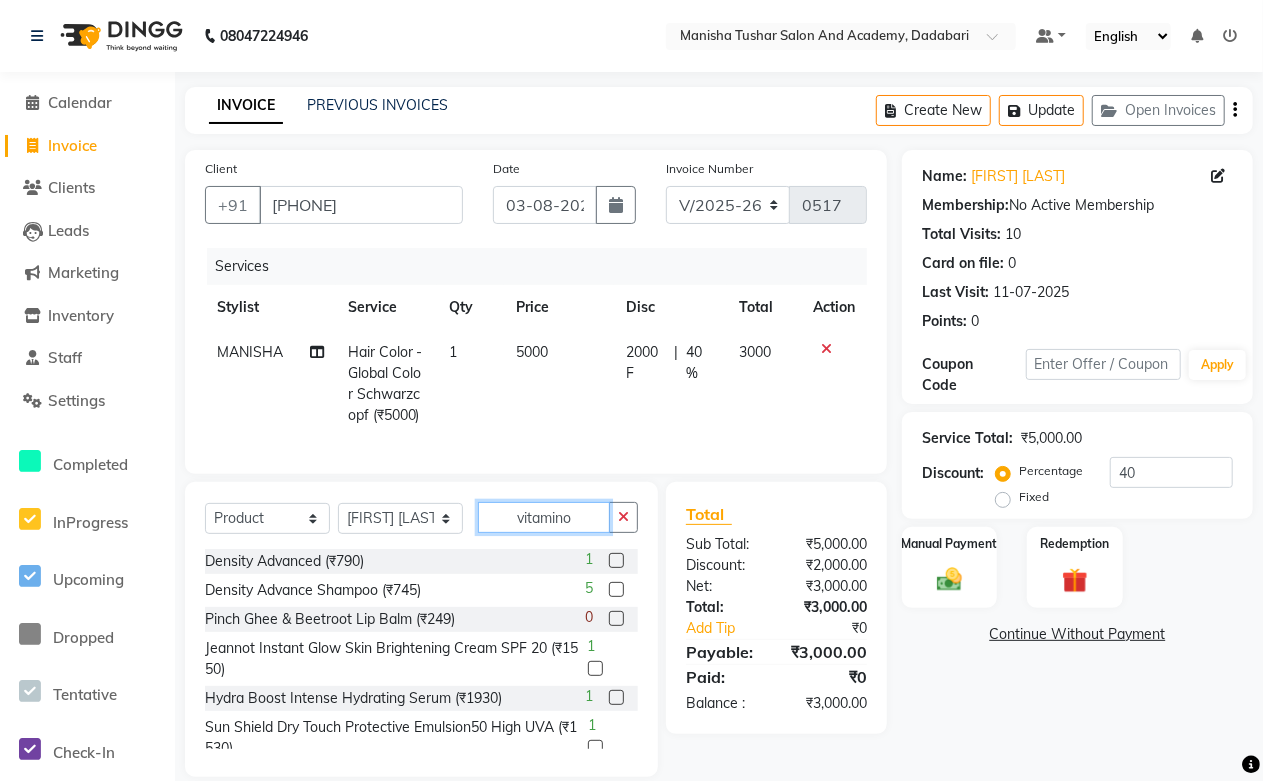 click on "vitamino" 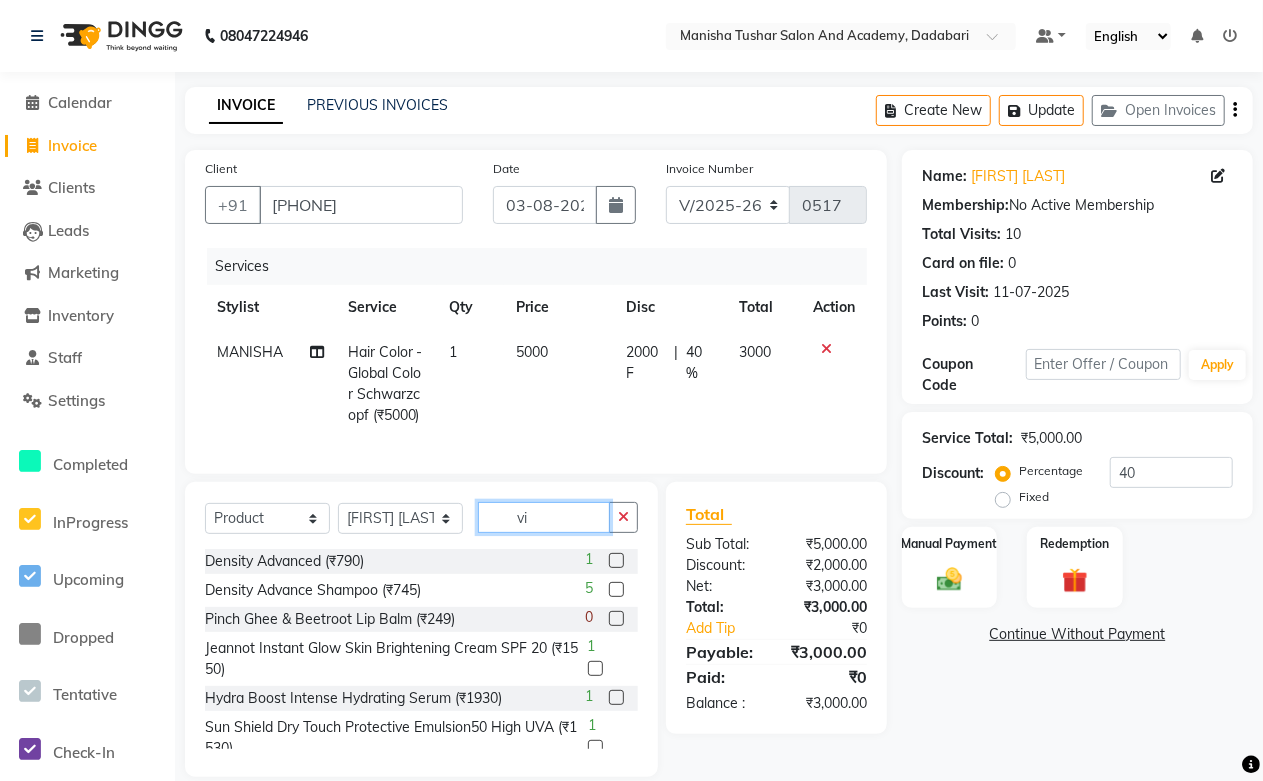 type on "v" 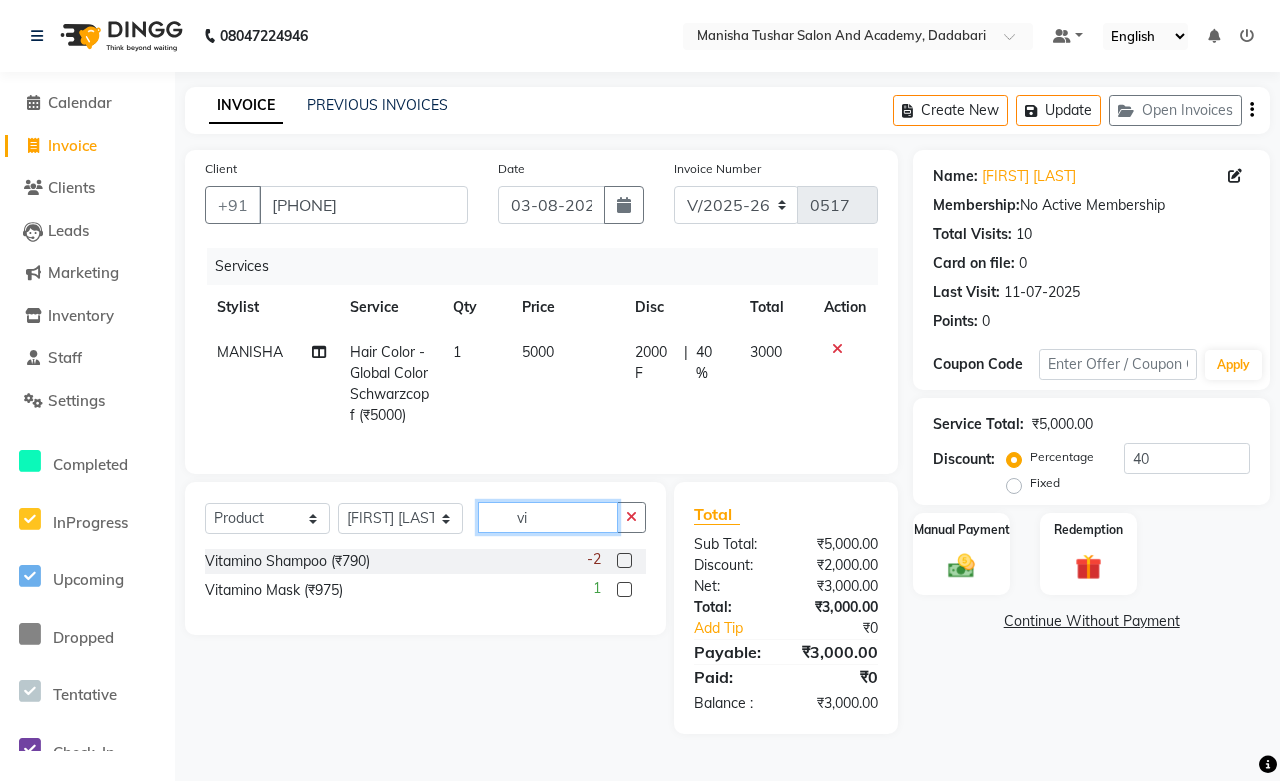 type on "v" 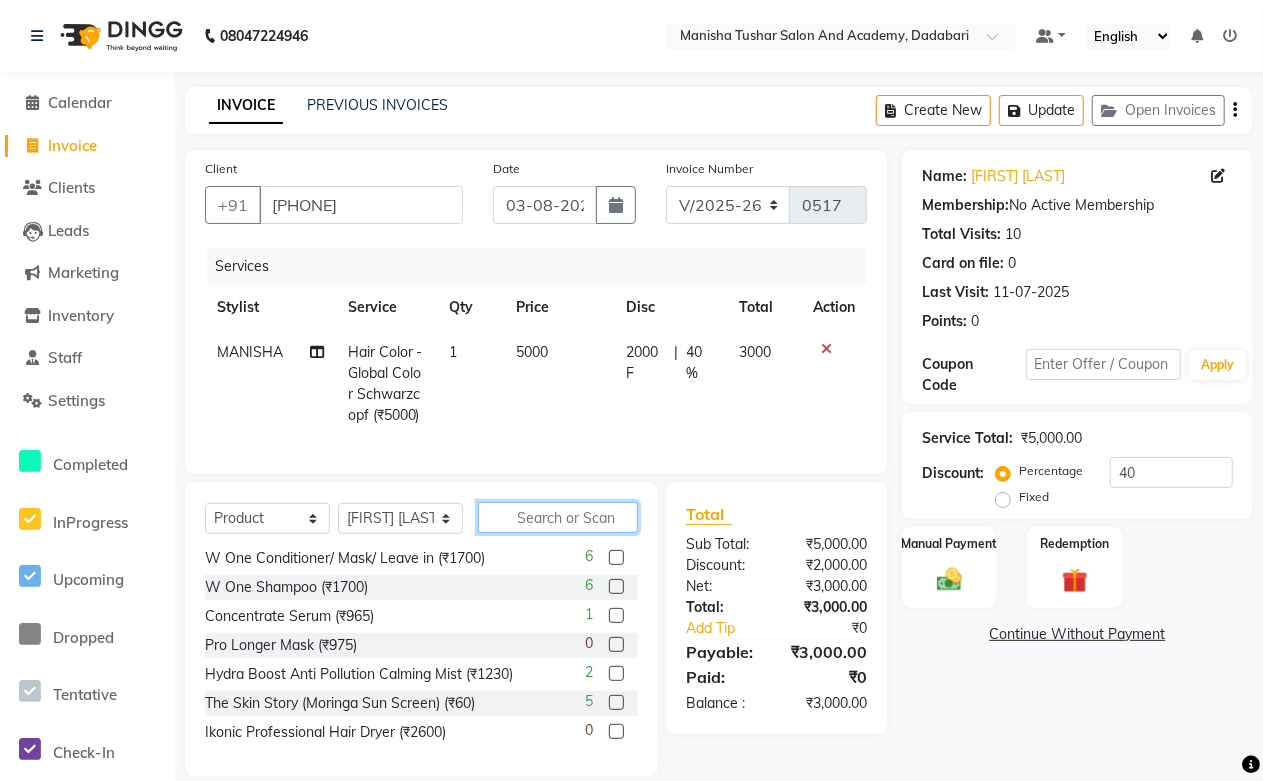 scroll, scrollTop: 1437, scrollLeft: 0, axis: vertical 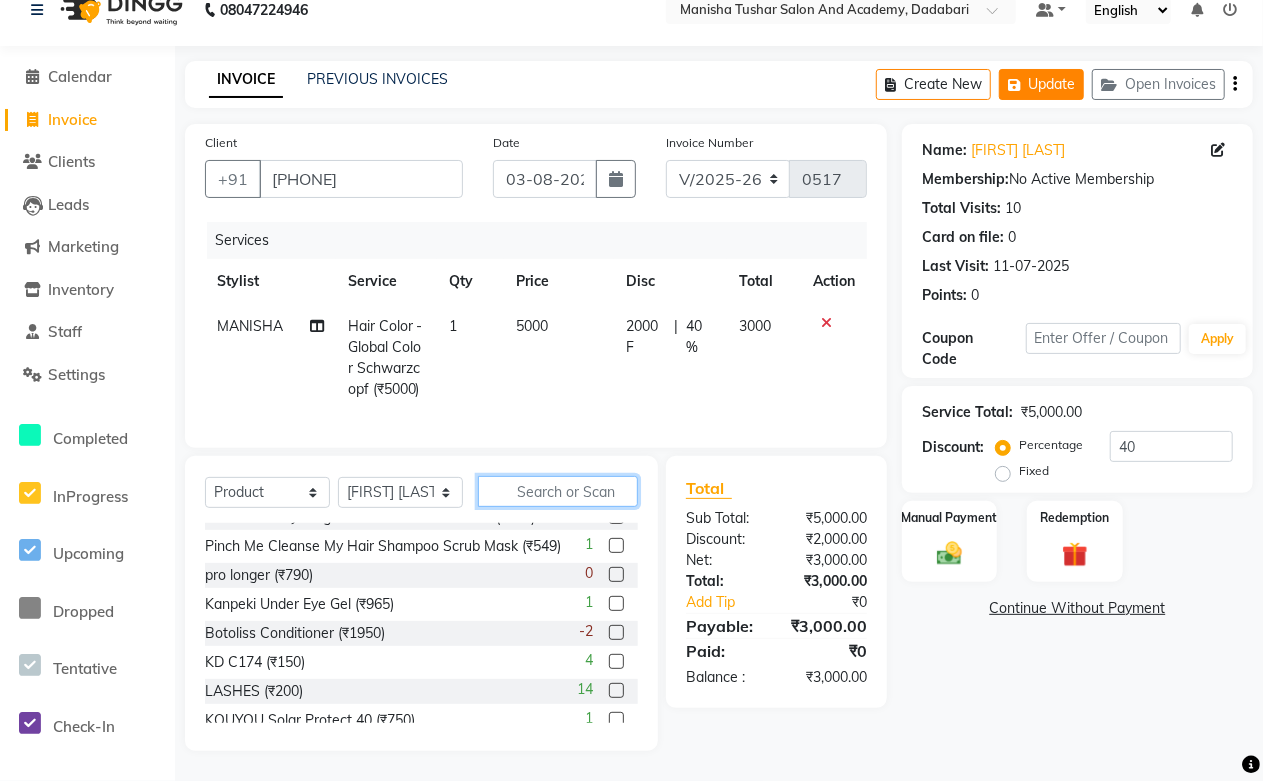 type 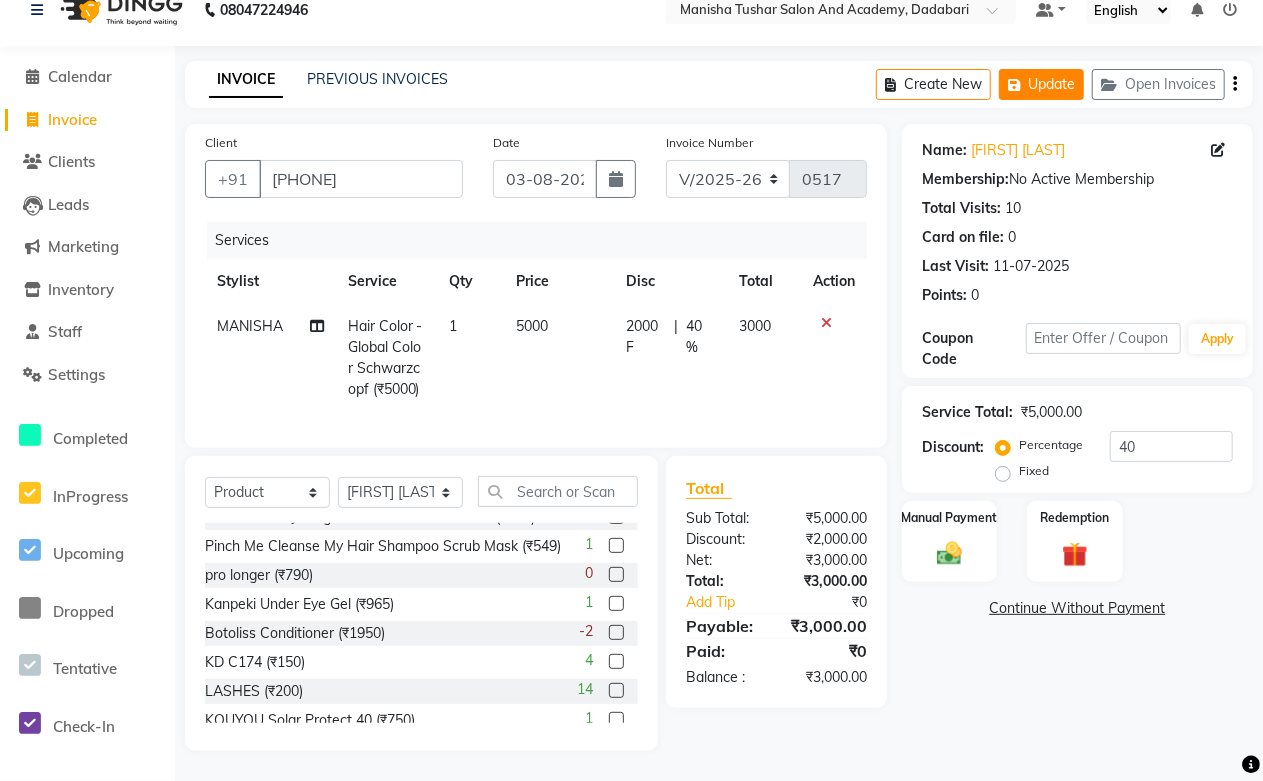 click on "Update" 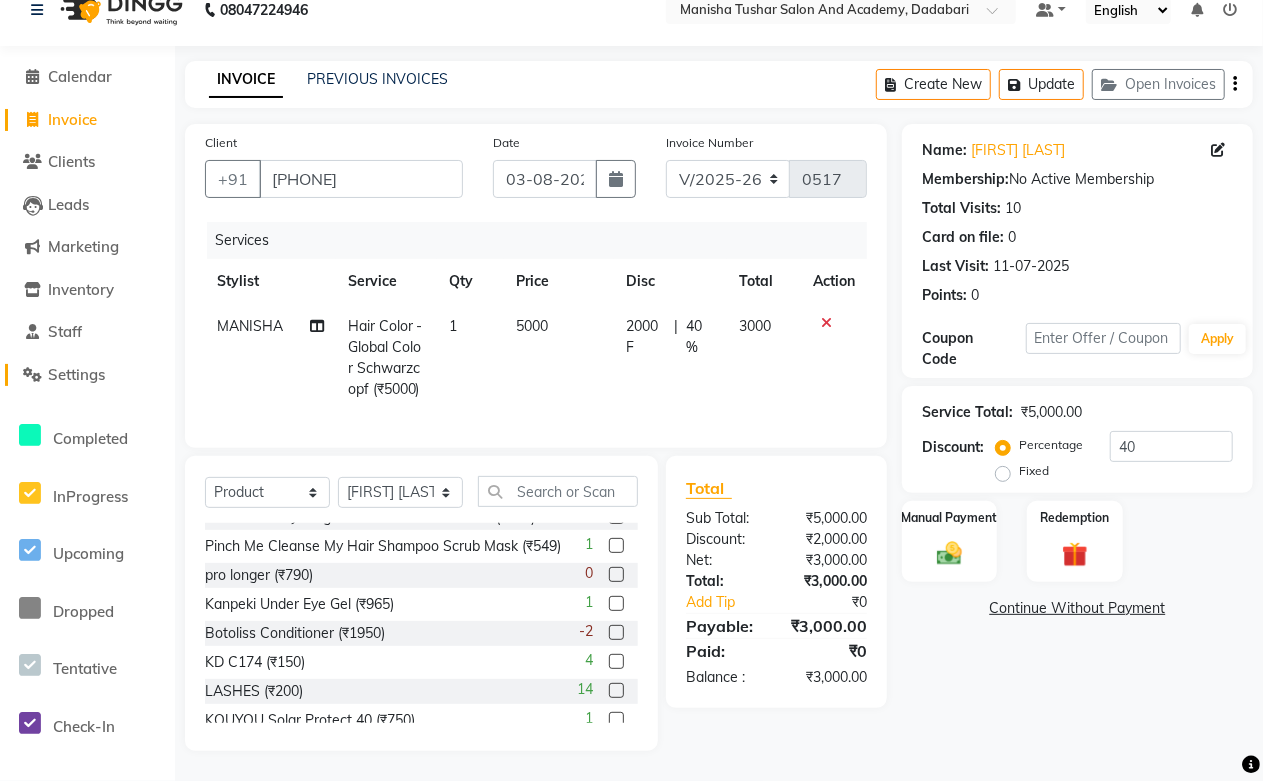 click on "Settings" 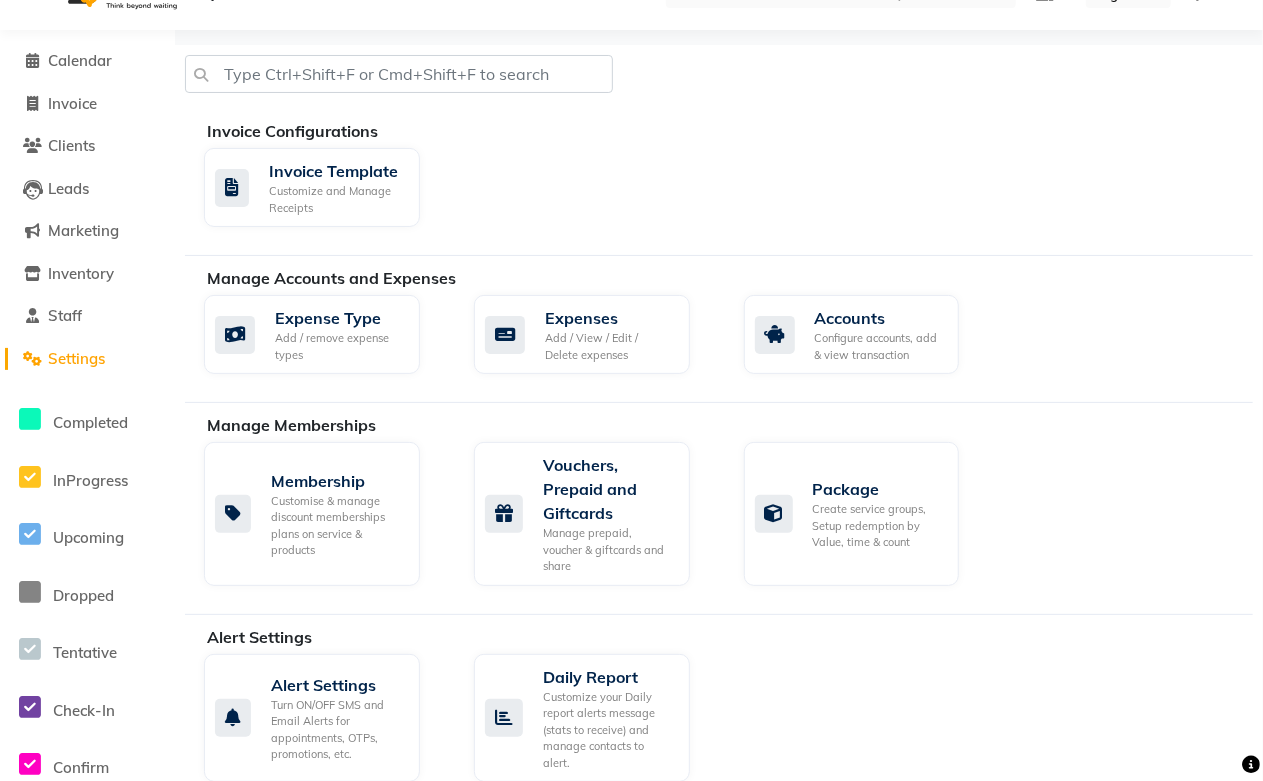 scroll, scrollTop: 375, scrollLeft: 0, axis: vertical 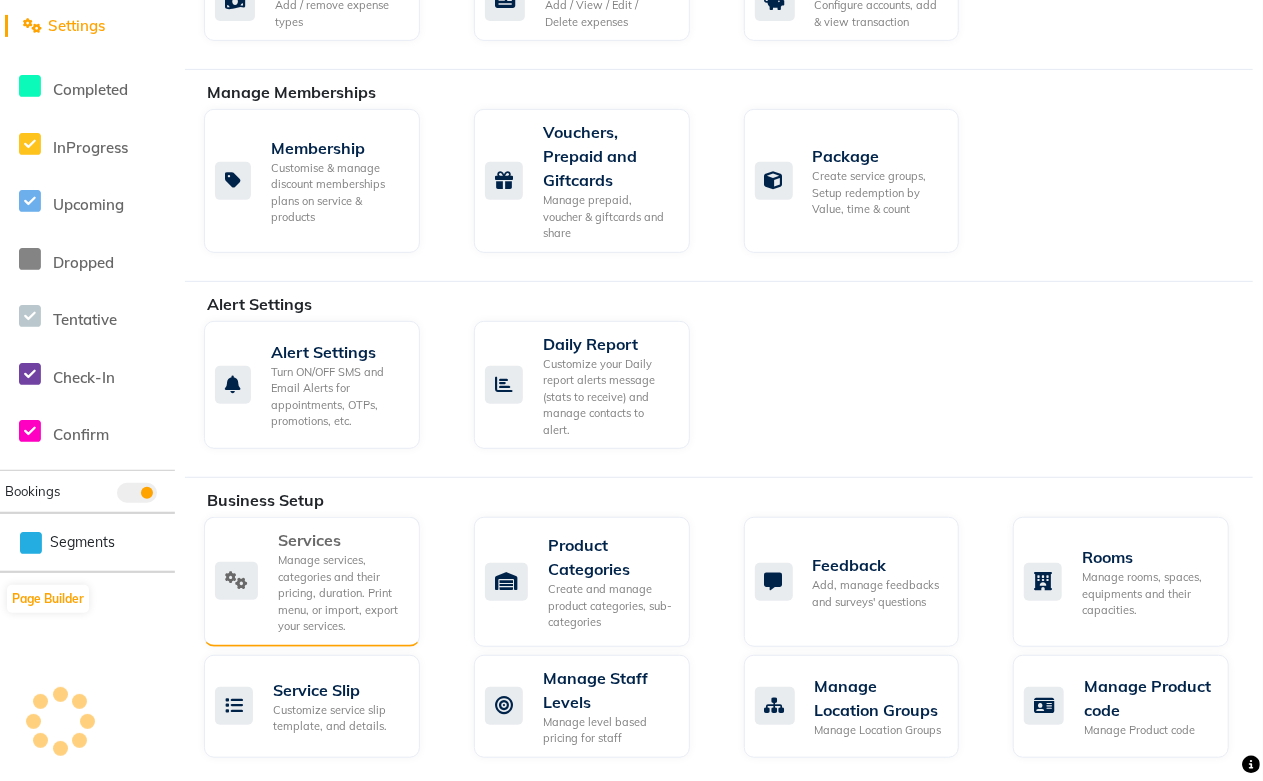 click on "Manage services, categories and their pricing, duration. Print menu, or import, export your services." 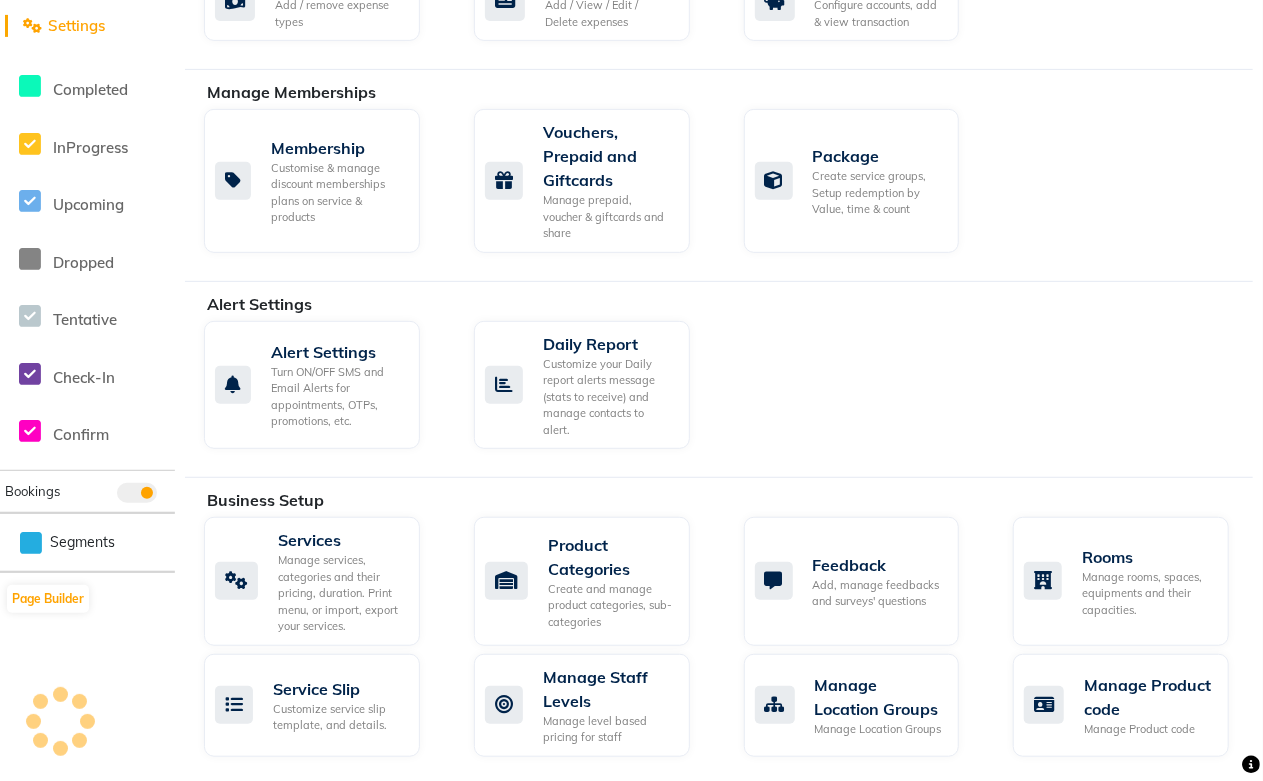 scroll, scrollTop: 0, scrollLeft: 0, axis: both 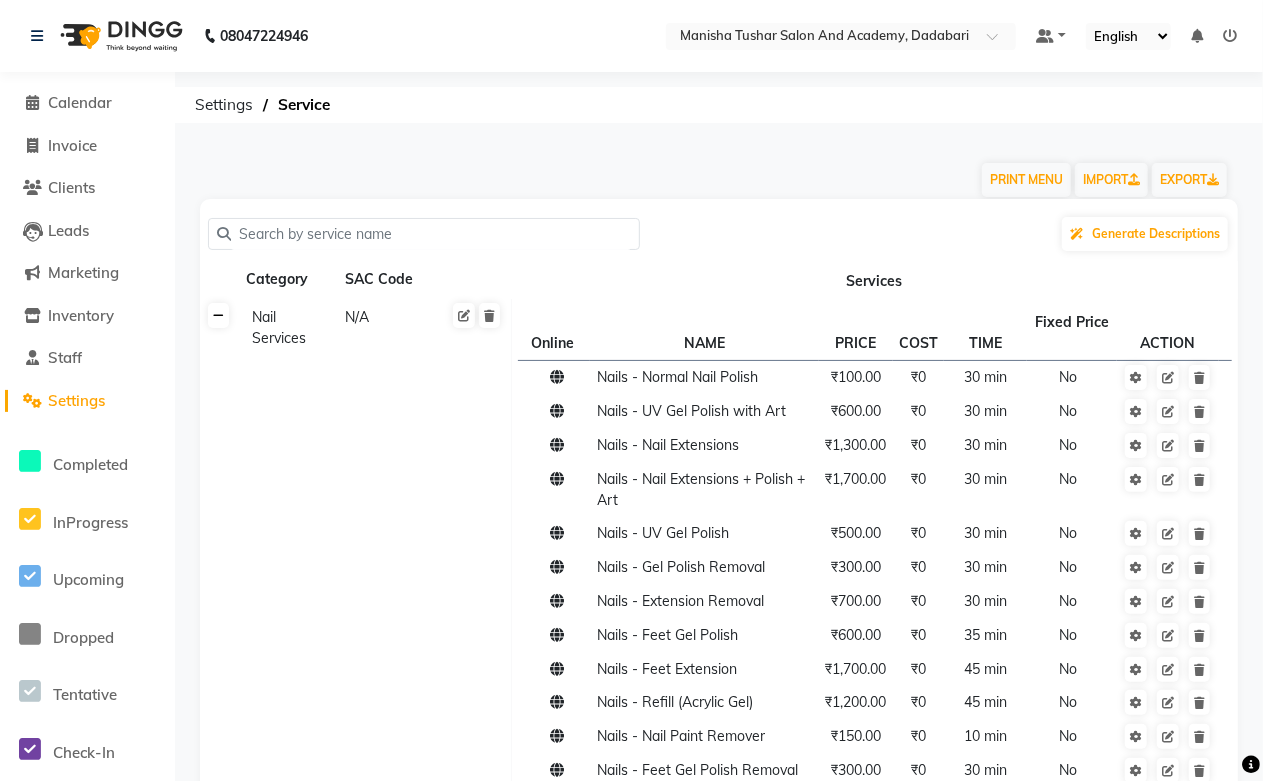 click 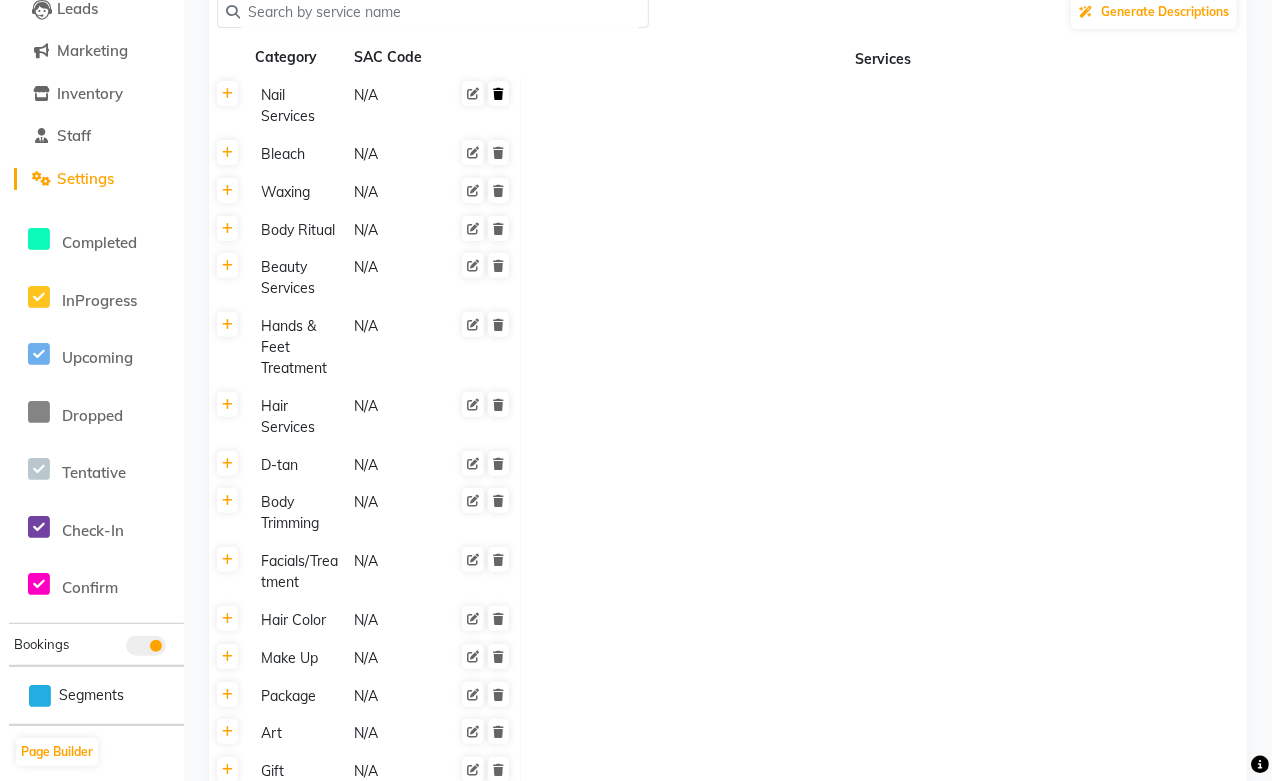 scroll, scrollTop: 0, scrollLeft: 0, axis: both 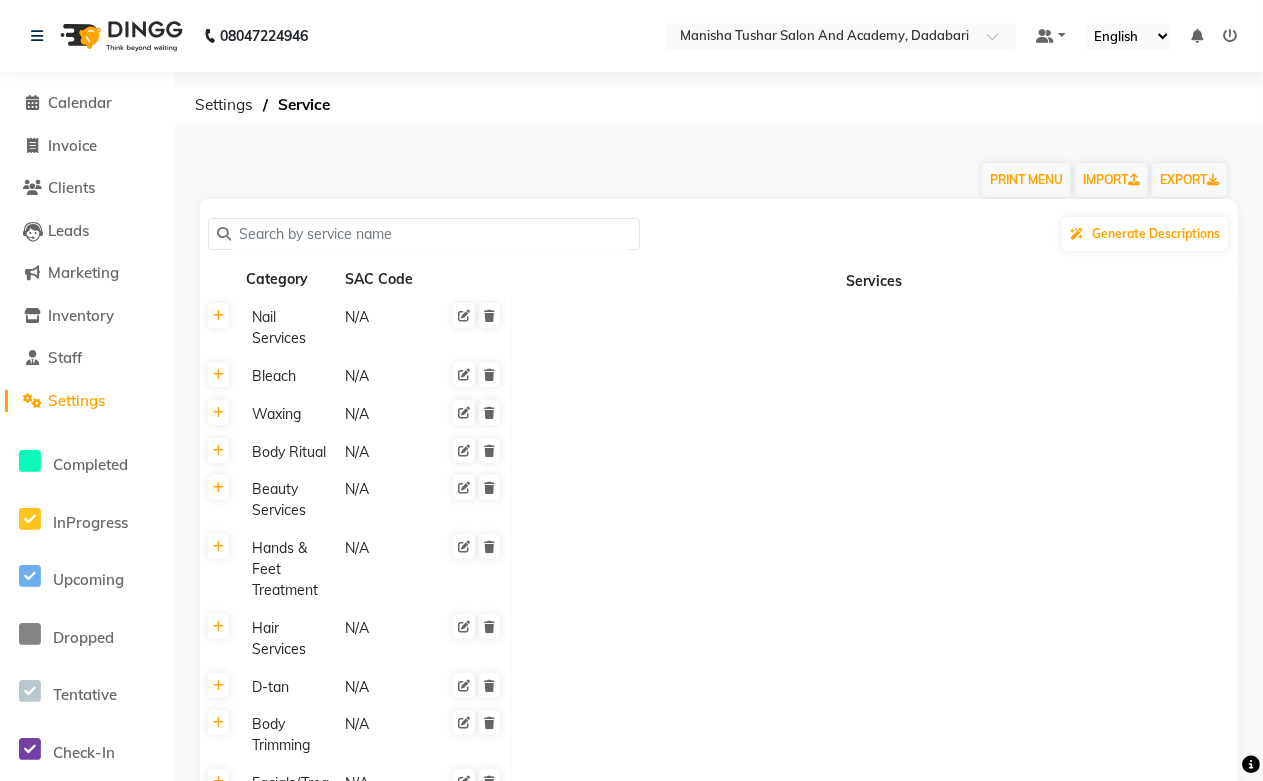 click on "Generate Descriptions" 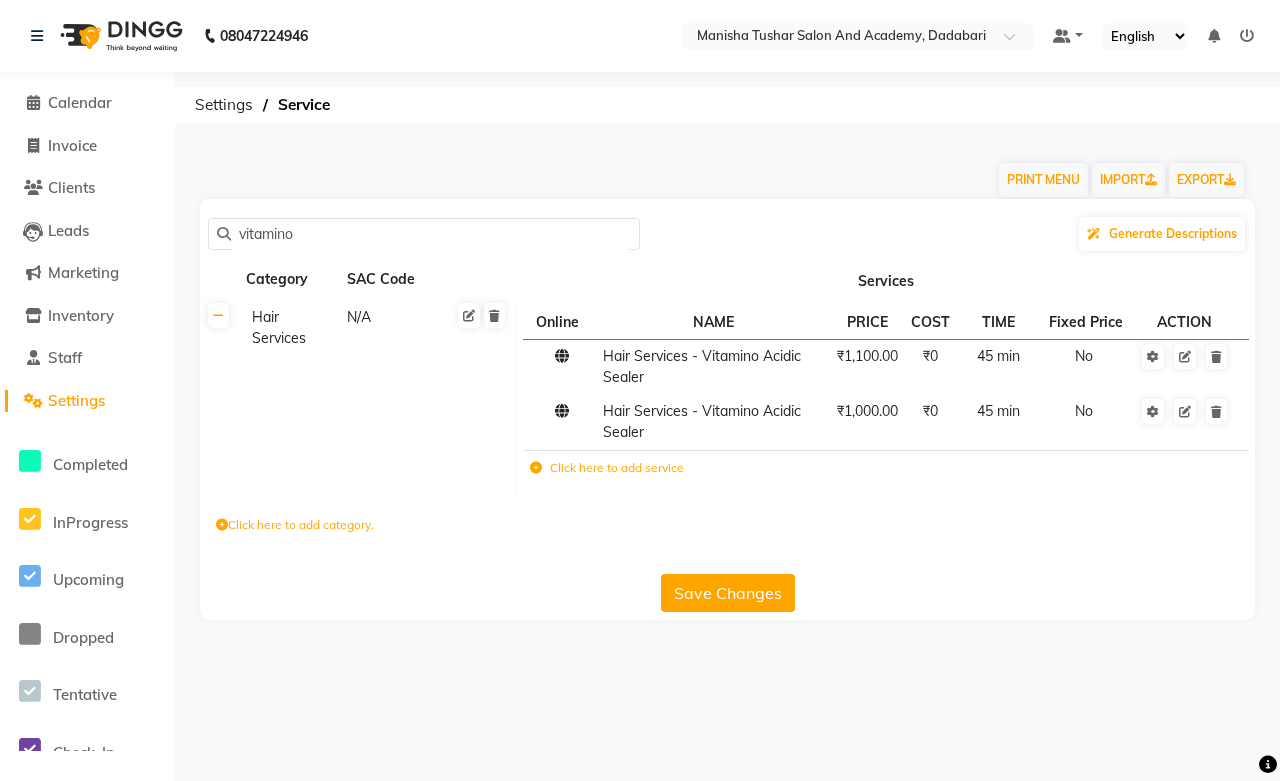 type on "vitamino" 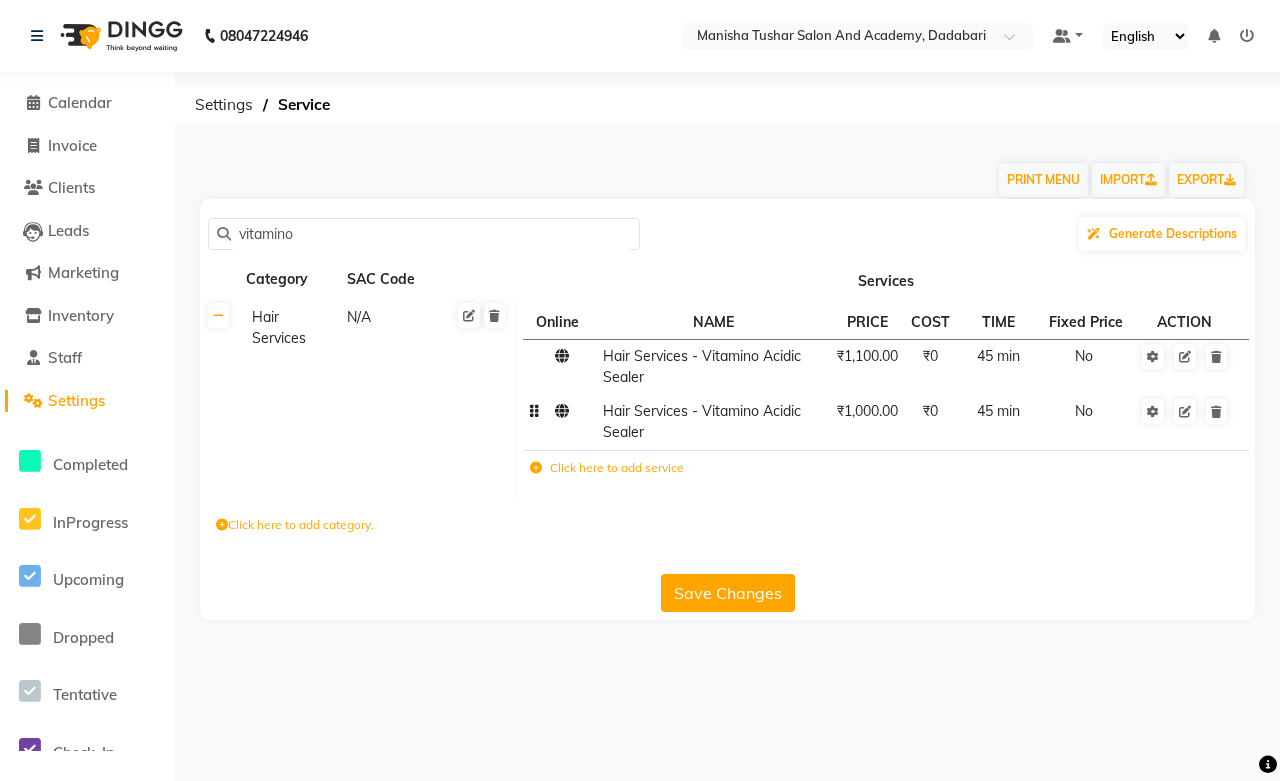click on "Hair Services - Vitamino Acidic Sealer" 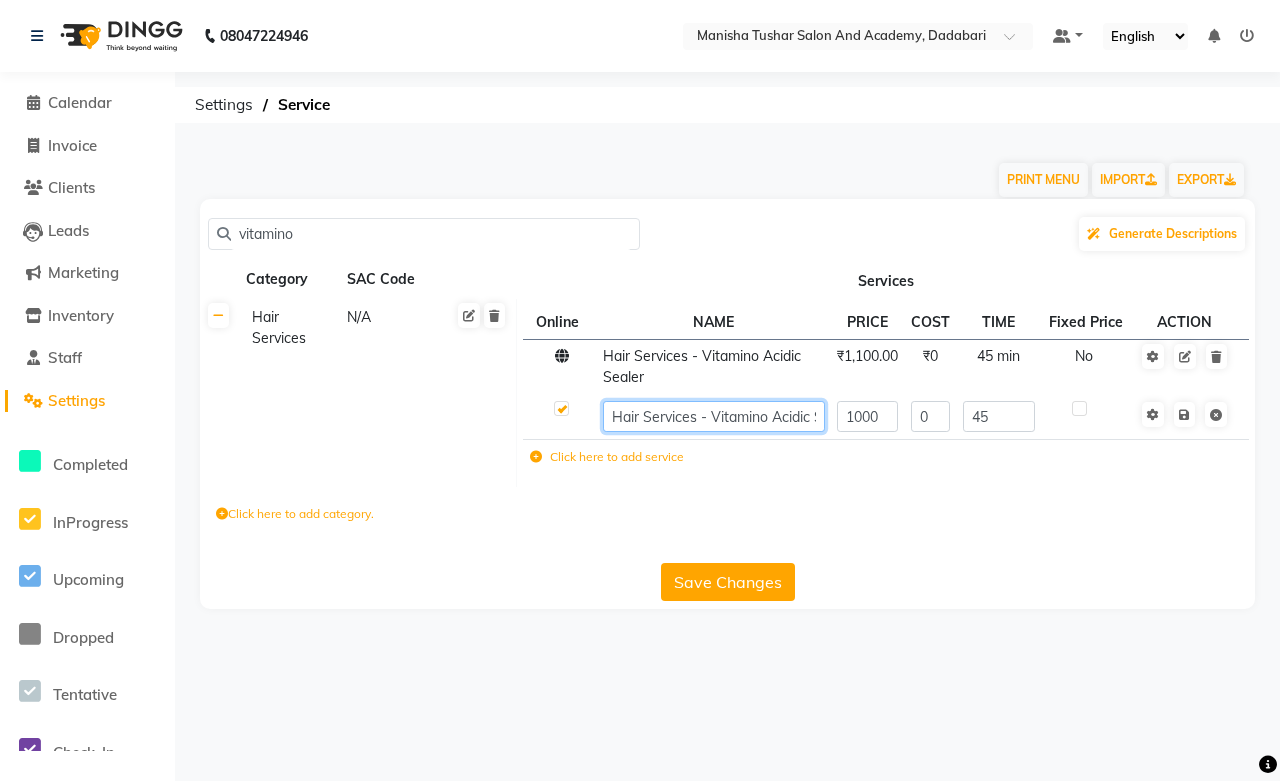 click on "Hair Services - Vitamino Acidic Sealer" 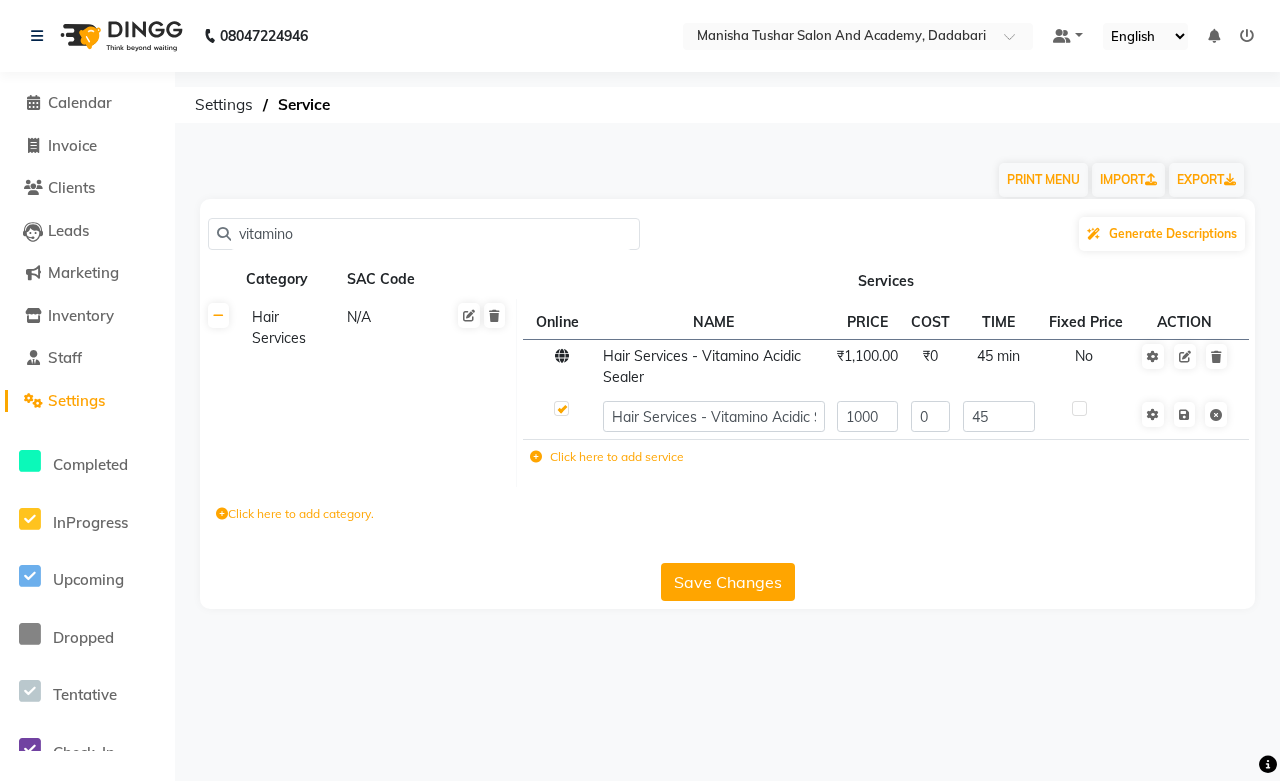 click 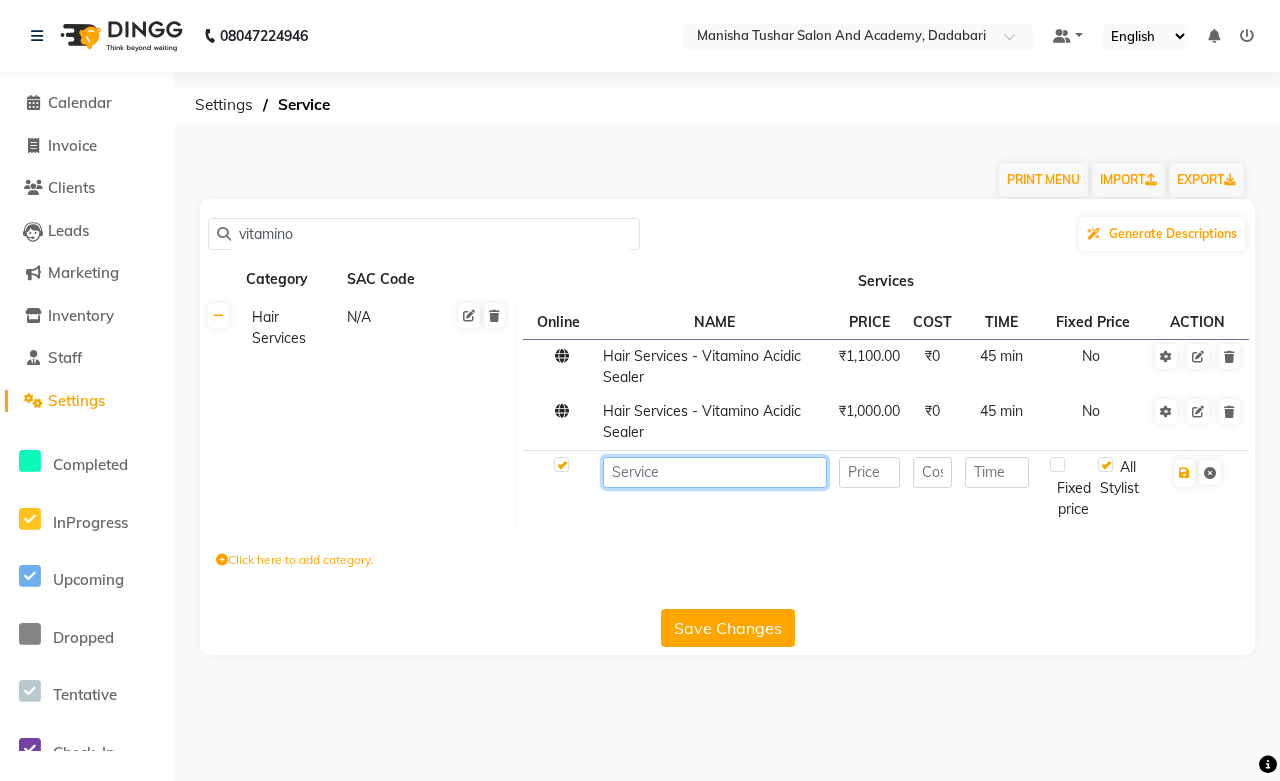 paste on "Hair Services - Vitamino Acidic Sealer" 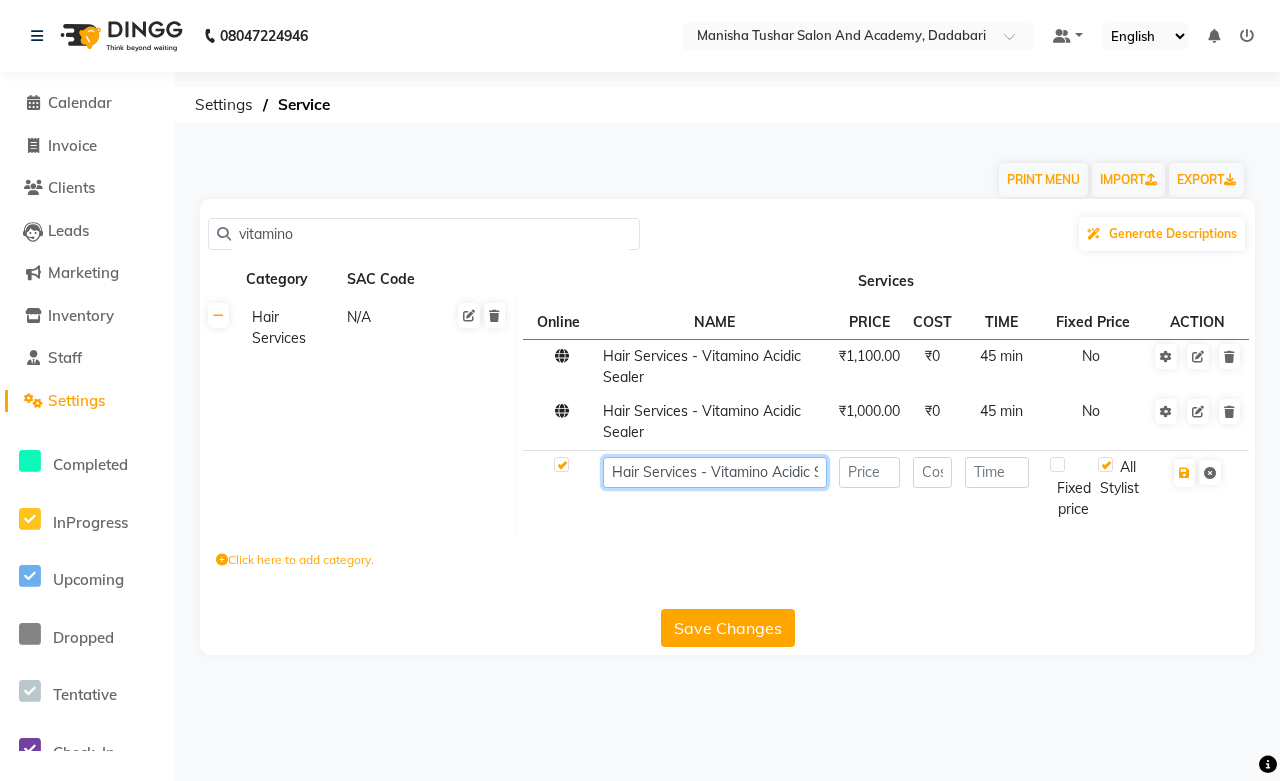 scroll, scrollTop: 0, scrollLeft: 40, axis: horizontal 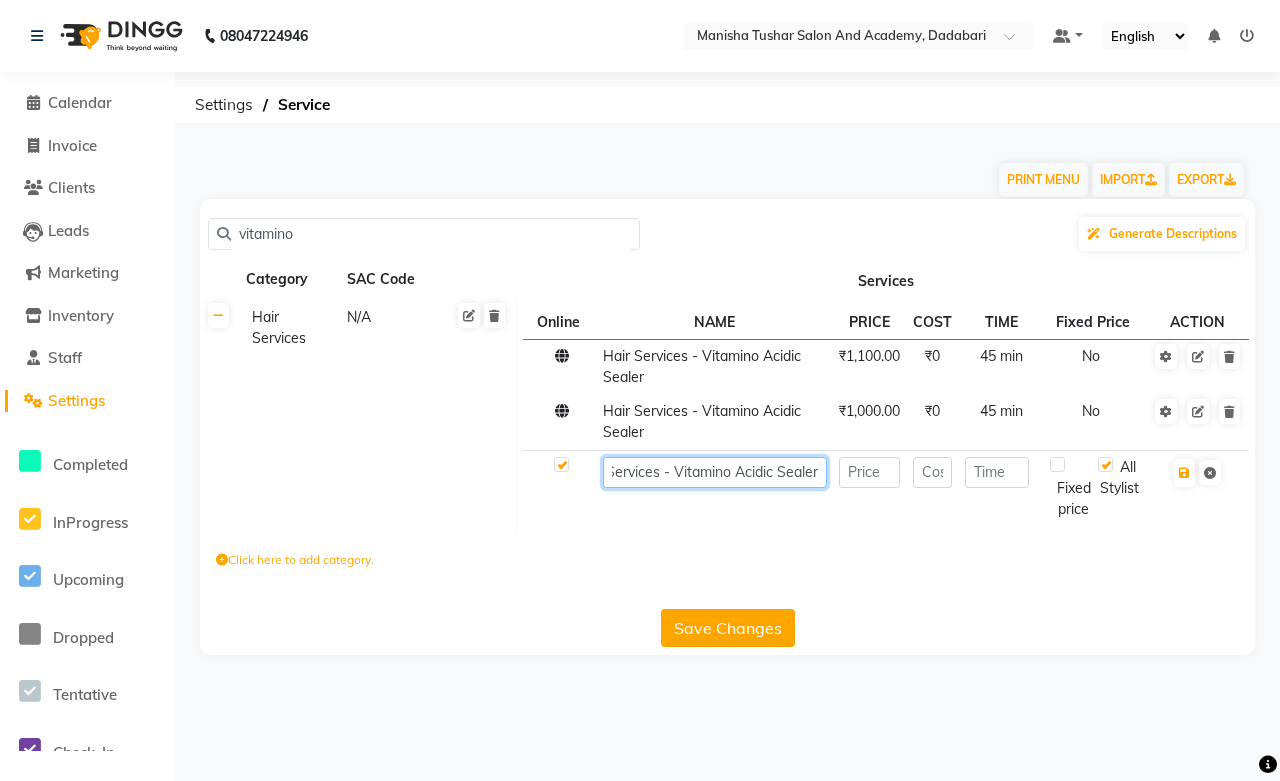 click on "Hair Services - Vitamino Acidic Sealer" 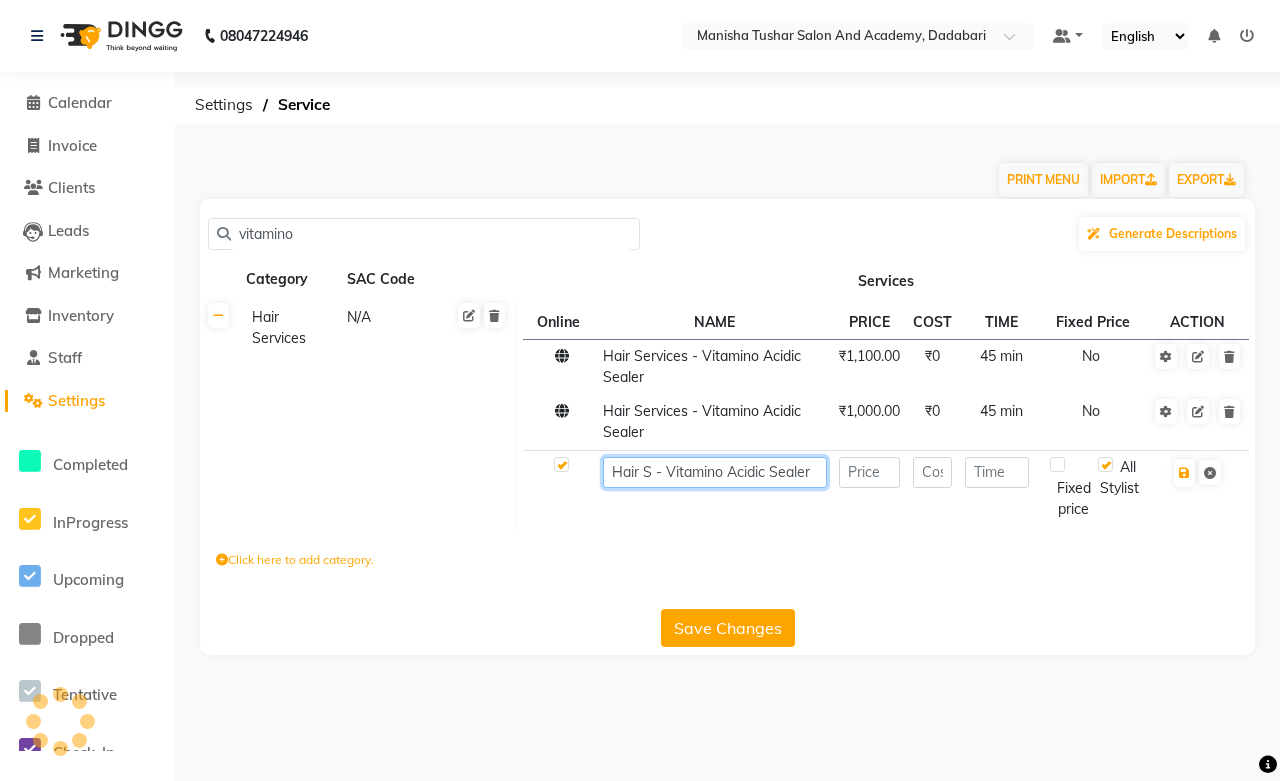 scroll, scrollTop: 0, scrollLeft: 0, axis: both 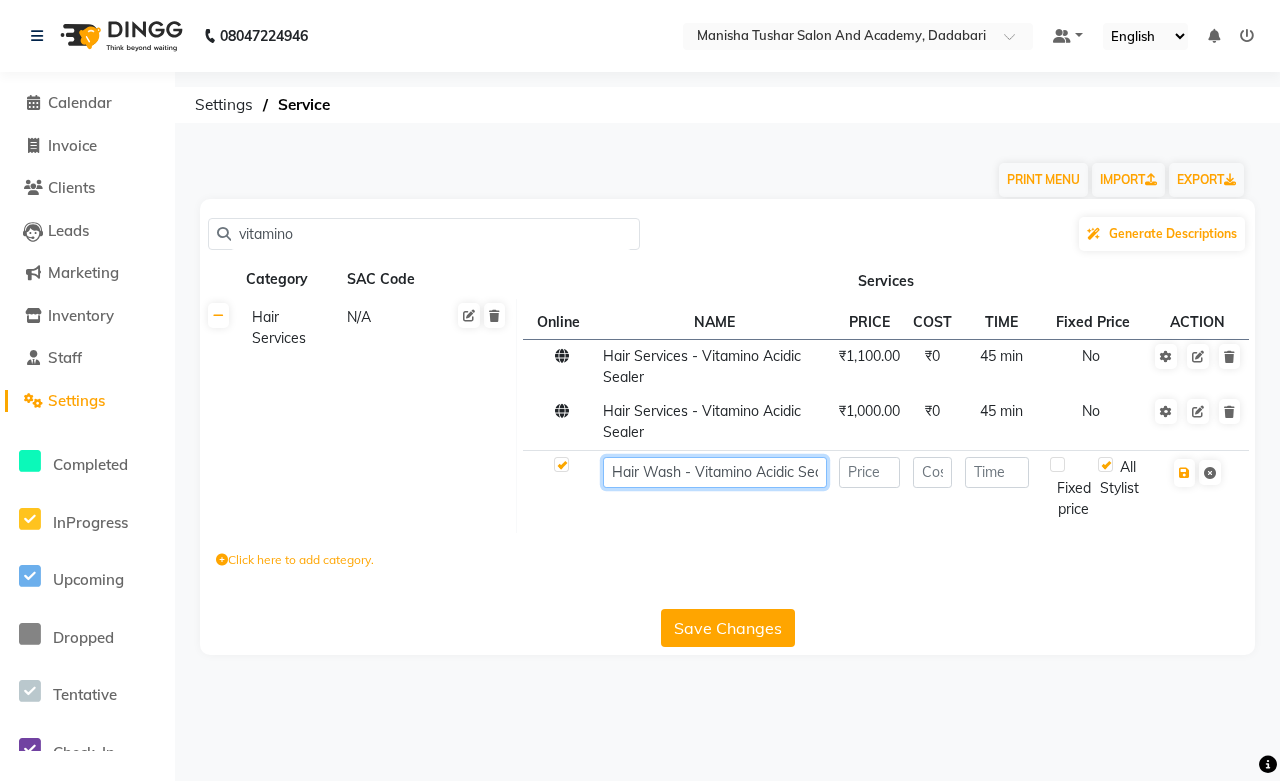 click on "Hair Wash - Vitamino Acidic Sealer" 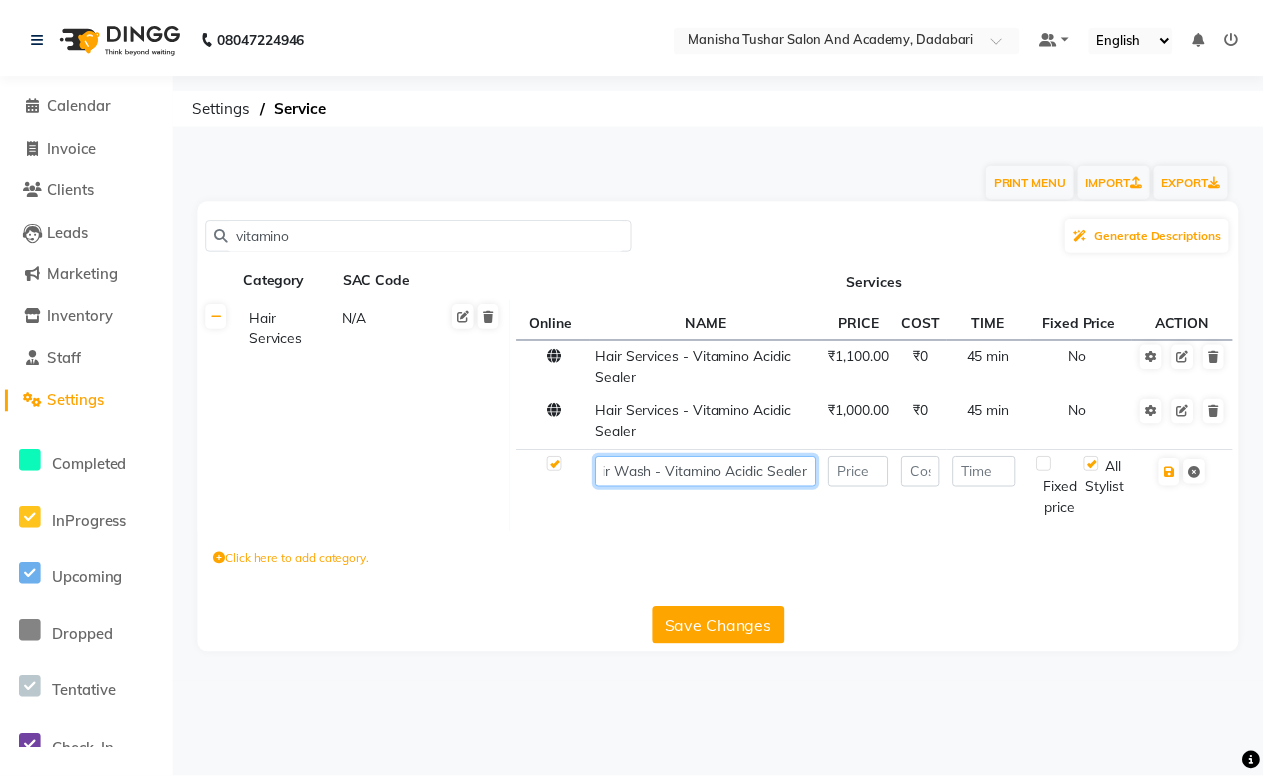 scroll, scrollTop: 0, scrollLeft: 0, axis: both 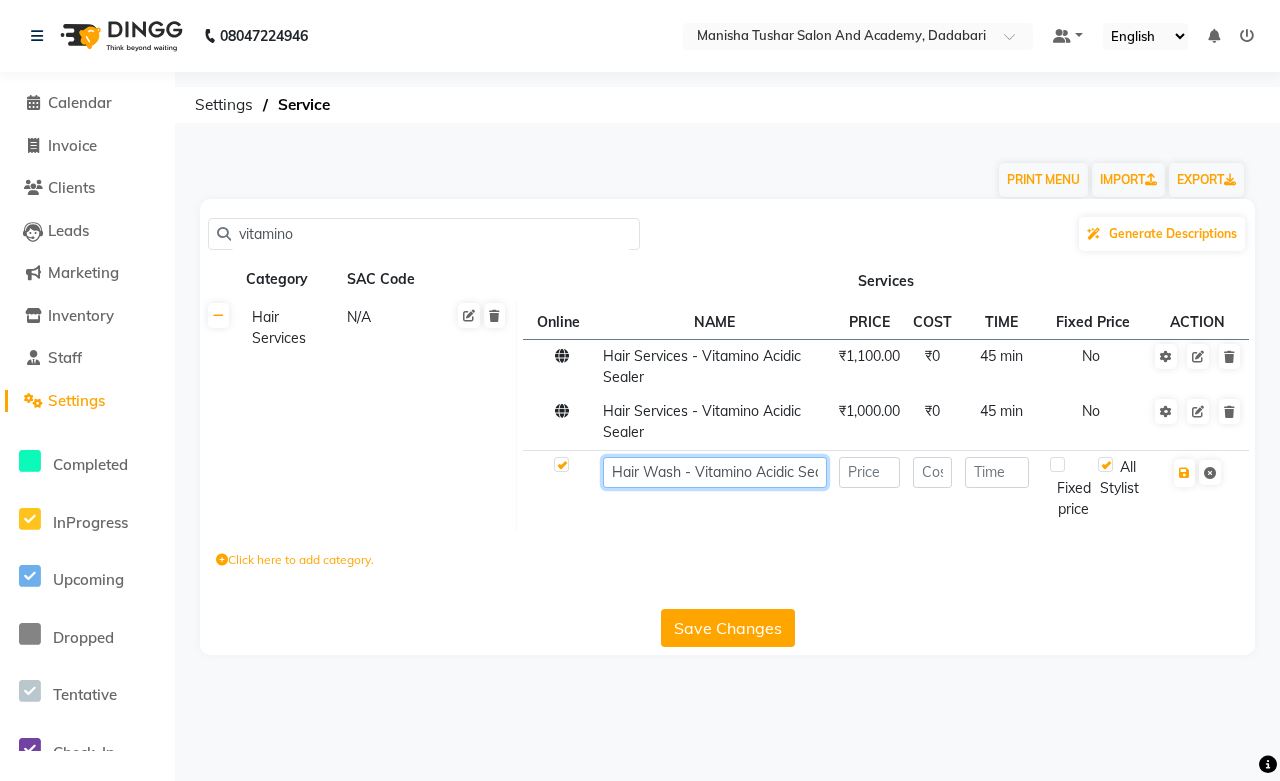 type on "Hair Wash - Vitamino Acidic Sealer" 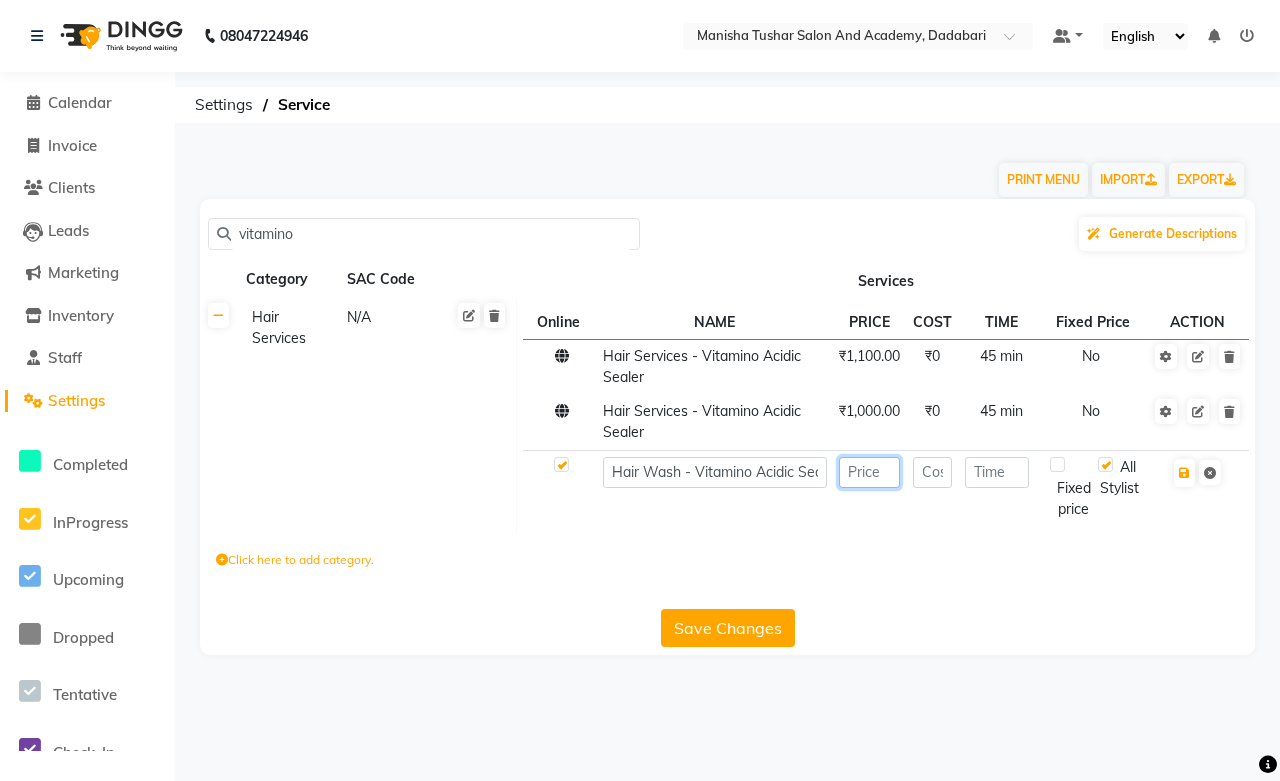click 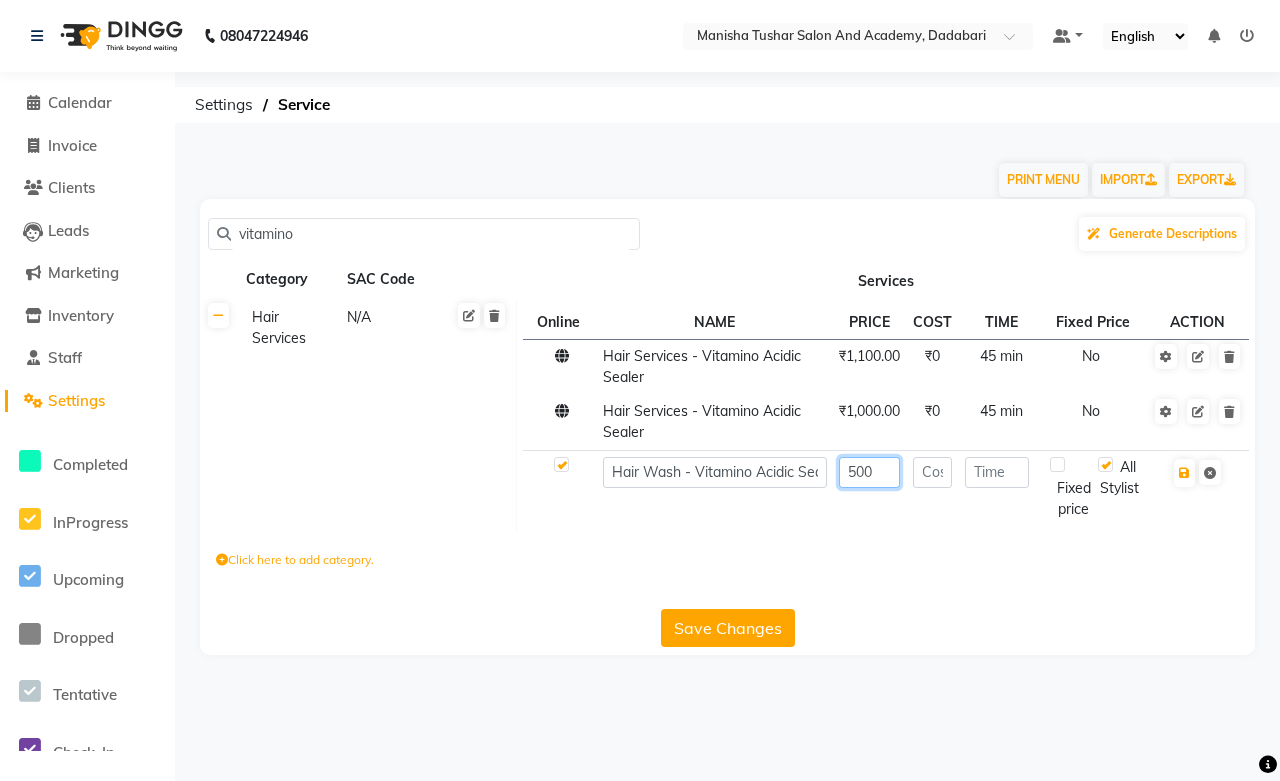 type on "500" 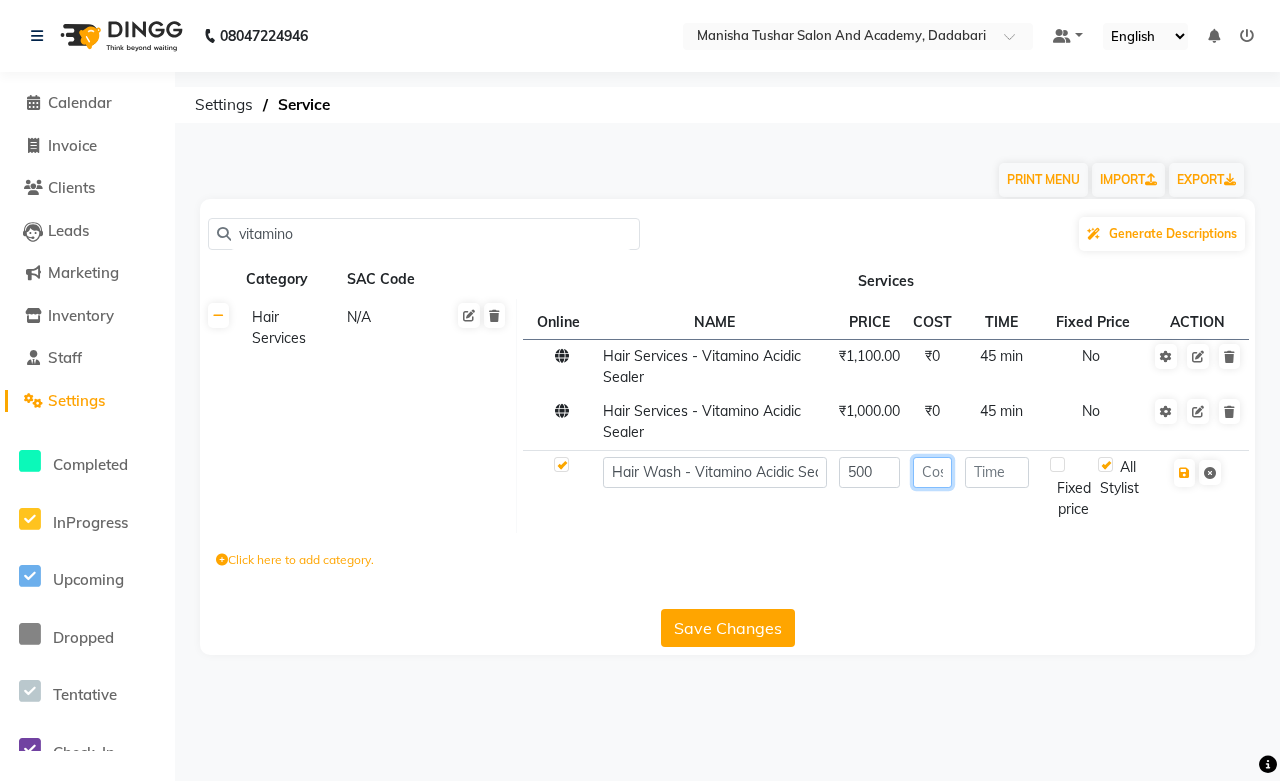 click 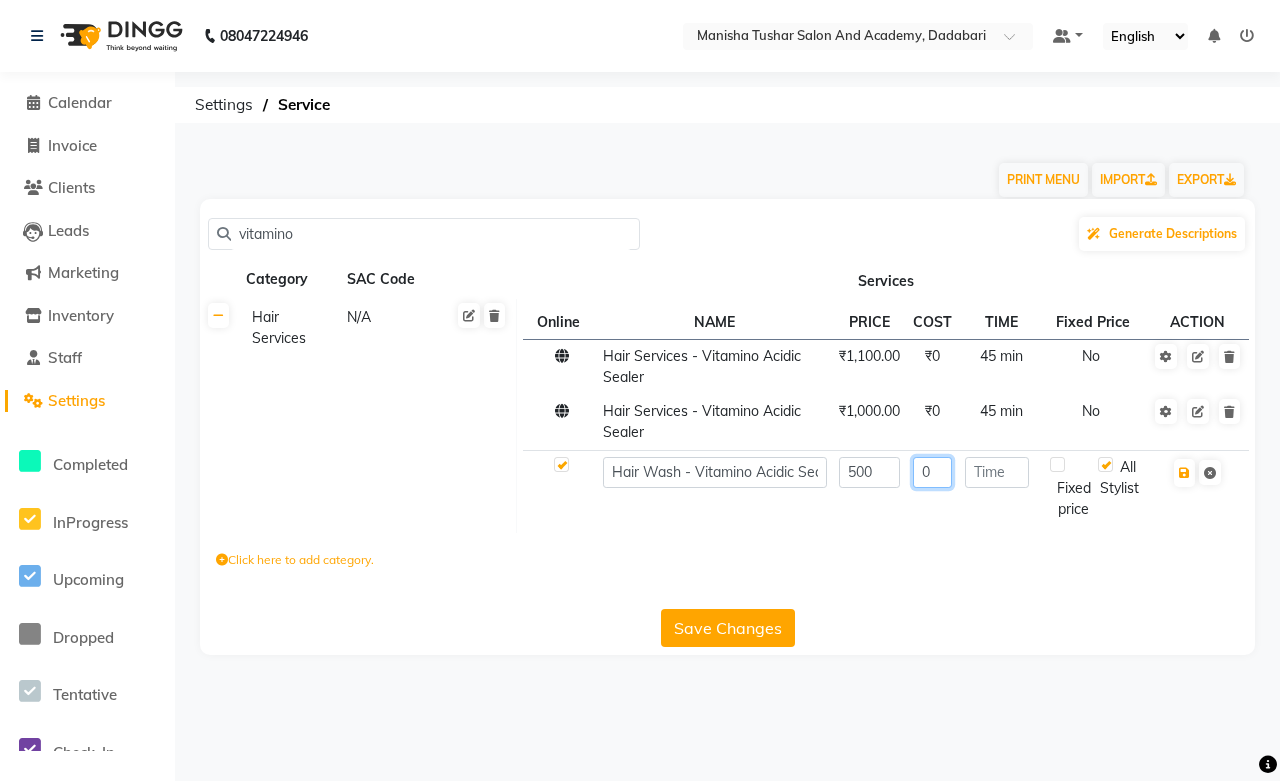 type on "0" 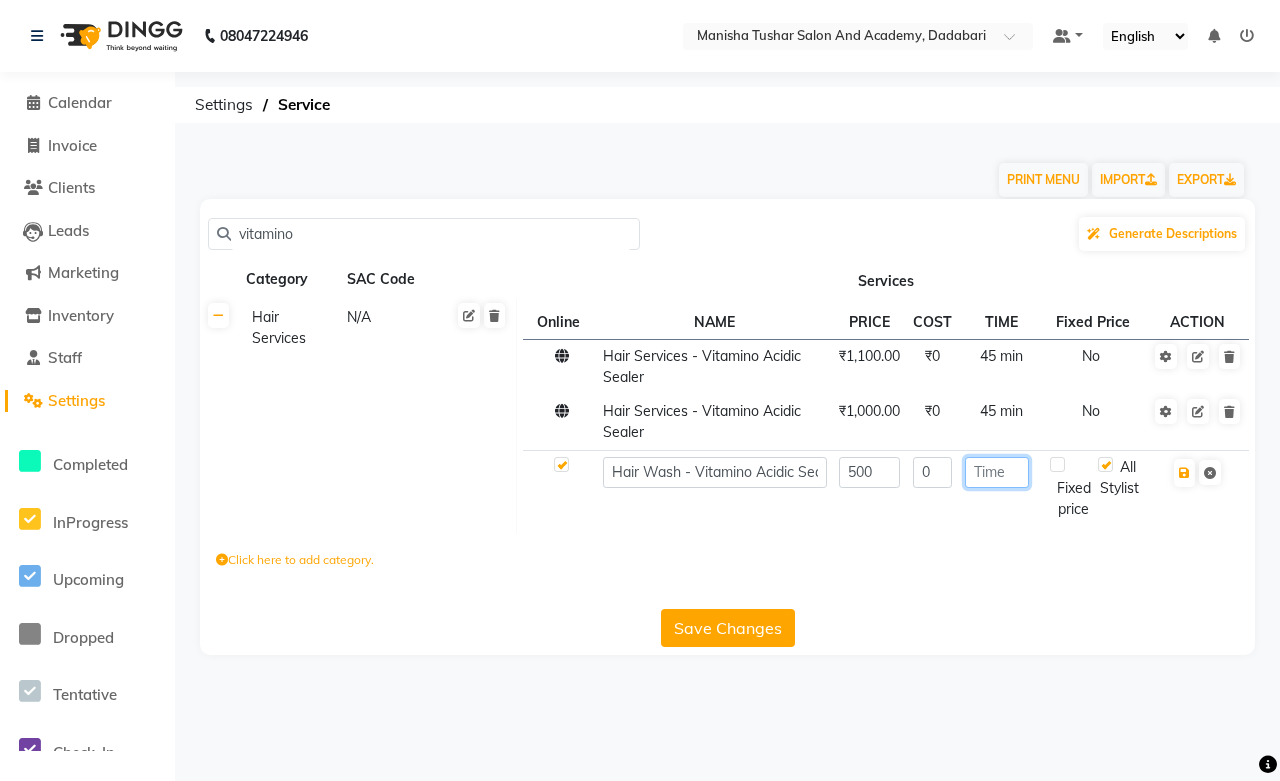 click 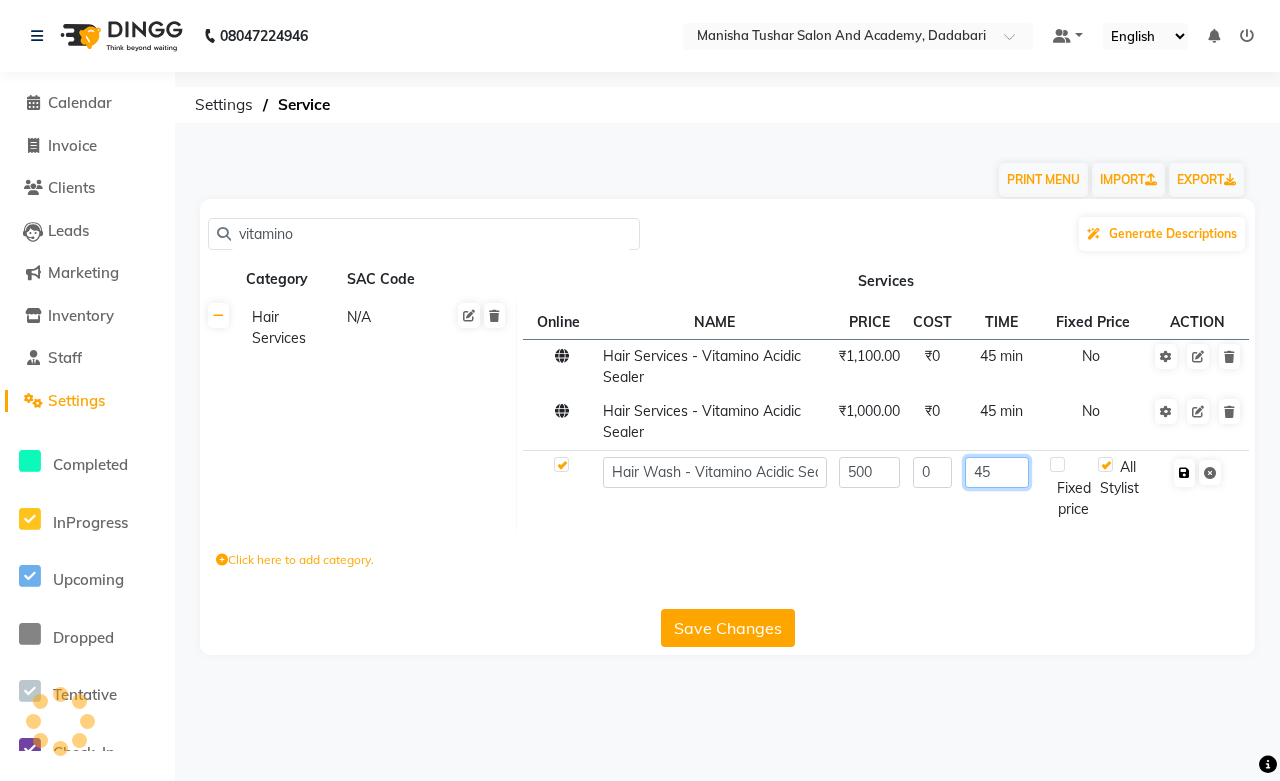 type on "45" 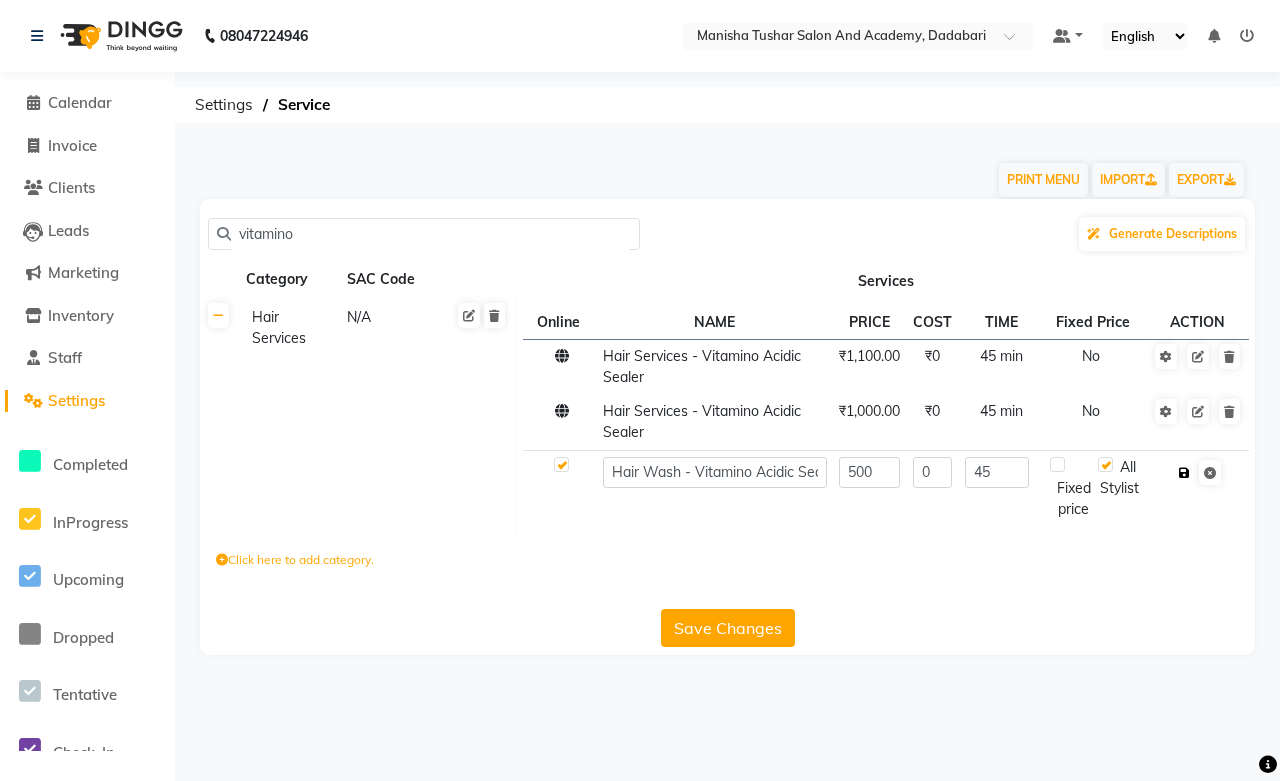 click at bounding box center (1184, 473) 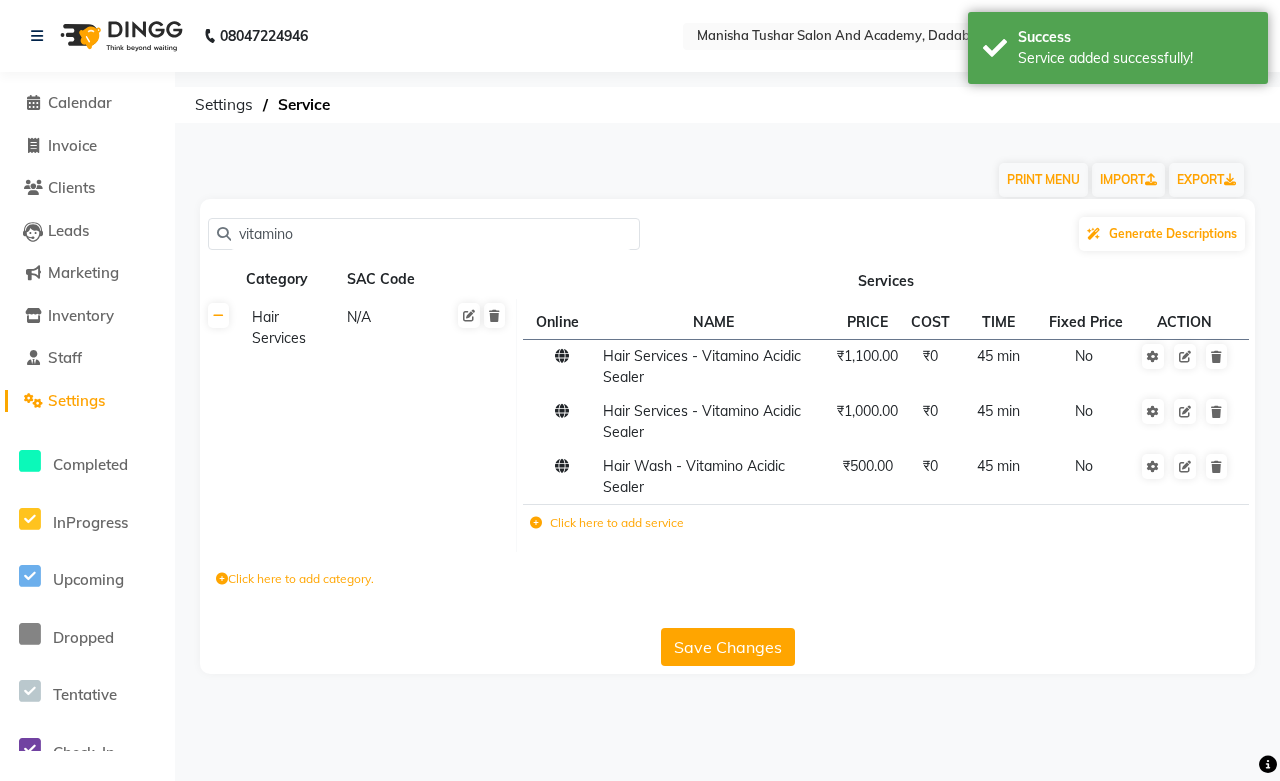 click on "Save Changes" 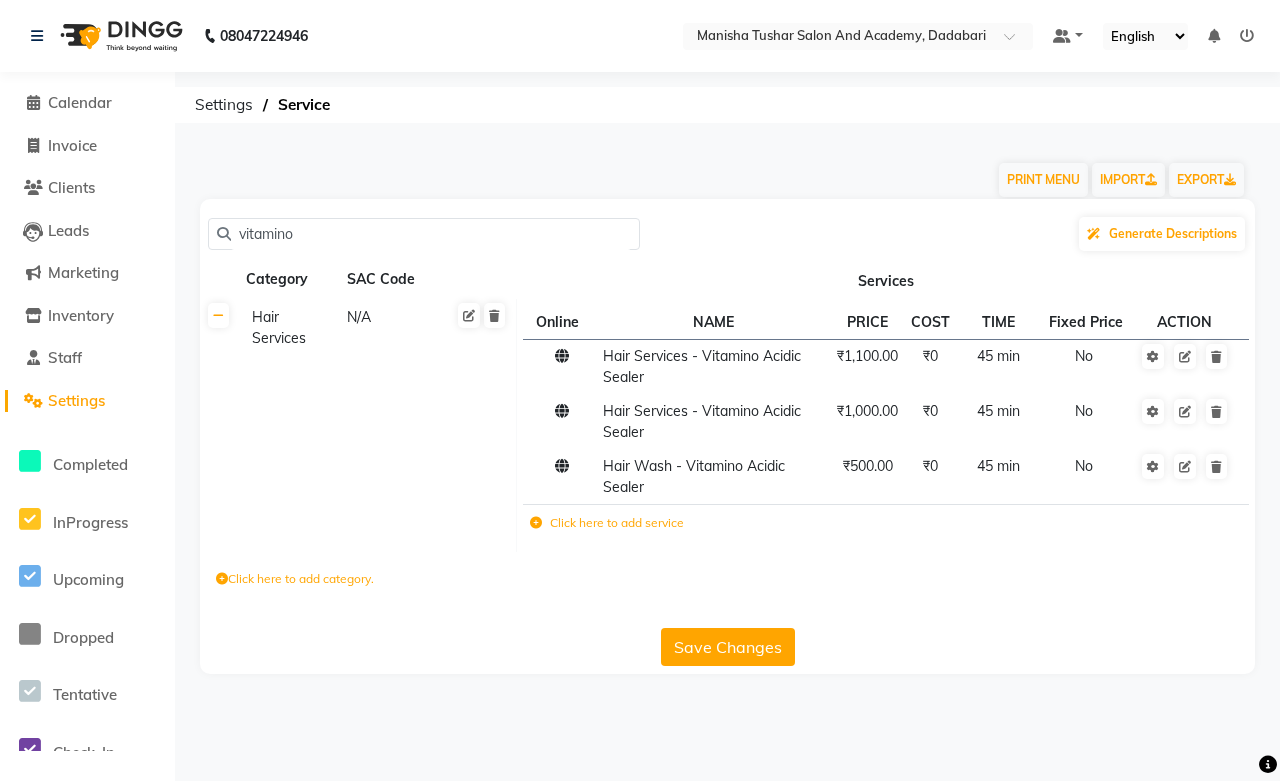 click on "Save Changes" 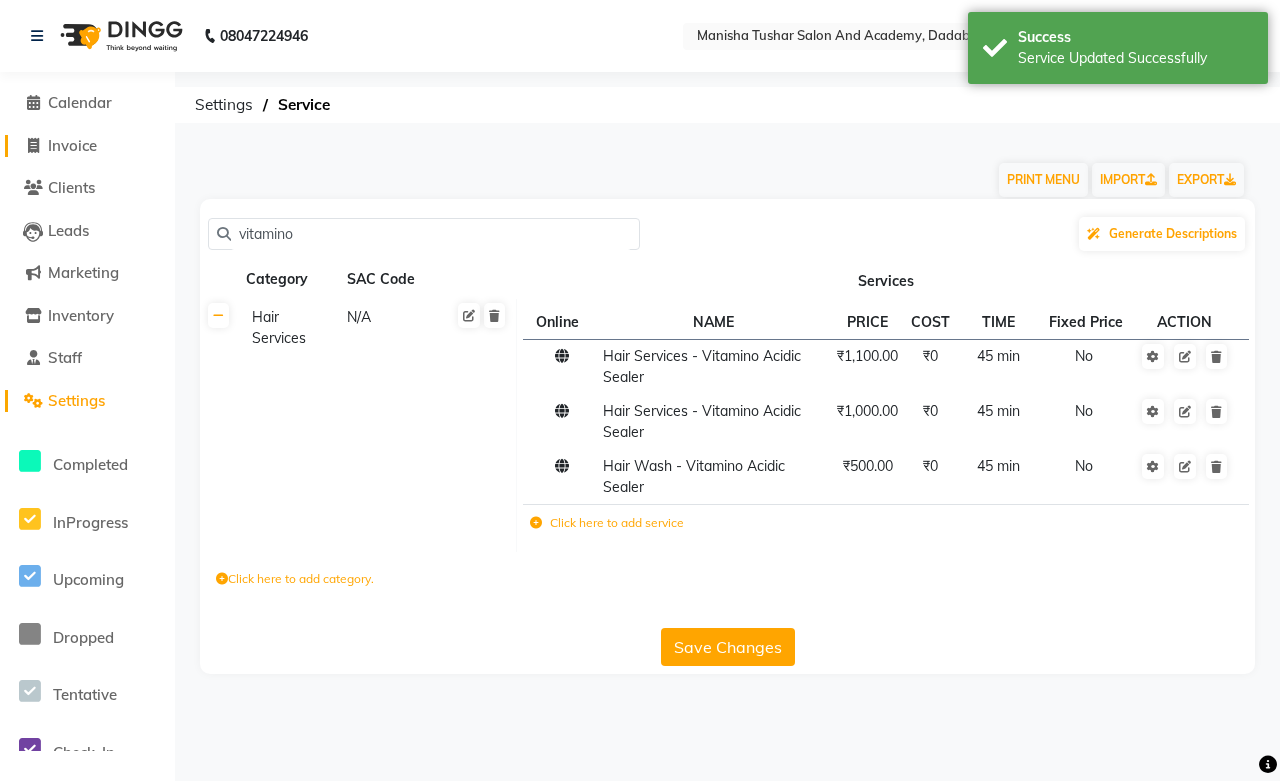 click on "Invoice" 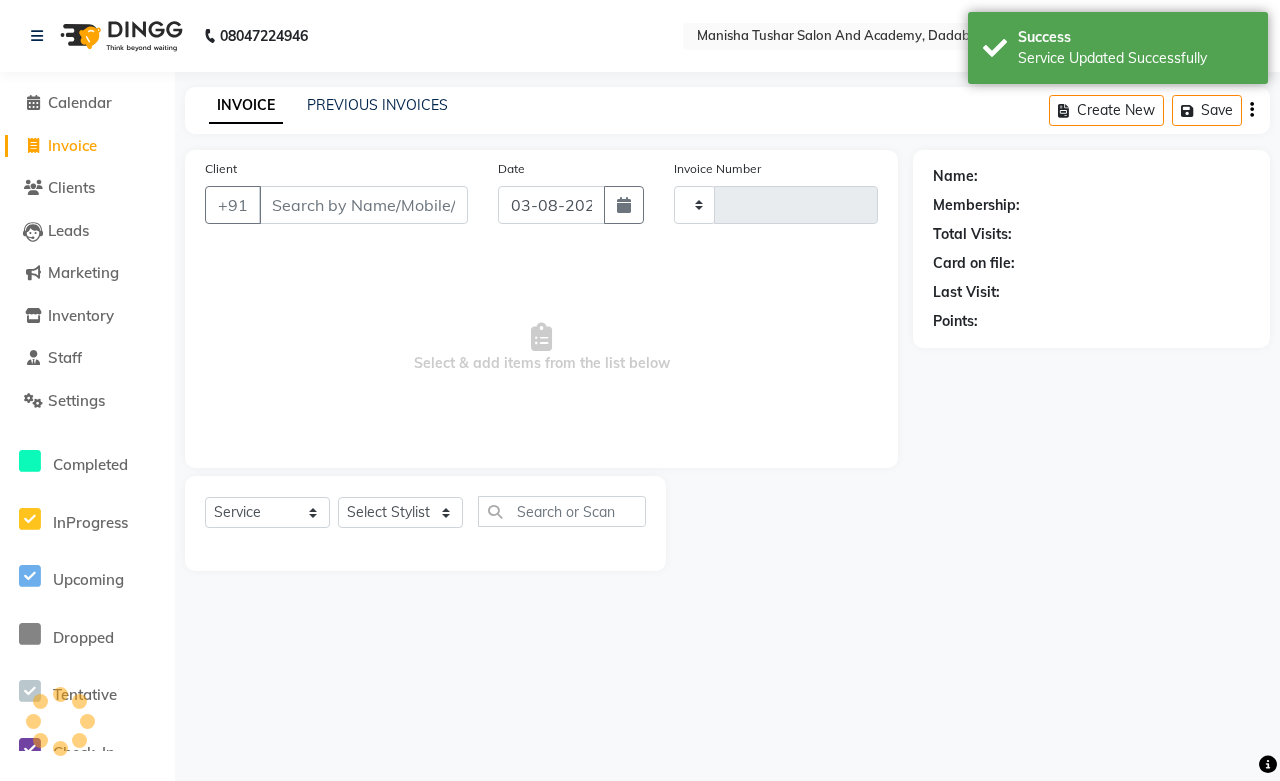 type on "0517" 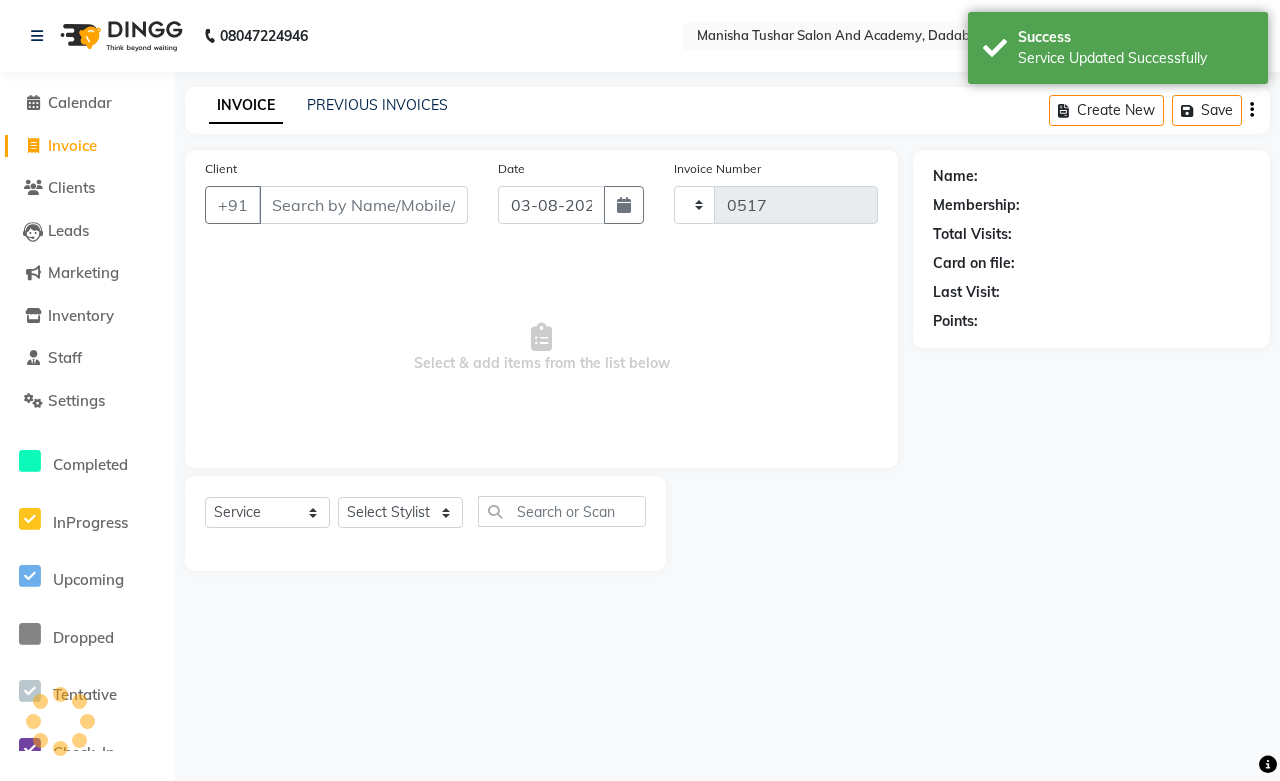 select on "6453" 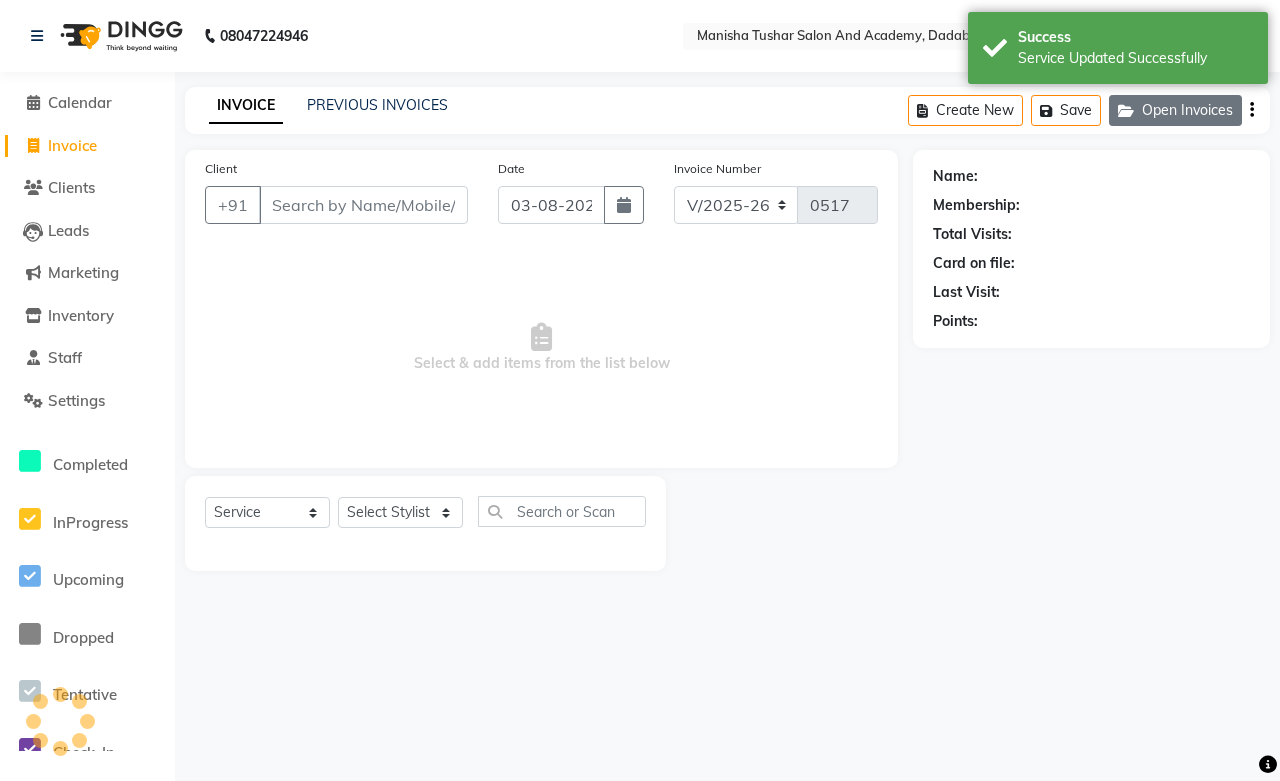 click on "Open Invoices" 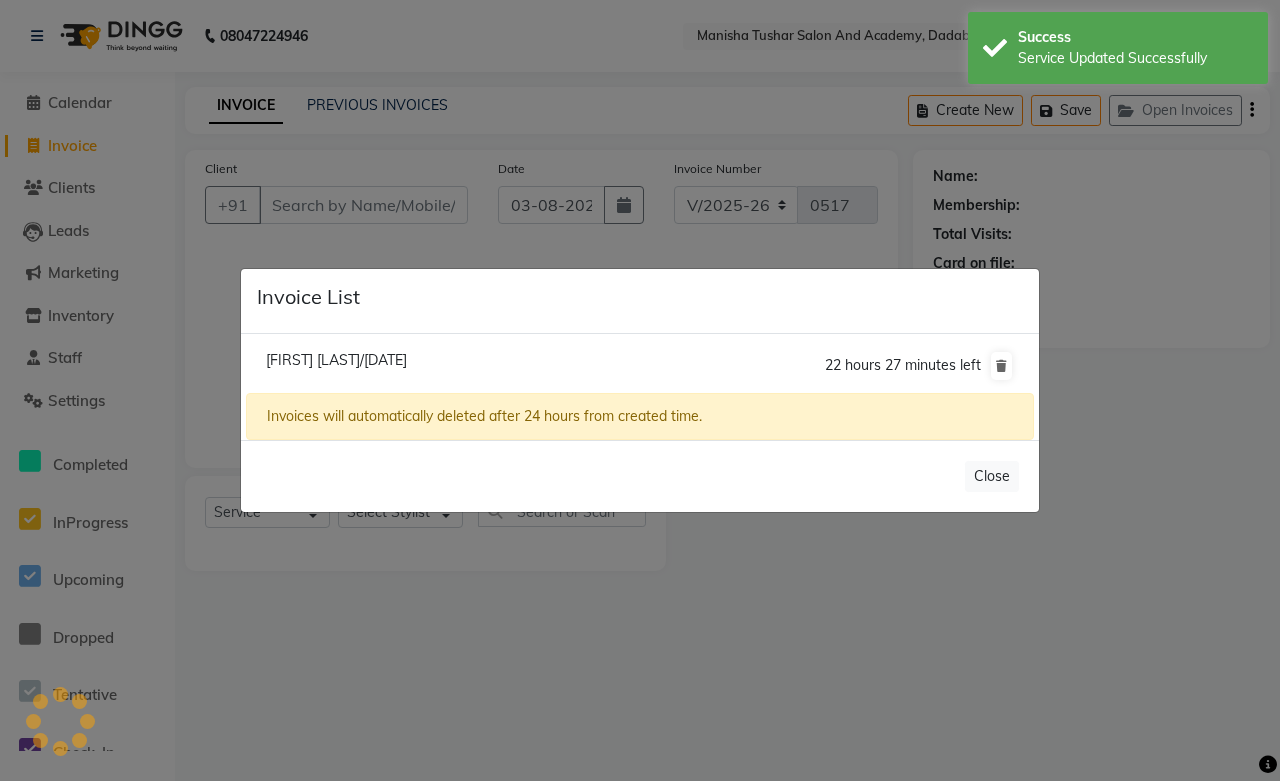 click on "Shakuntala Jain/03 August 2025" 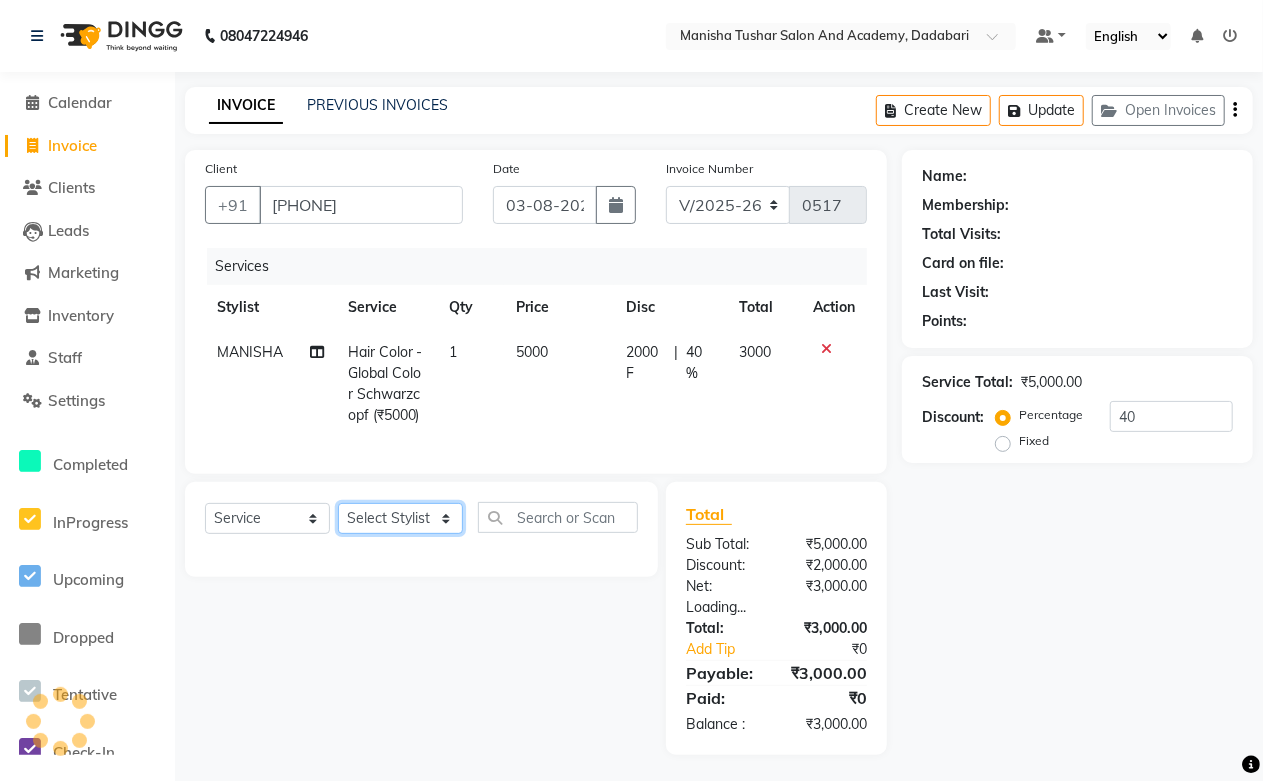 click on "Select Stylist" 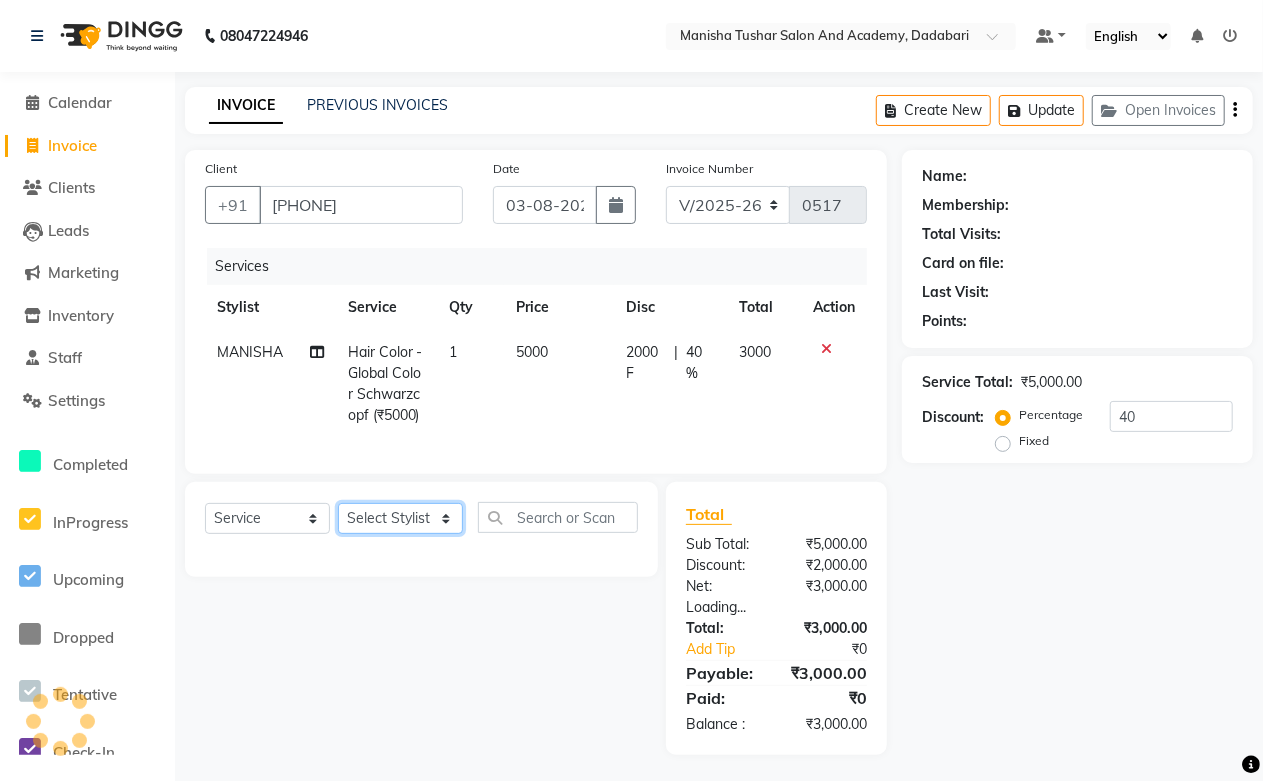click on "Select Stylist" 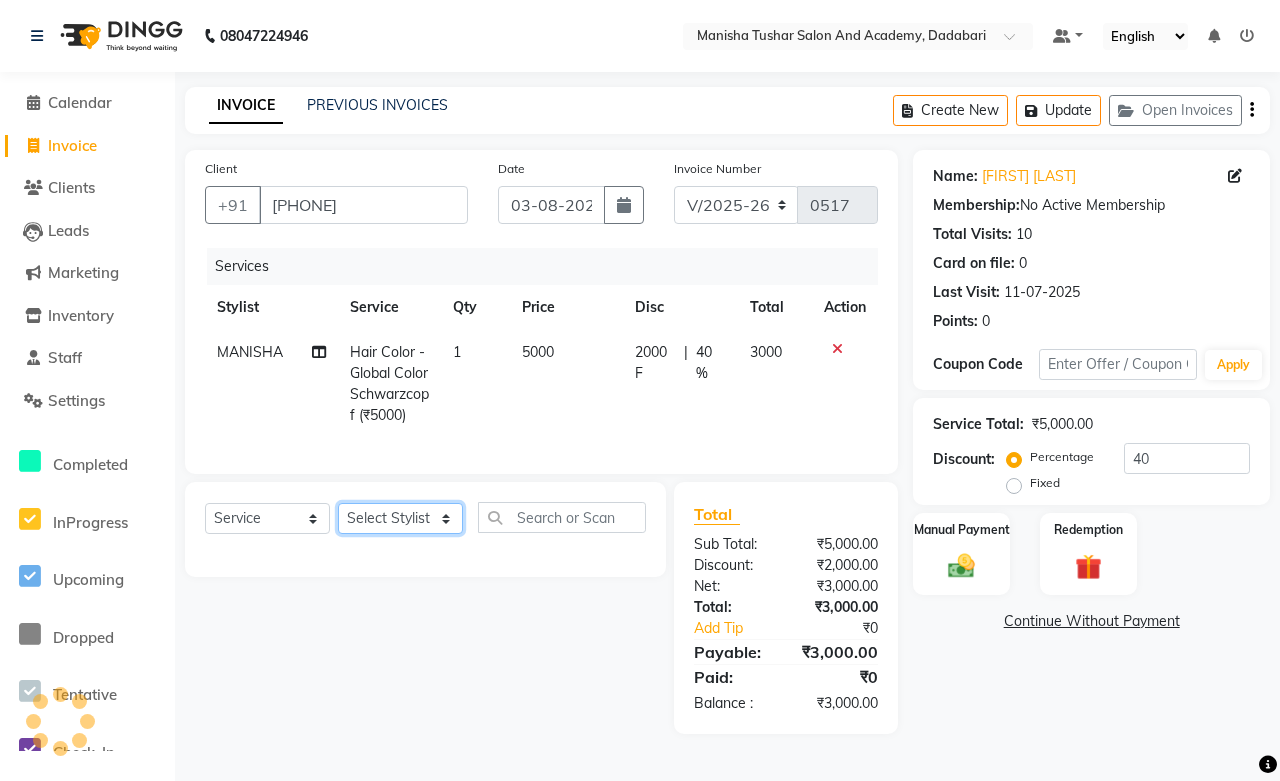 click on "Select Stylist" 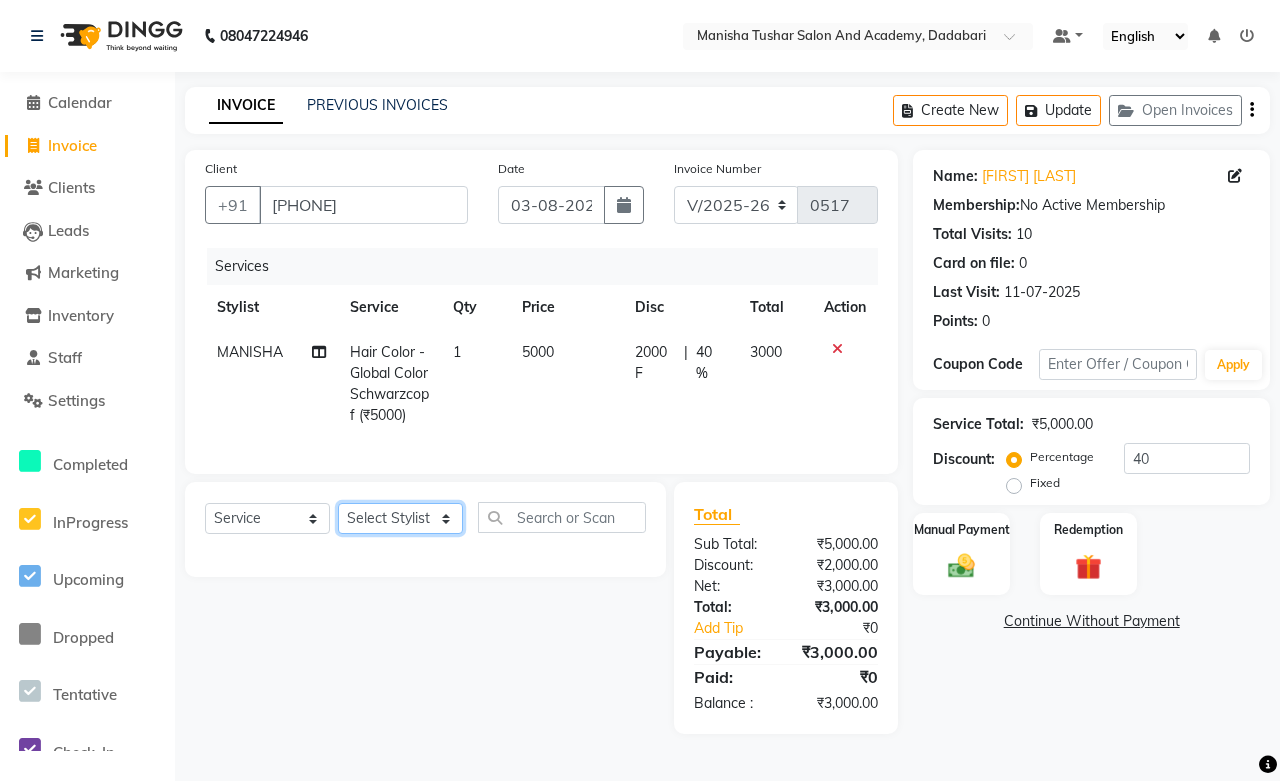 select on "87898" 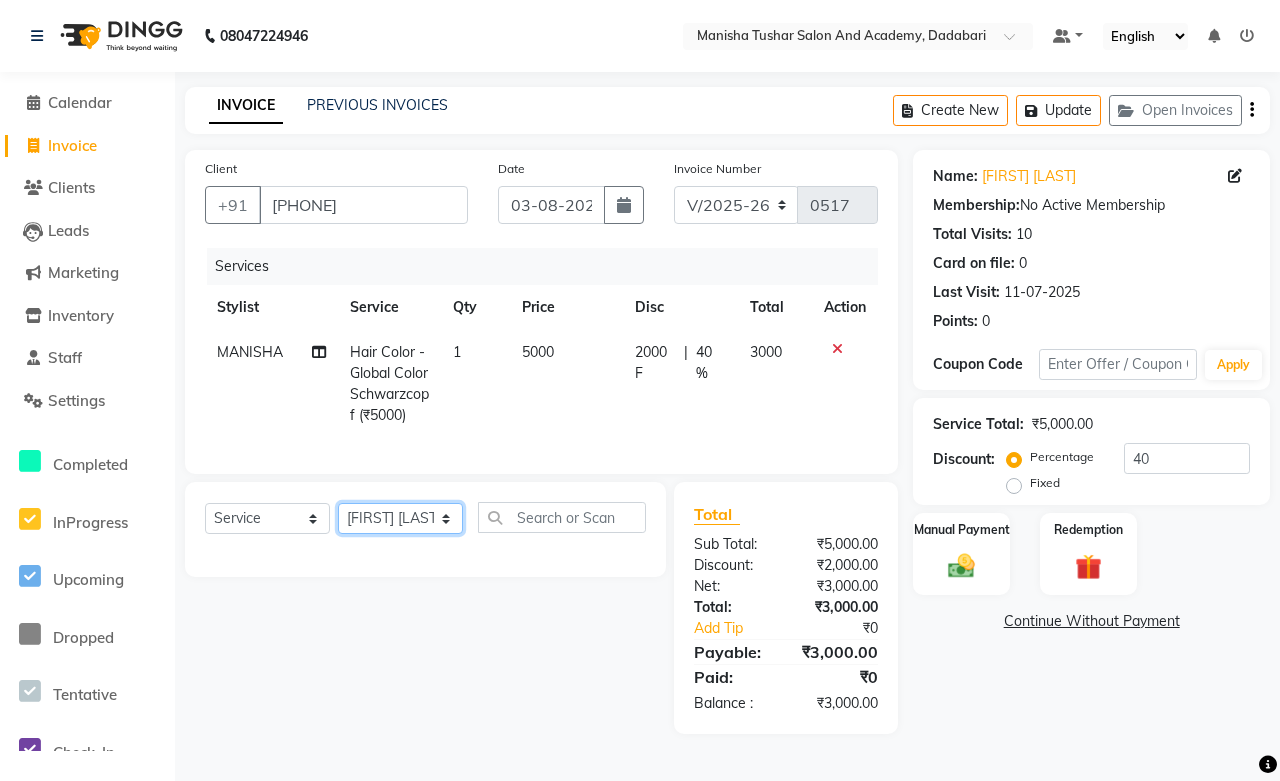 click on "Select Stylist [FIRST] [LAST] [FIRST] [LAST] [FIRST] [LAST] [FIRST] [LAST] [FIRST] [LAST] [FIRST] [LAST] MANISHA [FIRST] [LAST] [FIRST] [LAST] [LAST] [LAST] [FIRST] [LAST] [FIRST] [LAST] [FIRST] [LAST] [FIRST] [LAST] [FIRST] [LAST] [FIRST] [LAST] [FIRST] [LAST] [FIRST] [LAST]" 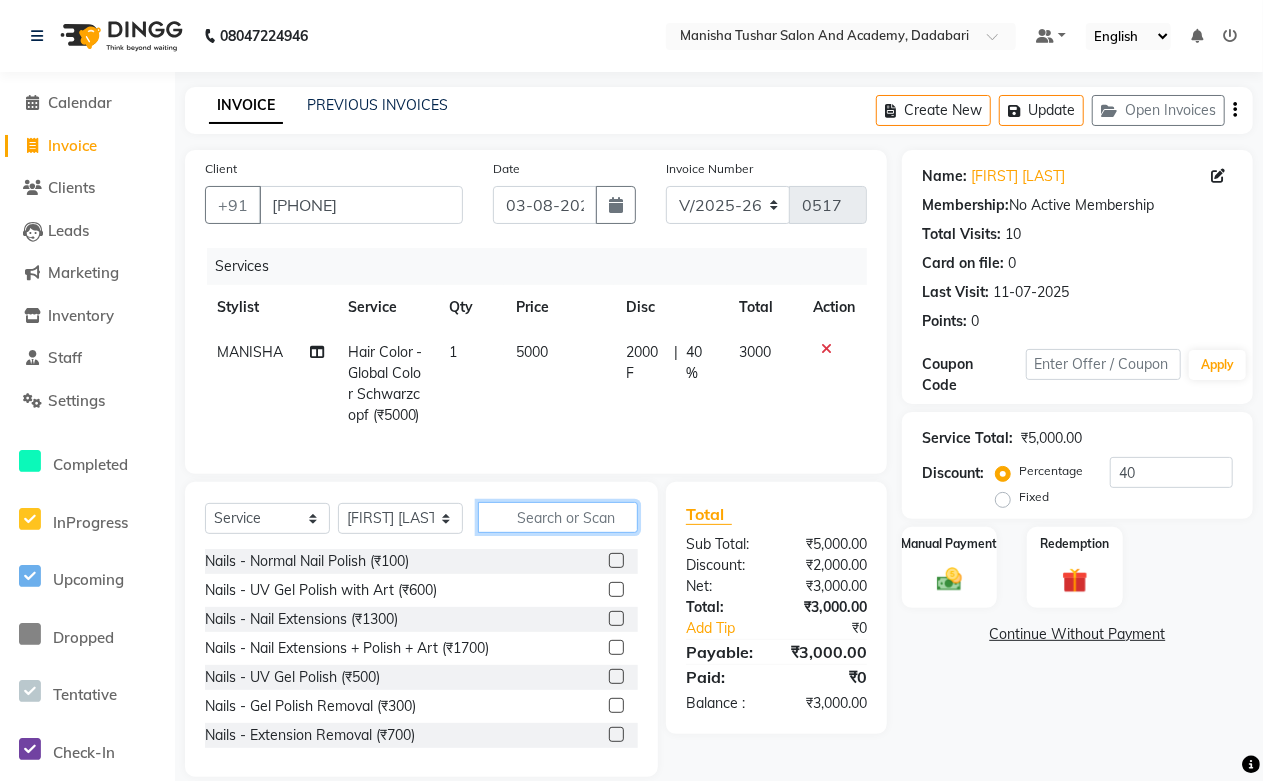 click 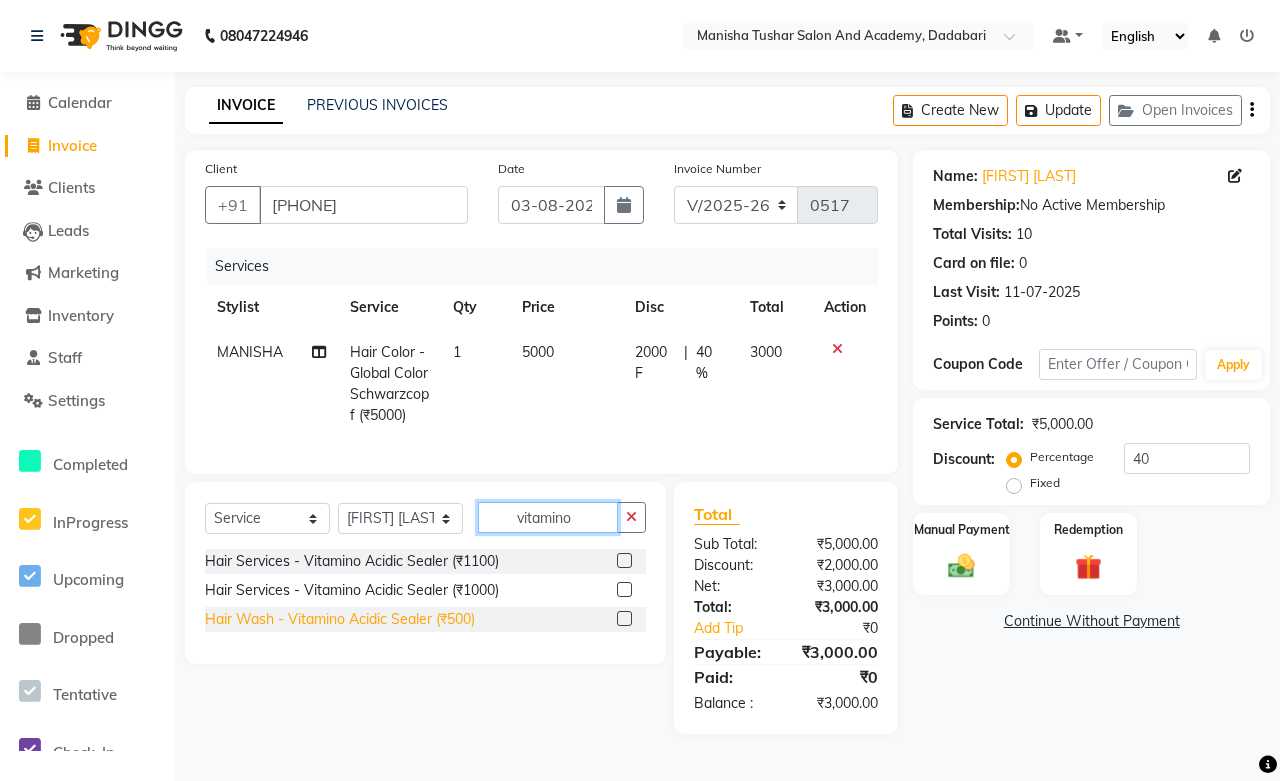 type on "vitamino" 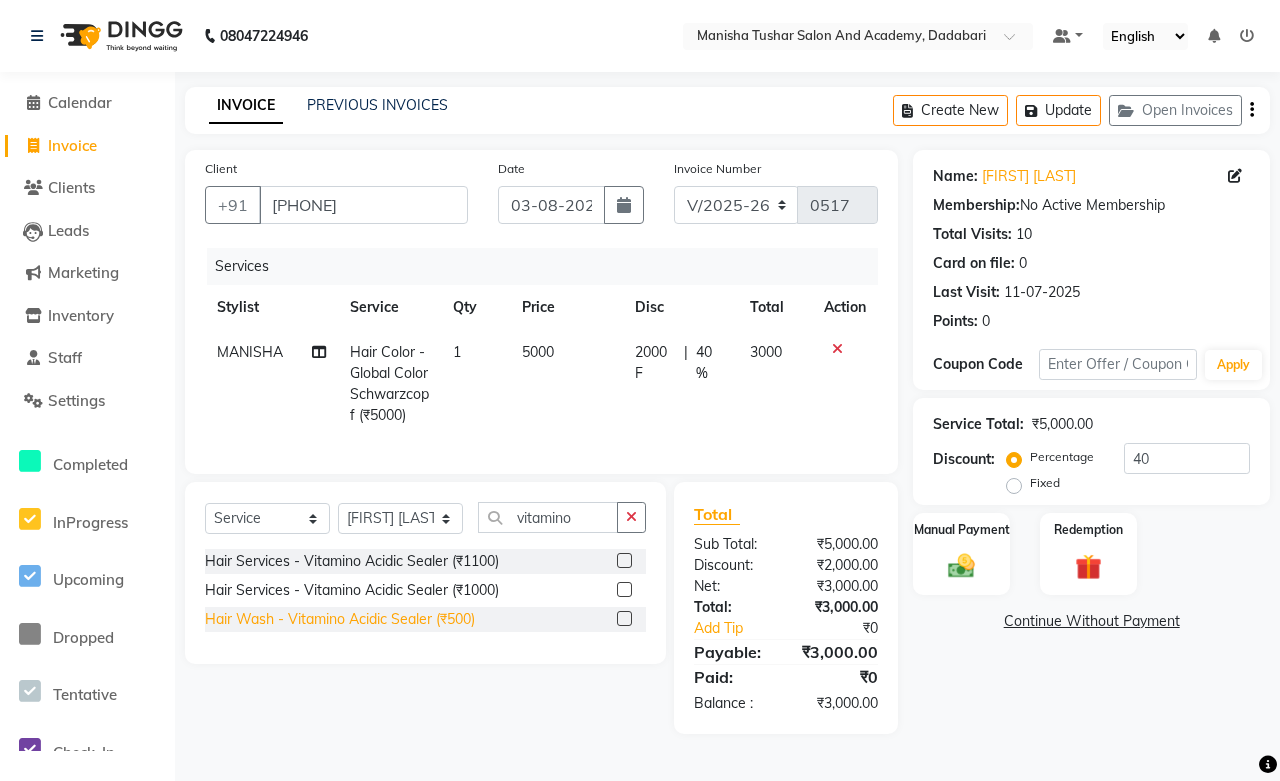 click on "Hair Wash - Vitamino Acidic Sealer (₹500)" 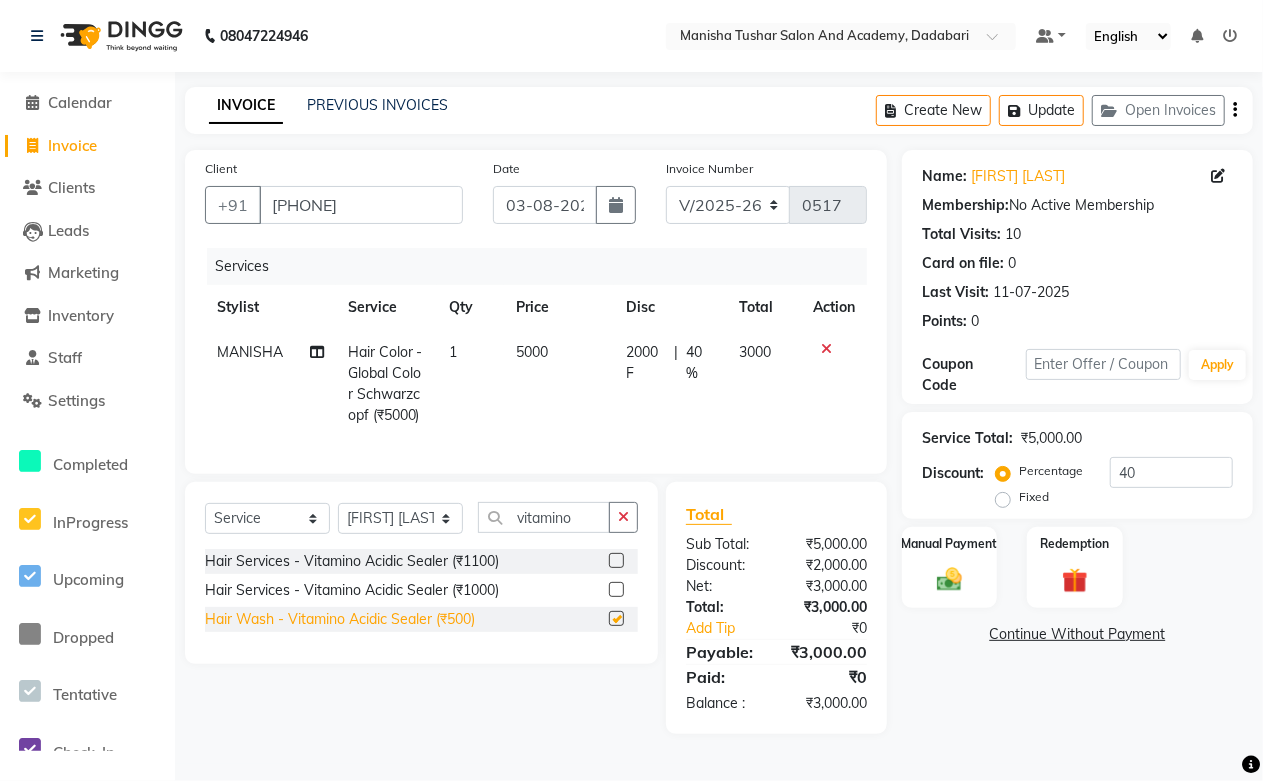 checkbox on "false" 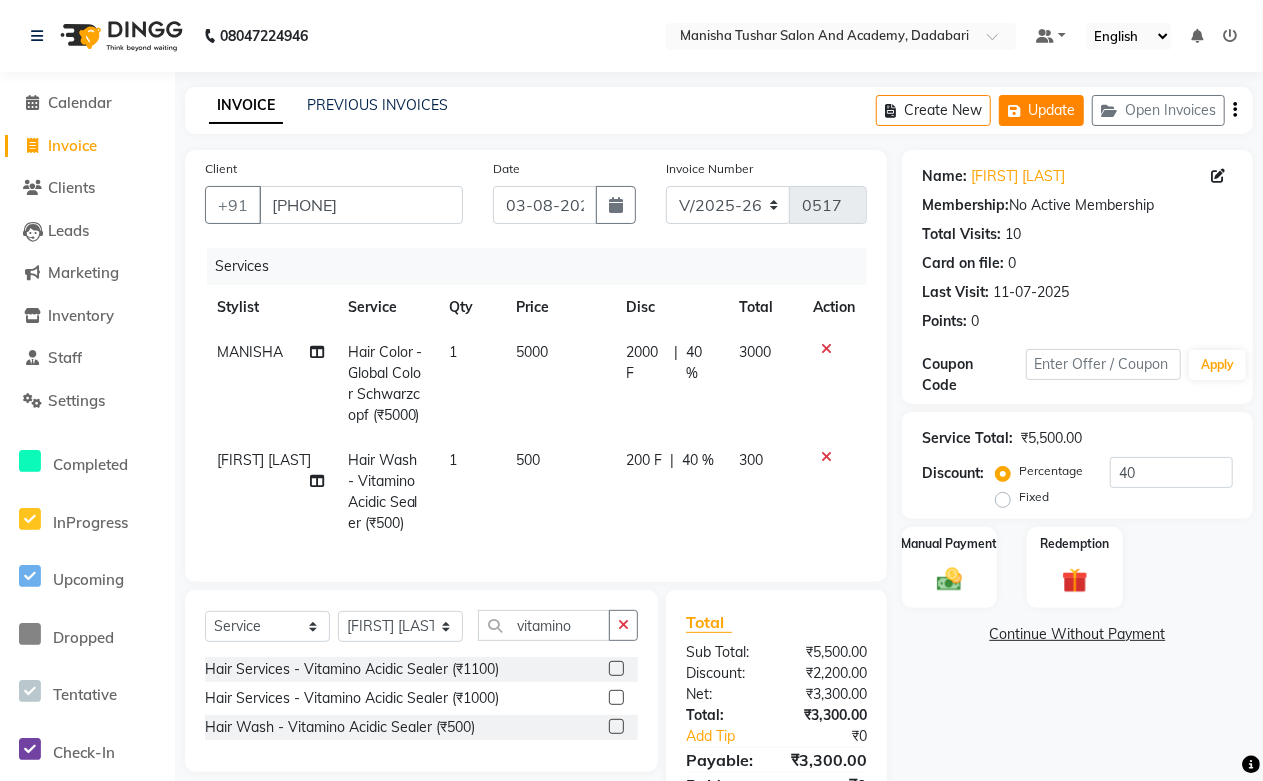 click on "Update" 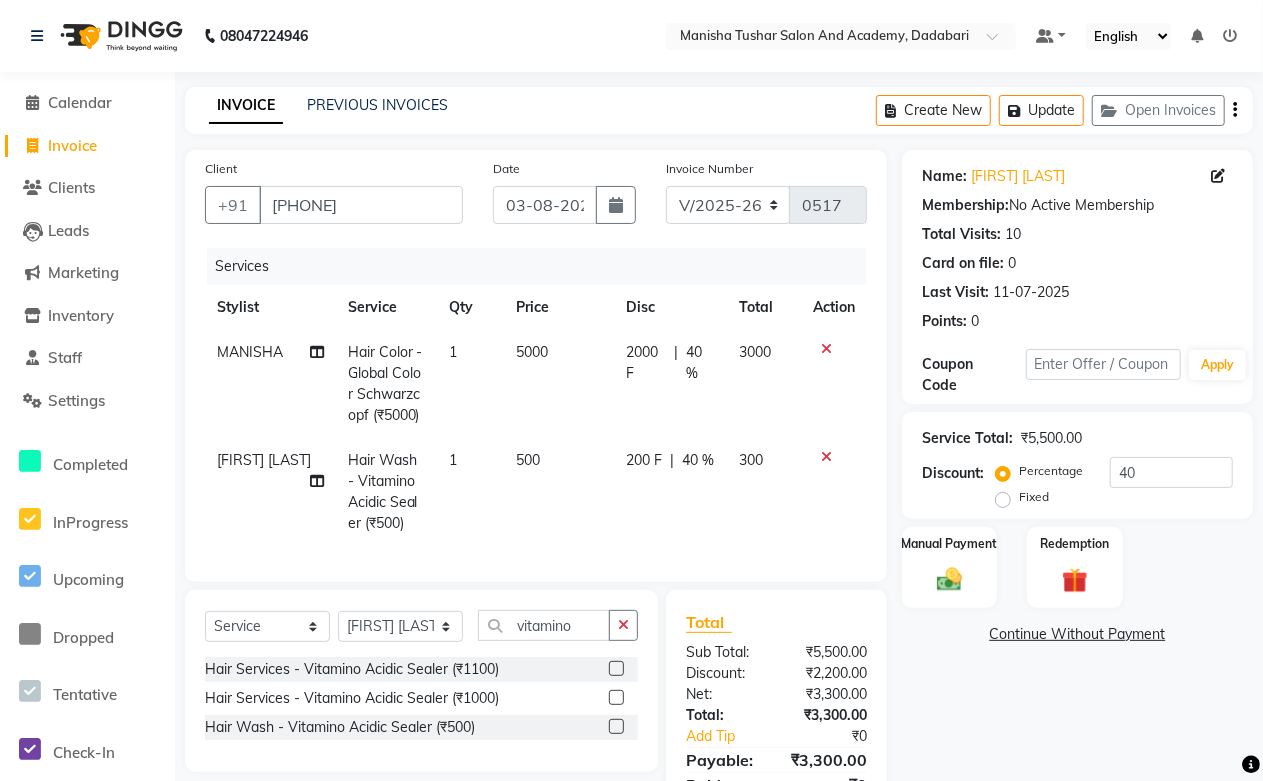 click on "2000 F | 40 %" 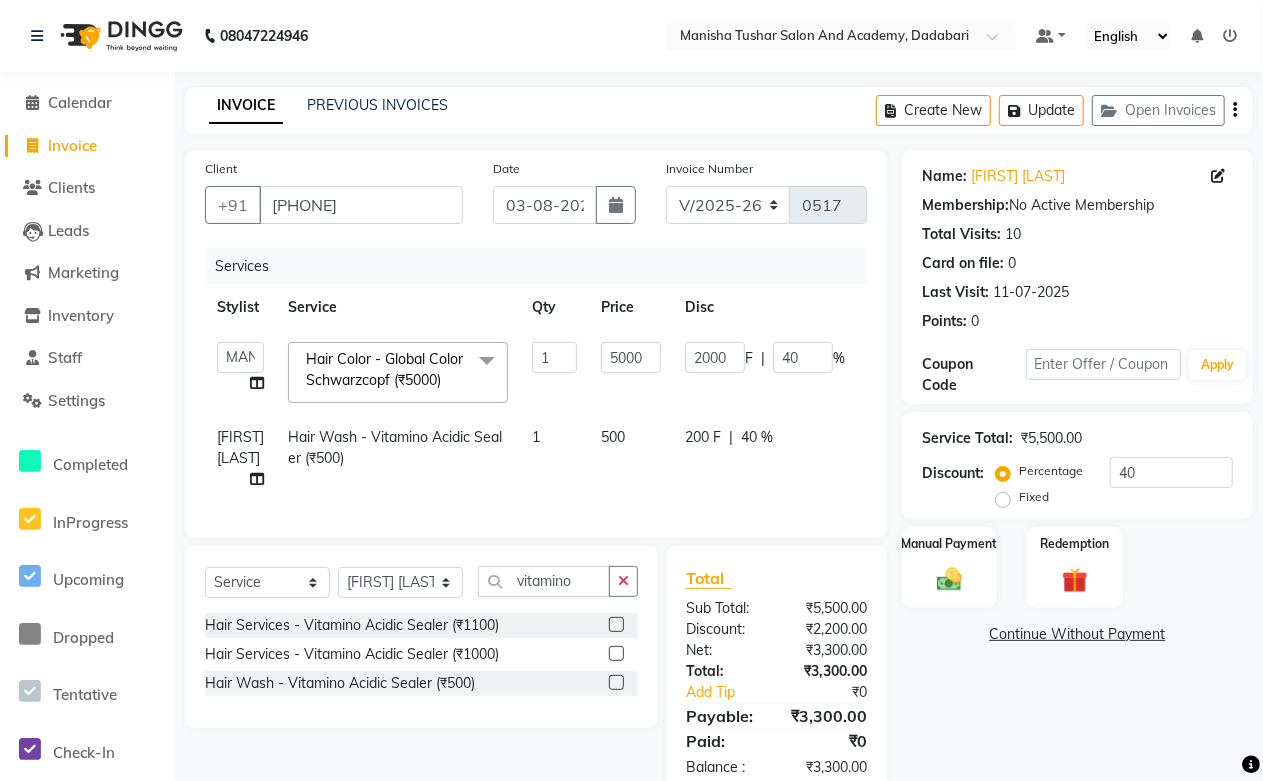 click on "200 F | 40 %" 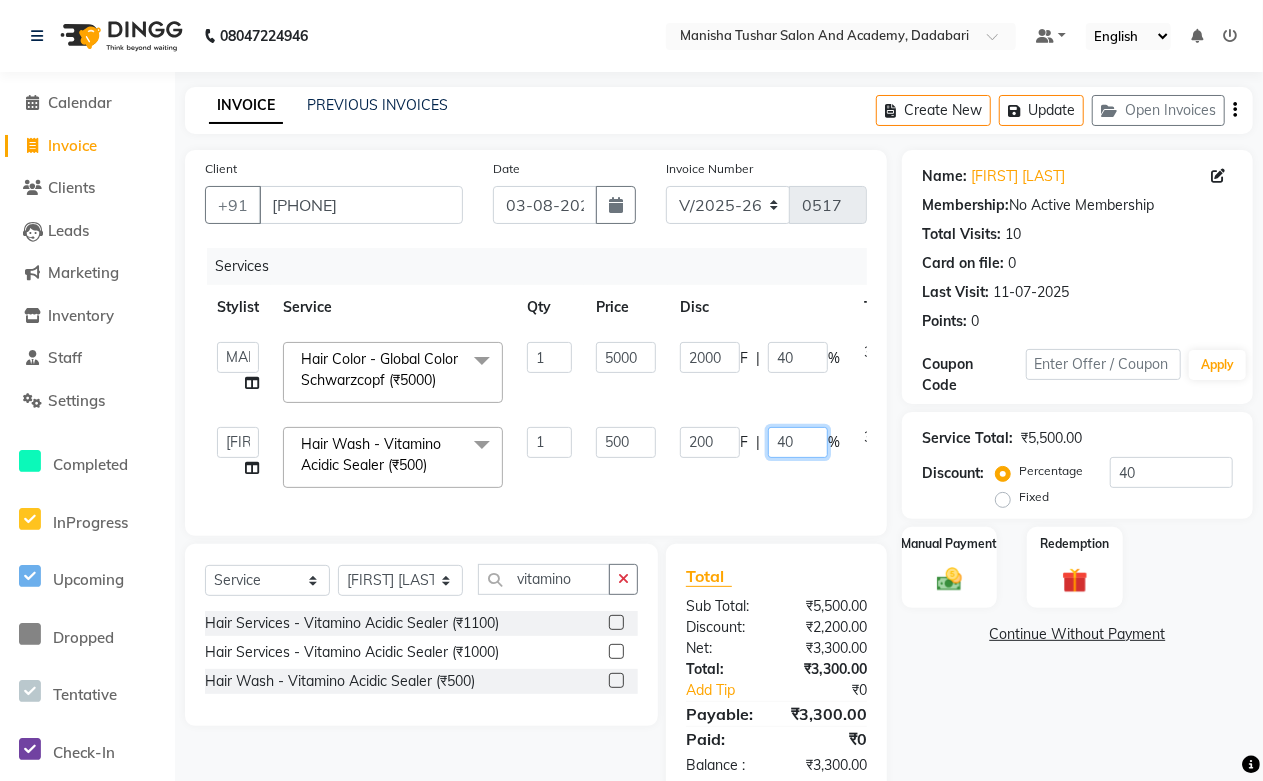drag, startPoint x: 804, startPoint y: 441, endPoint x: 706, endPoint y: 441, distance: 98 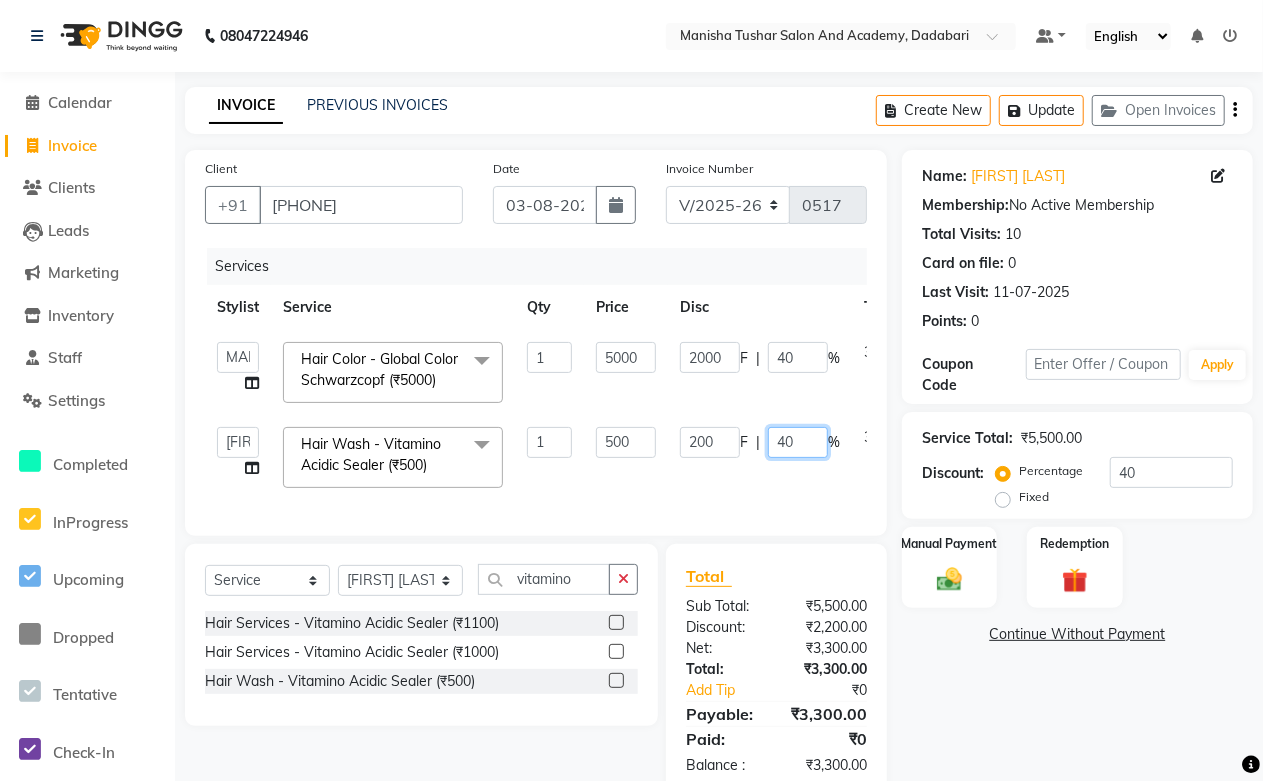click on "200 F | 40 %" 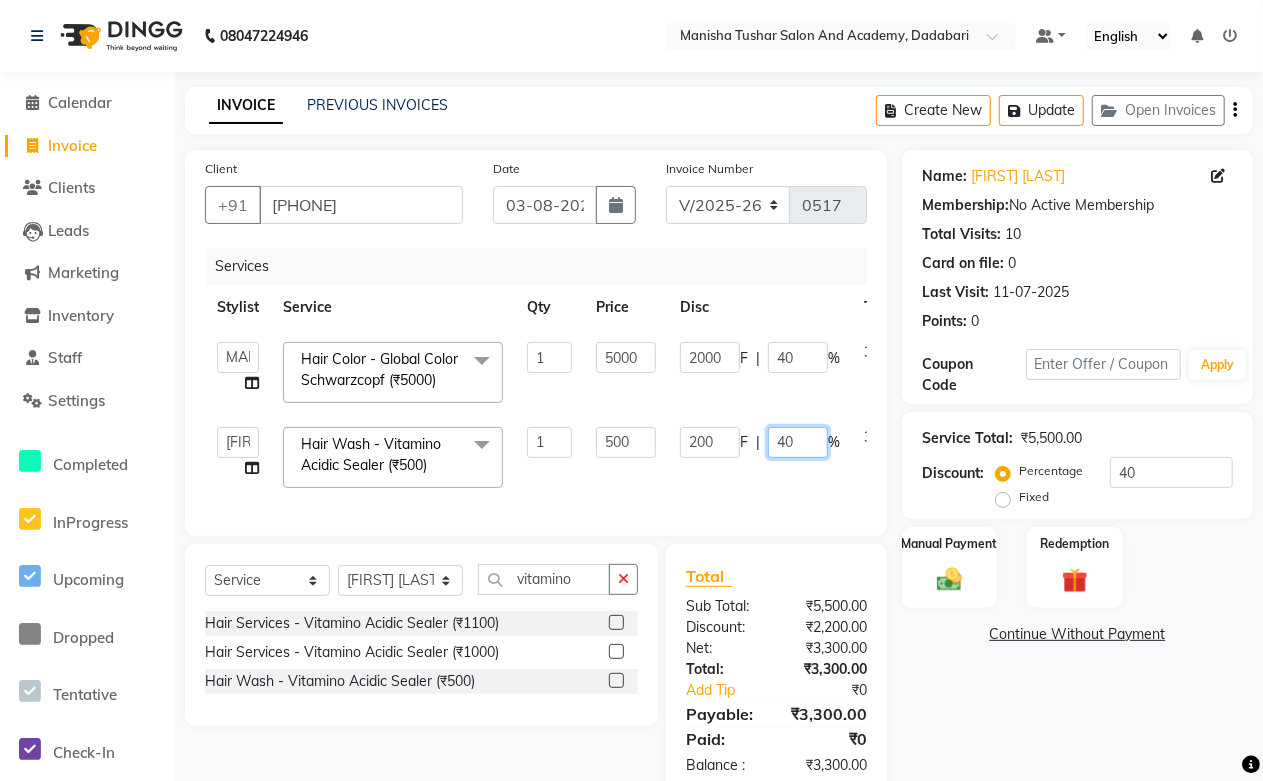 click on "40" 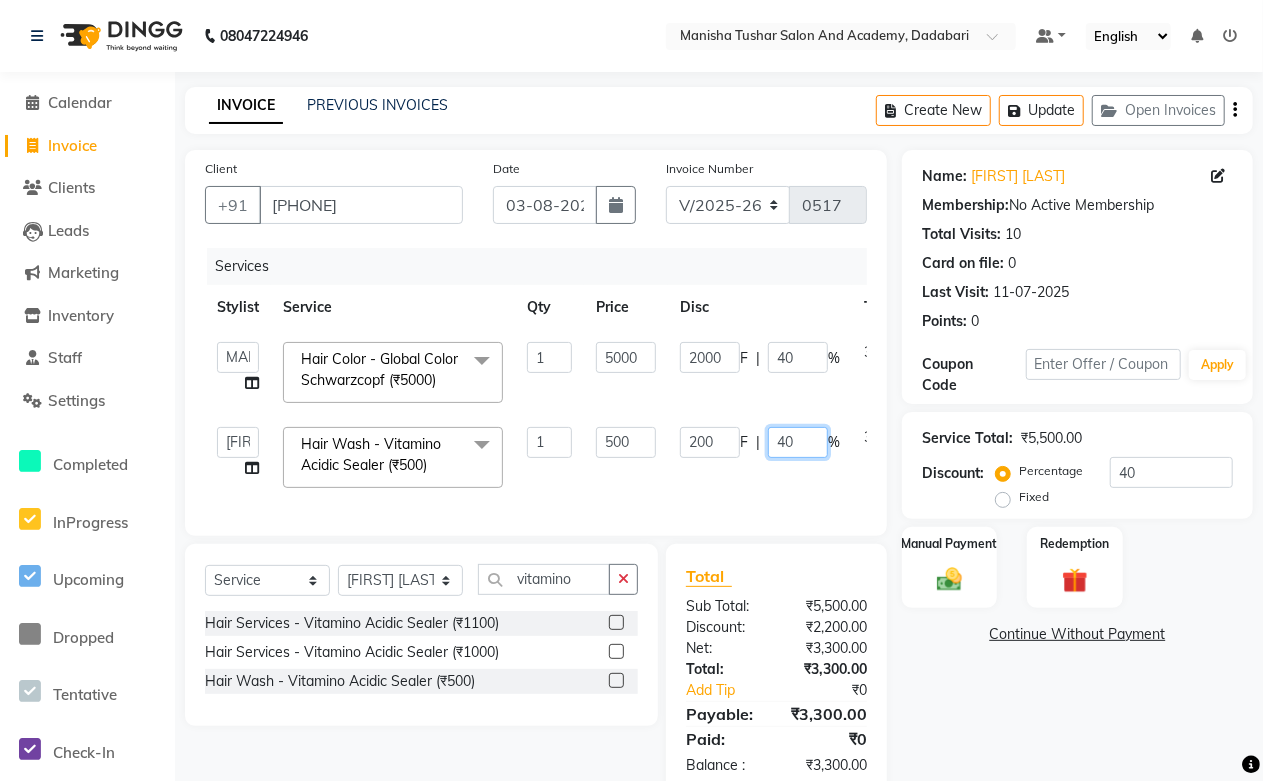 type on "0" 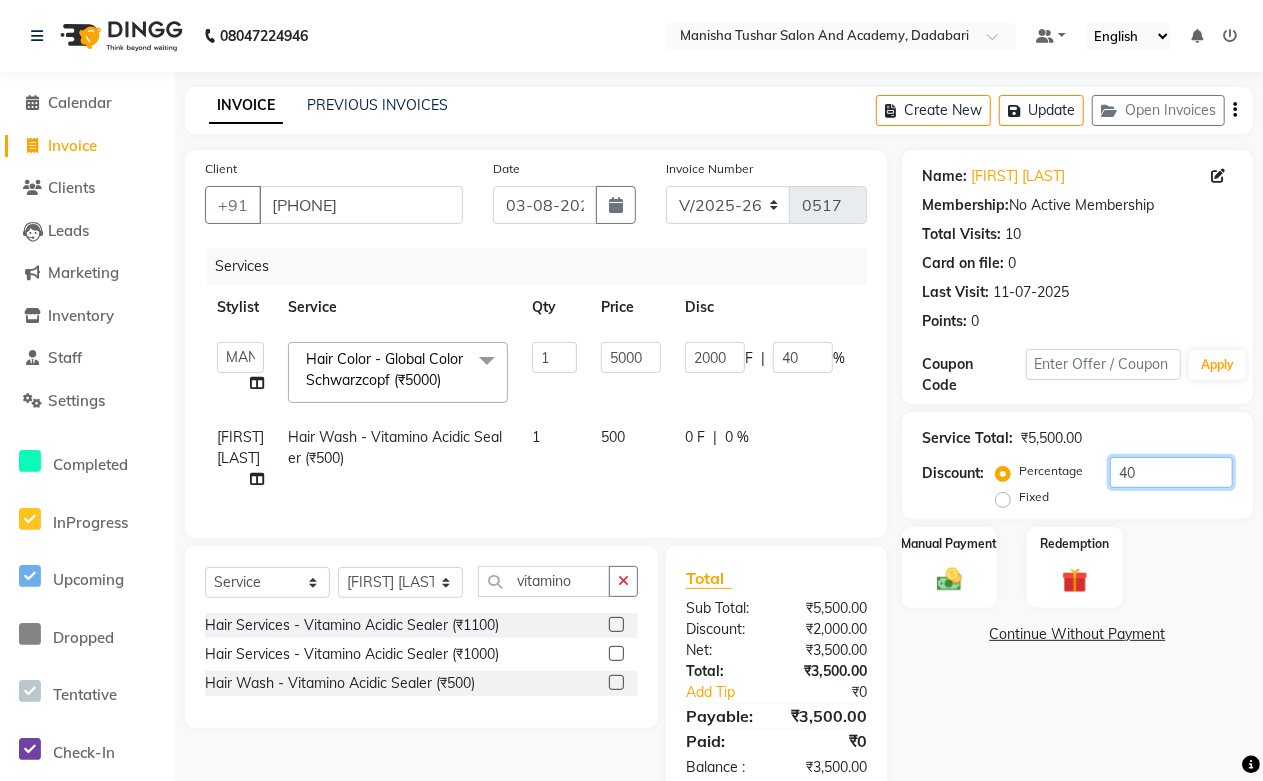 drag, startPoint x: 1160, startPoint y: 467, endPoint x: 1044, endPoint y: 497, distance: 119.81653 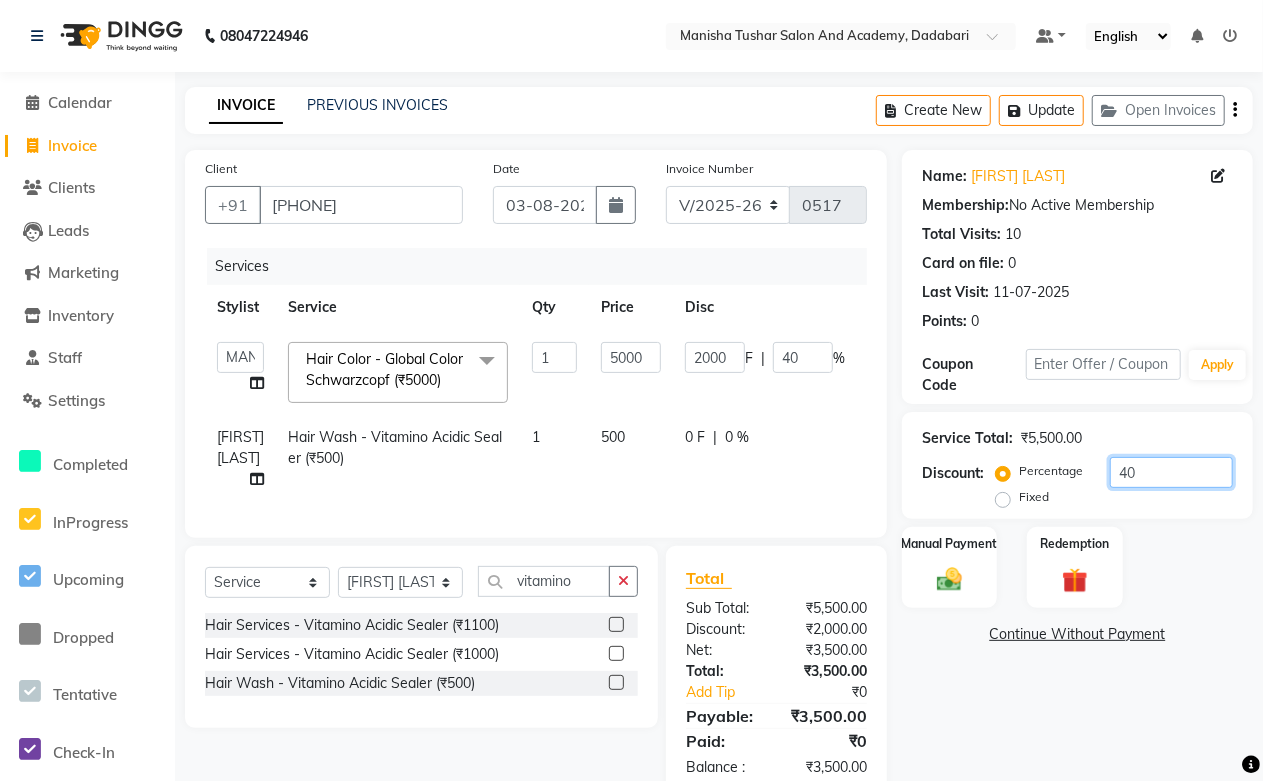 click on "Percentage   Fixed  40" 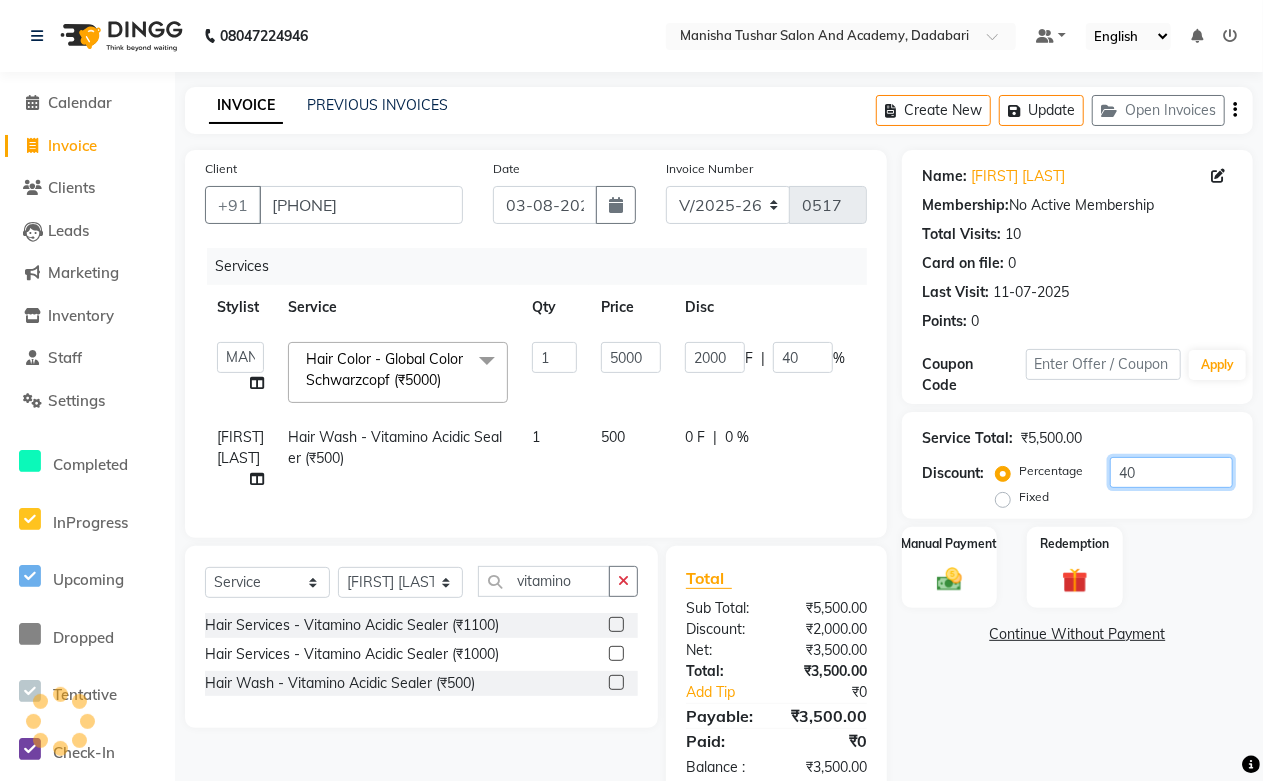type on "0" 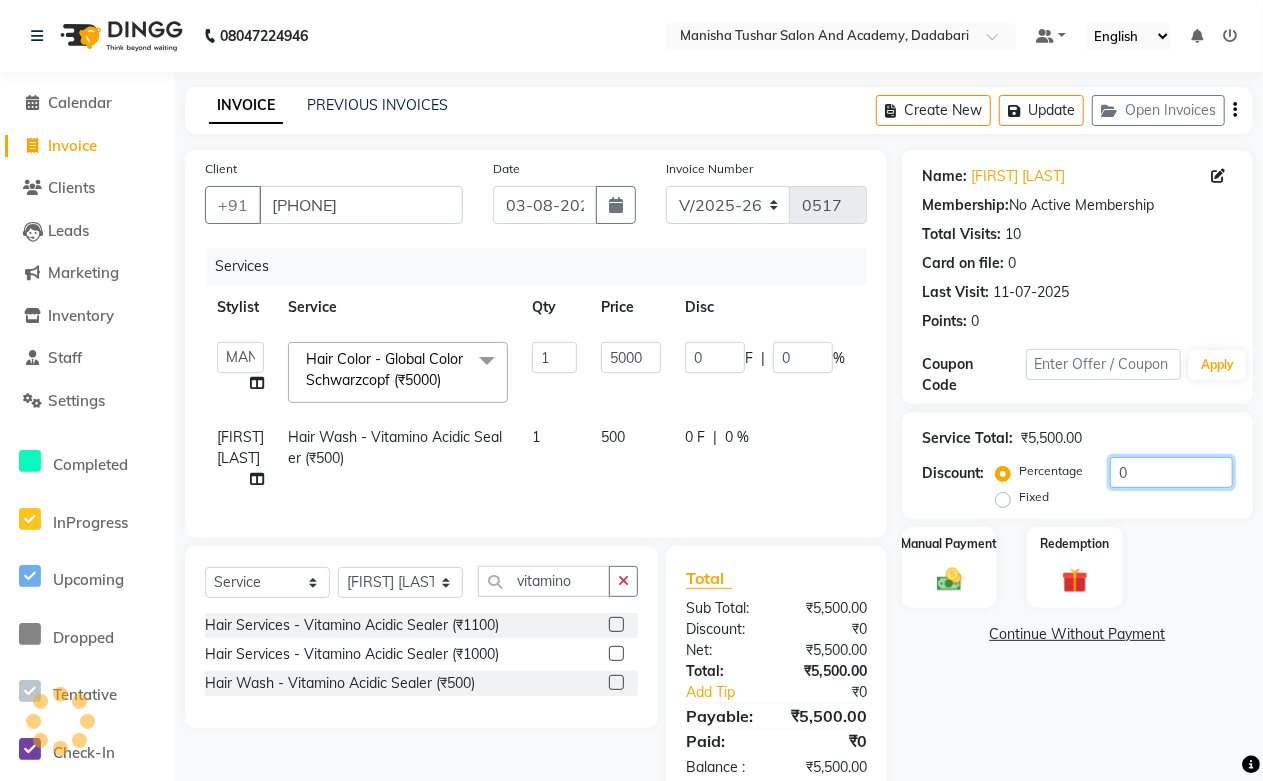 type on "0" 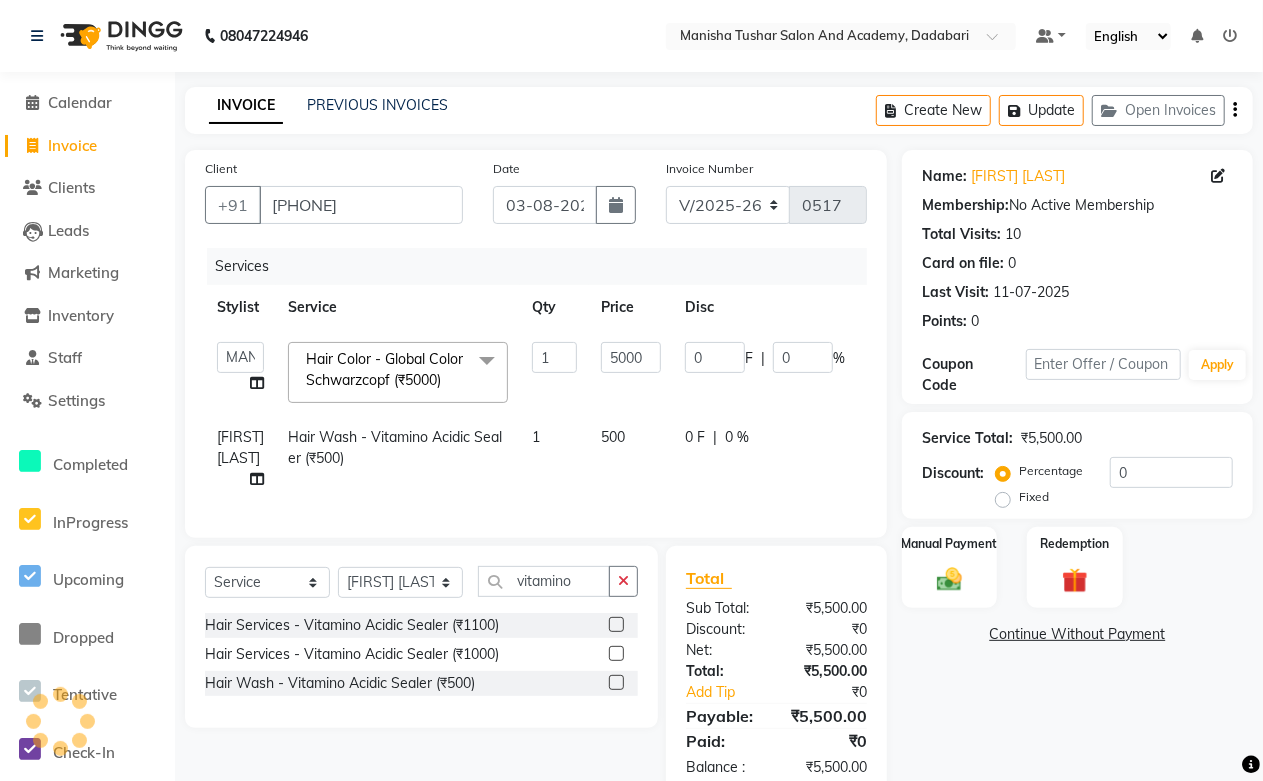 click on "Client +91 9829645223 Date 03-08-2025 Invoice Number V/2025 V/2025-26 0517 Services Stylist Service Qty Price Disc Total Action  Abdul Shoaib   Aksha Khan   Archika  Jain   Arti Singh   Farman Mirza   Harsha Mam   MANISHA   Mohd. Furkan   Neelu Suman   Nisha Meghwal   Payal Sen   Pooja Jaga   Poonam Trehan   Ravina Sen   Sahil Ansari   Sanju di   Sapna Sharma   Shekhu Abdul   Suraj Sen   Sushant Verma   TUSHAR    Hair Color - Global Color Schwarzcopf  (₹5000)  x Nails - Normal Nail Polish (₹100) Nails - UV Gel Polish with Art (₹600) Nails - Nail Extensions (₹1300) Nails - Nail Extensions + Polish + Art (₹1700) Nails - UV Gel Polish (₹500) Nails - Gel Polish Removal (₹300) Nails - Extension Removal (₹700) Nails - Feet Gel Polish (₹600) Nails - Feet Extension (₹1700) Nails - Refill (Acrylic Gel) (₹1200) Nails - Nail Paint Remover (₹150) Nails - Feet Gel Polish Removal (₹300) Nails - UV Gel Polsih With Art (₹1200) Nails - French Nail Art (₹500) Nails - Feet Overlays (₹700) 1 5000" 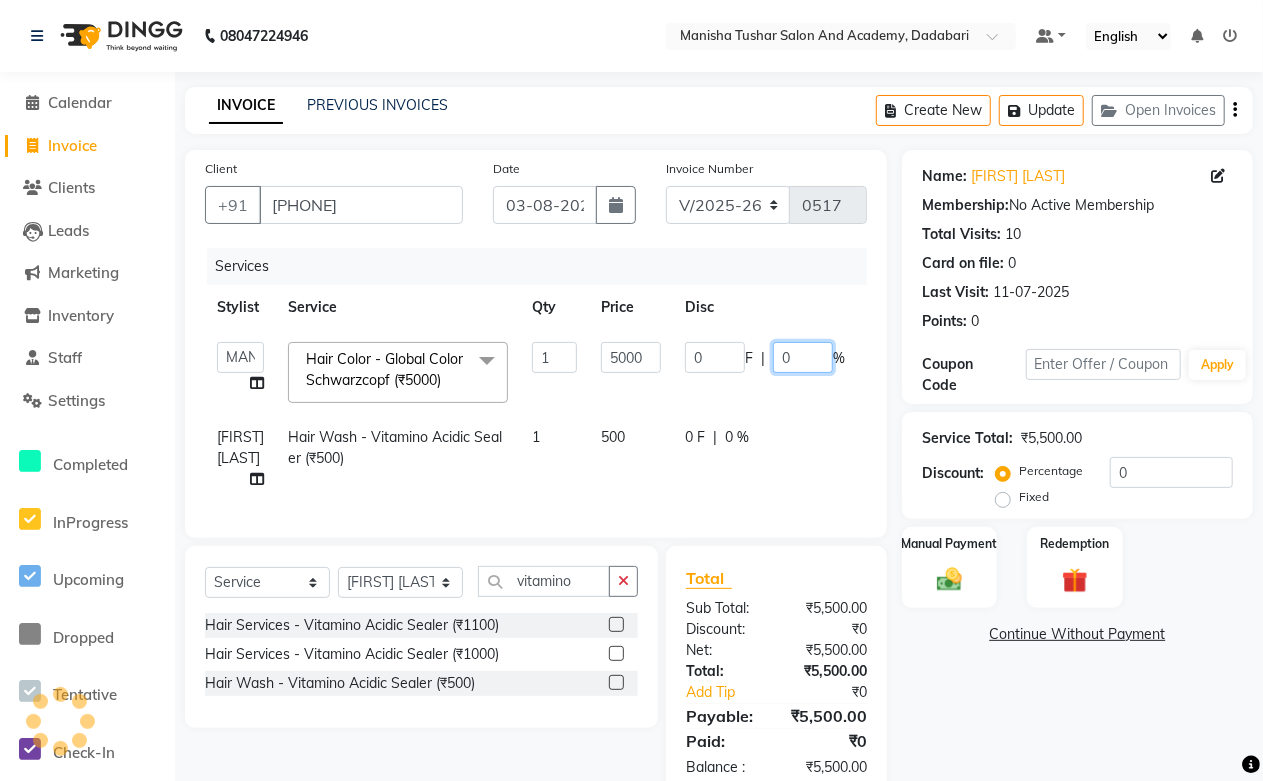 drag, startPoint x: 825, startPoint y: 353, endPoint x: 575, endPoint y: 374, distance: 250.88045 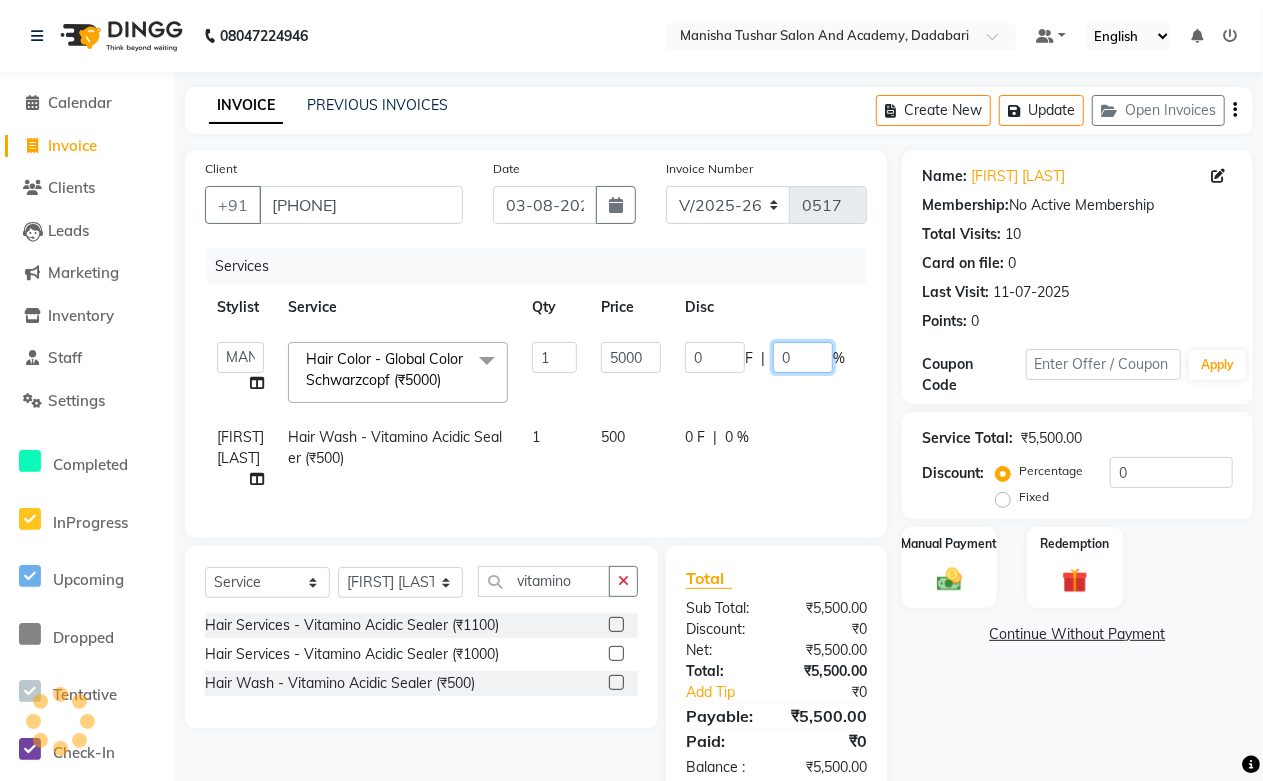 click on "Abdul Shoaib   Aksha Khan   Archika  Jain   Arti Singh   Farman Mirza   Harsha Mam   MANISHA   Mohd. Furkan   Neelu Suman   Nisha Meghwal   Payal Sen   Pooja Jaga   Poonam Trehan   Ravina Sen   Sahil Ansari   Sanju di   Sapna Sharma   Shekhu Abdul   Suraj Sen   Sushant Verma   TUSHAR    Hair Color - Global Color Schwarzcopf  (₹5000)  x Nails - Normal Nail Polish (₹100) Nails - UV Gel Polish with Art (₹600) Nails - Nail Extensions (₹1300) Nails - Nail Extensions + Polish + Art (₹1700) Nails - UV Gel Polish (₹500) Nails - Gel Polish Removal (₹300) Nails - Extension Removal (₹700) Nails - Feet Gel Polish (₹600) Nails - Feet Extension (₹1700) Nails - Refill (Acrylic Gel) (₹1200) Nails - Nail Paint Remover (₹150) Nails - Feet Gel Polish Removal (₹300) Nails - UV Gel Polsih With Art (₹1200) Nails - French Nail Art (₹500) Nails - UV Gel Polish with Cat Eye (₹600) Nails - Feet Overlays (₹700) Nails - Temporary Nail Extensions (₹1000) Nails - Baby Boomer (Acrylic Ombre) (₹2200)" 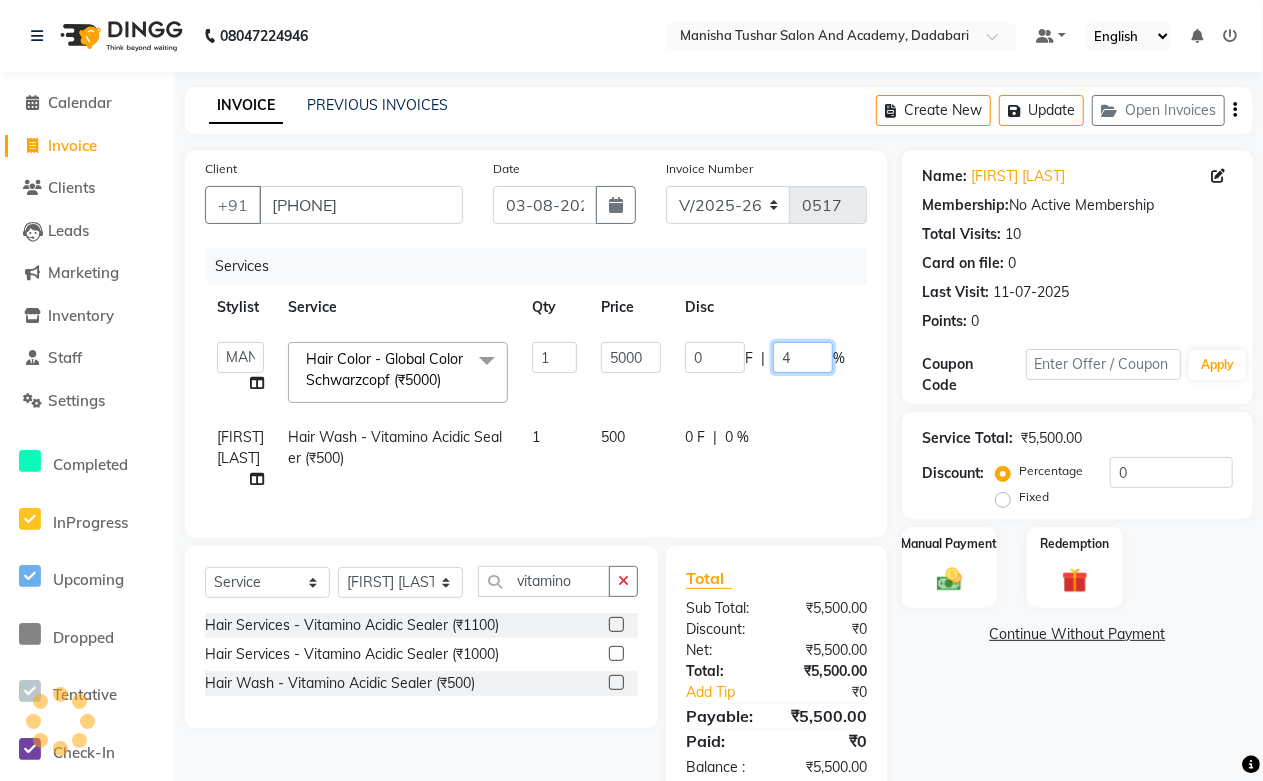 type on "40" 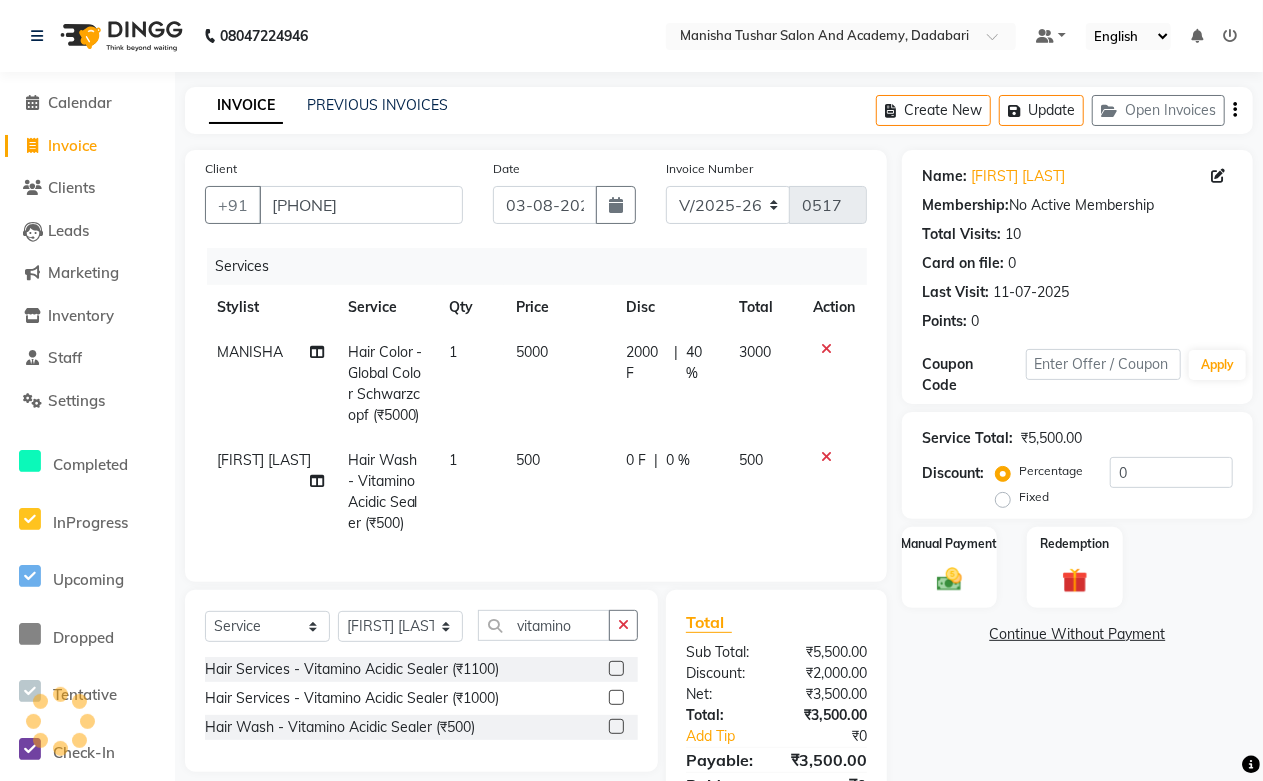 click on "Select  Service  Product  Membership  Package Voucher Prepaid Gift Card  Select Stylist Abdul Shoaib Aksha Khan Archika  Jain Arti Singh Farman Mirza Harsha Mam MANISHA Mohd. Furkan Neelu Suman Nisha Meghwal Payal Sen Pooja Jaga Poonam Trehan Ravina Sen Sahil Ansari Sanju di Sapna Sharma Shekhu Abdul Suraj Sen Sushant Verma TUSHAR   vitamino Hair Services - Vitamino Acidic Sealer (₹1100)  Hair Services - Vitamino Acidic Sealer (₹1000)  Hair Wash - Vitamino Acidic Sealer (₹500)" 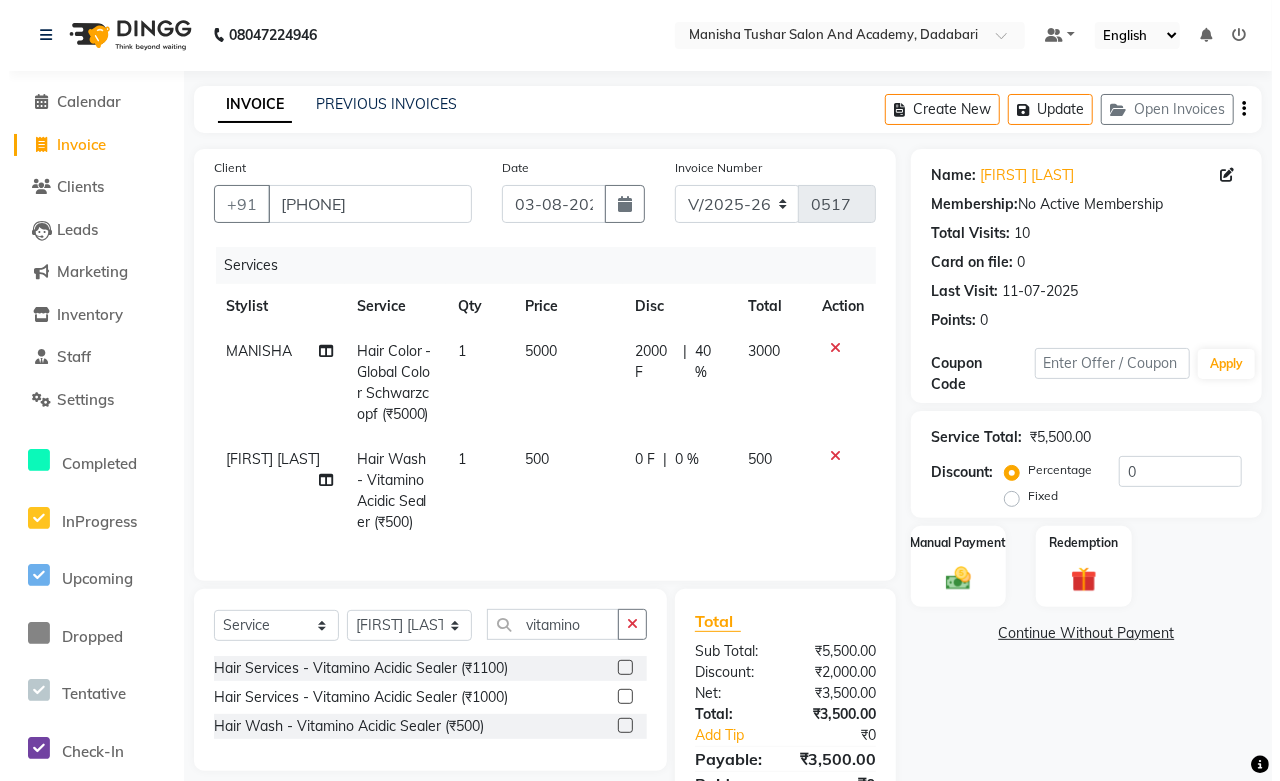 scroll, scrollTop: 0, scrollLeft: 0, axis: both 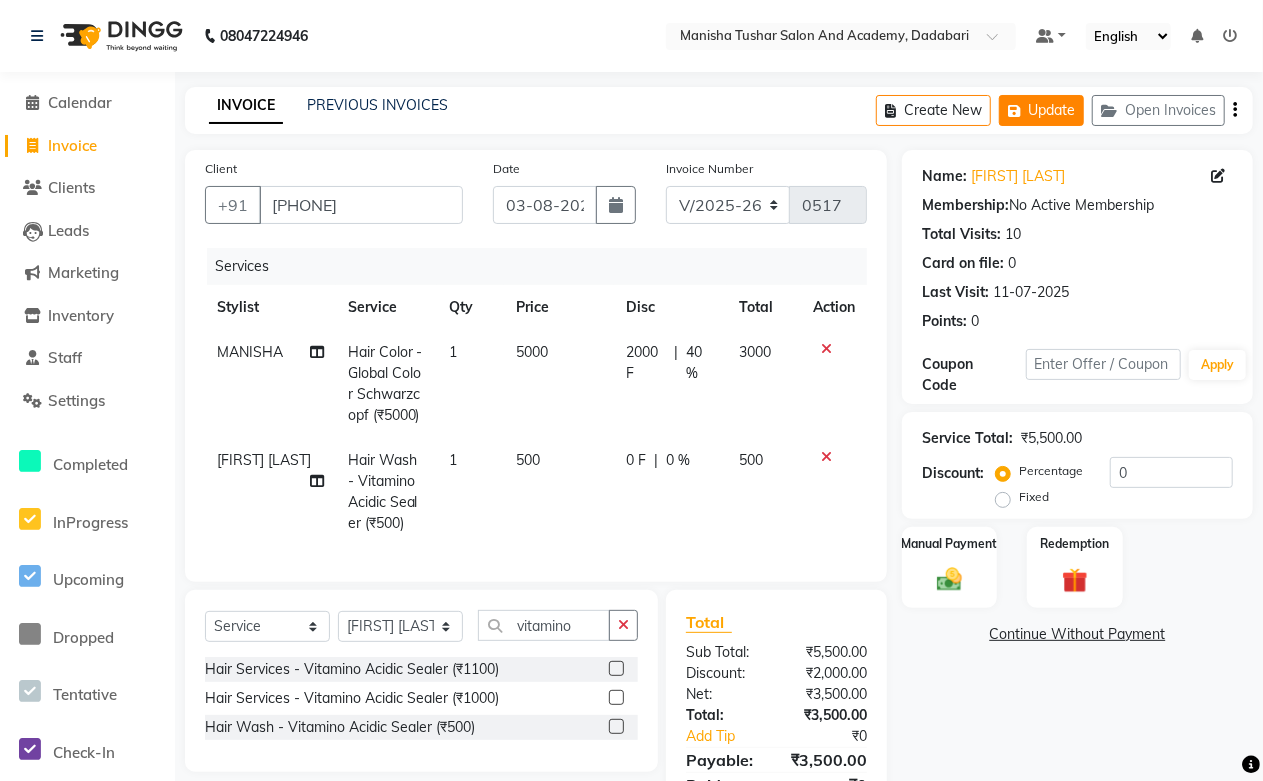 click on "Update" 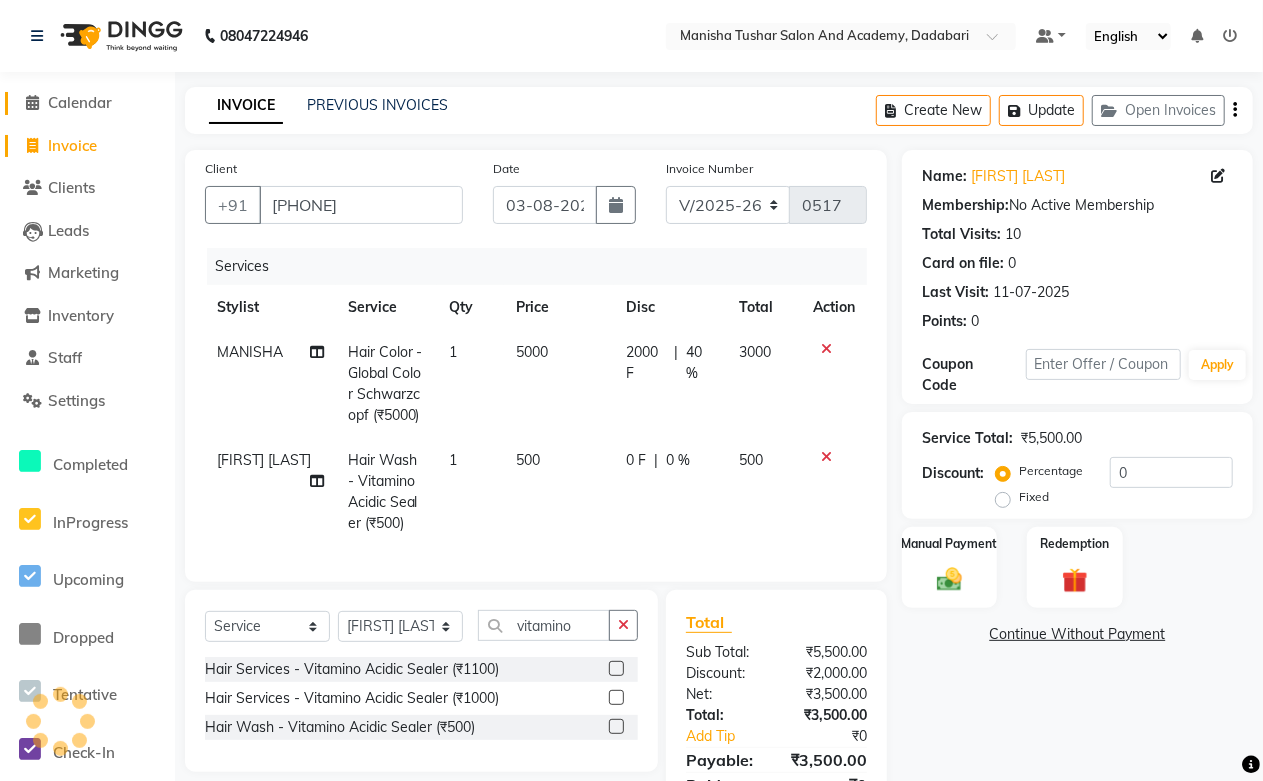 click on "Calendar" 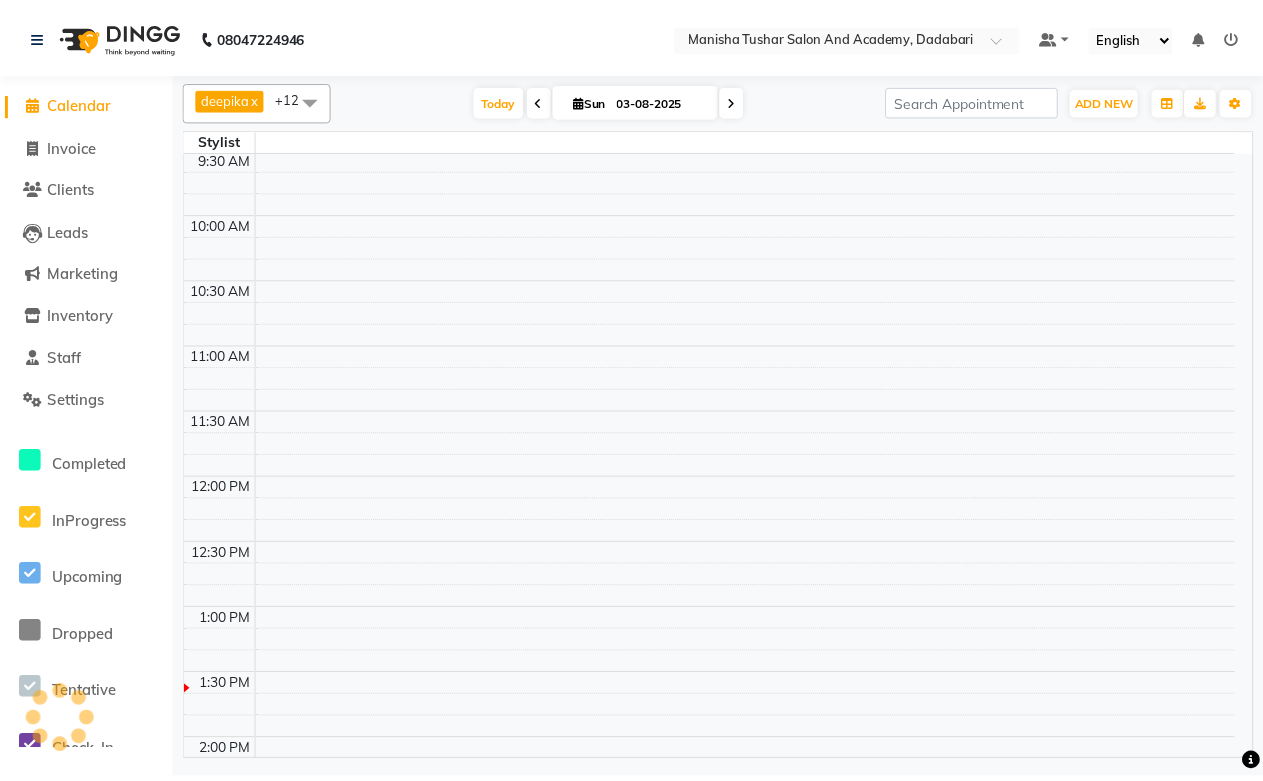 scroll, scrollTop: 0, scrollLeft: 0, axis: both 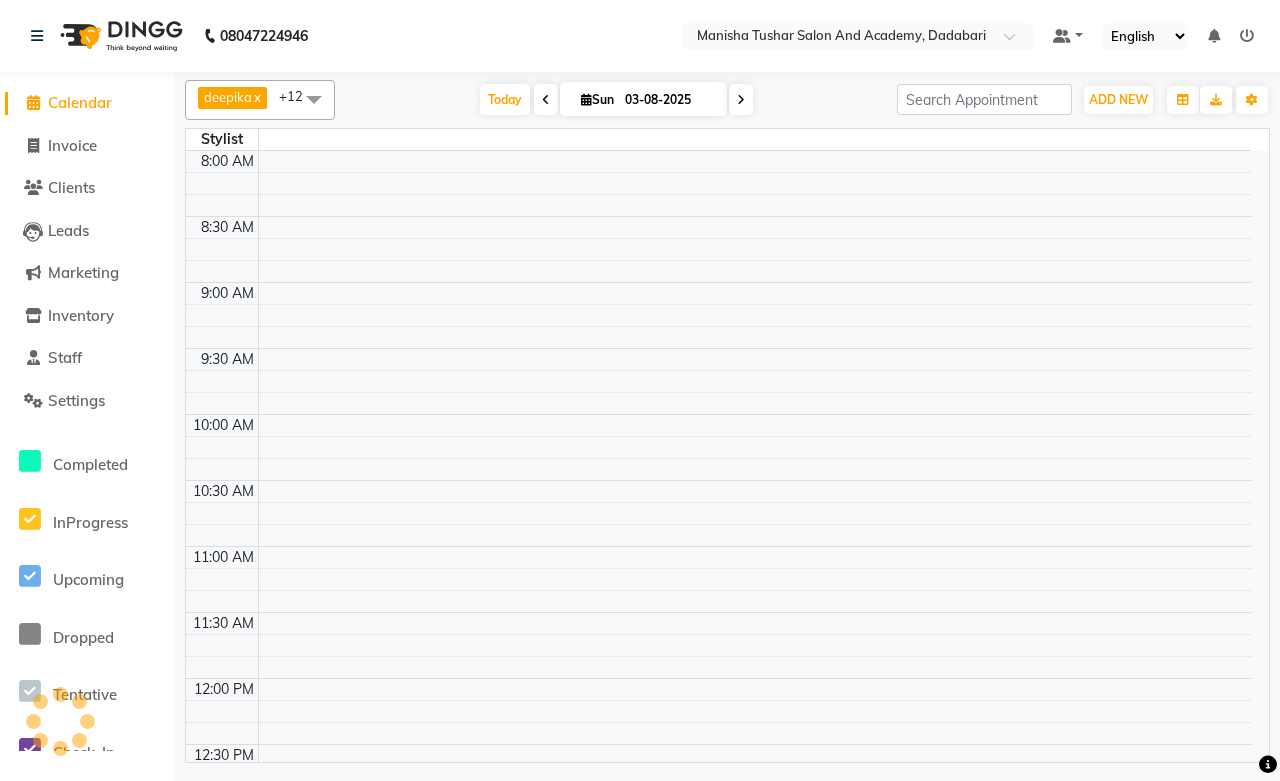 click on "03-08-2025" at bounding box center [669, 100] 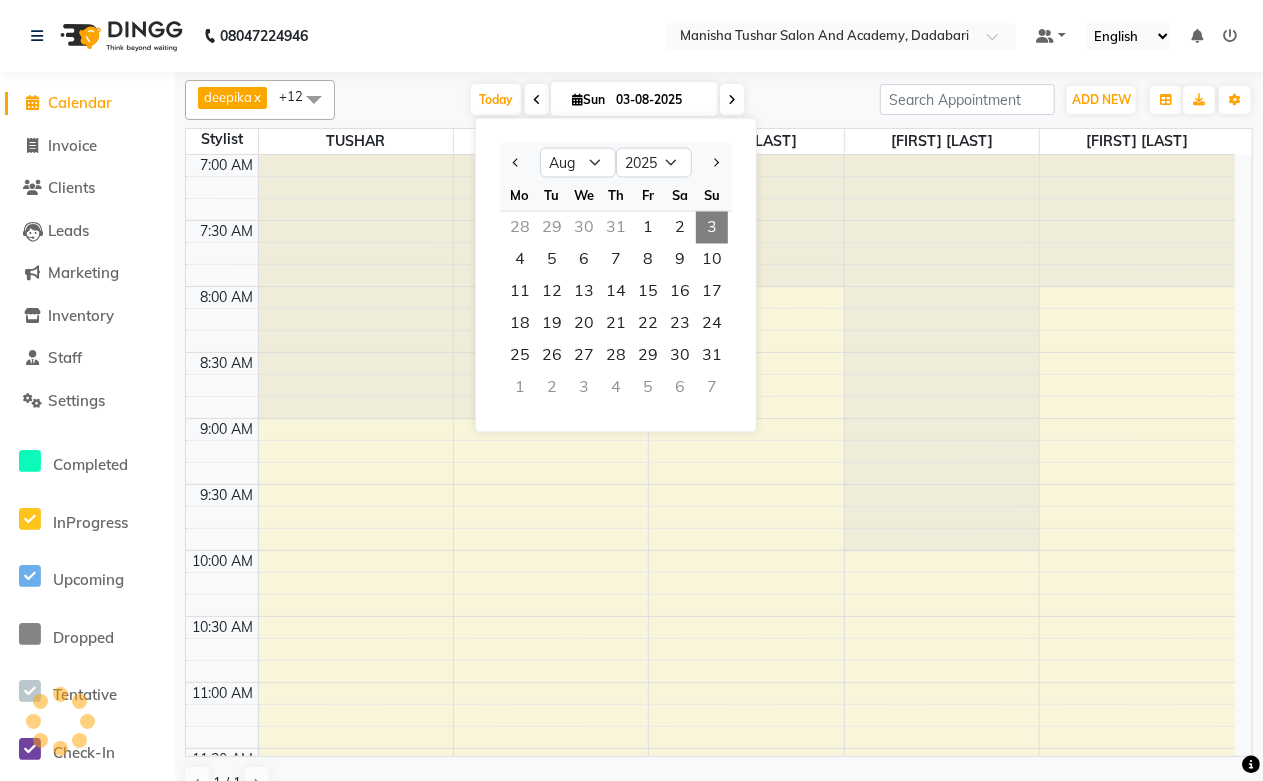 scroll, scrollTop: 796, scrollLeft: 0, axis: vertical 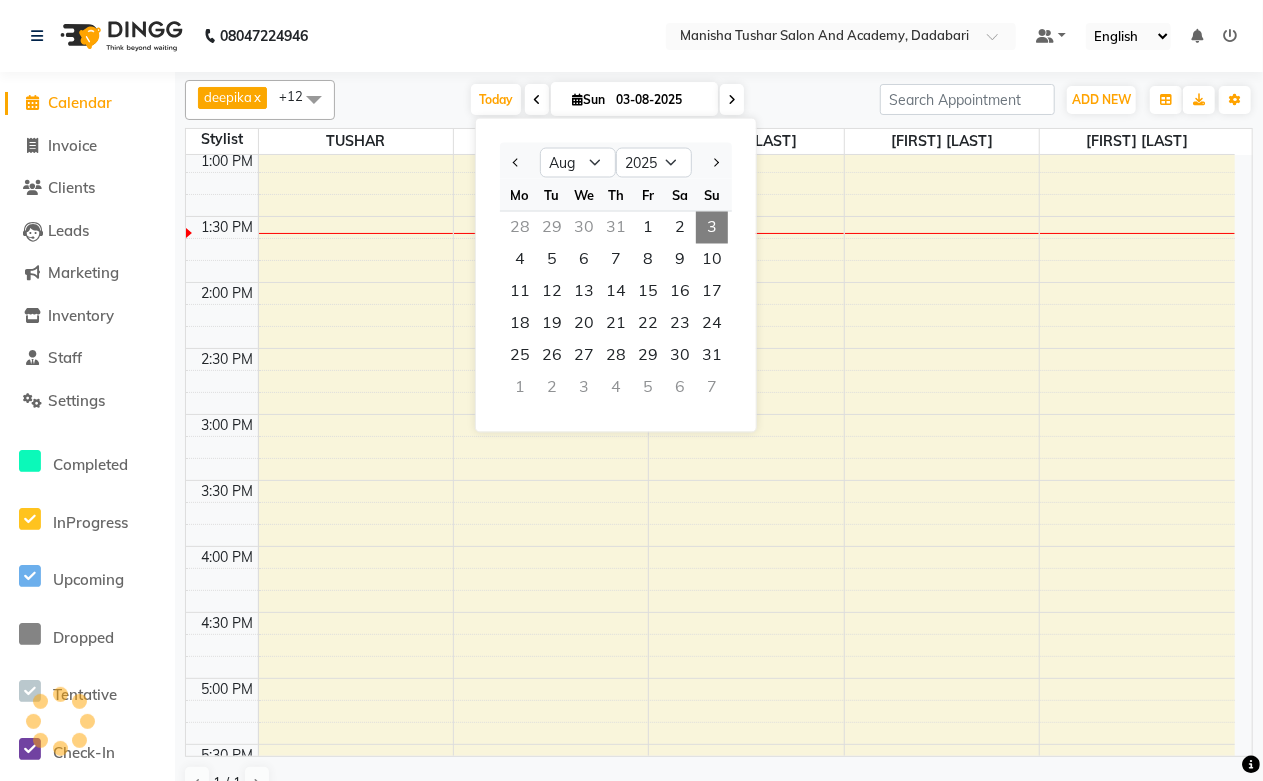 click on "28   29   30   31   1   2   3" at bounding box center [616, 228] 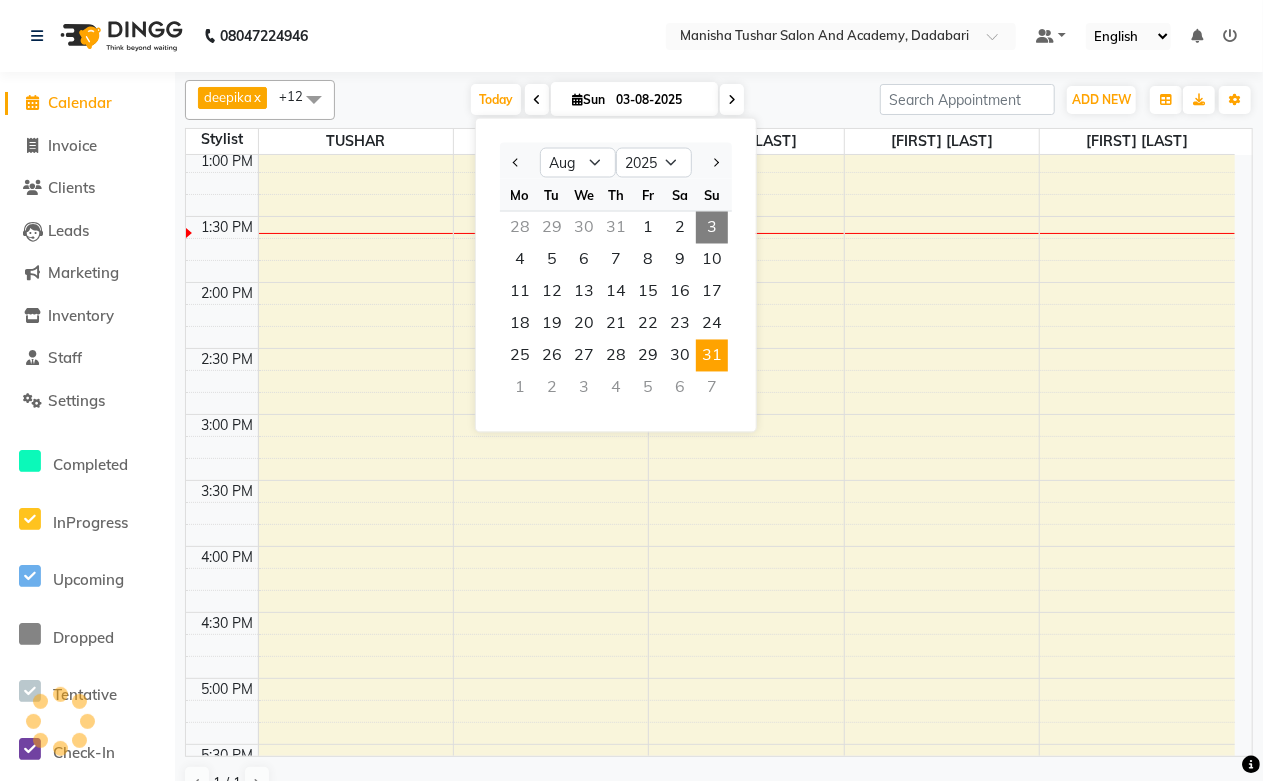 scroll, scrollTop: 34, scrollLeft: 0, axis: vertical 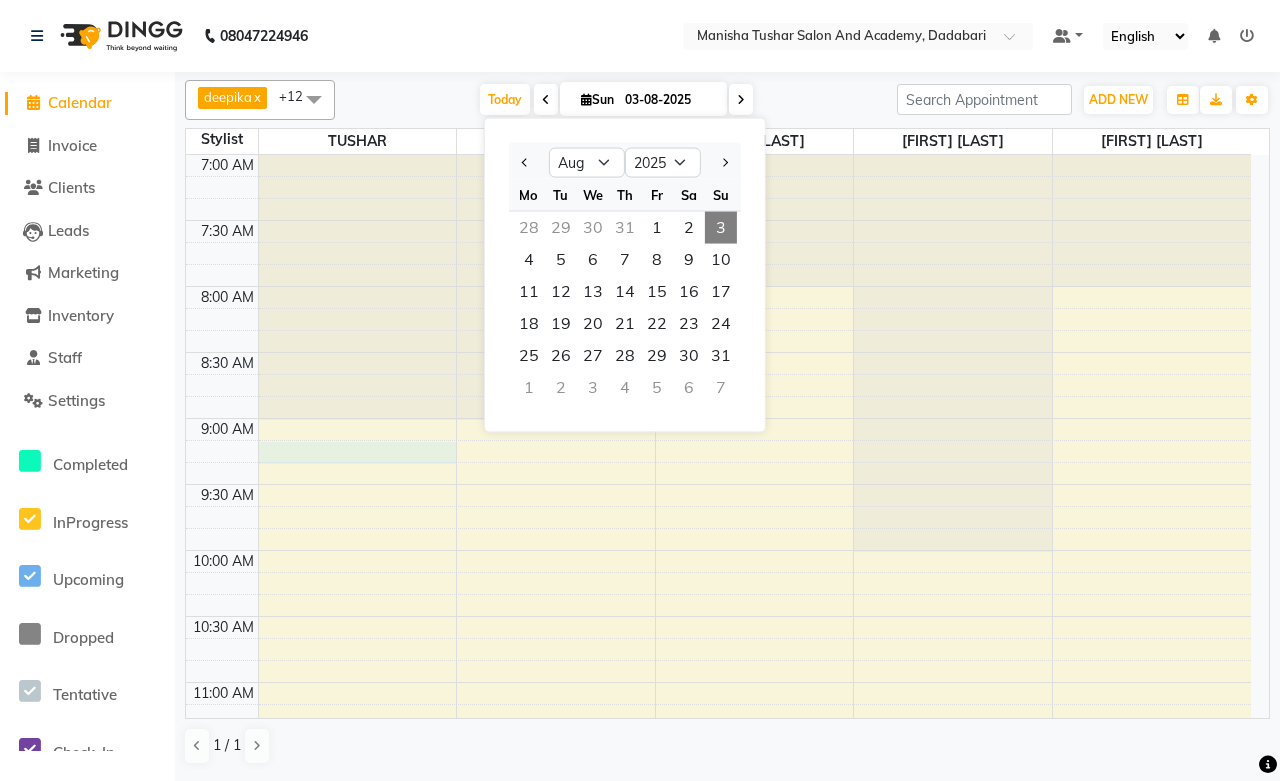 click on "7:00 AM 7:30 AM 8:00 AM 8:30 AM 9:00 AM 9:30 AM 10:00 AM 10:30 AM 11:00 AM 11:30 AM 12:00 PM 12:30 PM 1:00 PM 1:30 PM 2:00 PM 2:30 PM 3:00 PM 3:30 PM 4:00 PM 4:30 PM 5:00 PM 5:30 PM 6:00 PM 6:30 PM 7:00 PM 7:30 PM 8:00 PM 8:30 PM 9:00 PM 9:30 PM 10:00 PM 10:30 PM 11:00 PM 11:30 PM             Roopal Sharma, TK02, 12:45 PM-01:15 PM, Hair Services - Hair Cut by Manisha & Tushar             Apeksha Kumar, TK01, 01:00 PM-01:30 PM, Hair Services - Hair Cut by Manisha & Tushar" at bounding box center (718, 1276) 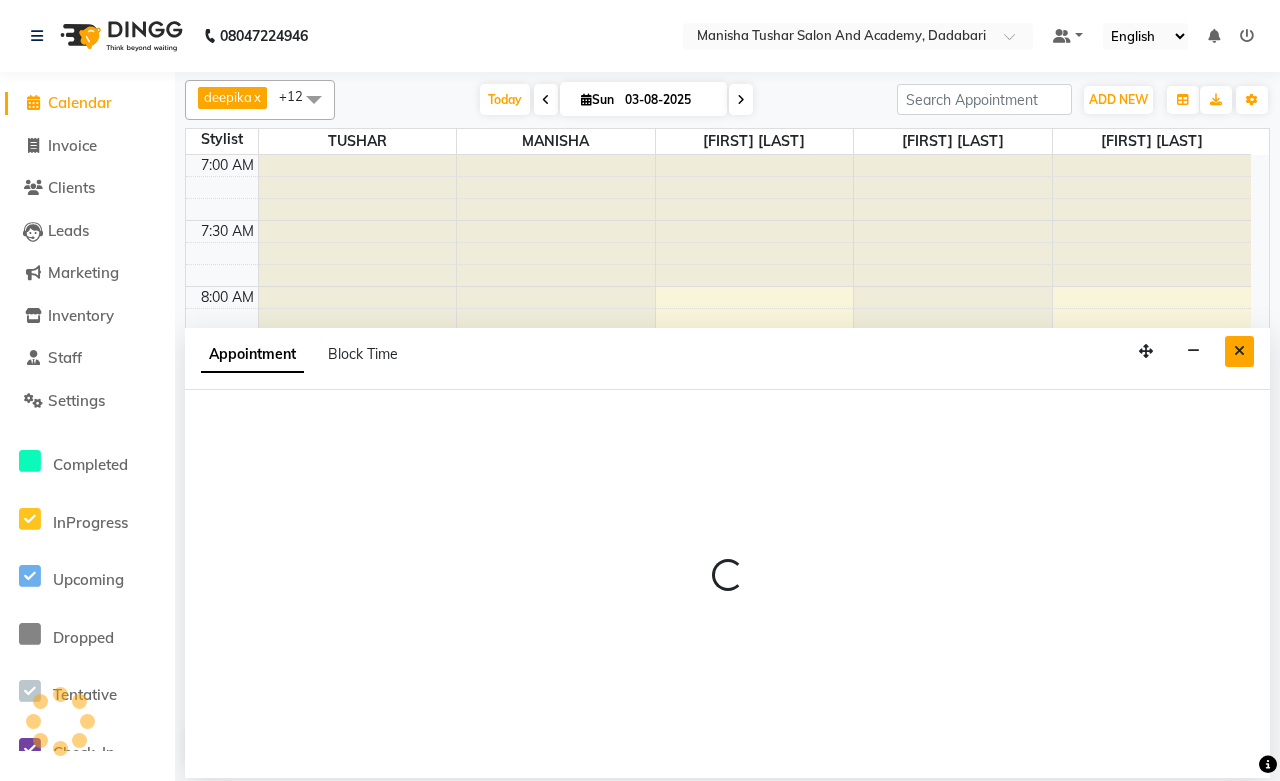 click at bounding box center [1239, 351] 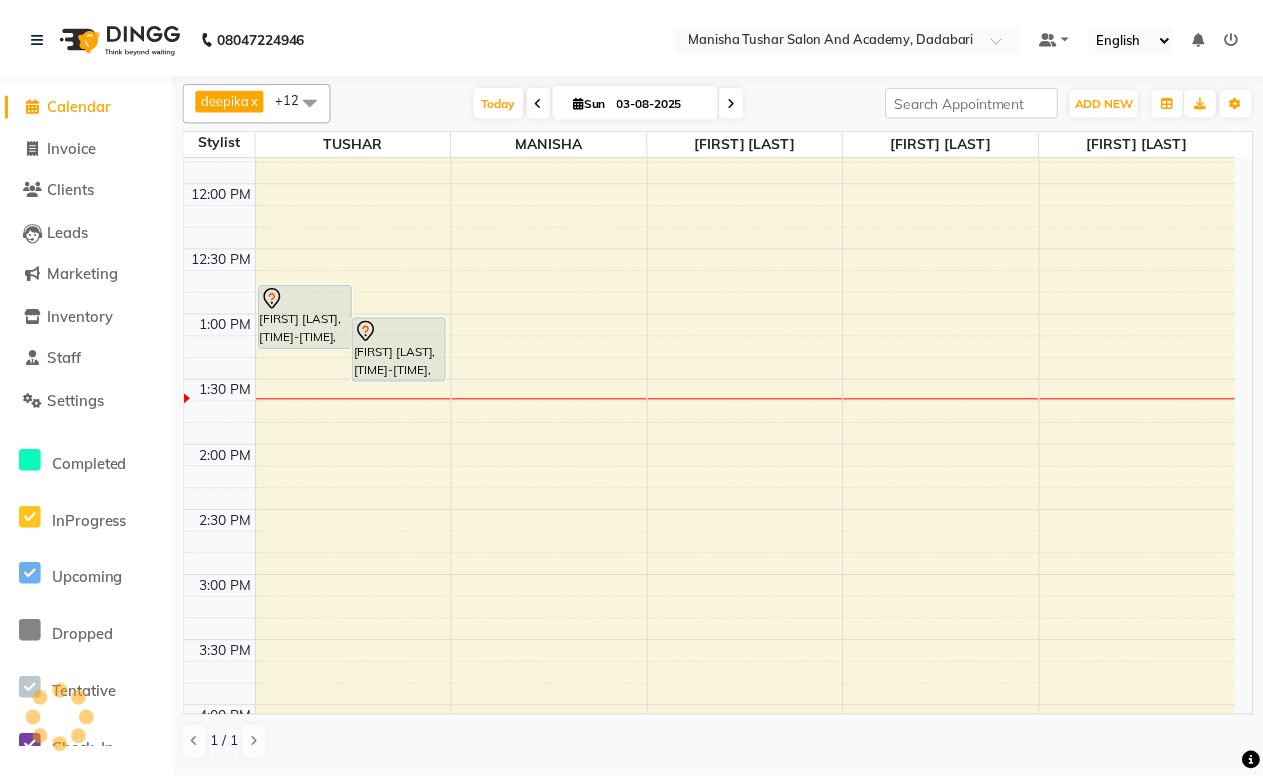 scroll, scrollTop: 666, scrollLeft: 0, axis: vertical 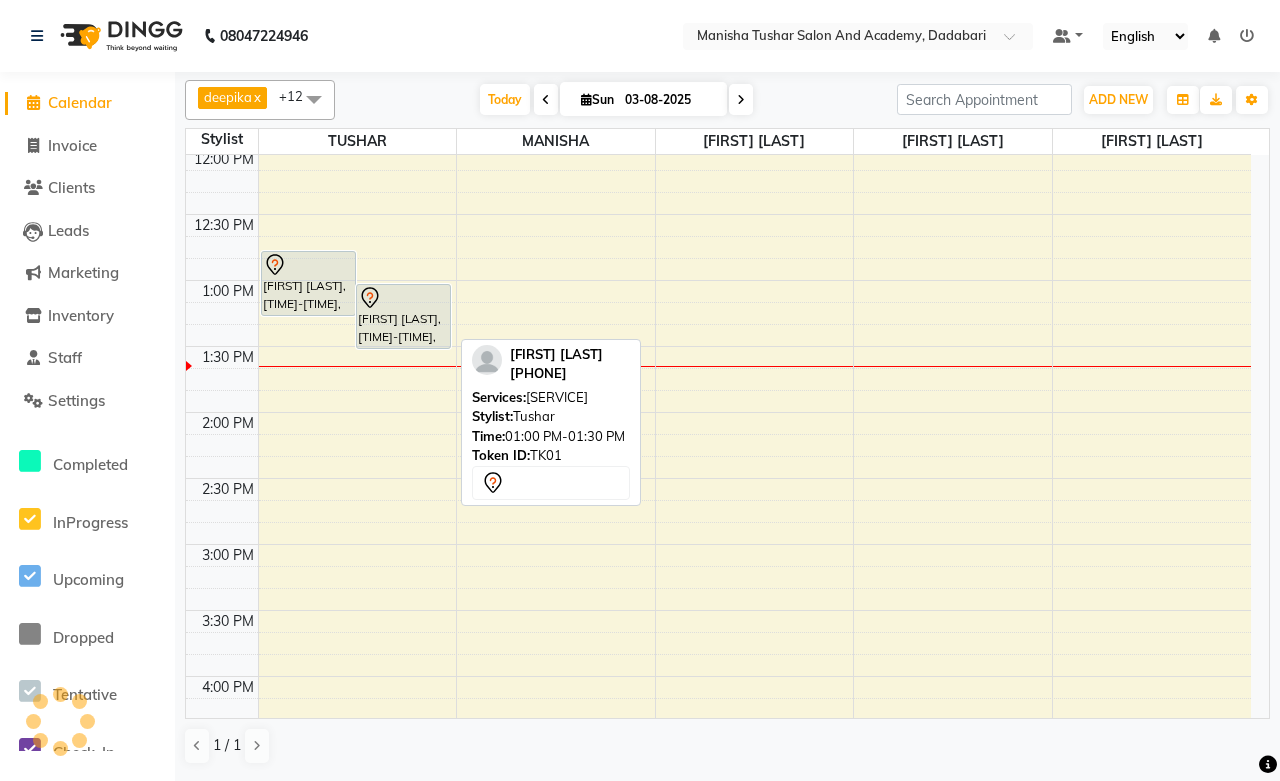 click on "Apeksha Kumar, TK01, 01:00 PM-01:30 PM, Hair Services - Hair Cut by Manisha & Tushar" at bounding box center [403, 316] 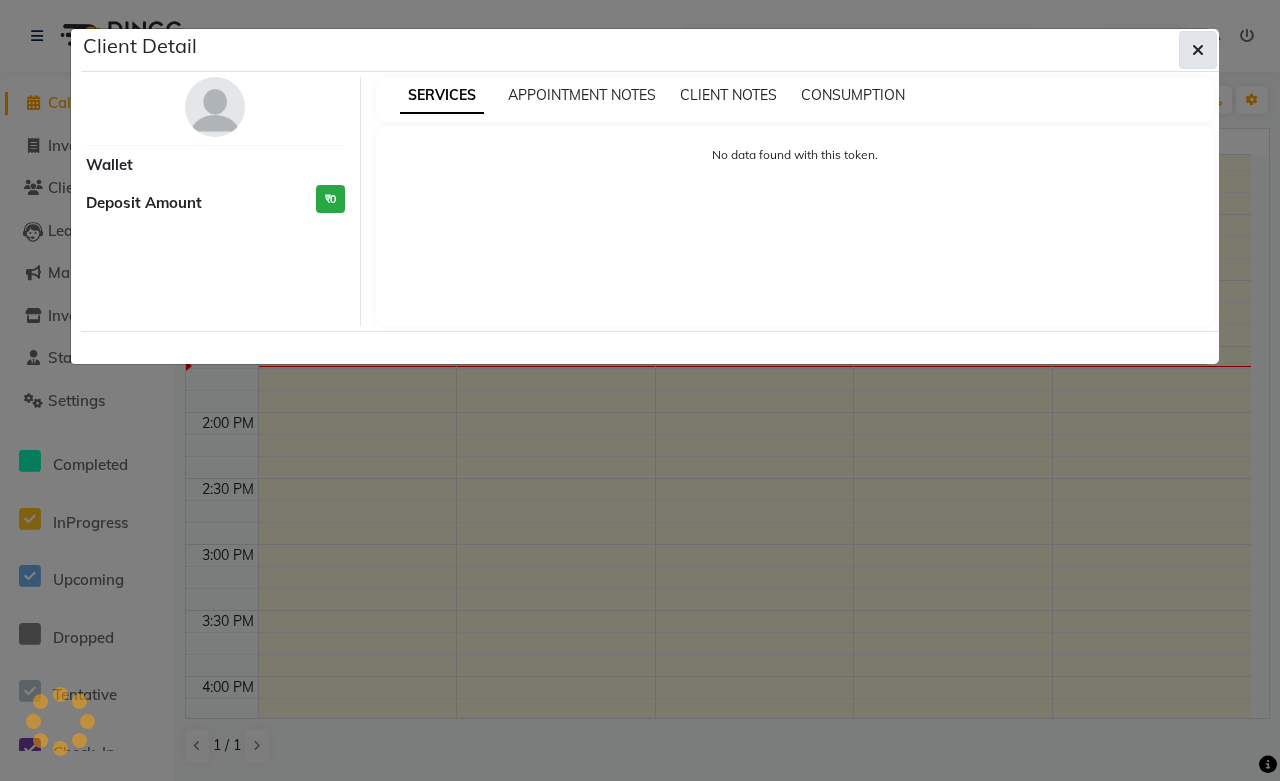 click 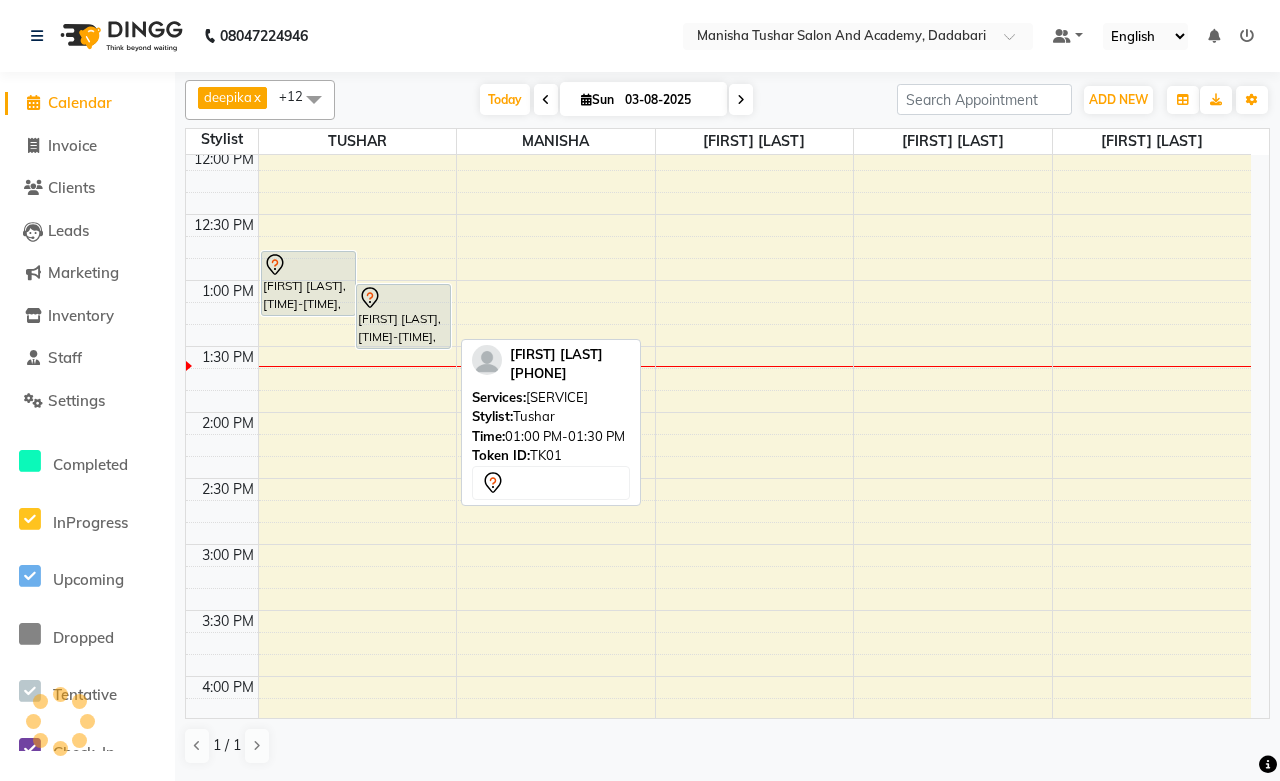 click on "Apeksha Kumar, TK01, 01:00 PM-01:30 PM, Hair Services - Hair Cut by Manisha & Tushar" at bounding box center (403, 316) 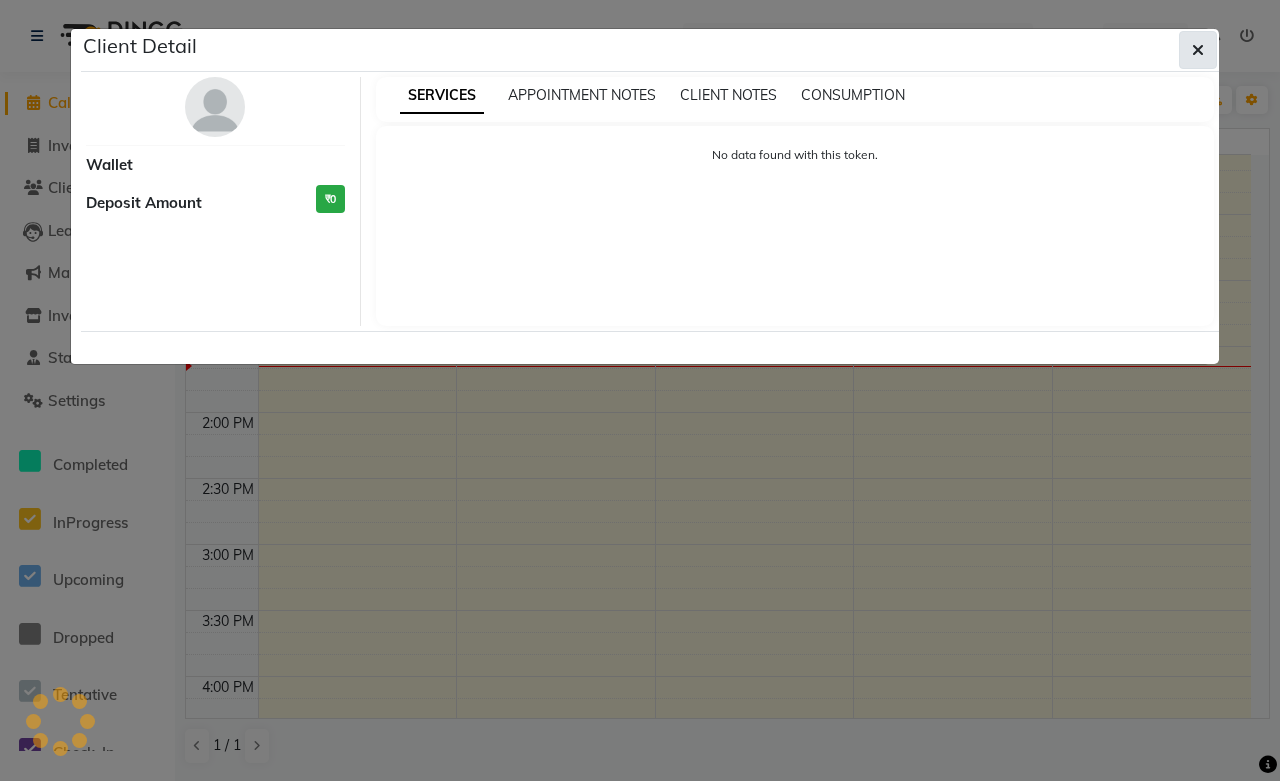 click 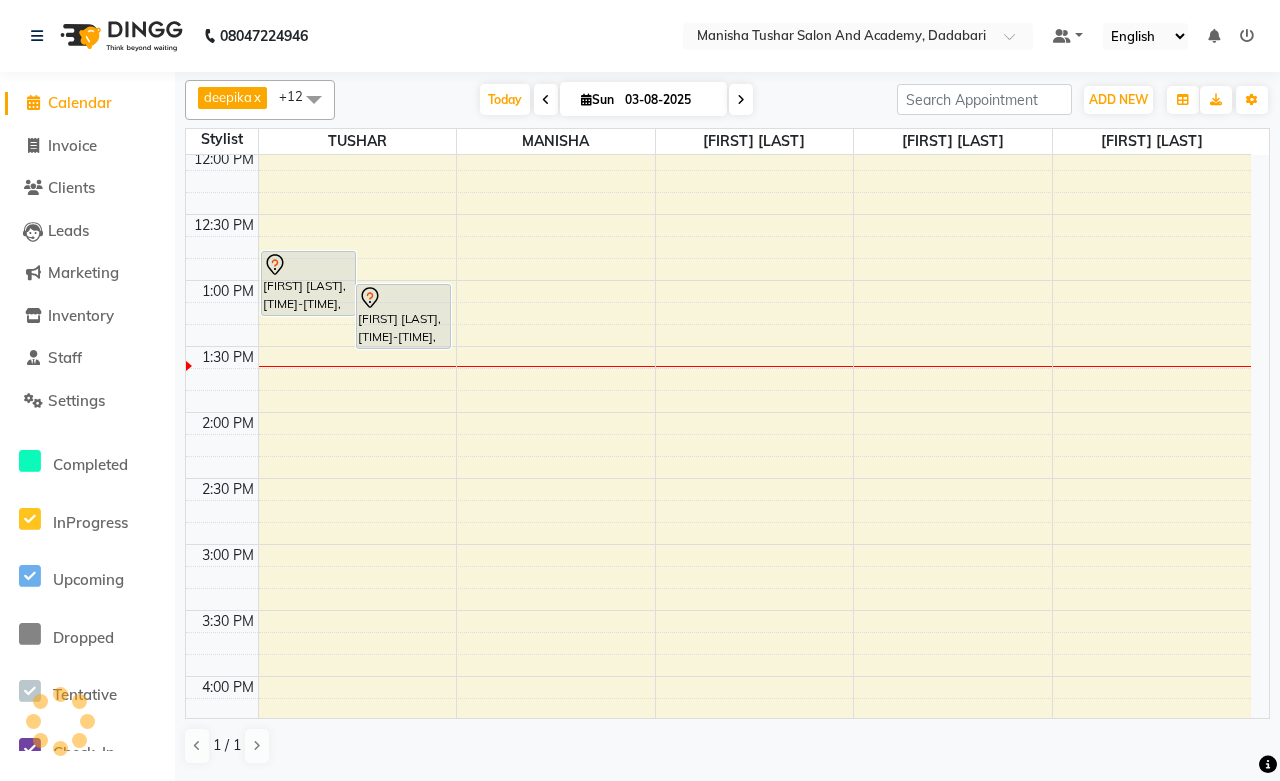 click at bounding box center (1247, 36) 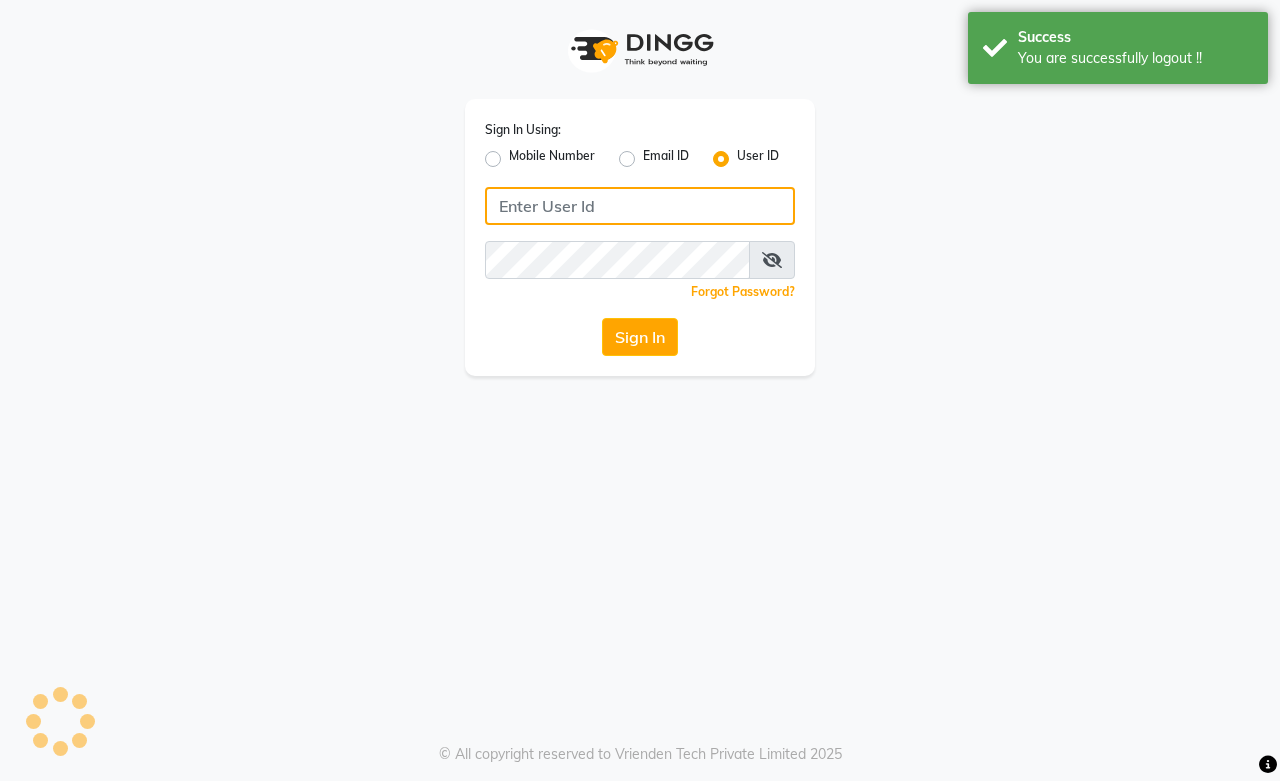 type on "9828338644" 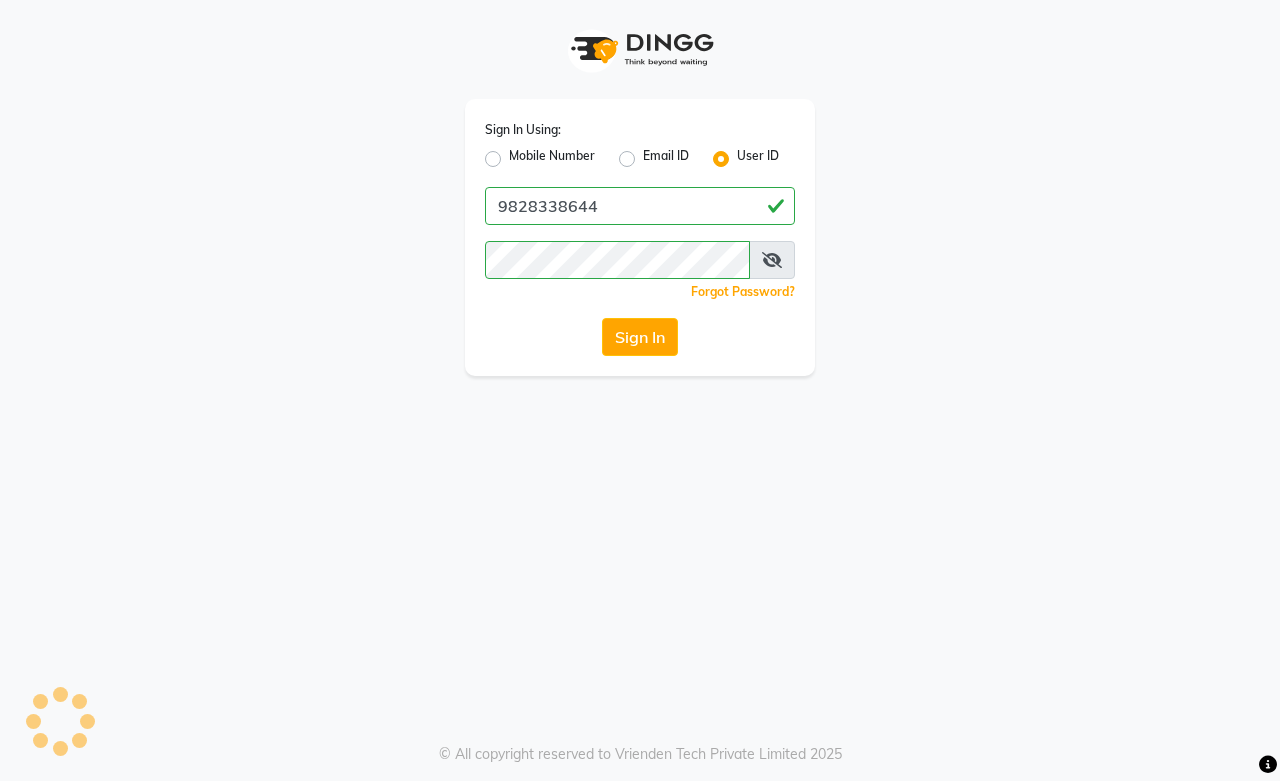 click on "Mobile Number" 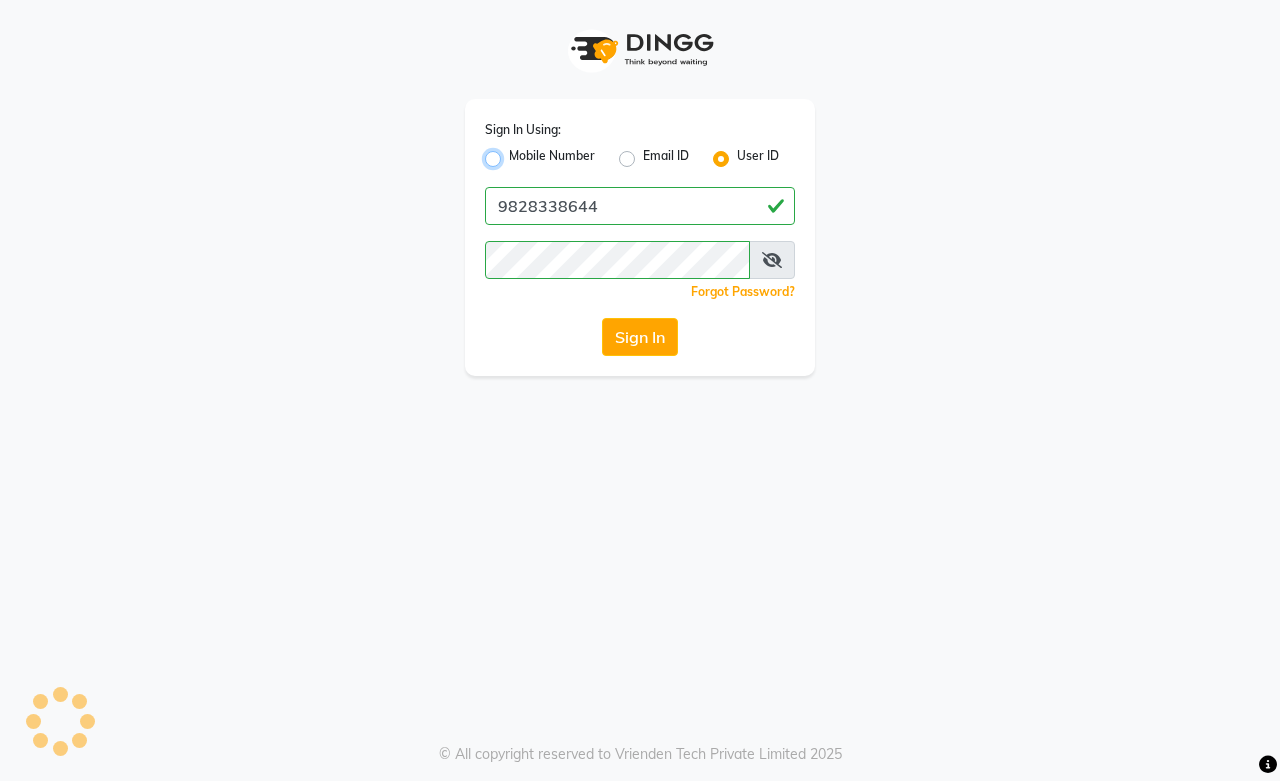 click on "Mobile Number" at bounding box center (515, 153) 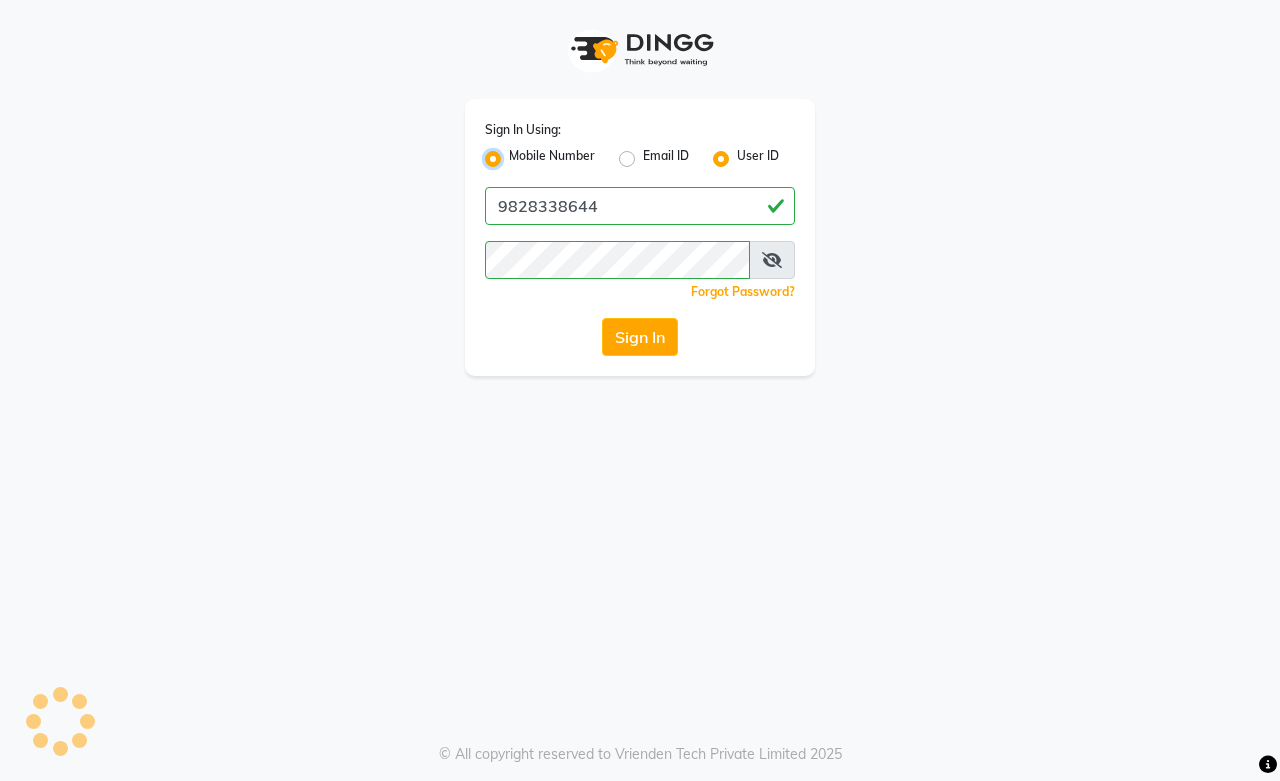 radio on "false" 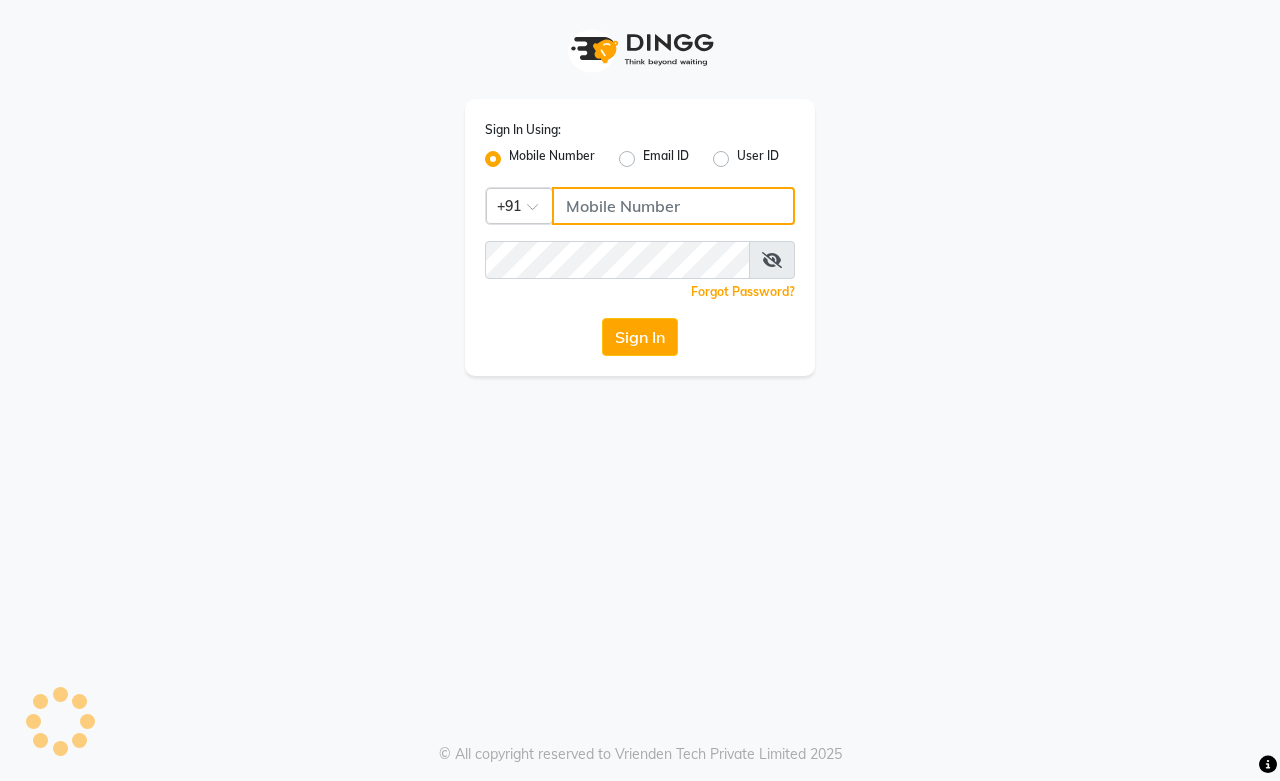 click 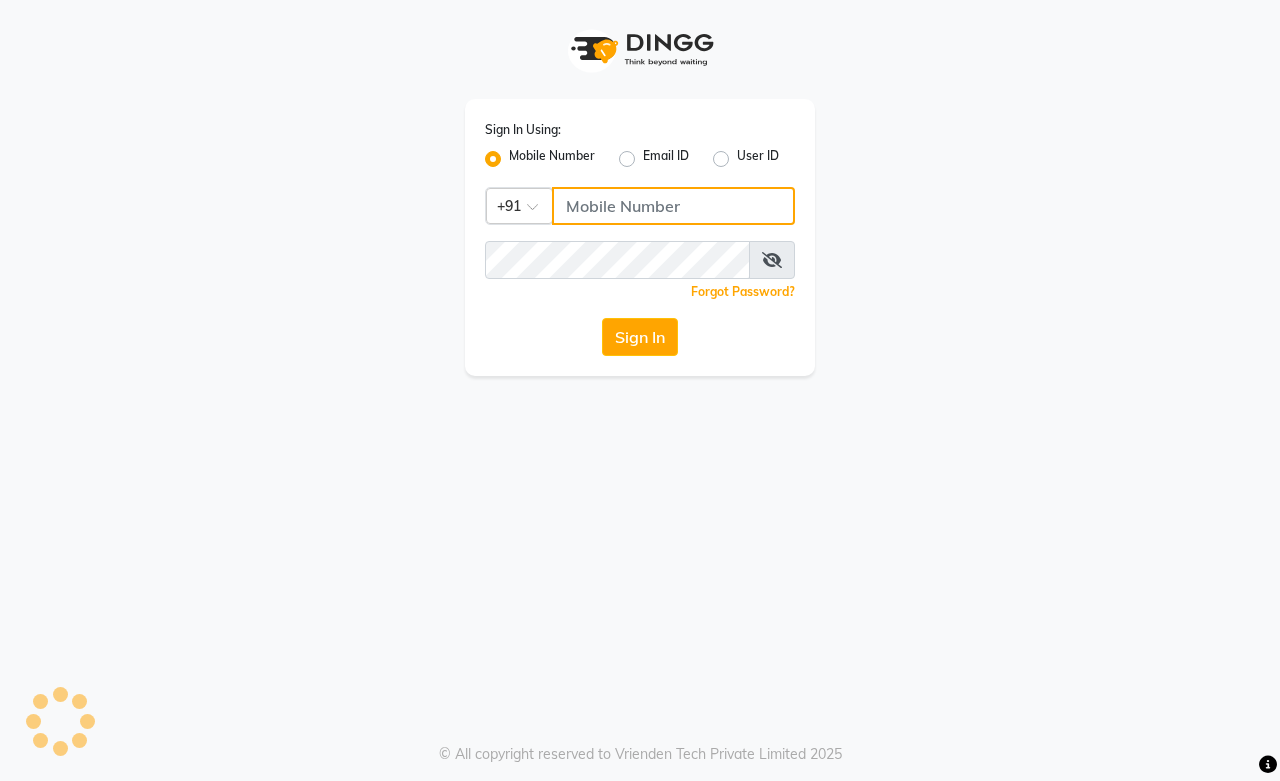 type on "9828338644" 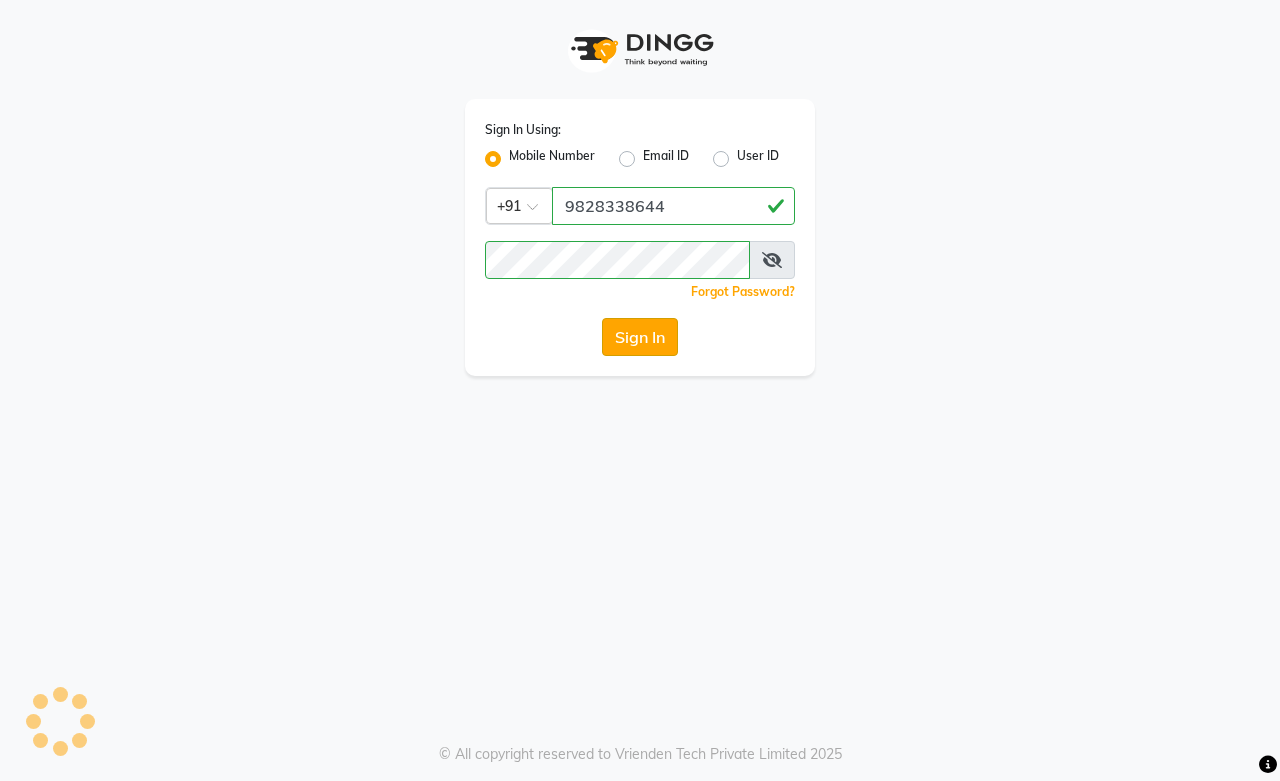 click on "Sign In" 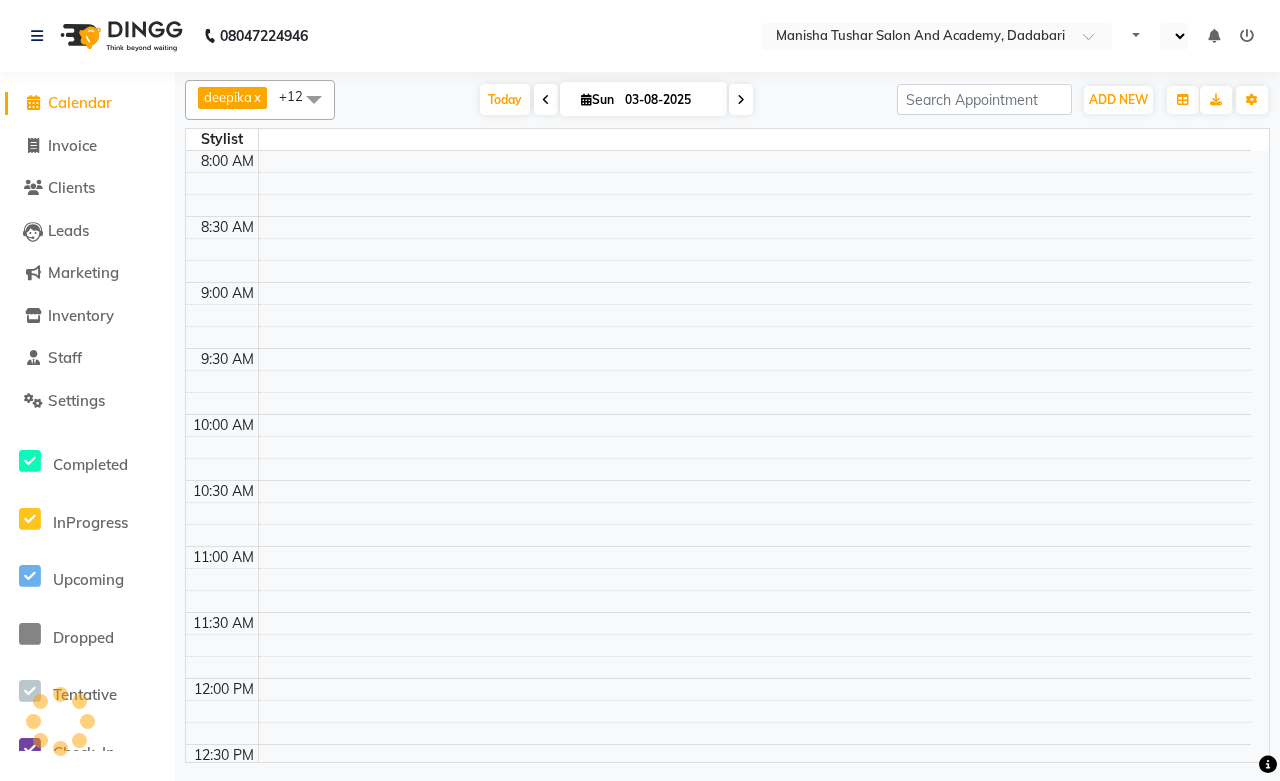 select on "en" 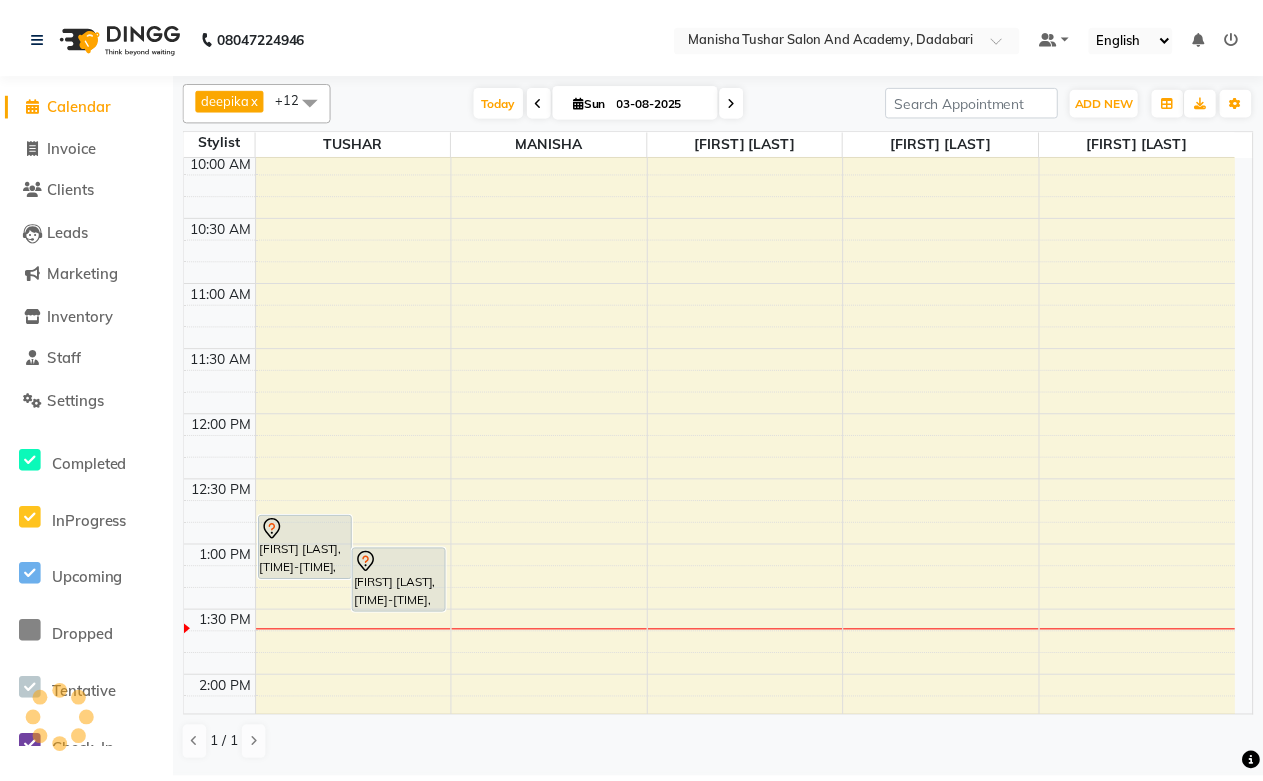 scroll, scrollTop: 555, scrollLeft: 0, axis: vertical 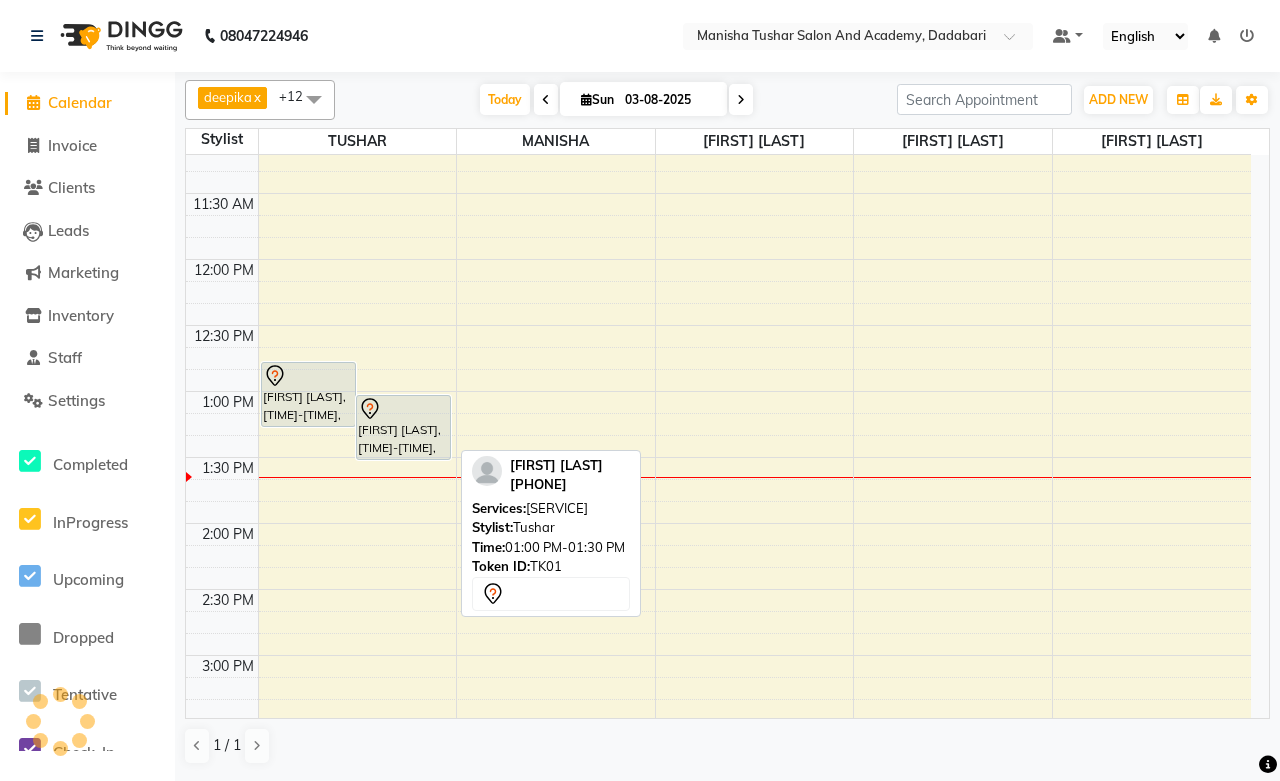 click on "Apeksha Kumar, TK01, 01:00 PM-01:30 PM, Hair Services - Hair Cut by Manisha & Tushar" at bounding box center (403, 427) 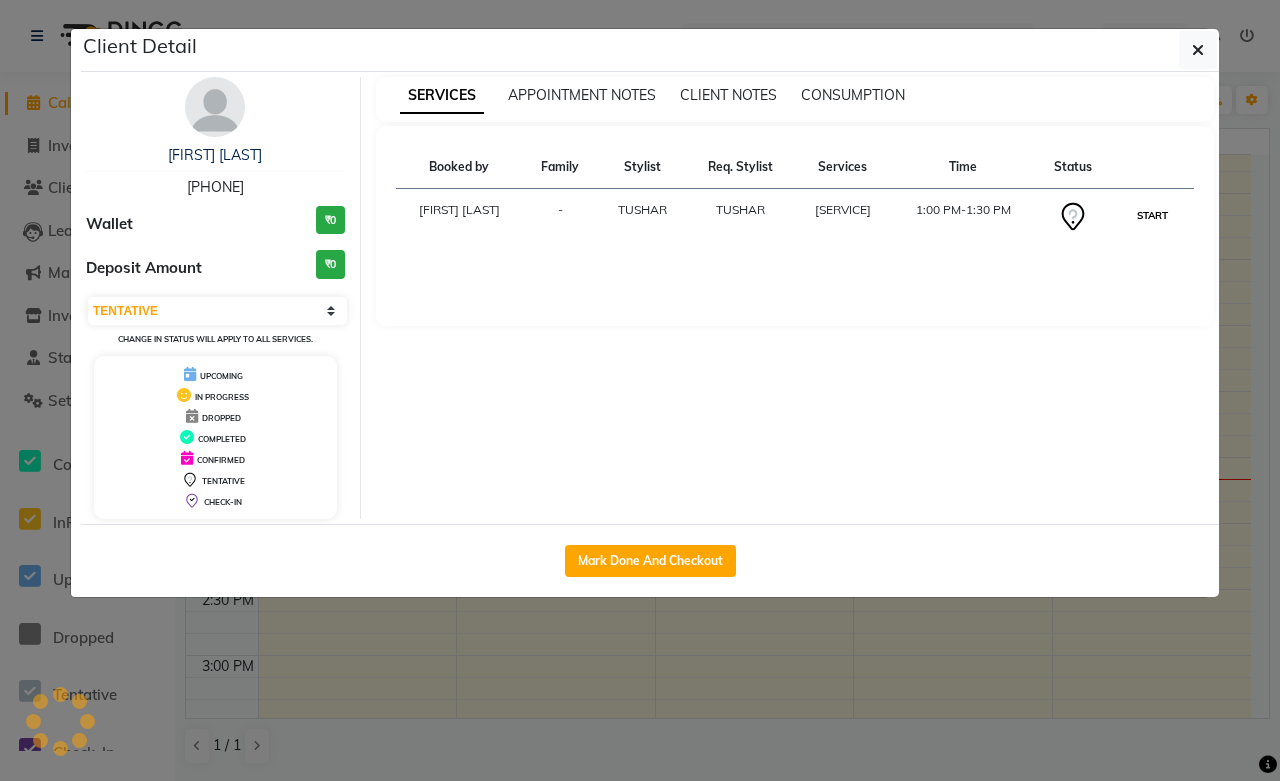 click on "START" at bounding box center (1152, 215) 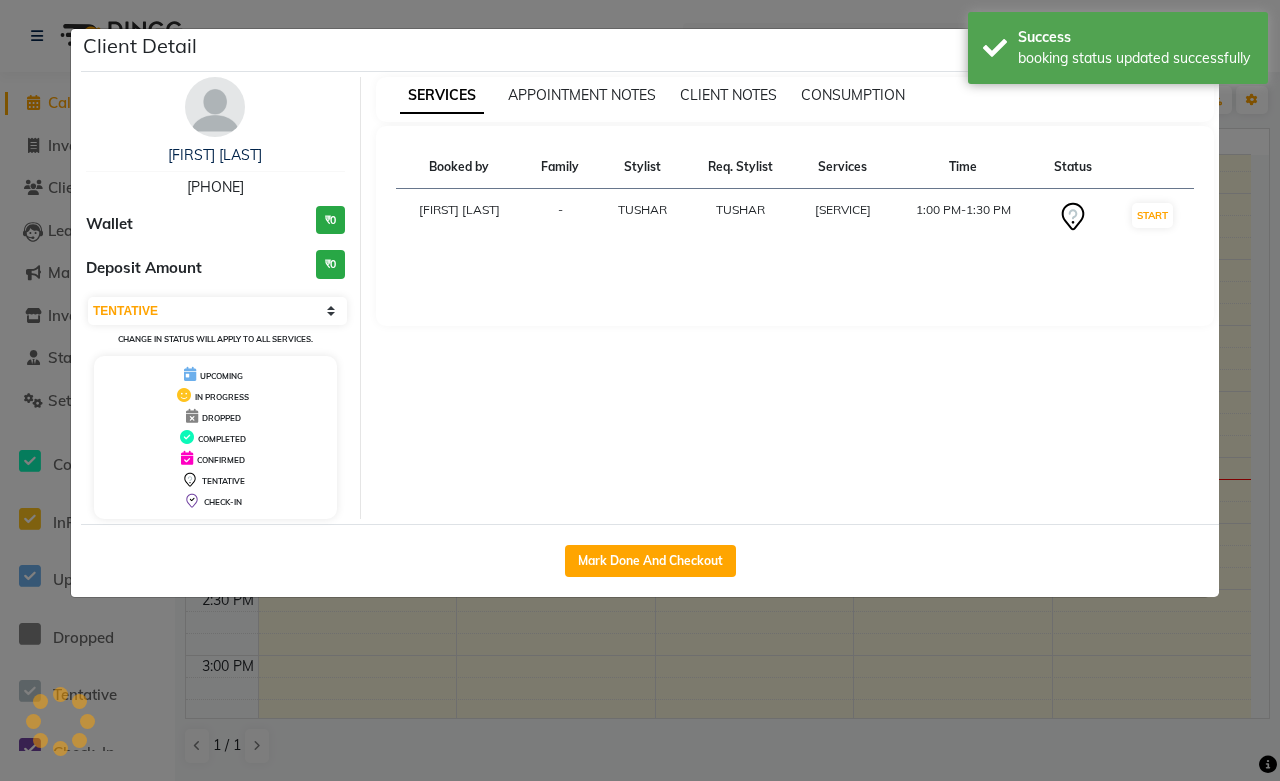 select on "1" 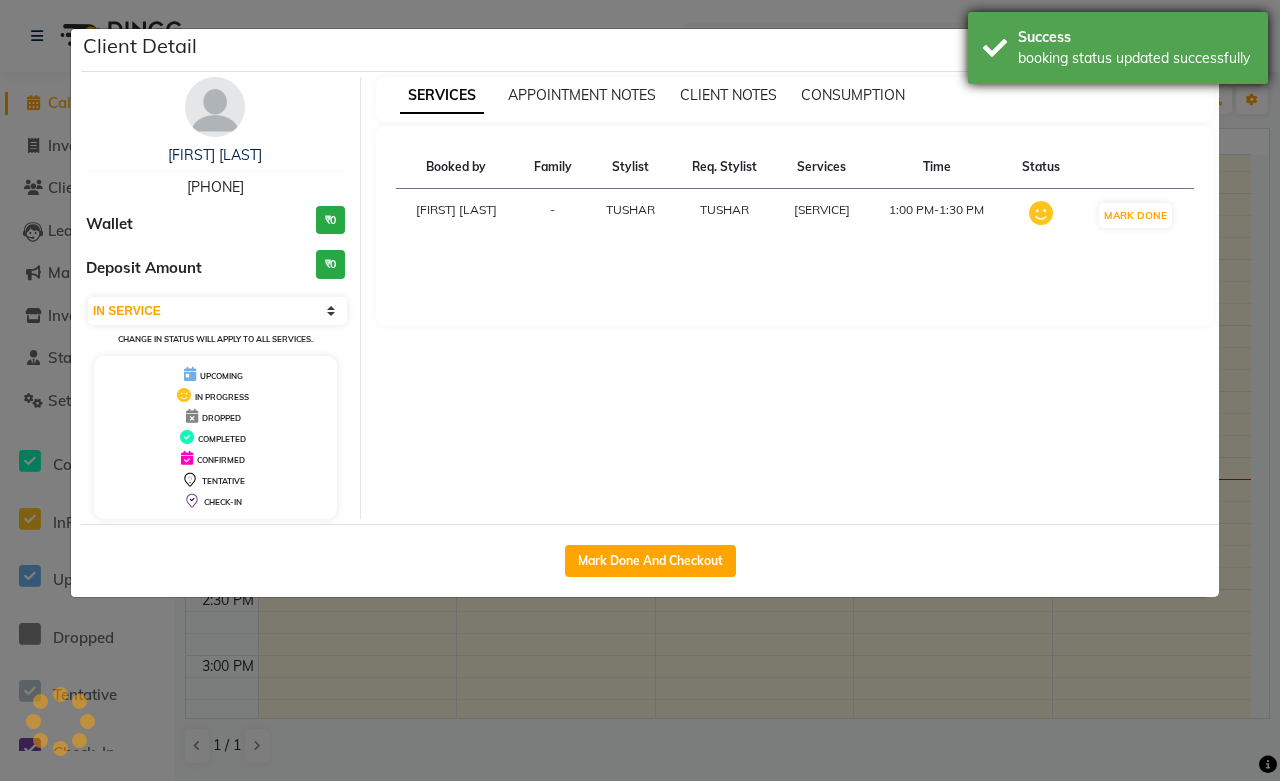 click on "Success" at bounding box center (1135, 37) 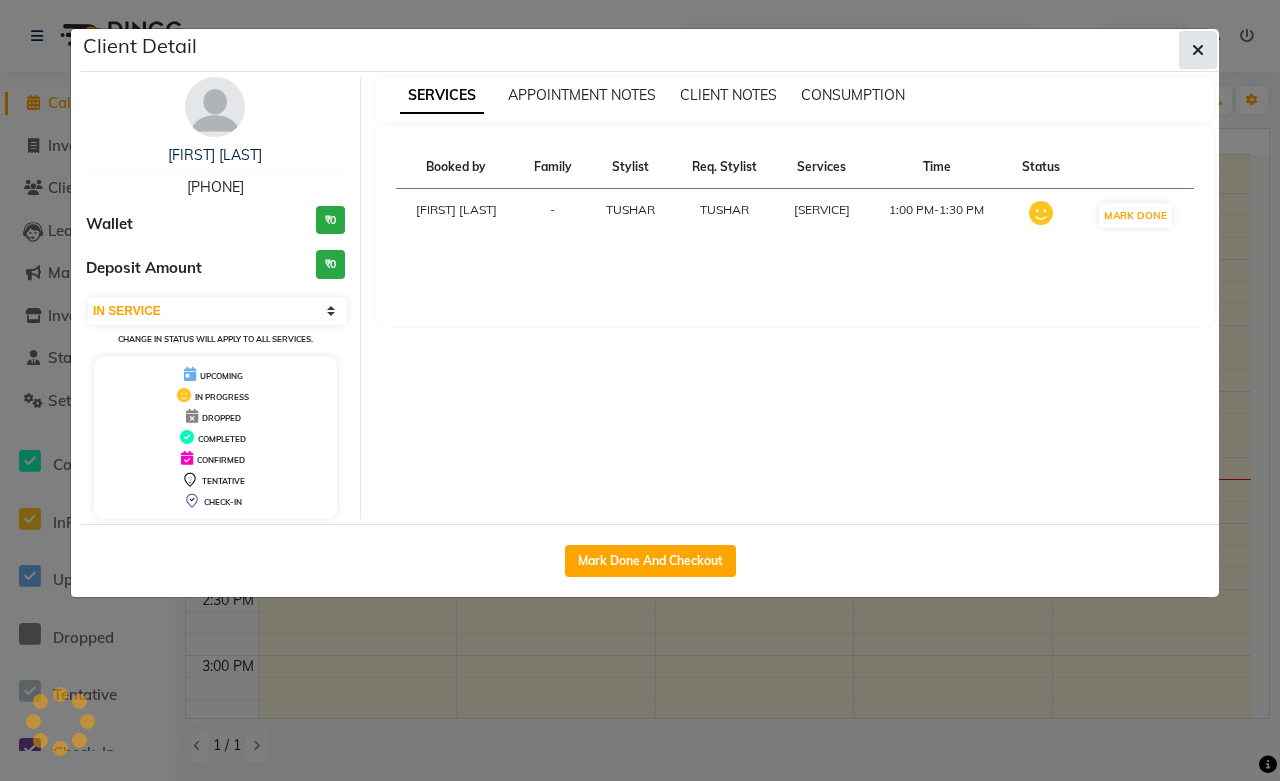 click 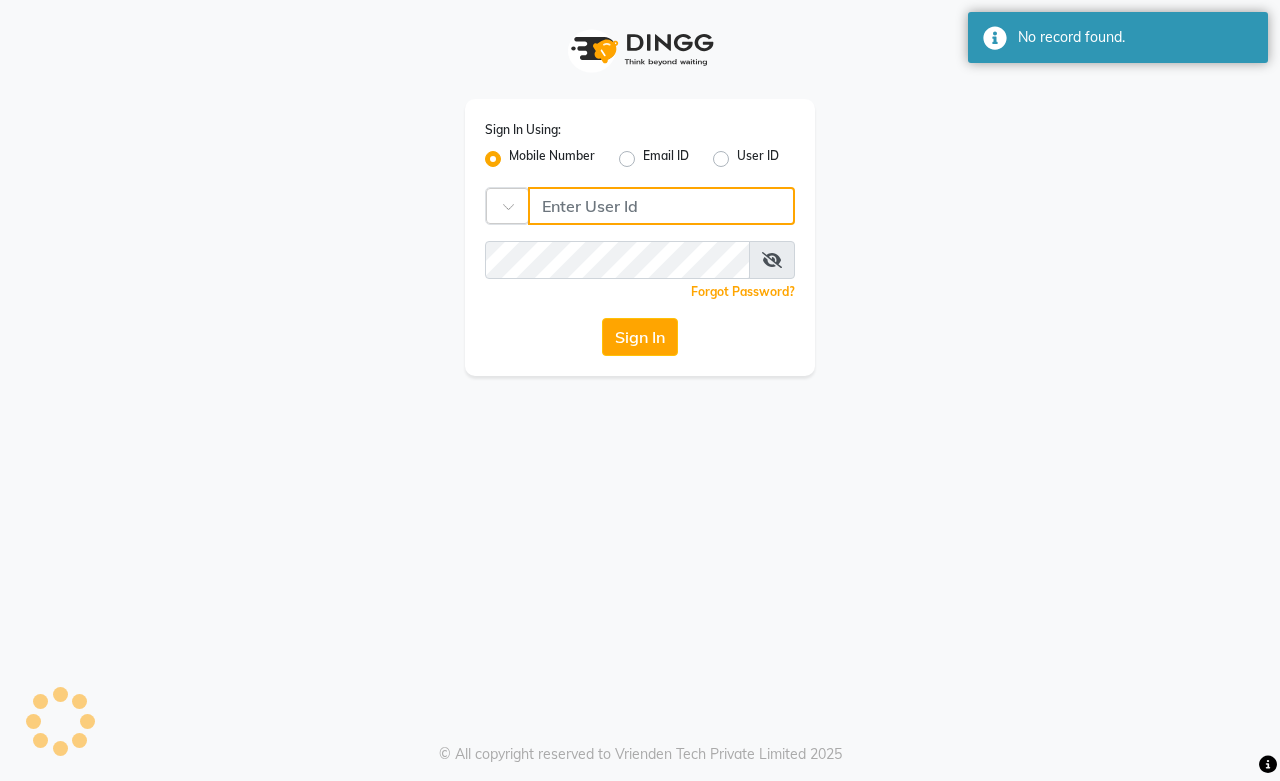 type on "9828338644" 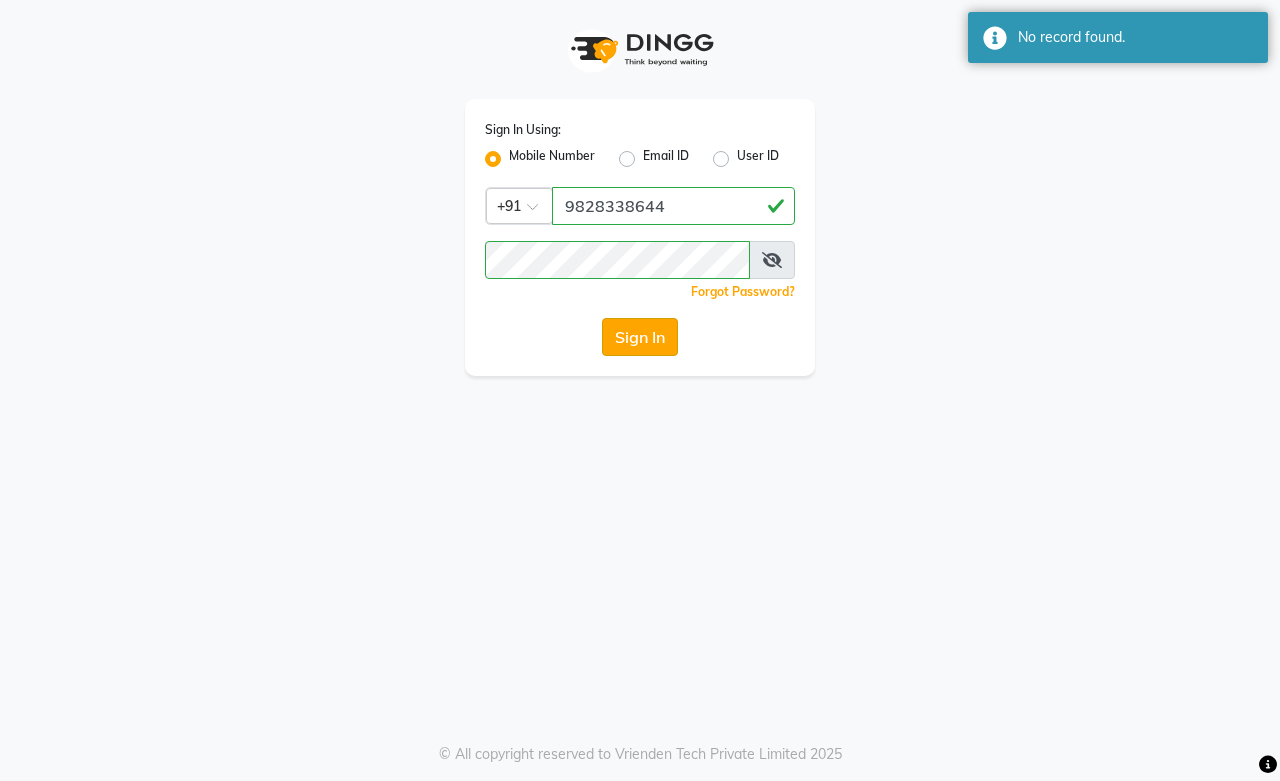 click on "Sign In" 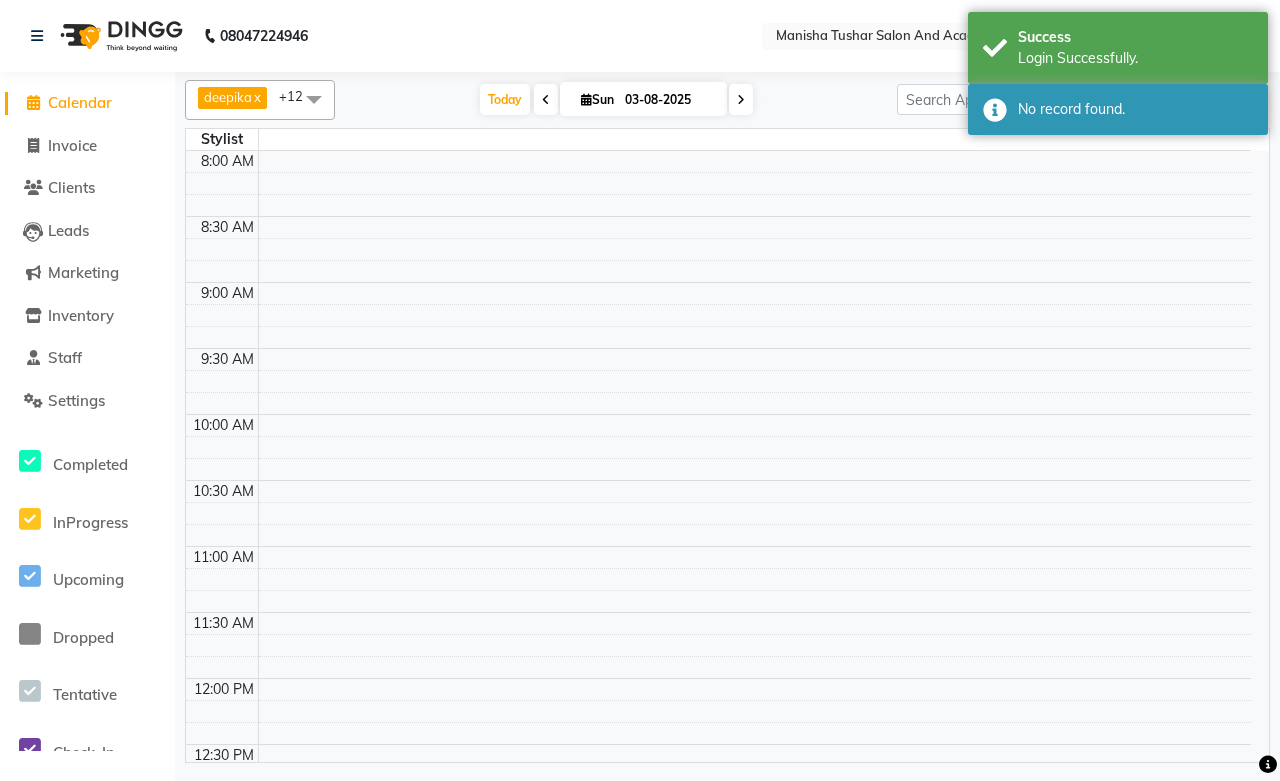 select on "en" 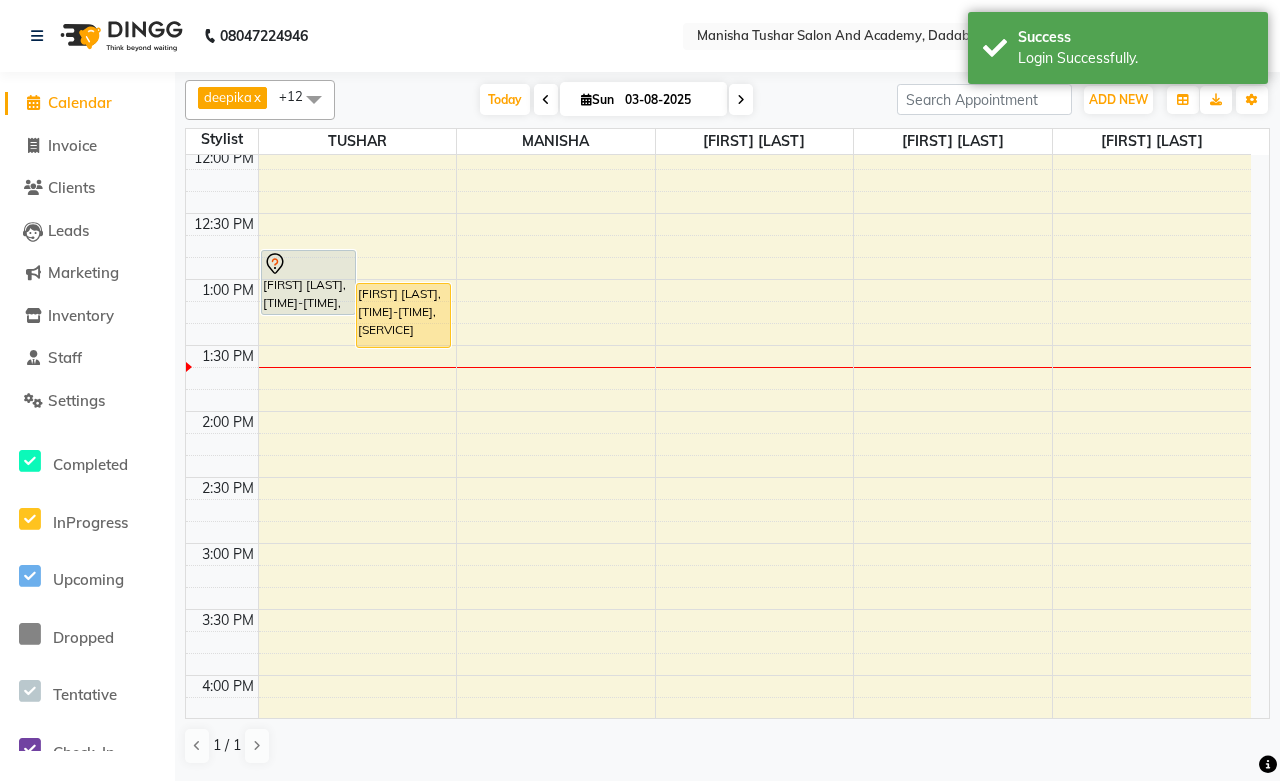 scroll, scrollTop: 666, scrollLeft: 0, axis: vertical 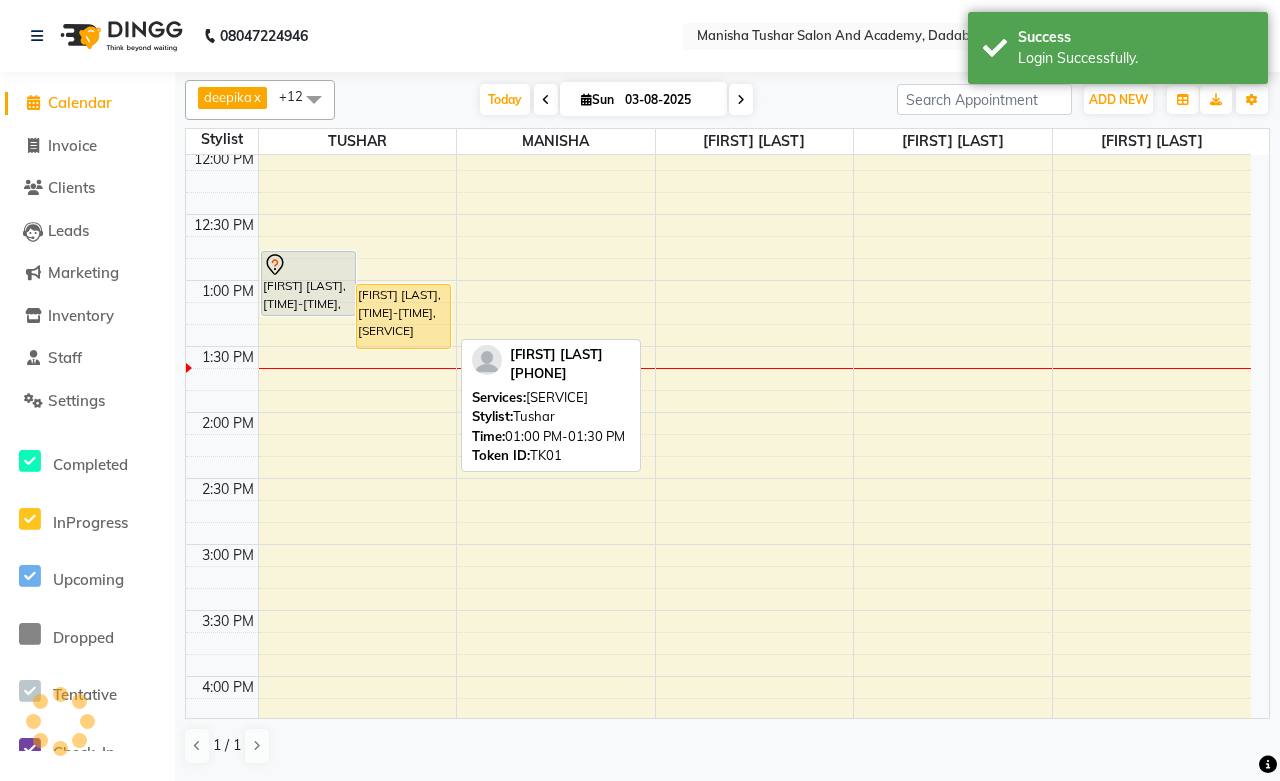 click on "Apeksha Kumar, TK01, 01:00 PM-01:30 PM, Hair Services - Hair Cut by Manisha & Tushar" at bounding box center (403, 316) 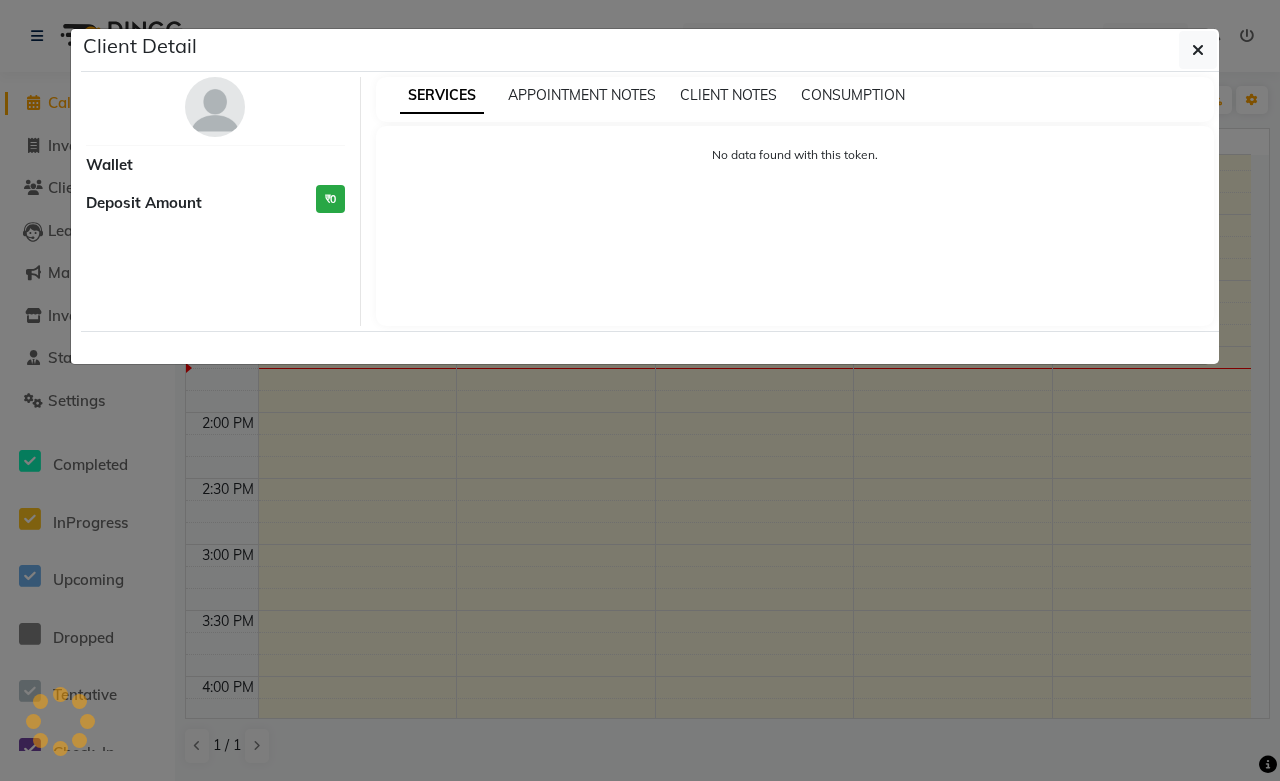 select on "1" 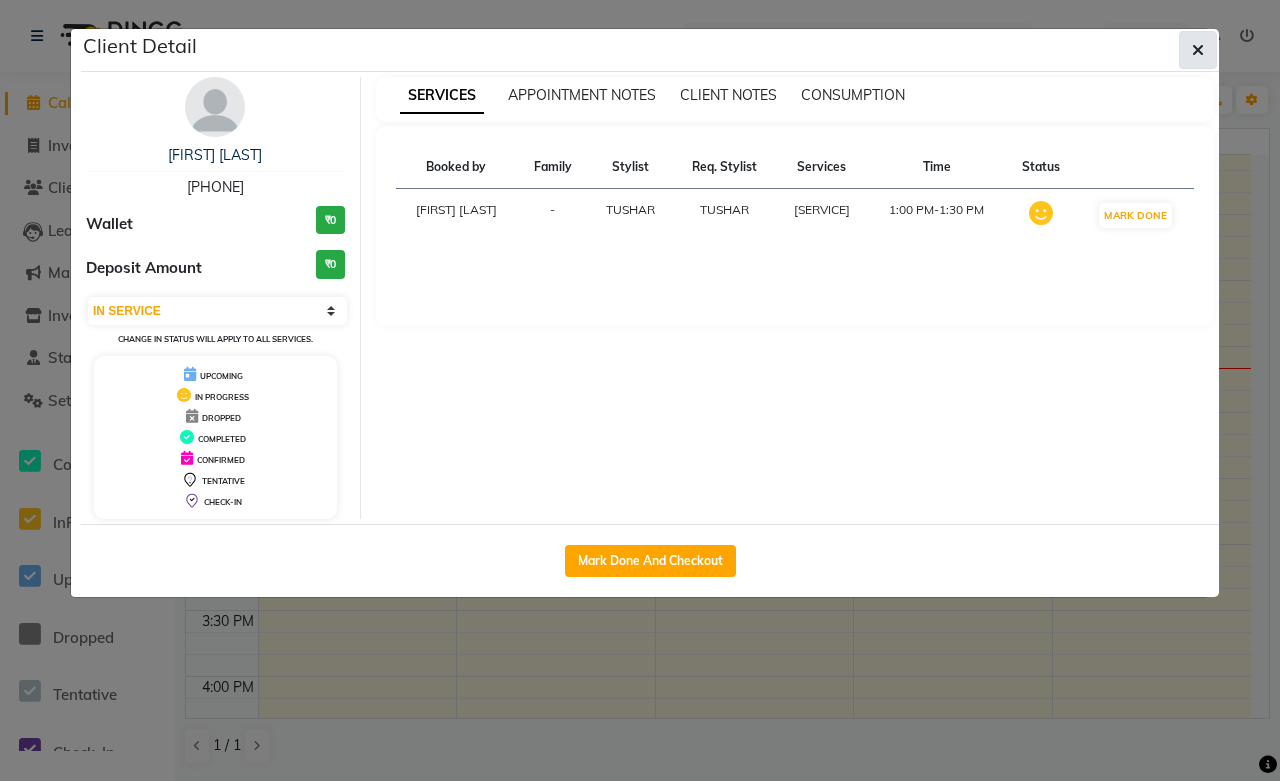 click 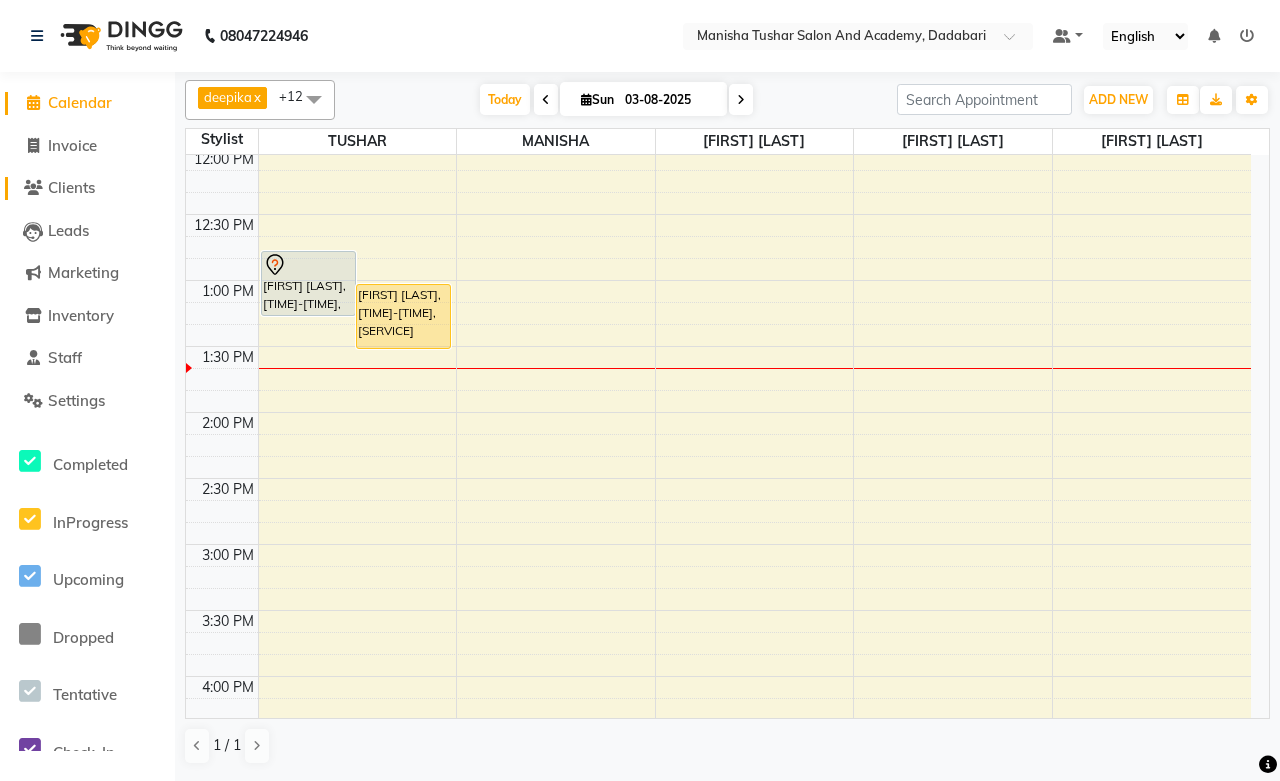 click on "Clients" 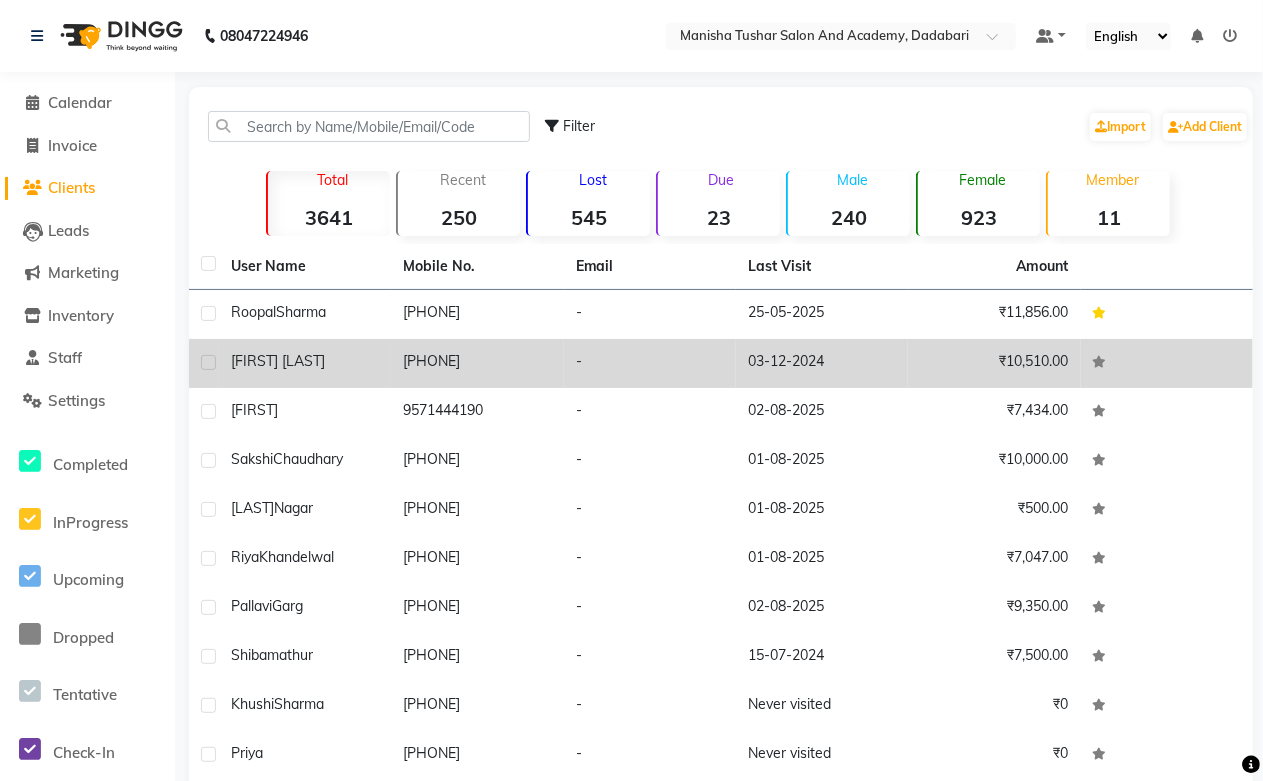 click on "[PHONE]" 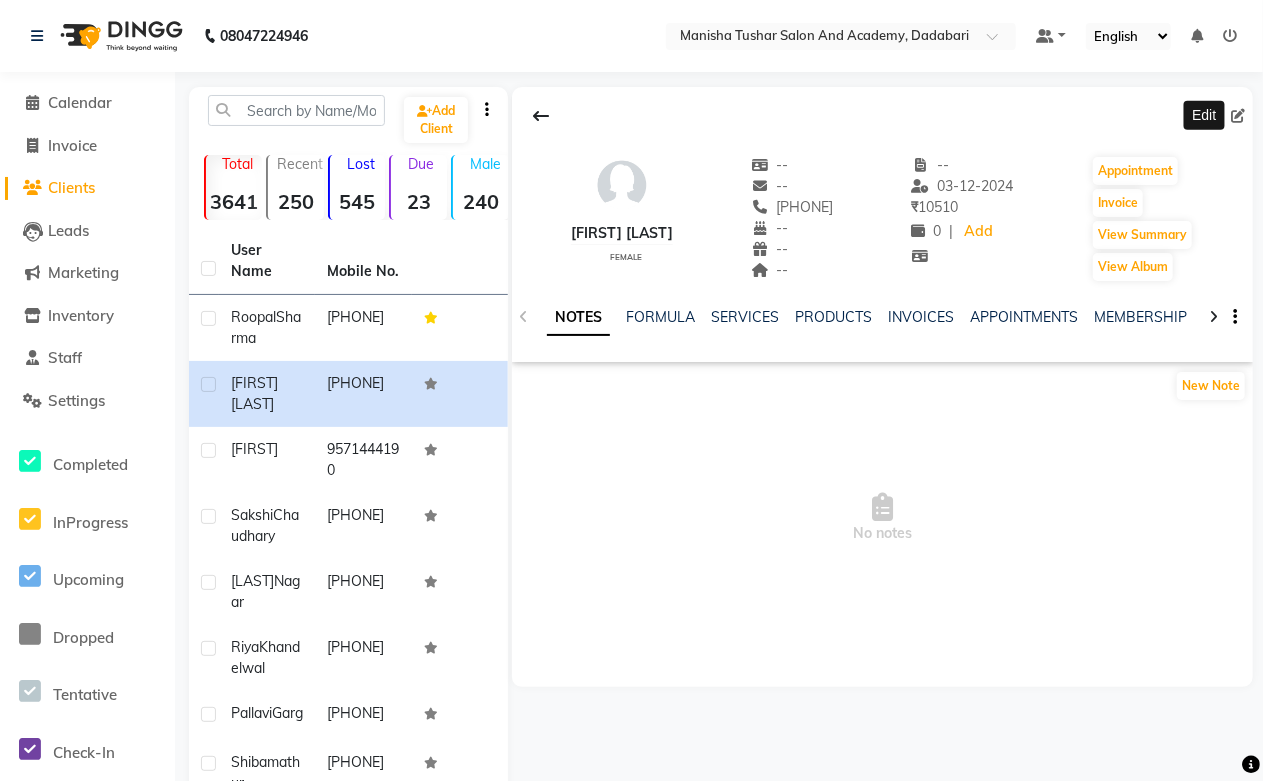 click 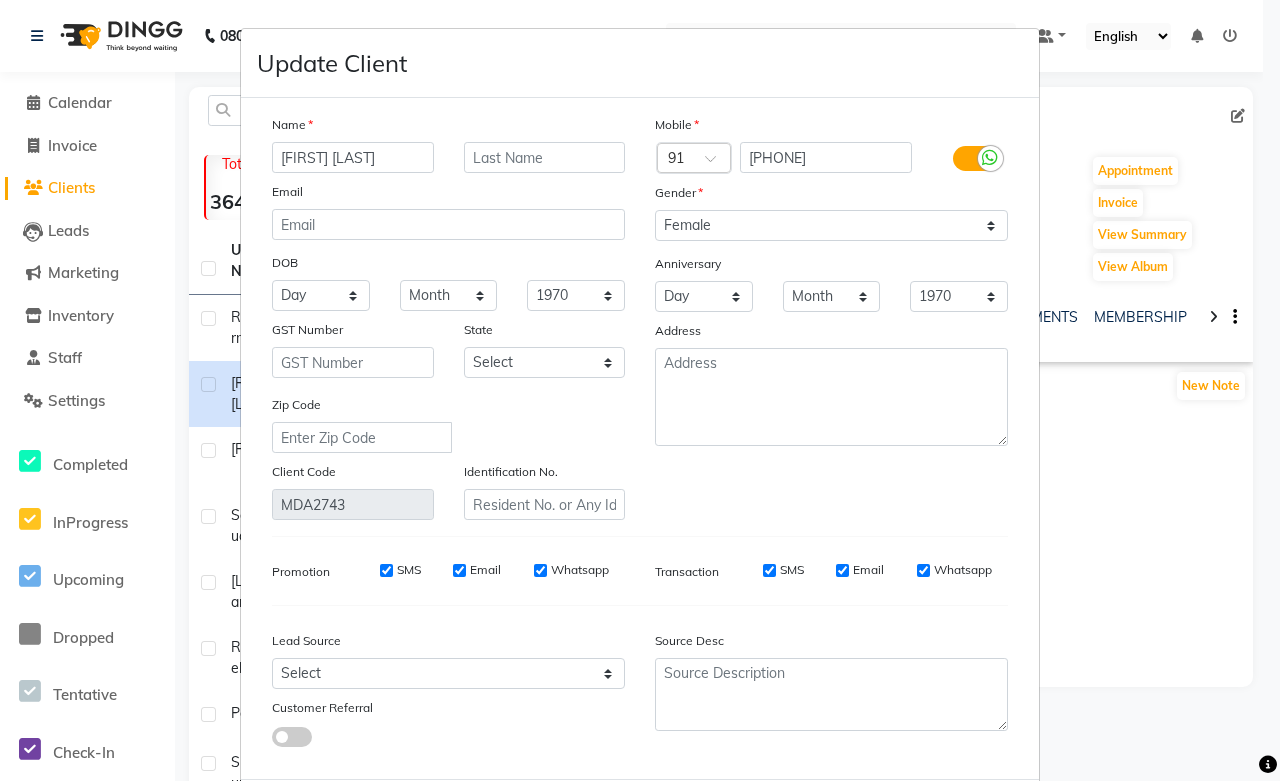 drag, startPoint x: 331, startPoint y: 158, endPoint x: 392, endPoint y: 162, distance: 61.13101 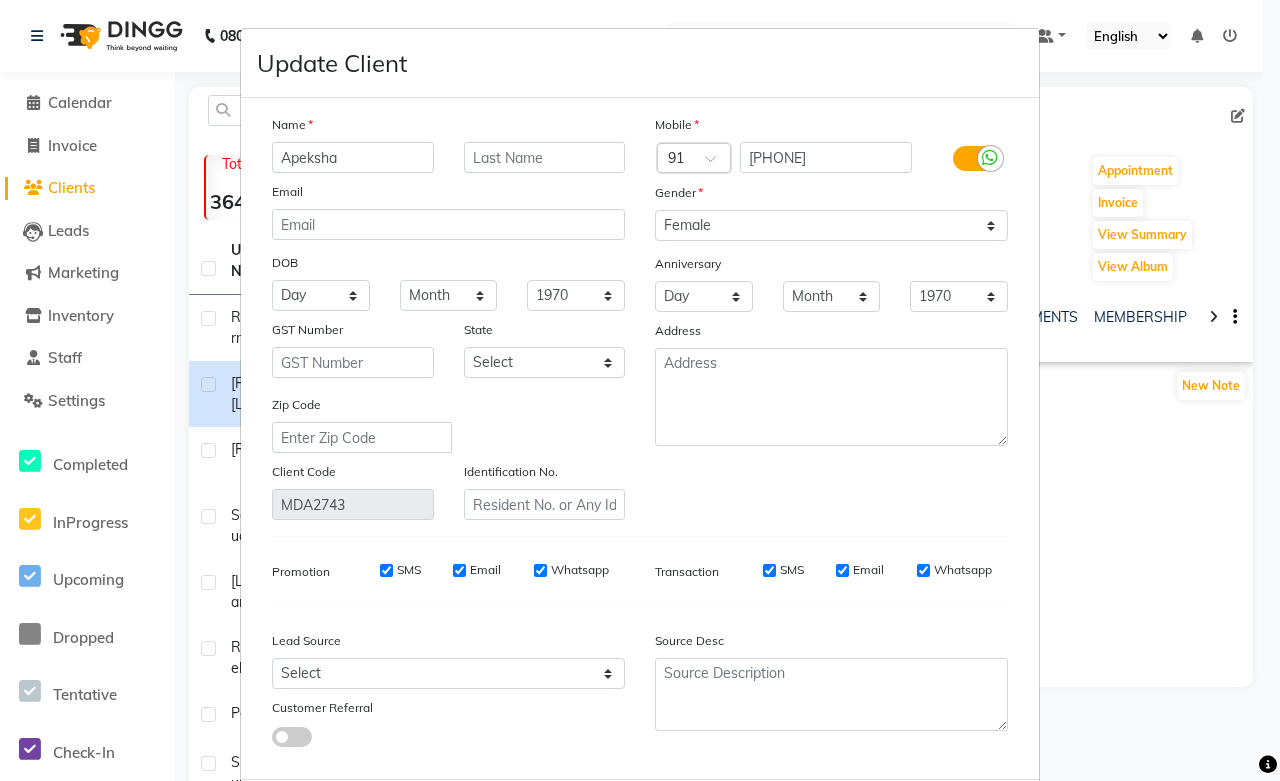 type on "Apeksha" 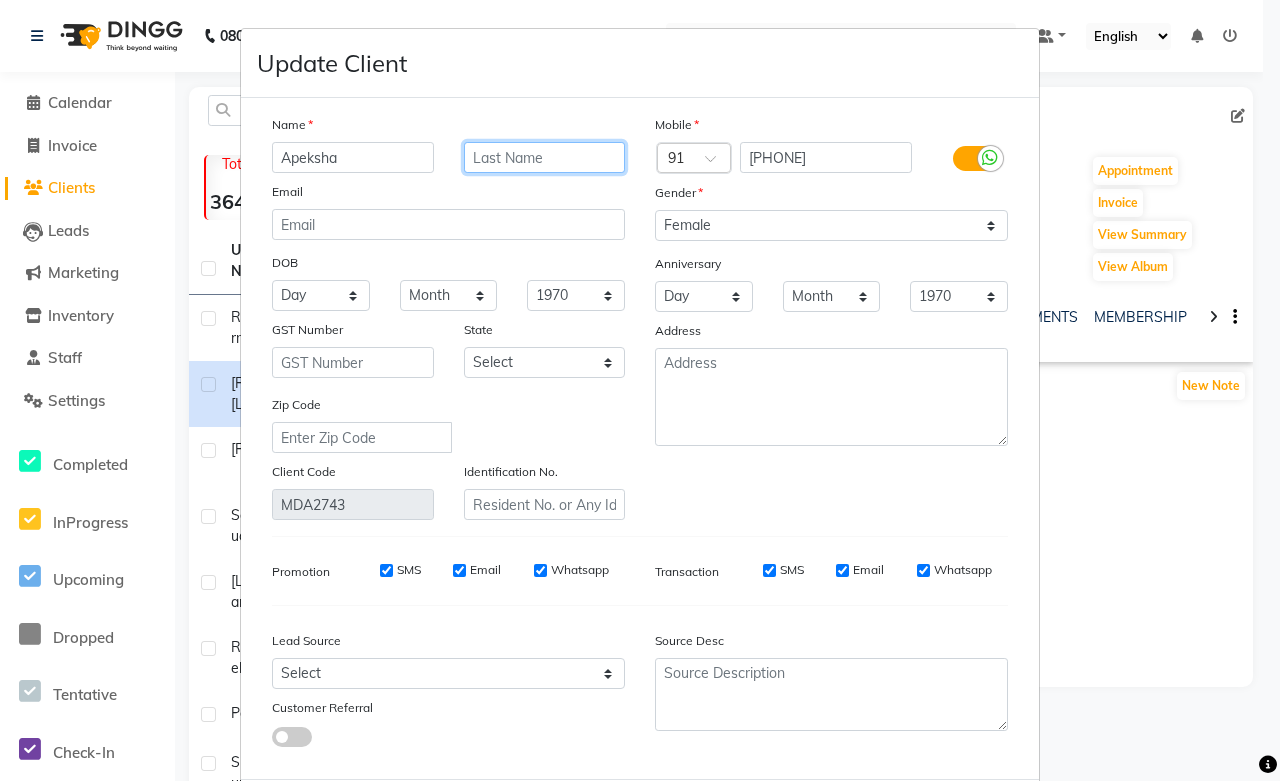 paste on "Kumar" 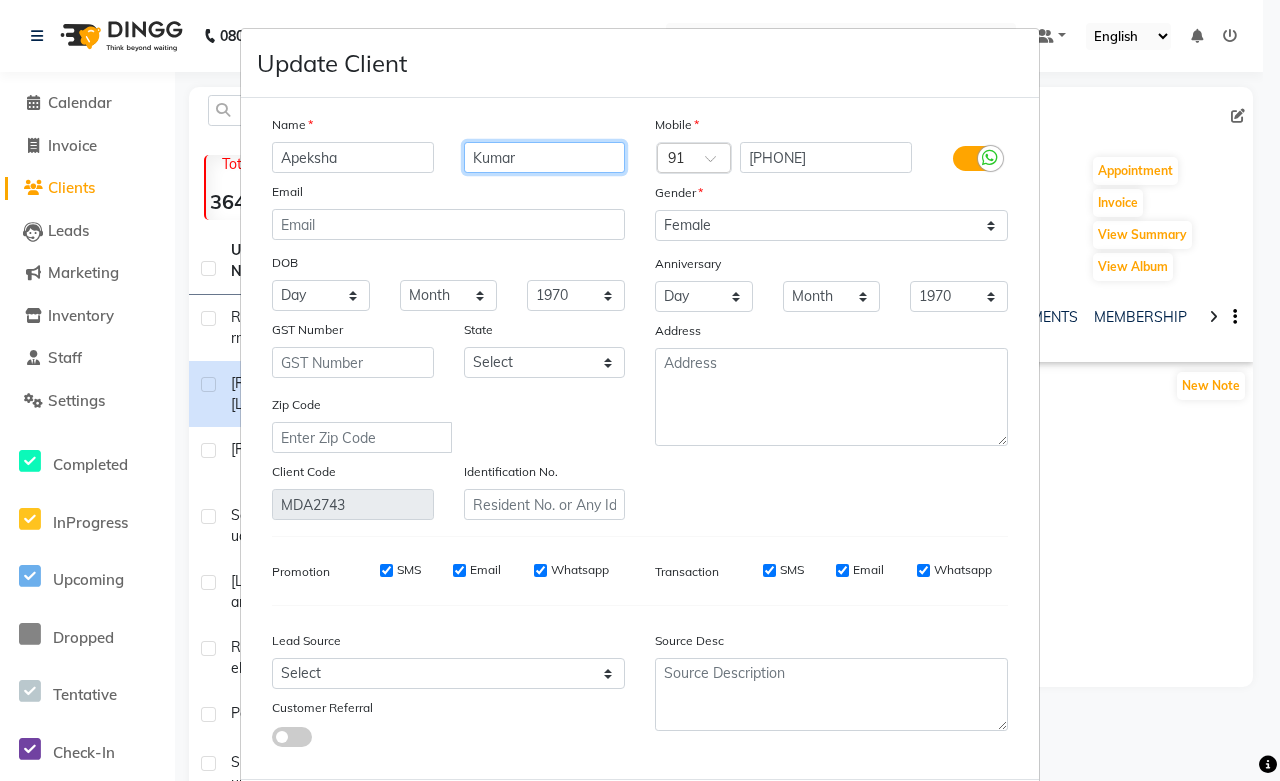 click on "Kumar" at bounding box center [545, 157] 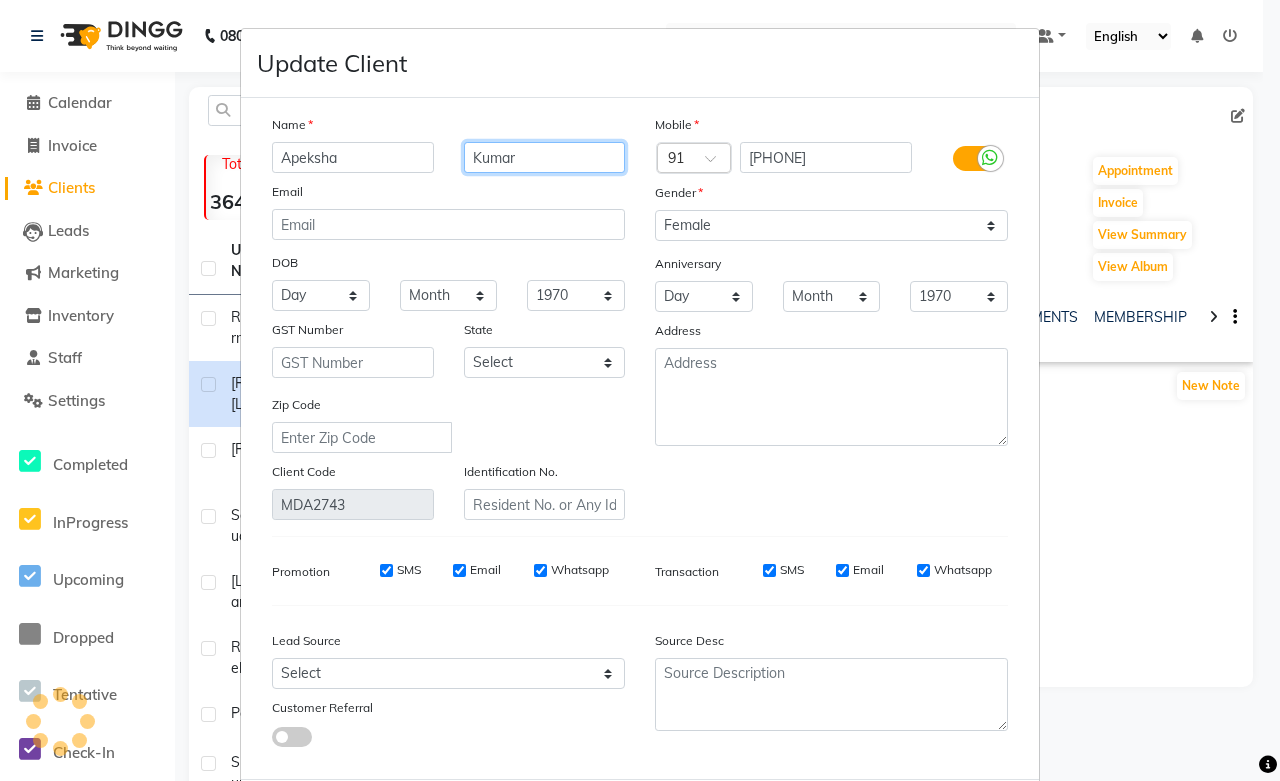 drag, startPoint x: 471, startPoint y: 155, endPoint x: 498, endPoint y: 280, distance: 127.88276 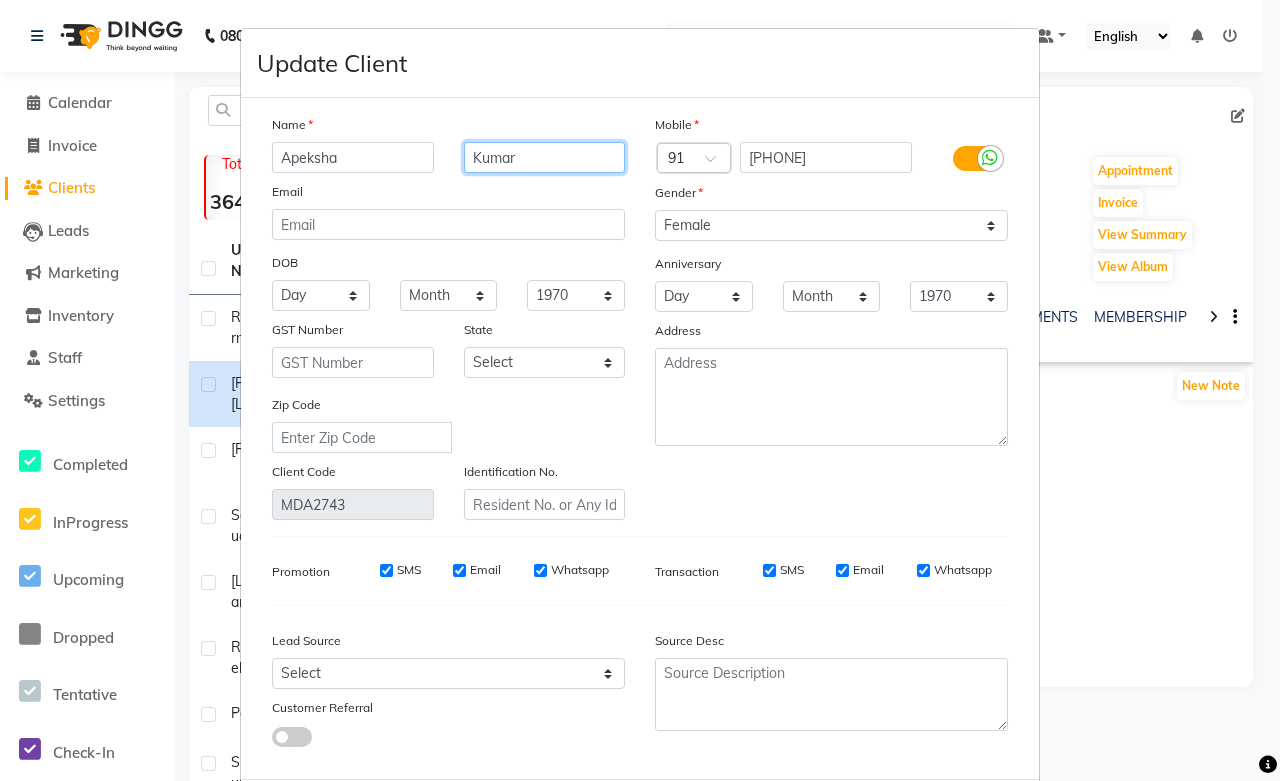click on "Kumar" at bounding box center (545, 157) 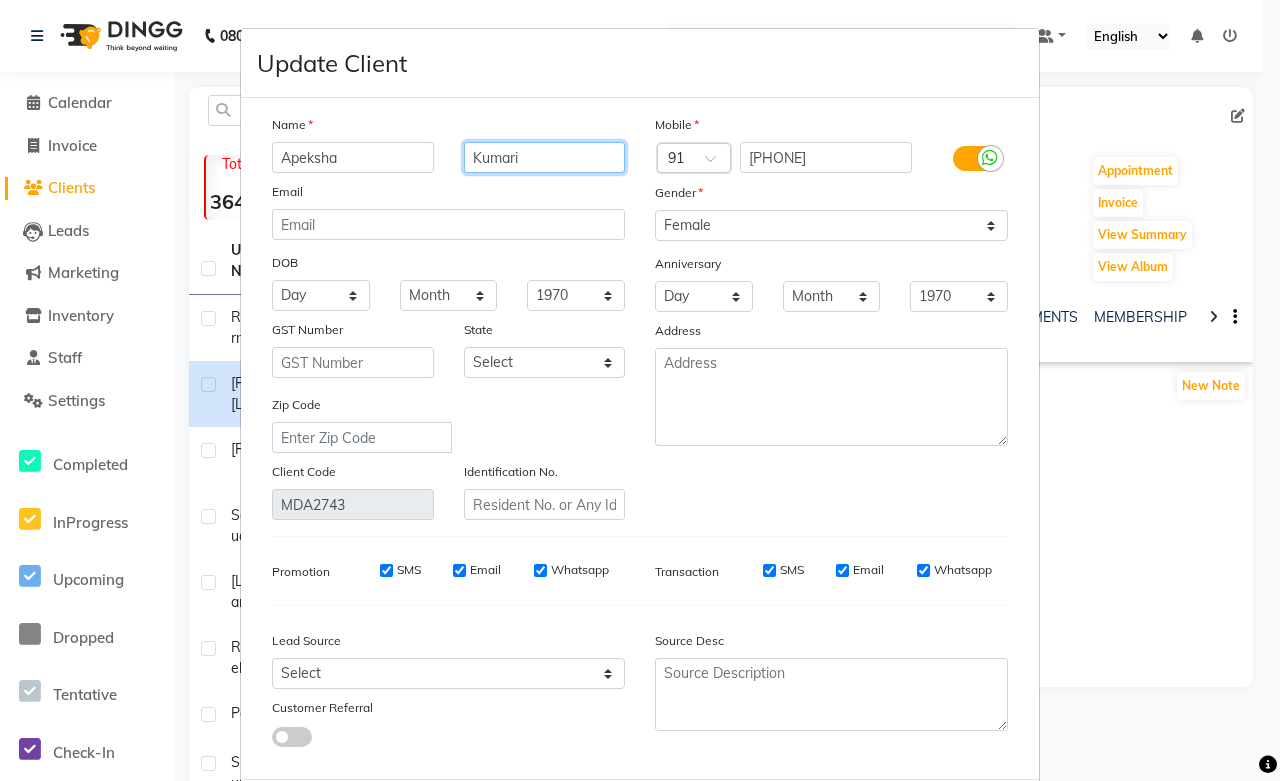 type on "Kumari" 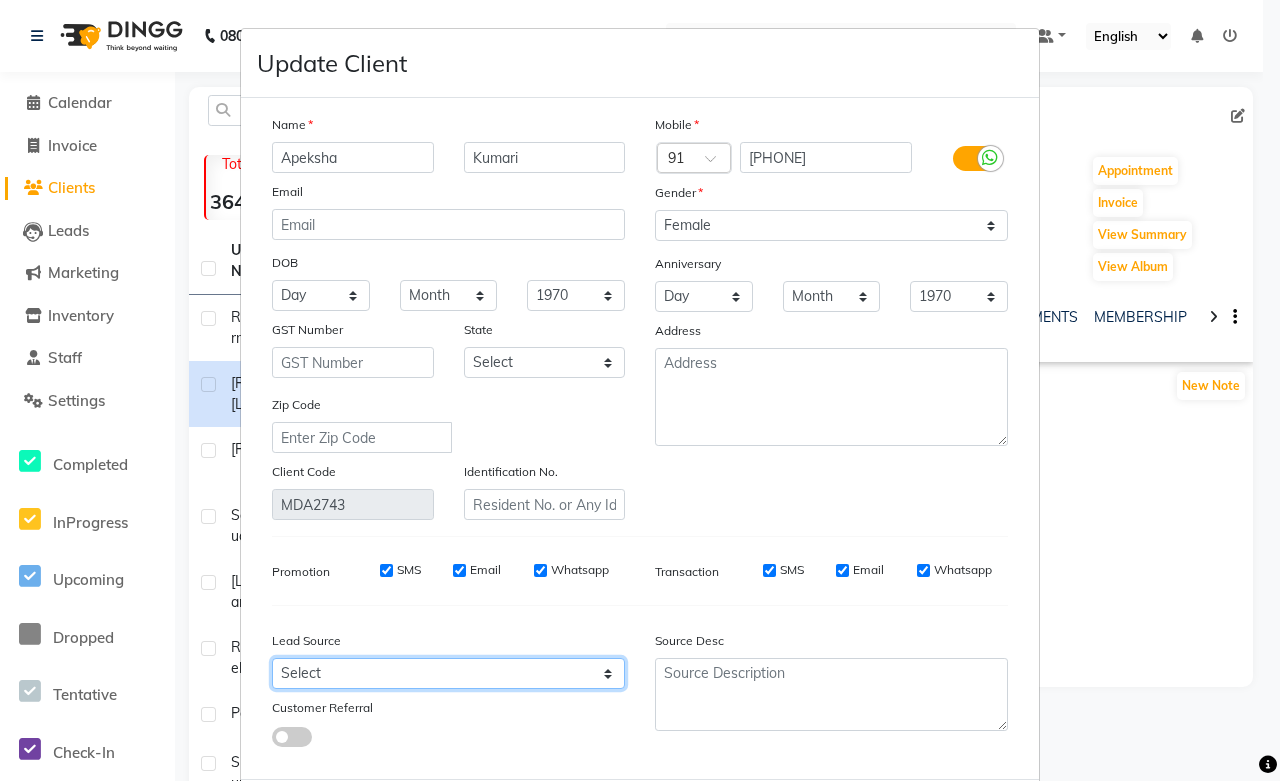 click on "Select Walk-in Referral Internet Friend Word of Mouth Advertisement Facebook JustDial Google Other Instagram  Regular Customer Returning Customer Flee" at bounding box center (448, 673) 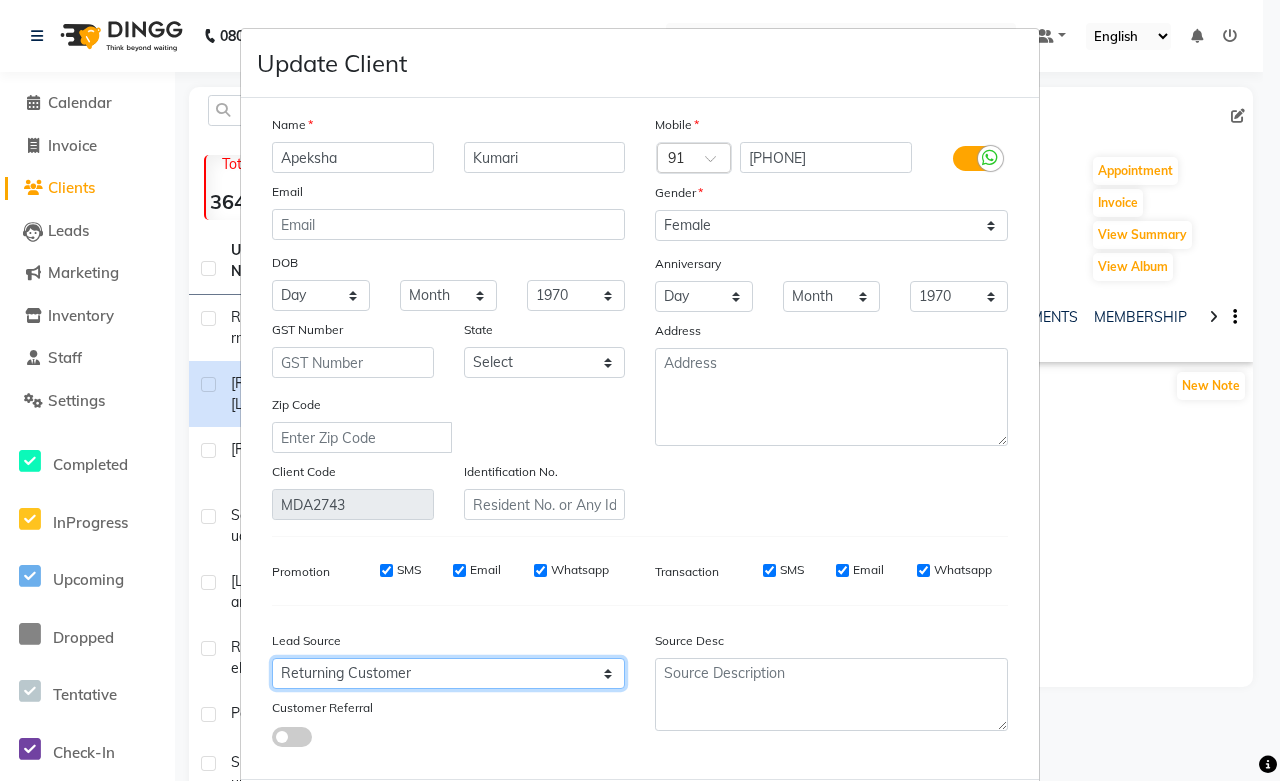 click on "Select Walk-in Referral Internet Friend Word of Mouth Advertisement Facebook JustDial Google Other Instagram  Regular Customer Returning Customer Flee" at bounding box center [448, 673] 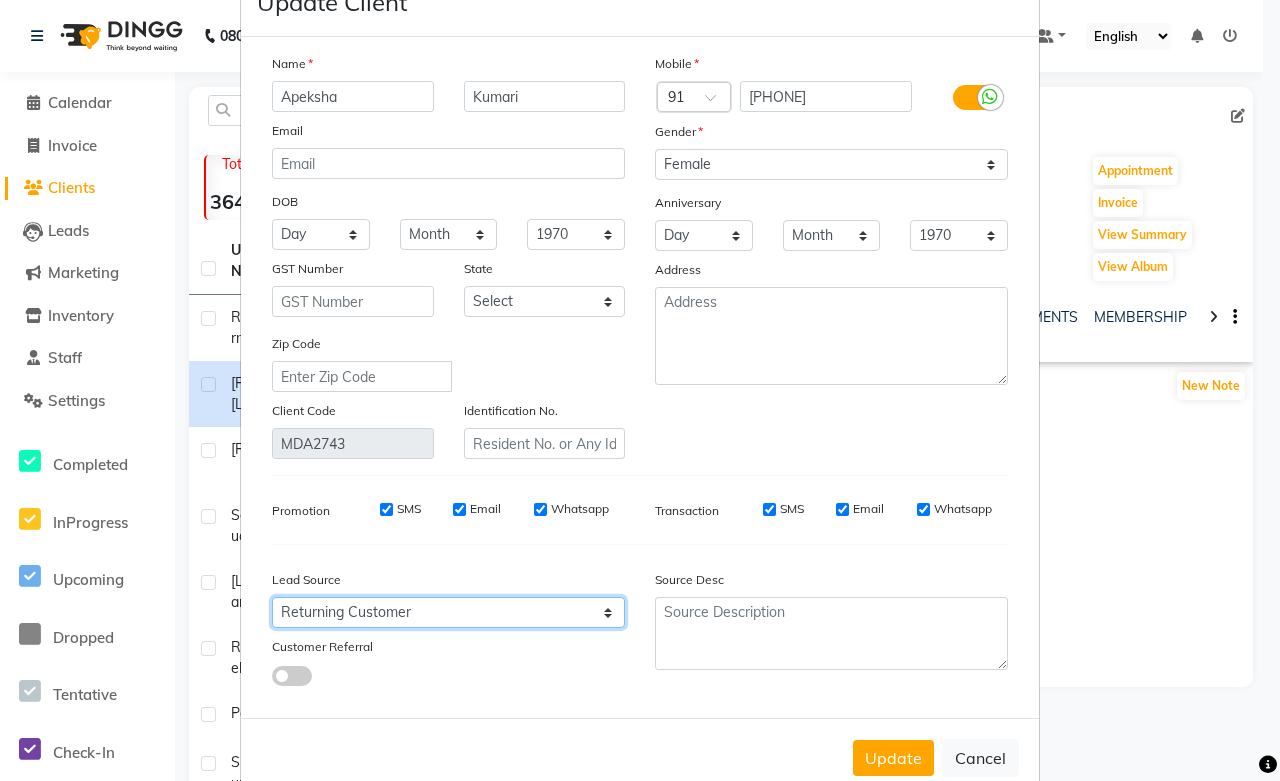 scroll, scrollTop: 108, scrollLeft: 0, axis: vertical 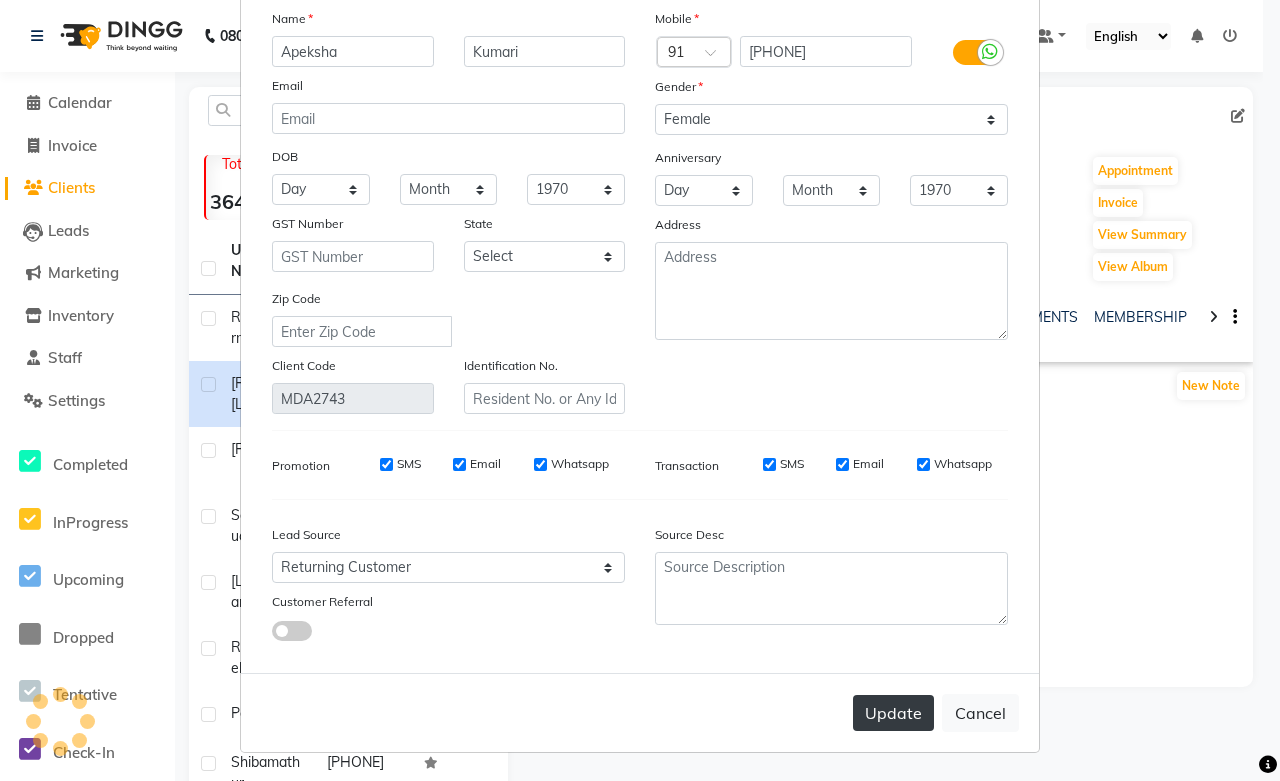 click on "Update" at bounding box center [893, 713] 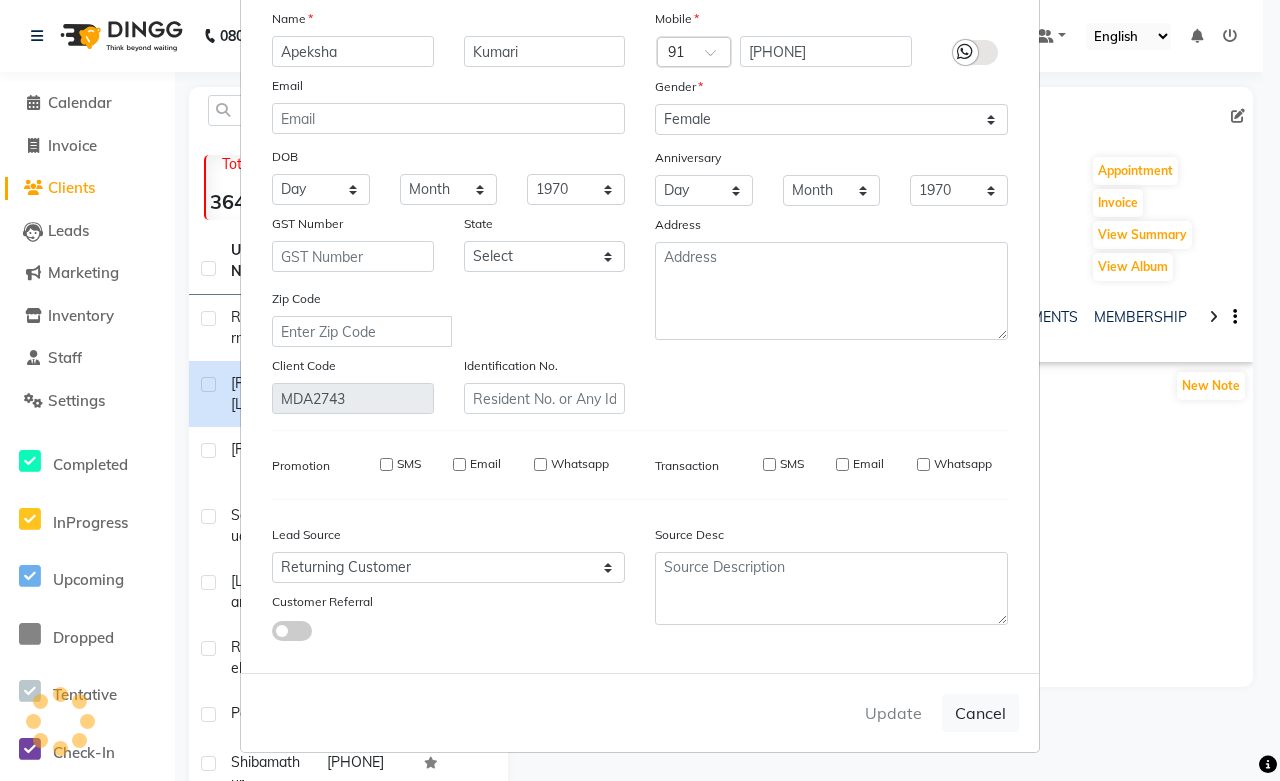 type 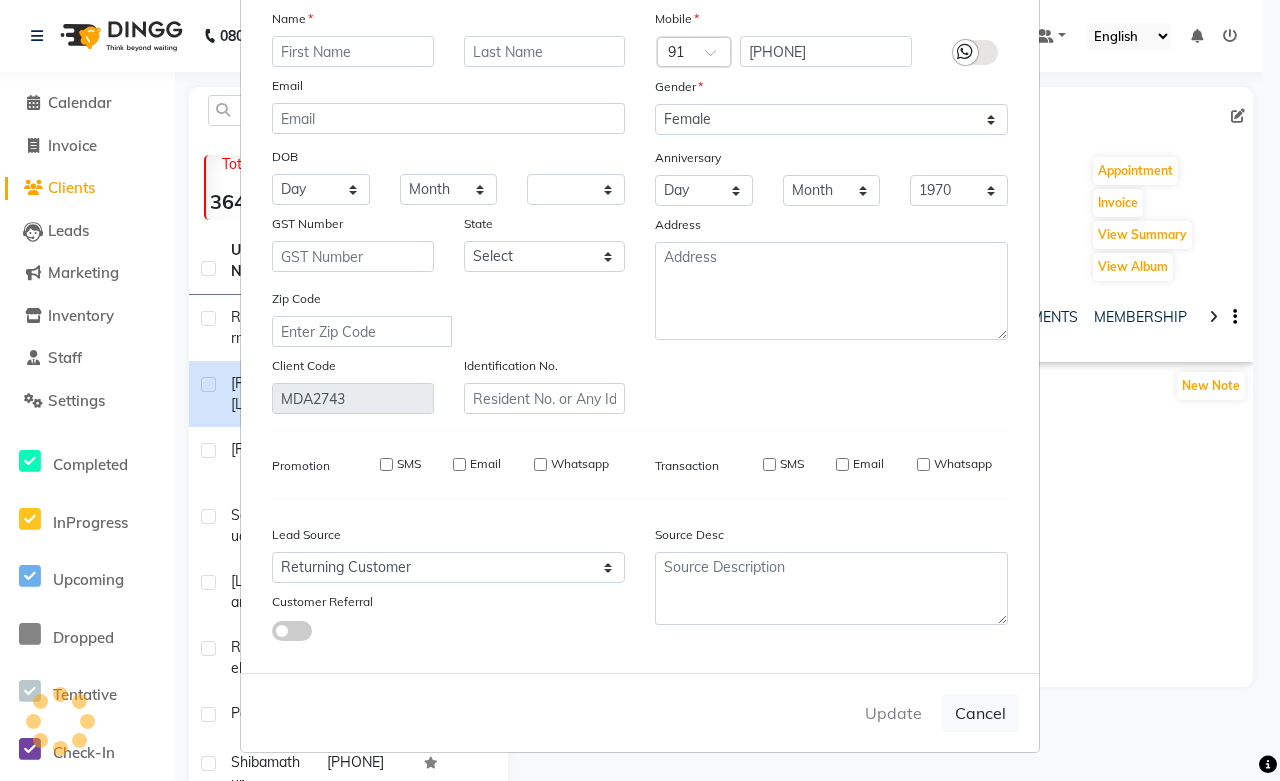 type 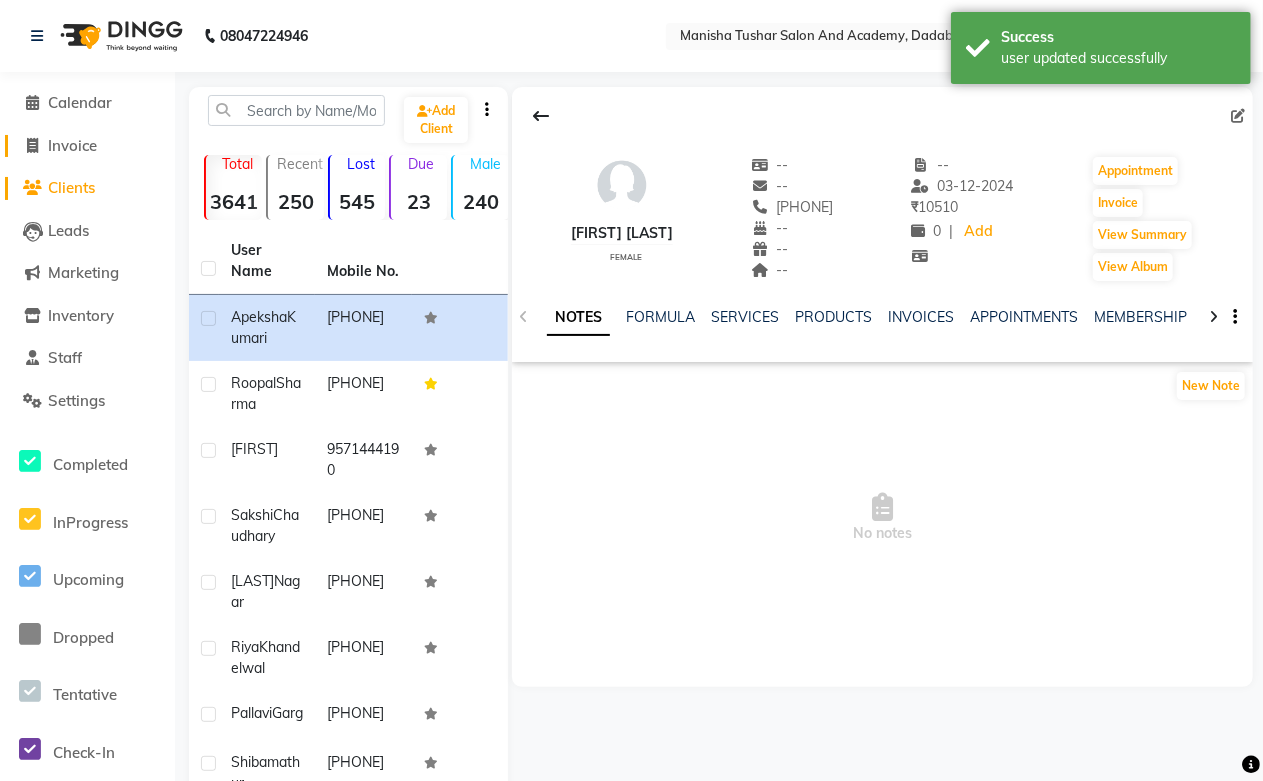 click on "Invoice" 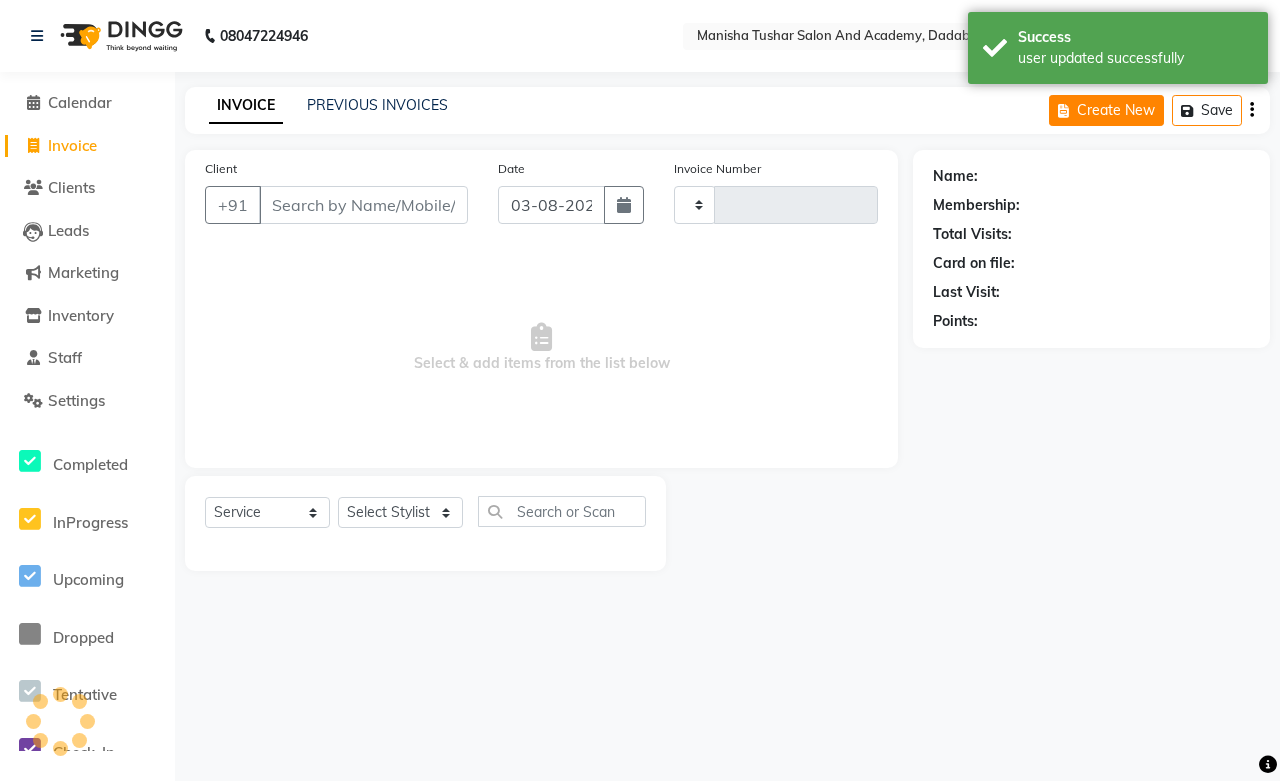 click on "Create New" 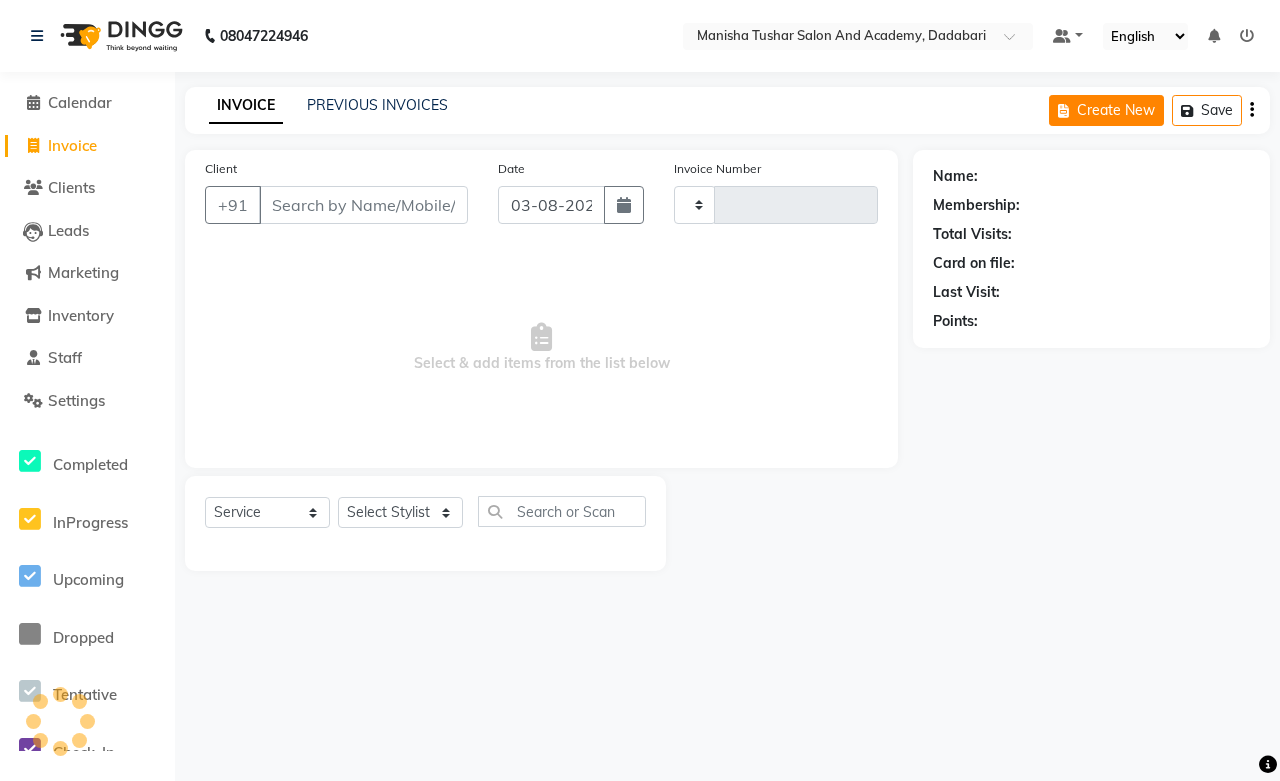 select on "service" 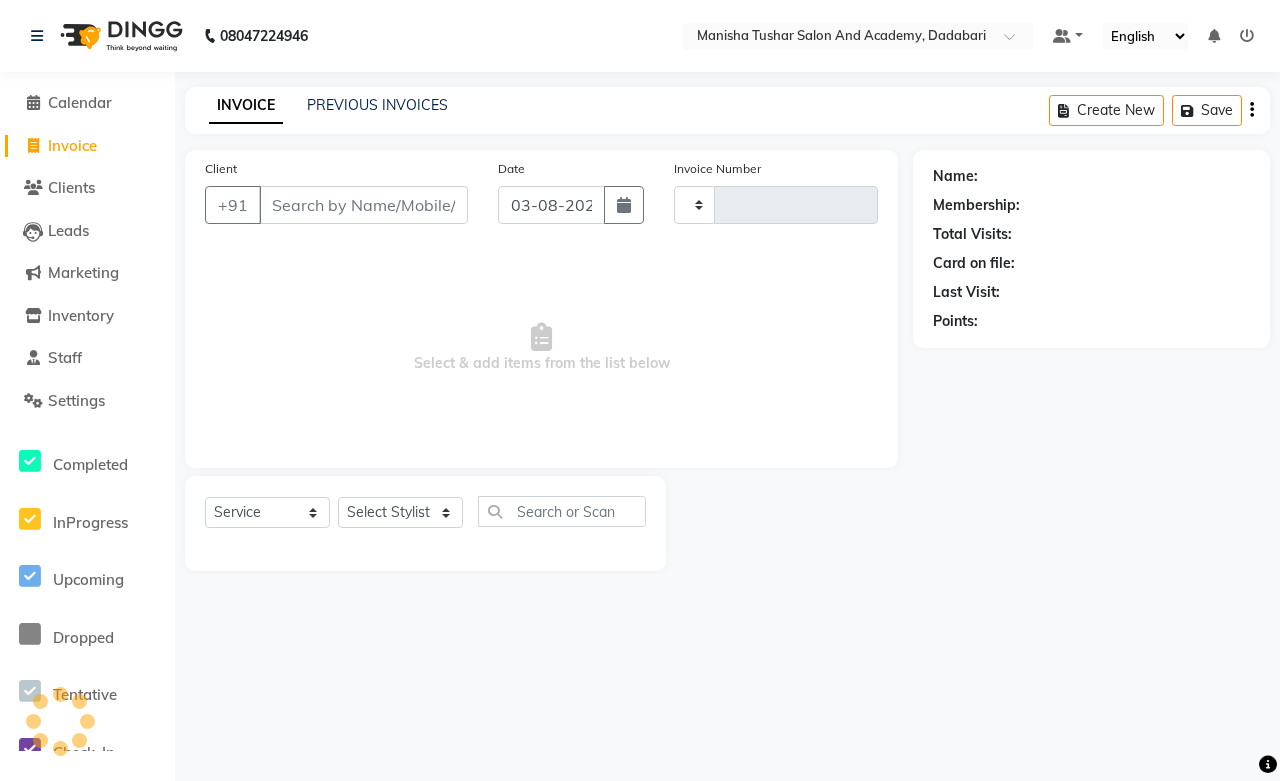 click on "Client" at bounding box center (363, 205) 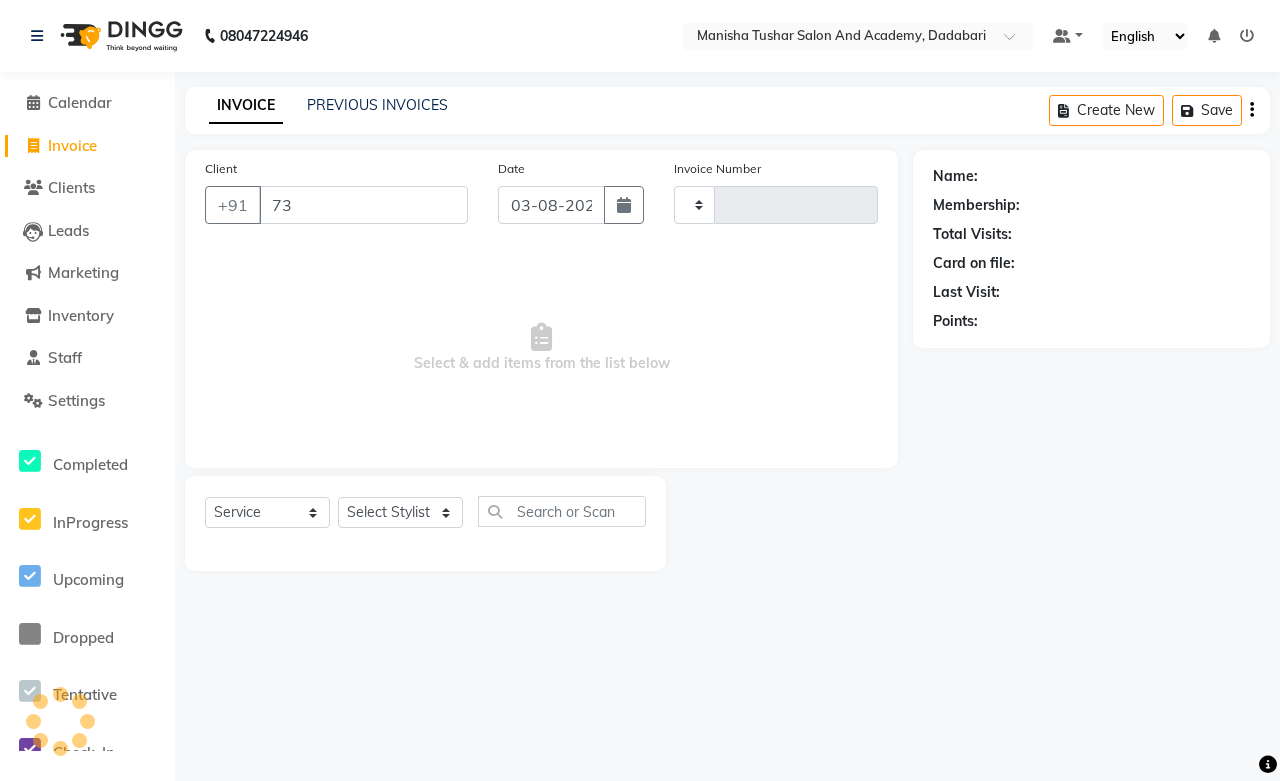 type on "735" 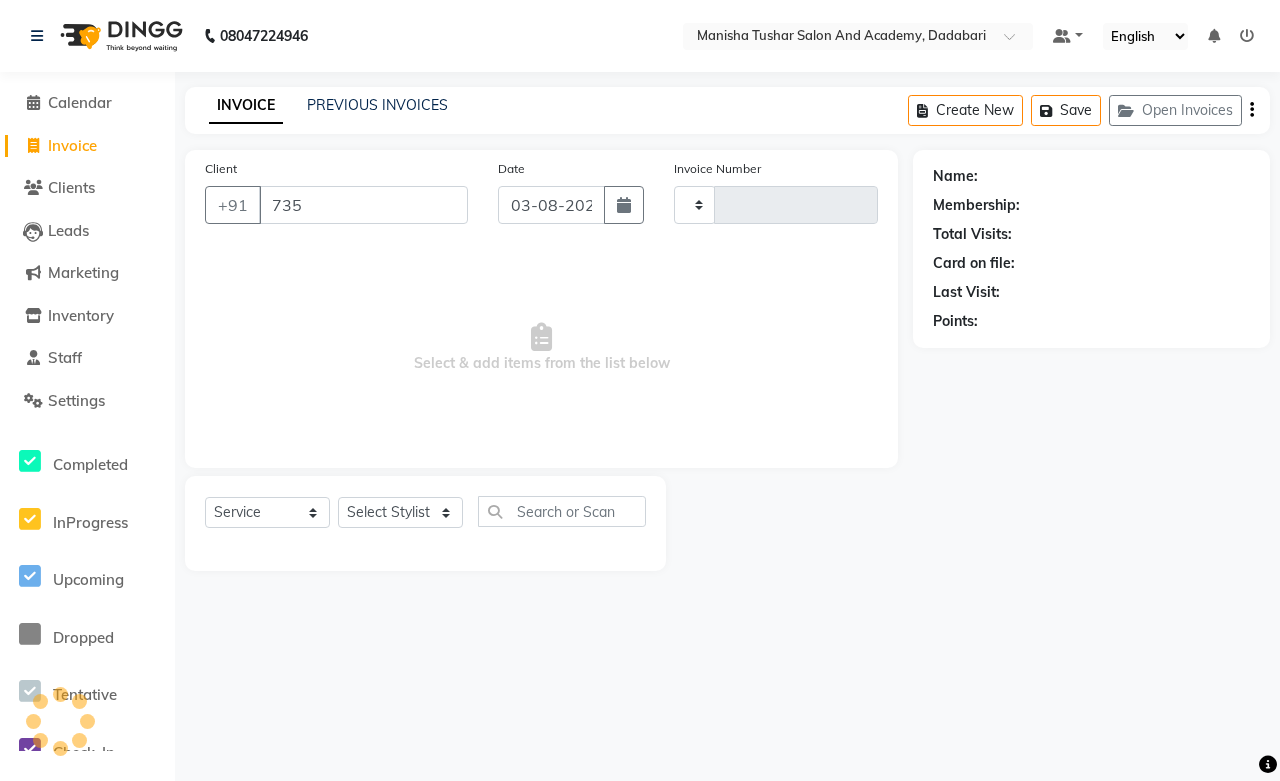 type on "0517" 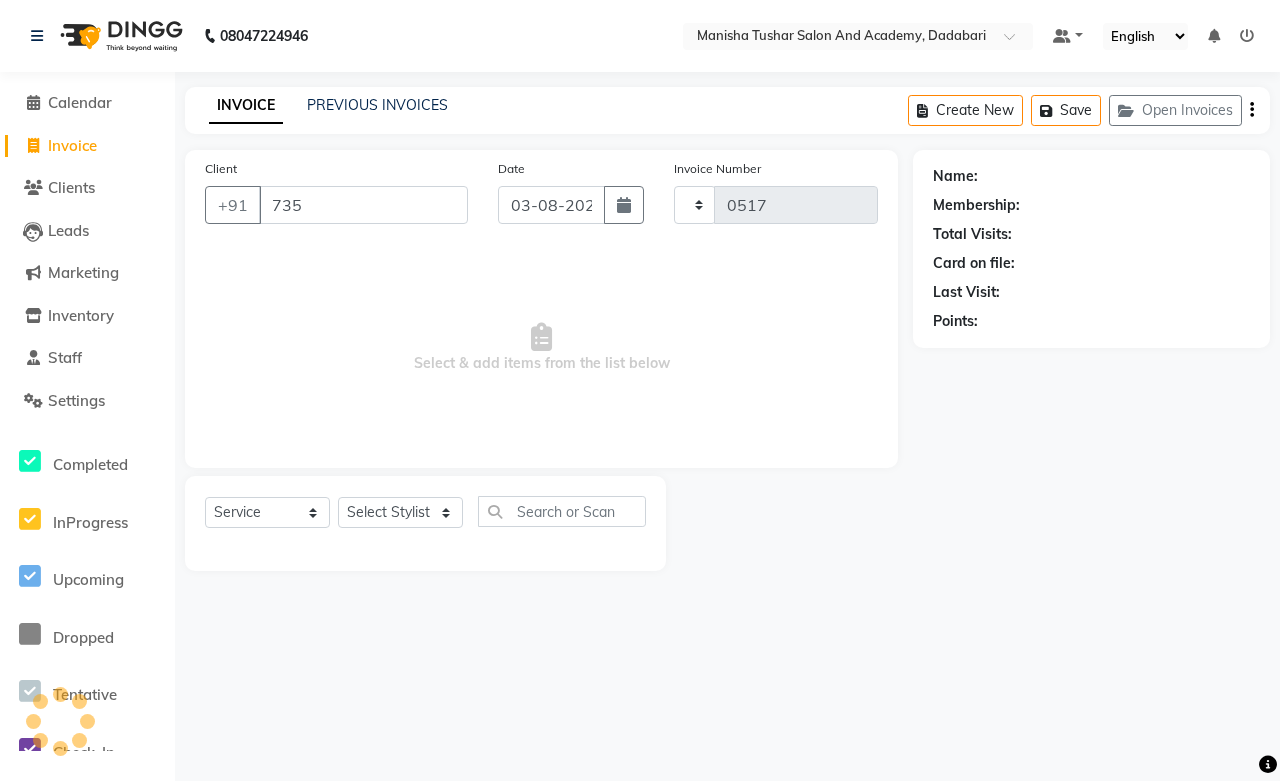 select on "6453" 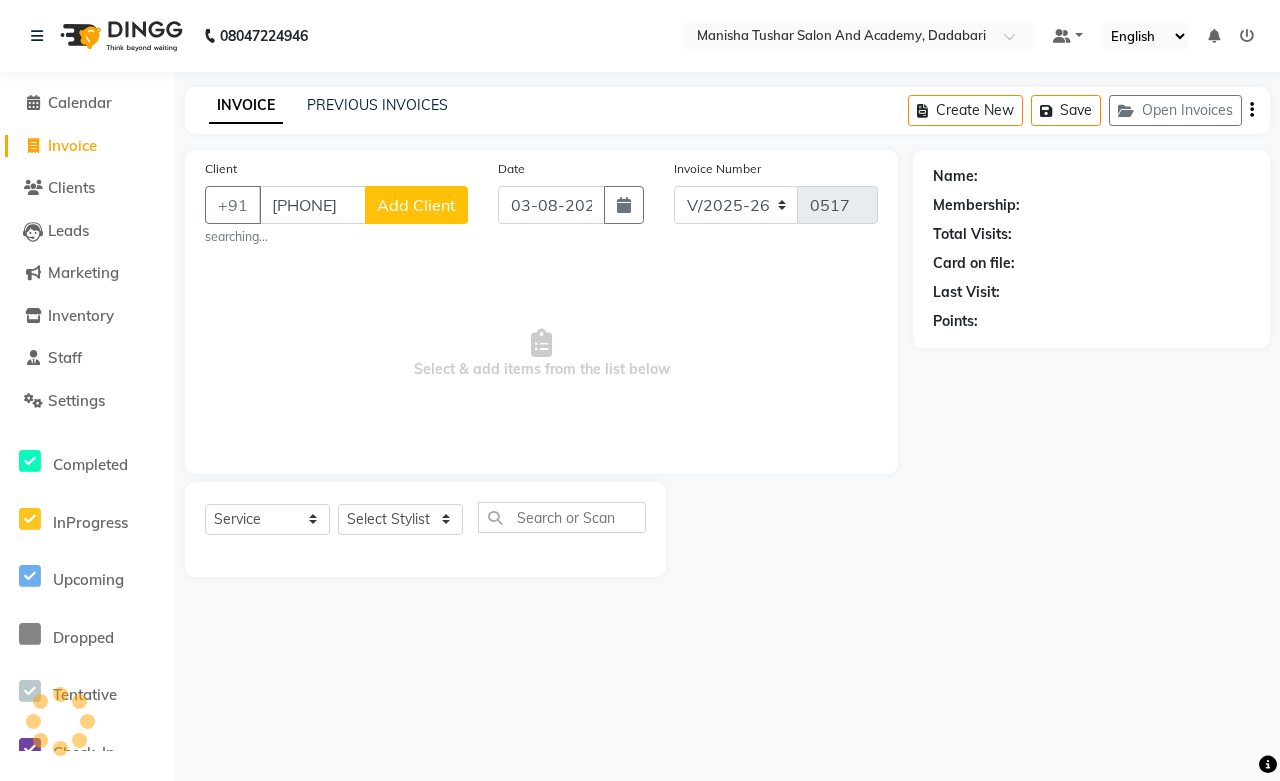 type on "[PHONE]" 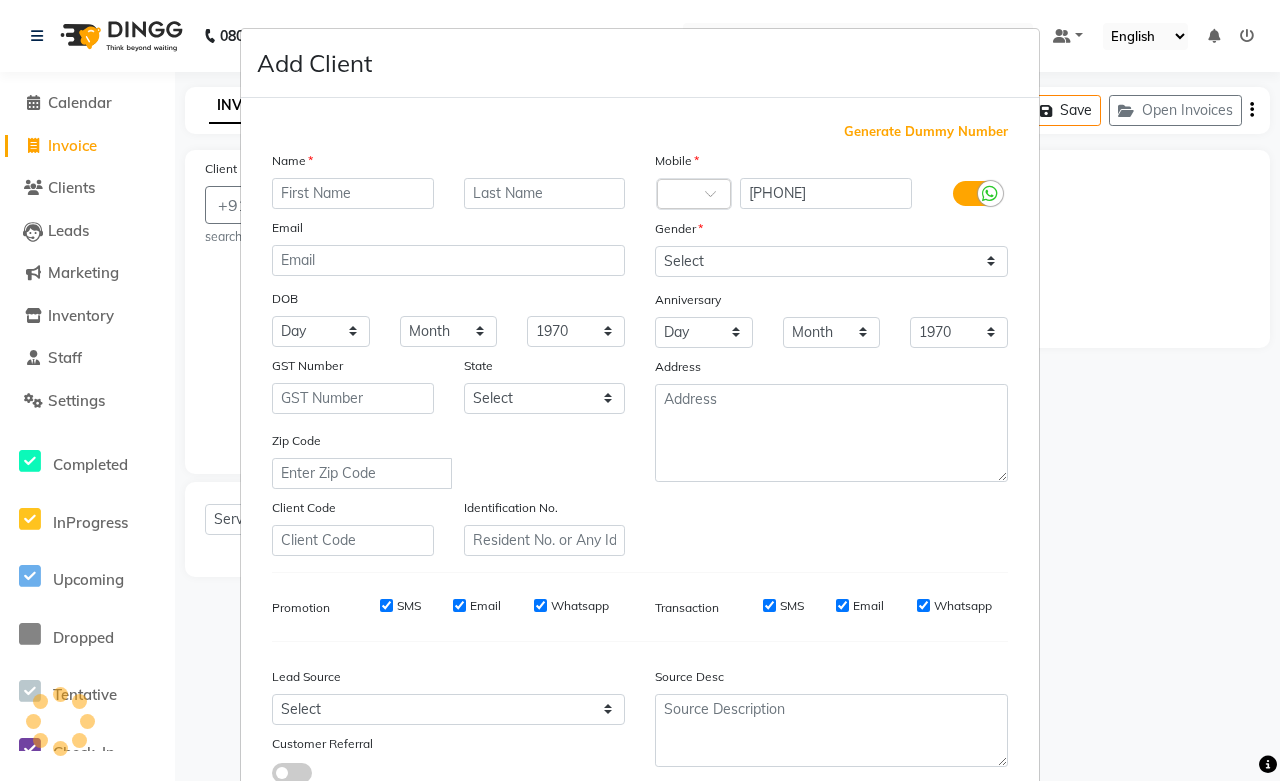 click at bounding box center (353, 193) 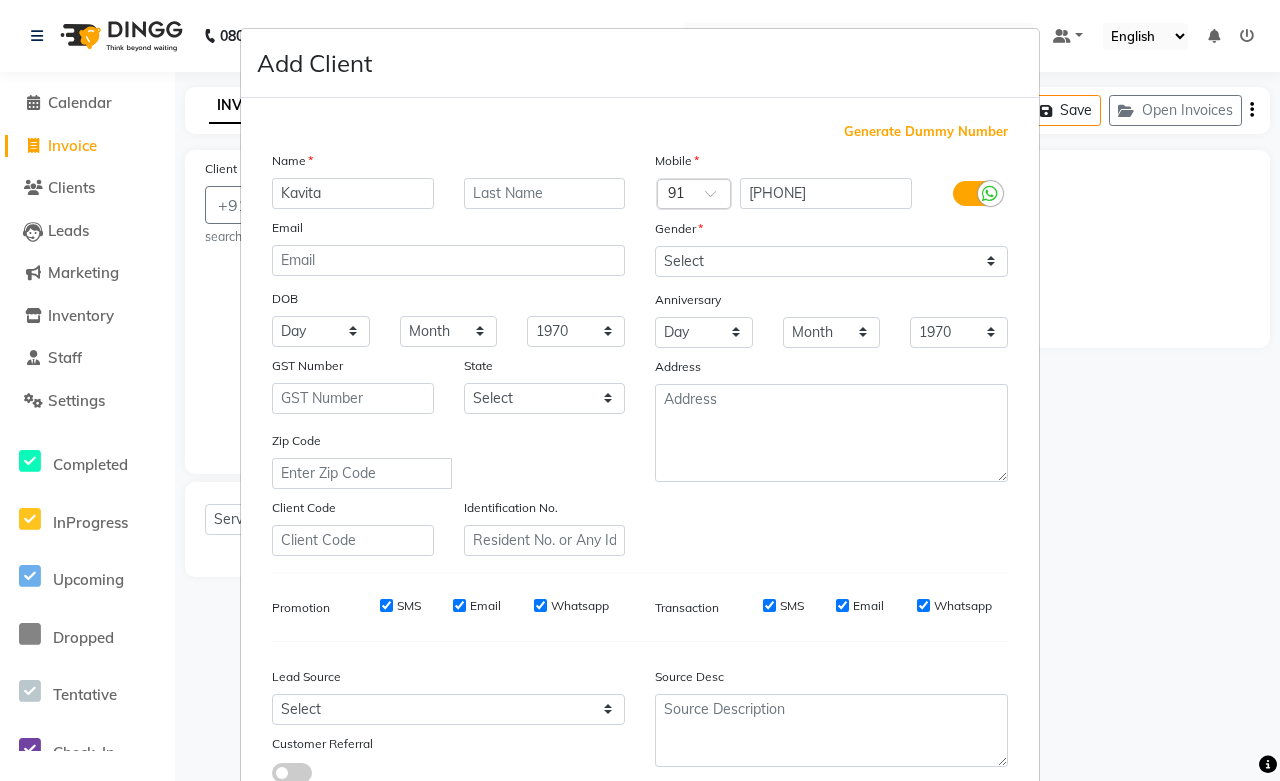 type on "Kavita" 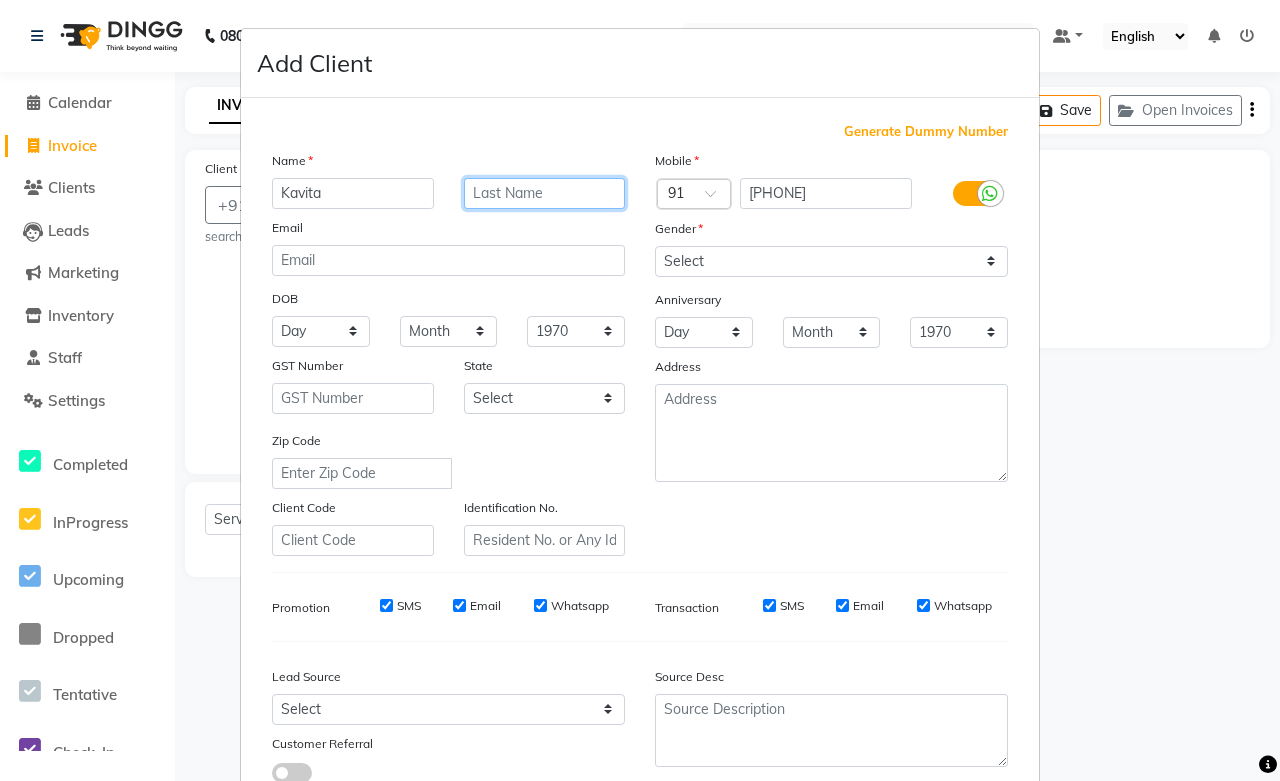 click at bounding box center (545, 193) 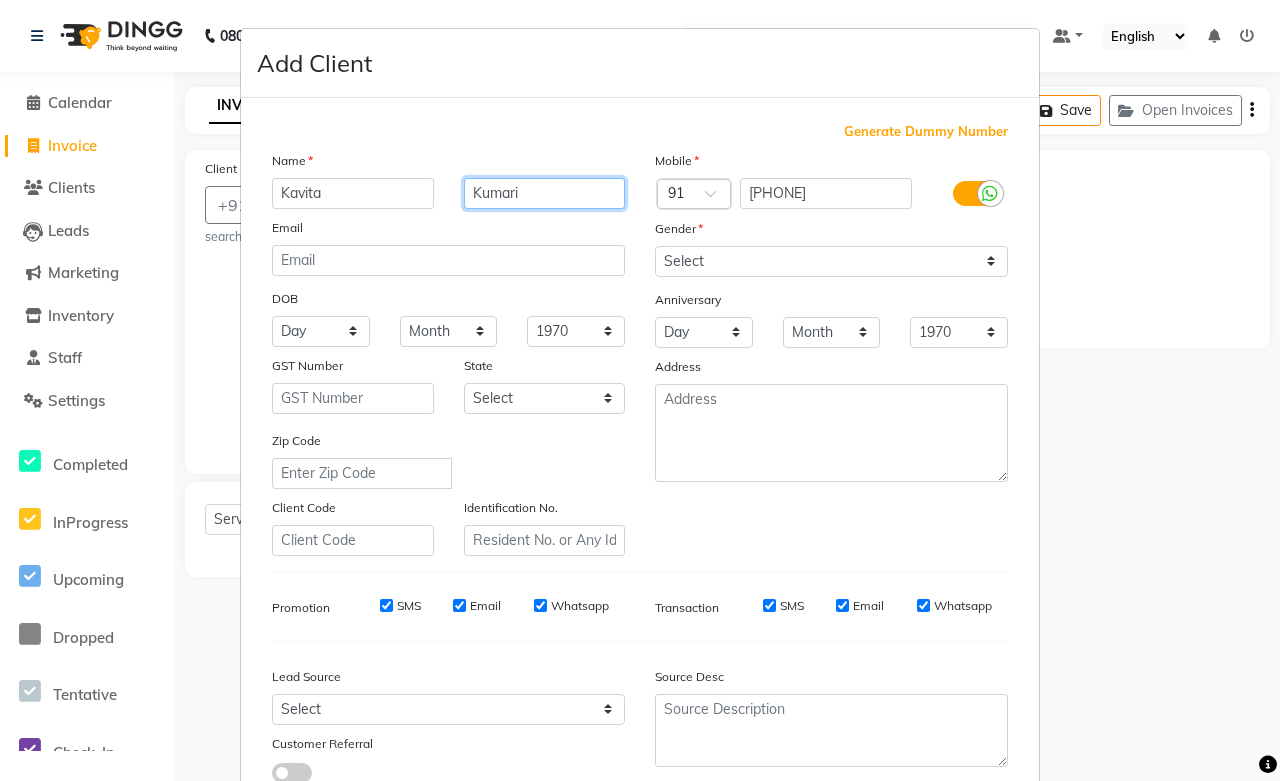 type on "Kumari" 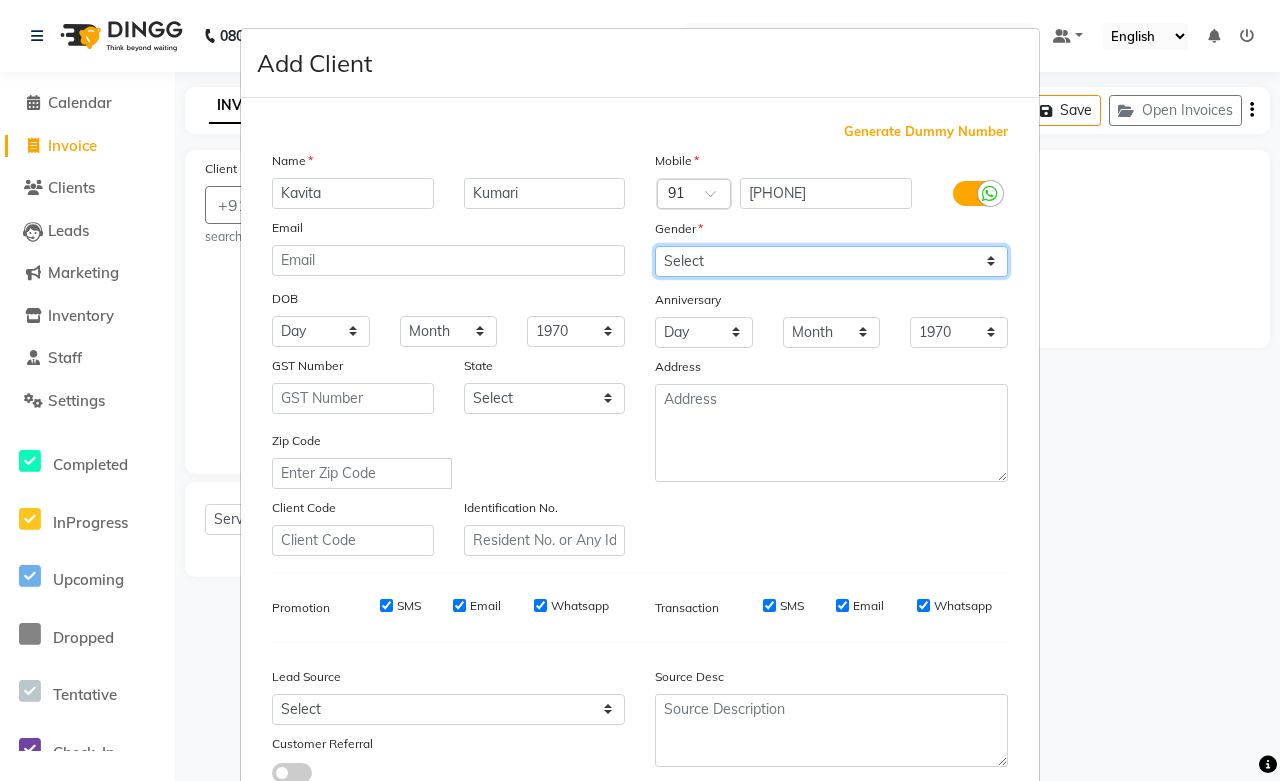 click on "Select Male Female Other Prefer Not To Say" at bounding box center (831, 261) 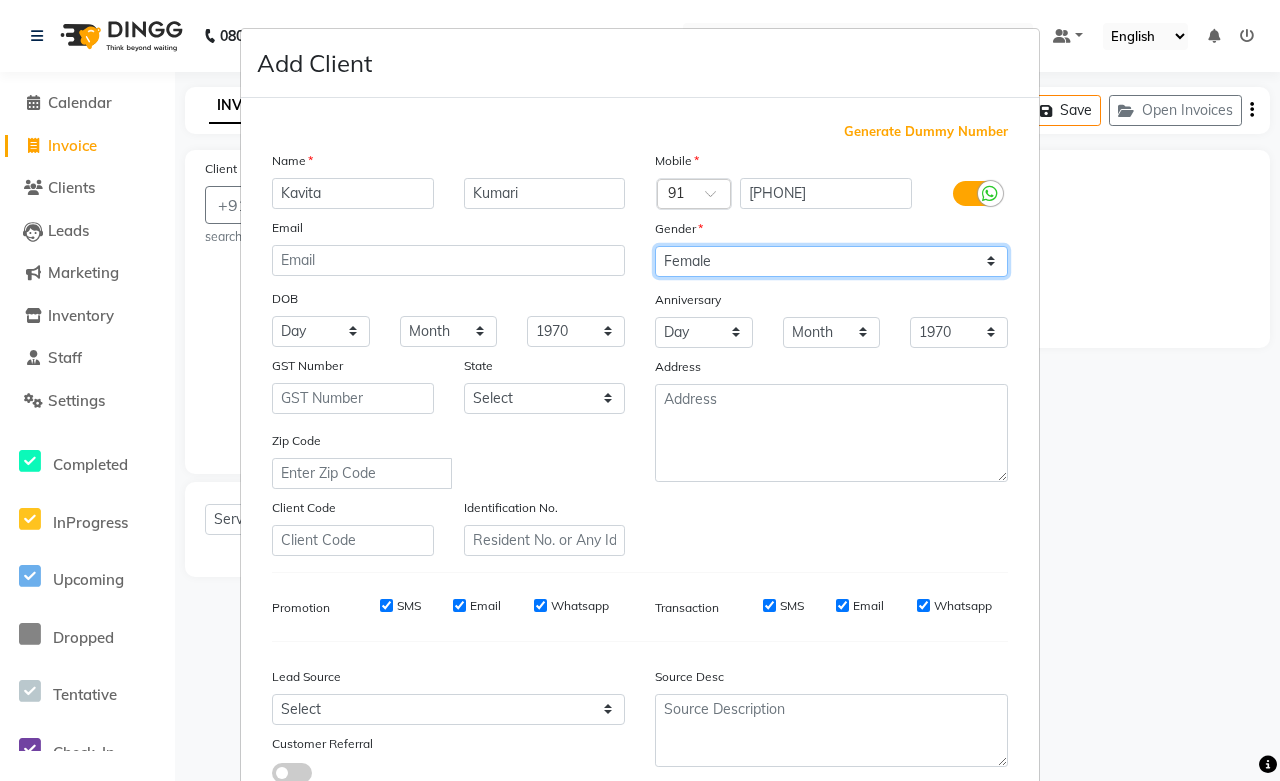 click on "Select Male Female Other Prefer Not To Say" at bounding box center (831, 261) 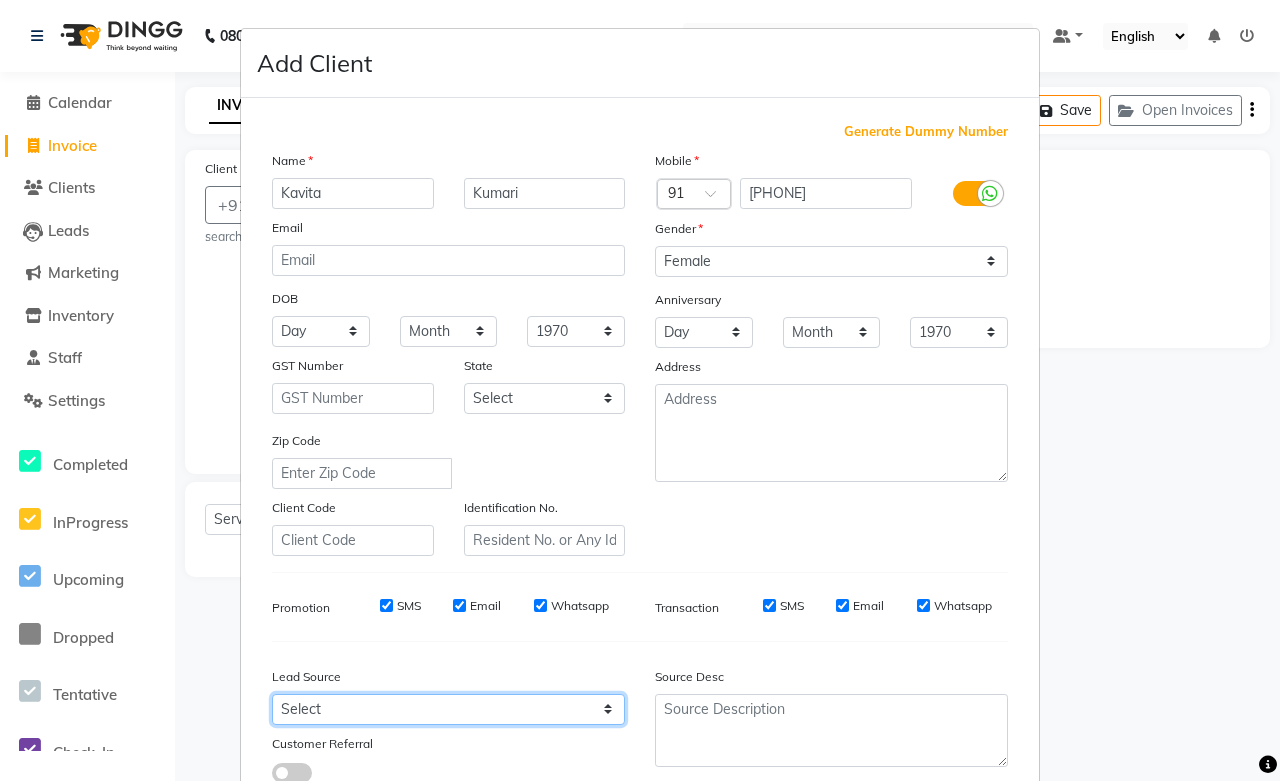click on "Select Walk-in Referral Internet Friend Word of Mouth Advertisement Facebook JustDial Google Other Instagram  Regular Customer Returning Customer Flee" at bounding box center (448, 709) 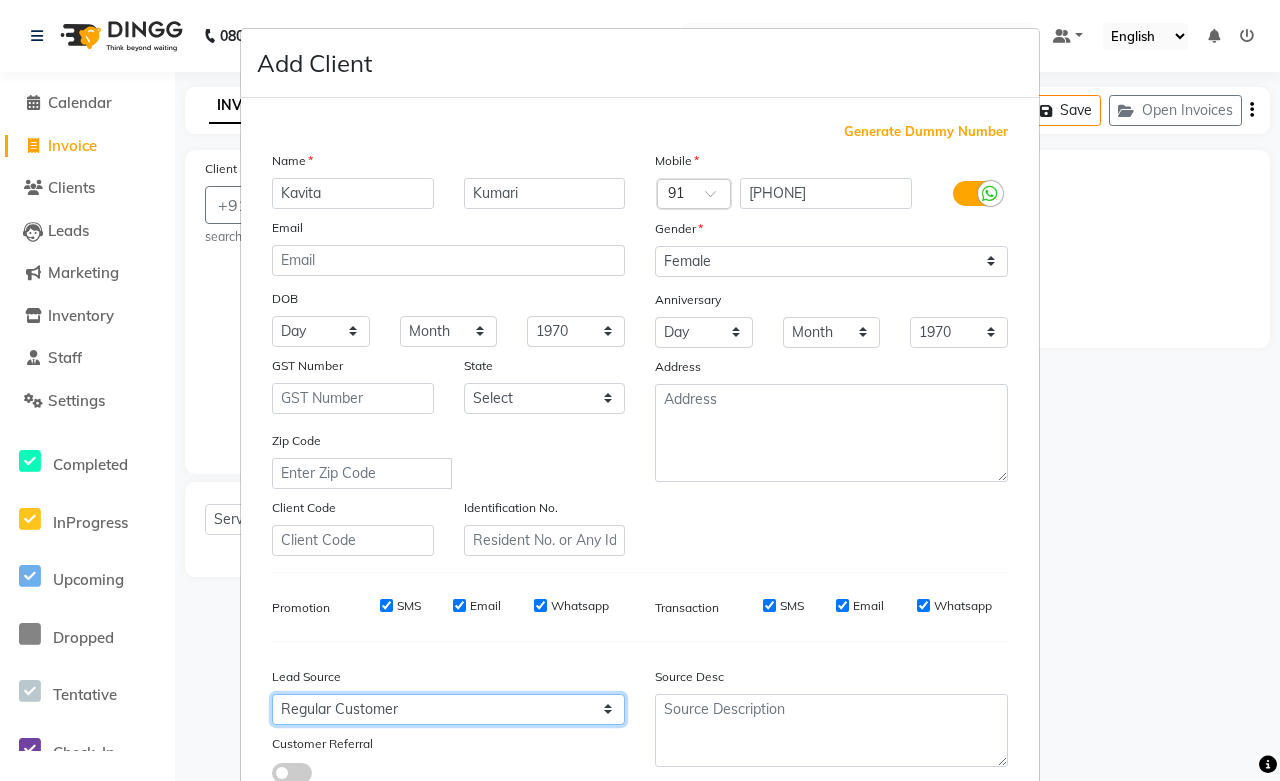click on "Select Walk-in Referral Internet Friend Word of Mouth Advertisement Facebook JustDial Google Other Instagram  Regular Customer Returning Customer Flee" at bounding box center (448, 709) 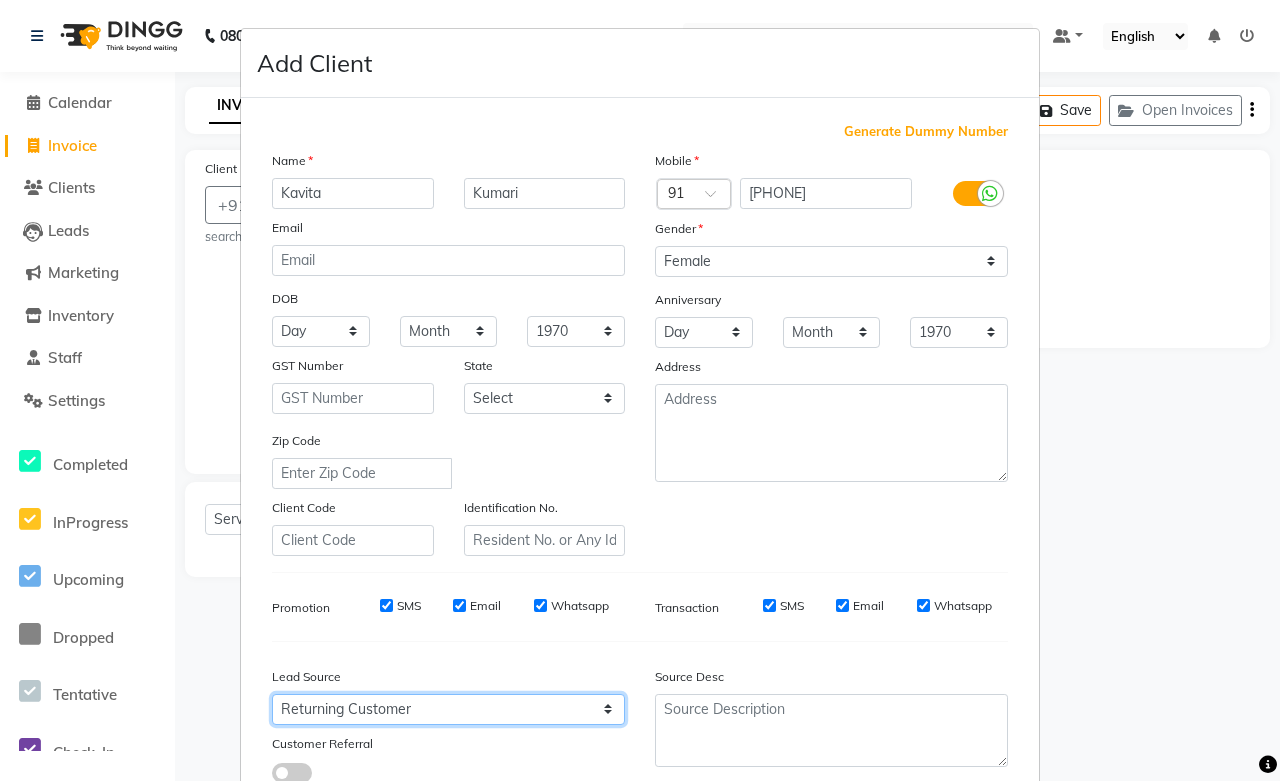 click on "Select Walk-in Referral Internet Friend Word of Mouth Advertisement Facebook JustDial Google Other Instagram  Regular Customer Returning Customer Flee" at bounding box center [448, 709] 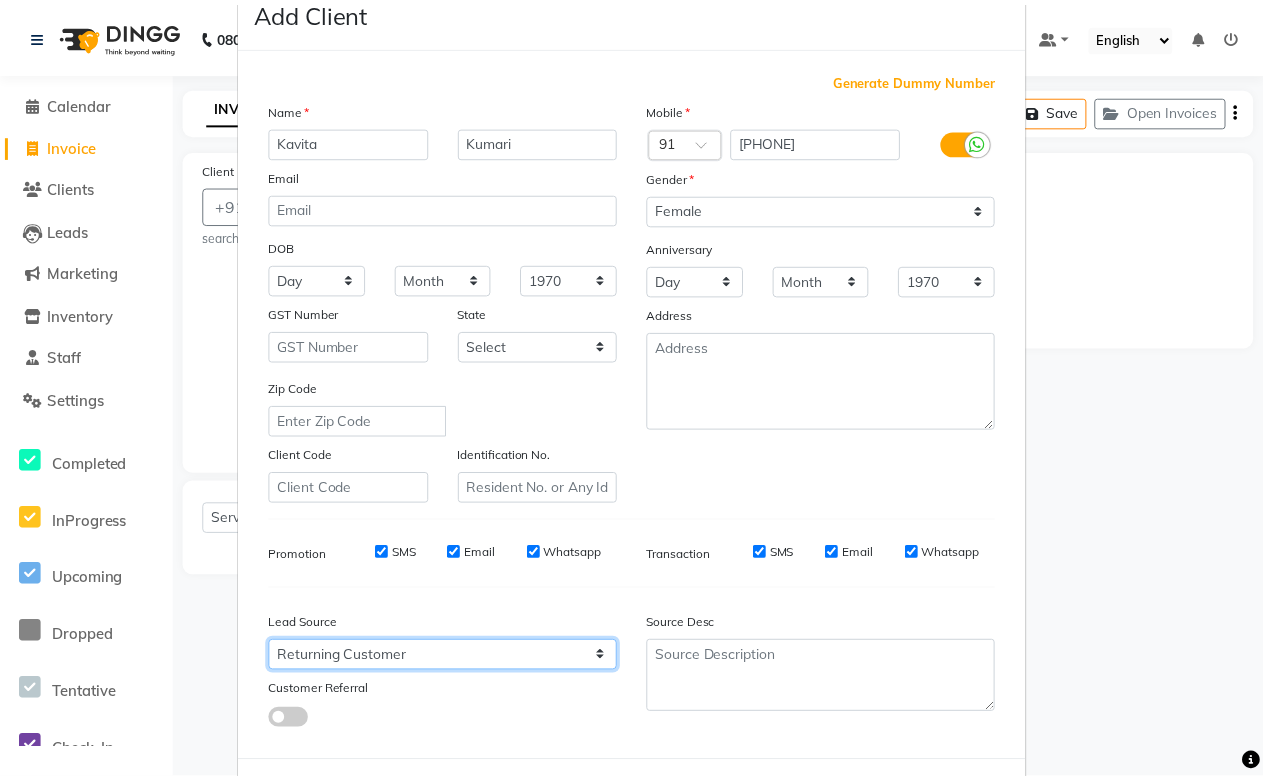 scroll, scrollTop: 143, scrollLeft: 0, axis: vertical 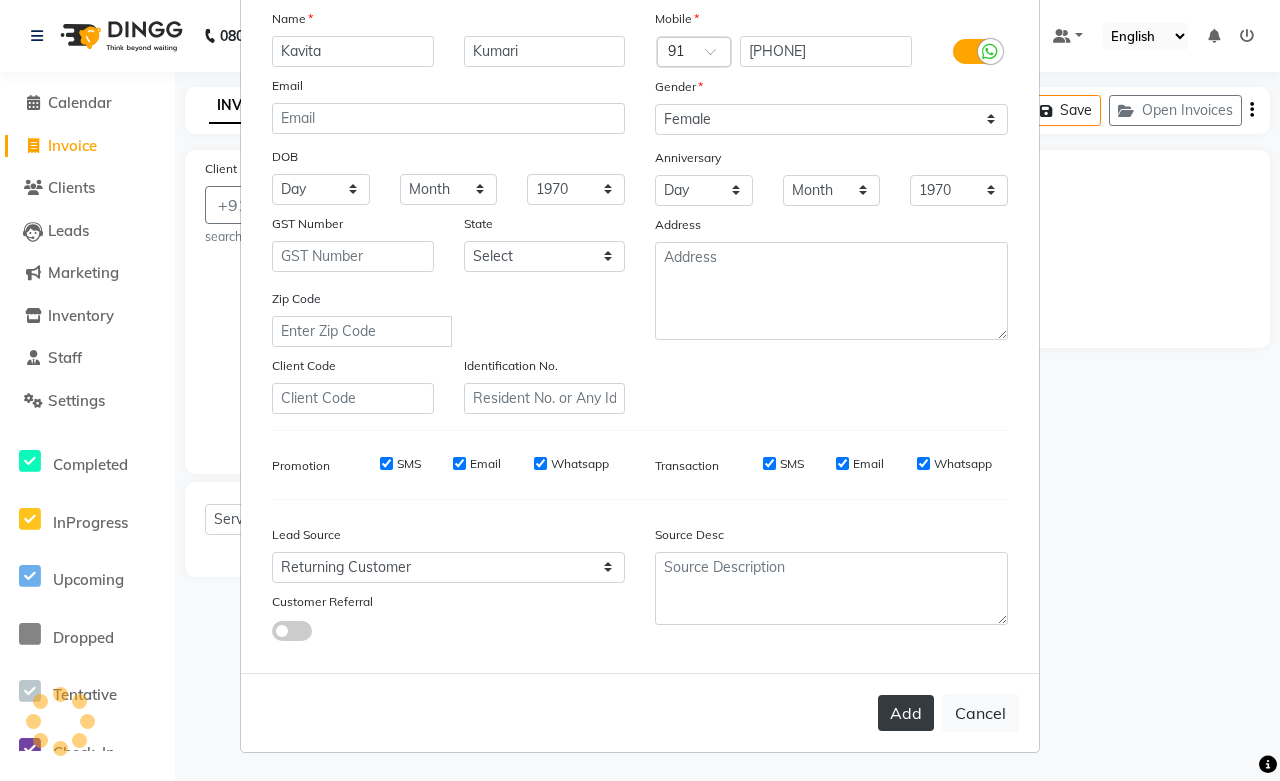click on "Add" at bounding box center (906, 713) 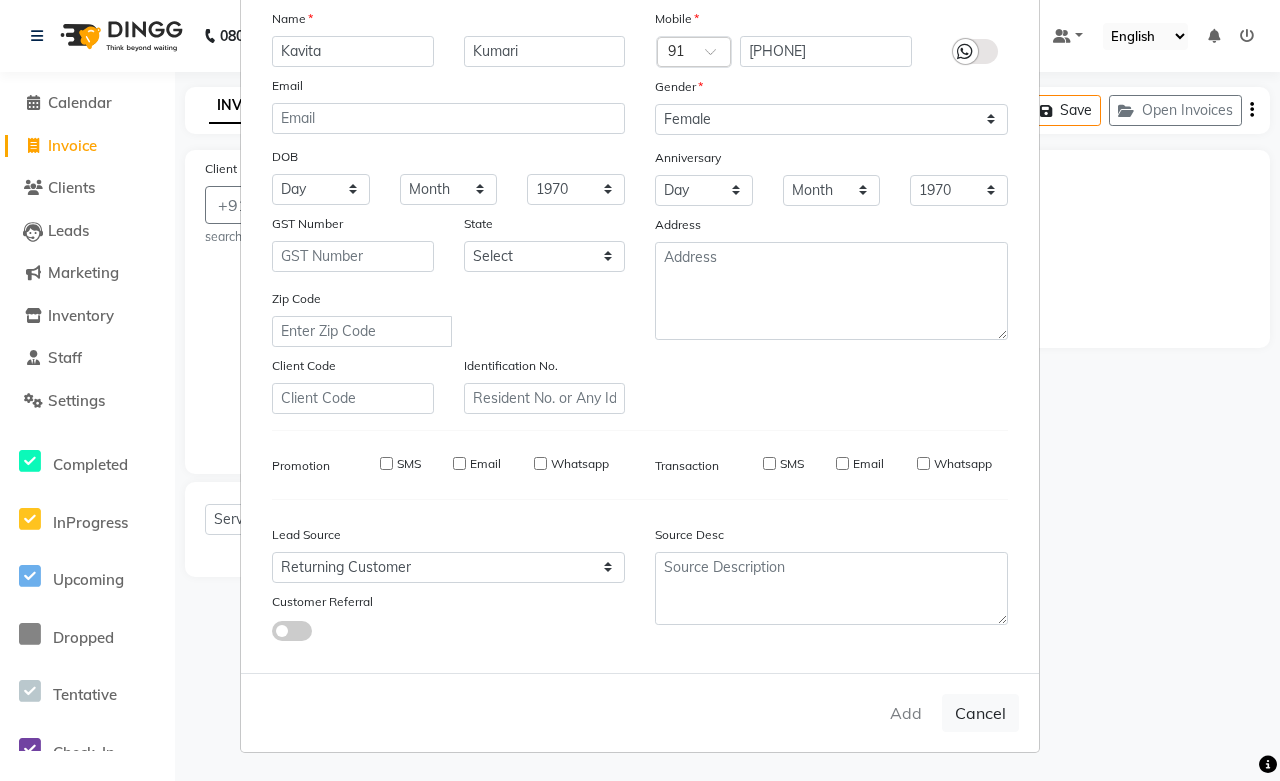 type 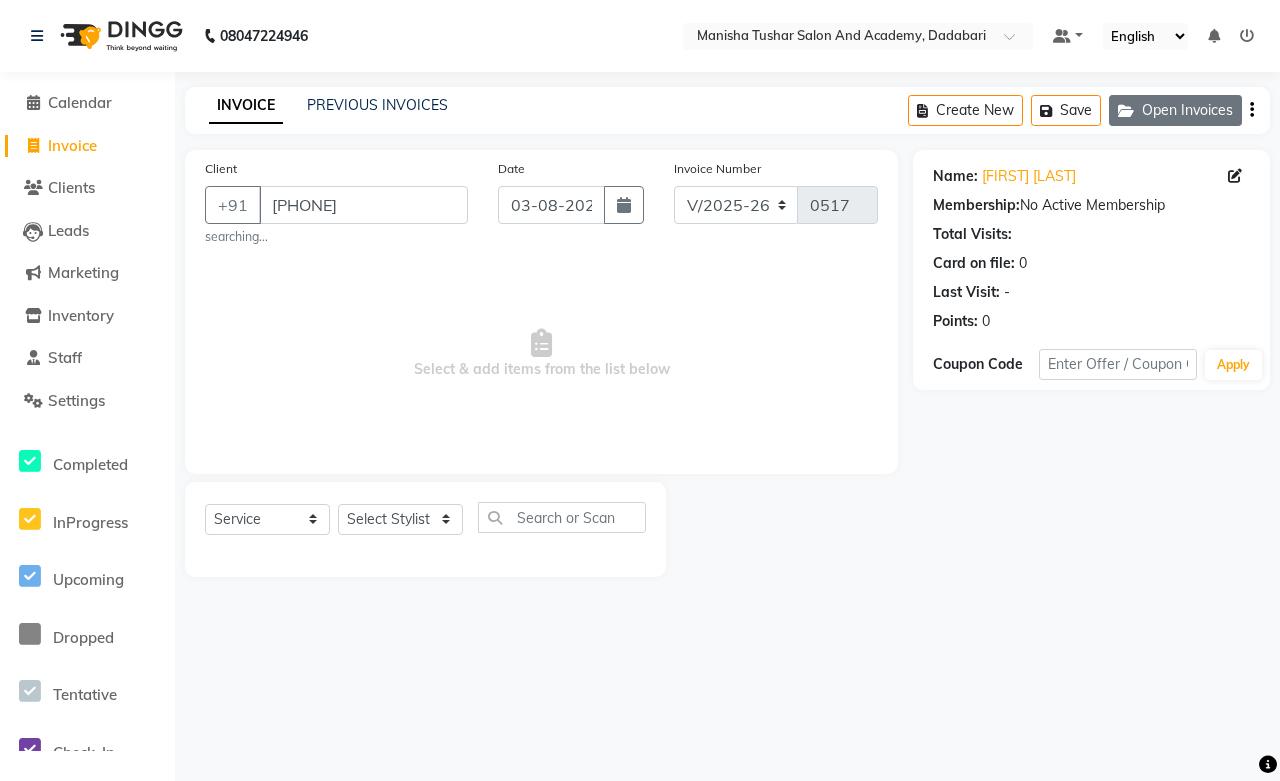 click on "Open Invoices" 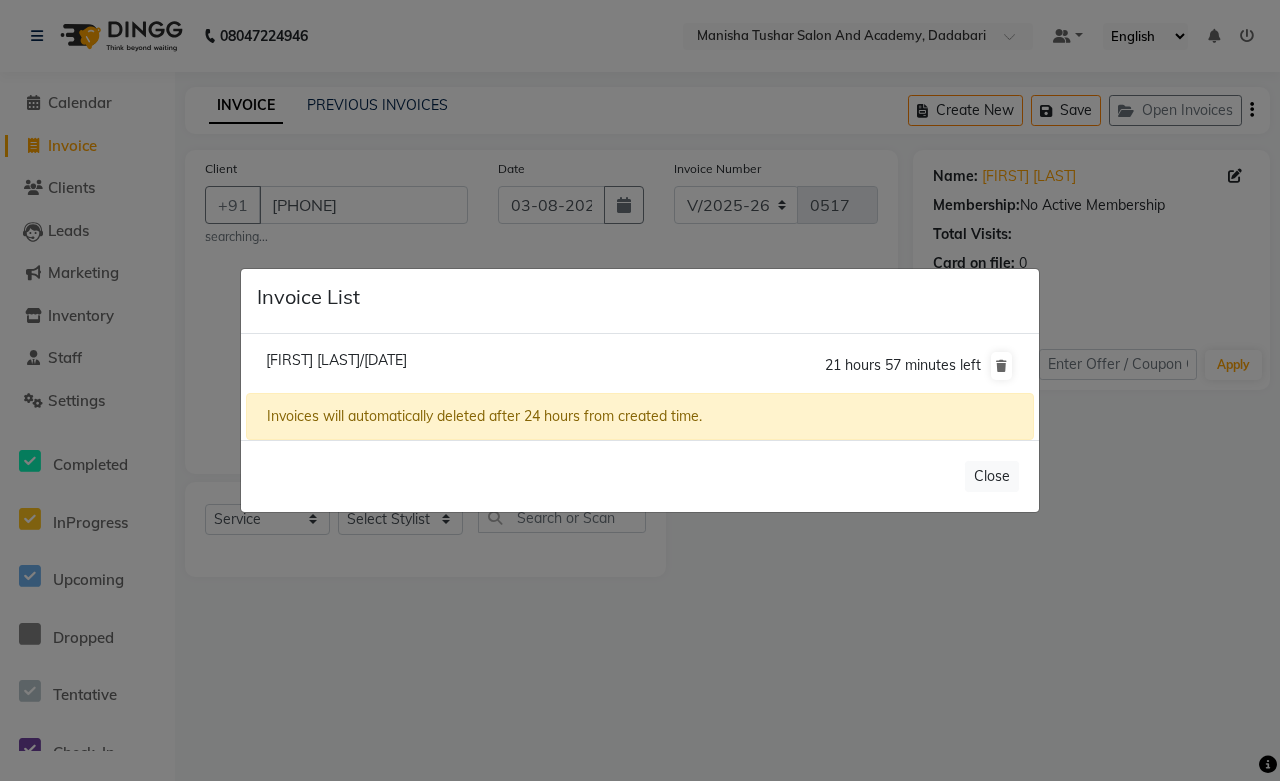 click on "Shakuntala Jain/03 August 2025" 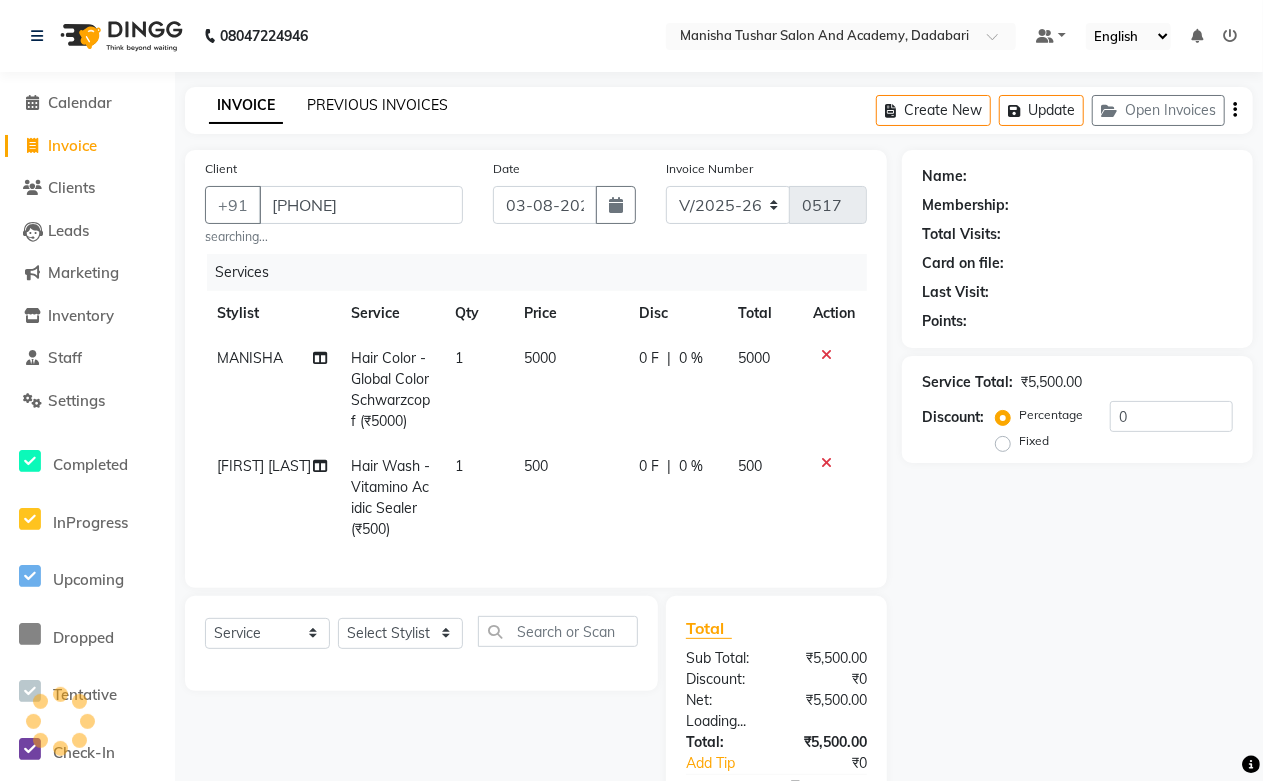 click on "PREVIOUS INVOICES" 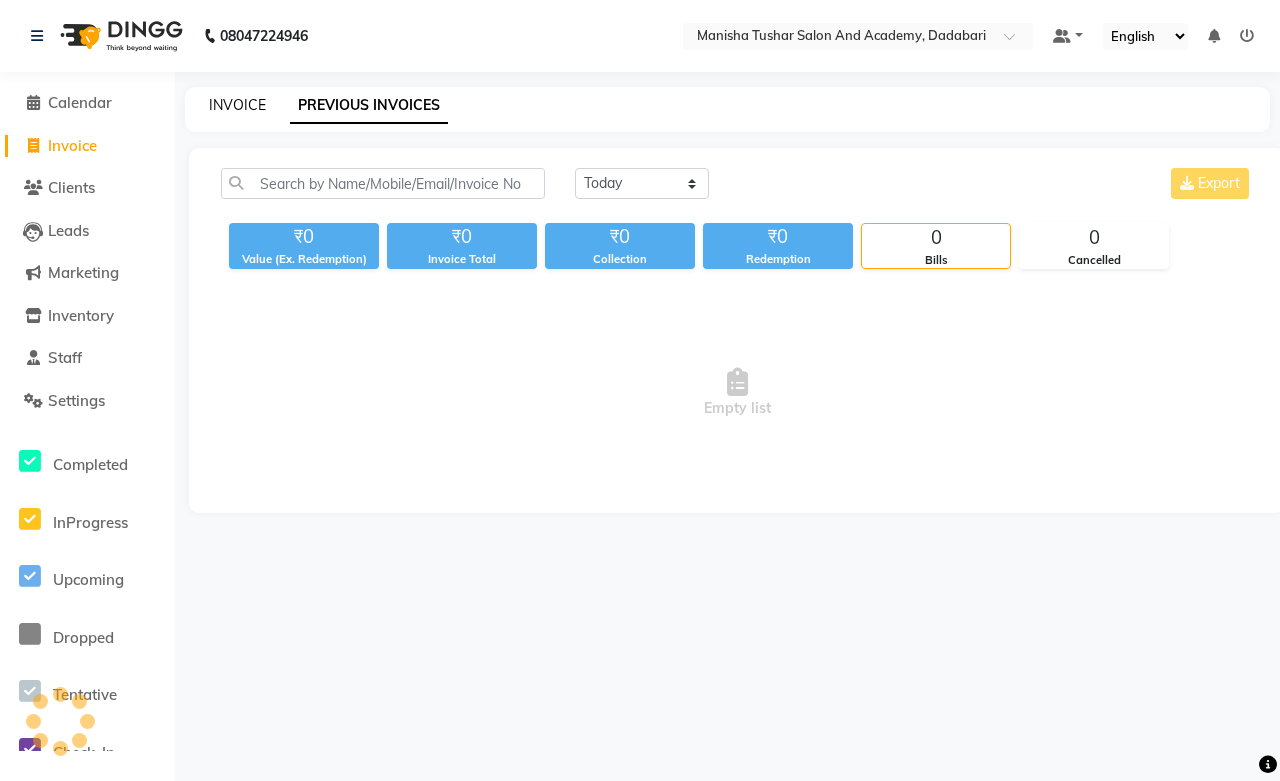 click on "INVOICE" 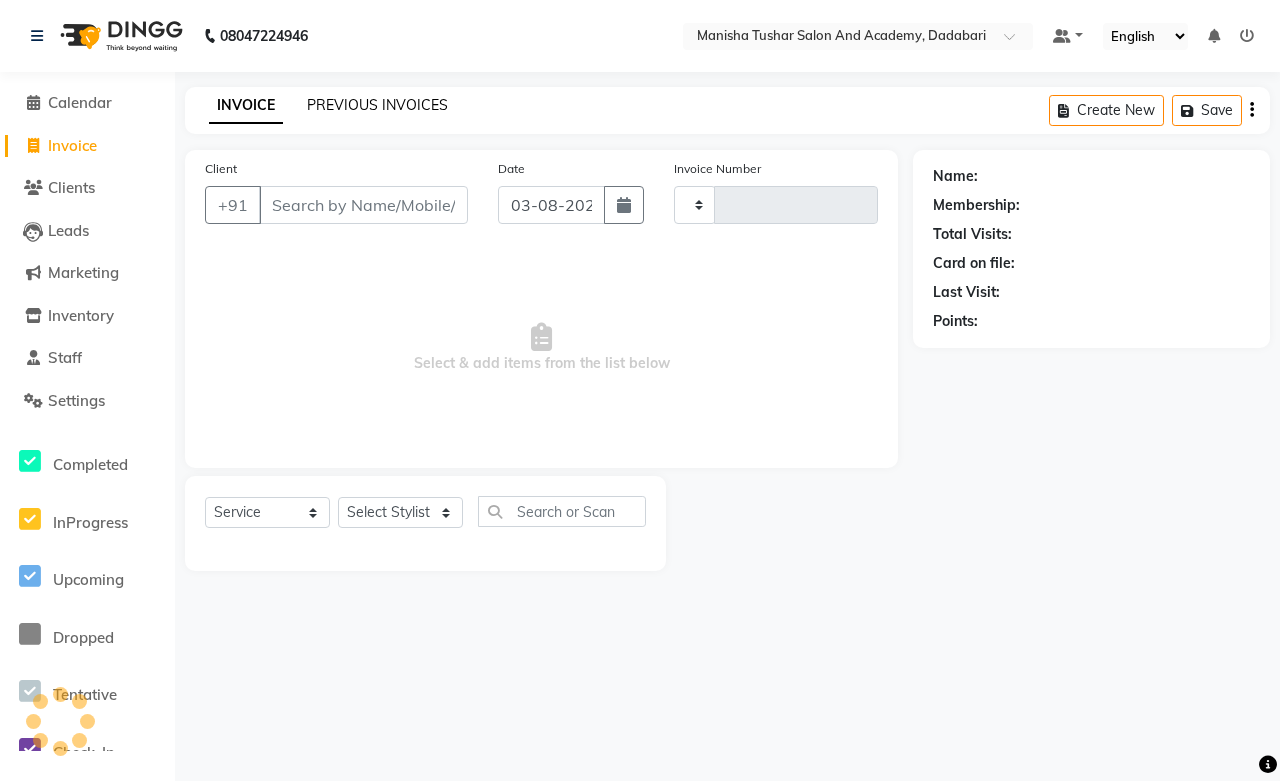 click on "PREVIOUS INVOICES" 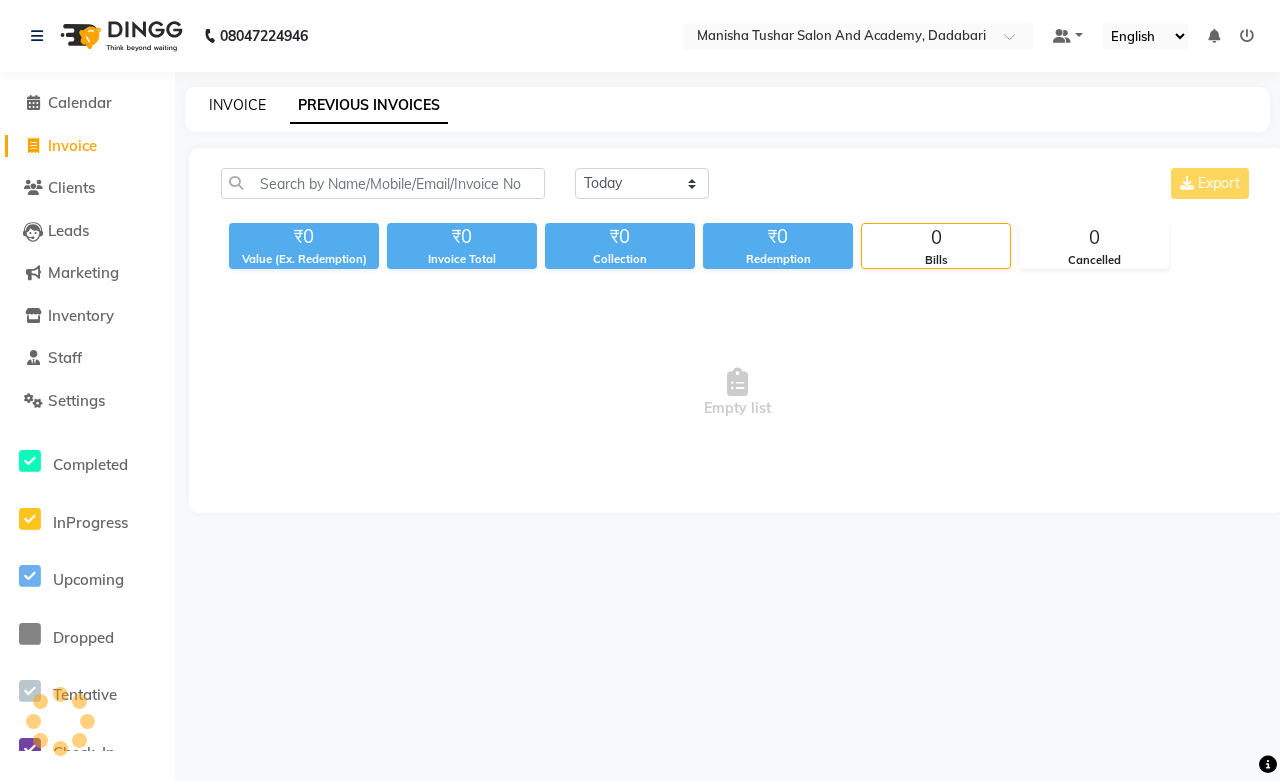click on "INVOICE" 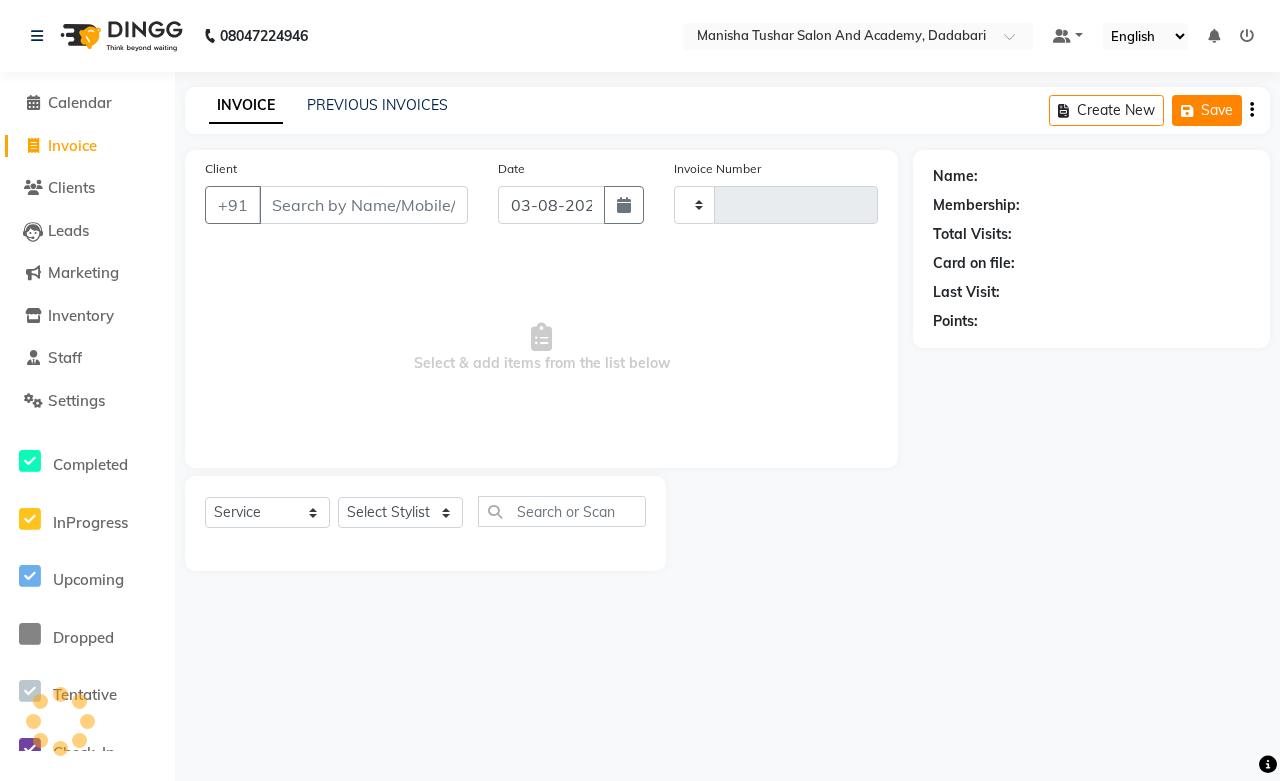 click on "Save" 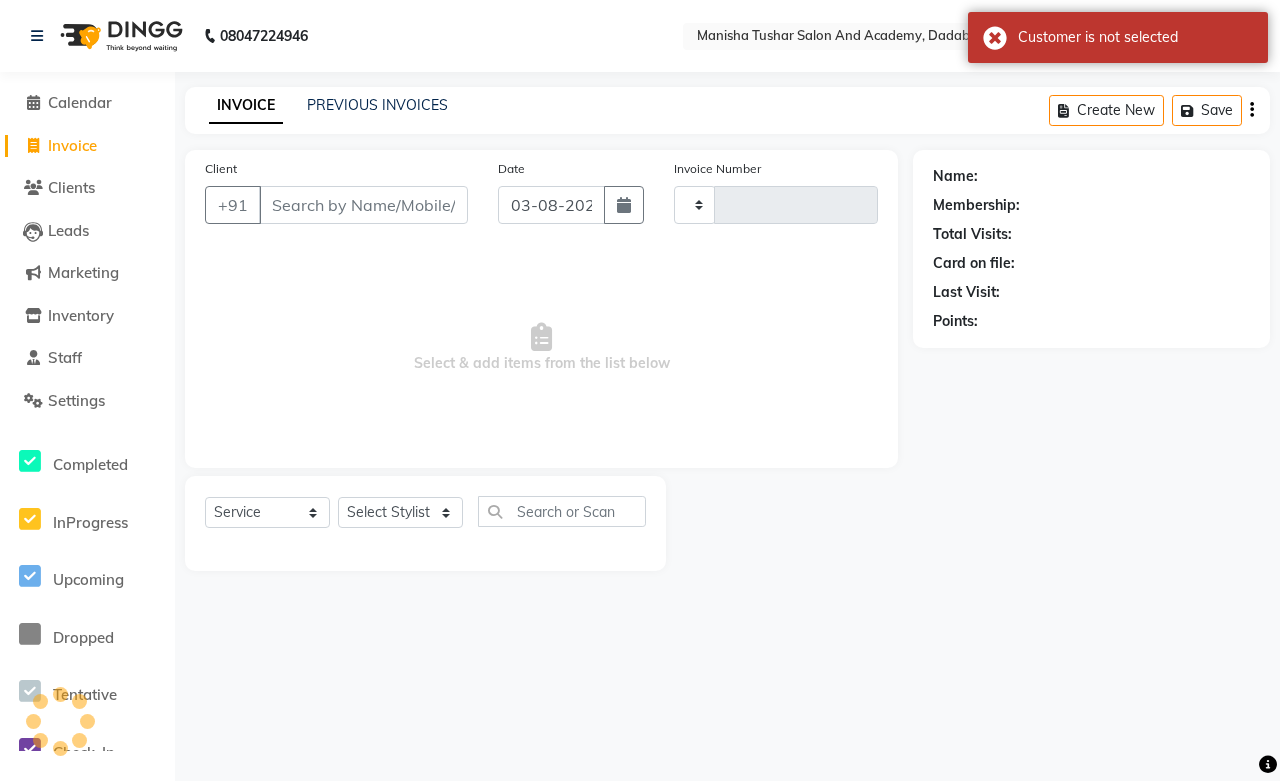 type on "0517" 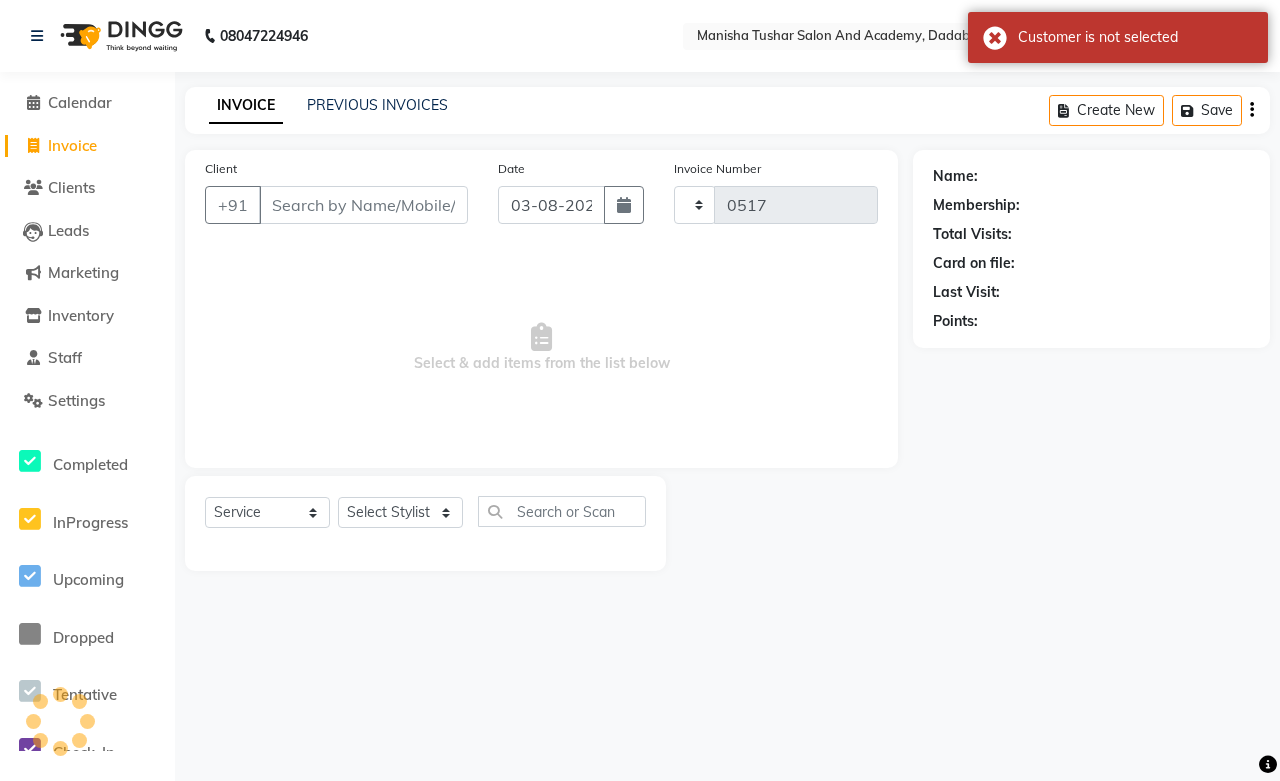 select on "6453" 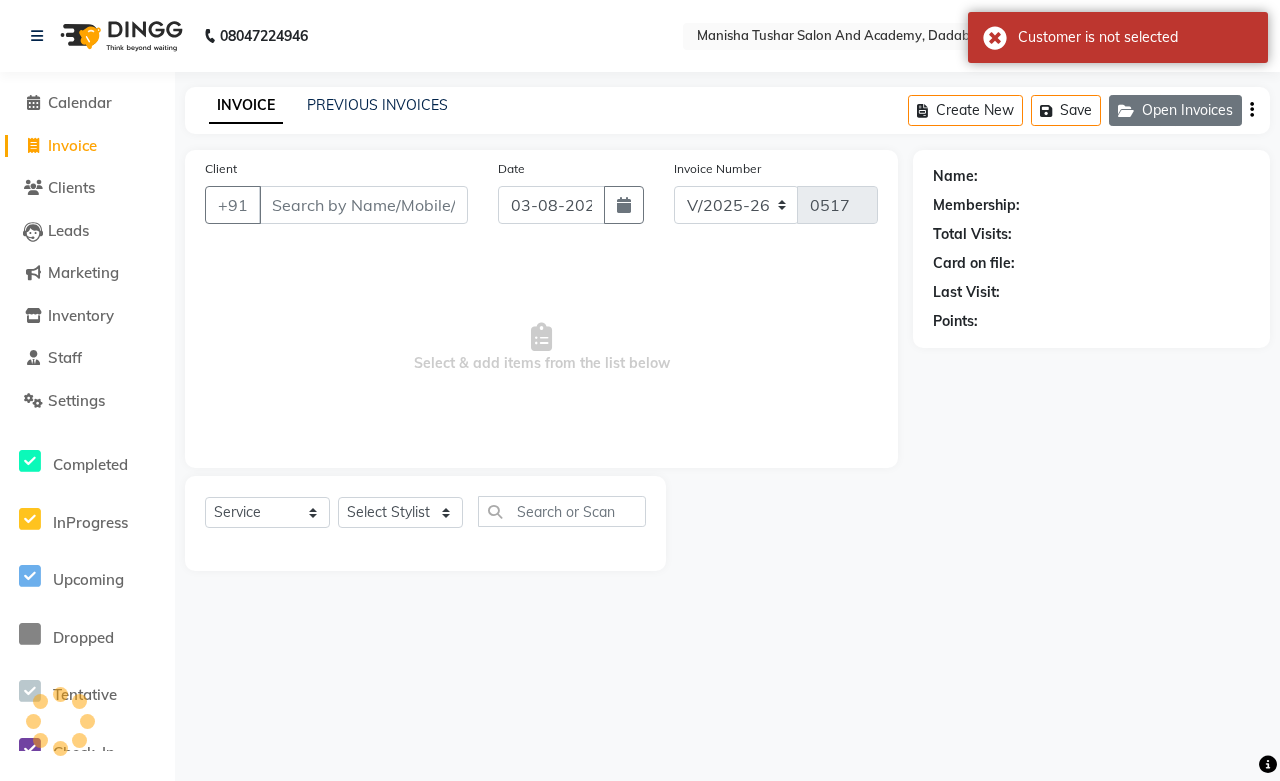click on "Open Invoices" 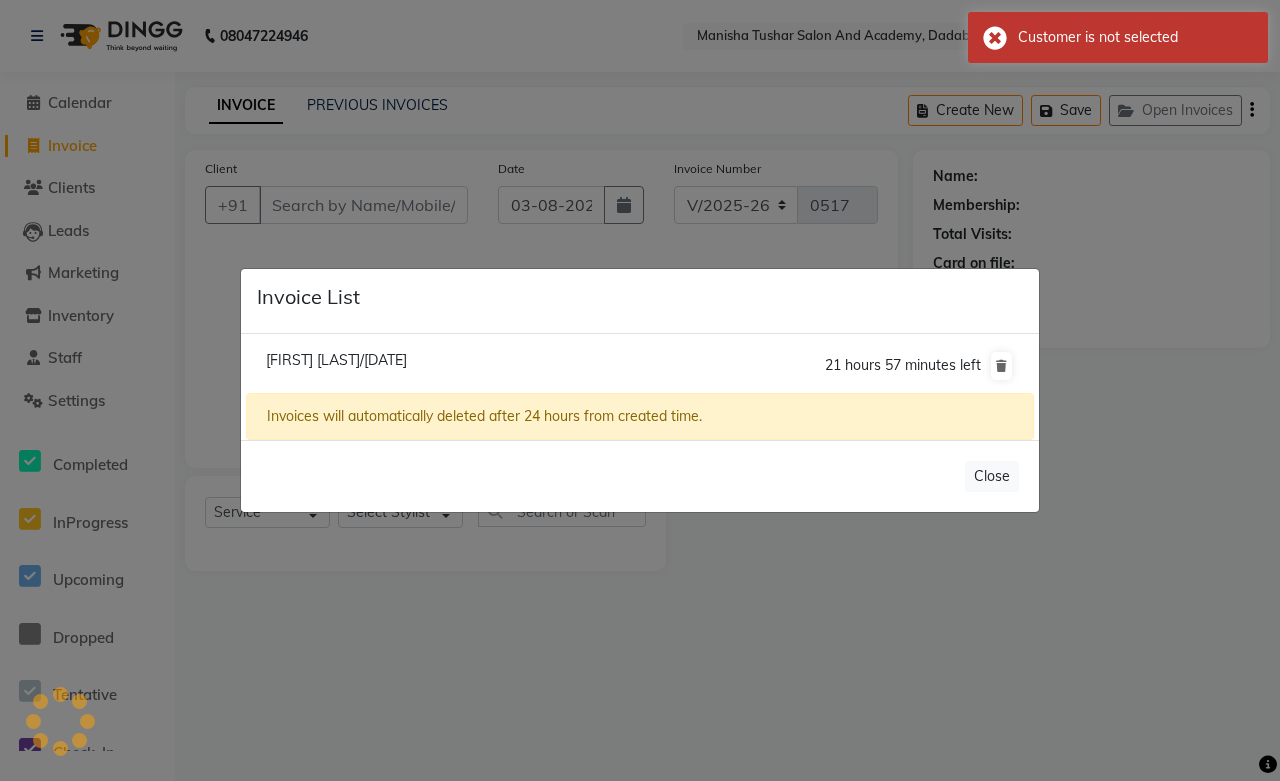 click on "Shakuntala Jain/03 August 2025" 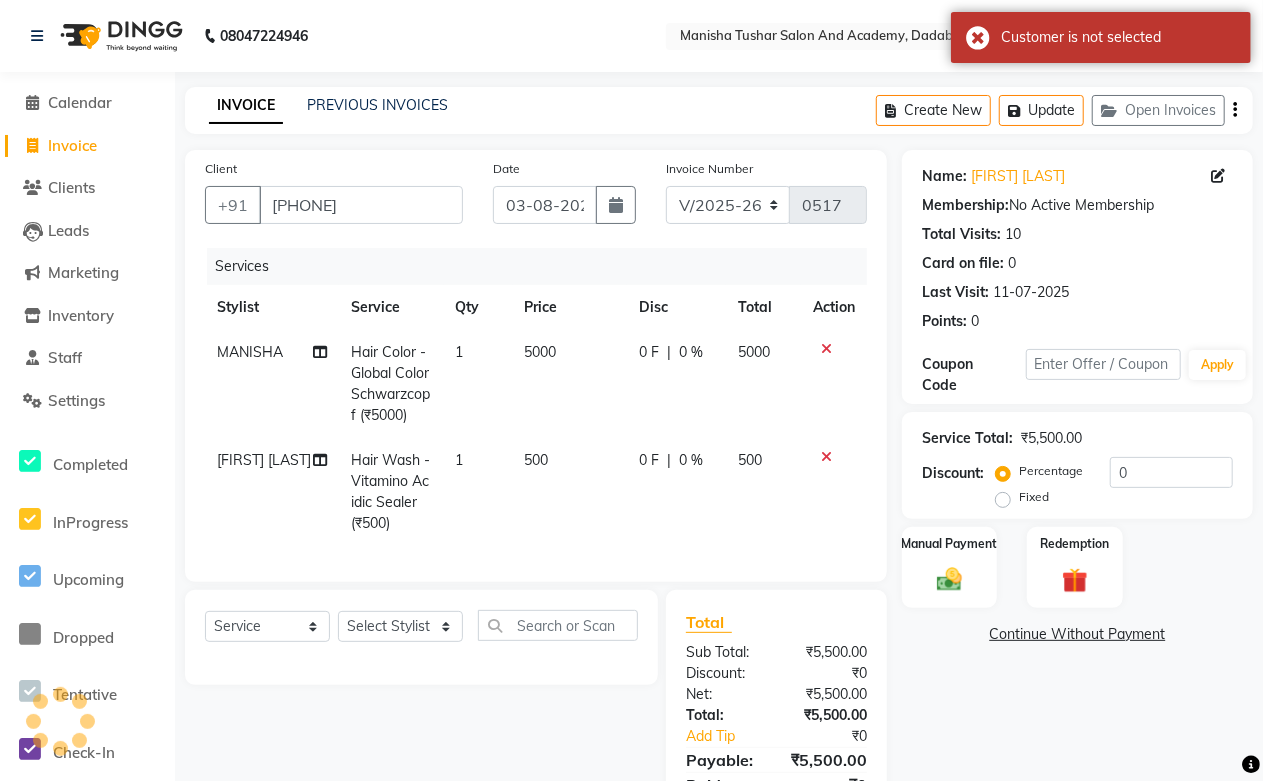 scroll, scrollTop: 107, scrollLeft: 0, axis: vertical 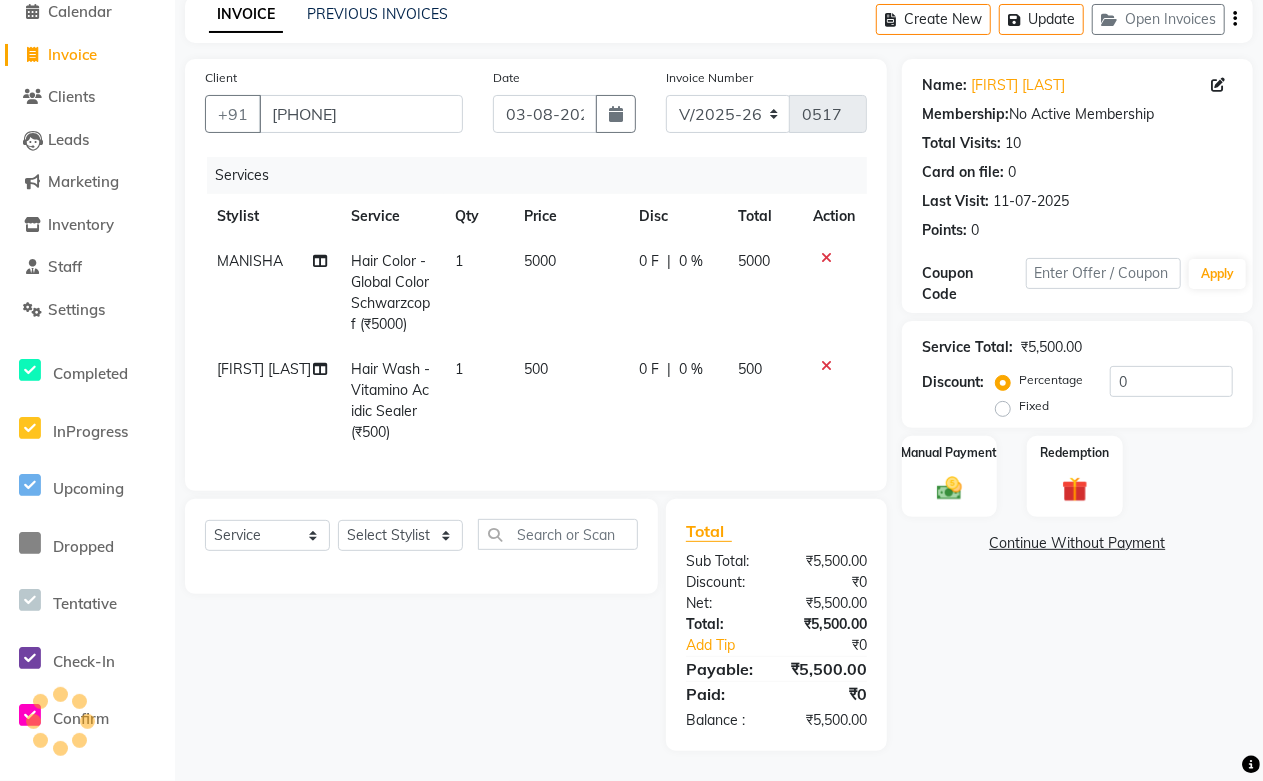 click on "0 F | 0 %" 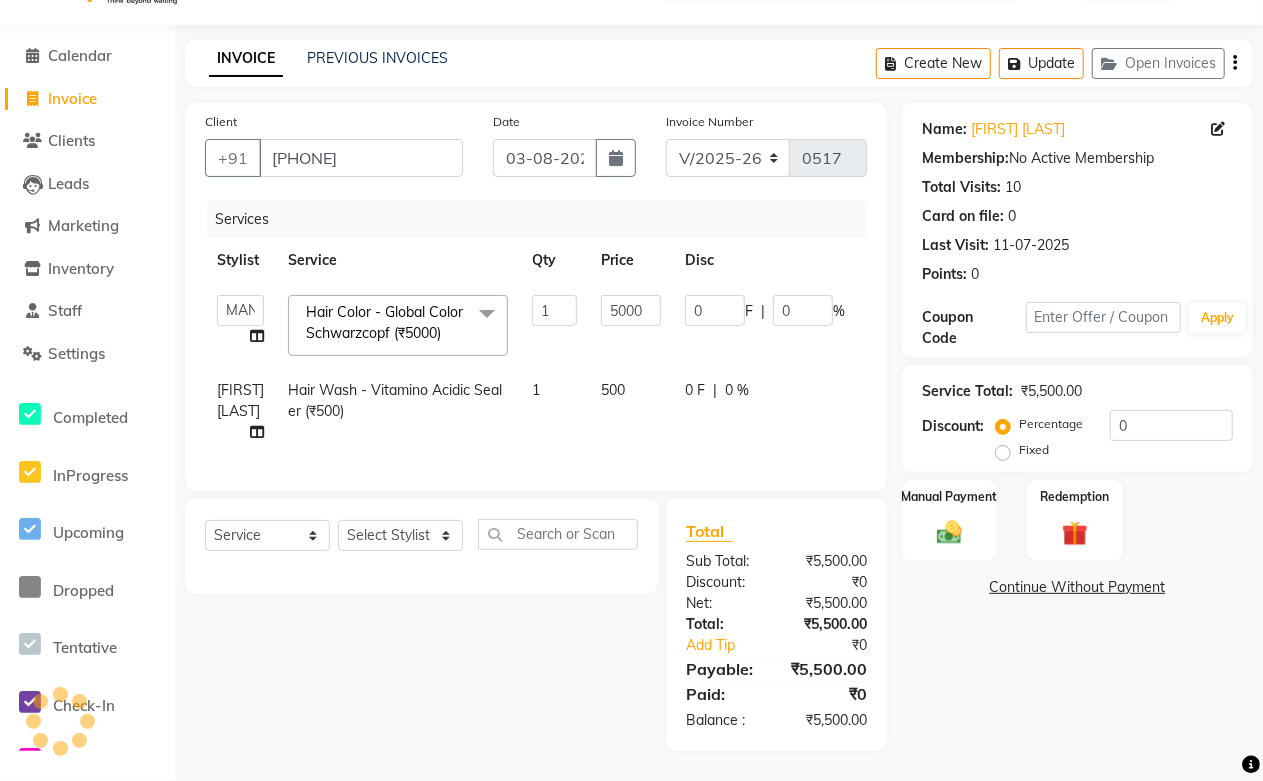 scroll, scrollTop: 43, scrollLeft: 0, axis: vertical 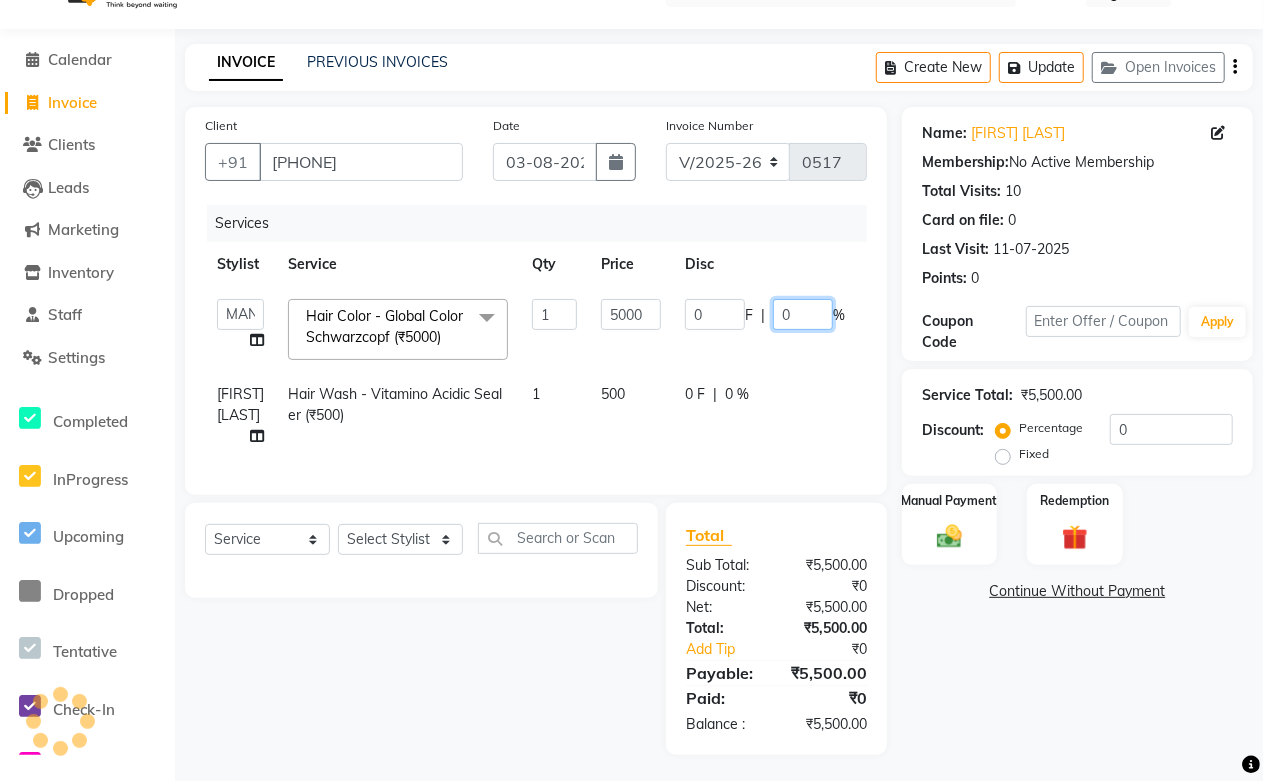 drag, startPoint x: 808, startPoint y: 311, endPoint x: 680, endPoint y: 317, distance: 128.14055 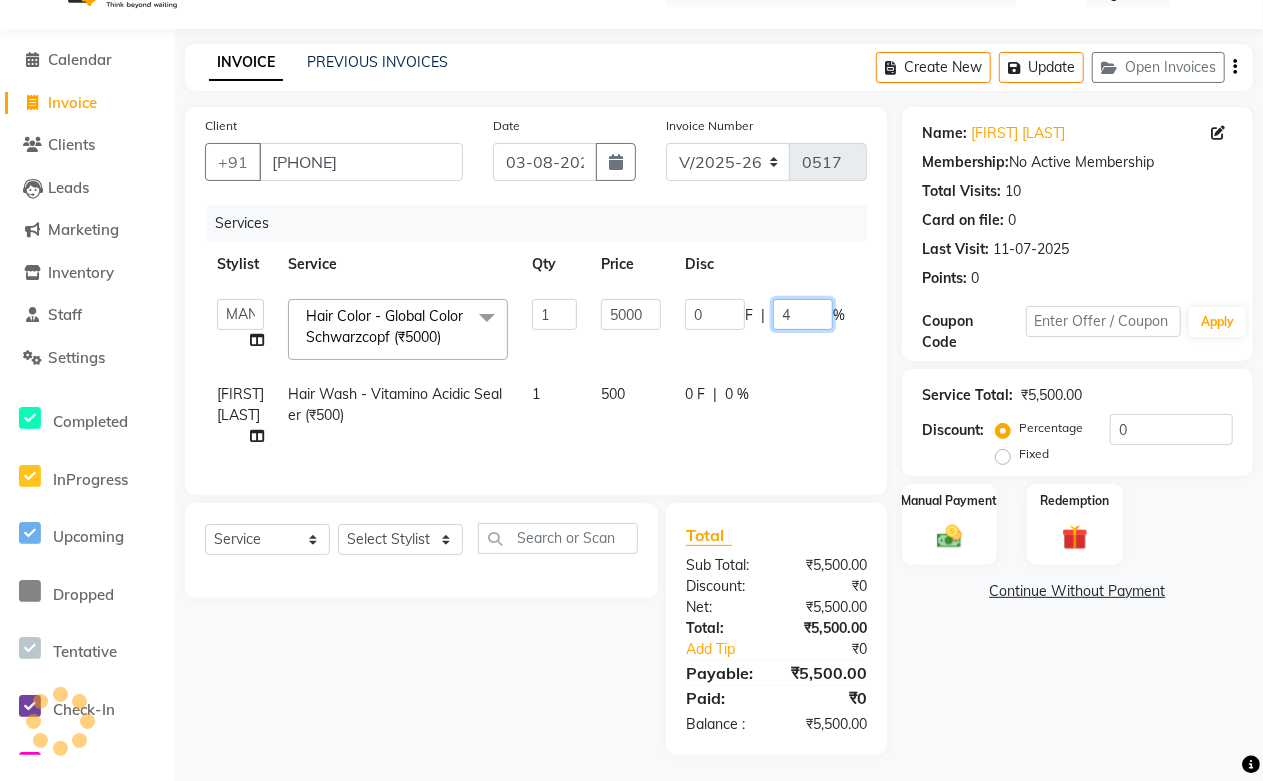 type on "40" 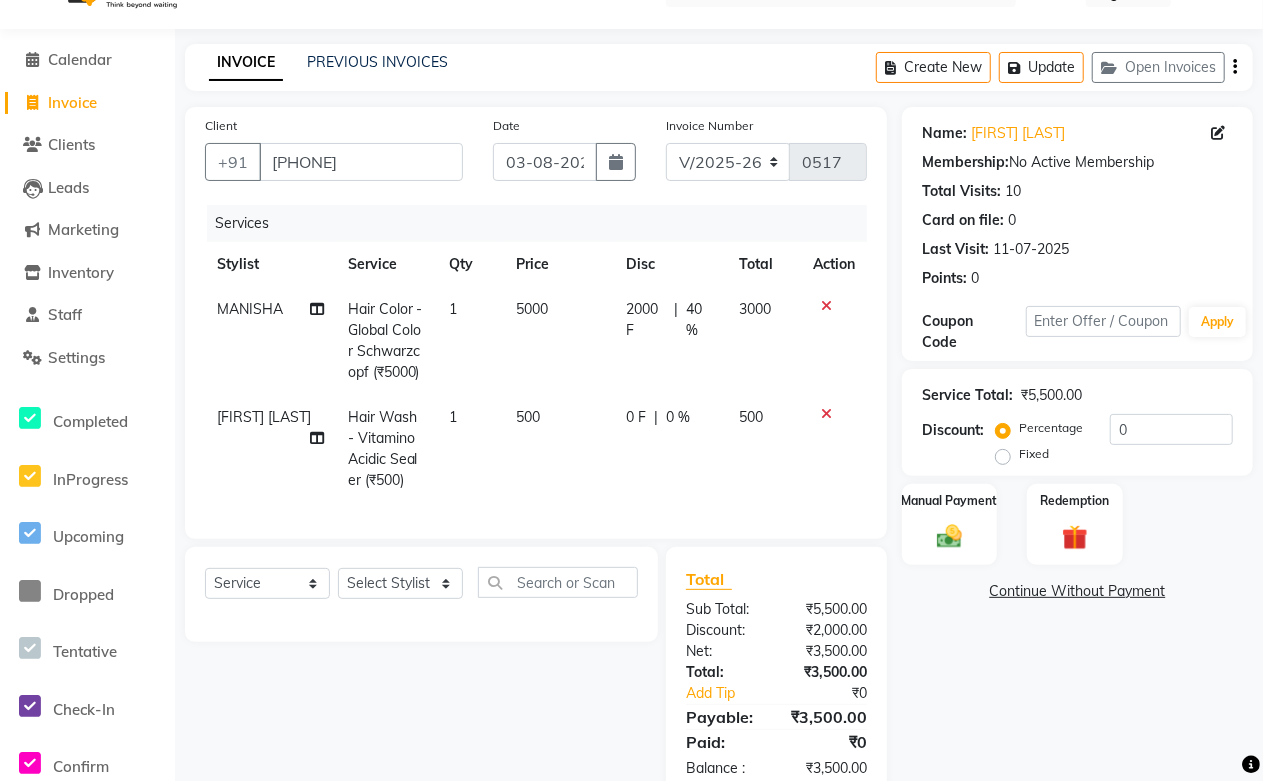 click on "Select  Service  Product  Membership  Package Voucher Prepaid Gift Card  Select Stylist Abdul Shoaib Aksha Khan Archika  Jain Arti Singh Farman Mirza Harsha Mam MANISHA Mohd. Furkan Neelu Suman Nisha Meghwal Payal Sen Pooja Jaga Poonam Trehan Ravina Sen Sahil Ansari Sanju di Sapna Sharma Shekhu Abdul Suraj Sen Sushant Verma TUSHAR" 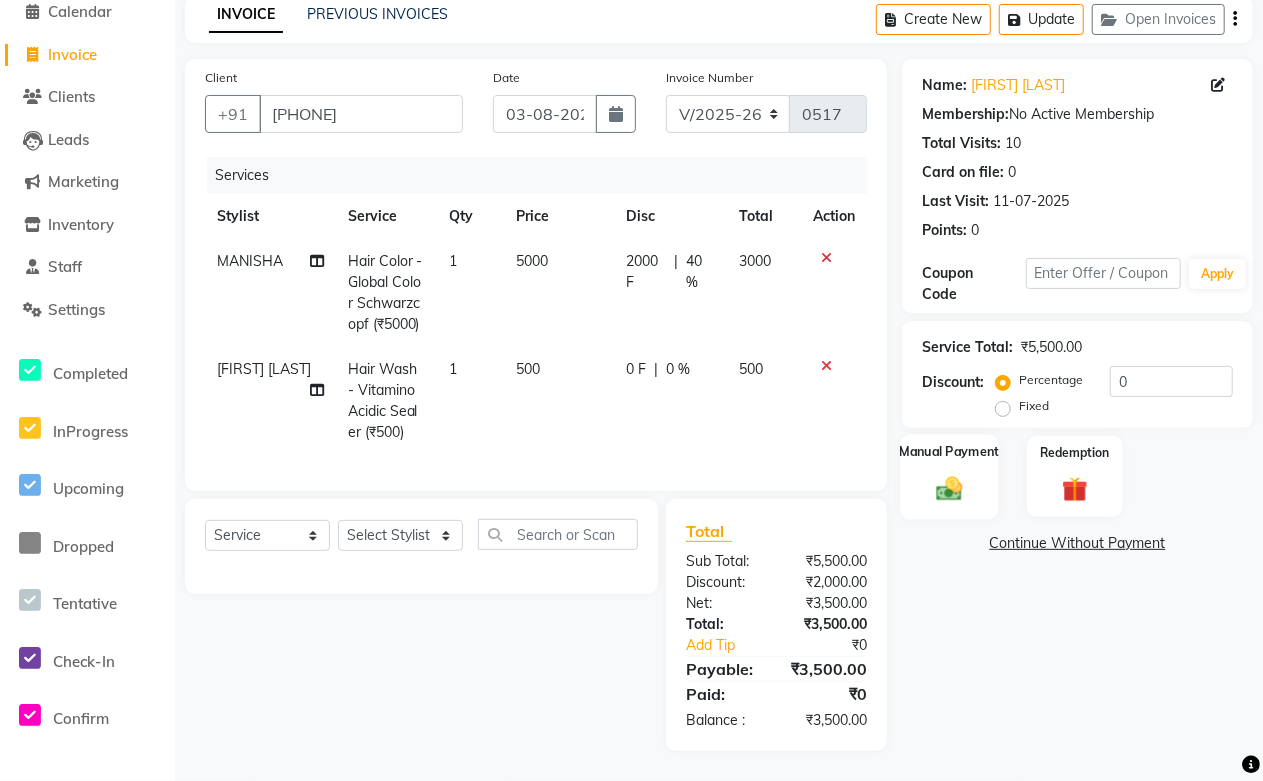 click 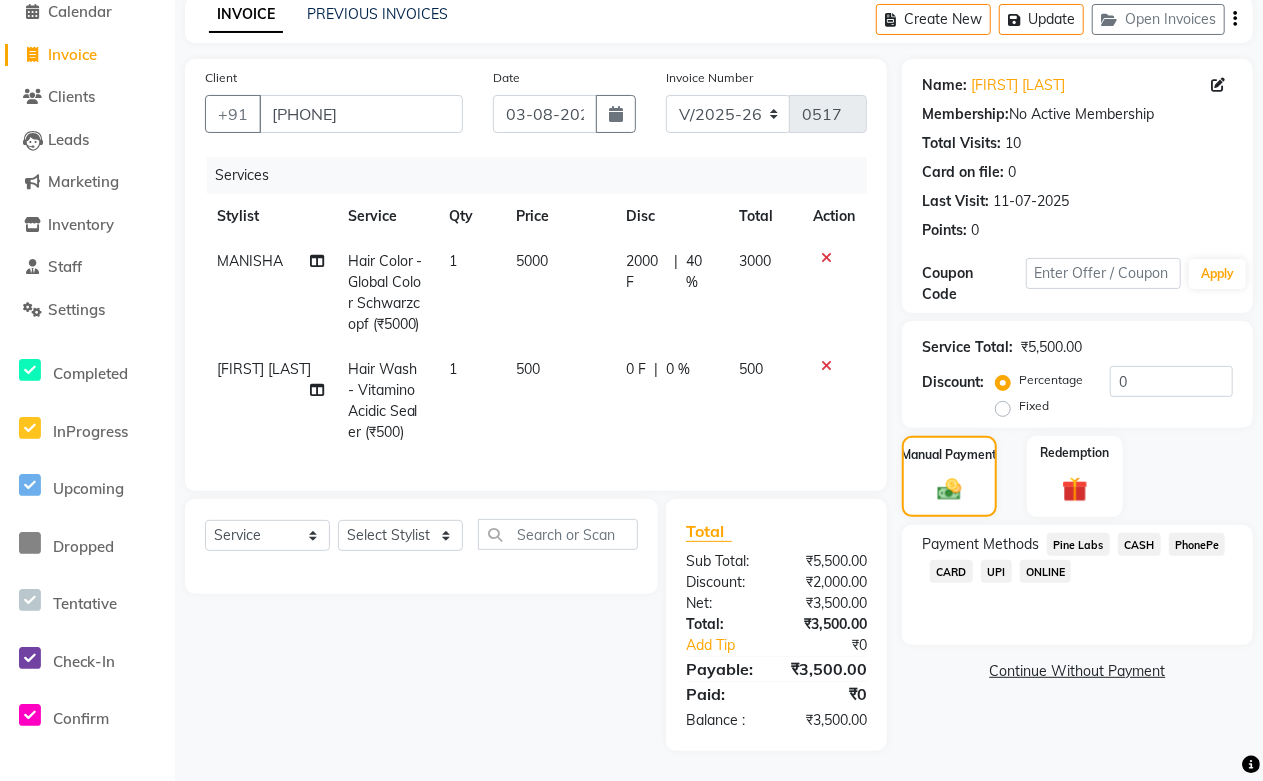 click on "CASH" 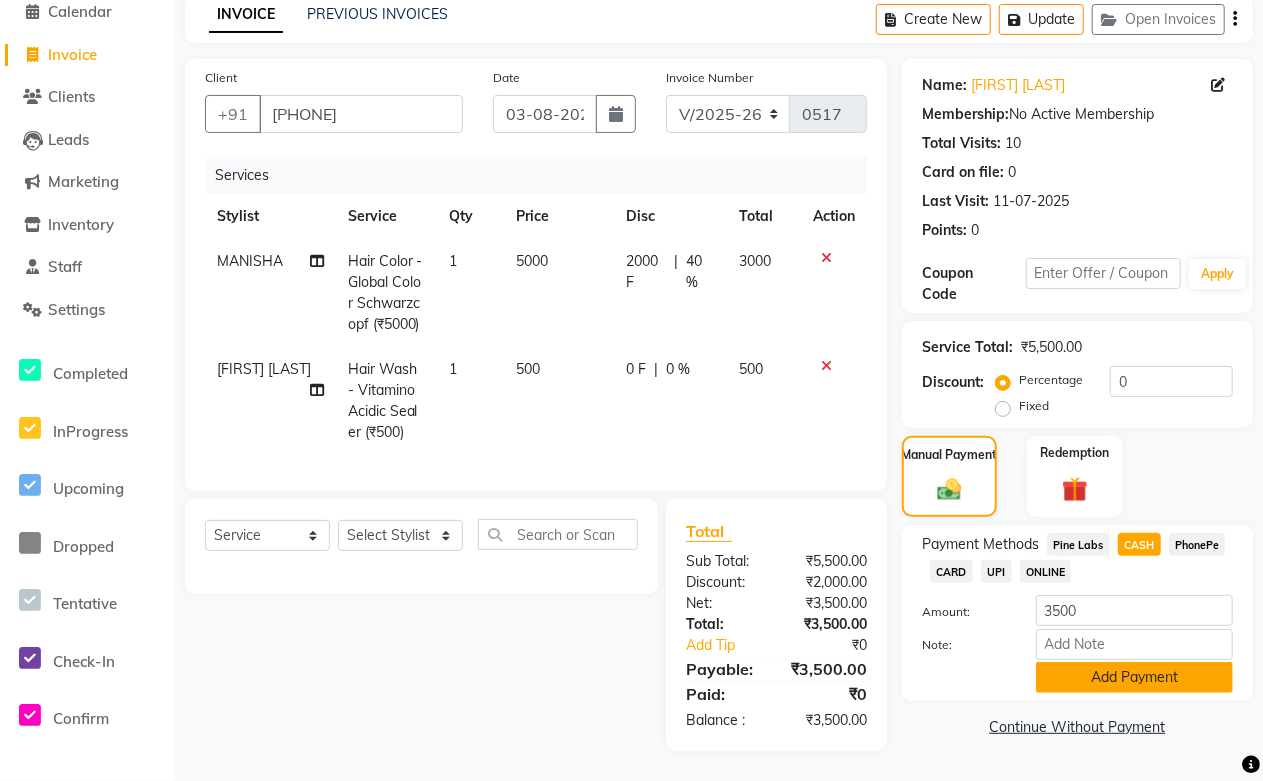 click on "Add Payment" 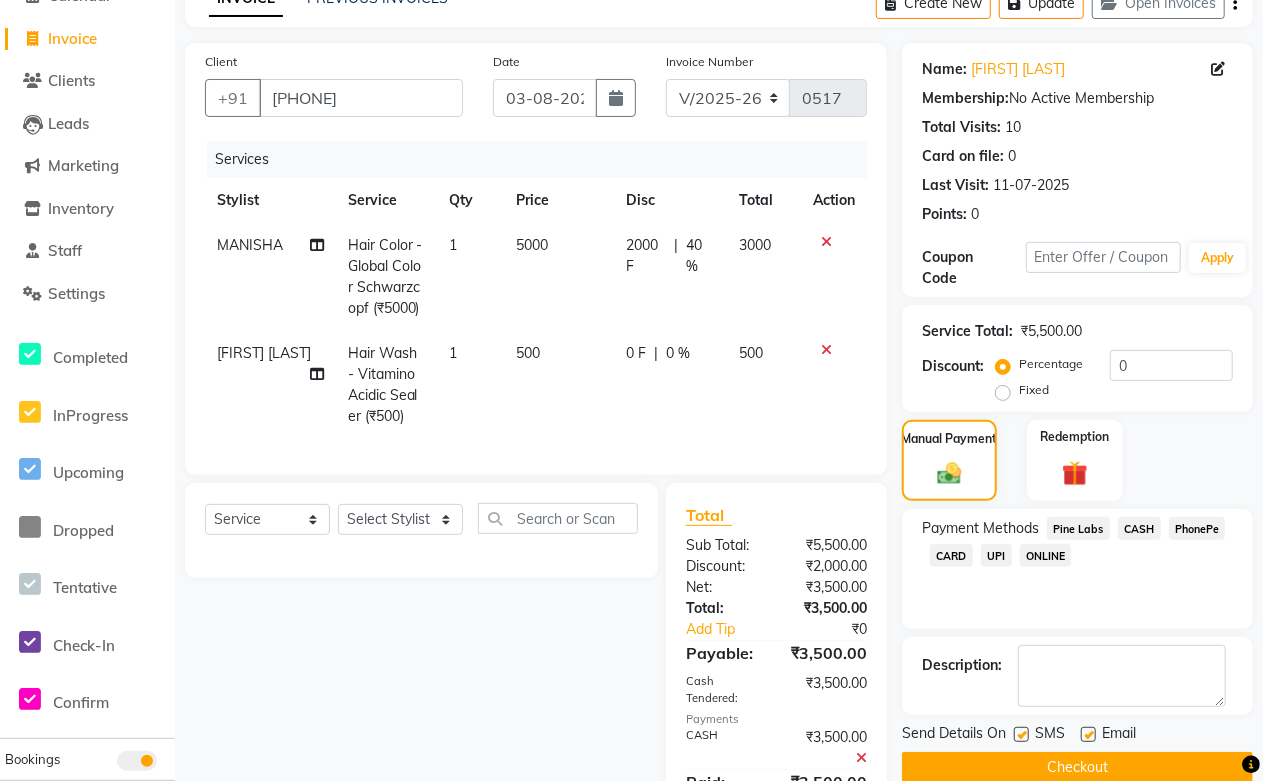 scroll, scrollTop: 212, scrollLeft: 0, axis: vertical 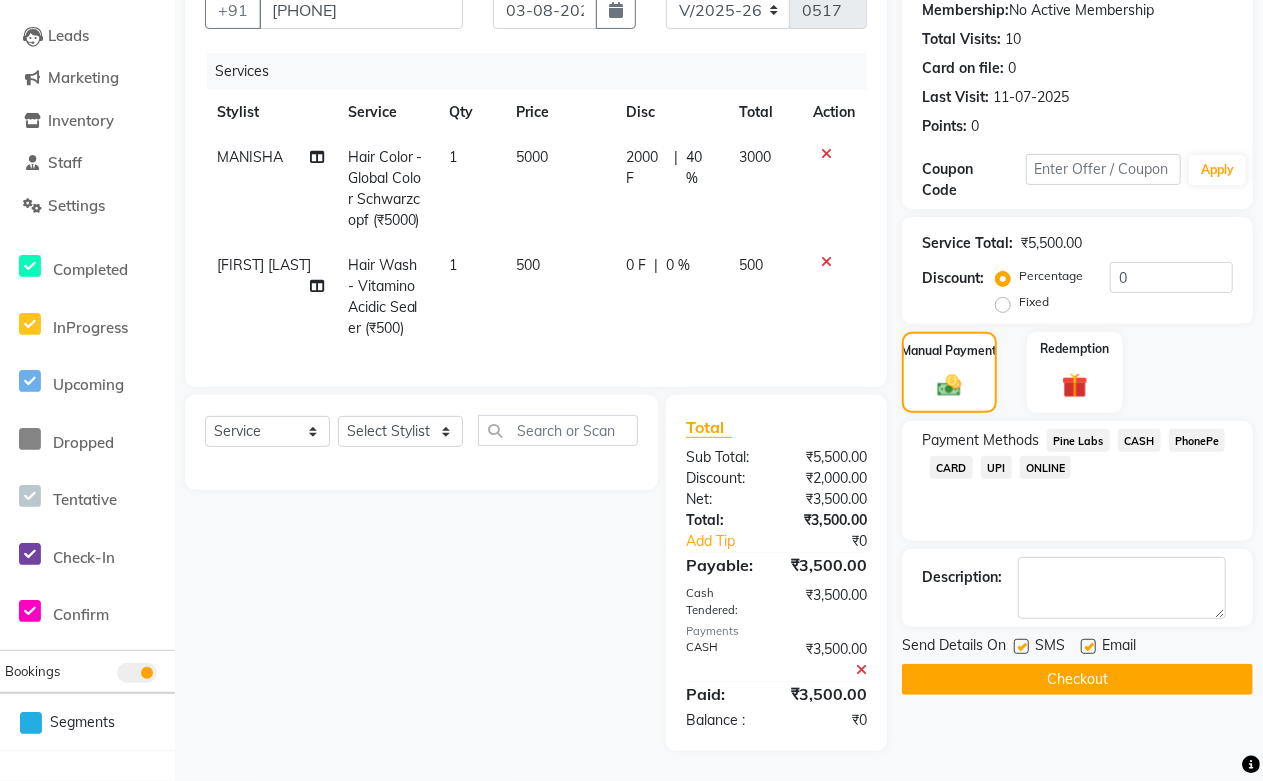 click 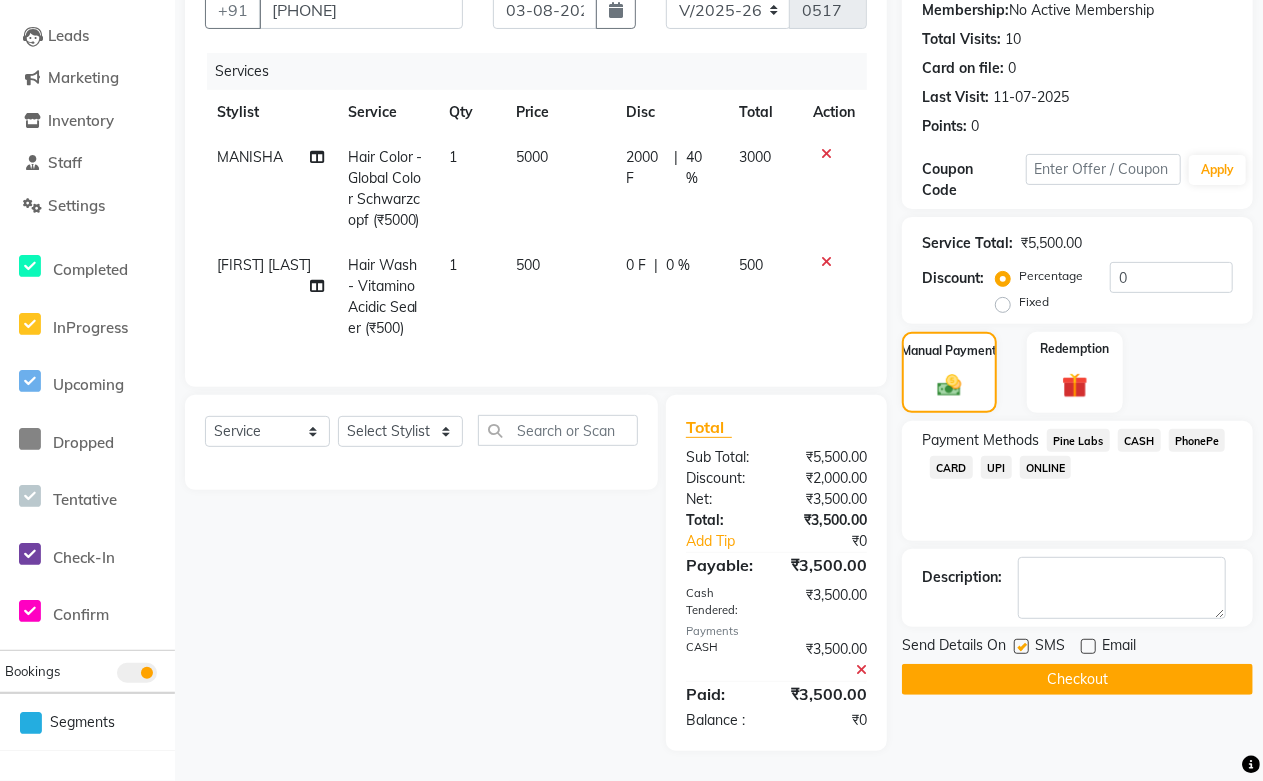 click on "Checkout" 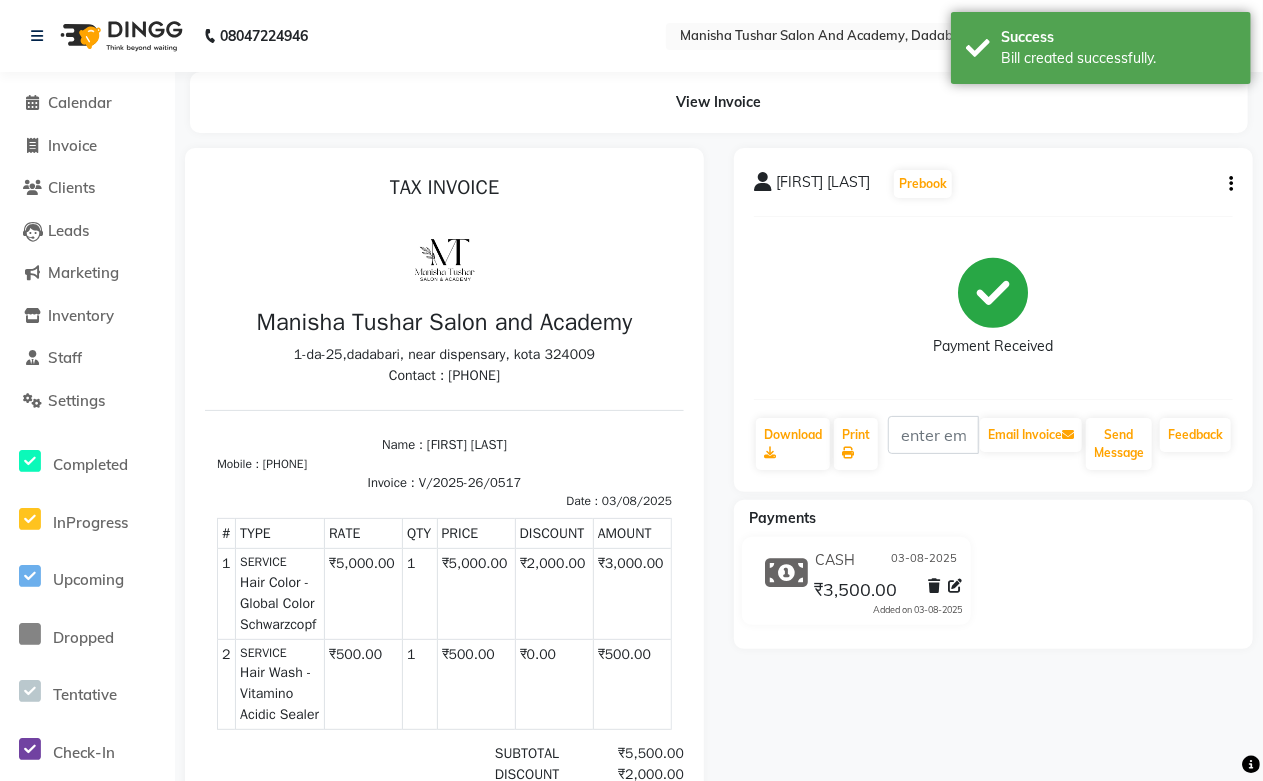 scroll, scrollTop: 0, scrollLeft: 0, axis: both 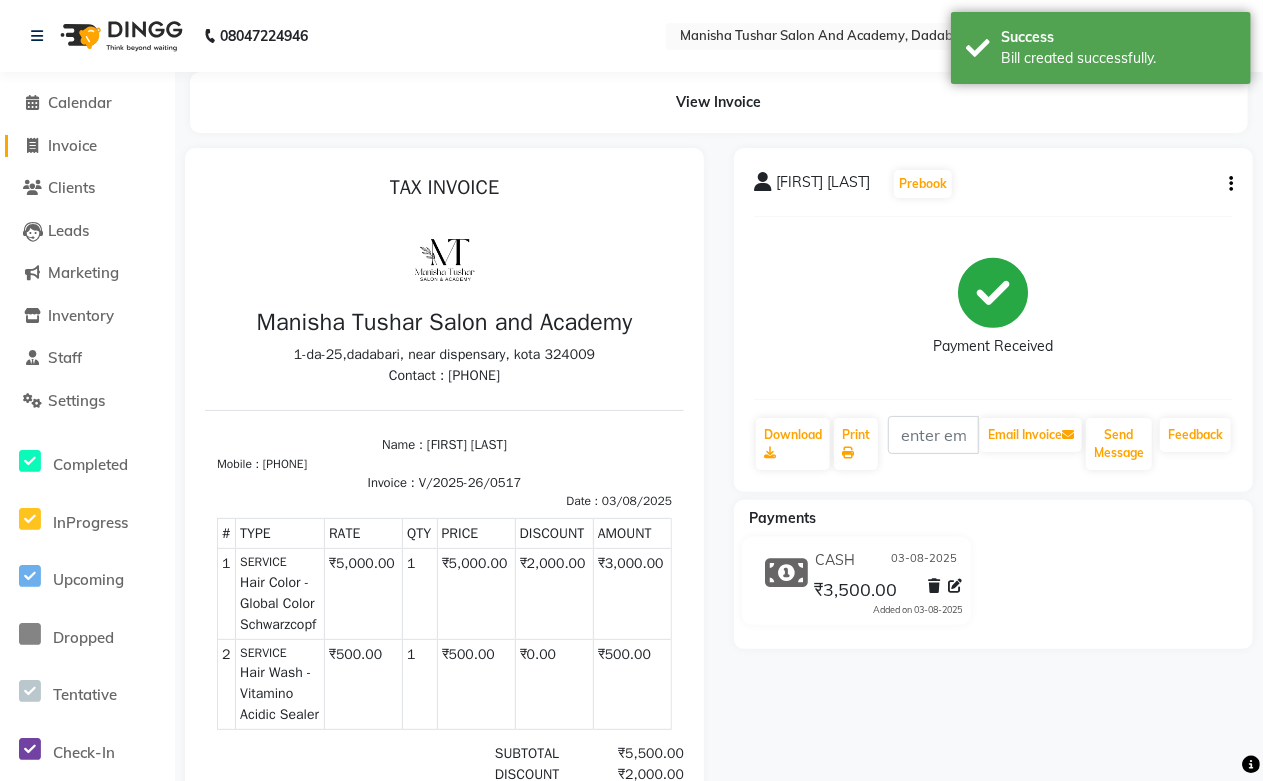 click on "Invoice" 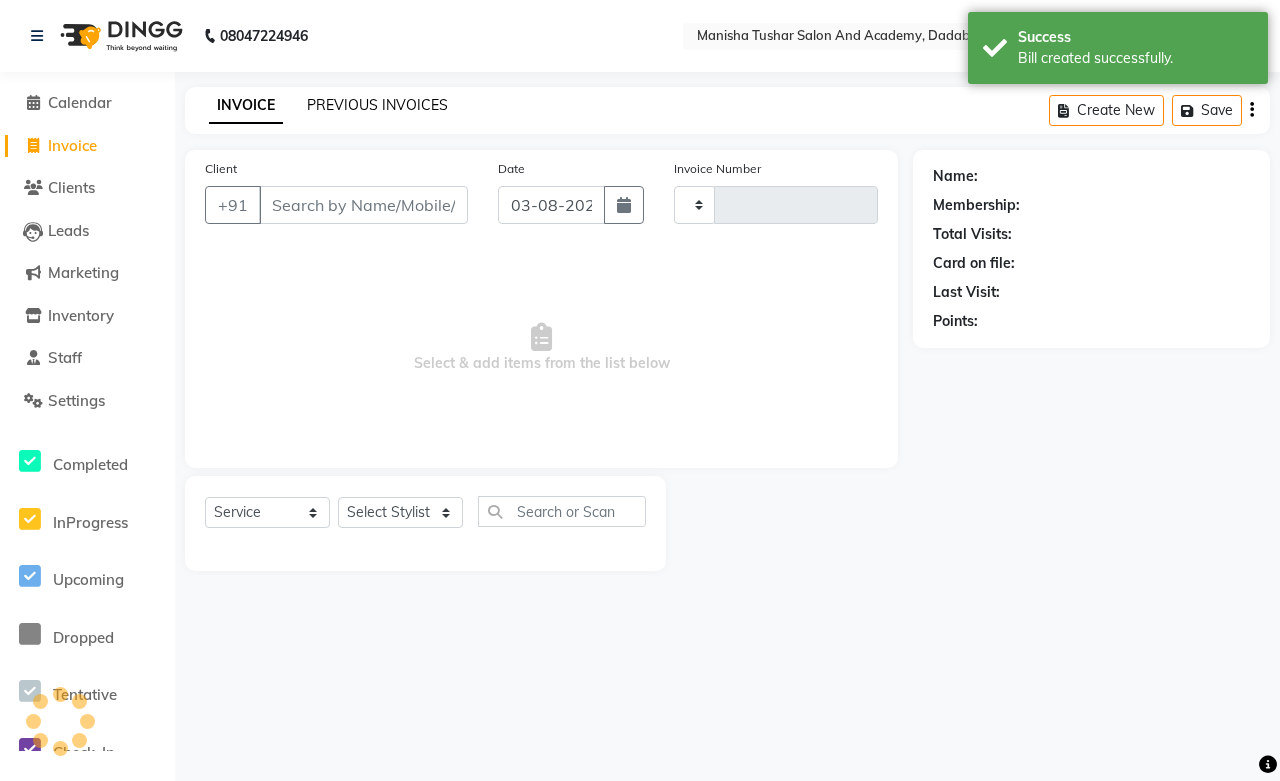 type on "0518" 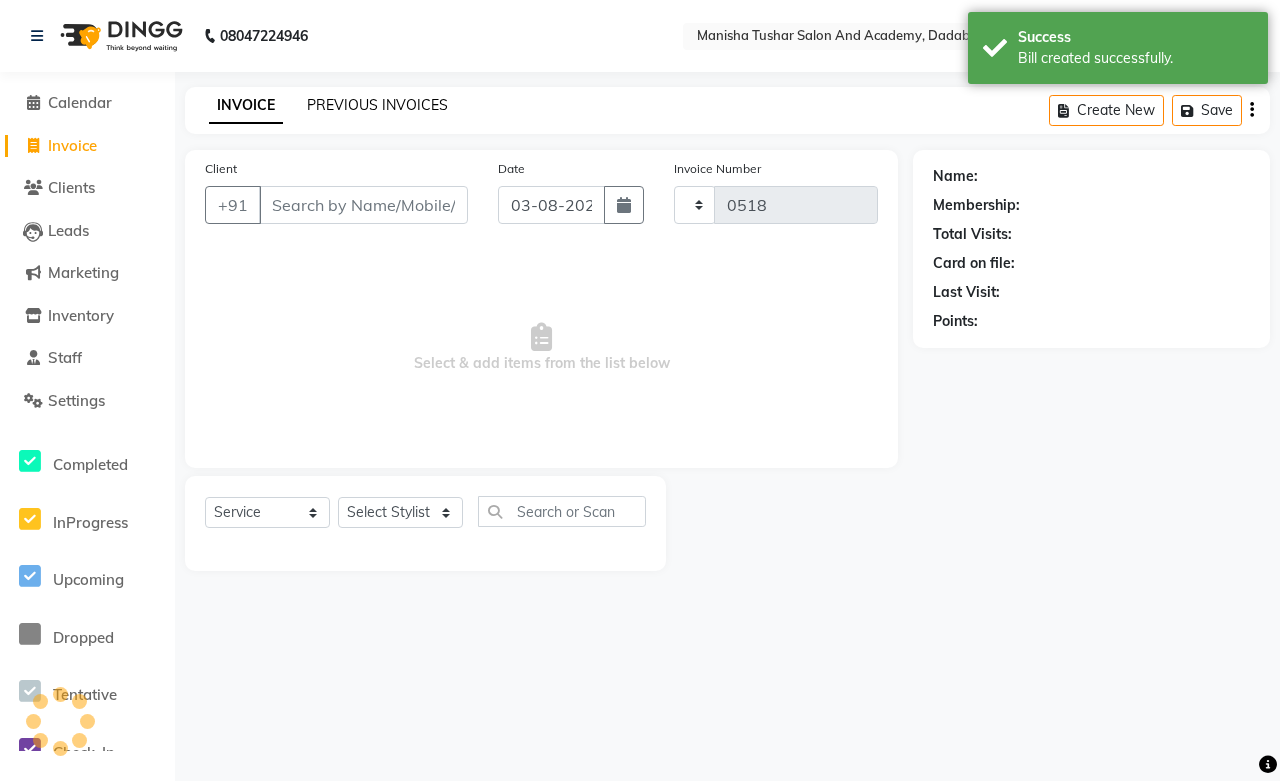 select on "6453" 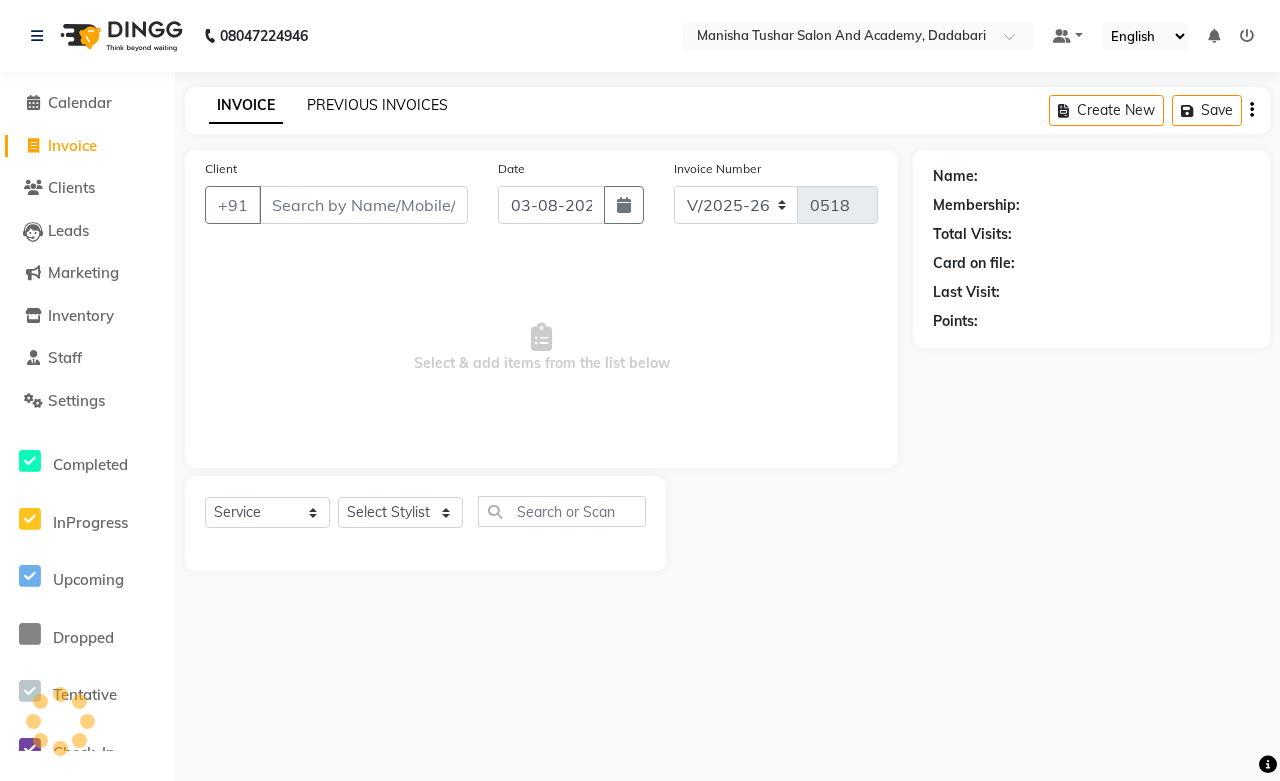 click on "PREVIOUS INVOICES" 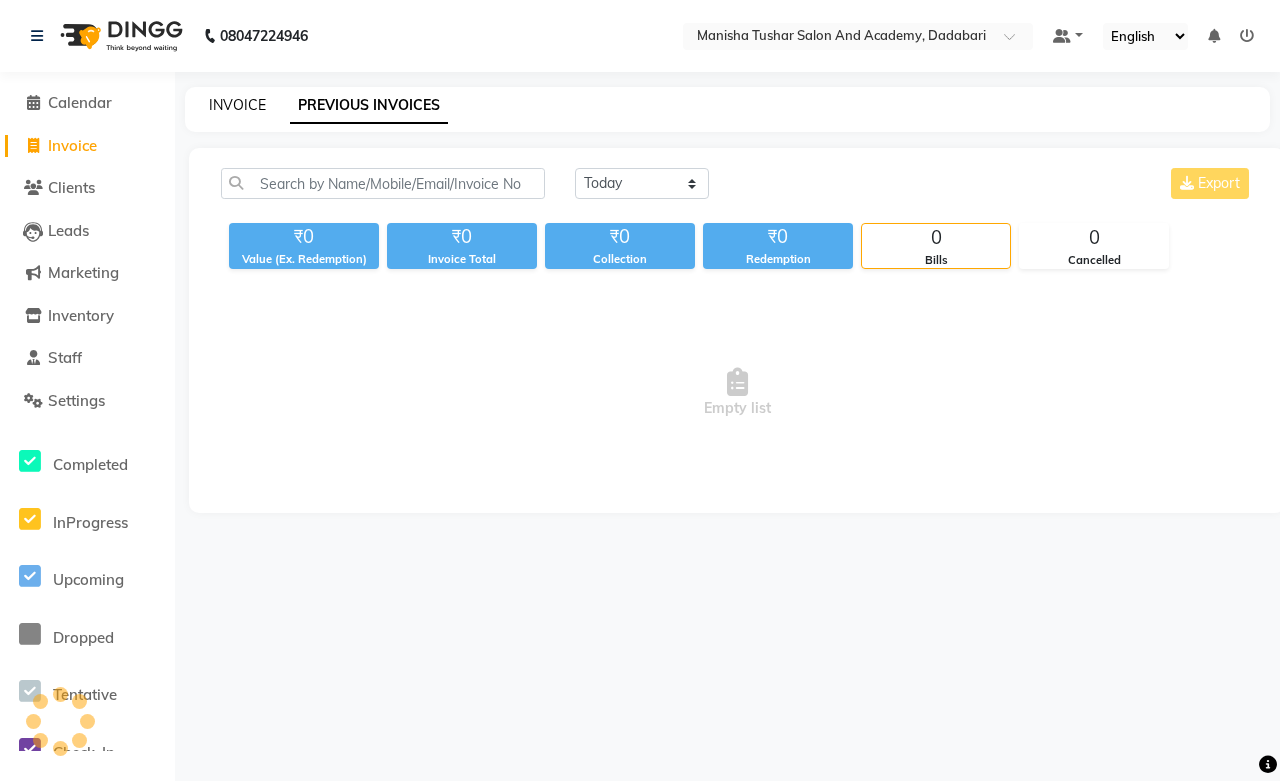 click on "INVOICE" 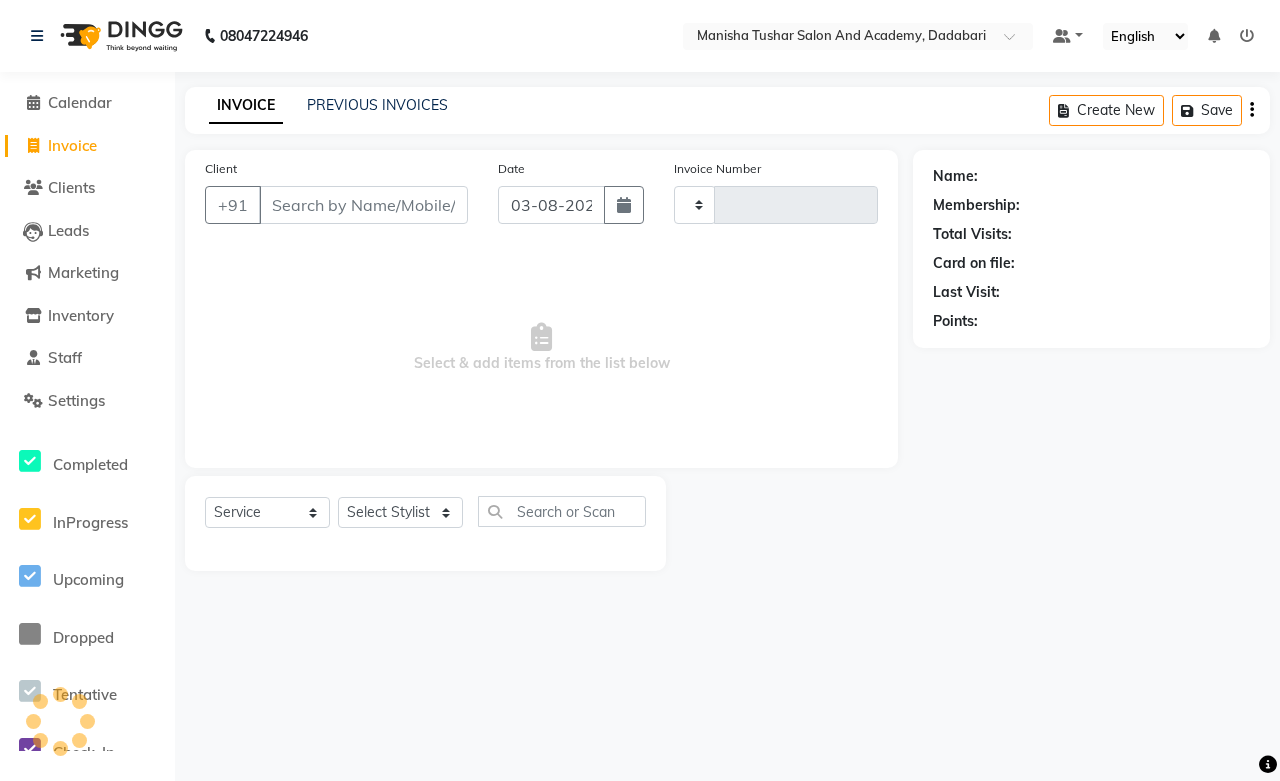 type on "0518" 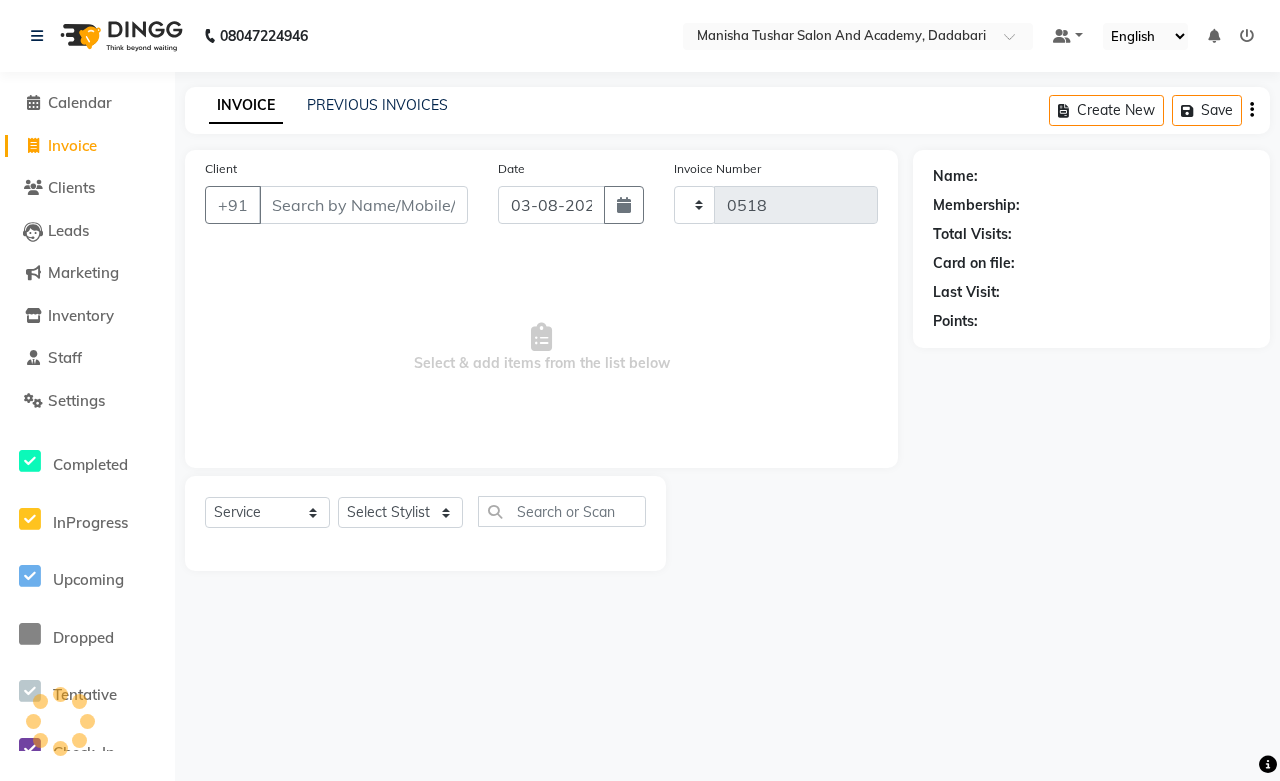select on "6453" 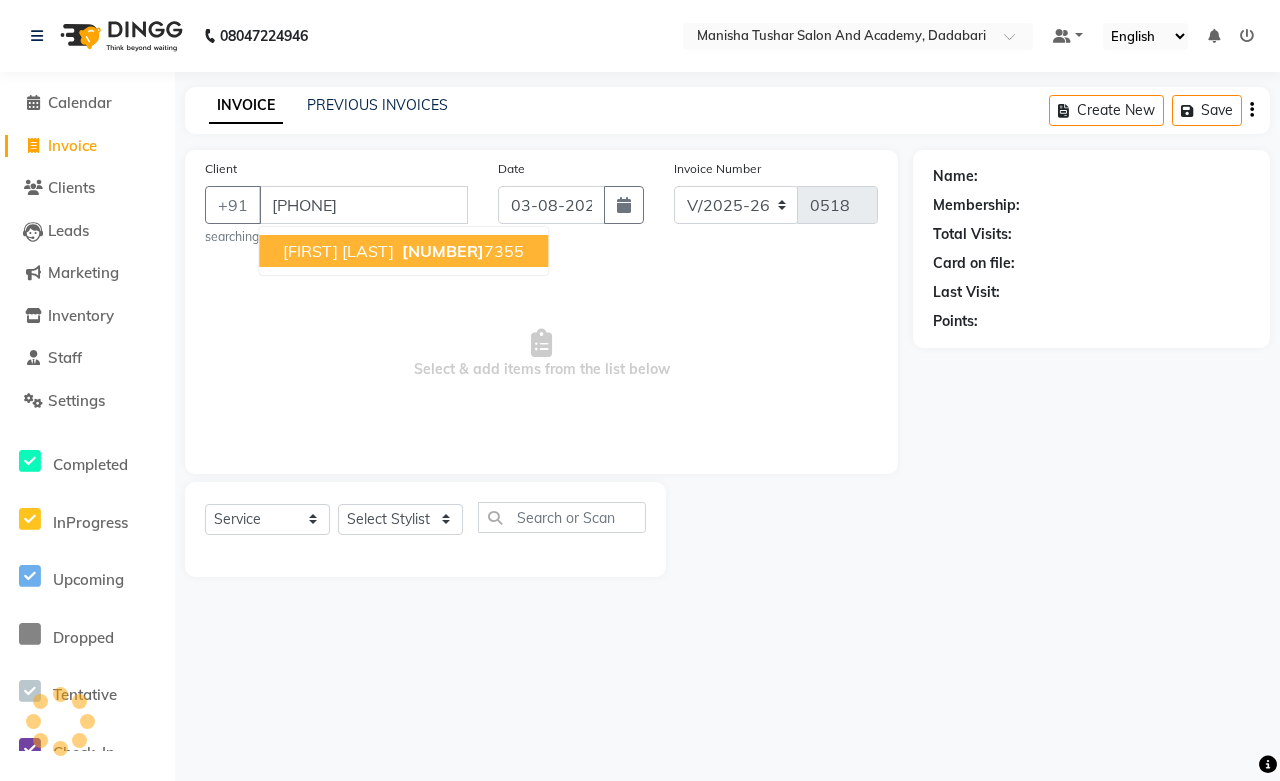 click on "[FIRST] [LAST]" at bounding box center (338, 251) 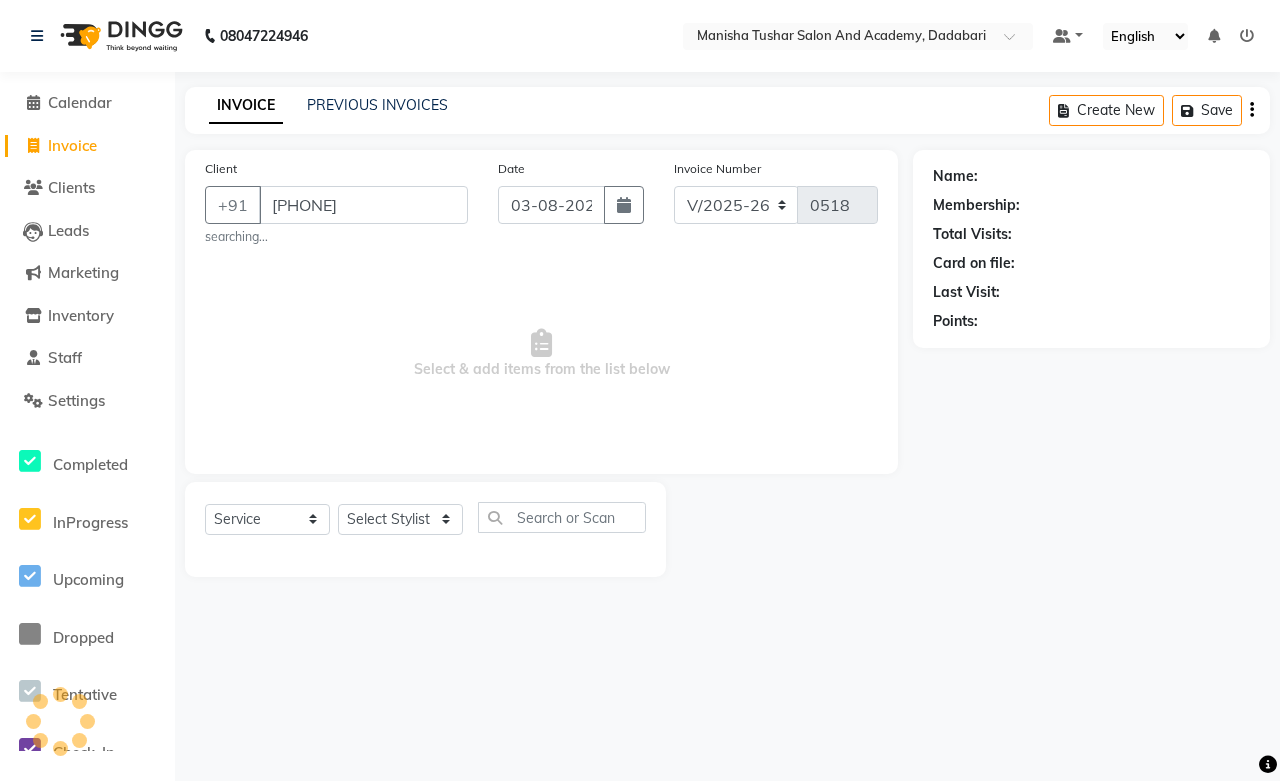 type on "[PHONE]" 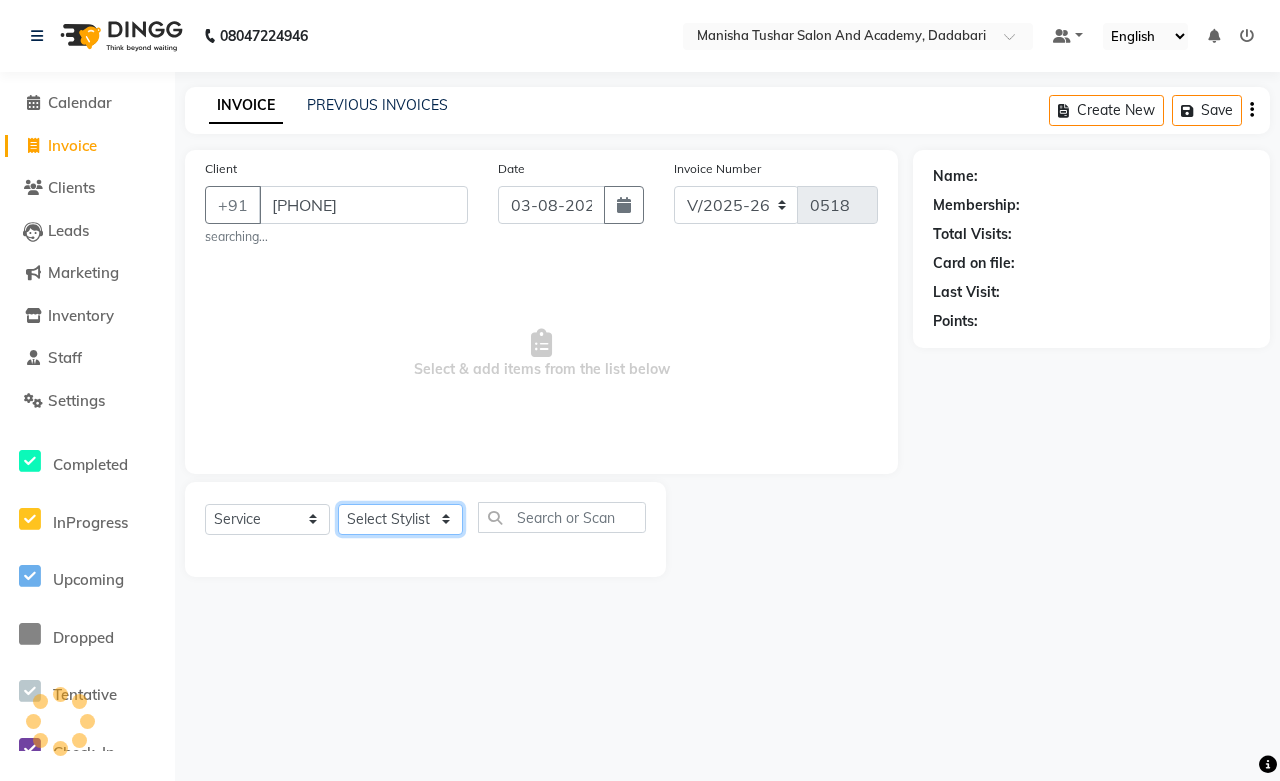 click on "Select Stylist [FIRST] [LAST] [FIRST] [LAST] [FIRST] [LAST] [FIRST] [LAST] [FIRST] [LAST] [FIRST] [LAST] MANISHA [FIRST] [LAST] [FIRST] [LAST] [LAST] [LAST] [FIRST] [LAST] [FIRST] [LAST] [FIRST] [LAST] [FIRST] [LAST] [FIRST] [LAST] [FIRST] [LAST] [FIRST] [LAST] [FIRST] [LAST]" 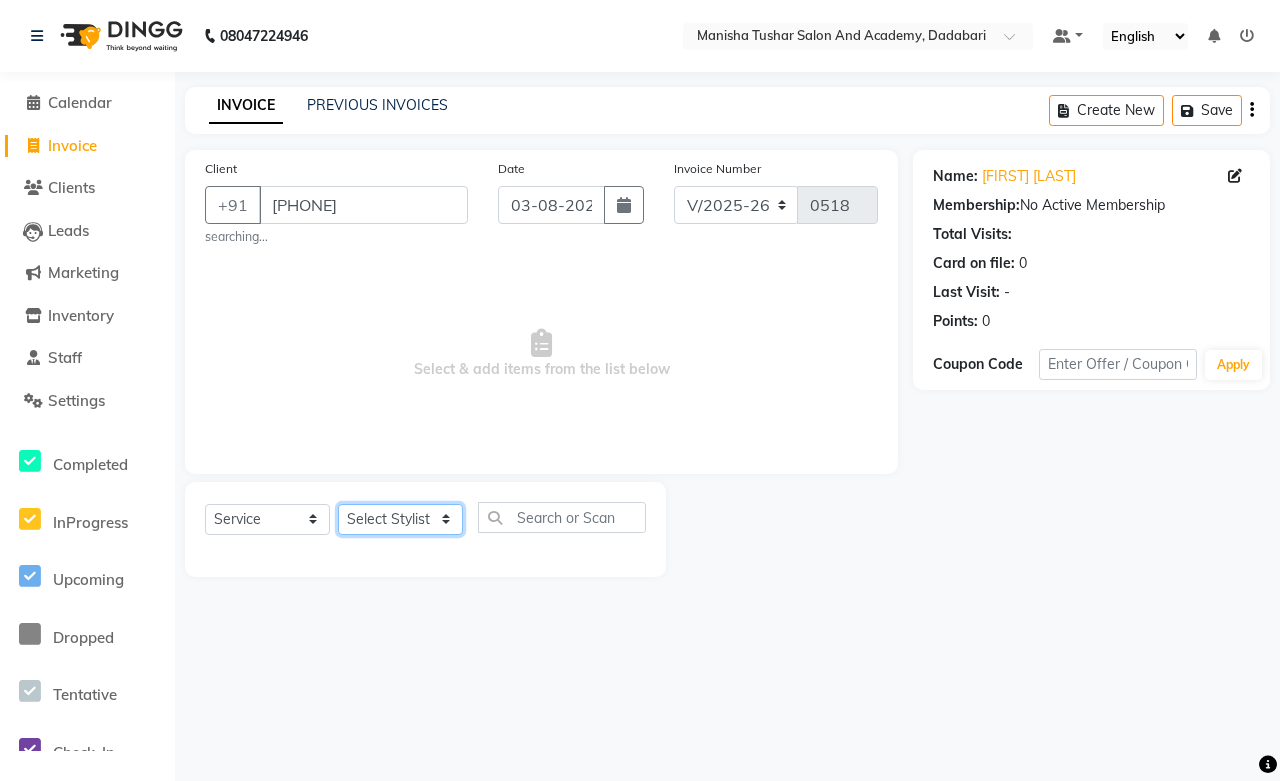 select on "49047" 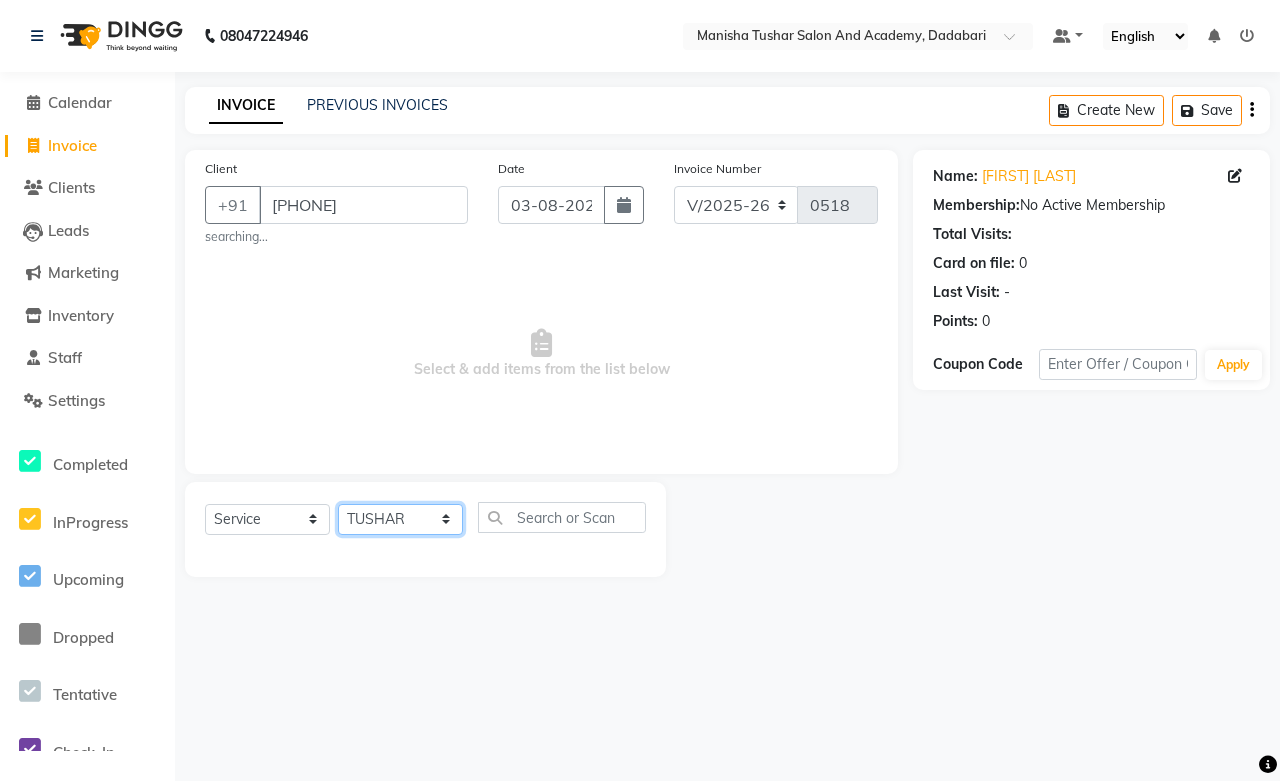 click on "Select Stylist [FIRST] [LAST] [FIRST] [LAST] [FIRST] [LAST] [FIRST] [LAST] [FIRST] [LAST] [FIRST] [LAST] MANISHA [FIRST] [LAST] [FIRST] [LAST] [LAST] [LAST] [FIRST] [LAST] [FIRST] [LAST] [FIRST] [LAST] [FIRST] [LAST] [FIRST] [LAST] [FIRST] [LAST] [FIRST] [LAST] [FIRST] [LAST]" 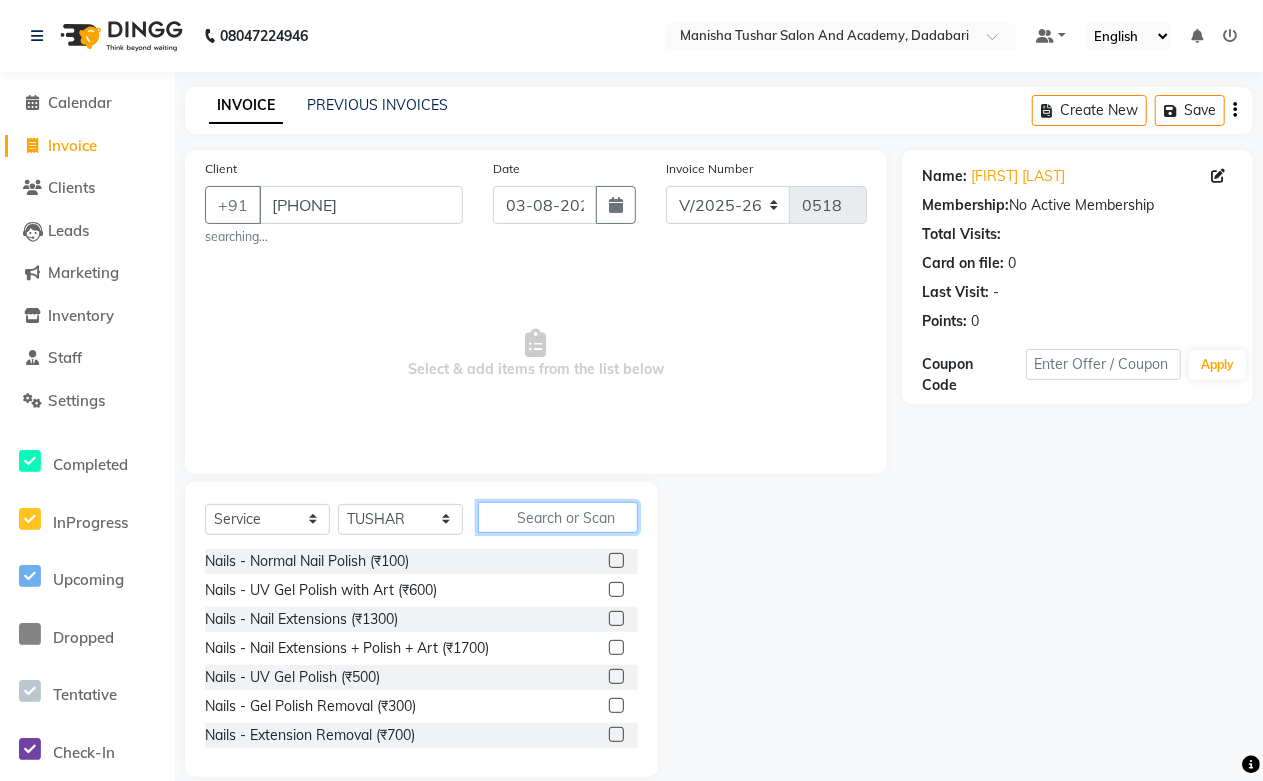 click 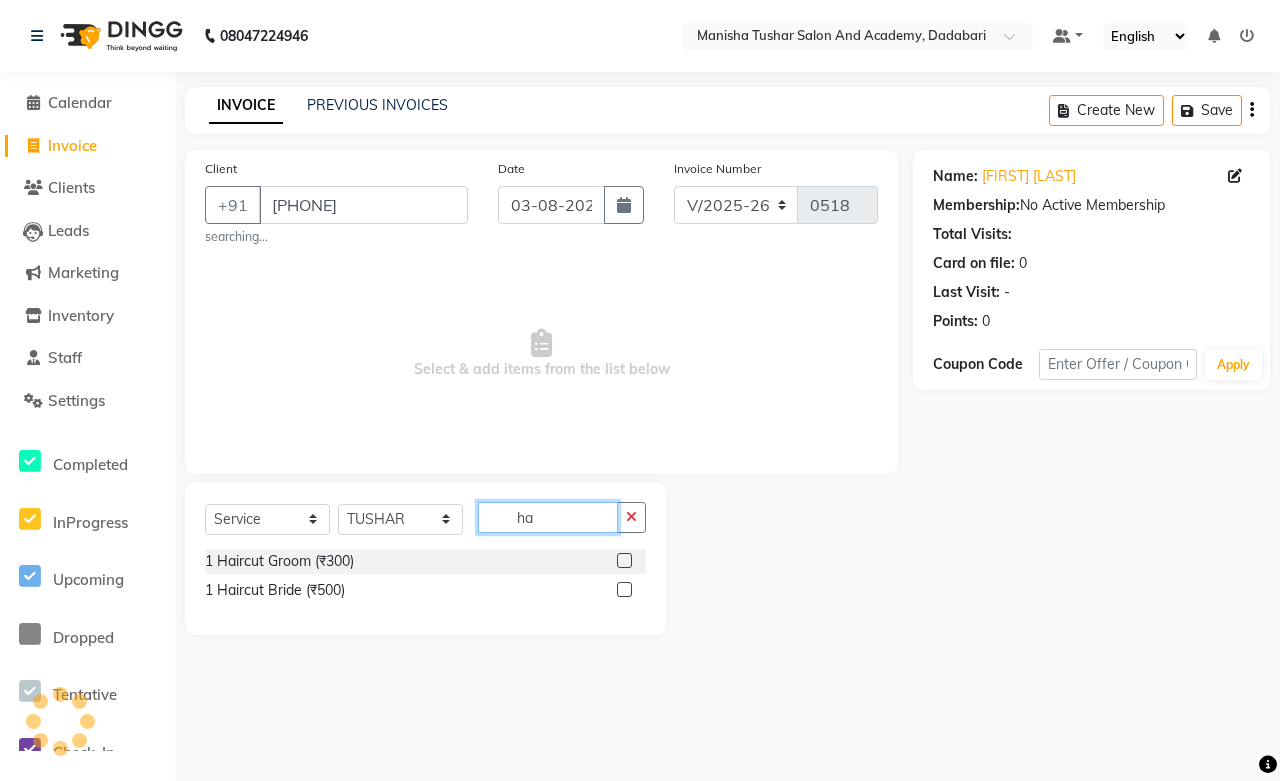 type on "h" 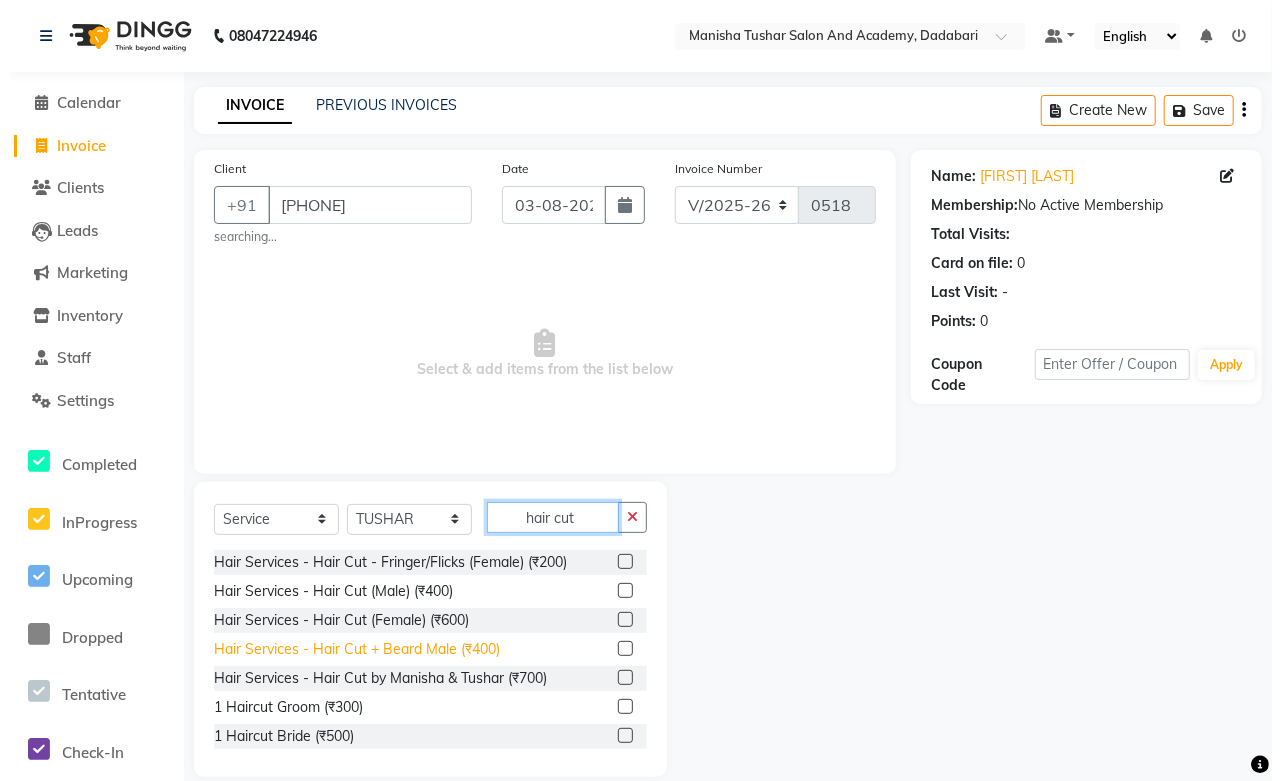 scroll, scrollTop: 118, scrollLeft: 0, axis: vertical 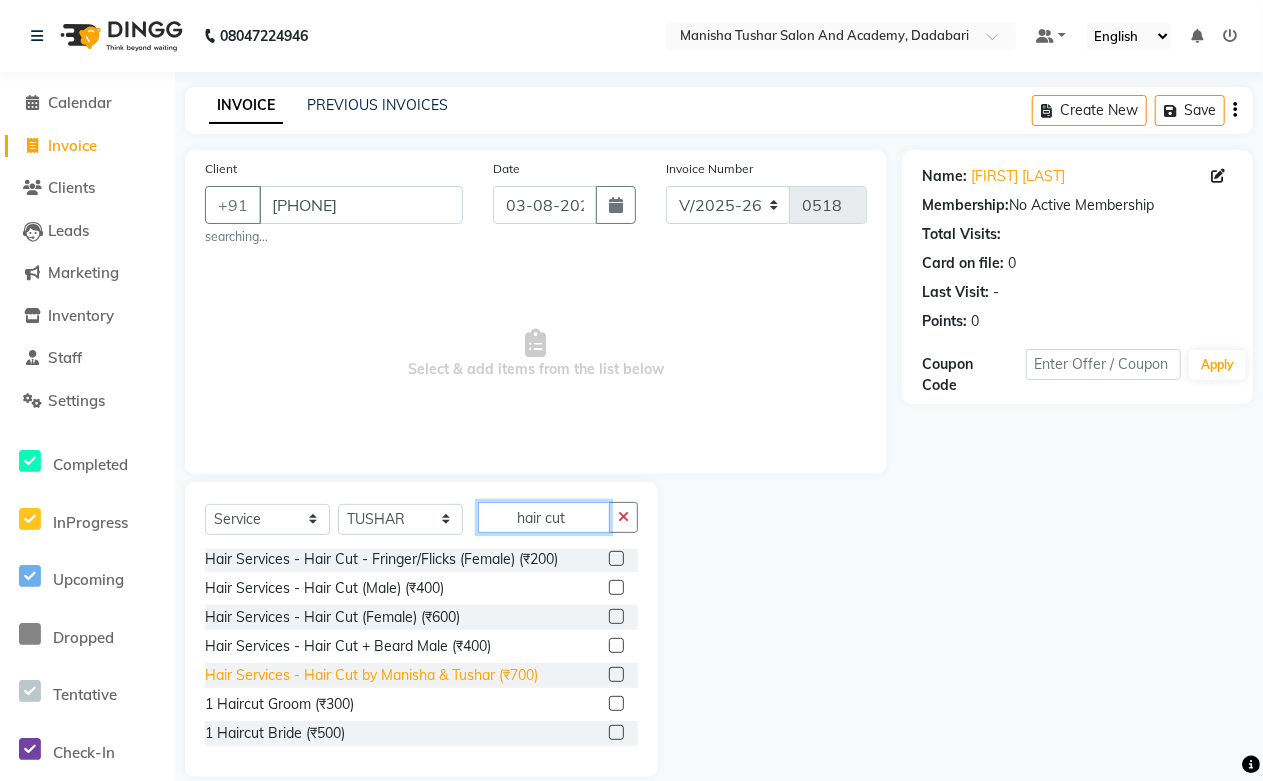 type on "hair cut" 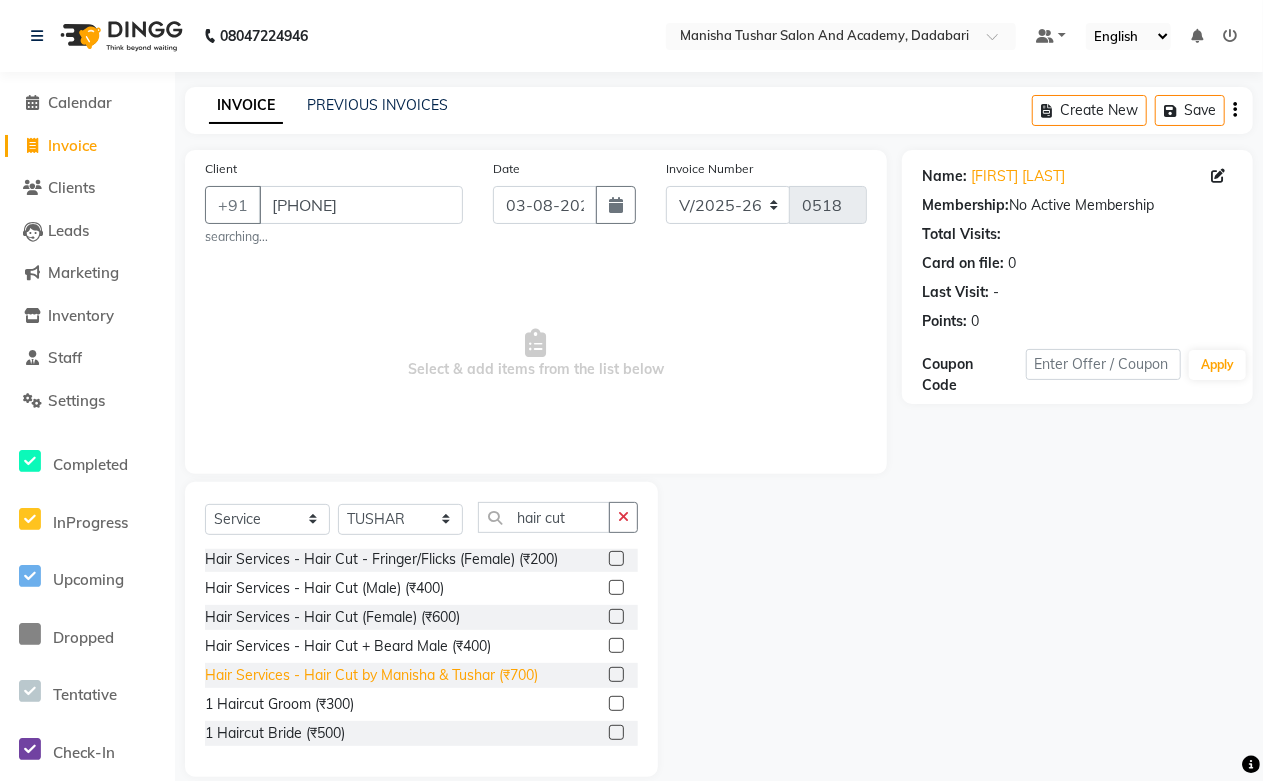 click on "Hair Services - Hair Cut by Manisha & Tushar (₹700)" 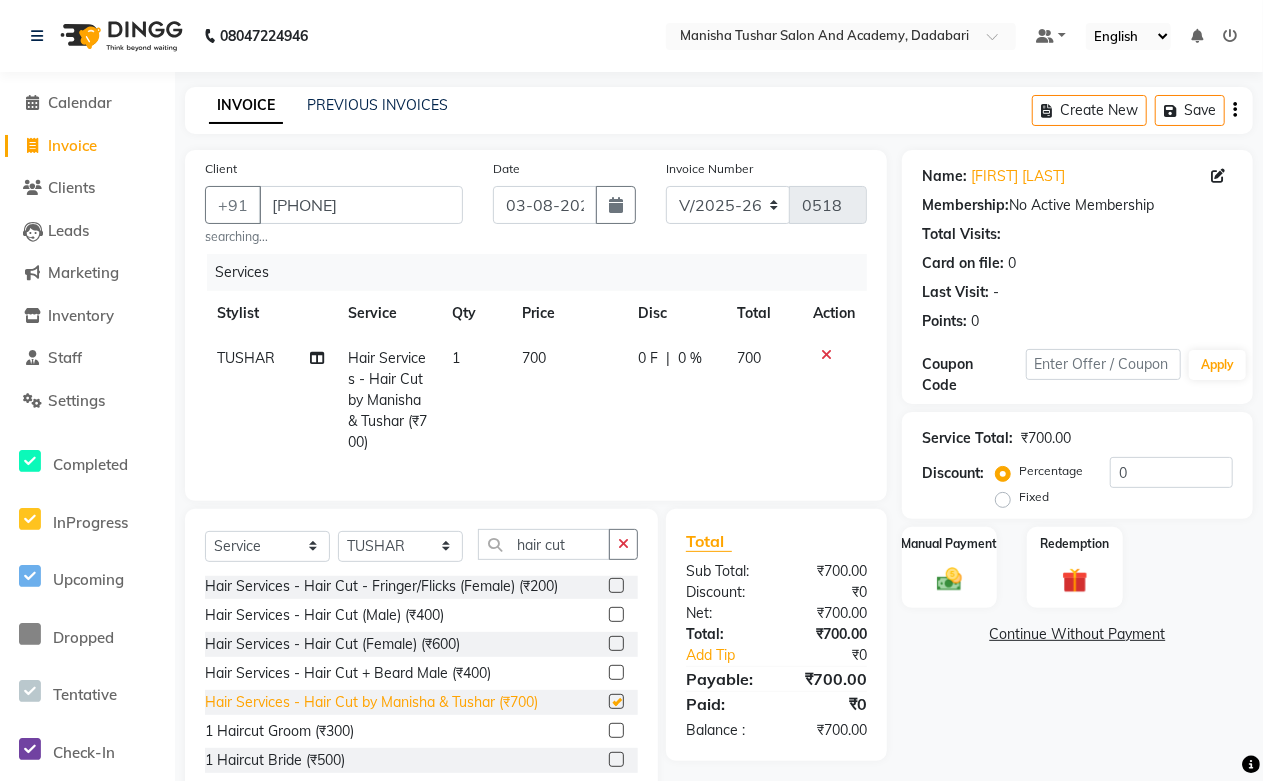 checkbox on "false" 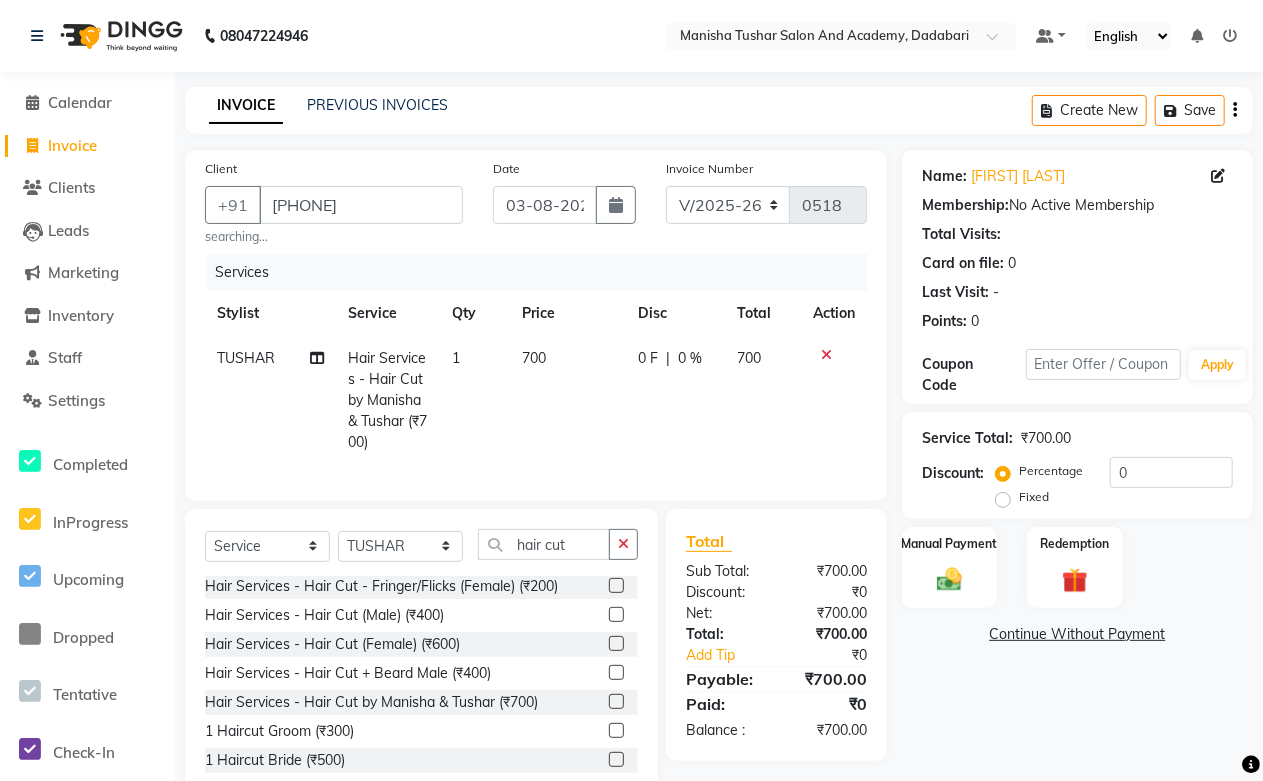 click on "TUSHAR" 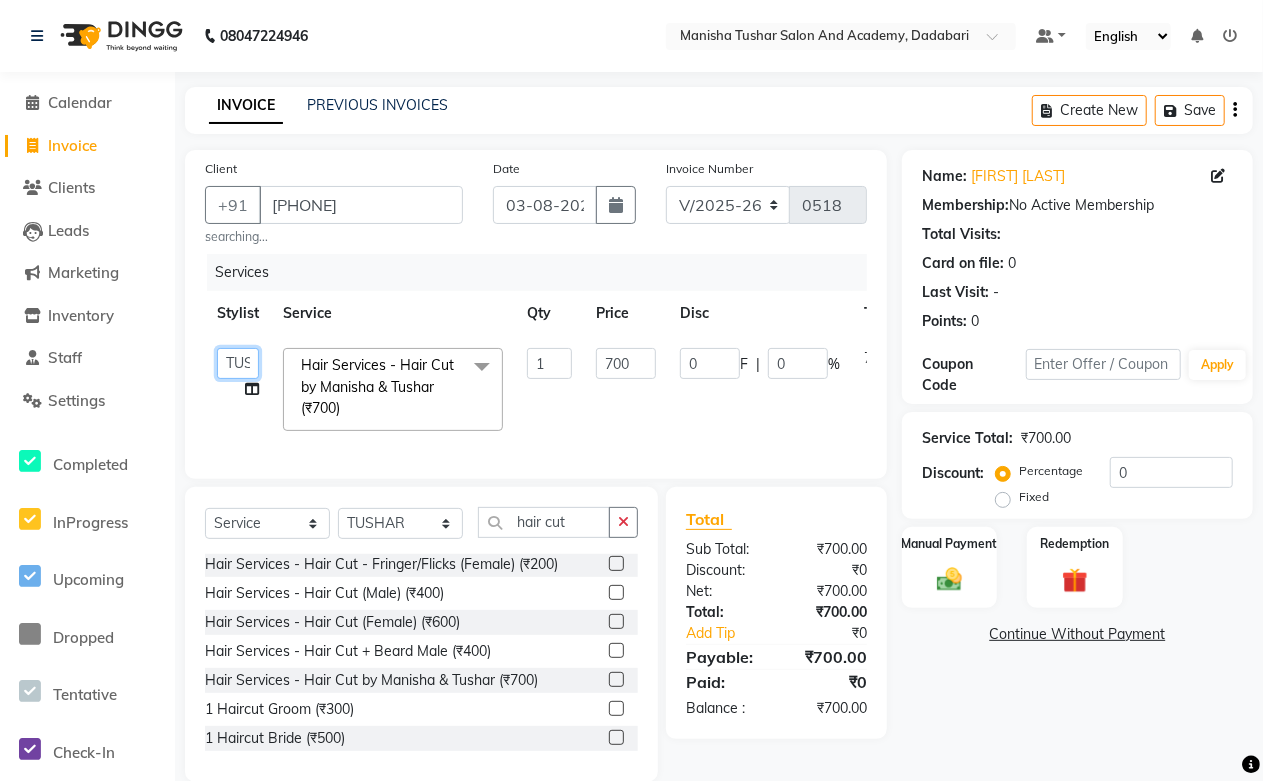 click on "[PERSON] [PERSON] [PERSON] [PERSON] [PERSON] [PERSON] [PERSON] [PERSON] [PERSON] [PERSON] [PERSON] [PERSON] [PERSON] [PERSON] [PERSON] [PERSON] [PERSON] [PERSON] [PERSON] [PERSON]" 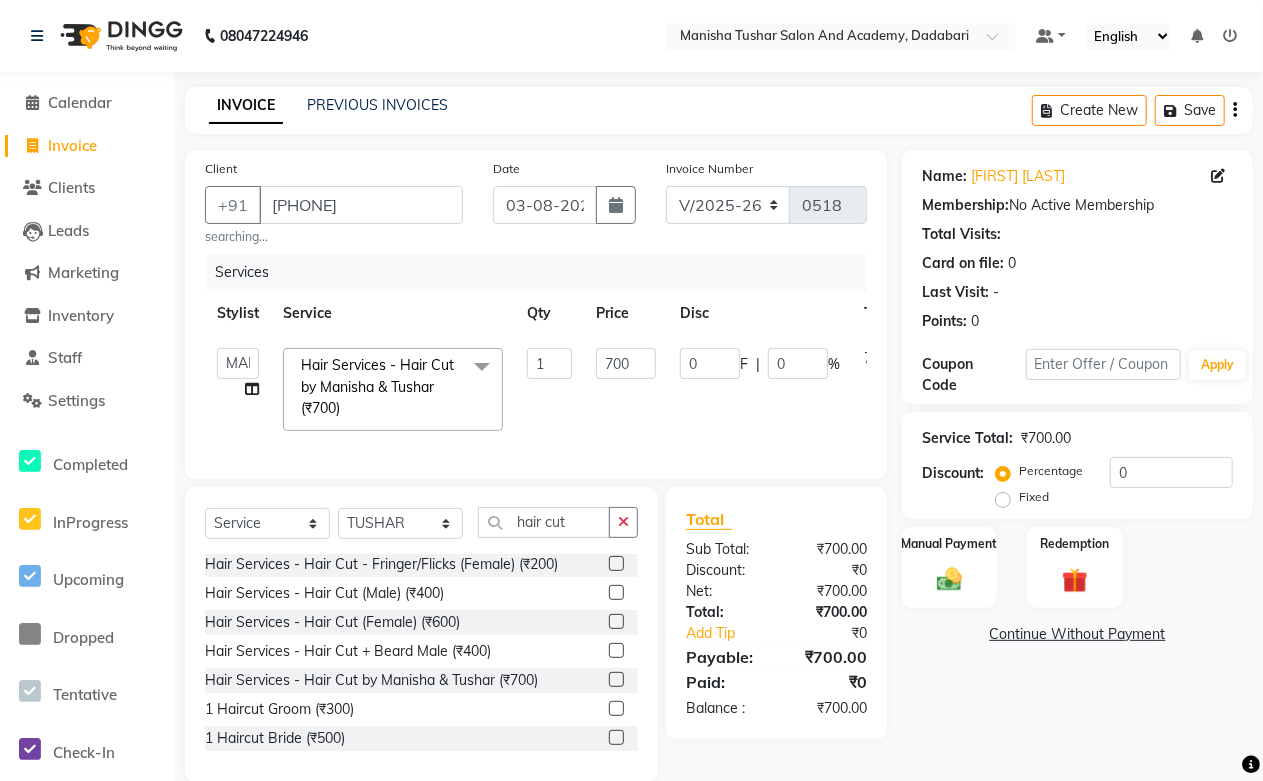 select on "49048" 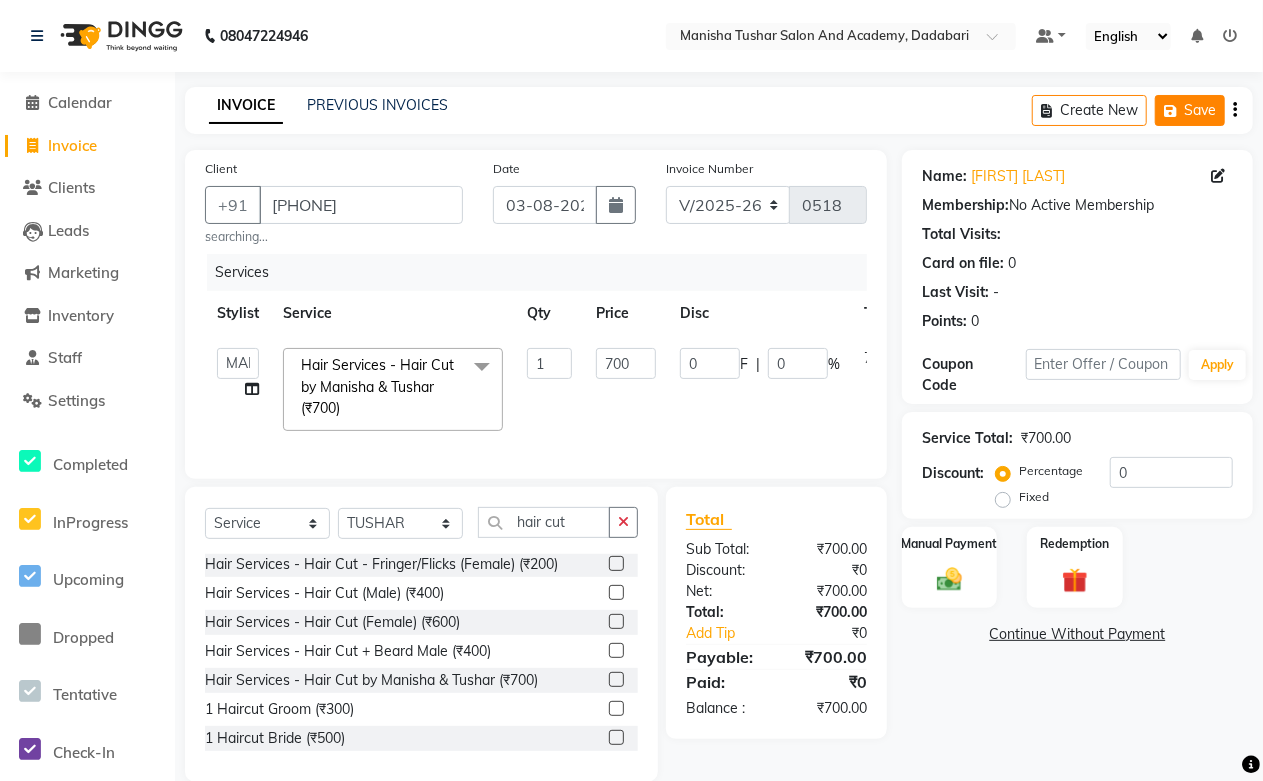 click on "Save" 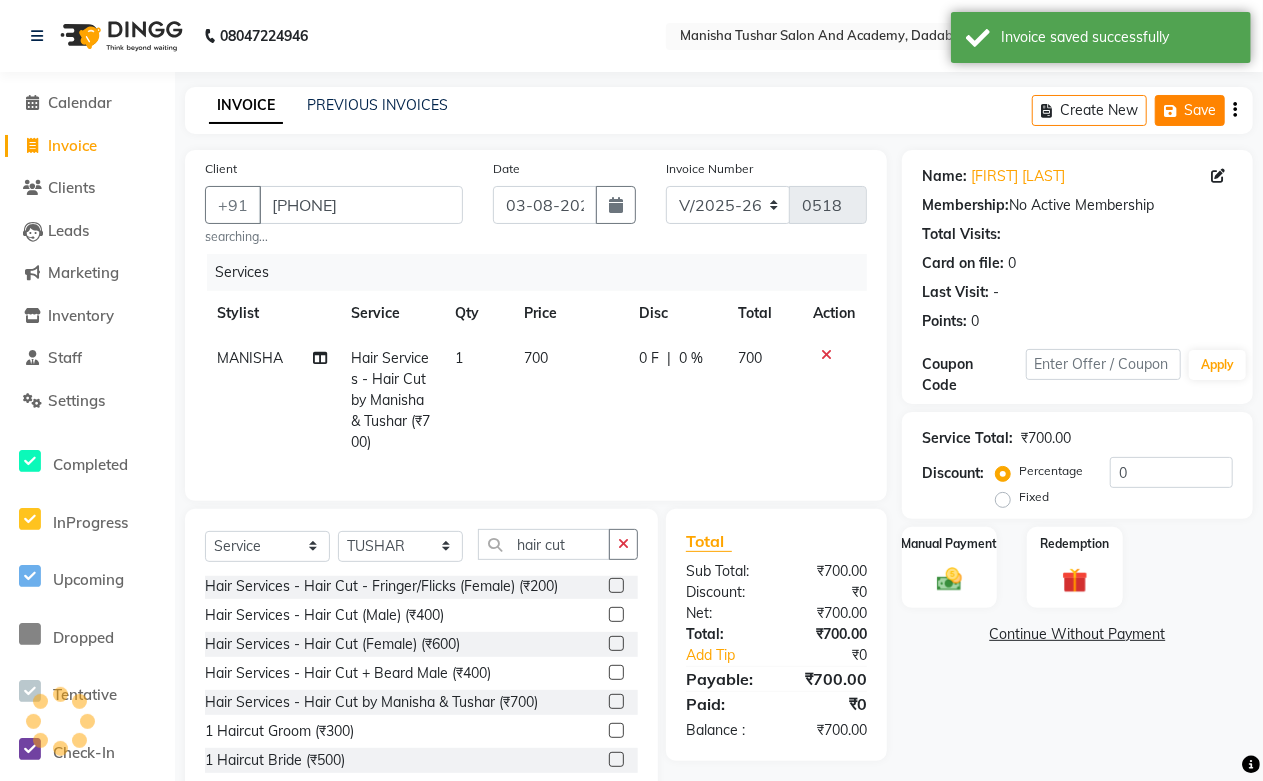 click 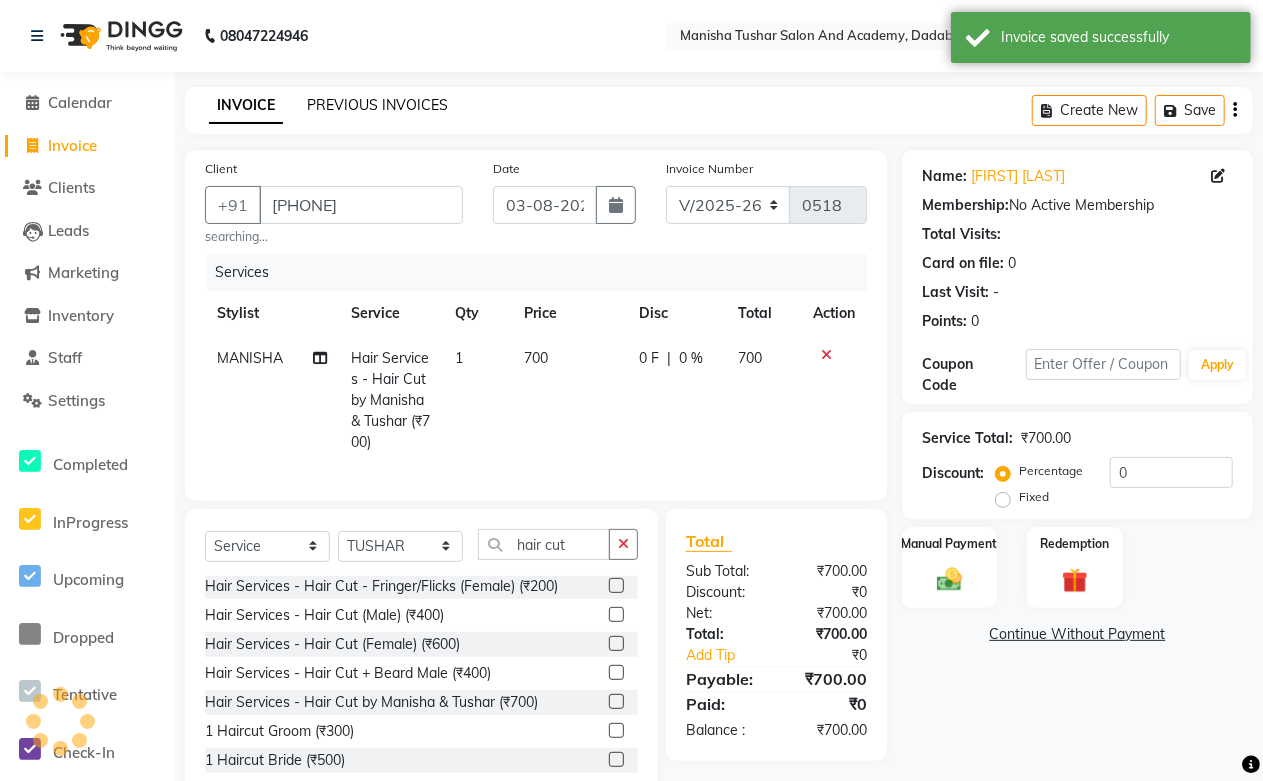 click on "PREVIOUS INVOICES" 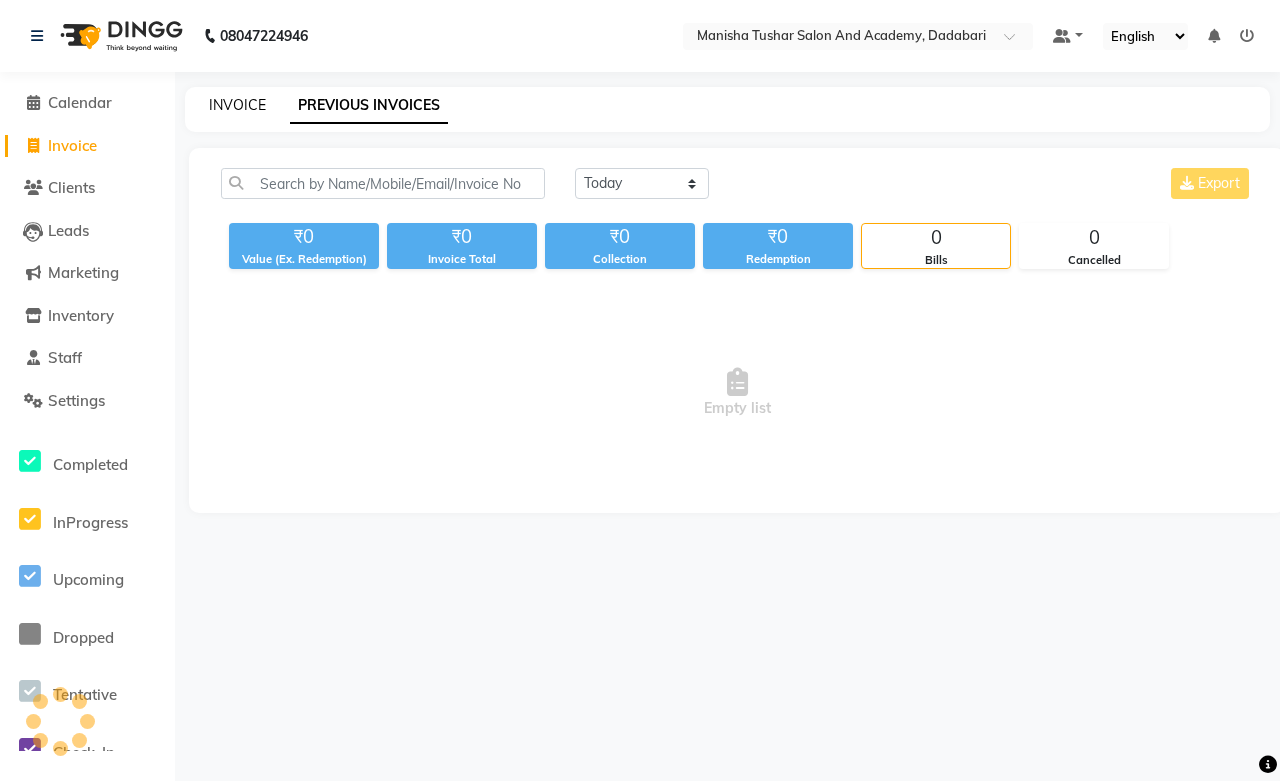 click on "INVOICE" 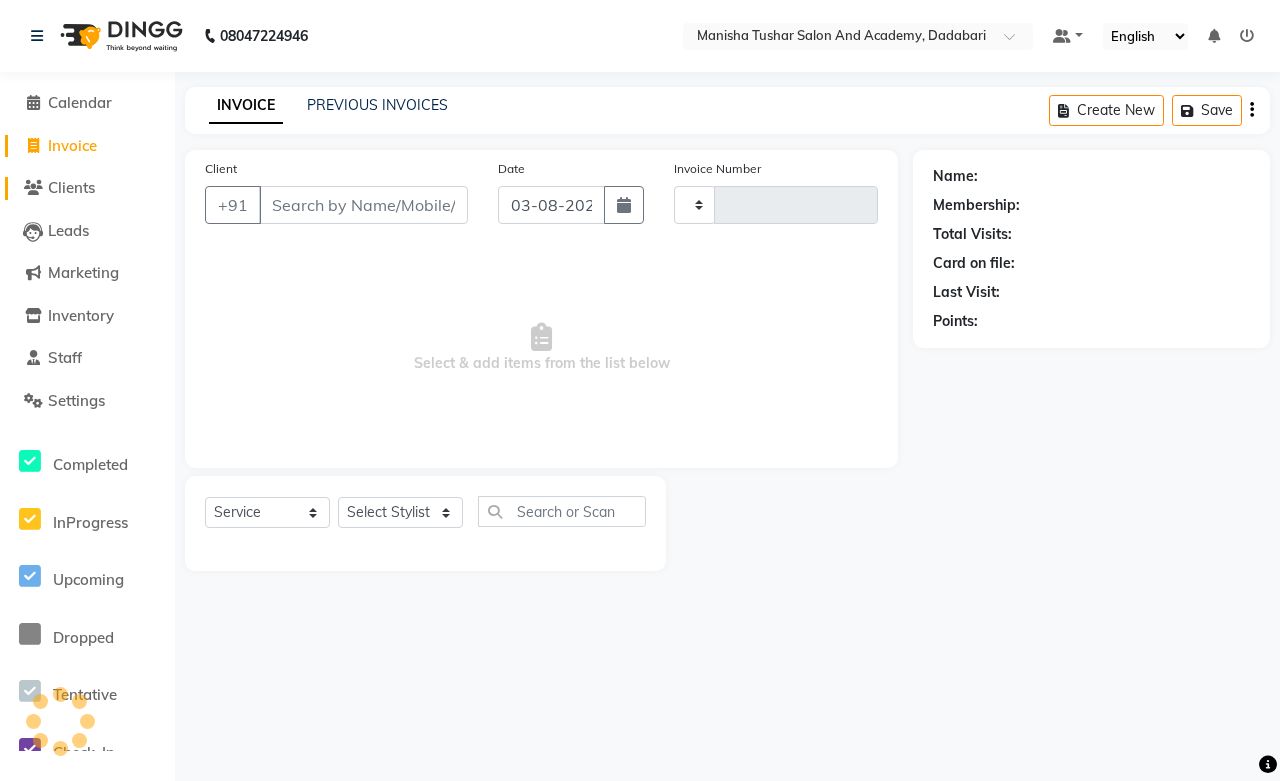 click on "Clients" 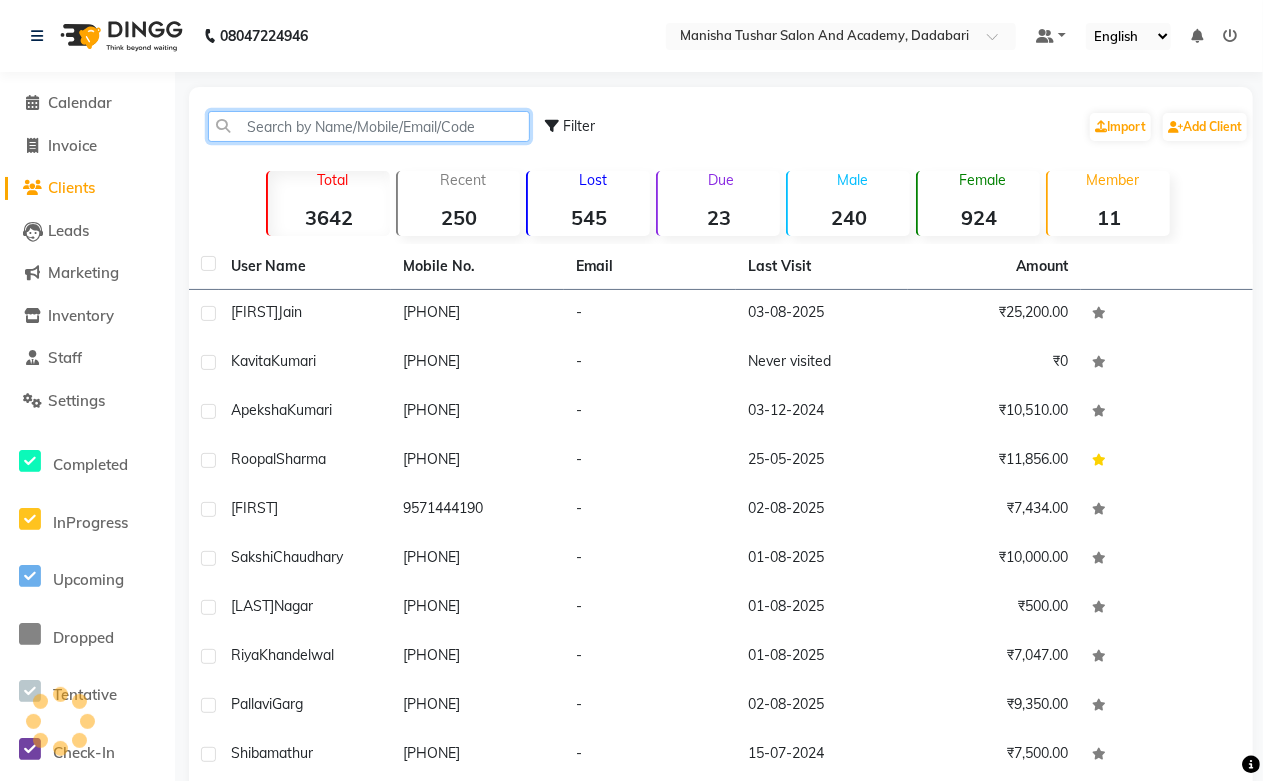 click 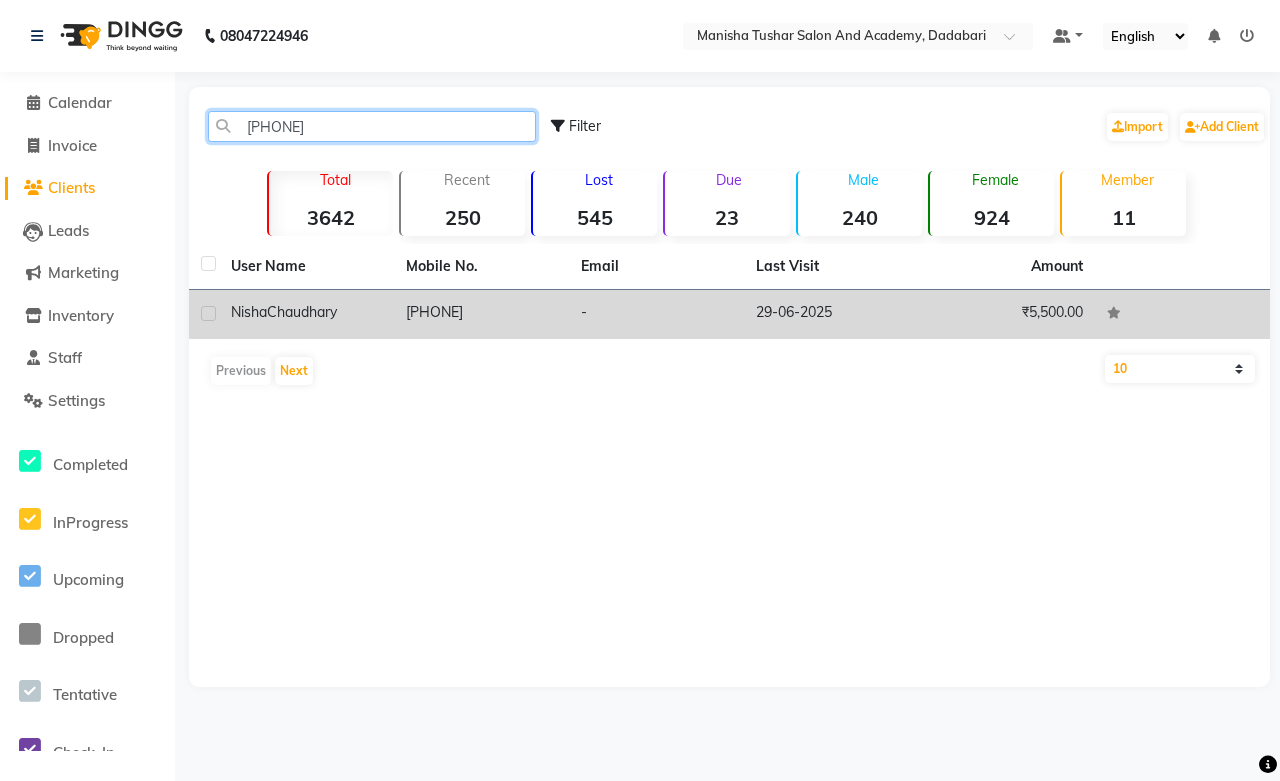 type on "[PHONE]" 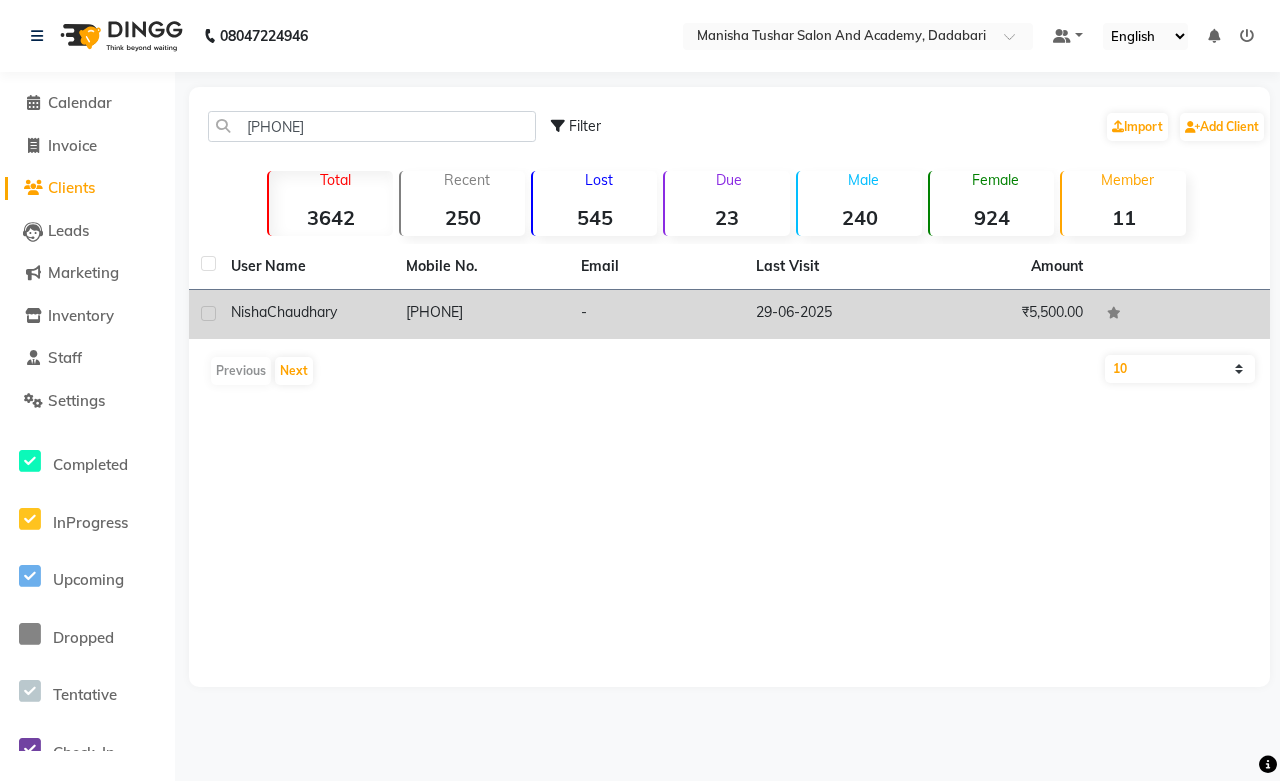 click on "[PHONE]" 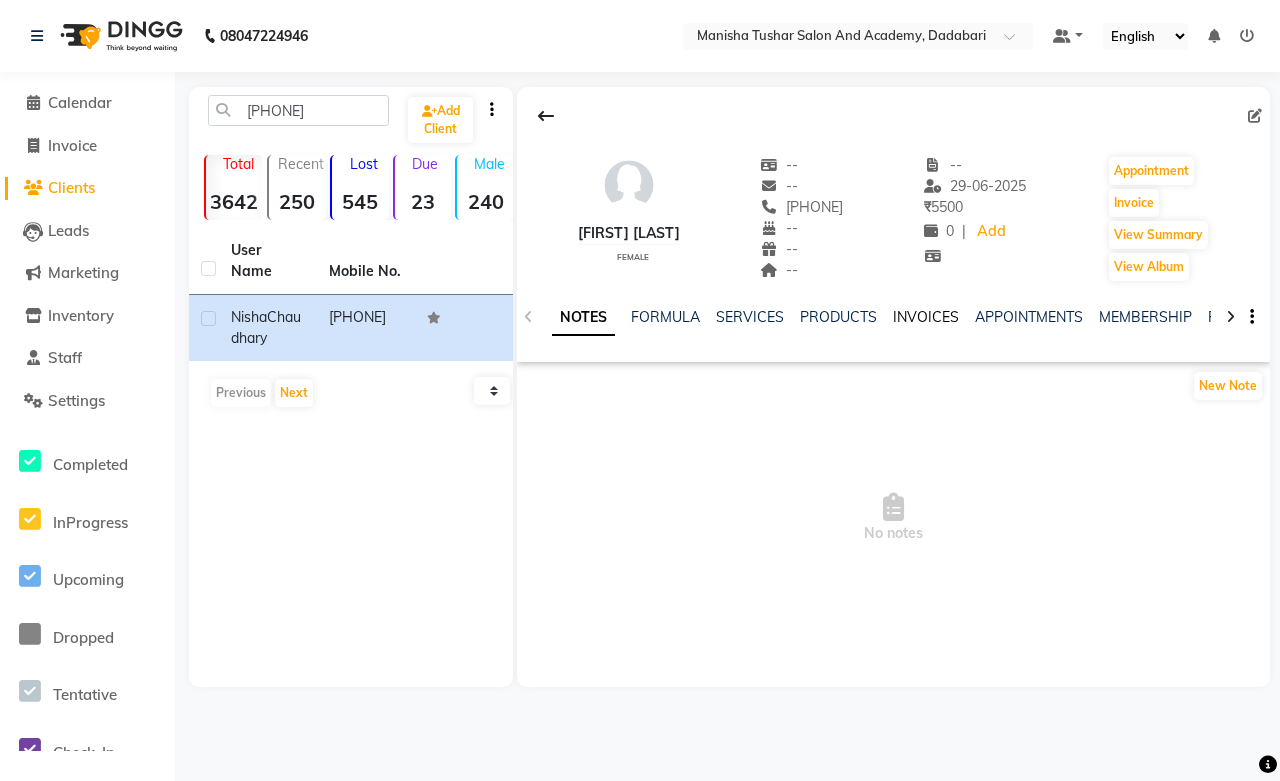 click on "INVOICES" 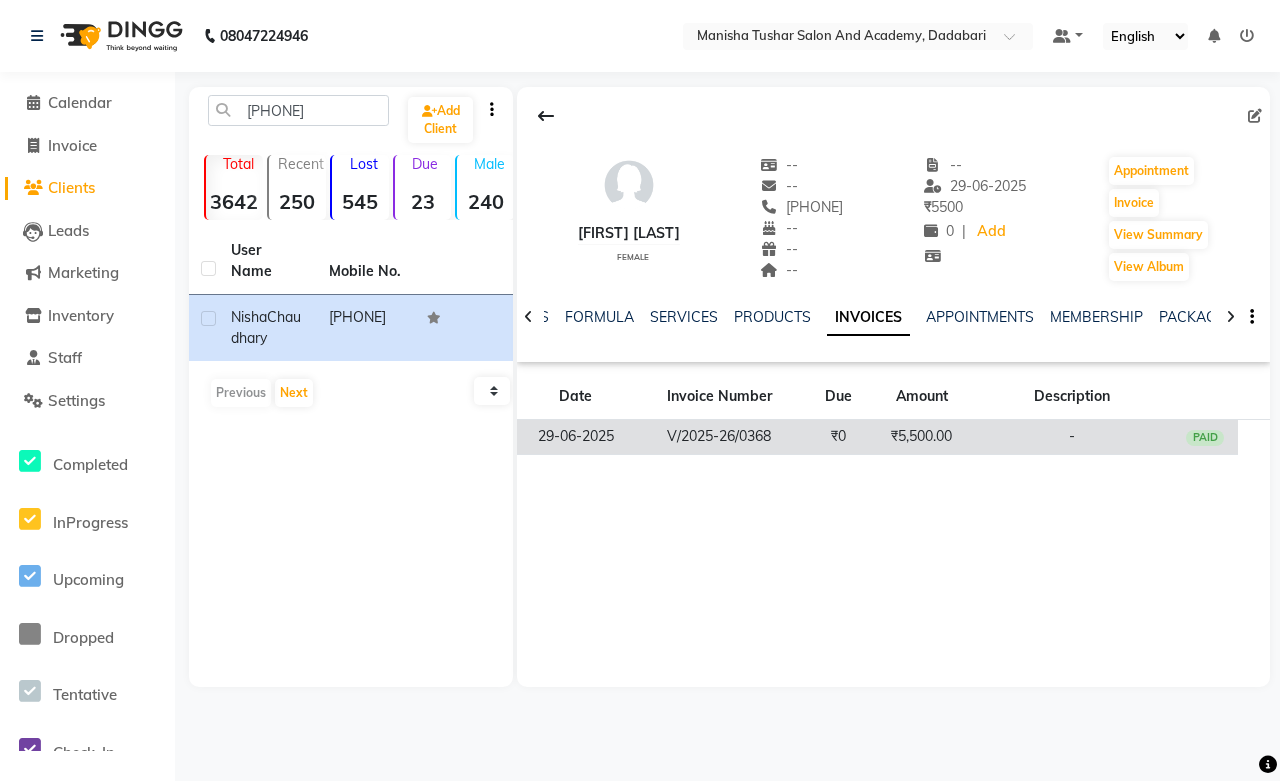 click on "₹5,500.00" 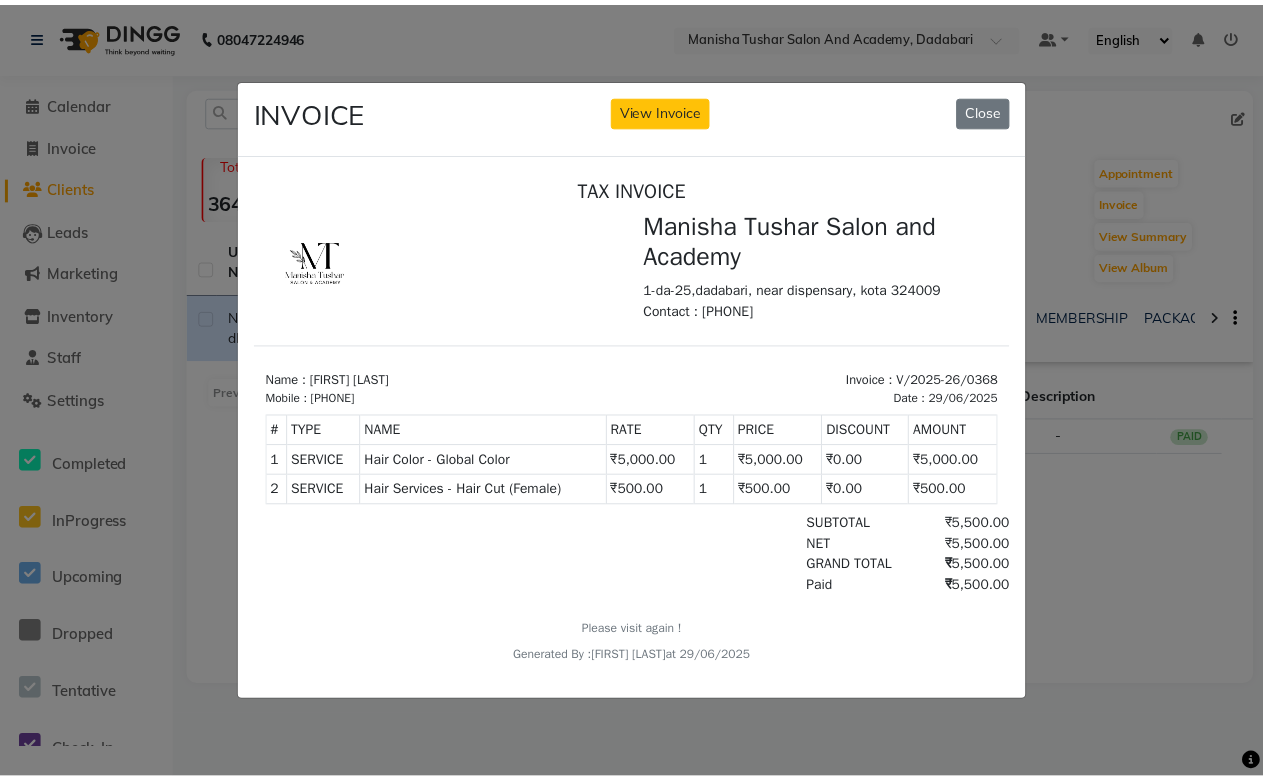 scroll, scrollTop: 0, scrollLeft: 0, axis: both 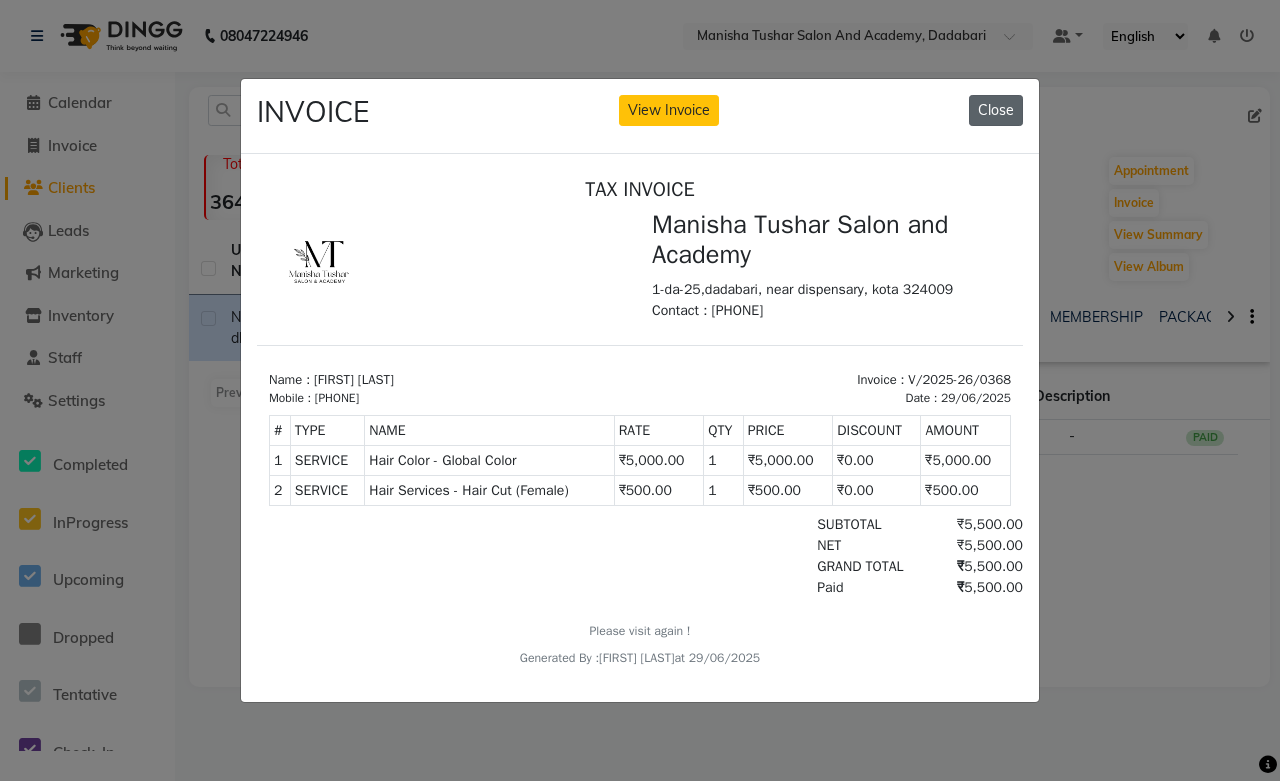 click on "Close" 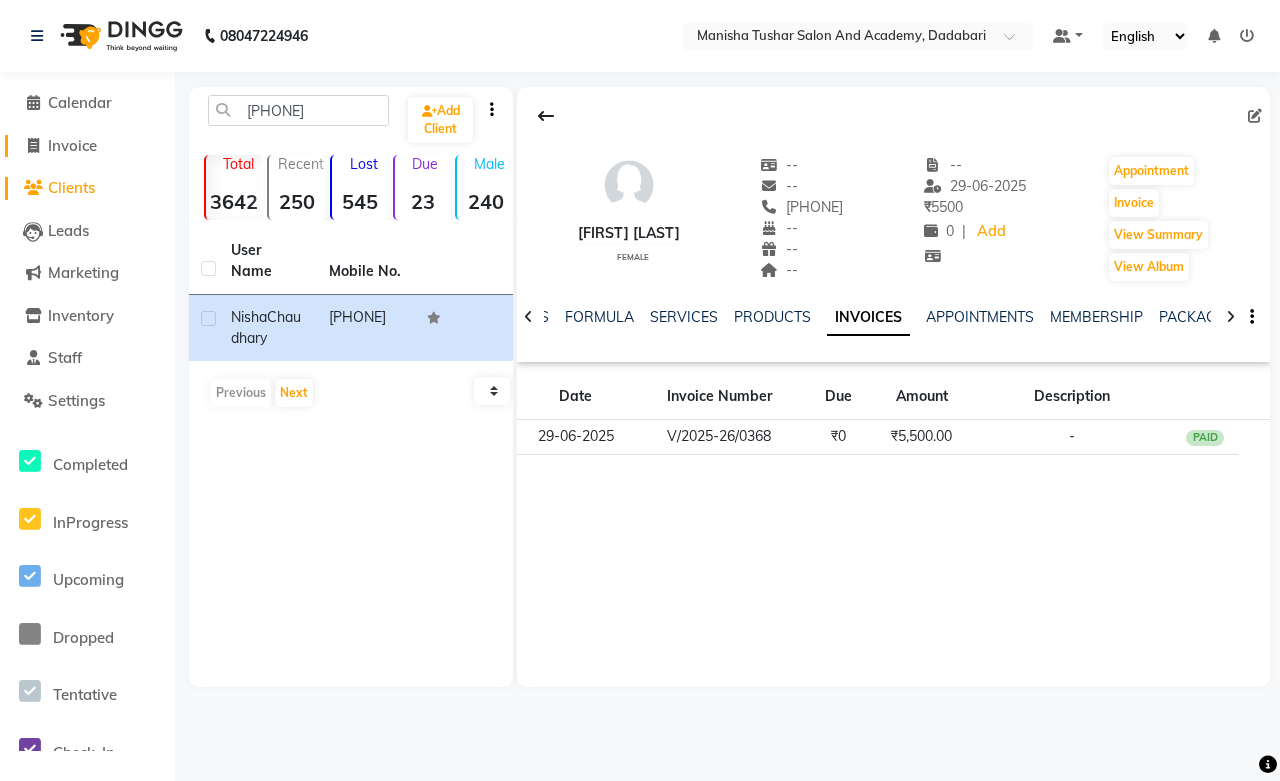 click on "Invoice" 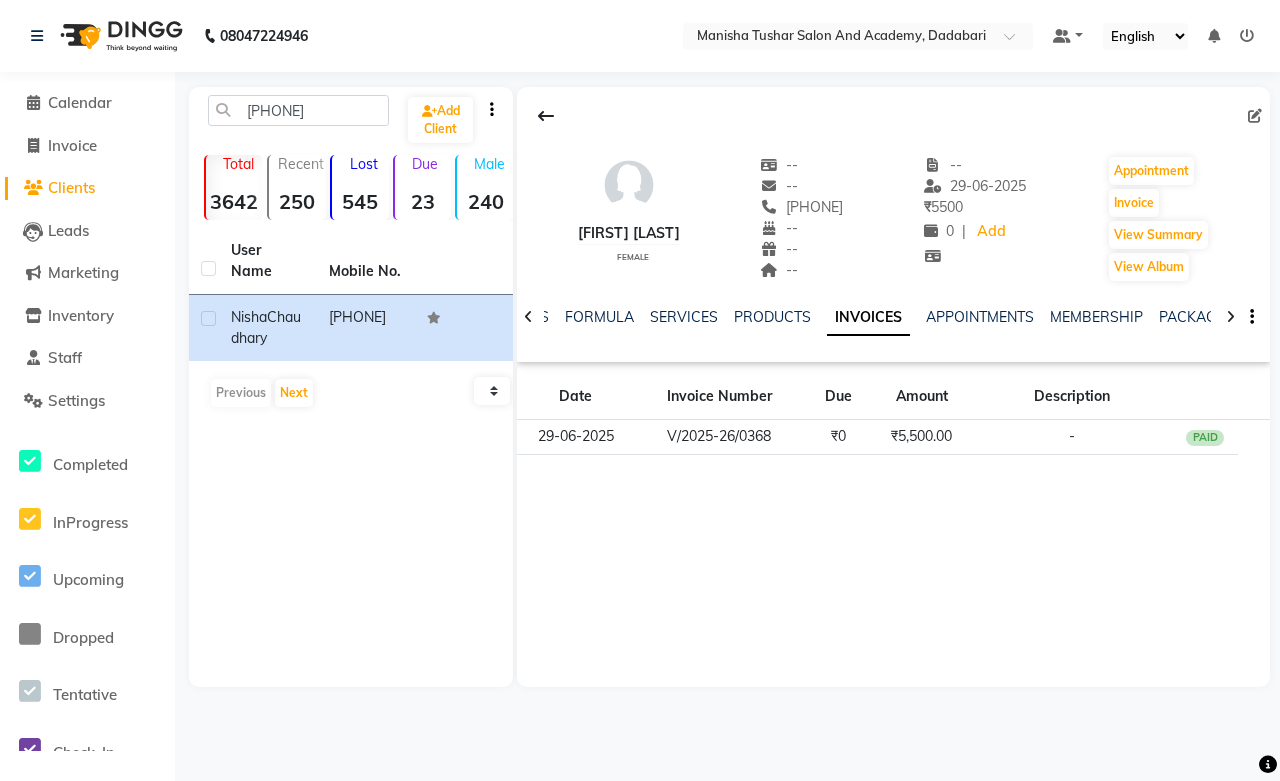 select on "service" 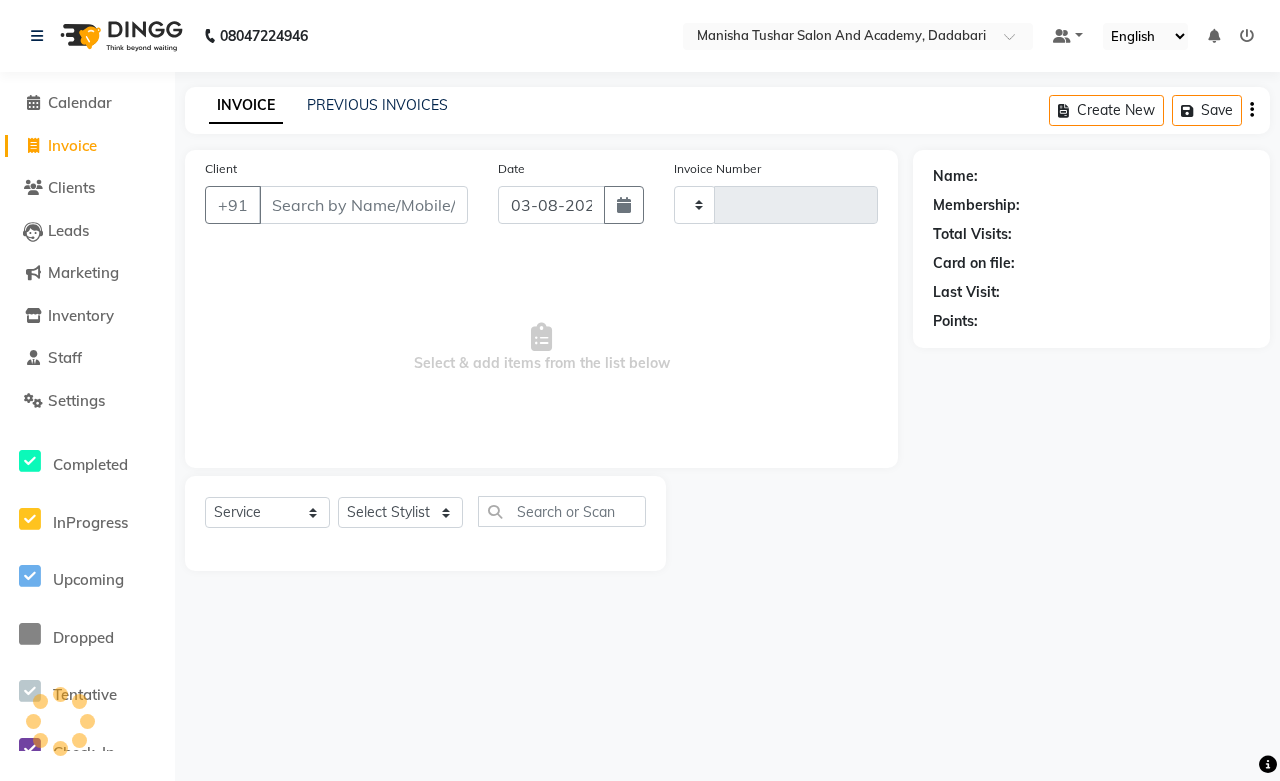 type on "0518" 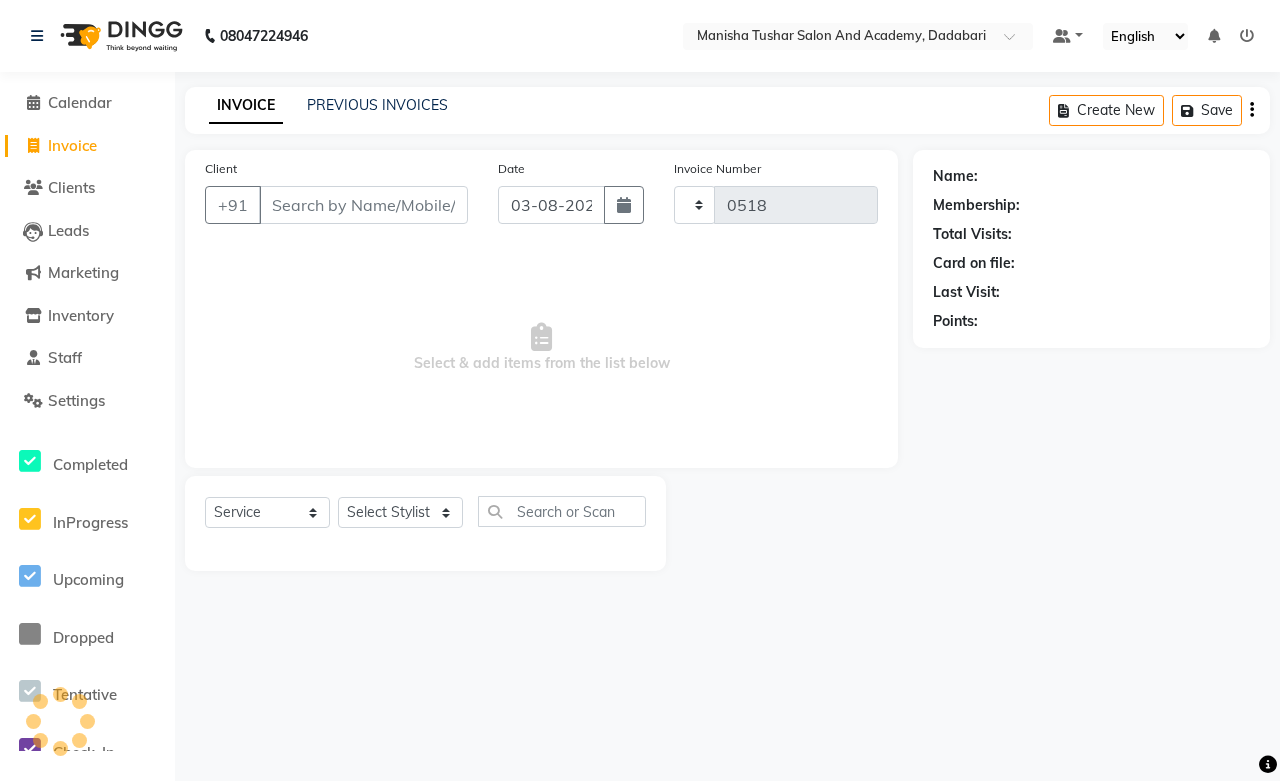 select on "6453" 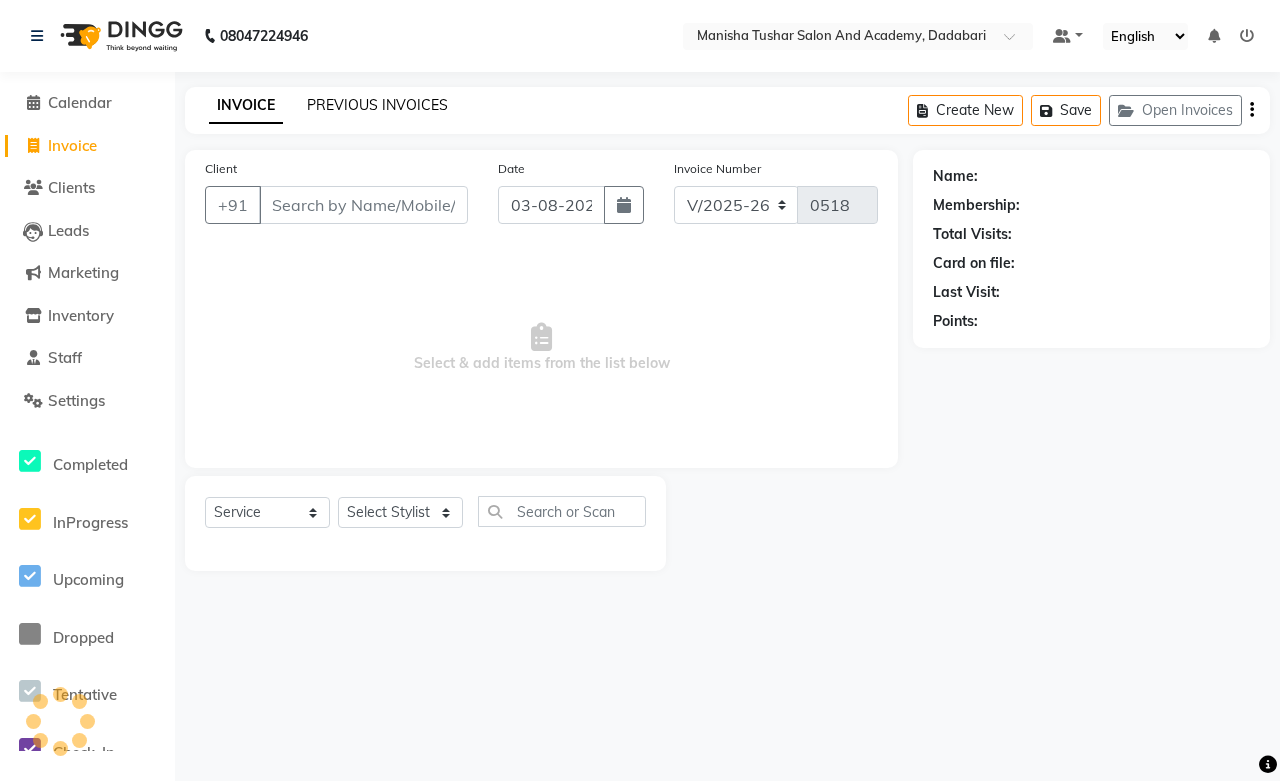 click on "PREVIOUS INVOICES" 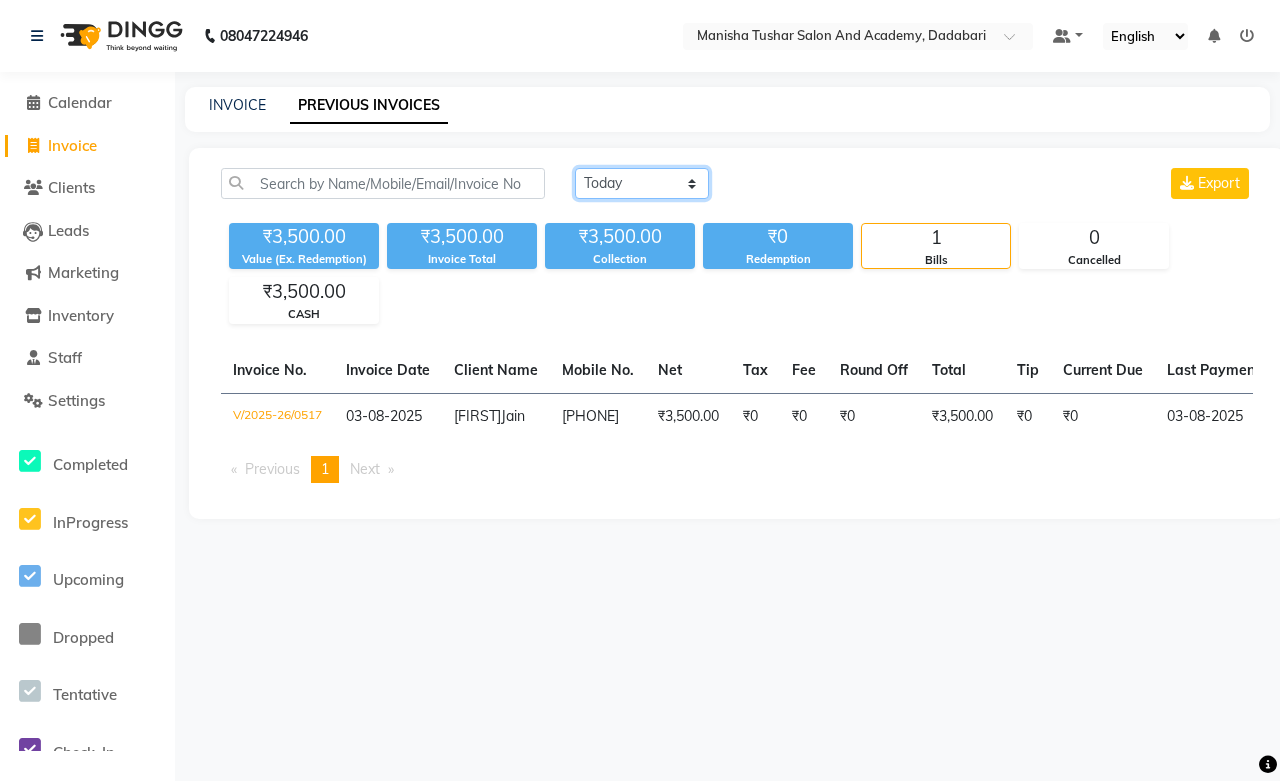 click on "Today Yesterday Custom Range" 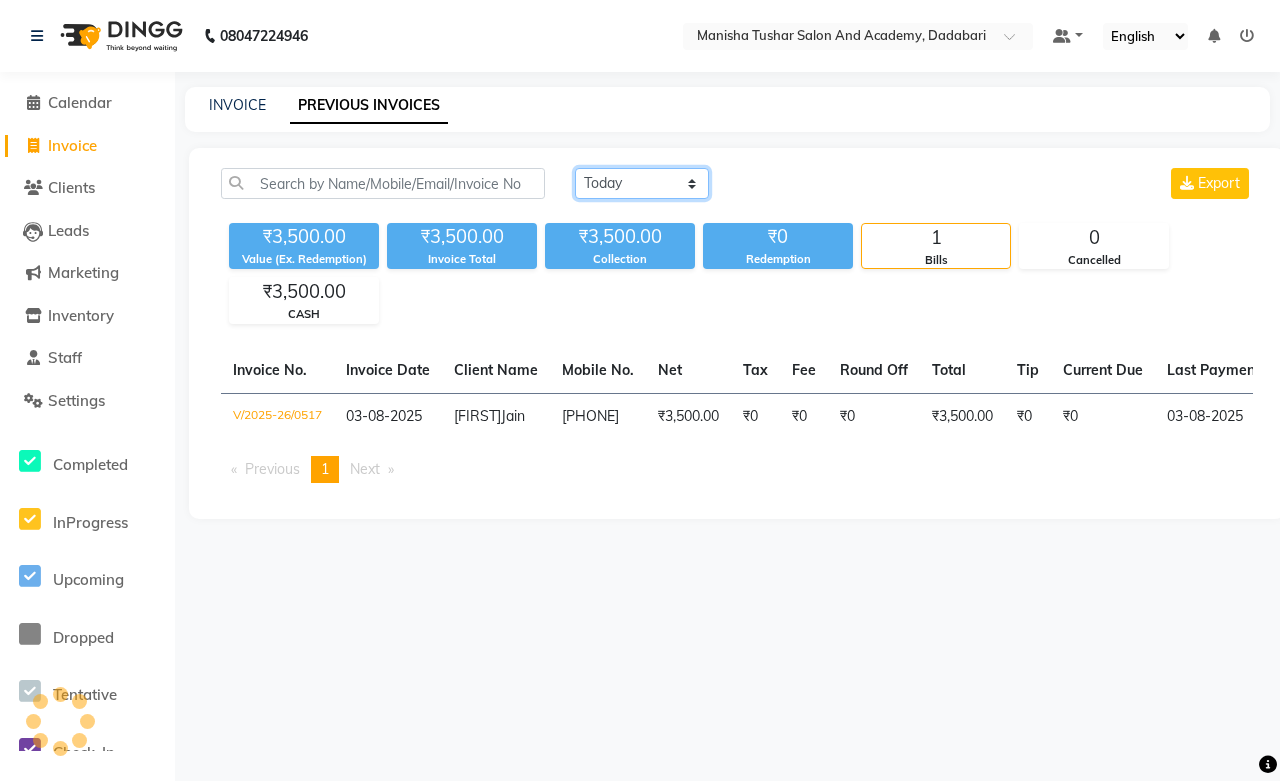 select on "range" 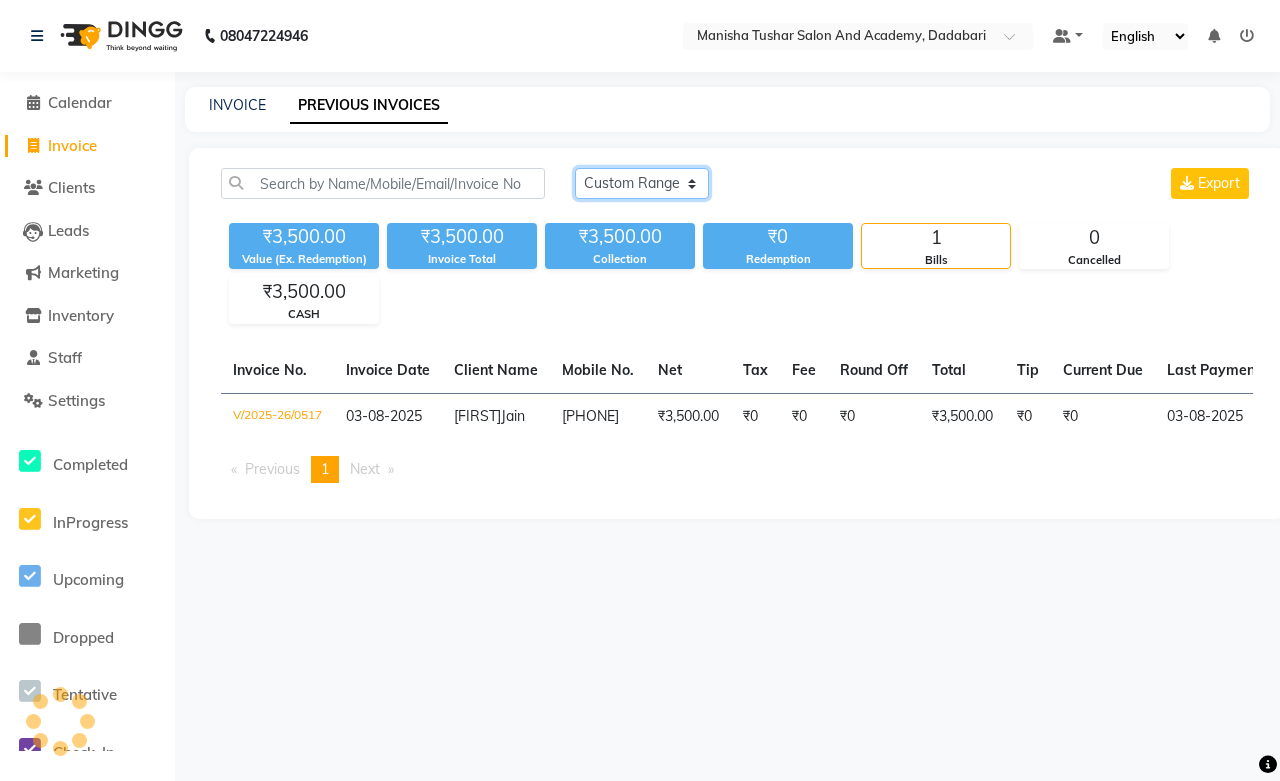 click on "Today Yesterday Custom Range" 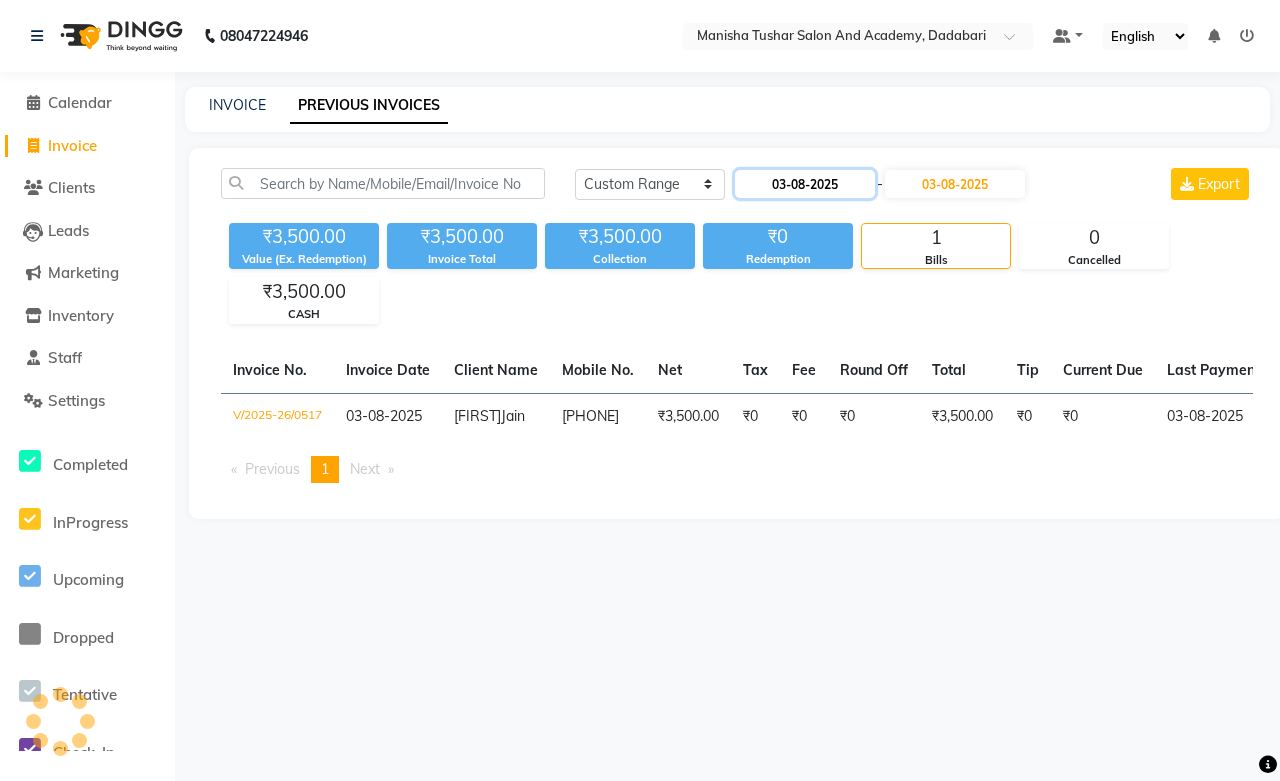click on "03-08-2025" 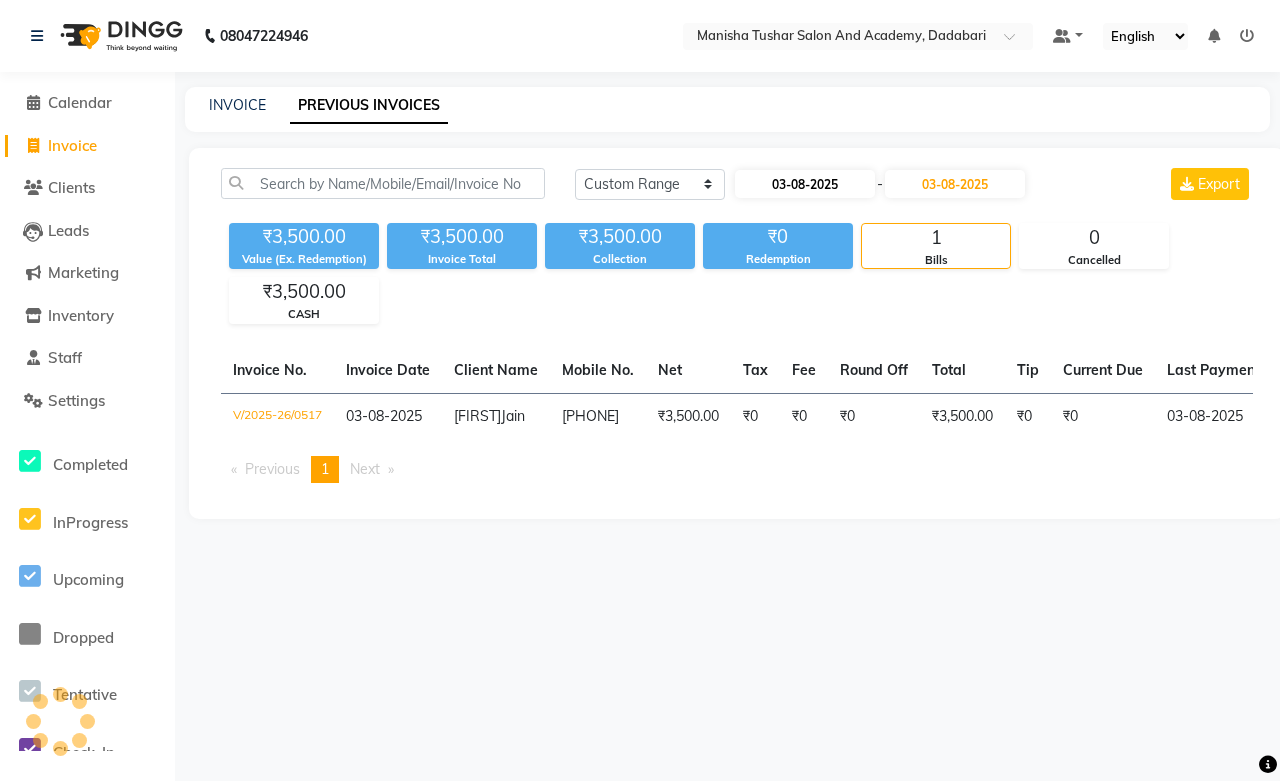 select on "8" 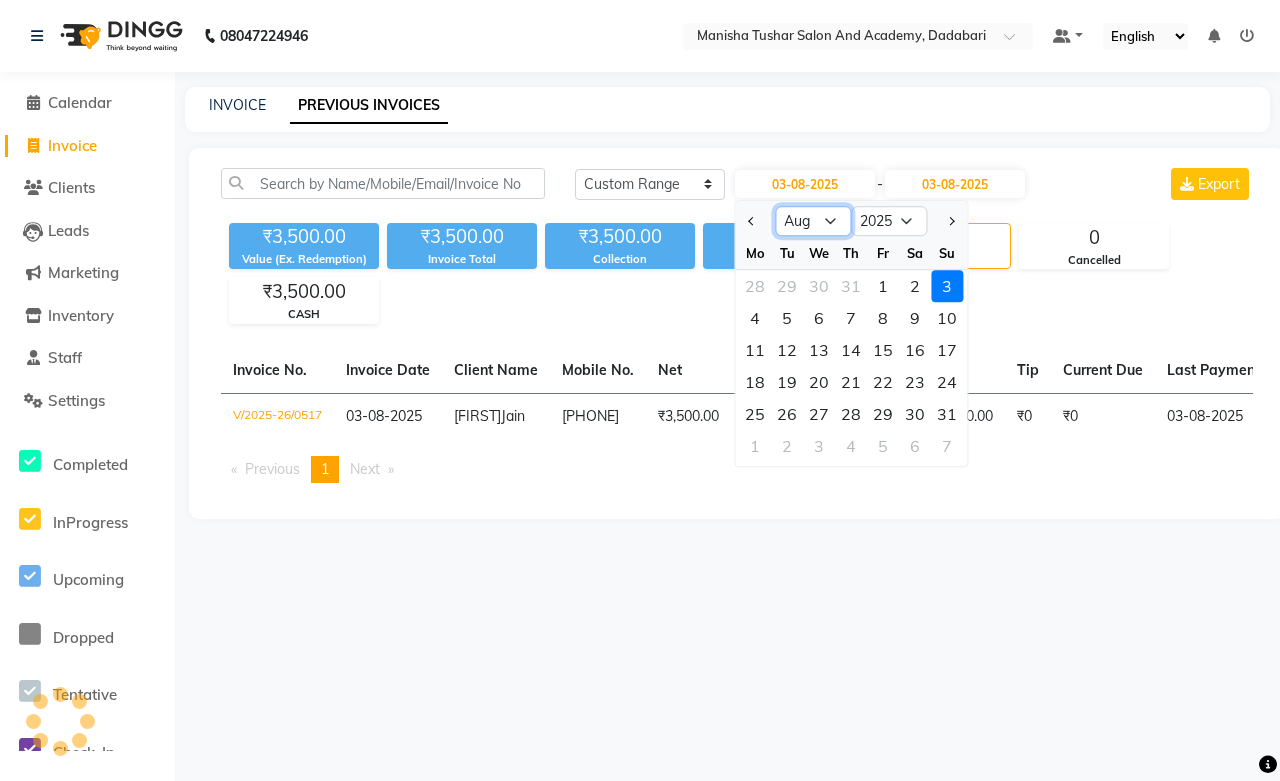 click on "Jan Feb Mar Apr May Jun Jul Aug Sep Oct Nov Dec" 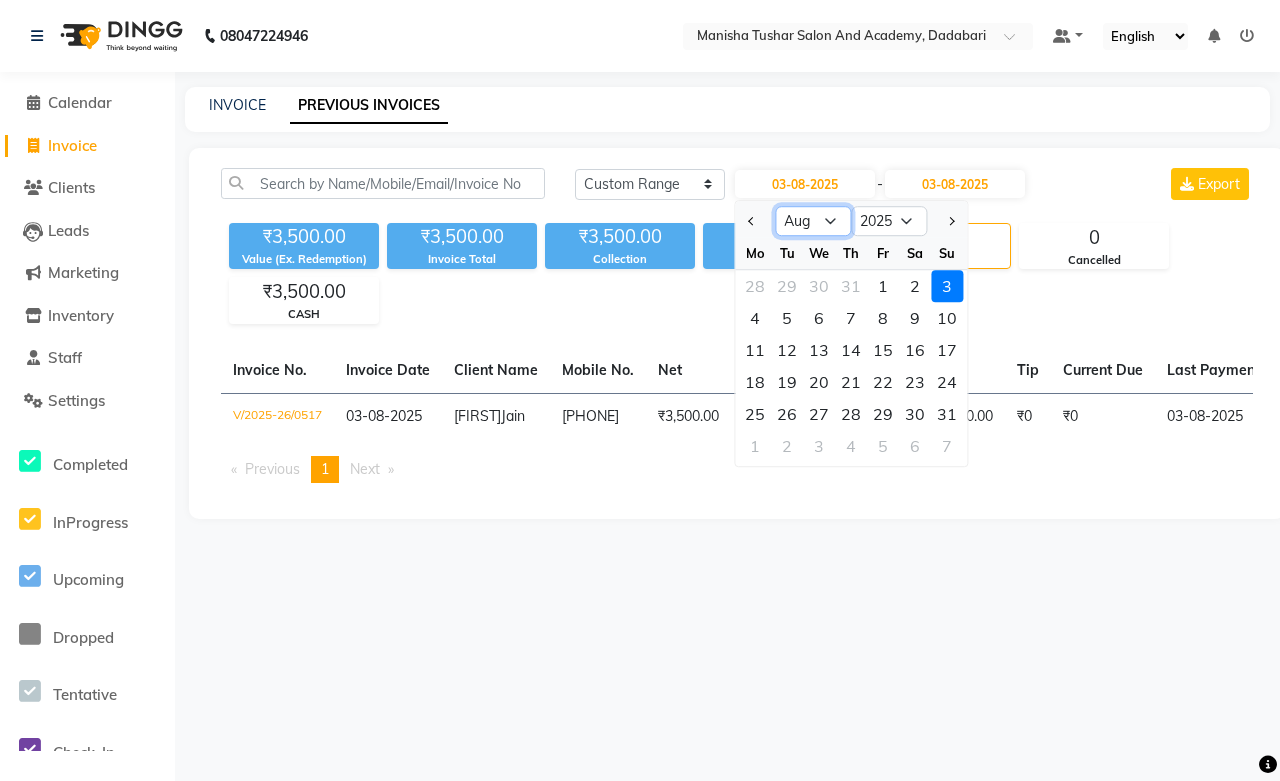 select on "6" 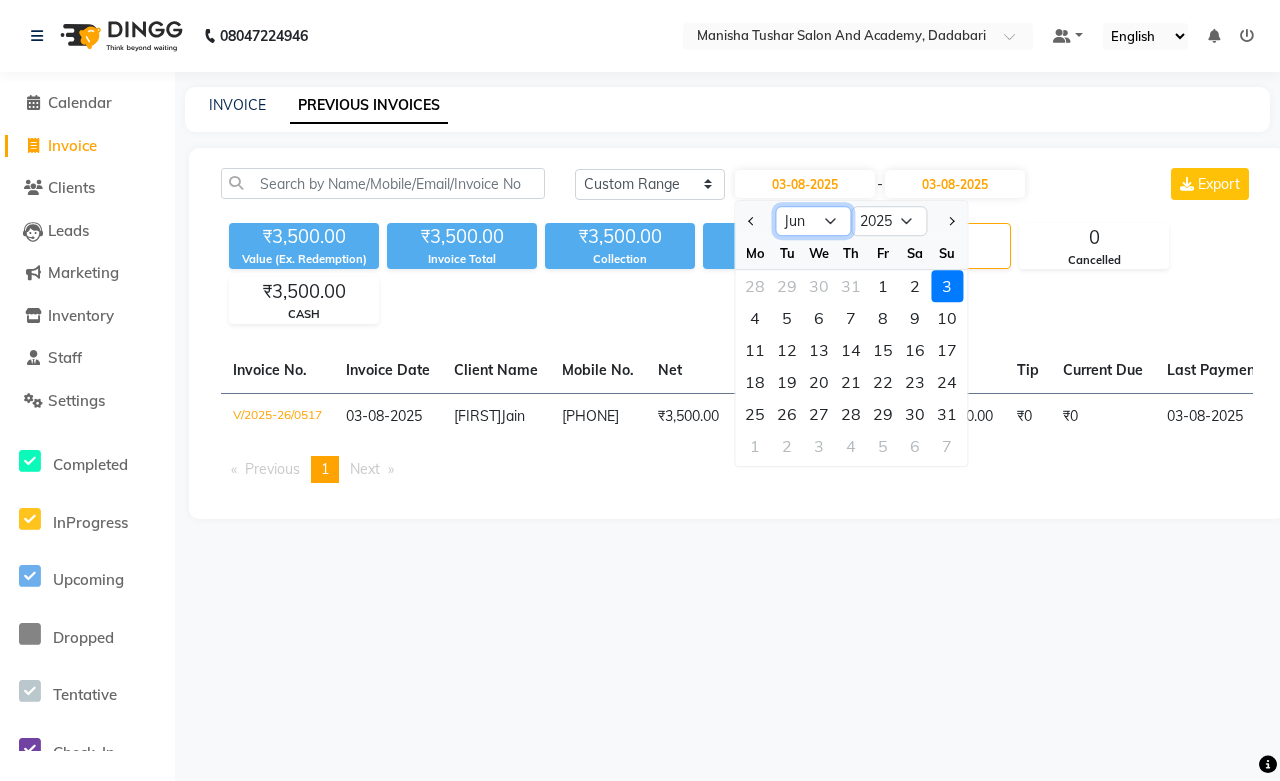 click on "Jan Feb Mar Apr May Jun Jul Aug Sep Oct Nov Dec" 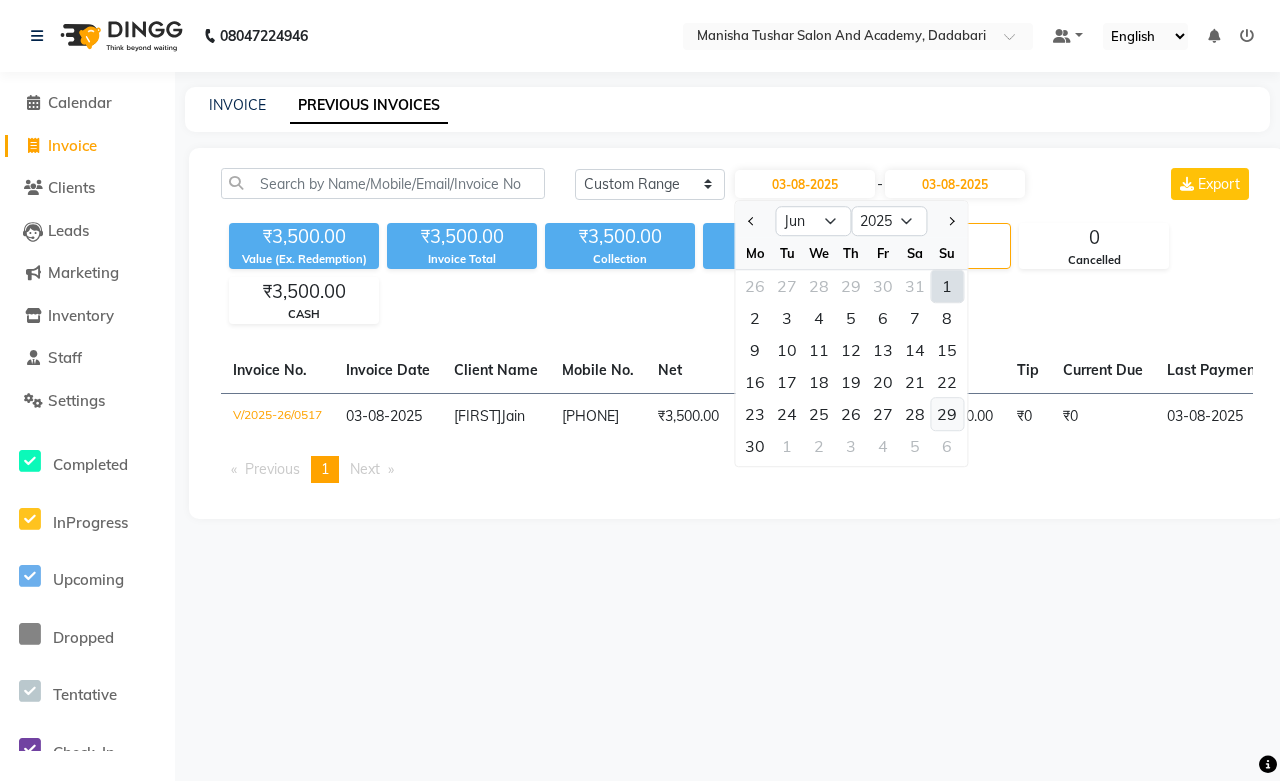 click on "29" 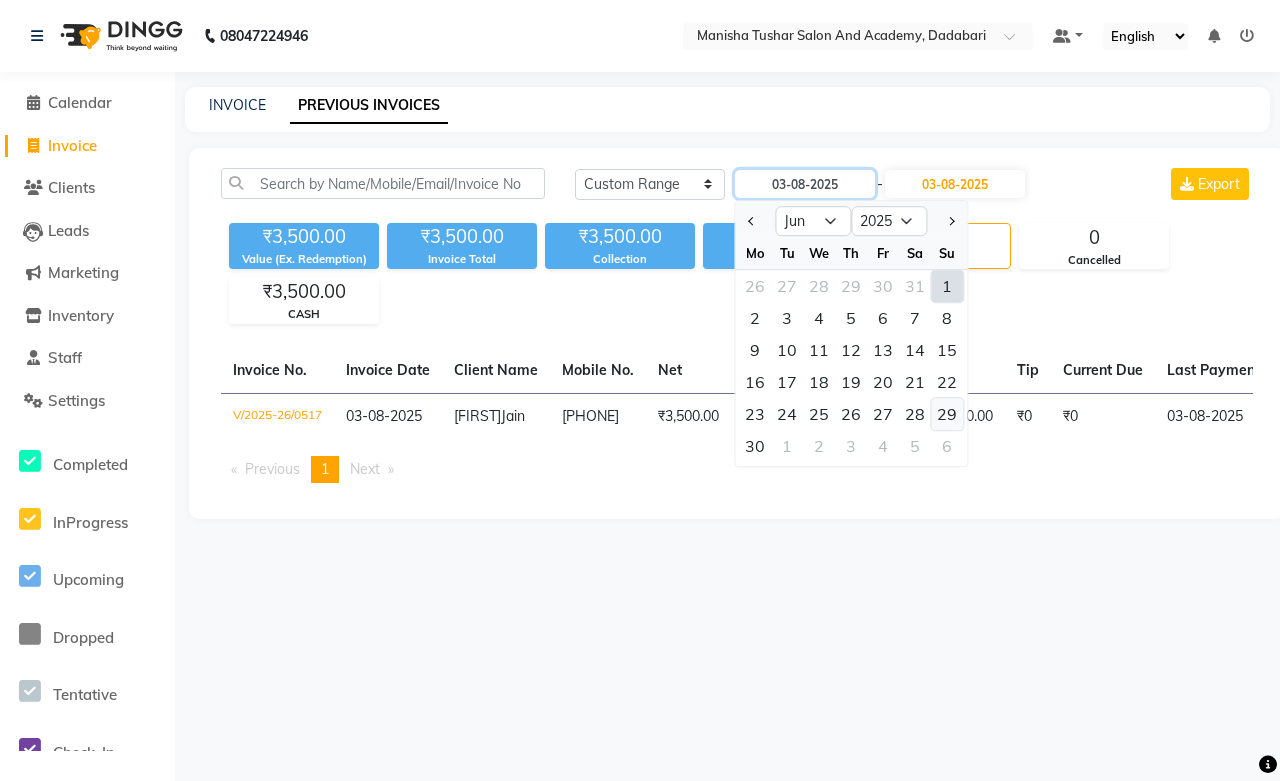 type on "29-06-2025" 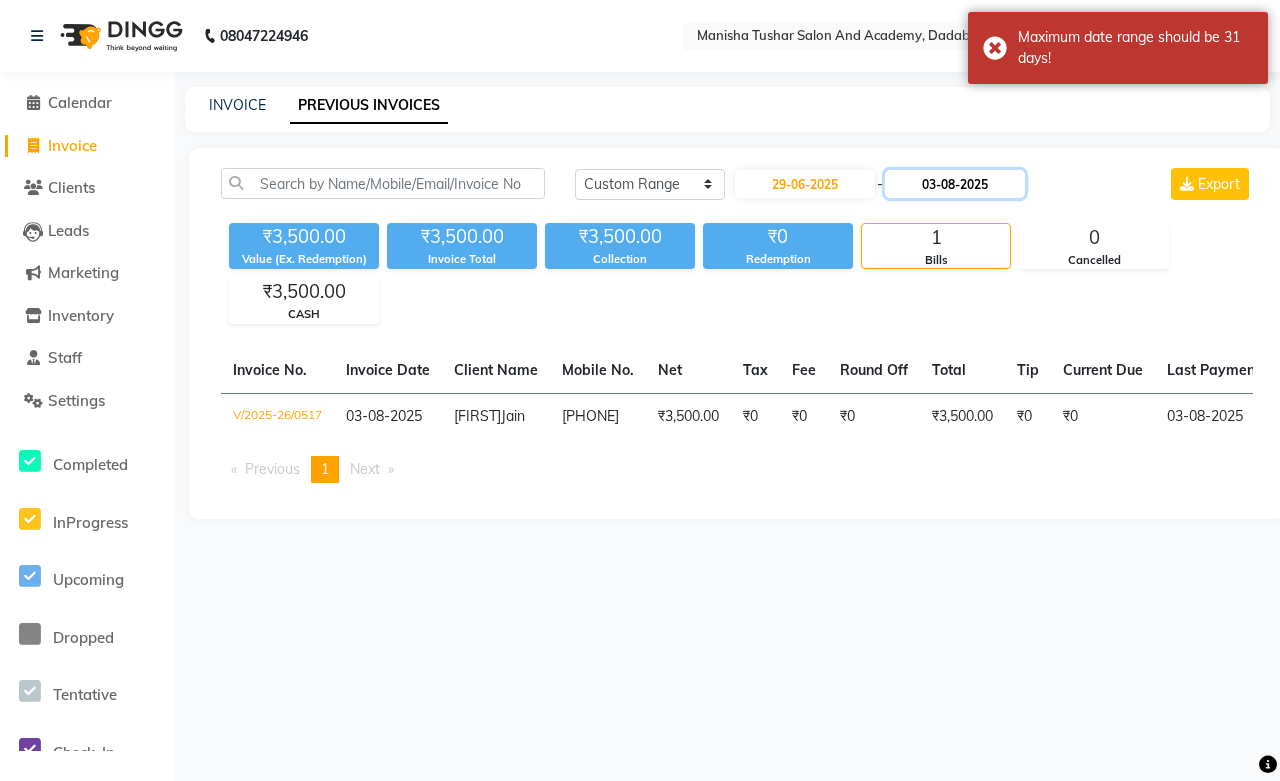 click on "03-08-2025" 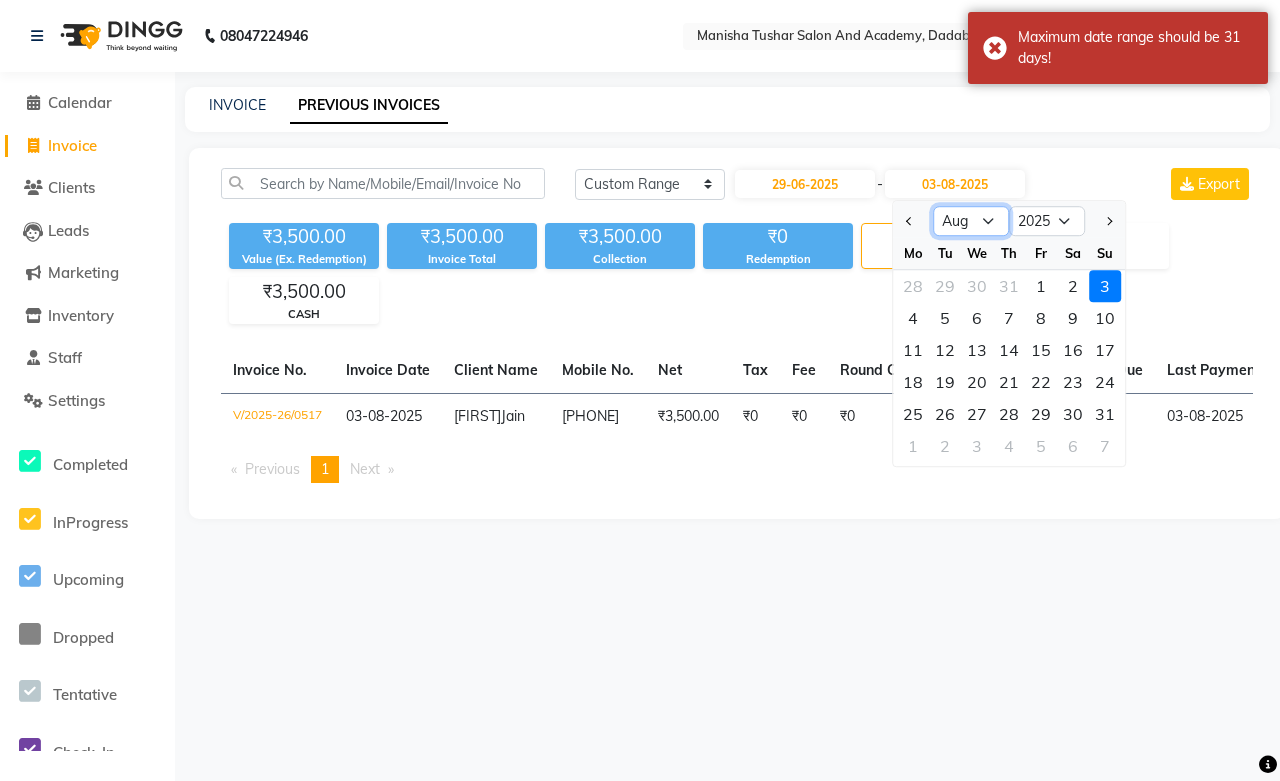 click on "Jun Jul Aug Sep Oct Nov Dec" 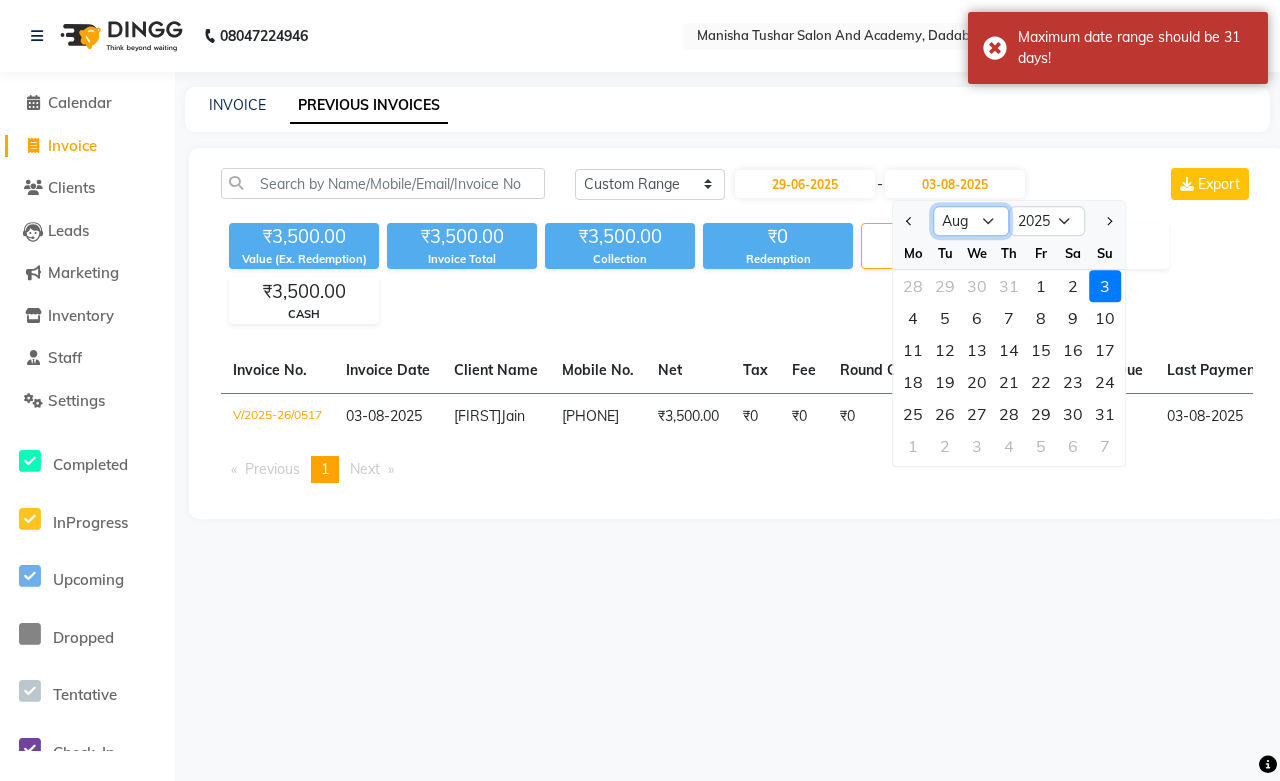 select on "6" 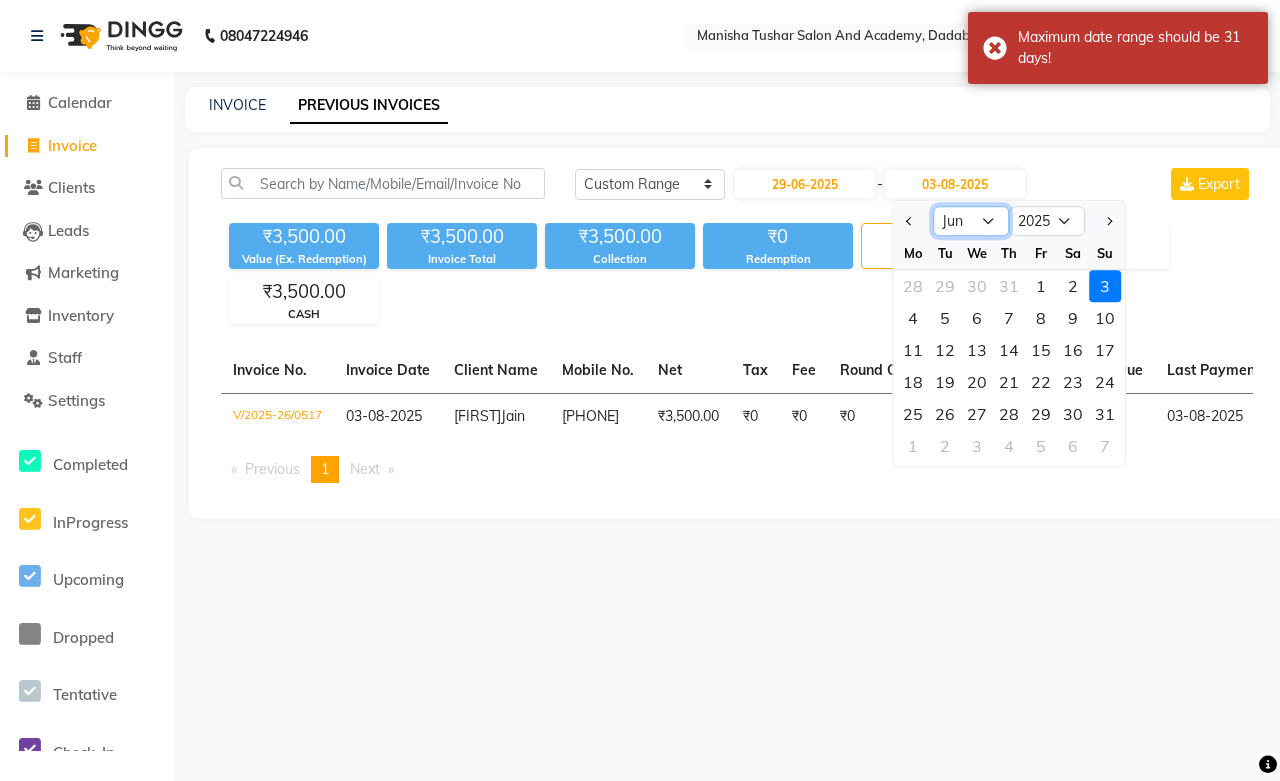 click on "Jun Jul Aug Sep Oct Nov Dec" 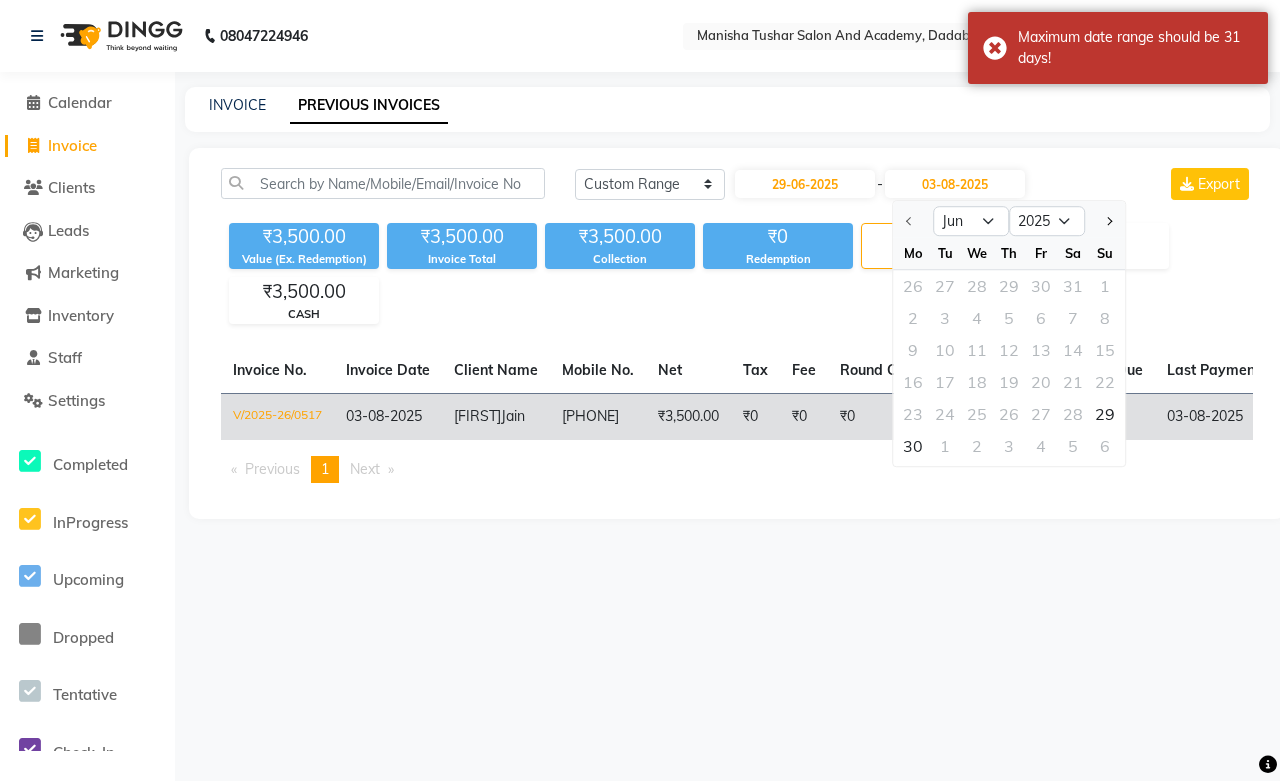 click on "29" 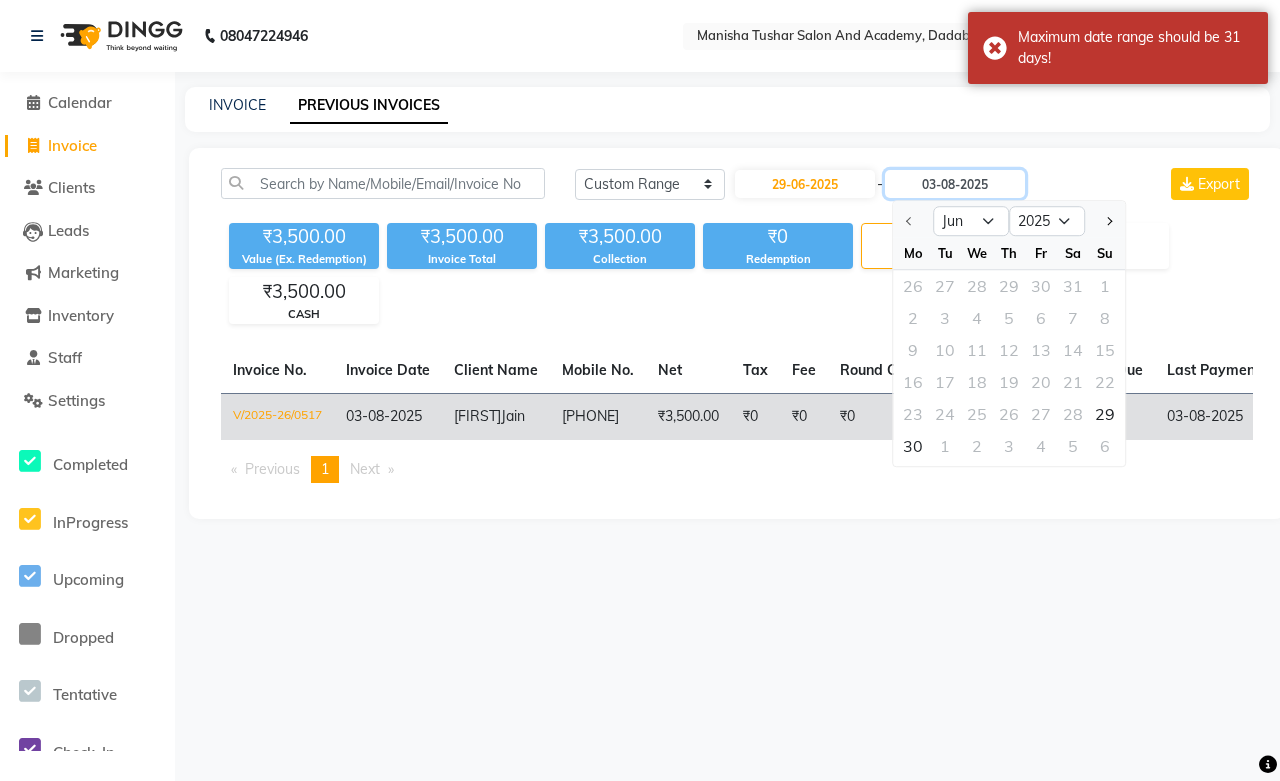 type on "29-06-2025" 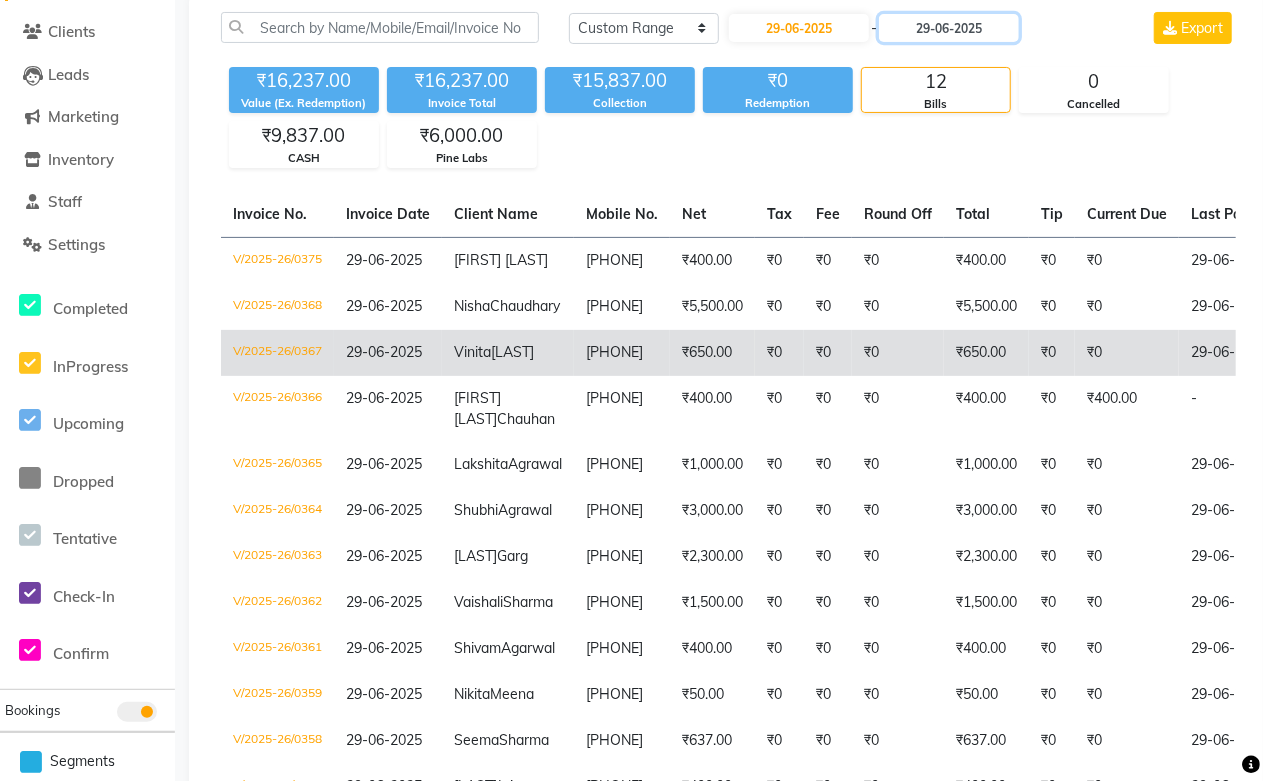 scroll, scrollTop: 45, scrollLeft: 0, axis: vertical 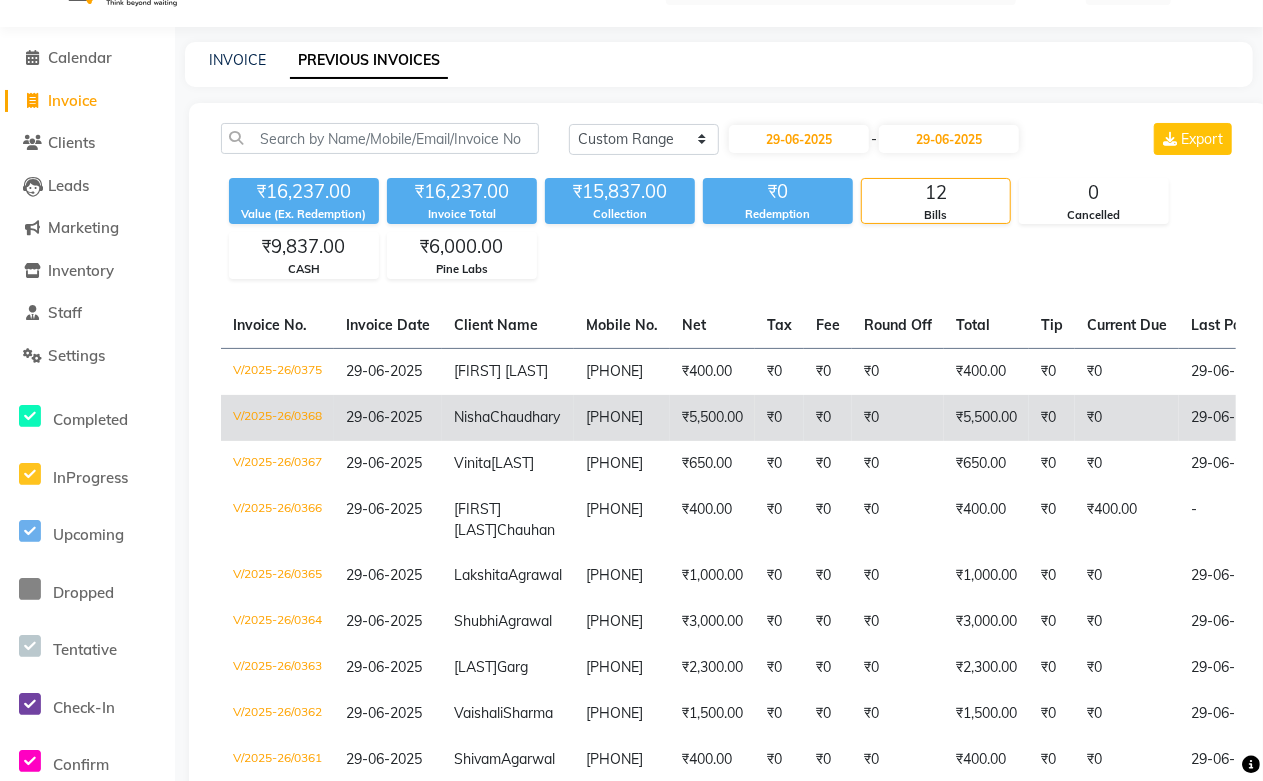 click on "Chaudhary" 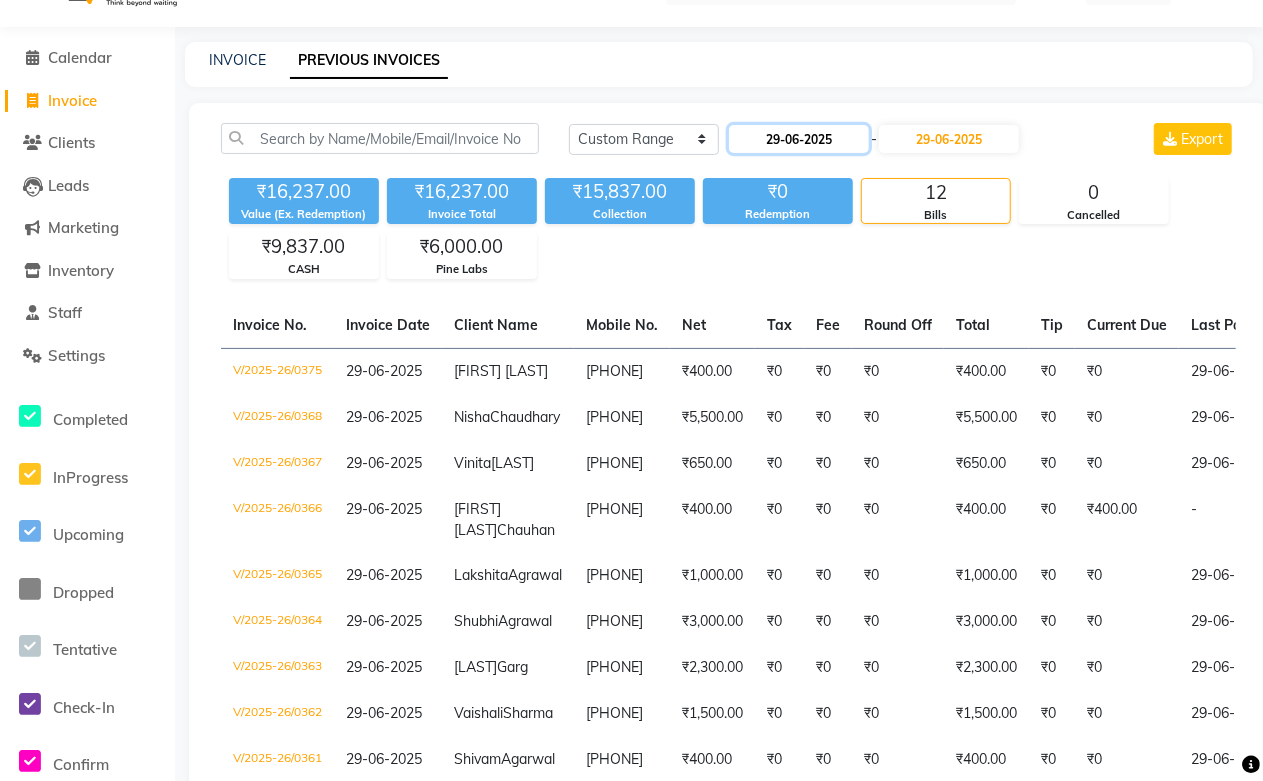 click on "29-06-2025" 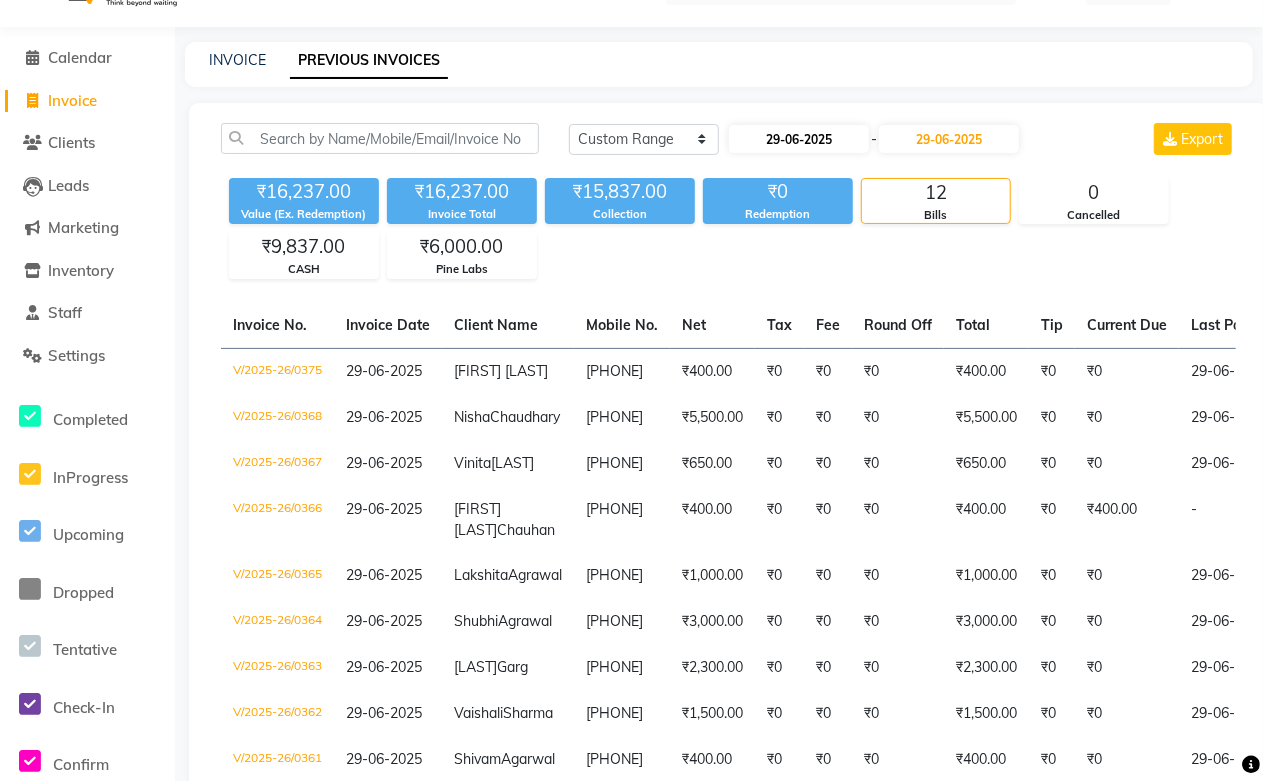select on "6" 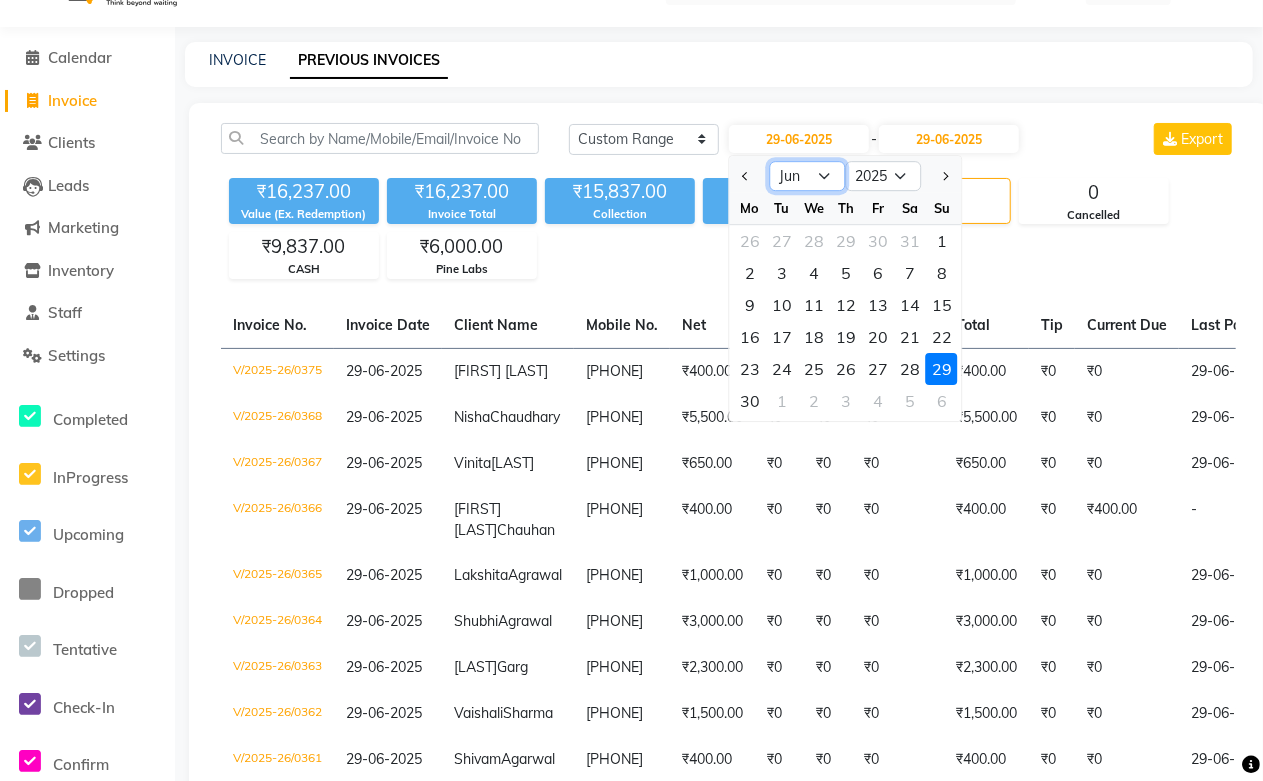click on "Jan Feb Mar Apr May Jun Jul Aug Sep Oct Nov Dec" 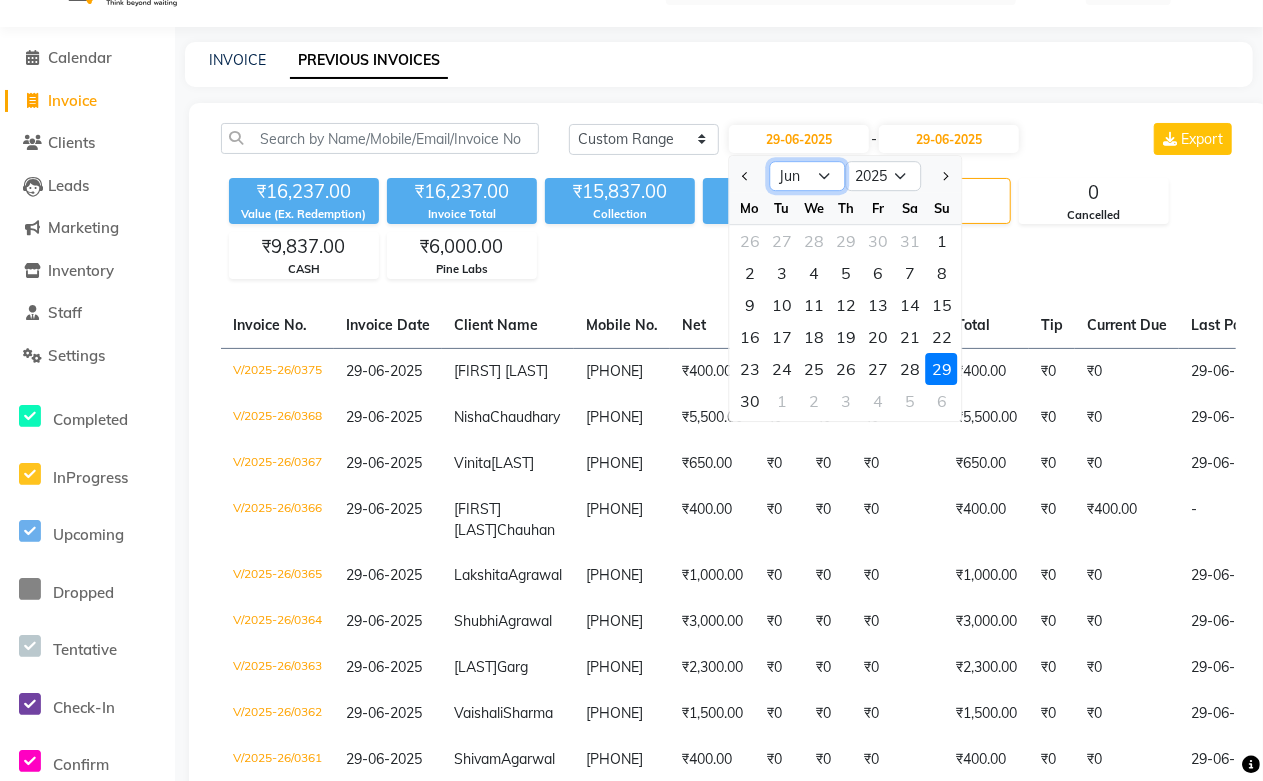 select on "7" 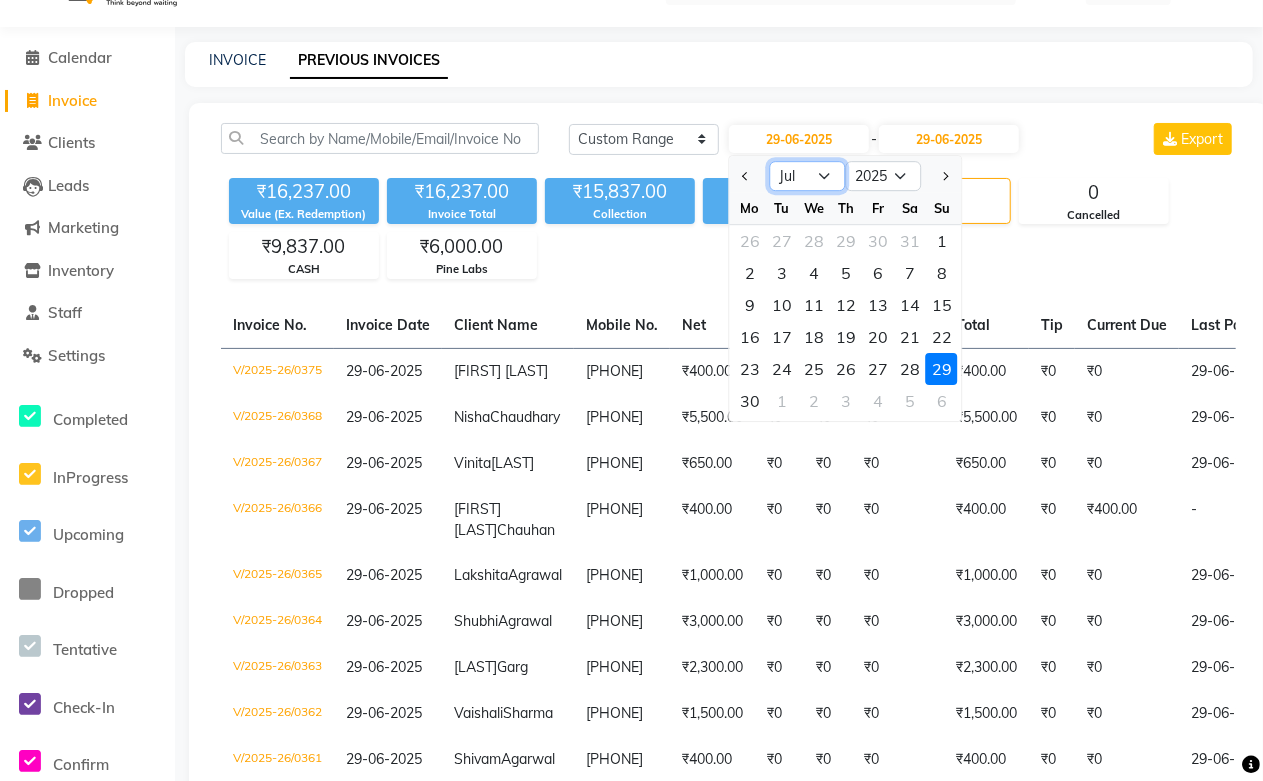 click on "Jan Feb Mar Apr May Jun Jul Aug Sep Oct Nov Dec" 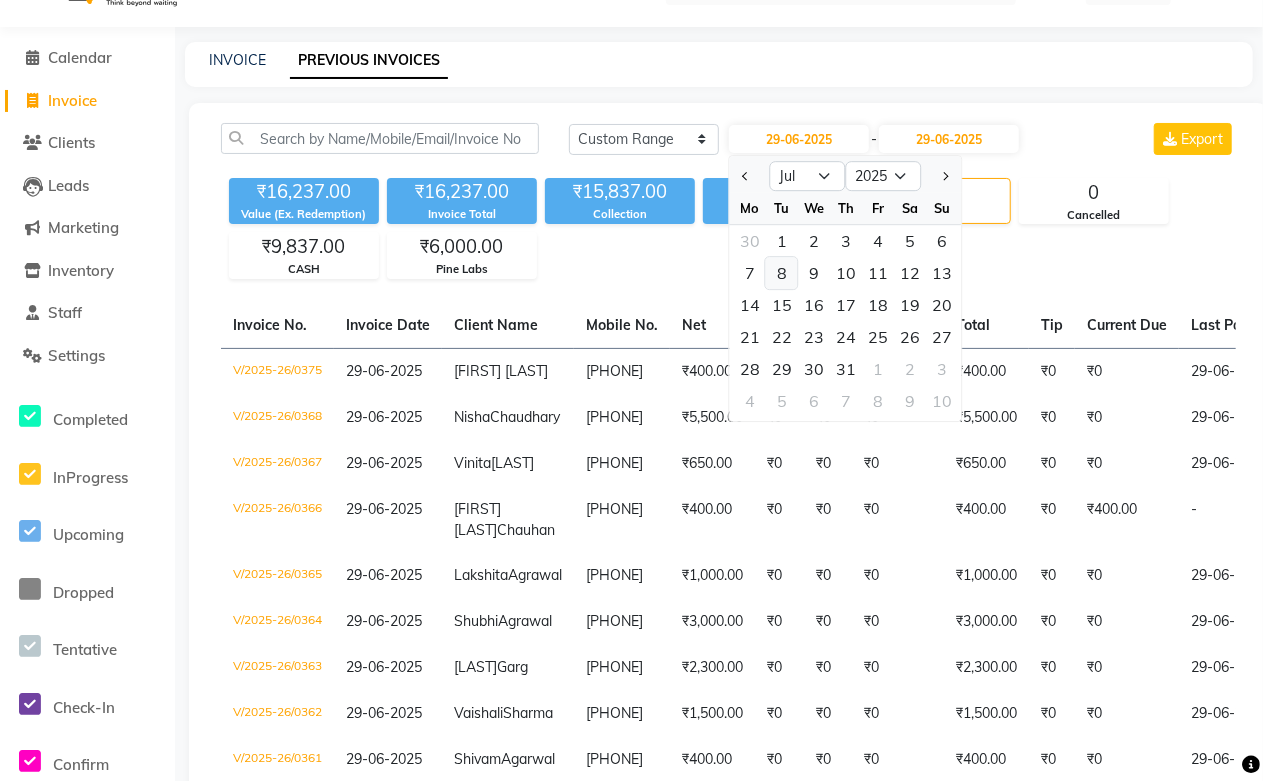 click on "8" 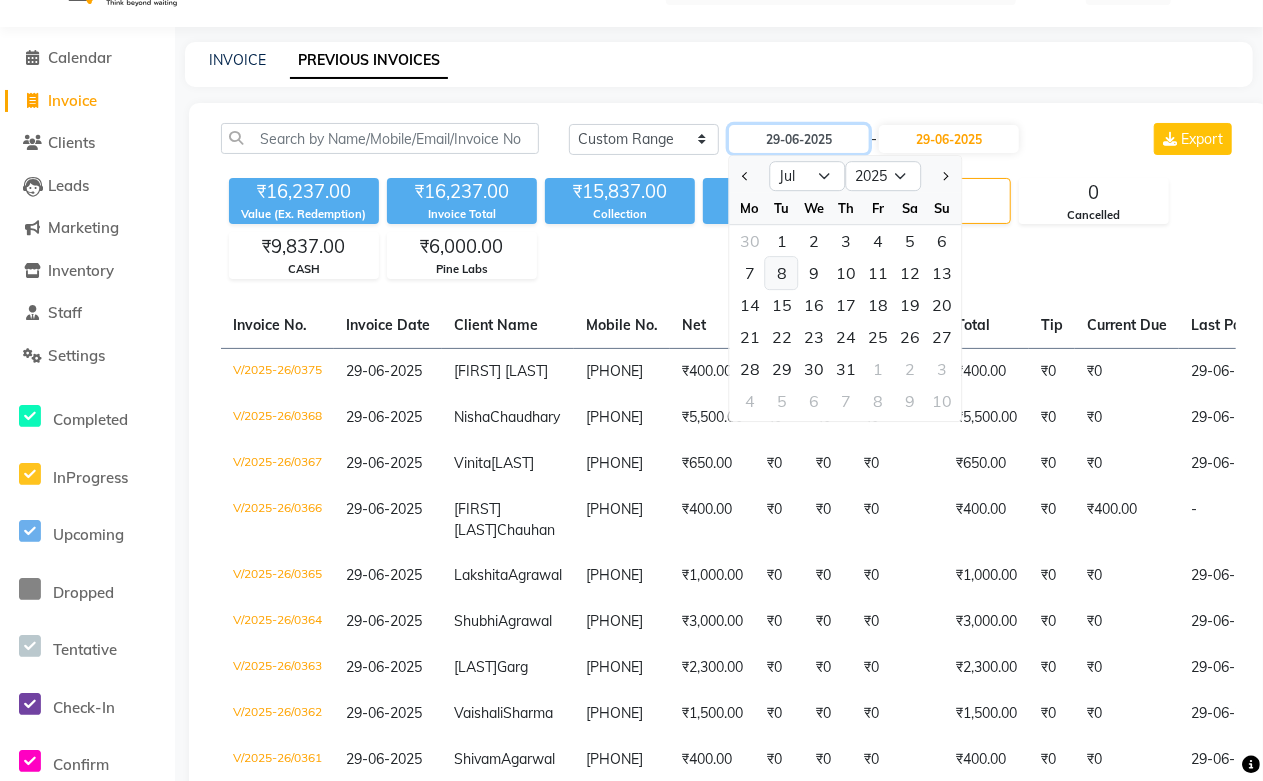 type on "08-07-2025" 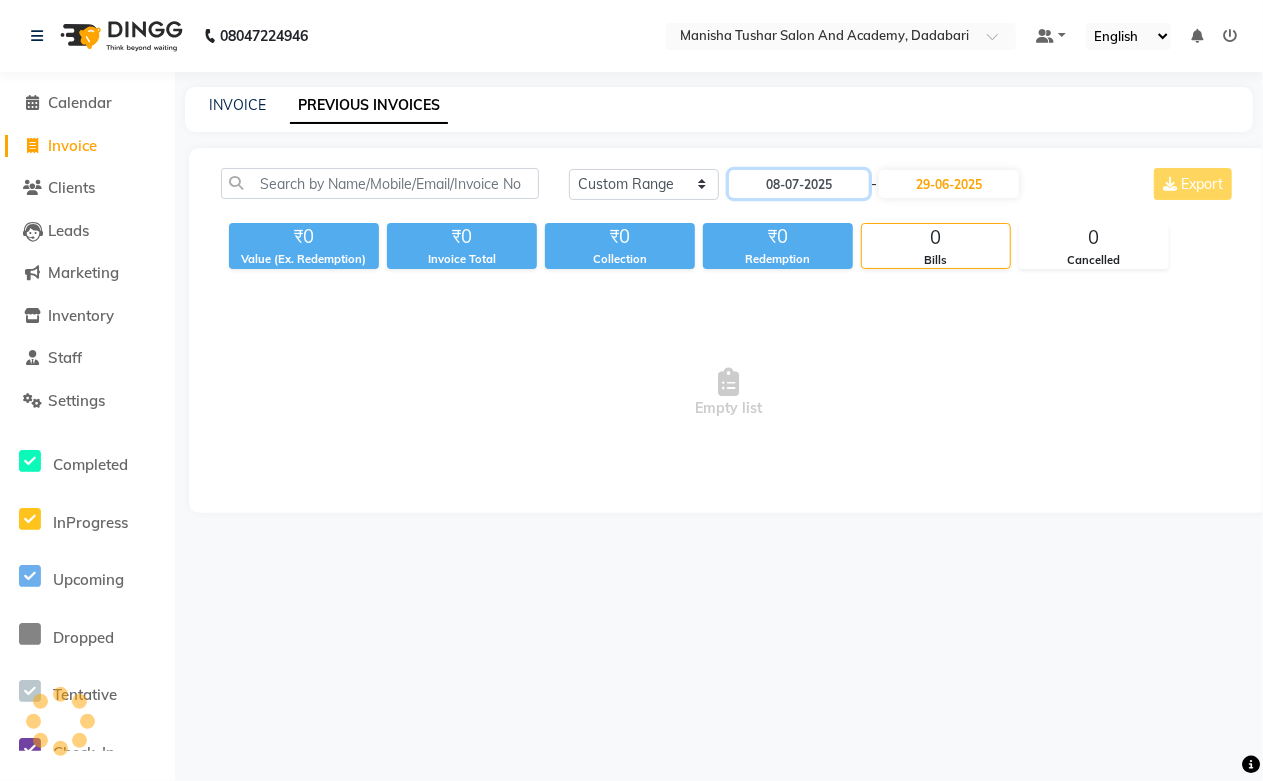 scroll, scrollTop: 0, scrollLeft: 0, axis: both 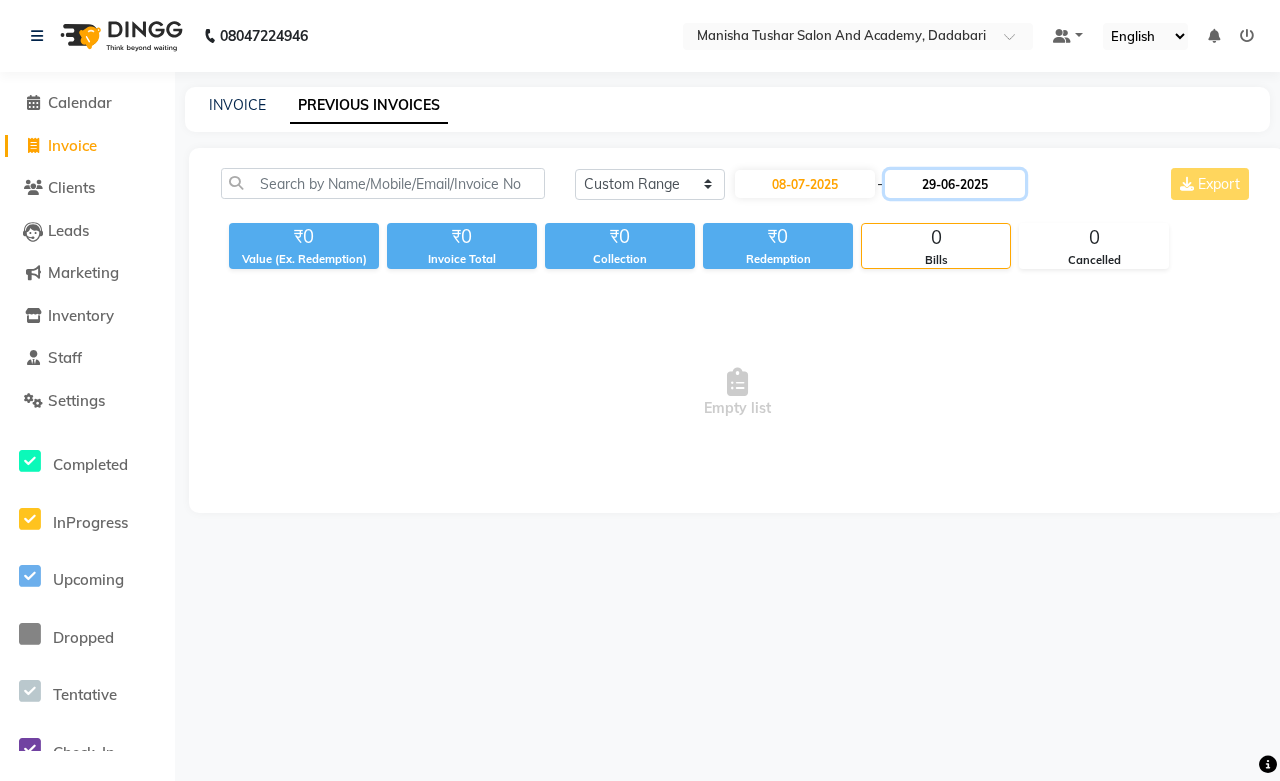 click on "29-06-2025" 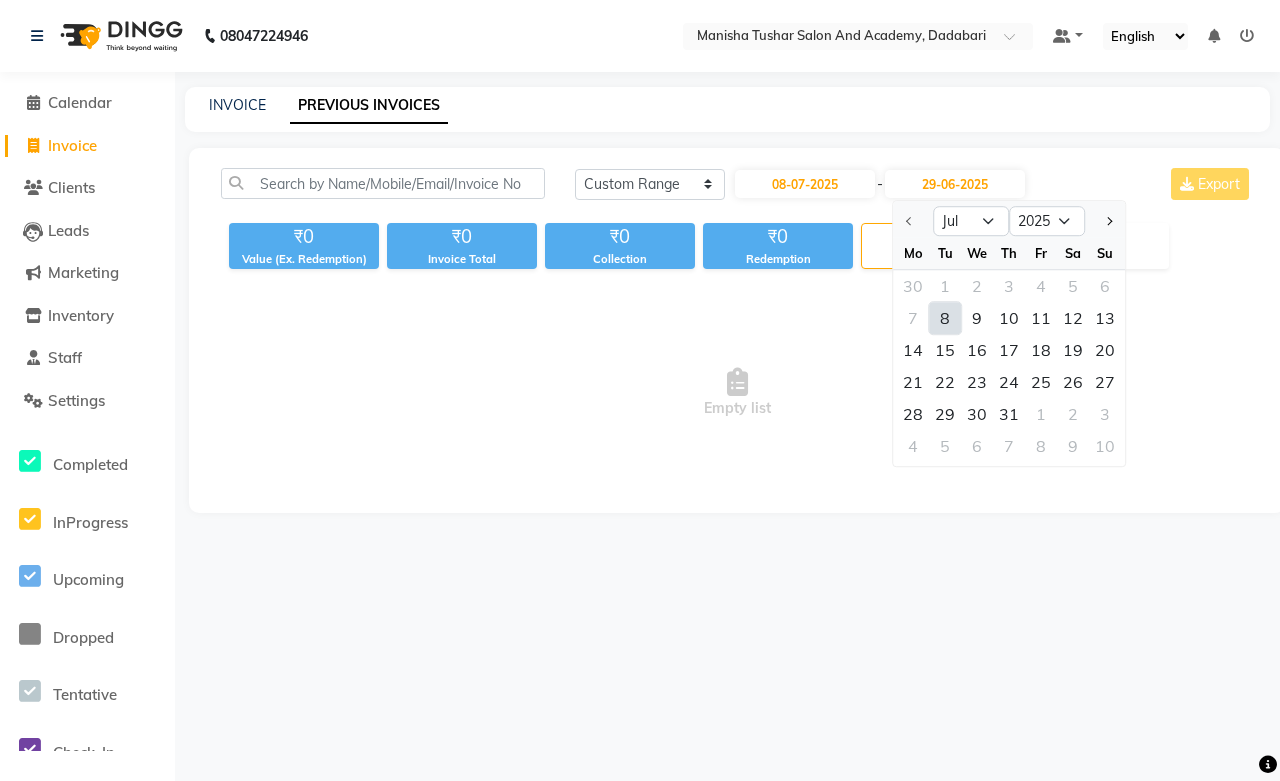 click on "8" 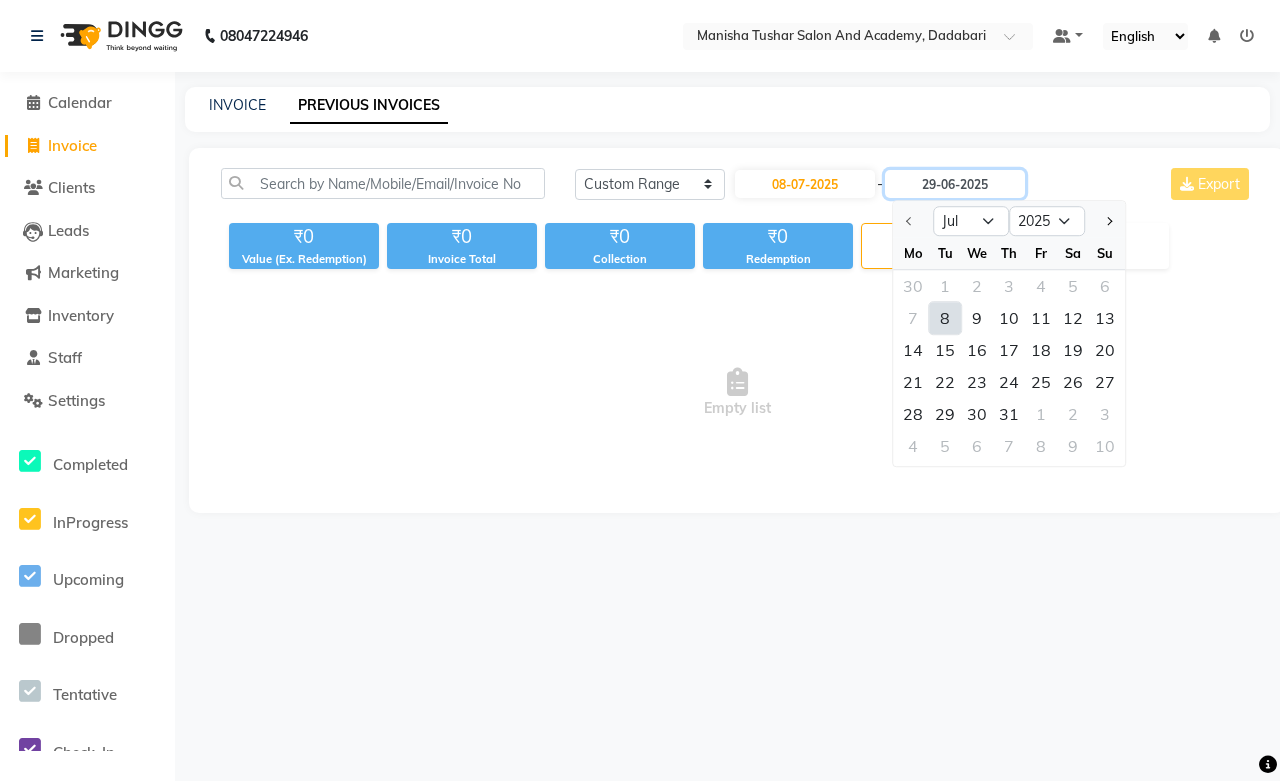 type on "08-07-2025" 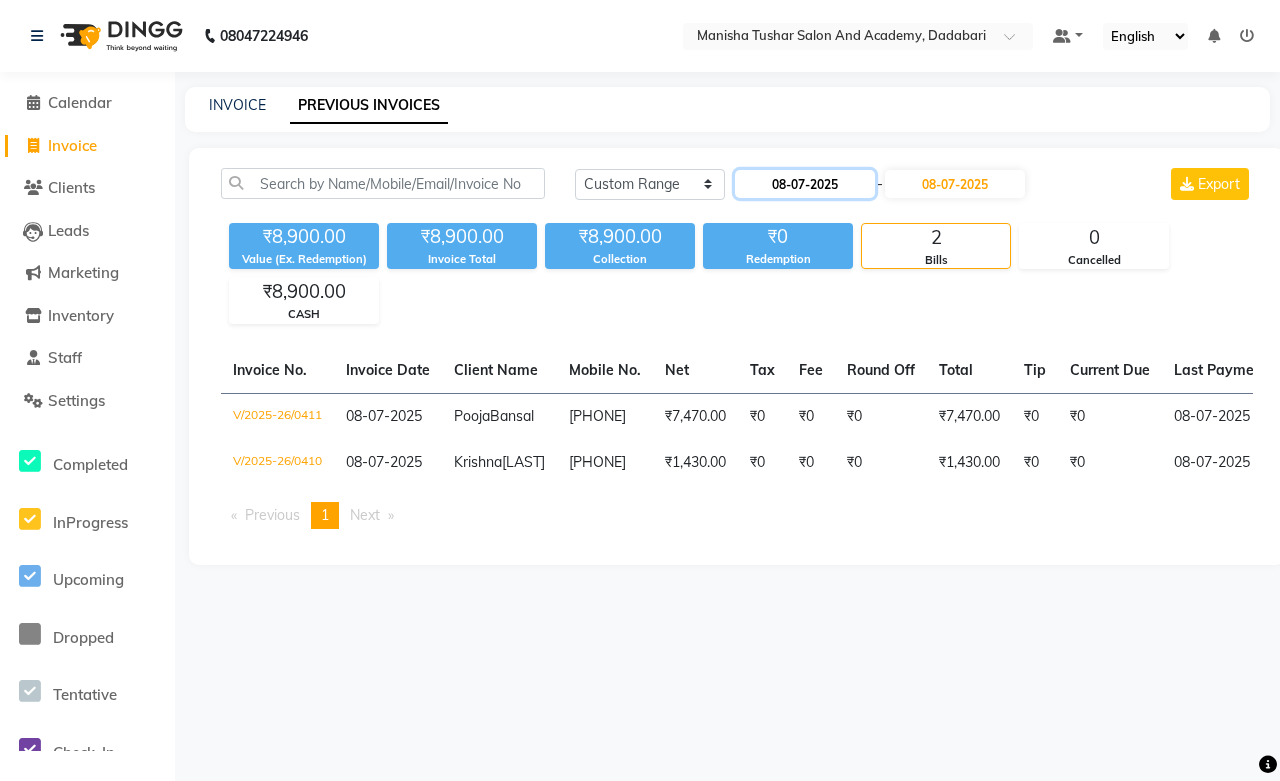 click on "08-07-2025" 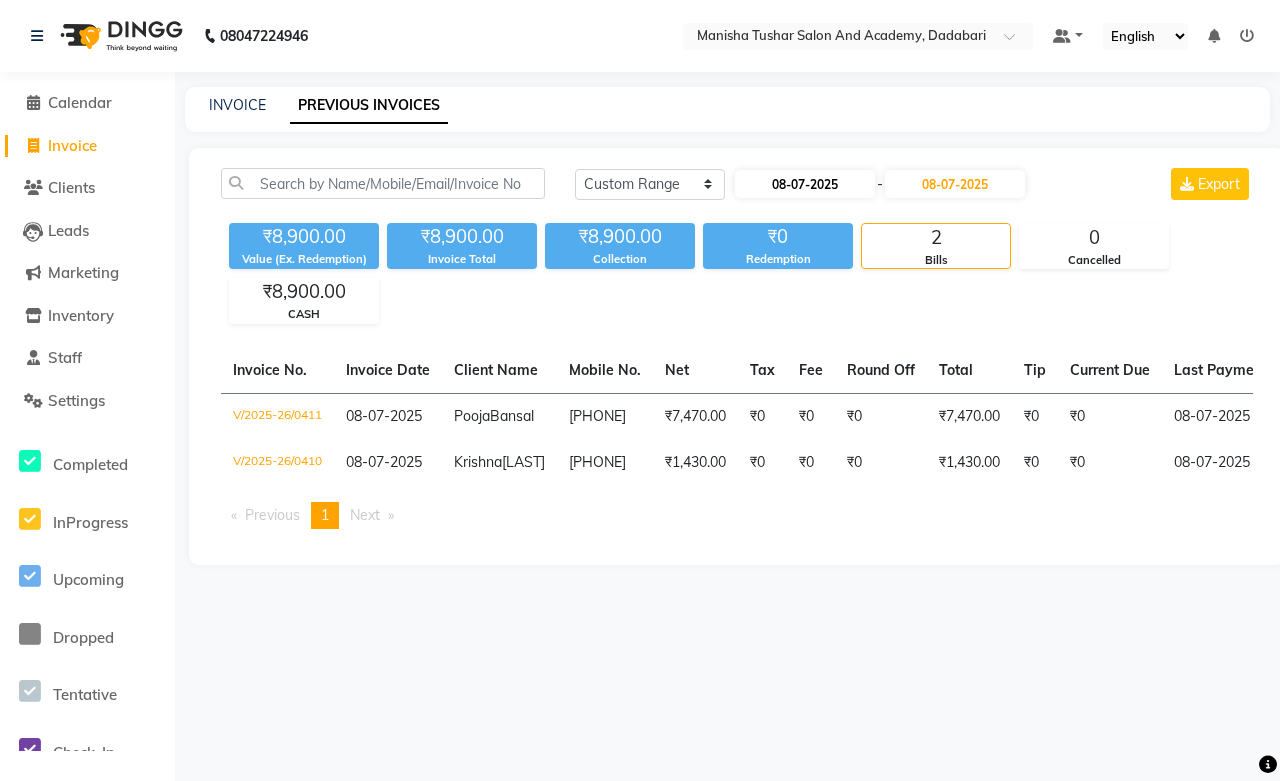 select on "7" 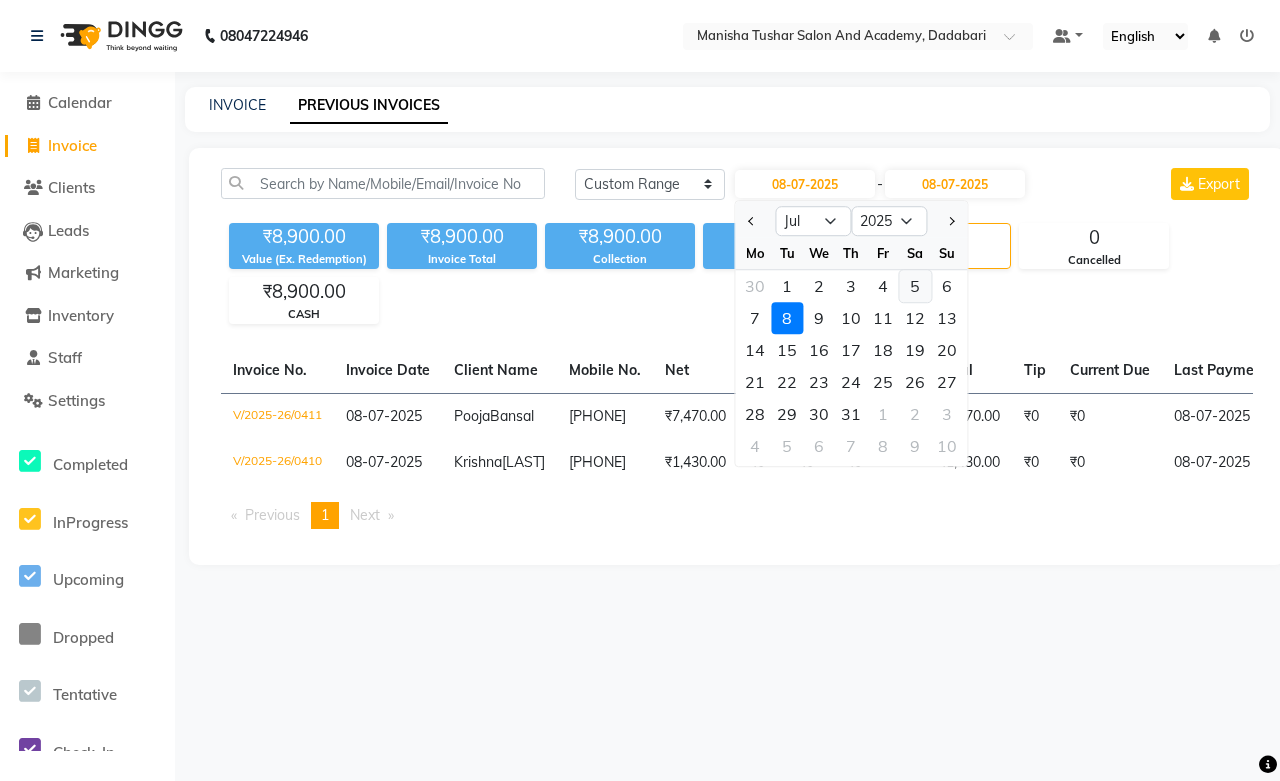 click on "5" 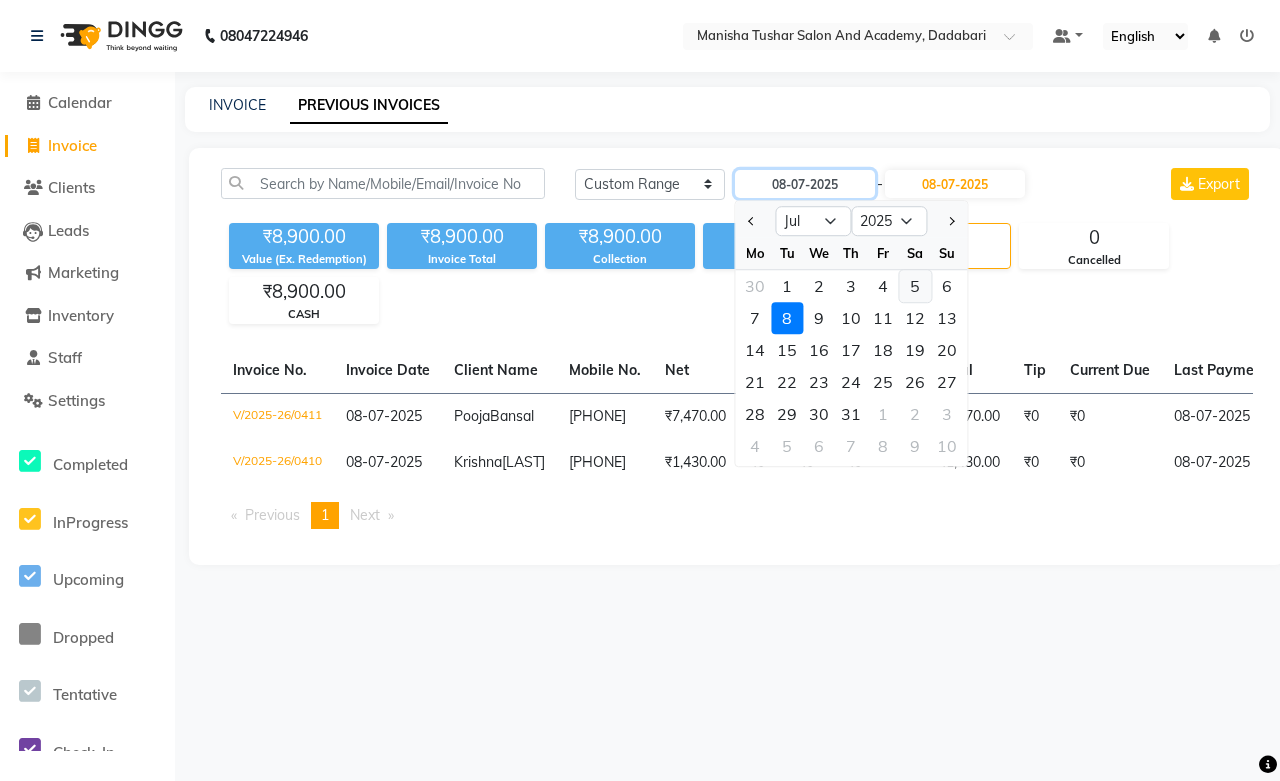 type on "05-07-2025" 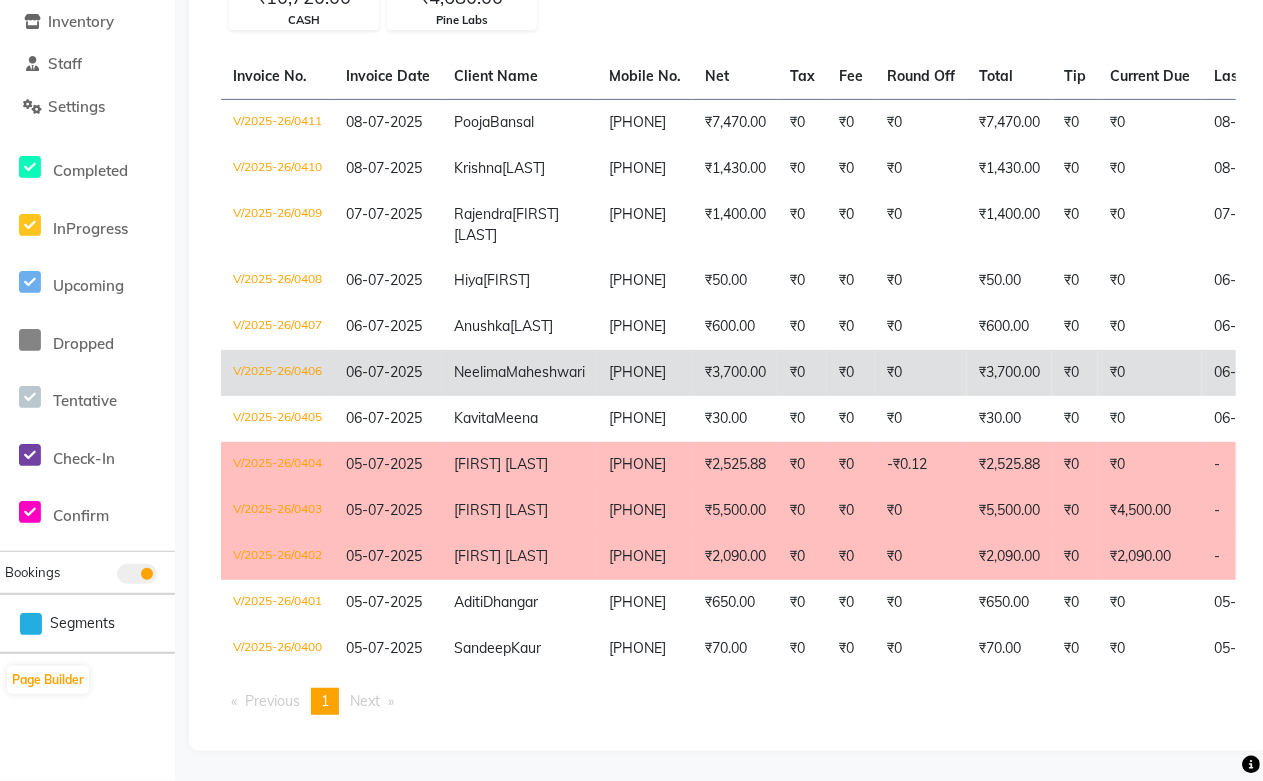 scroll, scrollTop: 0, scrollLeft: 0, axis: both 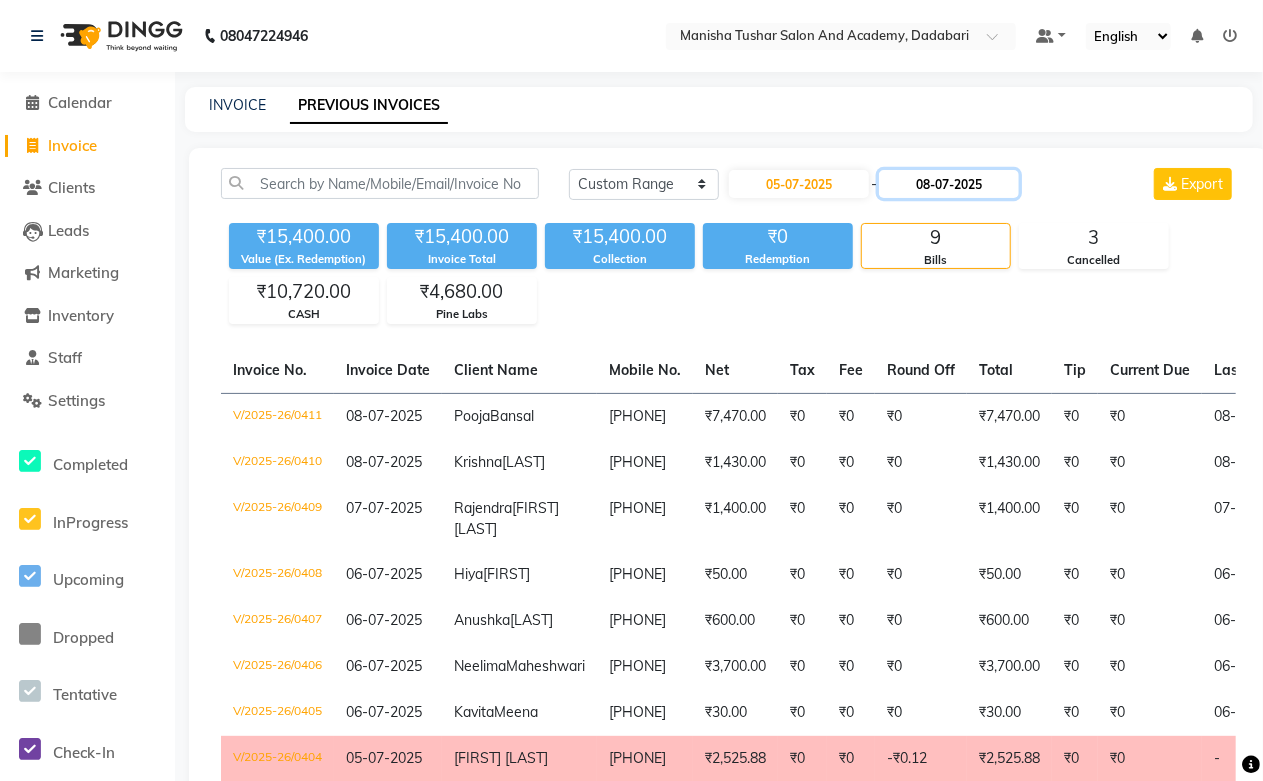 click on "08-07-2025" 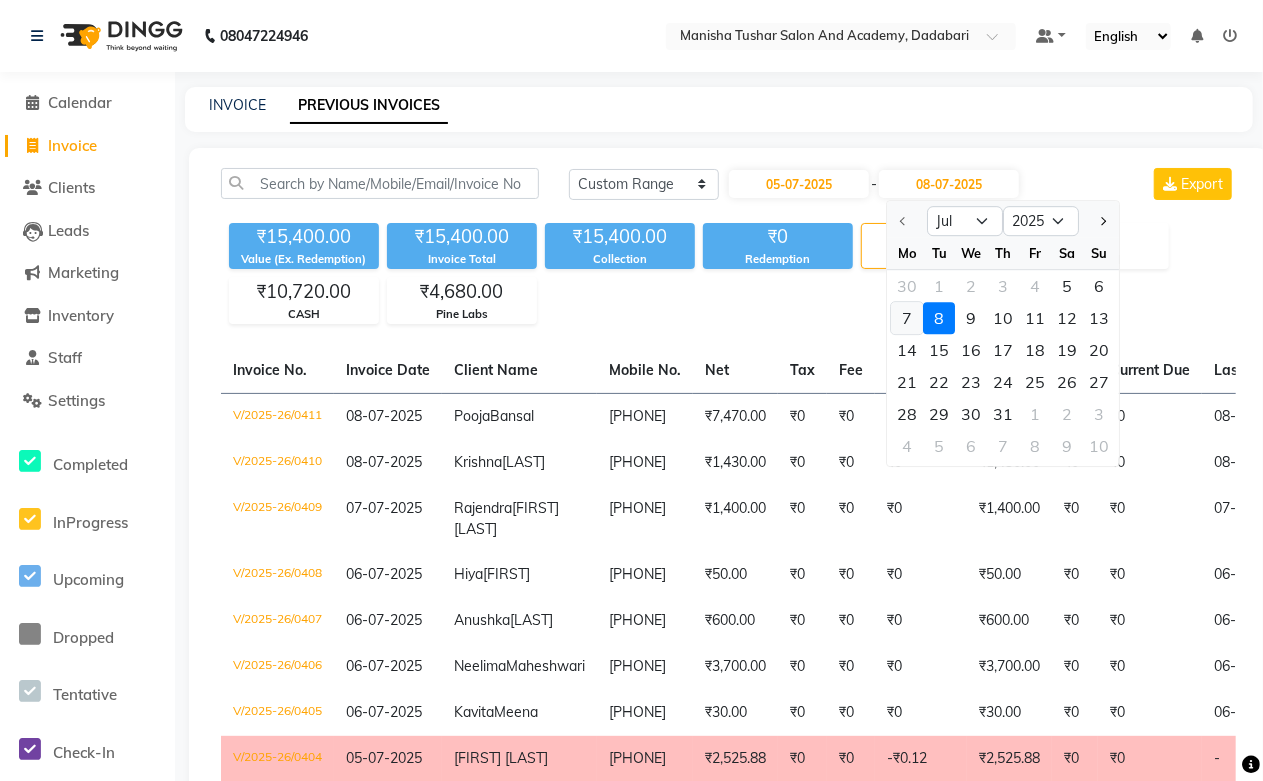 click on "7" 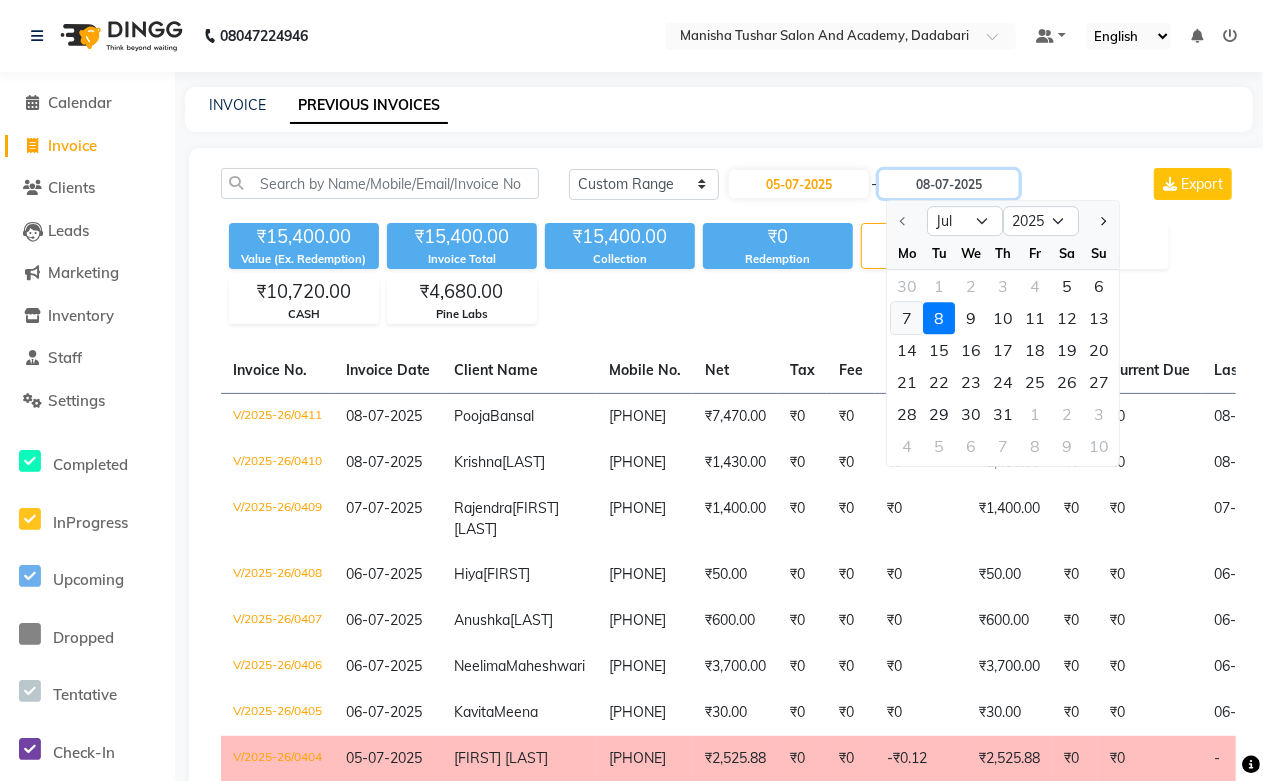 type on "07-07-2025" 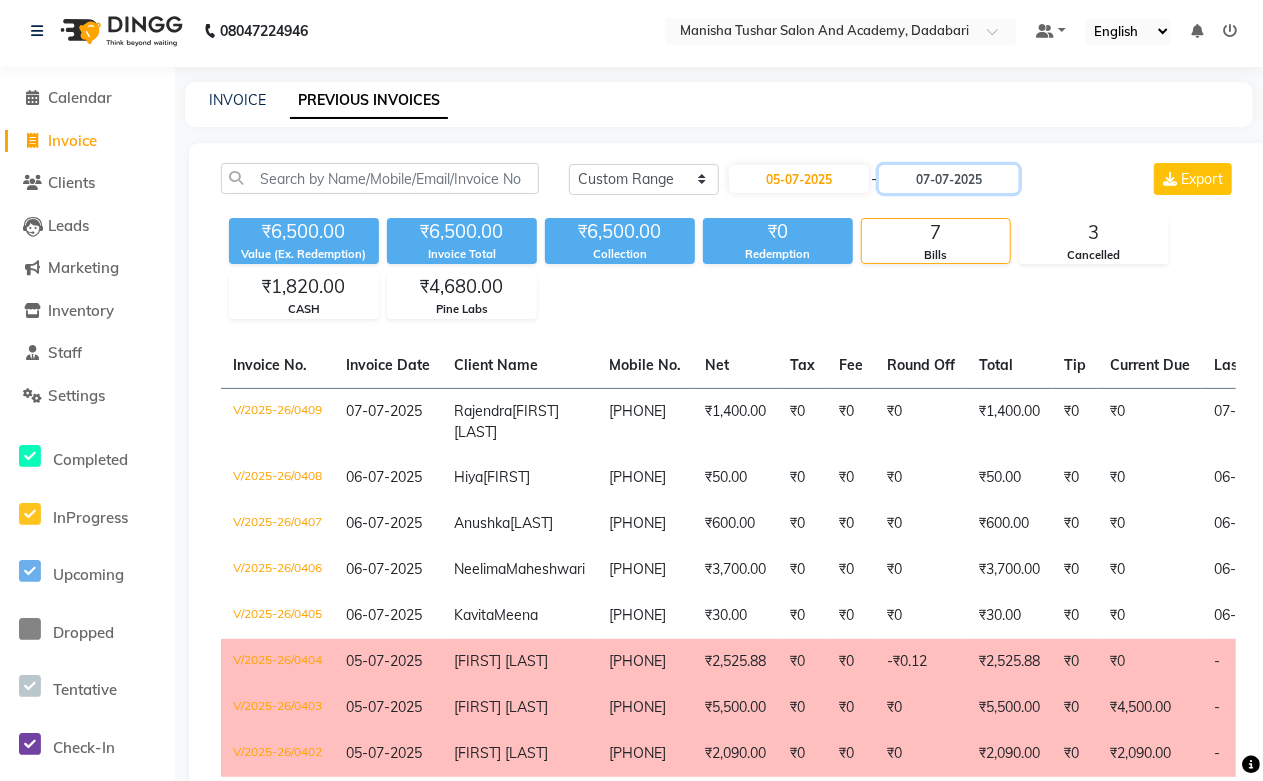 scroll, scrollTop: 4, scrollLeft: 0, axis: vertical 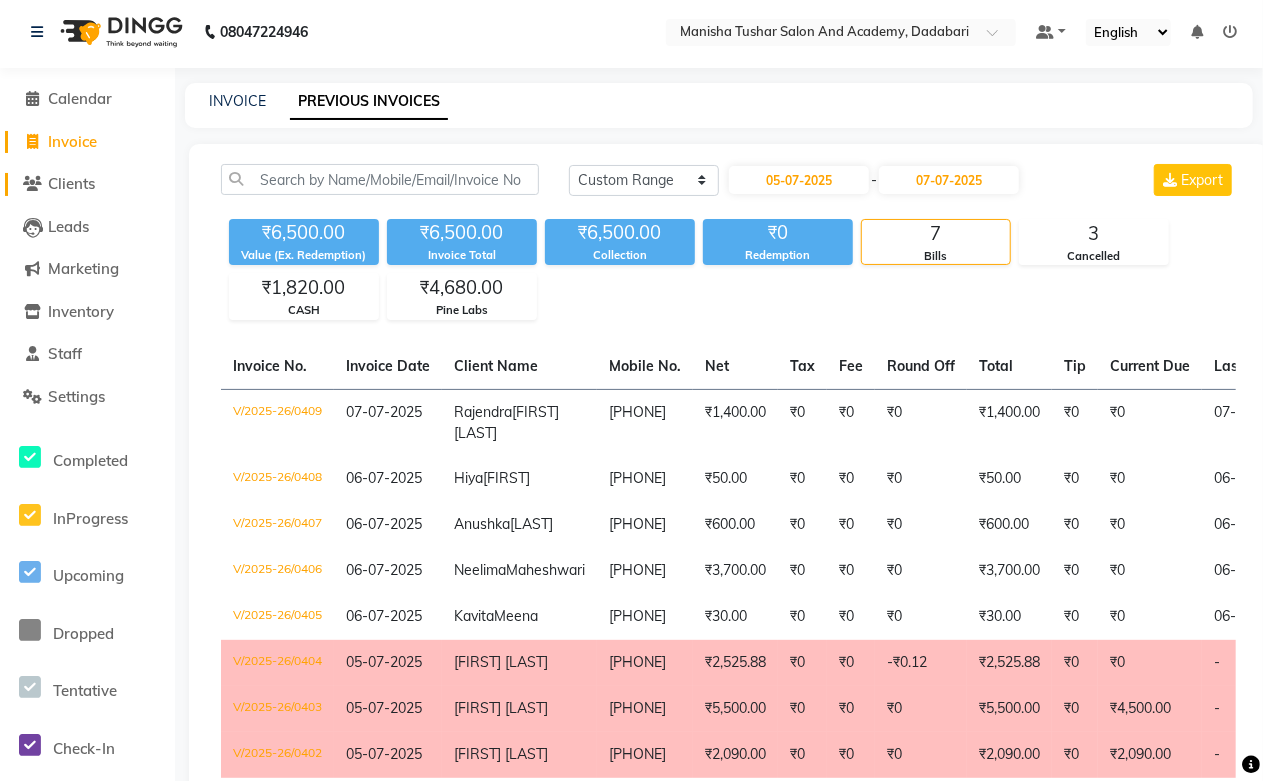 click on "Clients" 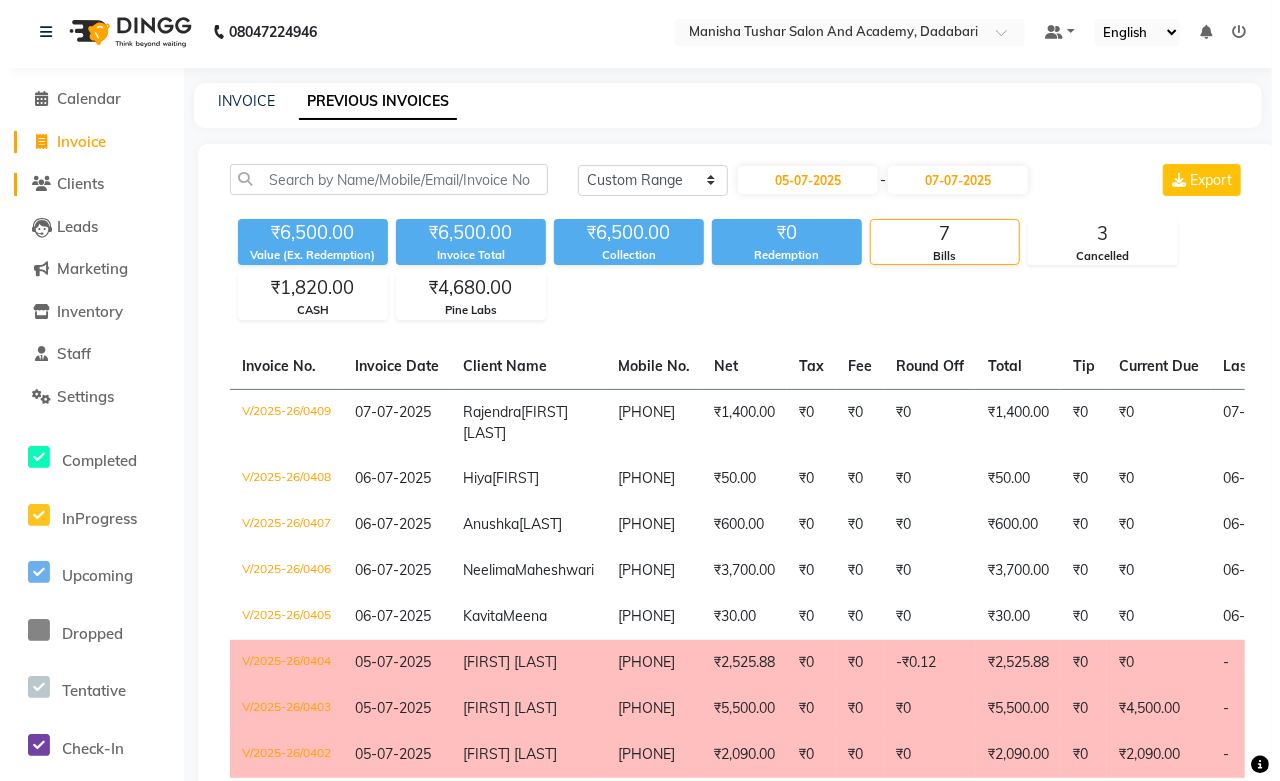 scroll, scrollTop: 0, scrollLeft: 0, axis: both 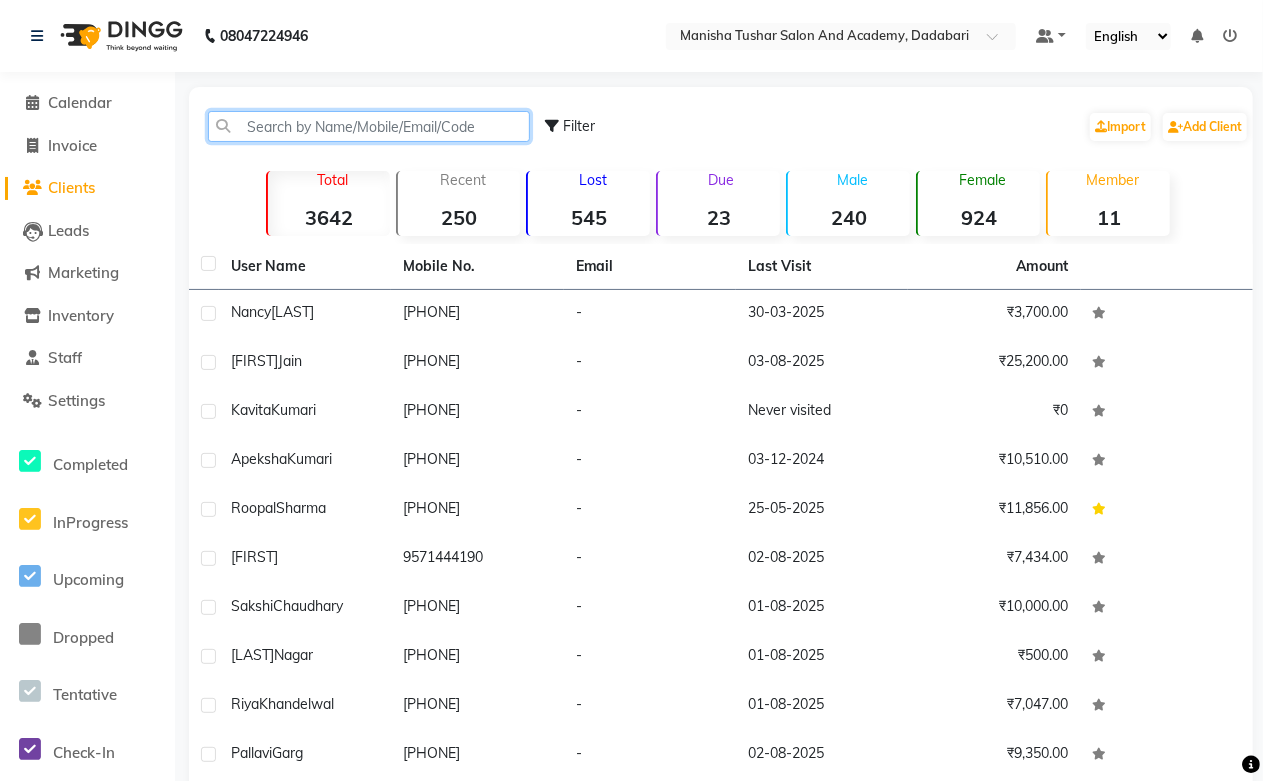 click 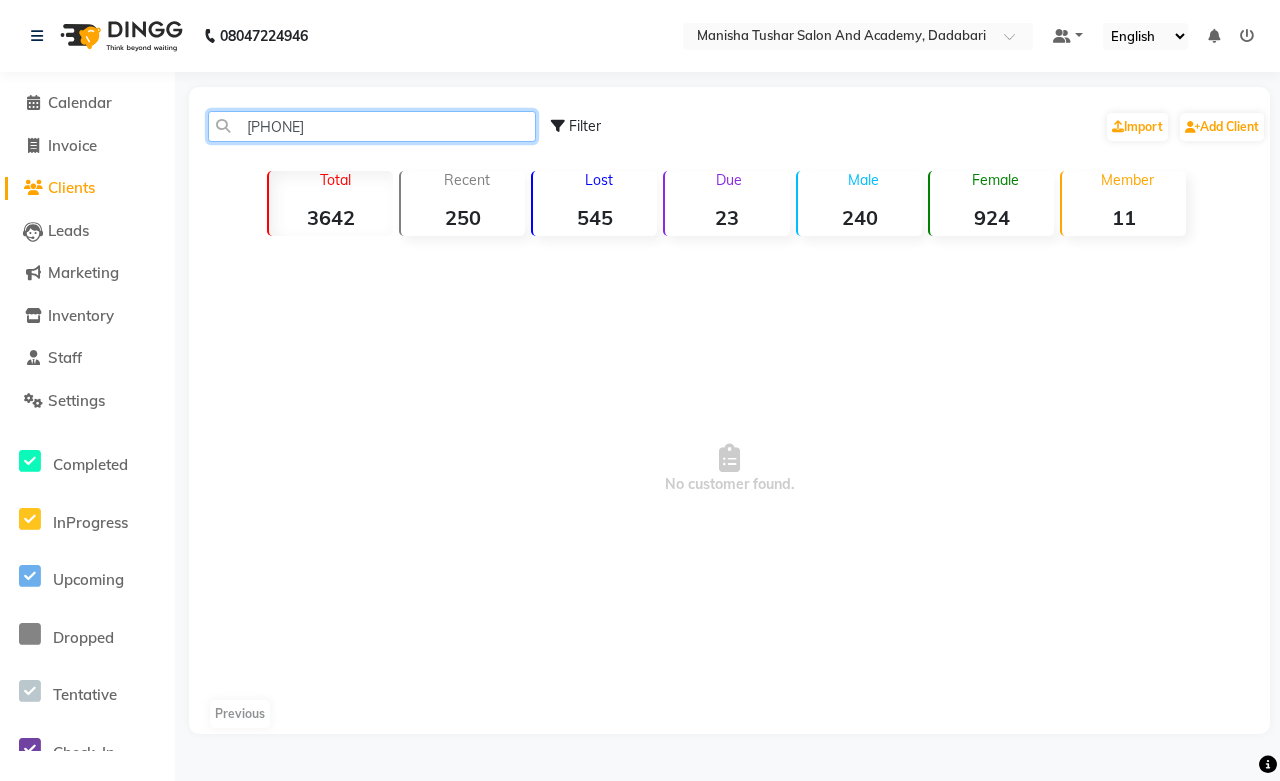 type on "7073498210" 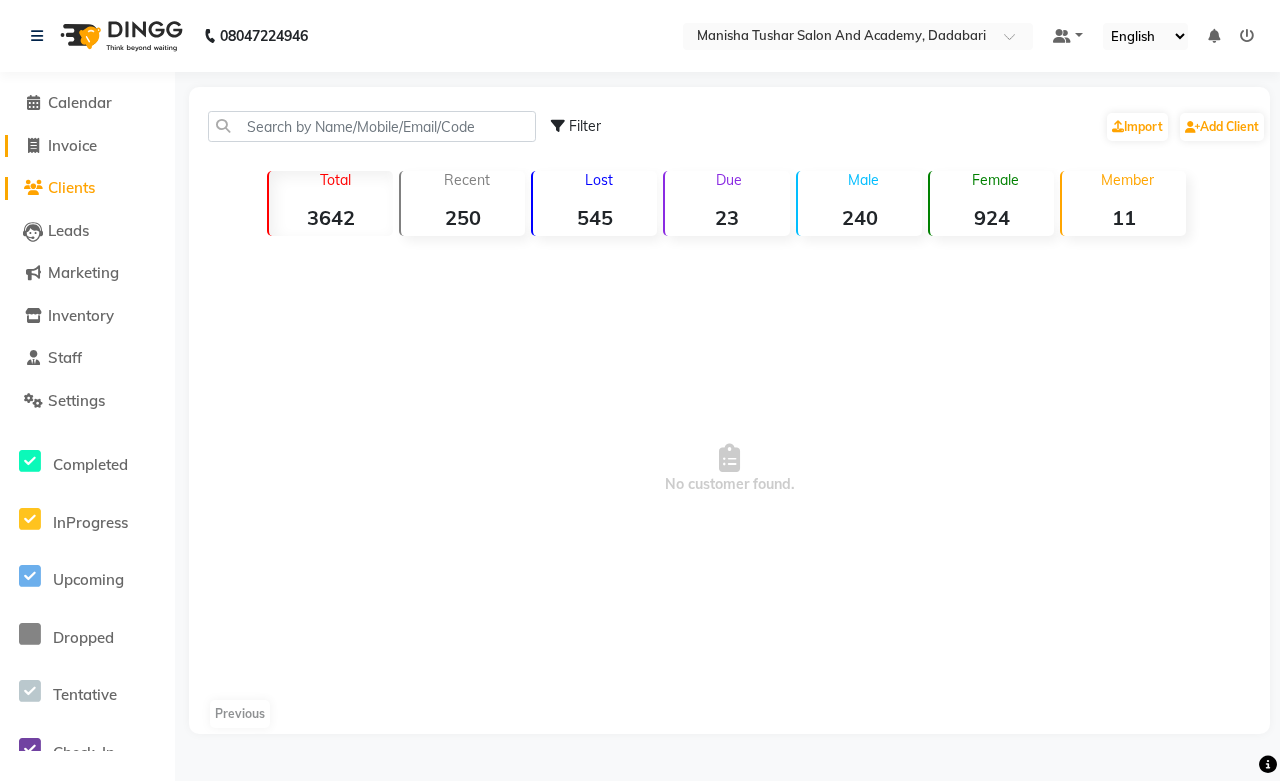 click on "Invoice" 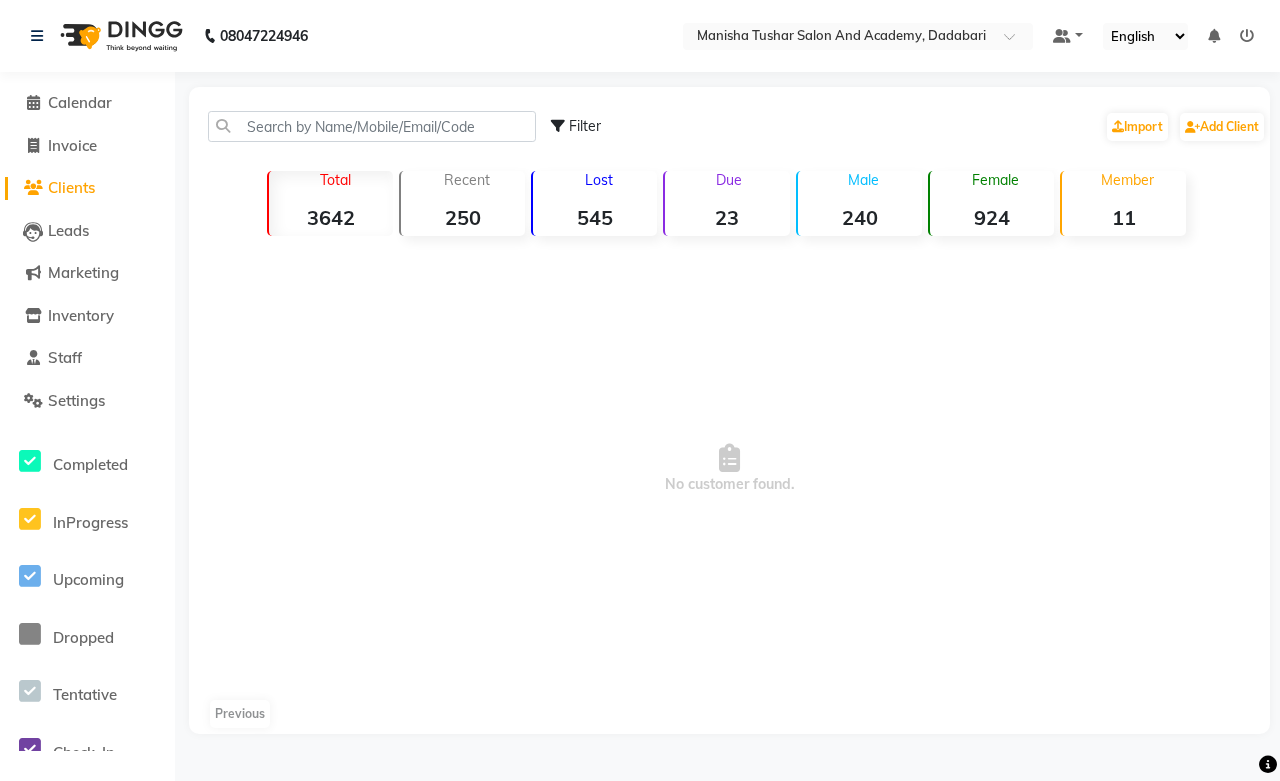 select on "service" 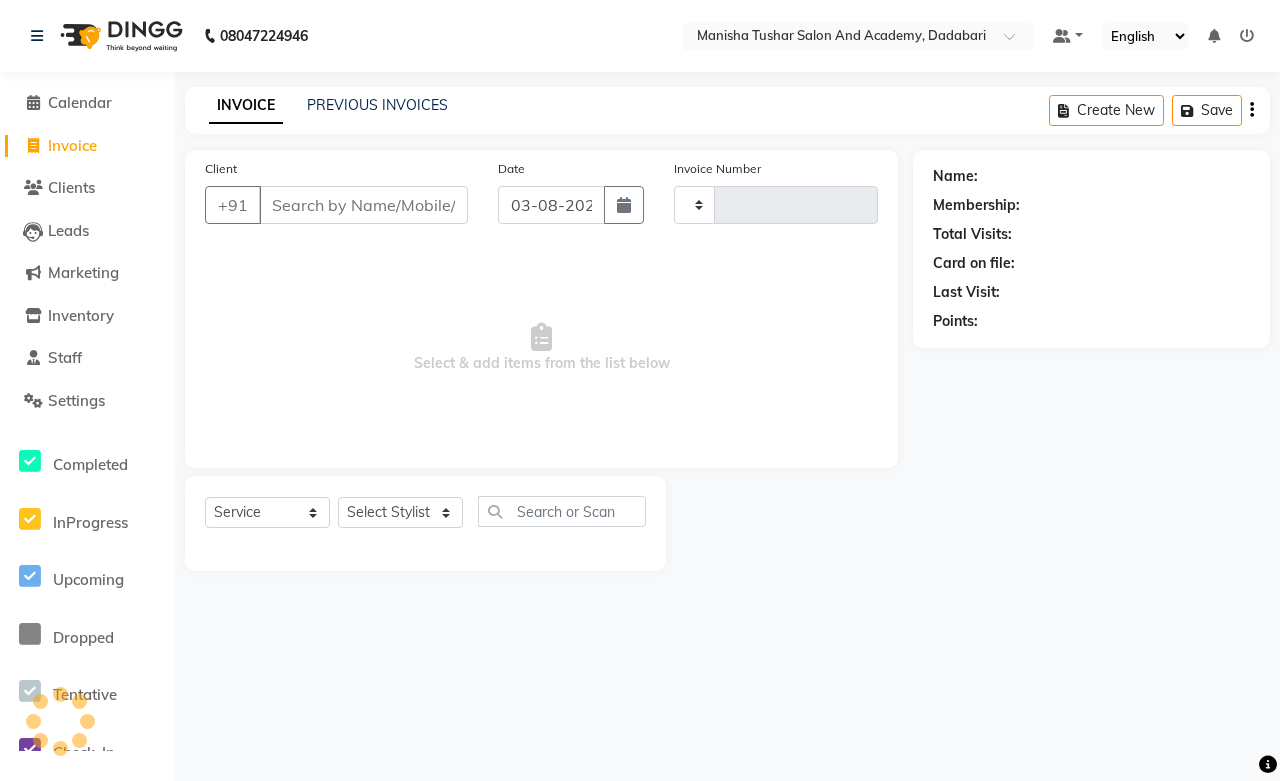 type on "7073498210" 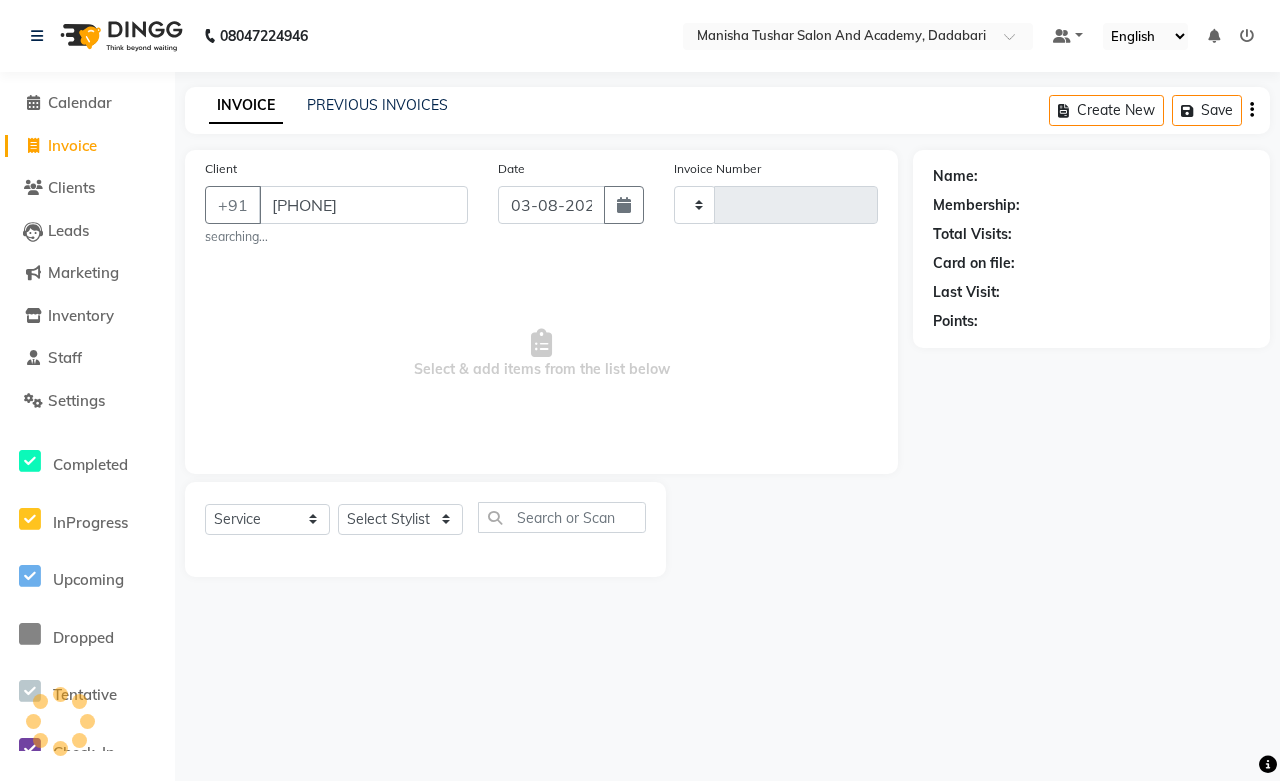 type on "0518" 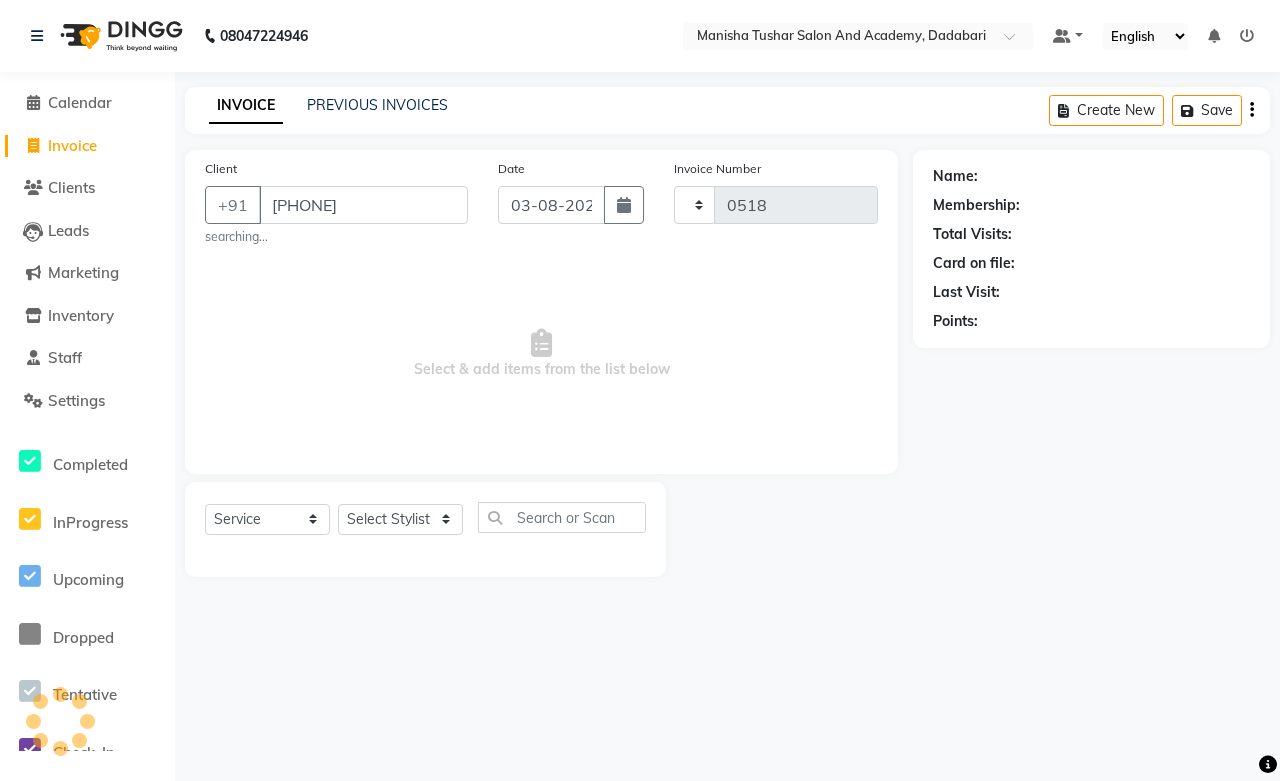 select on "6453" 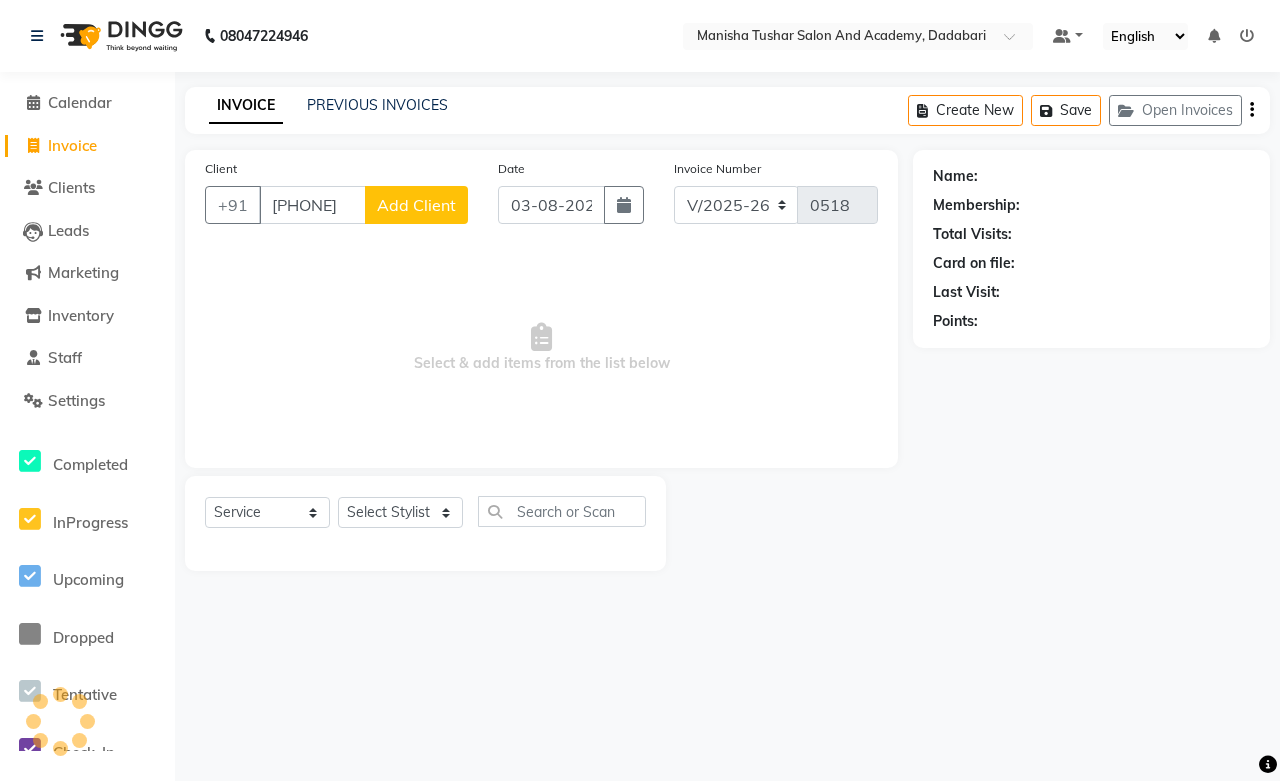 scroll, scrollTop: 0, scrollLeft: 12, axis: horizontal 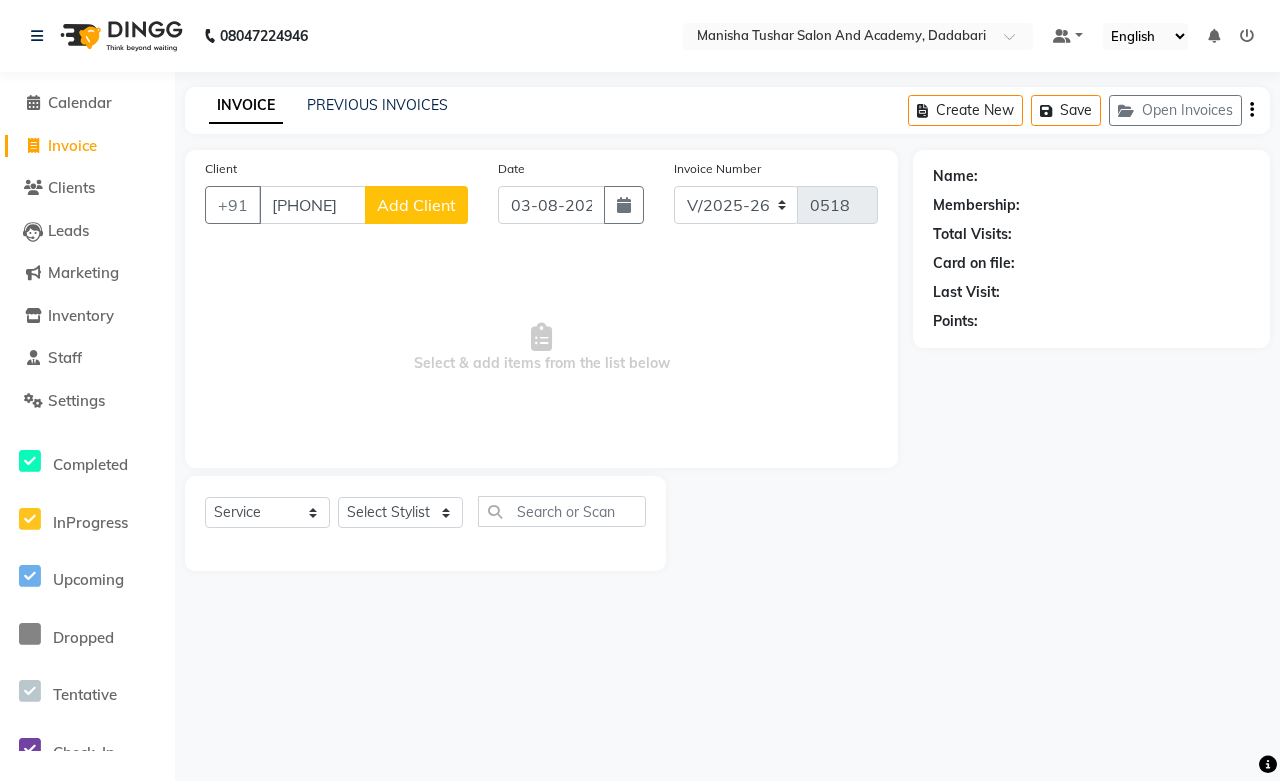 type 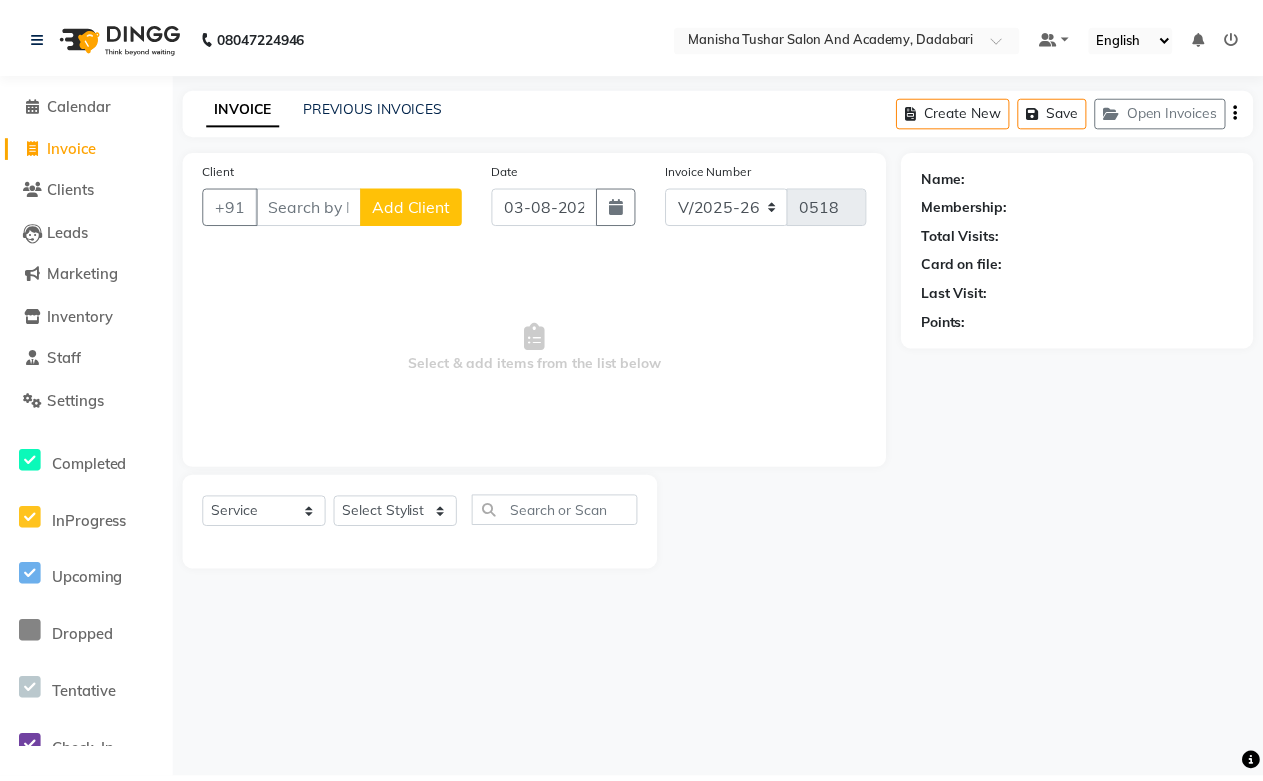 scroll, scrollTop: 0, scrollLeft: 0, axis: both 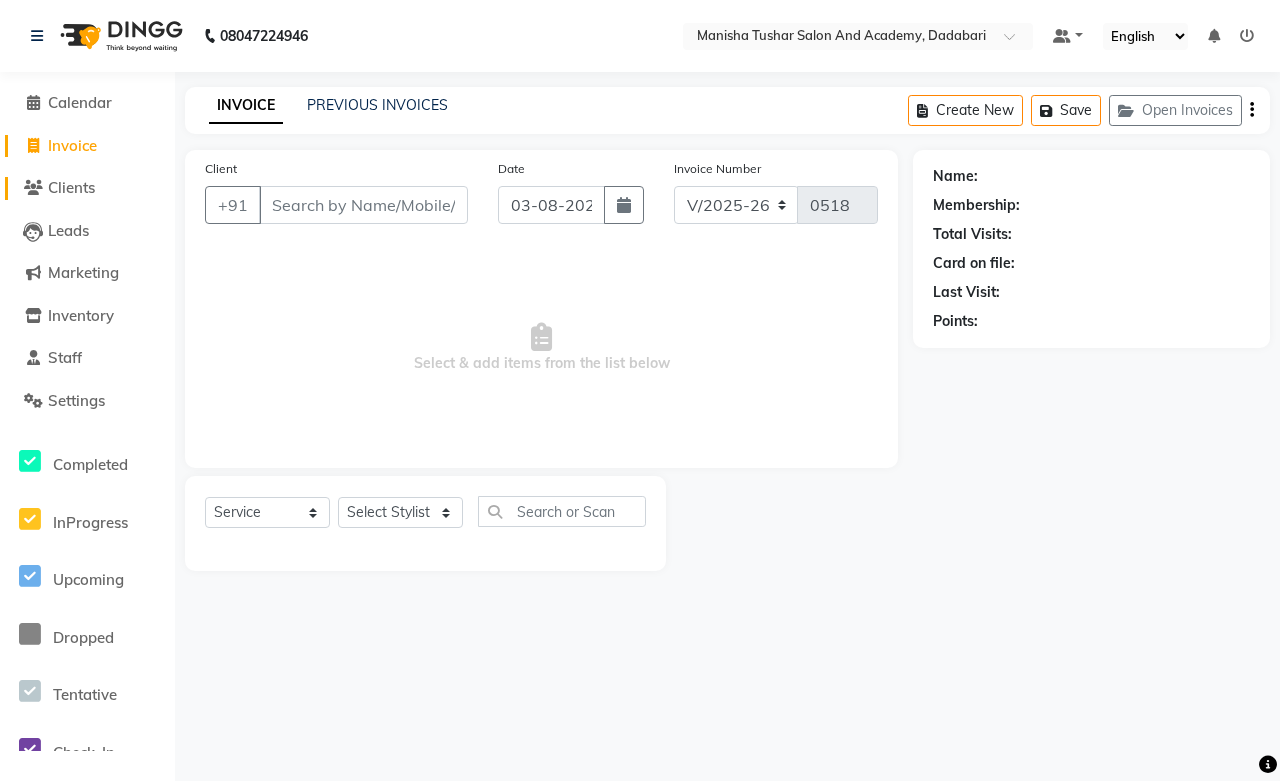 click on "Clients" 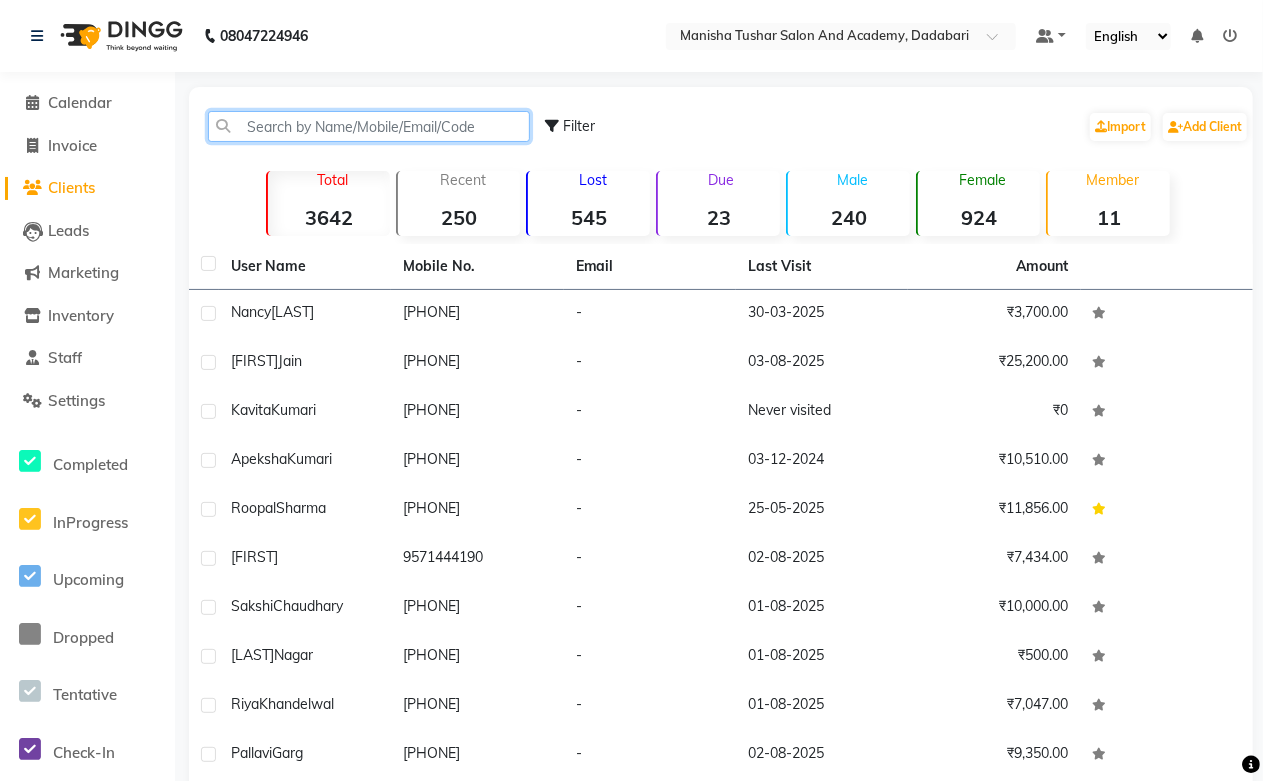 paste on "7073498210" 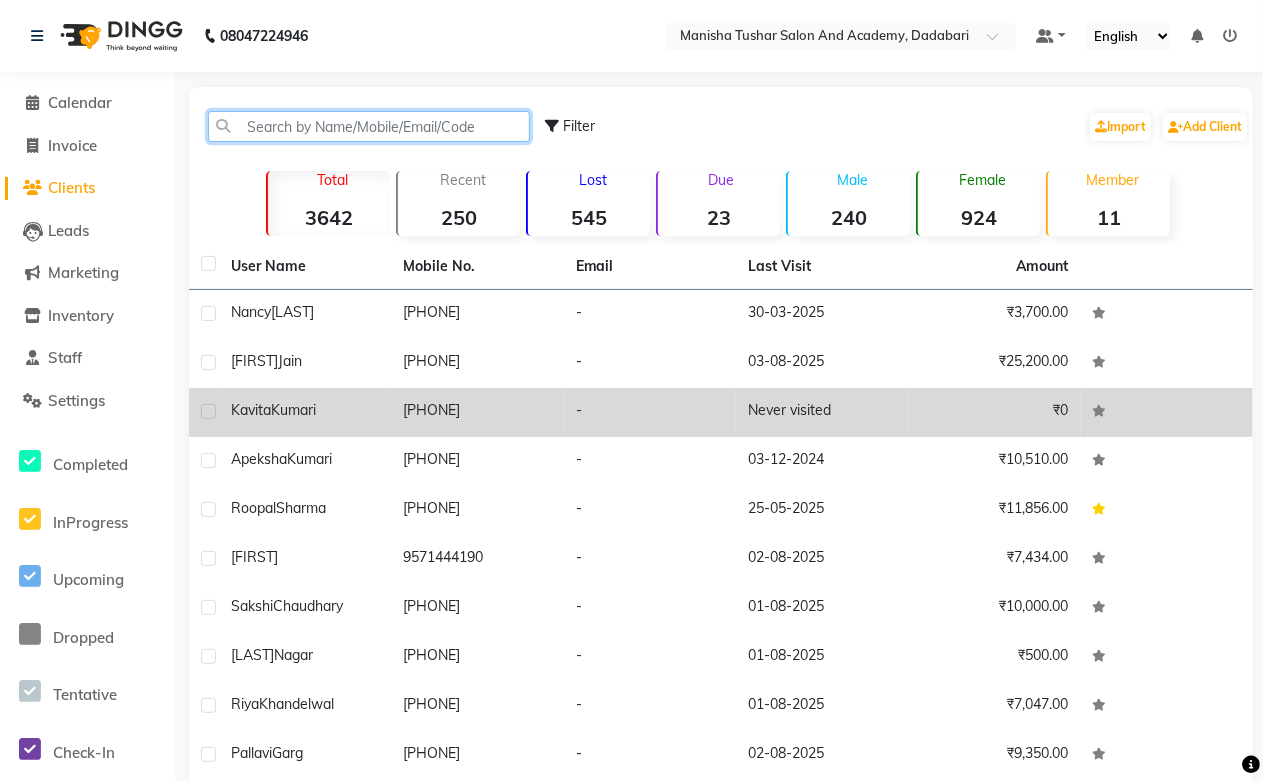 type on "7073498210" 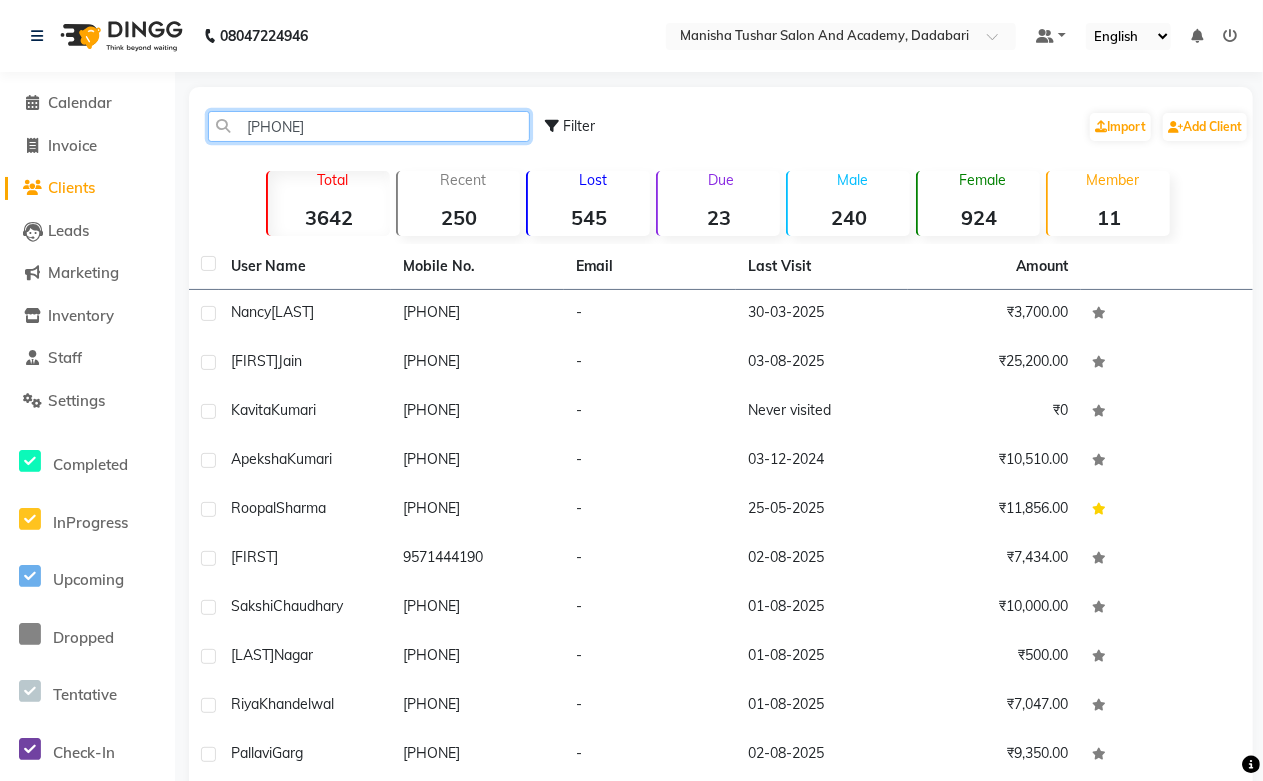 drag, startPoint x: 370, startPoint y: 123, endPoint x: 197, endPoint y: 133, distance: 173.28877 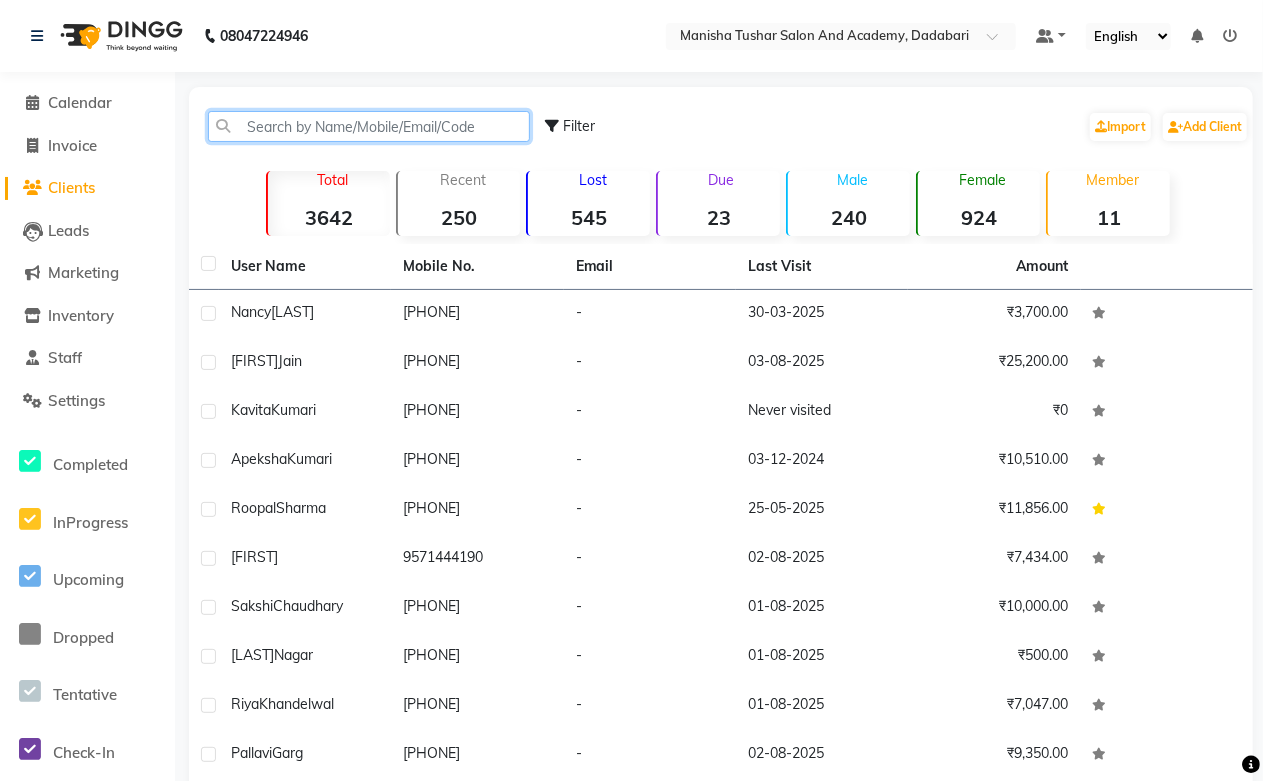 paste on "7073498210" 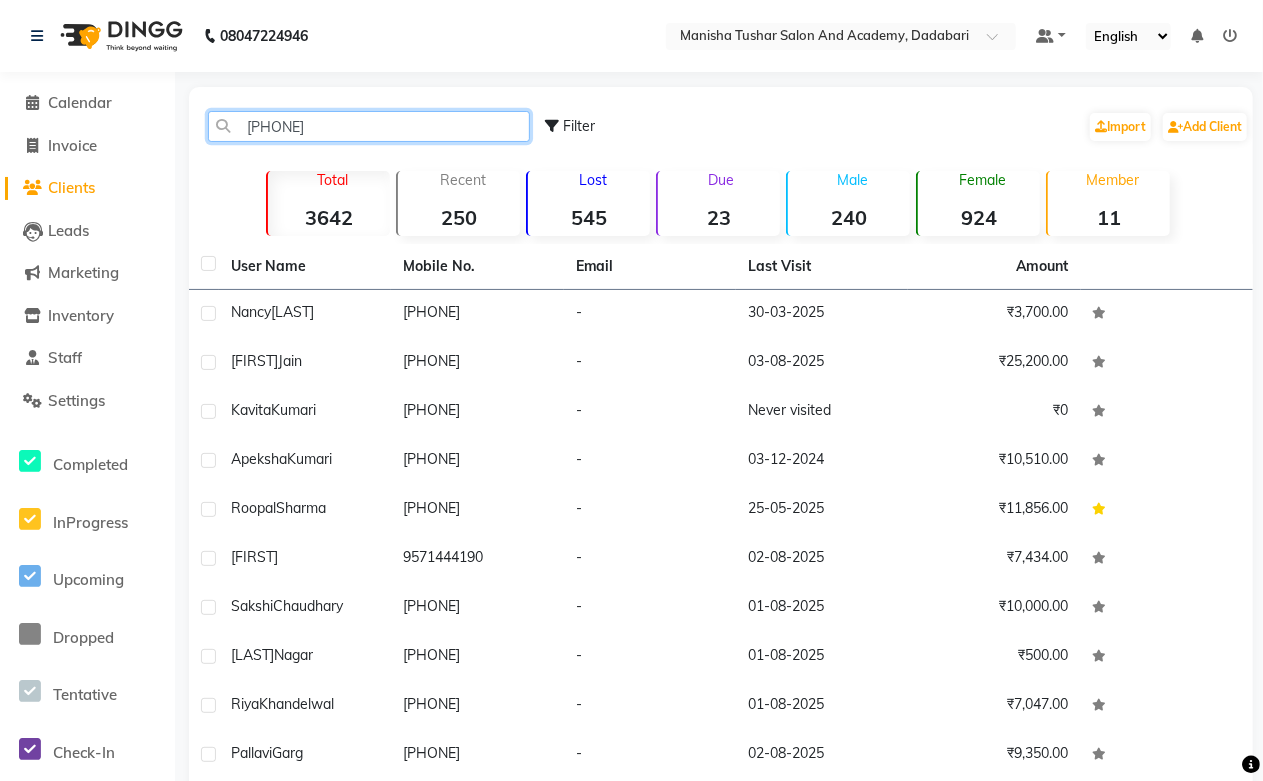 type on "7073498210" 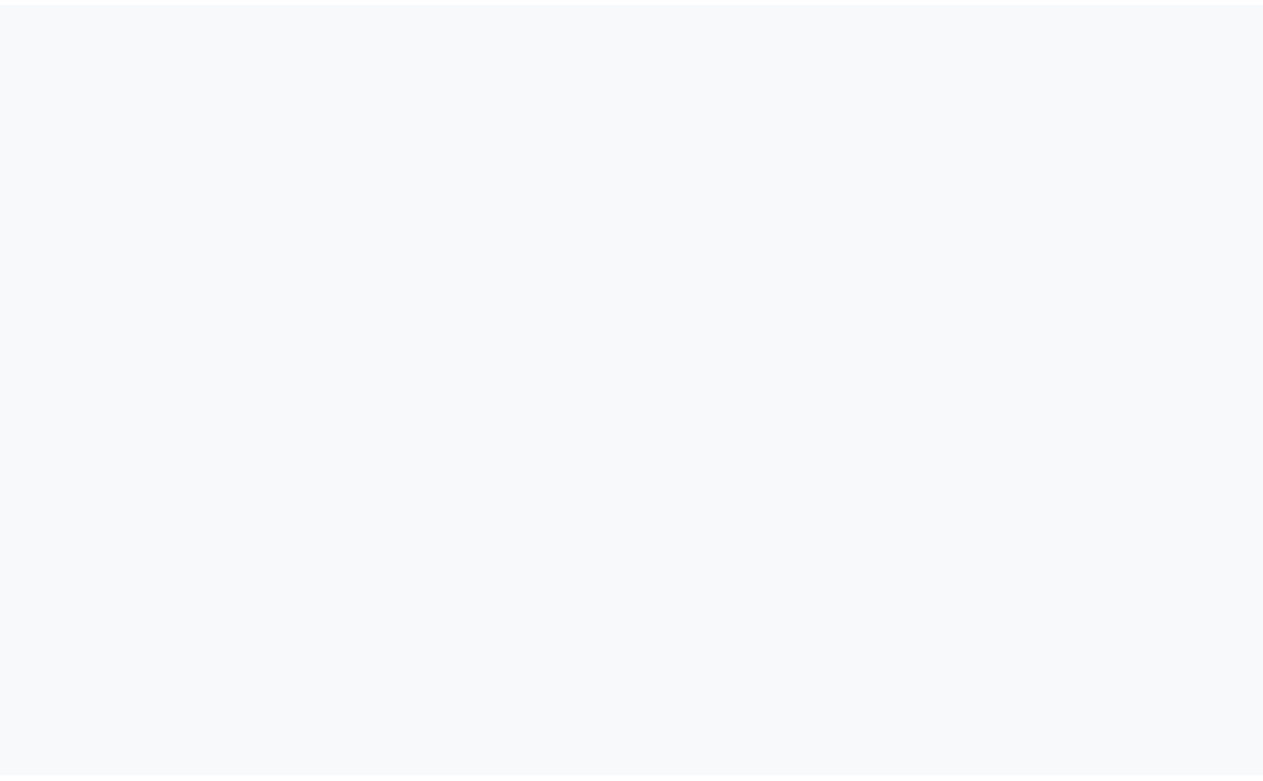 scroll, scrollTop: 0, scrollLeft: 0, axis: both 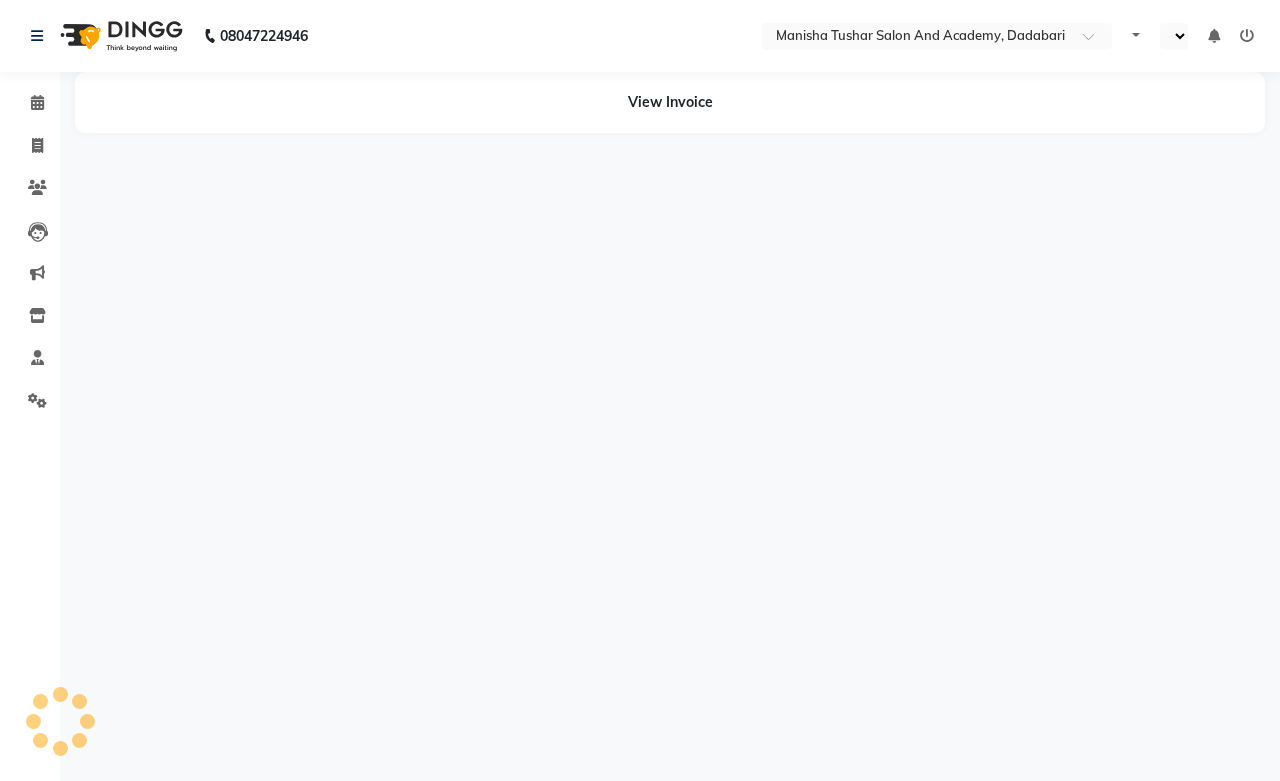 select on "en" 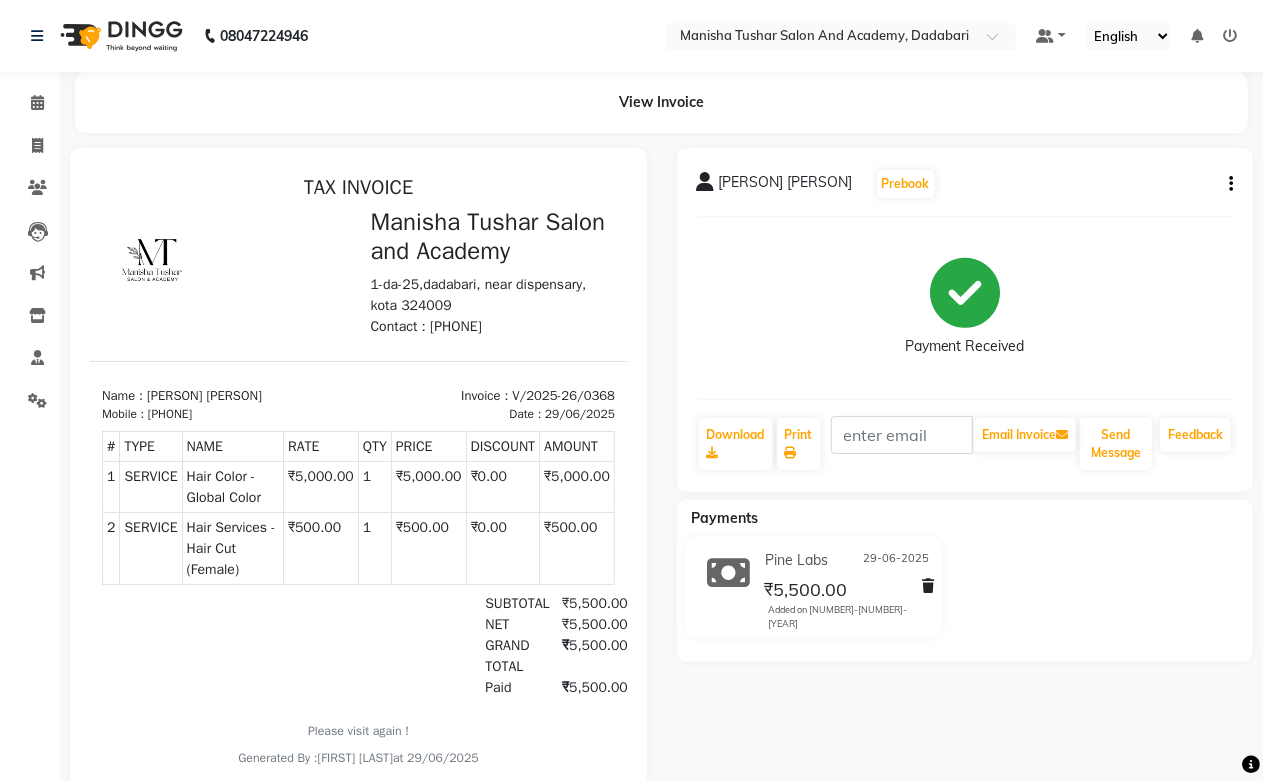 scroll, scrollTop: 0, scrollLeft: 0, axis: both 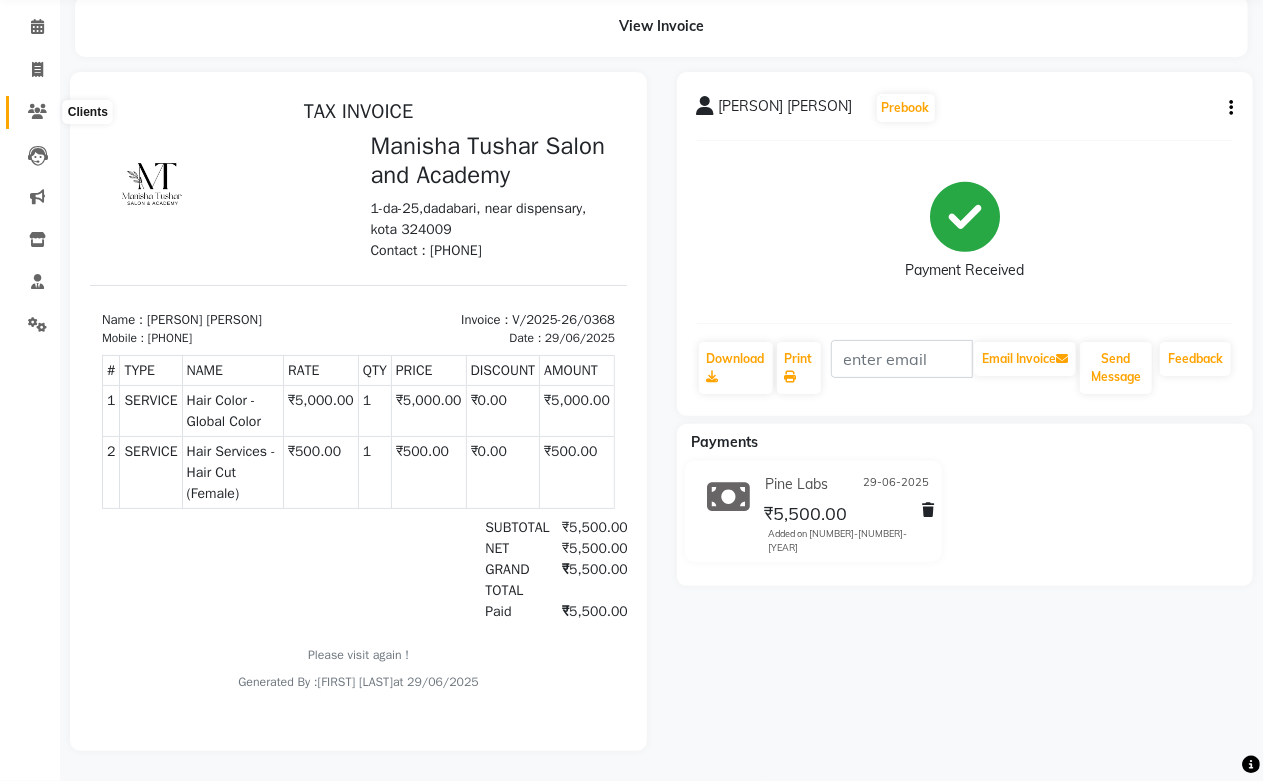 click 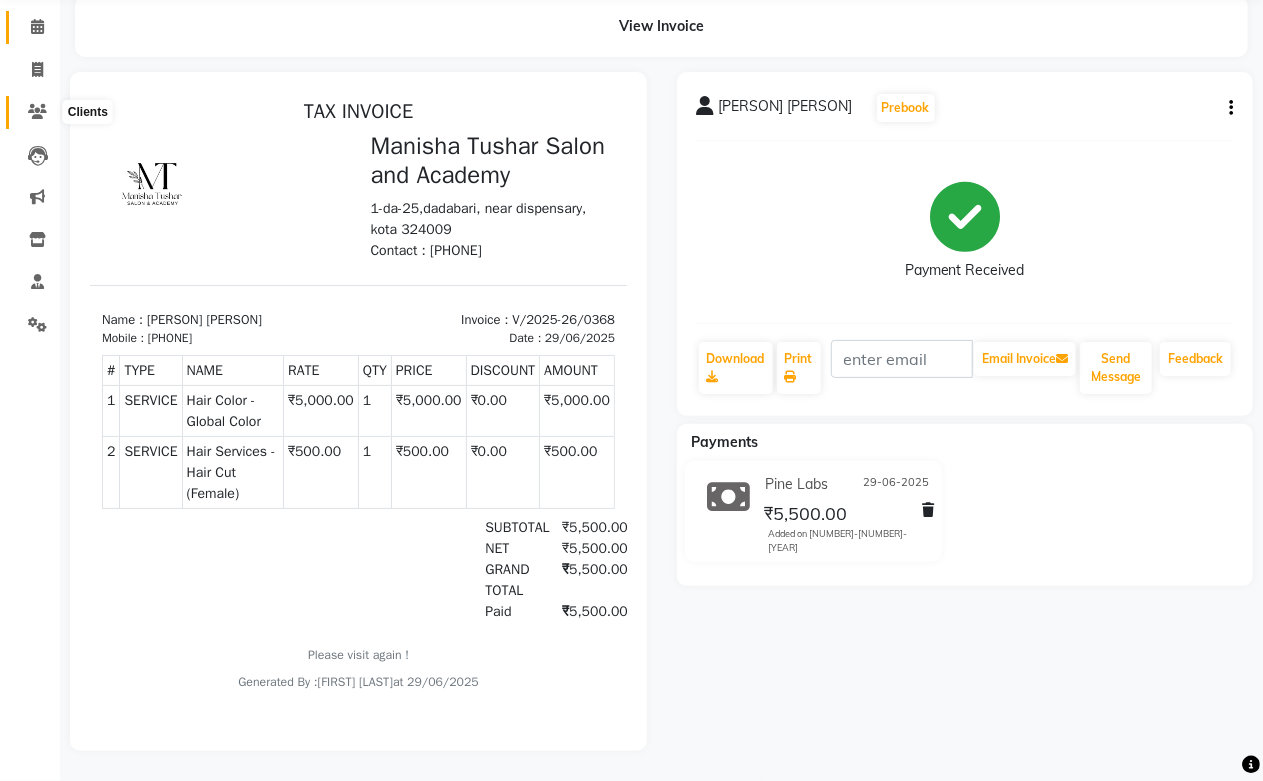 click on "Calendar" 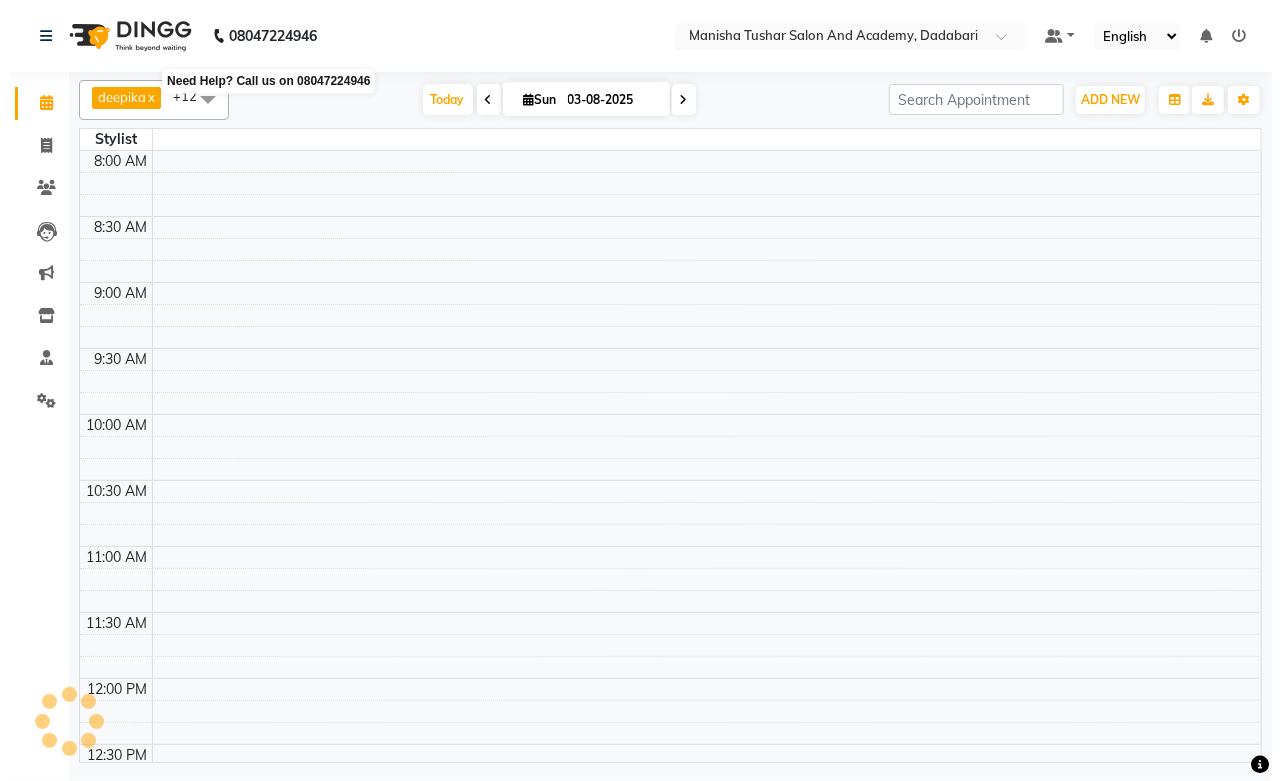 scroll, scrollTop: 0, scrollLeft: 0, axis: both 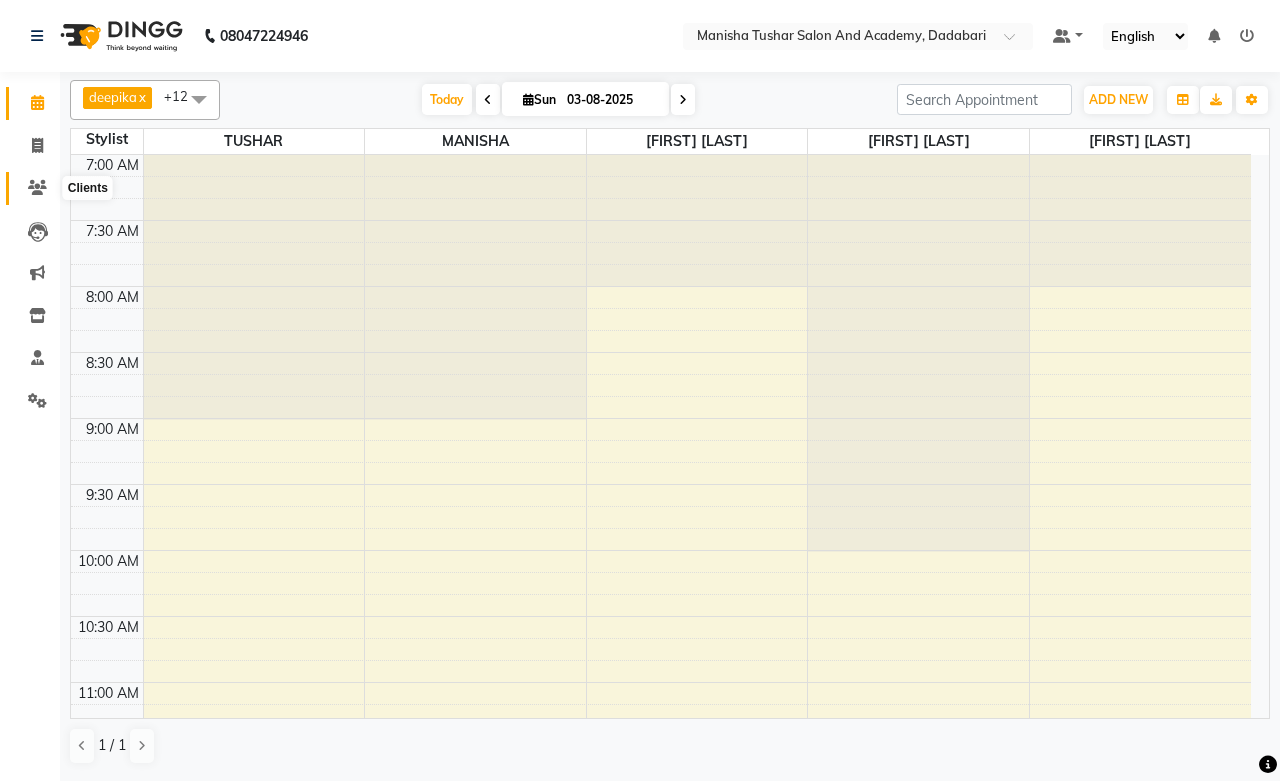 click 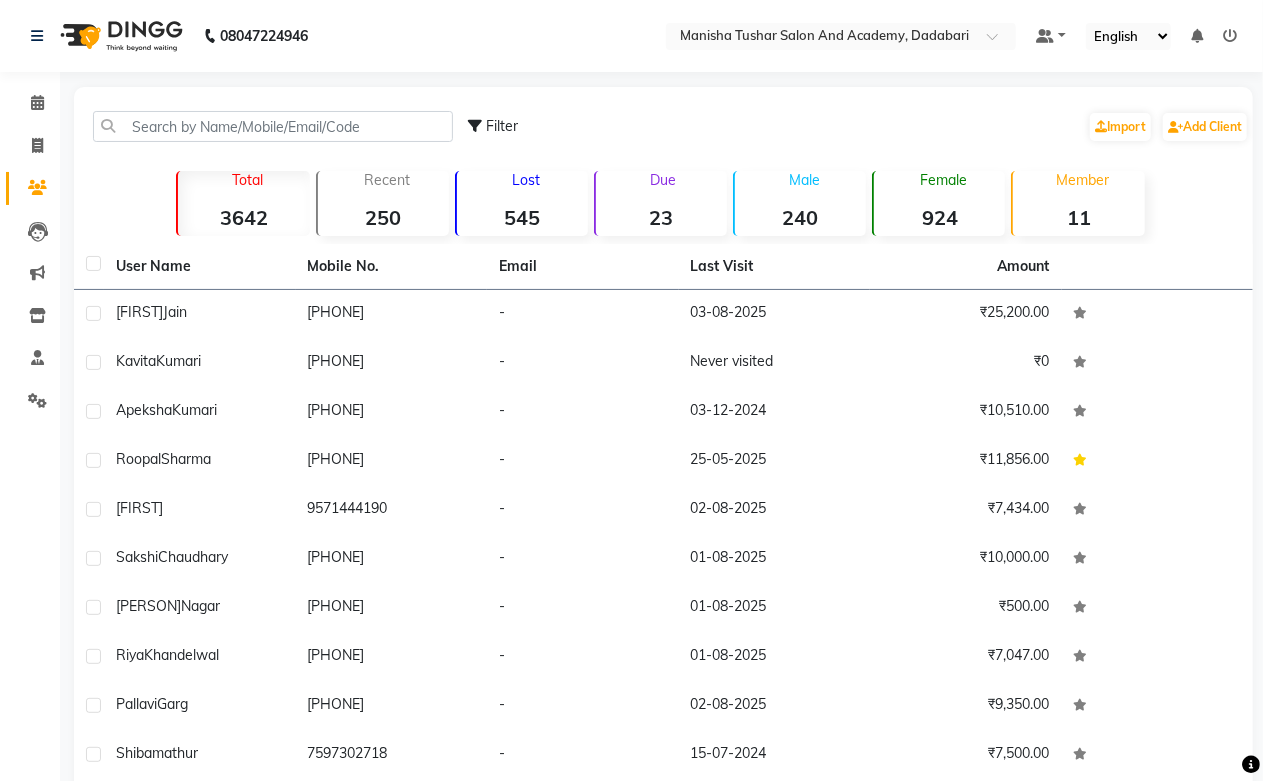 click on "Due" 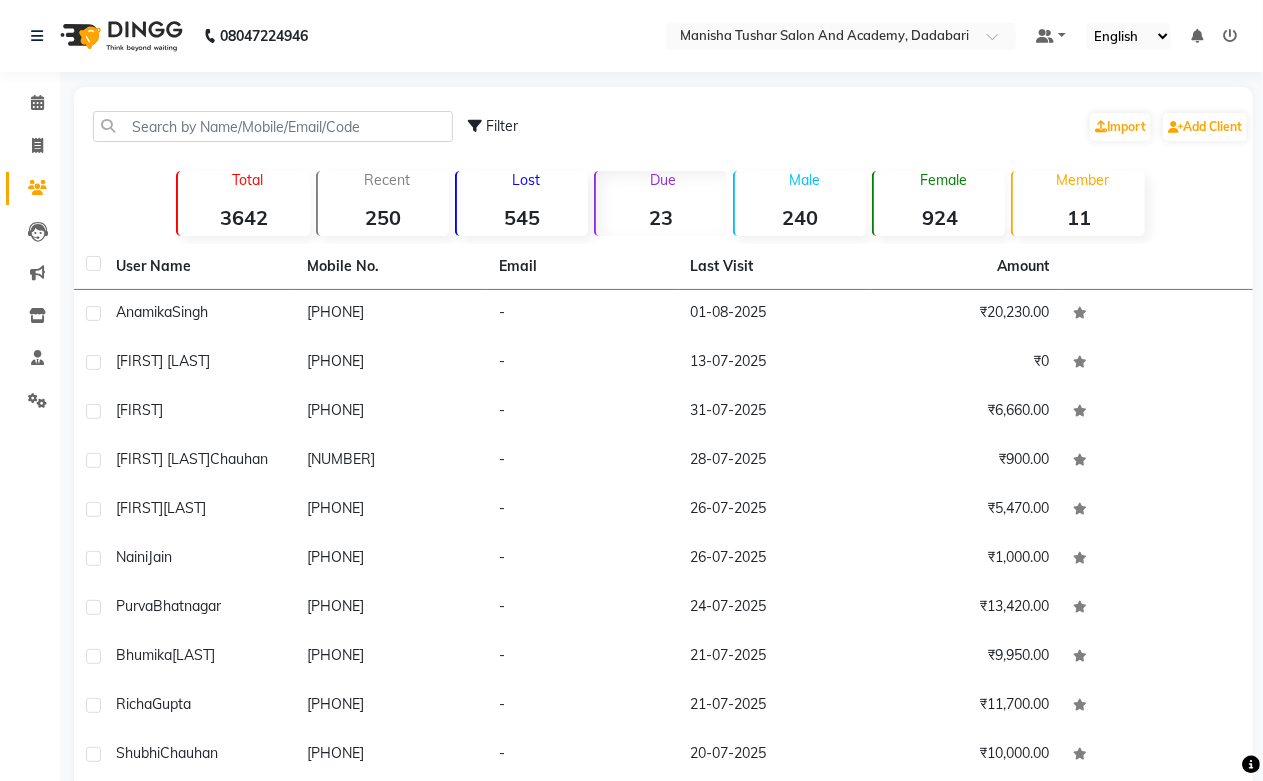 click on "Due" 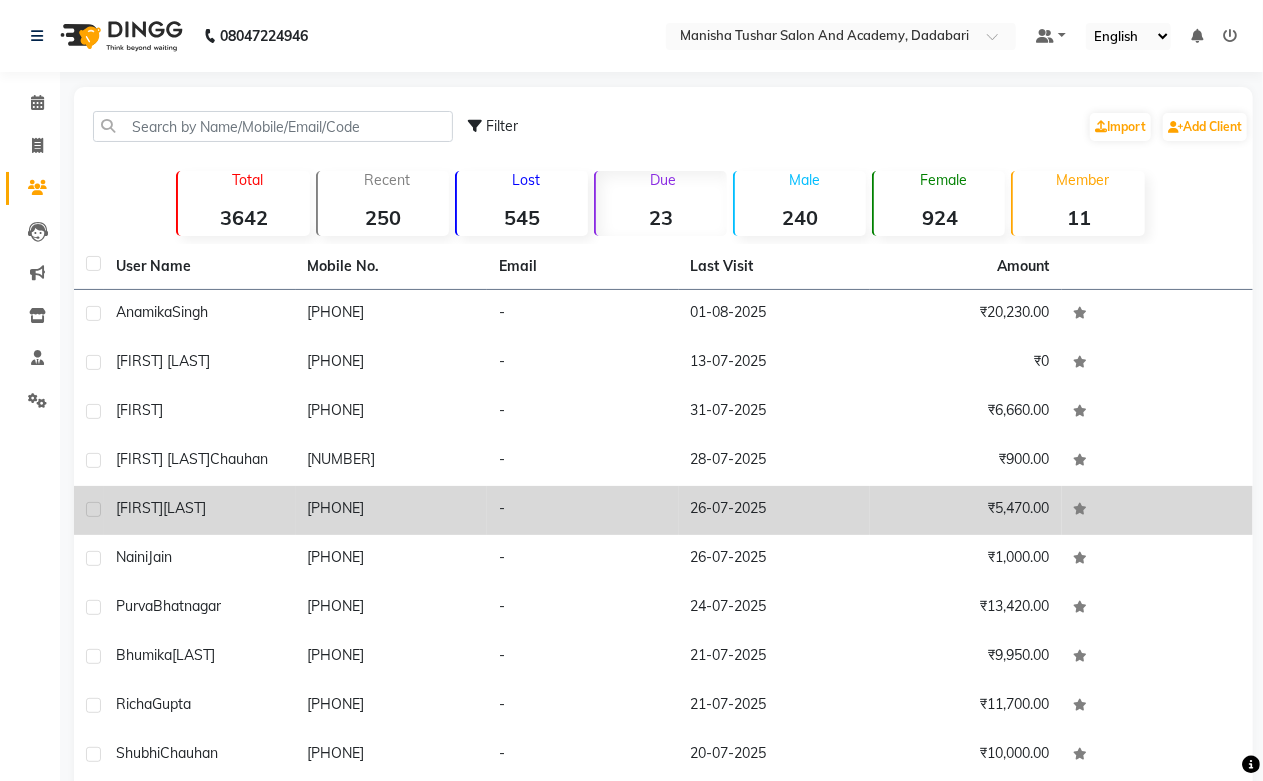 scroll, scrollTop: 84, scrollLeft: 0, axis: vertical 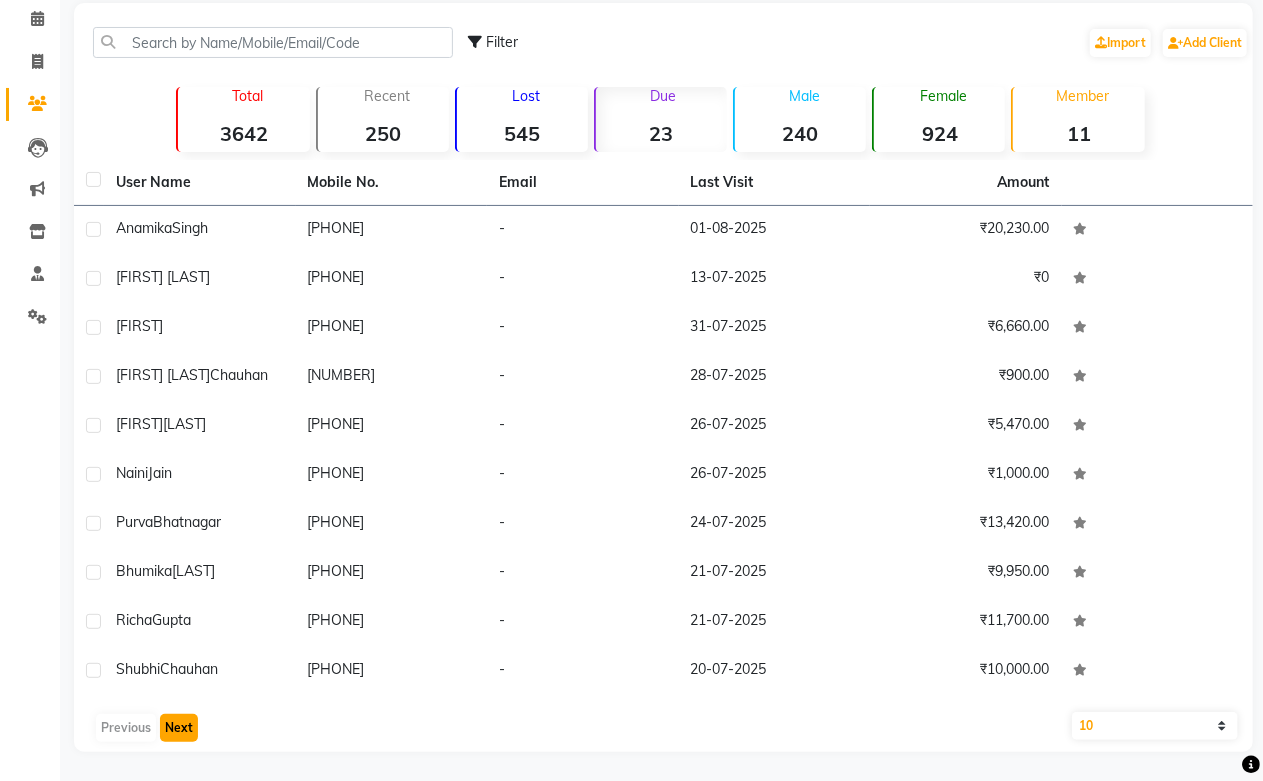 click on "Next" 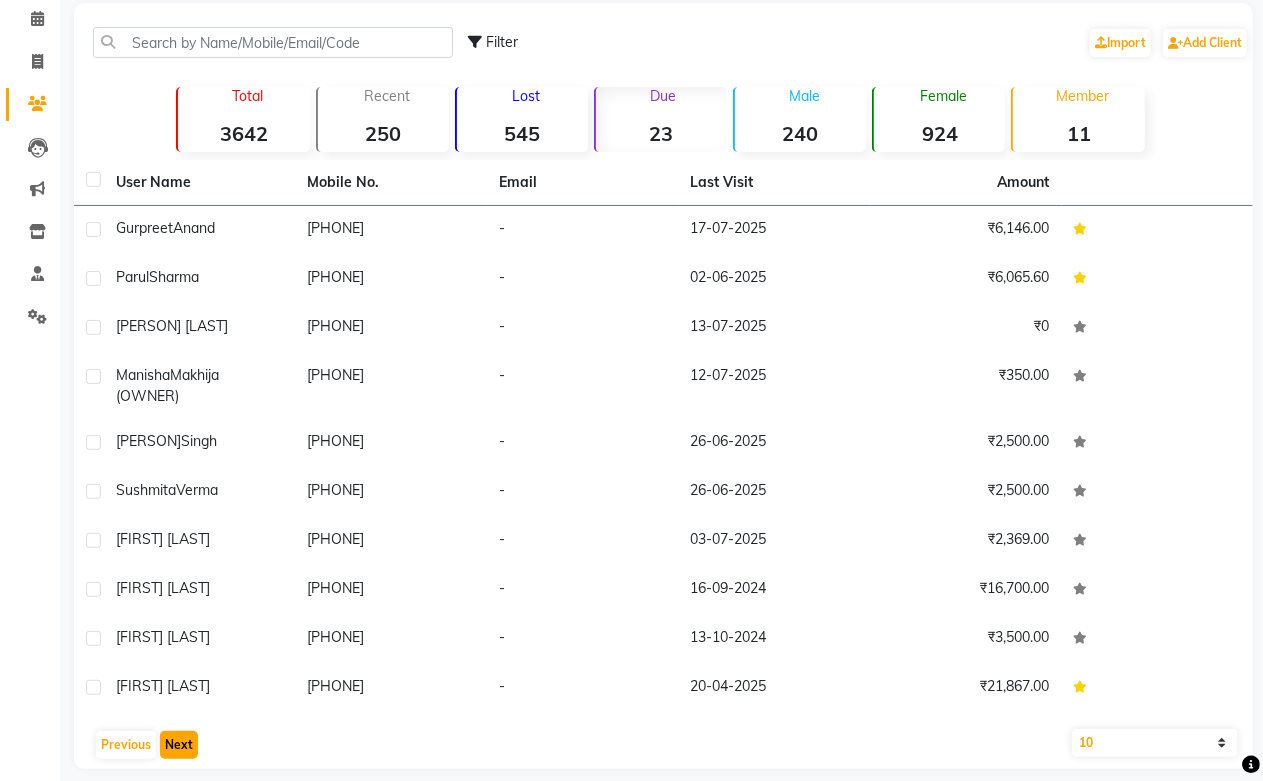click on "Next" 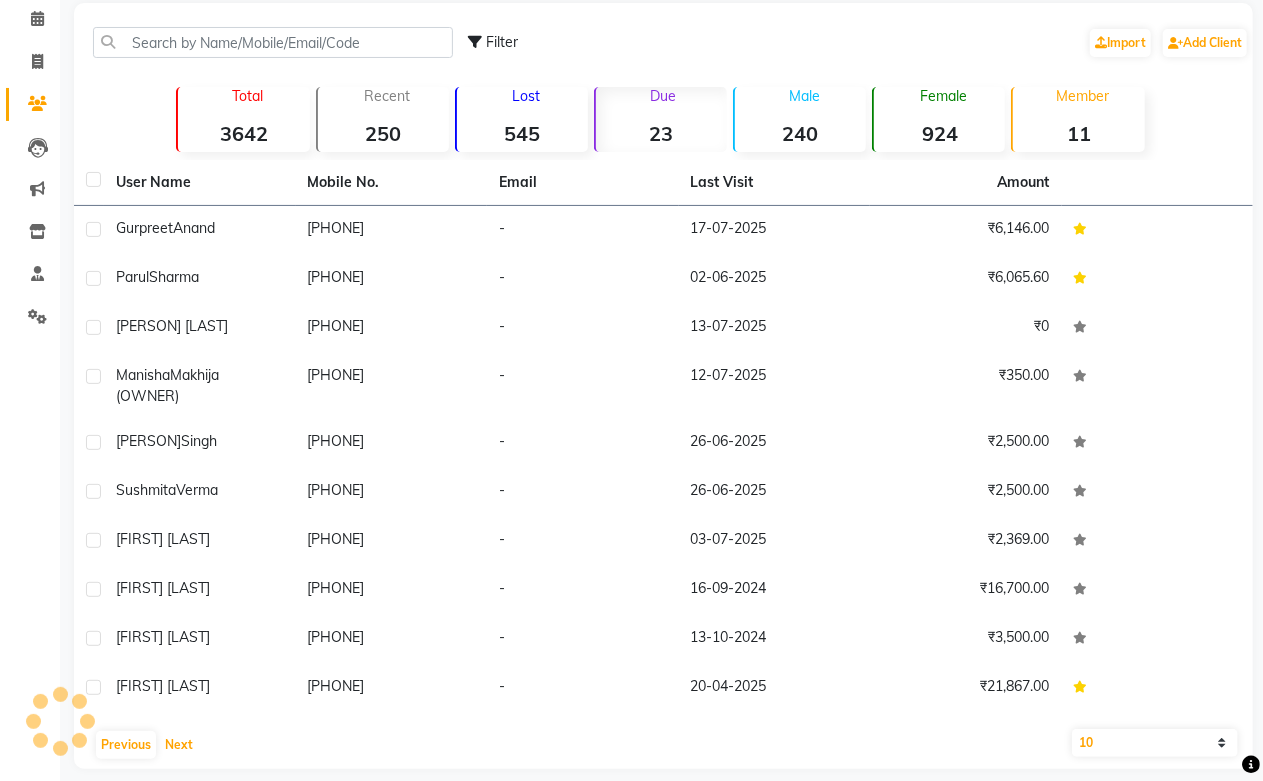 scroll, scrollTop: 0, scrollLeft: 0, axis: both 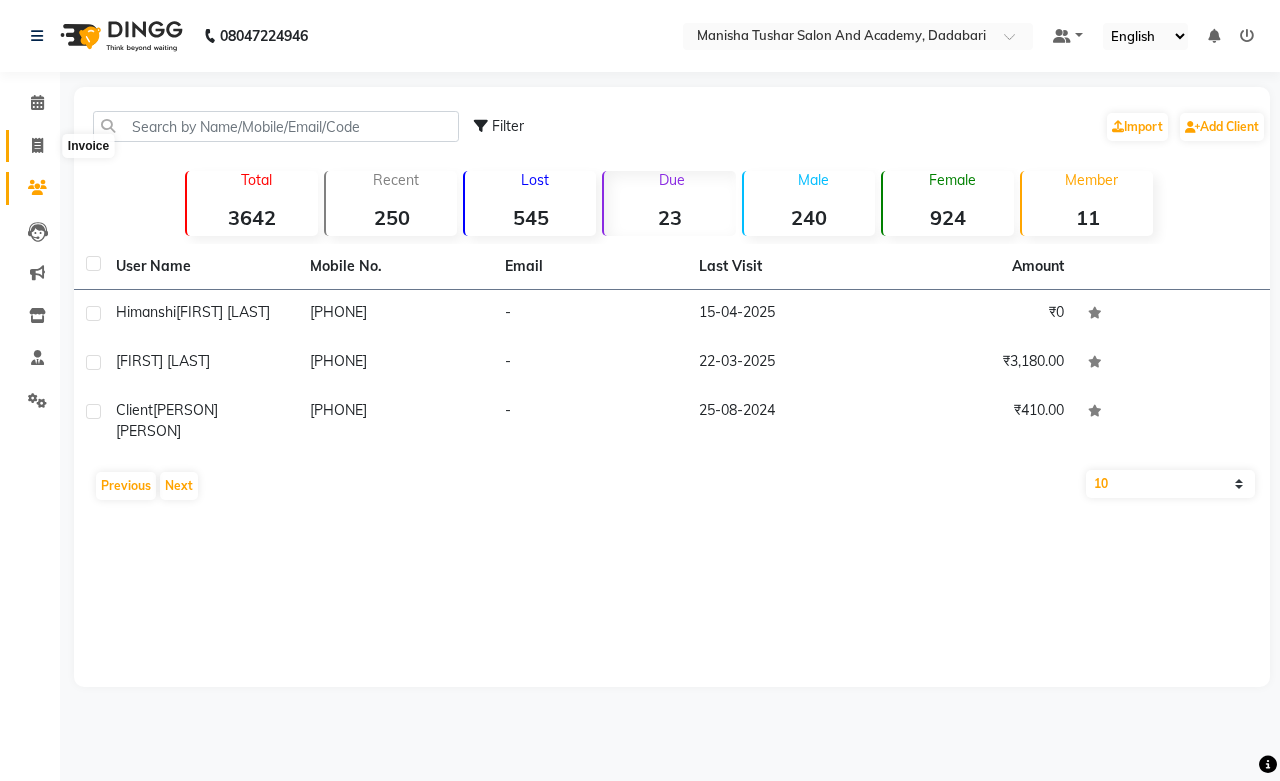 click 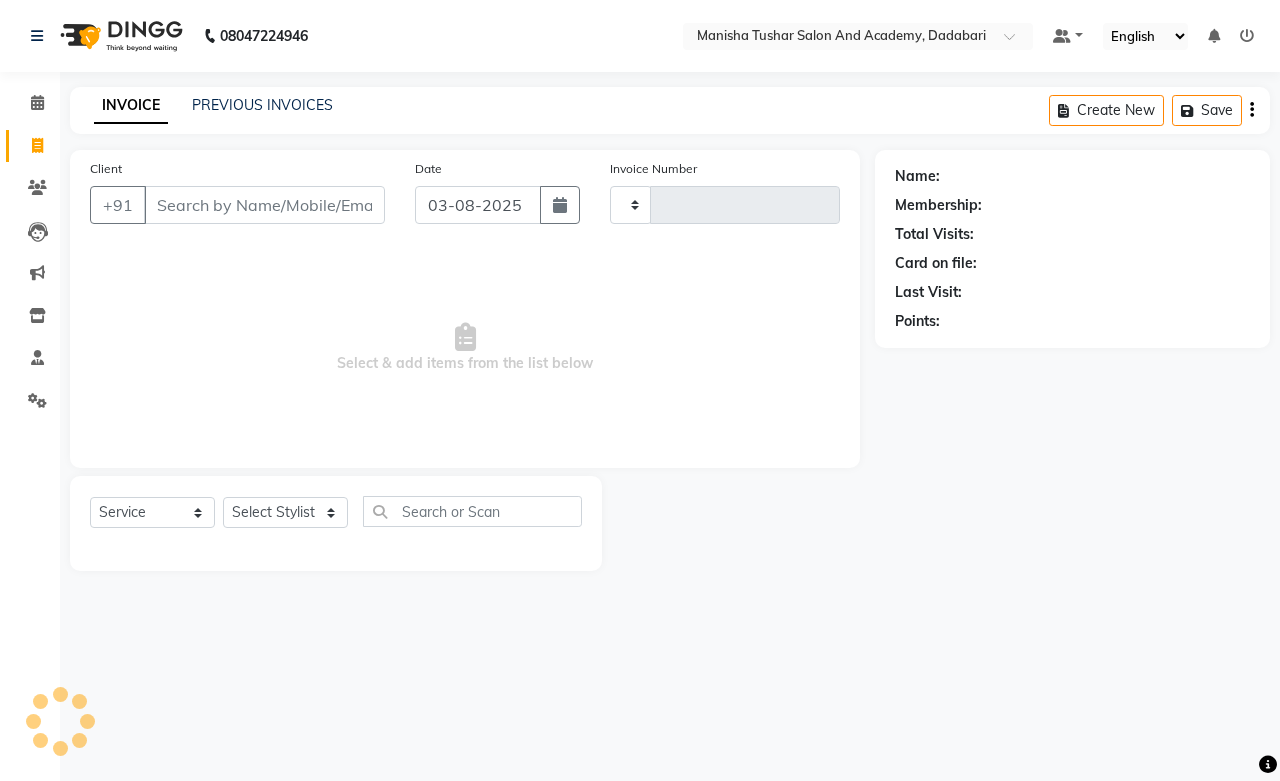 type on "0518" 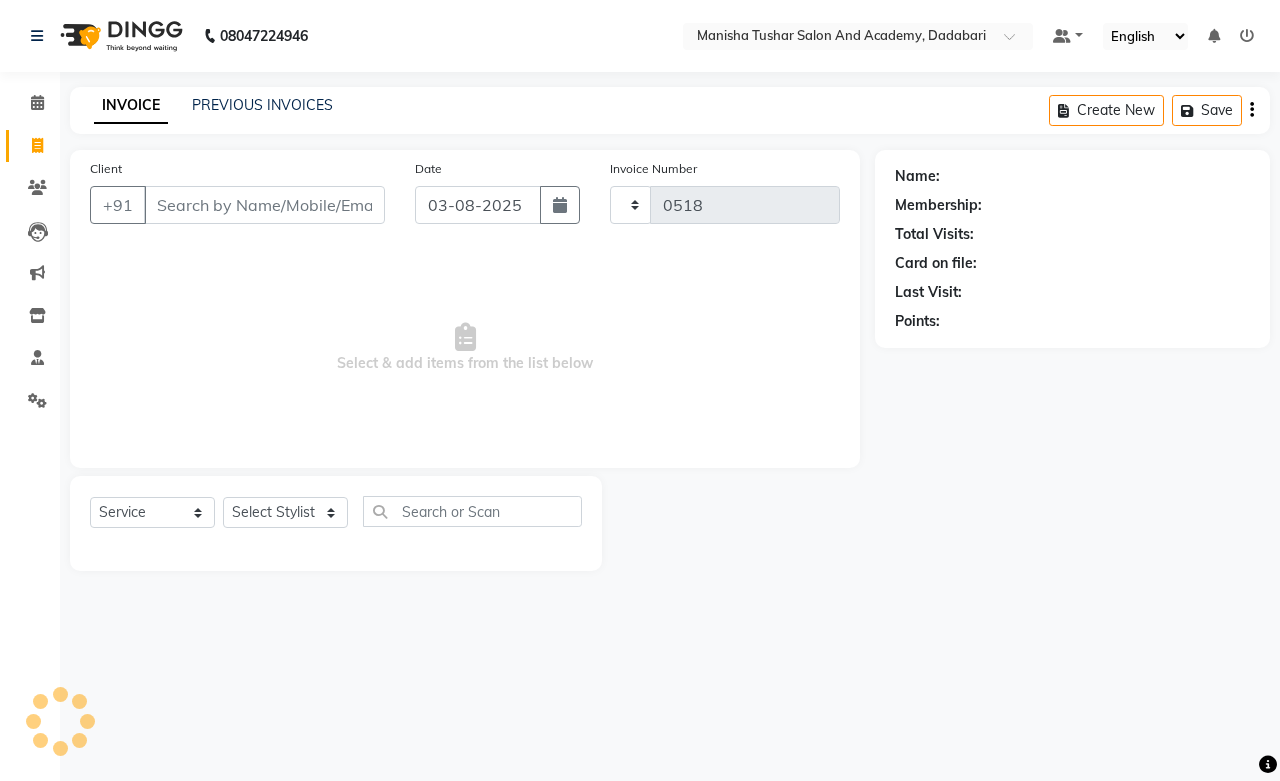 select on "6453" 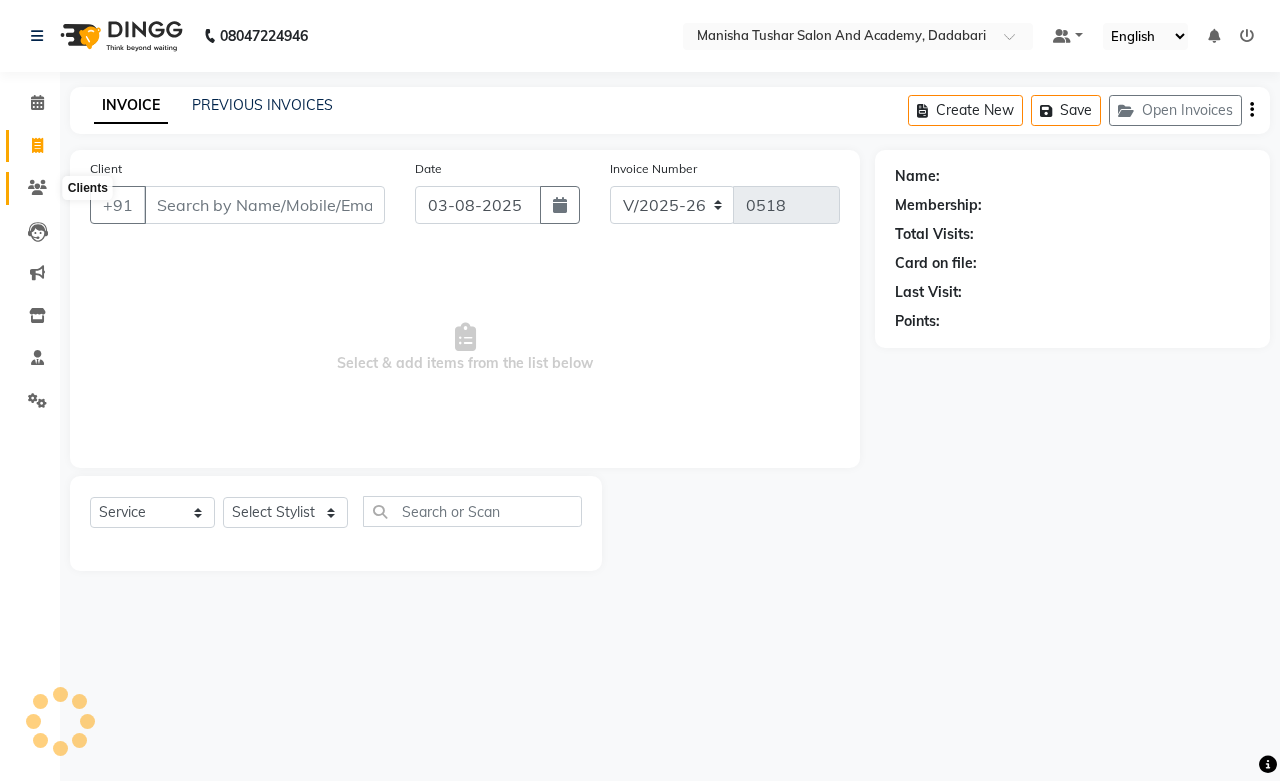 click 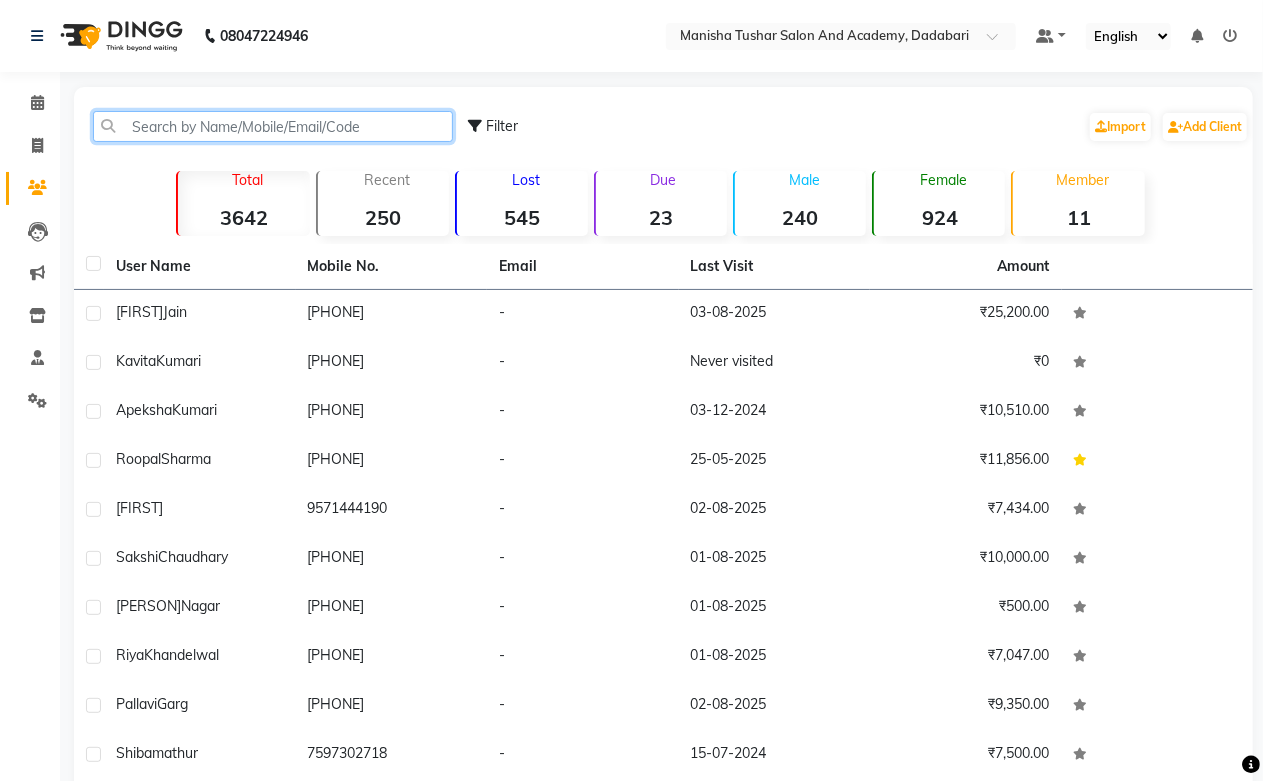 click 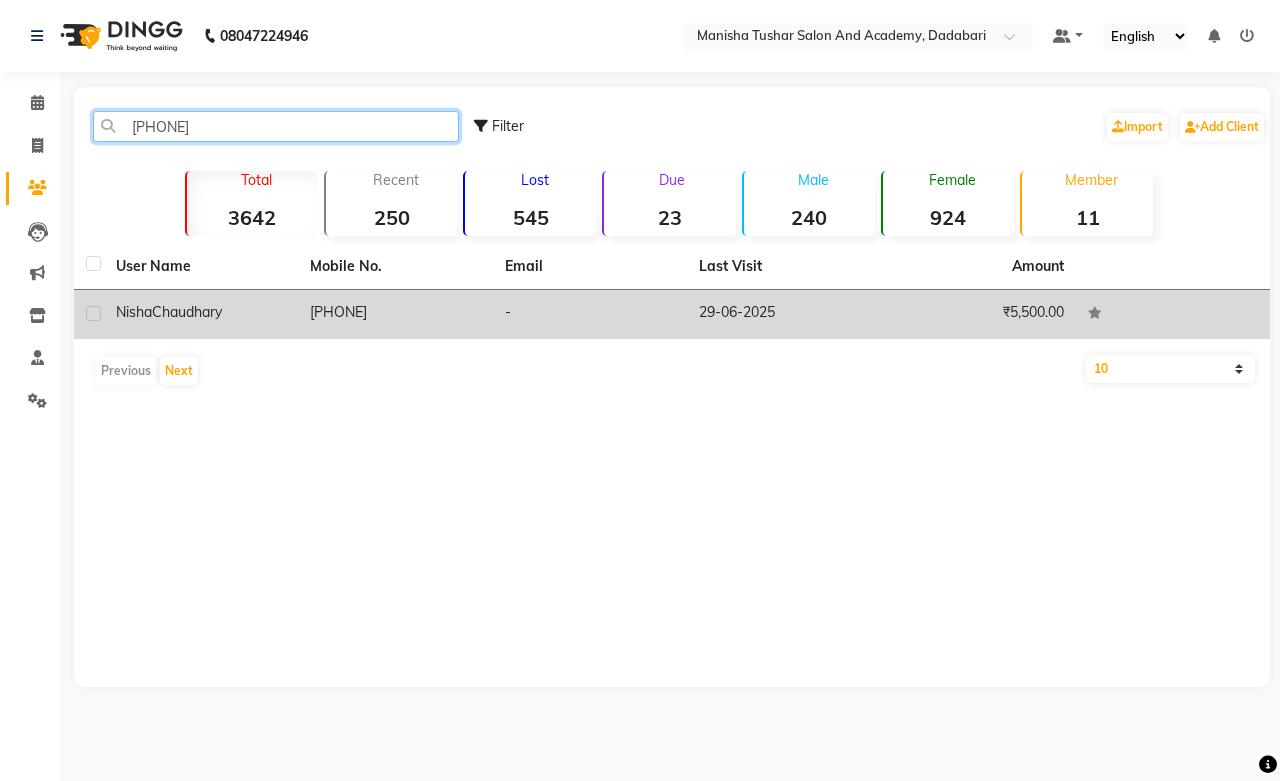 type on "[PHONE]" 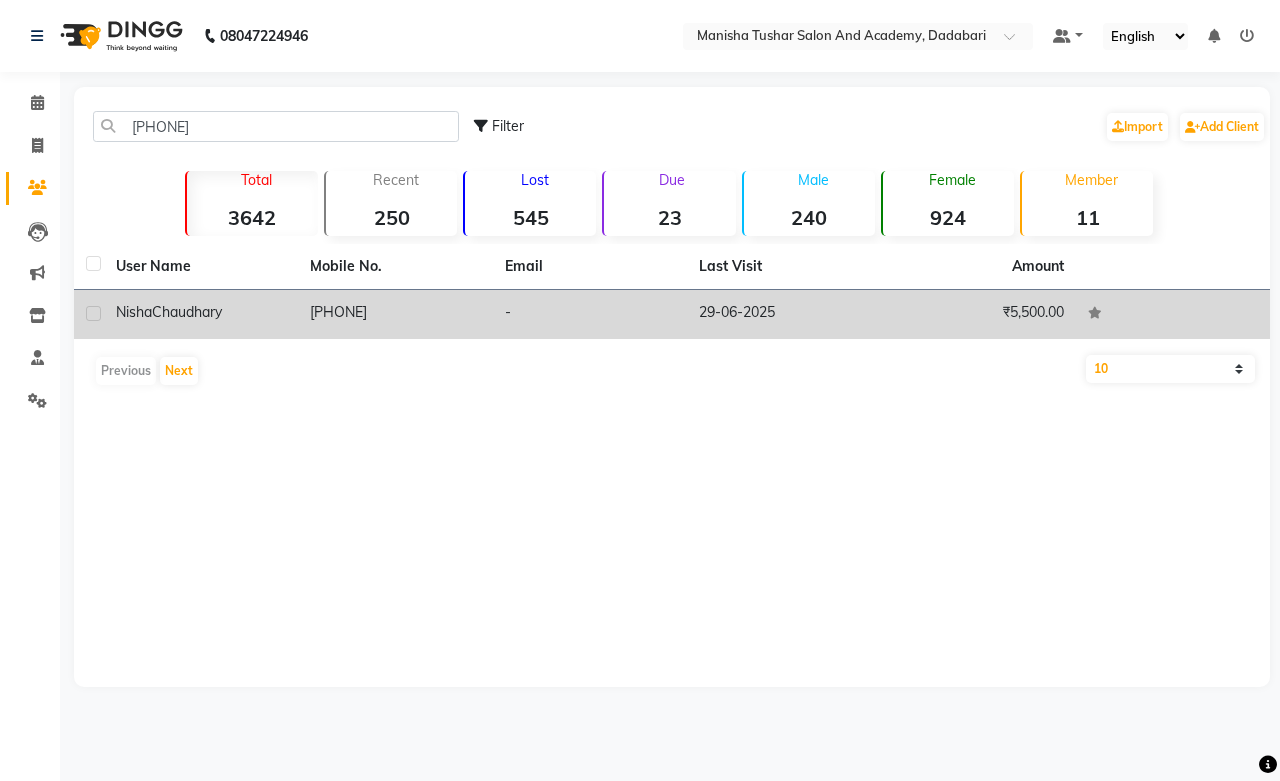 click on "29-06-2025" 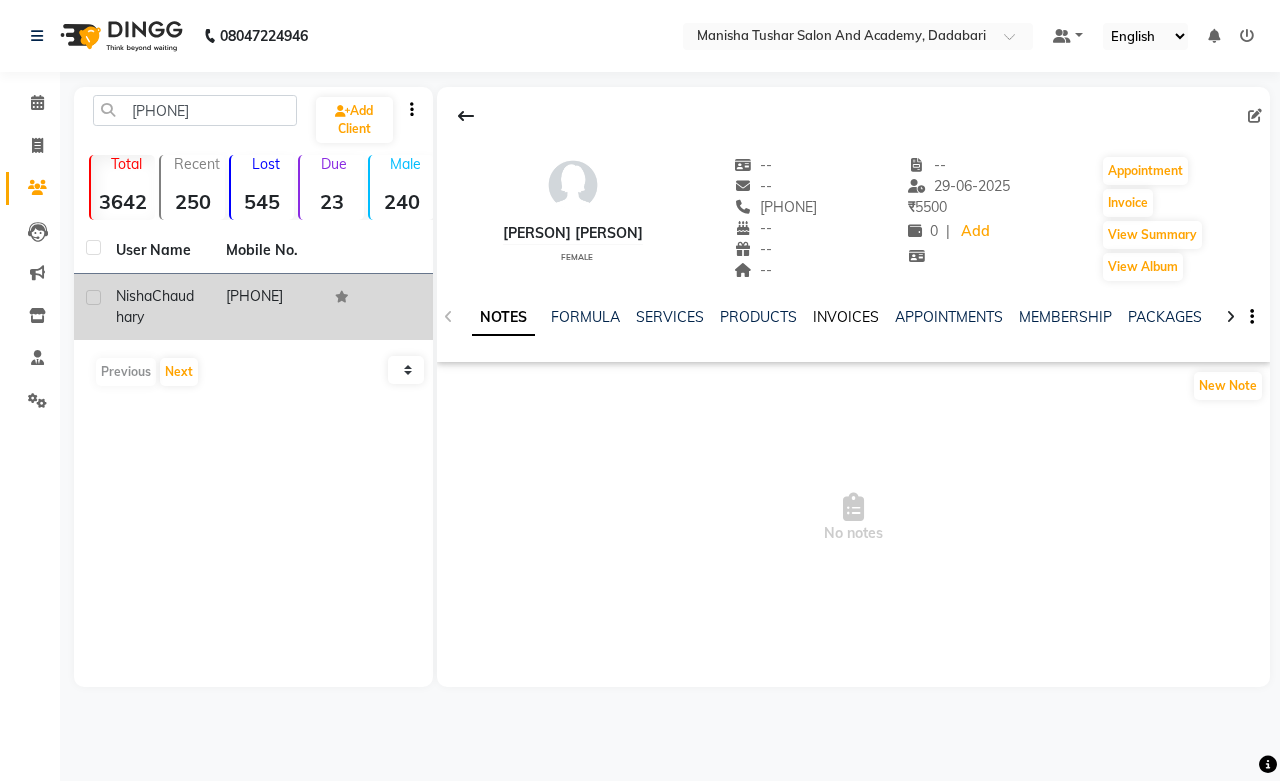 click on "INVOICES" 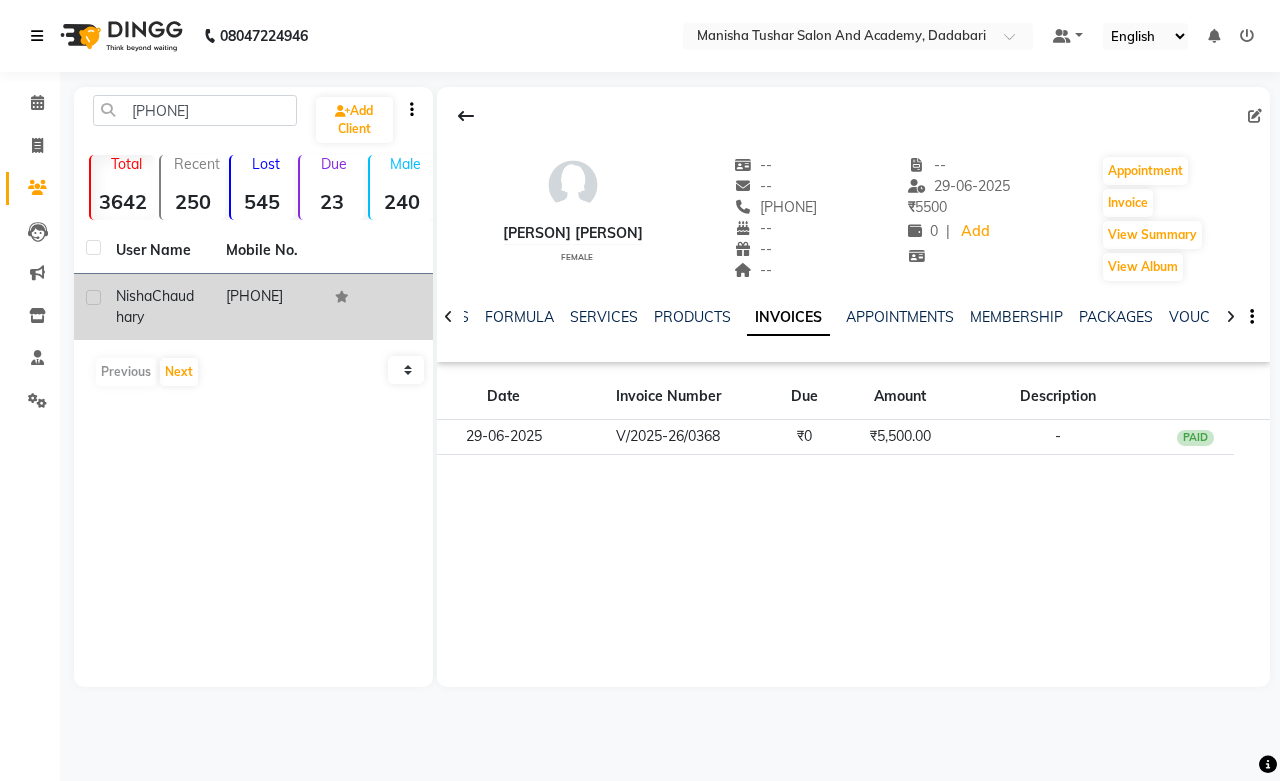 click at bounding box center (41, 36) 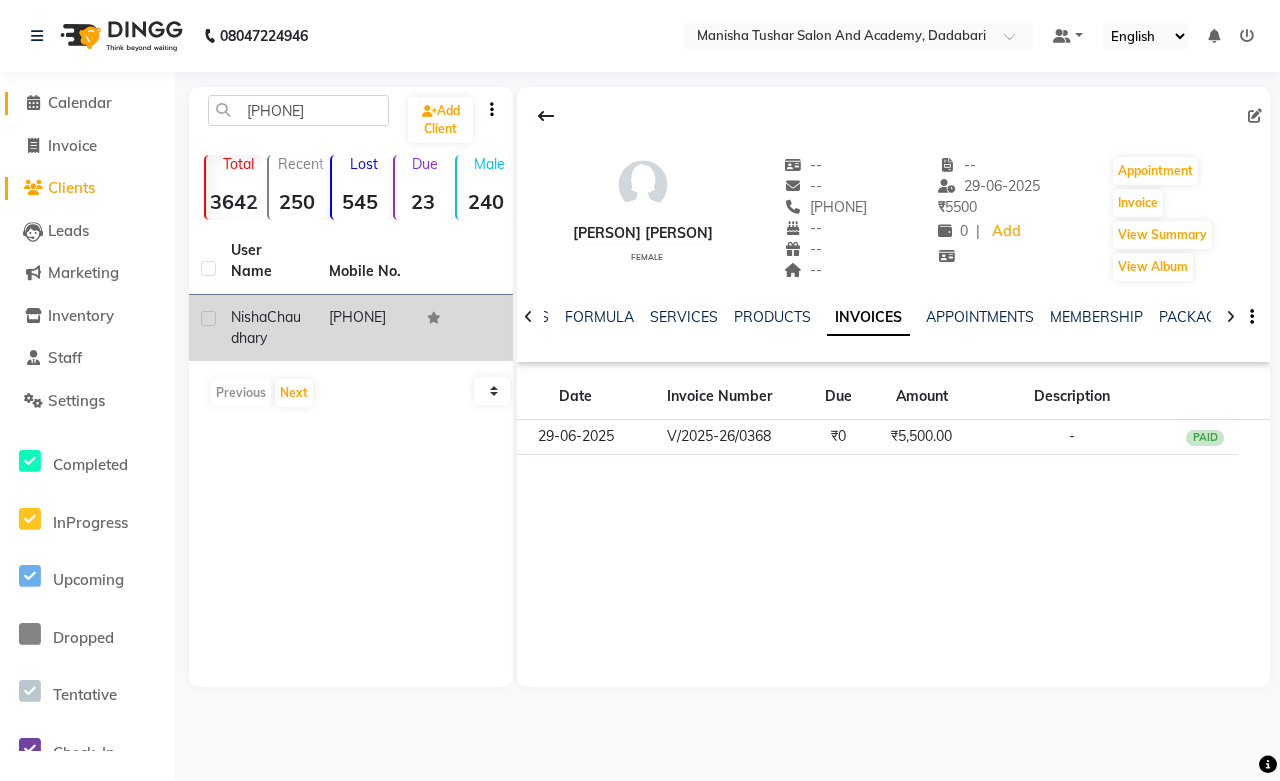 click on "Calendar" 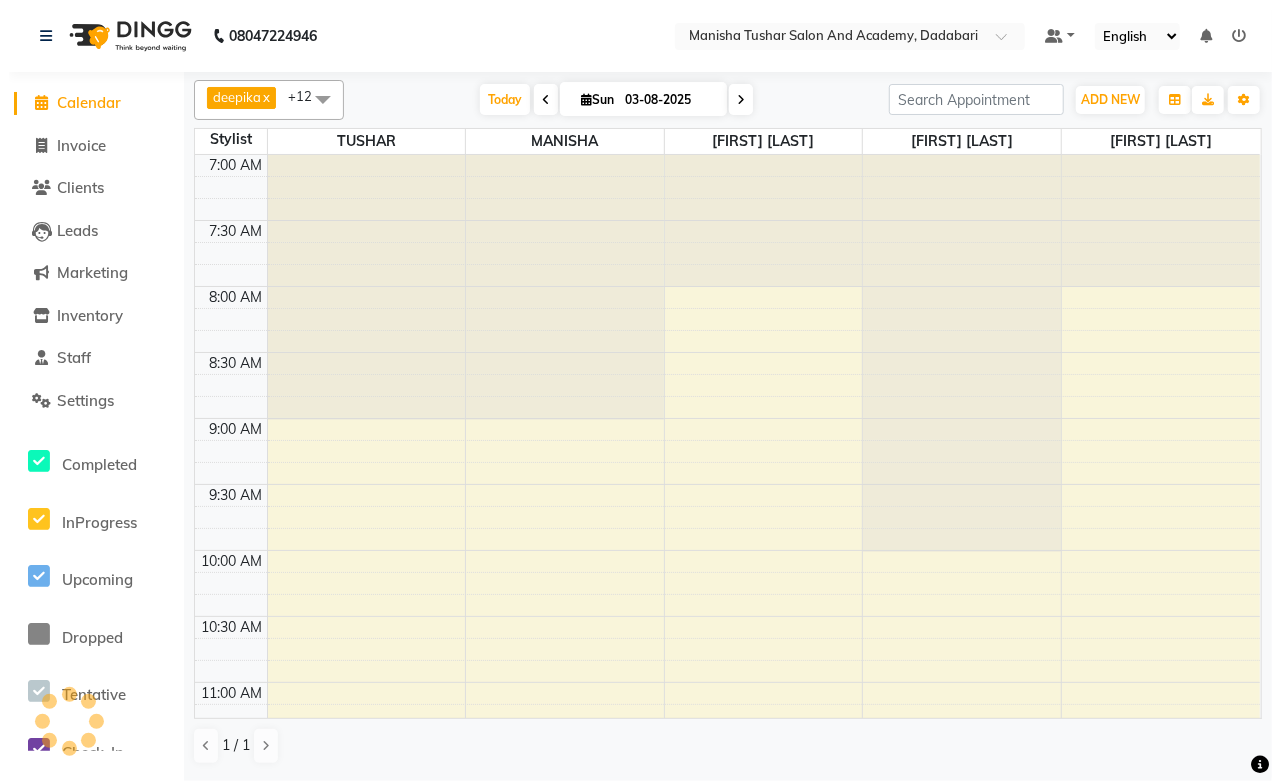 scroll, scrollTop: 0, scrollLeft: 0, axis: both 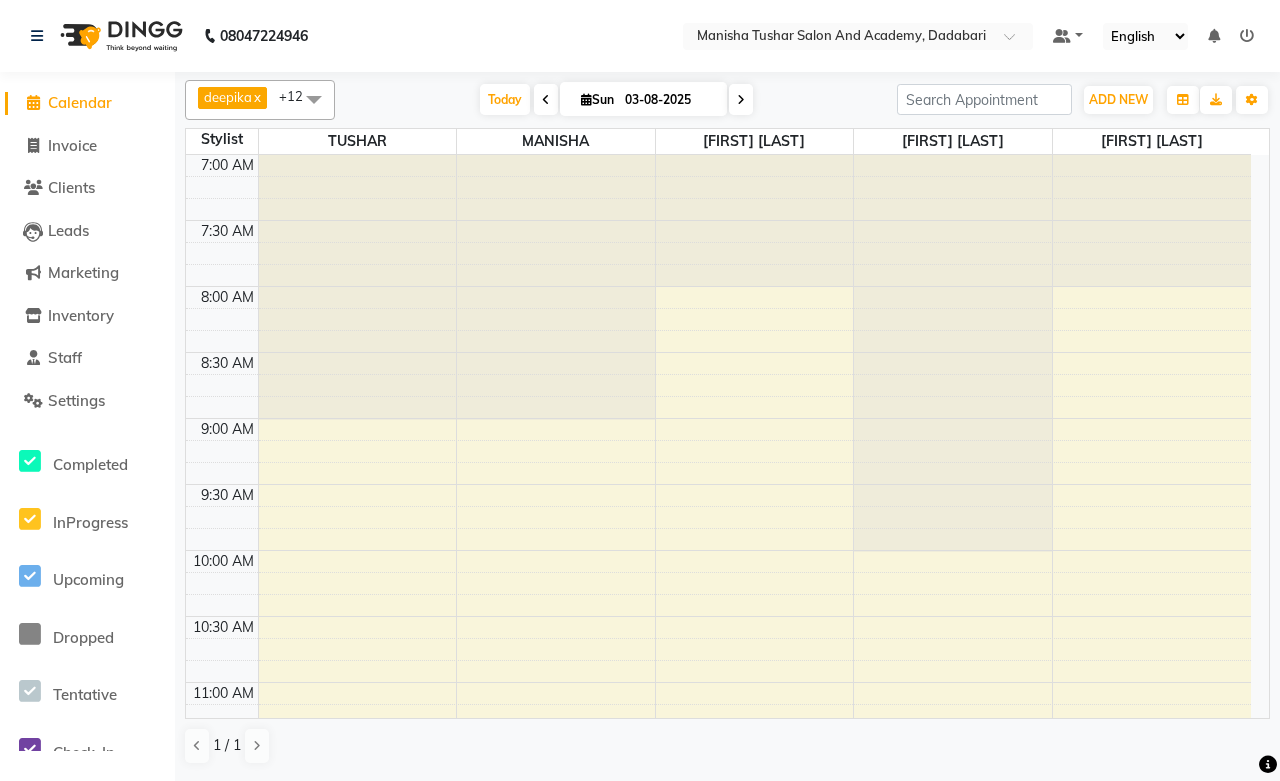 click on "03-08-2025" at bounding box center [669, 100] 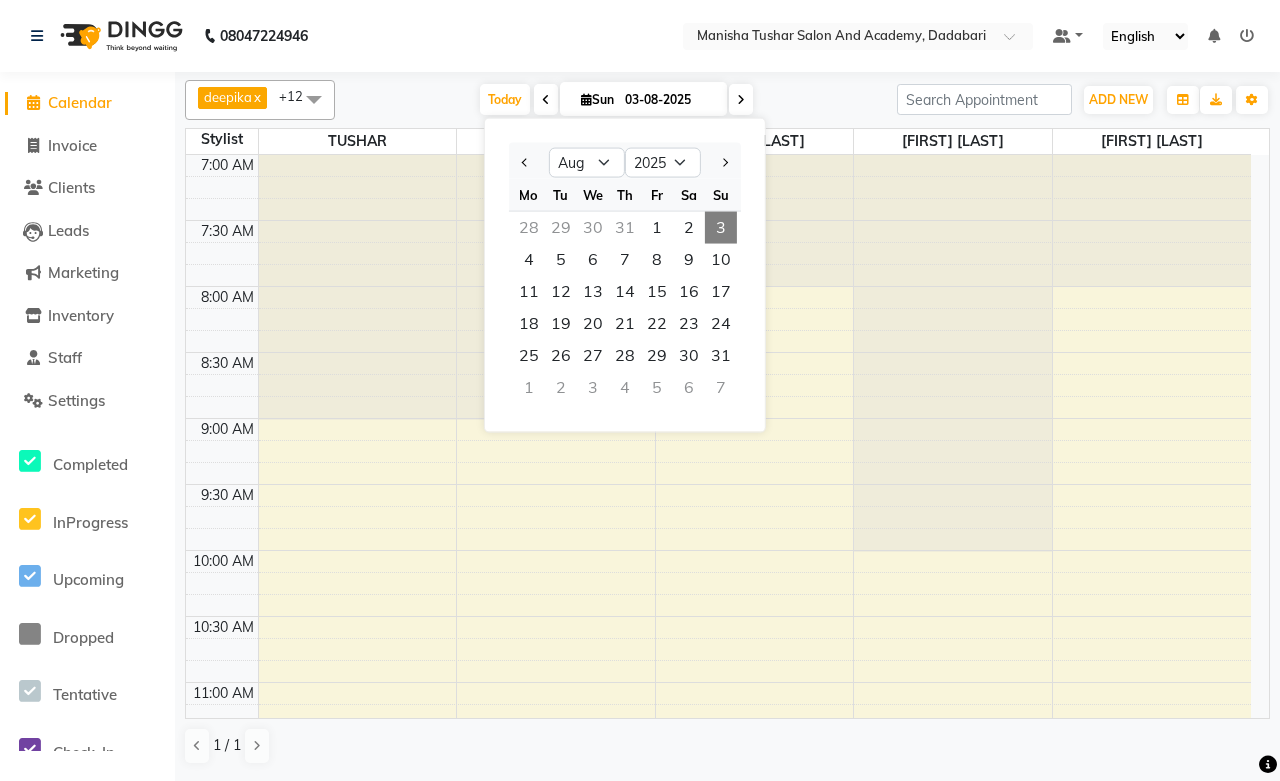 click on "3" at bounding box center [721, 228] 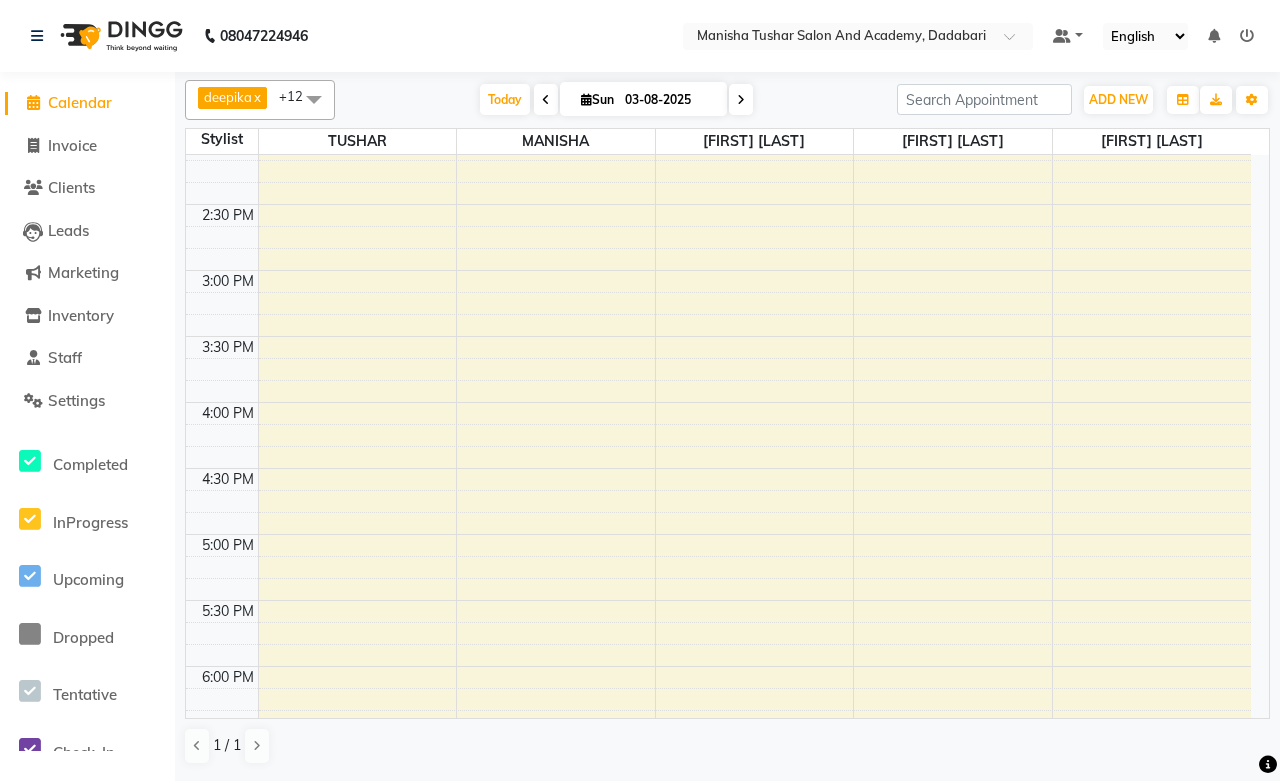scroll, scrollTop: 888, scrollLeft: 0, axis: vertical 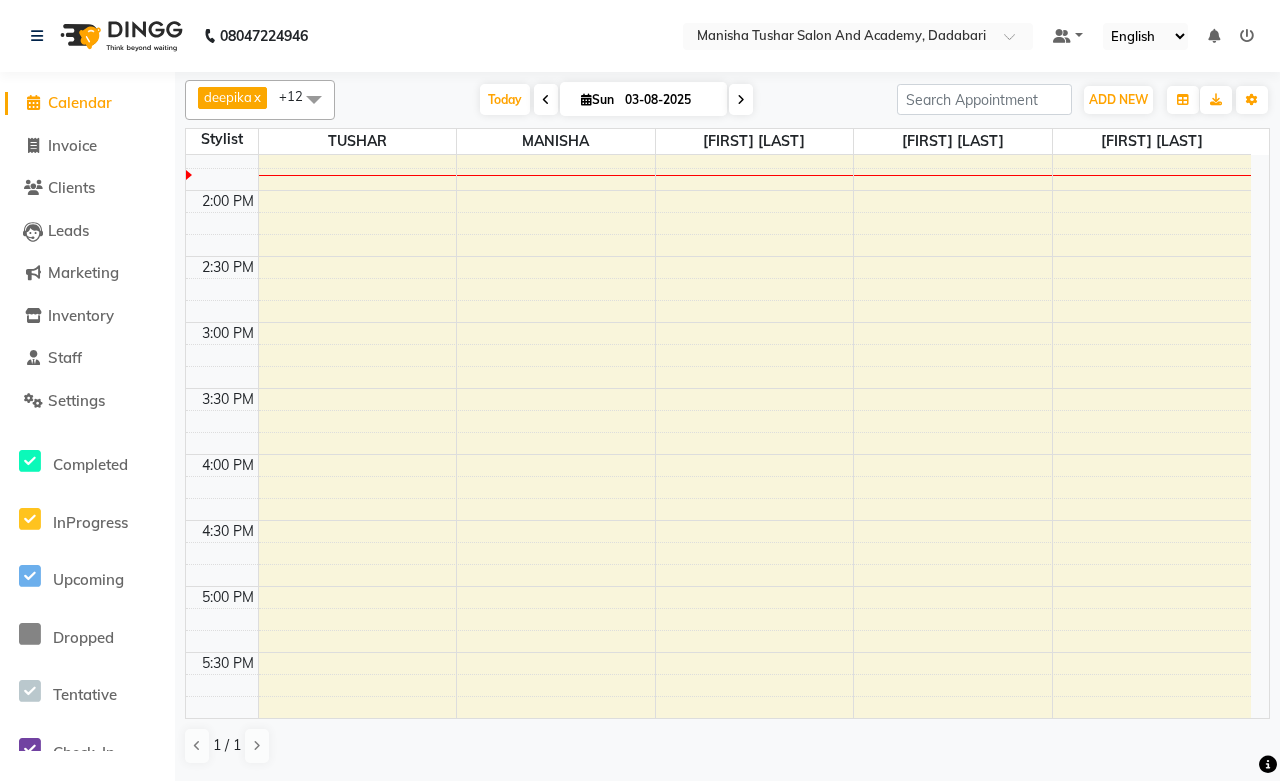 click on "[NUMBER]:[AM/PM] [NUMBER]:[AM/PM] [NUMBER]:[AM/PM] [NUMBER]:[AM/PM] [NUMBER]:[AM/PM] [NUMBER]:[AM/PM] [NUMBER]:[AM/PM] [NUMBER]:[AM/PM] [NUMBER]:[AM/PM] [NUMBER]:[AM/PM] [NUMBER]:[AM/PM] [NUMBER]:[AM/PM] [NUMBER]:[AM/PM] [NUMBER]:[AM/PM] [NUMBER]:[AM/PM] [NUMBER]:[AM/PM] [NUMBER]:[AM/PM] [NUMBER]:[AM/PM] [NUMBER]:[AM/PM] [NUMBER]:[AM/PM] [NUMBER]:[AM/PM] [NUMBER]:[AM/PM] [NUMBER]:[AM/PM] [NUMBER]:[AM/PM] [NUMBER]:[AM/PM] [NUMBER]:[AM/PM] [NUMBER]:[AM/PM] [NUMBER]:[AM/PM] [NUMBER]:[AM/PM] [NUMBER]:[AM/PM] [NUMBER]:[AM/PM] [NUMBER]:[AM/PM] [NUMBER]:[AM/PM] [NUMBER]:[AM/PM] [PERSON], TK[NUMBER], [NUMBER]:[NUMBER] [AM/PM]-[NUMBER]:[NUMBER] [AM/PM], Hair Services - Hair Cut by [PERSON] & [PERSON] [PERSON], TK[NUMBER], [NUMBER]:[NUMBER] [AM/PM]-[NUMBER]:[NUMBER] [AM/PM], Hair Services - Hair Cut by [PERSON] & [PERSON] [PERSON] [PERSON], TK[NUMBER], [NUMBER]:[NUMBER] [AM/PM]-[NUMBER]:[NUMBER] [AM/PM], Hair Color - Global Color Schwarzcopf ([CURRENCY][NUMBER])" at bounding box center (718, 388) 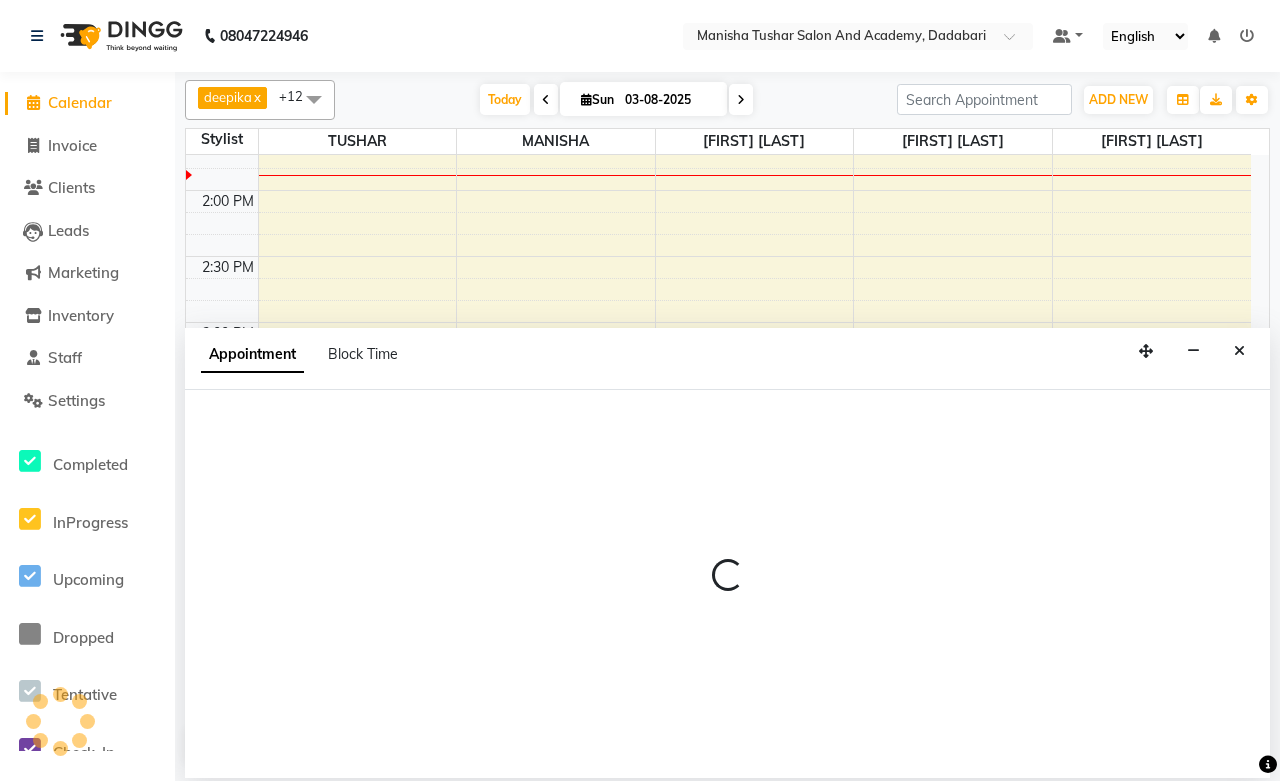 select on "49047" 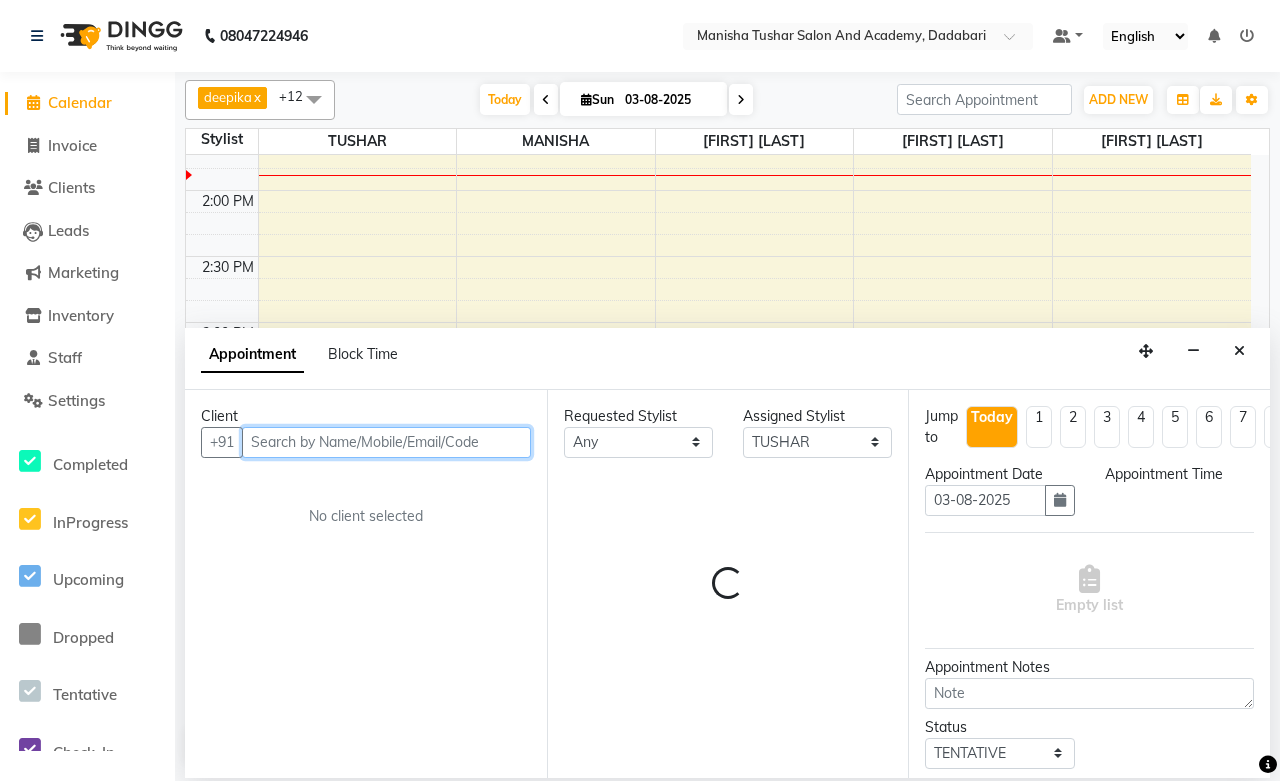 select on "930" 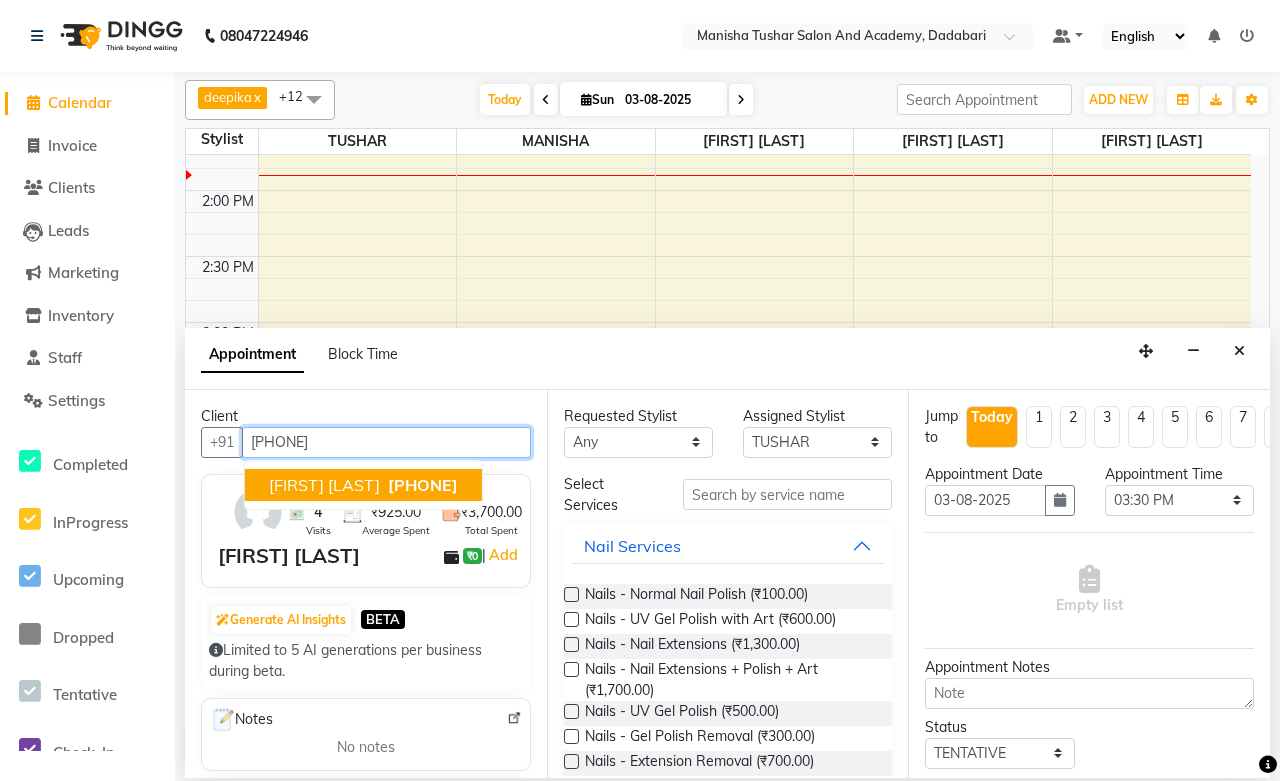 click on "[FIRST] [LAST]" at bounding box center (324, 485) 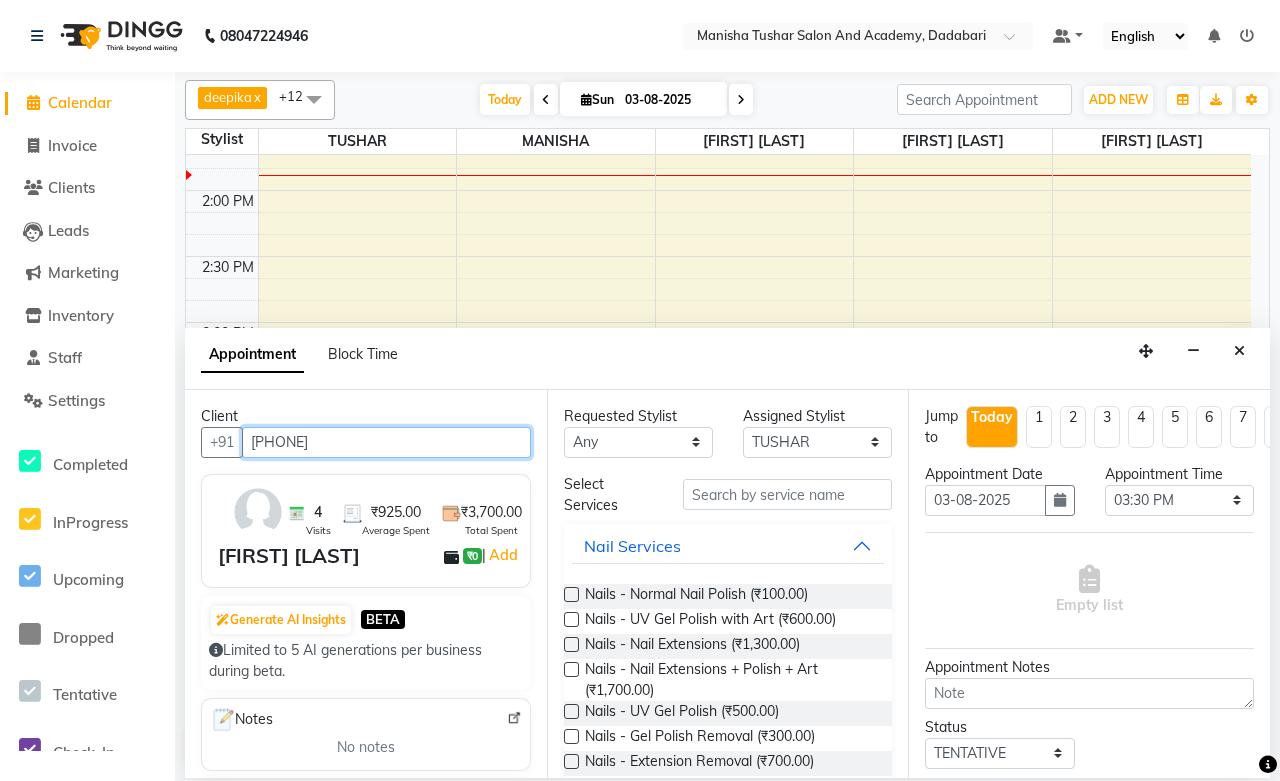 type on "[PHONE]" 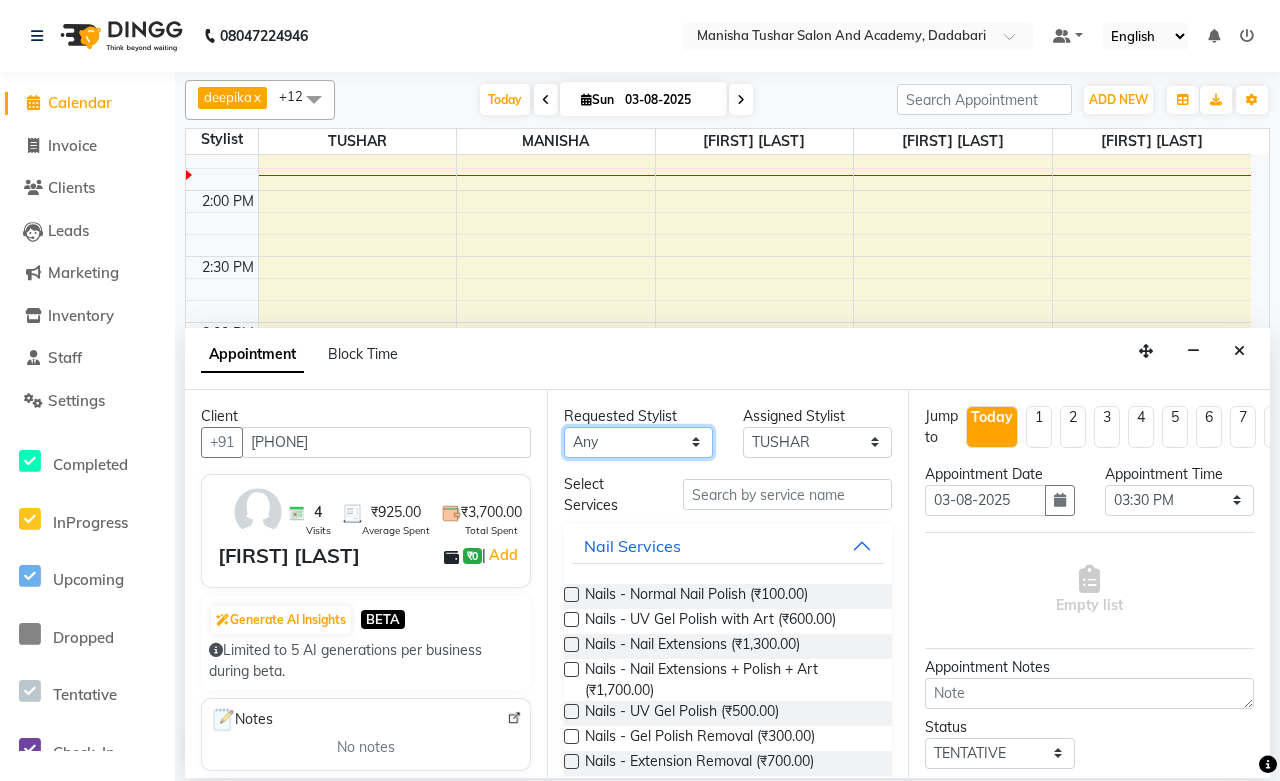 click on "Any [PERSON] [PERSON] [PERSON] [PERSON] [PERSON] [PERSON] [PERSON] [PERSON] [PERSON] [PERSON] [PERSON] [PERSON]" at bounding box center [638, 442] 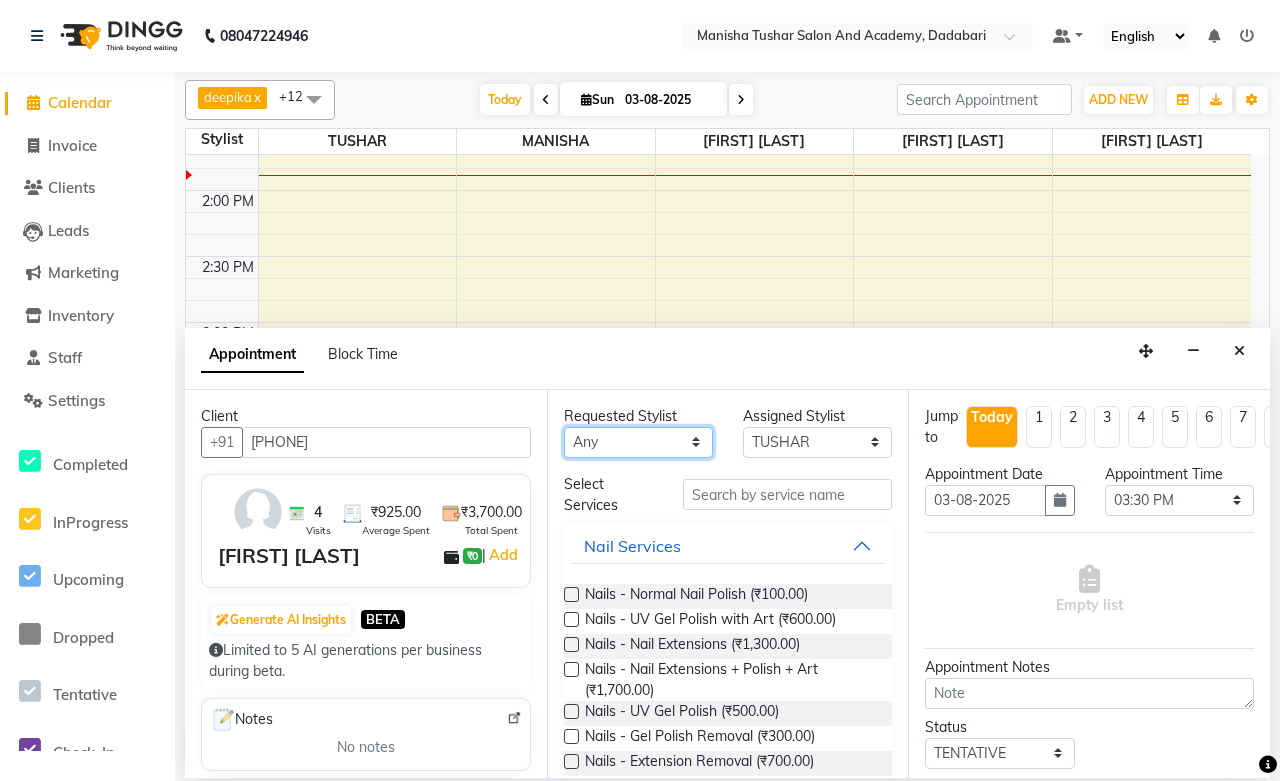 select on "69604" 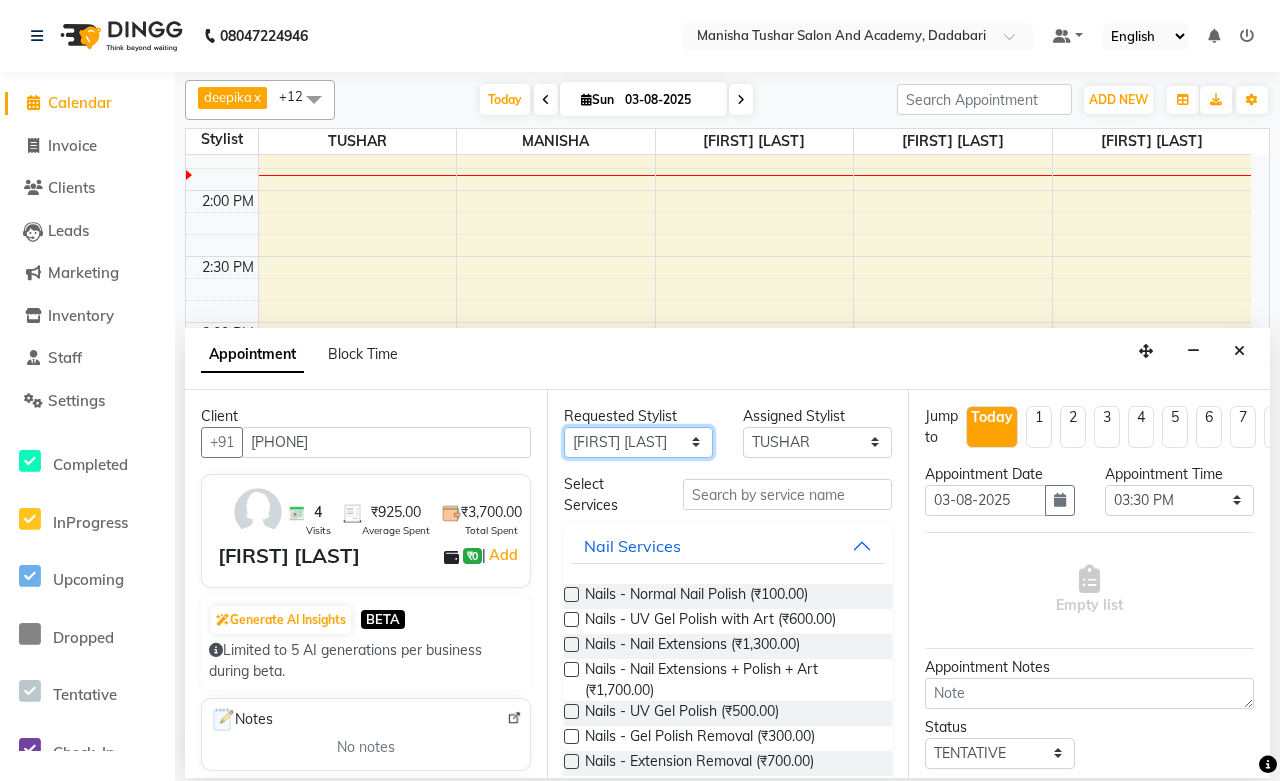 click on "Any [PERSON] [PERSON] [PERSON] [PERSON] [PERSON] [PERSON] [PERSON] [PERSON] [PERSON] [PERSON] [PERSON] [PERSON]" at bounding box center [638, 442] 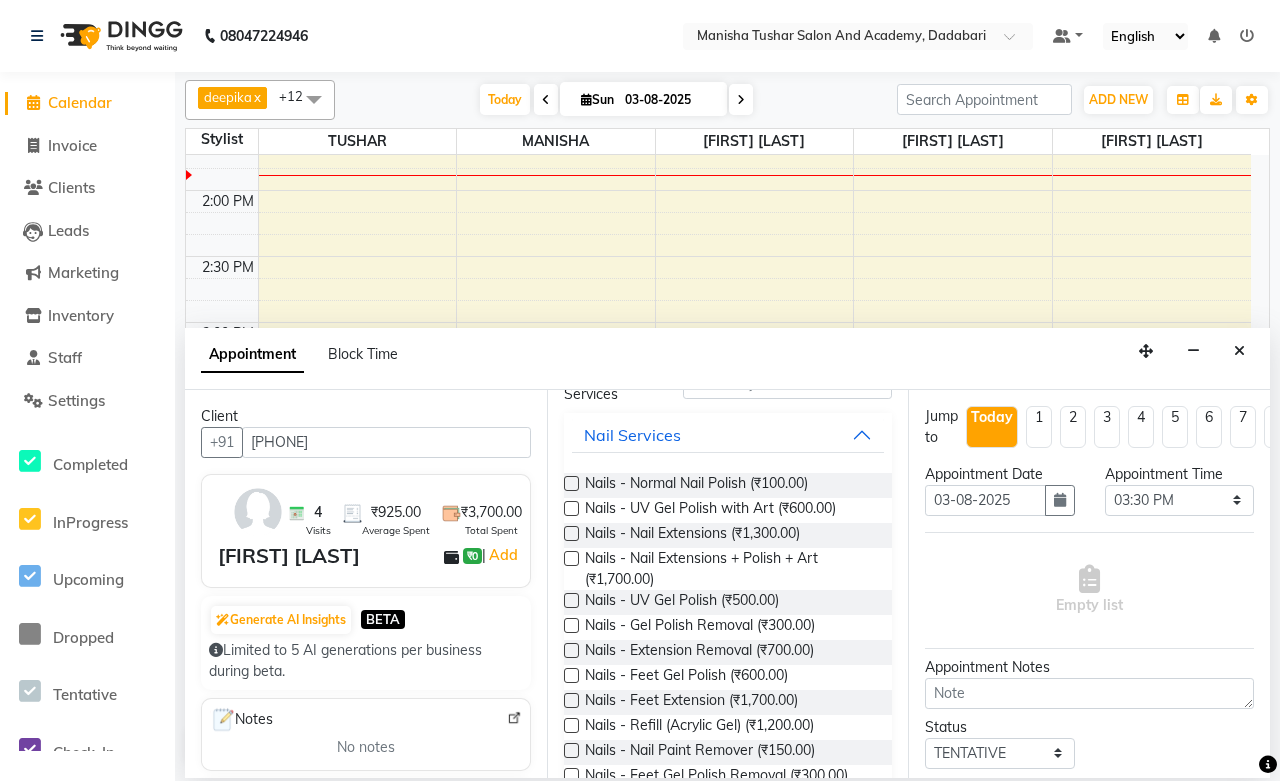 scroll, scrollTop: 0, scrollLeft: 0, axis: both 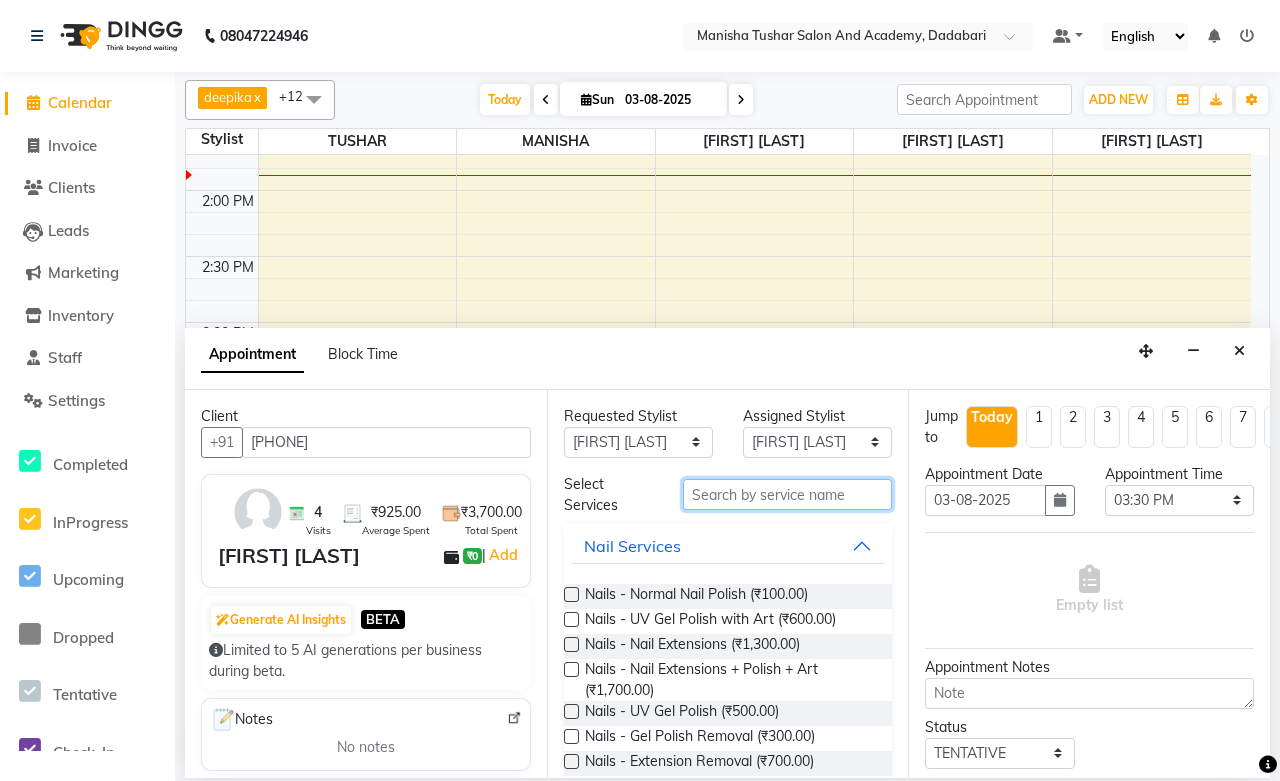 click at bounding box center [787, 494] 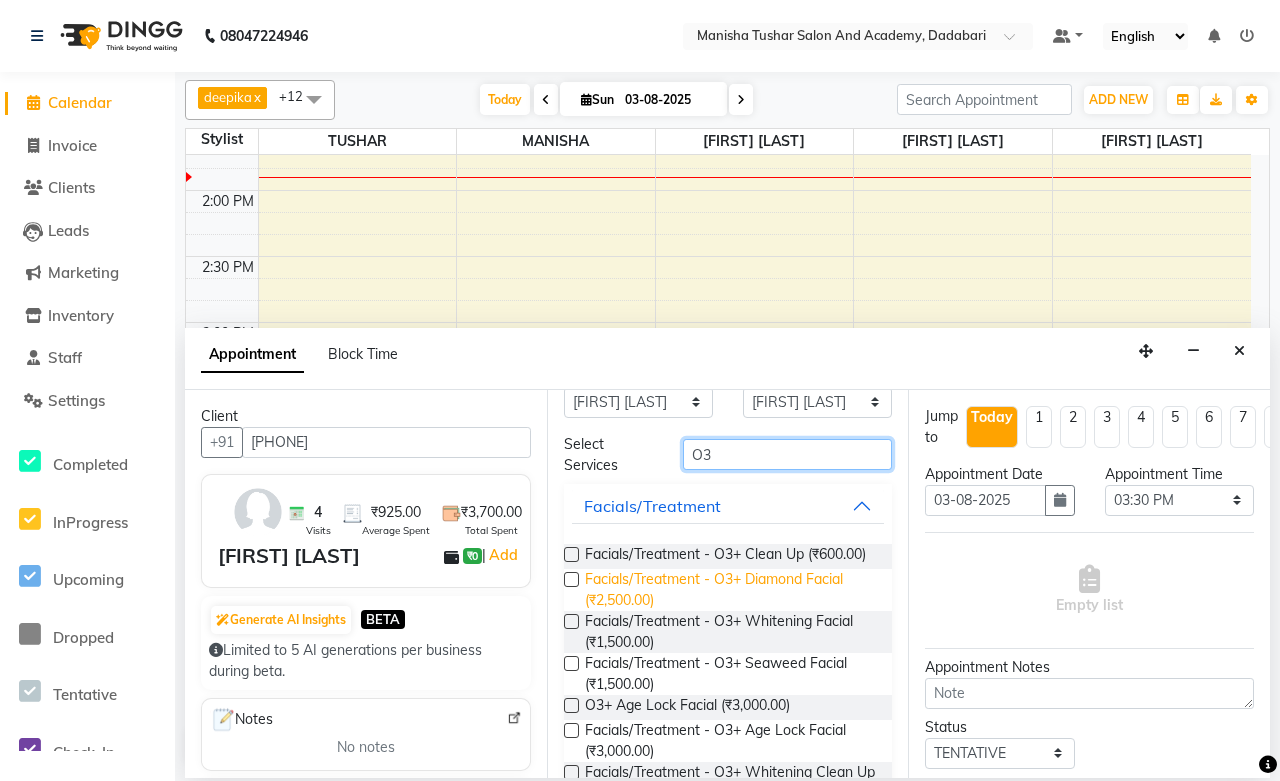 scroll, scrollTop: 0, scrollLeft: 0, axis: both 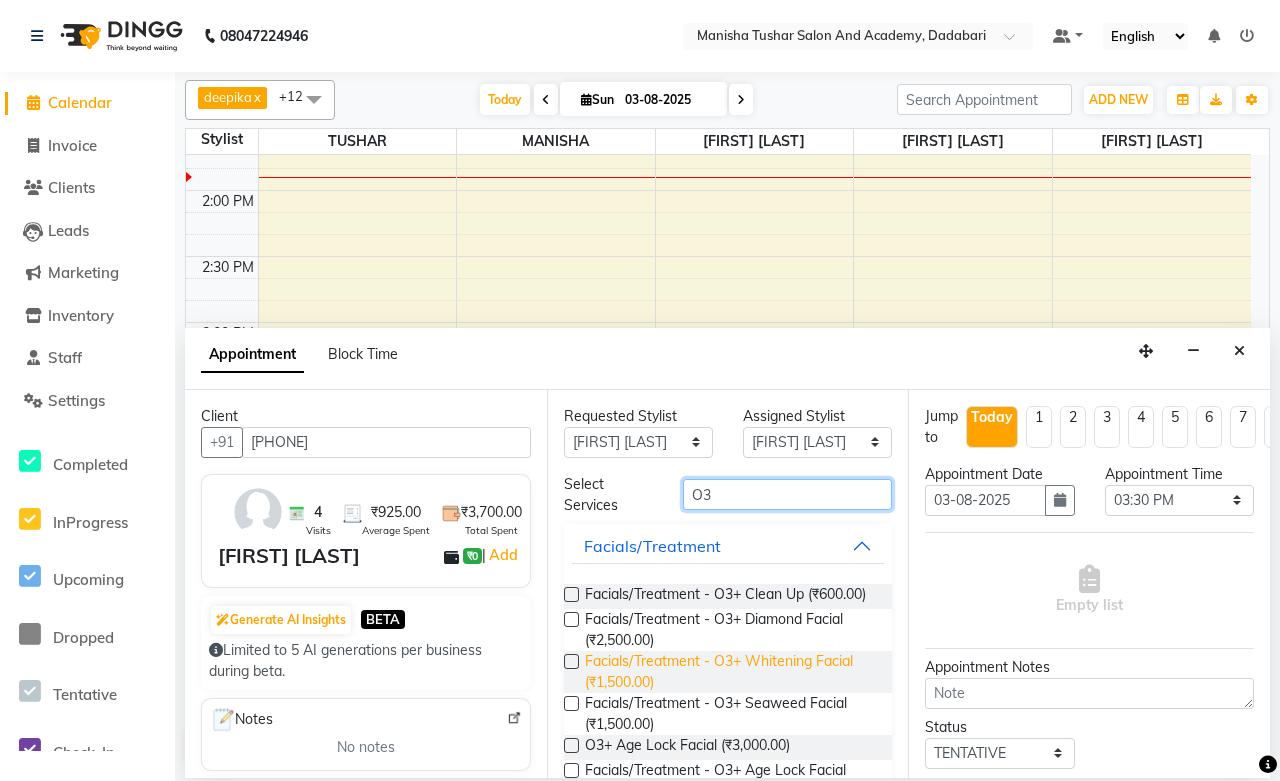type on "O3" 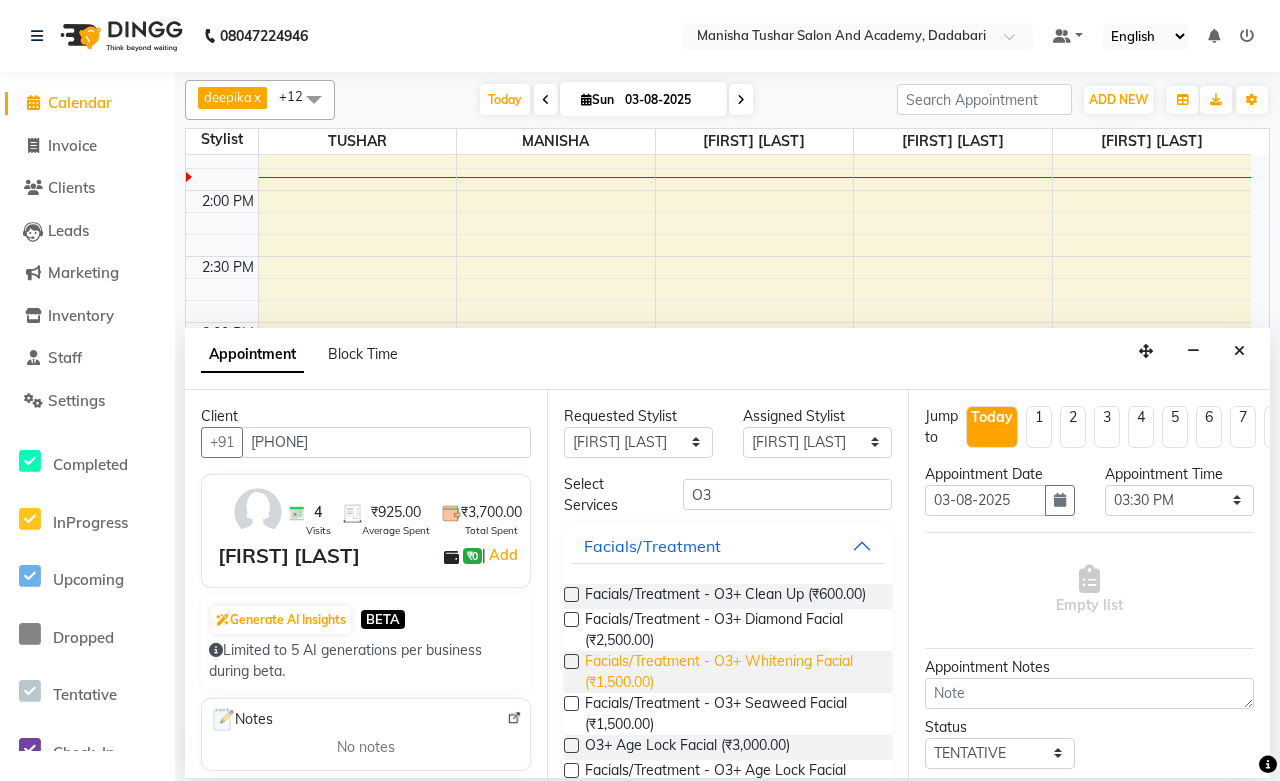 click on "Facials/Treatment - O3+ Whitening Facial (₹1,500.00)" at bounding box center [731, 672] 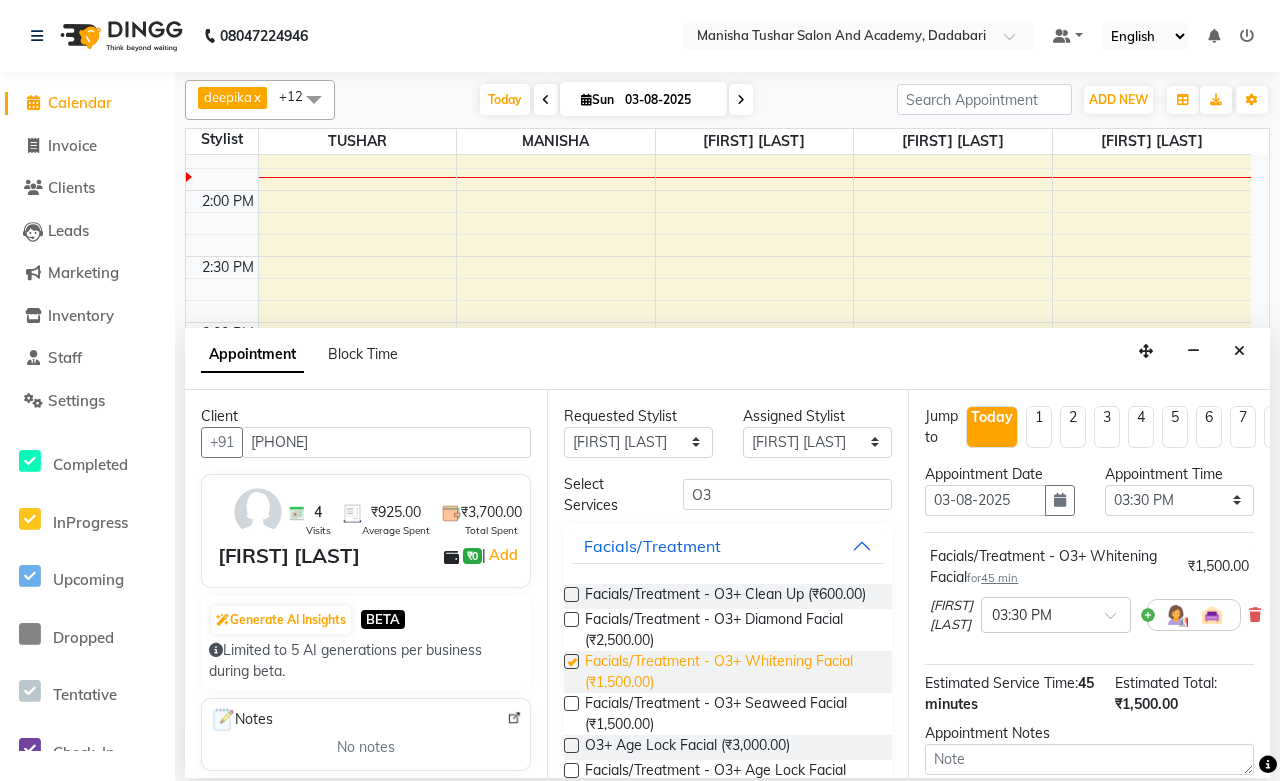 checkbox on "false" 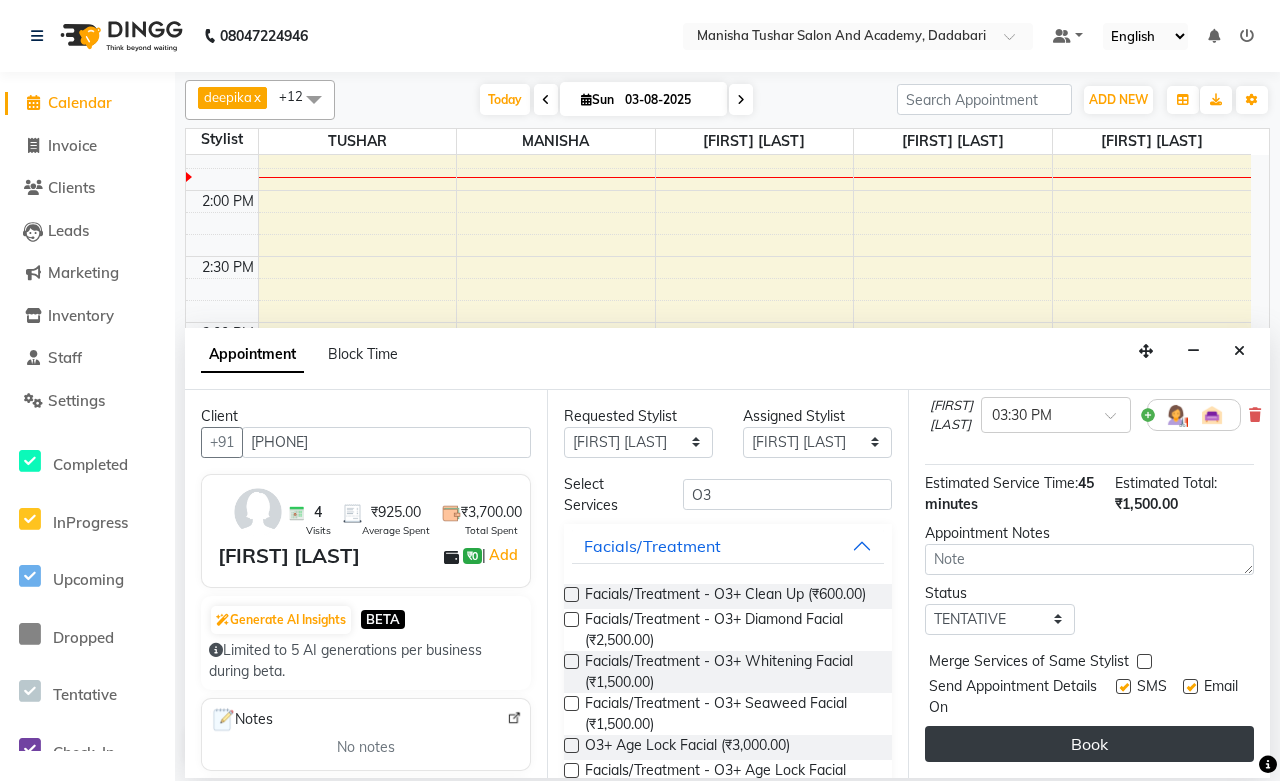 scroll, scrollTop: 216, scrollLeft: 0, axis: vertical 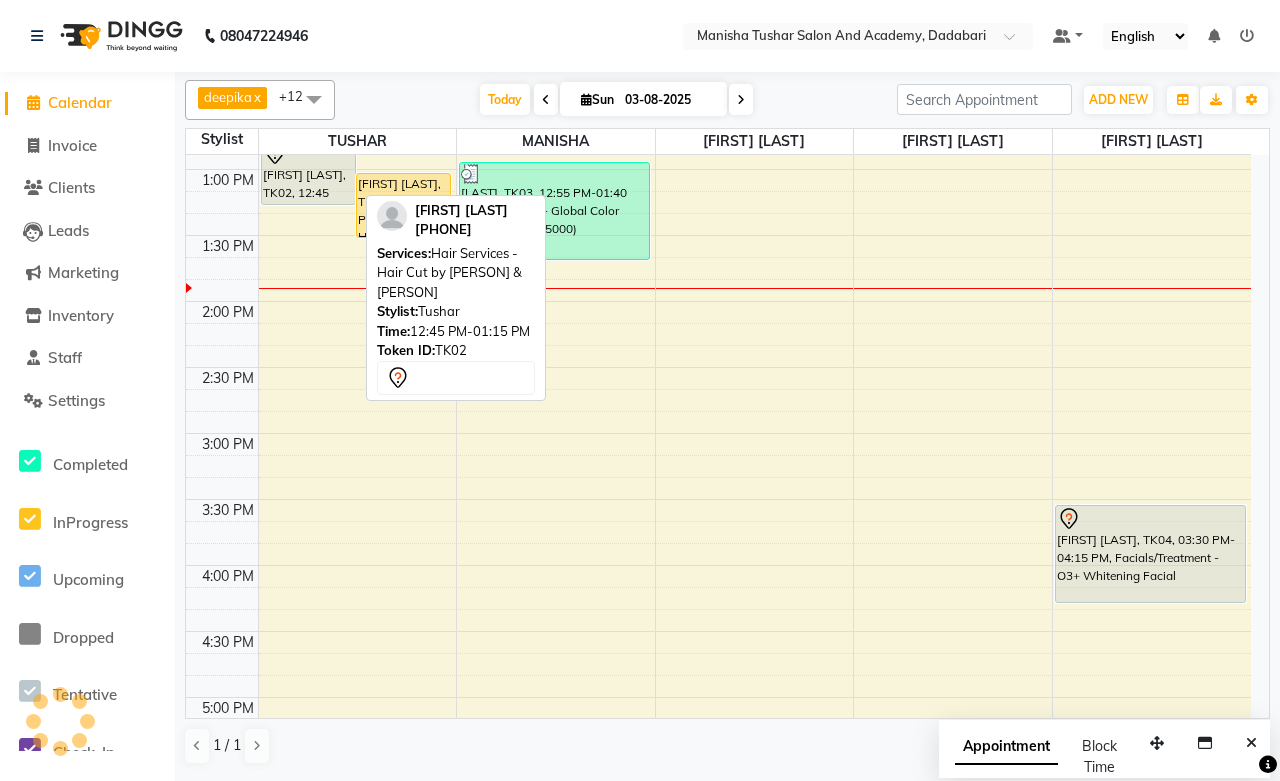 click at bounding box center [308, 204] 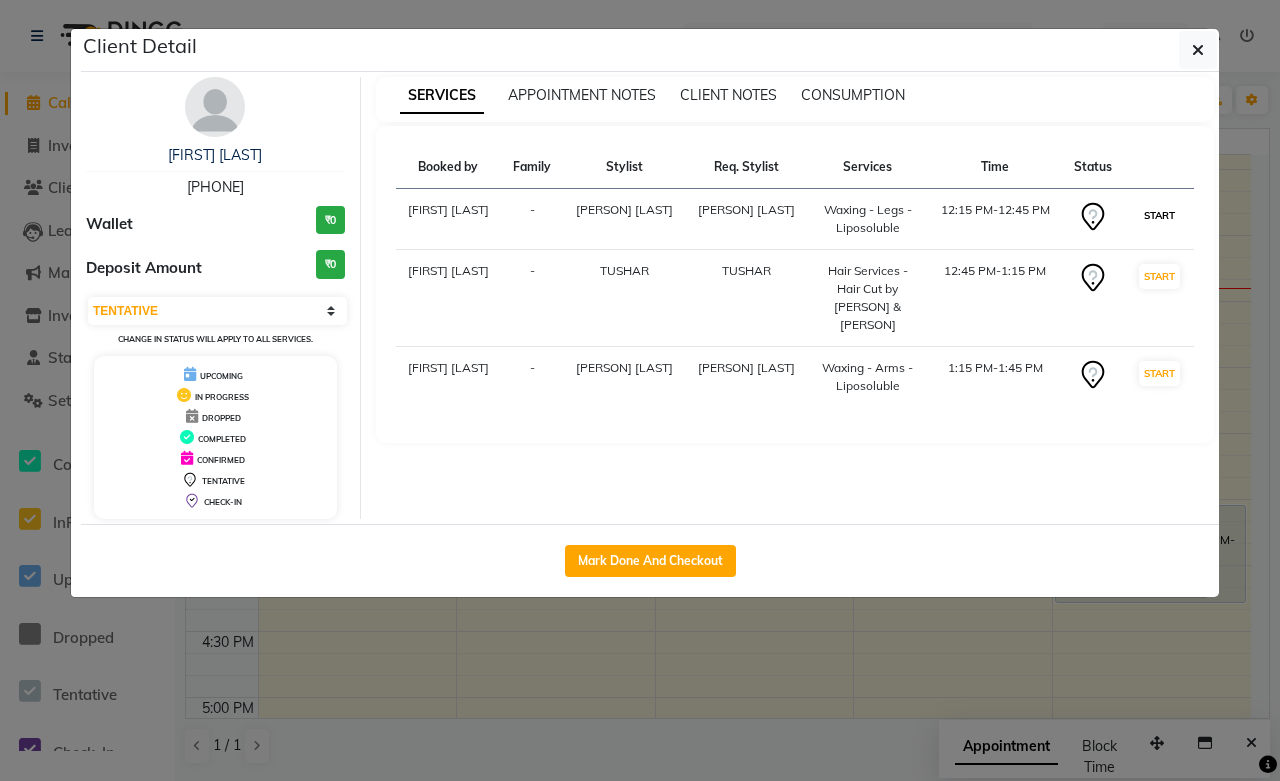 click on "START" at bounding box center (1159, 215) 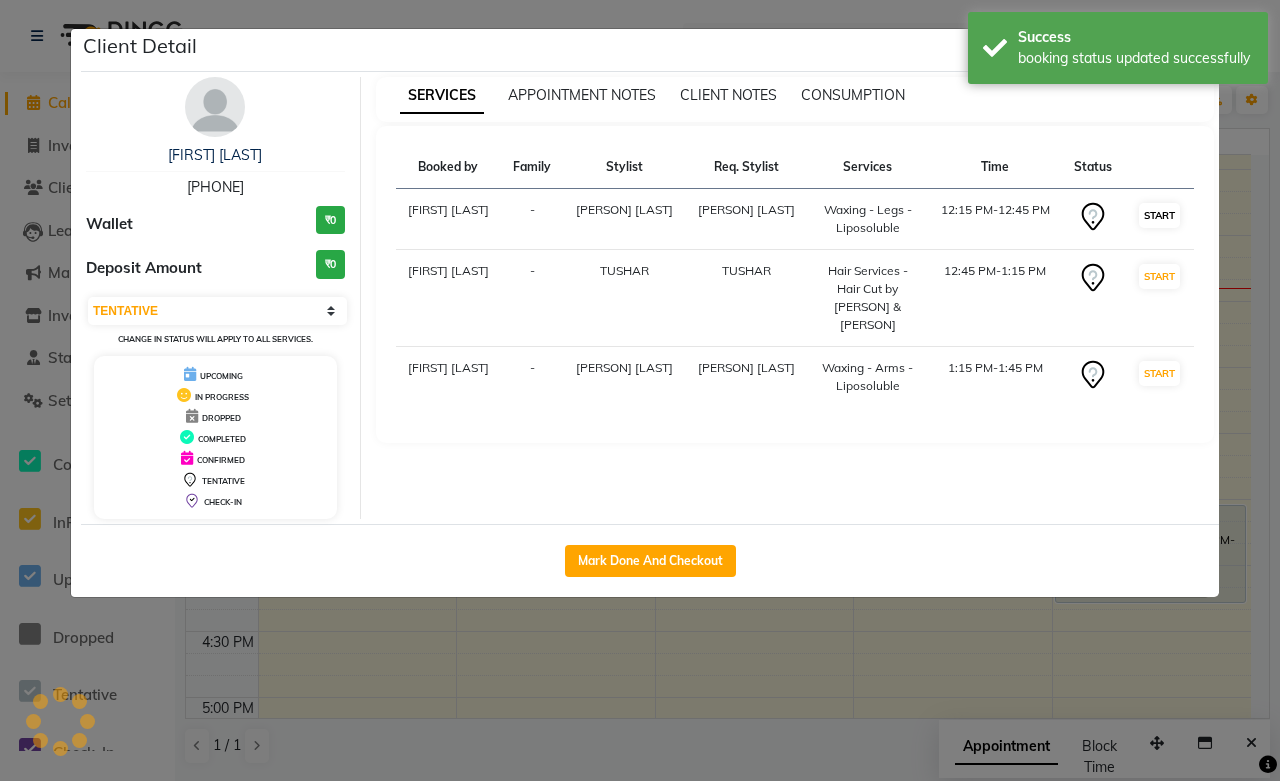 select on "select" 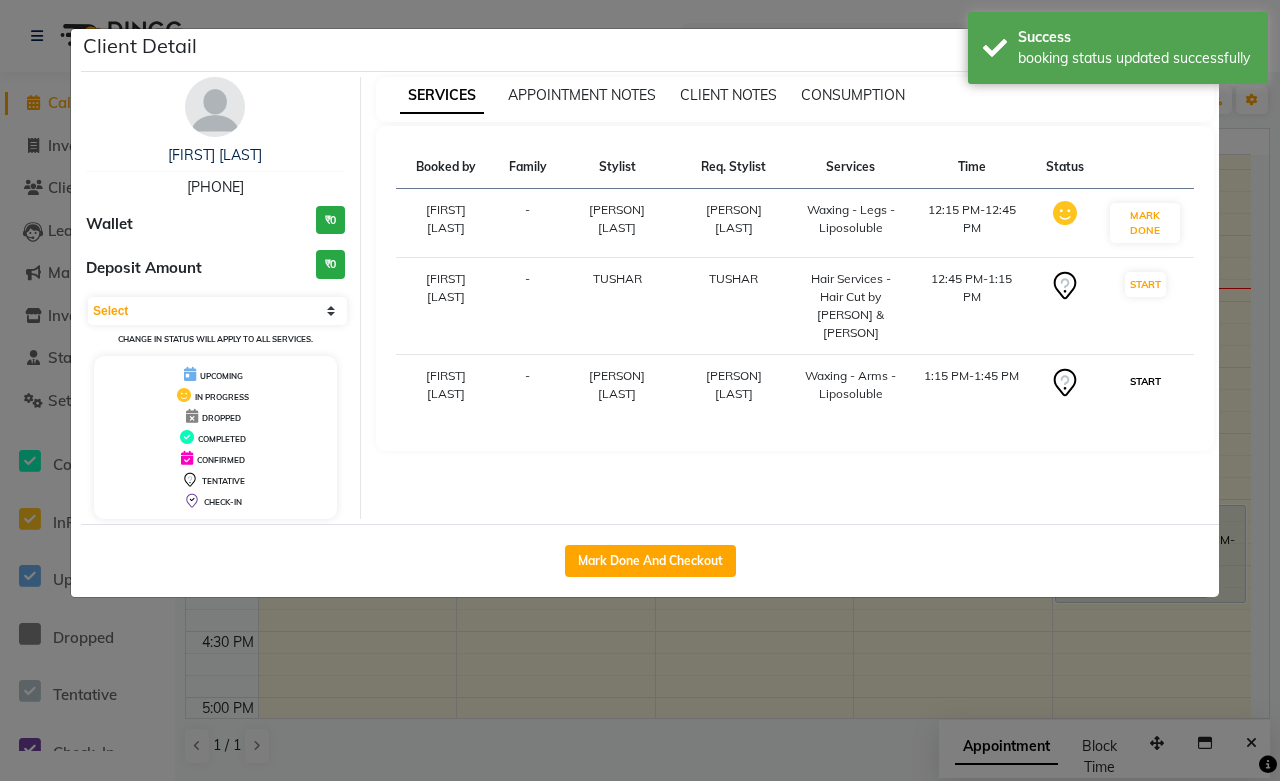 click on "START" at bounding box center [1145, 381] 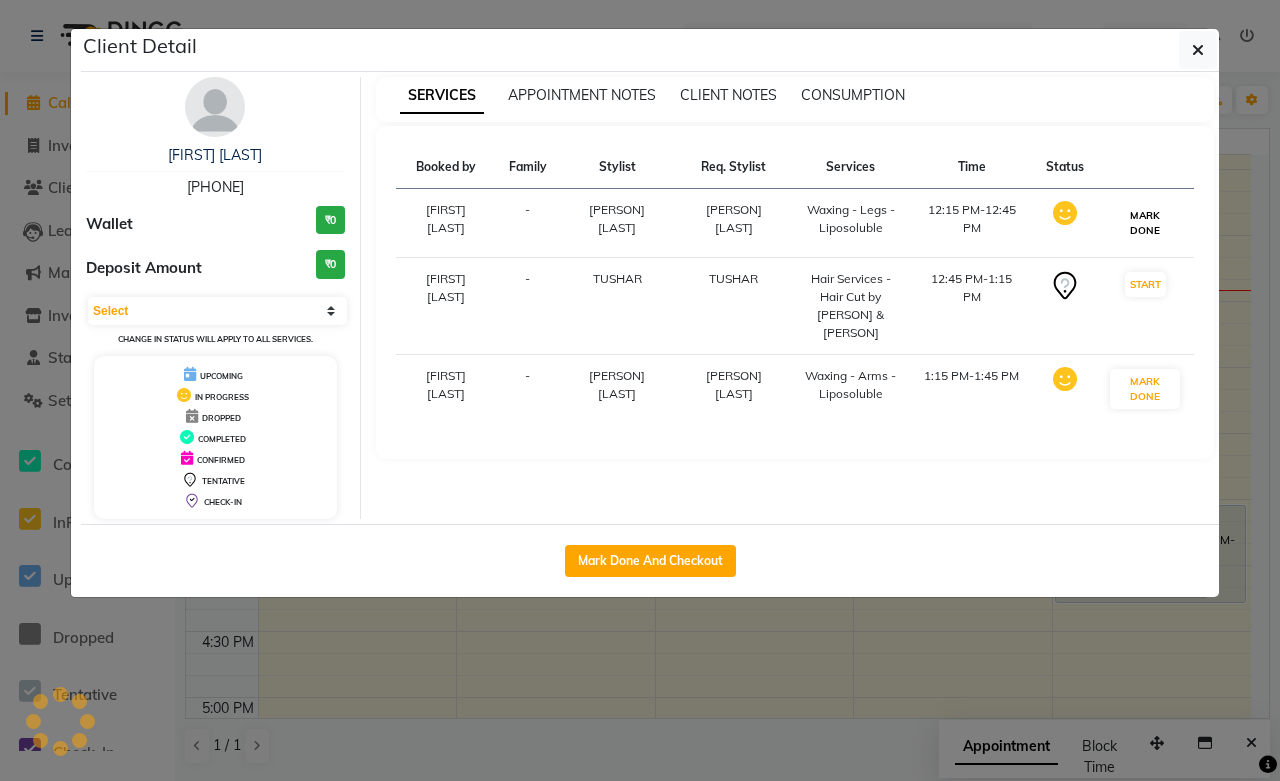 click on "MARK DONE" at bounding box center (1145, 223) 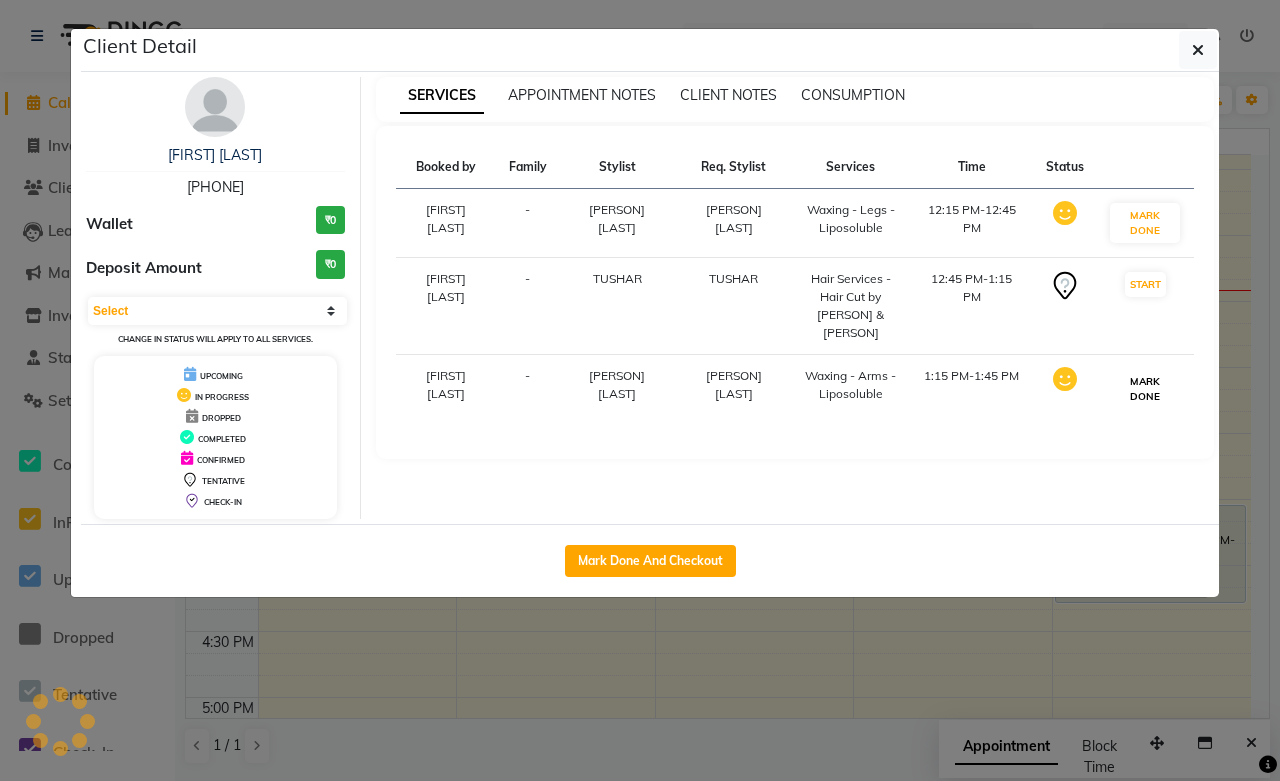 click on "MARK DONE" at bounding box center [1145, 389] 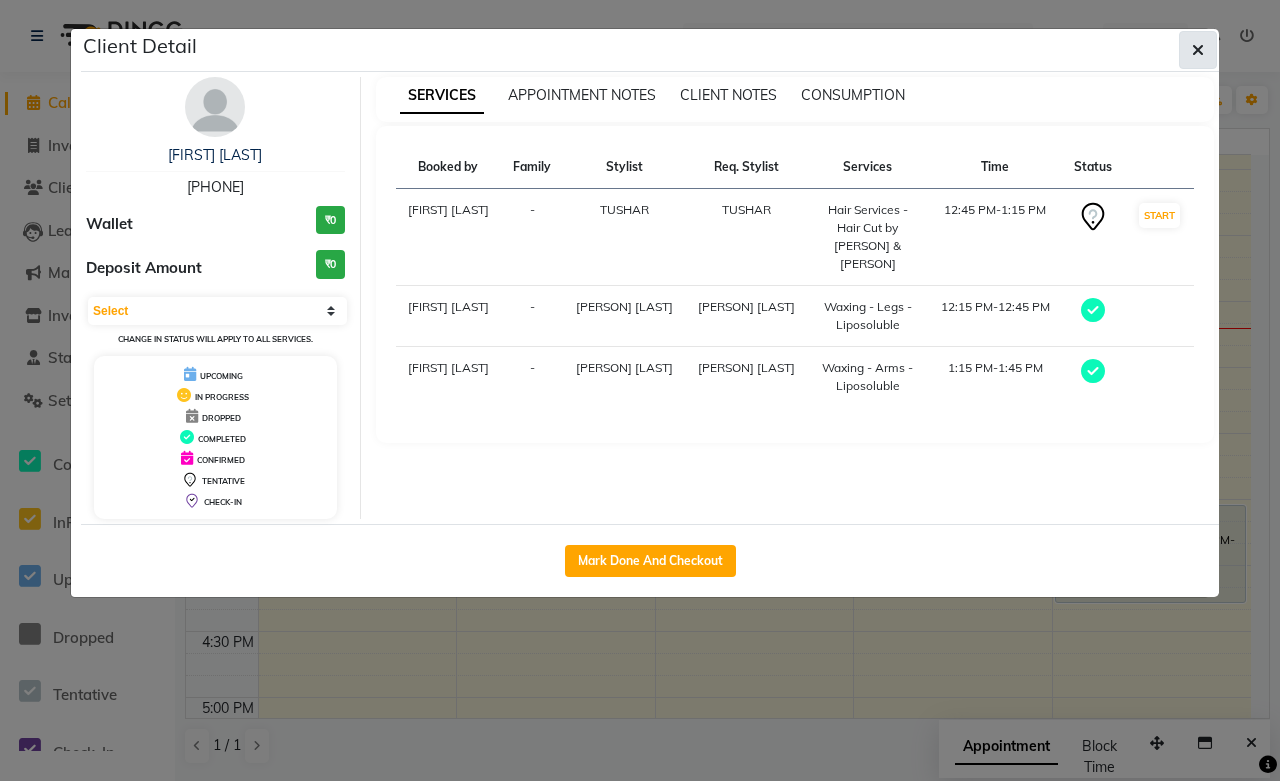 click 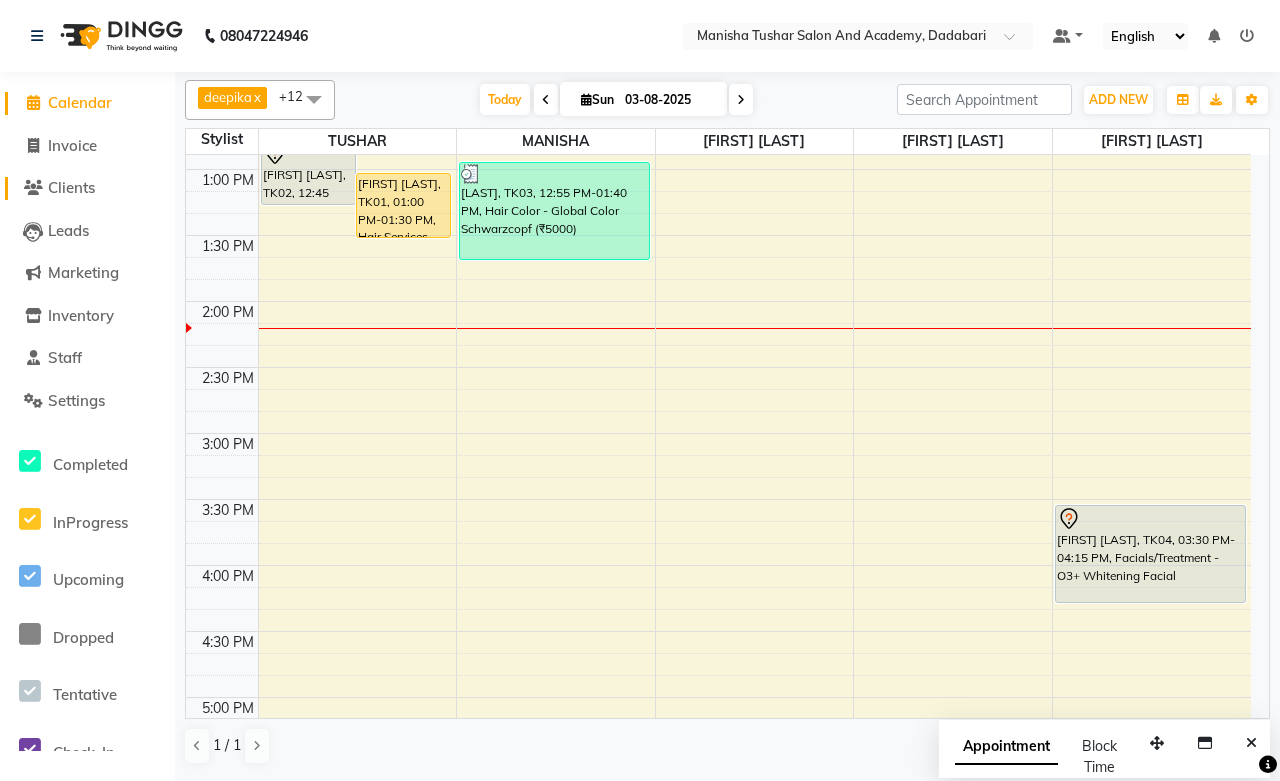 click on "Clients" 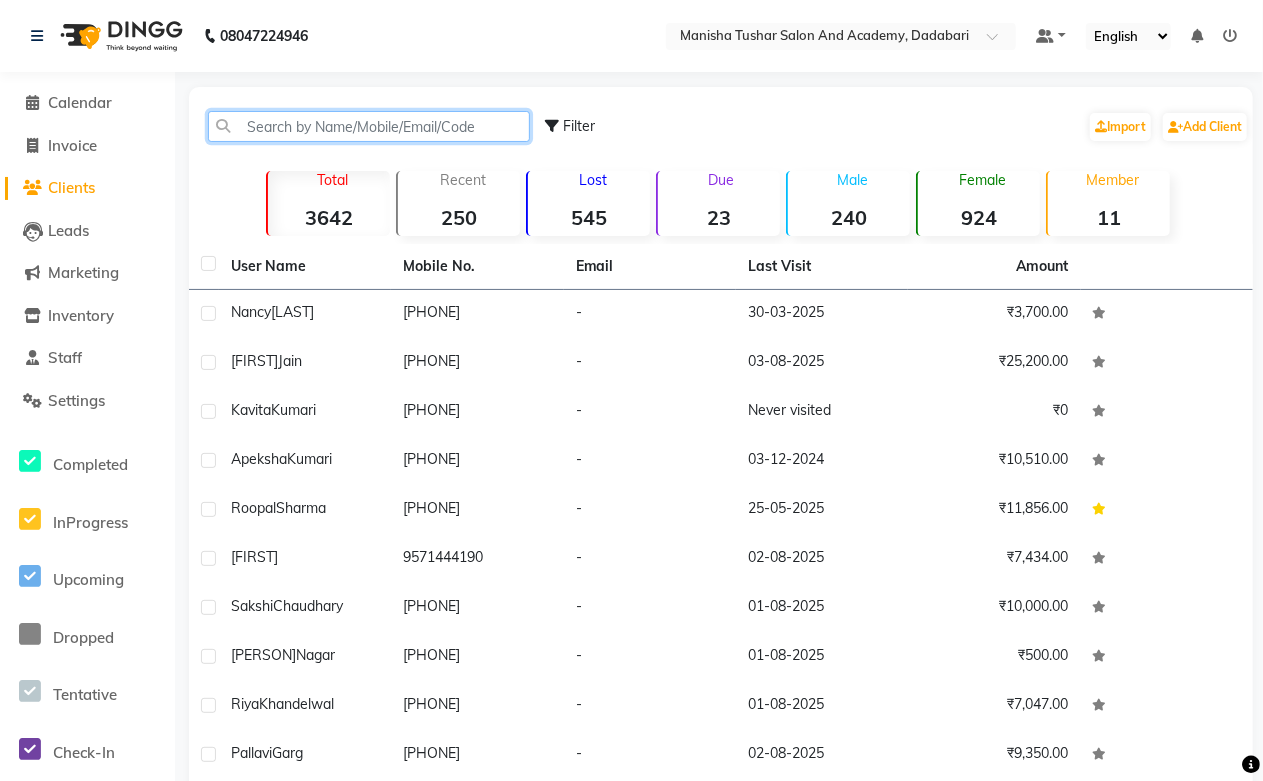 click 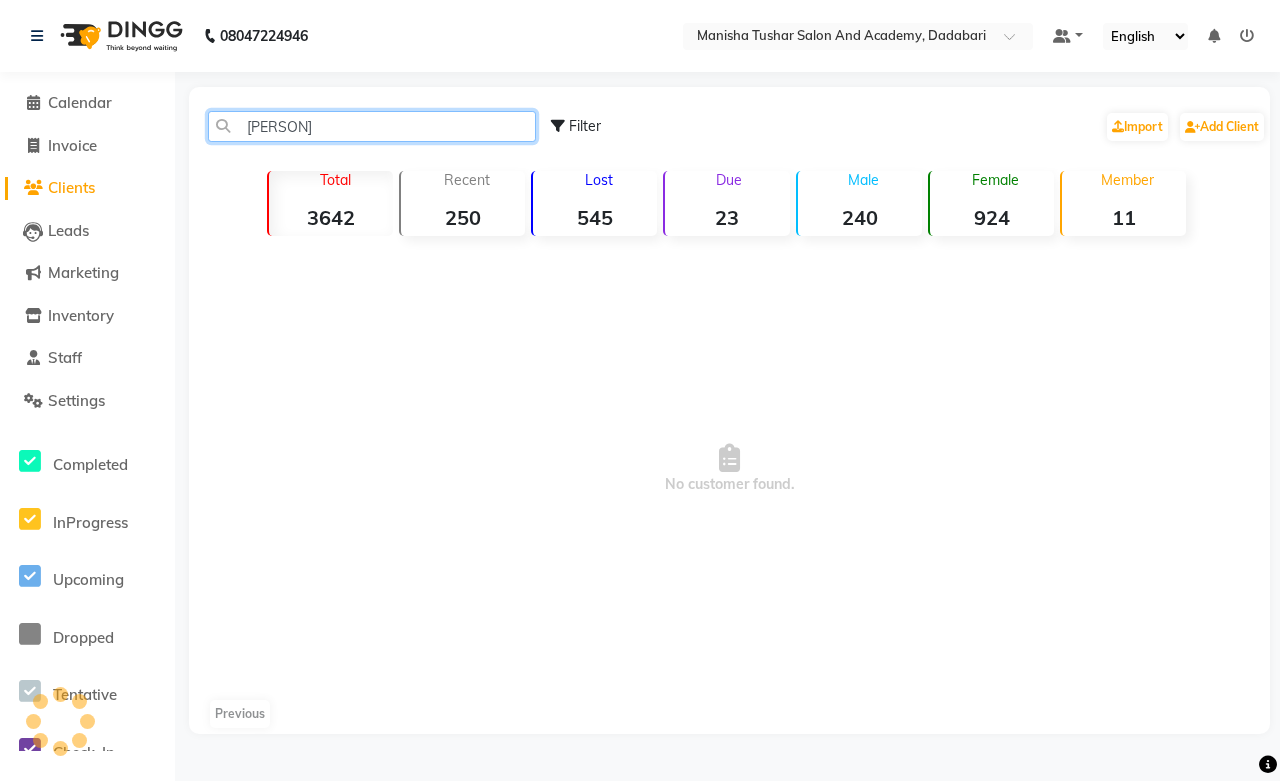 drag, startPoint x: 282, startPoint y: 125, endPoint x: 290, endPoint y: 132, distance: 10.630146 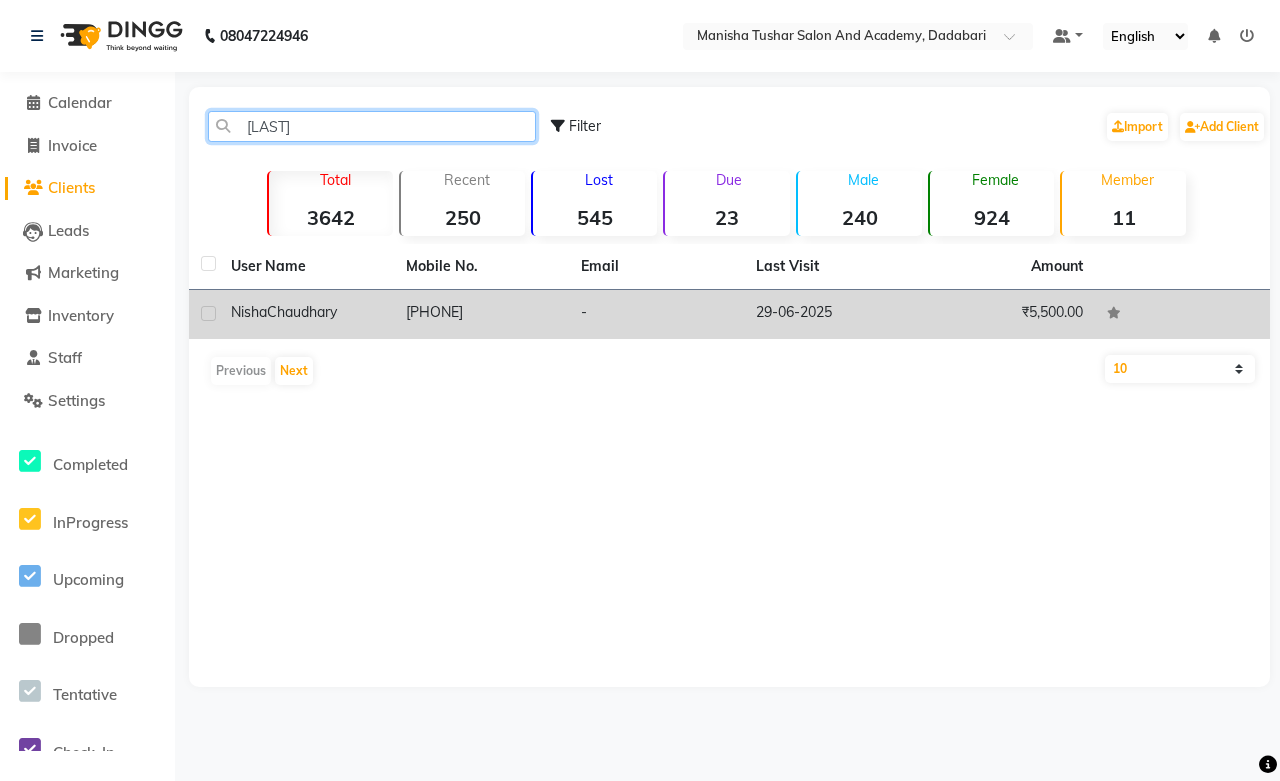 type on "[LAST]" 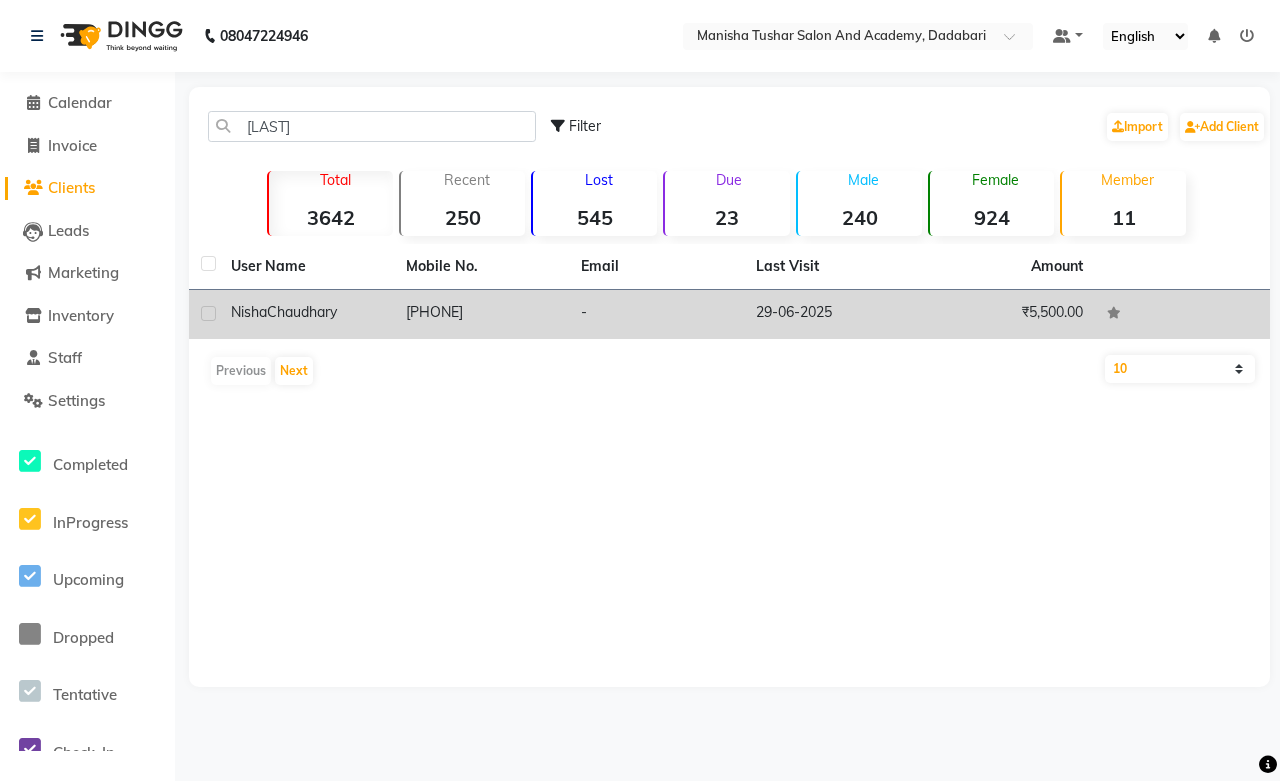 click on "29-06-2025" 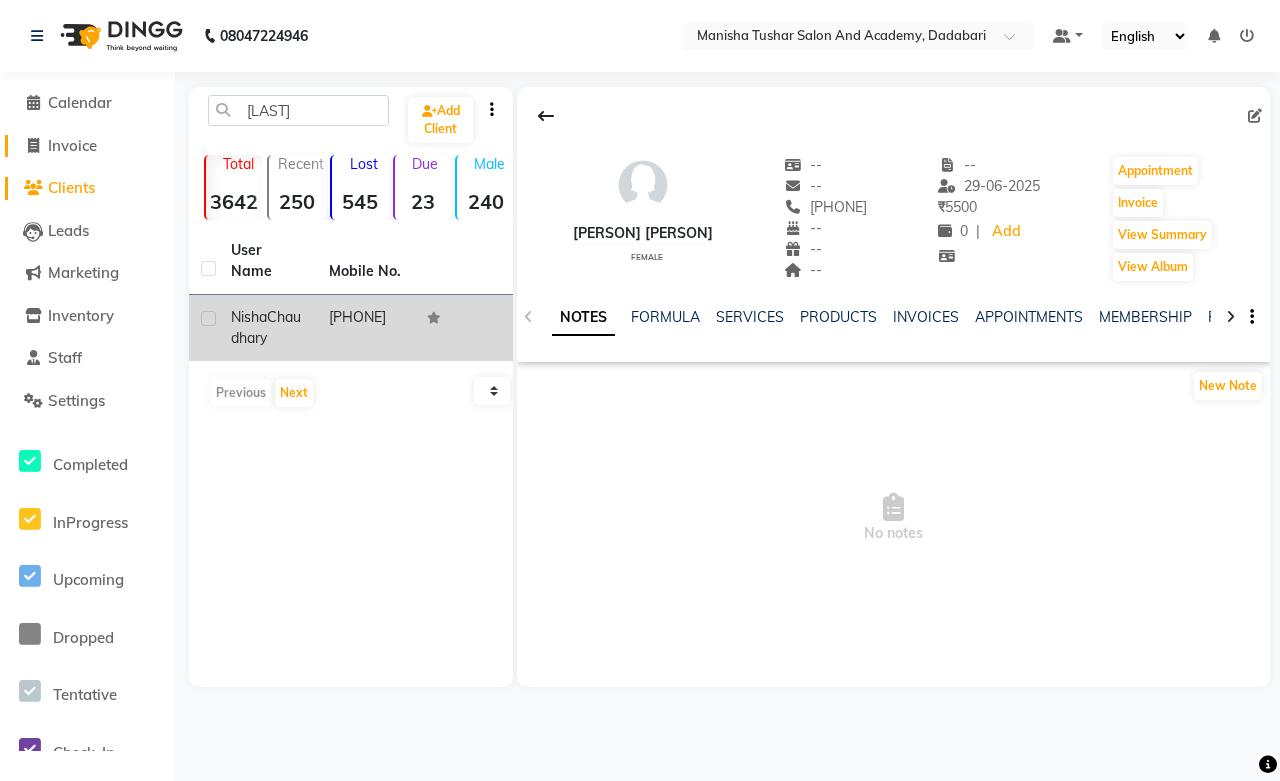 click on "Invoice" 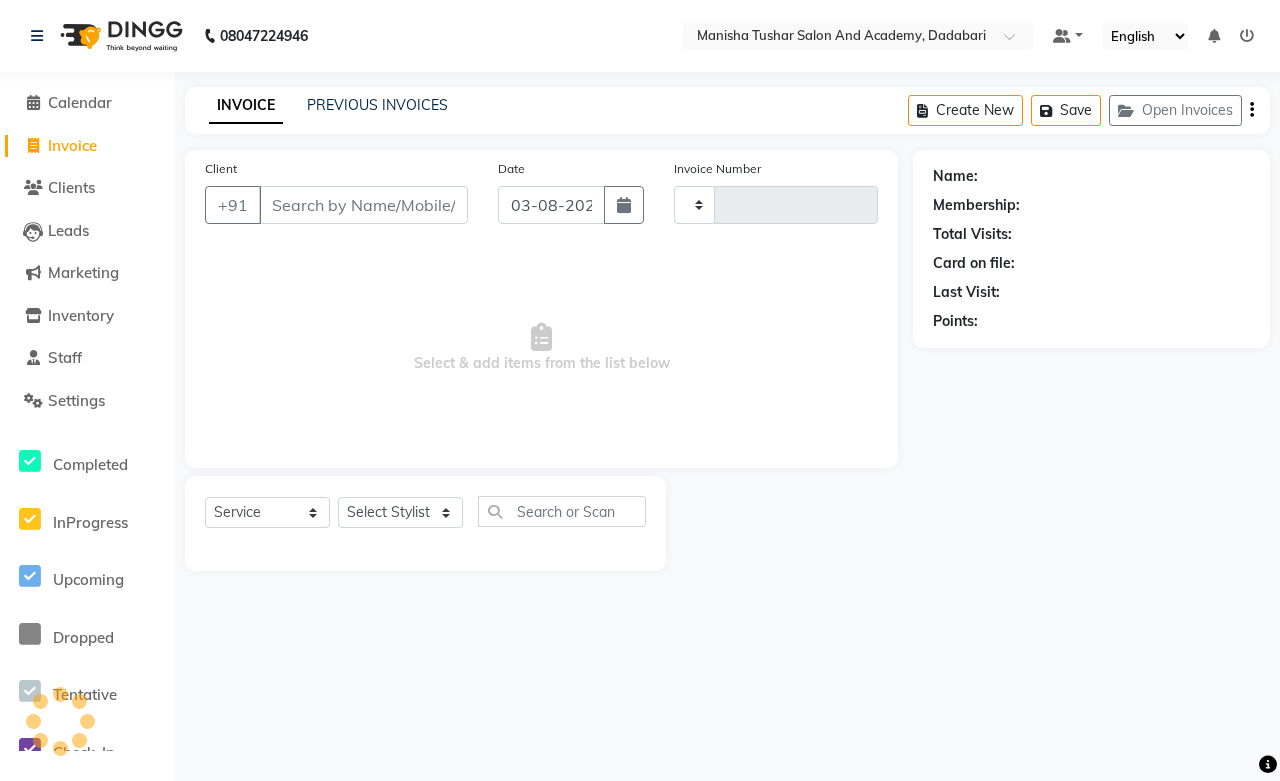 type on "0518" 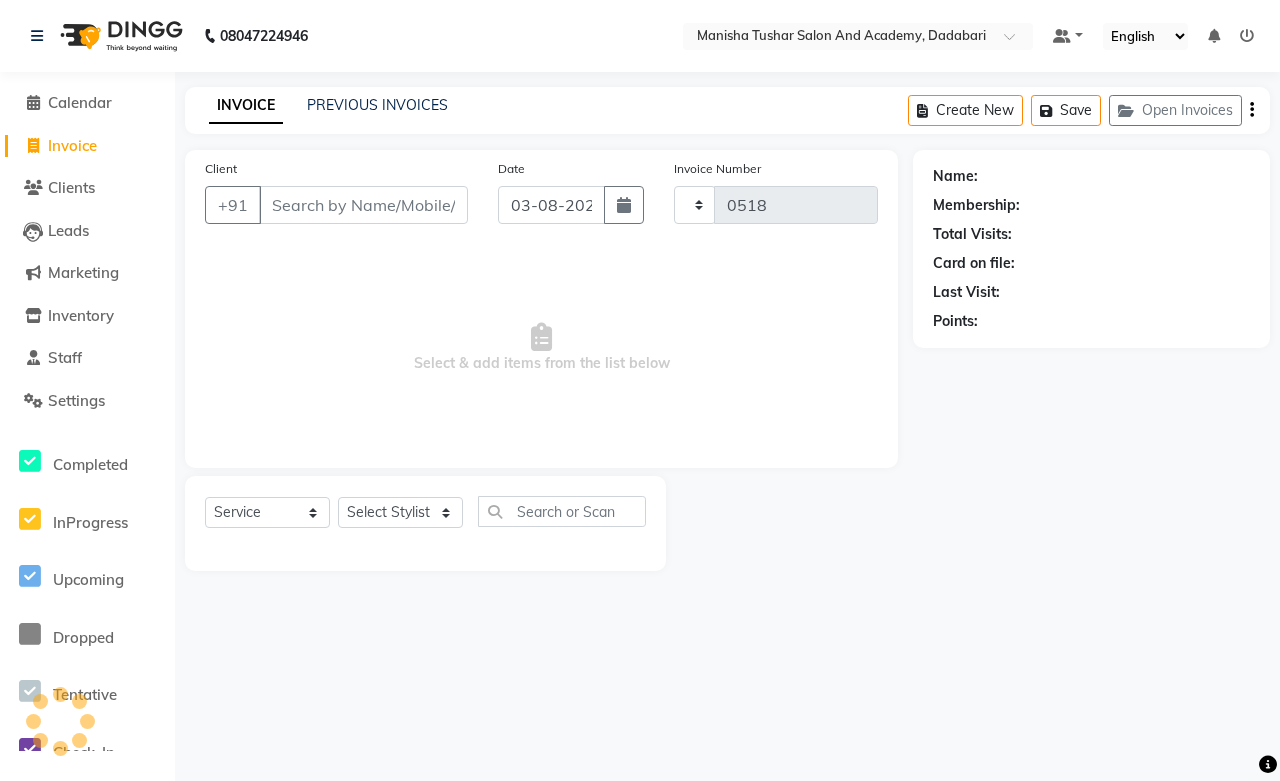 select on "6453" 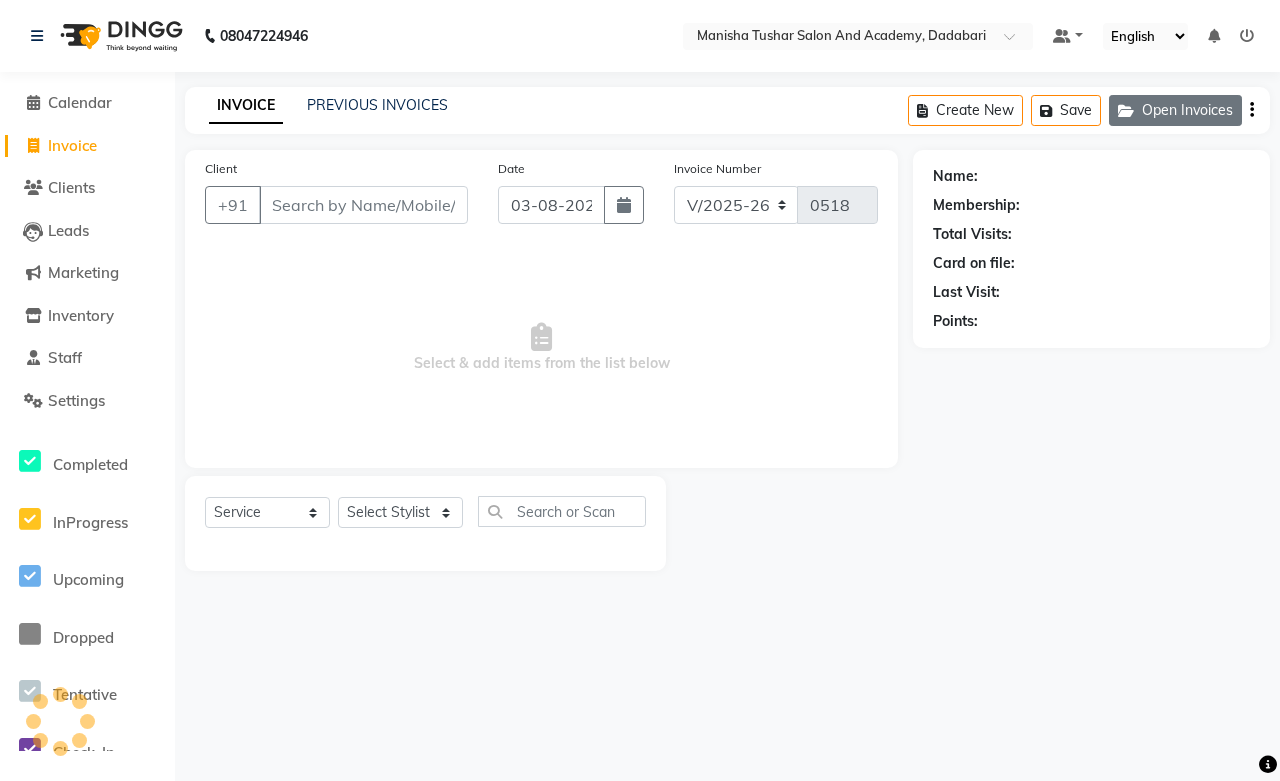 click on "Open Invoices" 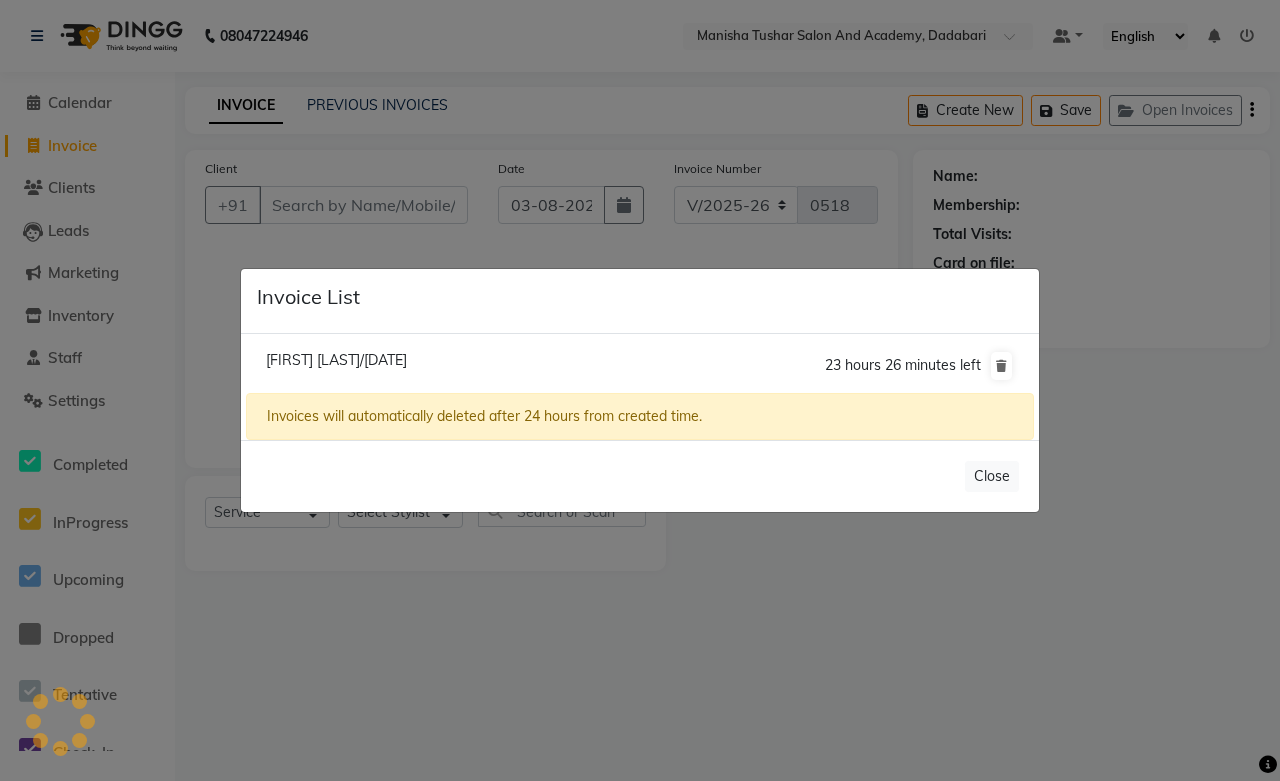 click on "Invoice List [PERSON]/03 [MONTH] [YEAR] [NUMBER] hours [NUMBER] minutes left Invoices will automatically deleted after 24 hours from created time. Close" 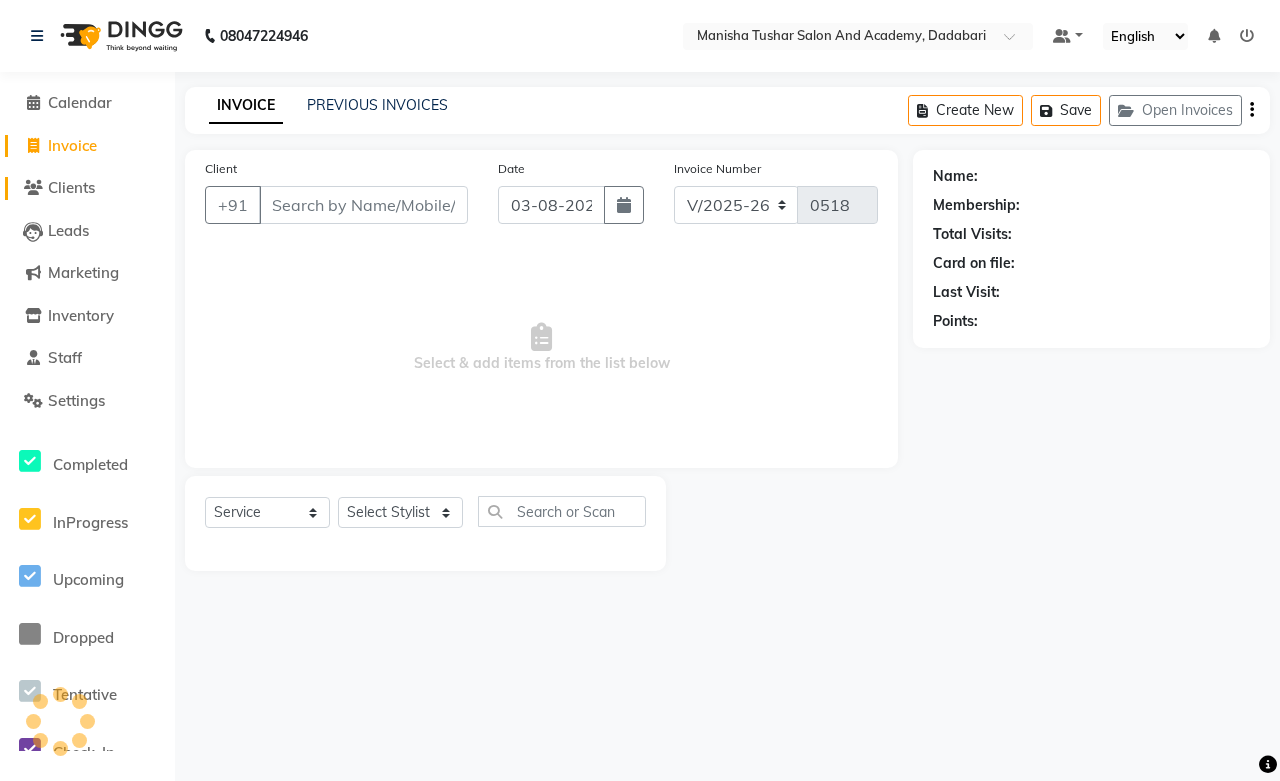 click on "Clients" 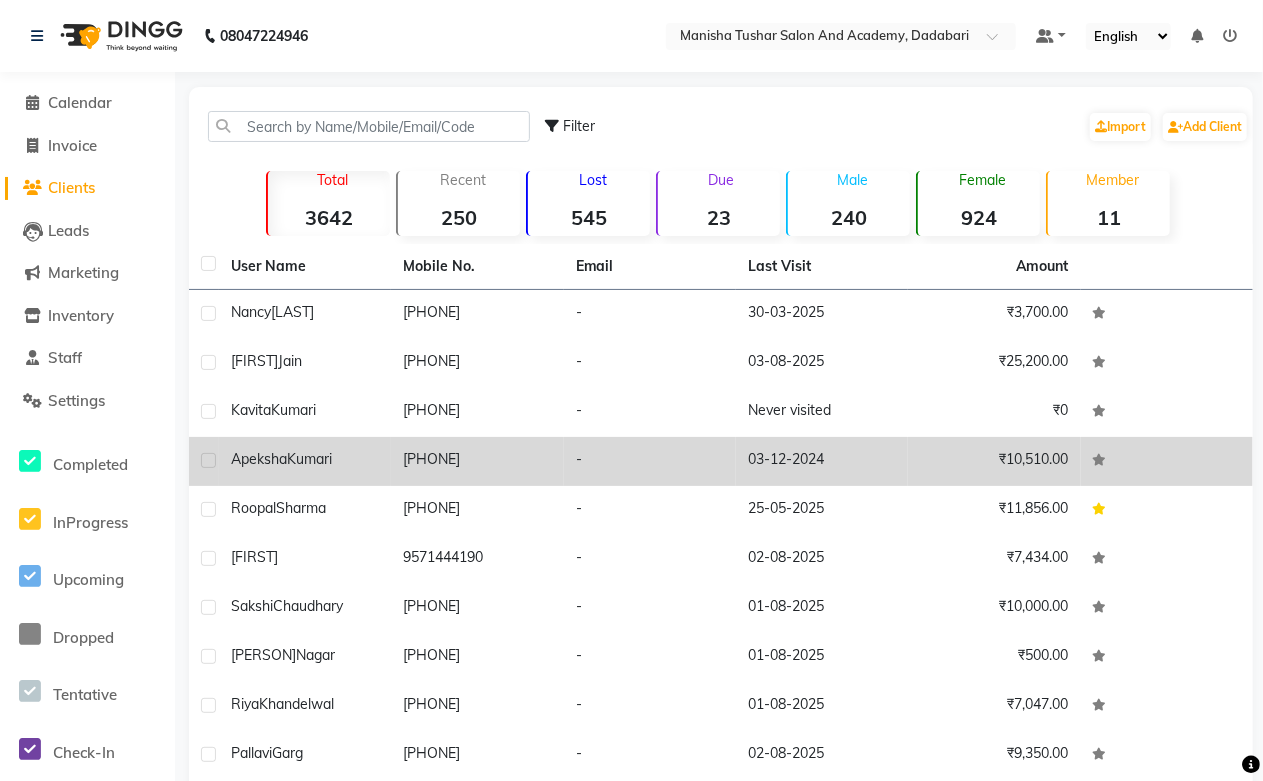 click on "[PHONE]" 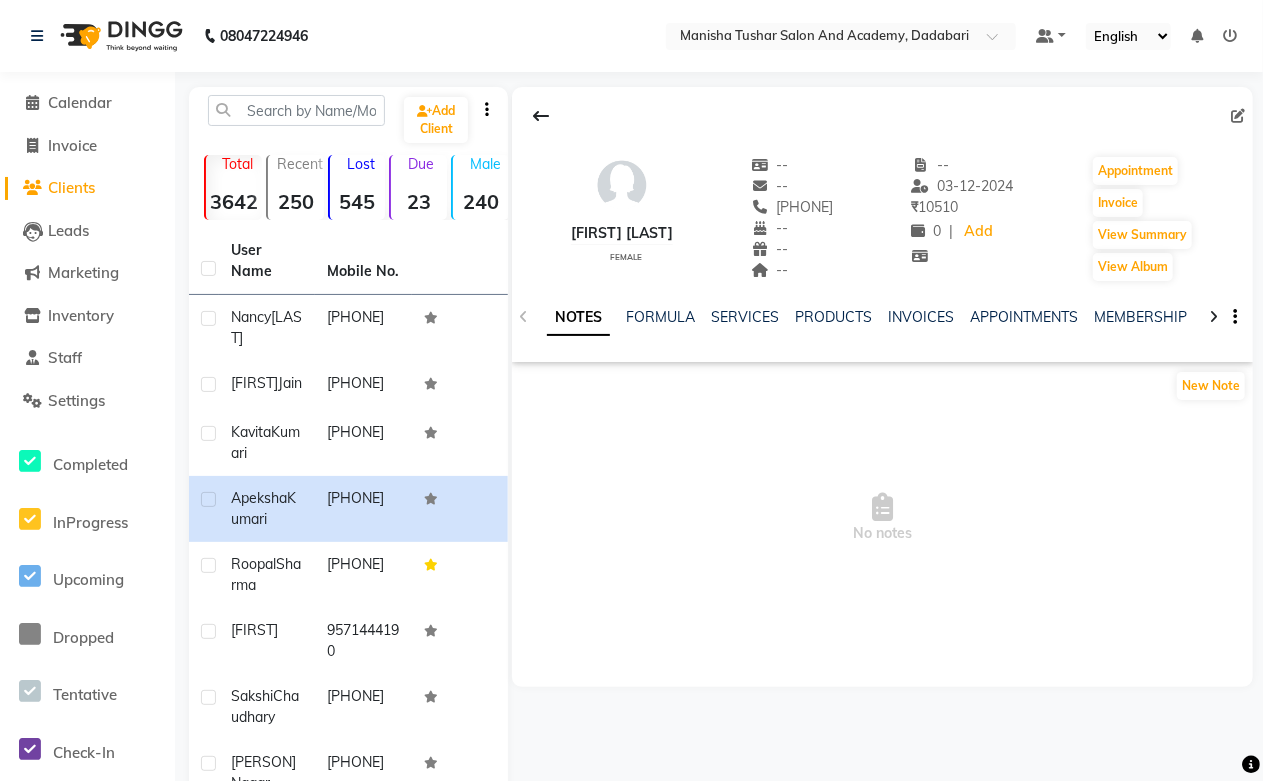 click on "Clients" 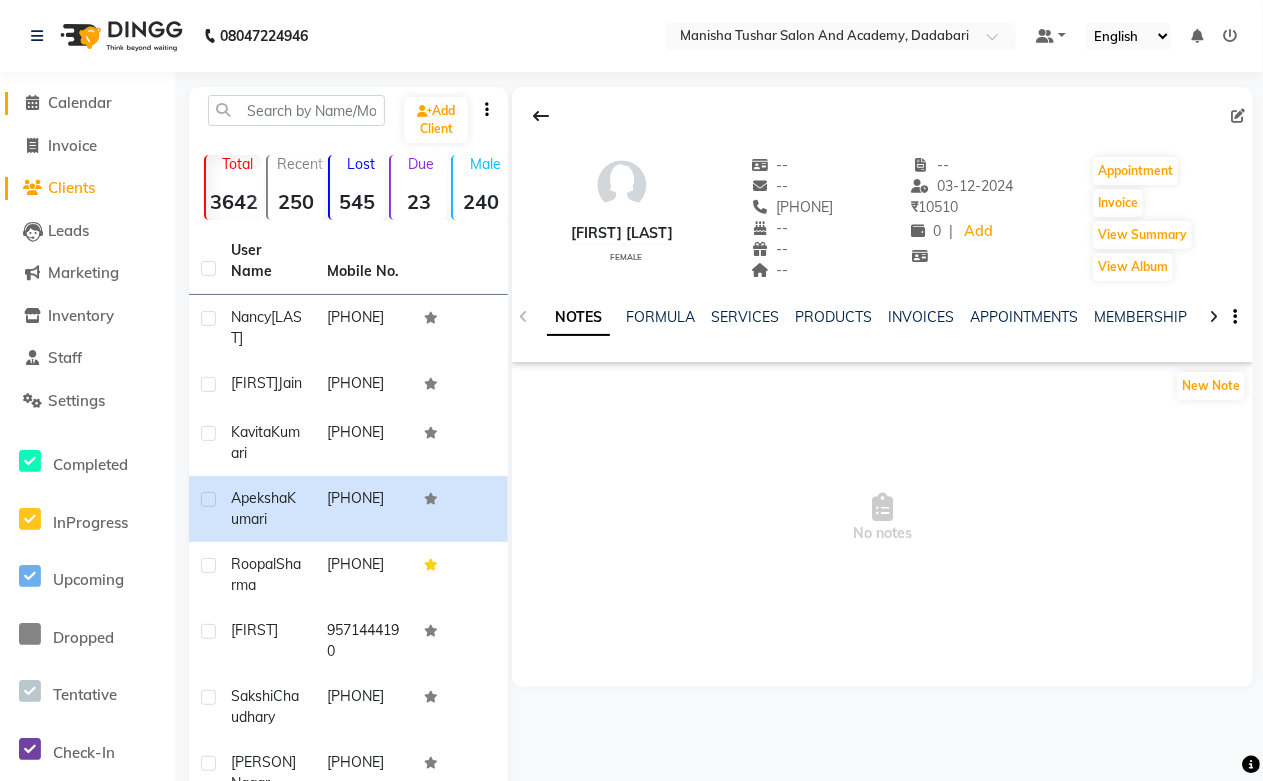 click on "Calendar" 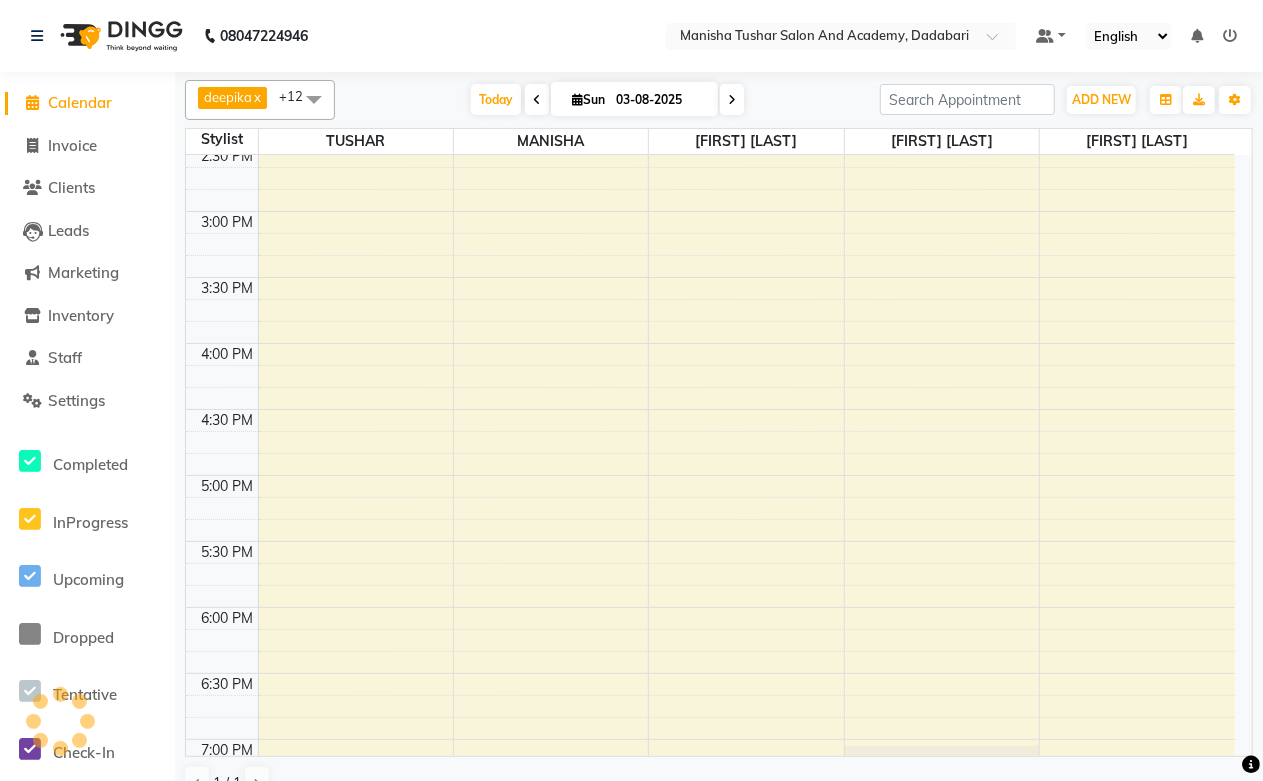 scroll, scrollTop: 990, scrollLeft: 0, axis: vertical 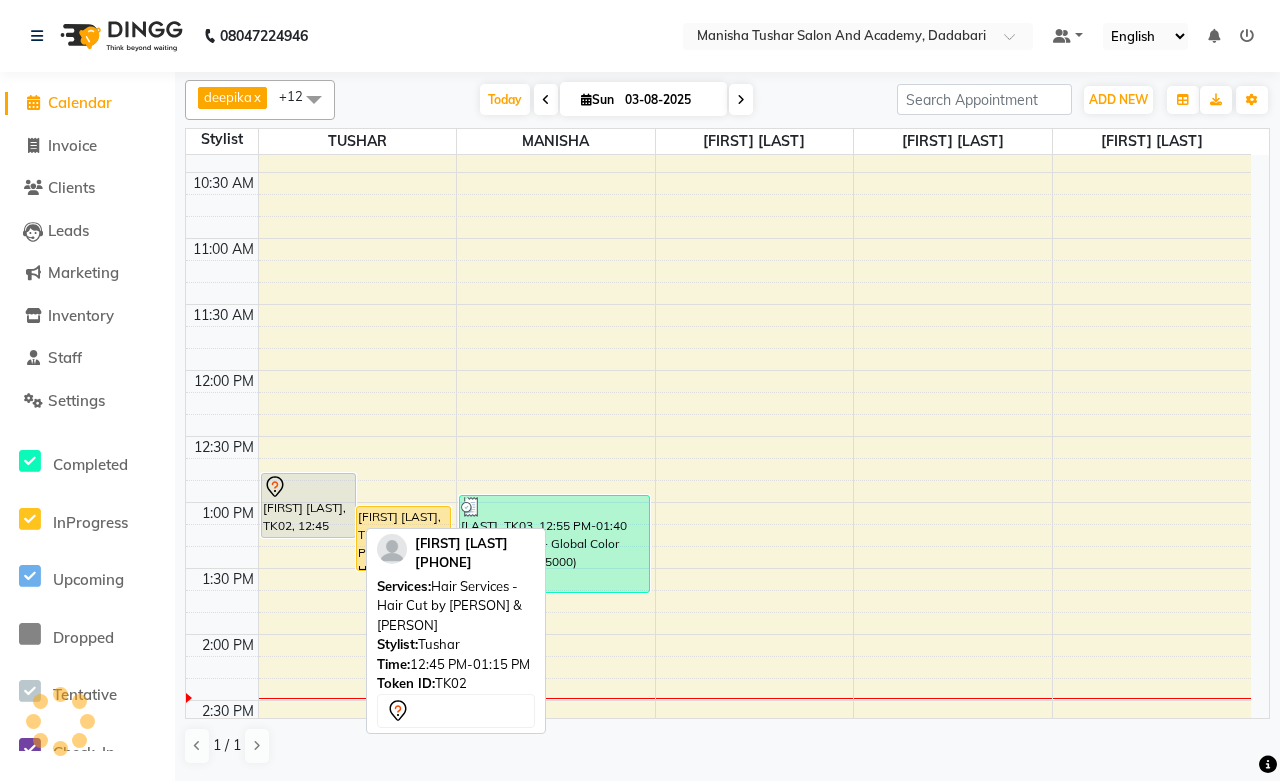 click on "[FIRST] [LAST], TK02, 12:45 PM-01:15 PM, Hair Services - Hair Cut by Manisha & Tushar" at bounding box center [308, 505] 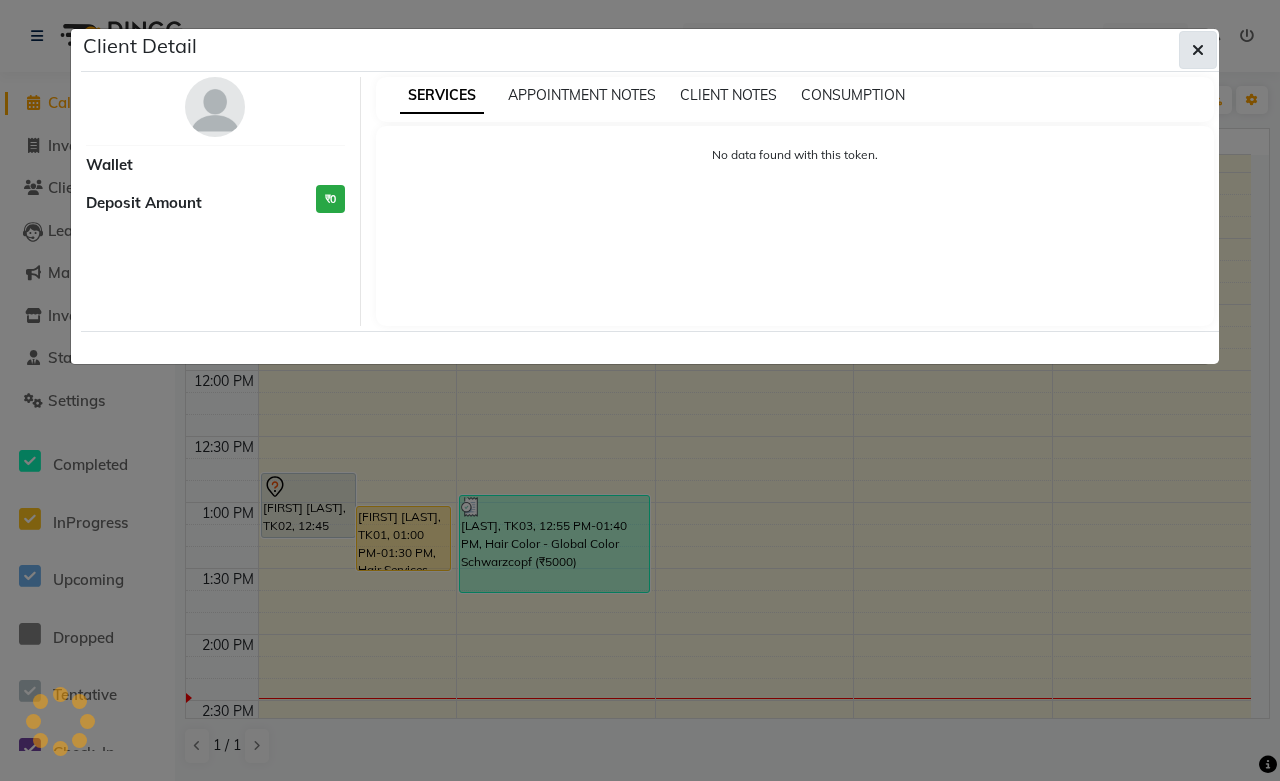 click 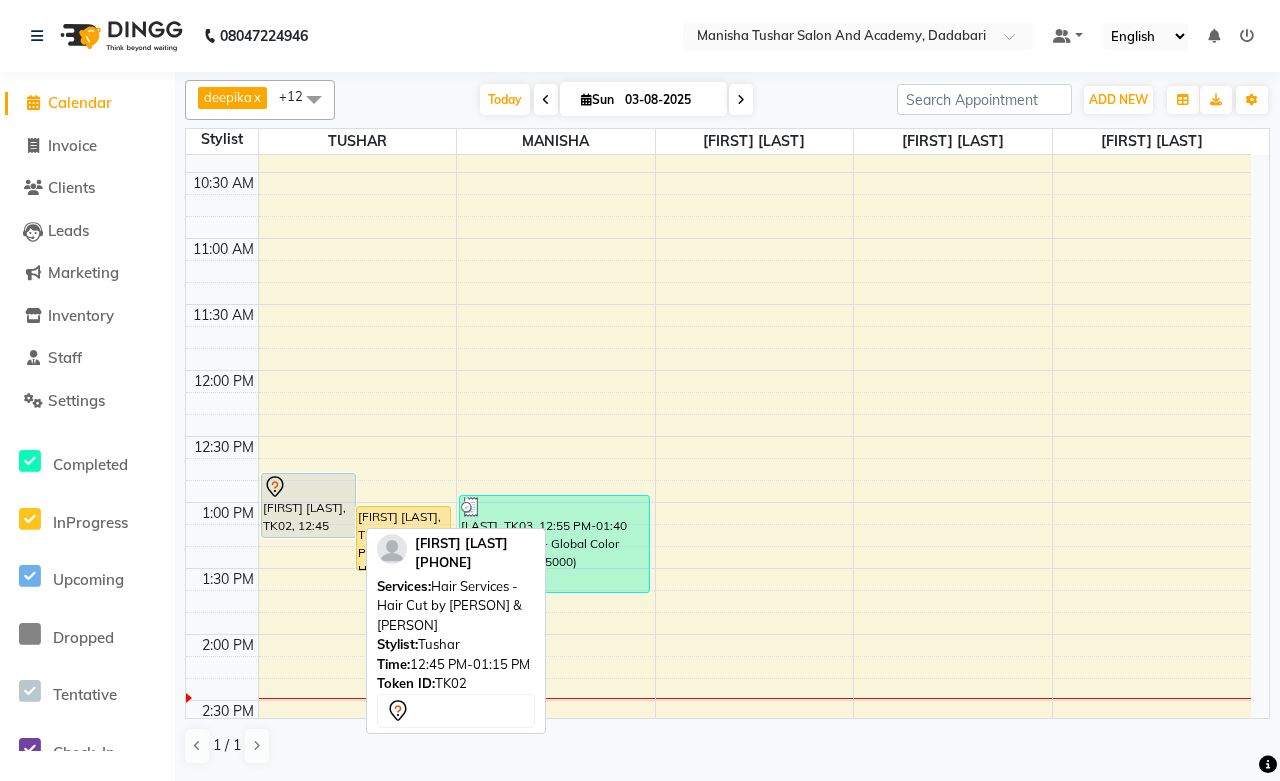 click on "[FIRST] [LAST], TK02, 12:45 PM-01:15 PM, Hair Services - Hair Cut by [LAST] & Tushar    [FIRST] [LAST], TK01, 01:00 PM-01:30 PM, Hair Services - Hair Cut by [LAST] & Tushar" at bounding box center (358, 832) 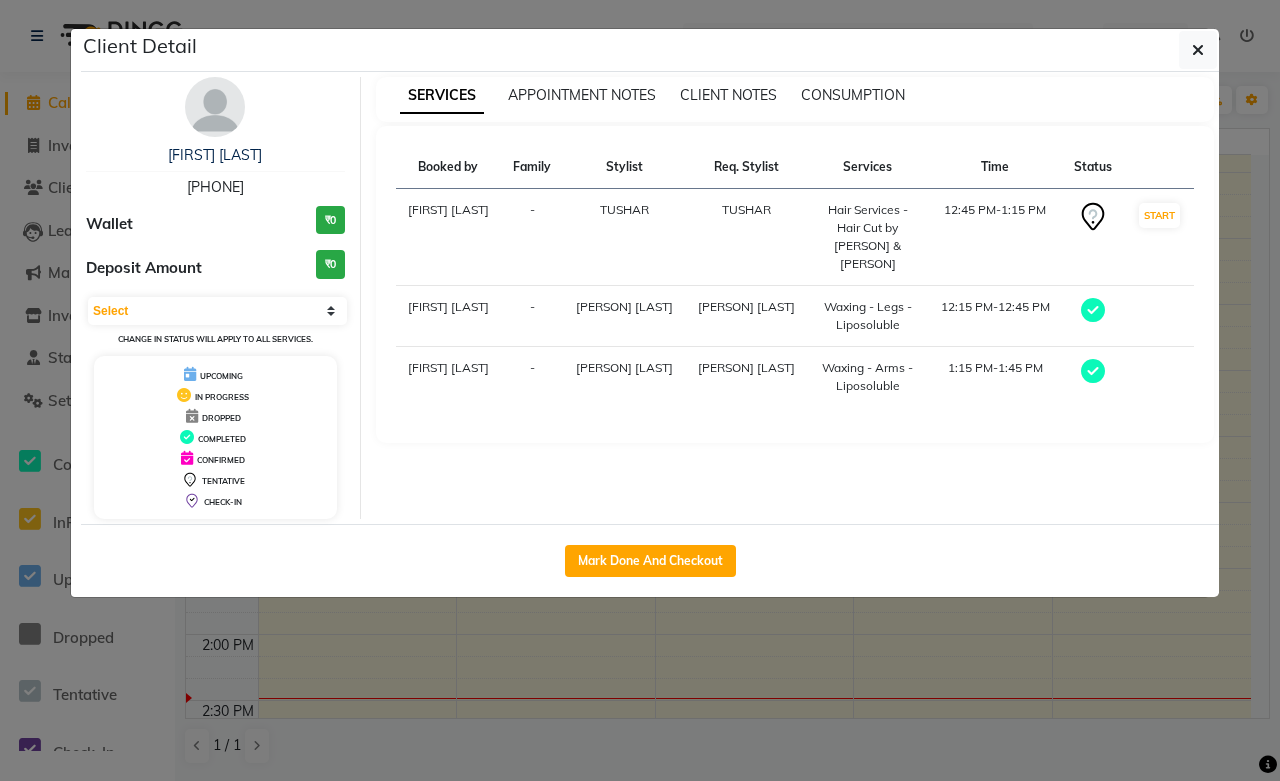 click on "START" at bounding box center (1159, 215) 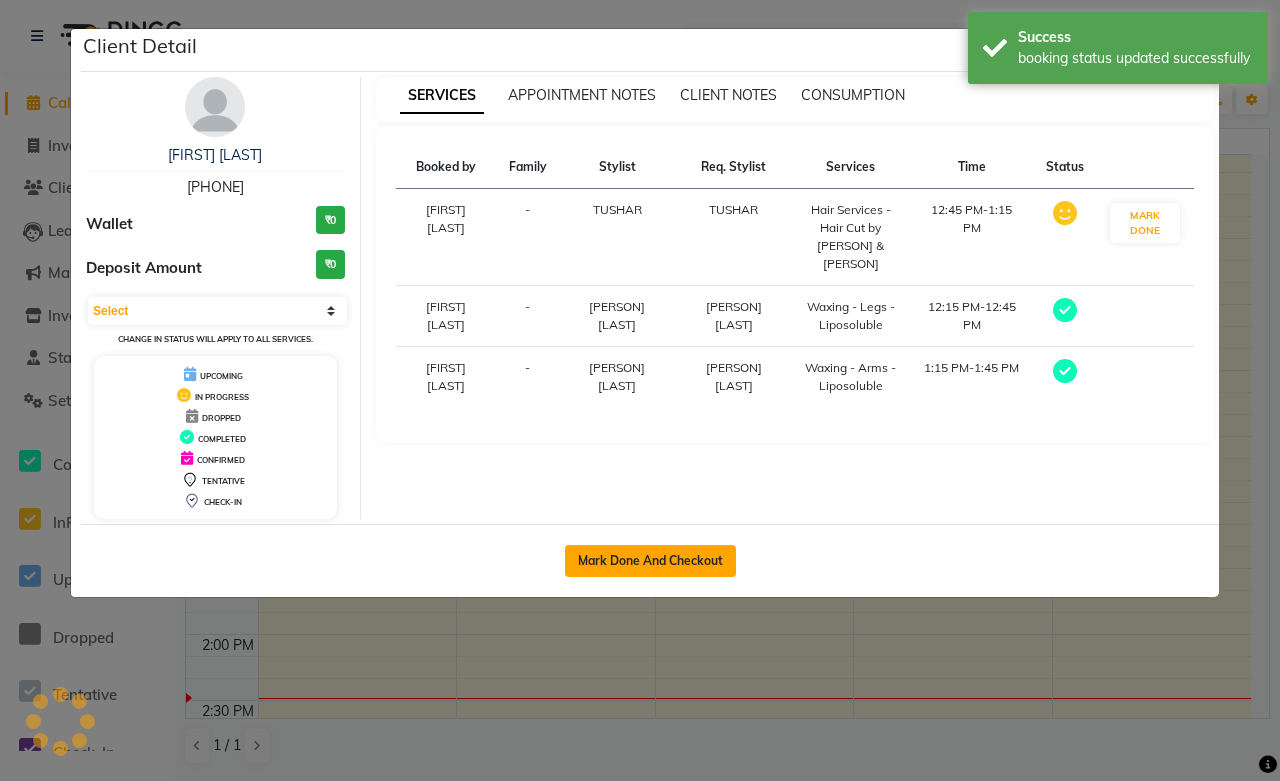 click on "Mark Done And Checkout" 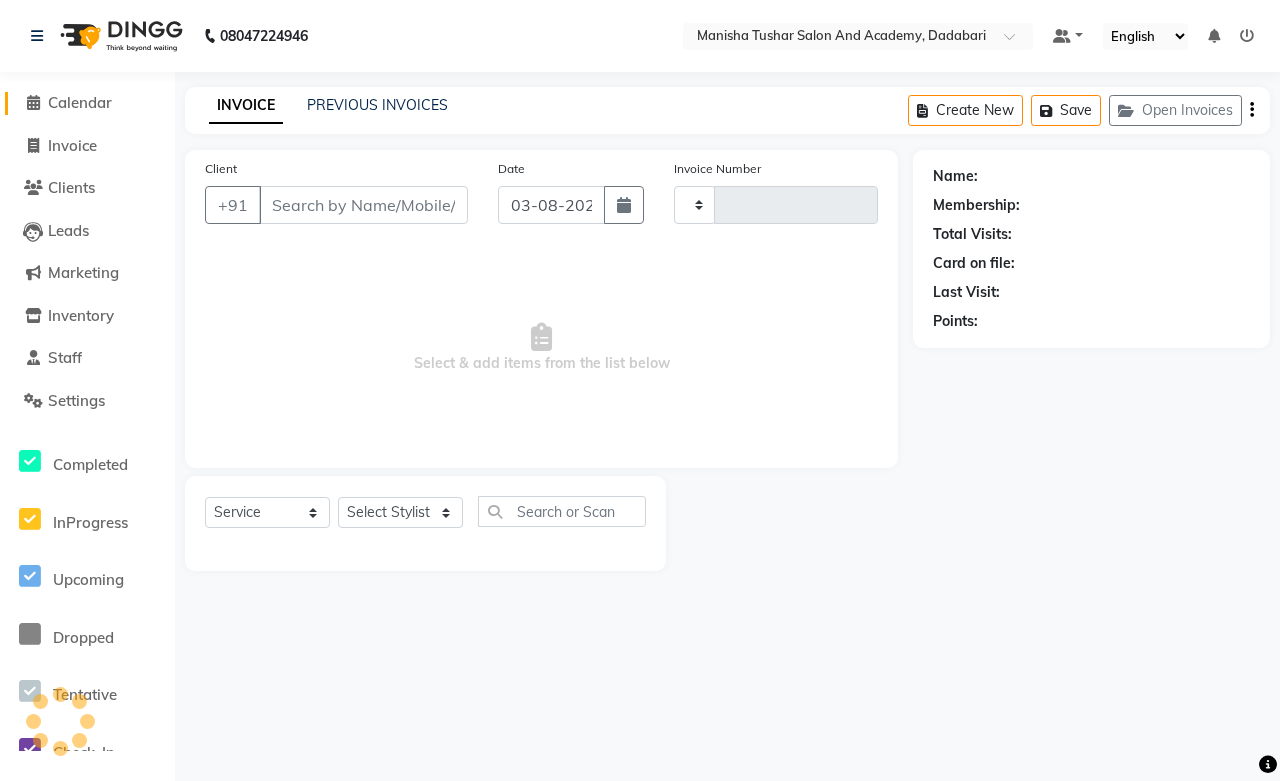type on "0518" 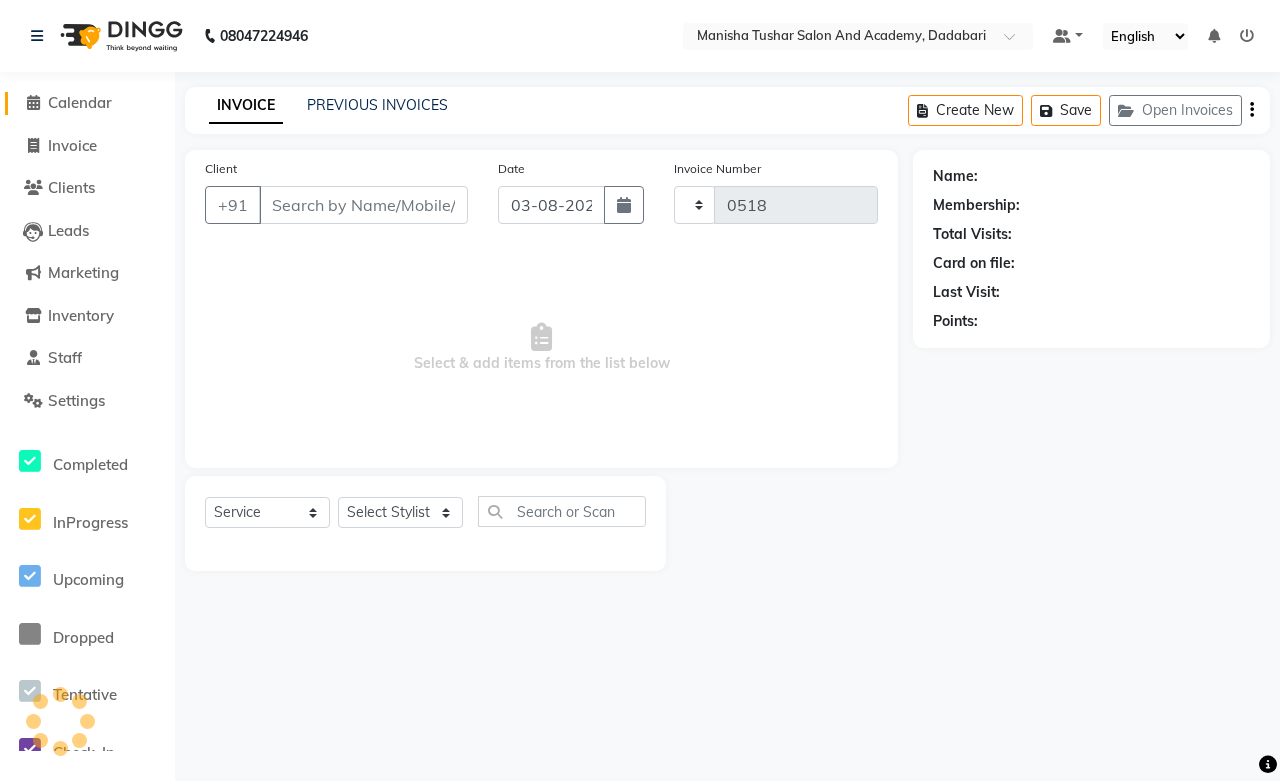 select on "6453" 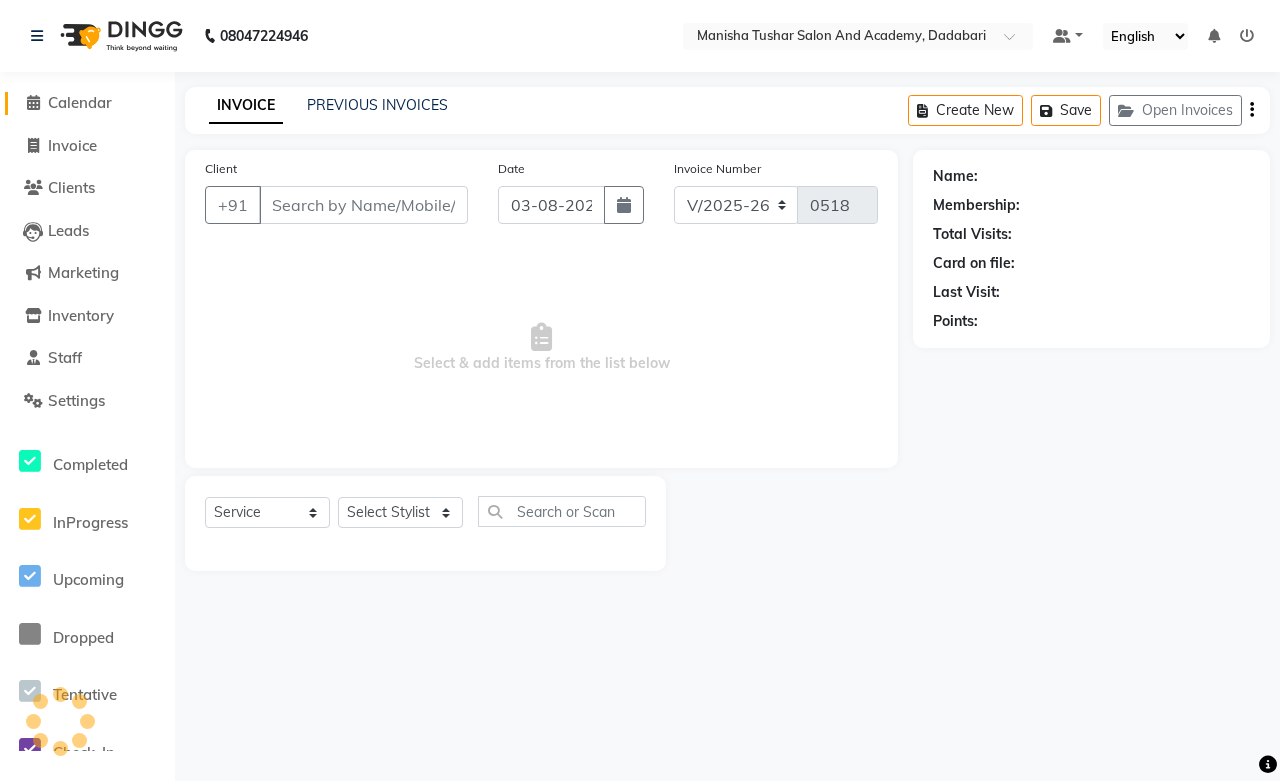 click on "Calendar" 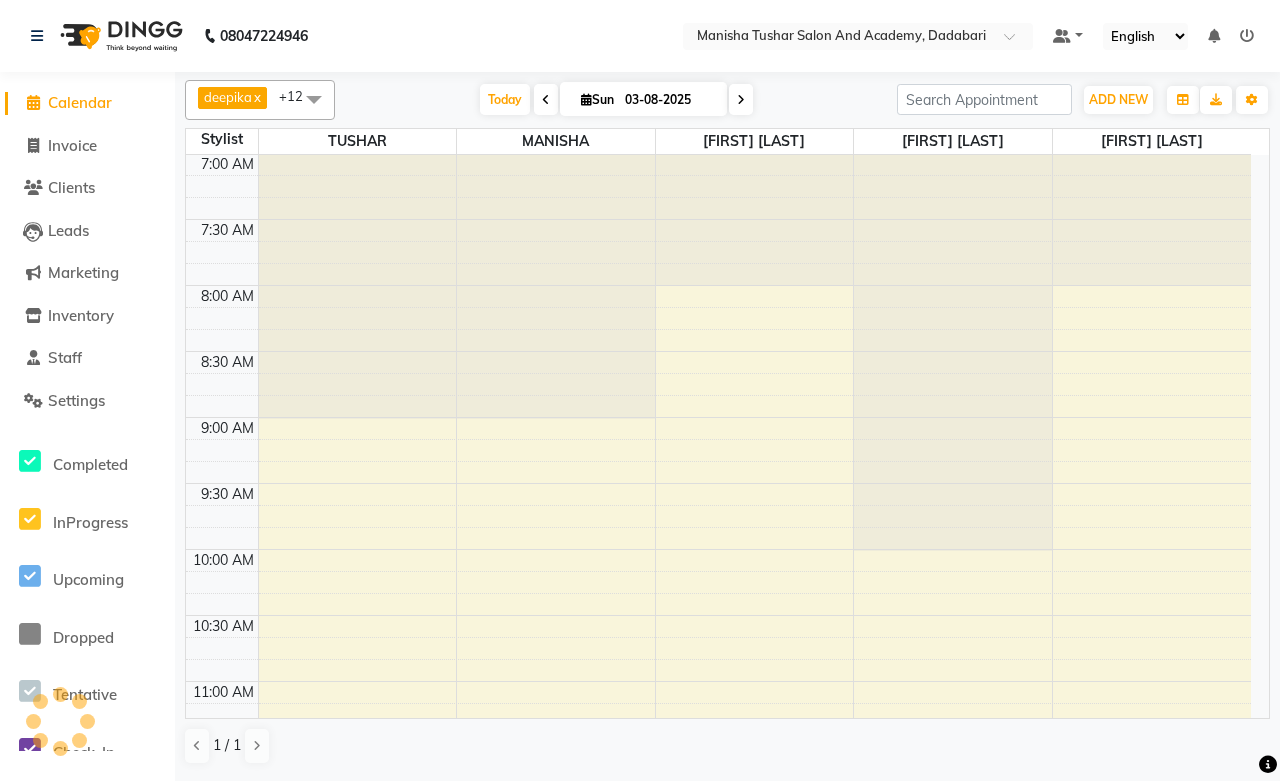 scroll, scrollTop: 0, scrollLeft: 0, axis: both 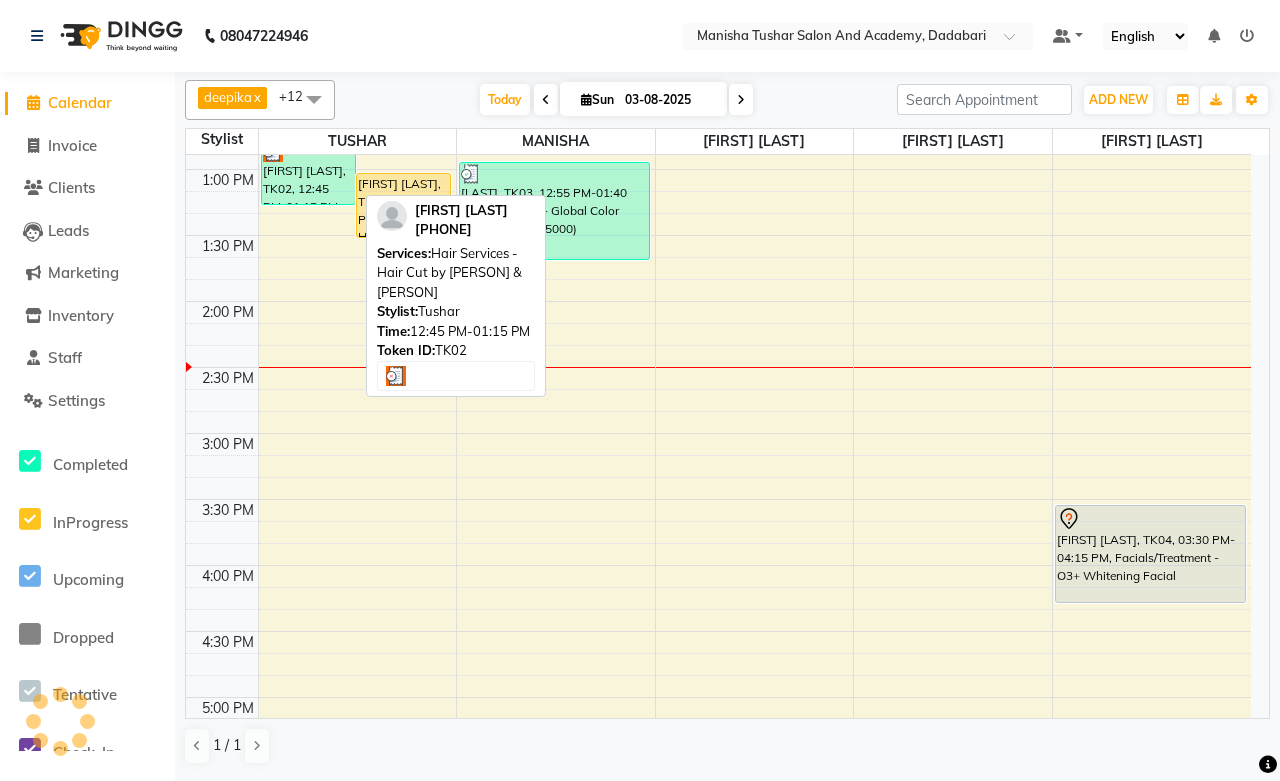 click on "[FIRST] [LAST], TK02, 12:45 PM-01:15 PM, Hair Services - Hair Cut by Manisha & Tushar" at bounding box center (308, 172) 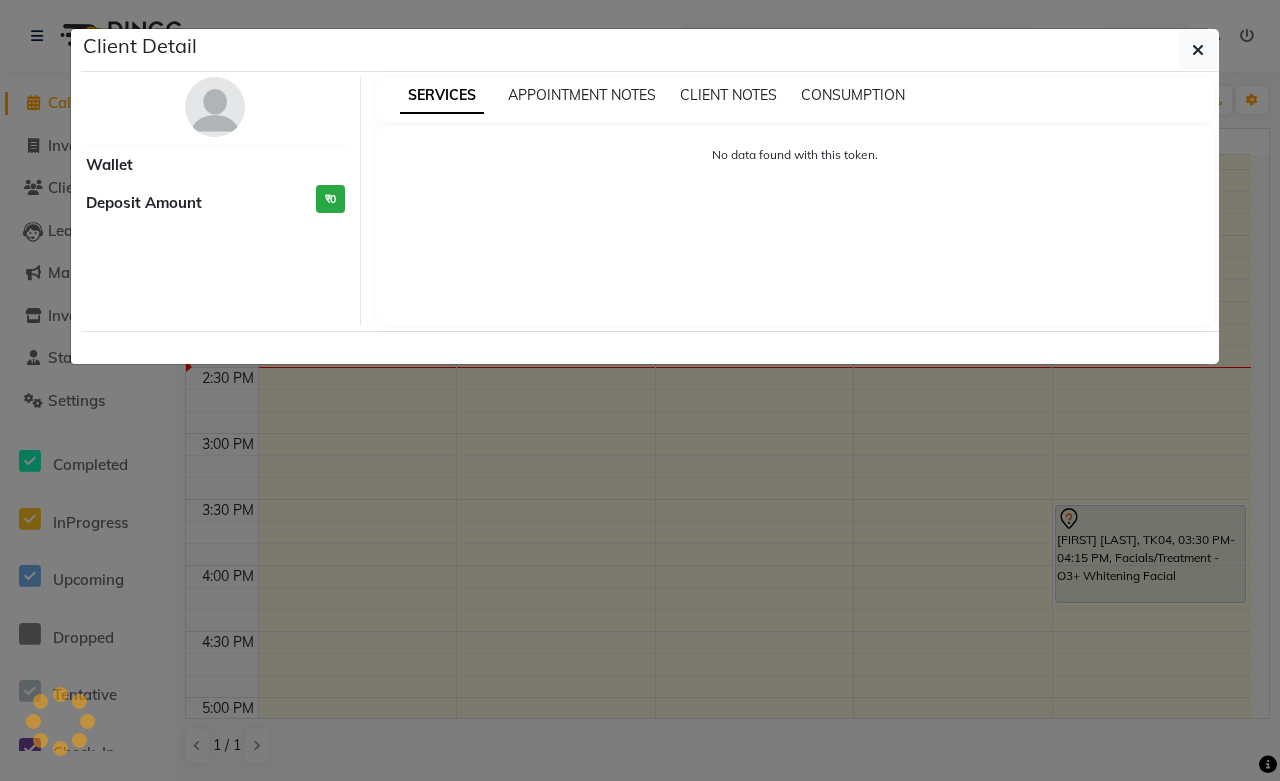 select on "3" 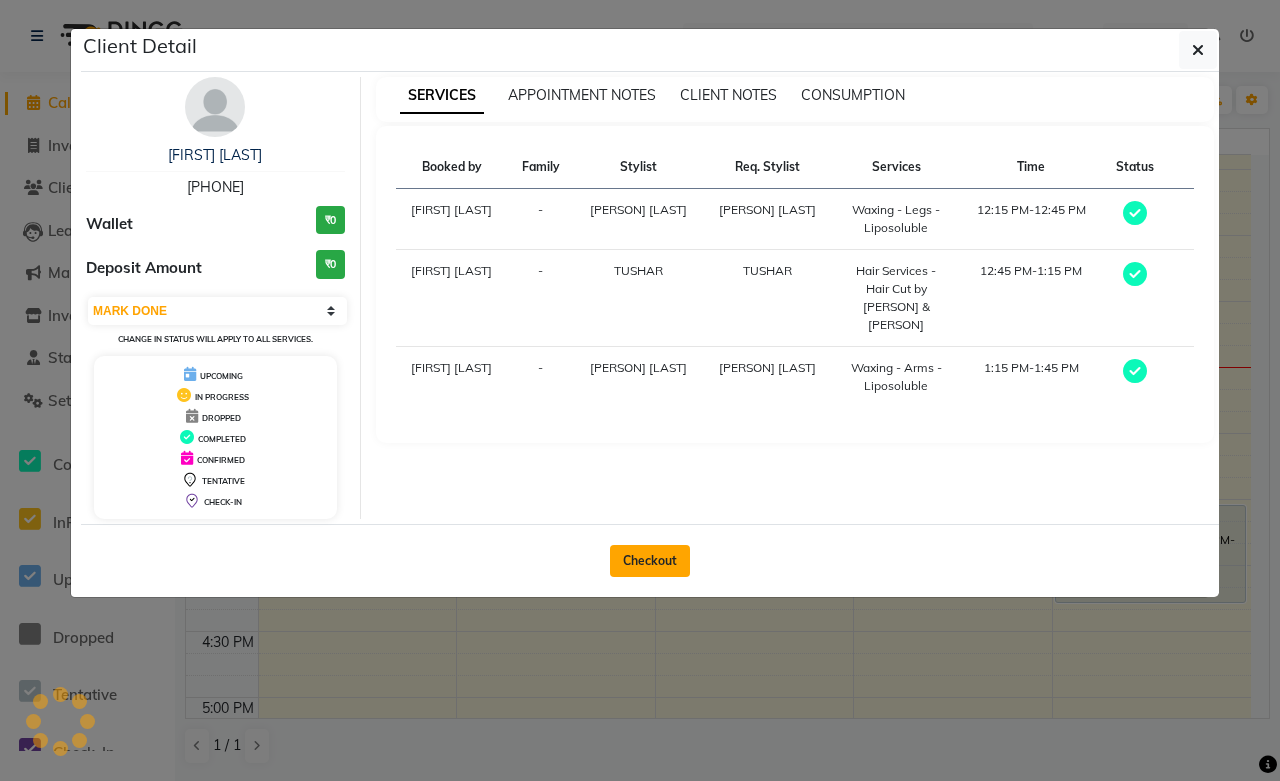click on "Checkout" 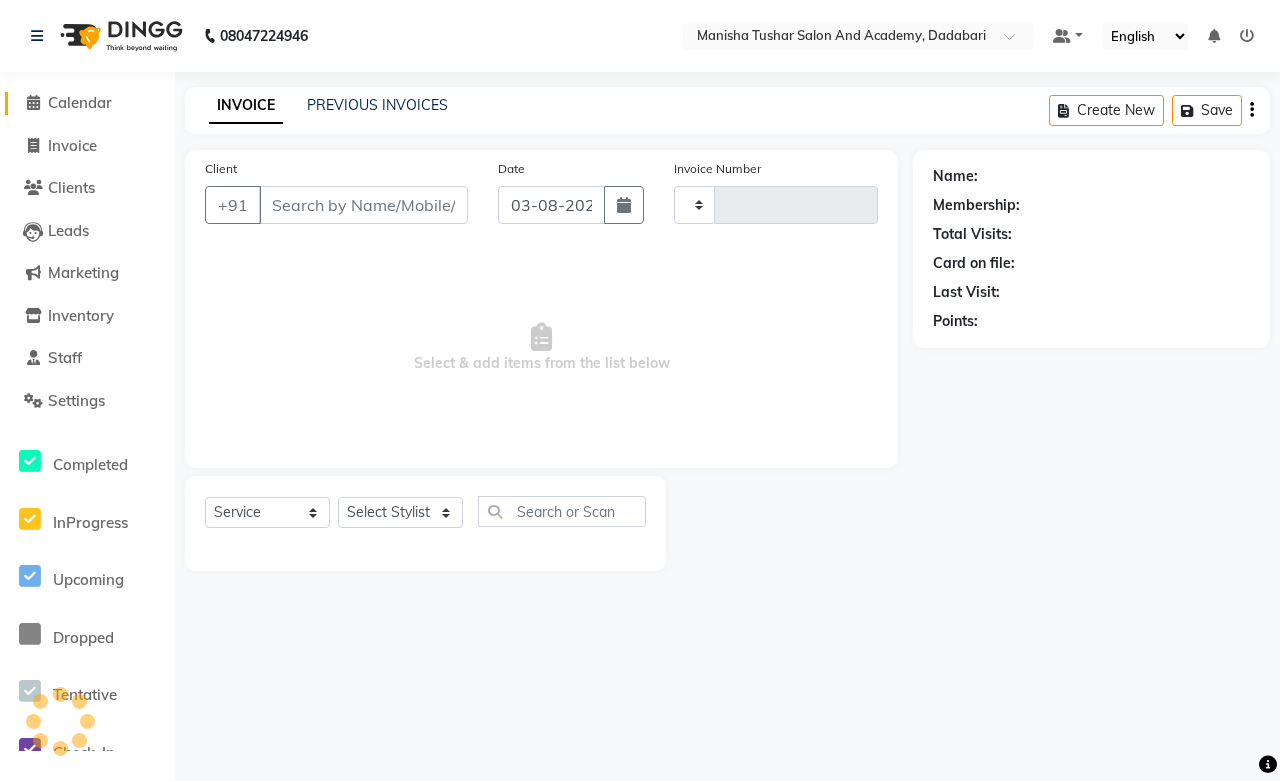 click on "Calendar" 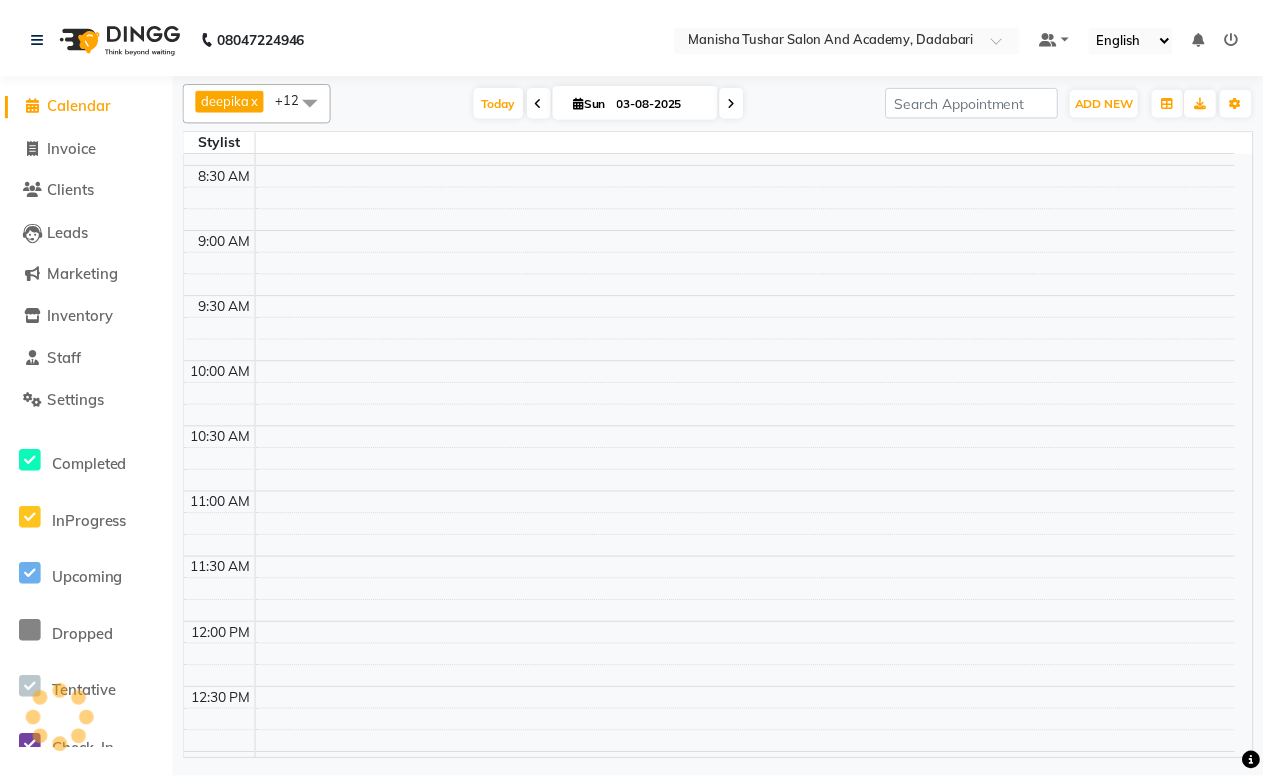 scroll, scrollTop: 0, scrollLeft: 0, axis: both 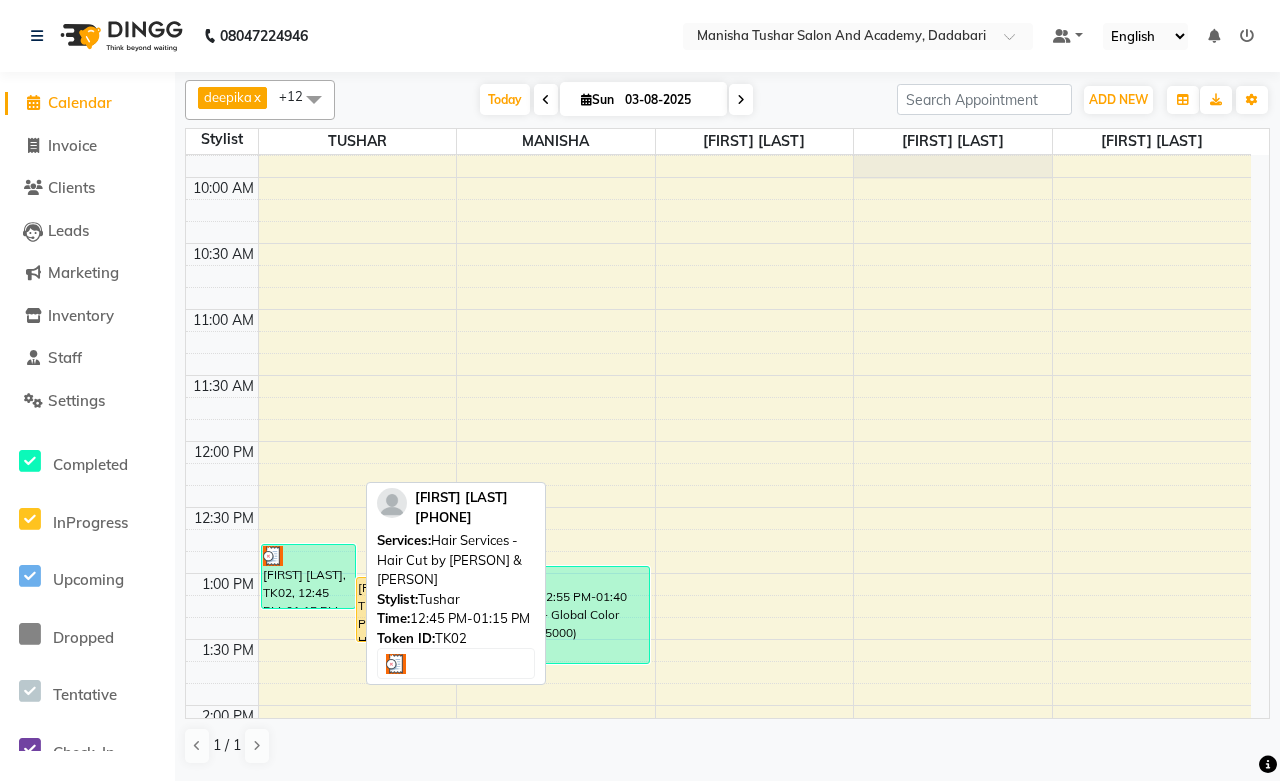 click at bounding box center (273, 556) 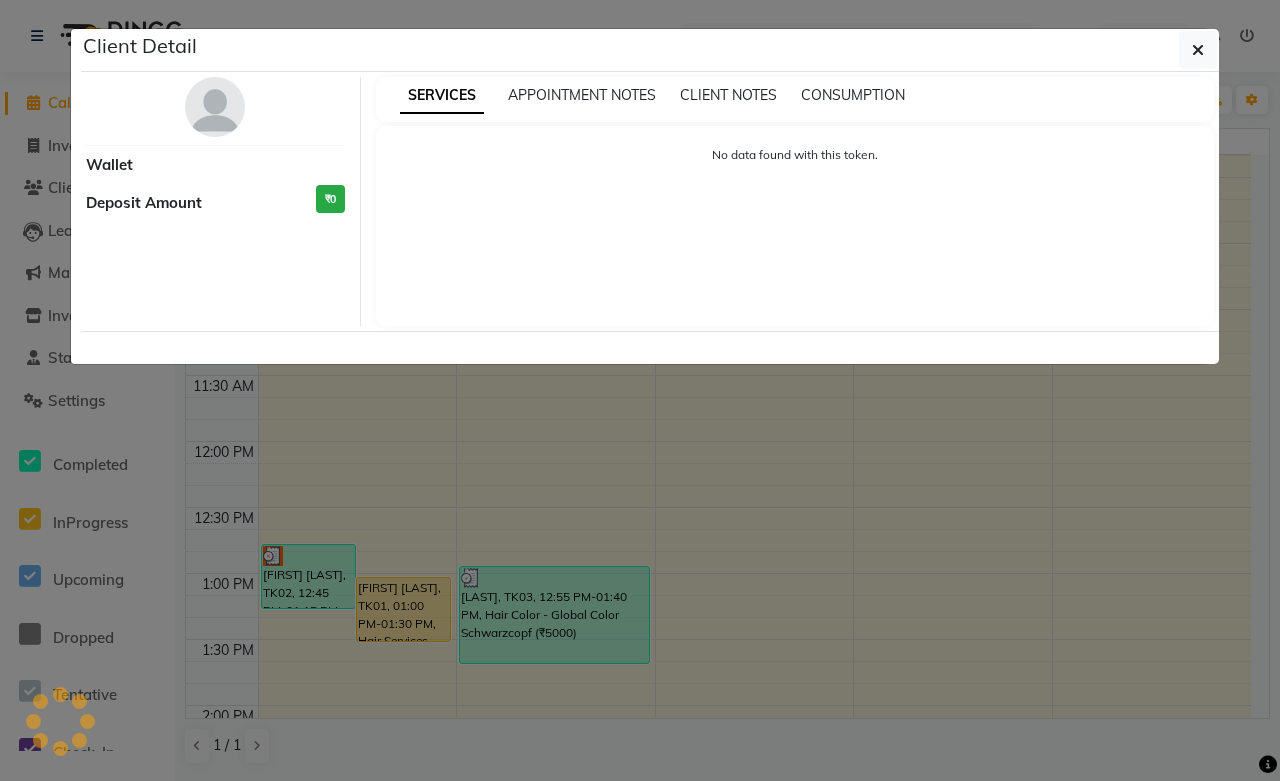 select on "3" 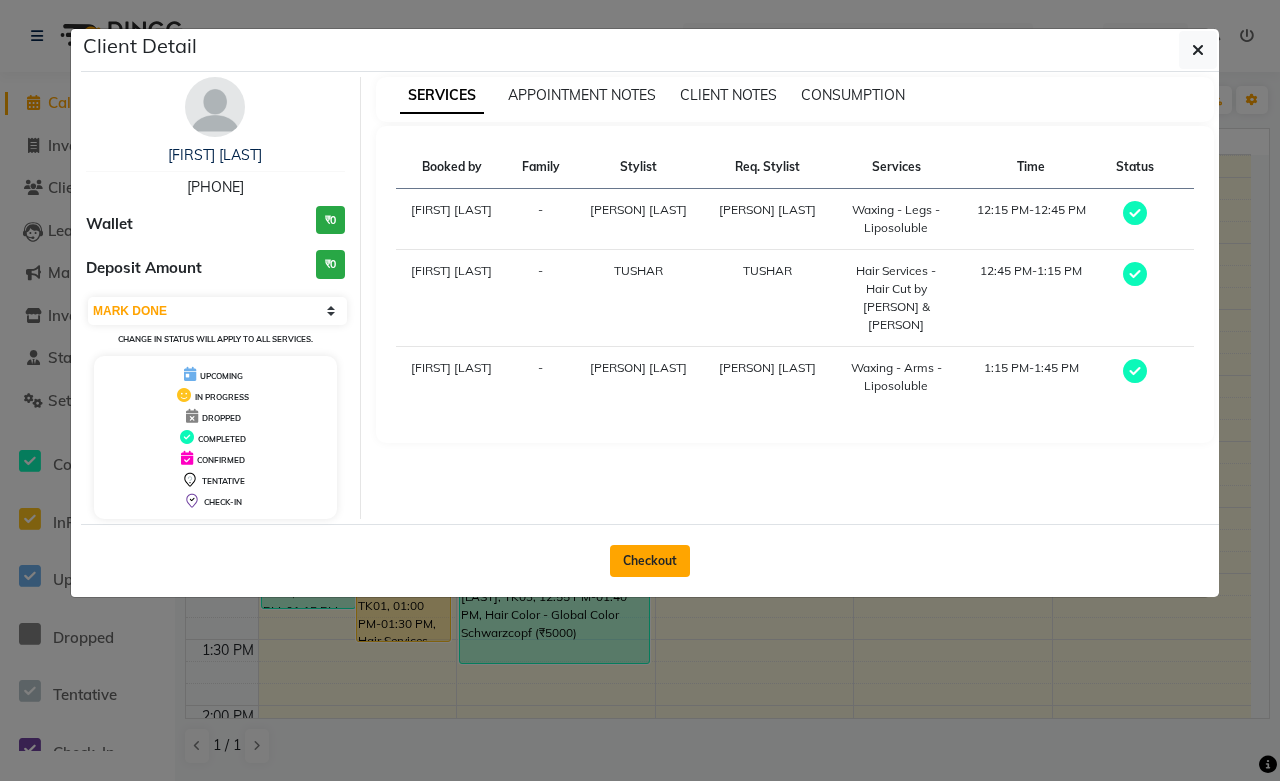 click on "Checkout" 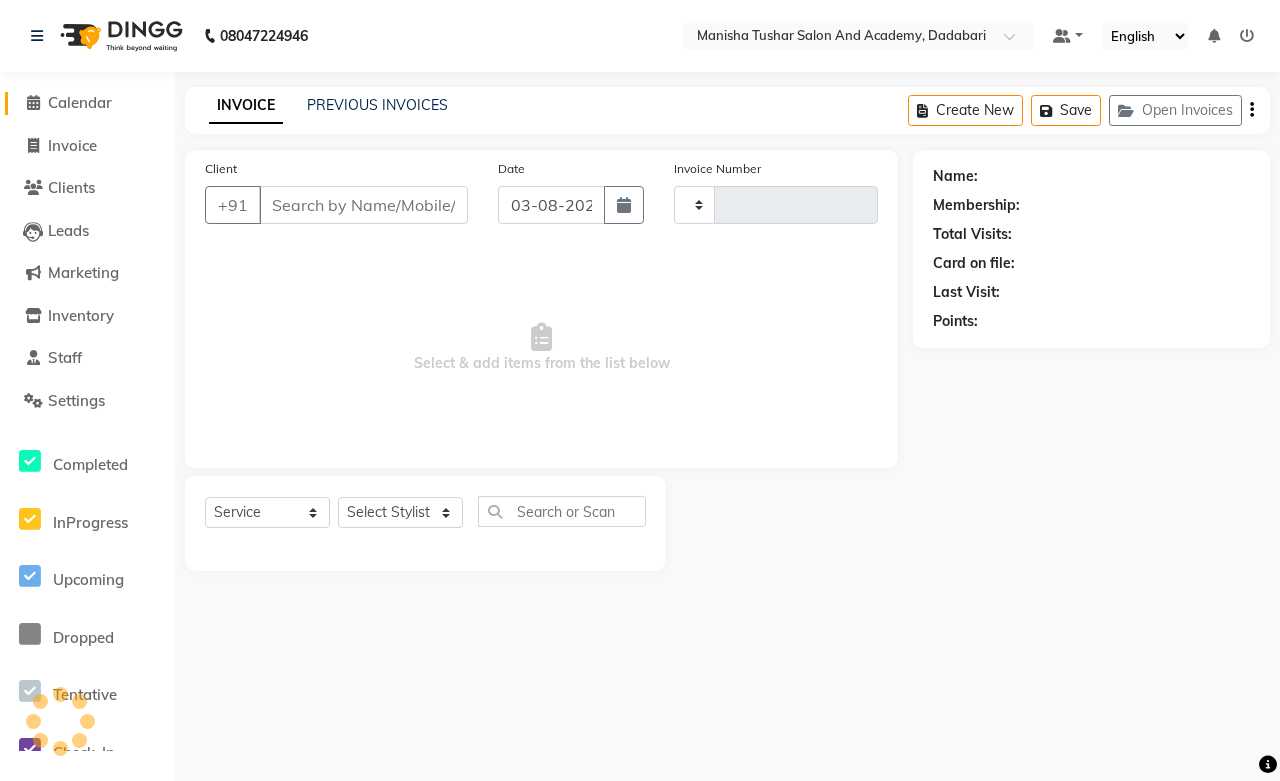 type on "0518" 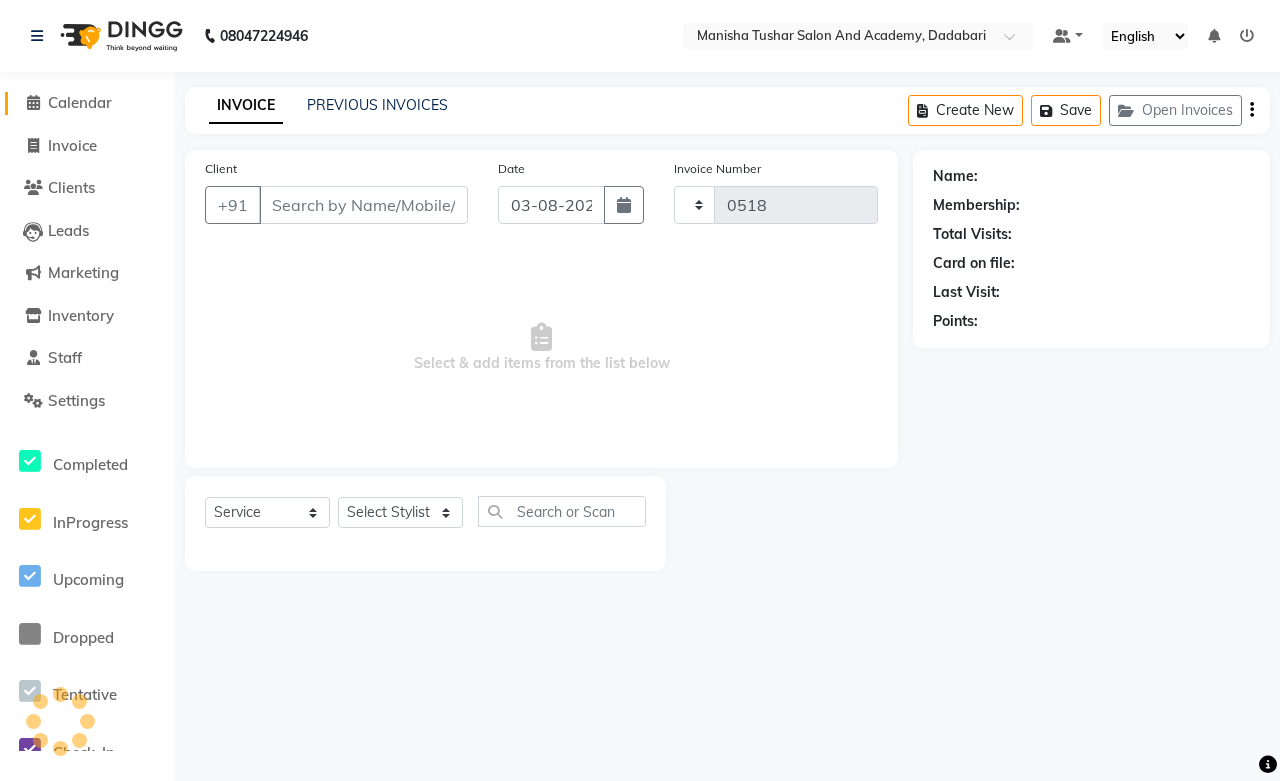 select on "6453" 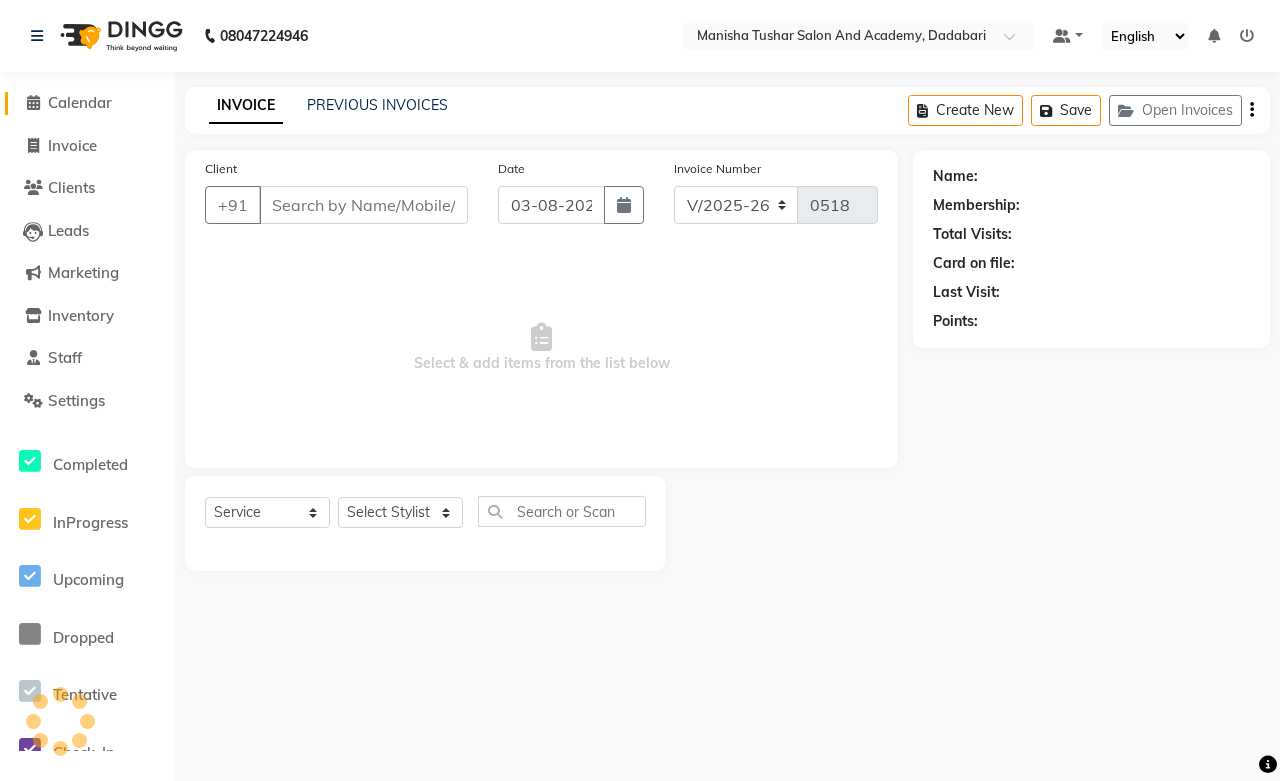 type on "[PHONE]" 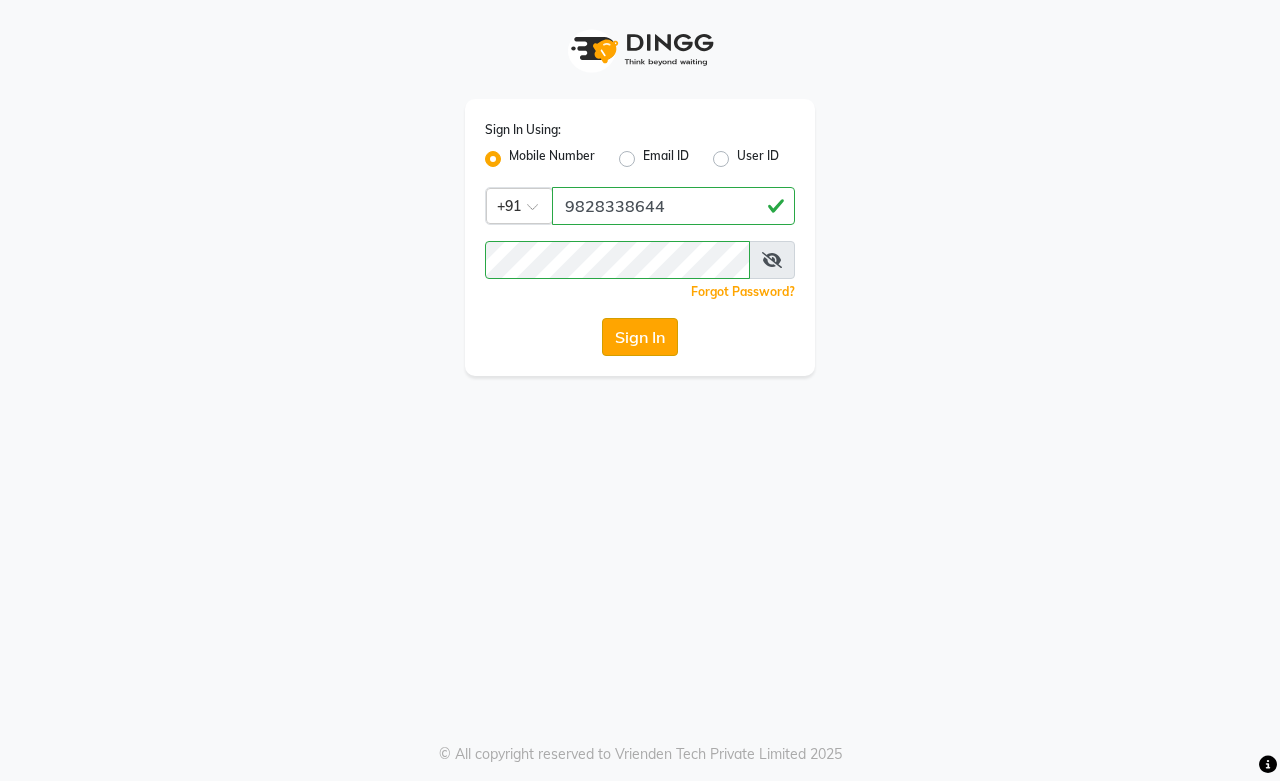 click on "Sign In" 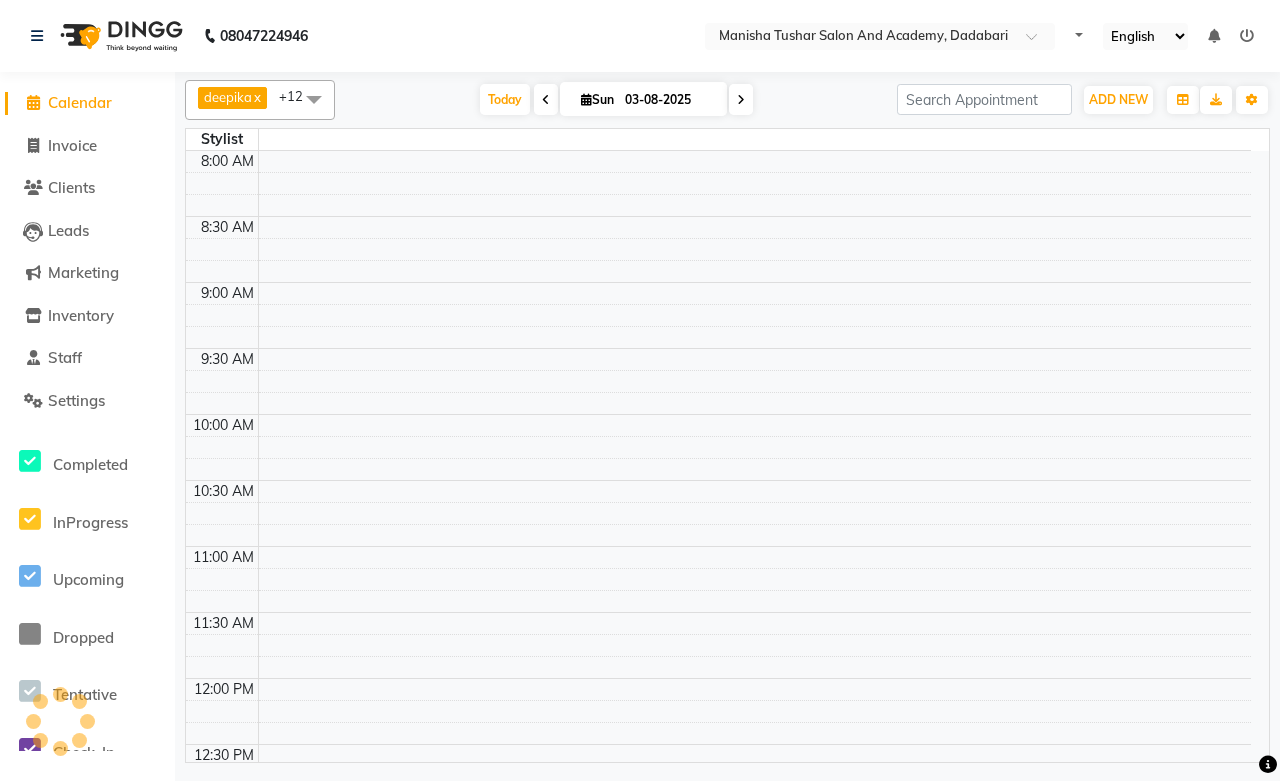 select on "en" 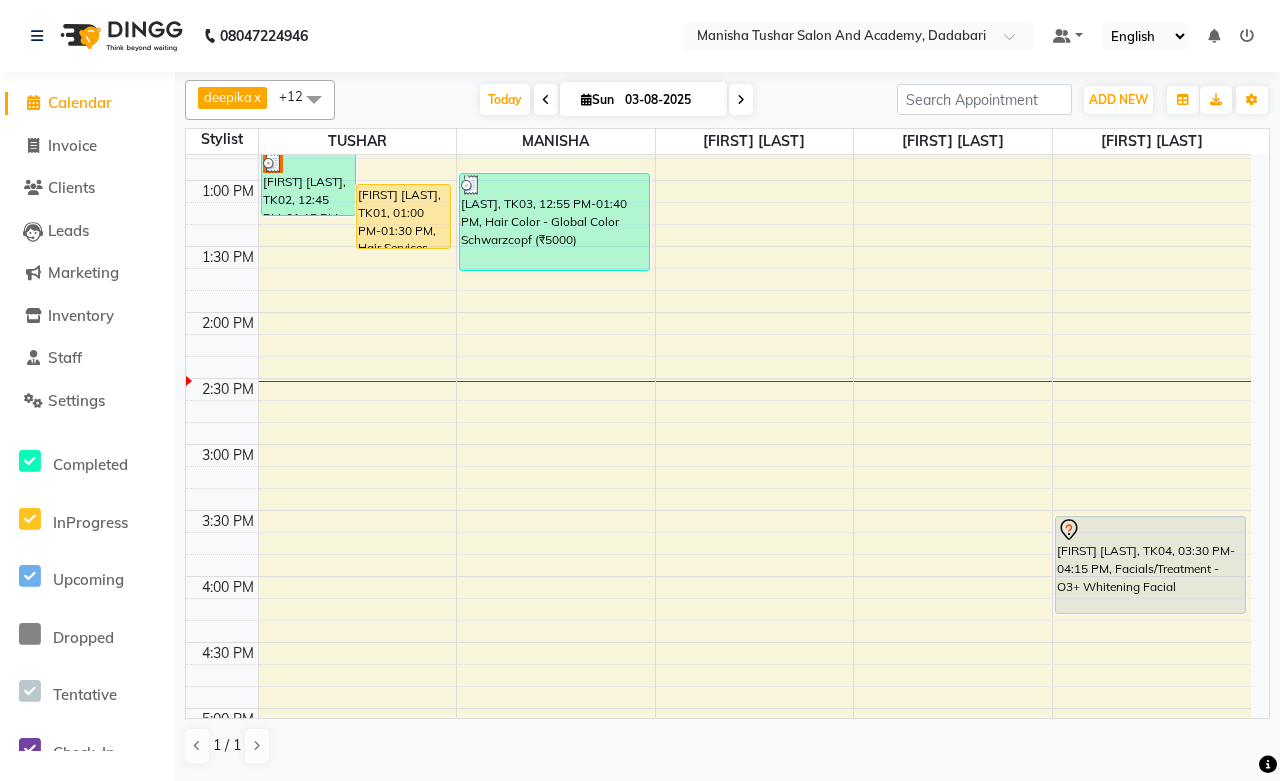 scroll, scrollTop: 444, scrollLeft: 0, axis: vertical 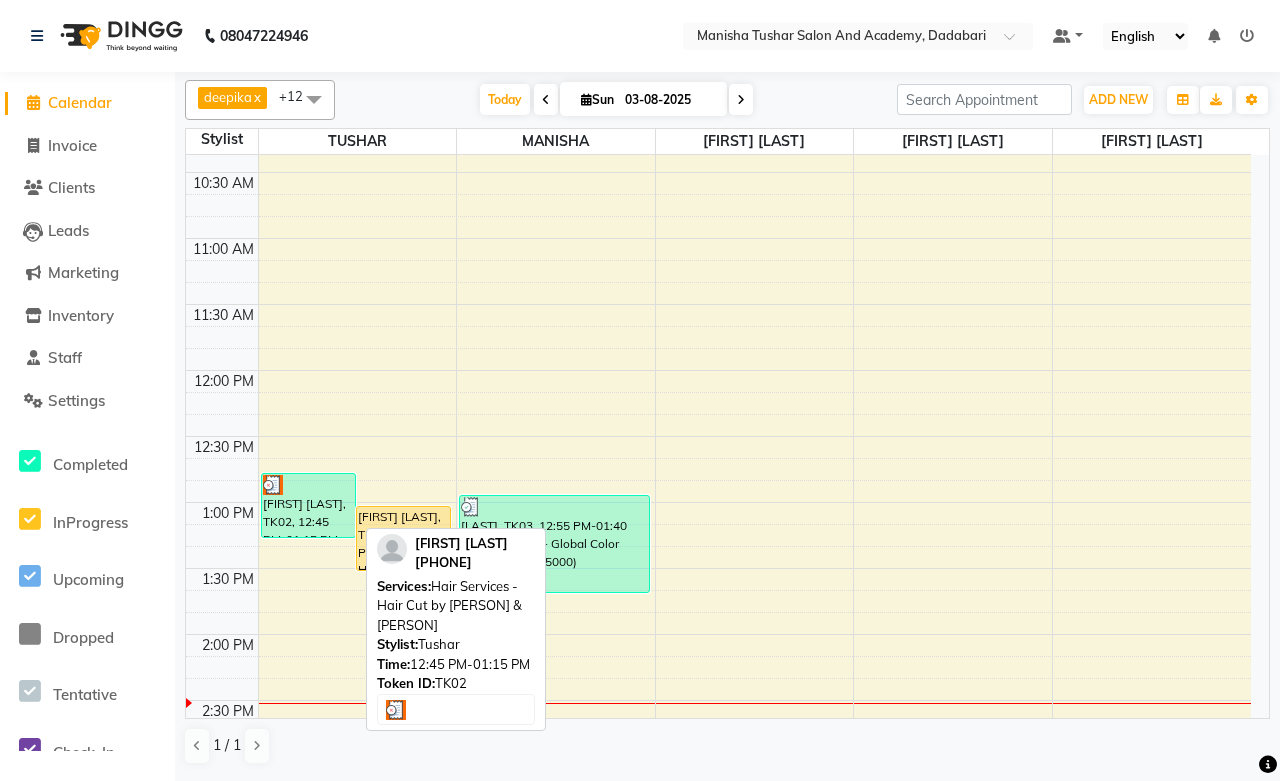 click on "[FIRST] [LAST], TK02, 12:45 PM-01:15 PM, Hair Services - Hair Cut by Manisha & Tushar" at bounding box center [308, 505] 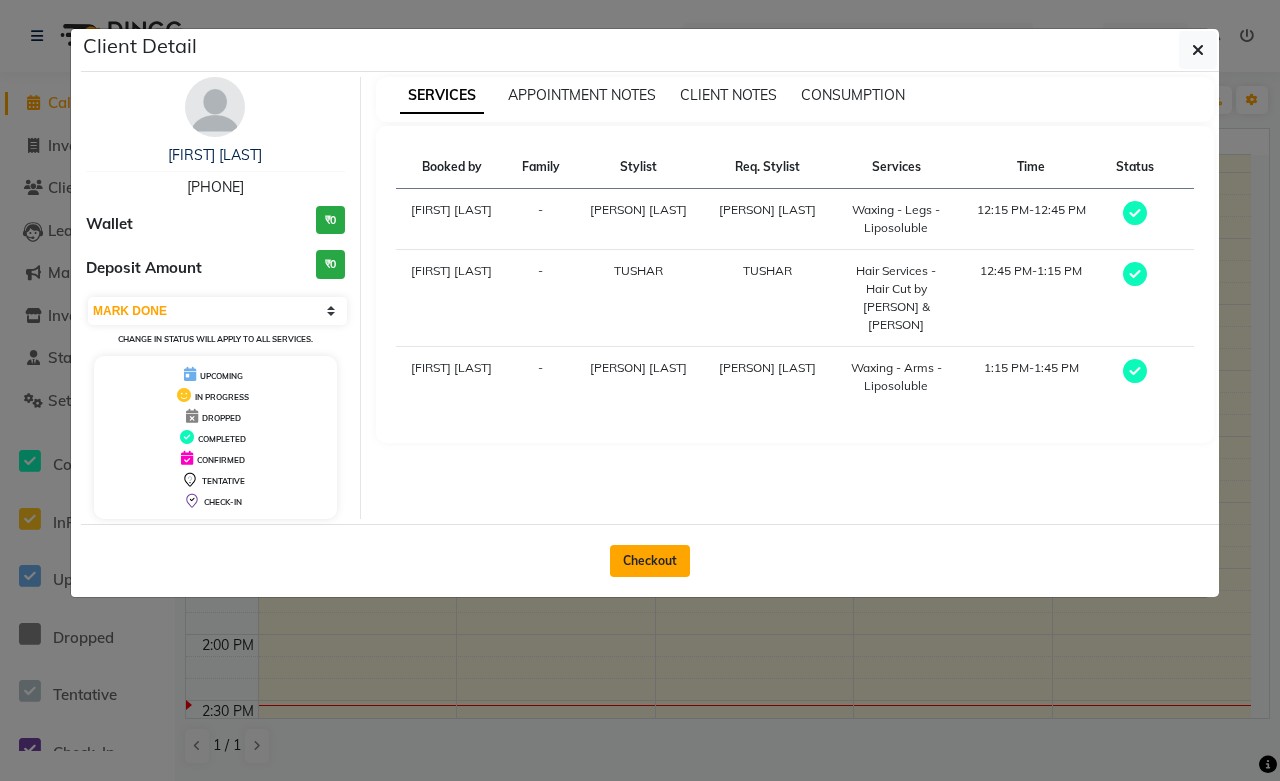 click on "Checkout" 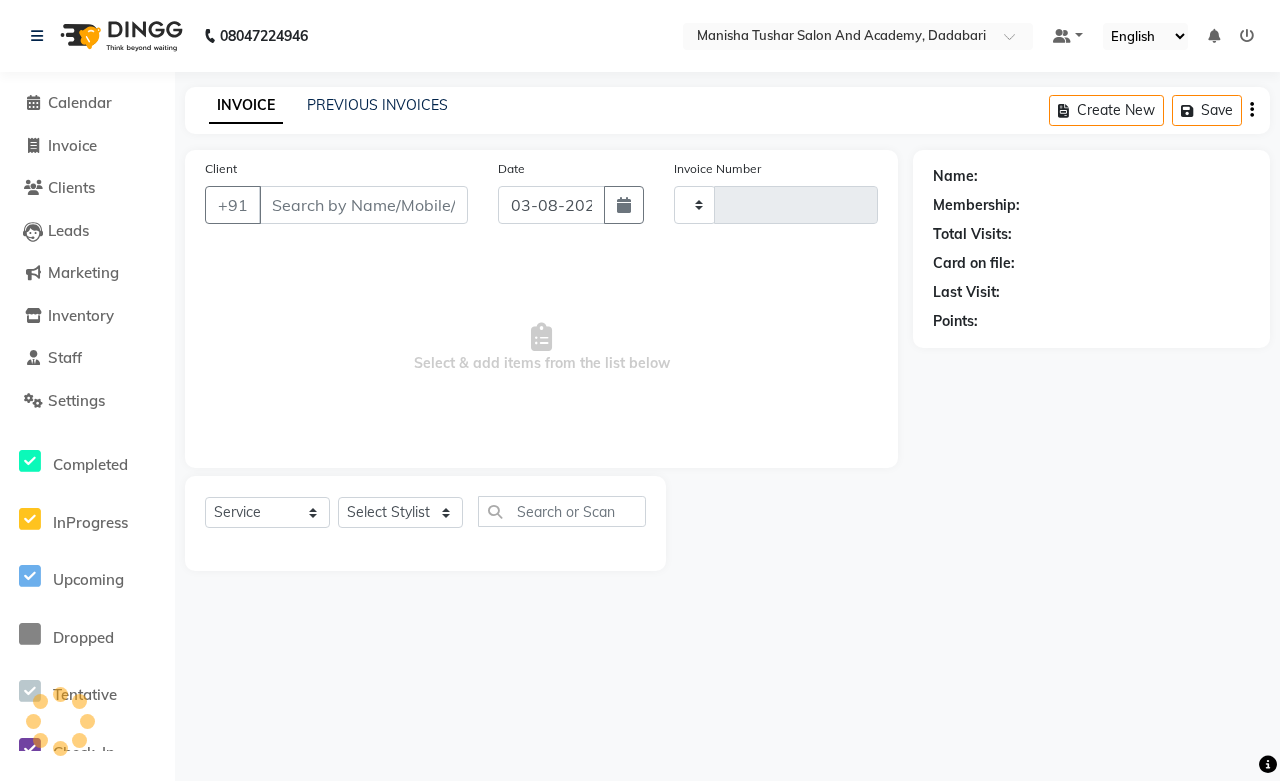 type on "0518" 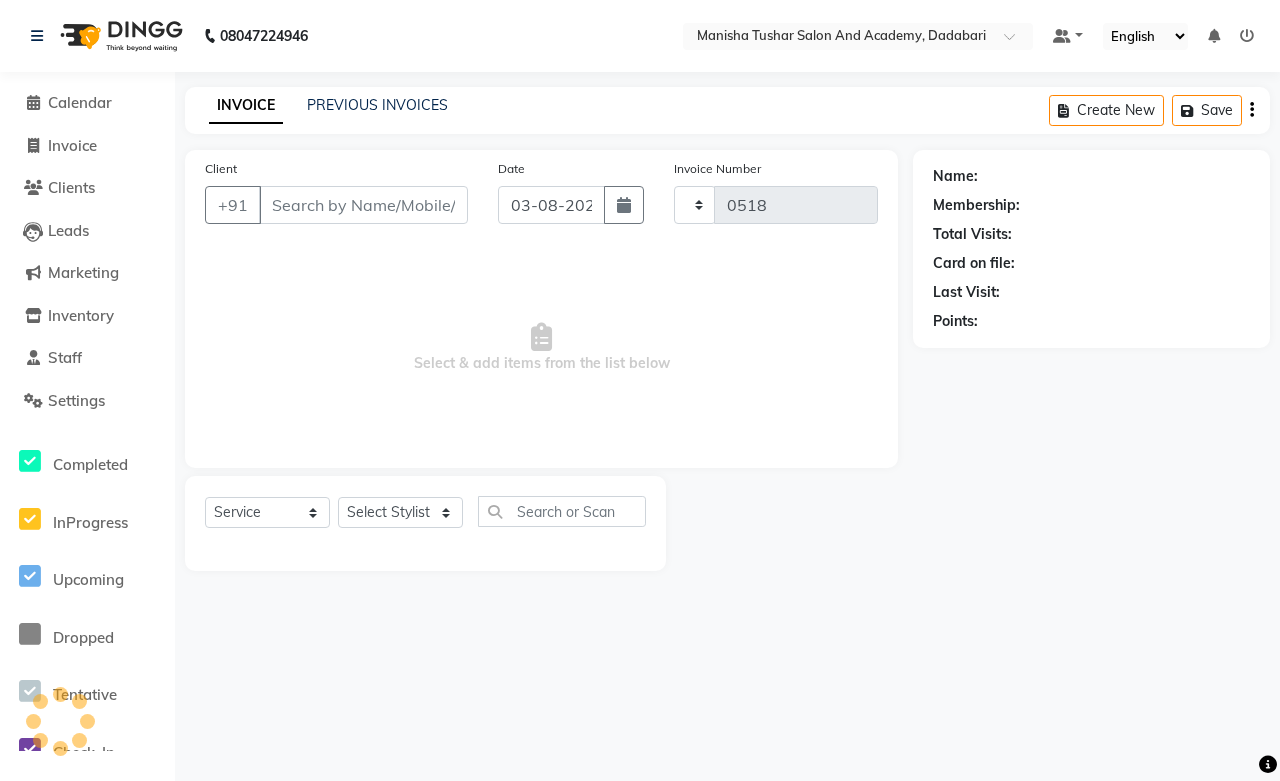 select on "6453" 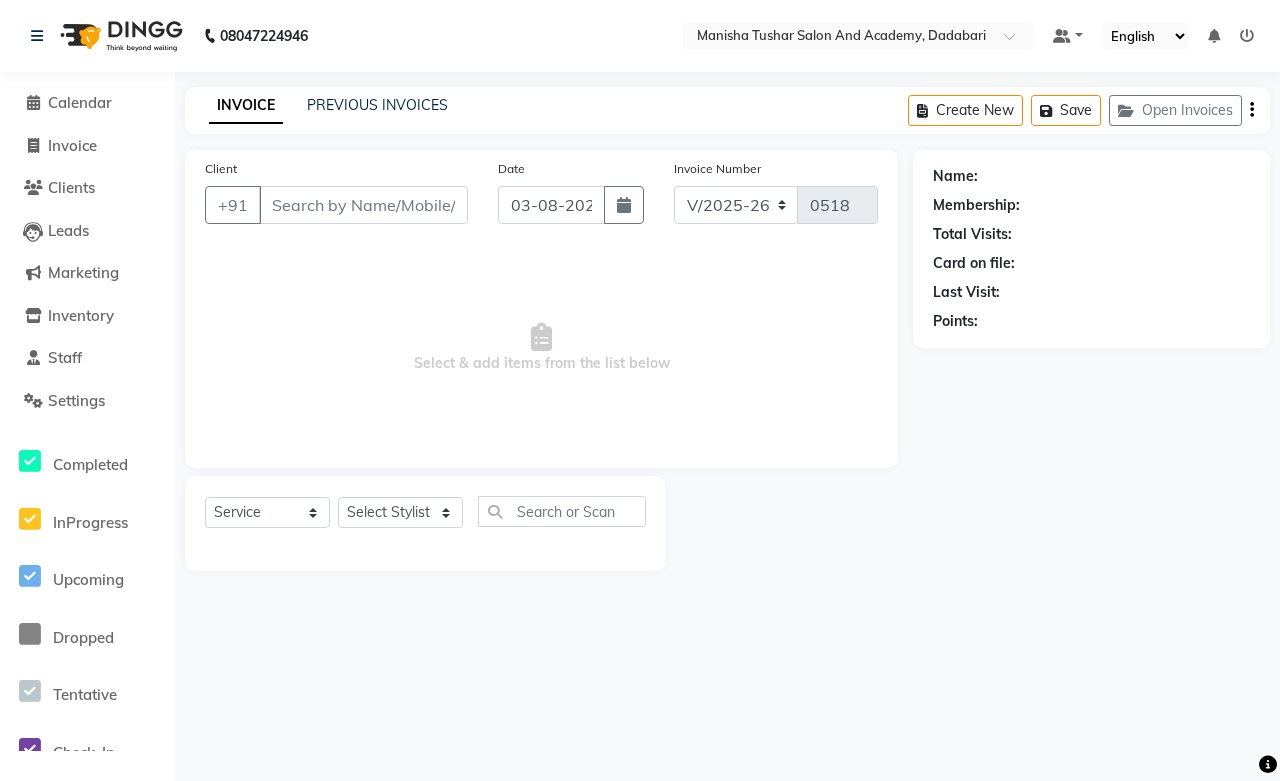 type on "[PHONE]" 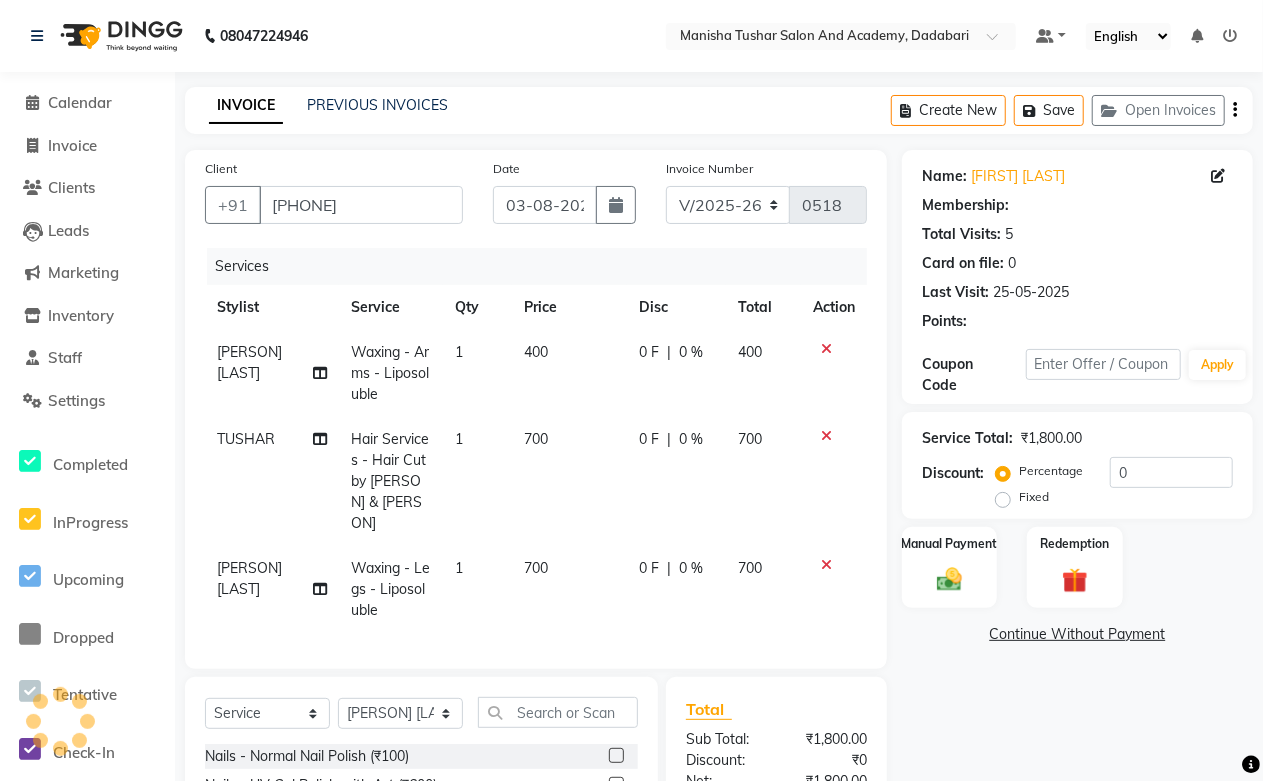 select on "1: Object" 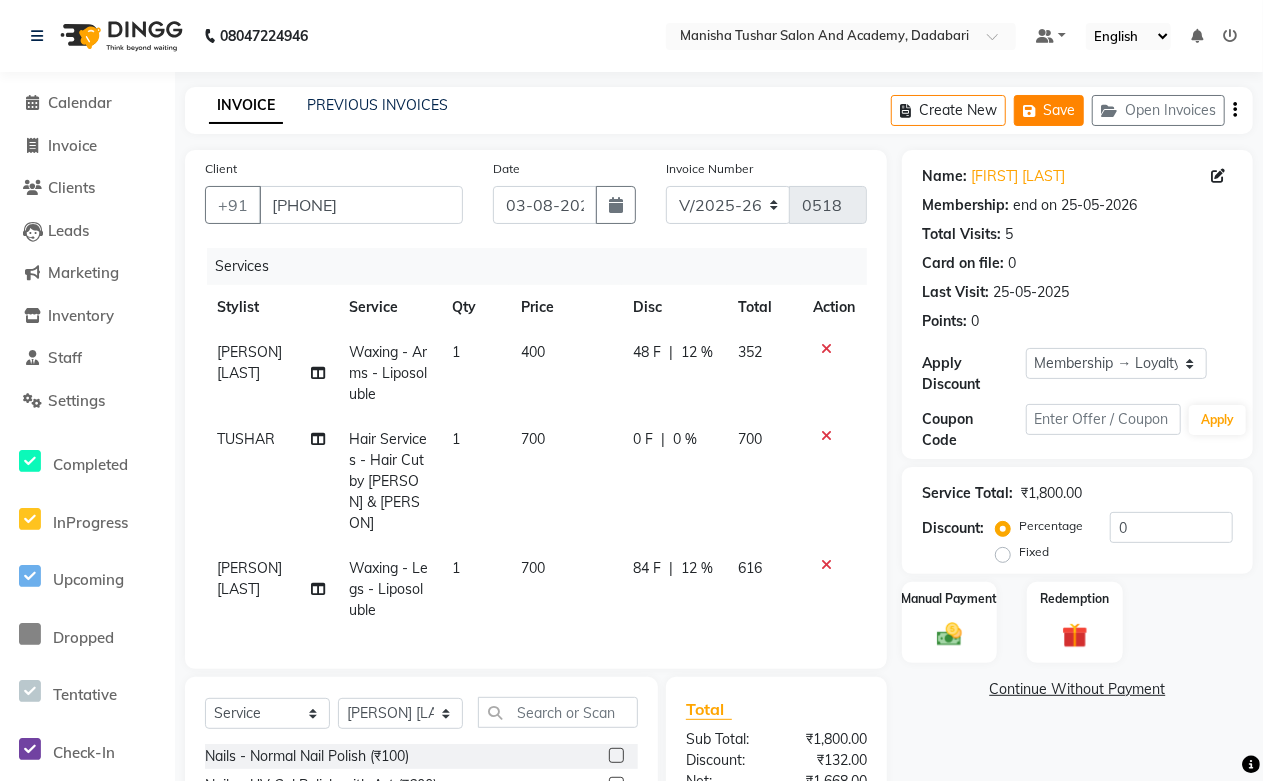 click on "Save" 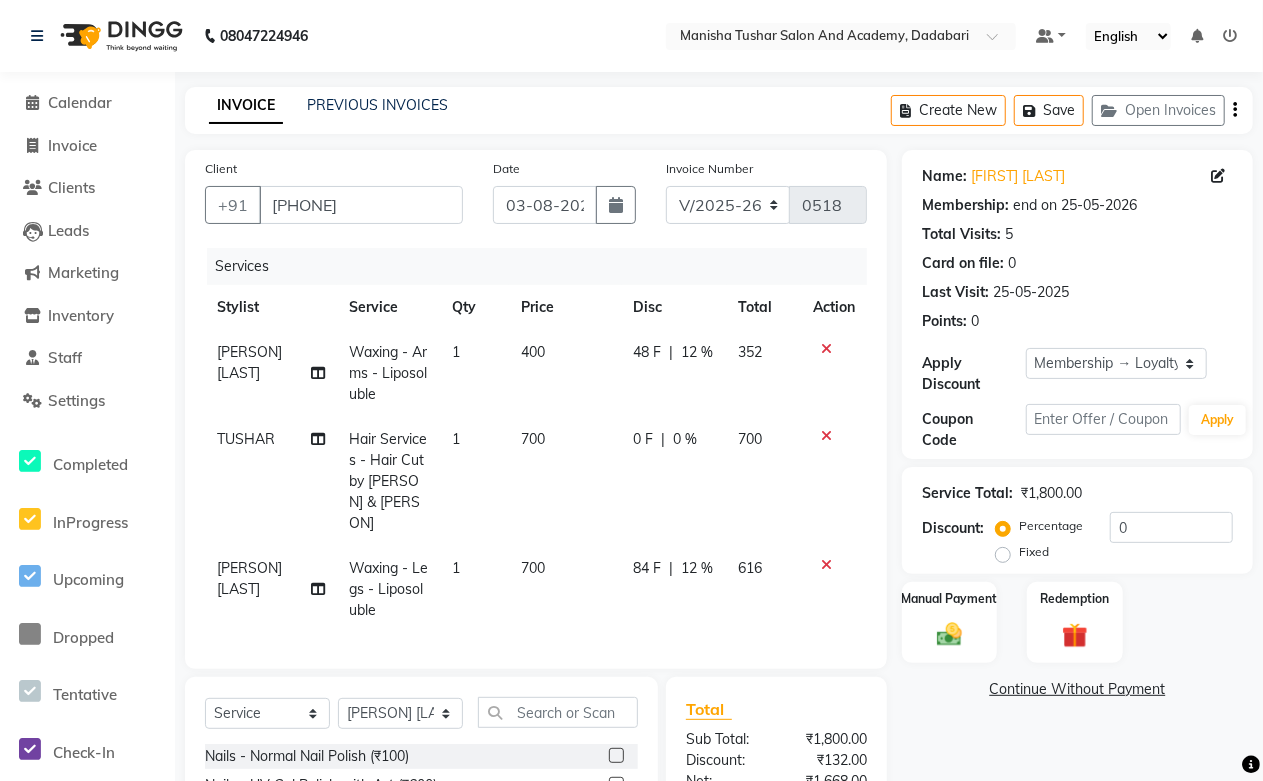 drag, startPoint x: 1162, startPoint y: 92, endPoint x: 1156, endPoint y: 136, distance: 44.407207 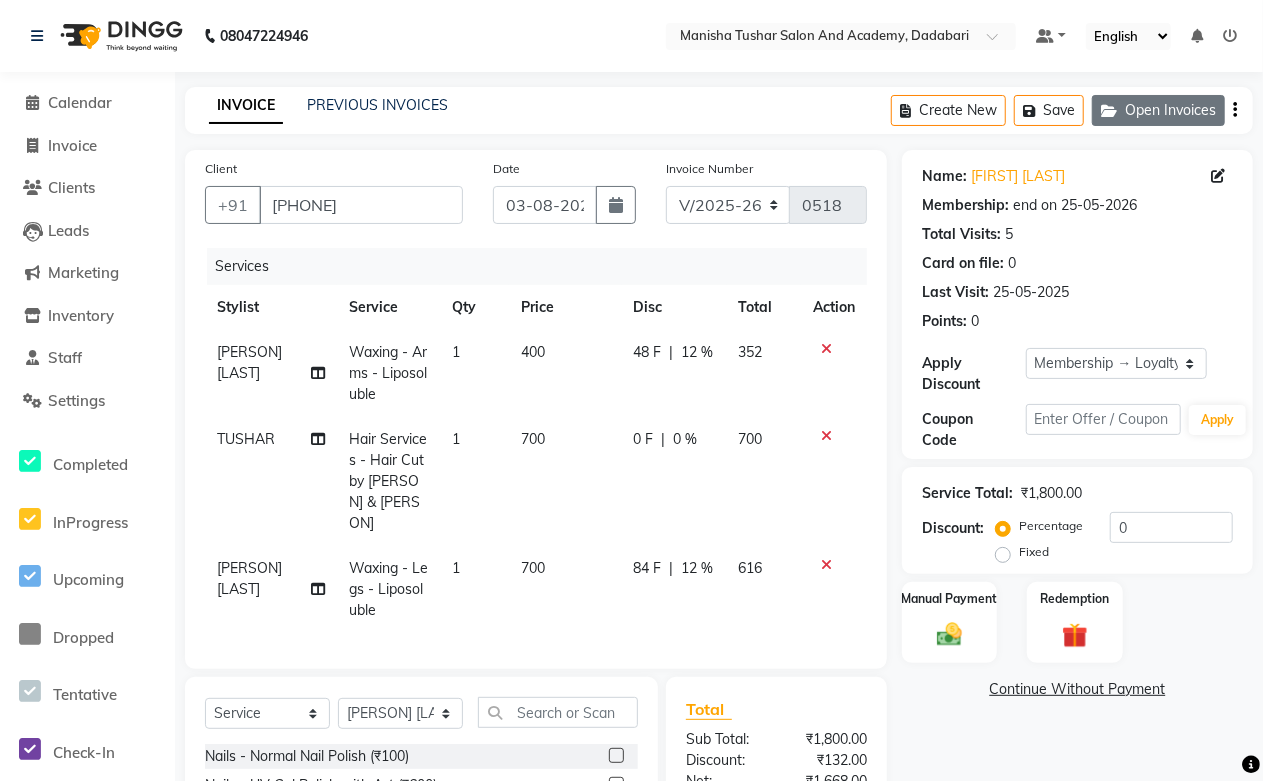 click on "Open Invoices" 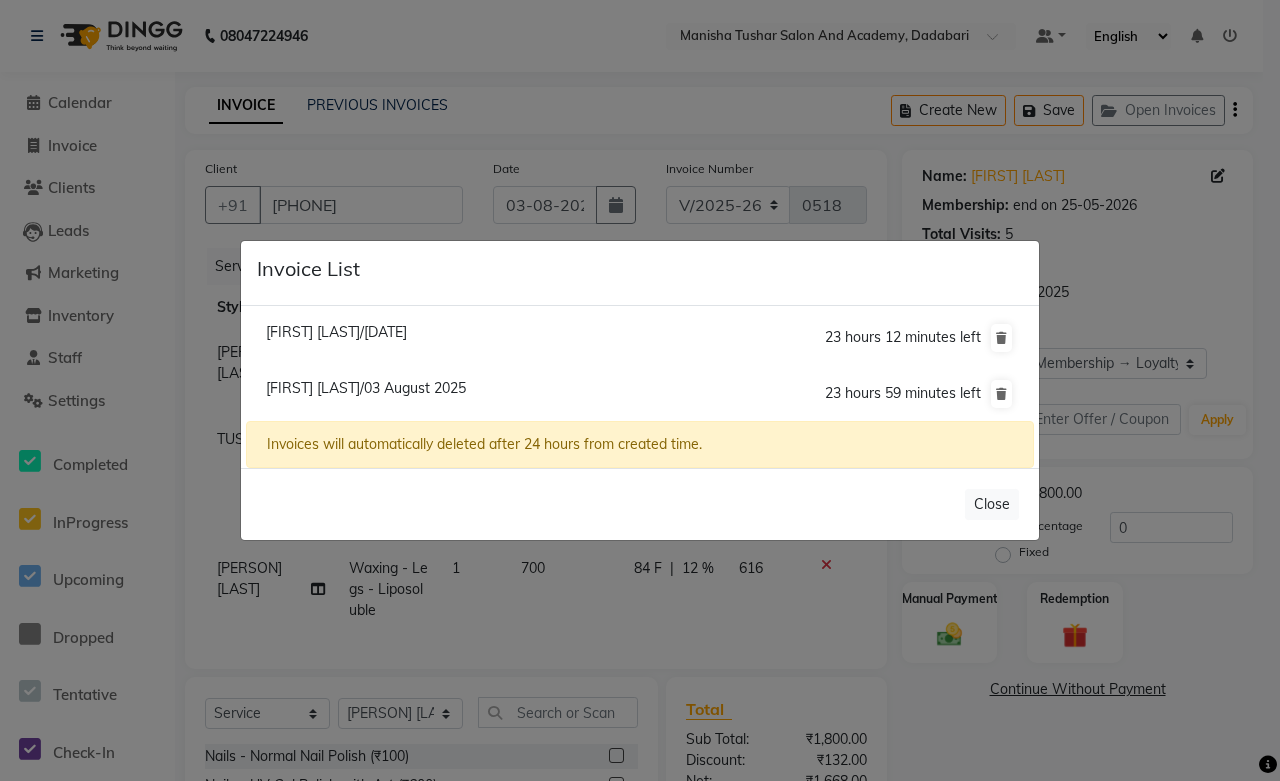 click on "[FIRST] [LAST]/[DATE]" 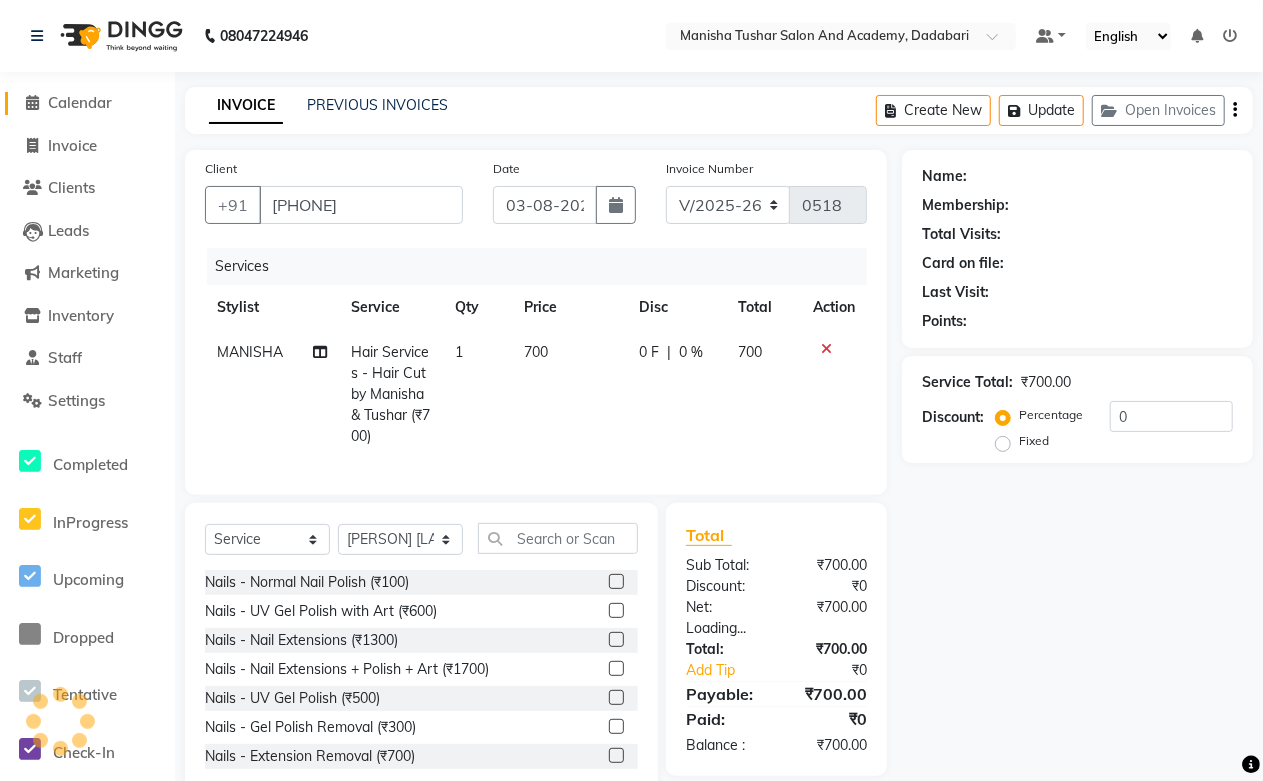 click on "Calendar" 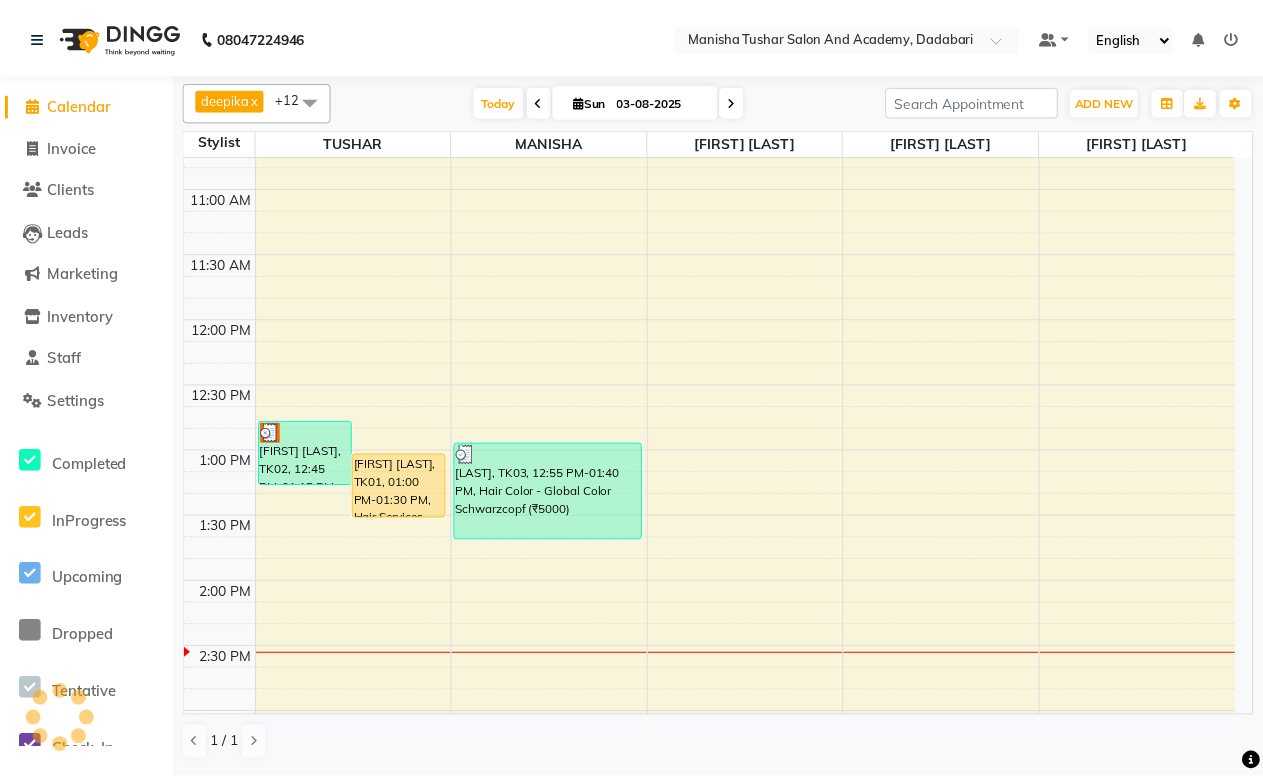 scroll, scrollTop: 444, scrollLeft: 0, axis: vertical 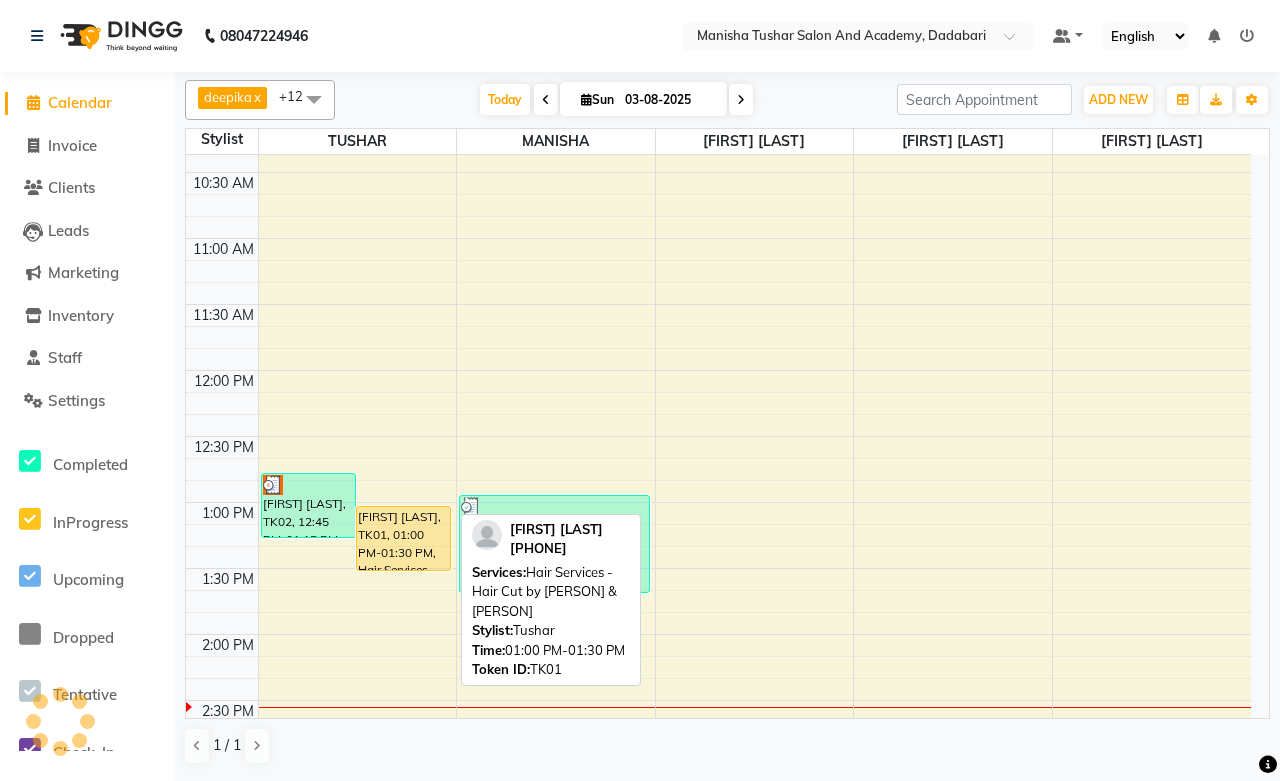 click on "[FIRST] [LAST], TK01, 01:00 PM-01:30 PM, Hair Services - Hair Cut by Manisha & Tushar" at bounding box center [403, 538] 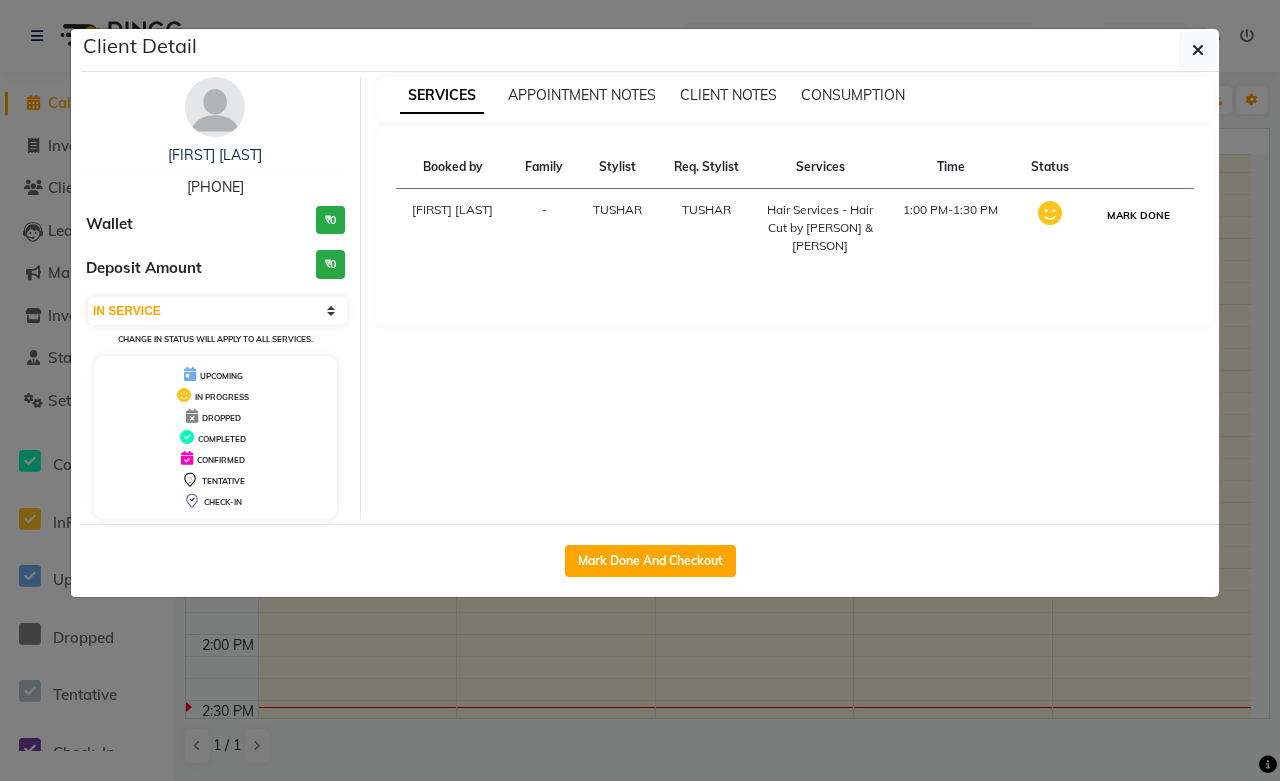 click on "MARK DONE" at bounding box center (1138, 215) 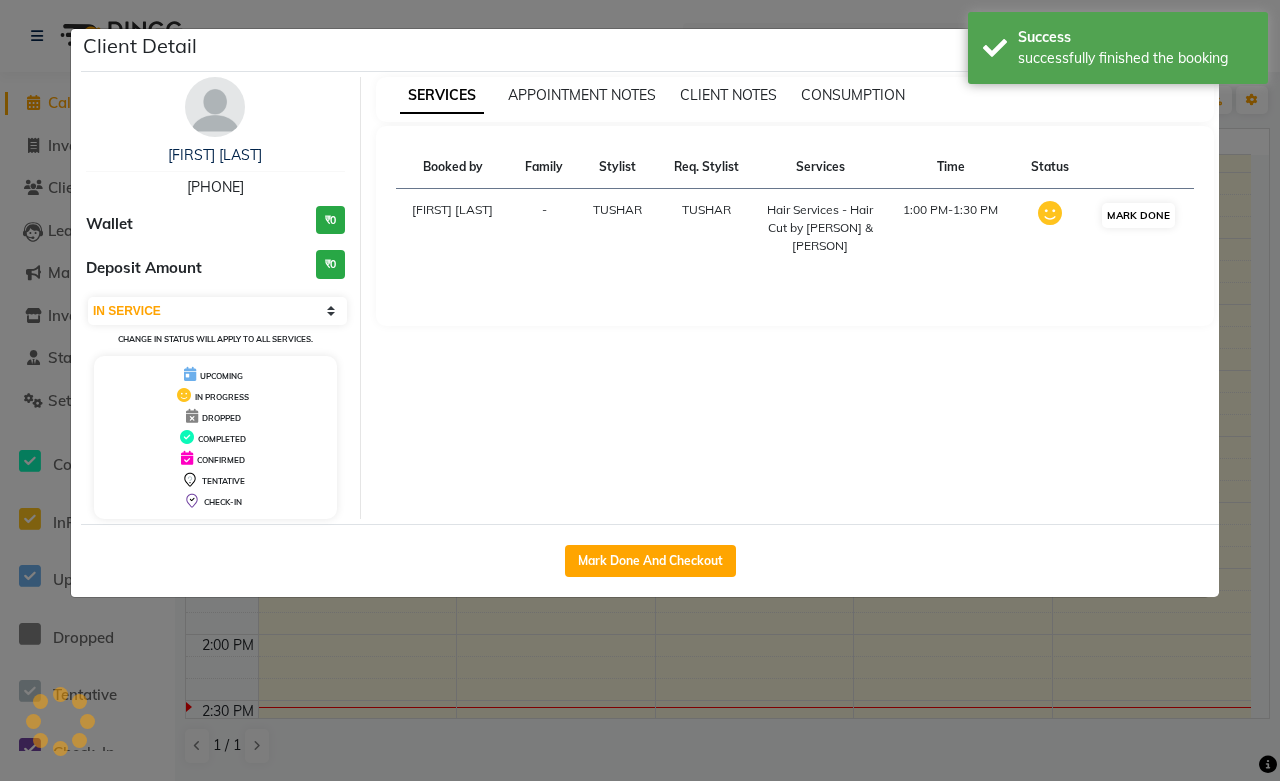 select on "3" 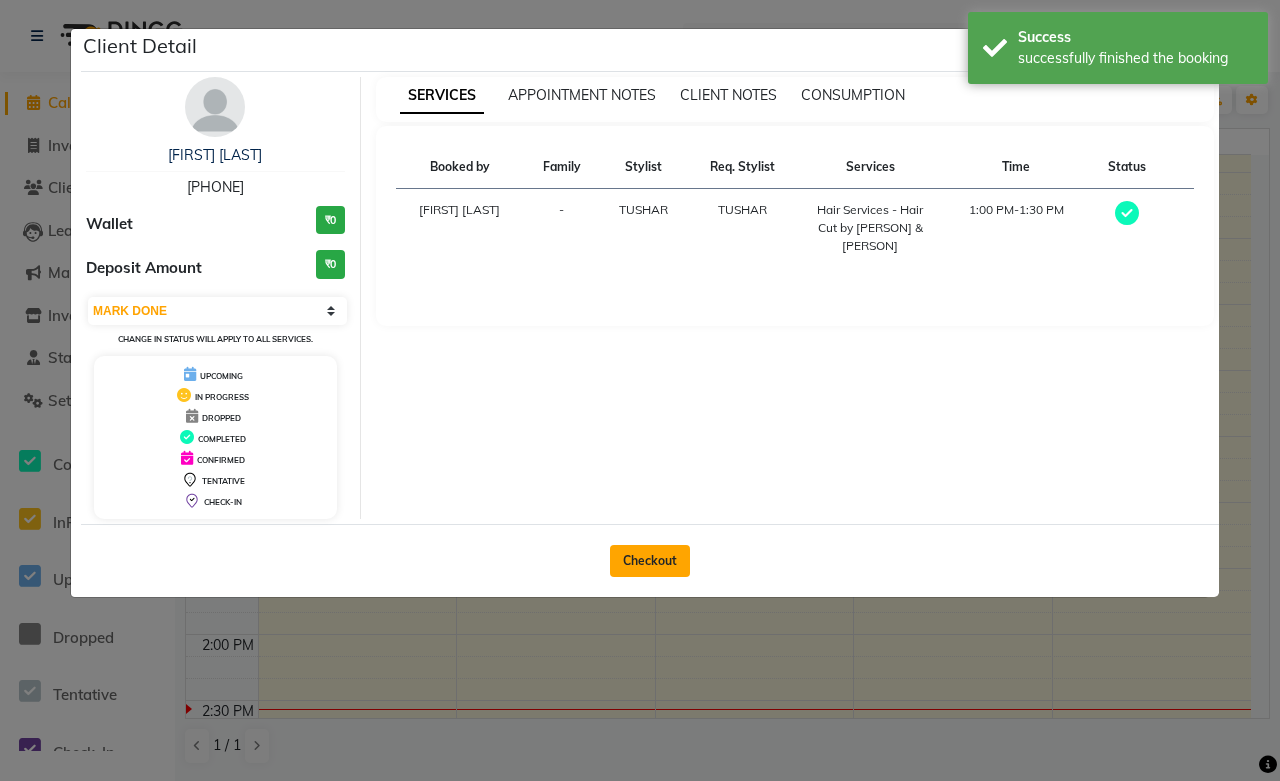 click on "Checkout" 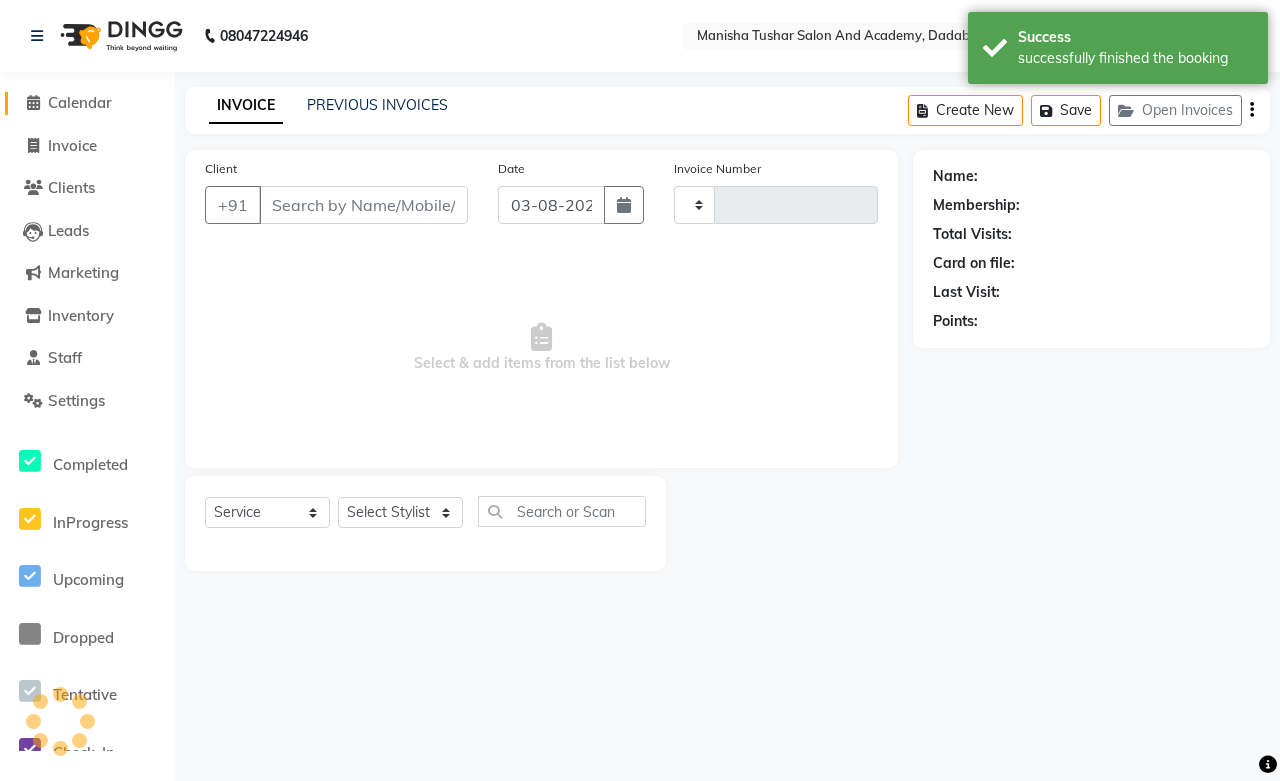 type on "0518" 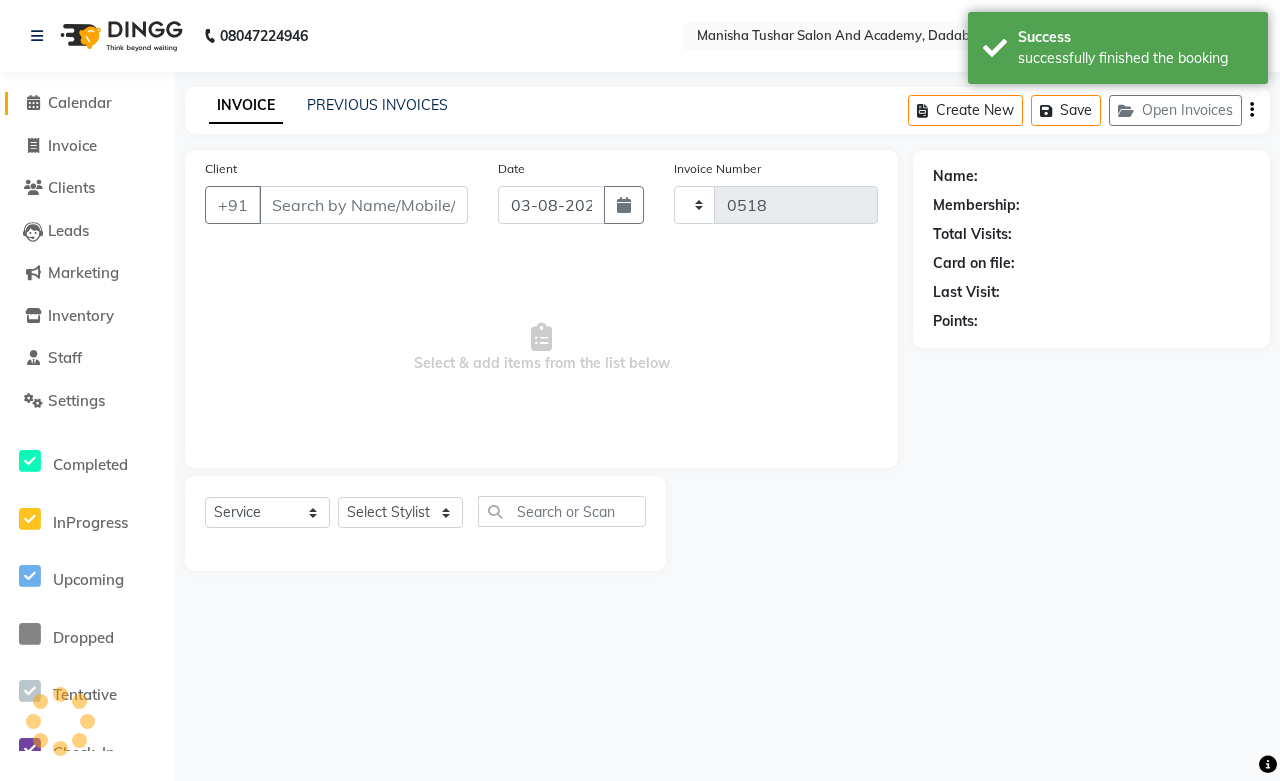 select on "6453" 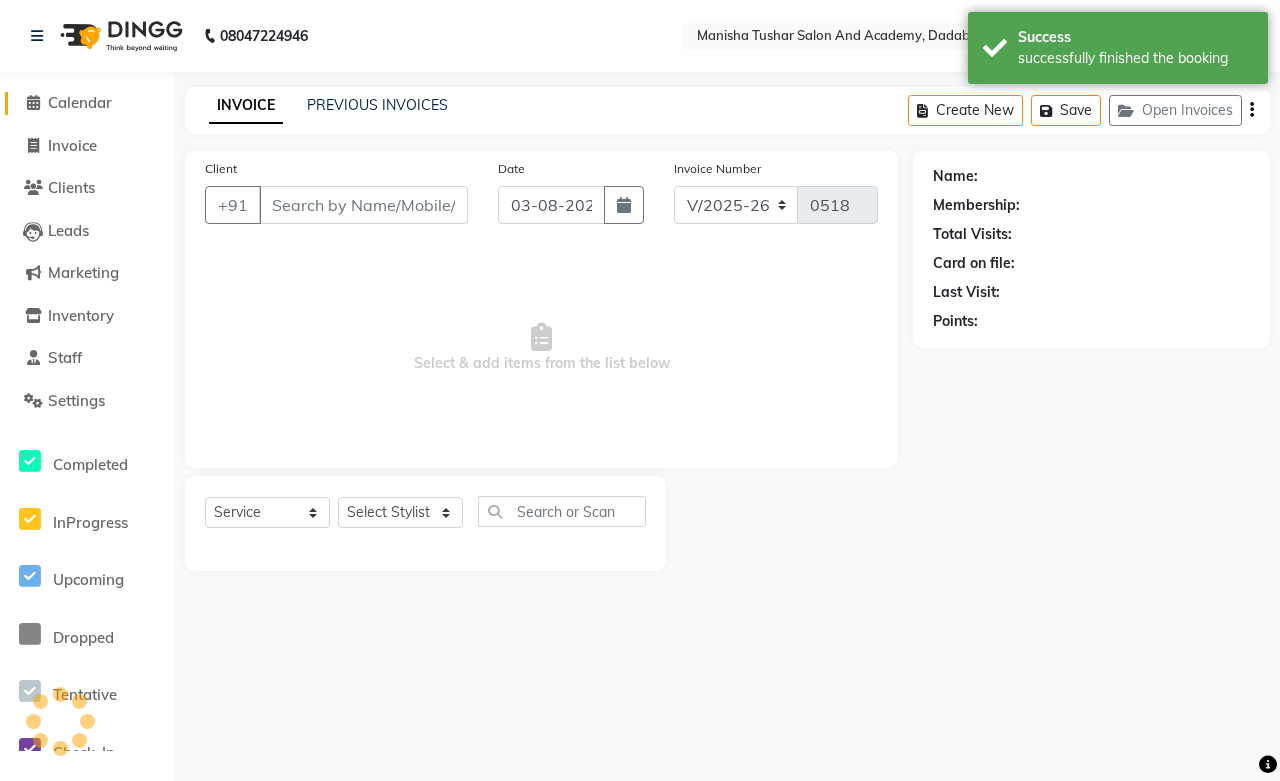 type on "[PHONE]" 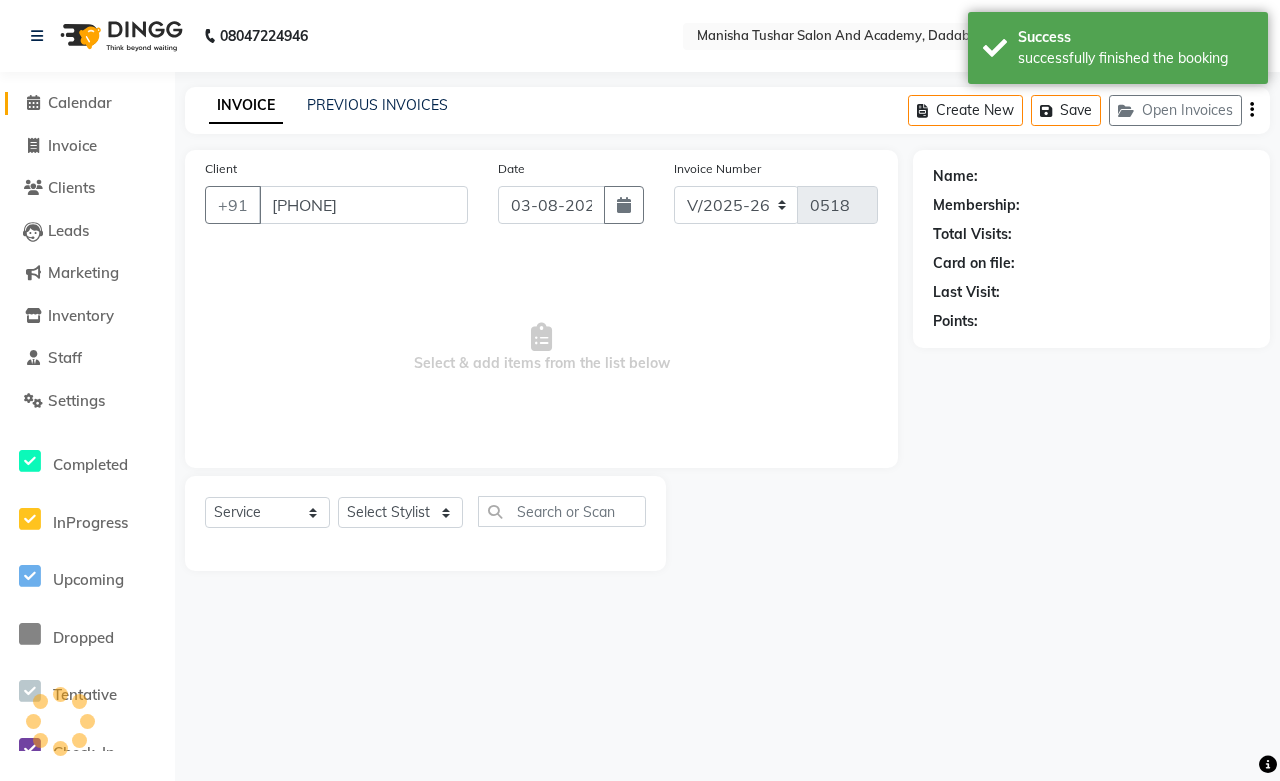 select on "49047" 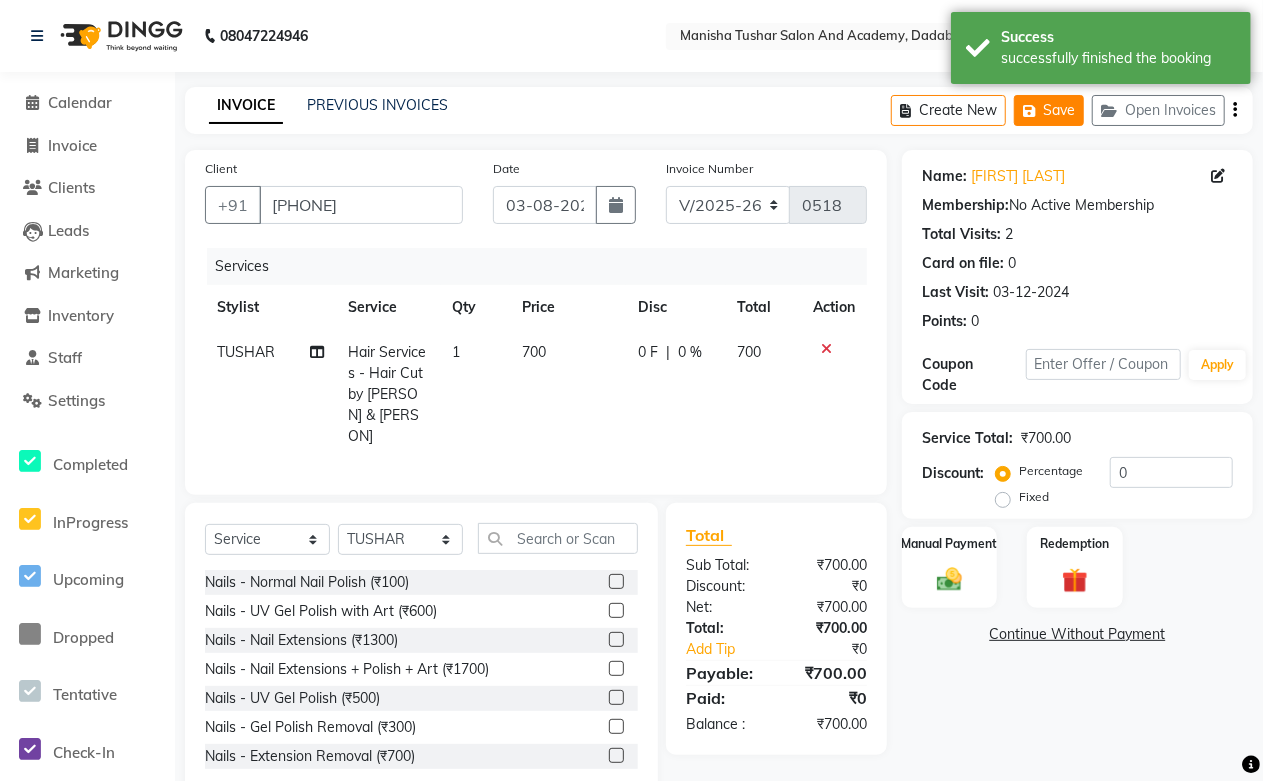 click on "Save" 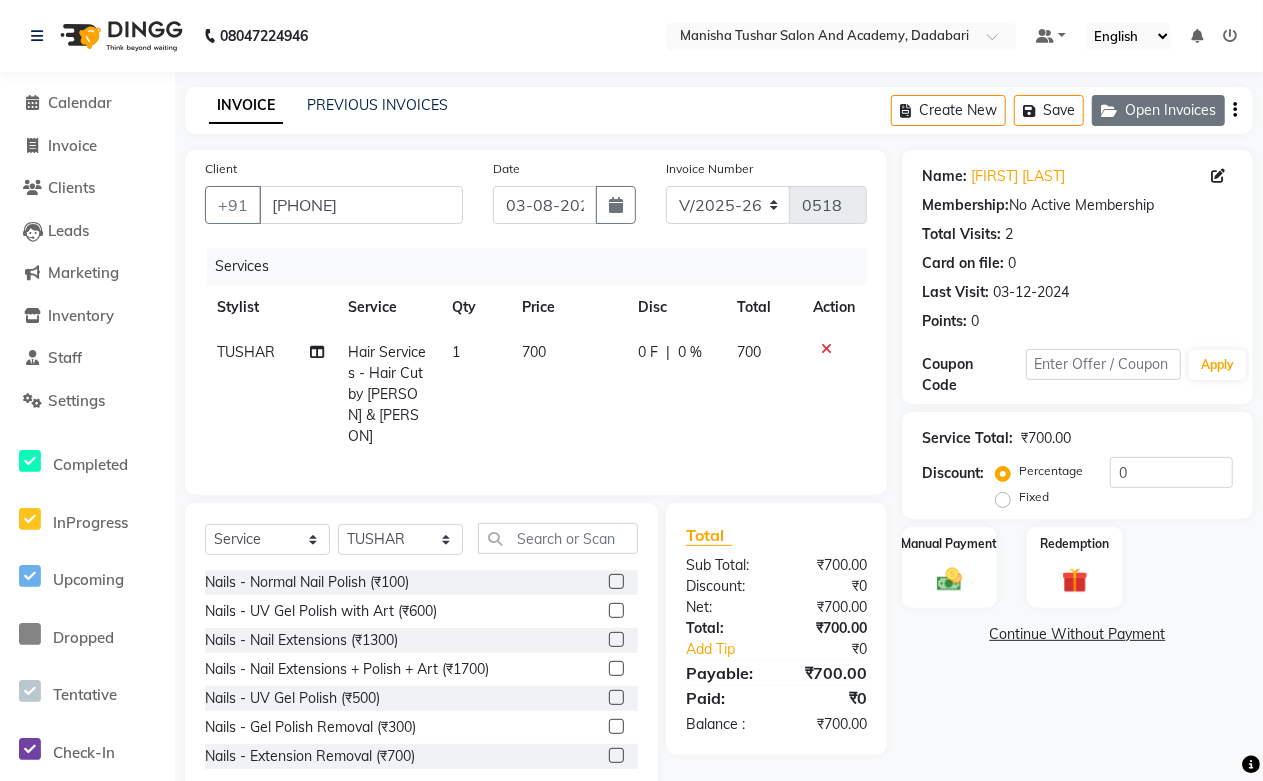 click on "Open Invoices" 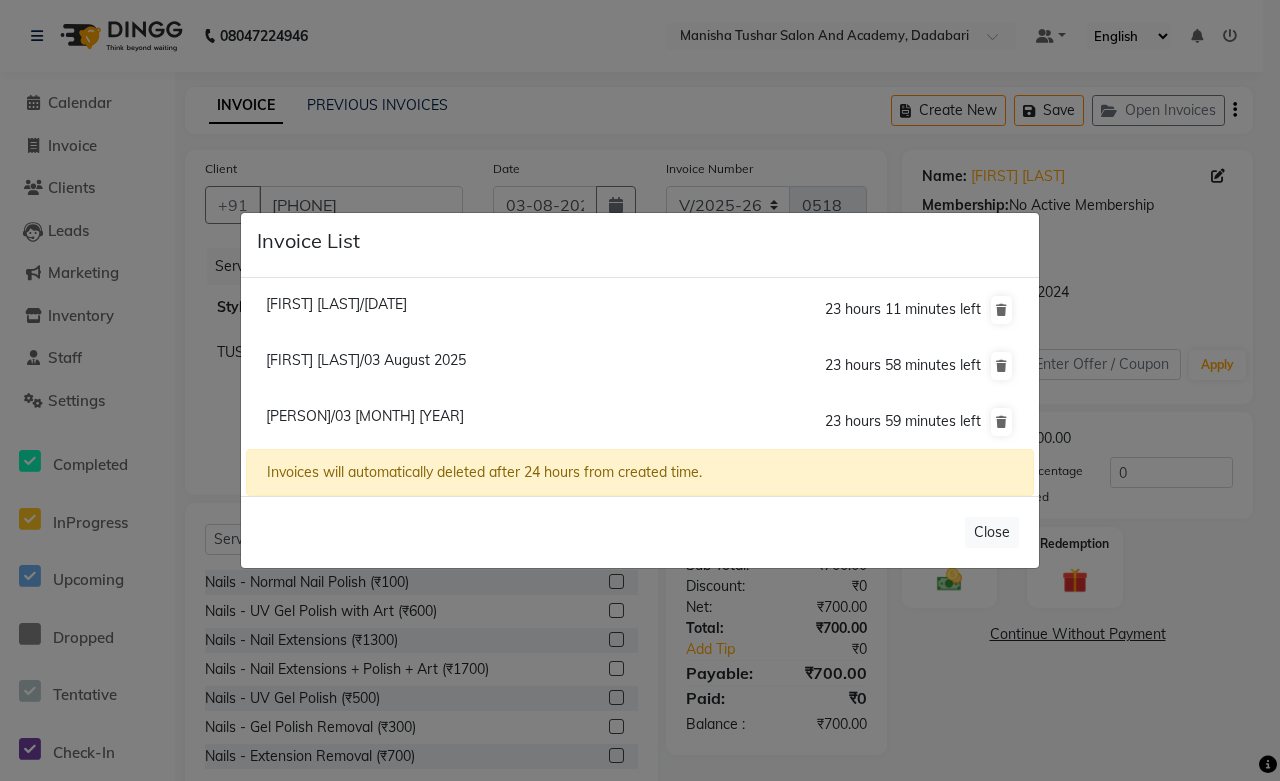 click on "[PERSON]/03 [MONTH] [YEAR]" 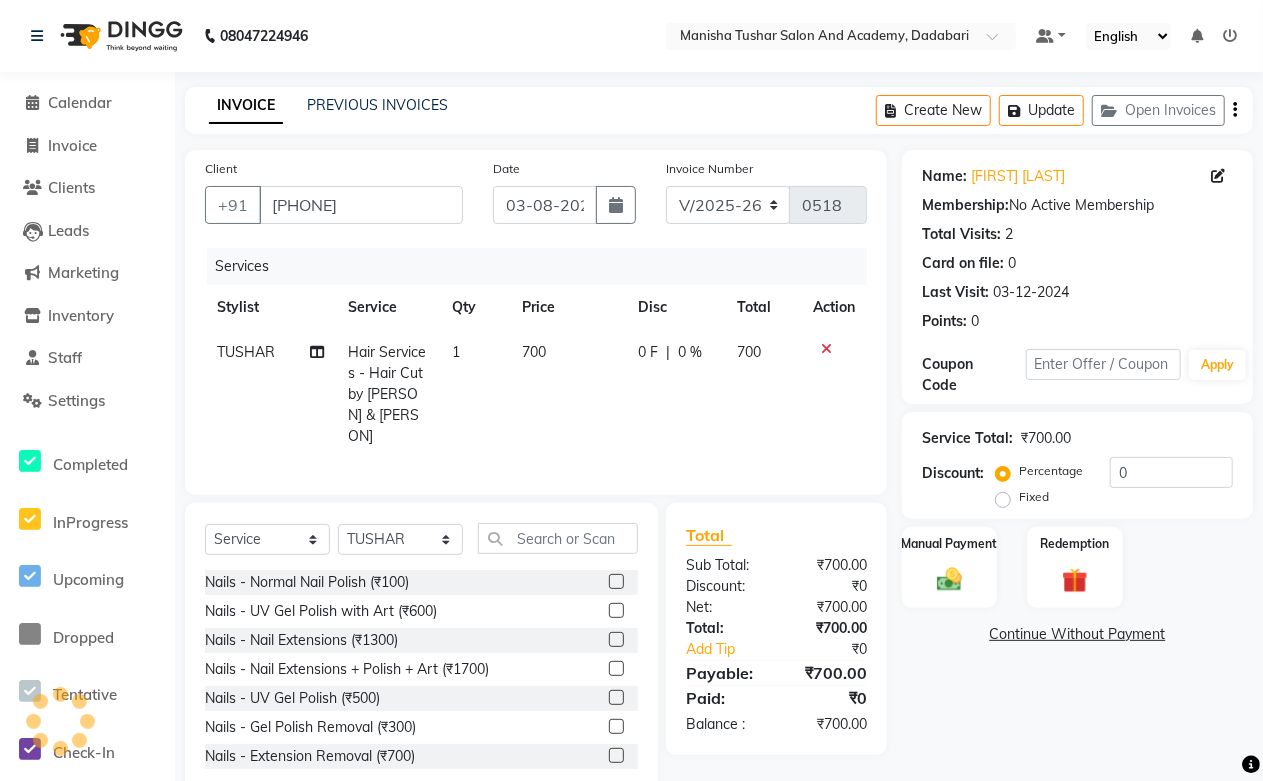 select 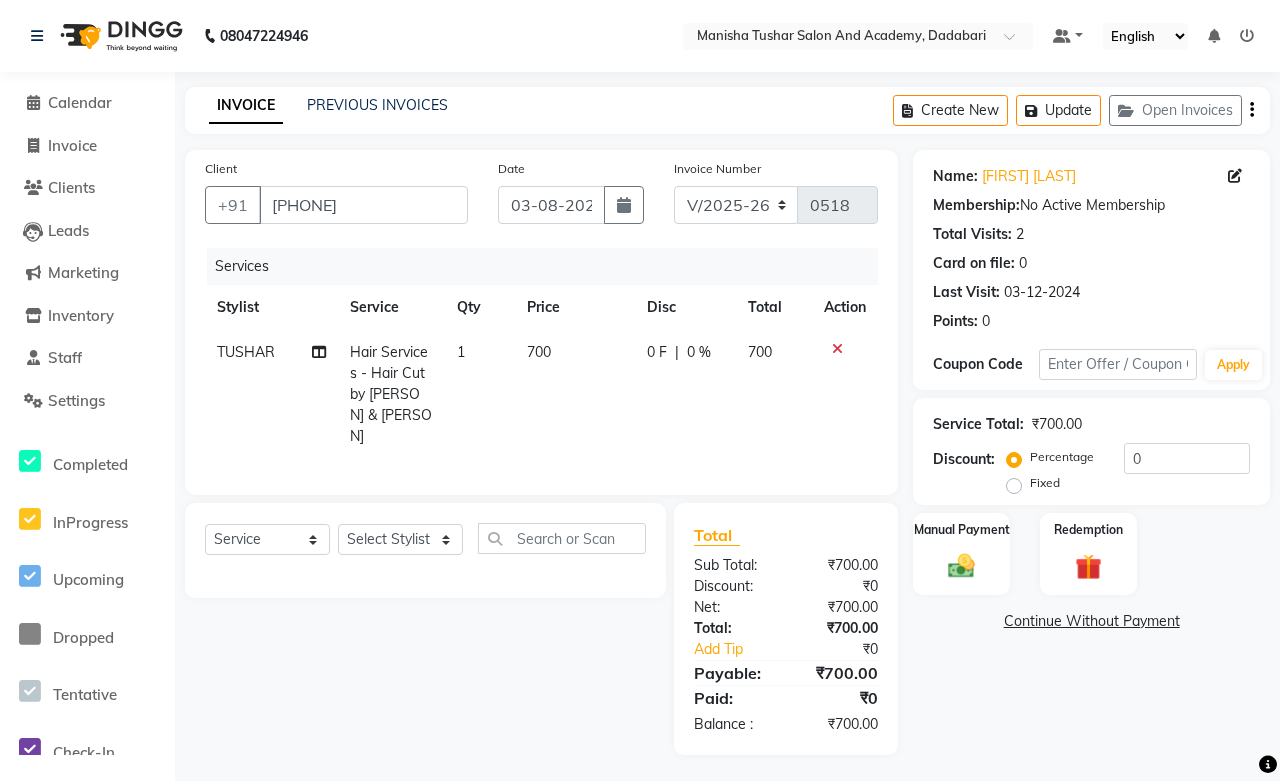 click on "1" 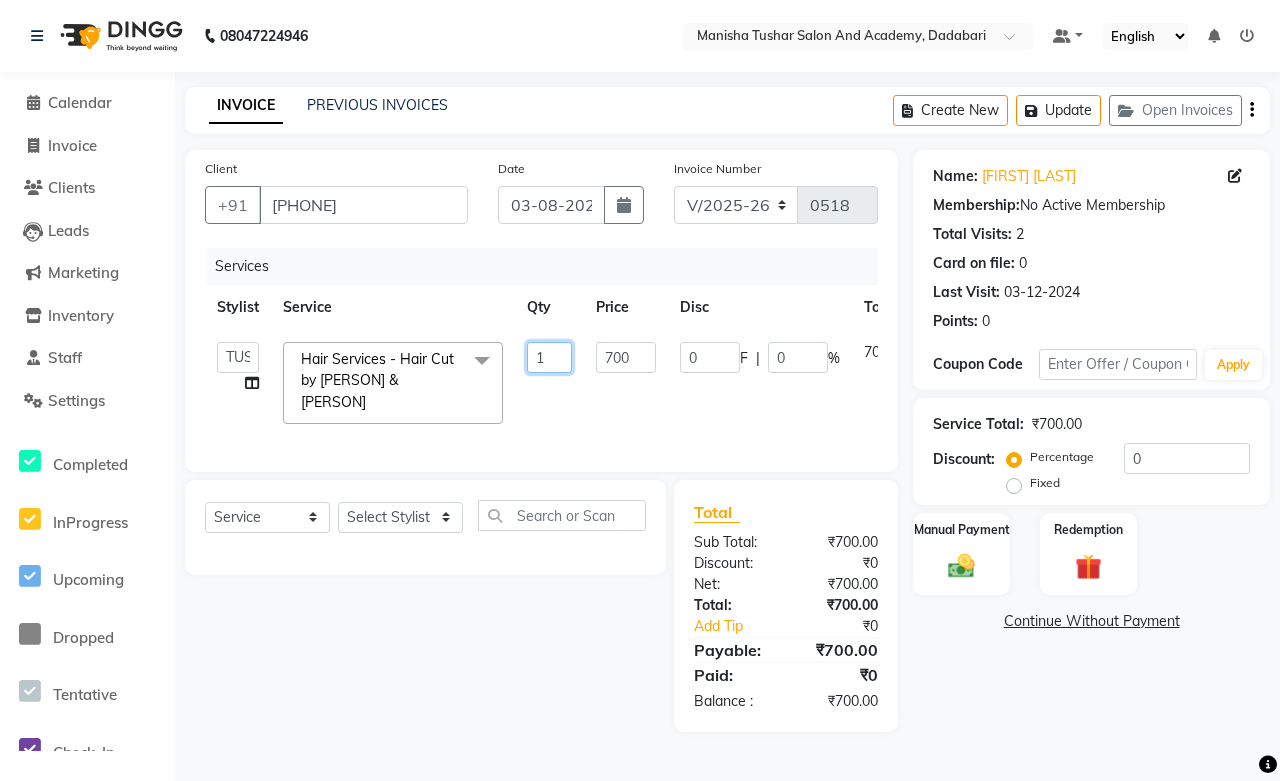 drag, startPoint x: 554, startPoint y: 355, endPoint x: 521, endPoint y: 355, distance: 33 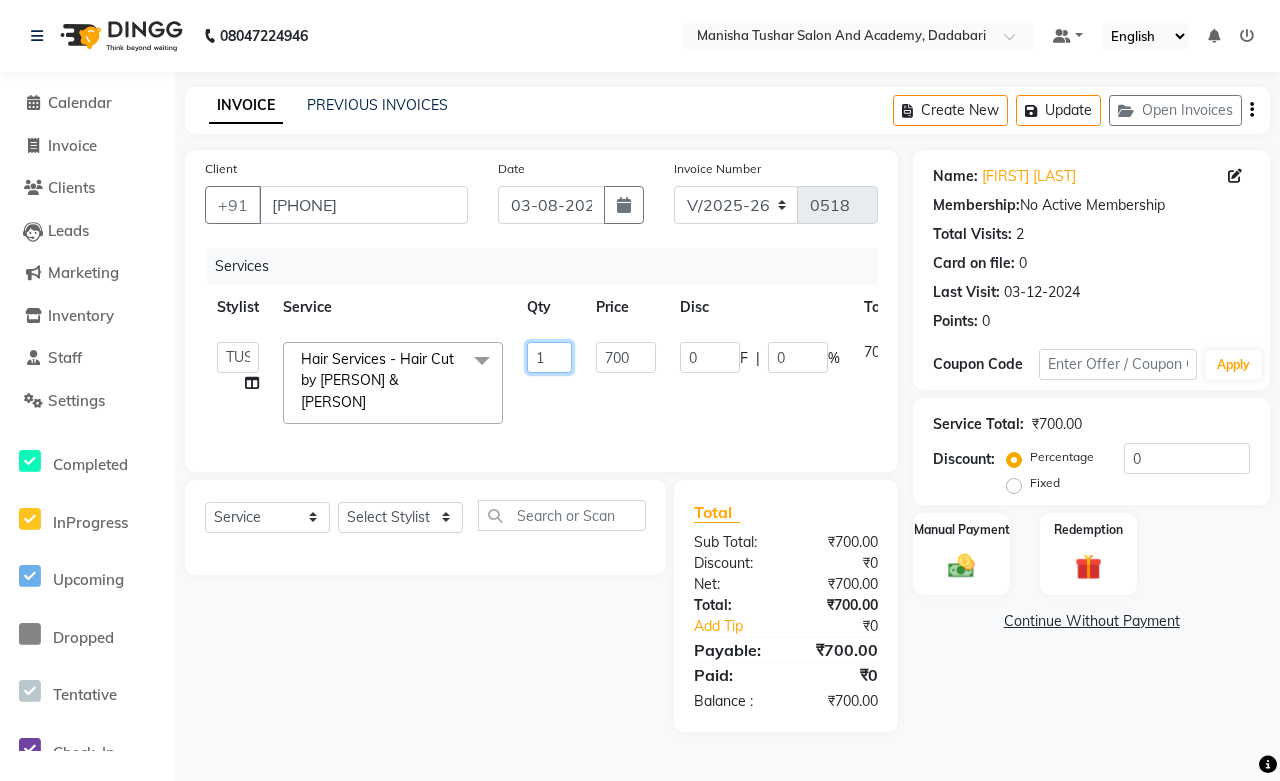 click on "1" 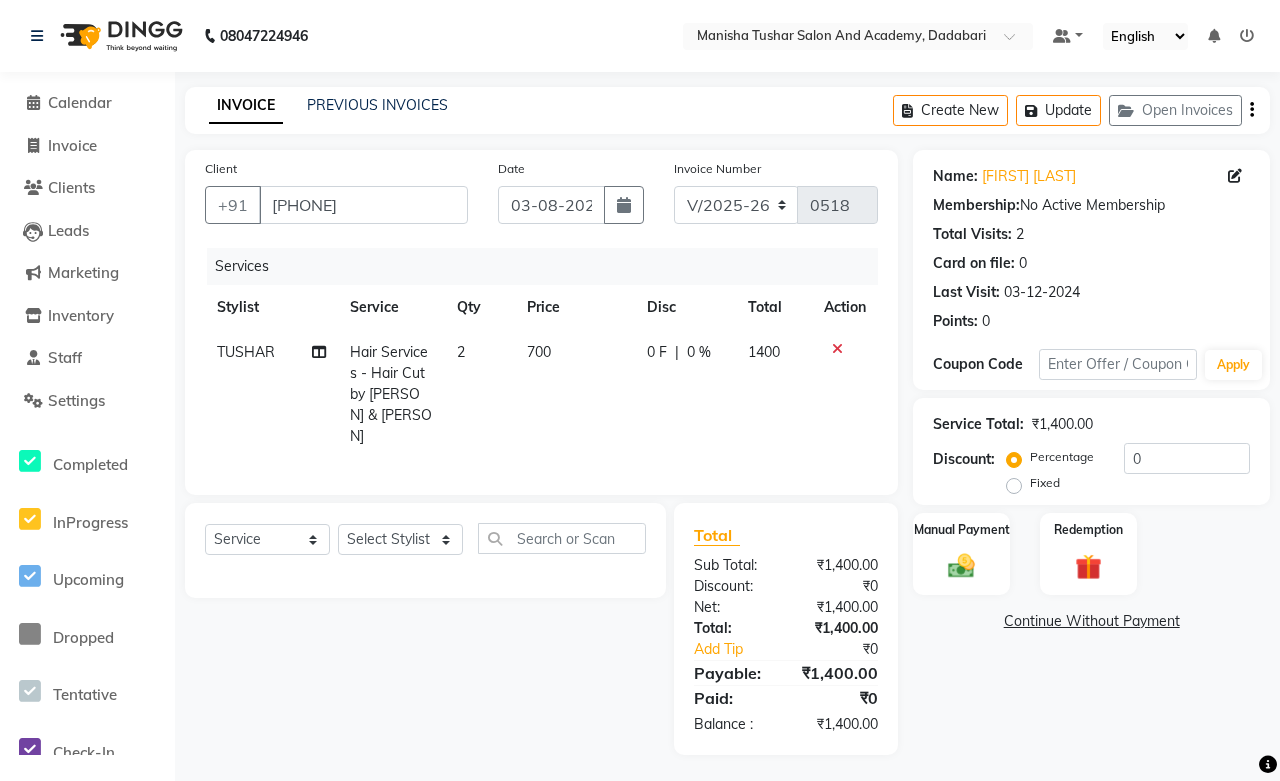 click on "Select  Service  Product  Membership  Package Voucher Prepaid Gift Card  Select Stylist Abdul Shoaib Aksha Khan Archika  Jain Arti Singh Farman Mirza Harsha Mam MANISHA Mohd. Furkan Neelu Suman Nisha Meghwal Payal Sen Pooja Jaga Poonam Trehan Ravina Sen Sahil Ansari Sanju di Sapna Sharma Shekhu Abdul Suraj Sen Sushant Verma TUSHAR" 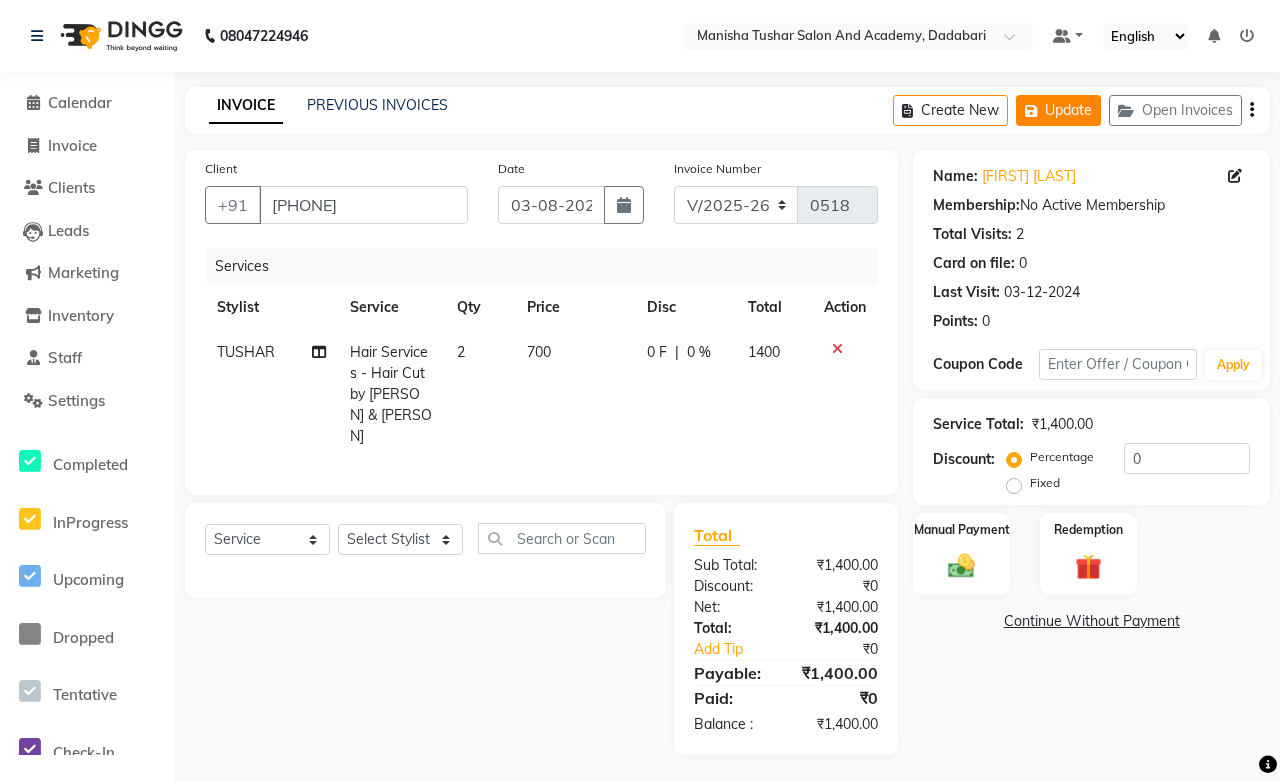 click on "Update" 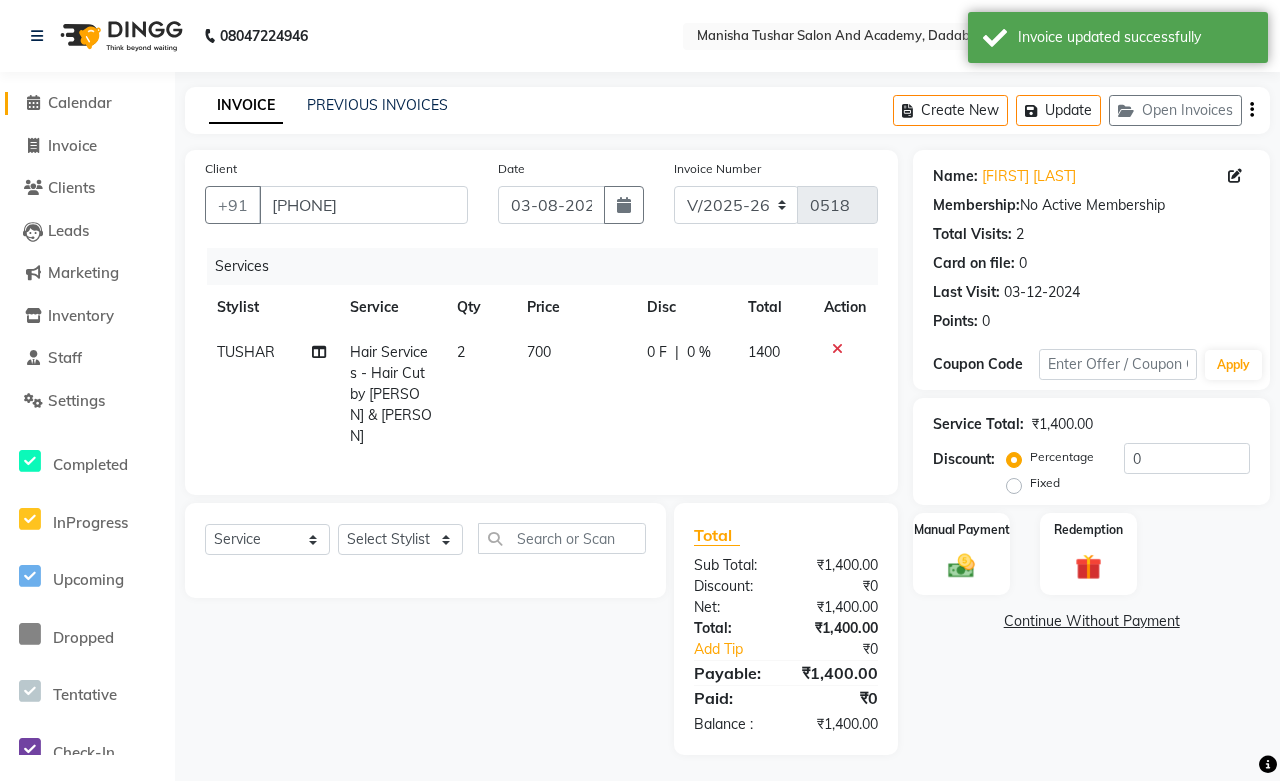 click on "Calendar" 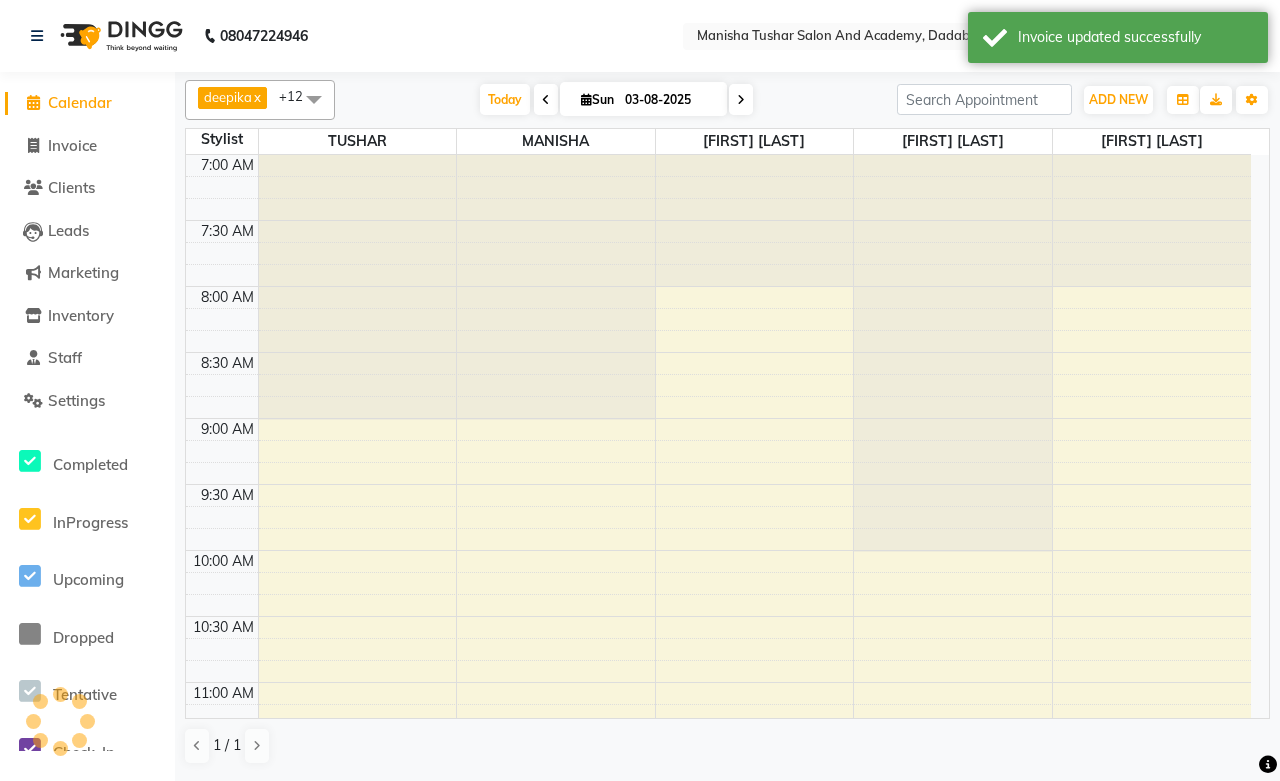 scroll, scrollTop: 0, scrollLeft: 0, axis: both 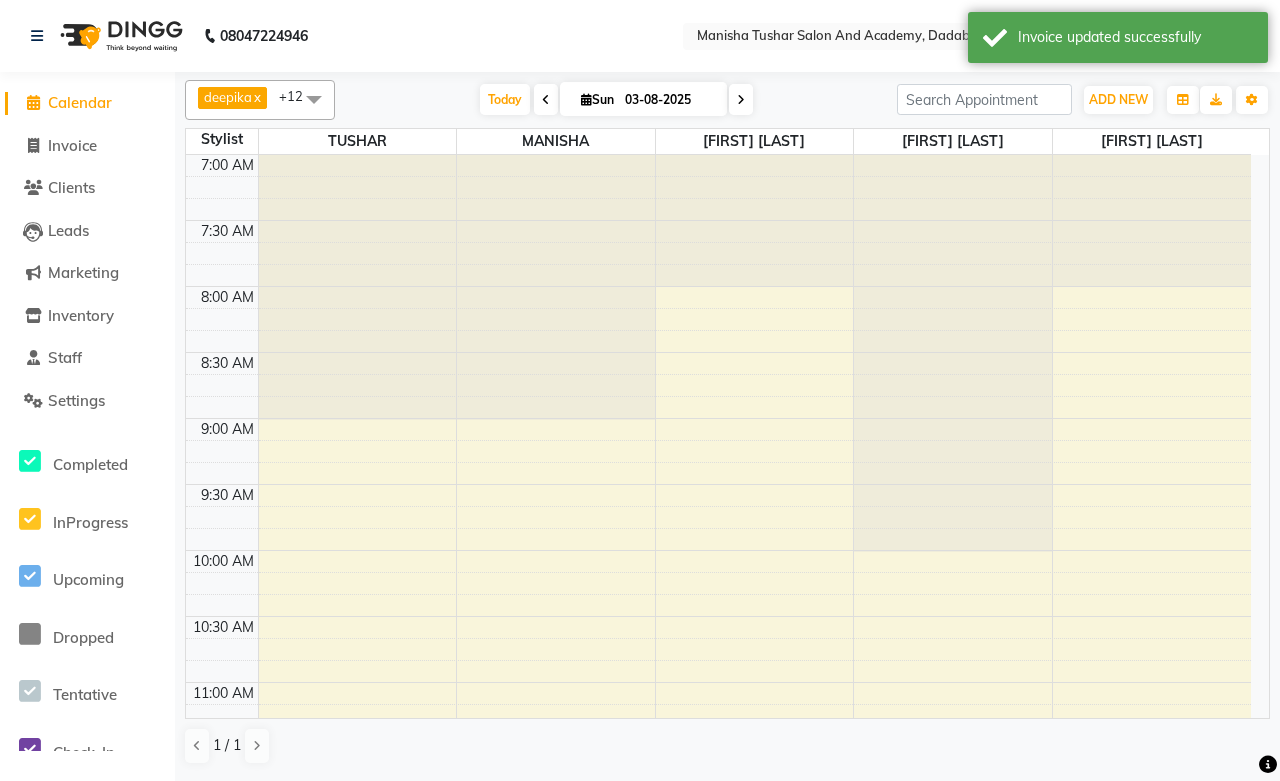 click on "03-08-2025" at bounding box center (669, 100) 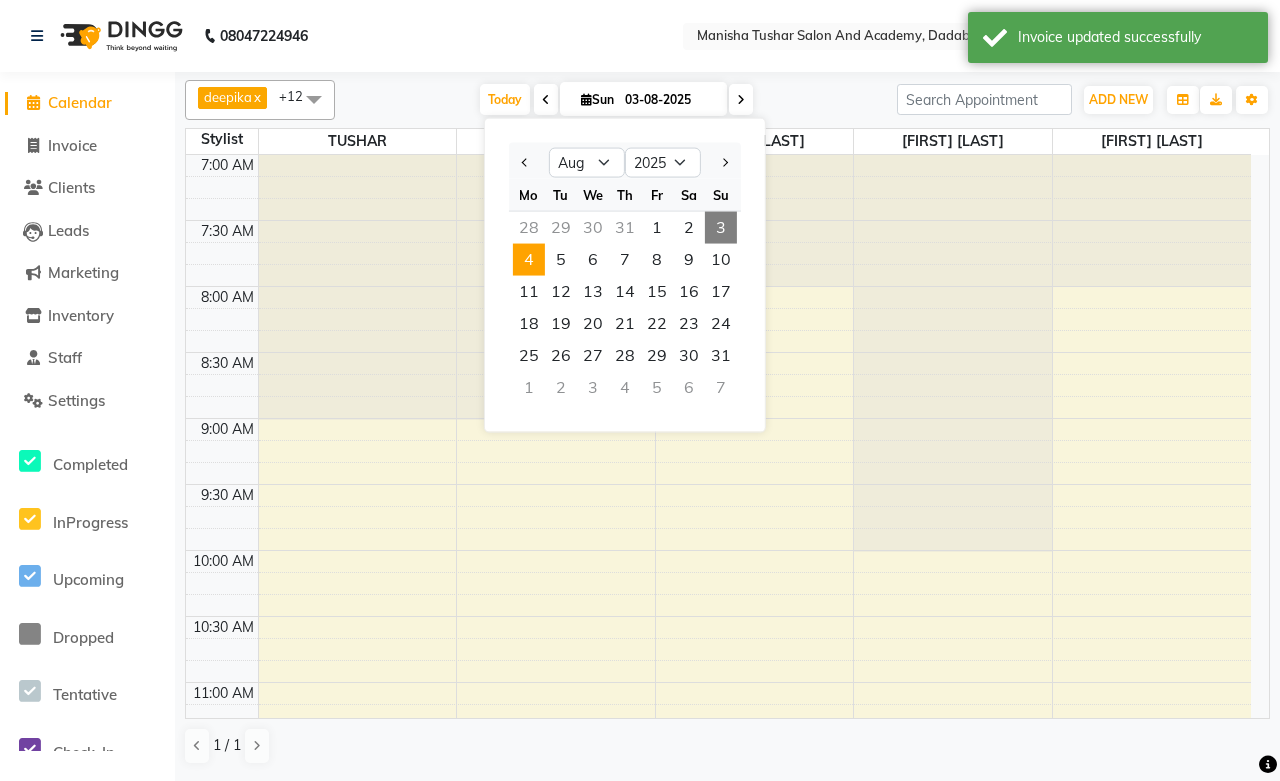 click on "4" at bounding box center (529, 260) 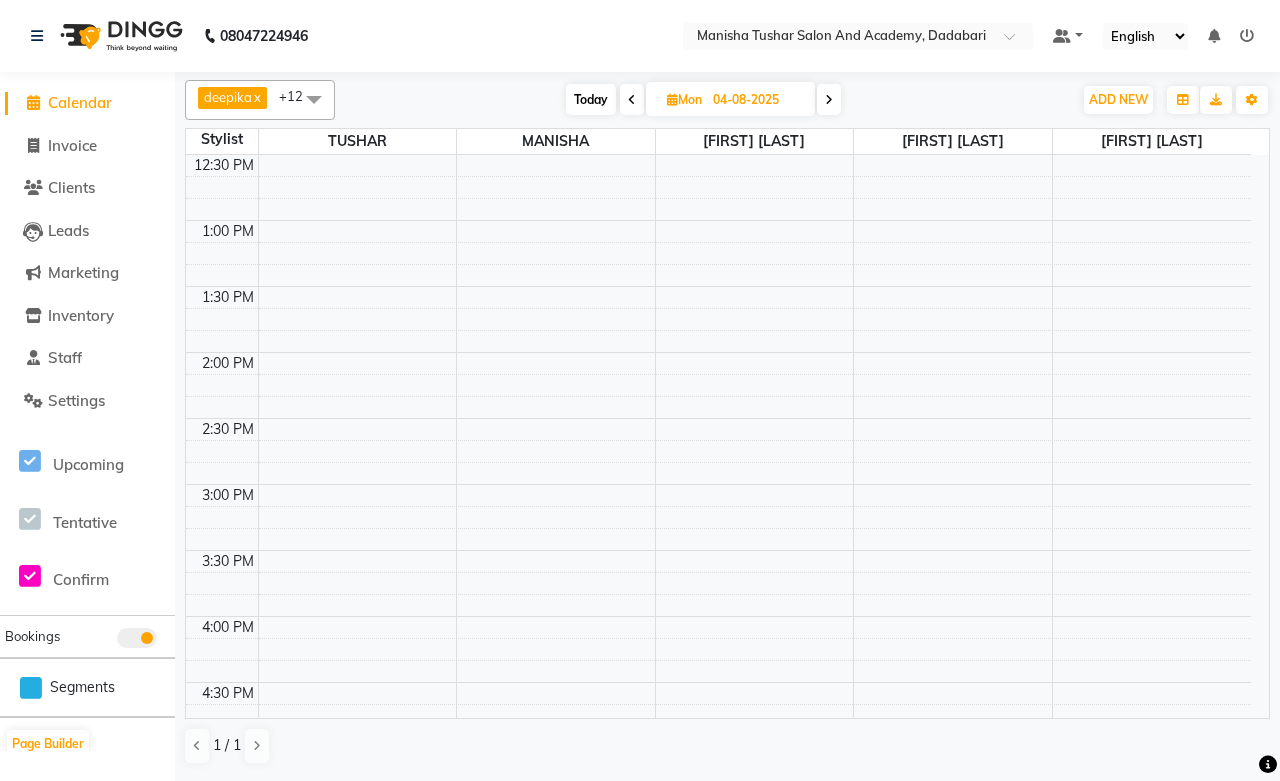 scroll, scrollTop: 706, scrollLeft: 0, axis: vertical 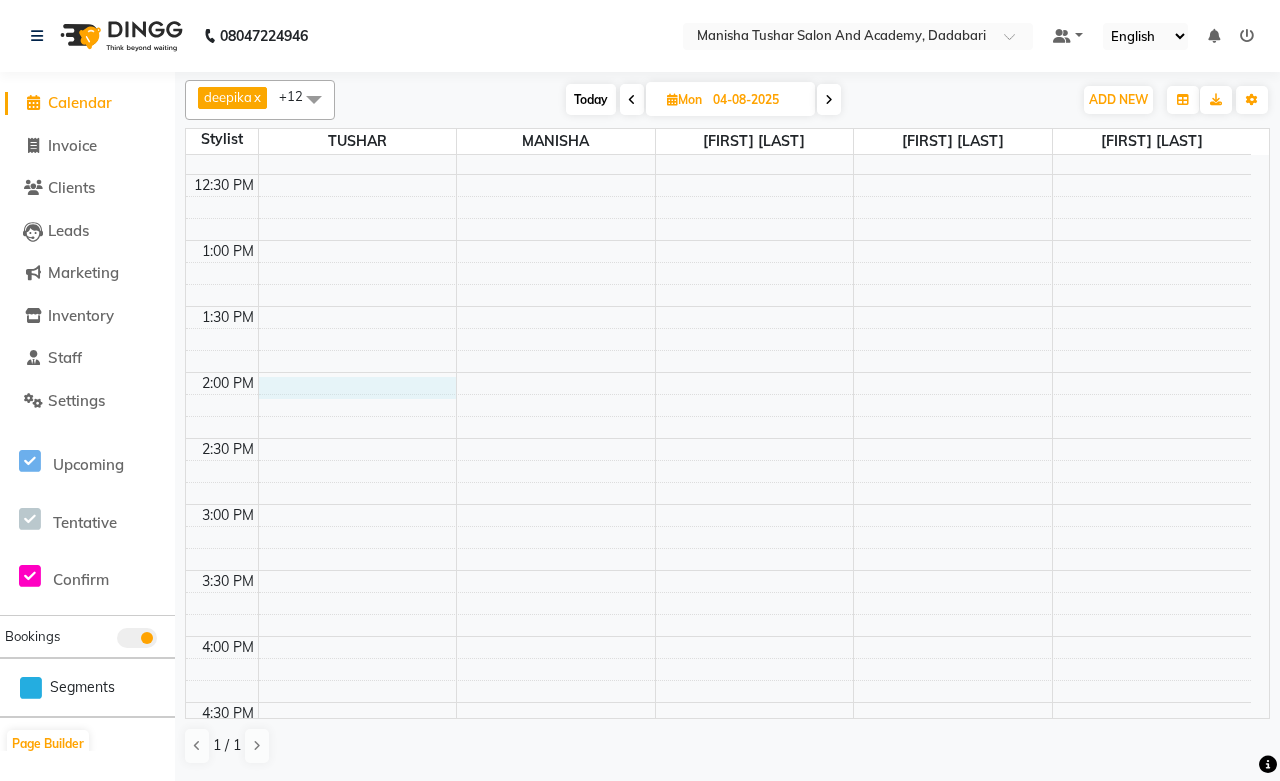 click on "7:00 AM 7:30 AM 8:00 AM 8:30 AM 9:00 AM 9:30 AM 10:00 AM 10:30 AM 11:00 AM 11:30 AM 12:00 PM 12:30 PM 1:00 PM 1:30 PM 2:00 PM 2:30 PM 3:00 PM 3:30 PM 4:00 PM 4:30 PM 5:00 PM 5:30 PM 6:00 PM 6:30 PM 7:00 PM 7:30 PM 8:00 PM 8:30 PM 9:00 PM 9:30 PM 10:00 PM 10:30 PM 11:00 PM 11:30 PM" at bounding box center (718, 570) 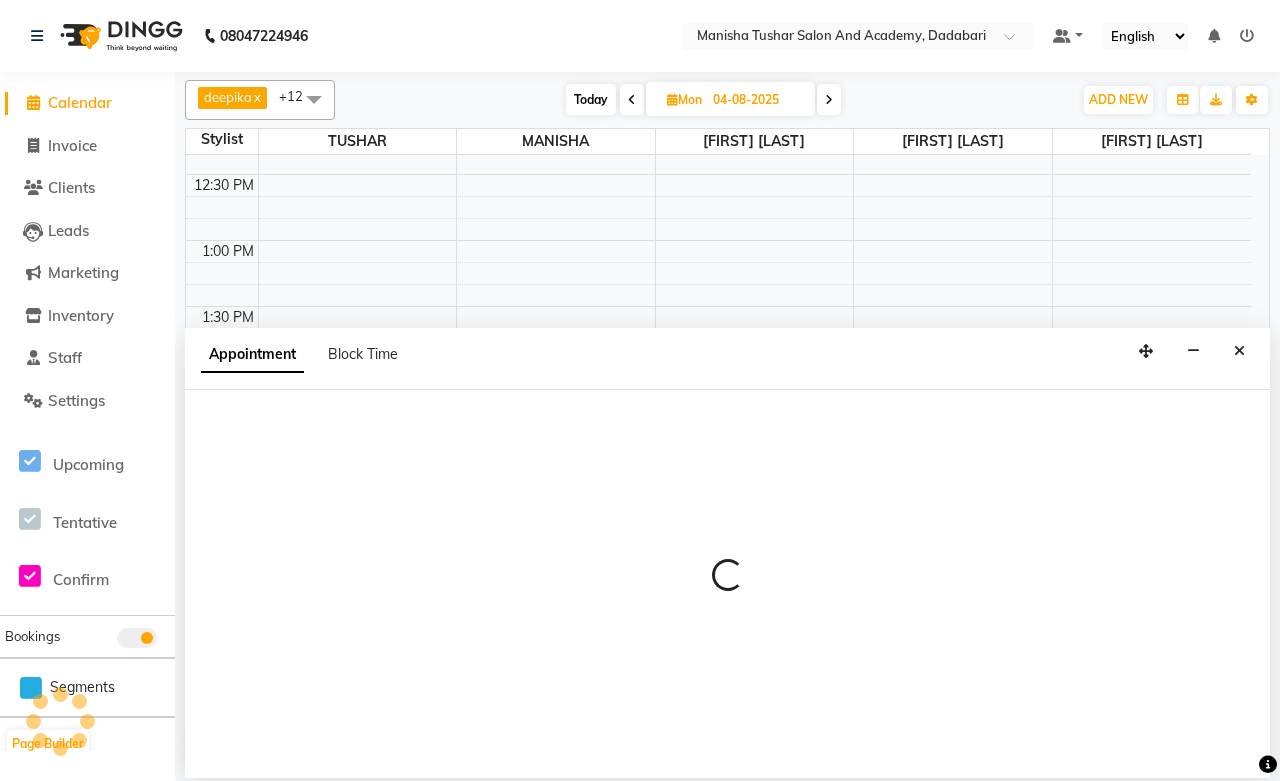 select on "49047" 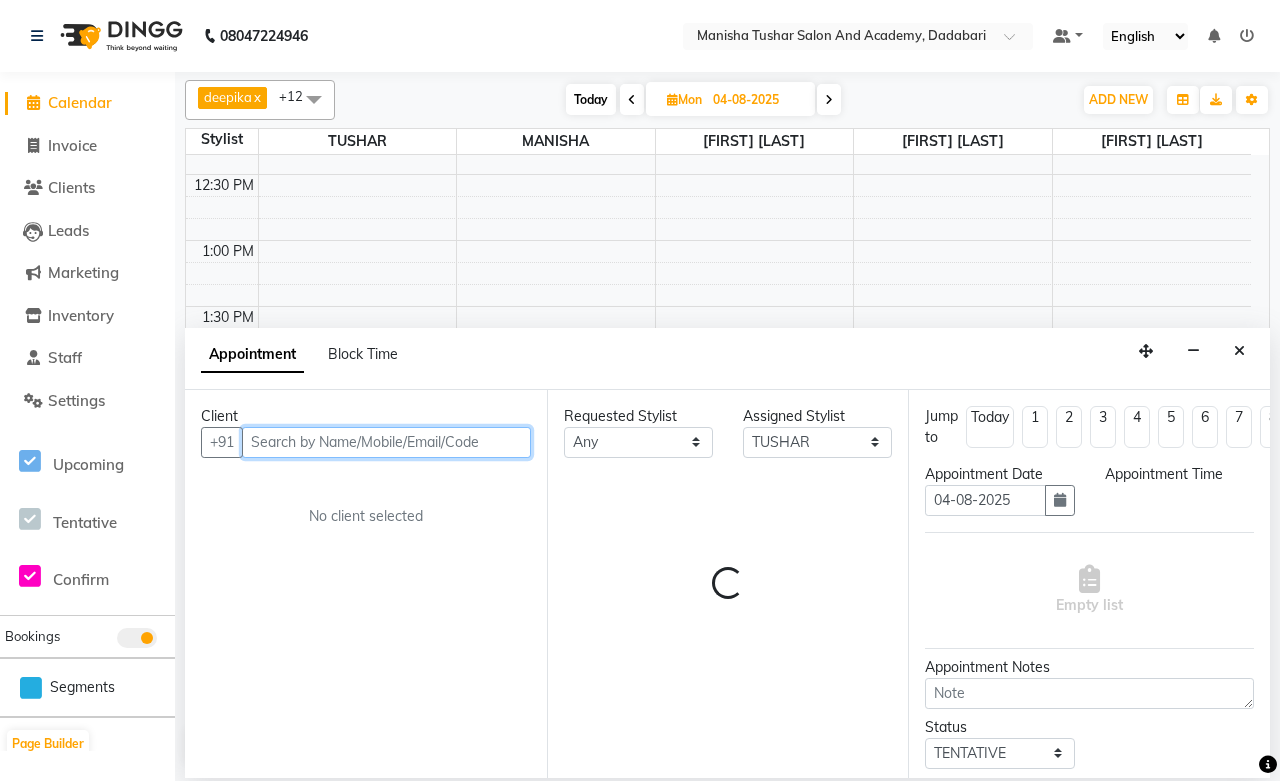 select on "840" 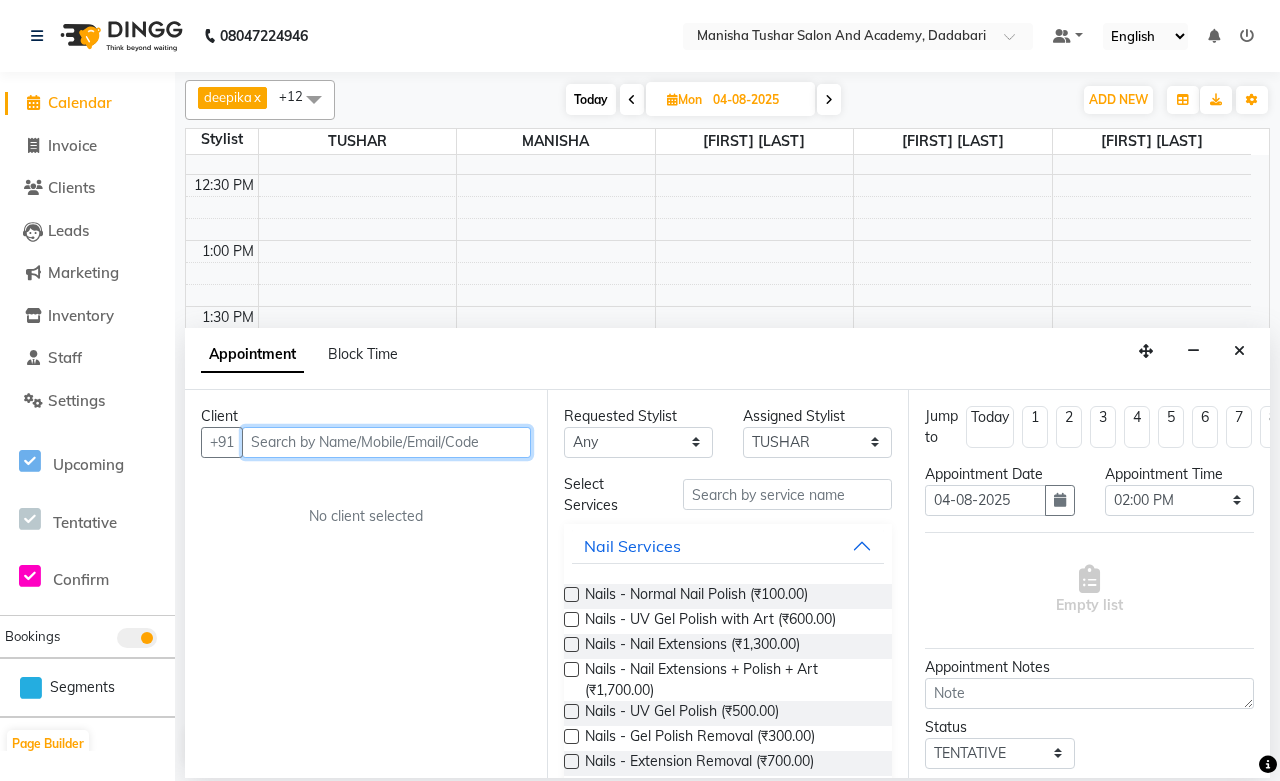 click at bounding box center [386, 442] 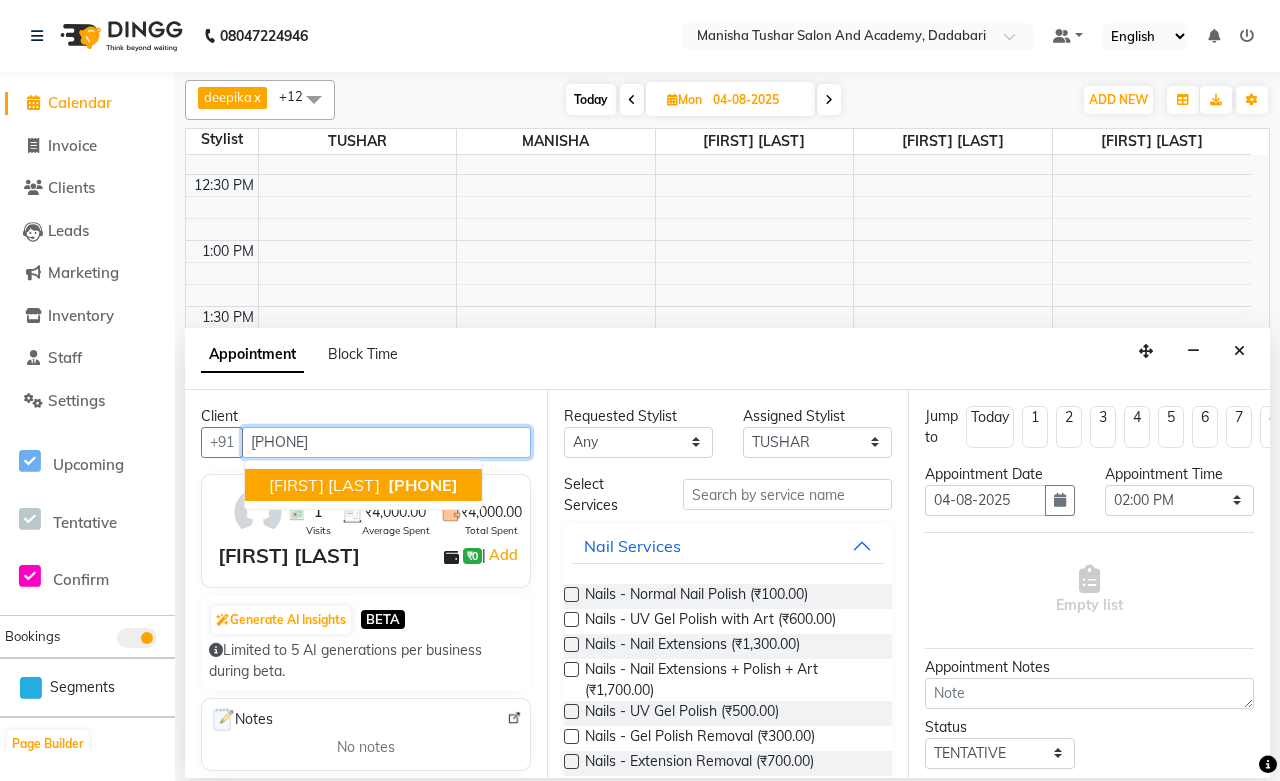 click on "[FIRST] [LAST]" at bounding box center [324, 485] 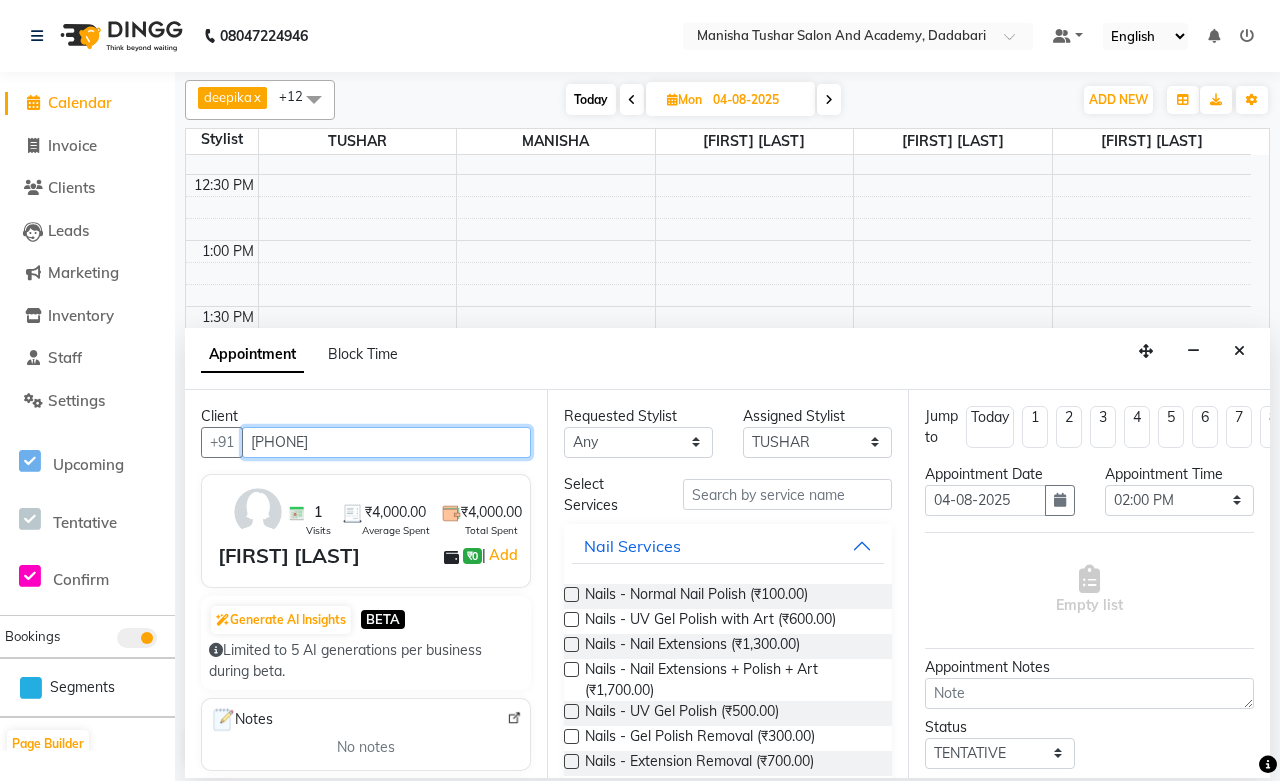 type on "[PHONE]" 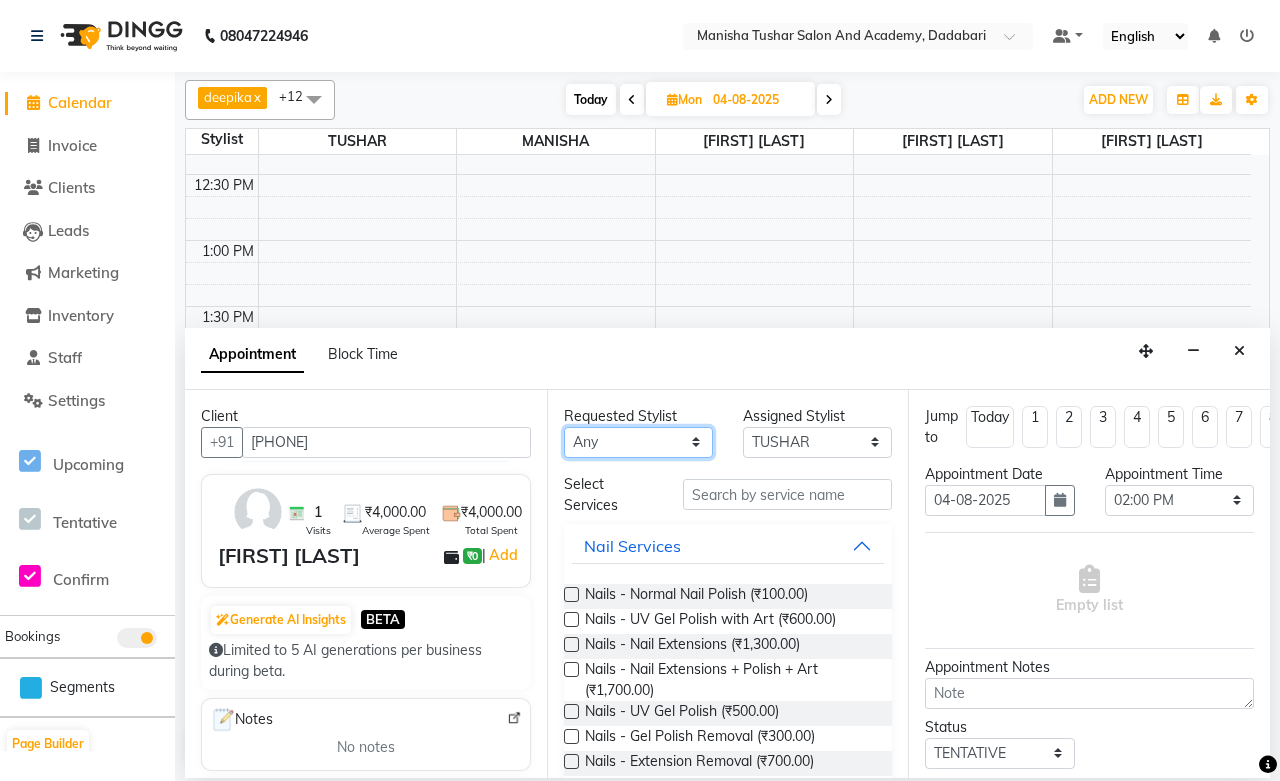 click on "Any [PERSON] [PERSON] [PERSON] [PERSON] [PERSON] [PERSON] [PERSON] [PERSON] [PERSON] [PERSON] [PERSON] [PERSON]" at bounding box center [638, 442] 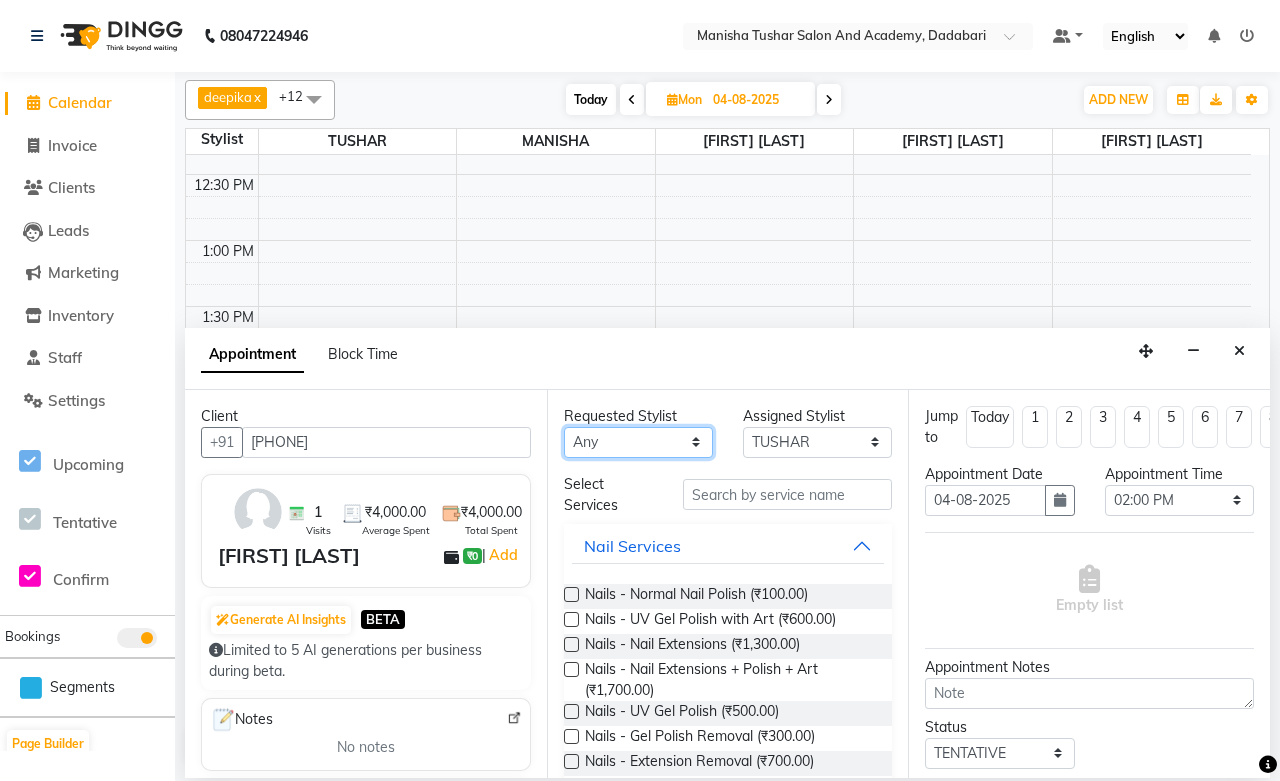 select on "49047" 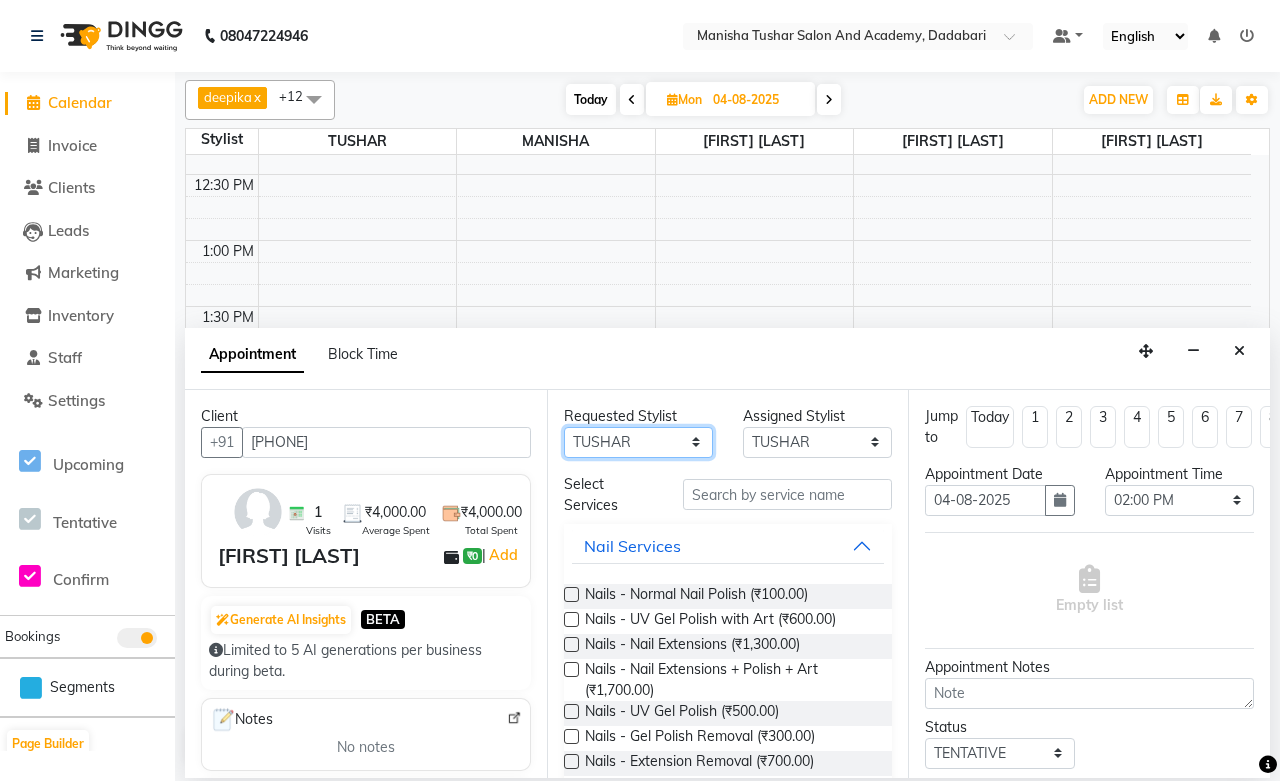 click on "Any [PERSON] [PERSON] [PERSON] [PERSON] [PERSON] [PERSON] [PERSON] [PERSON] [PERSON] [PERSON] [PERSON] [PERSON]" at bounding box center (638, 442) 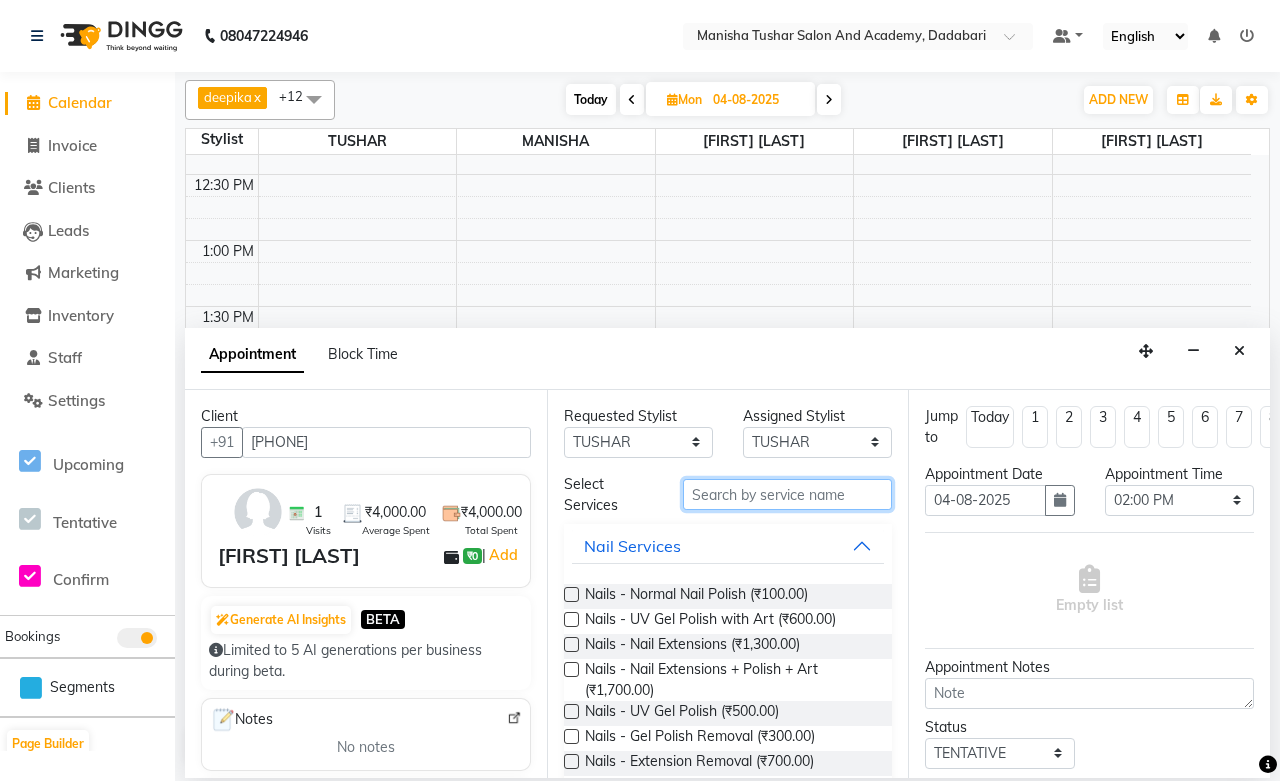 click at bounding box center (787, 494) 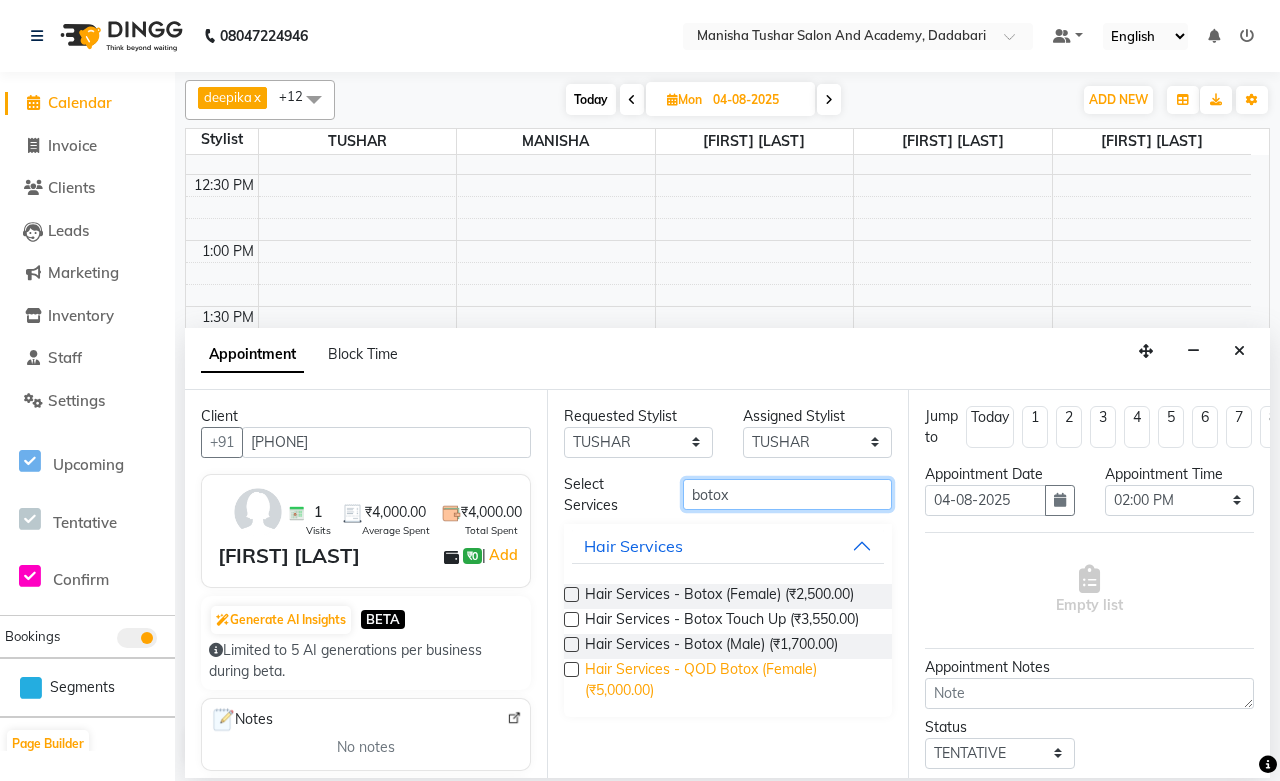 type on "botox" 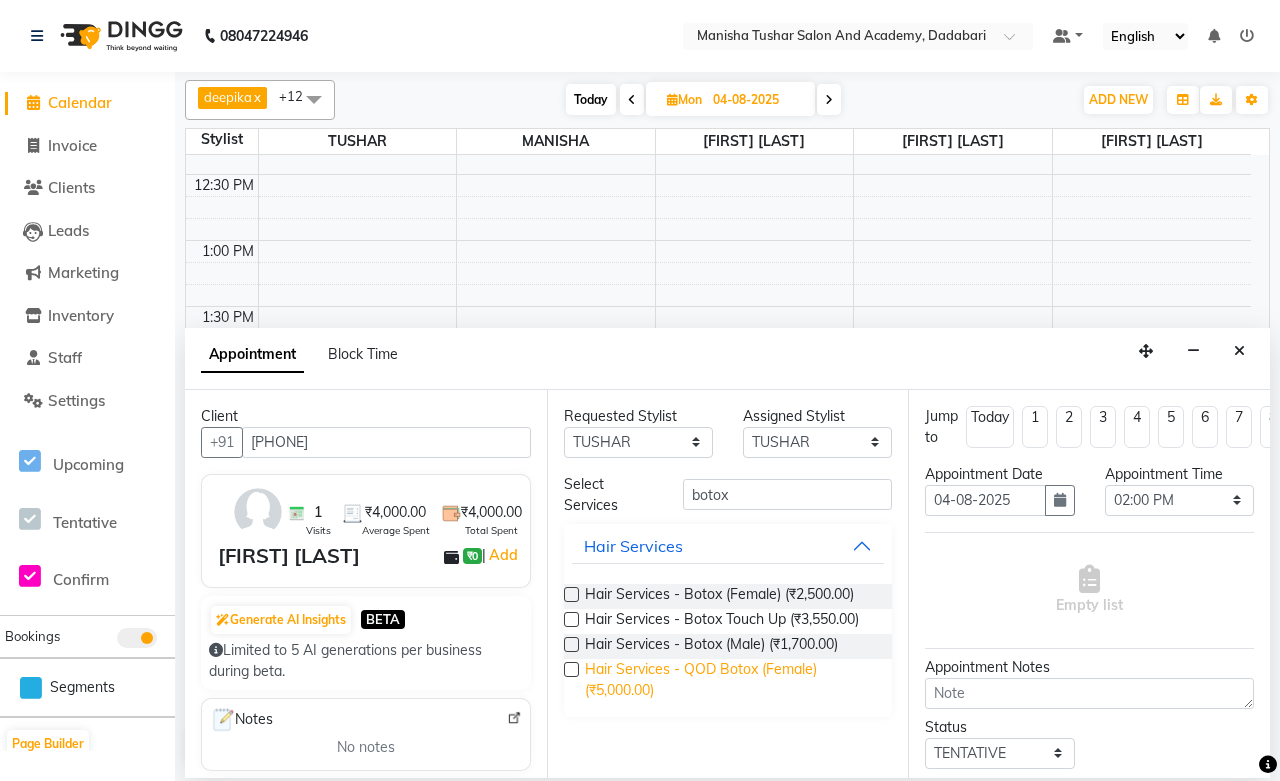 click on "Hair Services - QOD Botox (Female) (₹5,000.00)" at bounding box center (731, 680) 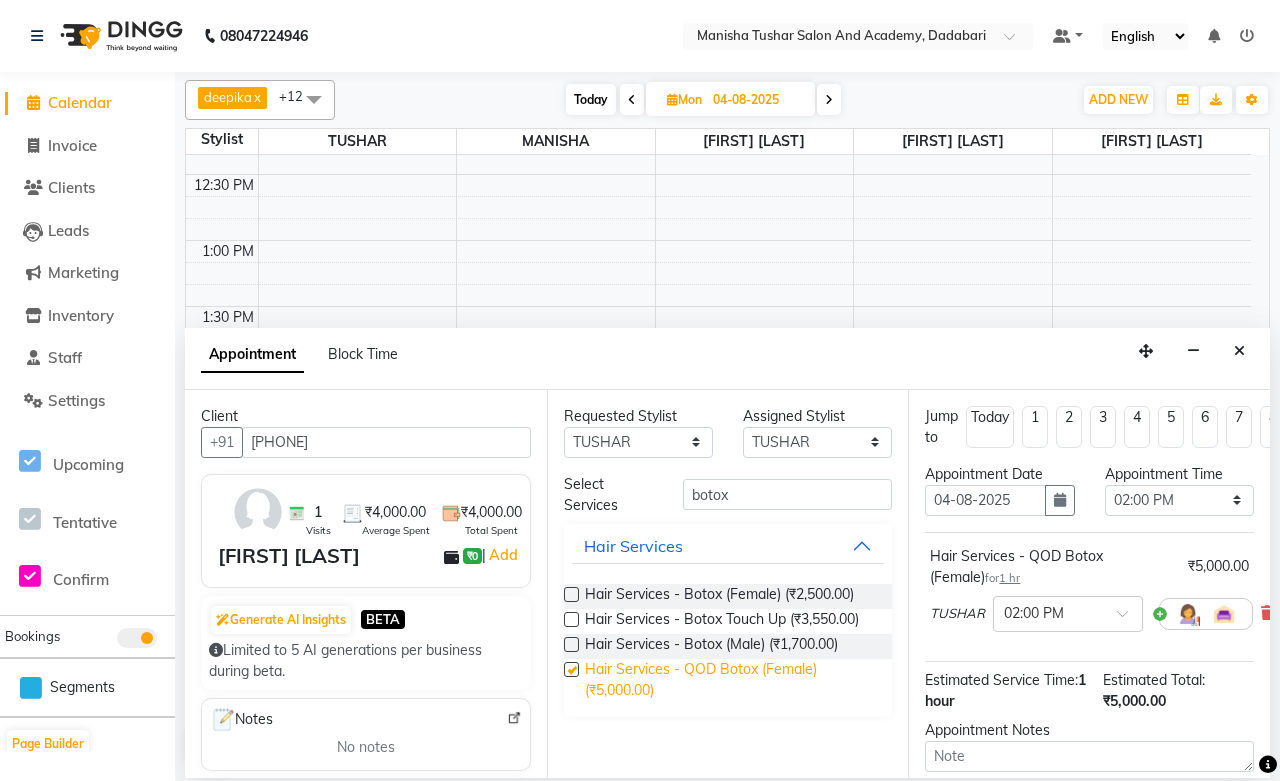 checkbox on "false" 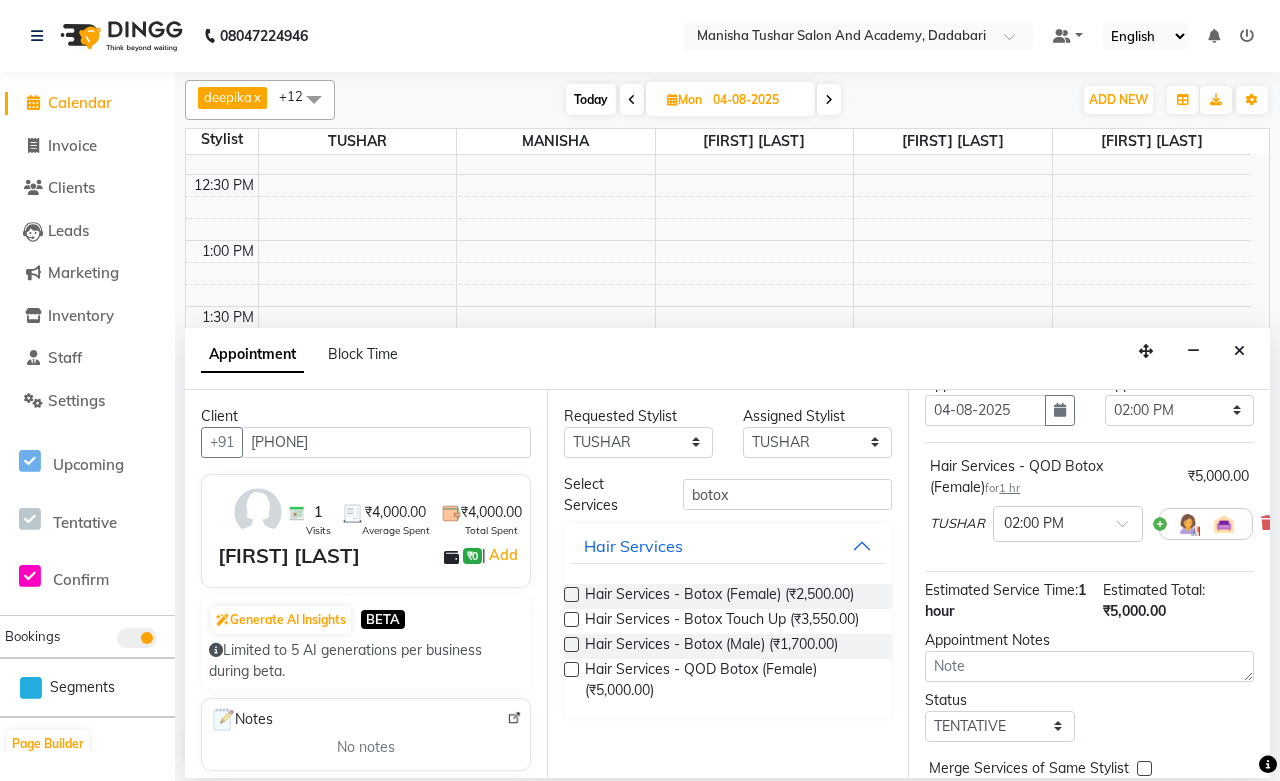 scroll, scrollTop: 214, scrollLeft: 0, axis: vertical 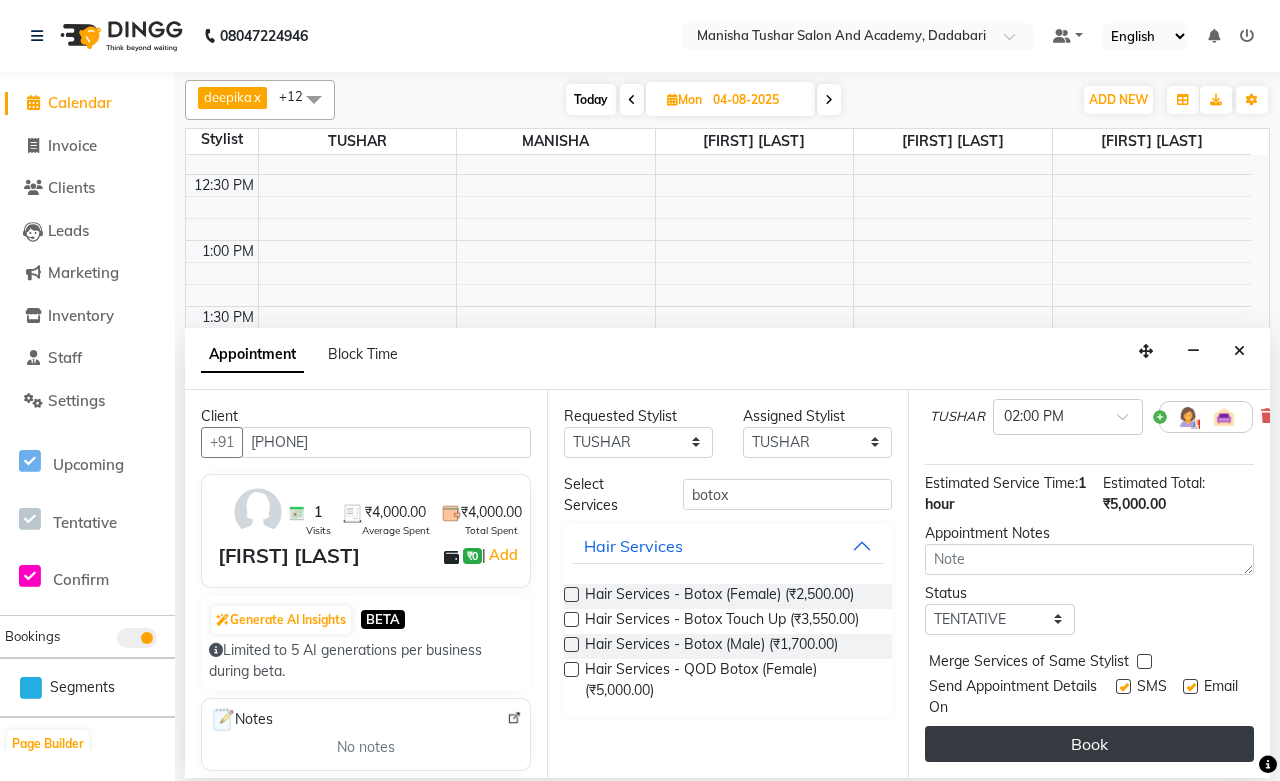 click on "Book" at bounding box center [1089, 744] 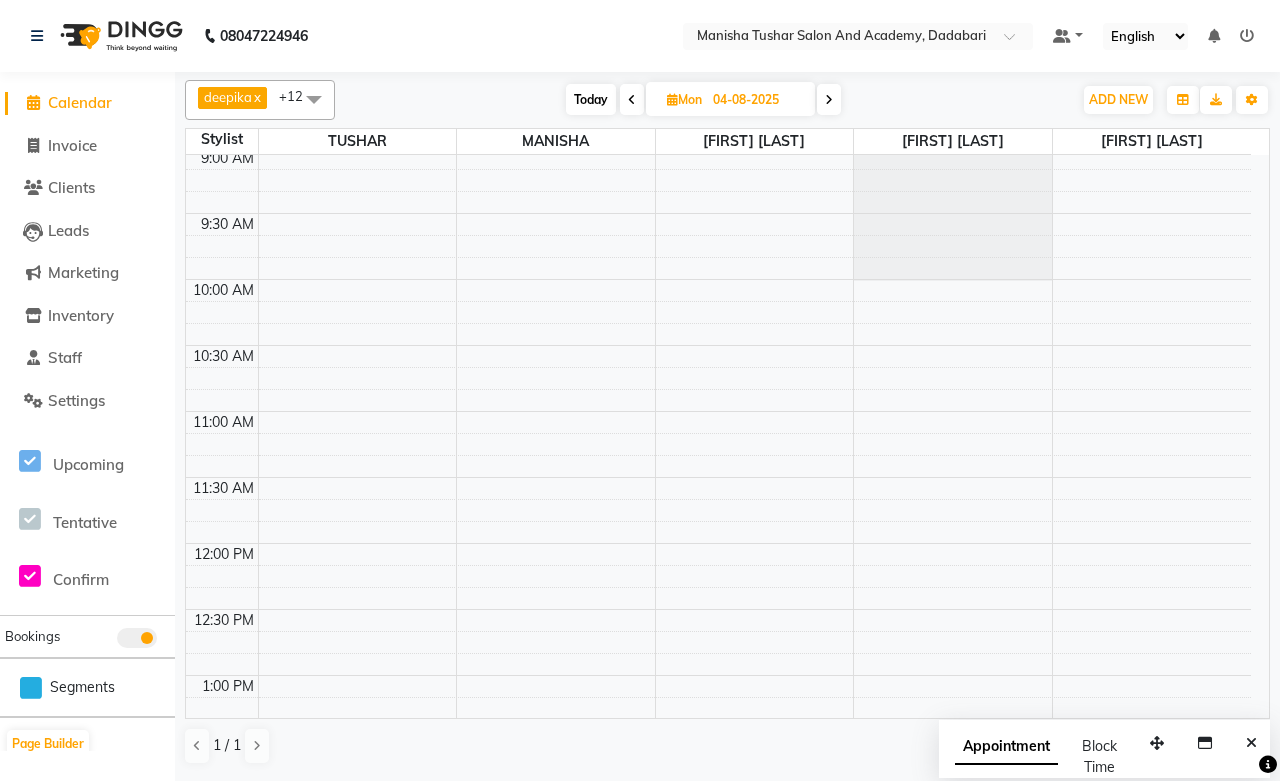 scroll, scrollTop: 262, scrollLeft: 0, axis: vertical 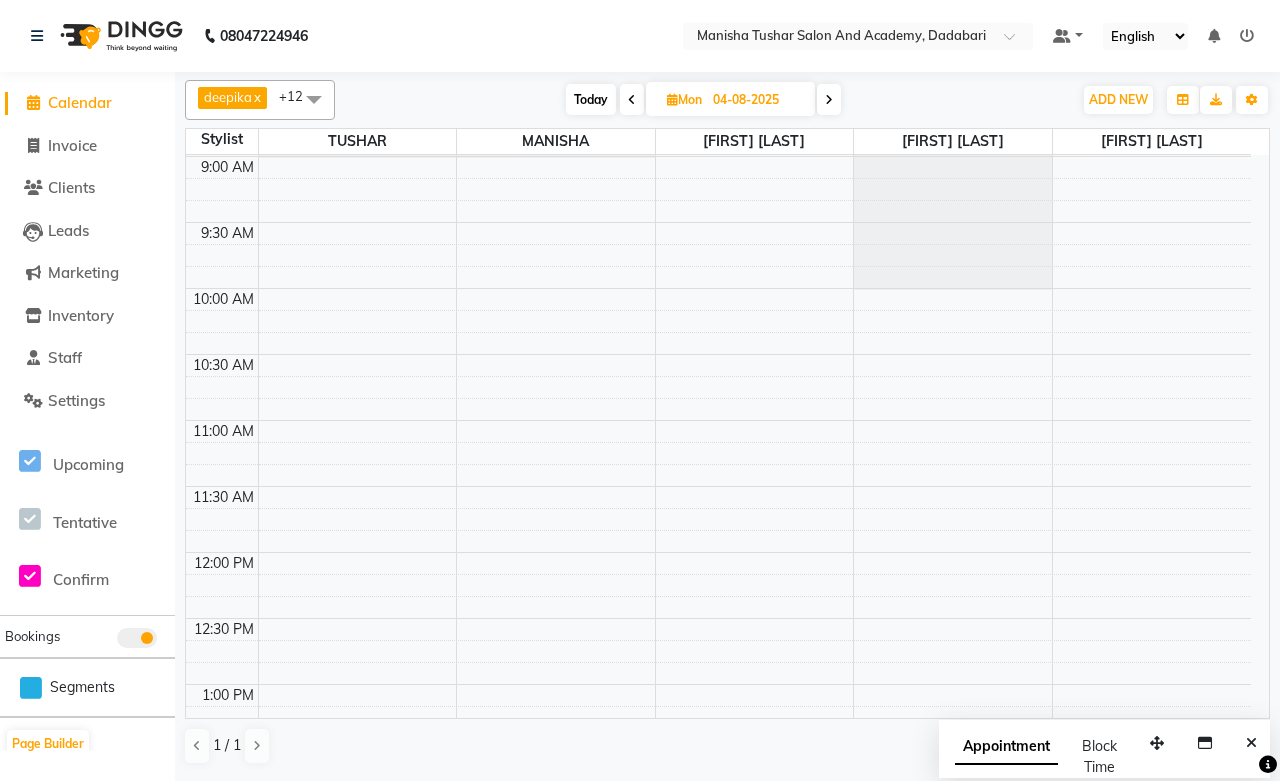 click on "04-08-2025" at bounding box center (757, 100) 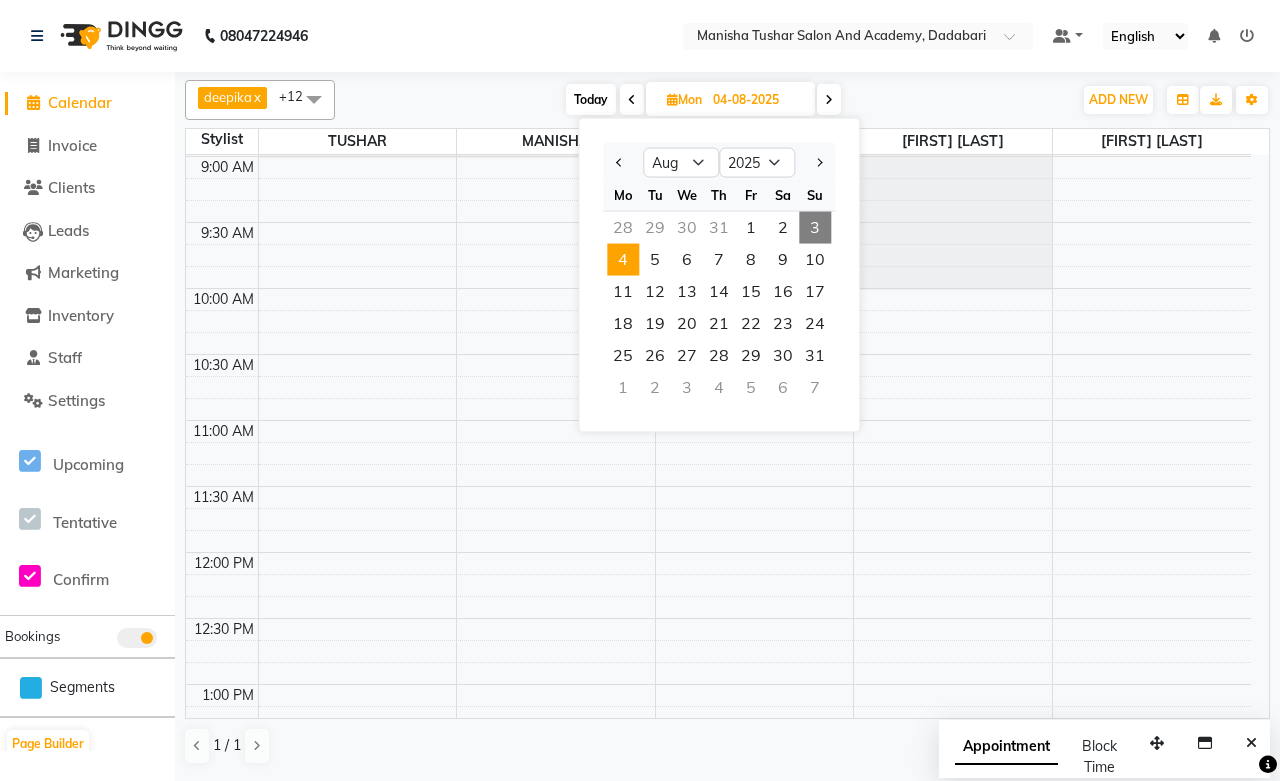 click on "3" at bounding box center [815, 228] 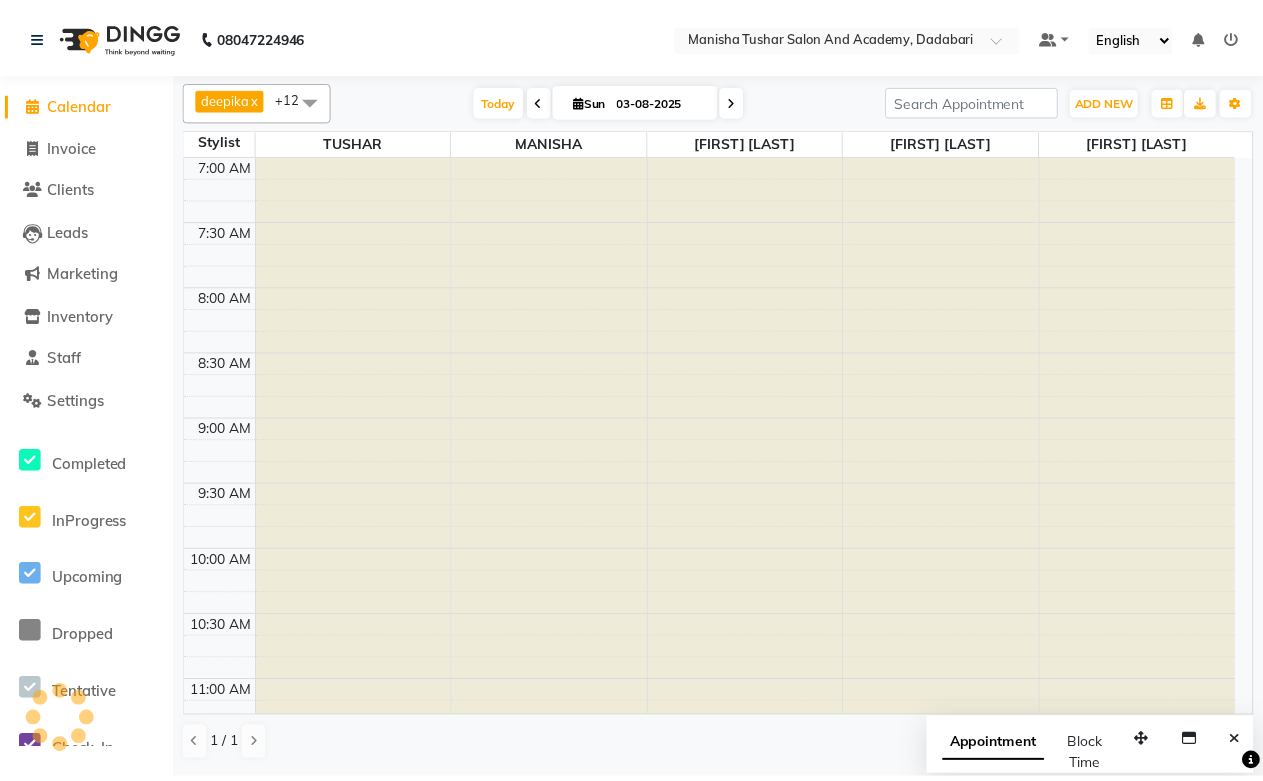 scroll, scrollTop: 928, scrollLeft: 0, axis: vertical 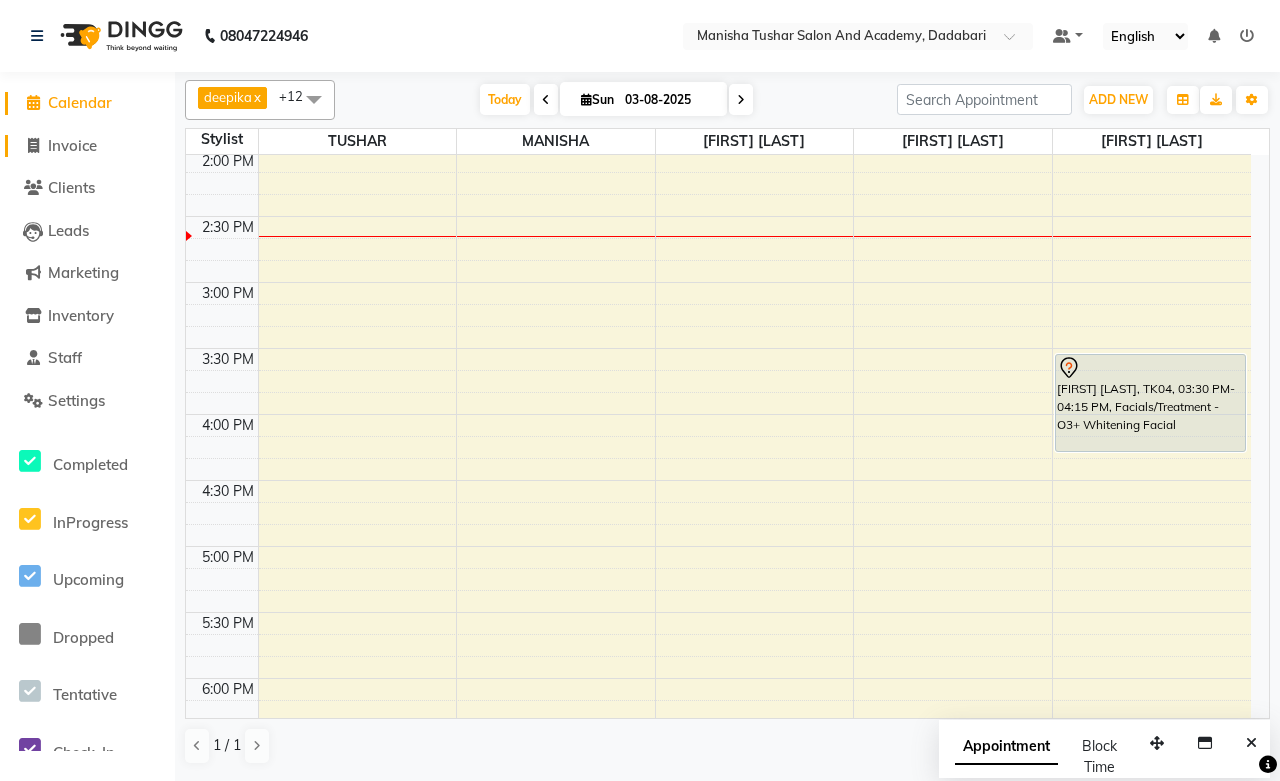 click on "Invoice" 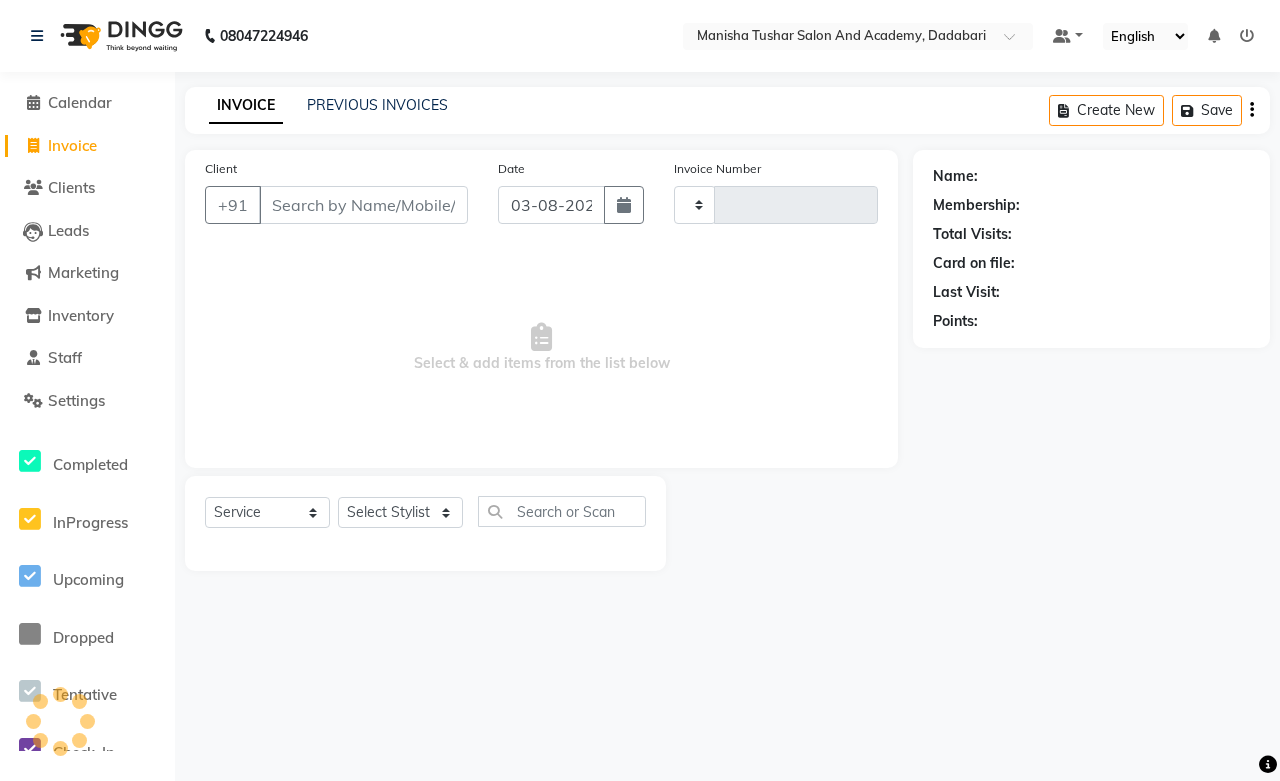type on "0518" 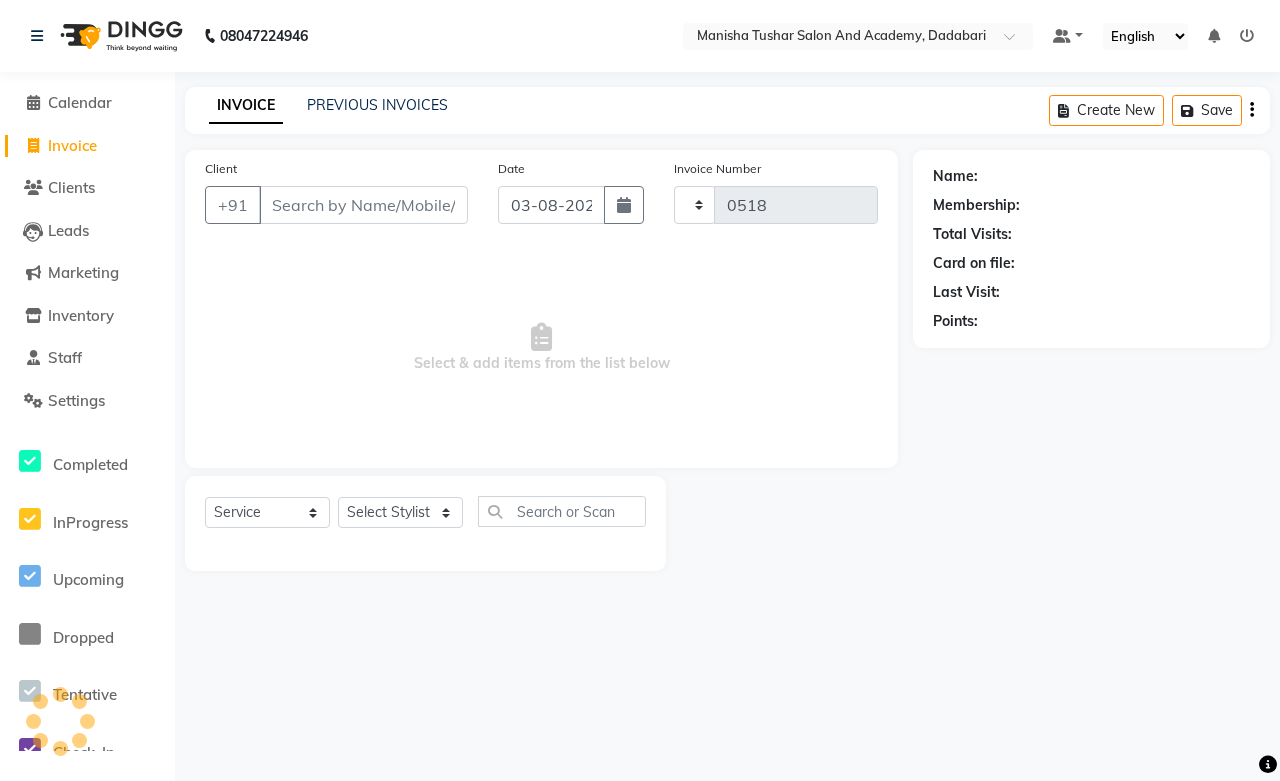 select on "6453" 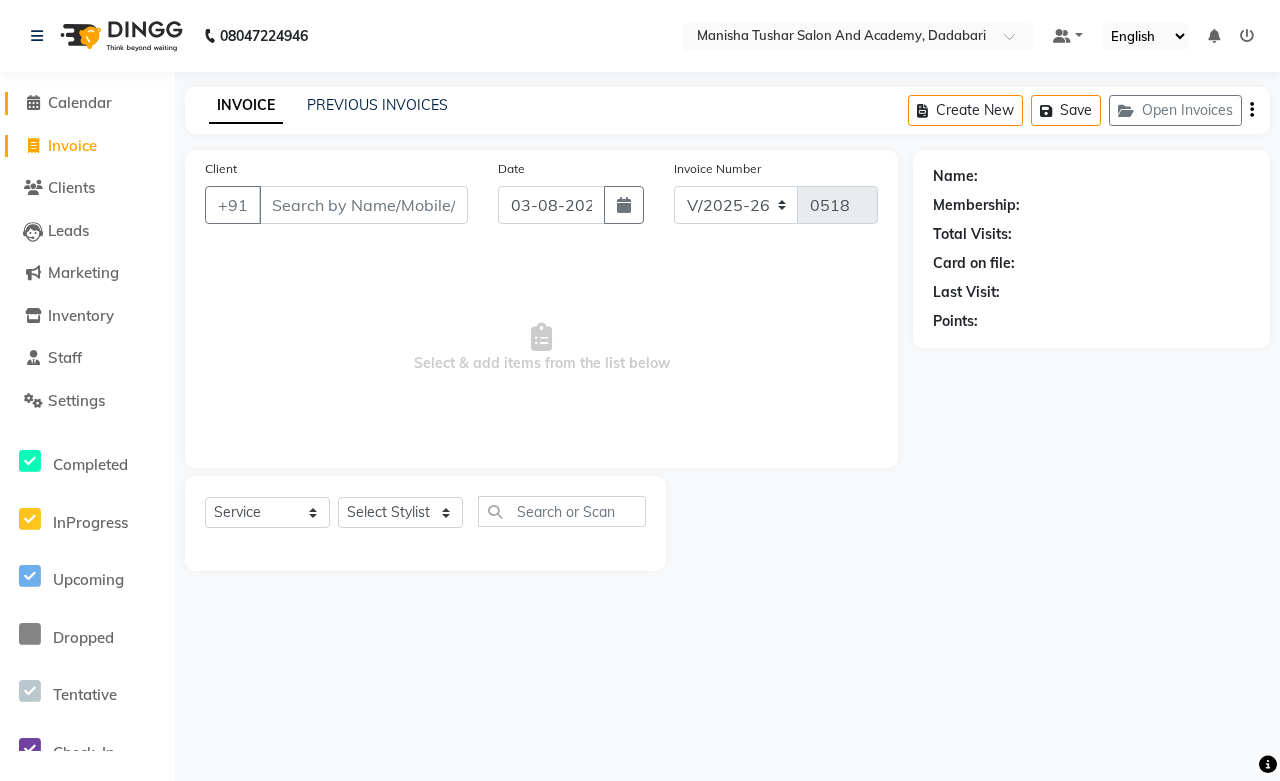 click on "Calendar" 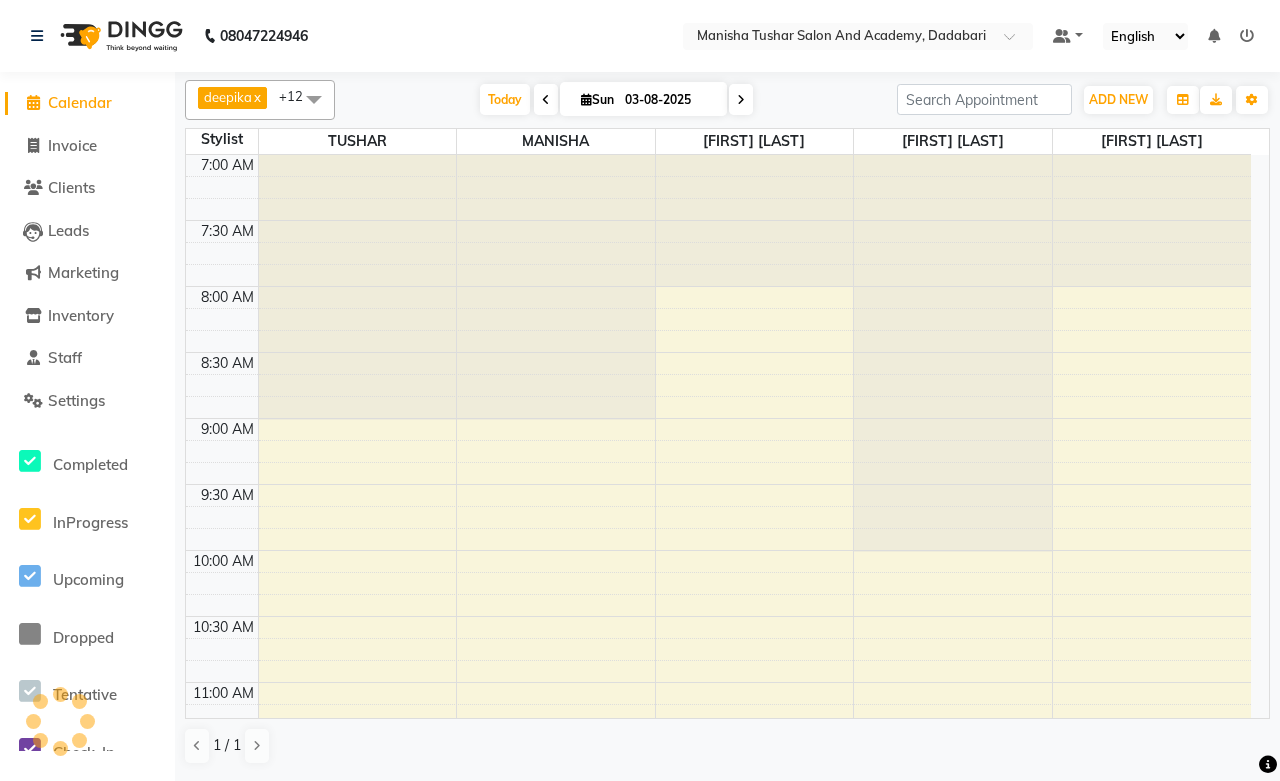 scroll, scrollTop: 928, scrollLeft: 0, axis: vertical 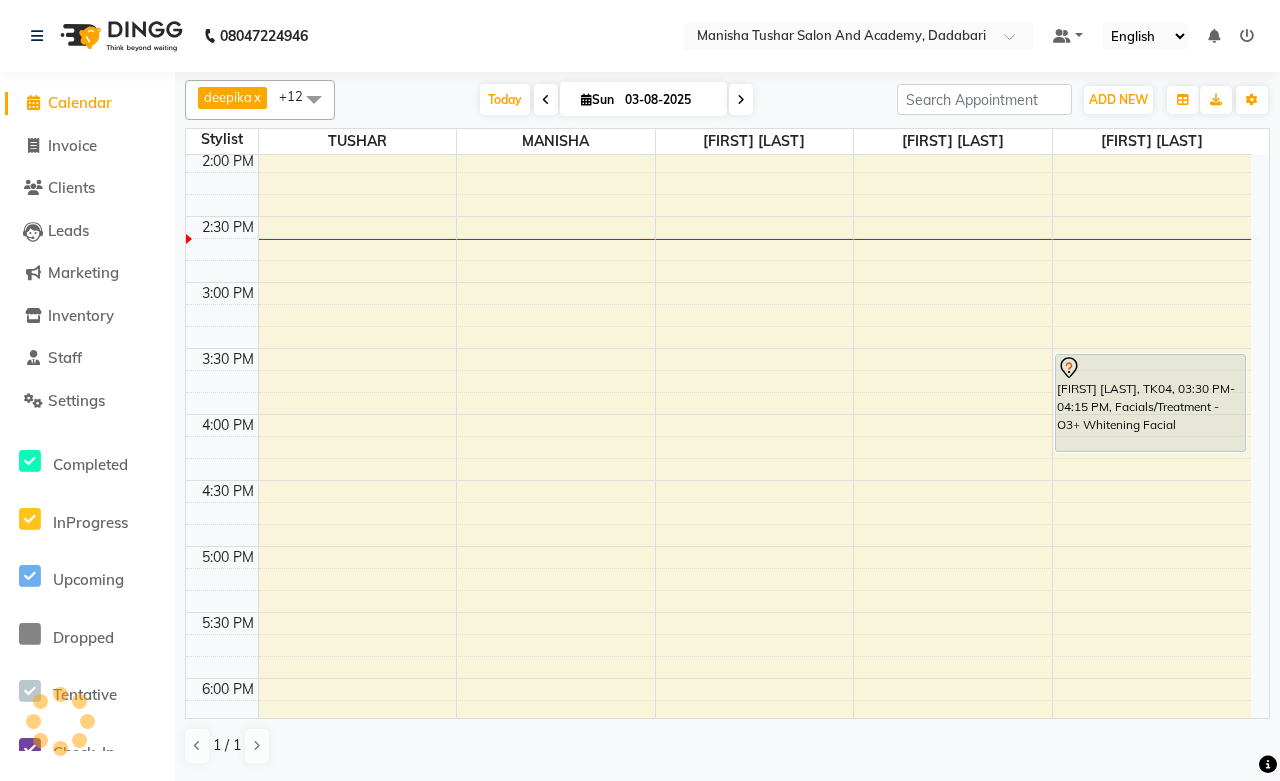 click on "03-08-2025" at bounding box center (669, 100) 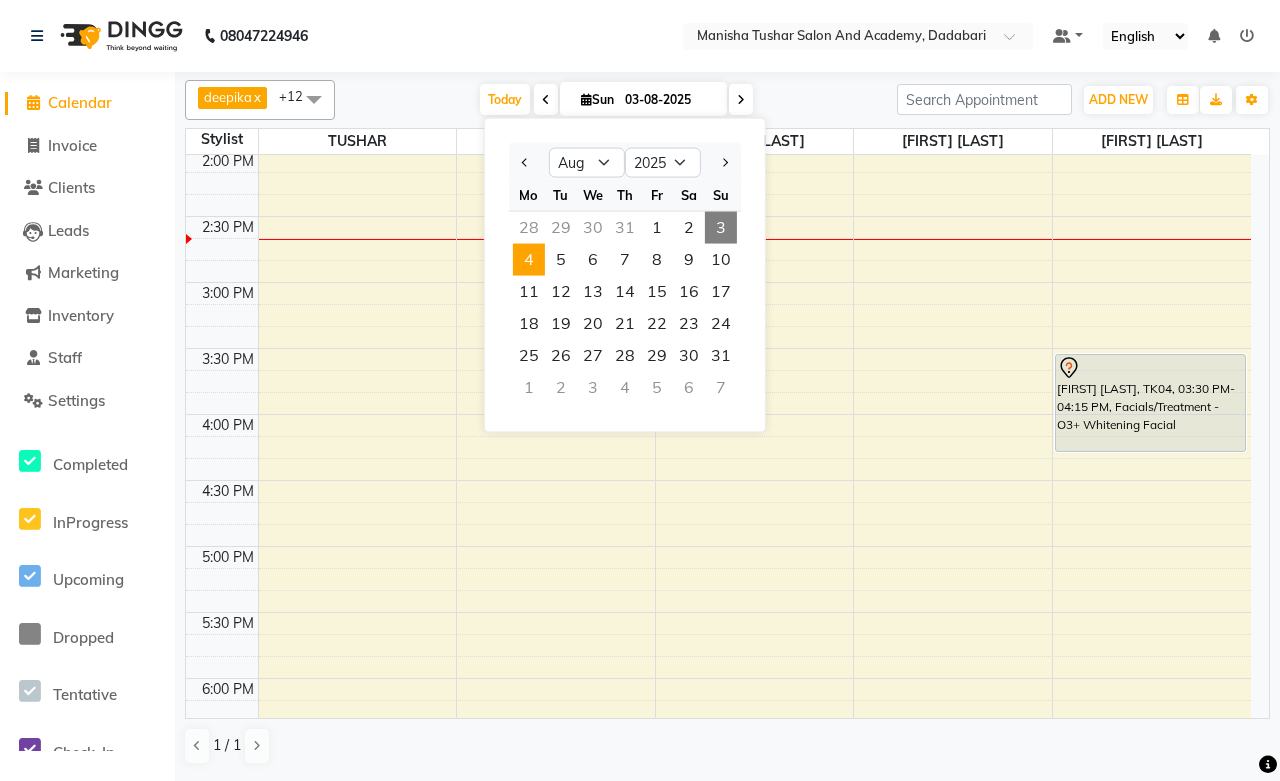 click on "4" at bounding box center [529, 260] 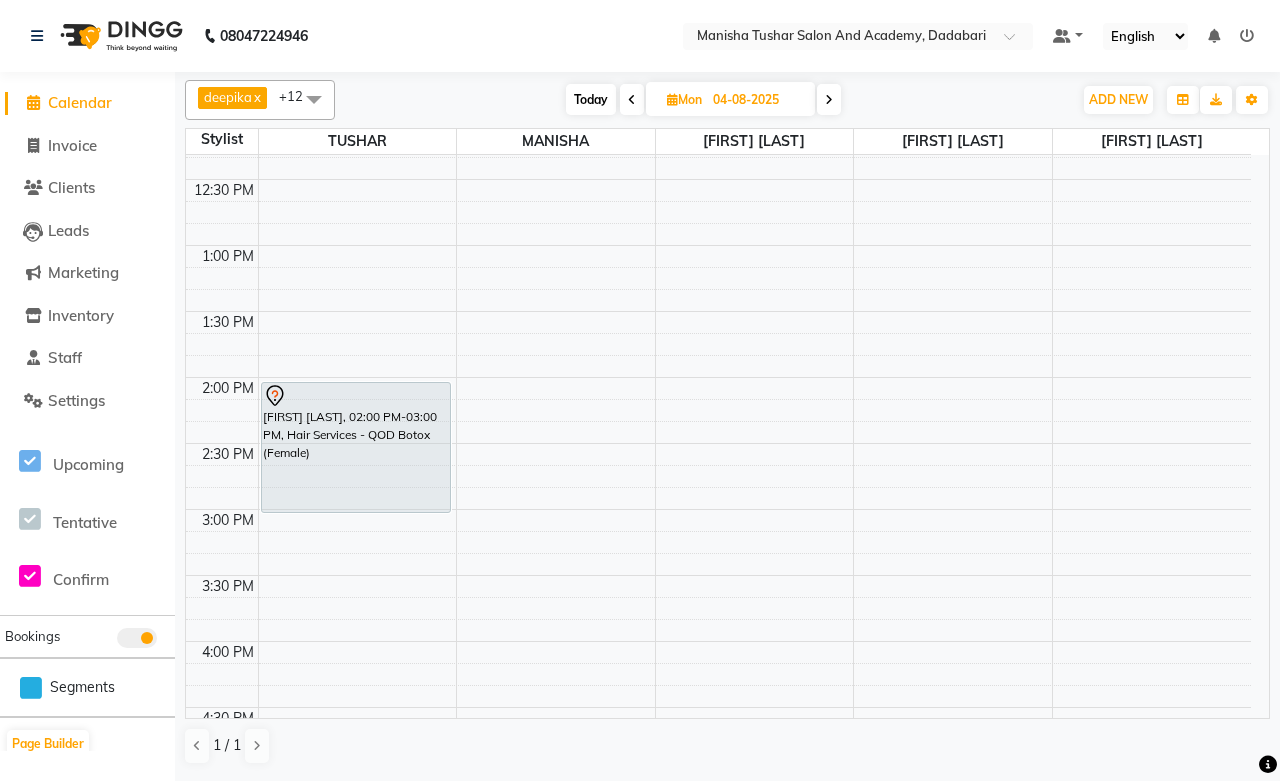 scroll, scrollTop: 373, scrollLeft: 0, axis: vertical 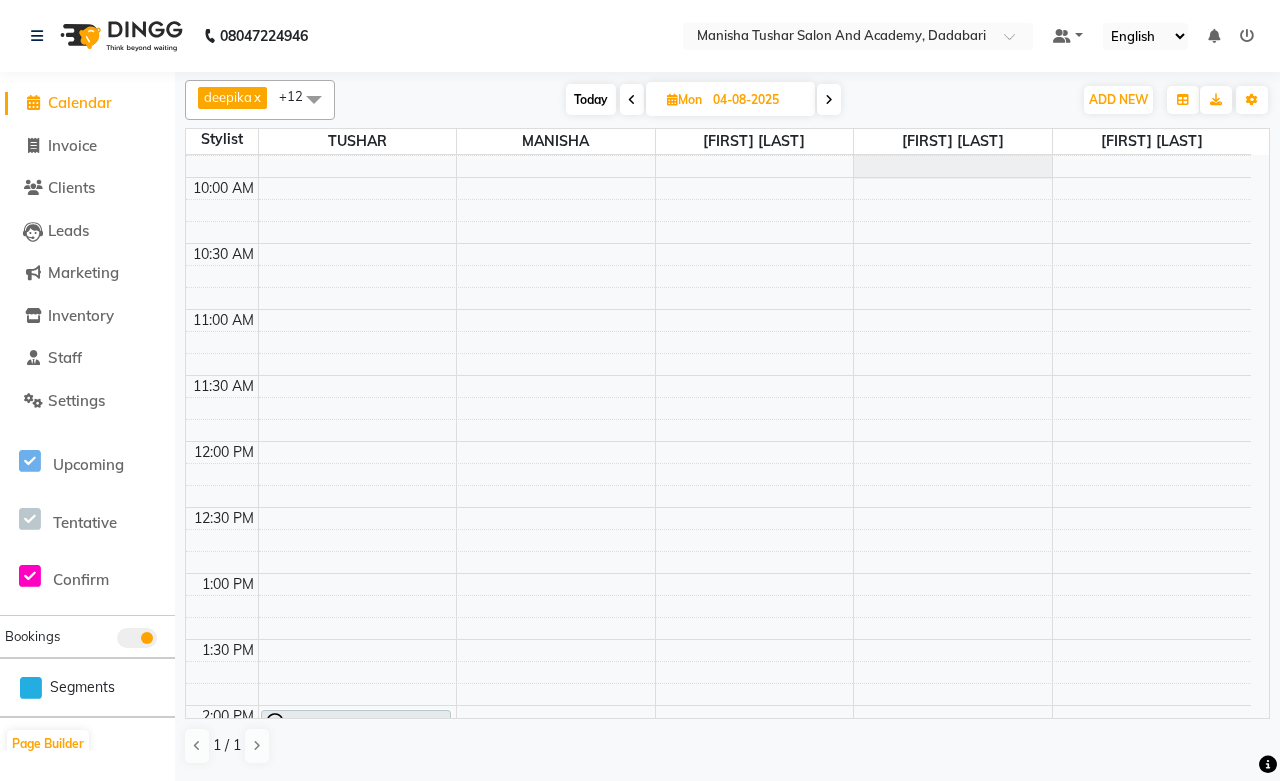 click on "04-08-2025" at bounding box center (757, 100) 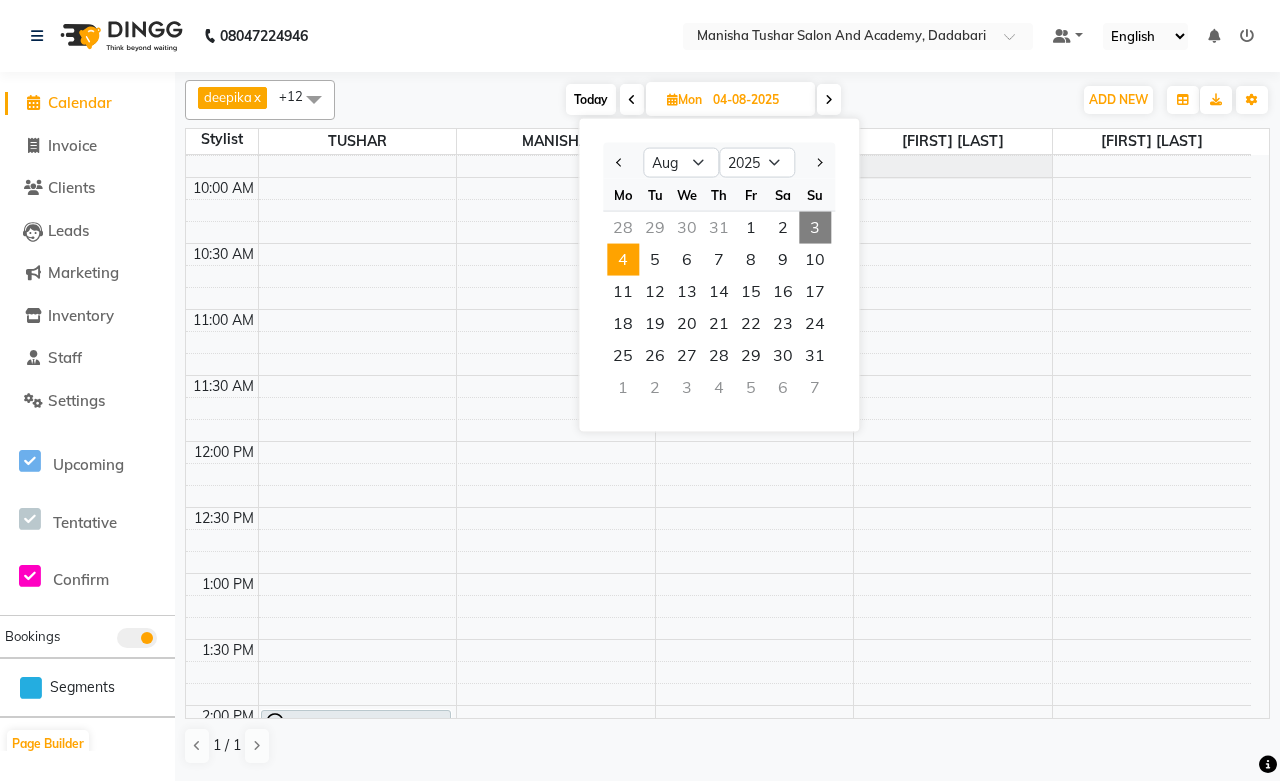 click on "3" at bounding box center [815, 228] 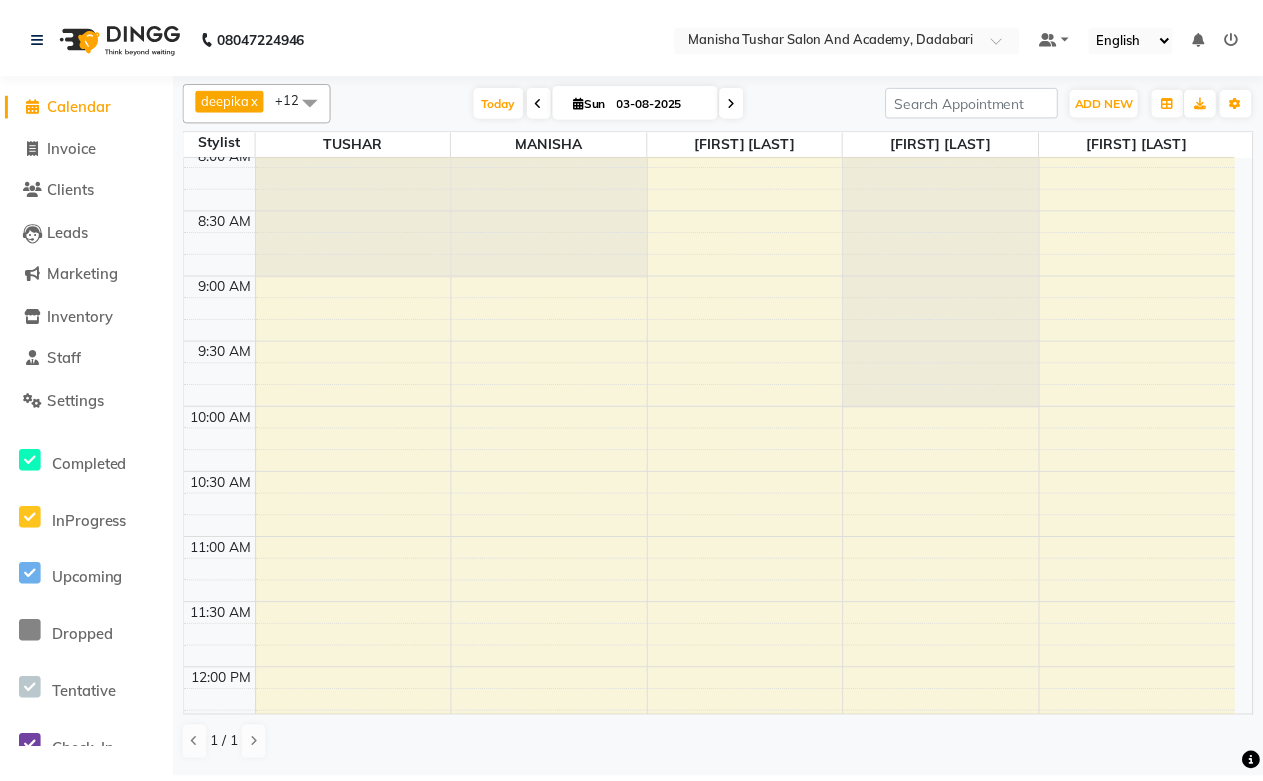 scroll, scrollTop: 0, scrollLeft: 0, axis: both 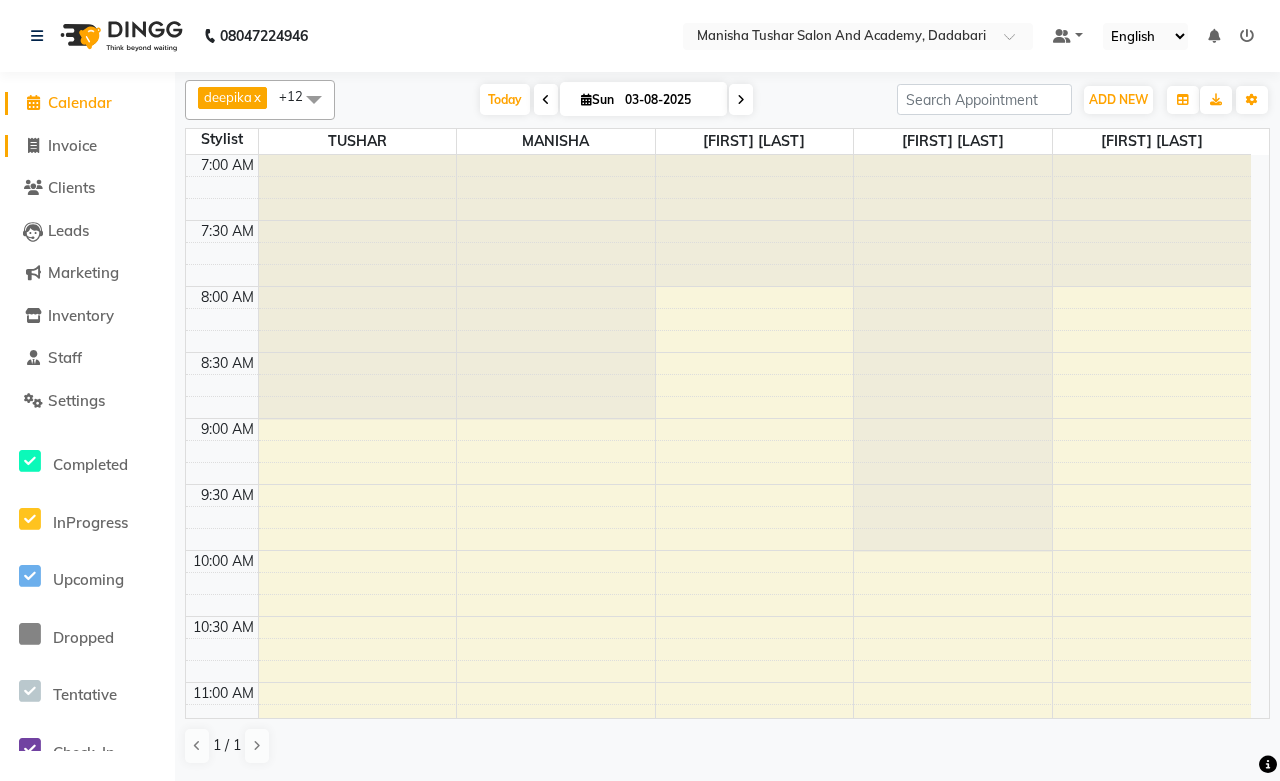 click on "Invoice" 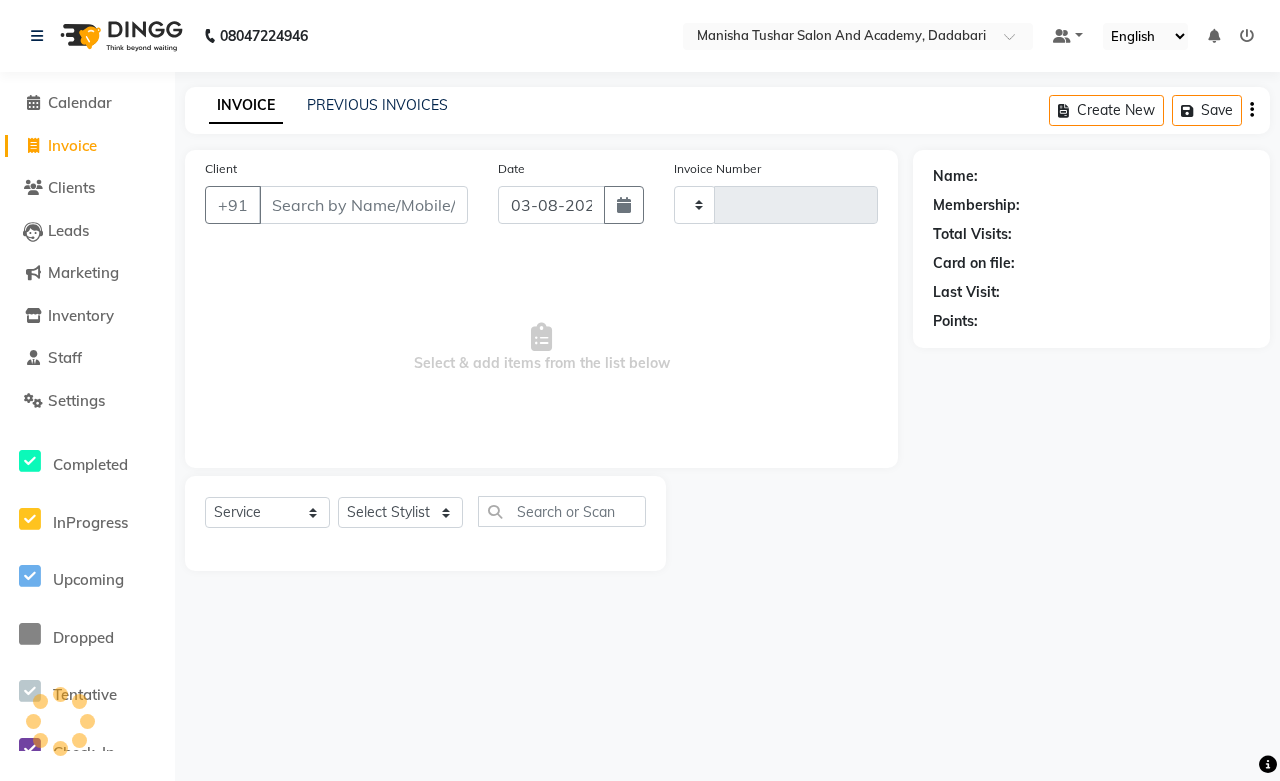 type on "0518" 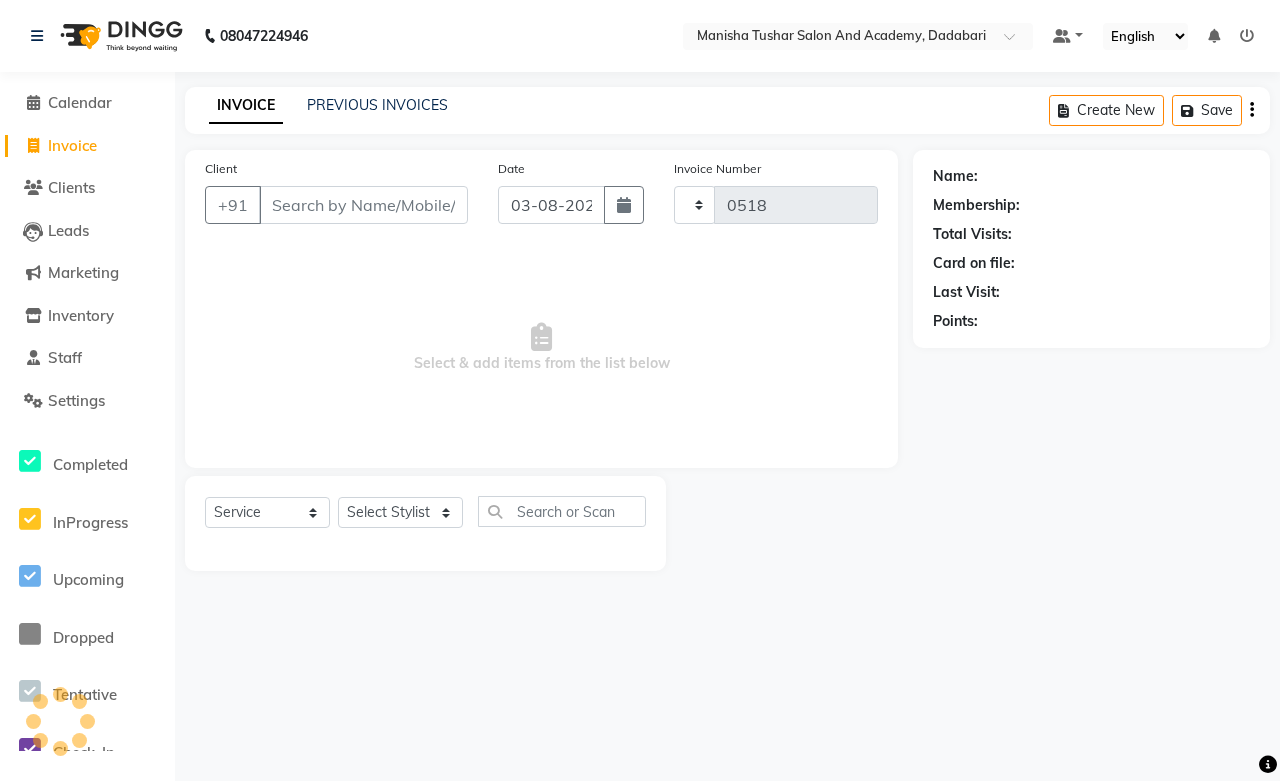 select on "6453" 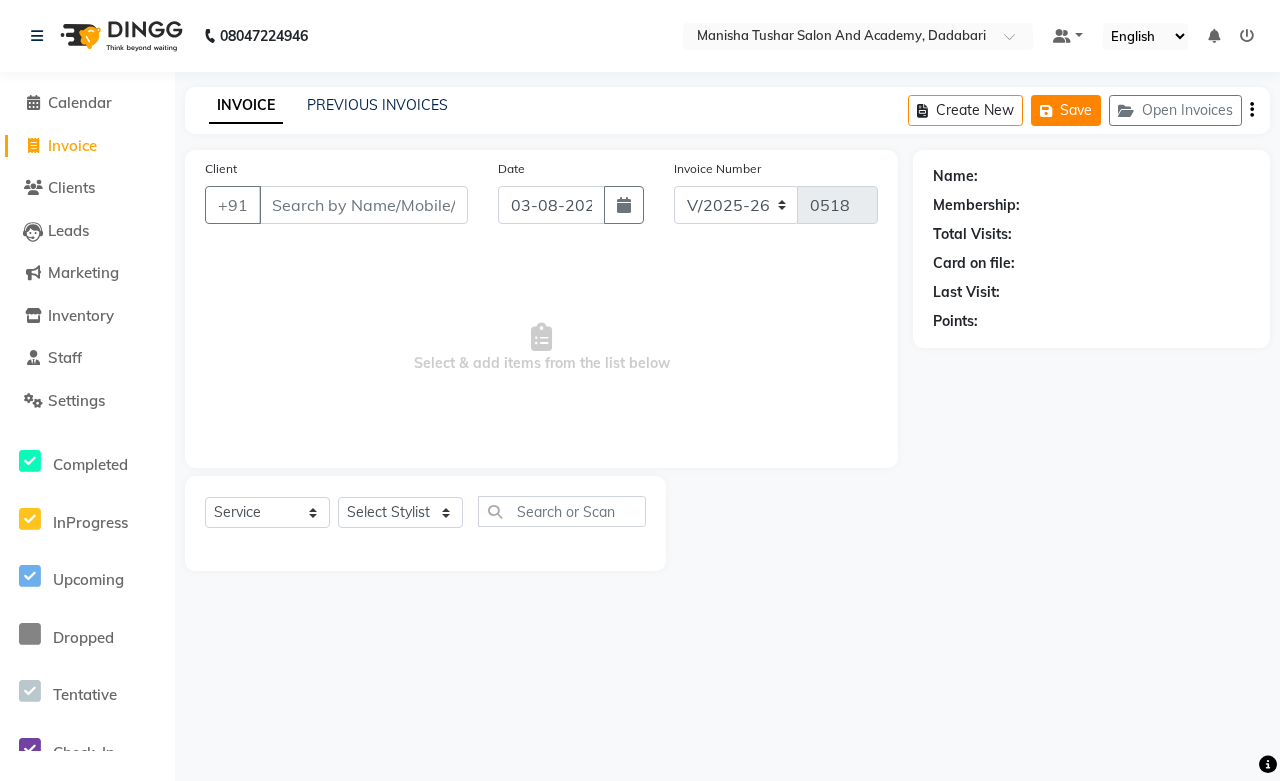 click on "Save" 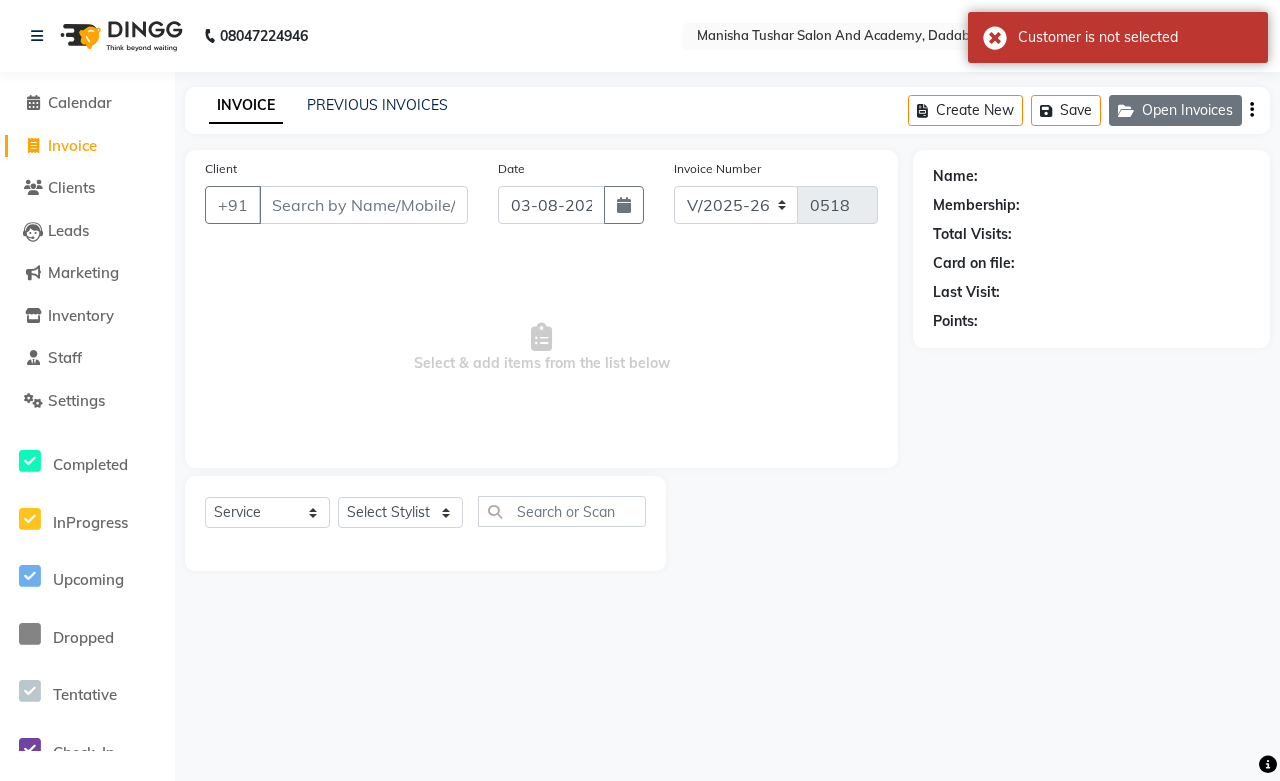 click on "Open Invoices" 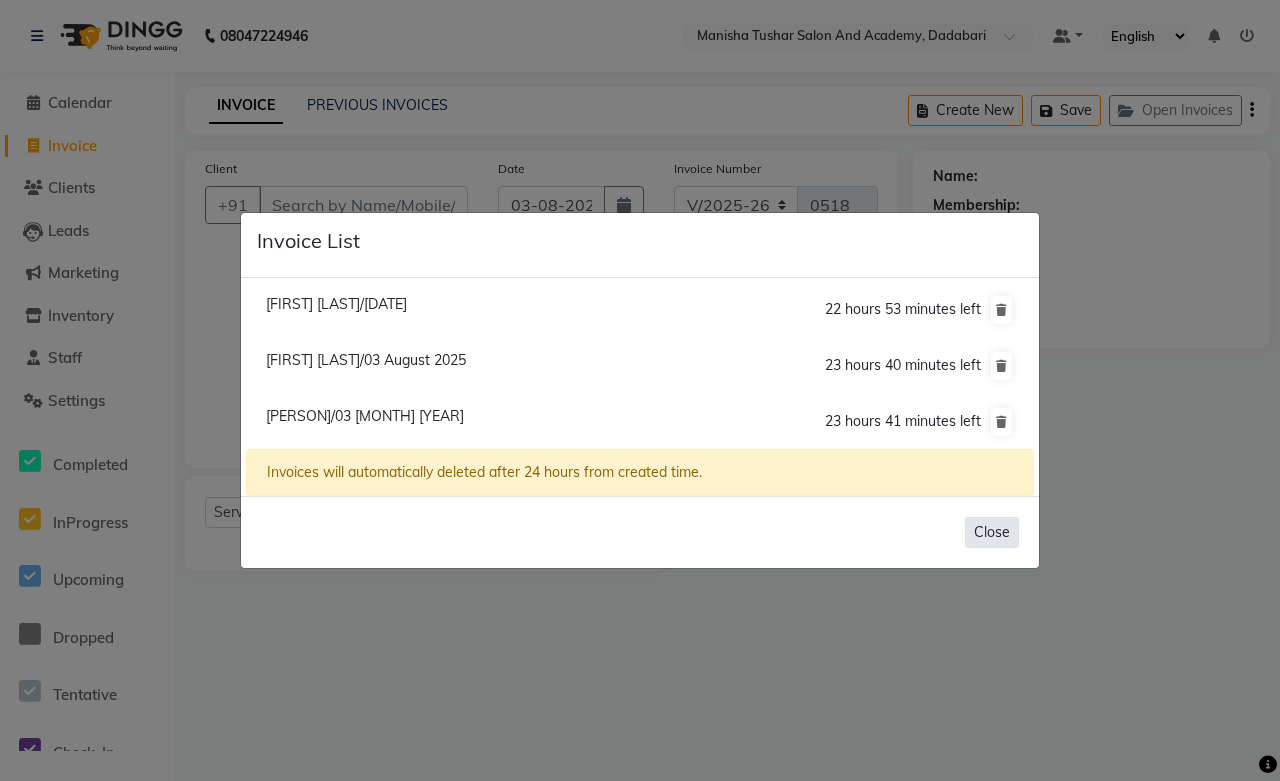 click on "Close" 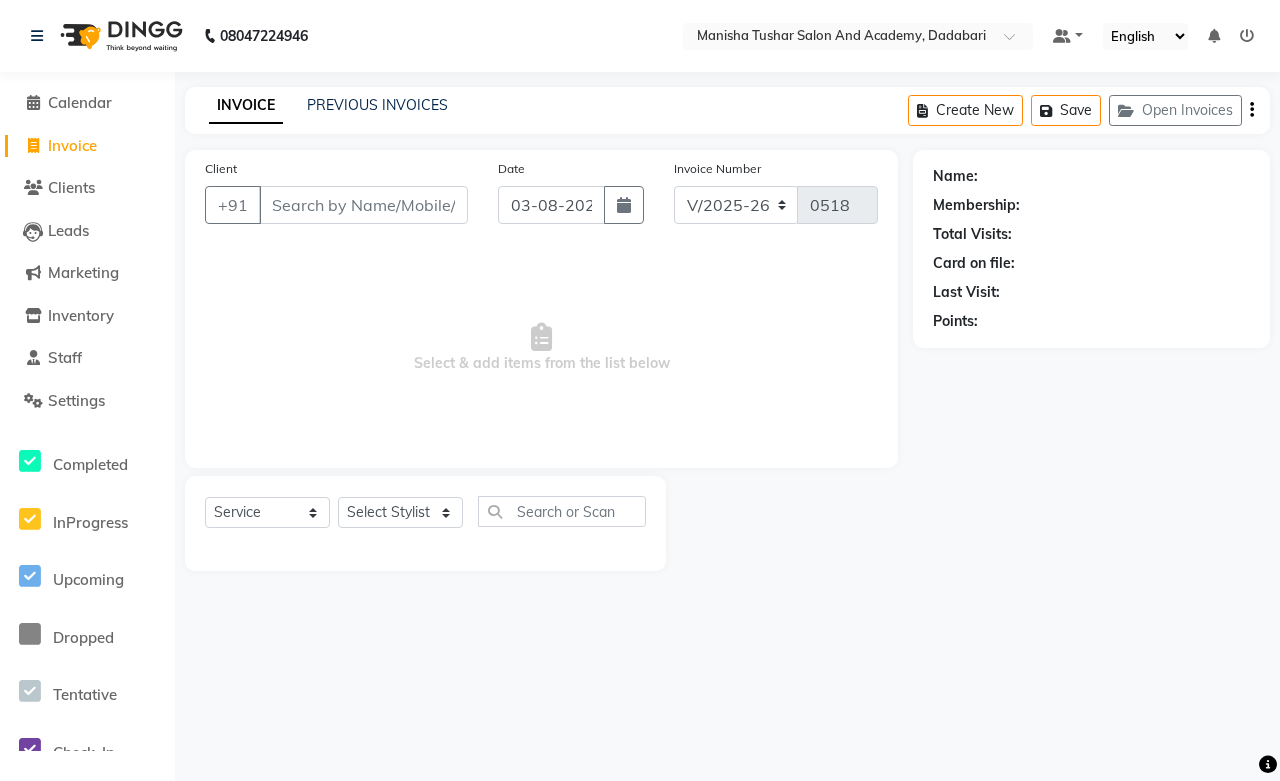 click on "Invoice" 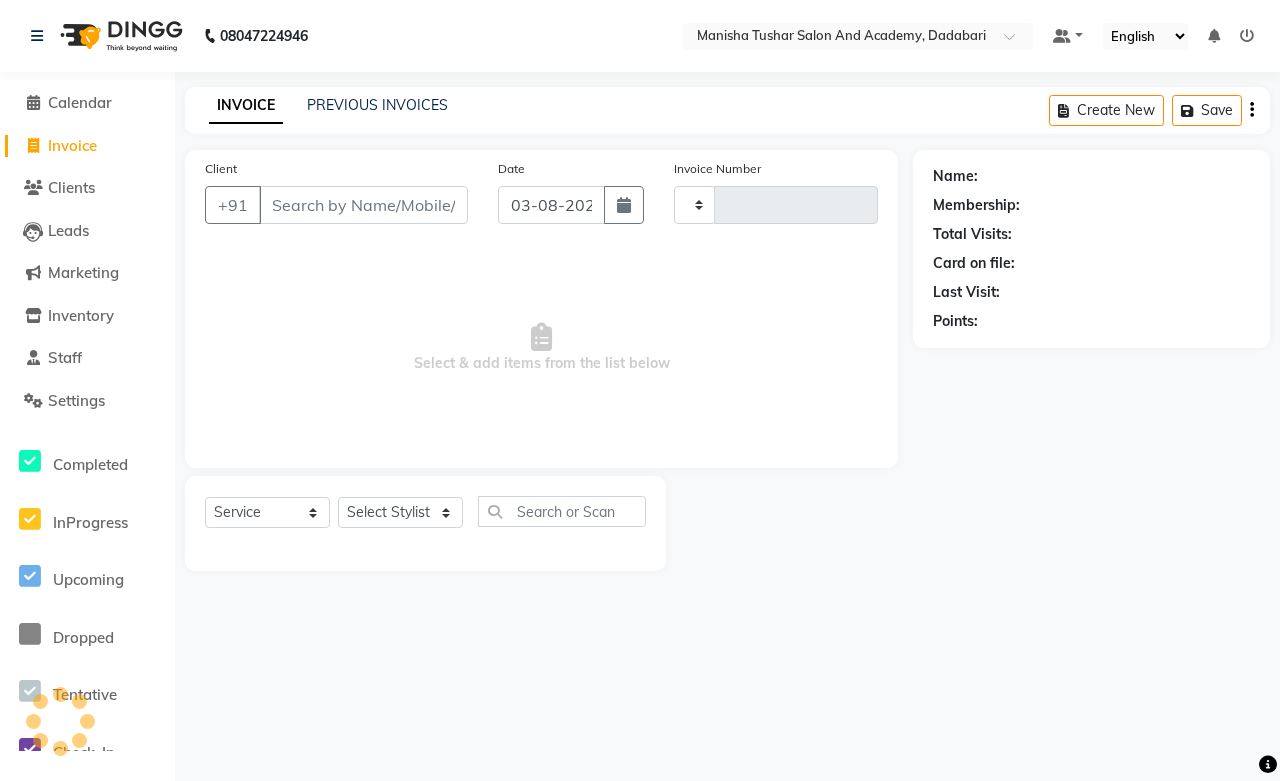 type on "0518" 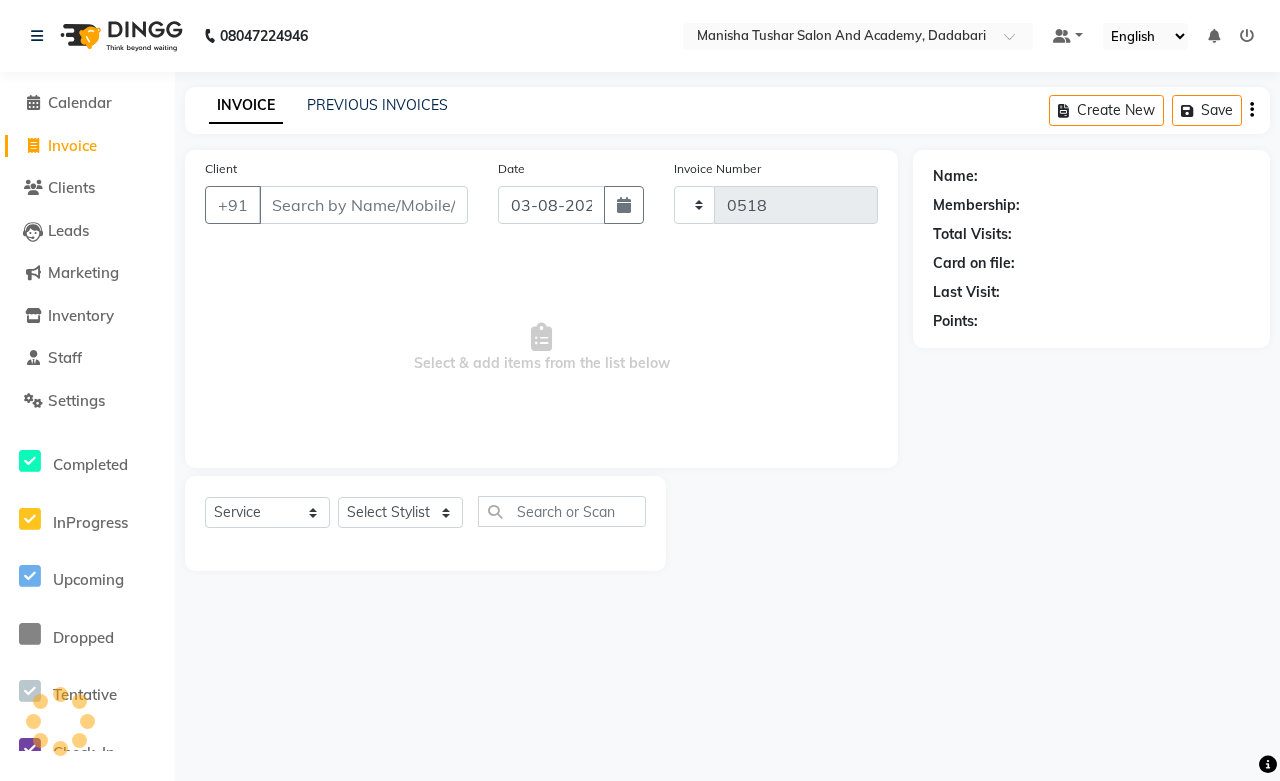 select on "6453" 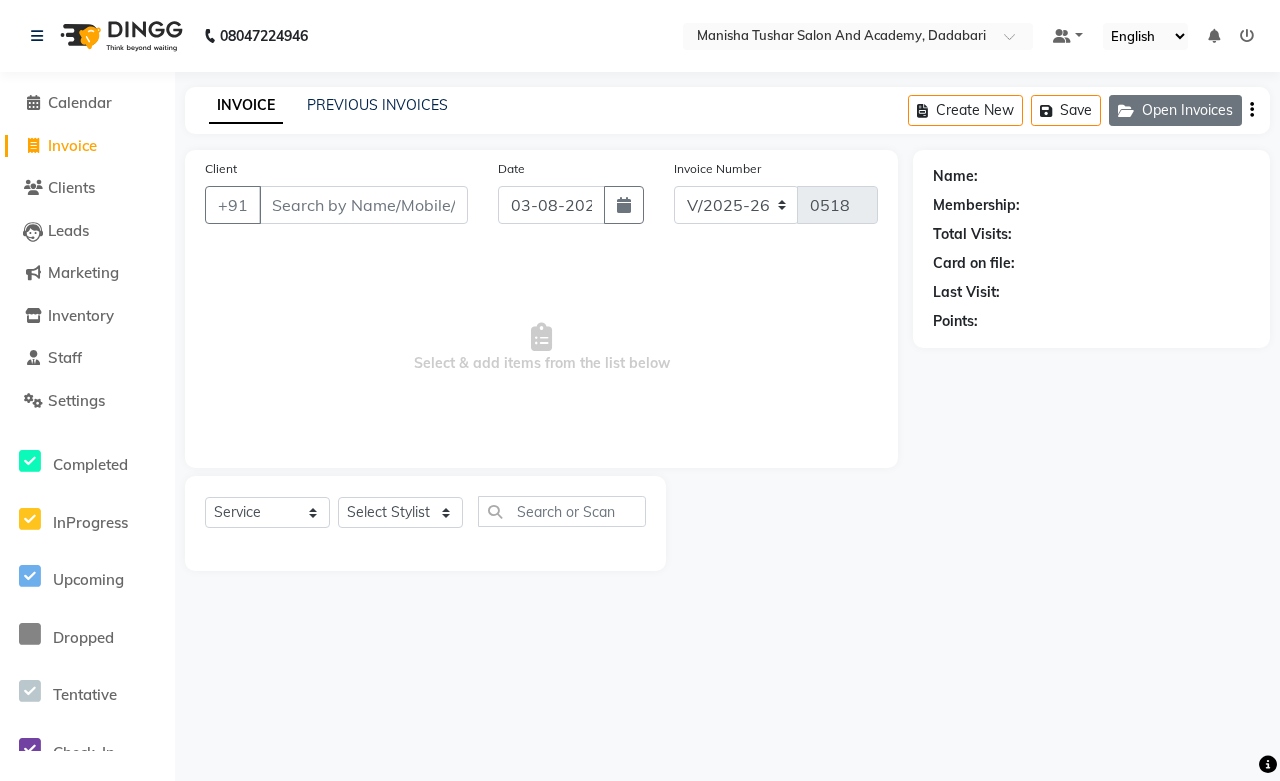 click on "Open Invoices" 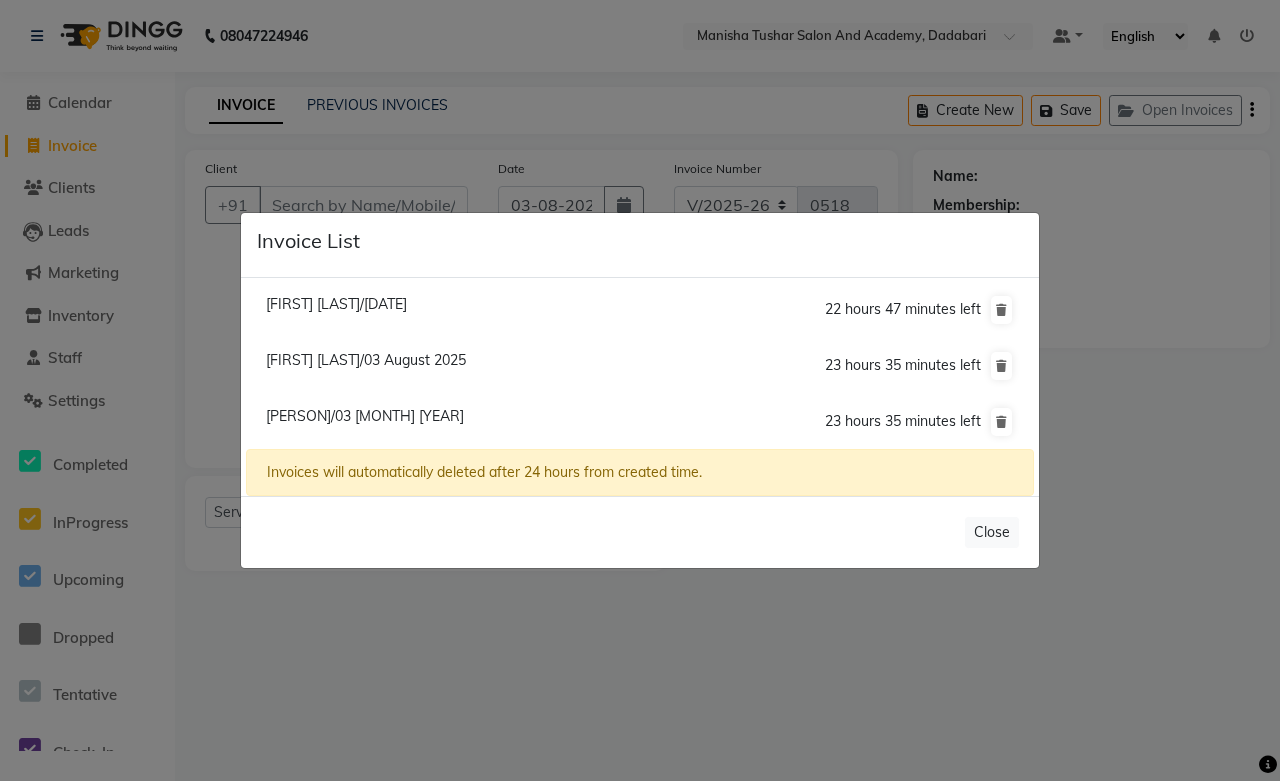 click on "[PERSON]/03 [MONTH] [YEAR]" 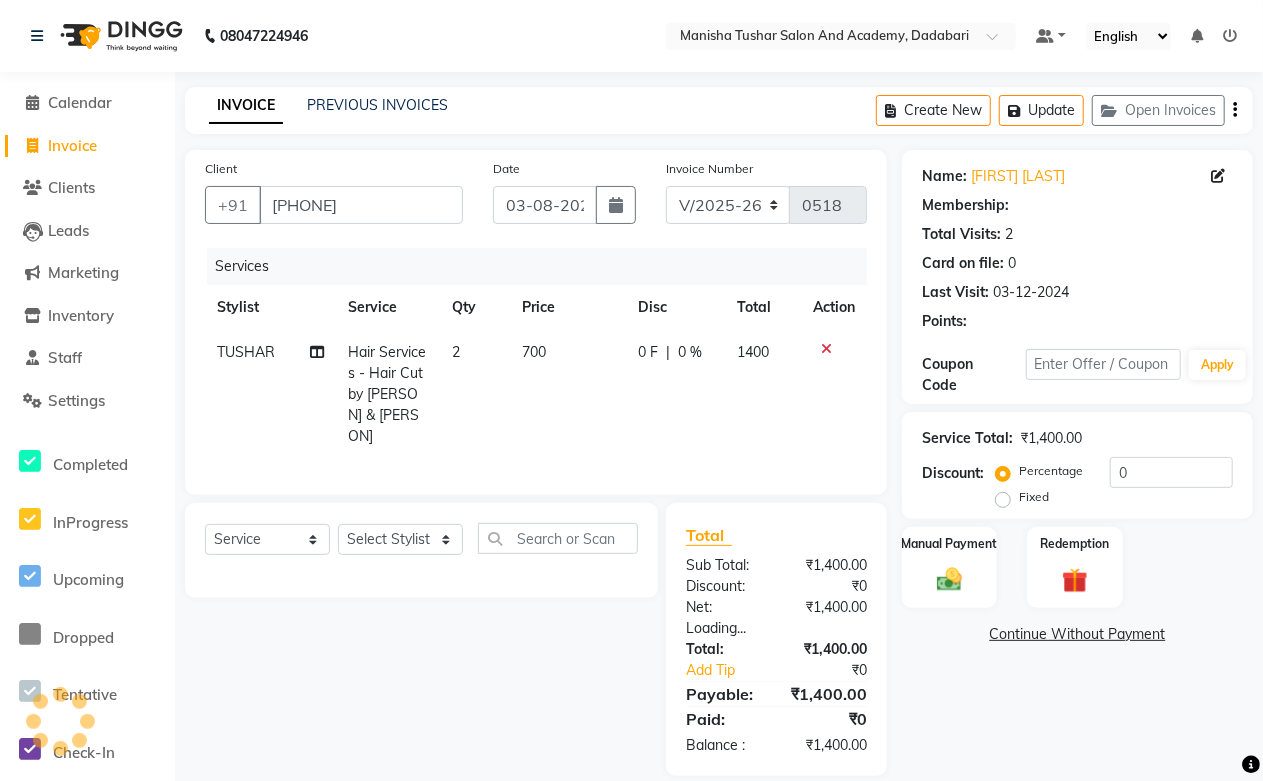click on "700" 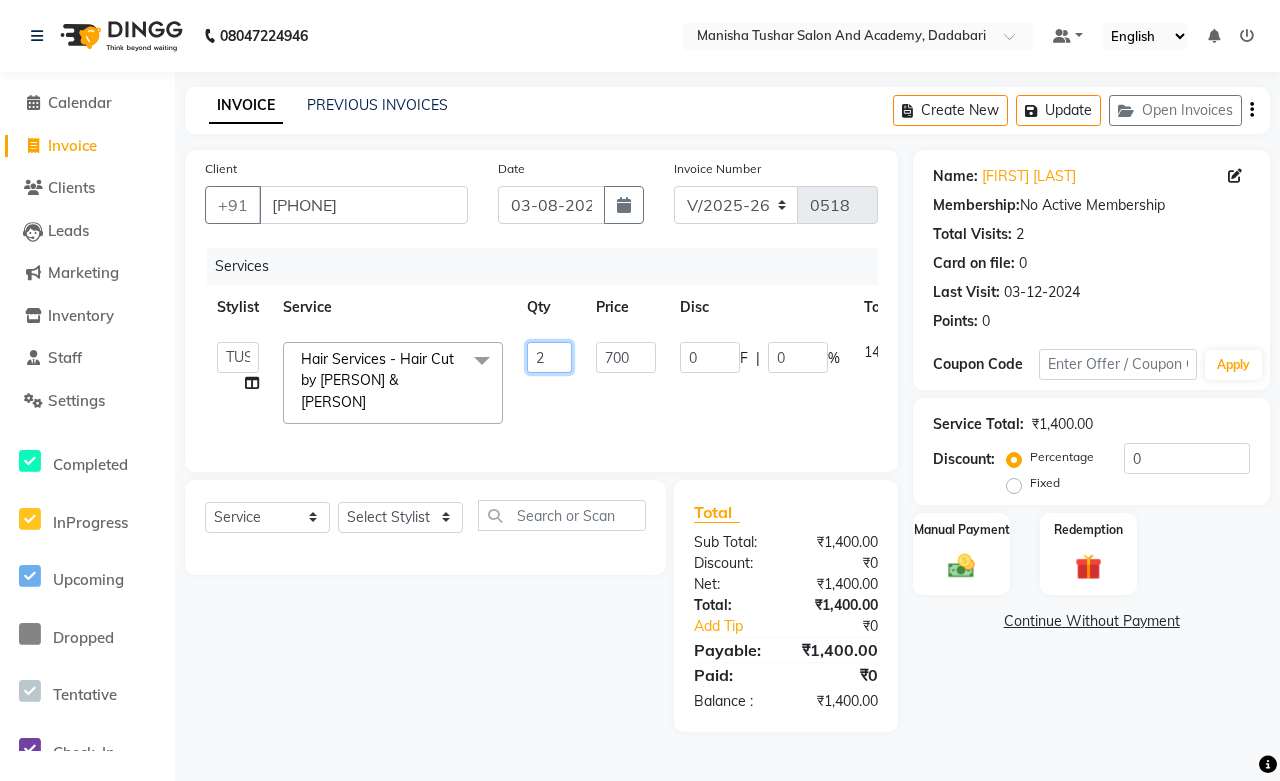 drag, startPoint x: 545, startPoint y: 355, endPoint x: 517, endPoint y: 361, distance: 28.635643 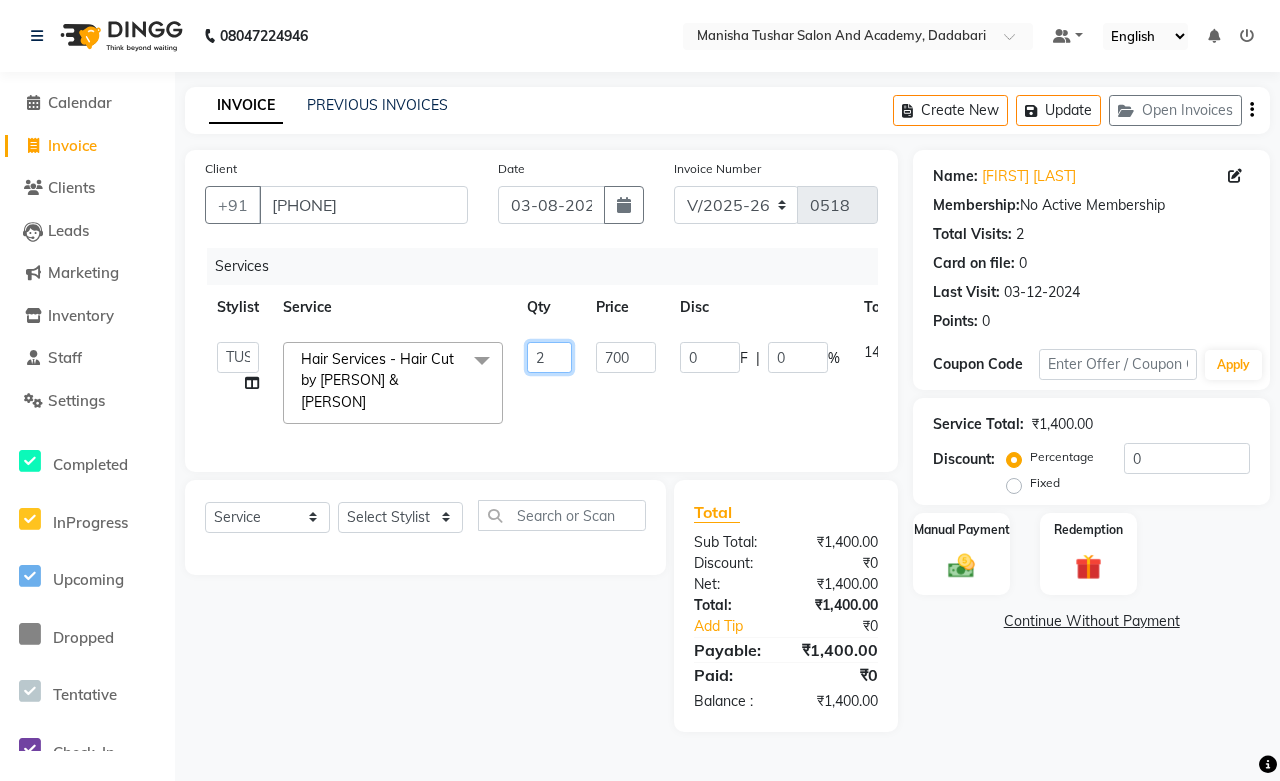 click on "2" 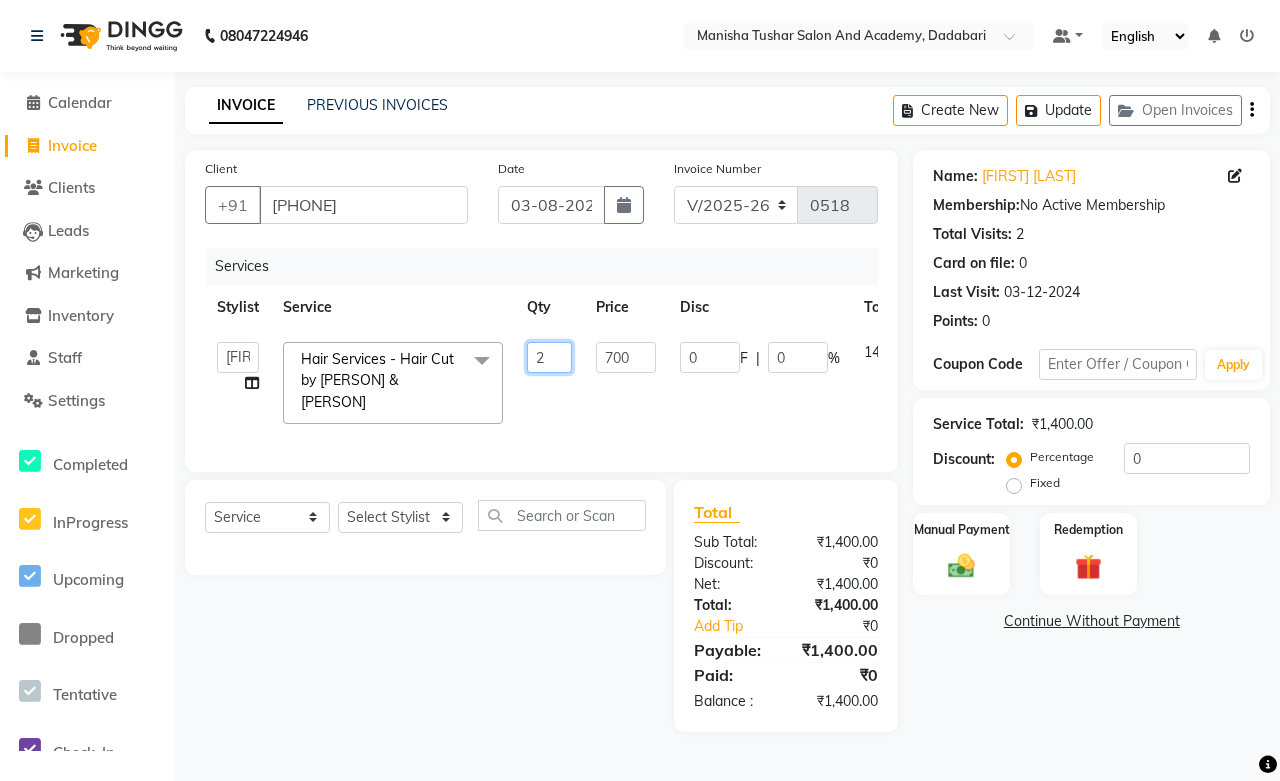 type on "1" 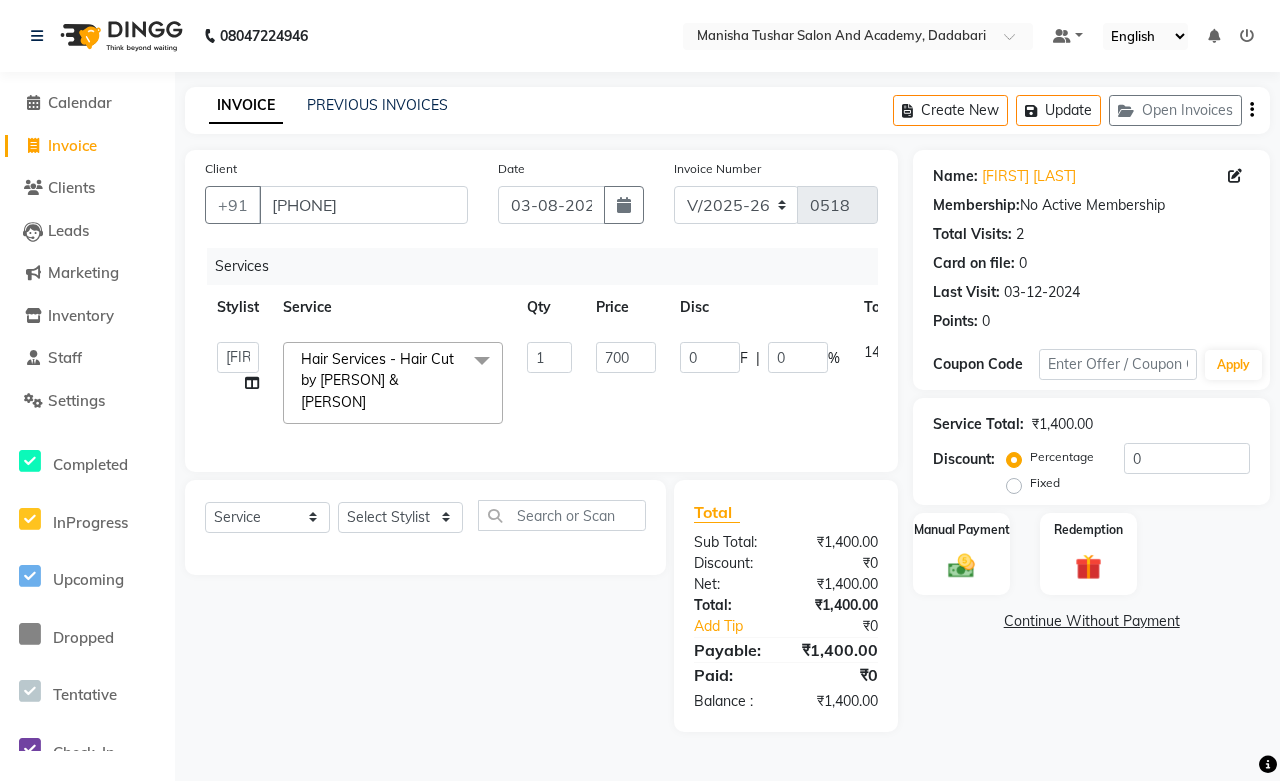 click on "Services Stylist Service Qty Price Disc Total Action [PERSON] [PERSON] [PERSON] [PERSON] [PERSON] [PERSON] [PERSON] [PERSON] [PERSON] [PERSON] [PERSON] [PERSON] [PERSON] [PERSON] [PERSON] [PERSON] [PERSON] [PERSON] [PERSON] [PERSON] Hair Color - Global Color Schwarzcopf ([CURRENCY][NUMBER]) x Nails - Normal Nail Polish ([CURRENCY][NUMBER]) Nails - UV Gel Polish with Art ([CURRENCY][NUMBER]) Nails - Nail Extensions ([CURRENCY][NUMBER]) Nails - Nail Extensions + Polish + Art ([CURRENCY][NUMBER]) Nails - UV Gel Polish ([CURRENCY][NUMBER]) Nails - Gel Polish Removal ([CURRENCY][NUMBER]) Nails - Extension Removal ([CURRENCY][NUMBER]) Nails - Feet Gel Polish ([CURRENCY][NUMBER]) Nails - Feet Extension ([CURRENCY][NUMBER]) Nails - Refill (Acrylic Gel) ([CURRENCY][NUMBER]) Nails - Nail Paint Remover ([CURRENCY][NUMBER]) Nails - Feet Gel Polish Removal ([CURRENCY][NUMBER]) Nails - UV Gel Polsih With Art ([CURRENCY][NUMBER]) Nails - French Nail Art ([CURRENCY][NUMBER]) Nails - UV Gel Polish with Cat Eye ([CURRENCY][NUMBER]) Nails - Feet Overlays ([CURRENCY][NUMBER]) Nails - Overlays ([CURRENCY][NUMBER]) 1 [NUMBER] [NUMBER] F" 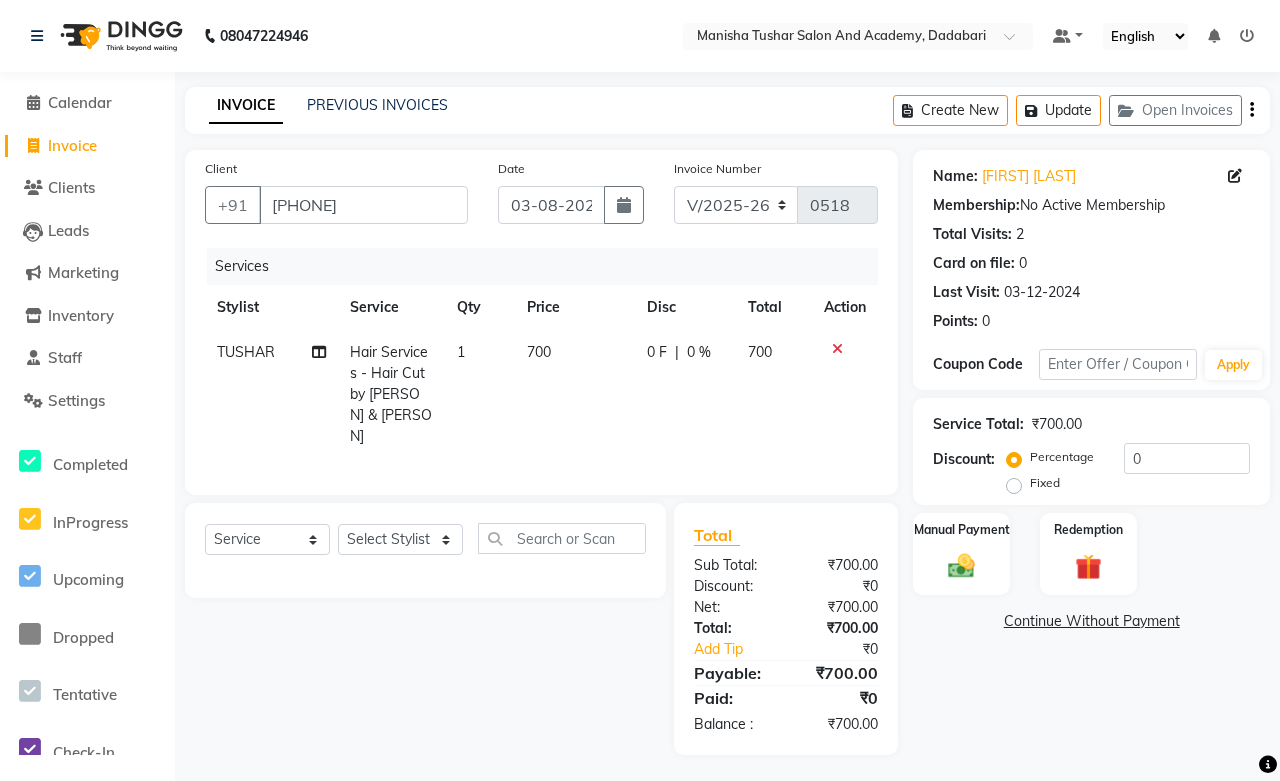click on "700" 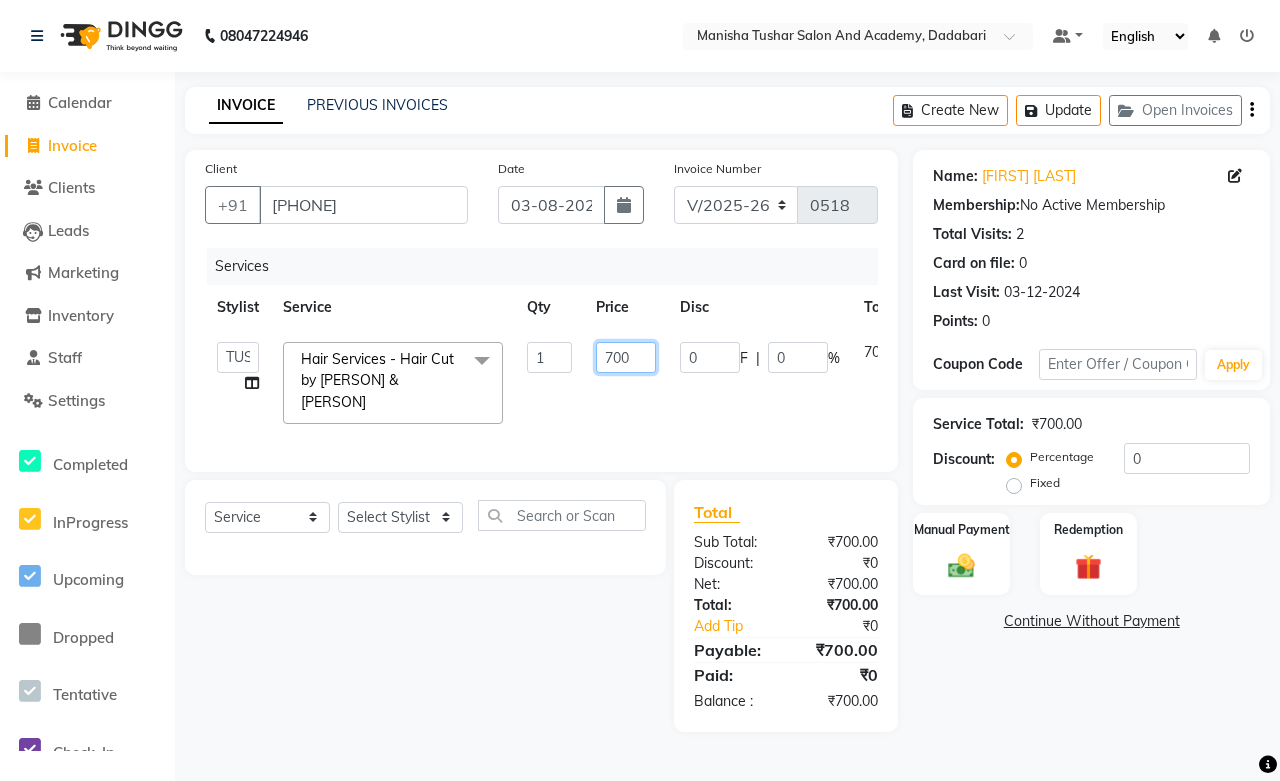 drag, startPoint x: 642, startPoint y: 364, endPoint x: 468, endPoint y: 341, distance: 175.51353 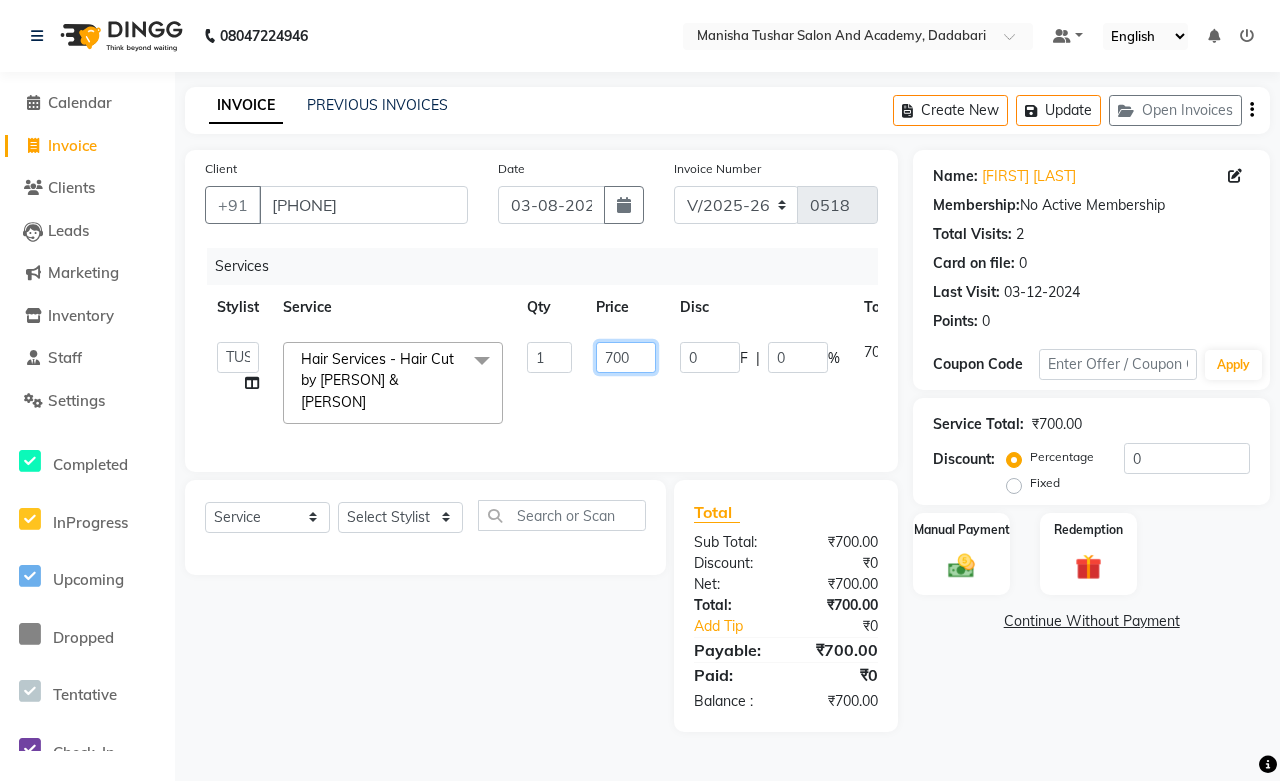 click on "Services Stylist Service Qty Price Disc Total Action [PERSON] [PERSON] [PERSON] [PERSON] [PERSON] [PERSON] [PERSON] [PERSON] [PERSON] [PERSON] [PERSON] [PERSON] [PERSON] [PERSON] [PERSON] [PERSON] [PERSON] [PERSON] [PERSON] [PERSON] Hair Color - Global Color Schwarzcopf ([CURRENCY][NUMBER]) x Nails - Normal Nail Polish ([CURRENCY][NUMBER]) Nails - UV Gel Polish with Art ([CURRENCY][NUMBER]) Nails - Nail Extensions ([CURRENCY][NUMBER]) Nails - Nail Extensions + Polish + Art ([CURRENCY][NUMBER]) Nails - UV Gel Polish ([CURRENCY][NUMBER]) Nails - Gel Polish Removal ([CURRENCY][NUMBER]) Nails - Extension Removal ([CURRENCY][NUMBER]) Nails - Feet Gel Polish ([CURRENCY][NUMBER]) Nails - Feet Extension ([CURRENCY][NUMBER]) Nails - Refill (Acrylic Gel) ([CURRENCY][NUMBER]) Nails - Nail Paint Remover ([CURRENCY][NUMBER]) Nails - Feet Gel Polish Removal ([CURRENCY][NUMBER]) Nails - UV Gel Polsih With Art ([CURRENCY][NUMBER]) Nails - French Nail Art ([CURRENCY][NUMBER]) Nails - UV Gel Polish with Cat Eye ([CURRENCY][NUMBER]) Nails - Feet Overlays ([CURRENCY][NUMBER]) Nails - Overlays ([CURRENCY][NUMBER]) 1 [NUMBER] [NUMBER] F" 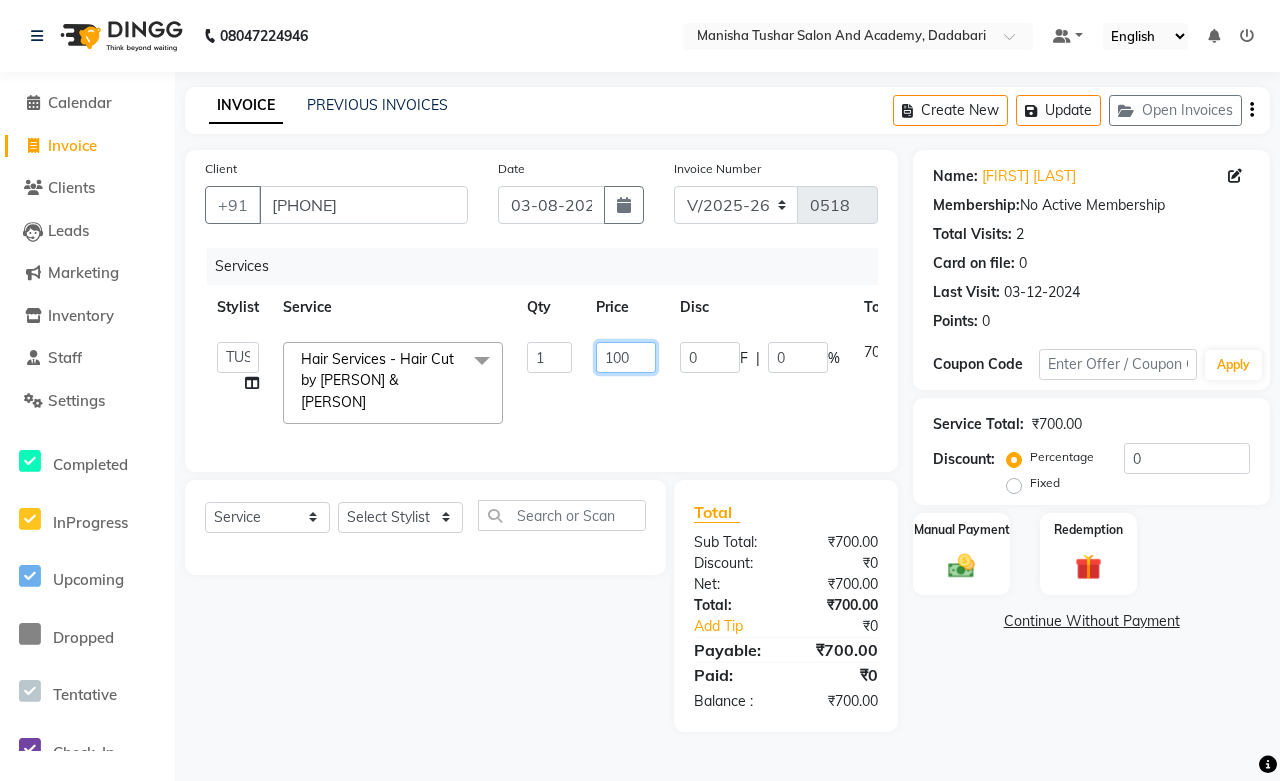 type on "1000" 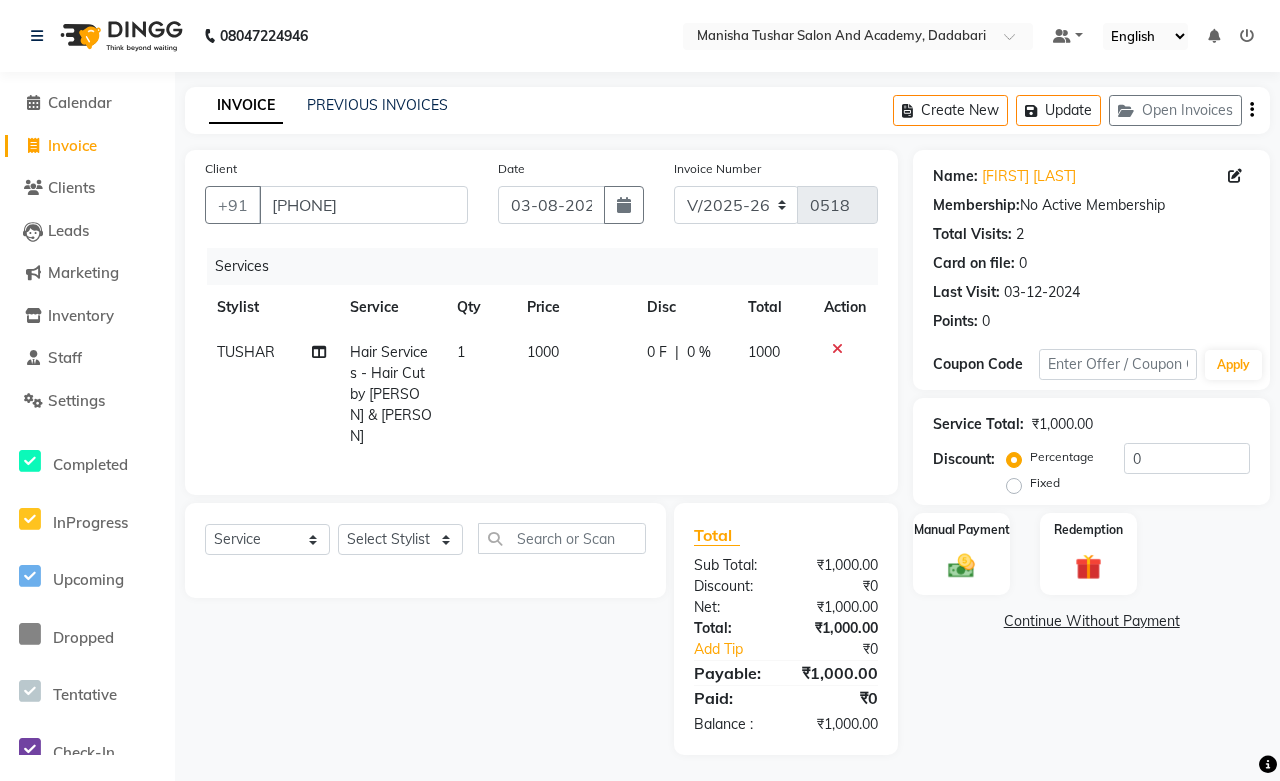 click on "Select  Service  Product  Membership  Package Voucher Prepaid Gift Card  Select Stylist Abdul Shoaib Aksha Khan Archika  Jain Arti Singh Farman Mirza Harsha Mam MANISHA Mohd. Furkan Neelu Suman Nisha Meghwal Payal Sen Pooja Jaga Poonam Trehan Ravina Sen Sahil Ansari Sanju di Sapna Sharma Shekhu Abdul Suraj Sen Sushant Verma TUSHAR" 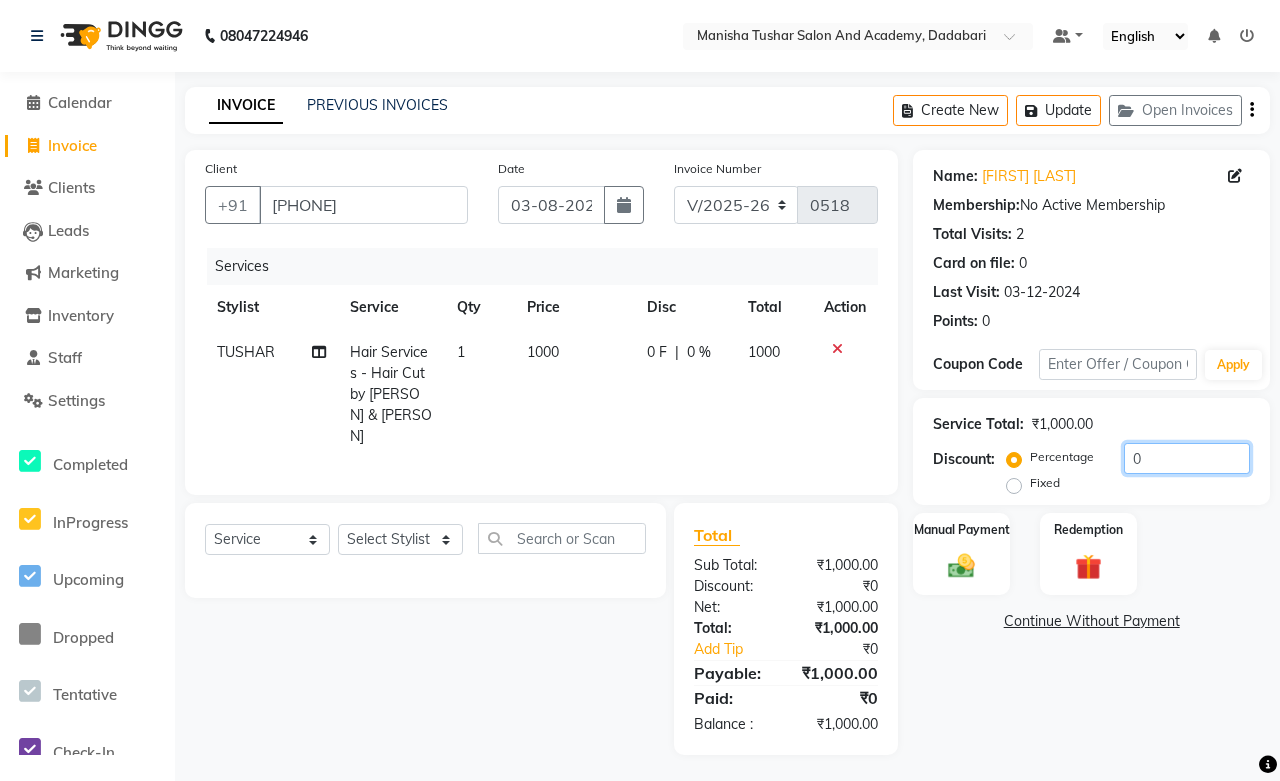 drag, startPoint x: 1153, startPoint y: 457, endPoint x: 1058, endPoint y: 457, distance: 95 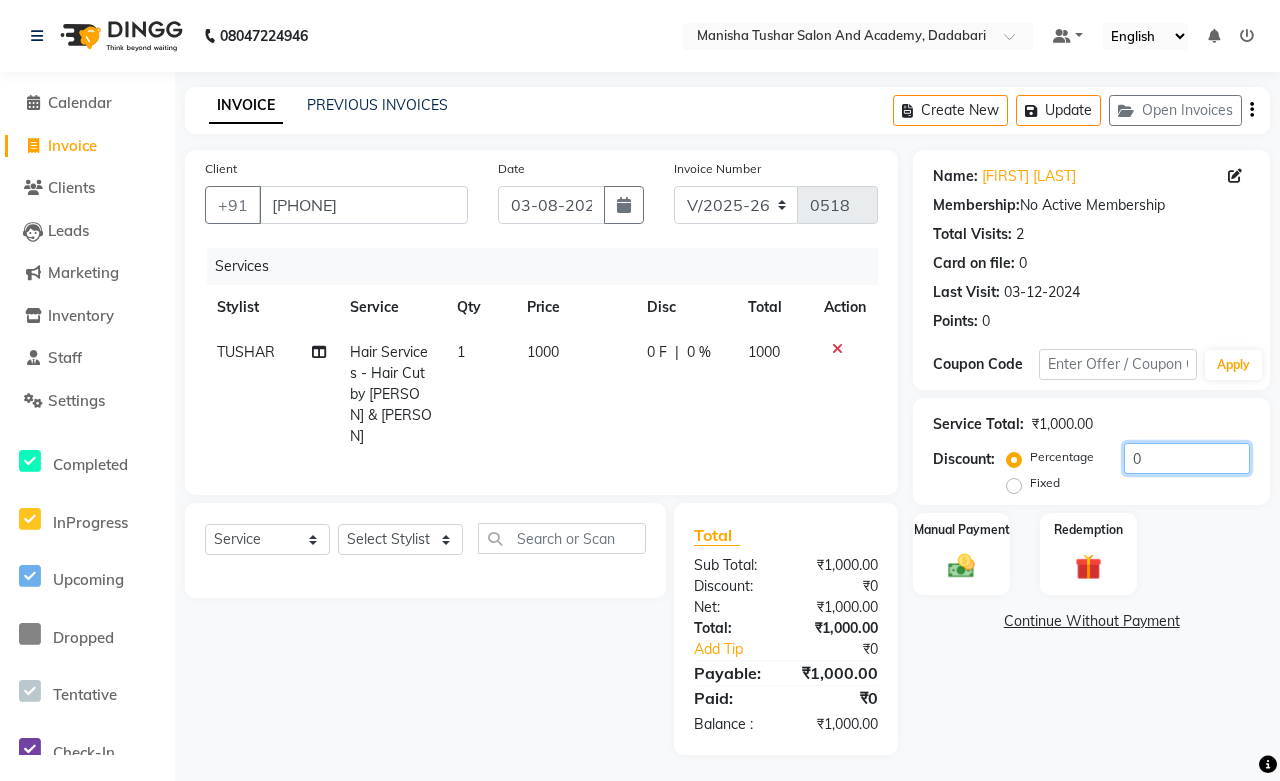 click on "Percentage   Fixed  0" 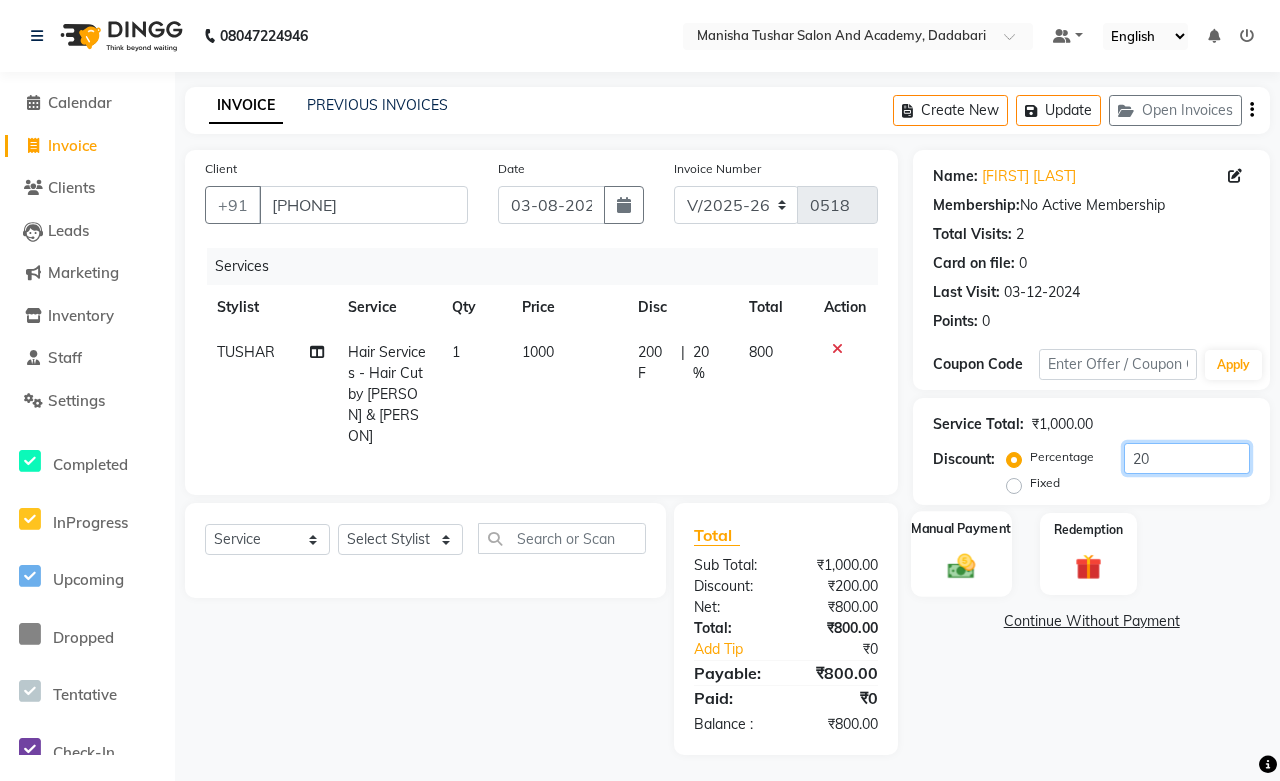 type on "20" 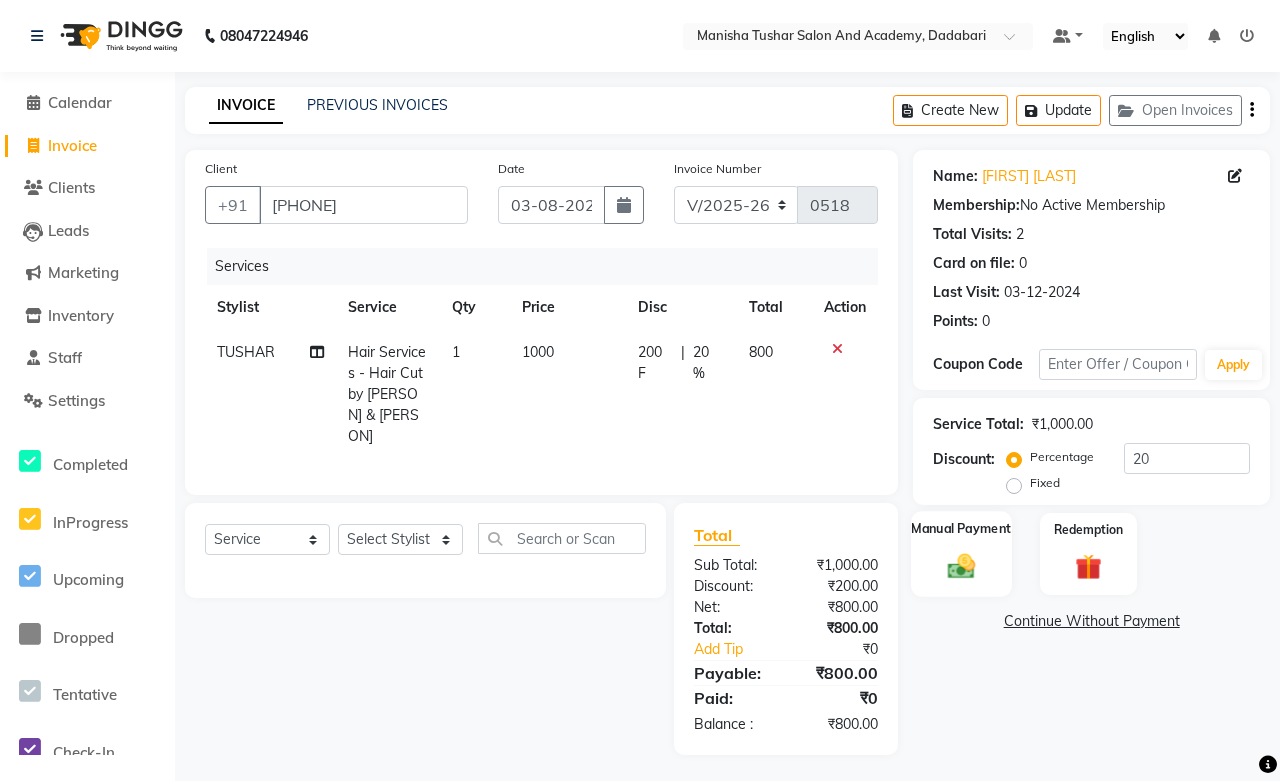 click on "Manual Payment" 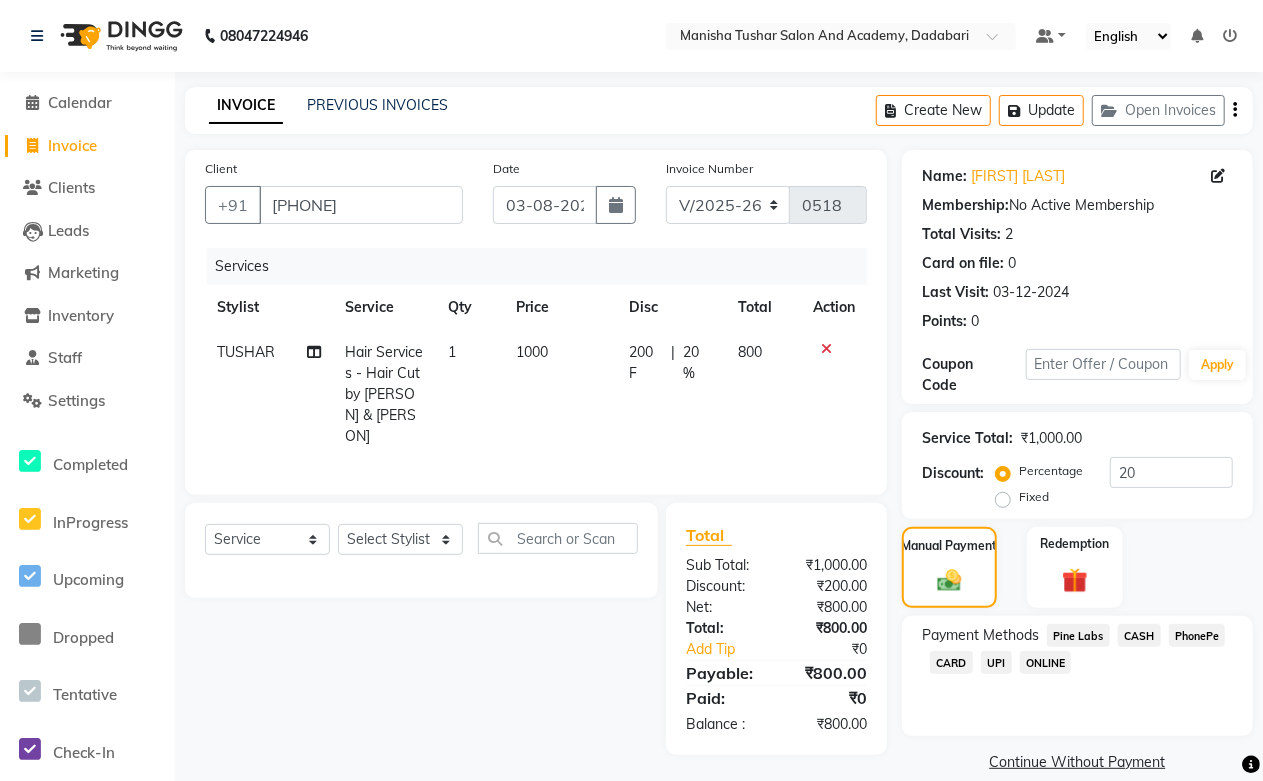 click on "CASH" 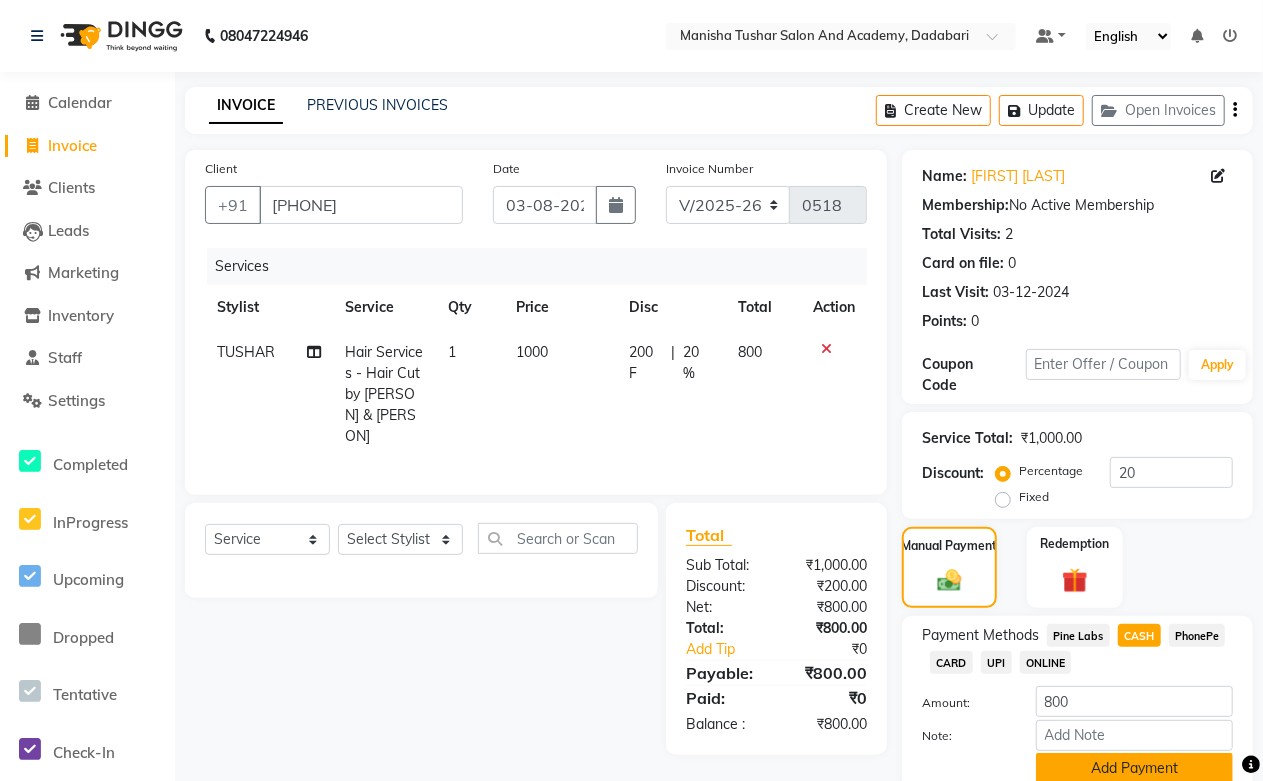scroll, scrollTop: 83, scrollLeft: 0, axis: vertical 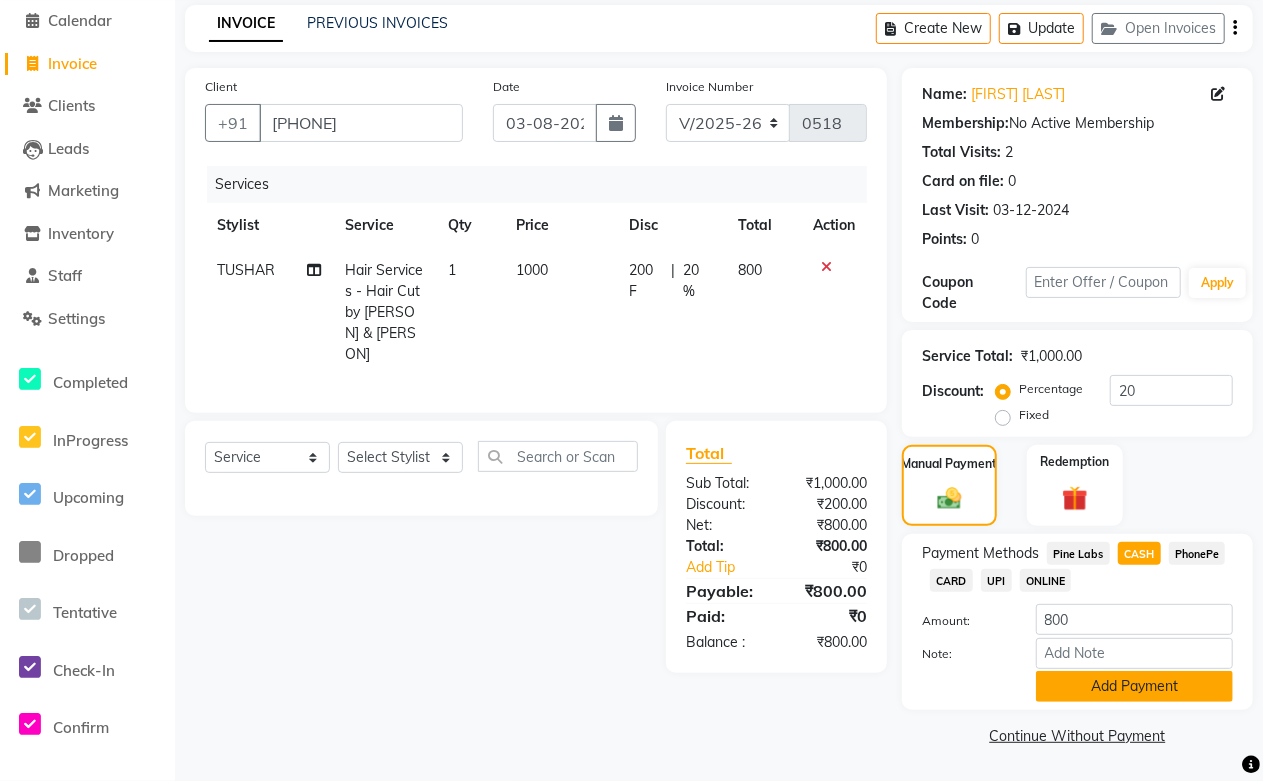 click on "Add Payment" 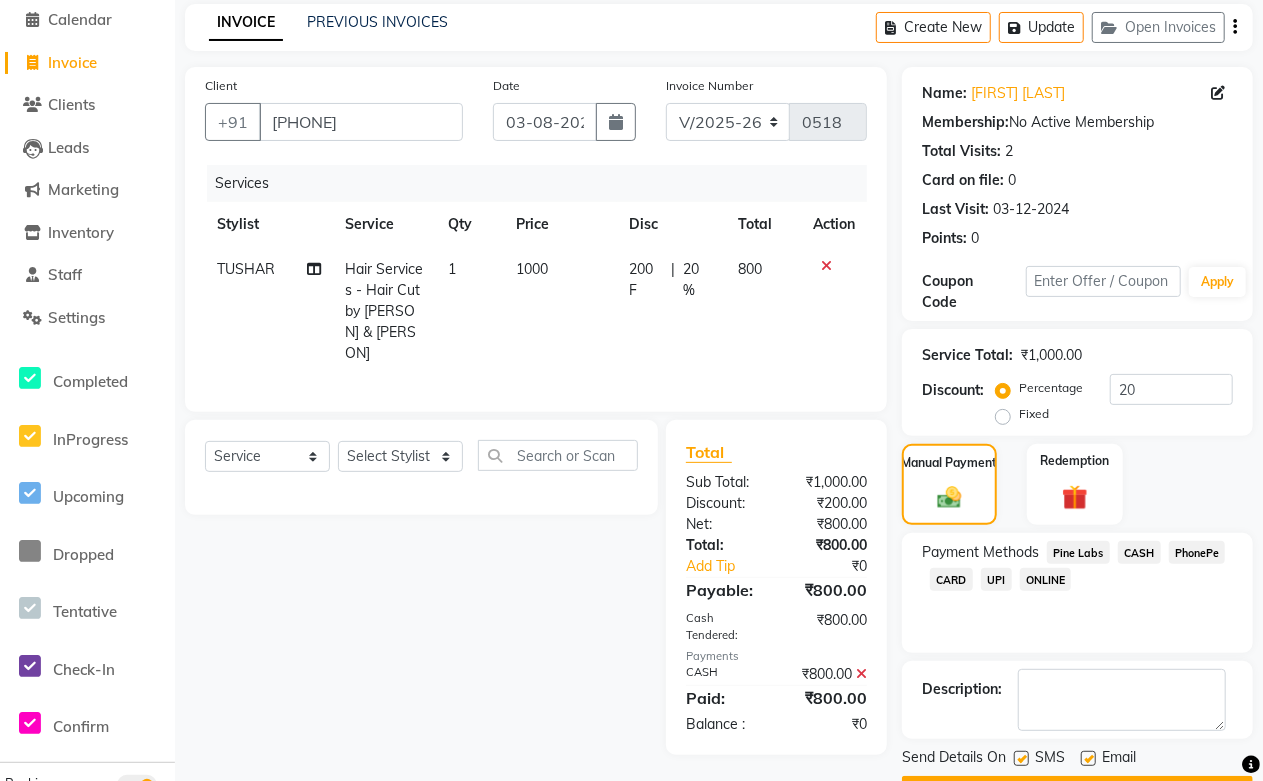 click 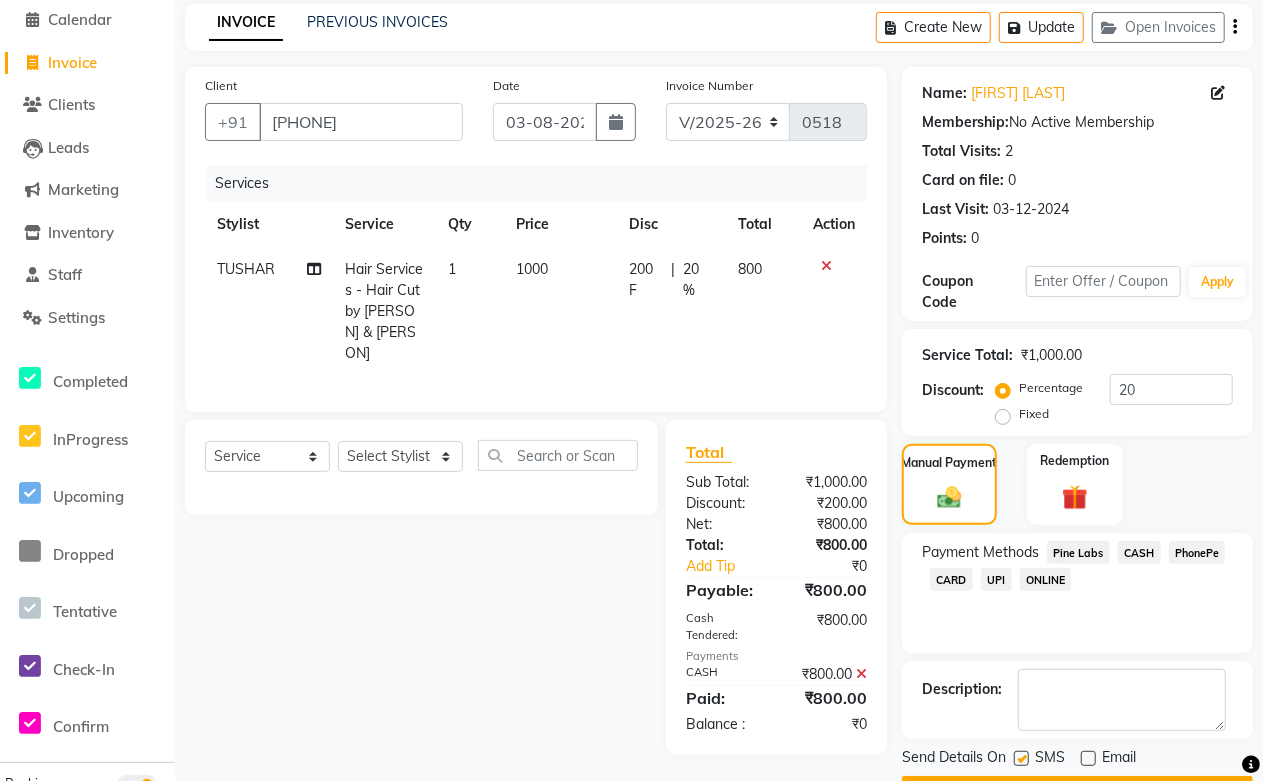 scroll, scrollTop: 138, scrollLeft: 0, axis: vertical 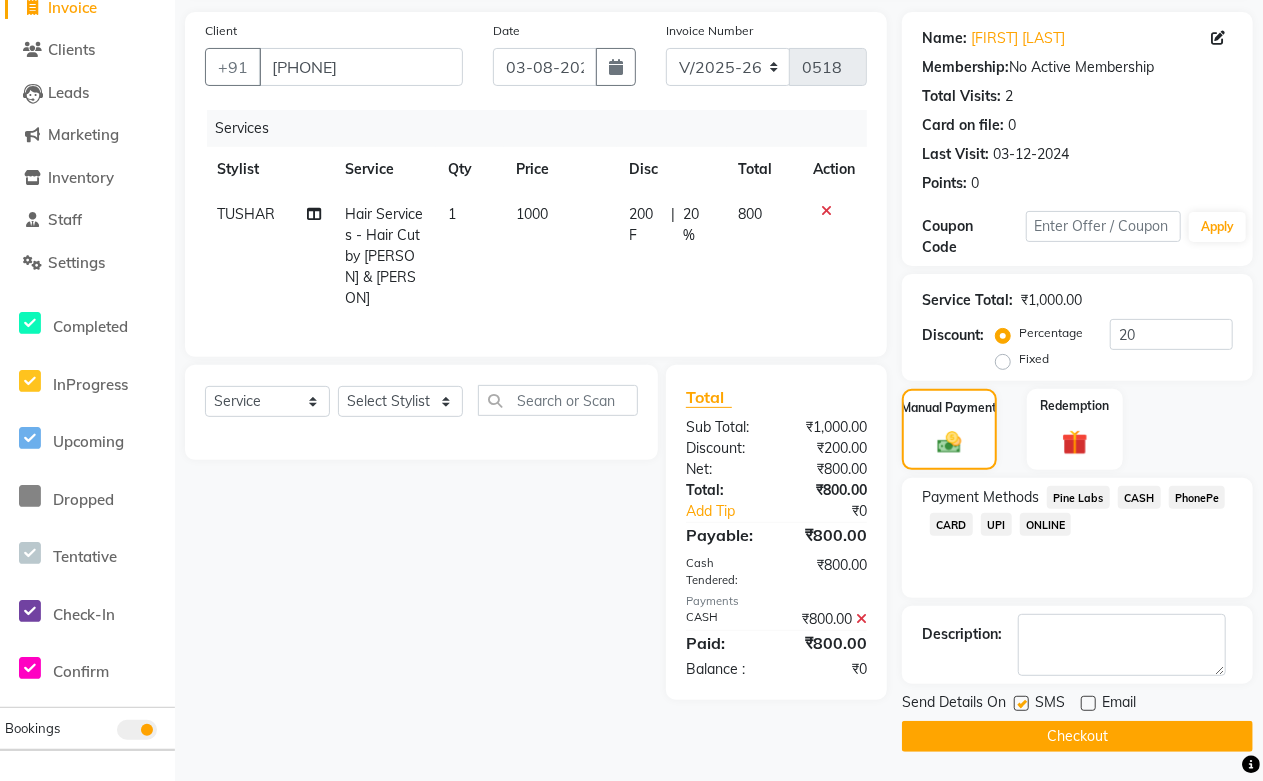 click on "Checkout" 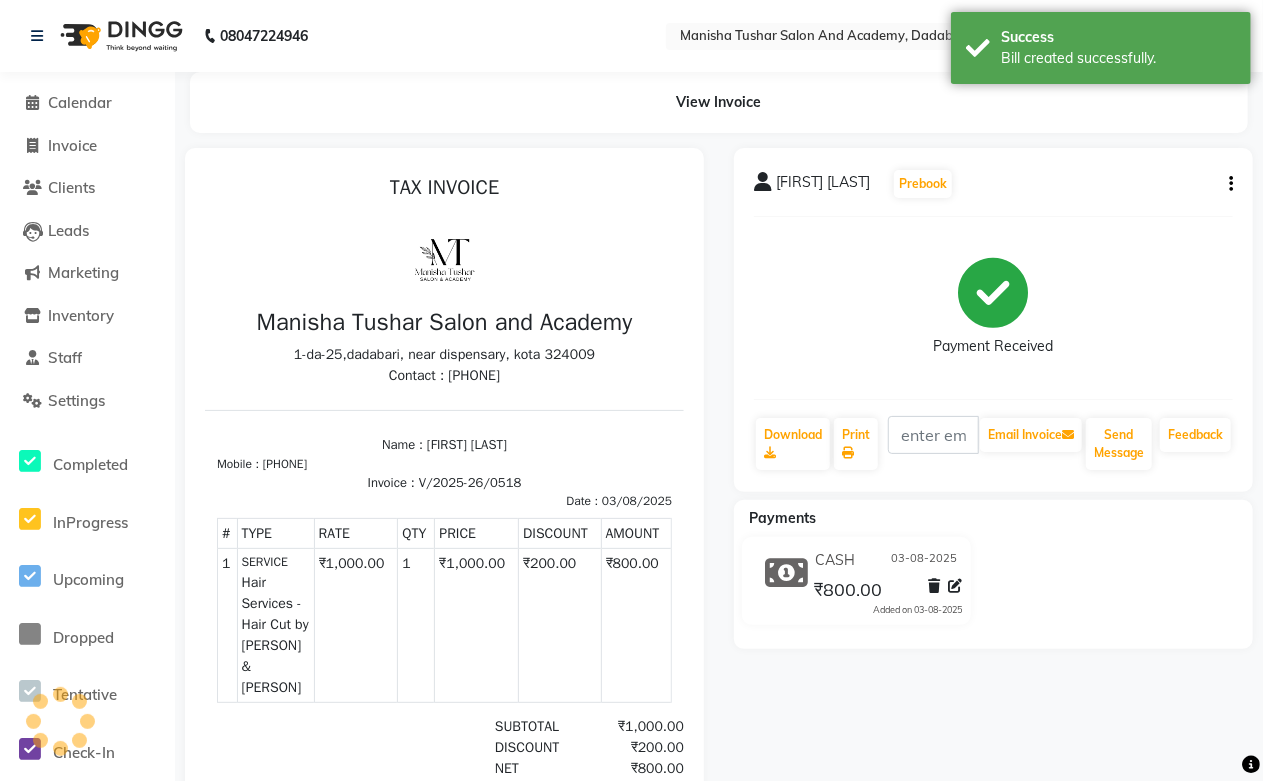 scroll, scrollTop: 0, scrollLeft: 0, axis: both 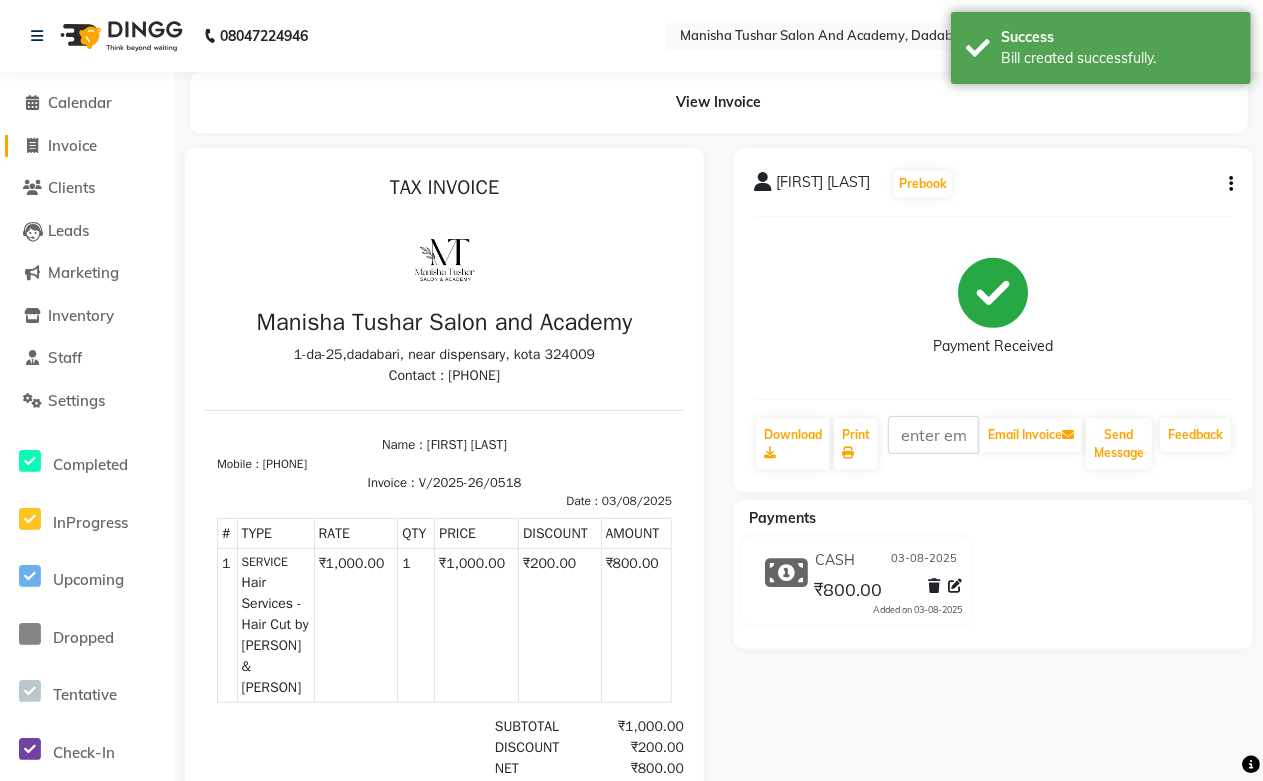 click on "Invoice" 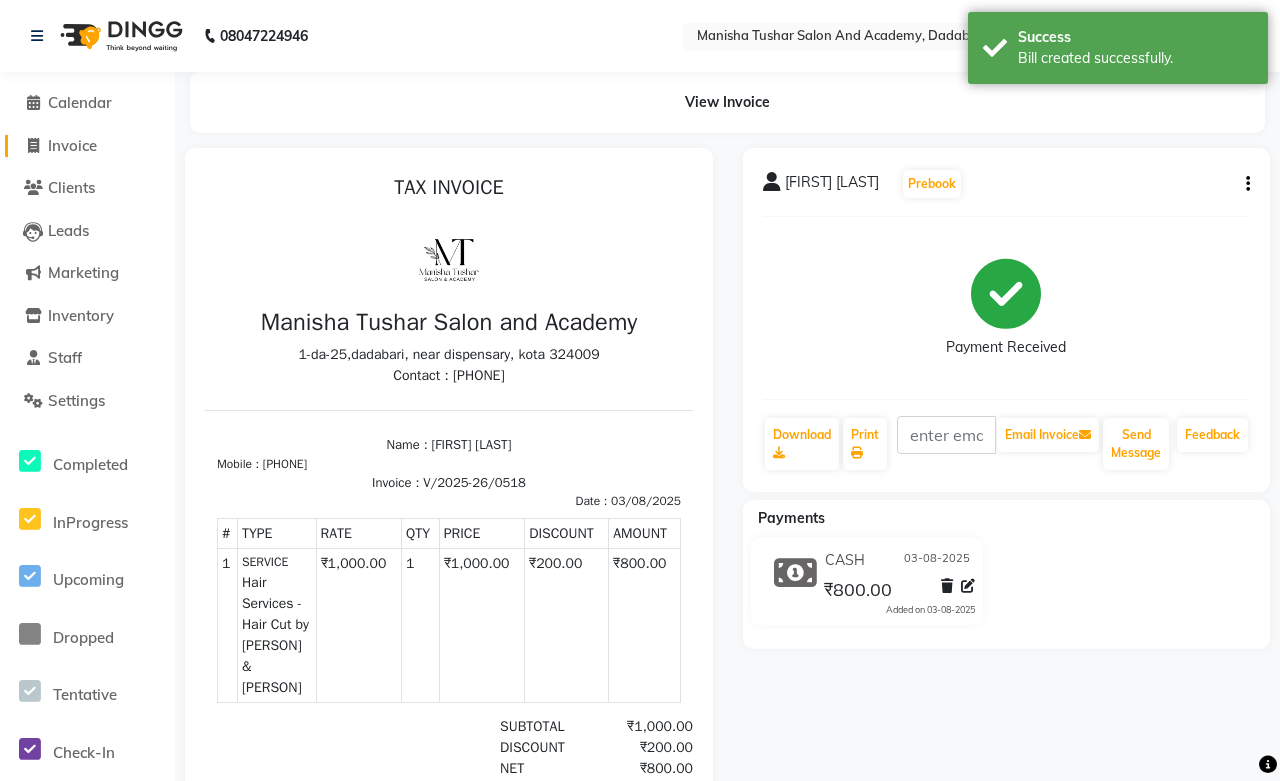 select on "service" 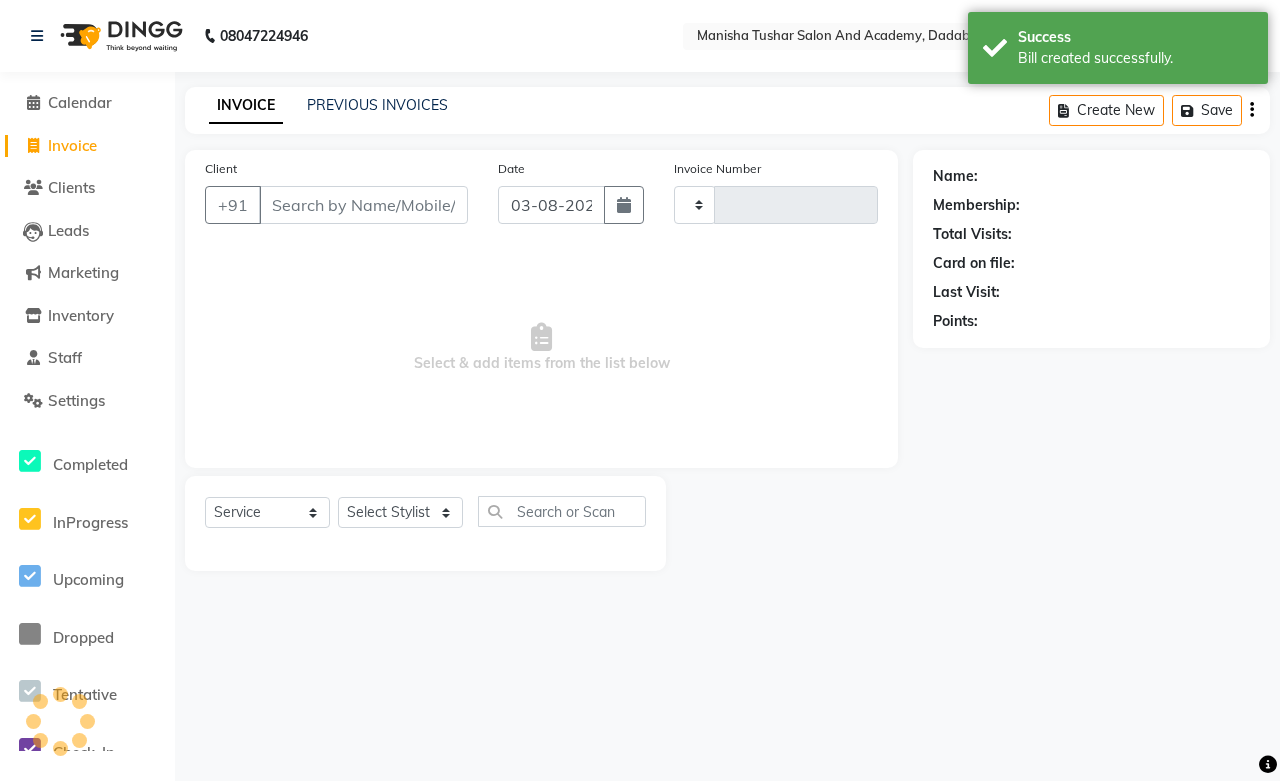 type on "0519" 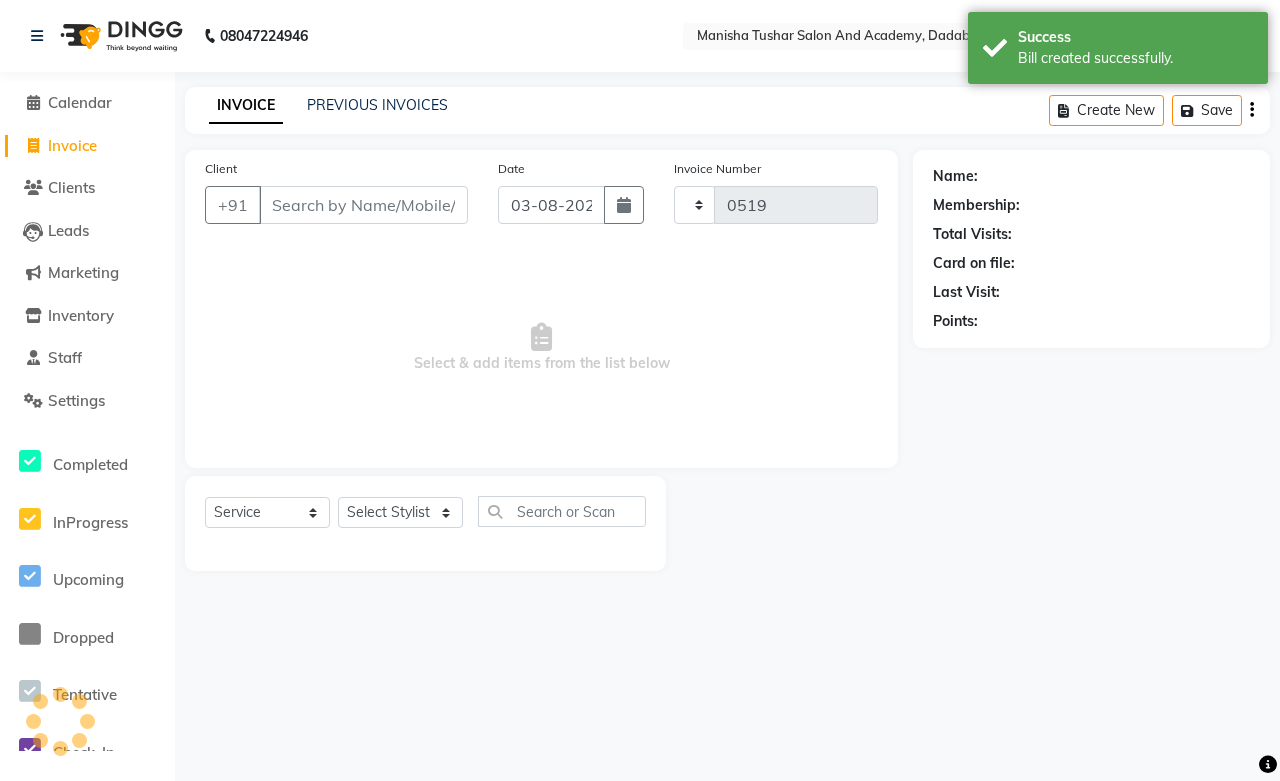 select on "6453" 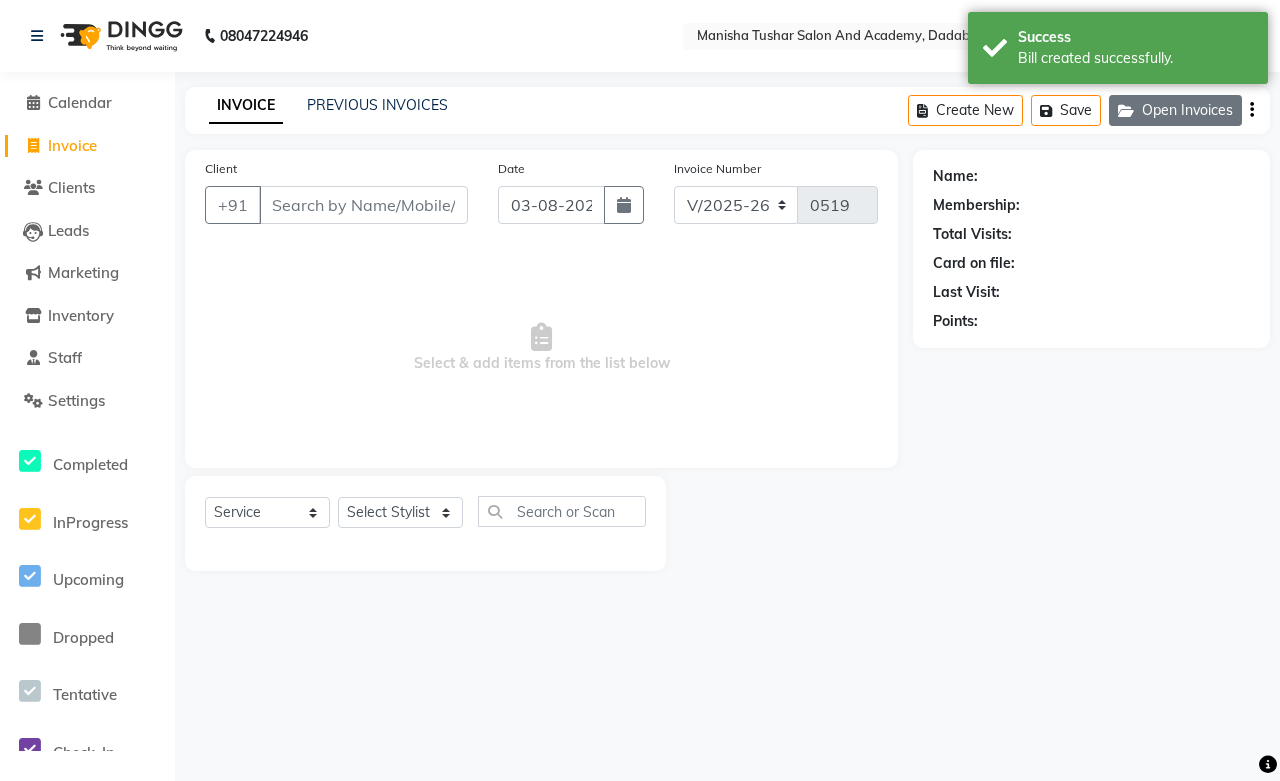 click on "Open Invoices" 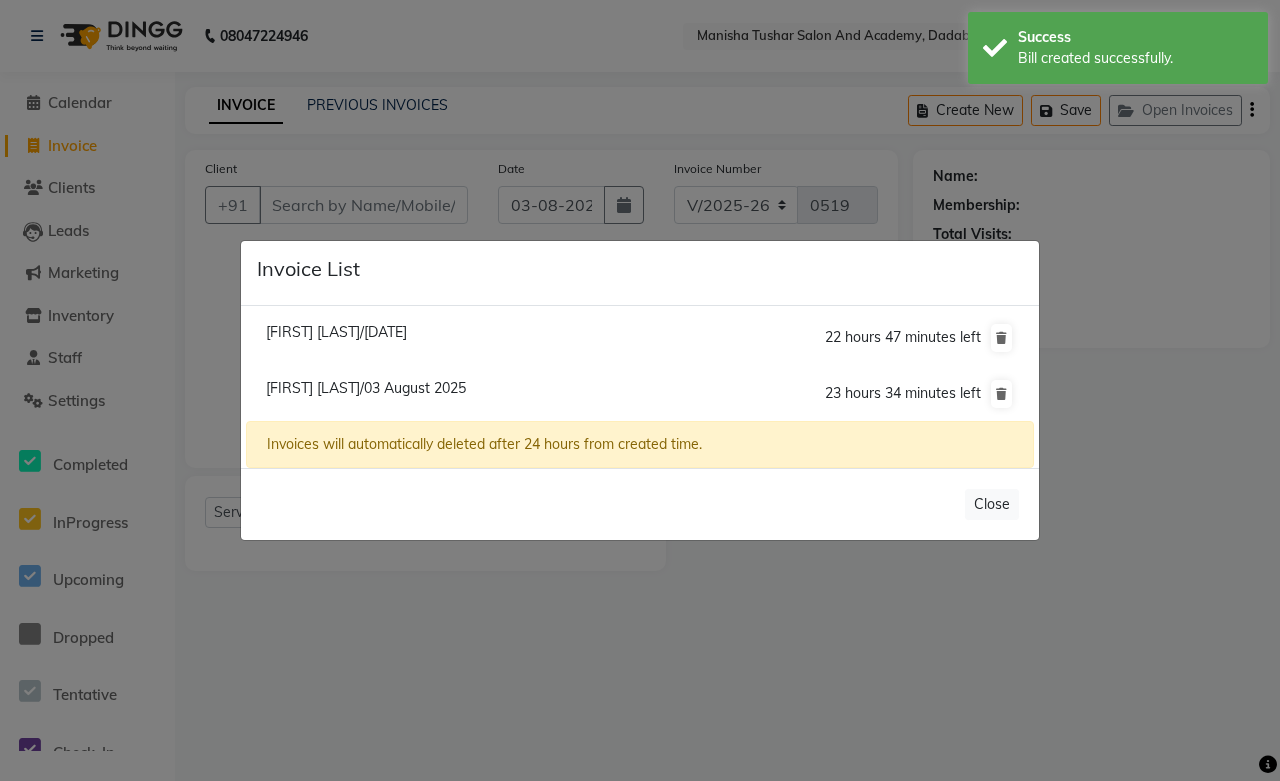 click on "[FIRST] [LAST]/[DATE]" 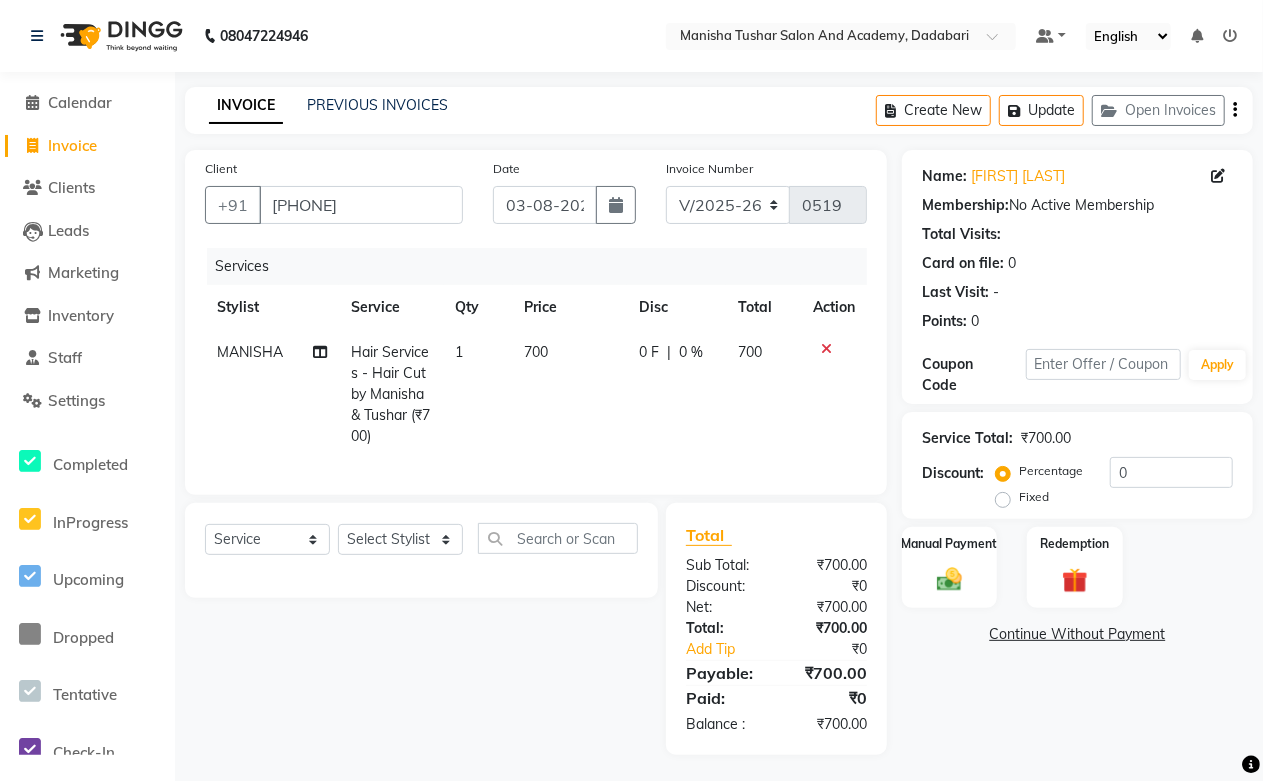 click on "700" 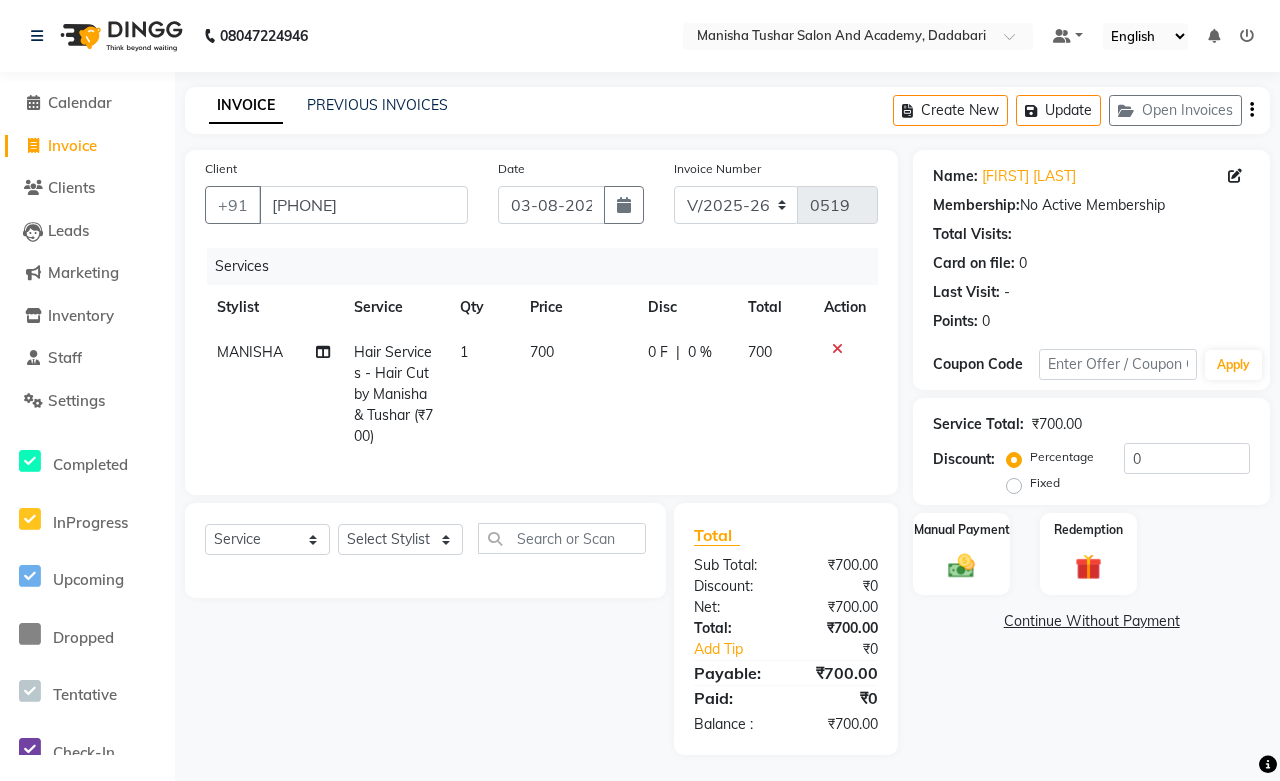 select on "49048" 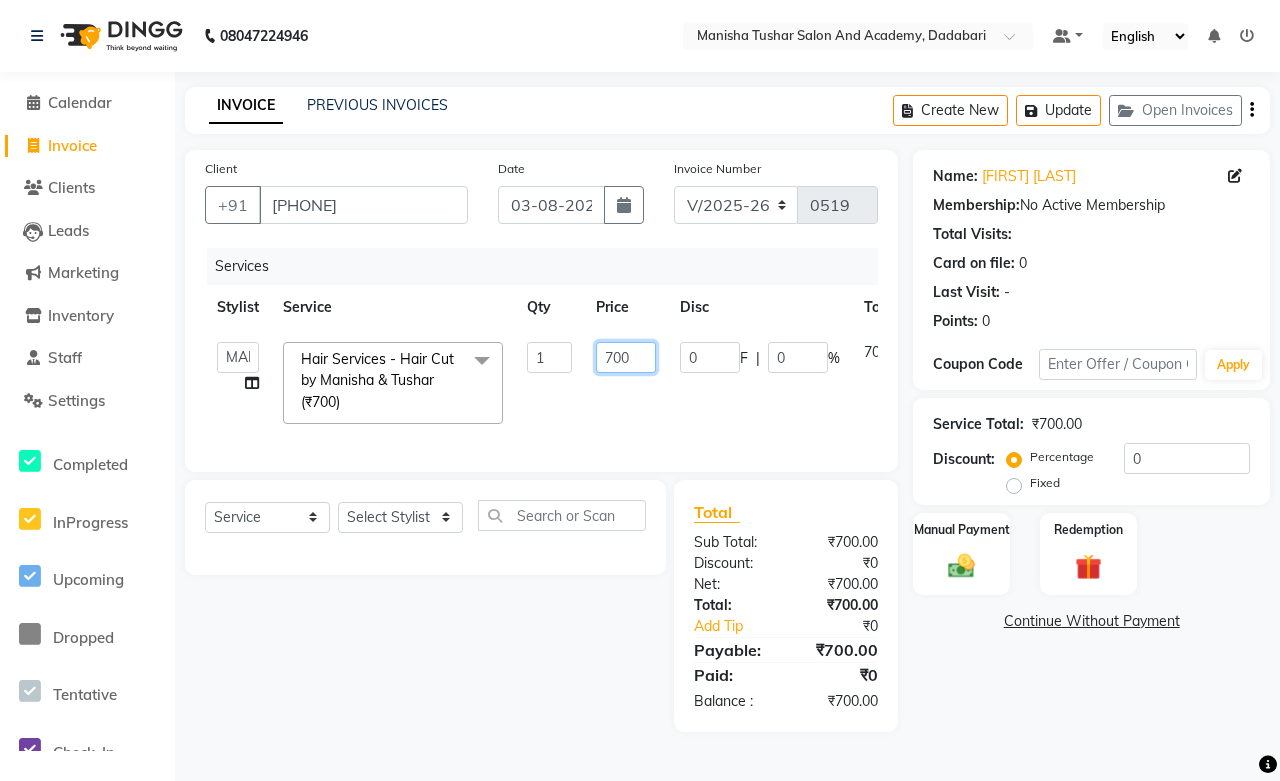 drag, startPoint x: 635, startPoint y: 354, endPoint x: 516, endPoint y: 360, distance: 119.15116 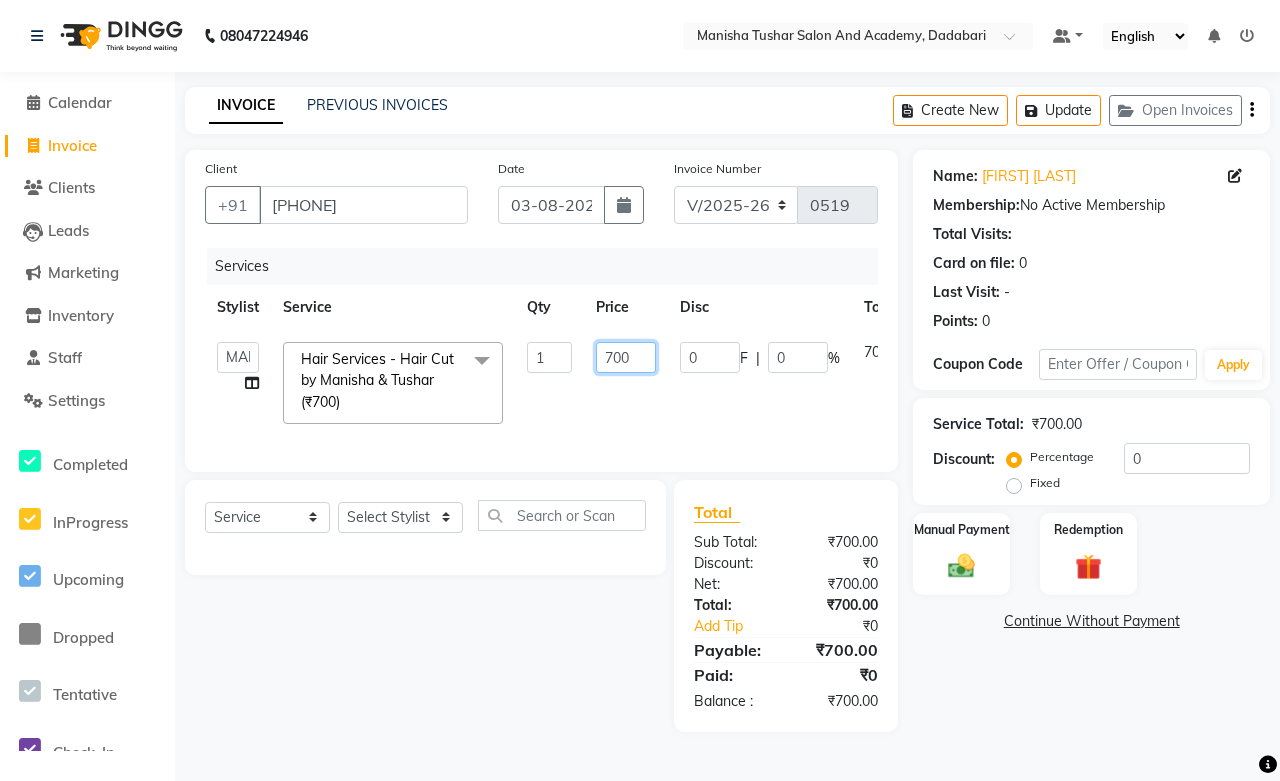 click on "Abdul Shoaib   Aksha Khan   Archika  Jain   Arti Singh   Farman Mirza   Harsha Mam   MANISHA   Mohd. Furkan   Neelu Suman   Nisha Meghwal   Payal Sen   Pooja Jaga   Poonam Trehan   Ravina Sen   Sahil Ansari   Sanju di   Sapna Sharma   Shekhu Abdul   Suraj Sen   Sushant Verma   TUSHAR    Hair Services - Hair Cut by Manisha & Tushar (₹700)  x Nails - Normal Nail Polish Nails - UV Gel Polish with Art Nails - Nail Extensions Nails - Nail Extensions + Polish + Art Nails - UV Gel Polish Nails - Gel Polish Removal Nails - Extension Removal Nails - Feet Gel Polish Nails - Feet Extension Nails - Refill (Acrylic Gel) Nails - Nail Paint Remover Nails - Feet Gel Polish Removal Nails - UV Gel Polsih With Art Nails - French Nail Art Nails - UV Gel Polish with Cat Eye Nails - Feet Overlays Nails - Temporary Nail Extensions Nails - Overlays Nails - Overlay Removal Nails - Feet Overlays Nails - Power Polish Nails - Cat Eye Polish Nails - Power Polish Bleach - Arms Bleach - Legs Nose Wax" 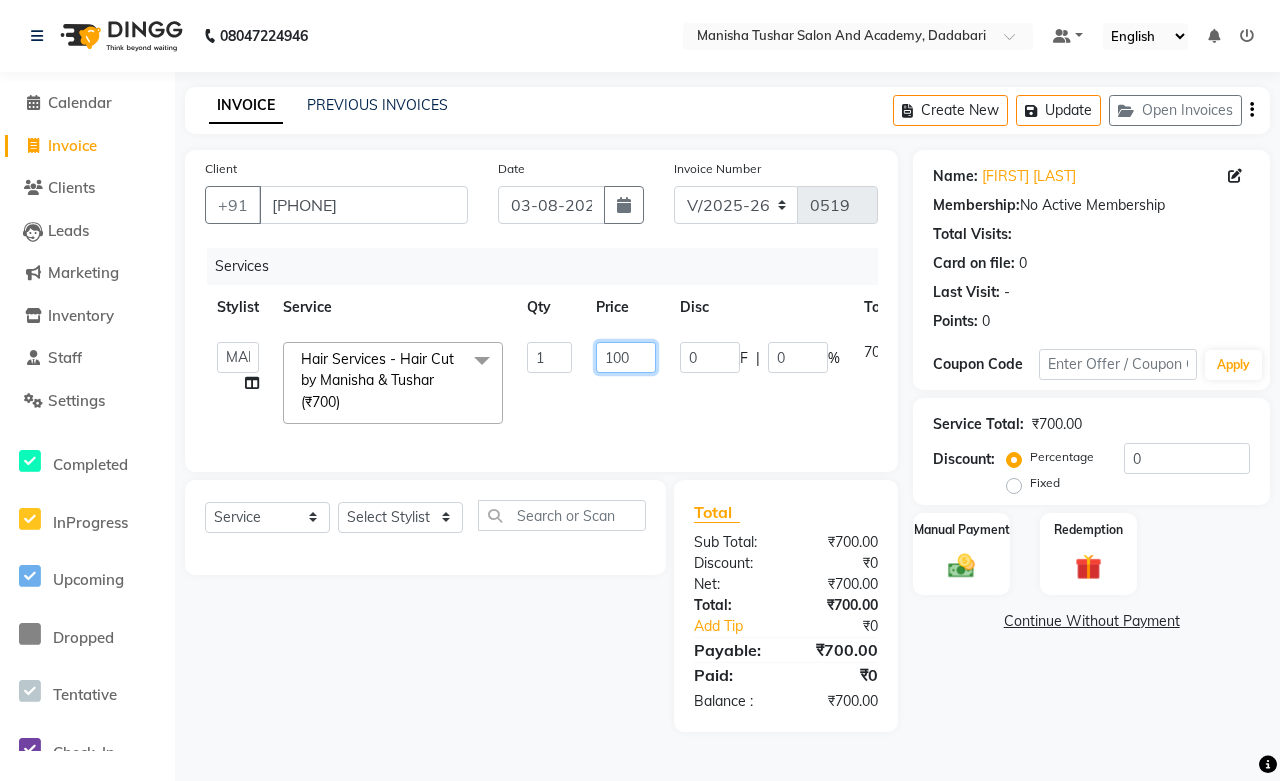 type on "1000" 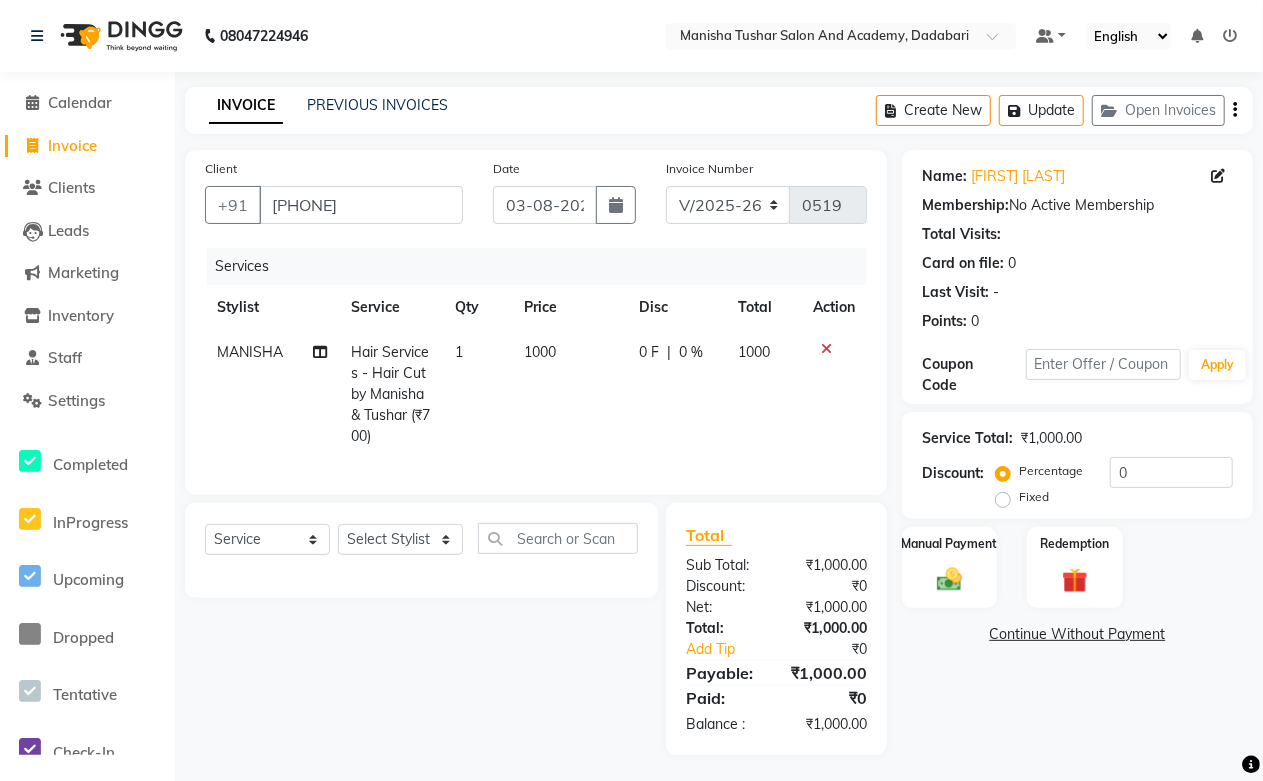 click on "[PERSON] Hair Services - Hair Cut by [PERSON] & [PERSON] ([CURRENCY][NUMBER]) 1 [NUMBER] [NUMBER] F | [NUMBER] % [NUMBER]" 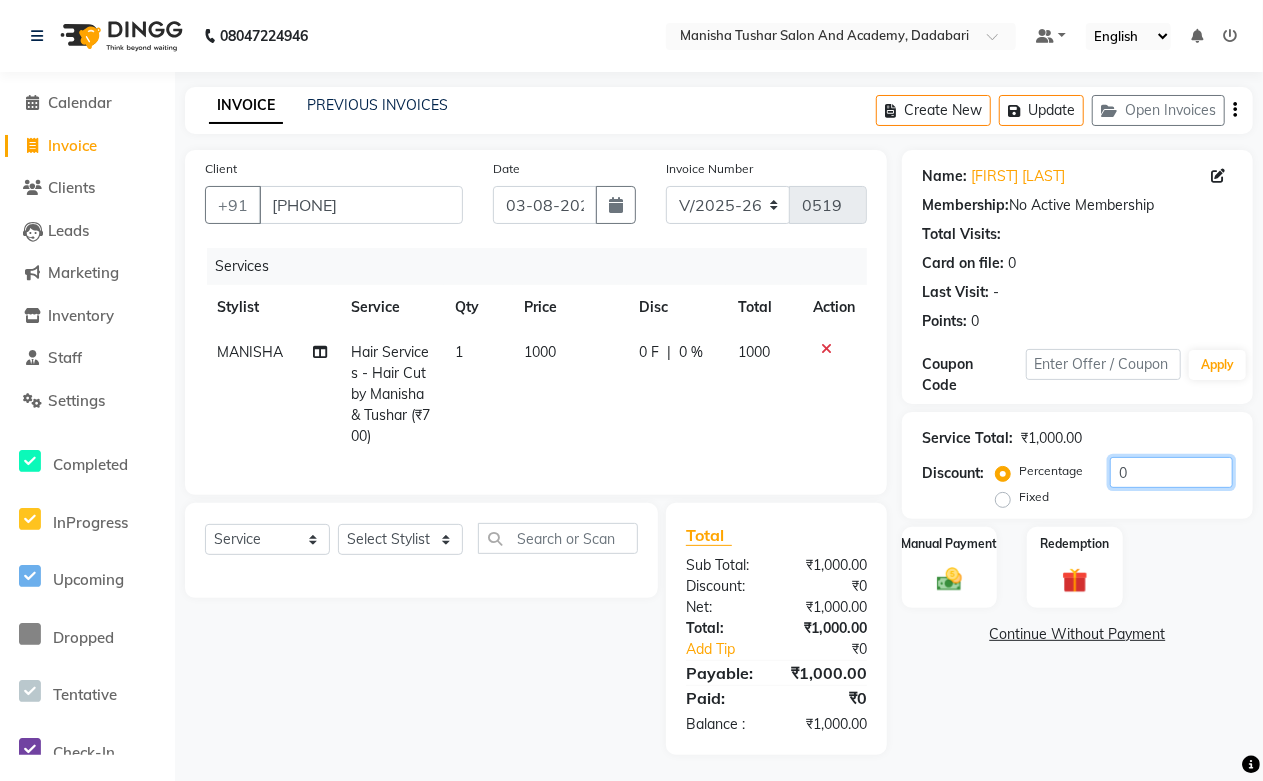 drag, startPoint x: 1124, startPoint y: 466, endPoint x: 1087, endPoint y: 466, distance: 37 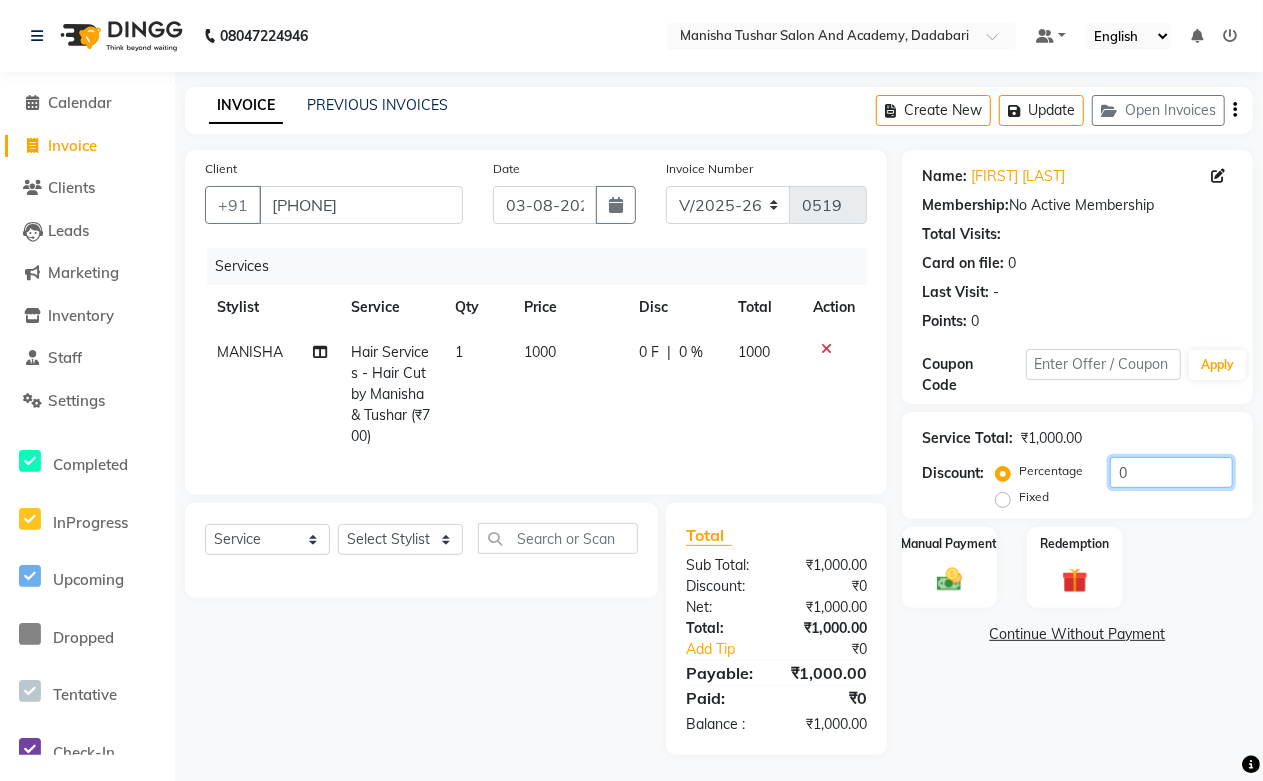 click on "Percentage   Fixed  0" 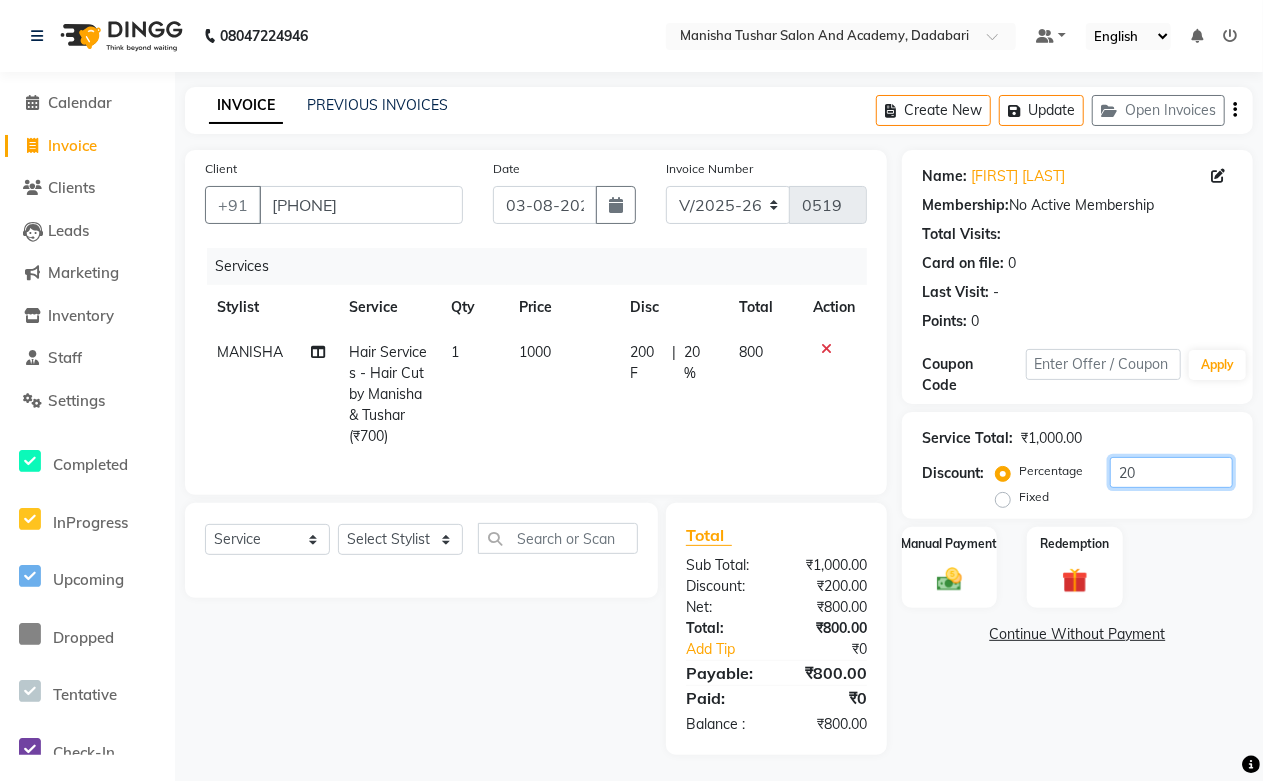 type on "20" 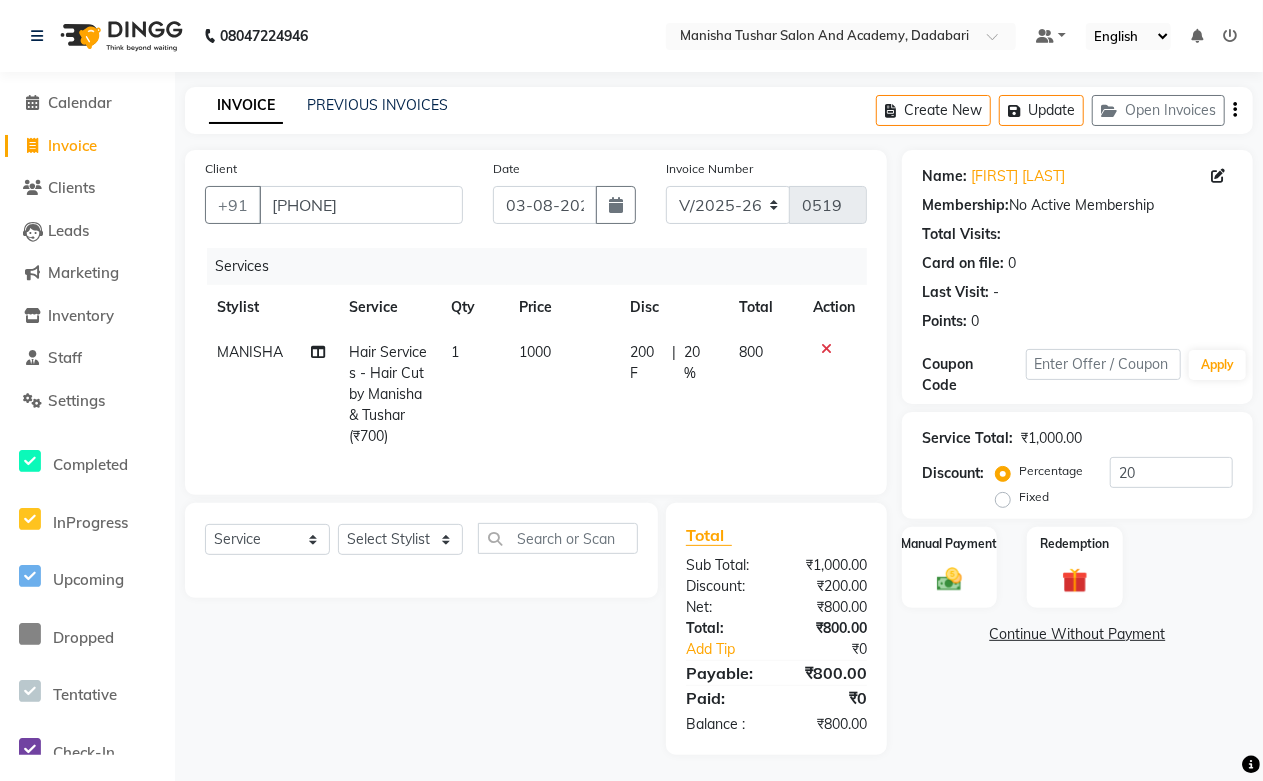 click on "Select  Service  Product  Membership  Package Voucher Prepaid Gift Card  Select Stylist Abdul Shoaib Aksha Khan Archika  Jain Arti Singh Farman Mirza Harsha Mam MANISHA Mohd. Furkan Neelu Suman Nisha Meghwal Payal Sen Pooja Jaga Poonam Trehan Ravina Sen Sahil Ansari Sanju di Sapna Sharma Shekhu Abdul Suraj Sen Sushant Verma TUSHAR" 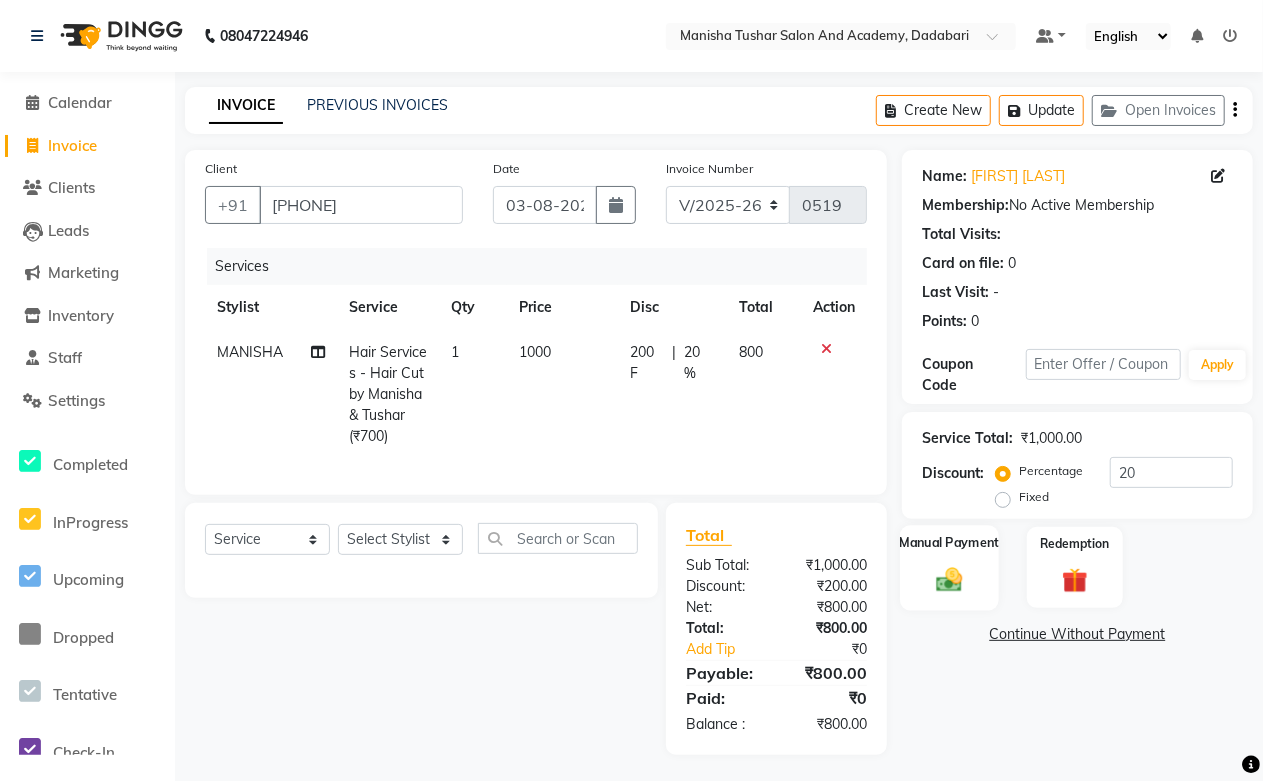 click 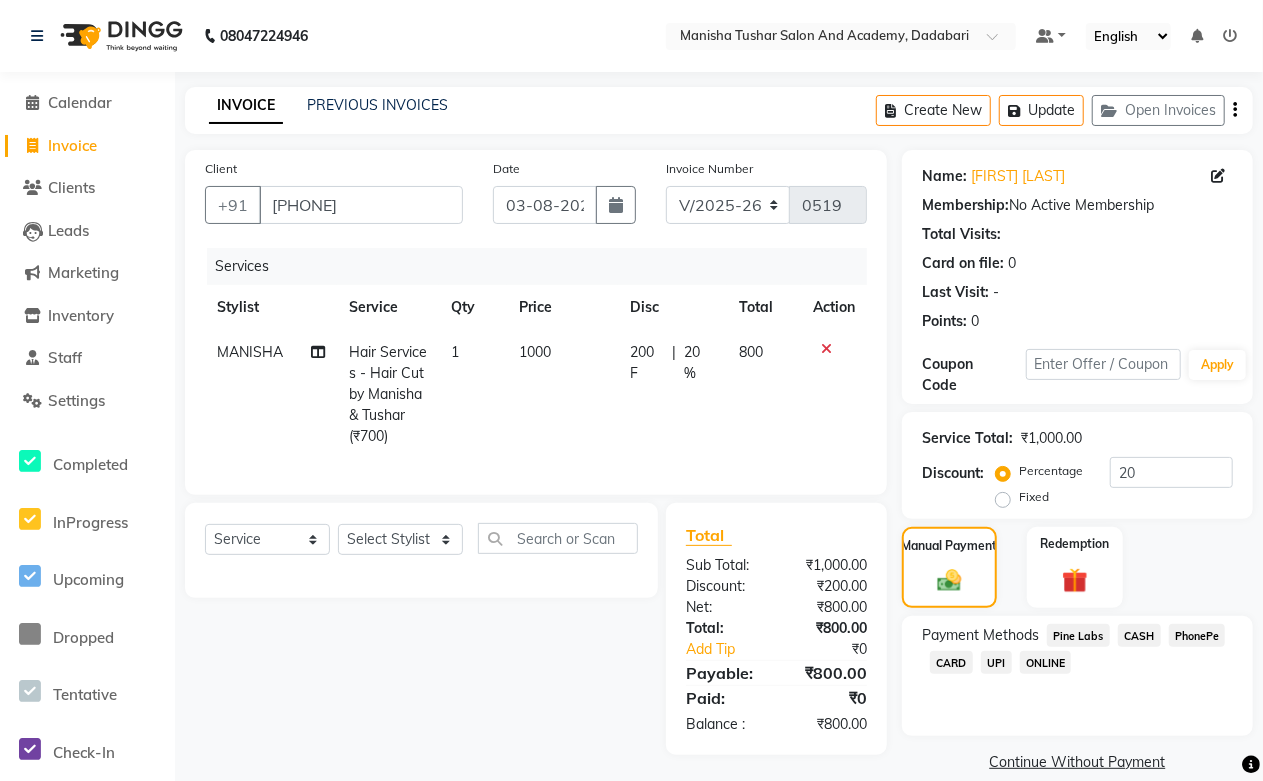 scroll, scrollTop: 25, scrollLeft: 0, axis: vertical 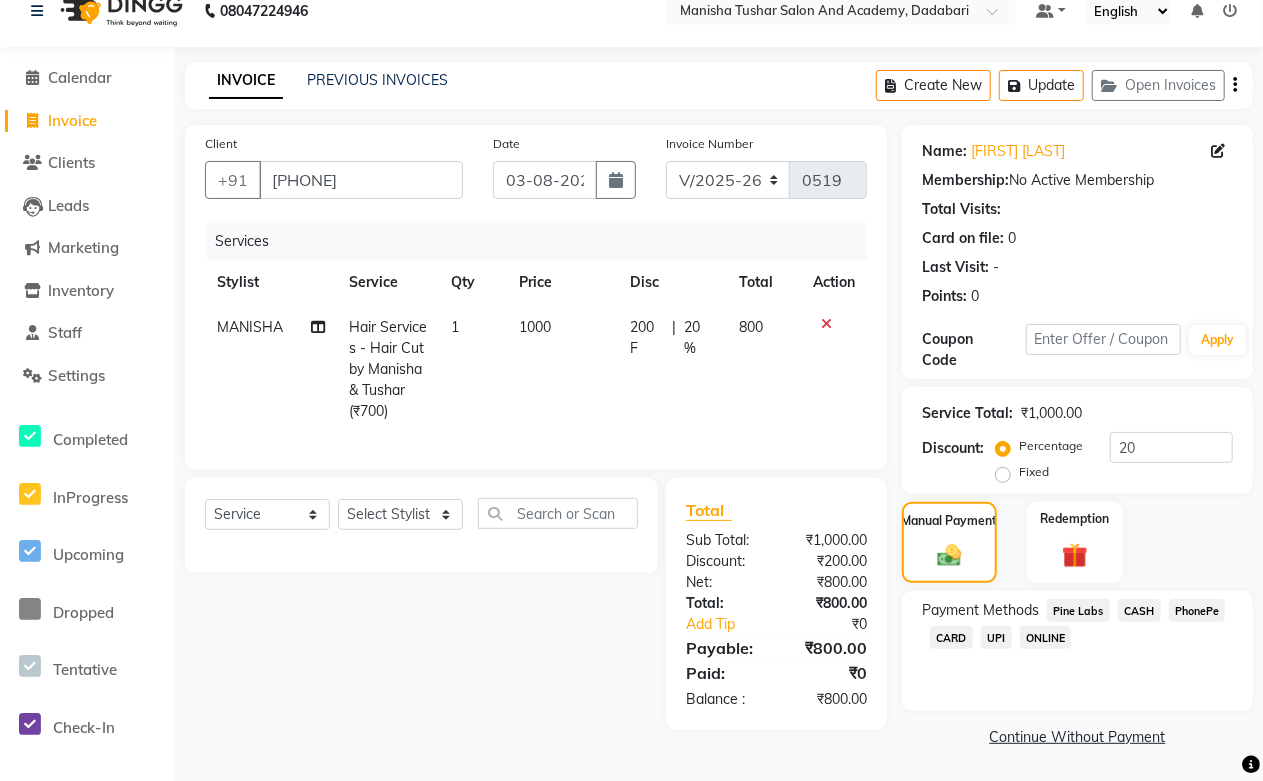 click on "CASH" 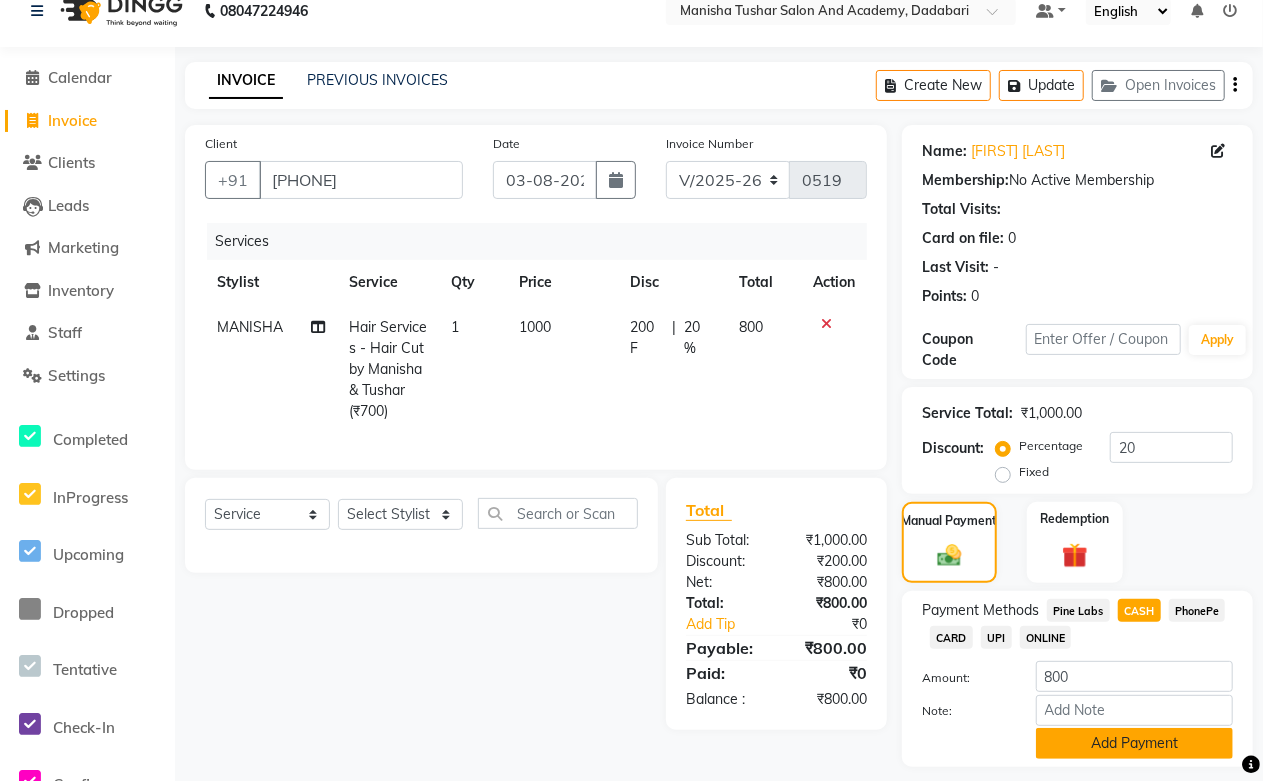 click on "Add Payment" 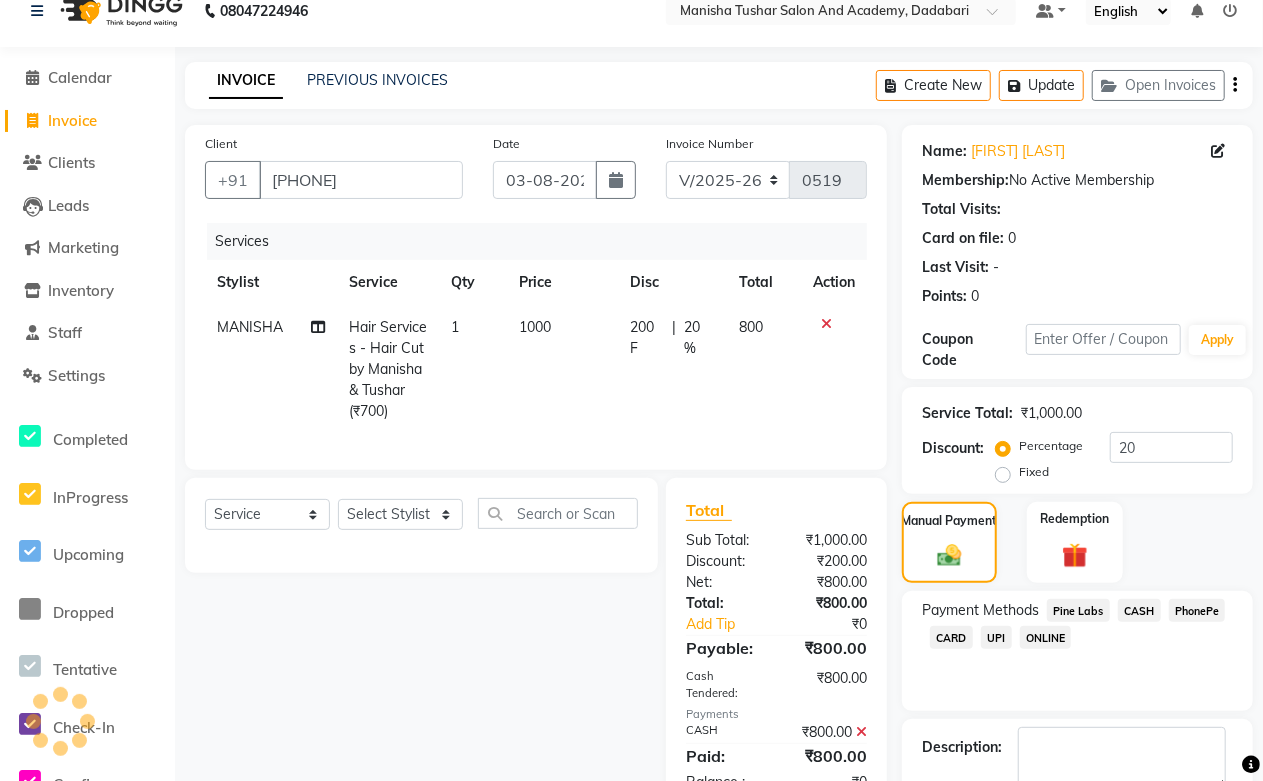 scroll, scrollTop: 138, scrollLeft: 0, axis: vertical 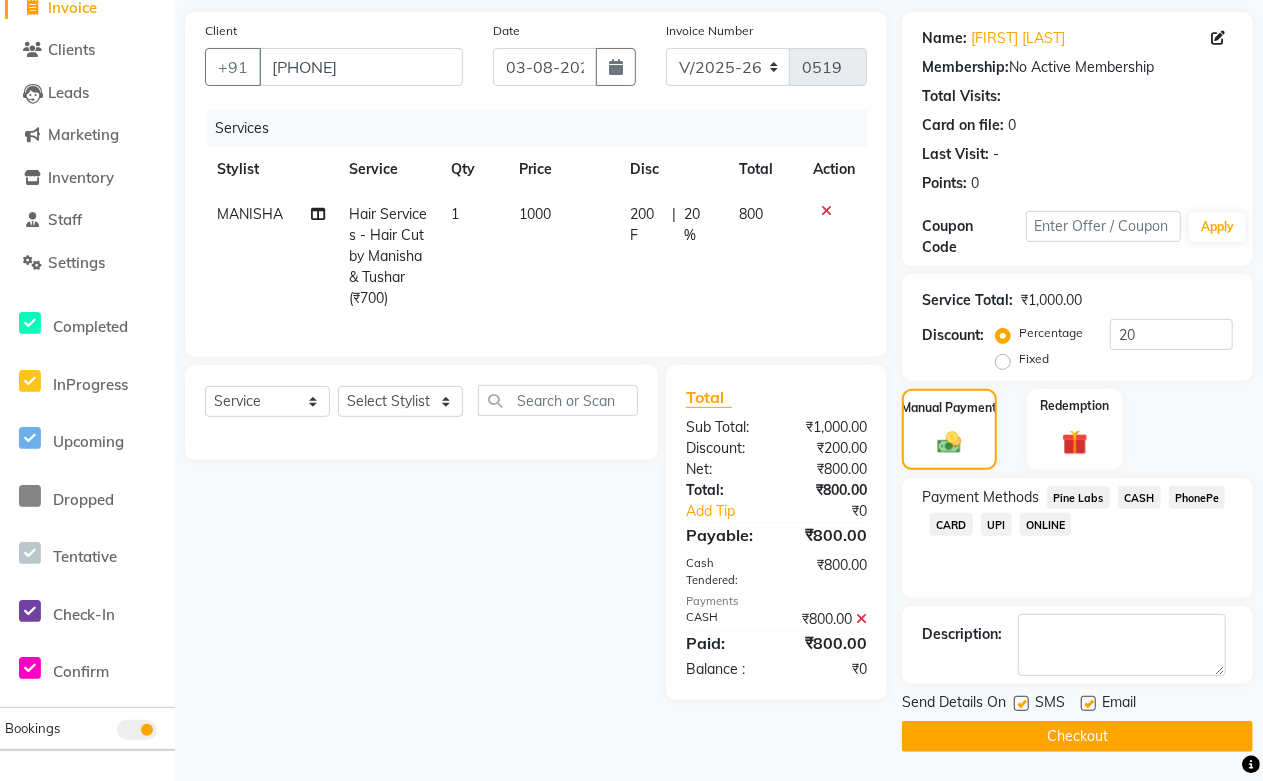 click 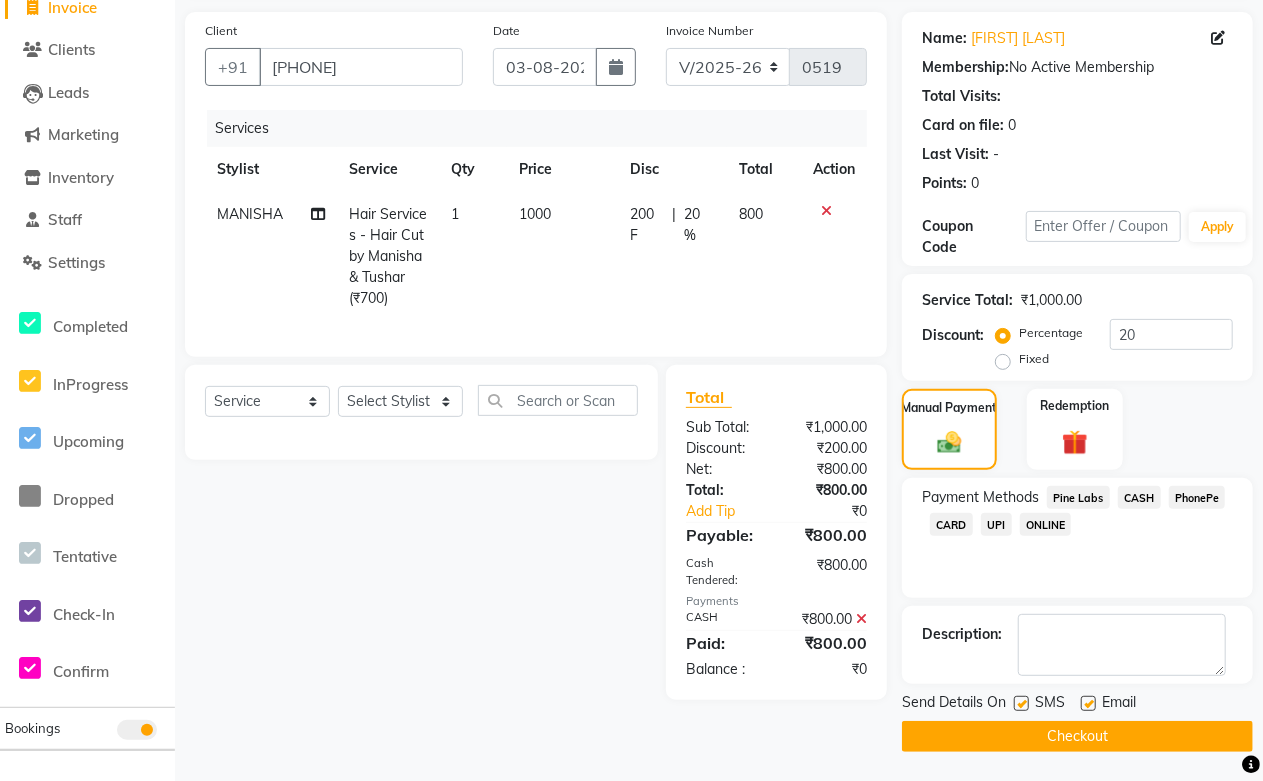 click at bounding box center [1087, 704] 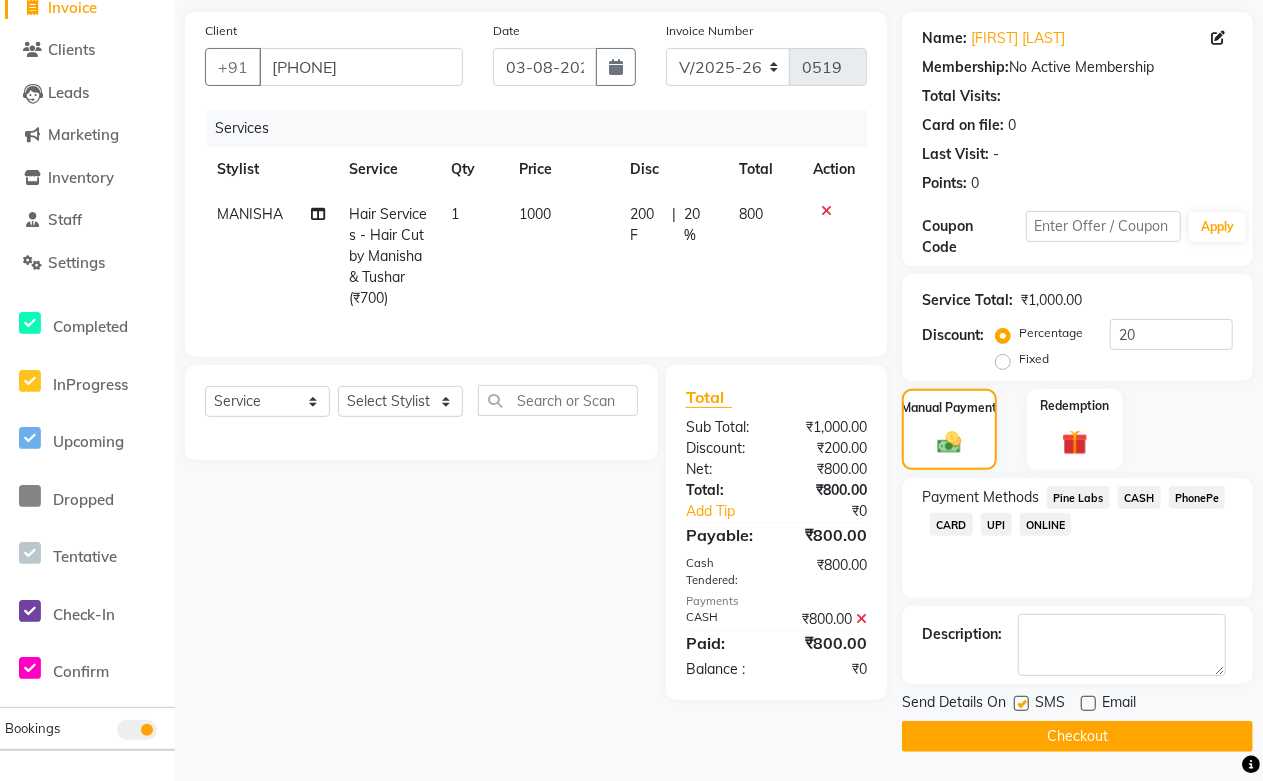click on "Checkout" 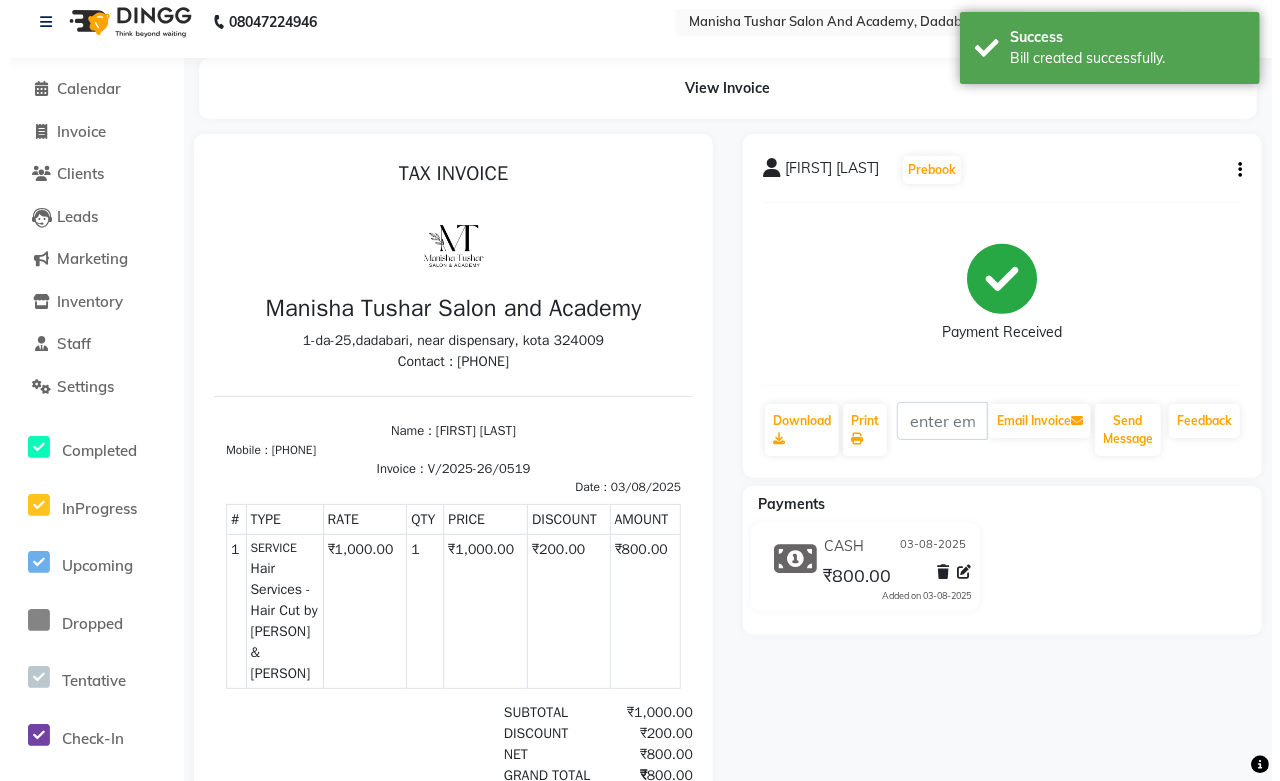 scroll, scrollTop: 0, scrollLeft: 0, axis: both 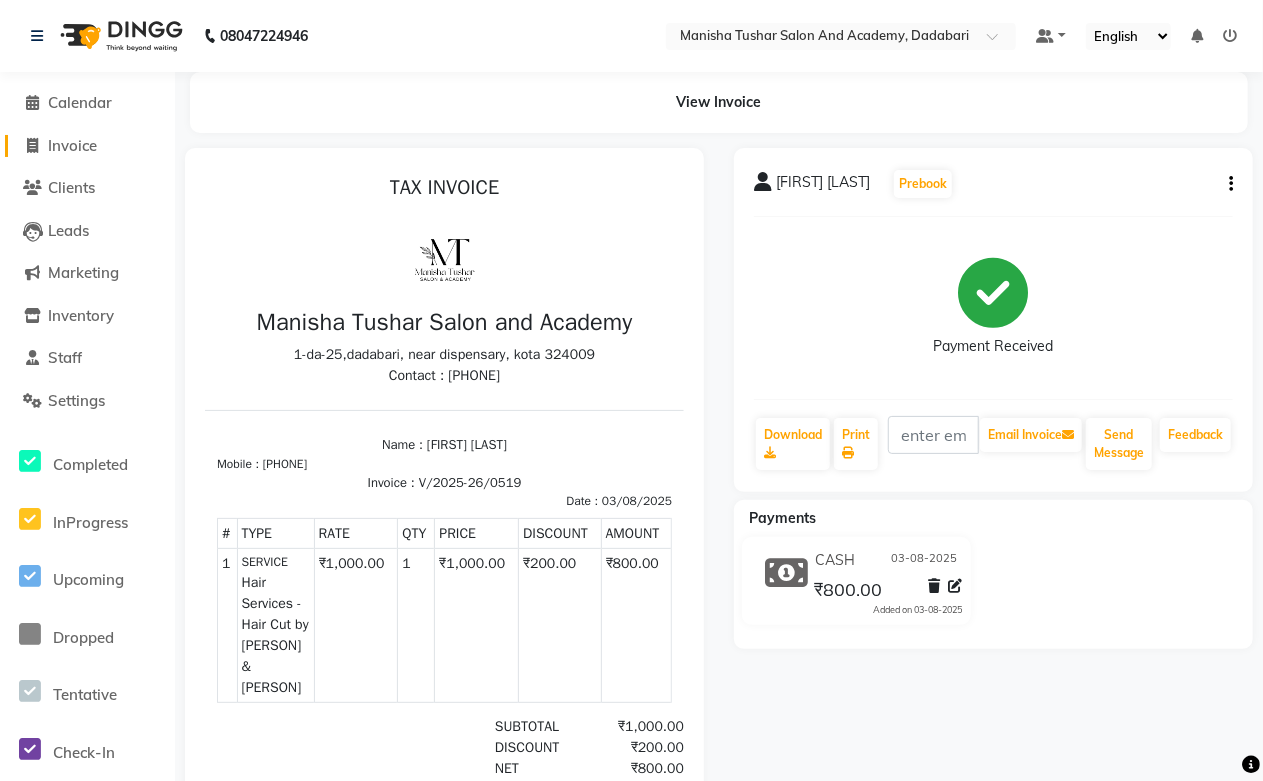 click on "Invoice" 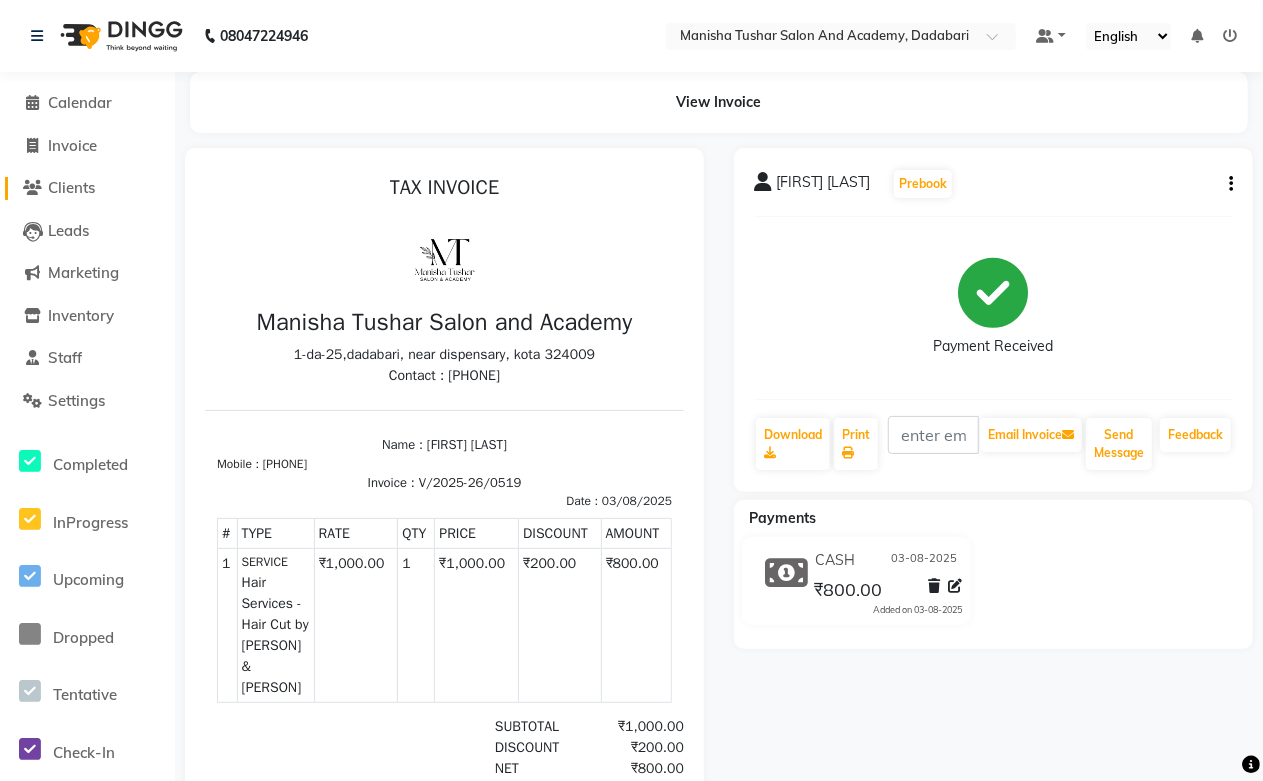select on "service" 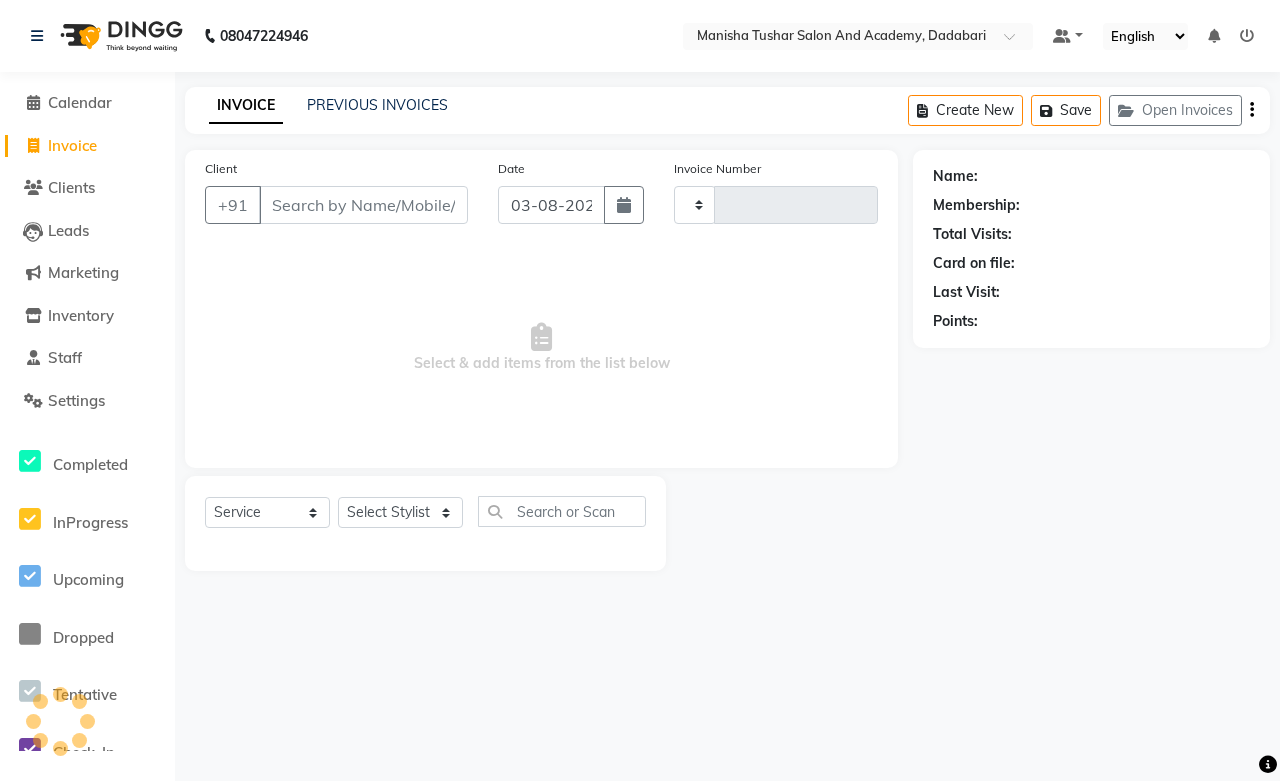type on "0520" 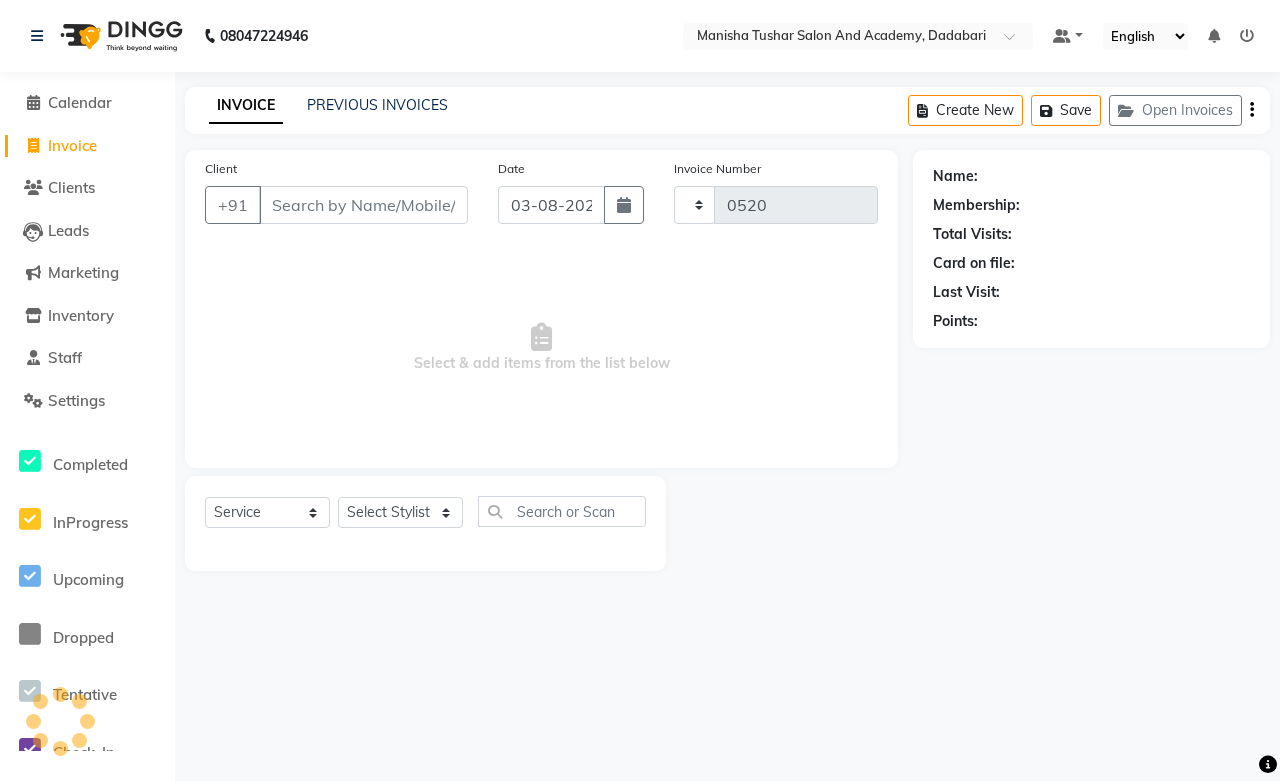 select on "6453" 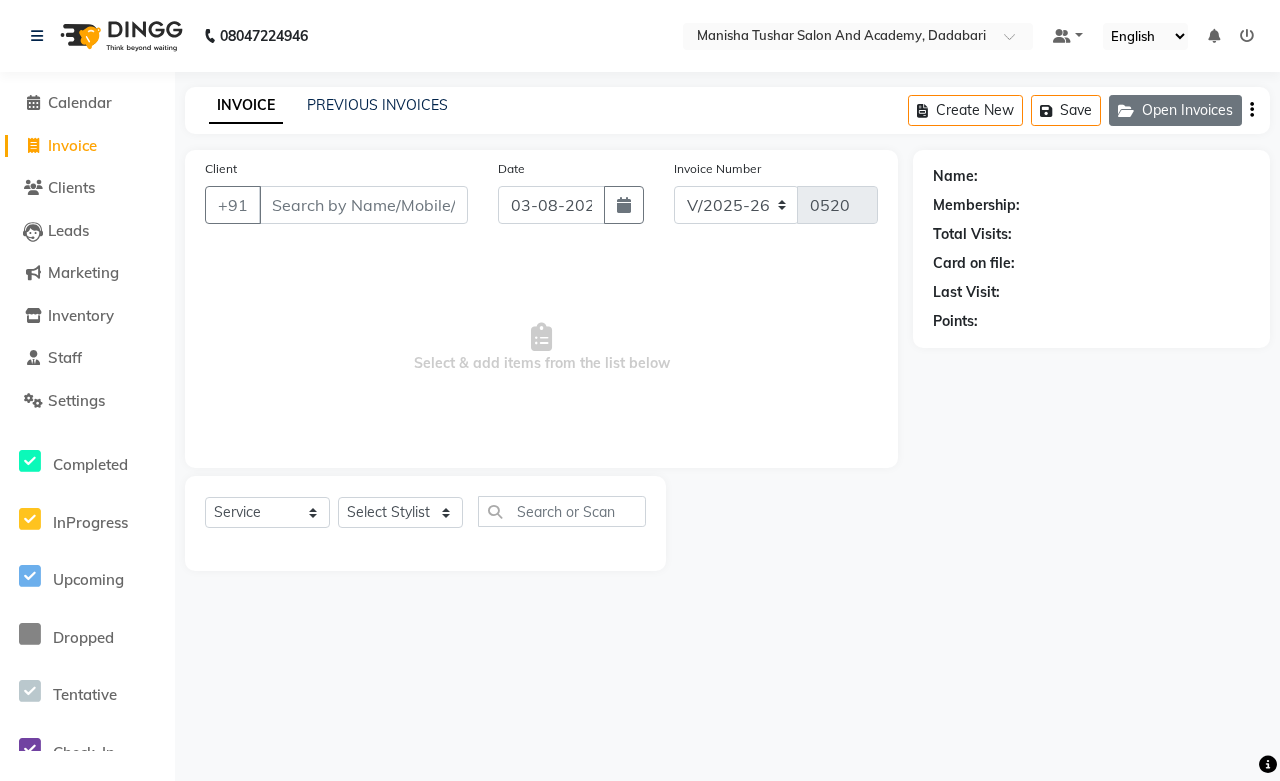 click on "Open Invoices" 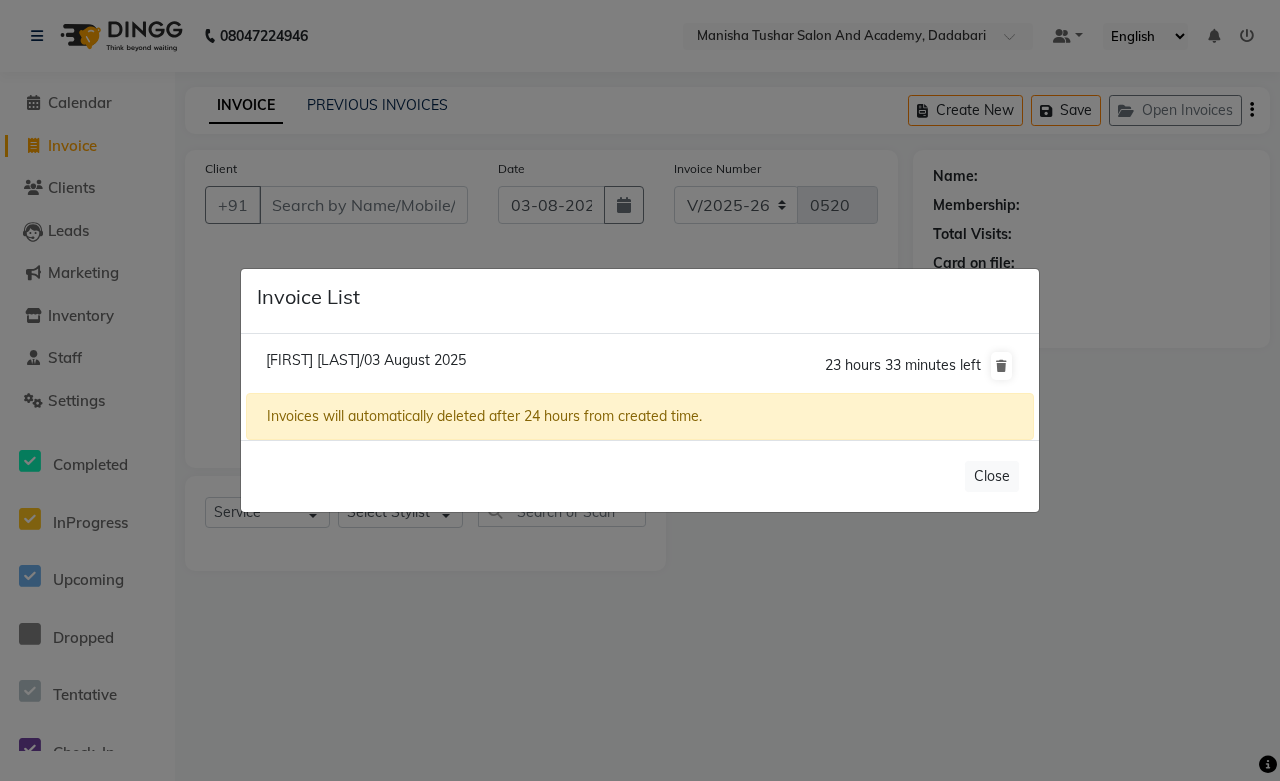 click on "[FIRST] [LAST]/03 August 2025" 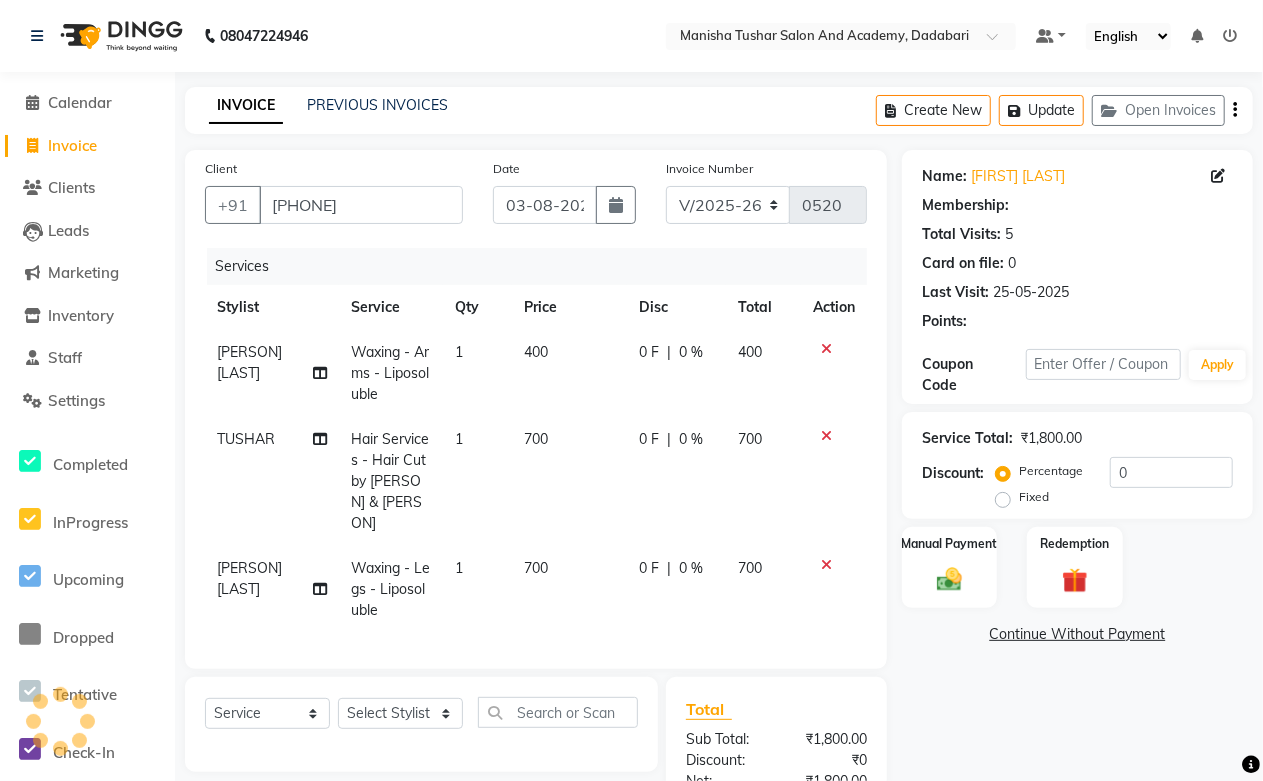 select on "1: Object" 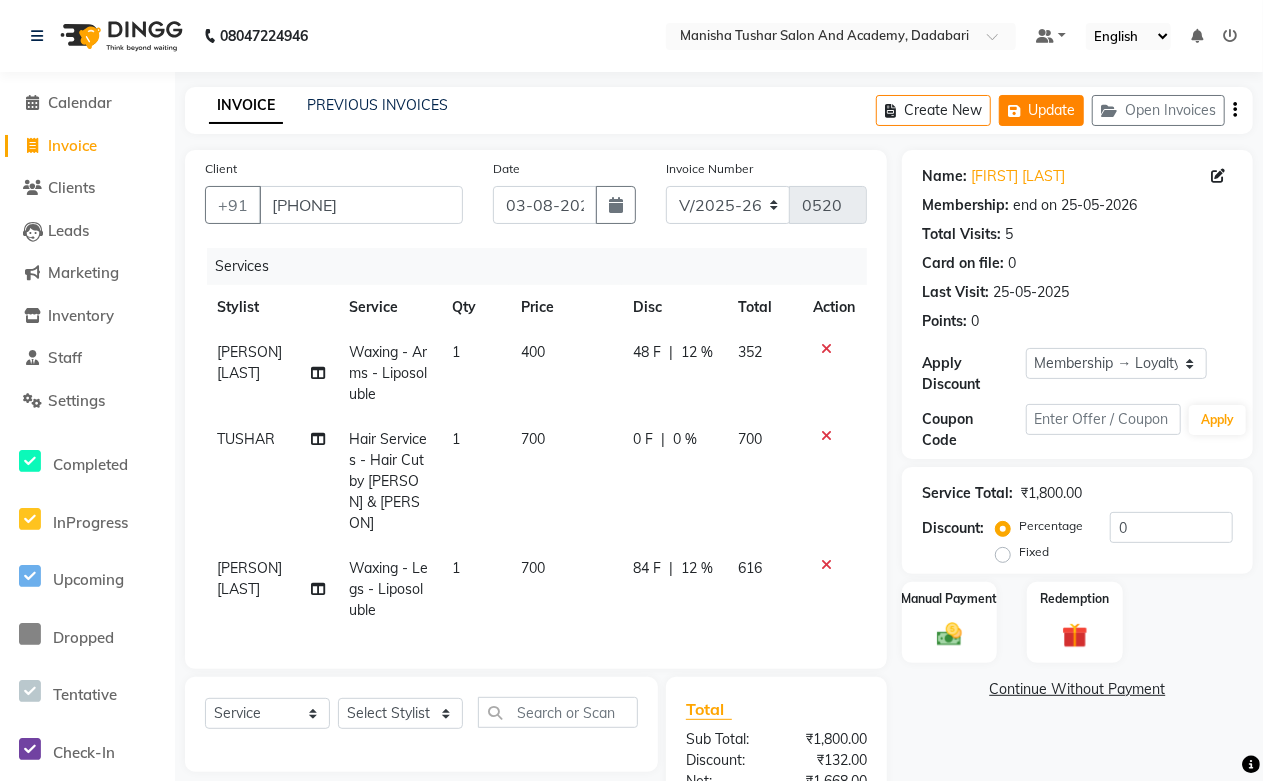 click on "Update" 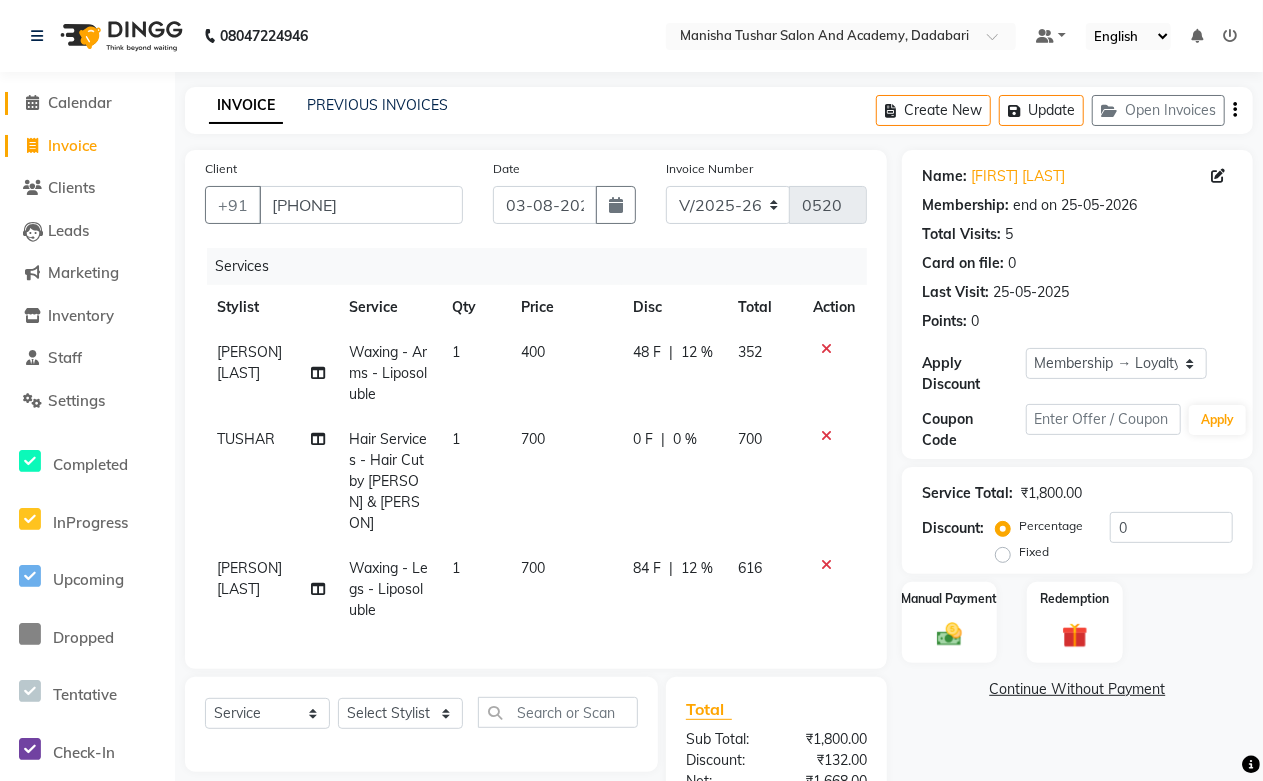 click on "Calendar" 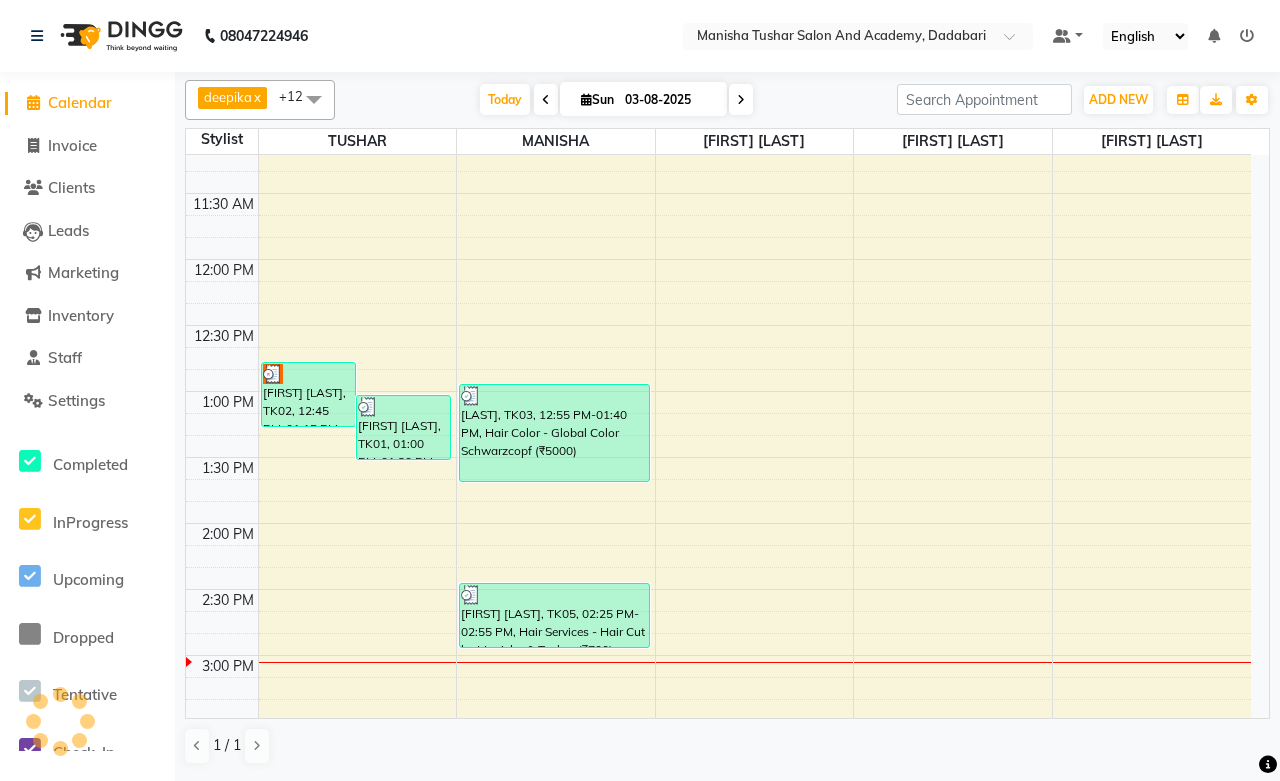 scroll, scrollTop: 888, scrollLeft: 0, axis: vertical 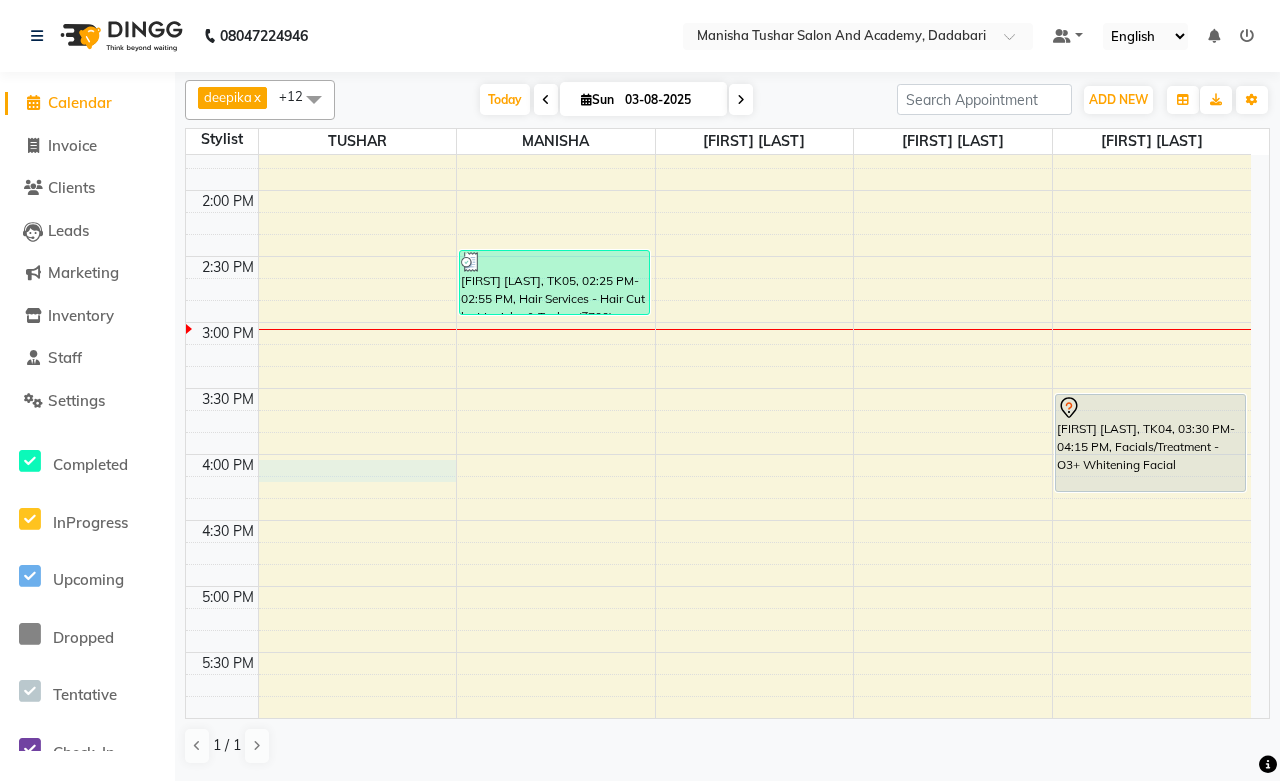 click on "7:00 AM 7:30 AM 8:00 AM 8:30 AM 9:00 AM 9:30 AM 10:00 AM 10:30 AM 11:00 AM 11:30 AM 12:00 PM 12:30 PM 1:00 PM 1:30 PM 2:00 PM 2:30 PM 3:00 PM 3:30 PM 4:00 PM 4:30 PM 5:00 PM 5:30 PM 6:00 PM 6:30 PM 7:00 PM 7:30 PM 8:00 PM 8:30 PM 9:00 PM 9:30 PM 10:00 PM 10:30 PM 11:00 PM 11:30 PM     [FIRST] [LAST], TK02, 12:45 PM-01:15 PM, Hair Services - Hair Cut by Manisha & Tushar     [FIRST] [LAST], TK01, 01:00 PM-01:30 PM, Hair Services - Hair Cut by Manisha & Tushar     [FIRST] [LAST], TK03, 12:55 PM-01:40 PM, Hair Color - Global Color Schwarzcopf  (₹5000)     [FIRST] [LAST], TK05, 02:25 PM-02:55 PM, Hair Services - Hair Cut by Manisha & Tushar (₹700)             [FIRST] [LAST], TK04, 03:30 PM-04:15 PM, Facials/Treatment - O3+ Whitening Facial" at bounding box center [718, 388] 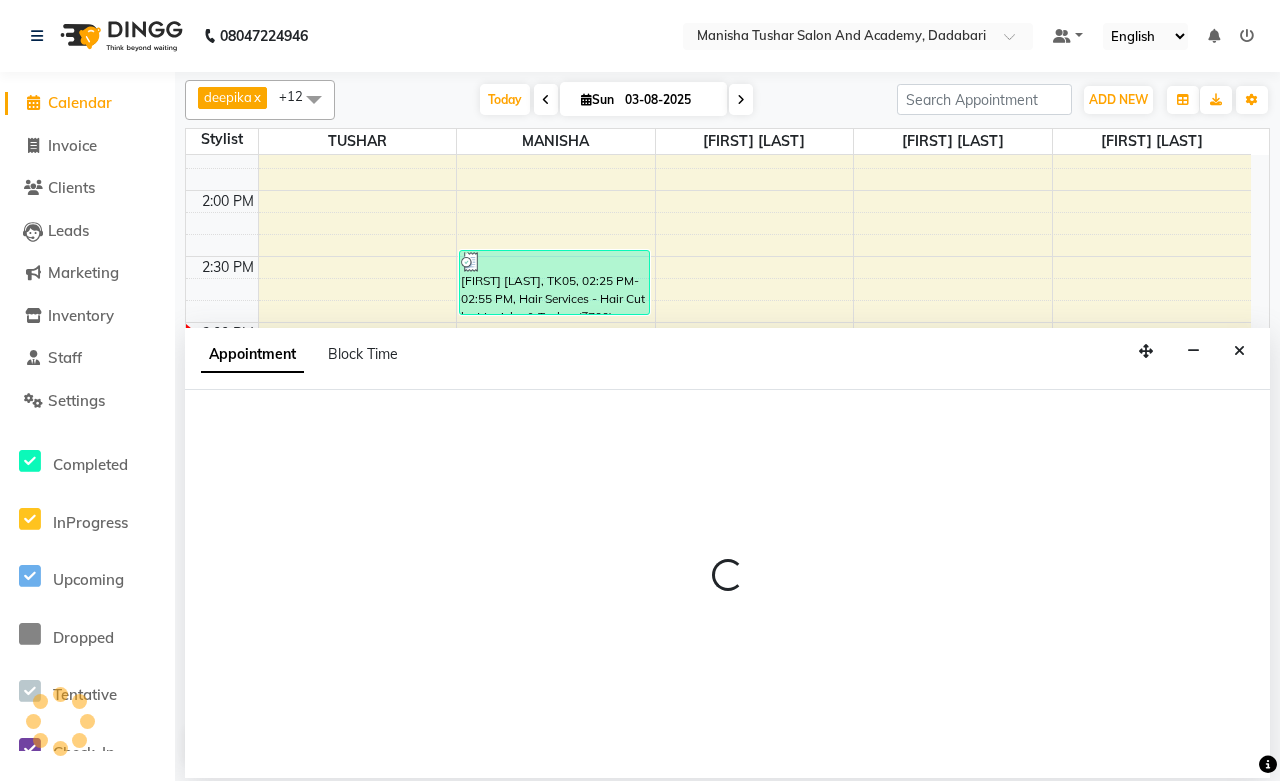 select on "49047" 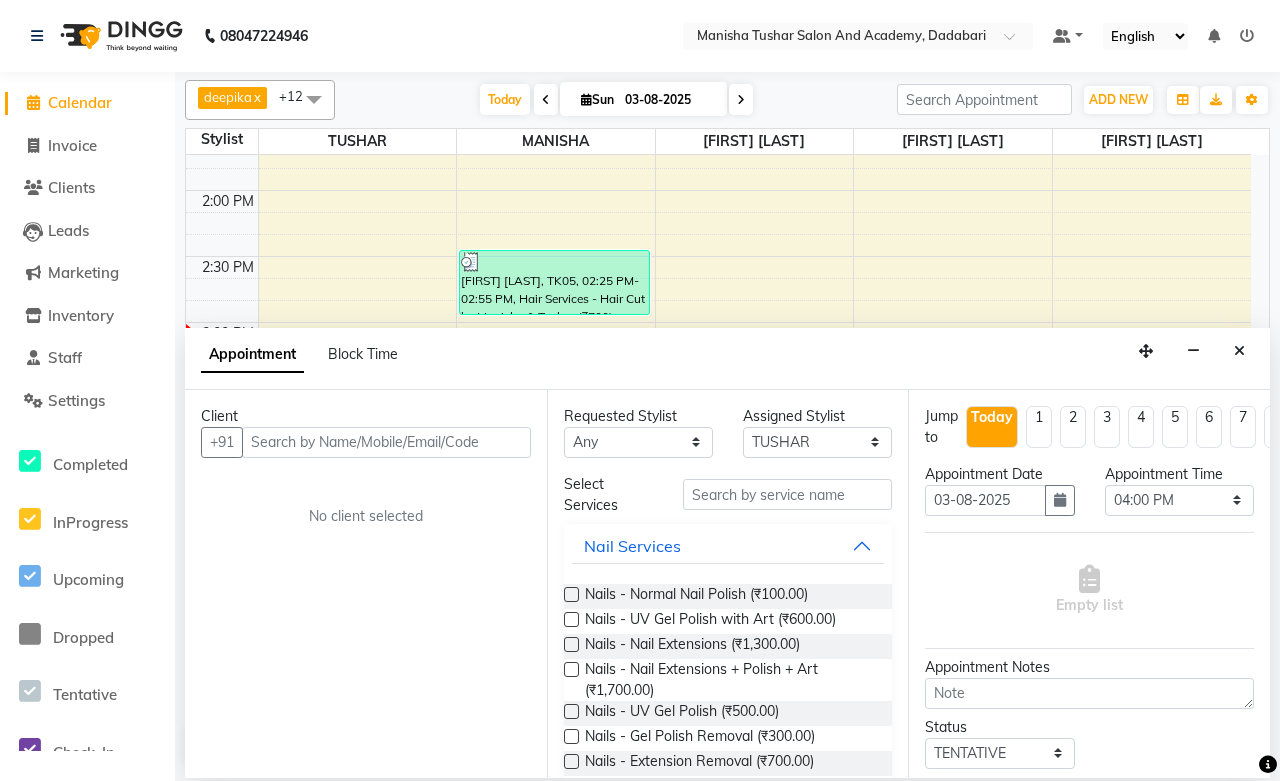 click at bounding box center [386, 442] 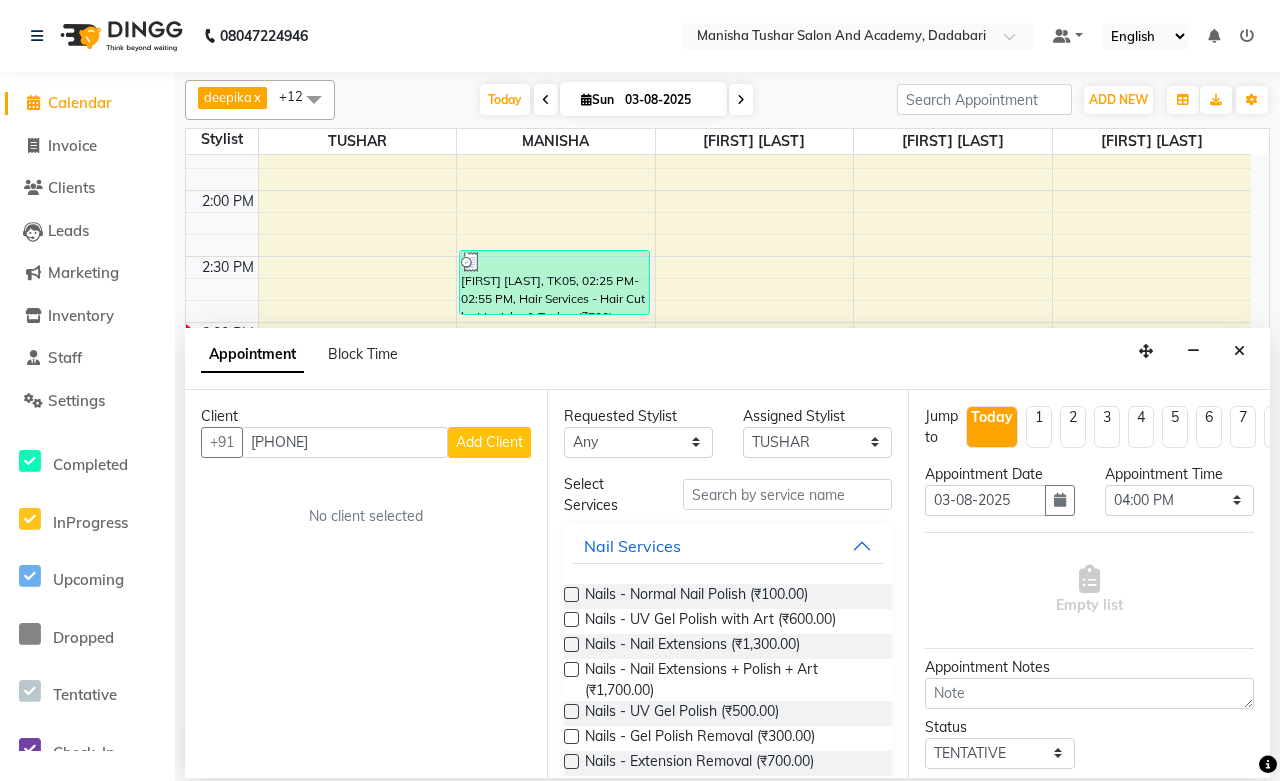 type on "[PHONE]" 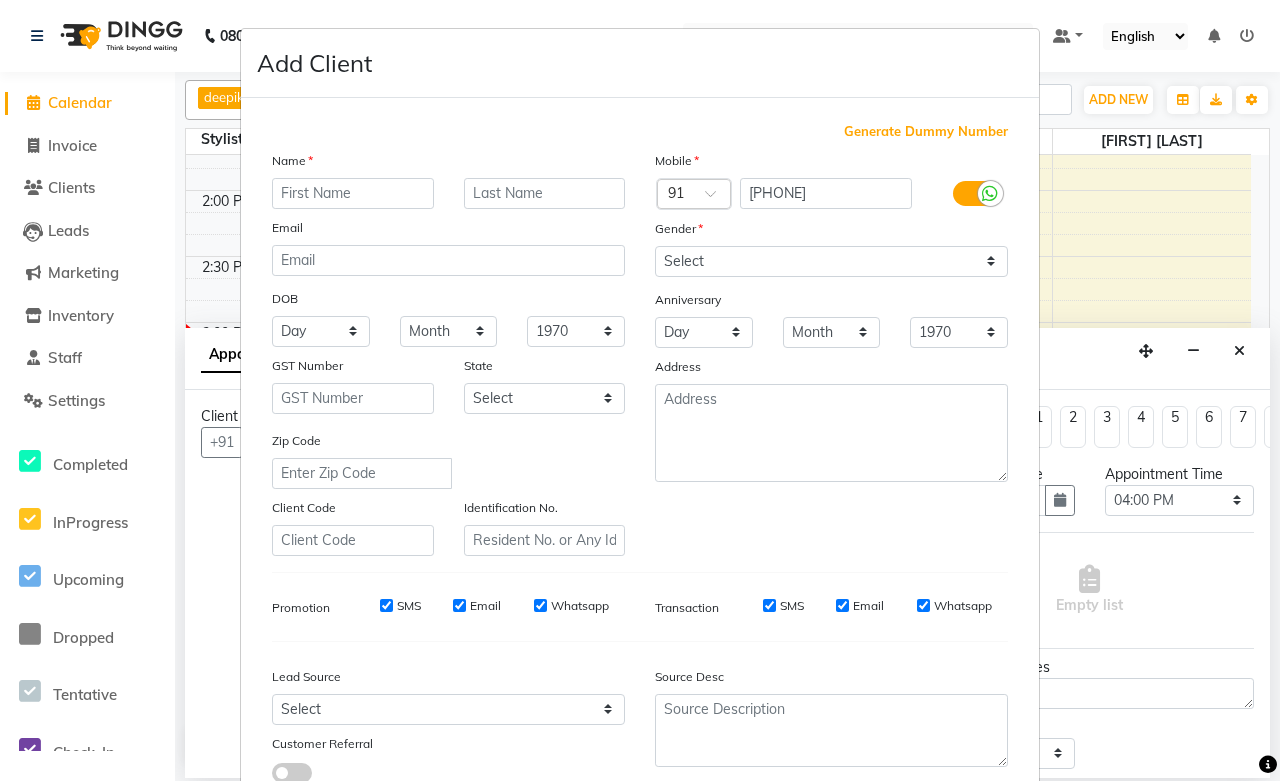 click at bounding box center [353, 193] 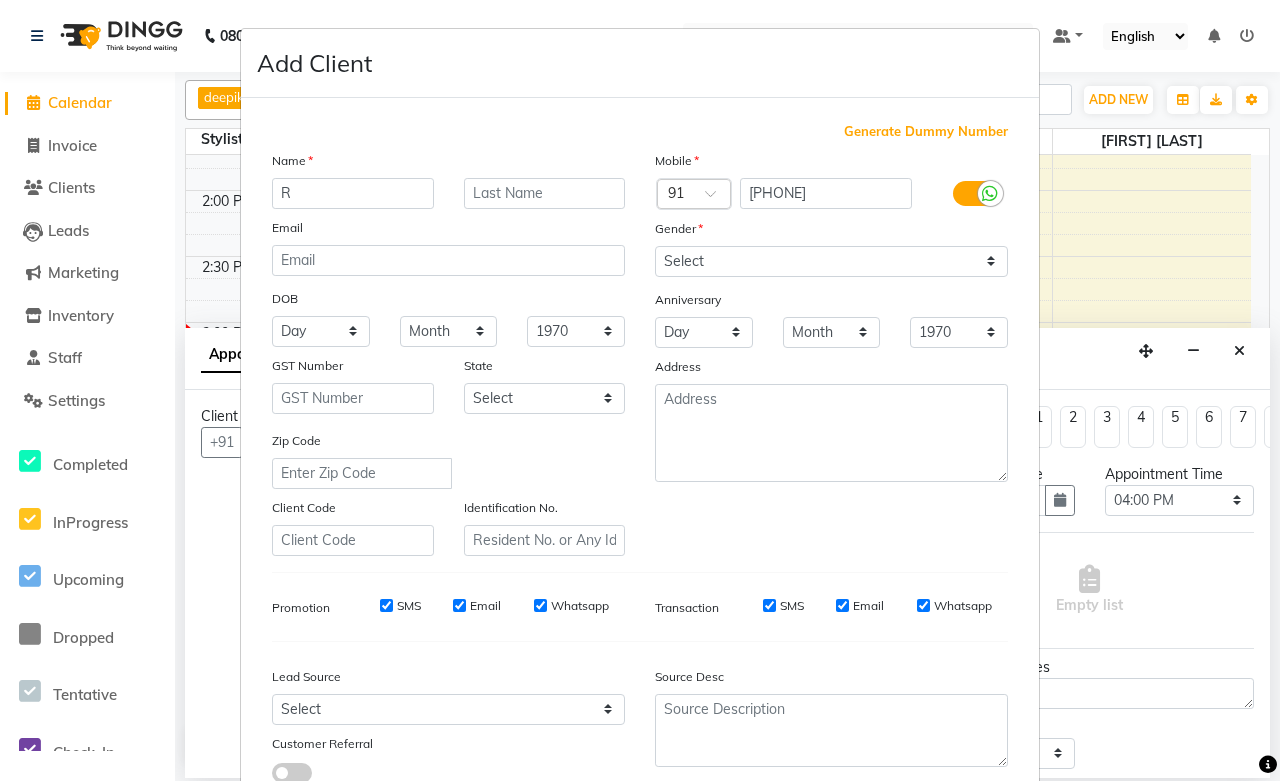 type on "R" 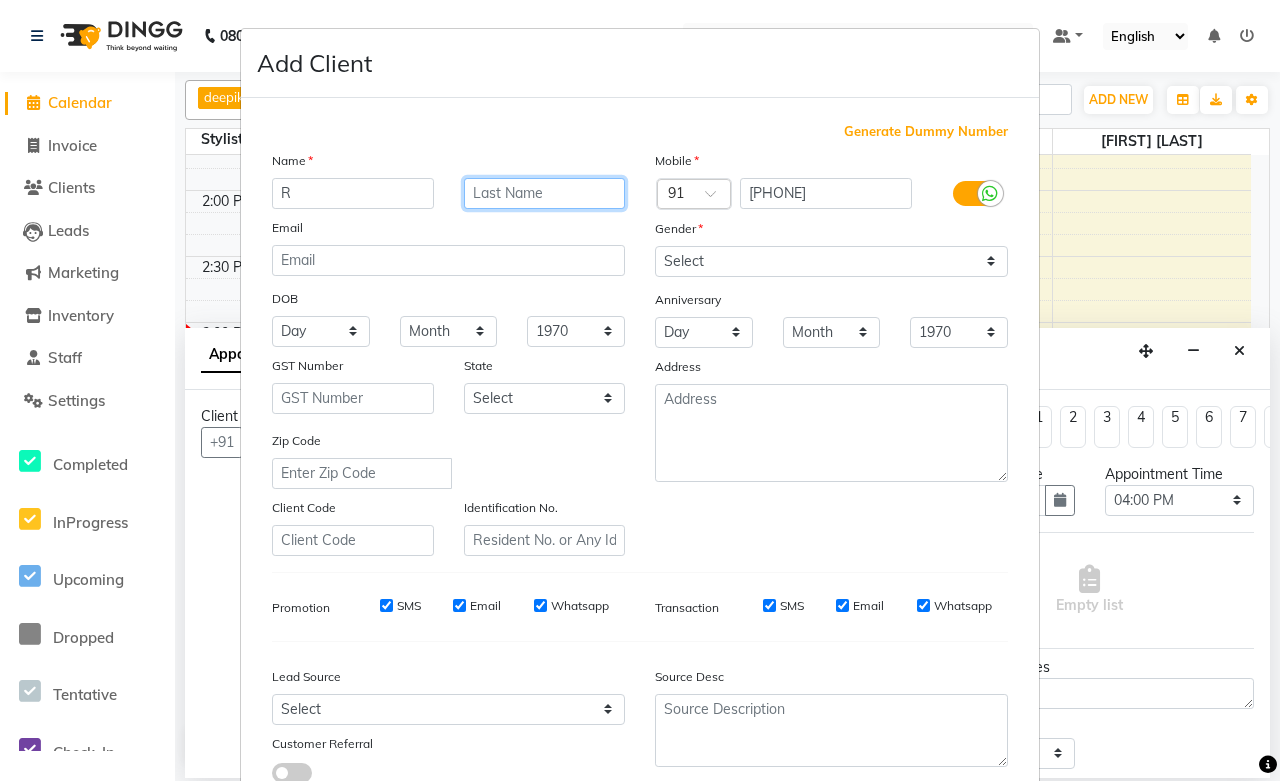 click at bounding box center (545, 193) 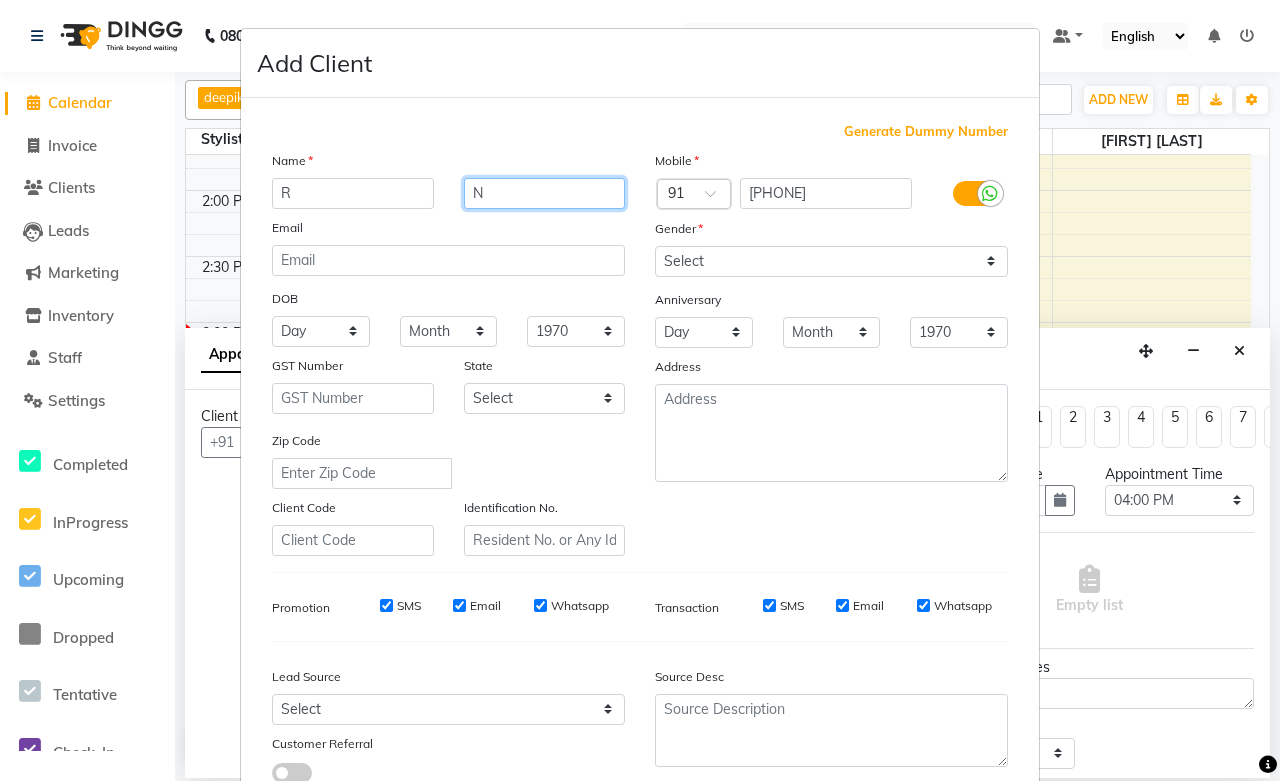 type on "N" 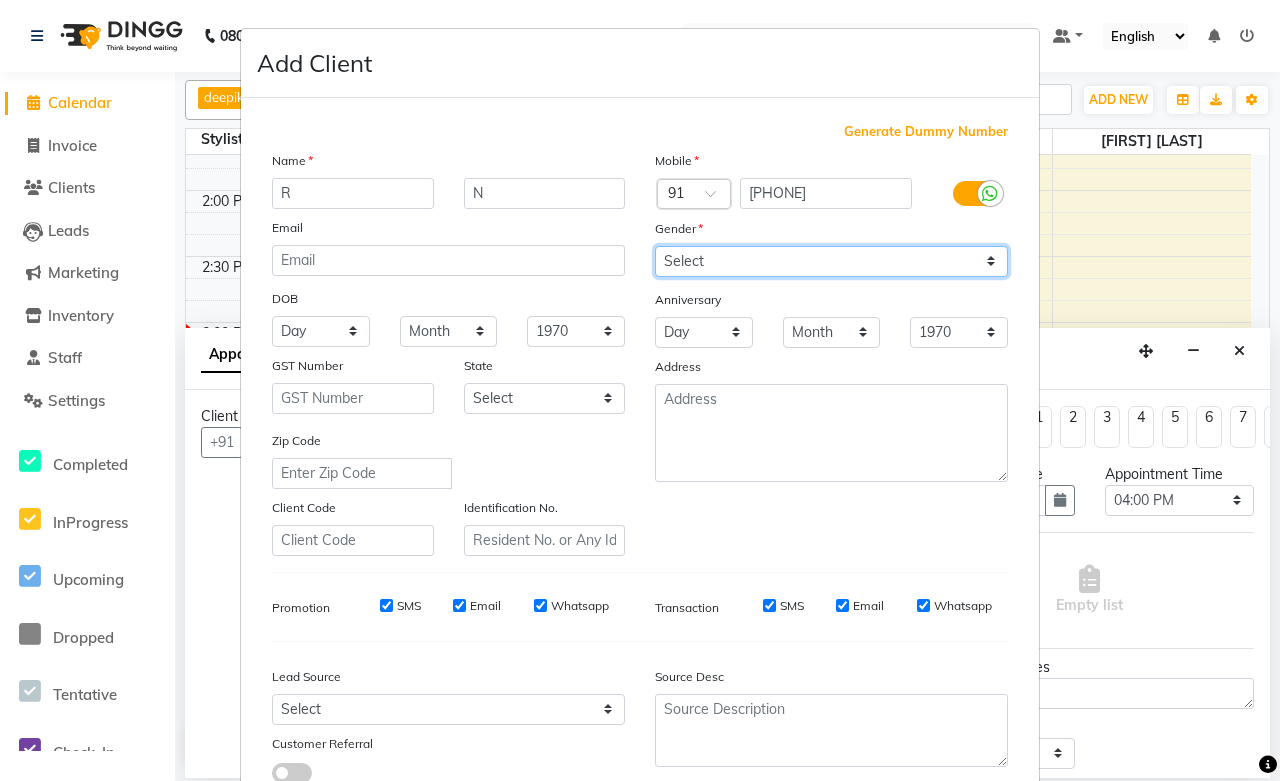 click on "Select Male Female Other Prefer Not To Say" at bounding box center (831, 261) 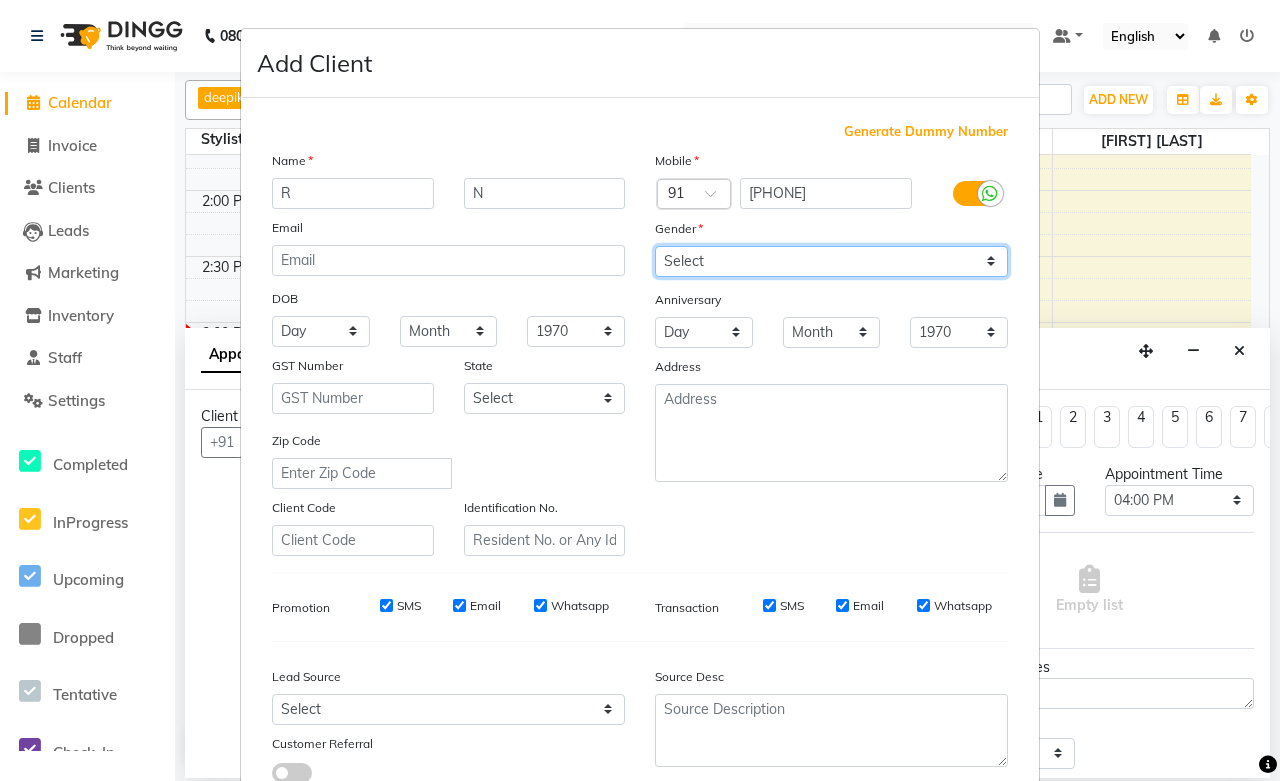 select on "female" 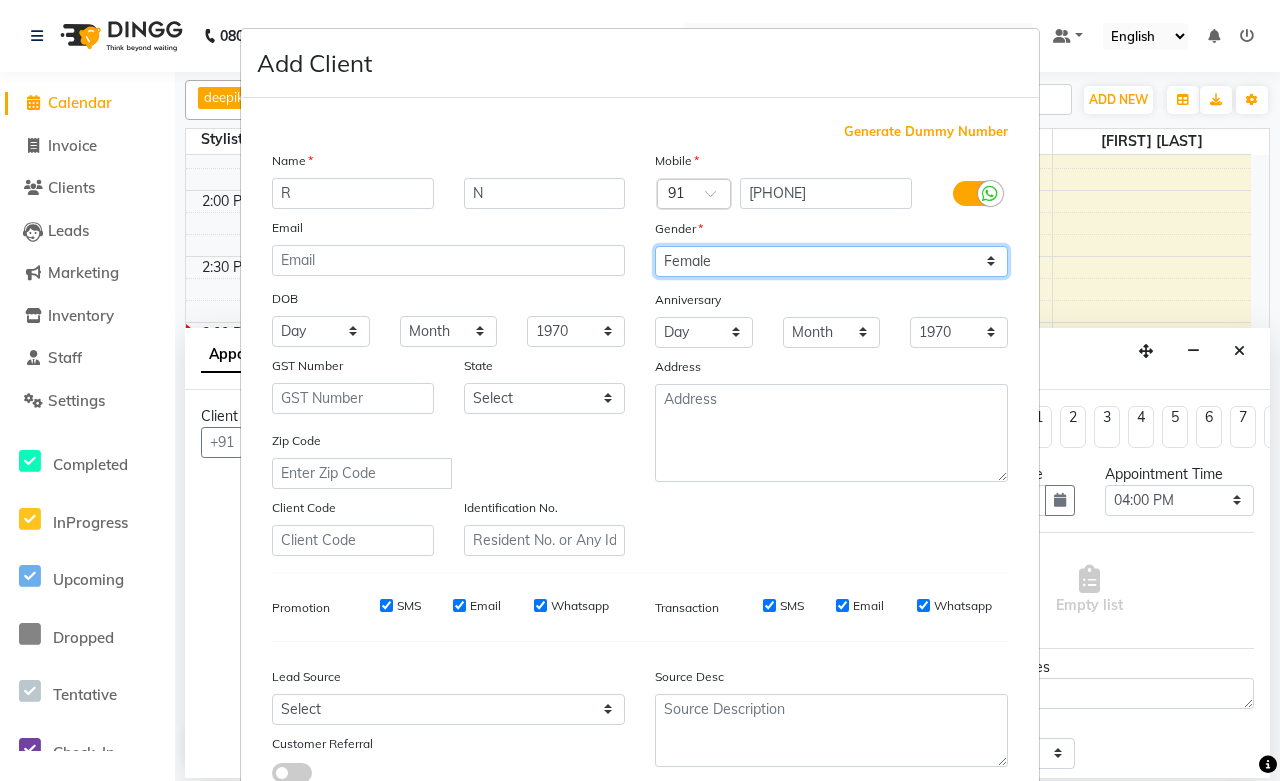 click on "Select Male Female Other Prefer Not To Say" at bounding box center (831, 261) 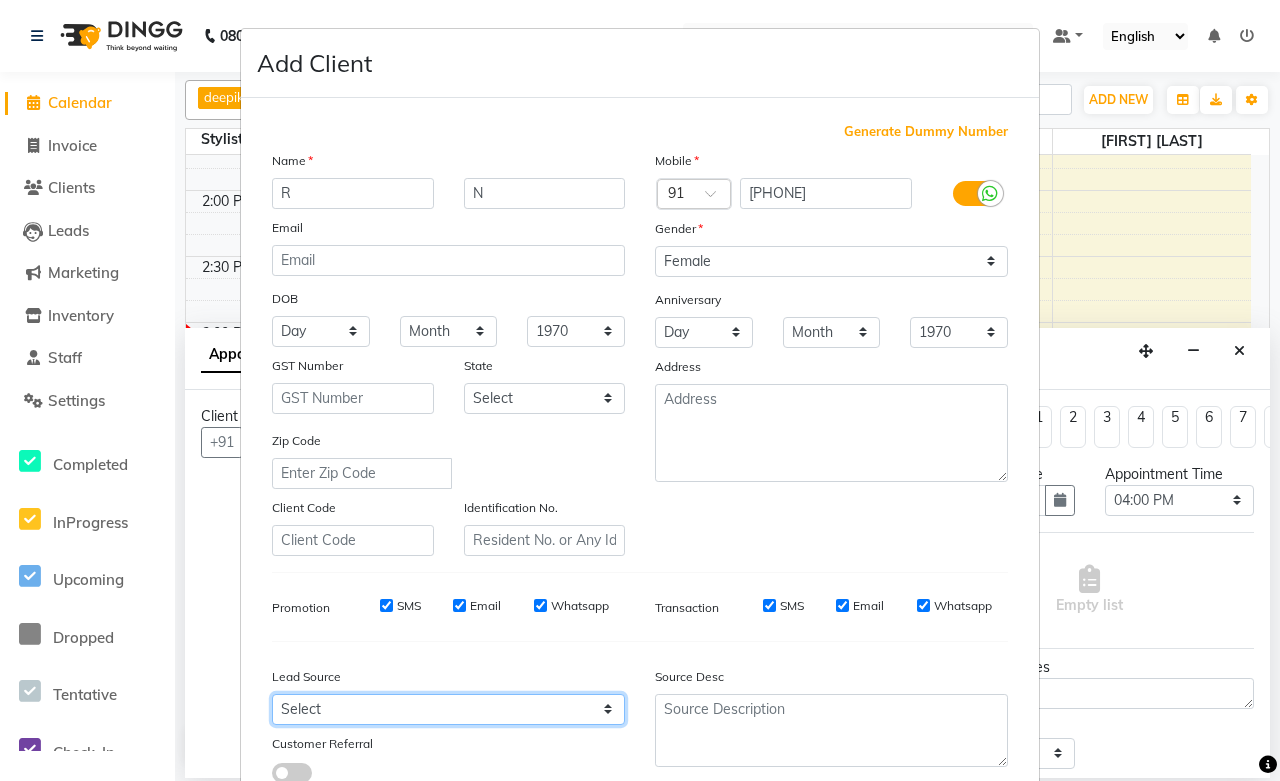 click on "Select Walk-in Referral Internet Friend Word of Mouth Advertisement Facebook JustDial Google Other Instagram  Regular Customer Returning Customer Flee" at bounding box center (448, 709) 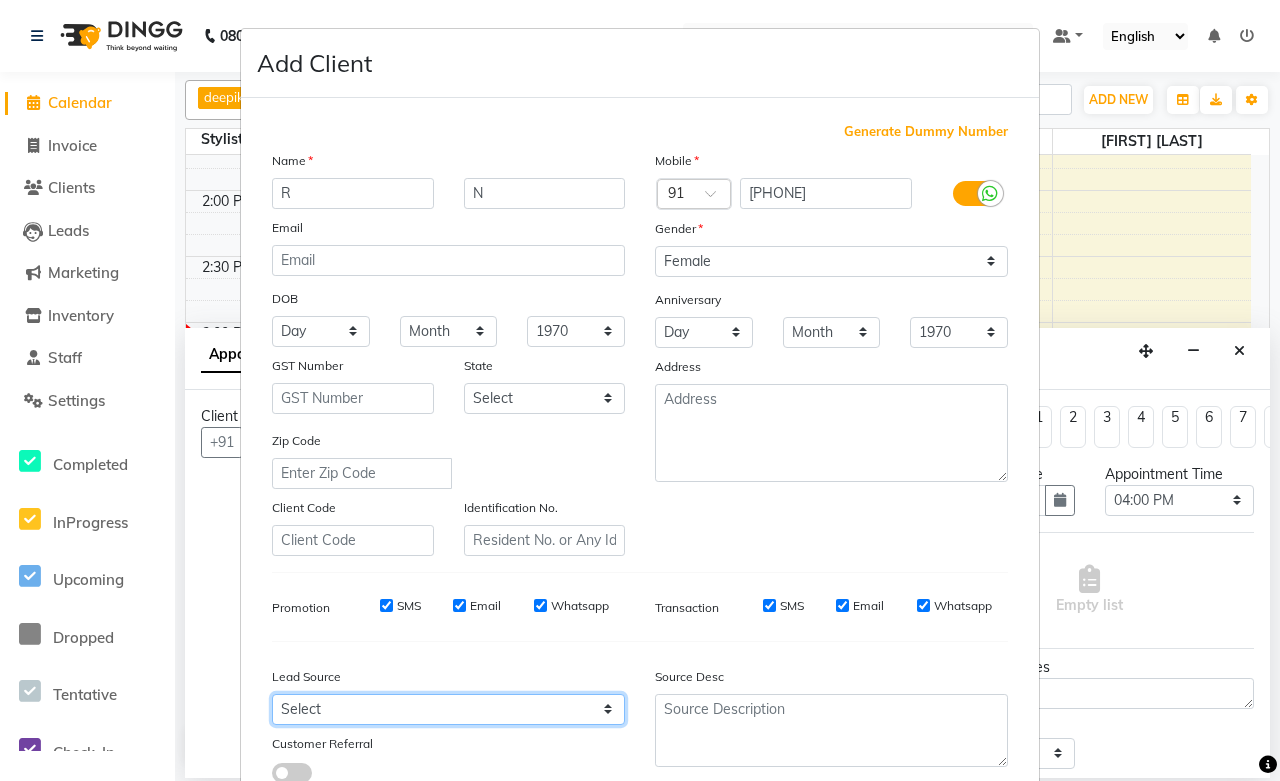 select on "46012" 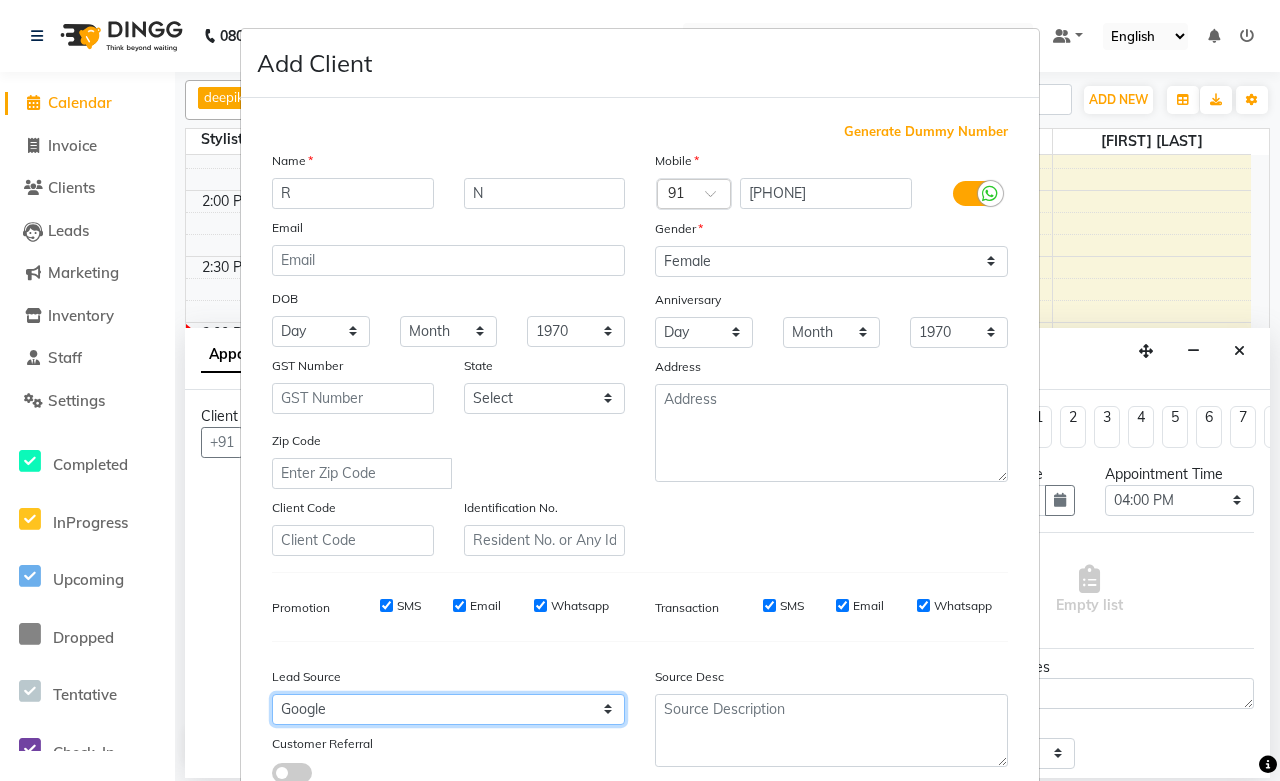click on "Select Walk-in Referral Internet Friend Word of Mouth Advertisement Facebook JustDial Google Other Instagram  Regular Customer Returning Customer Flee" at bounding box center [448, 709] 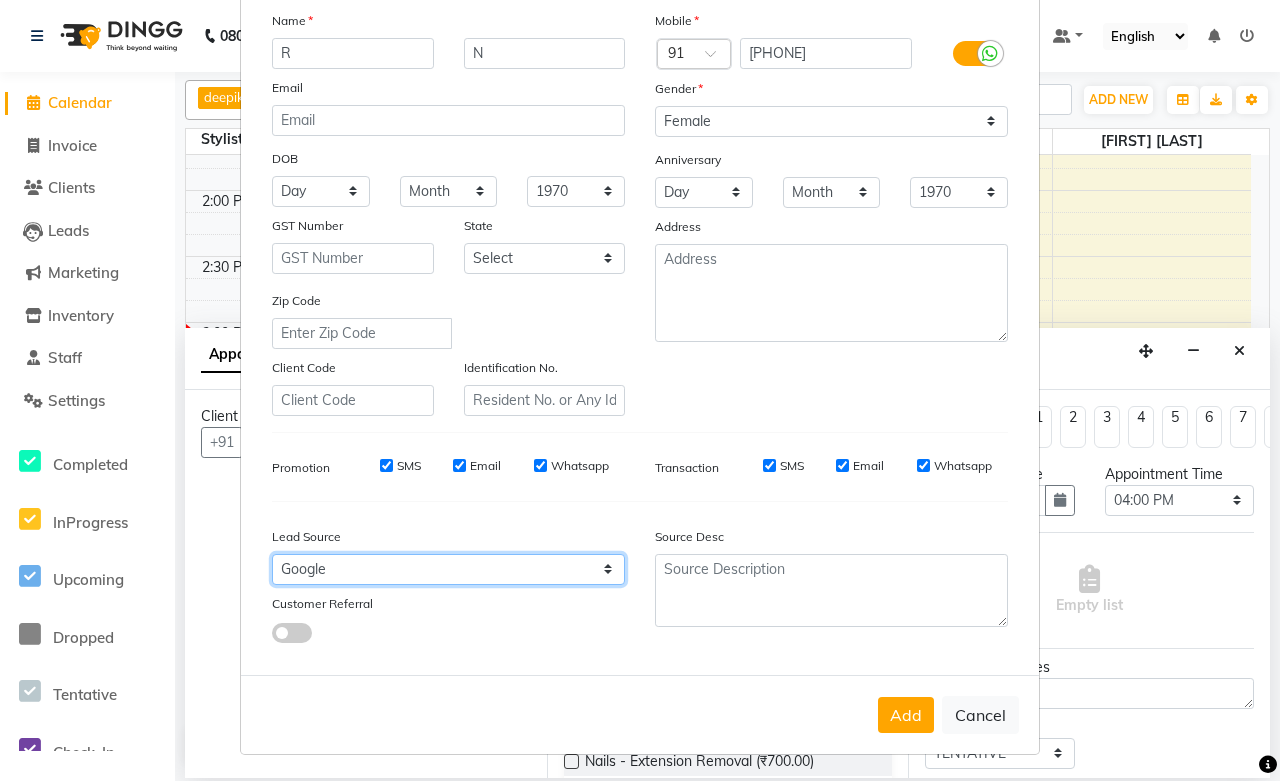 scroll, scrollTop: 143, scrollLeft: 0, axis: vertical 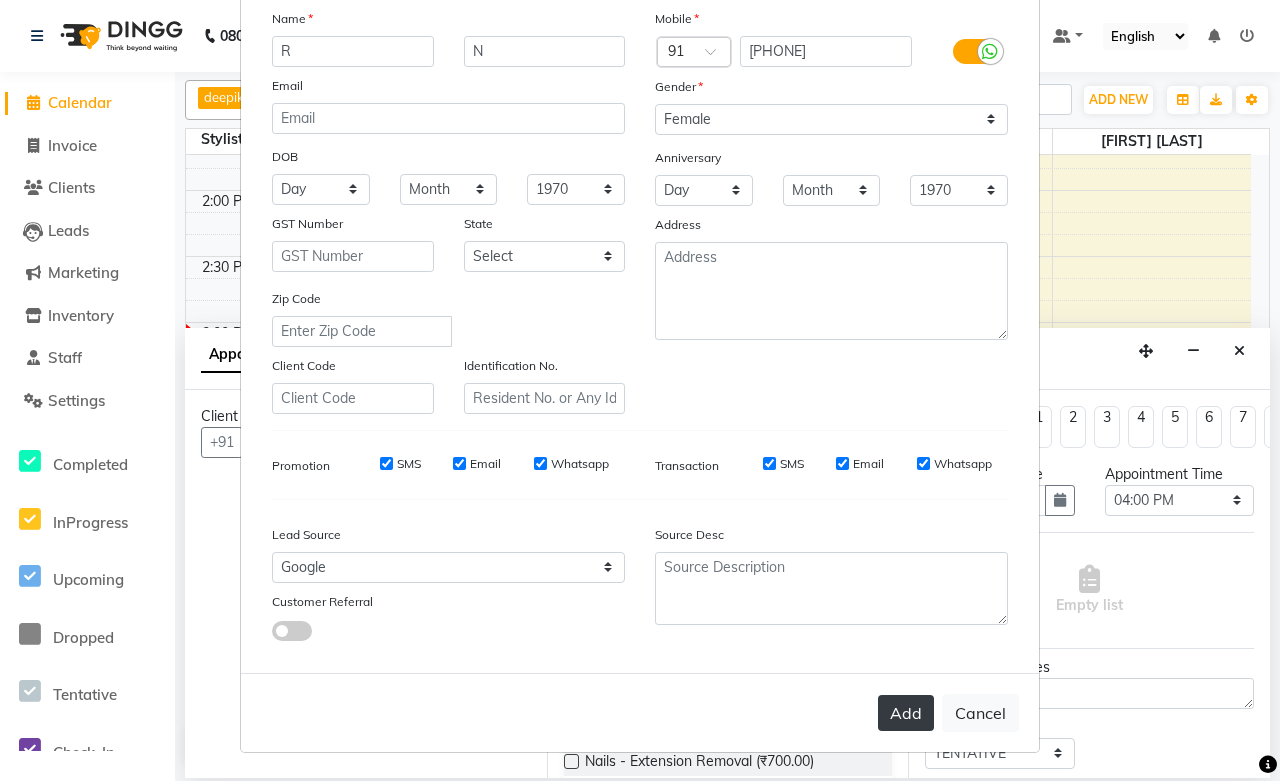 click on "Add" at bounding box center (906, 713) 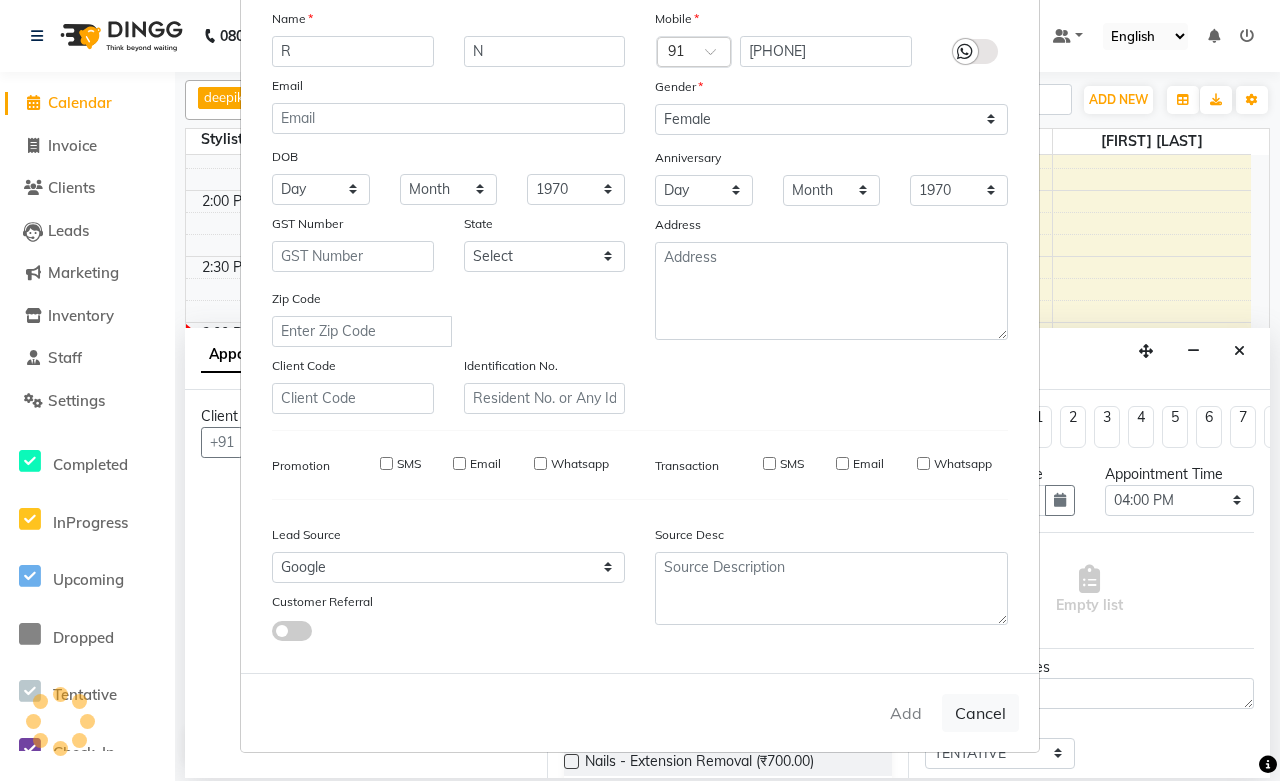 type 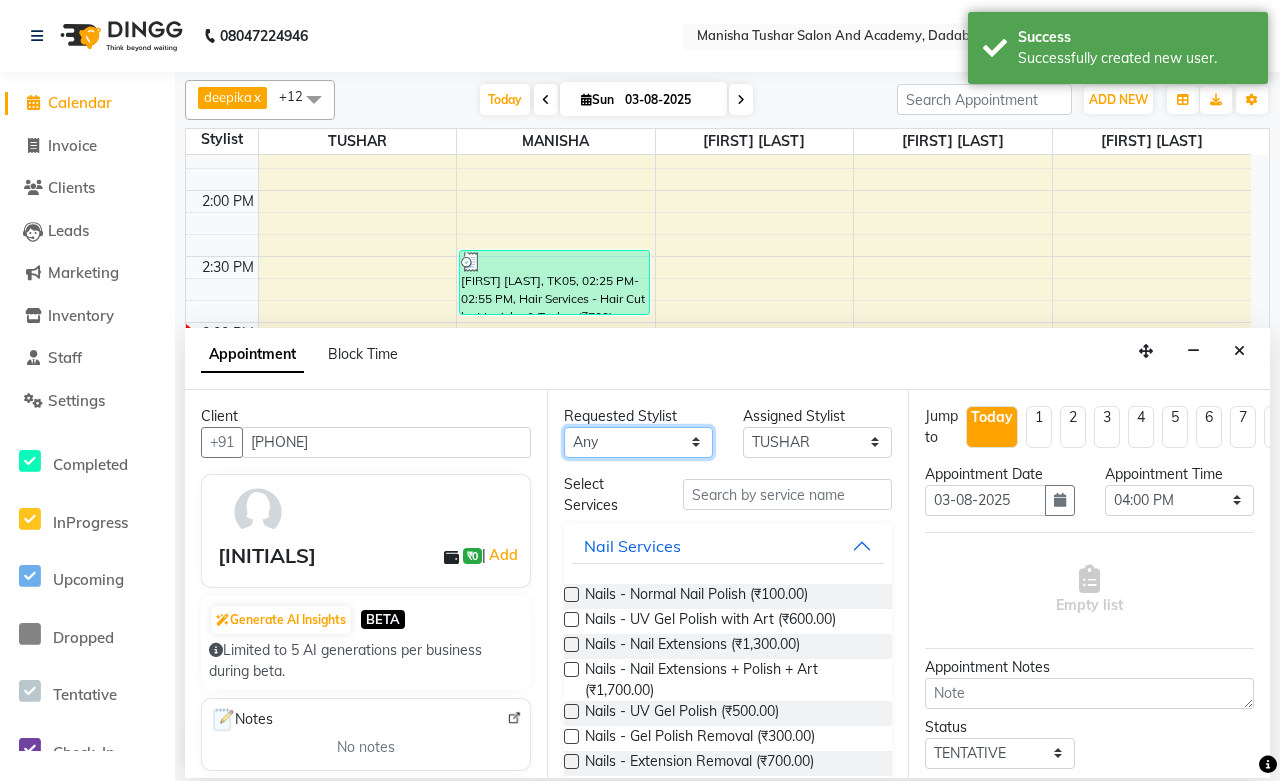 click on "Any [PERSON] [PERSON] [PERSON] [PERSON] [PERSON] [PERSON] [PERSON] [PERSON] [PERSON] [PERSON] [PERSON] [PERSON]" at bounding box center [638, 442] 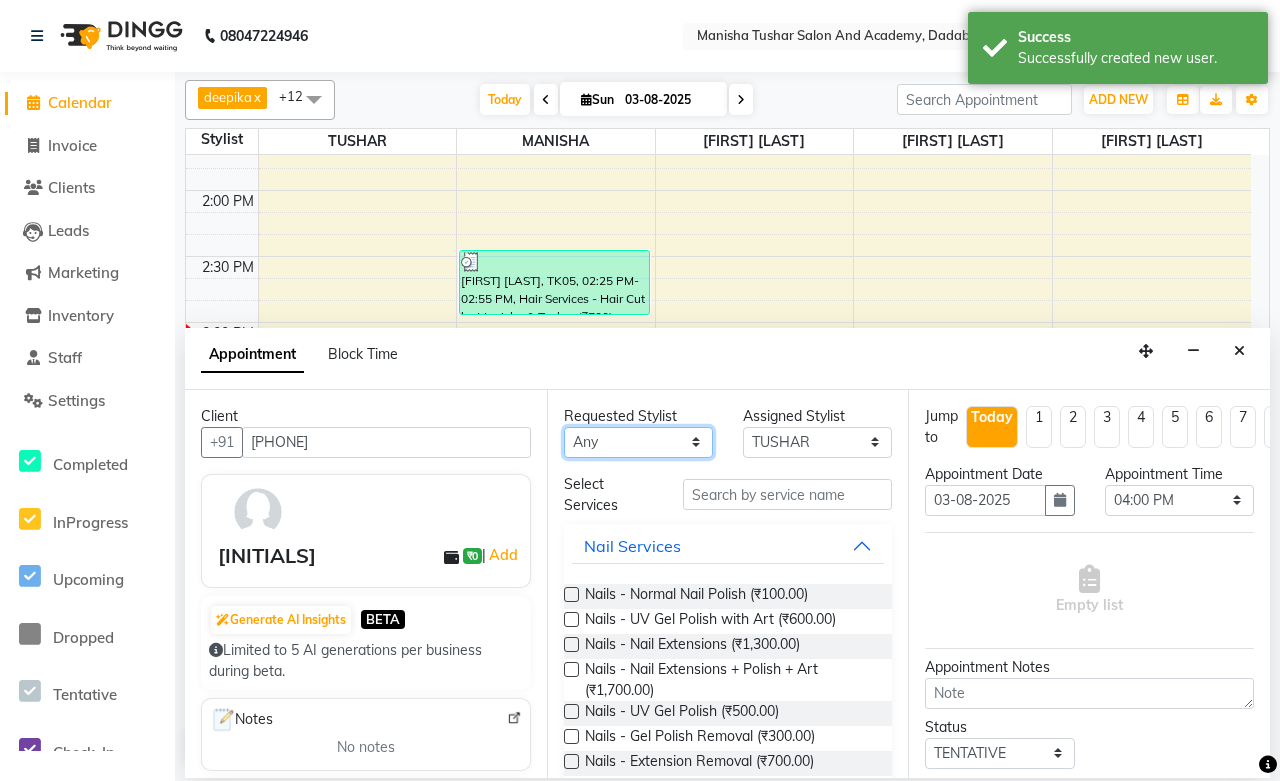 select on "49047" 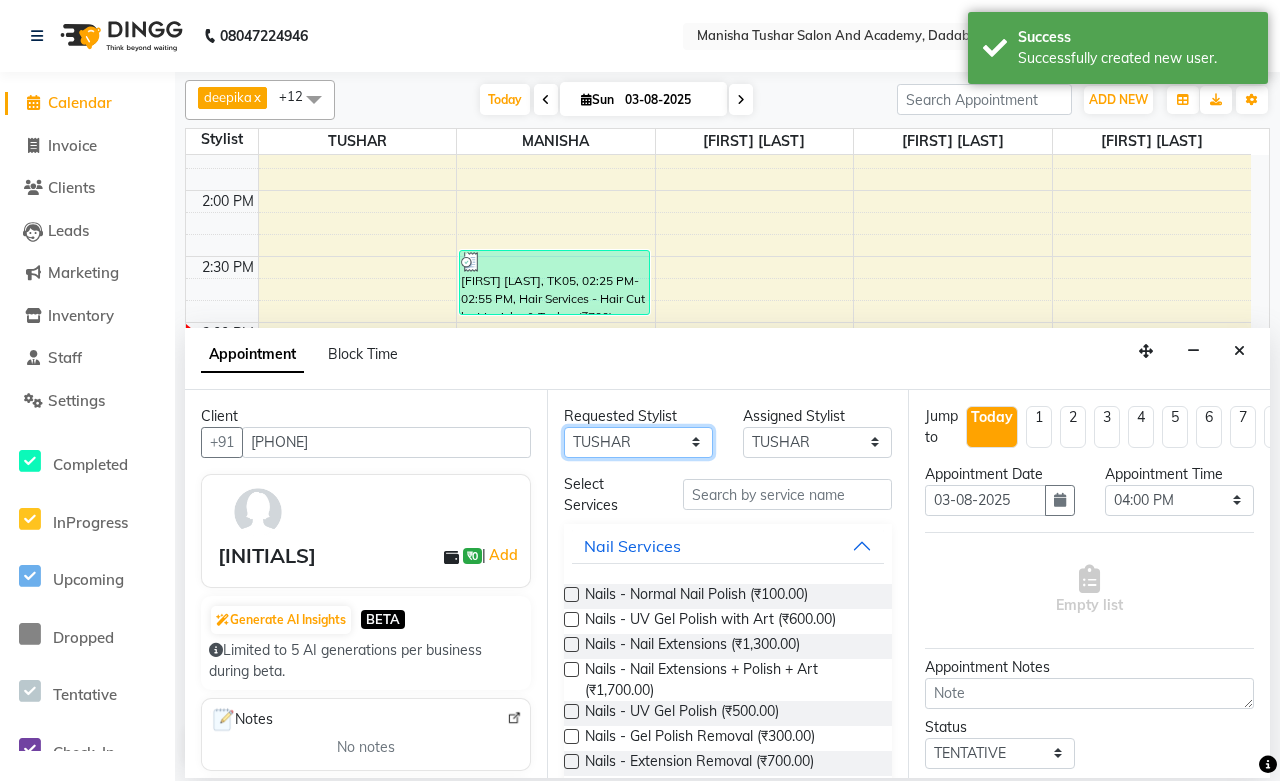 click on "Any [PERSON] [PERSON] [PERSON] [PERSON] [PERSON] [PERSON] [PERSON] [PERSON] [PERSON] [PERSON] [PERSON] [PERSON]" at bounding box center (638, 442) 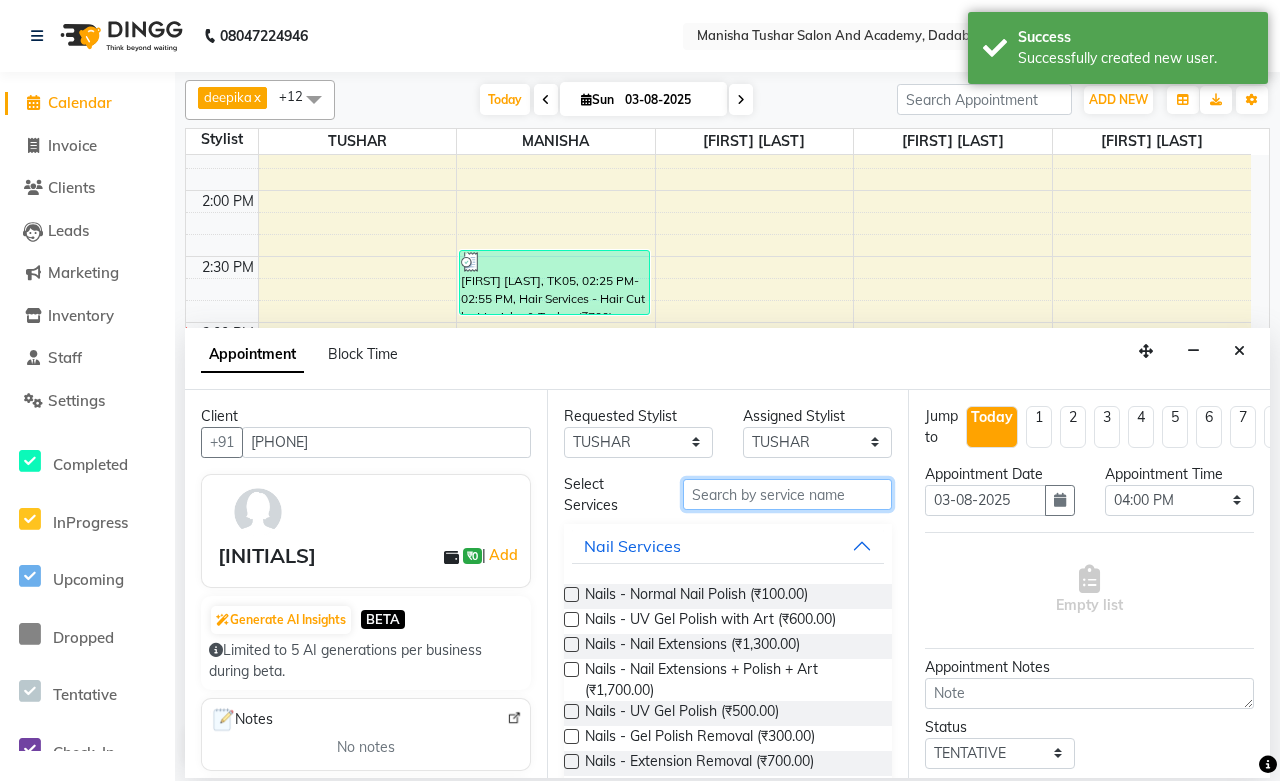 click at bounding box center (787, 494) 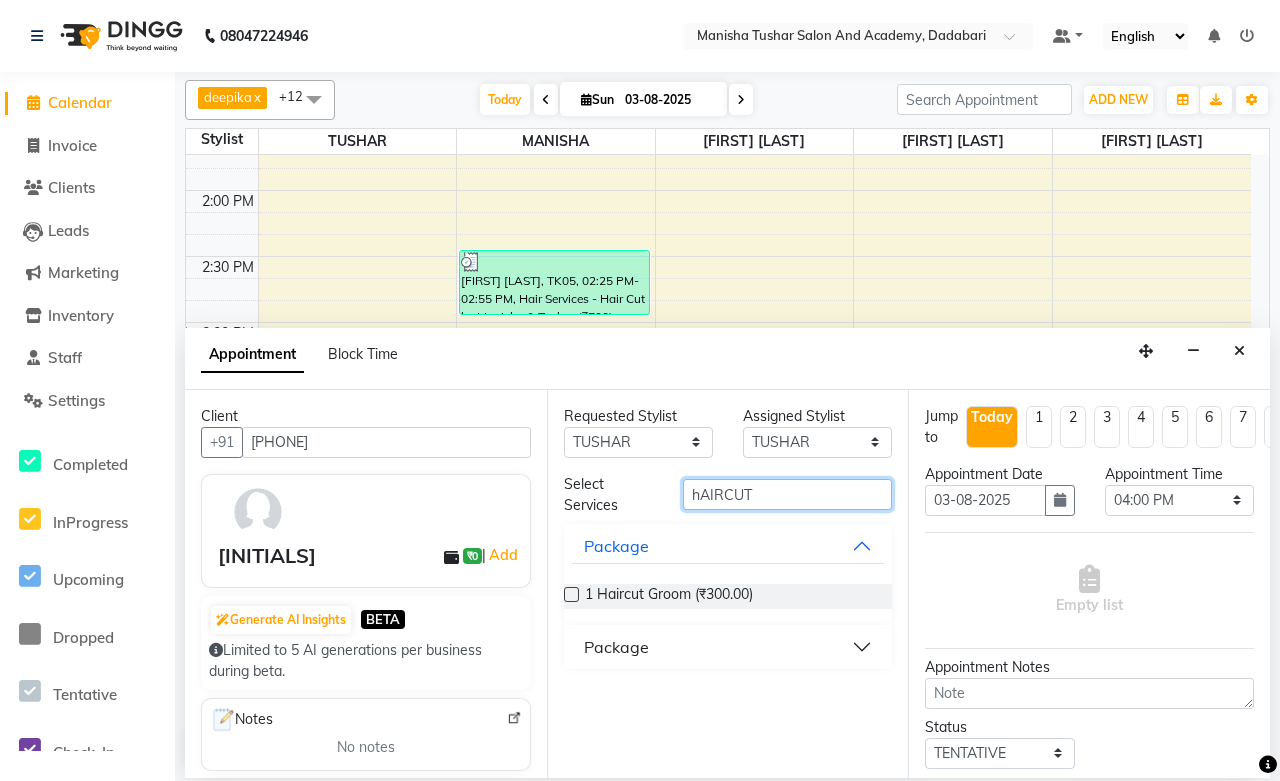 click on "hAIRCUT" at bounding box center (787, 494) 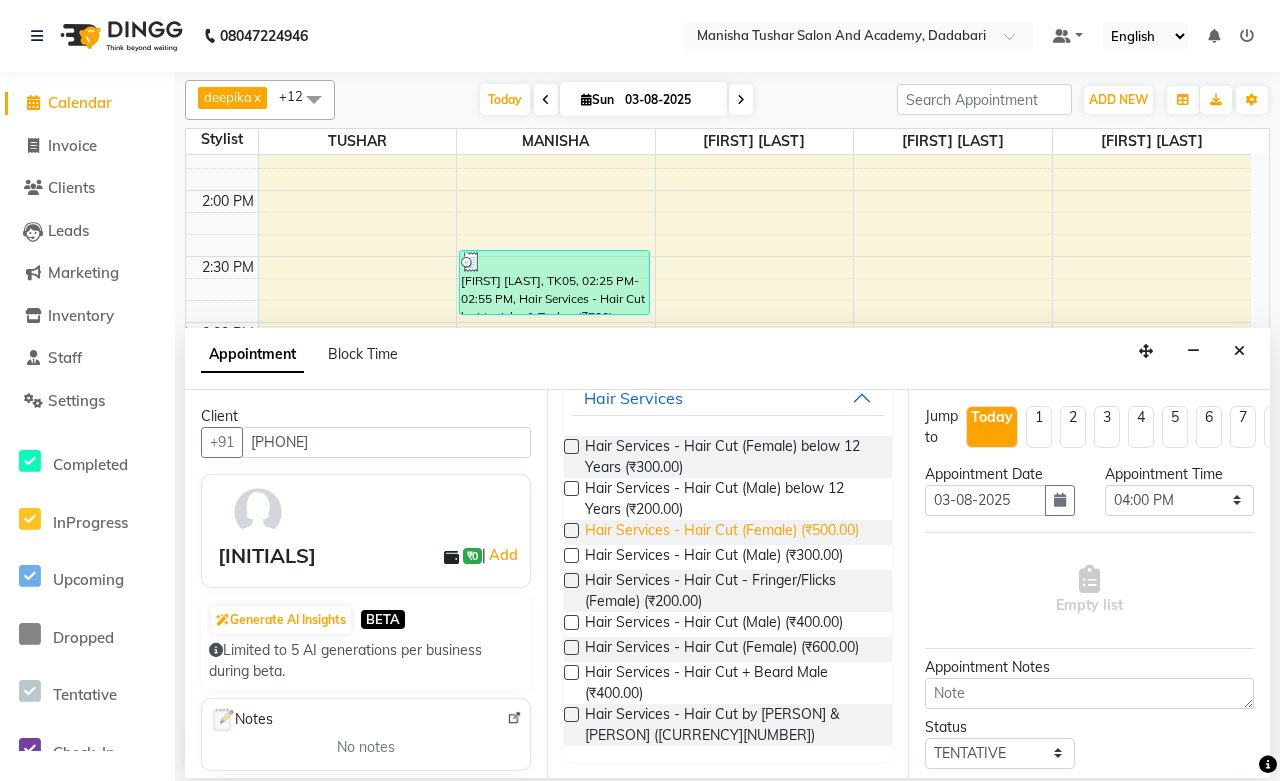 scroll, scrollTop: 182, scrollLeft: 0, axis: vertical 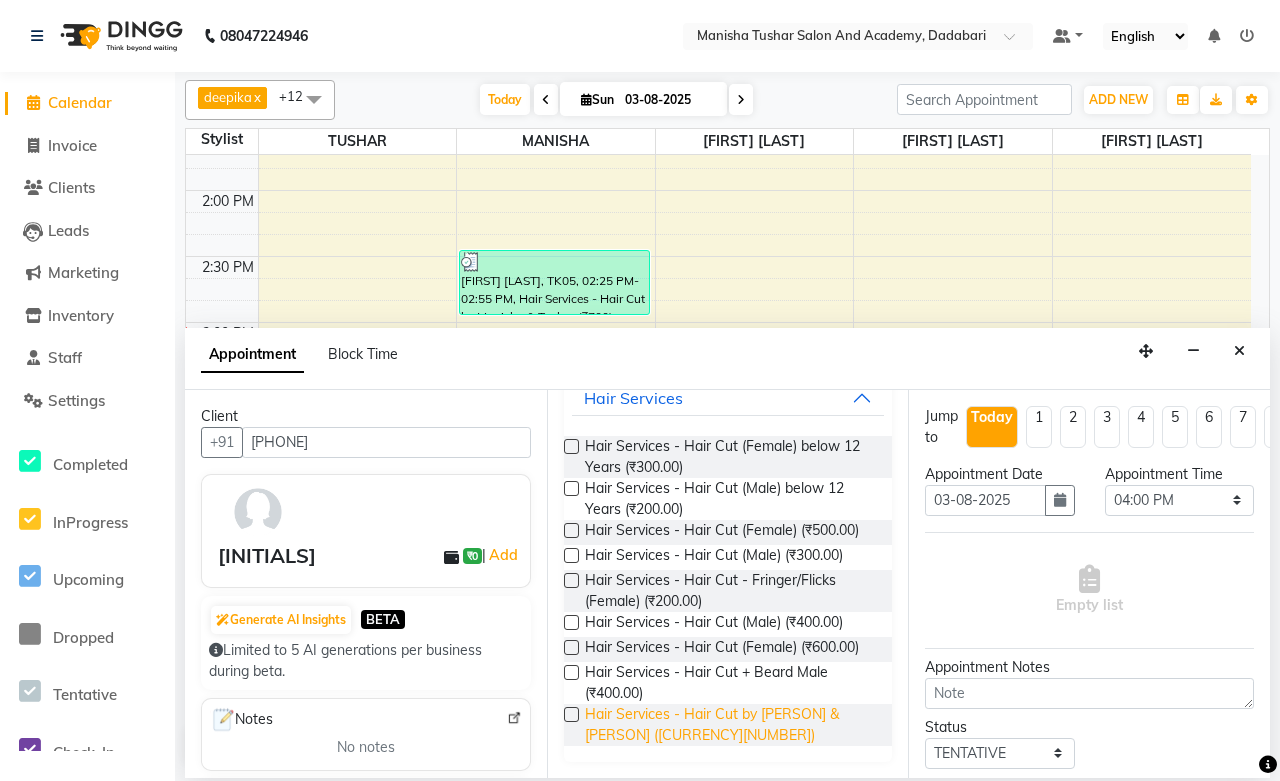 type on "hAIR  CUT" 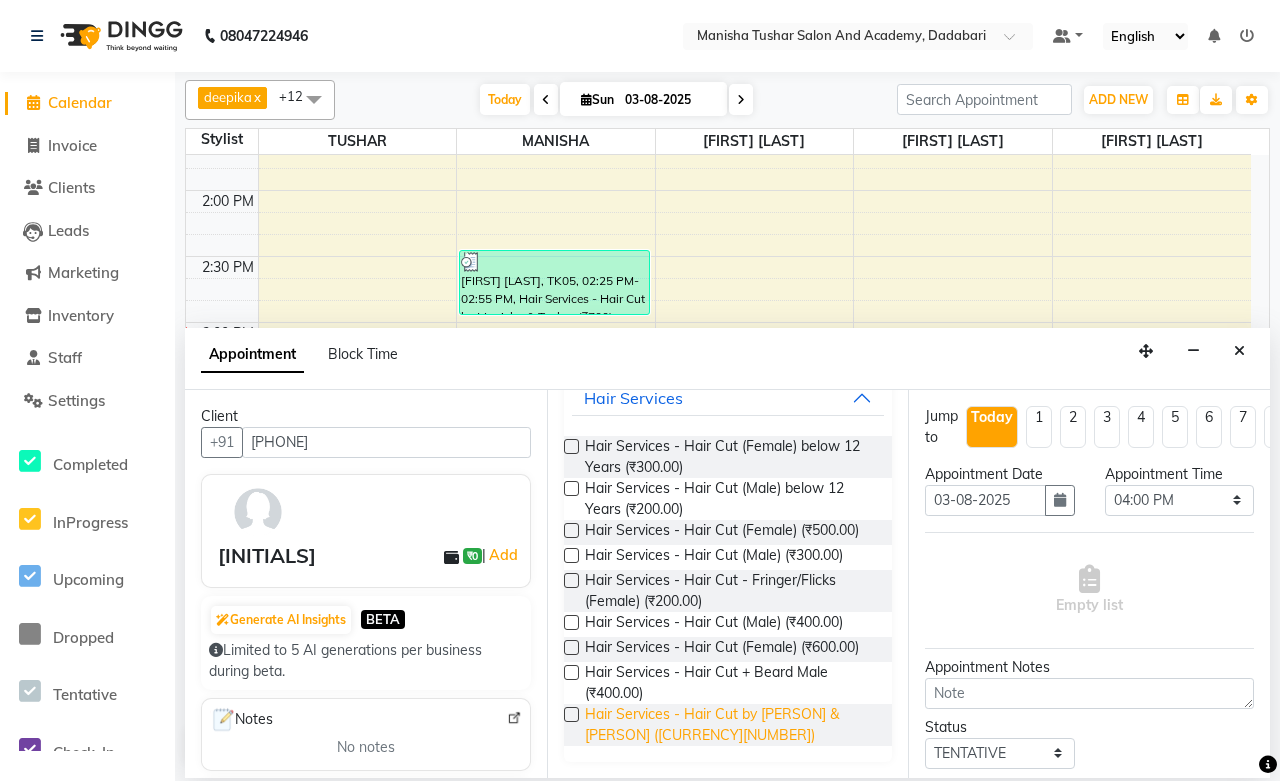 click on "Hair Services - Hair Cut by [PERSON] & [PERSON] ([CURRENCY][NUMBER])" at bounding box center [731, 725] 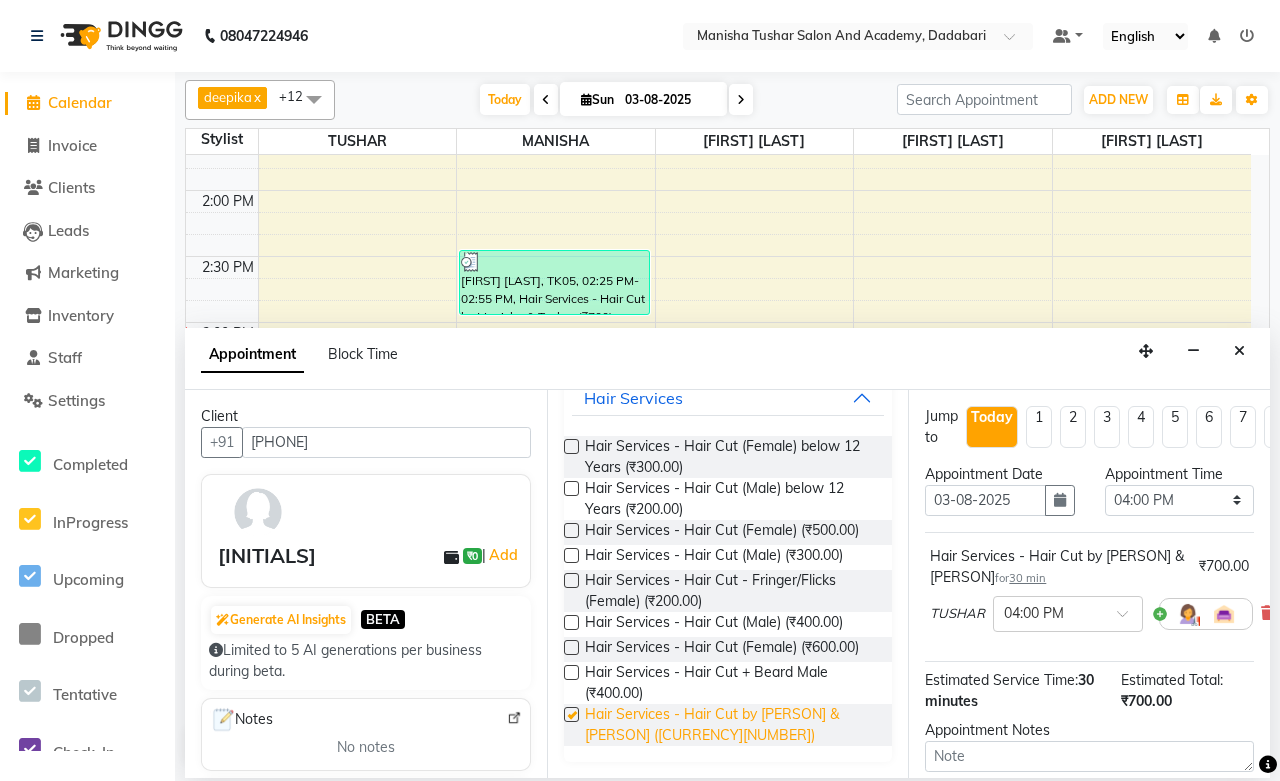 checkbox on "false" 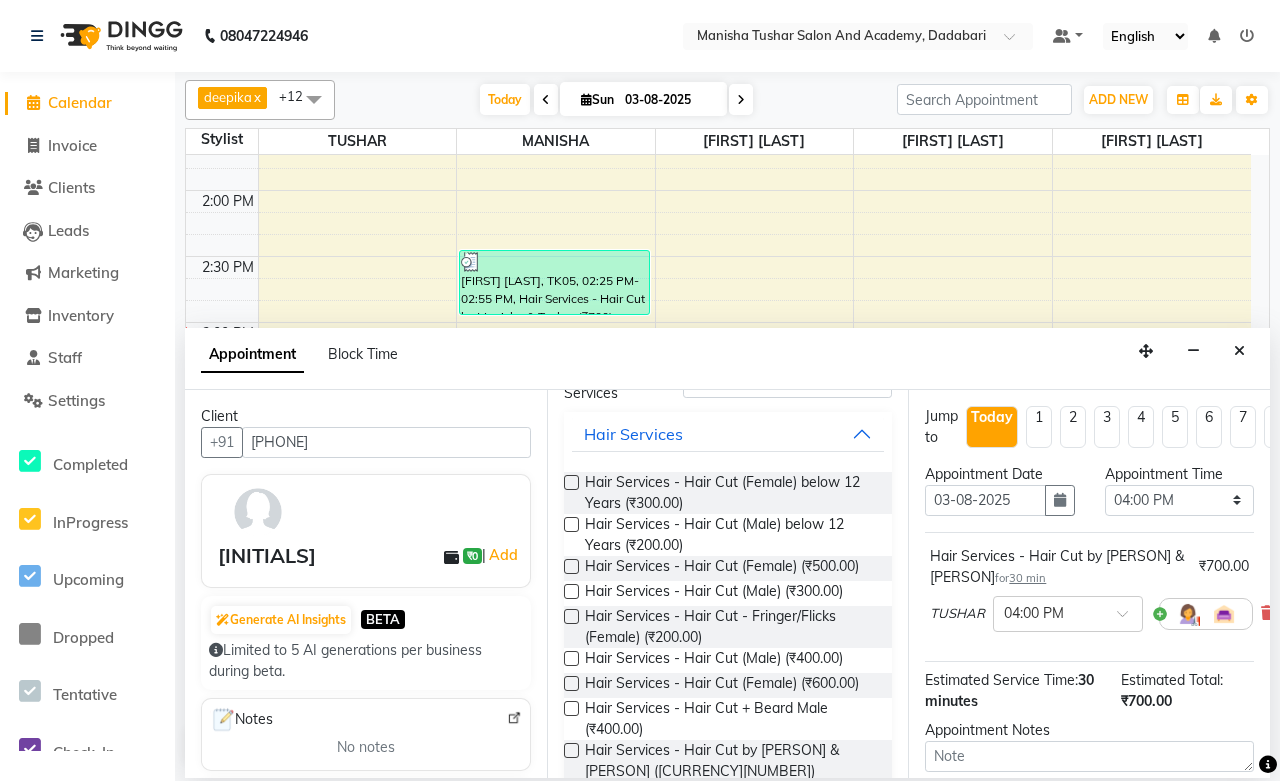 scroll, scrollTop: 0, scrollLeft: 0, axis: both 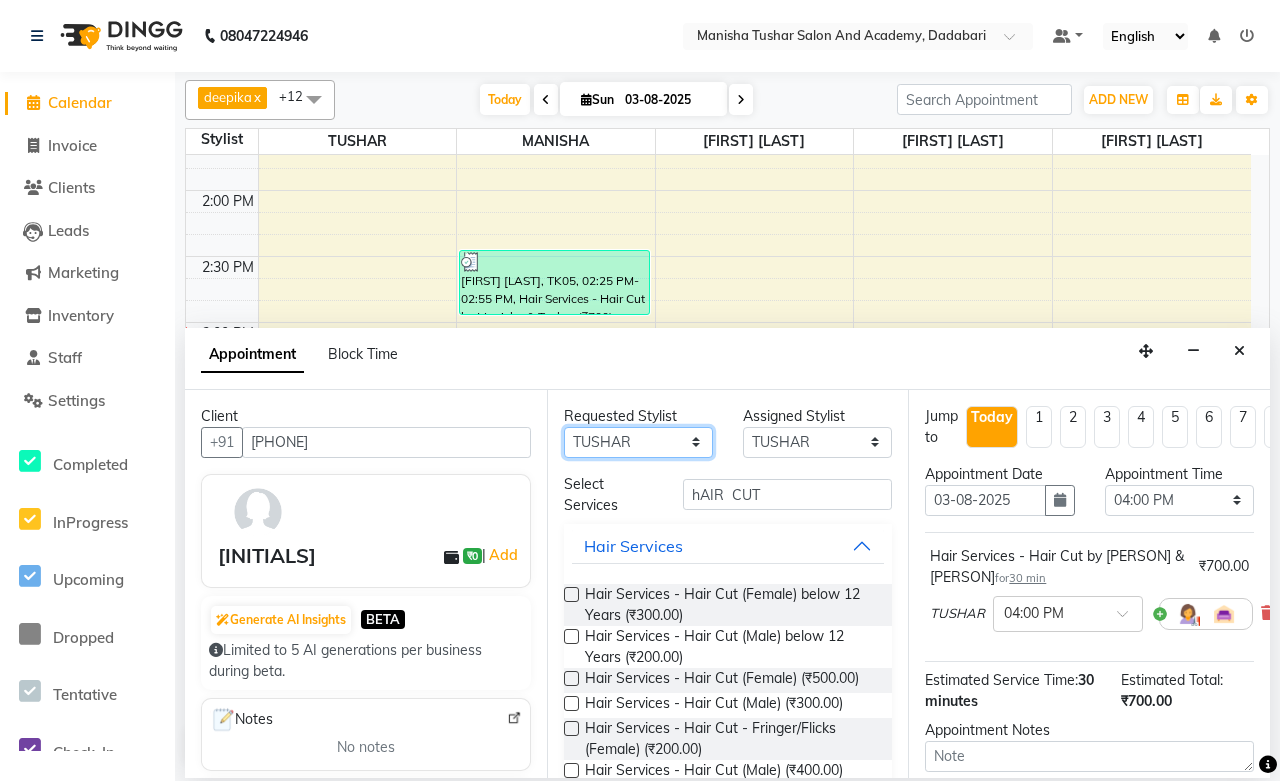 click on "Any [PERSON] [PERSON] [PERSON] [PERSON] [PERSON] [PERSON] [PERSON] [PERSON] [PERSON] [PERSON] [PERSON] [PERSON]" at bounding box center [638, 442] 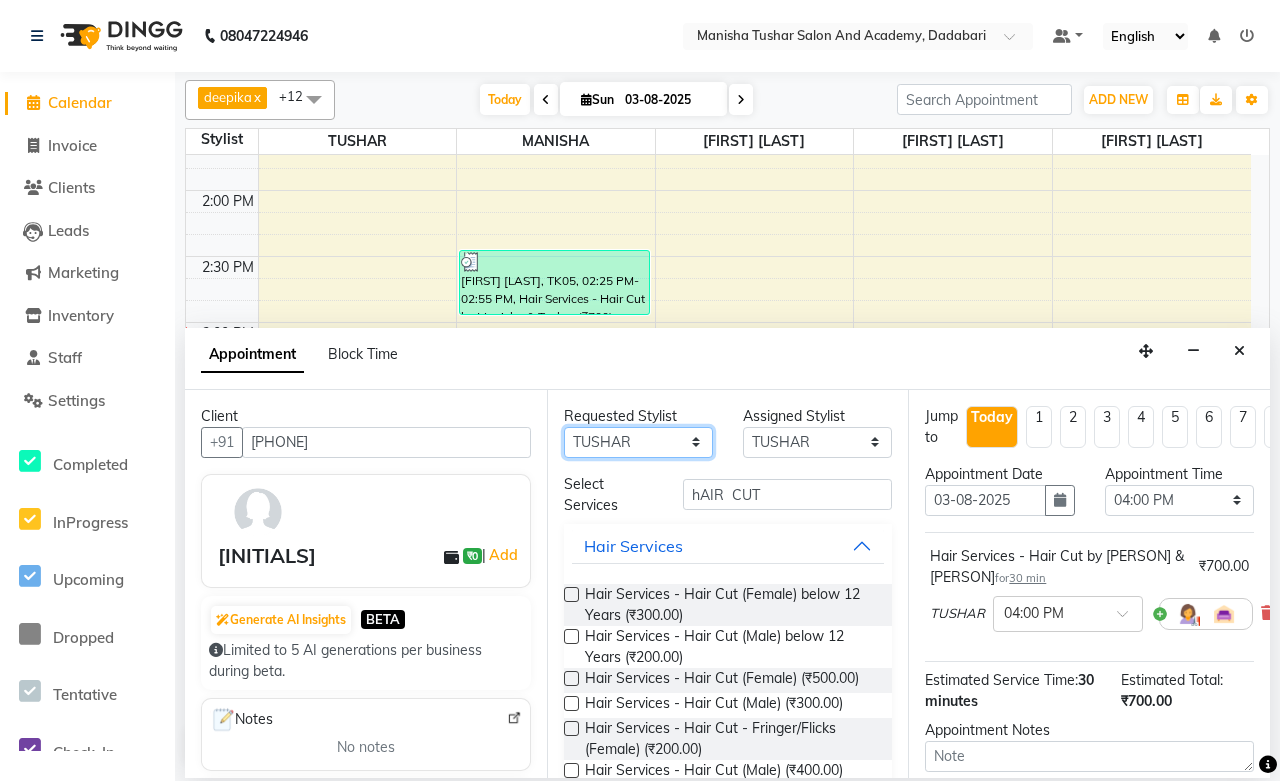 select on "49048" 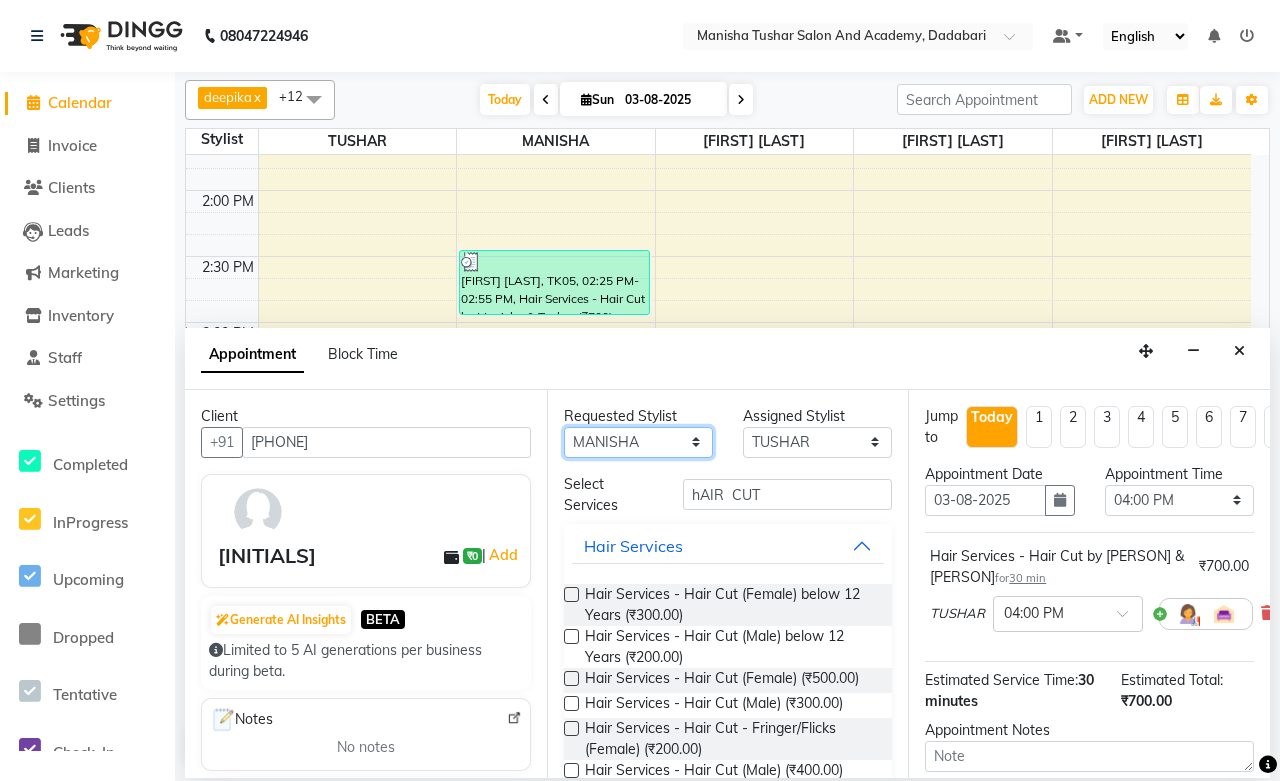 click on "Any [PERSON] [PERSON] [PERSON] [PERSON] [PERSON] [PERSON] [PERSON] [PERSON] [PERSON] [PERSON] [PERSON] [PERSON]" at bounding box center (638, 442) 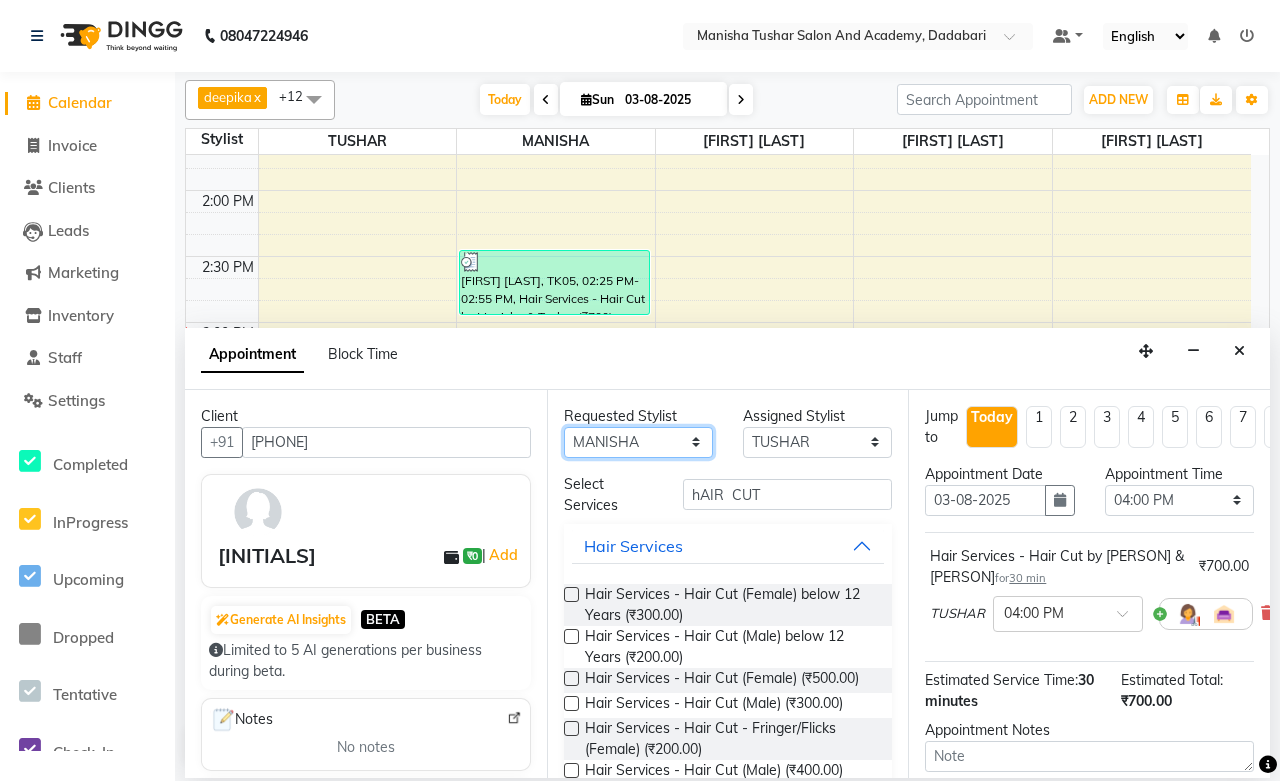 select on "49048" 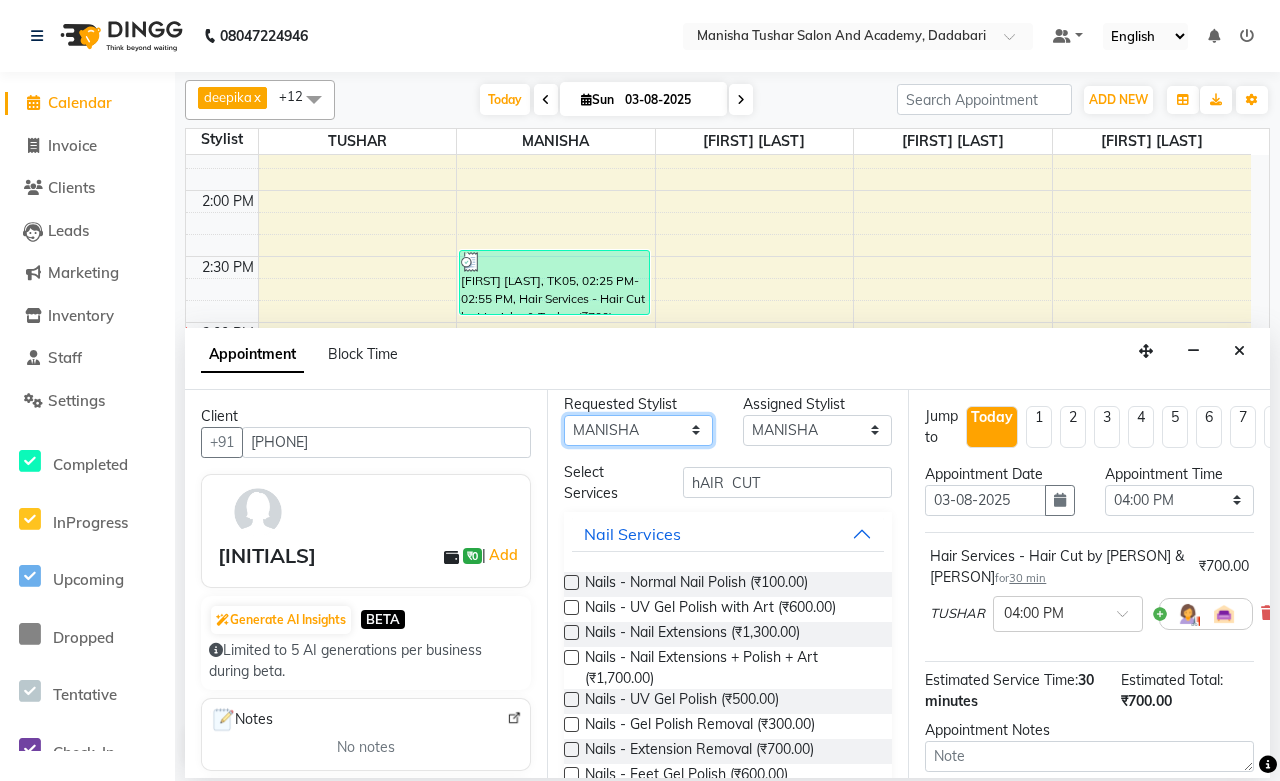 scroll, scrollTop: 0, scrollLeft: 0, axis: both 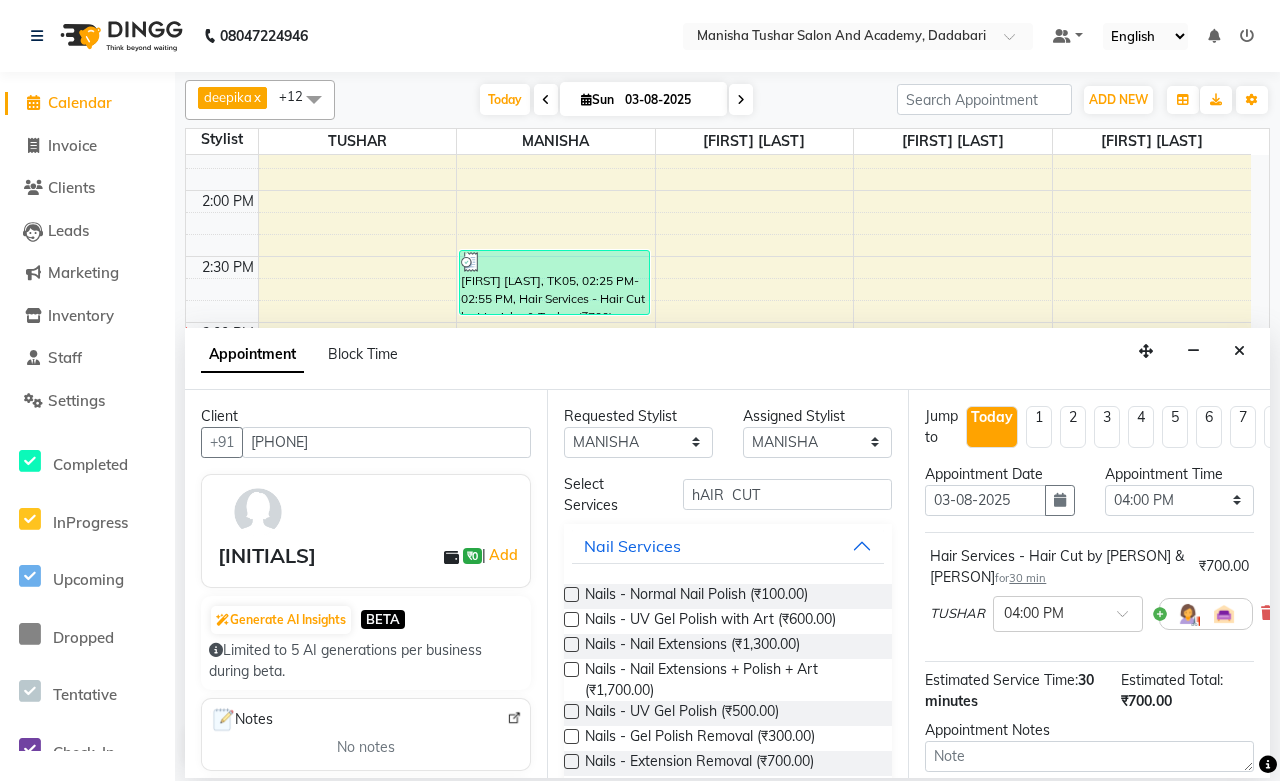 drag, startPoint x: 793, startPoint y: 476, endPoint x: 785, endPoint y: 488, distance: 14.422205 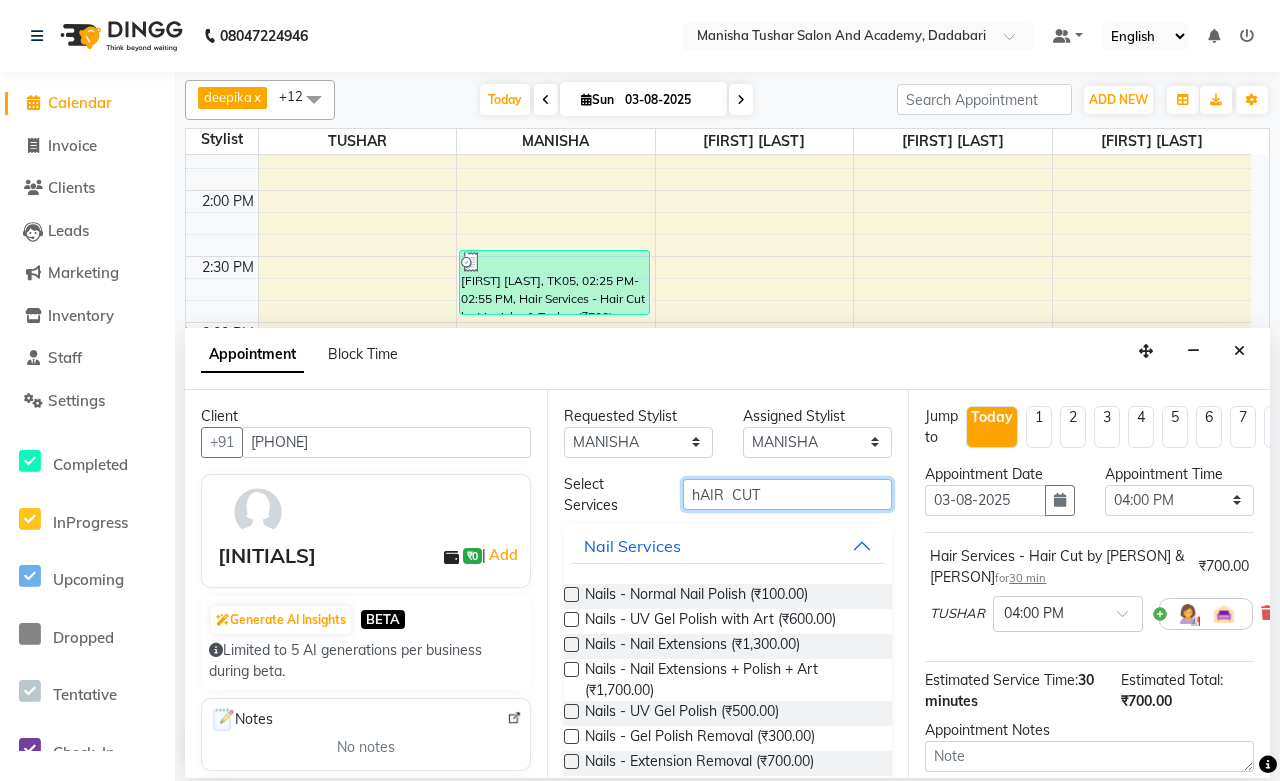 click on "hAIR  CUT" at bounding box center [787, 494] 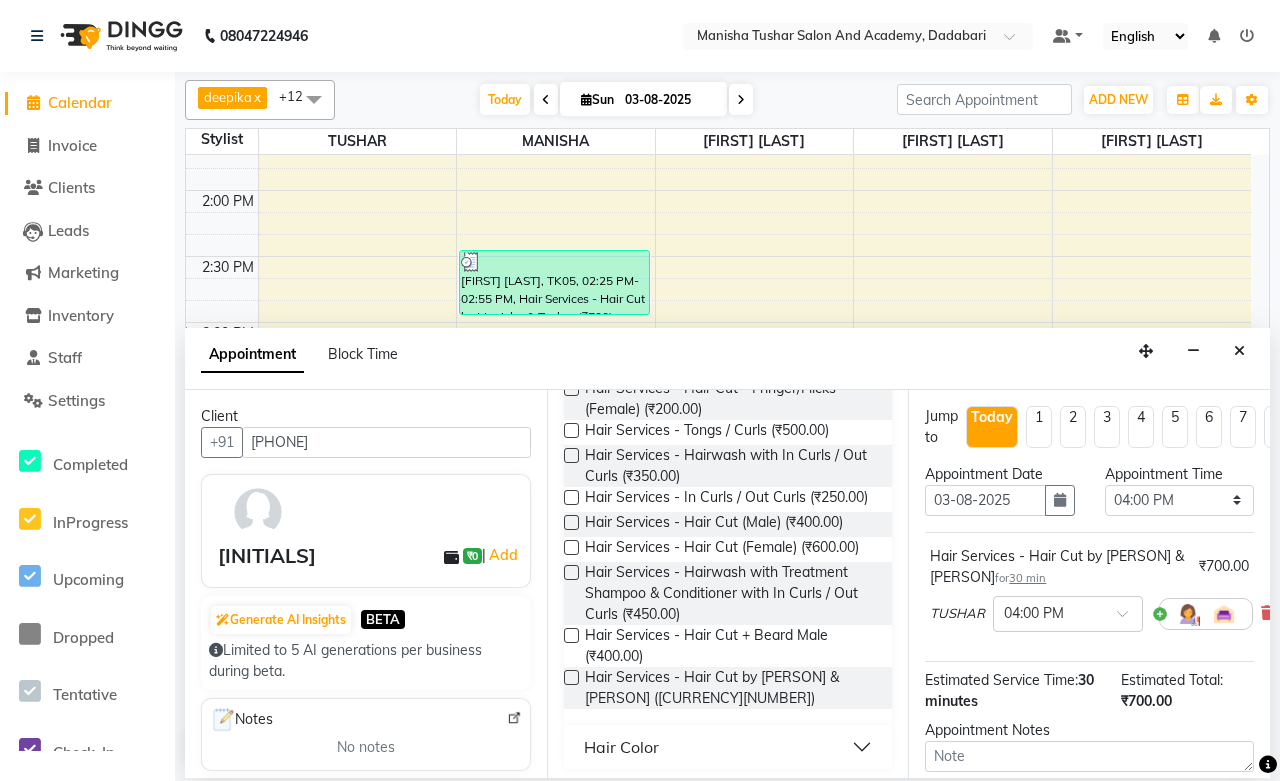 scroll, scrollTop: 397, scrollLeft: 0, axis: vertical 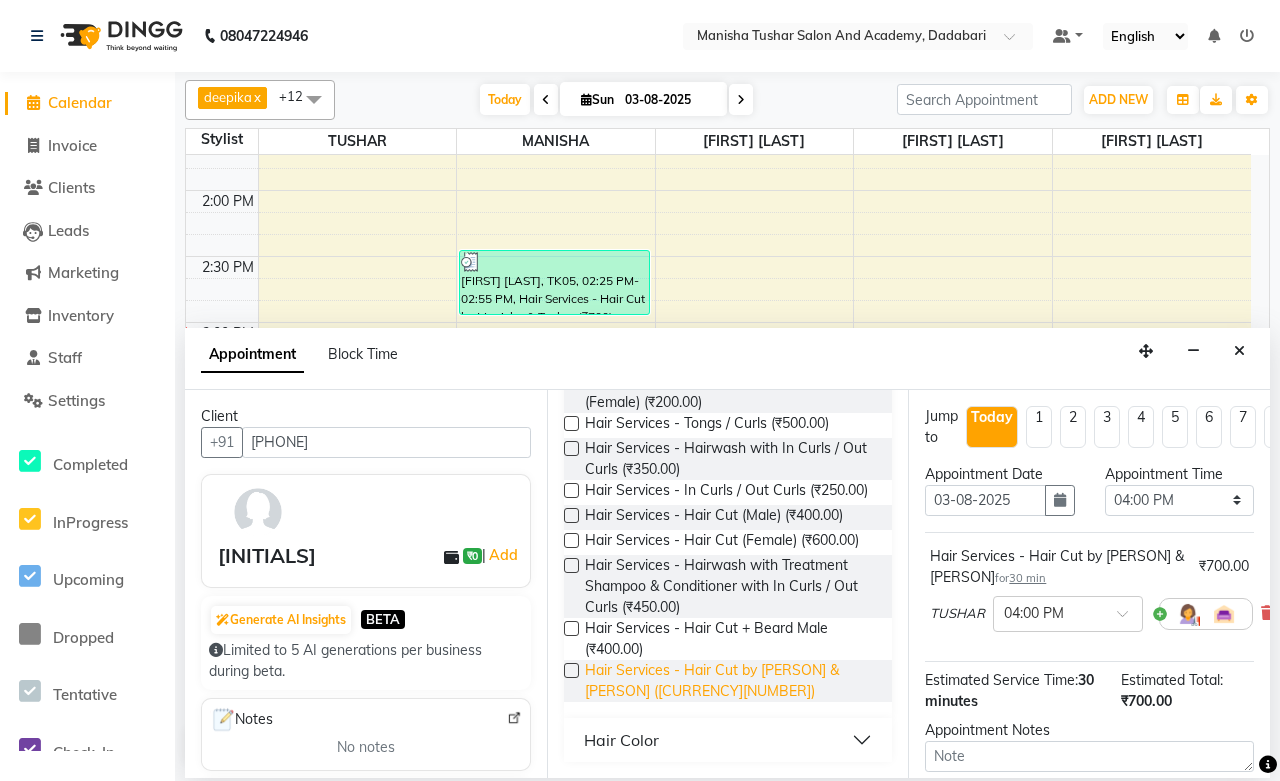 type on "hAIR  CU" 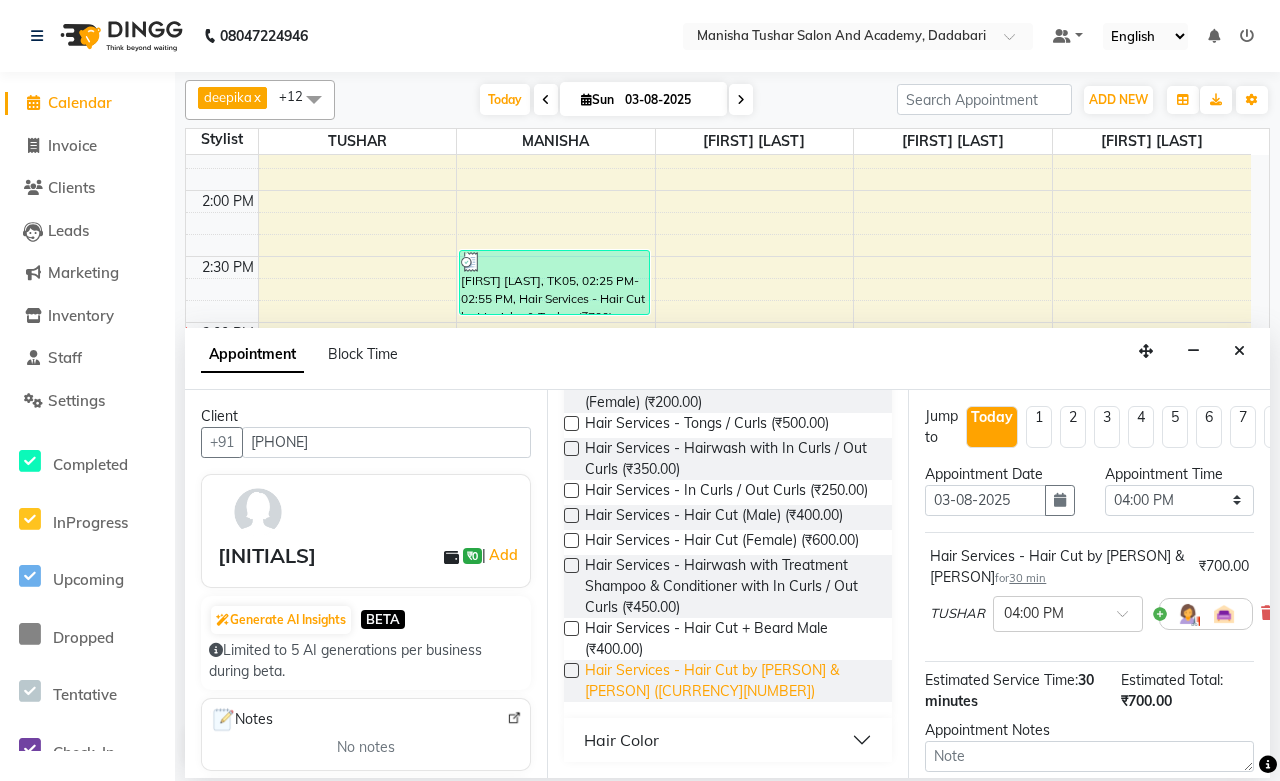 click on "Hair Services - Hair Cut by [PERSON] & [PERSON] ([CURRENCY][NUMBER])" at bounding box center [731, 681] 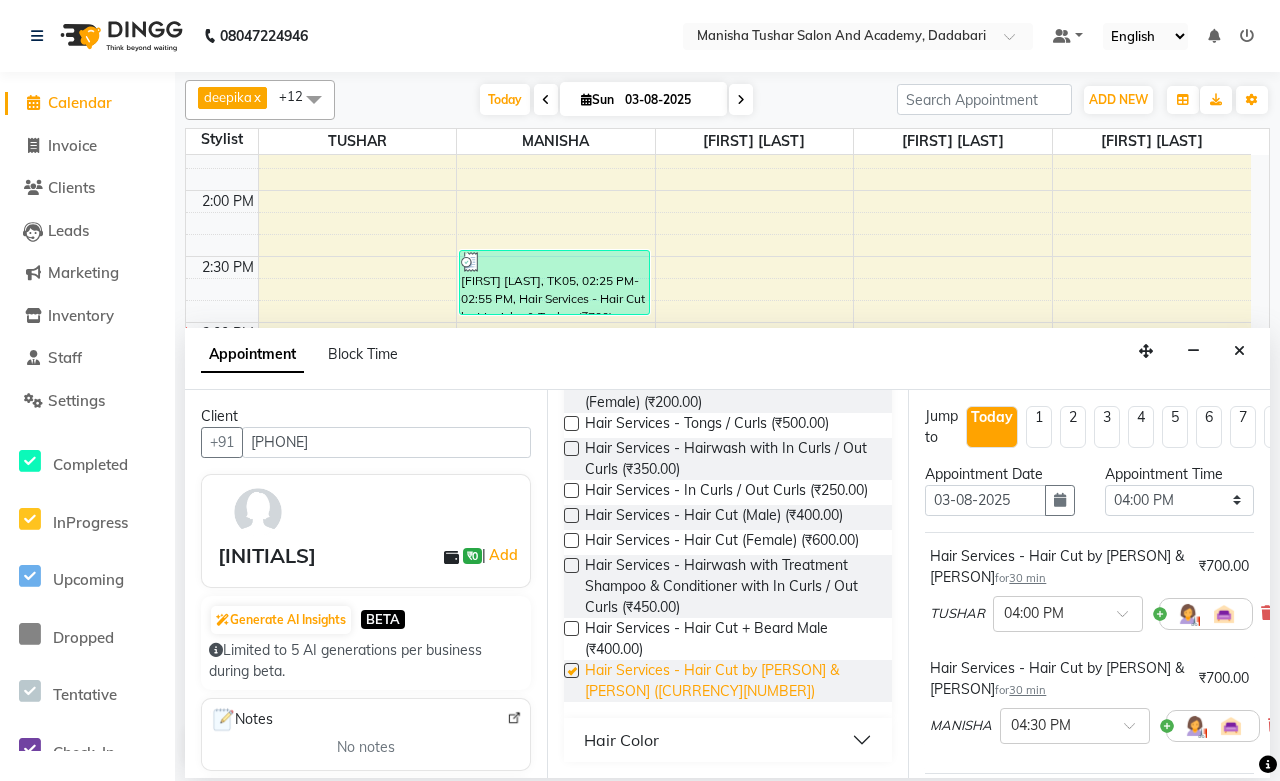 checkbox on "false" 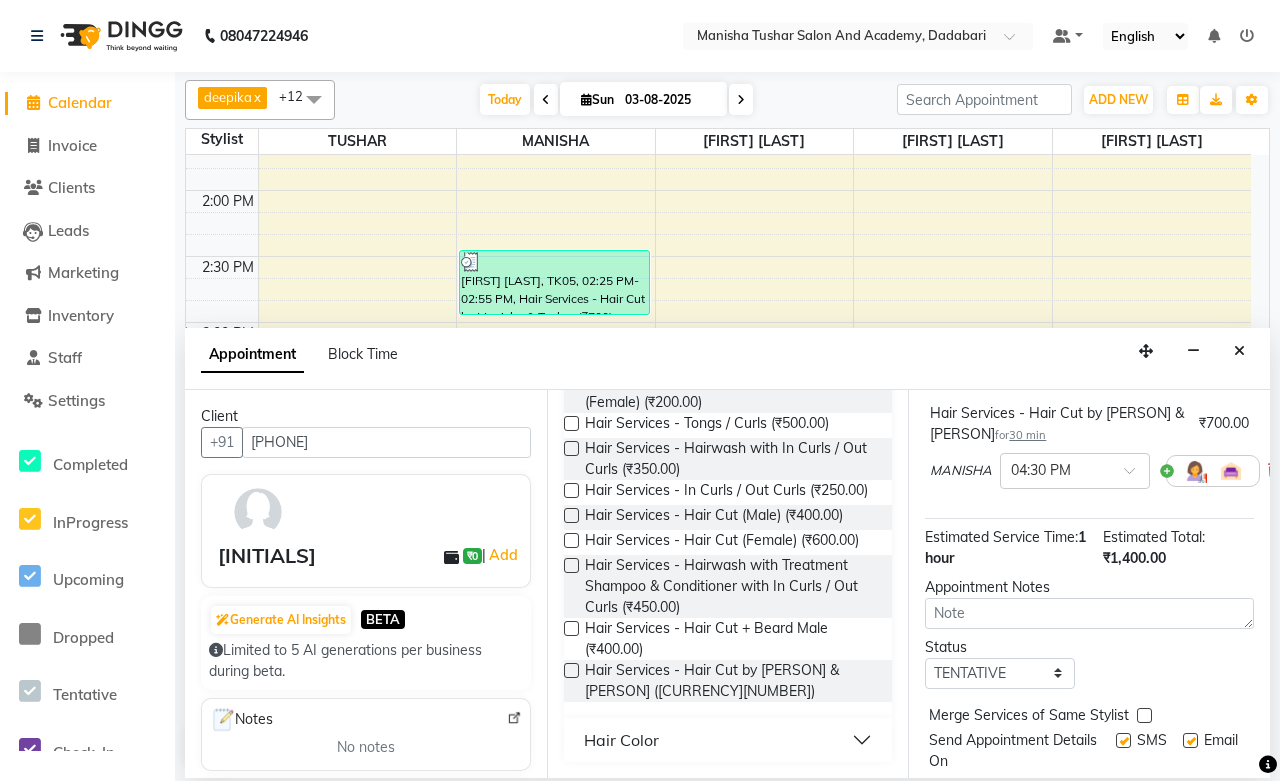 scroll, scrollTop: 325, scrollLeft: 0, axis: vertical 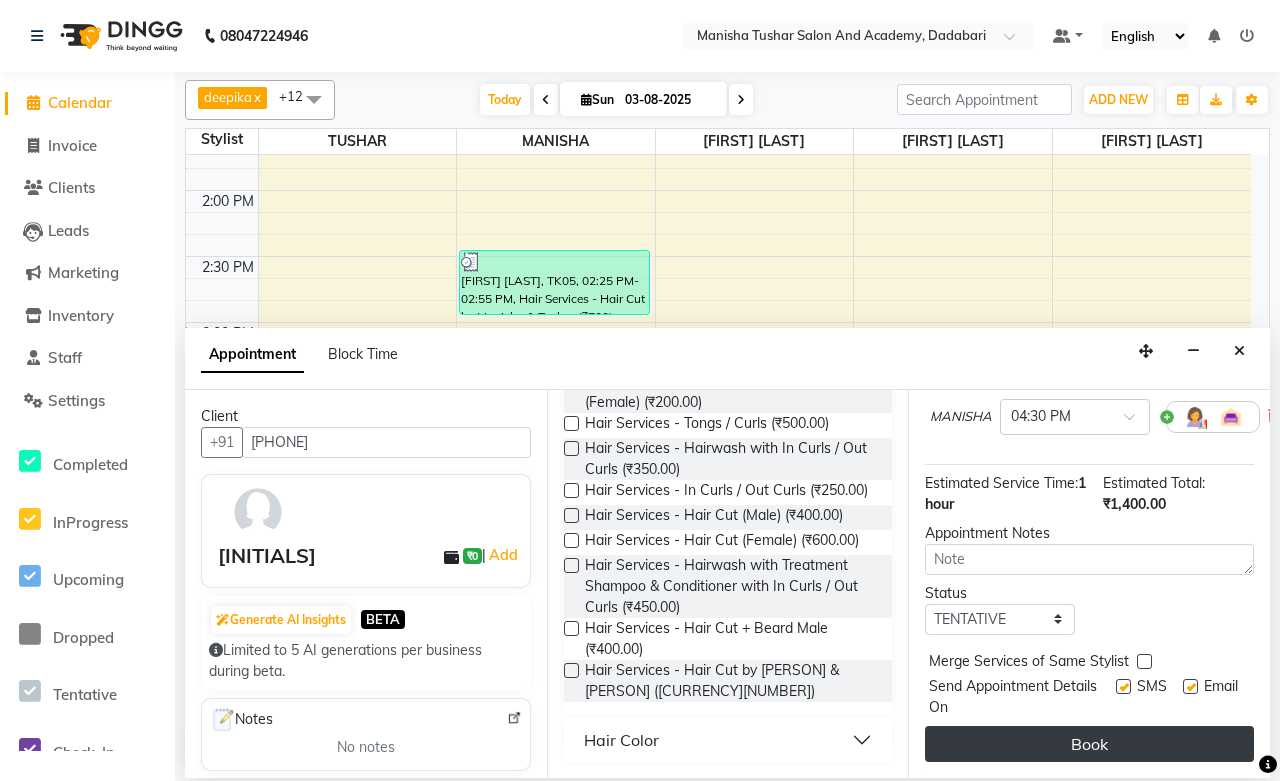 click on "Book" at bounding box center [1089, 744] 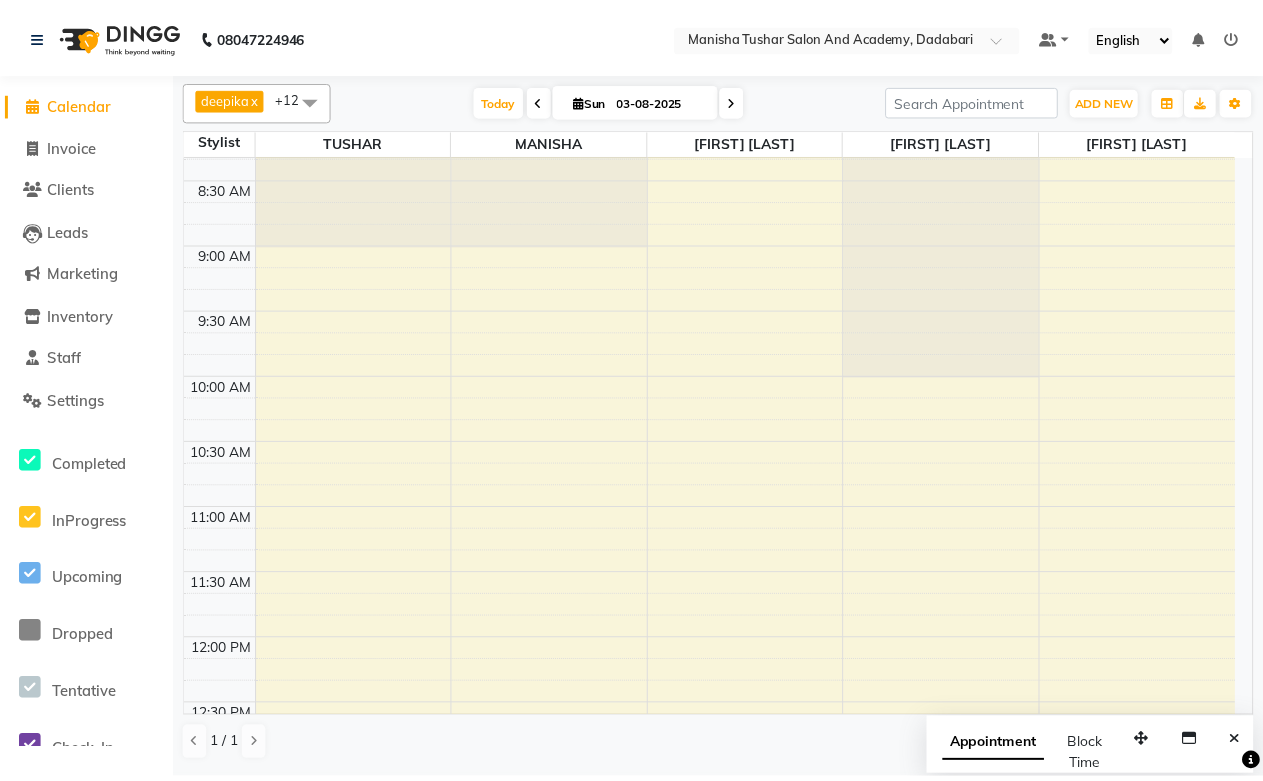 scroll, scrollTop: 0, scrollLeft: 0, axis: both 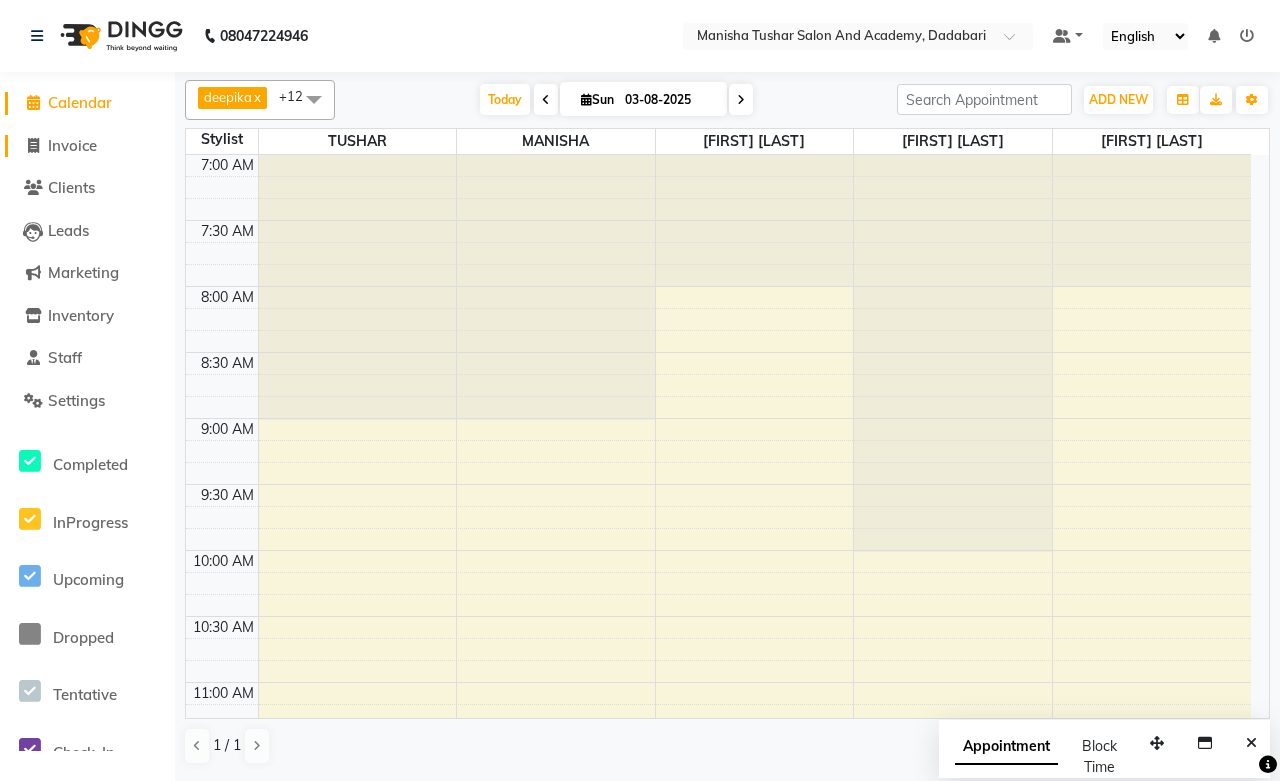 click on "Invoice" 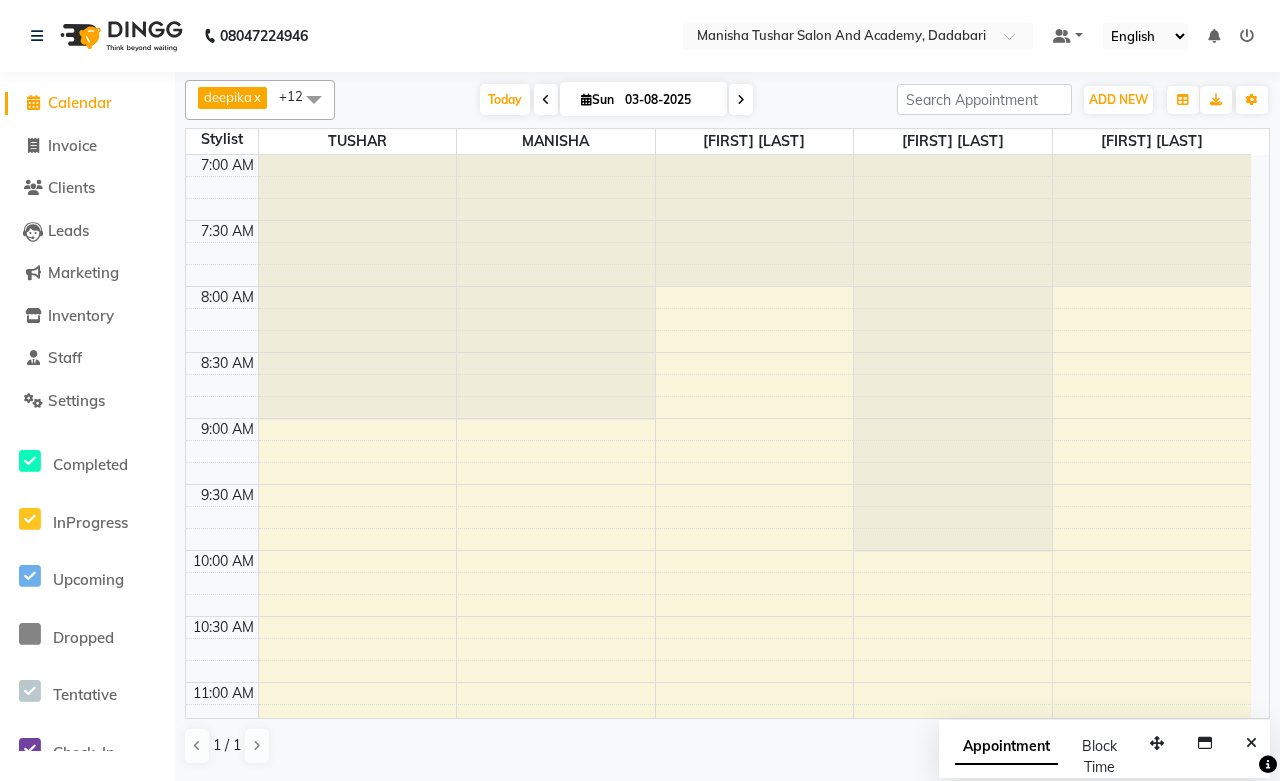select on "service" 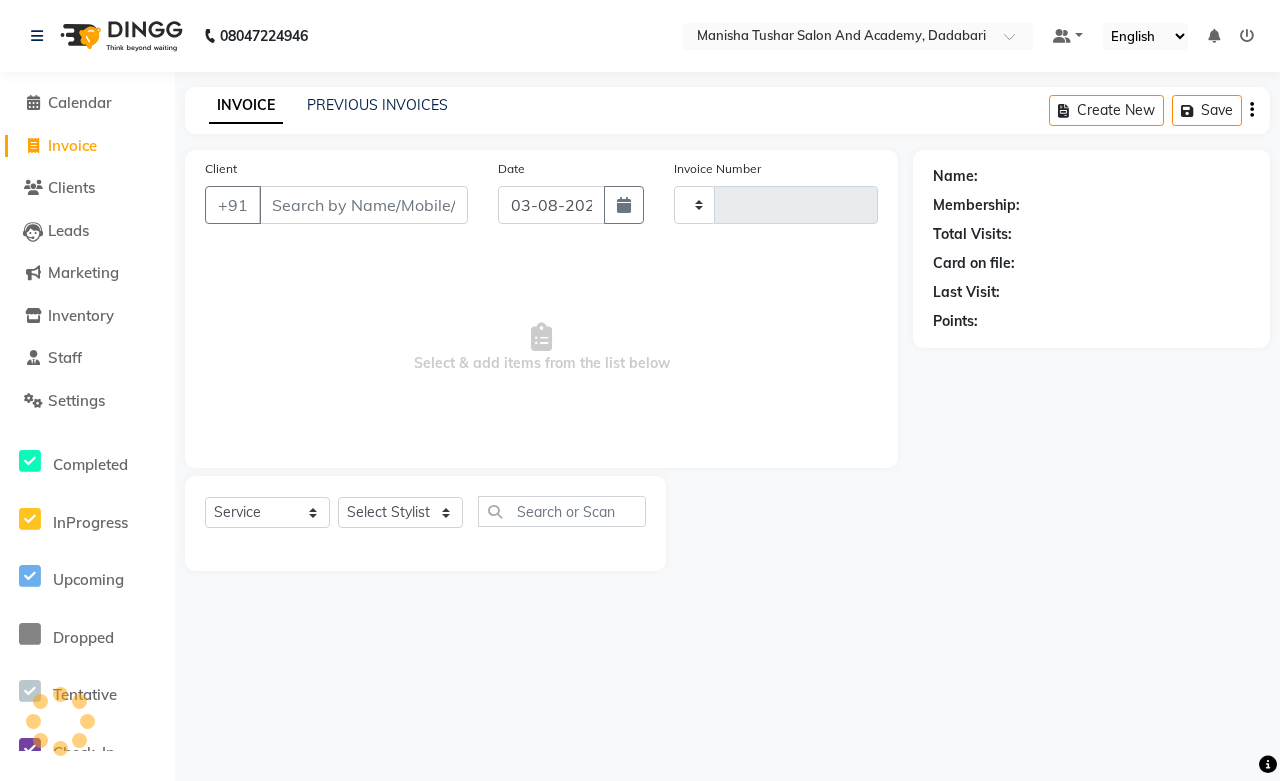 type on "0520" 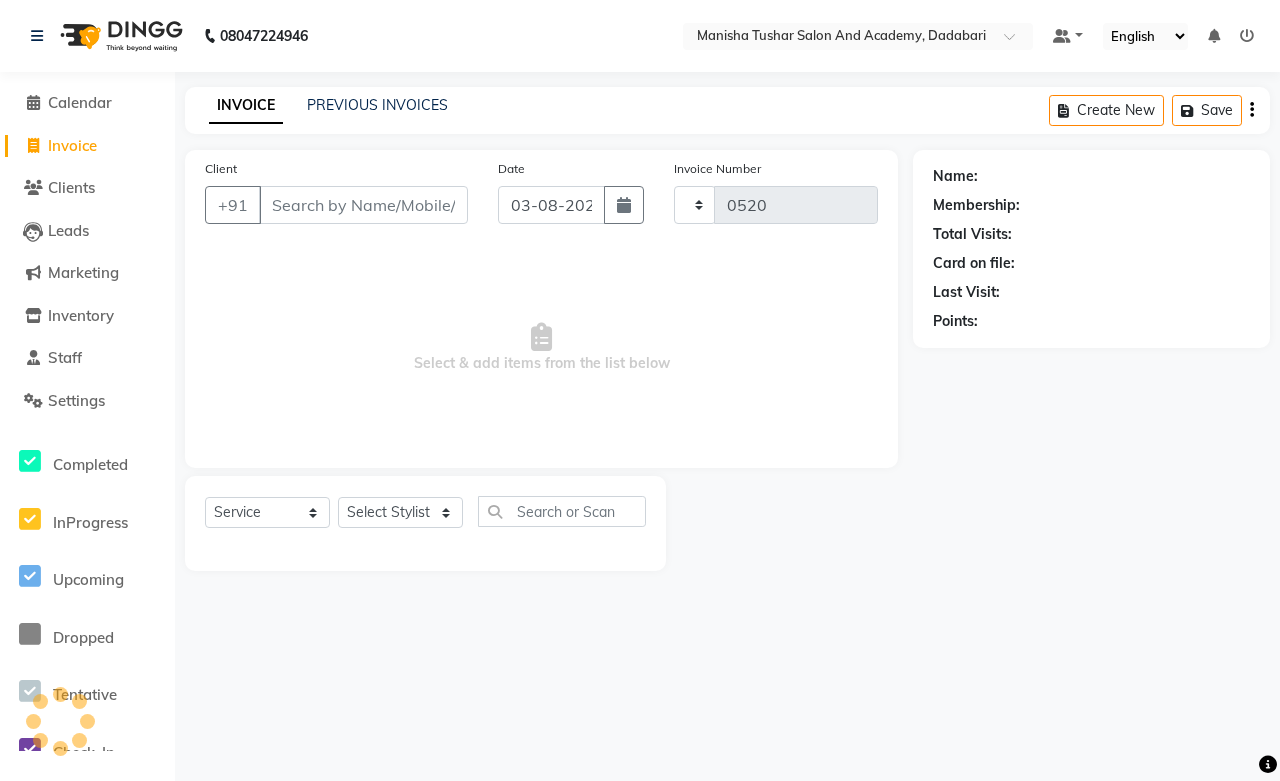 select on "6453" 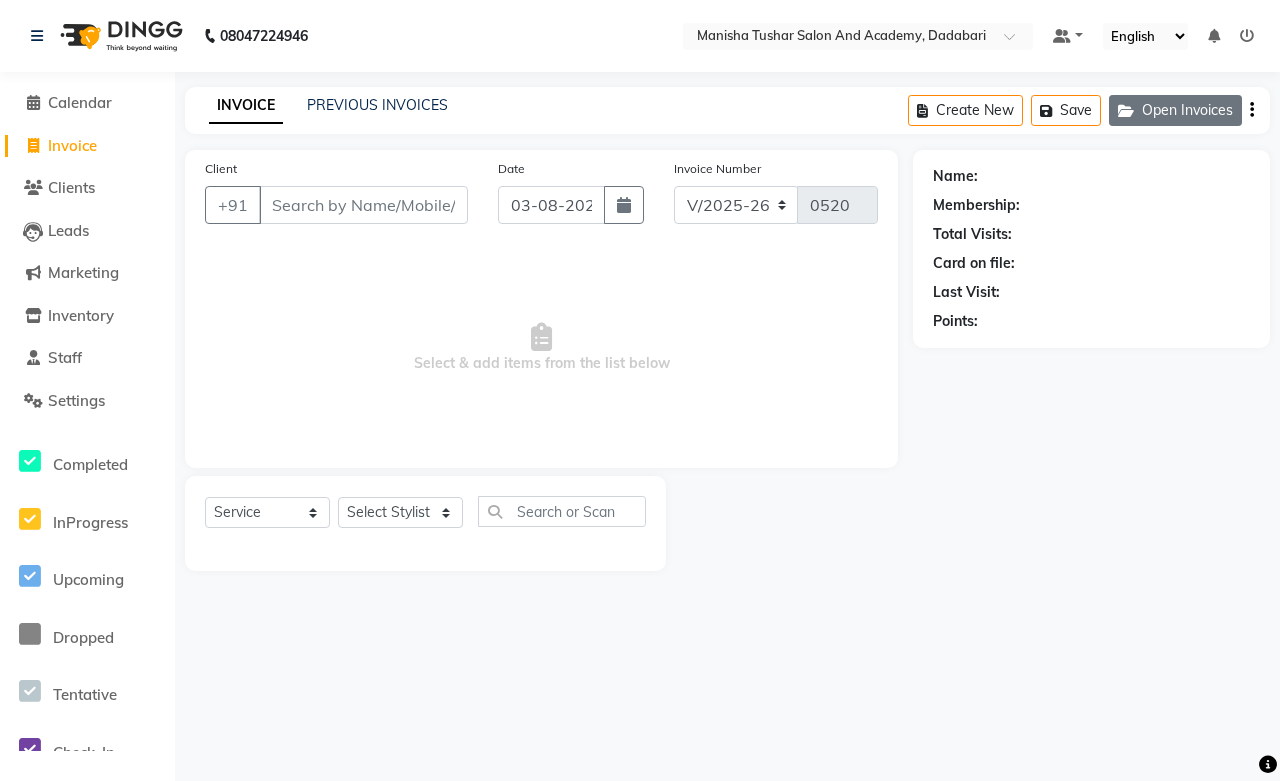 click on "Open Invoices" 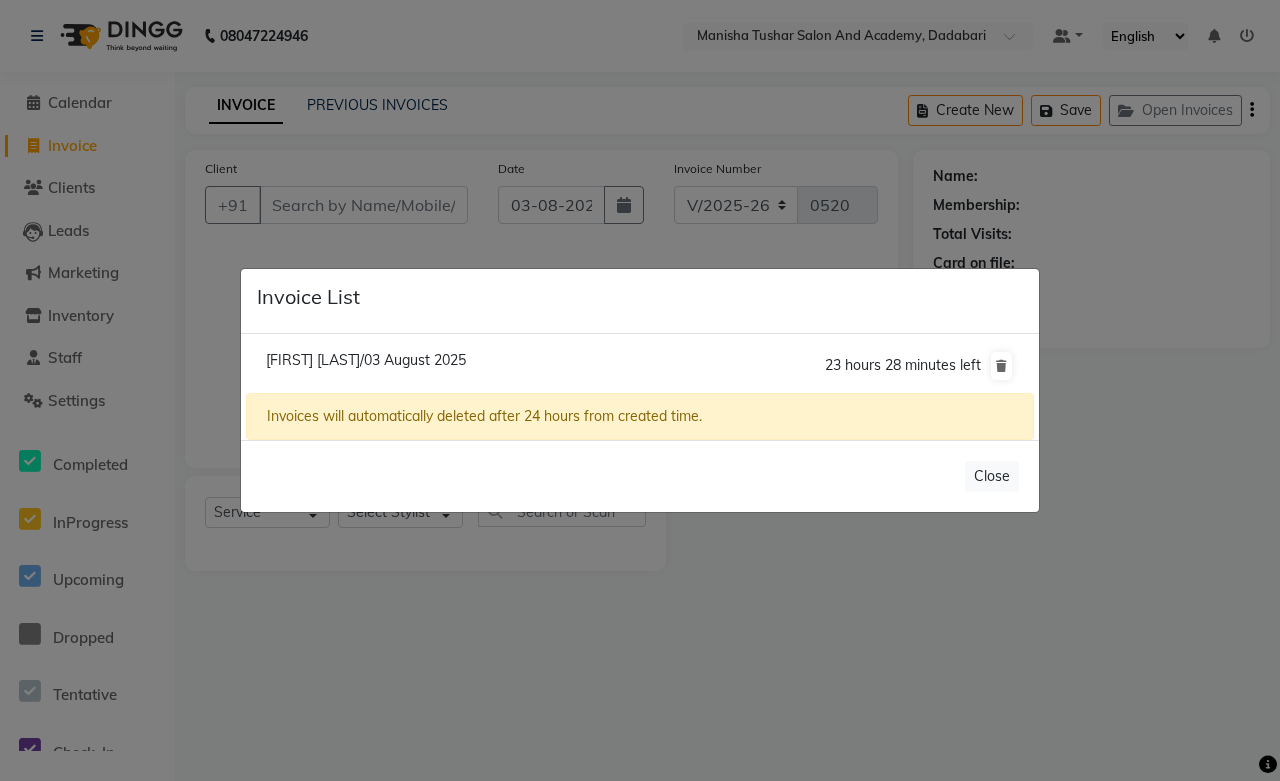 click on "[FIRST] [LAST]/03 August 2025" 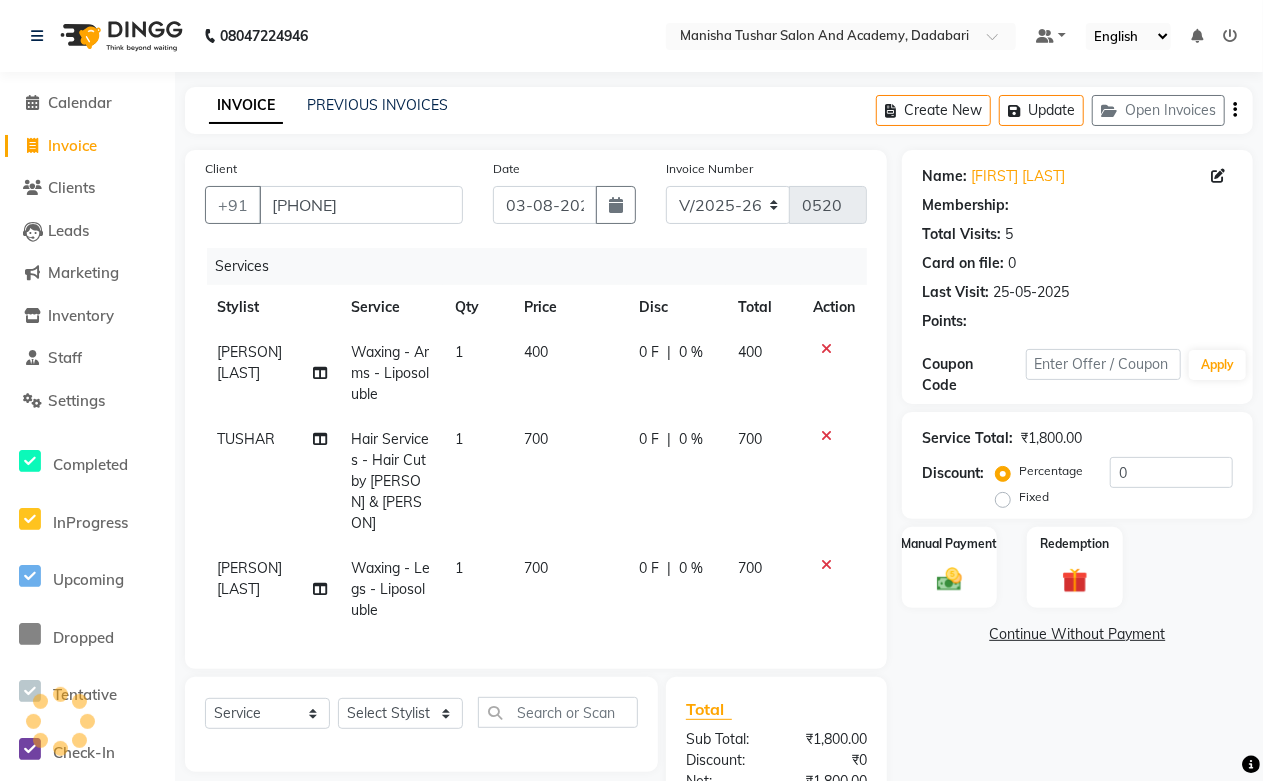 select on "1: Object" 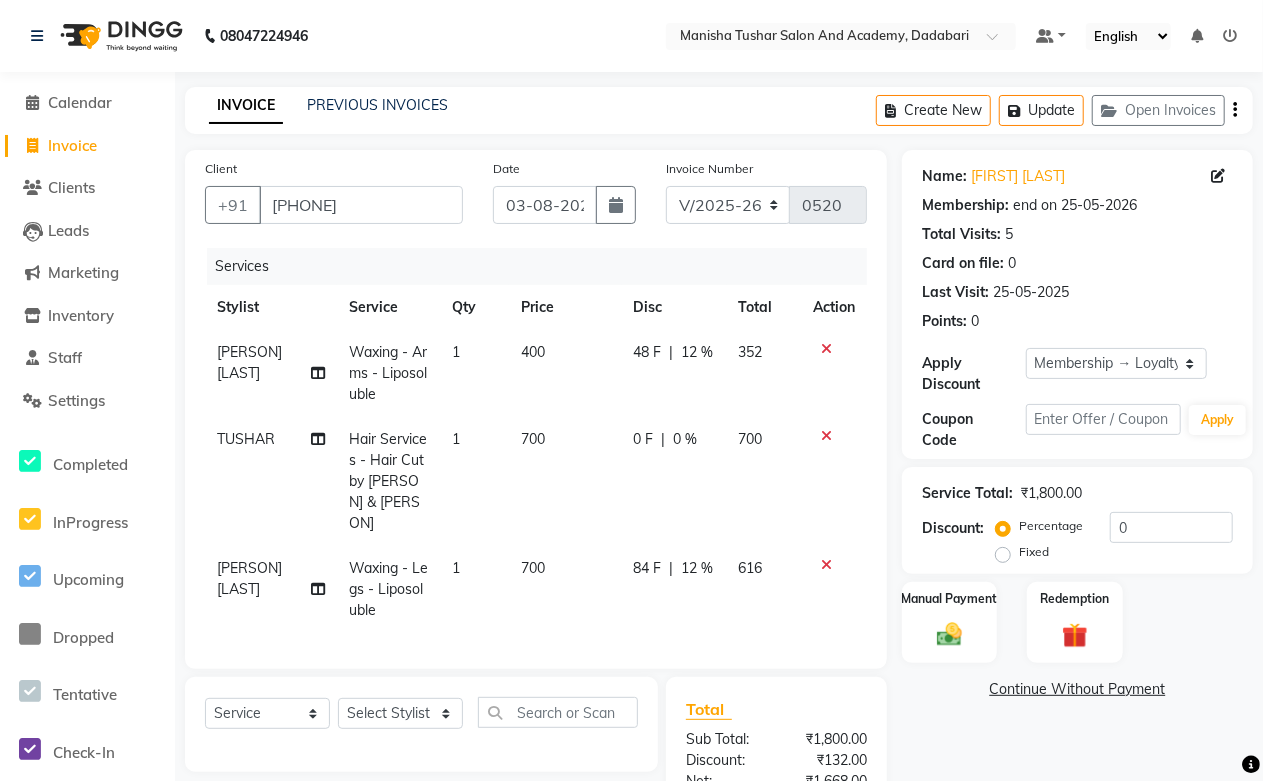 click on "1" 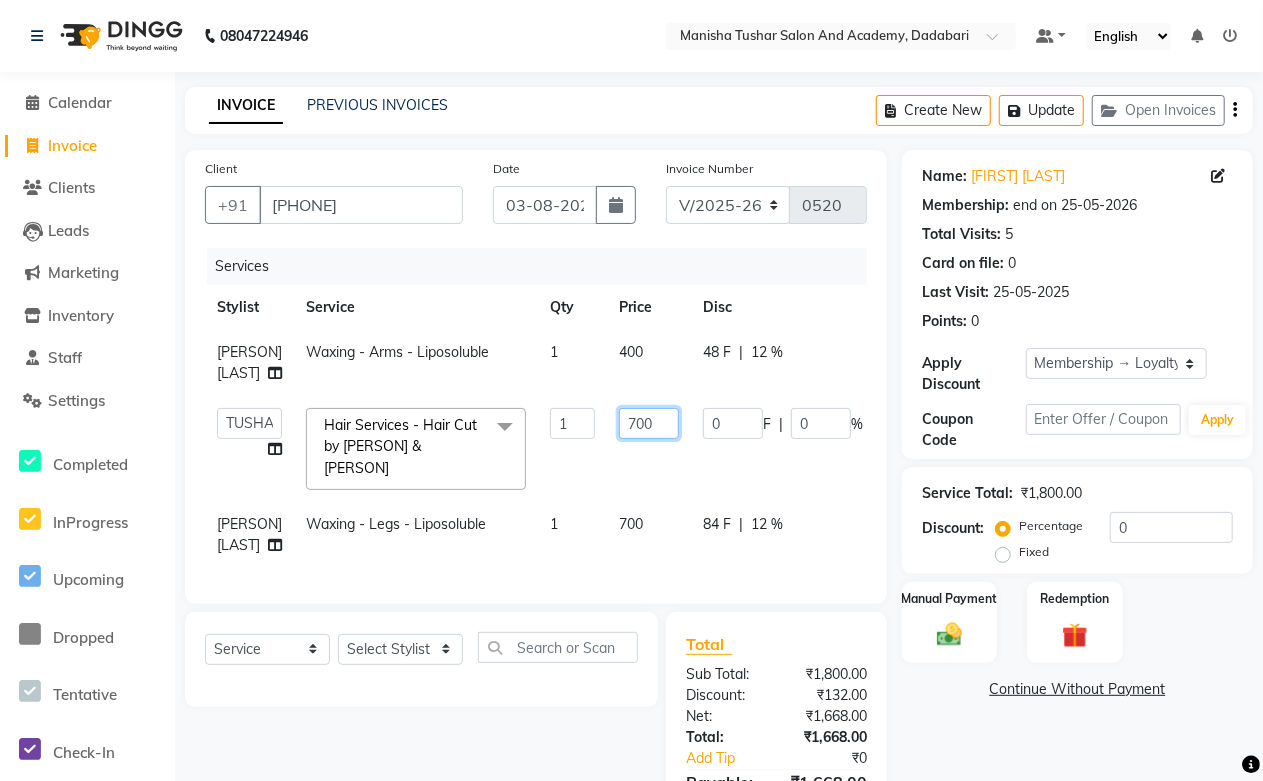 drag, startPoint x: 672, startPoint y: 441, endPoint x: 461, endPoint y: 446, distance: 211.05923 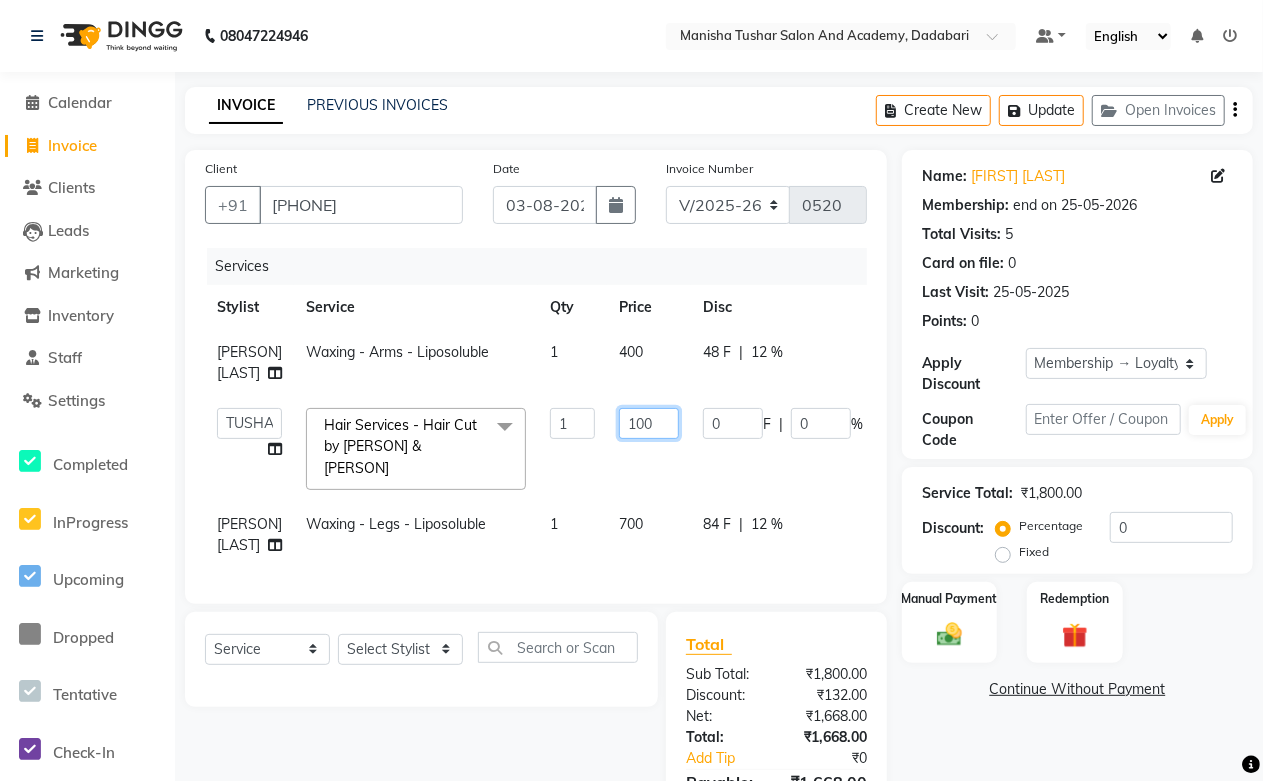 type on "1000" 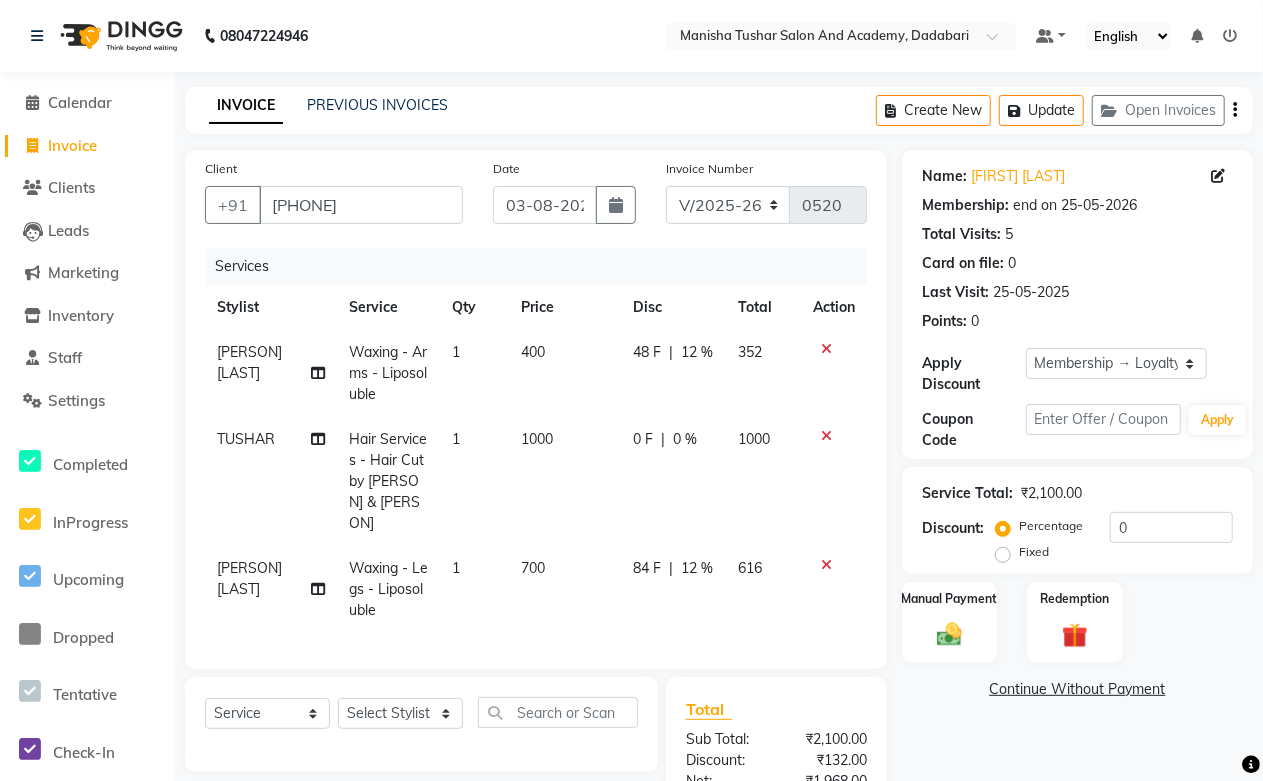 click on "[FIRST] [LAST] Waxing - Legs - Liposoluble 1 700 84 F | 12 % 616" 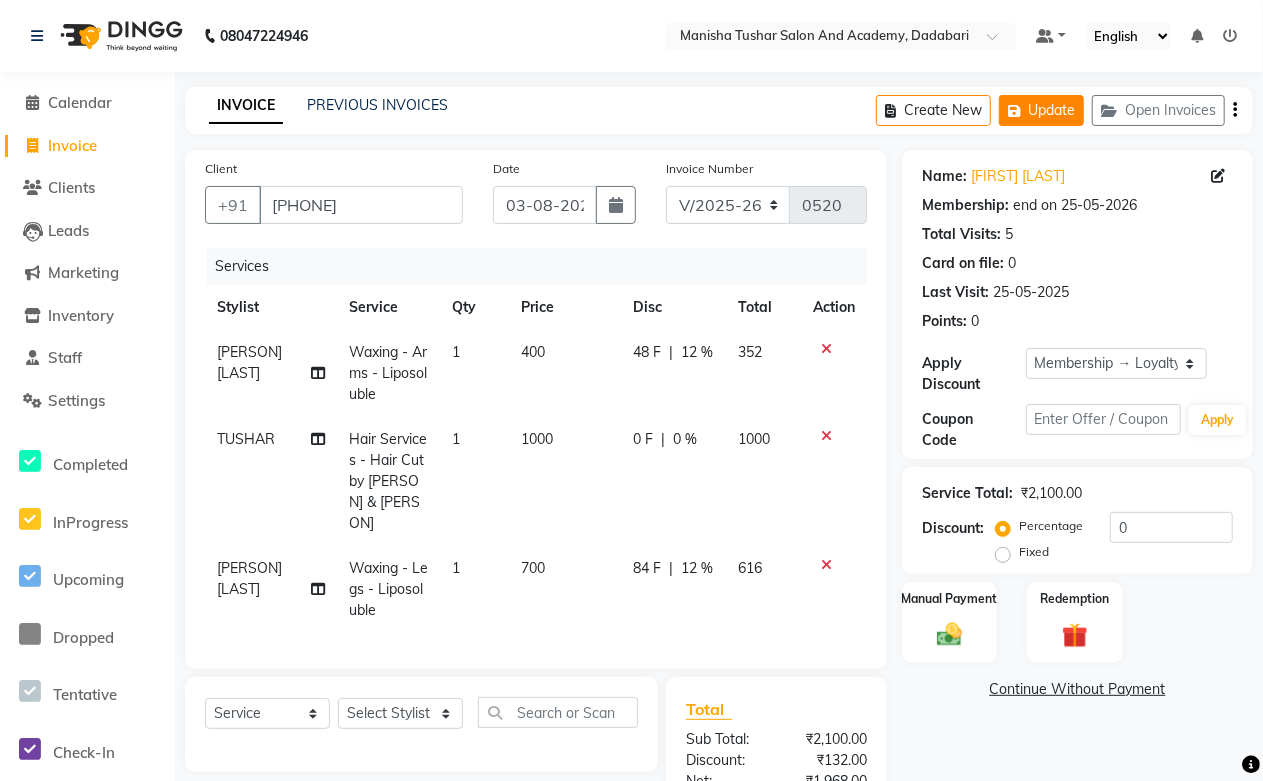 click on "Update" 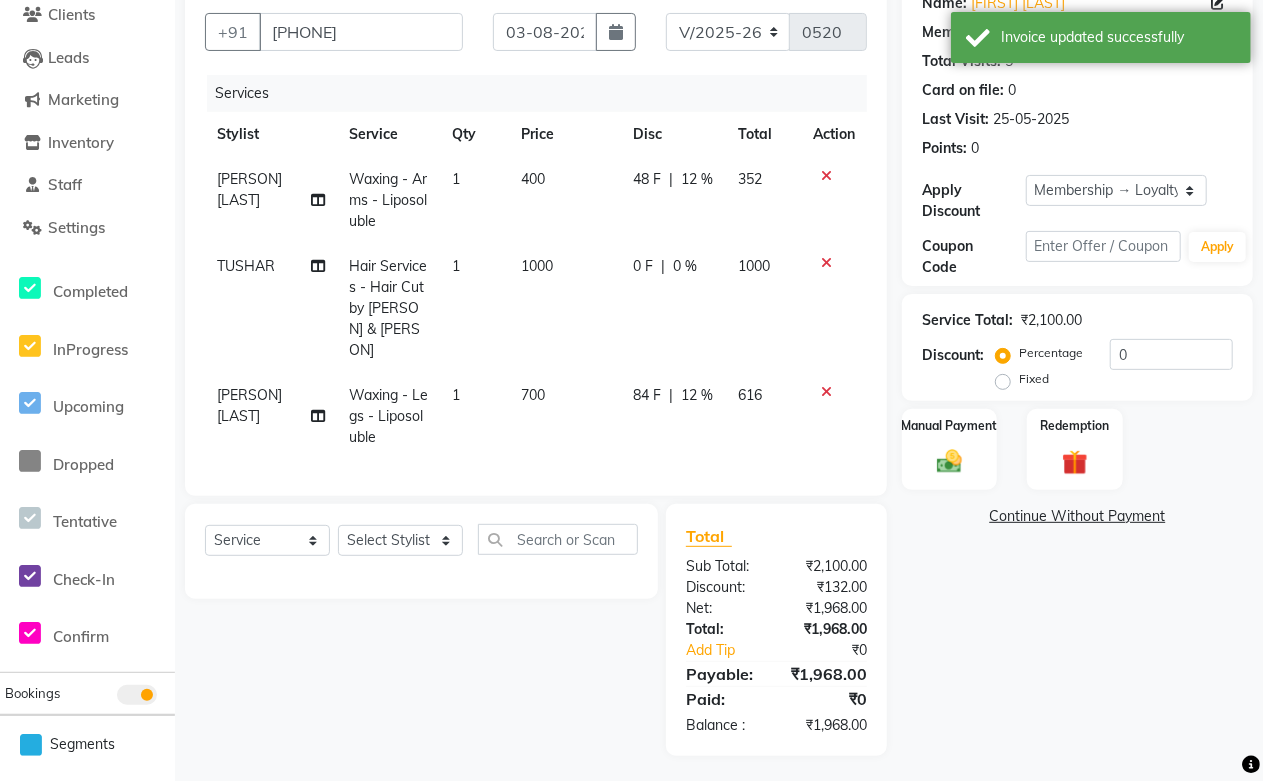 scroll, scrollTop: 0, scrollLeft: 0, axis: both 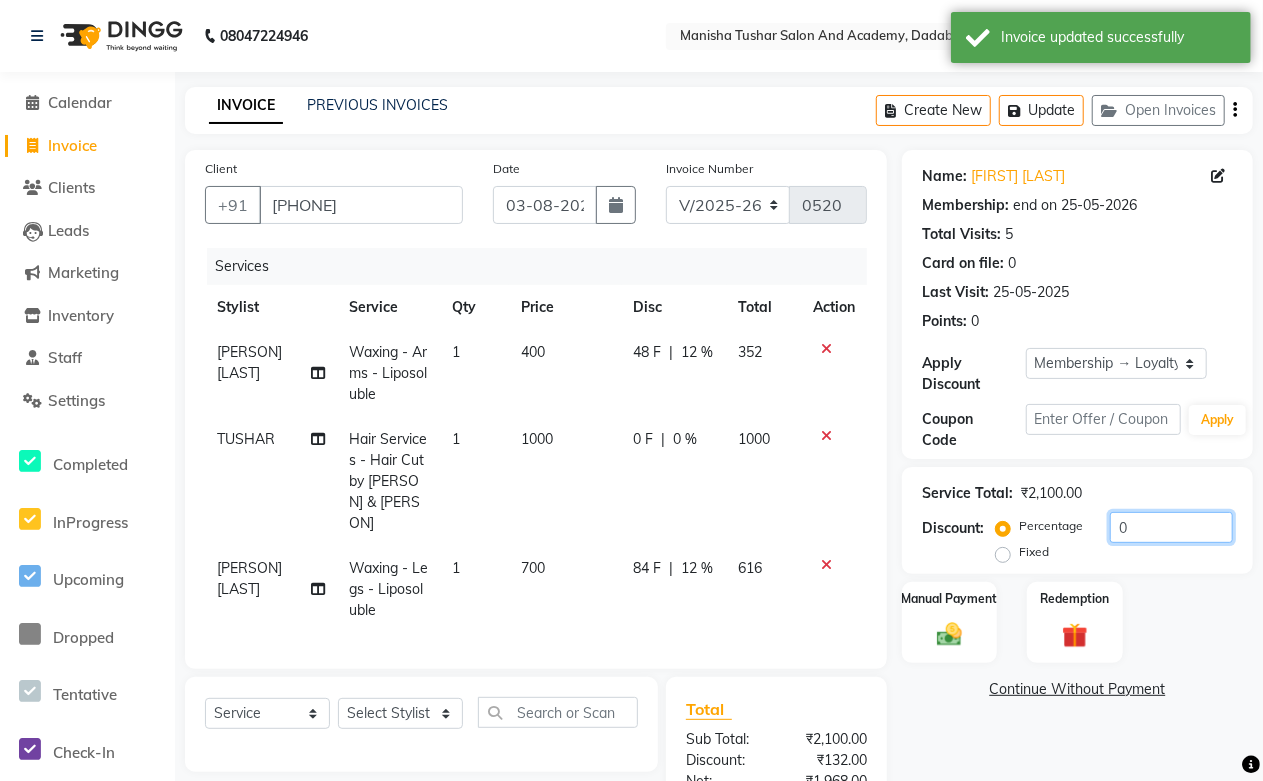 drag, startPoint x: 1158, startPoint y: 522, endPoint x: 965, endPoint y: 544, distance: 194.24983 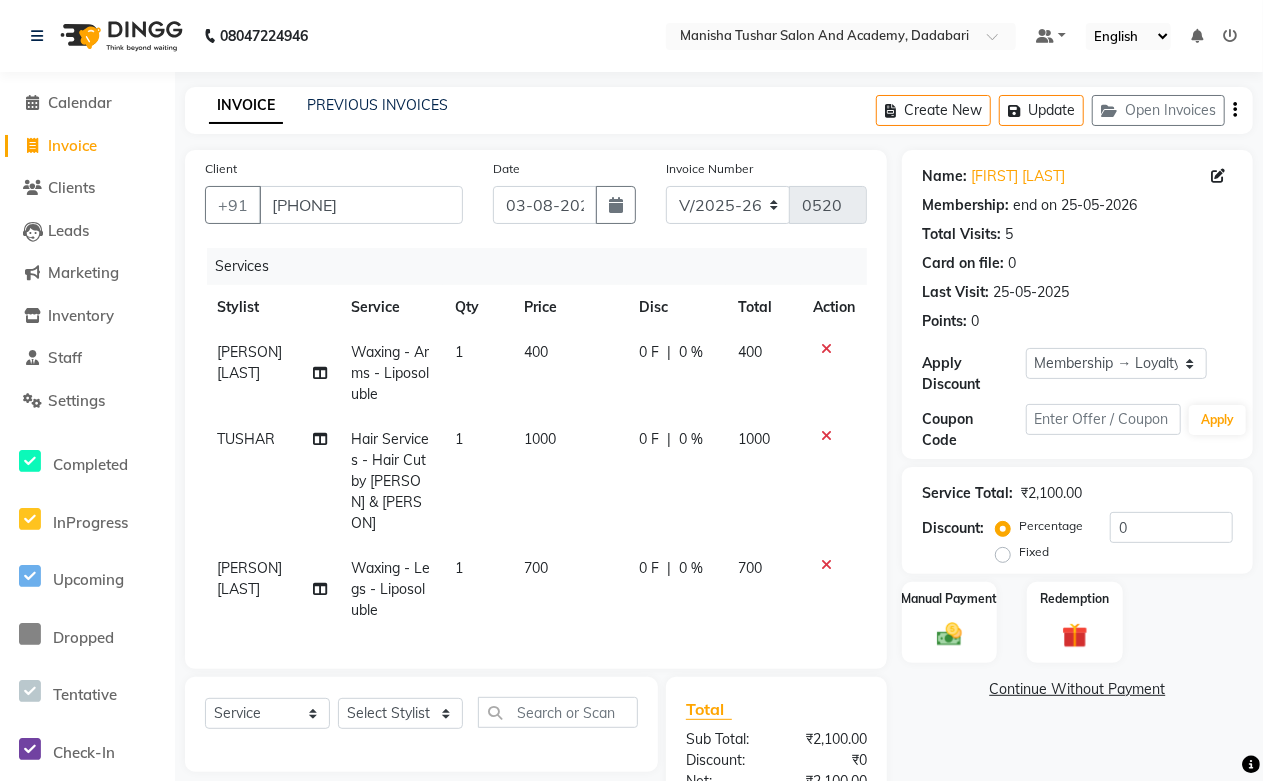 click on "0 F | 0 %" 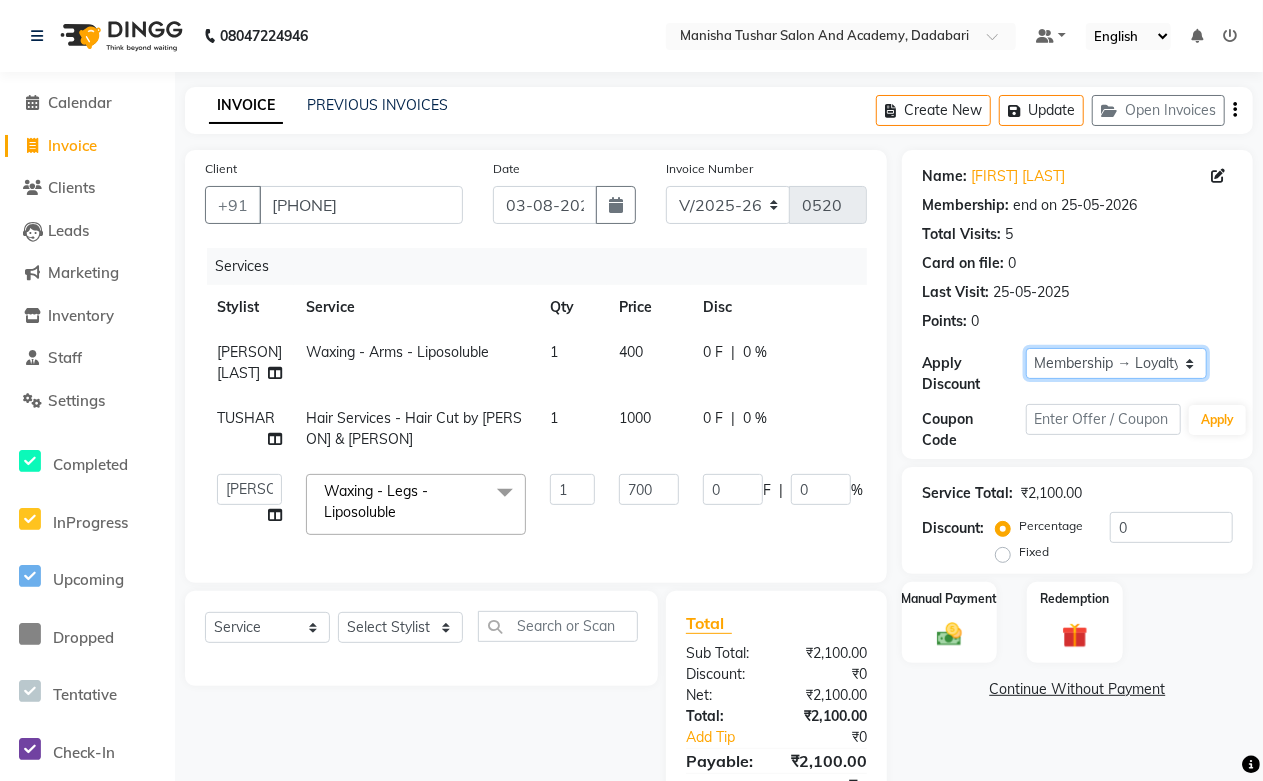 click on "Select Membership → Loyalty Membership" 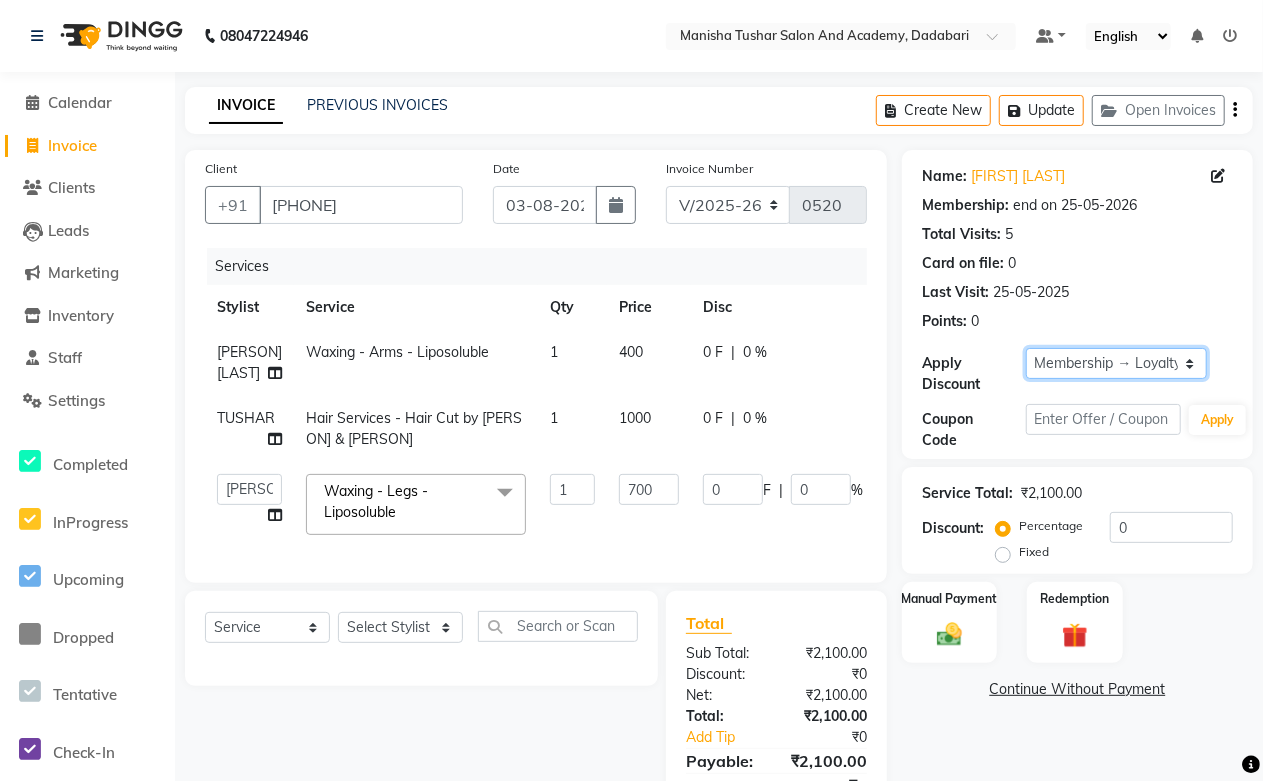 click on "Select Membership → Loyalty Membership" 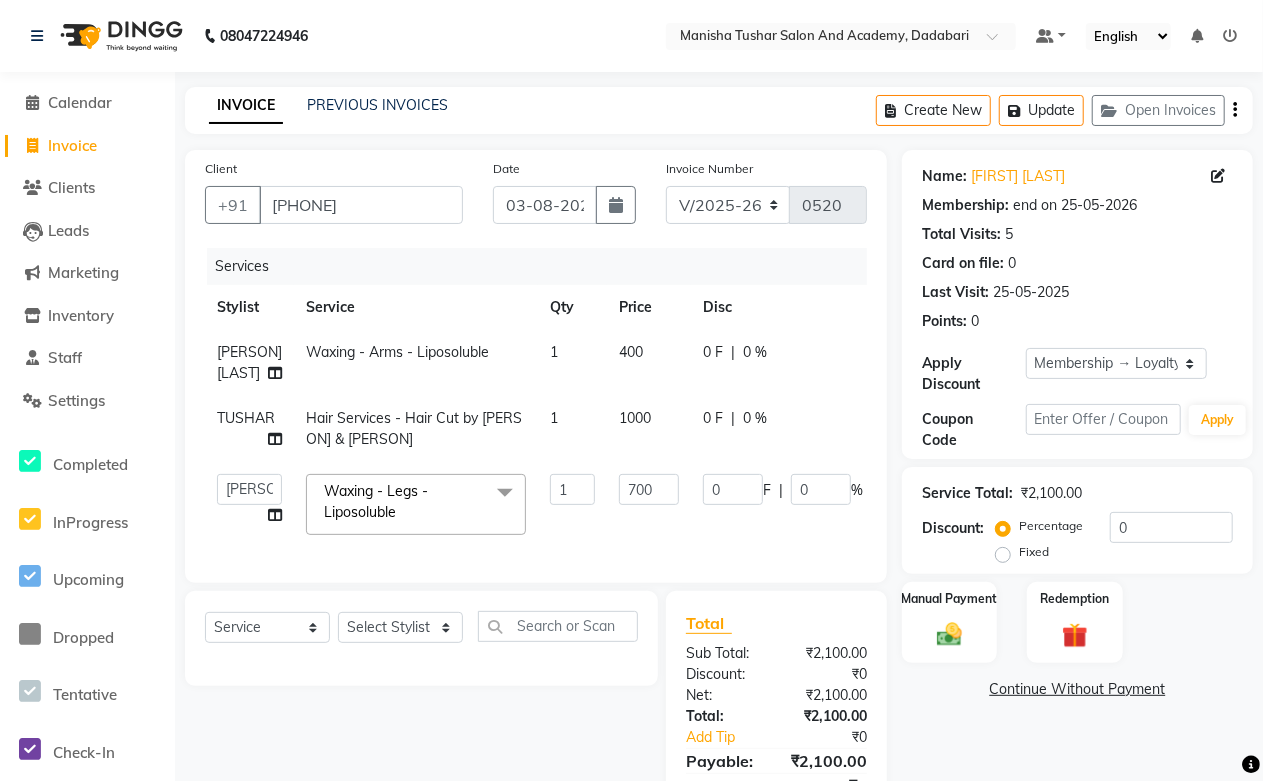 click on "0 F | 0 %" 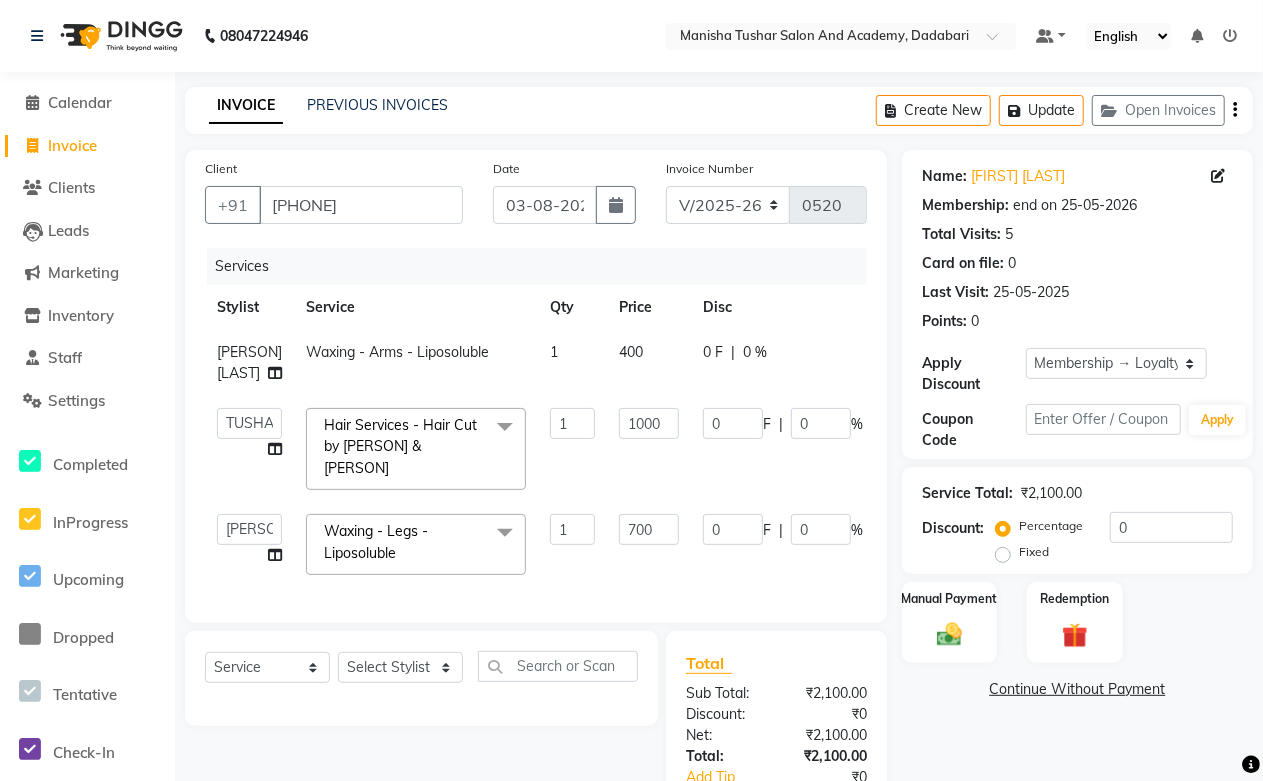 click on "0 F | 0 %" 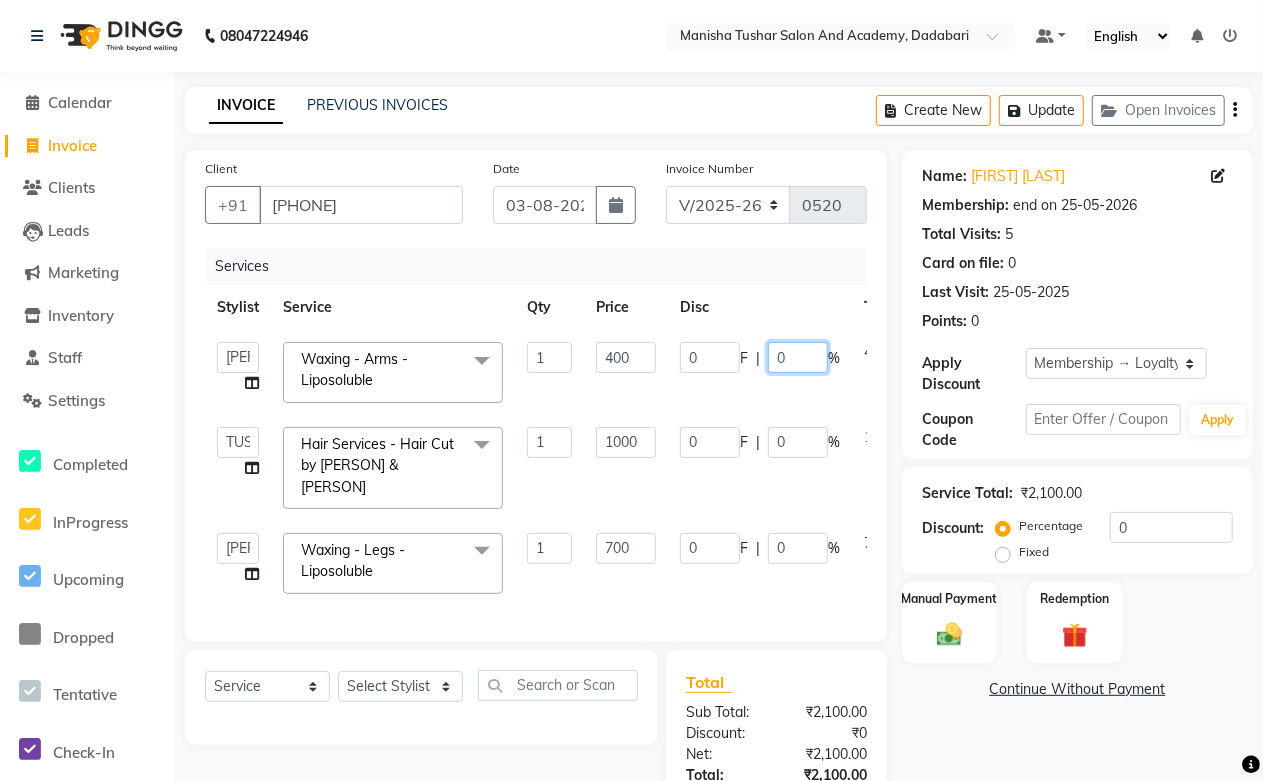 drag, startPoint x: 791, startPoint y: 361, endPoint x: 751, endPoint y: 363, distance: 40.04997 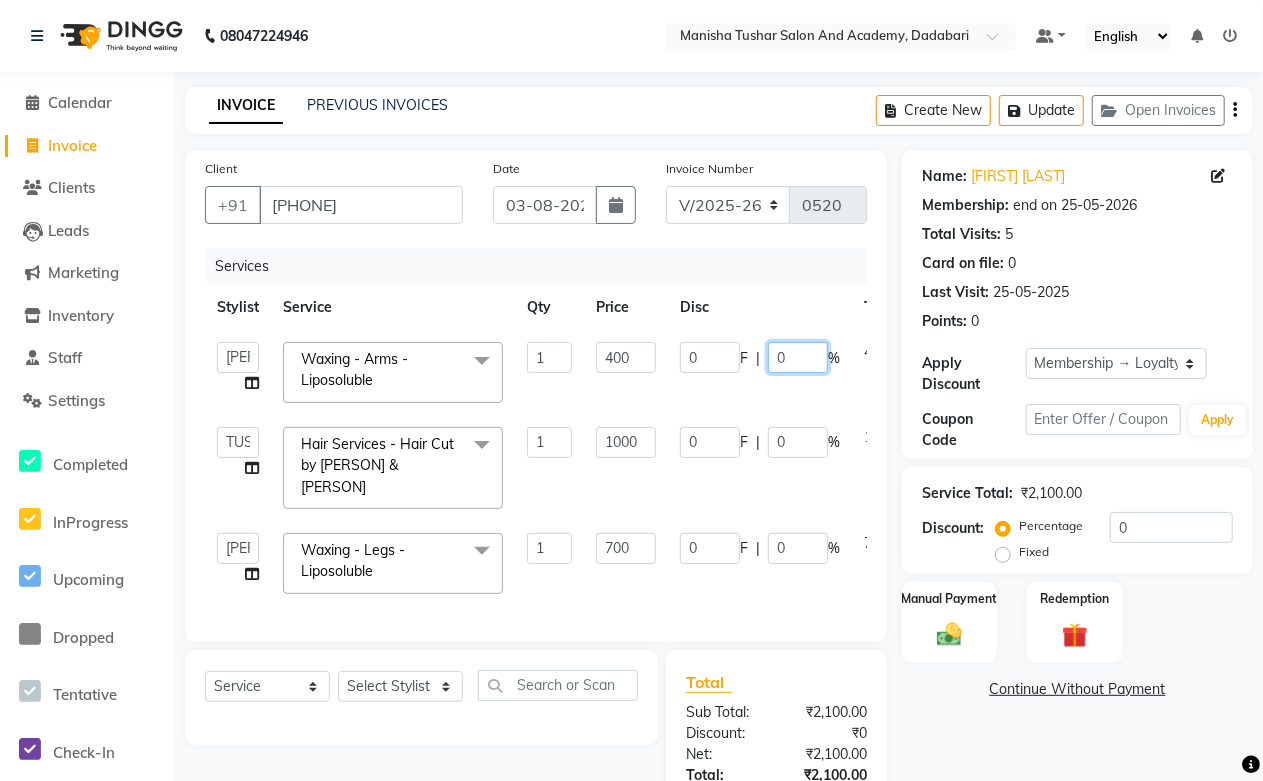click on "0 F | 0 %" 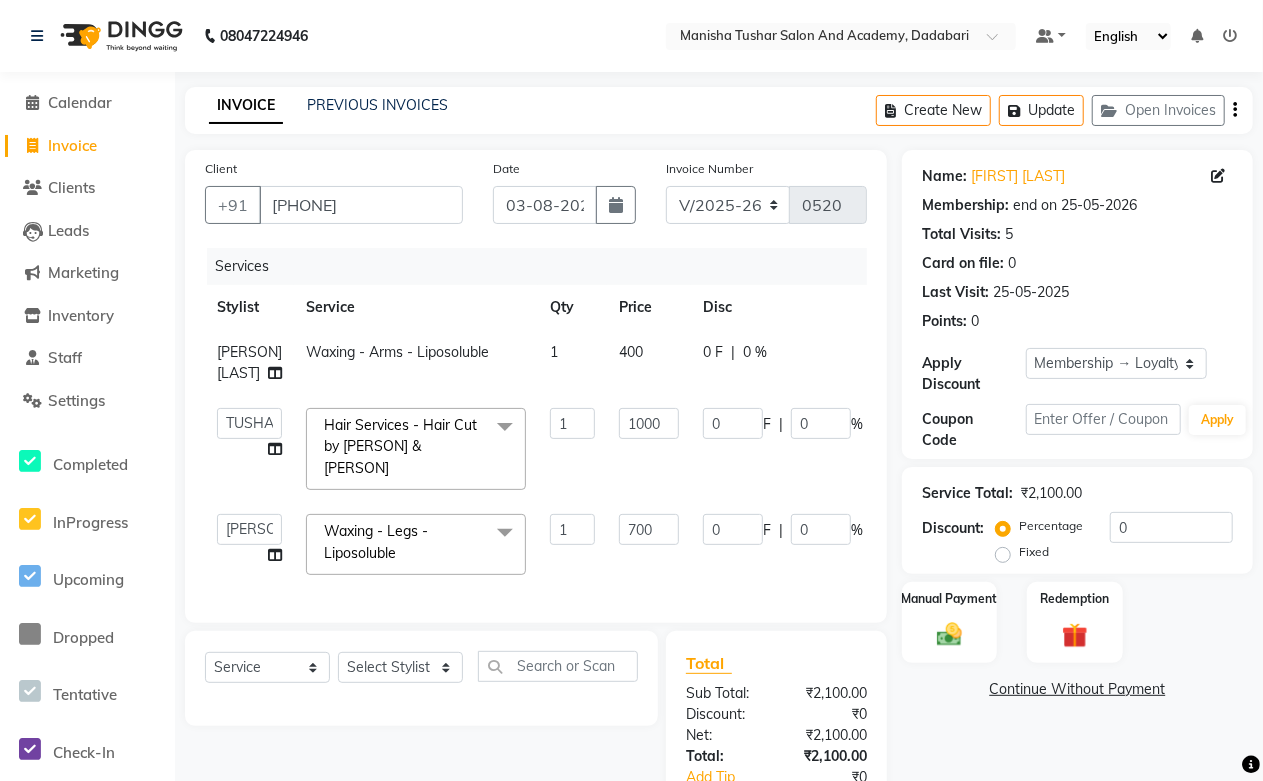 click on "0 F | 0 %" 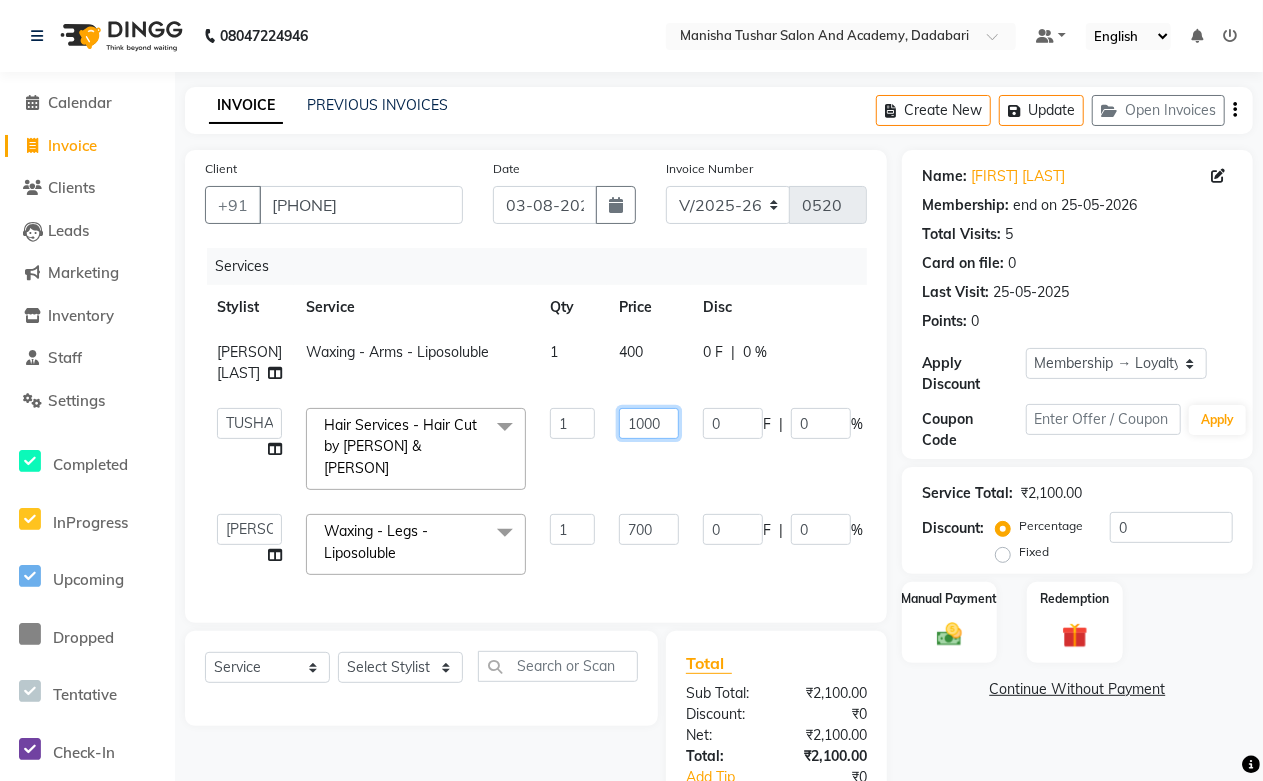 drag, startPoint x: 667, startPoint y: 440, endPoint x: 404, endPoint y: 453, distance: 263.3211 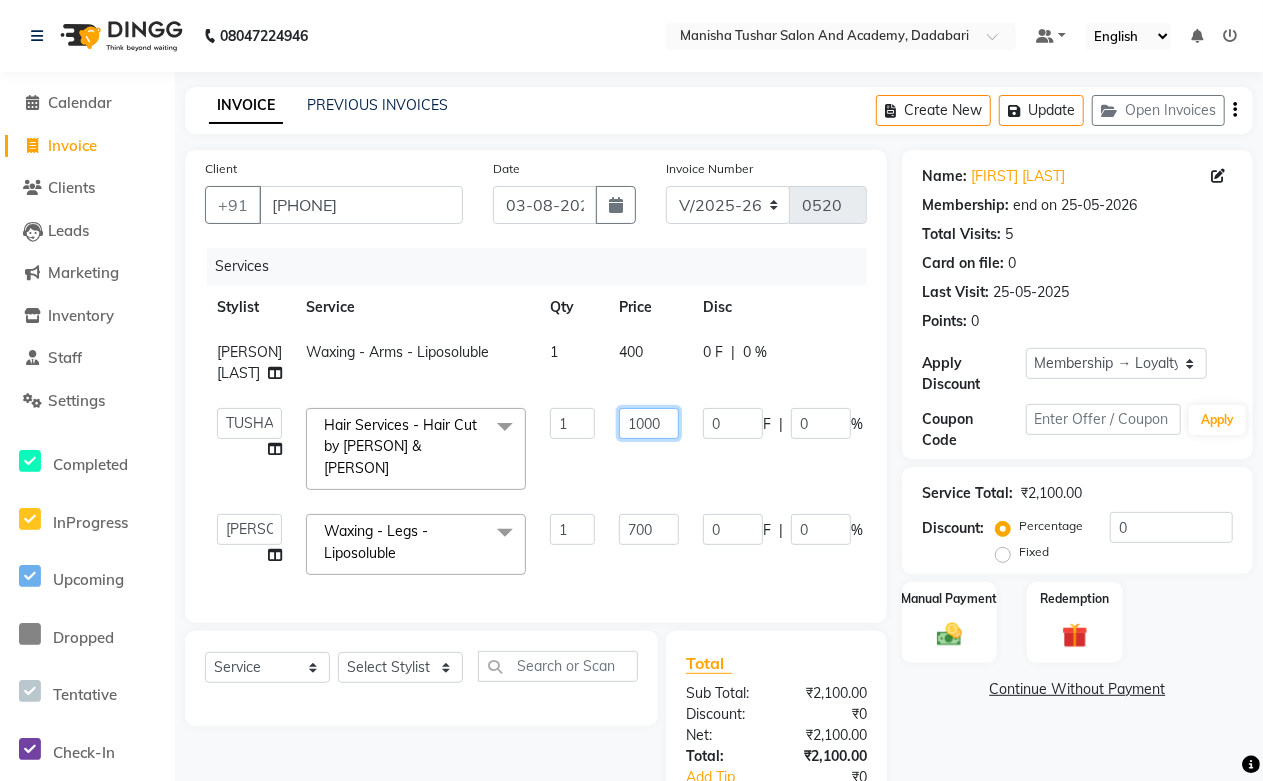 click on "Services Stylist Service Qty Price Disc Total Action [PERSON] [PERSON] [PERSON] [PERSON] [PERSON] [PERSON] [PERSON] [PERSON] [PERSON] [PERSON] [PERSON] [PERSON] [PERSON] [PERSON] [PERSON] [PERSON] [PERSON] [PERSON] [PERSON] [PERSON] Hair Color - Global Color Schwarzcopf ([CURRENCY][NUMBER]) x Nails - Normal Nail Polish ([CURRENCY][NUMBER]) Nails - UV Gel Polish with Art ([CURRENCY][NUMBER]) Nails - Nail Extensions ([CURRENCY][NUMBER]) Nails - Nail Extensions + Polish + Art ([CURRENCY][NUMBER]) Nails - UV Gel Polish ([CURRENCY][NUMBER]) Nails - Gel Polish Removal ([CURRENCY][NUMBER]) Nails - Extension Removal ([CURRENCY][NUMBER]) Nails - Feet Gel Polish ([CURRENCY][NUMBER]) Nails - Feet Extension ([CURRENCY][NUMBER]) Nails - Refill (Acrylic Gel) ([CURRENCY][NUMBER]) Nails - Nail Paint Remover ([CURRENCY][NUMBER]) Nails - Feet Gel Polish Removal ([CURRENCY][NUMBER]) Nails - UV Gel Polsih With Art ([CURRENCY][NUMBER]) Nails - French Nail Art ([CURRENCY][NUMBER]) Nails - UV Gel Polish with Cat Eye ([CURRENCY][NUMBER]) Nails - Feet Overlays ([CURRENCY][NUMBER]) Nails - Overlays ([CURRENCY][NUMBER]) 1 [NUMBER] [NUMBER] F" 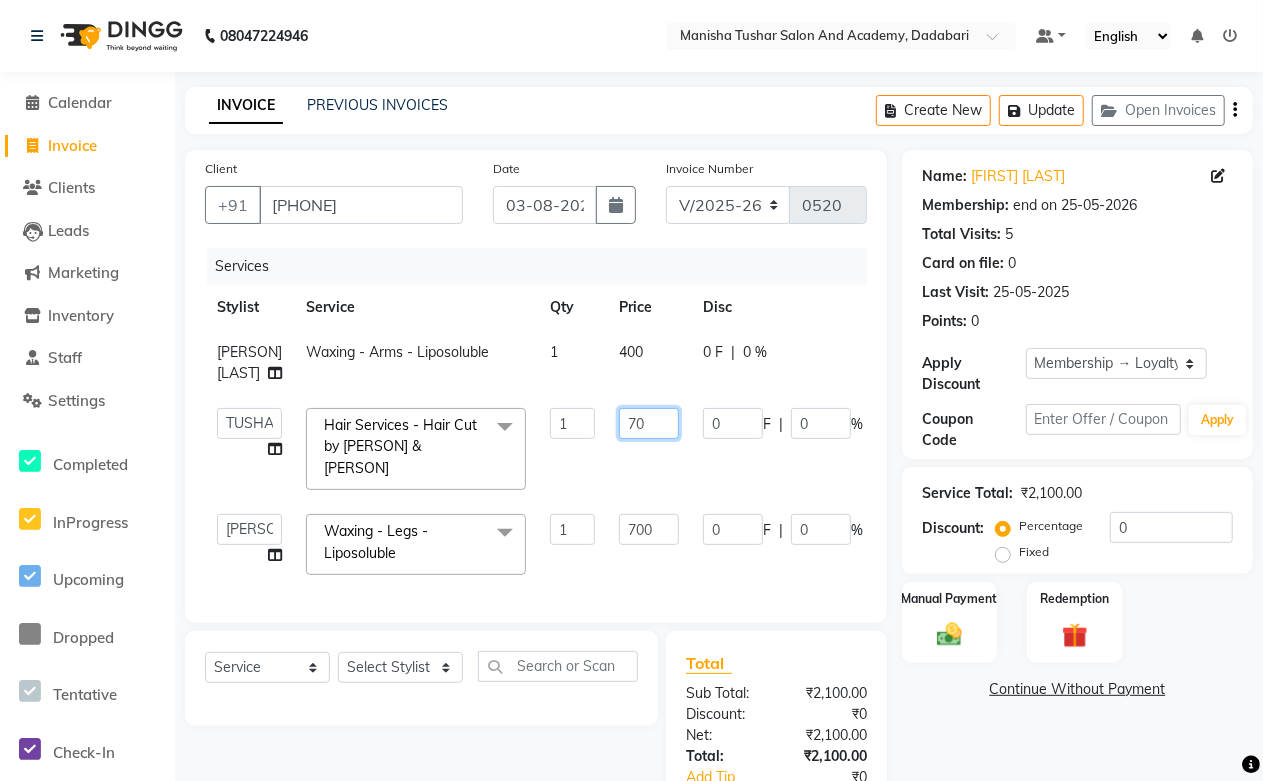 type on "700" 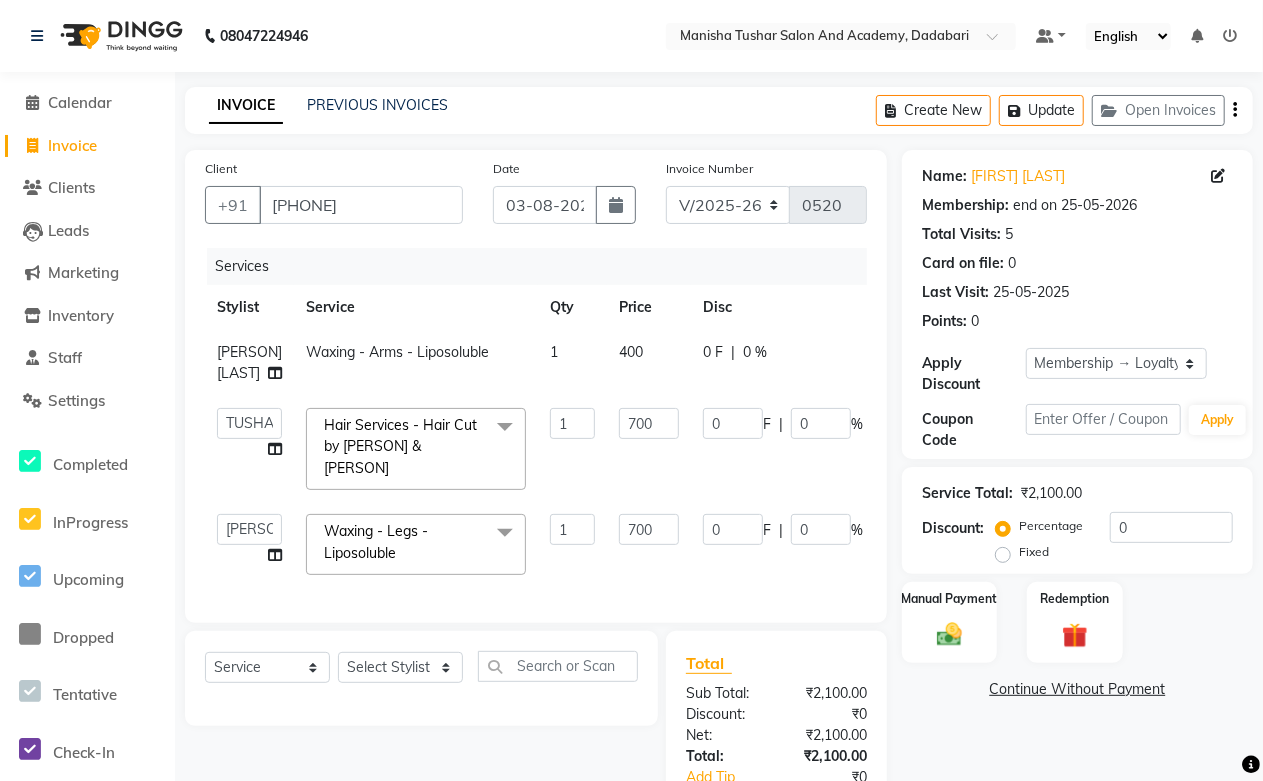 click on "0 F | 0 %" 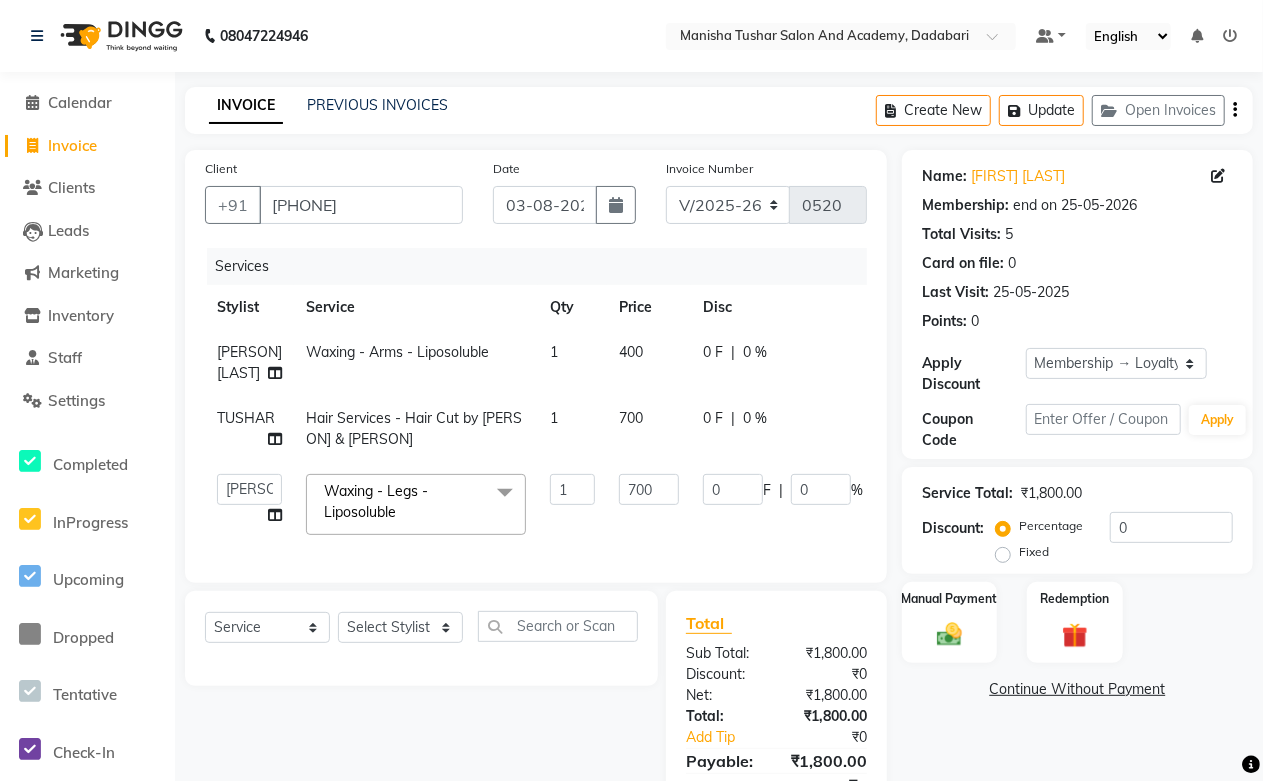 scroll, scrollTop: 130, scrollLeft: 0, axis: vertical 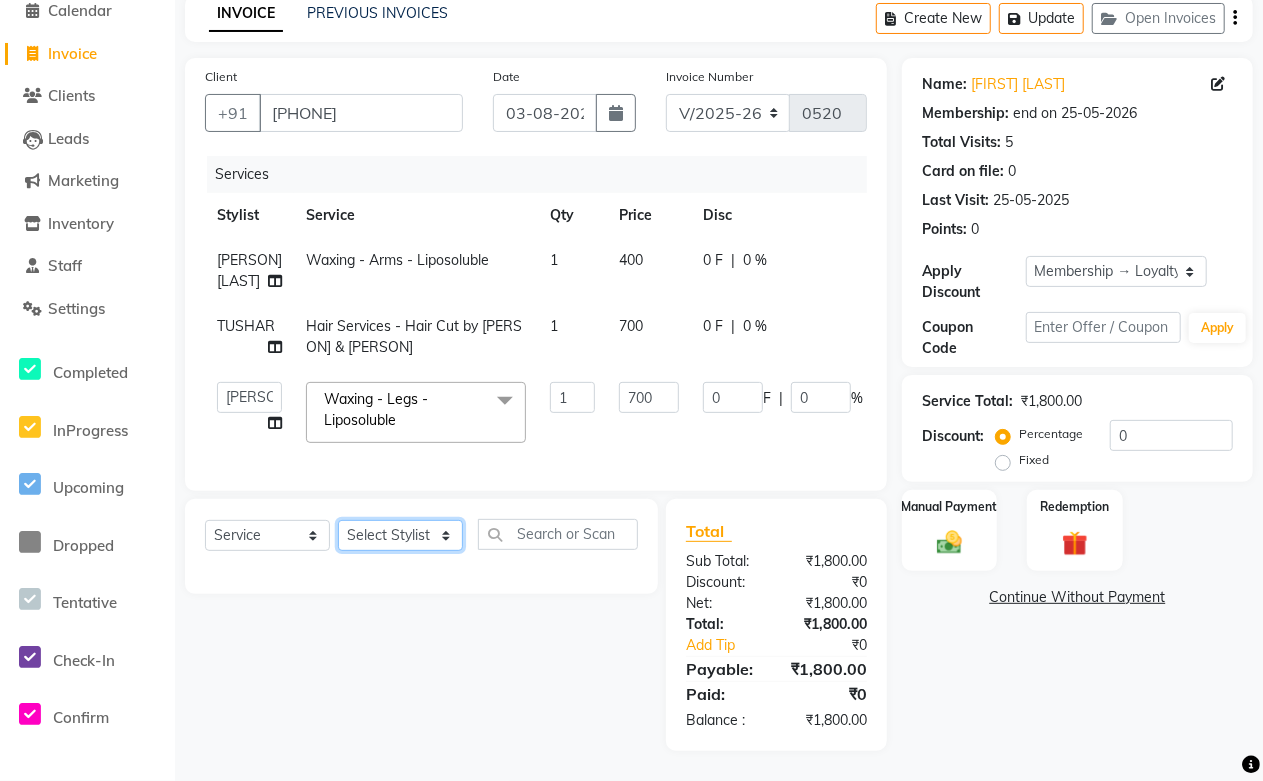 click on "Select Stylist [FIRST] [LAST] [FIRST] [LAST] [FIRST] [LAST] [FIRST] [LAST] [FIRST] [LAST] [FIRST] [LAST] MANISHA [FIRST] [LAST] [FIRST] [LAST] [LAST] [LAST] [FIRST] [LAST] [FIRST] [LAST] [FIRST] [LAST] [FIRST] [LAST] [FIRST] [LAST] [FIRST] [LAST] [FIRST] [LAST] [FIRST] [LAST]" 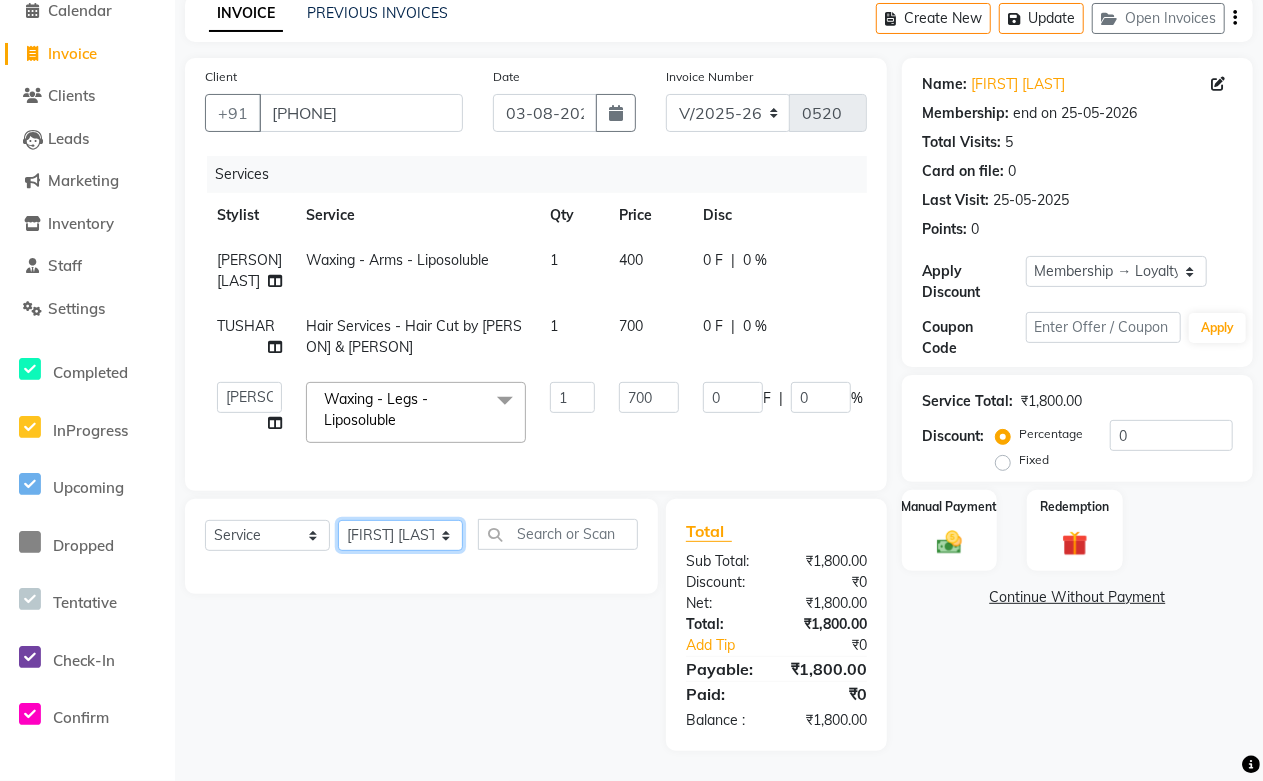 click on "Select Stylist [FIRST] [LAST] [FIRST] [LAST] [FIRST] [LAST] [FIRST] [LAST] [FIRST] [LAST] [FIRST] [LAST] MANISHA [FIRST] [LAST] [FIRST] [LAST] [LAST] [LAST] [FIRST] [LAST] [FIRST] [LAST] [FIRST] [LAST] [FIRST] [LAST] [FIRST] [LAST] [FIRST] [LAST] [FIRST] [LAST] [FIRST] [LAST]" 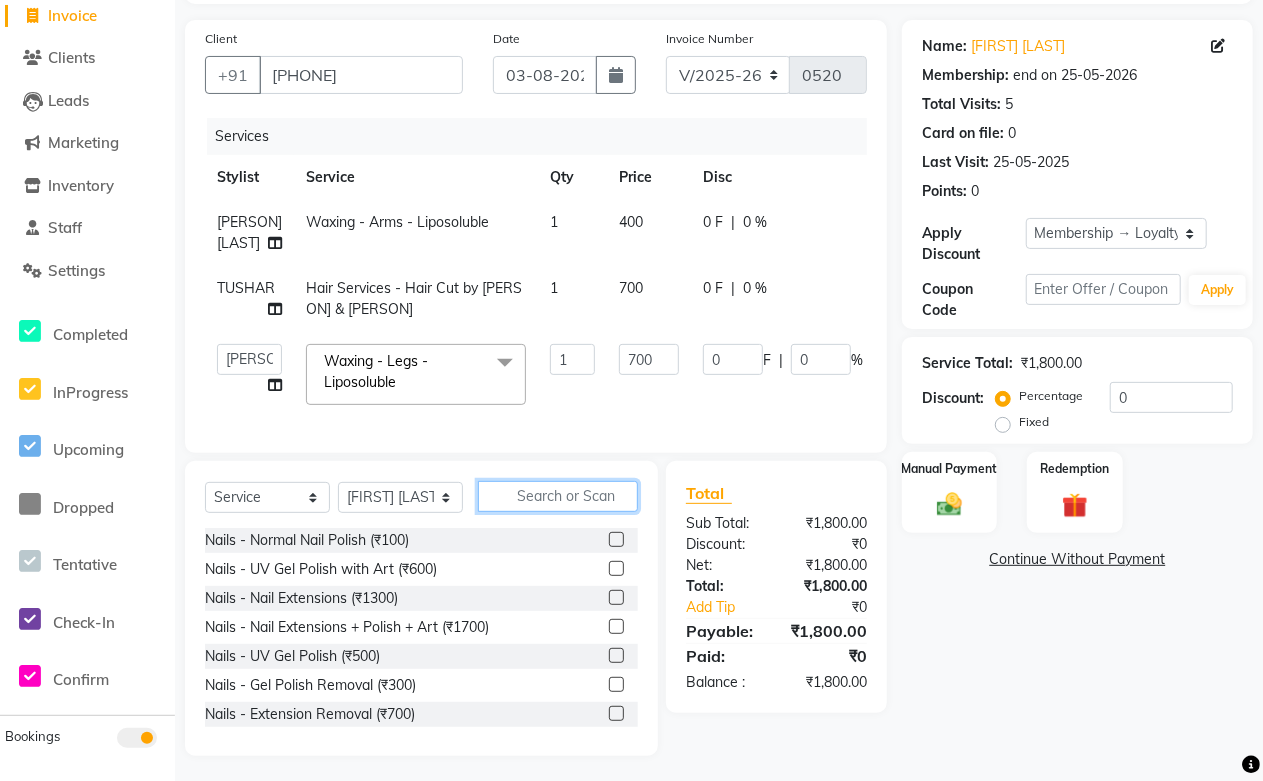 click 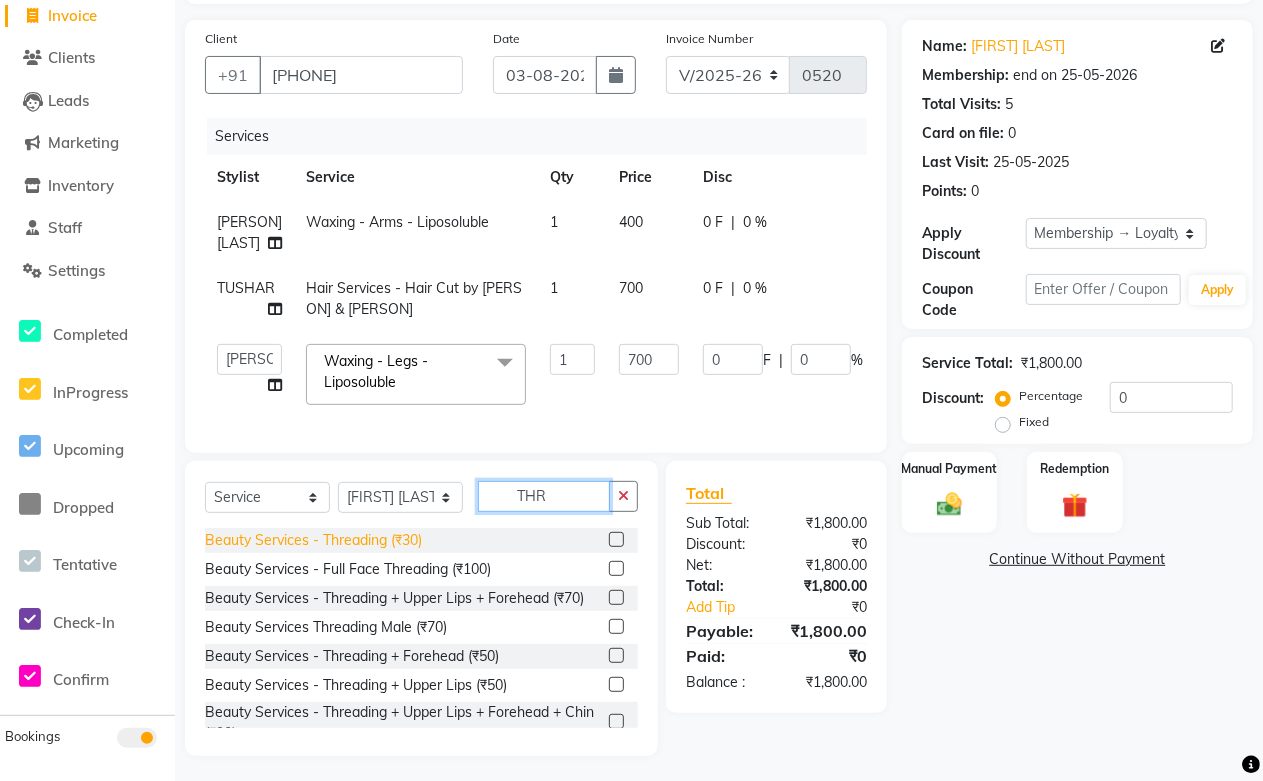 type on "THR" 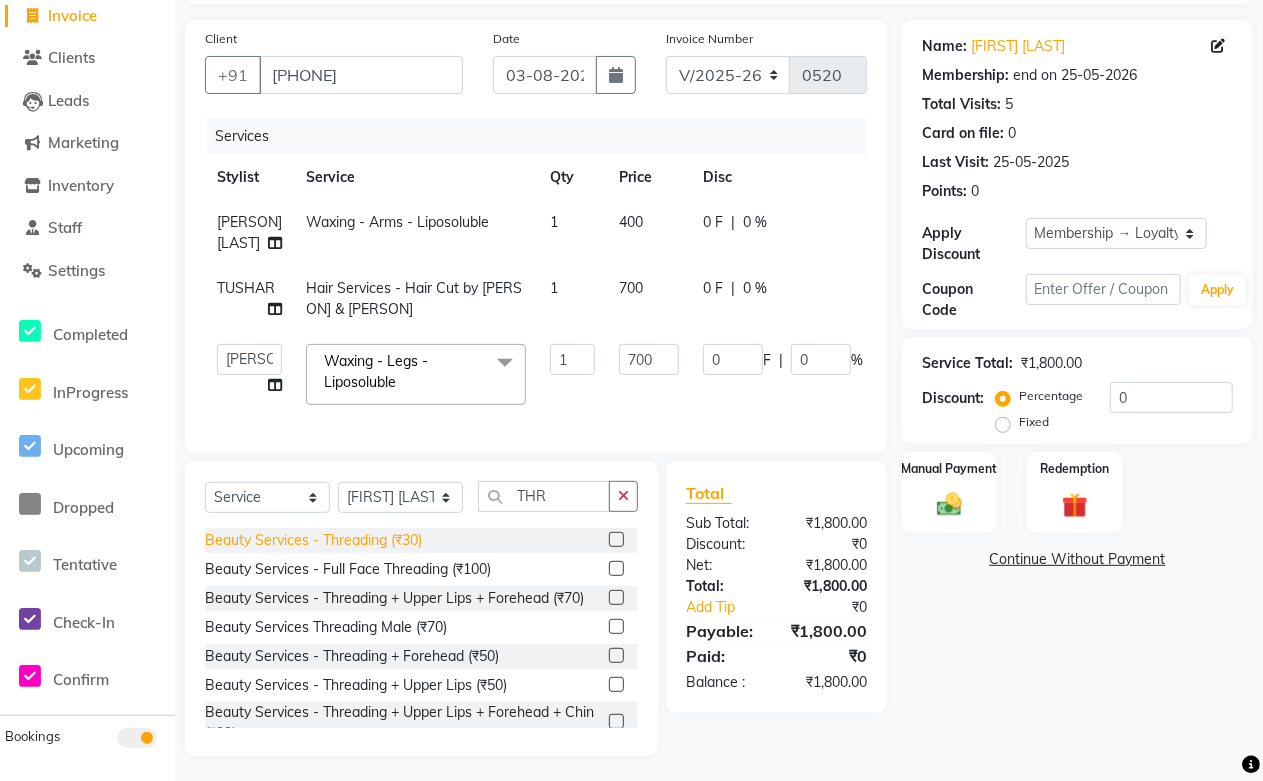 click on "Beauty Services - Threading (₹30)" 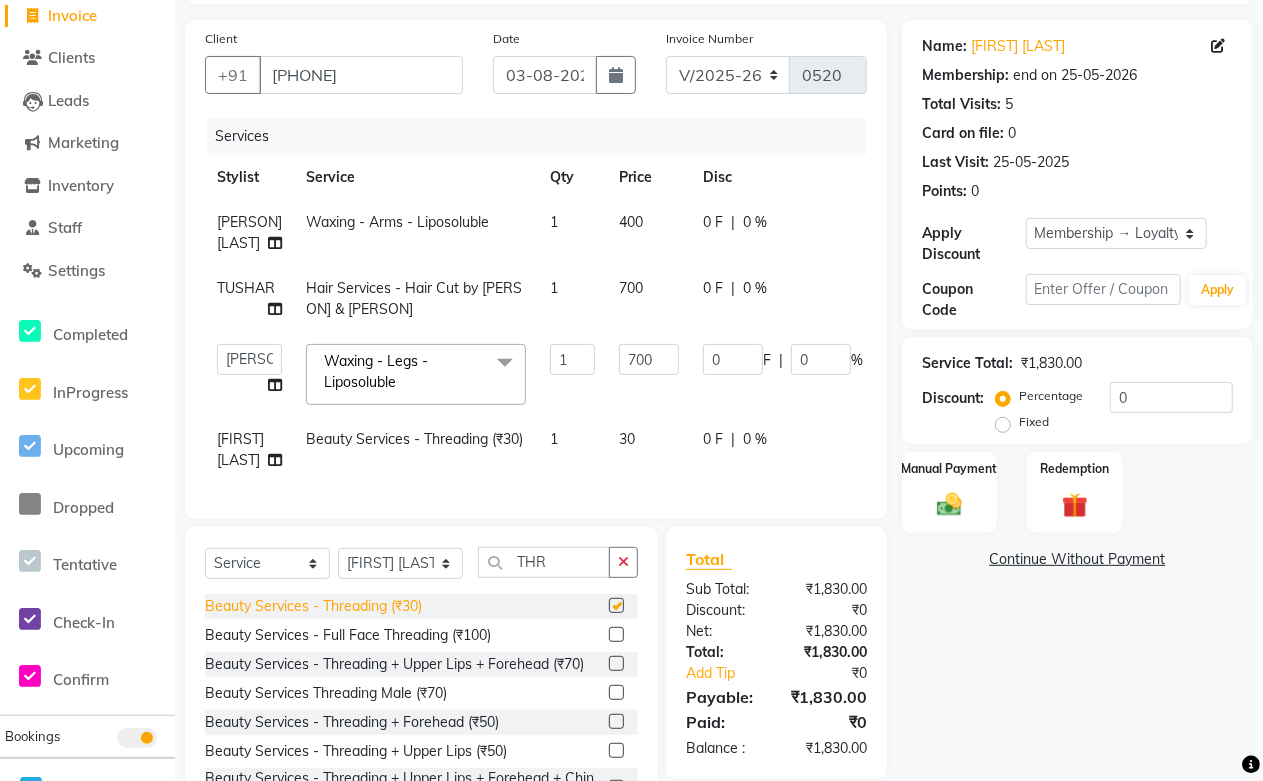 checkbox on "false" 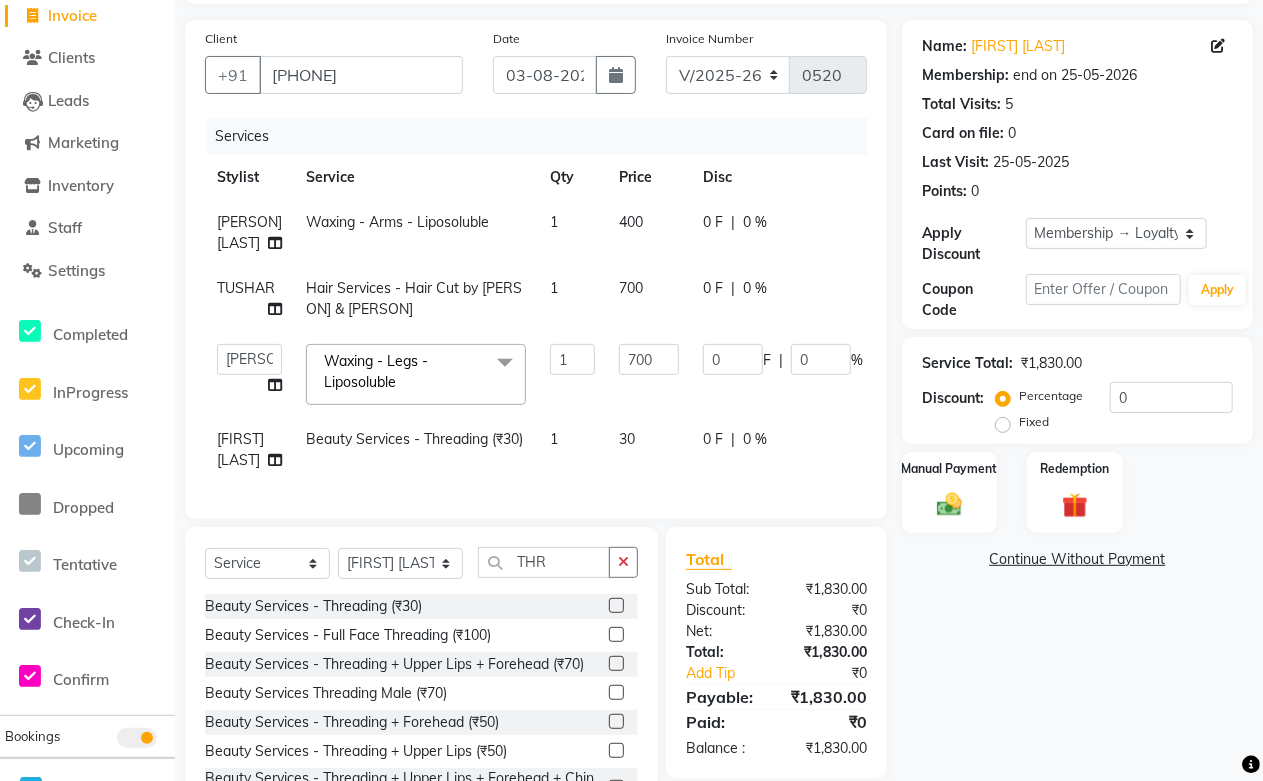 scroll, scrollTop: 238, scrollLeft: 0, axis: vertical 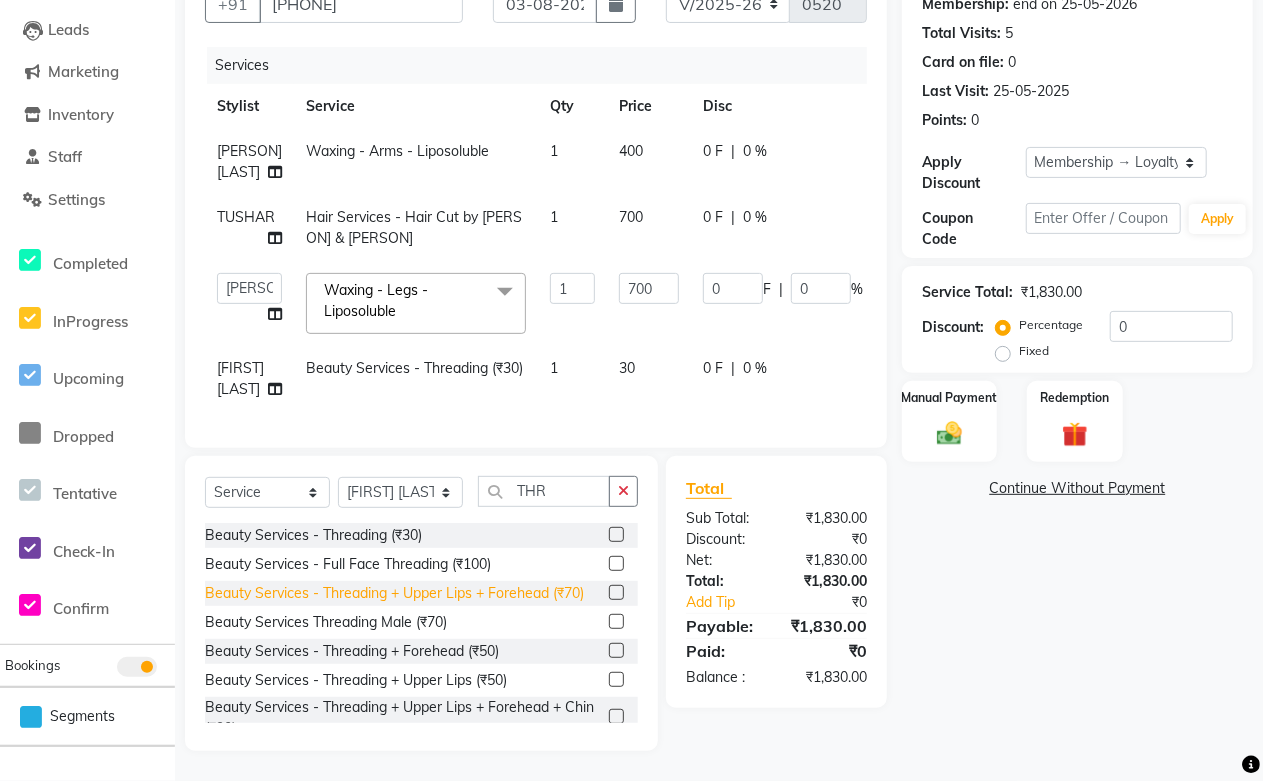 click on "Beauty Services - Threading + Upper Lips + Forehead (₹70)" 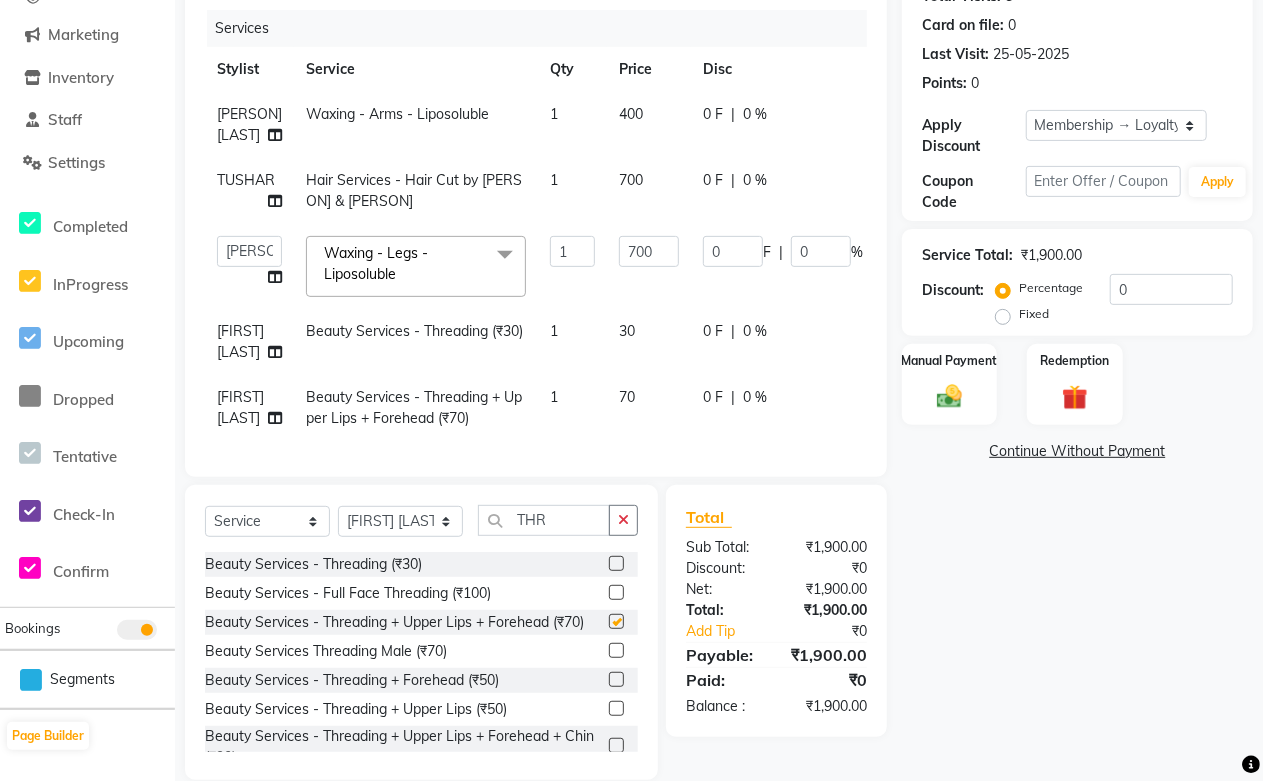 checkbox on "false" 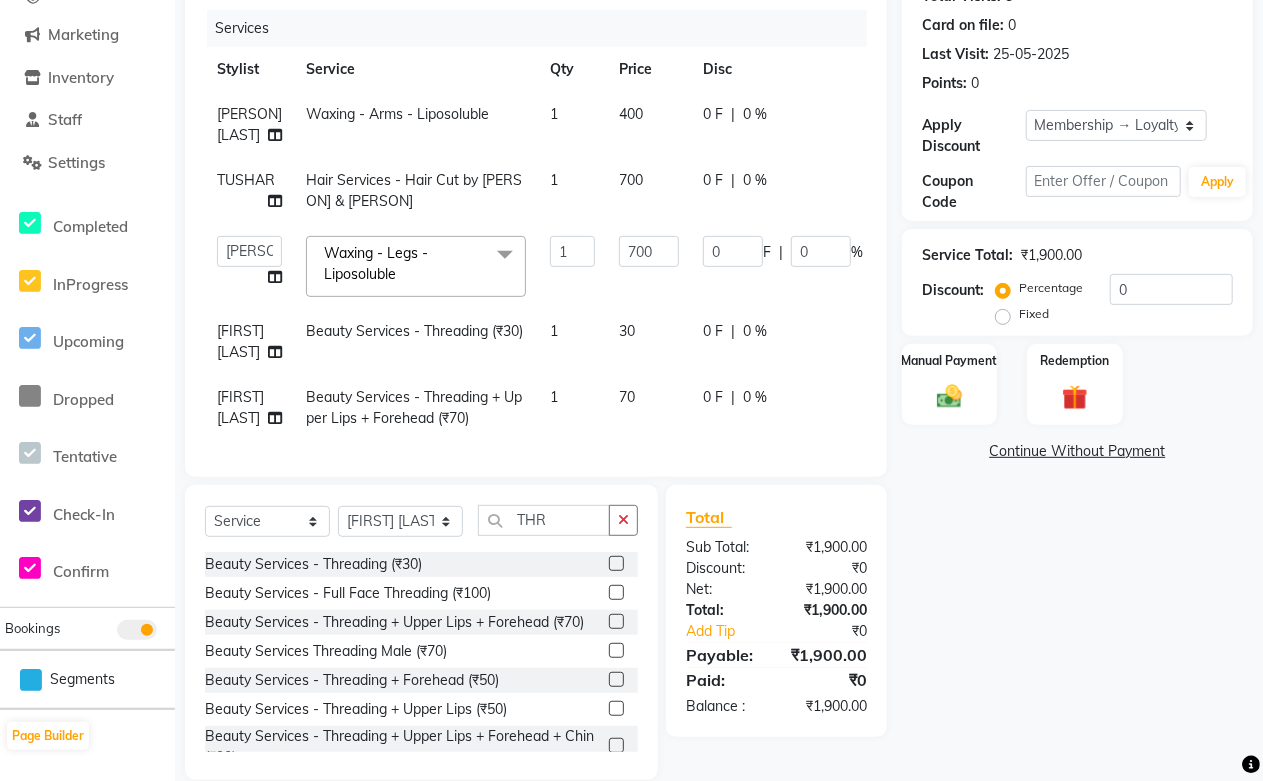 scroll, scrollTop: 0, scrollLeft: 126, axis: horizontal 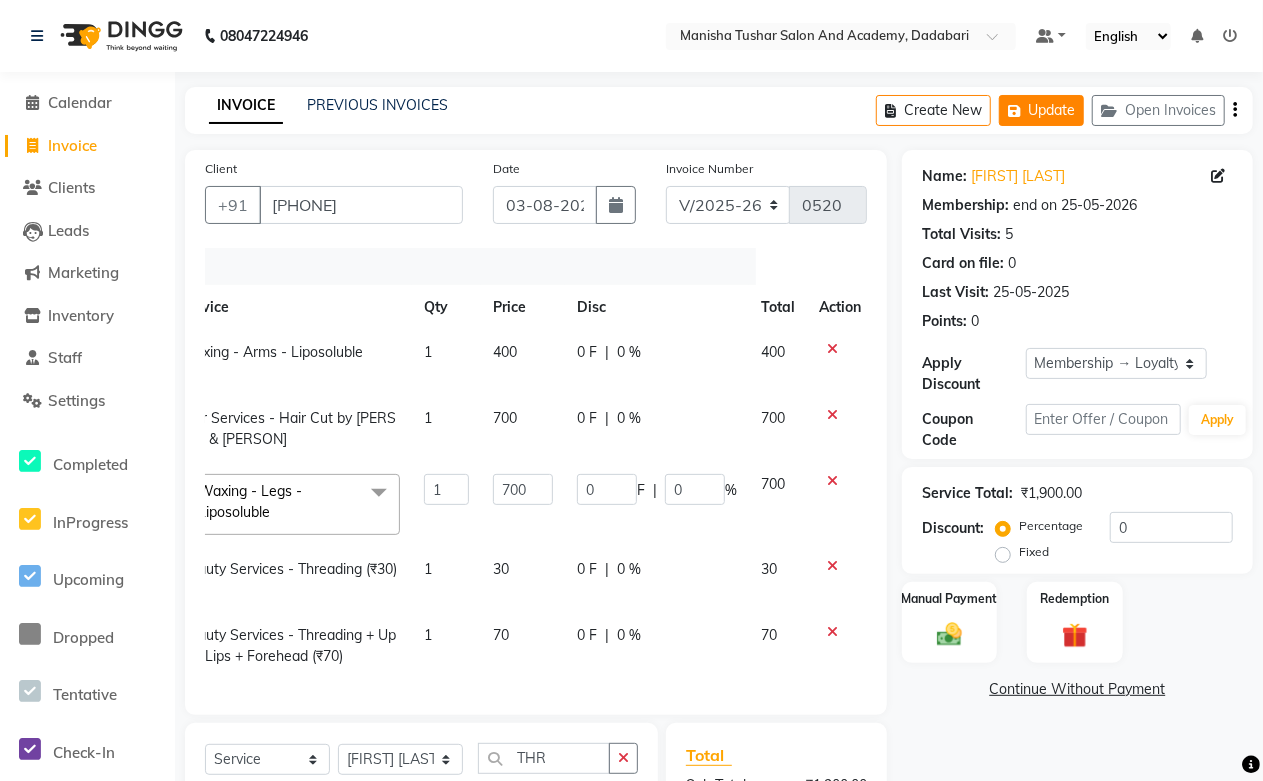 click on "Update" 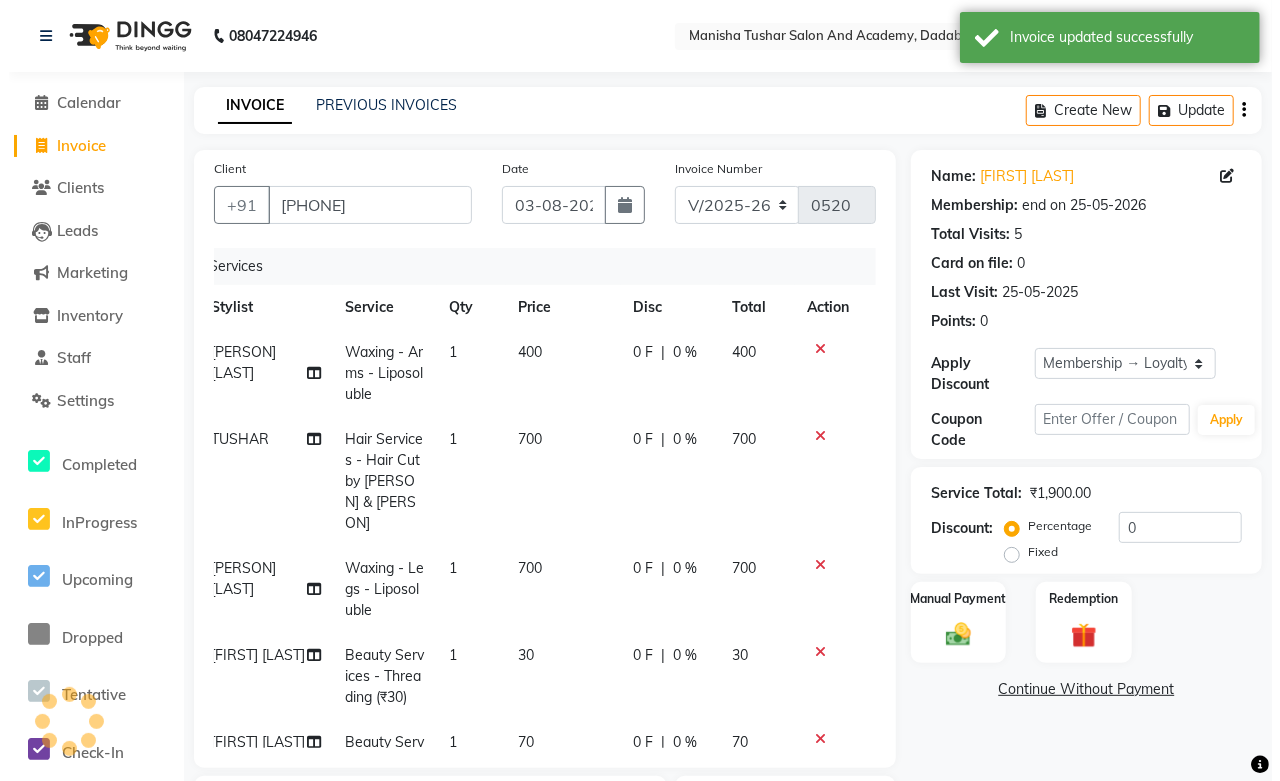 scroll, scrollTop: 0, scrollLeft: 15, axis: horizontal 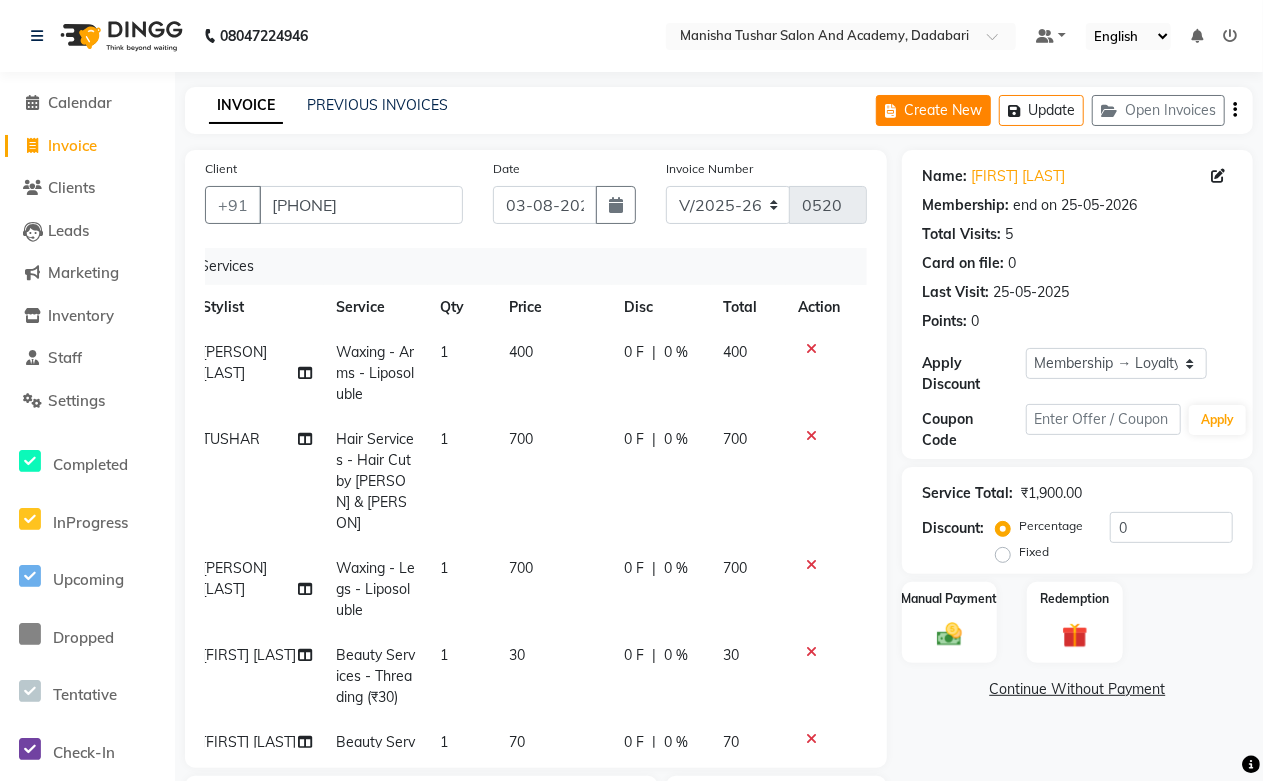 click on "Create New" 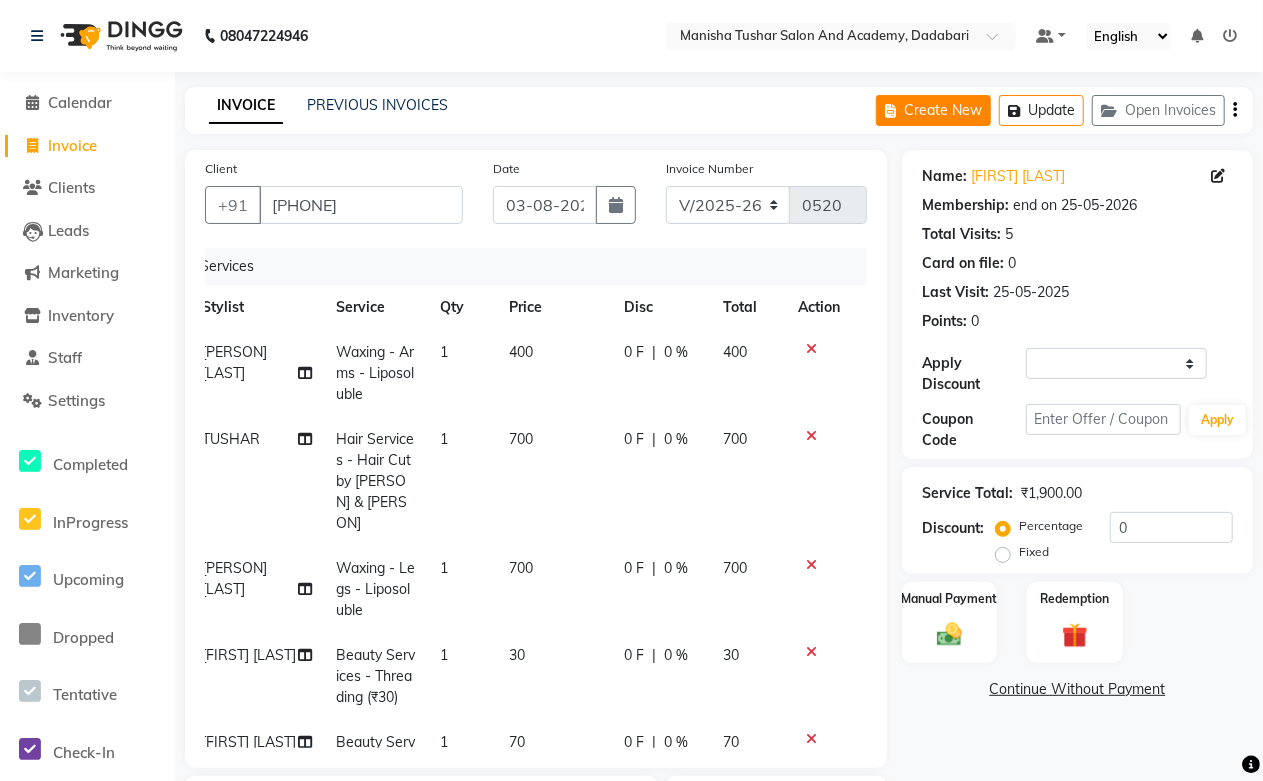 select on "service" 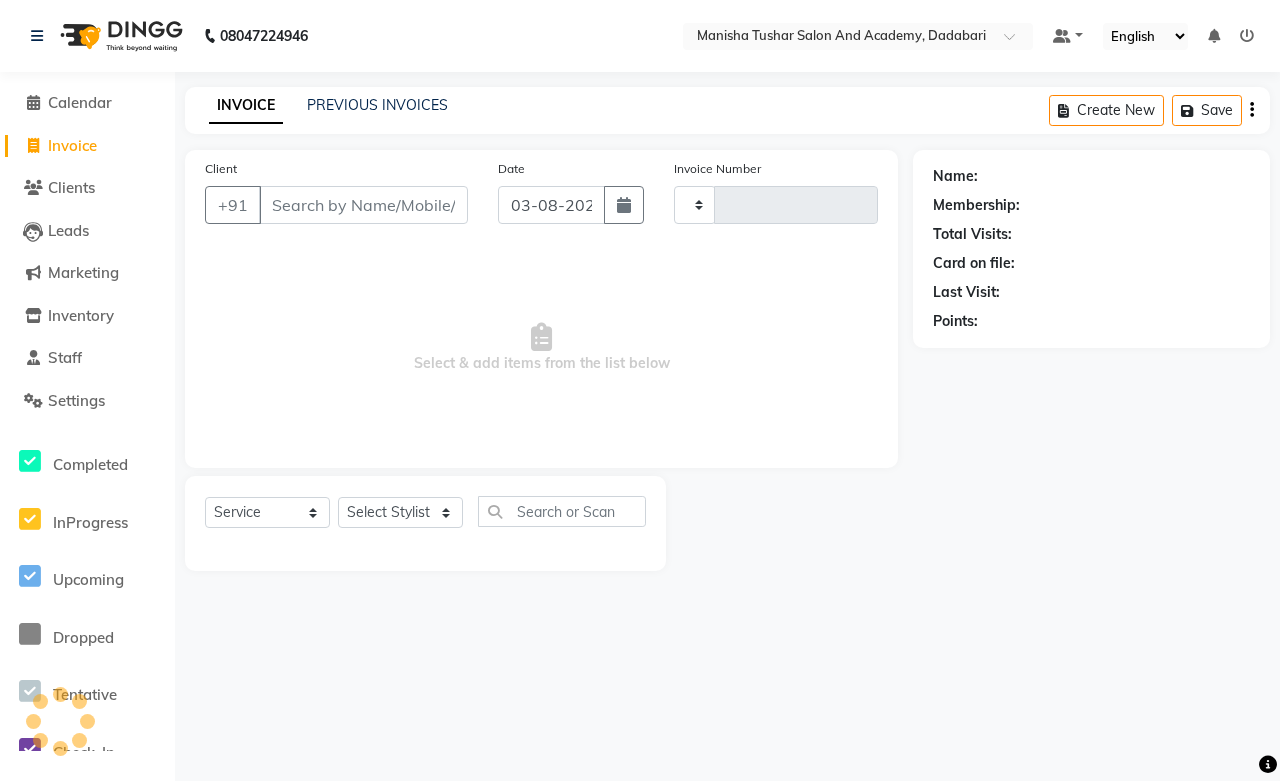 type on "0520" 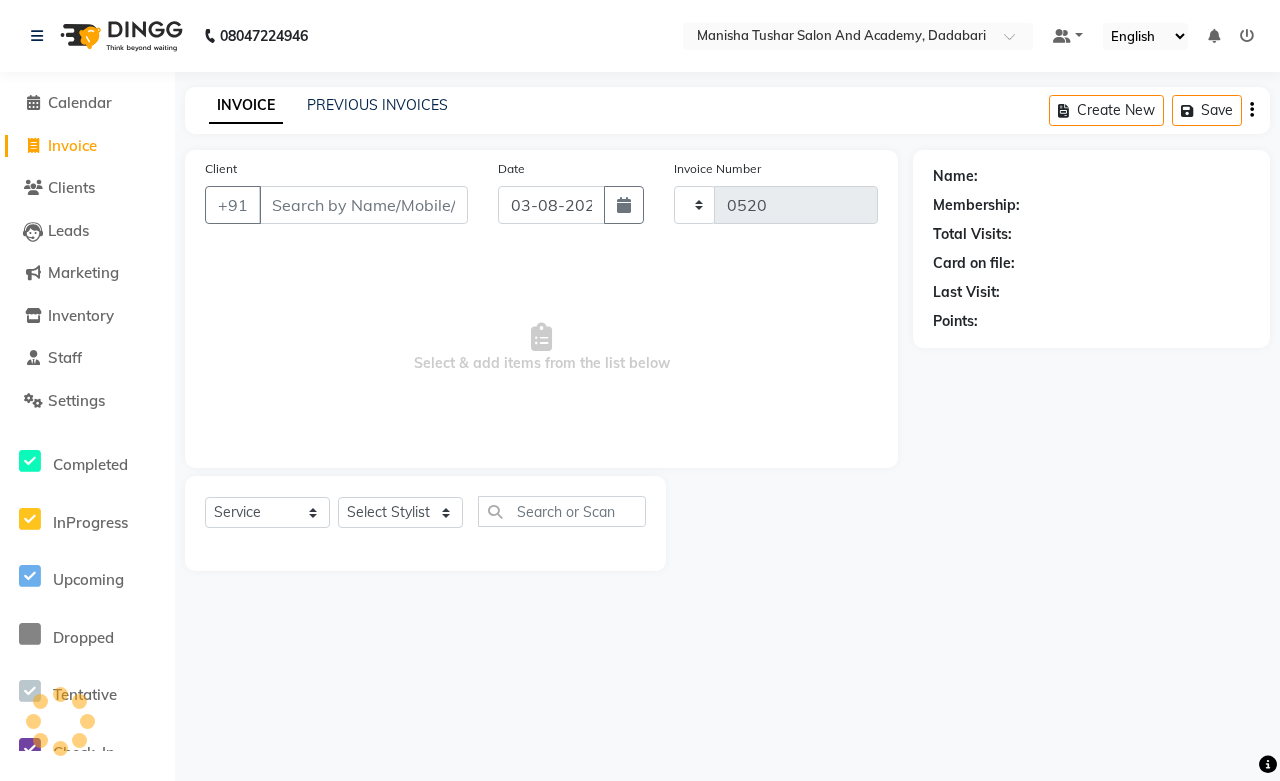 select on "6453" 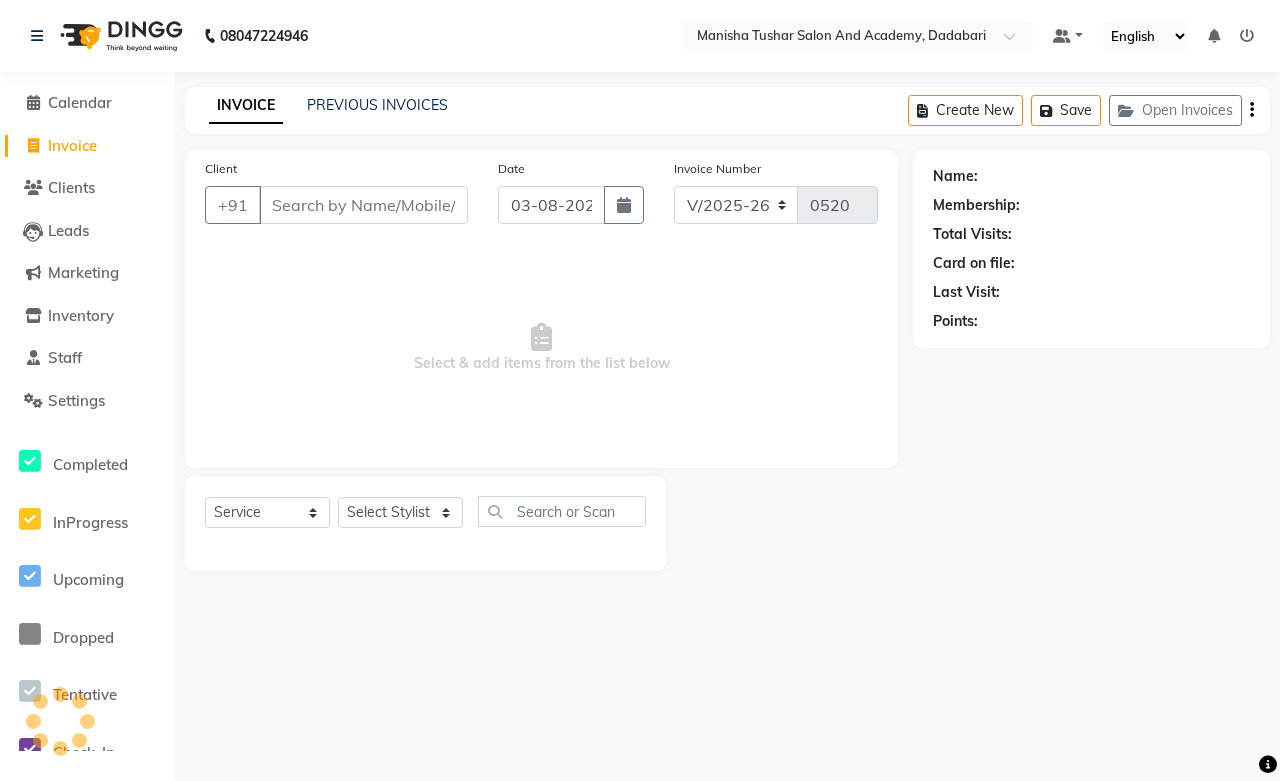 click on "Client" at bounding box center (363, 205) 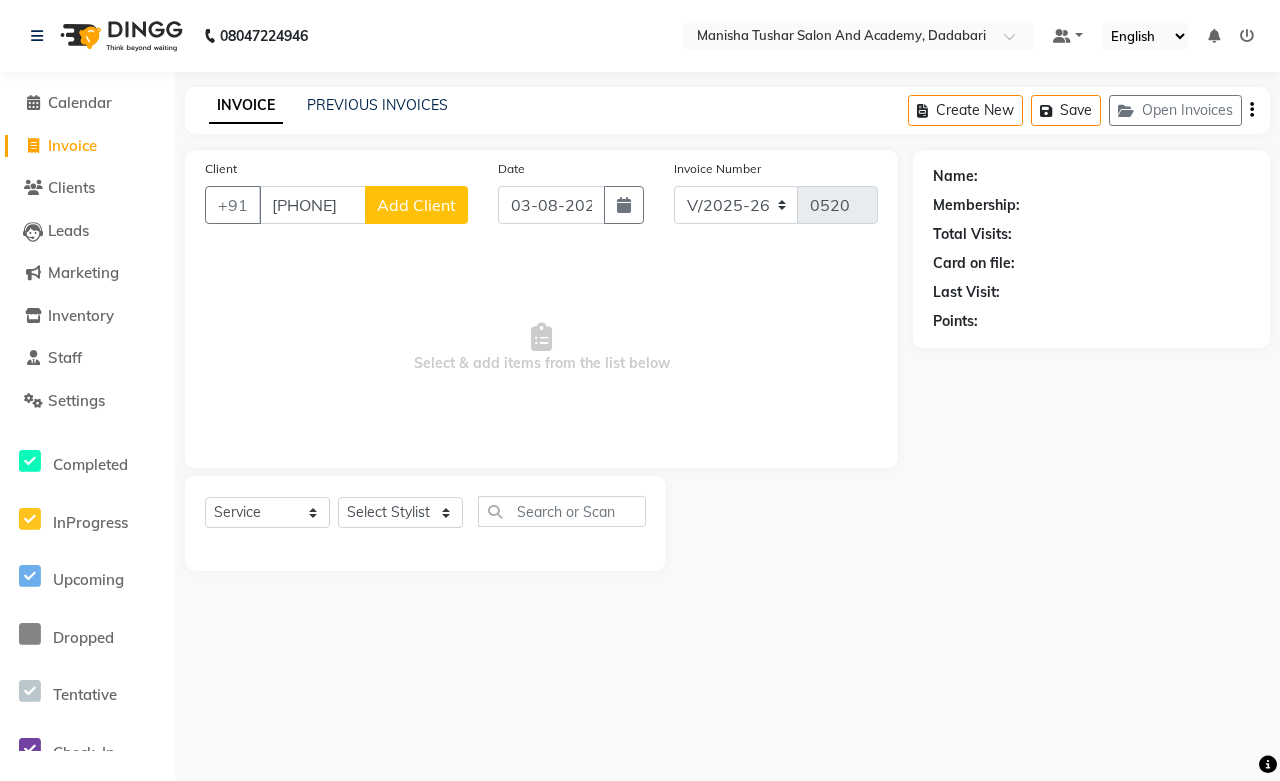 click on "[PHONE]" at bounding box center [312, 205] 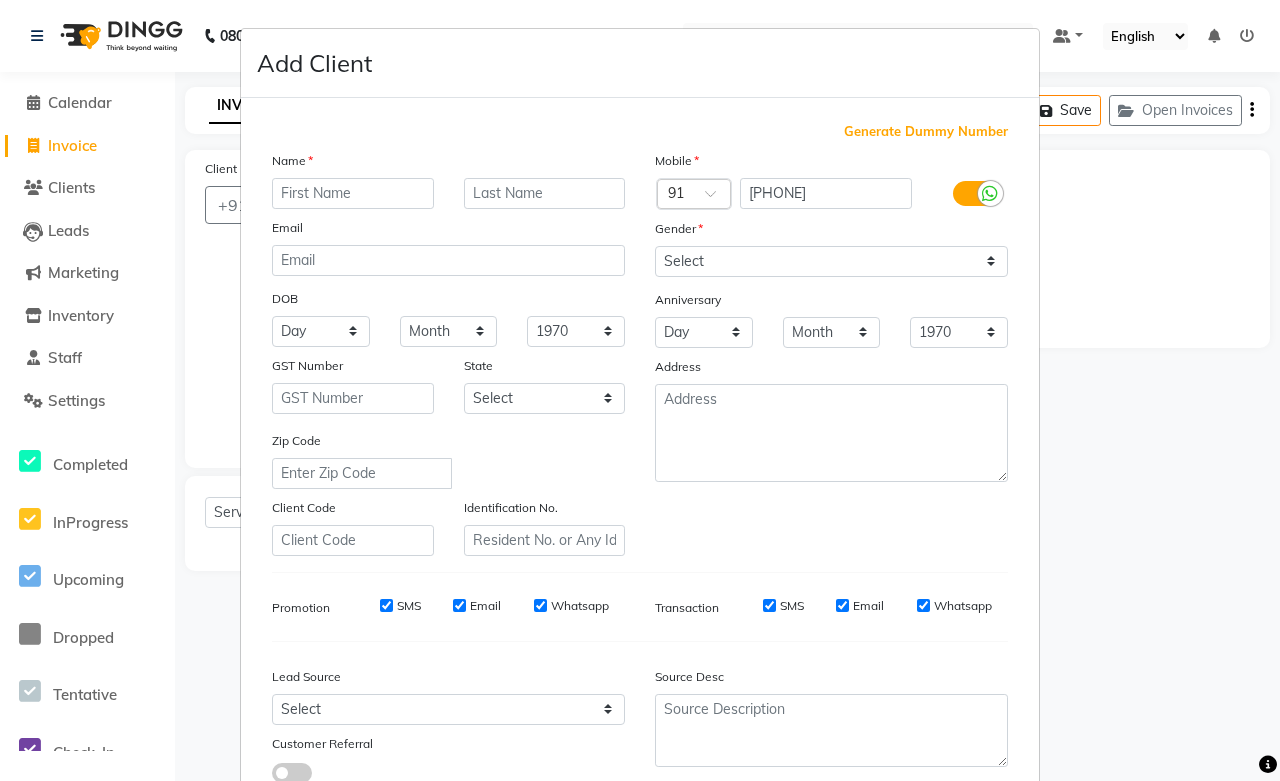 click at bounding box center [353, 193] 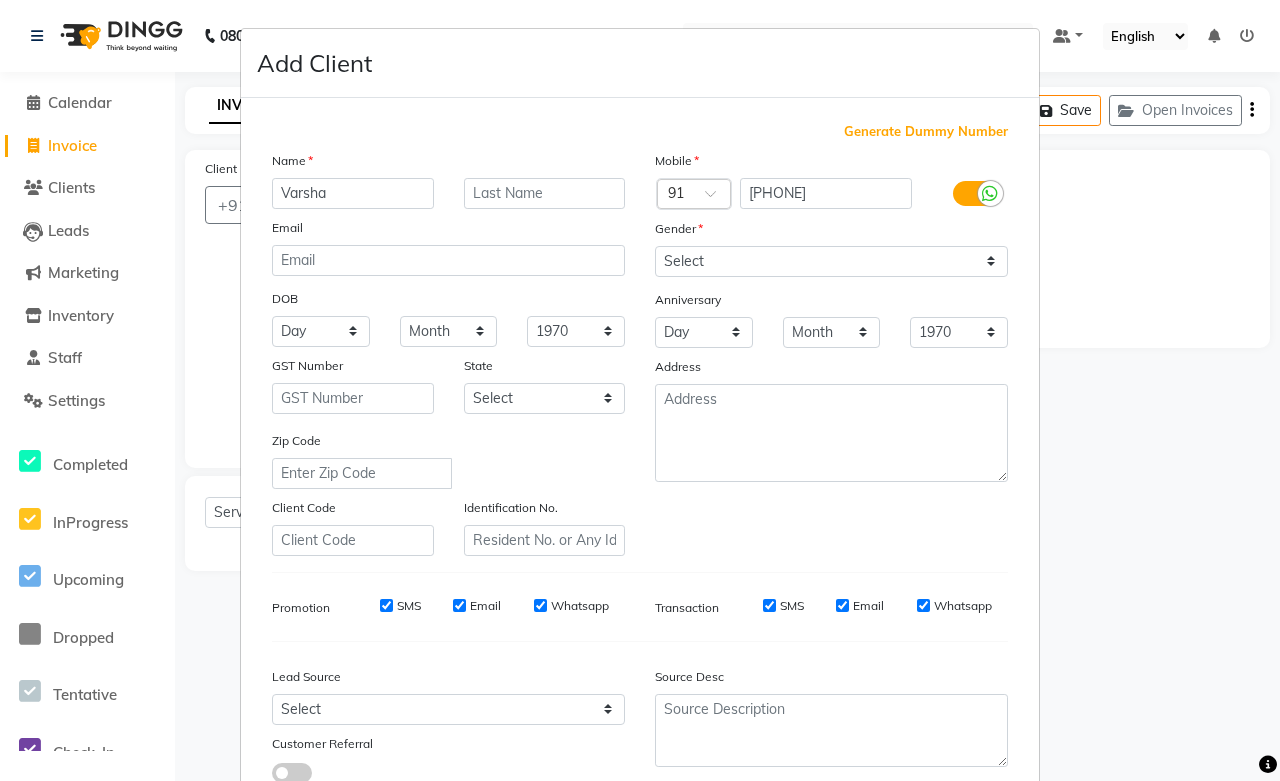 type on "Varsha" 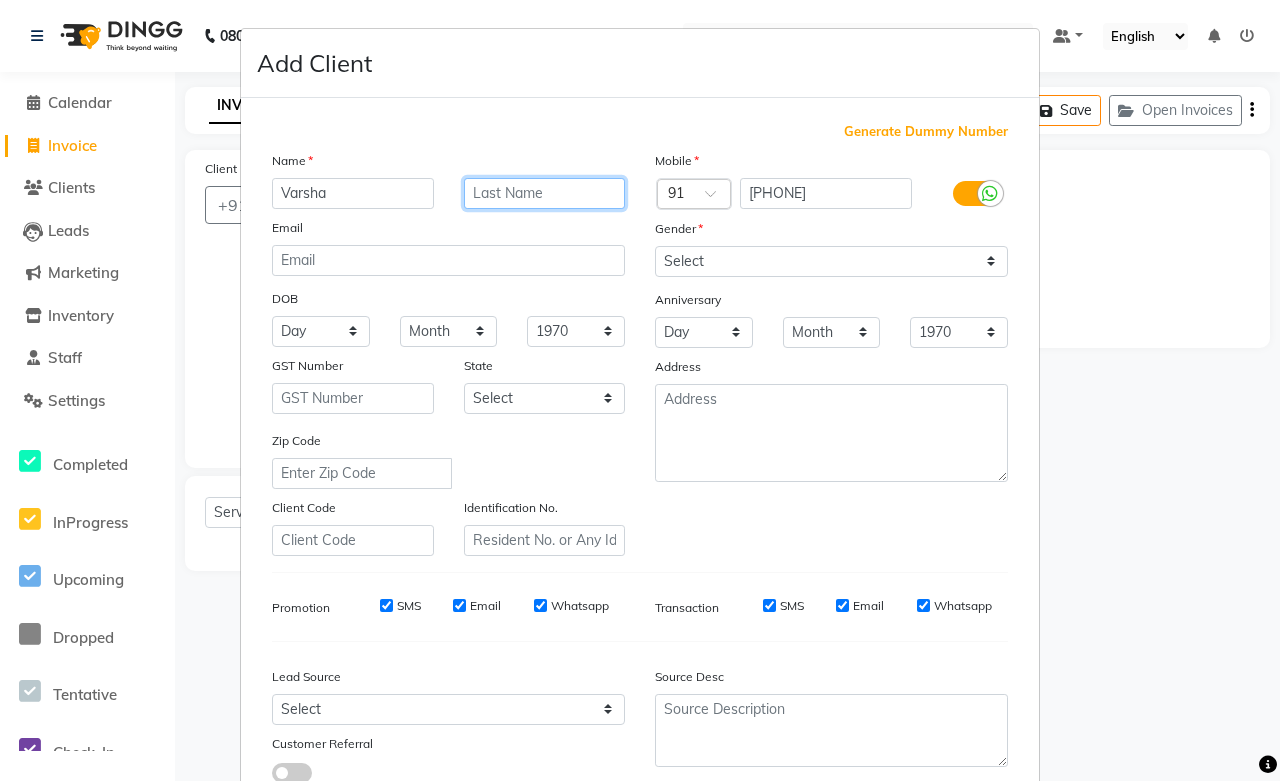click at bounding box center (545, 193) 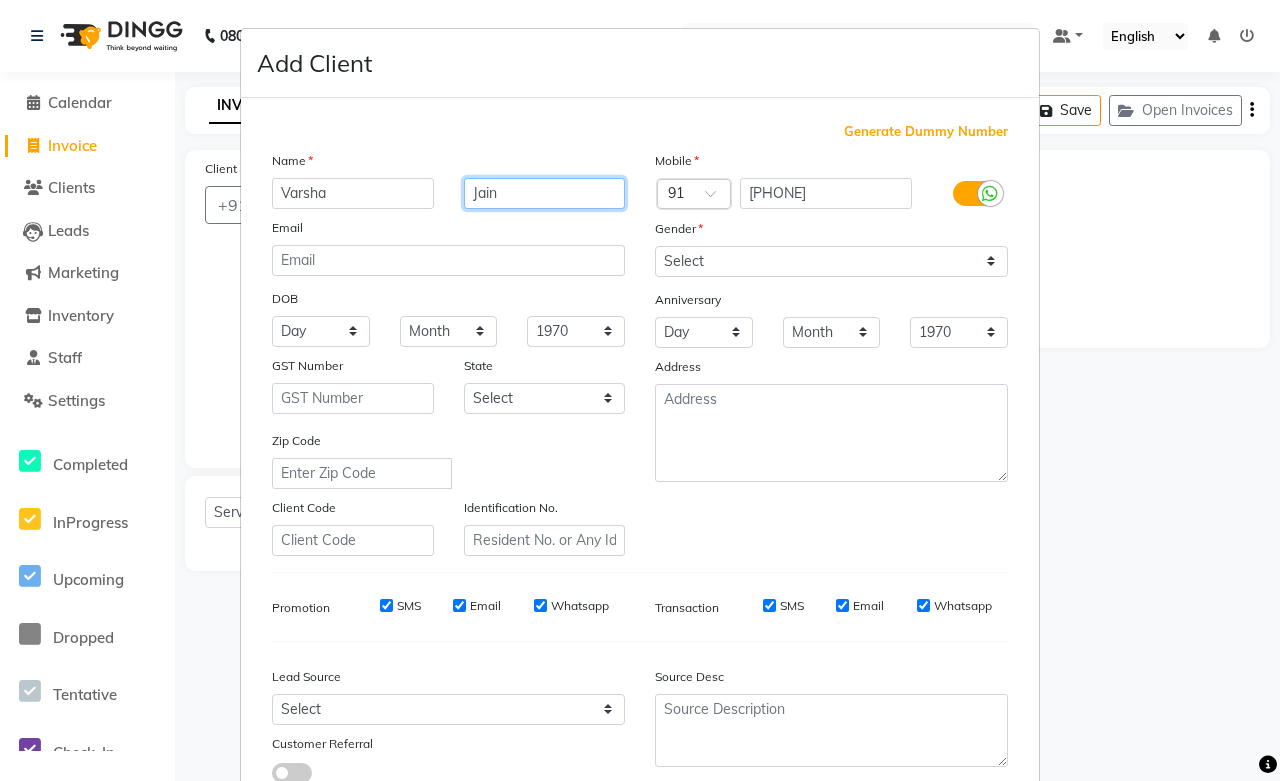 type on "Jain" 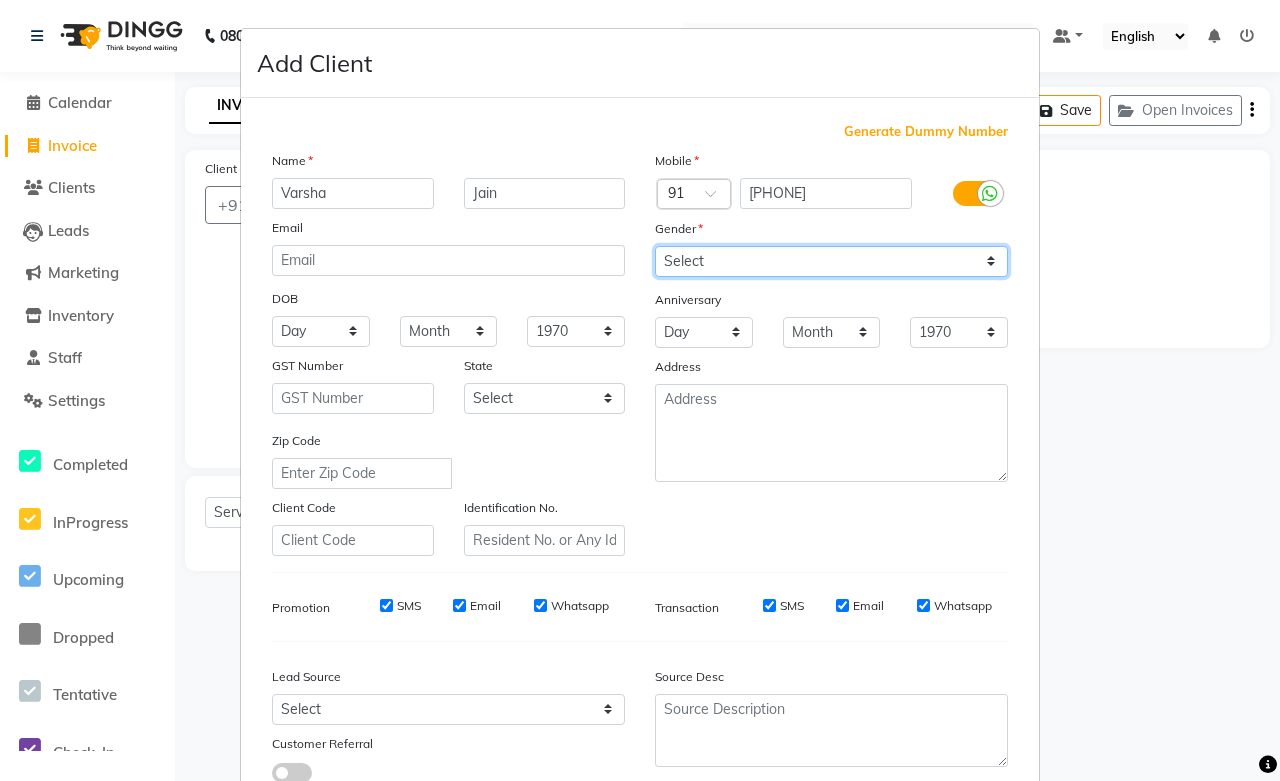 click on "Select Male Female Other Prefer Not To Say" at bounding box center [831, 261] 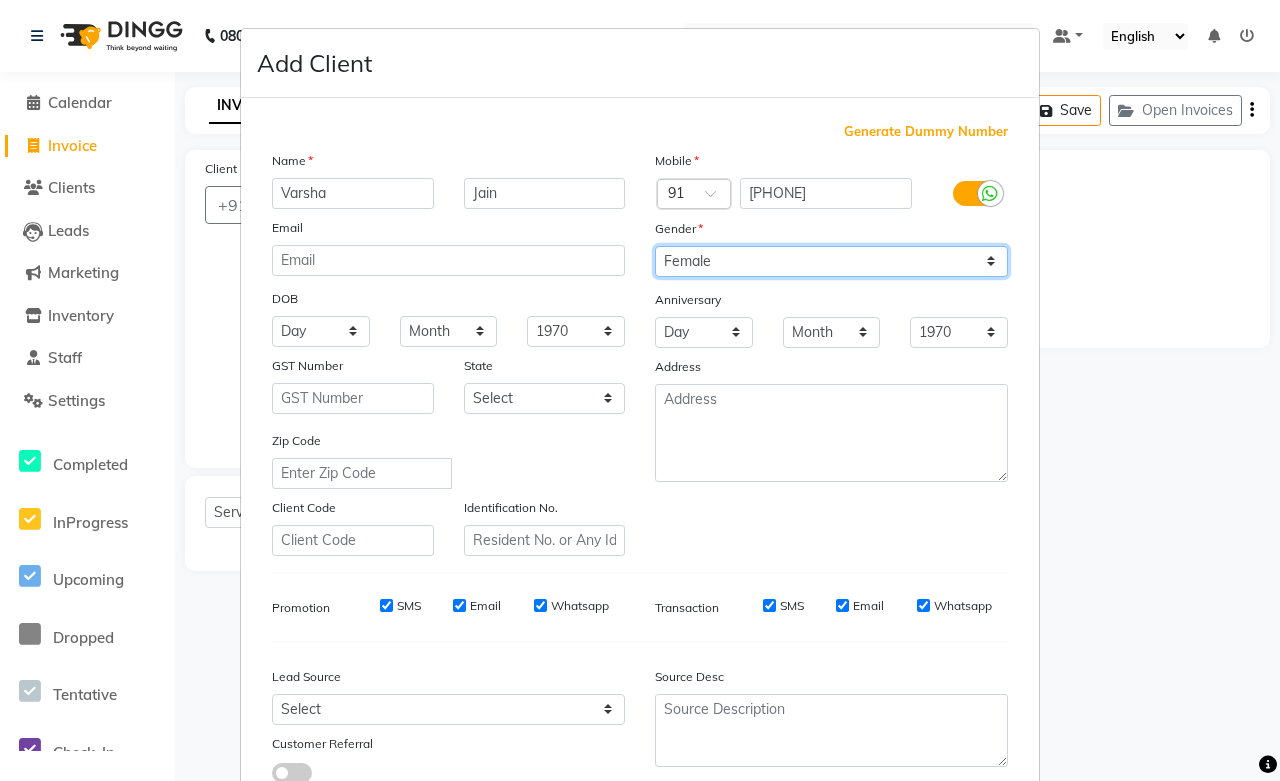 click on "Select Male Female Other Prefer Not To Say" at bounding box center (831, 261) 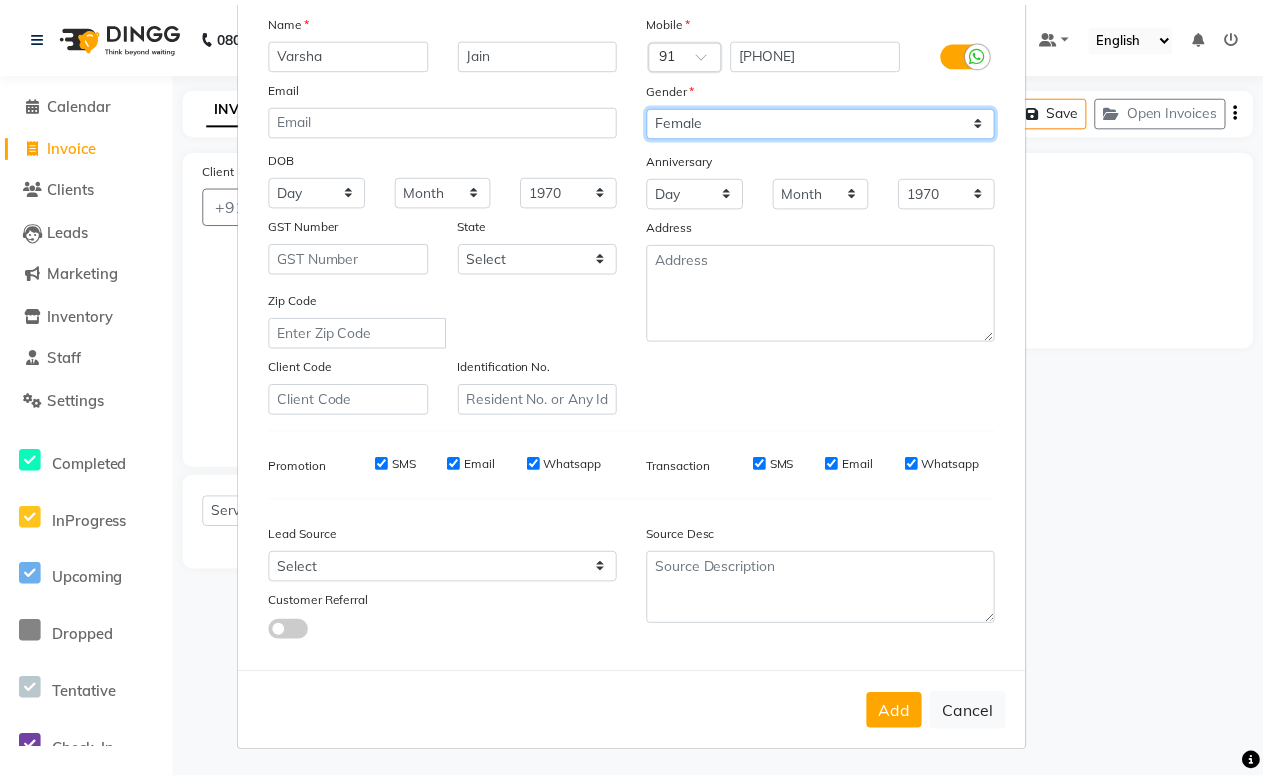 scroll, scrollTop: 143, scrollLeft: 0, axis: vertical 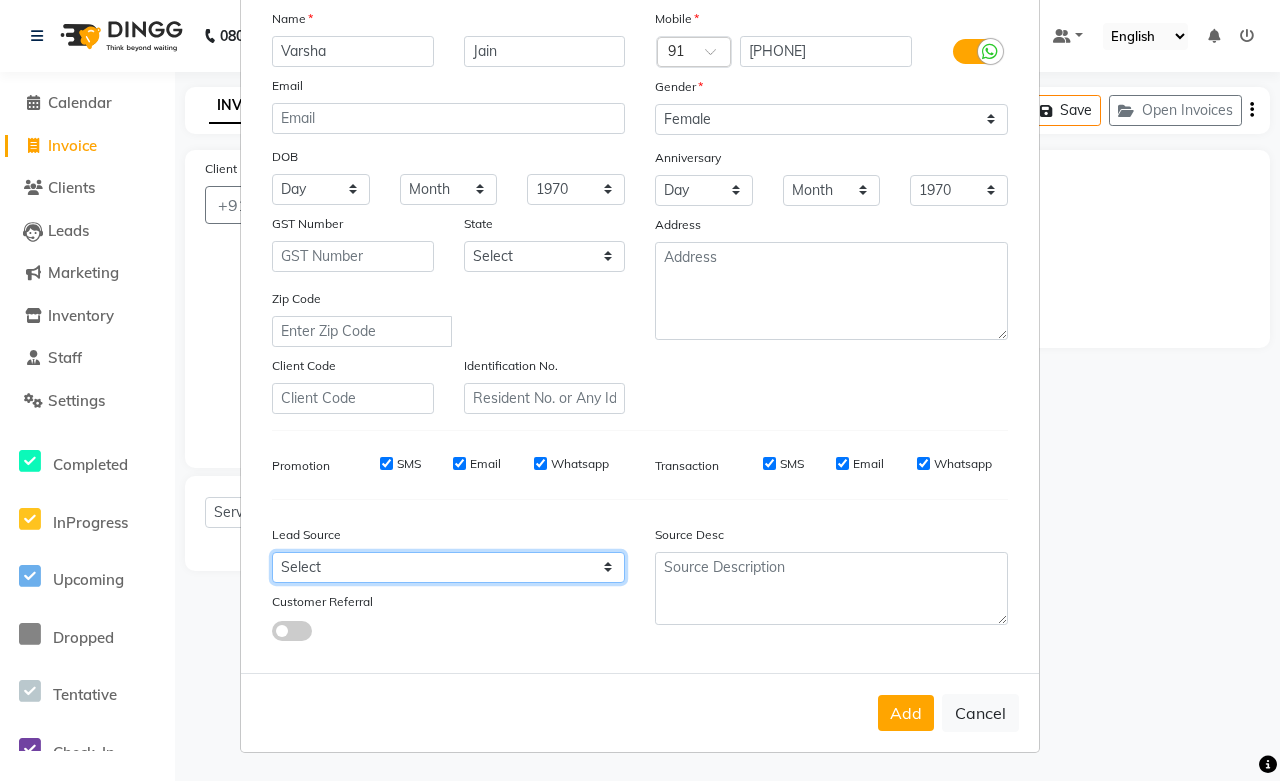 click on "Select Walk-in Referral Internet Friend Word of Mouth Advertisement Facebook JustDial Google Other Instagram  Regular Customer Returning Customer Flee" at bounding box center [448, 567] 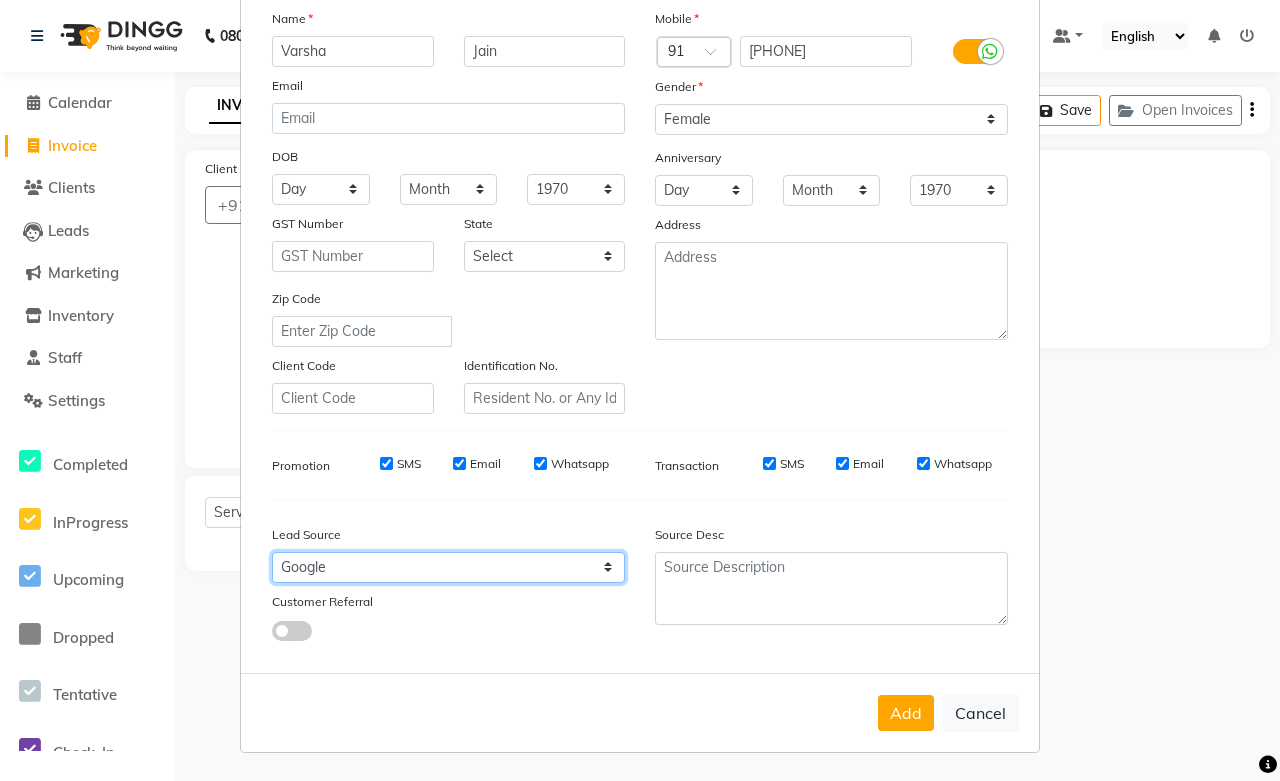 click on "Select Walk-in Referral Internet Friend Word of Mouth Advertisement Facebook JustDial Google Other Instagram  Regular Customer Returning Customer Flee" at bounding box center [448, 567] 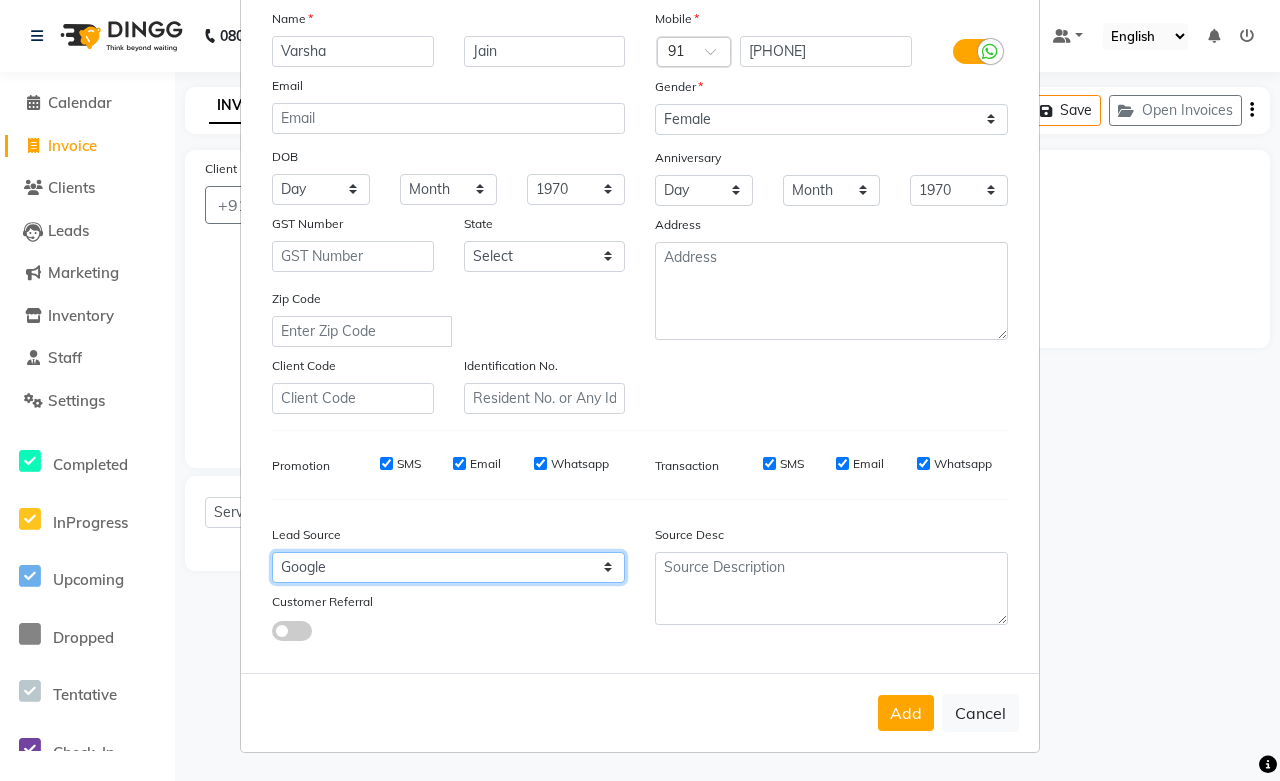 select on "46013" 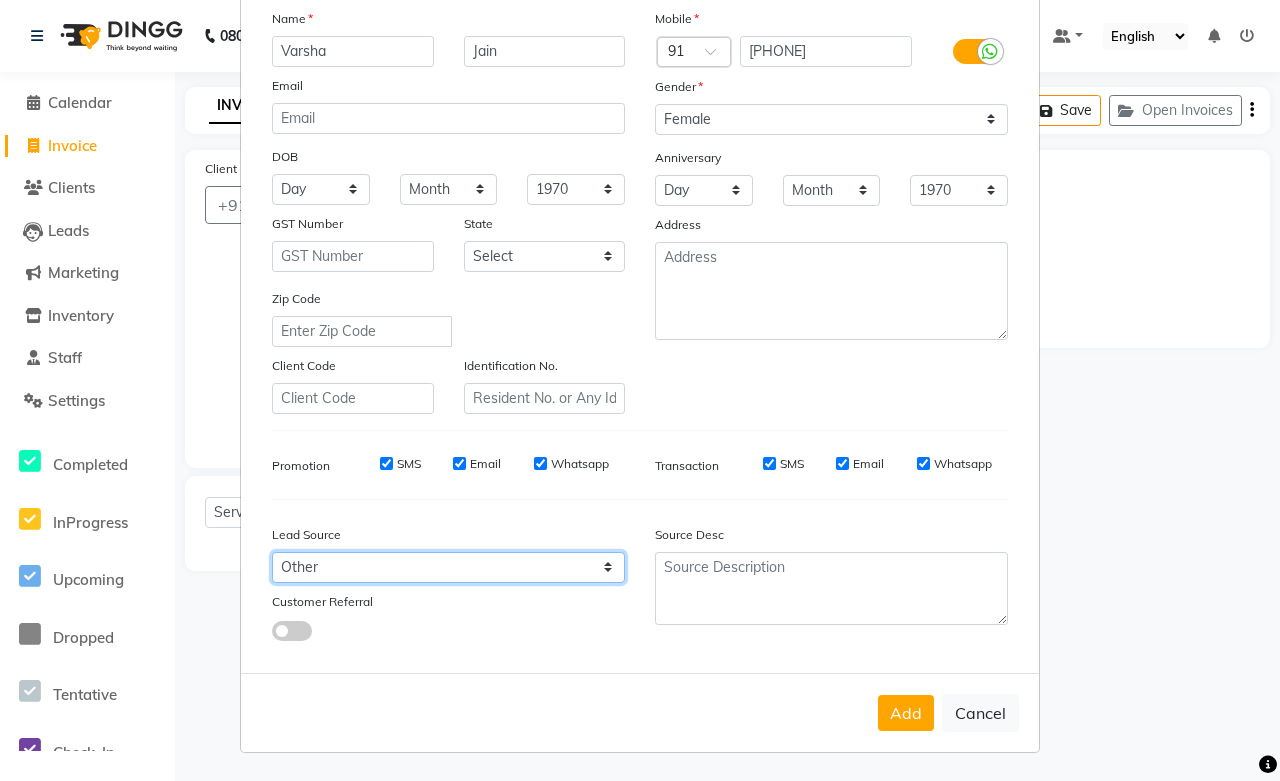 click on "Select Walk-in Referral Internet Friend Word of Mouth Advertisement Facebook JustDial Google Other Instagram  Regular Customer Returning Customer Flee" at bounding box center [448, 567] 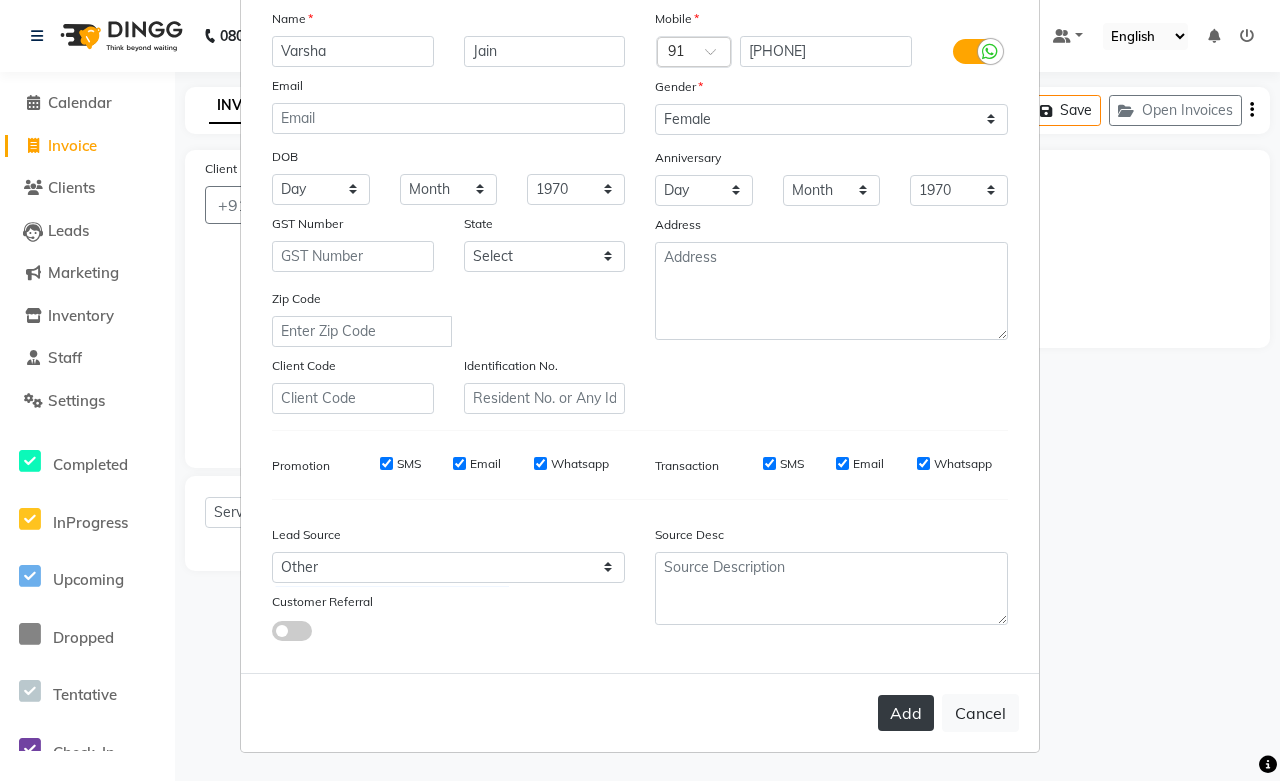 click on "Add" at bounding box center (906, 713) 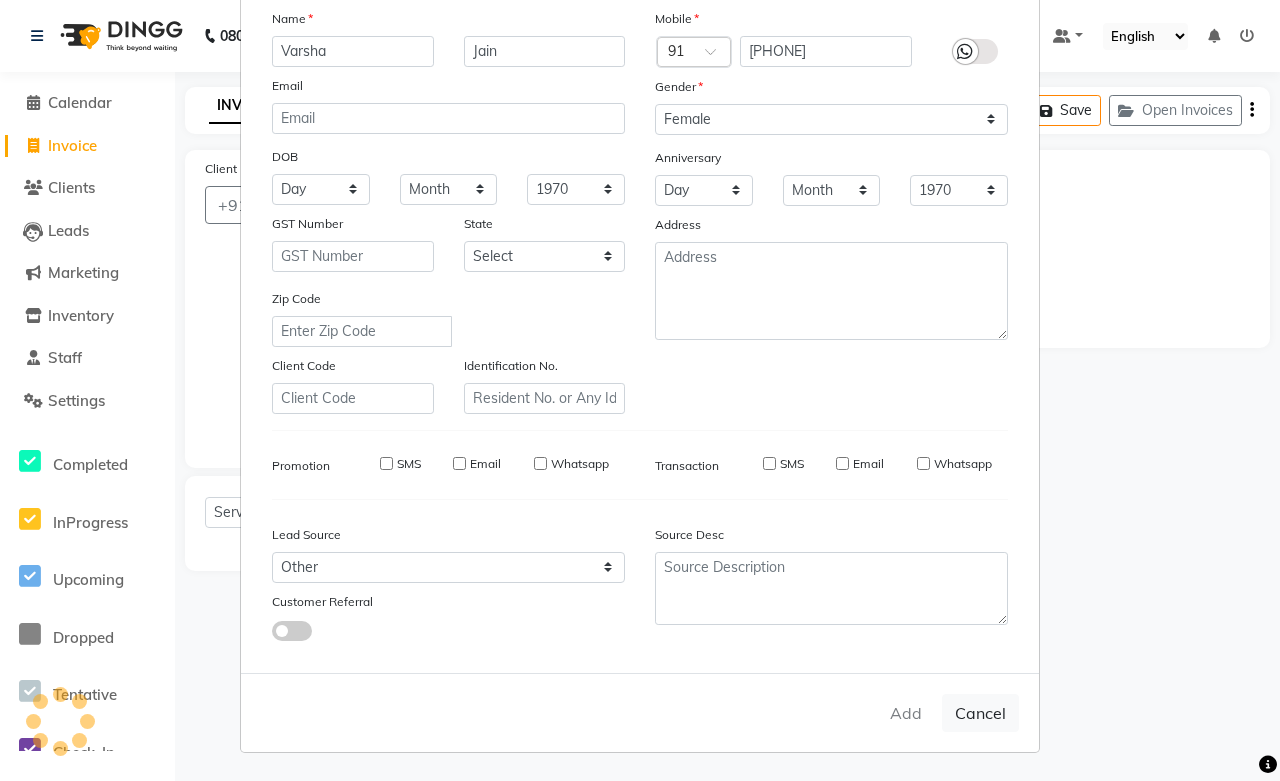 type 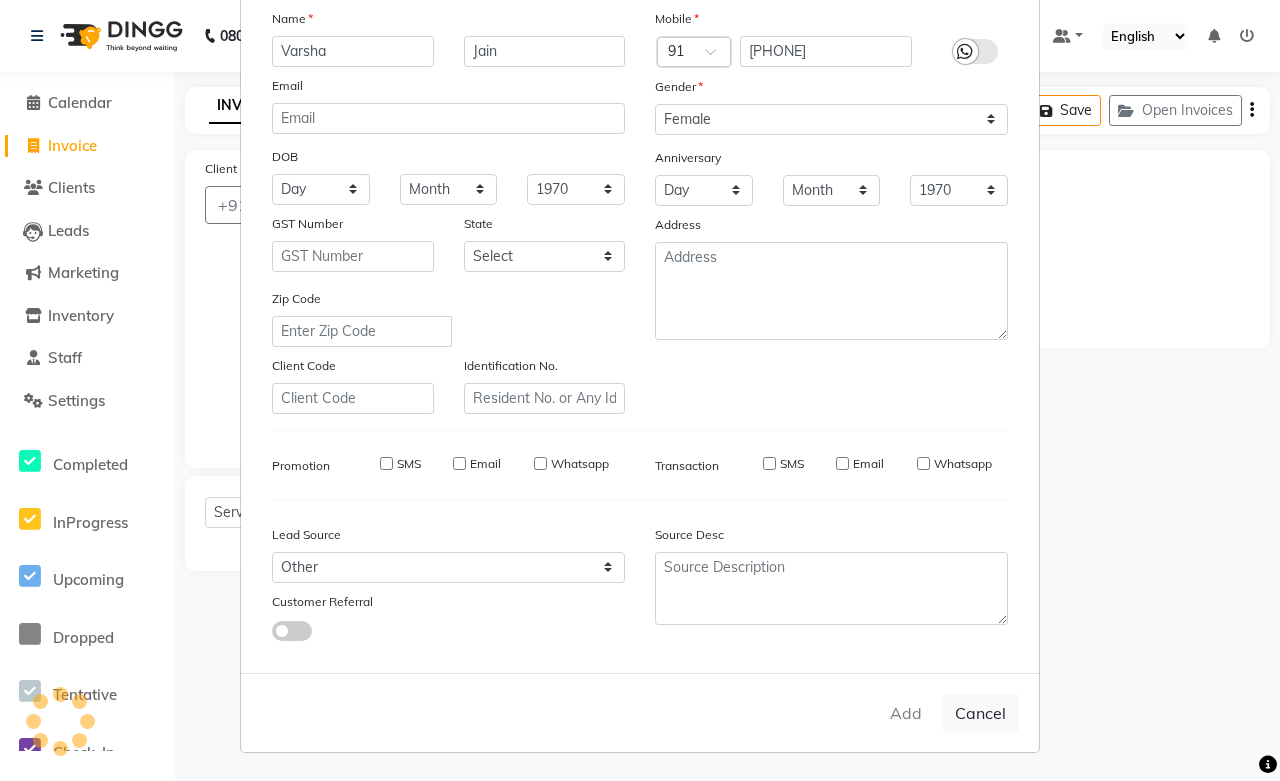 type 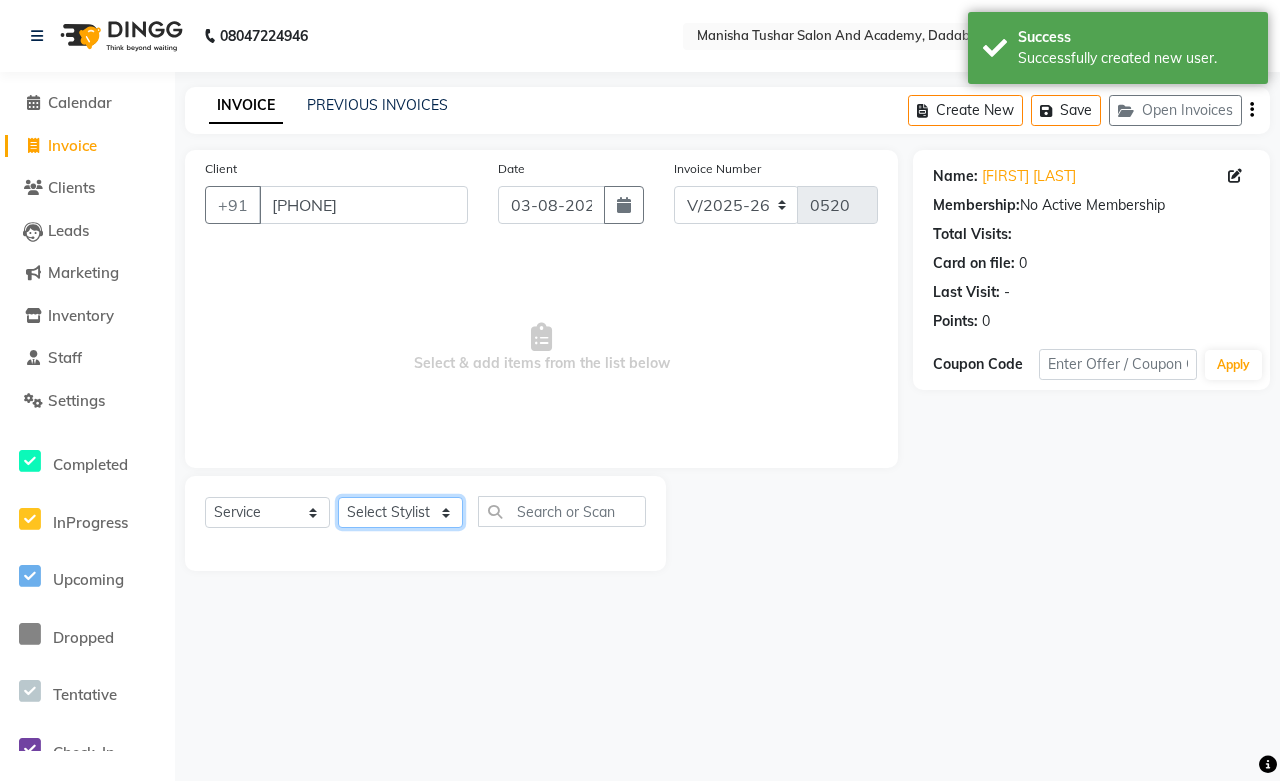 click on "Select Stylist [FIRST] [LAST] [FIRST] [LAST] [FIRST] [LAST] [FIRST] [LAST] [FIRST] [LAST] [FIRST] [LAST] MANISHA [FIRST] [LAST] [FIRST] [LAST] [LAST] [LAST] [FIRST] [LAST] [FIRST] [LAST] [FIRST] [LAST] [FIRST] [LAST] [FIRST] [LAST] [FIRST] [LAST] [FIRST] [LAST] [FIRST] [LAST]" 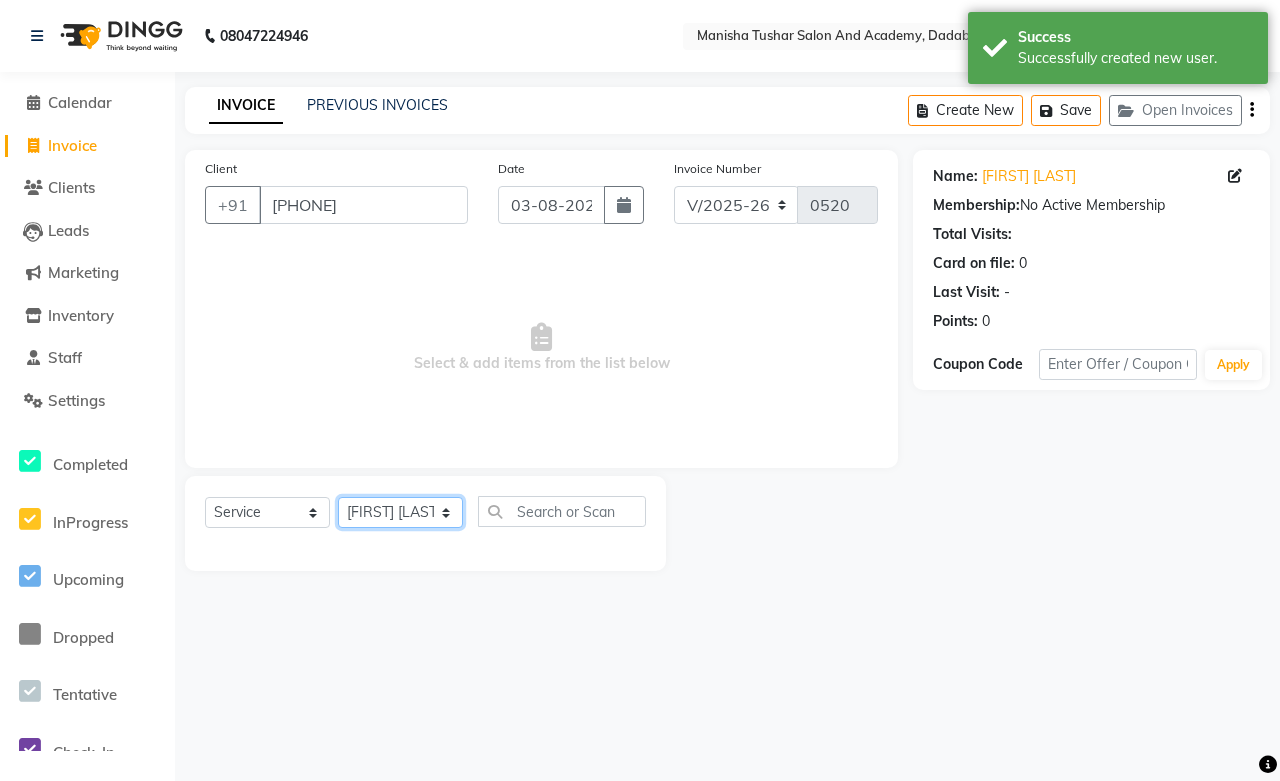 click on "Select Stylist [FIRST] [LAST] [FIRST] [LAST] [FIRST] [LAST] [FIRST] [LAST] [FIRST] [LAST] [FIRST] [LAST] MANISHA [FIRST] [LAST] [FIRST] [LAST] [LAST] [LAST] [FIRST] [LAST] [FIRST] [LAST] [FIRST] [LAST] [FIRST] [LAST] [FIRST] [LAST] [FIRST] [LAST] [FIRST] [LAST] [FIRST] [LAST]" 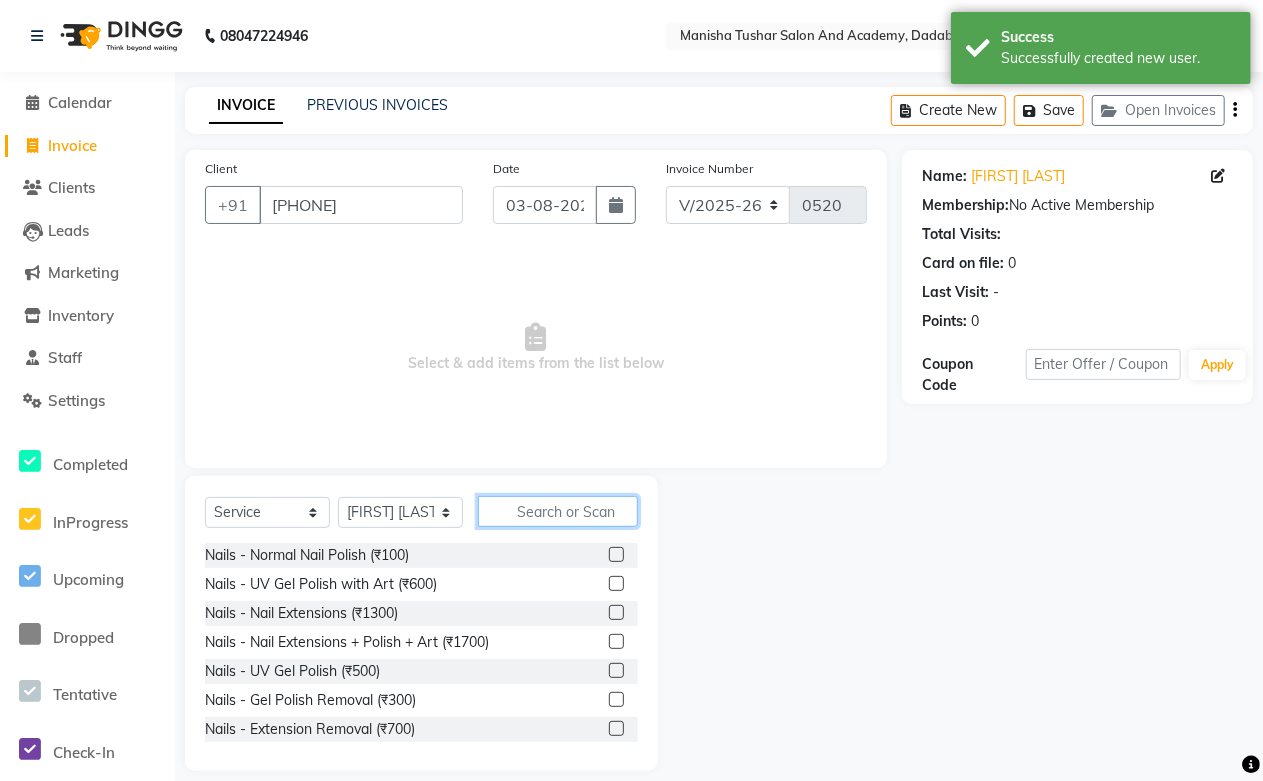 click 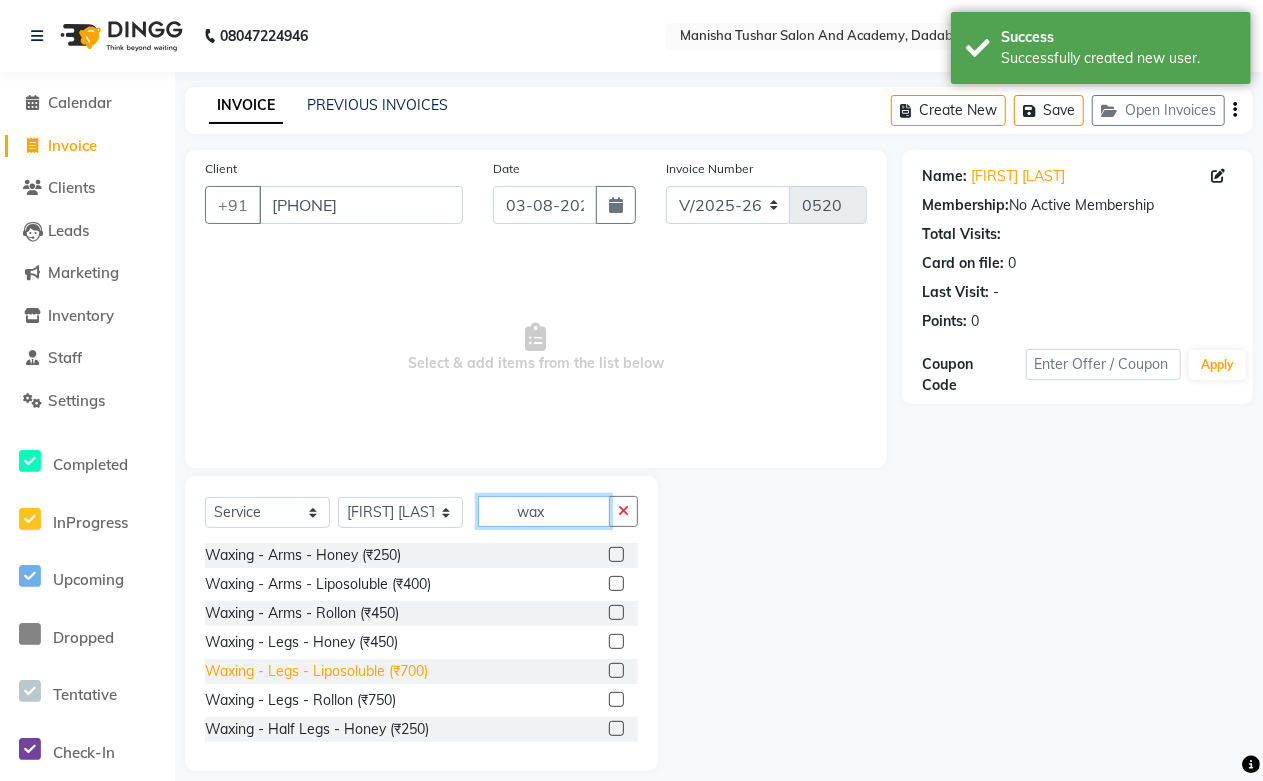 type on "wax" 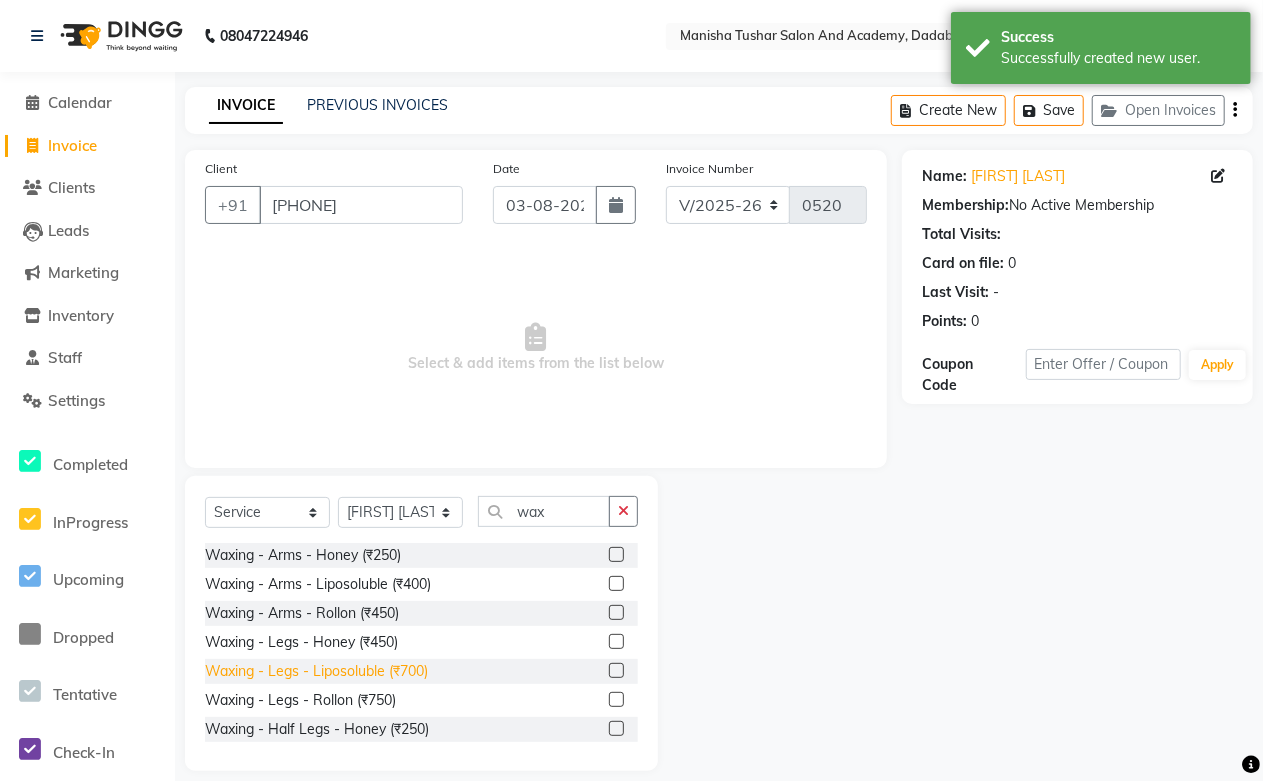 click on "Waxing - Legs - Liposoluble (₹700)" 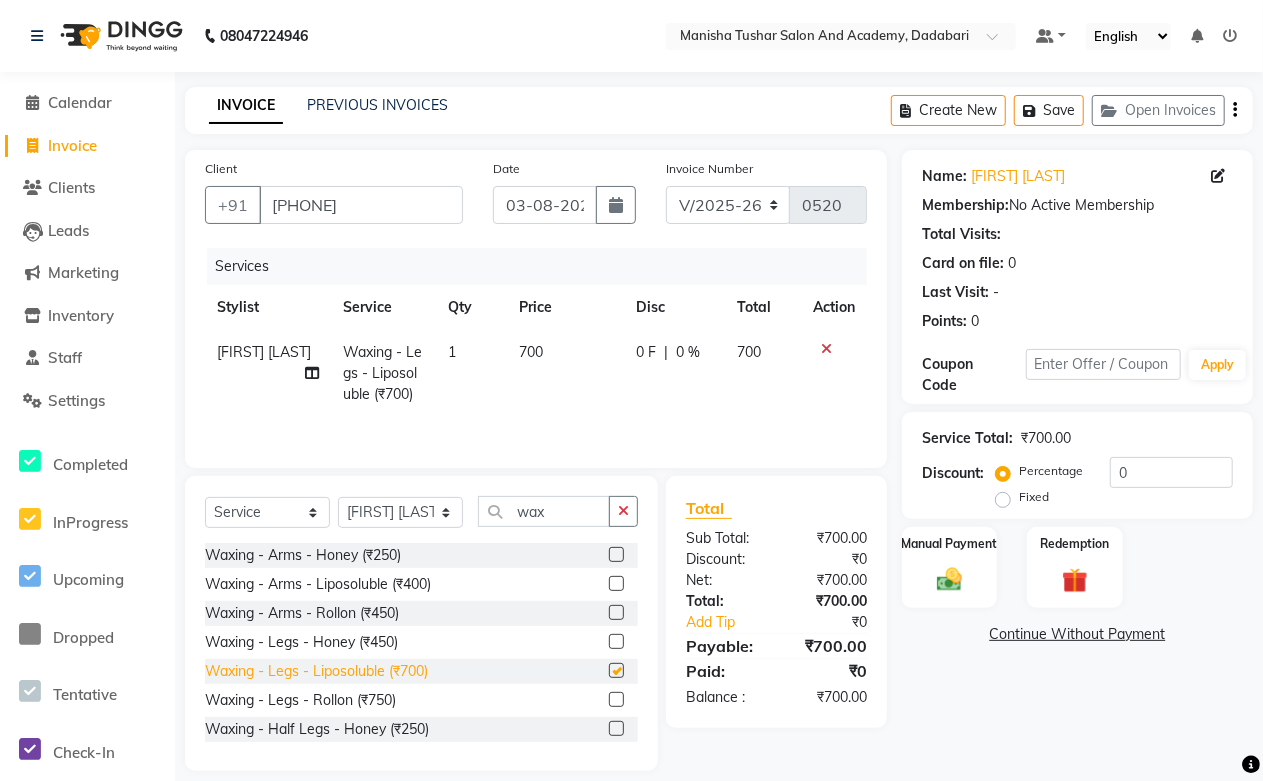 checkbox on "false" 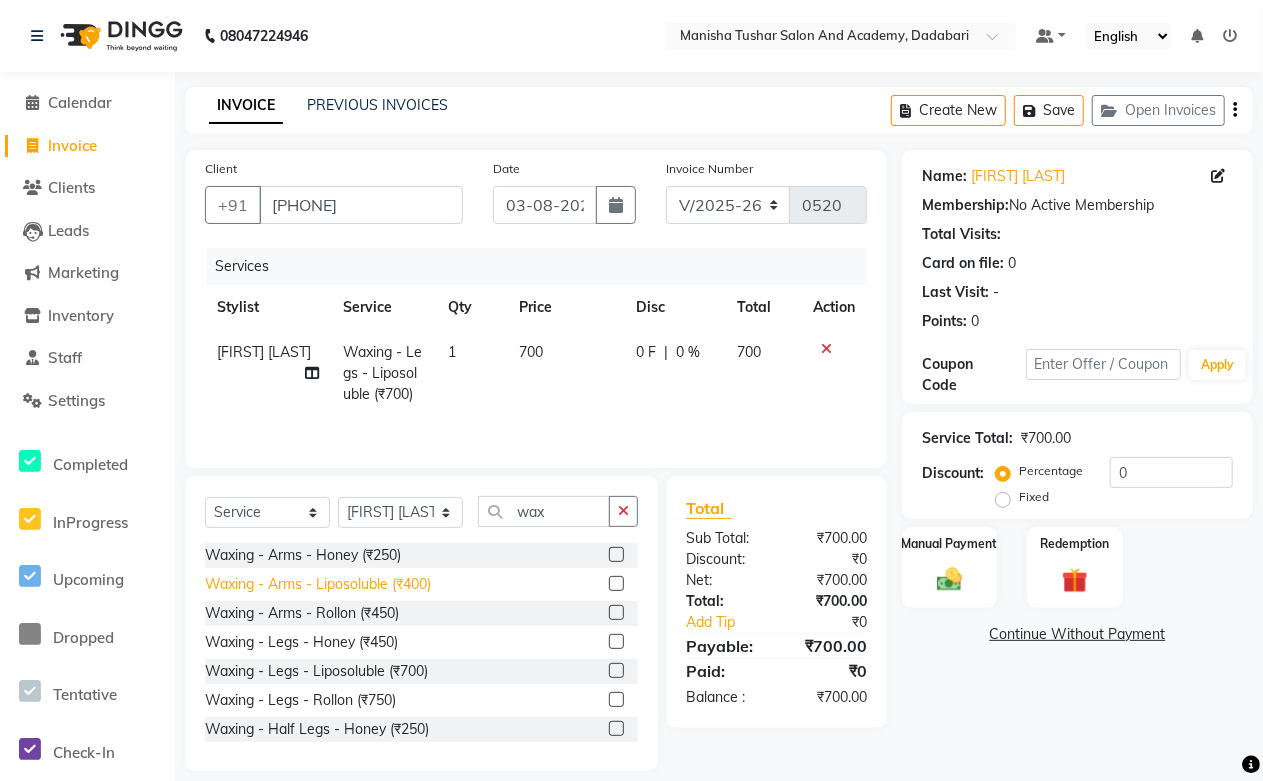 click on "Waxing - Arms - Liposoluble (₹400)" 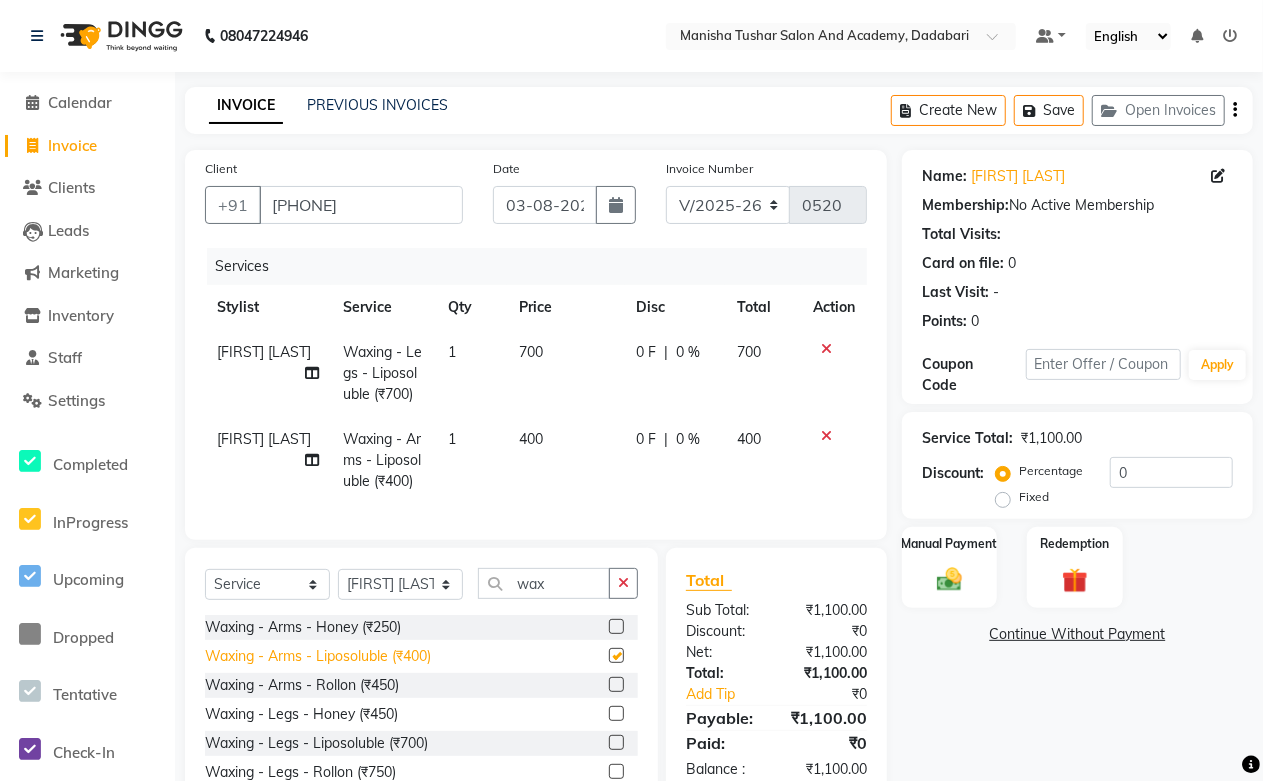 checkbox on "false" 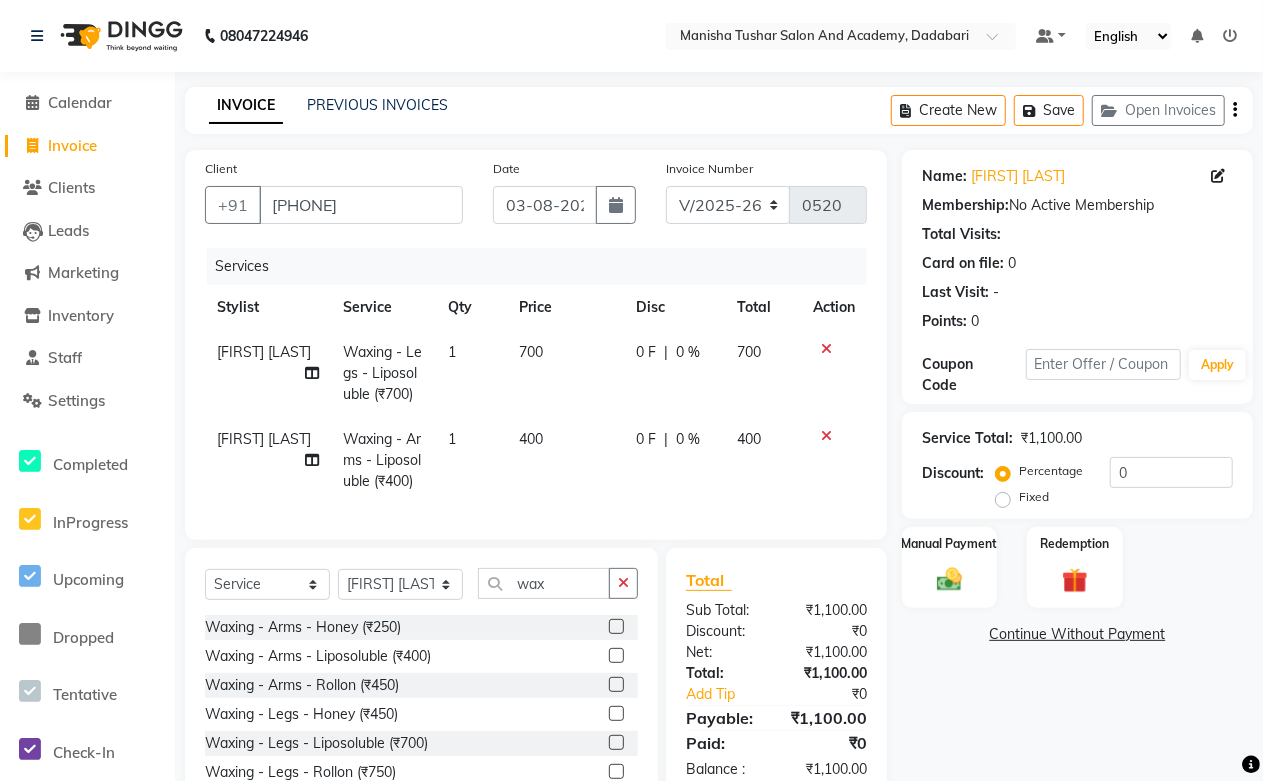 scroll, scrollTop: 108, scrollLeft: 0, axis: vertical 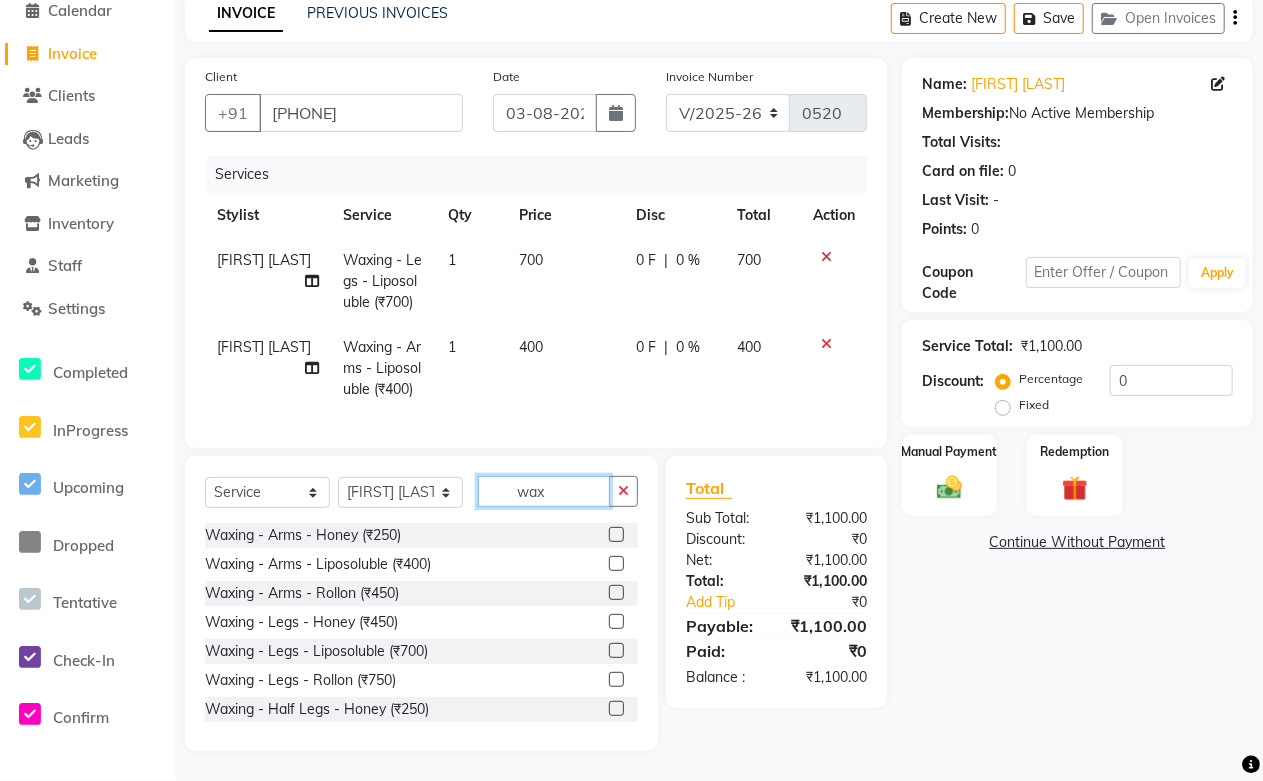 click on "wax" 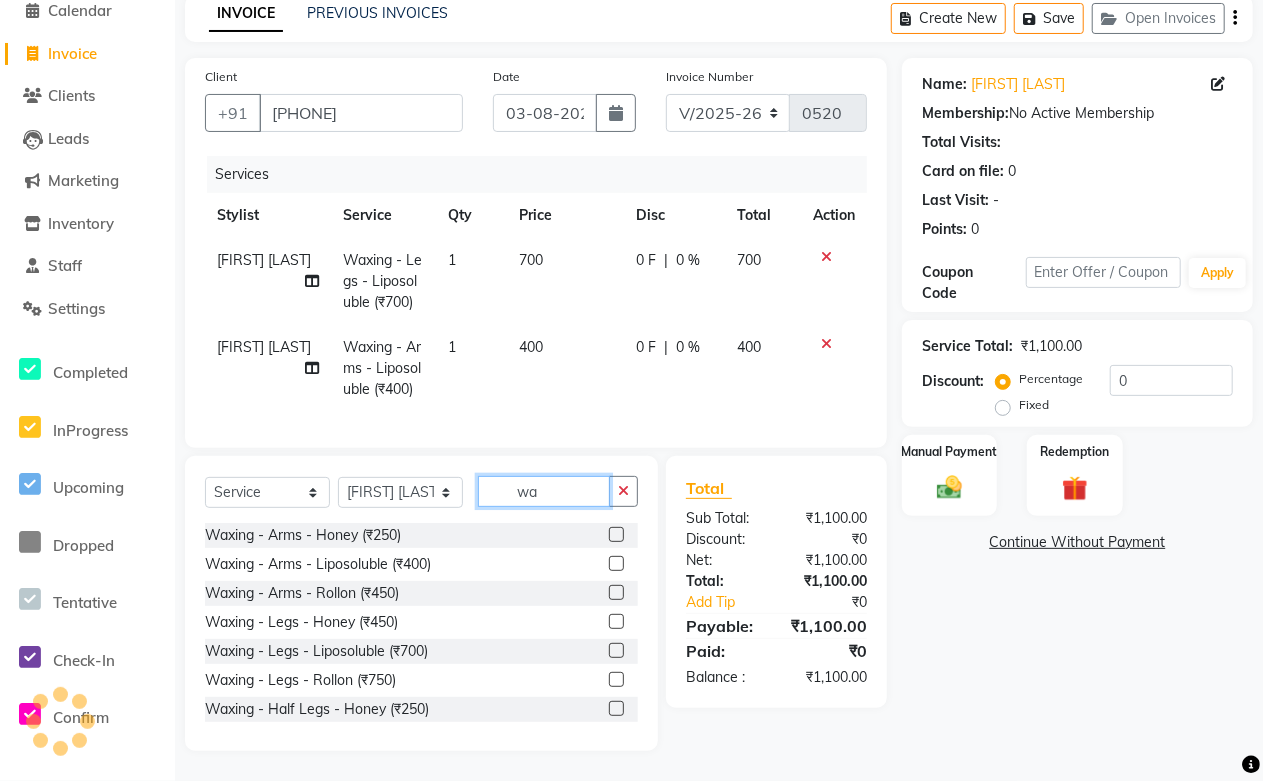type on "w" 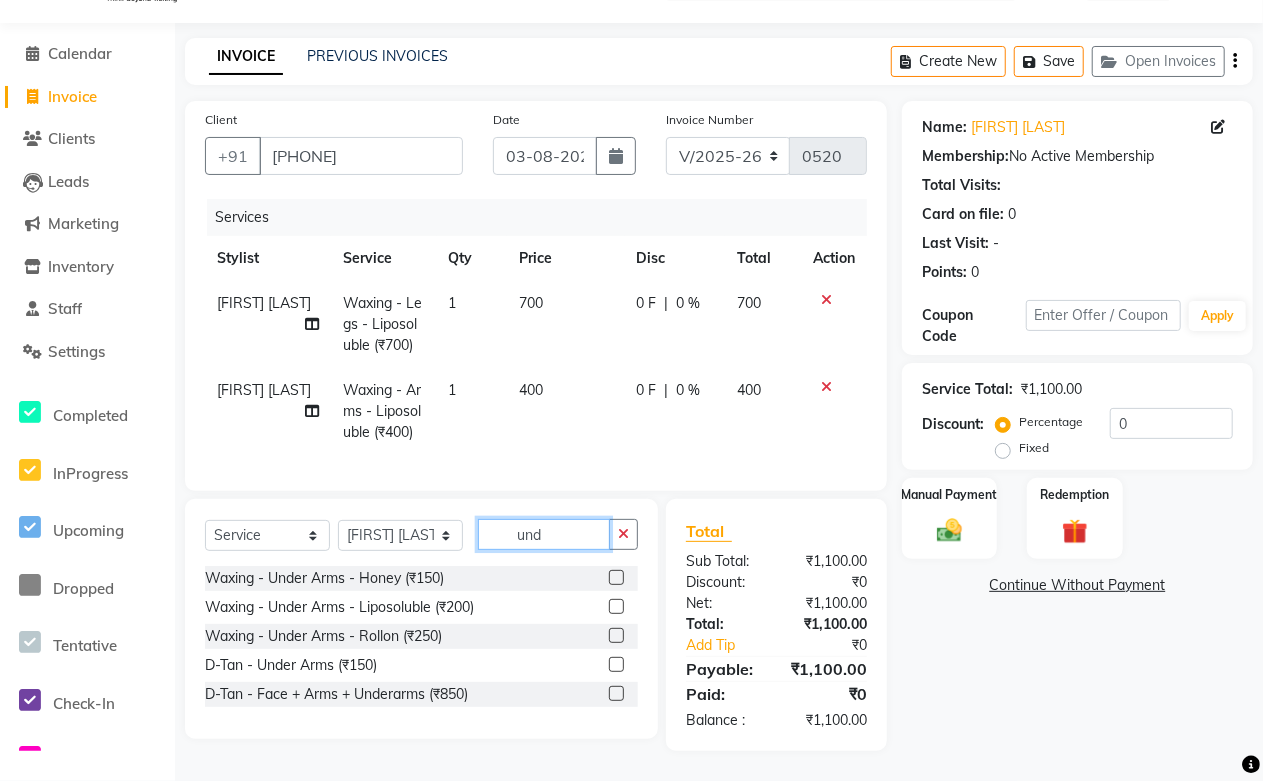 scroll, scrollTop: 65, scrollLeft: 0, axis: vertical 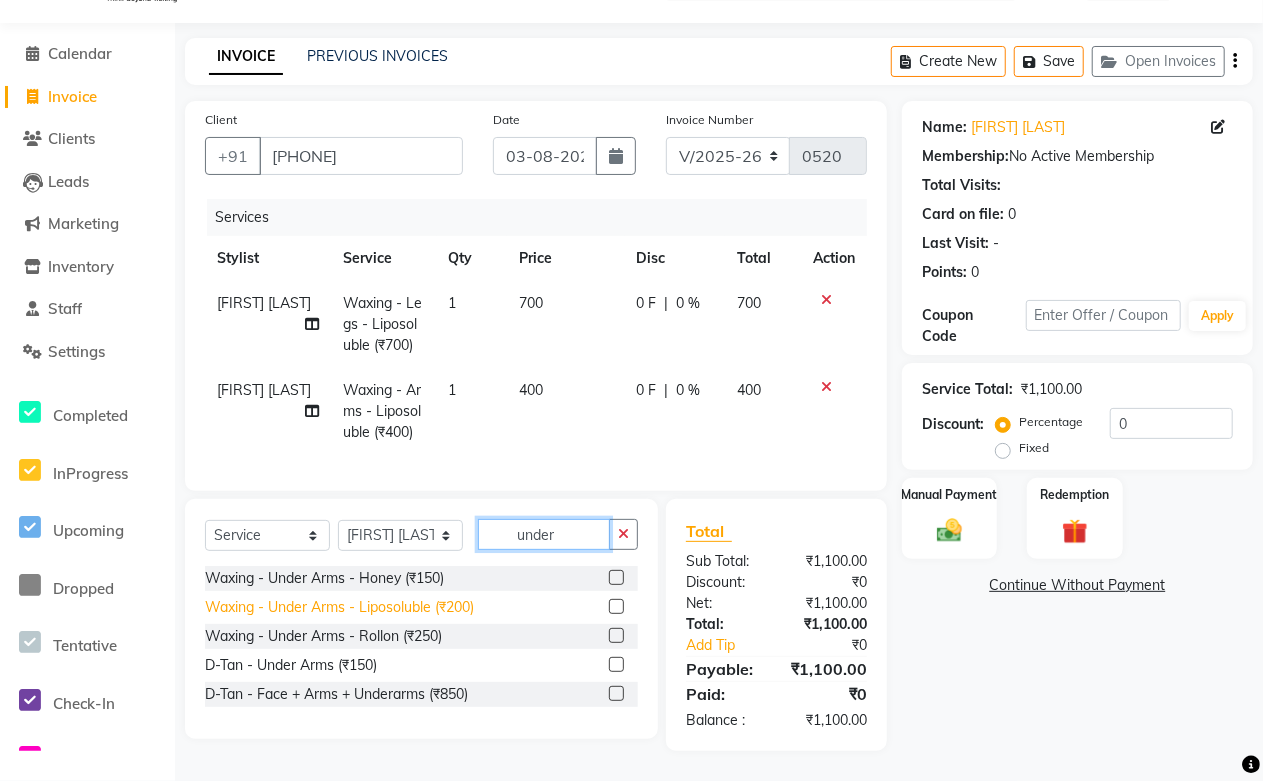 type on "under" 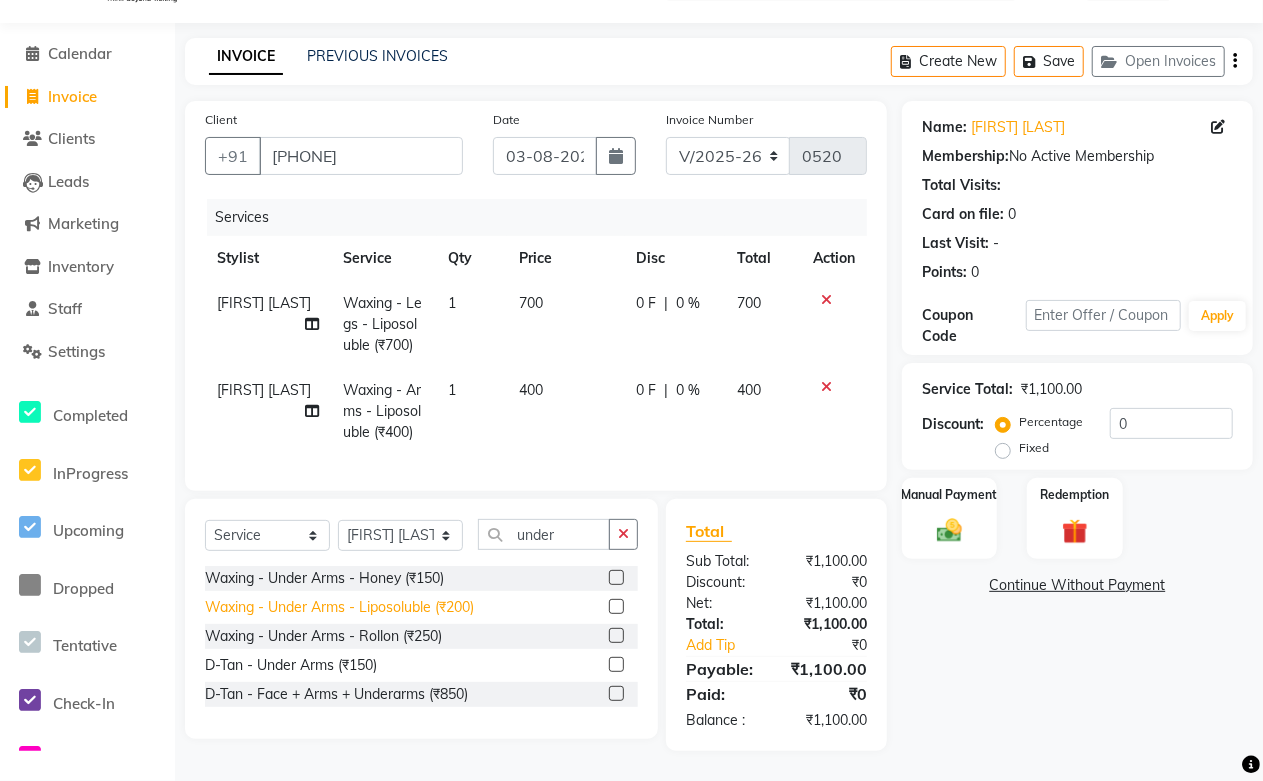 click on "Waxing - Under Arms - Liposoluble (₹200)" 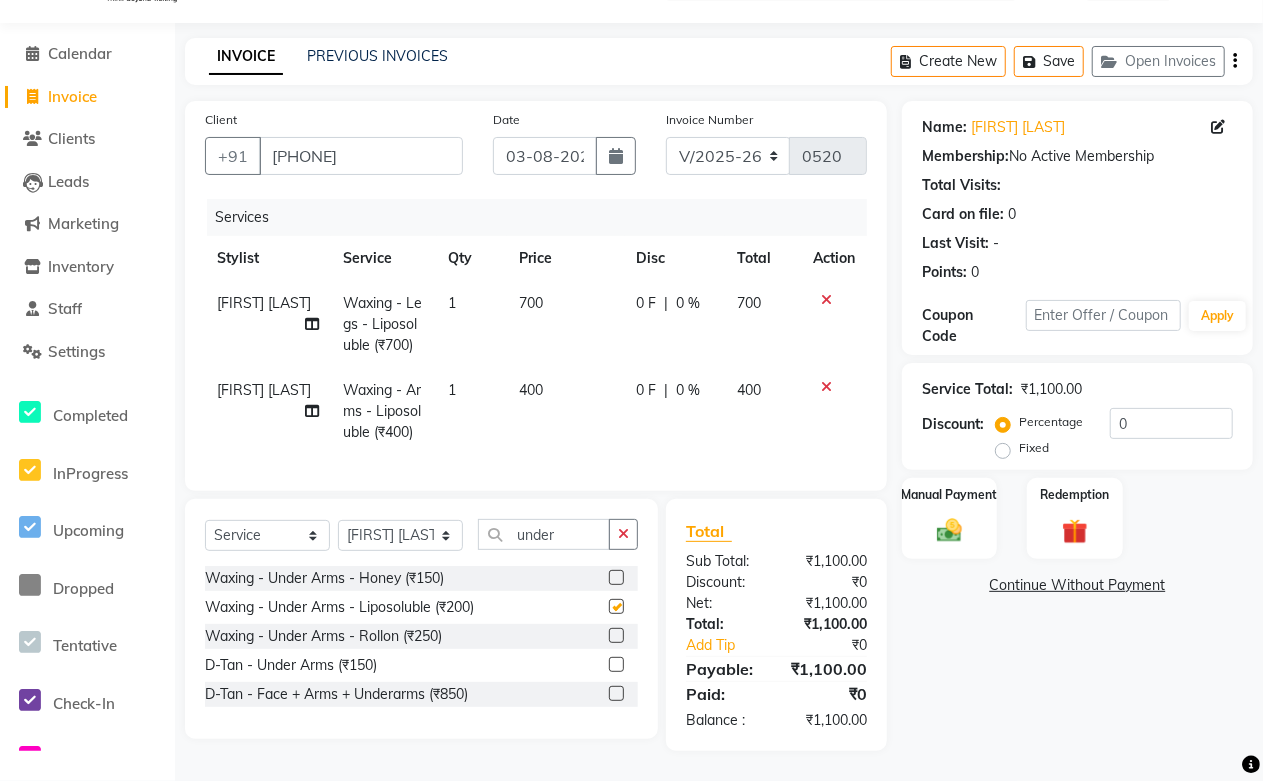 checkbox on "false" 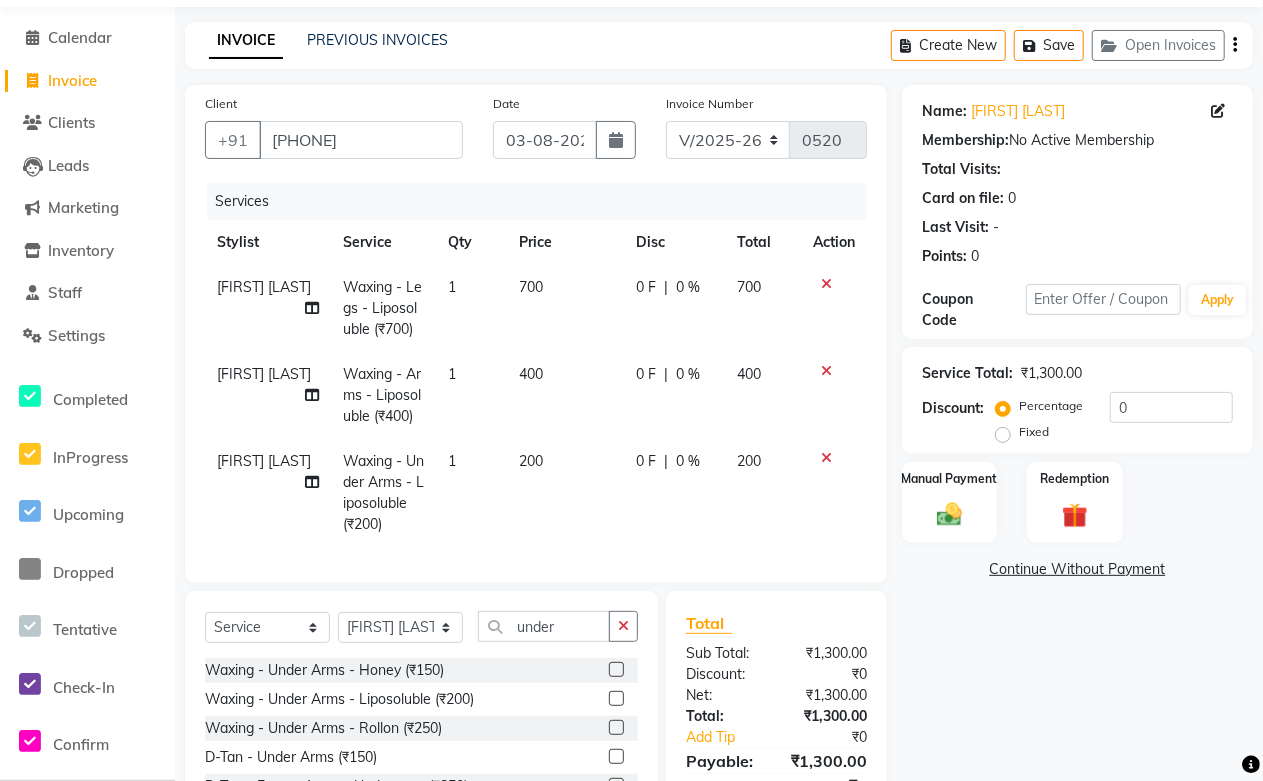 scroll, scrollTop: 173, scrollLeft: 0, axis: vertical 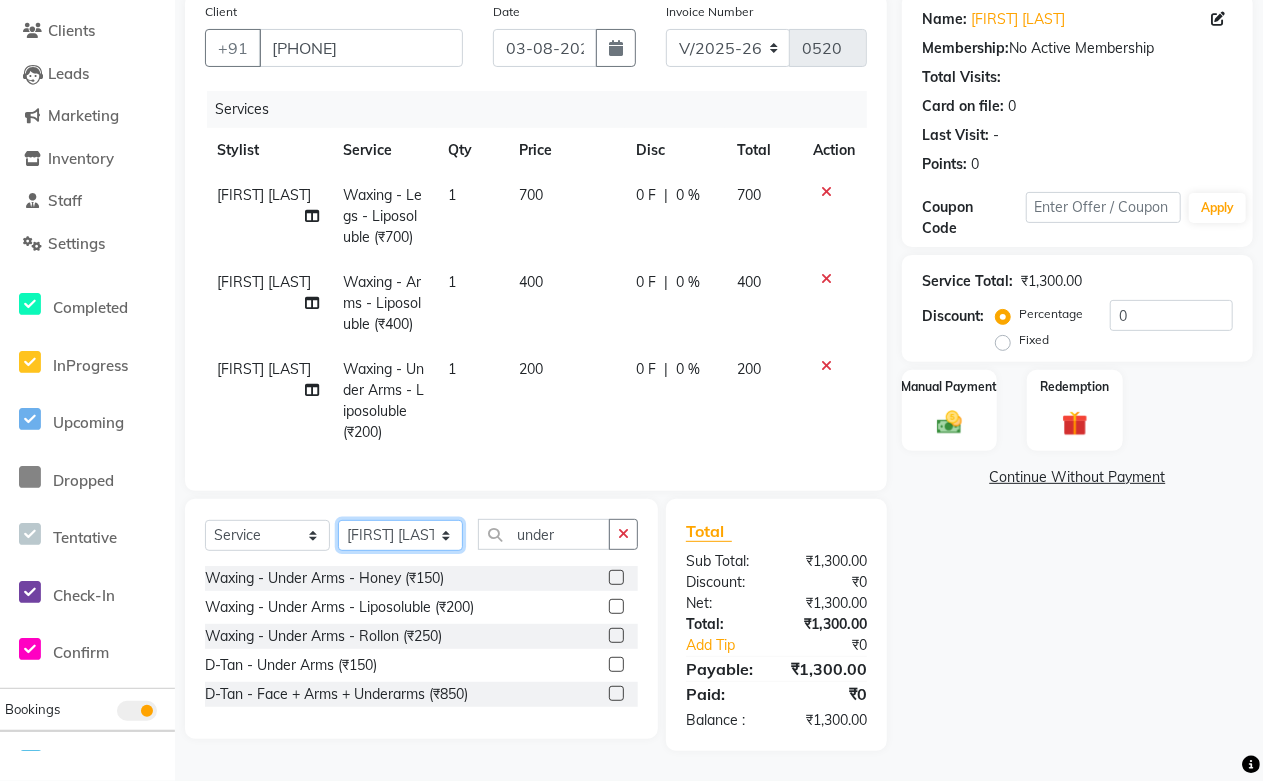click on "Select Stylist [FIRST] [LAST] [FIRST] [LAST] [FIRST] [LAST] [FIRST] [LAST] [FIRST] [LAST] [FIRST] [LAST] MANISHA [FIRST] [LAST] [FIRST] [LAST] [LAST] [LAST] [FIRST] [LAST] [FIRST] [LAST] [FIRST] [LAST] [FIRST] [LAST] [FIRST] [LAST] [FIRST] [LAST] [FIRST] [LAST] [FIRST] [LAST]" 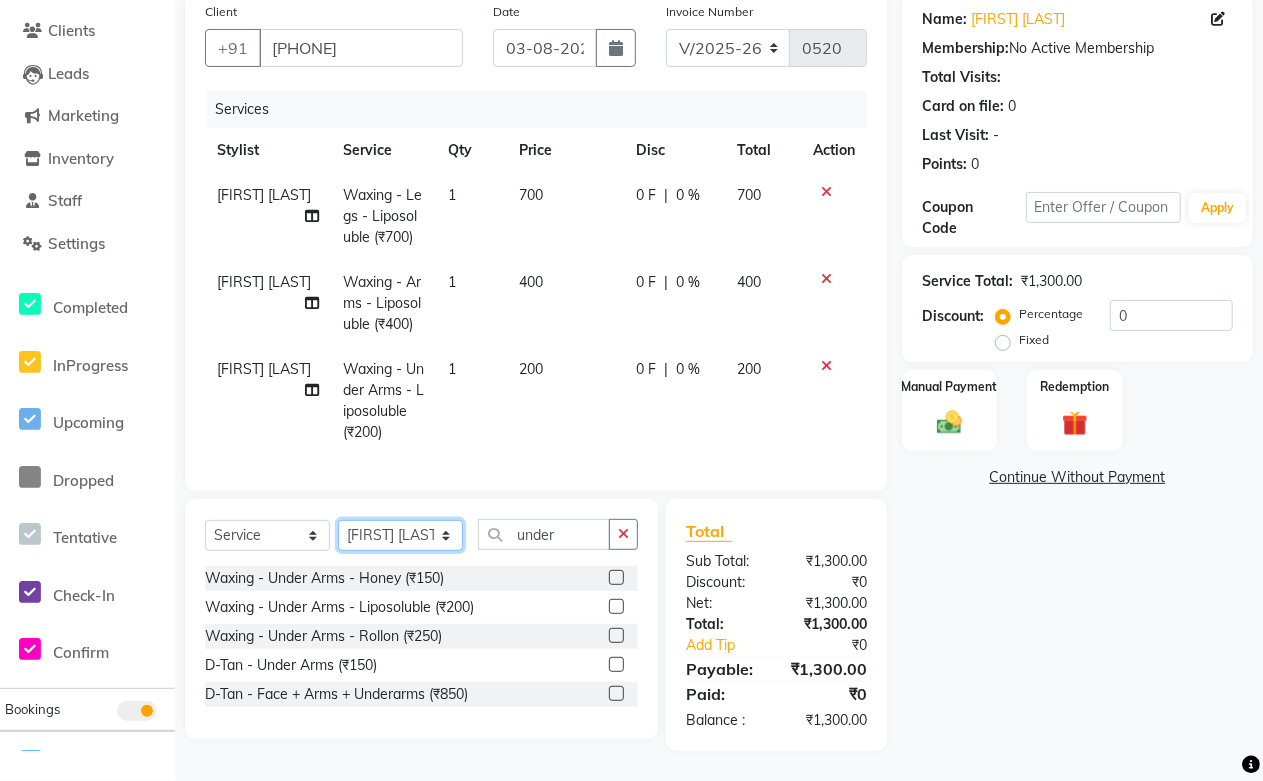 select on "49047" 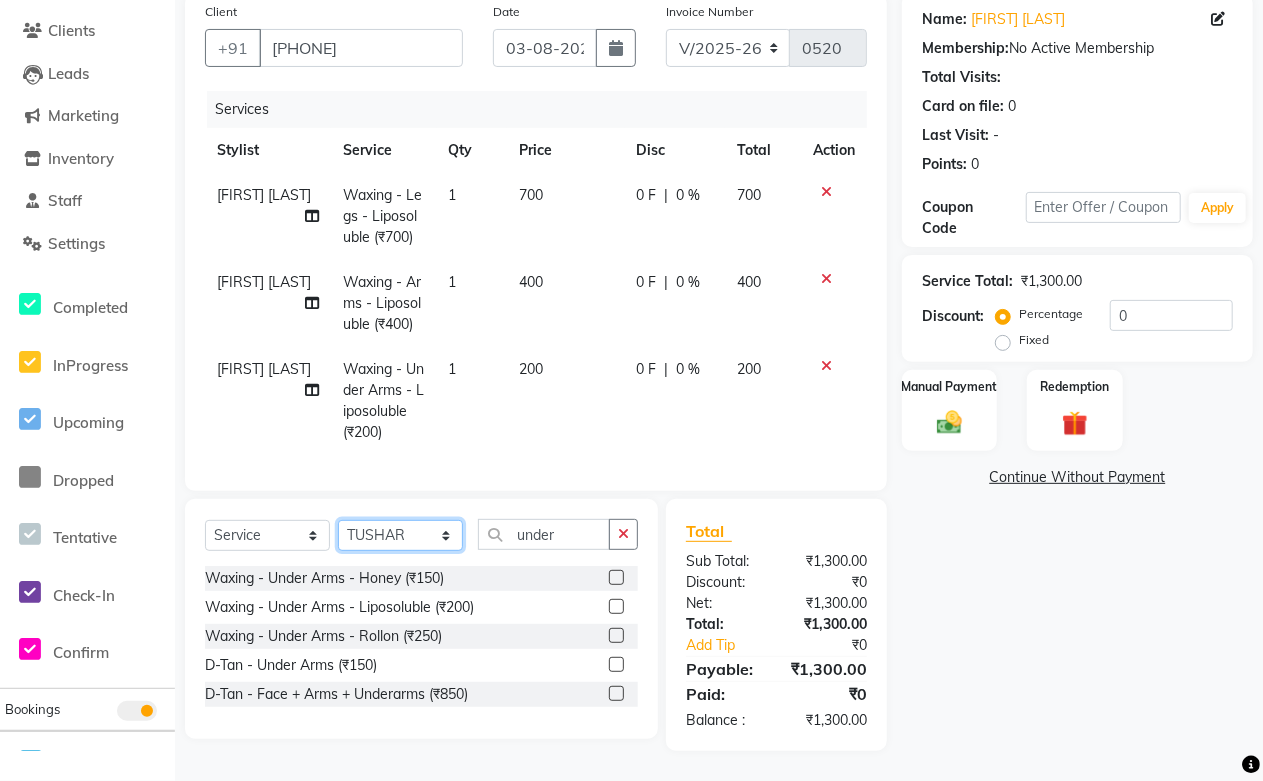 click on "Select Stylist [FIRST] [LAST] [FIRST] [LAST] [FIRST] [LAST] [FIRST] [LAST] [FIRST] [LAST] [FIRST] [LAST] MANISHA [FIRST] [LAST] [FIRST] [LAST] [LAST] [LAST] [FIRST] [LAST] [FIRST] [LAST] [FIRST] [LAST] [FIRST] [LAST] [FIRST] [LAST] [FIRST] [LAST] [FIRST] [LAST] [FIRST] [LAST]" 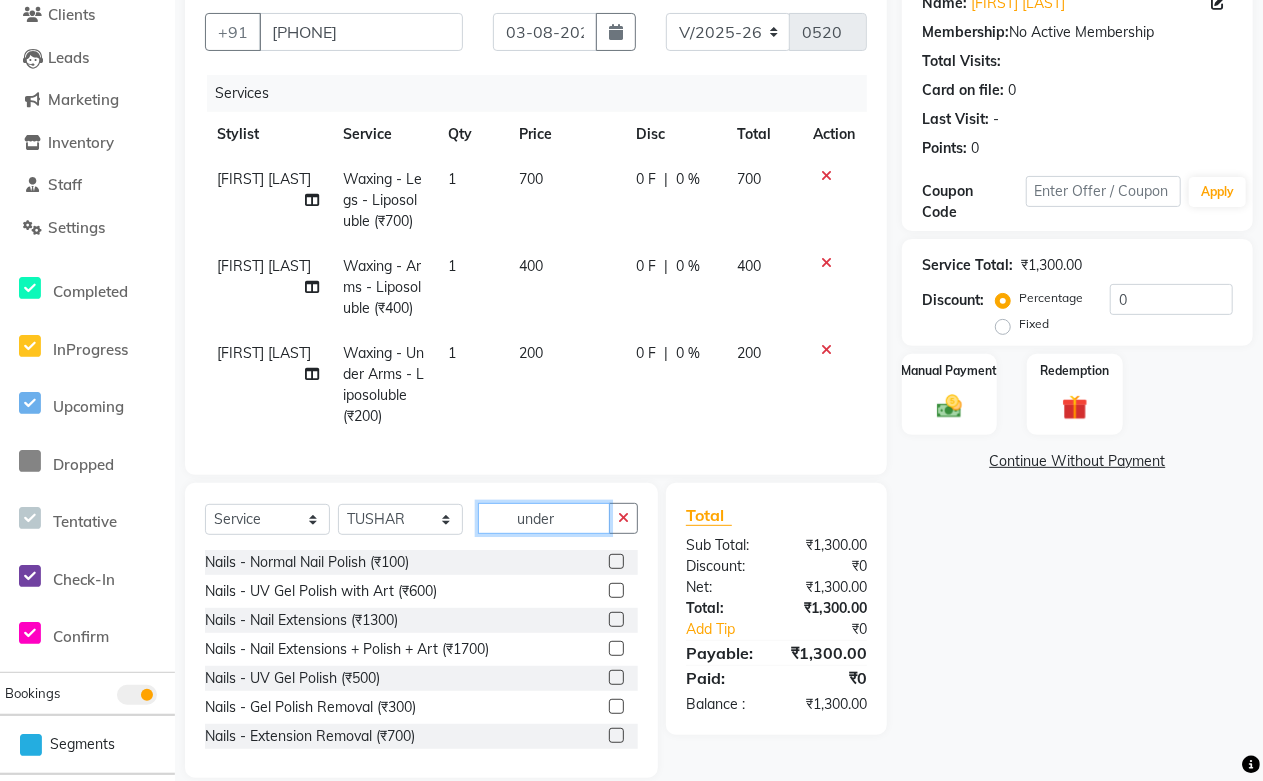 click on "under" 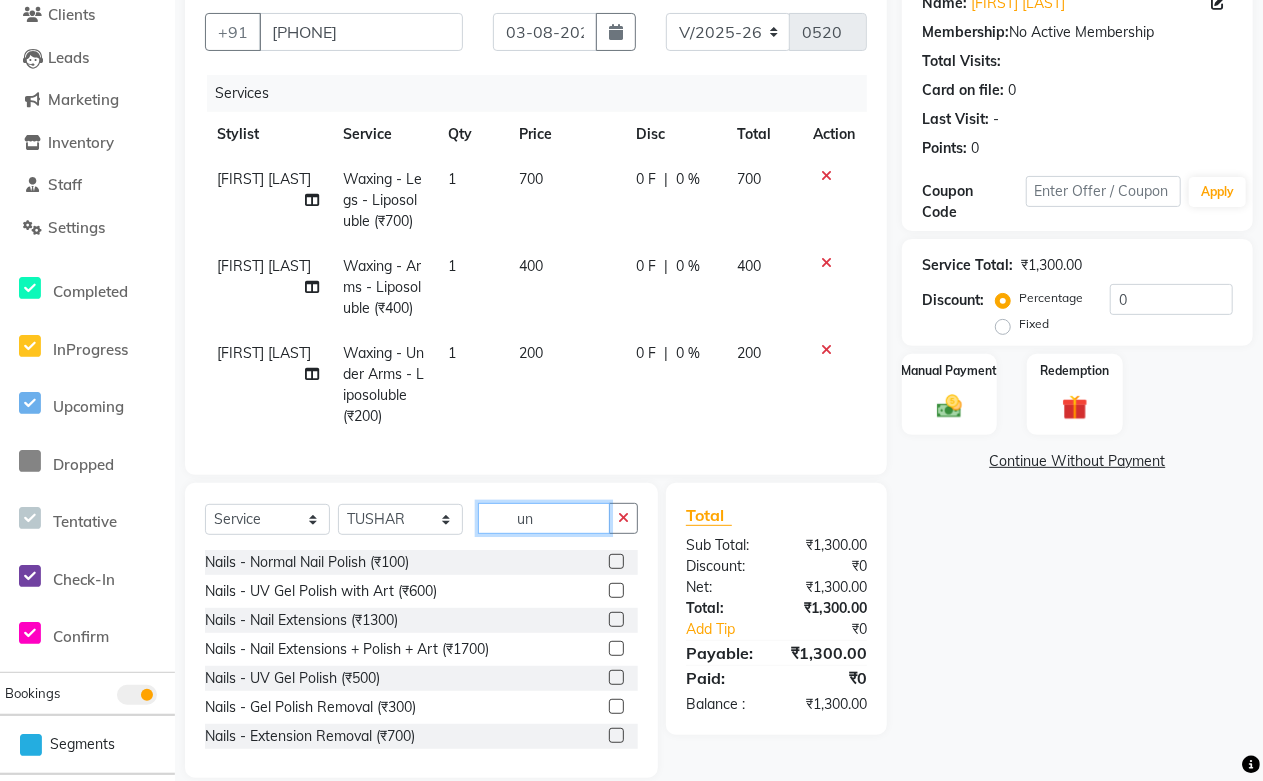type on "u" 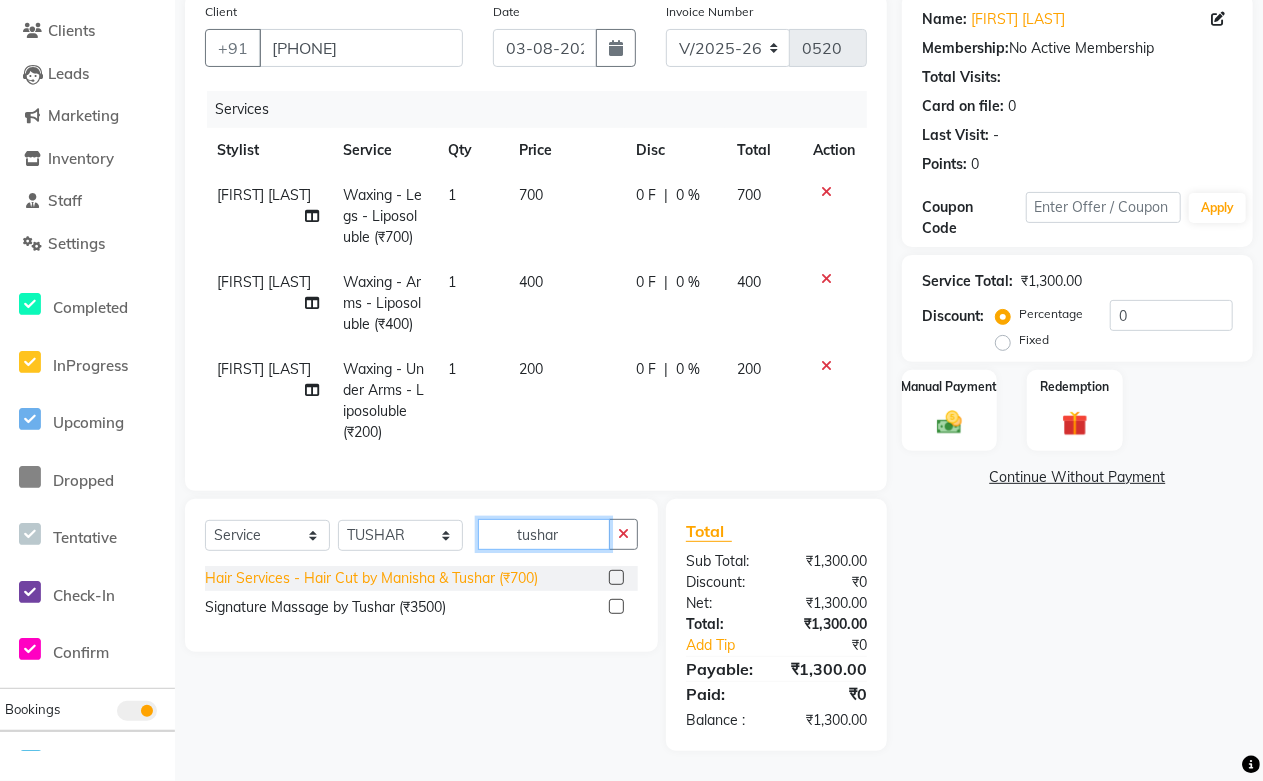 type on "tushar" 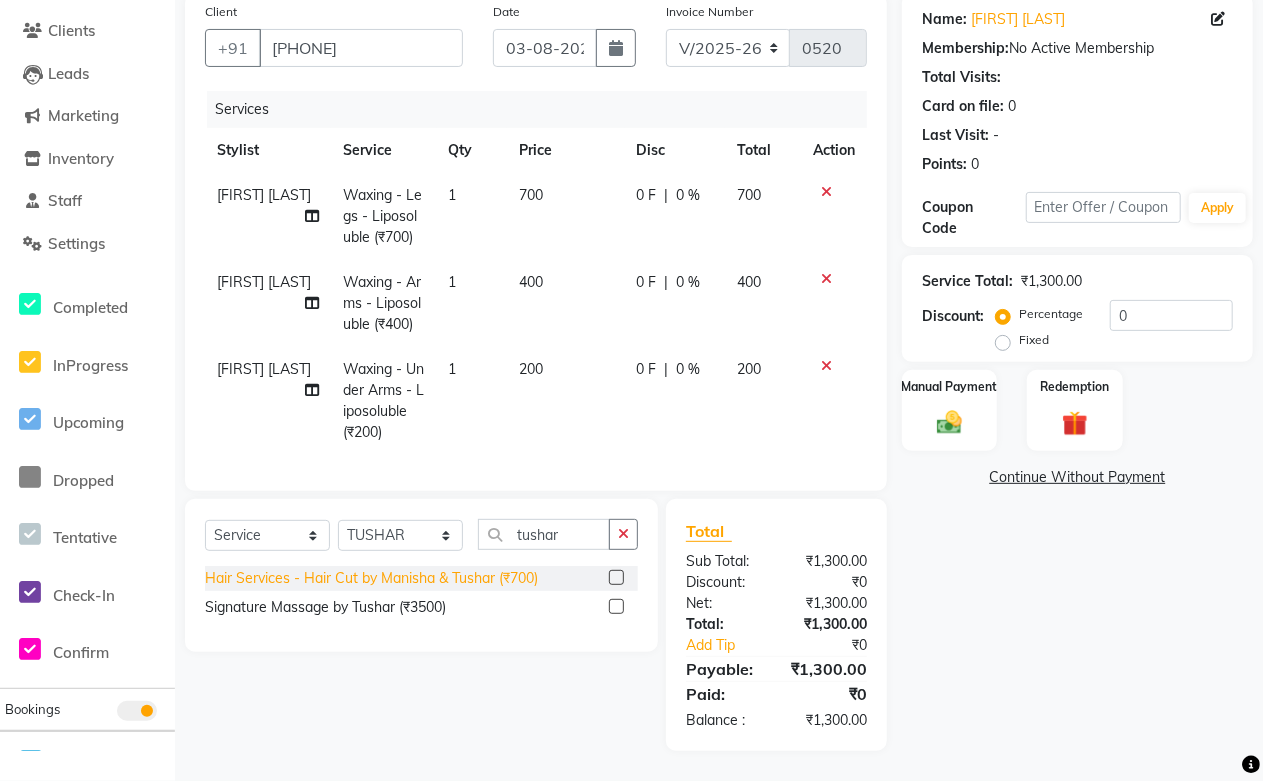 click on "Hair Services - Hair Cut by Manisha & Tushar (₹700)" 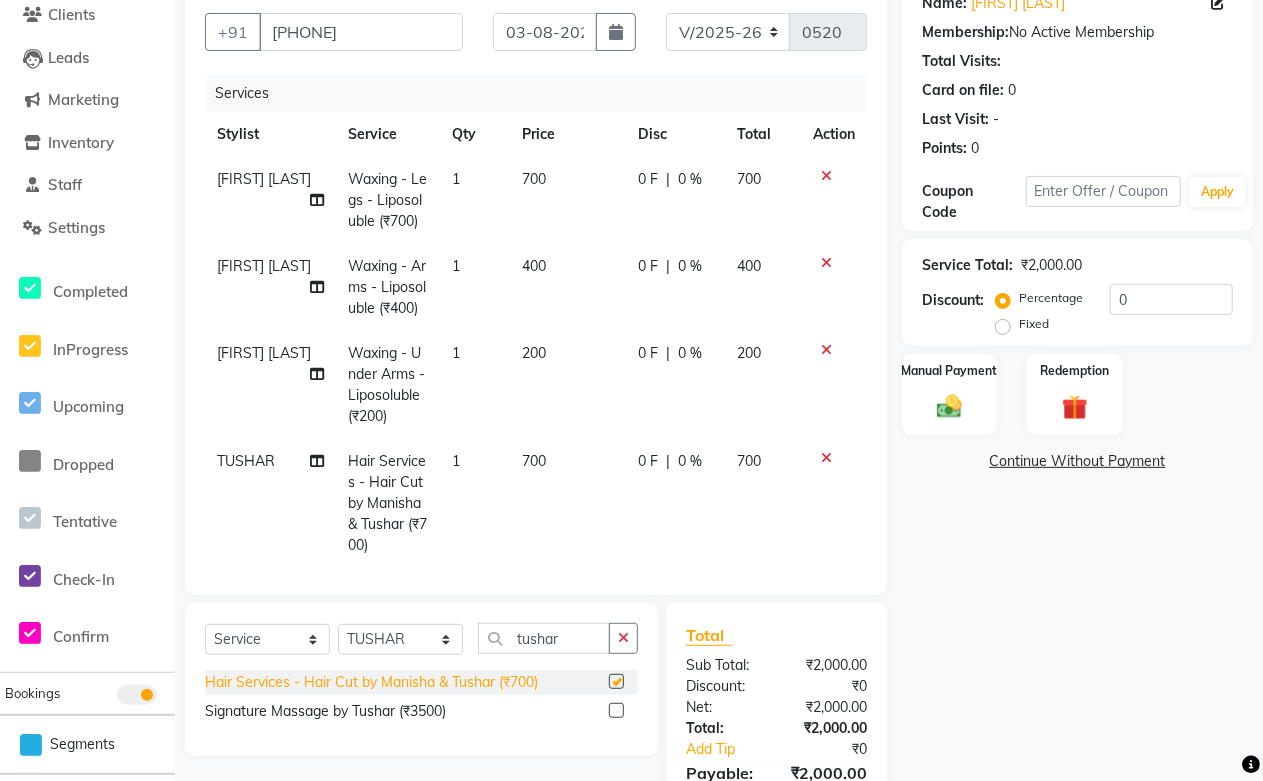 checkbox on "false" 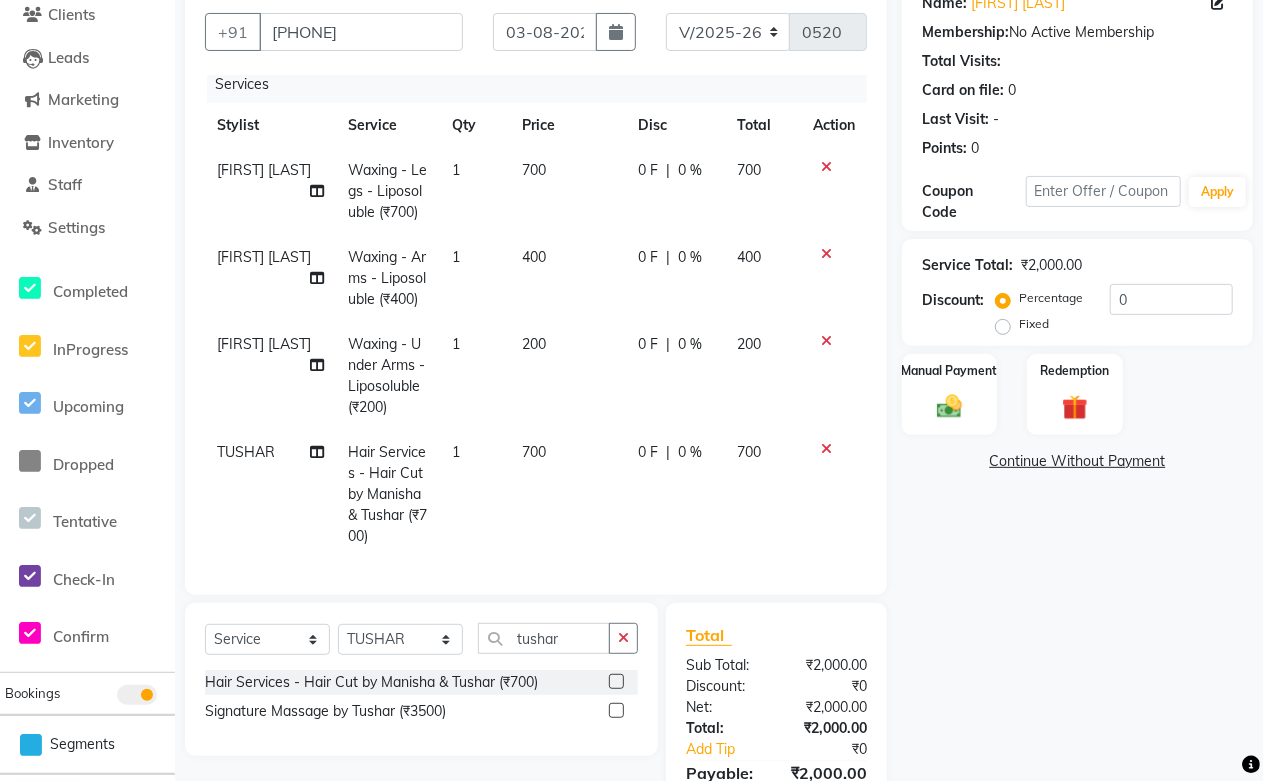 scroll, scrollTop: 67, scrollLeft: 0, axis: vertical 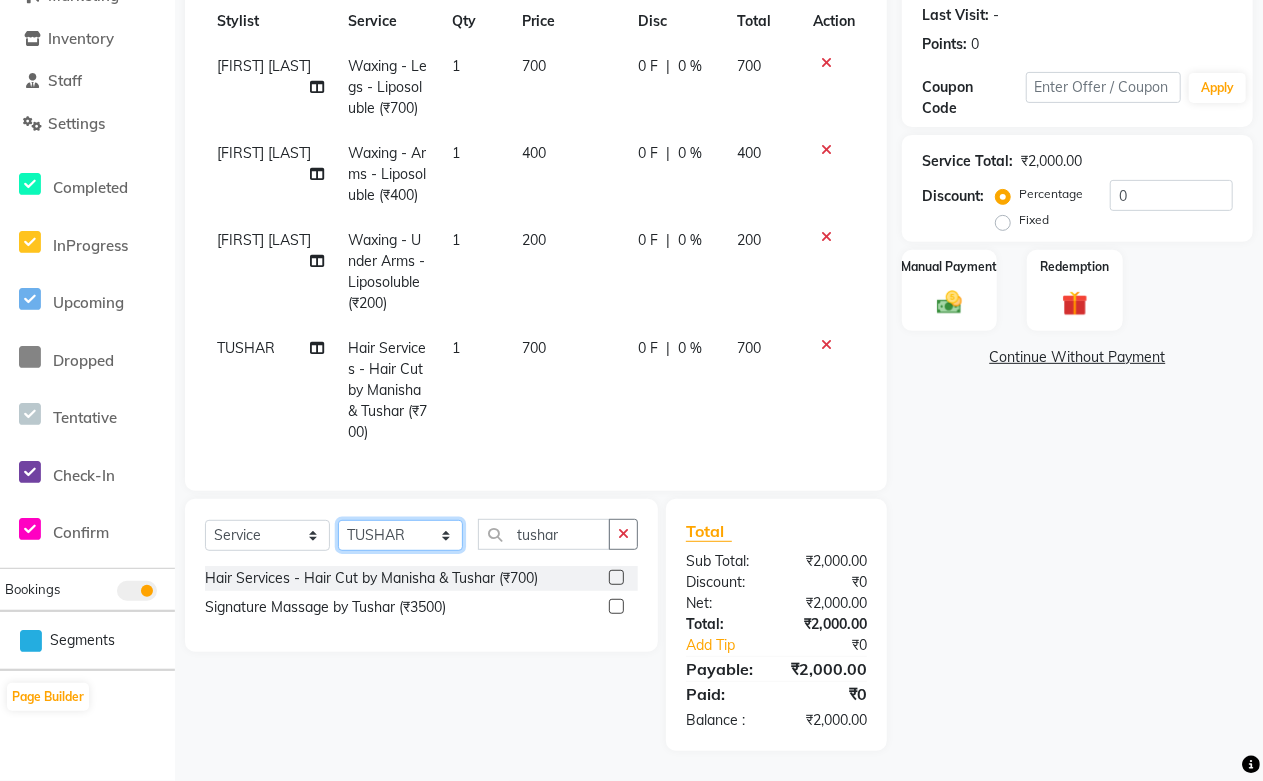 click on "Select Stylist [FIRST] [LAST] [FIRST] [LAST] [FIRST] [LAST] [FIRST] [LAST] [FIRST] [LAST] [FIRST] [LAST] MANISHA [FIRST] [LAST] [FIRST] [LAST] [LAST] [LAST] [FIRST] [LAST] [FIRST] [LAST] [FIRST] [LAST] [FIRST] [LAST] [FIRST] [LAST] [FIRST] [LAST] [FIRST] [LAST] [FIRST] [LAST]" 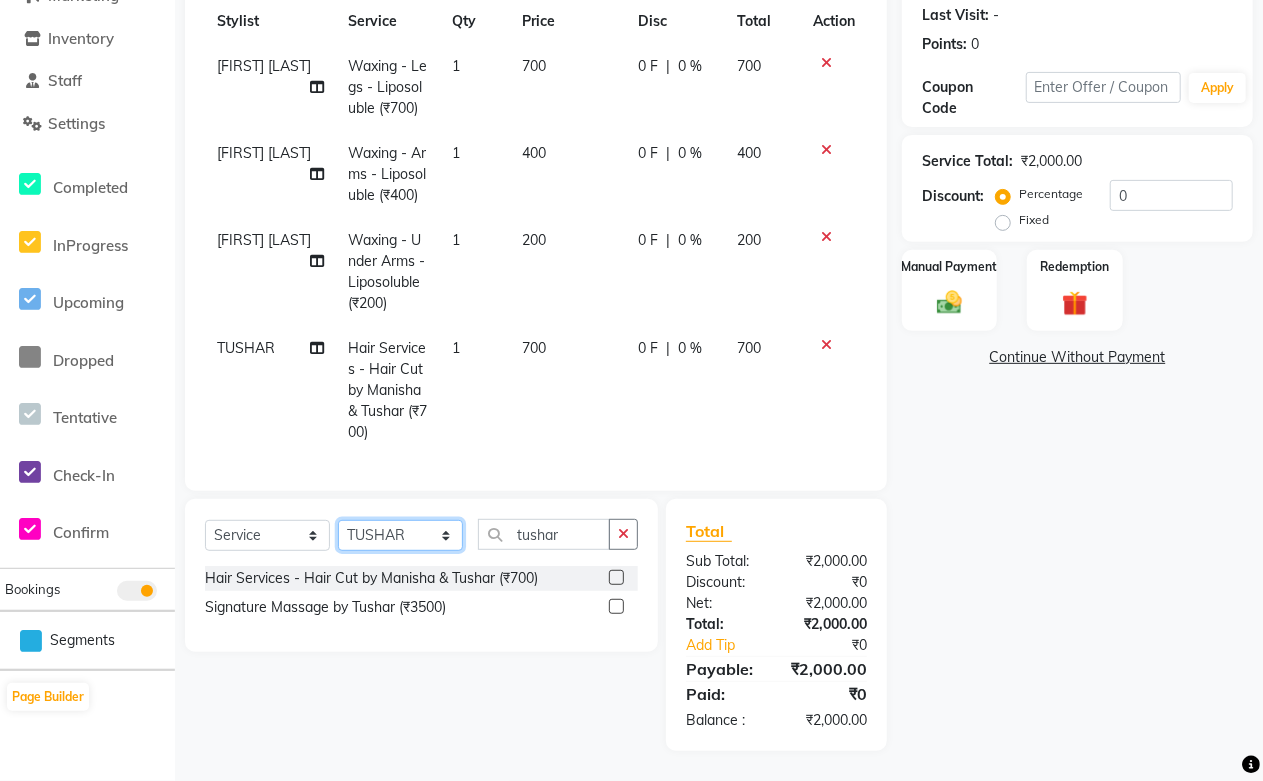 select on "69604" 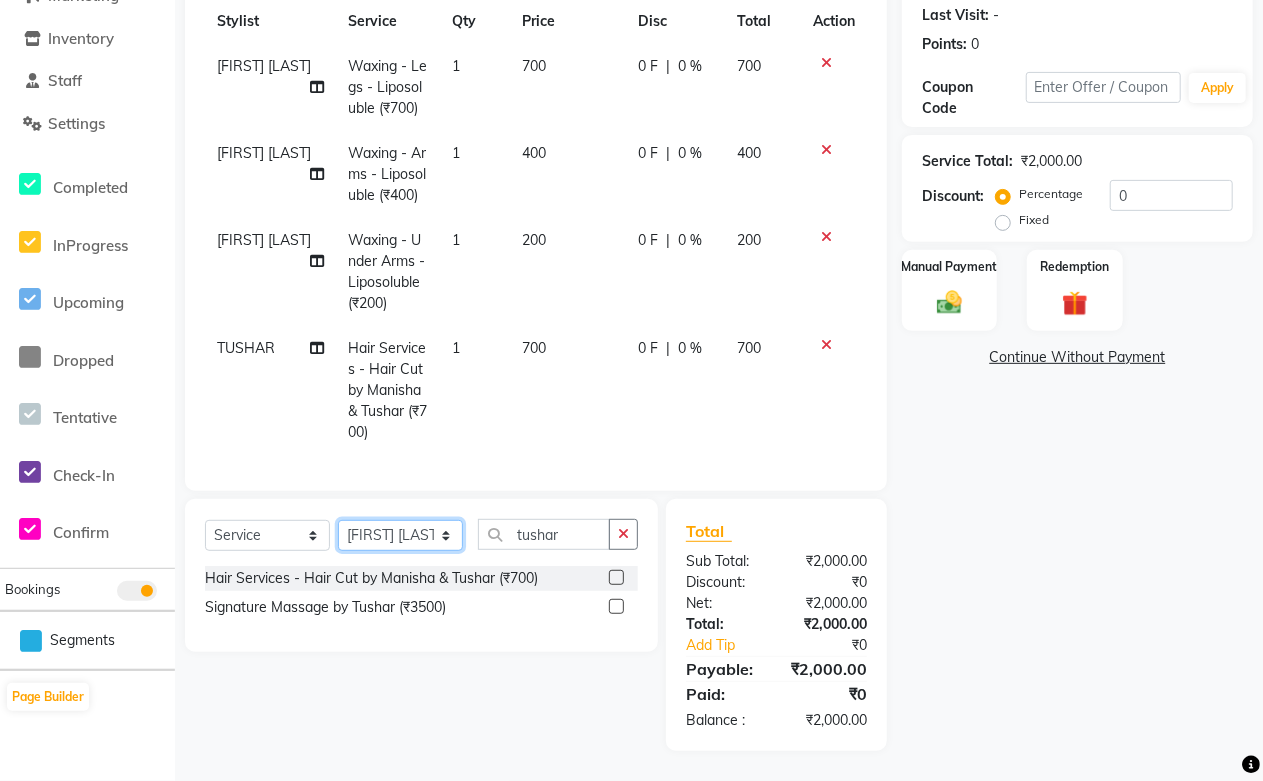 click on "Select Stylist [FIRST] [LAST] [FIRST] [LAST] [FIRST] [LAST] [FIRST] [LAST] [FIRST] [LAST] [FIRST] [LAST] MANISHA [FIRST] [LAST] [FIRST] [LAST] [LAST] [LAST] [FIRST] [LAST] [FIRST] [LAST] [FIRST] [LAST] [FIRST] [LAST] [FIRST] [LAST] [FIRST] [LAST] [FIRST] [LAST] [FIRST] [LAST]" 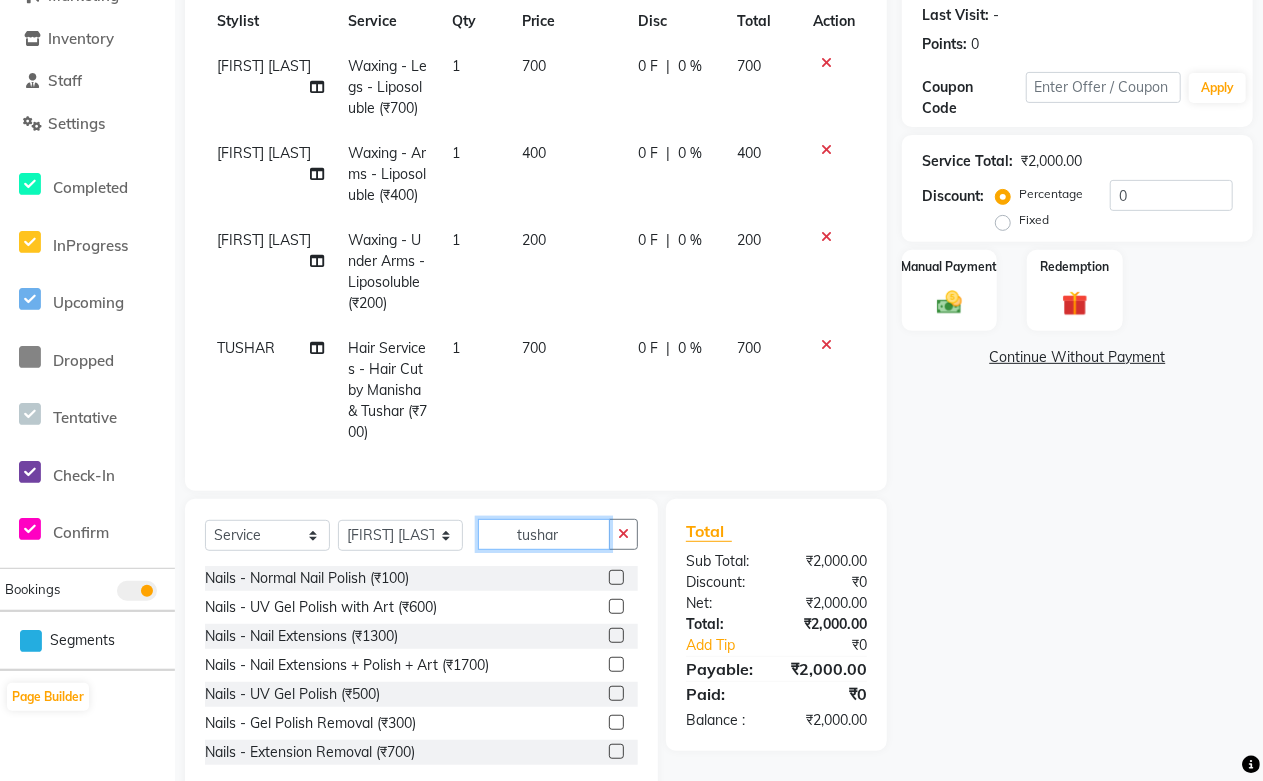 click on "tushar" 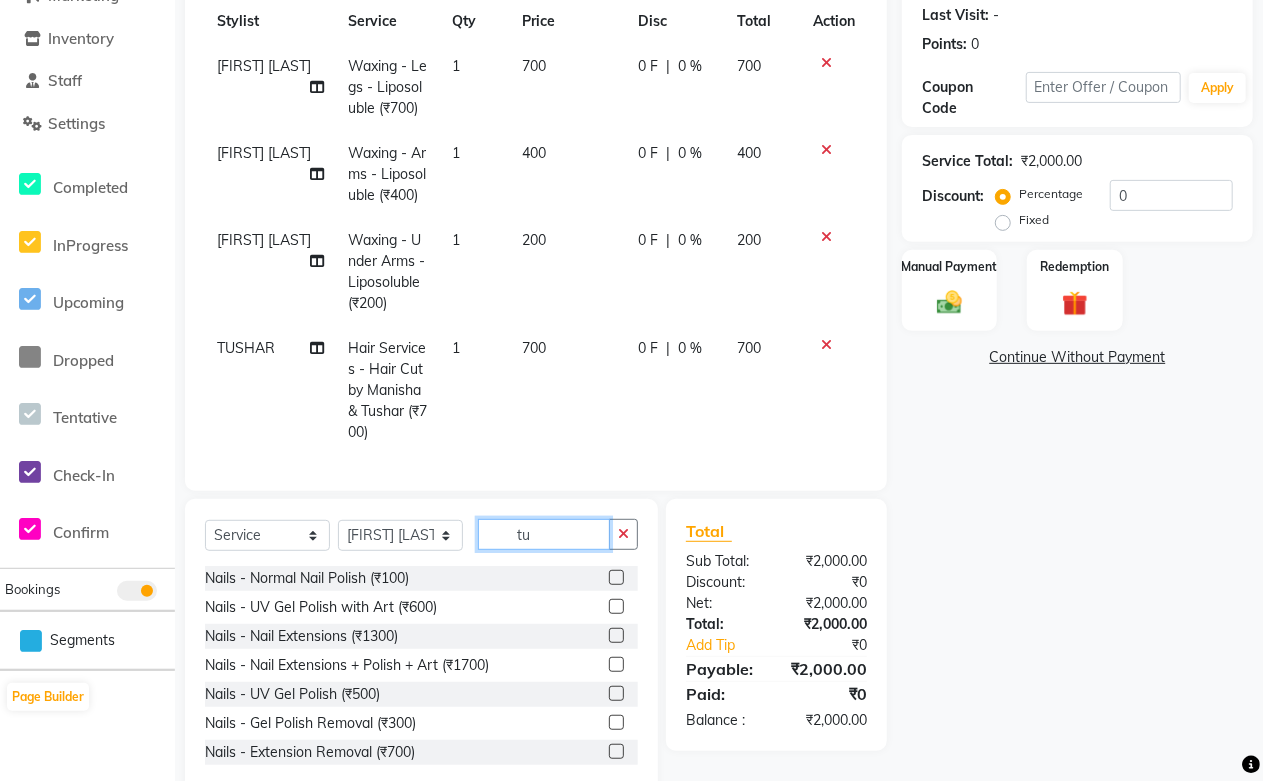 type on "t" 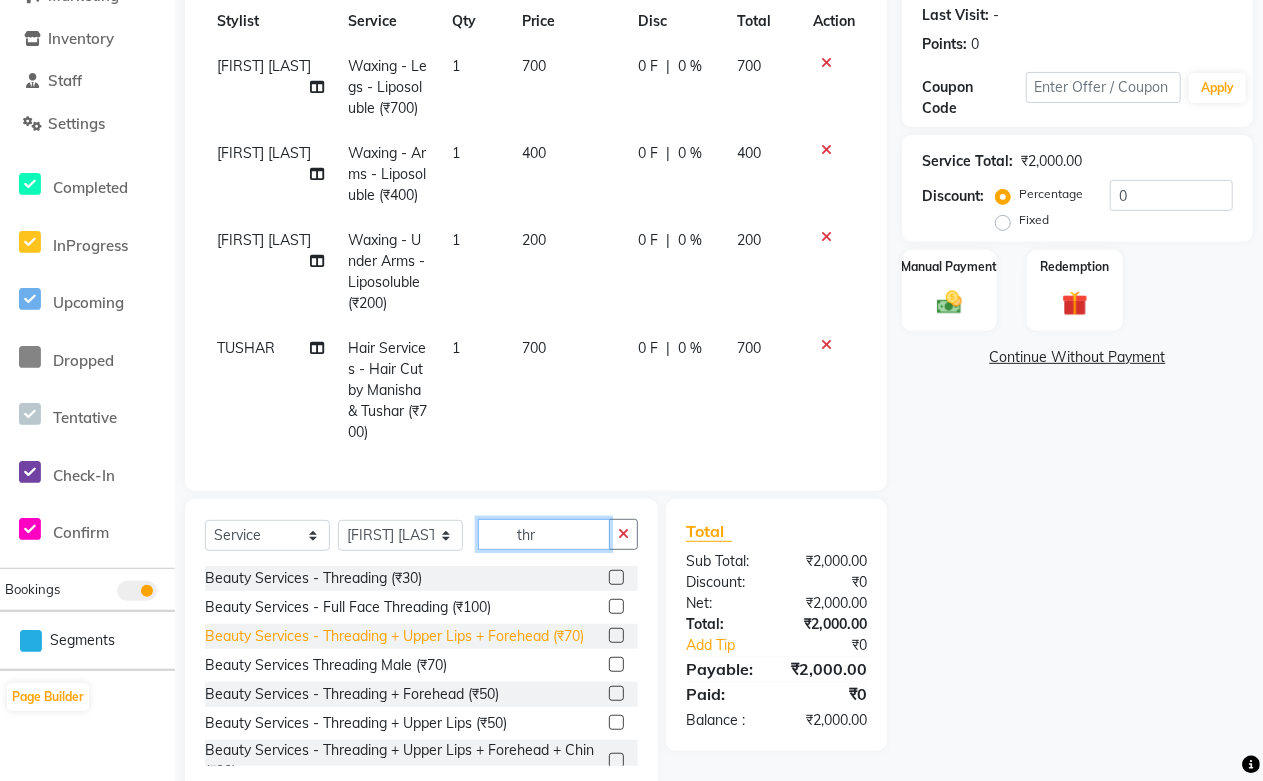 type on "thr" 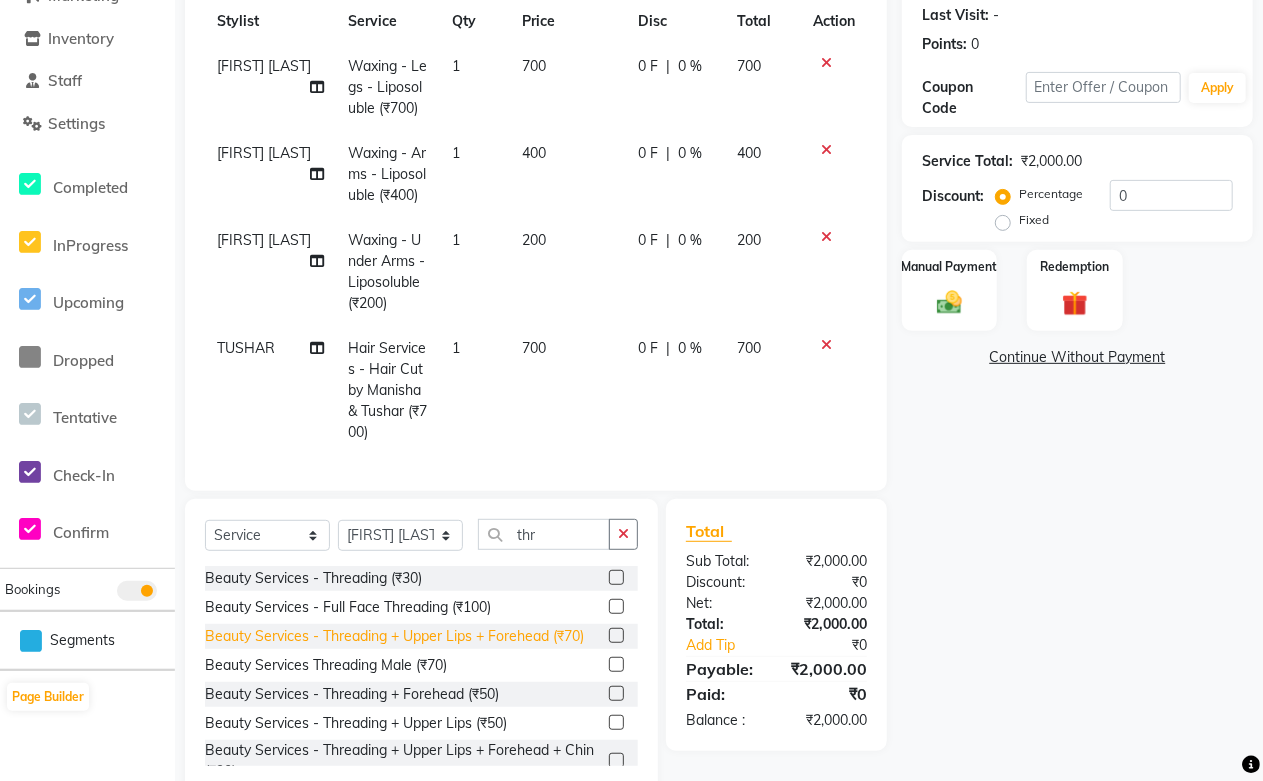 click on "Beauty Services - Threading + Upper Lips + Forehead (₹70)" 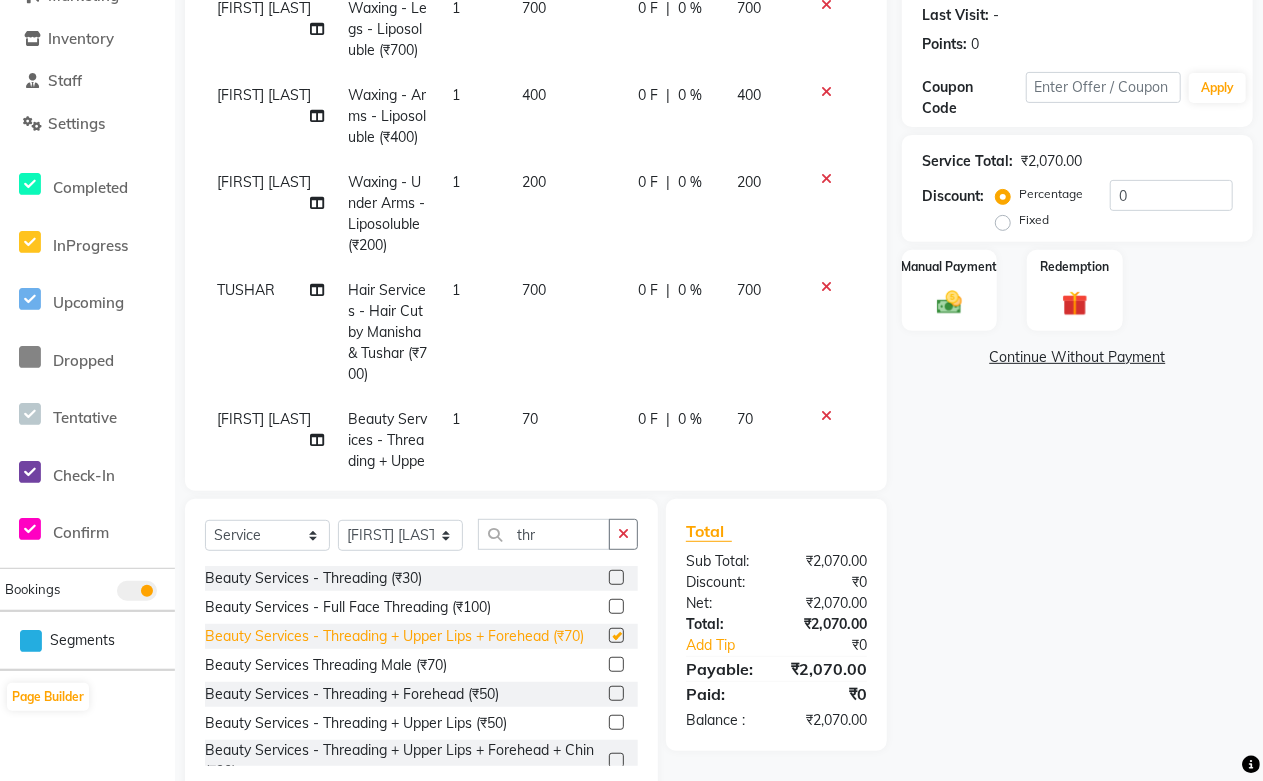 checkbox on "false" 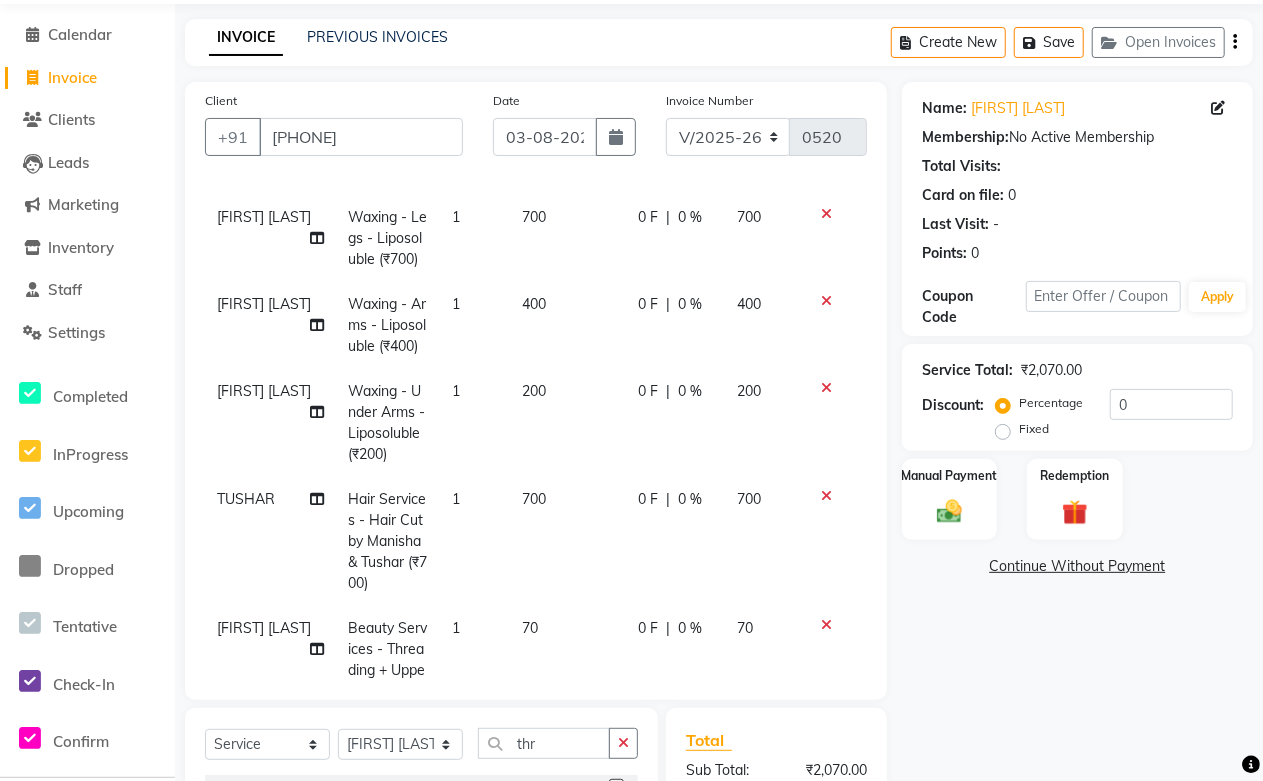 scroll, scrollTop: 0, scrollLeft: 0, axis: both 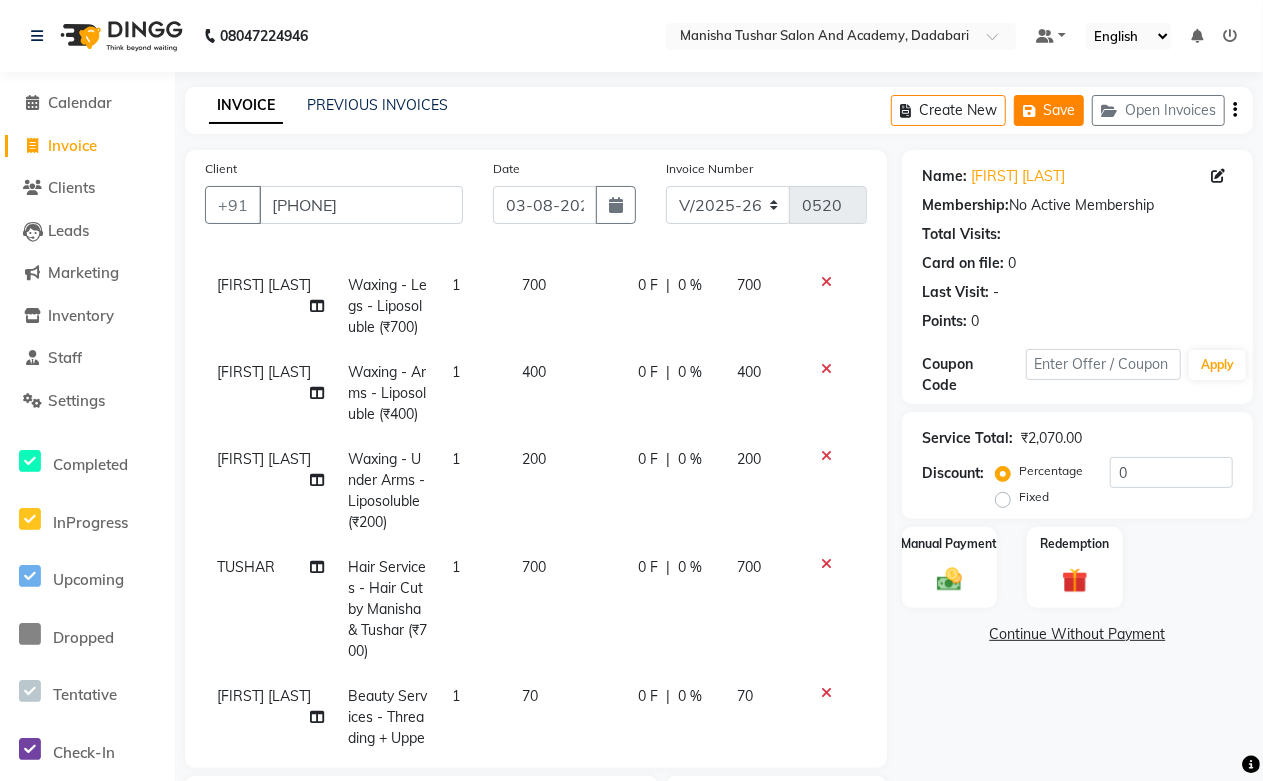 click on "Save" 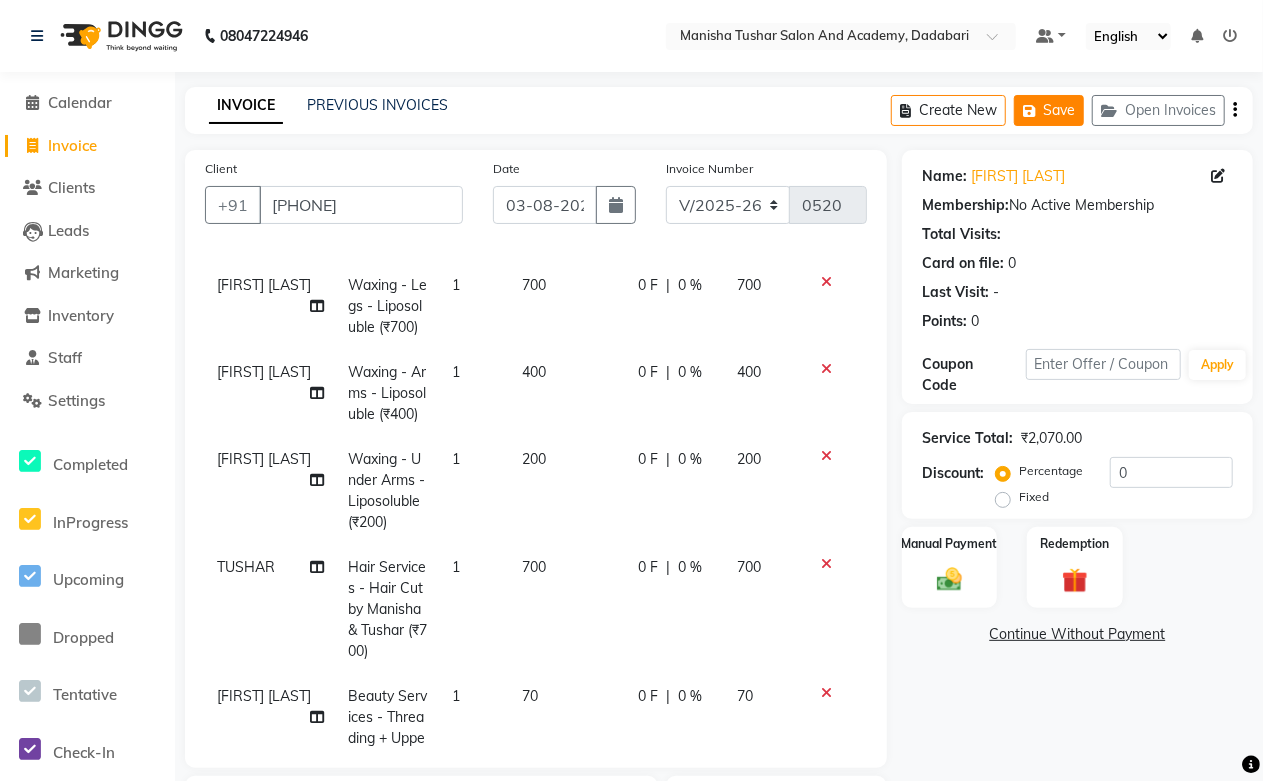 click on "Save" 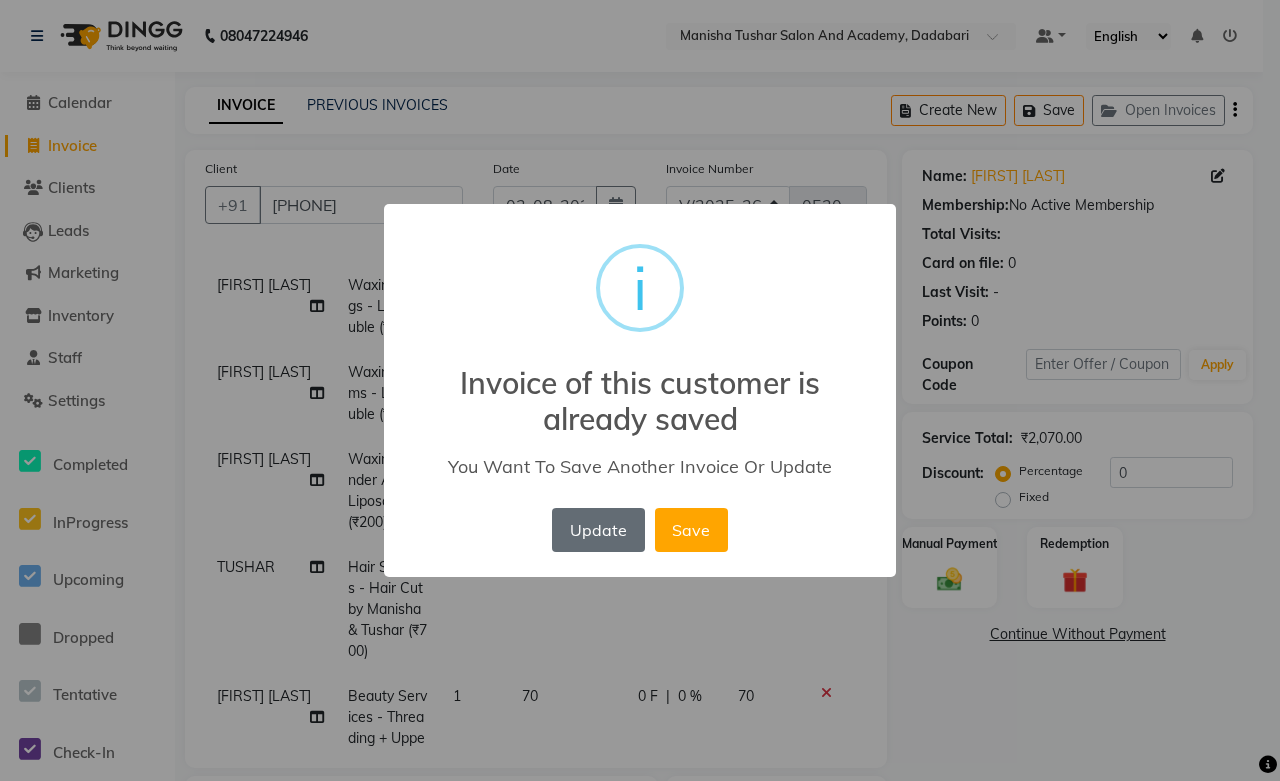 click on "Update" at bounding box center (598, 530) 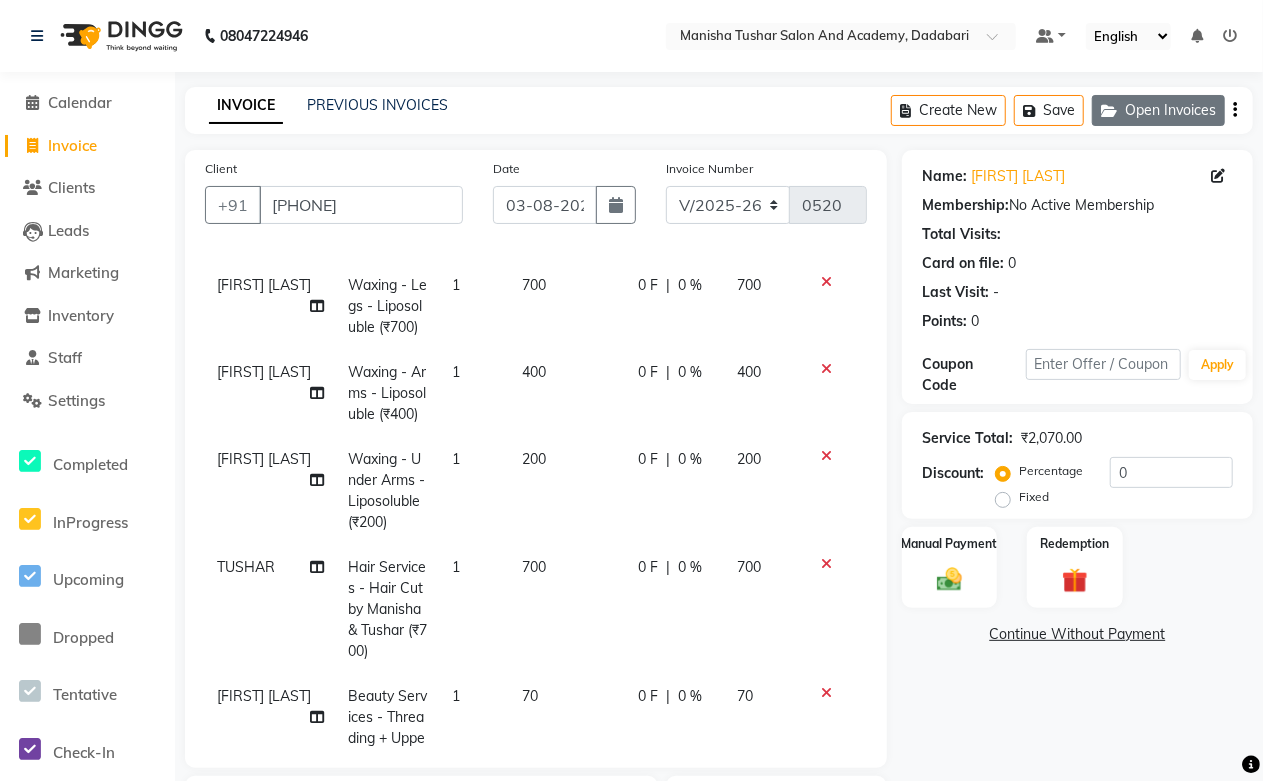 click on "Open Invoices" 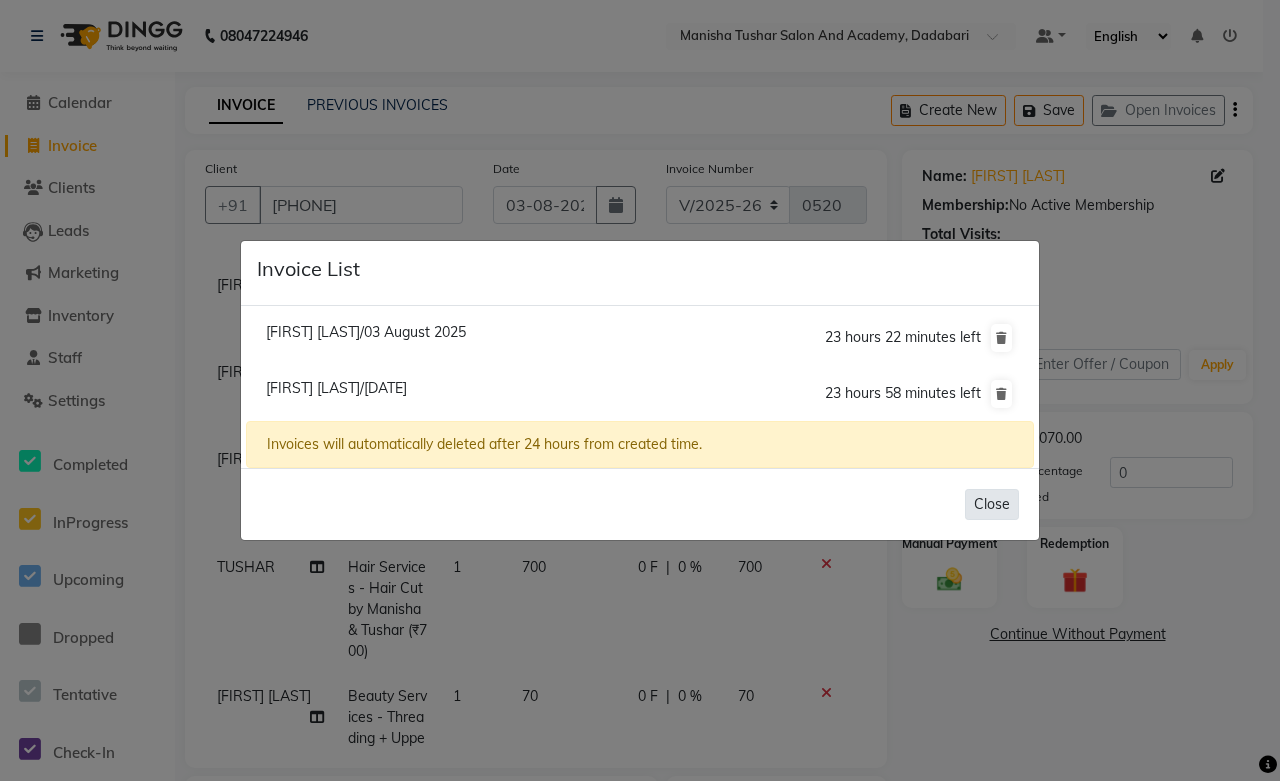click on "Close" 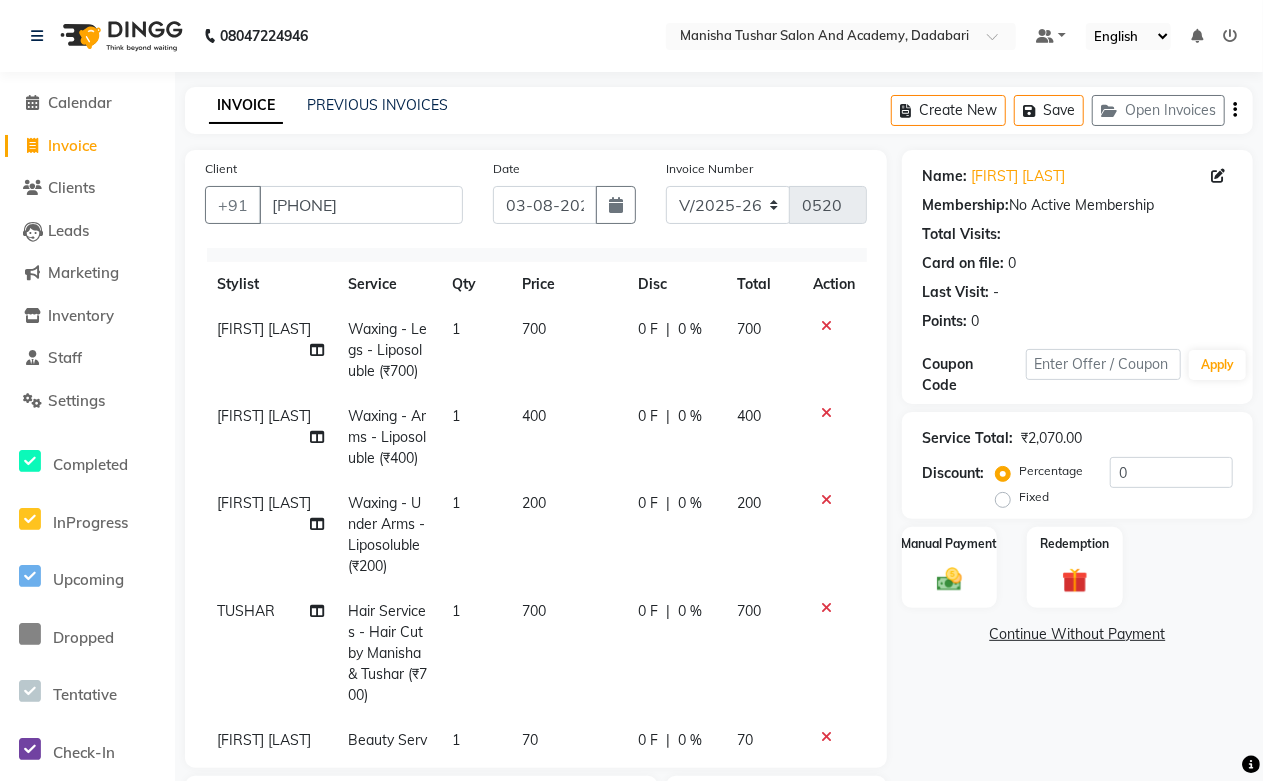 scroll, scrollTop: 0, scrollLeft: 0, axis: both 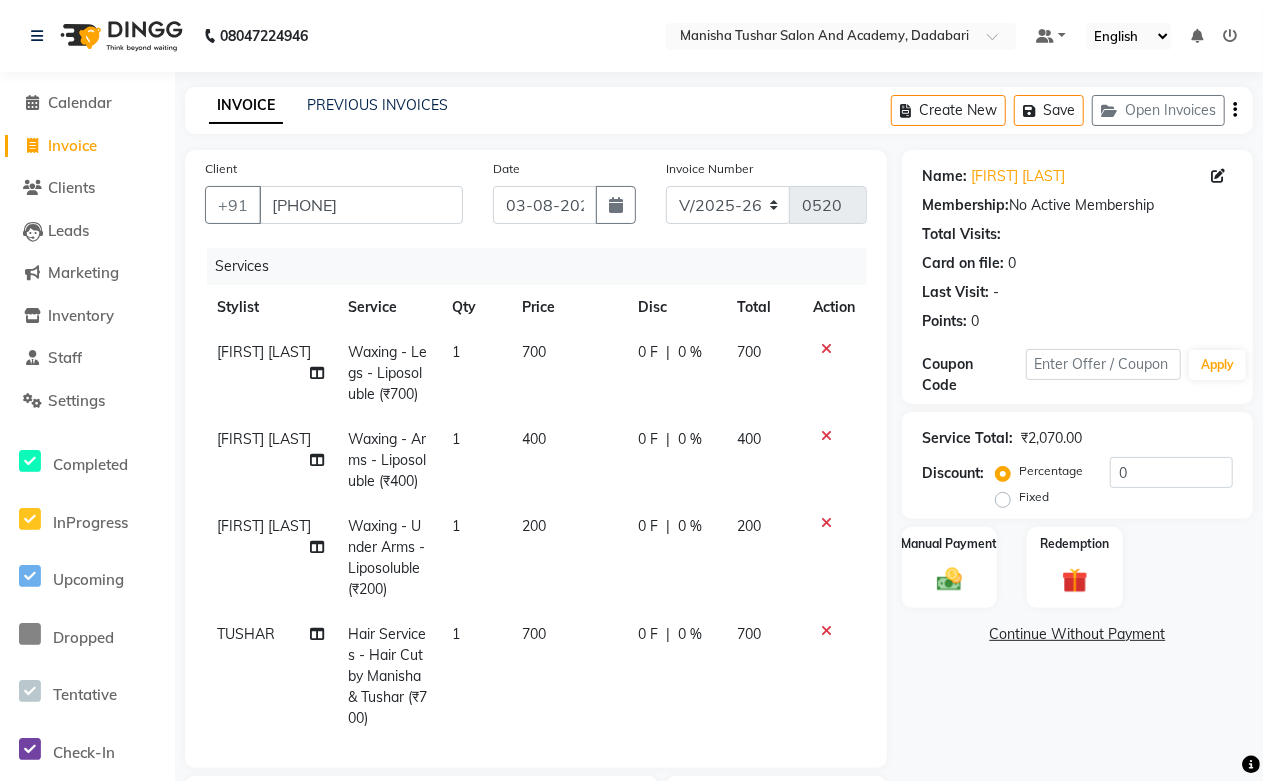 click on "Invoice" 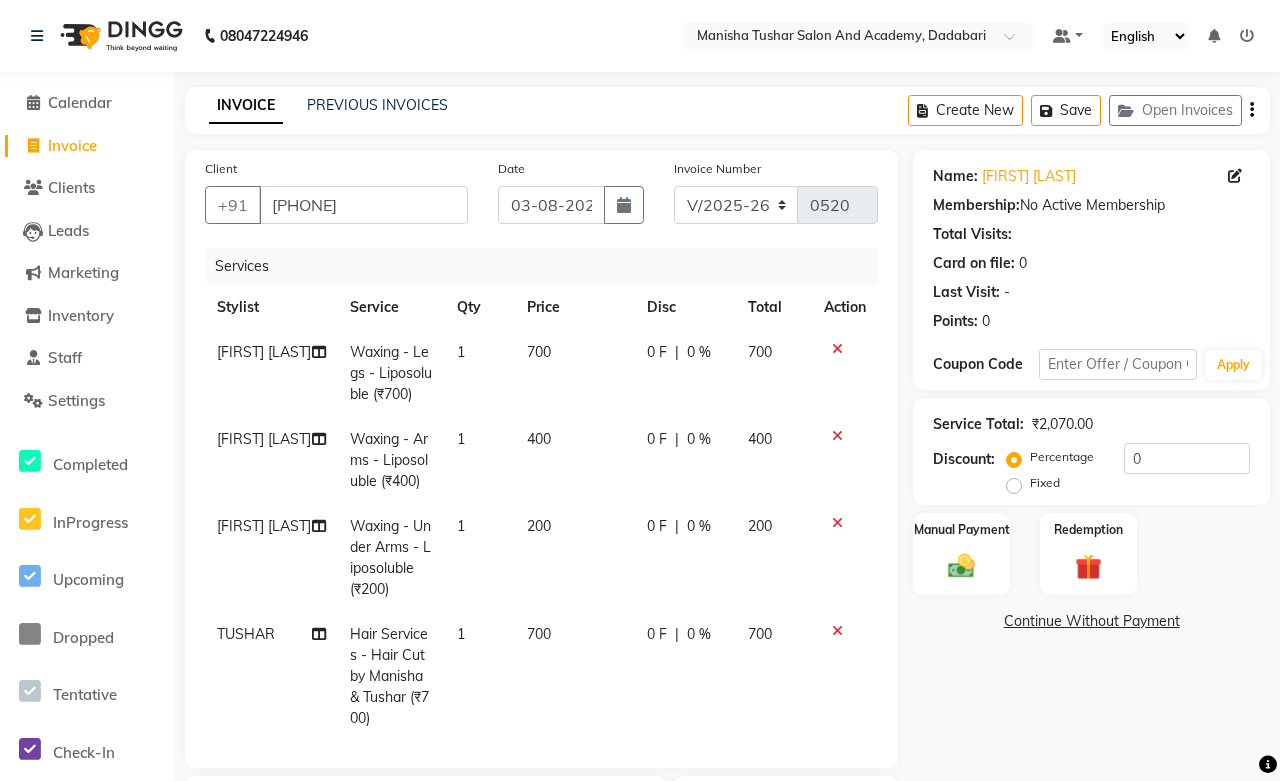 select on "6453" 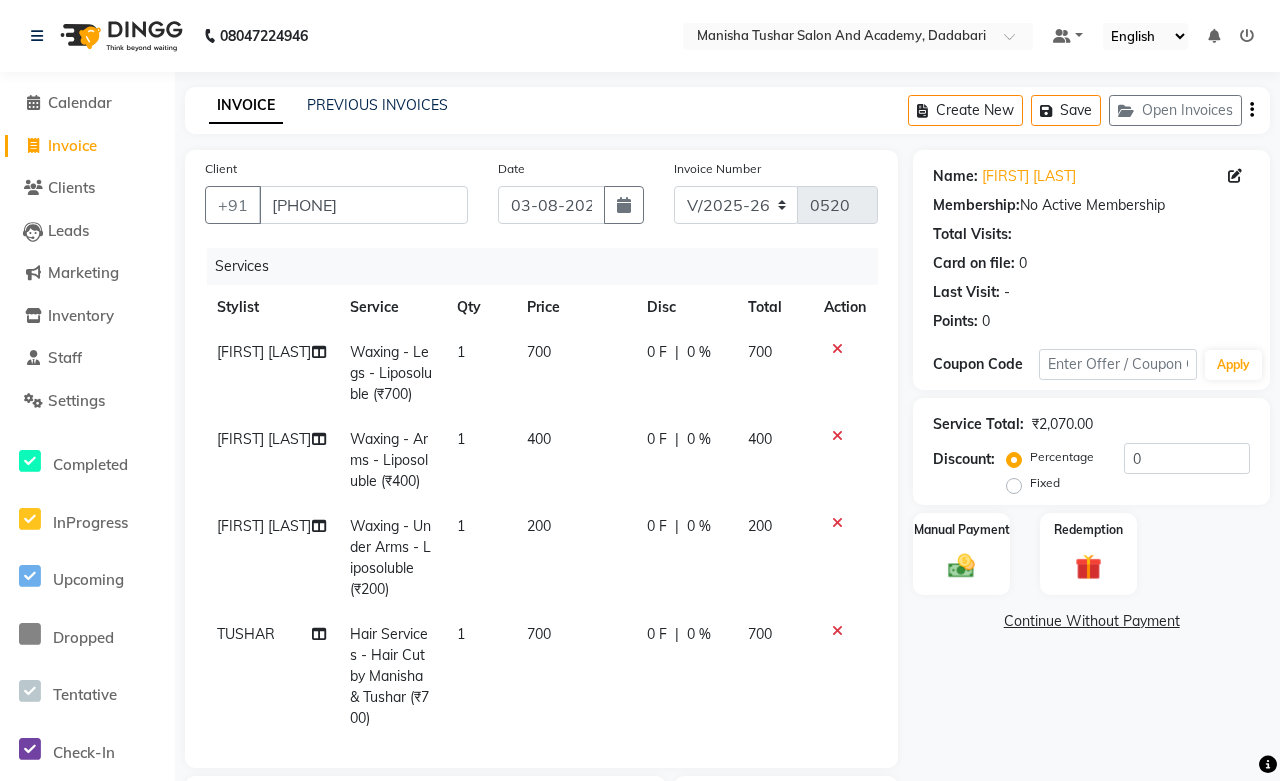 select on "service" 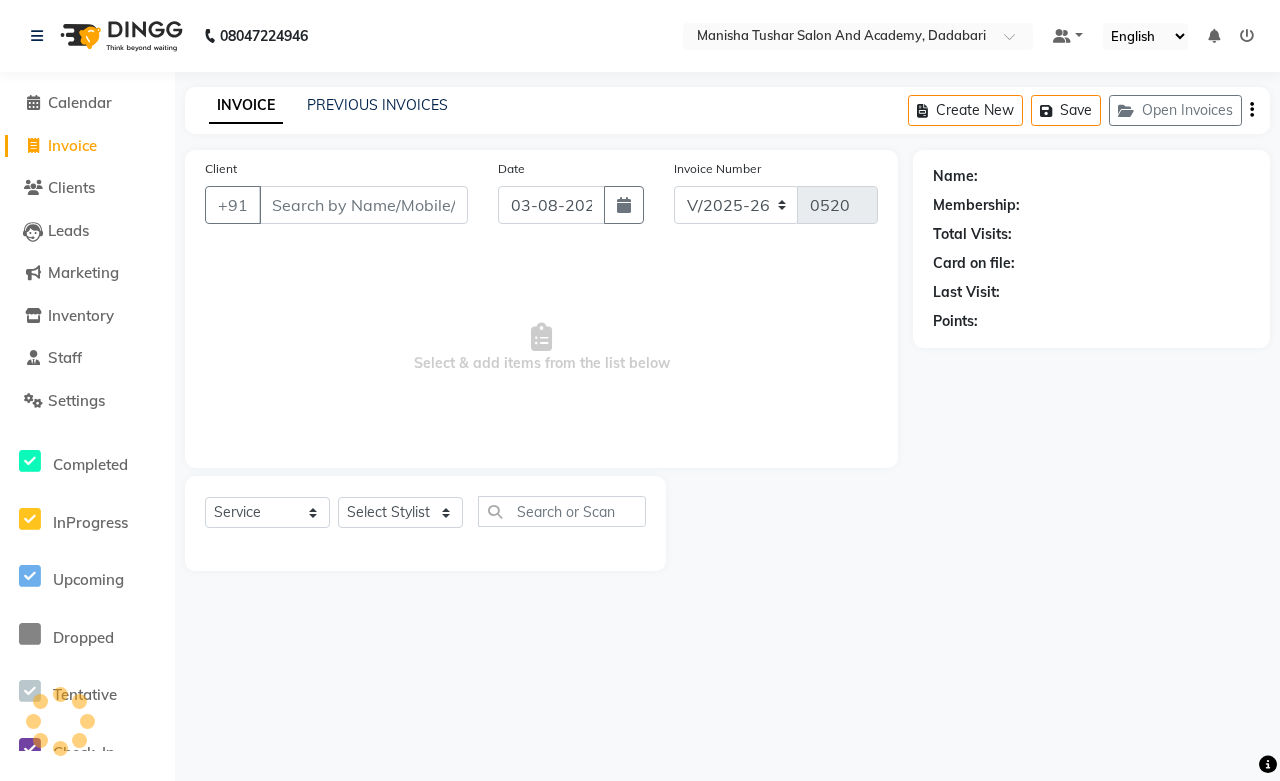 click on "Client" at bounding box center [363, 205] 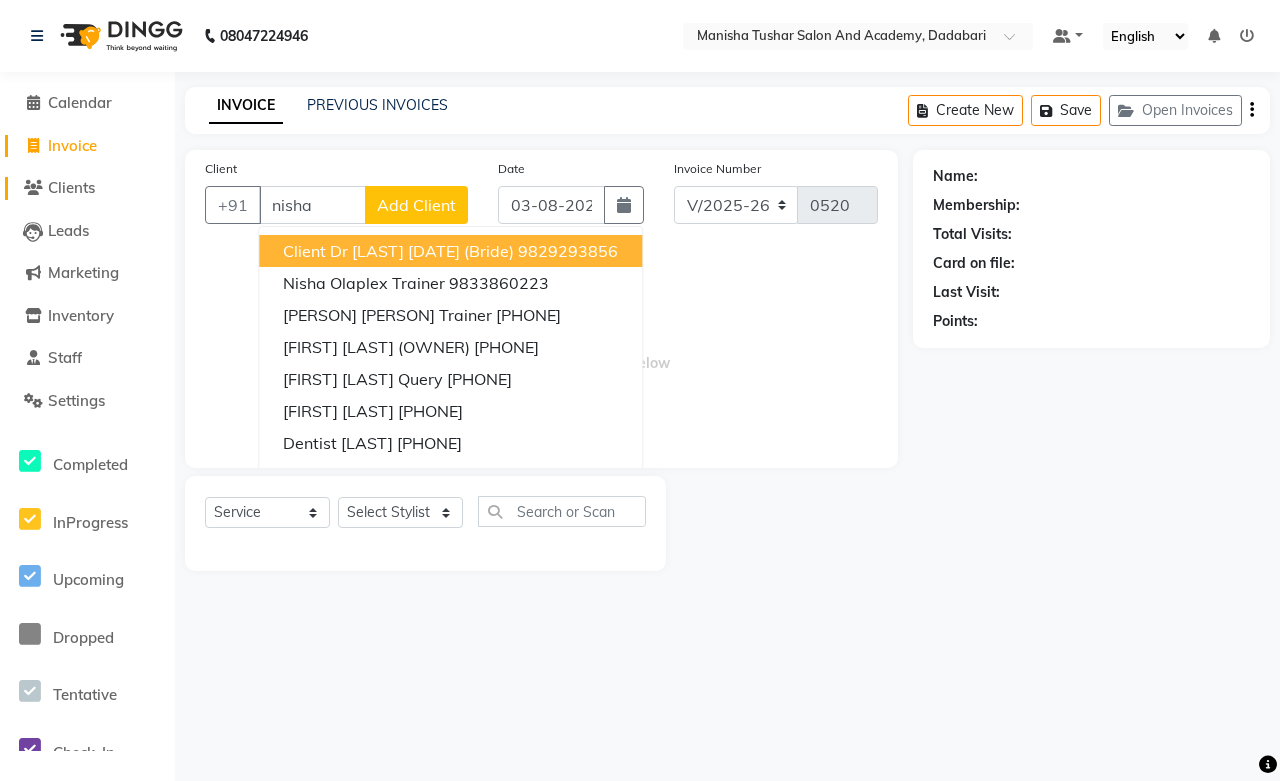 type on "nisha" 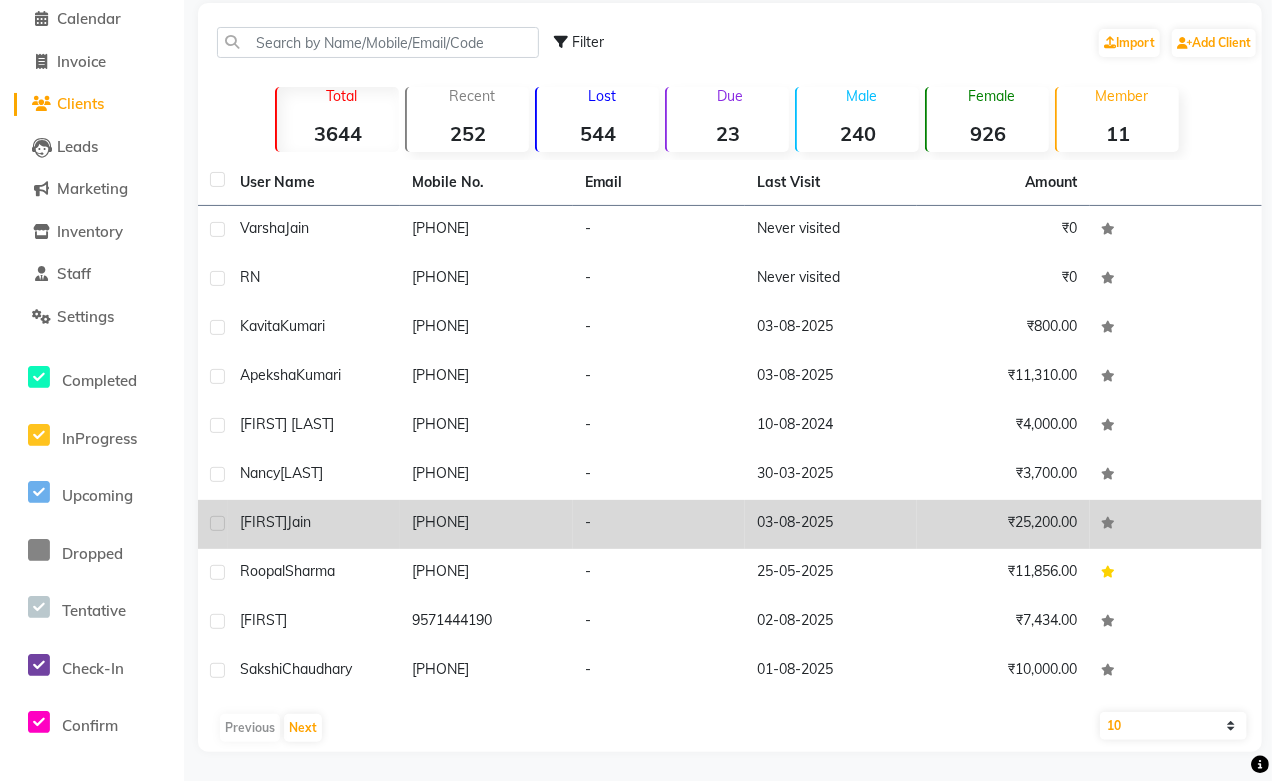 scroll, scrollTop: 0, scrollLeft: 0, axis: both 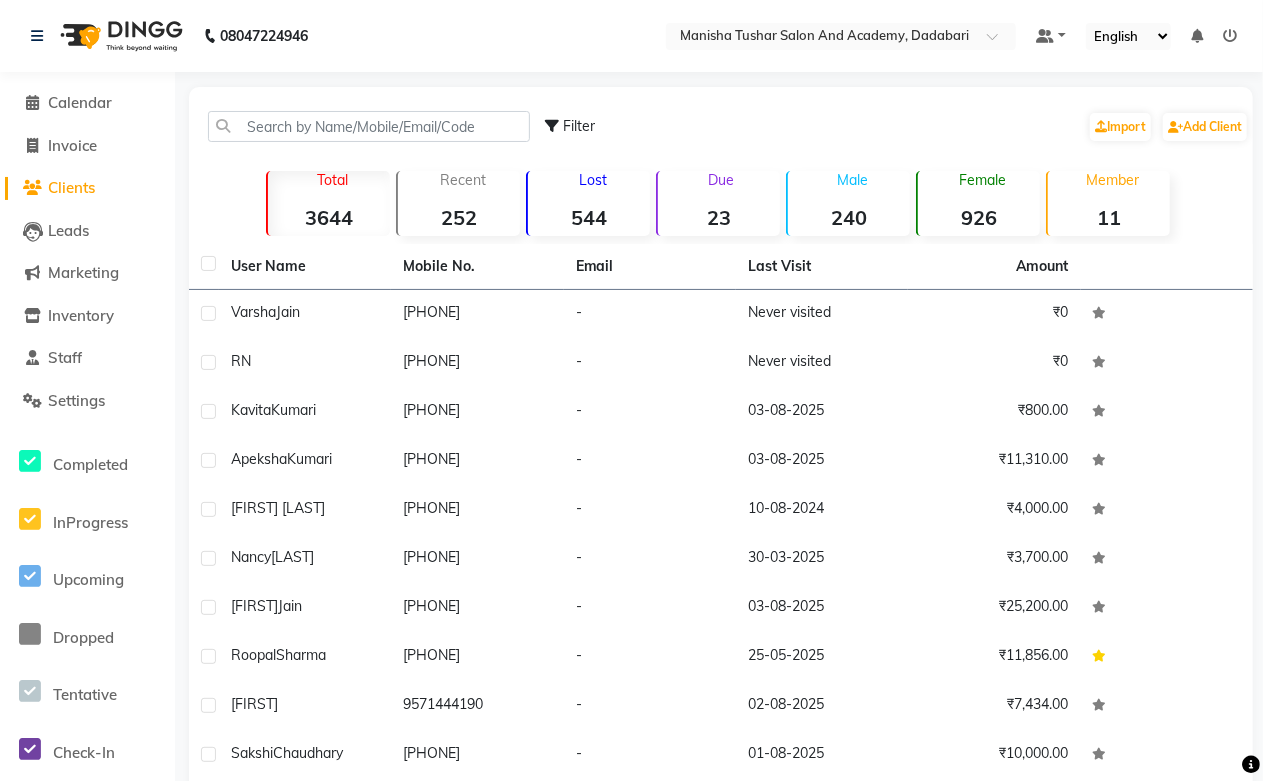 click on "Invoice" 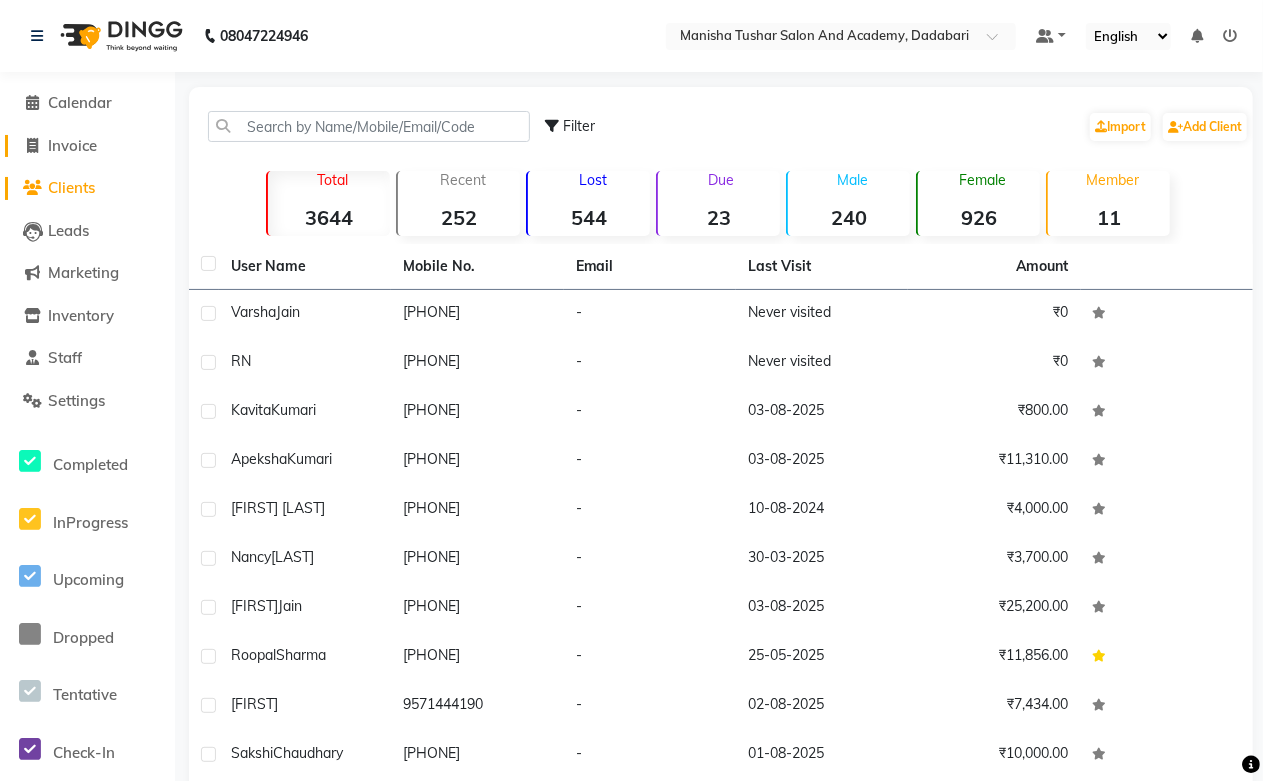 click on "Invoice" 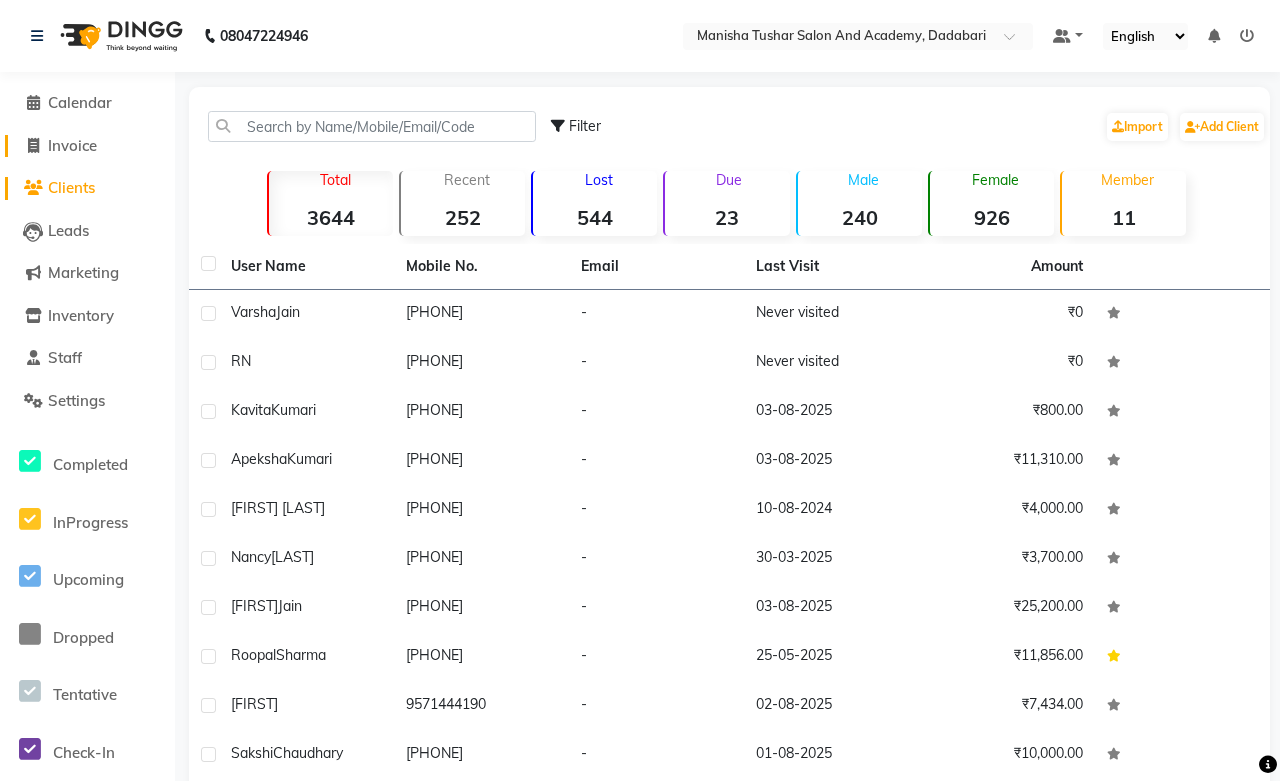 select on "service" 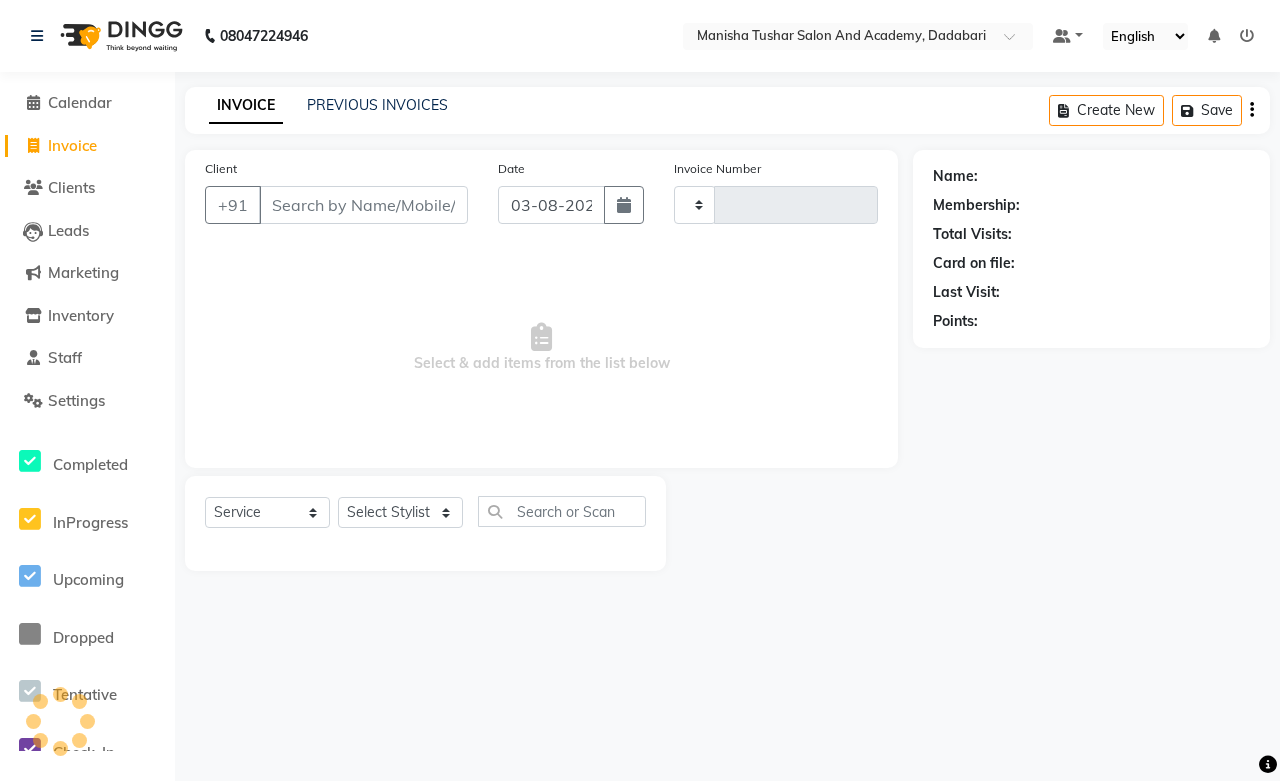 type on "0520" 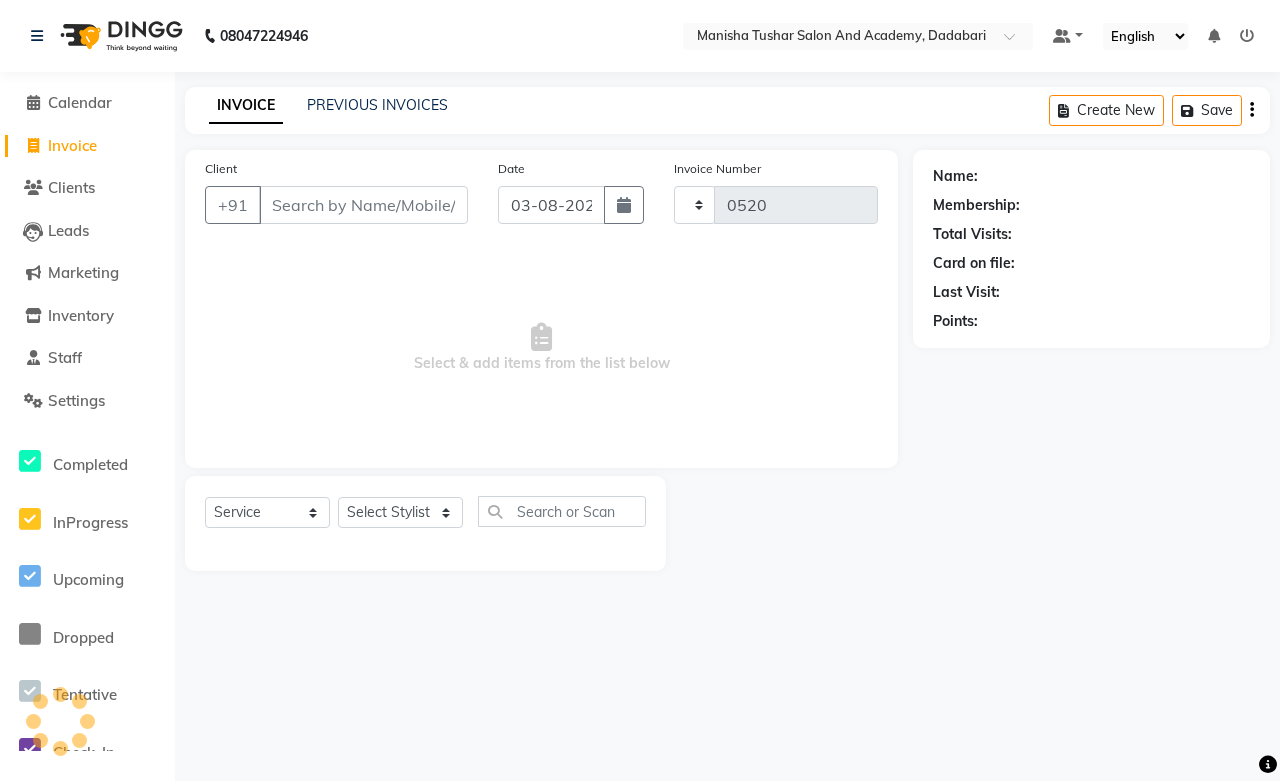 select on "6453" 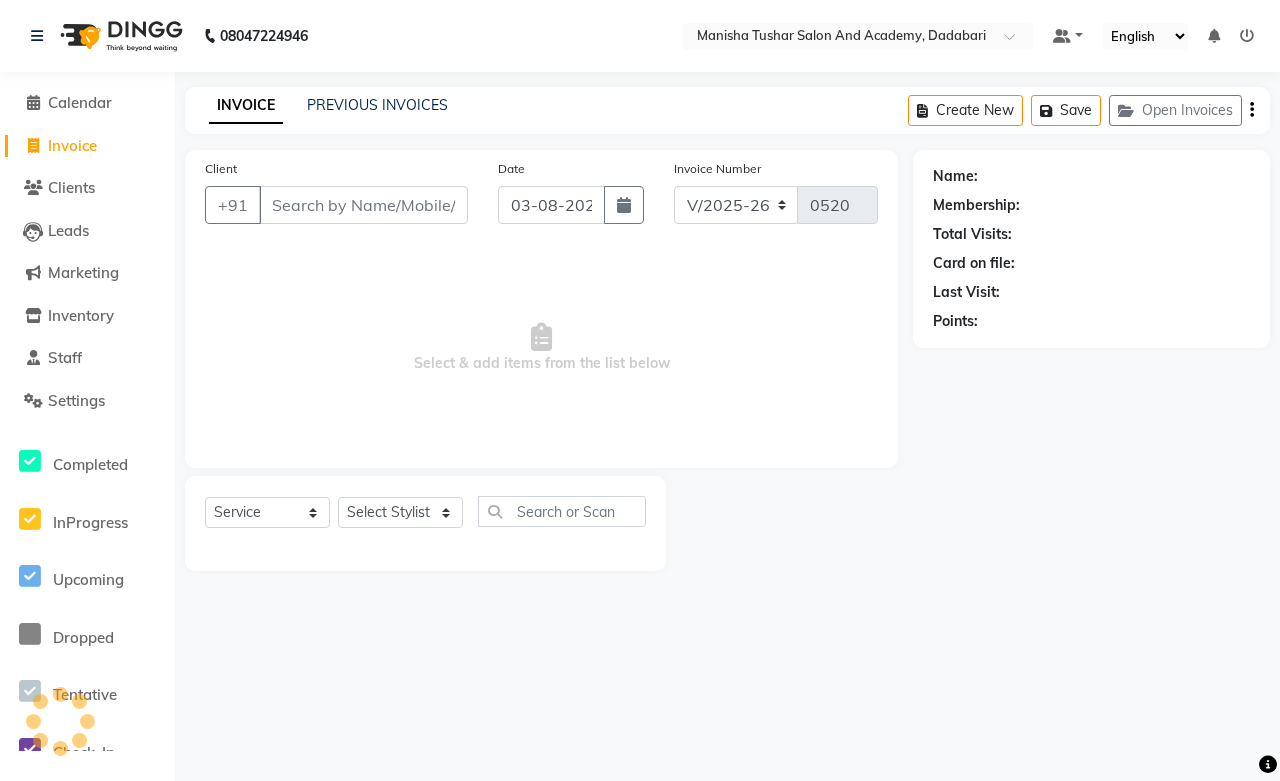 click on "Client" at bounding box center [363, 205] 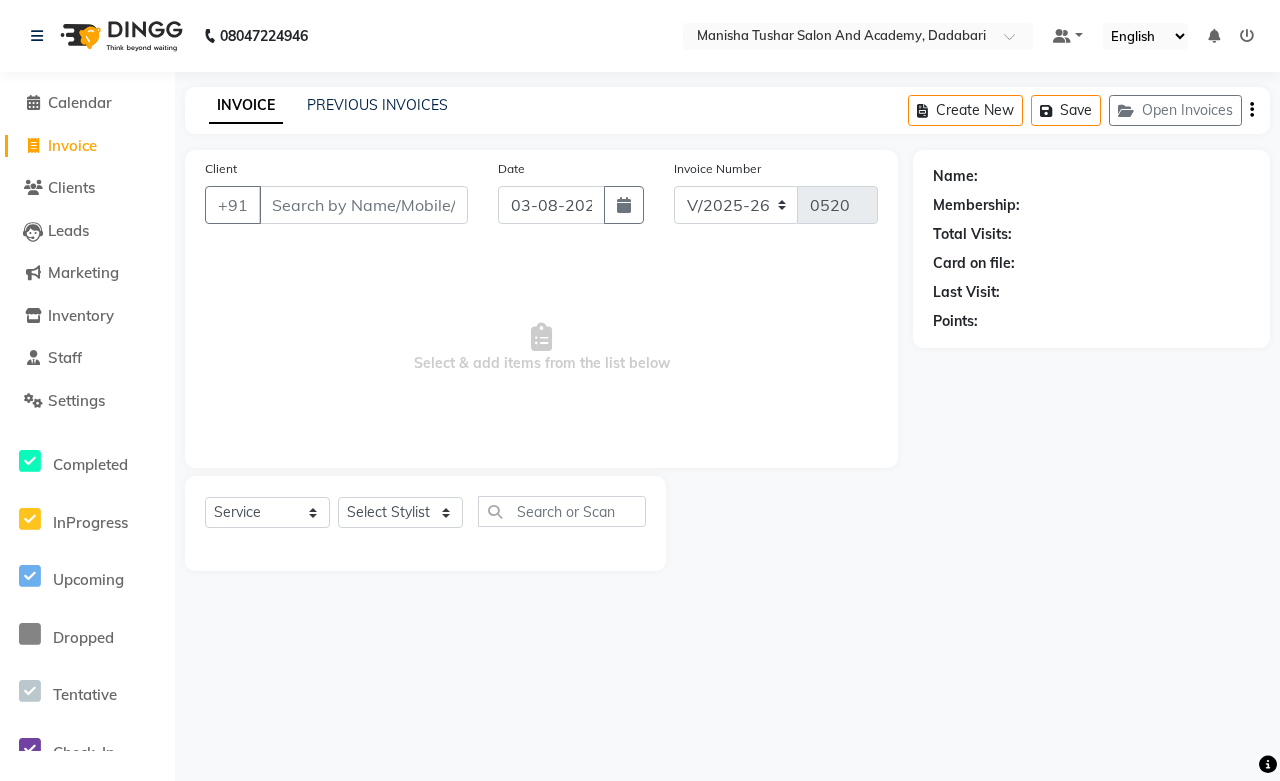 click on "Client" at bounding box center [363, 205] 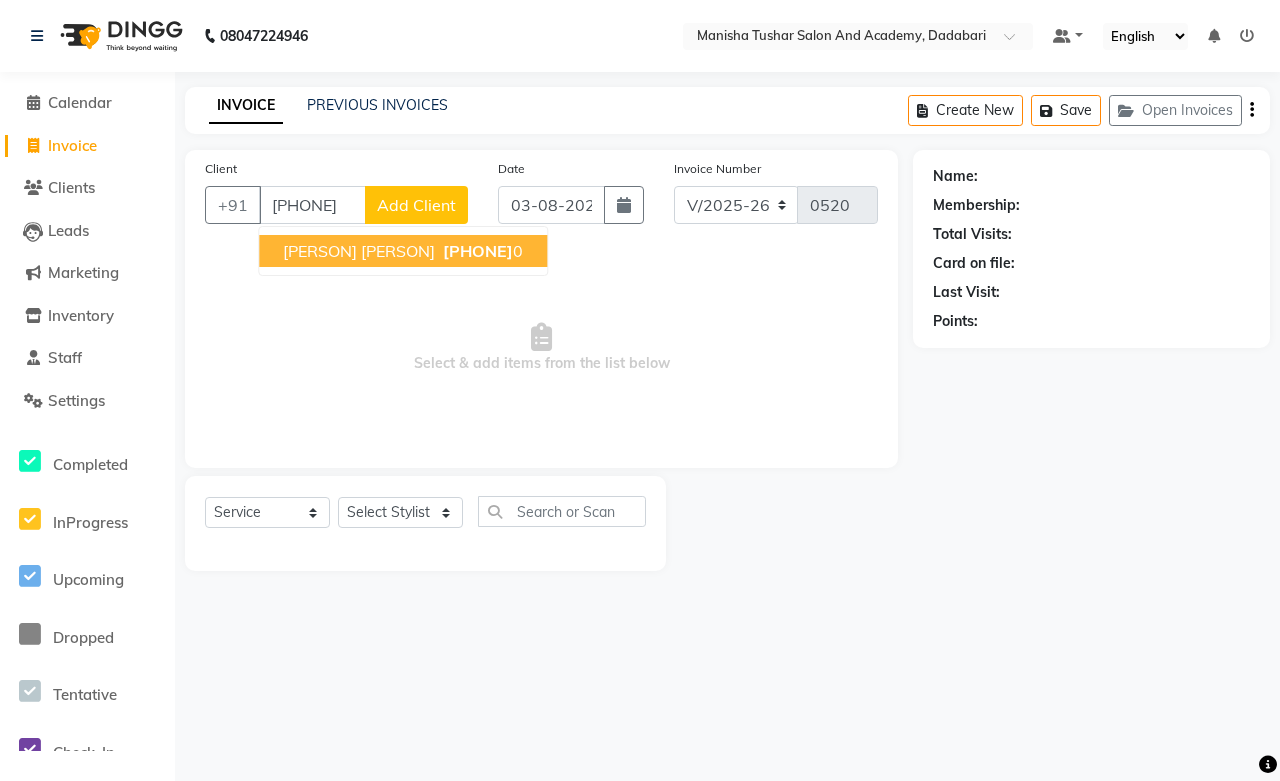 type on "[PHONE]" 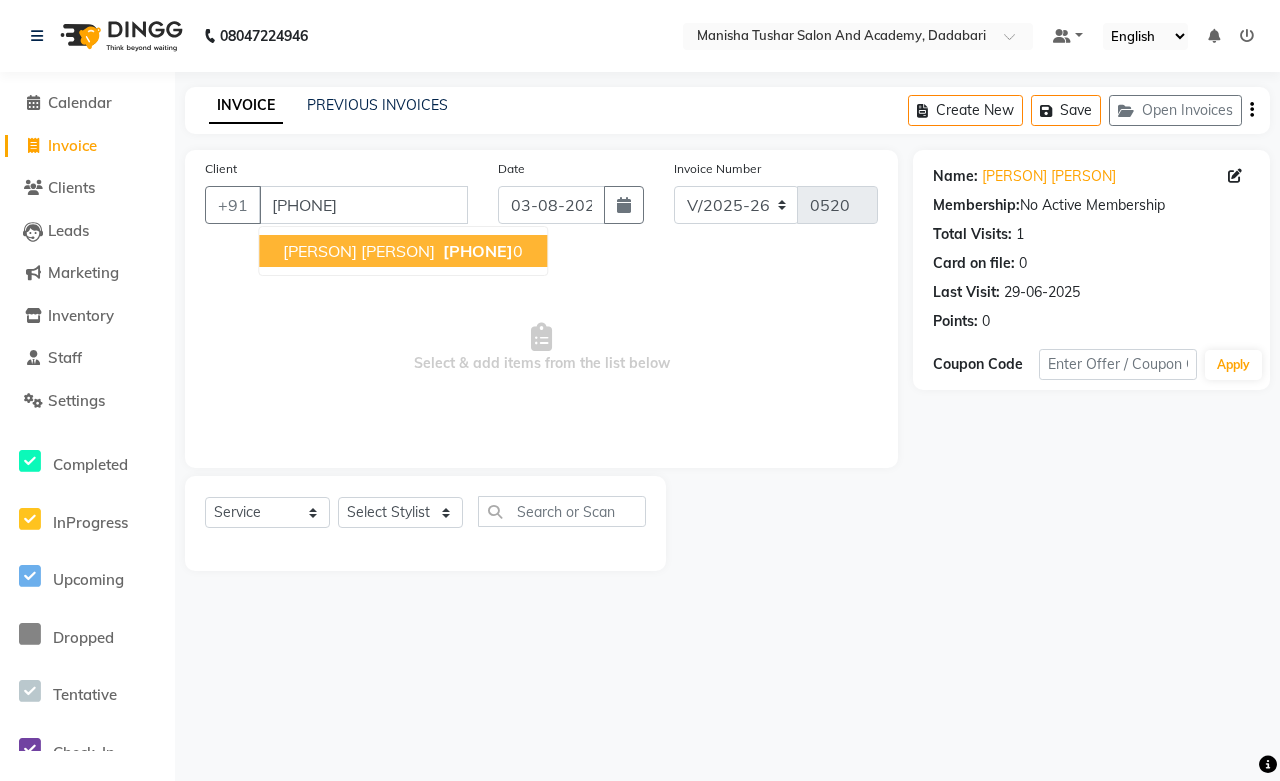 click on "[PERSON] [PERSON]" at bounding box center (359, 251) 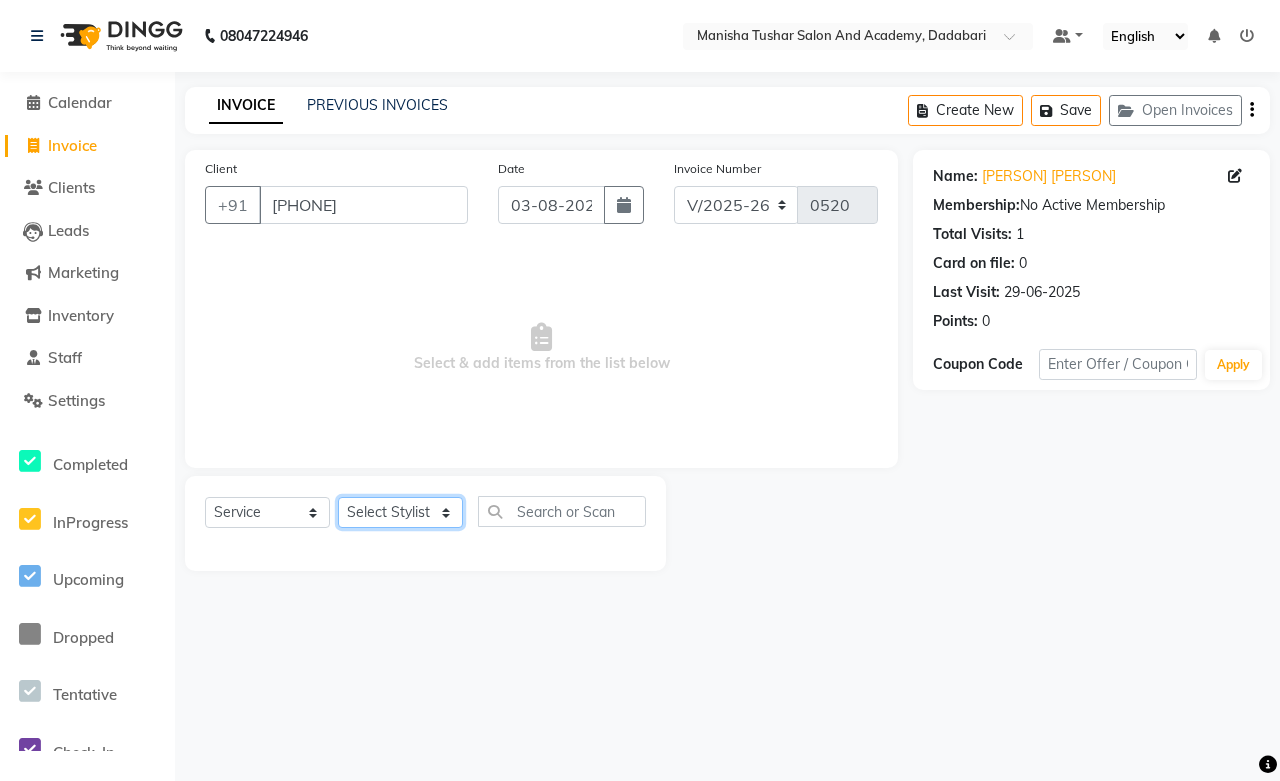 click on "Select Stylist [FIRST] [LAST] [FIRST] [LAST] [FIRST] [LAST] [FIRST] [LAST] [FIRST] [LAST] [FIRST] [LAST] MANISHA [FIRST] [LAST] [FIRST] [LAST] [LAST] [LAST] [FIRST] [LAST] [FIRST] [LAST] [FIRST] [LAST] [FIRST] [LAST] [FIRST] [LAST] [FIRST] [LAST] [FIRST] [LAST] [FIRST] [LAST]" 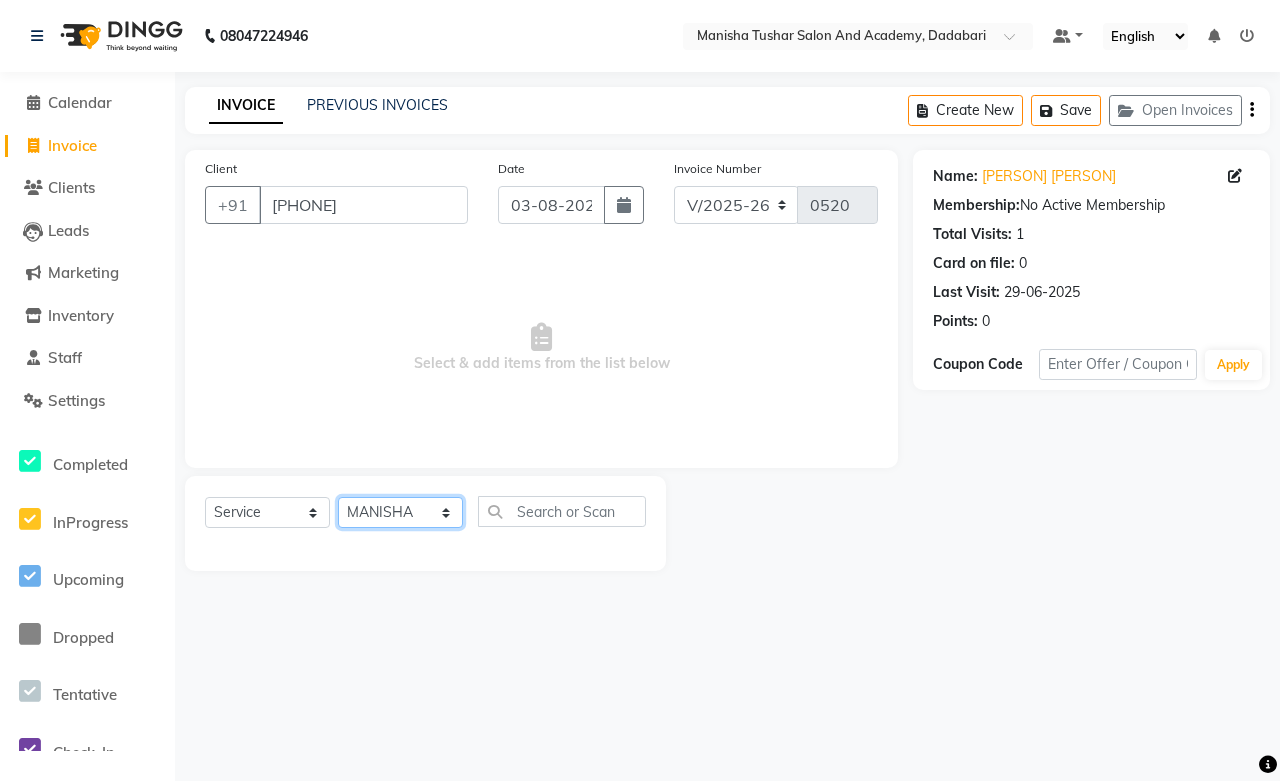 click on "Select Stylist [FIRST] [LAST] [FIRST] [LAST] [FIRST] [LAST] [FIRST] [LAST] [FIRST] [LAST] [FIRST] [LAST] MANISHA [FIRST] [LAST] [FIRST] [LAST] [LAST] [LAST] [FIRST] [LAST] [FIRST] [LAST] [FIRST] [LAST] [FIRST] [LAST] [FIRST] [LAST] [FIRST] [LAST] [FIRST] [LAST] [FIRST] [LAST]" 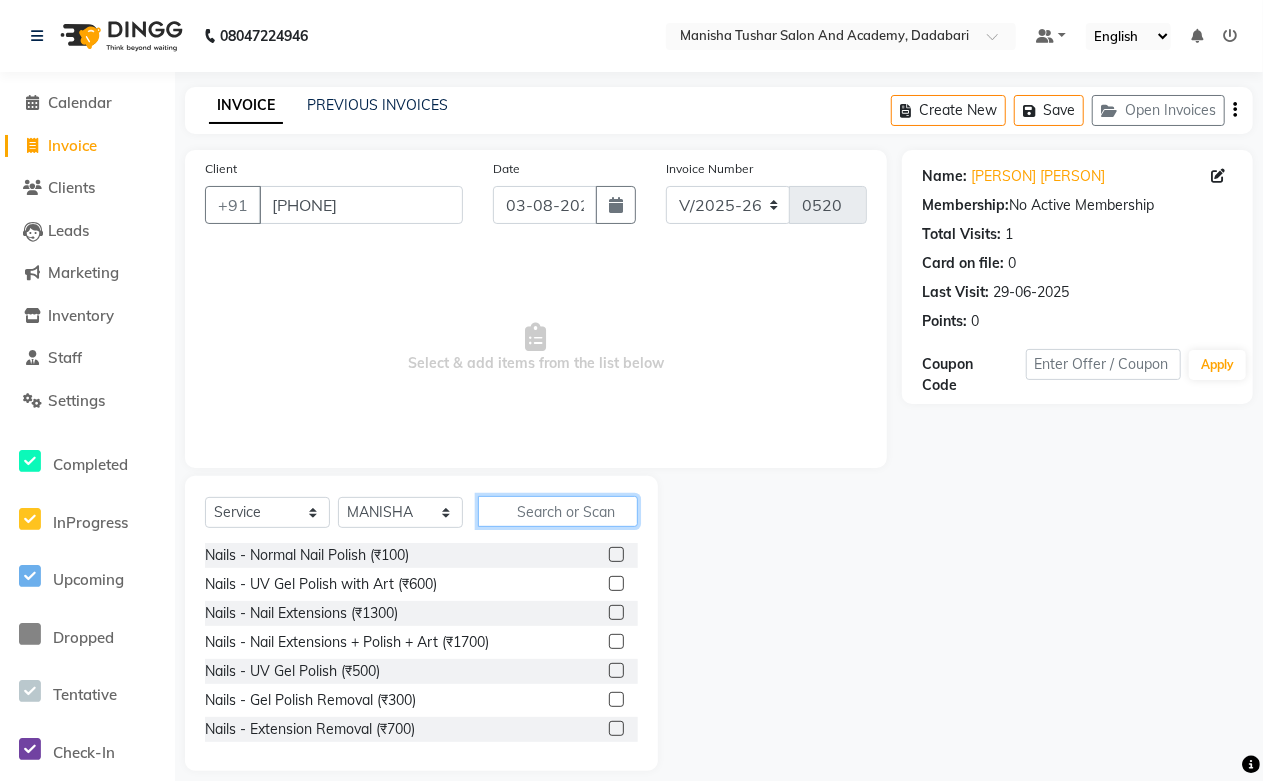 click 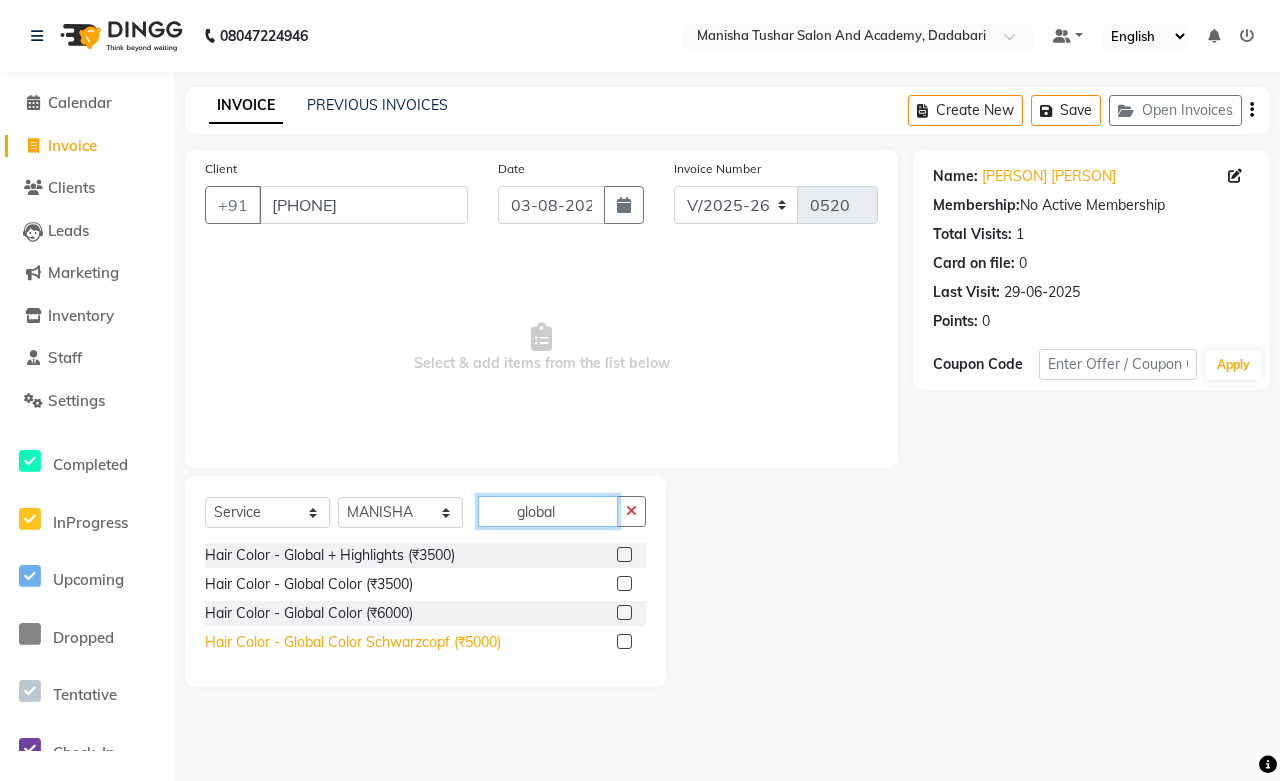 type on "global" 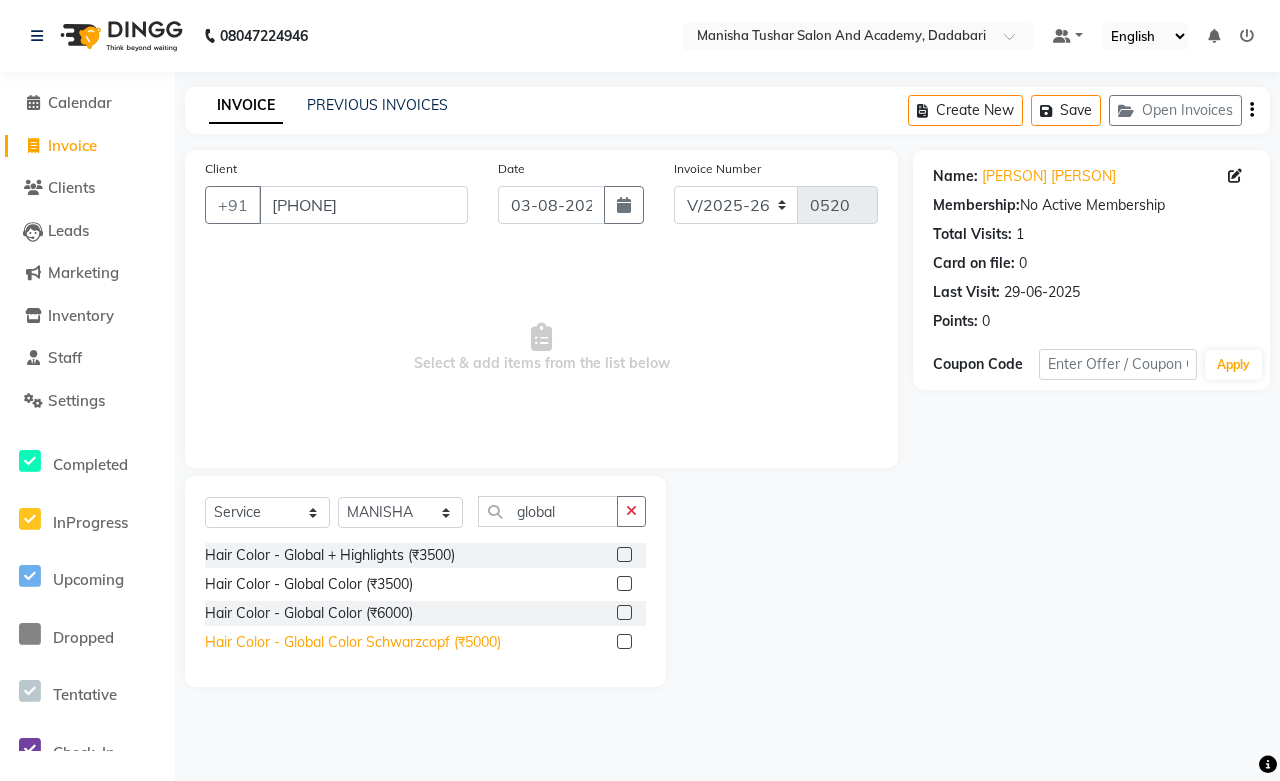 click on "Hair Color - Global Color Schwarzcopf  (₹5000)" 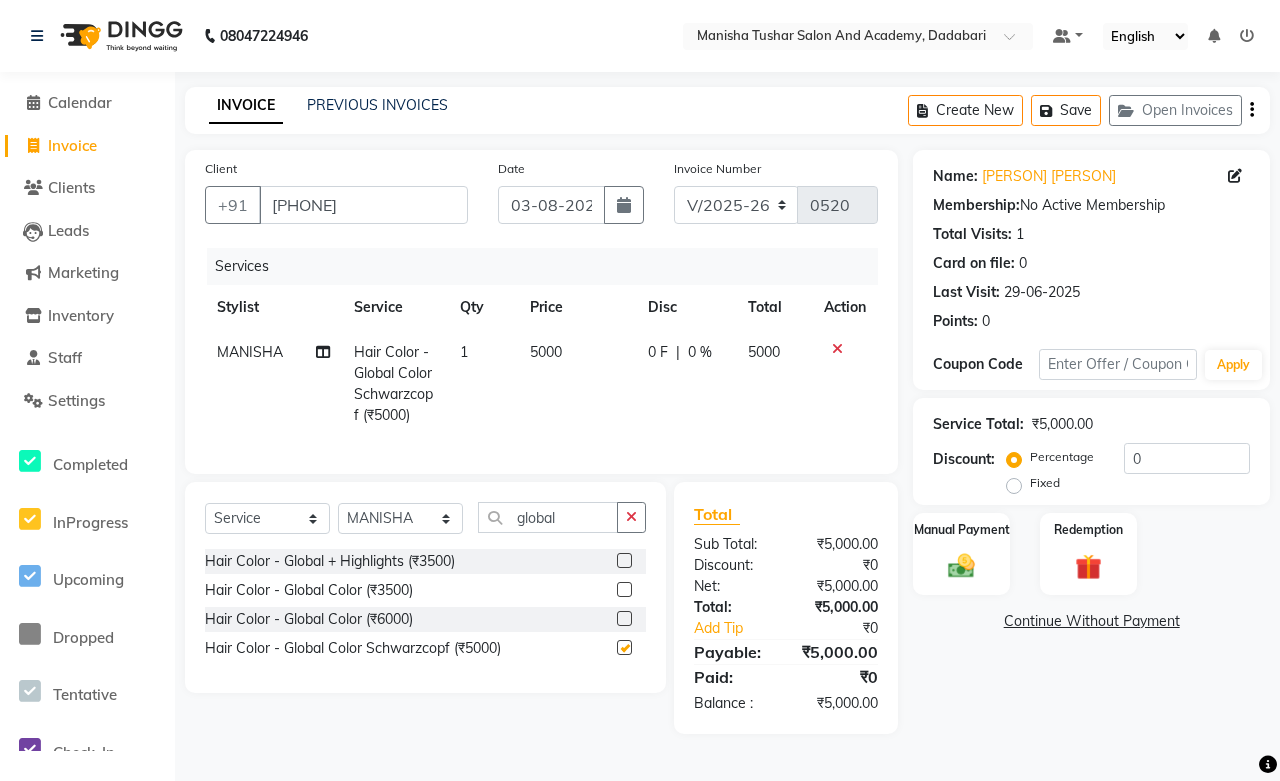 checkbox on "false" 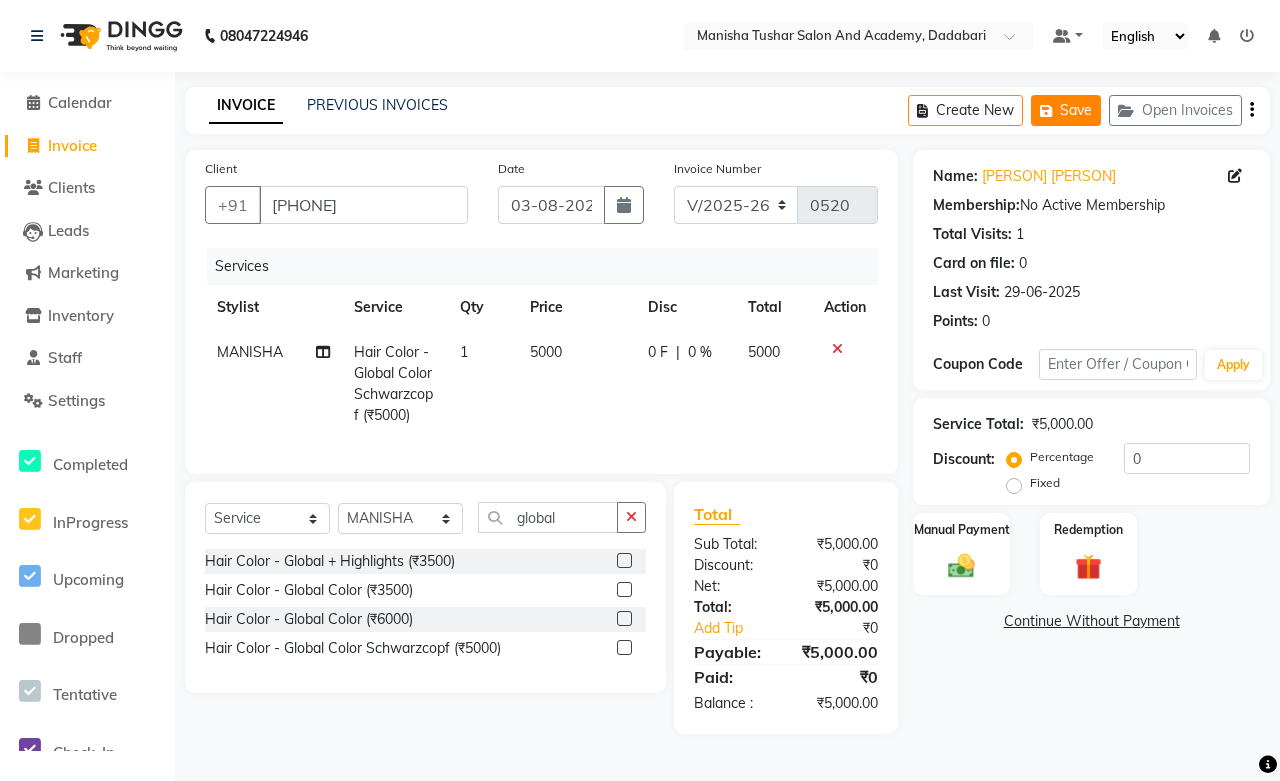 click on "Save" 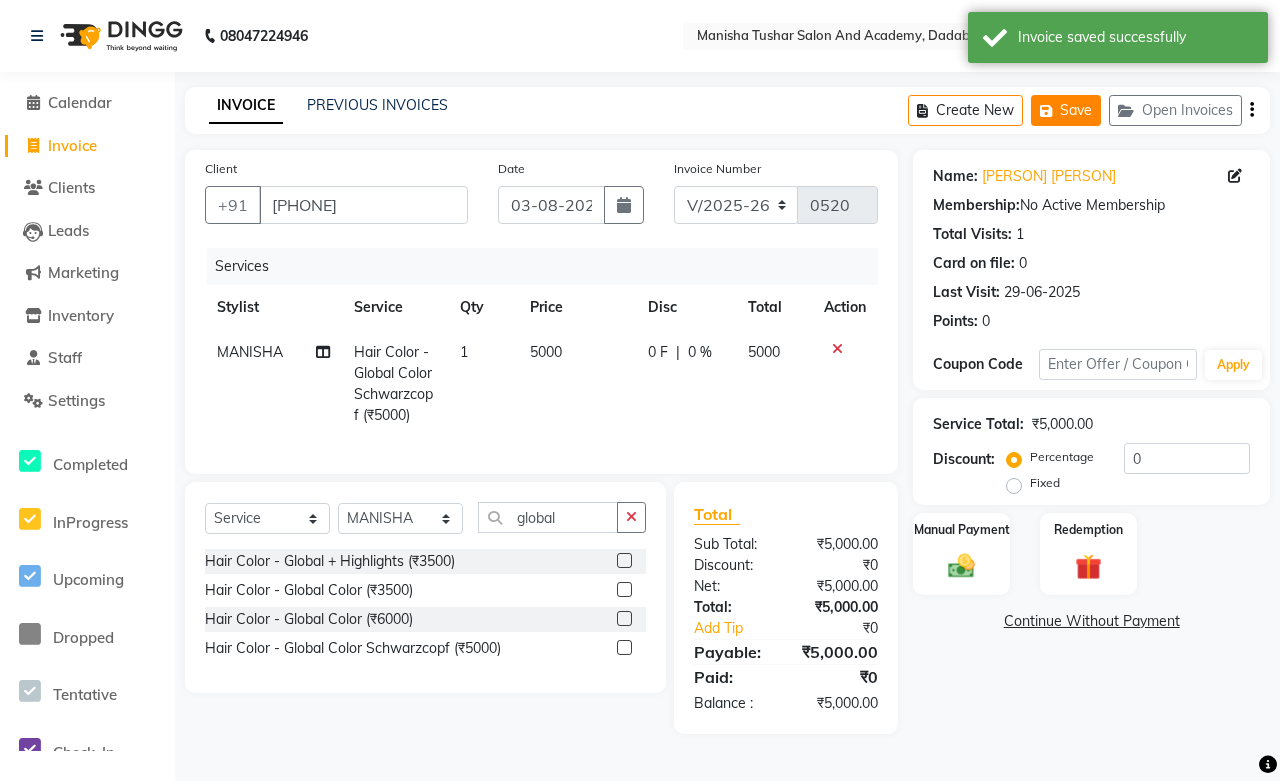 click on "Save" 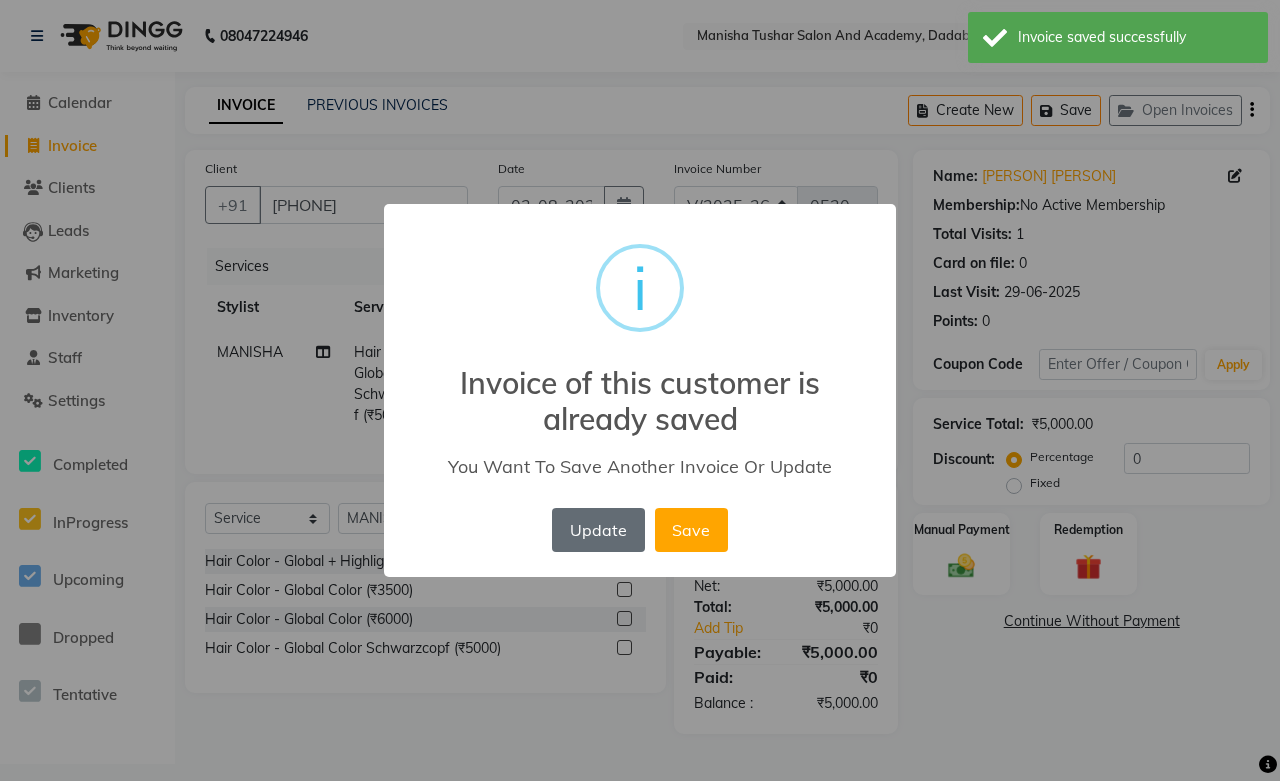 click on "Update" at bounding box center [598, 530] 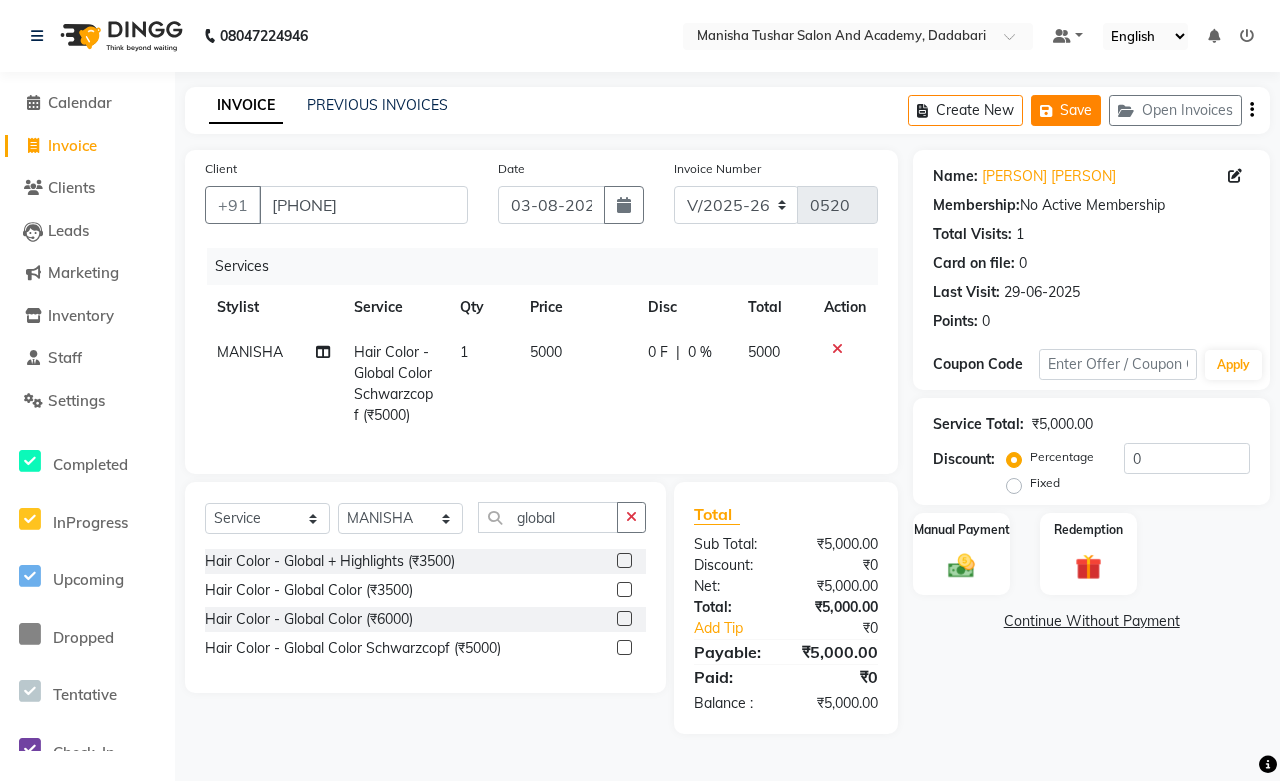 click on "Save" 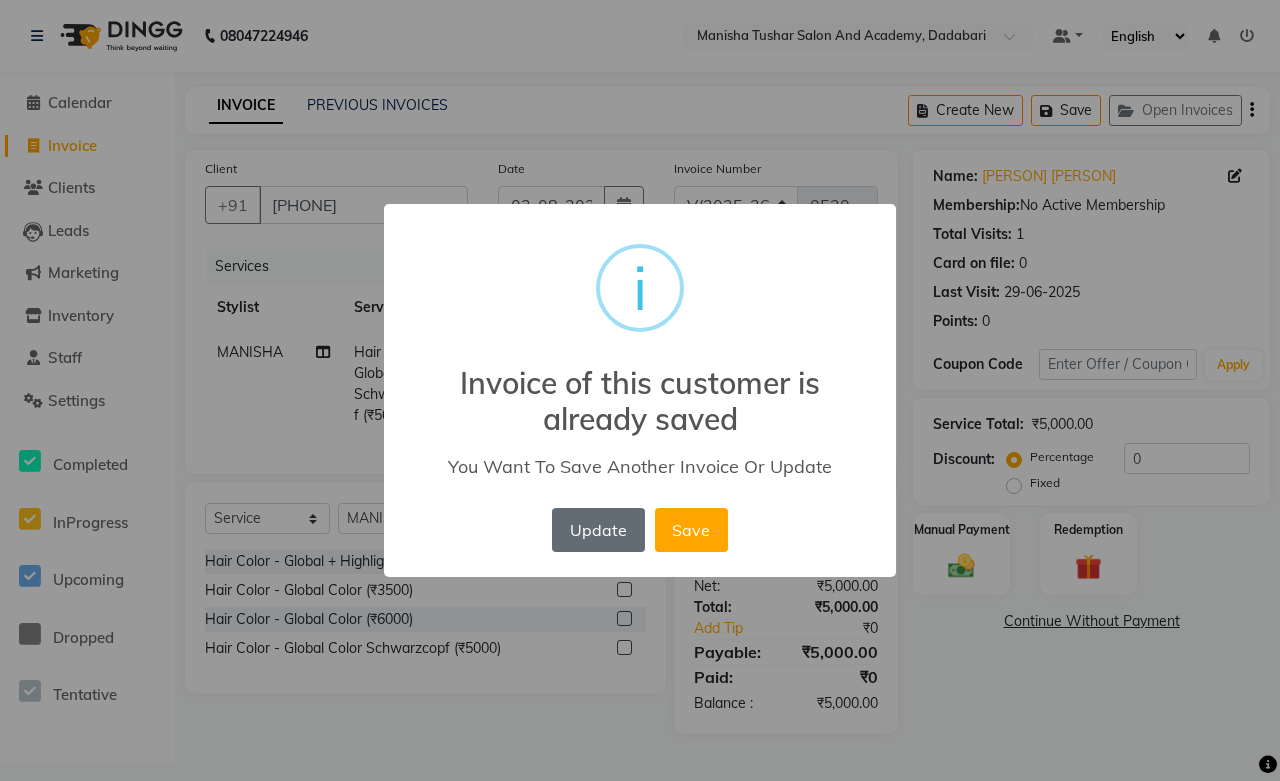 click on "Update" at bounding box center [598, 530] 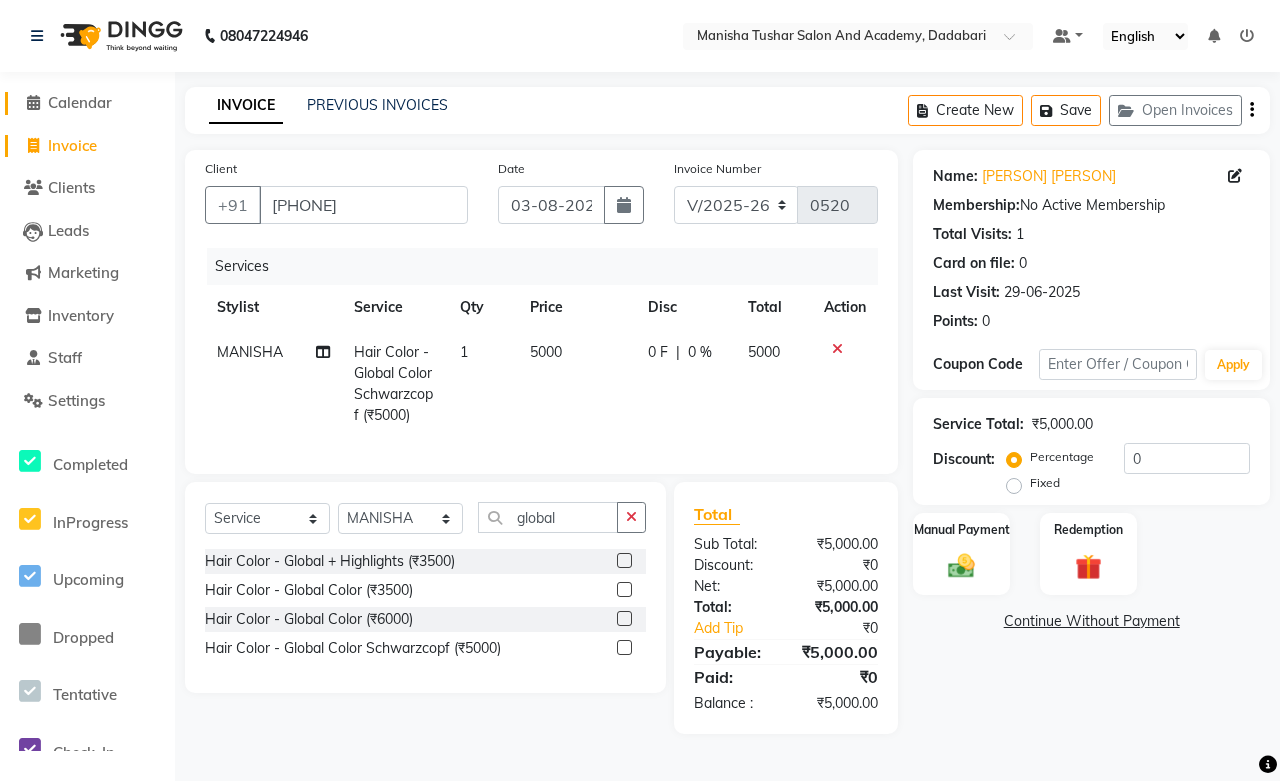 click on "Calendar" 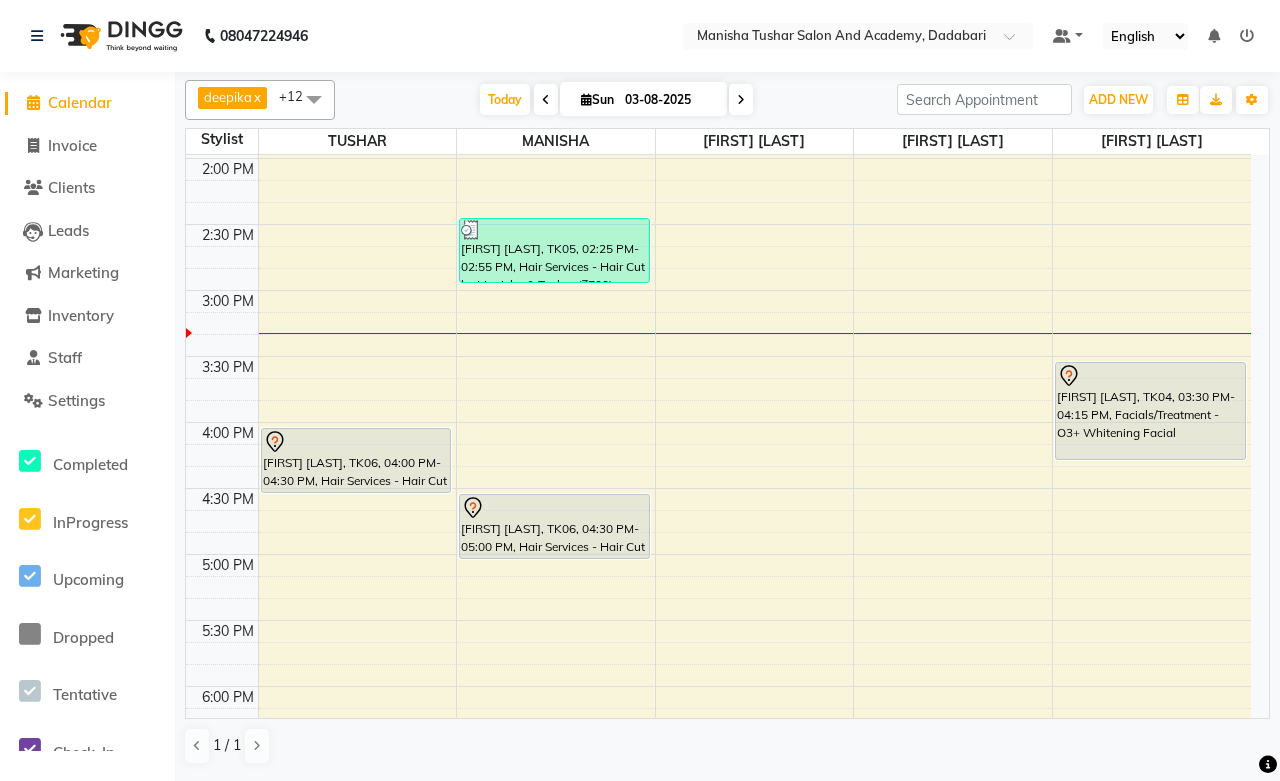 scroll, scrollTop: 1000, scrollLeft: 0, axis: vertical 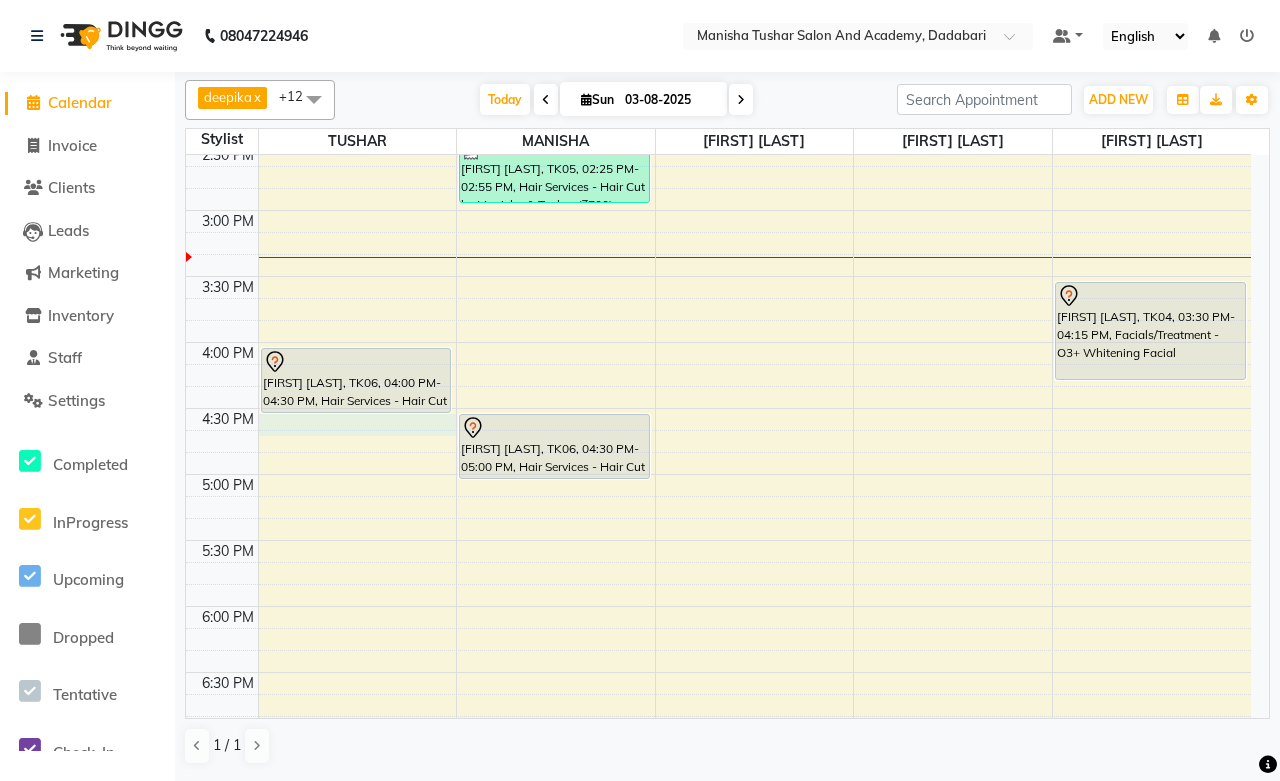 click on "7:00 AM 7:30 AM 8:00 AM 8:30 AM 9:00 AM 9:30 AM 10:00 AM 10:30 AM 11:00 AM 11:30 AM 12:00 PM 12:30 PM 1:00 PM 1:30 PM 2:00 PM 2:30 PM 3:00 PM 3:30 PM 4:00 PM 4:30 PM 5:00 PM 5:30 PM 6:00 PM 6:30 PM 7:00 PM 7:30 PM 8:00 PM 8:30 PM 9:00 PM 9:30 PM 10:00 PM 10:30 PM 11:00 PM 11:30 PM     [FIRST] [LAST], TK02, 12:45 PM-01:15 PM, Hair Services - Hair Cut by [LAST] & Tushar     [FIRST] [LAST], TK01, 01:00 PM-01:30 PM, Hair Services - Hair Cut by [LAST] & Tushar             [FIRST] [LAST], TK06, 04:00 PM-04:30 PM, Hair Services - Hair Cut by [LAST] & Tushar     [FIRST] [LAST], TK03, 12:55 PM-01:40 PM, Hair Color - Global Color Schwarzcopf  (₹5000)     [FIRST] [LAST], TK05, 02:25 PM-02:55 PM, Hair Services - Hair Cut by [LAST] & Tushar (₹700)             [FIRST] [LAST], TK06, 04:30 PM-05:00 PM, Hair Services - Hair Cut by [LAST] & Tushar             [FIRST] [LAST], TK04, 03:30 PM-04:15 PM, Facials/Treatment - O3+ Whitening Facial" at bounding box center [718, 276] 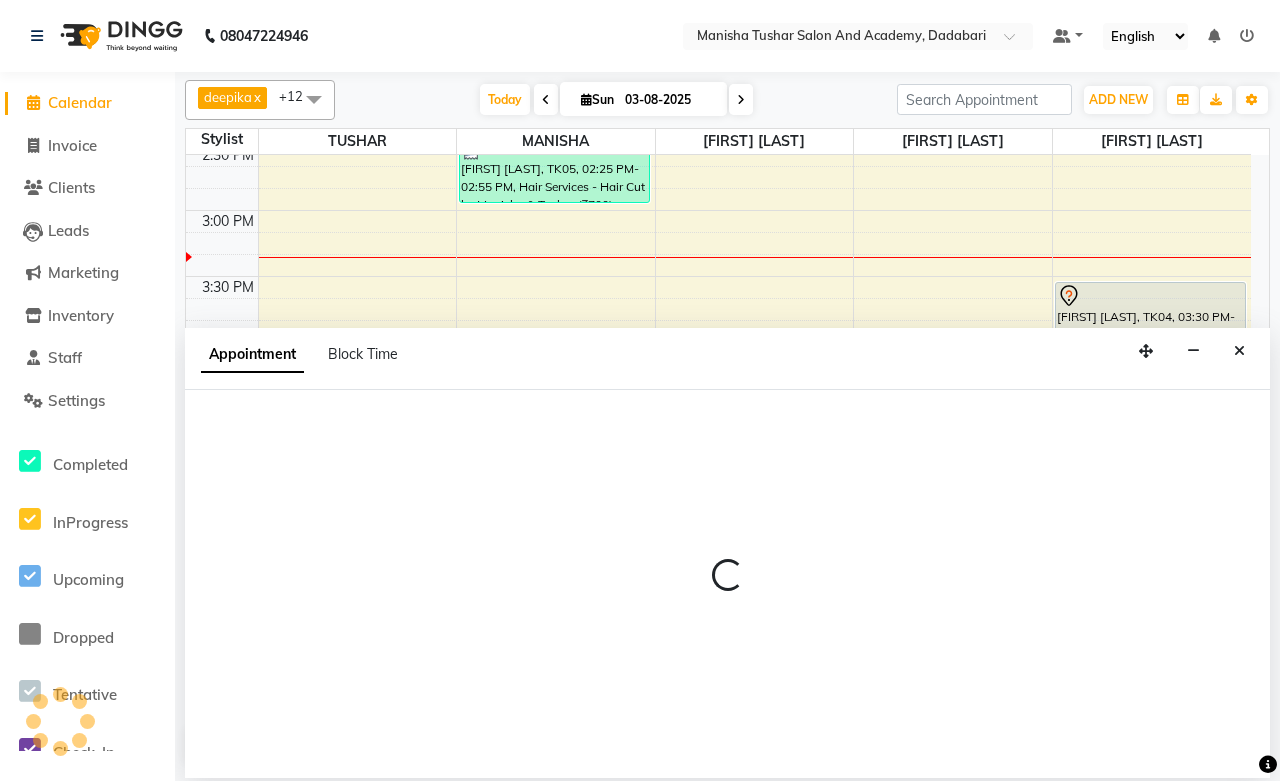 select on "49047" 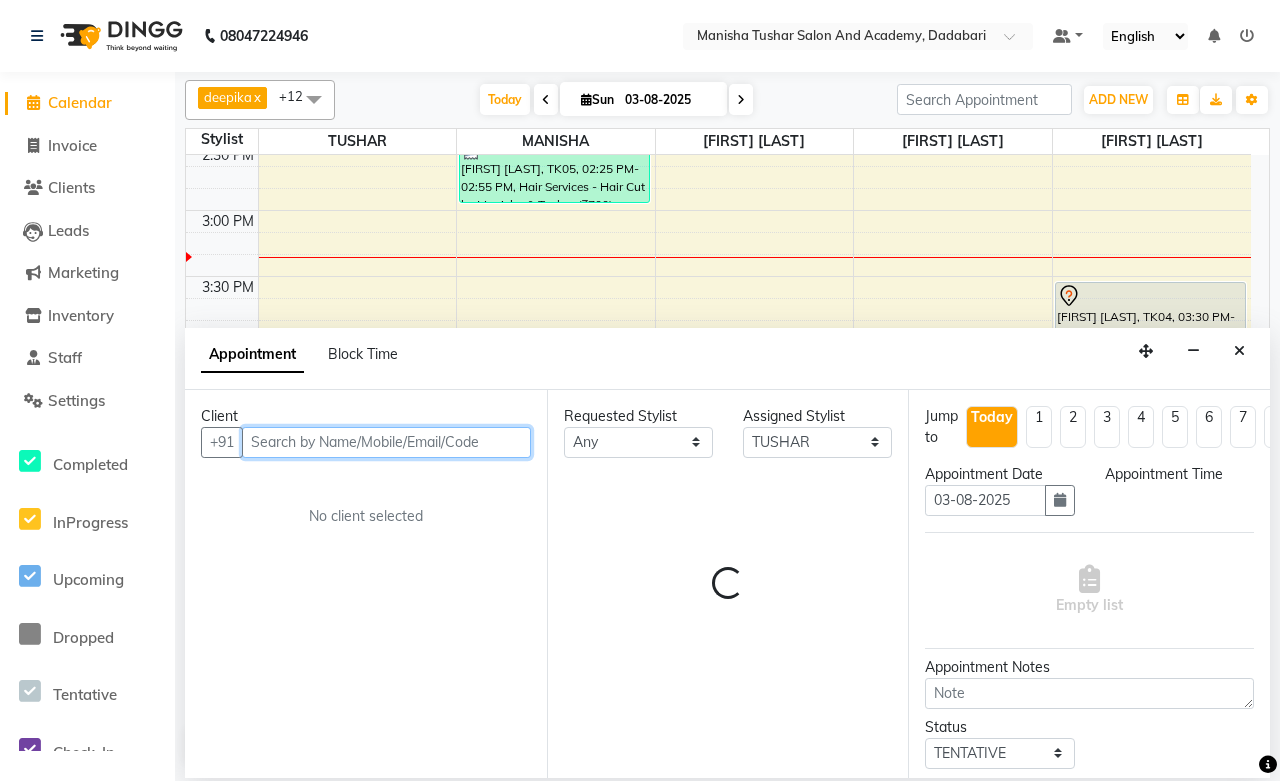 type on "7" 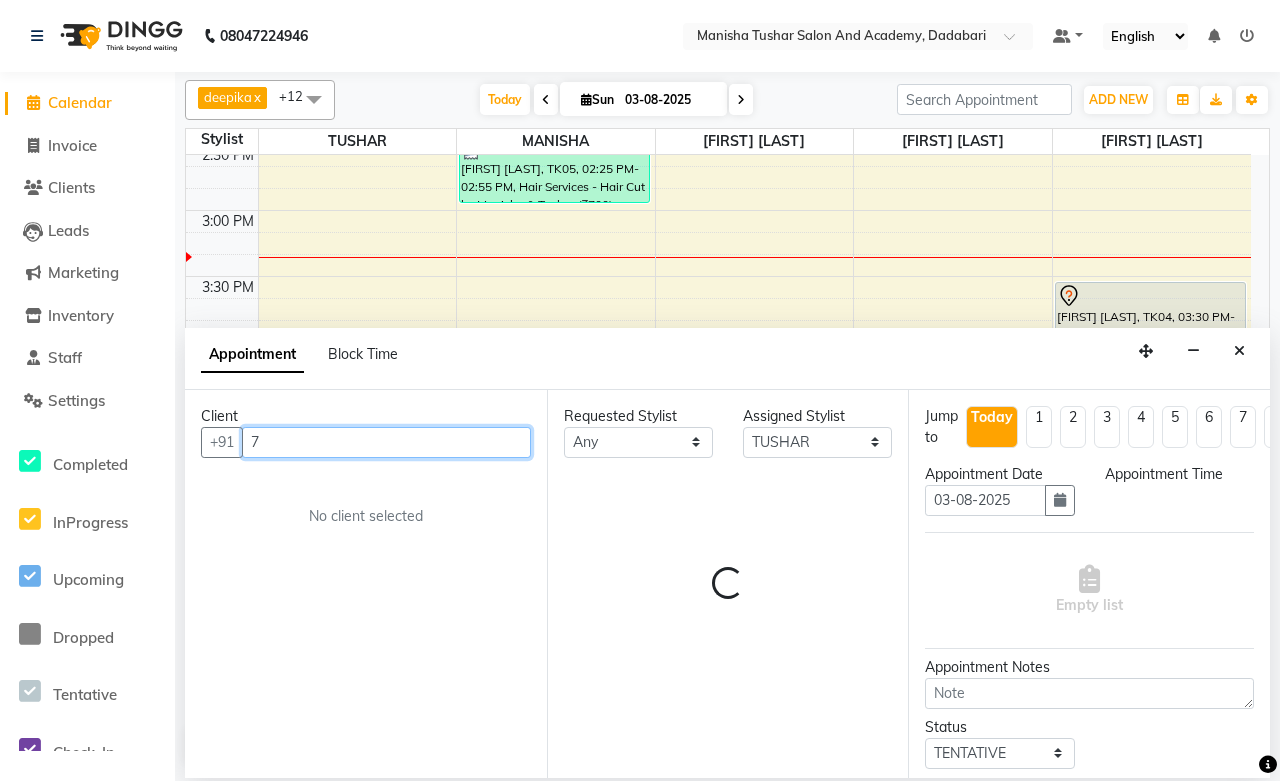 select on "990" 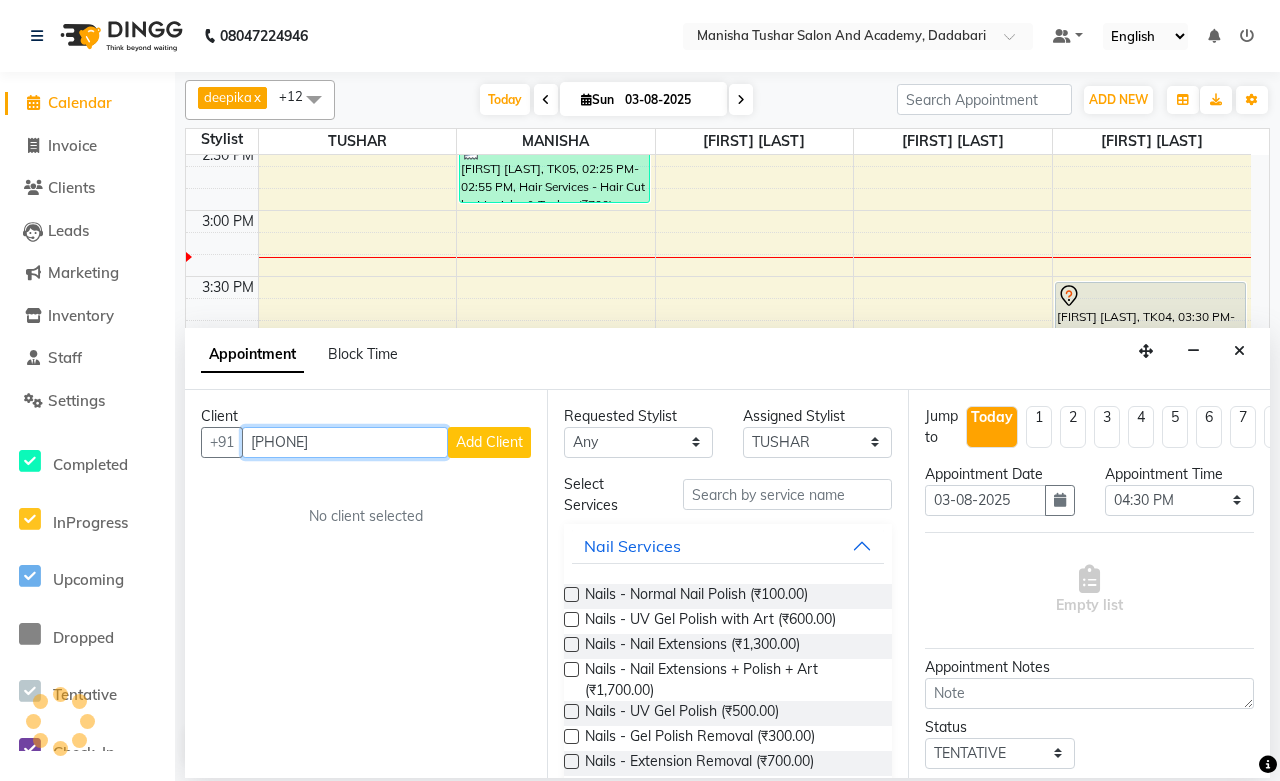 click on "[PHONE]" at bounding box center (345, 442) 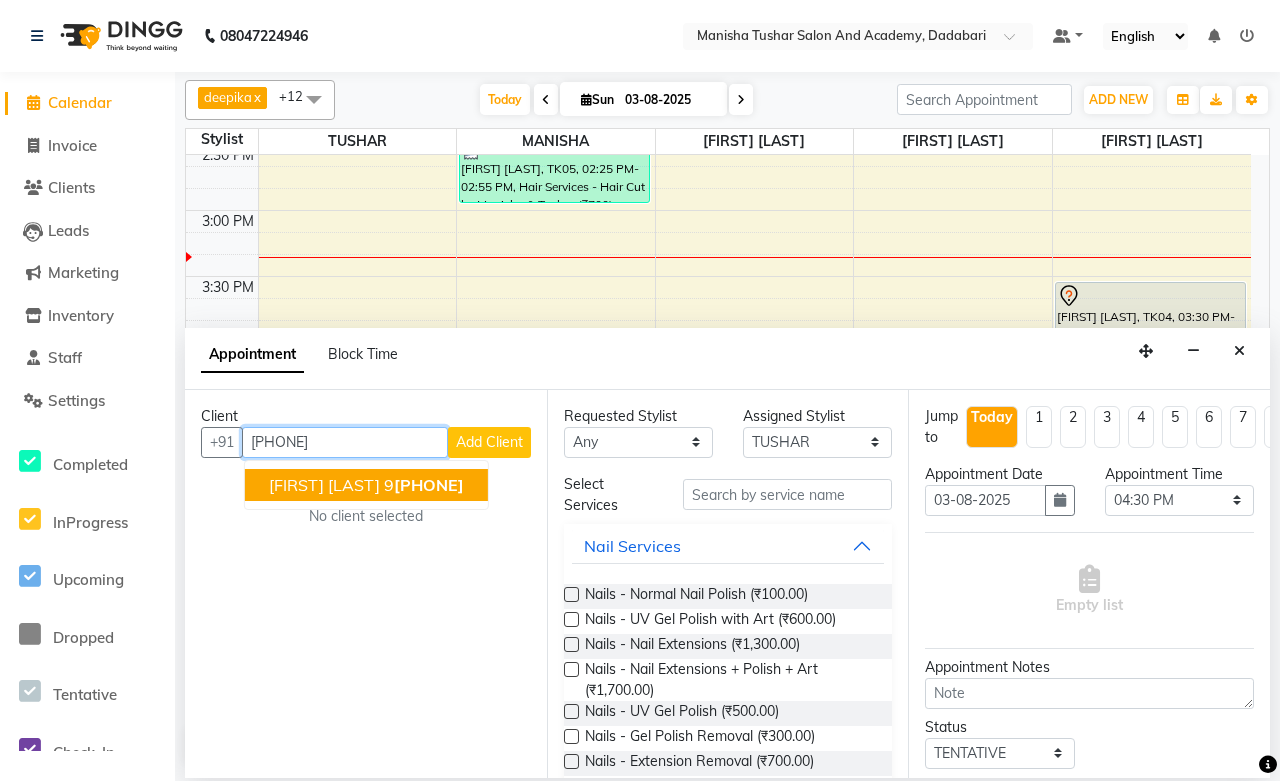 click on "[PHONE]" at bounding box center [345, 442] 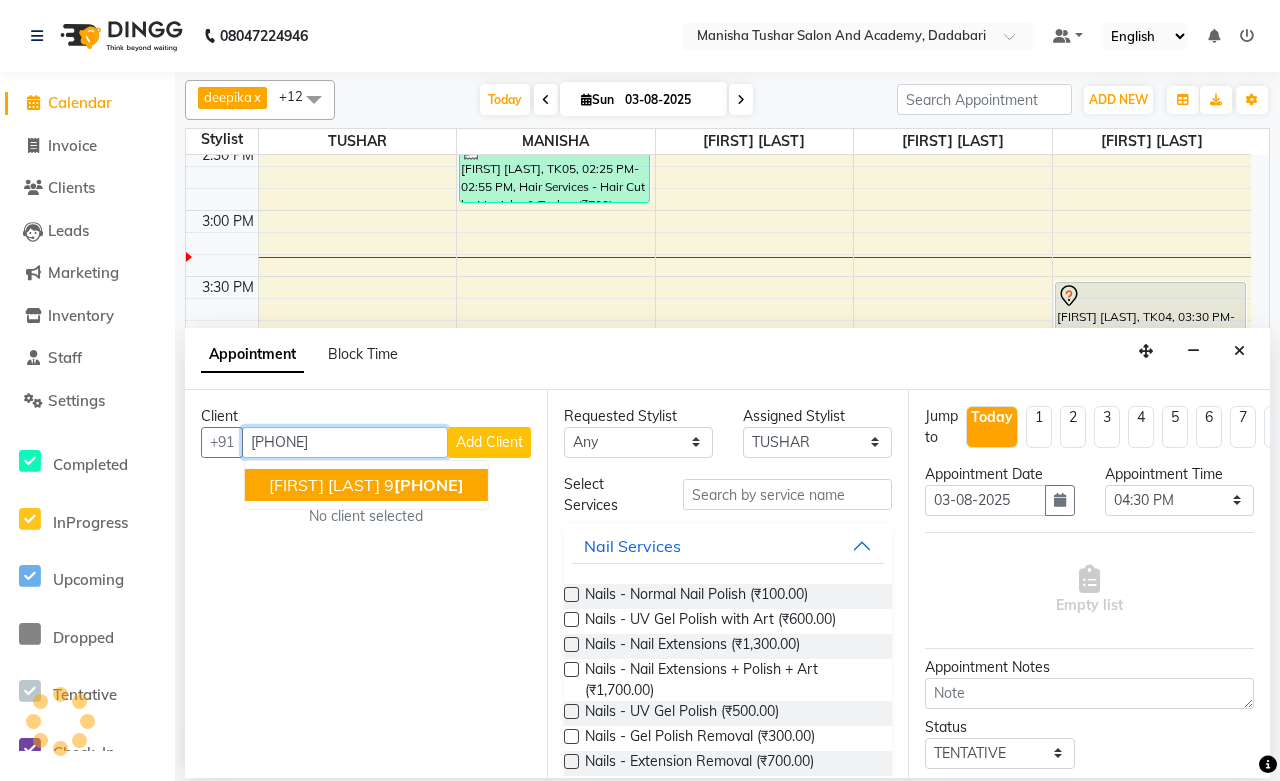 click on "[FIRST] [LAST]" at bounding box center [324, 485] 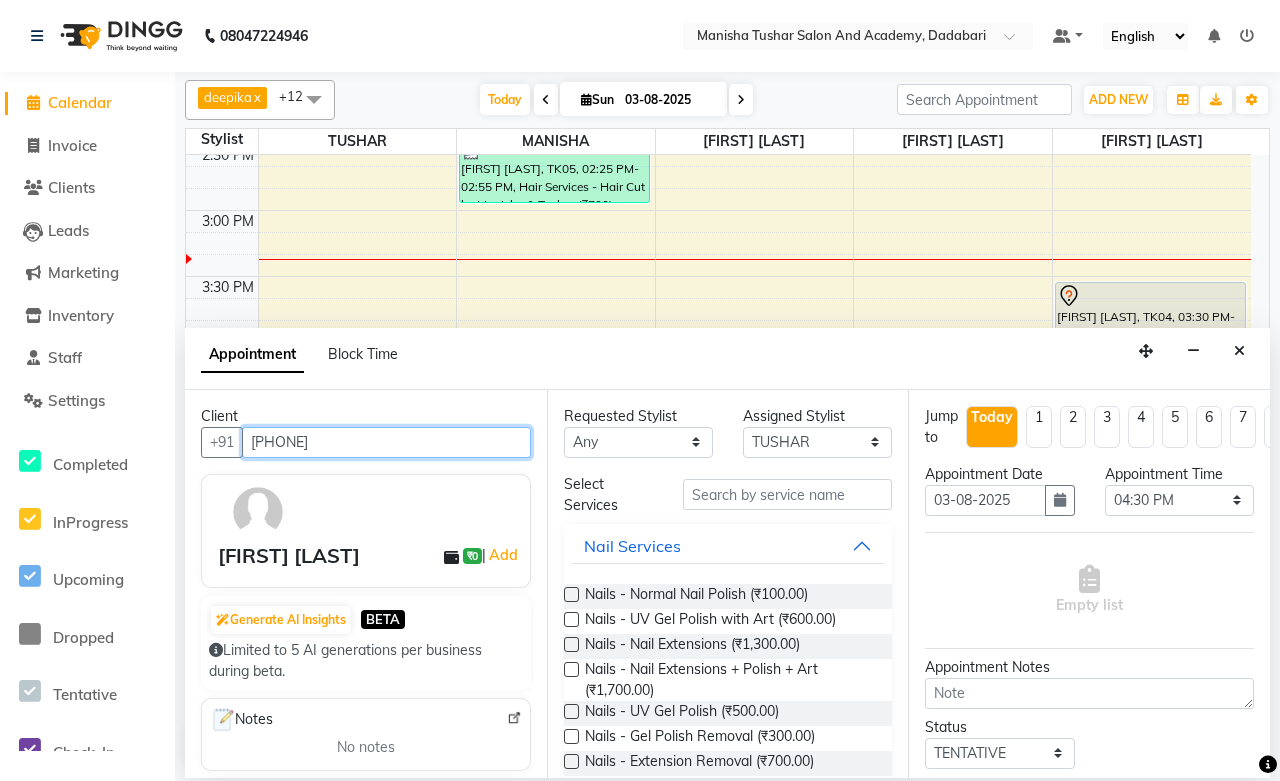 click on "[PHONE]" at bounding box center [386, 442] 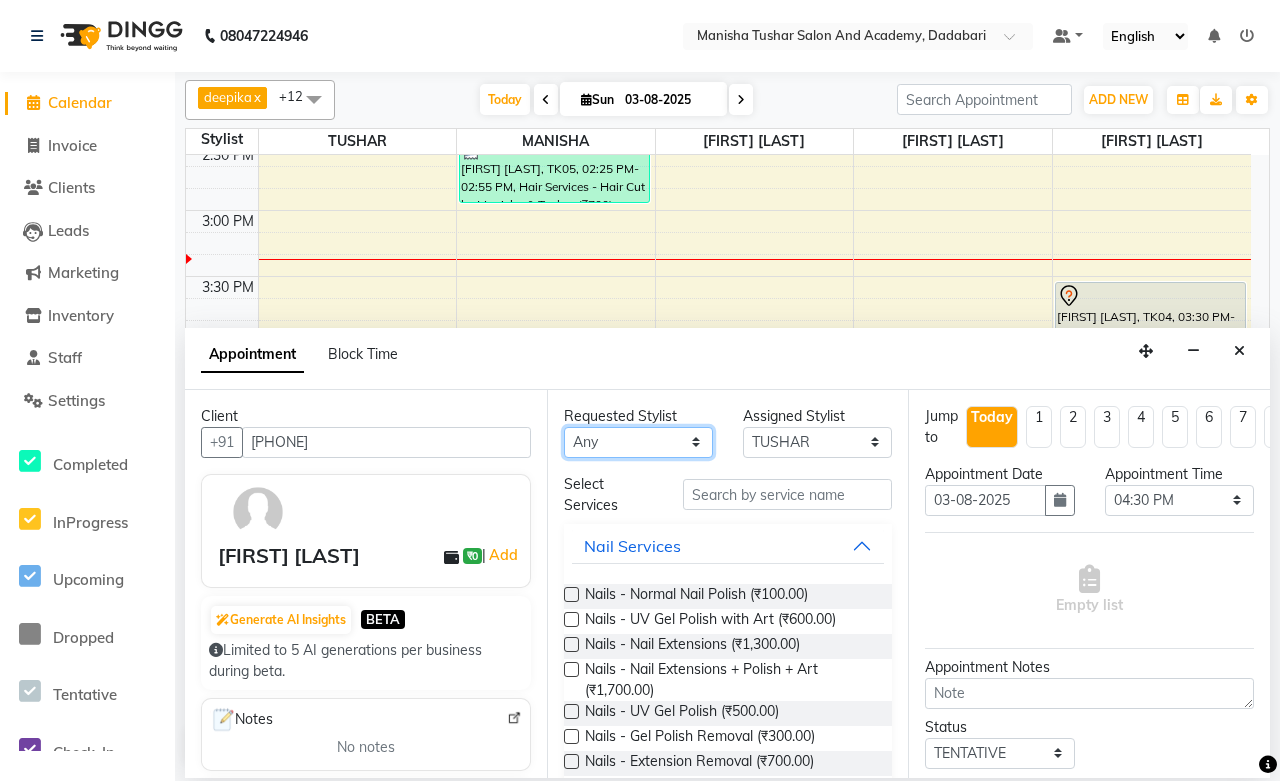 click on "Any [PERSON] [PERSON] [PERSON] [PERSON] [PERSON] [PERSON] [PERSON] [PERSON] [PERSON] [PERSON] [PERSON] [PERSON]" at bounding box center [638, 442] 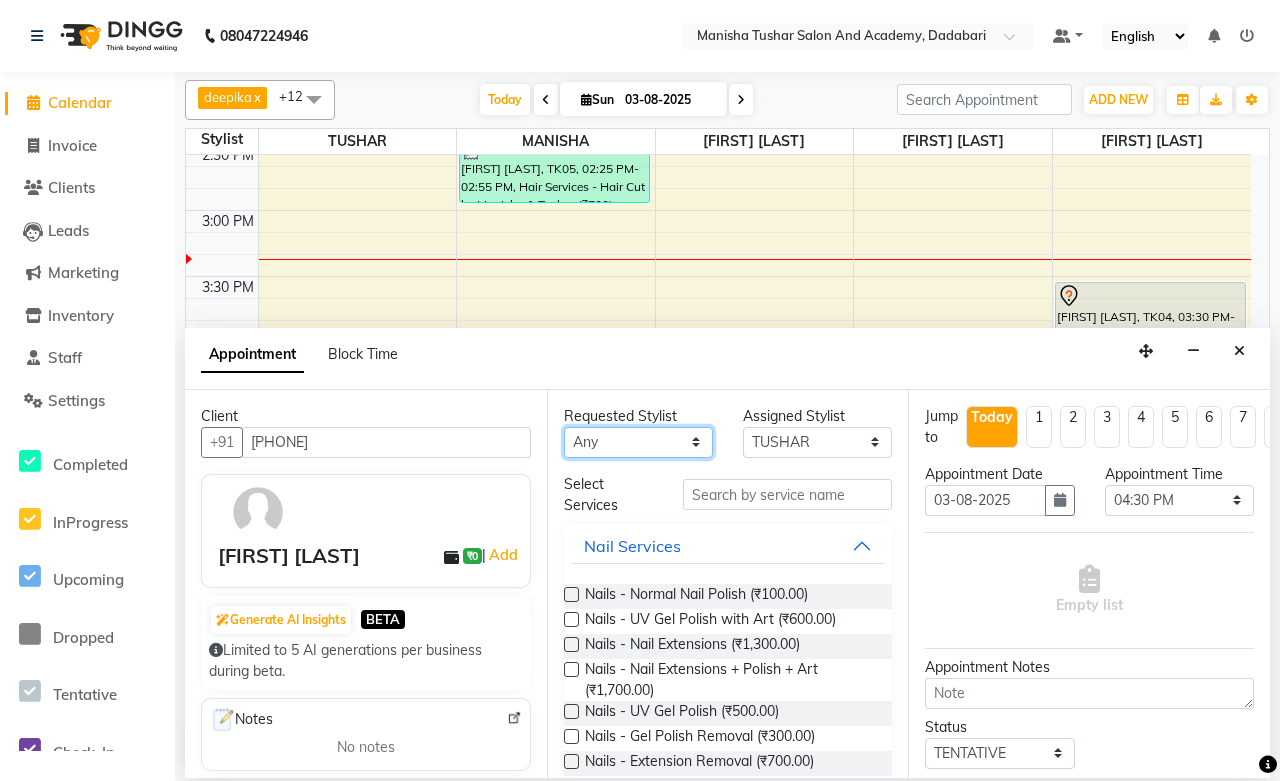 select on "49047" 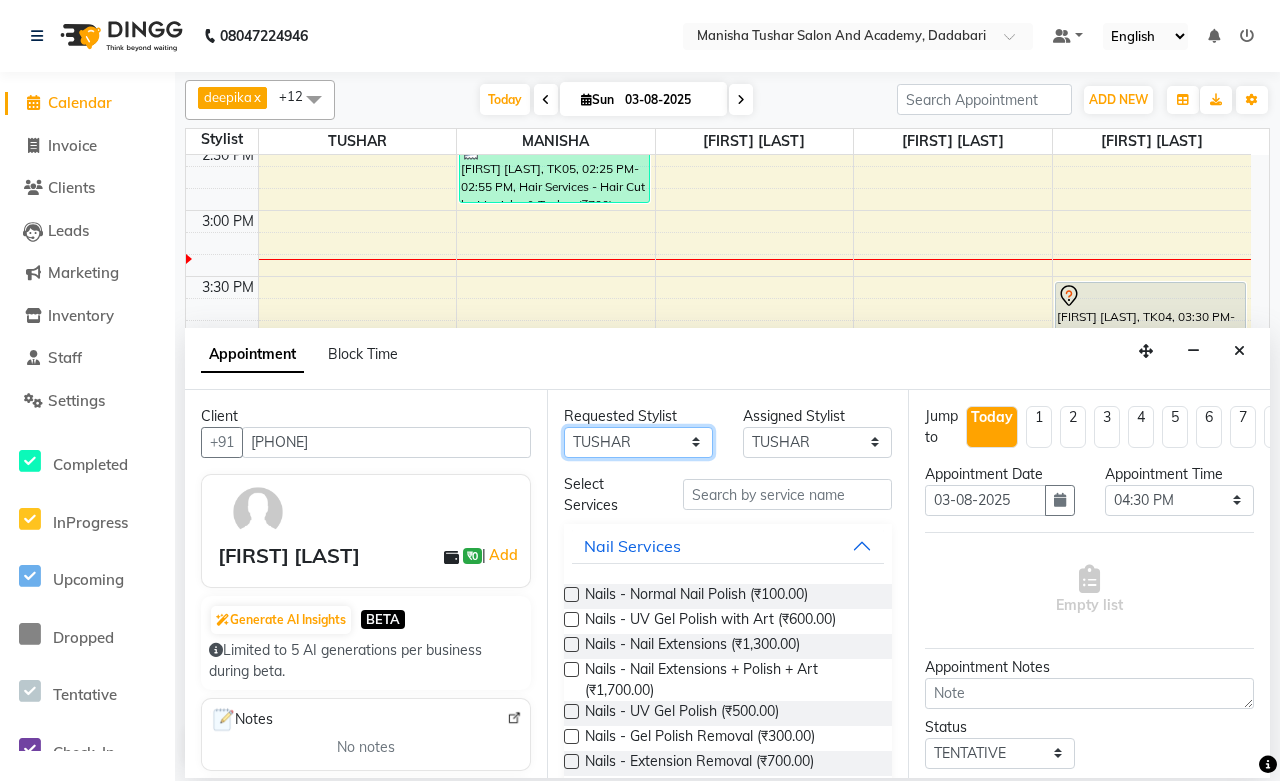 click on "Any [PERSON] [PERSON] [PERSON] [PERSON] [PERSON] [PERSON] [PERSON] [PERSON] [PERSON] [PERSON] [PERSON] [PERSON]" at bounding box center [638, 442] 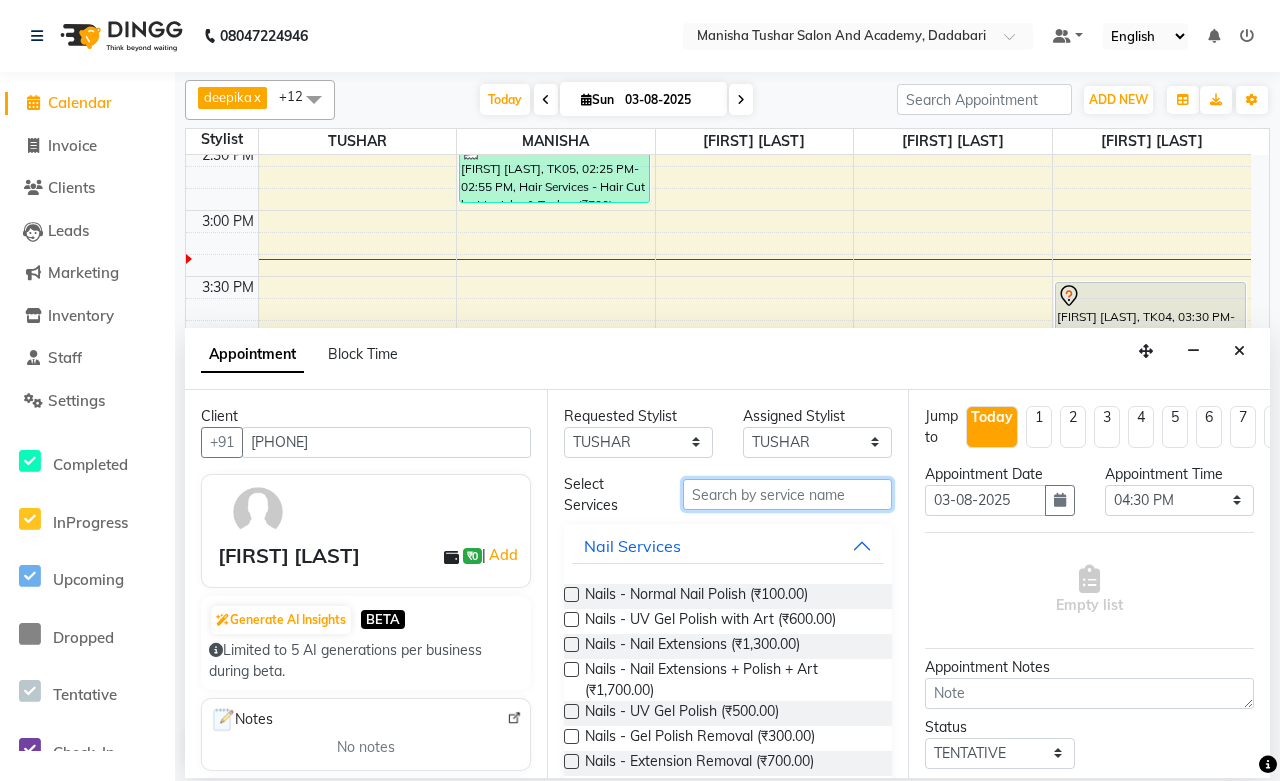 click at bounding box center (787, 494) 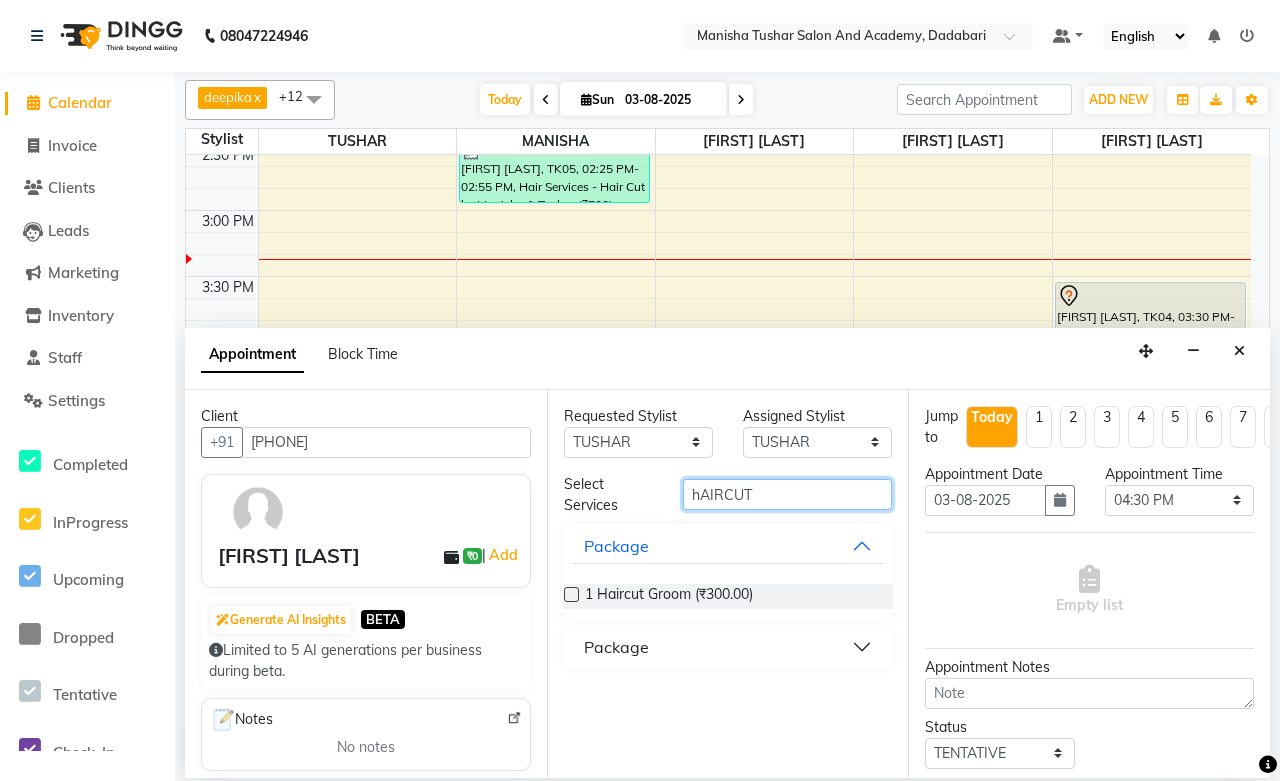 click on "hAIRCUT" at bounding box center [787, 494] 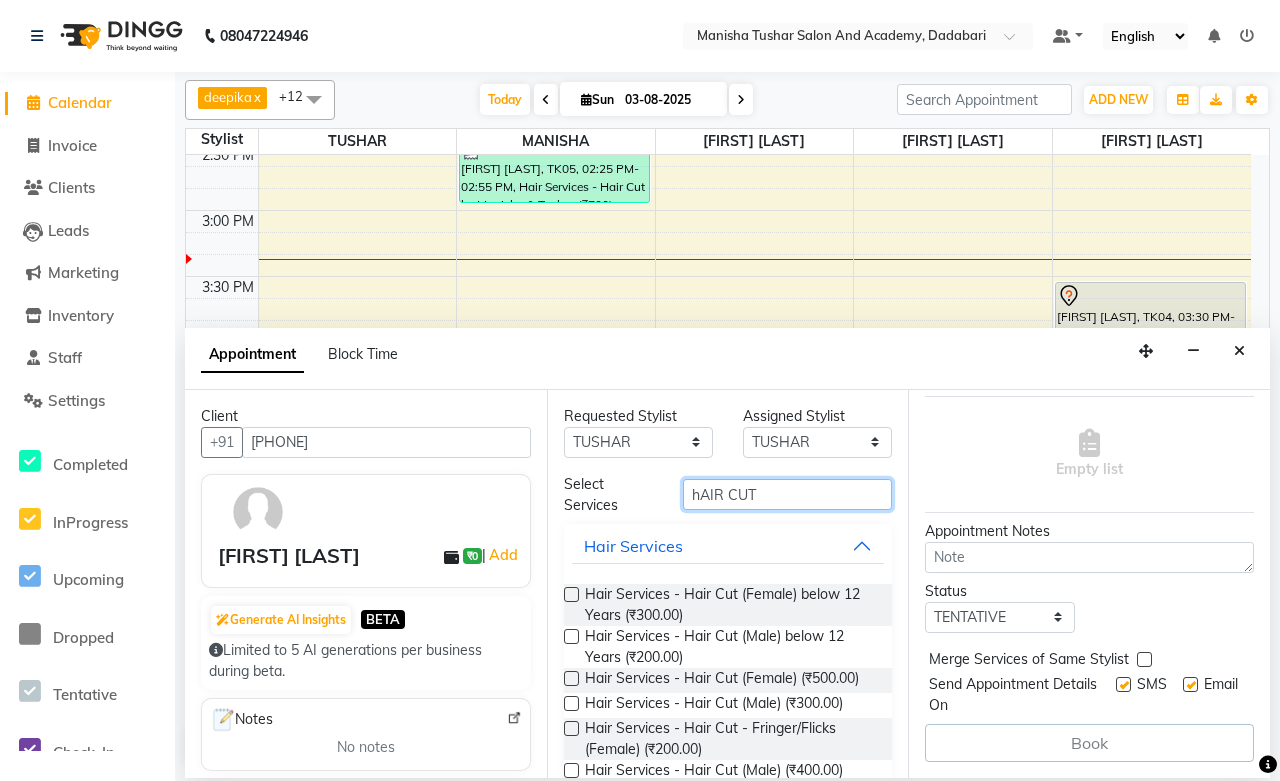 scroll, scrollTop: 153, scrollLeft: 0, axis: vertical 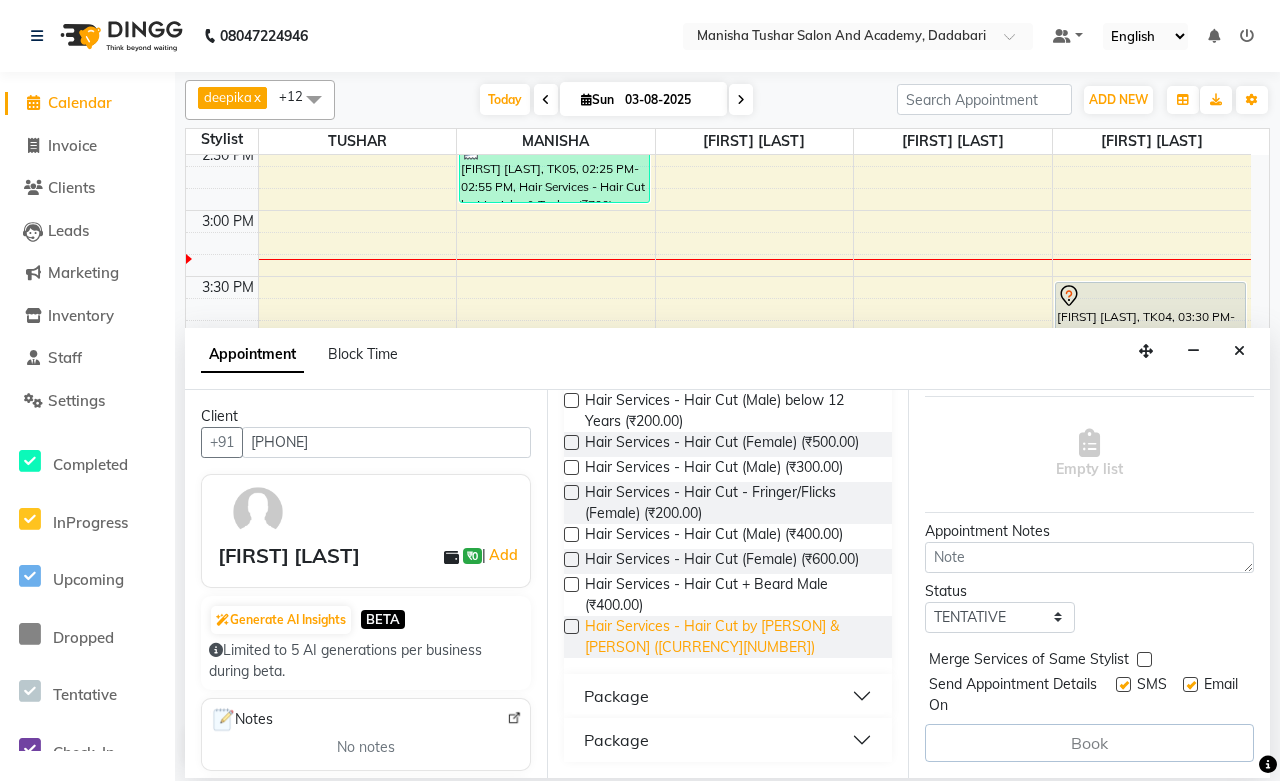type on "hAIR CUT" 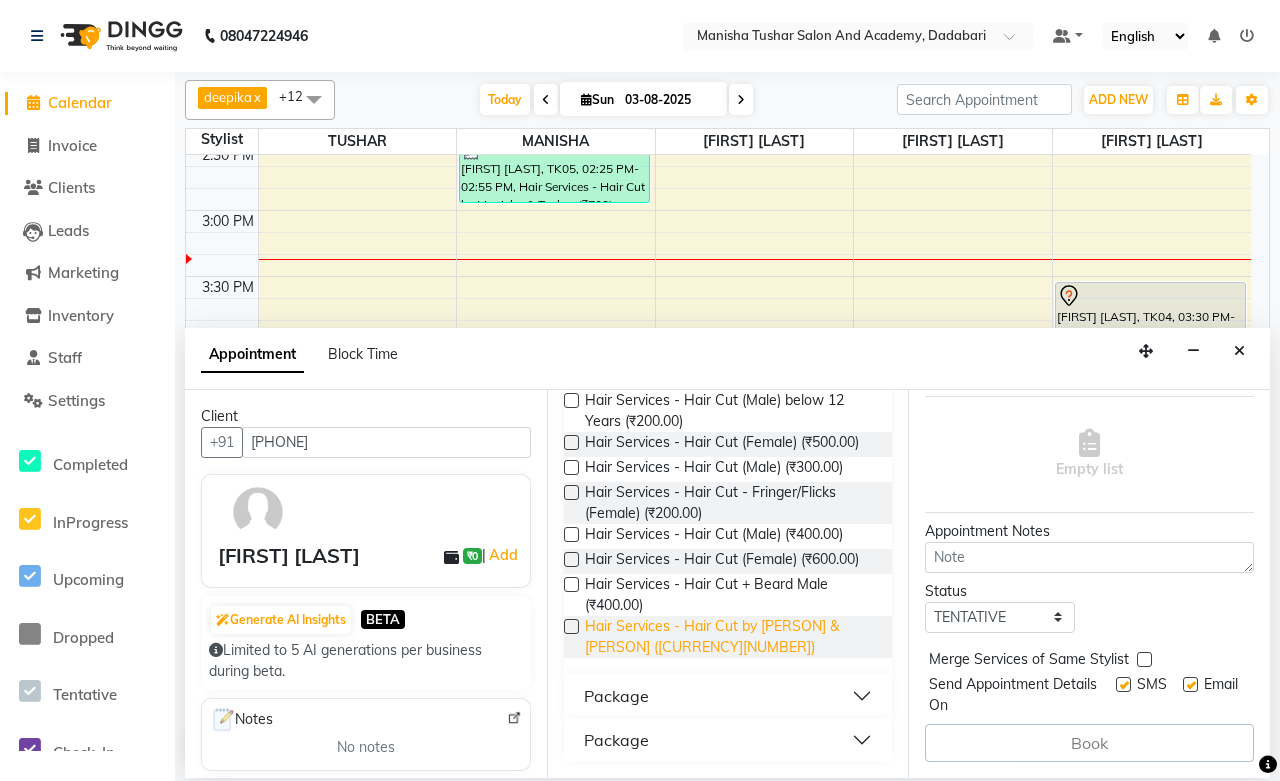 click on "Hair Services - Hair Cut by [PERSON] & [PERSON] ([CURRENCY][NUMBER])" at bounding box center [731, 637] 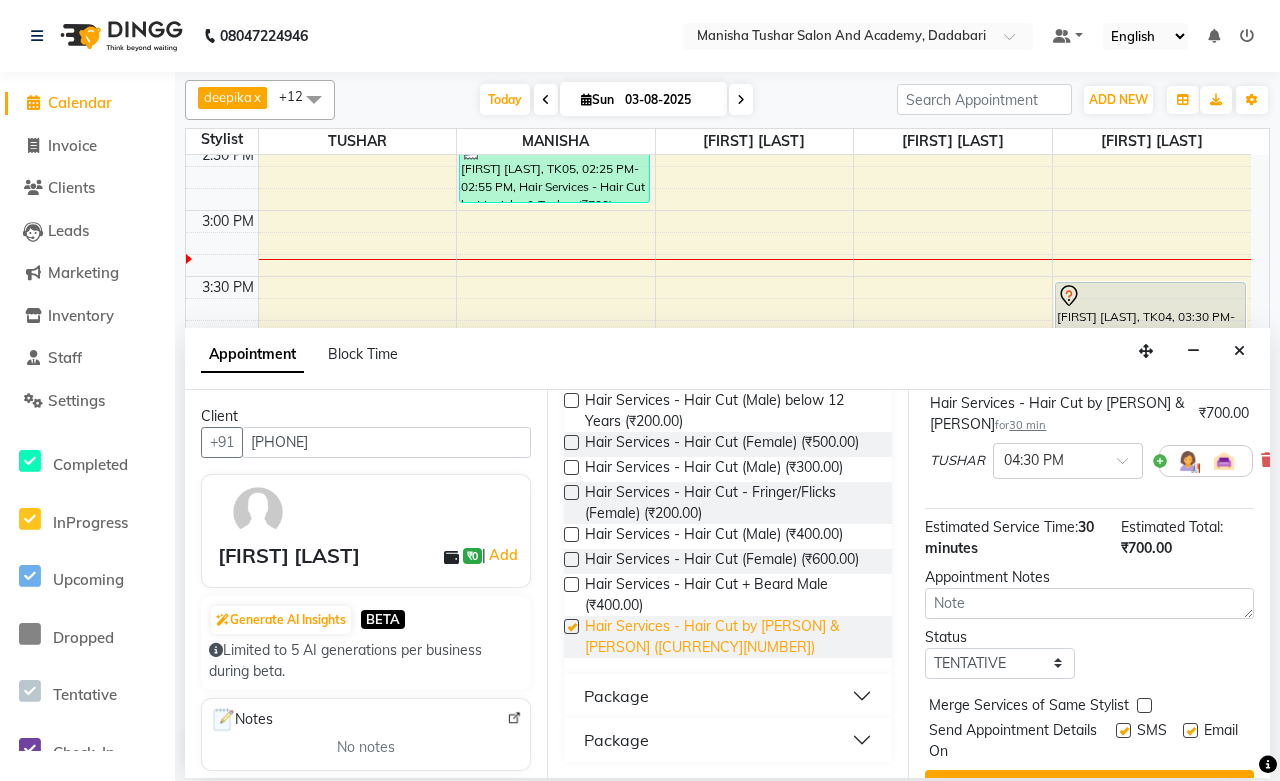 checkbox on "false" 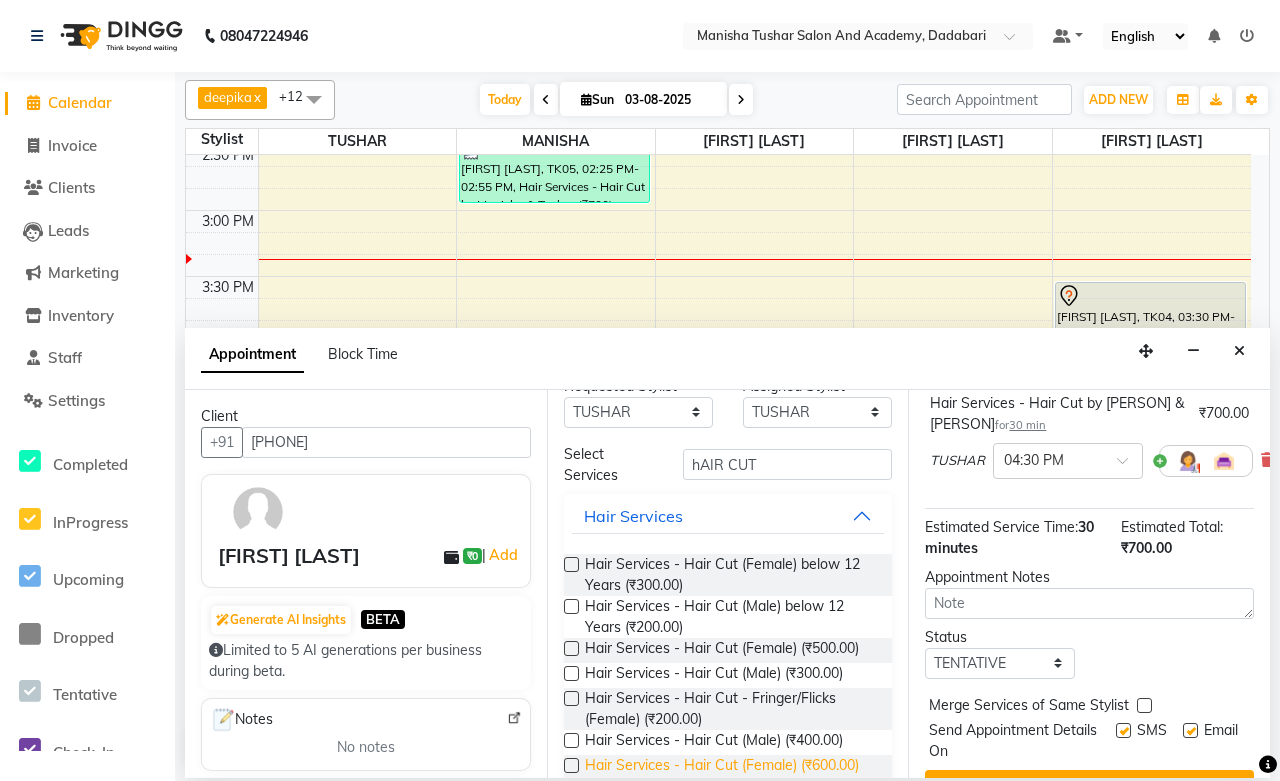 scroll, scrollTop: 0, scrollLeft: 0, axis: both 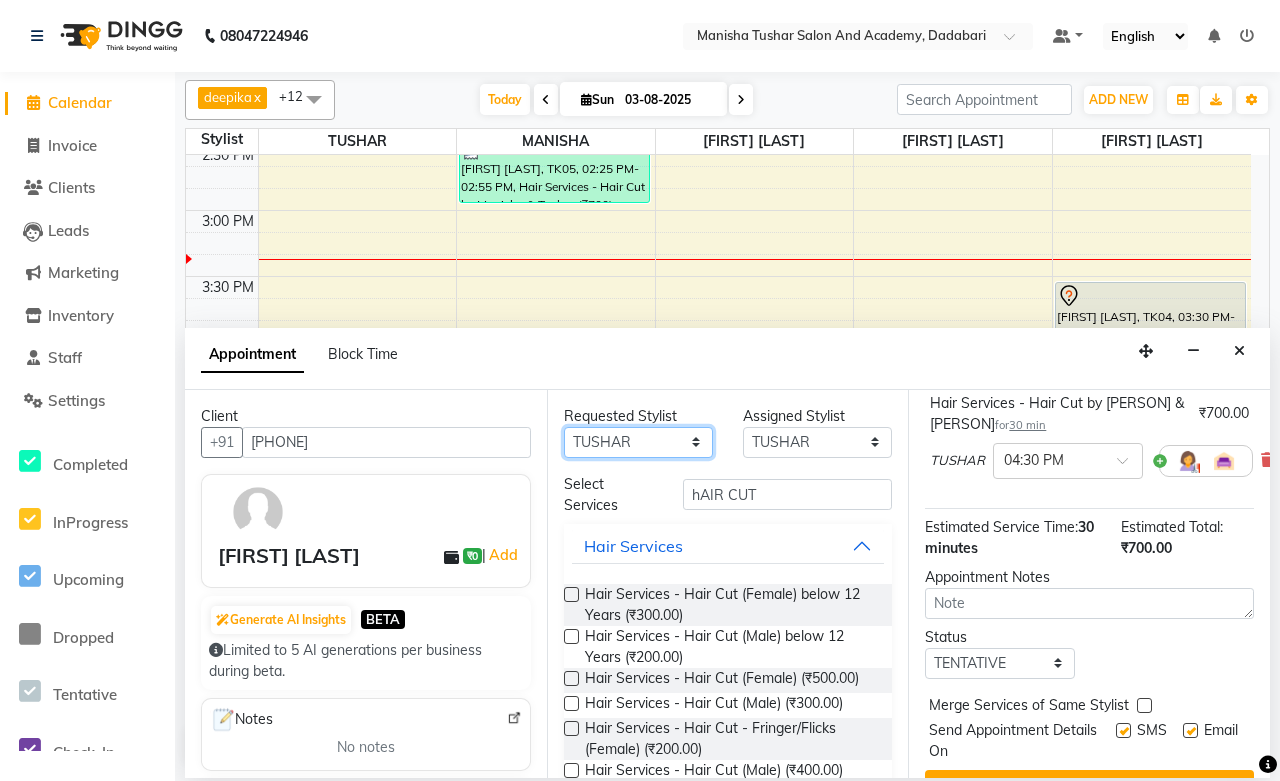 click on "Any [PERSON] [PERSON] [PERSON] [PERSON] [PERSON] [PERSON] [PERSON] [PERSON] [PERSON] [PERSON] [PERSON] [PERSON]" at bounding box center (638, 442) 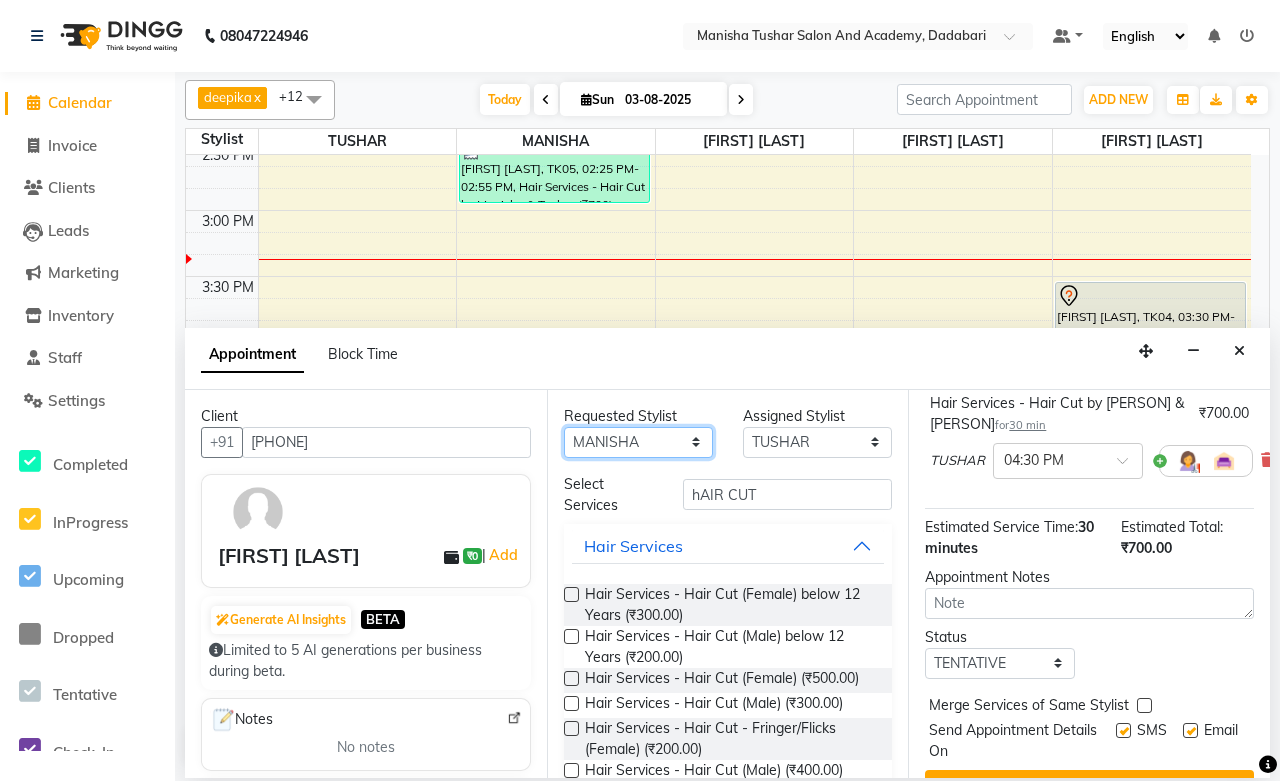 click on "Any [PERSON] [PERSON] [PERSON] [PERSON] [PERSON] [PERSON] [PERSON] [PERSON] [PERSON] [PERSON] [PERSON] [PERSON]" at bounding box center [638, 442] 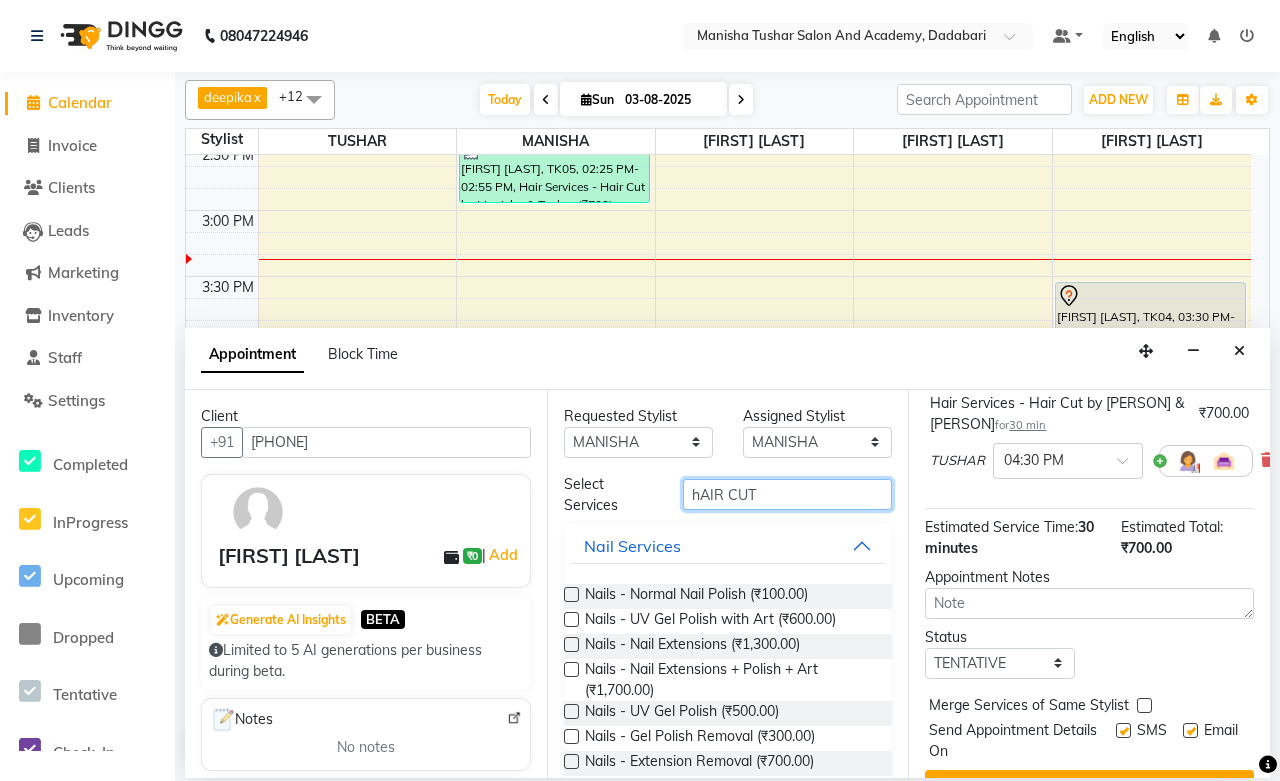 click on "hAIR CUT" at bounding box center [787, 494] 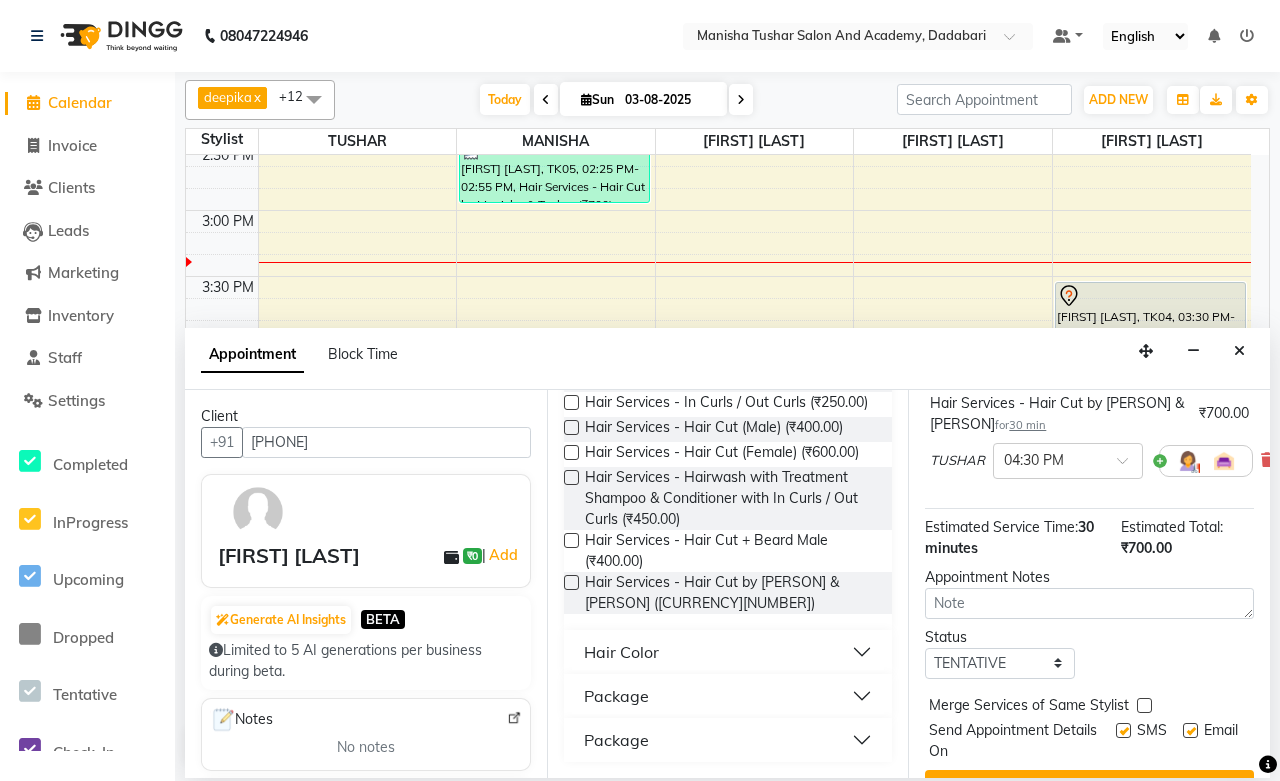 scroll, scrollTop: 485, scrollLeft: 0, axis: vertical 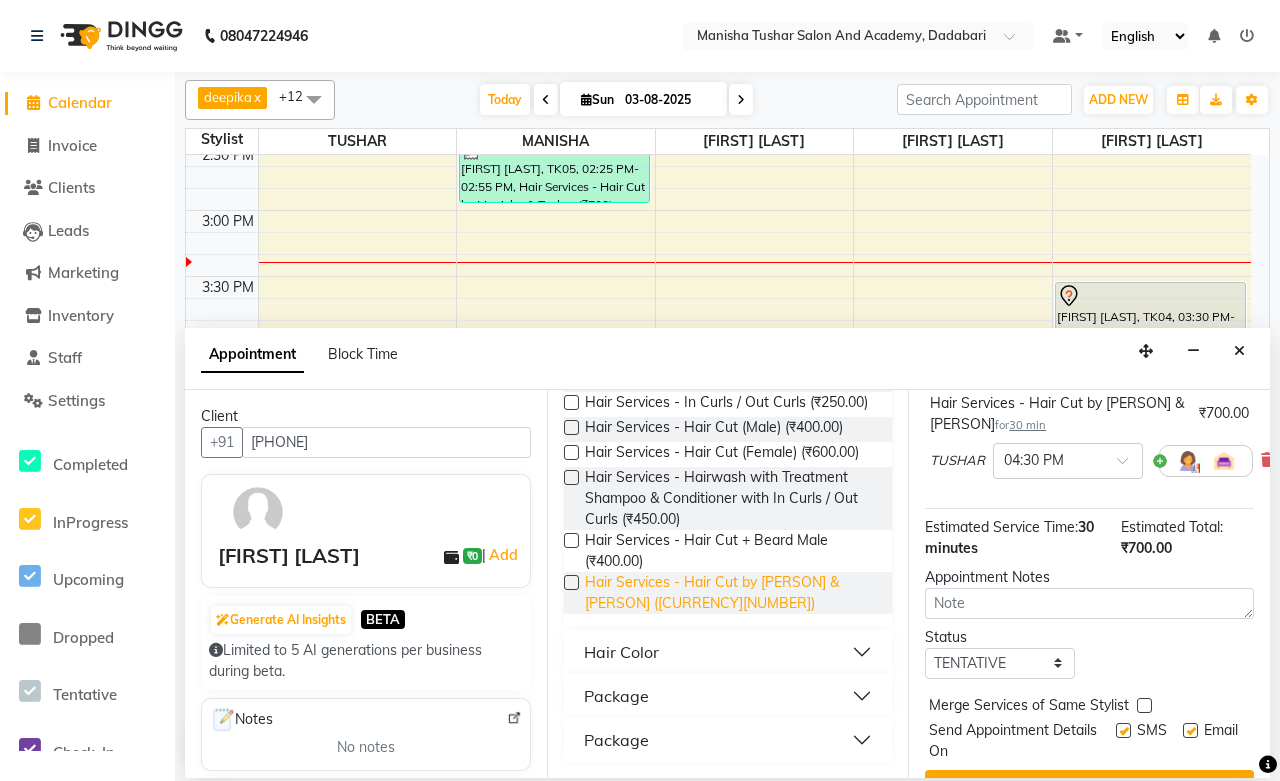 type on "hAIR CU" 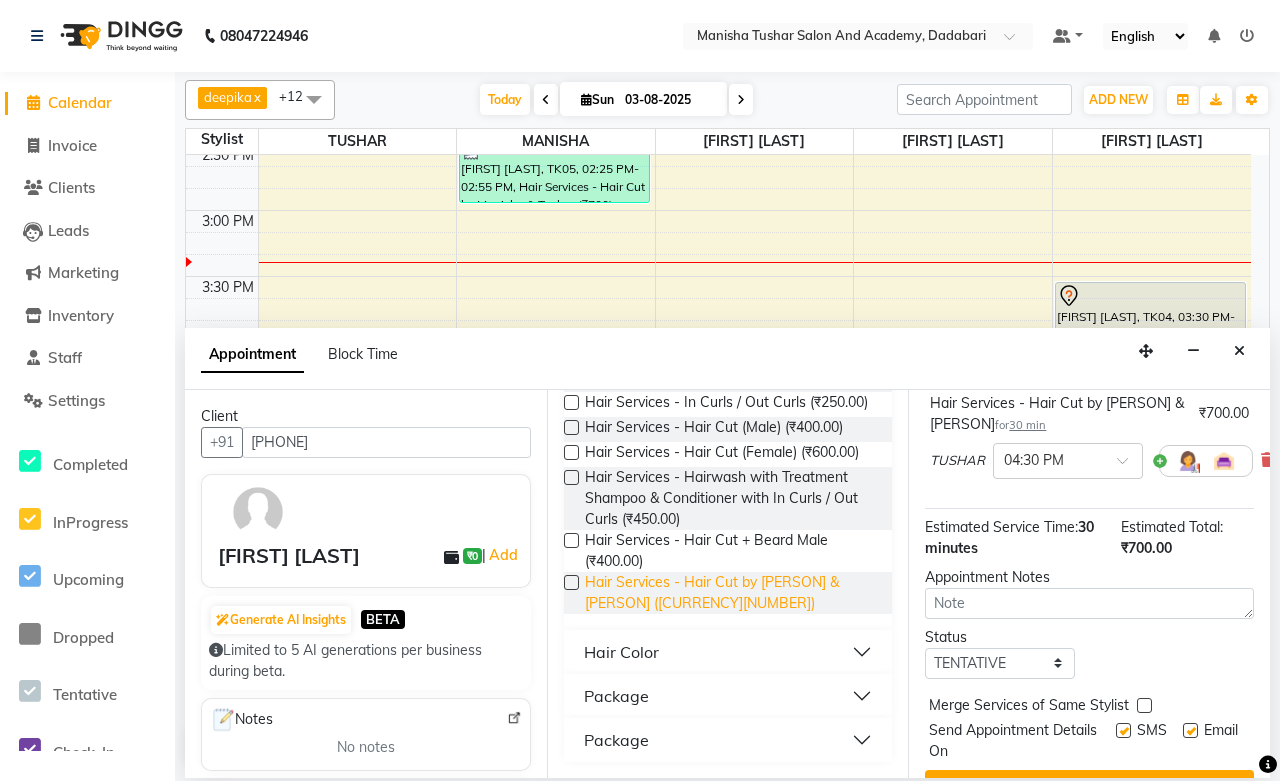 click on "Hair Services - Hair Cut by [PERSON] & [PERSON] ([CURRENCY][NUMBER])" at bounding box center (731, 593) 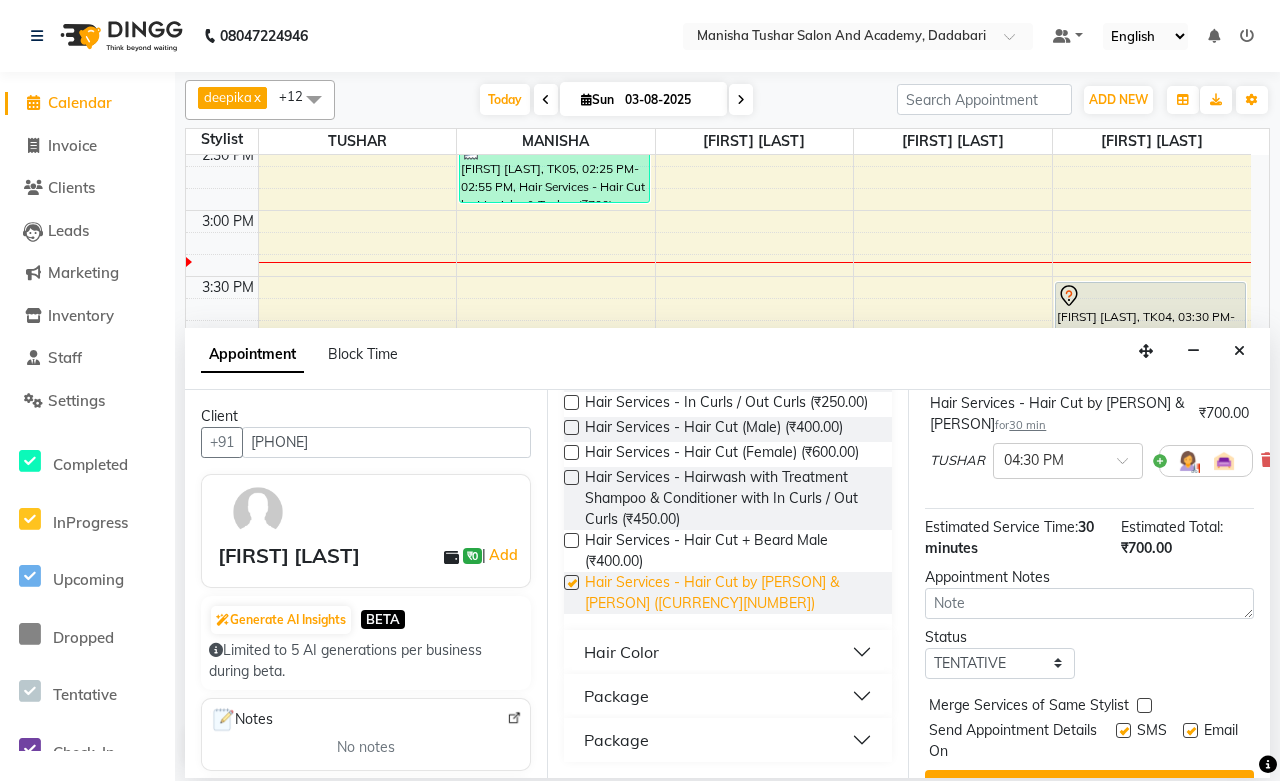 checkbox on "false" 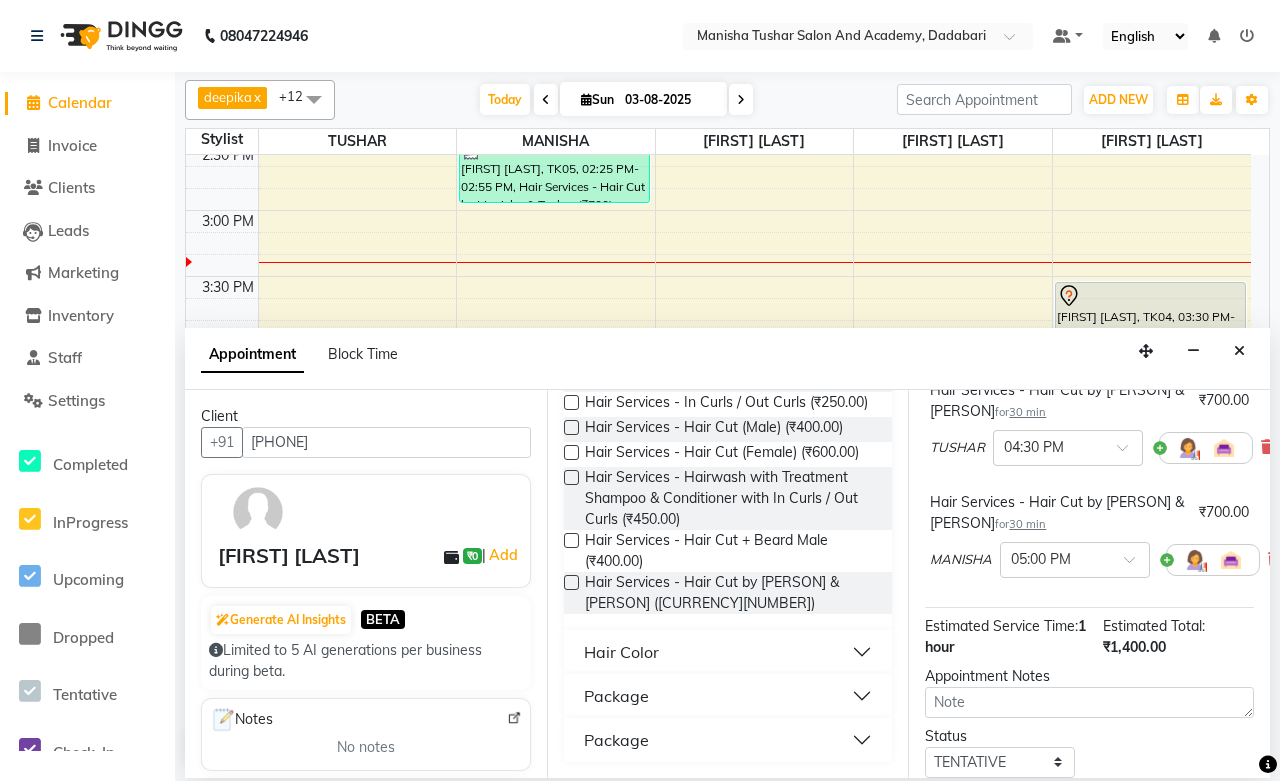 scroll, scrollTop: 103, scrollLeft: 0, axis: vertical 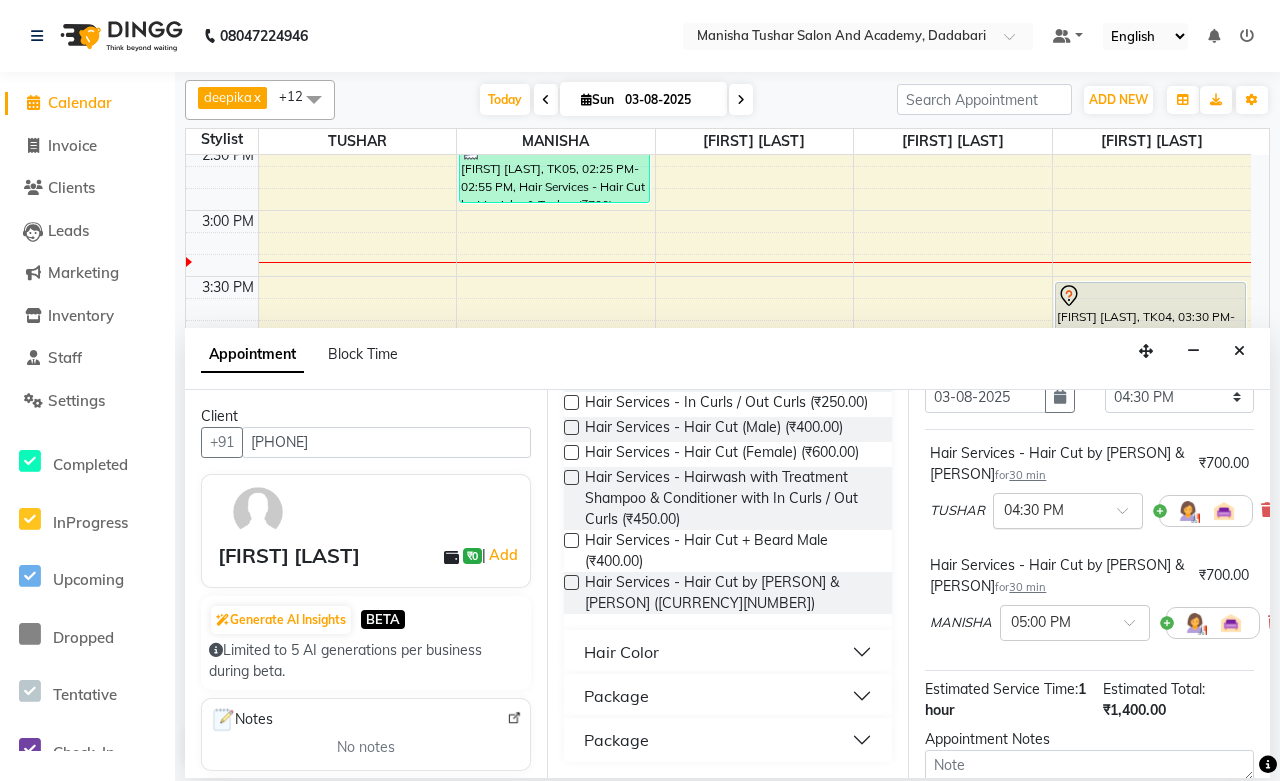 click at bounding box center [1129, 516] 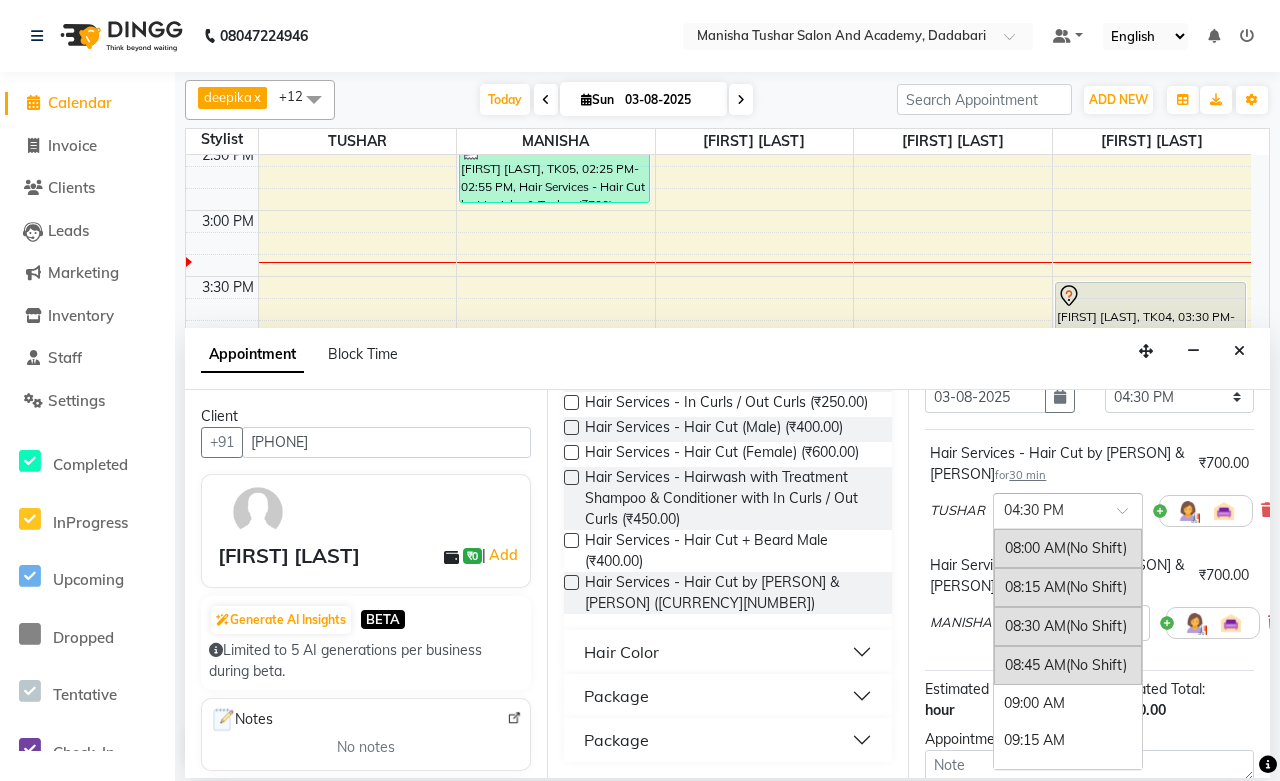 scroll, scrollTop: 1276, scrollLeft: 0, axis: vertical 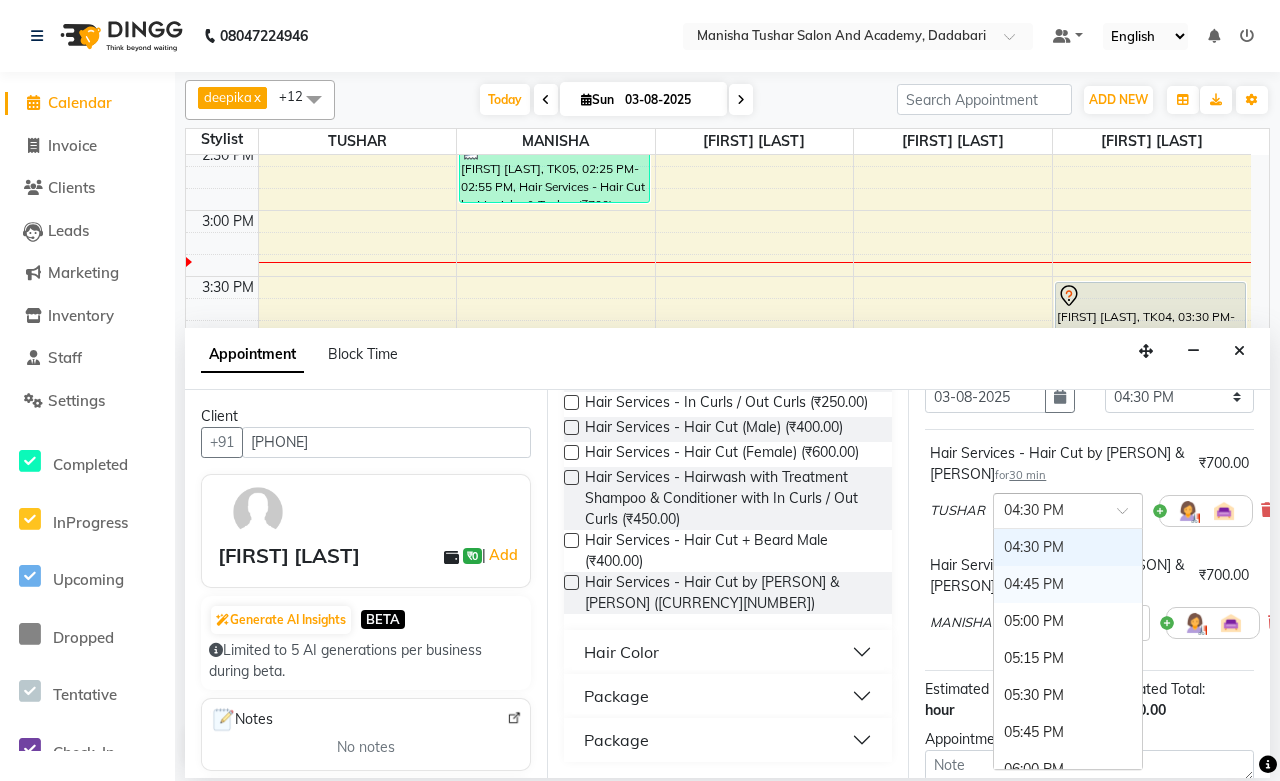 click on "04:45 PM" at bounding box center [1068, 584] 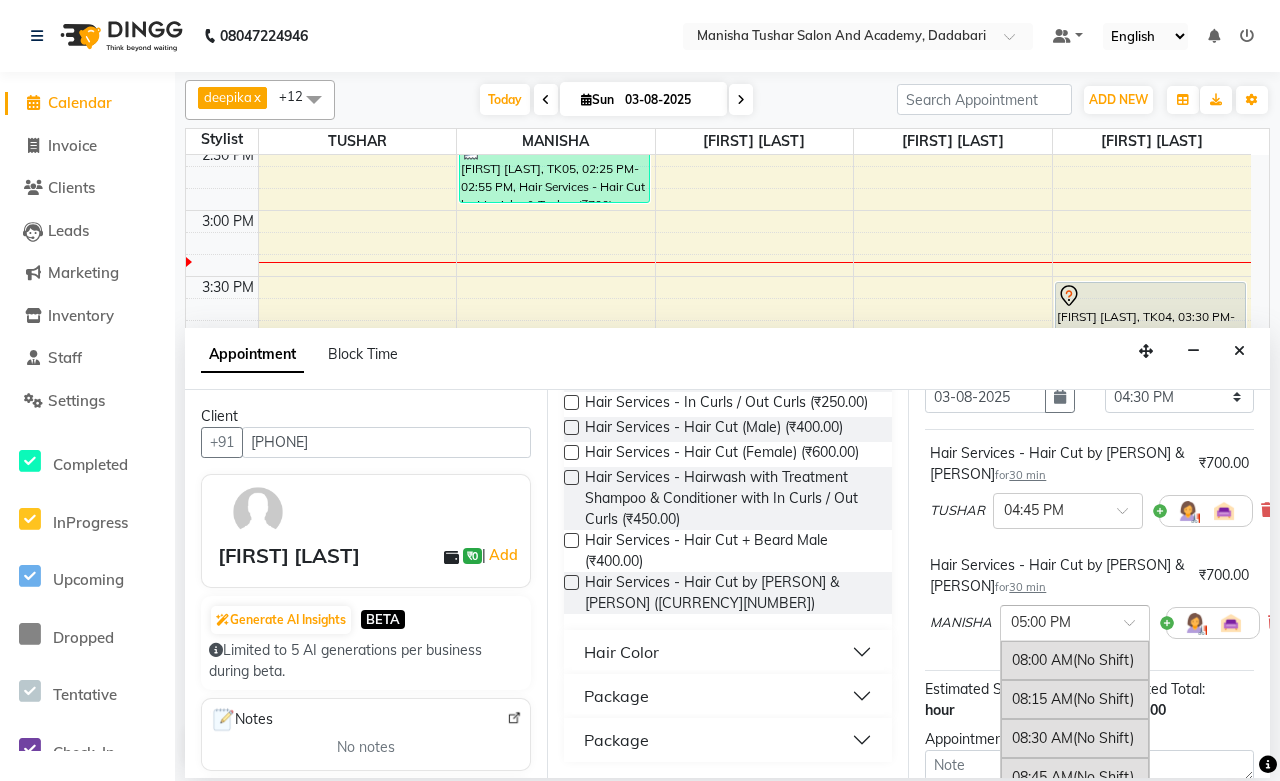 click at bounding box center [1075, 621] 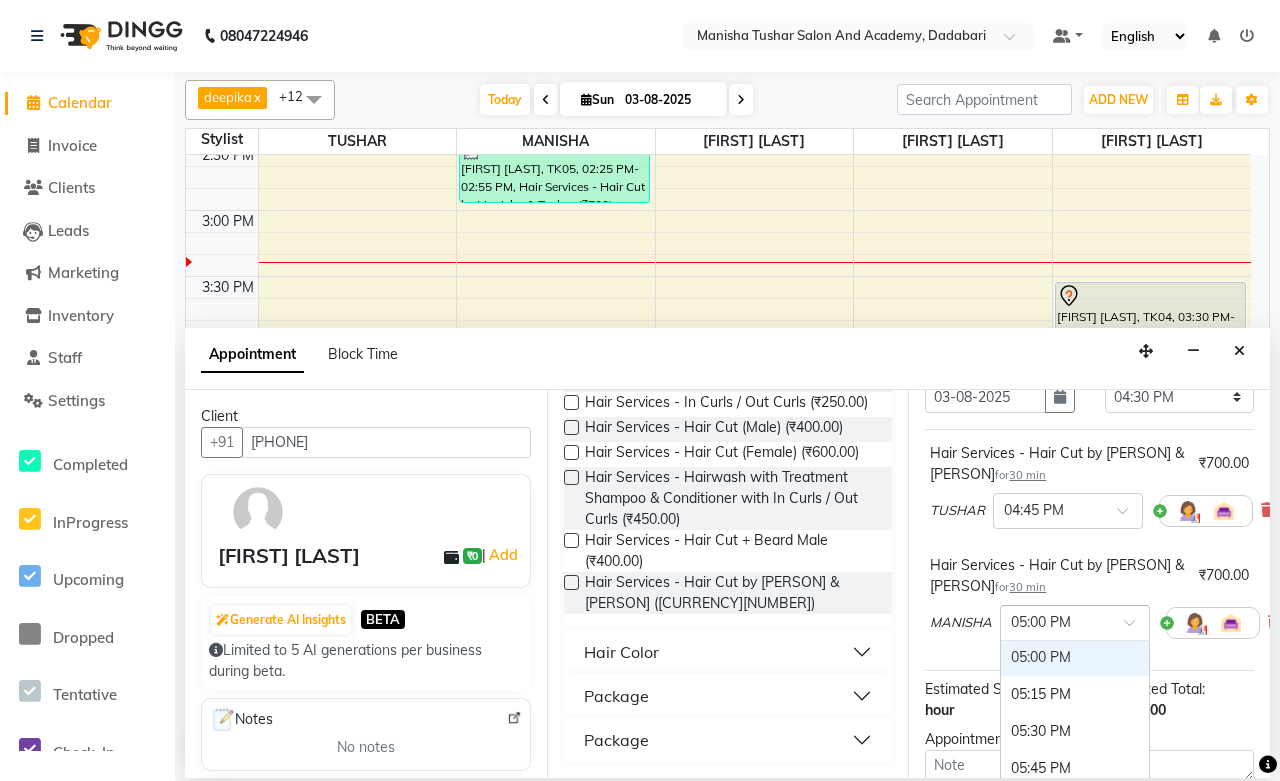 click on "05:00 PM" at bounding box center [1075, 657] 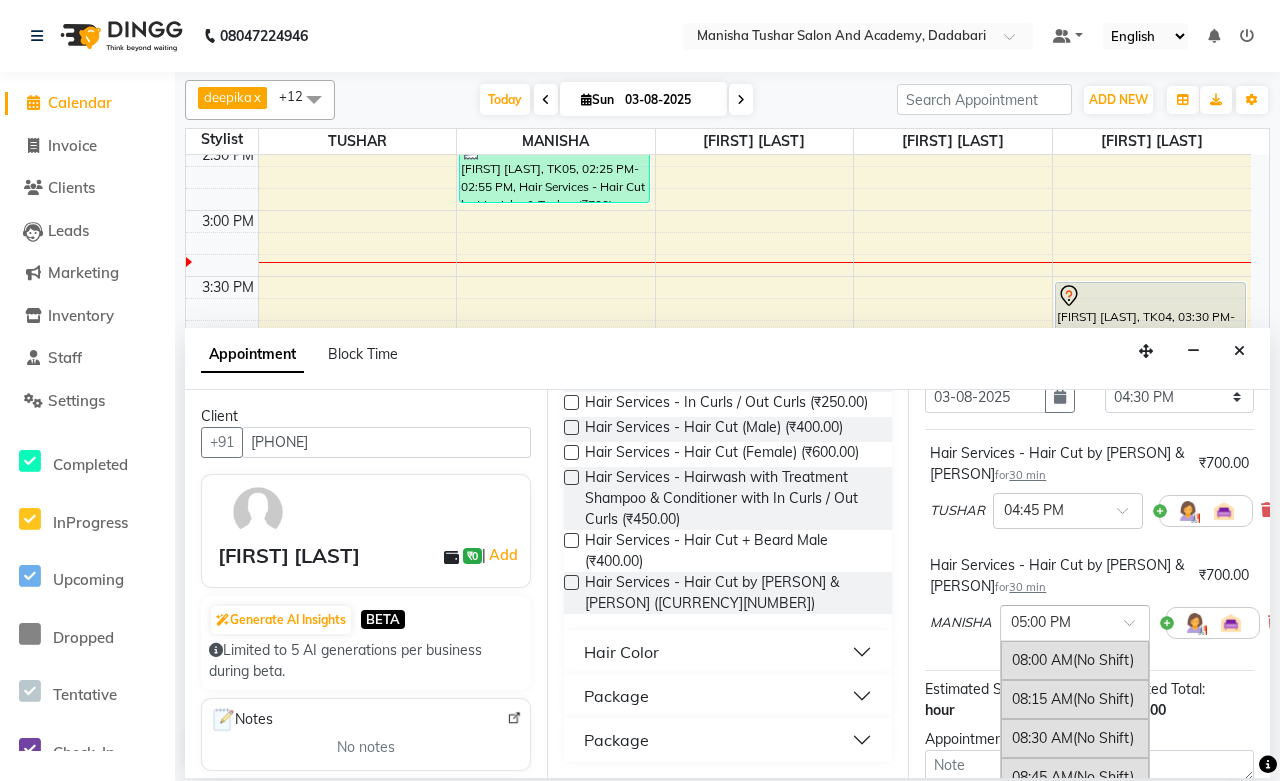 click at bounding box center (1075, 621) 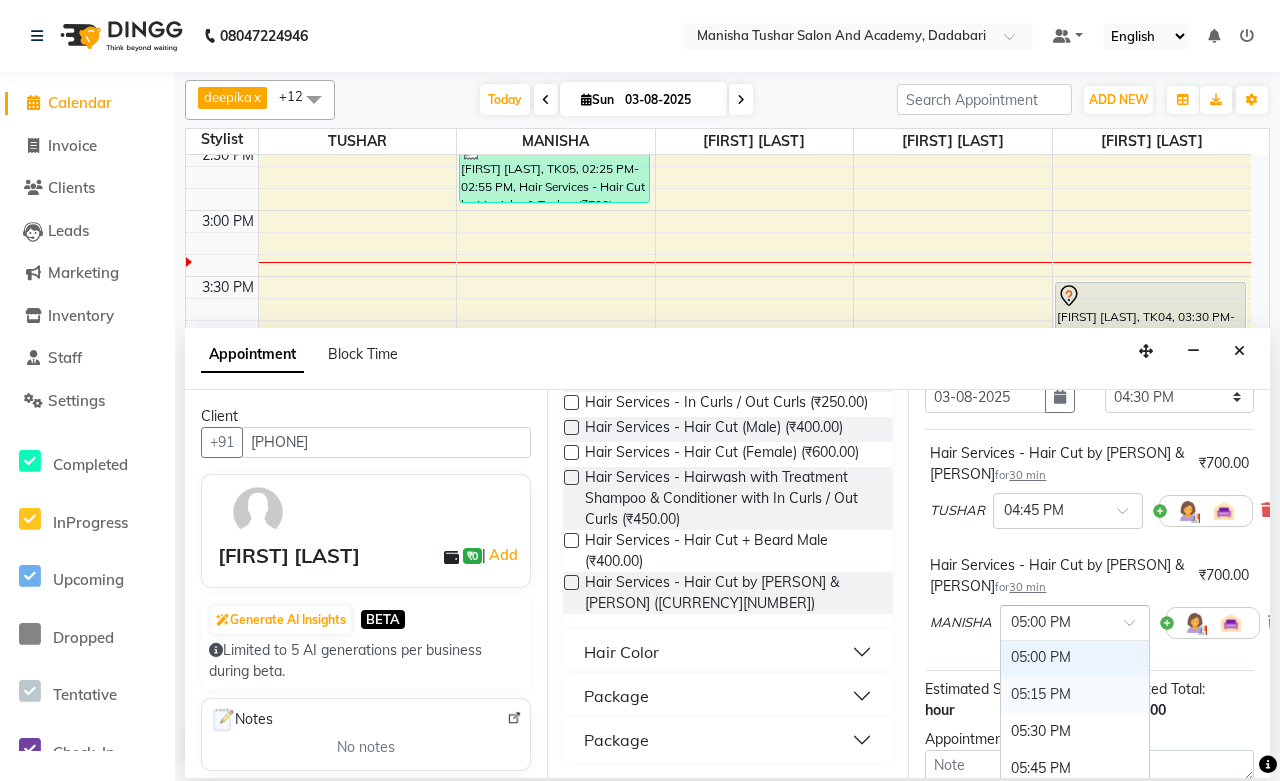 click on "05:15 PM" at bounding box center (1075, 694) 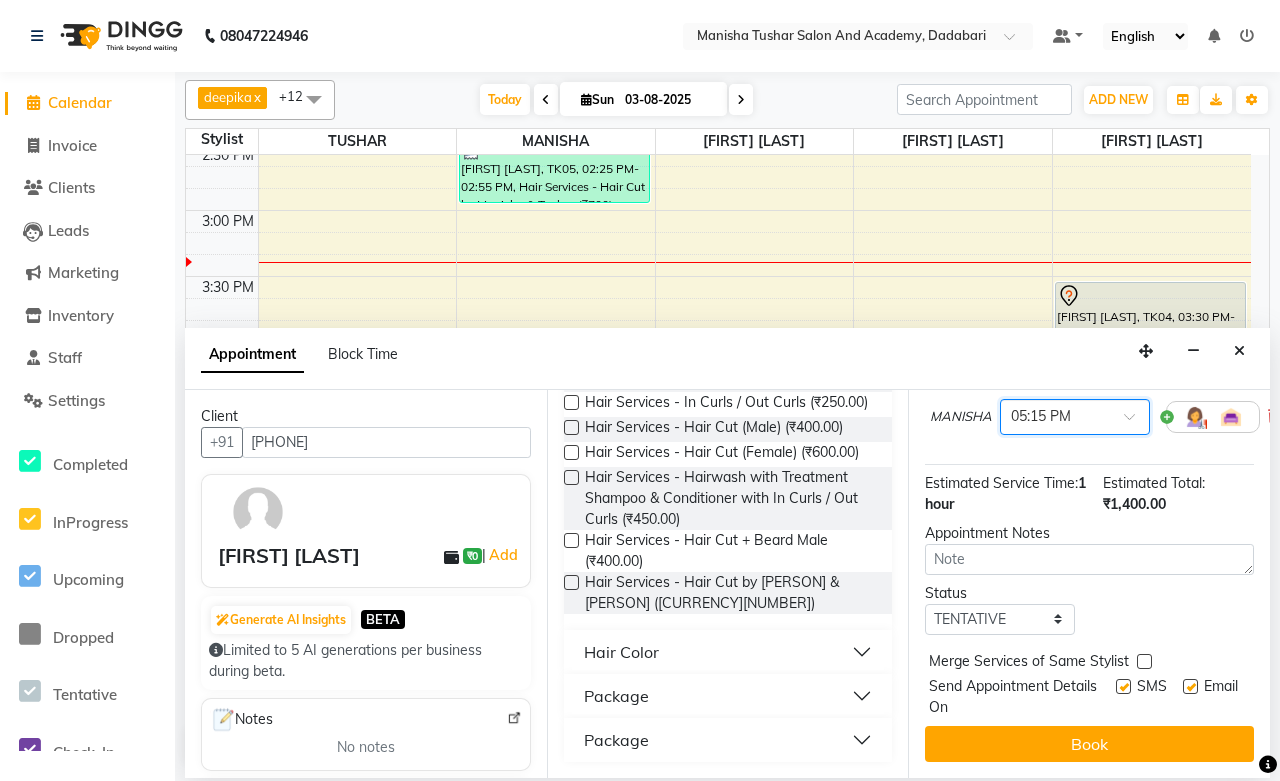 scroll, scrollTop: 325, scrollLeft: 0, axis: vertical 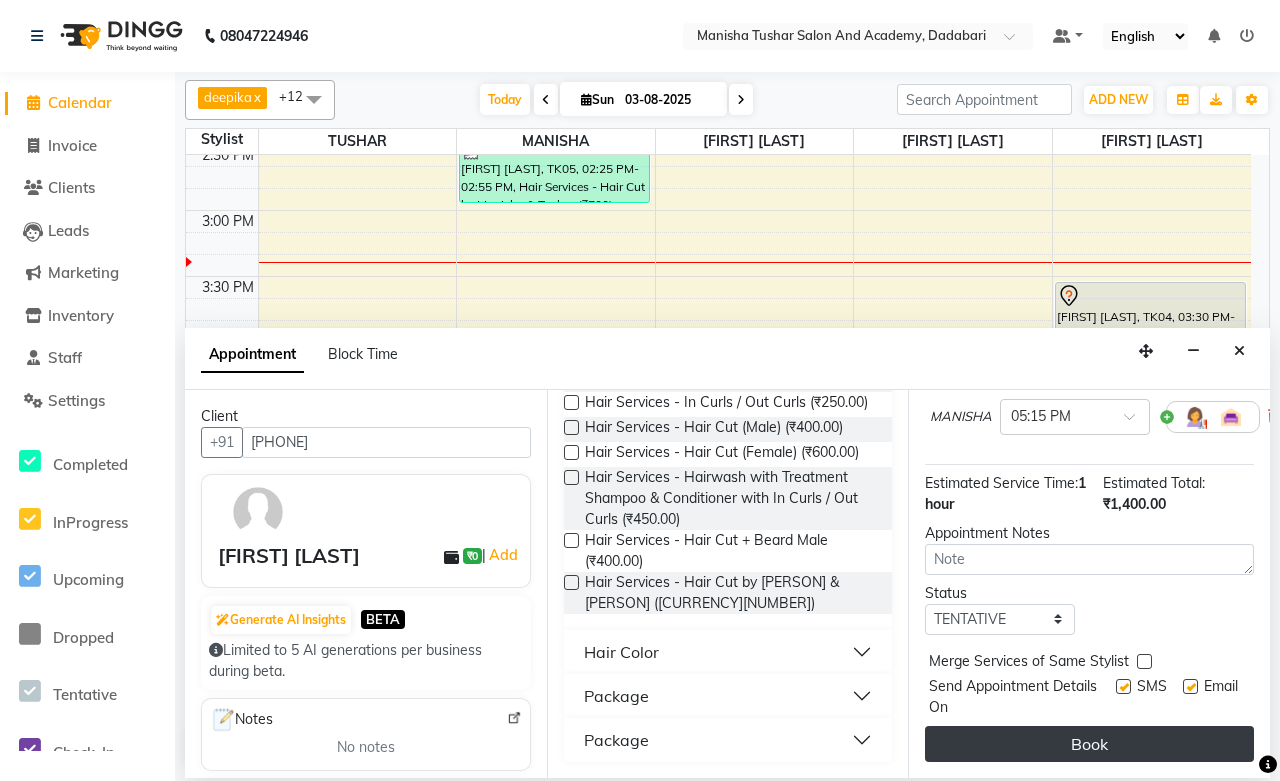 click on "Book" at bounding box center [1089, 744] 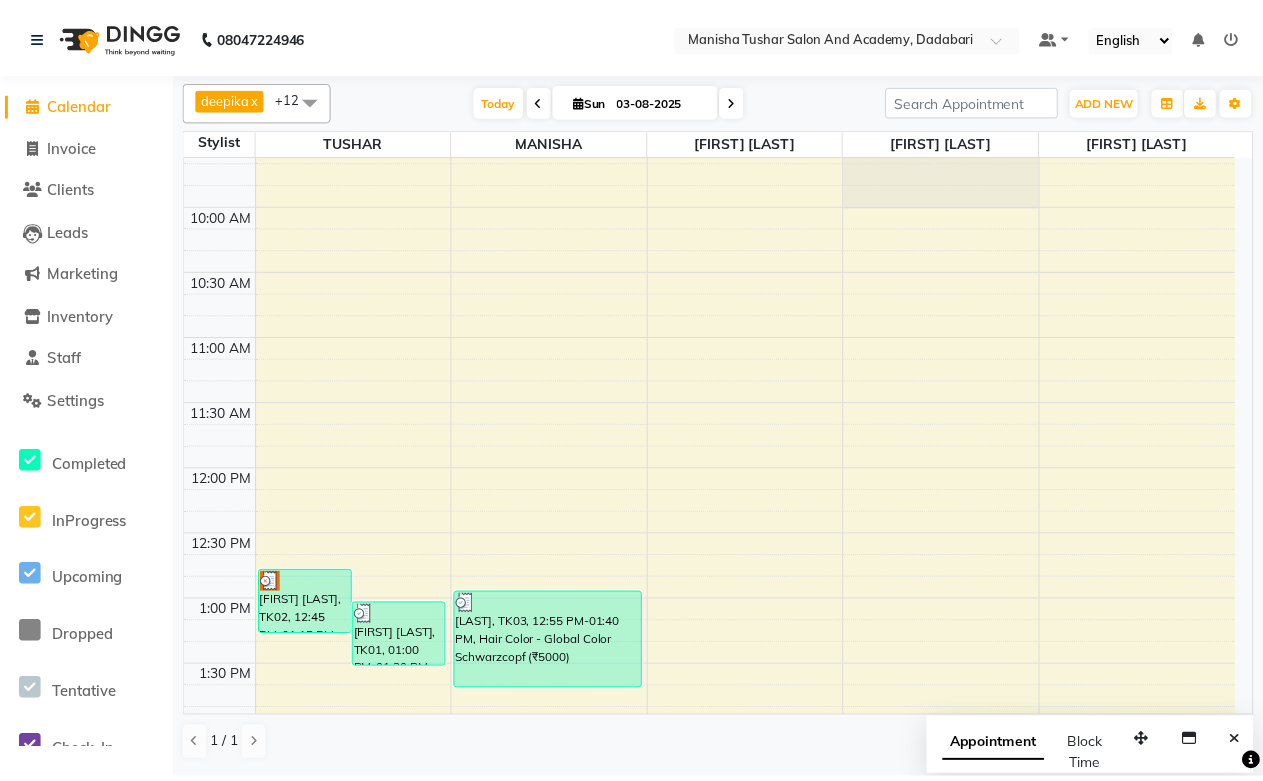 scroll, scrollTop: 333, scrollLeft: 0, axis: vertical 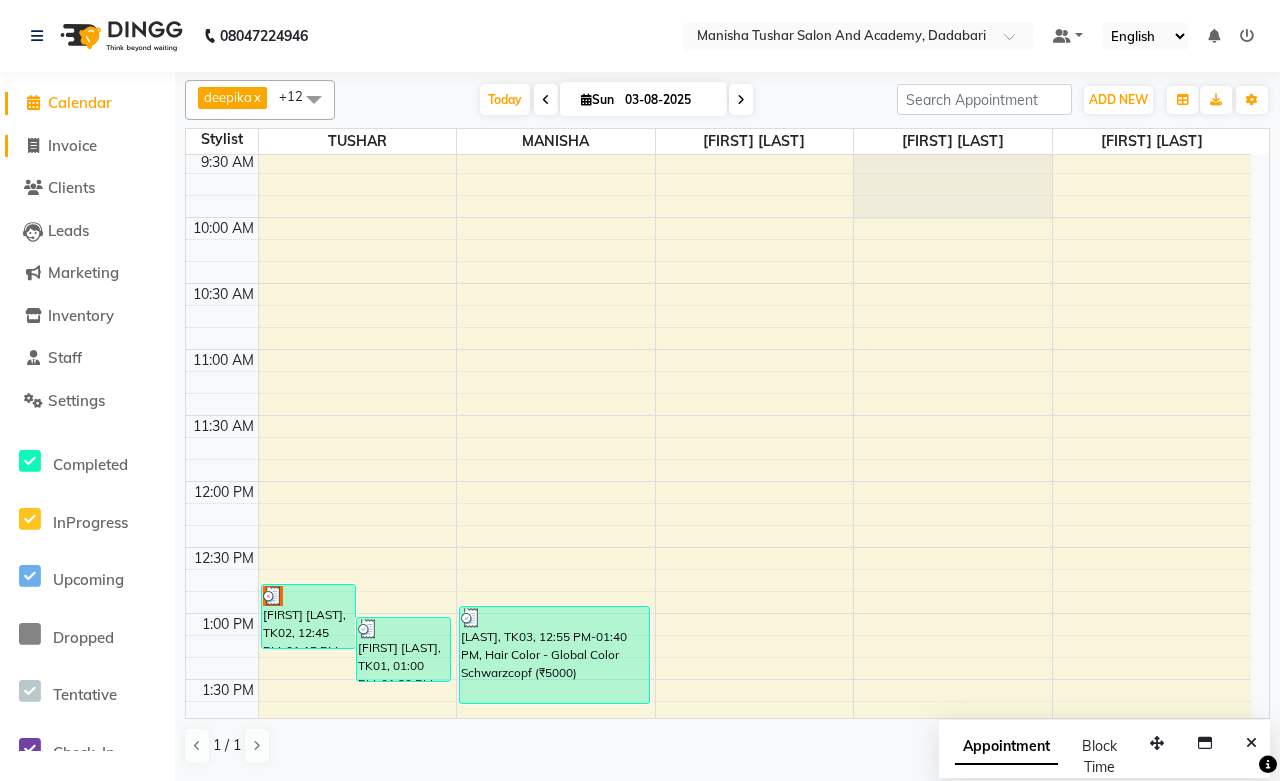 click on "Invoice" 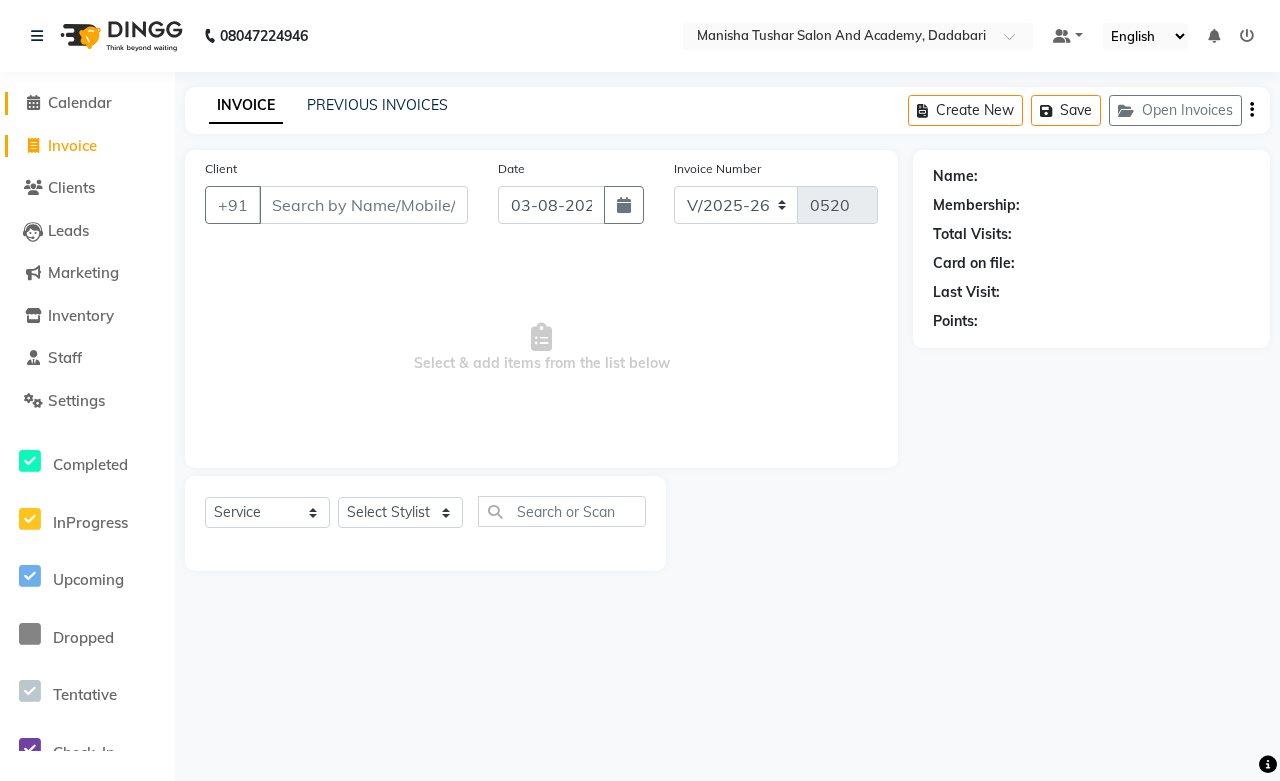 click on "Calendar" 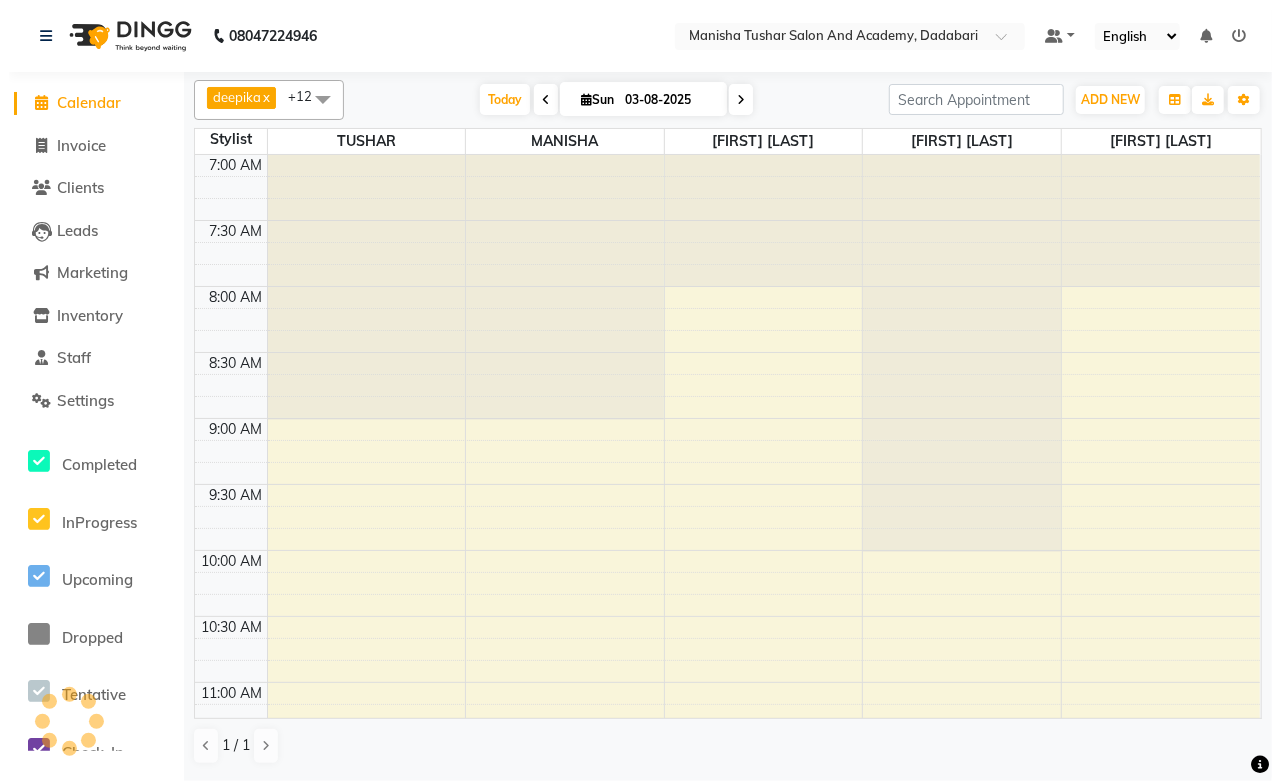 scroll, scrollTop: 1062, scrollLeft: 0, axis: vertical 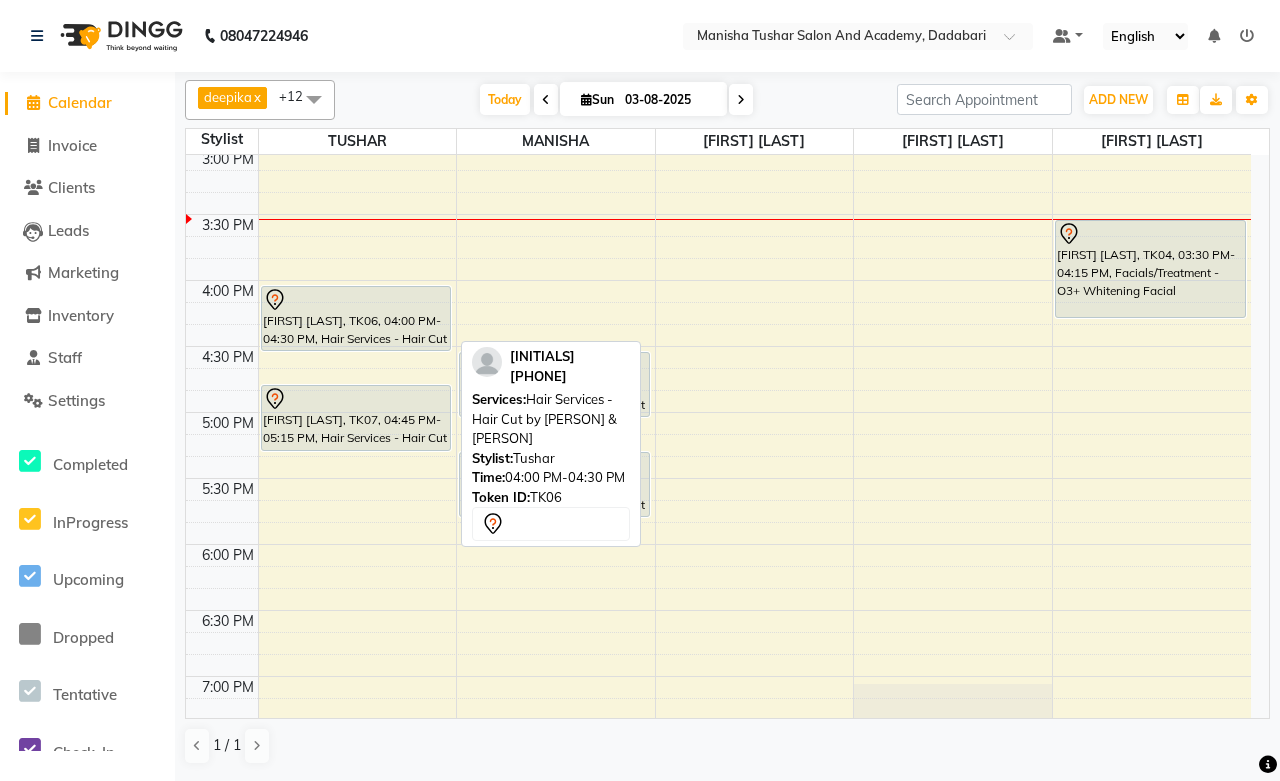 click on "[FIRST] [LAST], TK06, 04:00 PM-04:30 PM, Hair Services - Hair Cut by [LAST] & Tushar" at bounding box center (356, 318) 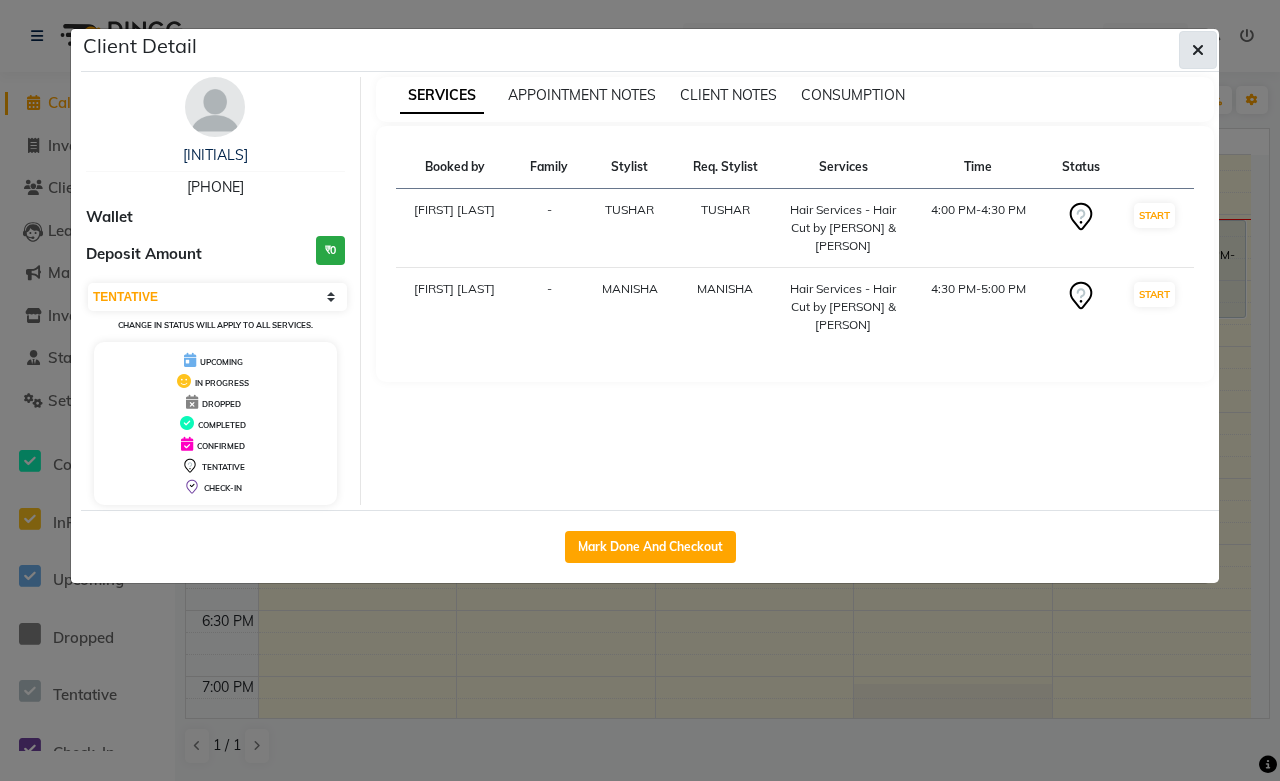 click 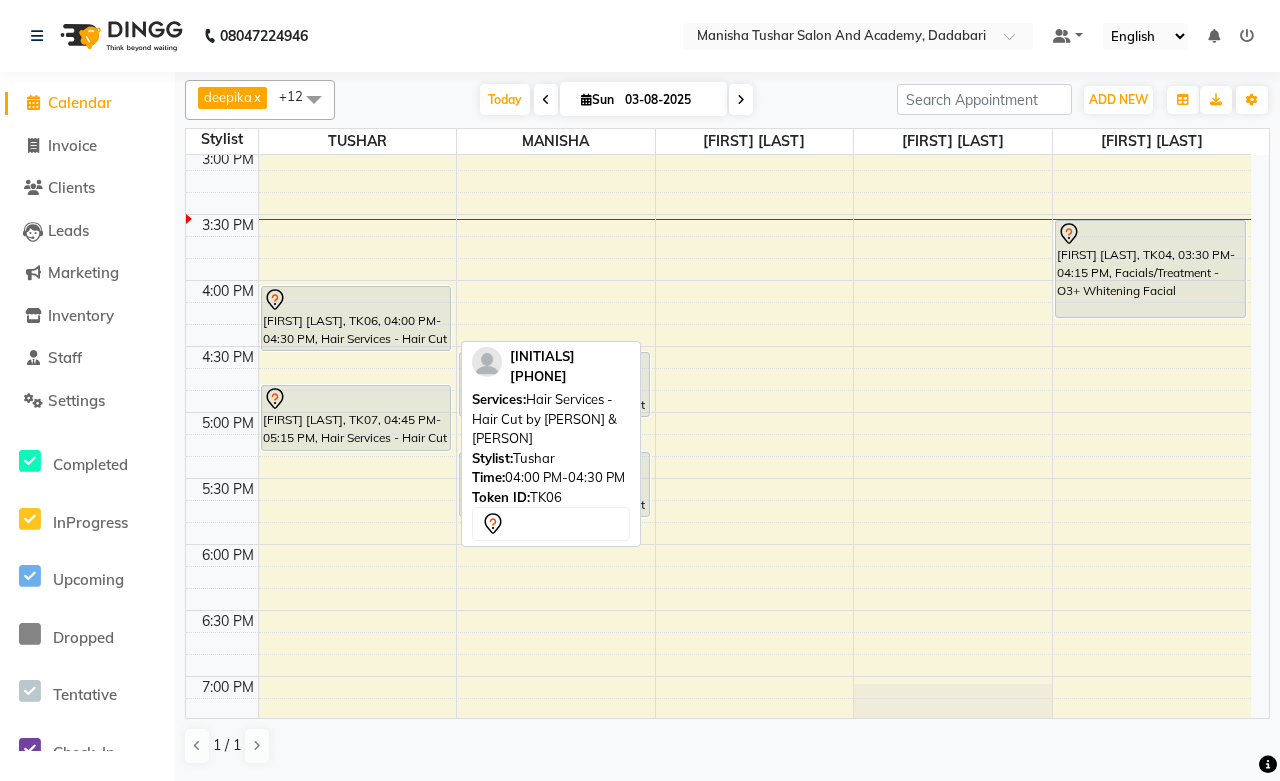 click on "[FIRST] [LAST], TK06, 04:00 PM-04:30 PM, Hair Services - Hair Cut by [LAST] & Tushar" at bounding box center (356, 318) 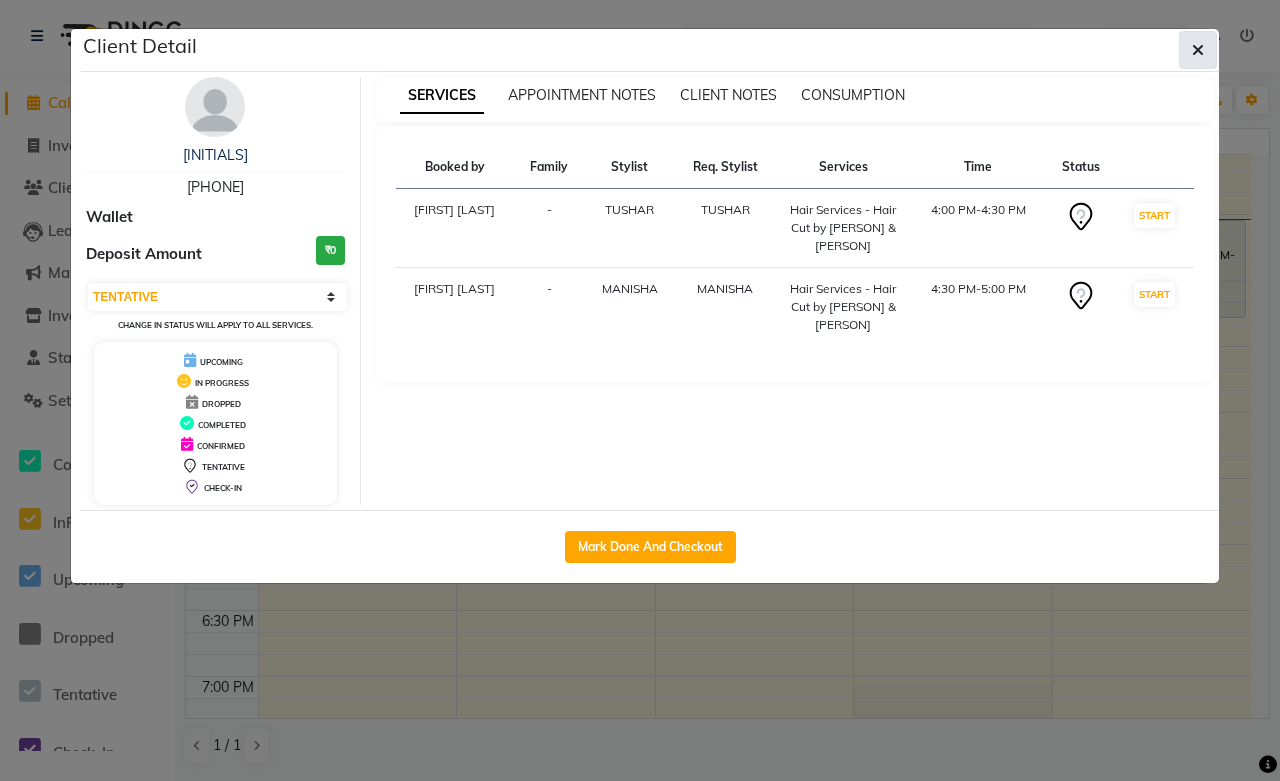 drag, startPoint x: 332, startPoint y: 321, endPoint x: 1196, endPoint y: 50, distance: 905.5037 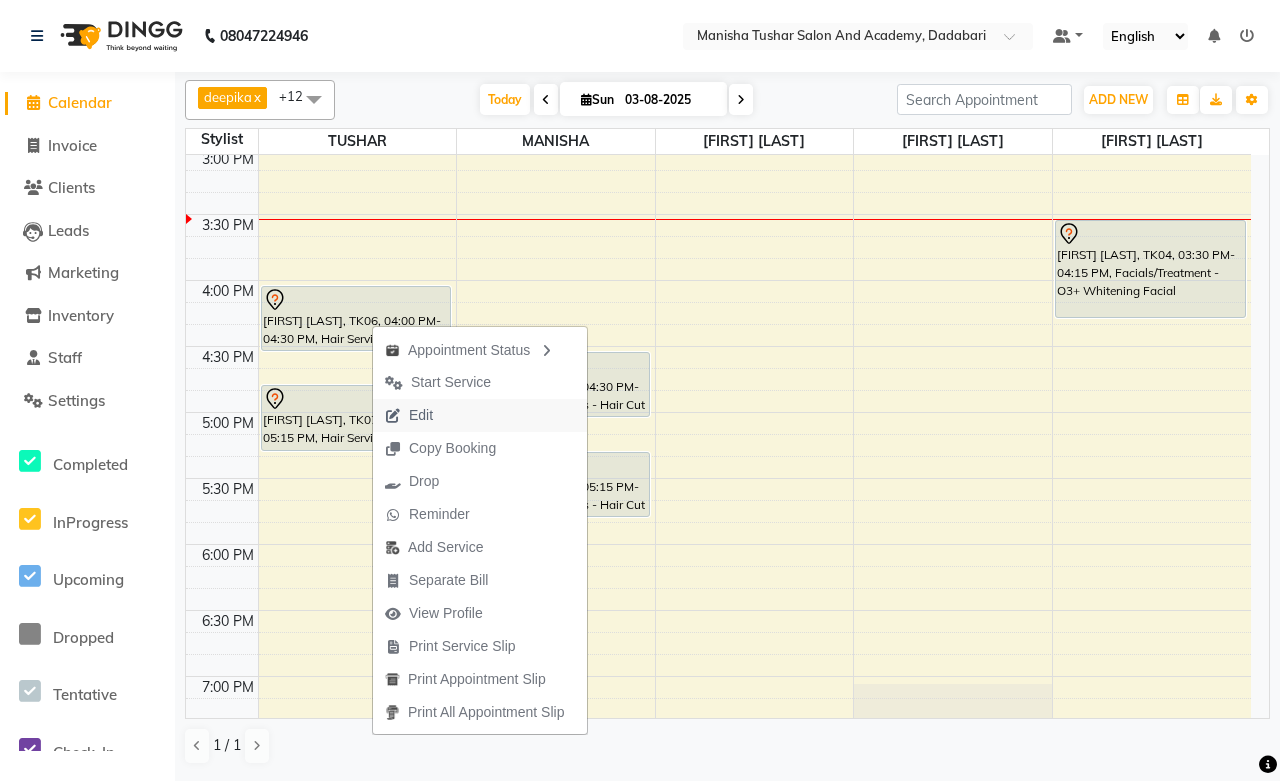 click on "Edit" at bounding box center (421, 415) 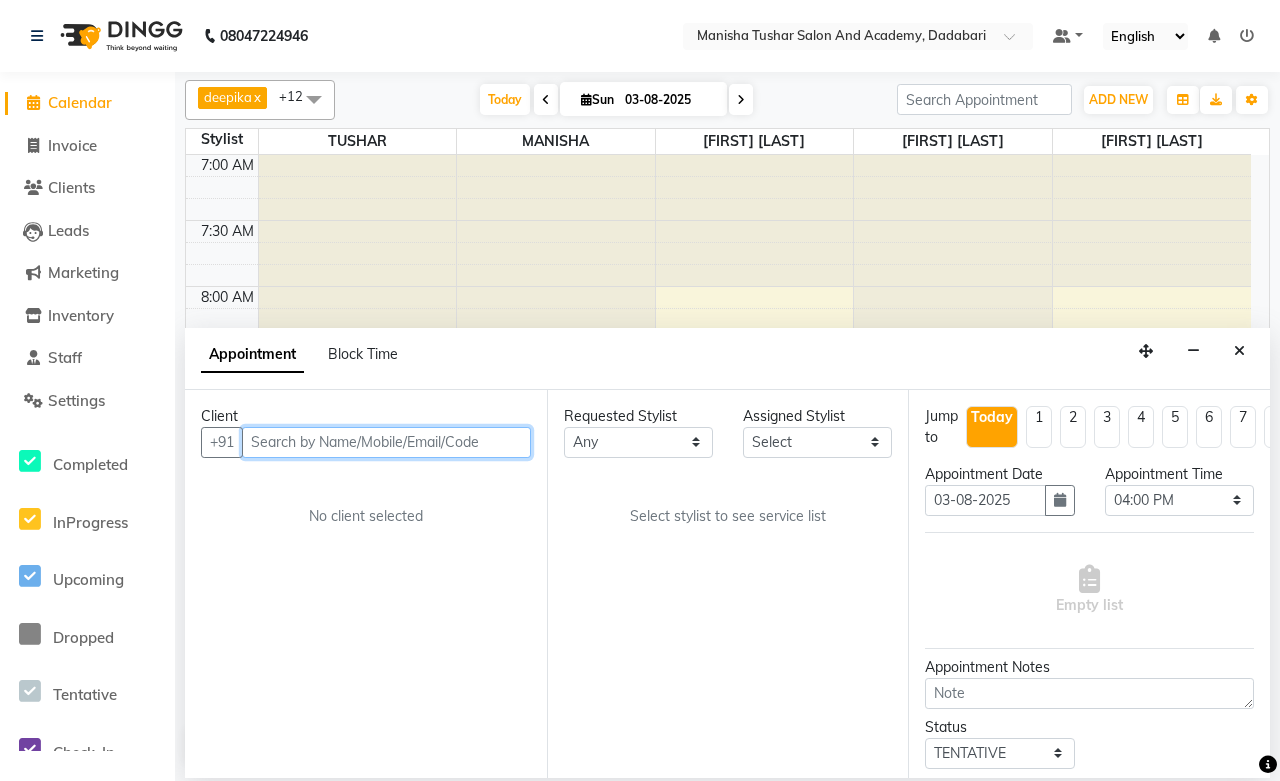 scroll, scrollTop: 1062, scrollLeft: 0, axis: vertical 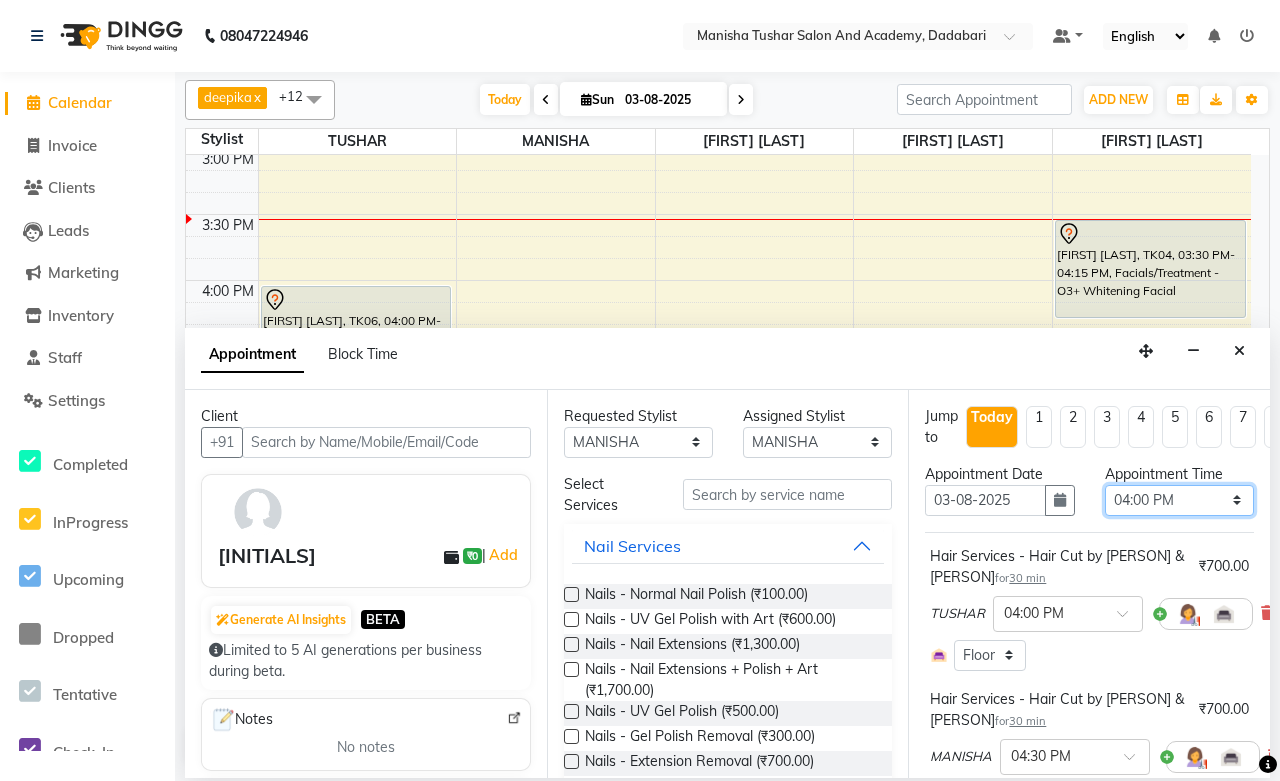 click on "Select 08:00 AM 08:15 AM 08:30 AM 08:45 AM 09:00 AM 09:15 AM 09:30 AM 09:45 AM 10:00 AM 10:15 AM 10:30 AM 10:45 AM 11:00 AM 11:15 AM 11:30 AM 11:45 AM 12:00 PM 12:15 PM 12:30 PM 12:45 PM 01:00 PM 01:15 PM 01:30 PM 01:45 PM 02:00 PM 02:15 PM 02:30 PM 02:45 PM 03:00 PM 03:15 PM 03:30 PM 03:45 PM 04:00 PM 04:15 PM 04:30 PM 04:45 PM 05:00 PM 05:15 PM 05:30 PM 05:45 PM 06:00 PM 06:15 PM 06:30 PM 06:45 PM 07:00 PM 07:15 PM 07:30 PM 07:45 PM 08:00 PM 08:15 PM 08:30 PM 08:45 PM 09:00 PM 09:15 PM 09:30 PM 09:45 PM 10:00 PM 10:15 PM 10:30 PM 10:45 PM 11:00 PM" at bounding box center (1179, 500) 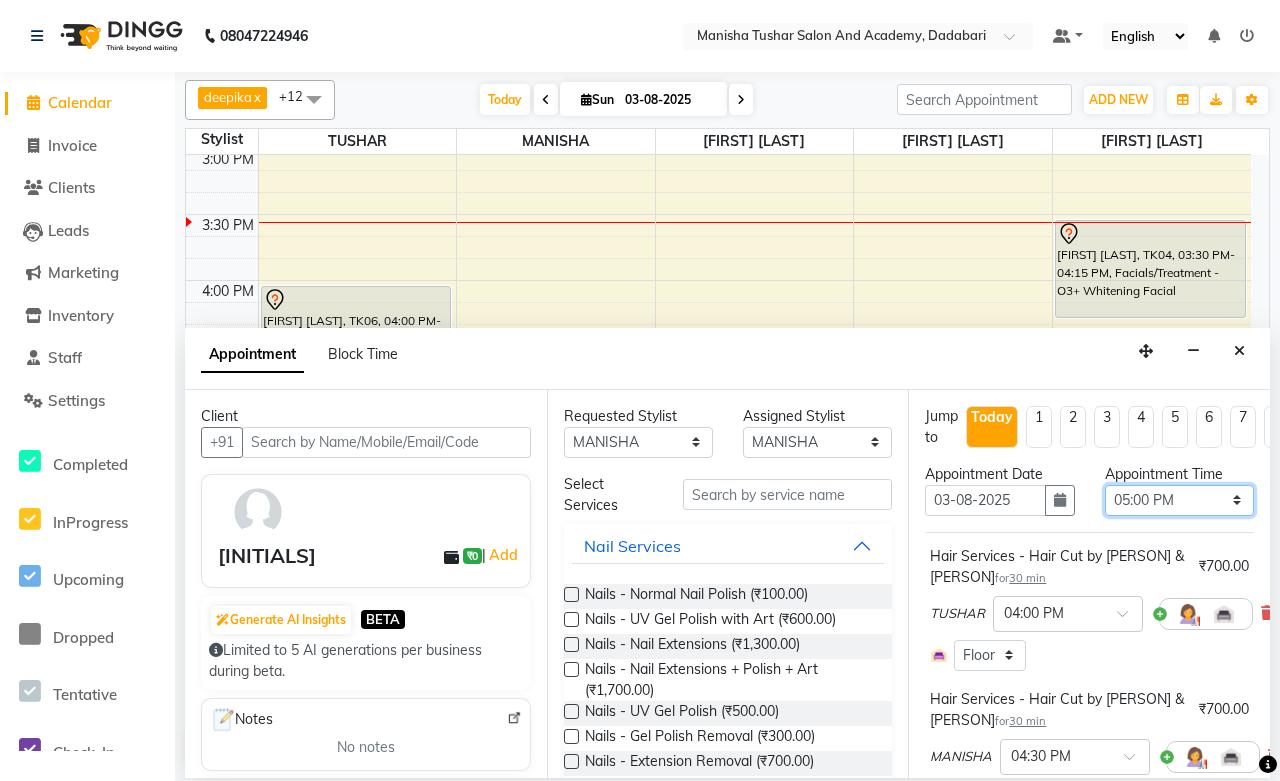 click on "Select 08:00 AM 08:15 AM 08:30 AM 08:45 AM 09:00 AM 09:15 AM 09:30 AM 09:45 AM 10:00 AM 10:15 AM 10:30 AM 10:45 AM 11:00 AM 11:15 AM 11:30 AM 11:45 AM 12:00 PM 12:15 PM 12:30 PM 12:45 PM 01:00 PM 01:15 PM 01:30 PM 01:45 PM 02:00 PM 02:15 PM 02:30 PM 02:45 PM 03:00 PM 03:15 PM 03:30 PM 03:45 PM 04:00 PM 04:15 PM 04:30 PM 04:45 PM 05:00 PM 05:15 PM 05:30 PM 05:45 PM 06:00 PM 06:15 PM 06:30 PM 06:45 PM 07:00 PM 07:15 PM 07:30 PM 07:45 PM 08:00 PM 08:15 PM 08:30 PM 08:45 PM 09:00 PM 09:15 PM 09:30 PM 09:45 PM 10:00 PM 10:15 PM 10:30 PM 10:45 PM 11:00 PM" at bounding box center (1179, 500) 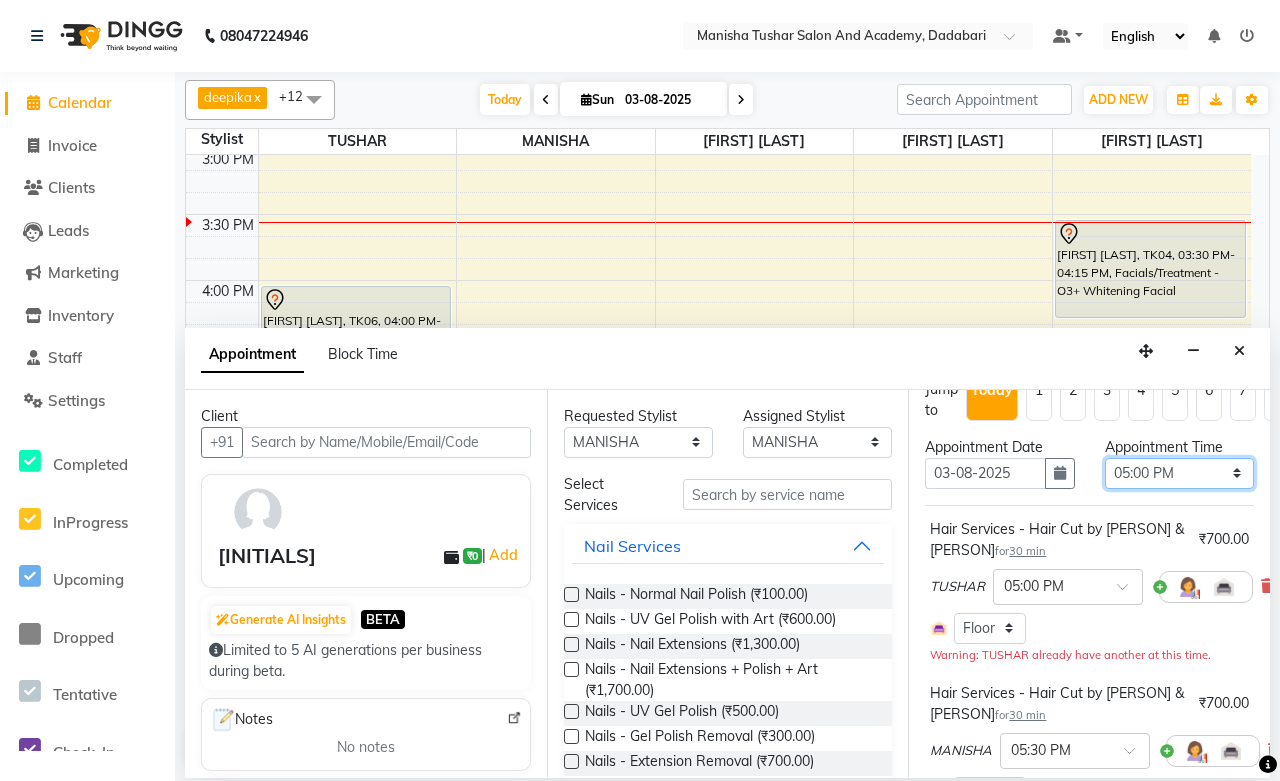 scroll, scrollTop: 0, scrollLeft: 0, axis: both 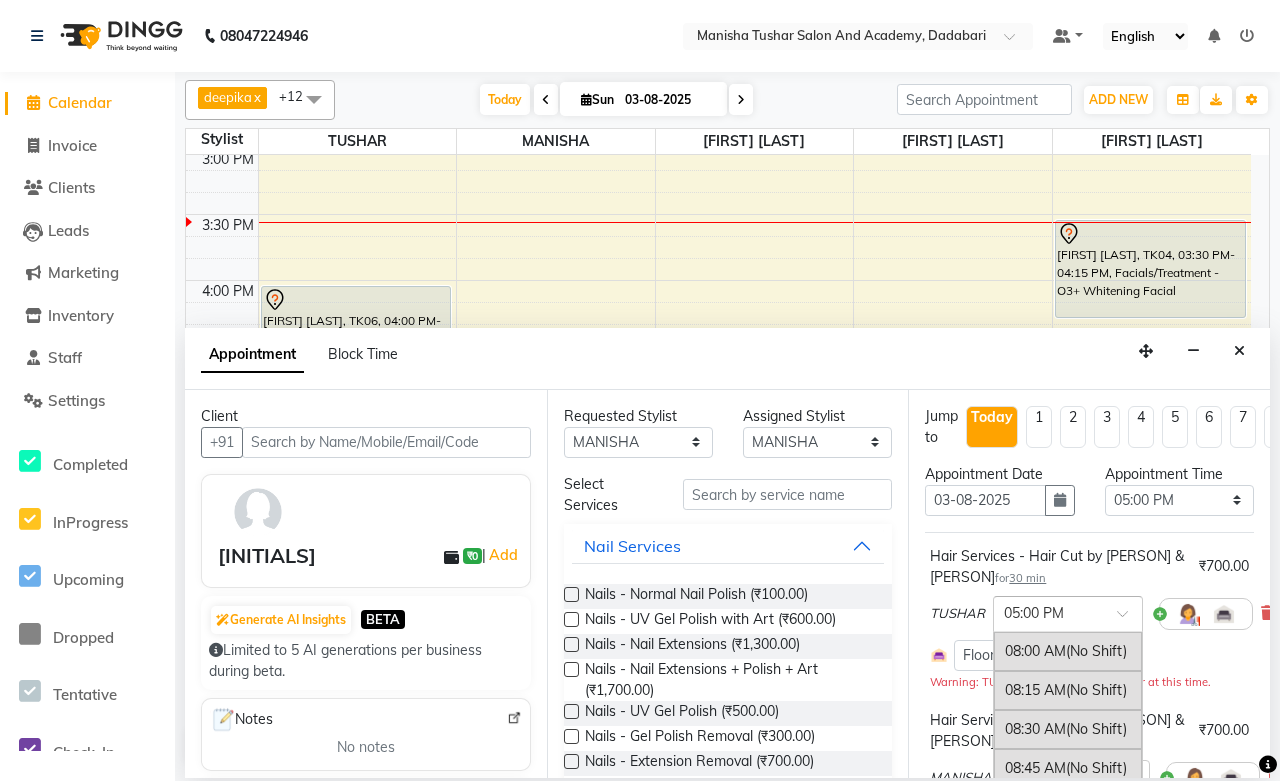 click at bounding box center (1068, 612) 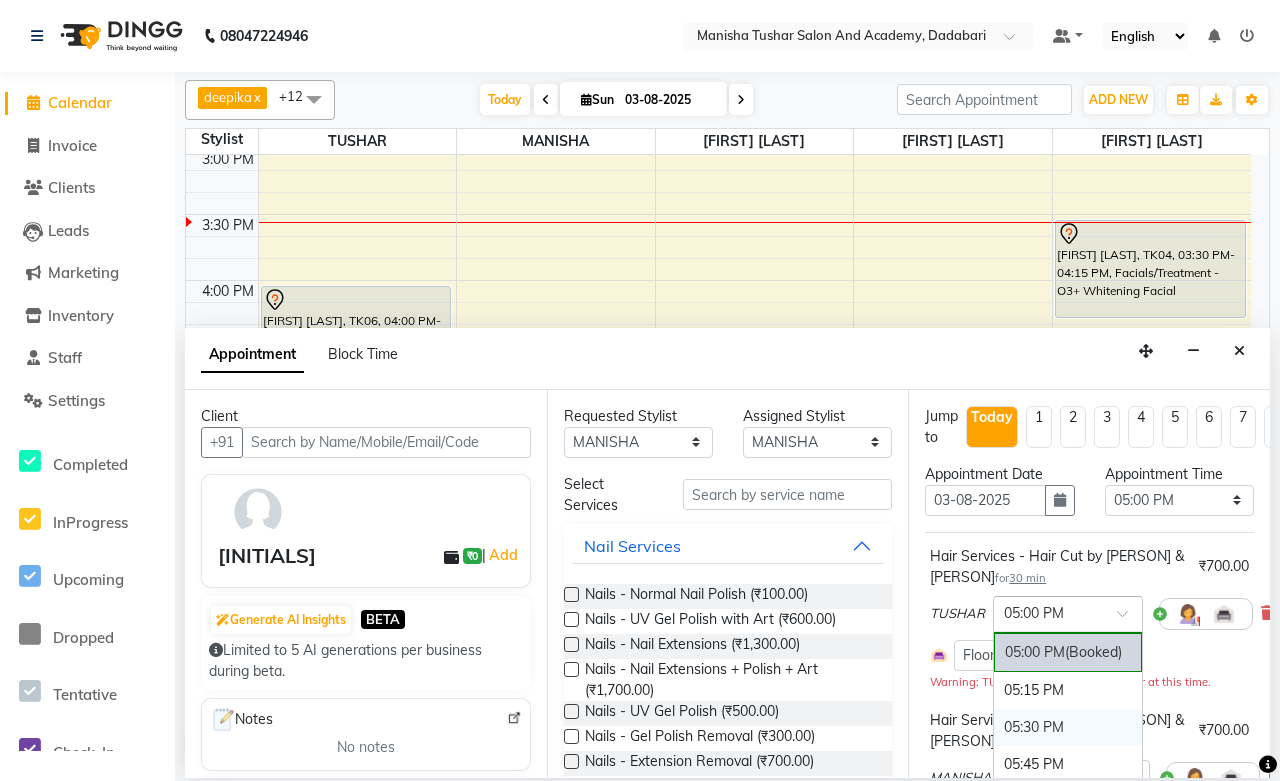 click on "05:30 PM" at bounding box center (1068, 727) 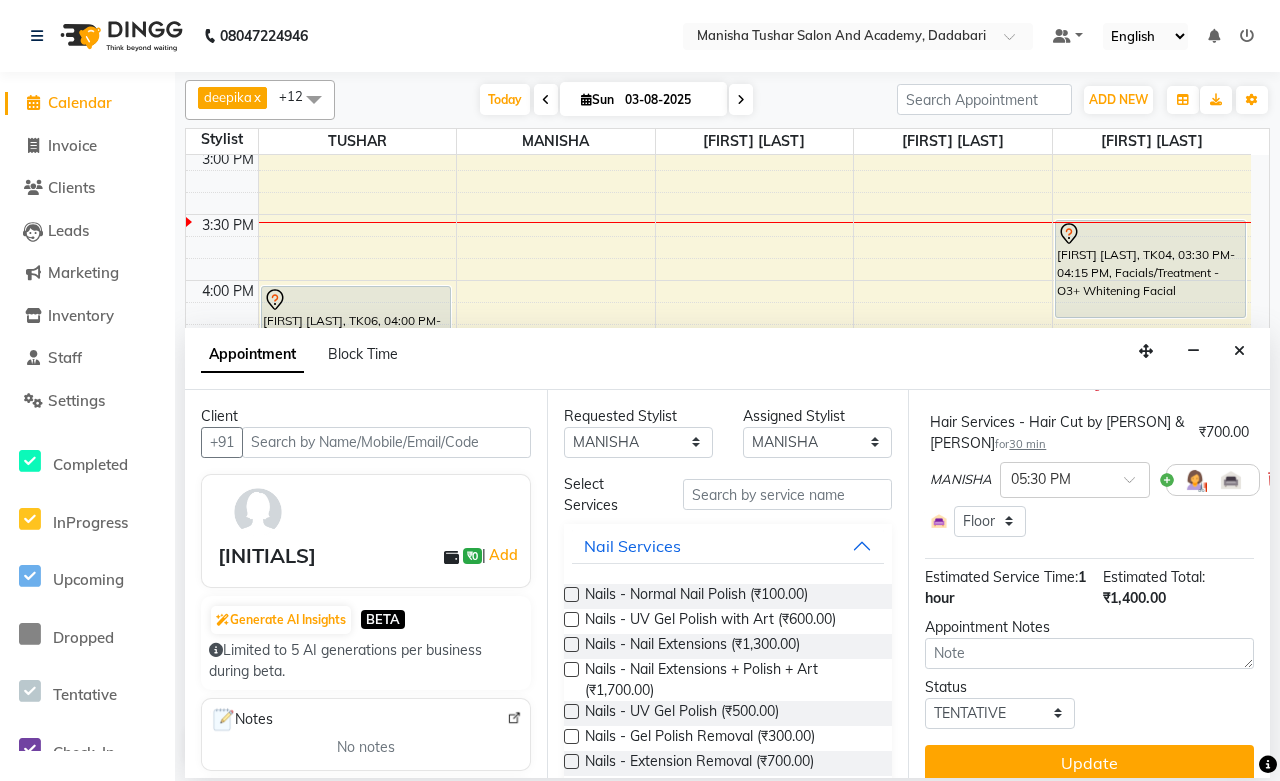 scroll, scrollTop: 334, scrollLeft: 0, axis: vertical 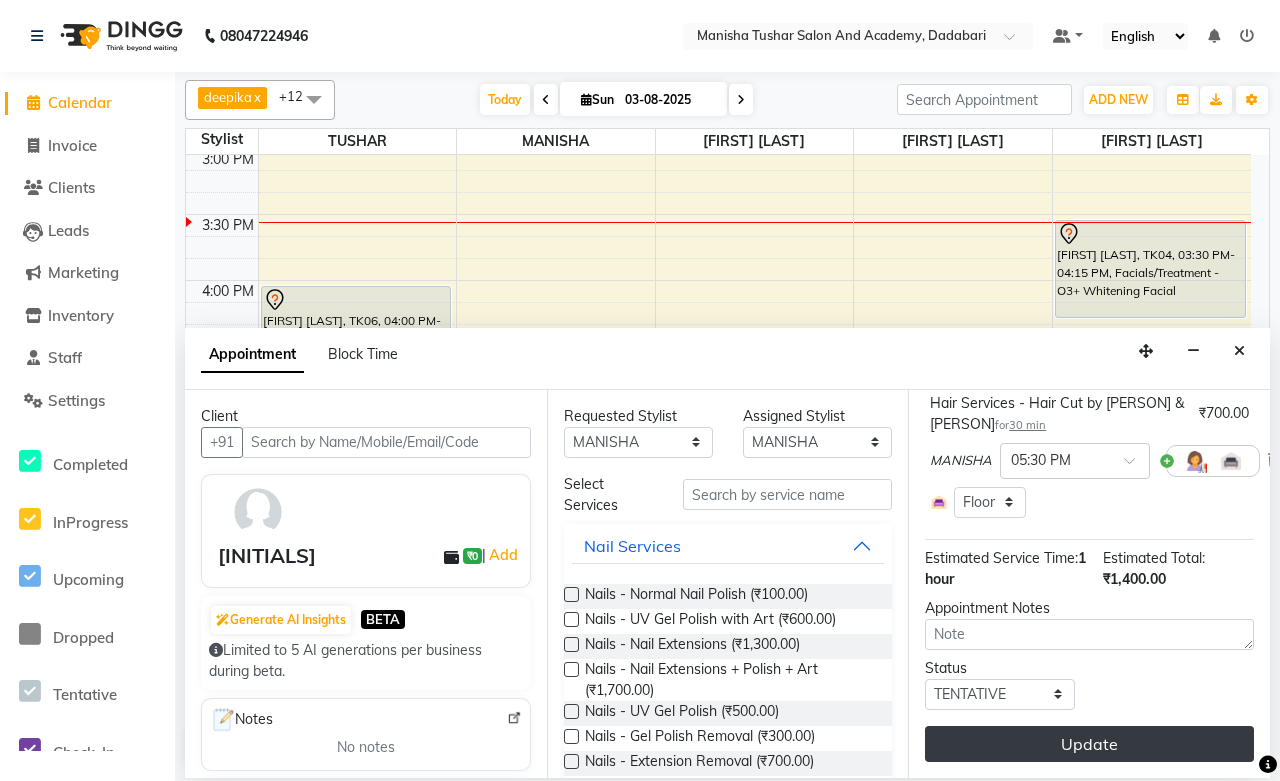 click on "Update" at bounding box center [1089, 744] 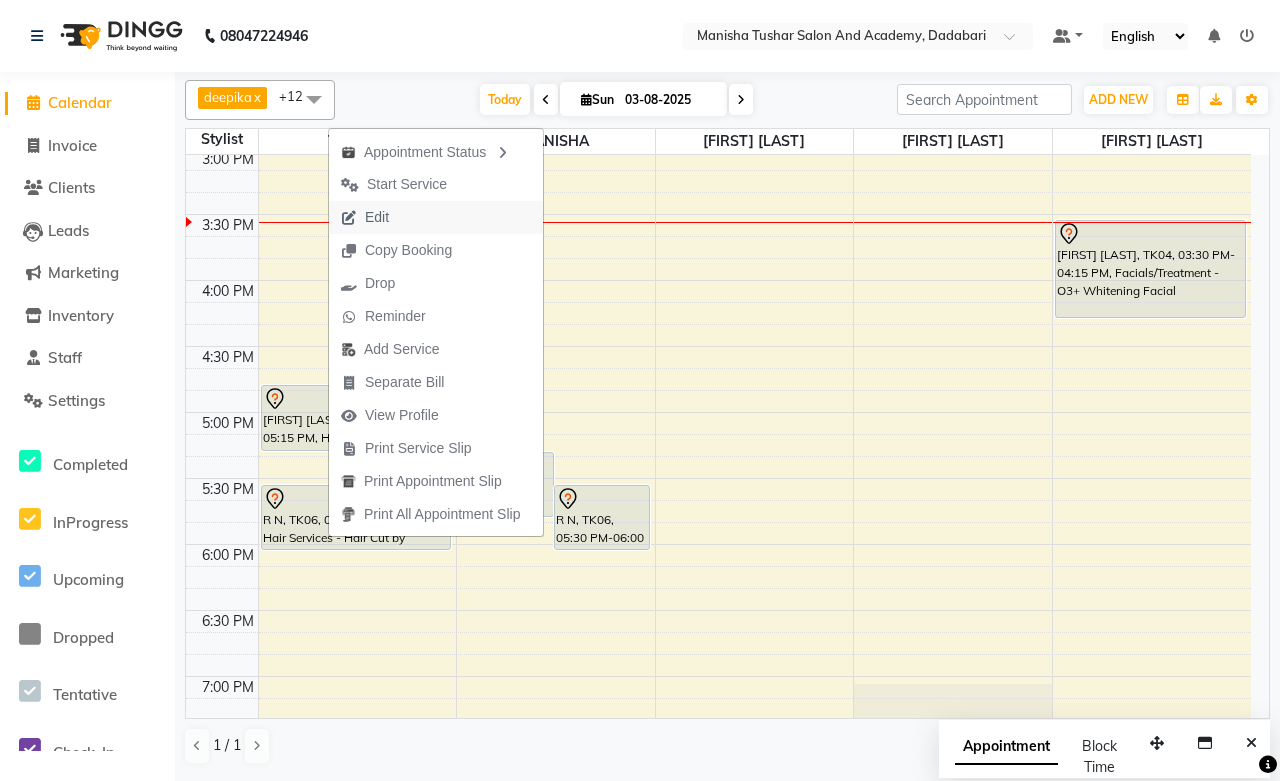 click on "Edit" at bounding box center (377, 217) 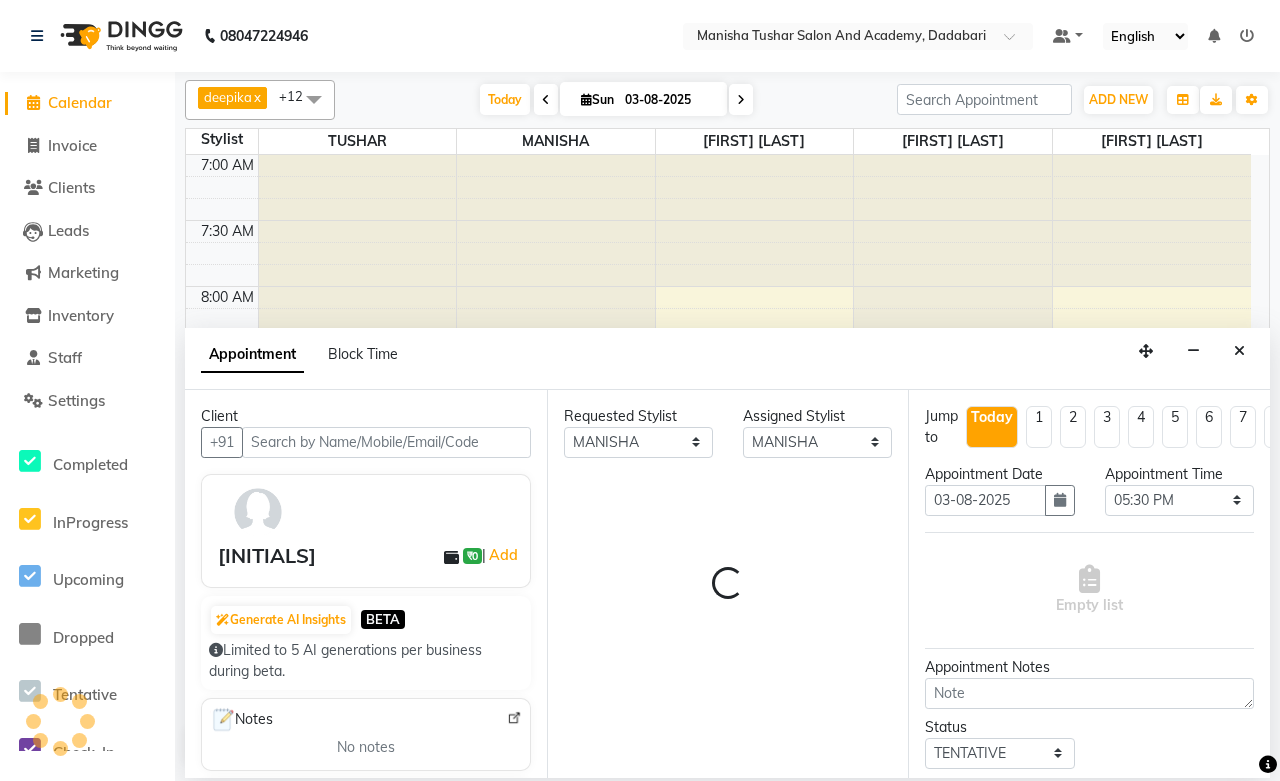scroll, scrollTop: 1062, scrollLeft: 0, axis: vertical 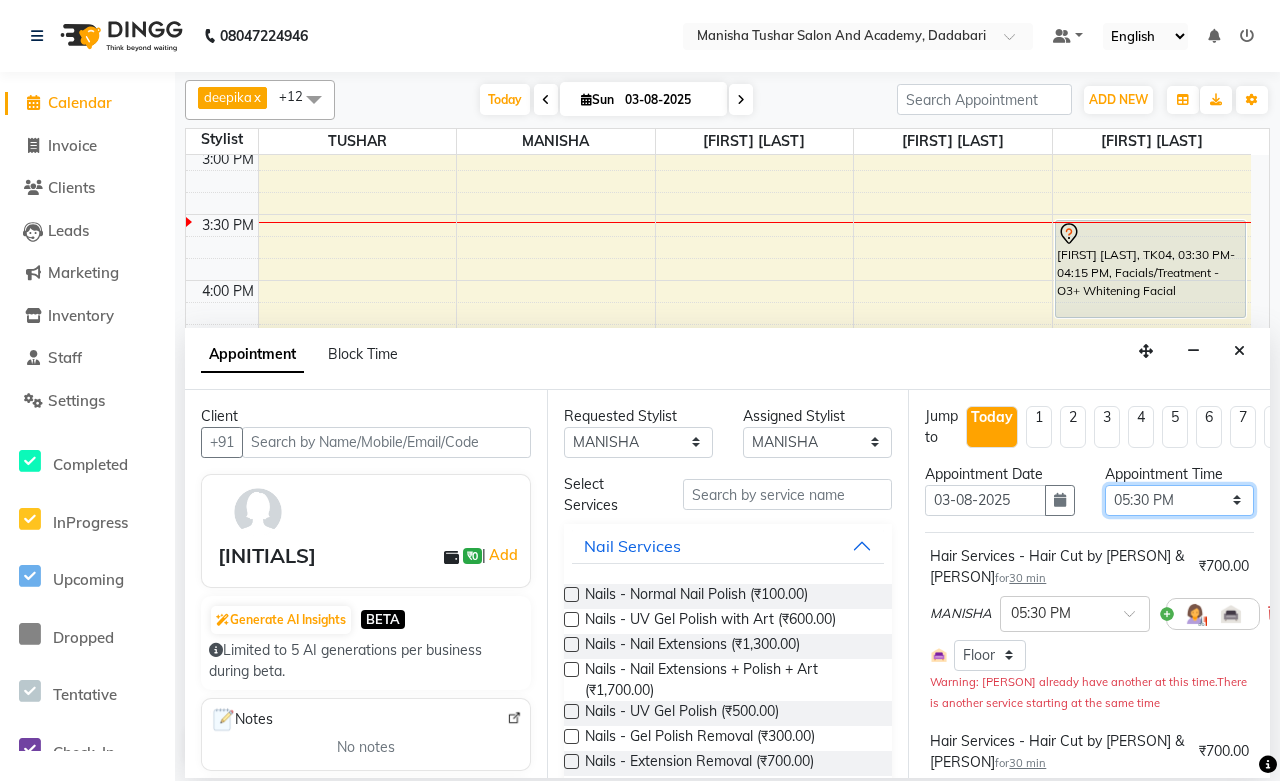 click on "Select 08:00 AM 08:15 AM 08:30 AM 08:45 AM 09:00 AM 09:15 AM 09:30 AM 09:45 AM 10:00 AM 10:15 AM 10:30 AM 10:45 AM 11:00 AM 11:15 AM 11:30 AM 11:45 AM 12:00 PM 12:15 PM 12:30 PM 12:45 PM 01:00 PM 01:15 PM 01:30 PM 01:45 PM 02:00 PM 02:15 PM 02:30 PM 02:45 PM 03:00 PM 03:15 PM 03:30 PM 03:45 PM 04:00 PM 04:15 PM 04:30 PM 04:45 PM 05:00 PM 05:15 PM 05:30 PM 05:45 PM 06:00 PM 06:15 PM 06:30 PM 06:45 PM 07:00 PM 07:15 PM 07:30 PM 07:45 PM 08:00 PM 08:15 PM 08:30 PM 08:45 PM 09:00 PM 09:15 PM 09:30 PM 09:45 PM 10:00 PM 10:15 PM 10:30 PM 10:45 PM 11:00 PM" at bounding box center [1179, 500] 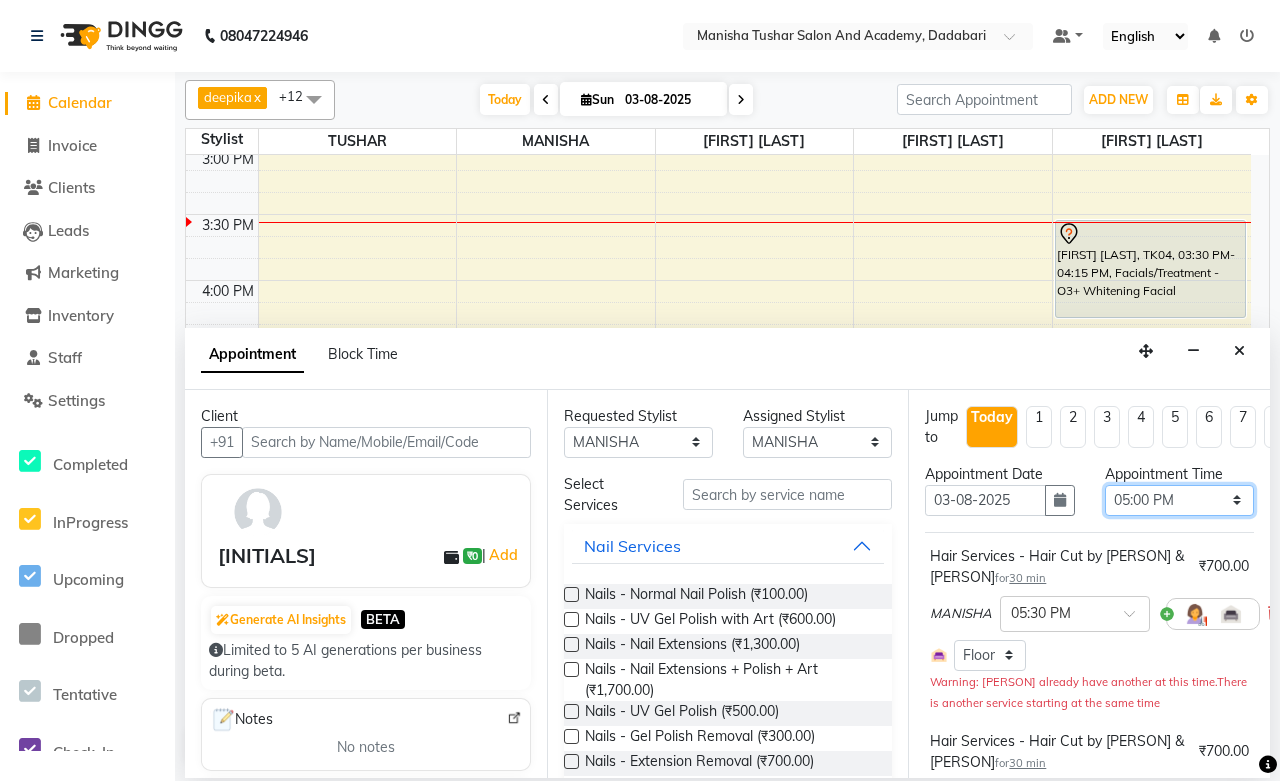 click on "Select 08:00 AM 08:15 AM 08:30 AM 08:45 AM 09:00 AM 09:15 AM 09:30 AM 09:45 AM 10:00 AM 10:15 AM 10:30 AM 10:45 AM 11:00 AM 11:15 AM 11:30 AM 11:45 AM 12:00 PM 12:15 PM 12:30 PM 12:45 PM 01:00 PM 01:15 PM 01:30 PM 01:45 PM 02:00 PM 02:15 PM 02:30 PM 02:45 PM 03:00 PM 03:15 PM 03:30 PM 03:45 PM 04:00 PM 04:15 PM 04:30 PM 04:45 PM 05:00 PM 05:15 PM 05:30 PM 05:45 PM 06:00 PM 06:15 PM 06:30 PM 06:45 PM 07:00 PM 07:15 PM 07:30 PM 07:45 PM 08:00 PM 08:15 PM 08:30 PM 08:45 PM 09:00 PM 09:15 PM 09:30 PM 09:45 PM 10:00 PM 10:15 PM 10:30 PM 10:45 PM 11:00 PM" at bounding box center (1179, 500) 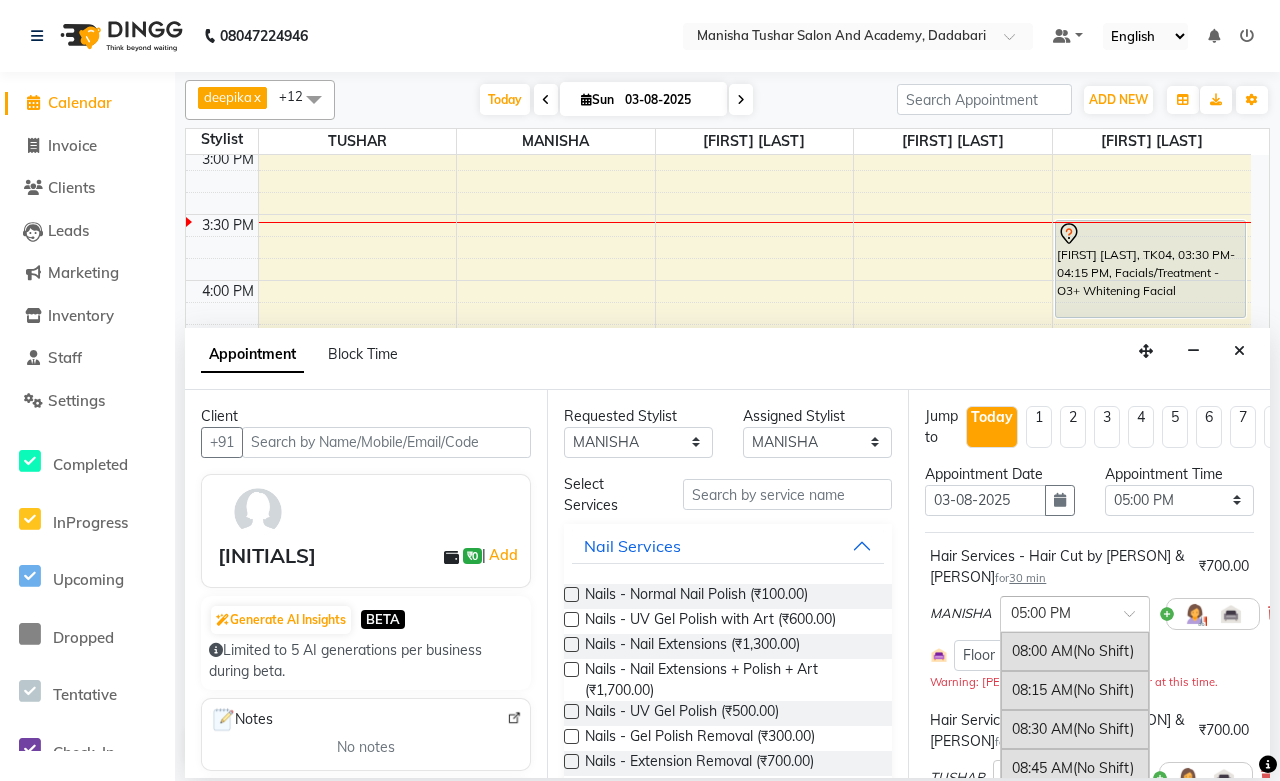 click at bounding box center (1075, 612) 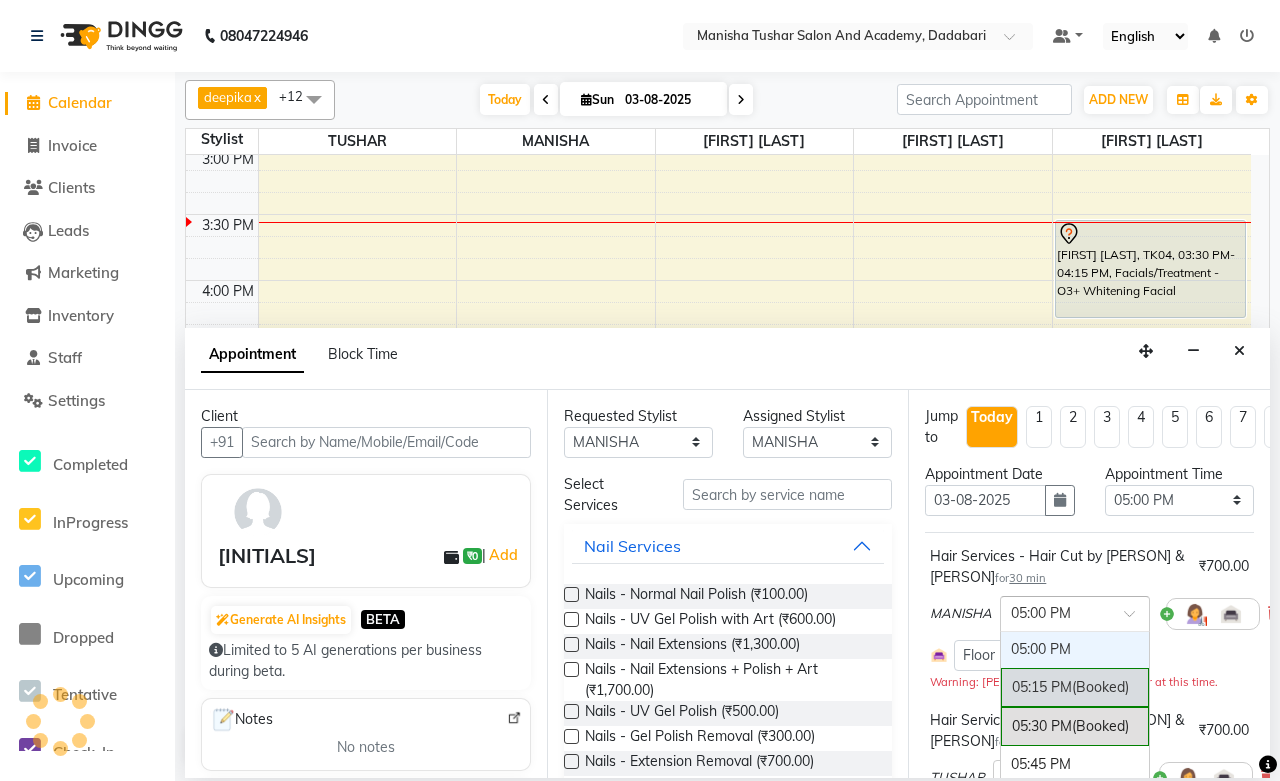 click on "05:15 PM   (Booked)" at bounding box center (1075, 687) 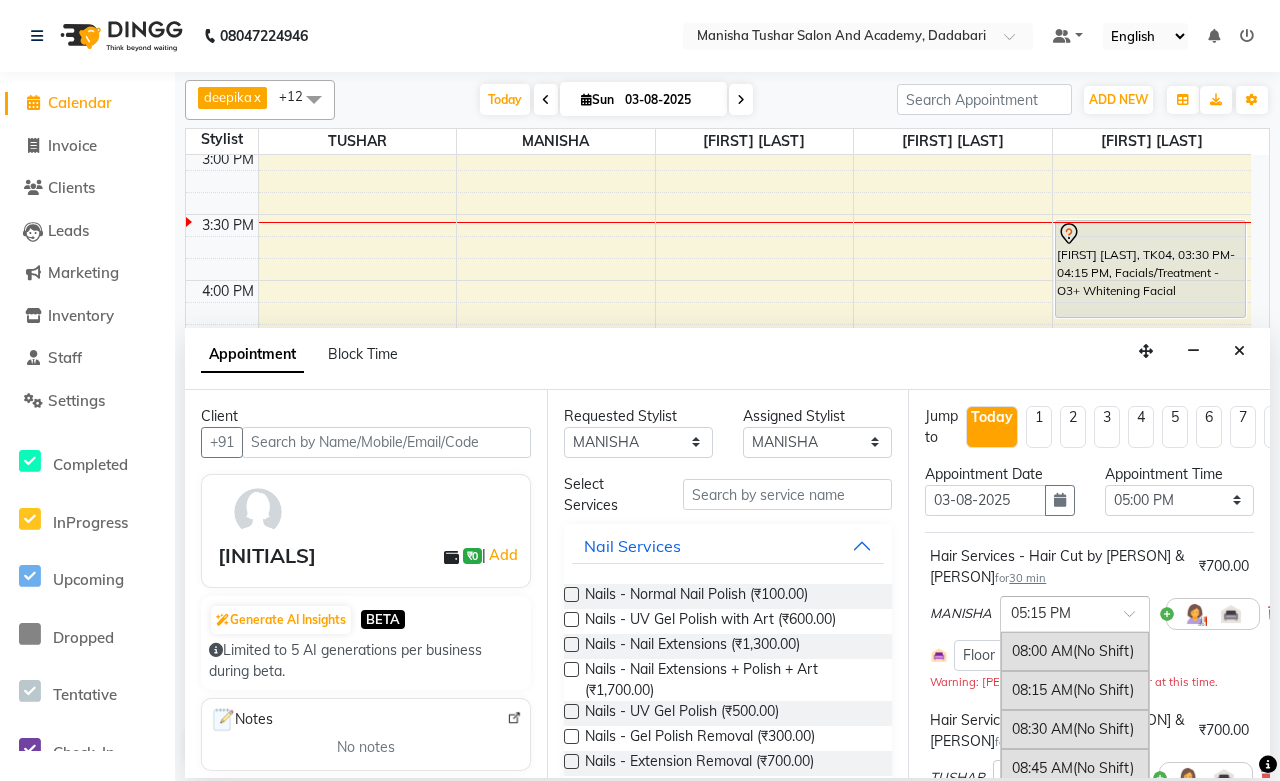 click at bounding box center (1055, 612) 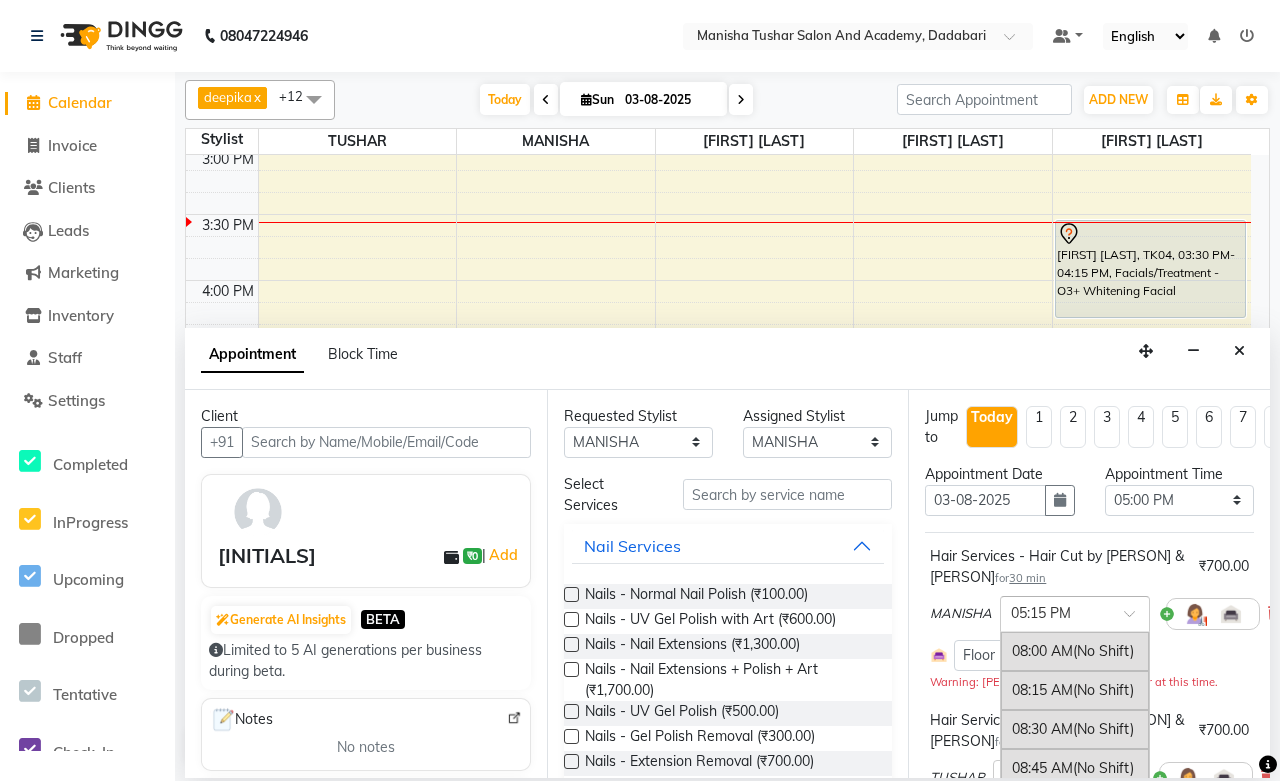 scroll, scrollTop: 1392, scrollLeft: 0, axis: vertical 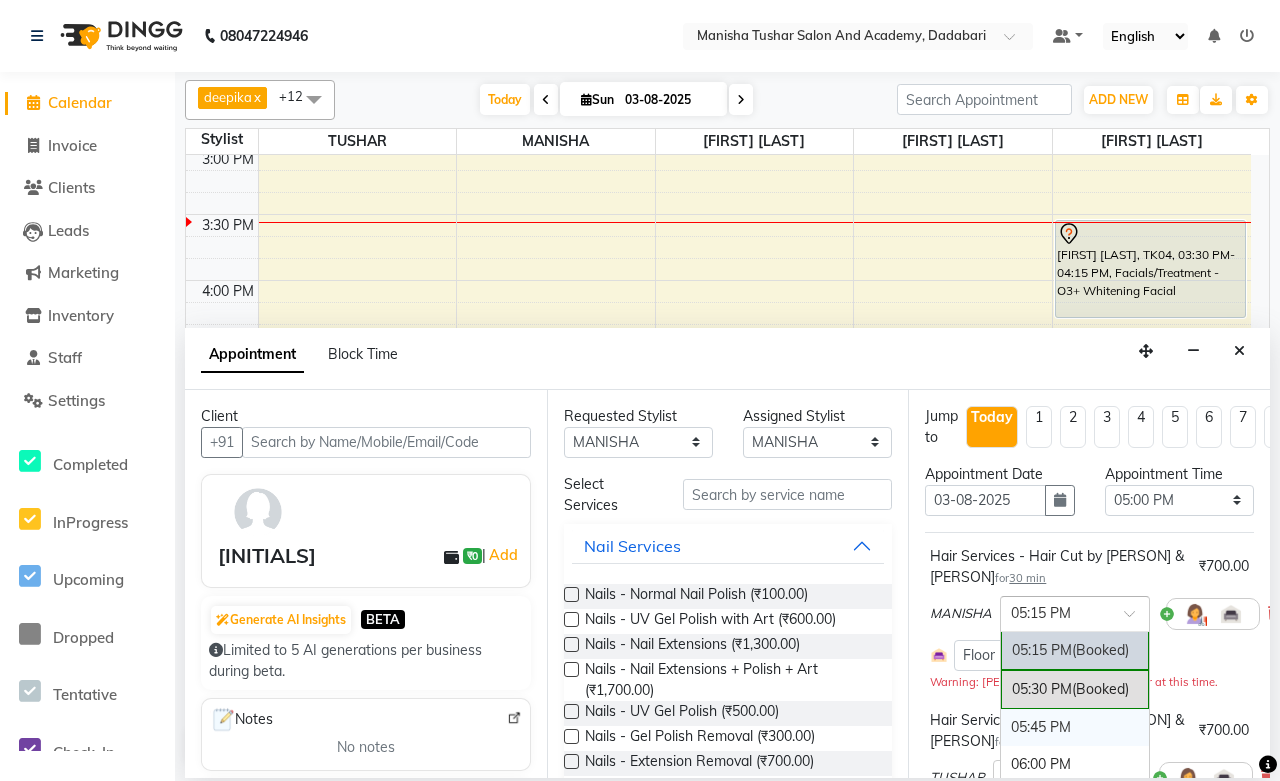 click on "05:45 PM" at bounding box center (1075, 727) 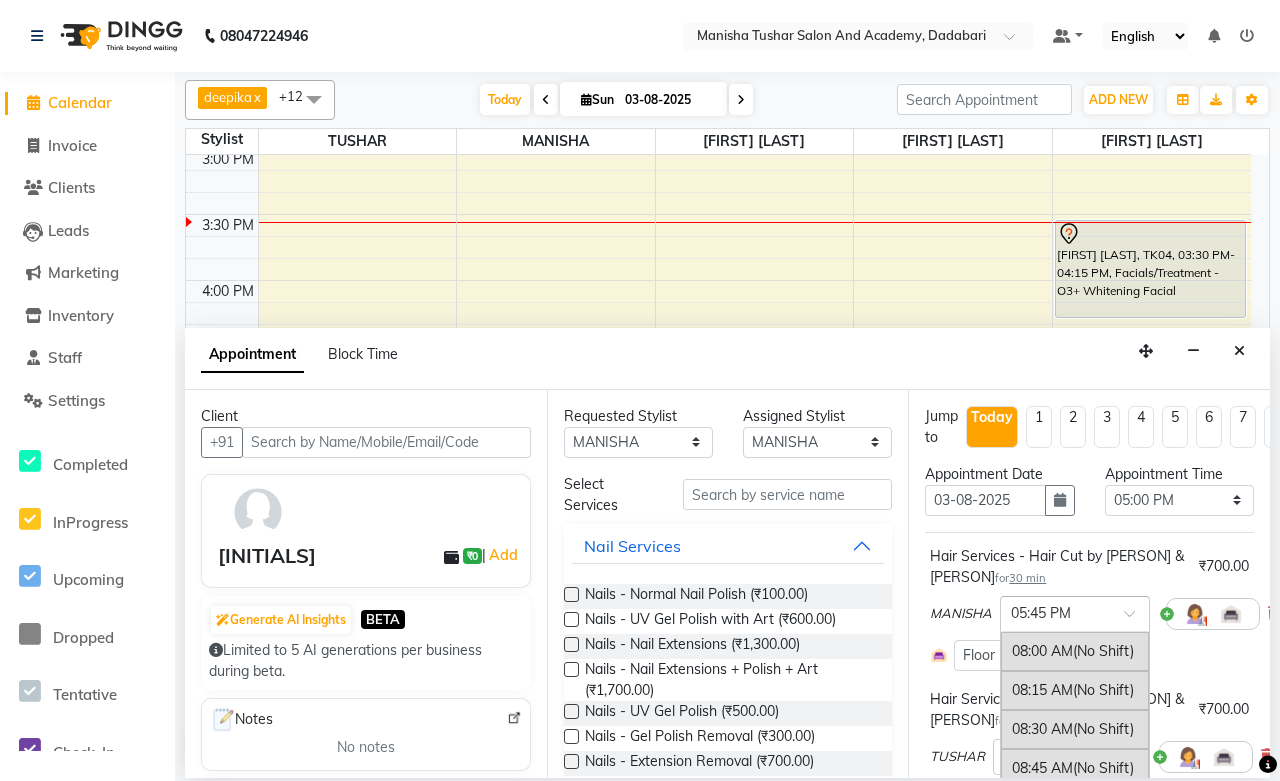 click at bounding box center [1055, 612] 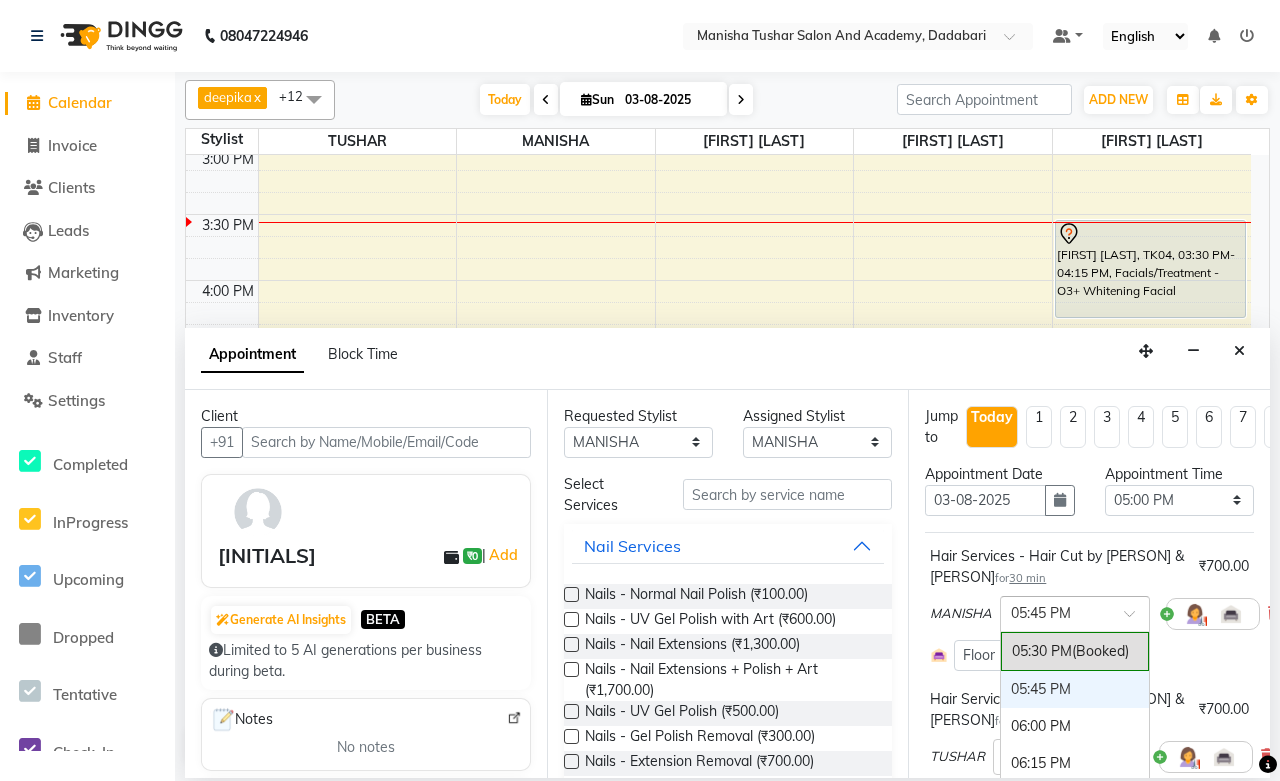 scroll, scrollTop: 1425, scrollLeft: 0, axis: vertical 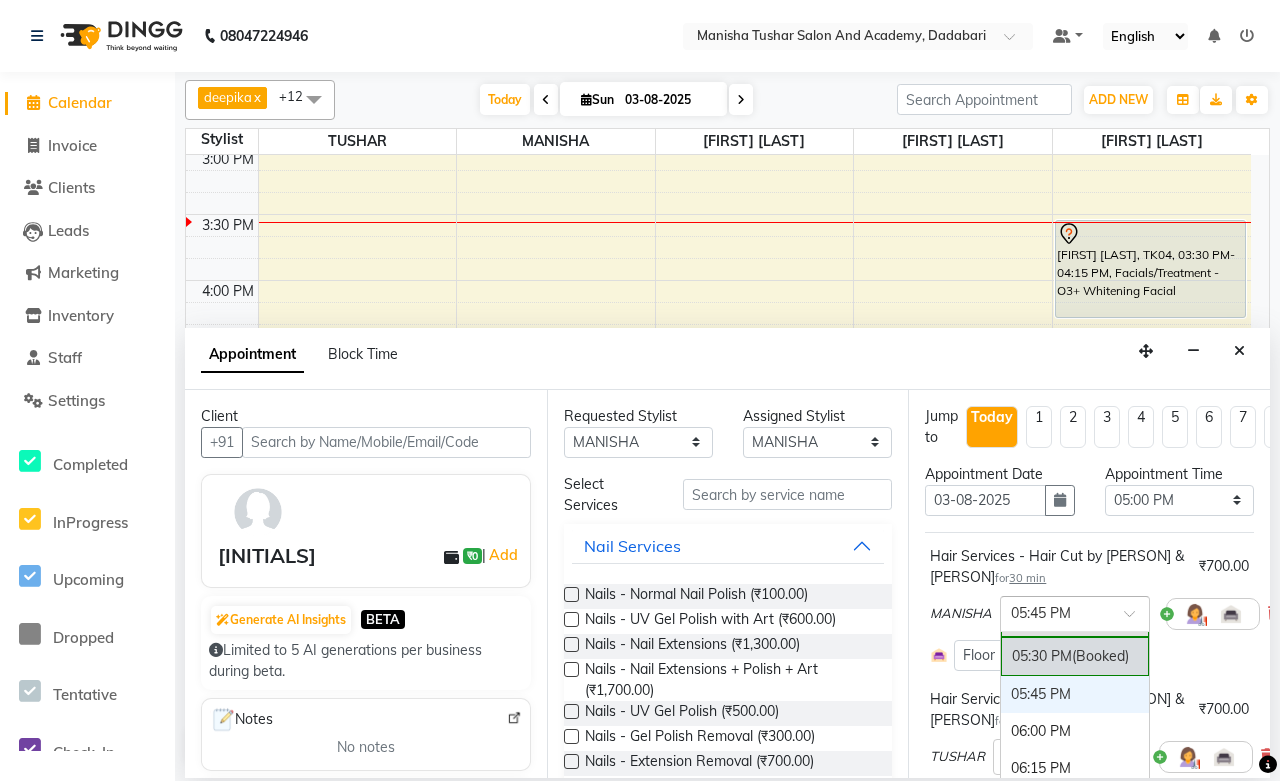 click on "05:30 PM   (Booked)" at bounding box center [1075, 656] 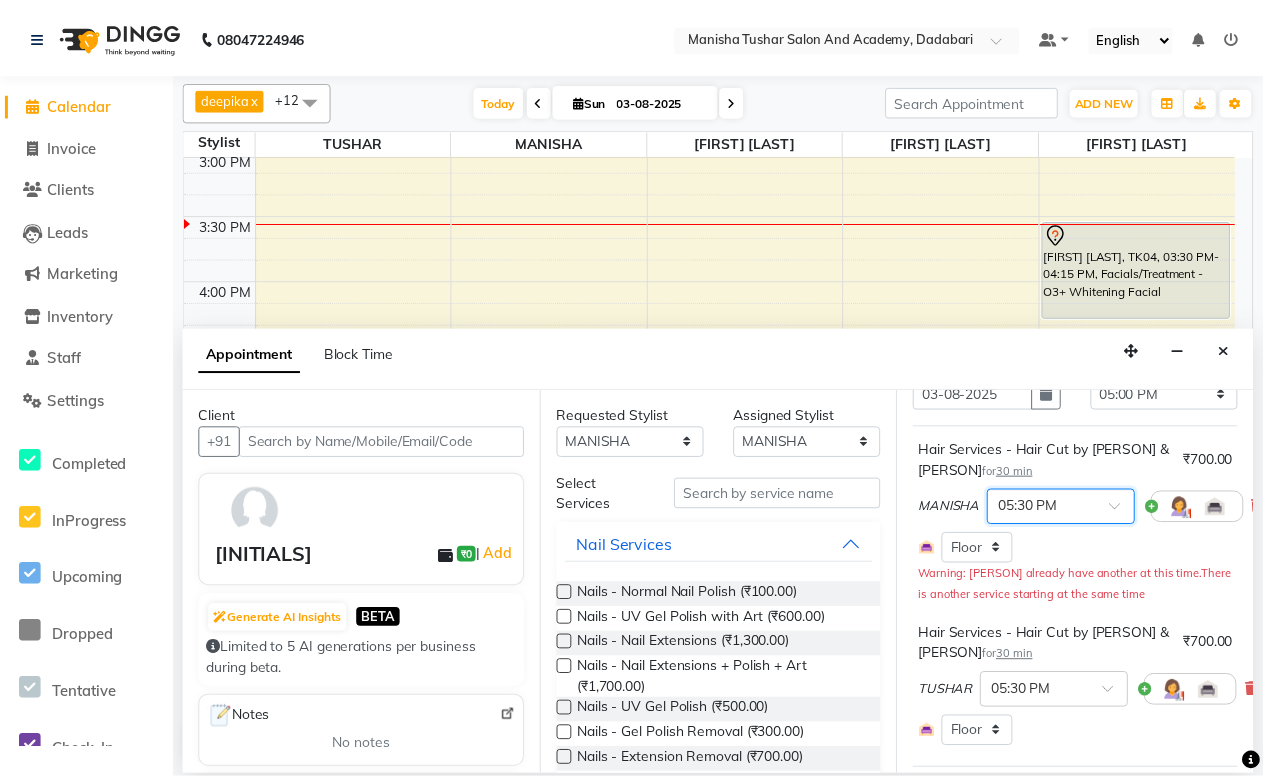 scroll, scrollTop: 333, scrollLeft: 0, axis: vertical 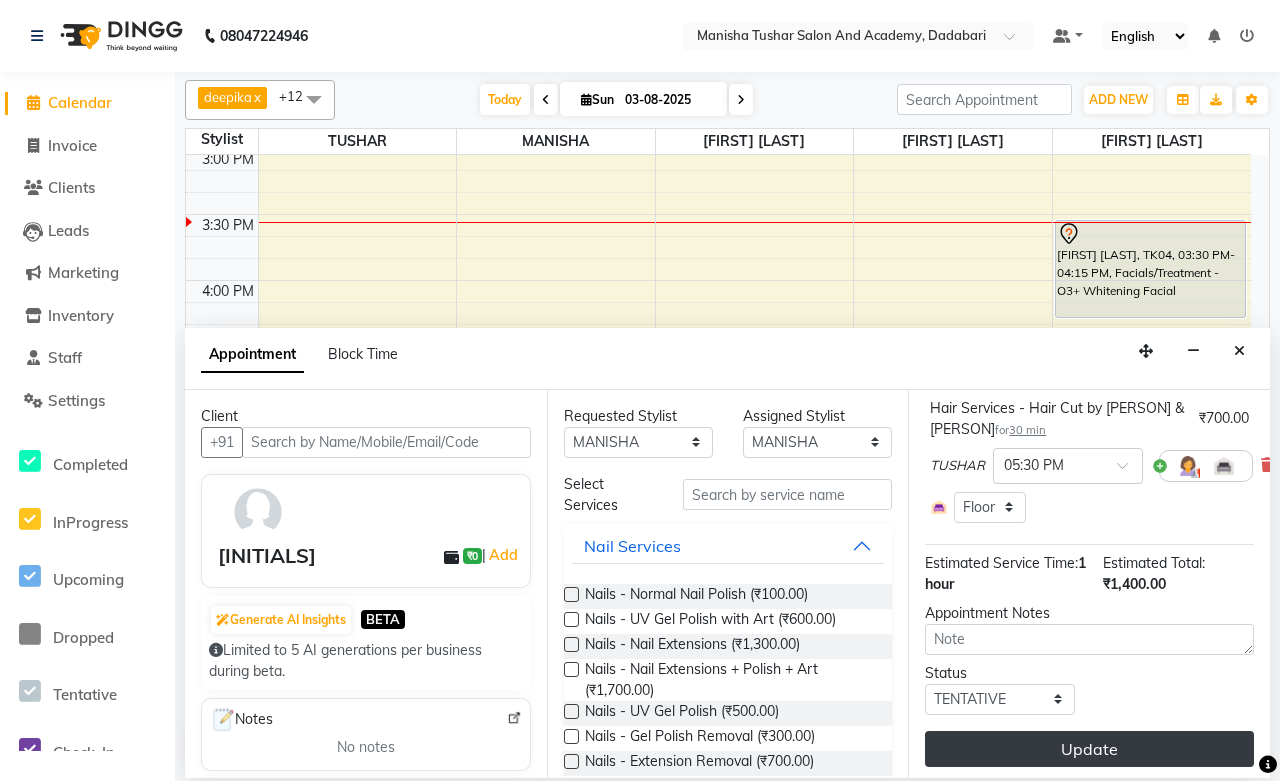click on "Update" at bounding box center [1089, 749] 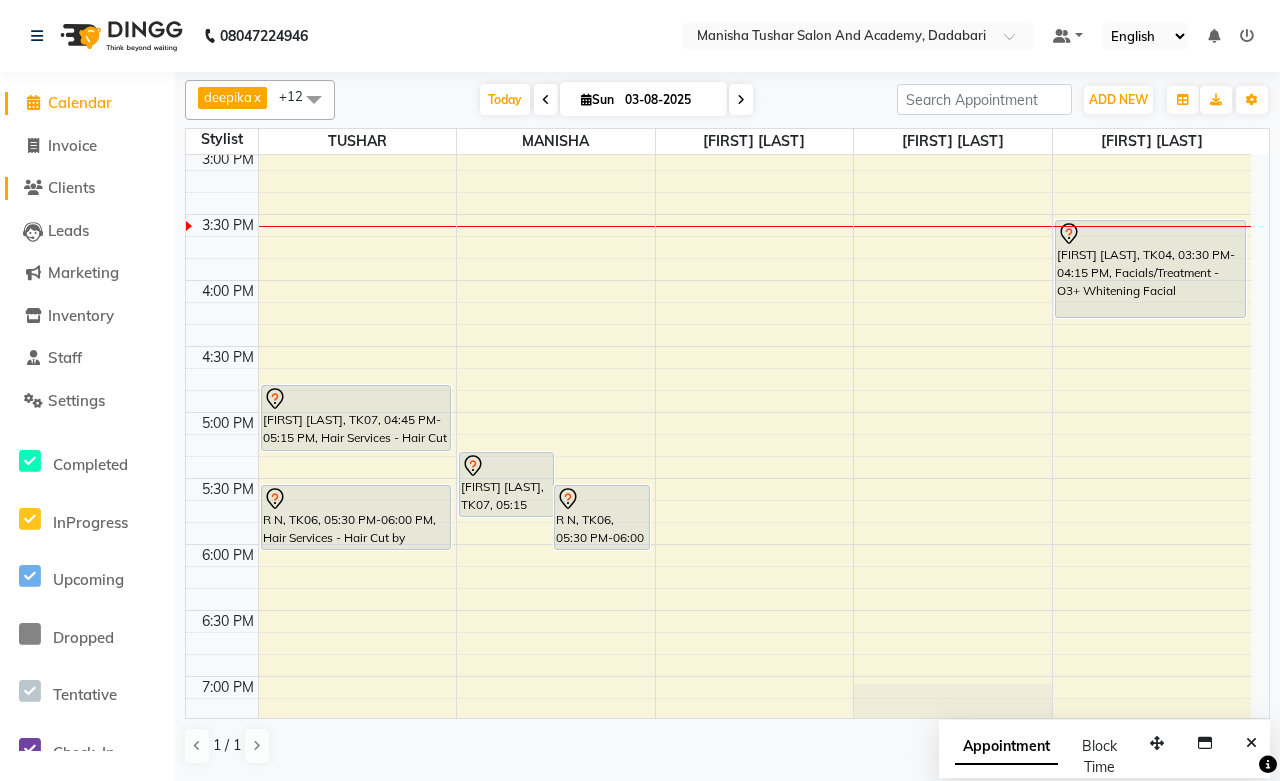 click 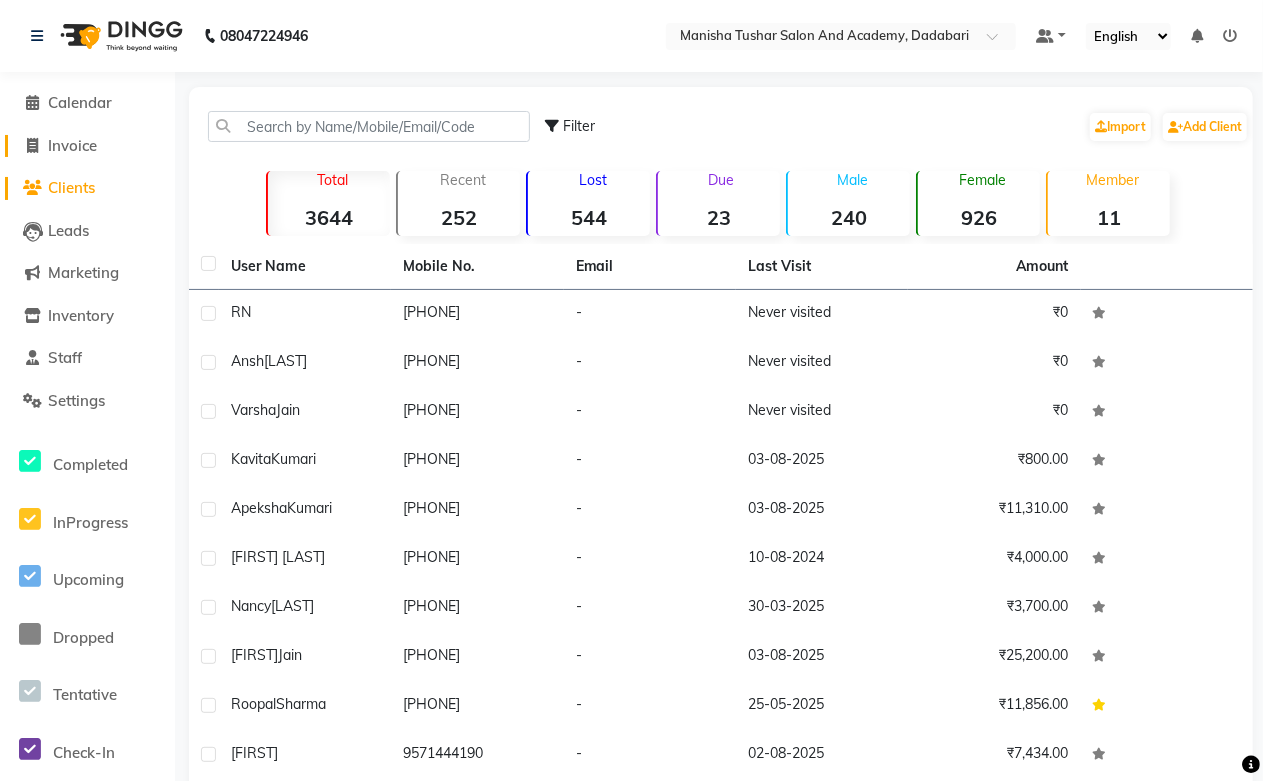 click on "Invoice" 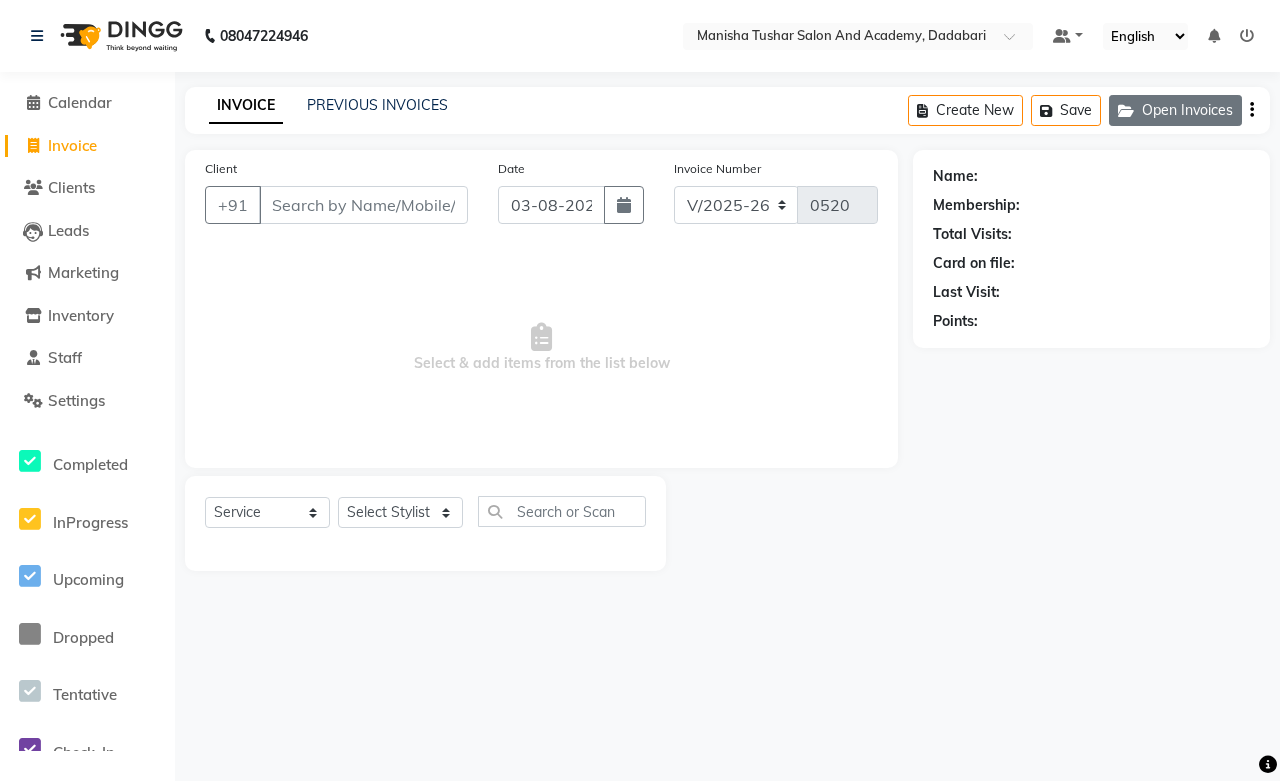 click on "Open Invoices" 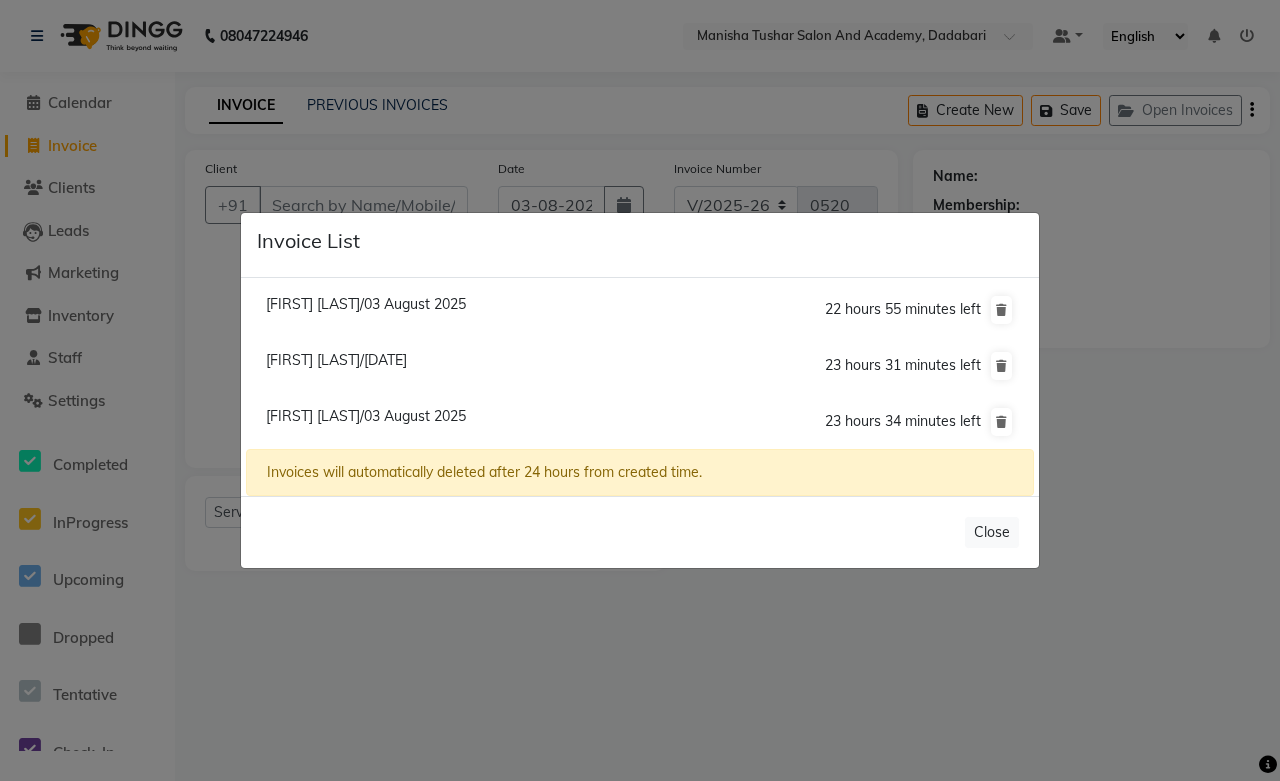 click on "[FIRST] [LAST]/[DATE]" 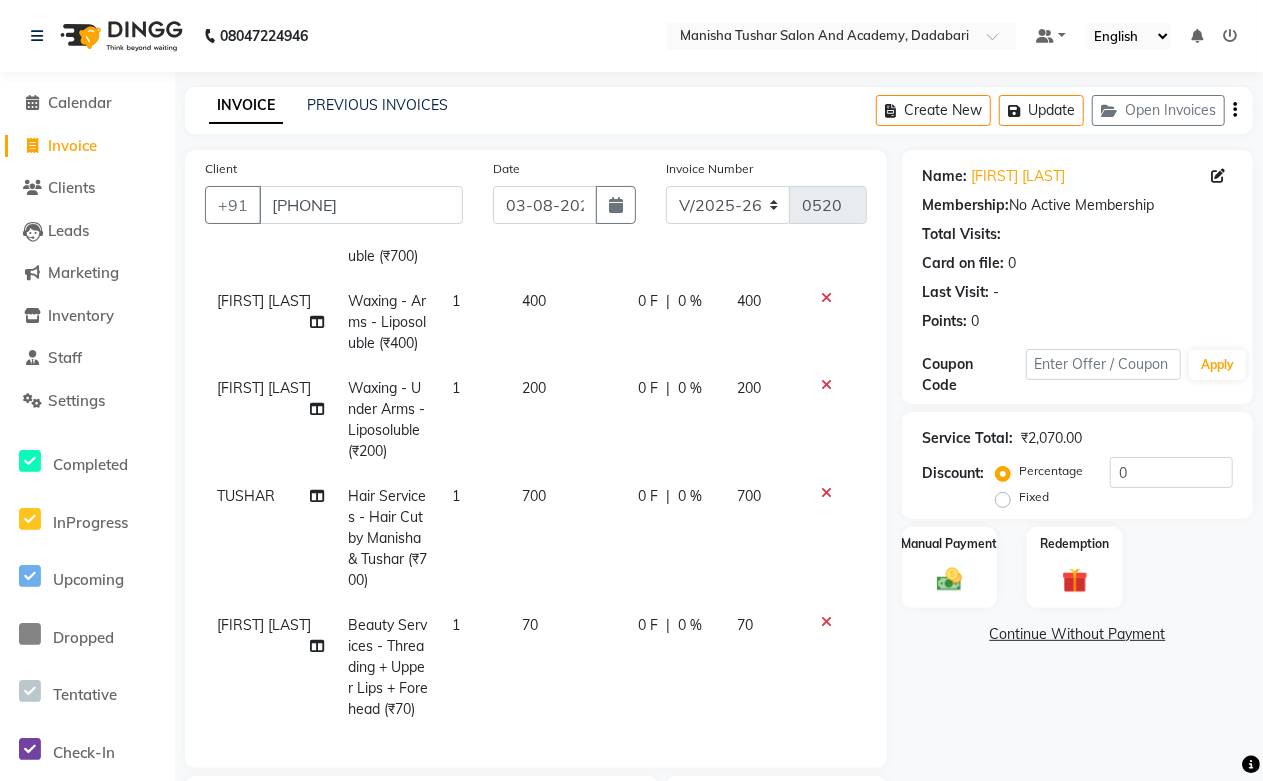 scroll, scrollTop: 217, scrollLeft: 0, axis: vertical 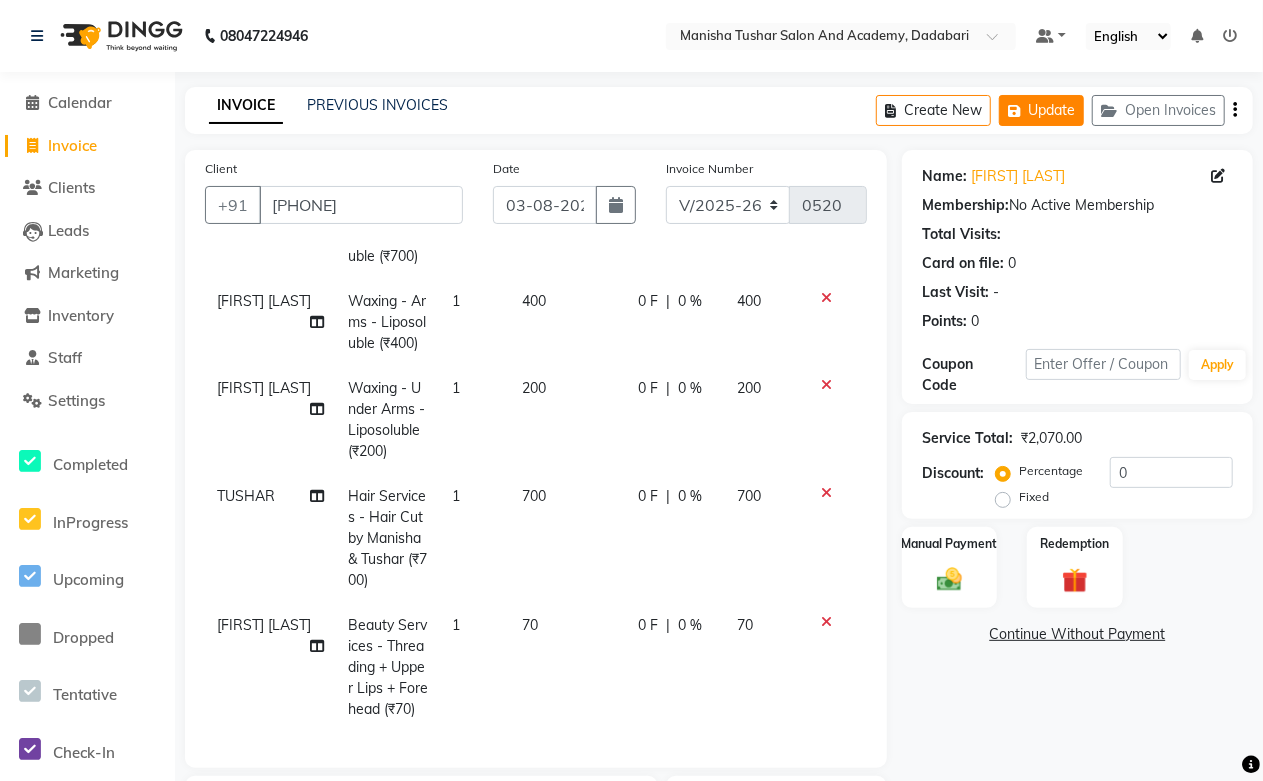 click on "Update" 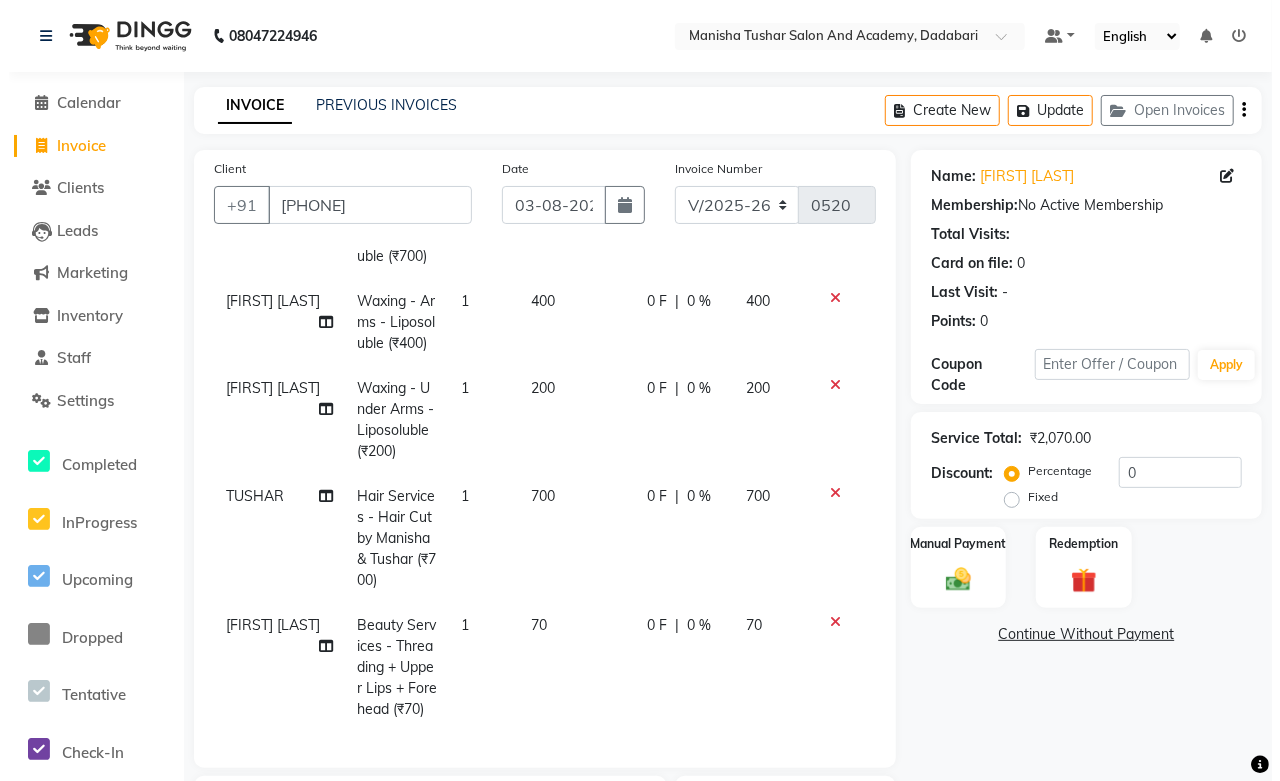 scroll, scrollTop: 217, scrollLeft: 0, axis: vertical 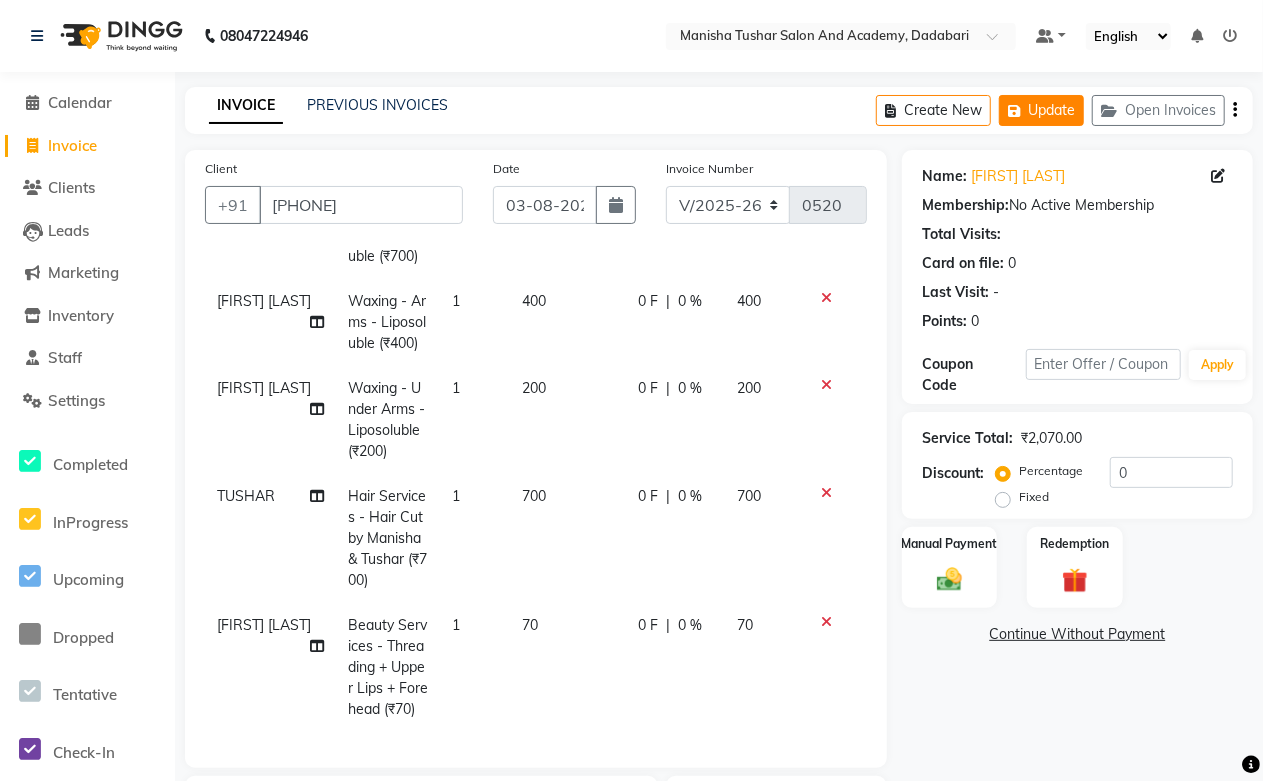 click on "Update" 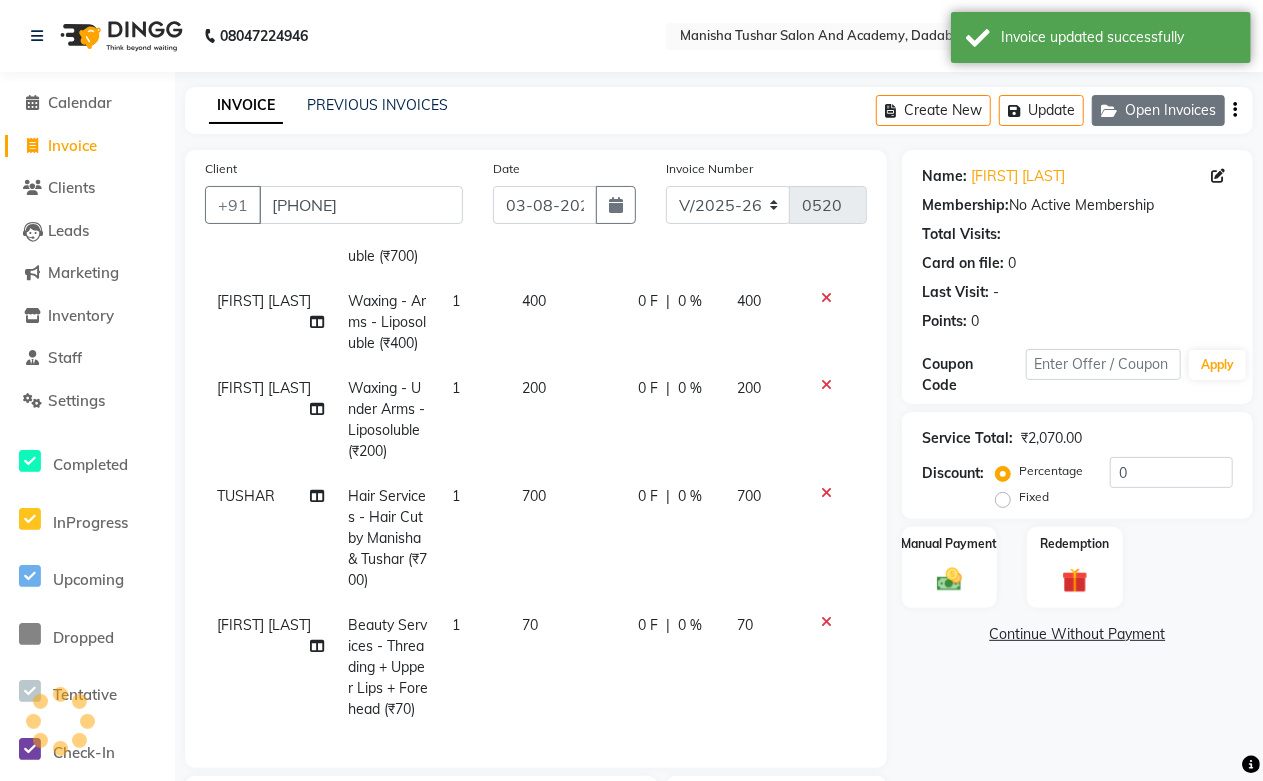click on "Open Invoices" 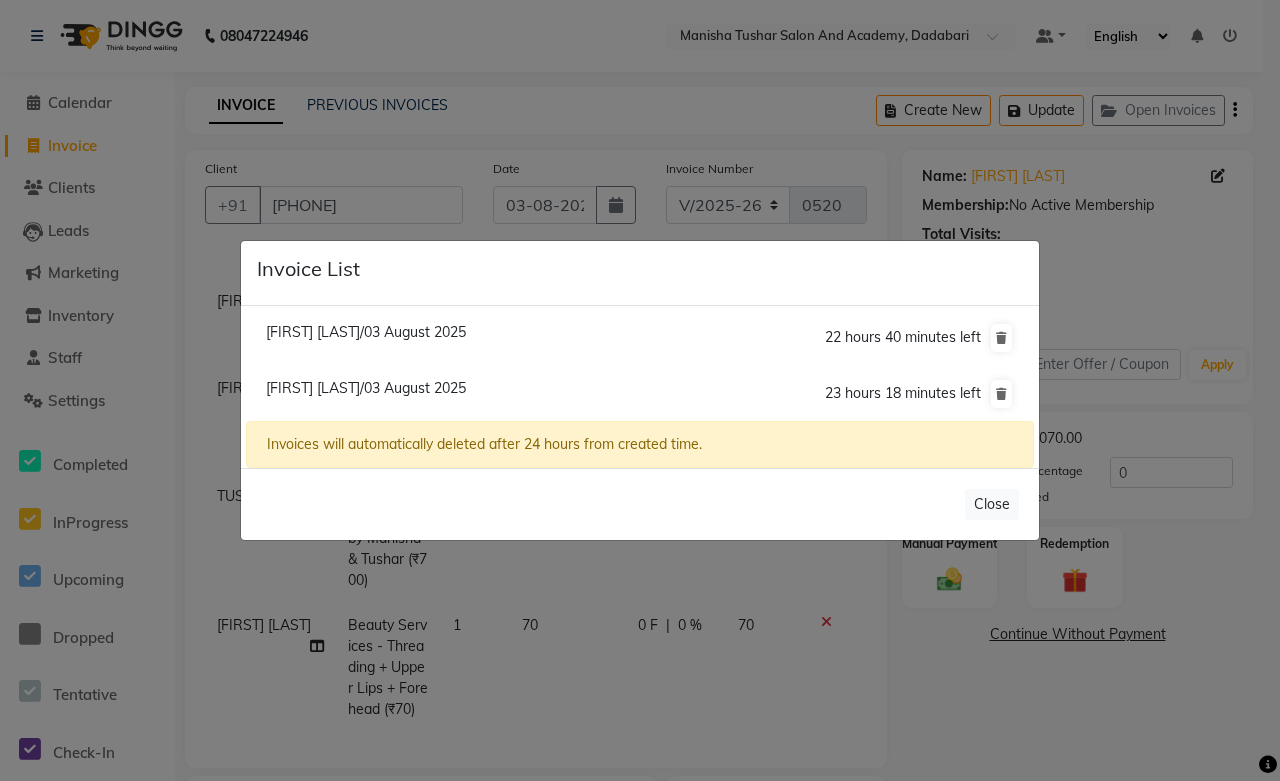click on "[FIRST] [LAST]/03 August 2025" 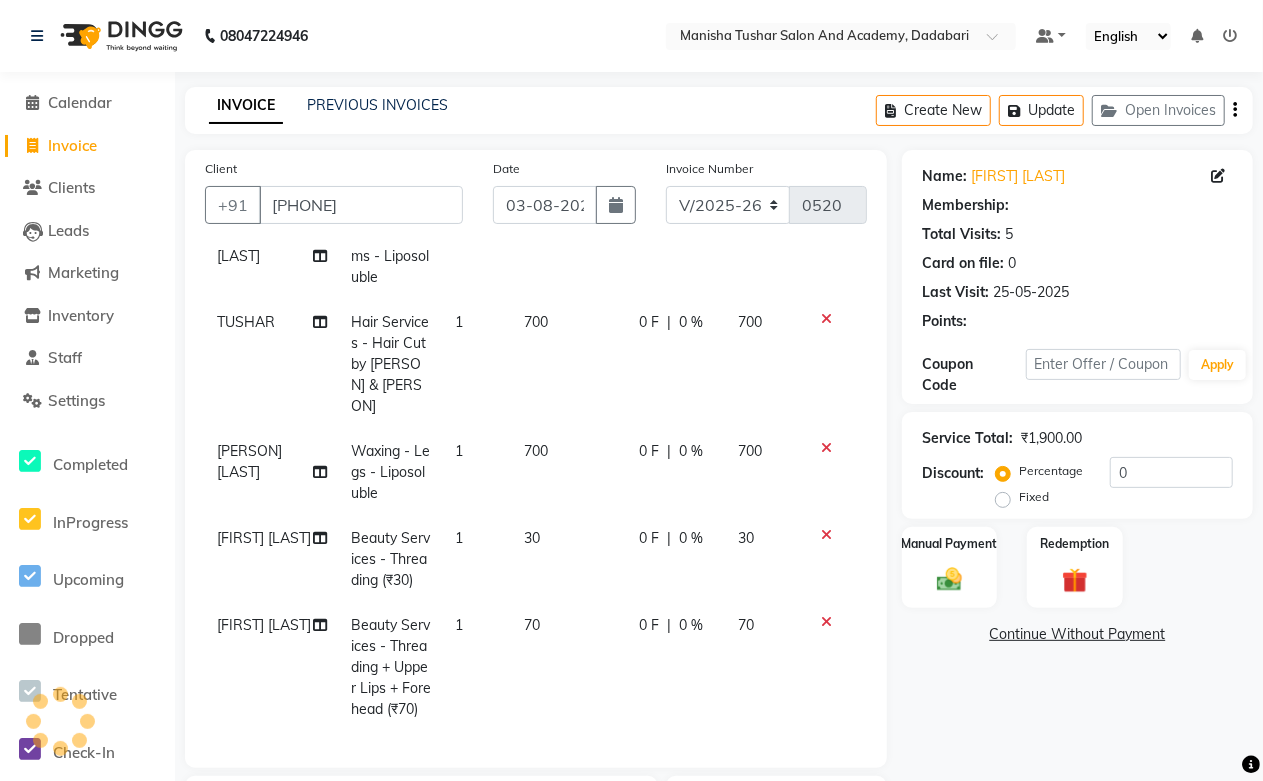 scroll, scrollTop: 154, scrollLeft: 0, axis: vertical 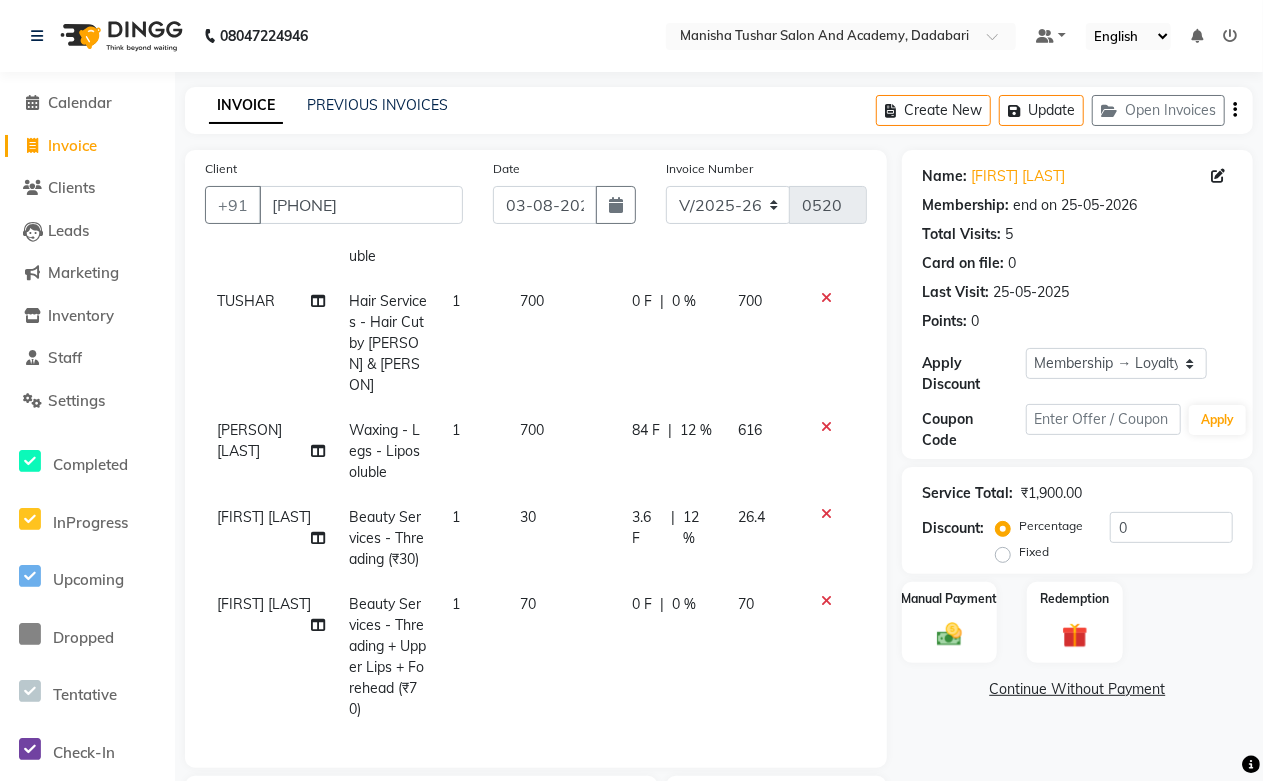 click on "700" 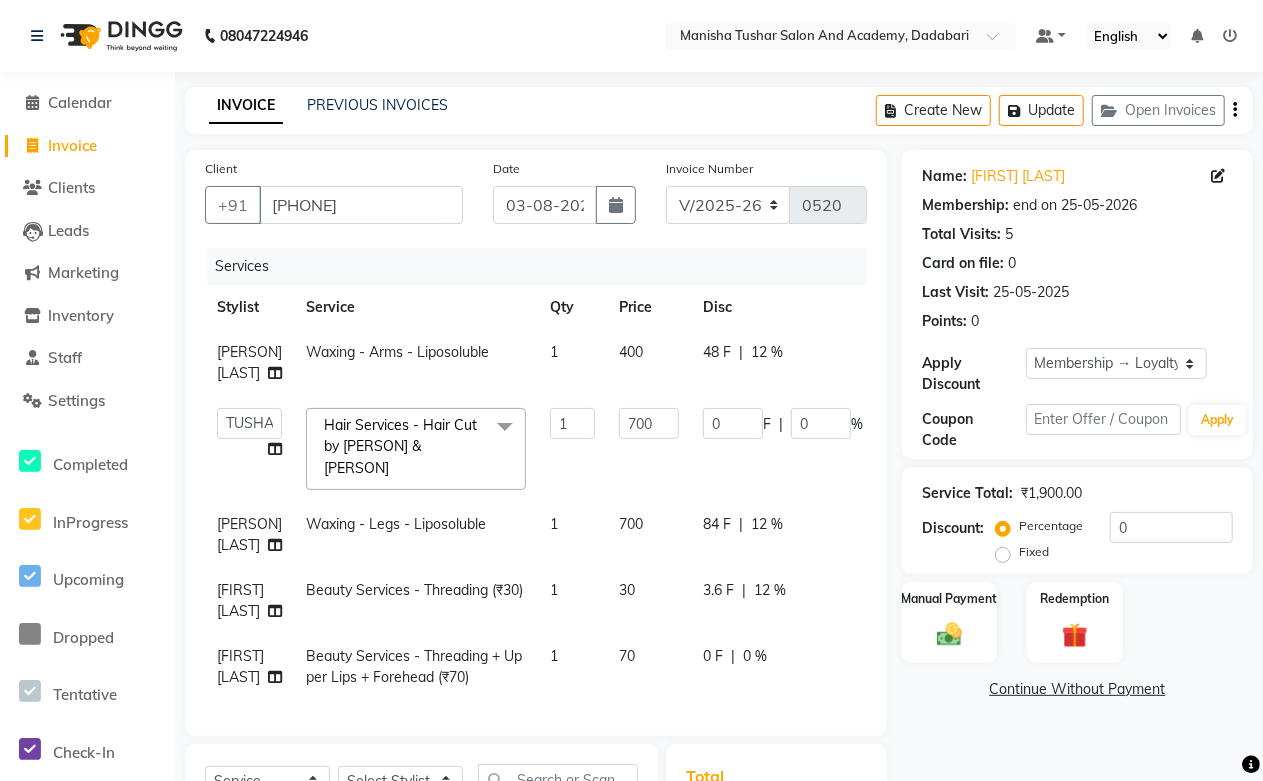 scroll, scrollTop: 5, scrollLeft: 0, axis: vertical 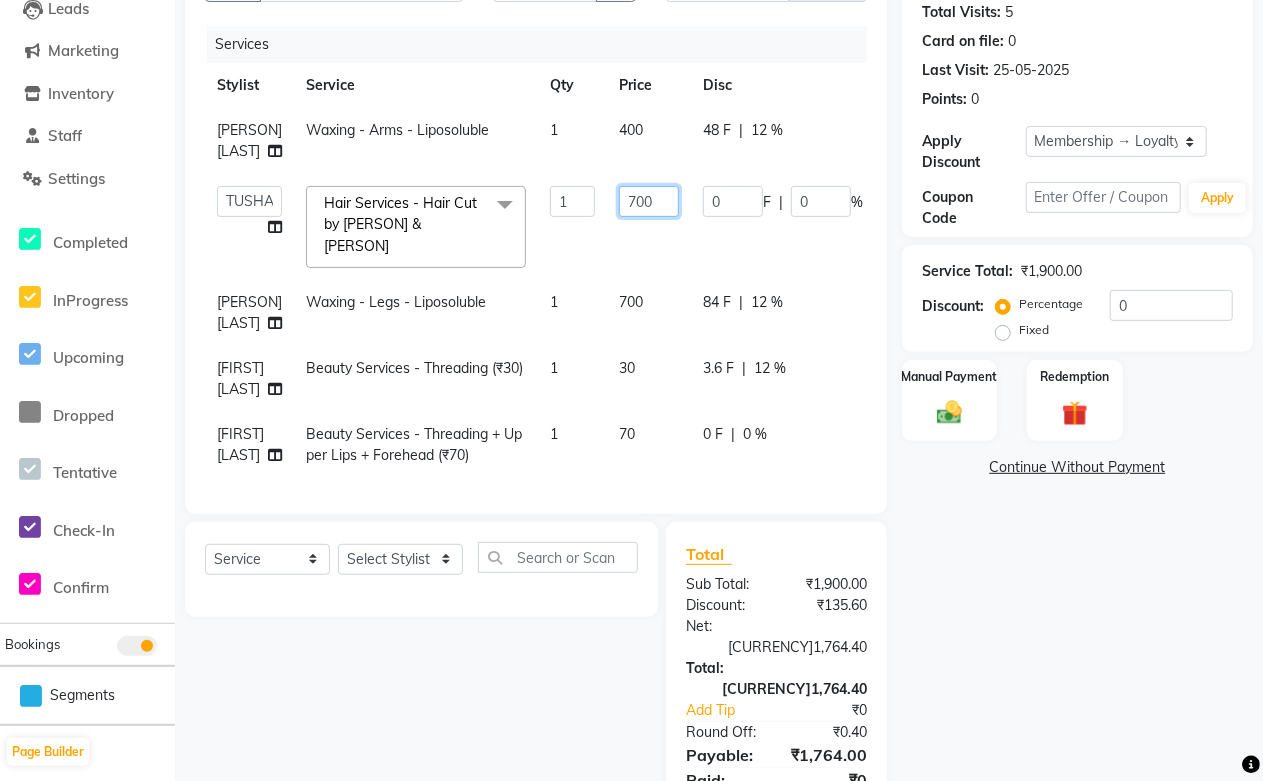 click on "700" 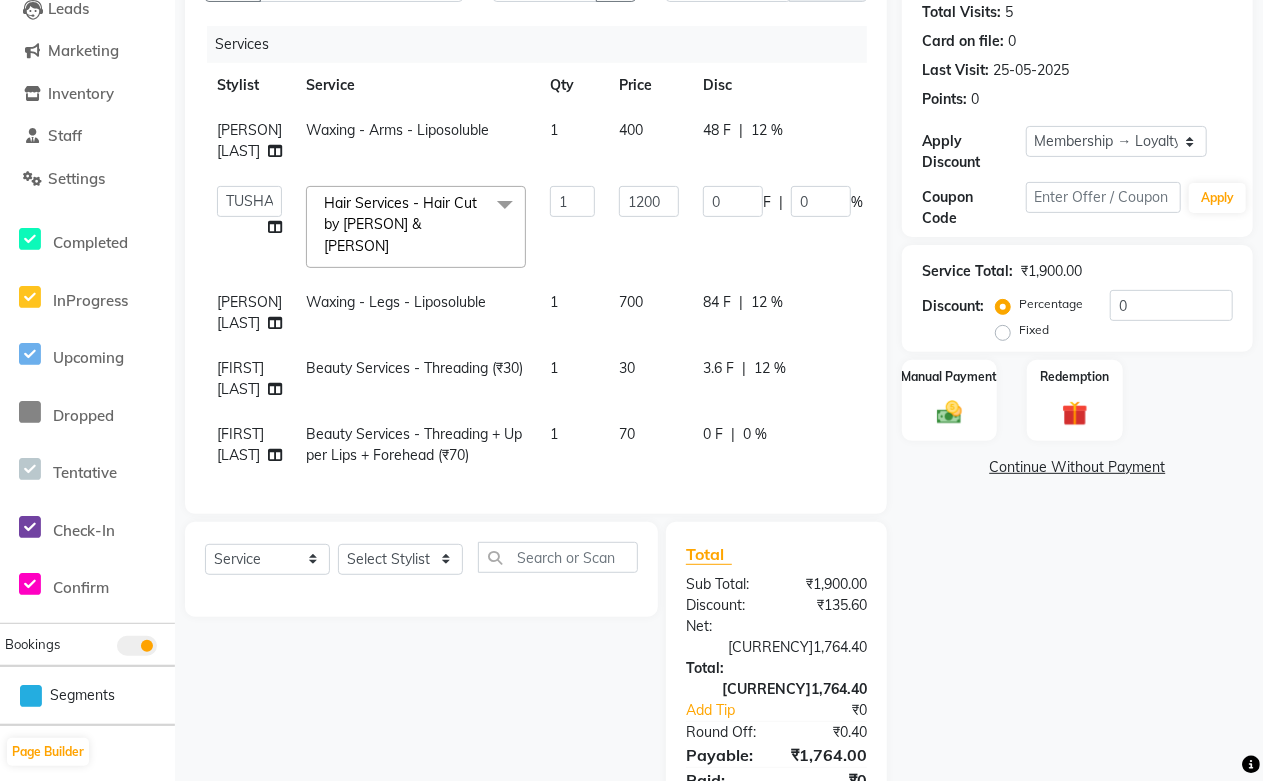 drag, startPoint x: 992, startPoint y: 538, endPoint x: 977, endPoint y: 545, distance: 16.552946 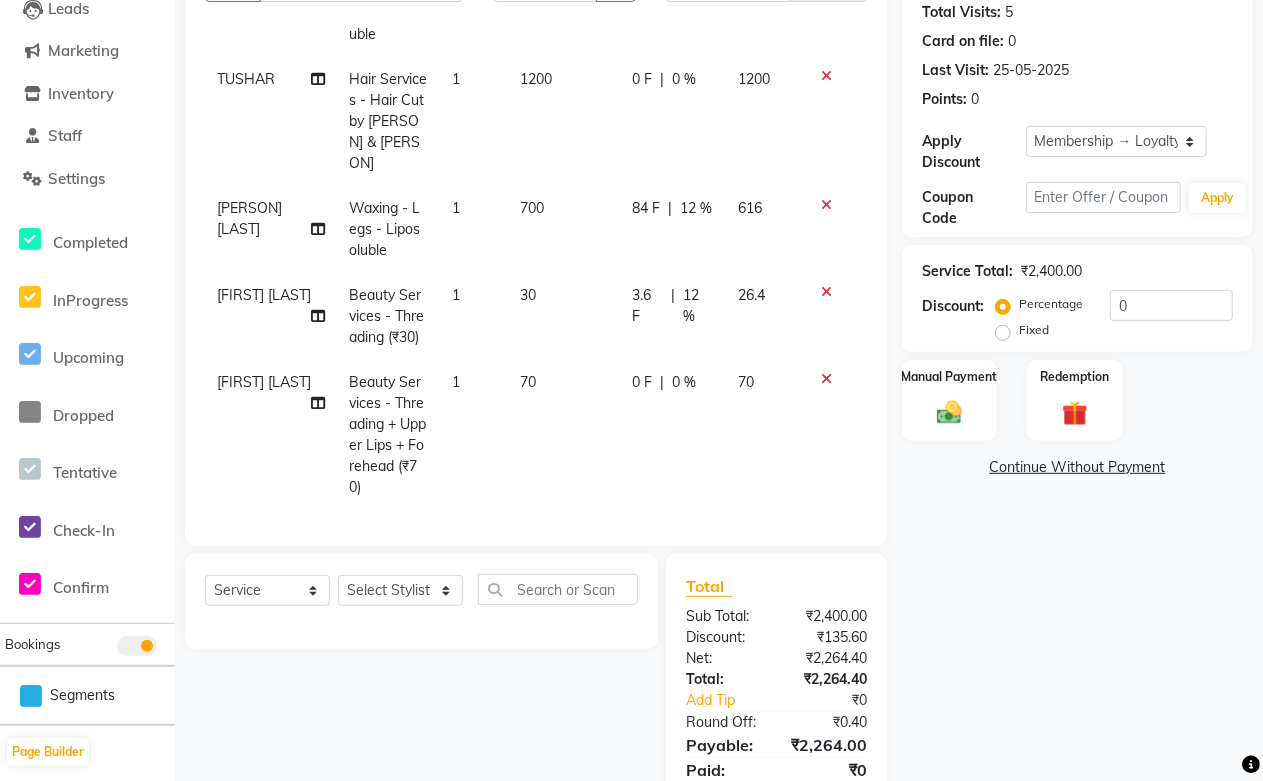 scroll, scrollTop: 154, scrollLeft: 0, axis: vertical 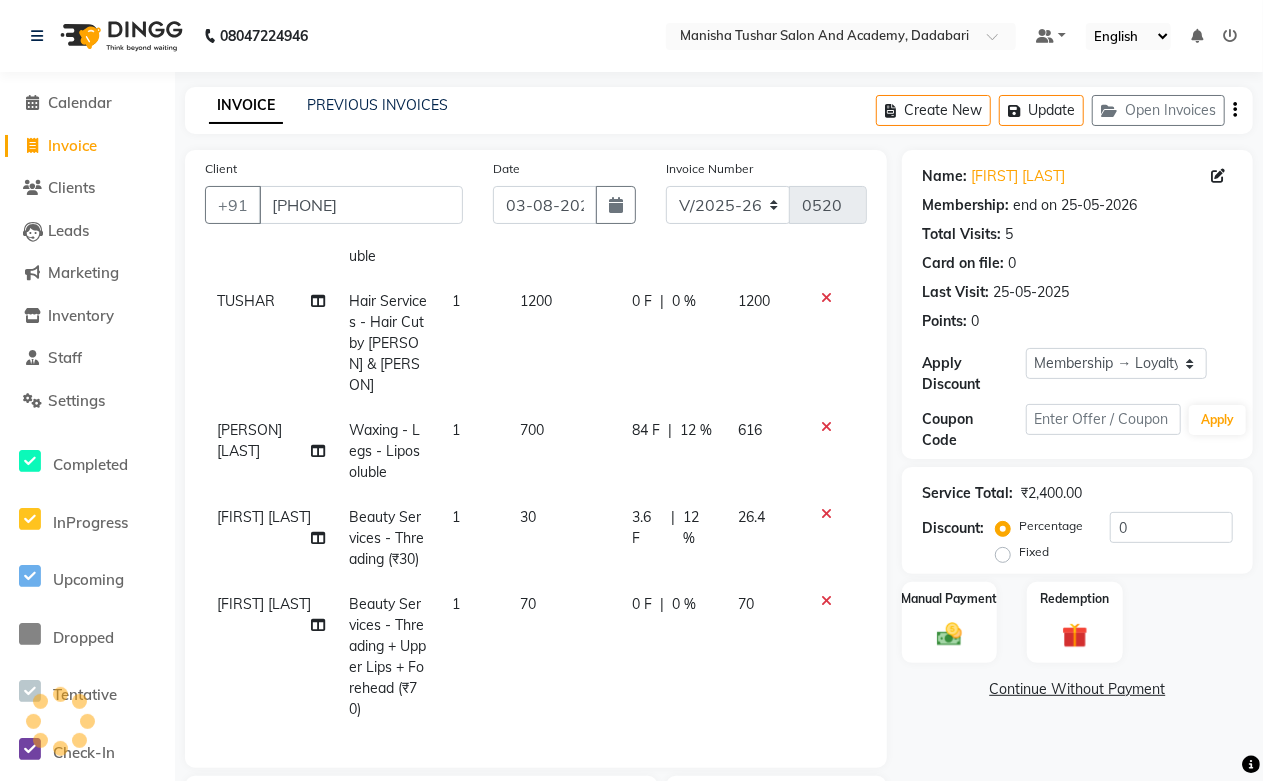 click on "0 %" 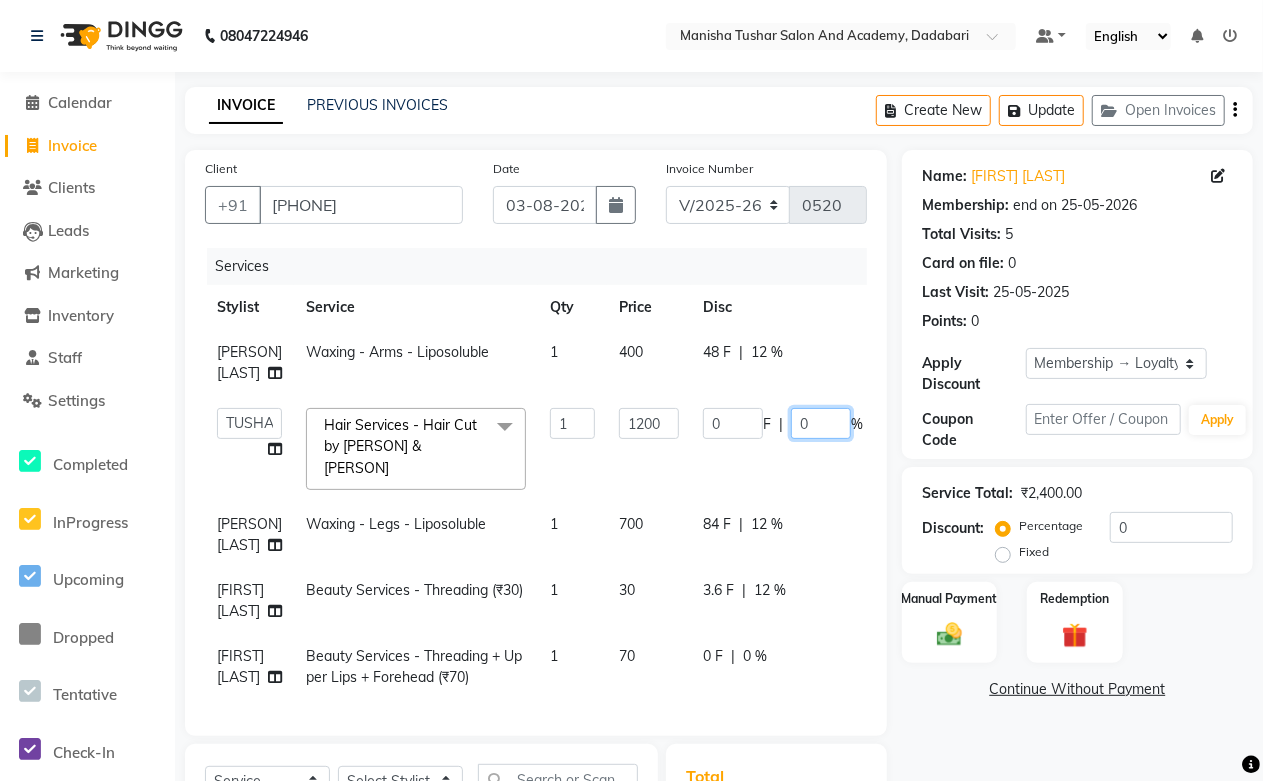 click on "0" 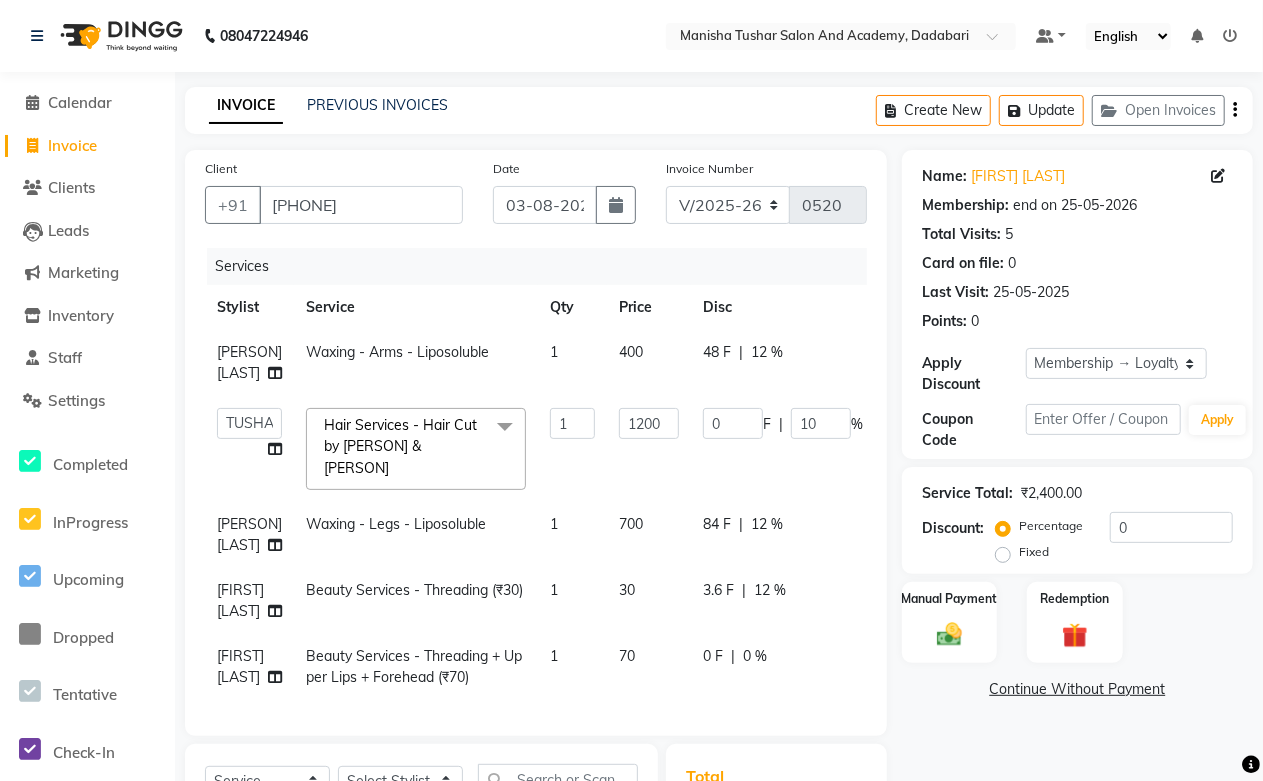 click on "Continue Without Payment" 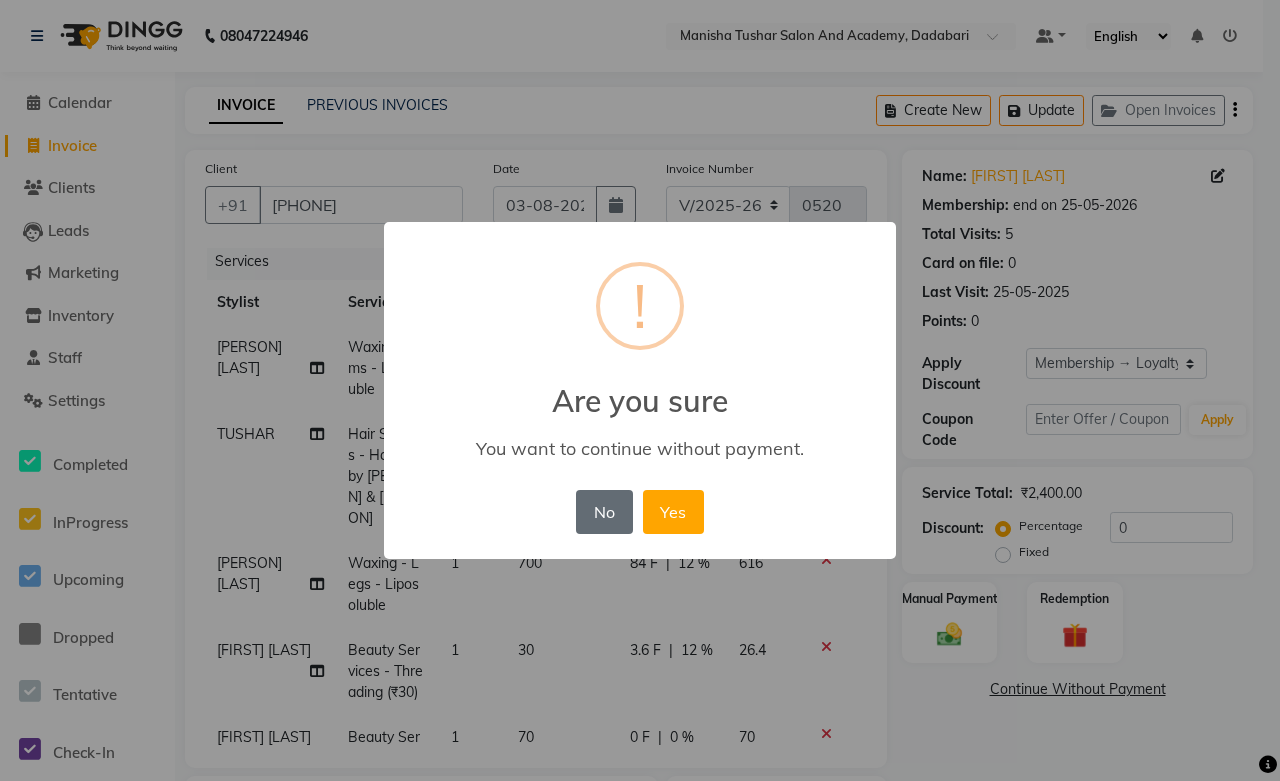 click on "No" at bounding box center (604, 512) 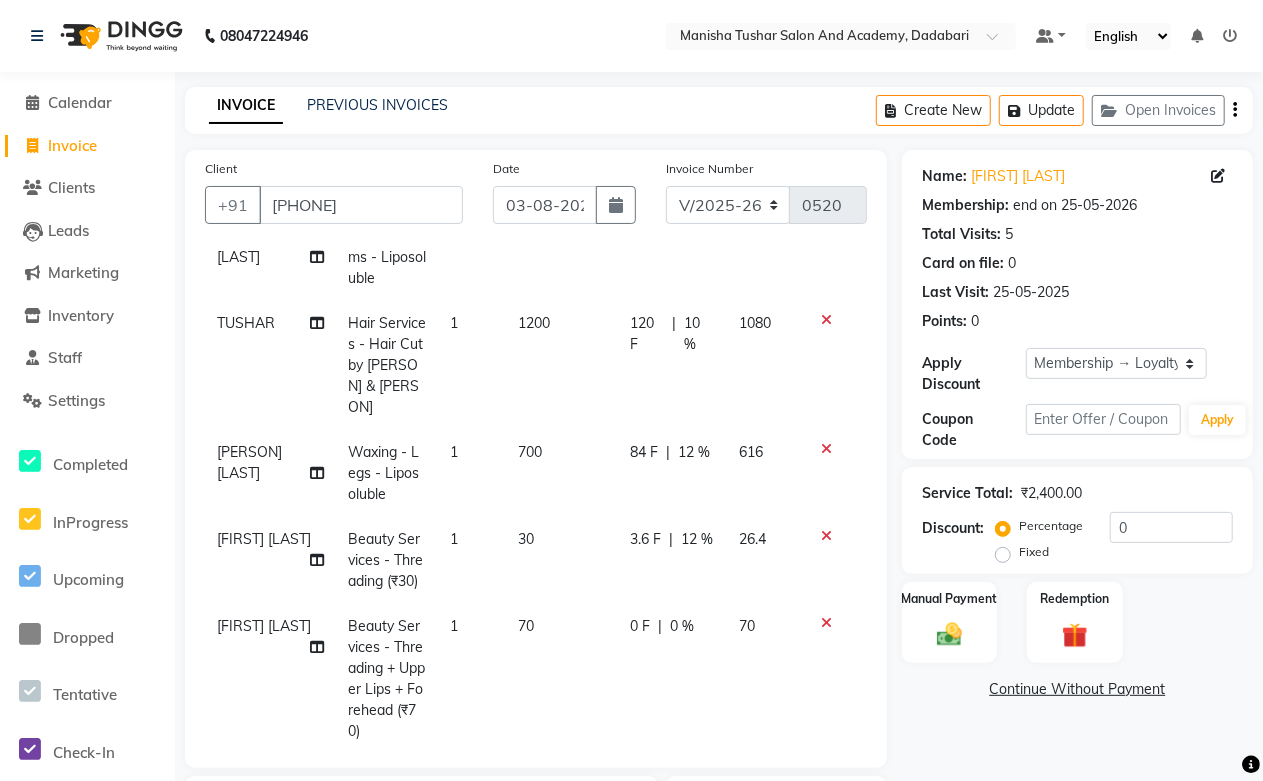 scroll, scrollTop: 154, scrollLeft: 0, axis: vertical 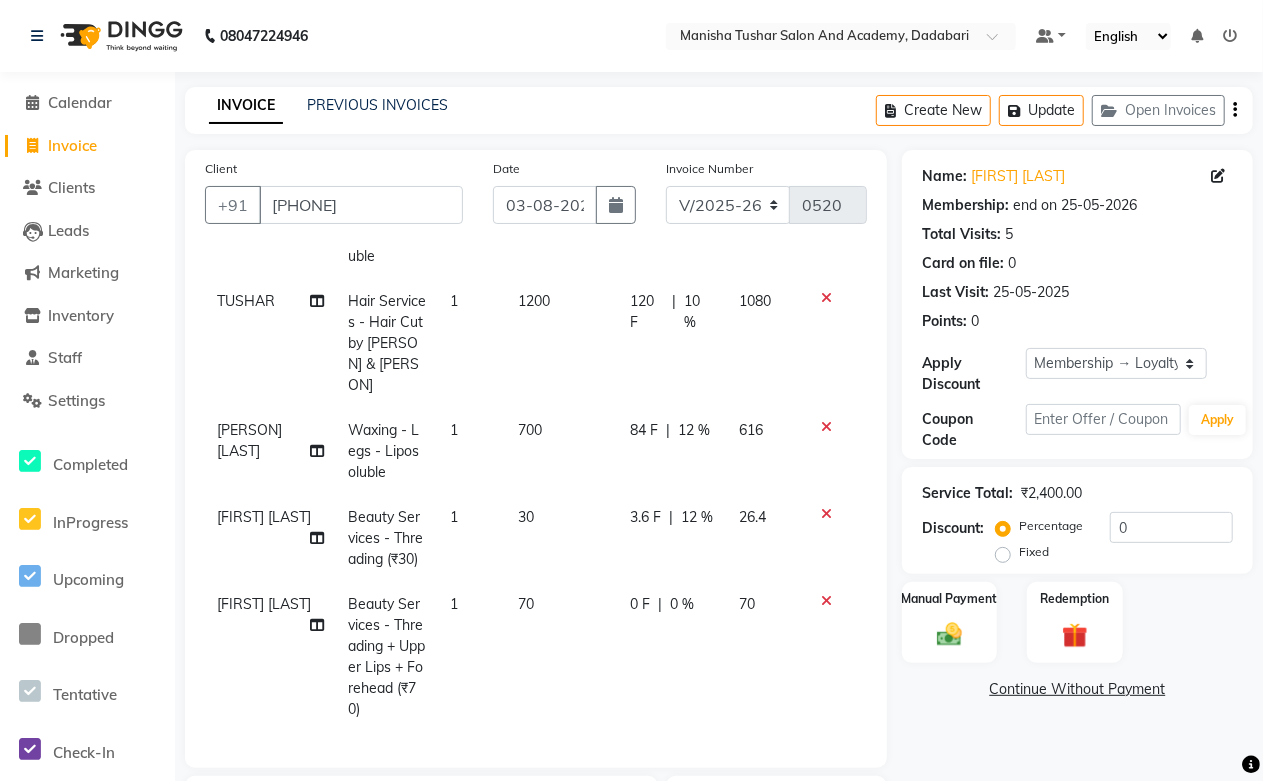 click on "0 %" 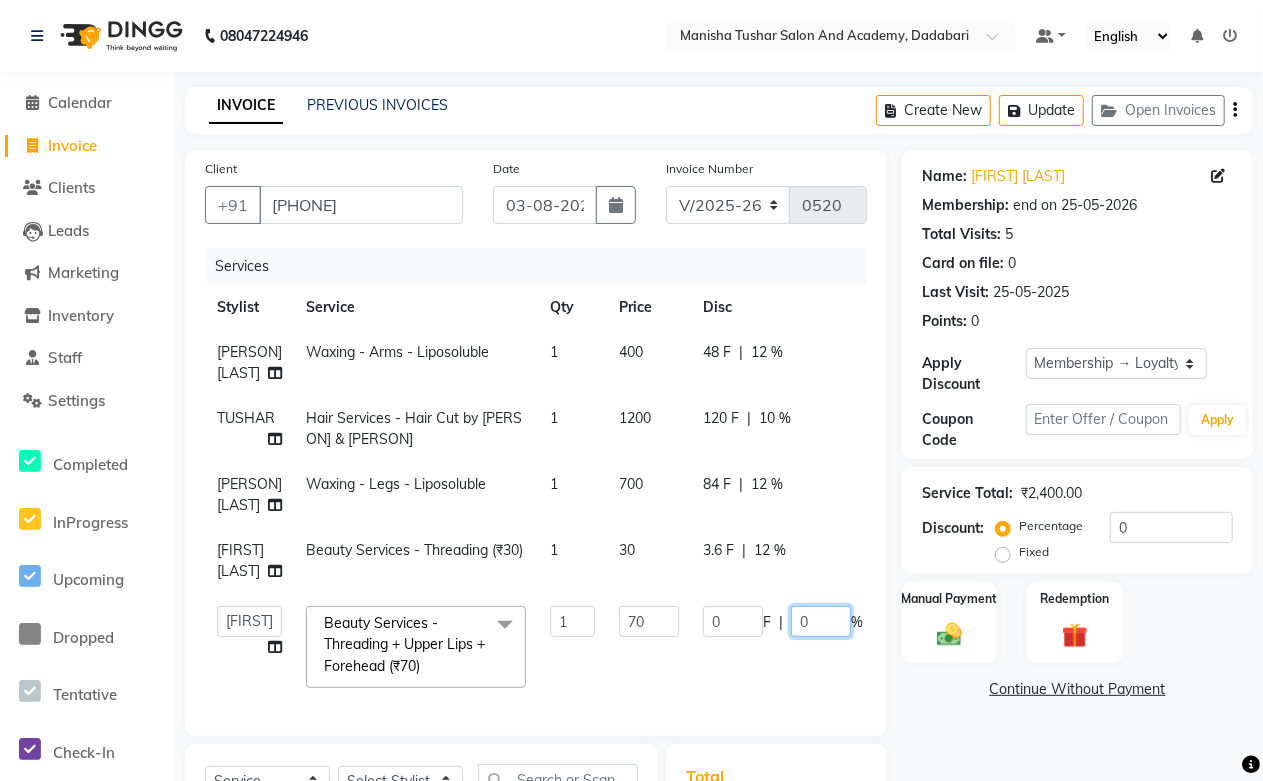 click on "0" 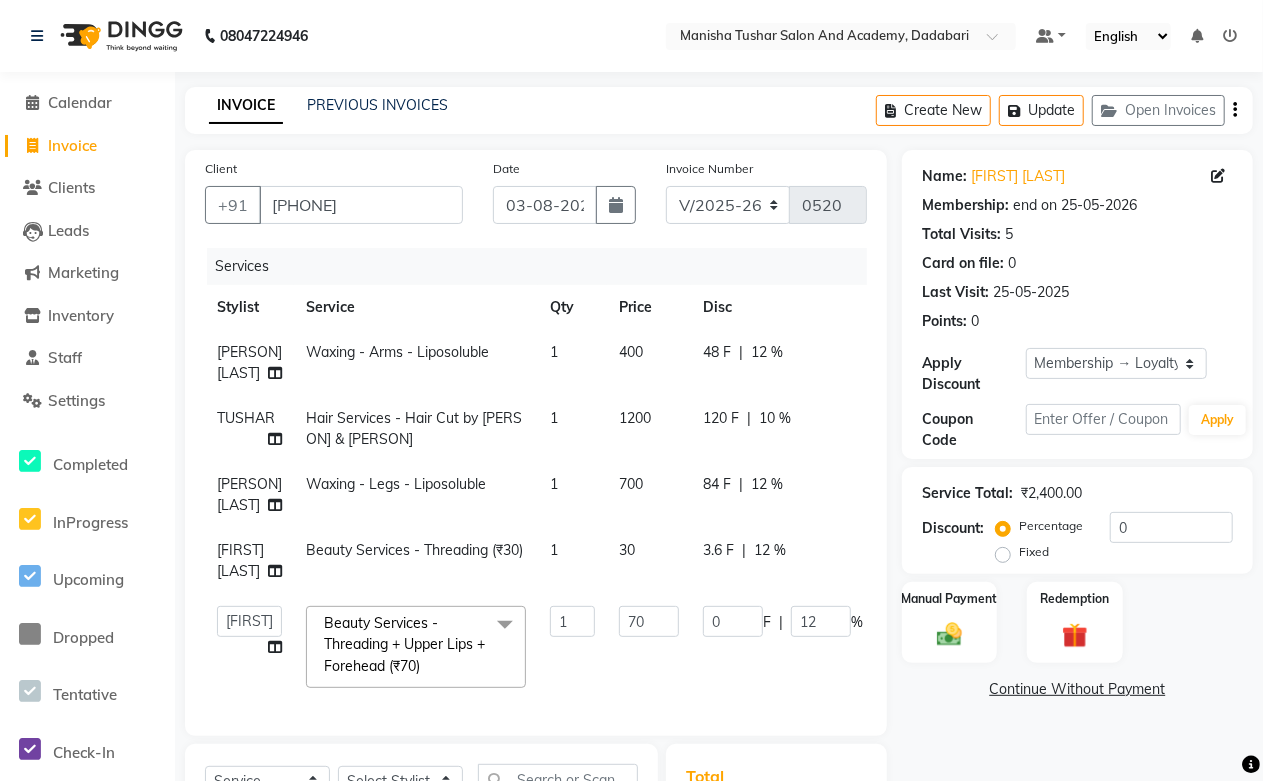click on "Name: [FIRST] [LAST] Membership: end on [DATE] Total Visits:  5 Card on file:  0 Last Visit:   [DATE] Points:   0  Apply Discount Select Membership → Loyalty Membership Coupon Code Apply Service Total:  ₹2,400.00  Discount:  Percentage   Fixed  0 Manual Payment Redemption  Continue Without Payment" 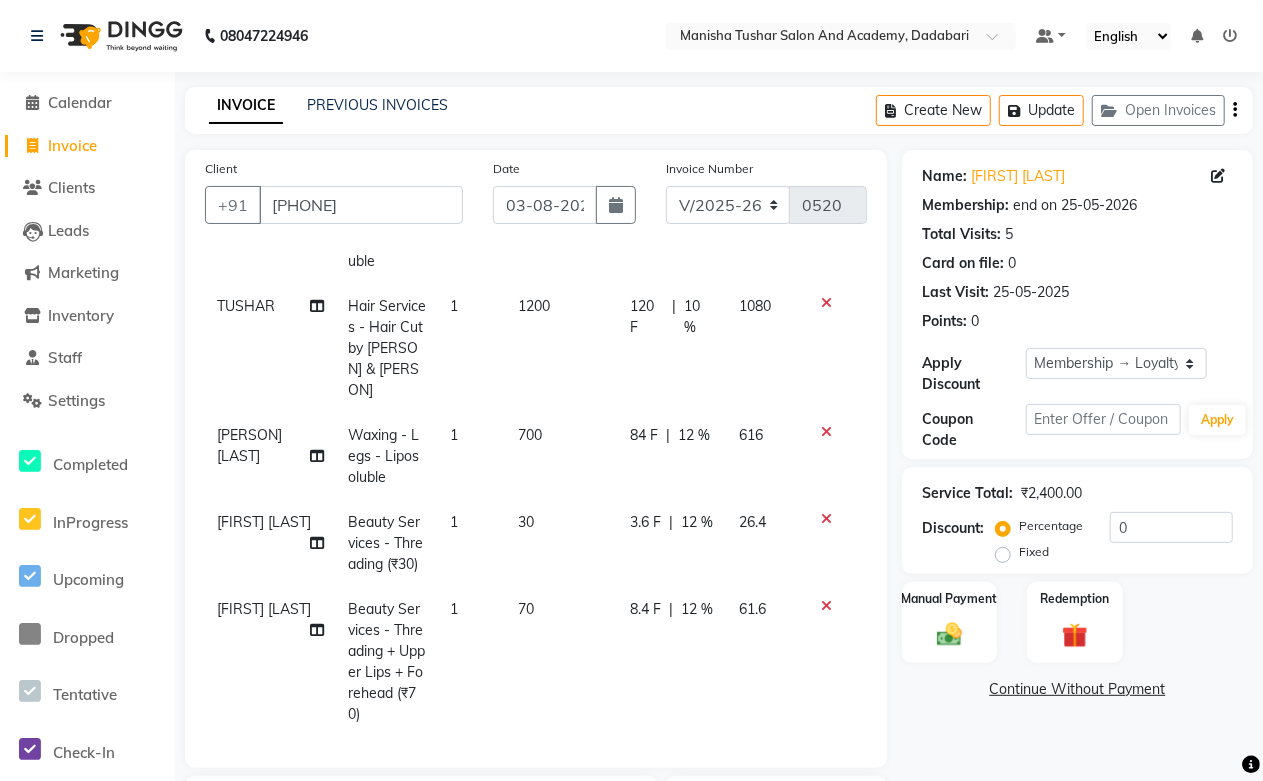 scroll, scrollTop: 154, scrollLeft: 0, axis: vertical 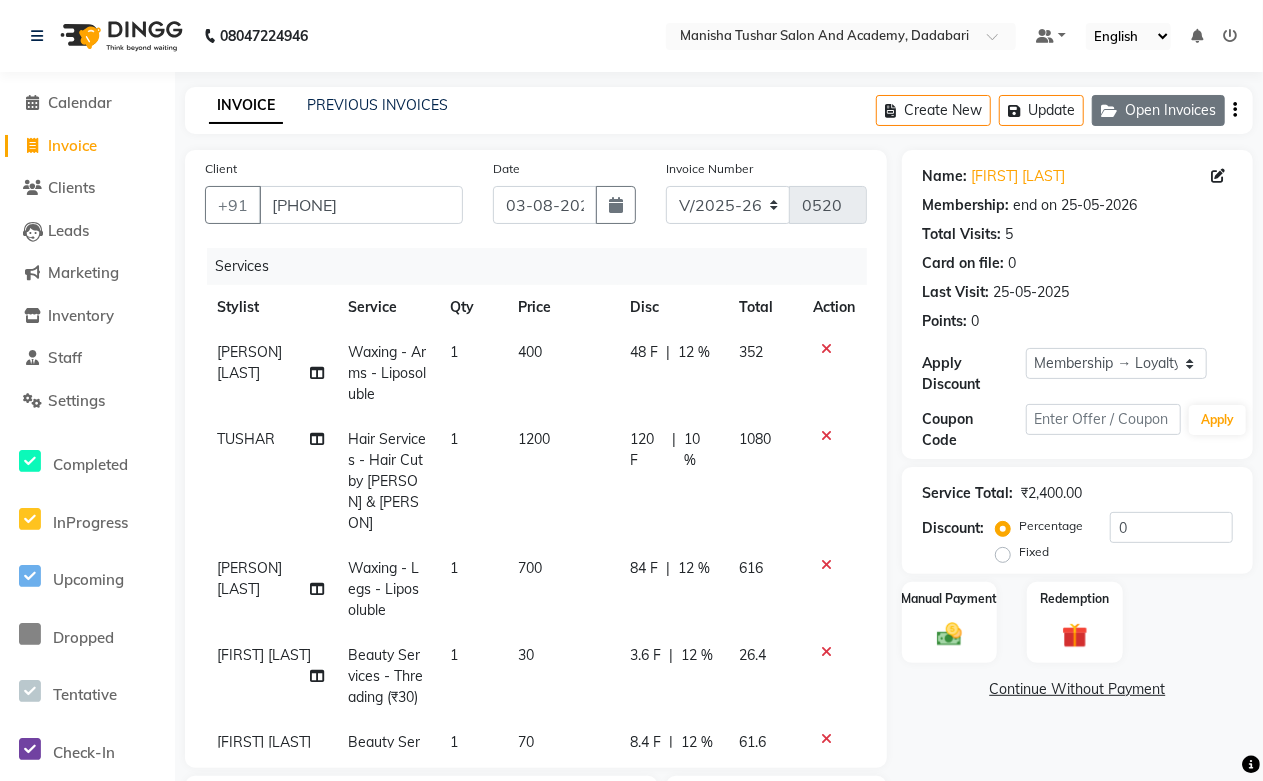 click on "Open Invoices" 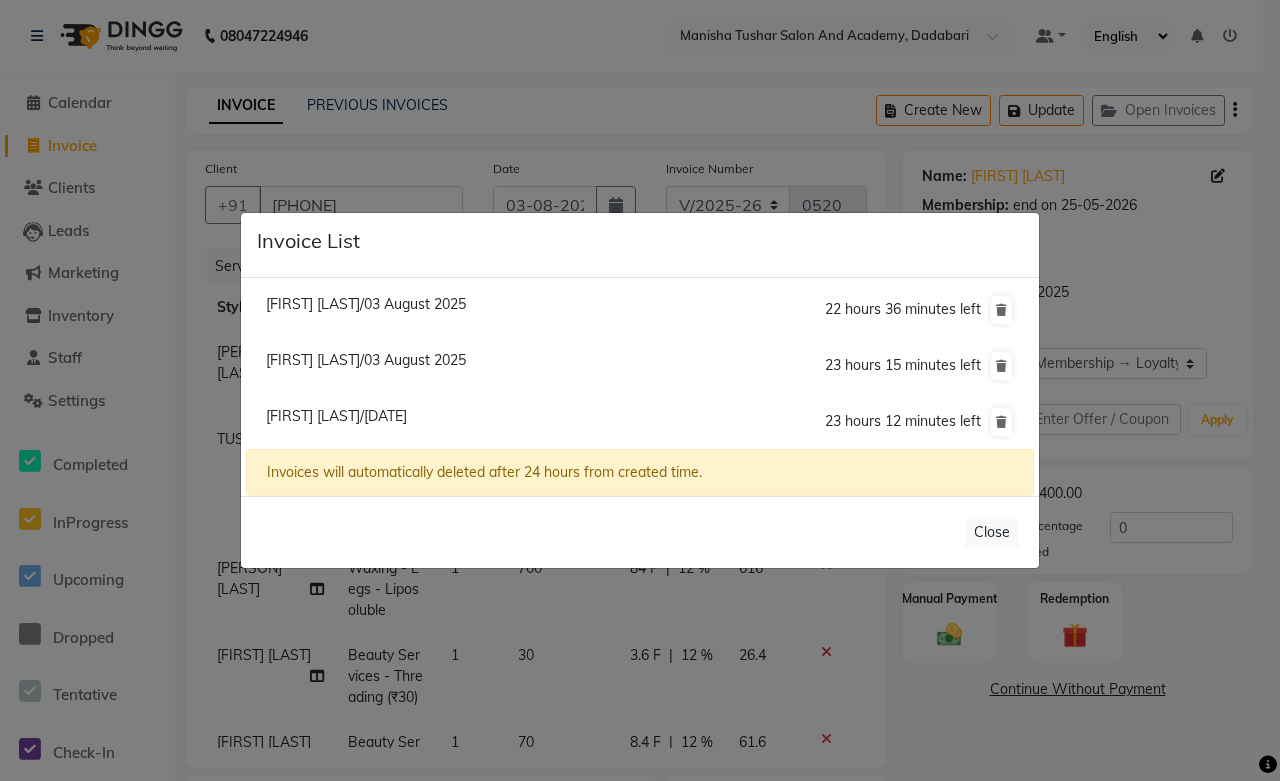 click on "[FIRST] [LAST]/03 August 2025" 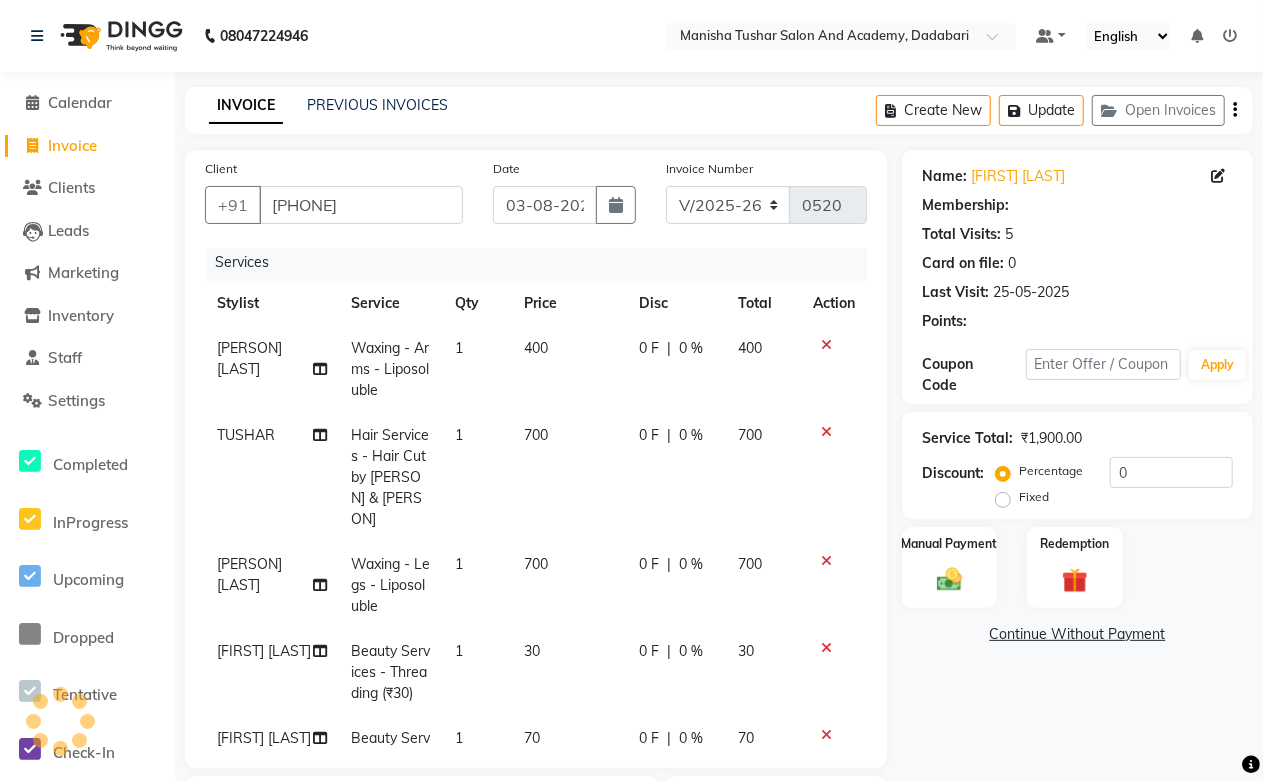 scroll, scrollTop: 0, scrollLeft: 0, axis: both 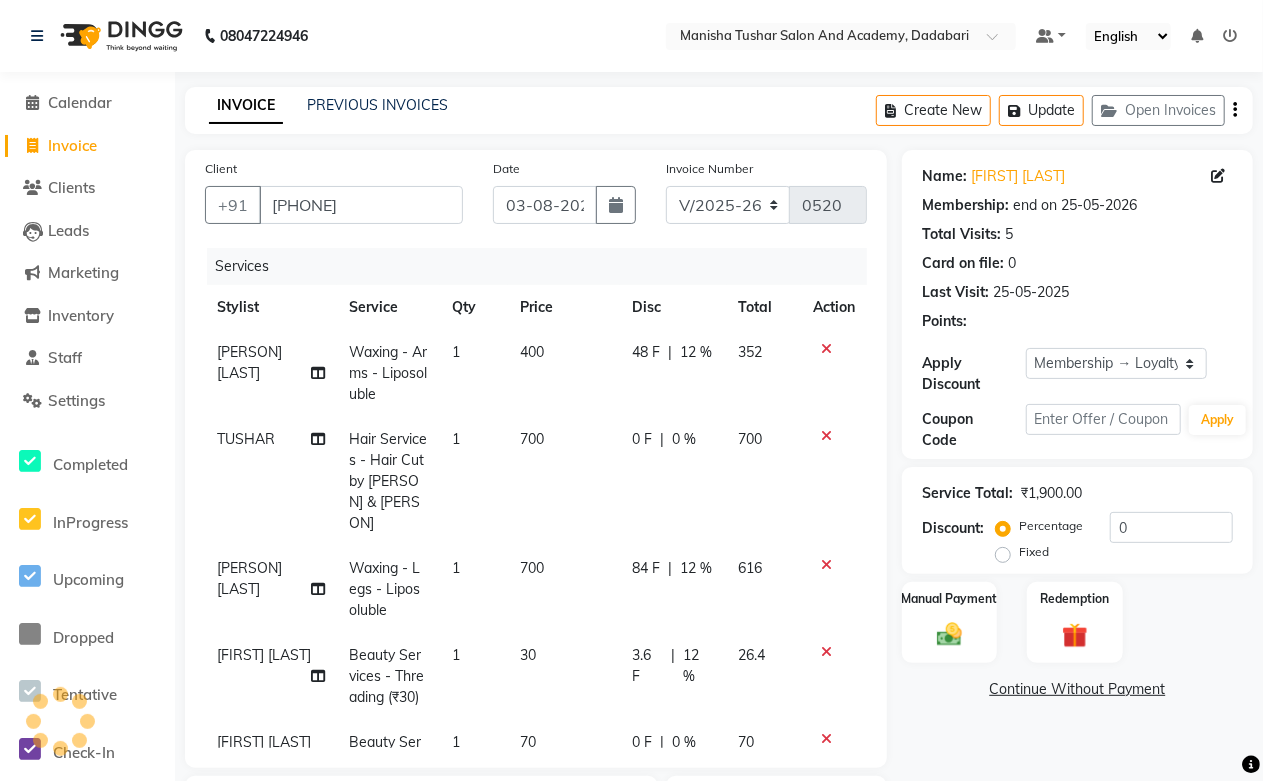 click on "700" 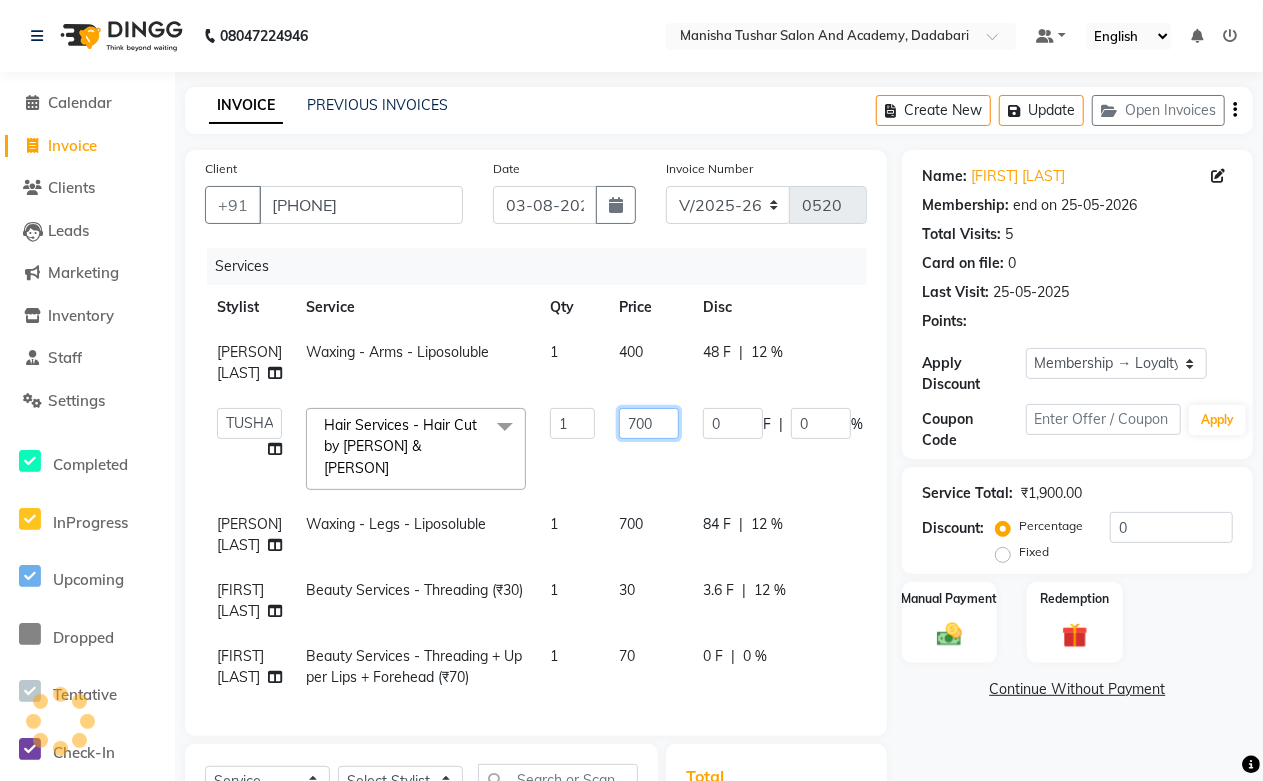 click on "700" 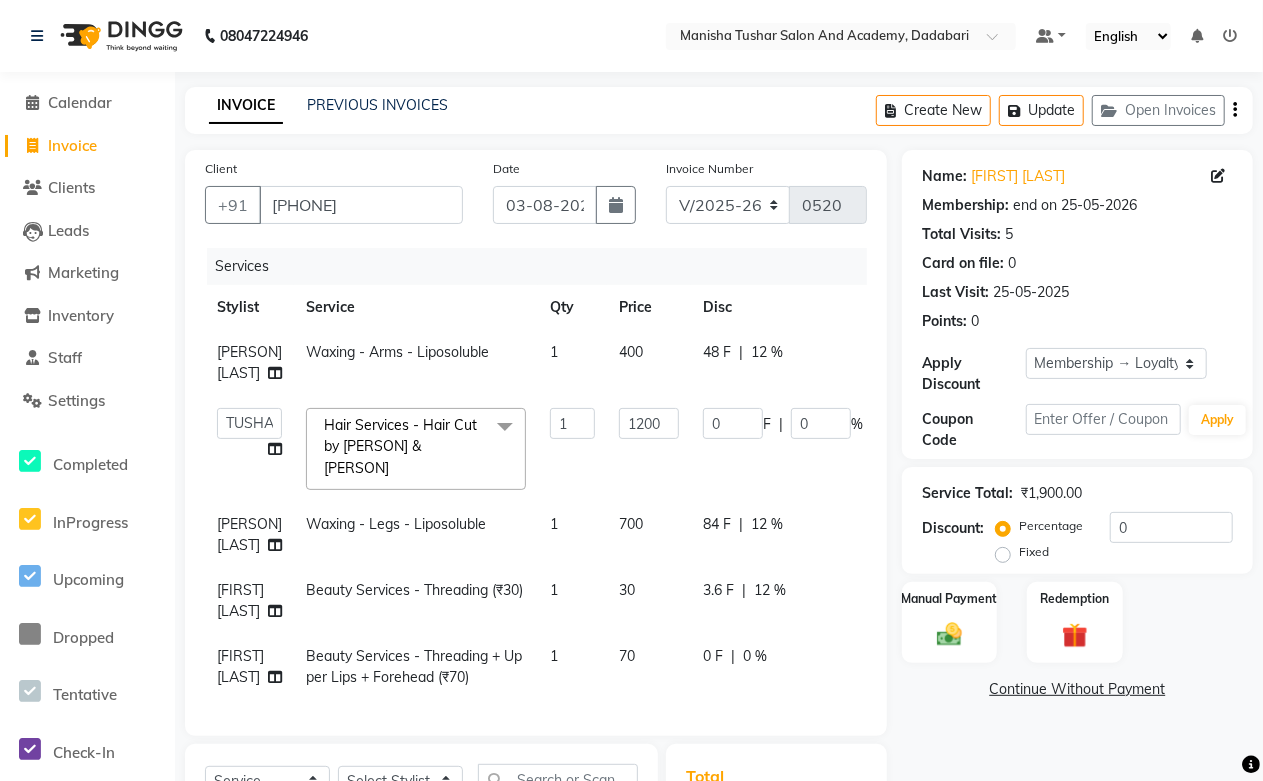 click on "[FIRST] [LAST] Waxing - Arms - Liposoluble 1 400 48 F | 12 % 352  [FIRST] [LAST]    [FIRST] [LAST]   [FIRST] [LAST]   [FIRST] [LAST]   [FIRST] [LAST]   [LAST]   [FIRST] [LAST]   [FIRST] [LAST]   [LAST]   [FIRST] [LAST]   [FIRST] [LAST]   [FIRST] [LAST]   [FIRST] [LAST]   [FIRST] [LAST]   [FIRST] [LAST]   [FIRST] [LAST]   [FIRST] [LAST]    Hair Services - Hair Cut by [LAST] & Tushar  x Nails - Normal Nail Polish (₹100) Nails - UV Gel Polish with Art (₹600) Nails - Nail Extensions (₹1300) Nails - Nail Extensions + Polish + Art (₹1700) Nails - UV Gel Polish (₹500) Nails - Gel Polish Removal (₹300) Nails - Extension Removal (₹700) Nails - Feet Gel Polish (₹600) Nails - Feet Extension (₹1700) Nails - Refill (Acrylic Gel) (₹1200) Nails - Nail Paint Remover (₹150) Nails - Feet Gel Polish Removal (₹300) Nails - UV Gel Polsih With Art (₹1200) Nails - French Nail Art (₹500) Nails - UV Gel Polish with Cat Eye (₹600) Nails - Feet Overlays (₹700) Nails - Temporary Nail Extensions (₹1000) Nails - Baby Boomer (Acrylic Ombre) (₹2200) 1 F" 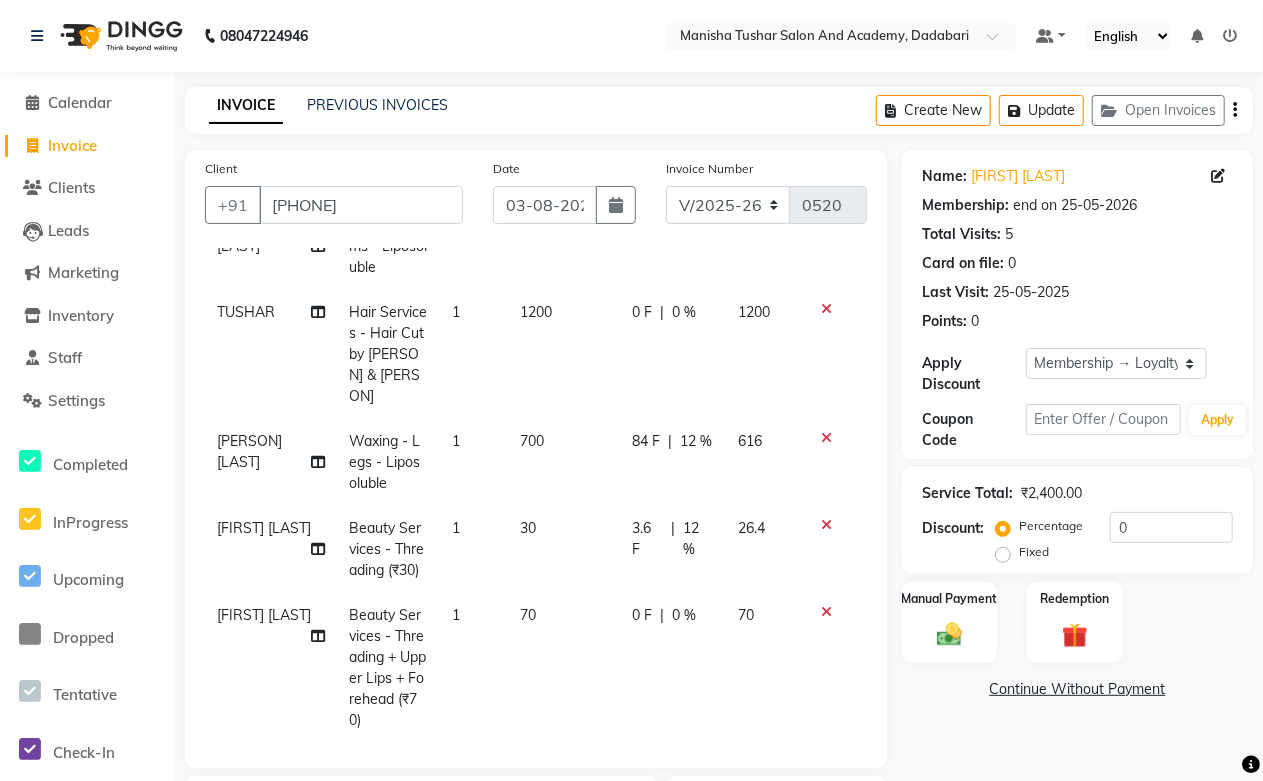 scroll, scrollTop: 154, scrollLeft: 0, axis: vertical 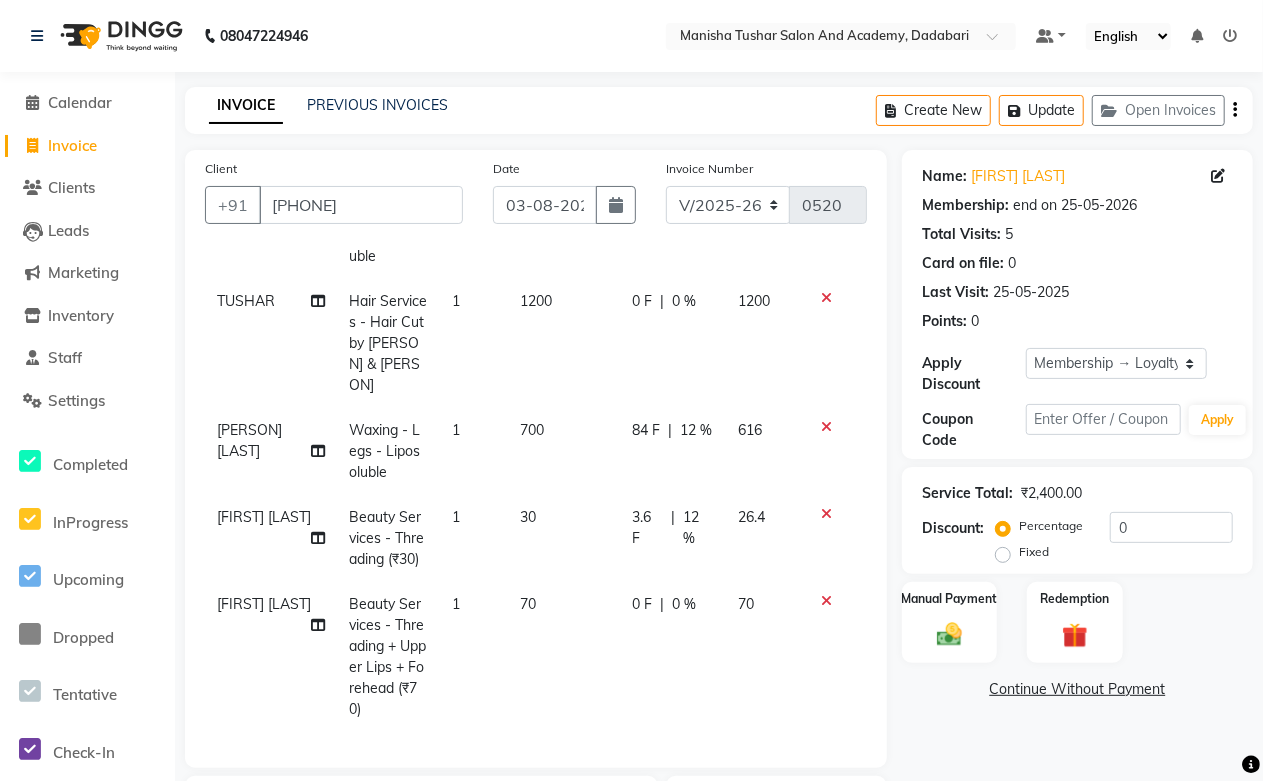 click on "0 %" 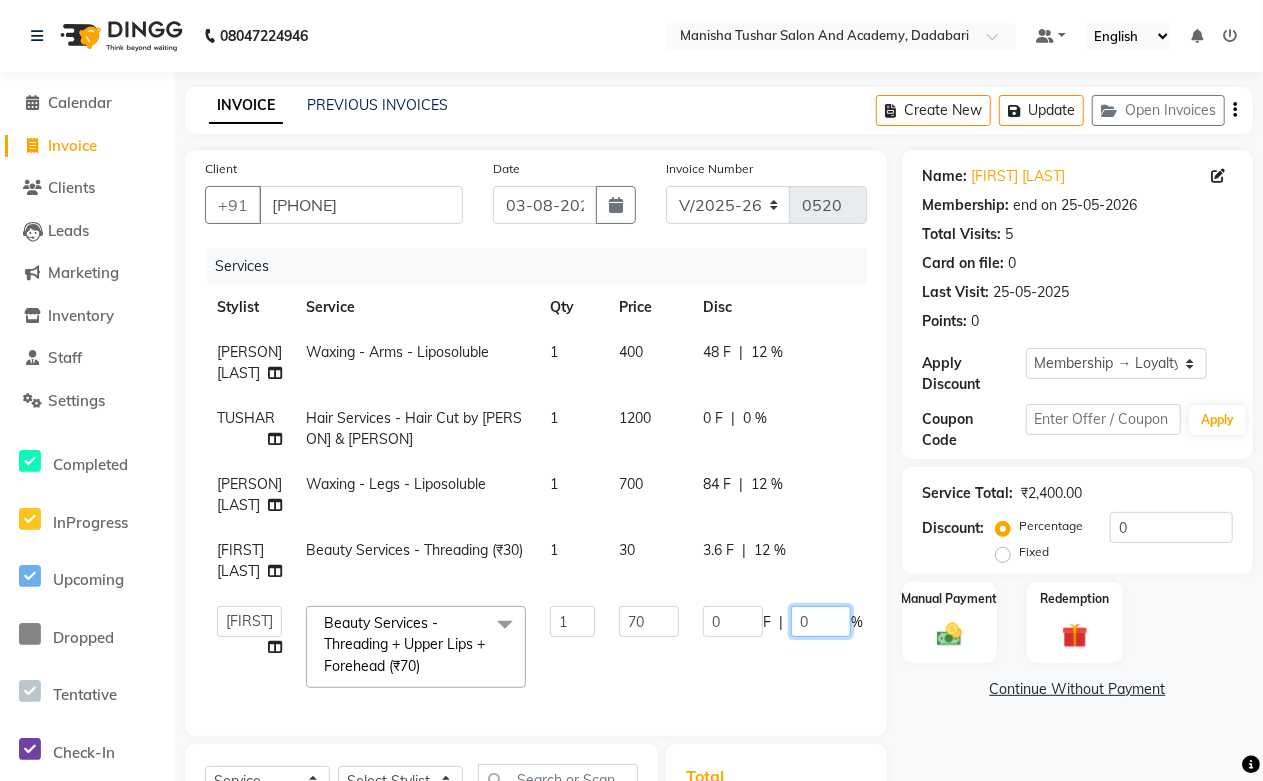click on "0" 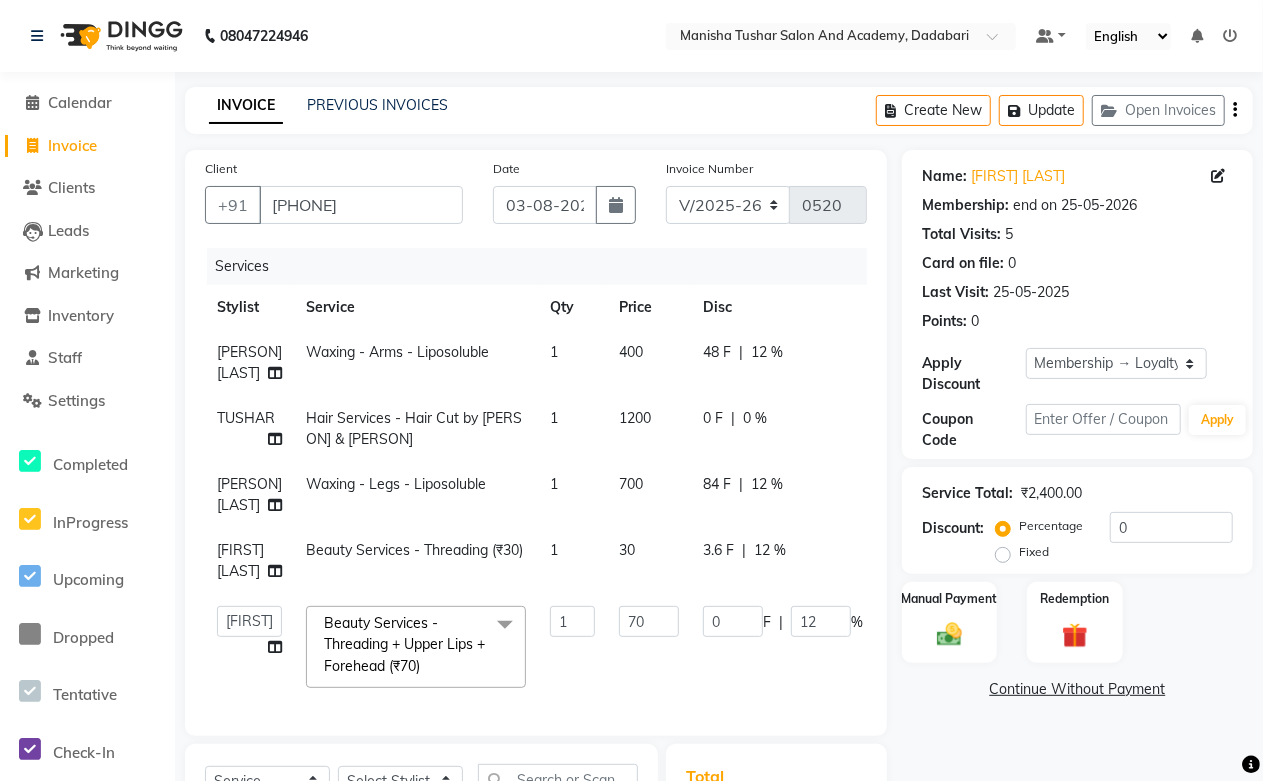 click on "Name: [FIRST] [LAST] Membership: end on [DATE] Total Visits:  5 Card on file:  0 Last Visit:   [DATE] Points:   0  Apply Discount Select Membership → Loyalty Membership Coupon Code Apply Service Total:  ₹2,400.00  Discount:  Percentage   Fixed  0 Manual Payment Redemption  Continue Without Payment" 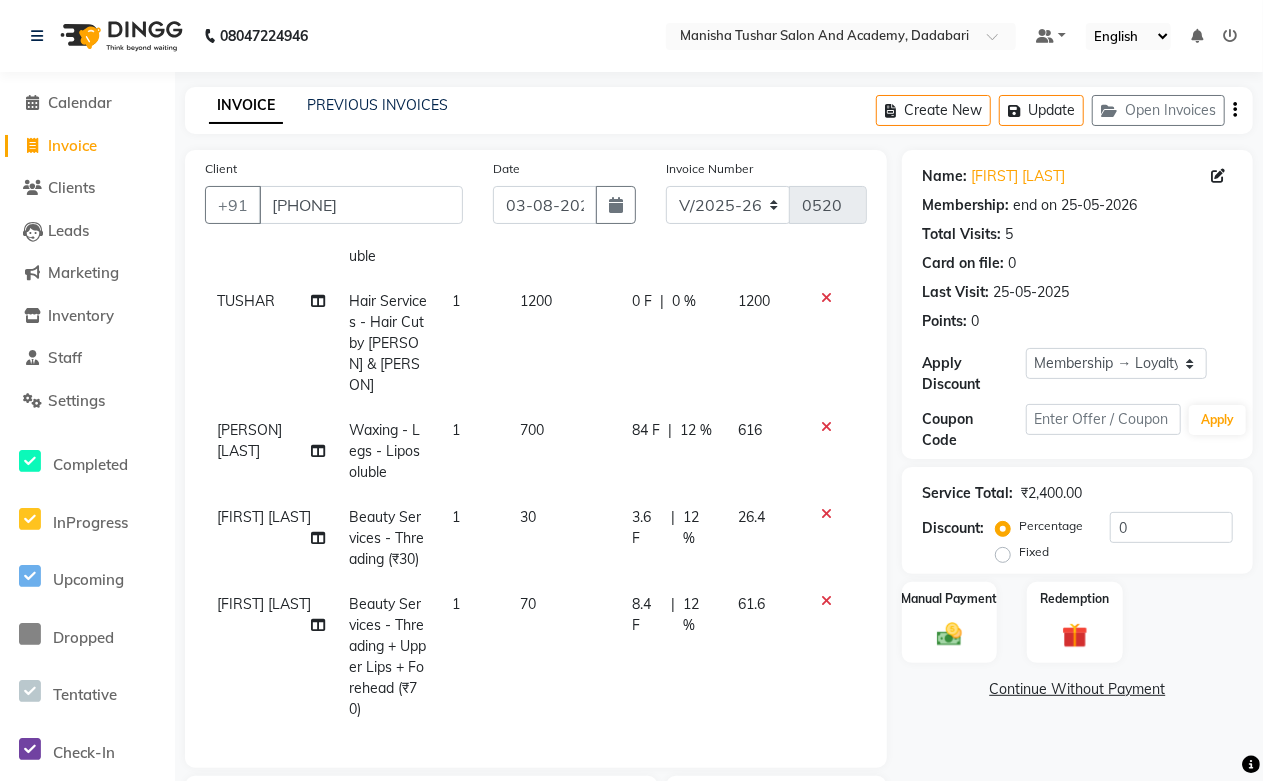 scroll, scrollTop: 154, scrollLeft: 0, axis: vertical 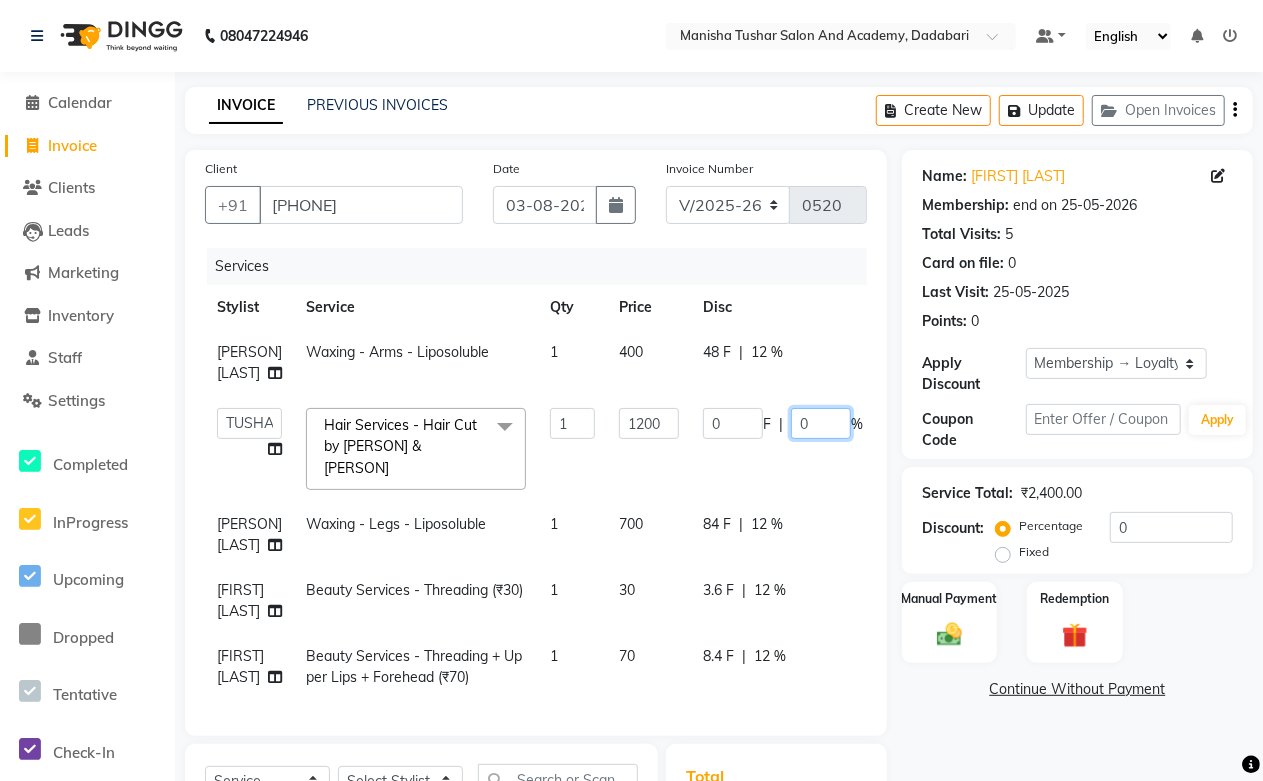 click on "0" 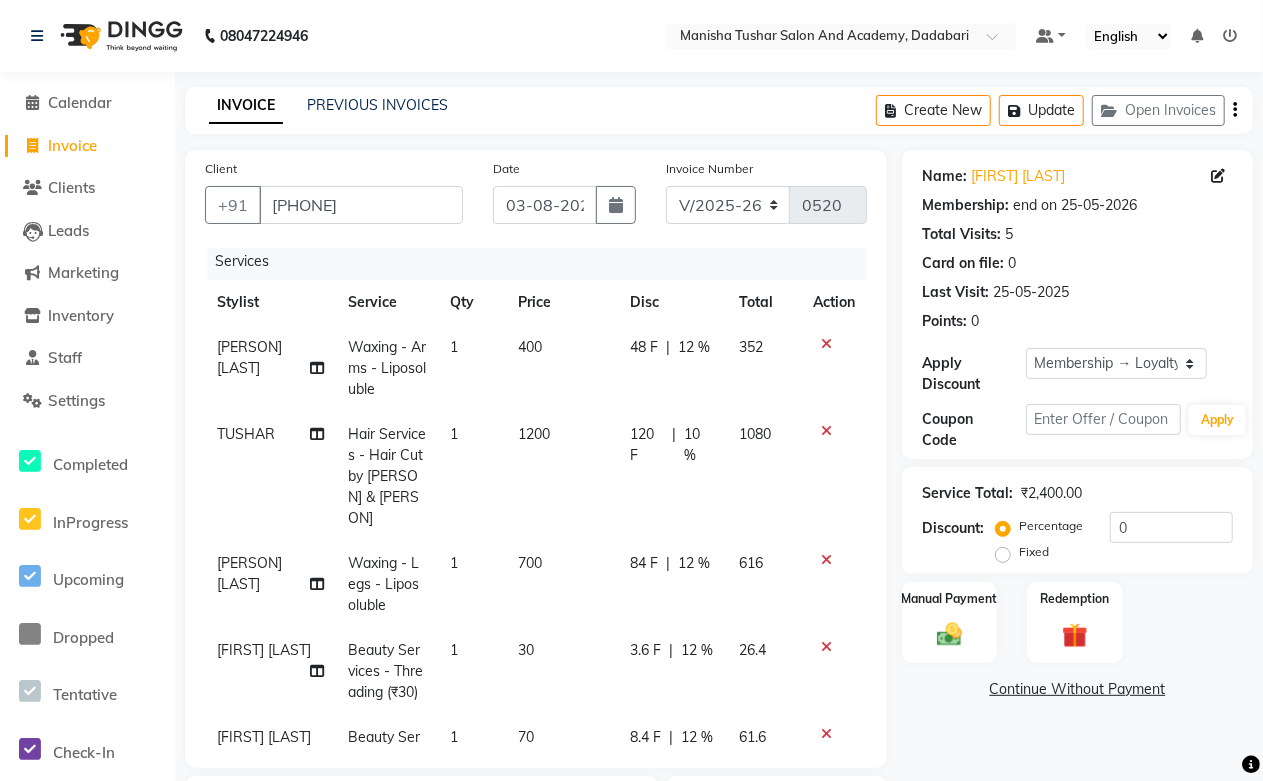 click on "Name: [FIRST] [LAST] Membership: end on [DATE] Total Visits:  5 Card on file:  0 Last Visit:   [DATE] Points:   0  Apply Discount Select Membership → Loyalty Membership Coupon Code Apply Service Total:  ₹2,400.00  Discount:  Percentage   Fixed  0 Manual Payment Redemption  Continue Without Payment" 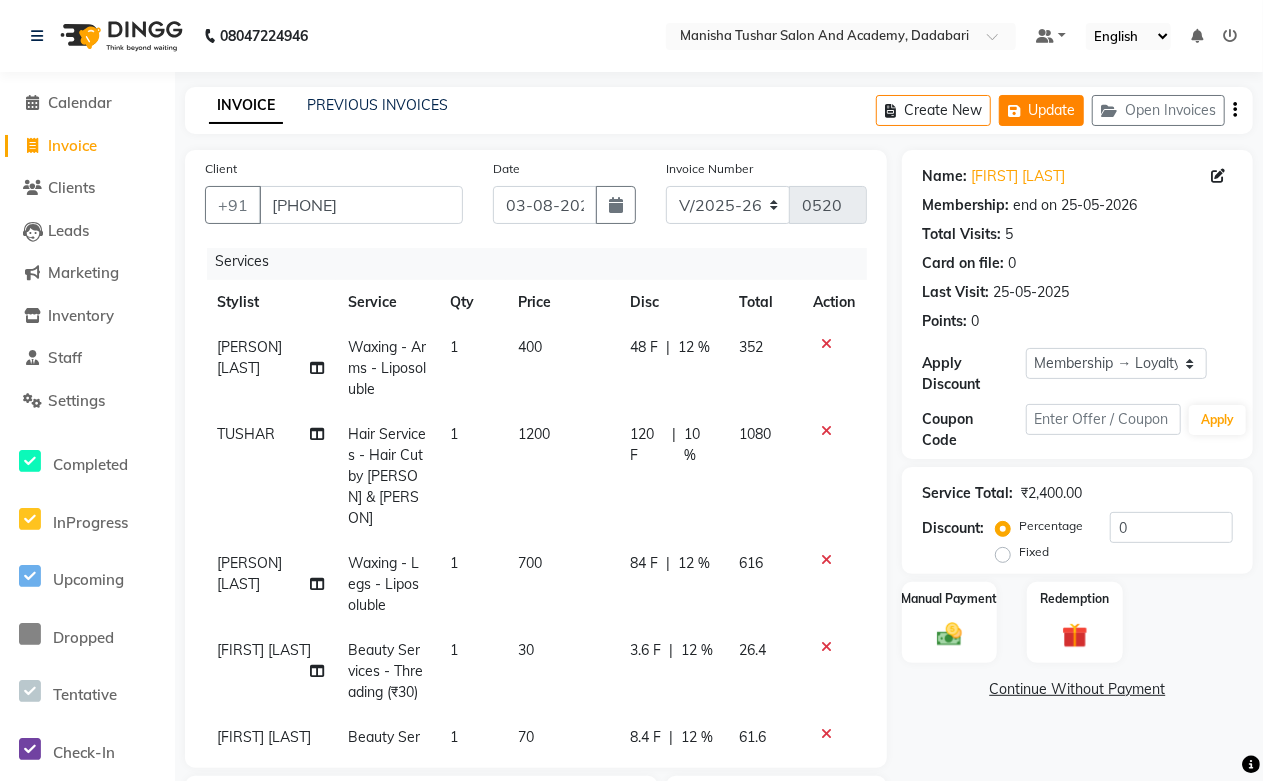 click on "Update" 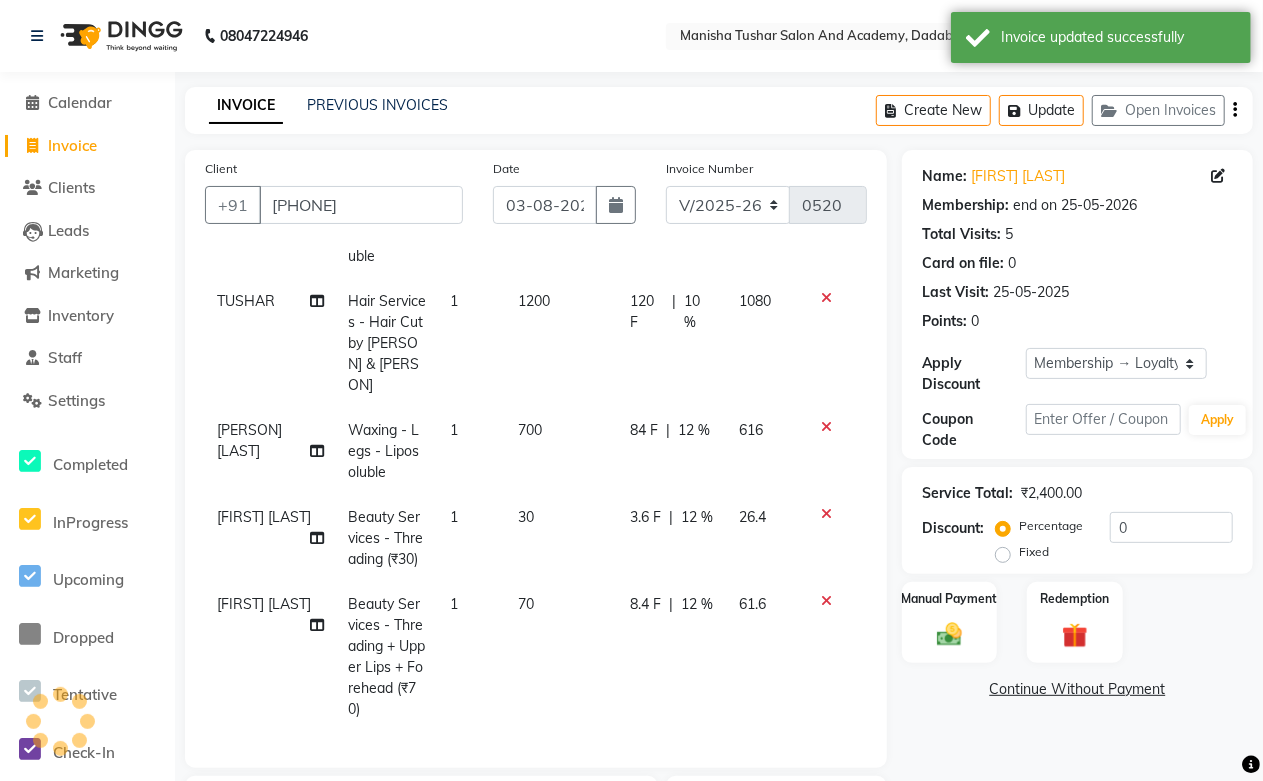 scroll, scrollTop: 154, scrollLeft: 0, axis: vertical 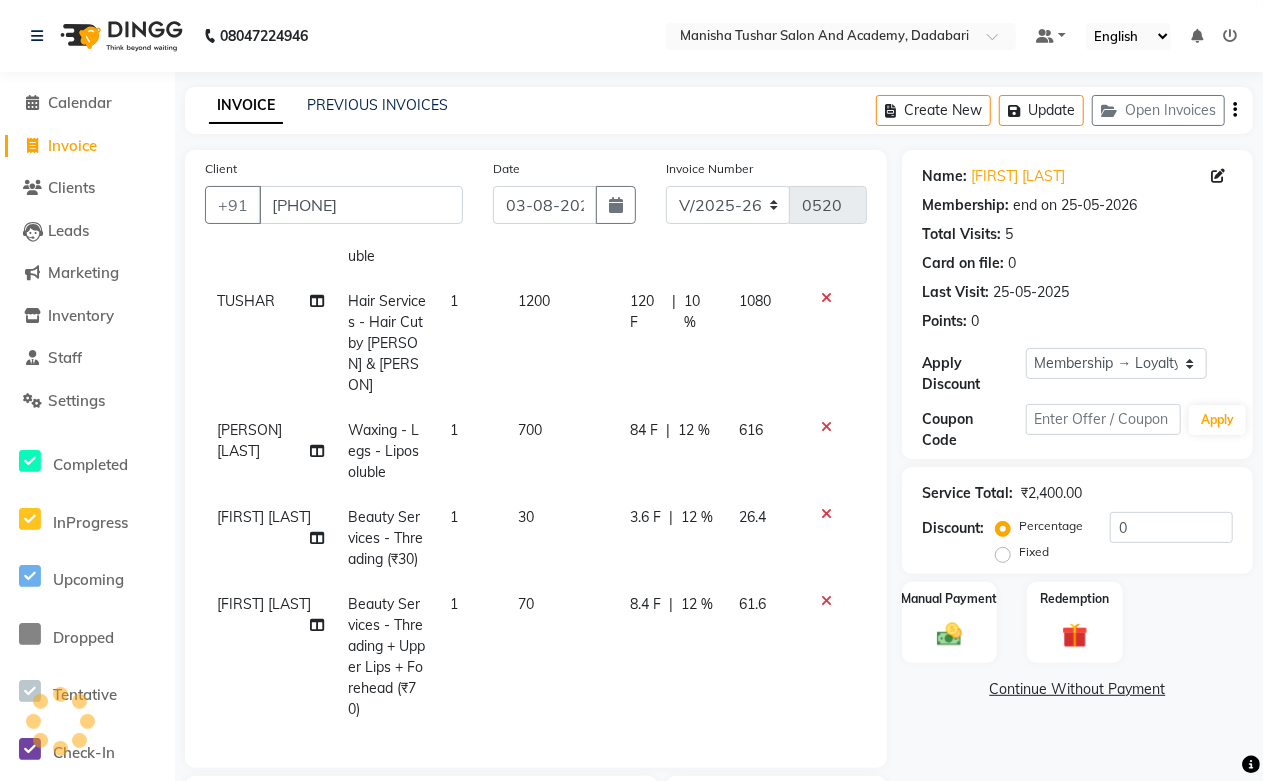 click 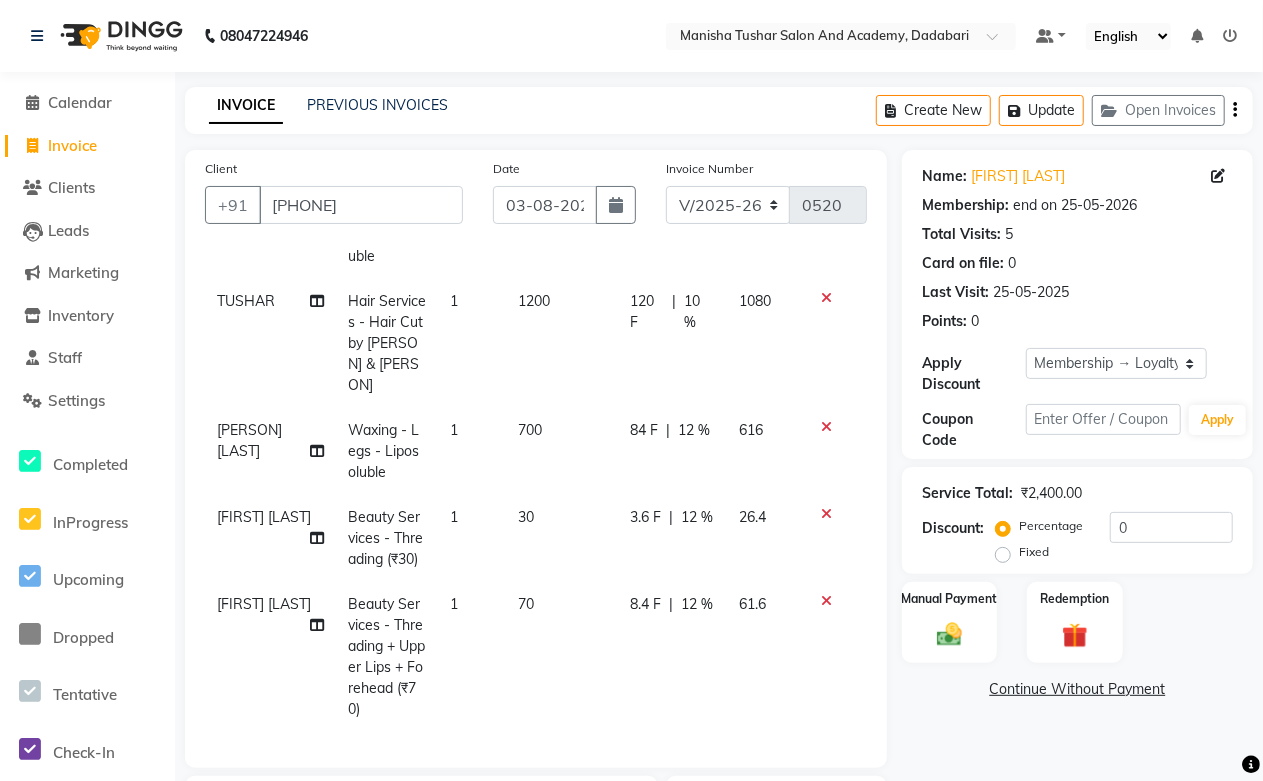 click 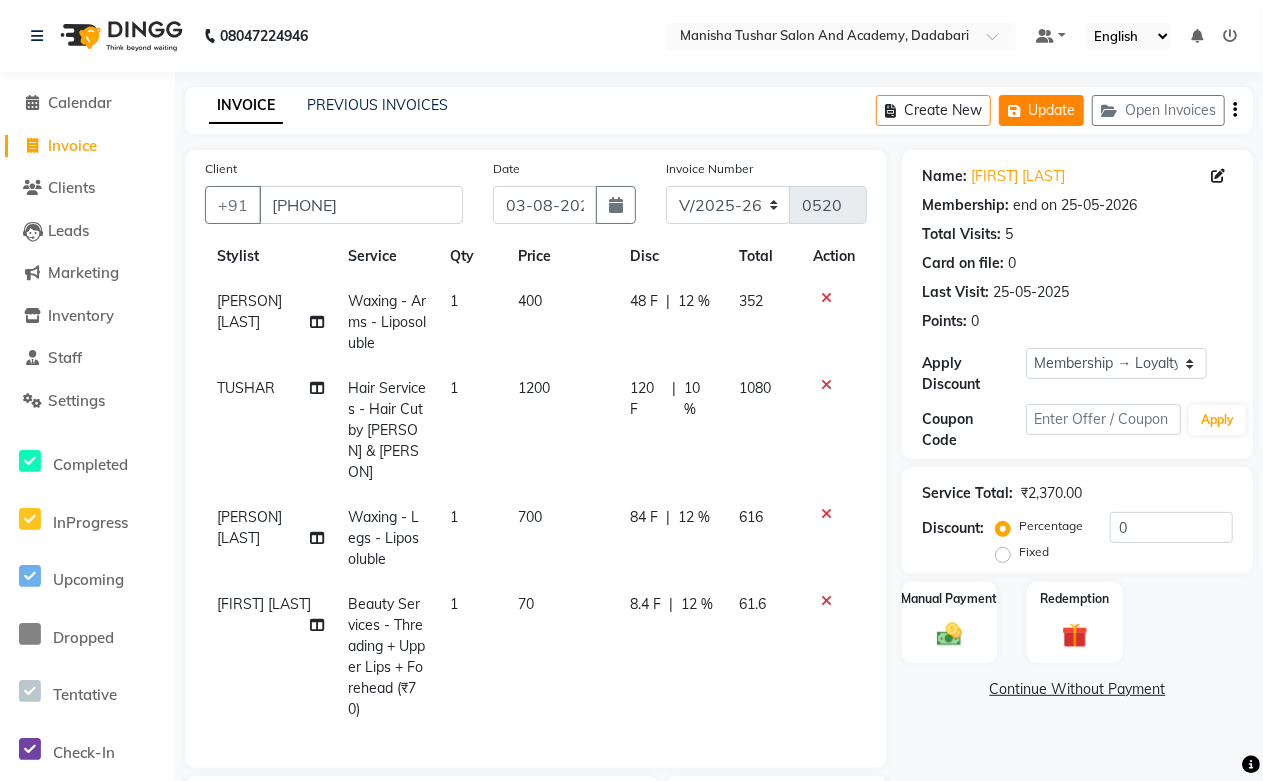 click 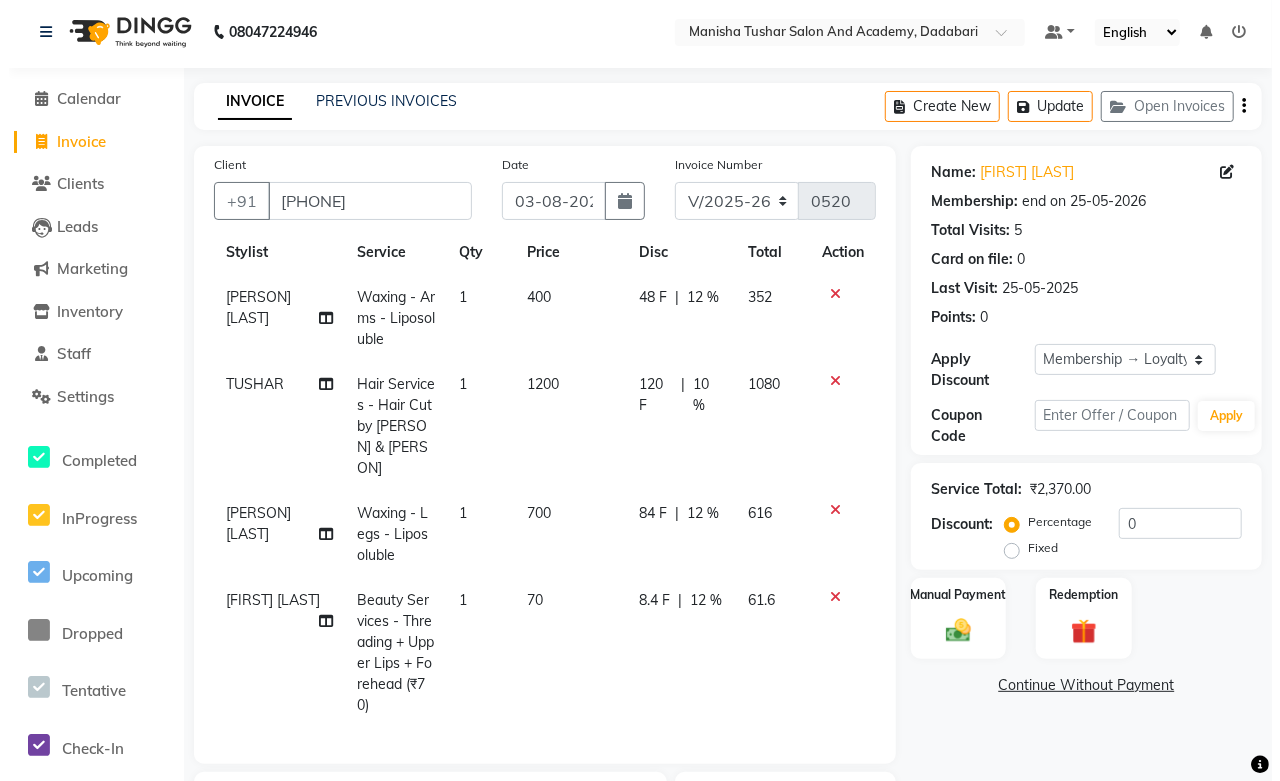 scroll, scrollTop: 0, scrollLeft: 0, axis: both 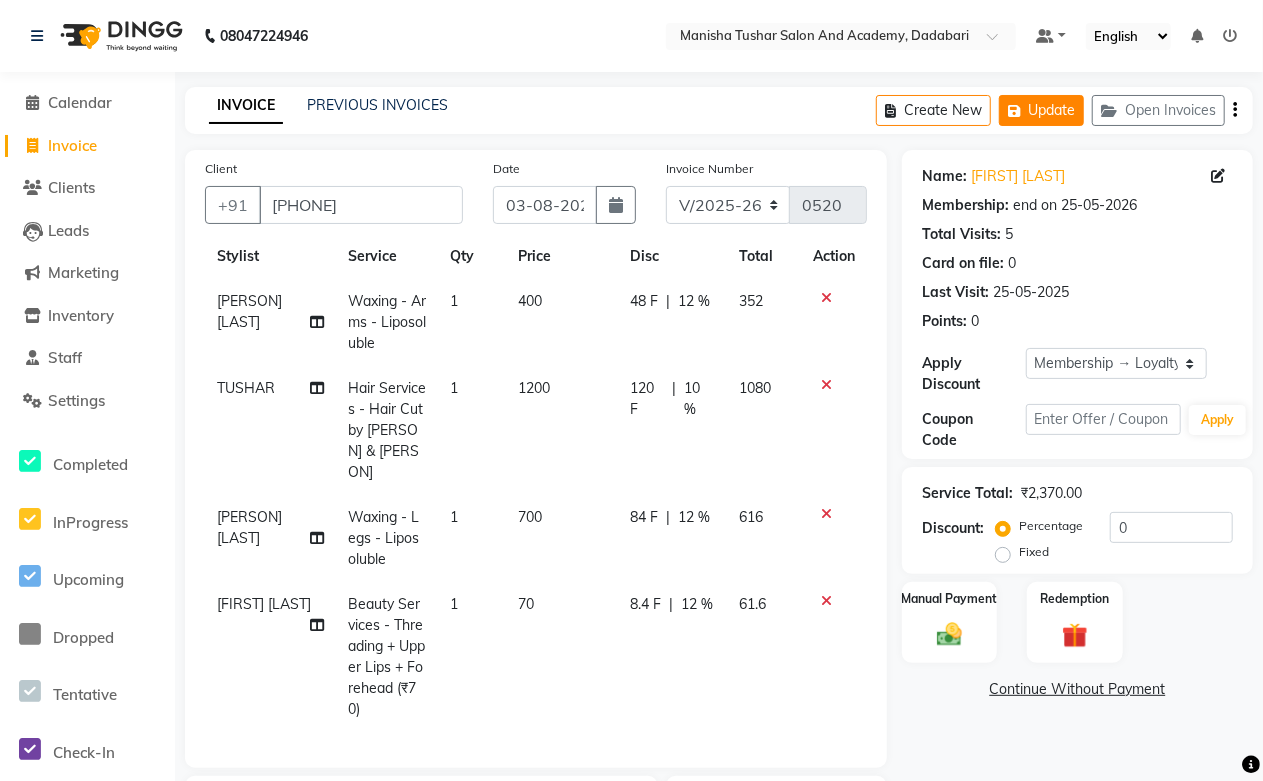click on "Update" 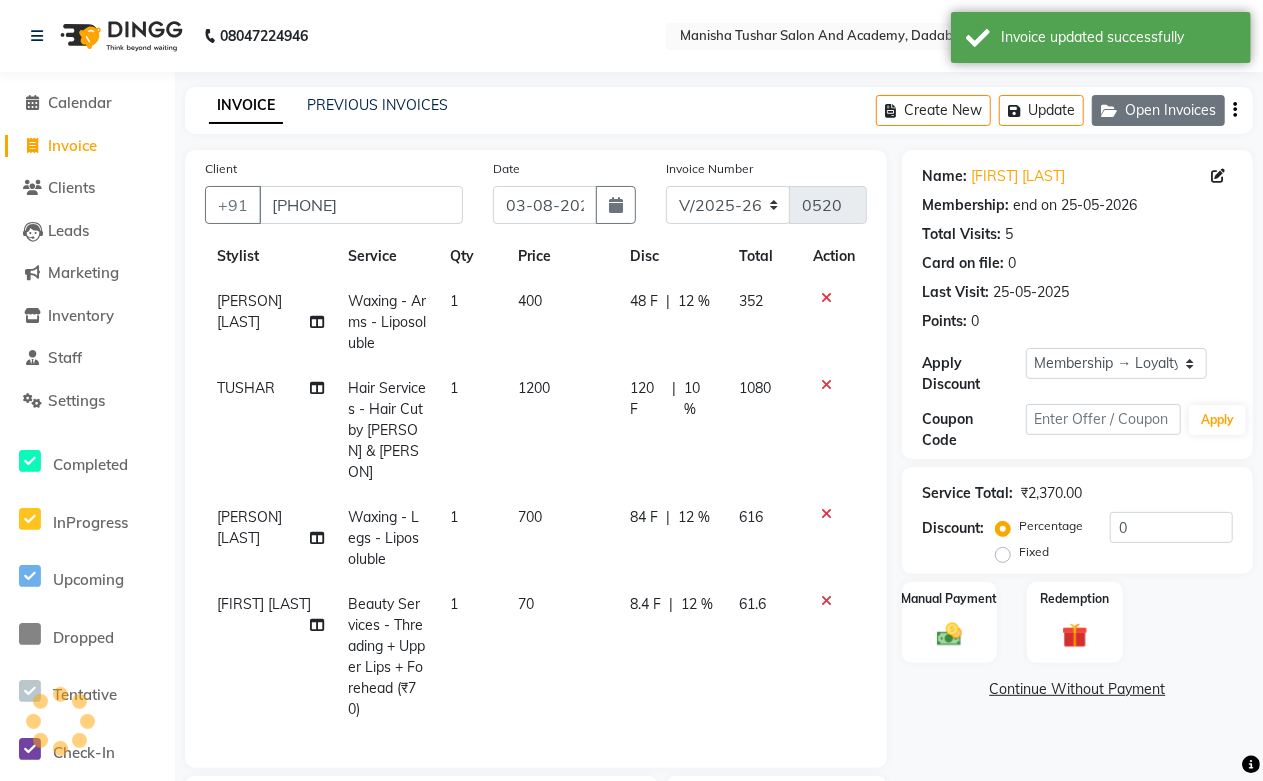 click on "Open Invoices" 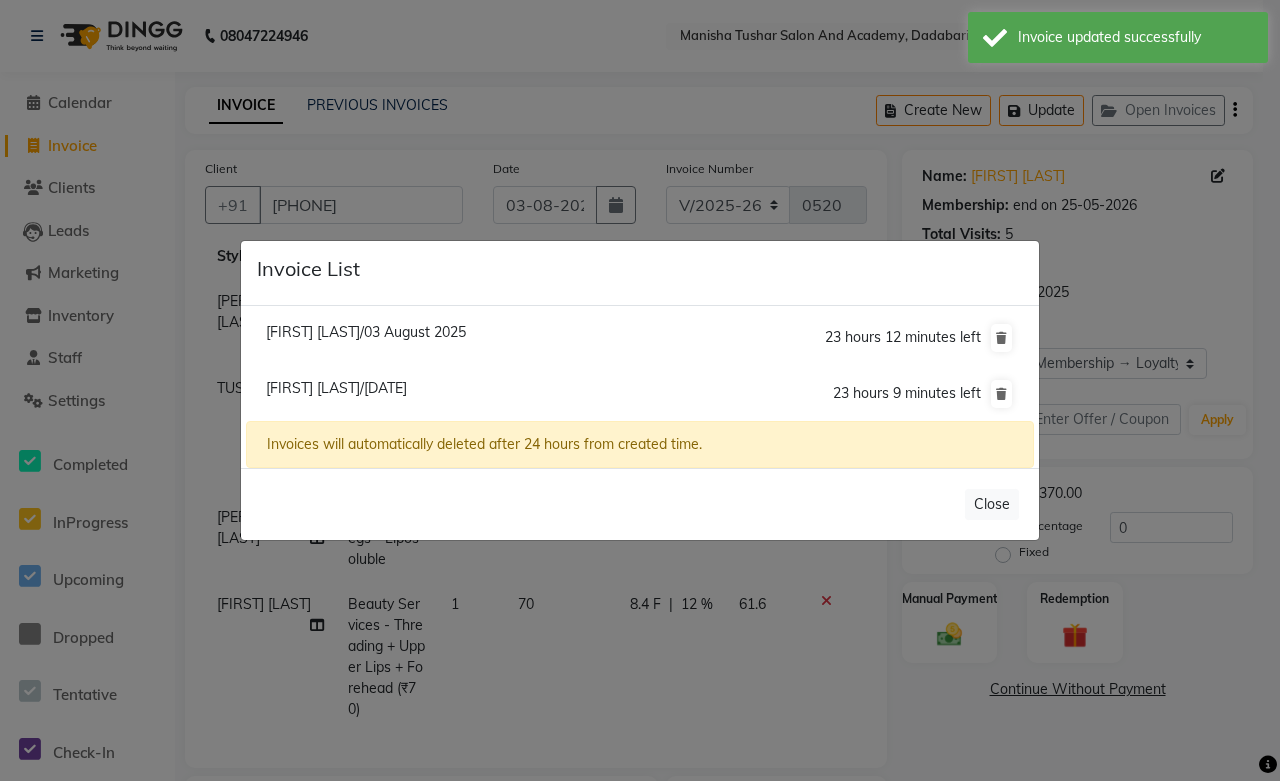 drag, startPoint x: 287, startPoint y: 332, endPoint x: 298, endPoint y: 337, distance: 12.083046 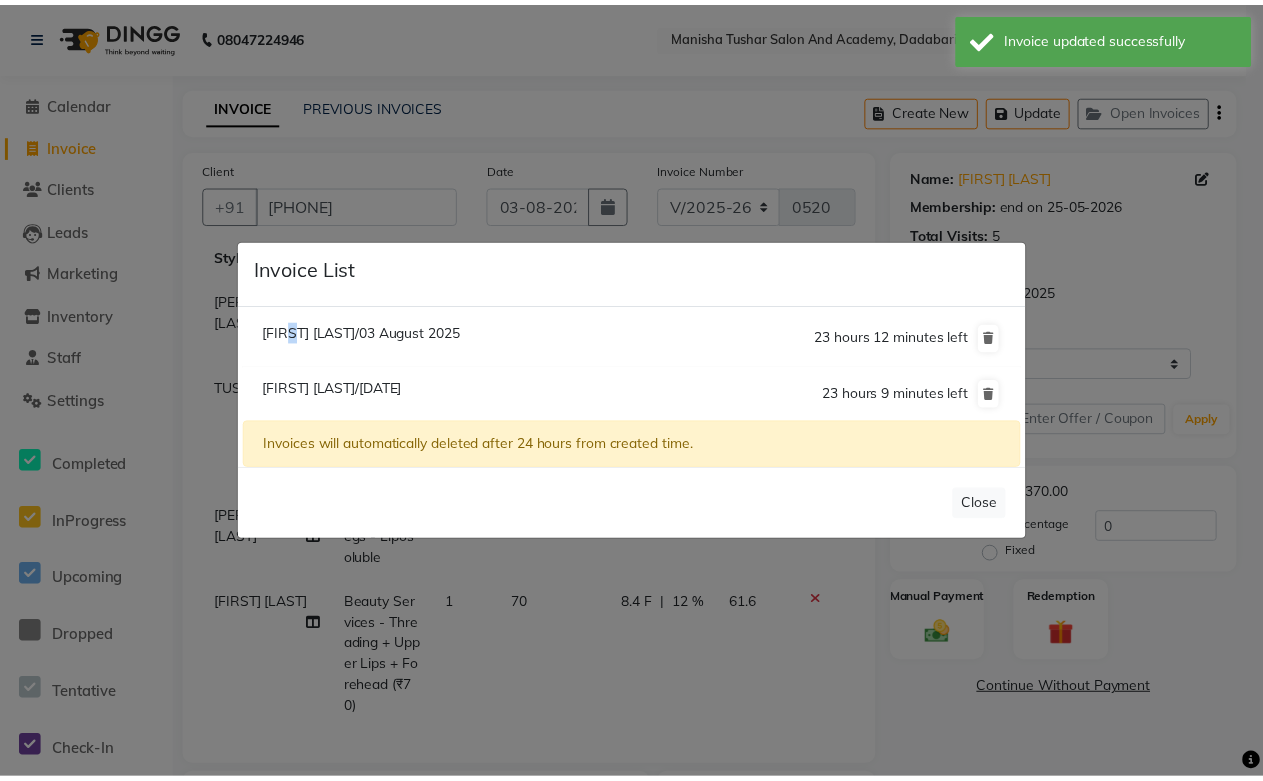 scroll, scrollTop: 0, scrollLeft: 0, axis: both 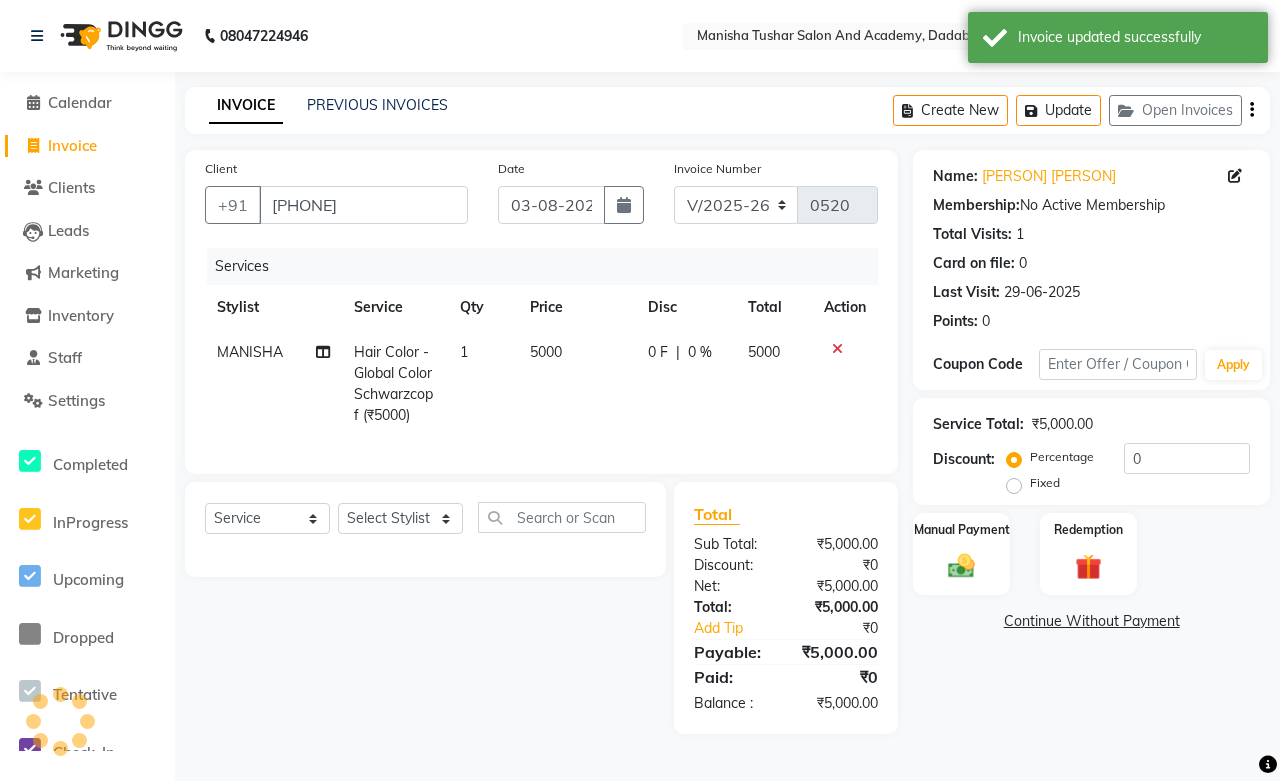 click on "Hair Color - Global Color Schwarzcopf  (₹5000)" 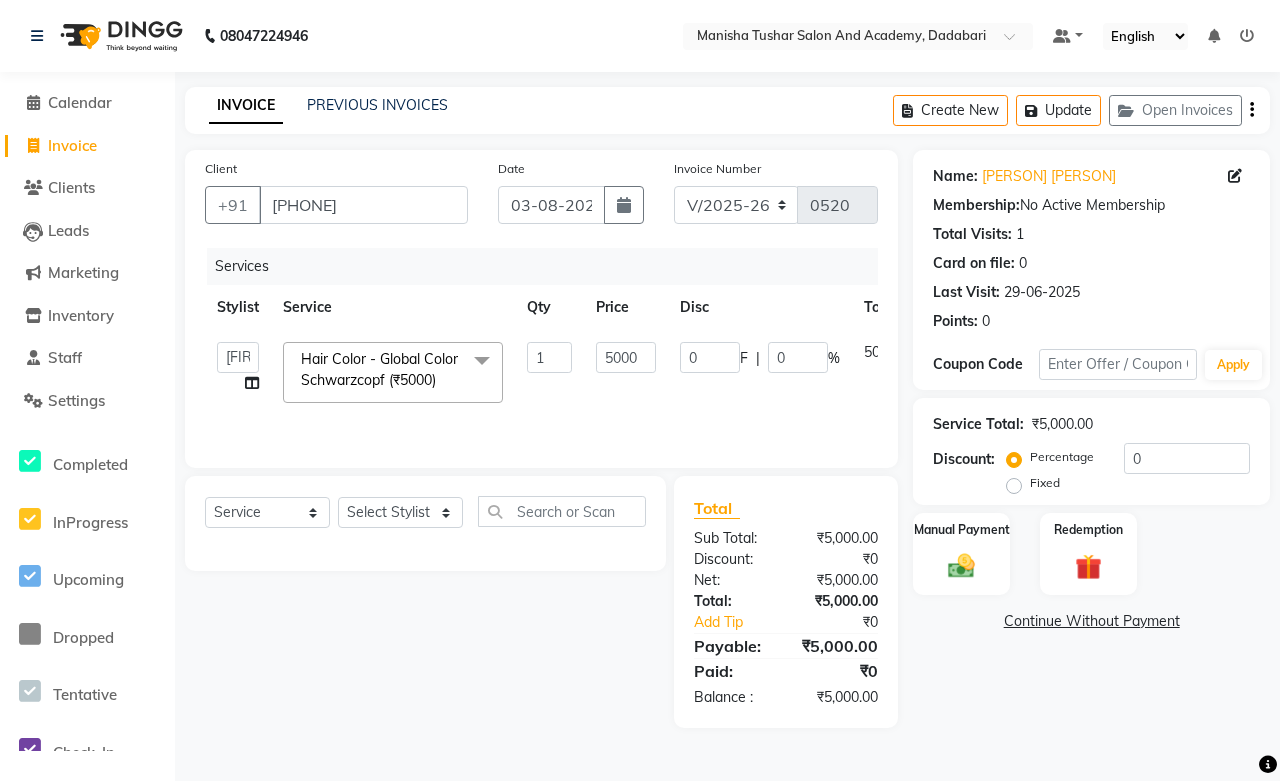 click on "Hair Color - Global Color Schwarzcopf  (₹5000)" 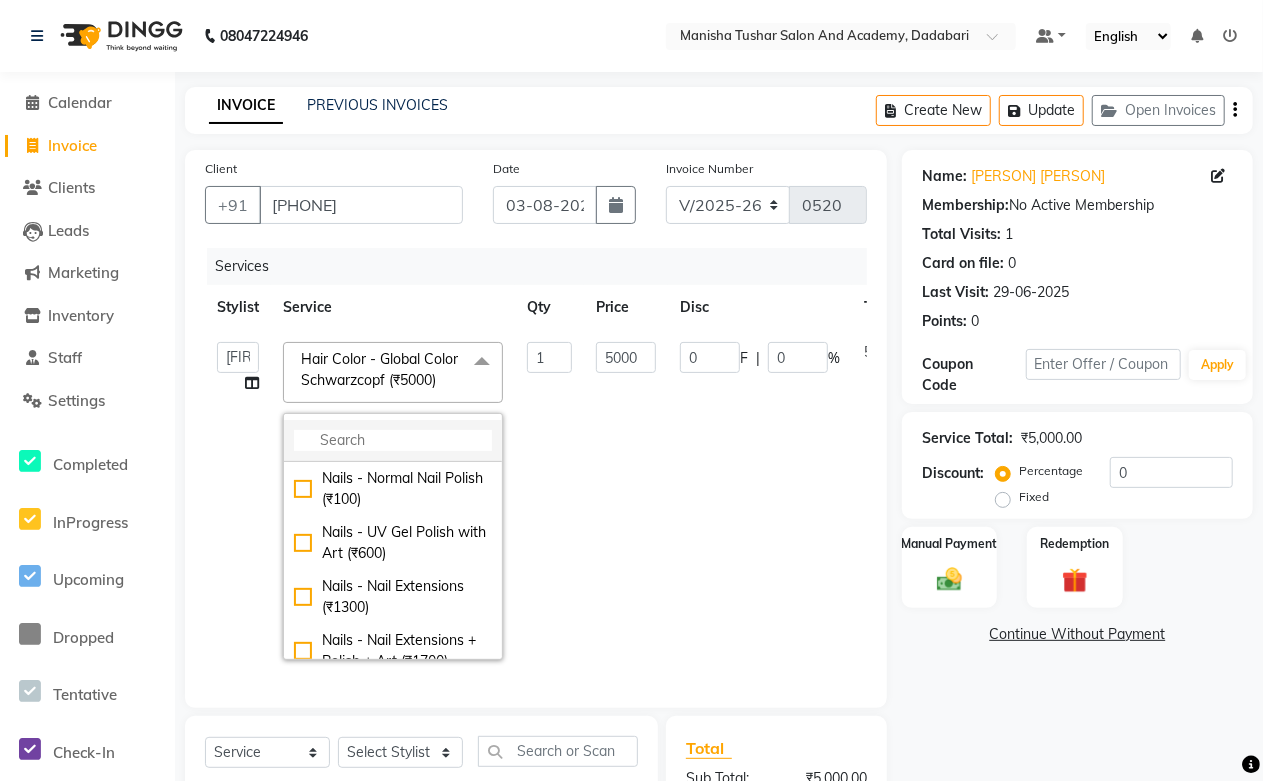click 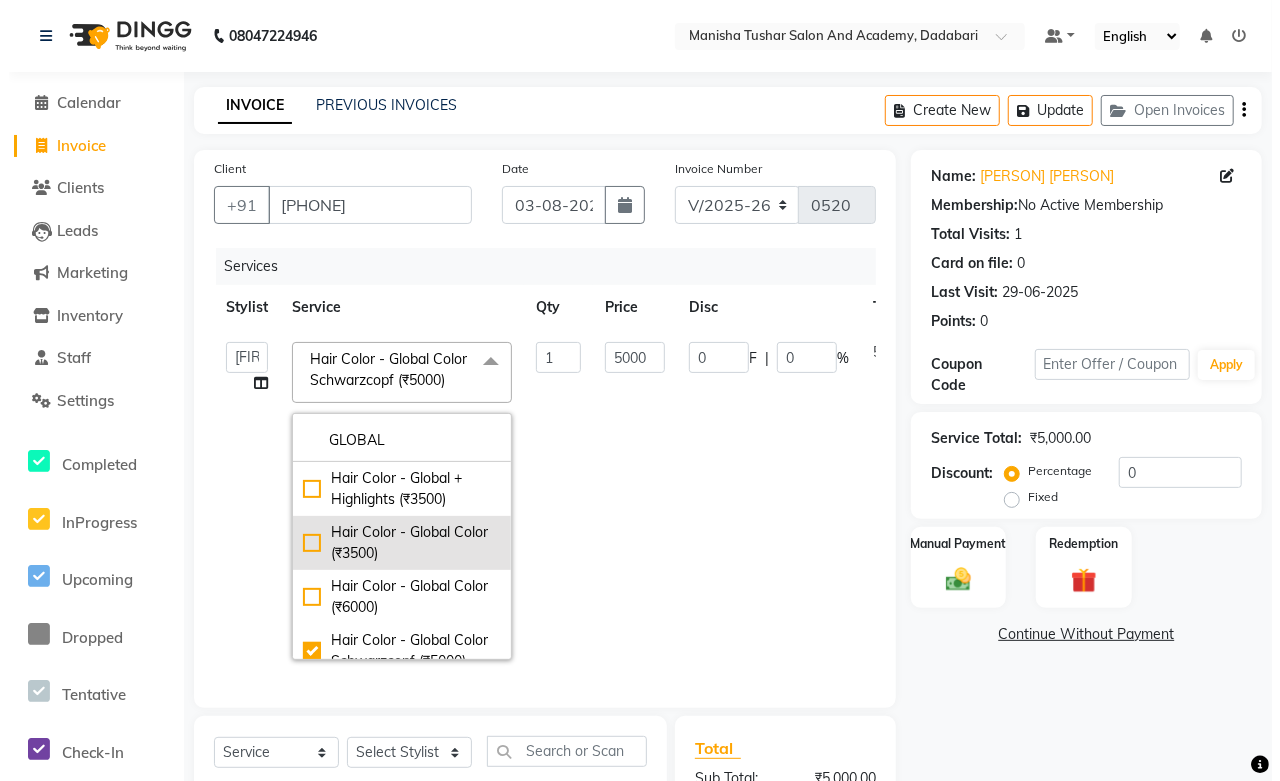 scroll, scrollTop: 40, scrollLeft: 0, axis: vertical 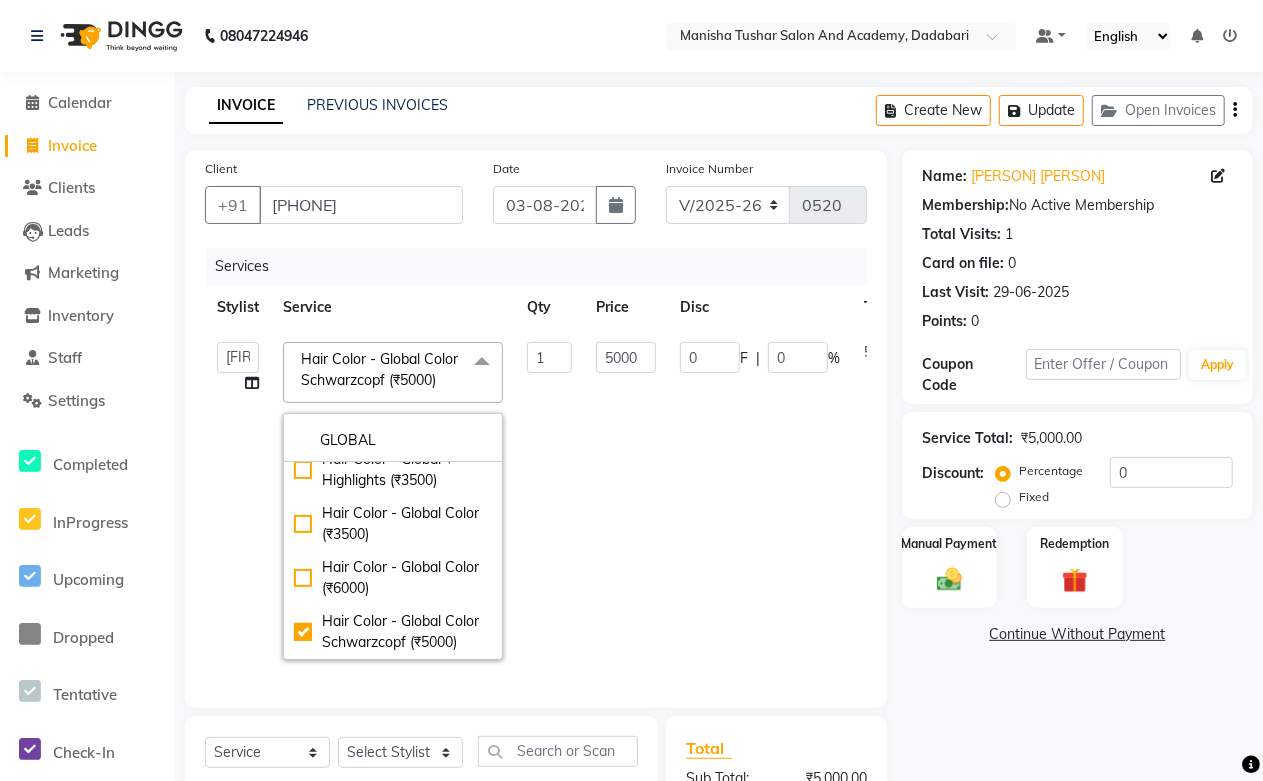click on "5000" 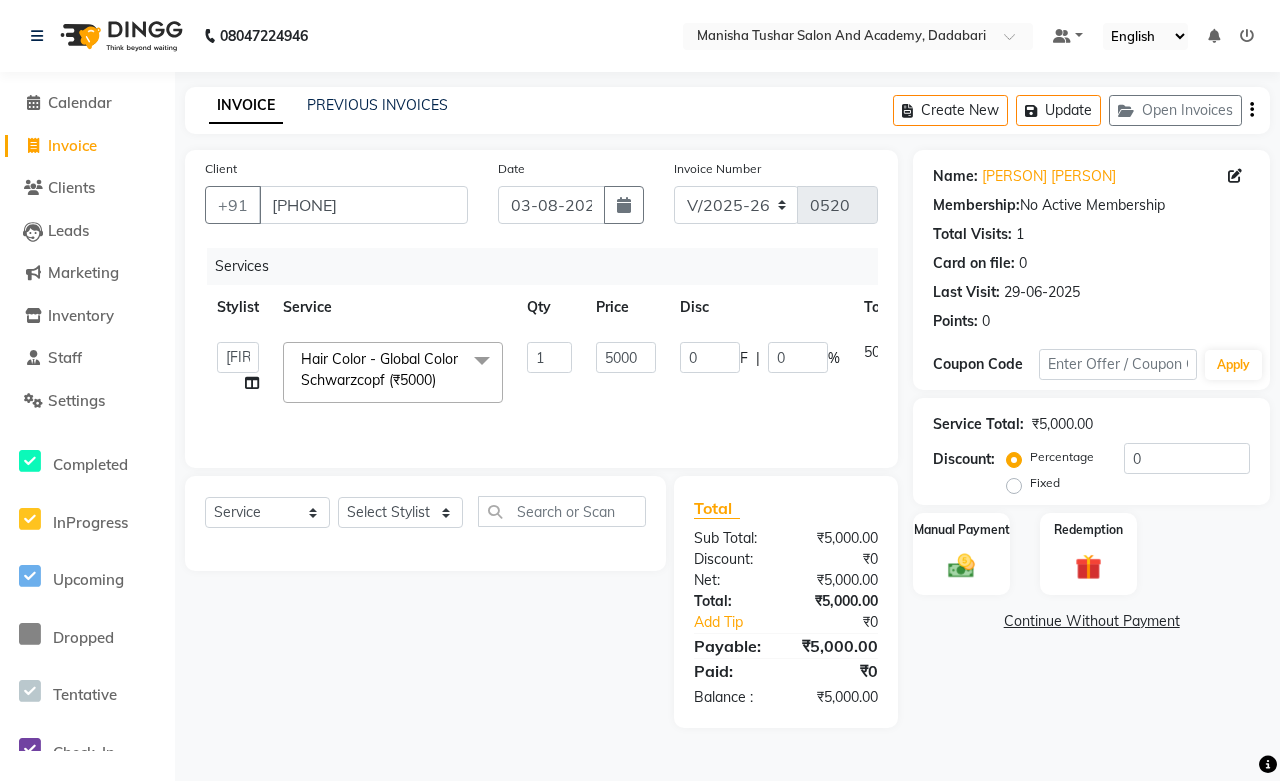 drag, startPoint x: 692, startPoint y: 430, endPoint x: 815, endPoint y: 441, distance: 123.49089 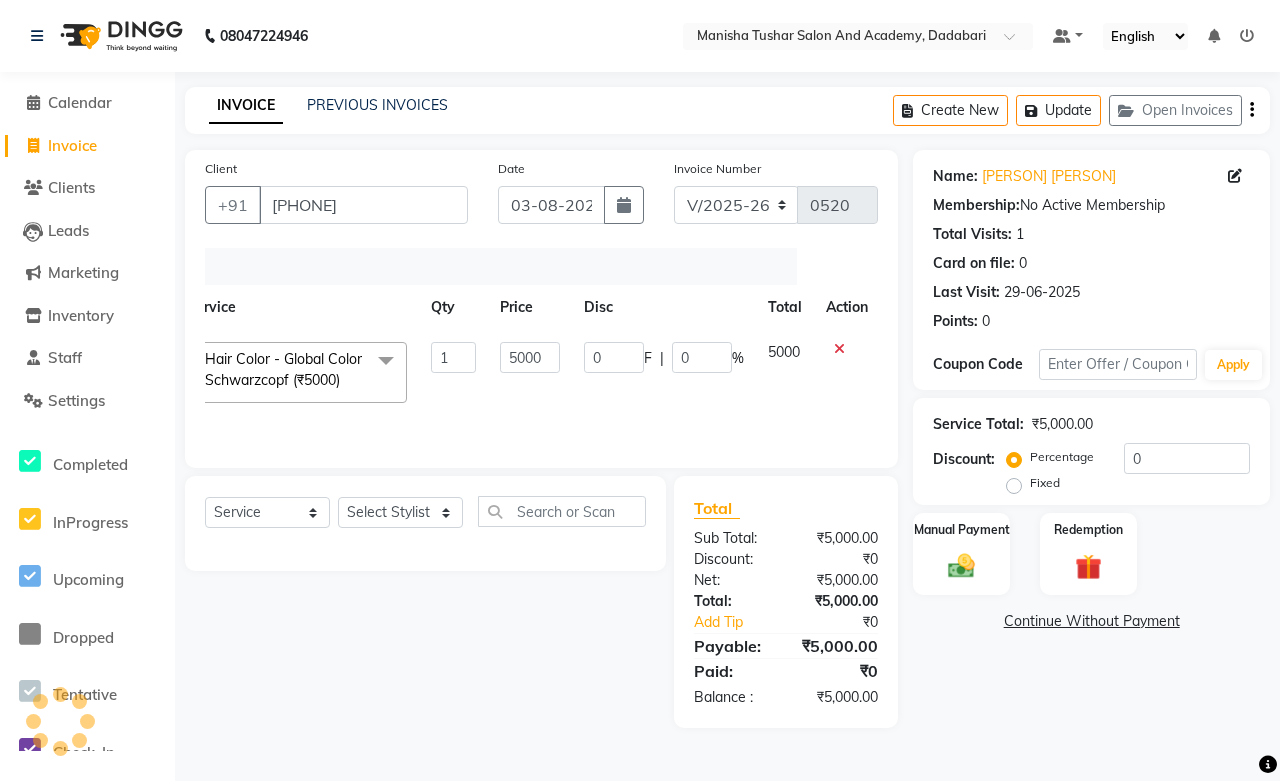 click 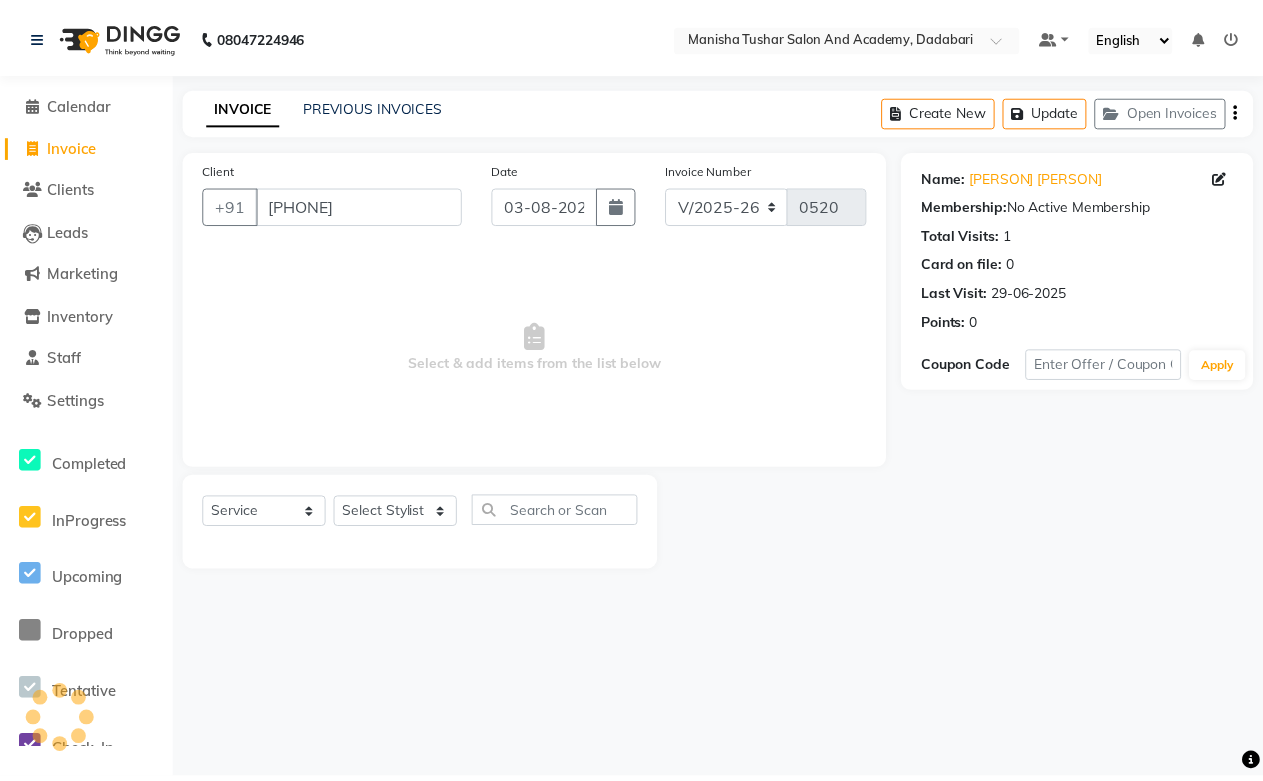 scroll, scrollTop: 0, scrollLeft: 0, axis: both 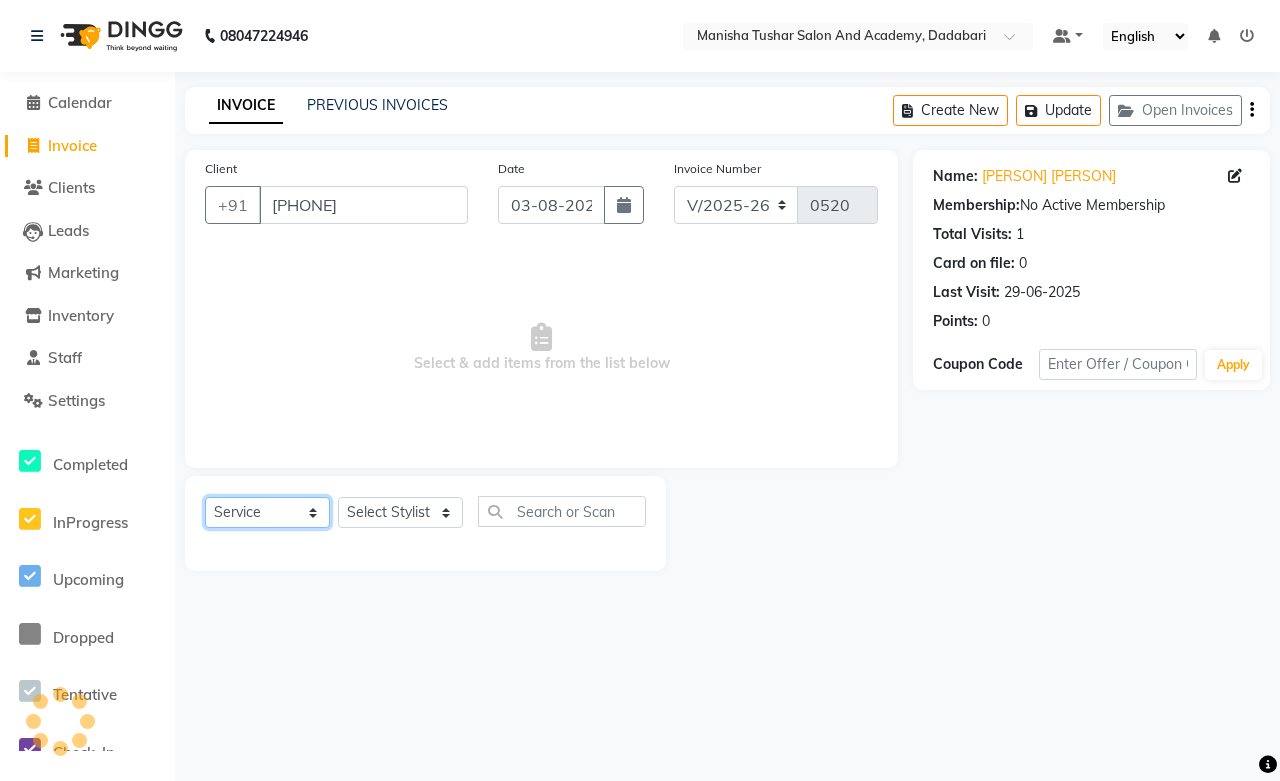 click on "Select  Service  Product  Membership  Package Voucher Prepaid Gift Card" 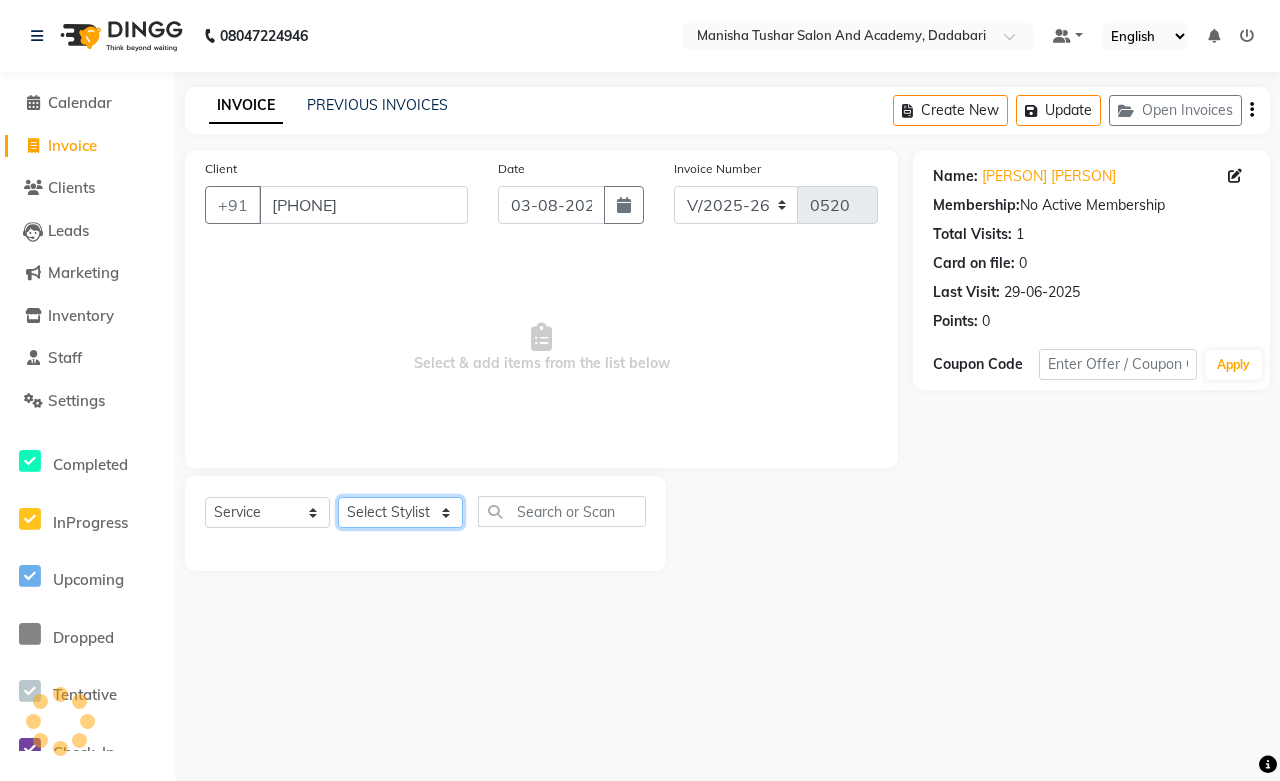 click on "Select Stylist [FIRST] [LAST] [FIRST] [LAST] [FIRST] [LAST] [FIRST] [LAST] [FIRST] [LAST] [FIRST] [LAST] MANISHA [FIRST] [LAST] [FIRST] [LAST] [LAST] [LAST] [FIRST] [LAST] [FIRST] [LAST] [FIRST] [LAST] [FIRST] [LAST] [FIRST] [LAST] [FIRST] [LAST] [FIRST] [LAST] [FIRST] [LAST]" 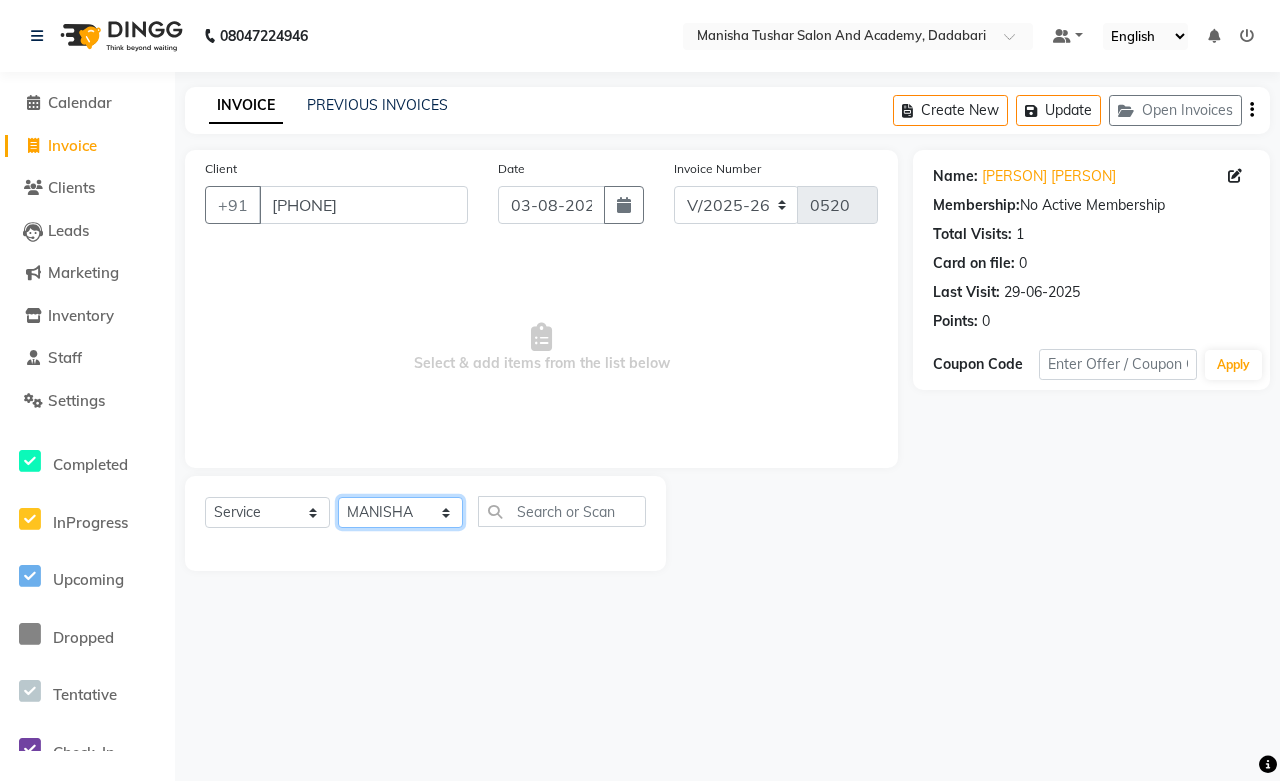 click on "Select Stylist [FIRST] [LAST] [FIRST] [LAST] [FIRST] [LAST] [FIRST] [LAST] [FIRST] [LAST] [FIRST] [LAST] MANISHA [FIRST] [LAST] [FIRST] [LAST] [LAST] [LAST] [FIRST] [LAST] [FIRST] [LAST] [FIRST] [LAST] [FIRST] [LAST] [FIRST] [LAST] [FIRST] [LAST] [FIRST] [LAST] [FIRST] [LAST]" 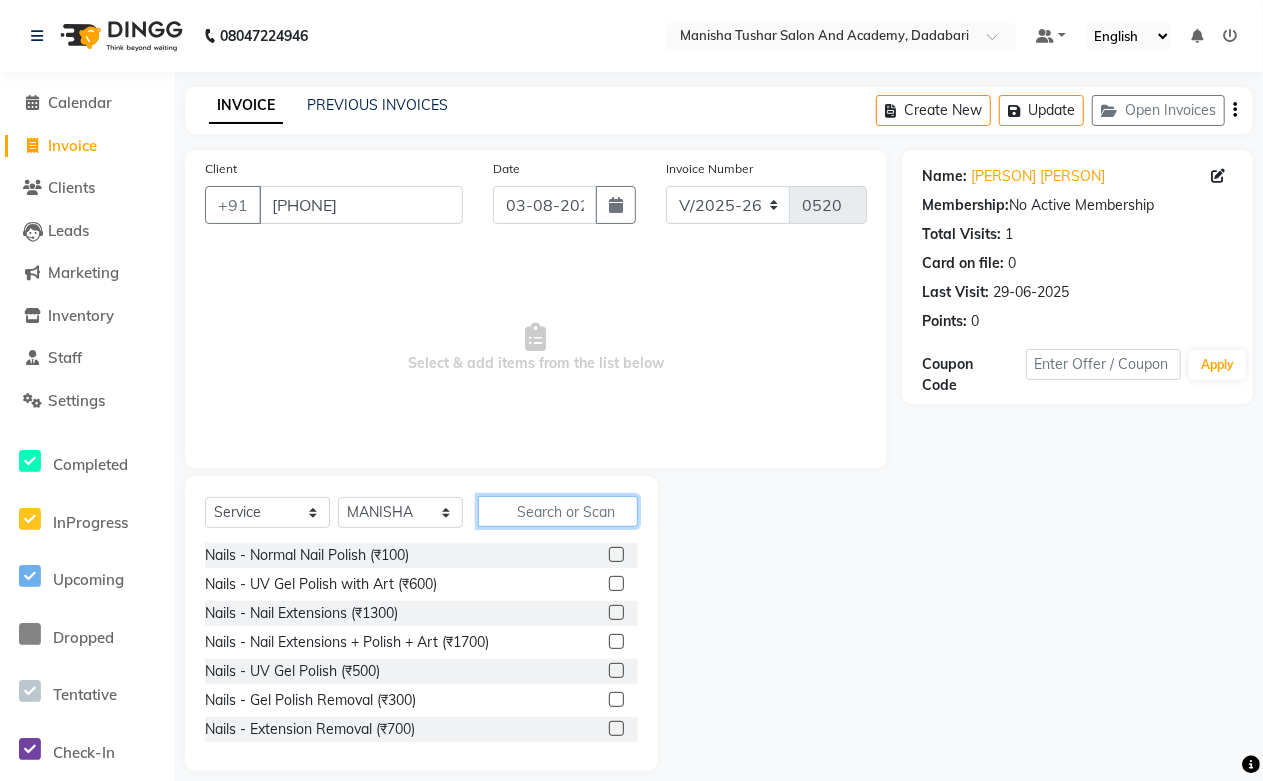 click 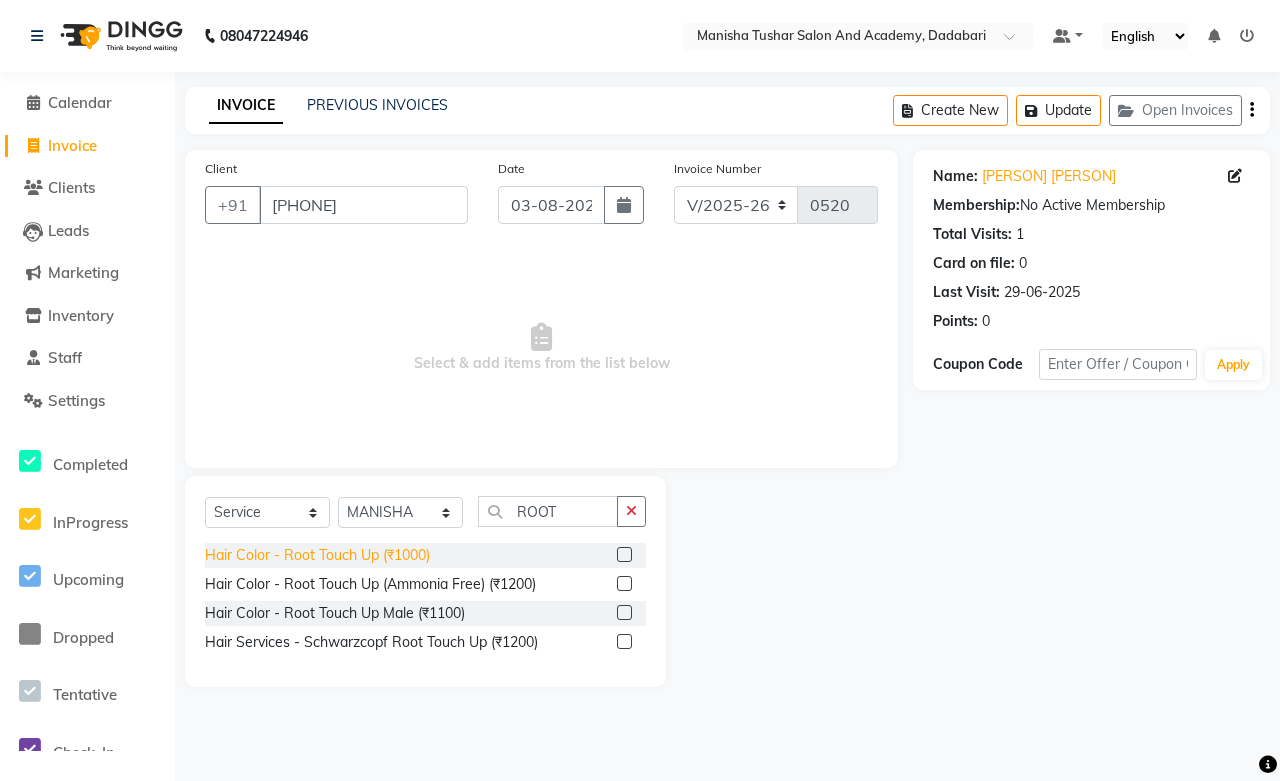 click on "Hair Color - Root Touch Up (₹1000)" 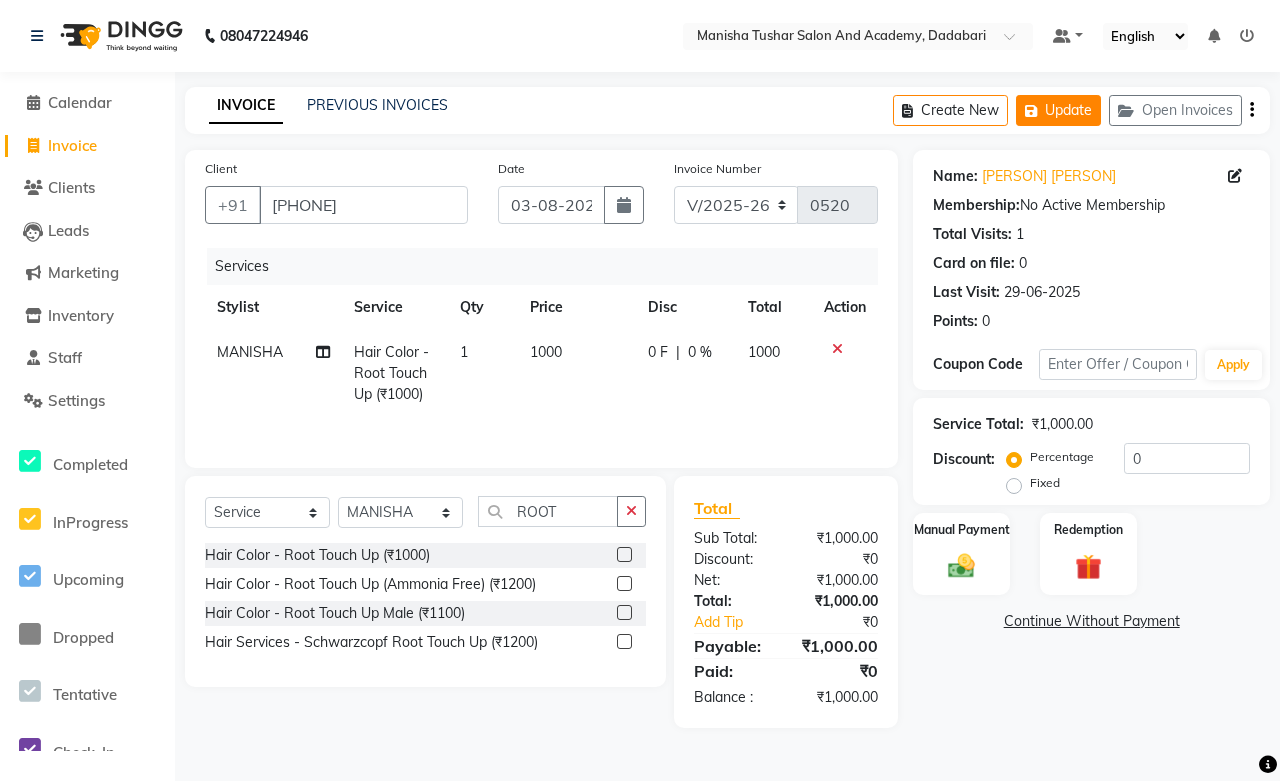 click on "Update" 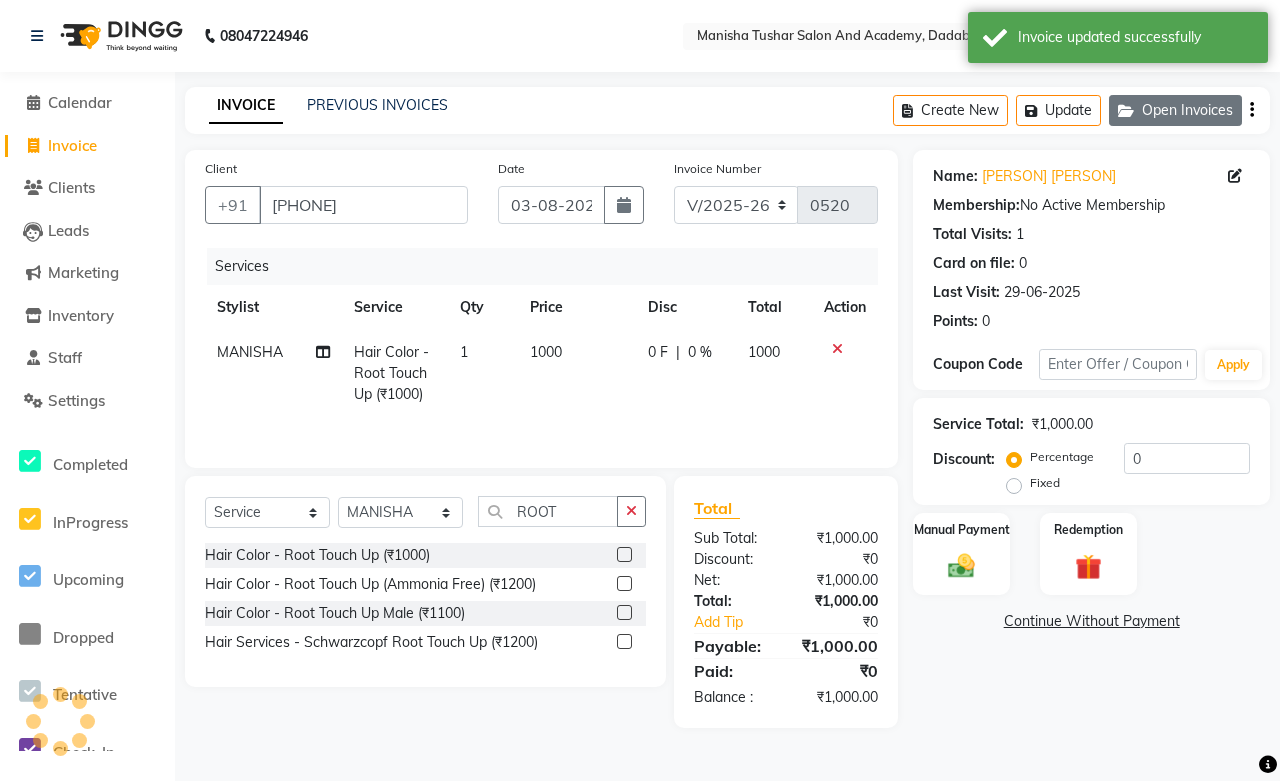 click on "Open Invoices" 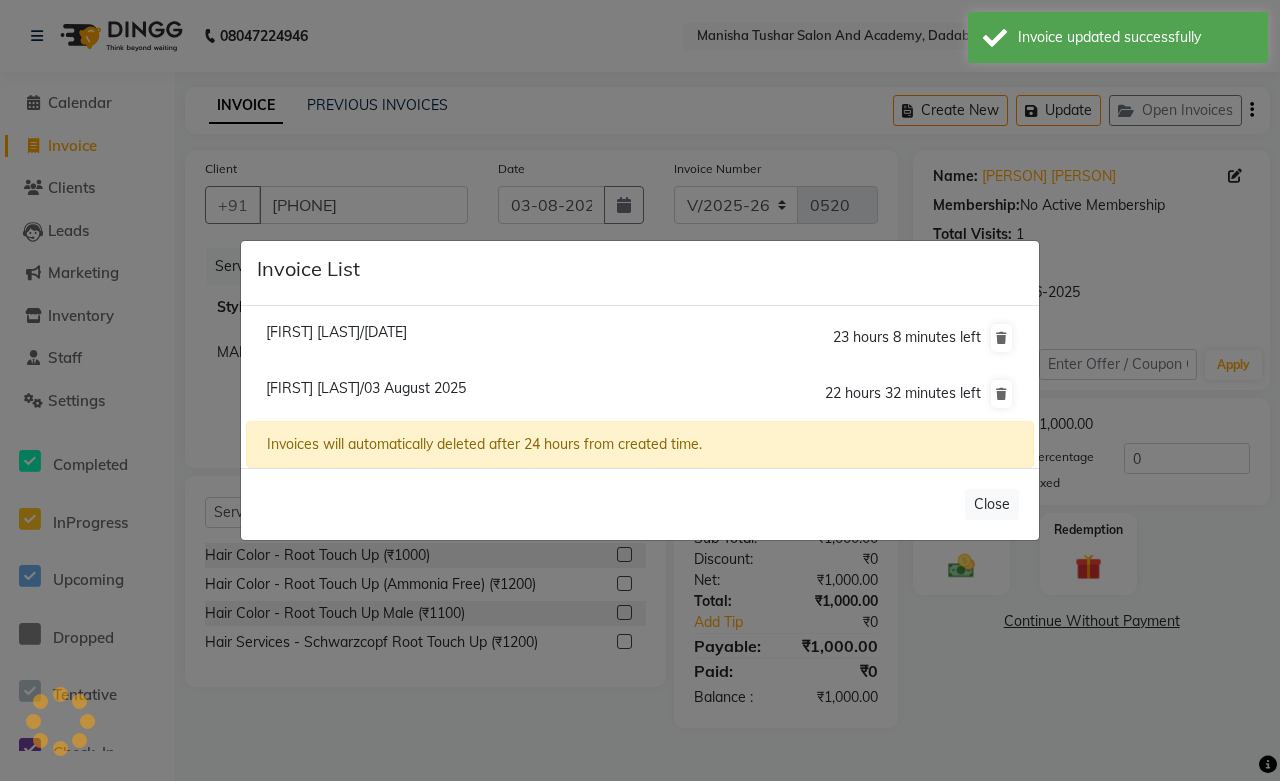 click on "[FIRST] [LAST]/03 August 2025" 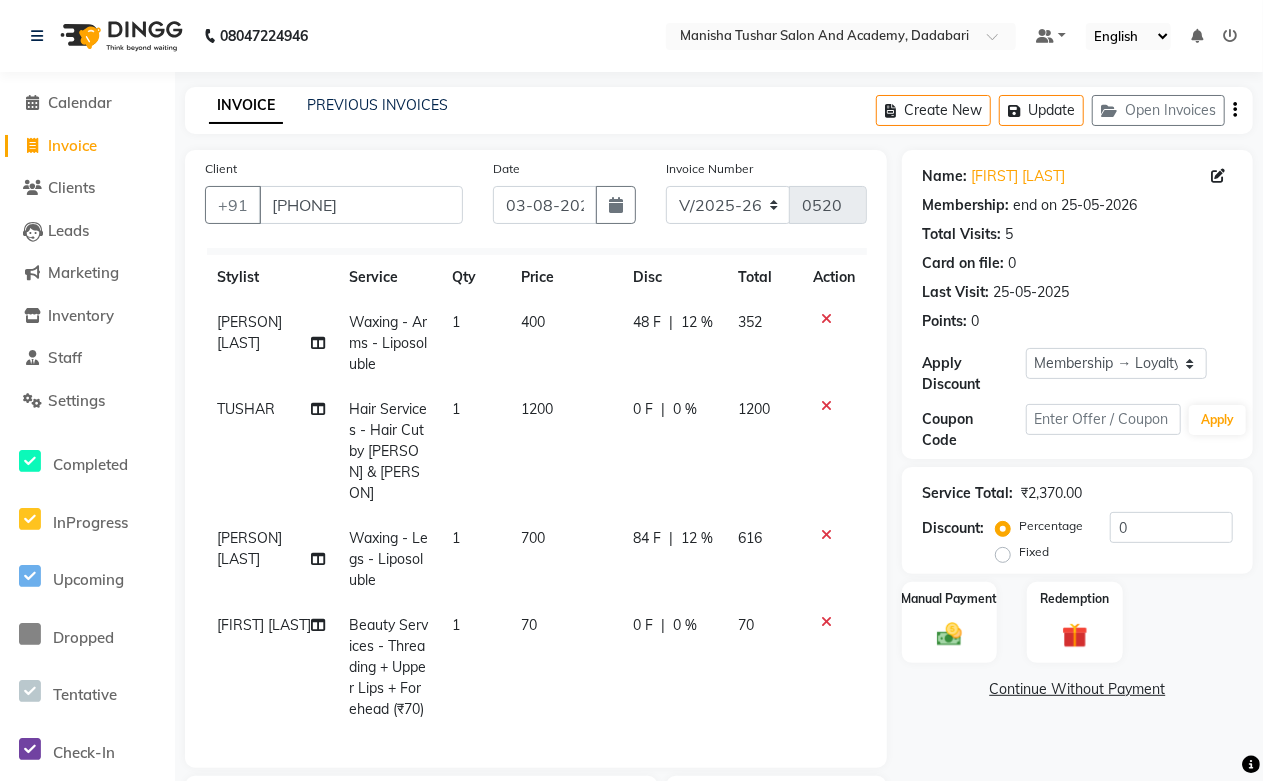 scroll, scrollTop: 67, scrollLeft: 0, axis: vertical 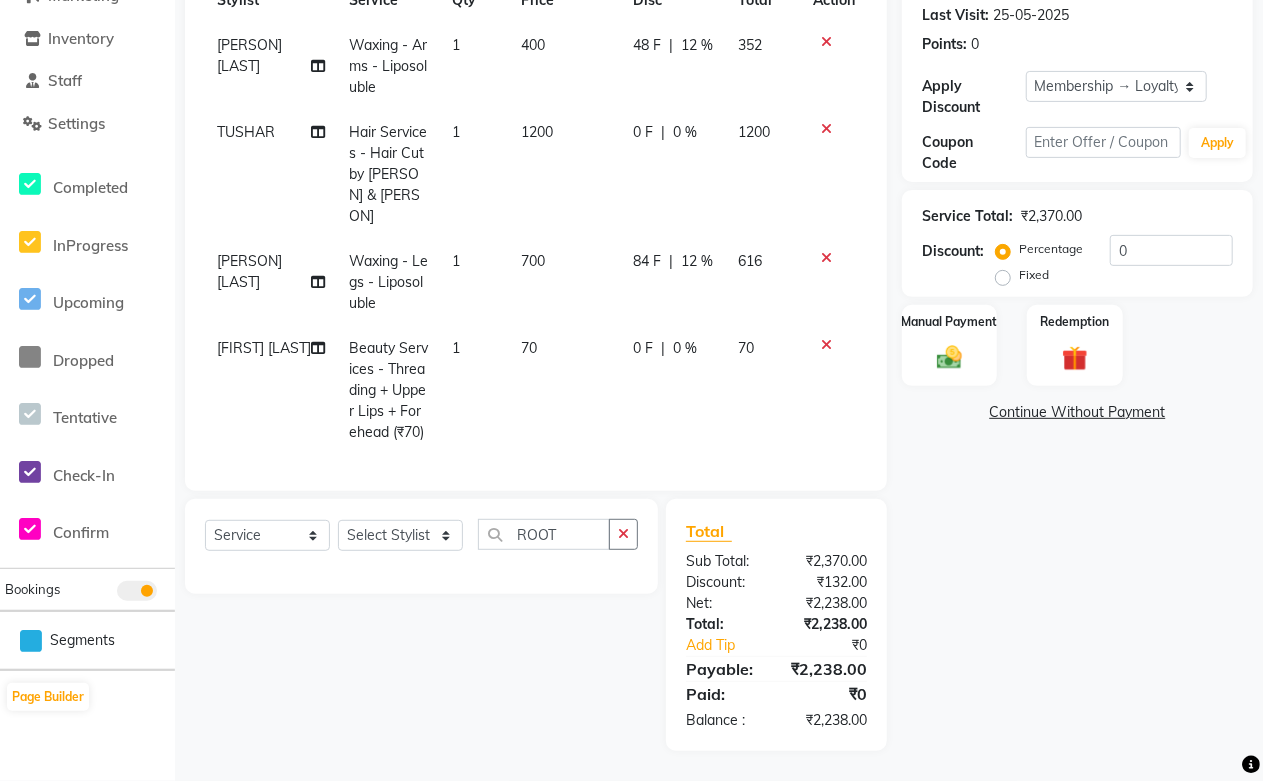 click on "0 F | 0 %" 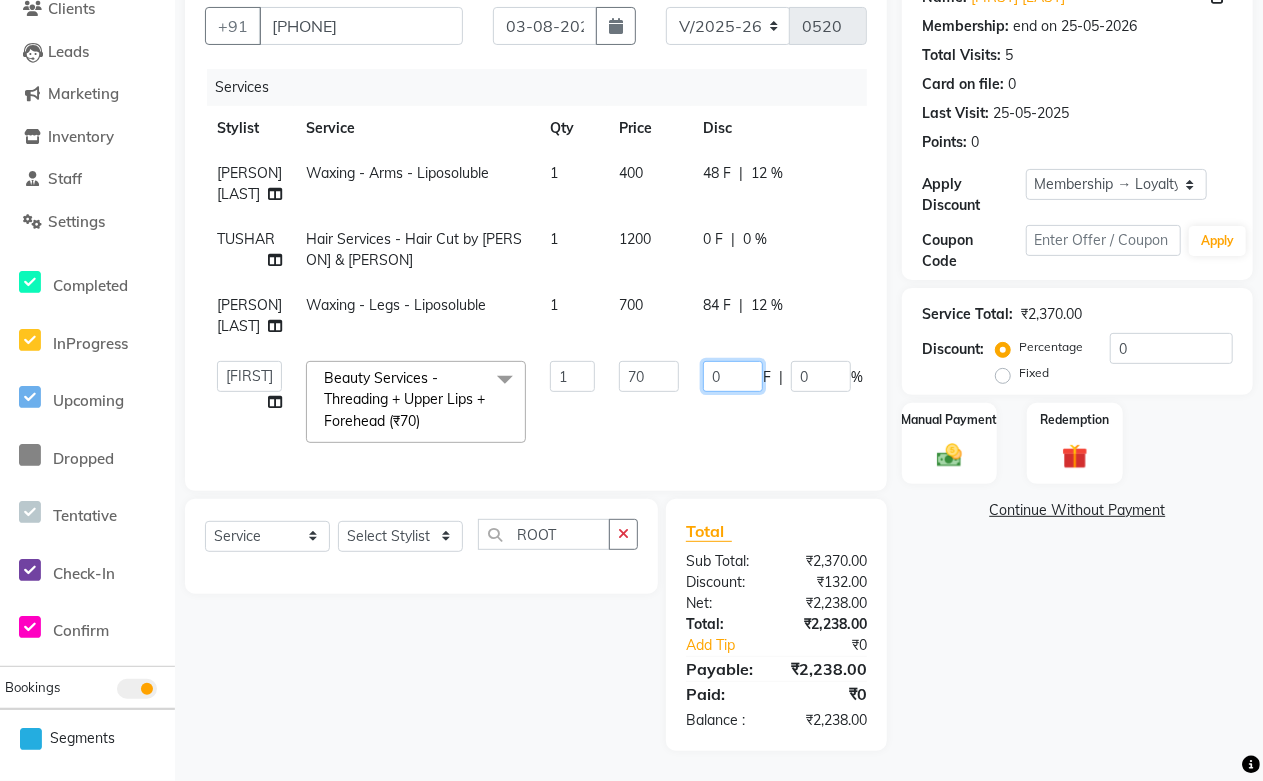 drag, startPoint x: 728, startPoint y: 358, endPoint x: 627, endPoint y: 358, distance: 101 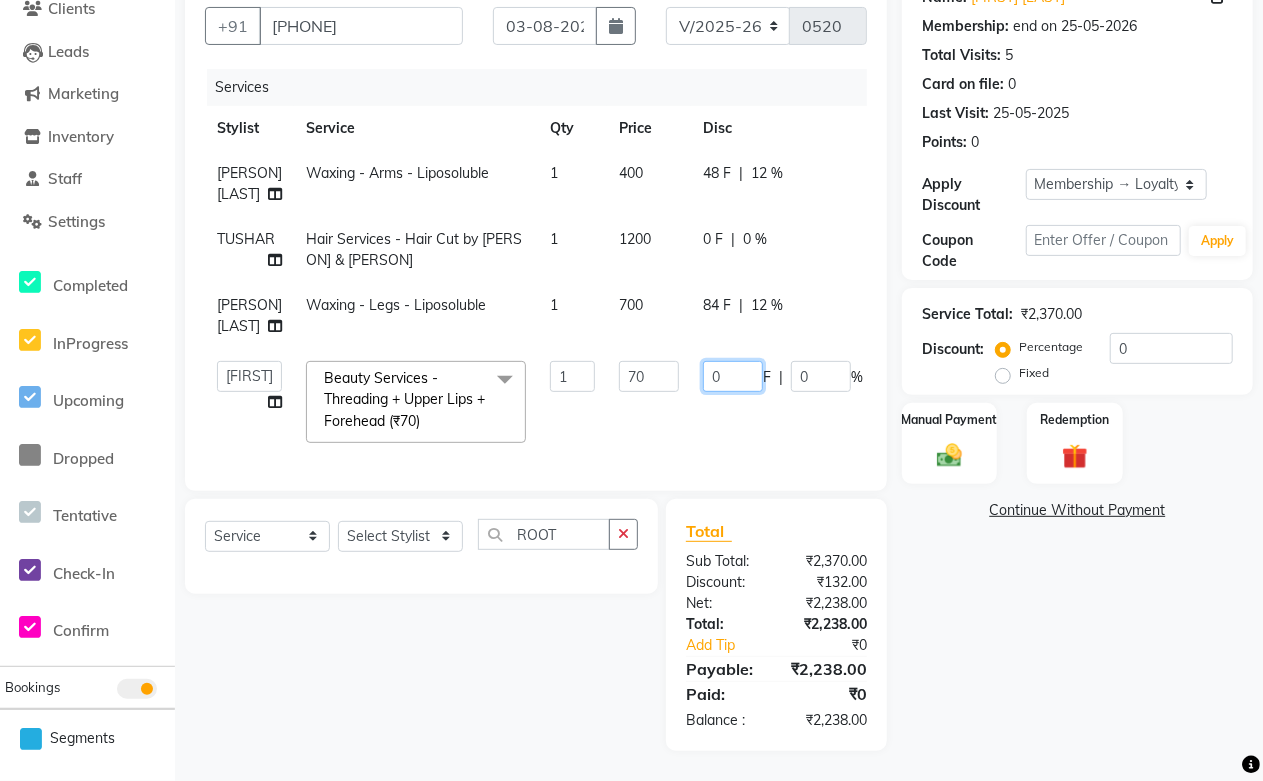 click on "Abdul Shoaib   Aksha Khan   Archika  Jain   Arti Singh   Farman Mirza   Harsha Mam   MANISHA   Mohd. Furkan   Neelu Suman   Nisha Meghwal   Payal Sen   Pooja Jaga   Poonam Trehan   Ravina Sen   Sahil Ansari   Sanju di   Sapna Sharma   Shekhu Abdul   Suraj Sen   Sushant Verma   TUSHAR    Beauty Services - Threading + Upper Lips + Forehead (₹70)  x Nails - Normal Nail Polish (₹100) Nails - UV Gel Polish with Art (₹600) Nails - Nail Extensions (₹1300) Nails - Nail Extensions + Polish + Art (₹1700) Nails - UV Gel Polish (₹500) Nails - Gel Polish Removal (₹300) Nails - Extension Removal (₹700) Nails - Feet Gel Polish (₹600) Nails - Feet Extension (₹1700) Nails - Refill (Acrylic Gel) (₹1200) Nails - Nail Paint Remover (₹150) Nails - Feet Gel Polish Removal (₹300) Nails - UV Gel Polsih With Art (₹1200) Nails - French Nail Art (₹500) Nails - UV Gel Polish with Cat Eye (₹600) Nails - Feet Overlays (₹700) Nails - Temporary Nail Extensions (₹1000) Nails - Overlays (₹700) 1 70 12 F" 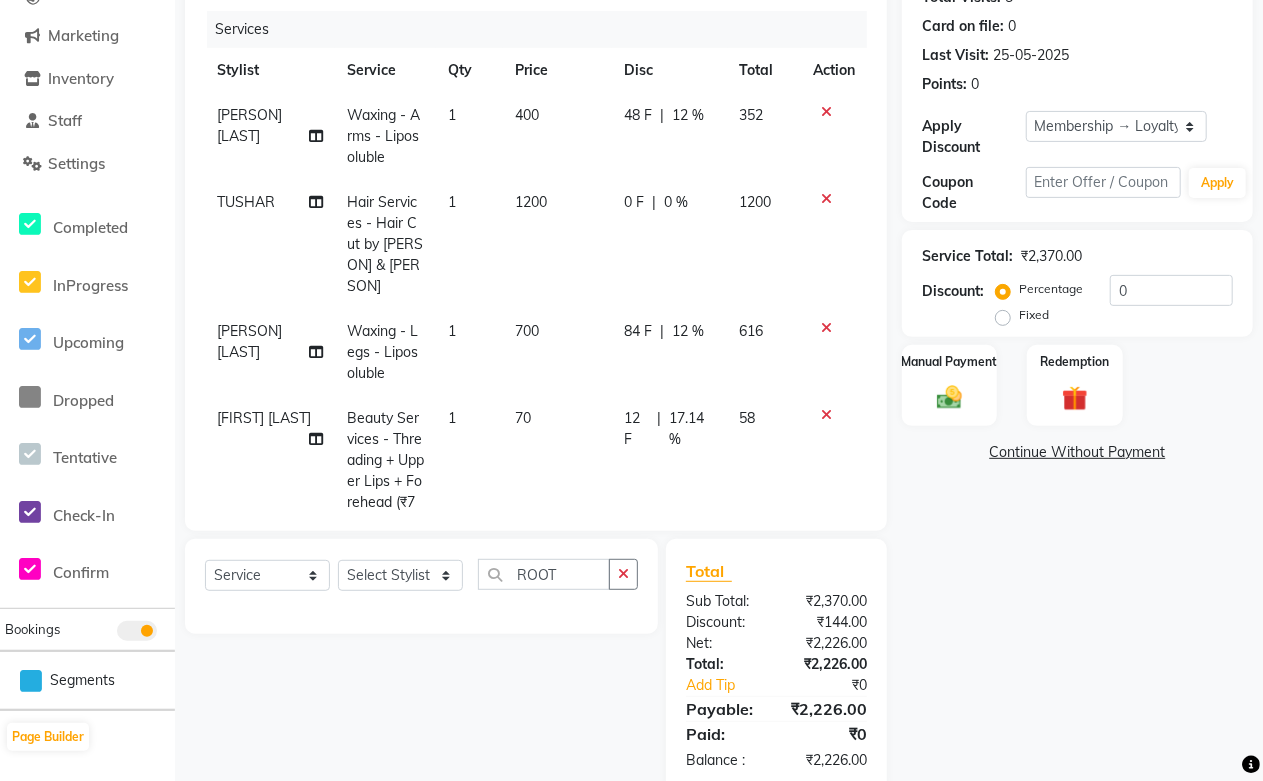 click on "Select  Service  Product  Membership  Package Voucher Prepaid Gift Card  Select Stylist Abdul Shoaib Aksha Khan Archika  Jain Arti Singh Farman Mirza Harsha Mam MANISHA Mohd. Furkan Neelu Suman Nisha Meghwal Payal Sen Pooja Jaga Poonam Trehan Ravina Sen Sahil Ansari Sanju di Sapna Sharma Shekhu Abdul Suraj Sen Sushant Verma TUSHAR   ROOT" 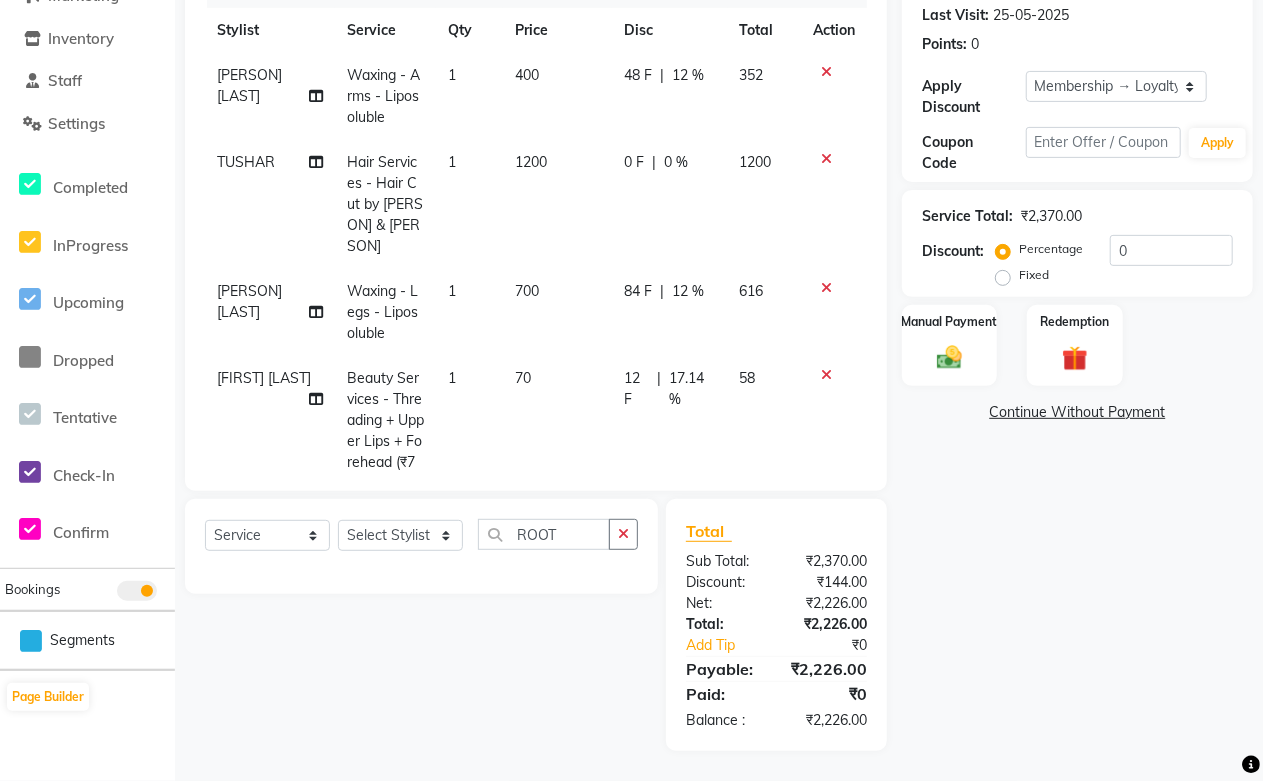 scroll, scrollTop: 0, scrollLeft: 0, axis: both 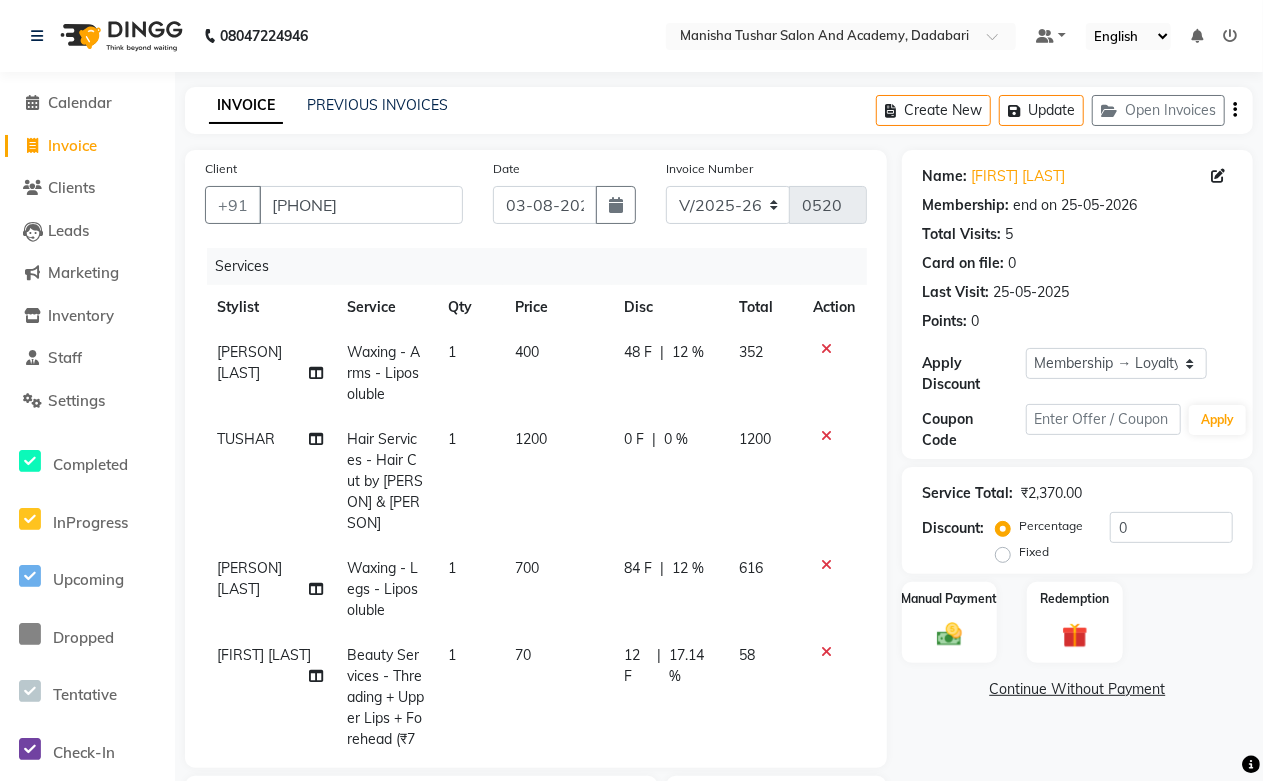 click on "0 F | 0 %" 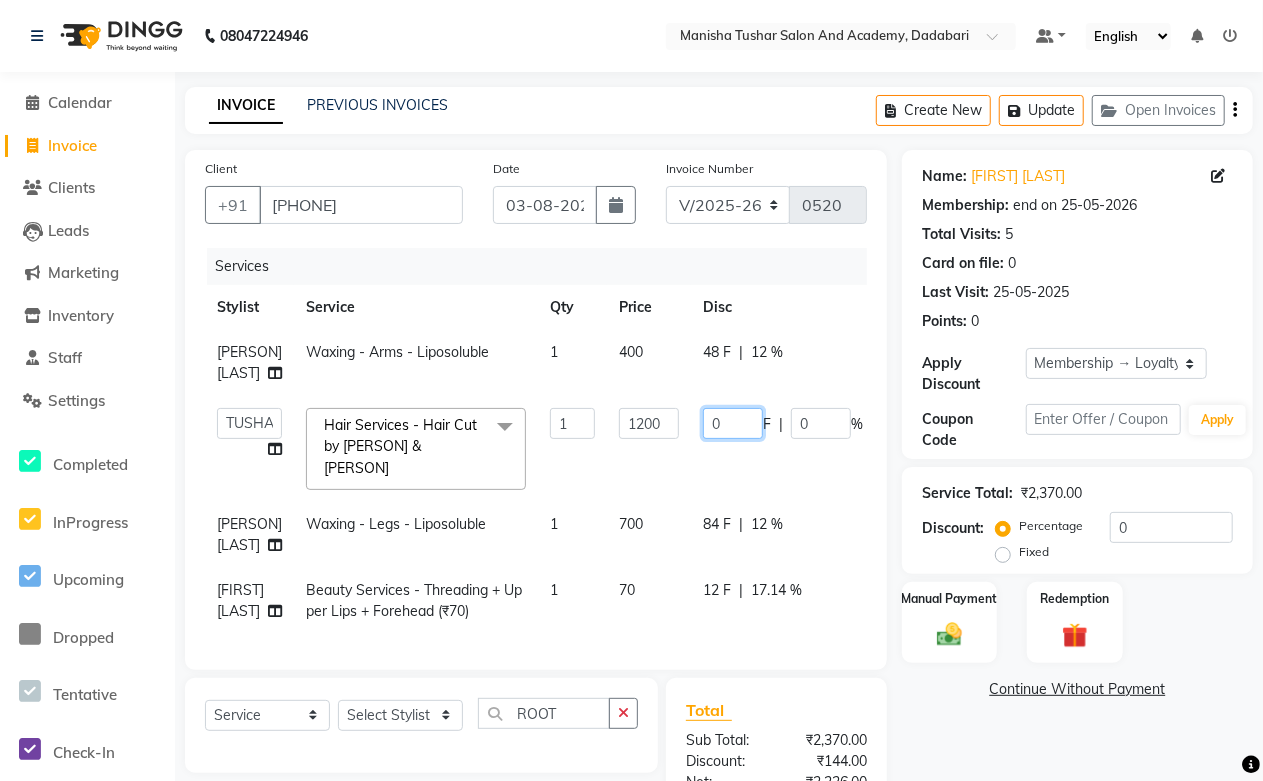drag, startPoint x: 736, startPoint y: 440, endPoint x: 592, endPoint y: 434, distance: 144.12494 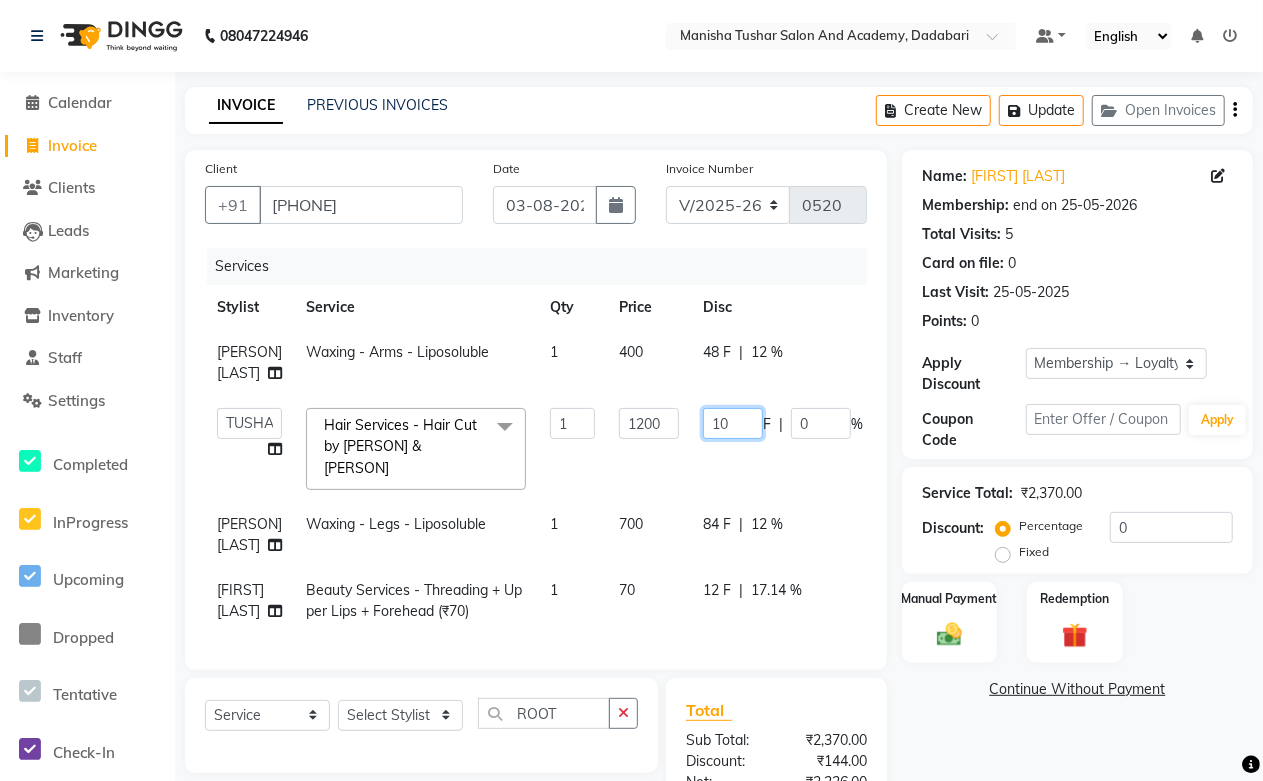 scroll, scrollTop: 216, scrollLeft: 0, axis: vertical 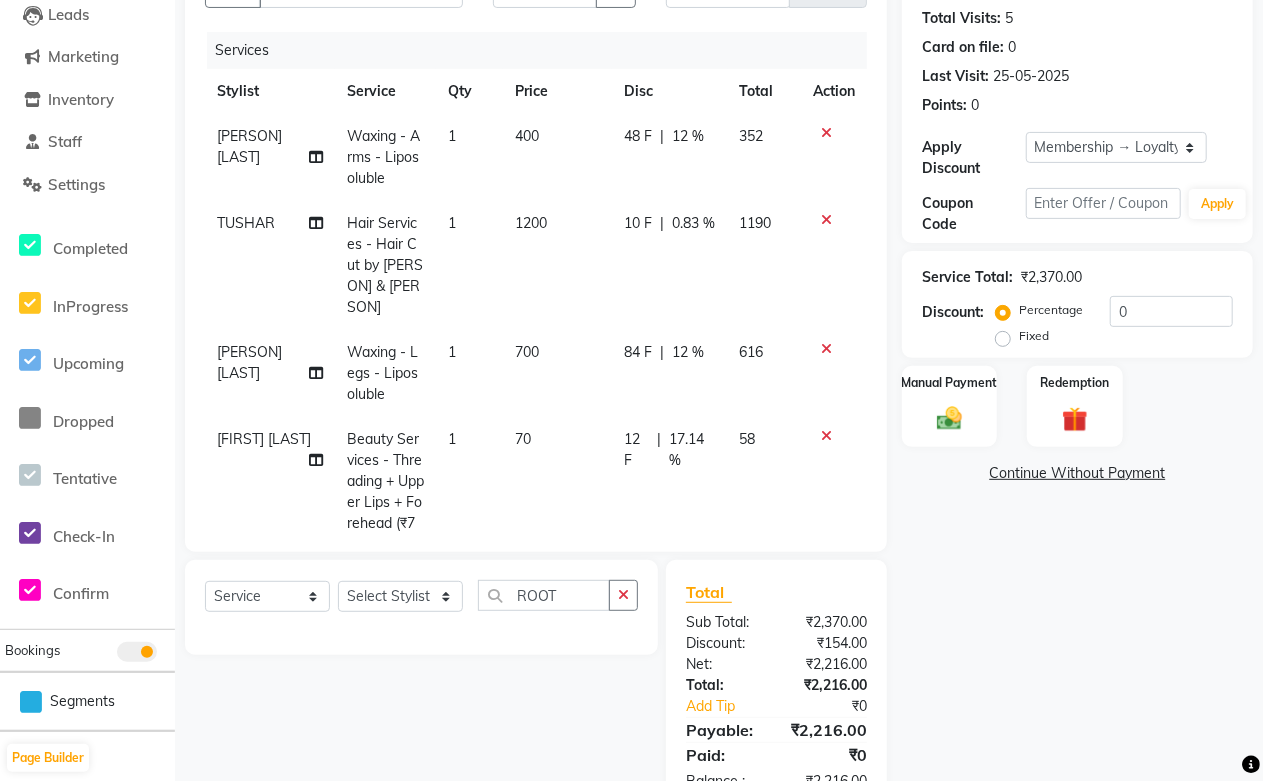 click on "Select  Service  Product  Membership  Package Voucher Prepaid Gift Card  Select Stylist Abdul Shoaib Aksha Khan Archika  Jain Arti Singh Farman Mirza Harsha Mam MANISHA Mohd. Furkan Neelu Suman Nisha Meghwal Payal Sen Pooja Jaga Poonam Trehan Ravina Sen Sahil Ansari Sanju di Sapna Sharma Shekhu Abdul Suraj Sen Sushant Verma TUSHAR   ROOT" 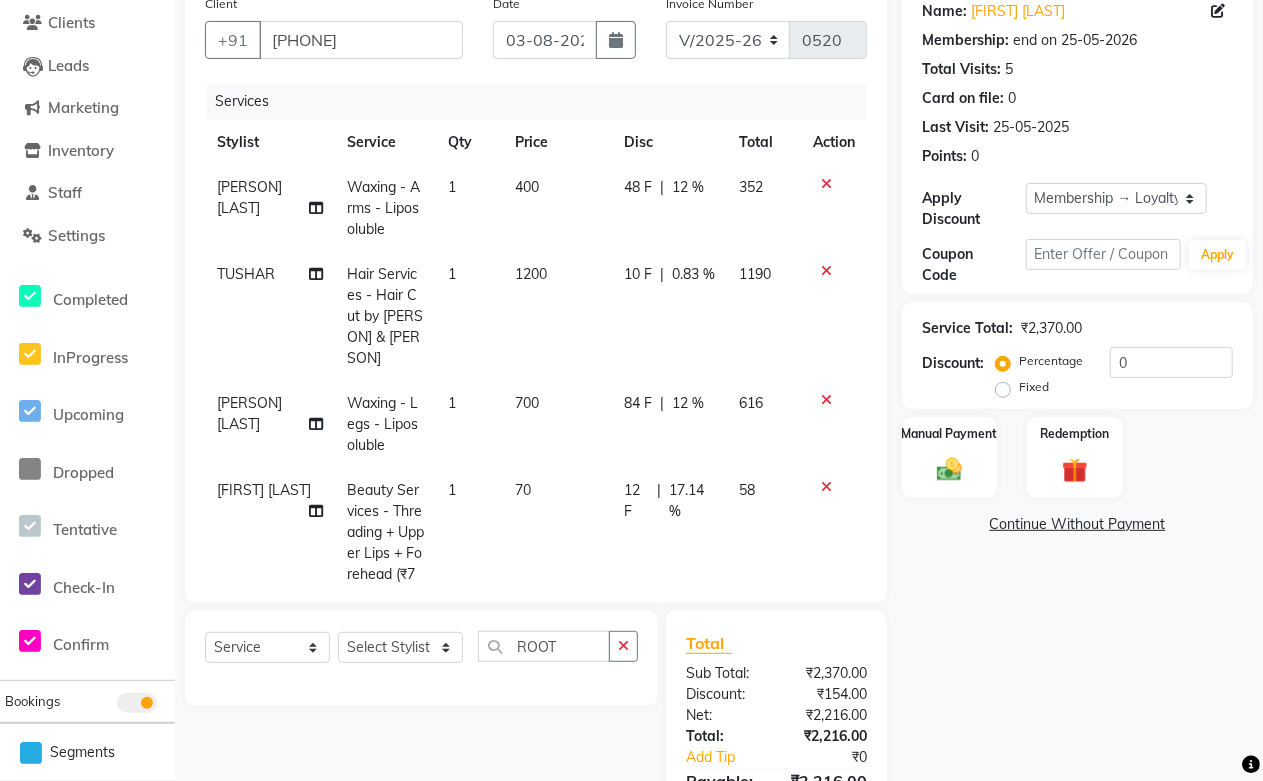 scroll, scrollTop: 55, scrollLeft: 0, axis: vertical 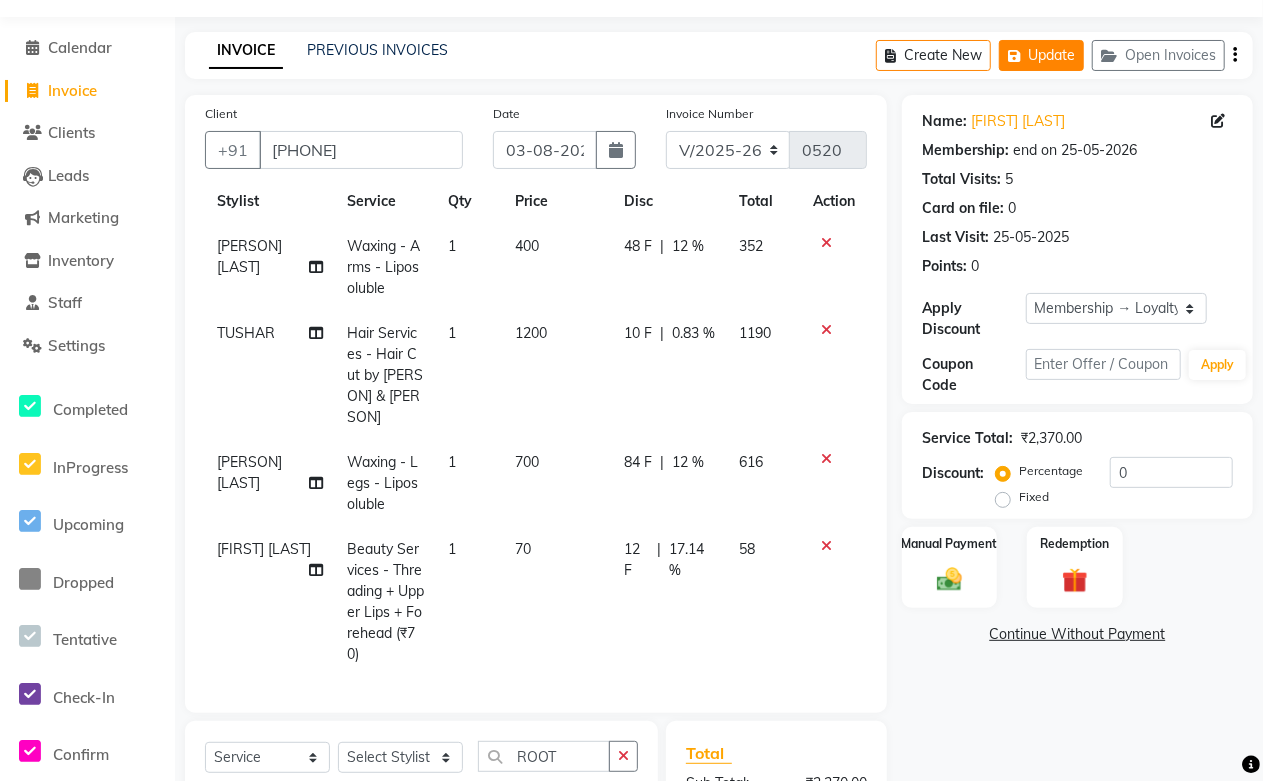 click on "Update" 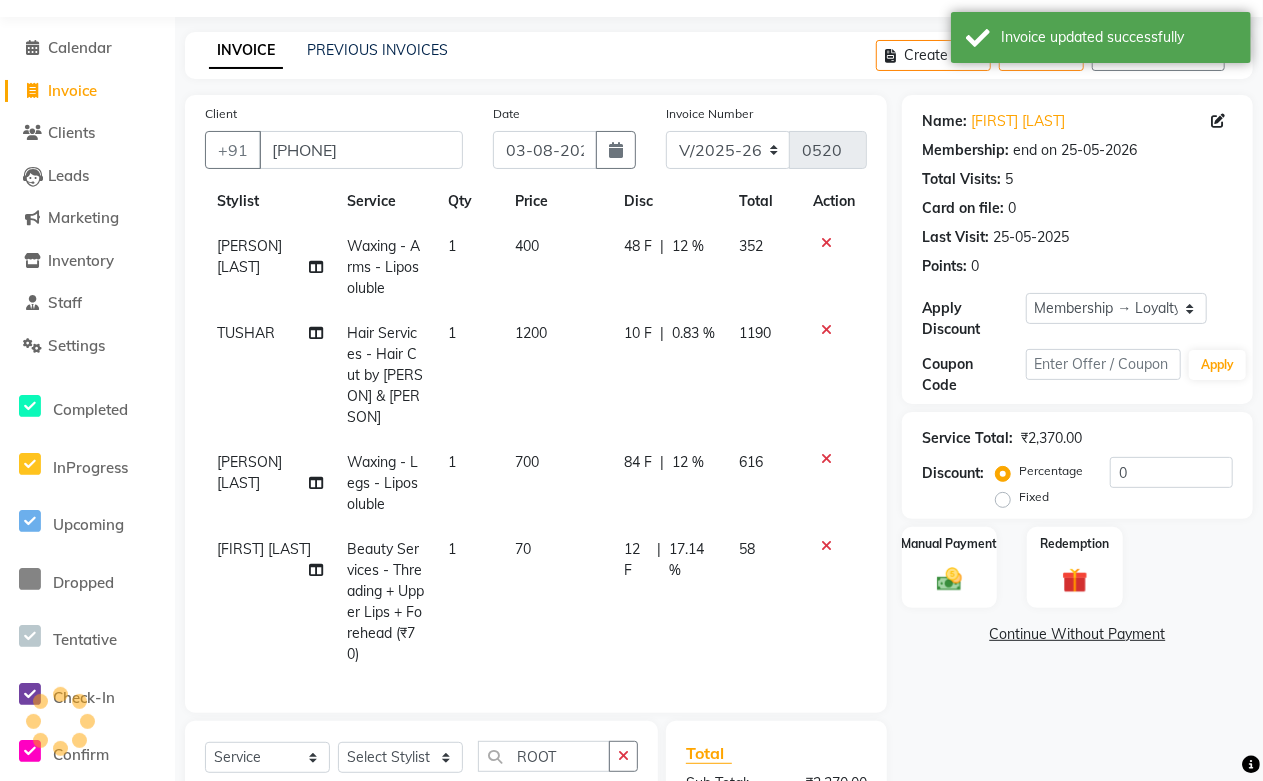 scroll, scrollTop: 277, scrollLeft: 0, axis: vertical 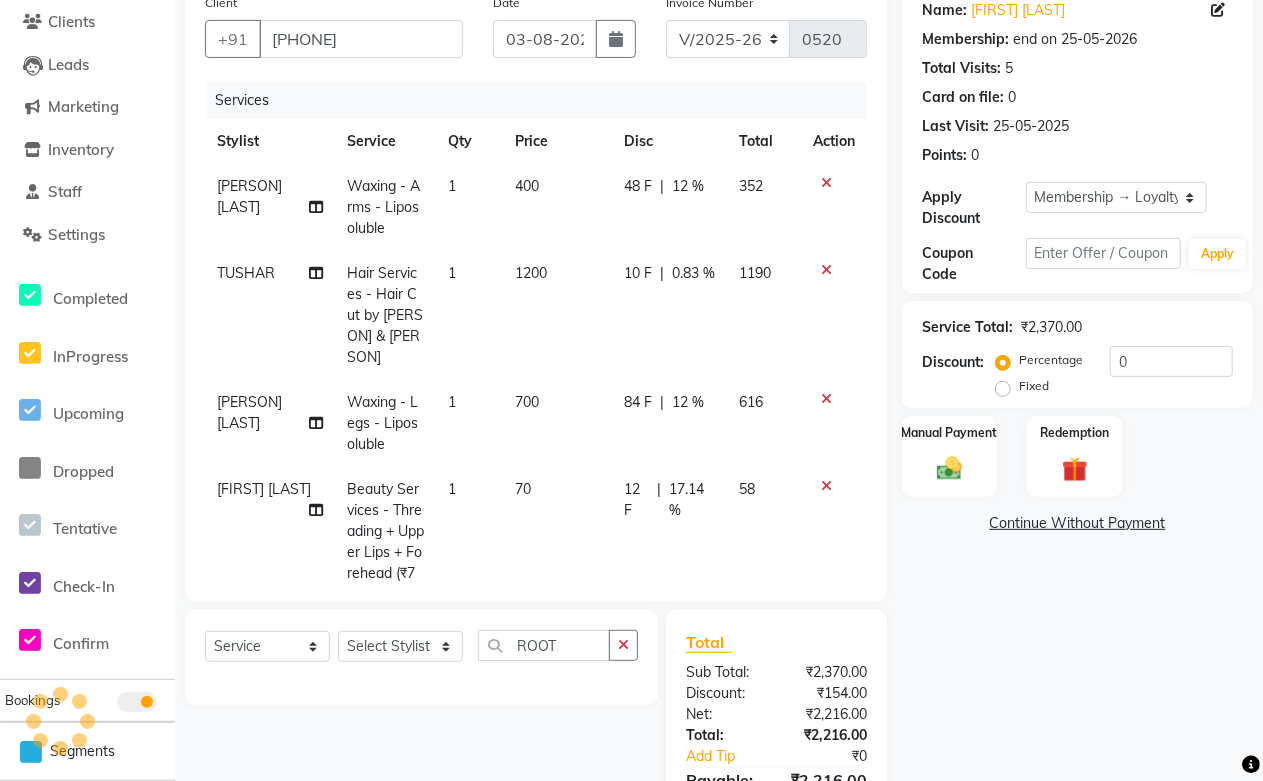 click on "10 F | 0.83 %" 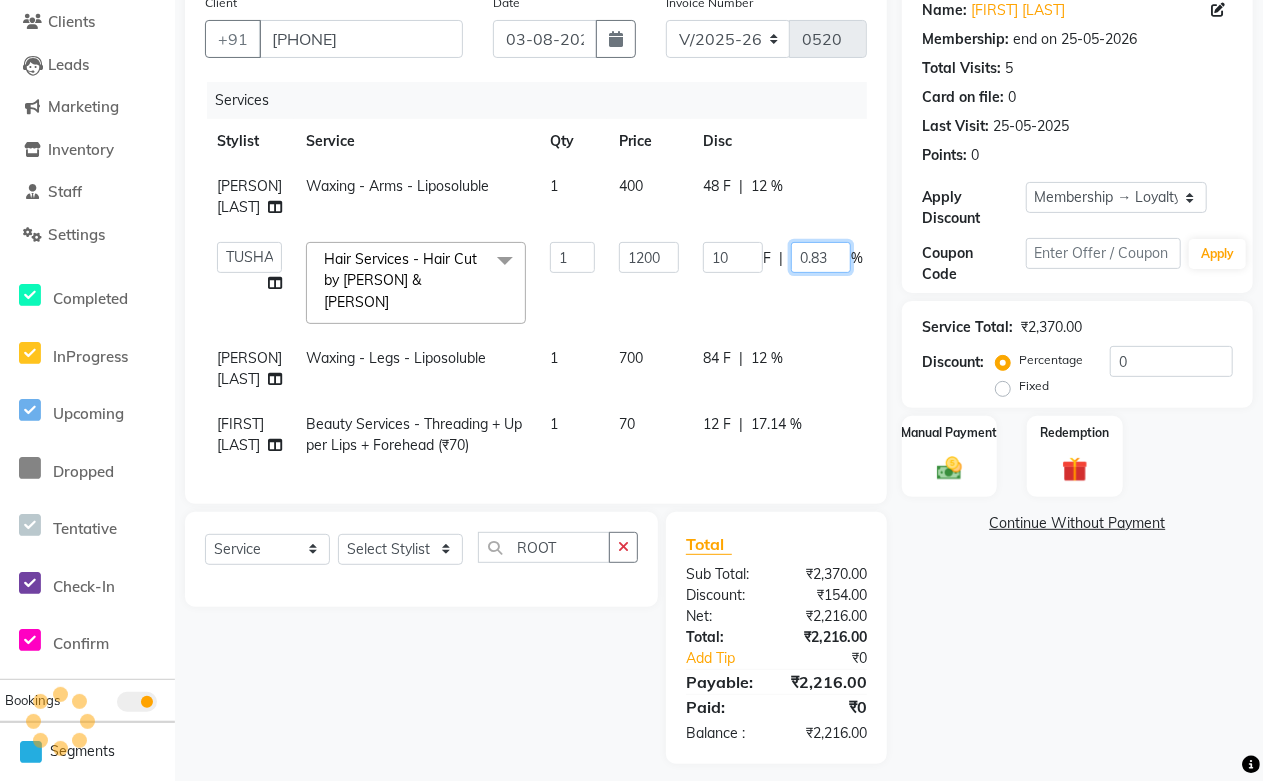 drag, startPoint x: 825, startPoint y: 281, endPoint x: 788, endPoint y: 282, distance: 37.01351 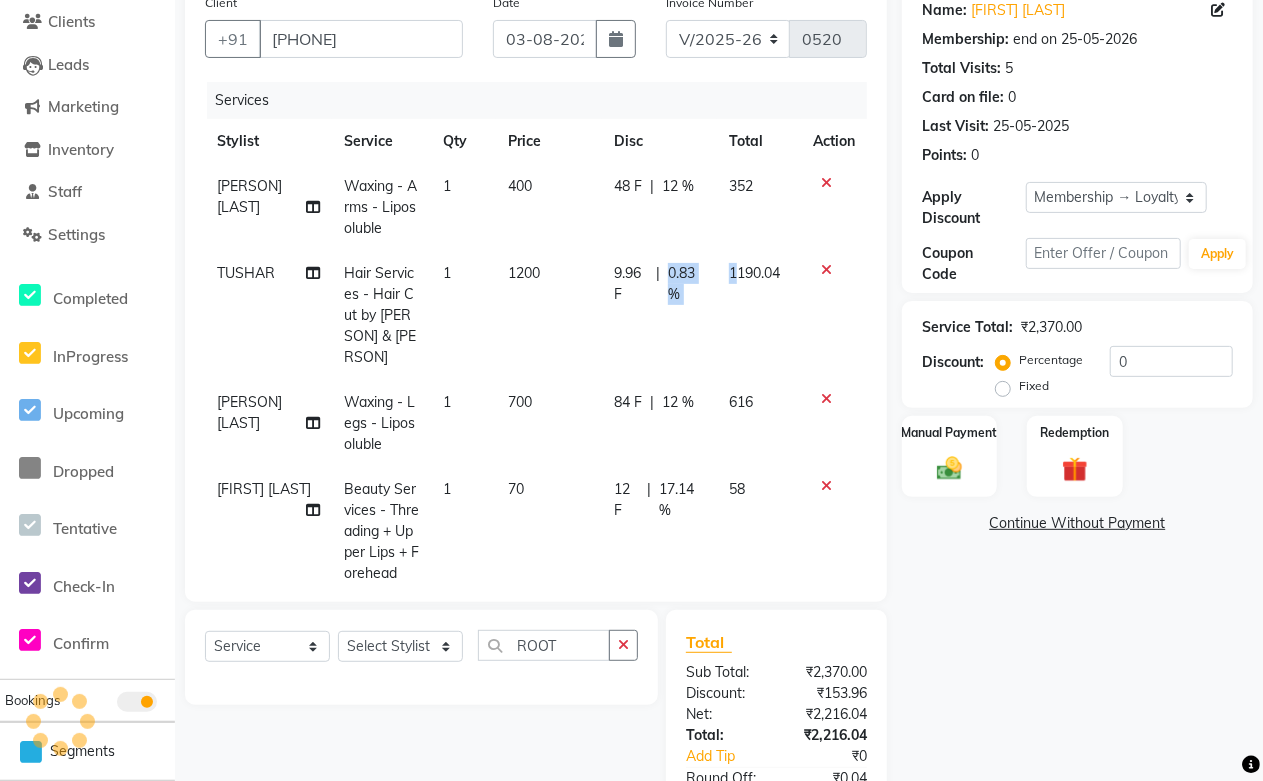 drag, startPoint x: 723, startPoint y: 268, endPoint x: 641, endPoint y: 300, distance: 88.02273 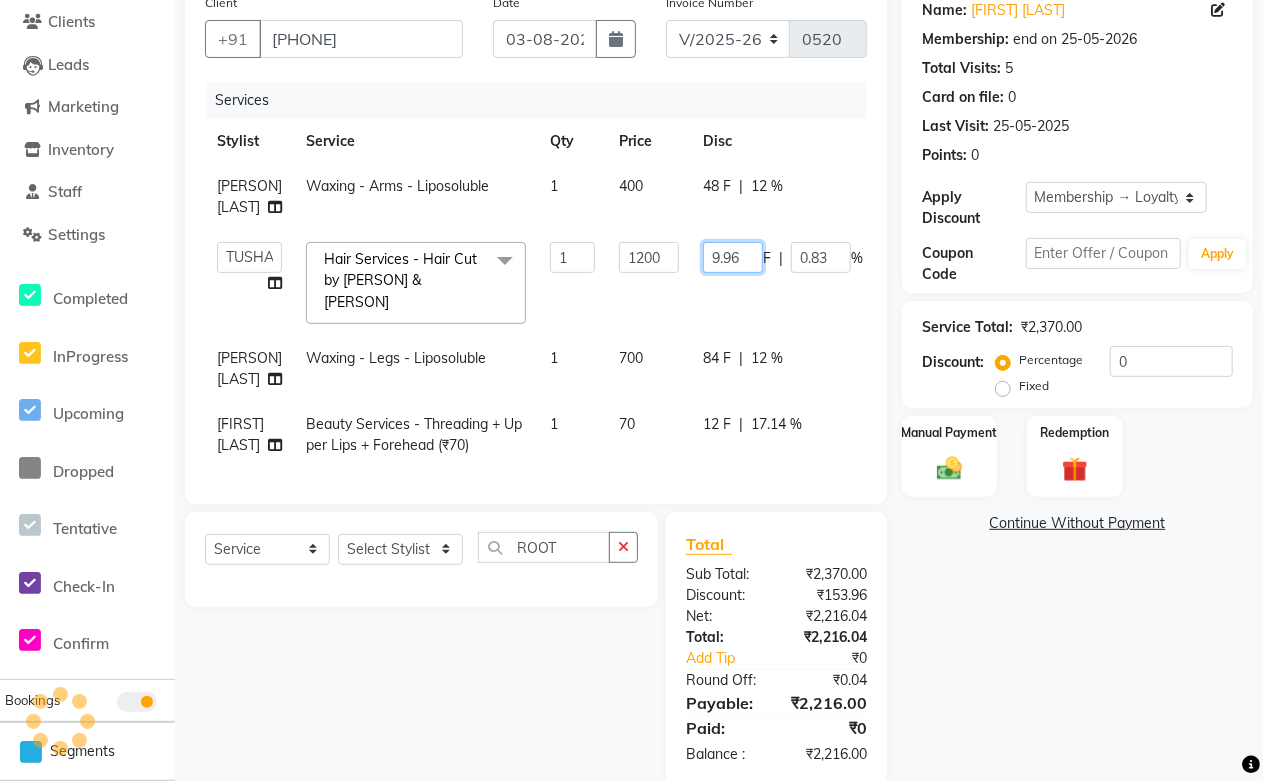 drag, startPoint x: 743, startPoint y: 286, endPoint x: 654, endPoint y: 286, distance: 89 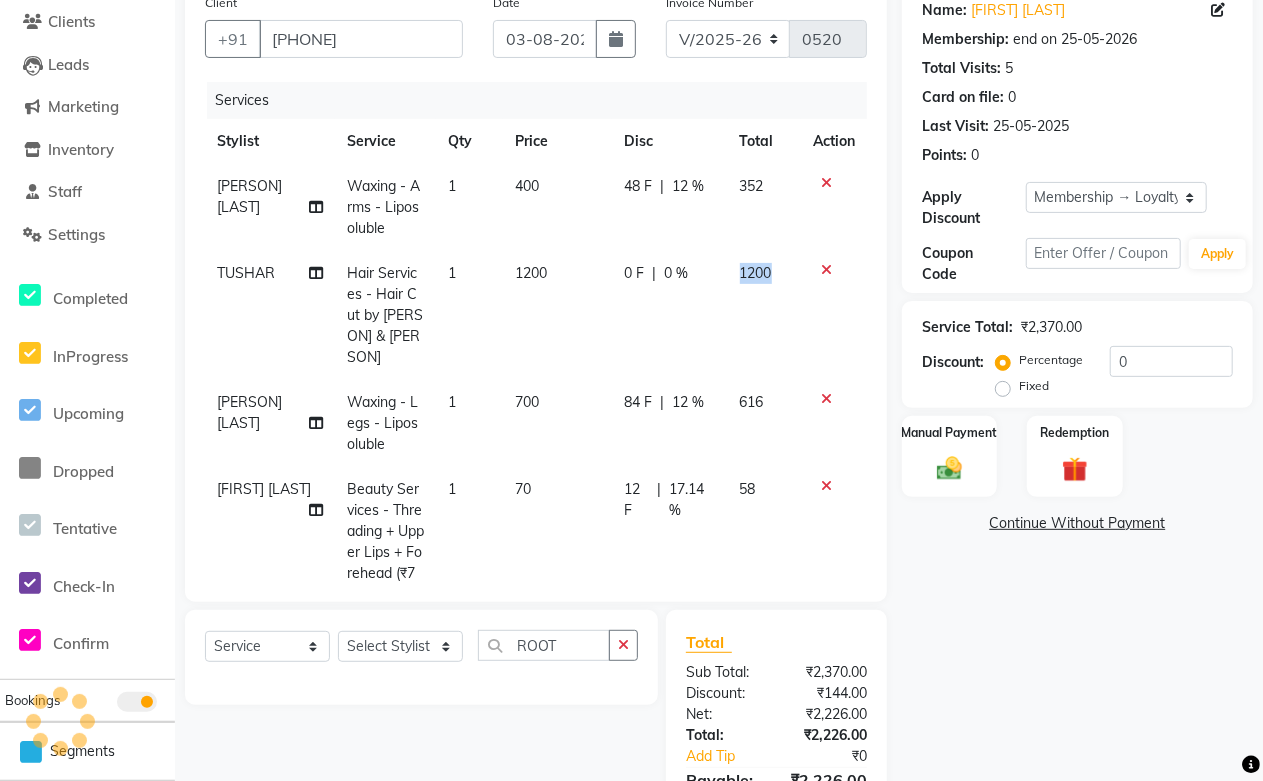 drag, startPoint x: 828, startPoint y: 286, endPoint x: 695, endPoint y: 284, distance: 133.01503 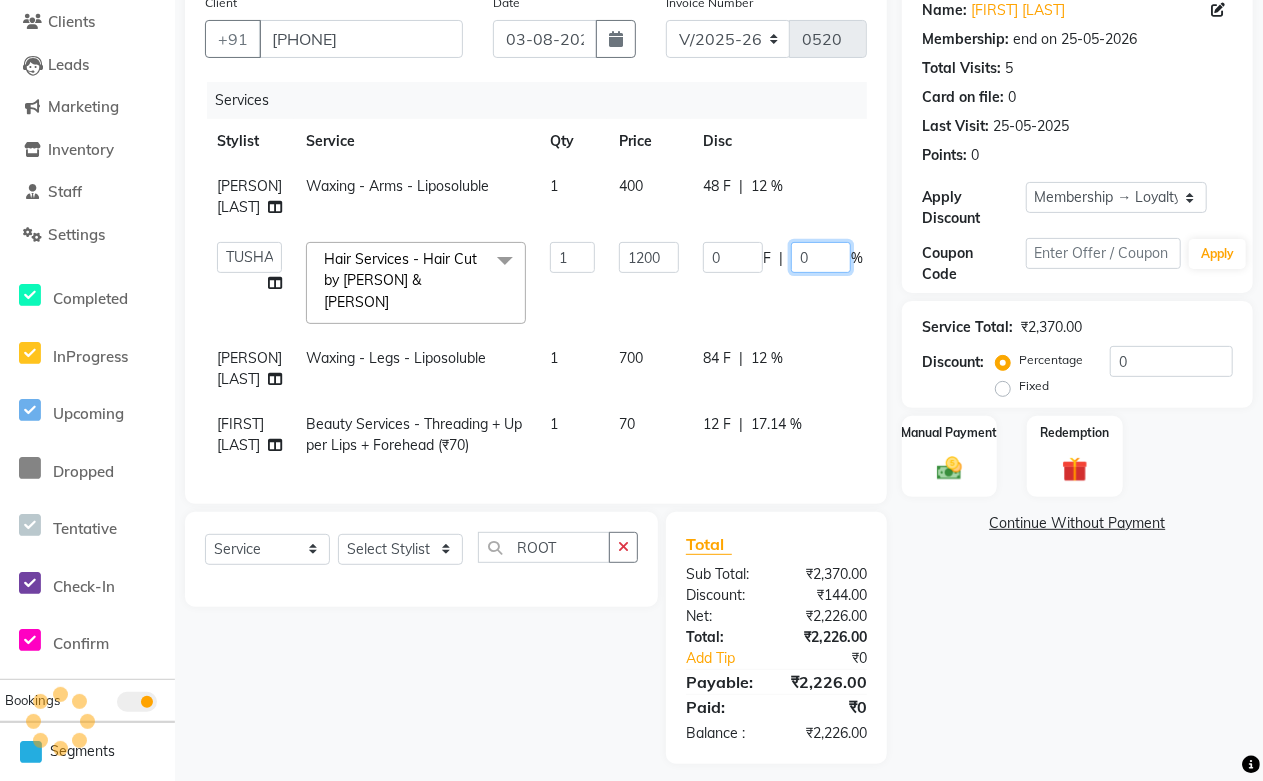 drag, startPoint x: 816, startPoint y: 278, endPoint x: 758, endPoint y: 285, distance: 58.420887 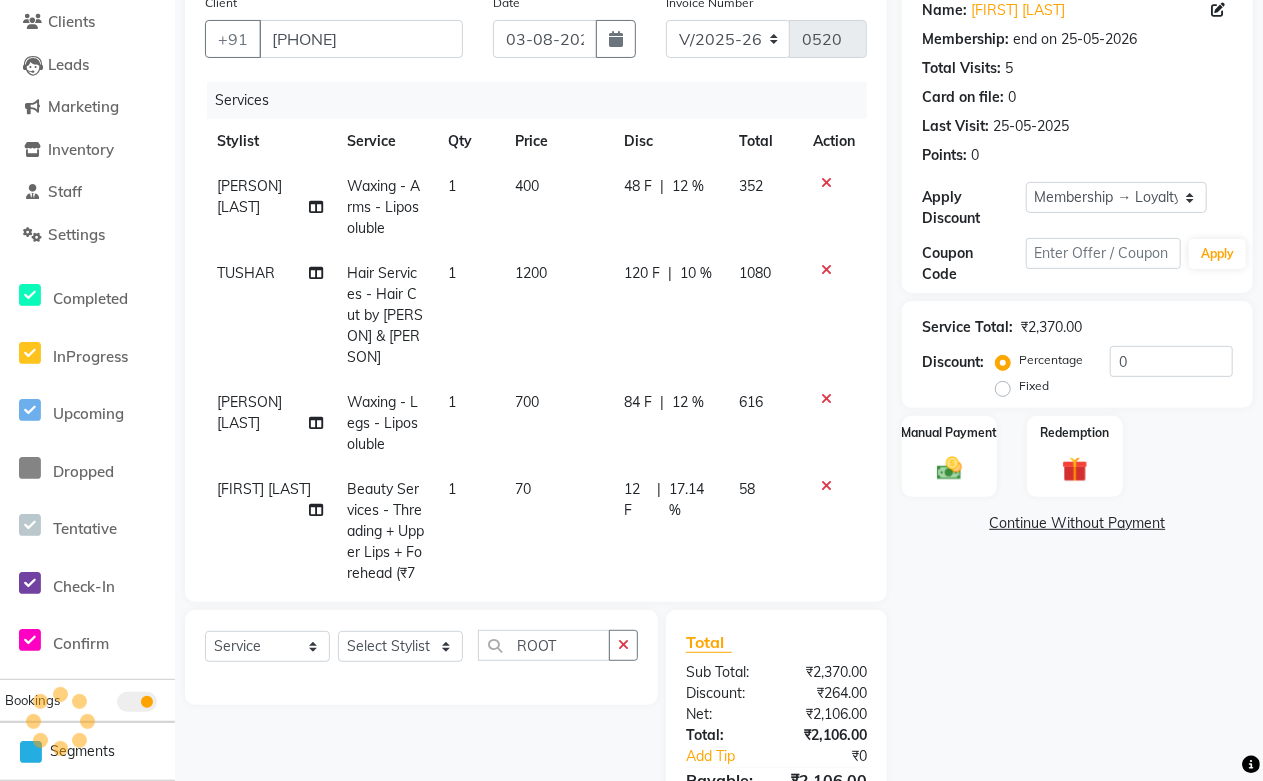 click on "Select  Service  Product  Membership  Package Voucher Prepaid Gift Card  Select Stylist Abdul Shoaib Aksha Khan Archika  Jain Arti Singh Farman Mirza Harsha Mam MANISHA Mohd. Furkan Neelu Suman Nisha Meghwal Payal Sen Pooja Jaga Poonam Trehan Ravina Sen Sahil Ansari Sanju di Sapna Sharma Shekhu Abdul Suraj Sen Sushant Verma TUSHAR   ROOT" 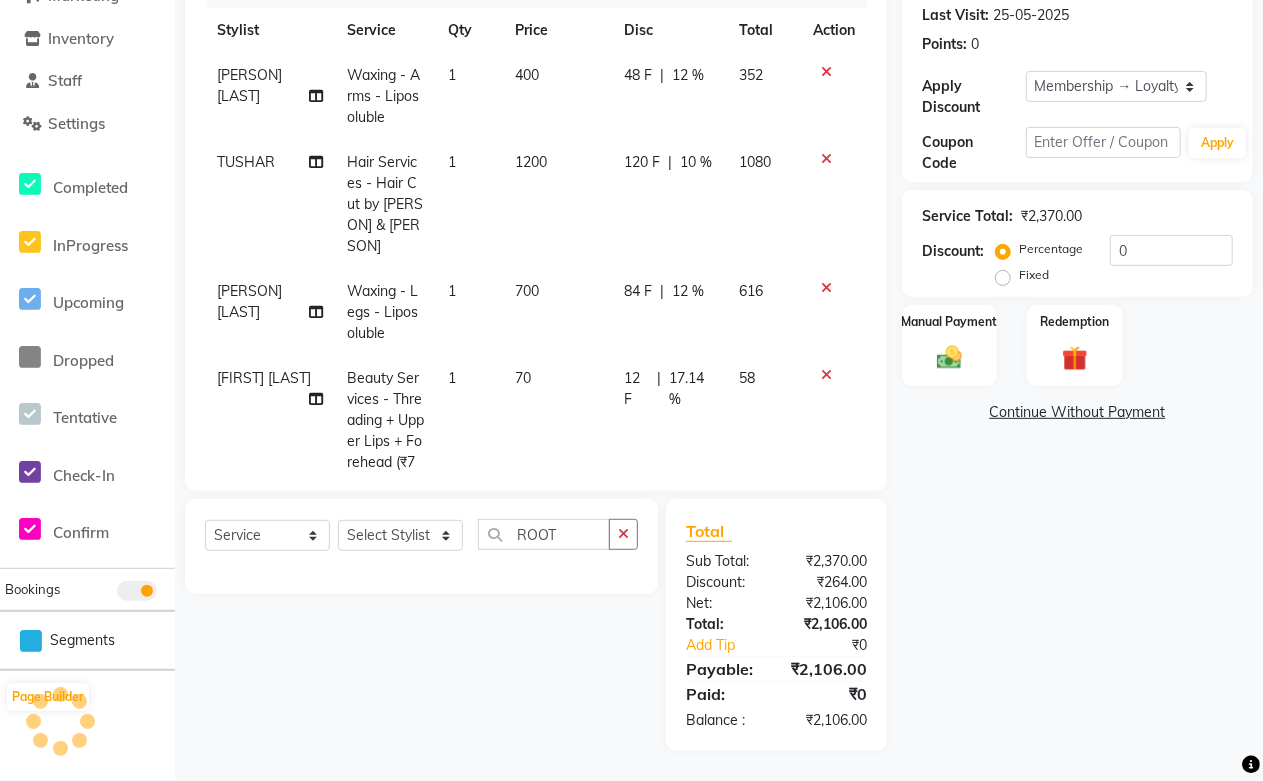 scroll, scrollTop: 55, scrollLeft: 0, axis: vertical 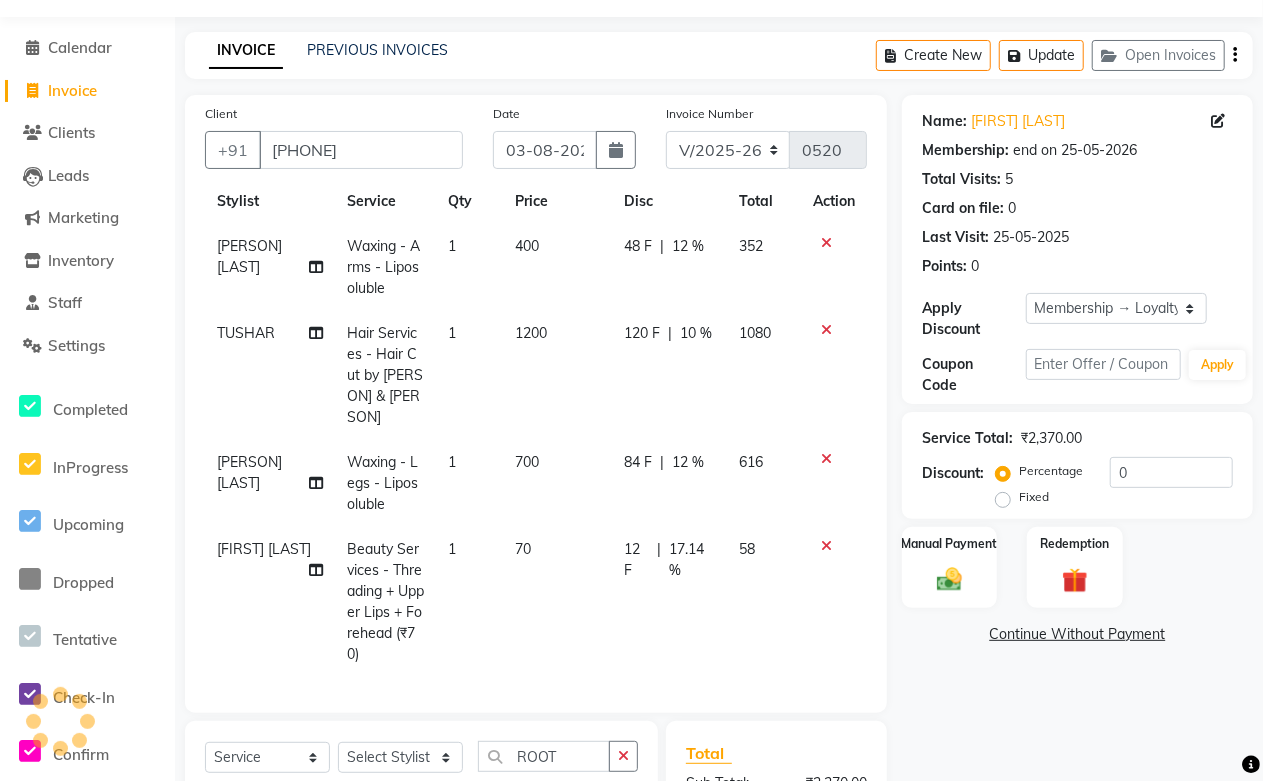 click on "58" 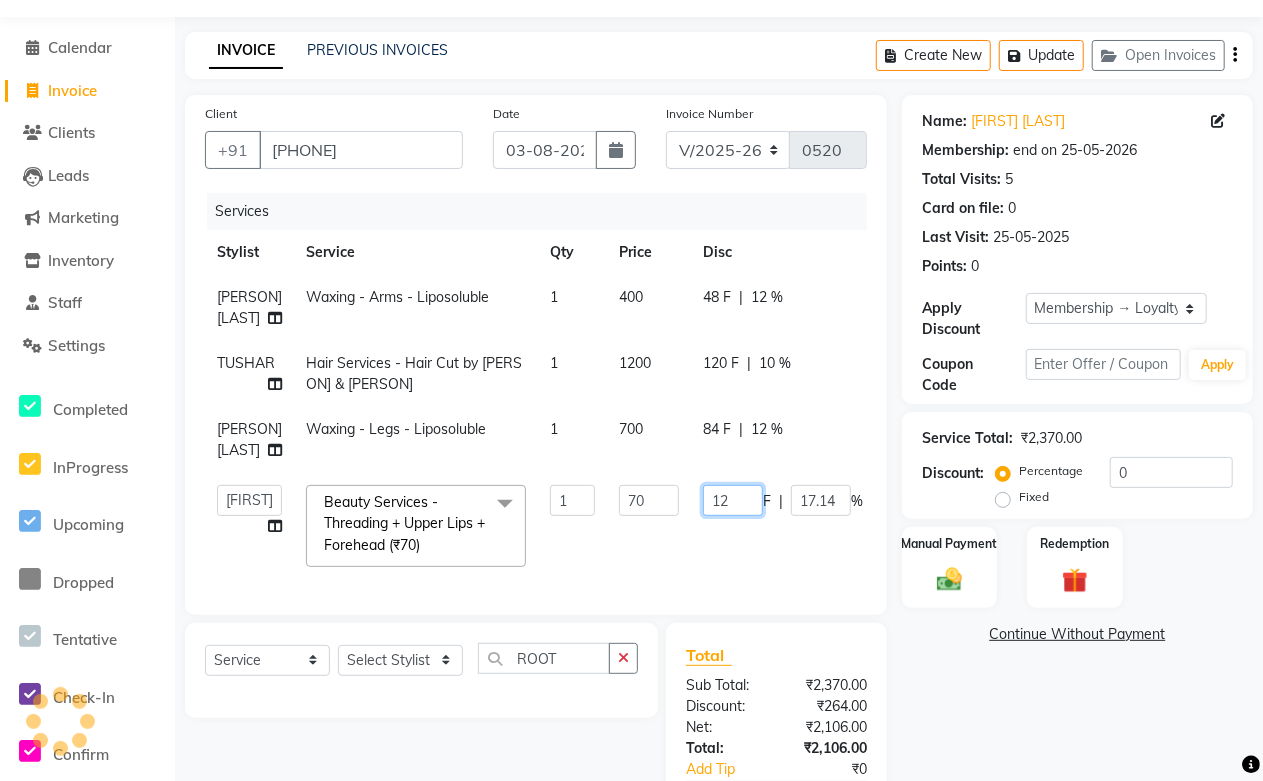 drag, startPoint x: 750, startPoint y: 530, endPoint x: 655, endPoint y: 552, distance: 97.5141 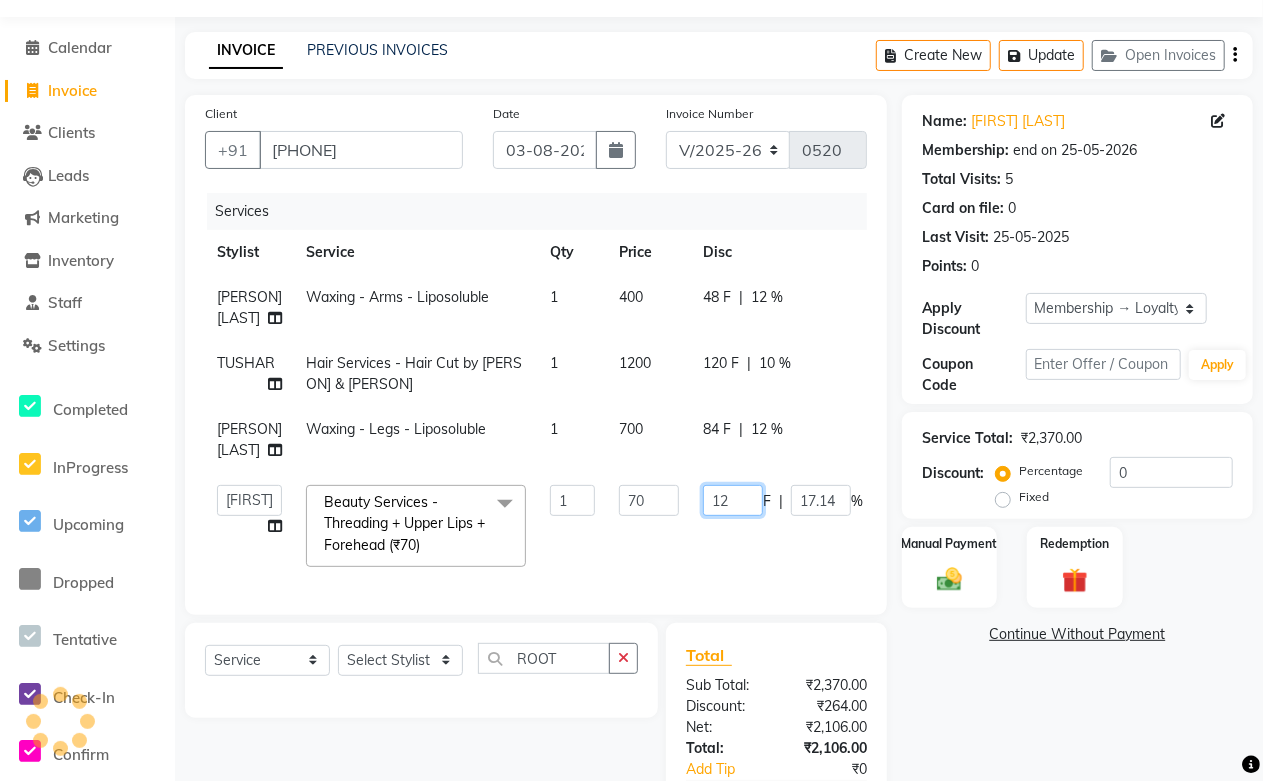 click on "Abdul Shoaib   Aksha Khan   Archika  Jain   Arti Singh   Farman Mirza   Harsha Mam   MANISHA   Mohd. Furkan   Neelu Suman   Nisha Meghwal   Payal Sen   Pooja Jaga   Poonam Trehan   Ravina Sen   Sahil Ansari   Sanju di   Sapna Sharma   Shekhu Abdul   Suraj Sen   Sushant Verma   TUSHAR    Beauty Services - Threading + Upper Lips + Forehead (₹70)  x Nails - Normal Nail Polish (₹100) Nails - UV Gel Polish with Art (₹600) Nails - Nail Extensions (₹1300) Nails - Nail Extensions + Polish + Art (₹1700) Nails - UV Gel Polish (₹500) Nails - Gel Polish Removal (₹300) Nails - Extension Removal (₹700) Nails - Feet Gel Polish (₹600) Nails - Feet Extension (₹1700) Nails - Refill (Acrylic Gel) (₹1200) Nails - Nail Paint Remover (₹150) Nails - Feet Gel Polish Removal (₹300) Nails - UV Gel Polsih With Art (₹1200) Nails - French Nail Art (₹500) Nails - UV Gel Polish with Cat Eye (₹600) Nails - Feet Overlays (₹700) Nails - Temporary Nail Extensions (₹1000) Nails - Overlays (₹700) 1 70 12 F" 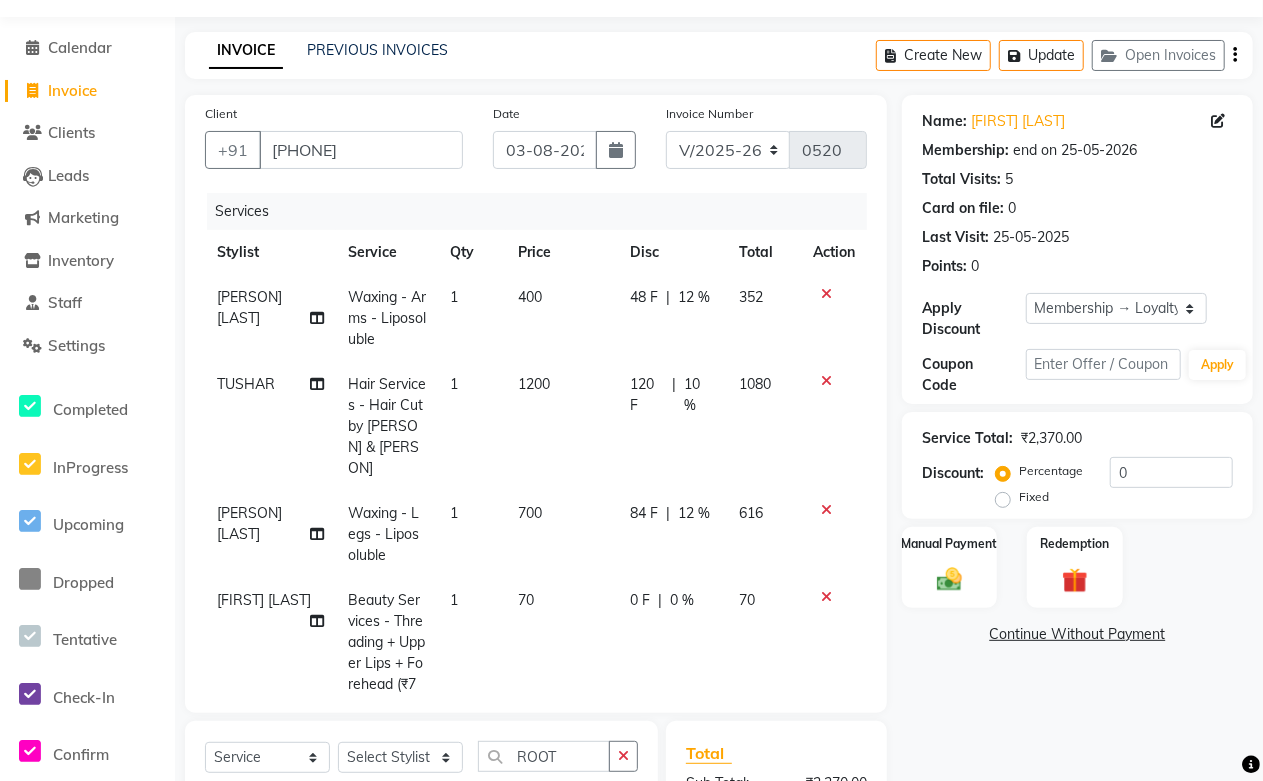 click on "70" 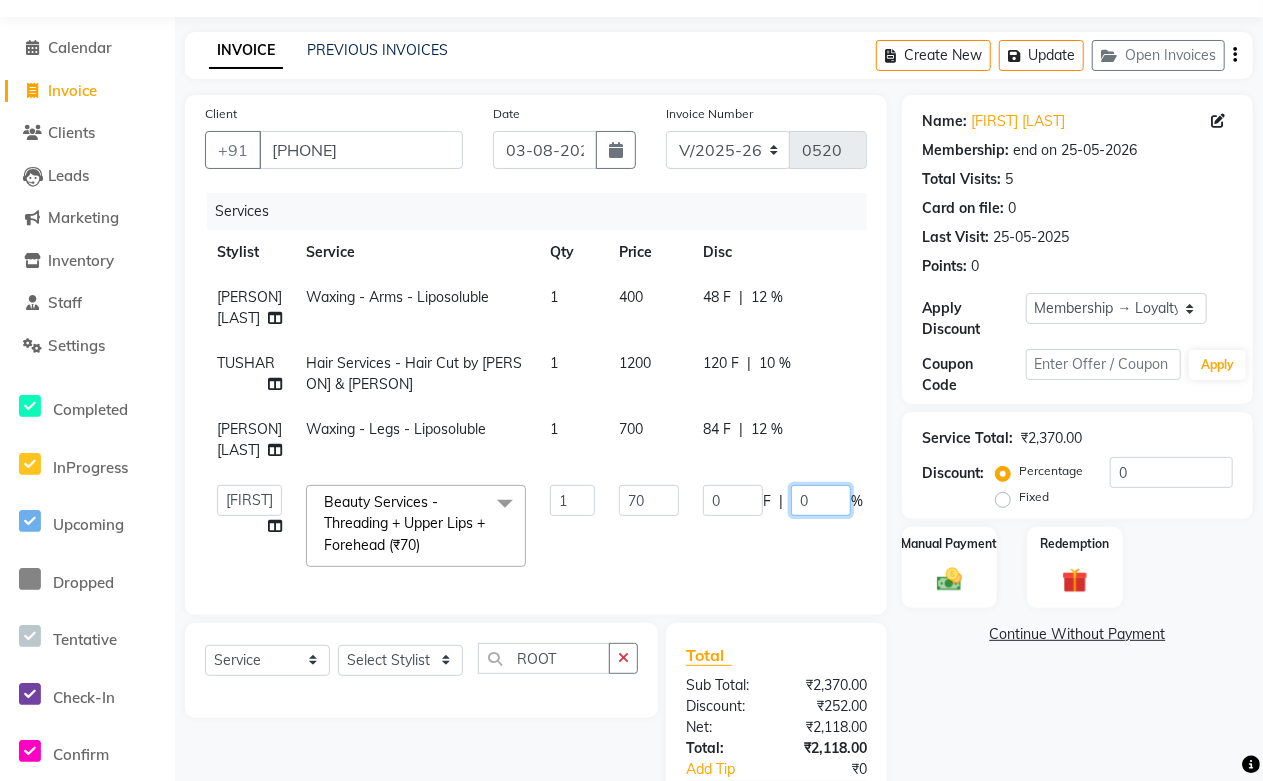 drag, startPoint x: 816, startPoint y: 544, endPoint x: 661, endPoint y: 540, distance: 155.0516 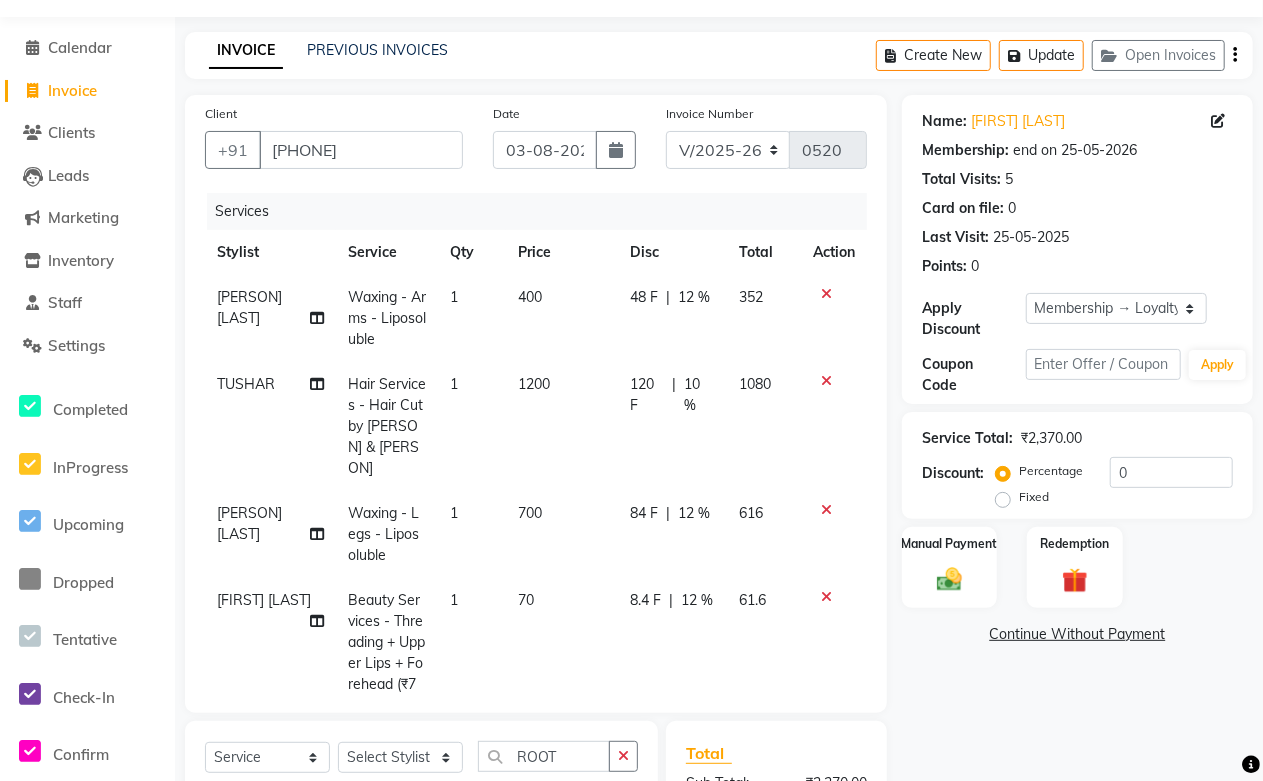 click on "Select  Service  Product  Membership  Package Voucher Prepaid Gift Card  Select Stylist Abdul Shoaib Aksha Khan Archika  Jain Arti Singh Farman Mirza Harsha Mam MANISHA Mohd. Furkan Neelu Suman Nisha Meghwal Payal Sen Pooja Jaga Poonam Trehan Ravina Sen Sahil Ansari Sanju di Sapna Sharma Shekhu Abdul Suraj Sen Sushant Verma TUSHAR   ROOT" 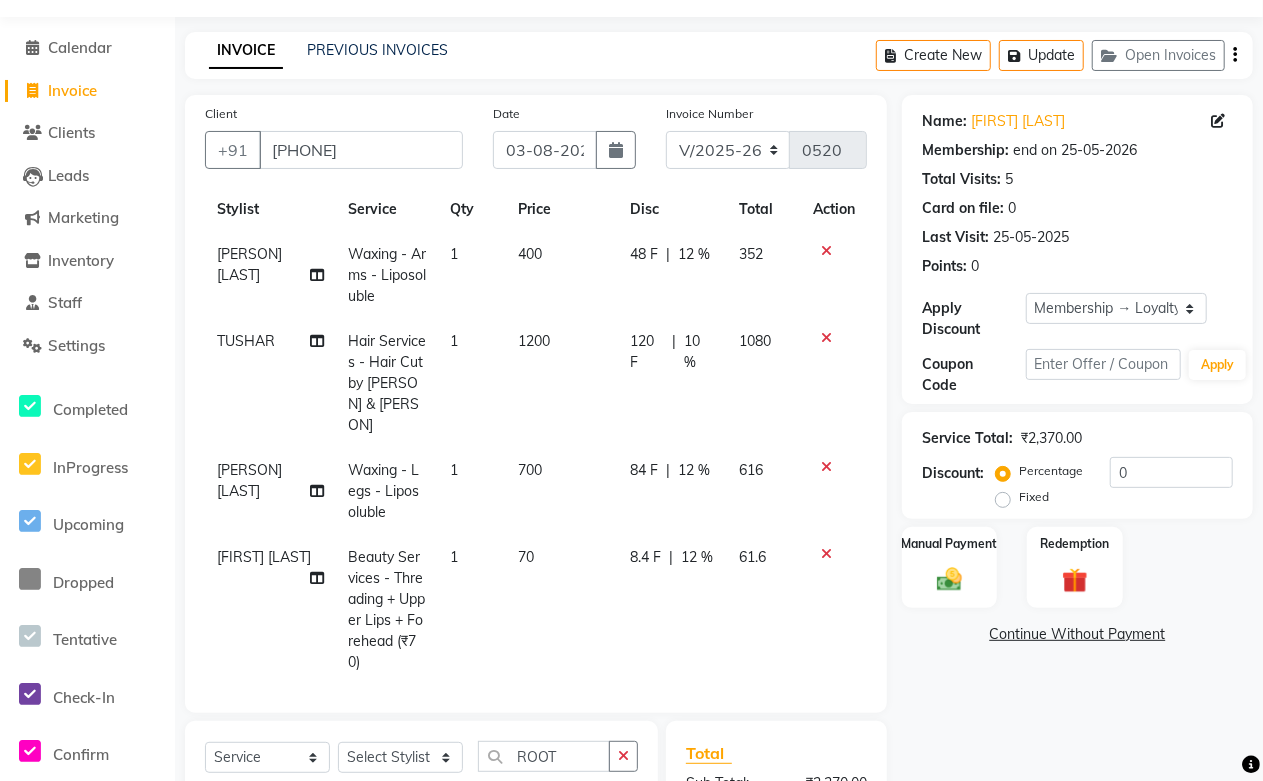scroll, scrollTop: 67, scrollLeft: 0, axis: vertical 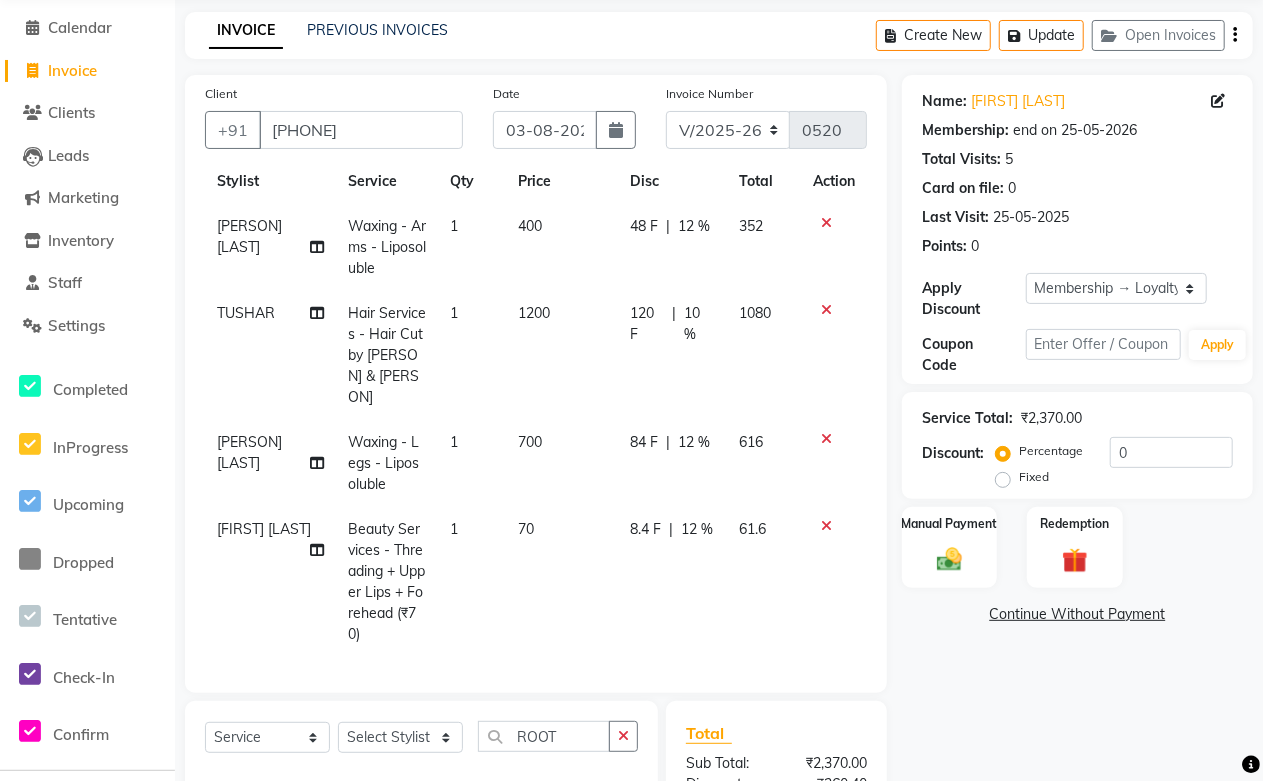 click 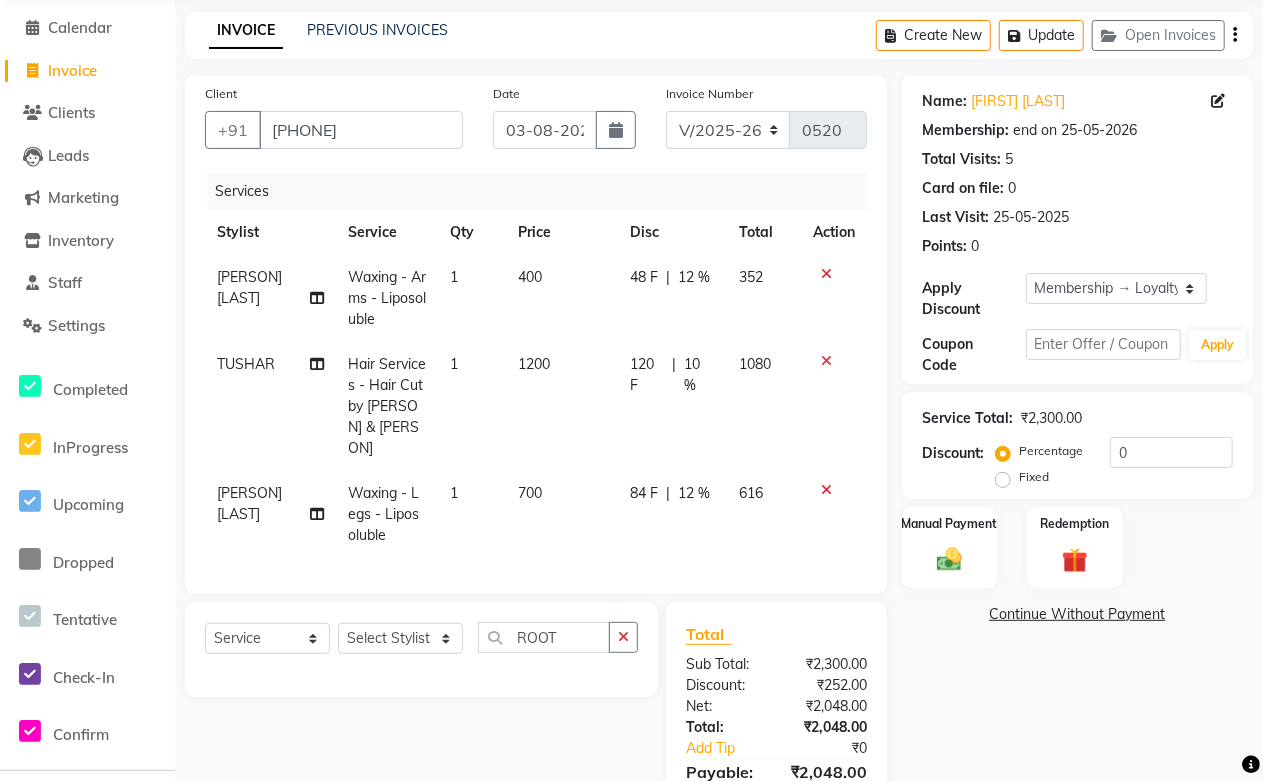 scroll, scrollTop: 0, scrollLeft: 0, axis: both 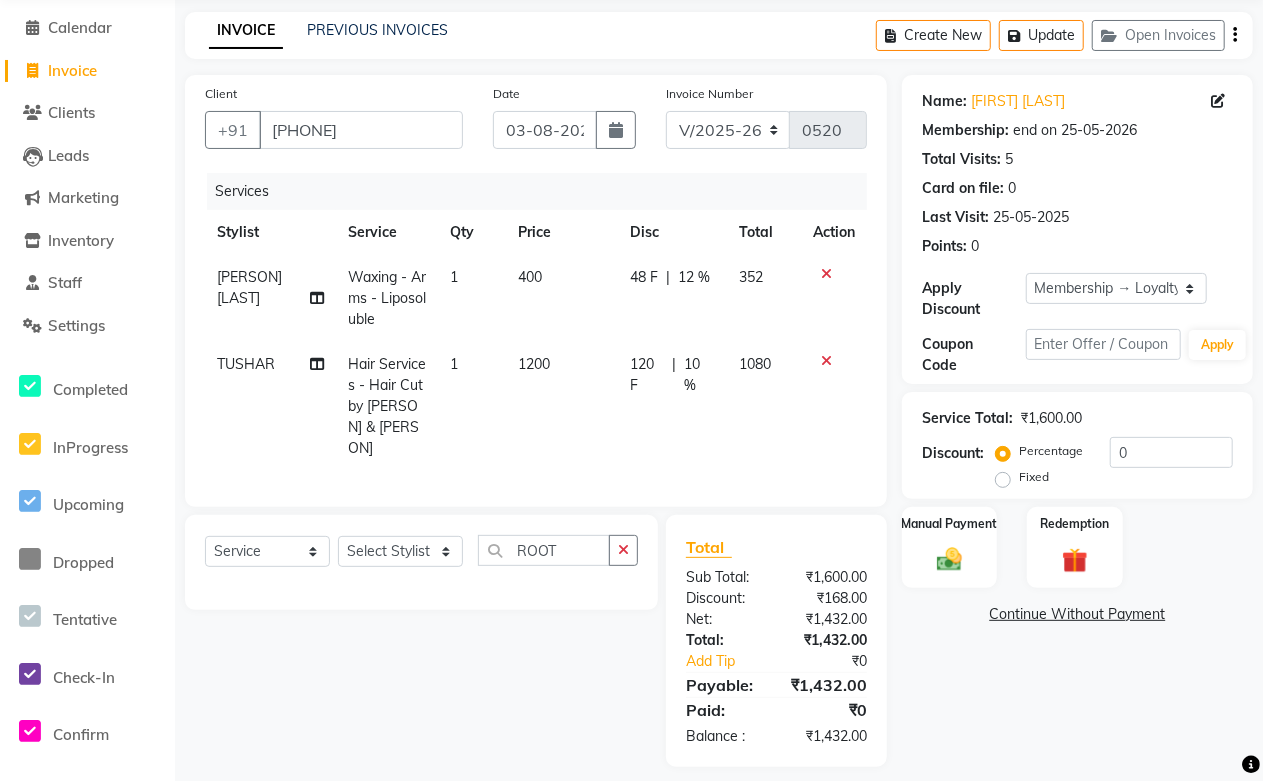 click 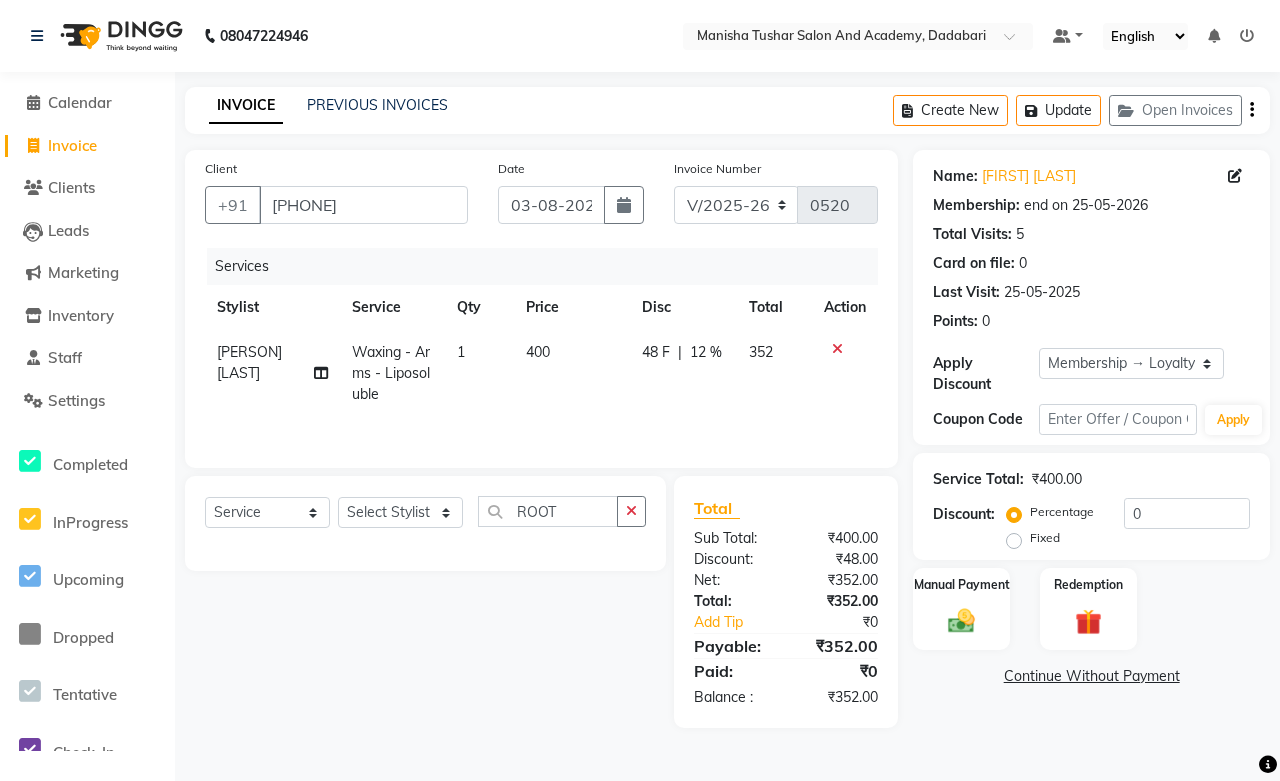 click 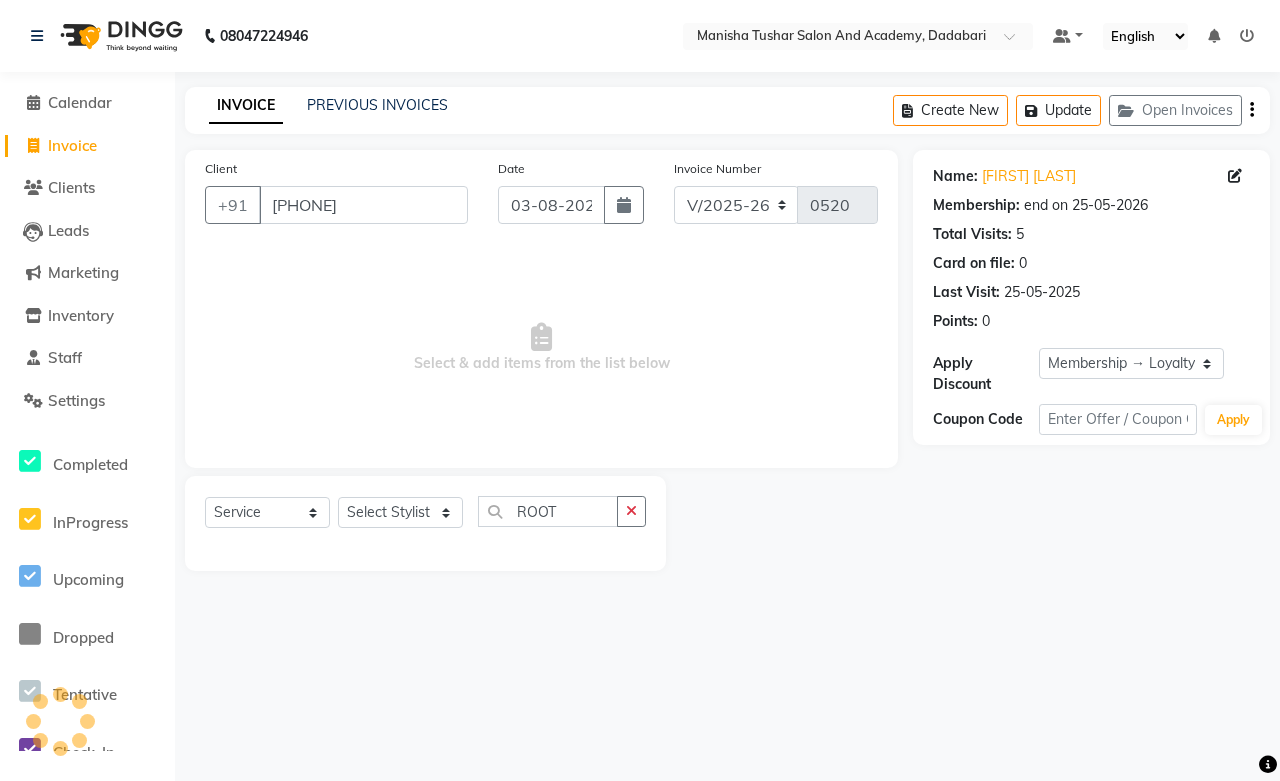 click on "Select  Service  Product  Membership  Package Voucher Prepaid Gift Card  Select Stylist Abdul Shoaib Aksha Khan Archika  Jain Arti Singh Farman Mirza Harsha Mam MANISHA Mohd. Furkan Neelu Suman Nisha Meghwal Payal Sen Pooja Jaga Poonam Trehan Ravina Sen Sahil Ansari Sanju di Sapna Sharma Shekhu Abdul Suraj Sen Sushant Verma TUSHAR   ROOT" 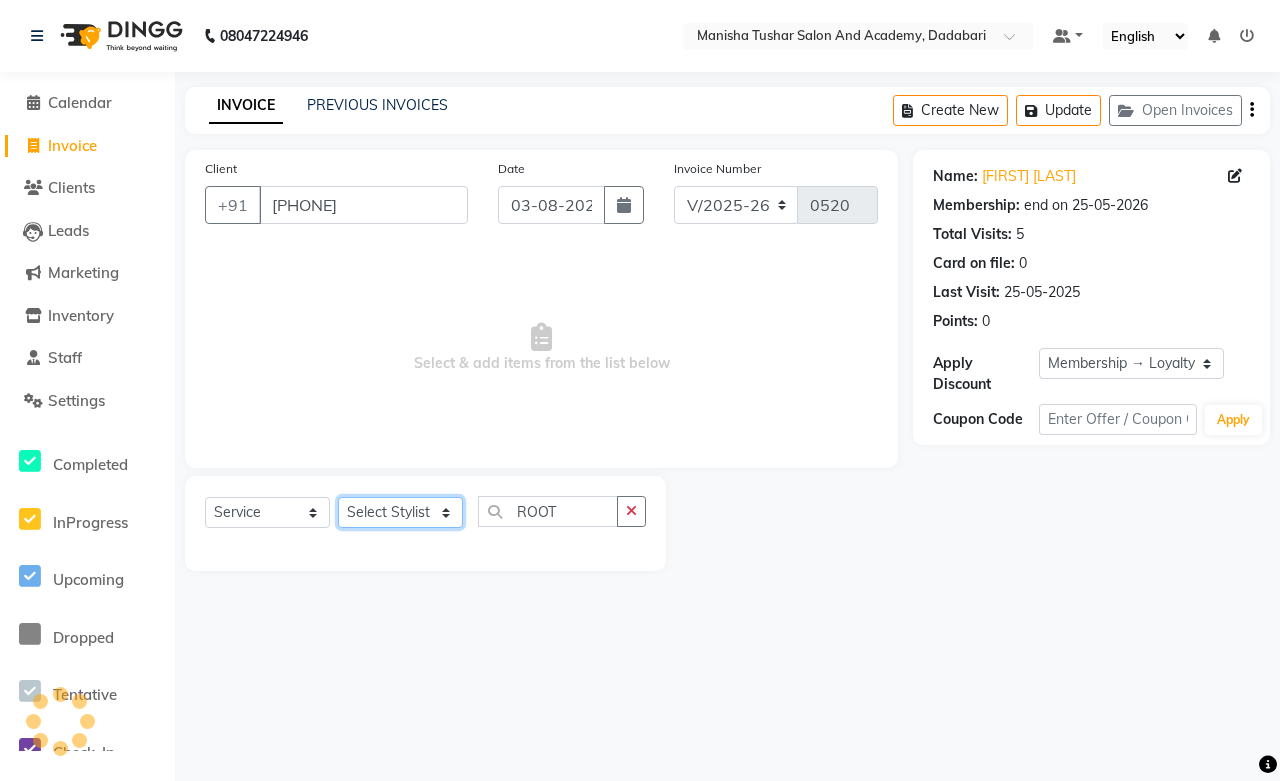 click on "Select Stylist [FIRST] [LAST] [FIRST] [LAST] [FIRST] [LAST] [FIRST] [LAST] [FIRST] [LAST] [FIRST] [LAST] MANISHA [FIRST] [LAST] [FIRST] [LAST] [LAST] [LAST] [FIRST] [LAST] [FIRST] [LAST] [FIRST] [LAST] [FIRST] [LAST] [FIRST] [LAST] [FIRST] [LAST] [FIRST] [LAST] [FIRST] [LAST]" 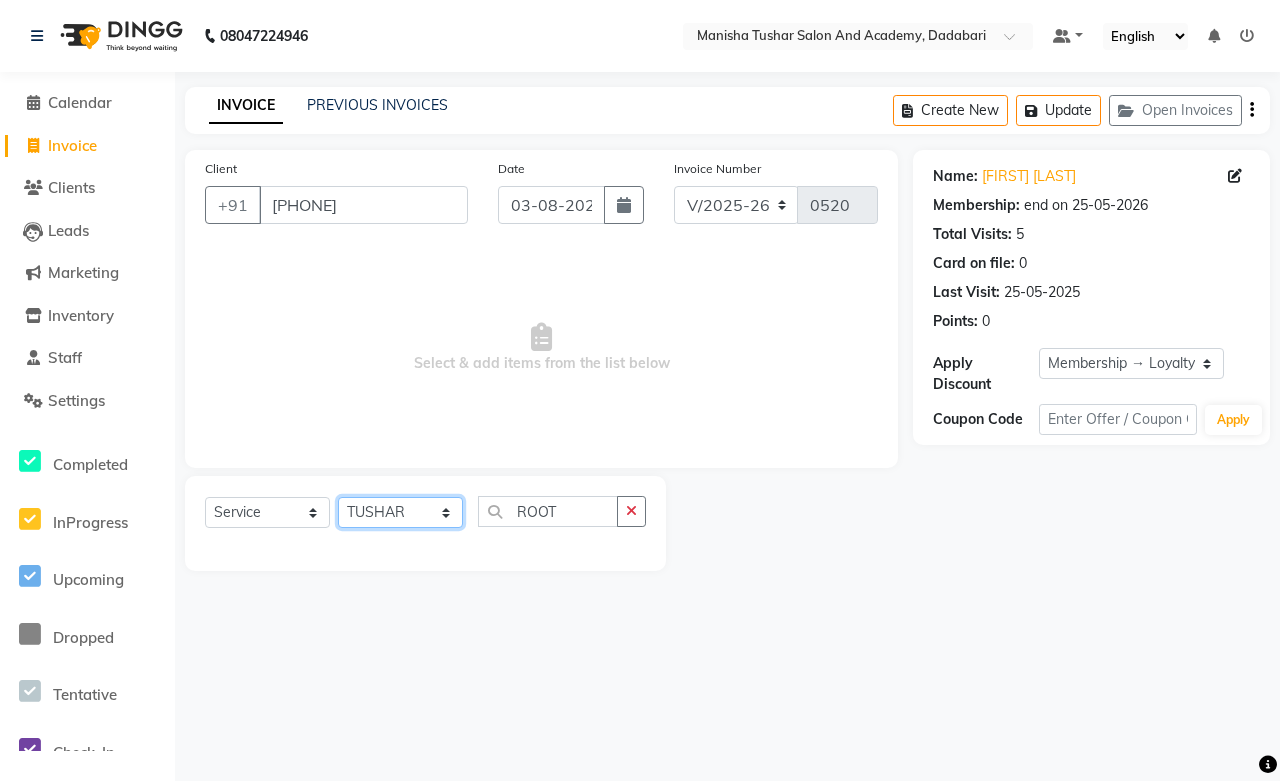 click on "Select Stylist [FIRST] [LAST] [FIRST] [LAST] [FIRST] [LAST] [FIRST] [LAST] [FIRST] [LAST] [FIRST] [LAST] MANISHA [FIRST] [LAST] [FIRST] [LAST] [LAST] [LAST] [FIRST] [LAST] [FIRST] [LAST] [FIRST] [LAST] [FIRST] [LAST] [FIRST] [LAST] [FIRST] [LAST] [FIRST] [LAST] [FIRST] [LAST]" 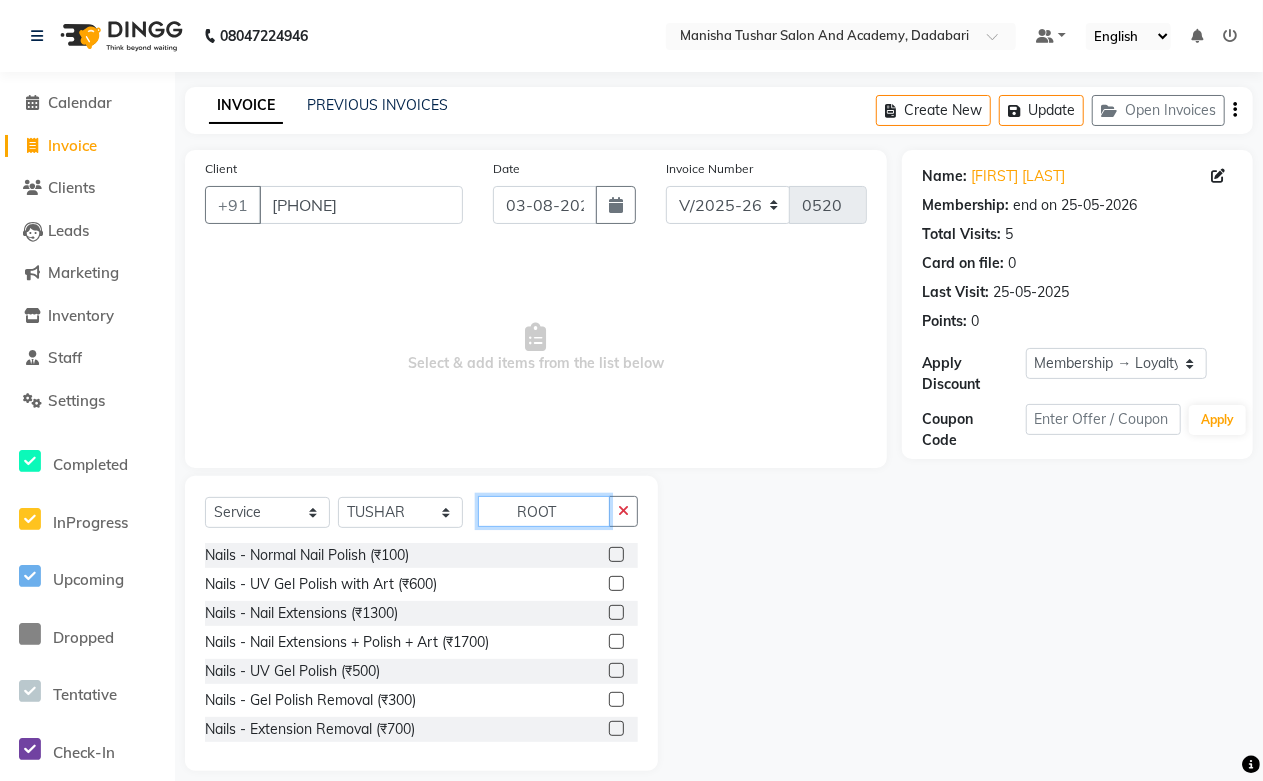 click on "ROOT" 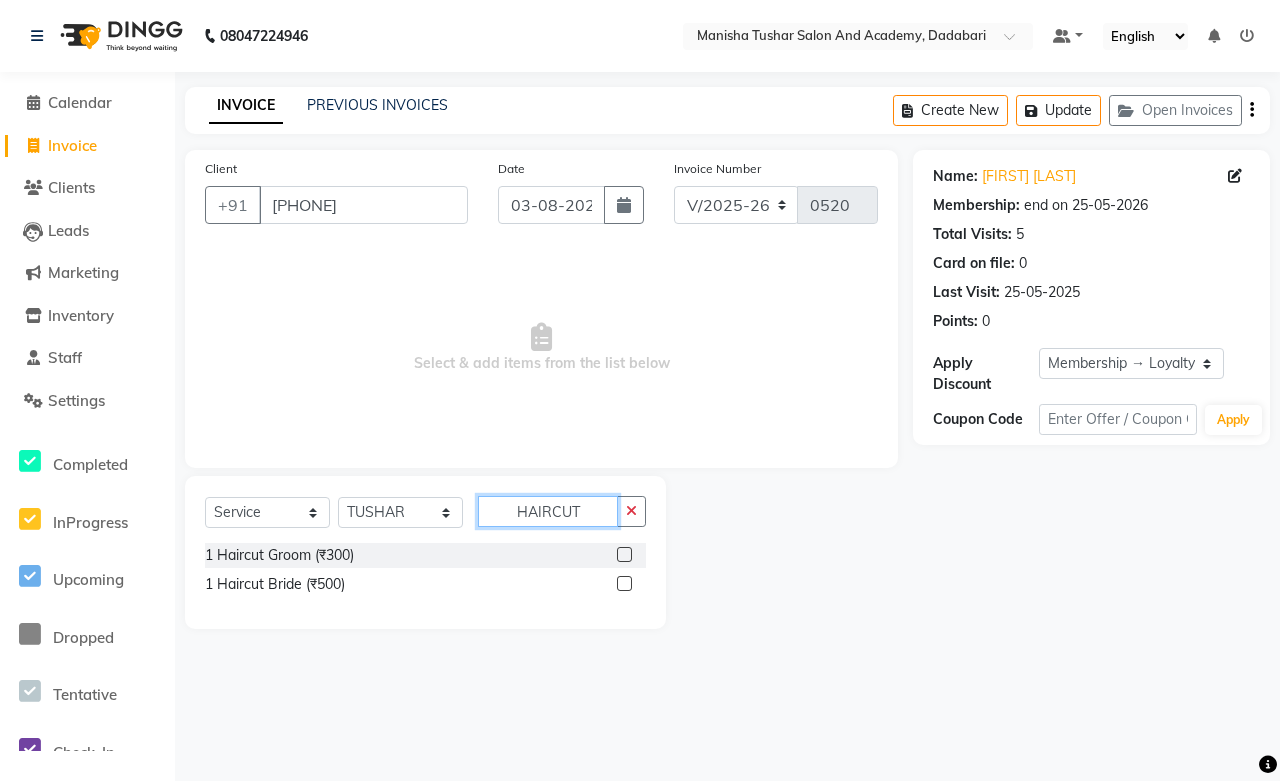 drag, startPoint x: 561, startPoint y: 510, endPoint x: 571, endPoint y: 523, distance: 16.40122 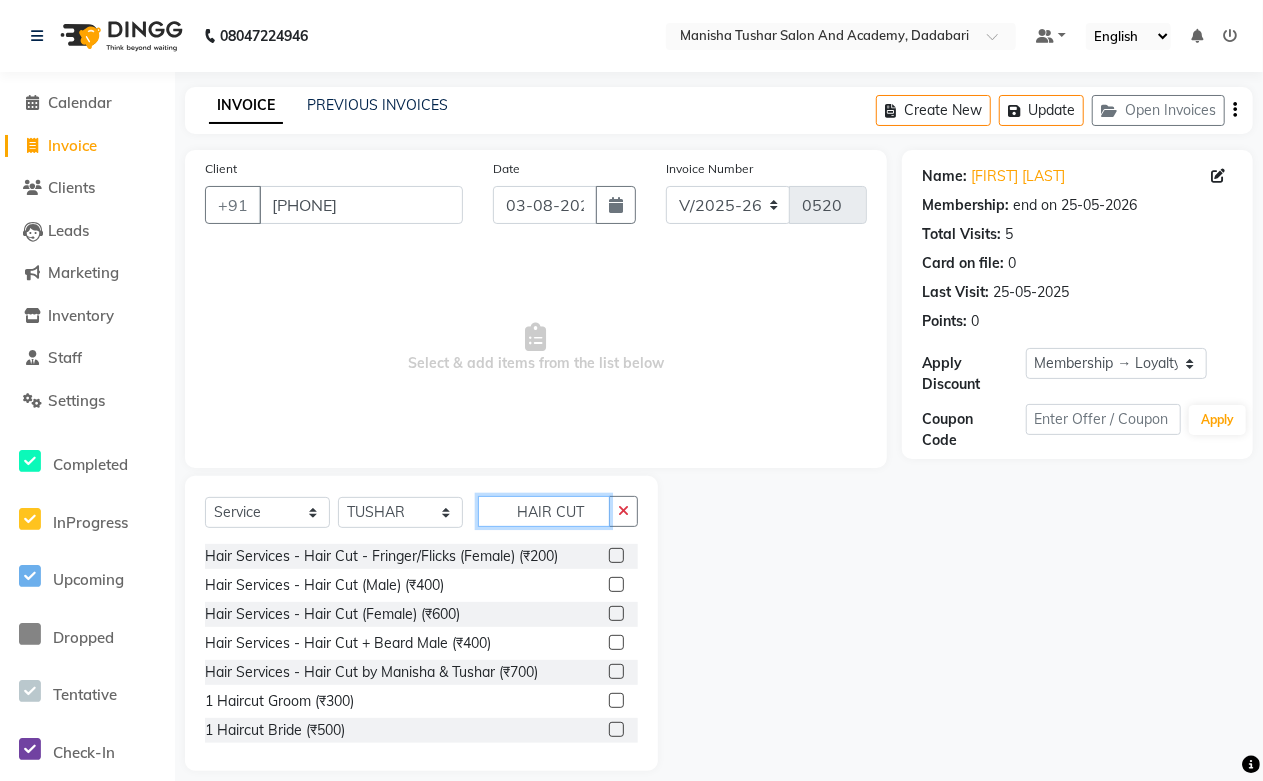 scroll, scrollTop: 118, scrollLeft: 0, axis: vertical 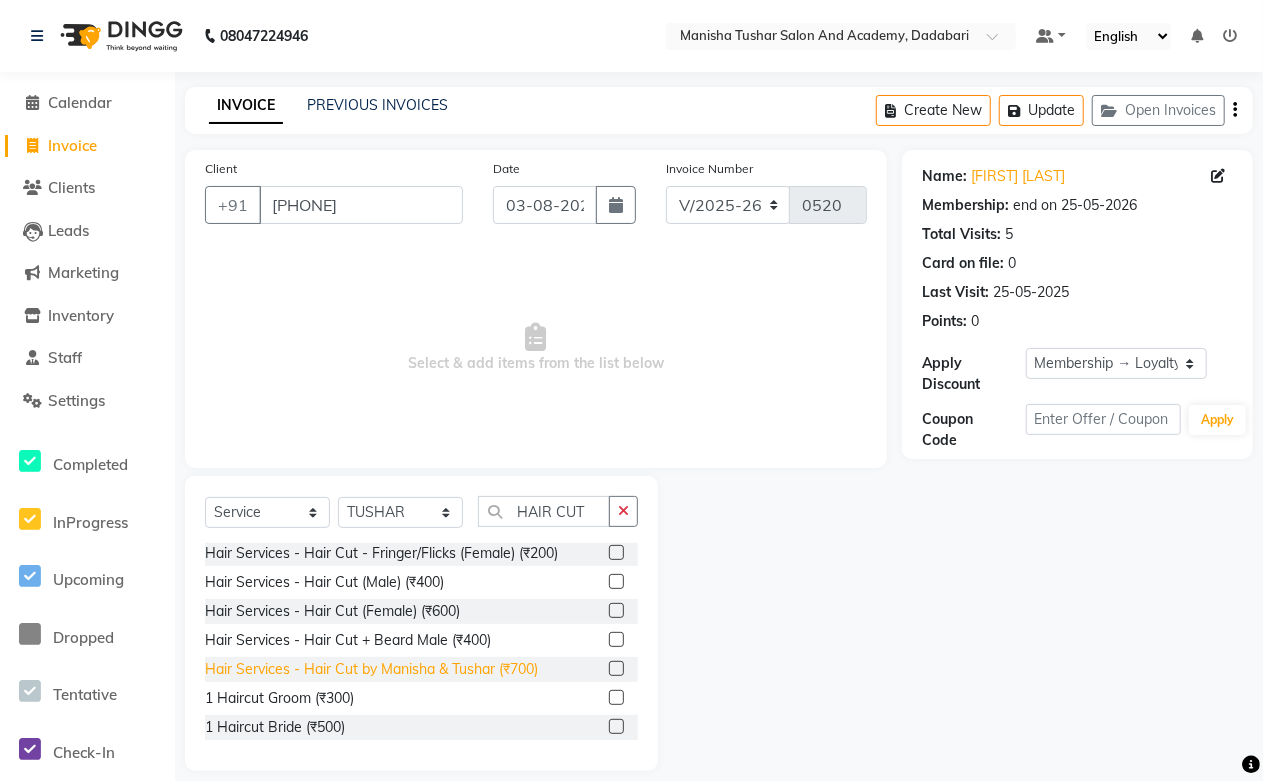 click on "Hair Services - Hair Cut by Manisha & Tushar (₹700)" 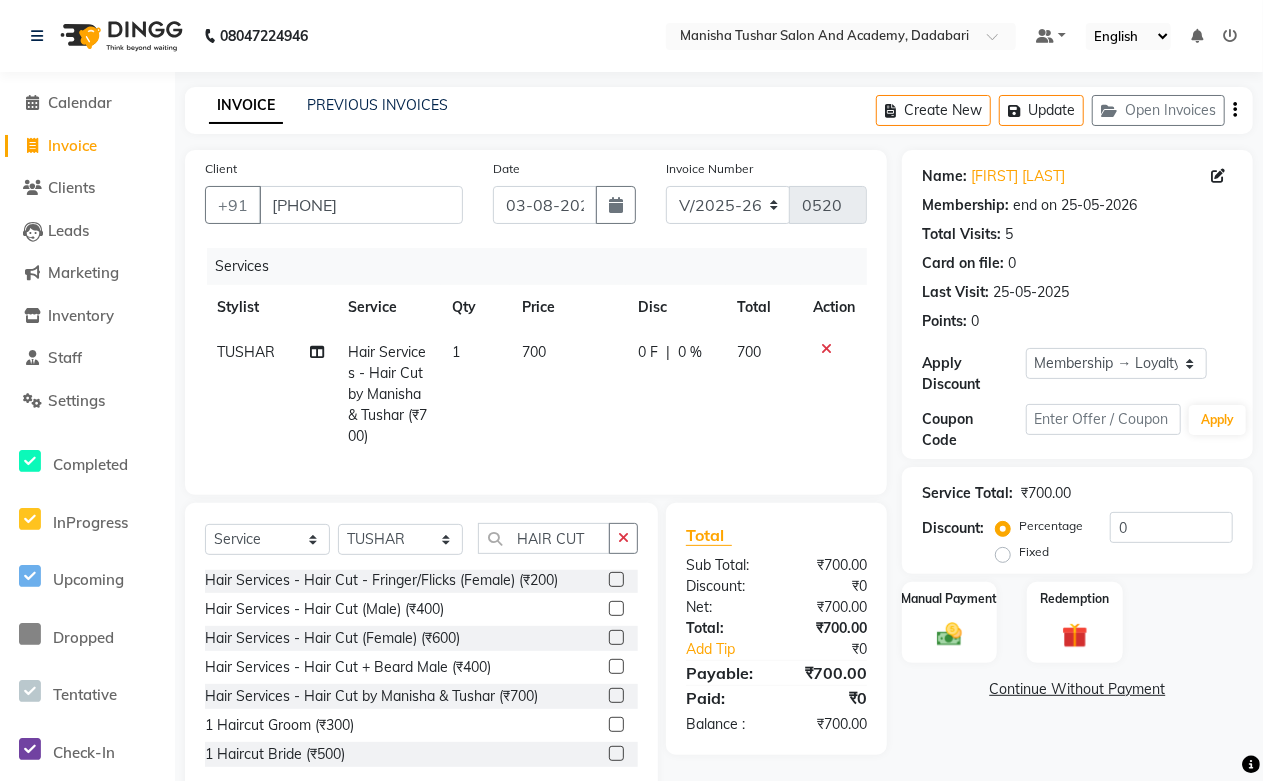 click on "700" 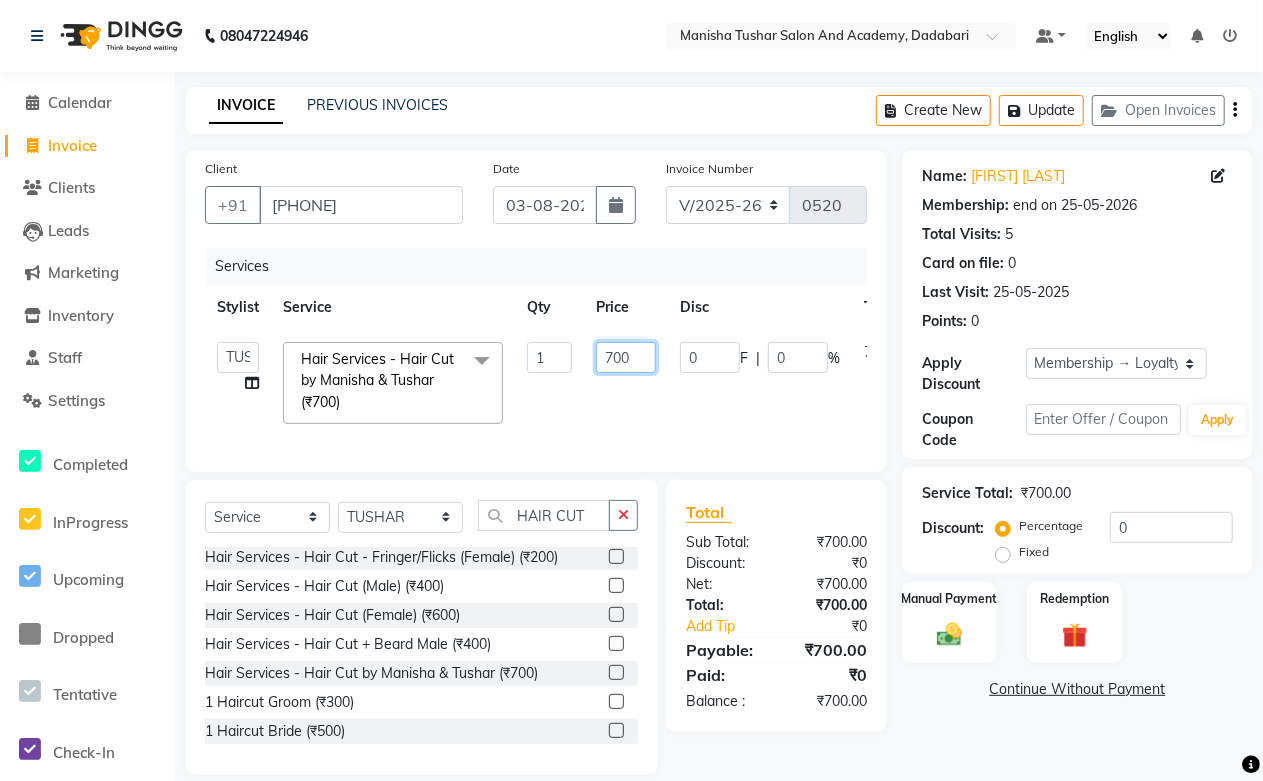 drag, startPoint x: 640, startPoint y: 348, endPoint x: 524, endPoint y: 351, distance: 116.03879 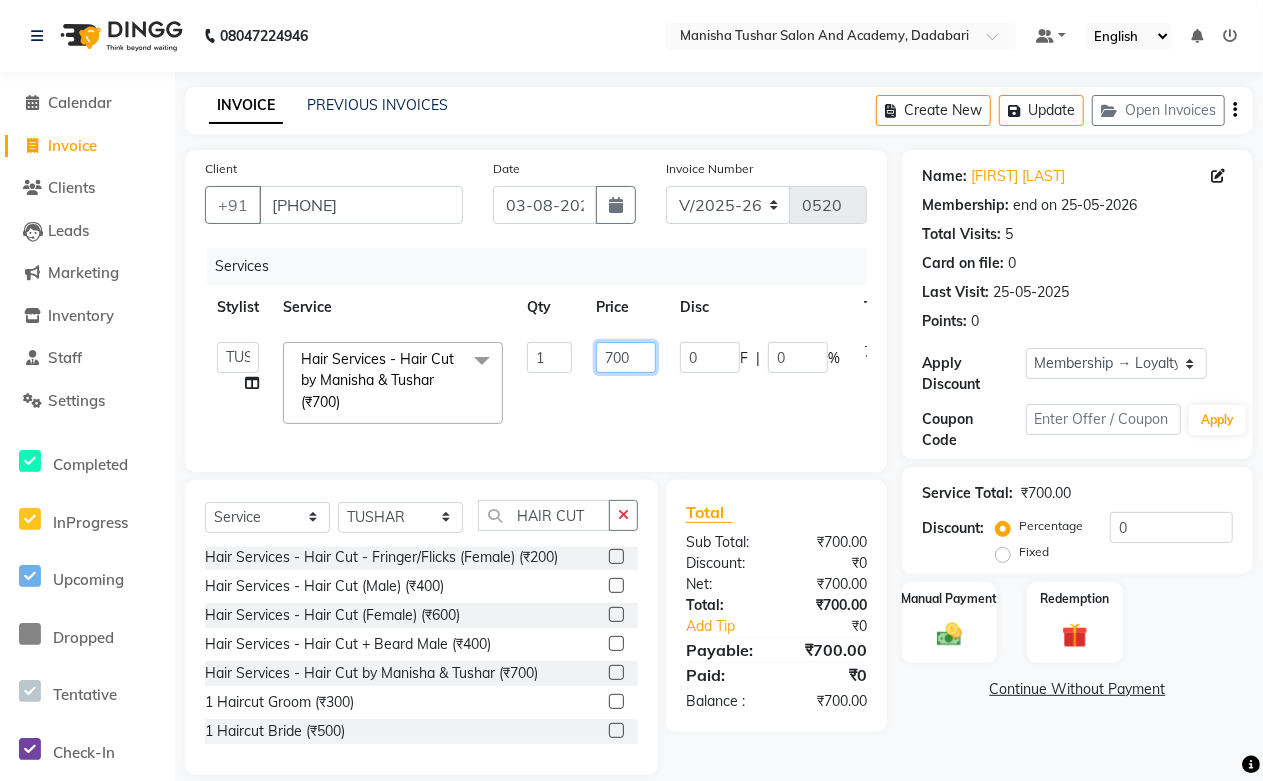 click on "Abdul Shoaib   Aksha Khan   Archika  Jain   Arti Singh   Farman Mirza   Harsha Mam   MANISHA   Mohd. Furkan   Neelu Suman   Nisha Meghwal   Payal Sen   Pooja Jaga   Poonam Trehan   Ravina Sen   Sahil Ansari   Sanju di   Sapna Sharma   Shekhu Abdul   Suraj Sen   Sushant Verma   TUSHAR    Hair Services - Hair Cut by Manisha & Tushar (₹700)  x Nails - Normal Nail Polish (₹100) Nails - UV Gel Polish with Art (₹600) Nails - Nail Extensions (₹1300) Nails - Nail Extensions + Polish + Art (₹1700) Nails - UV Gel Polish (₹500) Nails - Gel Polish Removal (₹300) Nails - Extension Removal (₹700) Nails - Feet Gel Polish (₹600) Nails - Feet Extension (₹1700) Nails - Refill (Acrylic Gel) (₹1200) Nails - Nail Paint Remover (₹150) Nails - Feet Gel Polish Removal (₹300) Nails - UV Gel Polsih With Art (₹1200) Nails - French Nail Art (₹500) Nails - UV Gel Polish with Cat Eye (₹600) Nails - Feet Overlays (₹700) Nails - Temporary Nail Extensions (₹1000) Nails - Overlays (₹700) Mug (₹250) 1" 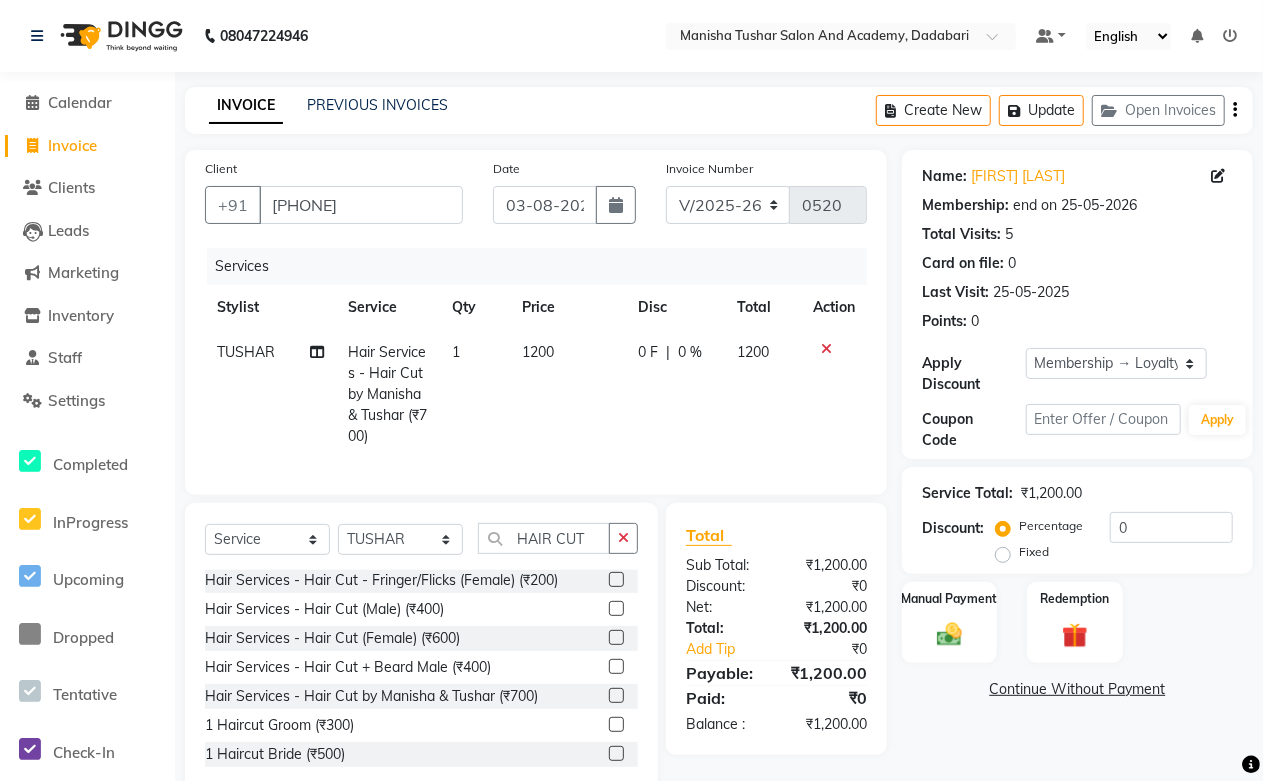 click on "[PERSON] Hair Services - Hair Cut by [PERSON] & [PERSON] ([CURRENCY][NUMBER]) 1 [NUMBER] [NUMBER] F | [NUMBER] % [NUMBER]" 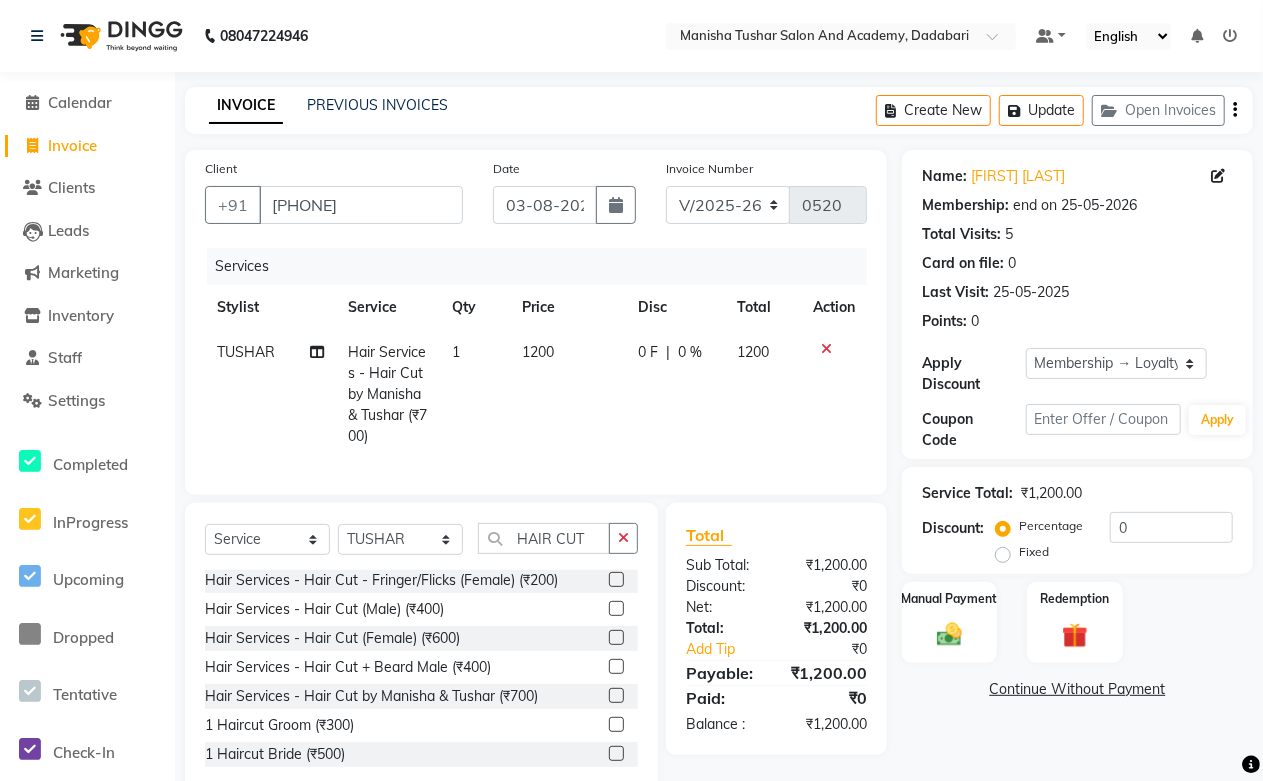 scroll, scrollTop: 63, scrollLeft: 0, axis: vertical 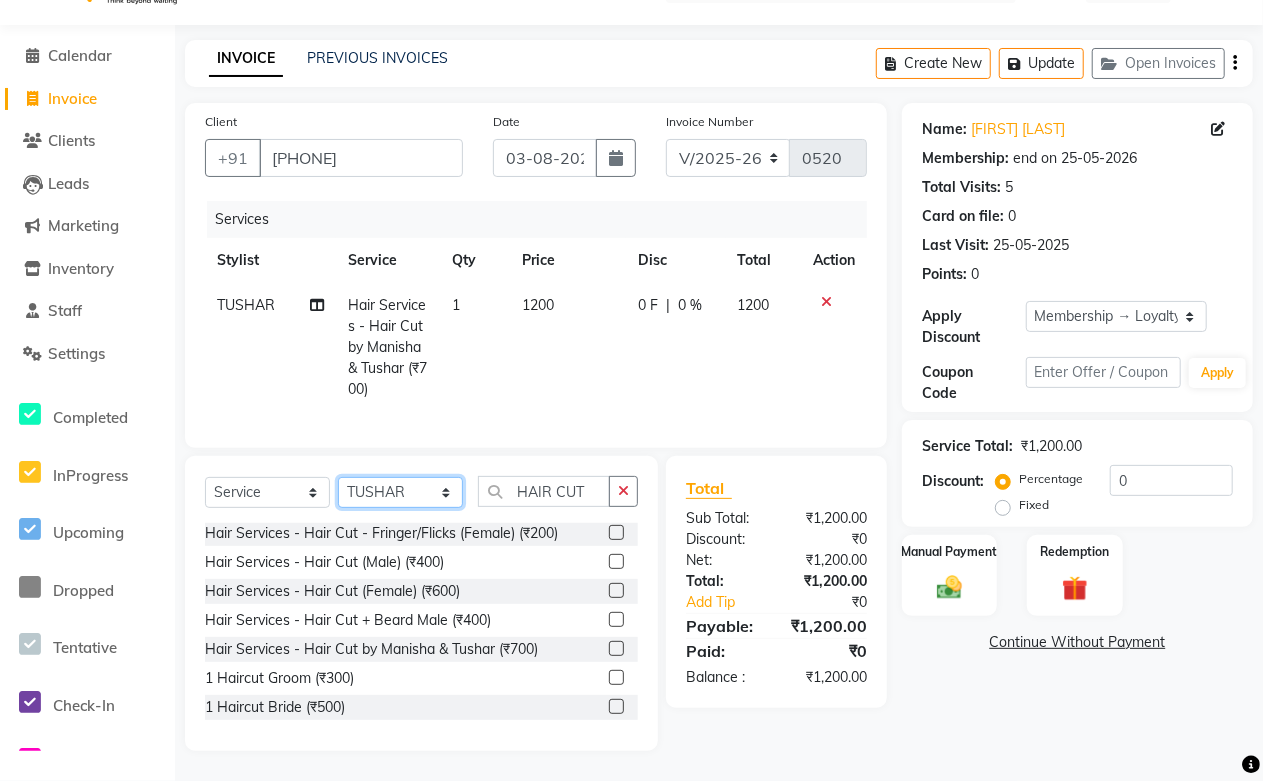 click on "Select Stylist [FIRST] [LAST] [FIRST] [LAST] [FIRST] [LAST] [FIRST] [LAST] [FIRST] [LAST] [FIRST] [LAST] MANISHA [FIRST] [LAST] [FIRST] [LAST] [LAST] [LAST] [FIRST] [LAST] [FIRST] [LAST] [FIRST] [LAST] [FIRST] [LAST] [FIRST] [LAST] [FIRST] [LAST] [FIRST] [LAST] [FIRST] [LAST]" 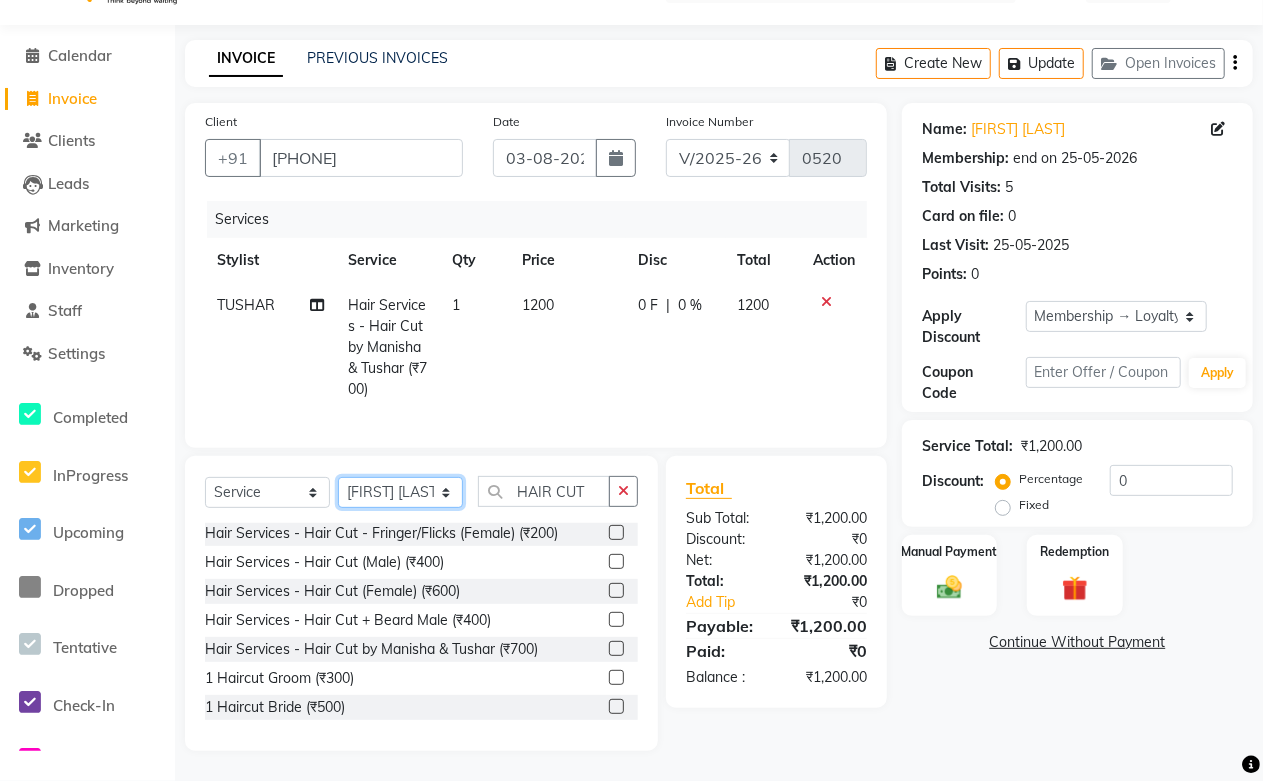click on "Select Stylist [FIRST] [LAST] [FIRST] [LAST] [FIRST] [LAST] [FIRST] [LAST] [FIRST] [LAST] [FIRST] [LAST] MANISHA [FIRST] [LAST] [FIRST] [LAST] [LAST] [LAST] [FIRST] [LAST] [FIRST] [LAST] [FIRST] [LAST] [FIRST] [LAST] [FIRST] [LAST] [FIRST] [LAST] [FIRST] [LAST] [FIRST] [LAST]" 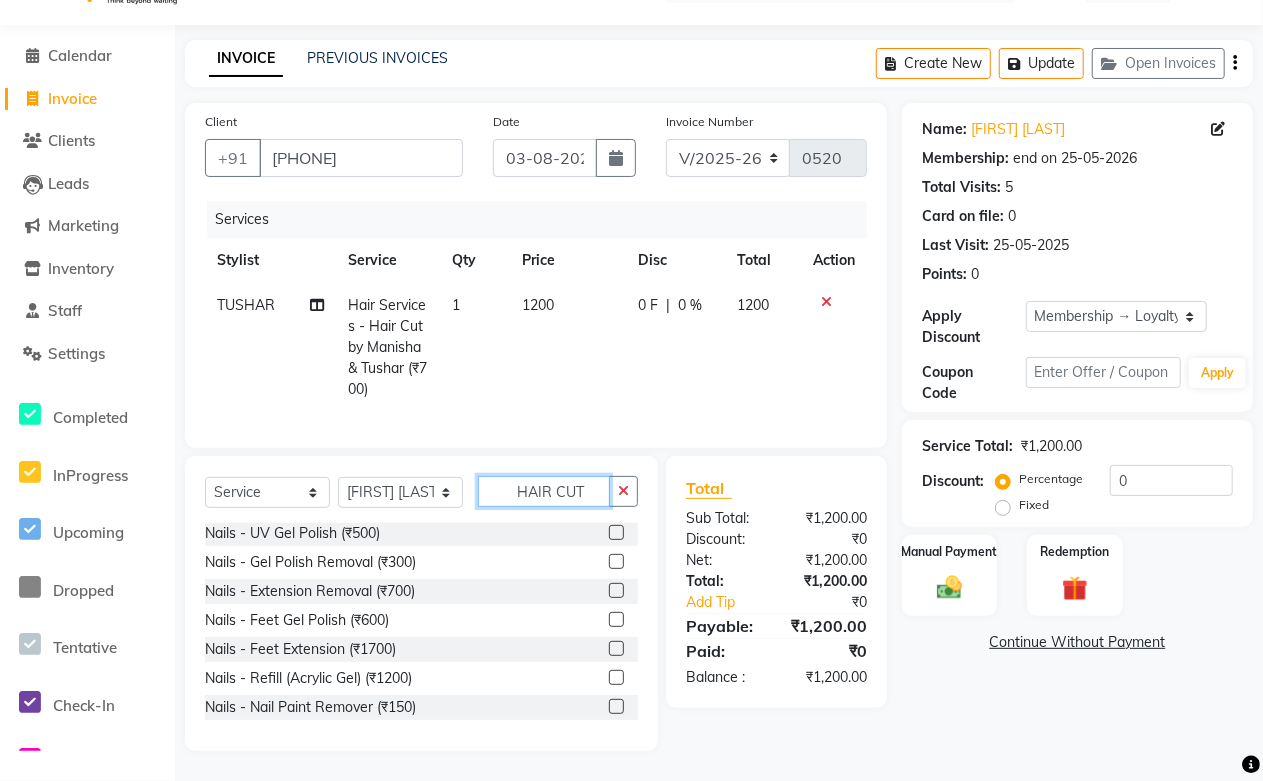 click on "HAIR CUT" 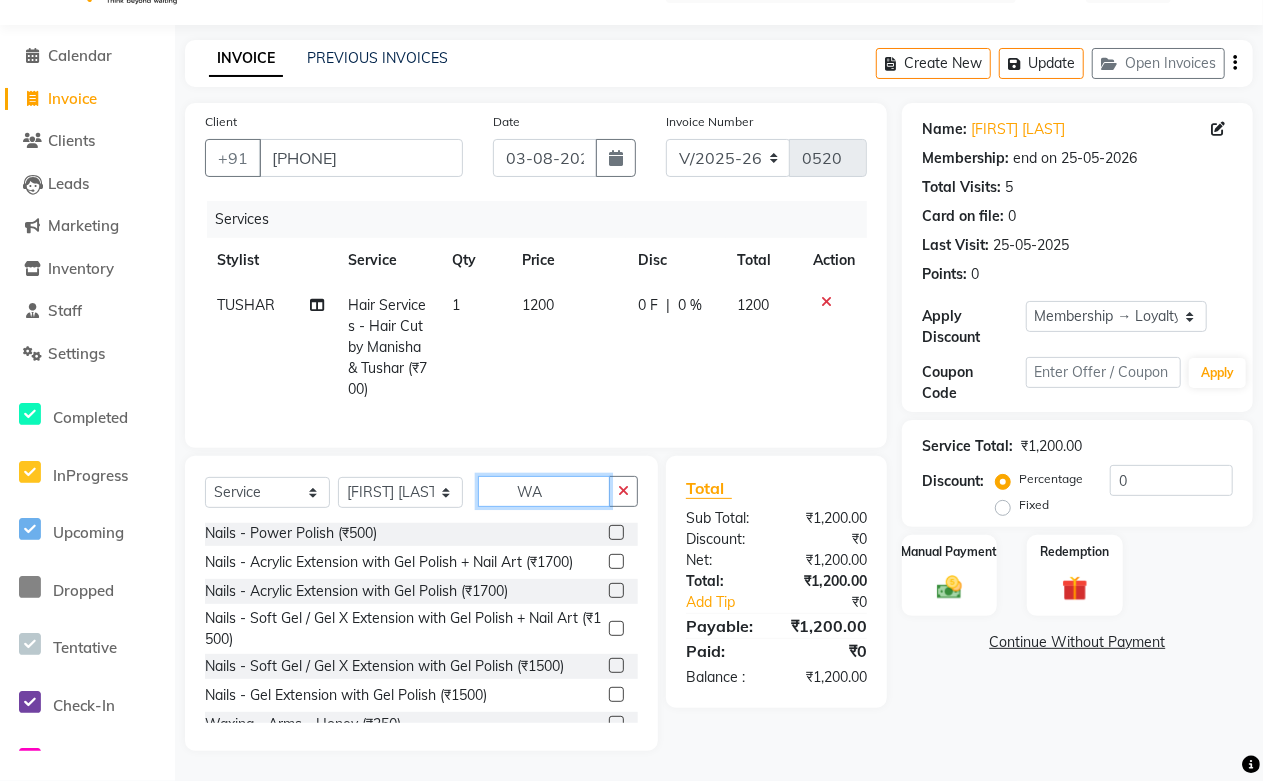 scroll, scrollTop: 0, scrollLeft: 0, axis: both 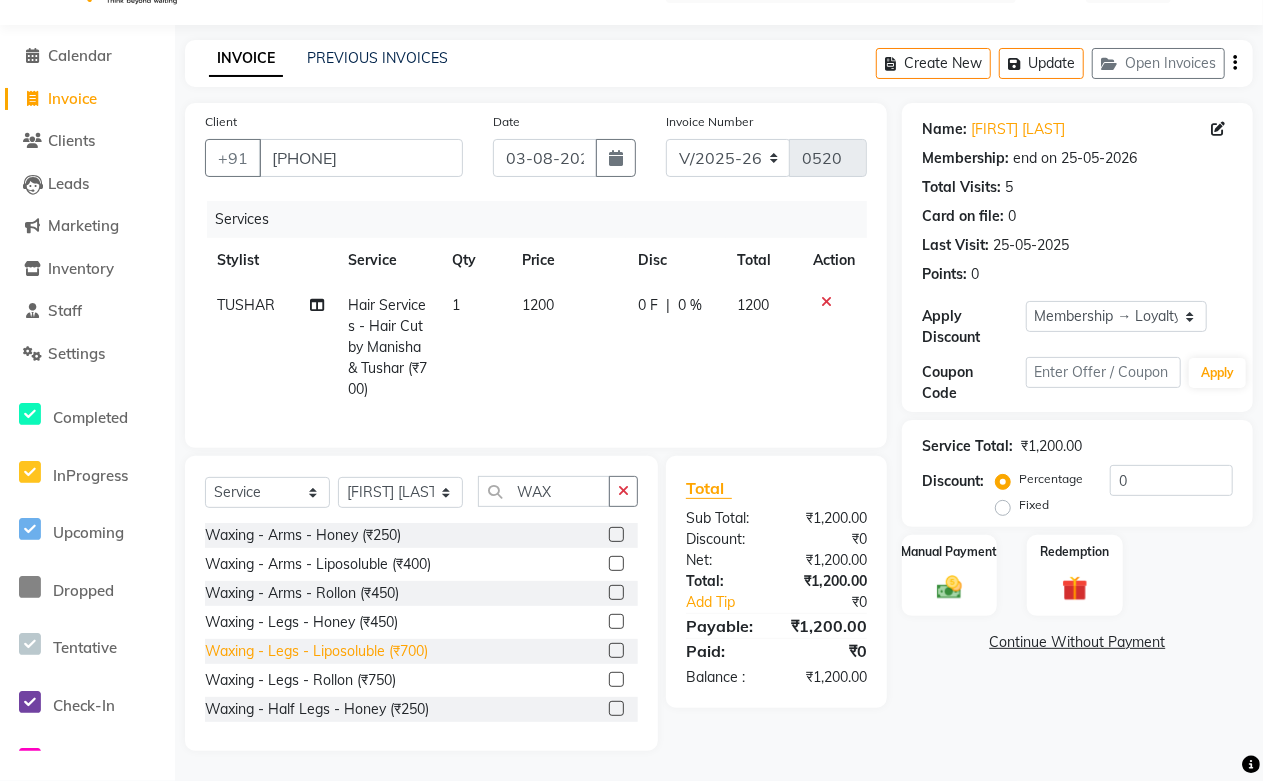 click on "Waxing - Legs - Liposoluble (₹700)" 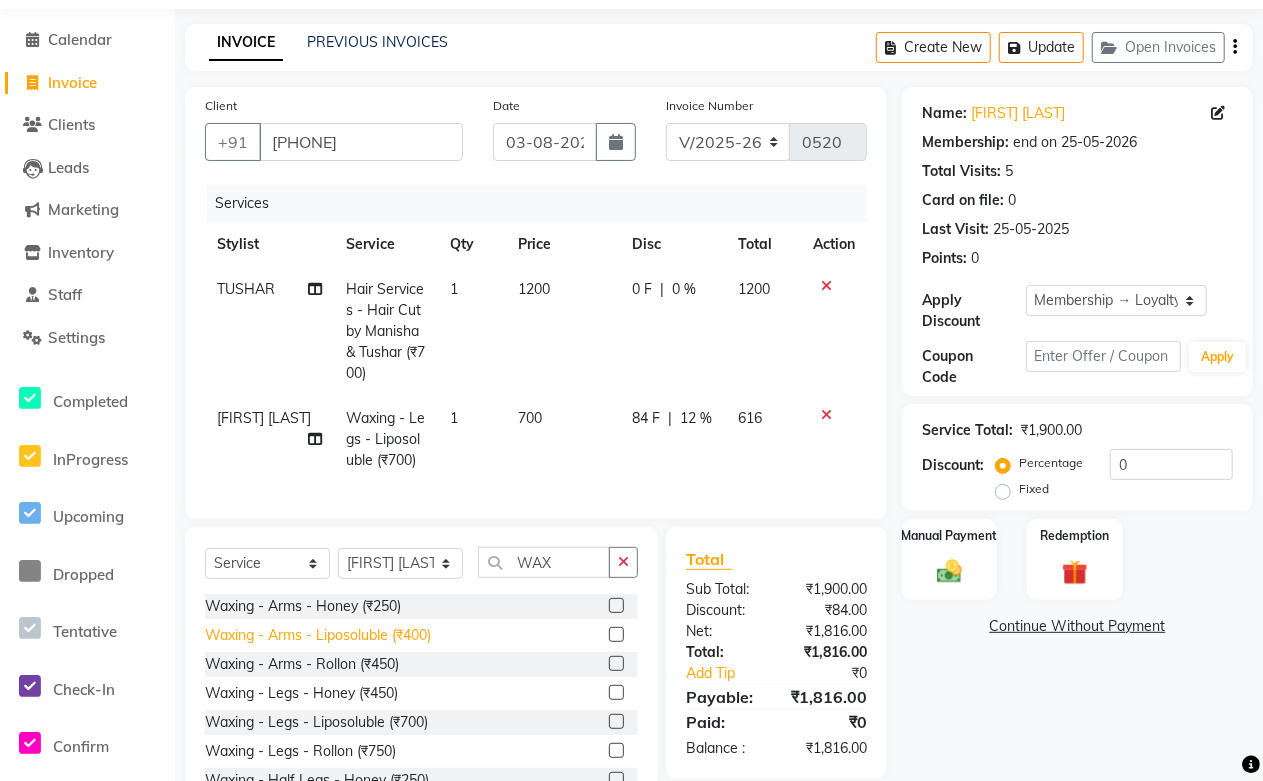 click on "Waxing - Arms - Liposoluble (₹400)" 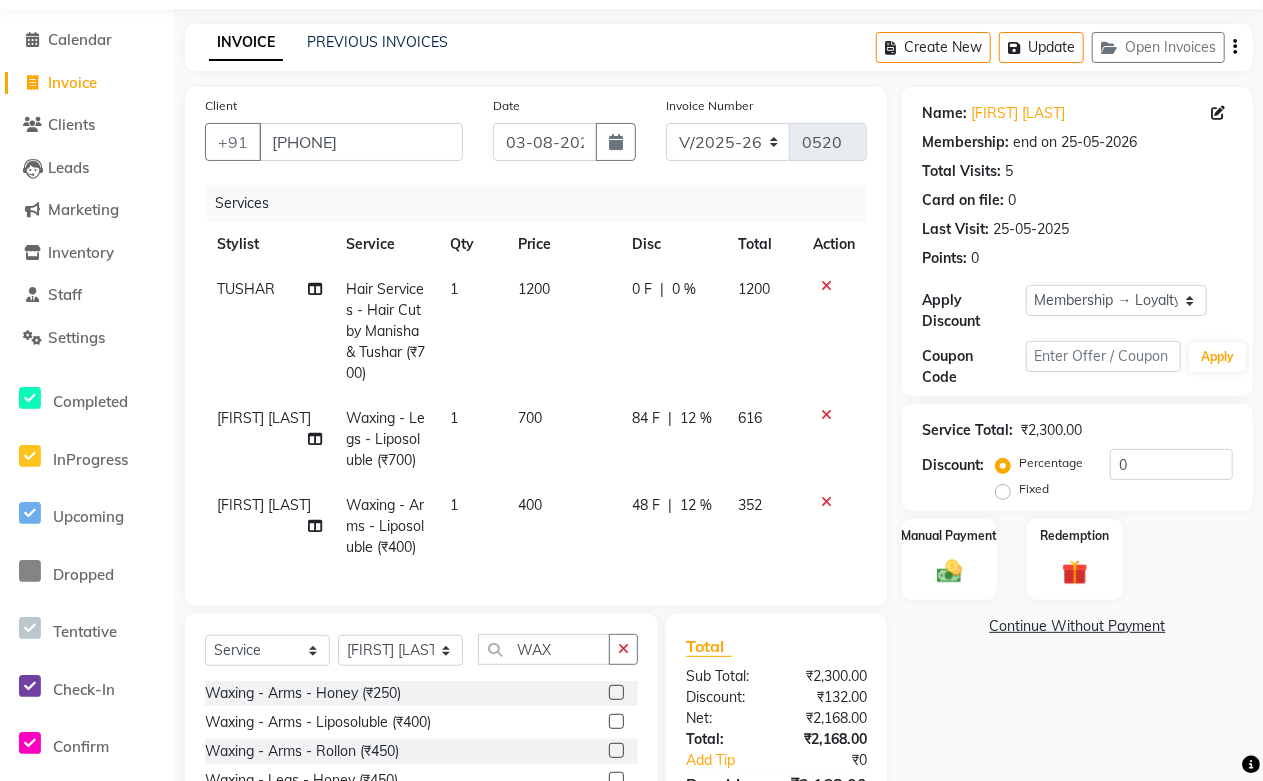 scroll, scrollTop: 258, scrollLeft: 0, axis: vertical 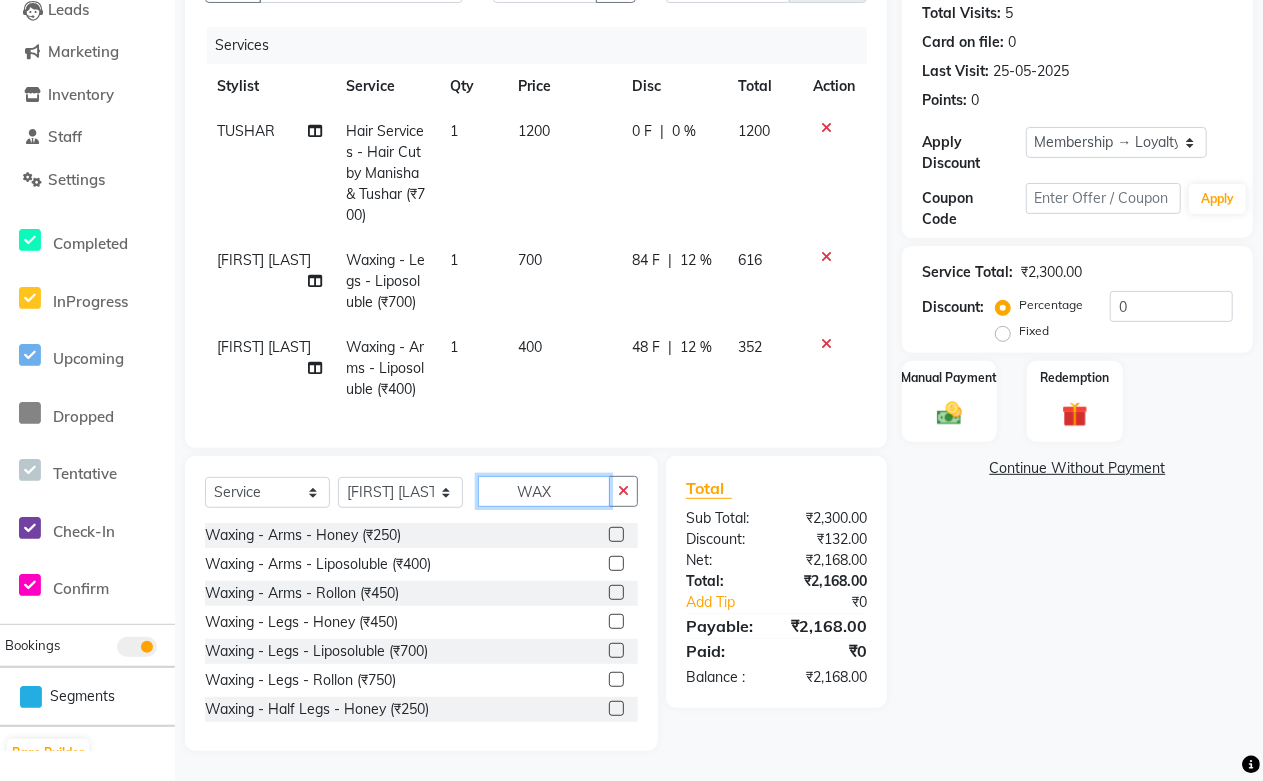 click on "WAX" 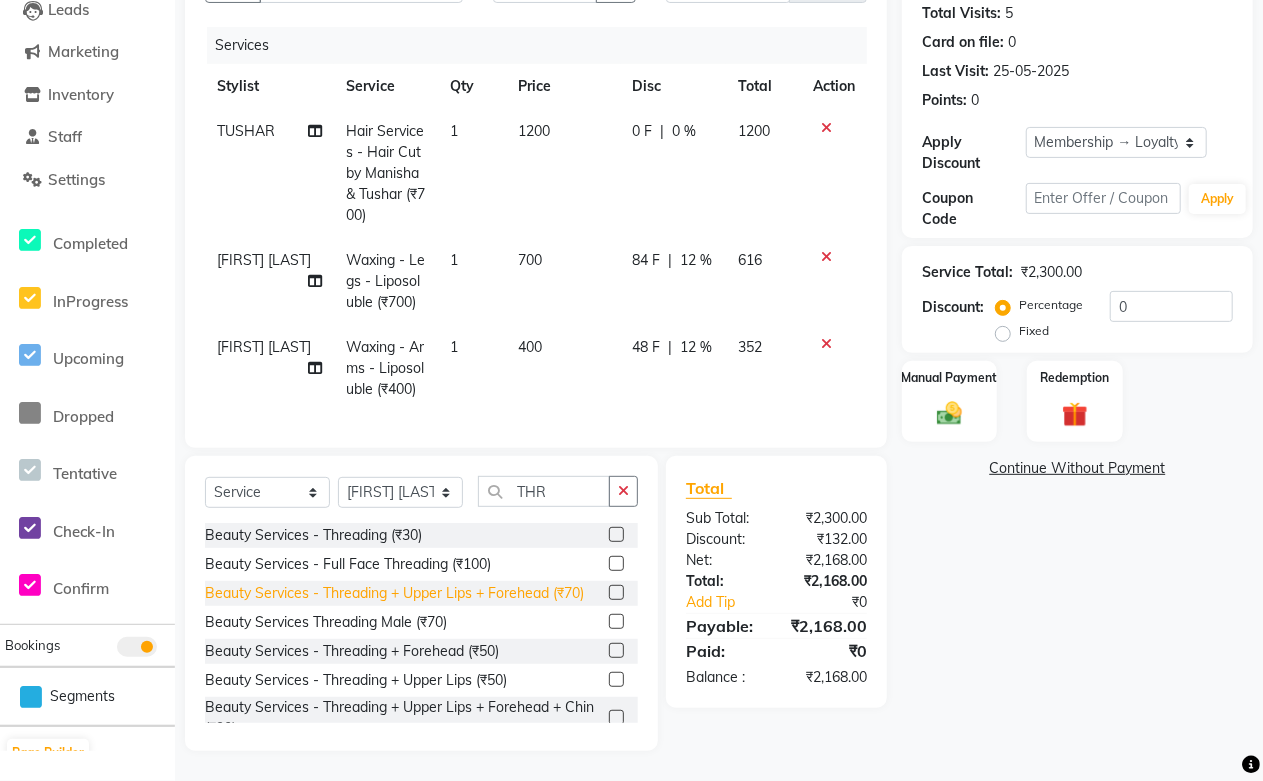 click on "Beauty Services - Threading + Upper Lips + Forehead (₹70)" 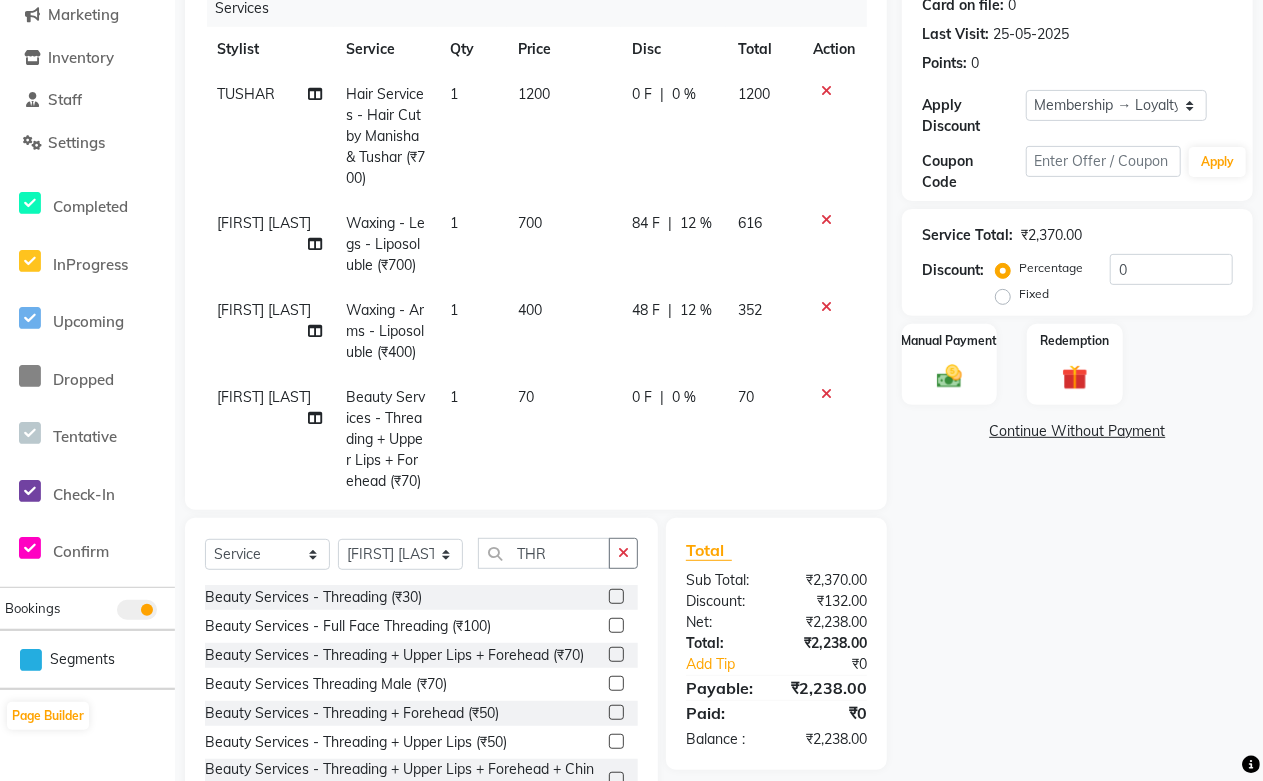 scroll, scrollTop: 0, scrollLeft: 0, axis: both 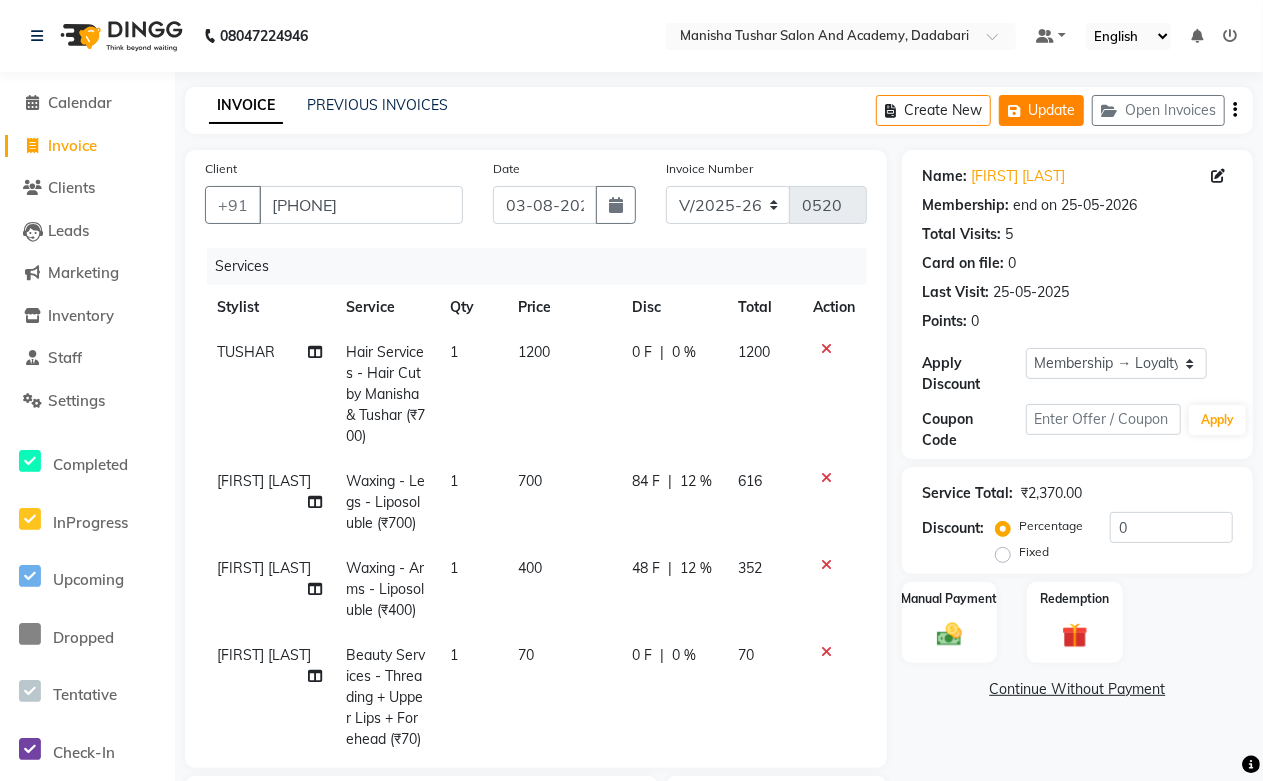 click on "Update" 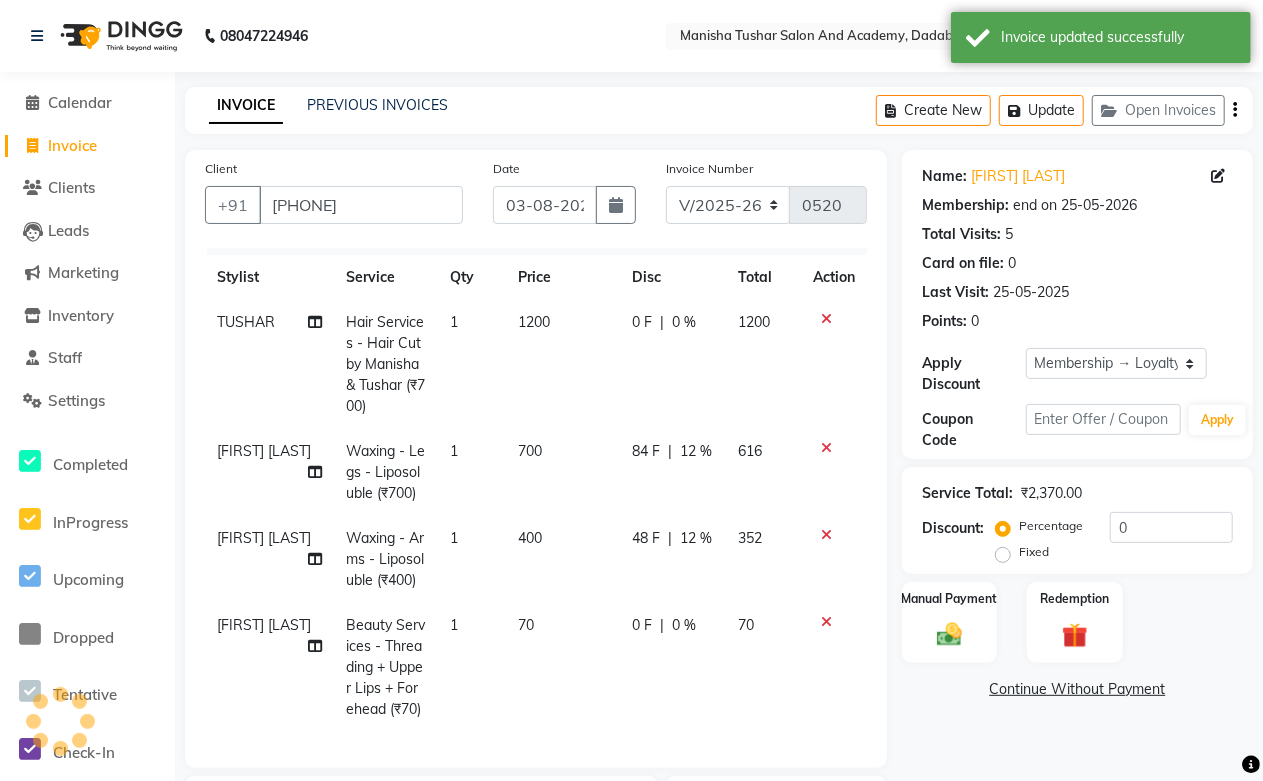 scroll, scrollTop: 108, scrollLeft: 0, axis: vertical 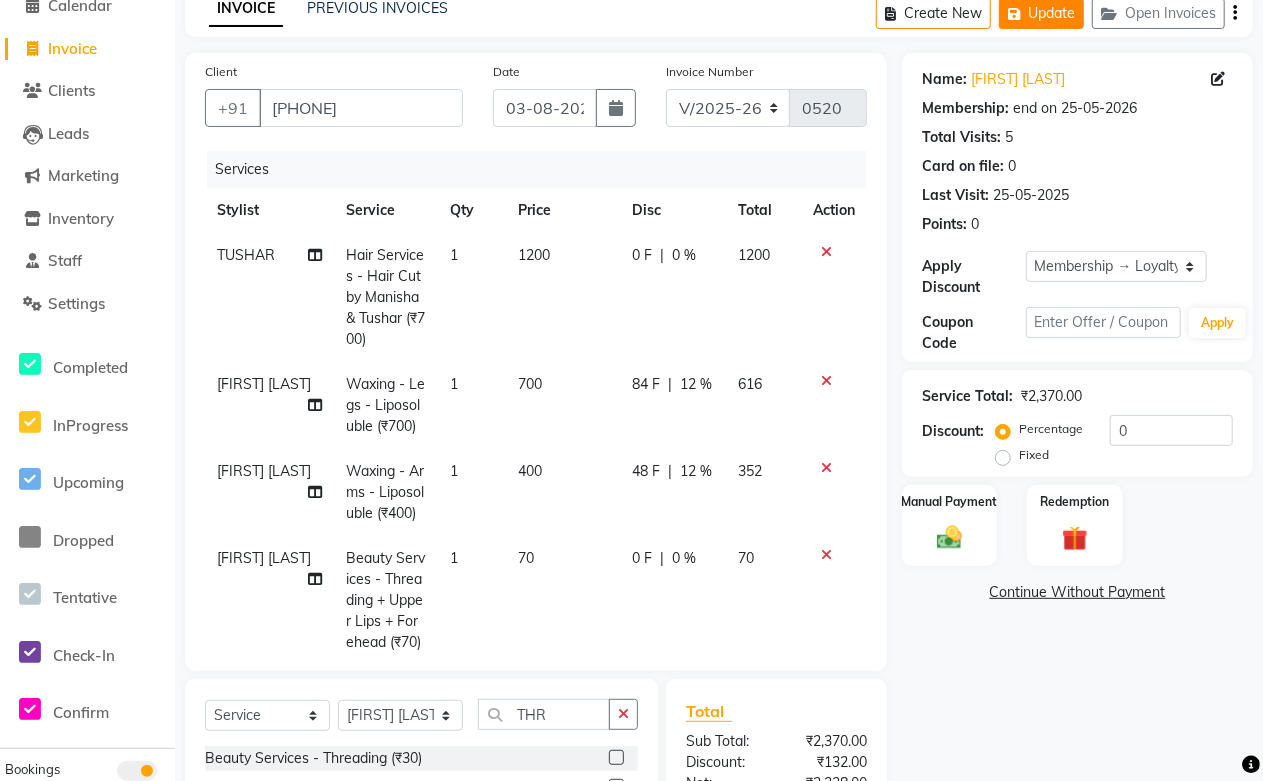 click on "Update" 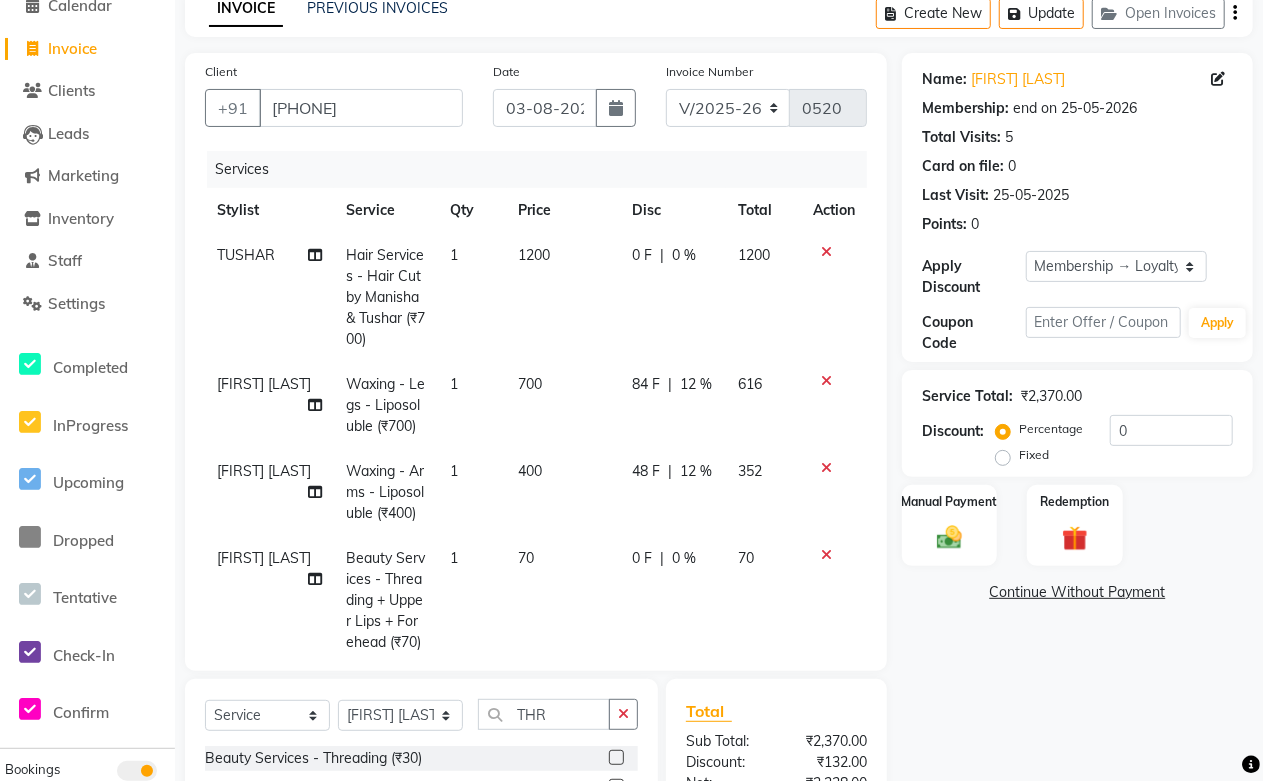 scroll, scrollTop: 0, scrollLeft: 0, axis: both 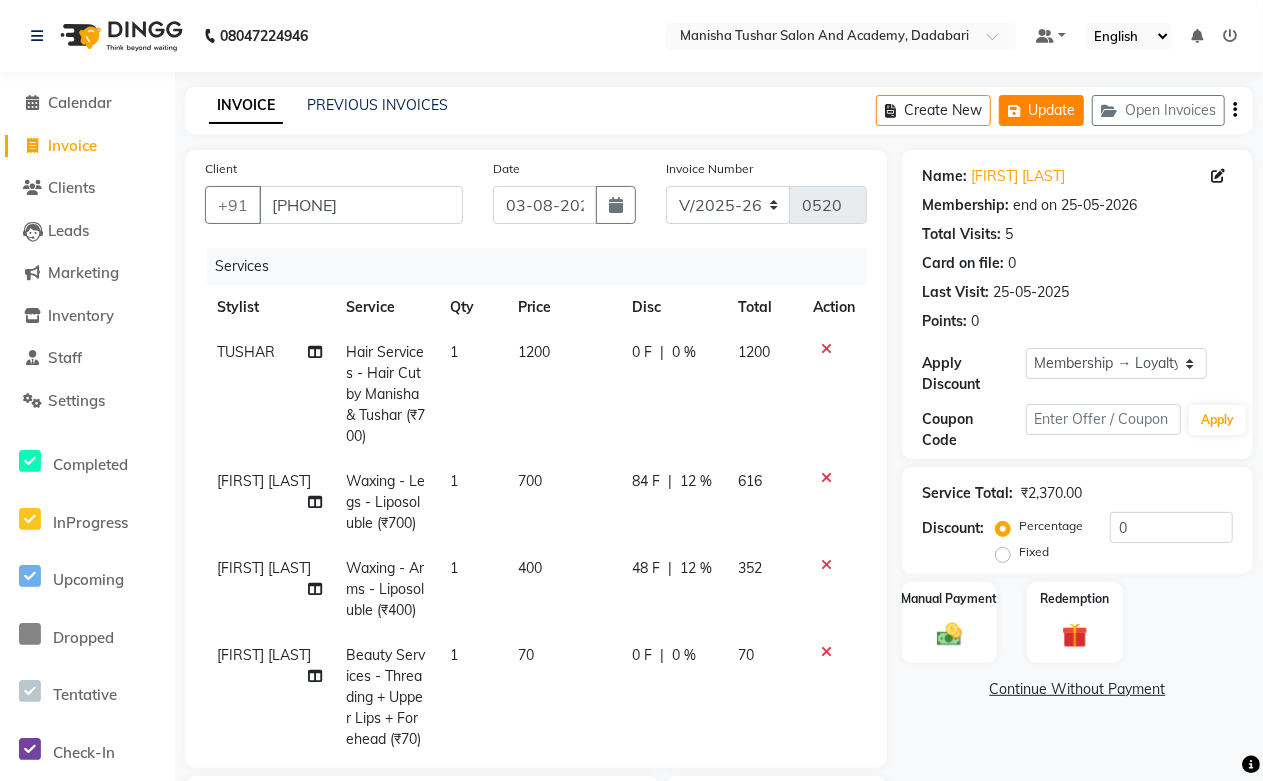 click on "Update" 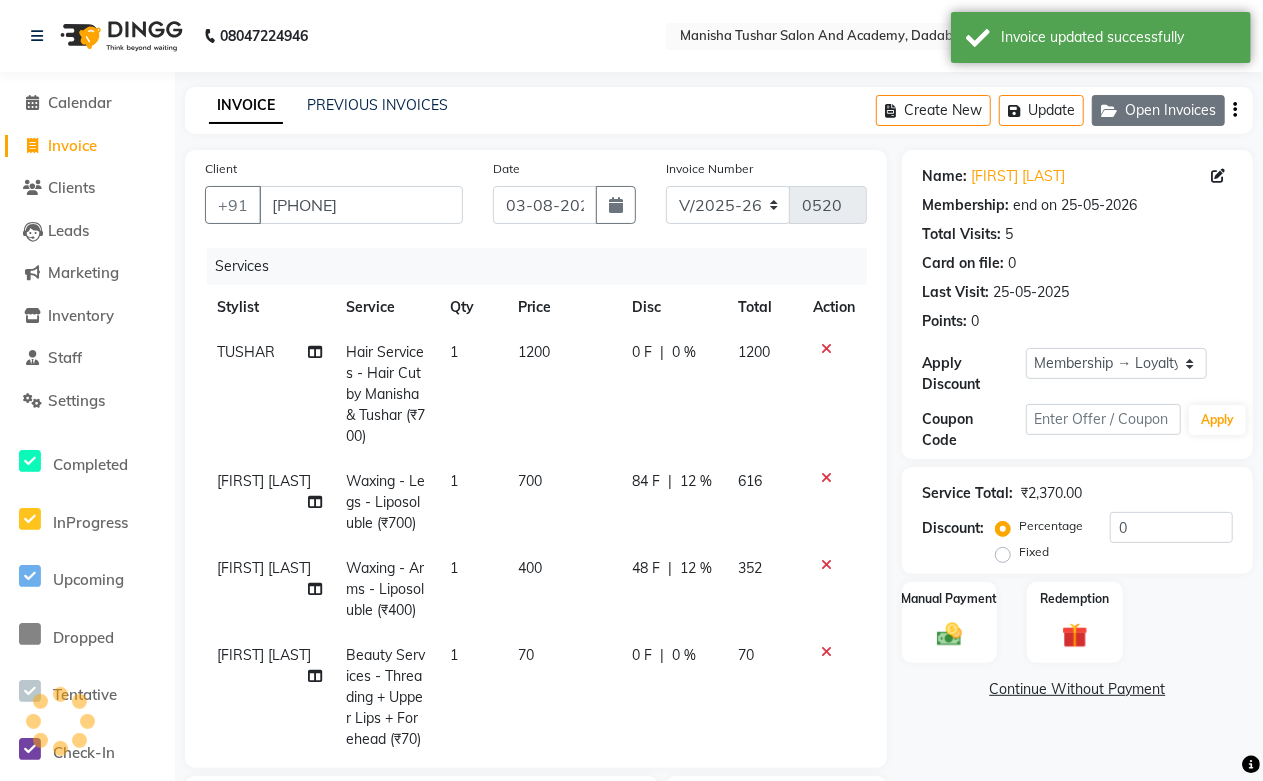 click on "Open Invoices" 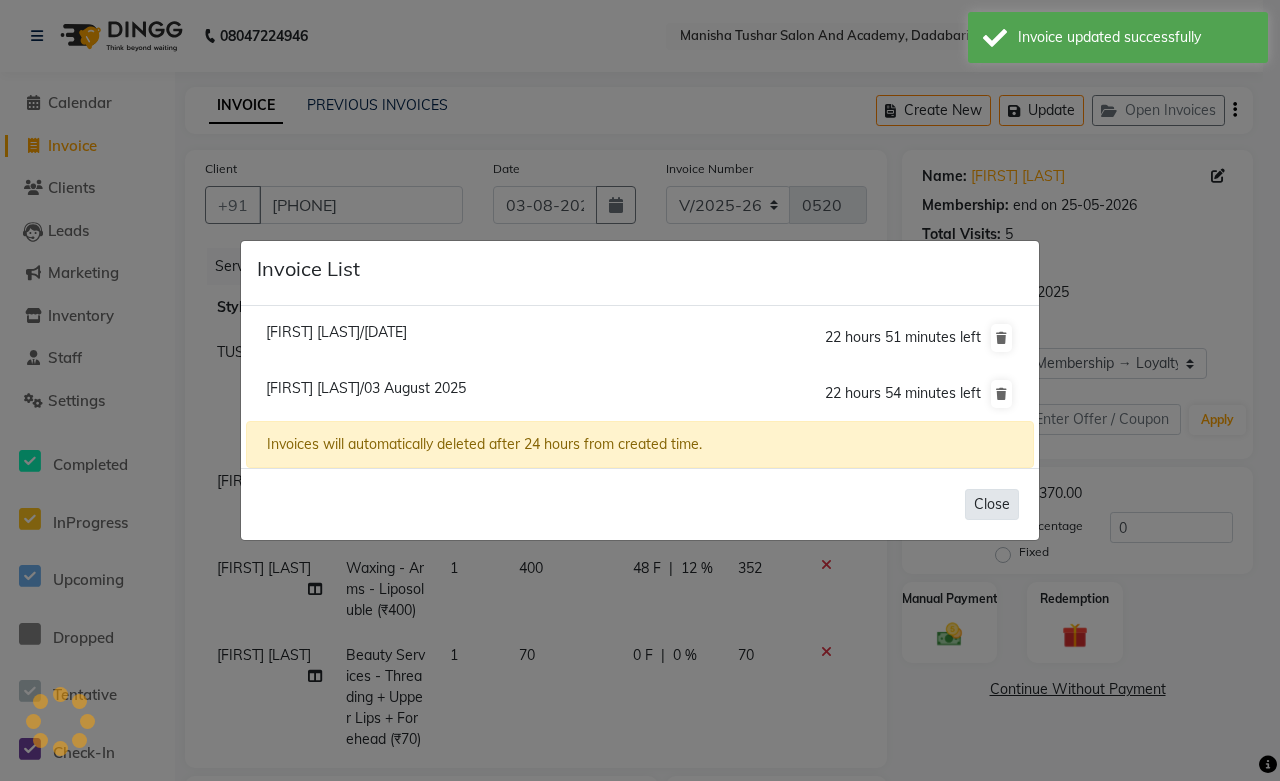 click on "Close" 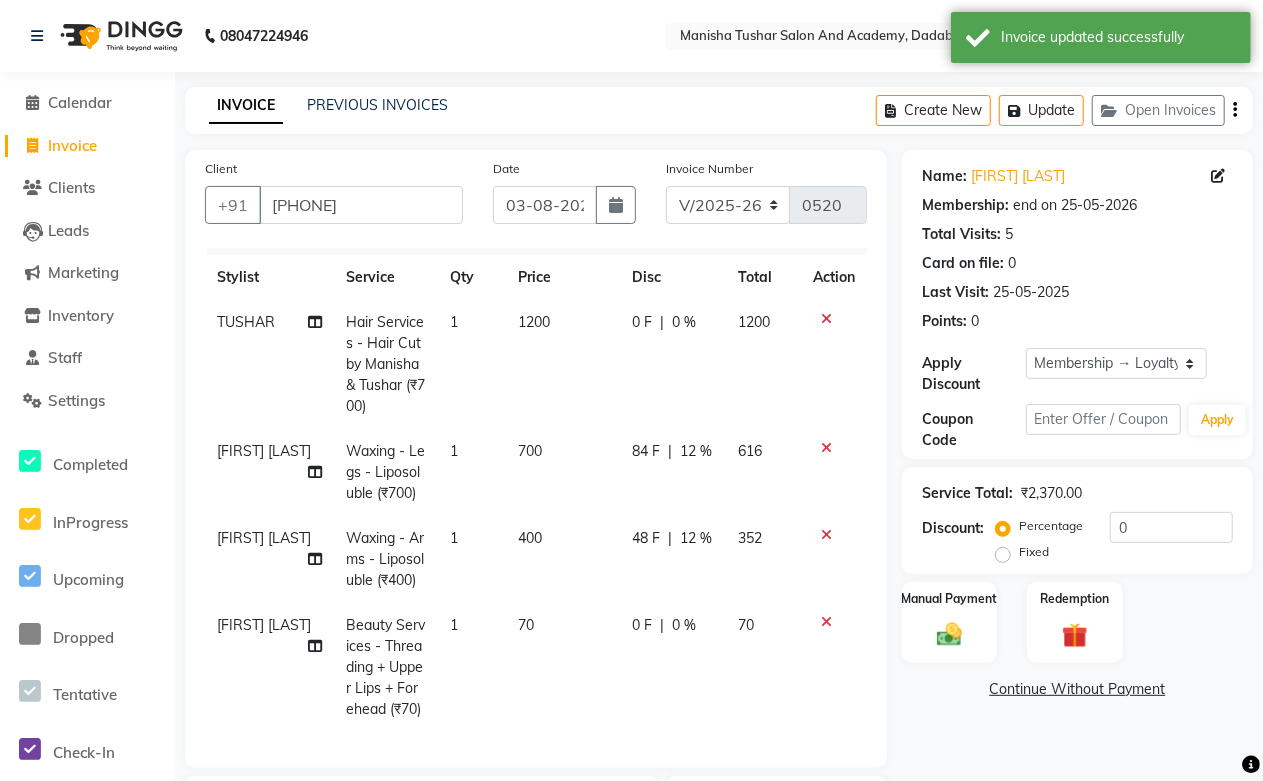 scroll, scrollTop: 108, scrollLeft: 0, axis: vertical 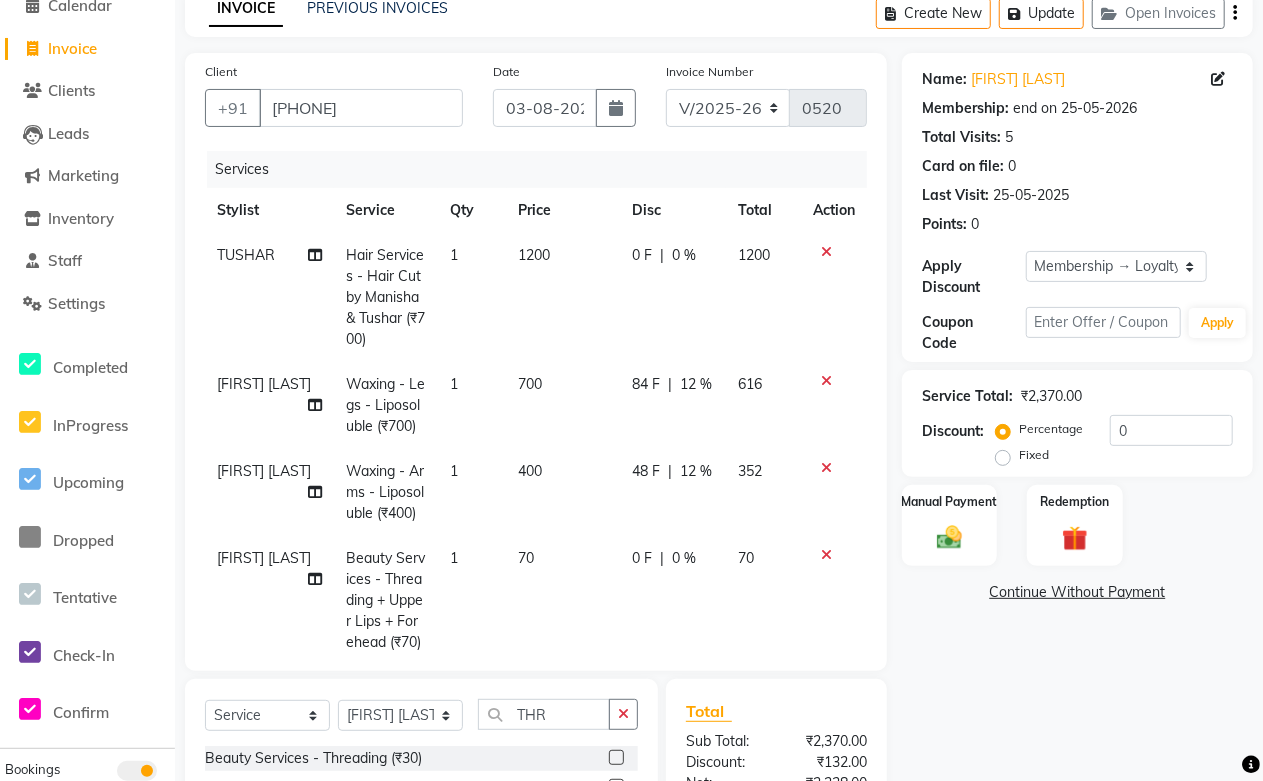 click on "0 %" 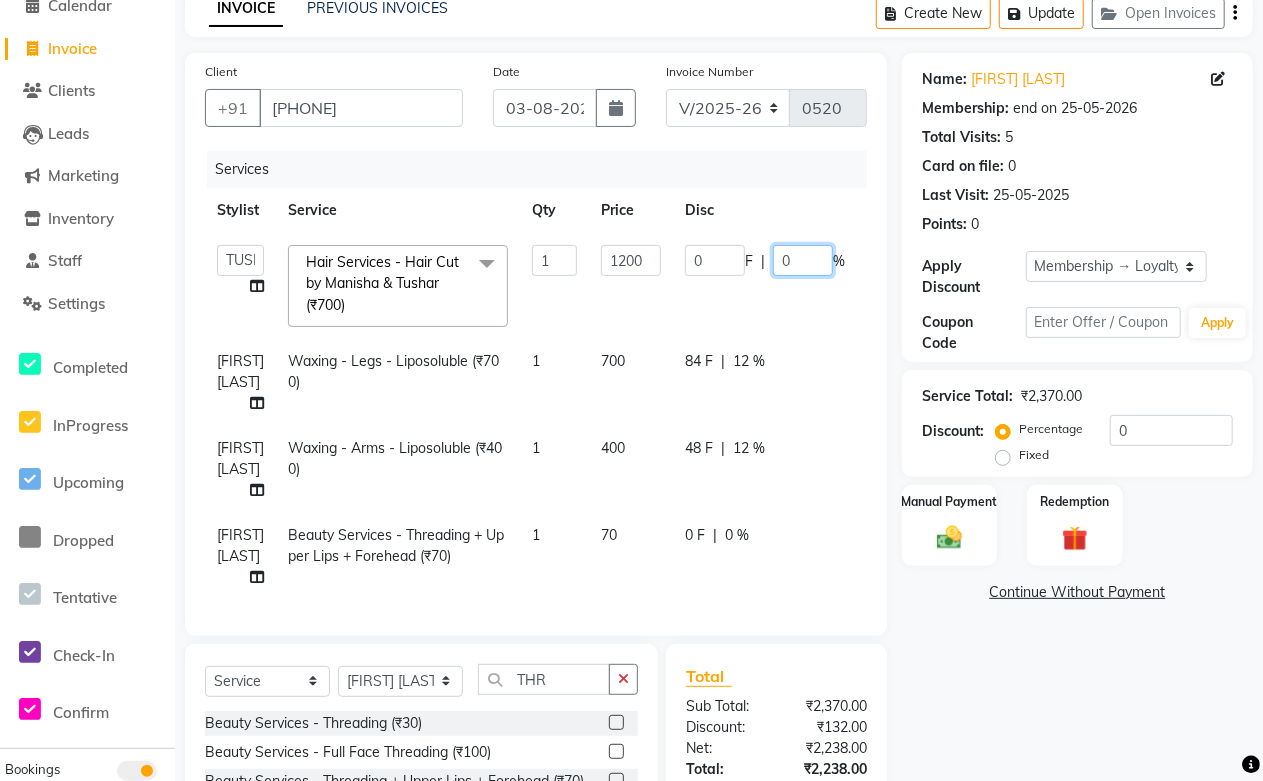 drag, startPoint x: 804, startPoint y: 260, endPoint x: 708, endPoint y: 263, distance: 96.04687 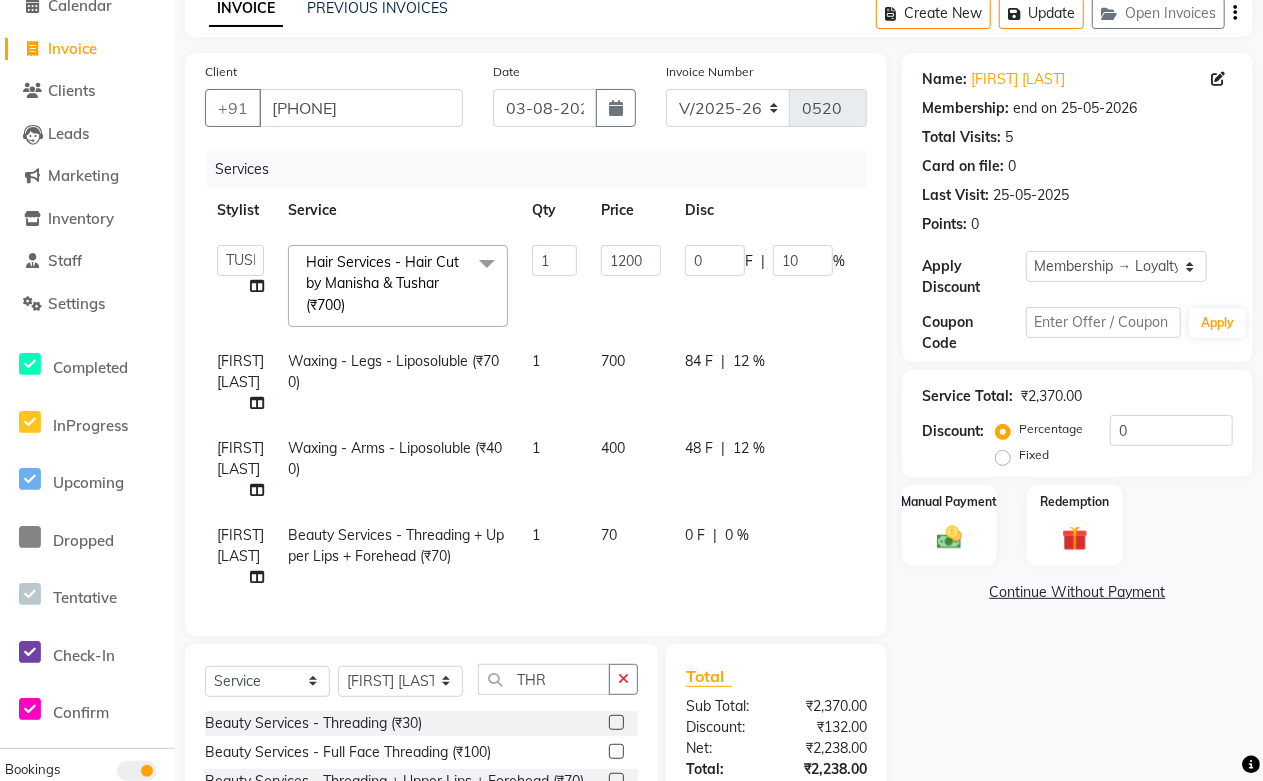 click on "[FIRST] [LAST] Waxing - Legs - Liposoluble (₹700) 1 700 84 F | 12 % 616" 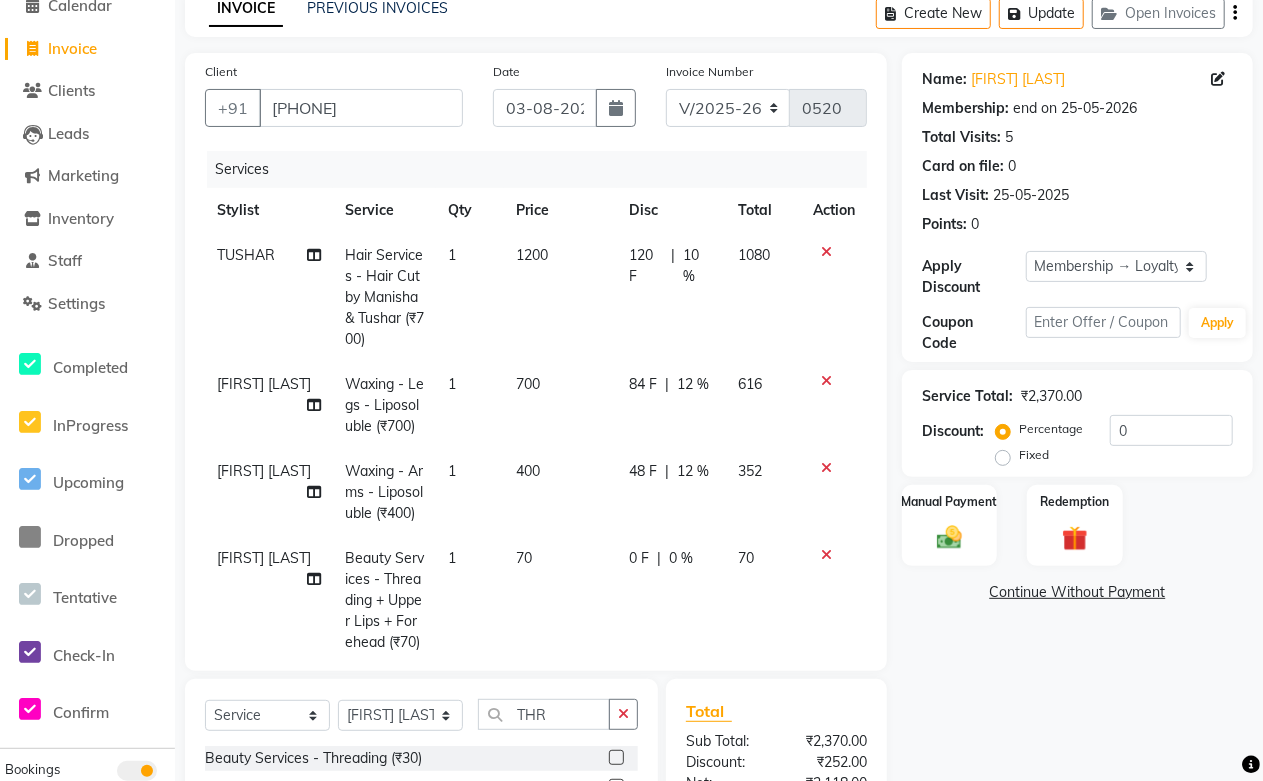 scroll, scrollTop: 108, scrollLeft: 0, axis: vertical 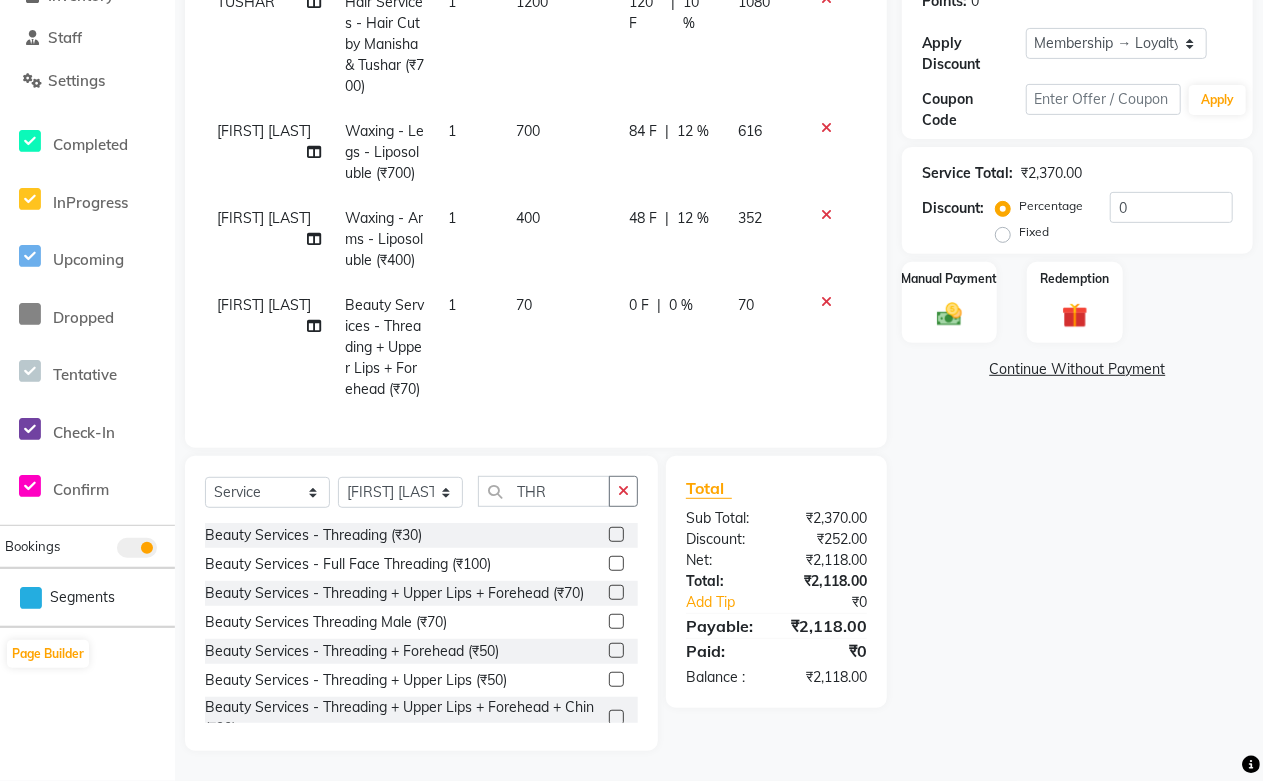 click on "0 F | 0 %" 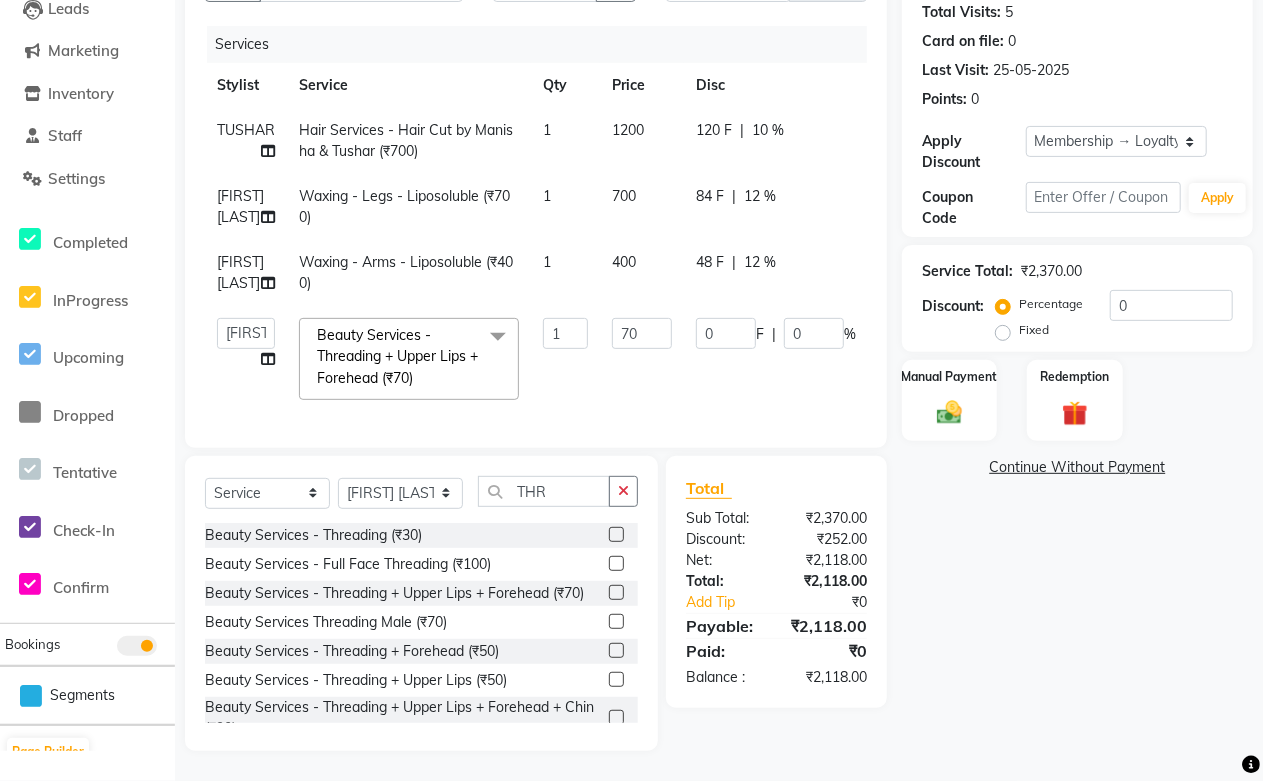 scroll, scrollTop: 238, scrollLeft: 0, axis: vertical 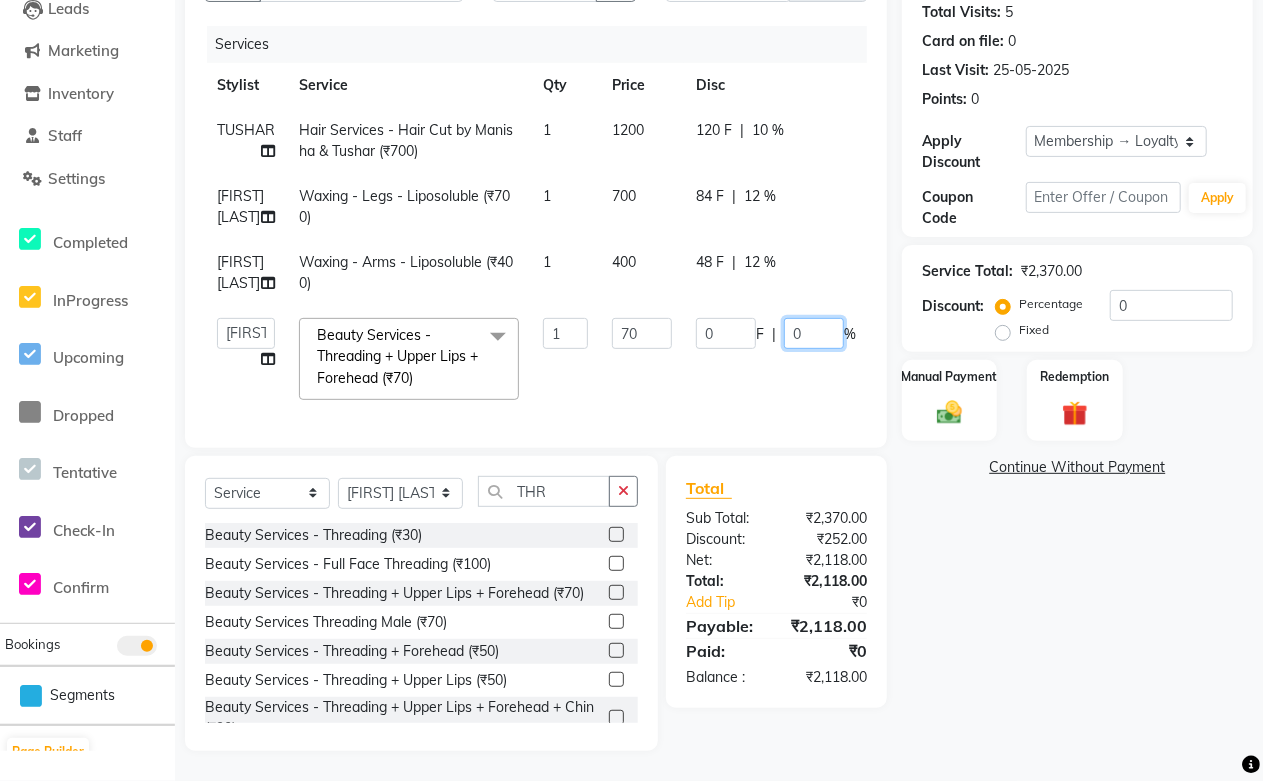 drag, startPoint x: 818, startPoint y: 313, endPoint x: 786, endPoint y: 314, distance: 32.01562 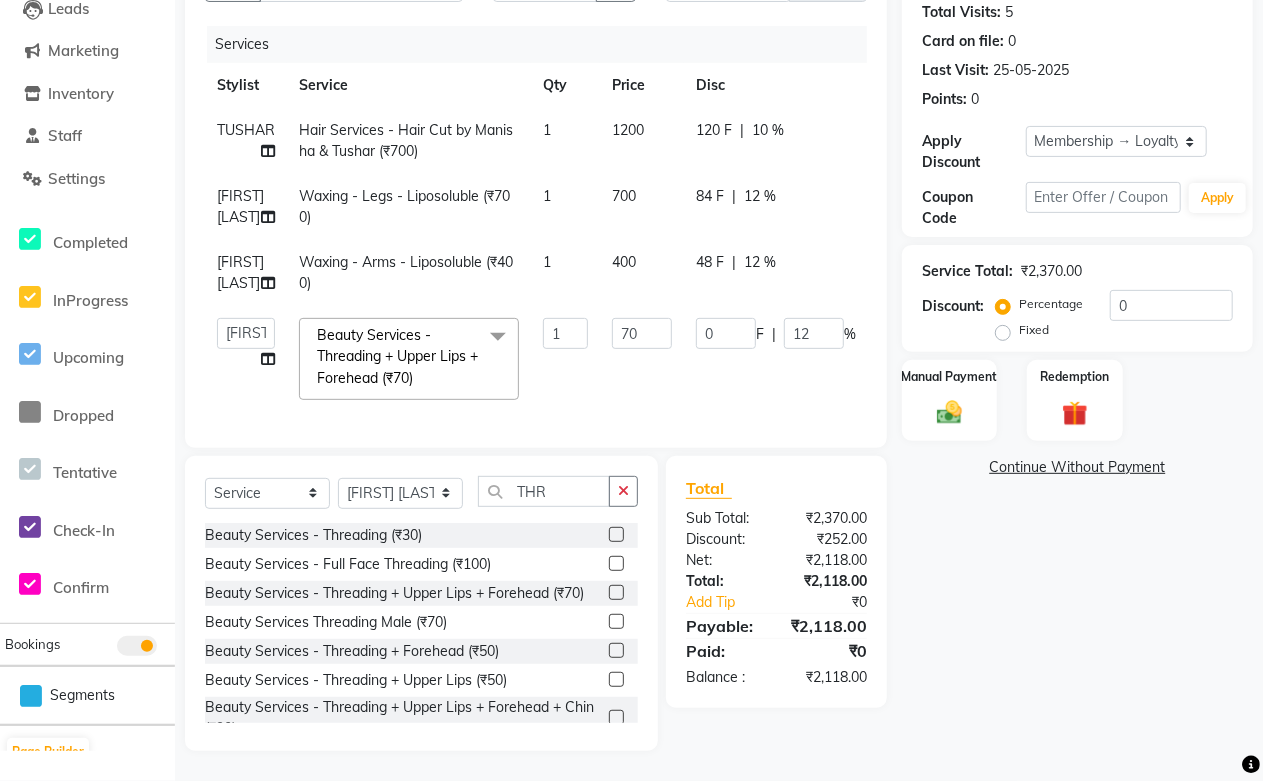 click on "TUSHAR   Hair Services - Hair Cut by Manisha & Tushar (₹700) 1 1200 120 F | 10 % 1080 Pooja Jaga Waxing - Legs - Liposoluble (₹700) 1 700 84 F | 12 % 616 Pooja Jaga Waxing - Arms - Liposoluble (₹400) 1 400 48 F | 12 % 352  [FIRST] [LAST]   [FIRST] [LAST]   [FIRST] [LAST]  [FIRST] [LAST]   [FIRST] [LAST]   [FIRST] [LAST]   MANISHA   Mohd. Furkan   Neelu Suman   Nisha Meghwal   Payal Sen   Pooja Jaga   Poonam Trehan   Ravina Sen   Sahil Ansari   Sanju di   Sapna Sharma   Shekhu Abdul   Suraj Sen   Sushant Verma   TUSHAR    Beauty Services - Threading + Upper Lips + Forehead (₹70)  x Nails - Normal Nail Polish (₹100) Nails - UV Gel Polish with Art (₹600) Nails - Nail Extensions (₹1300) Nails - Nail Extensions + Polish + Art (₹1700) Nails - UV Gel Polish (₹500) Nails - Gel Polish Removal (₹300) Nails - Extension Removal (₹700) Nails - Feet Gel Polish (₹600) Nails - Feet Extension (₹1700) Nails - Refill (Acrylic Gel) (₹1200) Nails - Nail Paint Remover (₹150) Nails - Feet Gel Polish Removal (₹300)" 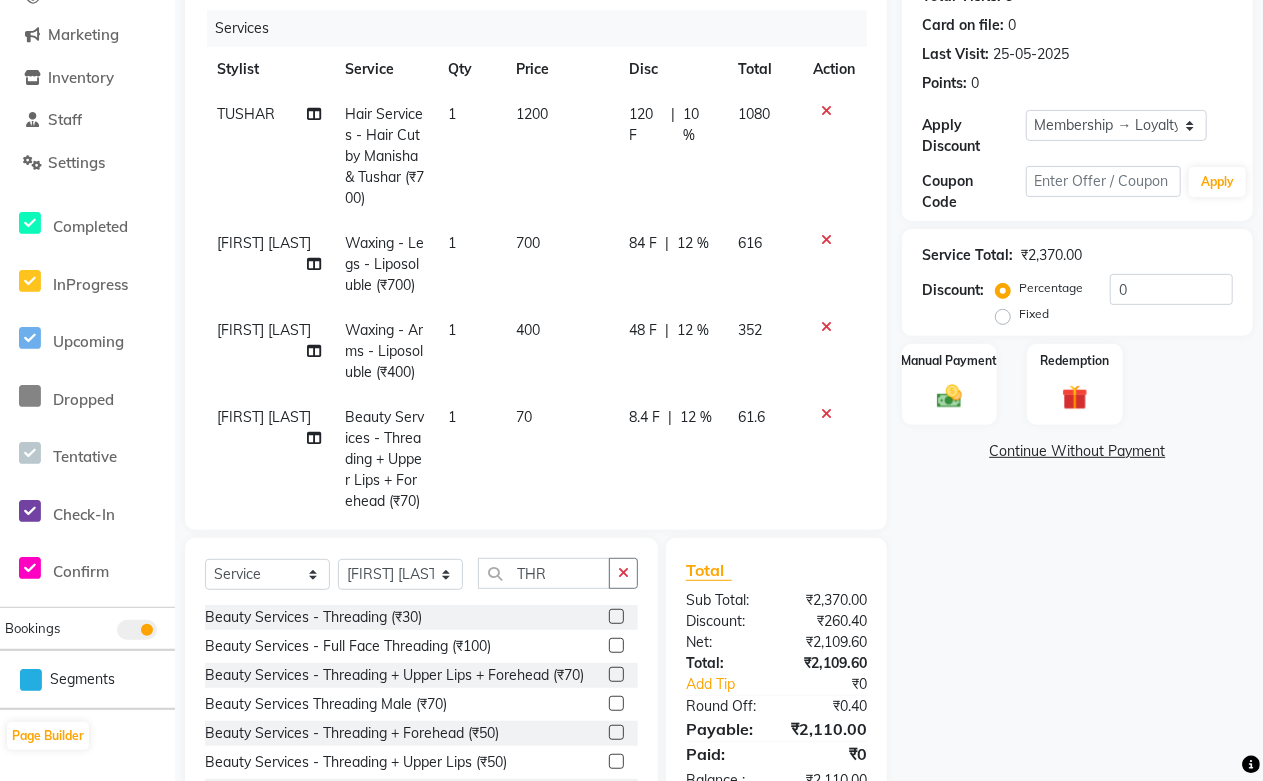 scroll, scrollTop: 108, scrollLeft: 0, axis: vertical 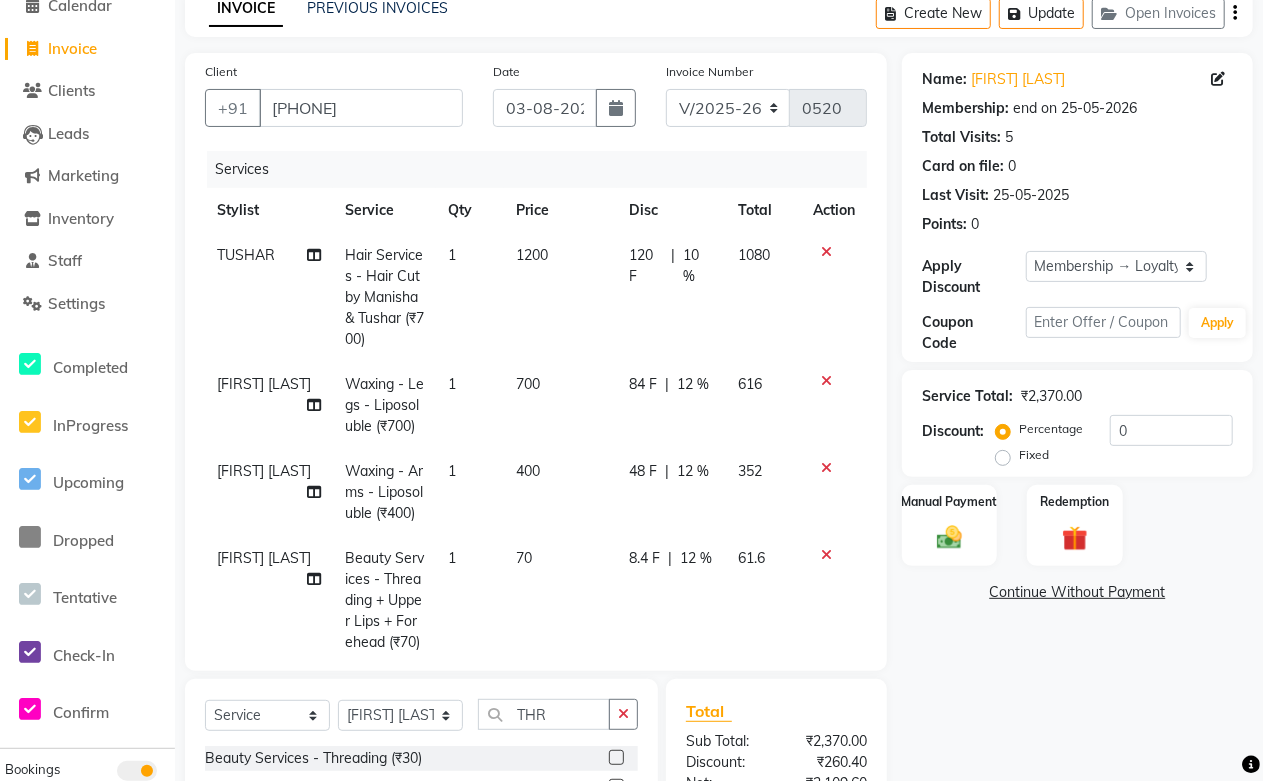 click on "[FIRST] [LAST]" 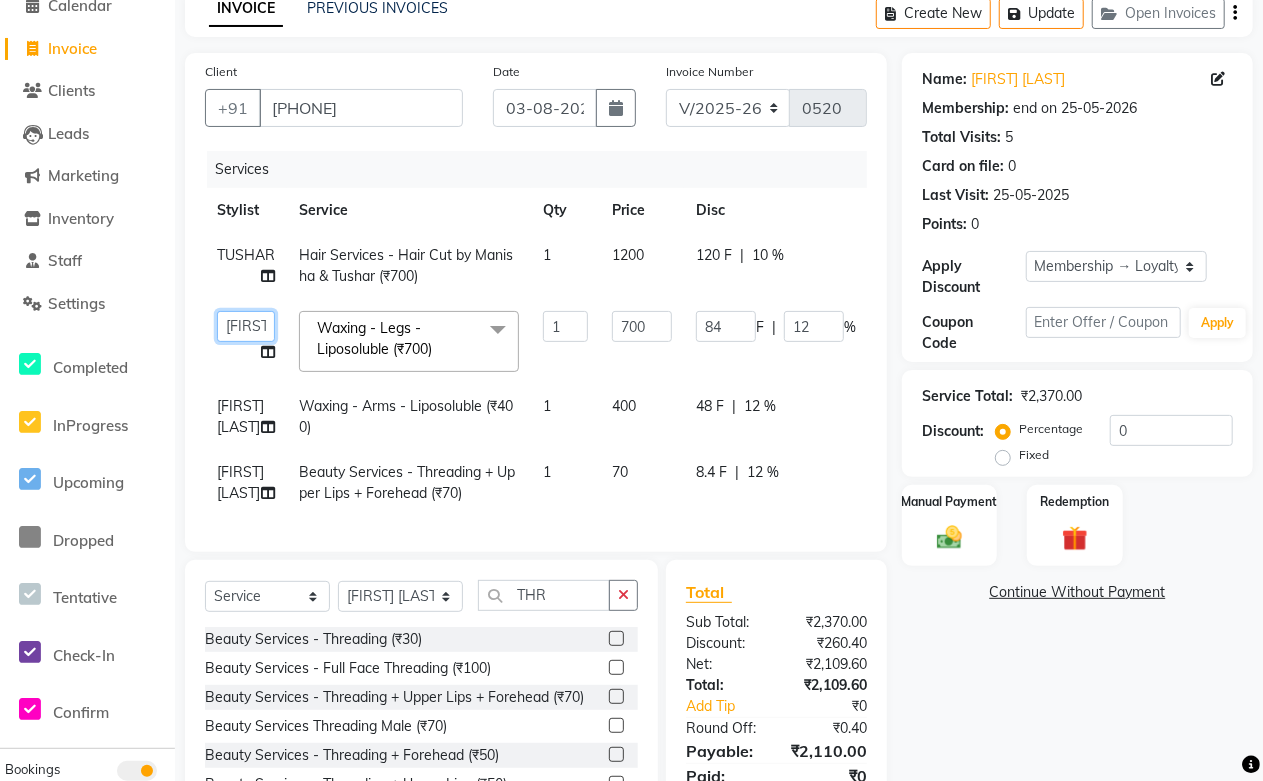click on "[PERSON] [PERSON] [PERSON] [PERSON] [PERSON] [PERSON] [PERSON] [PERSON] [PERSON] [PERSON] [PERSON] [PERSON] [PERSON] [PERSON] [PERSON] [PERSON] [PERSON] [PERSON] [PERSON] [PERSON]" 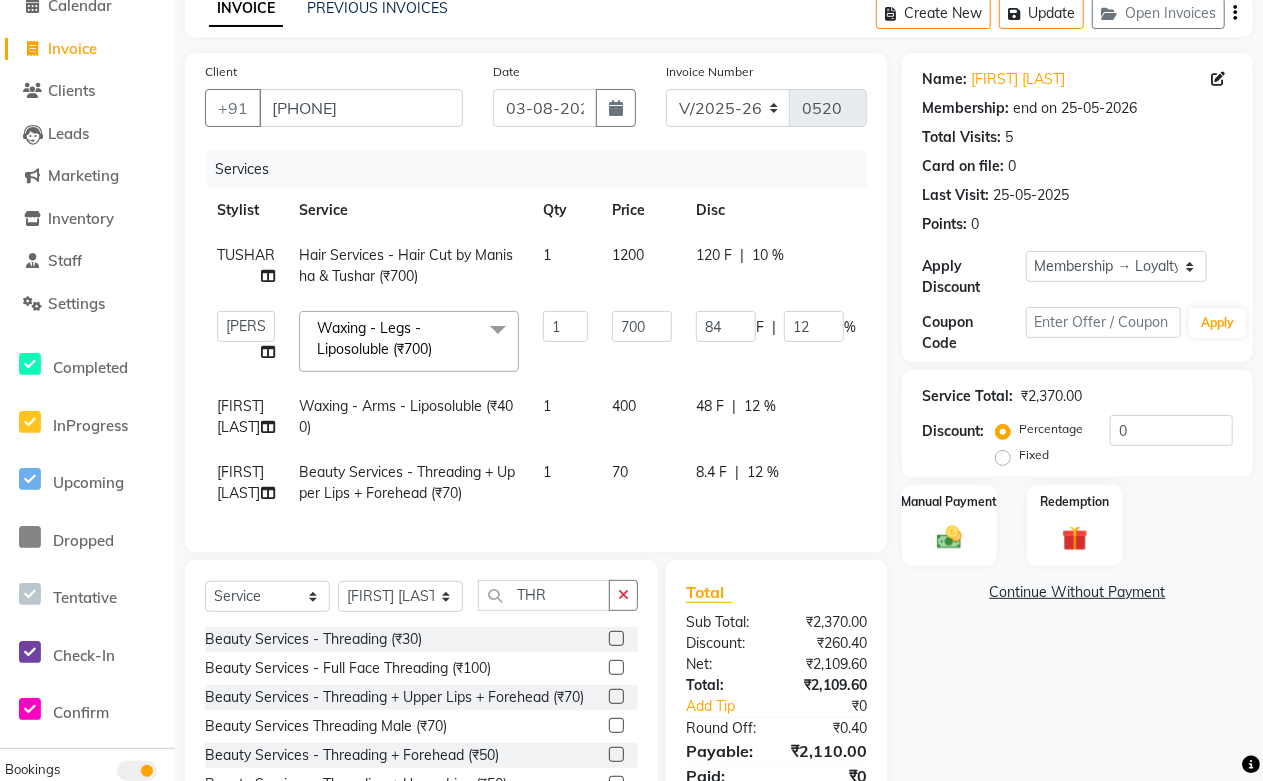 click on "[FIRST] [LAST]" 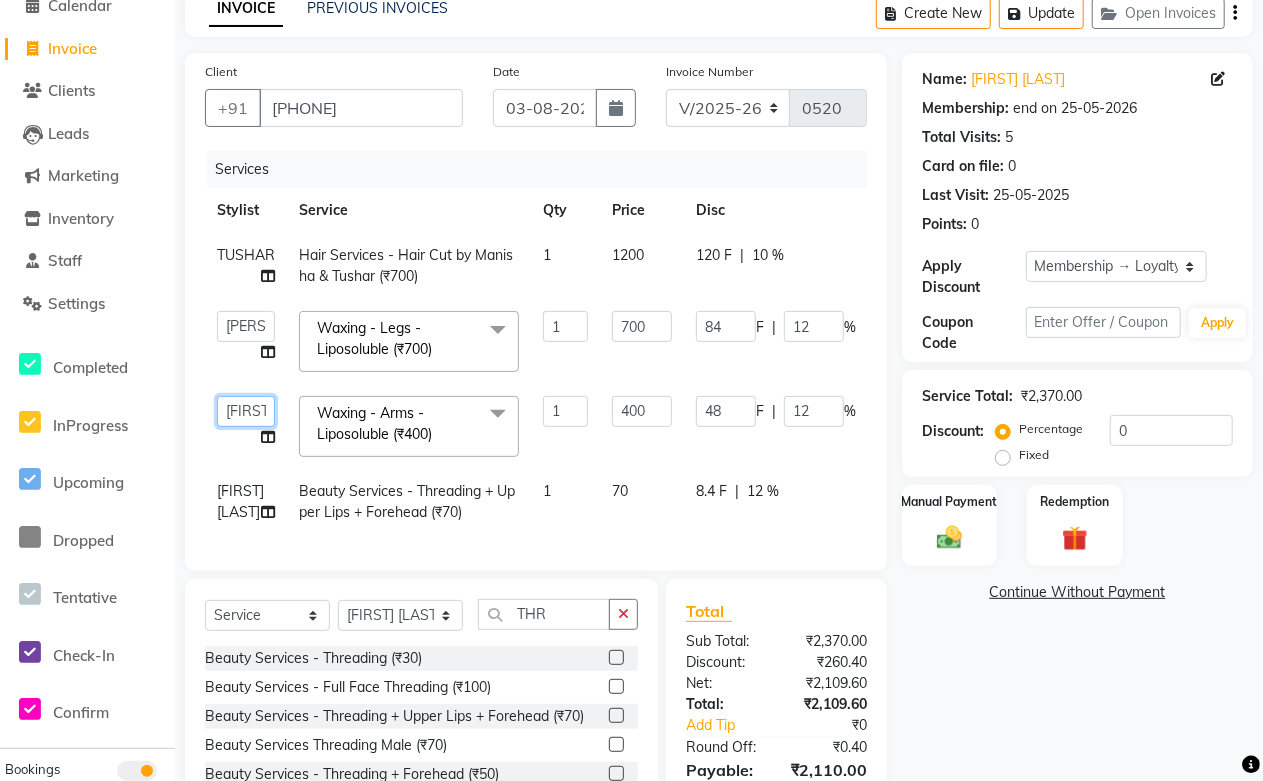 click on "[PERSON] [PERSON] [PERSON] [PERSON] [PERSON] [PERSON] [PERSON] [PERSON] [PERSON] [PERSON] [PERSON] [PERSON] [PERSON] [PERSON] [PERSON] [PERSON] [PERSON] [PERSON] [PERSON] [PERSON]" 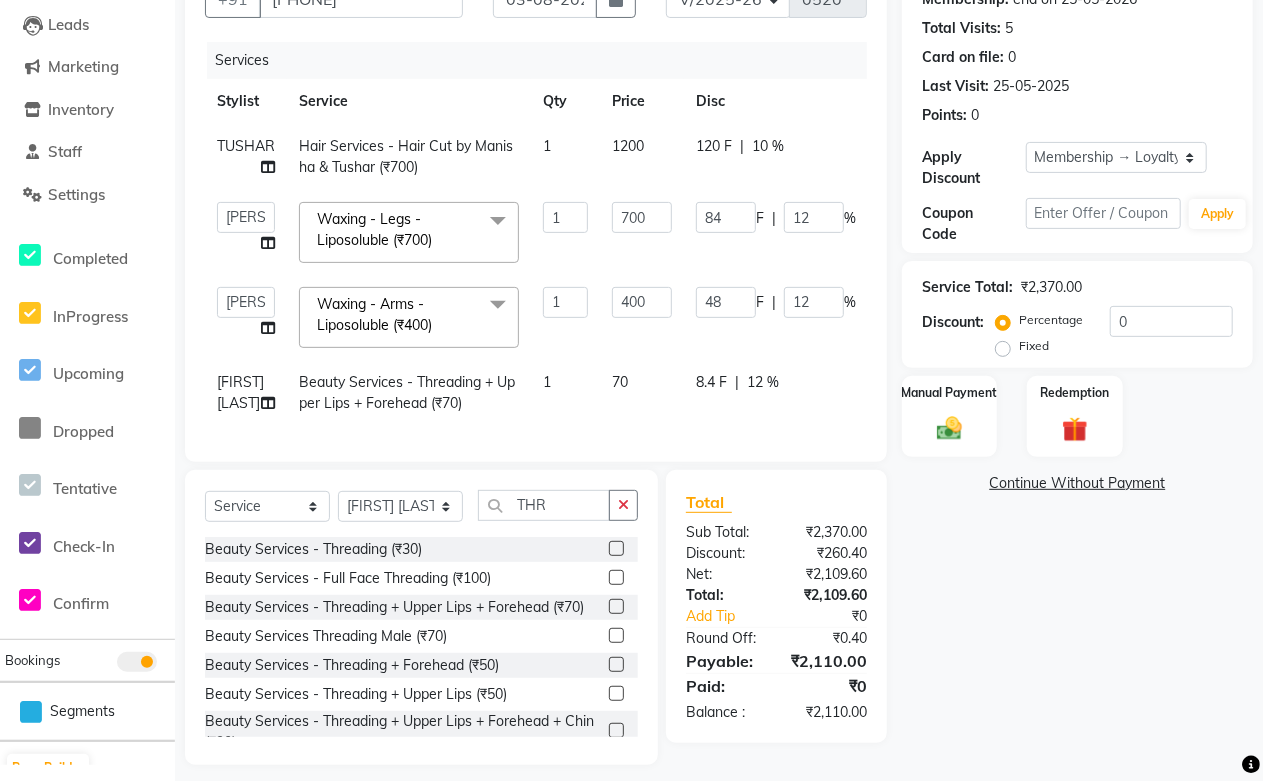 scroll, scrollTop: 236, scrollLeft: 0, axis: vertical 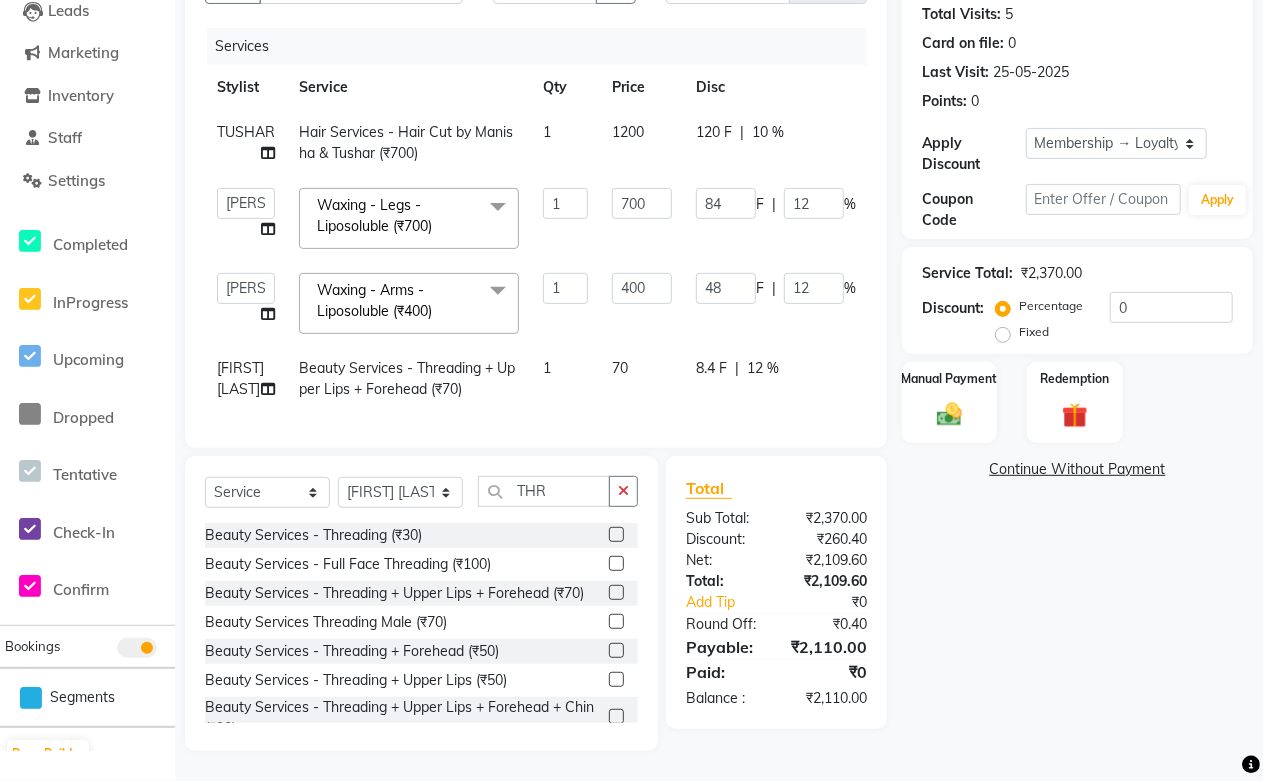 click on "[FIRST] [LAST]" 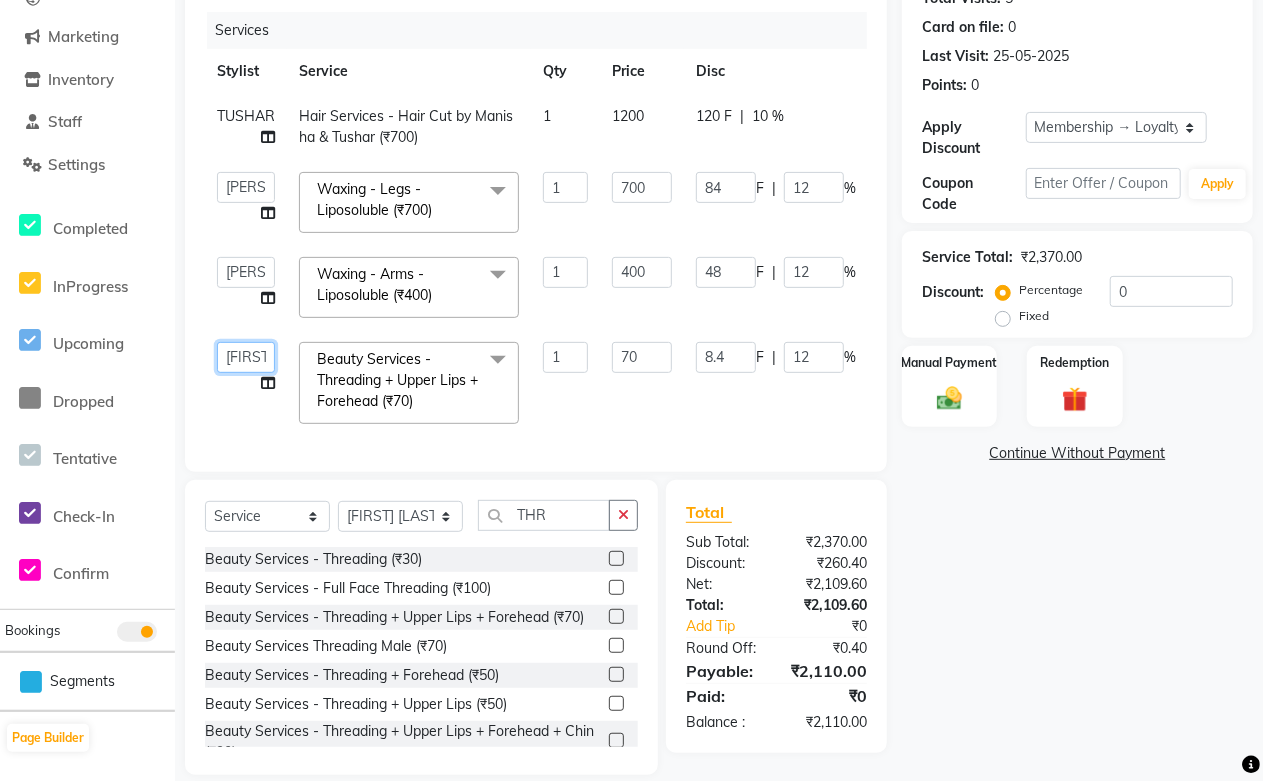 click on "[PERSON] [PERSON] [PERSON] [PERSON] [PERSON] [PERSON] [PERSON] [PERSON] [PERSON] [PERSON] [PERSON] [PERSON] [PERSON] [PERSON] [PERSON] [PERSON] [PERSON] [PERSON] [PERSON] [PERSON]" 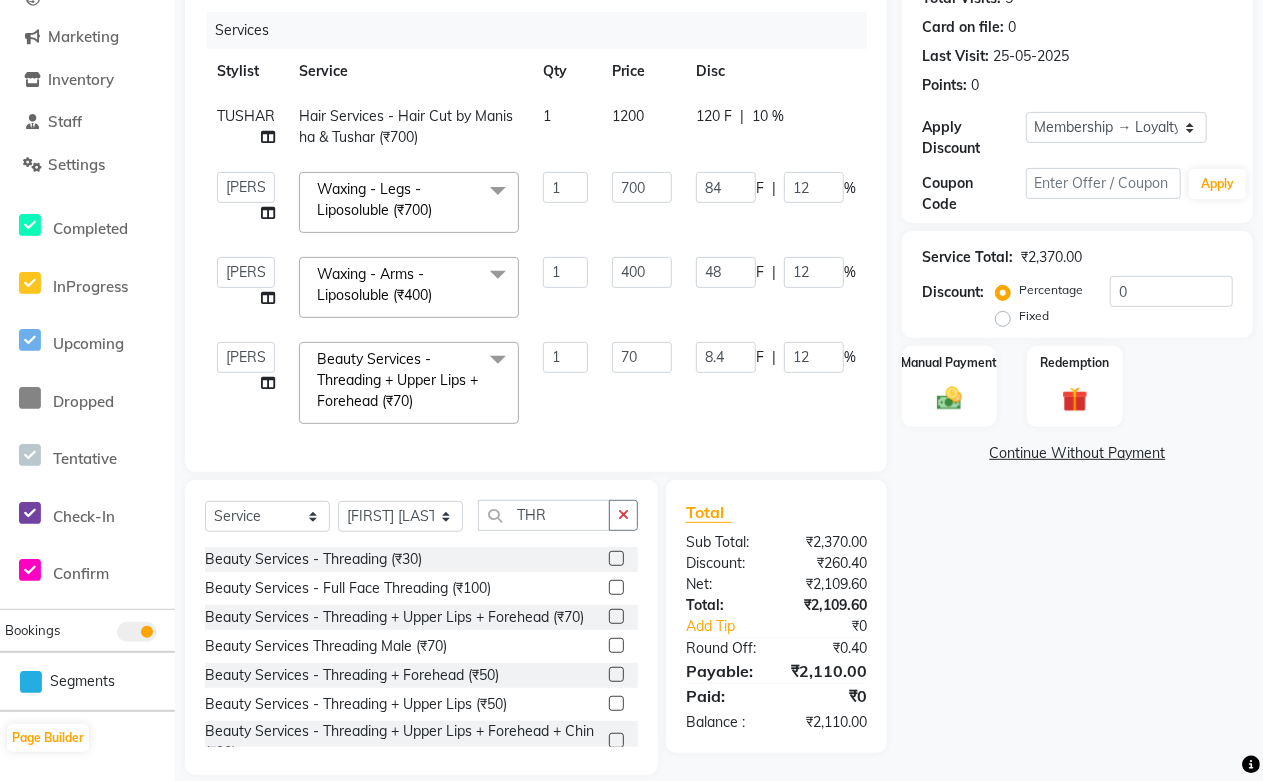 scroll, scrollTop: 276, scrollLeft: 0, axis: vertical 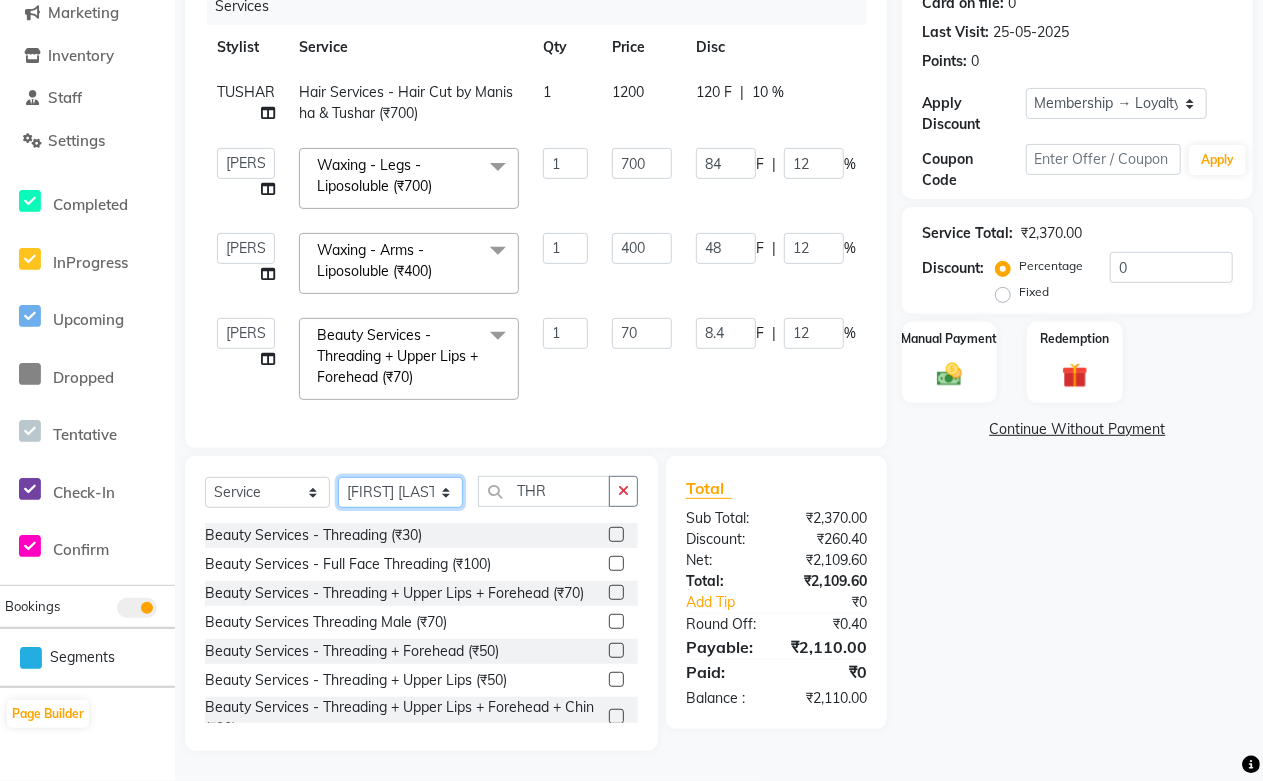 click on "Select Stylist [FIRST] [LAST] [FIRST] [LAST] [FIRST] [LAST] [FIRST] [LAST] [FIRST] [LAST] [FIRST] [LAST] MANISHA [FIRST] [LAST] [FIRST] [LAST] [LAST] [LAST] [FIRST] [LAST] [FIRST] [LAST] [FIRST] [LAST] [FIRST] [LAST] [FIRST] [LAST] [FIRST] [LAST] [FIRST] [LAST] [FIRST] [LAST]" 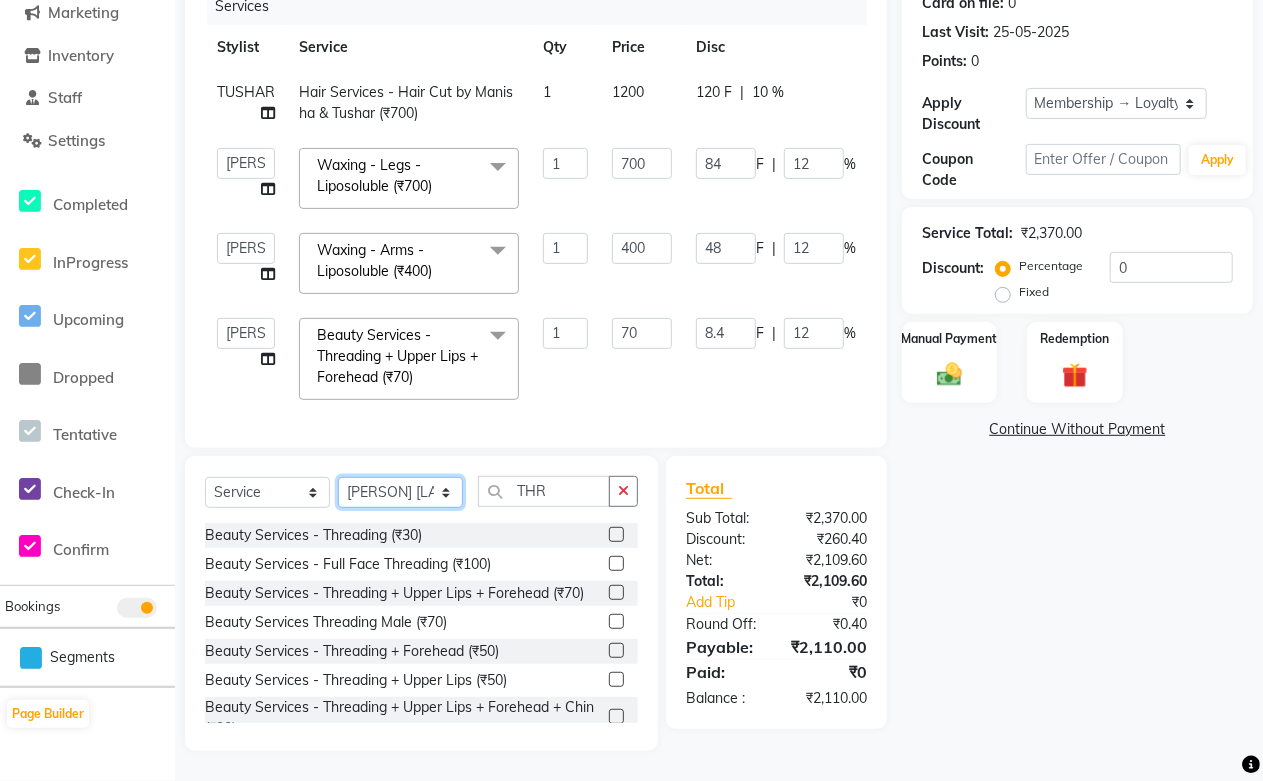 click on "Select Stylist [FIRST] [LAST] [FIRST] [LAST] [FIRST] [LAST] [FIRST] [LAST] [FIRST] [LAST] [FIRST] [LAST] MANISHA [FIRST] [LAST] [FIRST] [LAST] [LAST] [LAST] [FIRST] [LAST] [FIRST] [LAST] [FIRST] [LAST] [FIRST] [LAST] [FIRST] [LAST] [FIRST] [LAST] [FIRST] [LAST] [FIRST] [LAST]" 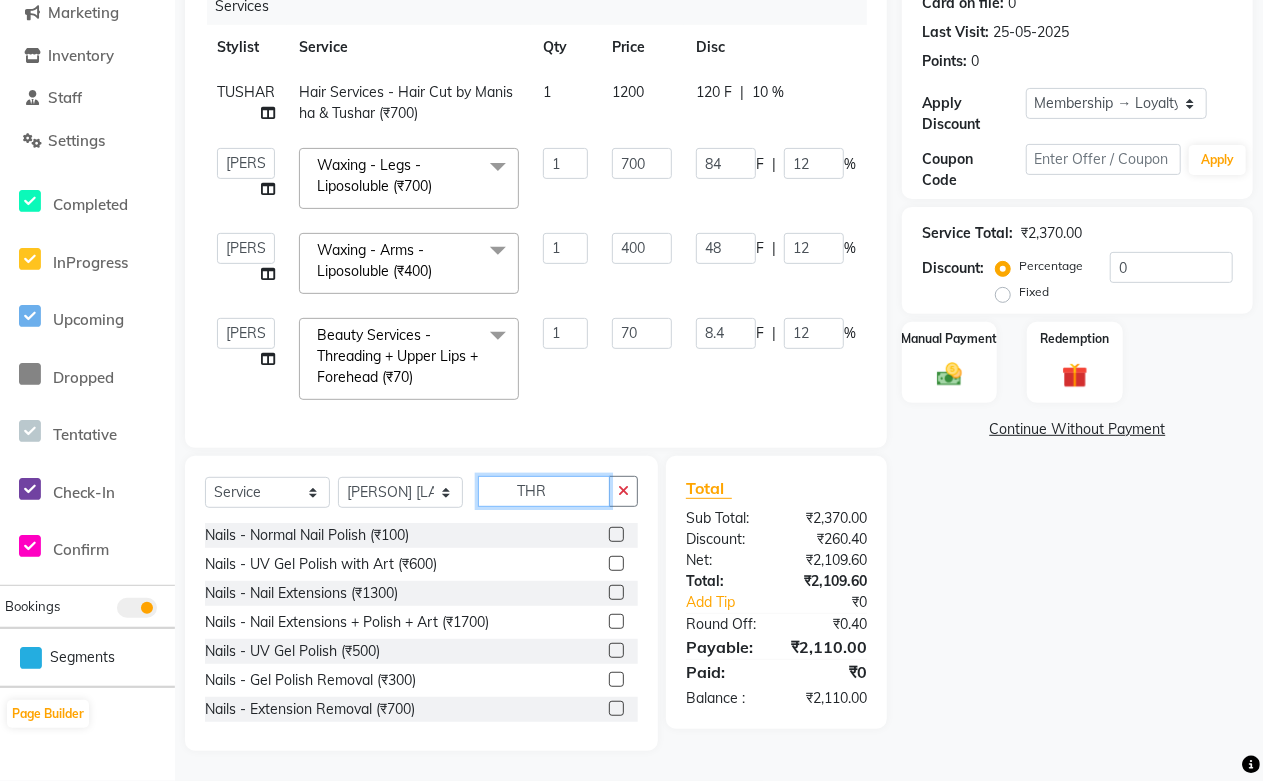 click on "THR" 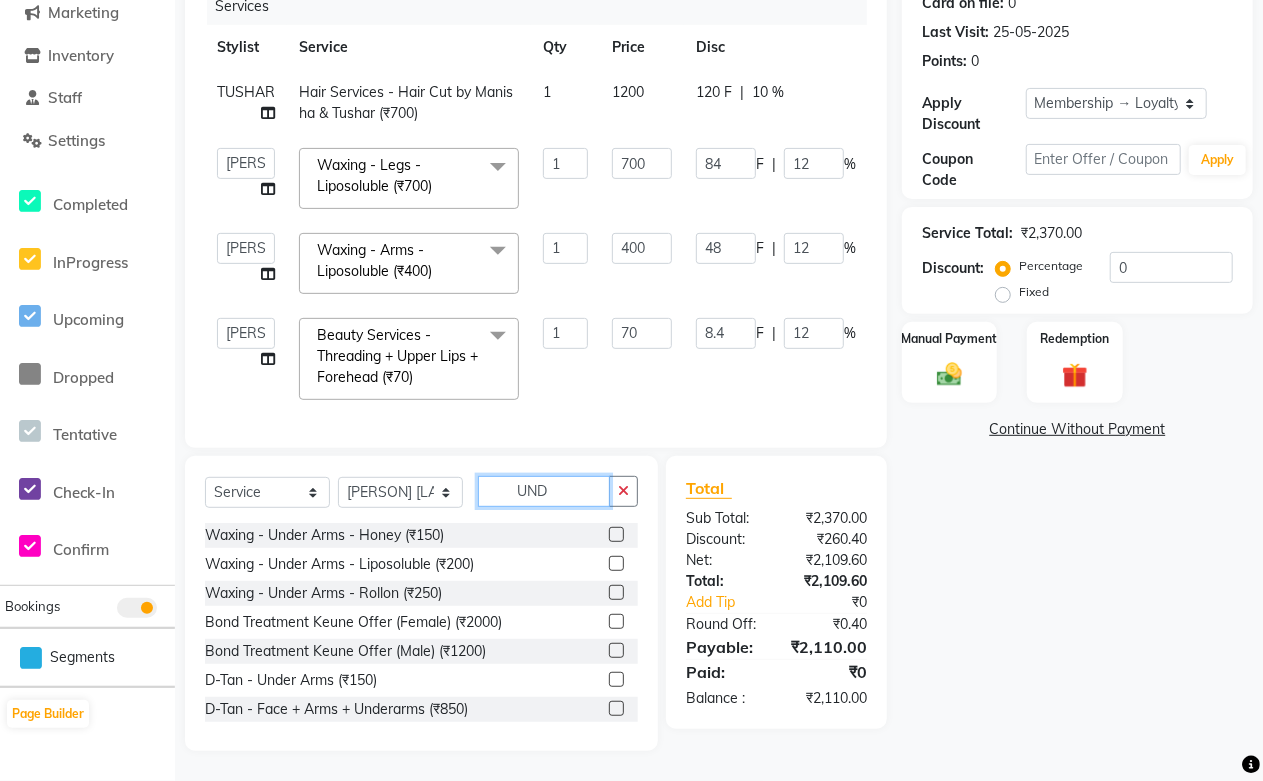 scroll, scrollTop: 255, scrollLeft: 0, axis: vertical 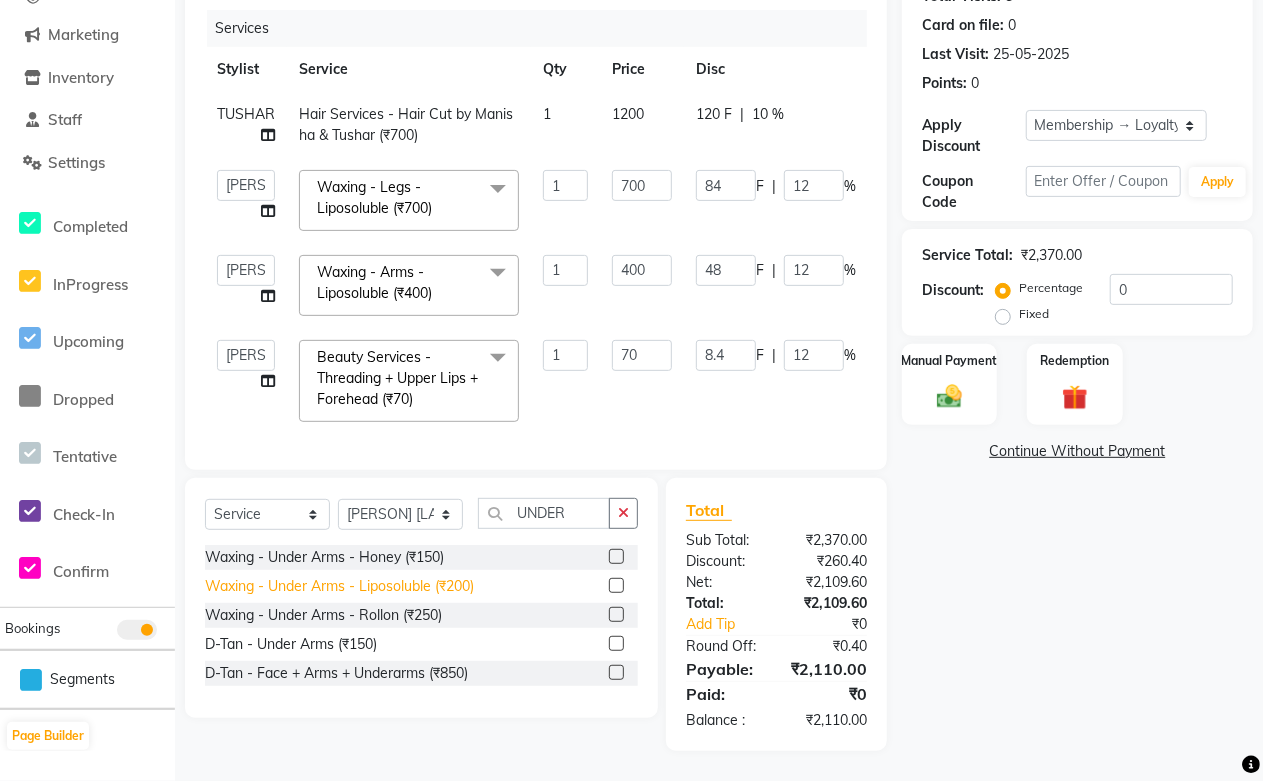 click on "Waxing - Under Arms - Liposoluble (₹200)" 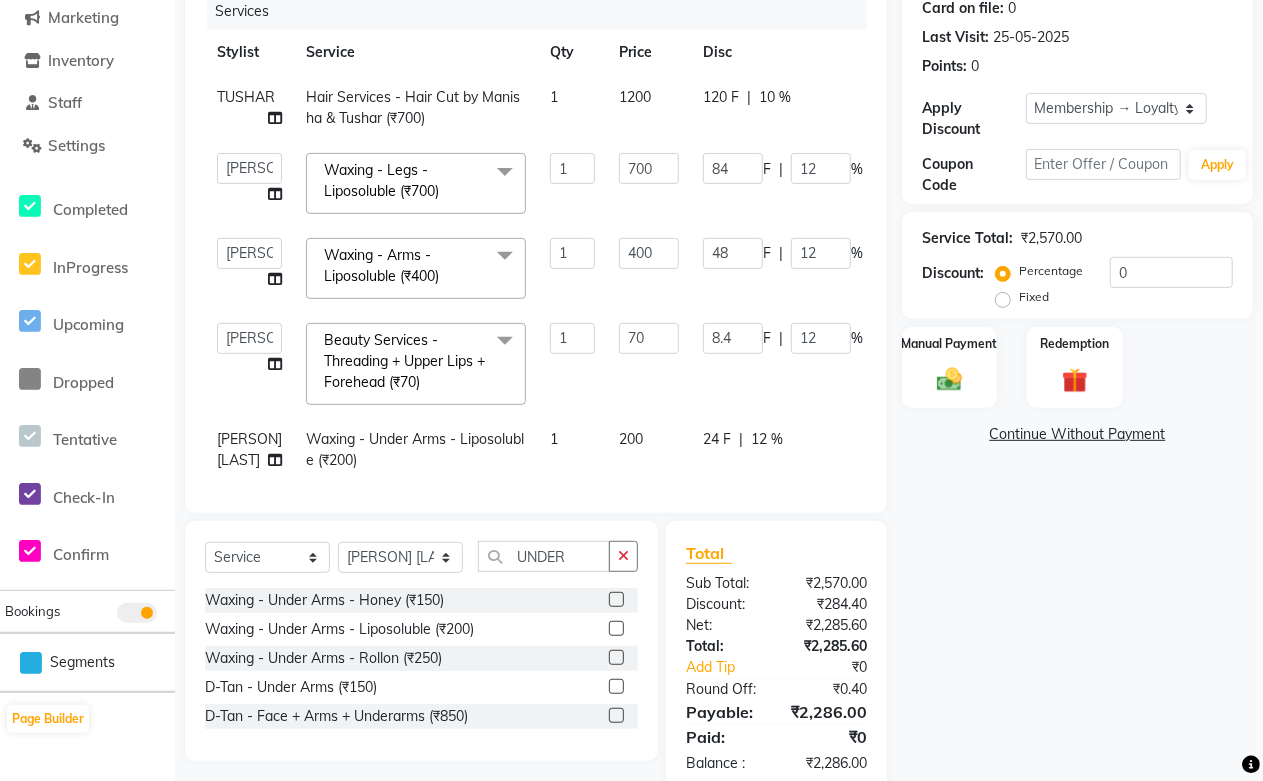 scroll, scrollTop: 43, scrollLeft: 0, axis: vertical 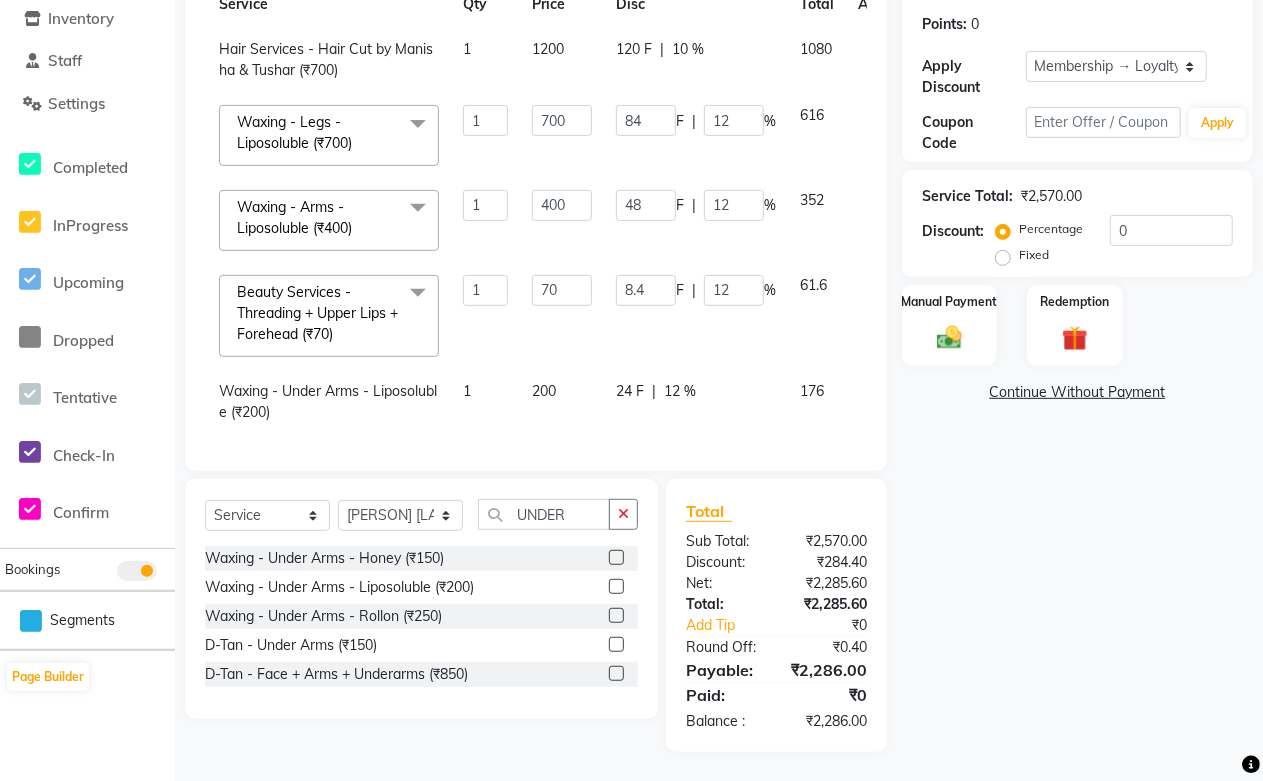 click on "Client +91 [PHONE] Date 03-[MONTH]-[YEAR] Invoice Number V/[YEAR] V/[YEAR]-[NUMBER] 0520 Services Stylist Service Qty Price Disc Total Action [PERSON] Hair Services - Hair Cut by [PERSON] & [PERSON] ([CURRENCY][NUMBER]) 1 [NUMBER] [NUMBER] F | [NUMBER] % [NUMBER] [PERSON] [PERSON] [PERSON] [PERSON] [PERSON] [PERSON] [PERSON] [PERSON] [PERSON] [PERSON] [PERSON] [PERSON] [PERSON] [PERSON] [PERSON] [PERSON] [PERSON] [PERSON] [PERSON] [PERSON] Waxing - Legs - Liposoluble ([CURRENCY][NUMBER]) x Nails - Normal Nail Polish Nails - UV Gel Polish with Art Nails - Nail Extensions Nails - Nail Extensions + Polish + Art Nails - UV Gel Polish Nails - Gel Polish Removal Nails - Extension Removal Nails - Feet Gel Polish Nails - Feet Extension Nails - Refill (Acrylic Gel) Nails - Nail Paint Remover Nails - Feet Gel Polish Removal Nails - UV Gel Polsih With Art Nails - French Nail Art Nails - UV Gel Polish with Cat Eye Nails - Feet Overlays Nails - Overlays 1" 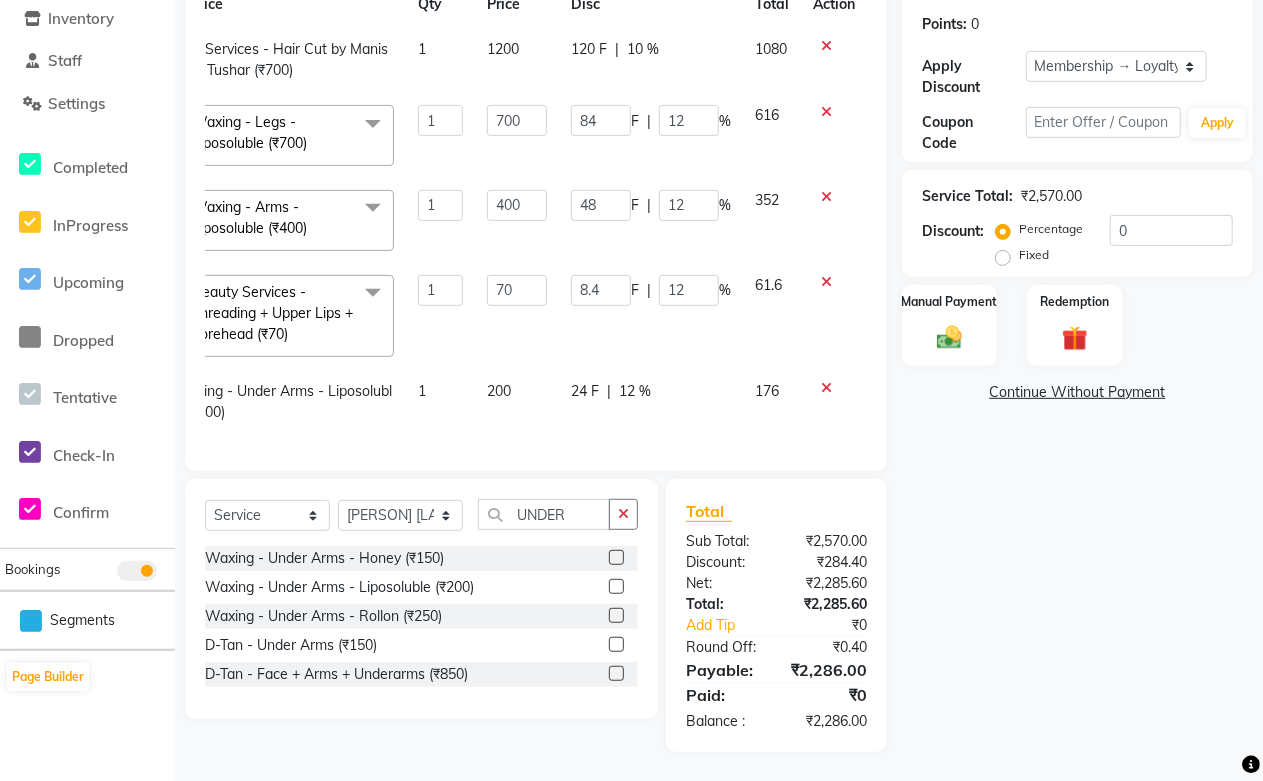 click 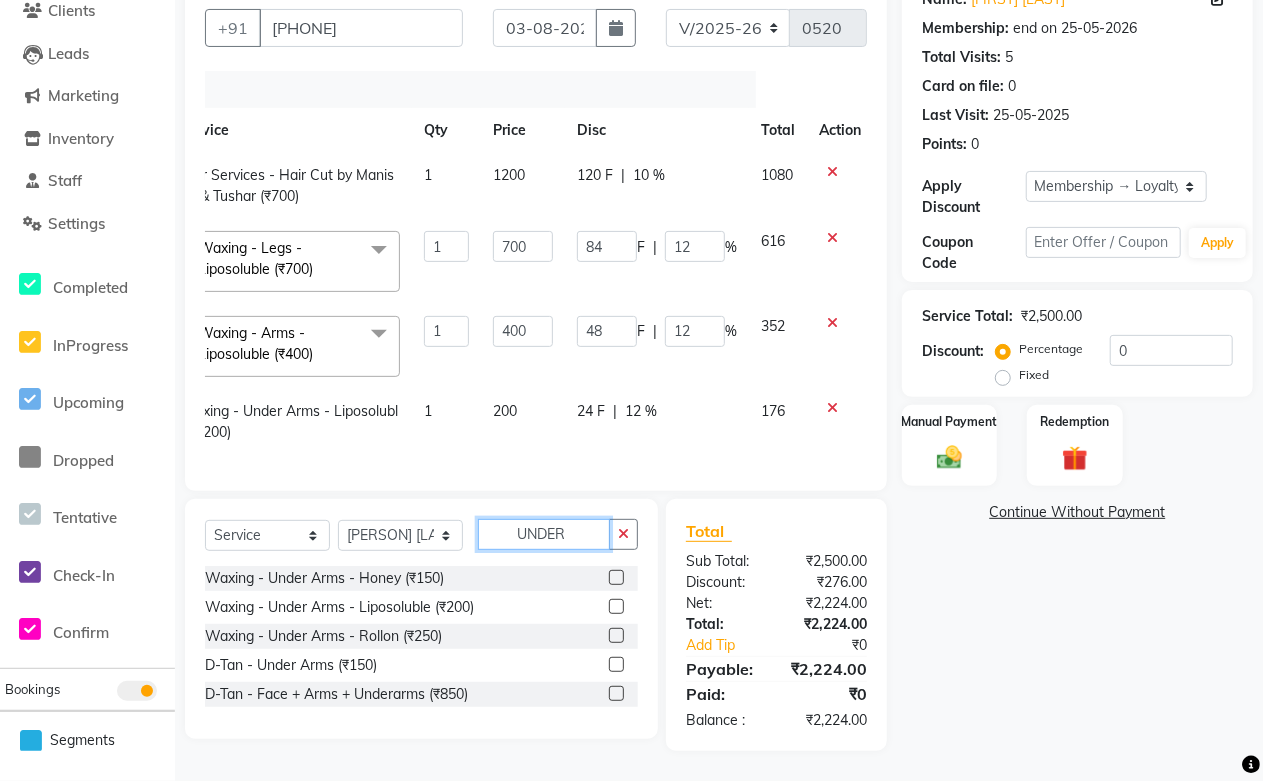 click on "UNDER" 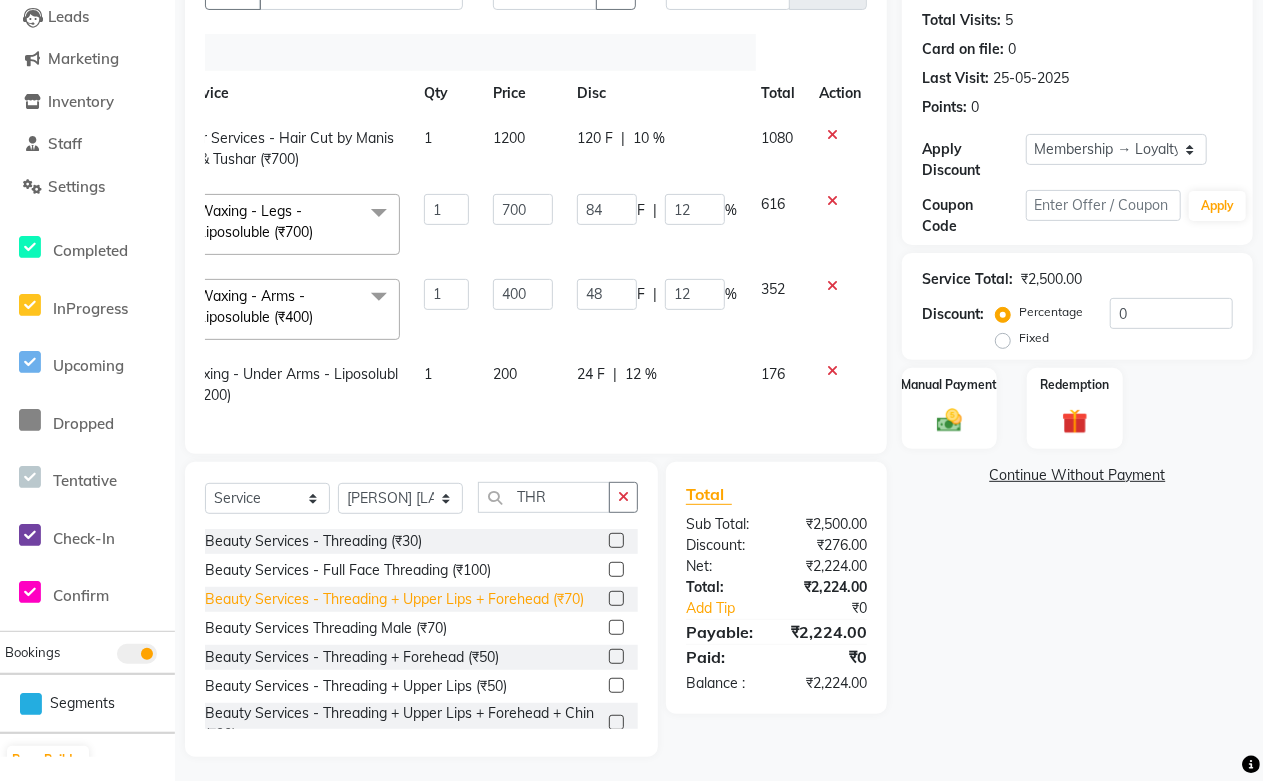 click on "Beauty Services - Threading + Upper Lips + Forehead (₹70)" 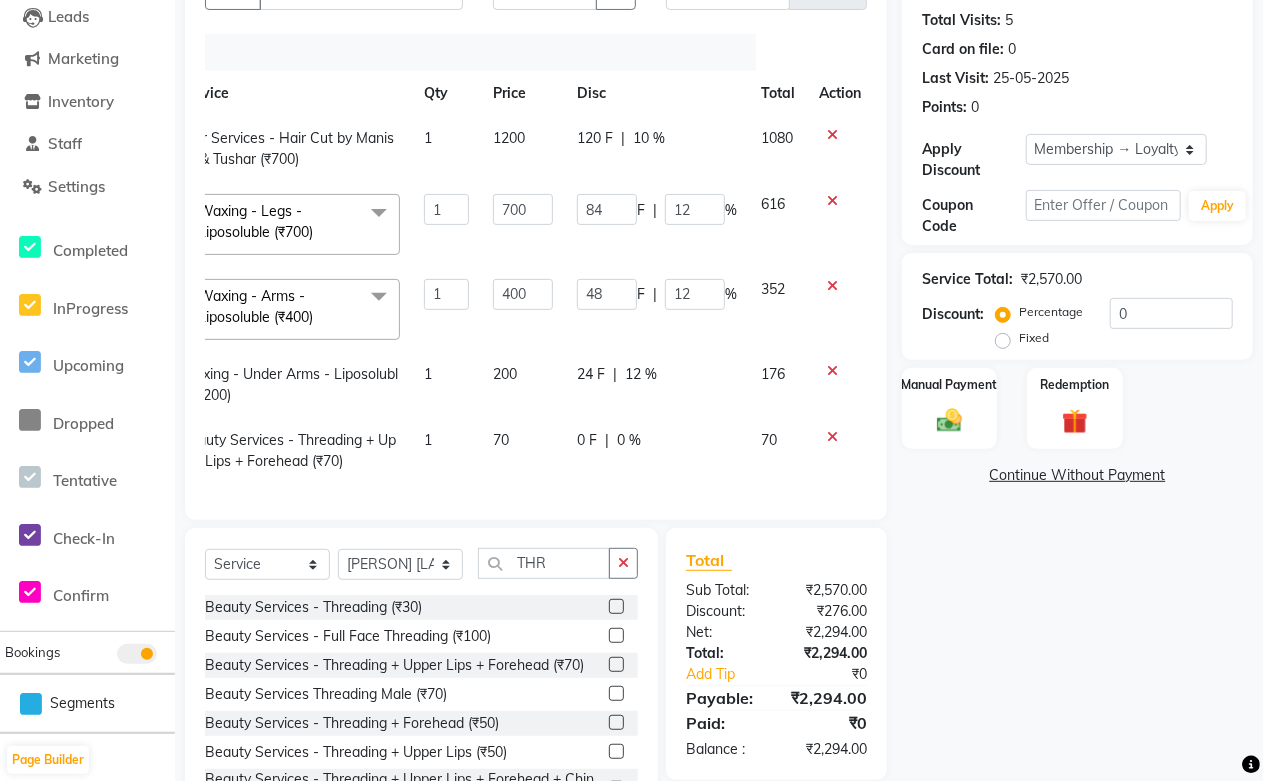 scroll, scrollTop: 320, scrollLeft: 0, axis: vertical 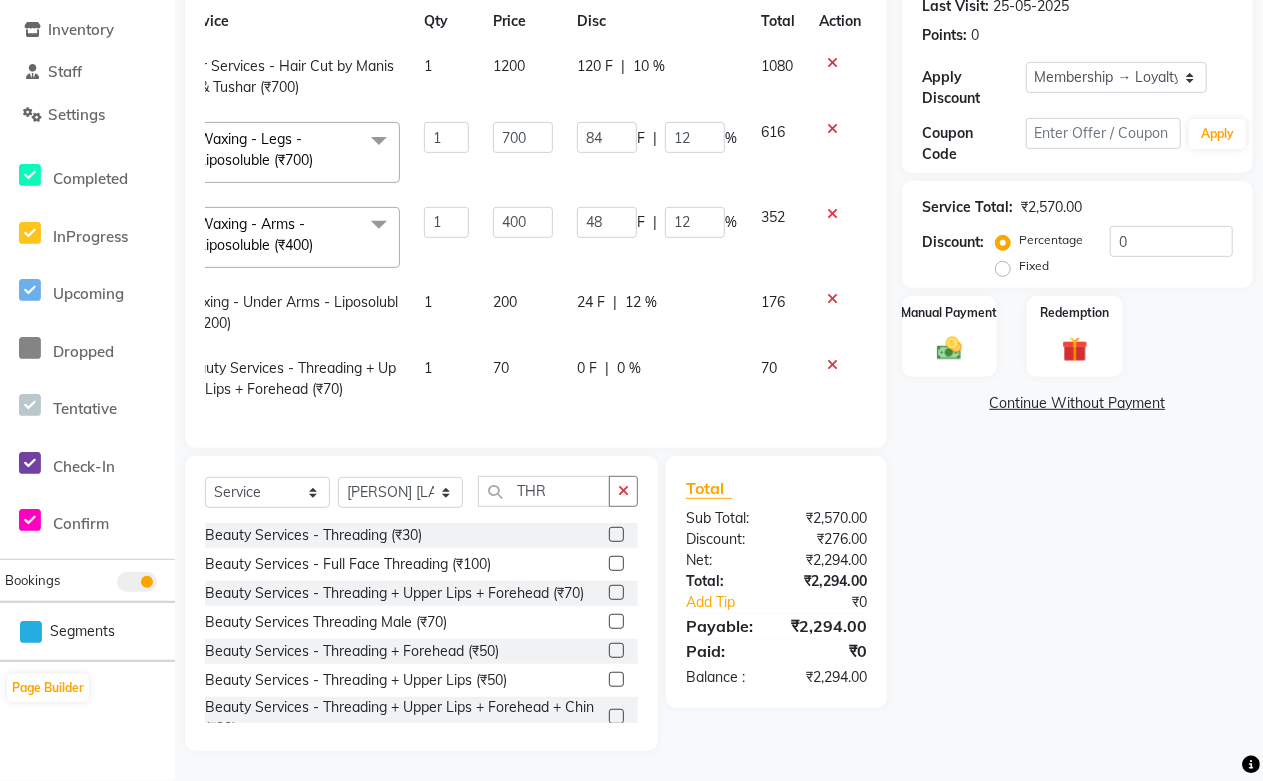 click on "0 F | 0 %" 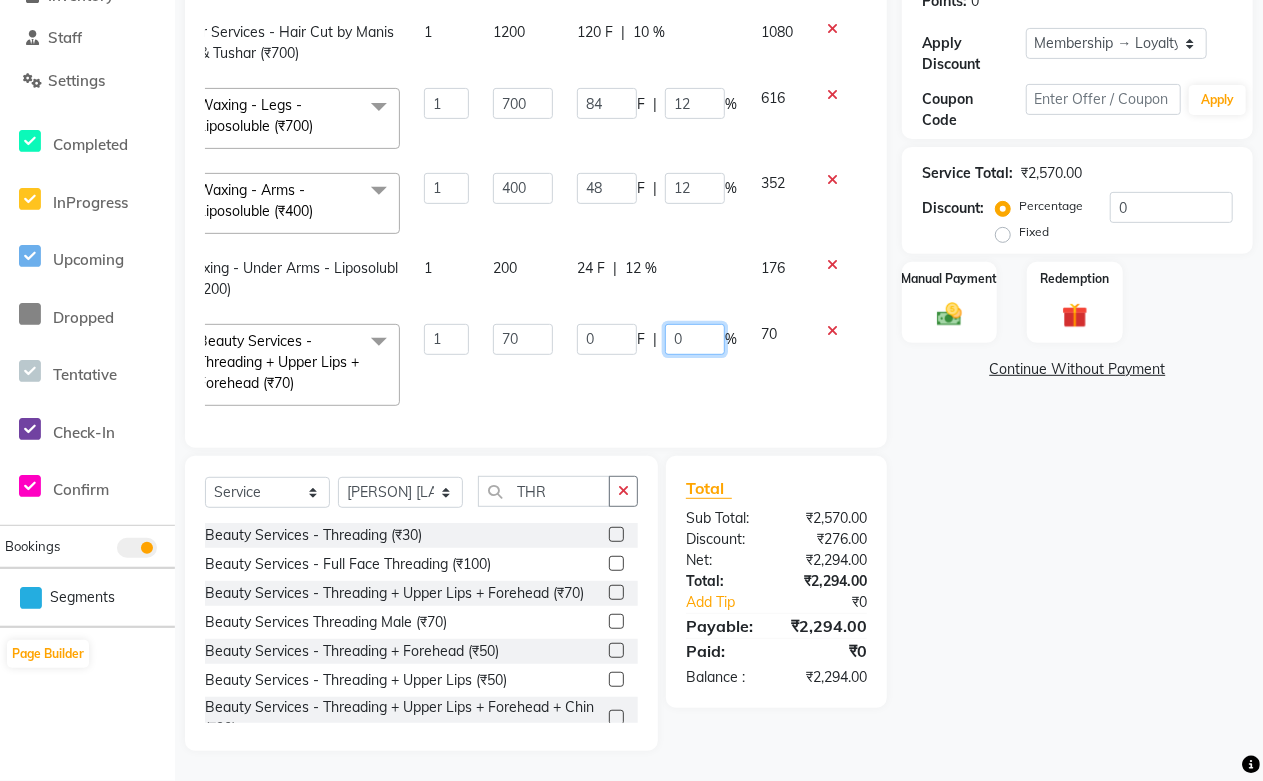 drag, startPoint x: 691, startPoint y: 364, endPoint x: 606, endPoint y: 362, distance: 85.02353 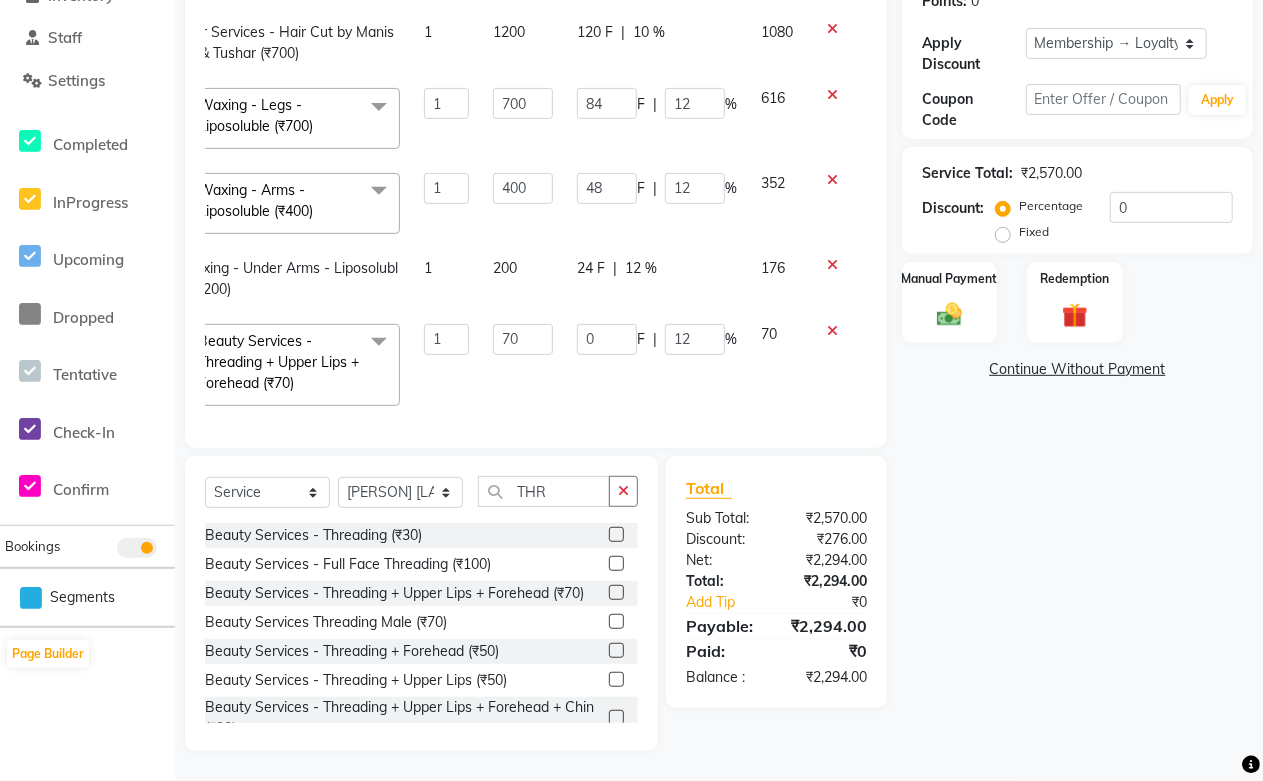 click on "0 F | 12 %" 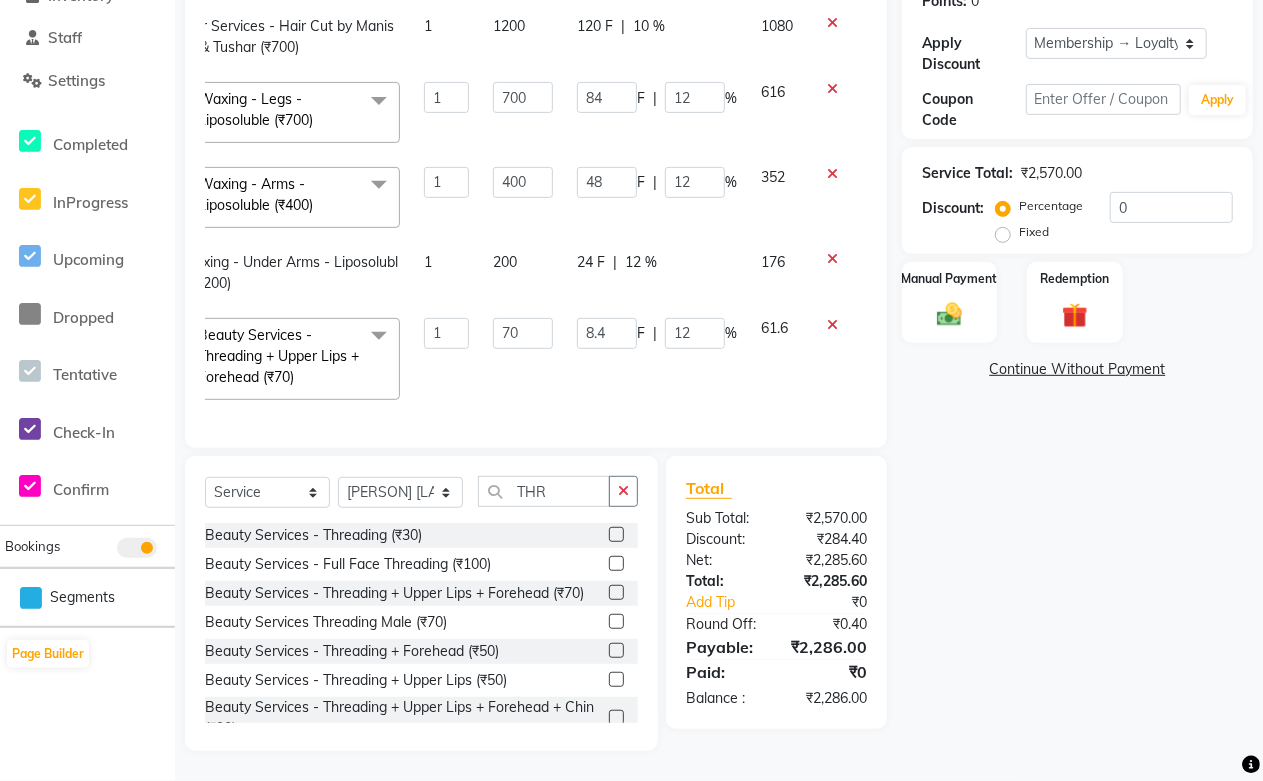 scroll, scrollTop: 0, scrollLeft: 126, axis: horizontal 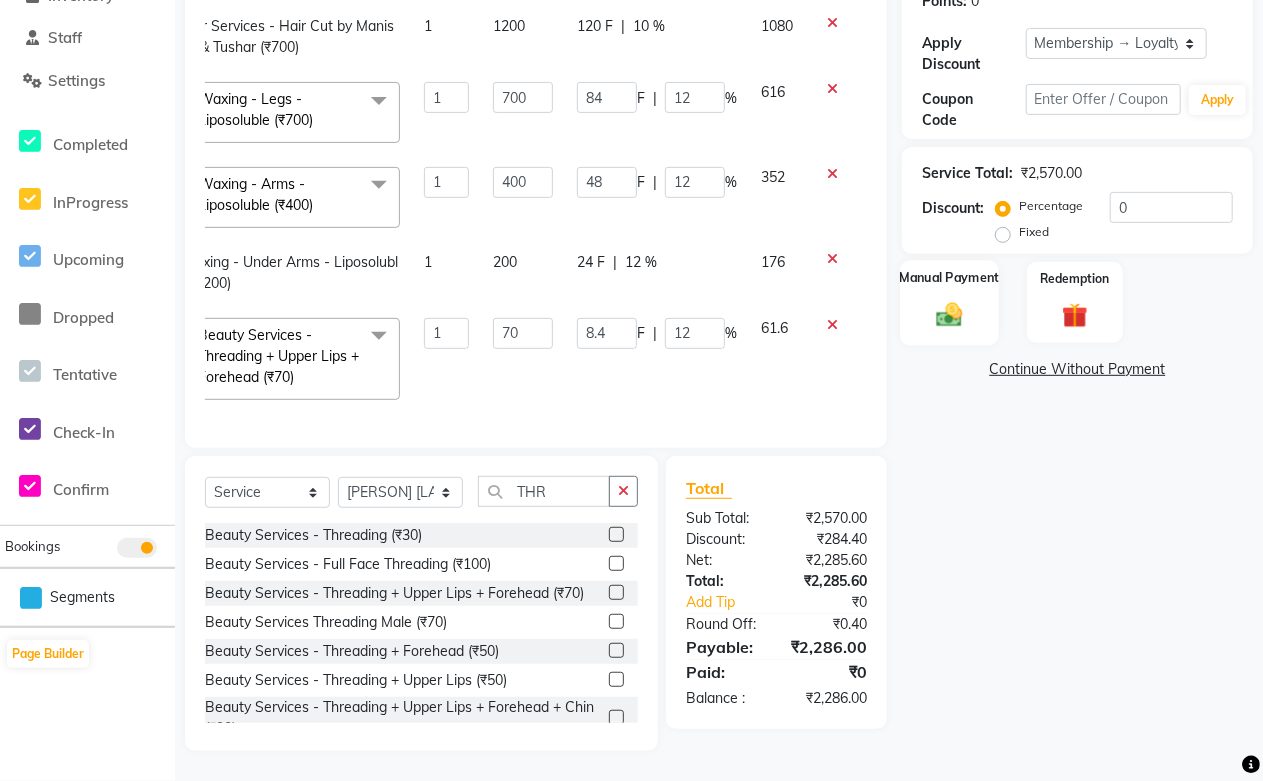 click 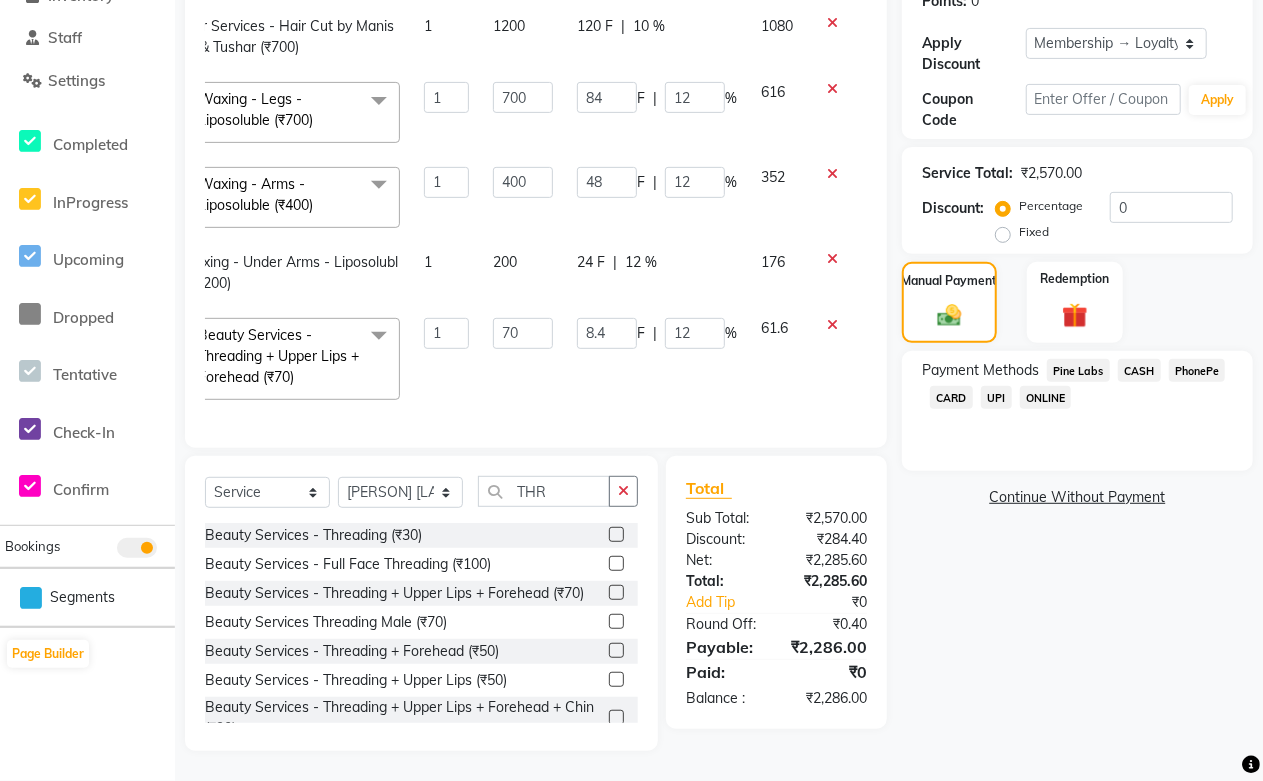 click on "Pine Labs" 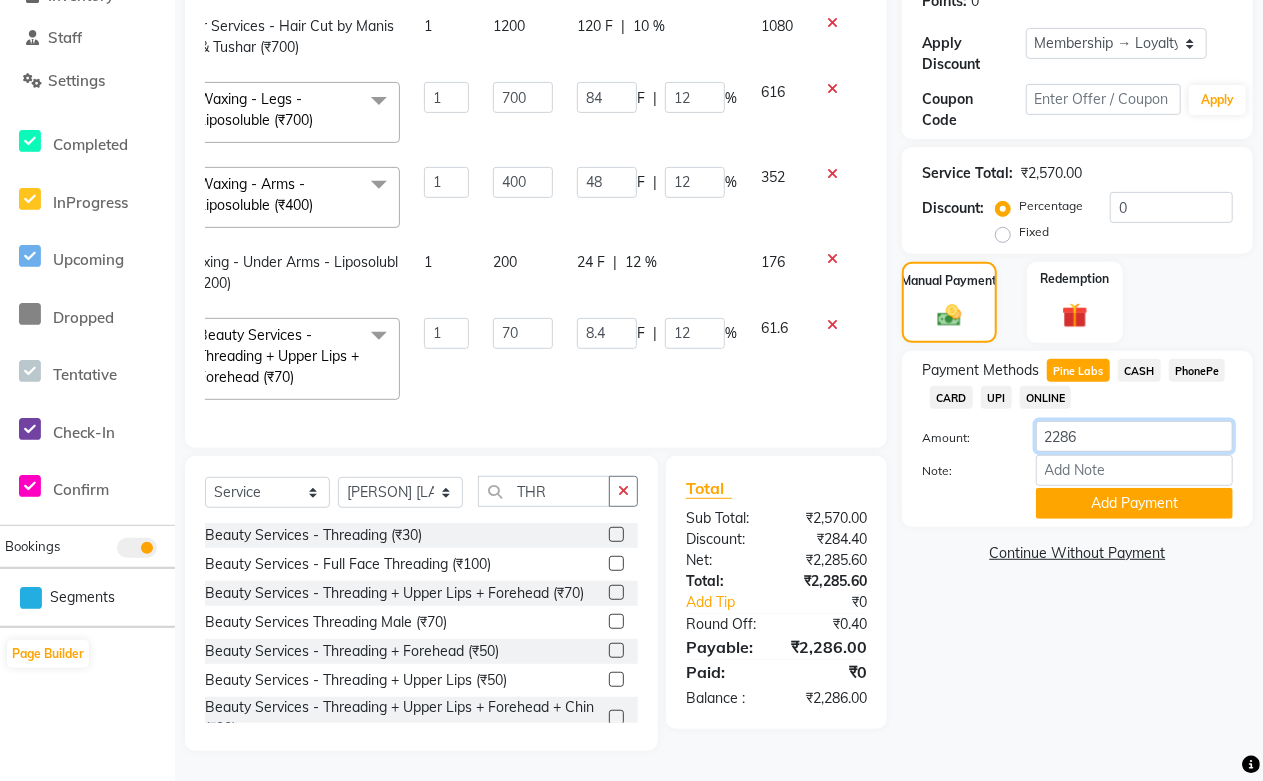 click on "2286" 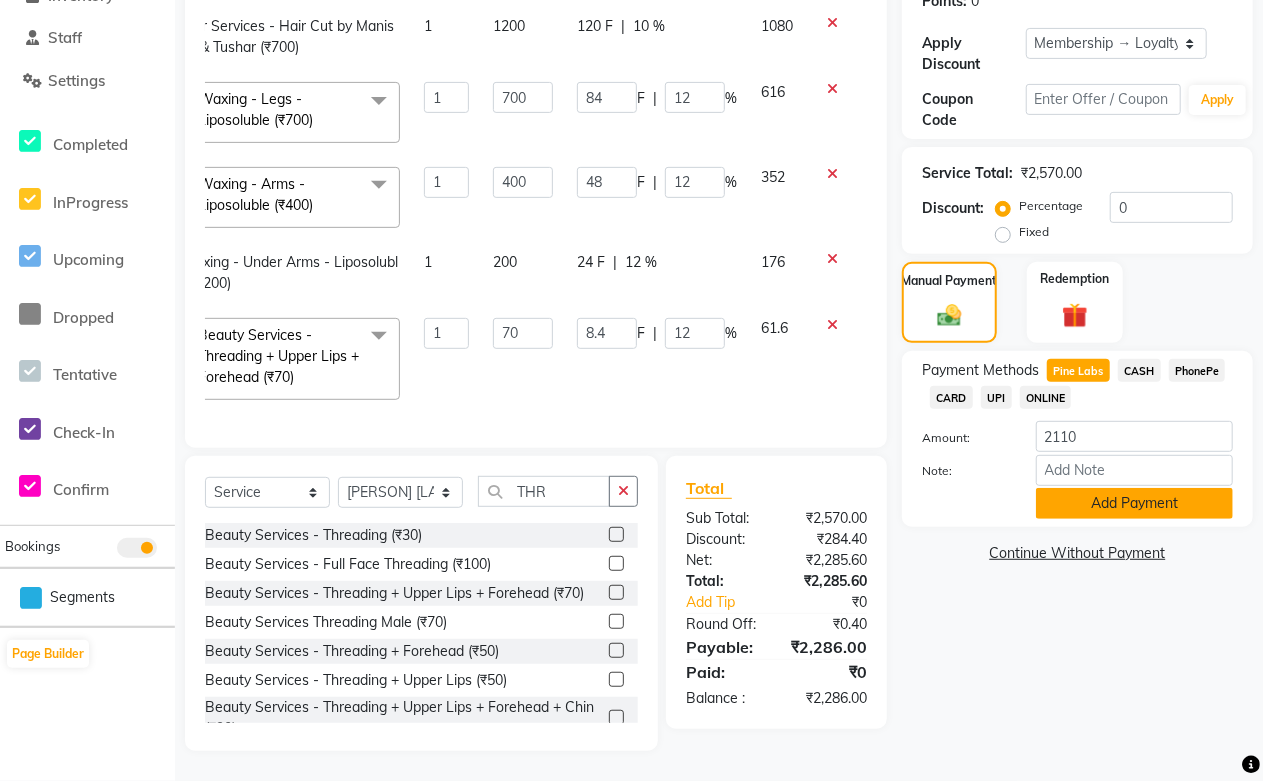 click on "Add Payment" 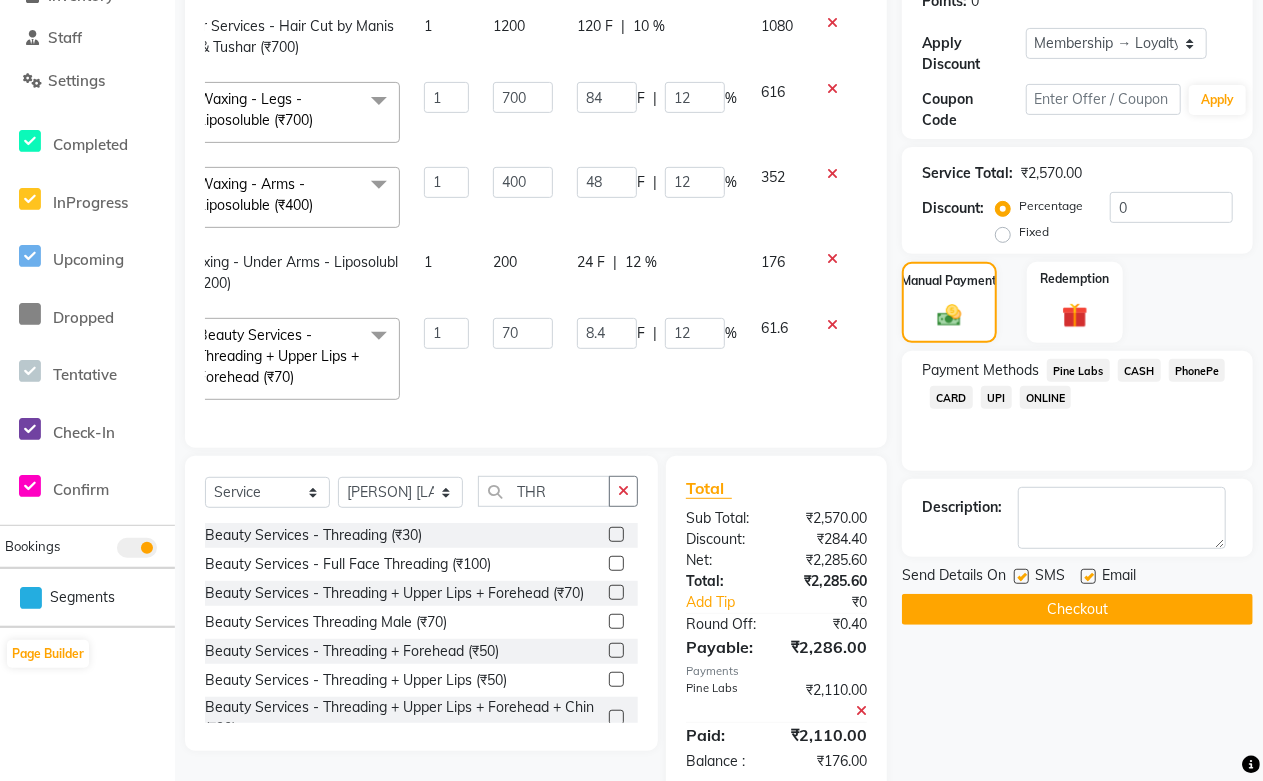 click 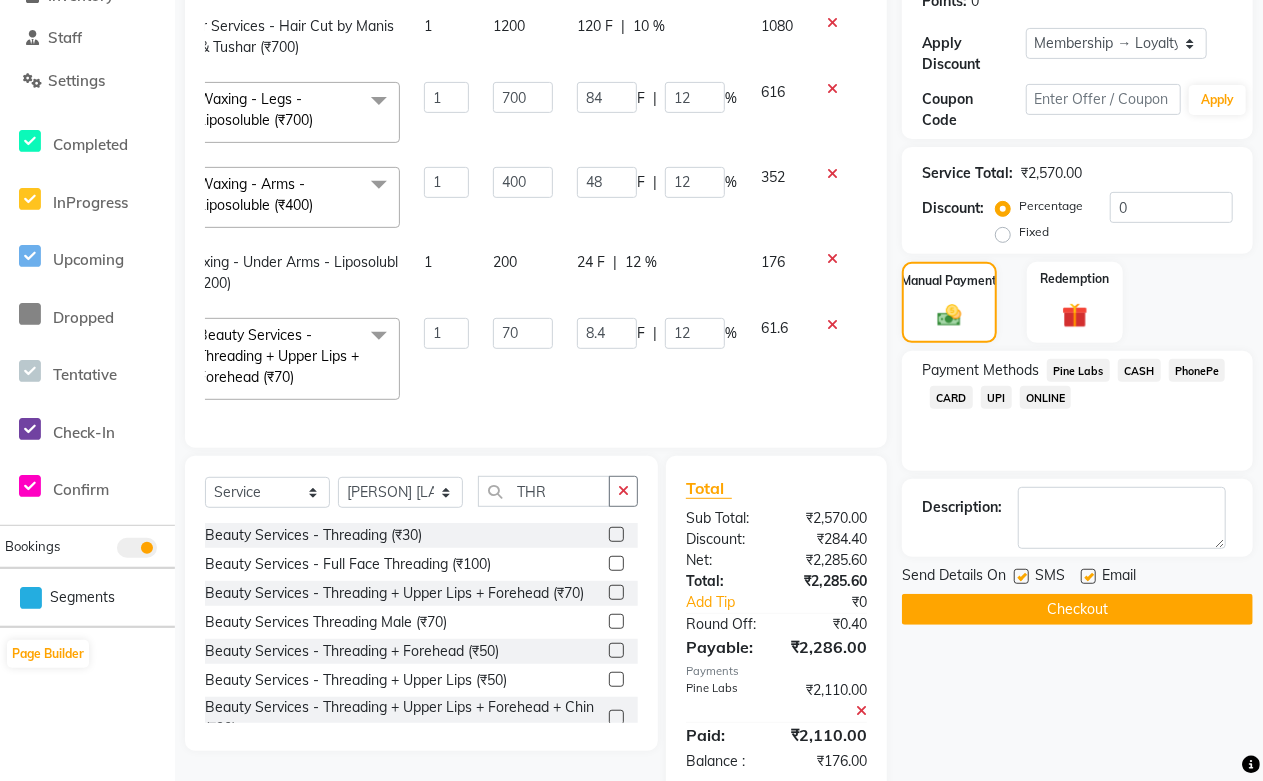 click at bounding box center [1087, 577] 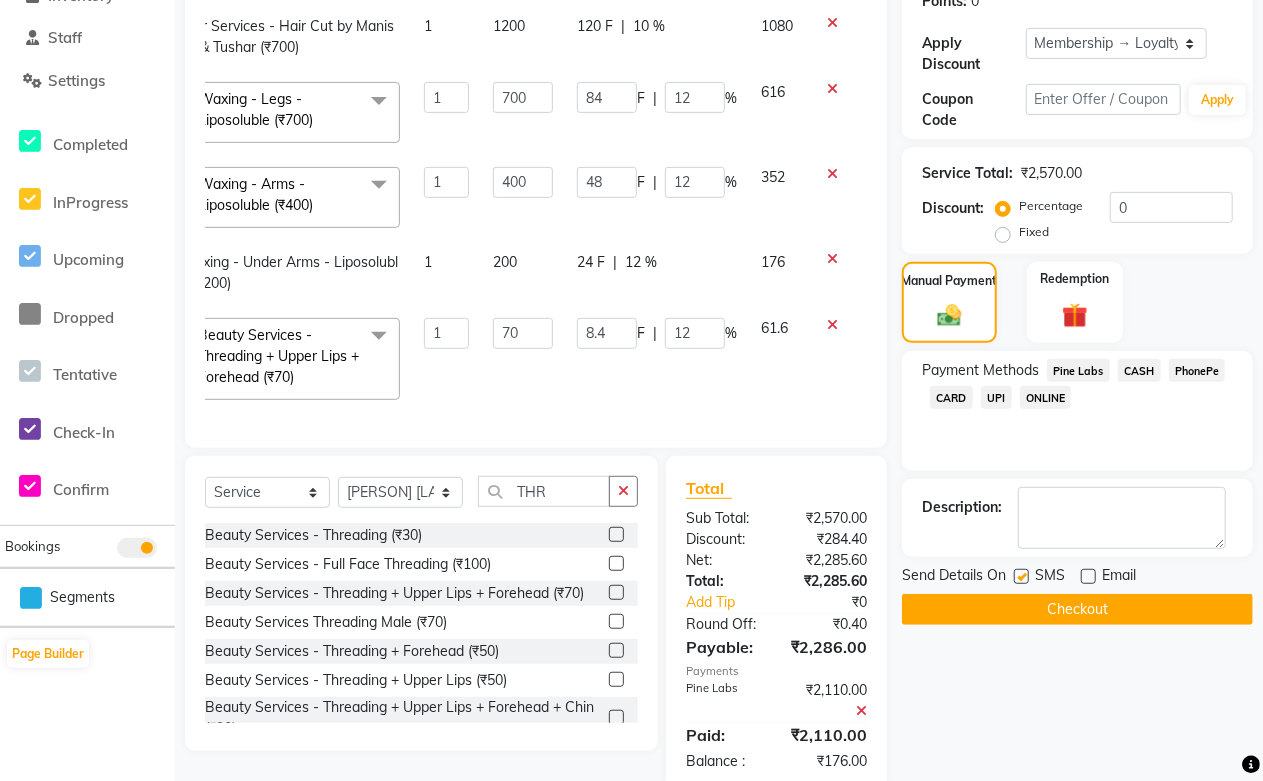 scroll, scrollTop: 361, scrollLeft: 0, axis: vertical 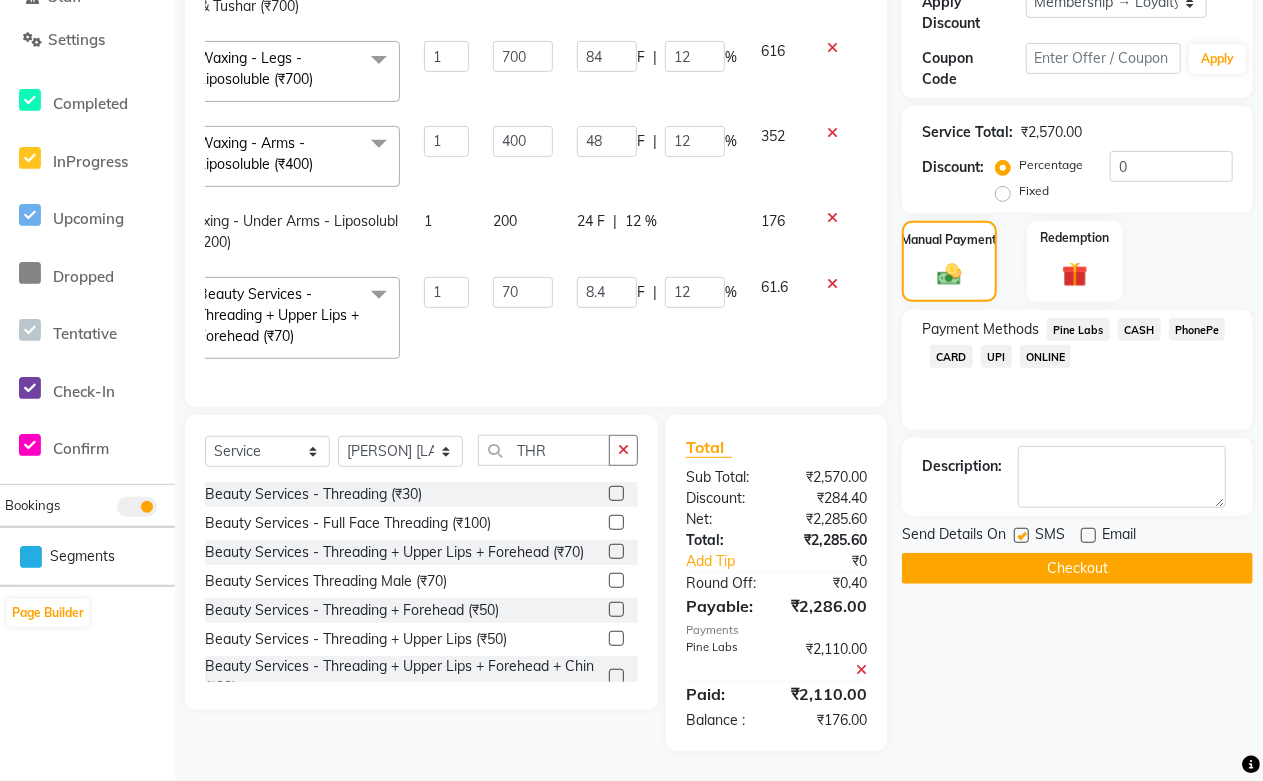 click on "Checkout" 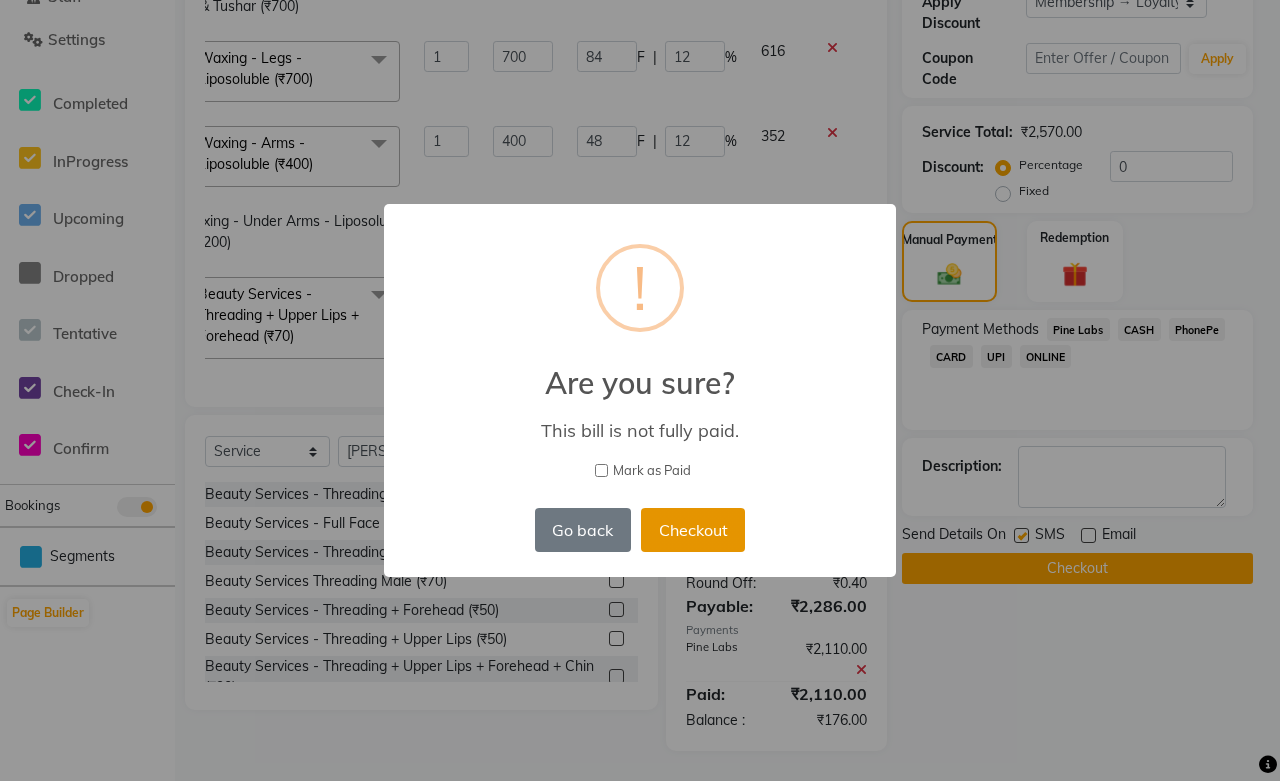 click on "Checkout" at bounding box center (693, 530) 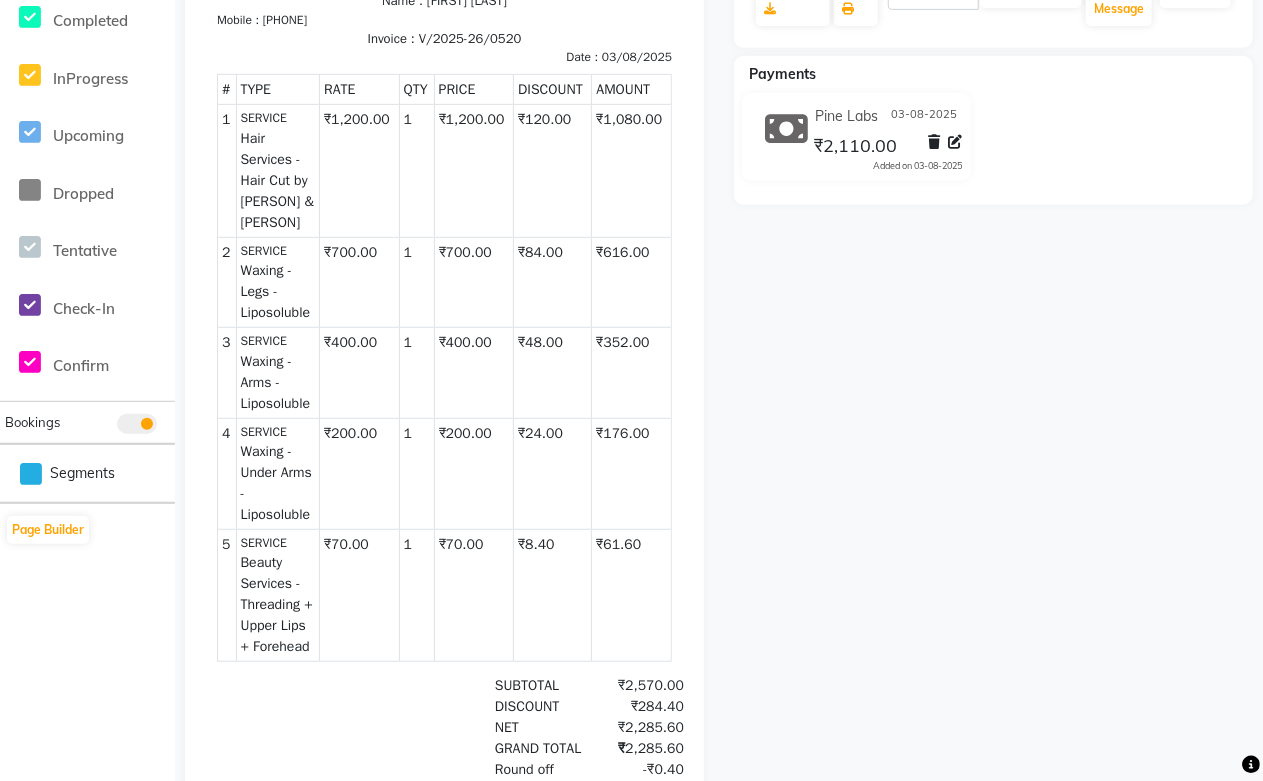 scroll, scrollTop: 0, scrollLeft: 0, axis: both 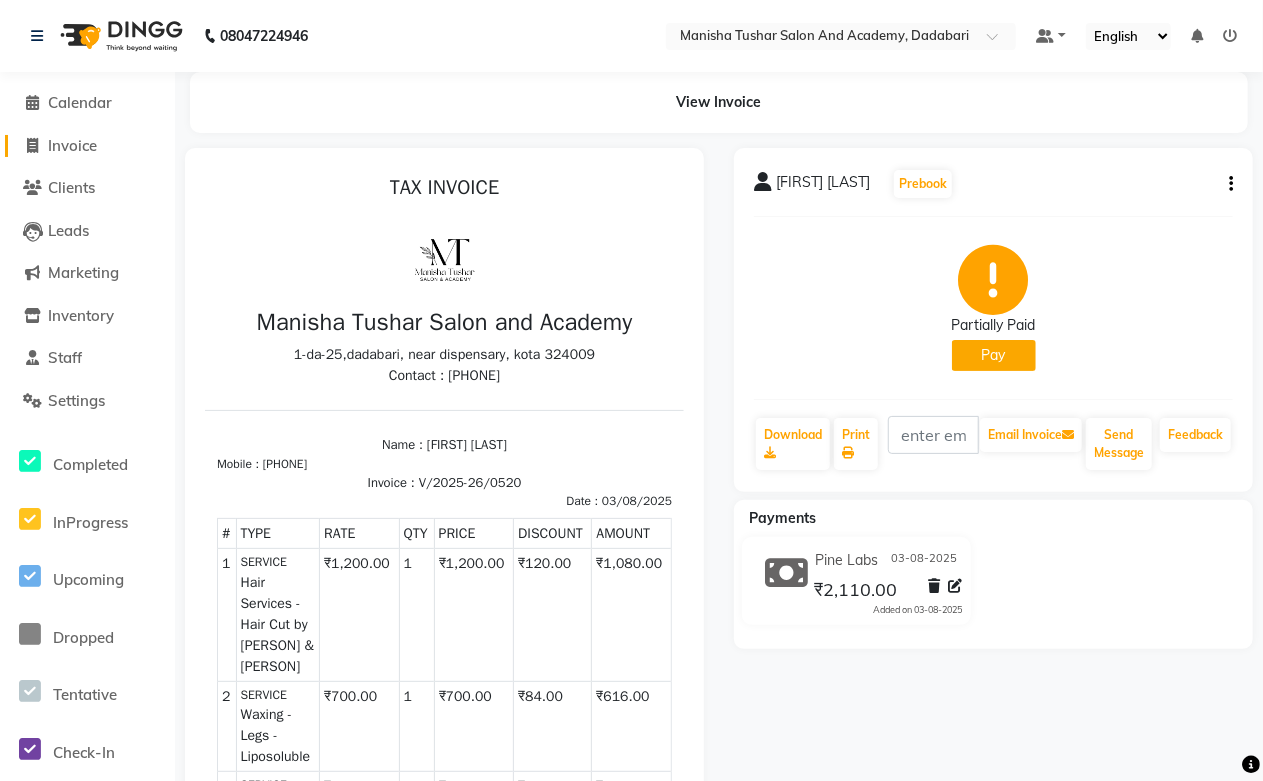 click on "Invoice" 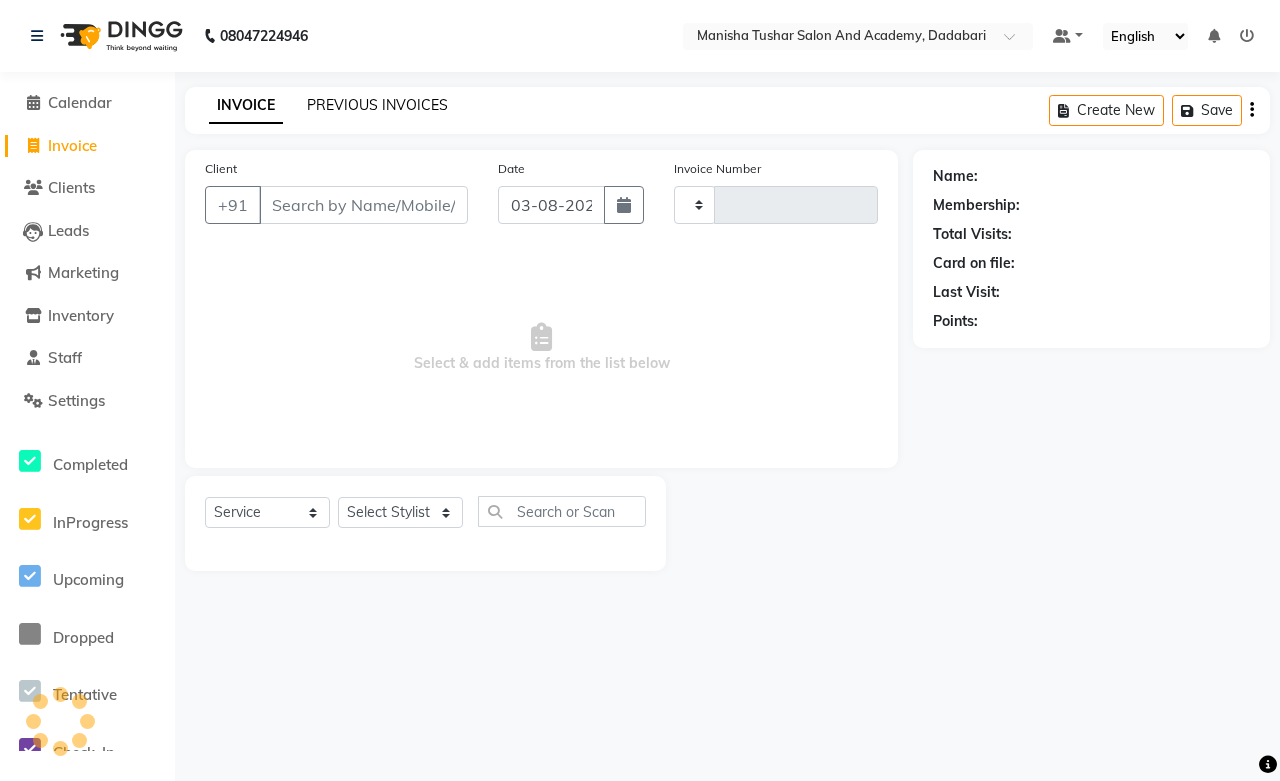 click on "PREVIOUS INVOICES" 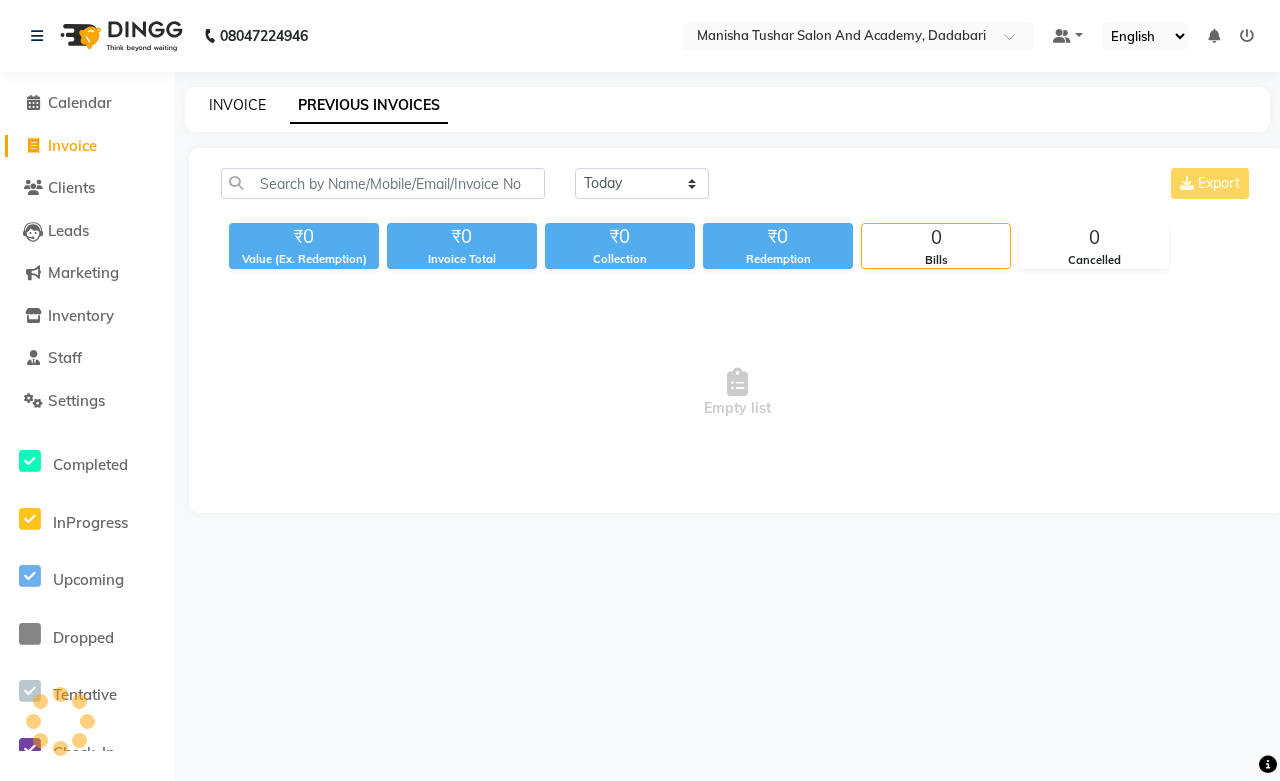 click on "INVOICE" 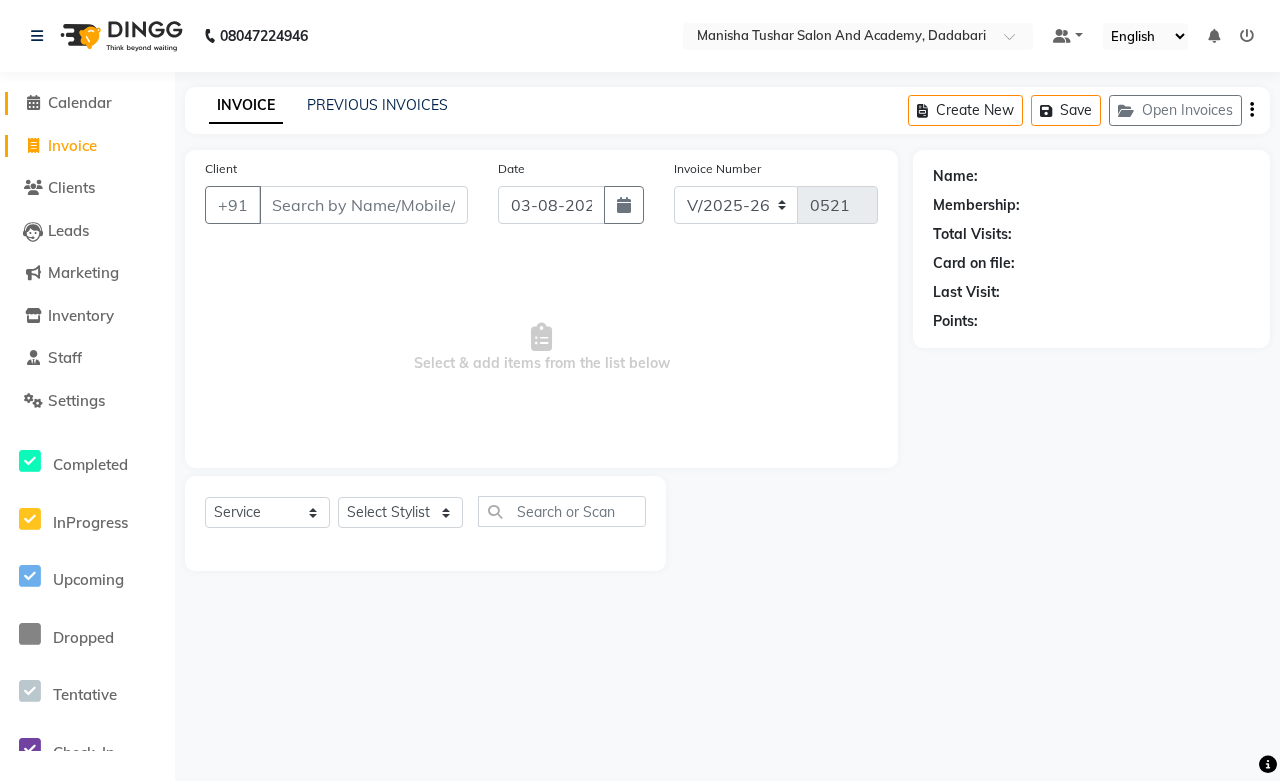 click on "Calendar" 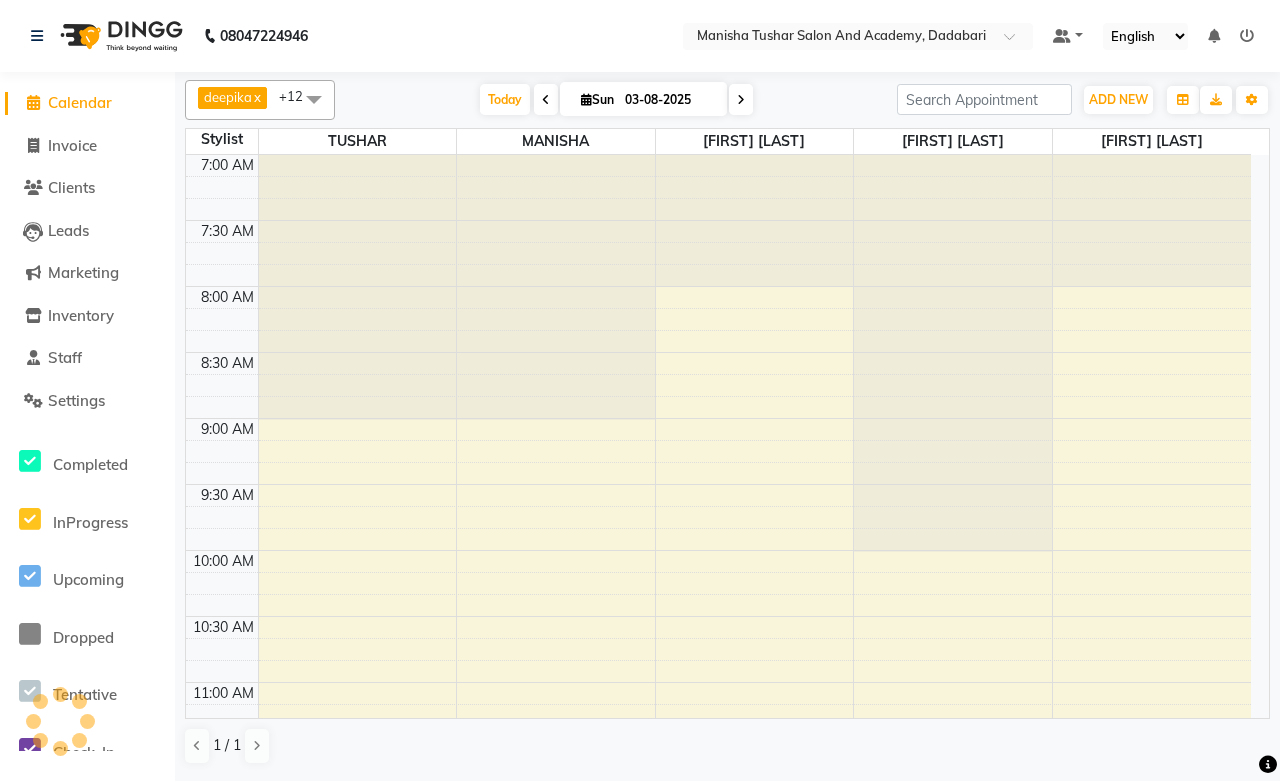 scroll, scrollTop: 0, scrollLeft: 0, axis: both 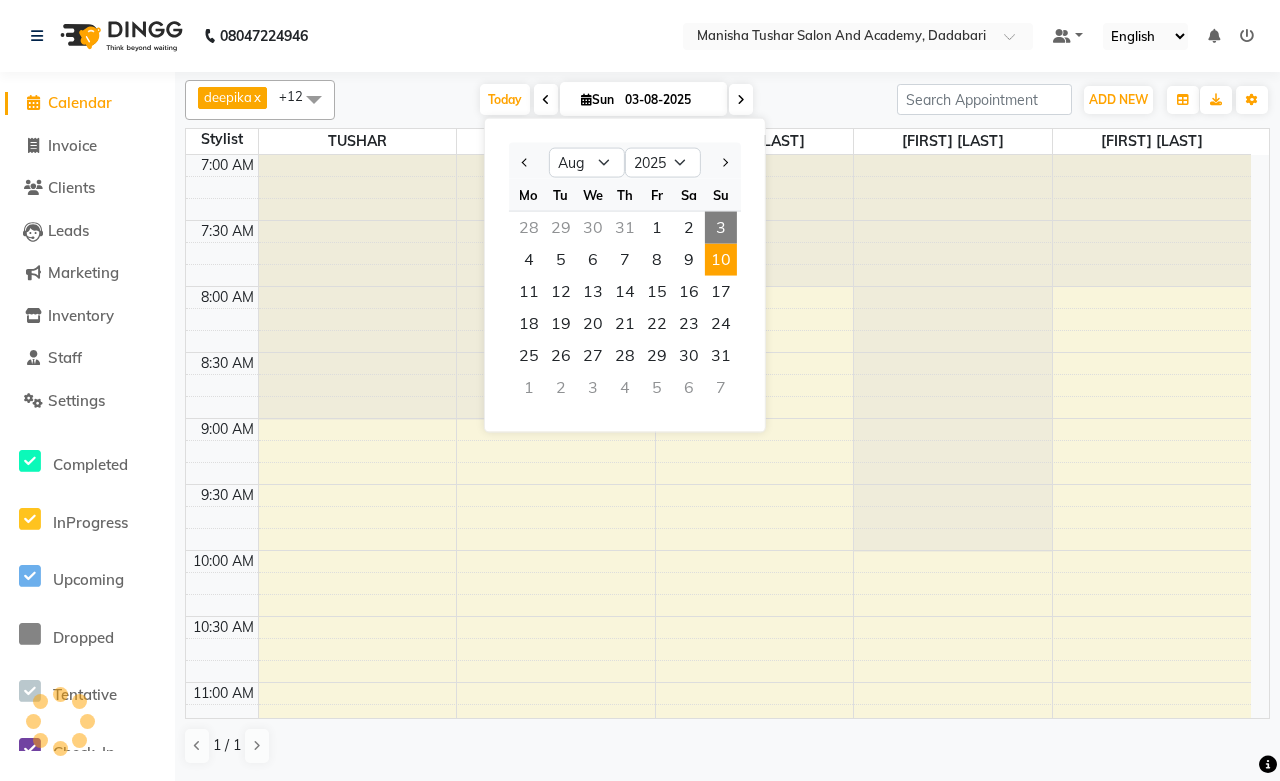 click on "10" at bounding box center [721, 260] 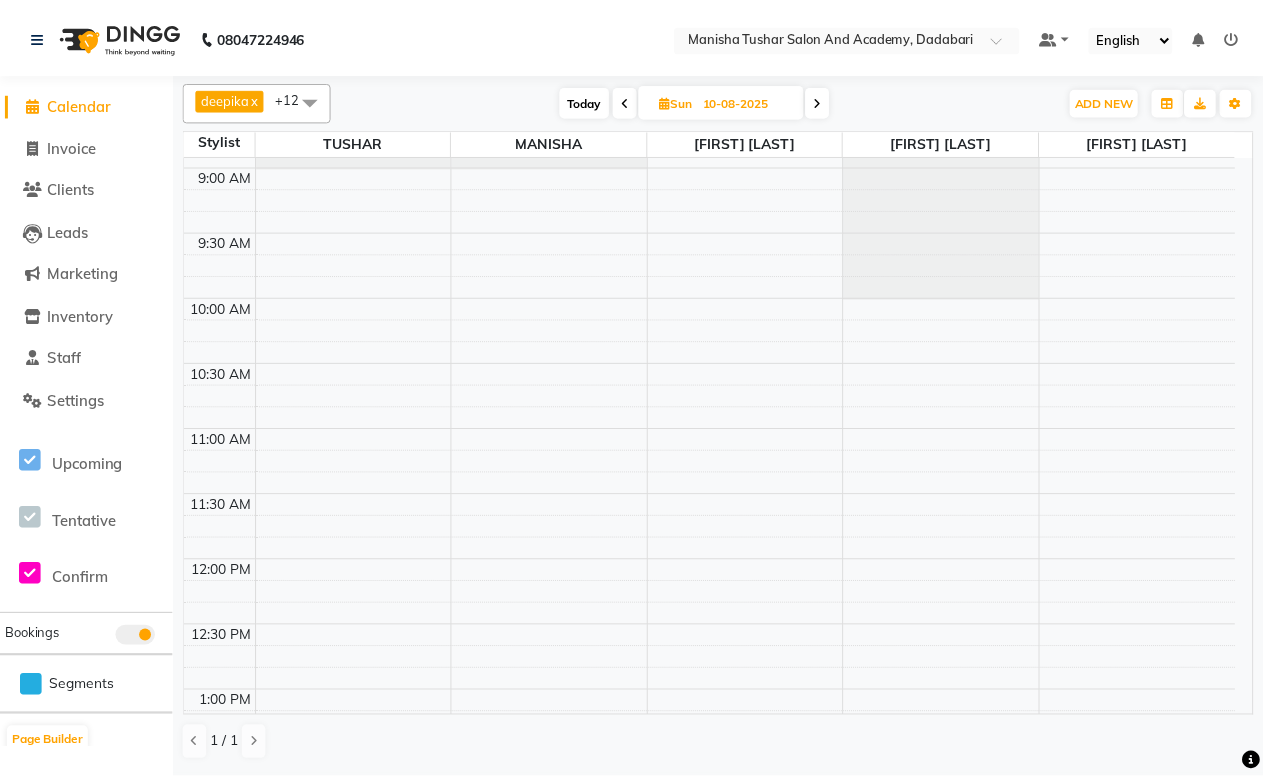 scroll, scrollTop: 246, scrollLeft: 0, axis: vertical 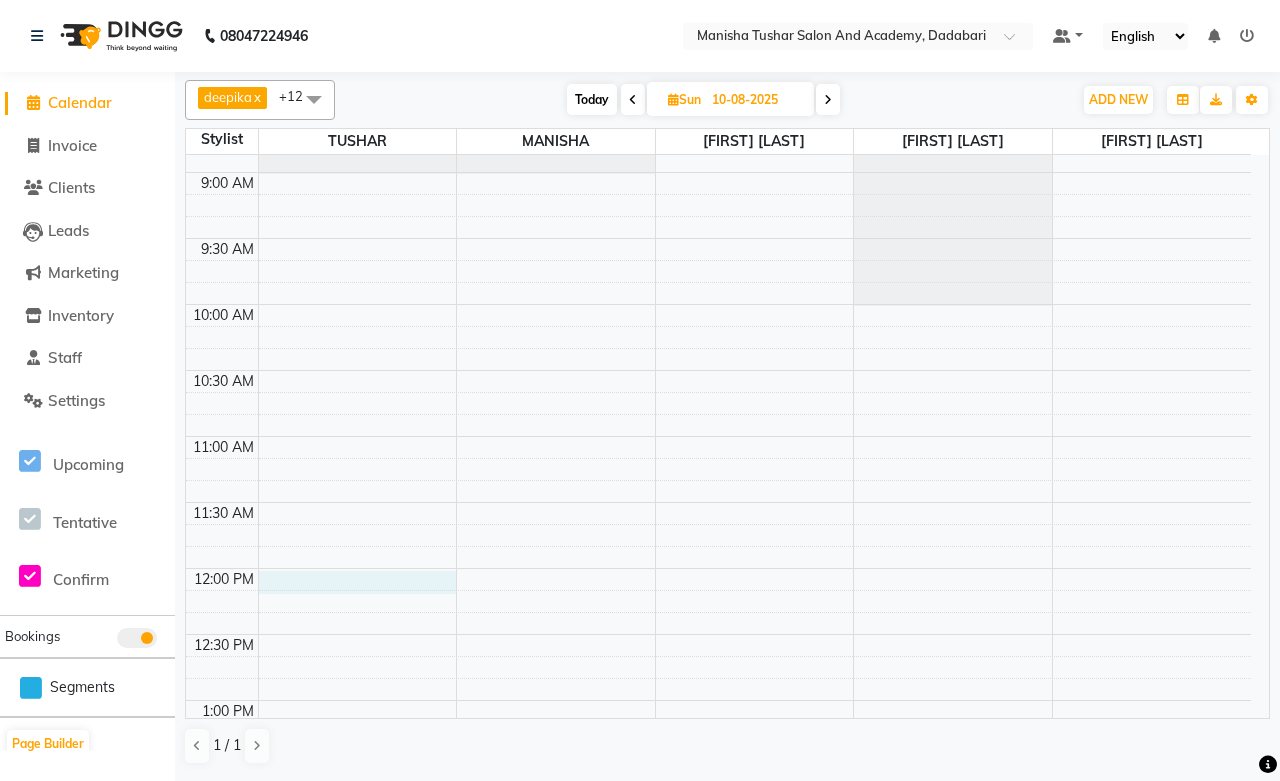 click on "7:00 AM 7:30 AM 8:00 AM 8:30 AM 9:00 AM 9:30 AM 10:00 AM 10:30 AM 11:00 AM 11:30 AM 12:00 PM 12:30 PM 1:00 PM 1:30 PM 2:00 PM 2:30 PM 3:00 PM 3:30 PM 4:00 PM 4:30 PM 5:00 PM 5:30 PM 6:00 PM 6:30 PM 7:00 PM 7:30 PM 8:00 PM 8:30 PM 9:00 PM 9:30 PM 10:00 PM 10:30 PM 11:00 PM 11:30 PM" at bounding box center (718, 1030) 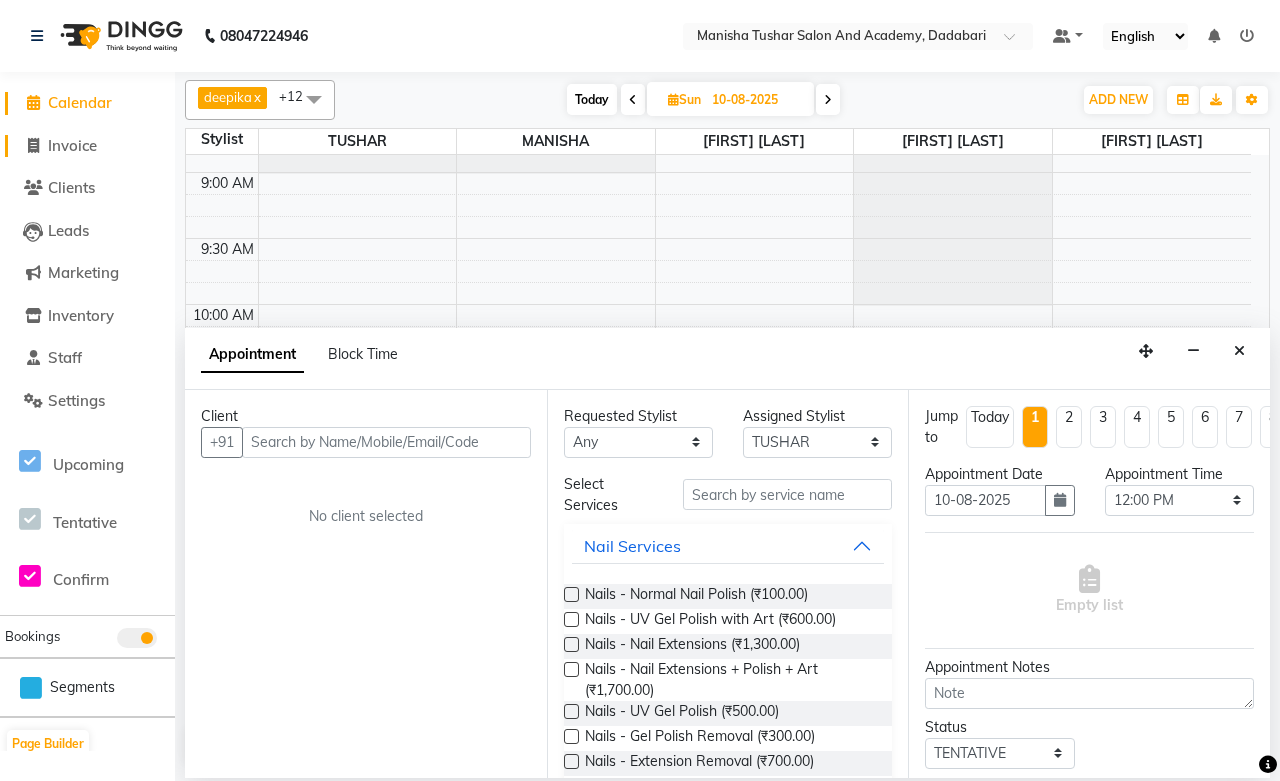 click on "Invoice" 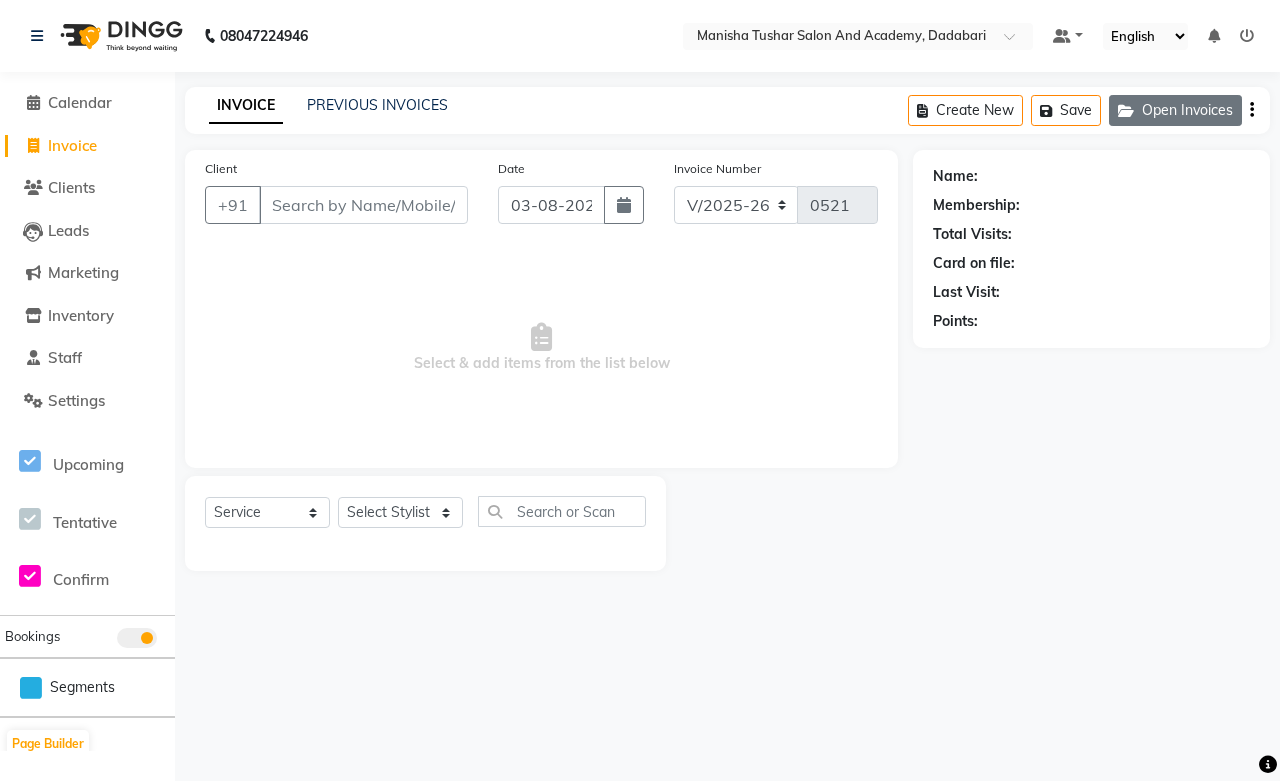 click on "Open Invoices" 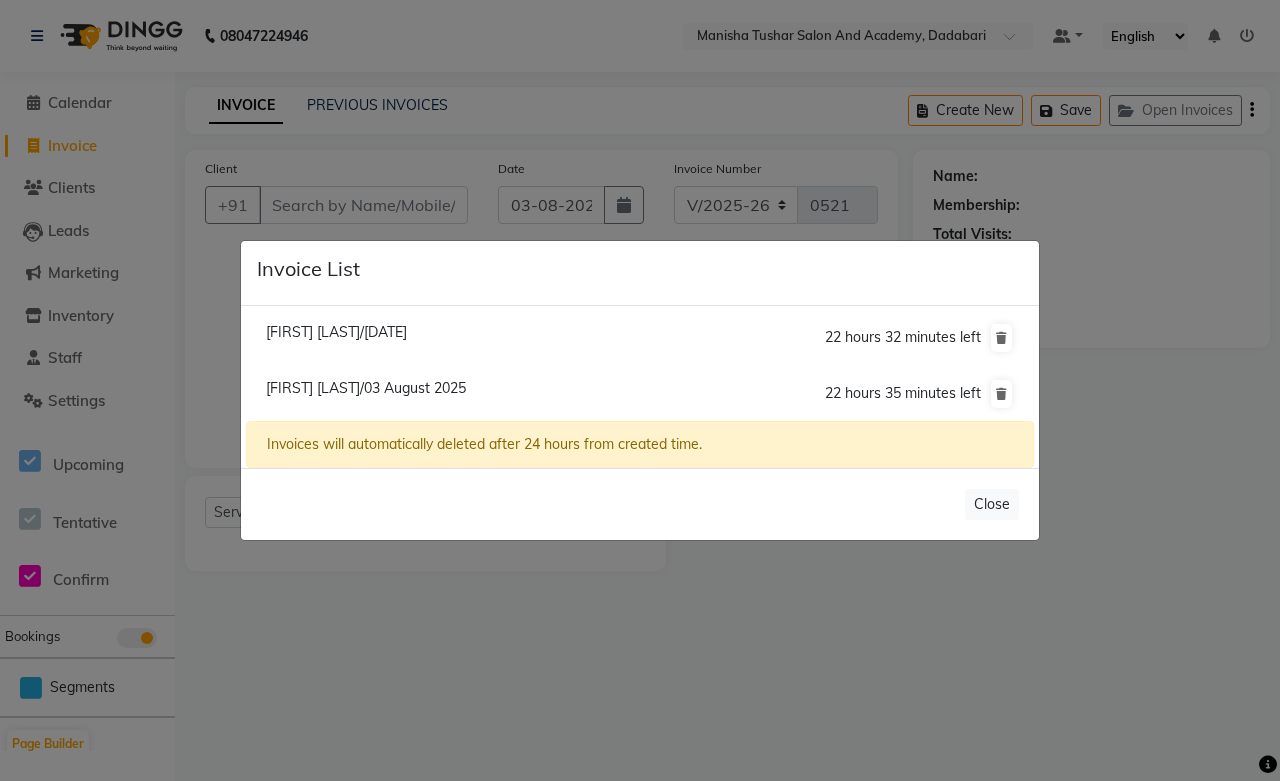 click on "[FIRST] [LAST]/03 August 2025" 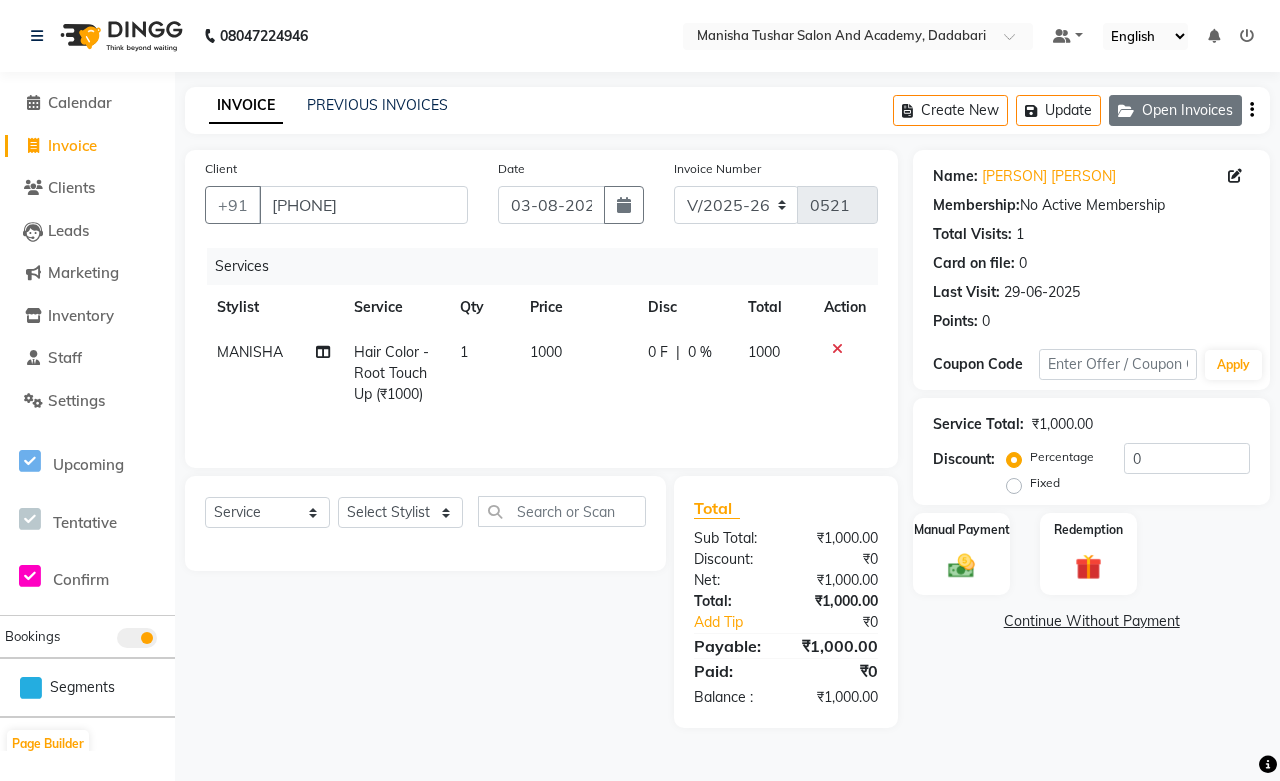 click on "Open Invoices" 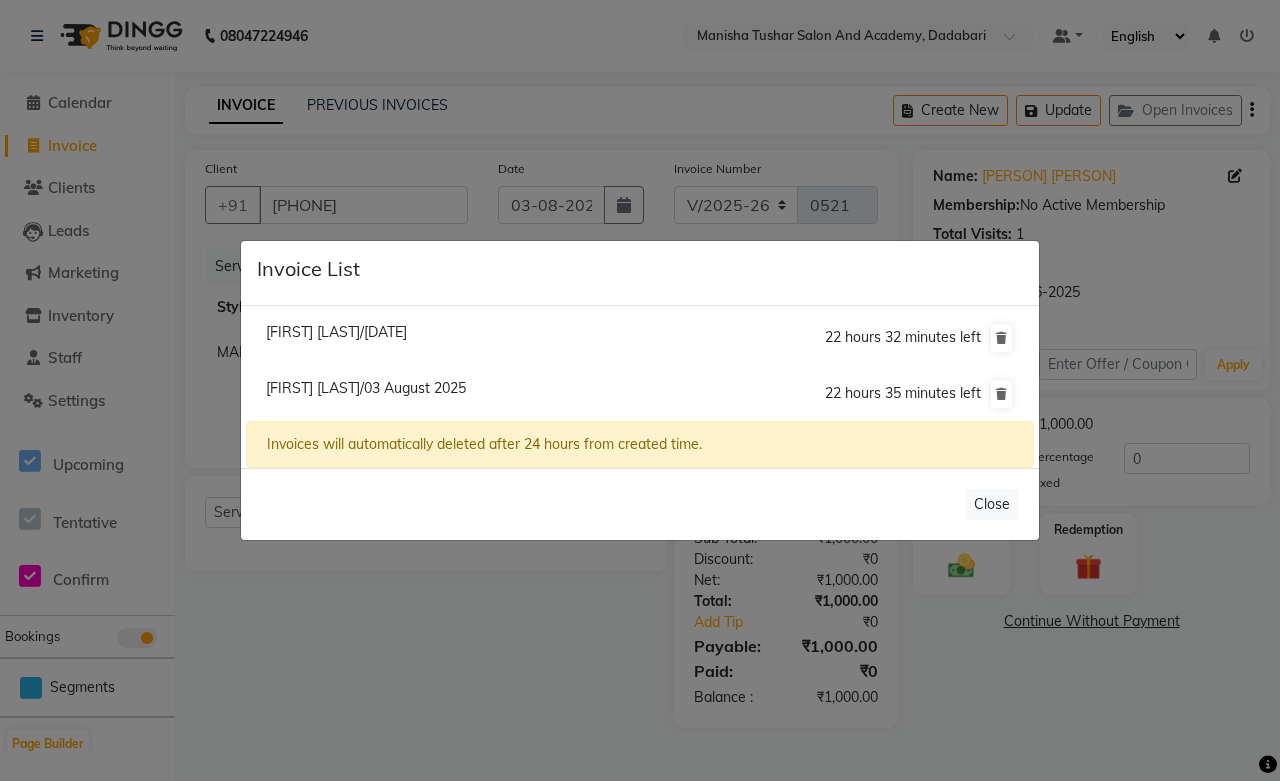 click on "Invoice List [PERSON]/03 [MONTH] [YEAR] [NUMBER] hours [NUMBER] minutes left [PERSON] [PERSON]/03 [MONTH] [YEAR] [NUMBER] hours [NUMBER] minutes left Invoices will automatically deleted after 24 hours from created time. Close" 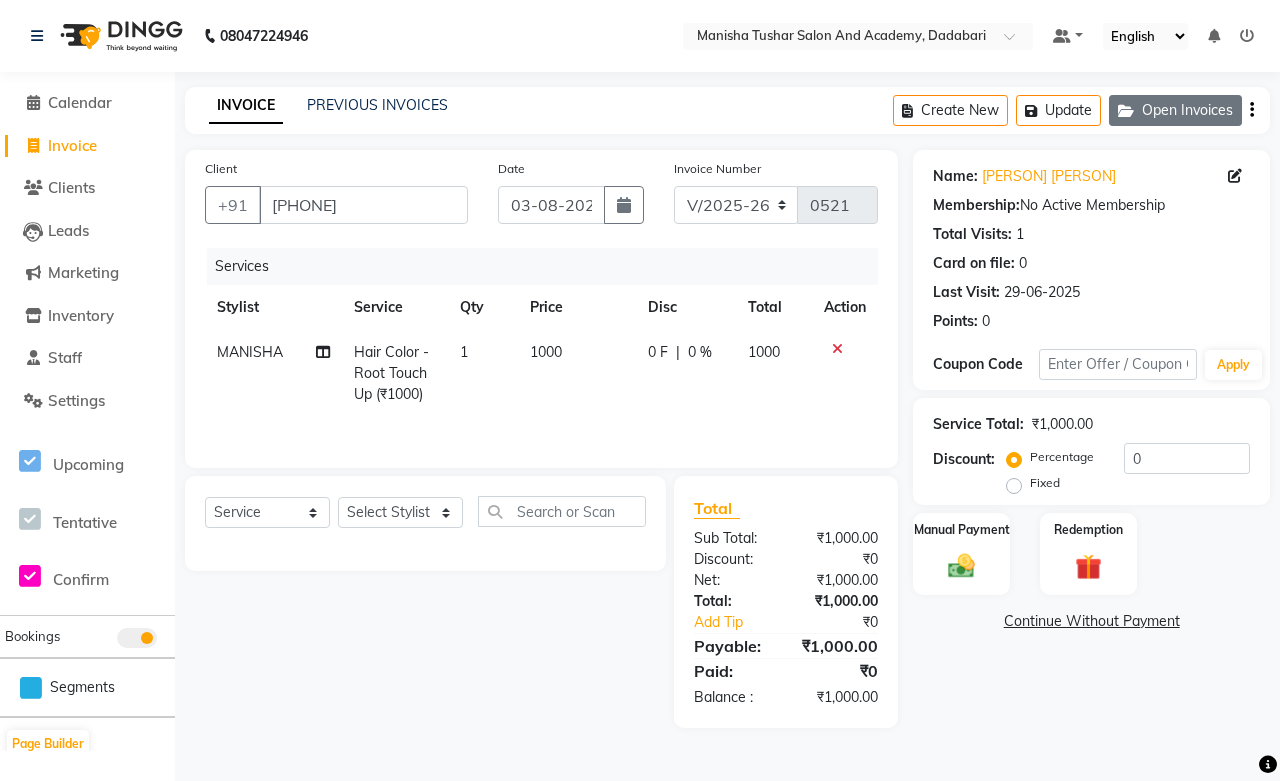 click on "Open Invoices" 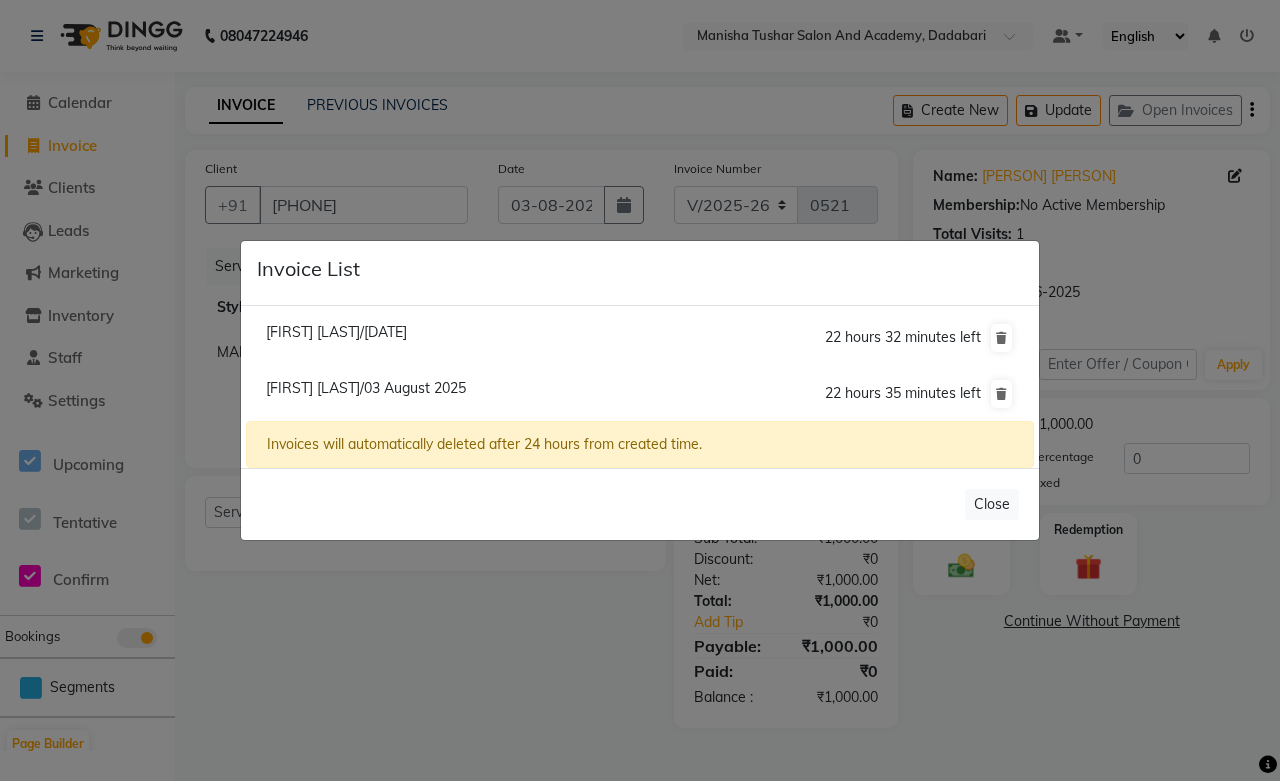 click on "[FIRST] [LAST]/[DATE]" 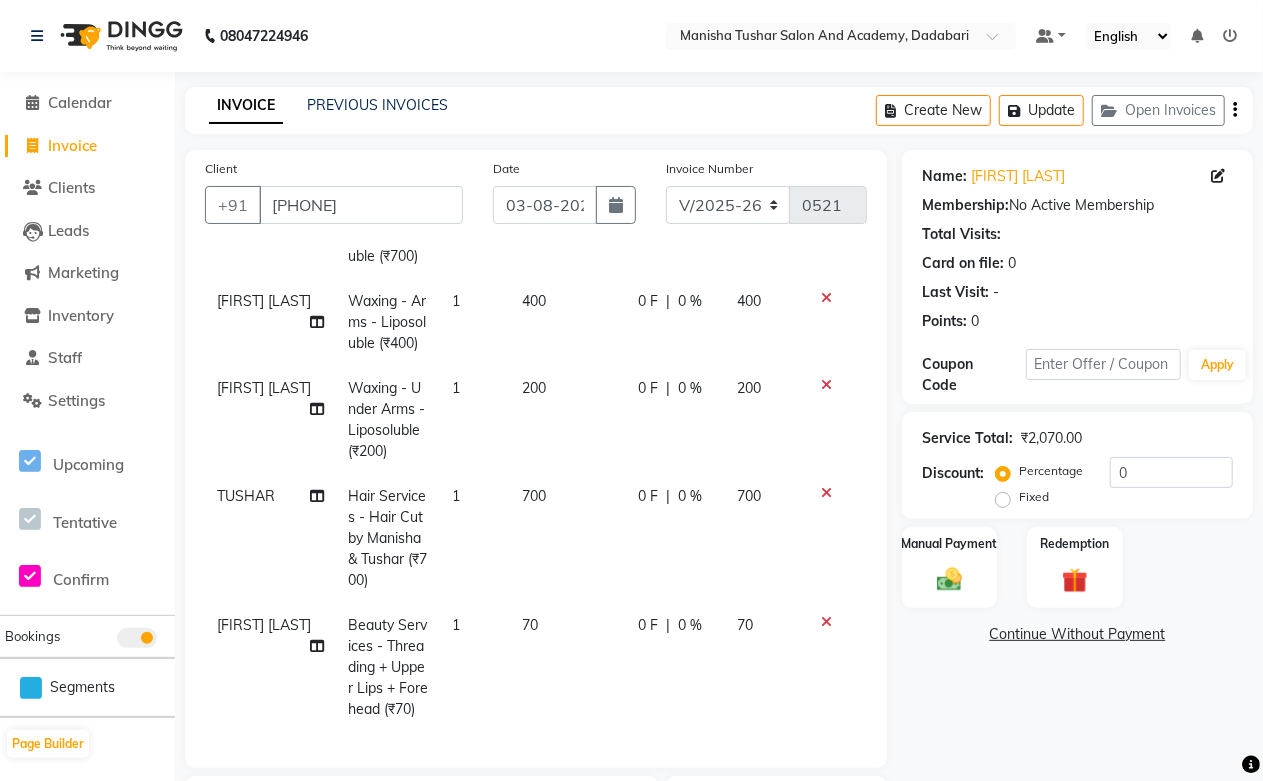 scroll, scrollTop: 217, scrollLeft: 0, axis: vertical 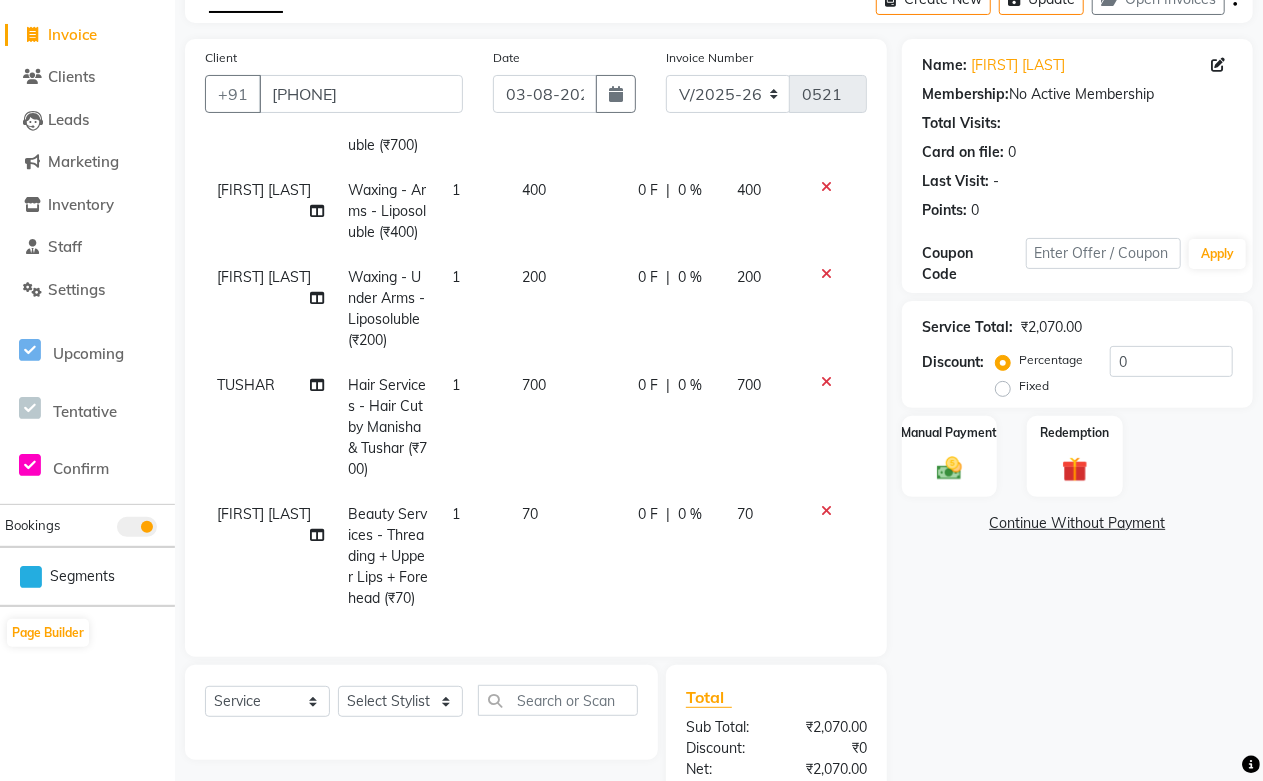 click on "700" 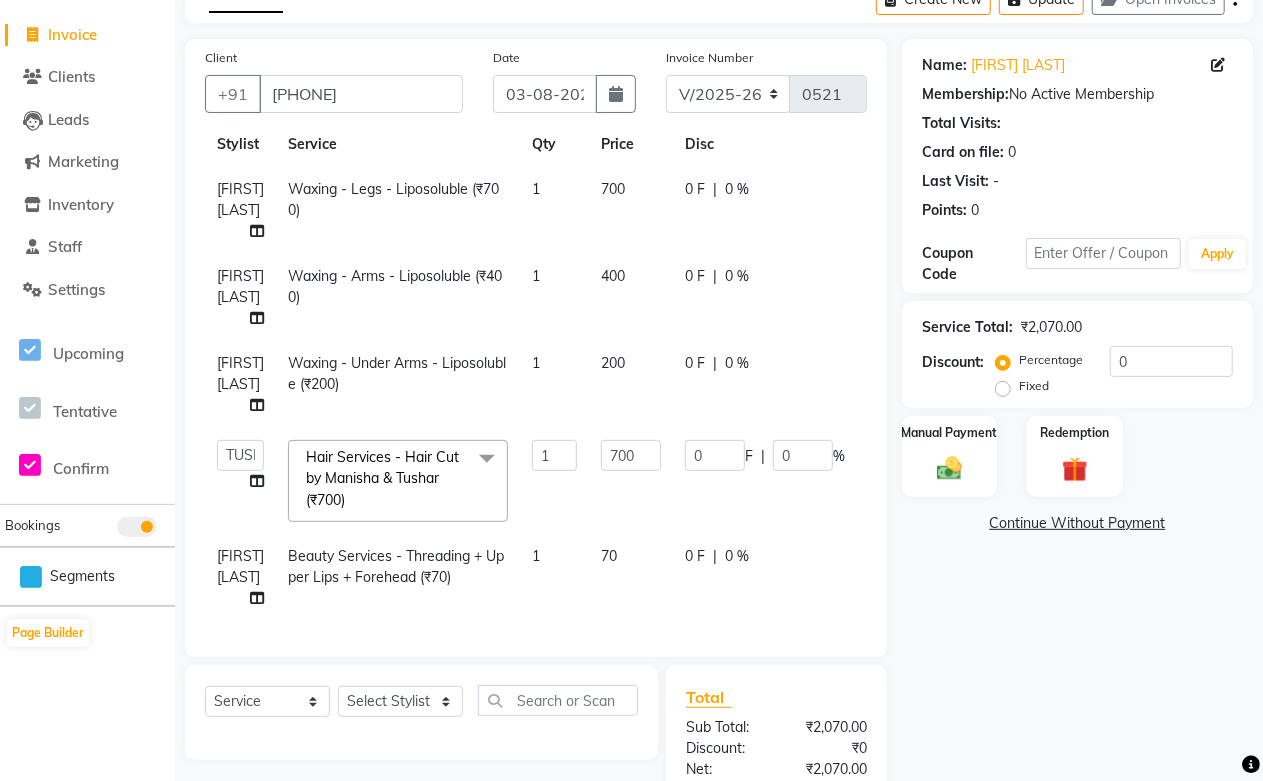 scroll, scrollTop: 68, scrollLeft: 0, axis: vertical 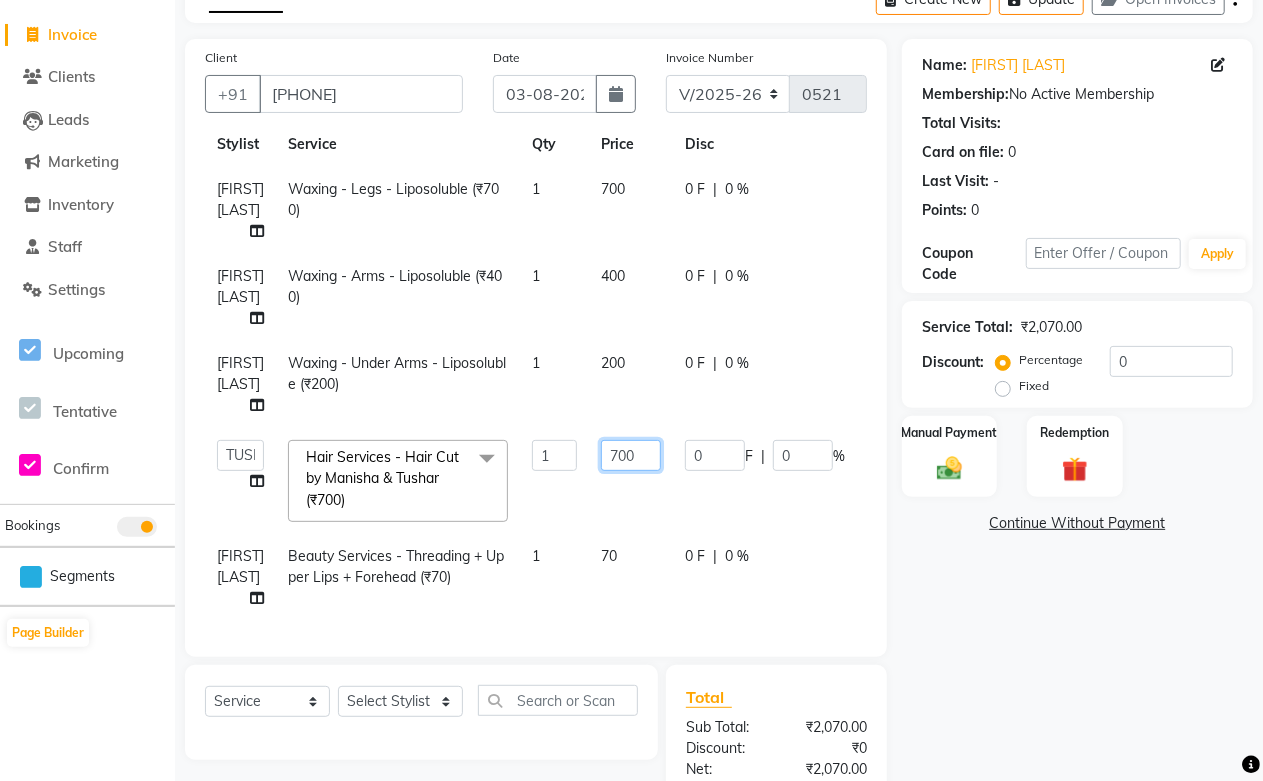 drag, startPoint x: 641, startPoint y: 431, endPoint x: 512, endPoint y: 435, distance: 129.062 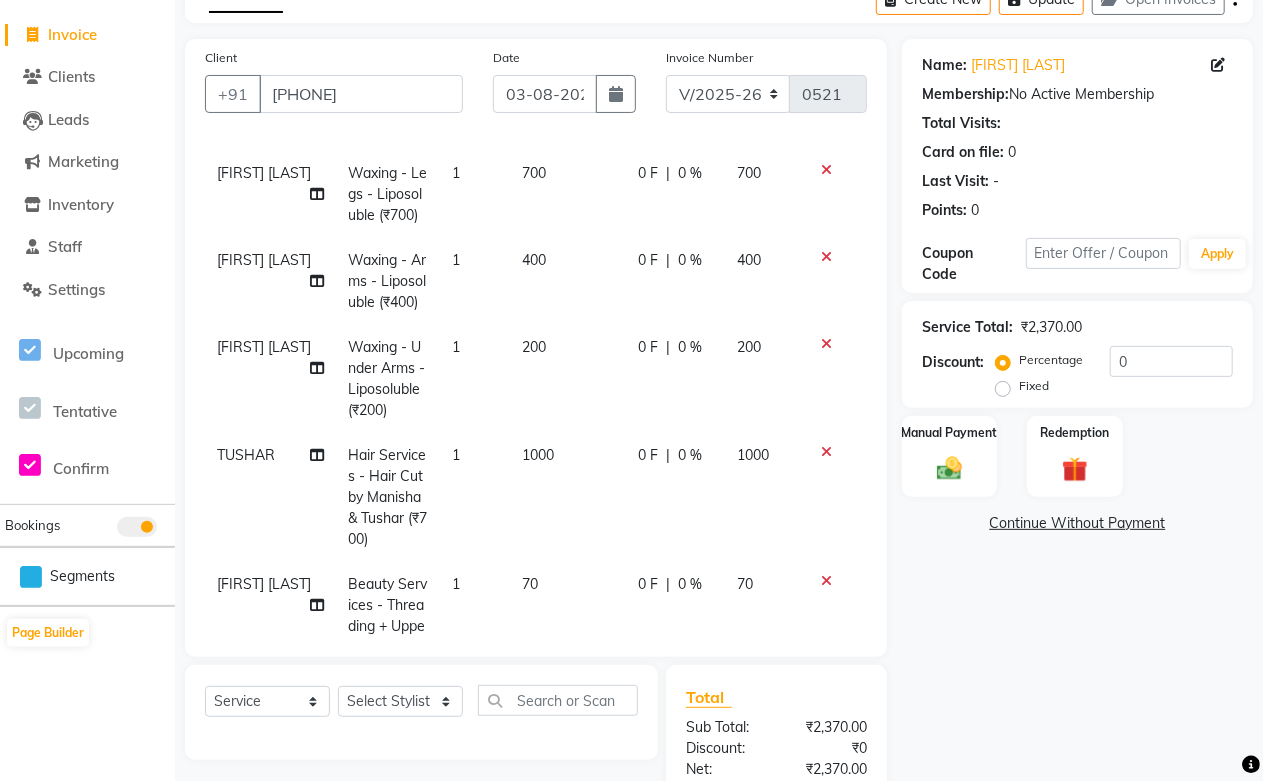 click on "[FIRST] [LAST] Waxing - Legs - Liposoluble (₹700) 1 700 0 F | 0 % 700 Pooja Jaga Waxing - Arms - Liposoluble (₹400) 1 400 0 F | 0 % 400 Pooja Jaga Waxing - Under Arms - Liposoluble (₹200) 1 200 0 F | 0 % 200 TUSHAR   Hair Services - Hair Cut by Manisha & Tushar (₹700) 1 1000 0 F | 0 % 1000 Pooja Jaga Beauty Services - Threading + Upper Lips + Forehead (₹70) 1 70 0 F | 0 % 70" 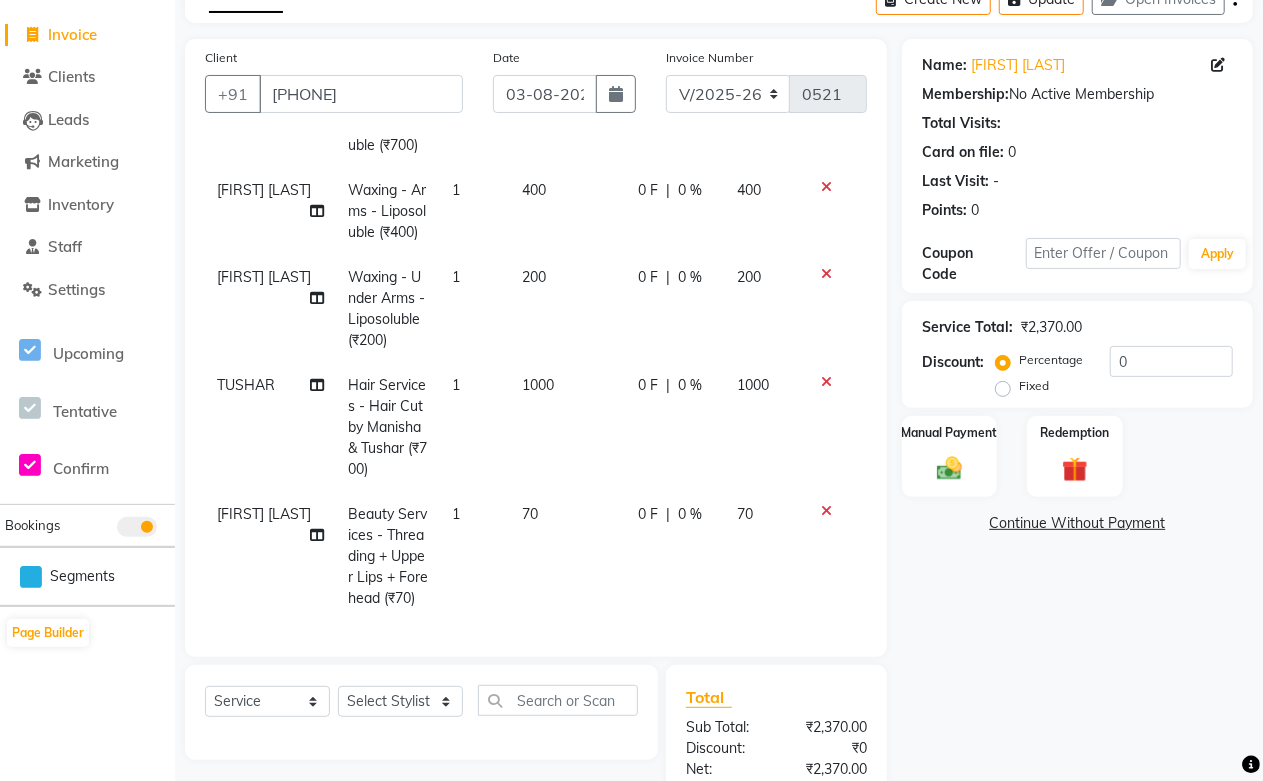 scroll, scrollTop: 217, scrollLeft: 0, axis: vertical 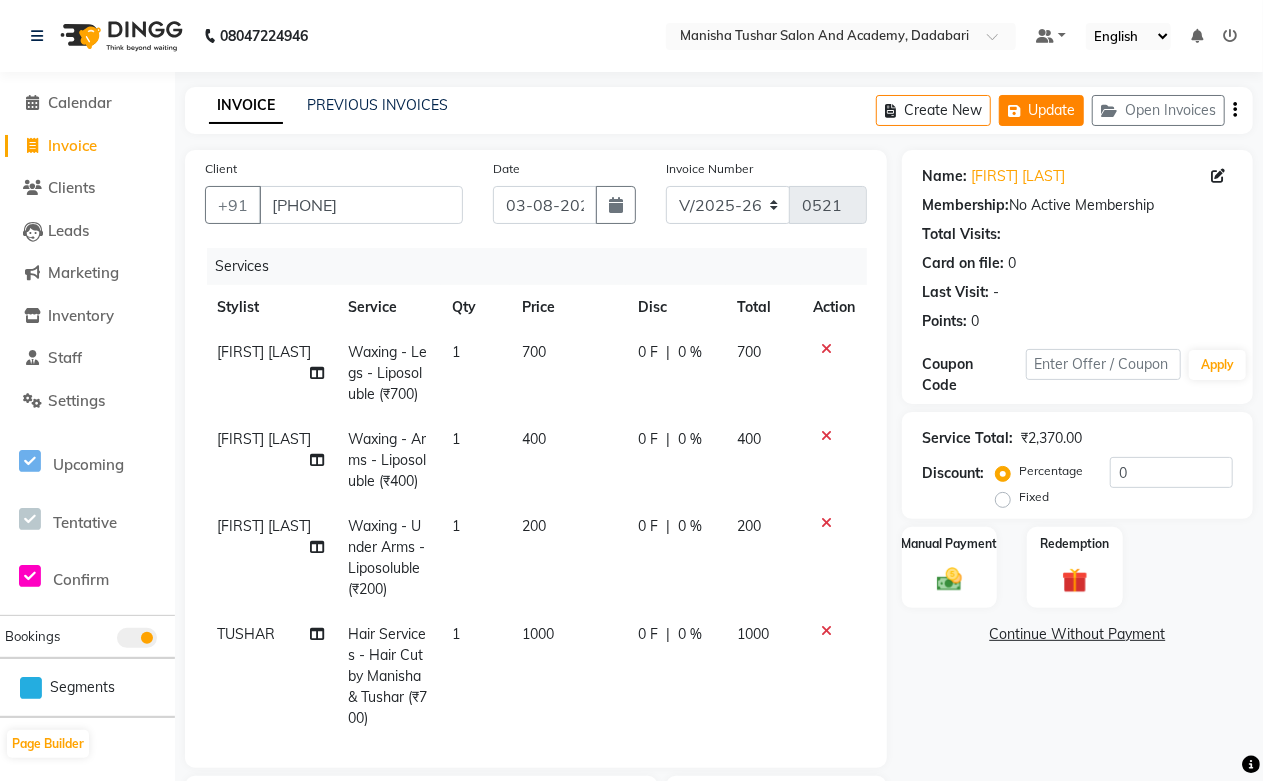 click on "Update" 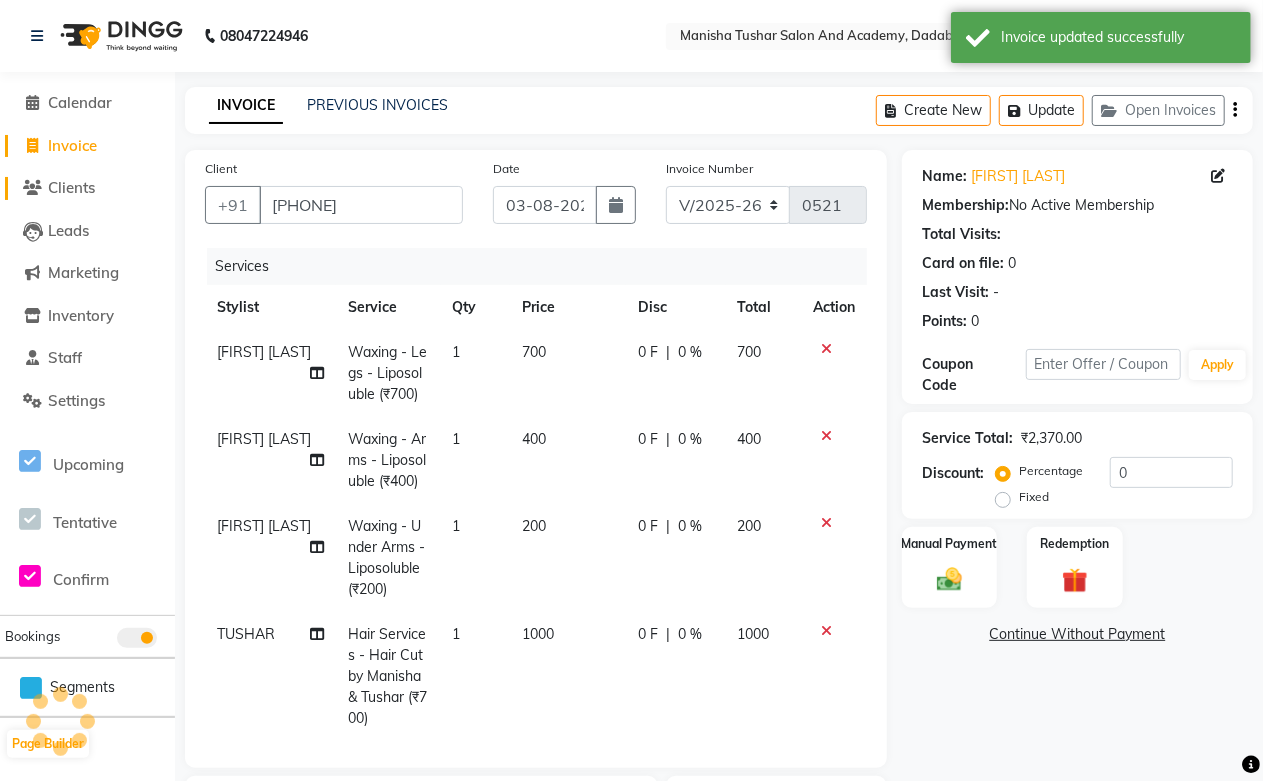 click on "Clients" 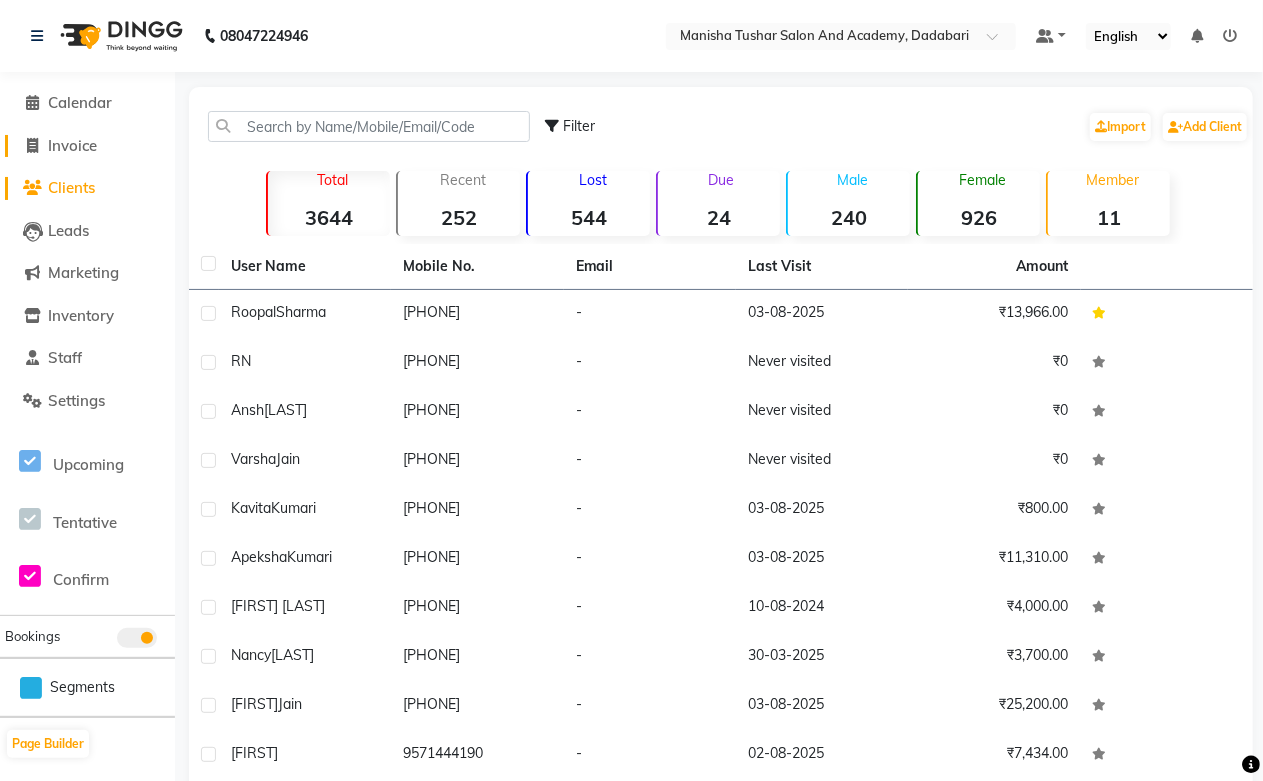 click on "Invoice" 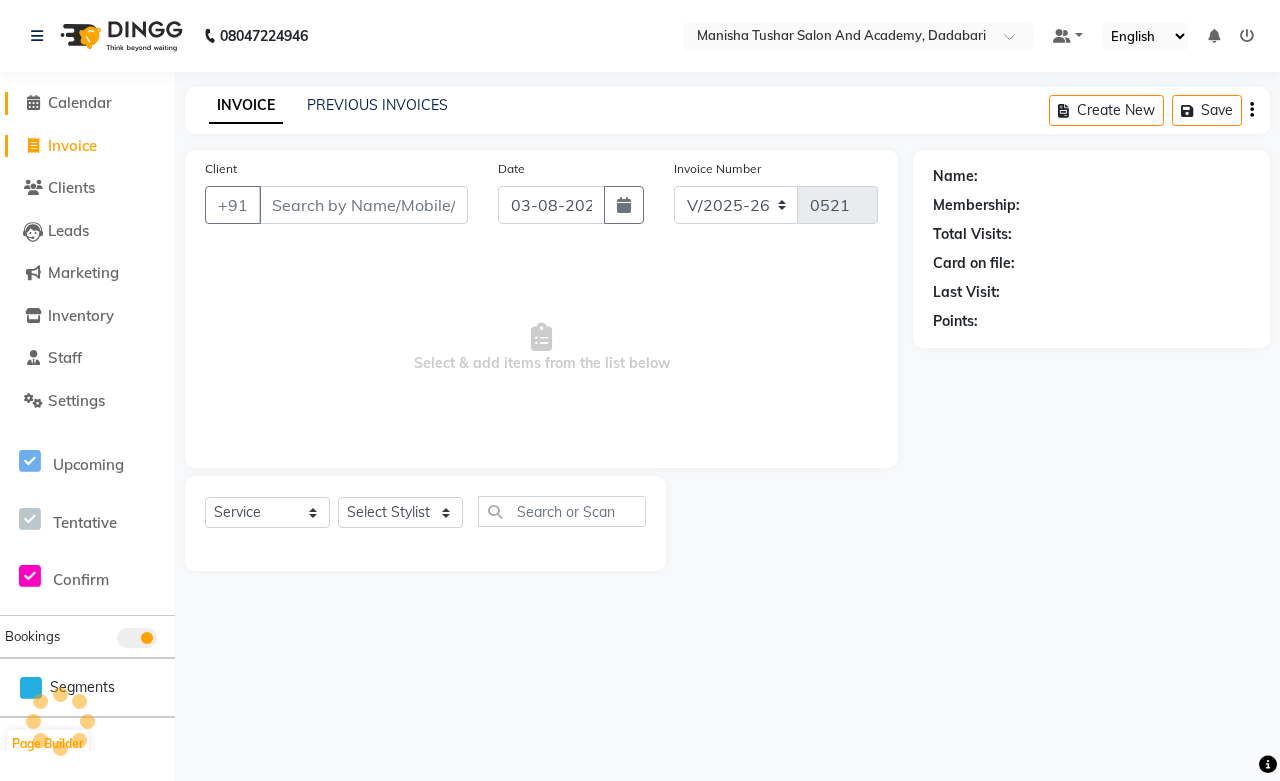 click on "Calendar" 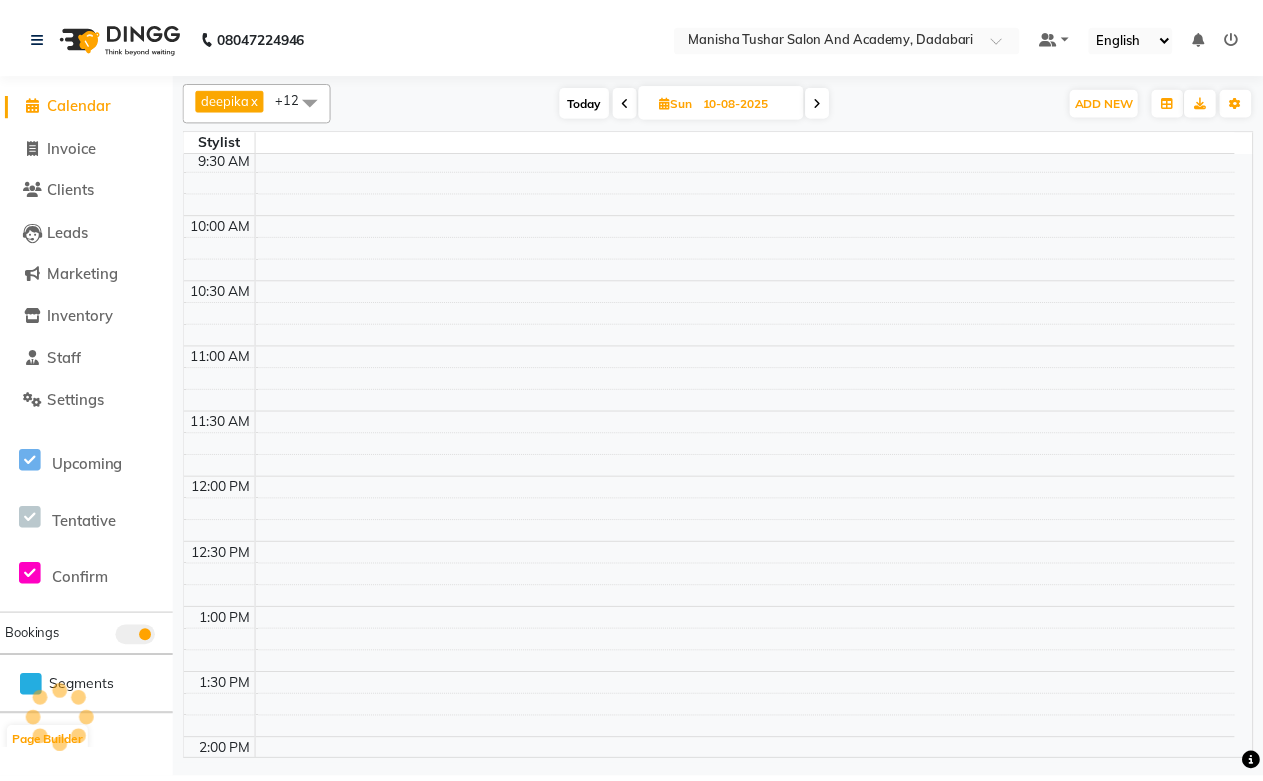 scroll, scrollTop: 0, scrollLeft: 0, axis: both 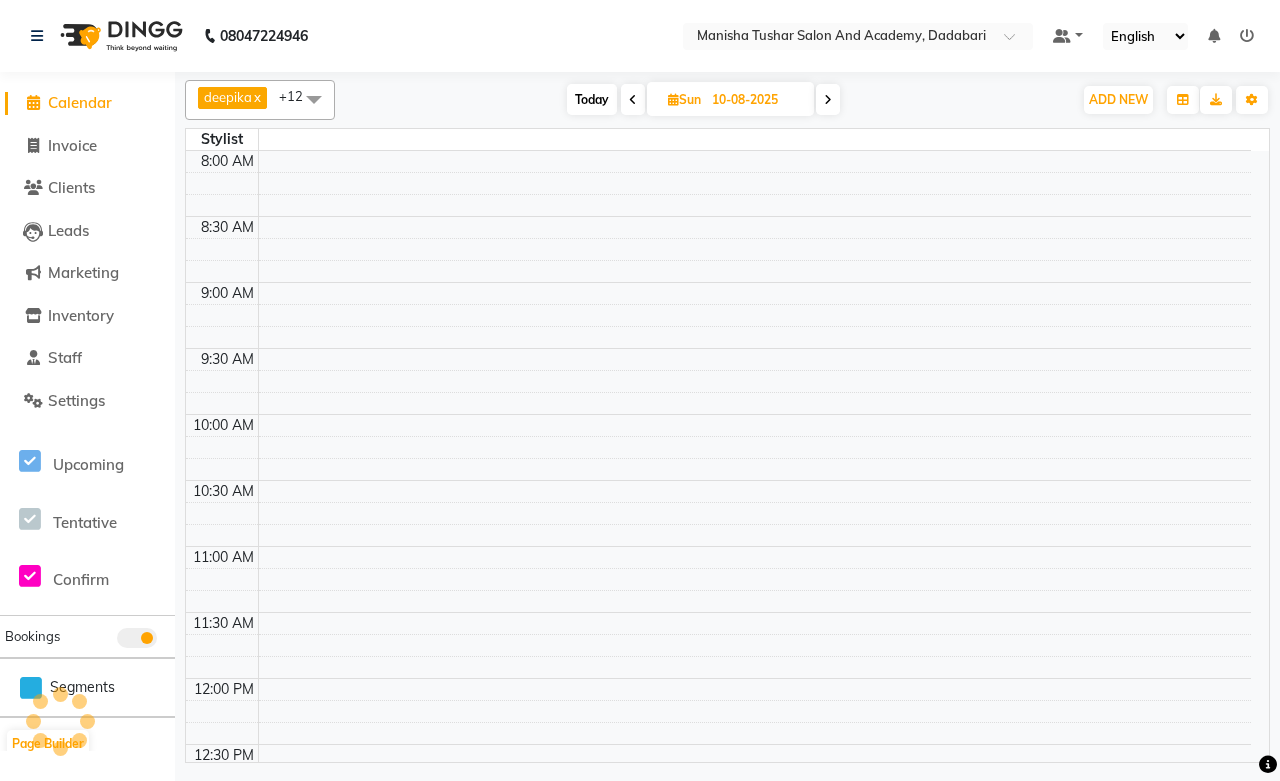 click on "10-08-2025" at bounding box center [756, 100] 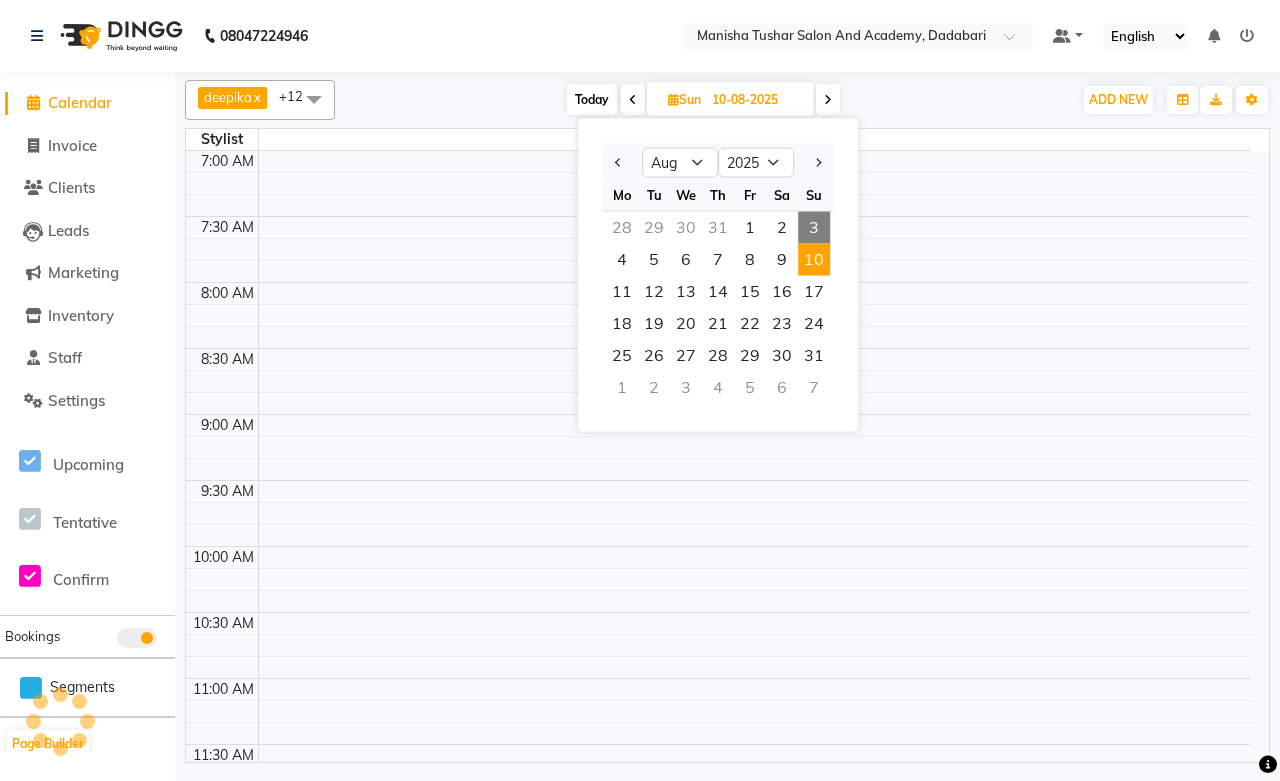 click on "3" at bounding box center [814, 228] 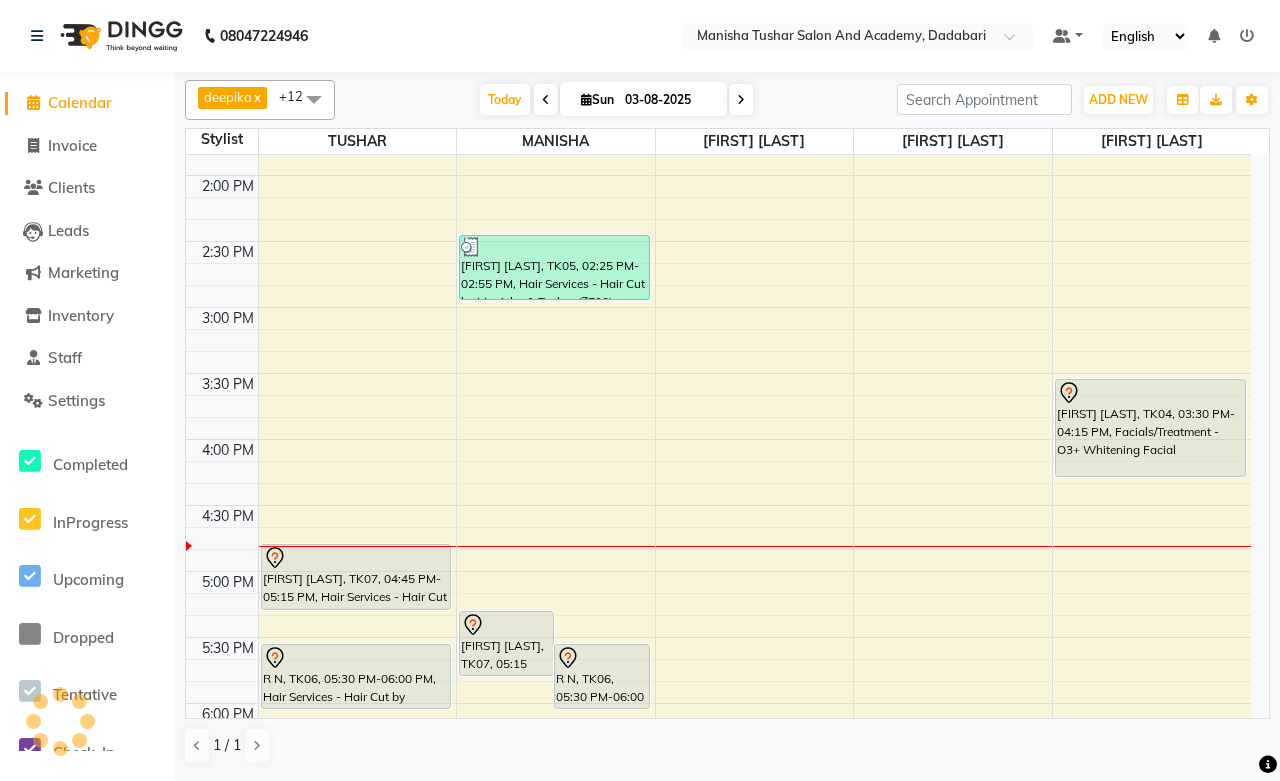 scroll, scrollTop: 802, scrollLeft: 0, axis: vertical 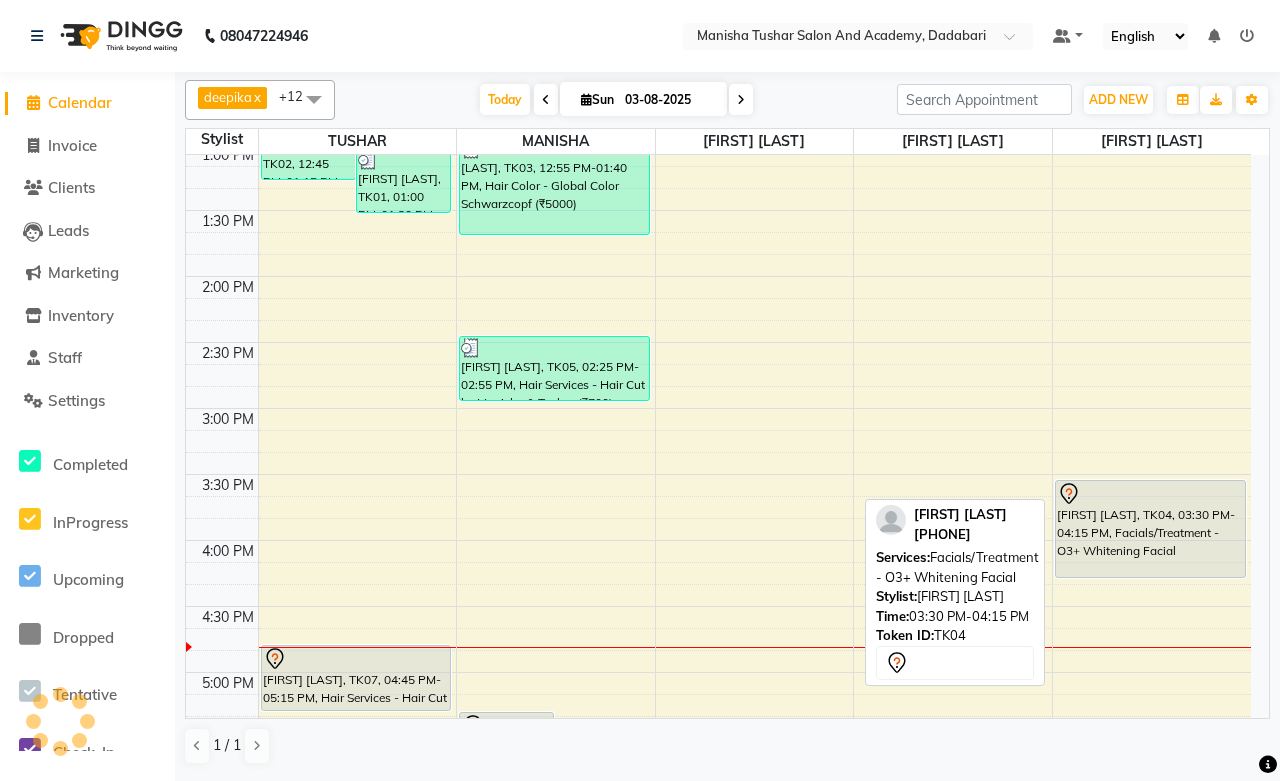 click on "[FIRST] [LAST], TK04, 03:30 PM-04:15 PM, Facials/Treatment - O3+ Whitening Facial" at bounding box center (1150, 529) 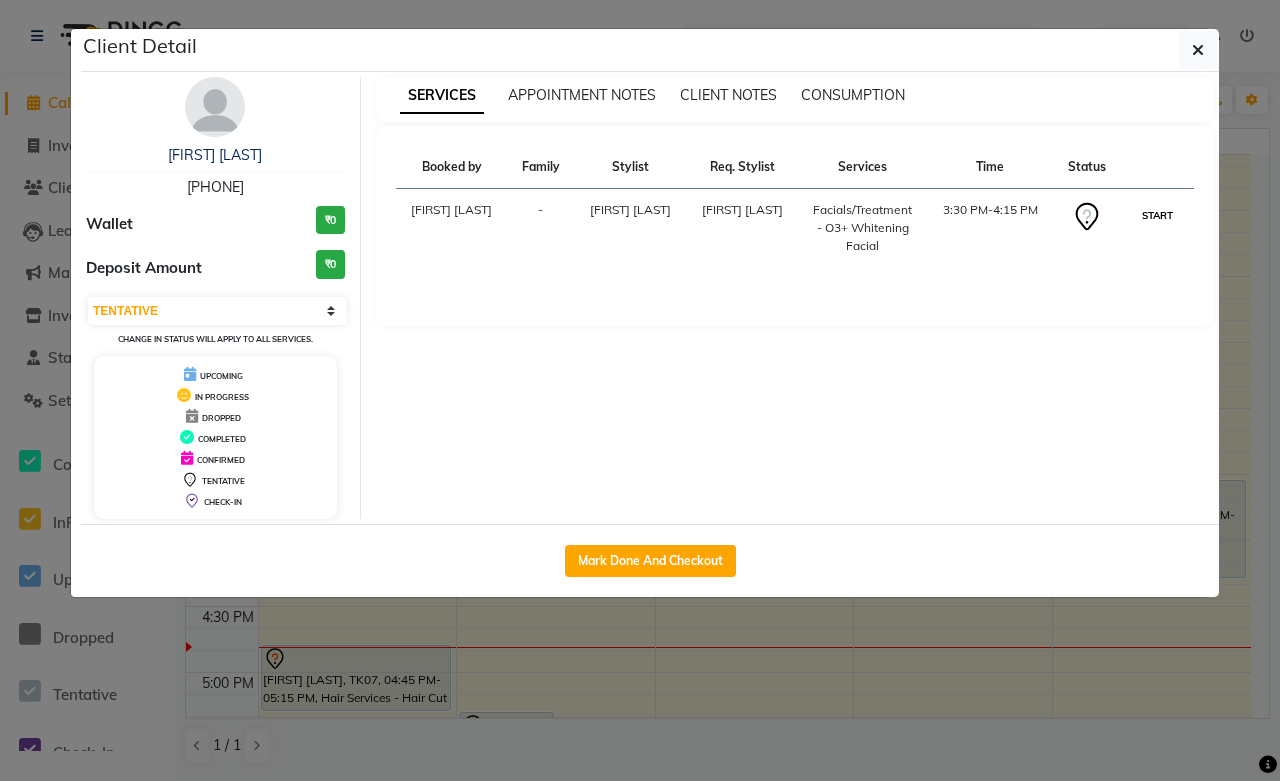 click on "START" at bounding box center (1157, 215) 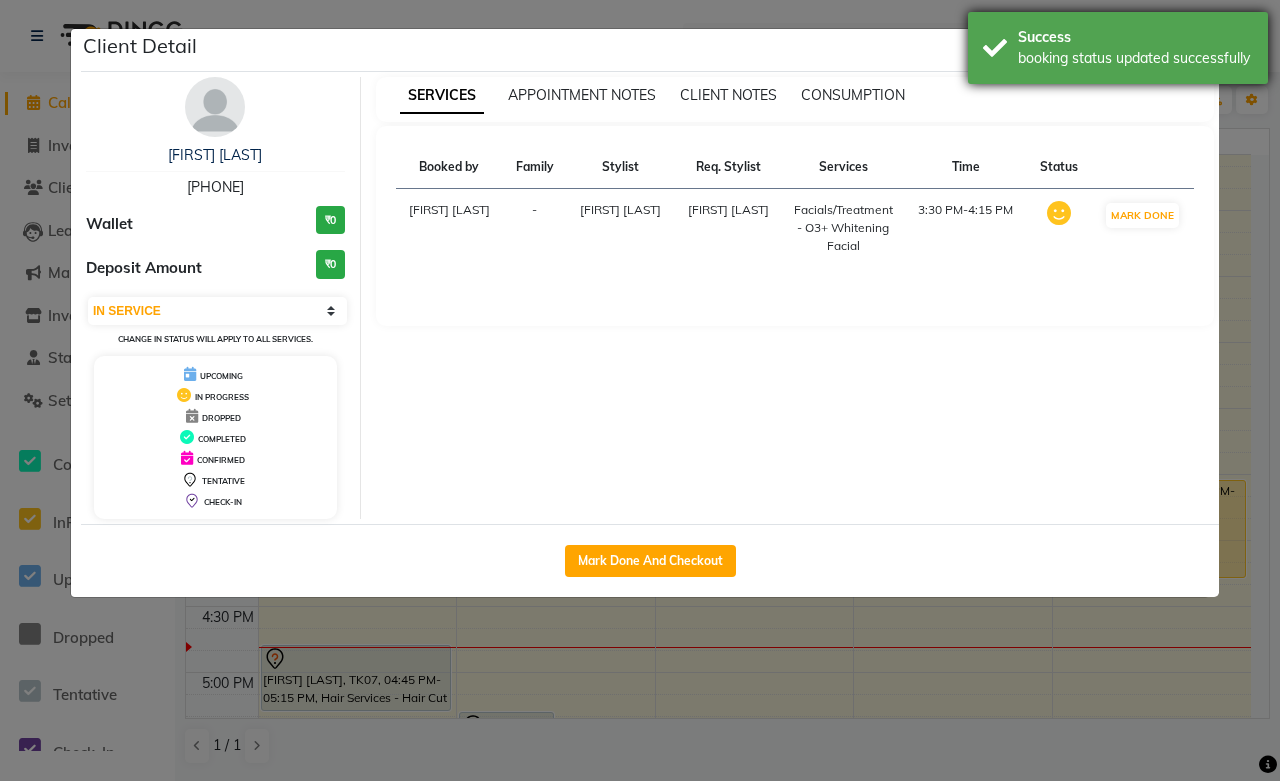 click on "Success   booking status updated successfully" at bounding box center (1118, 48) 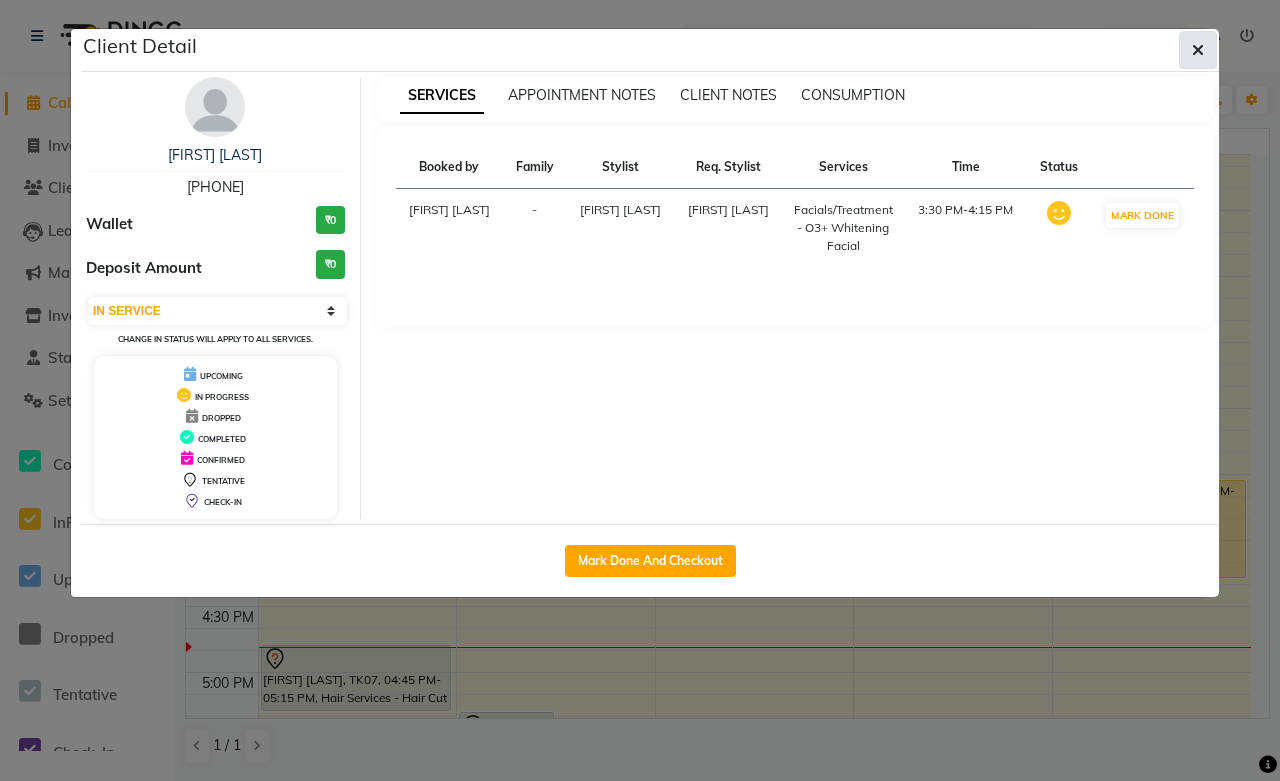 click 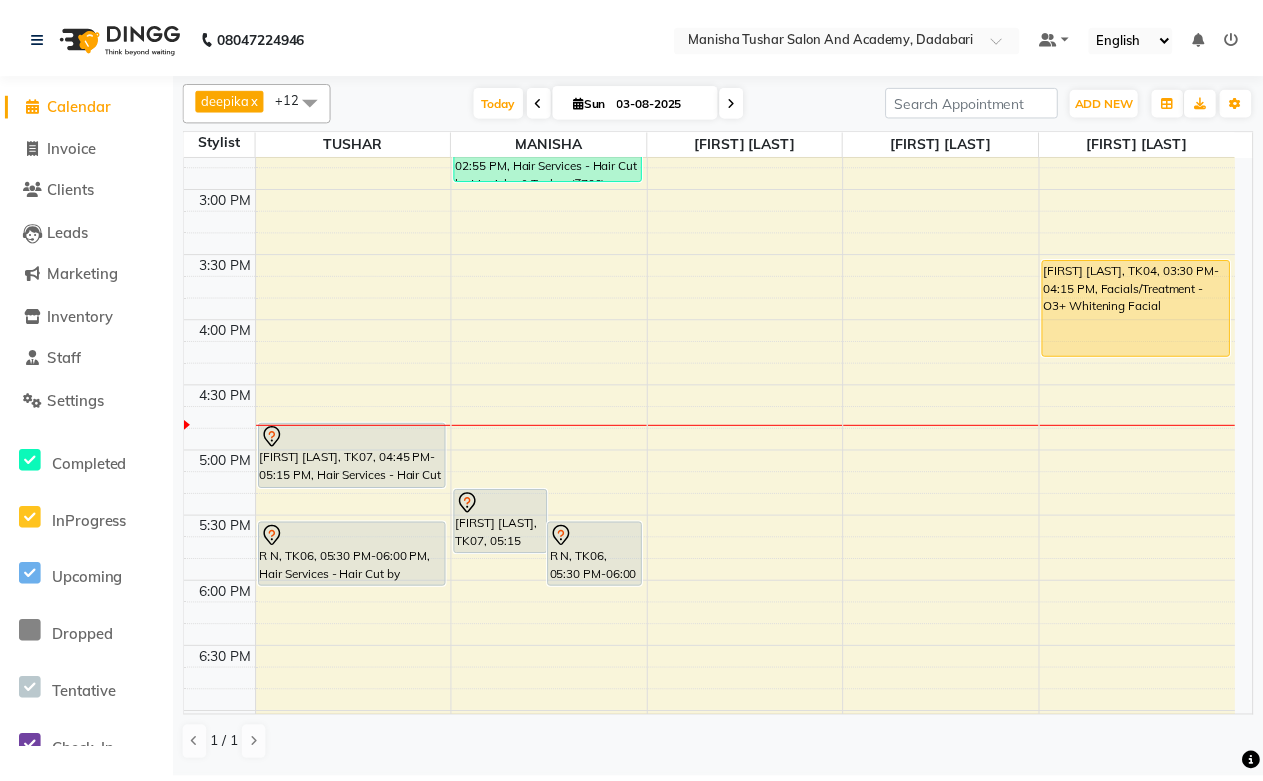 scroll, scrollTop: 246, scrollLeft: 0, axis: vertical 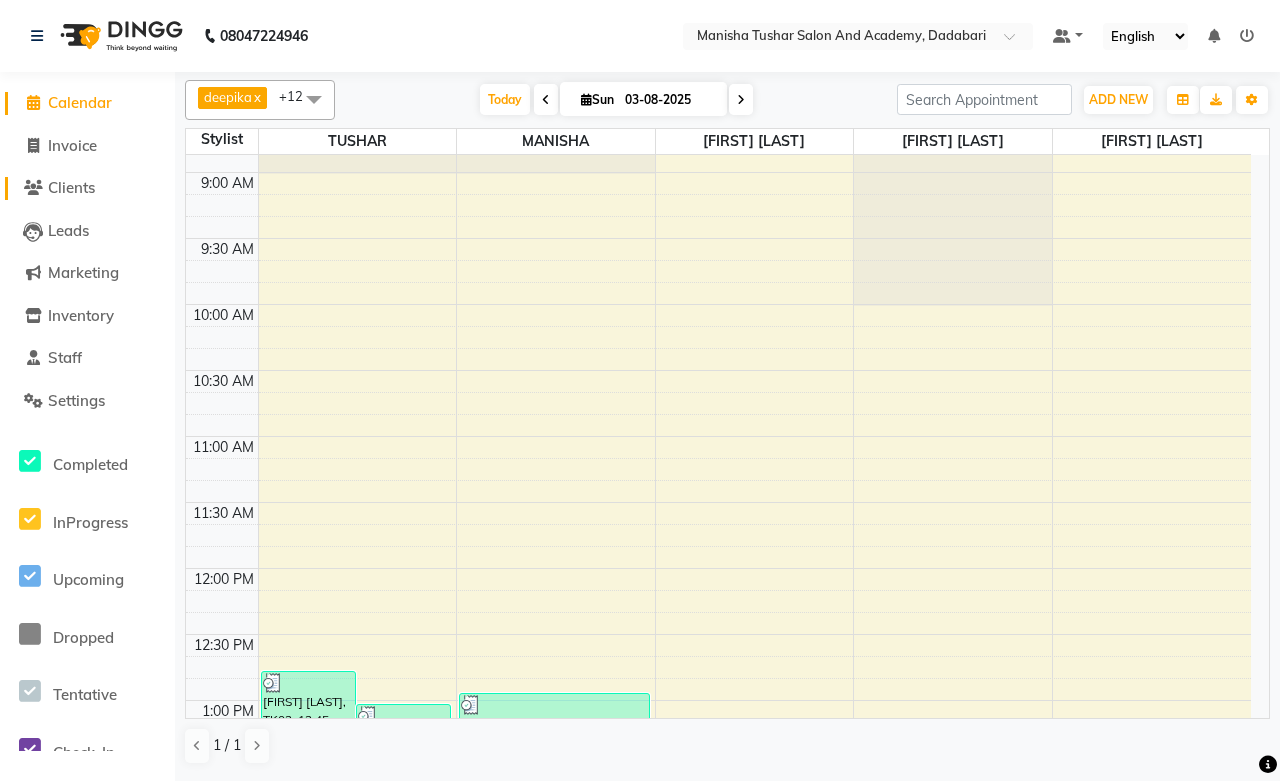 click on "Clients" 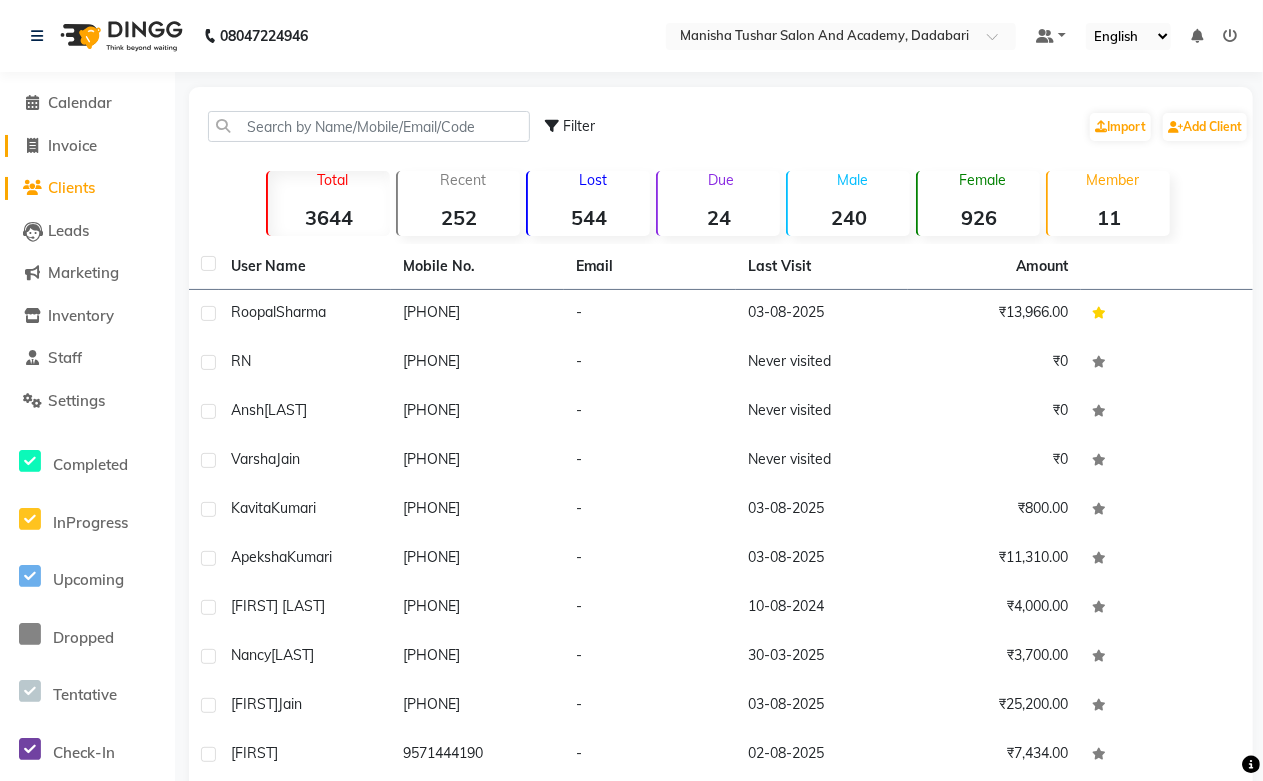 click on "Invoice" 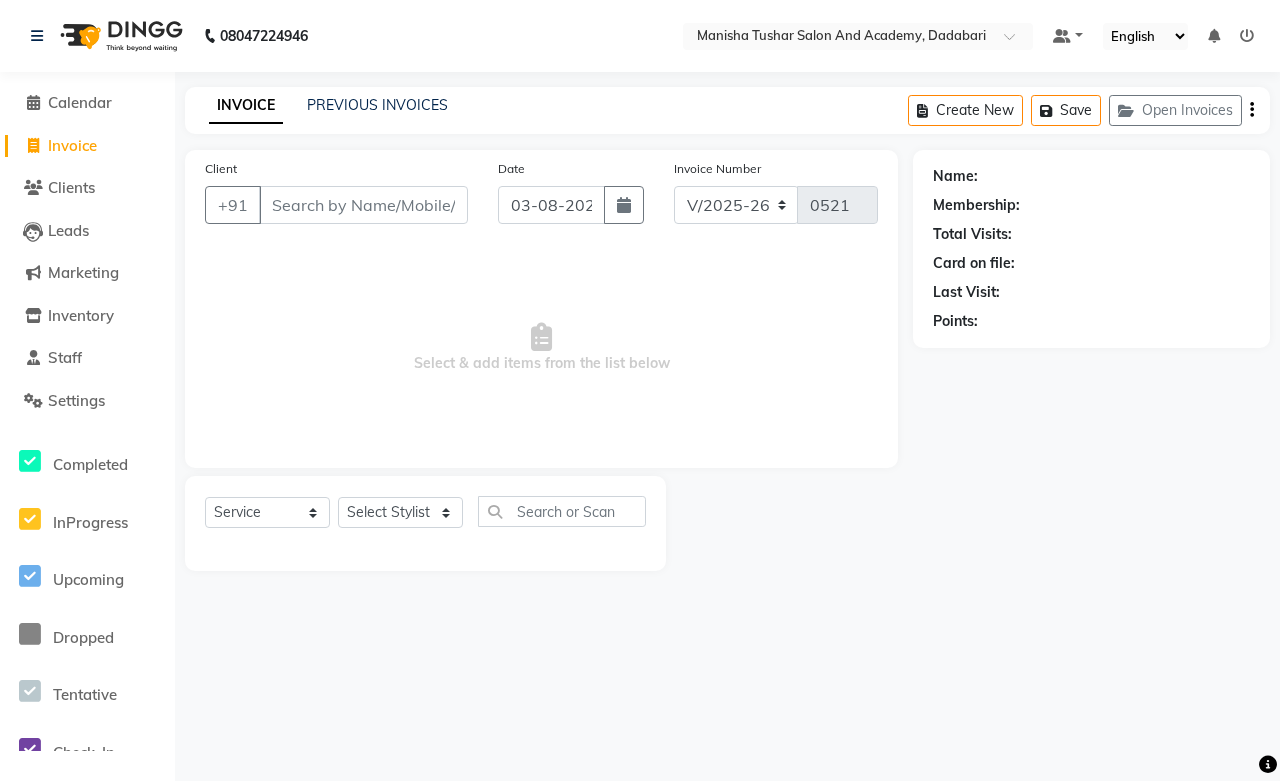 click on "Create New   Save   Open Invoices" 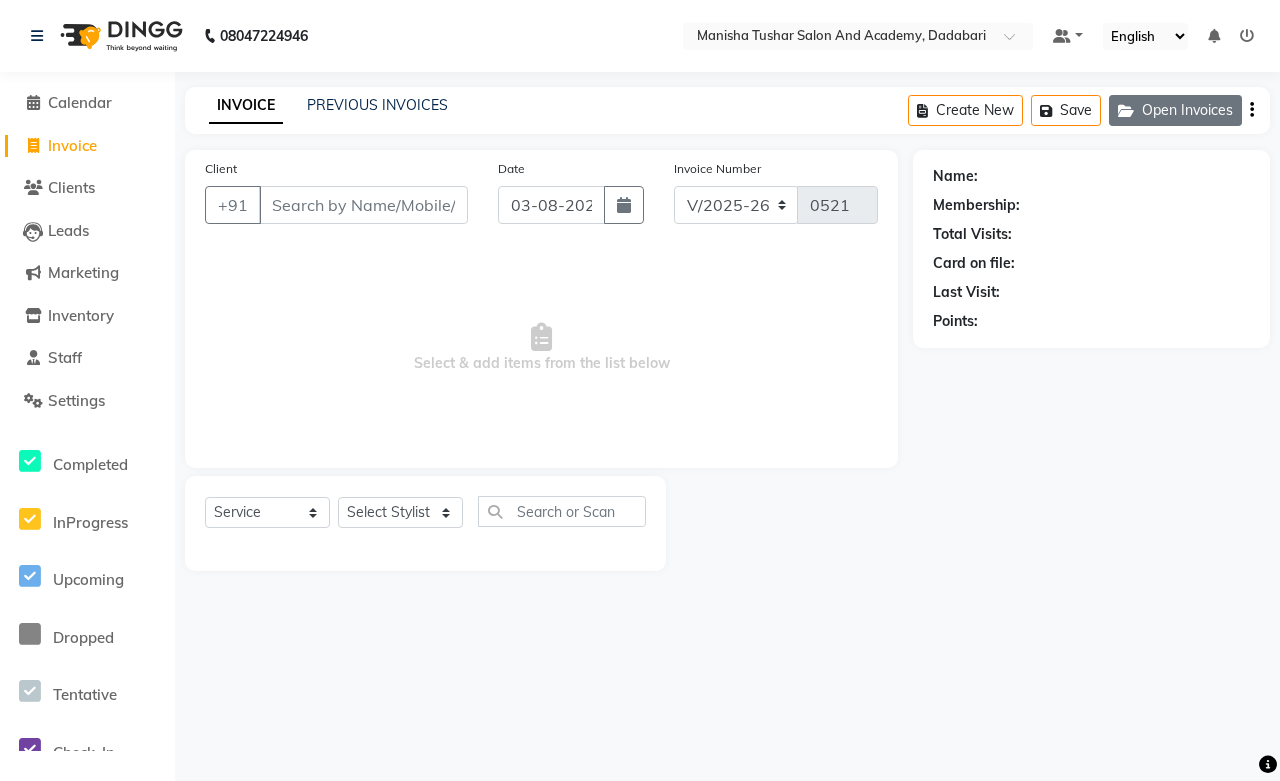 click on "Open Invoices" 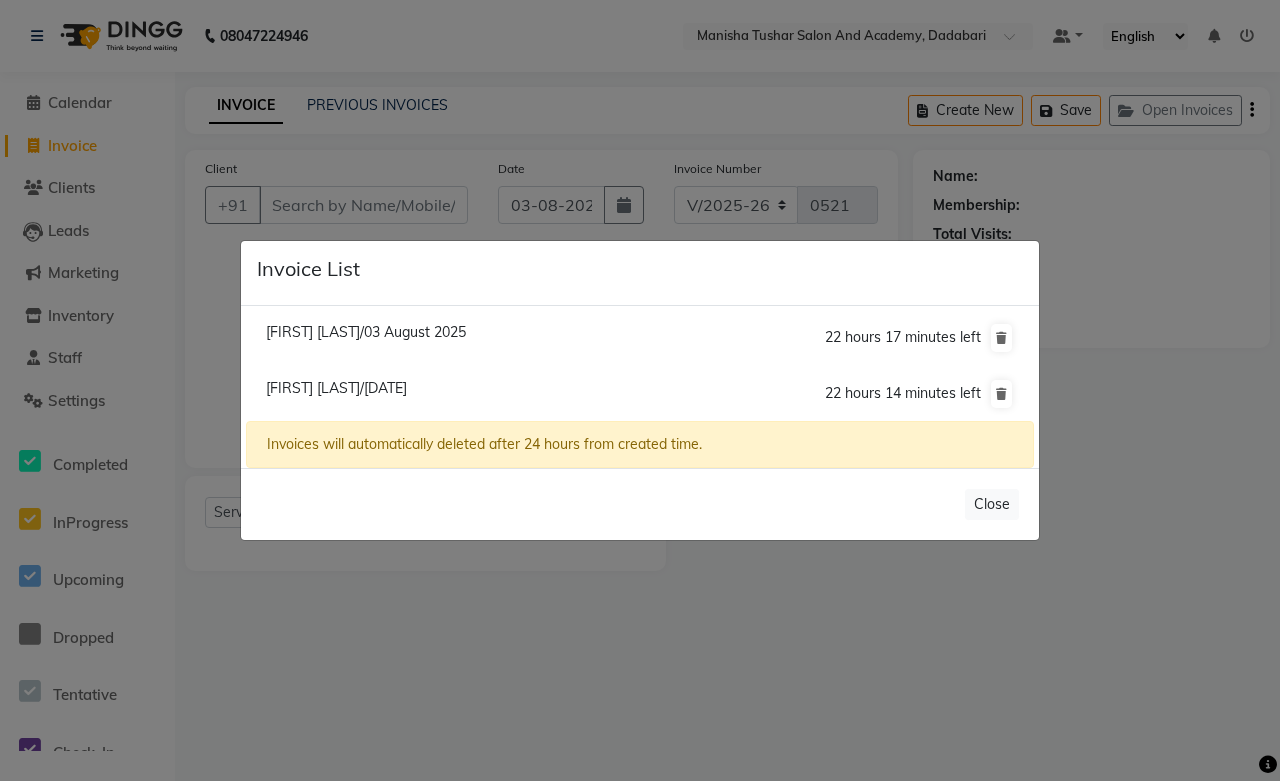click on "[FIRST] [LAST]/[DATE]" 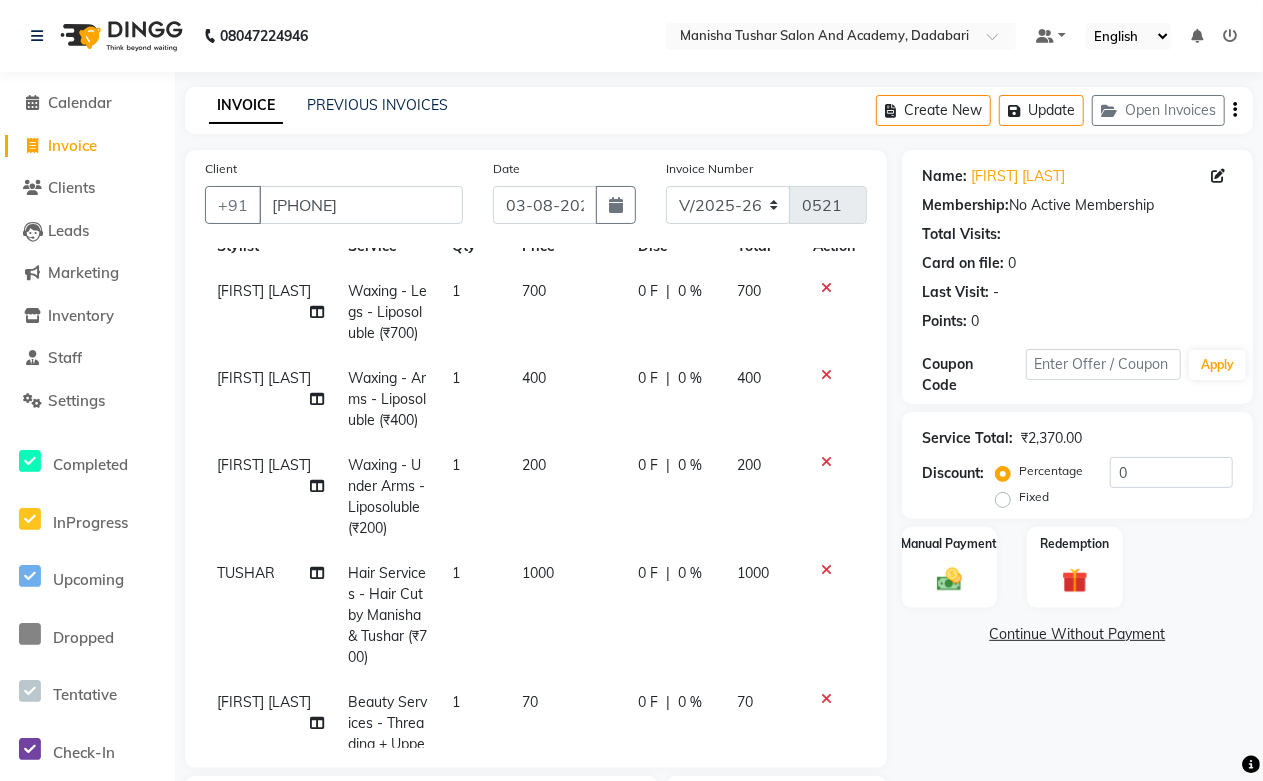 scroll, scrollTop: 217, scrollLeft: 0, axis: vertical 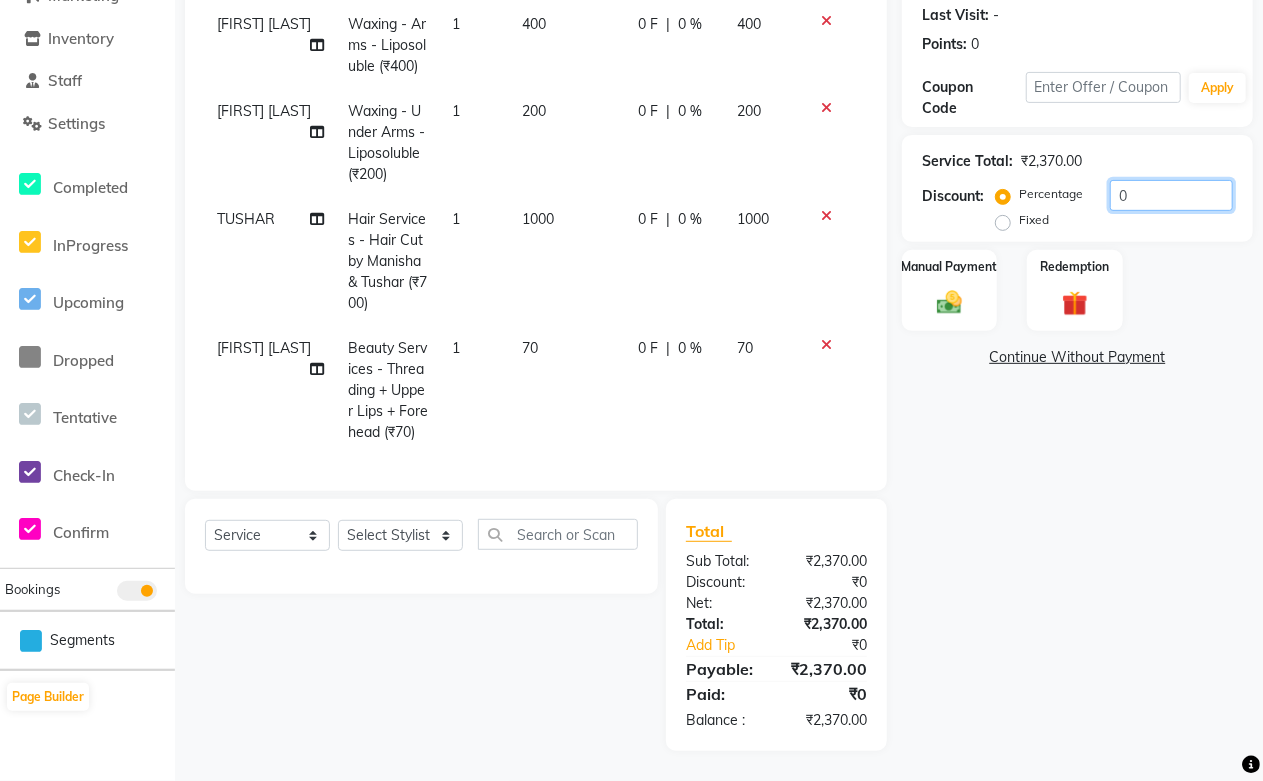 drag, startPoint x: 1137, startPoint y: 205, endPoint x: 974, endPoint y: 200, distance: 163.07668 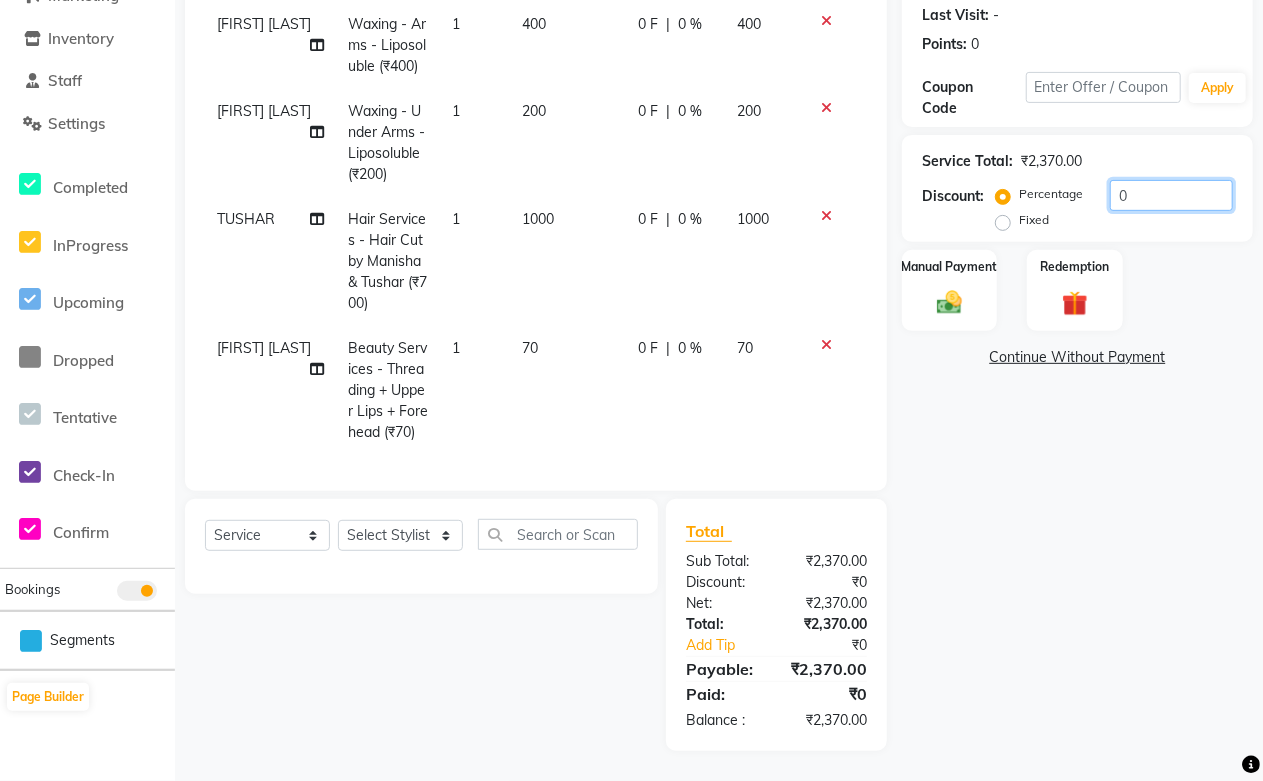 click on "Discount:  Percentage   Fixed  0" 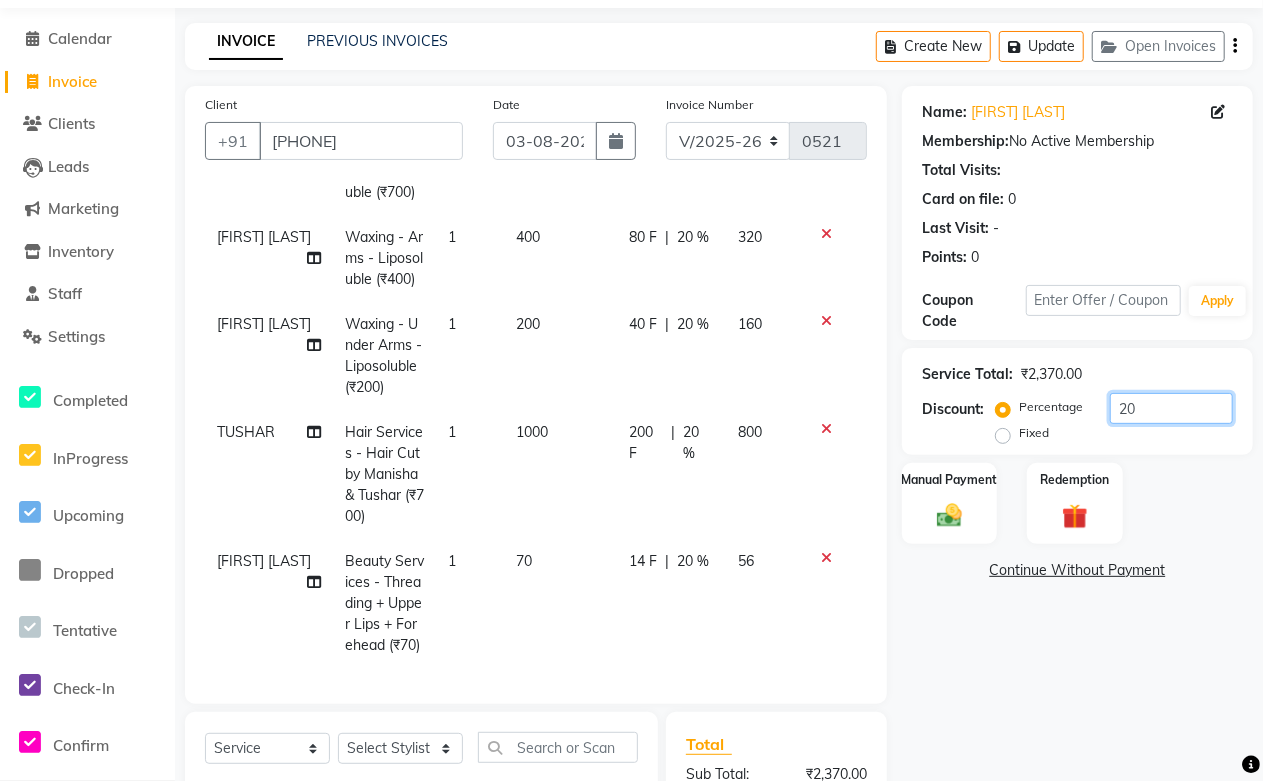 scroll, scrollTop: 0, scrollLeft: 0, axis: both 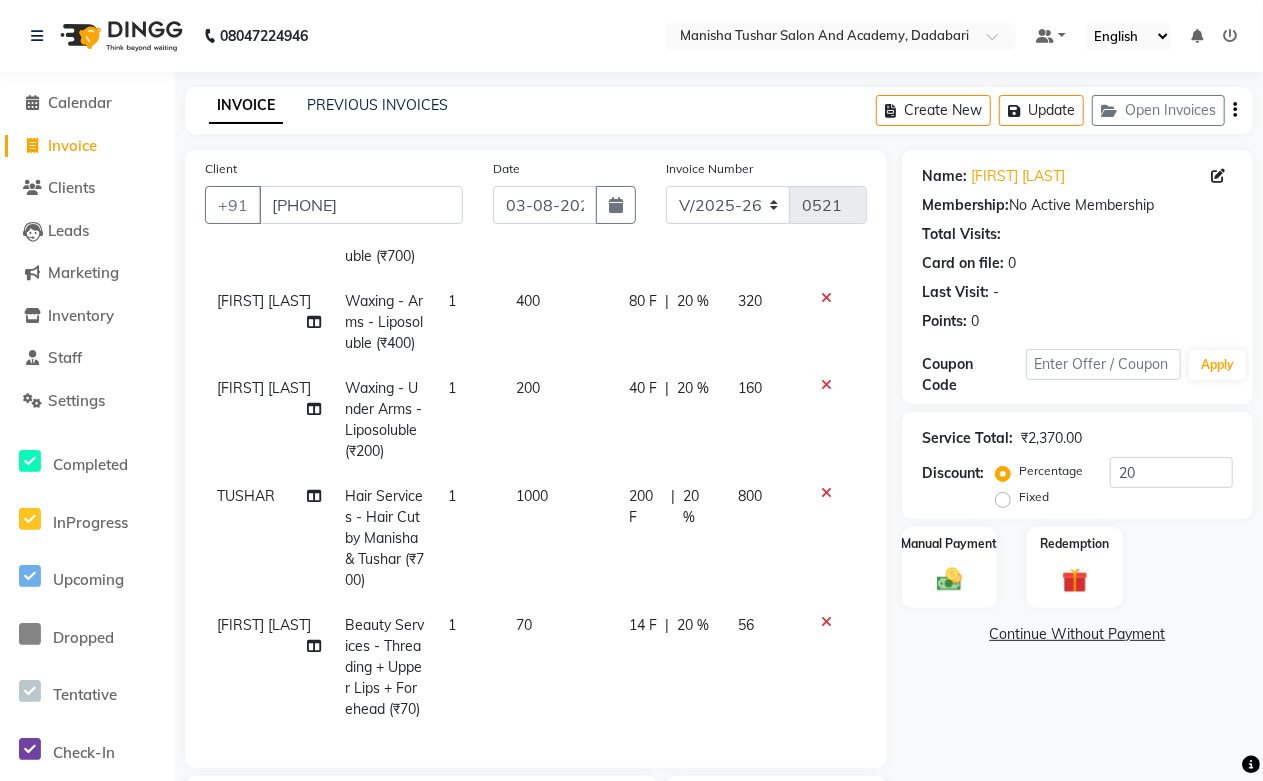 click on "14 F | 20 %" 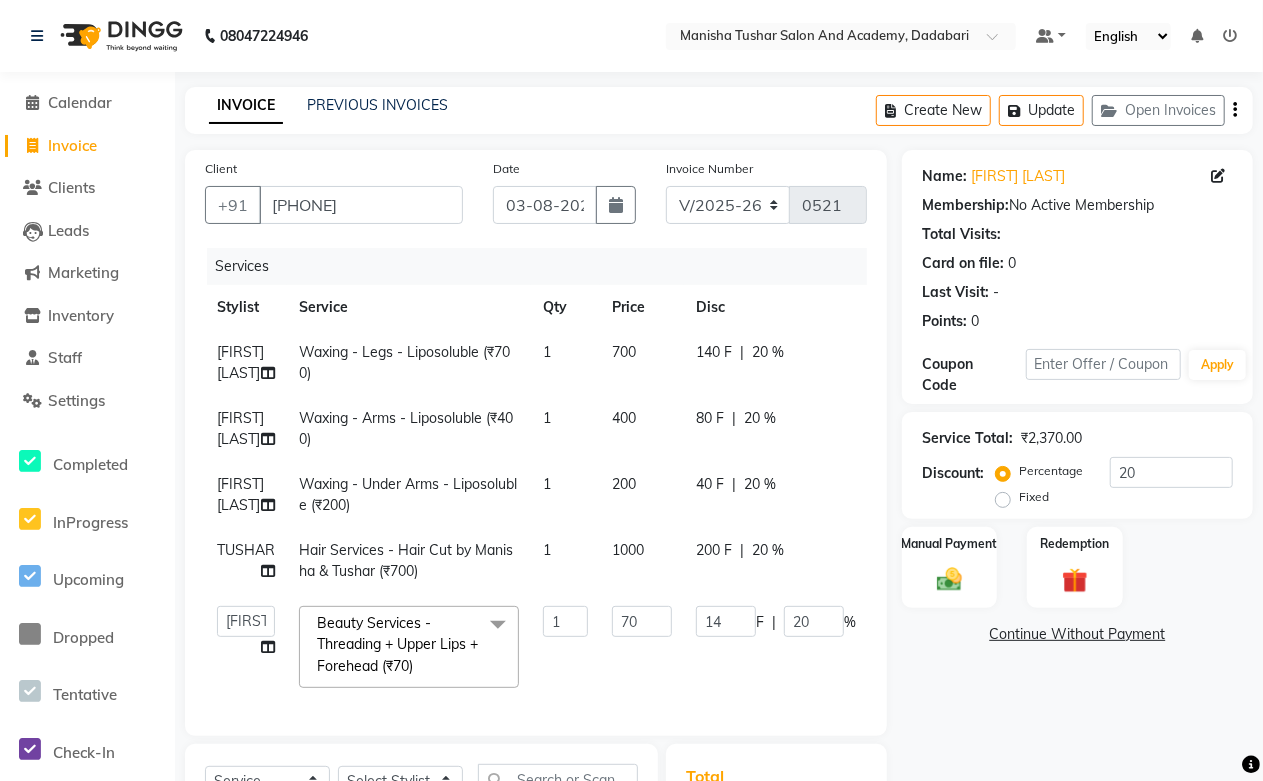 scroll, scrollTop: 0, scrollLeft: 0, axis: both 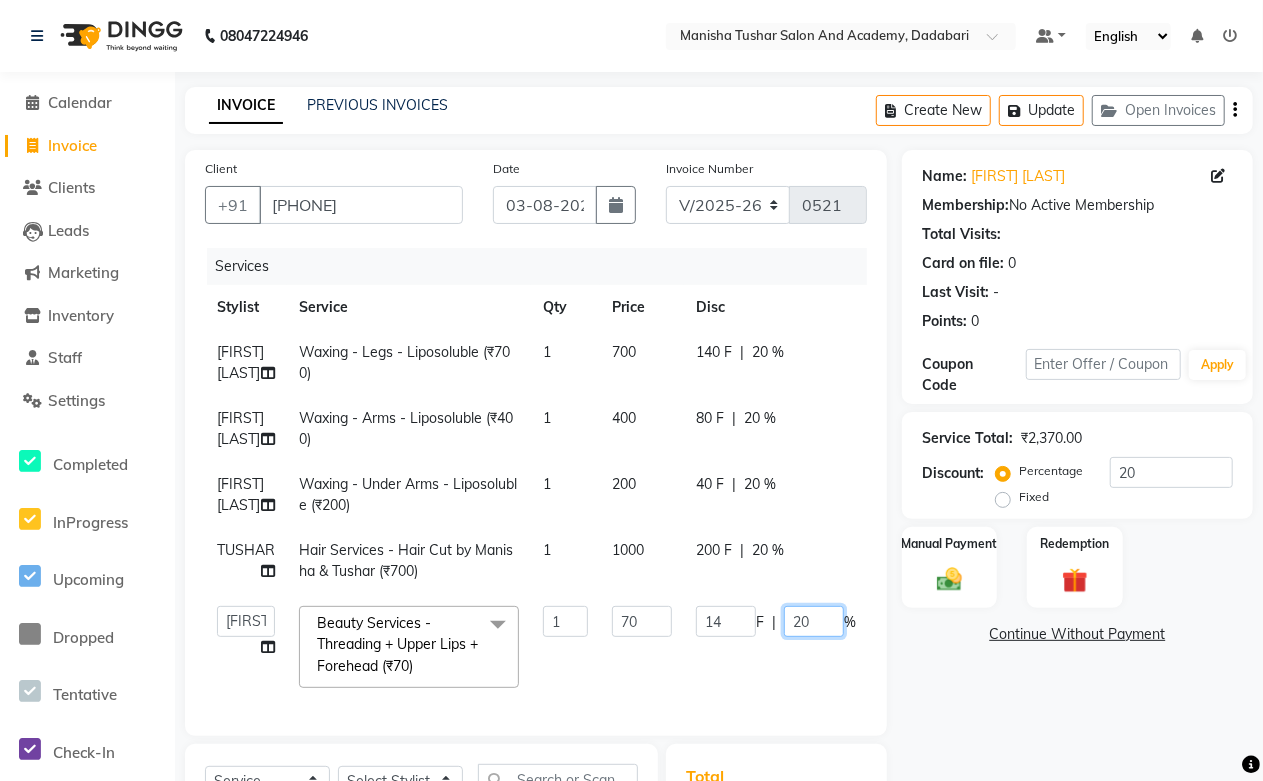 drag, startPoint x: 807, startPoint y: 621, endPoint x: 758, endPoint y: 627, distance: 49.365982 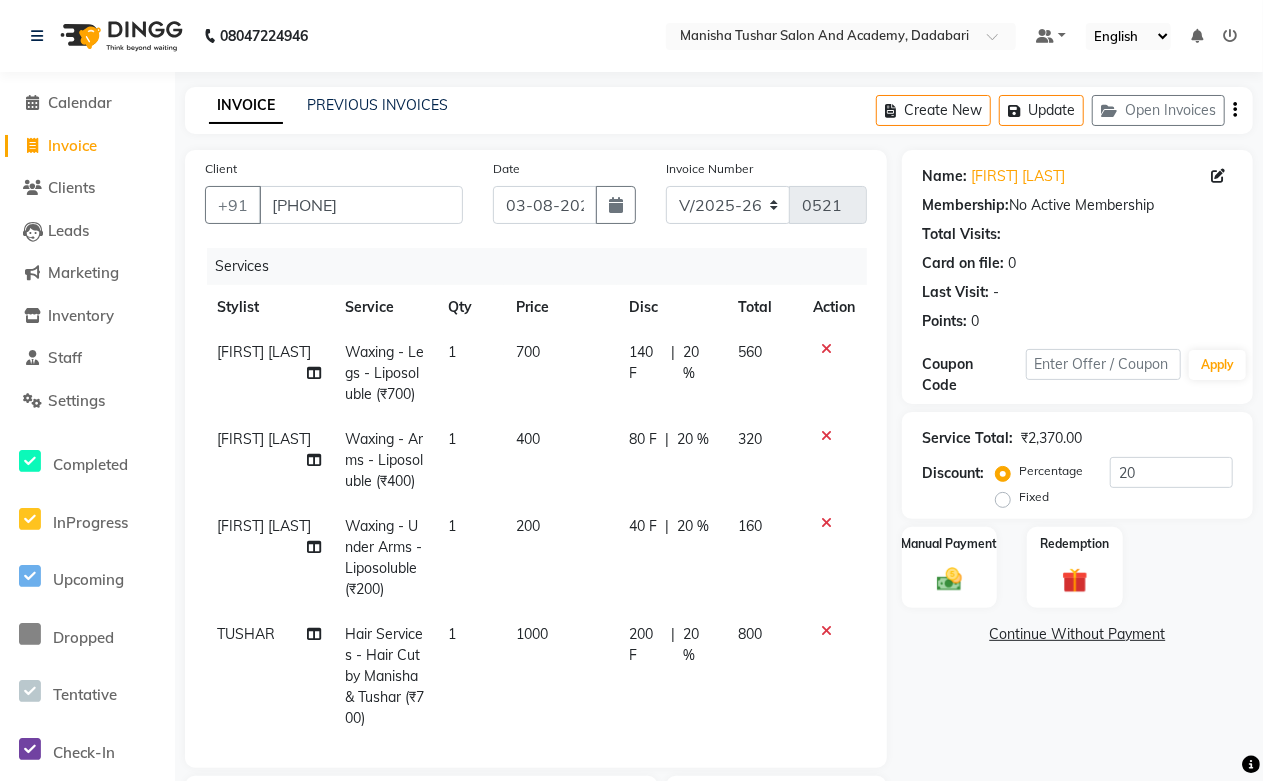 click on "[PERSON] Waxing - Legs - Liposoluble ([CURRENCY][NUMBER]) 1 [NUMBER] [NUMBER] F | [NUMBER] % [NUMBER] [PERSON] Waxing - Arms - Liposoluble ([CURRENCY][NUMBER]) 1 [NUMBER] [NUMBER] F | [NUMBER] % [NUMBER] [PERSON] Waxing - Under Arms - Liposoluble ([CURRENCY][NUMBER]) 1 [NUMBER] [NUMBER] F | [NUMBER] % [NUMBER] [PERSON] Hair Services - Hair Cut by [PERSON] & [PERSON] ([CURRENCY][NUMBER]) 1 [NUMBER] [NUMBER] [NUMBER] F | [NUMBER] % [NUMBER] [PERSON] Beauty Services - Threading + Upper Lips + Forehead ([CURRENCY][NUMBER]) 1 [NUMBER] [NUMBER] F | [NUMBER] % [NUMBER]" 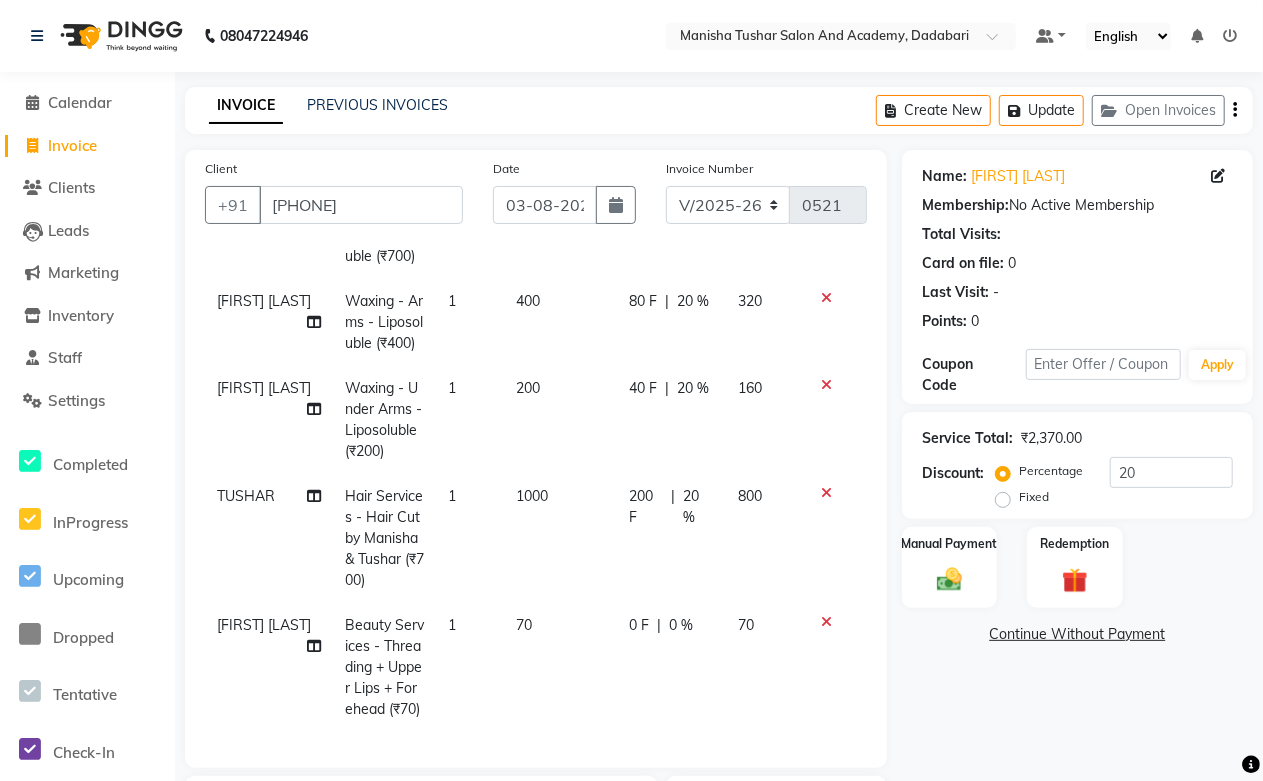 scroll, scrollTop: 217, scrollLeft: 0, axis: vertical 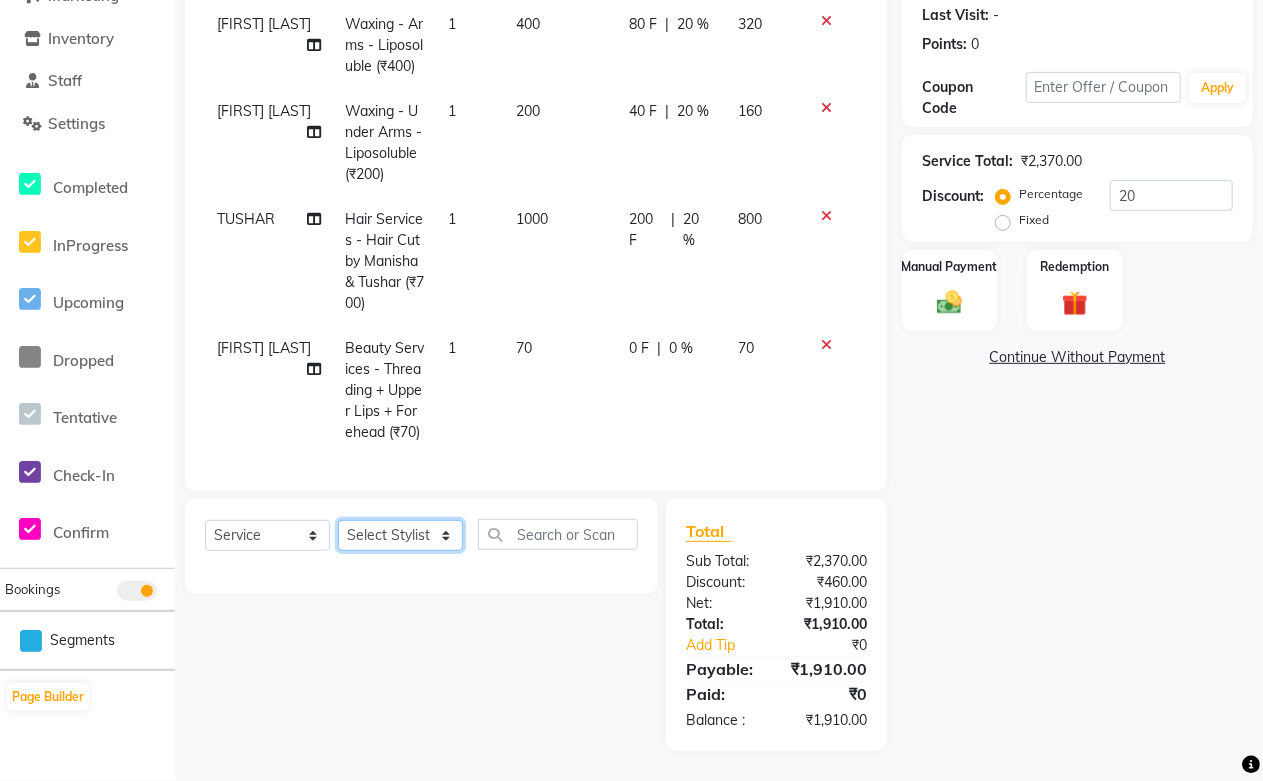 click on "Select Stylist [FIRST] [LAST] [FIRST] [LAST] [FIRST] [LAST] [FIRST] [LAST] [FIRST] [LAST] [FIRST] [LAST] MANISHA [FIRST] [LAST] [FIRST] [LAST] [LAST] [LAST] [FIRST] [LAST] [FIRST] [LAST] [FIRST] [LAST] [FIRST] [LAST] [FIRST] [LAST] [FIRST] [LAST] [FIRST] [LAST] [FIRST] [LAST]" 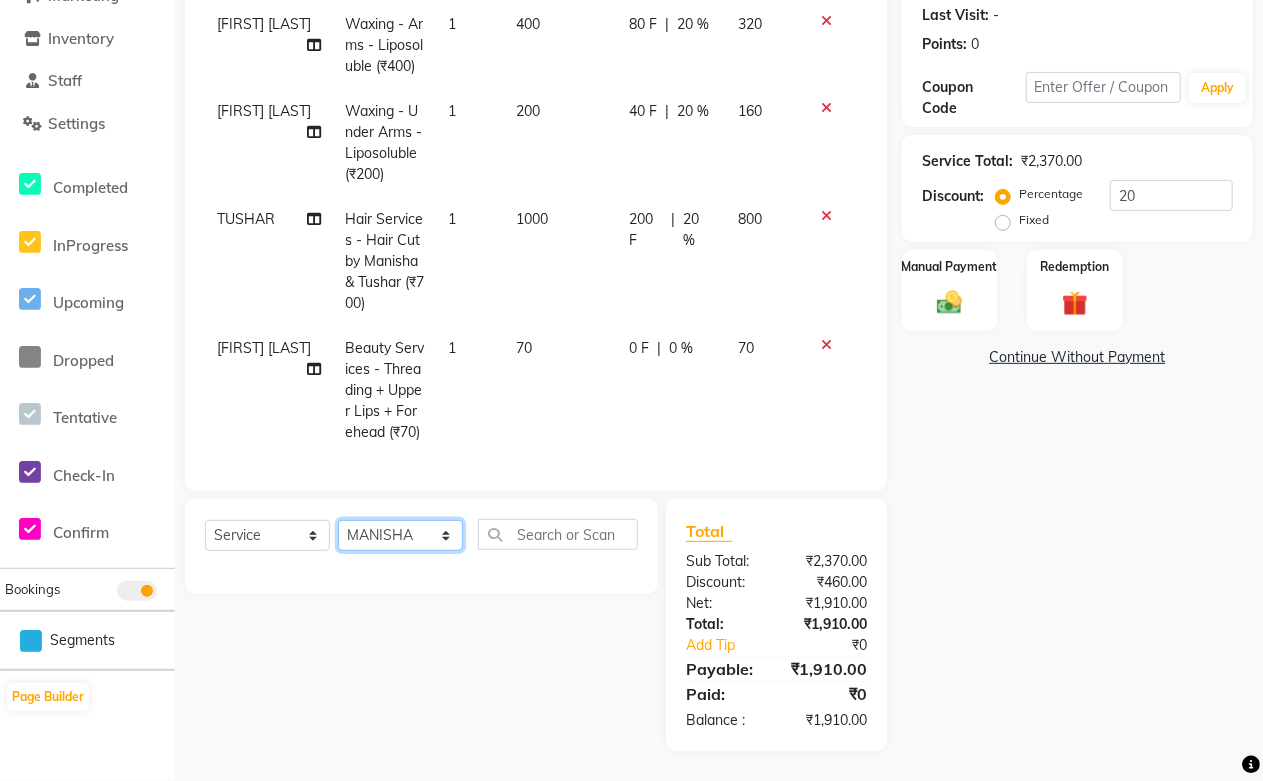 click on "Select Stylist [FIRST] [LAST] [FIRST] [LAST] [FIRST] [LAST] [FIRST] [LAST] [FIRST] [LAST] [FIRST] [LAST] MANISHA [FIRST] [LAST] [FIRST] [LAST] [LAST] [LAST] [FIRST] [LAST] [FIRST] [LAST] [FIRST] [LAST] [FIRST] [LAST] [FIRST] [LAST] [FIRST] [LAST] [FIRST] [LAST] [FIRST] [LAST]" 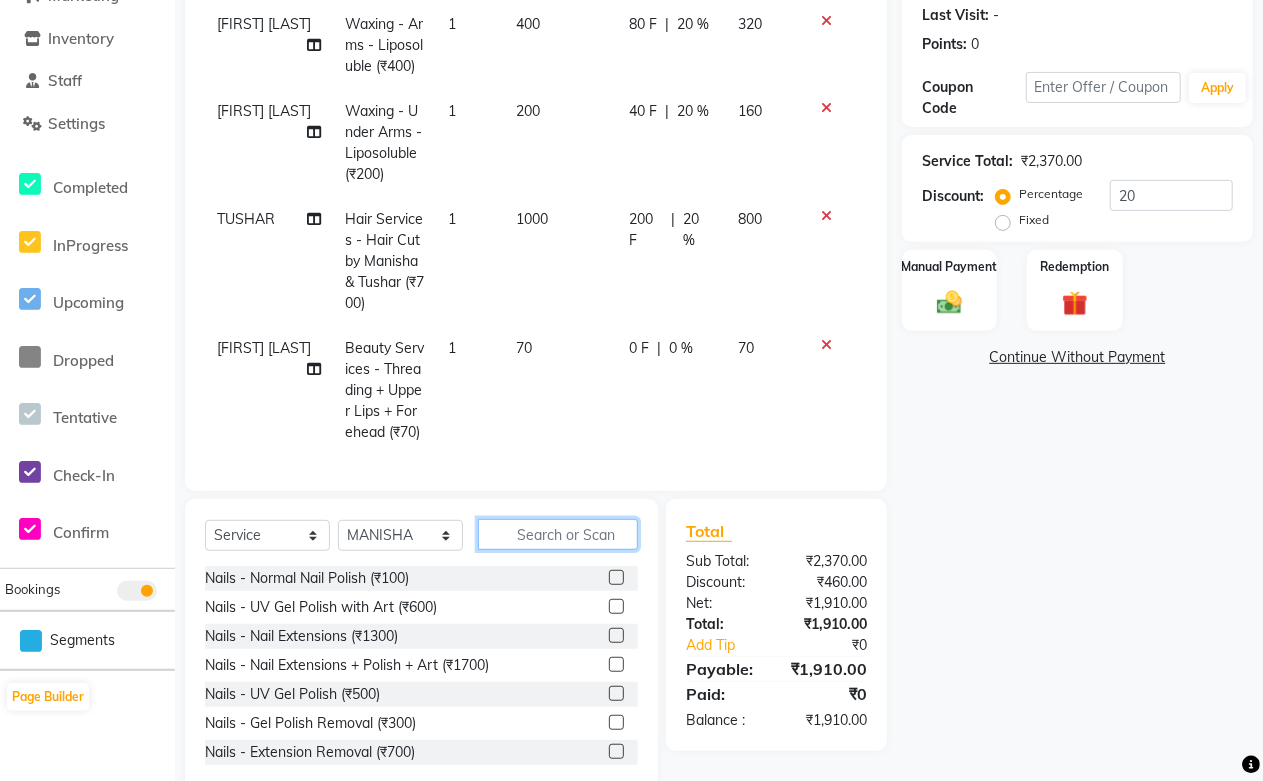 click 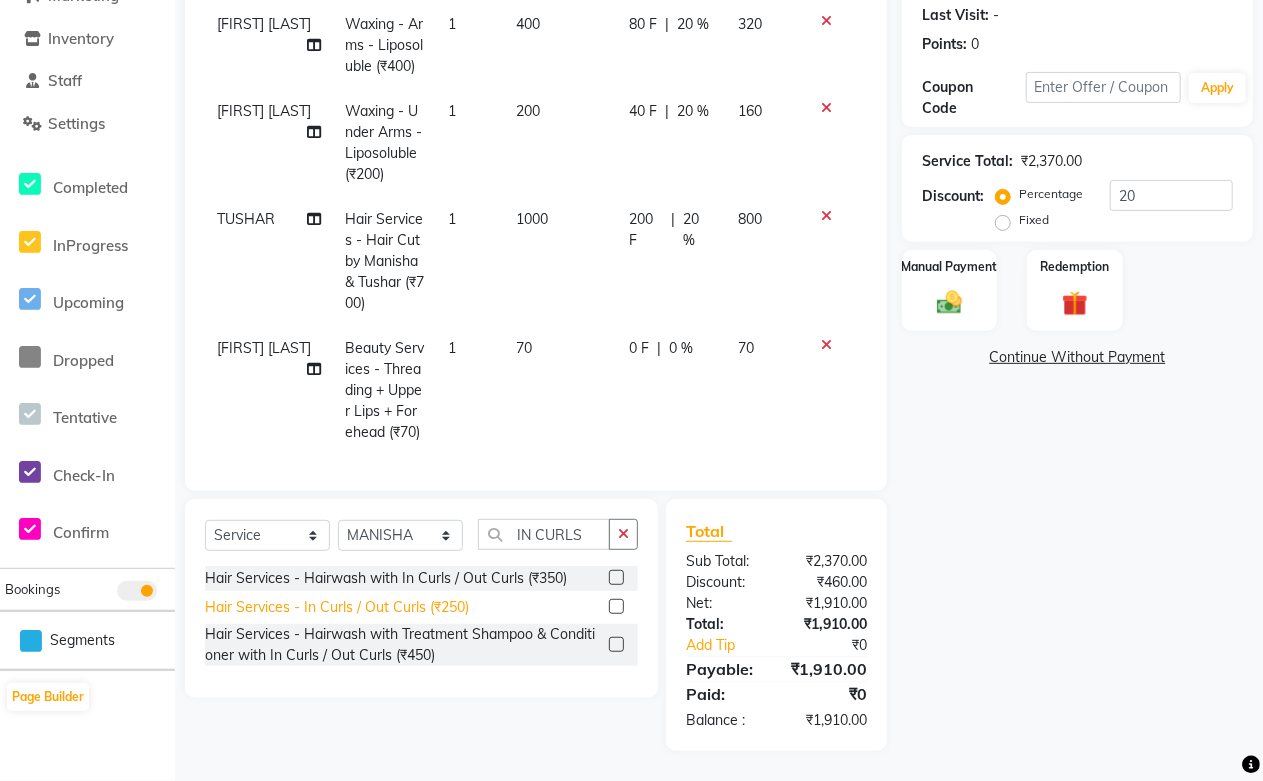 click on "Hair Services - In Curls / Out Curls (₹250)" 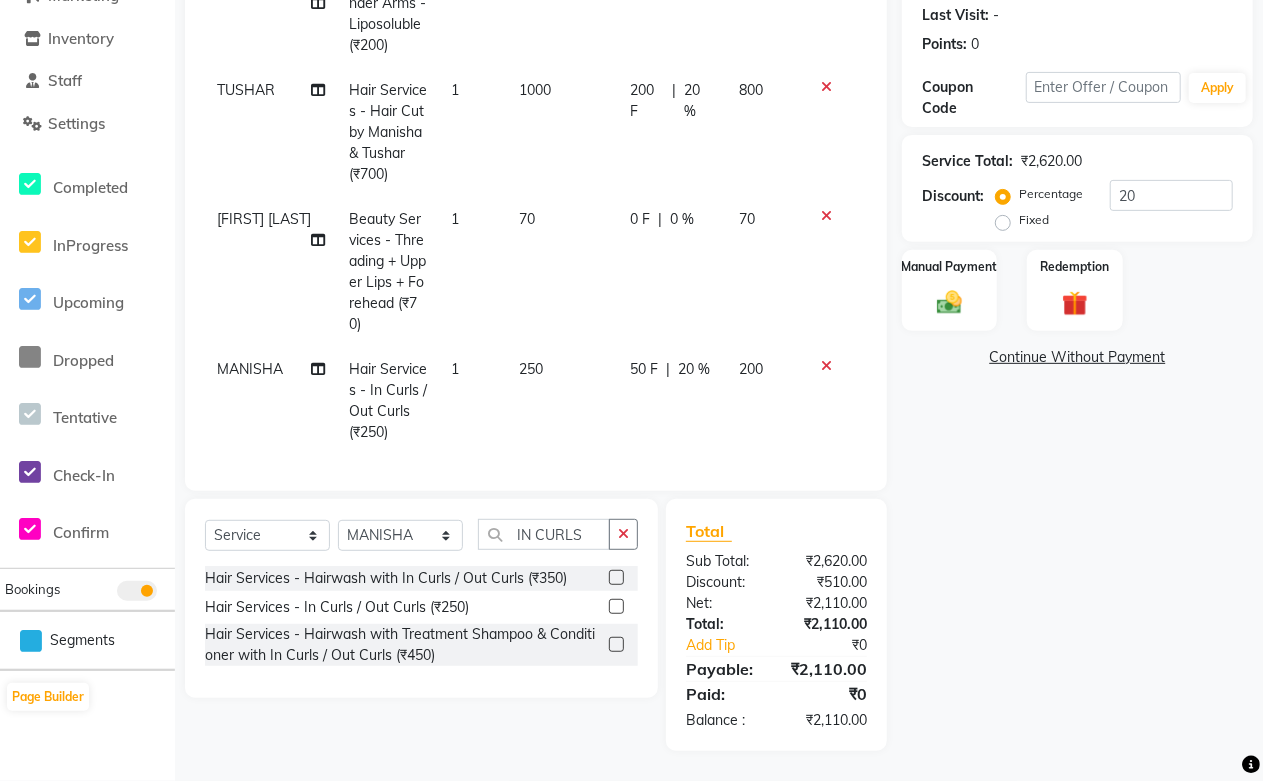 scroll, scrollTop: 325, scrollLeft: 0, axis: vertical 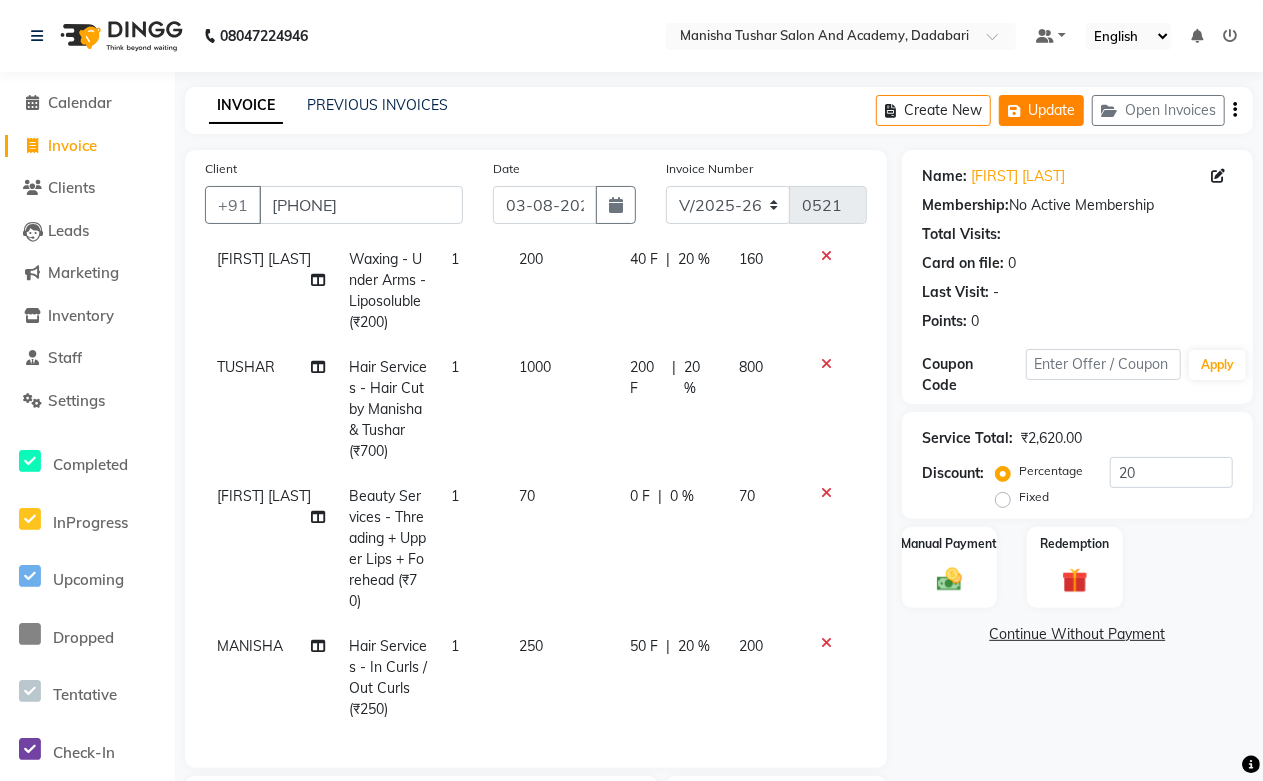 click on "Update" 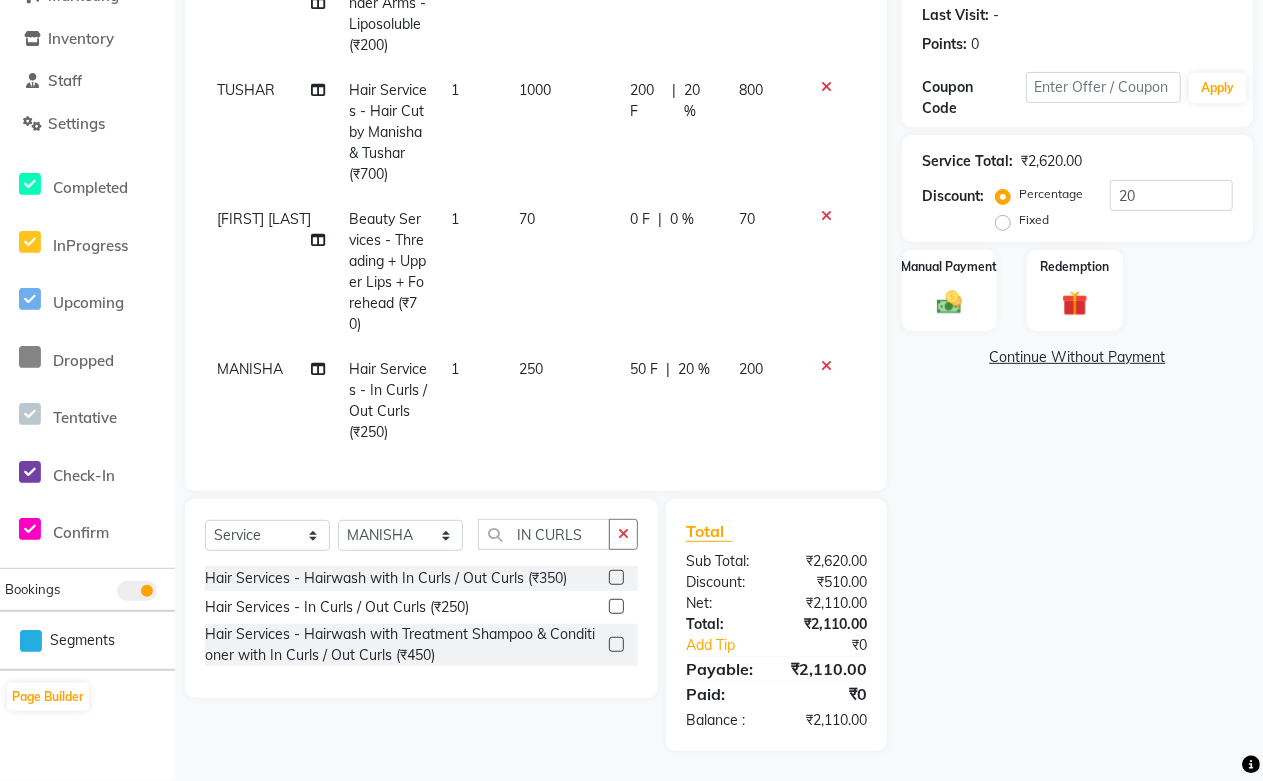 scroll, scrollTop: 0, scrollLeft: 0, axis: both 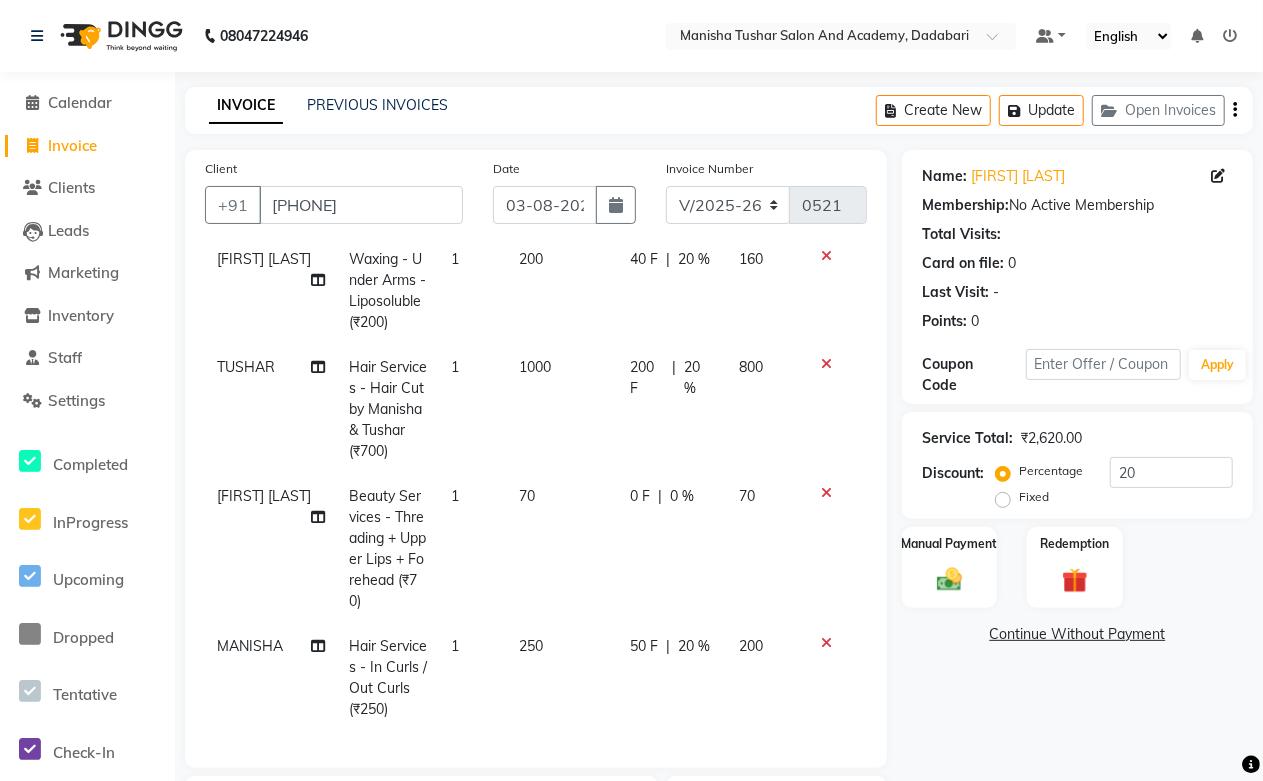 click on "Create New   Update   Open Invoices" 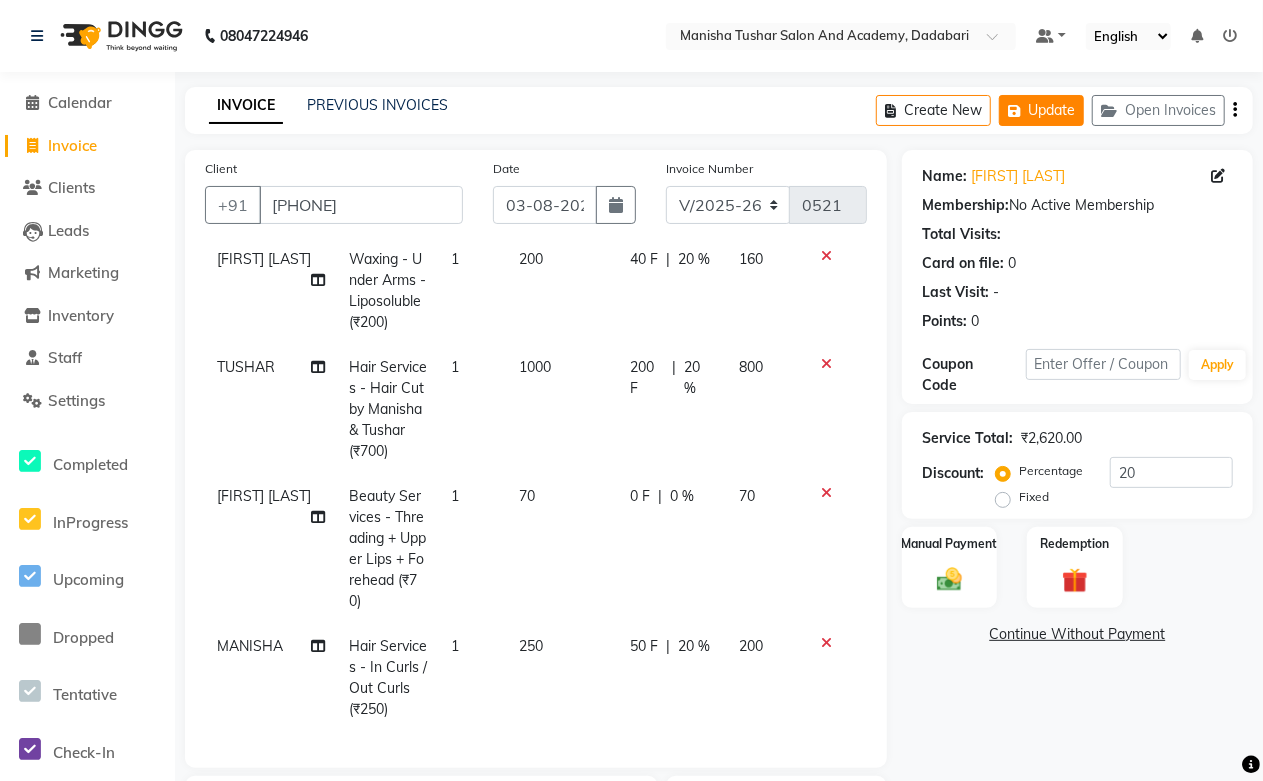 click on "Update" 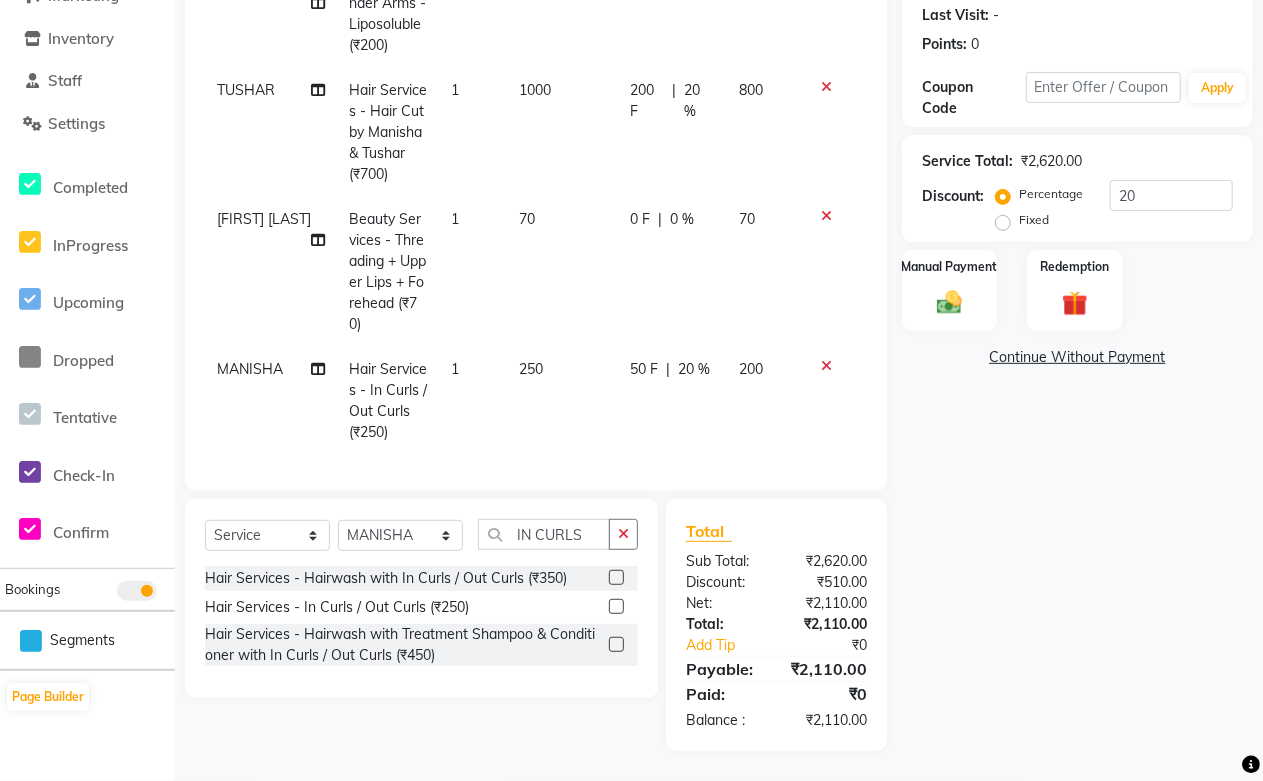 scroll, scrollTop: 0, scrollLeft: 0, axis: both 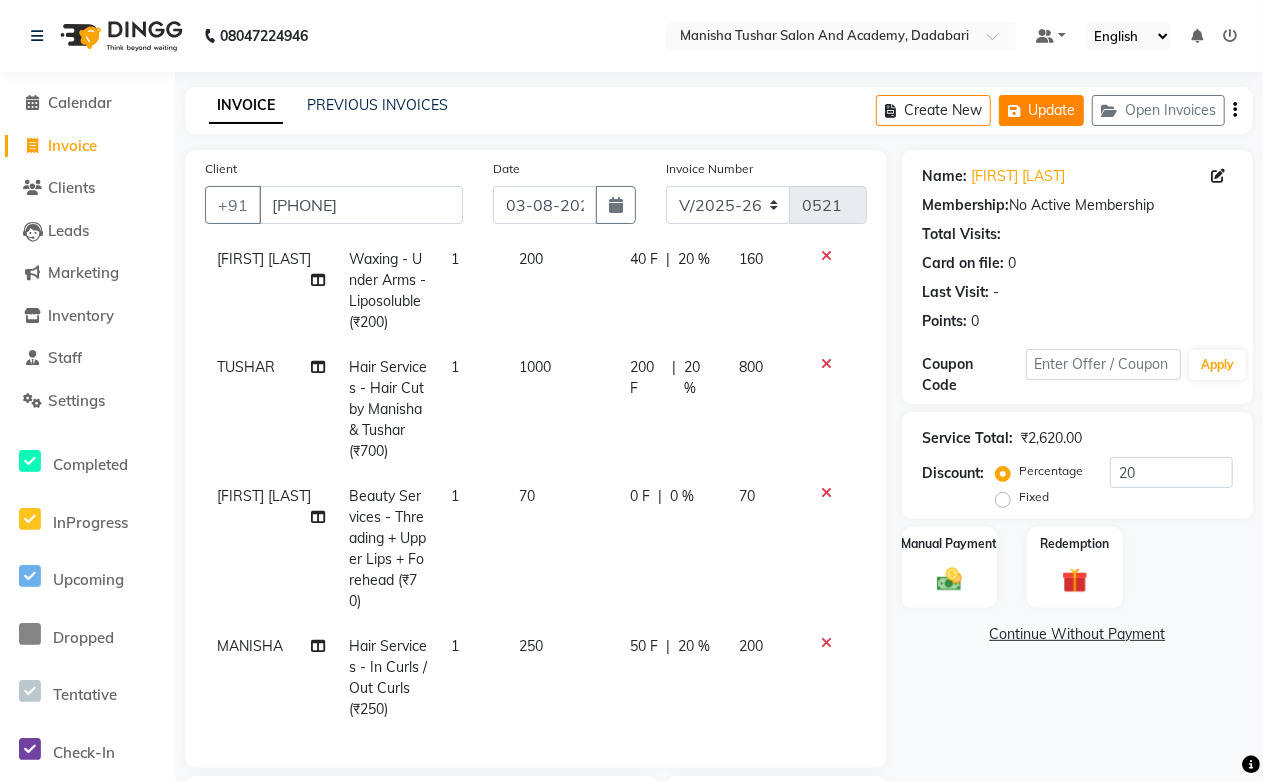 click on "Update" 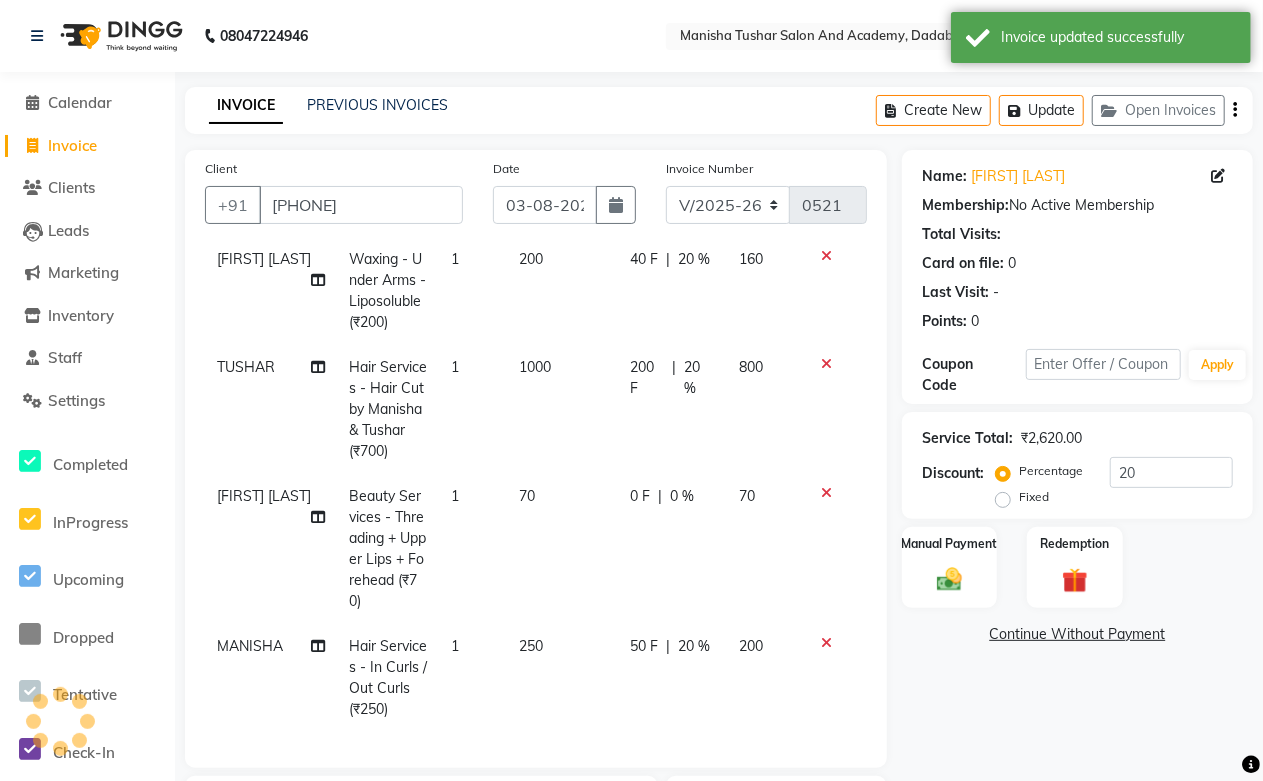 scroll, scrollTop: 277, scrollLeft: 0, axis: vertical 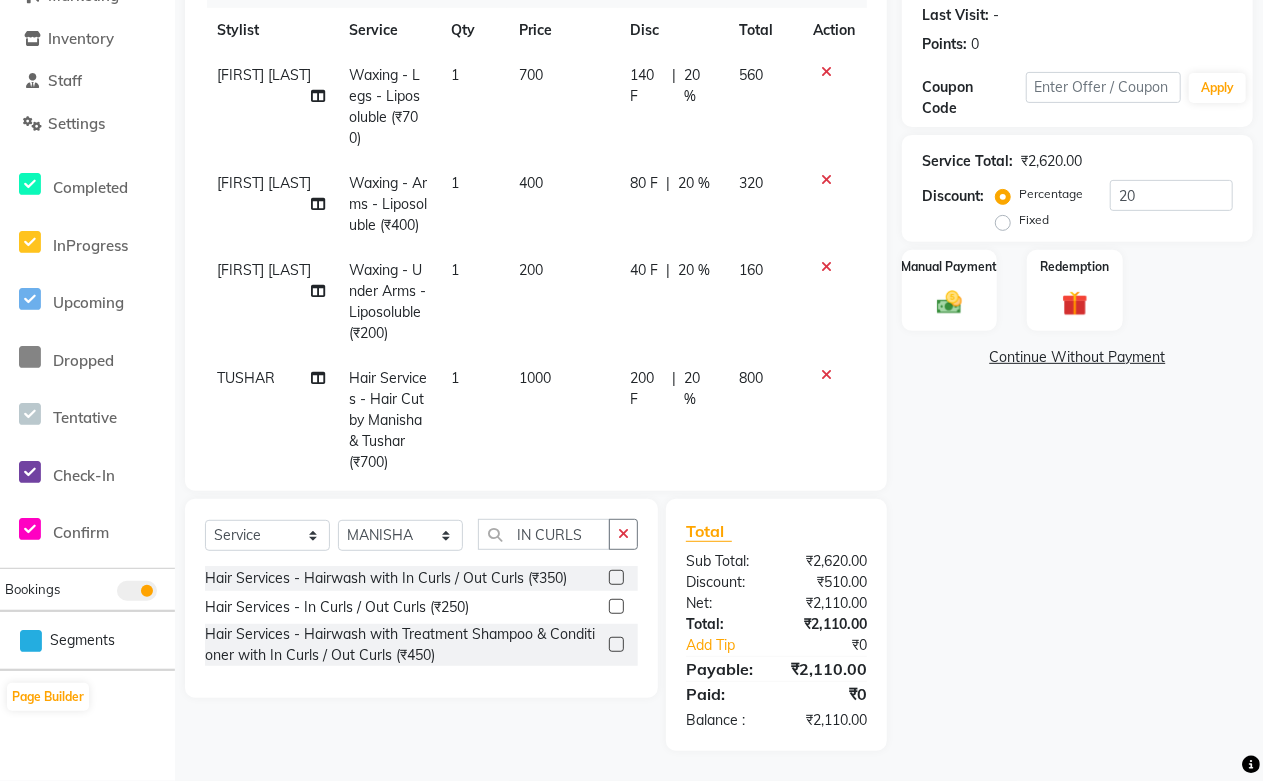 click on "20 %" 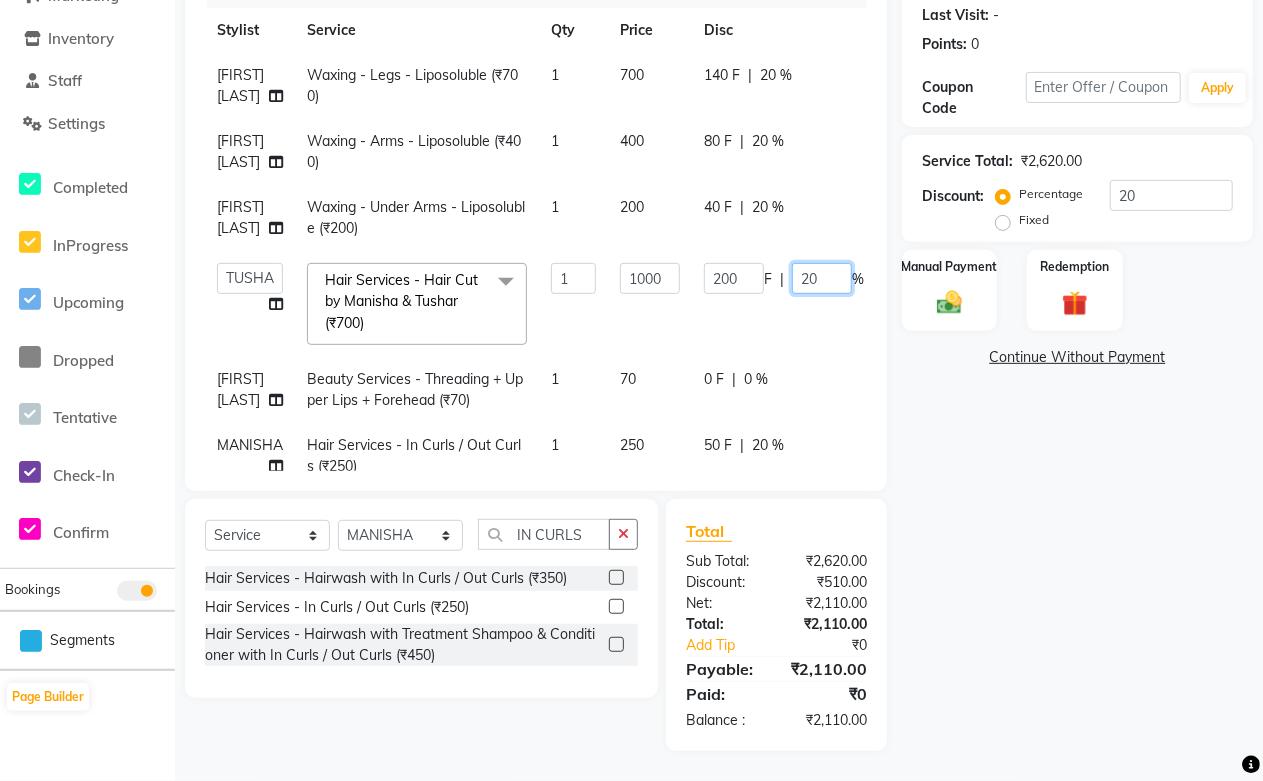 drag, startPoint x: 825, startPoint y: 272, endPoint x: 761, endPoint y: 288, distance: 65.96969 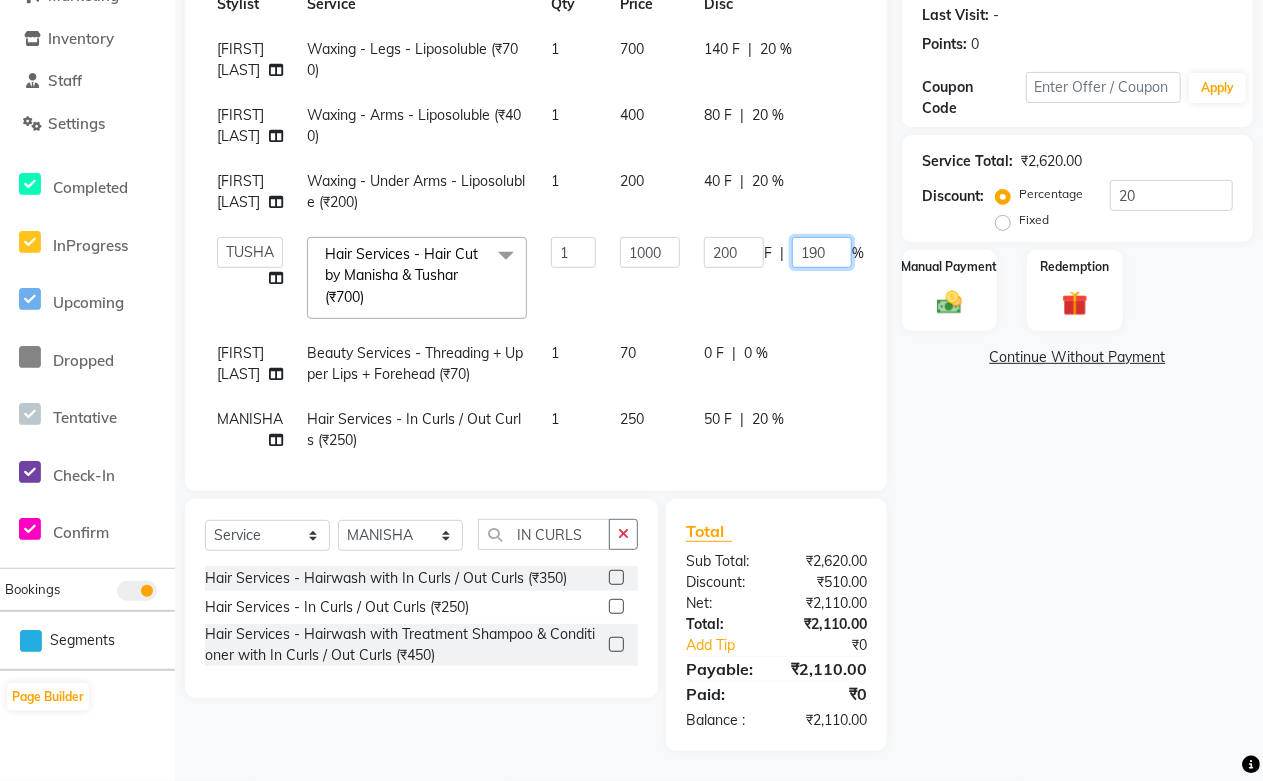 scroll, scrollTop: 51, scrollLeft: 0, axis: vertical 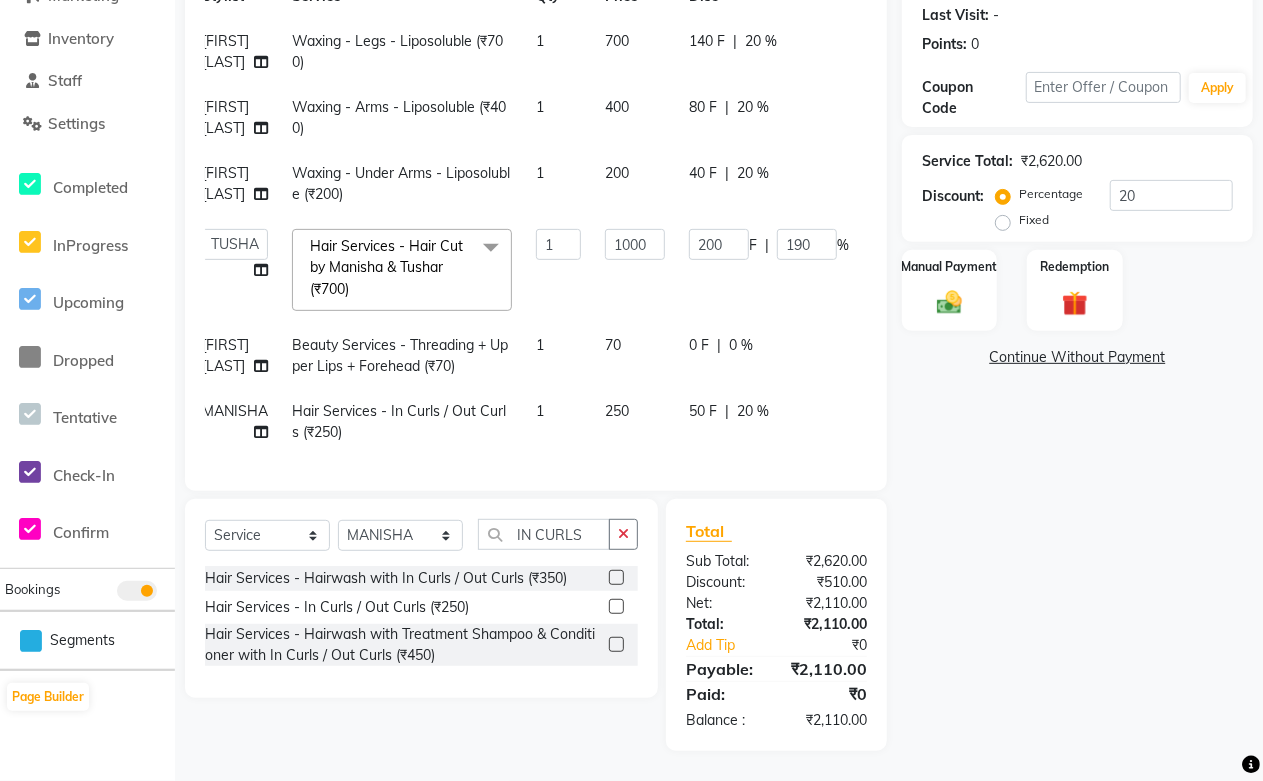 click on "Name: [FIRST] [LAST] Membership:  No Active Membership  Total Visits:   Card on file:  0 Last Visit:   - Points:   0  Coupon Code Apply Service Total:  ₹2,620.00  Discount:  Percentage   Fixed  20 Manual Payment Redemption  Continue Without Payment" 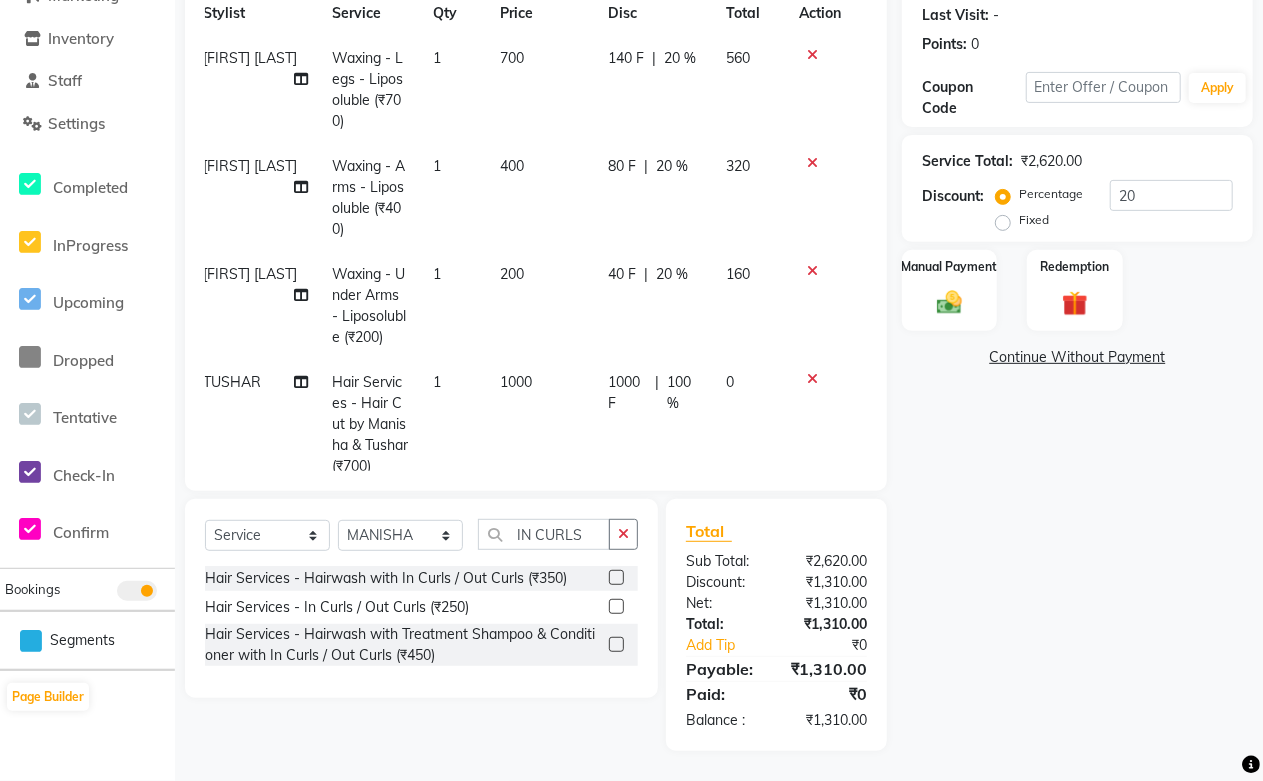 scroll, scrollTop: 0, scrollLeft: 14, axis: horizontal 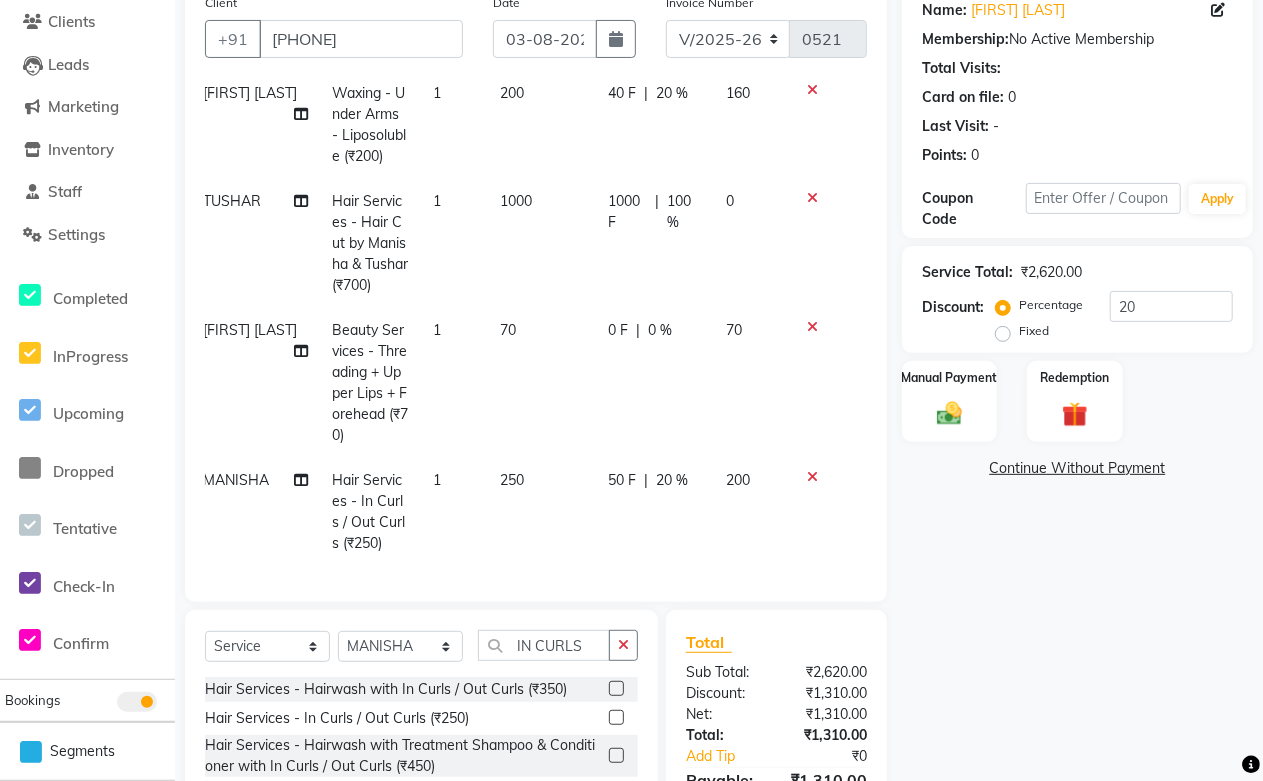click on "1000 F | 100 %" 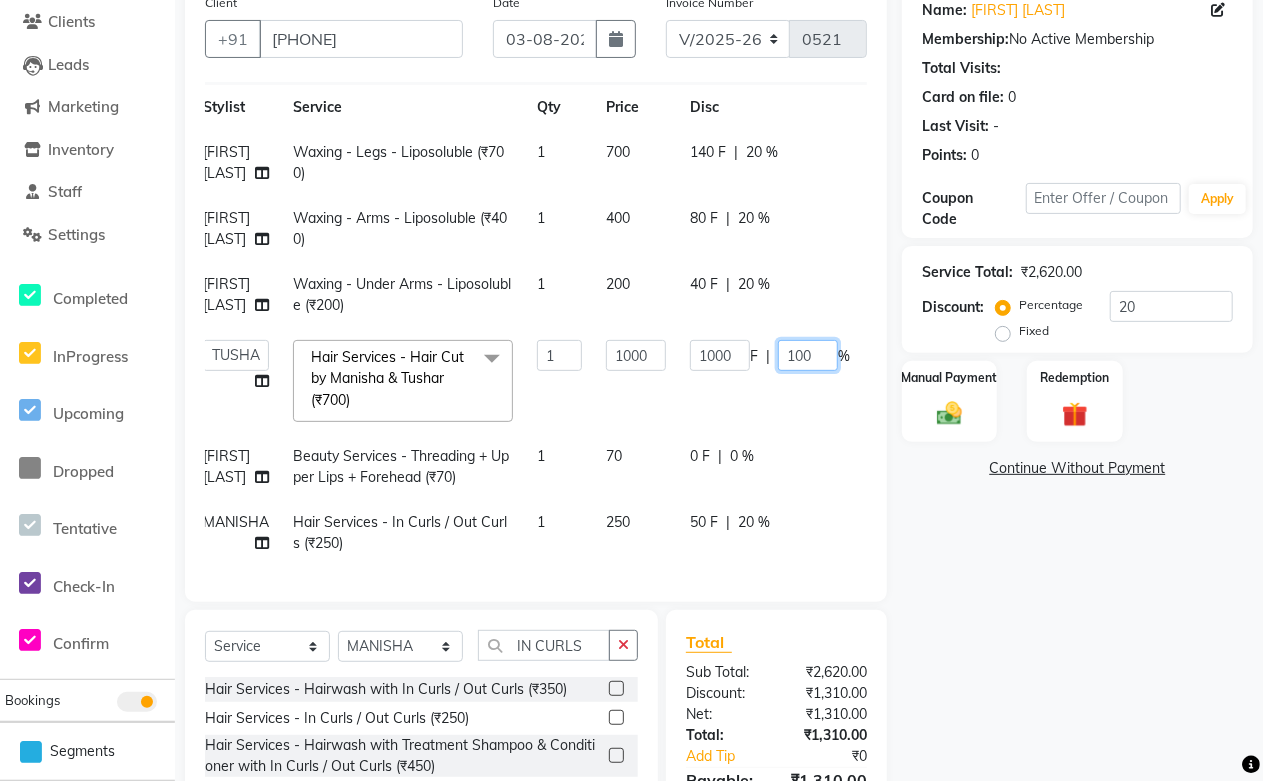drag, startPoint x: 814, startPoint y: 341, endPoint x: 738, endPoint y: 345, distance: 76.105194 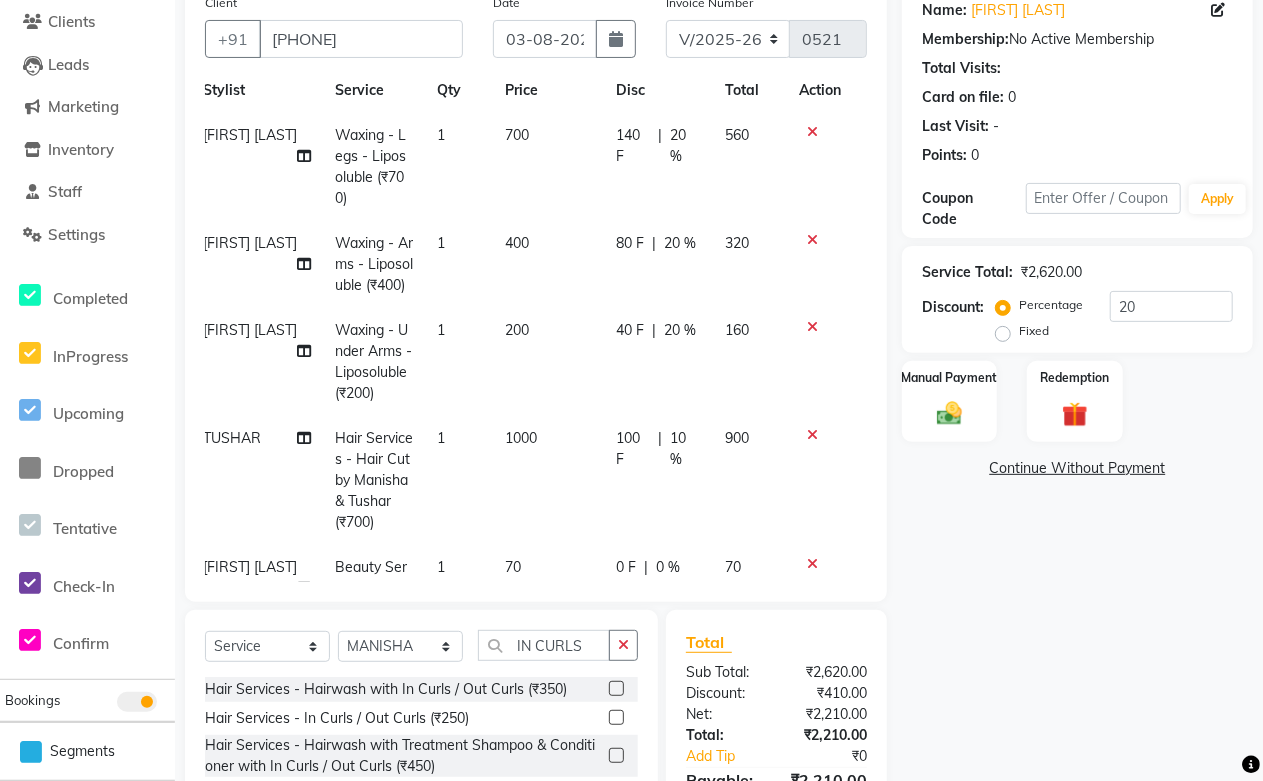 click on "[FIRST] [LAST] Waxing - Legs - Liposoluble (₹700) 1 700 140 F | 20 % 560 [FIRST] [LAST] Waxing - Arms - Liposoluble (₹400) 1 400 80 F | 20 % 320 [FIRST] [LAST] Waxing - Under Arms - Liposoluble (₹200) 1 200 40 F | 20 % 160 TUSHAR   Hair Services - Hair Cut by [LAST] & Tushar (₹700) 1 1000 100 F | 10 % 900 [FIRST] [LAST] Beauty Services - Threading + Upper Lips + Forehead (₹70) 1 70 0 F | 0 % 70 MANISHA Hair Services - In Curls / Out Curls (₹250) 1 250 50 F | 20 % 200" 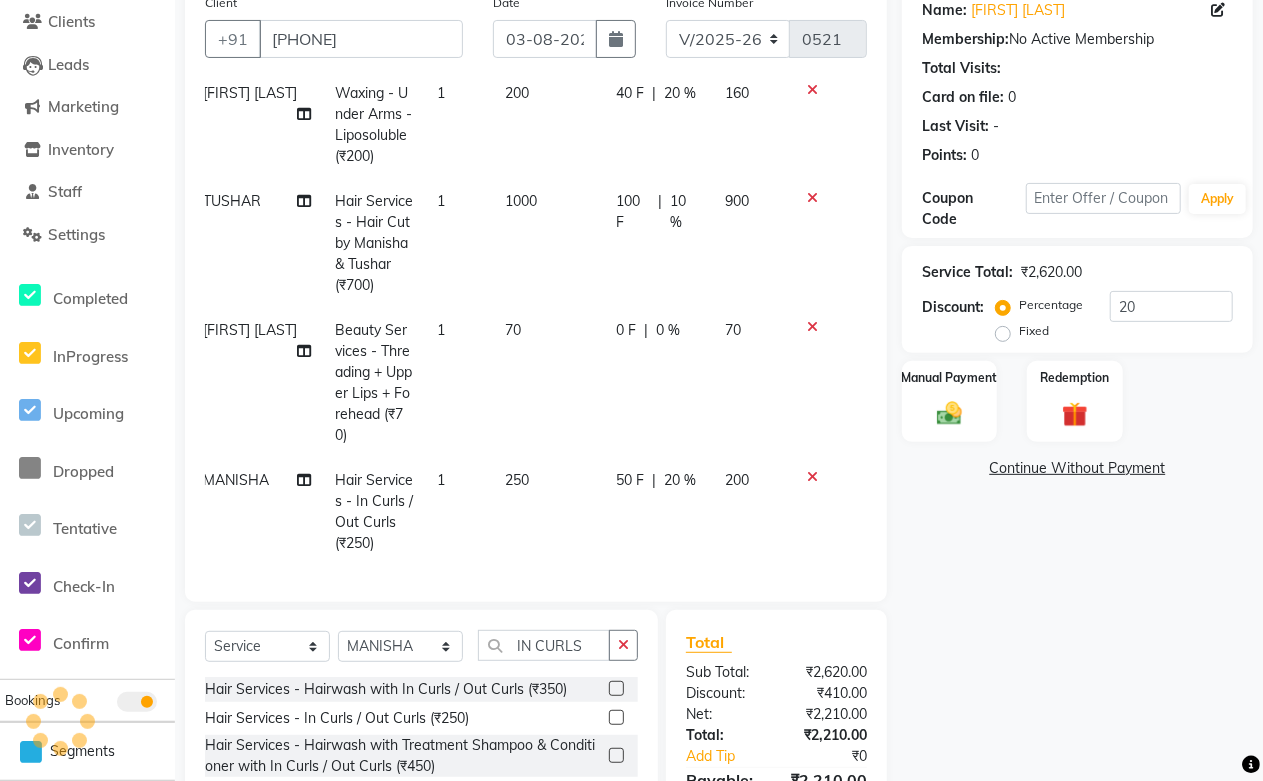 scroll, scrollTop: 325, scrollLeft: 14, axis: both 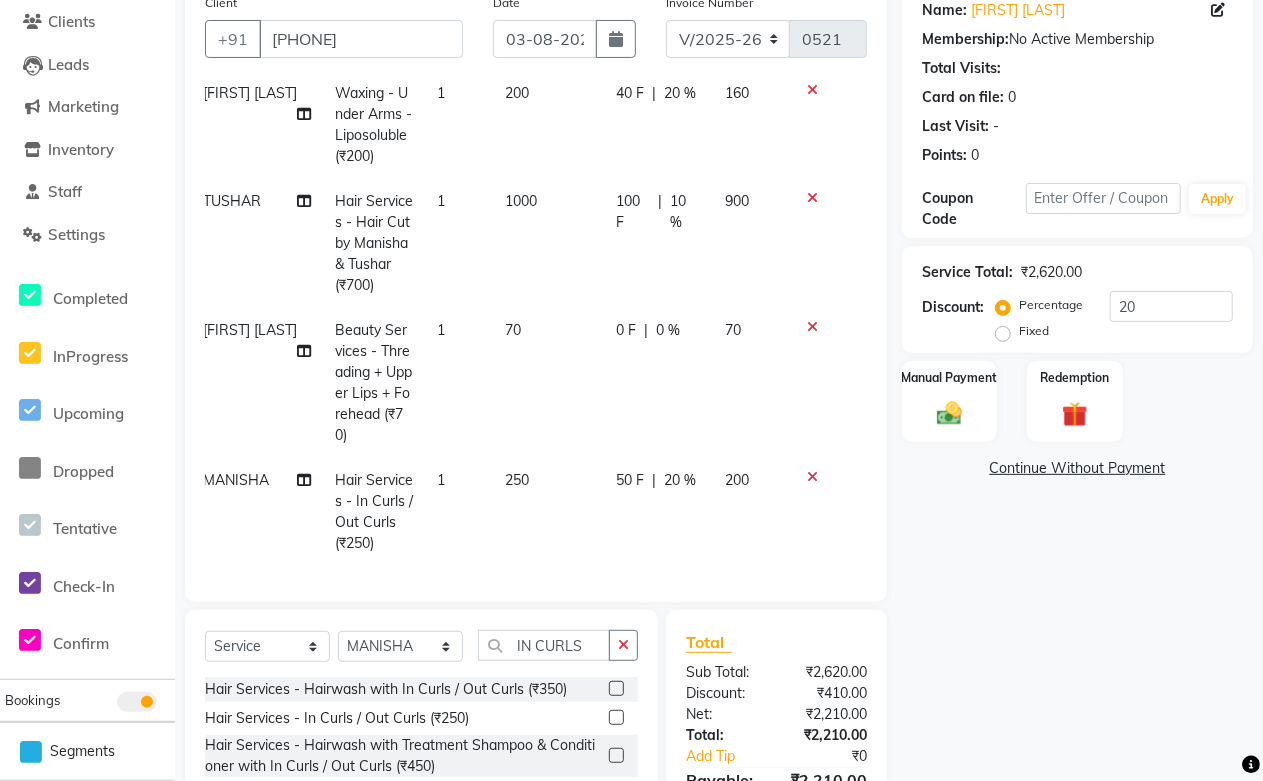 click 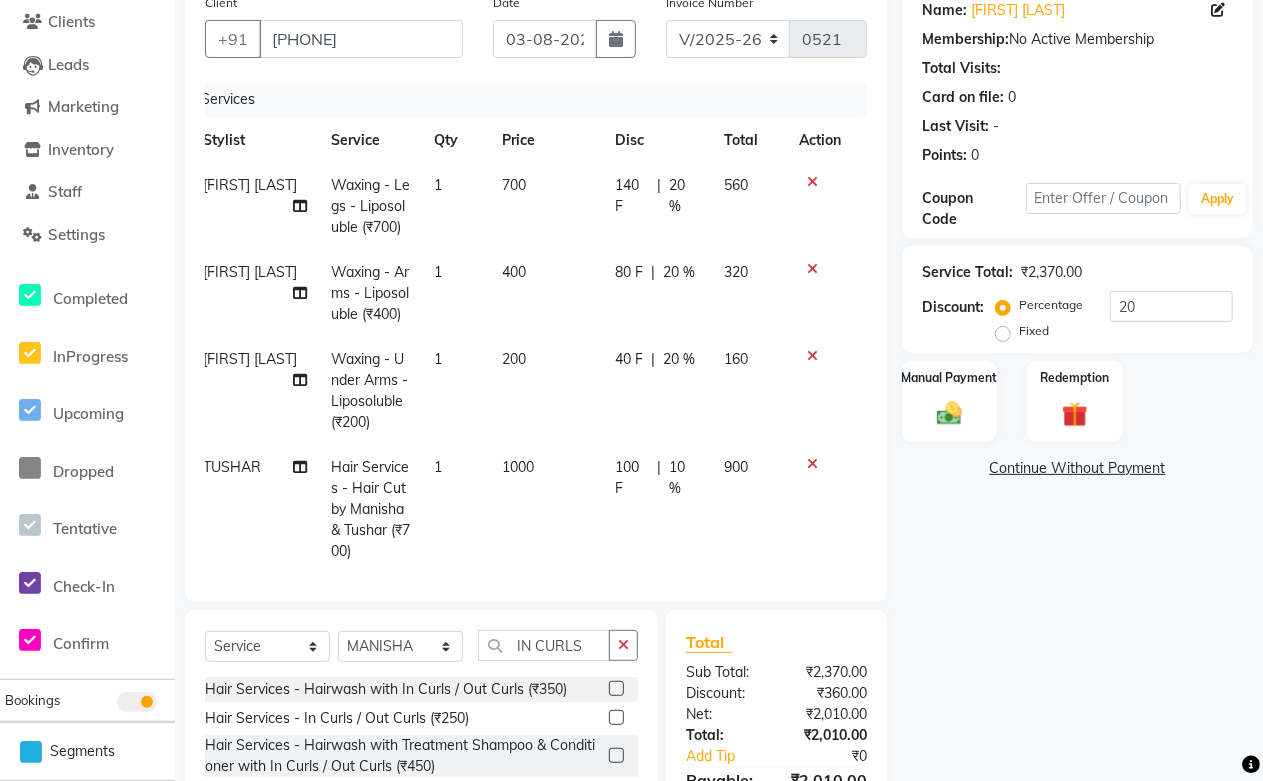 scroll, scrollTop: 0, scrollLeft: 14, axis: horizontal 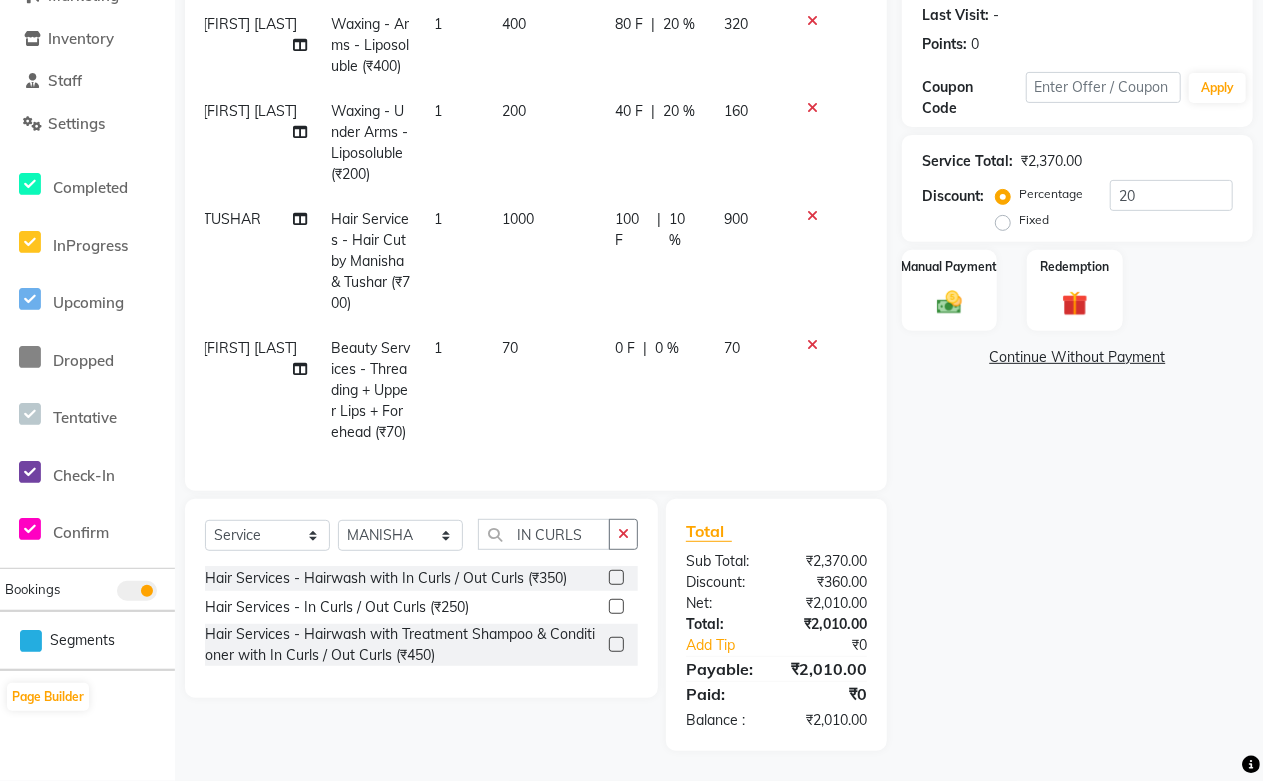 click on "Select  Service  Product  Membership  Package Voucher Prepaid Gift Card  Select Stylist Abdul Shoaib Aksha Khan Archika  Jain Arti Singh Farman Mirza Harsha Mam MANISHA Mohd. Furkan Neelu Suman Nisha Meghwal Payal Sen Pooja Jaga Poonam Trehan Ravina Sen Sahil Ansari Sanju di Sapna Sharma Shekhu Abdul Suraj Sen Sushant Verma TUSHAR   IN CURLS Hair Services - Hairwash with In Curls / Out Curls (₹350)  Hair Services - In Curls / Out Curls (₹250)  Hair Services - Hairwash with Treatment Shampoo & Conditioner with In Curls / Out Curls (₹450)" 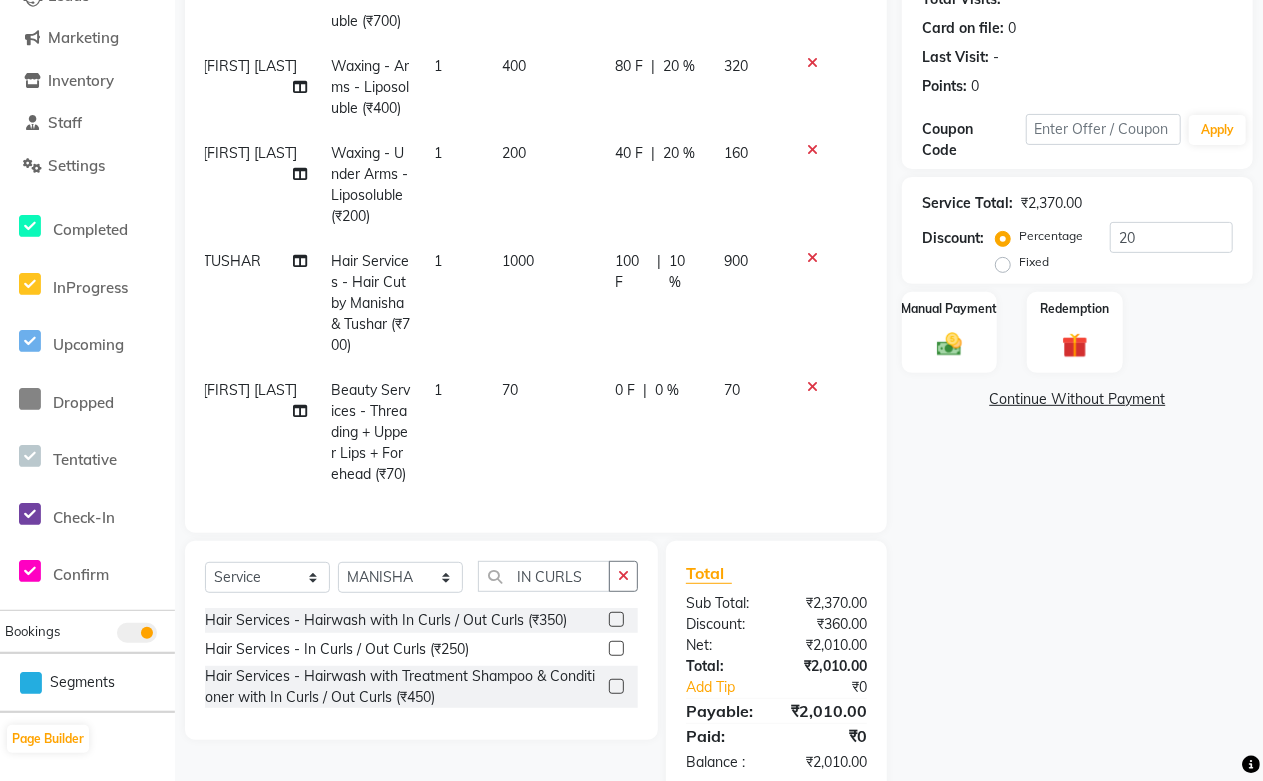 scroll, scrollTop: 277, scrollLeft: 0, axis: vertical 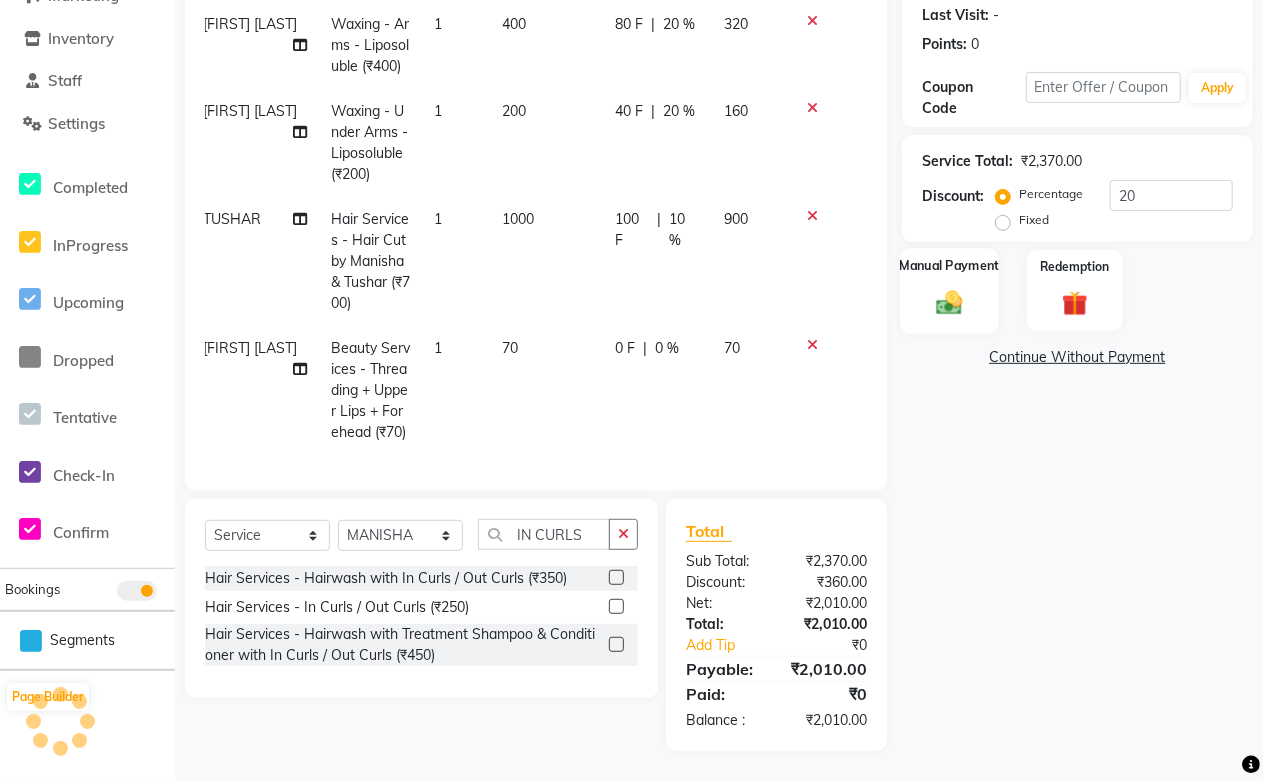 click on "Manual Payment" 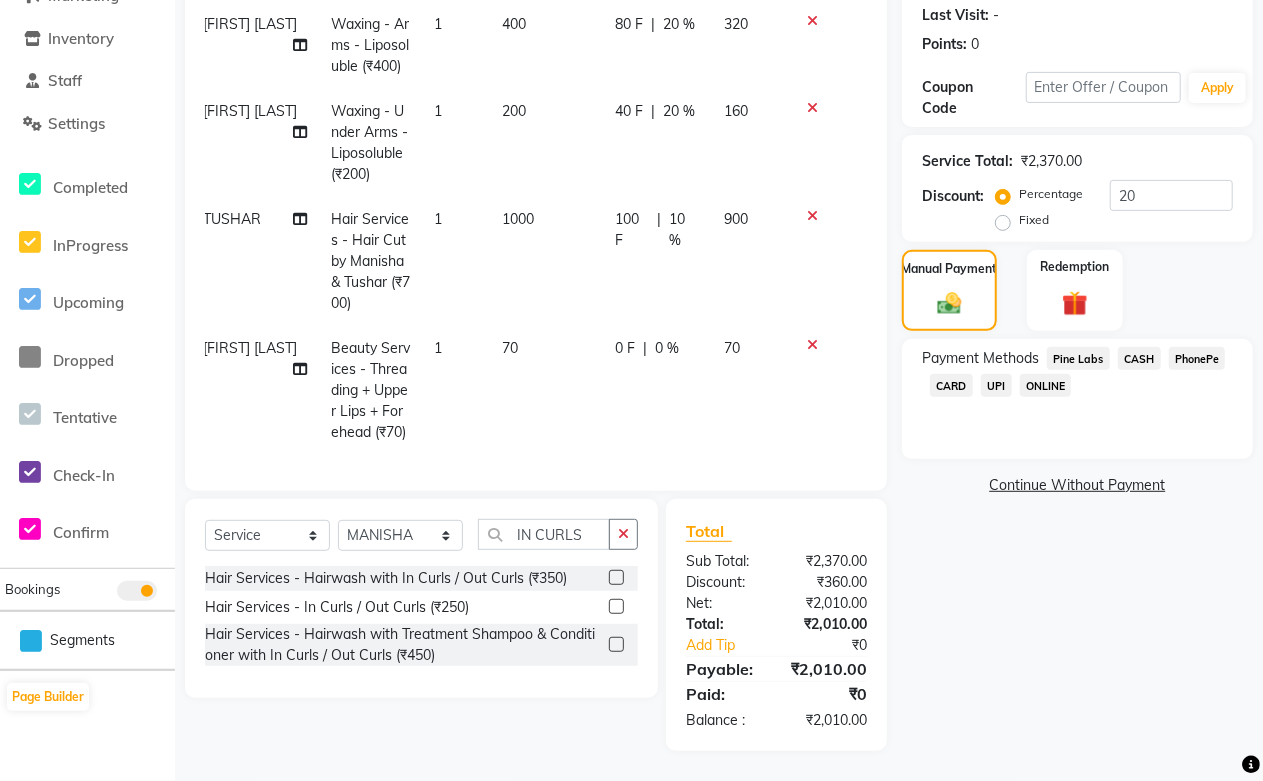 scroll, scrollTop: 0, scrollLeft: 0, axis: both 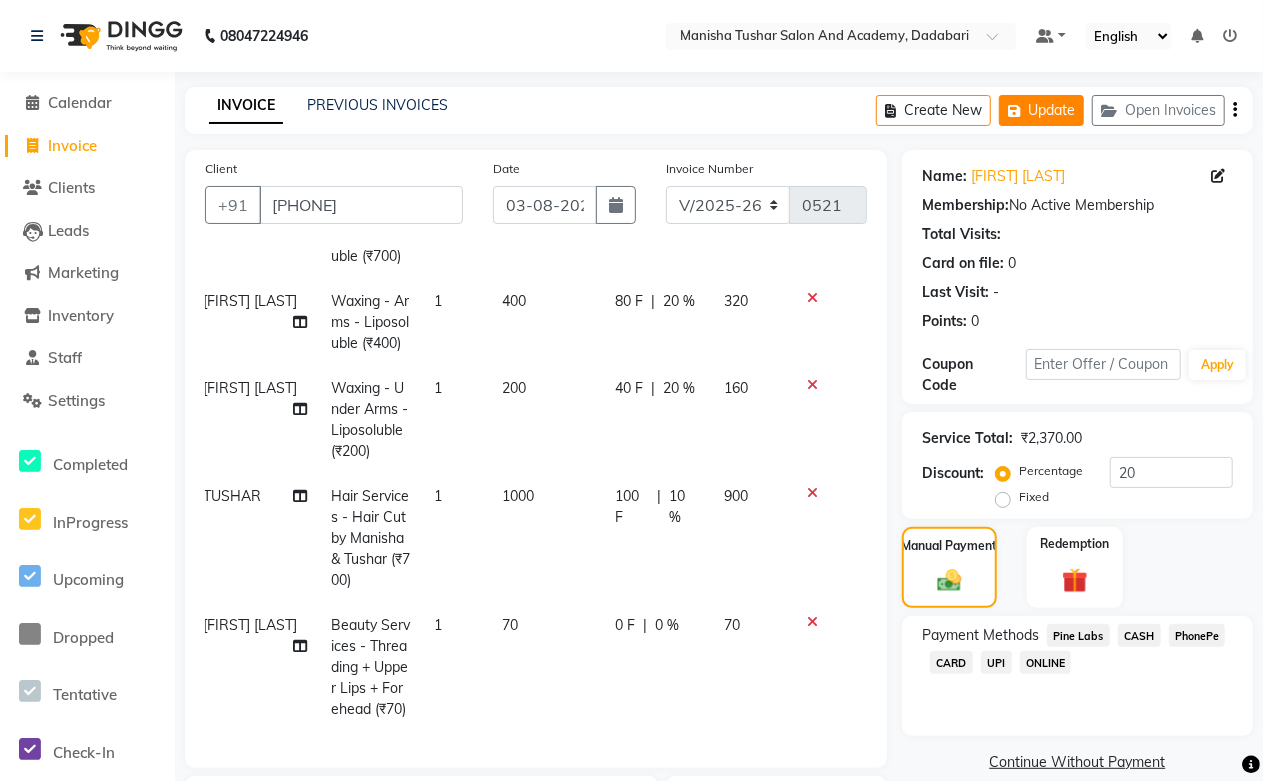 click on "Update" 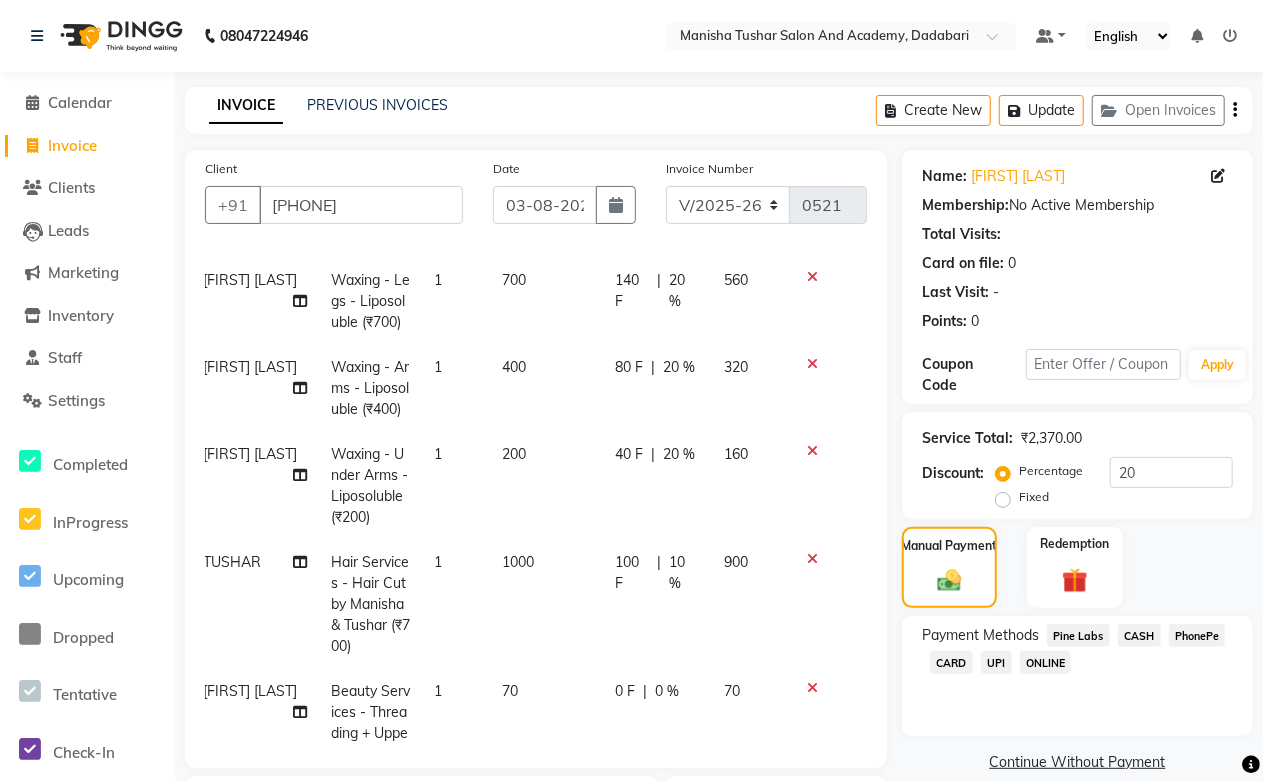 scroll, scrollTop: 0, scrollLeft: 14, axis: horizontal 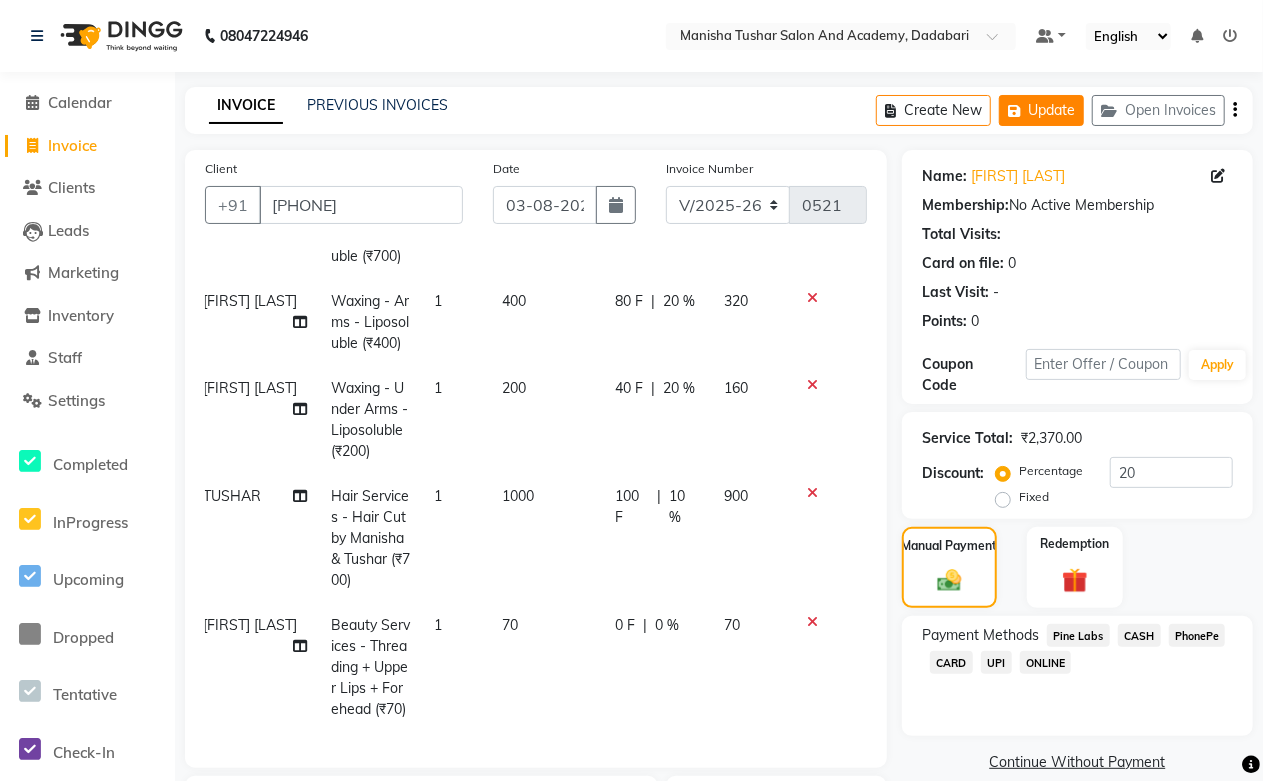 click on "Update" 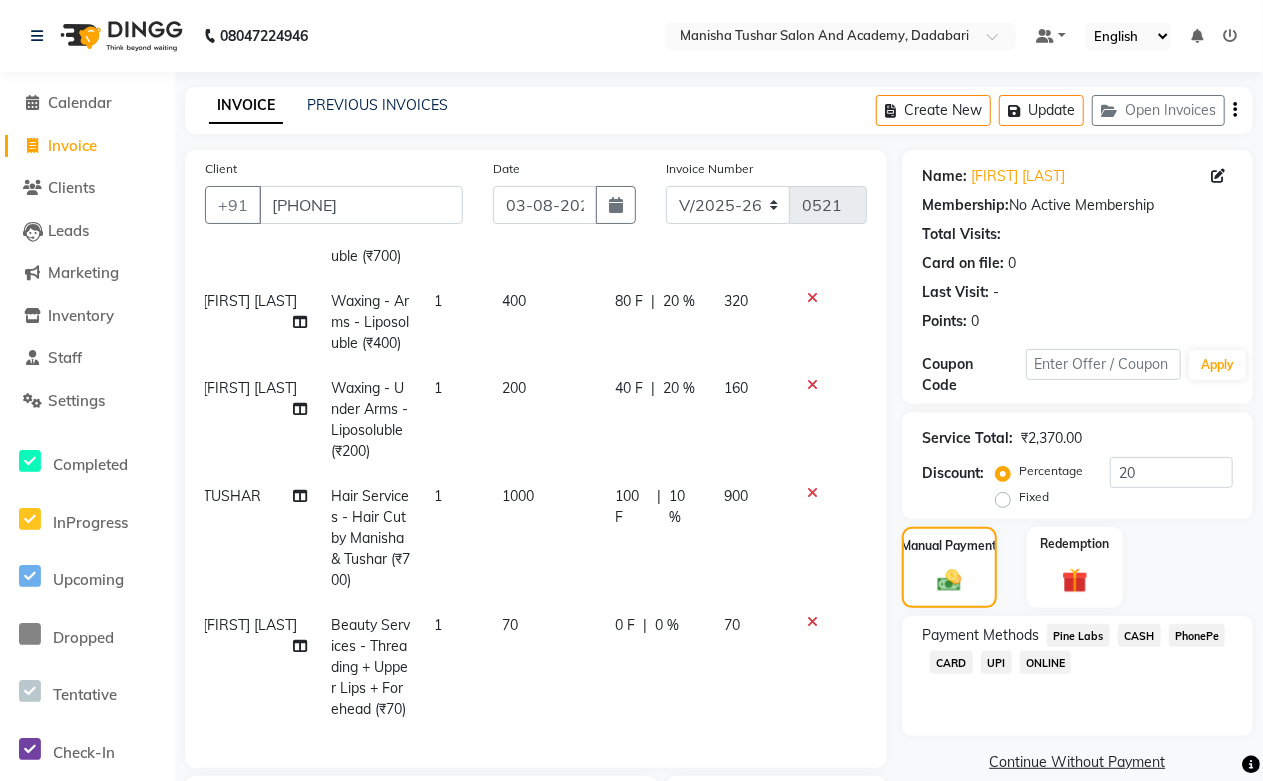 scroll, scrollTop: 70, scrollLeft: 14, axis: both 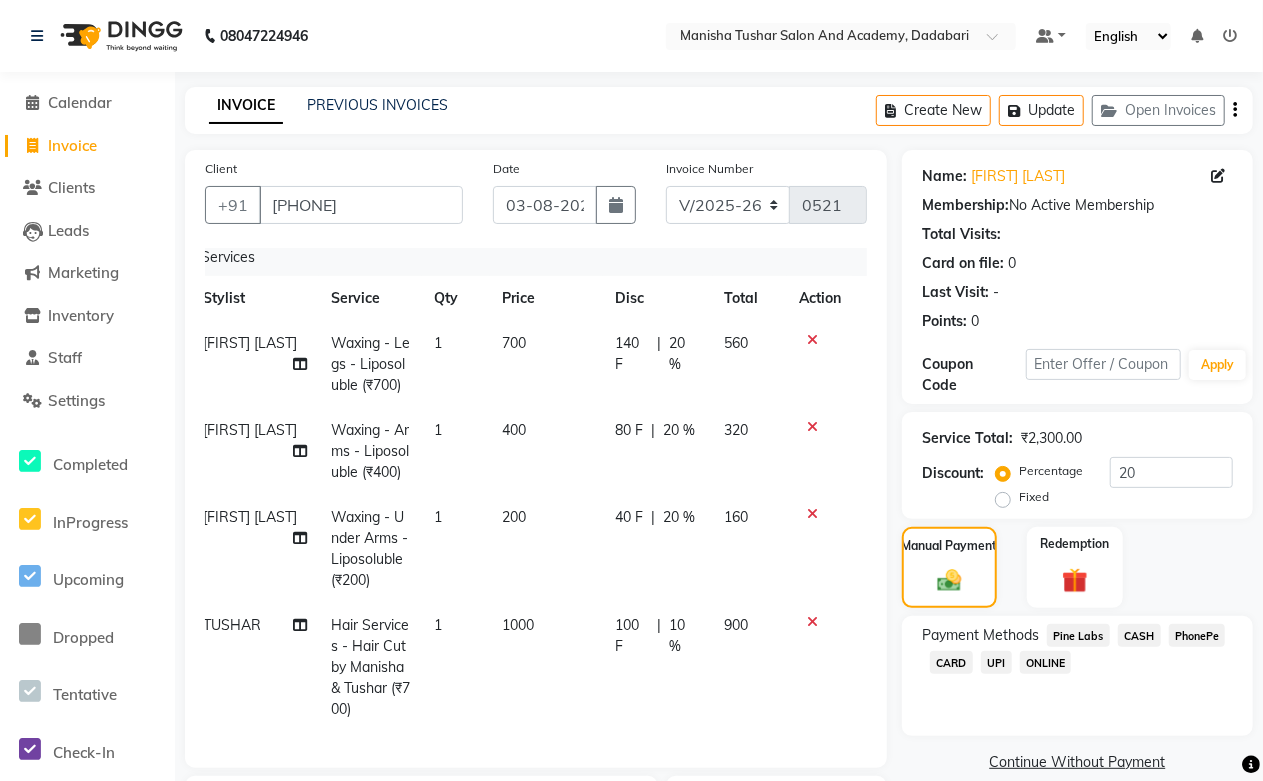 click 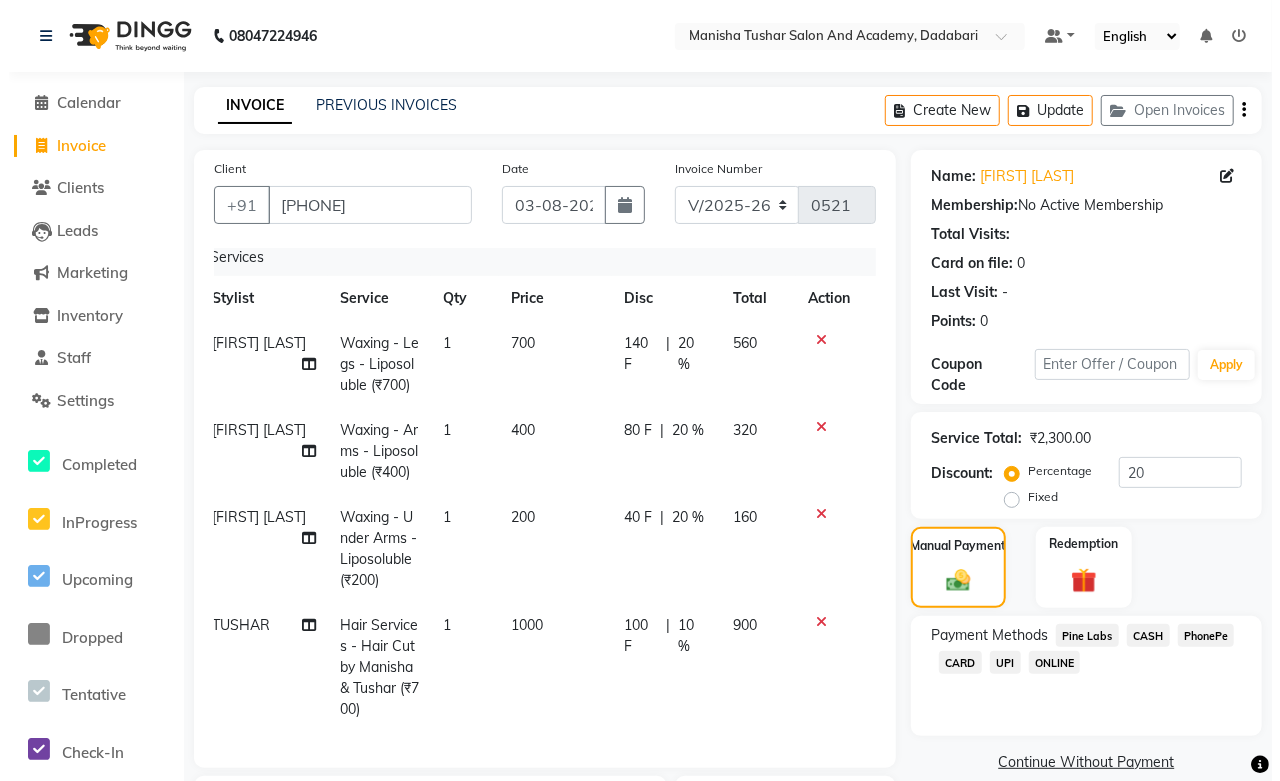 scroll, scrollTop: 0, scrollLeft: 14, axis: horizontal 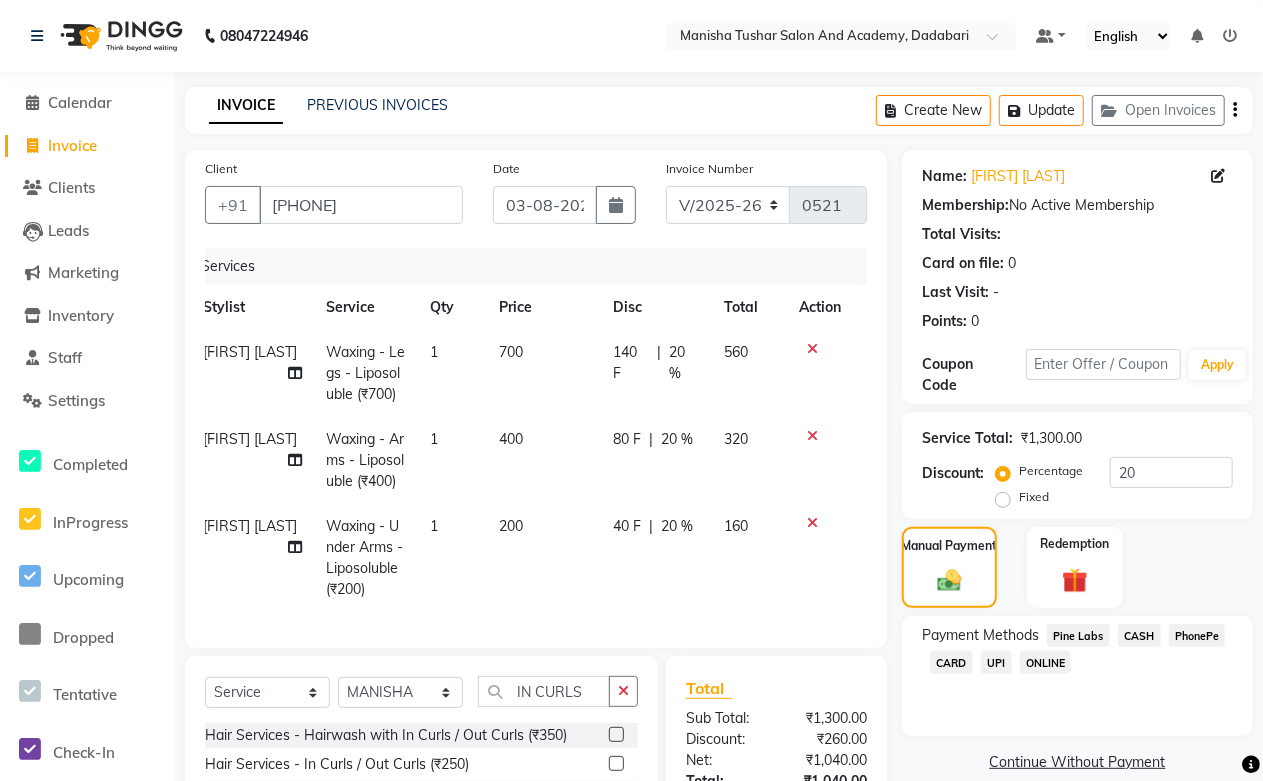 drag, startPoint x: 814, startPoint y: 521, endPoint x: 806, endPoint y: 484, distance: 37.85499 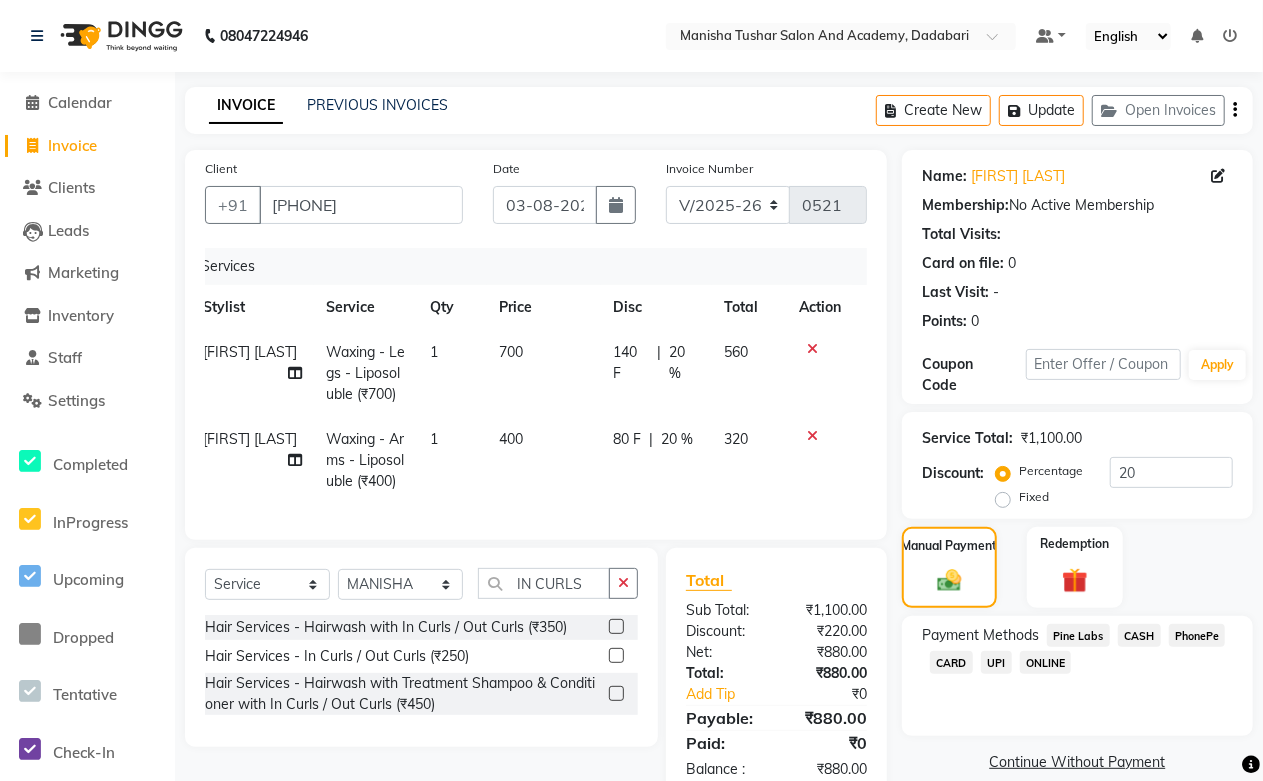 click 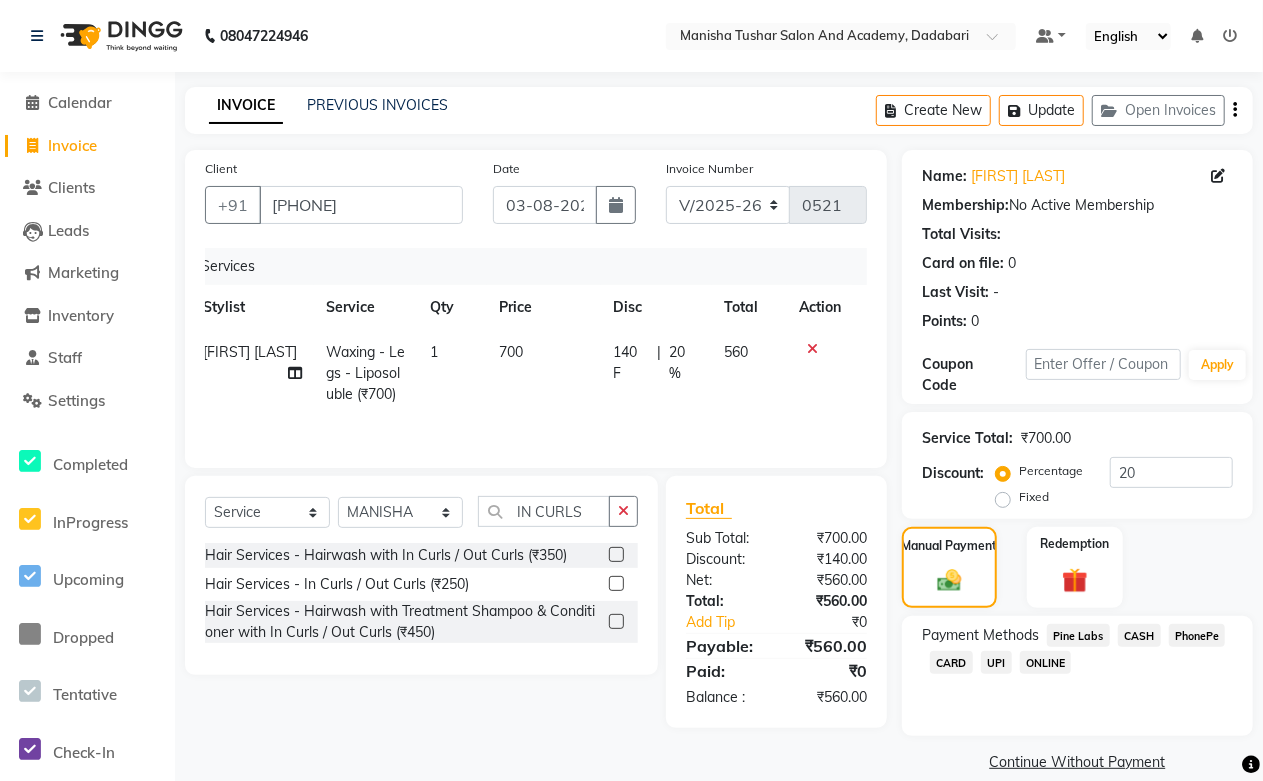 click 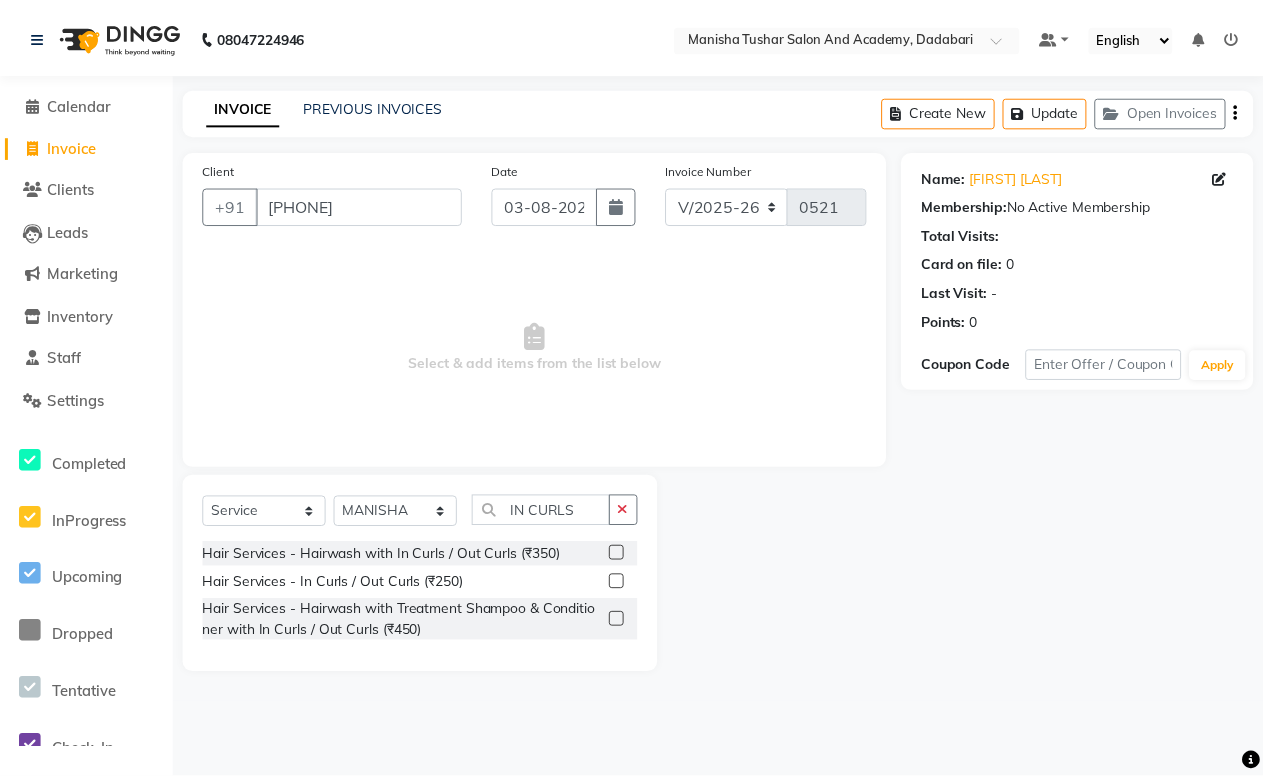 scroll, scrollTop: 0, scrollLeft: 0, axis: both 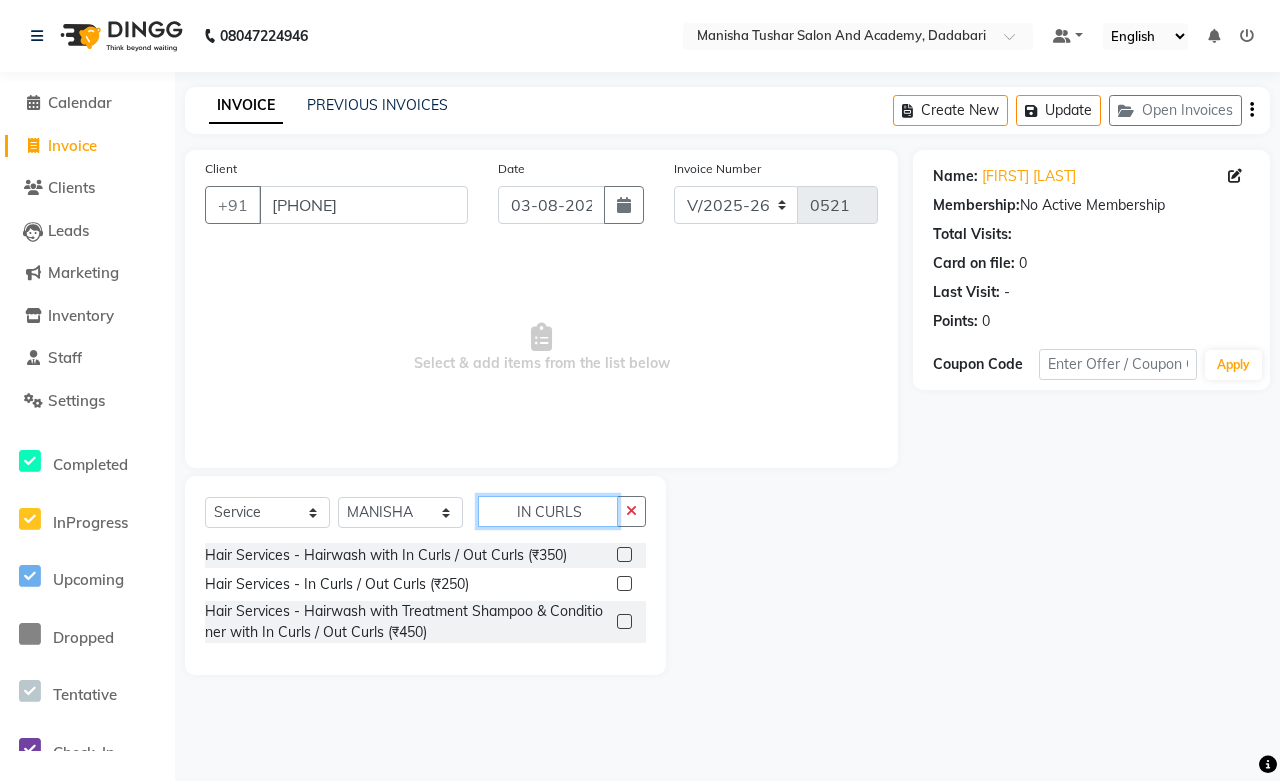 click on "IN CURLS" 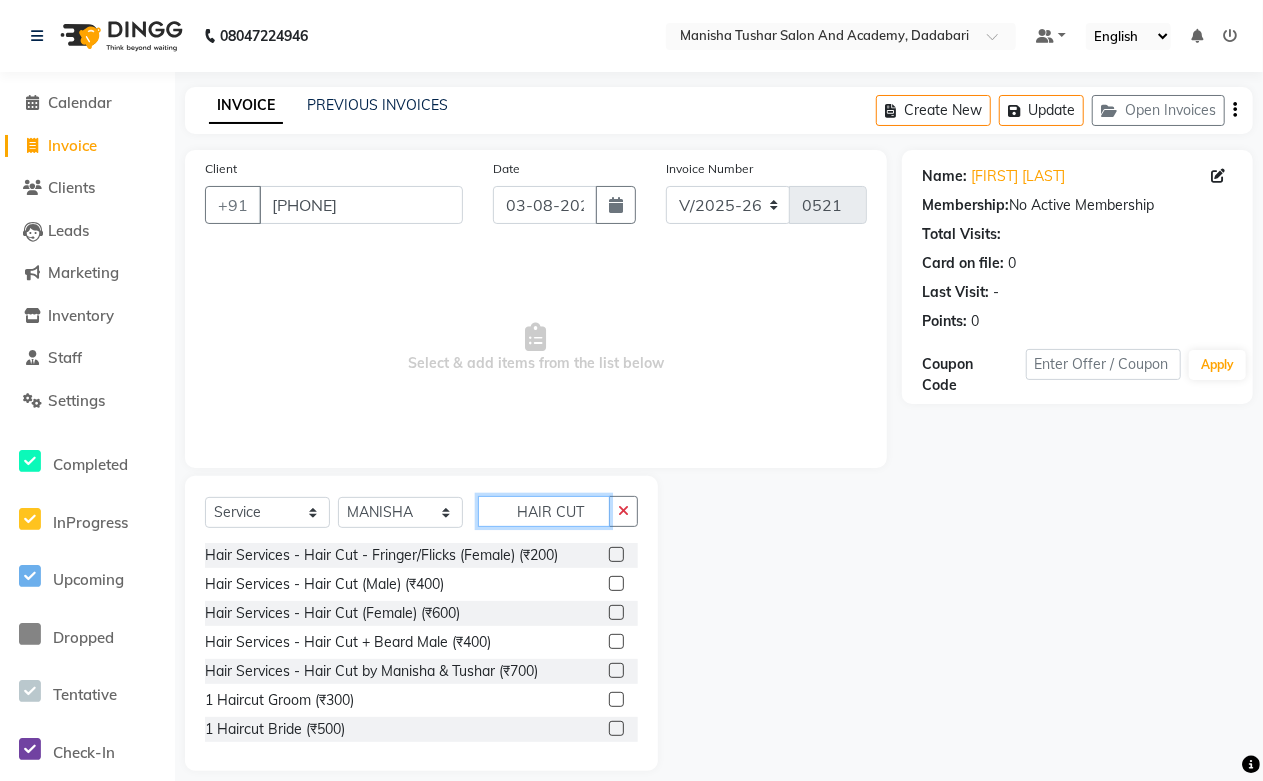 scroll, scrollTop: 118, scrollLeft: 0, axis: vertical 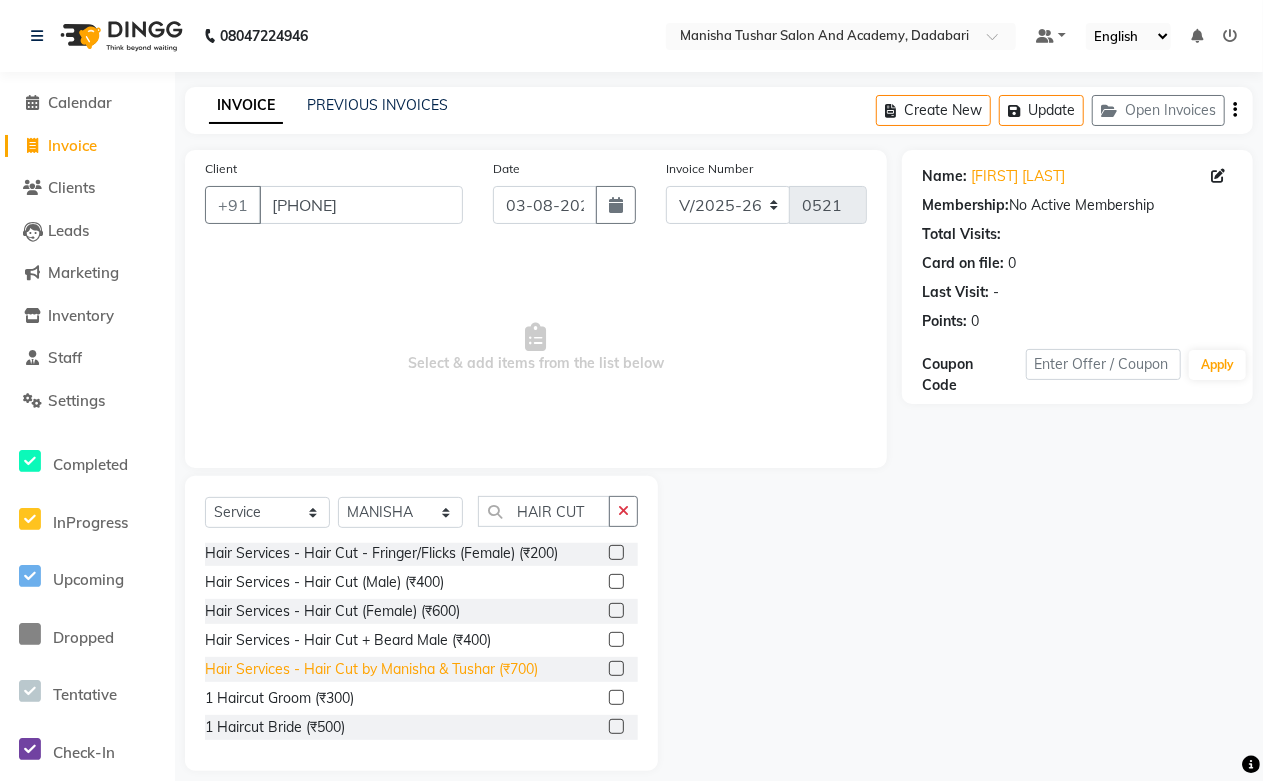 click on "Hair Services - Hair Cut by Manisha & Tushar (₹700)" 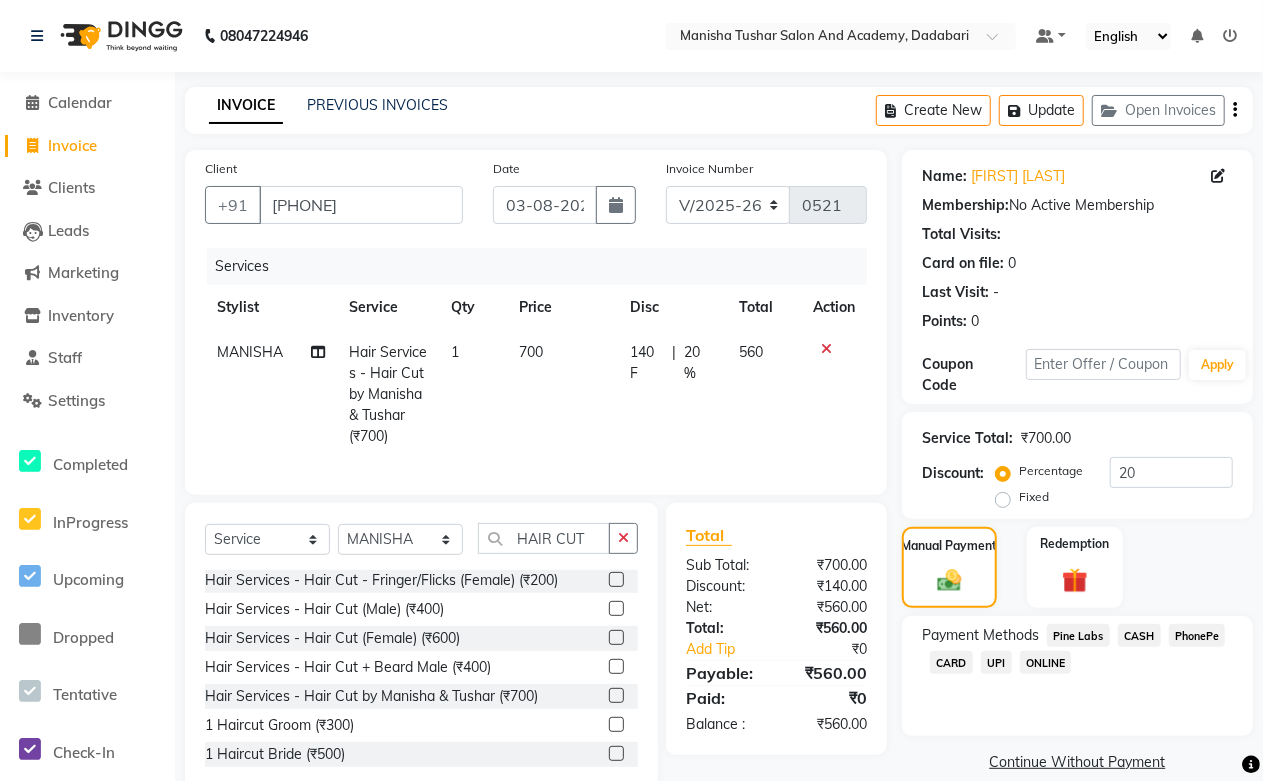 click on "1" 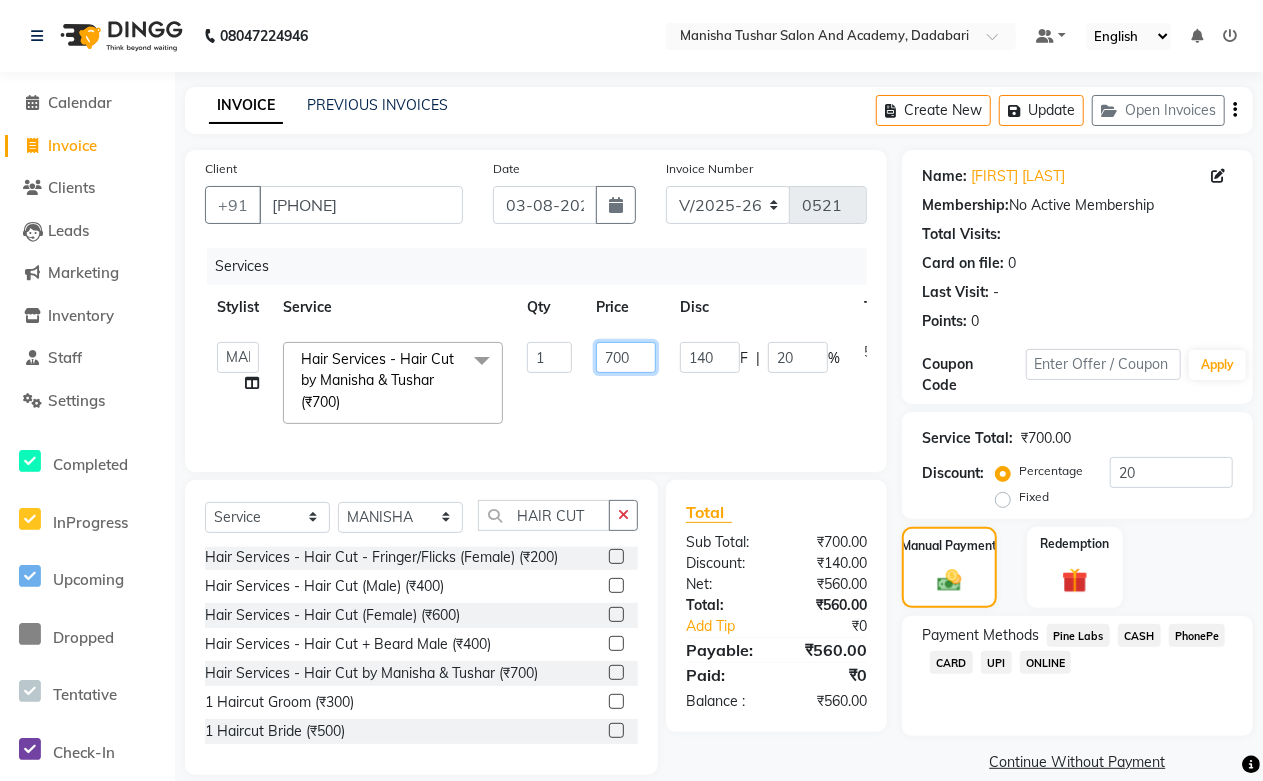 drag, startPoint x: 642, startPoint y: 360, endPoint x: 520, endPoint y: 367, distance: 122.20065 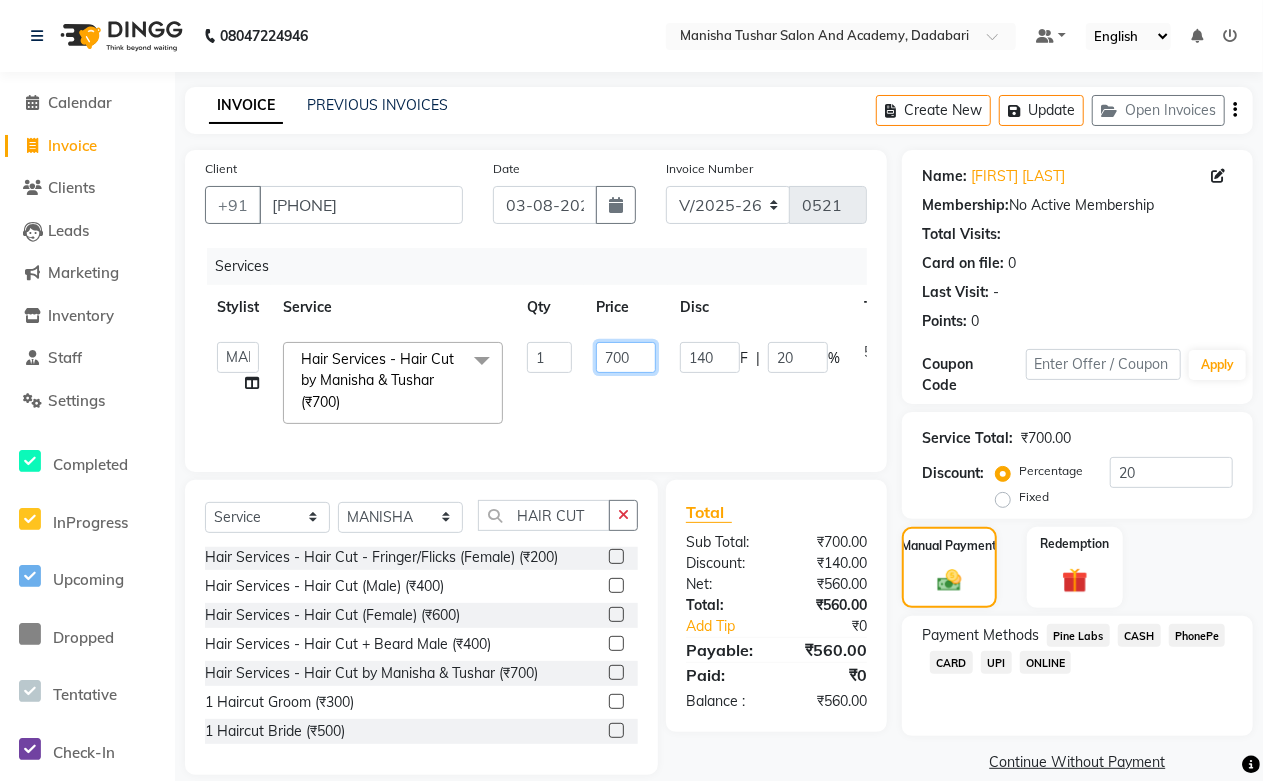 click on "Abdul Shoaib   Aksha Khan   Archika  Jain   Arti Singh   Farman Mirza   Harsha Mam   MANISHA   Mohd. Furkan   Neelu Suman   Nisha Meghwal   Payal Sen   Pooja Jaga   Poonam Trehan   Ravina Sen   Sahil Ansari   Sanju di   Sapna Sharma   Shekhu Abdul   Suraj Sen   Sushant Verma   TUSHAR    Hair Services - Hair Cut by Manisha & Tushar (₹700)  x Nails - Normal Nail Polish (₹100) Nails - UV Gel Polish with Art (₹600) Nails - Nail Extensions (₹1300) Nails - Nail Extensions + Polish + Art (₹1700) Nails - UV Gel Polish (₹500) Nails - Gel Polish Removal (₹300) Nails - Extension Removal (₹700) Nails - Feet Gel Polish (₹600) Nails - Feet Extension (₹1700) Nails - Refill (Acrylic Gel) (₹1200) Nails - Nail Paint Remover (₹150) Nails - Feet Gel Polish Removal (₹300) Nails - UV Gel Polsih With Art (₹1200) Nails - French Nail Art (₹500) Nails - UV Gel Polish with Cat Eye (₹600) Nails - Feet Overlays (₹700) Nails - Temporary Nail Extensions (₹1000) Nails - Overlays (₹700) Mug (₹250) 1" 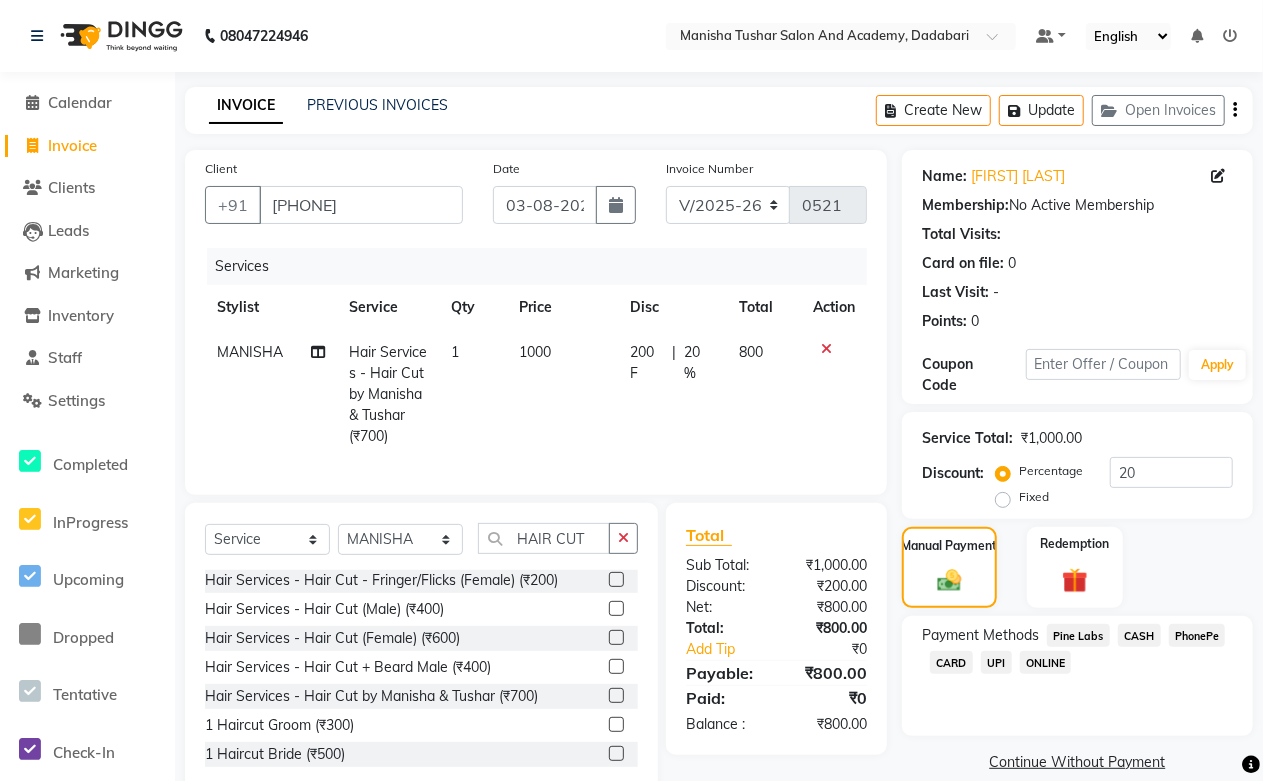 click on "[PERSON] Hair Services - Hair Cut by [PERSON] & [PERSON] ([CURRENCY][NUMBER]) 1 [NUMBER] [NUMBER] [NUMBER] F | [NUMBER] % [NUMBER]" 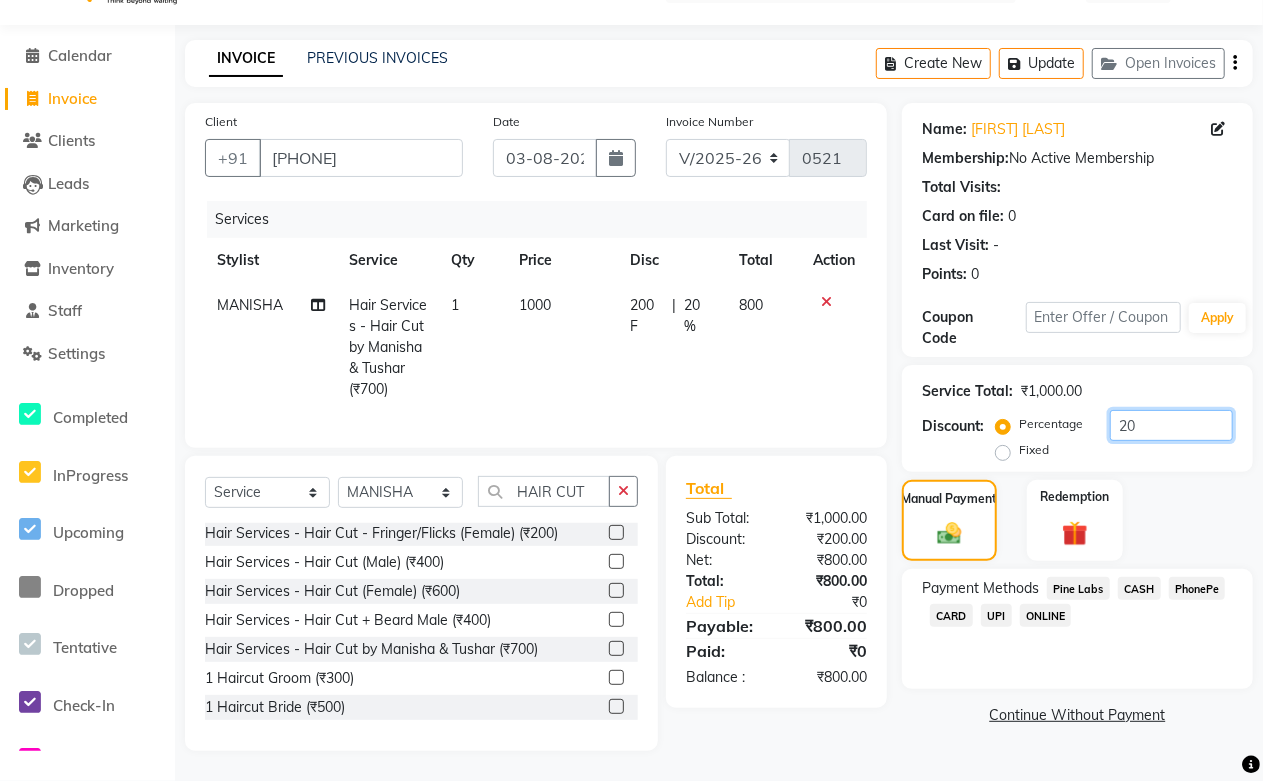 drag, startPoint x: 1138, startPoint y: 400, endPoint x: 1066, endPoint y: 403, distance: 72.06247 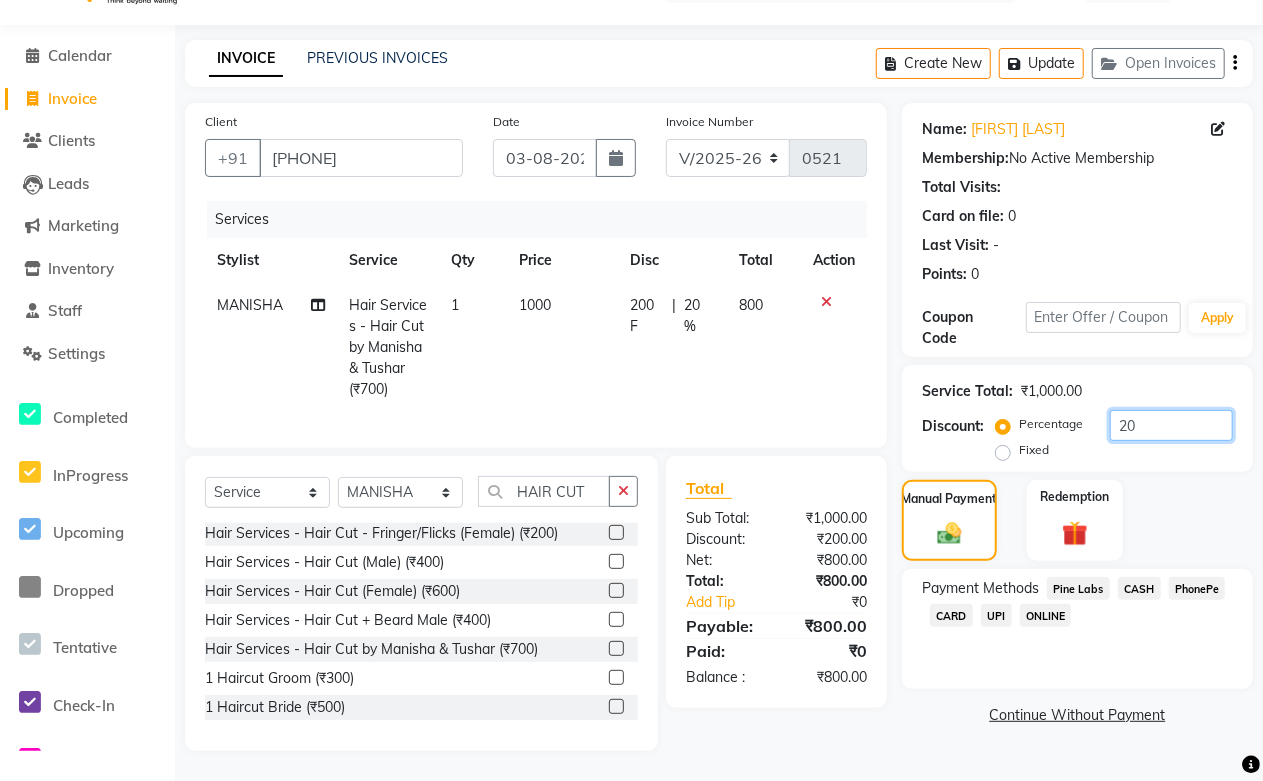 click on "Percentage   Fixed  20" 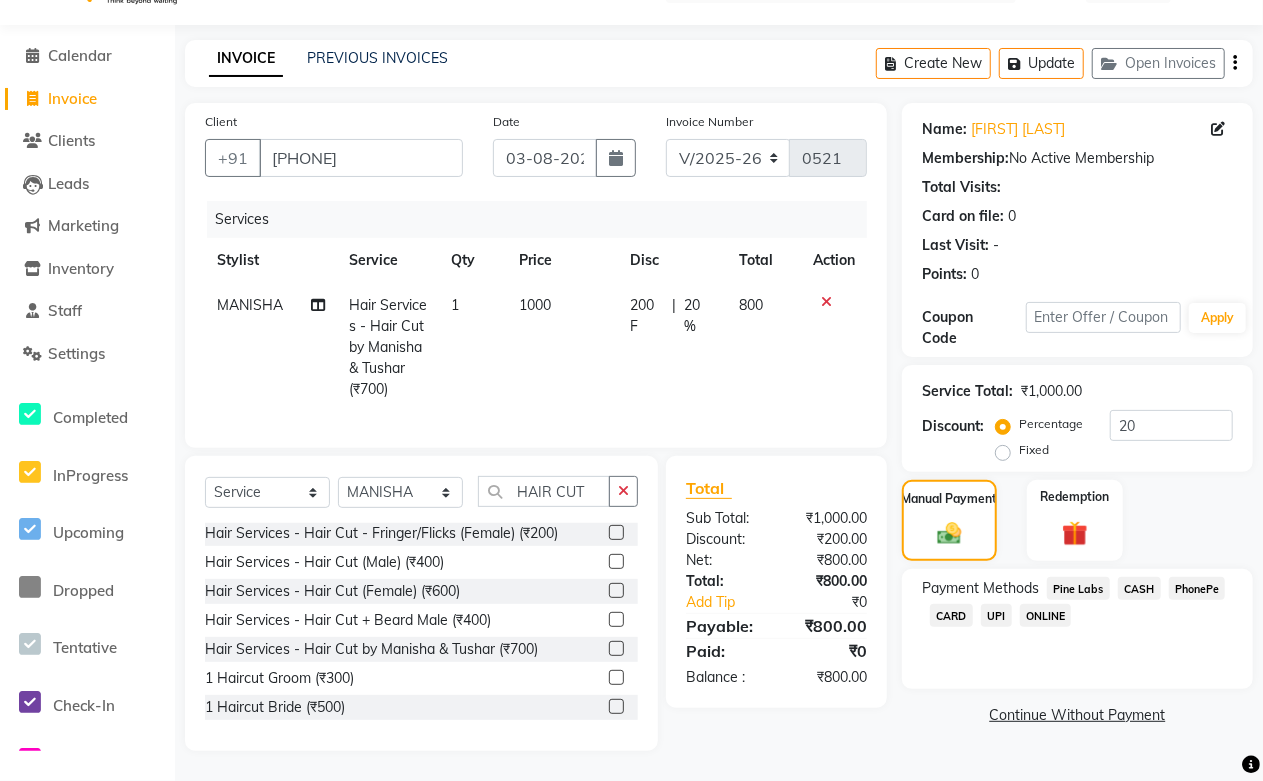 click on "200 F | 20 %" 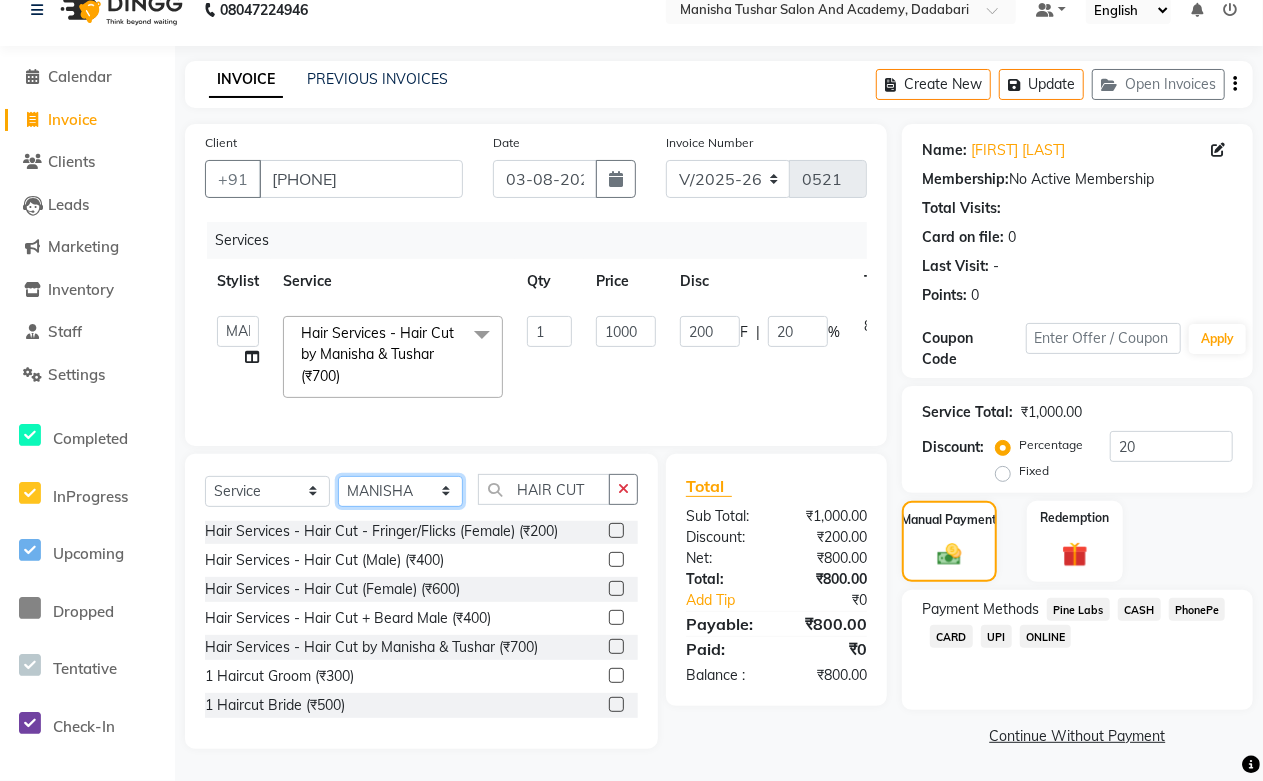 click on "Select Stylist [FIRST] [LAST] [FIRST] [LAST] [FIRST] [LAST] [FIRST] [LAST] [FIRST] [LAST] [FIRST] [LAST] MANISHA [FIRST] [LAST] [FIRST] [LAST] [LAST] [LAST] [FIRST] [LAST] [FIRST] [LAST] [FIRST] [LAST] [FIRST] [LAST] [FIRST] [LAST] [FIRST] [LAST] [FIRST] [LAST] [FIRST] [LAST]" 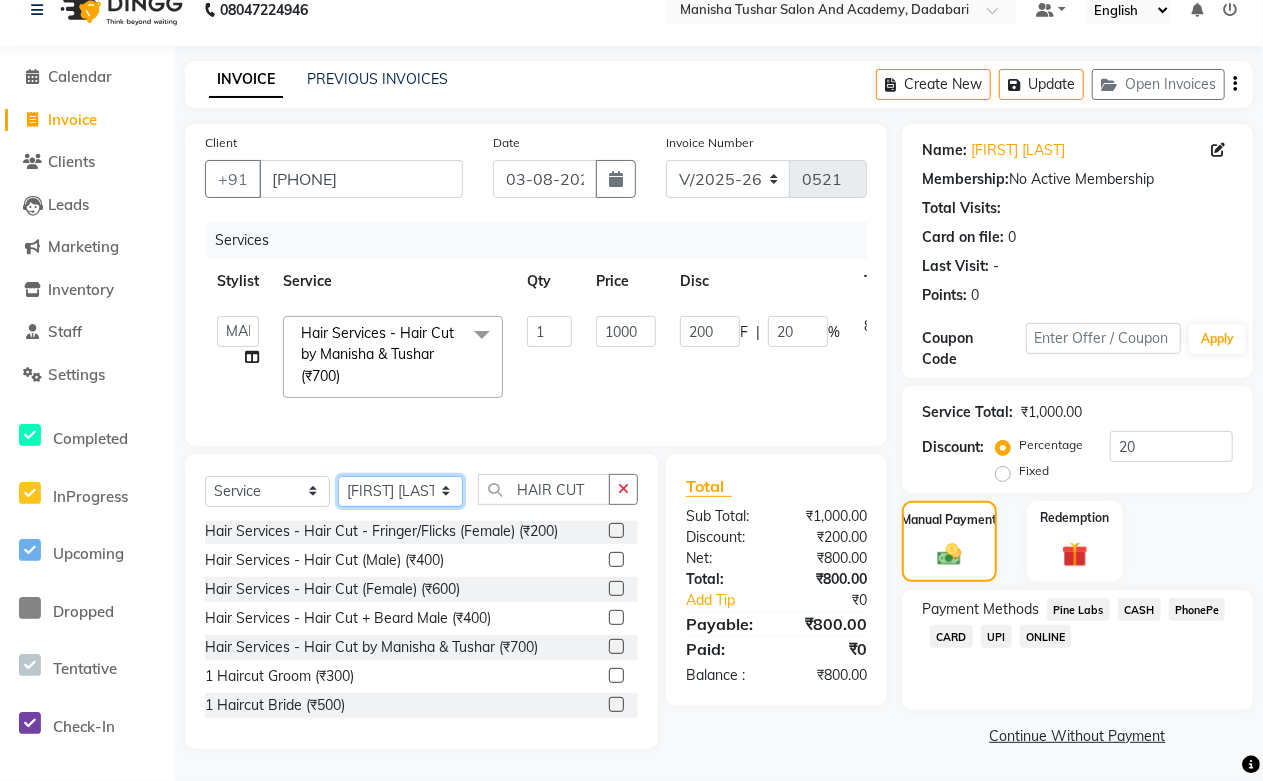 click on "Select Stylist [FIRST] [LAST] [FIRST] [LAST] [FIRST] [LAST] [FIRST] [LAST] [FIRST] [LAST] [FIRST] [LAST] MANISHA [FIRST] [LAST] [FIRST] [LAST] [LAST] [LAST] [FIRST] [LAST] [FIRST] [LAST] [FIRST] [LAST] [FIRST] [LAST] [FIRST] [LAST] [FIRST] [LAST] [FIRST] [LAST] [FIRST] [LAST]" 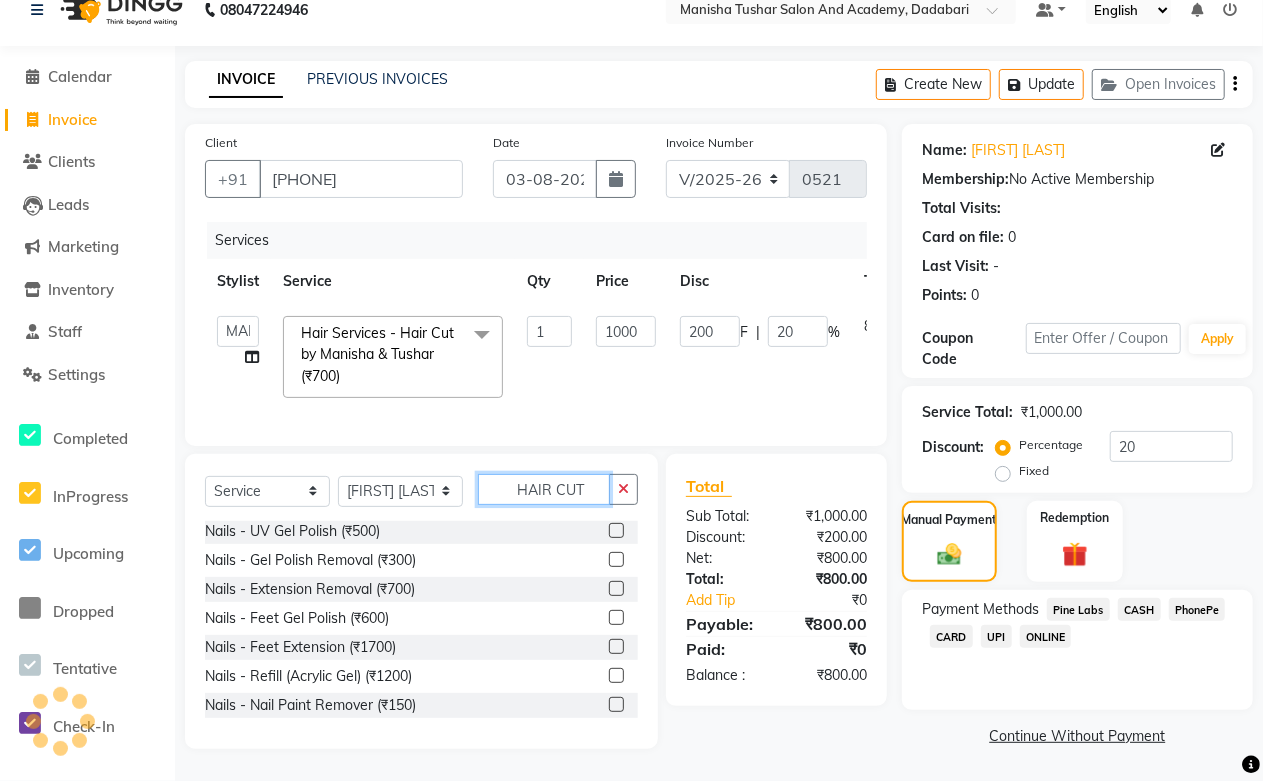 click on "HAIR CUT" 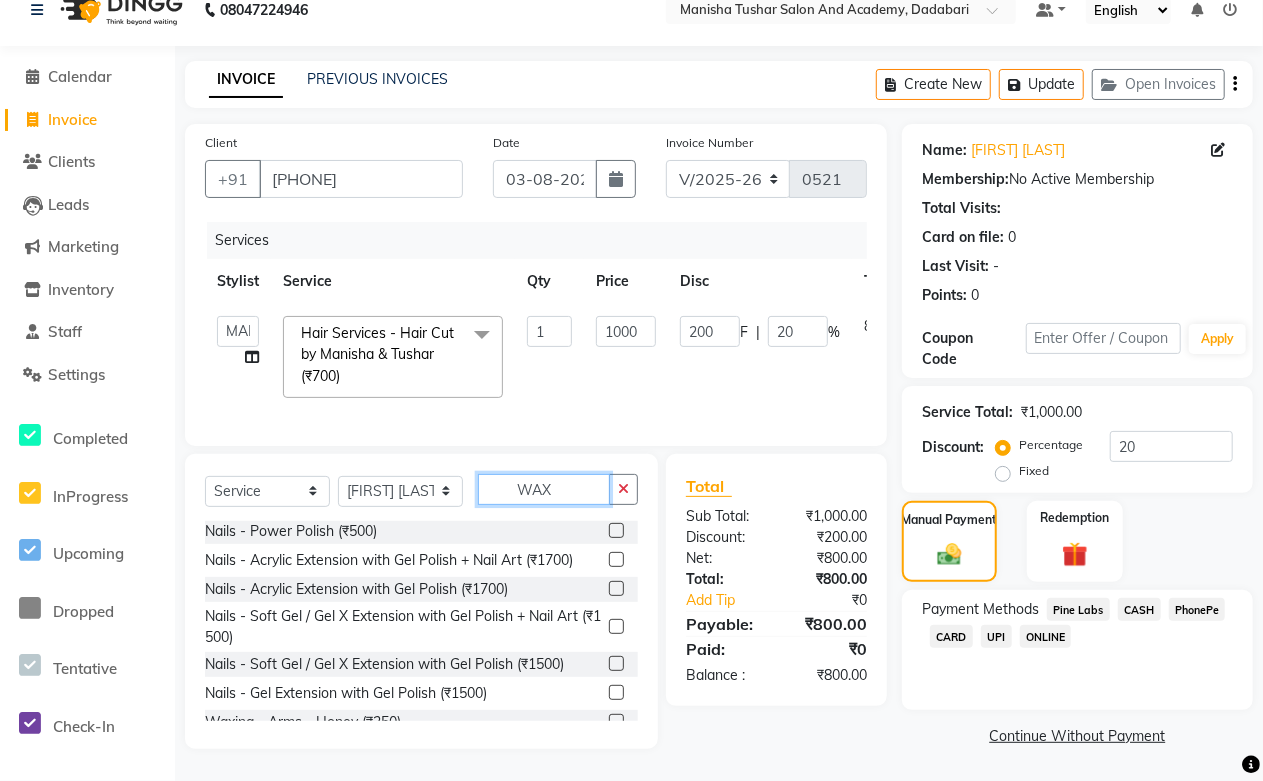 scroll, scrollTop: 0, scrollLeft: 0, axis: both 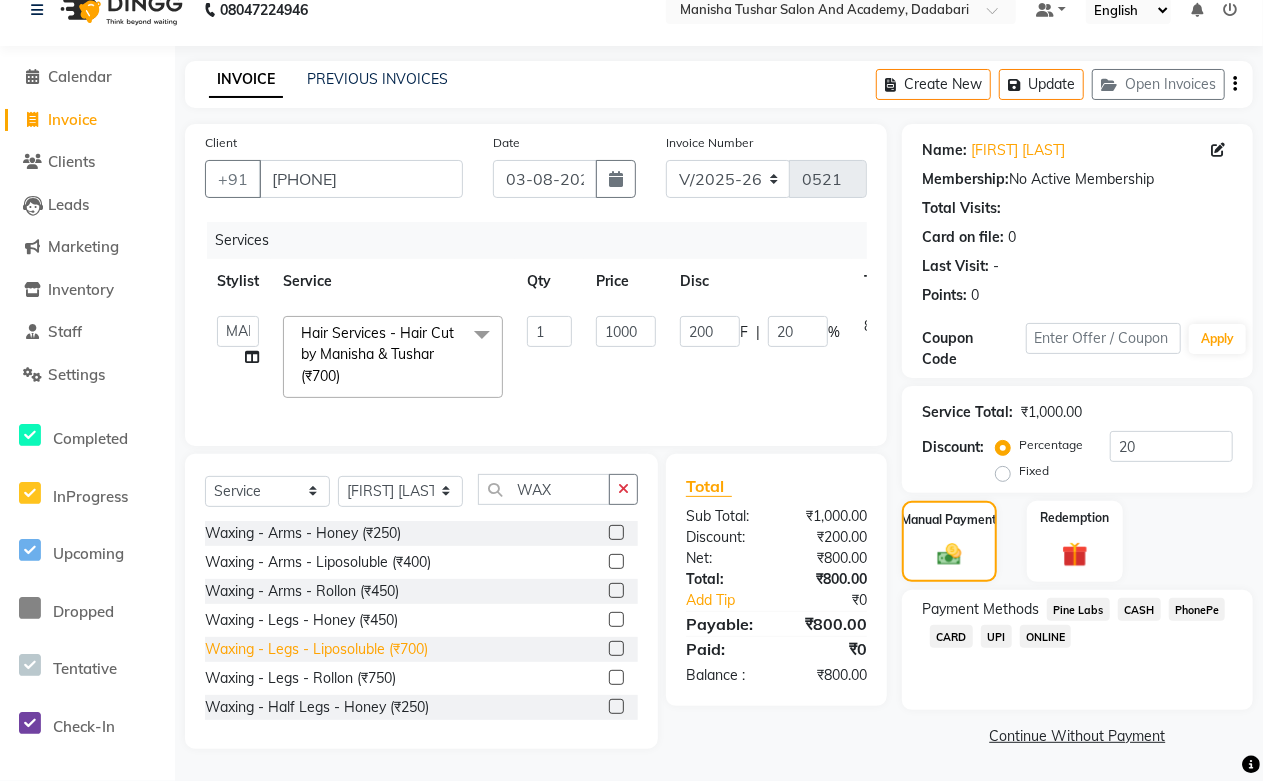 click on "Waxing - Legs - Liposoluble (₹700)" 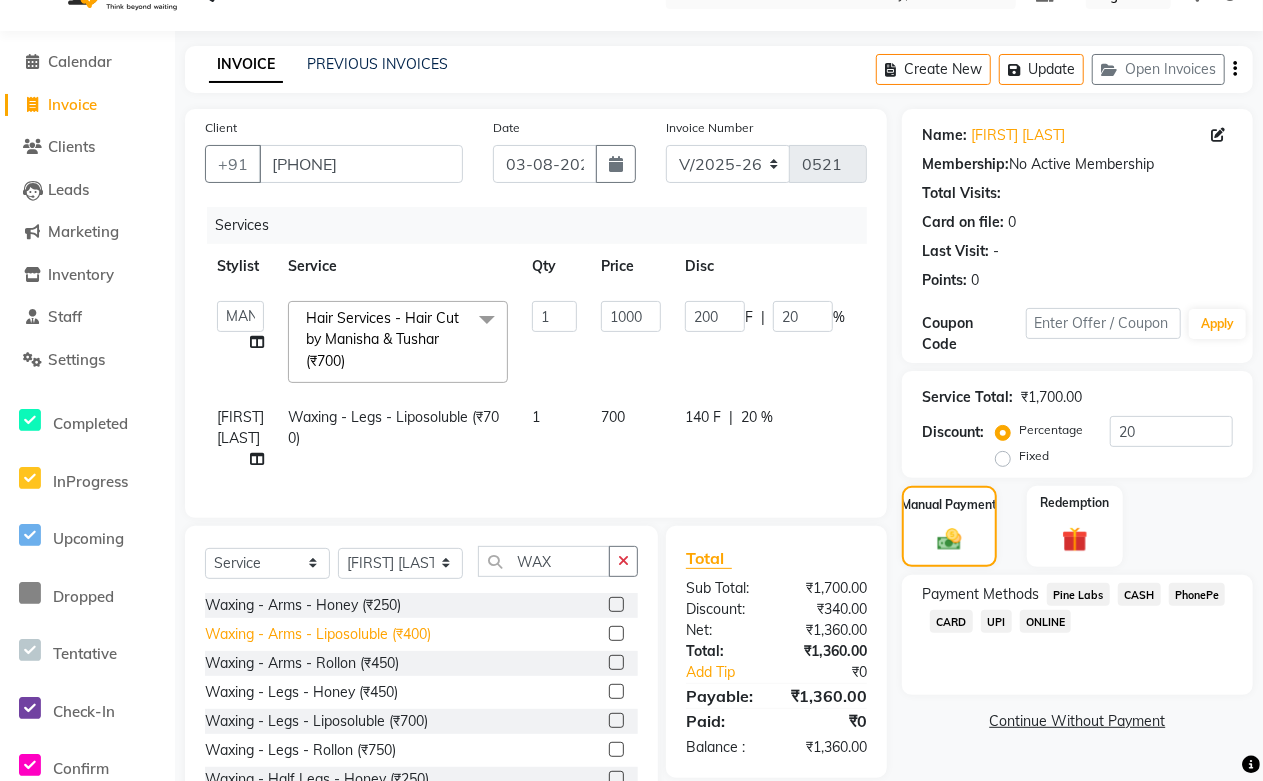 click on "Waxing - Arms - Liposoluble (₹400)" 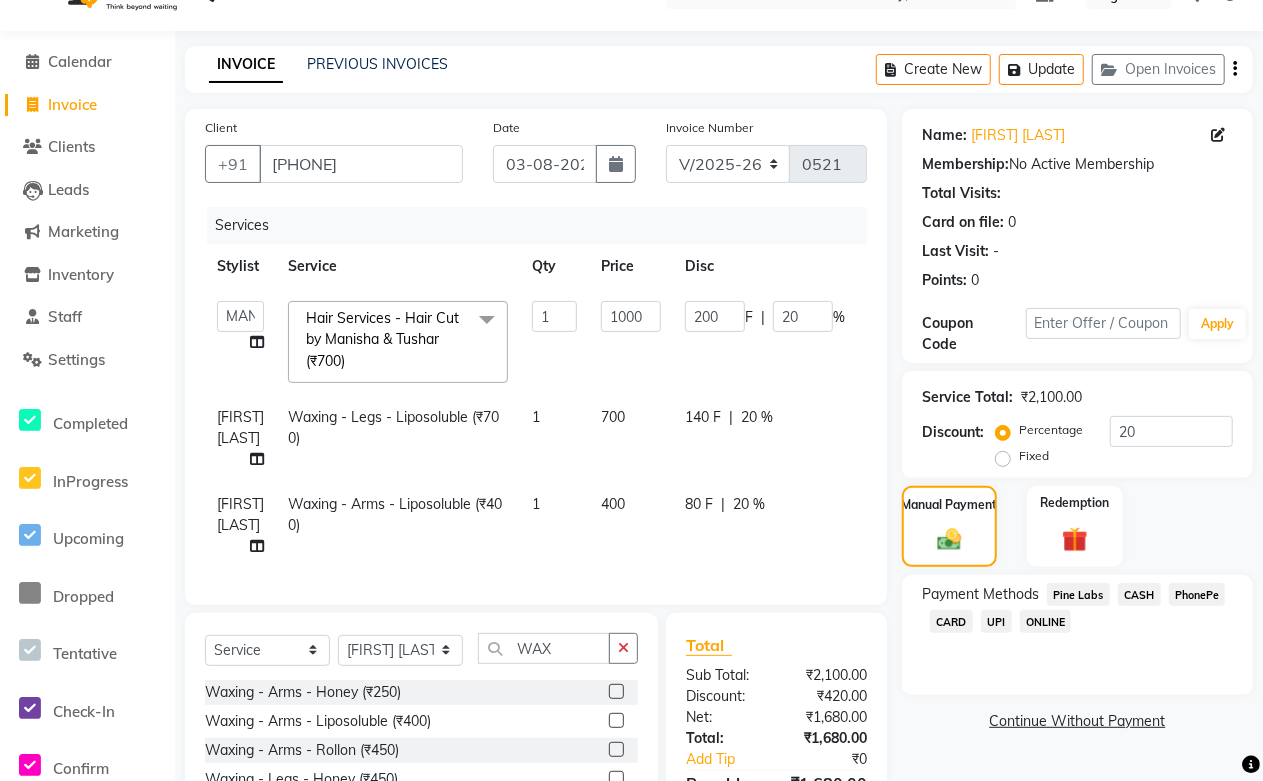 scroll, scrollTop: 215, scrollLeft: 0, axis: vertical 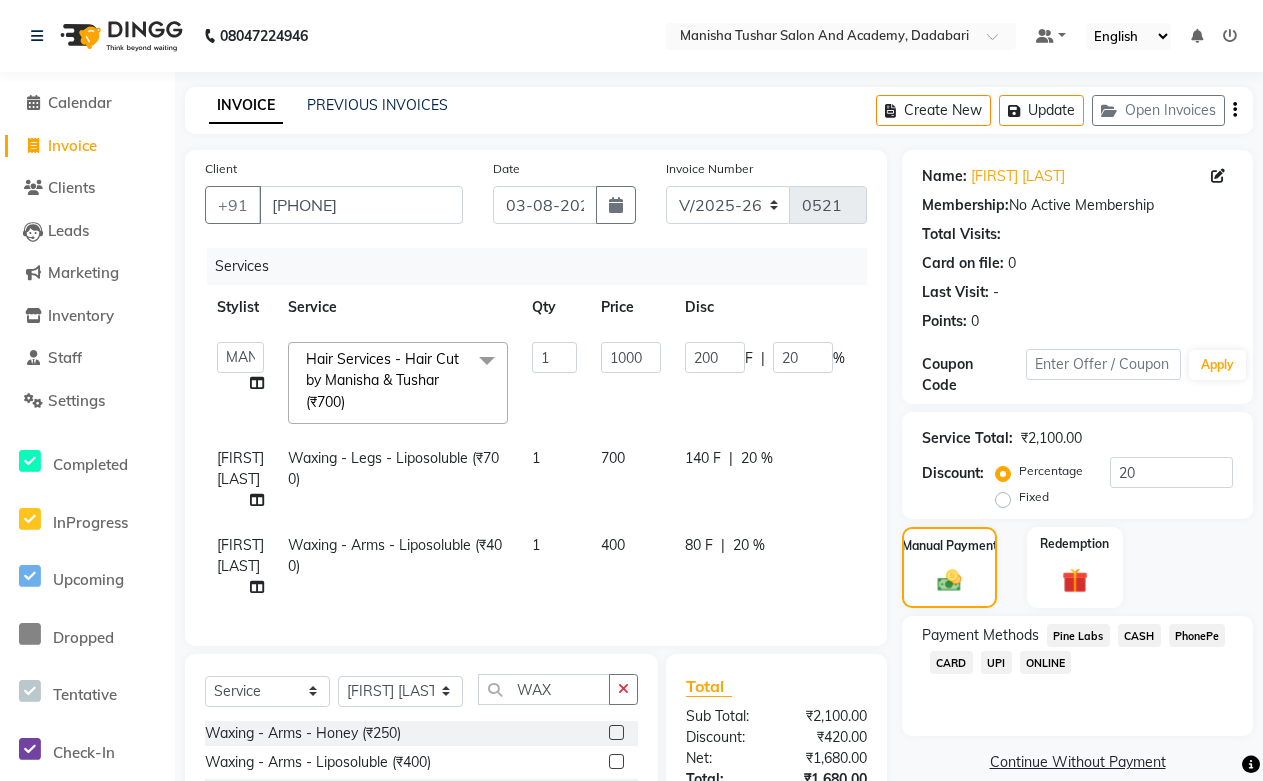 select on "6453" 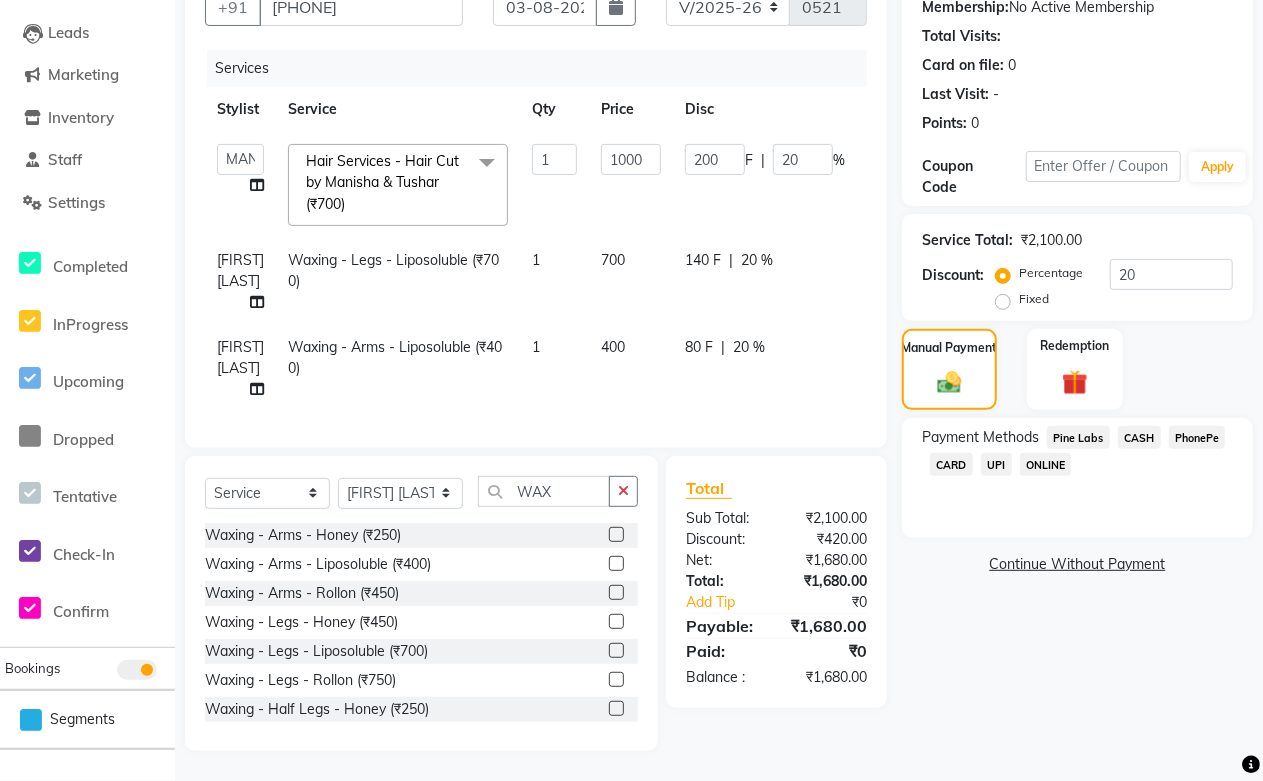 scroll, scrollTop: 0, scrollLeft: 0, axis: both 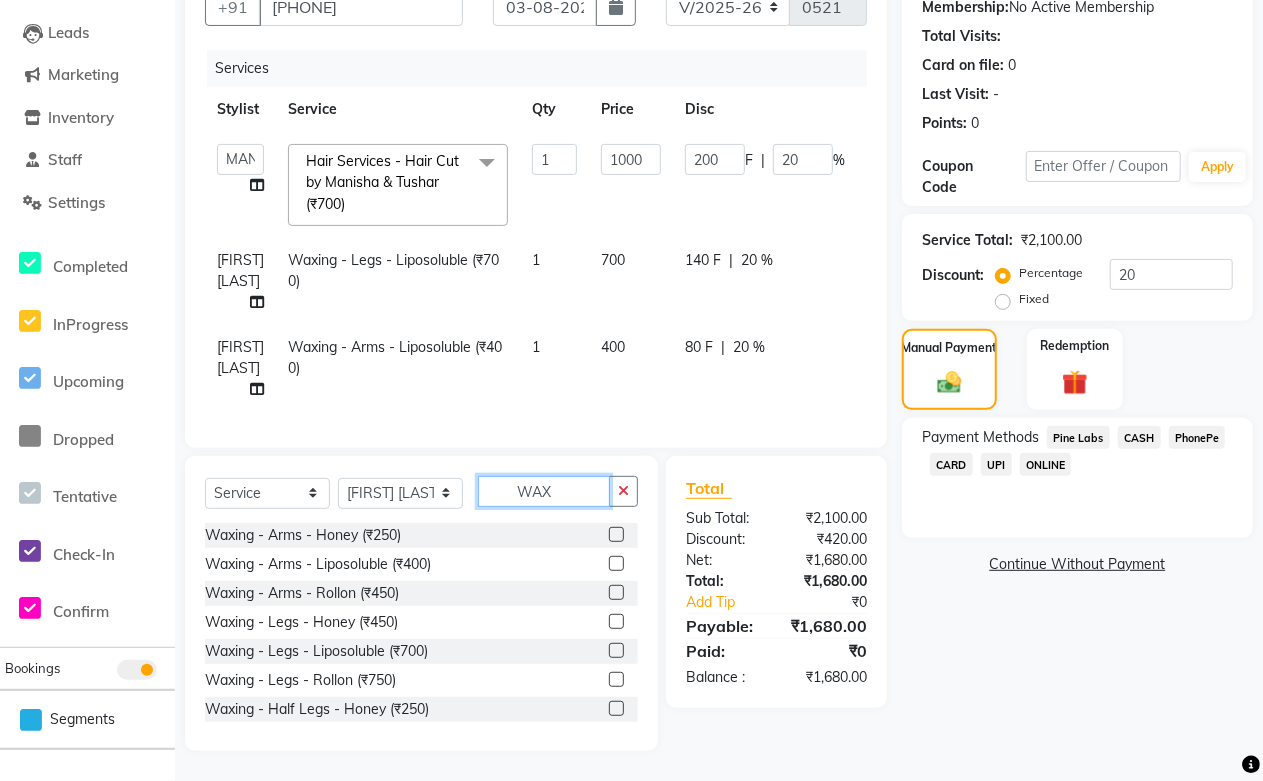 click on "WAX" 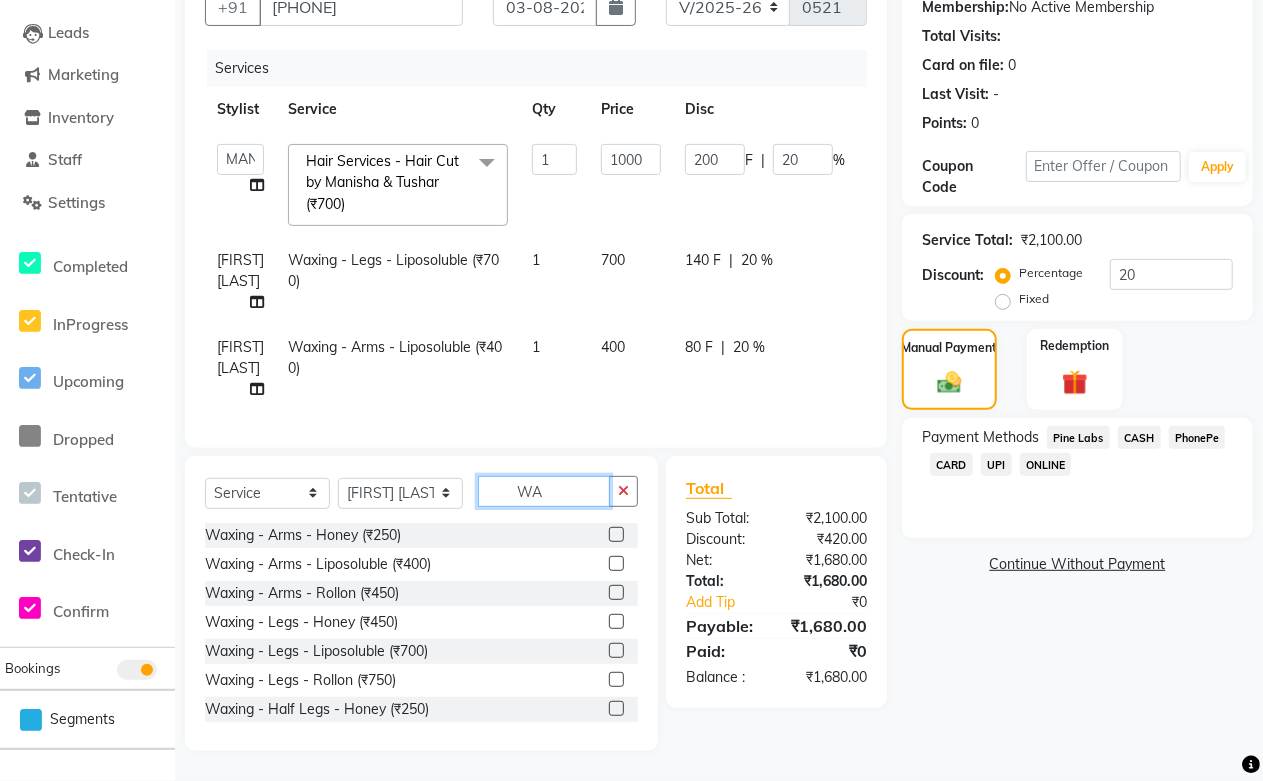 type on "W" 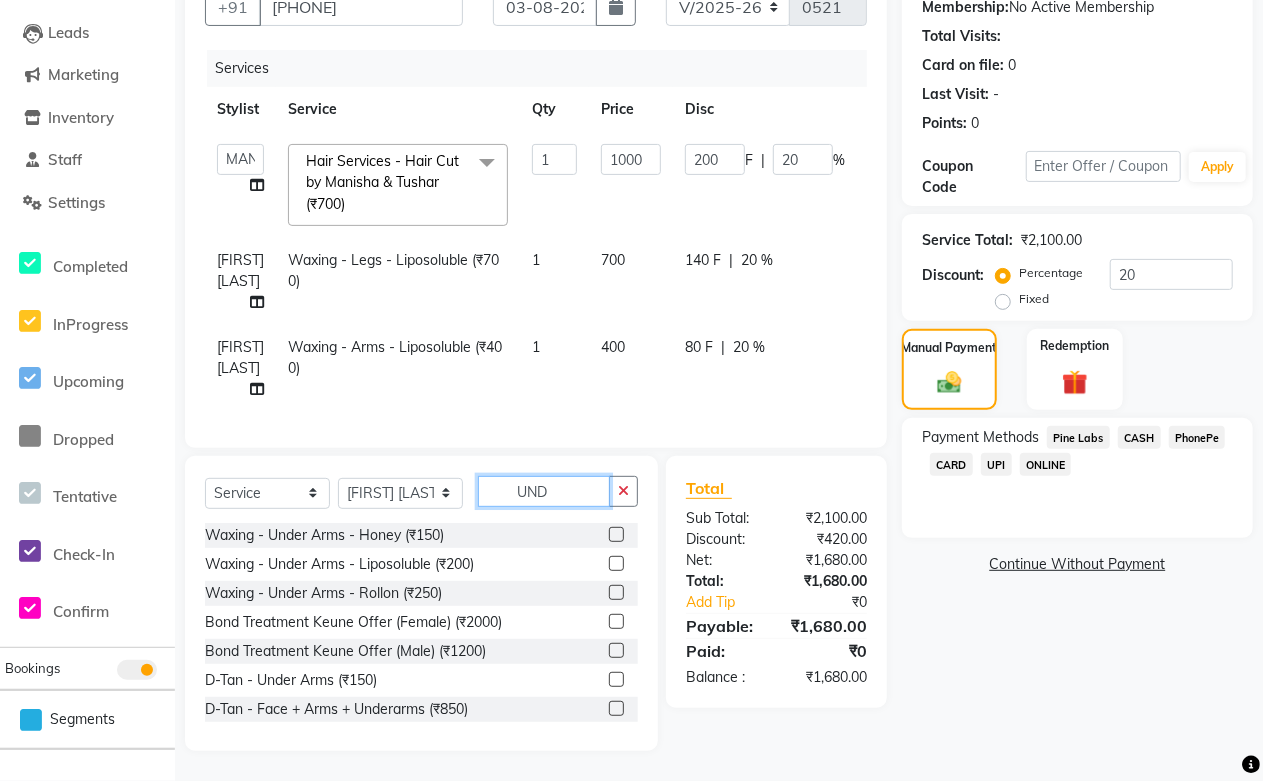 scroll, scrollTop: 172, scrollLeft: 0, axis: vertical 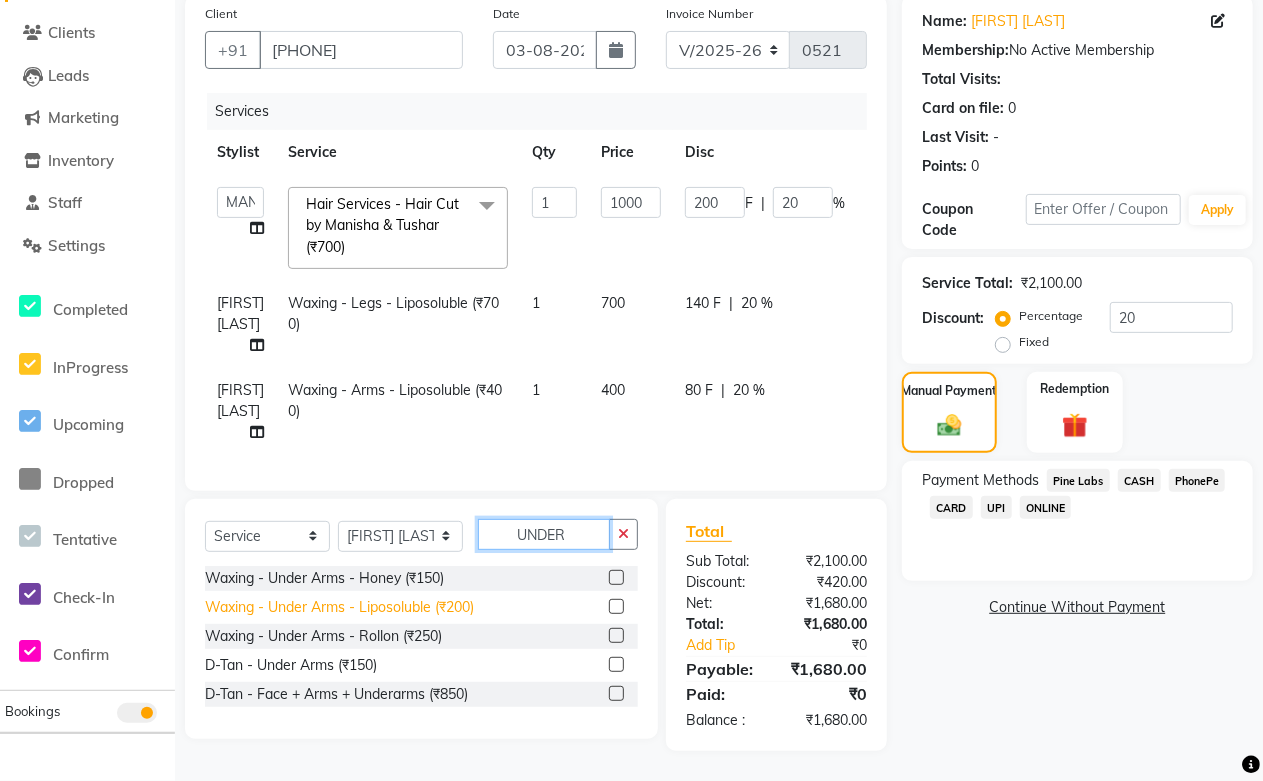 type on "UNDER" 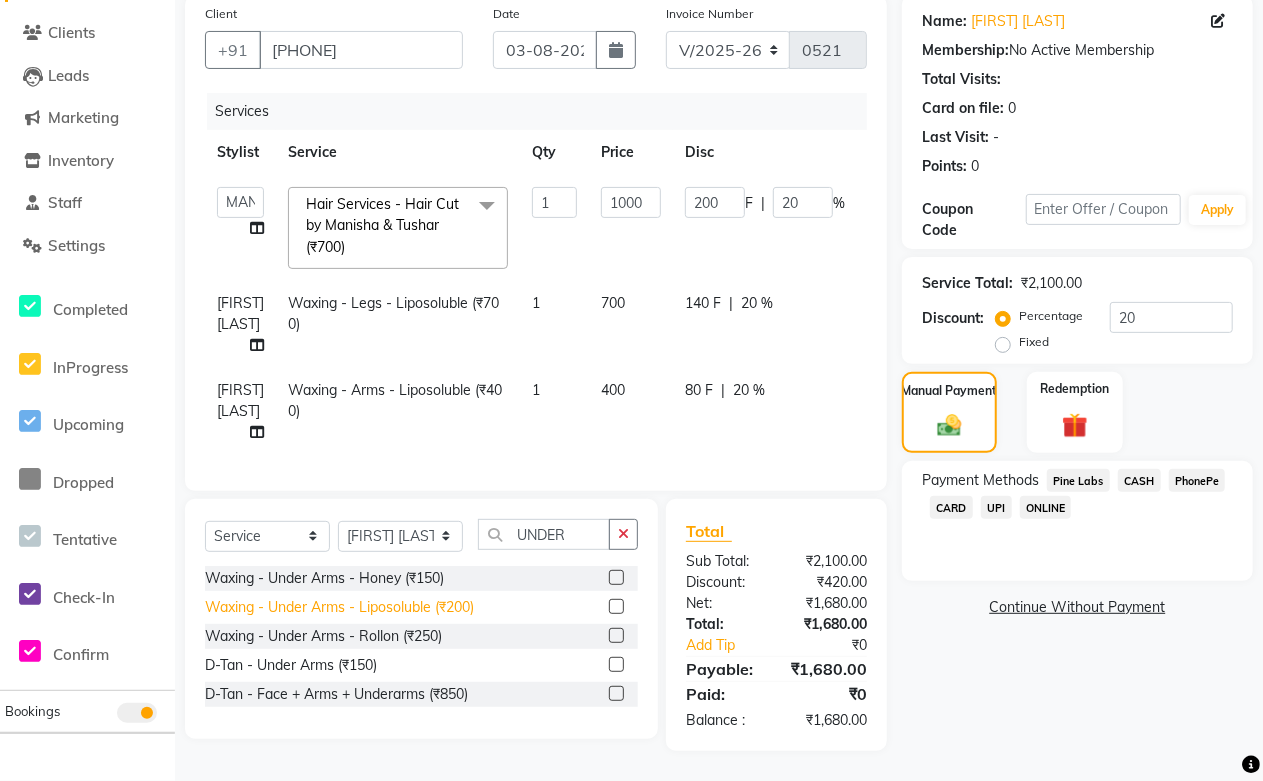 click on "Waxing - Under Arms - Liposoluble (₹200)" 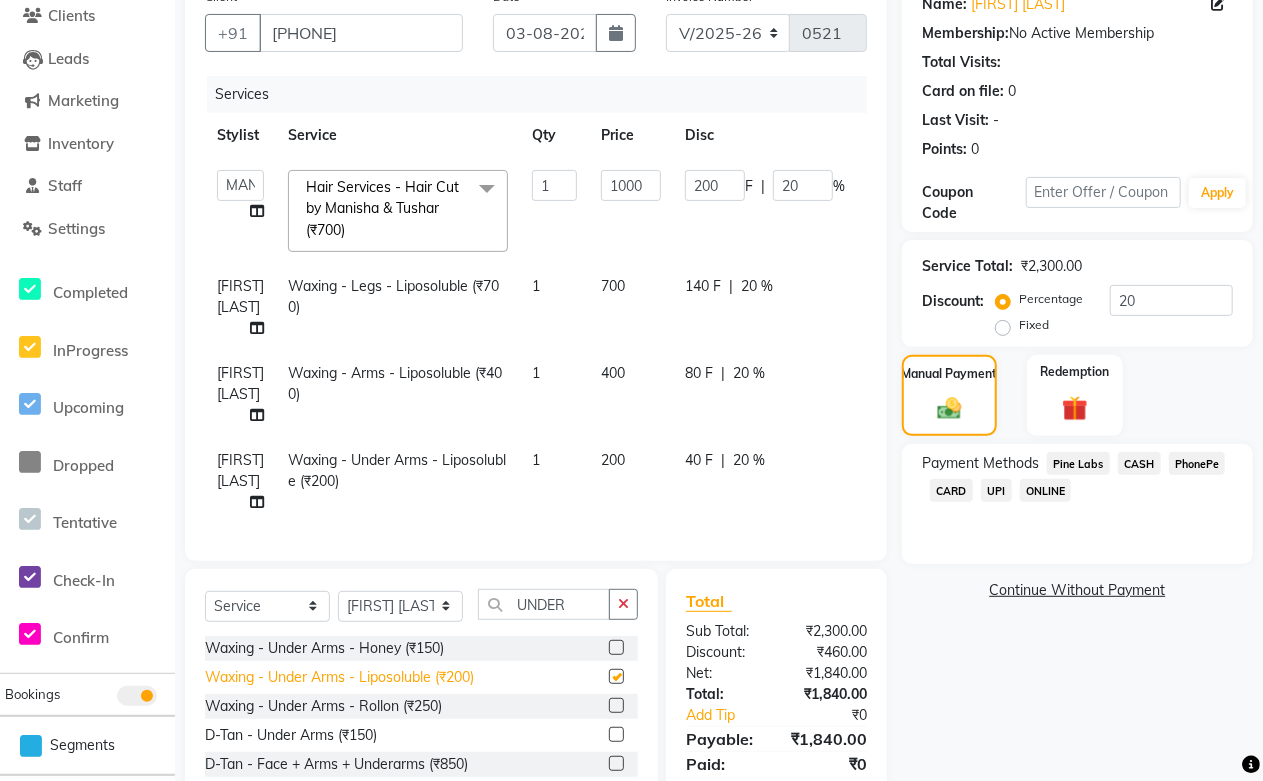 checkbox on "false" 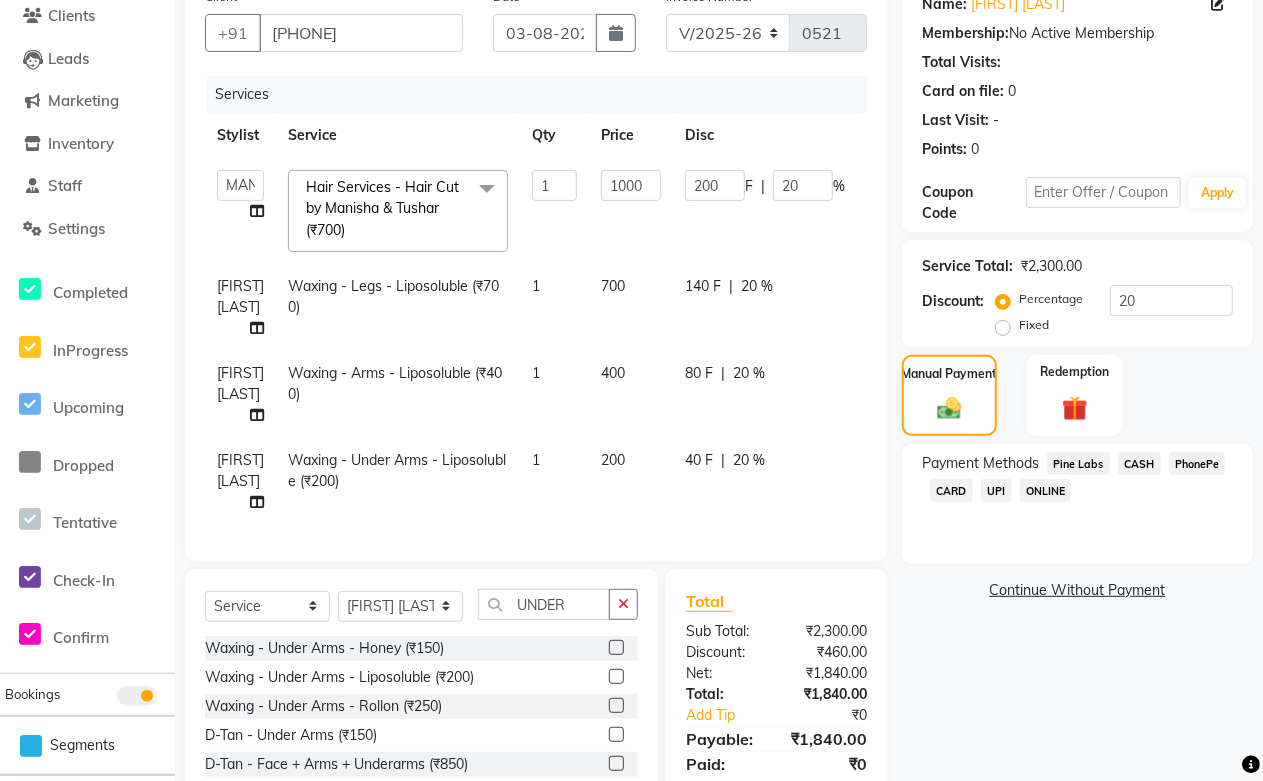 scroll, scrollTop: 258, scrollLeft: 0, axis: vertical 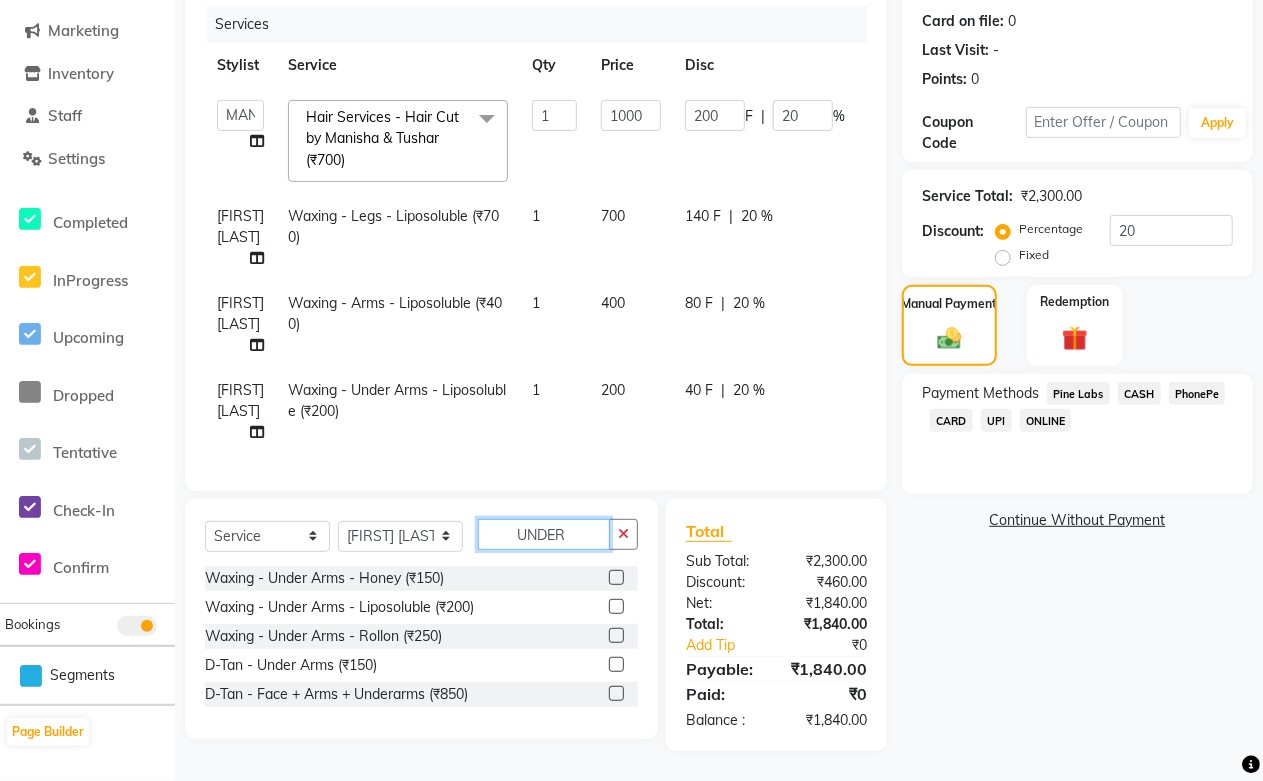 click on "UNDER" 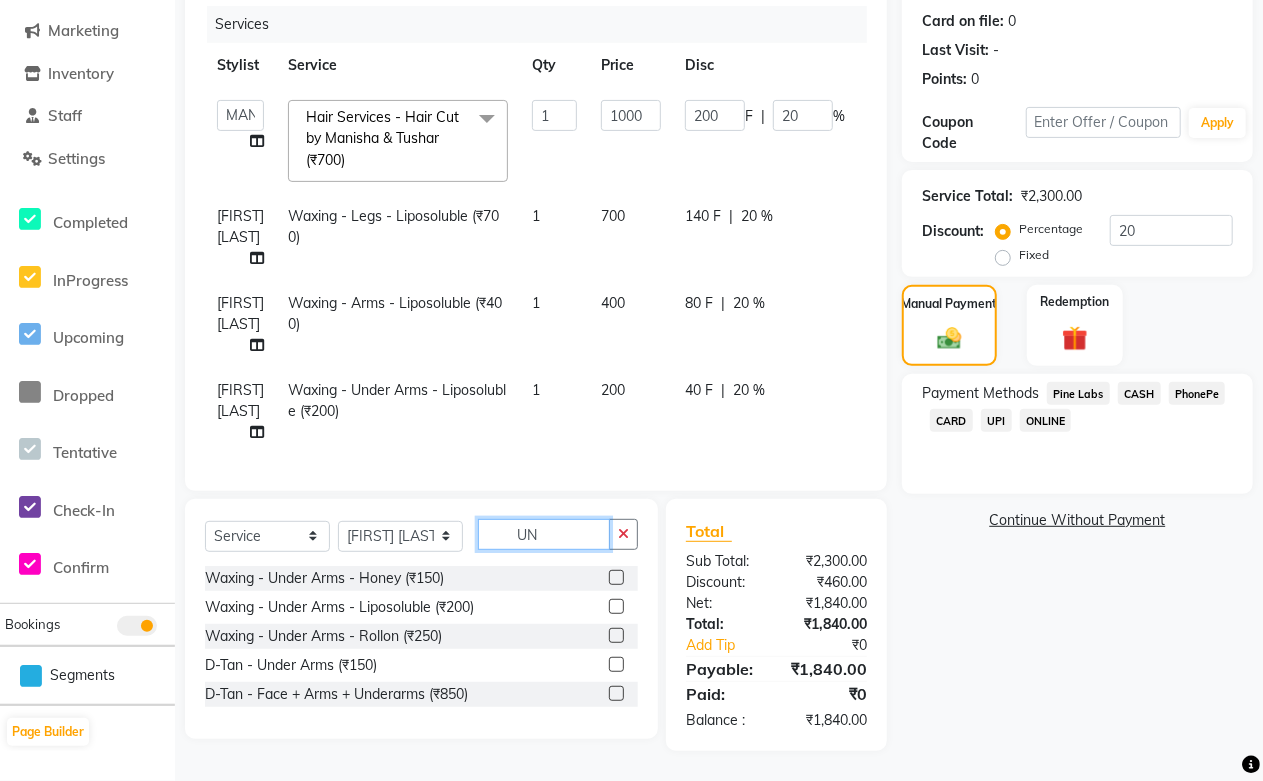type on "U" 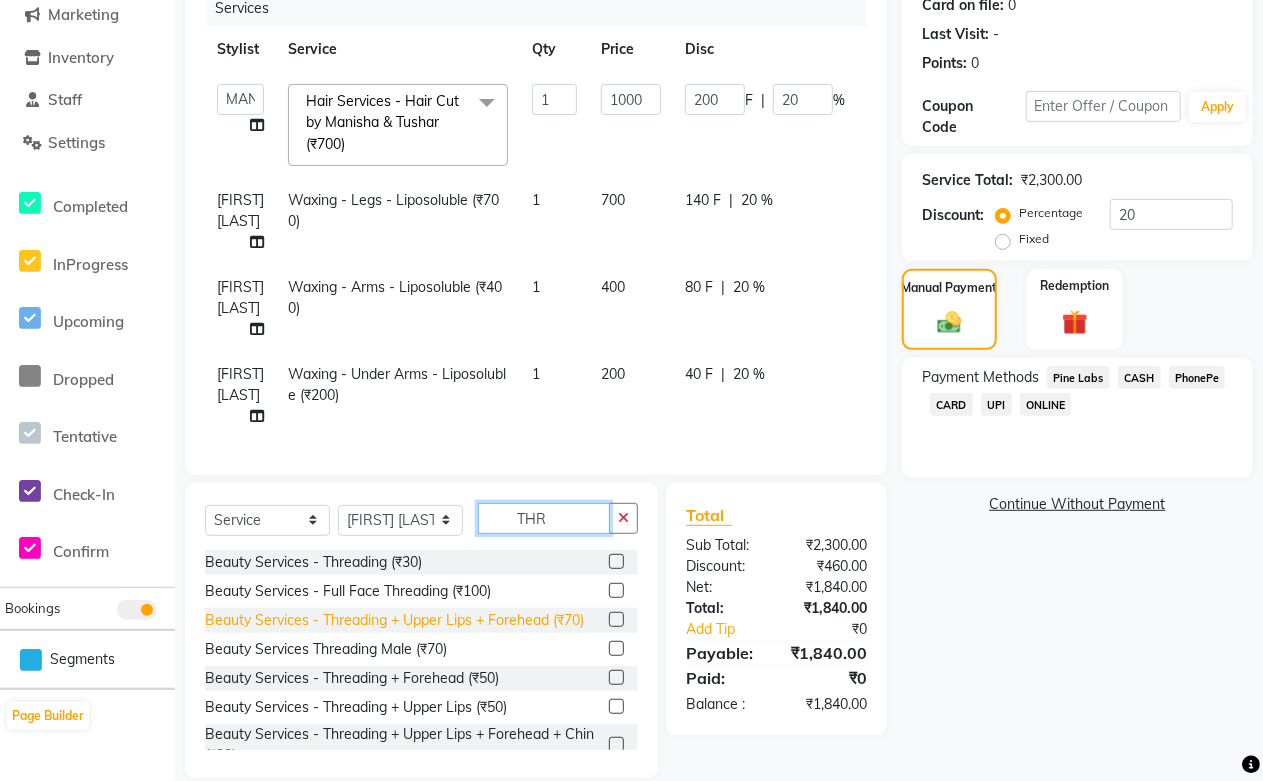 type on "THR" 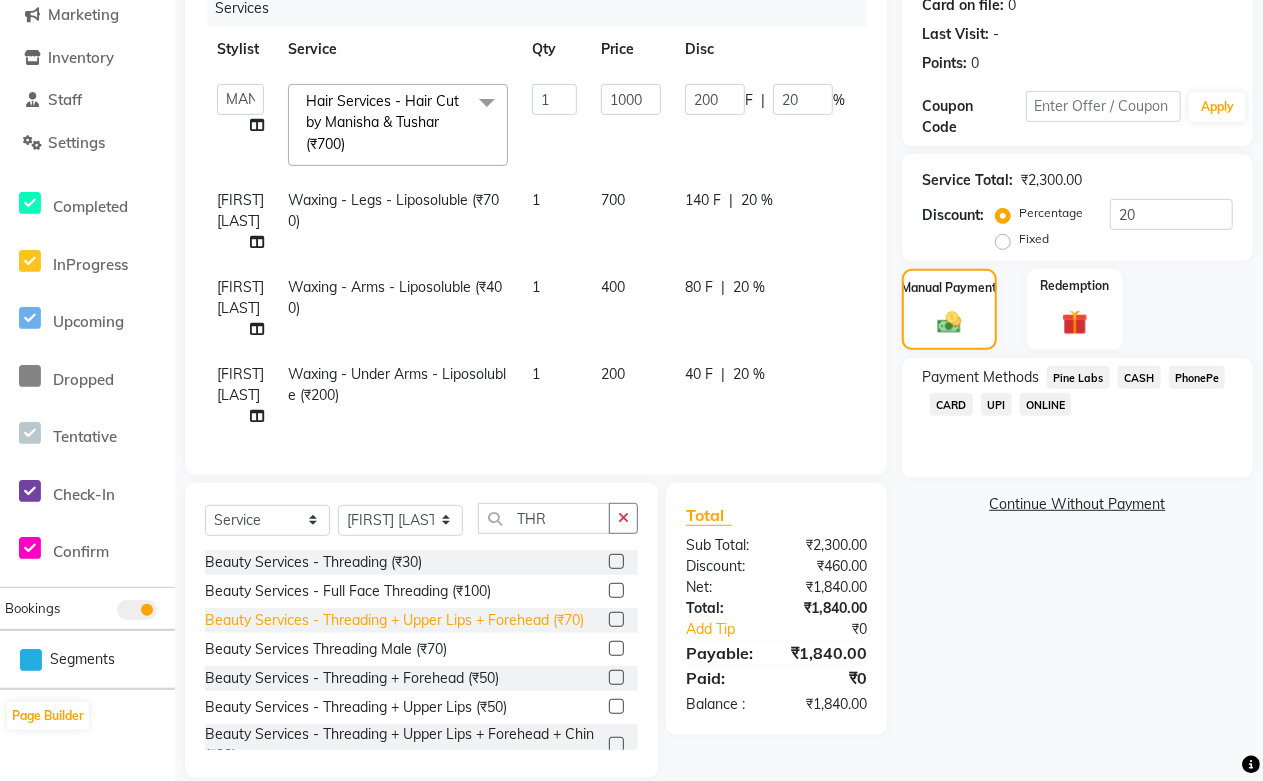 click on "Beauty Services - Threading + Upper Lips + Forehead (₹70)" 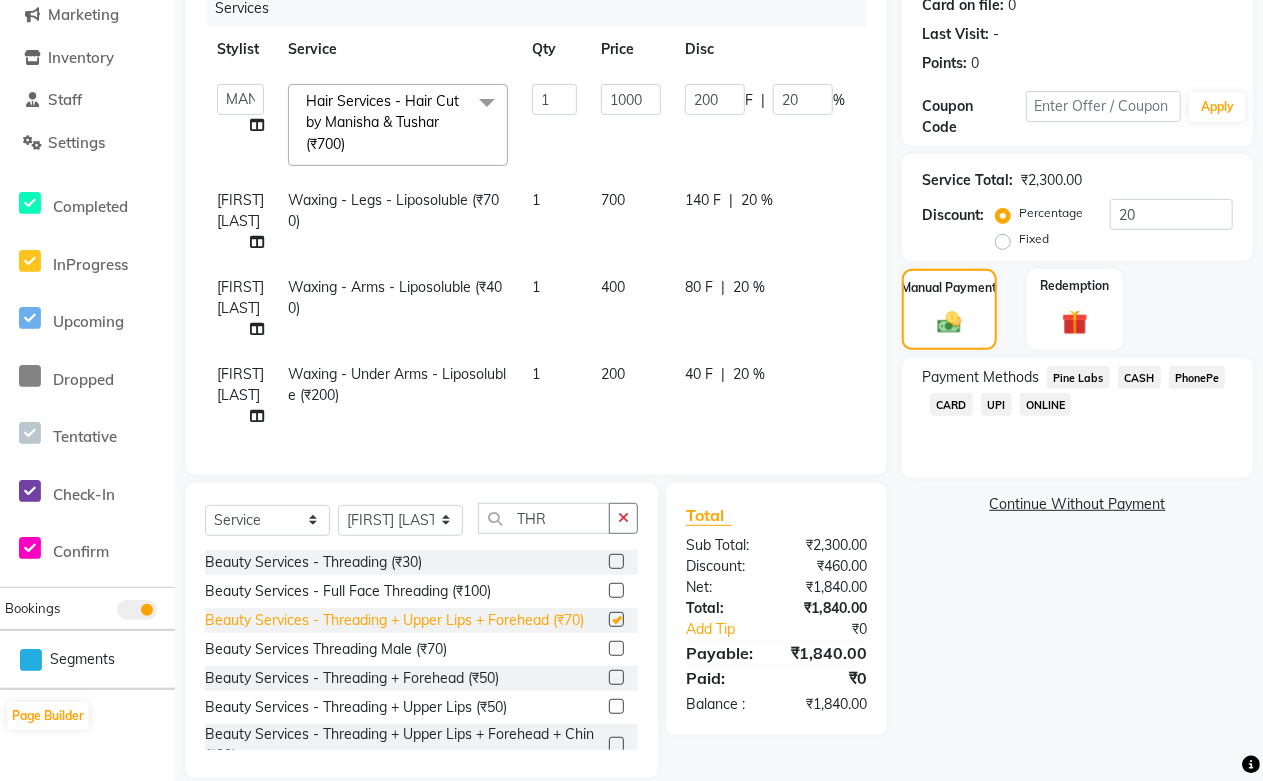 checkbox on "false" 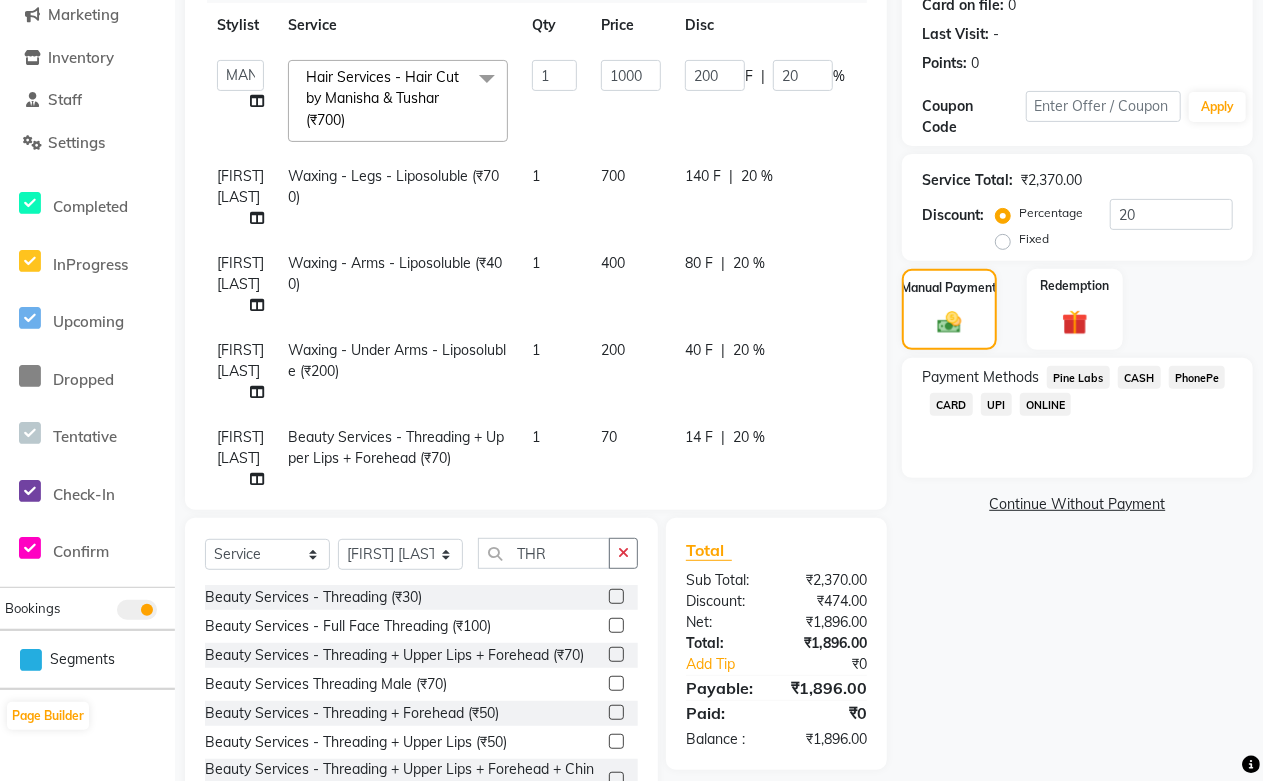 scroll, scrollTop: 0, scrollLeft: 0, axis: both 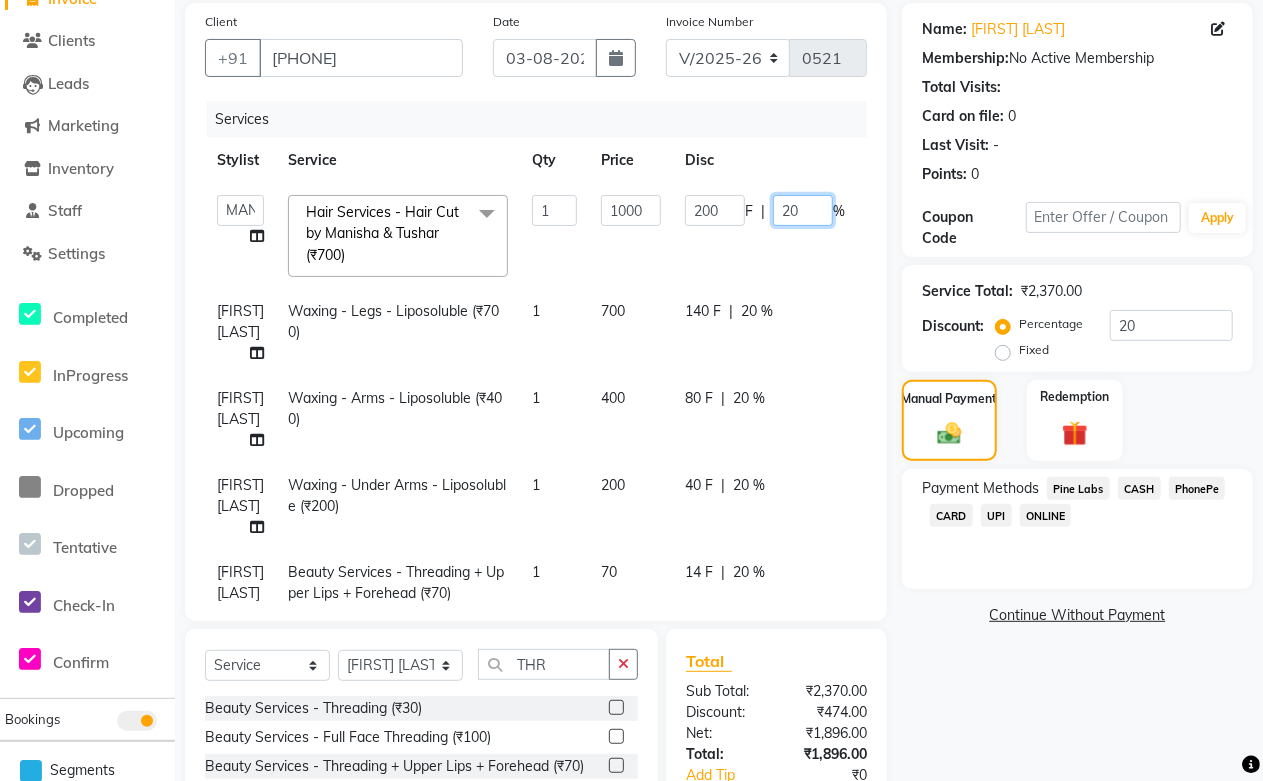 drag, startPoint x: 806, startPoint y: 201, endPoint x: 724, endPoint y: 234, distance: 88.391174 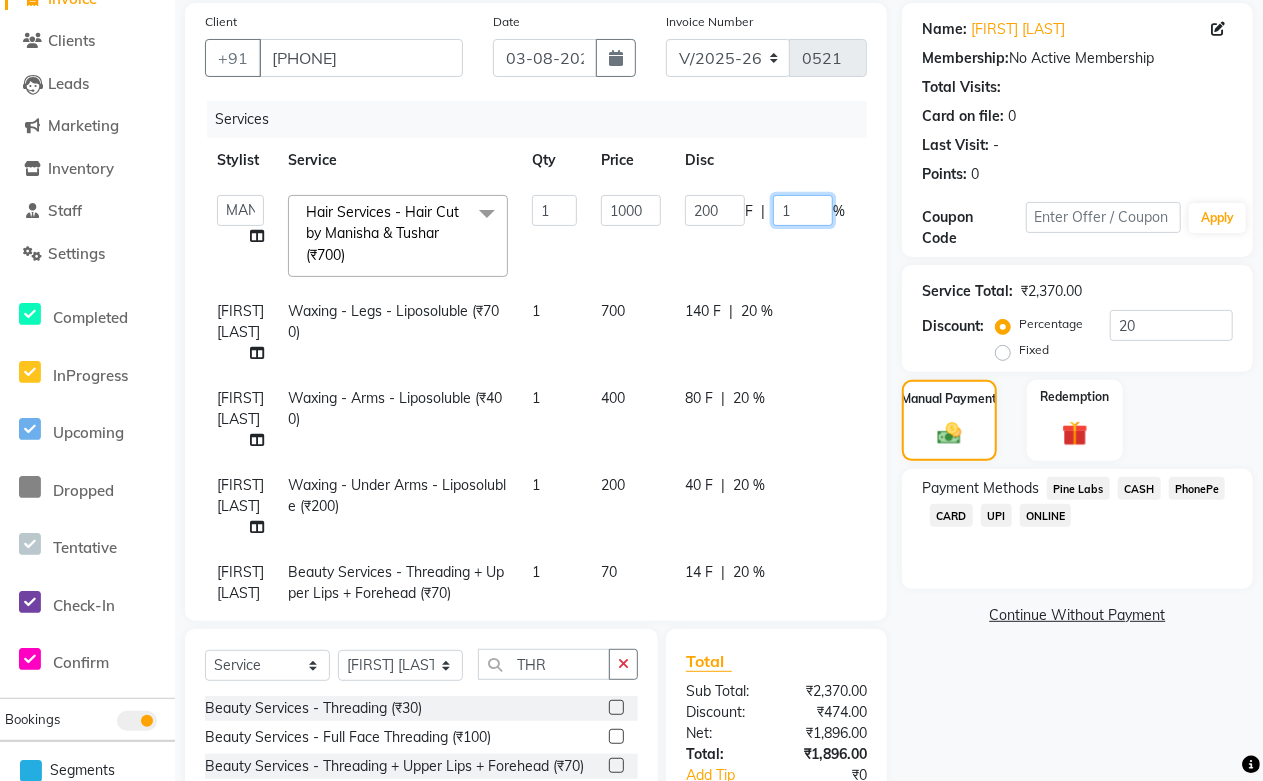 type on "10" 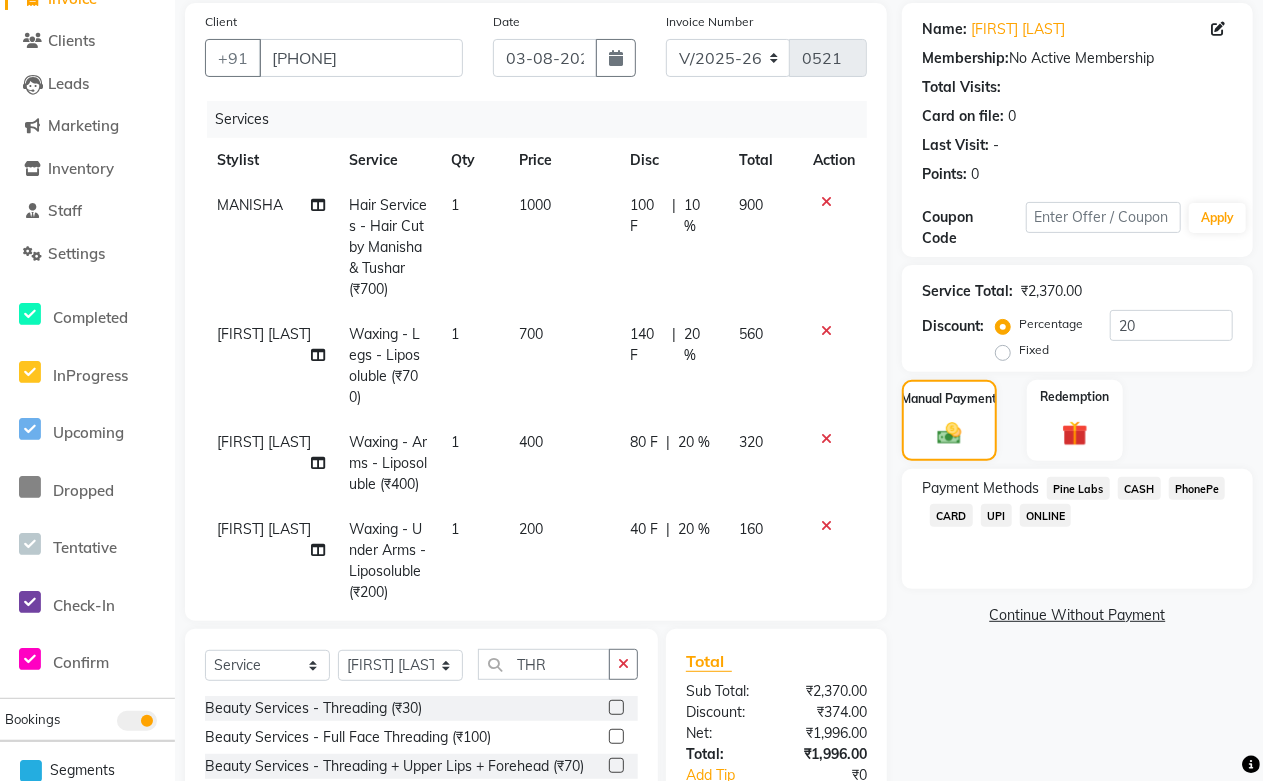 click on "MANISHA Hair Services - Hair Cut by Manisha & Tushar (₹700) 1 1000 100 F | 10 % 900 Pooja Jaga Waxing - Legs - Liposoluble (₹700) 1 700 140 F | 20 % 560 Pooja Jaga Waxing - Arms - Liposoluble (₹400) 1 400 80 F | 20 % 320 Pooja Jaga Waxing - Under Arms - Liposoluble (₹200) 1 200 40 F | 20 % 160 Pooja Jaga Beauty Services - Threading + Upper Lips + Forehead (₹70) 1 70 14 F | 20 % 56" 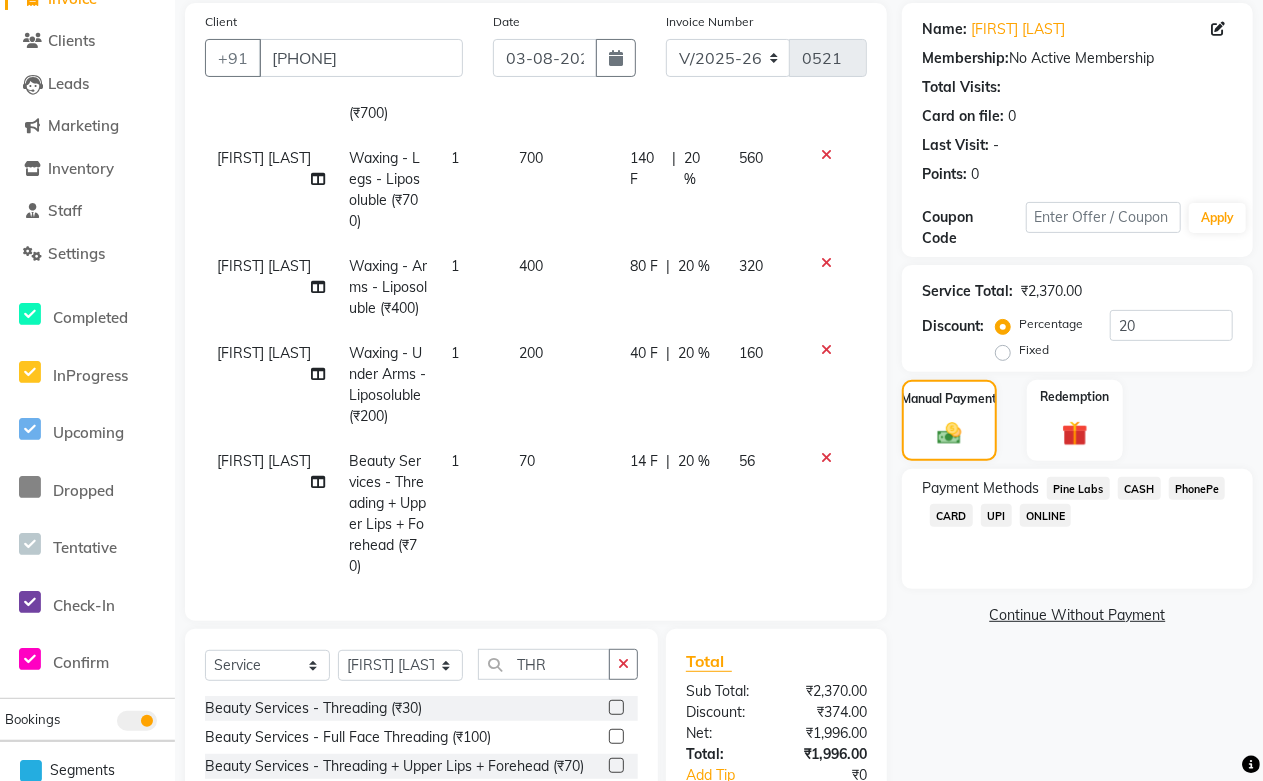 scroll, scrollTop: 217, scrollLeft: 0, axis: vertical 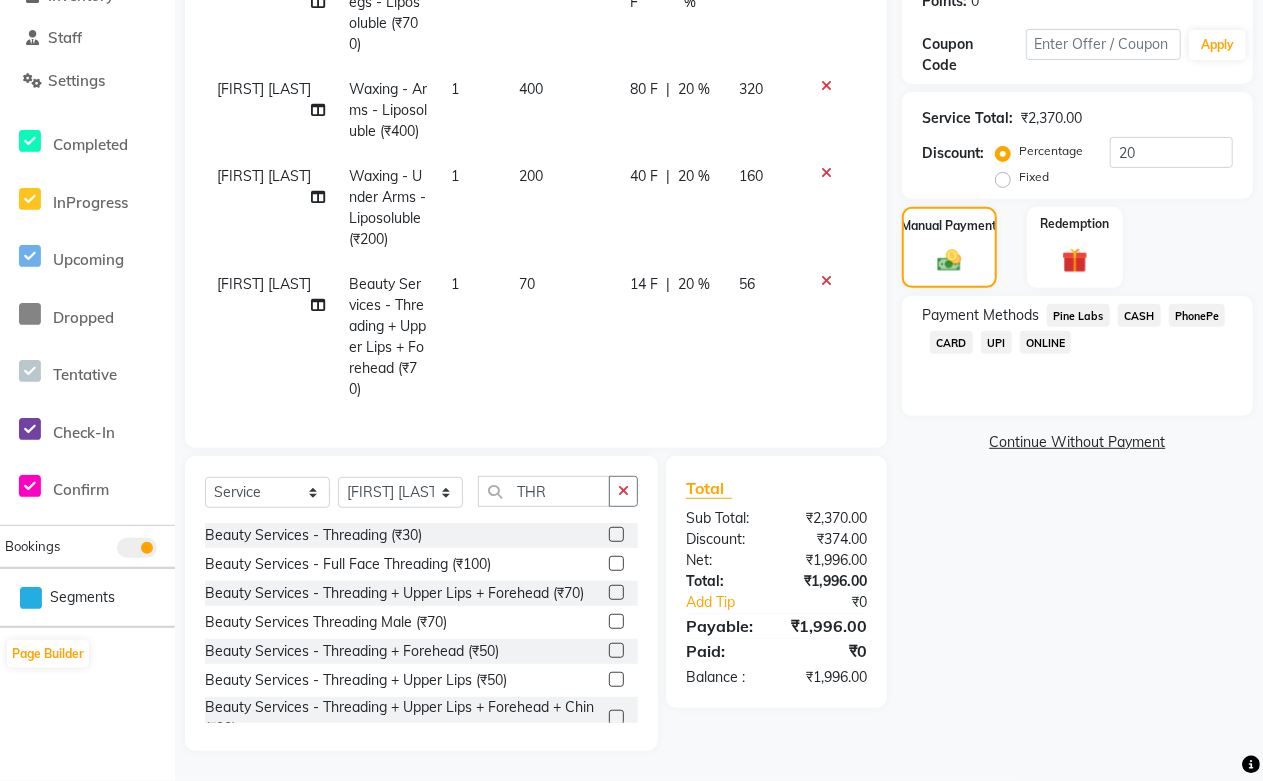 click on "14 F | 20 %" 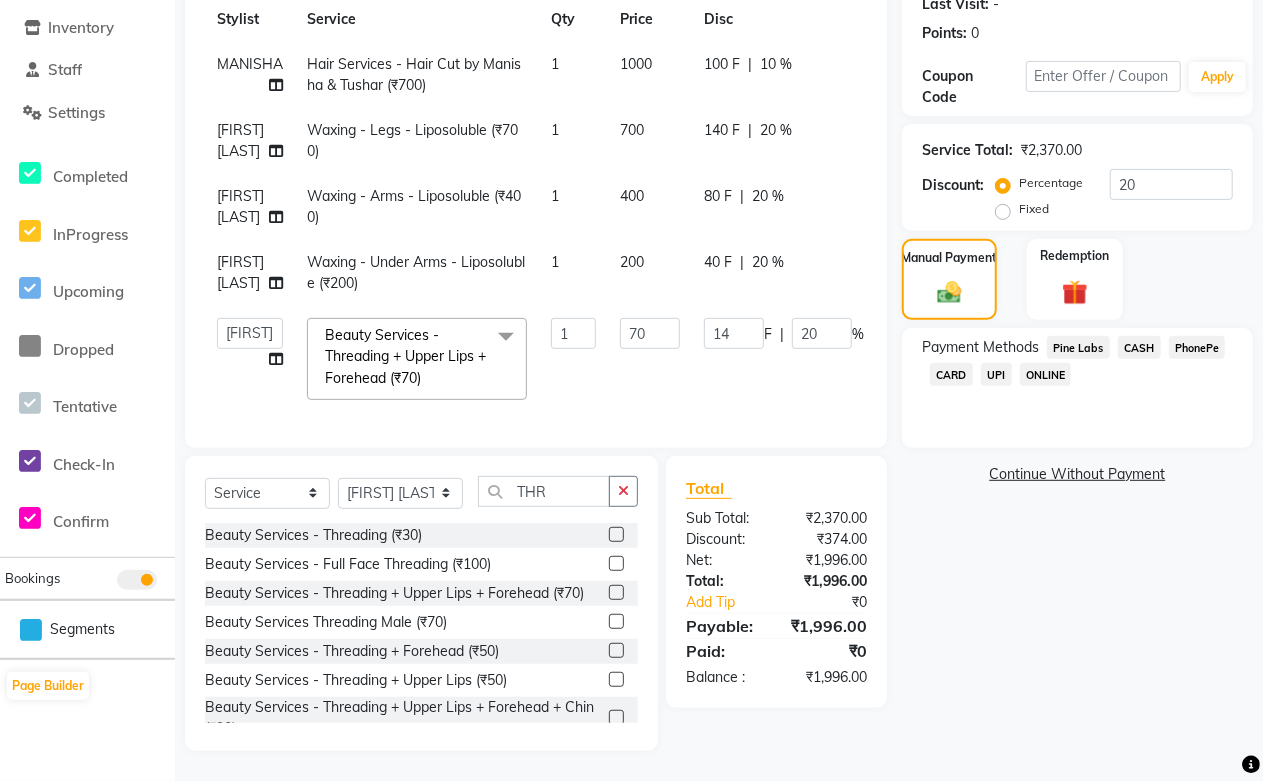 scroll, scrollTop: 305, scrollLeft: 0, axis: vertical 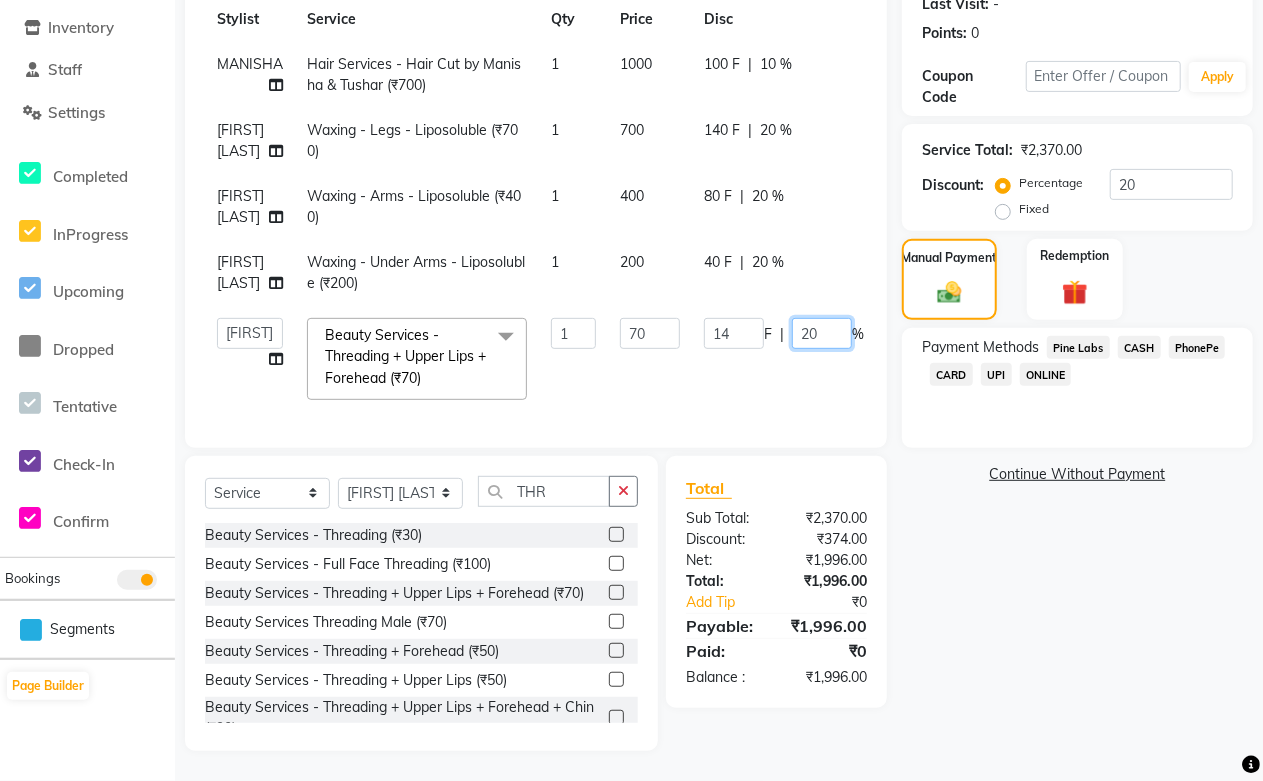 drag, startPoint x: 826, startPoint y: 316, endPoint x: 732, endPoint y: 325, distance: 94.42987 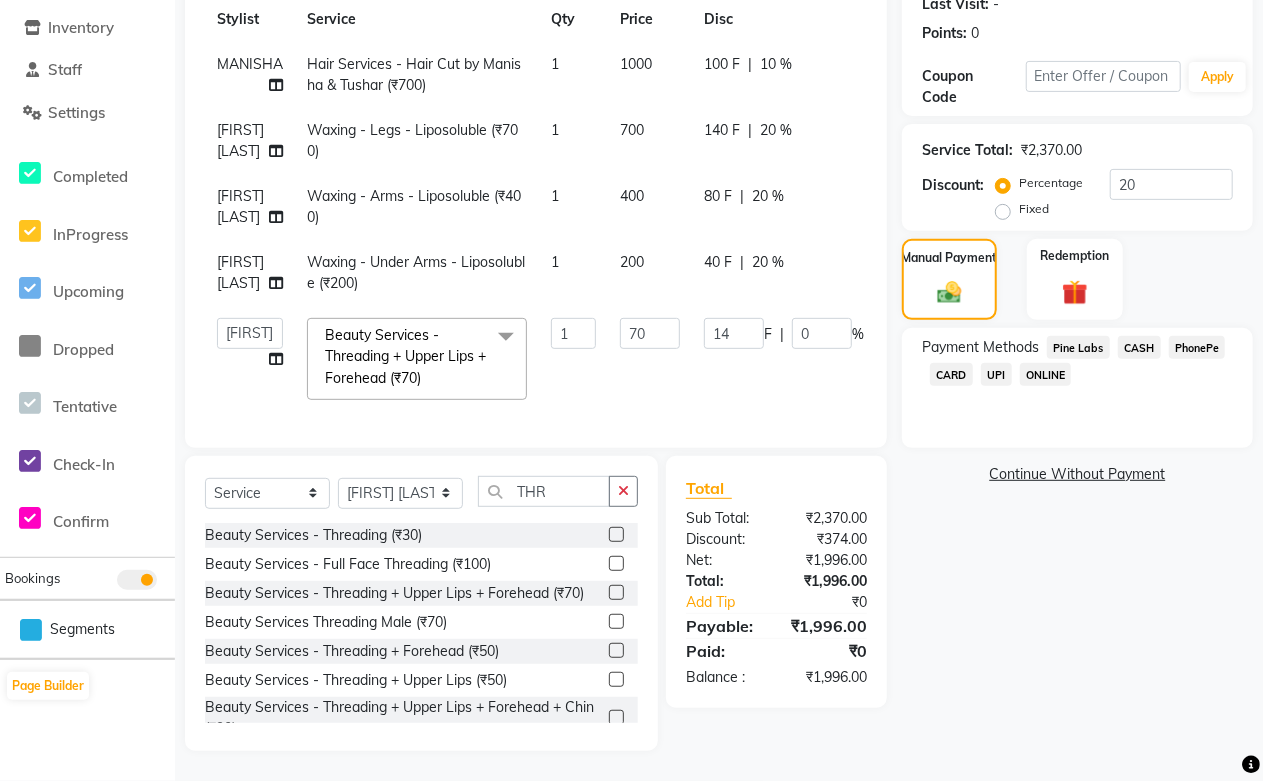 click on "MANISHA Hair Services - Hair Cut by Manisha & Tushar (₹700) 1 1000 100 F | 10 % 900 Pooja Jaga Waxing - Legs - Liposoluble (₹700) 1 700 140 F | 20 % 560 Pooja Jaga Waxing - Arms - Liposoluble (₹400) 1 400 80 F | 20 % 320 Pooja Jaga Waxing - Under Arms - Liposoluble (₹200) 1 200 40 F | 20 % 160  Abdul Shoaib   Aksha Khan   Archika  Jain   Arti Singh   Farman Mirza   Harsha Mam   MANISHA   Mohd. Furkan   Neelu Suman   Nisha Meghwal   Payal Sen   Pooja Jaga   Poonam Trehan   Ravina Sen   Sahil Ansari   Sanju di   Sapna Sharma   Shekhu Abdul   Suraj Sen   Sushant Verma   TUSHAR    Beauty Services - Threading + Upper Lips + Forehead (₹70)  x Nails - Normal Nail Polish (₹100) Nails - UV Gel Polish with Art (₹600) Nails - Nail Extensions (₹1300) Nails - Nail Extensions + Polish + Art (₹1700) Nails - UV Gel Polish (₹500) Nails - Gel Polish Removal (₹300) Nails - Extension Removal (₹700) Nails - Feet Gel Polish (₹600) Nails - Feet Extension (₹1700) Nails - Refill (Acrylic Gel) (₹1200) 1" 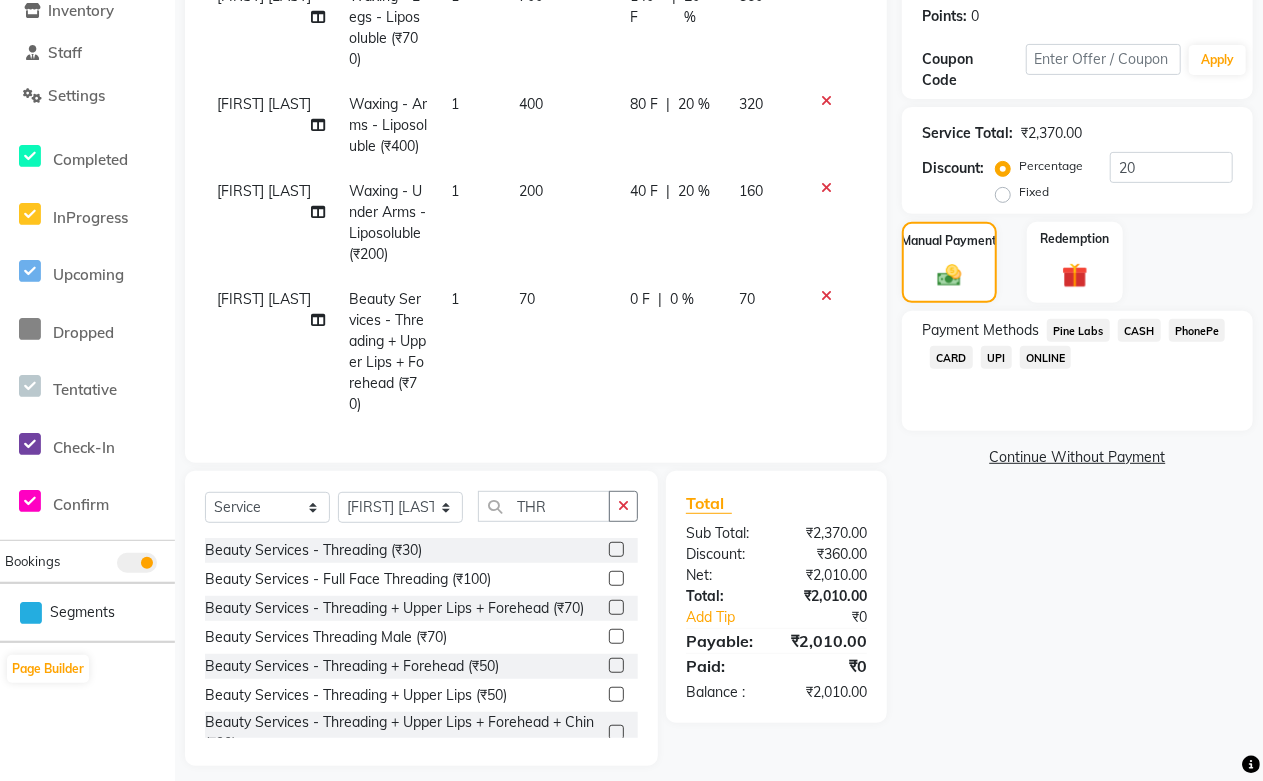 scroll, scrollTop: 217, scrollLeft: 0, axis: vertical 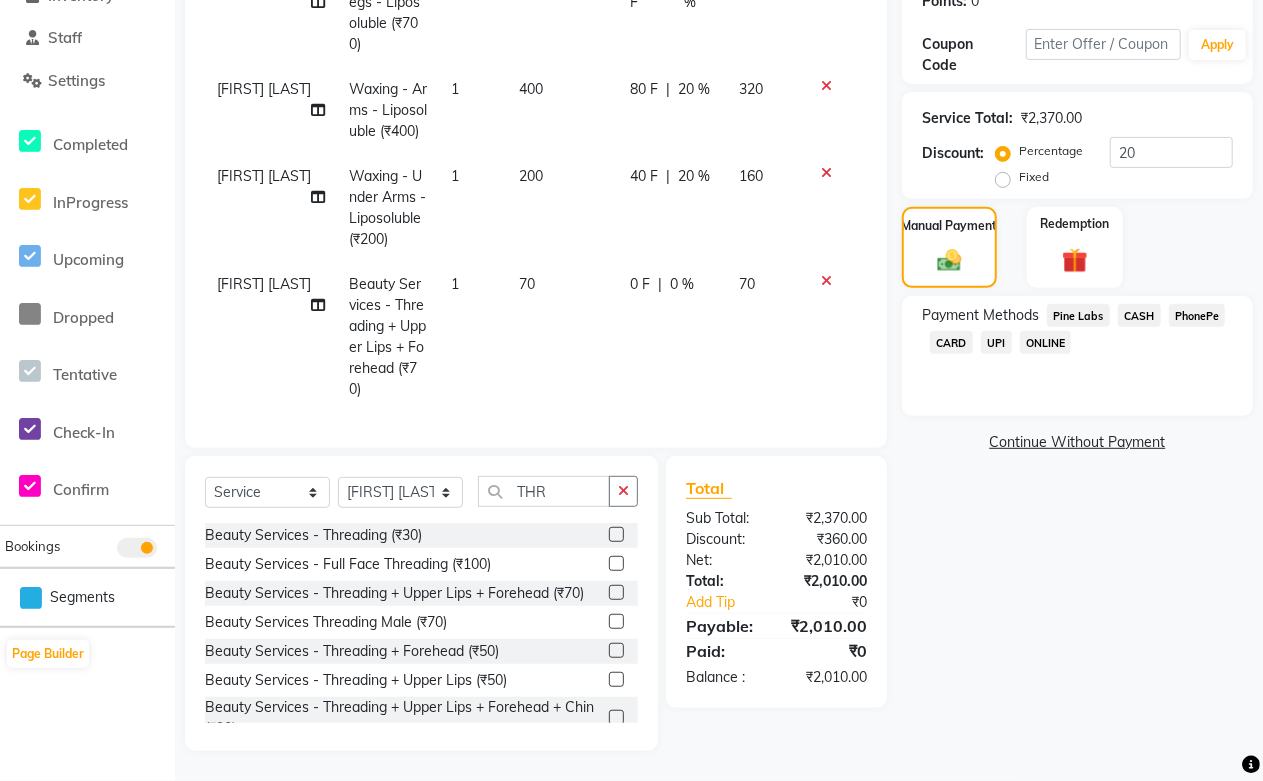 click on "Pine Labs" 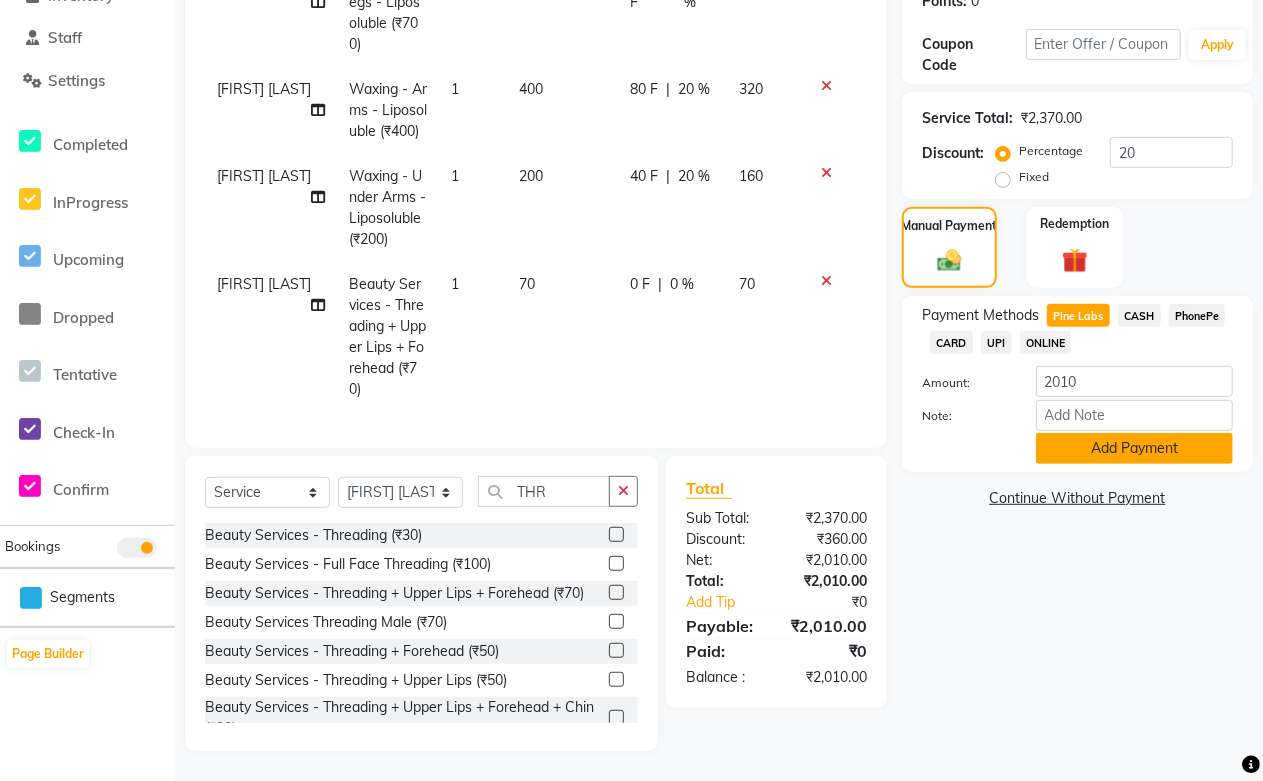 click on "Add Payment" 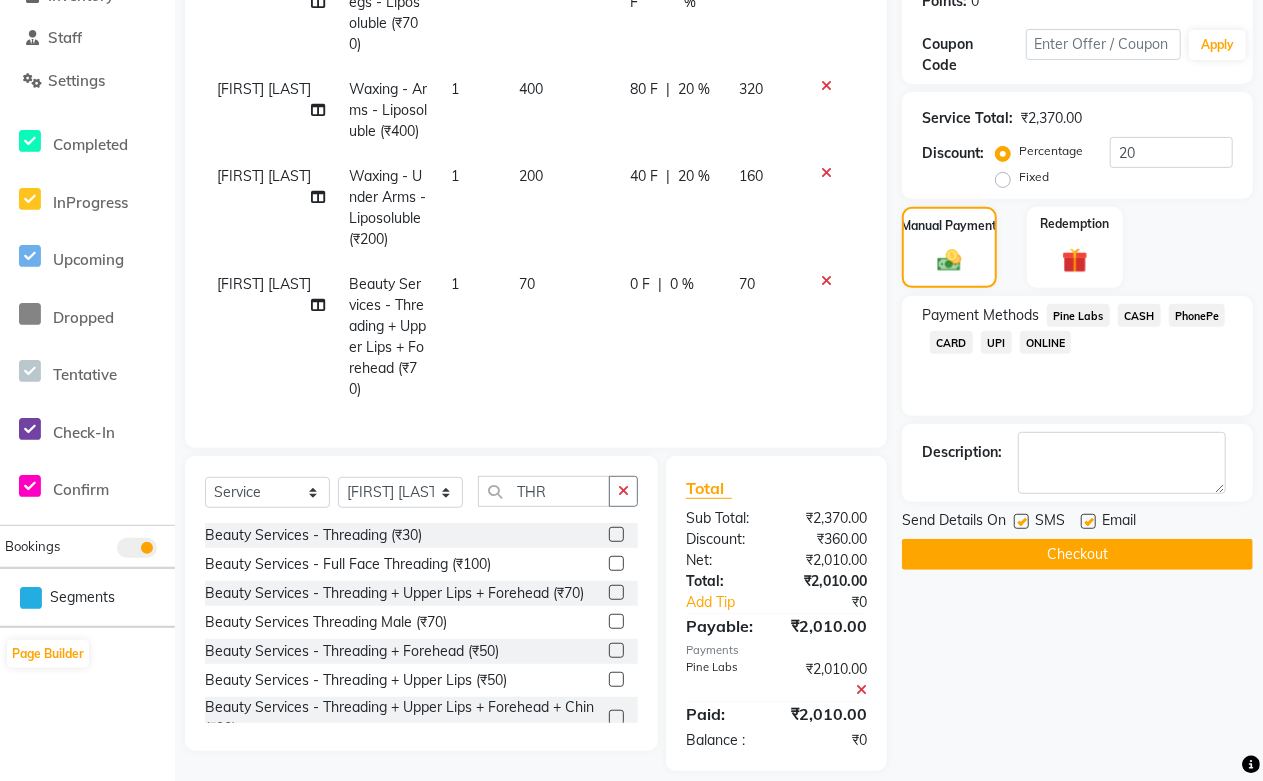 click 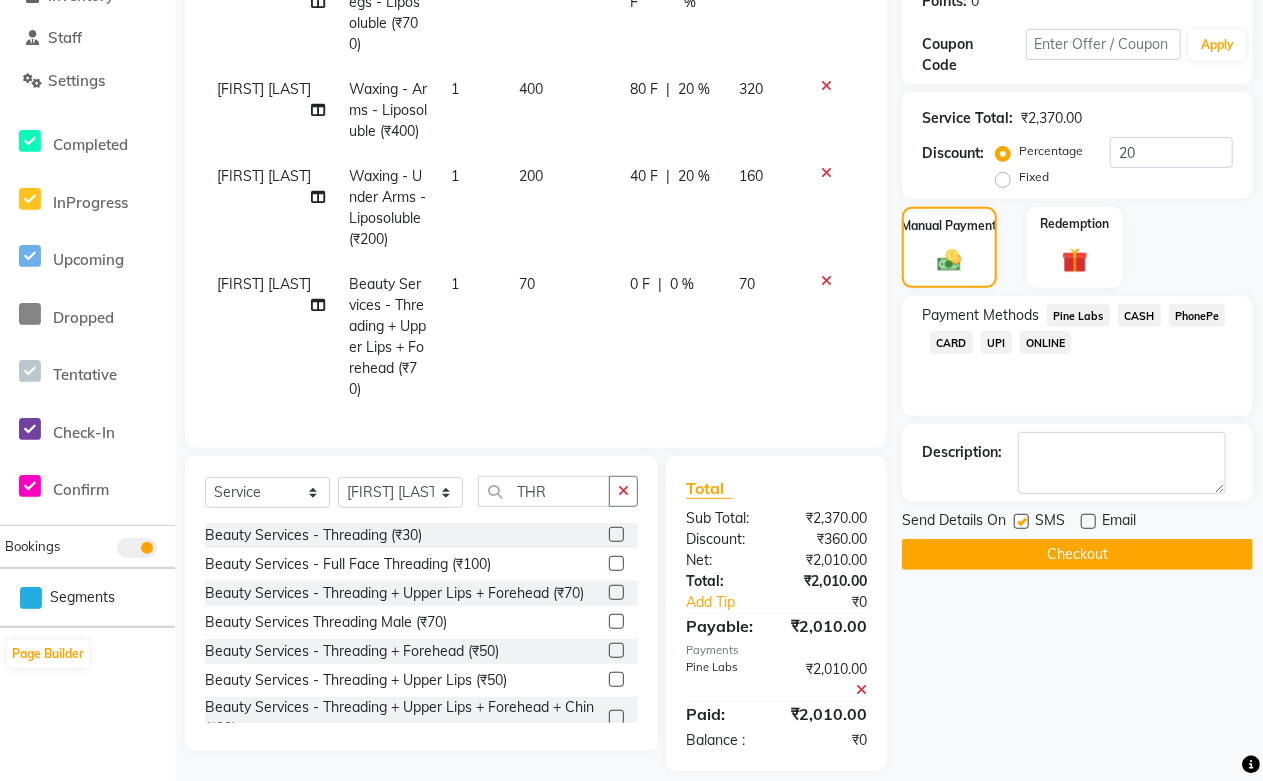 click on "Checkout" 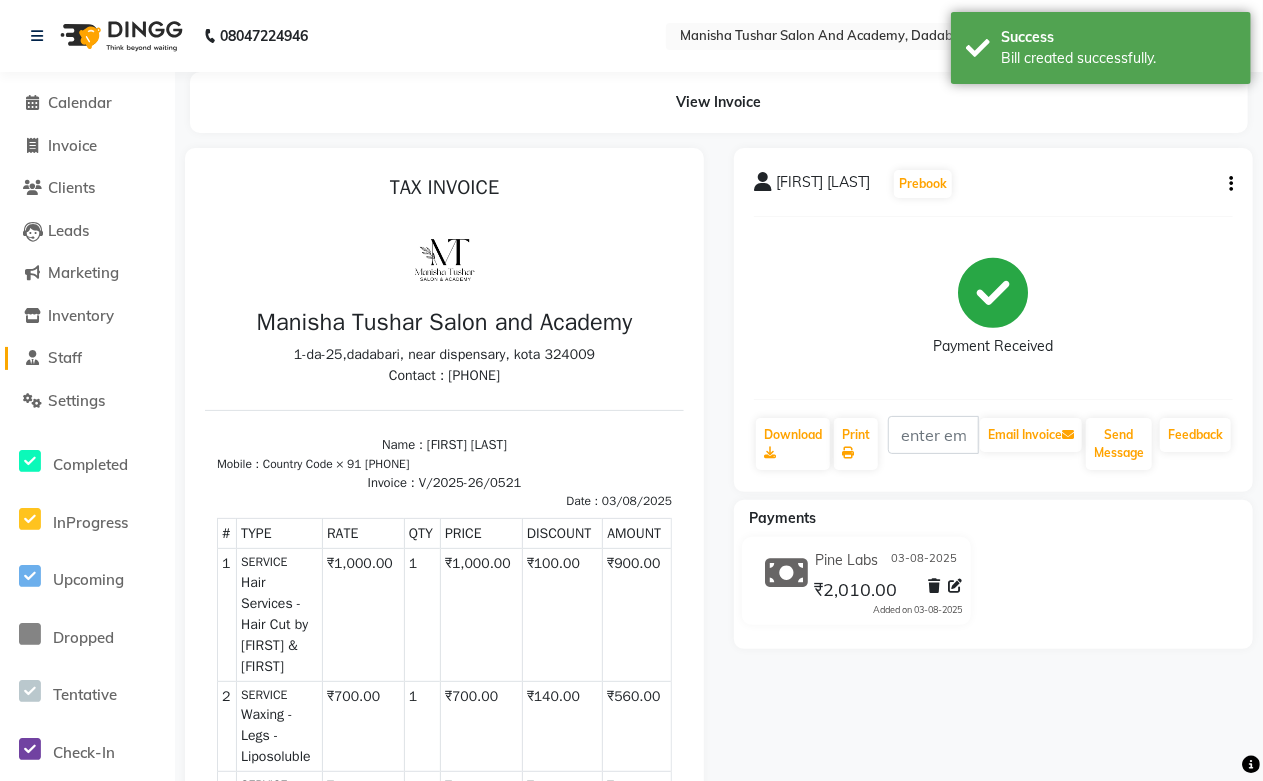 scroll, scrollTop: 0, scrollLeft: 0, axis: both 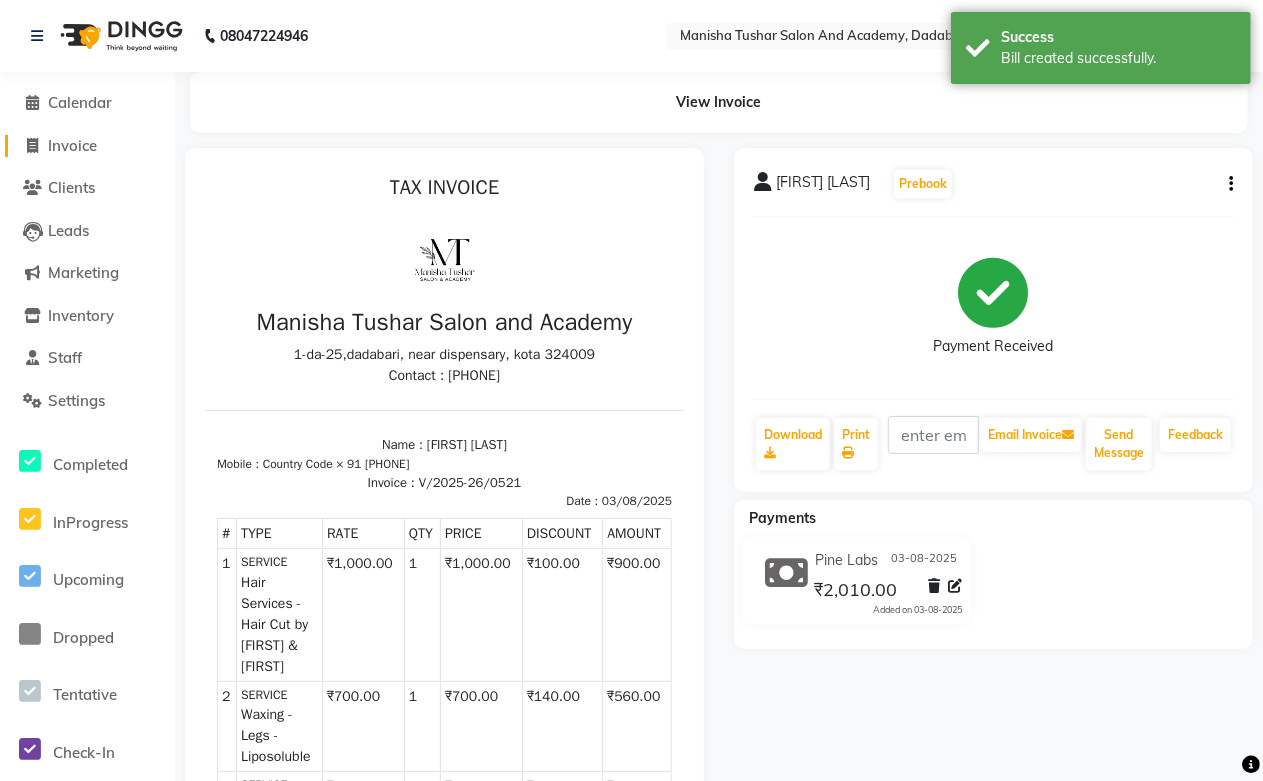 click on "Invoice" 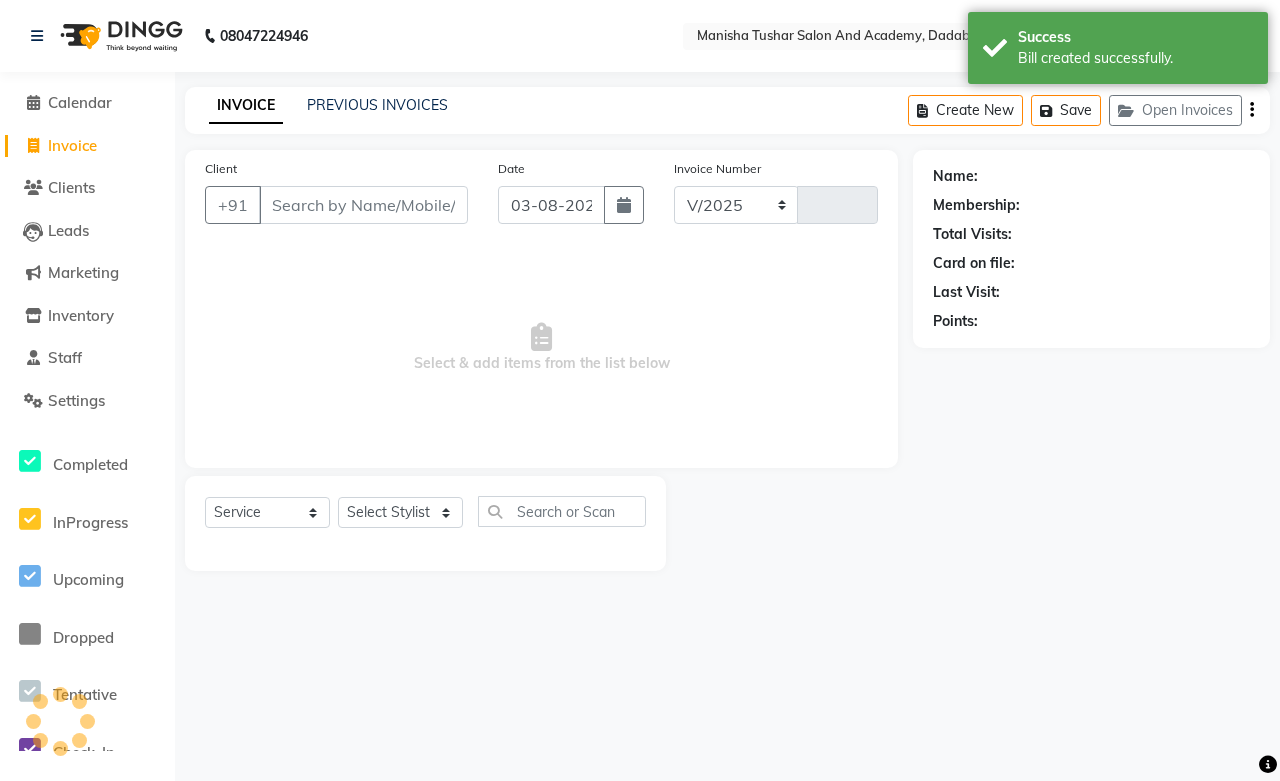select on "6453" 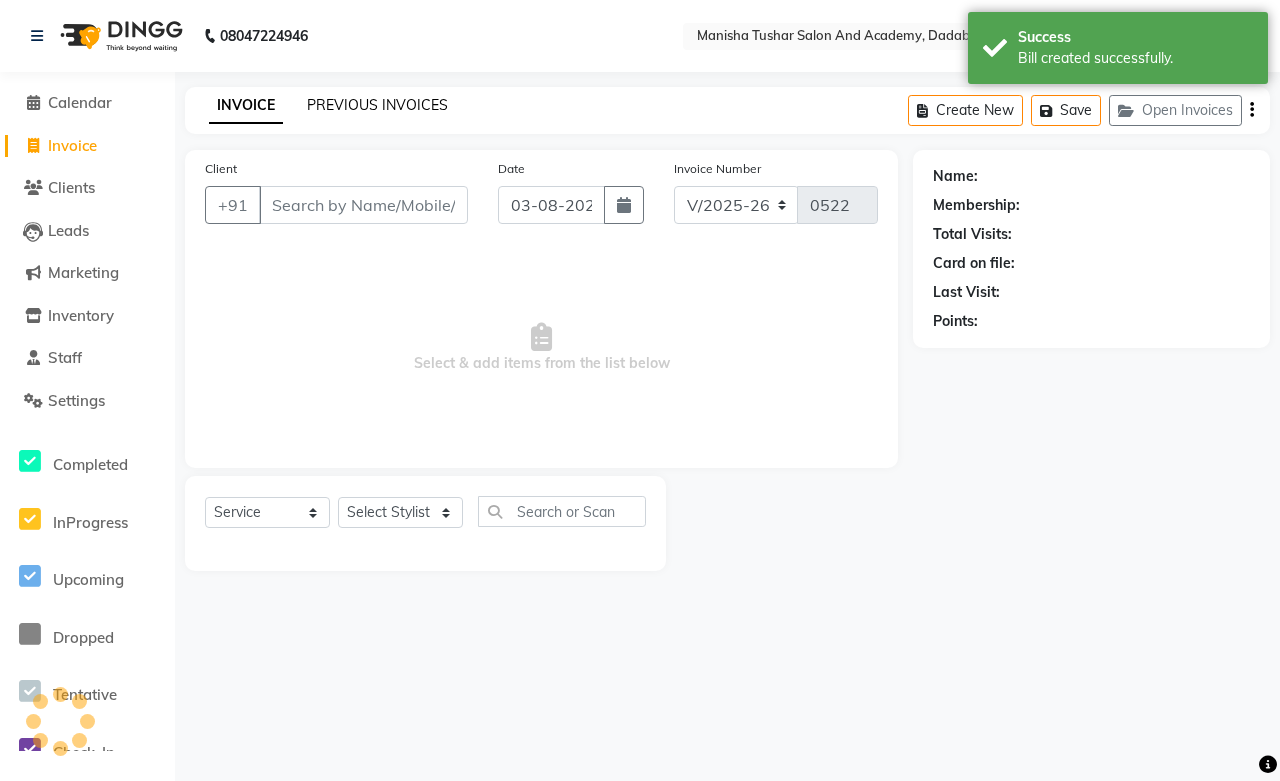 click on "PREVIOUS INVOICES" 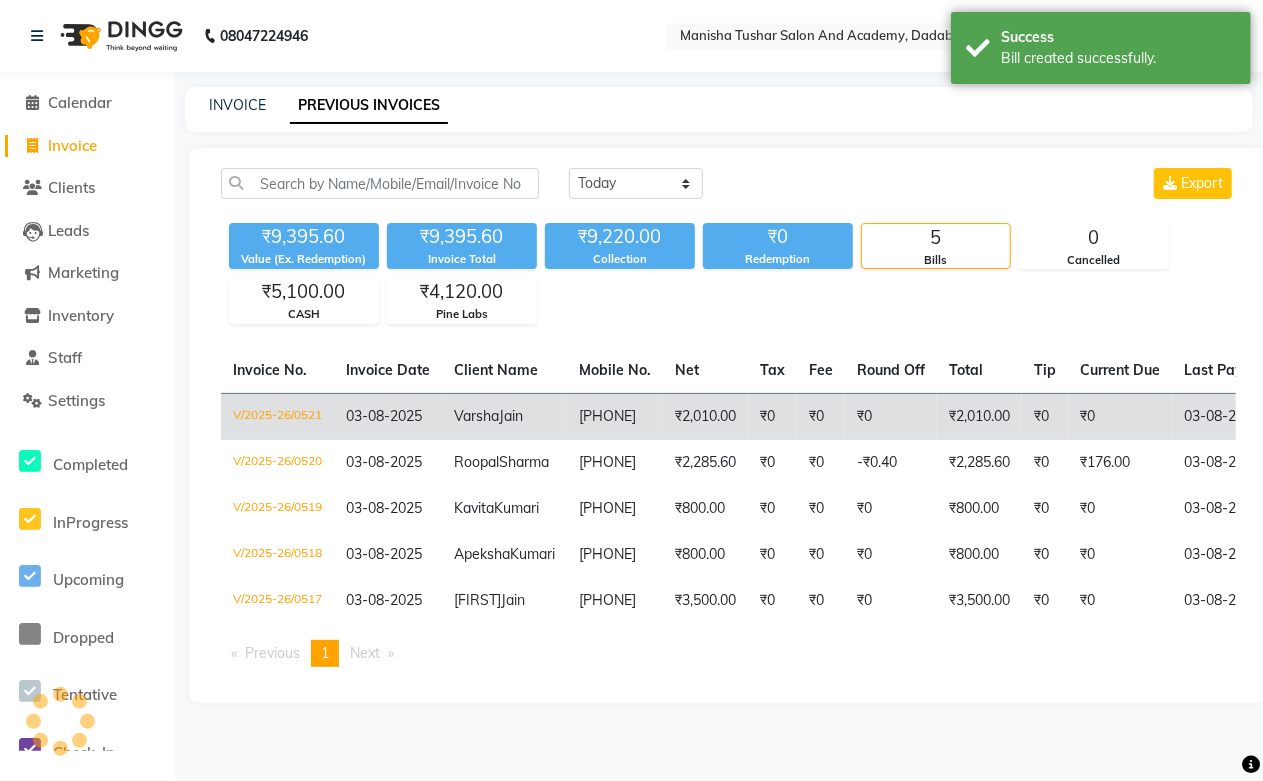scroll, scrollTop: 47, scrollLeft: 0, axis: vertical 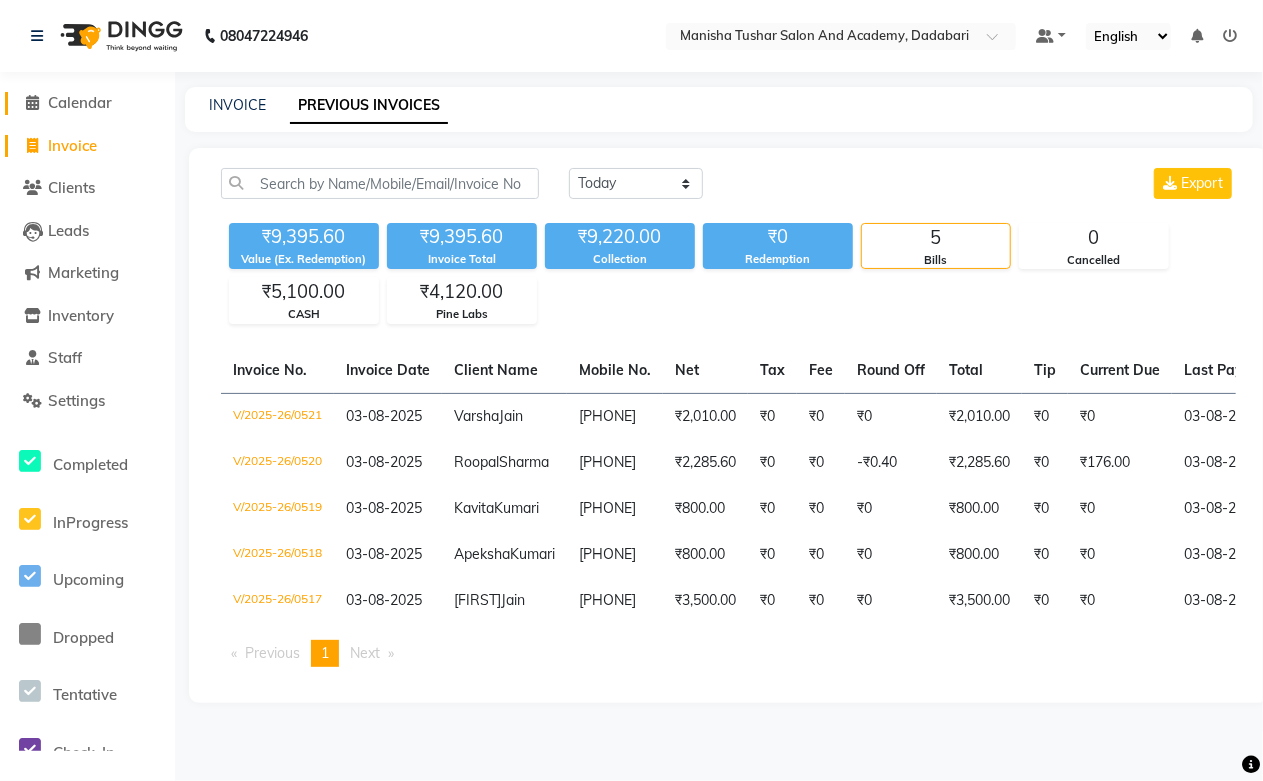 click on "Calendar" 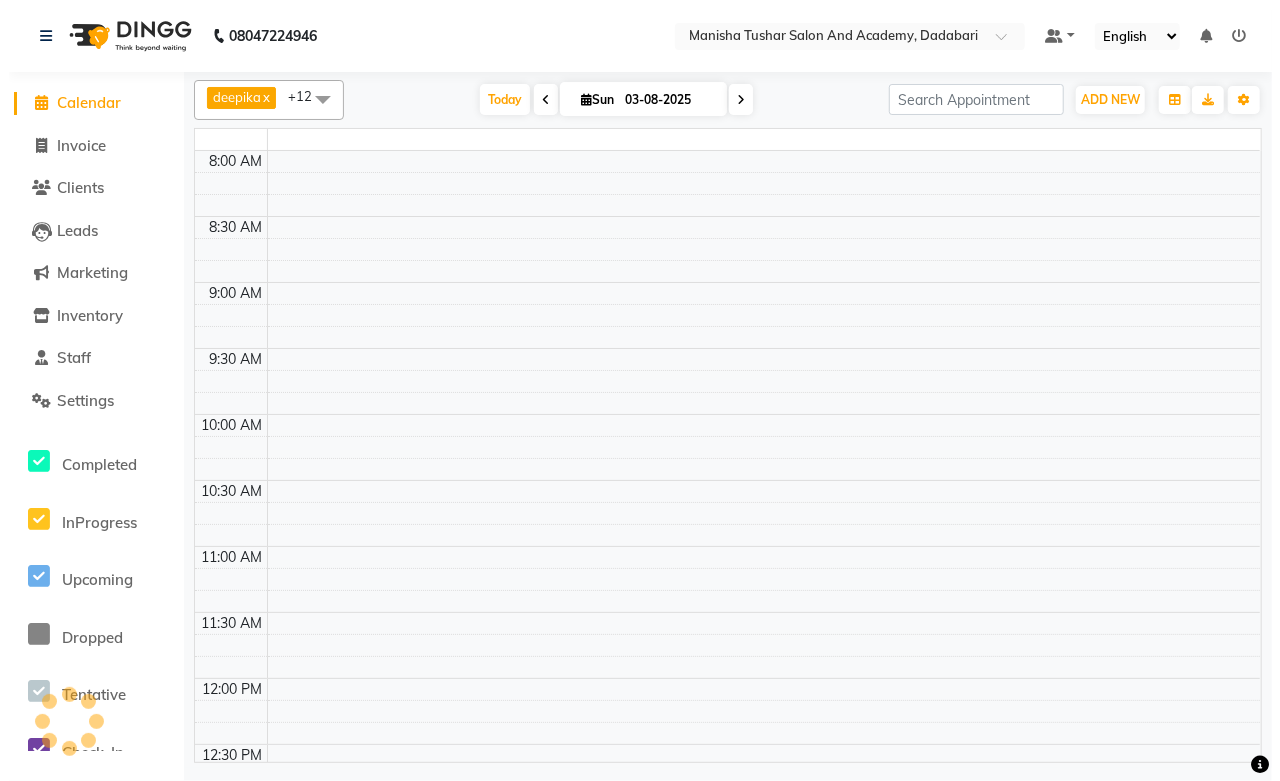 scroll, scrollTop: 0, scrollLeft: 0, axis: both 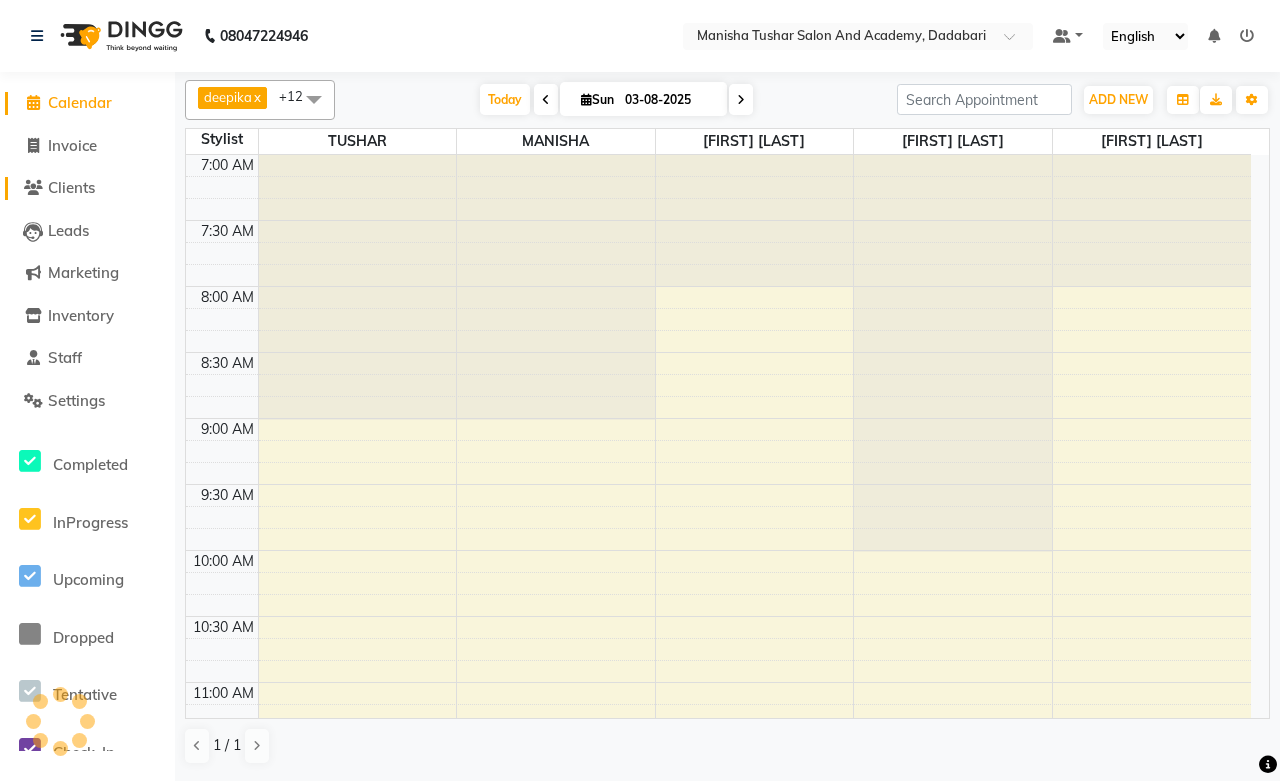 click on "Clients" 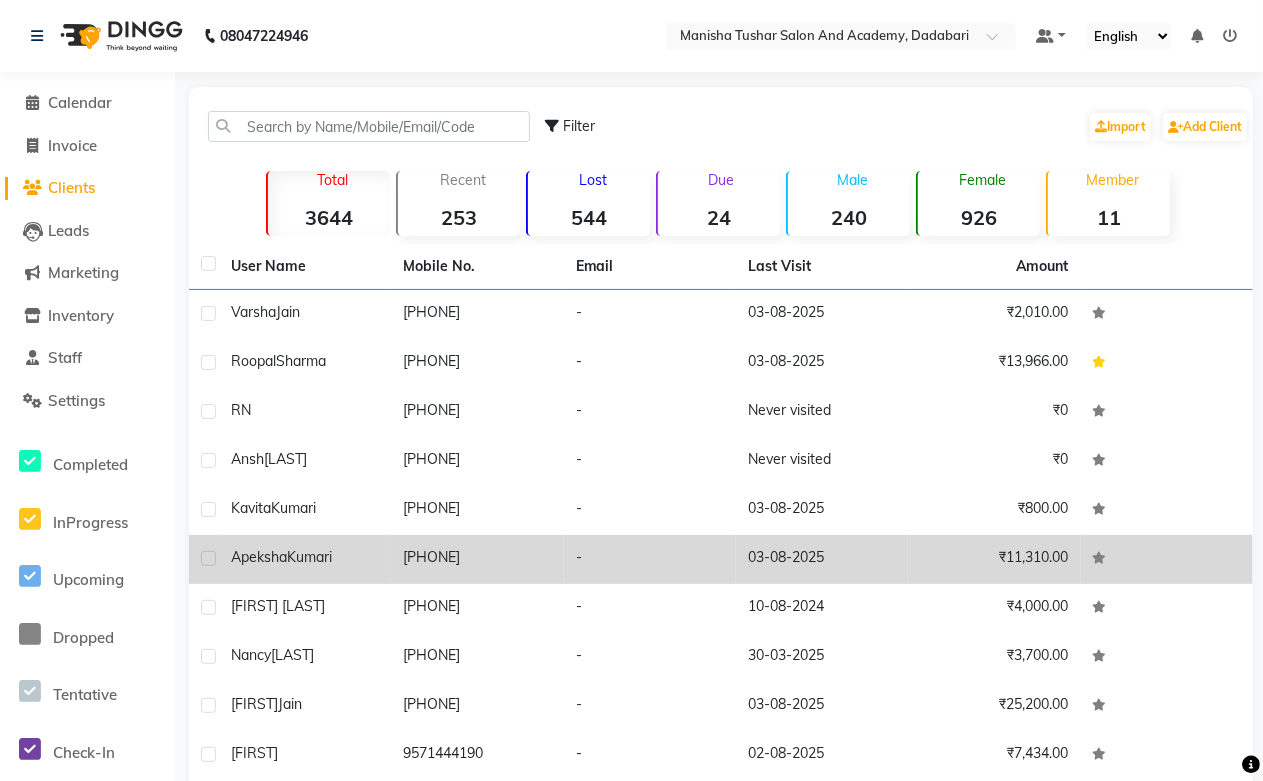 click on "Apeksha  Kumari" 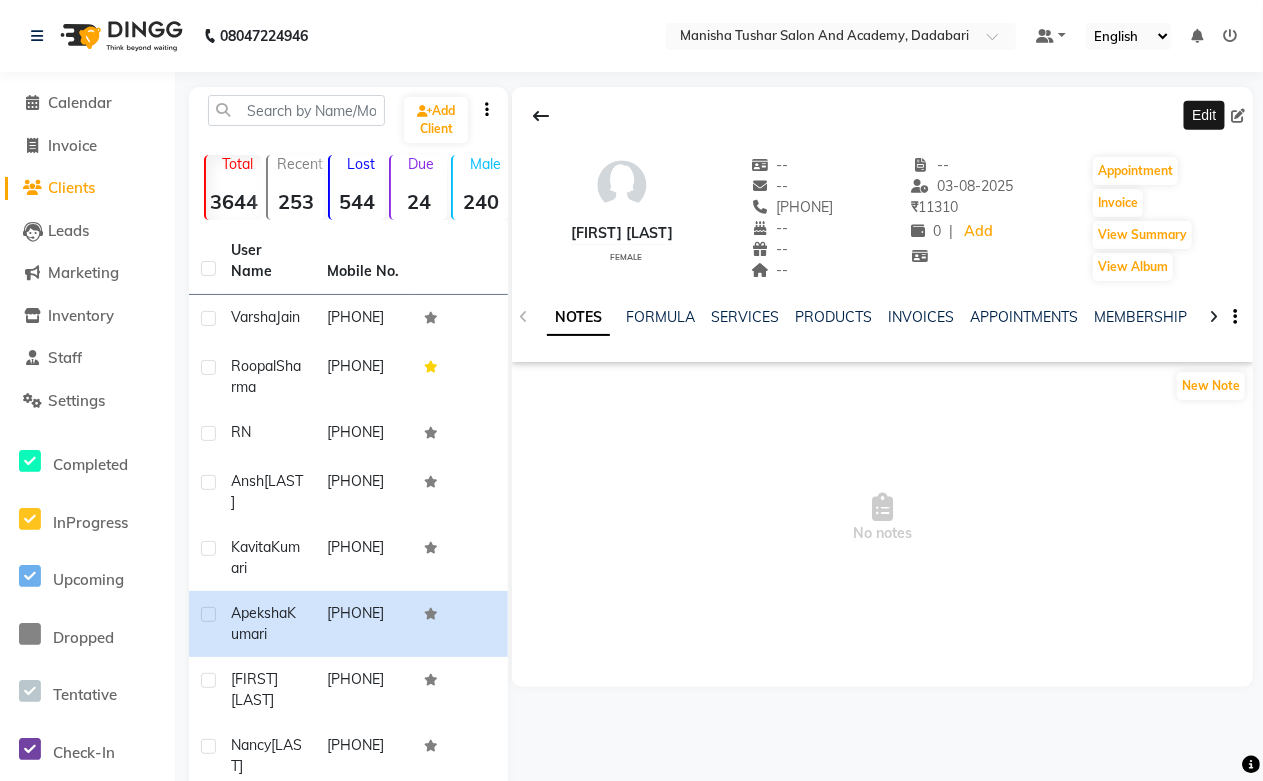 click 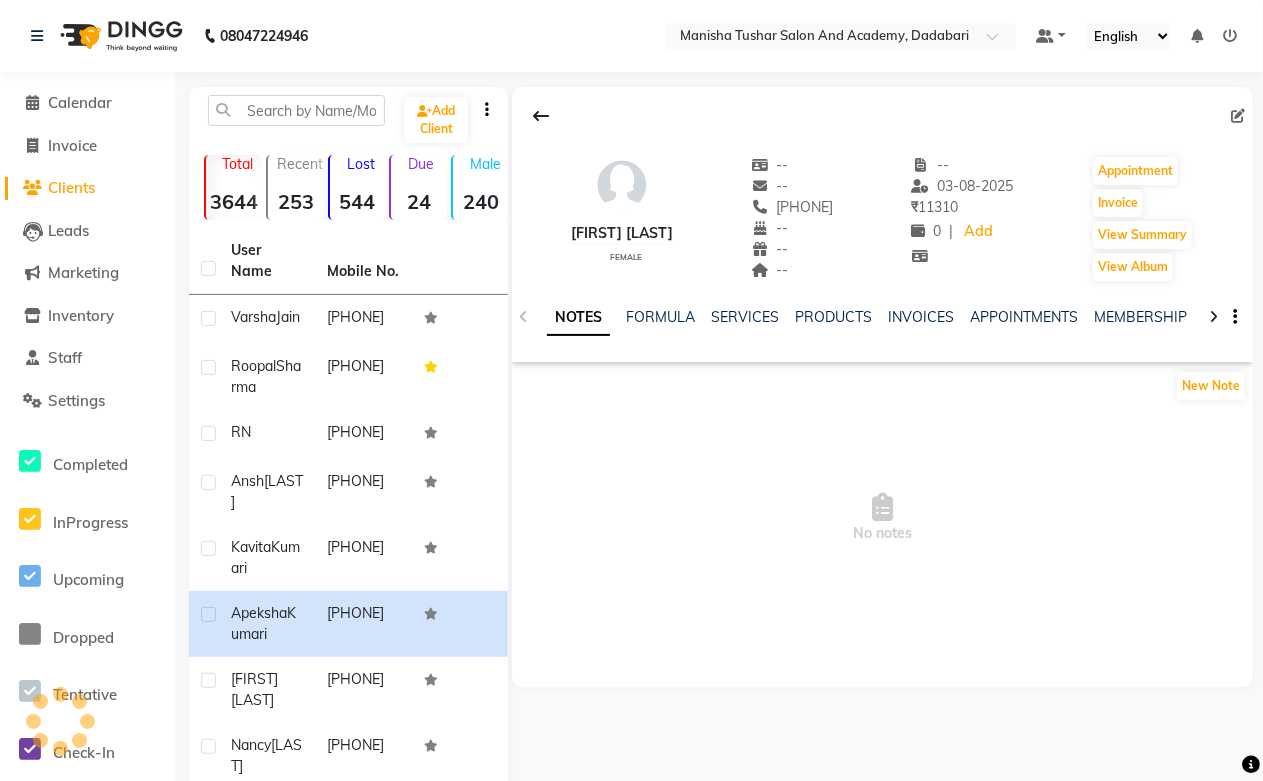 select on "female" 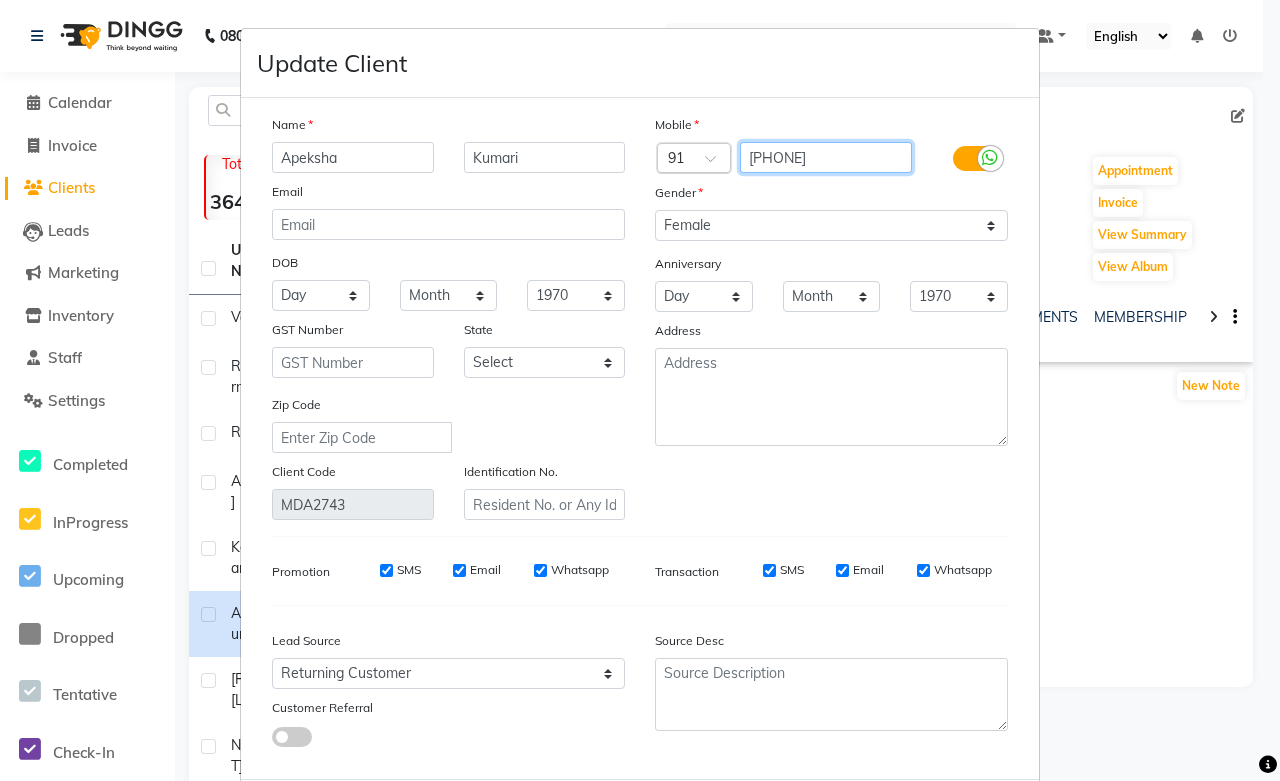 drag, startPoint x: 836, startPoint y: 162, endPoint x: 672, endPoint y: 173, distance: 164.36848 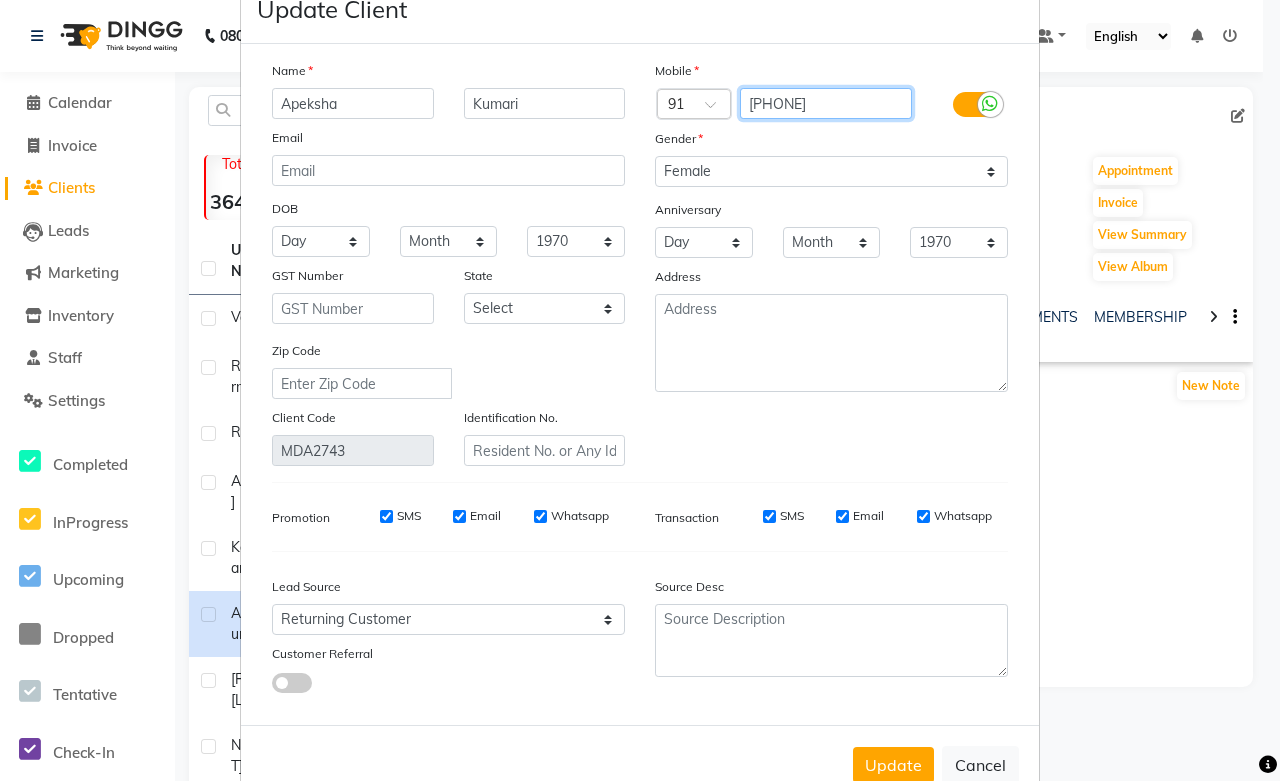 scroll, scrollTop: 108, scrollLeft: 0, axis: vertical 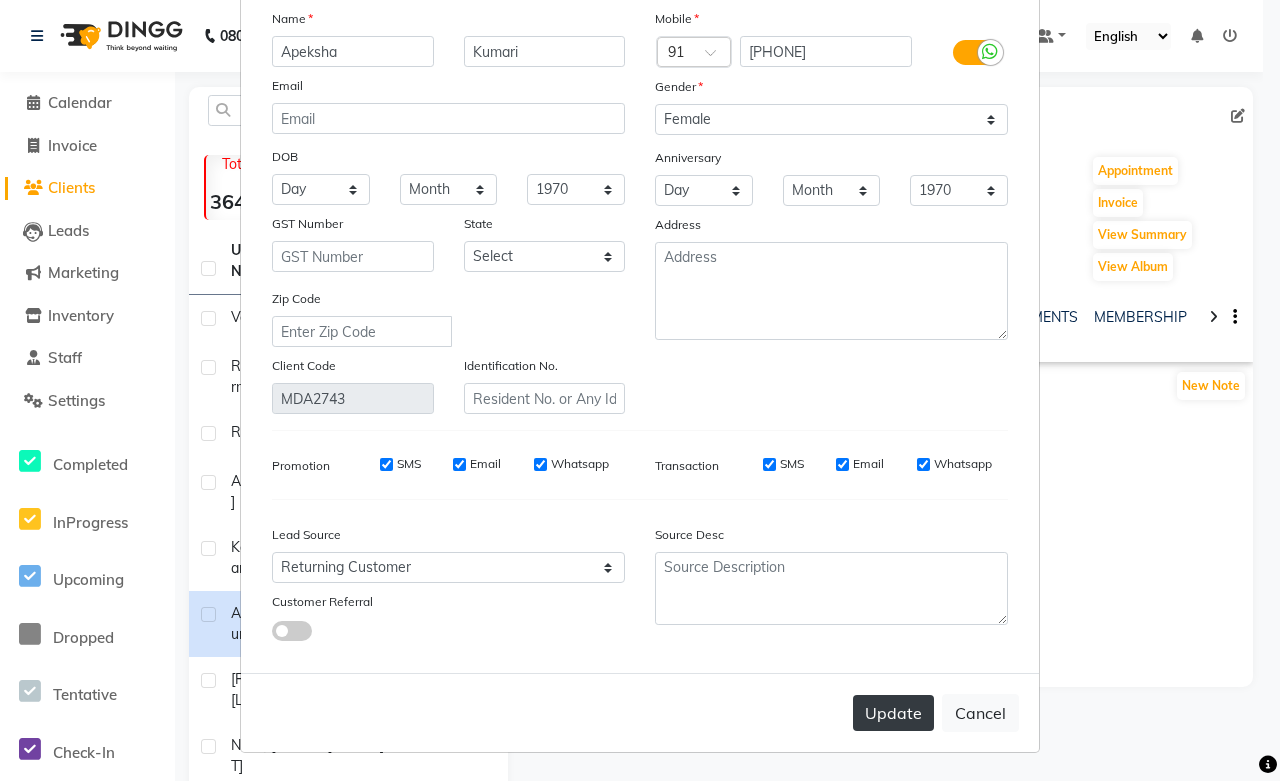 click on "Update" at bounding box center [893, 713] 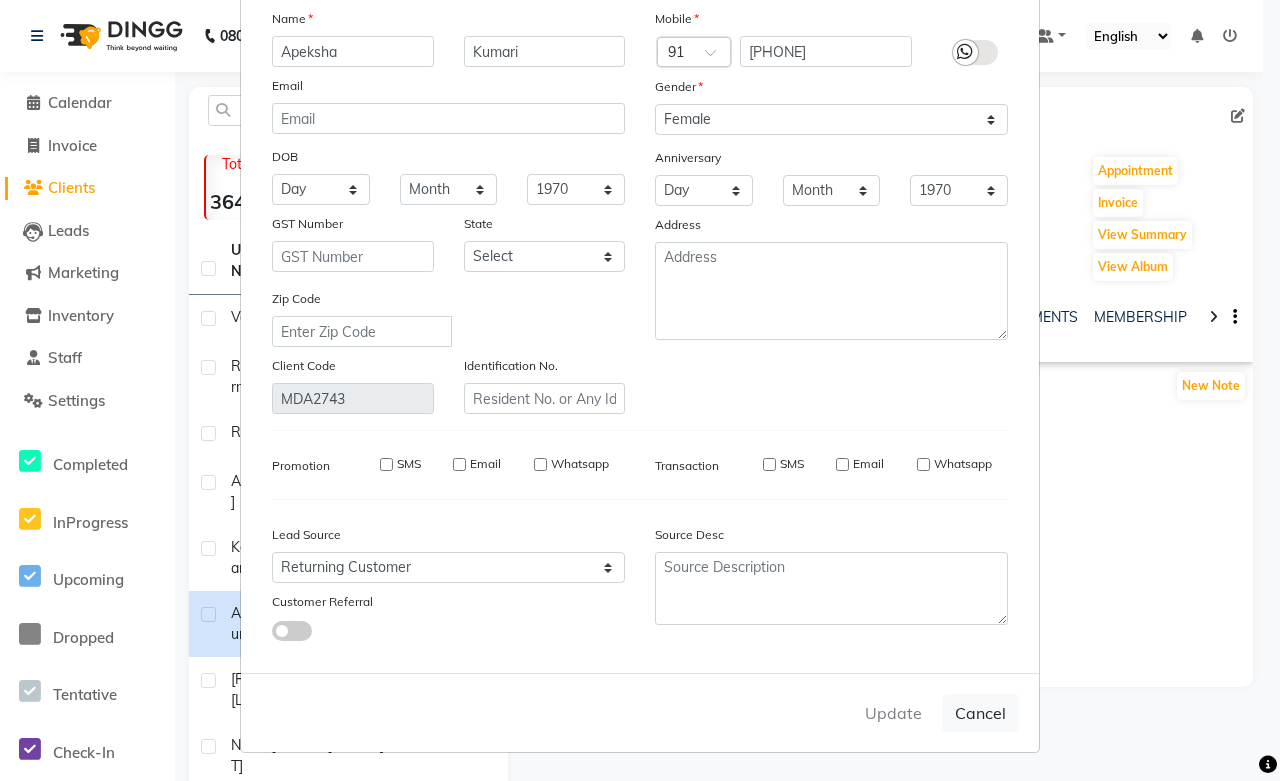 type 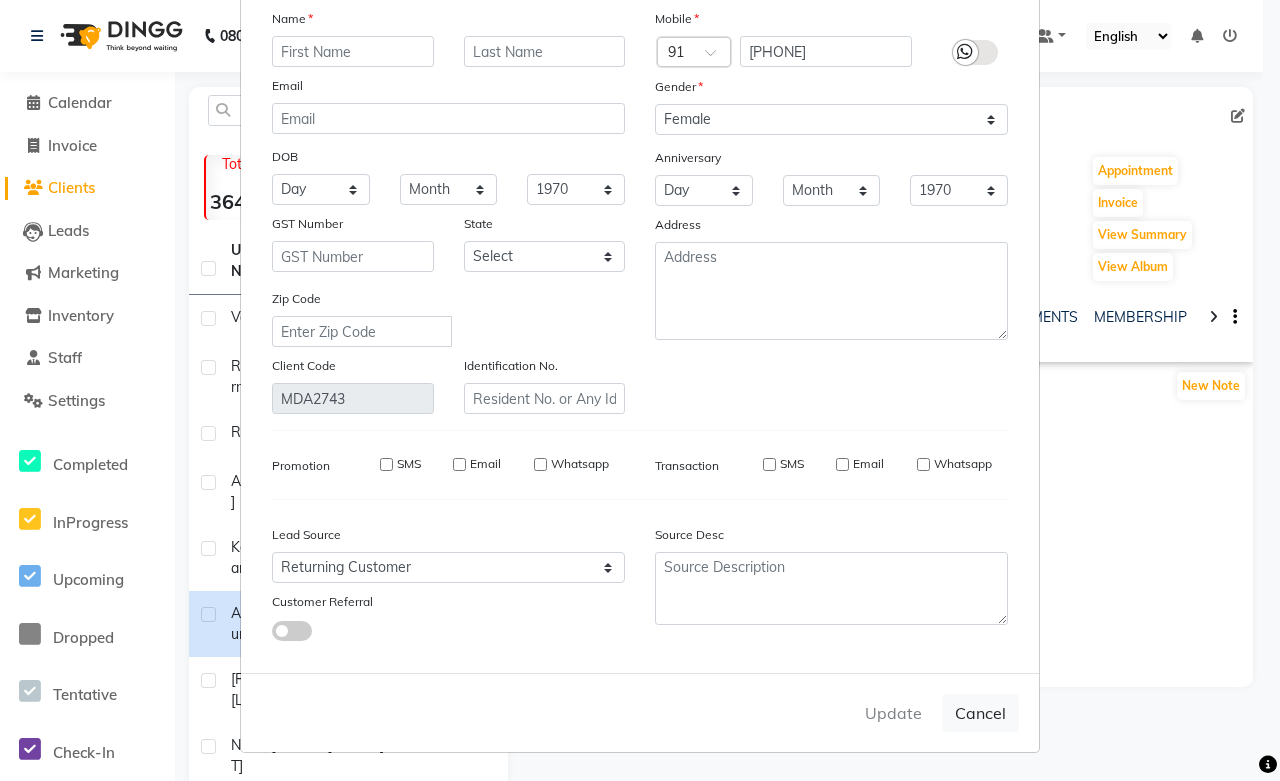 select 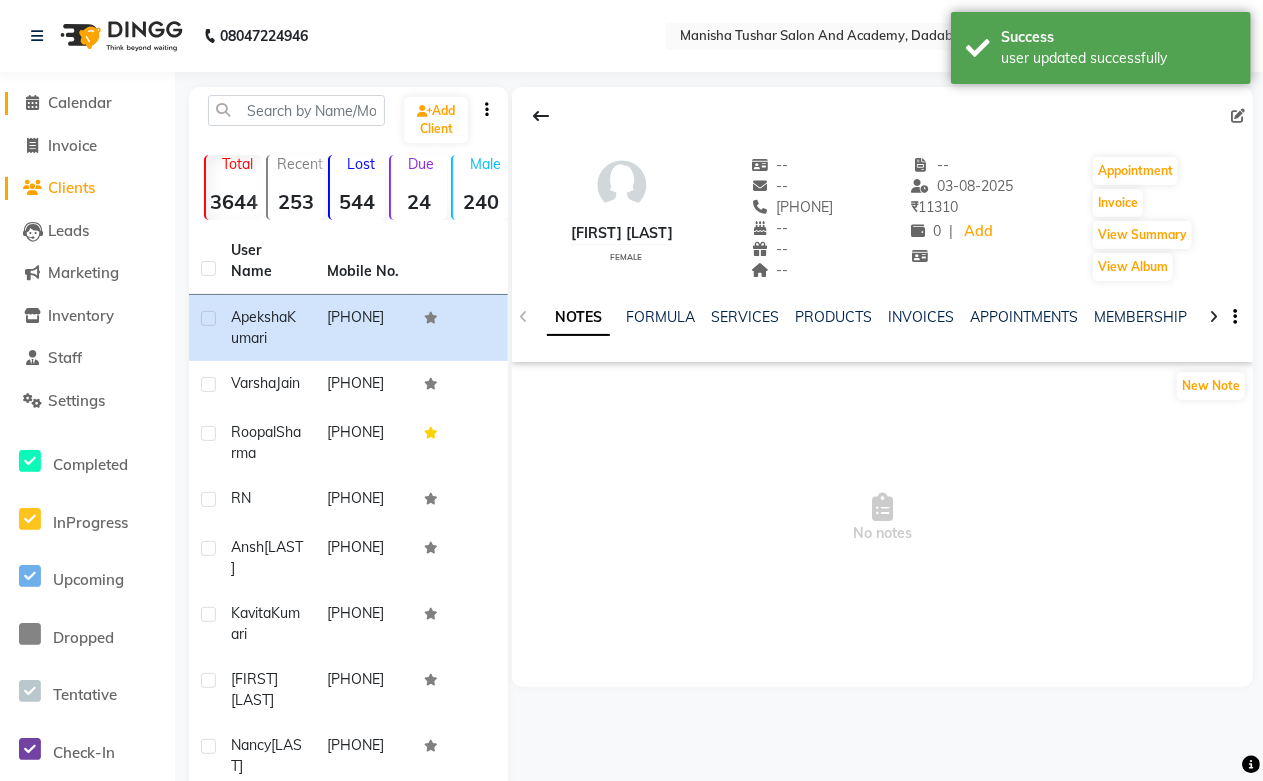 click on "Calendar" 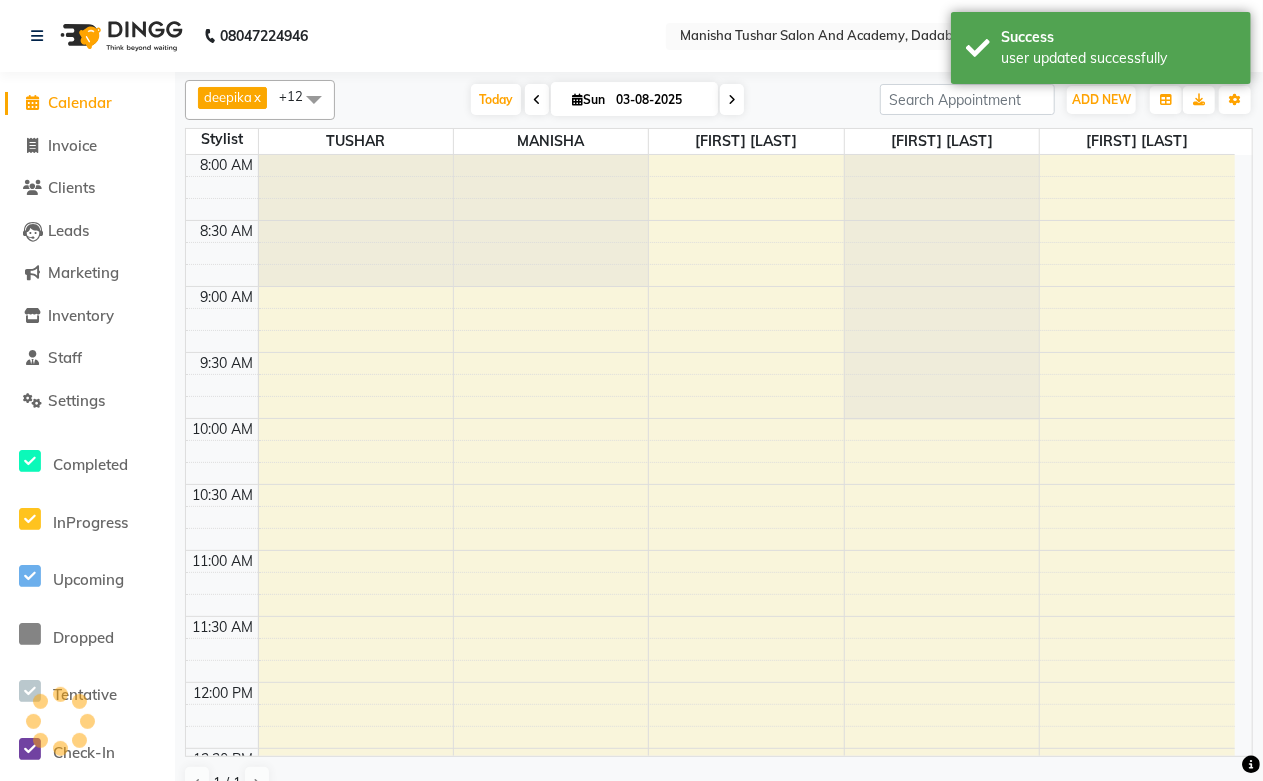 click on "03-08-2025" at bounding box center (660, 100) 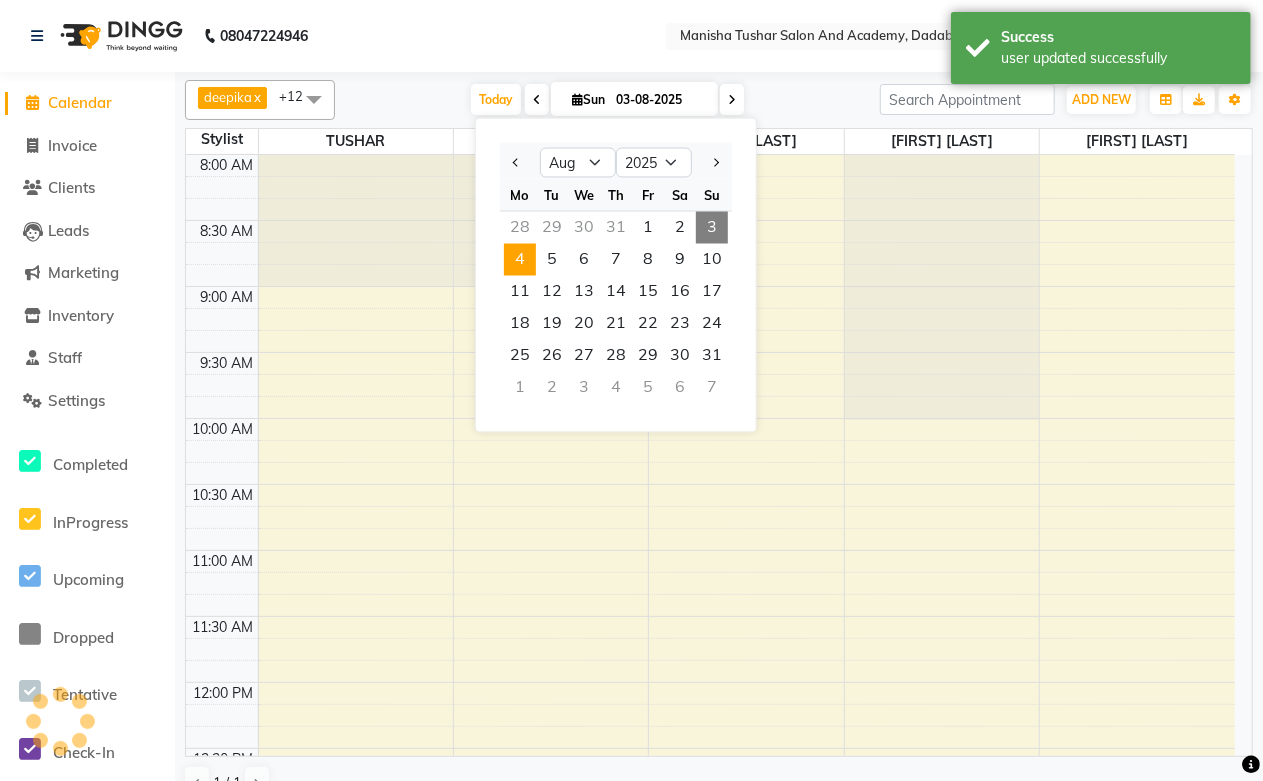 click on "4" at bounding box center (520, 260) 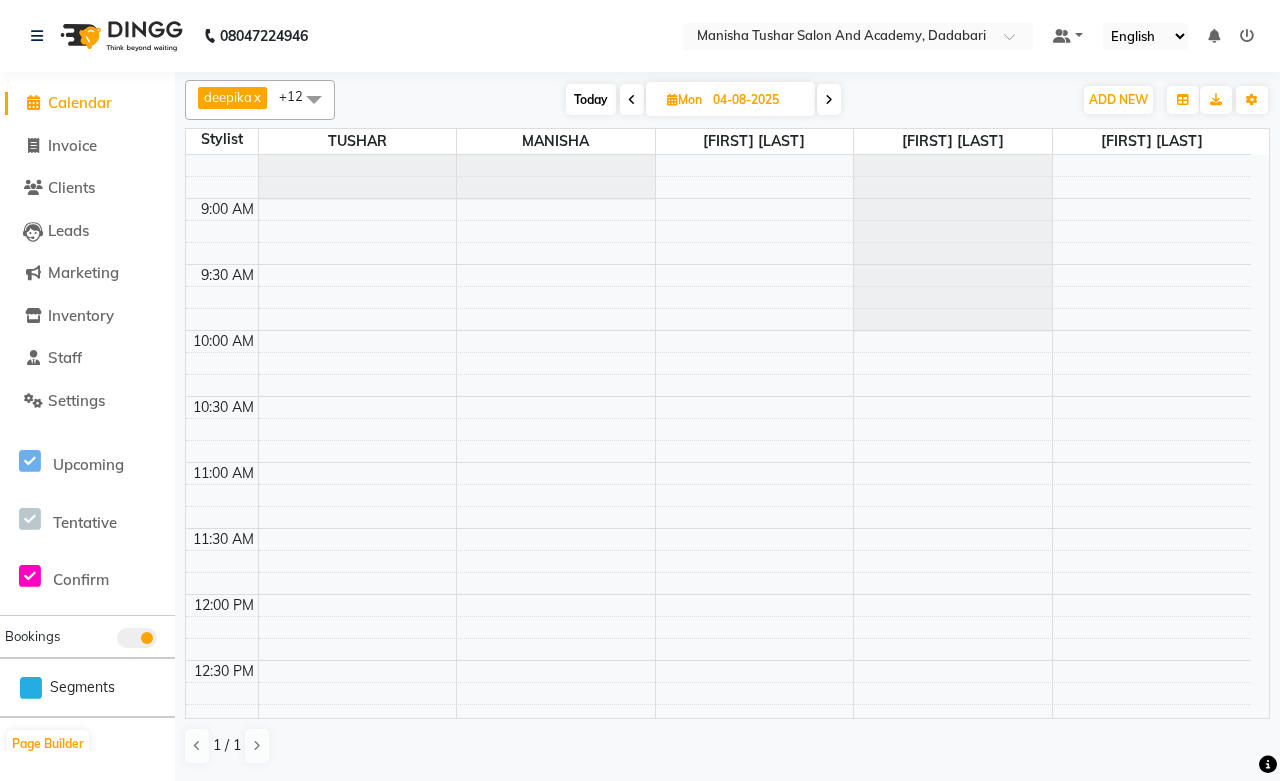 scroll, scrollTop: 222, scrollLeft: 0, axis: vertical 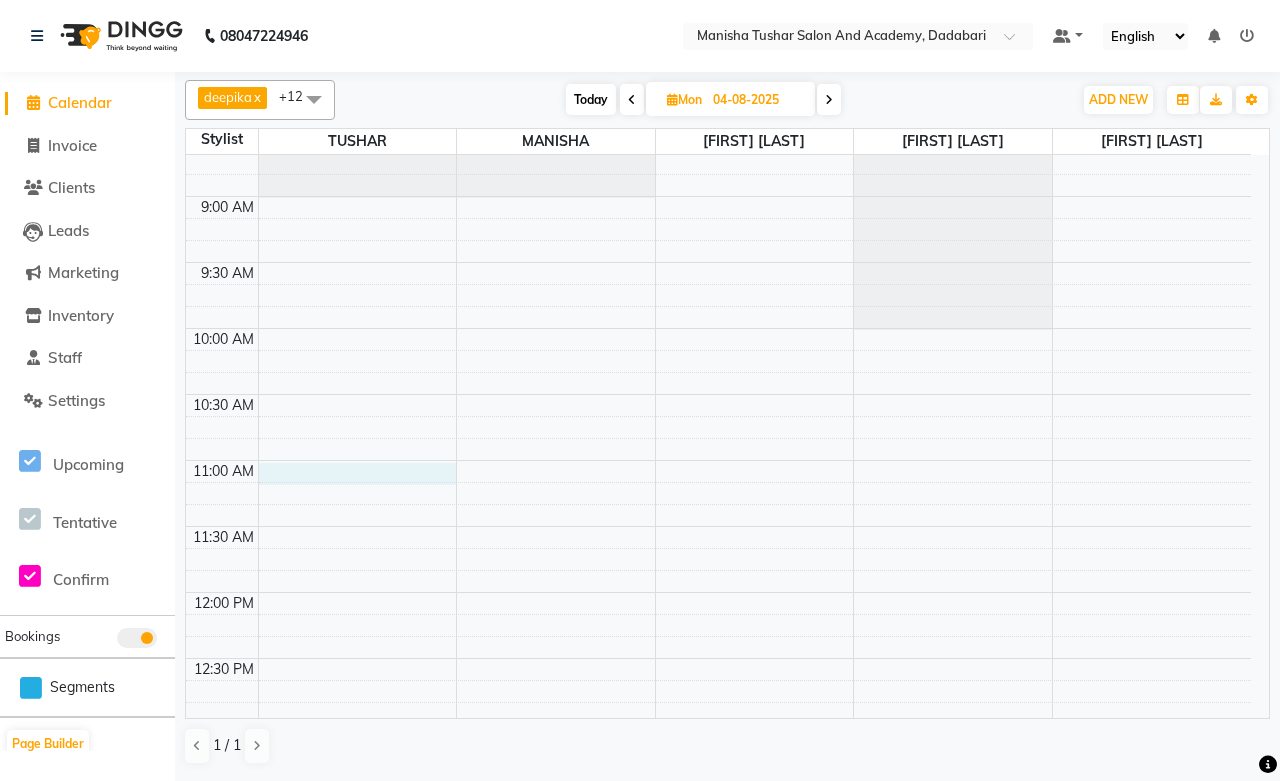 click on "7:00 AM 7:30 AM 8:00 AM 8:30 AM 9:00 AM 9:30 AM 10:00 AM 10:30 AM 11:00 AM 11:30 AM 12:00 PM 12:30 PM 1:00 PM 1:30 PM 2:00 PM 2:30 PM 3:00 PM 3:30 PM 4:00 PM 4:30 PM 5:00 PM 5:30 PM 6:00 PM 6:30 PM 7:00 PM 7:30 PM 8:00 PM 8:30 PM 9:00 PM 9:30 PM 10:00 PM 10:30 PM 11:00 PM 11:30 PM             Sangeeta Manglani, 02:00 PM-03:00 PM, Hair Services - QOD Botox (Female)" at bounding box center (718, 1054) 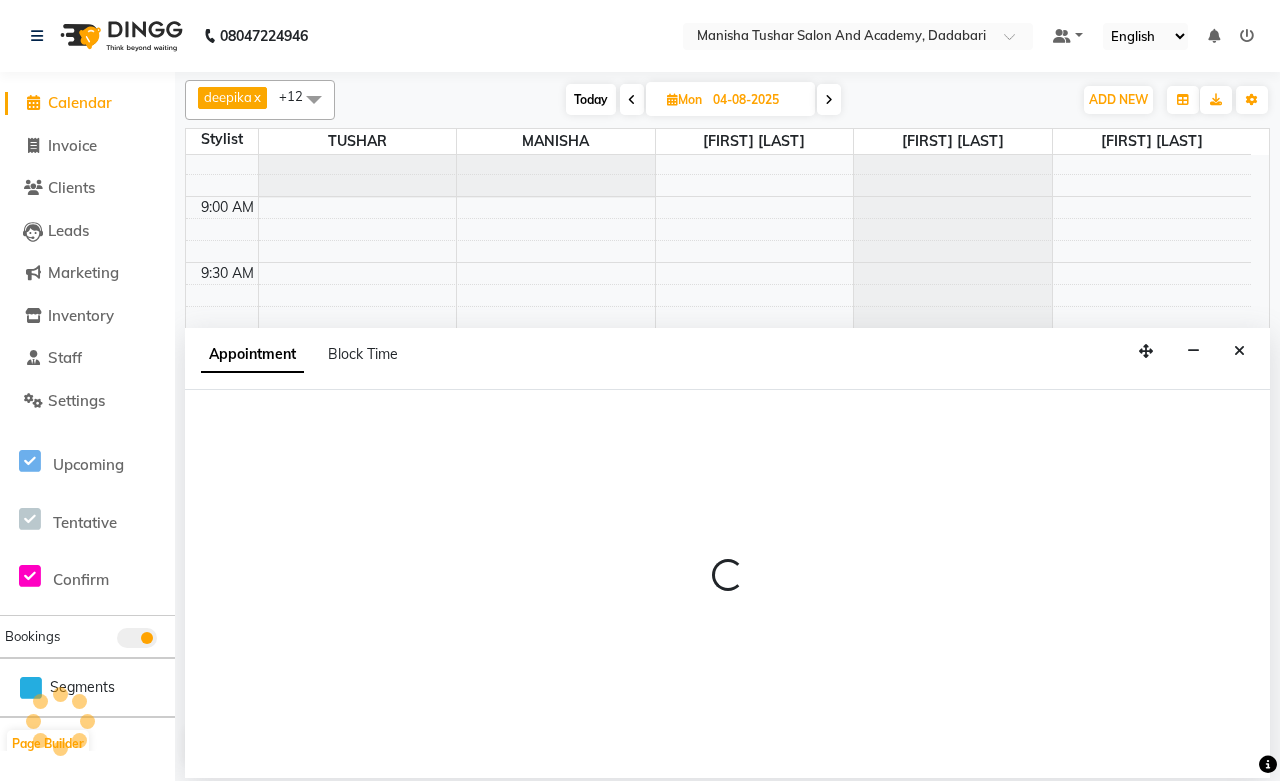 select on "49047" 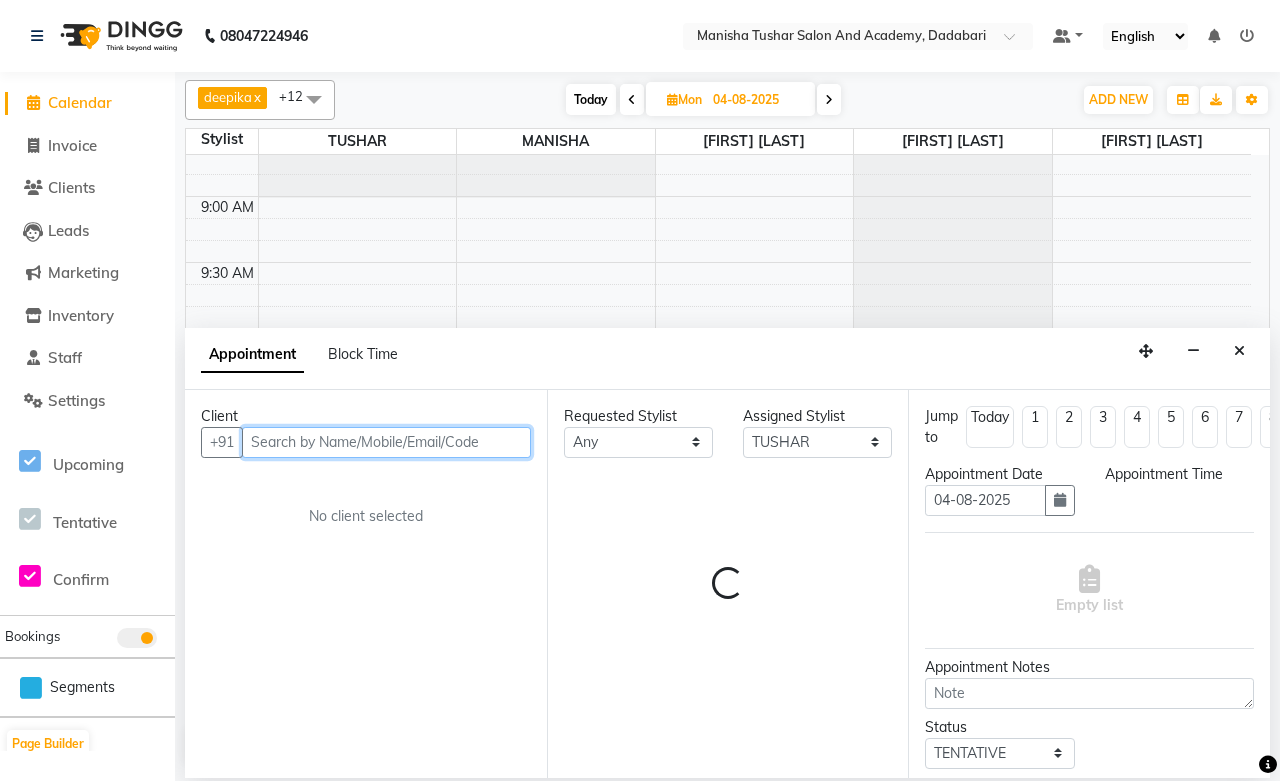 select on "660" 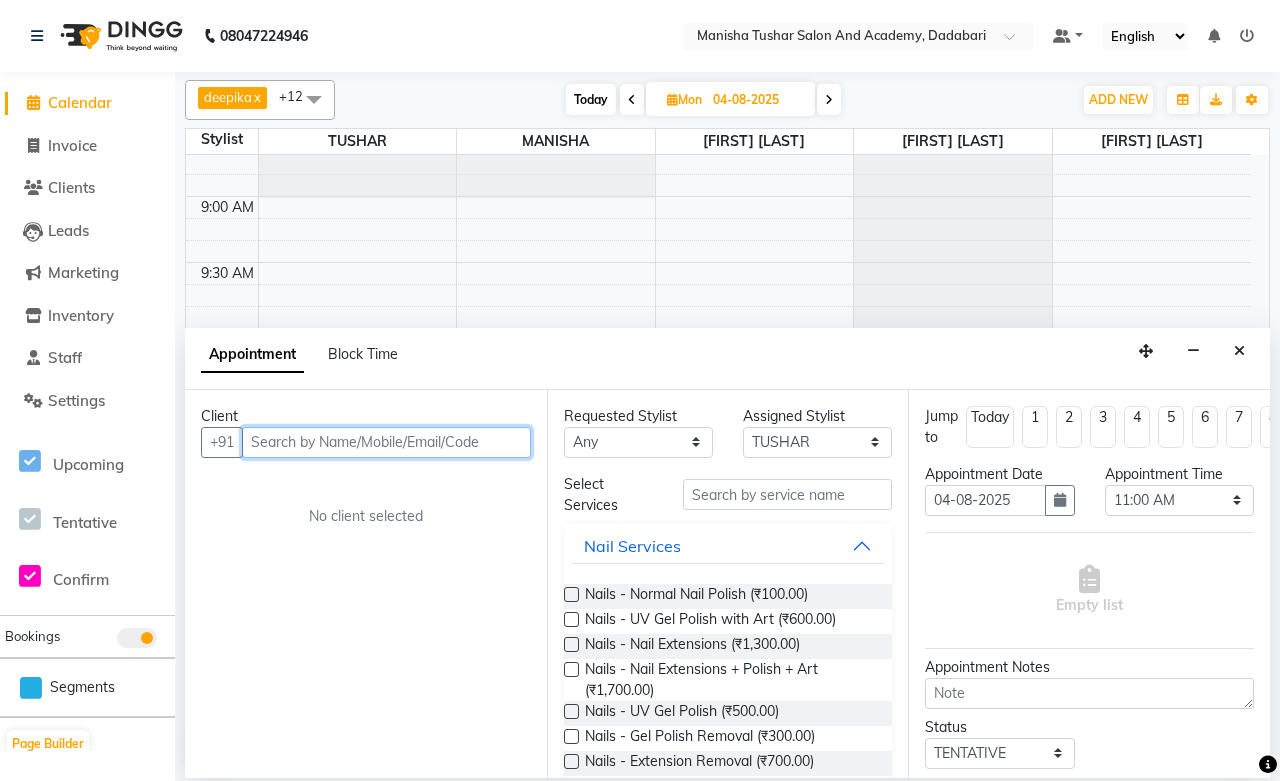 paste on "[PHONE]" 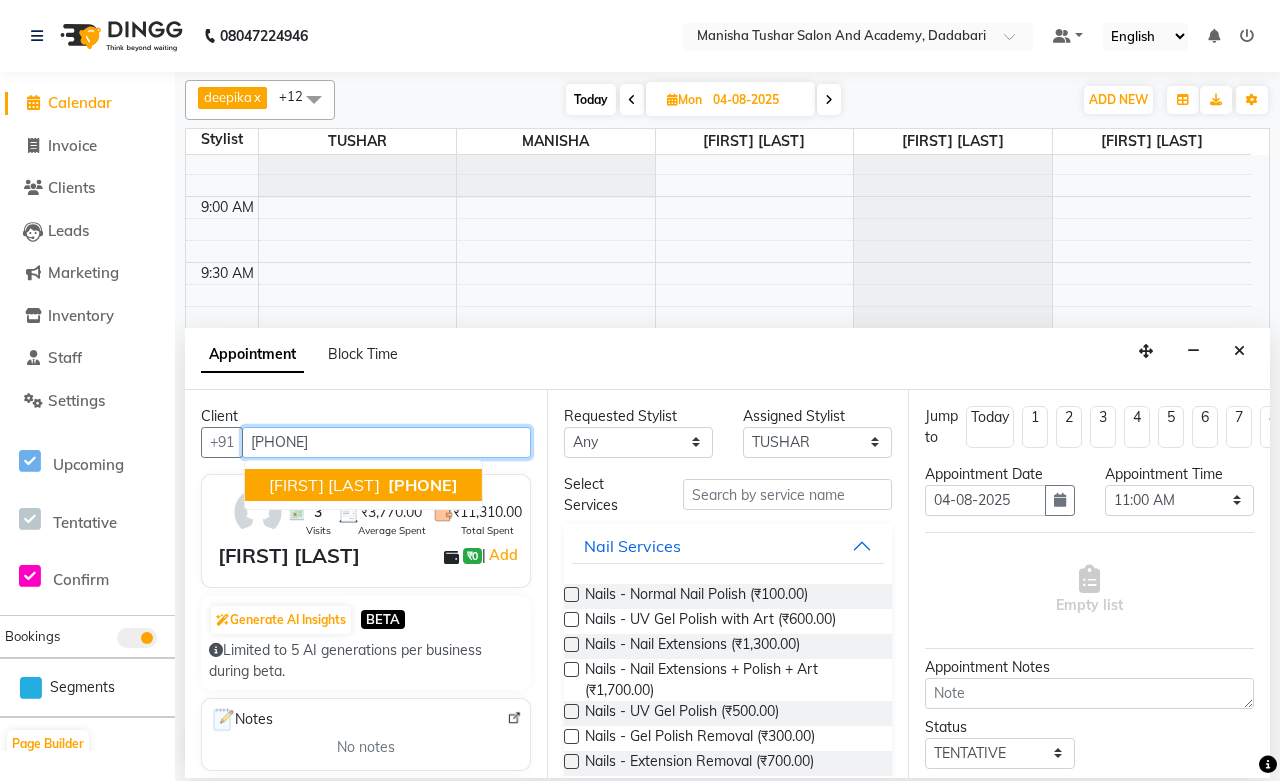 click on "[FIRST] [LAST]" at bounding box center (324, 485) 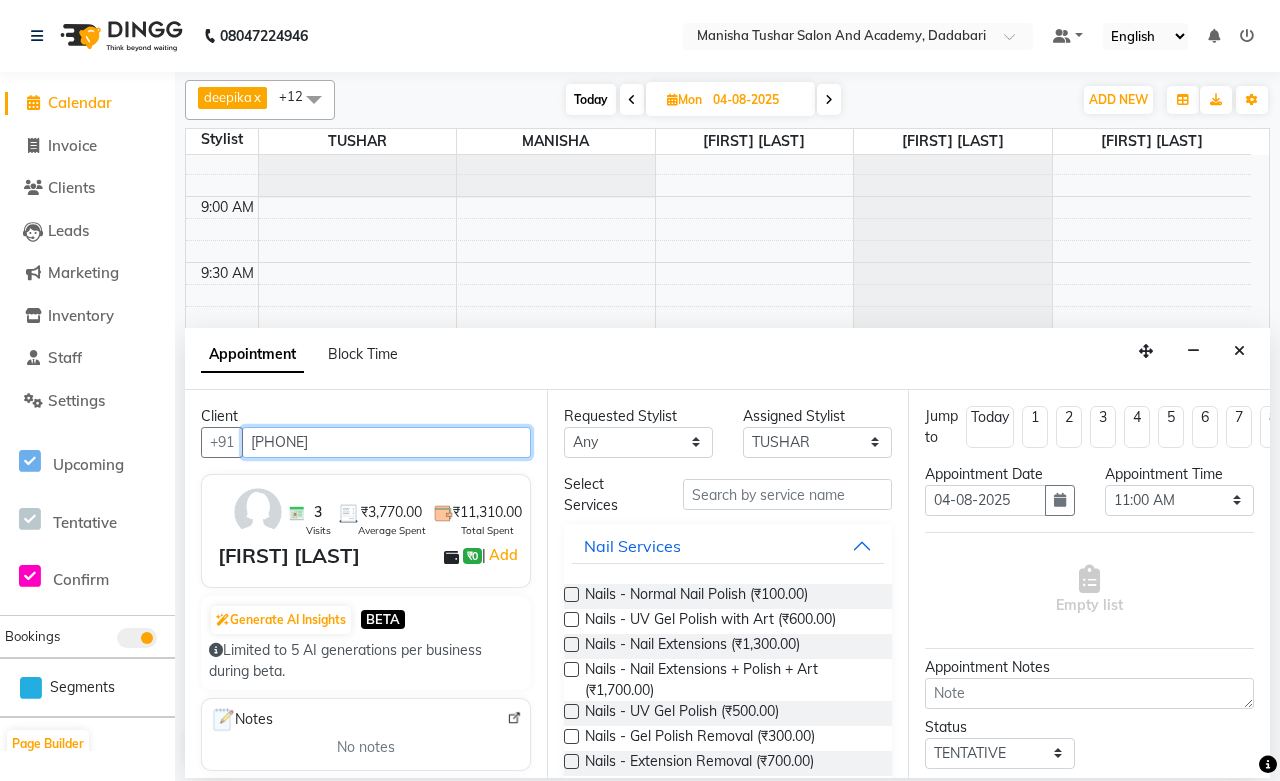 type on "[PHONE]" 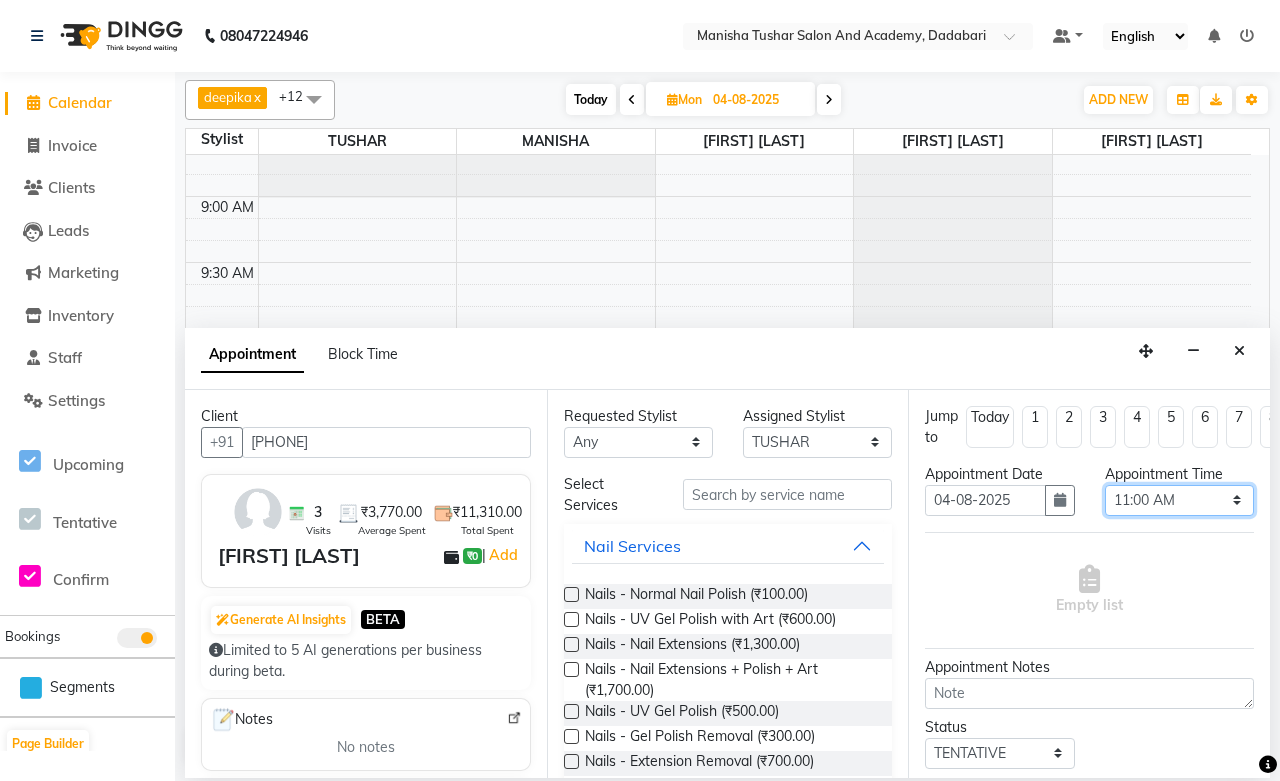 click on "Select 08:00 AM 08:15 AM 08:30 AM 08:45 AM 09:00 AM 09:15 AM 09:30 AM 09:45 AM 10:00 AM 10:15 AM 10:30 AM 10:45 AM 11:00 AM 11:15 AM 11:30 AM 11:45 AM 12:00 PM 12:15 PM 12:30 PM 12:45 PM 01:00 PM 01:15 PM 01:30 PM 01:45 PM 02:00 PM 02:15 PM 02:30 PM 02:45 PM 03:00 PM 03:15 PM 03:30 PM 03:45 PM 04:00 PM 04:15 PM 04:30 PM 04:45 PM 05:00 PM 05:15 PM 05:30 PM 05:45 PM 06:00 PM 06:15 PM 06:30 PM 06:45 PM 07:00 PM 07:15 PM 07:30 PM 07:45 PM 08:00 PM 08:15 PM 08:30 PM 08:45 PM 09:00 PM 09:15 PM 09:30 PM 09:45 PM 10:00 PM 10:15 PM 10:30 PM 10:45 PM 11:00 PM" at bounding box center (1179, 500) 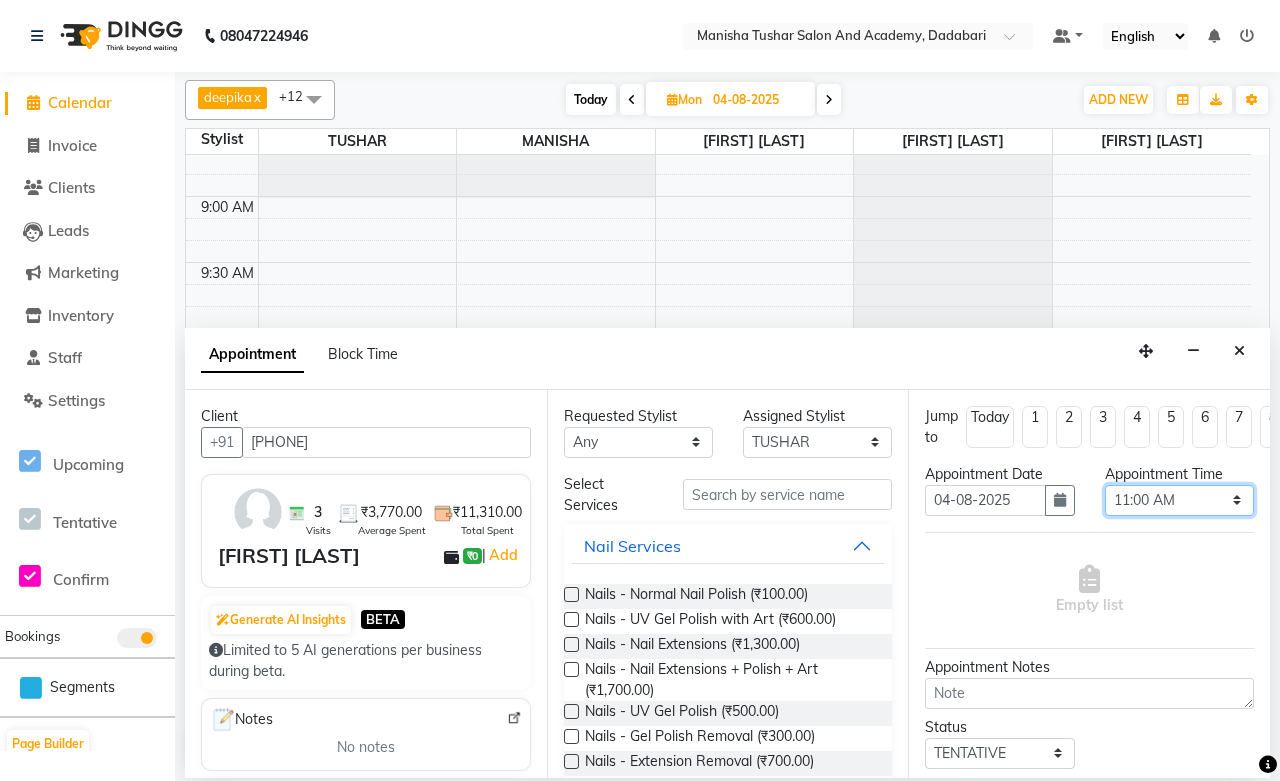select on "720" 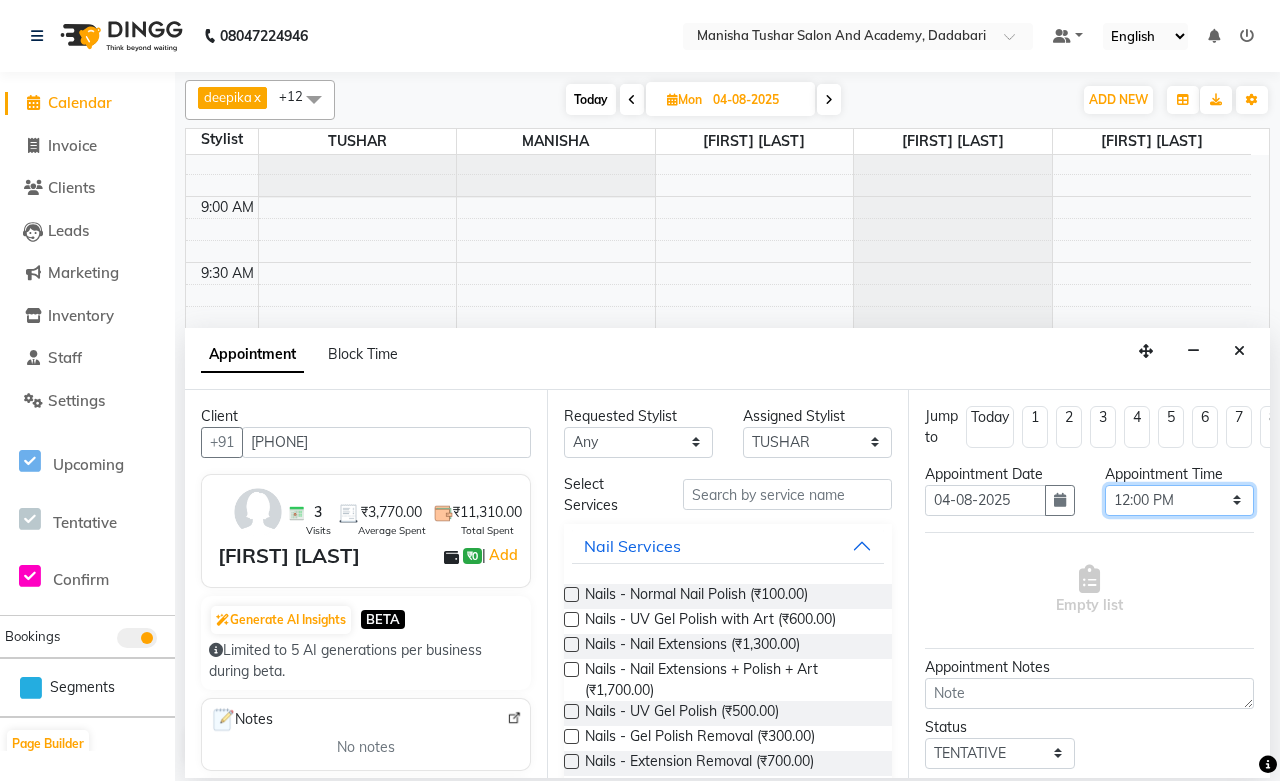 click on "Select 08:00 AM 08:15 AM 08:30 AM 08:45 AM 09:00 AM 09:15 AM 09:30 AM 09:45 AM 10:00 AM 10:15 AM 10:30 AM 10:45 AM 11:00 AM 11:15 AM 11:30 AM 11:45 AM 12:00 PM 12:15 PM 12:30 PM 12:45 PM 01:00 PM 01:15 PM 01:30 PM 01:45 PM 02:00 PM 02:15 PM 02:30 PM 02:45 PM 03:00 PM 03:15 PM 03:30 PM 03:45 PM 04:00 PM 04:15 PM 04:30 PM 04:45 PM 05:00 PM 05:15 PM 05:30 PM 05:45 PM 06:00 PM 06:15 PM 06:30 PM 06:45 PM 07:00 PM 07:15 PM 07:30 PM 07:45 PM 08:00 PM 08:15 PM 08:30 PM 08:45 PM 09:00 PM 09:15 PM 09:30 PM 09:45 PM 10:00 PM 10:15 PM 10:30 PM 10:45 PM 11:00 PM" at bounding box center (1179, 500) 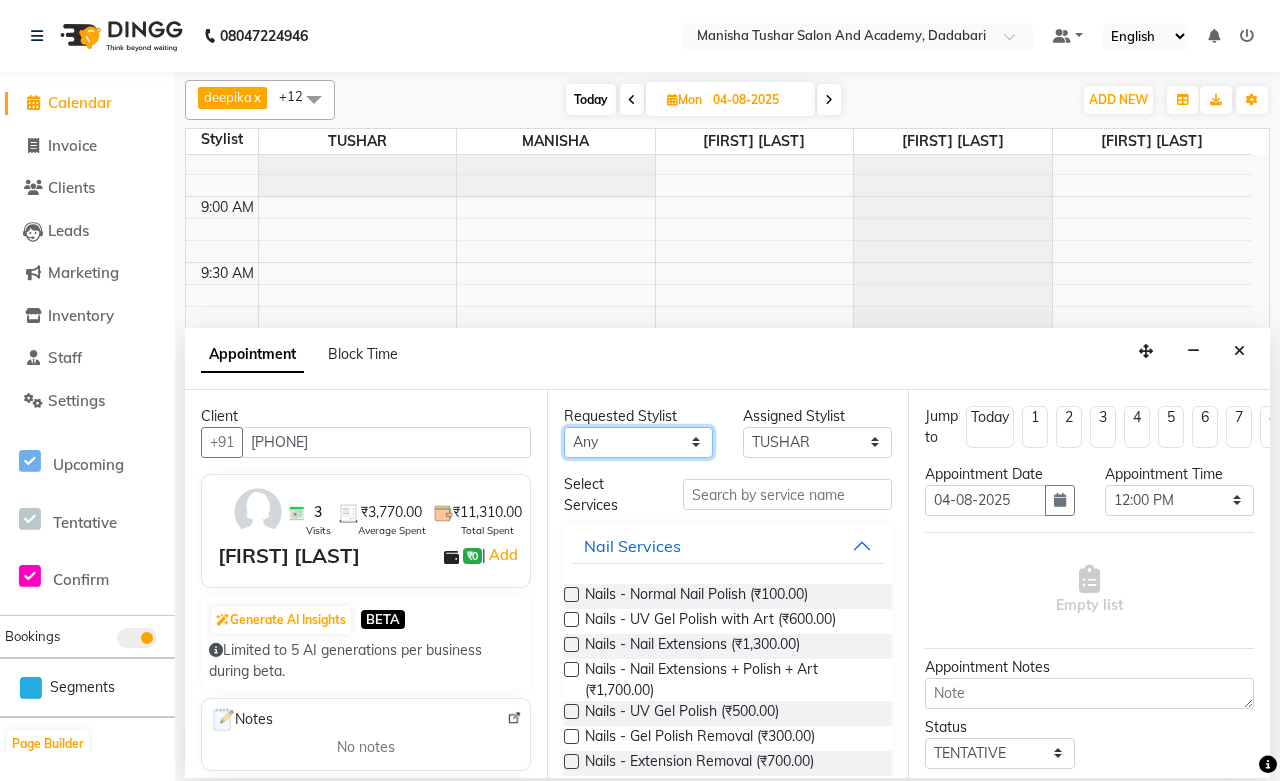 click on "Any [PERSON] [PERSON] [PERSON] [PERSON] [PERSON] [PERSON] [PERSON] [PERSON] [PERSON] [PERSON] [PERSON] [PERSON]" at bounding box center (638, 442) 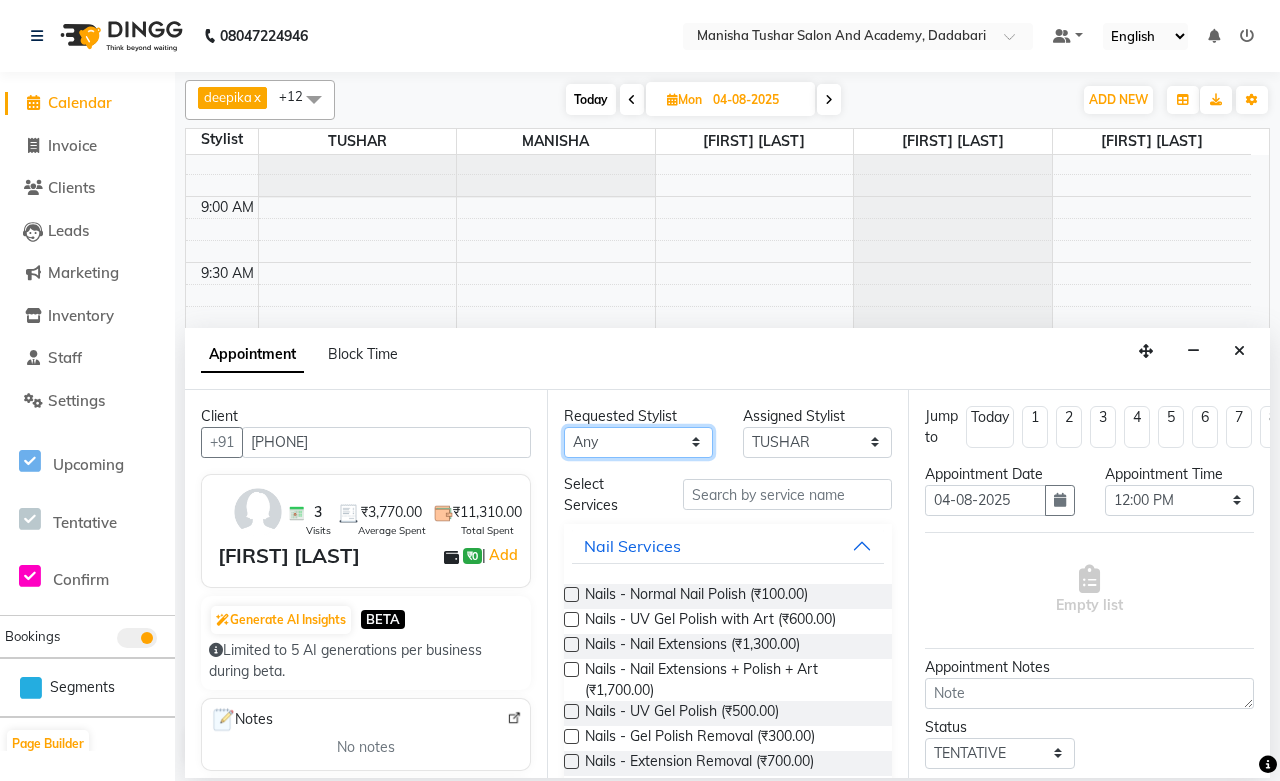 select on "49048" 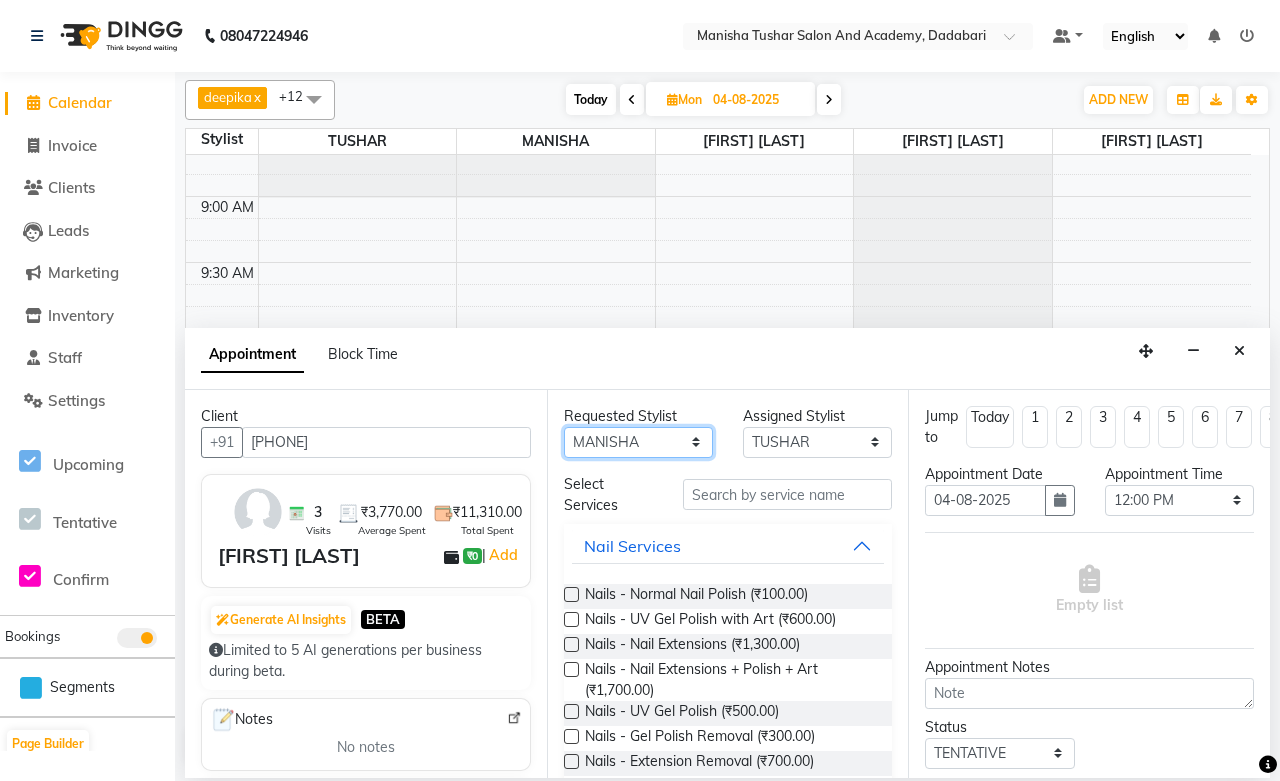 click on "Any [PERSON] [PERSON] [PERSON] [PERSON] [PERSON] [PERSON] [PERSON] [PERSON] [PERSON] [PERSON] [PERSON] [PERSON]" at bounding box center [638, 442] 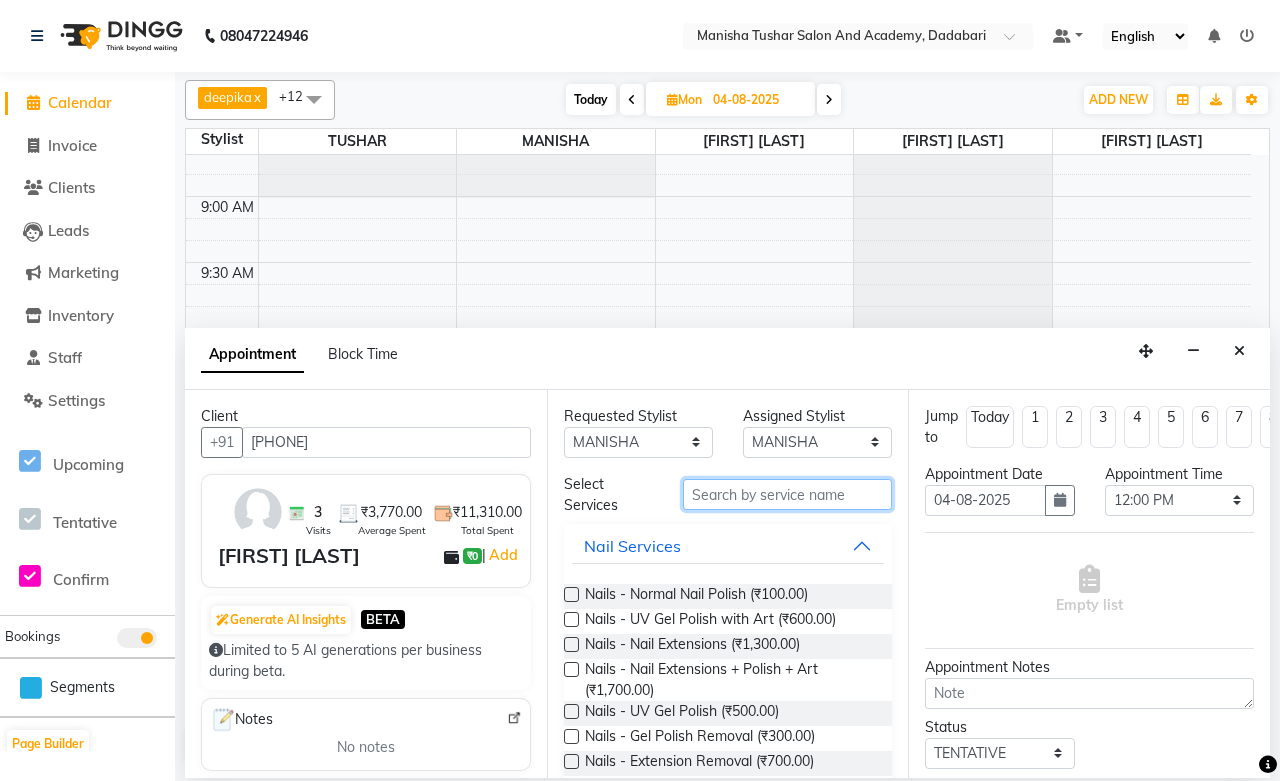 click at bounding box center [787, 494] 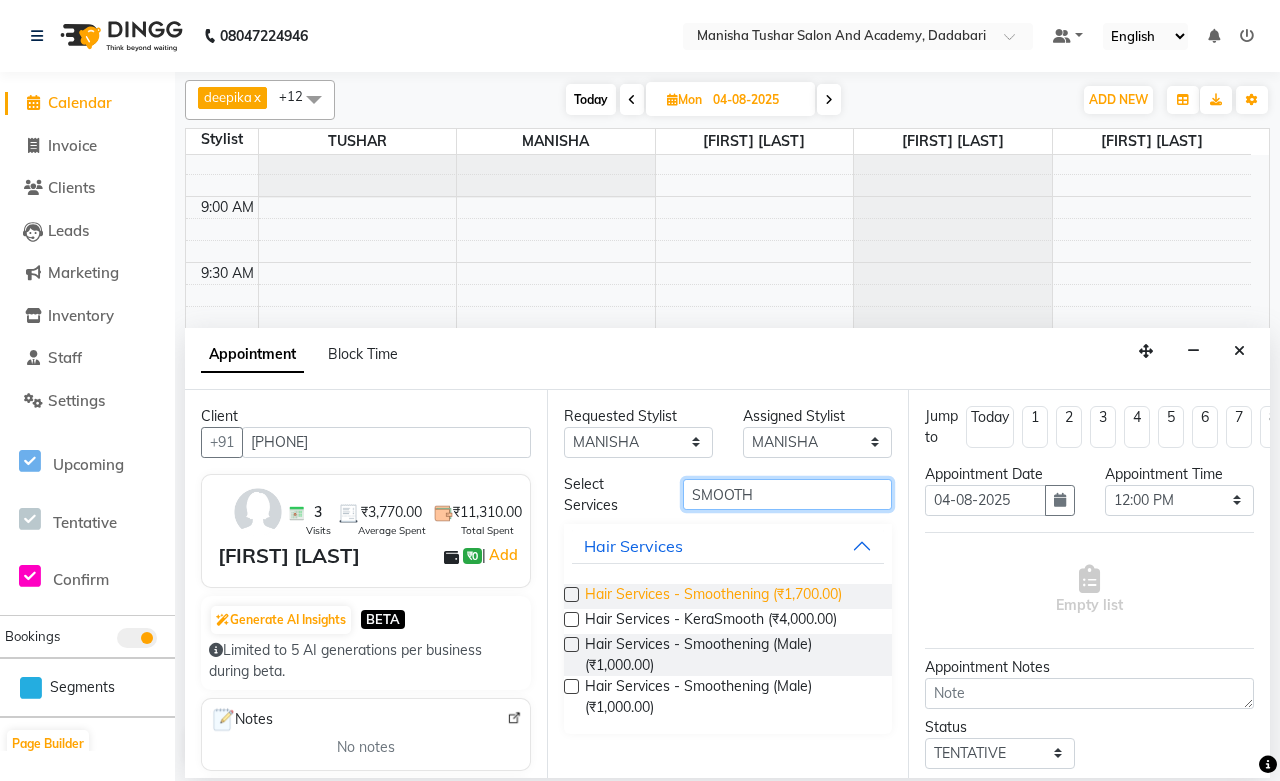 type on "SMOOTH" 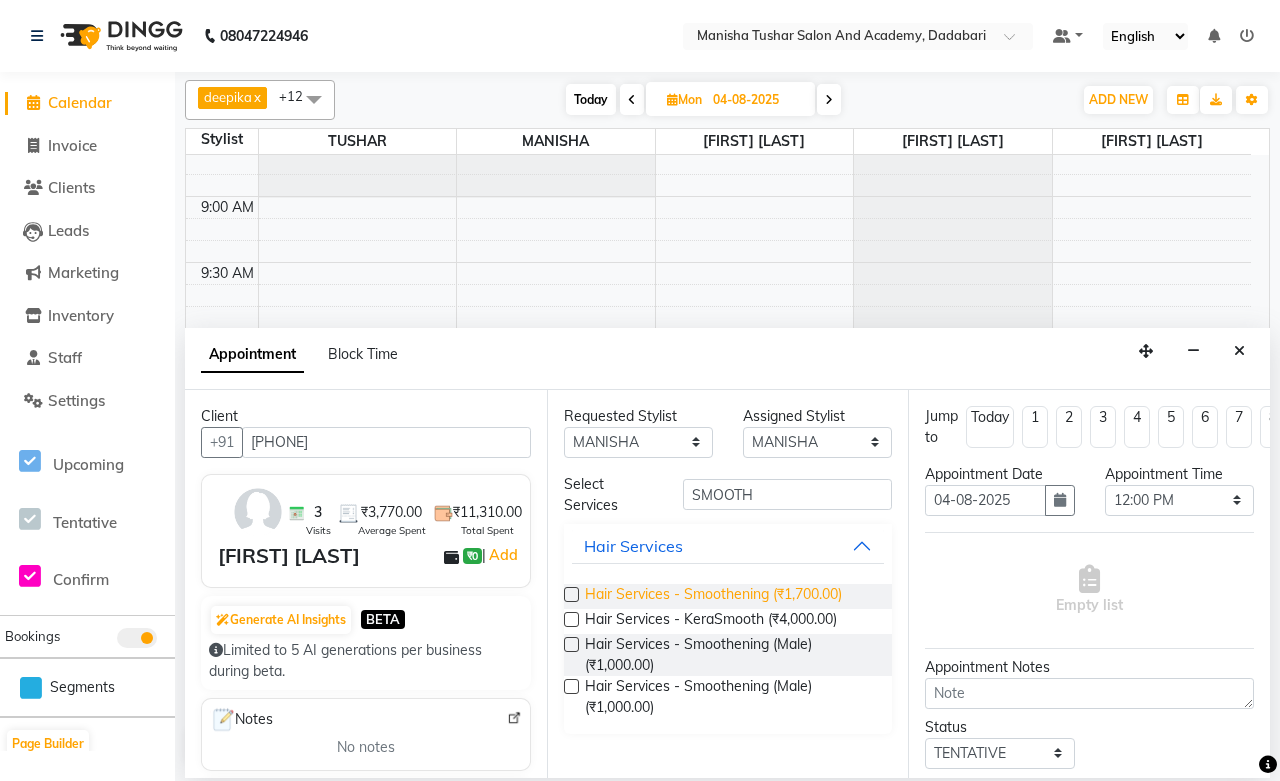 click on "Hair Services - Smoothening (₹1,700.00)" at bounding box center (713, 596) 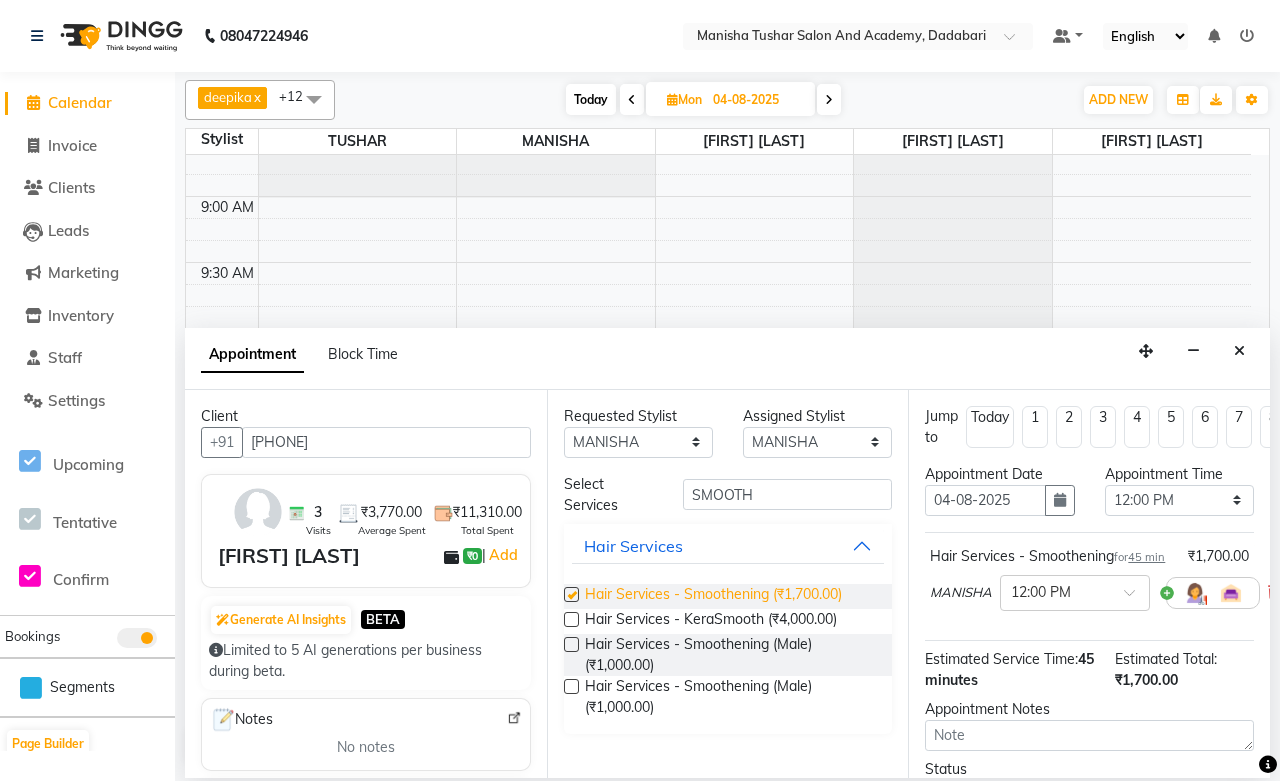 checkbox on "false" 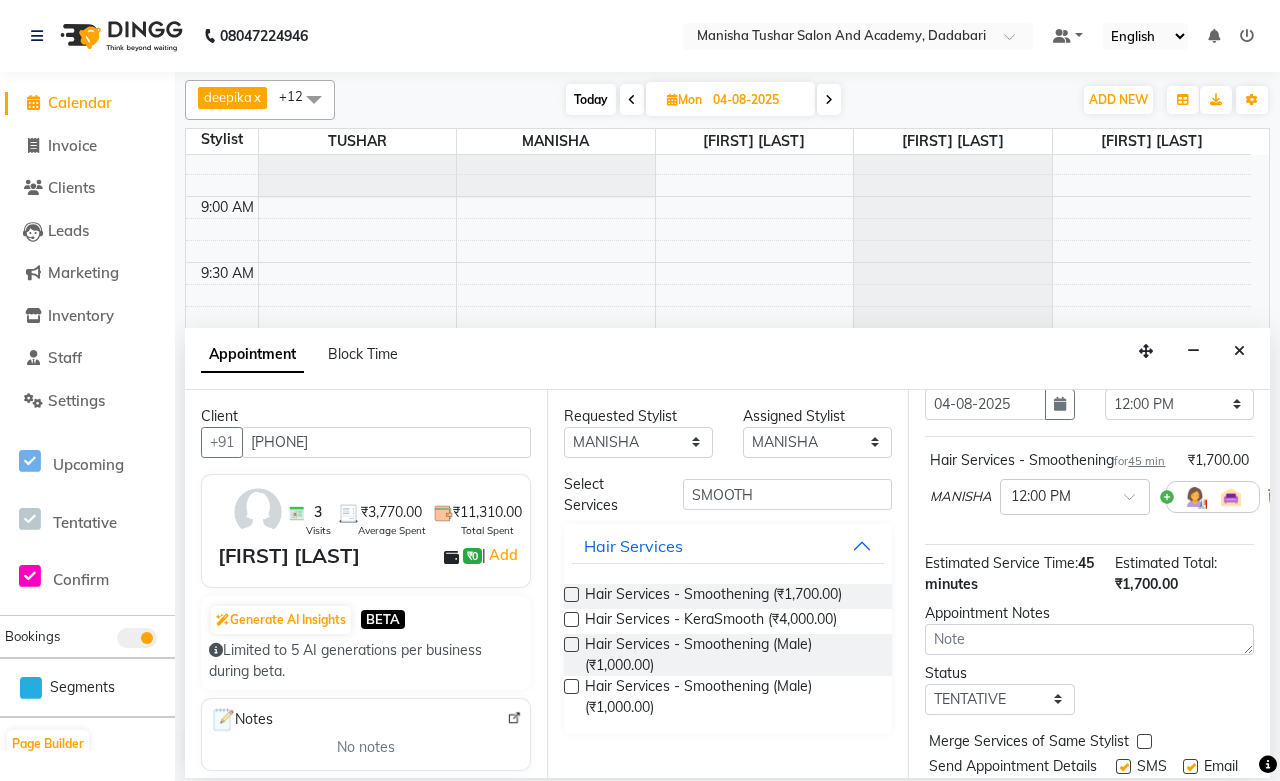 scroll, scrollTop: 214, scrollLeft: 0, axis: vertical 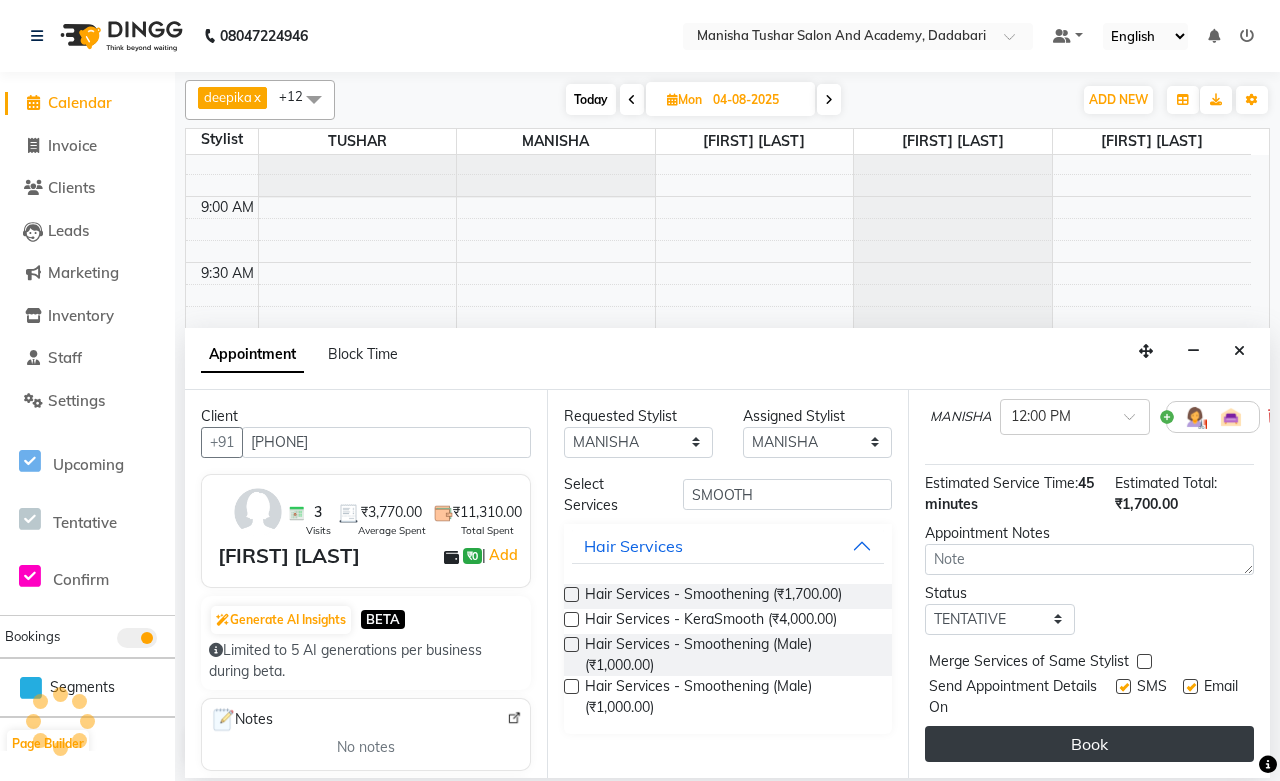click on "Book" at bounding box center (1089, 744) 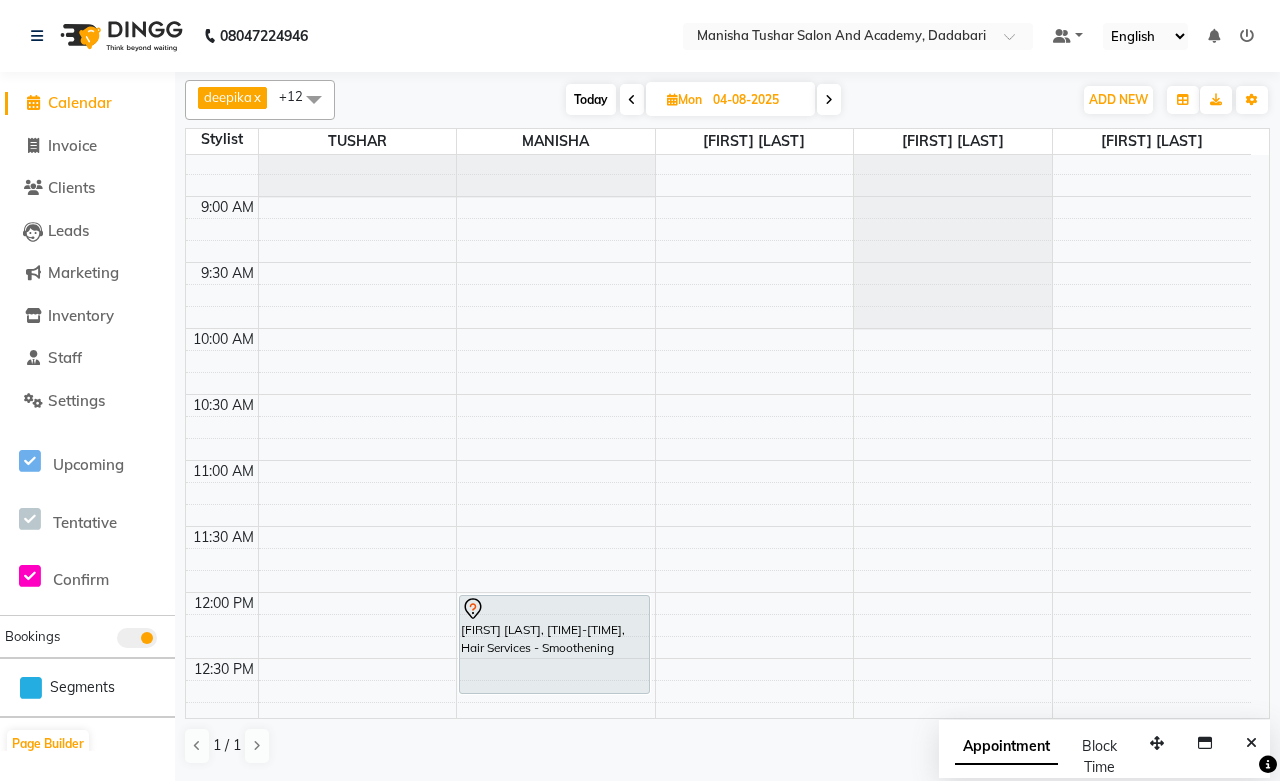 click on "04-08-2025" at bounding box center (757, 100) 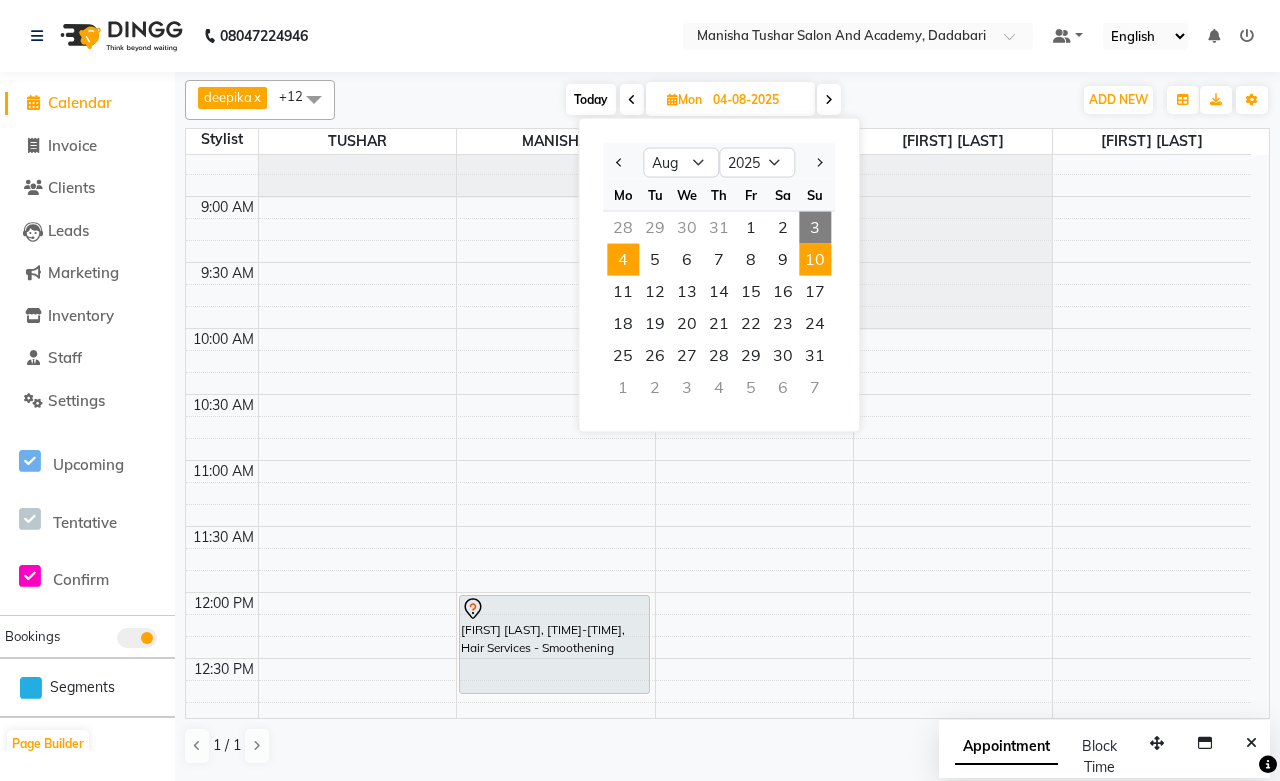 click on "10" at bounding box center (815, 260) 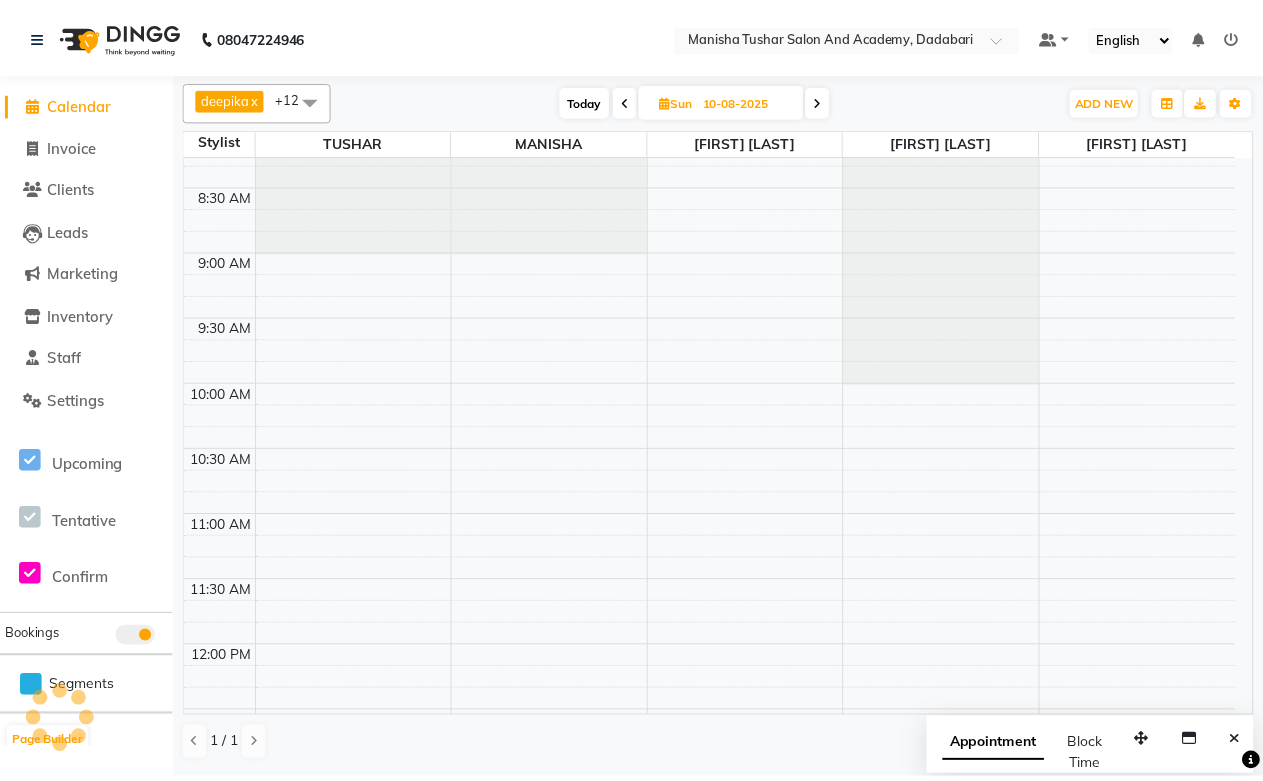 scroll, scrollTop: 0, scrollLeft: 0, axis: both 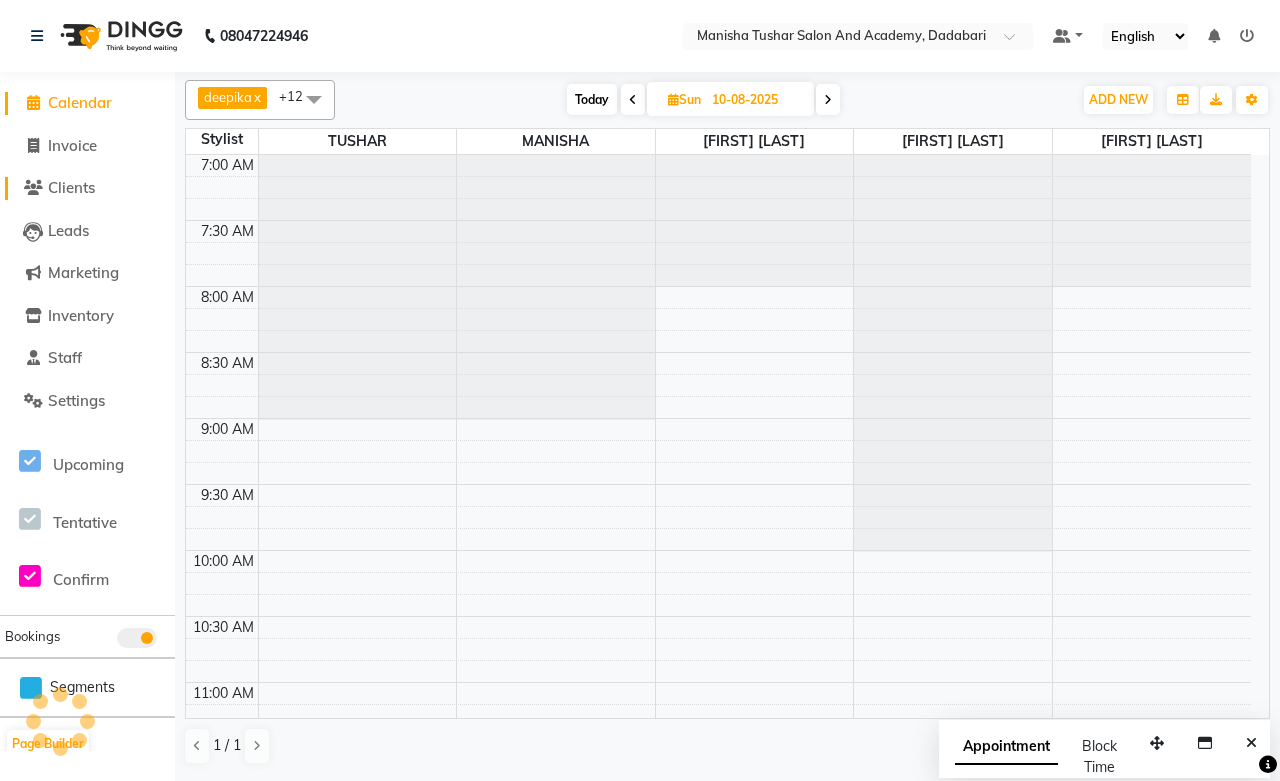 click on "Clients" 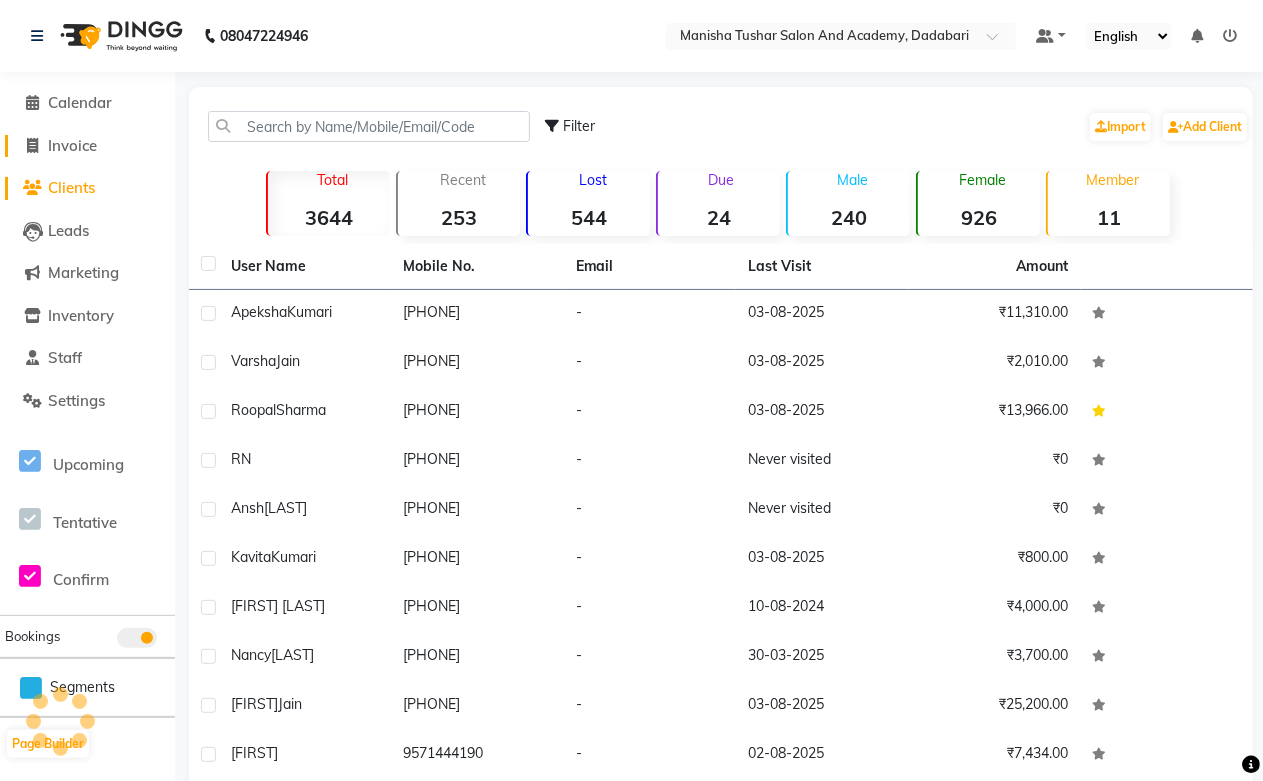 click on "Invoice" 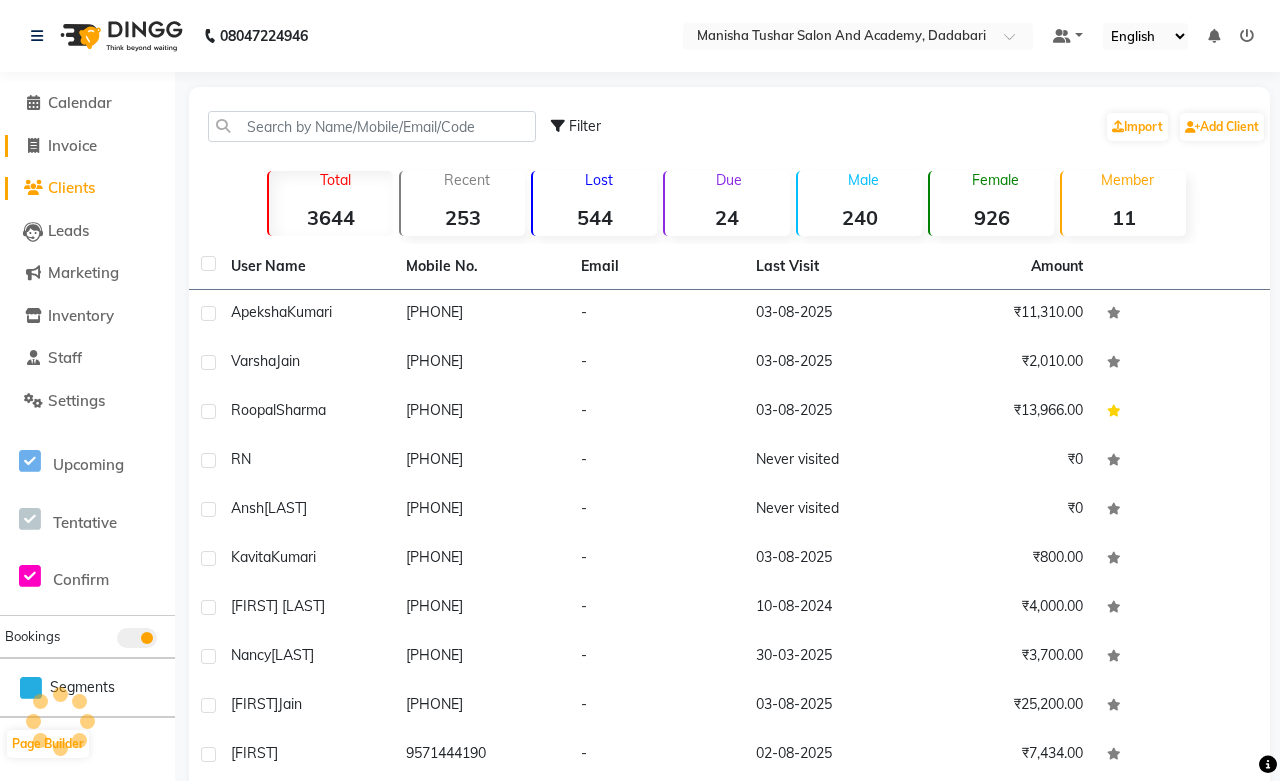 select on "service" 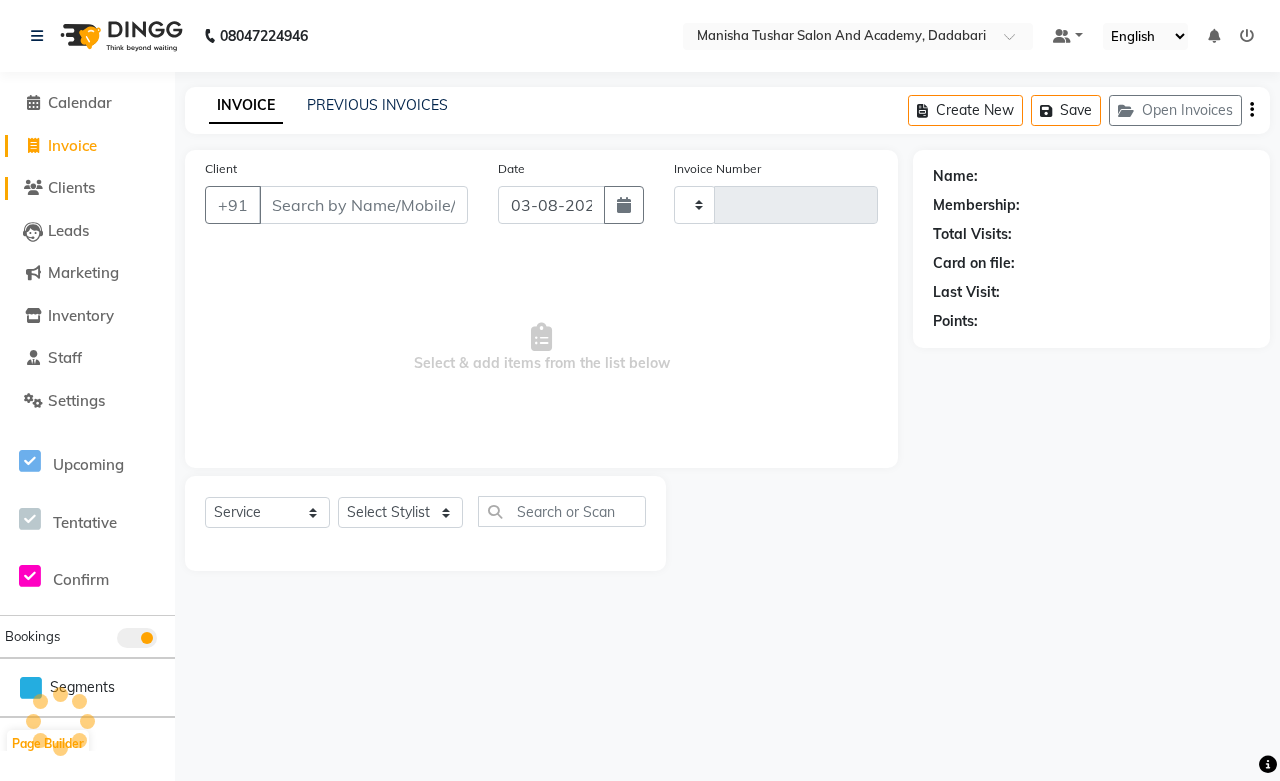 click on "Clients" 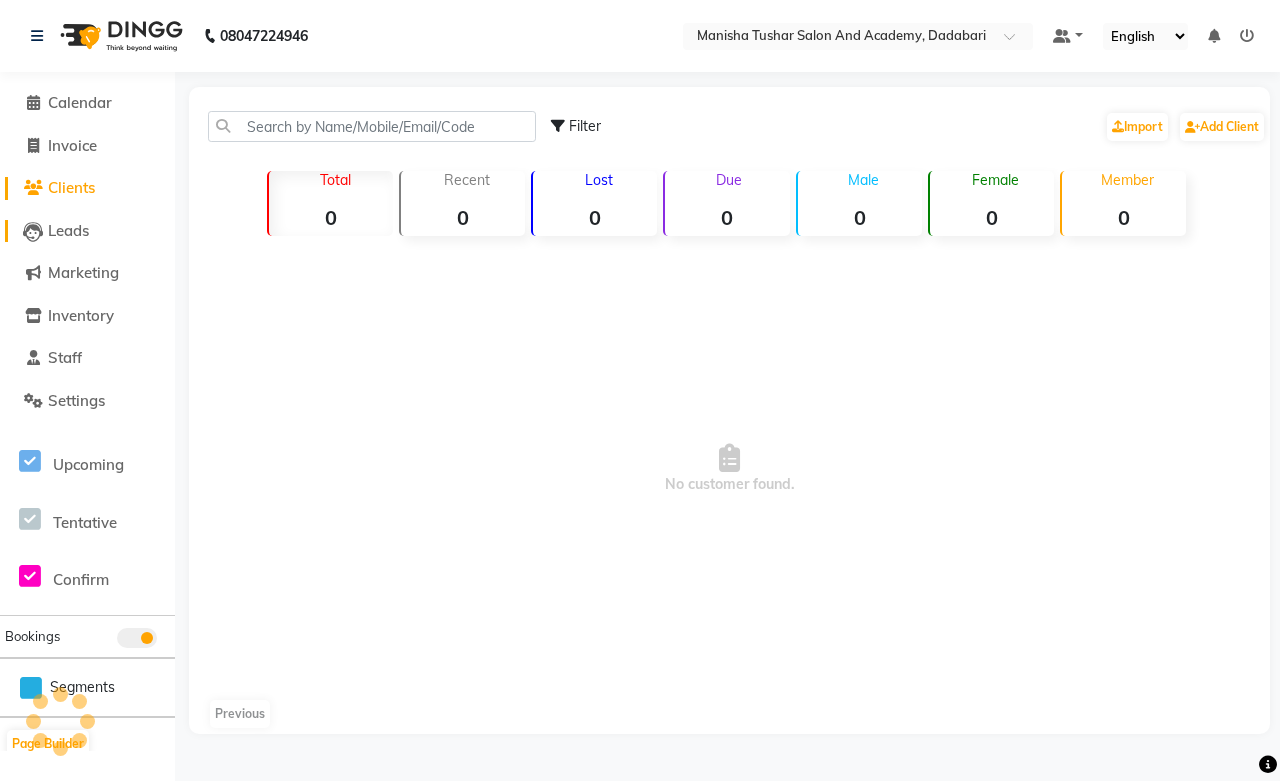 click on "Leads" 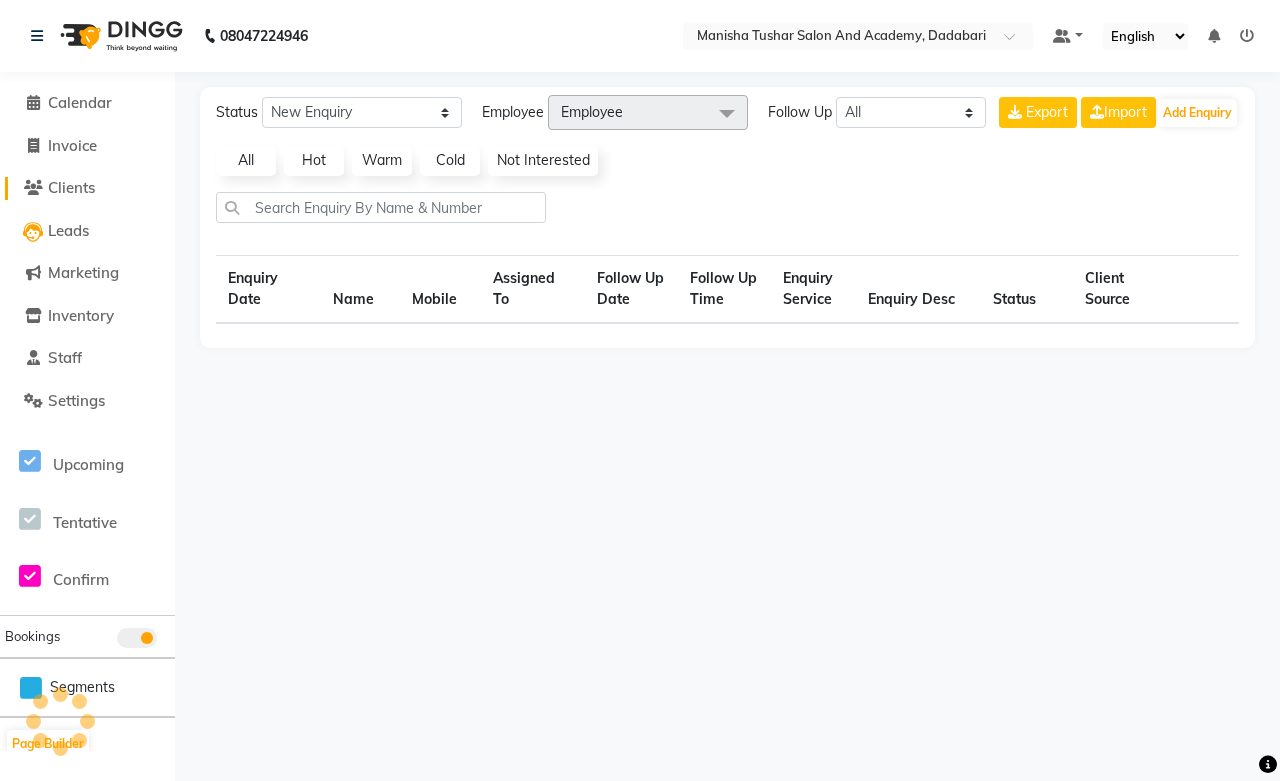click on "Clients" 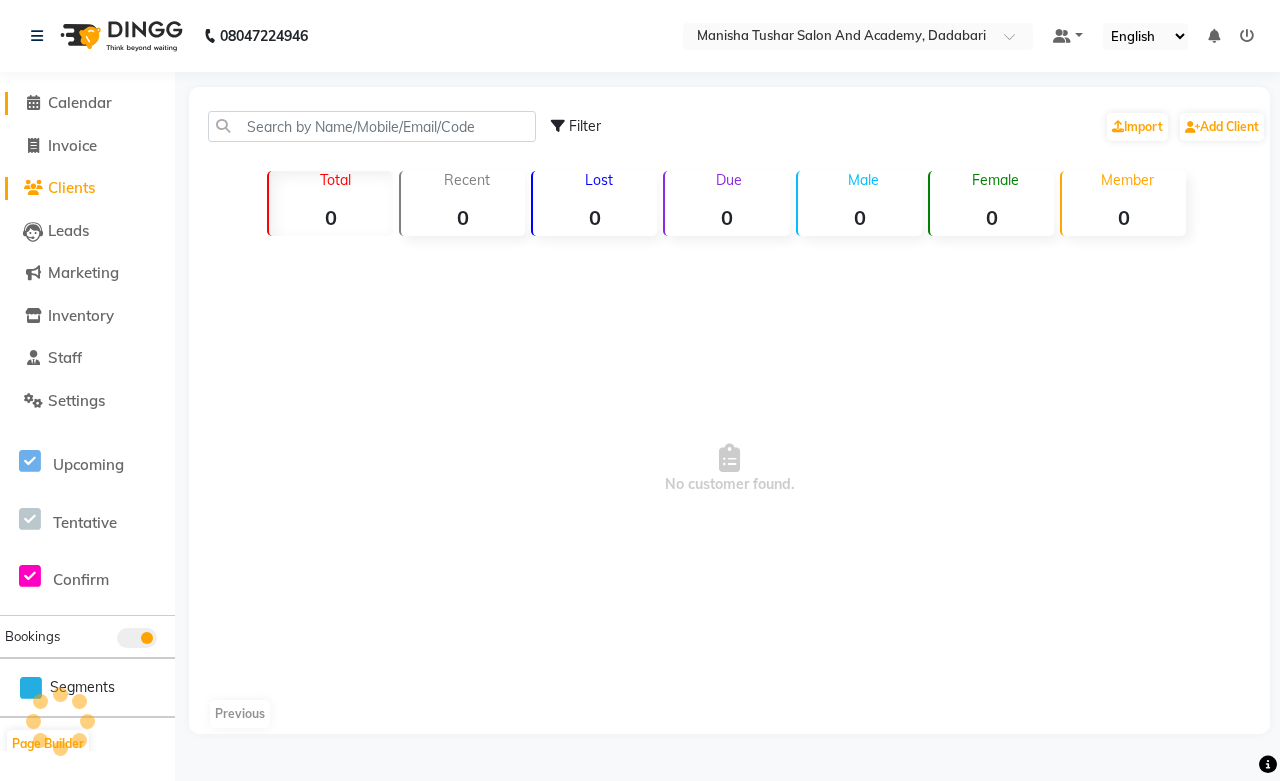 click on "Calendar" 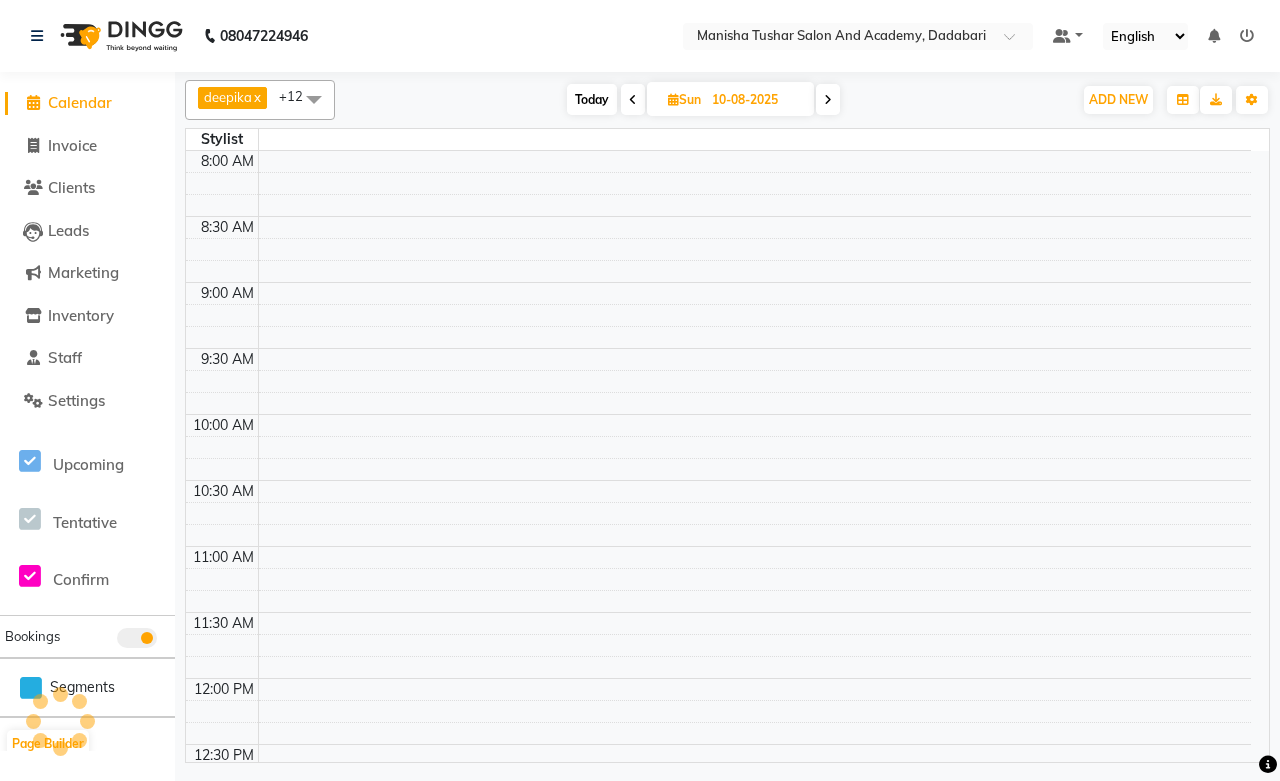 click on "10-08-2025" at bounding box center (756, 100) 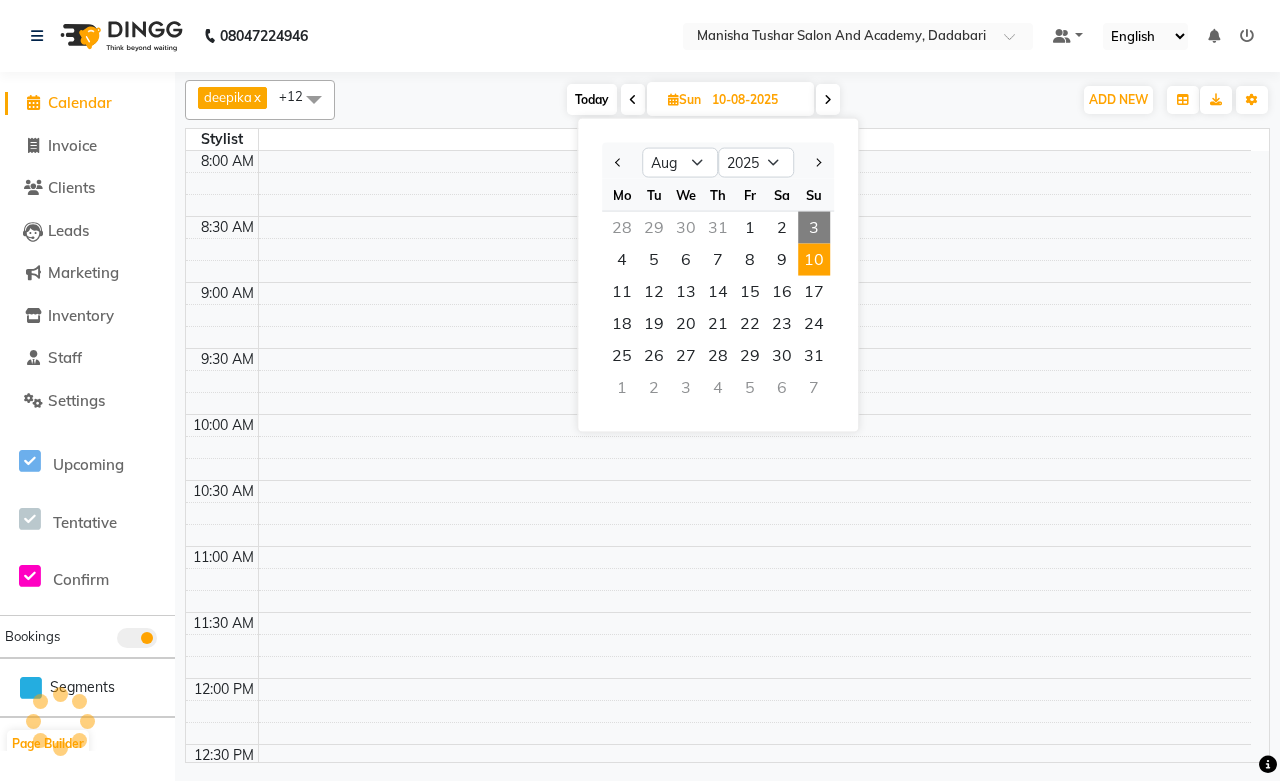 click on "3" at bounding box center (814, 228) 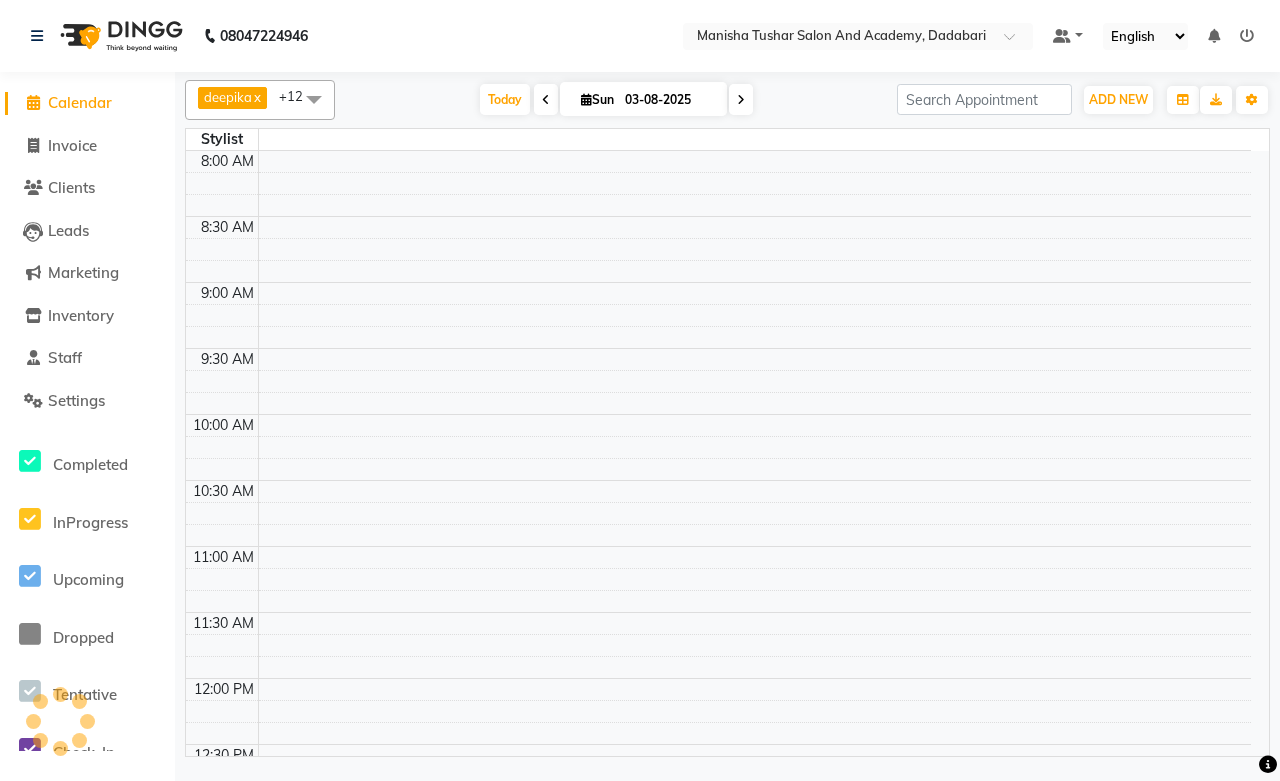 click on "03-08-2025" at bounding box center (669, 100) 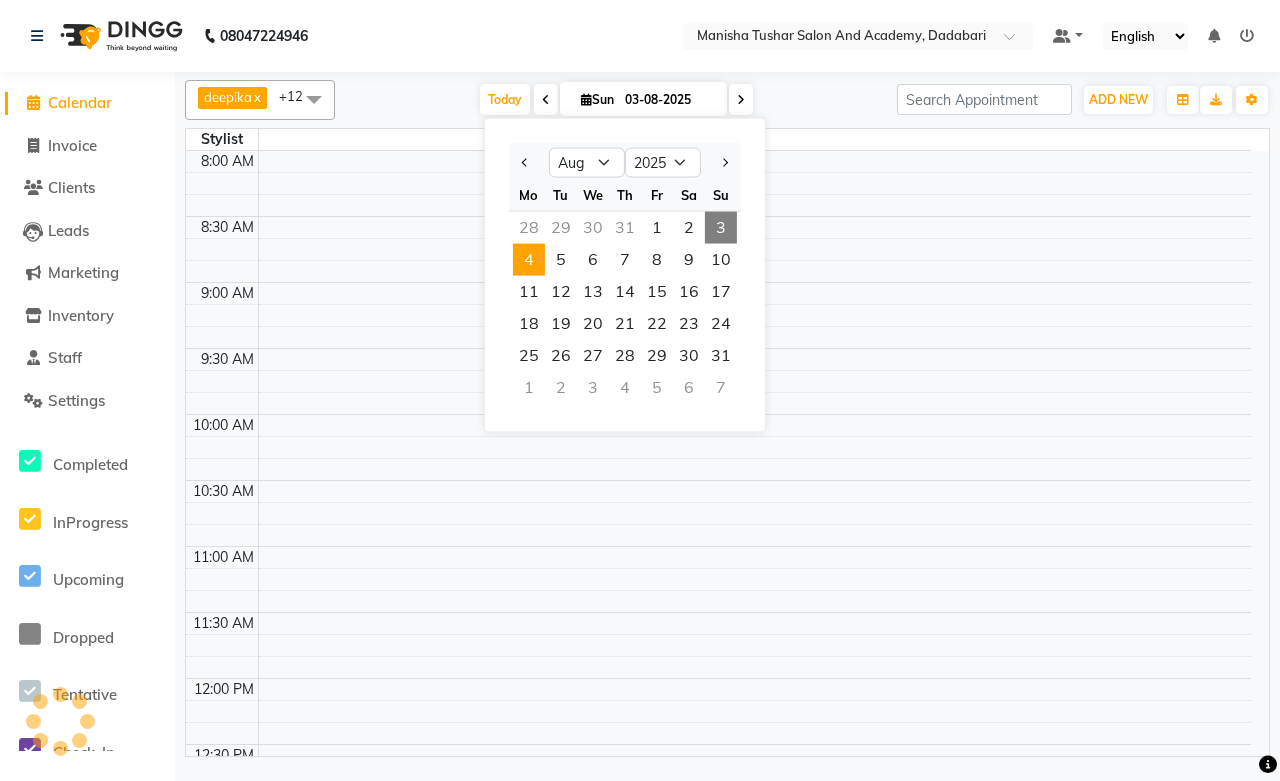 click on "4" at bounding box center [529, 260] 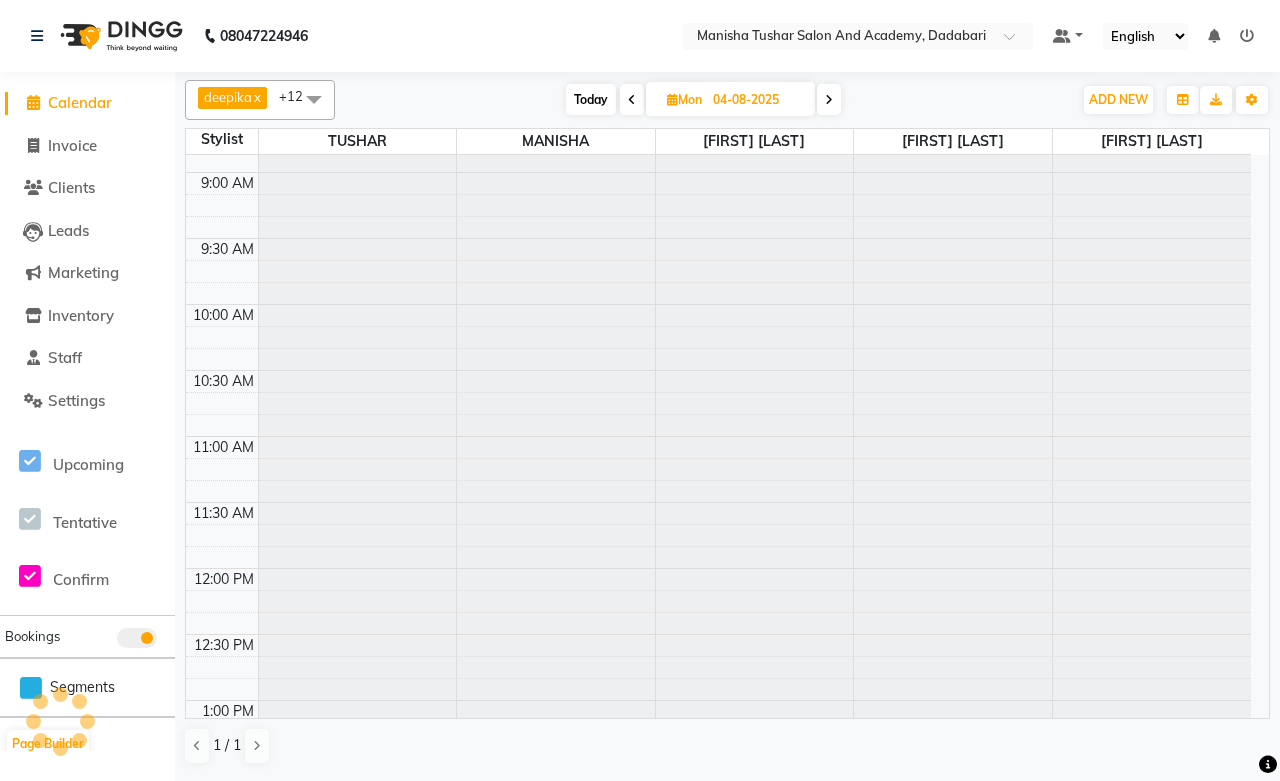 scroll, scrollTop: 0, scrollLeft: 0, axis: both 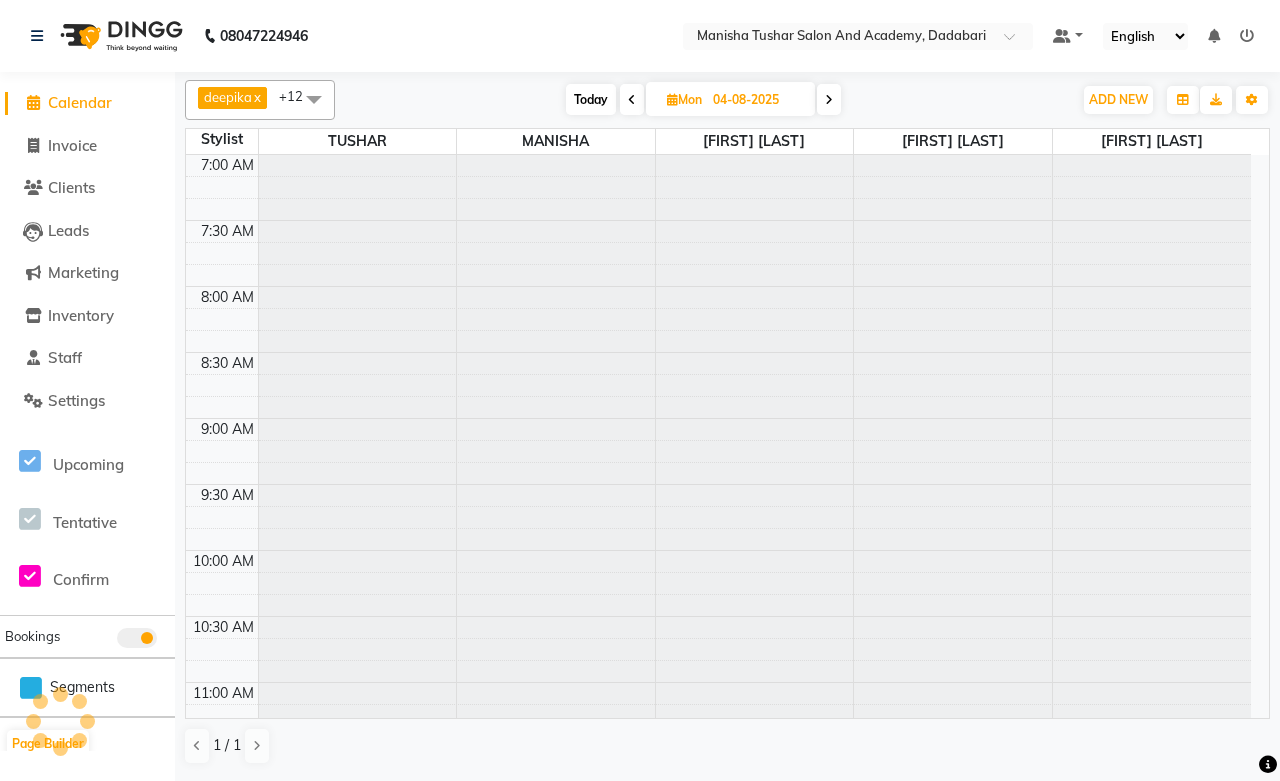 click on "04-08-2025" at bounding box center [757, 100] 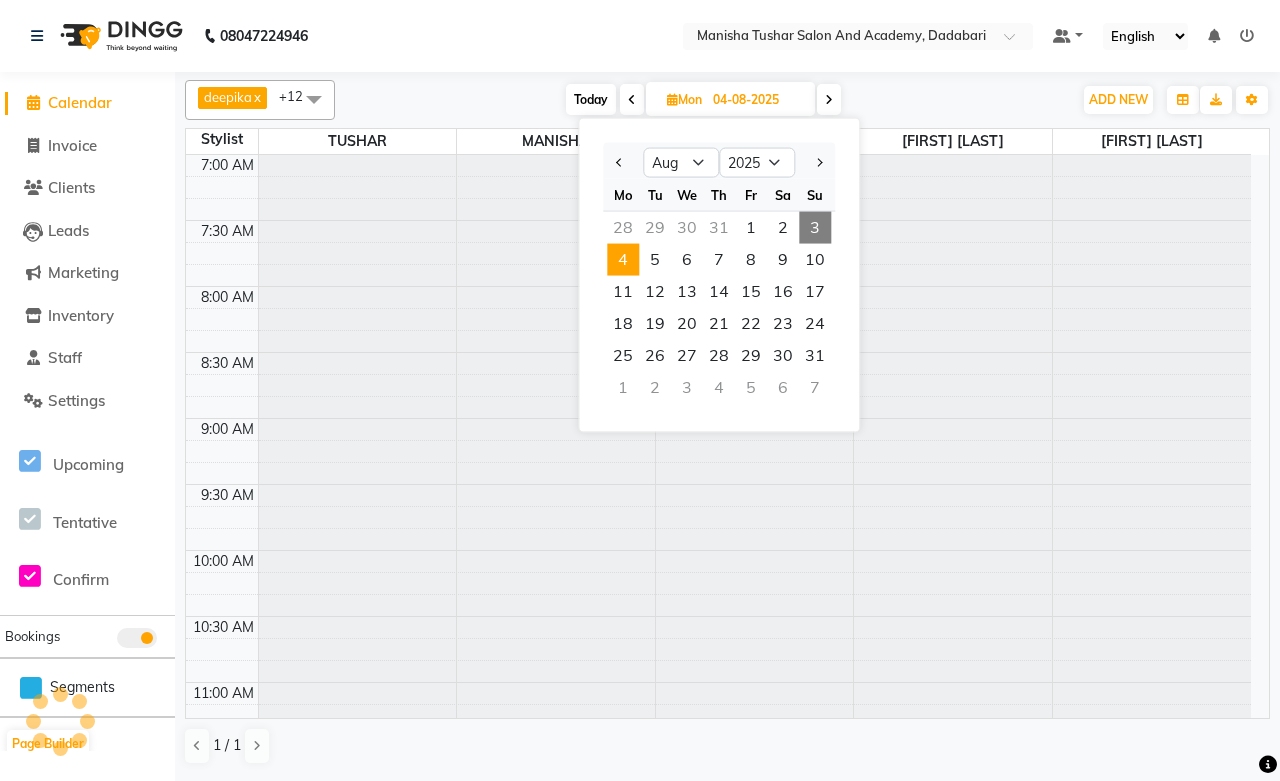 click on "3" at bounding box center [815, 228] 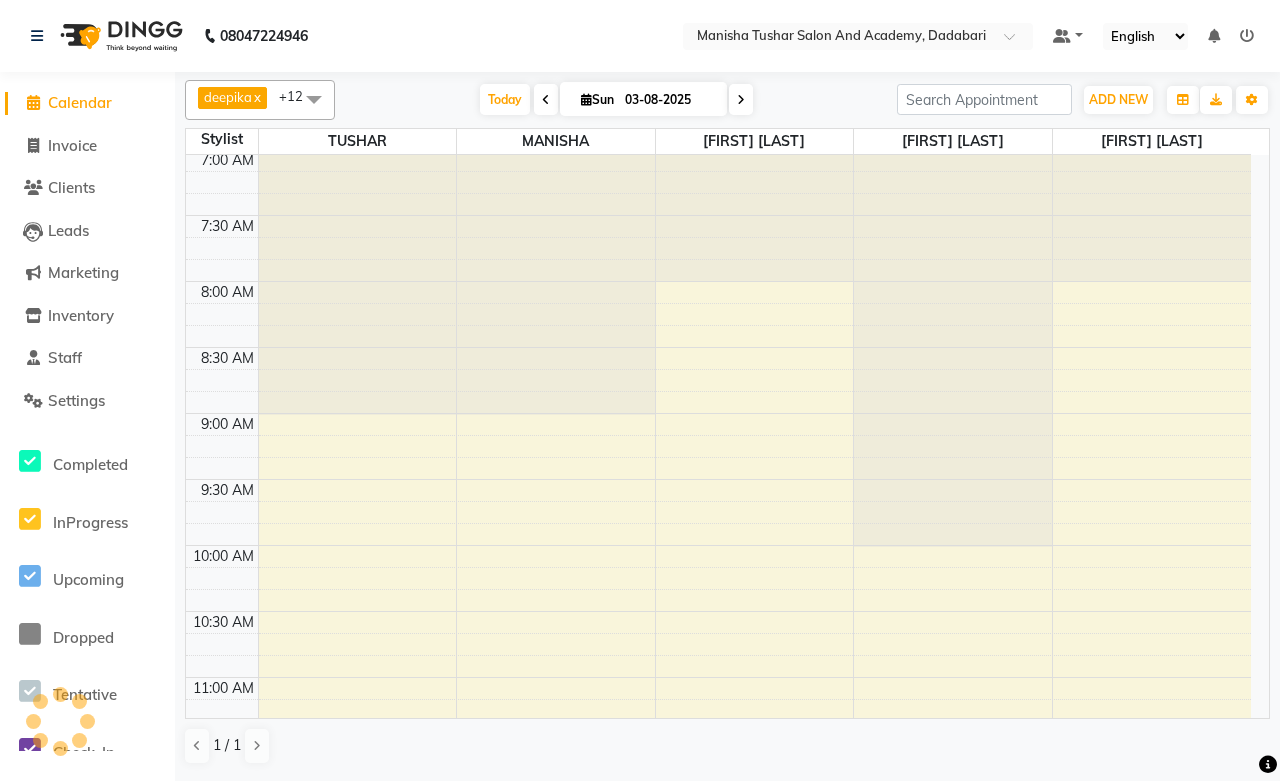 scroll, scrollTop: 0, scrollLeft: 0, axis: both 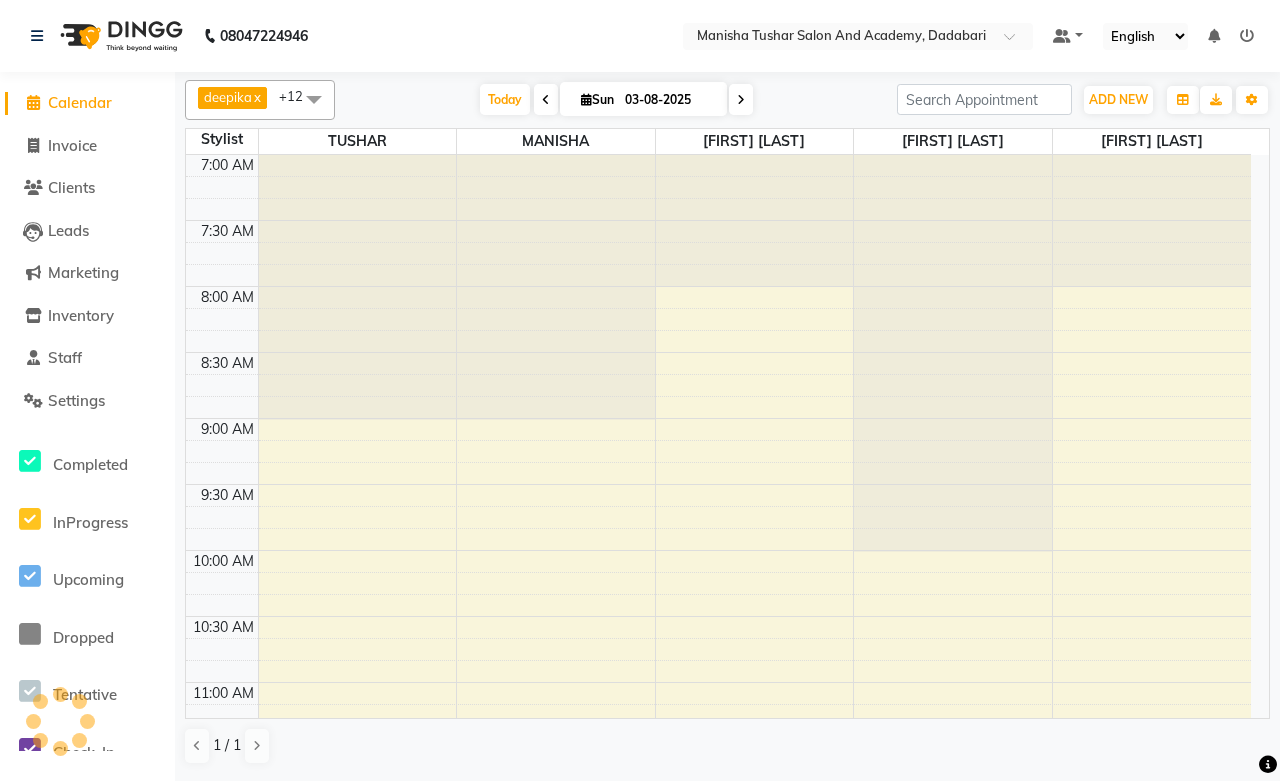 click on "03-08-2025" at bounding box center [669, 100] 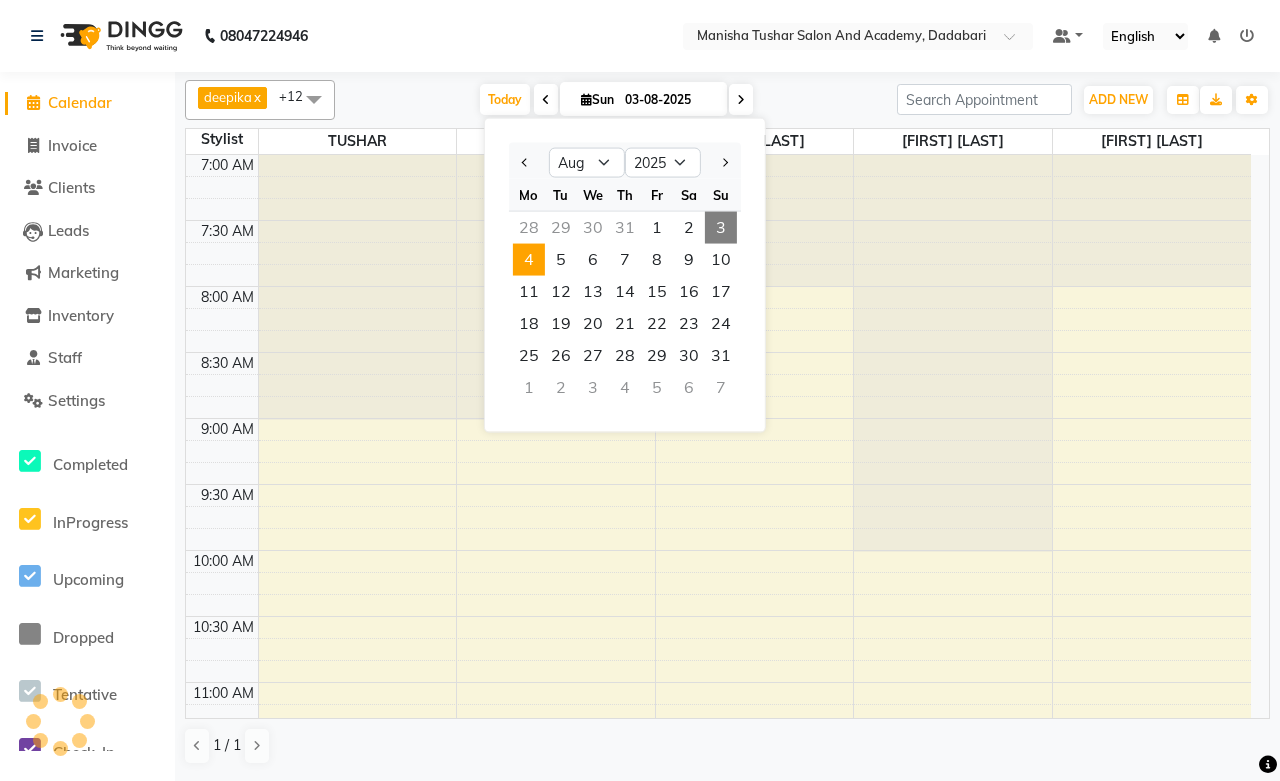 click on "4" at bounding box center (529, 260) 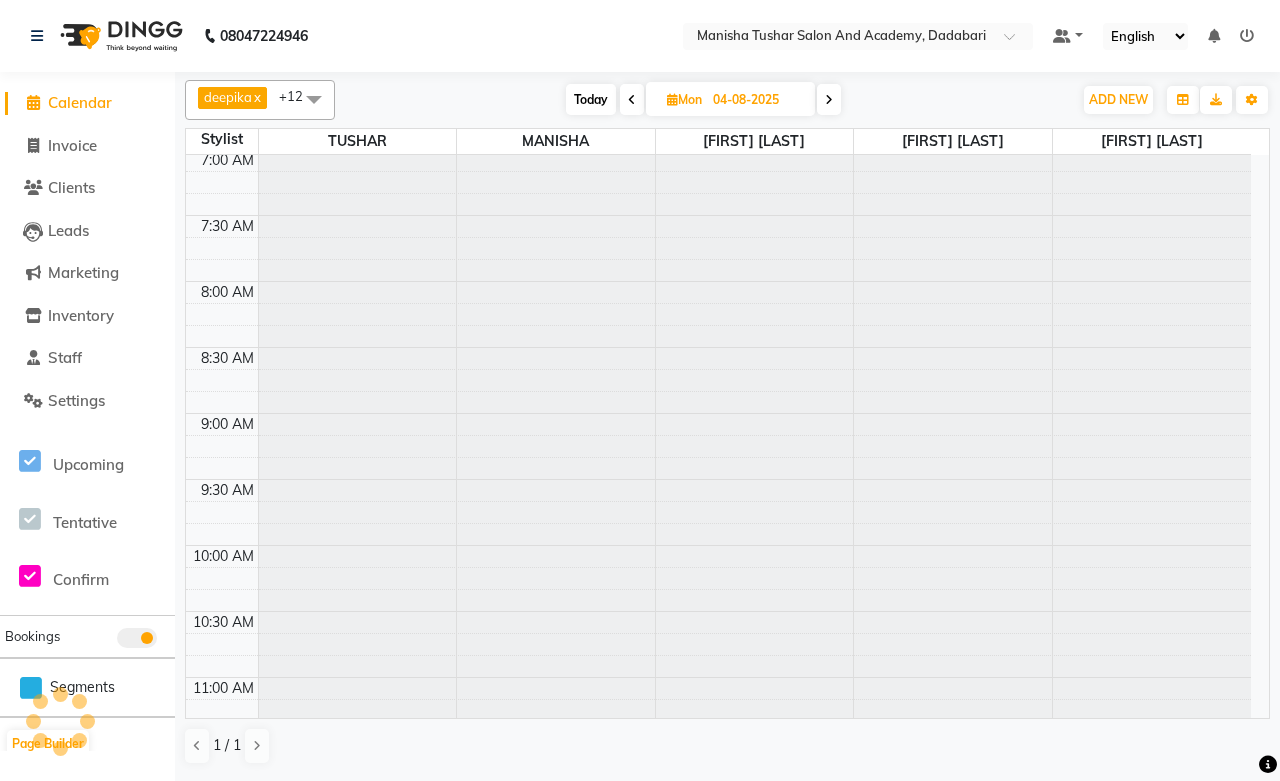 scroll, scrollTop: 0, scrollLeft: 0, axis: both 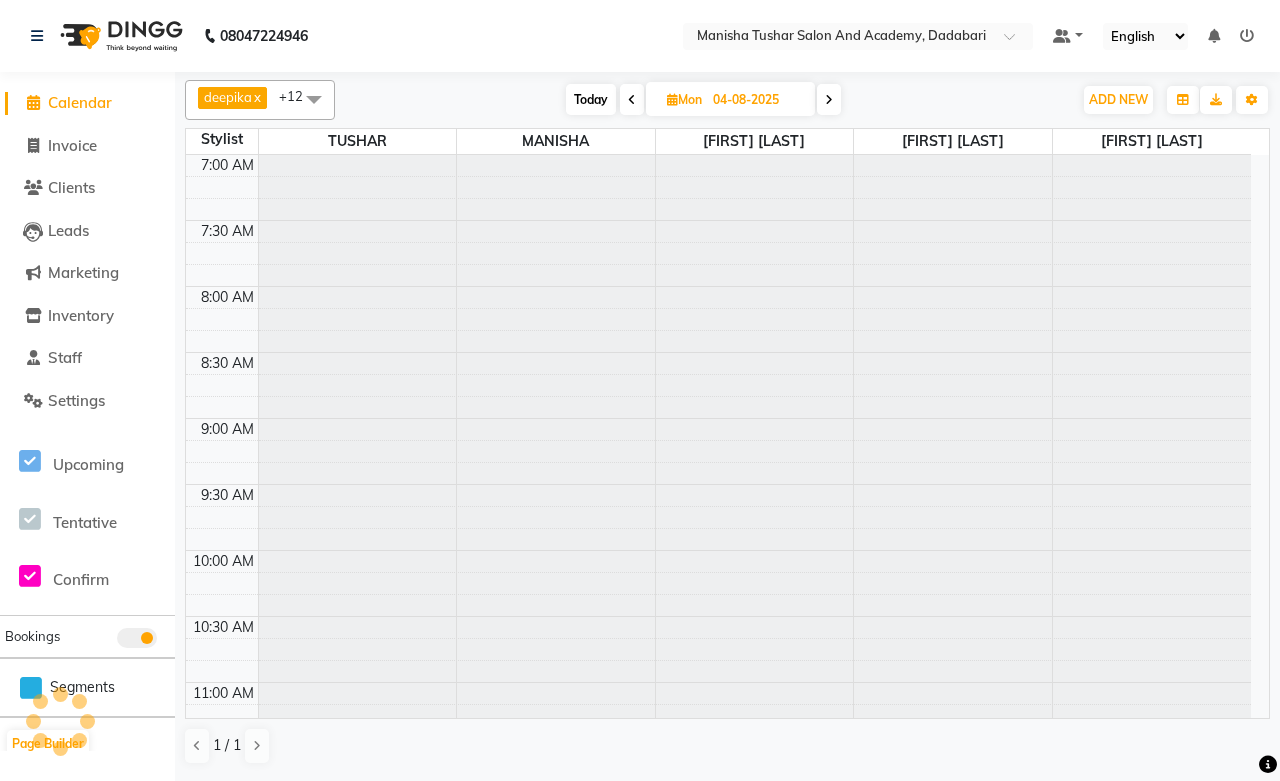 click on "04-08-2025" at bounding box center (757, 100) 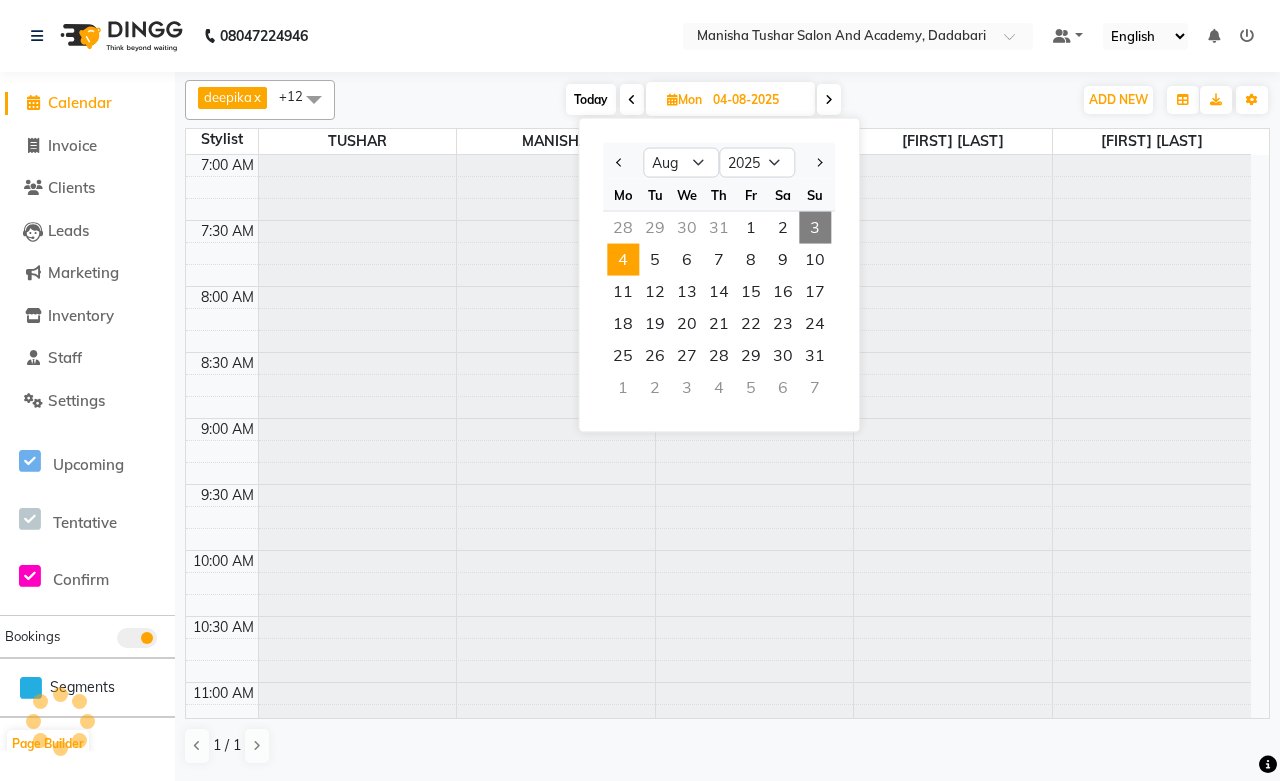 click on "3" at bounding box center (815, 228) 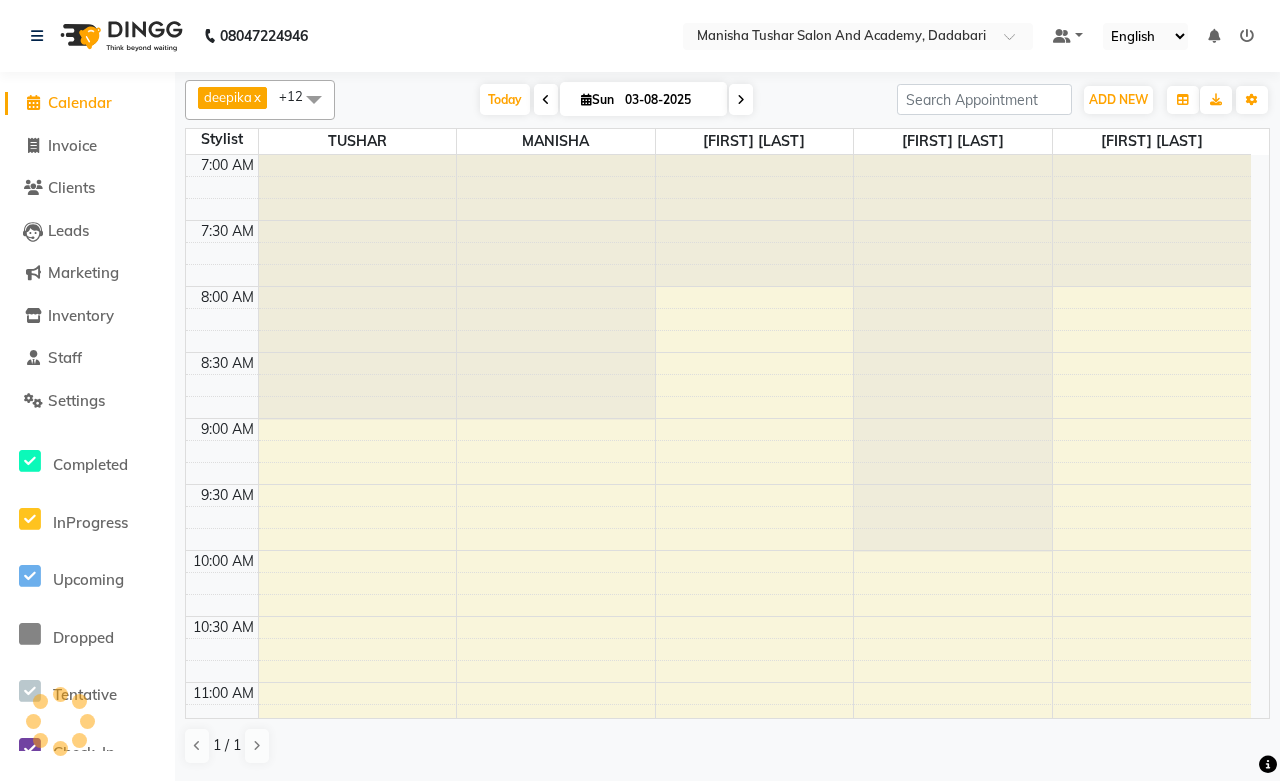click on "03-08-2025" at bounding box center [669, 100] 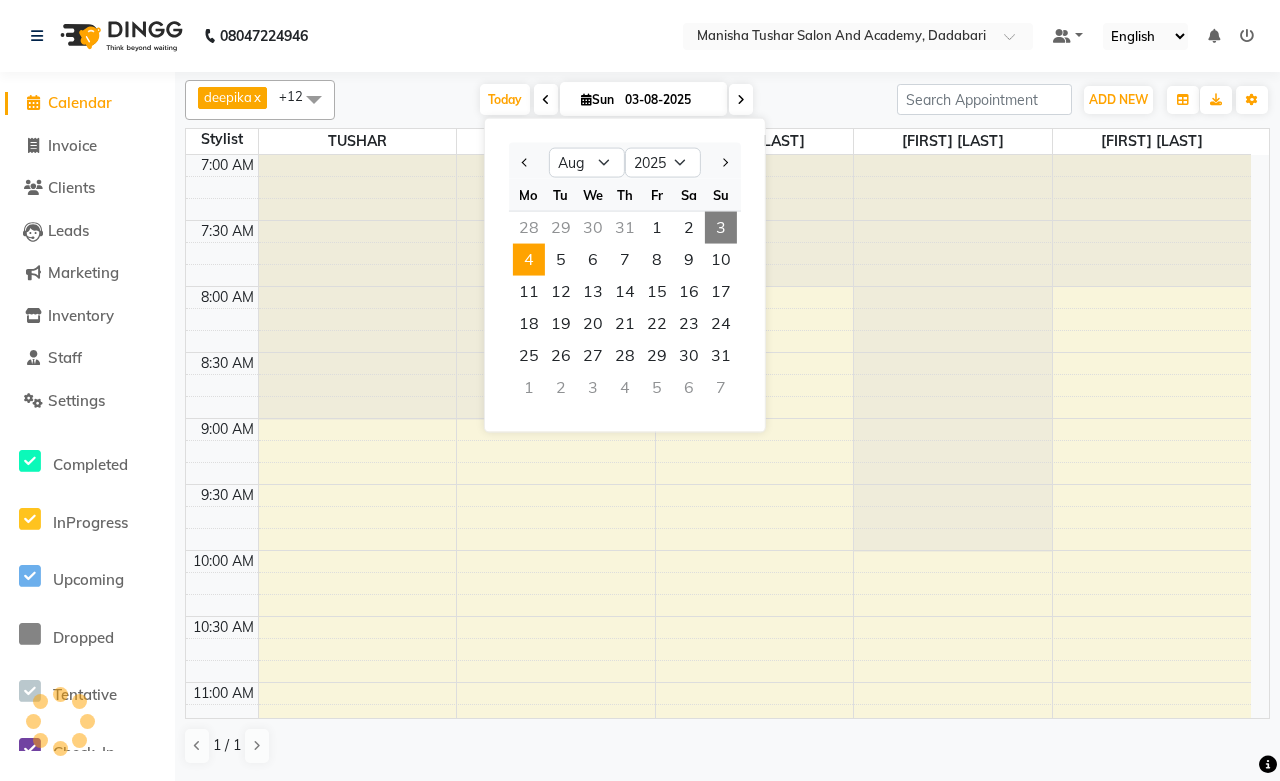 click on "4" at bounding box center [529, 260] 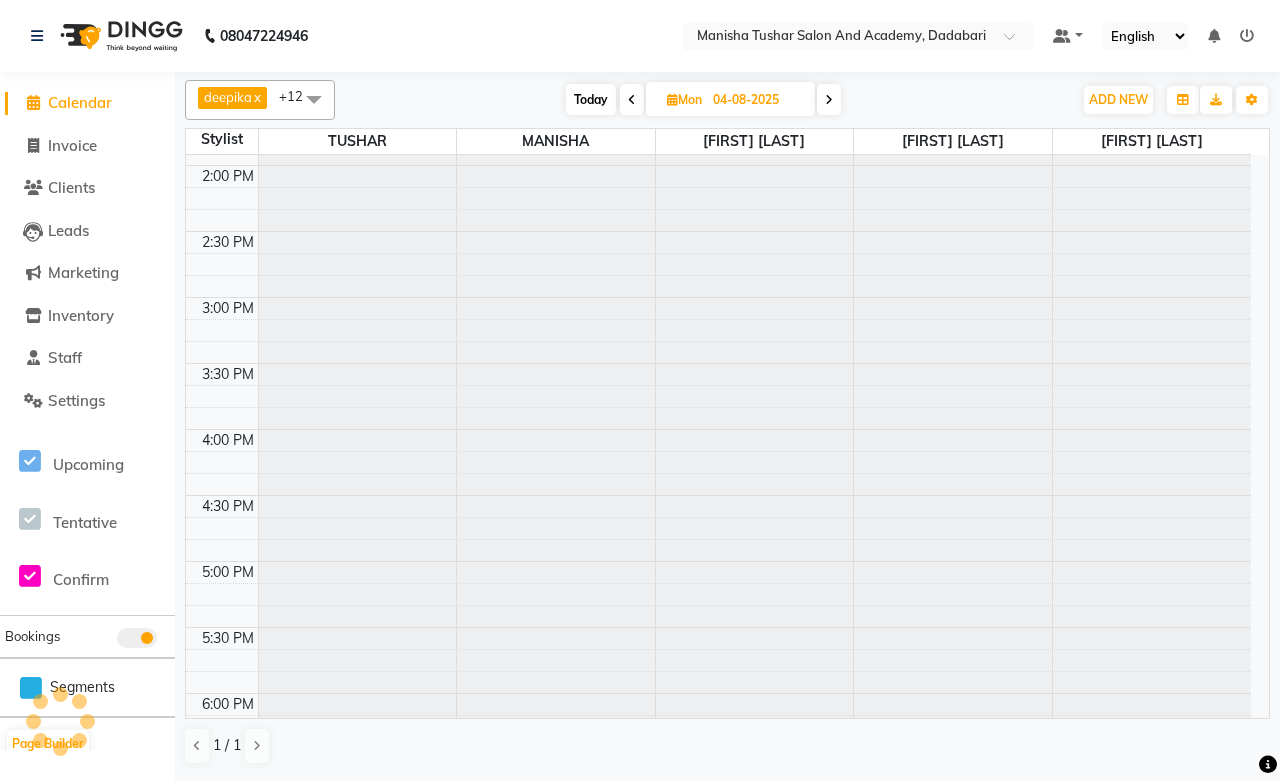scroll, scrollTop: 0, scrollLeft: 0, axis: both 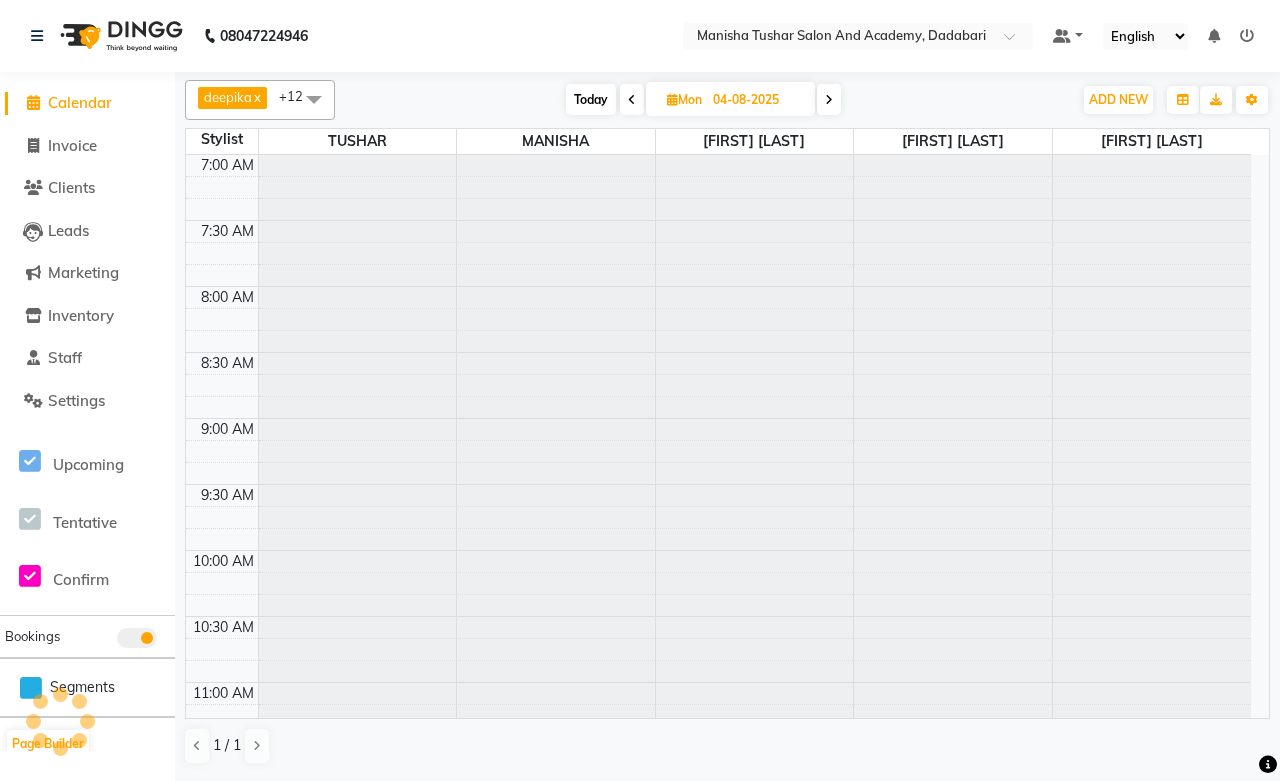 click on "04-08-2025" at bounding box center [757, 100] 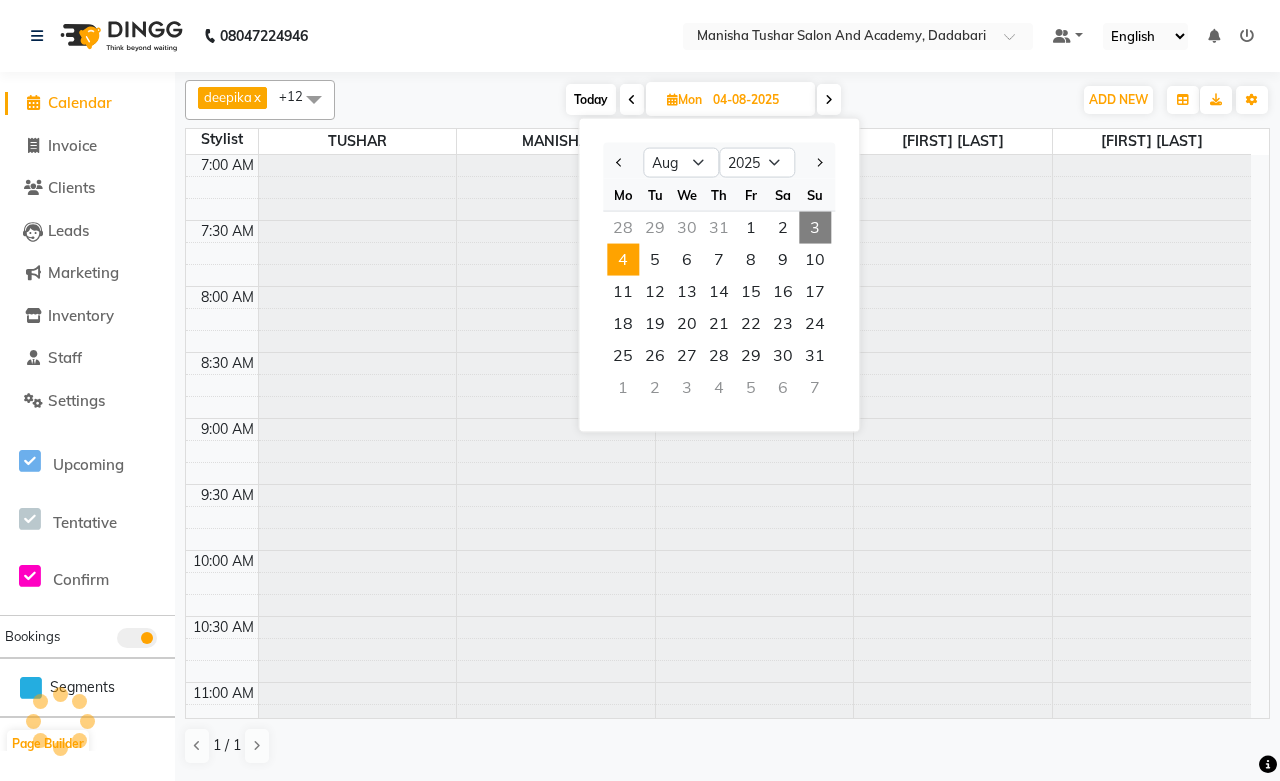 click on "3" at bounding box center (815, 228) 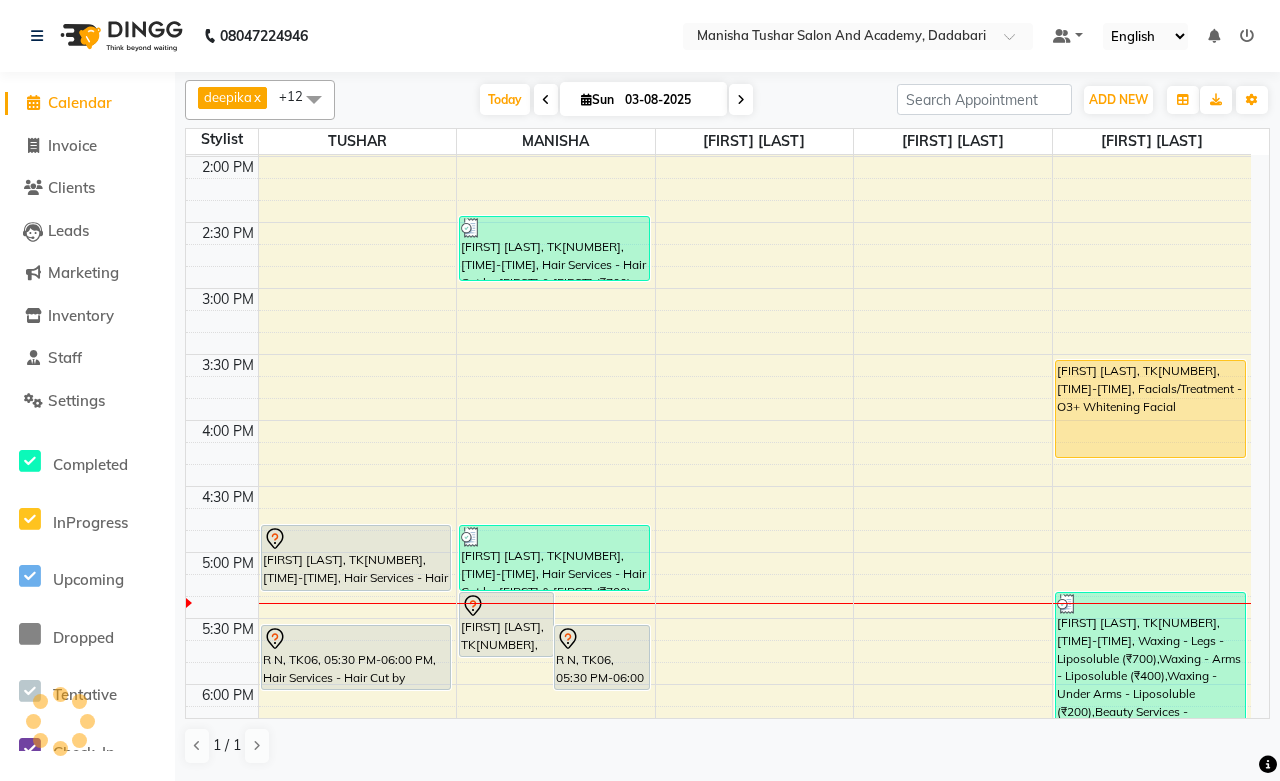 scroll, scrollTop: 882, scrollLeft: 0, axis: vertical 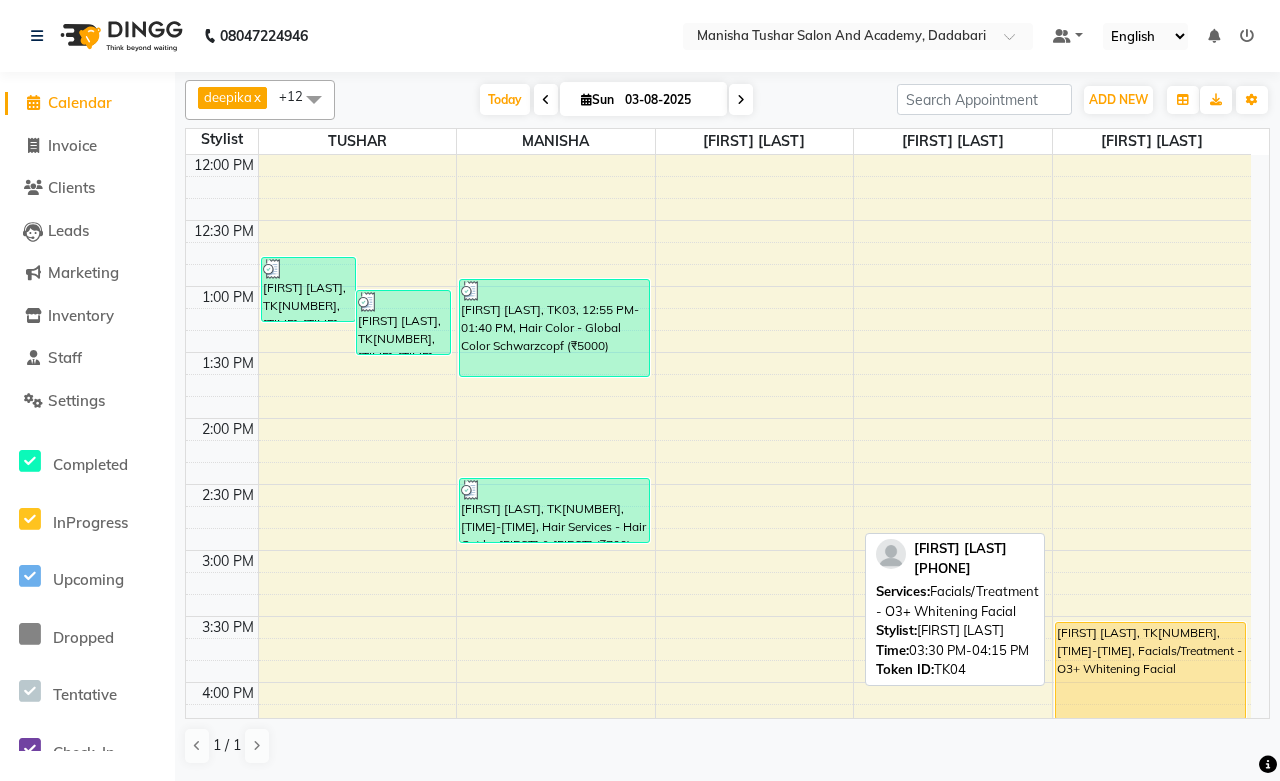 click on "[FIRST] [LAST], TK04, 03:30 PM-04:15 PM, Facials/Treatment - O3+ Whitening Facial" at bounding box center [1150, 671] 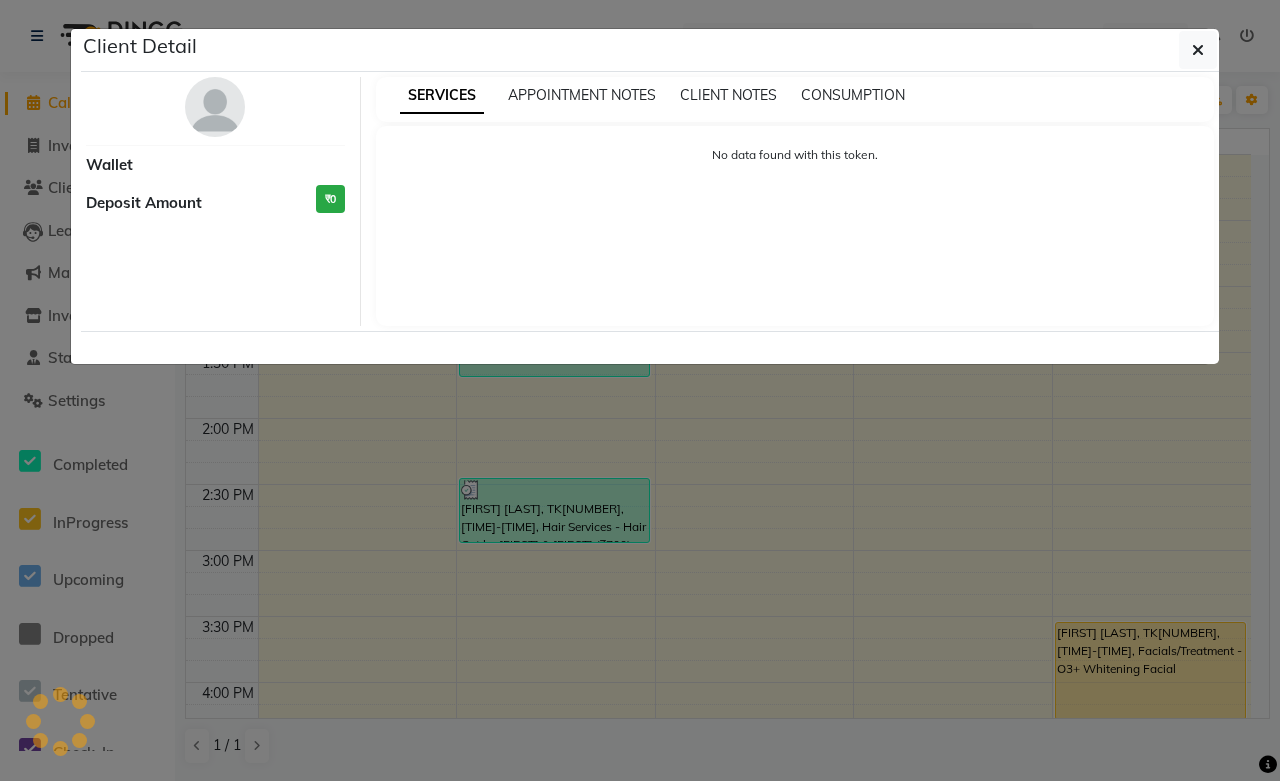 select on "1" 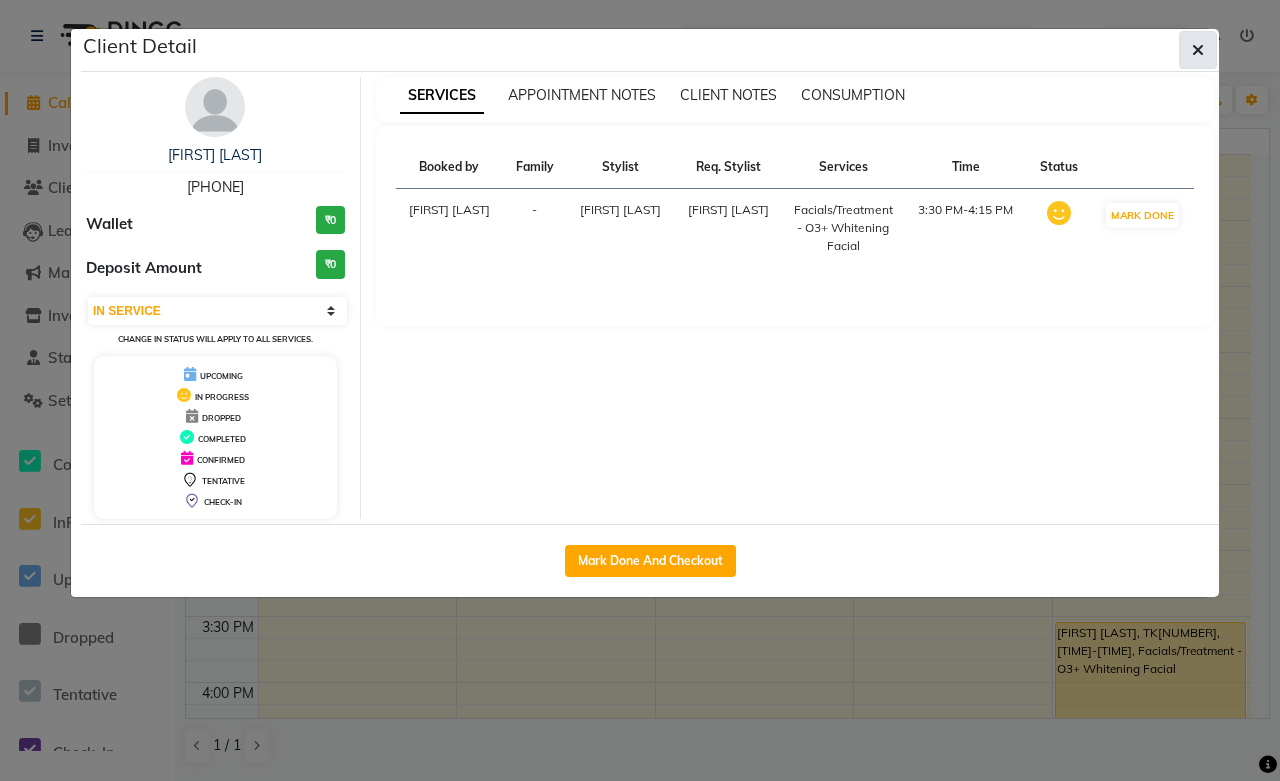 click 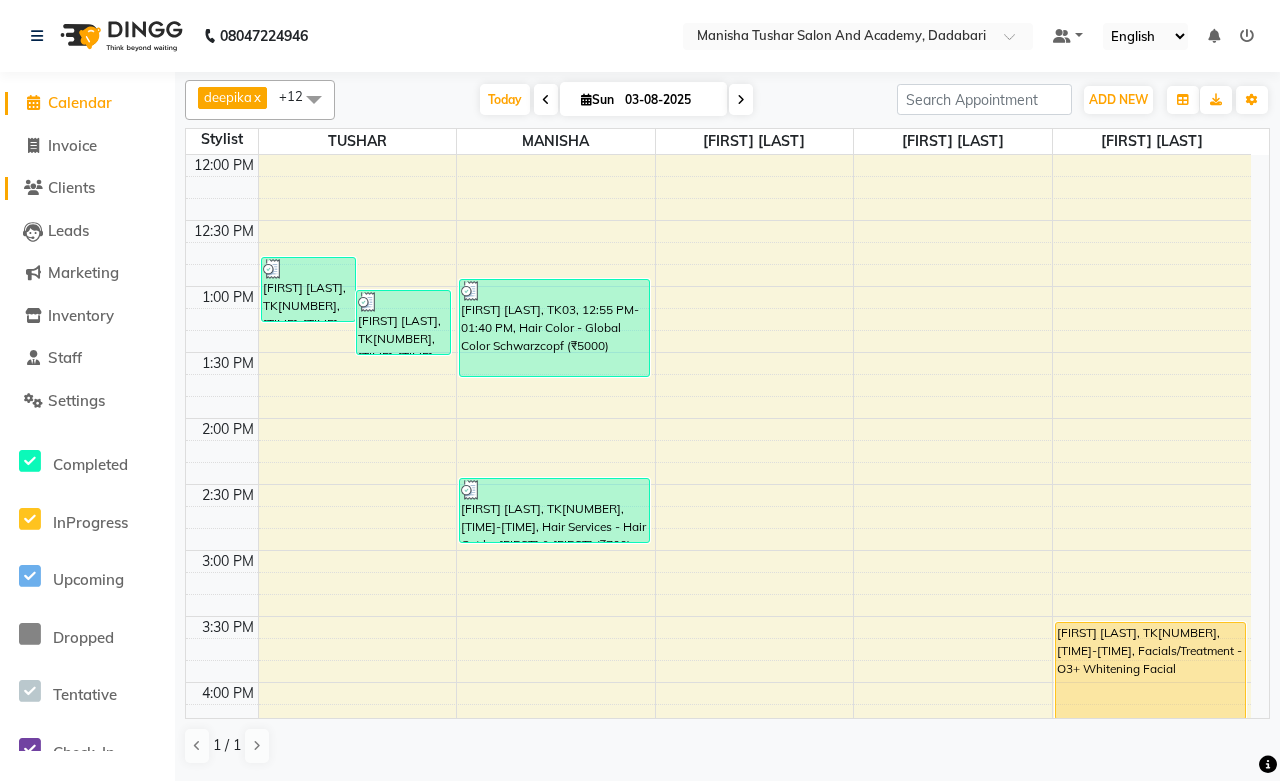 click on "Clients" 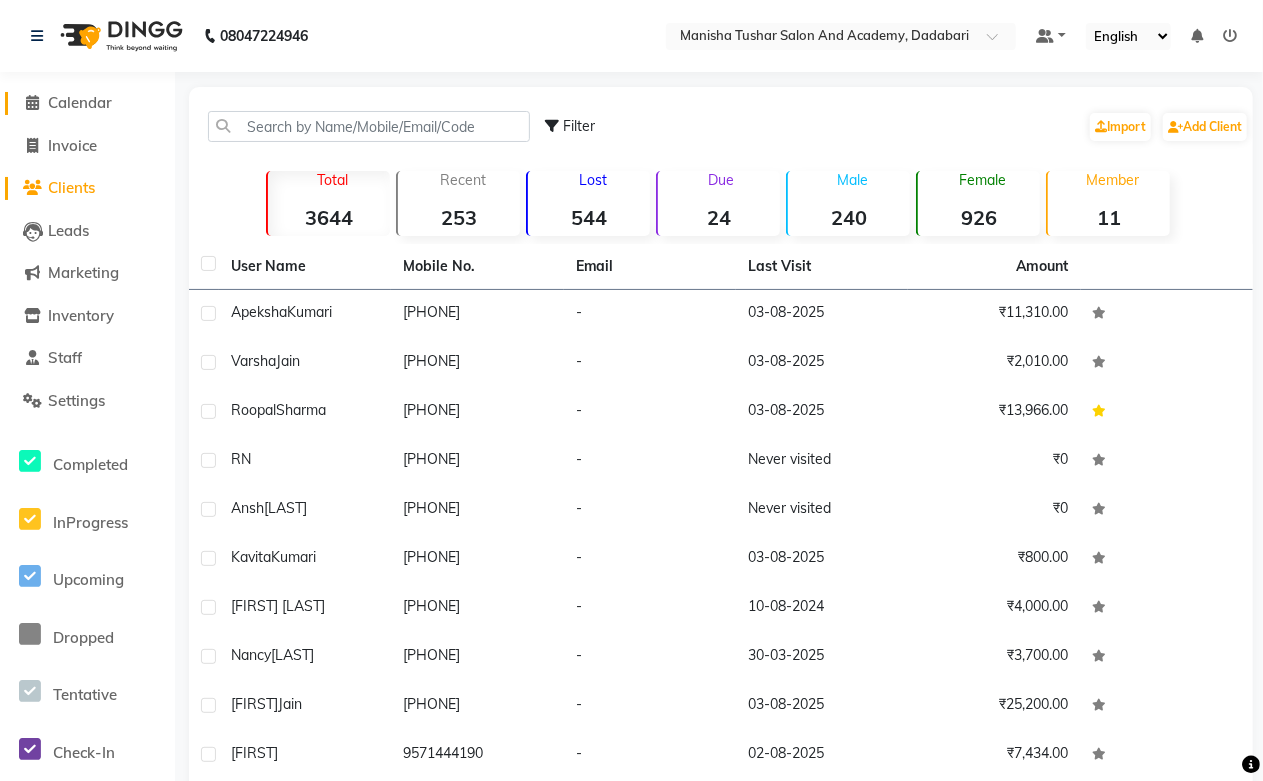 click on "Calendar" 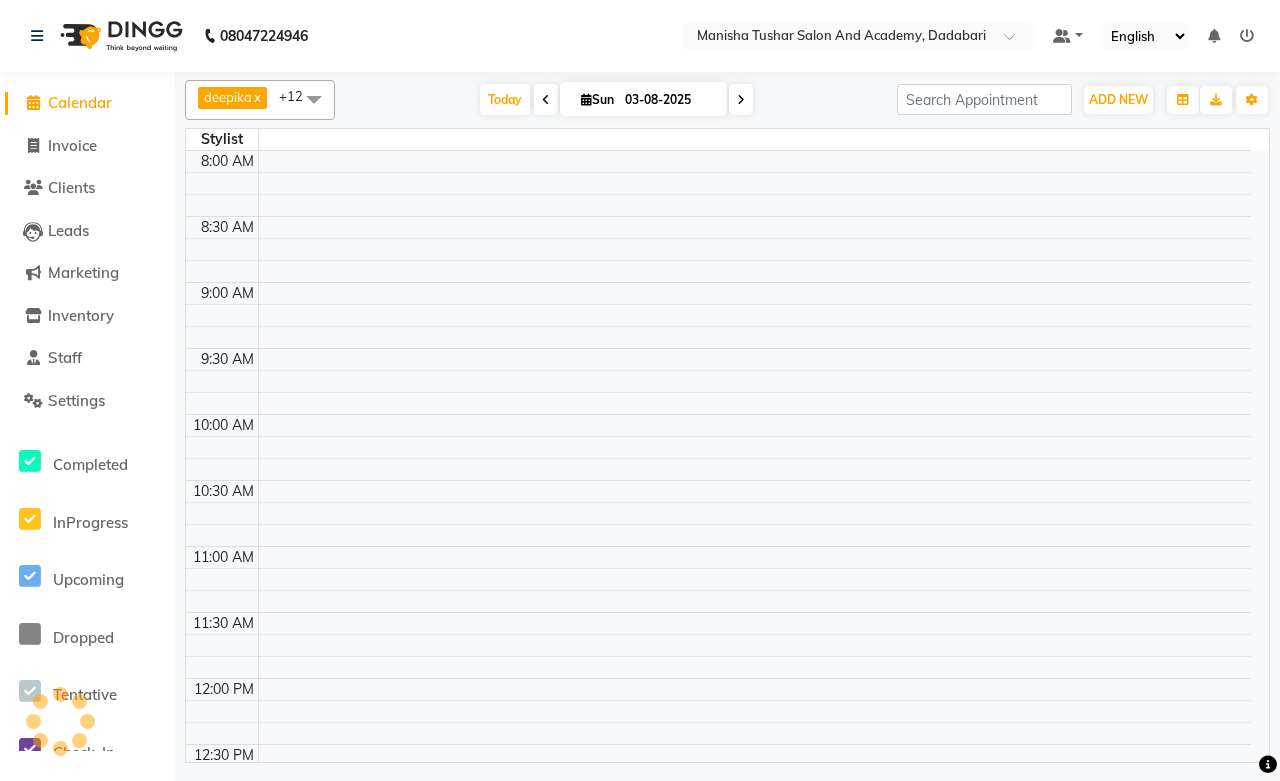 click on "03-08-2025" at bounding box center [669, 100] 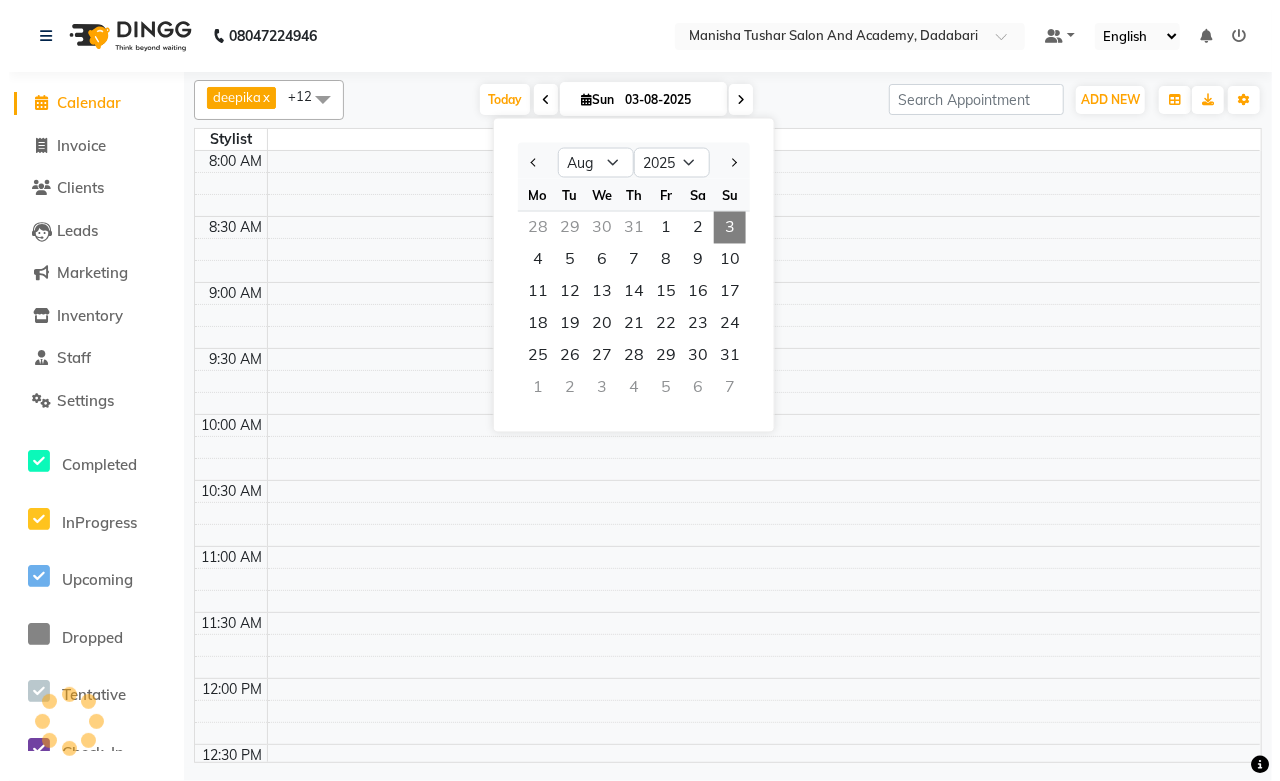 scroll, scrollTop: 0, scrollLeft: 0, axis: both 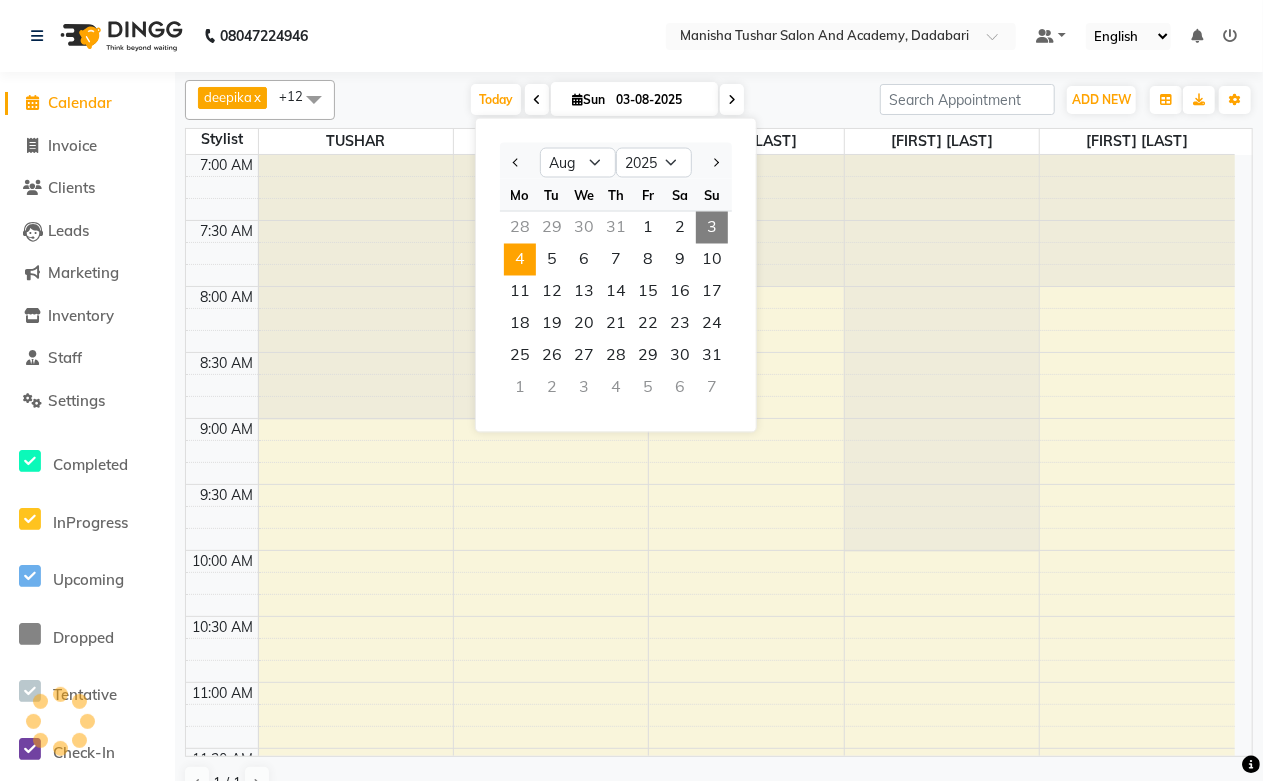 click on "4" at bounding box center (520, 260) 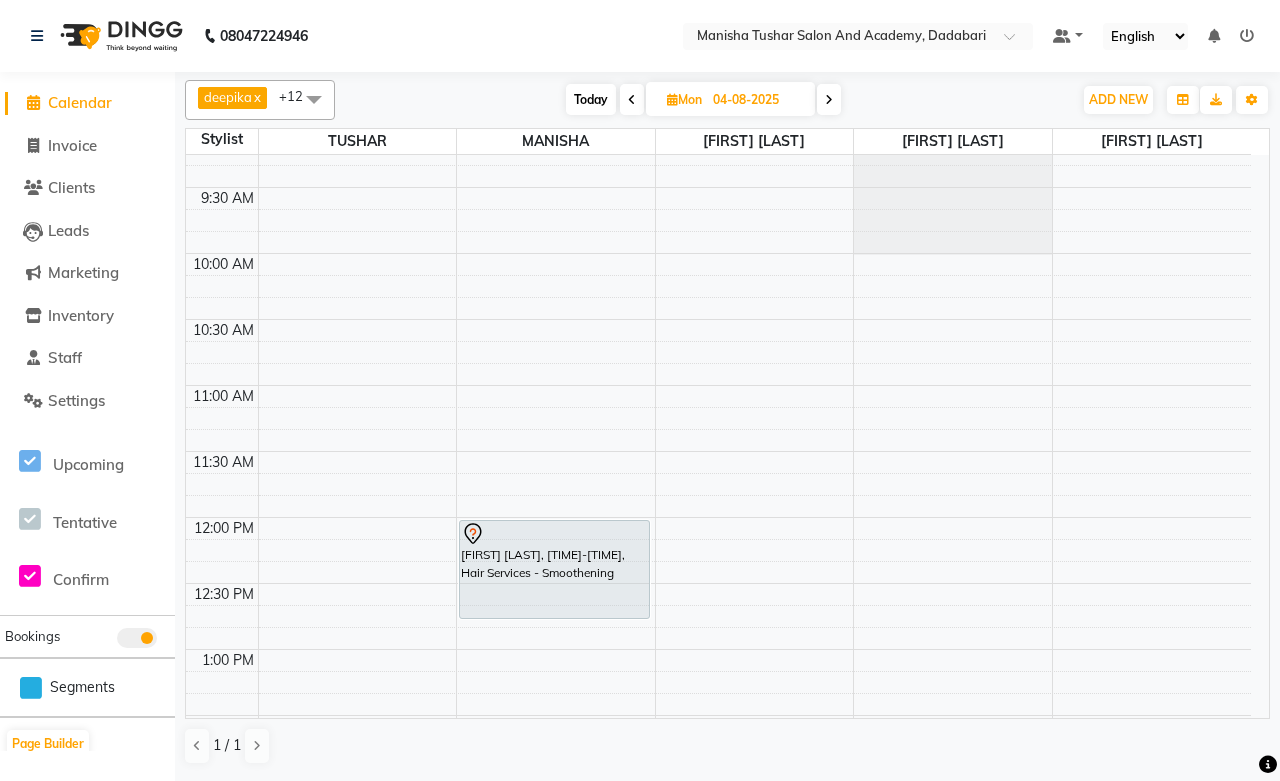 scroll, scrollTop: 0, scrollLeft: 0, axis: both 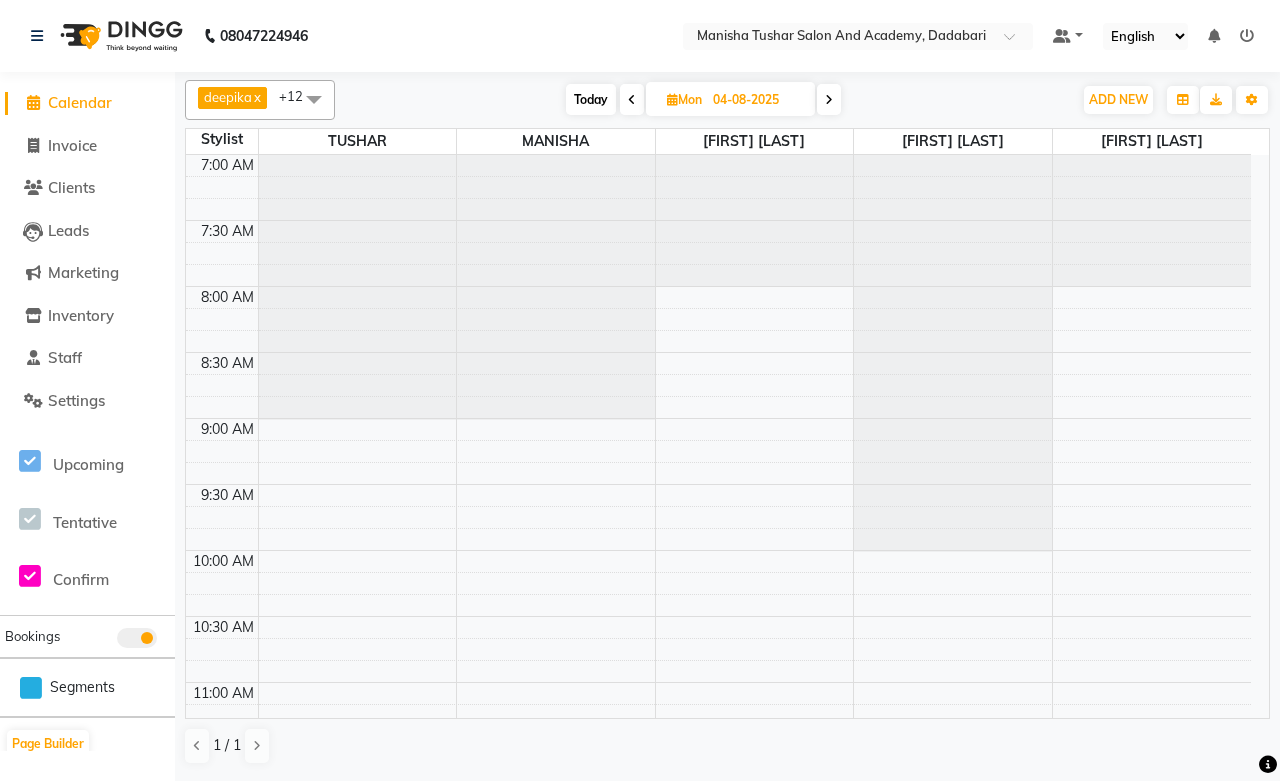 click on "04-08-2025" at bounding box center (757, 100) 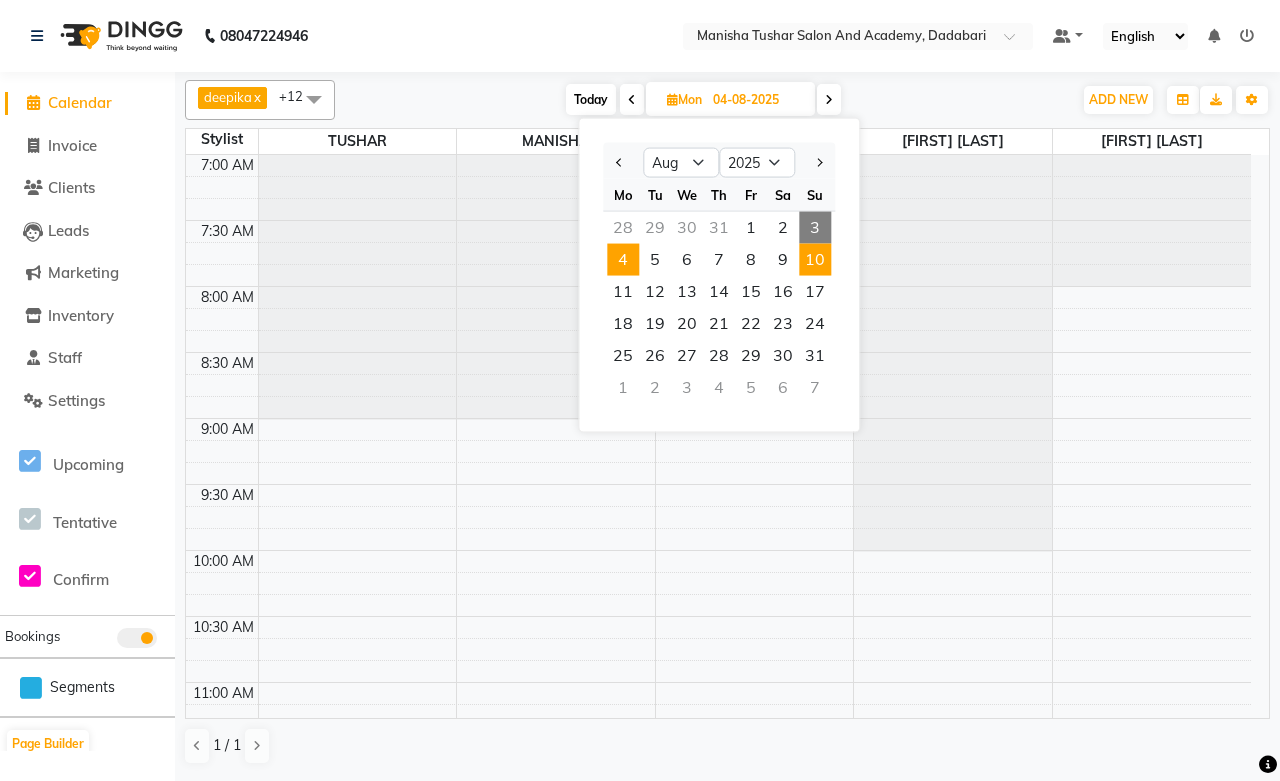 click on "10" at bounding box center [815, 260] 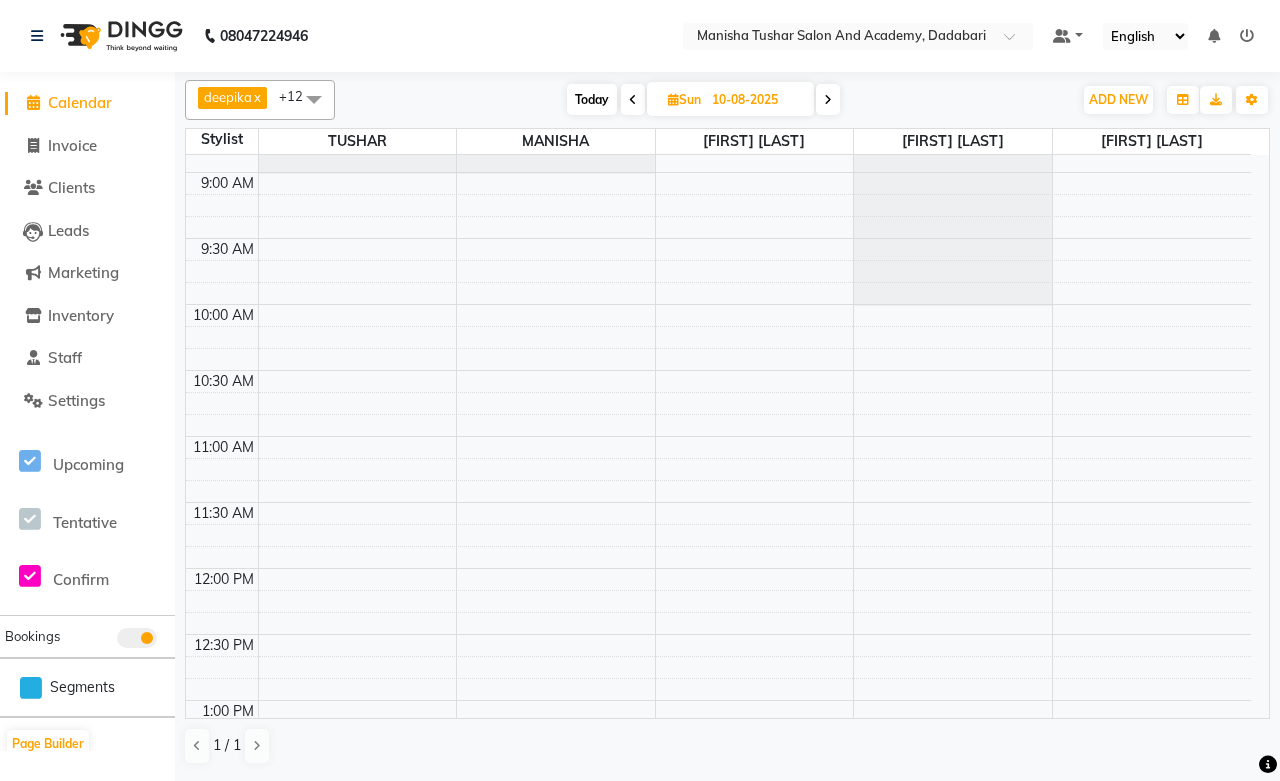 scroll, scrollTop: 357, scrollLeft: 0, axis: vertical 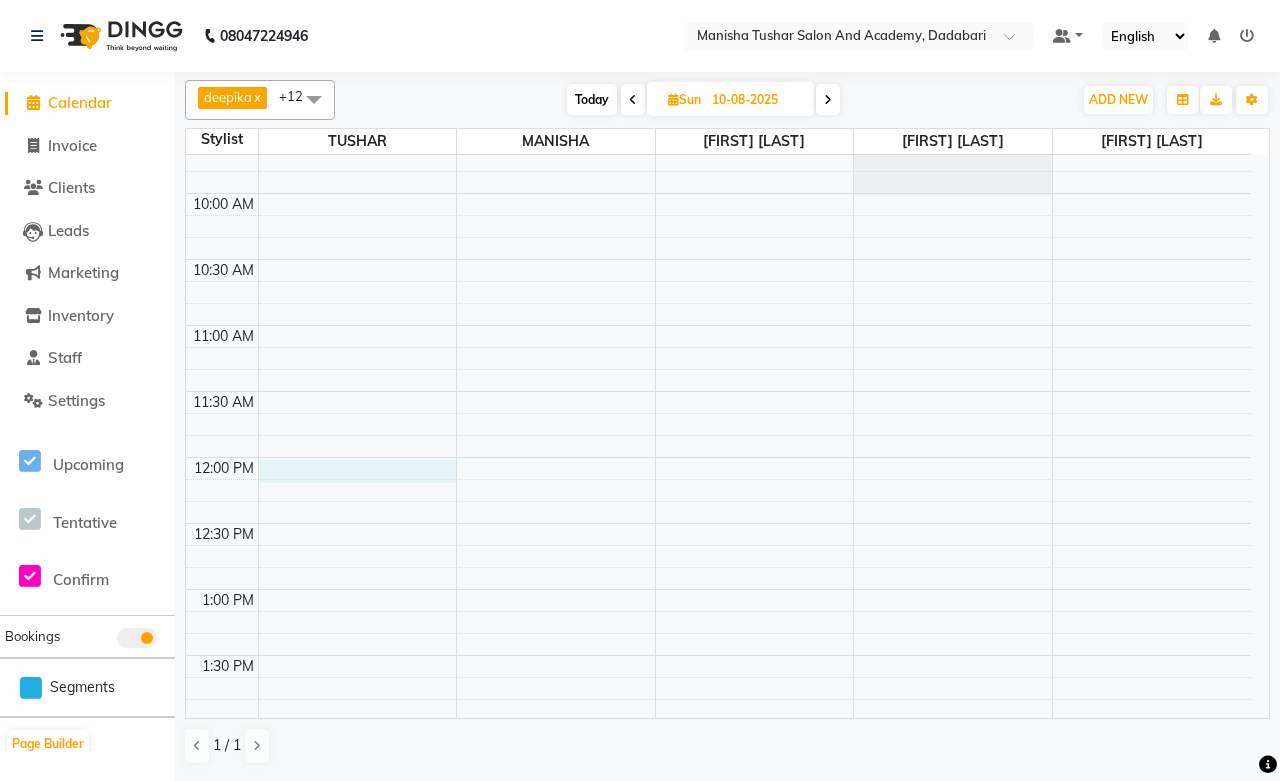 click on "7:00 AM 7:30 AM 8:00 AM 8:30 AM 9:00 AM 9:30 AM 10:00 AM 10:30 AM 11:00 AM 11:30 AM 12:00 PM 12:30 PM 1:00 PM 1:30 PM 2:00 PM 2:30 PM 3:00 PM 3:30 PM 4:00 PM 4:30 PM 5:00 PM 5:30 PM 6:00 PM 6:30 PM 7:00 PM 7:30 PM 8:00 PM 8:30 PM 9:00 PM 9:30 PM 10:00 PM 10:30 PM 11:00 PM 11:30 PM" at bounding box center [718, 919] 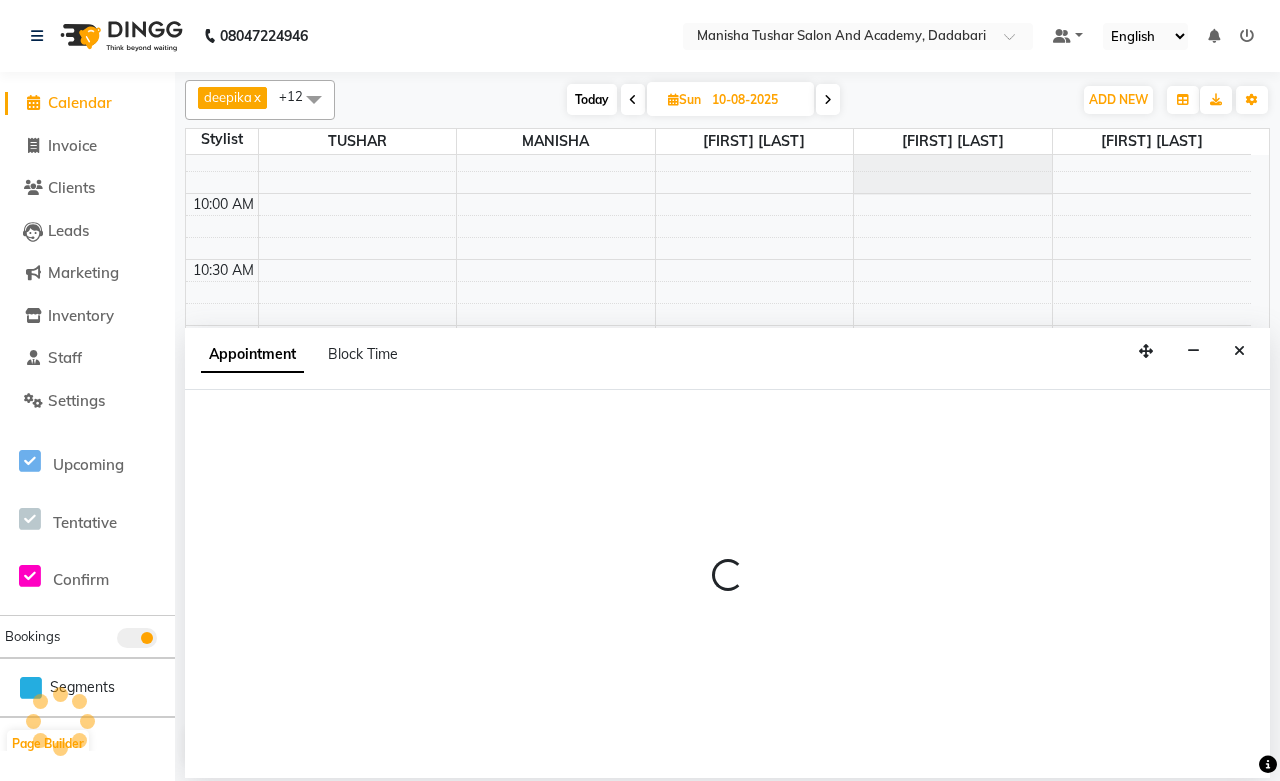 select on "49047" 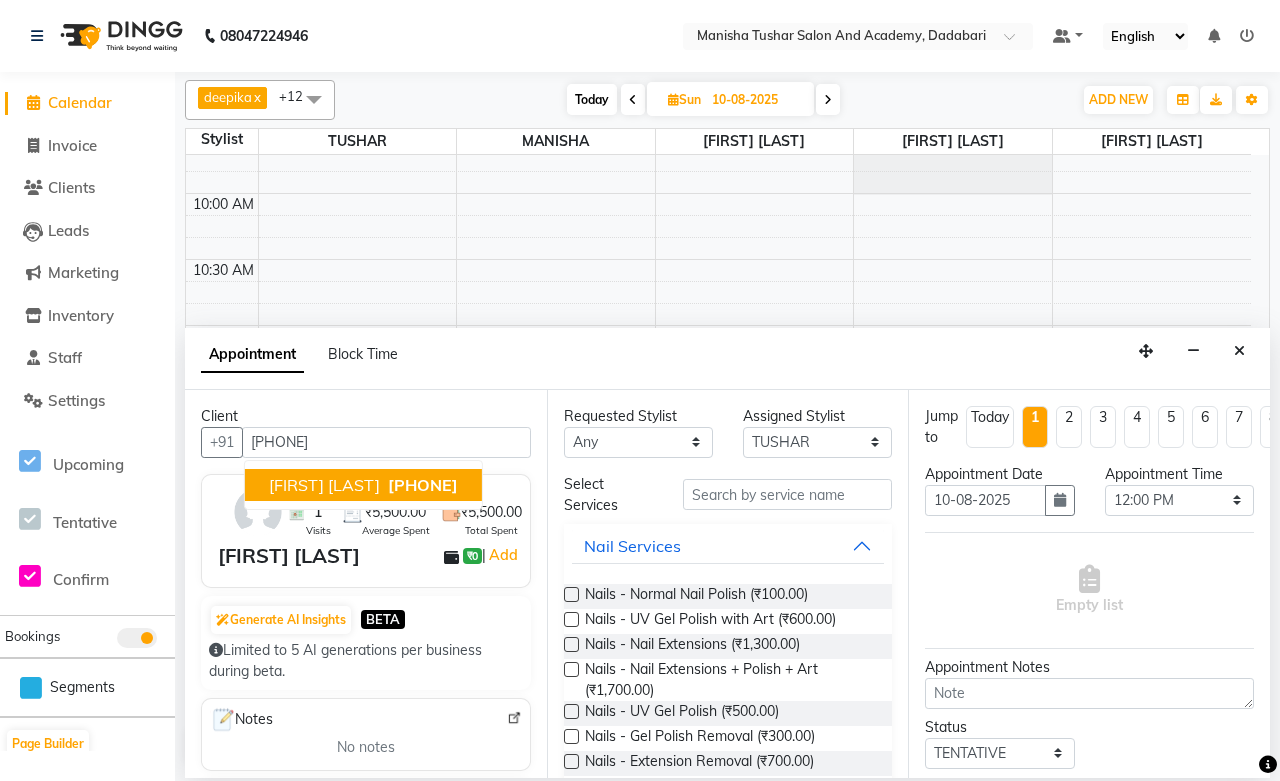 click on "[PERSON] [PERSON]" at bounding box center [324, 485] 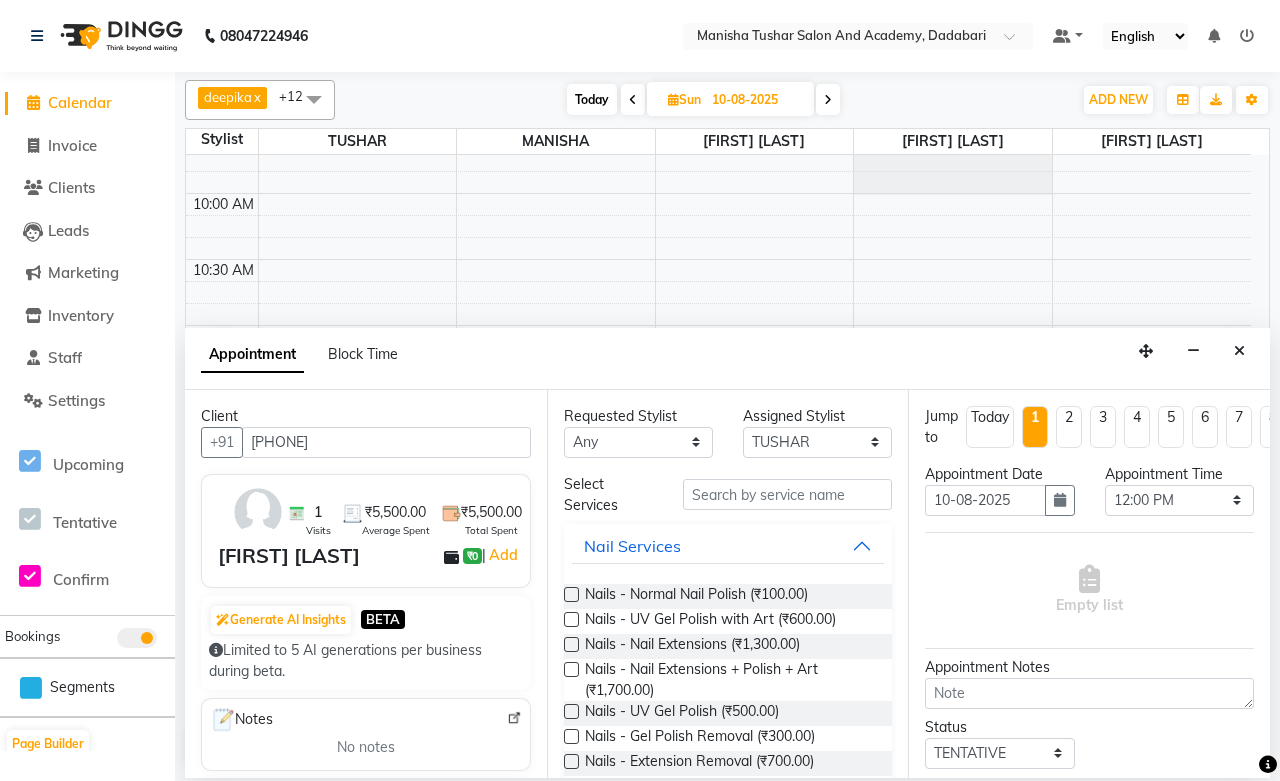 type on "[PHONE]" 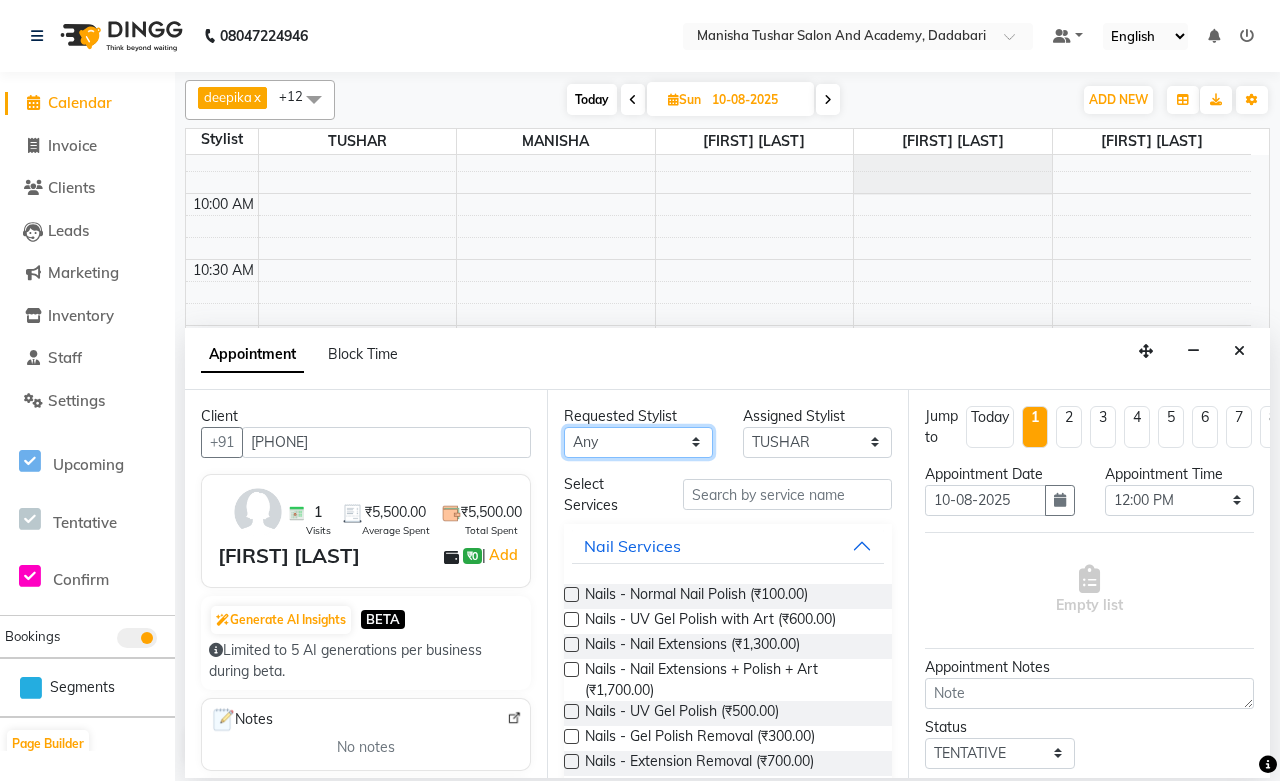click on "Any [PERSON] [PERSON] [PERSON] [PERSON] [PERSON] [PERSON] [PERSON] [PERSON] [PERSON] [PERSON] [PERSON] [PERSON]" at bounding box center (638, 442) 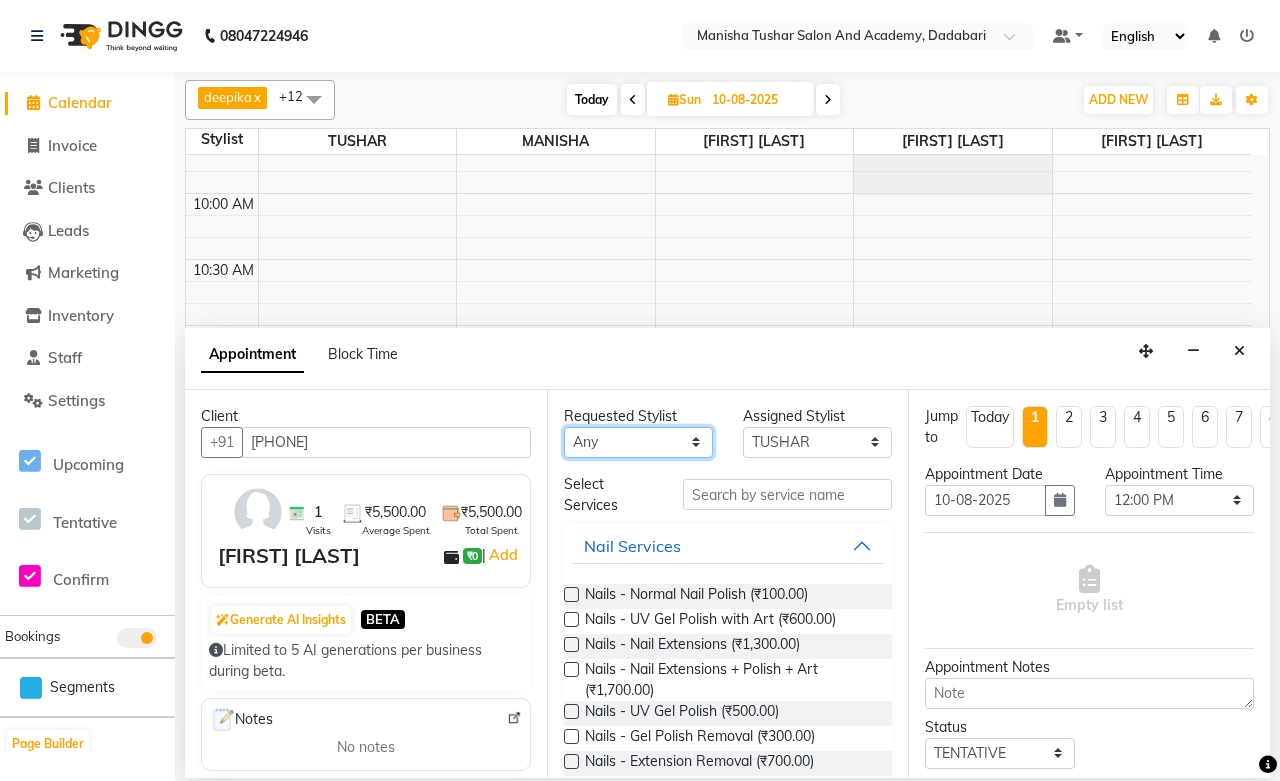 select on "49047" 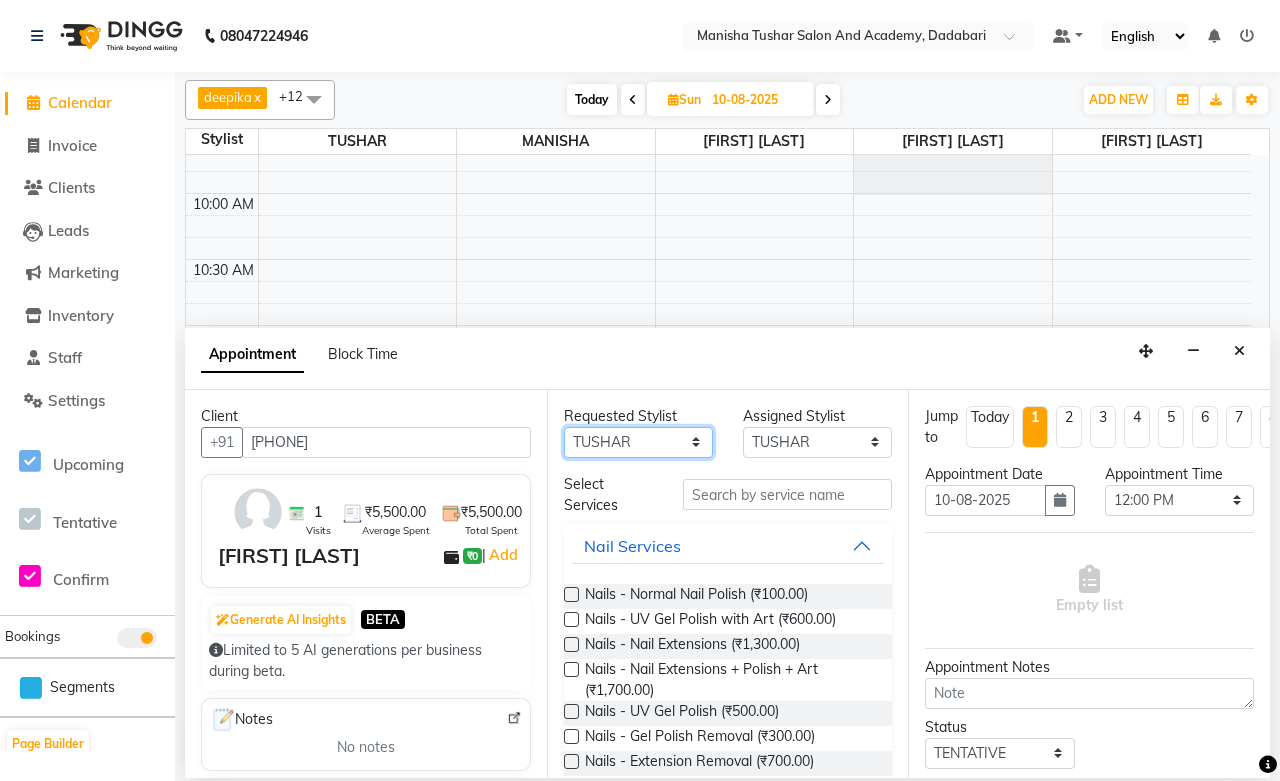 click on "Any [PERSON] [PERSON] [PERSON] [PERSON] [PERSON] [PERSON] [PERSON] [PERSON] [PERSON] [PERSON] [PERSON] [PERSON]" at bounding box center (638, 442) 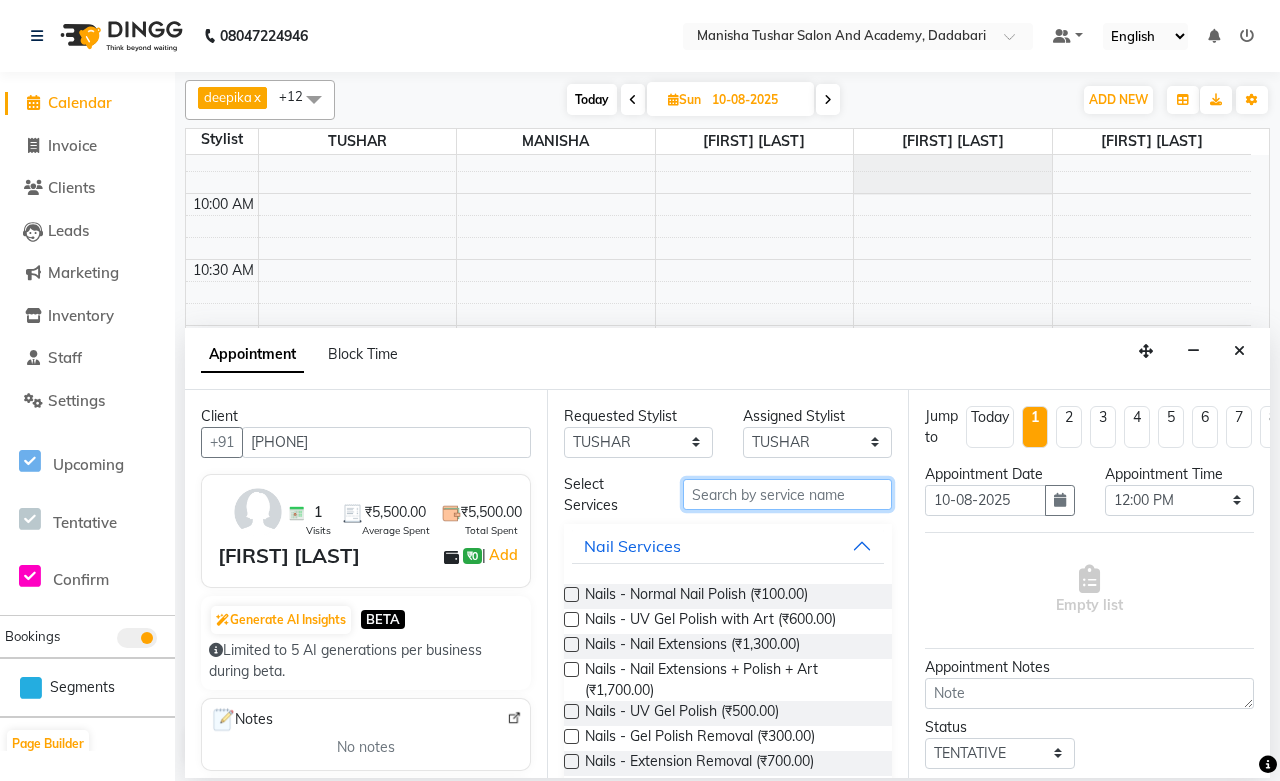 click at bounding box center (787, 494) 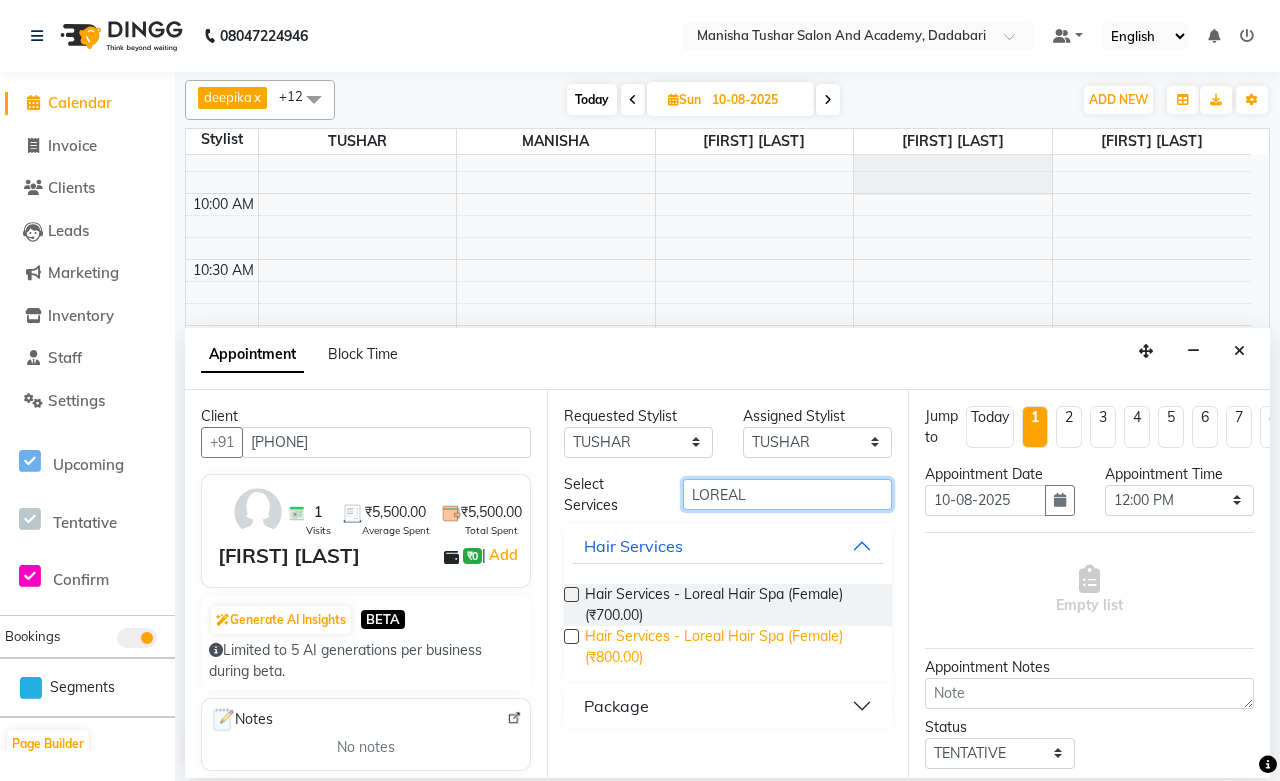 type on "LOREAL" 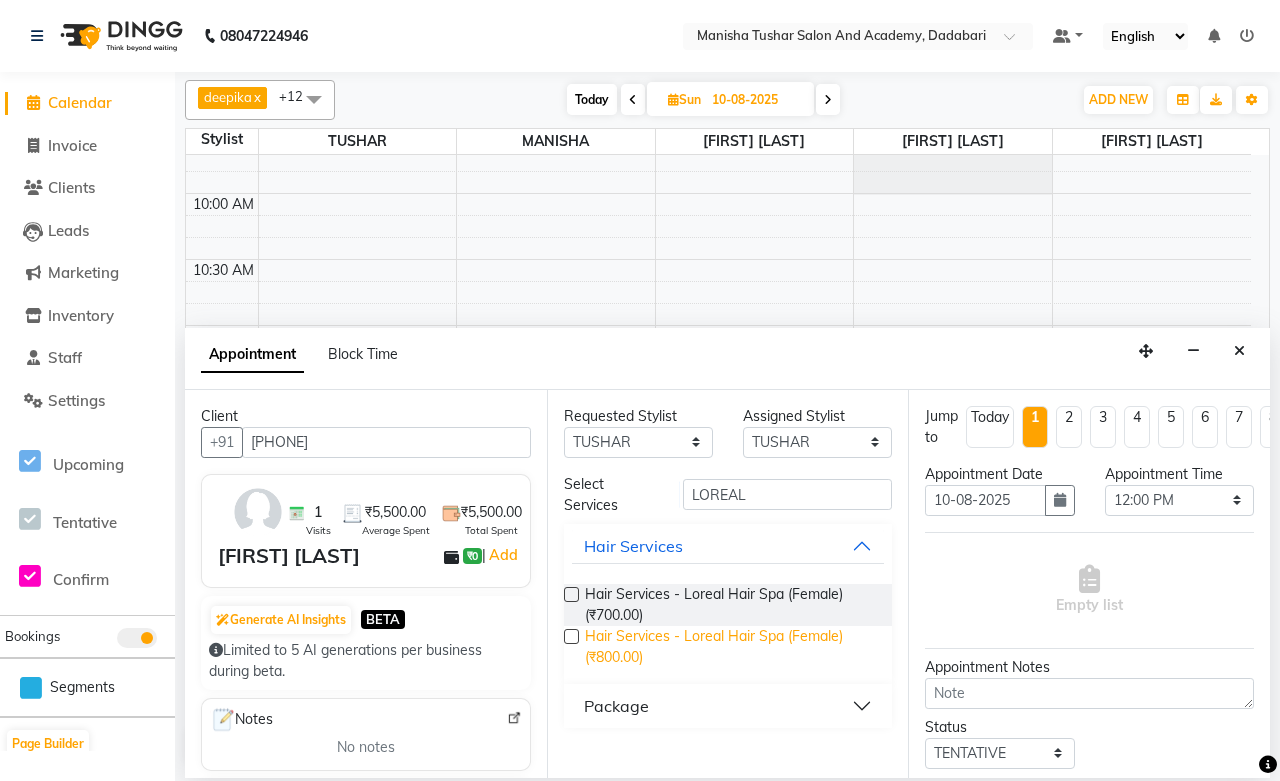 click on "Hair Services - Loreal Hair Spa (Female) (₹800.00)" at bounding box center [731, 647] 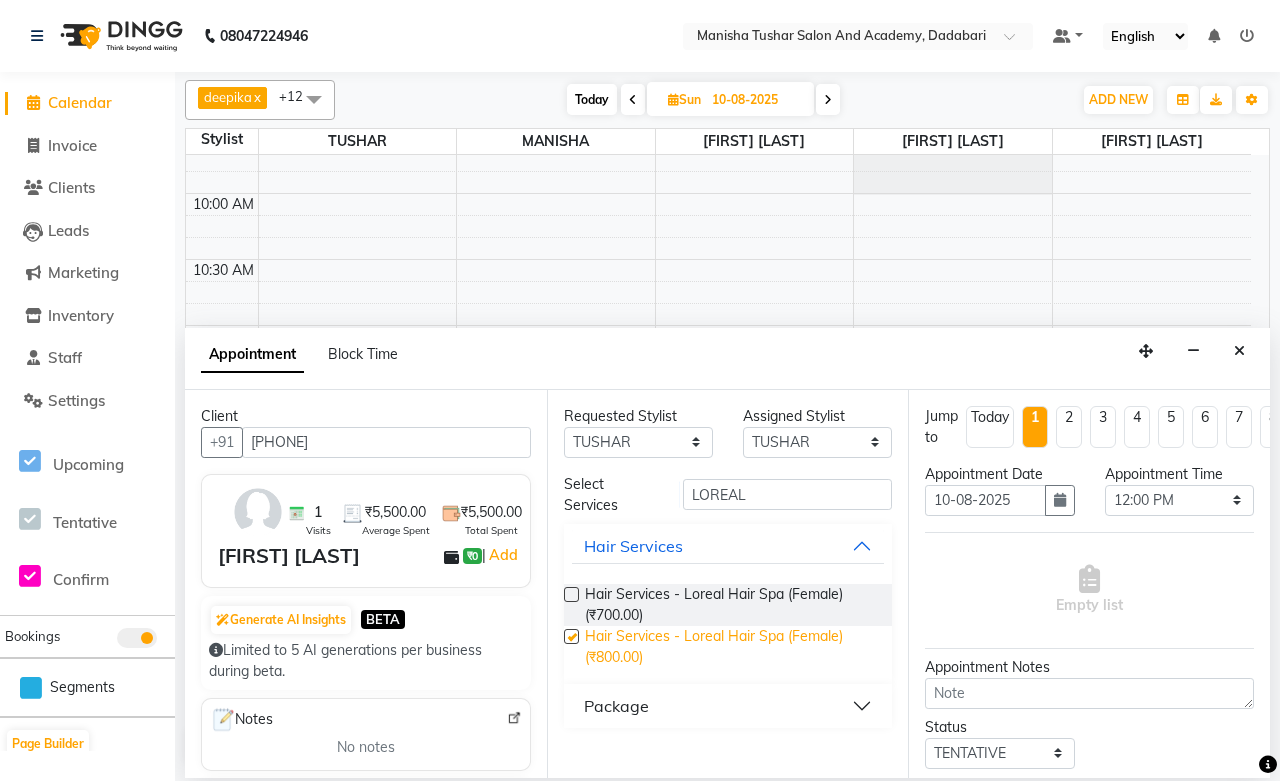 checkbox on "false" 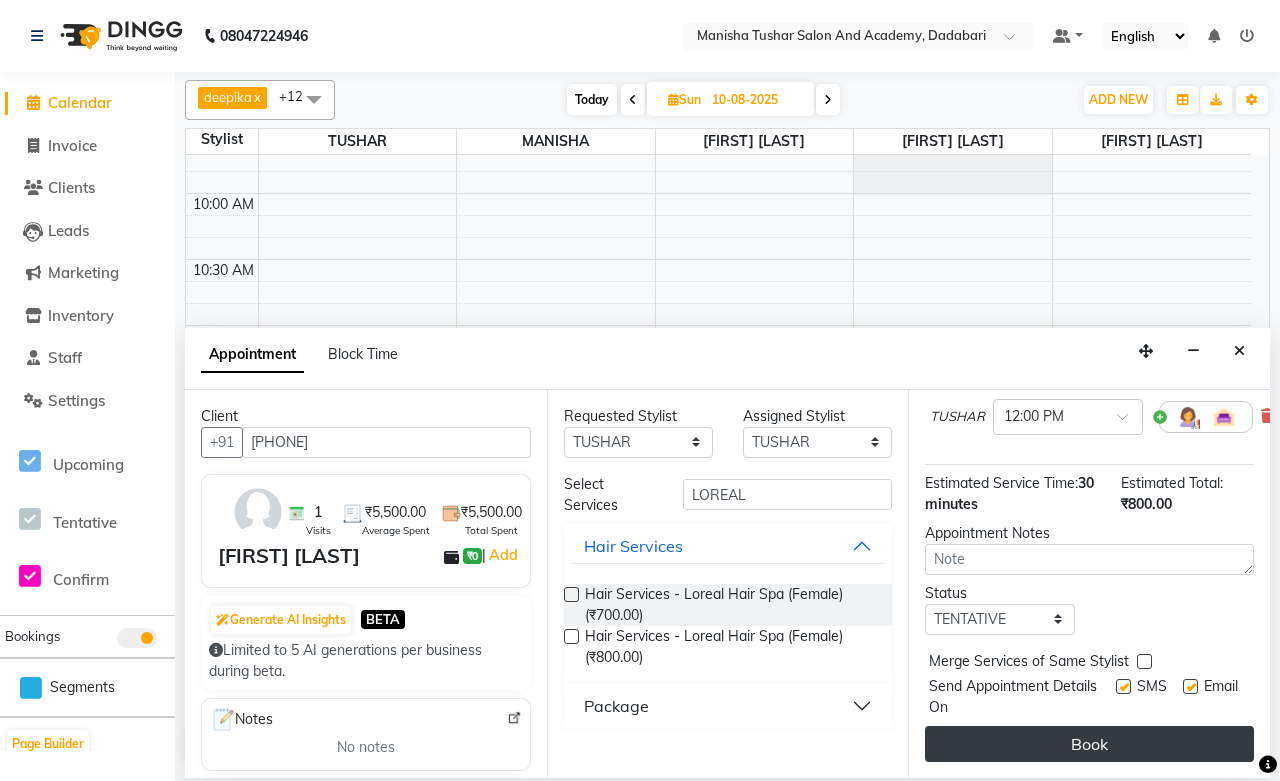 scroll, scrollTop: 214, scrollLeft: 0, axis: vertical 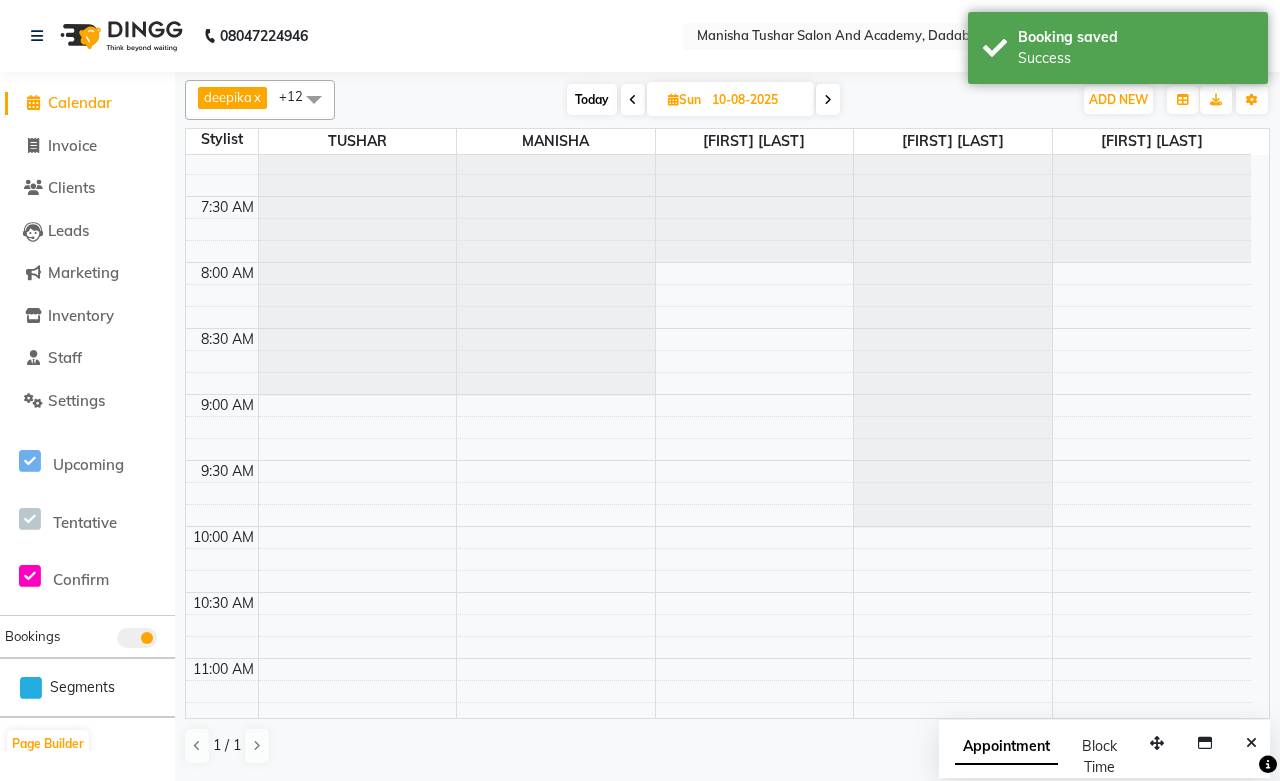 click on "10-08-2025" at bounding box center (756, 100) 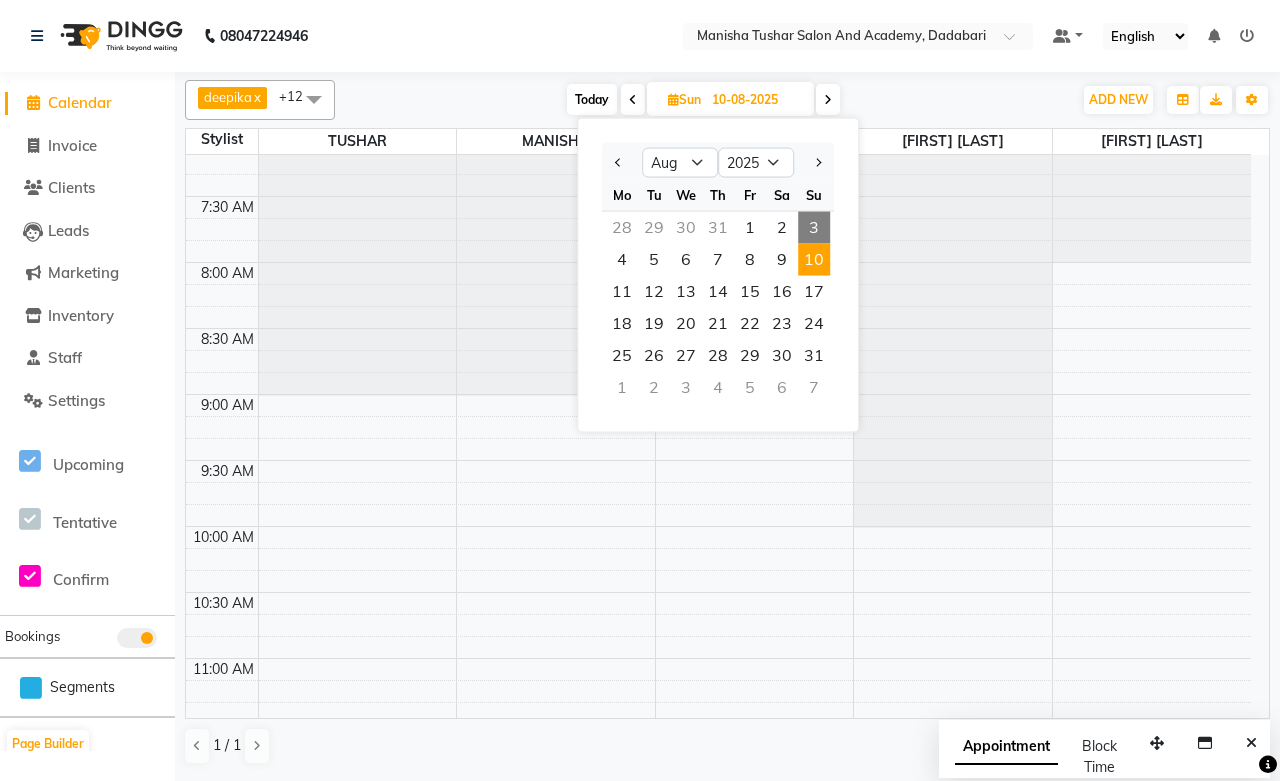 click on "3" at bounding box center [814, 228] 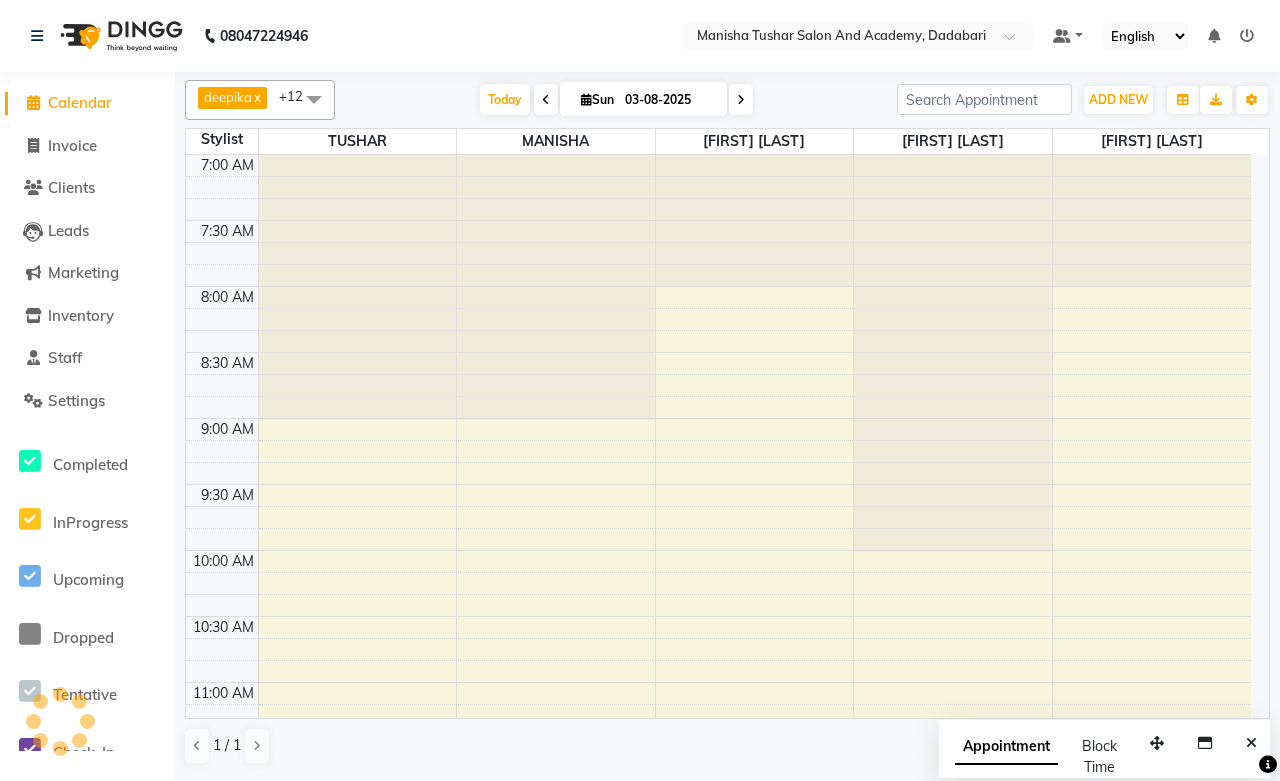 scroll, scrollTop: 1326, scrollLeft: 0, axis: vertical 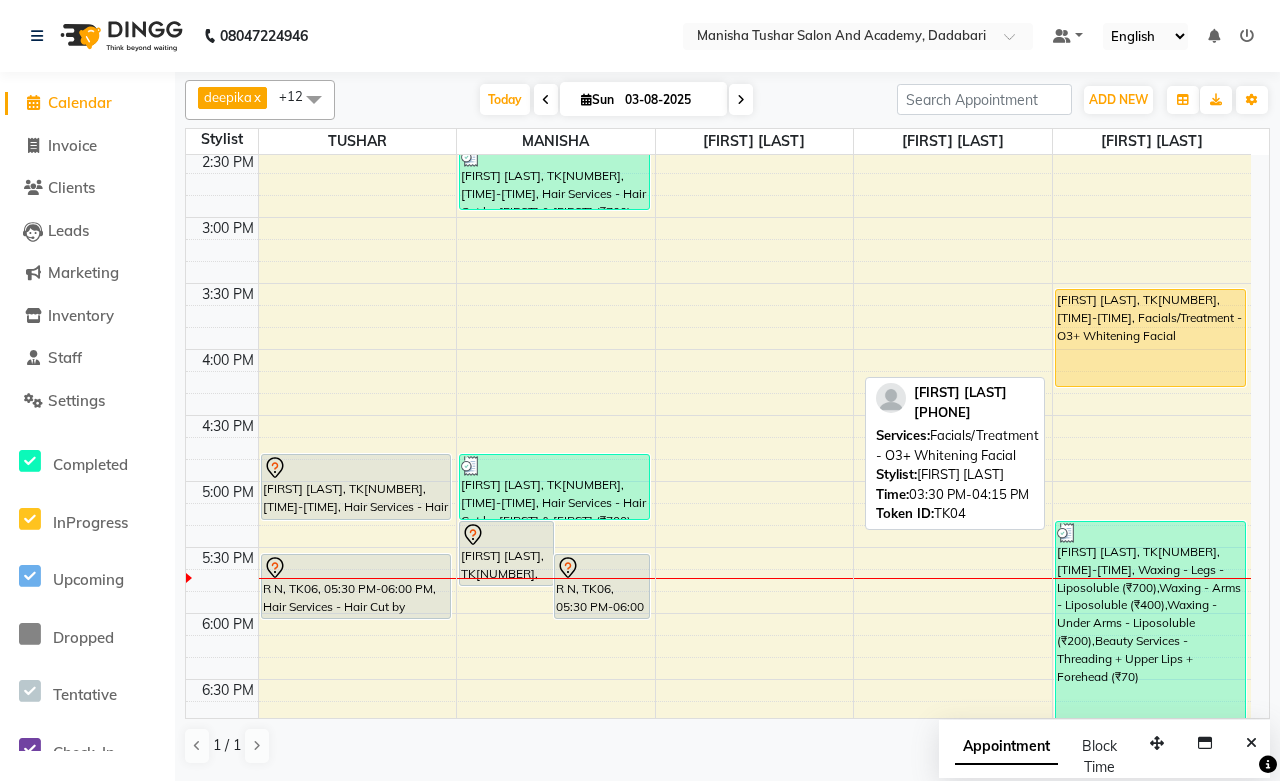 click on "[FIRST] [LAST], TK04, 03:30 PM-04:15 PM, Facials/Treatment - O3+ Whitening Facial" at bounding box center (1150, 338) 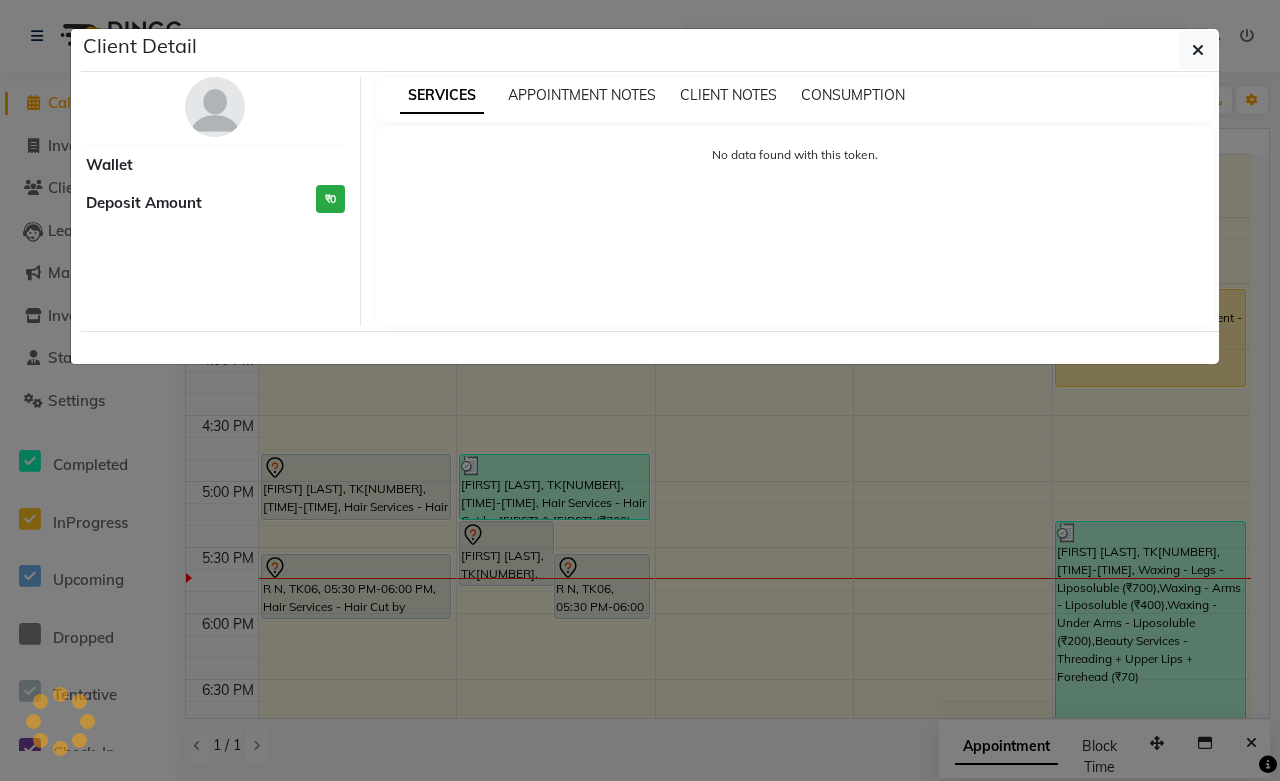 select on "1" 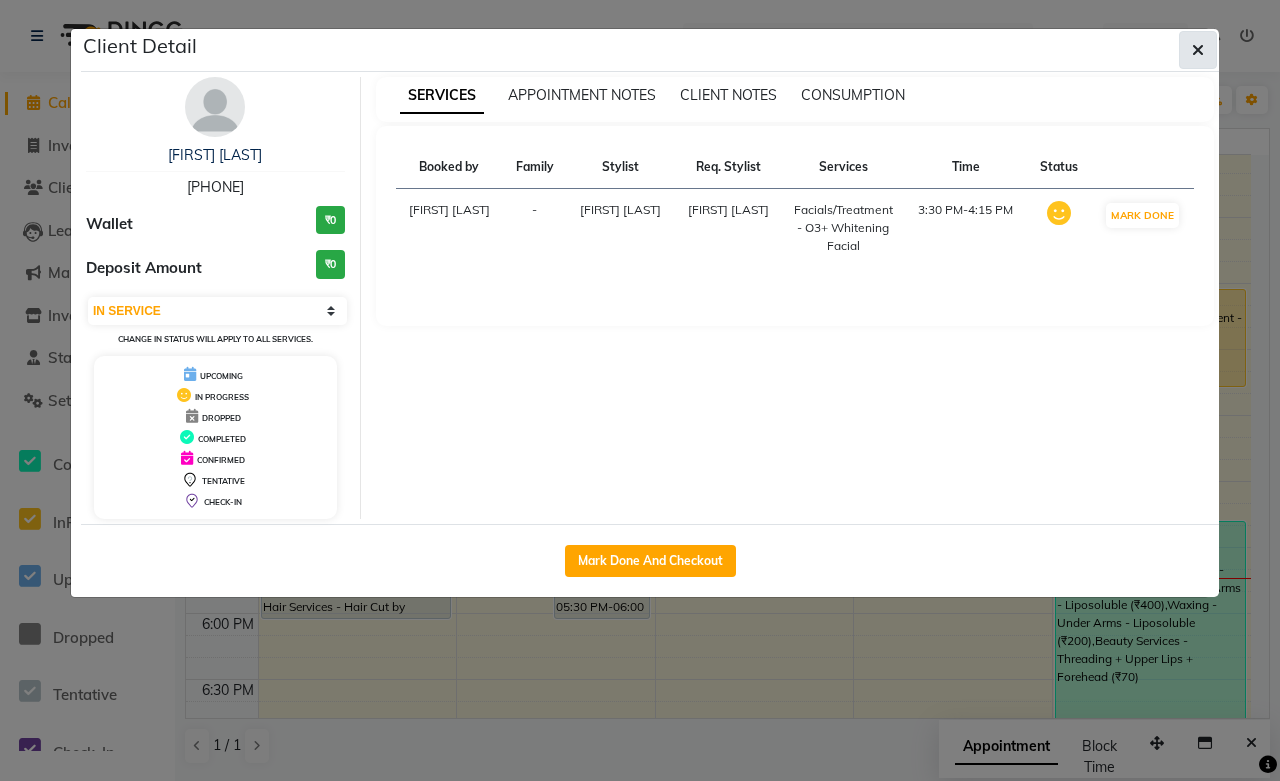 click 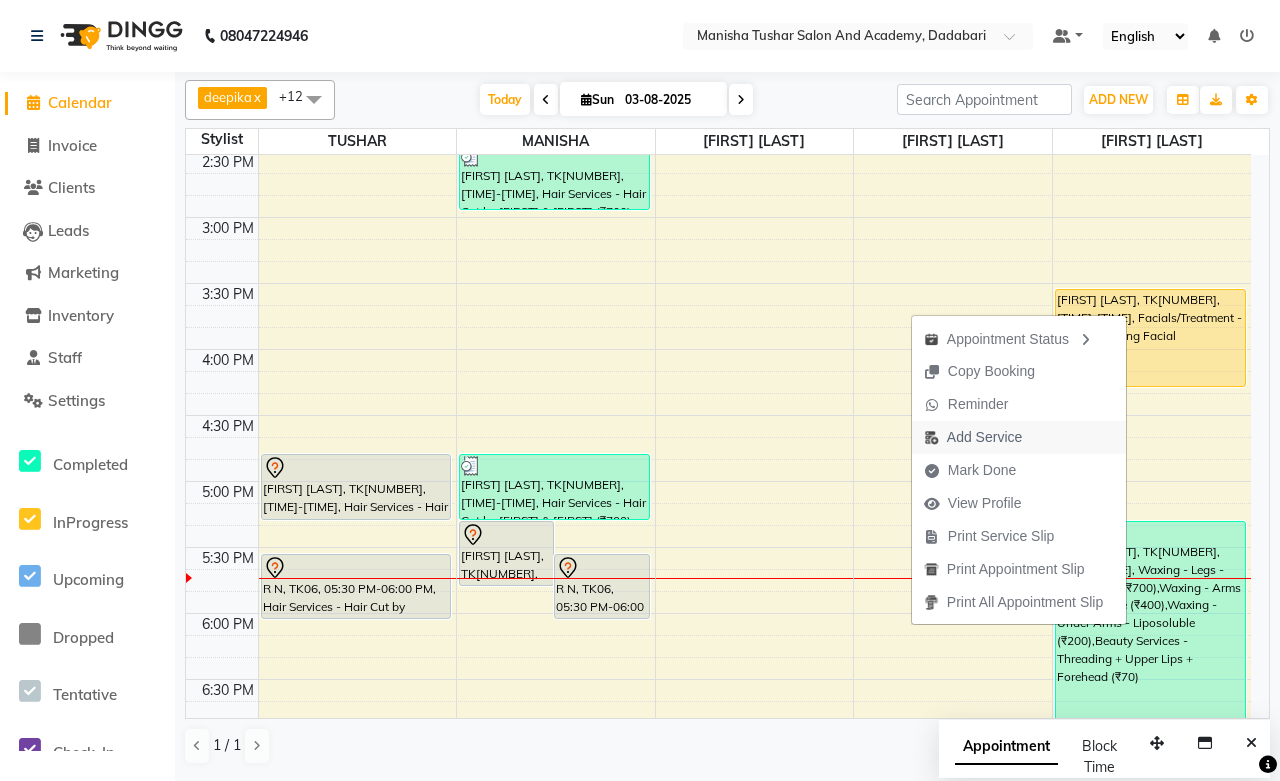 click on "Add Service" at bounding box center (984, 437) 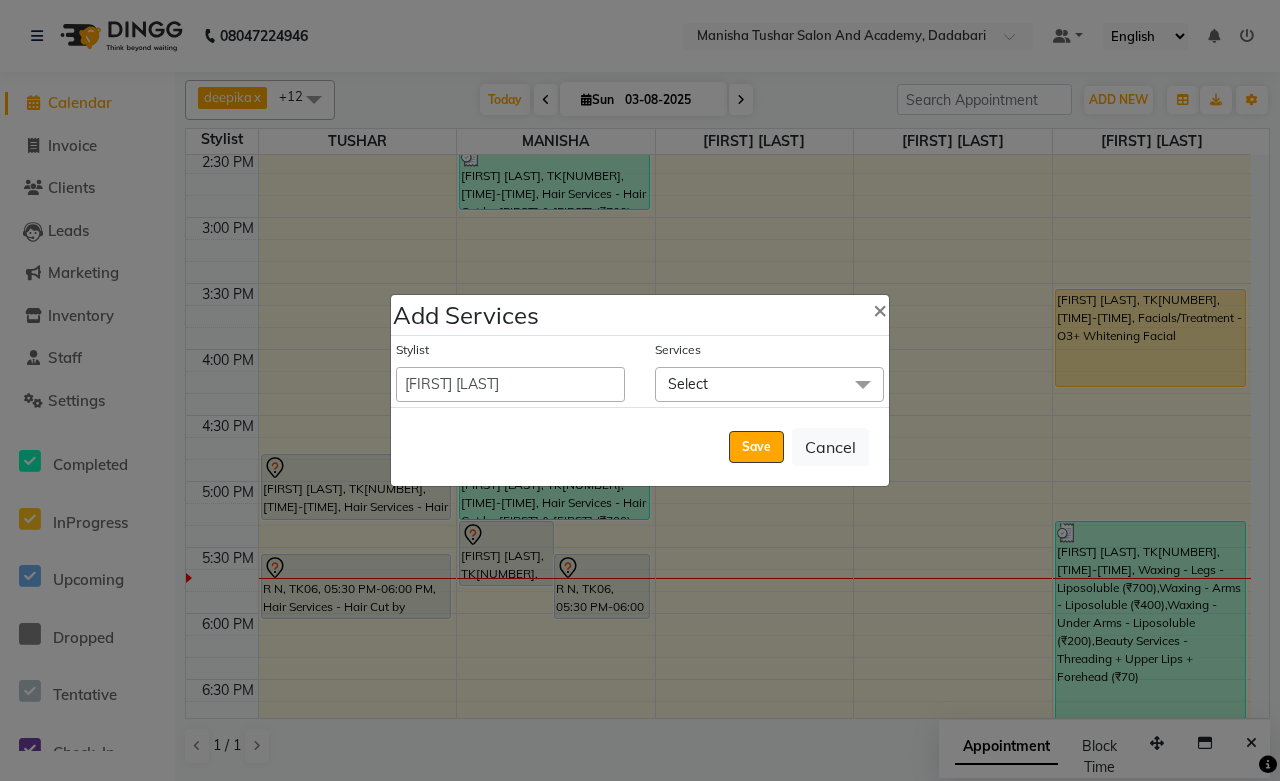 click on "Select" 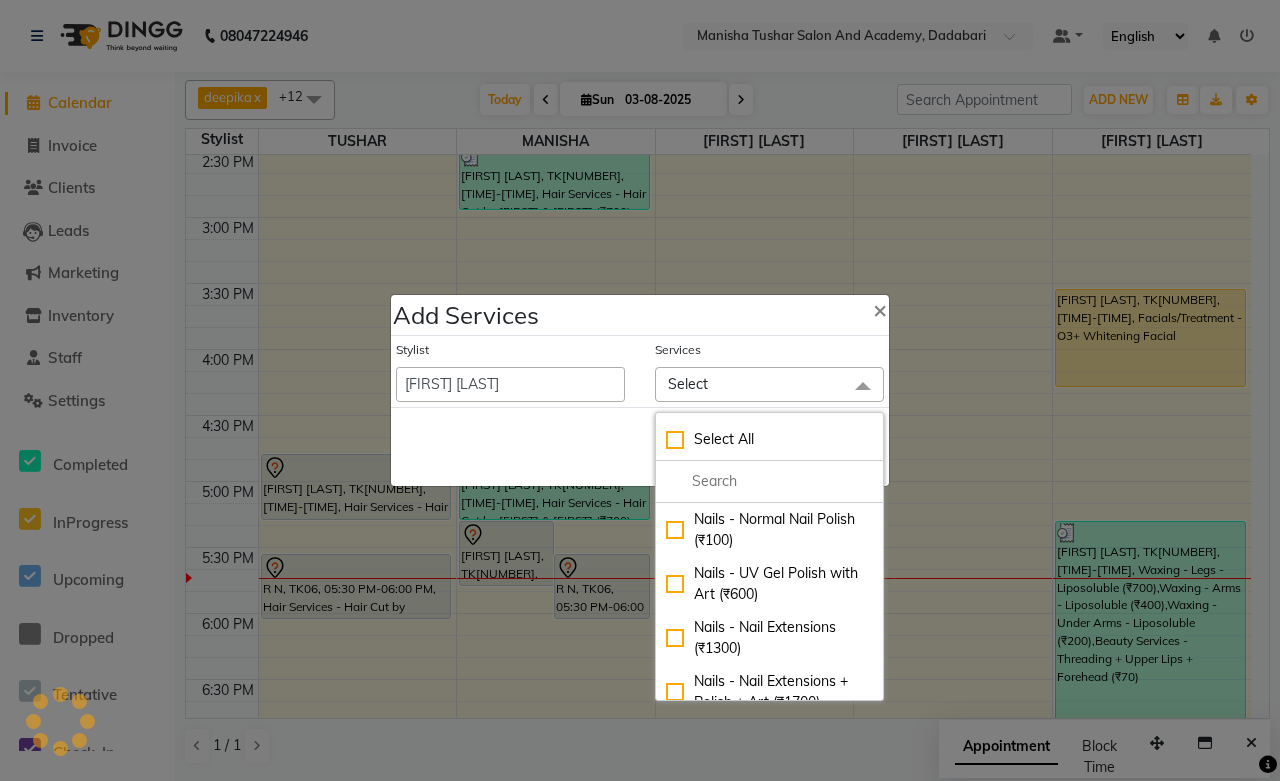 click on "Select" 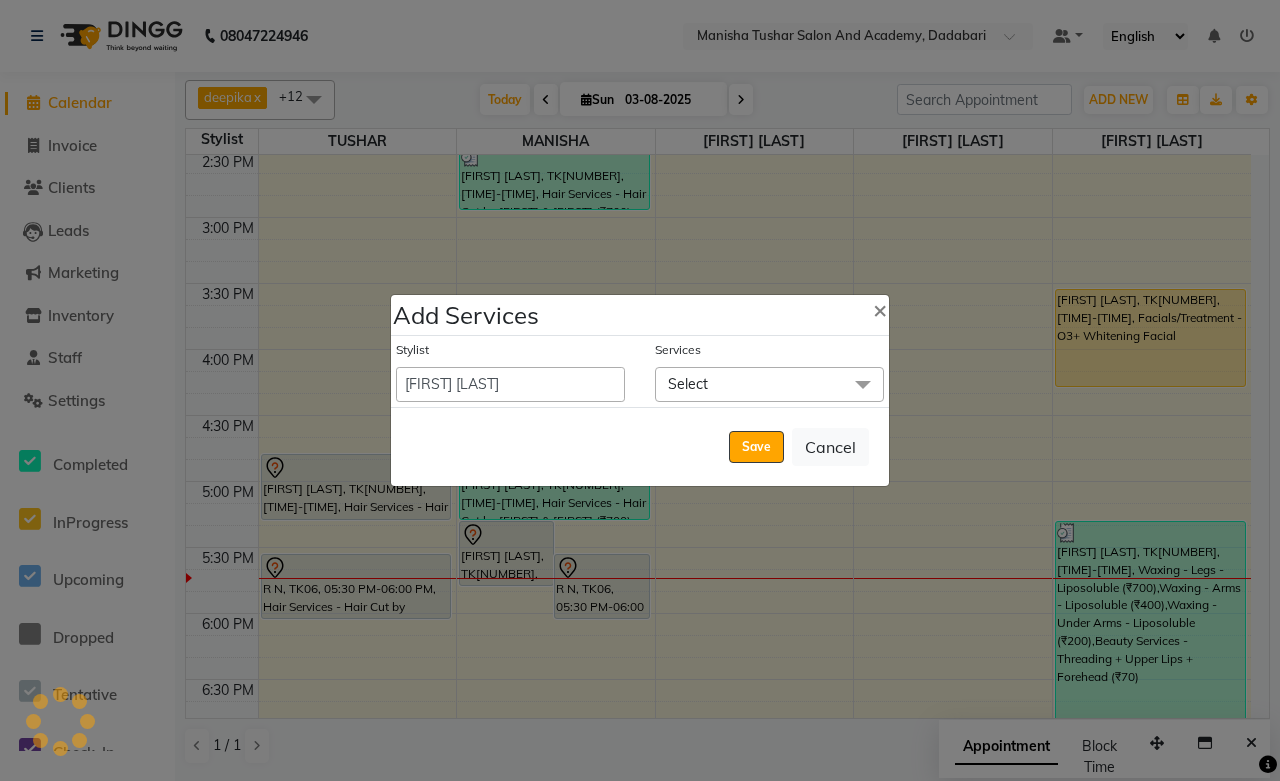 click on "Select" 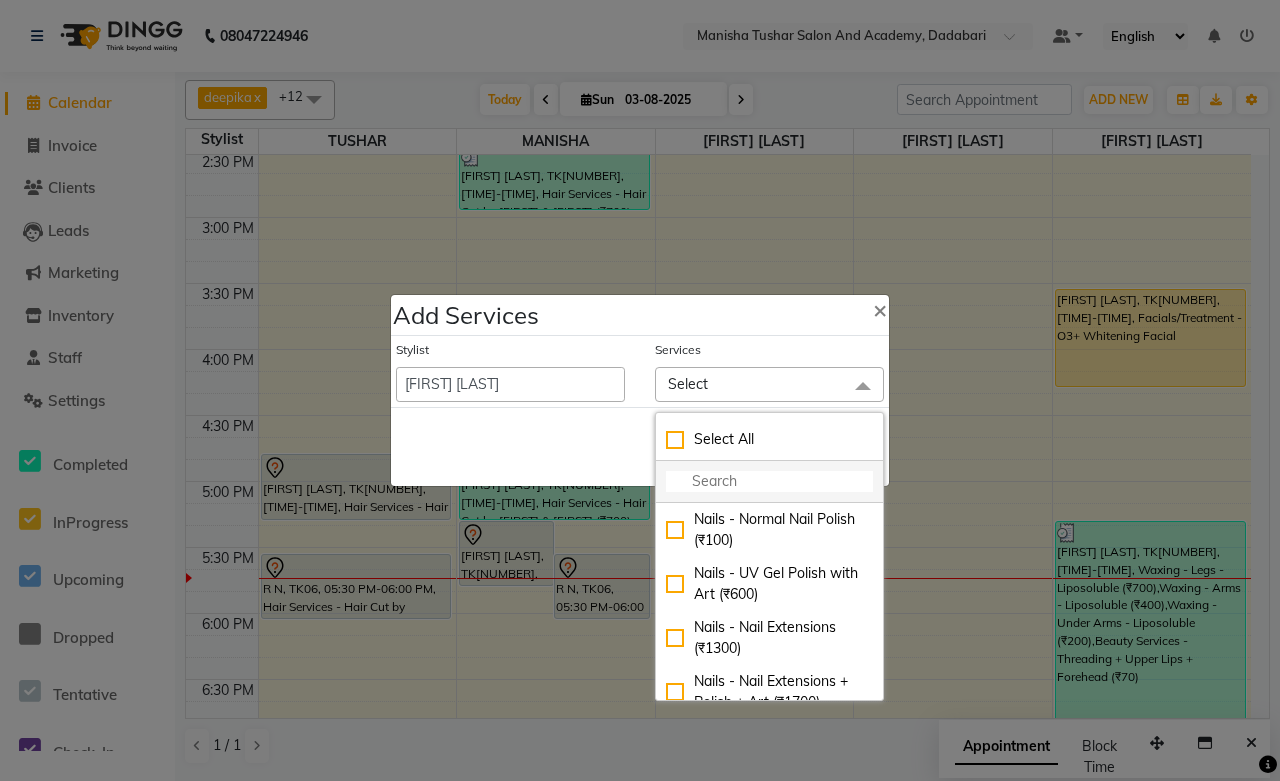 click 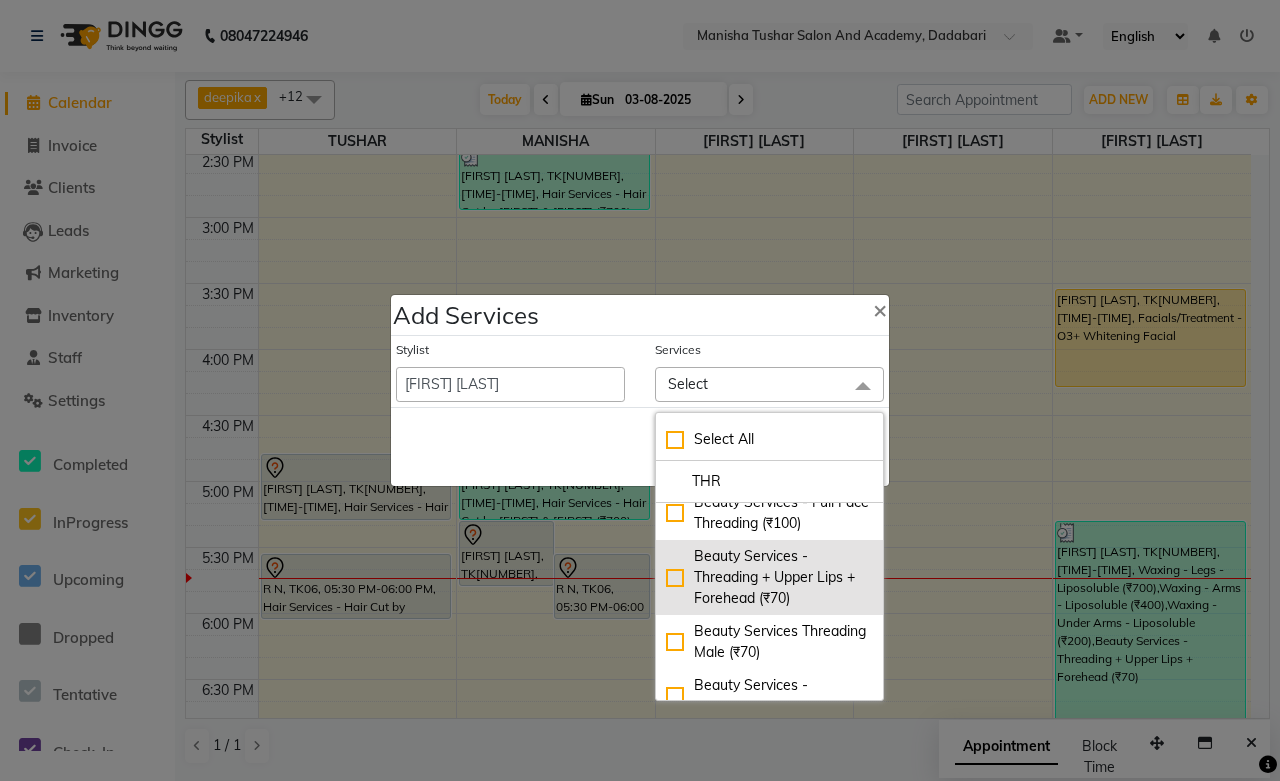scroll, scrollTop: 111, scrollLeft: 0, axis: vertical 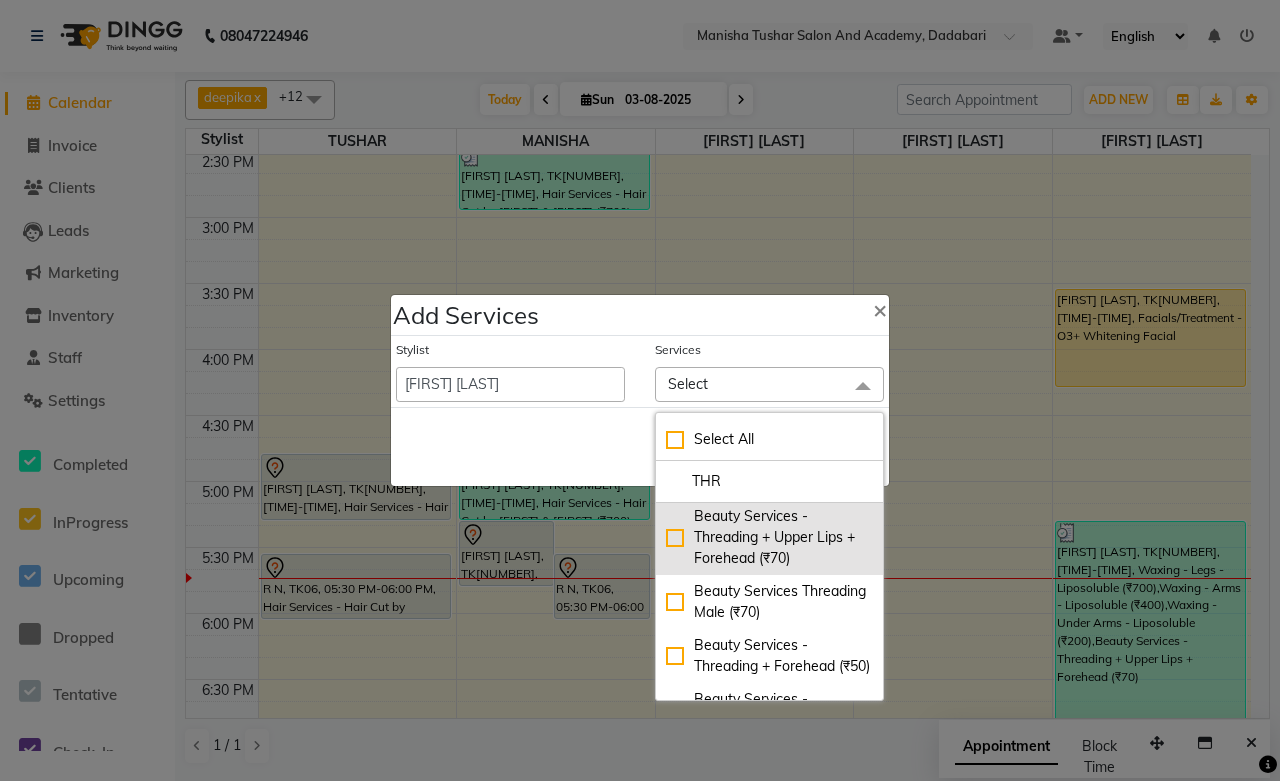 type on "THR" 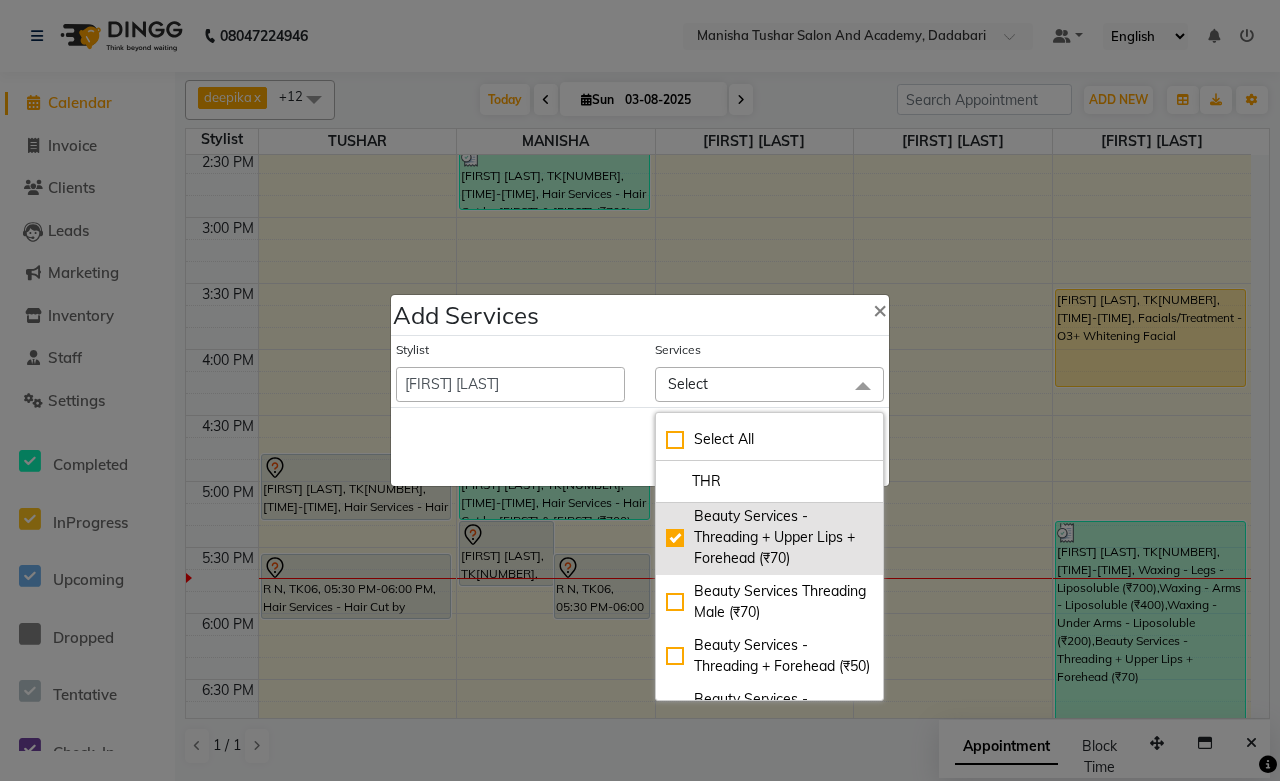 checkbox on "true" 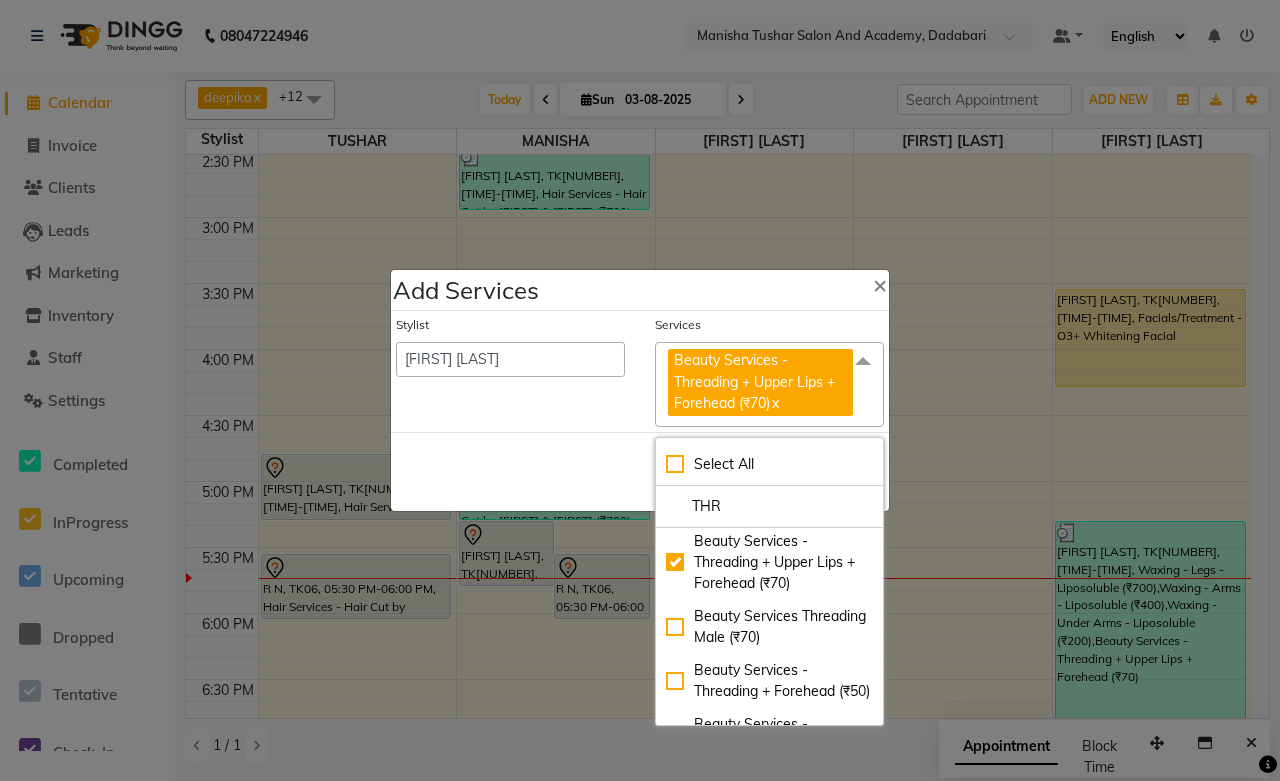 click on "Add Services × Stylist  Abdul Shoaib   Aksha Khan   Archika  Jain   Arti Singh   Farman Mirza   Harsha Mam   MANISHA   Mohd. Furkan   Neelu Suman   Nisha Meghwal   Payal Sen   Pooja Jaga   Poonam Trehan   Ravina Sen   Sahil Ansari   Sanju di   Sapna Sharma   Shekhu Abdul   Suraj Sen   Sushant Verma   TUSHAR    Services Beauty Services - Threading + Upper Lips + Forehead (₹70)  x Select All THR Beauty Services - Threading (₹30) Beauty Services - Full Face Threading (₹100) Beauty Services - Threading + Upper Lips + Forehead (₹70) Beauty Services Threading Male (₹70) Beauty Services - Threading + Forehead (₹50) Beauty Services - Threading + Upper Lips (₹50) Beauty Services - Threading + Upper Lips + Forehead + Chin (₹90) Beauty Services - Threading + Upper Lips + Chin (₹70)  Save   Cancel" 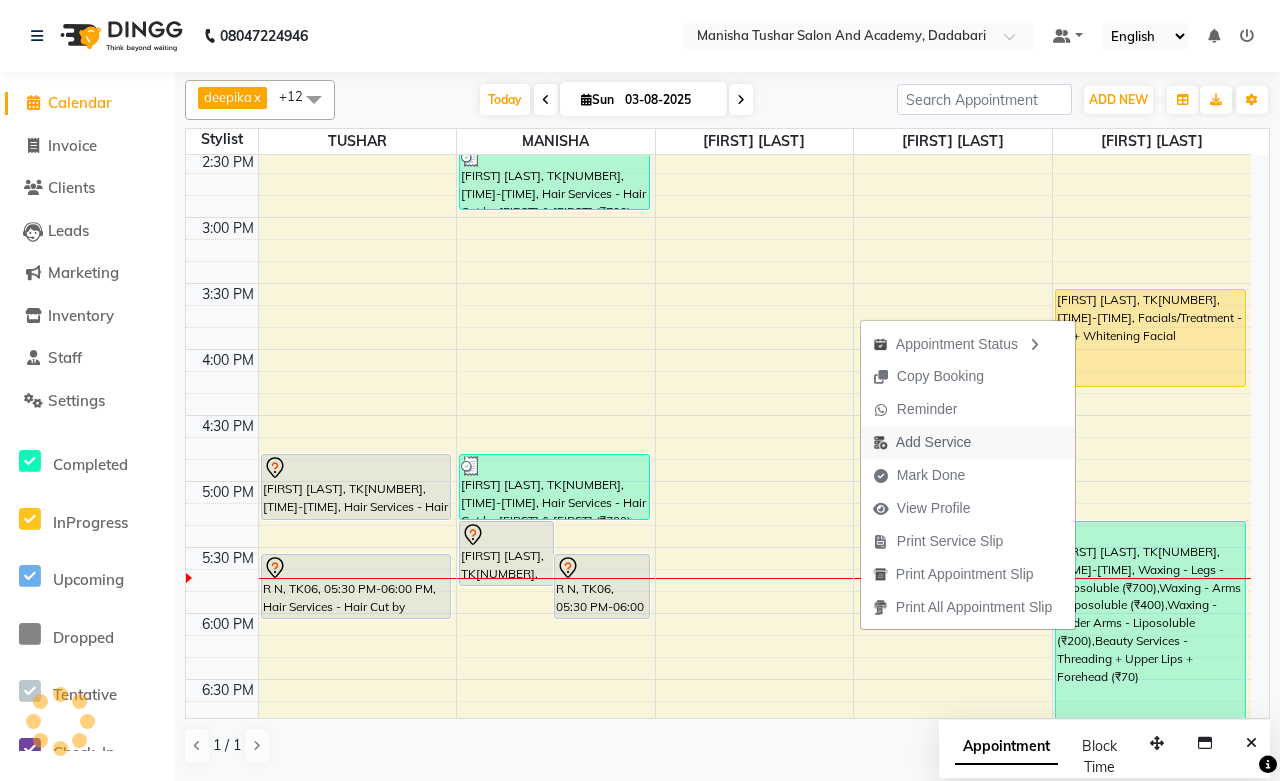 click on "Add Service" at bounding box center [933, 442] 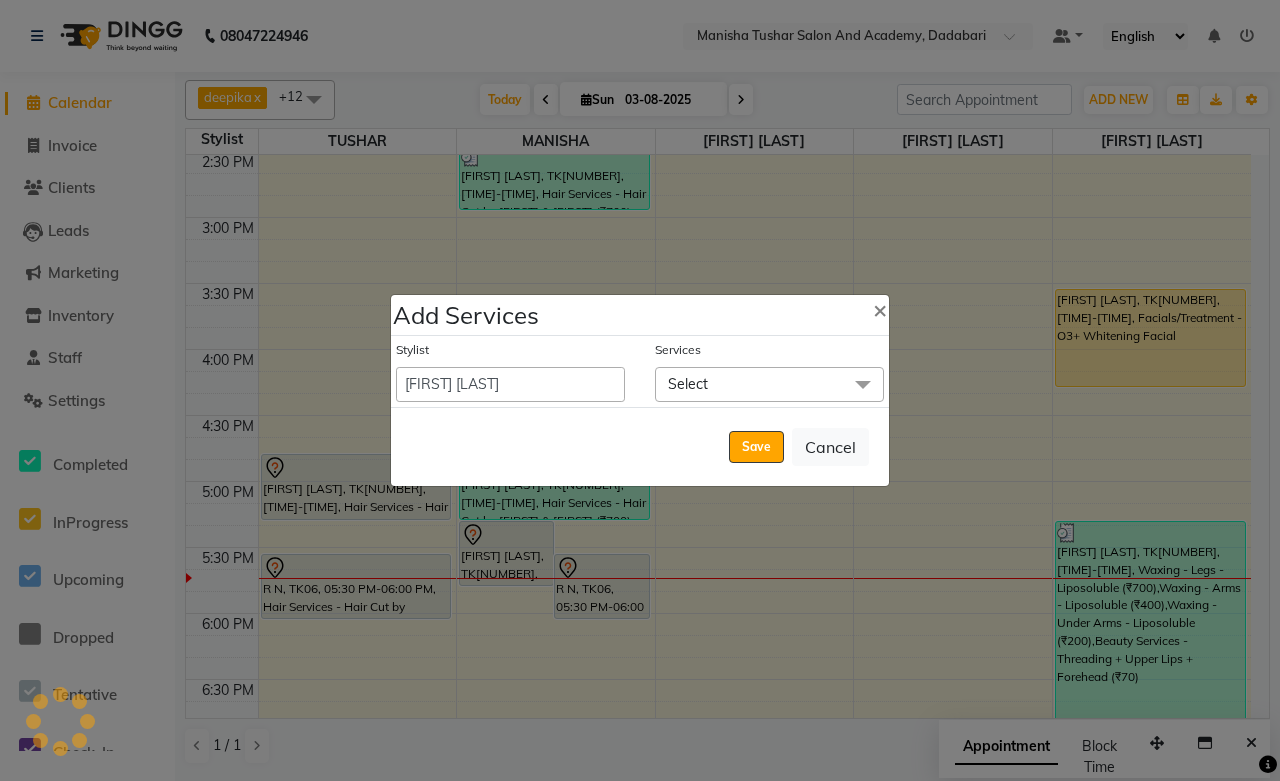 click on "Select" 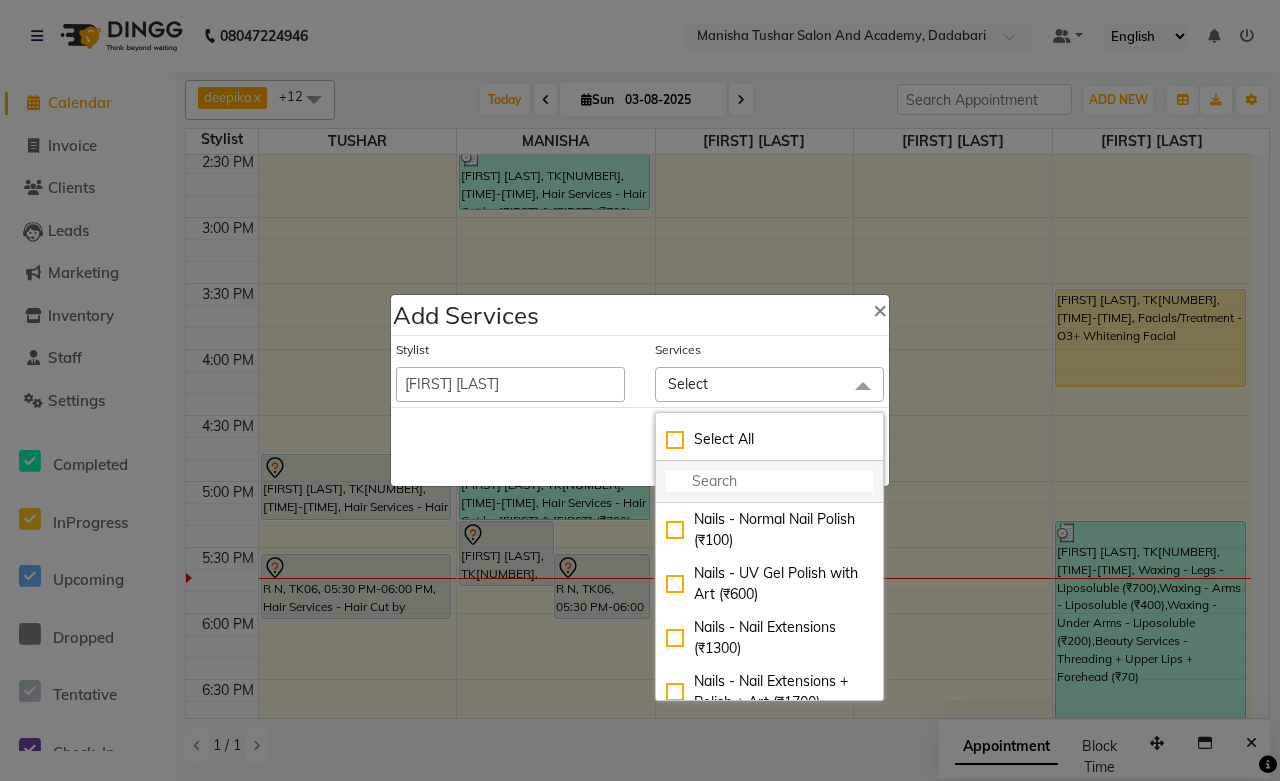 click 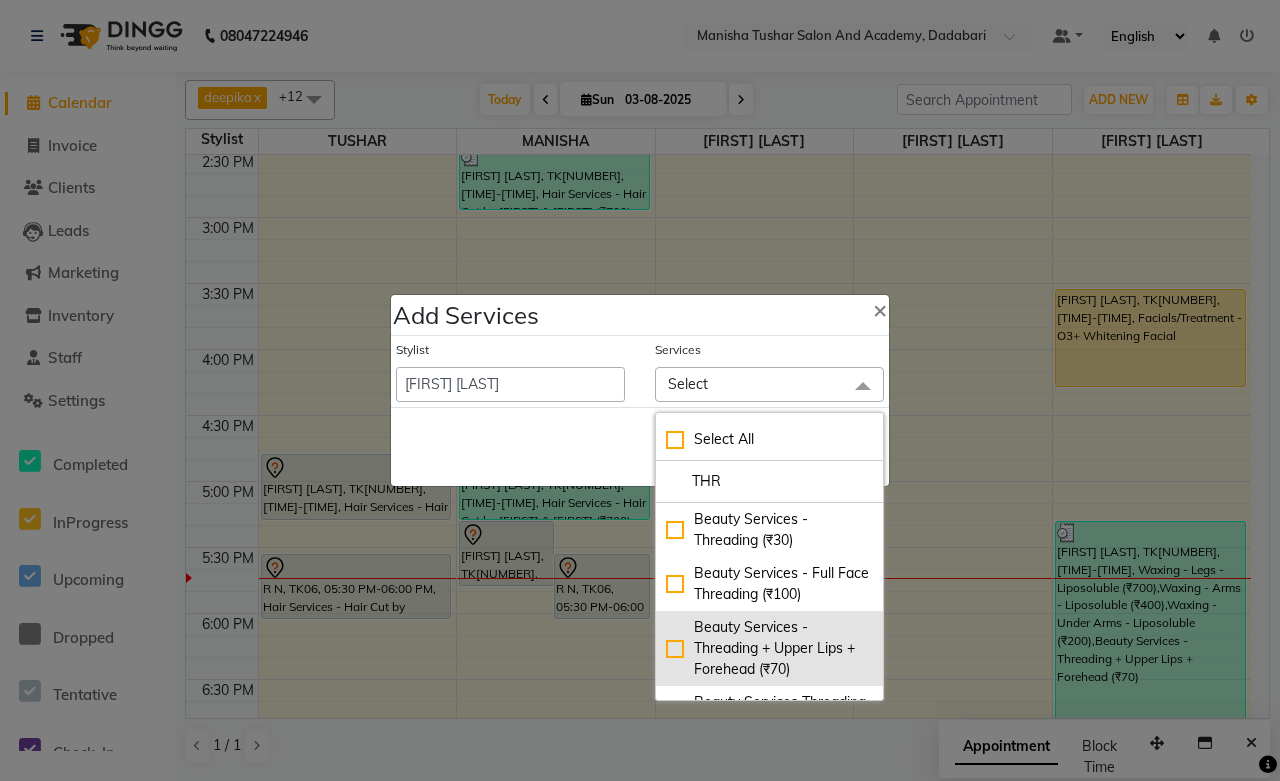 type on "THR" 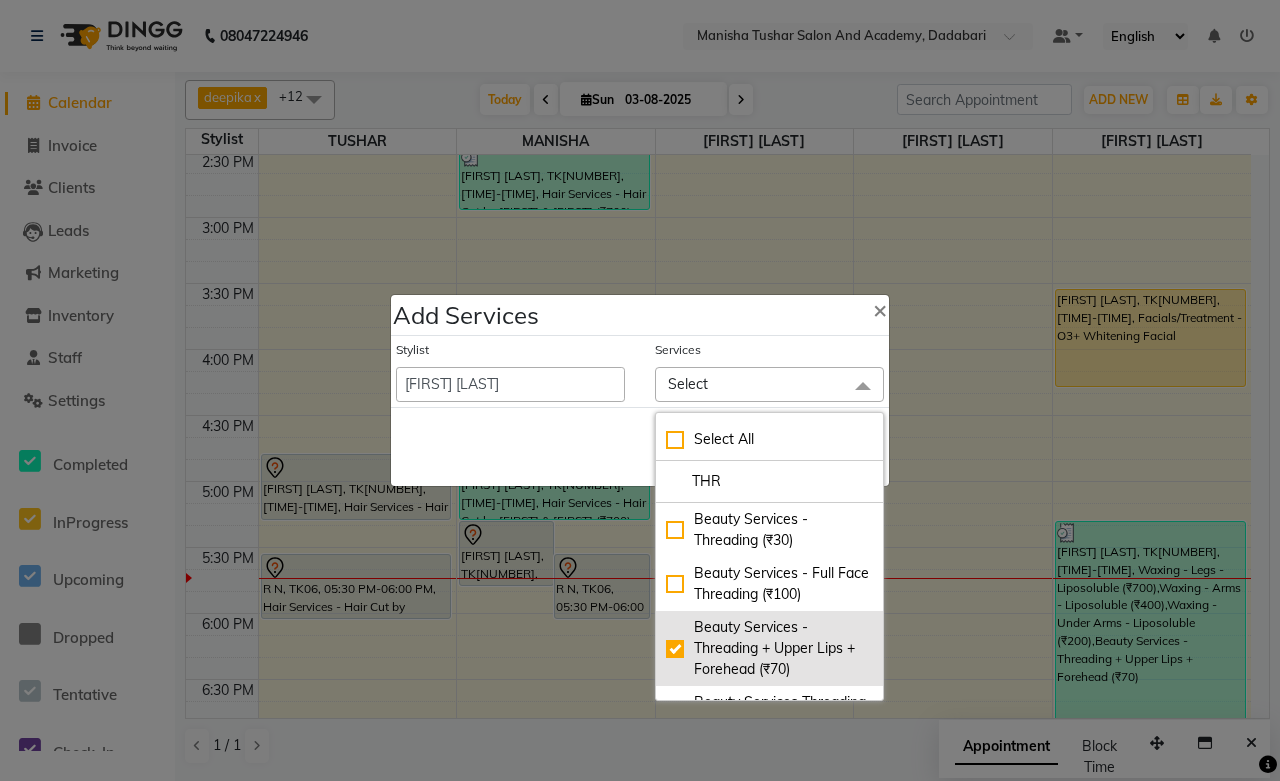 checkbox on "true" 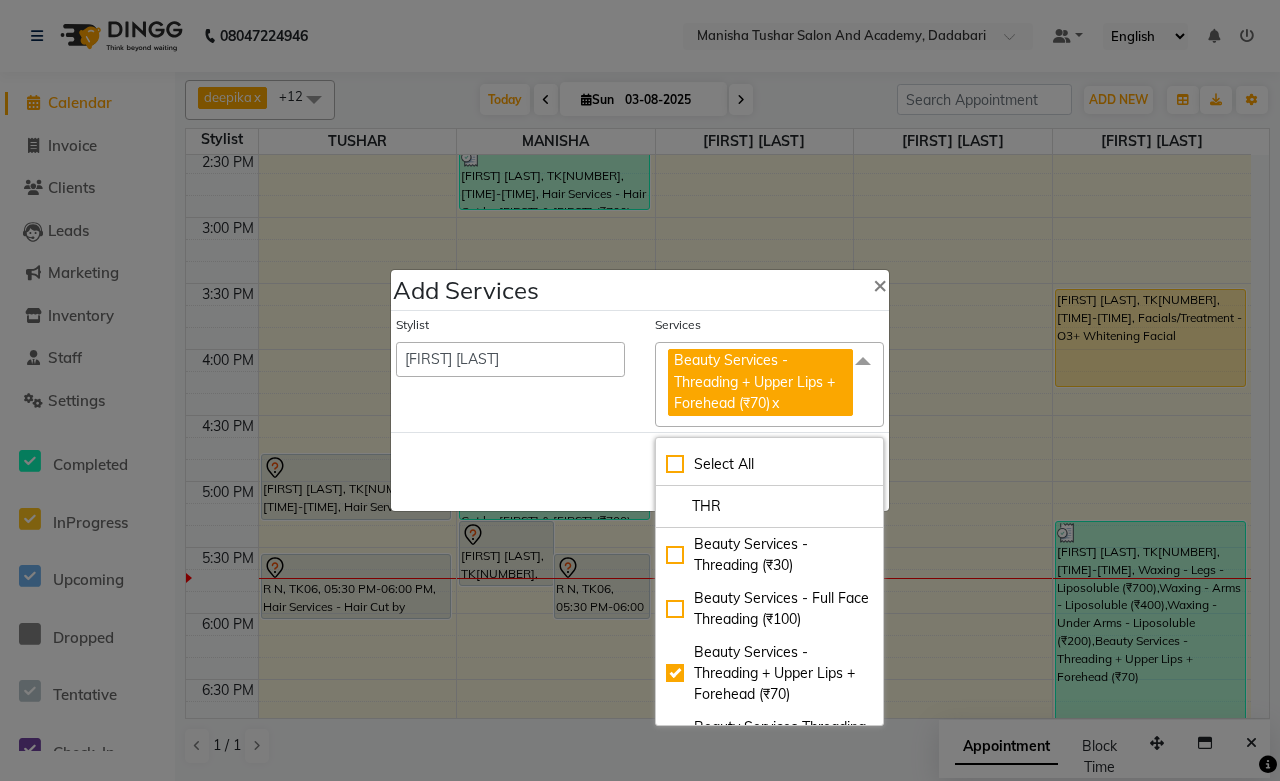 click on "Save   Cancel" 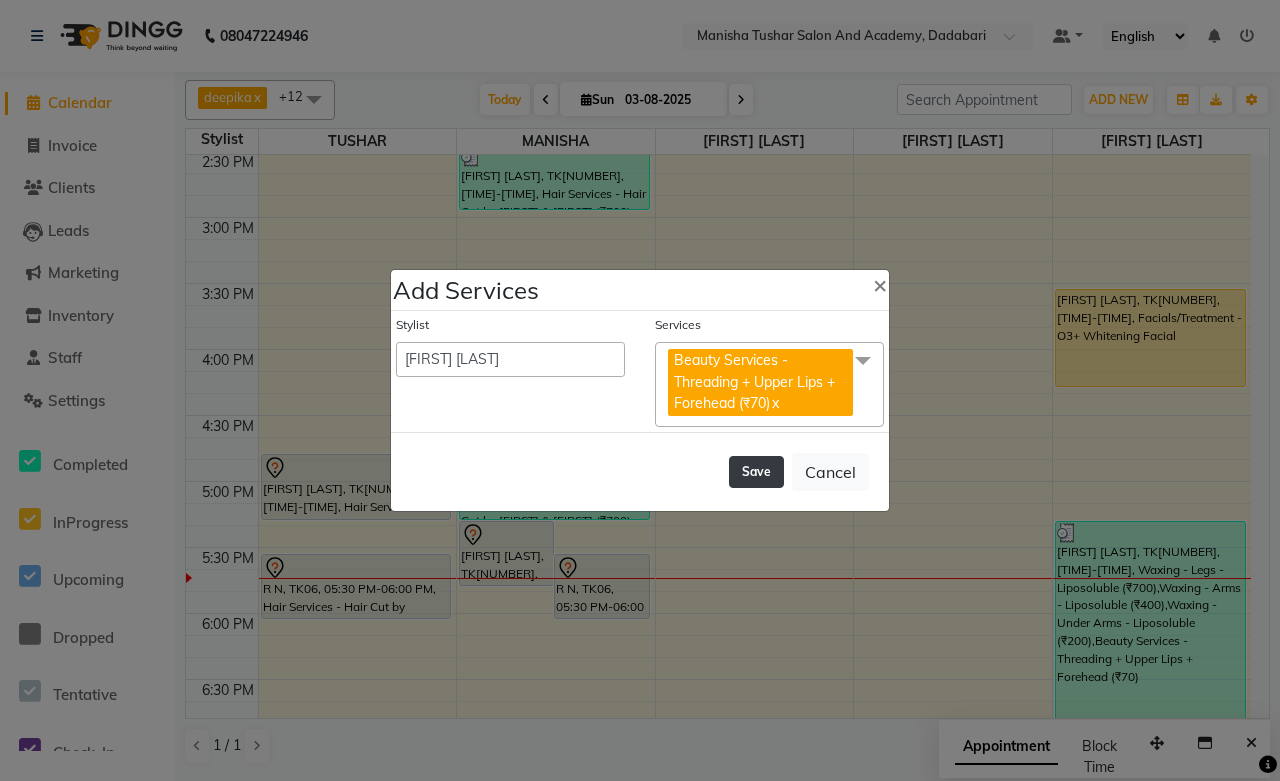 click on "Save" 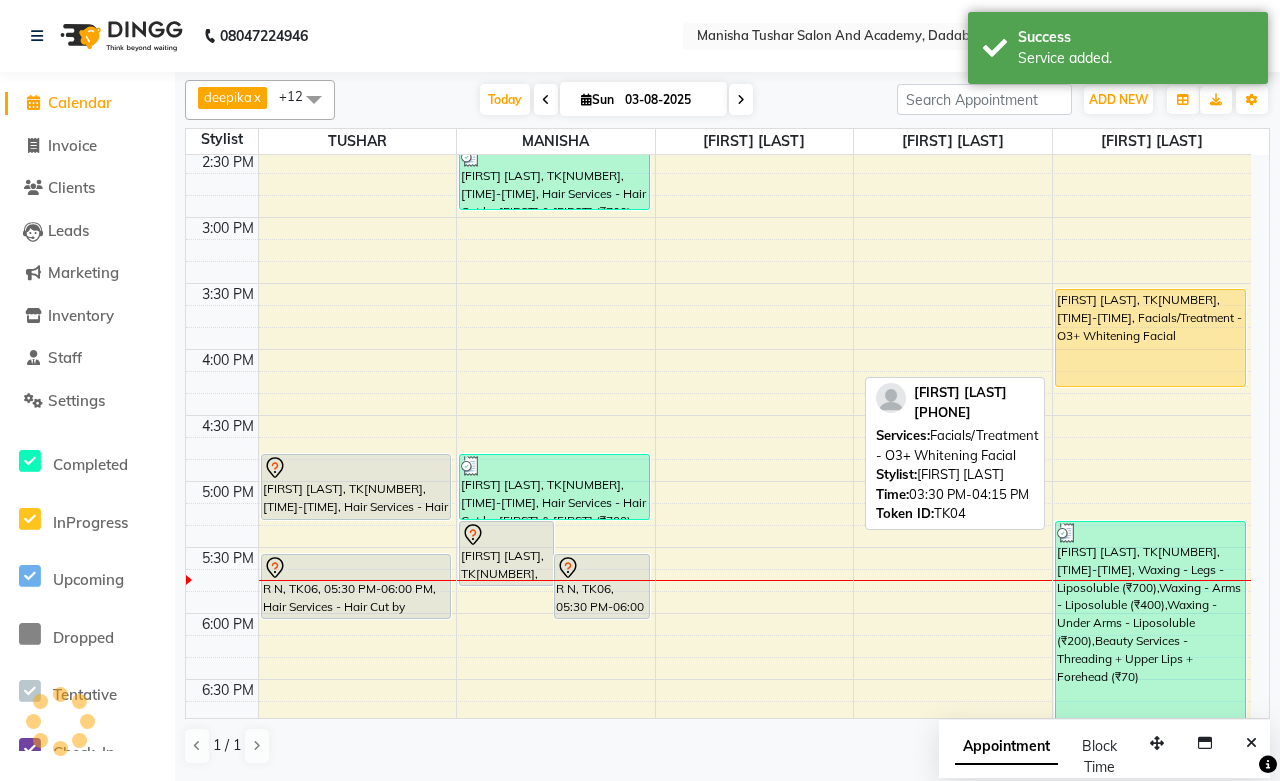 click on "[FIRST] [LAST], TK04, 03:30 PM-04:15 PM, Facials/Treatment - O3+ Whitening Facial" at bounding box center [1150, 338] 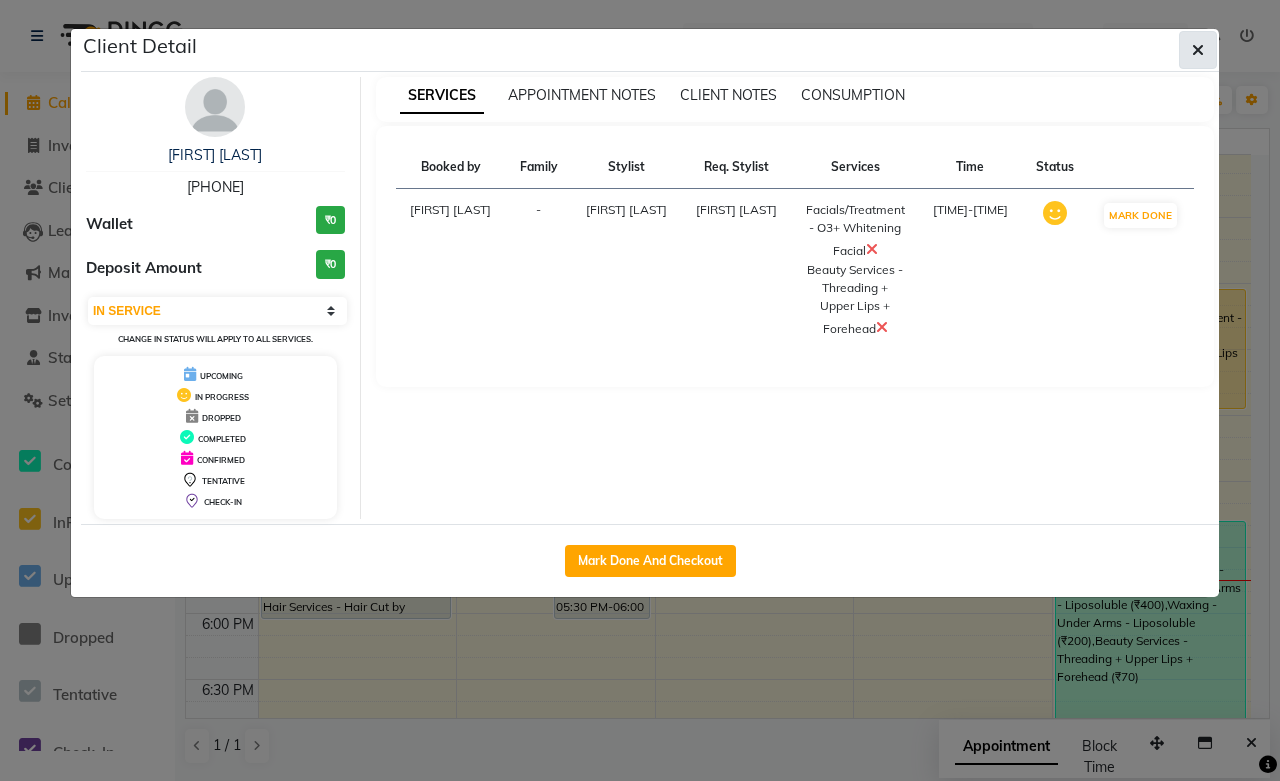 click 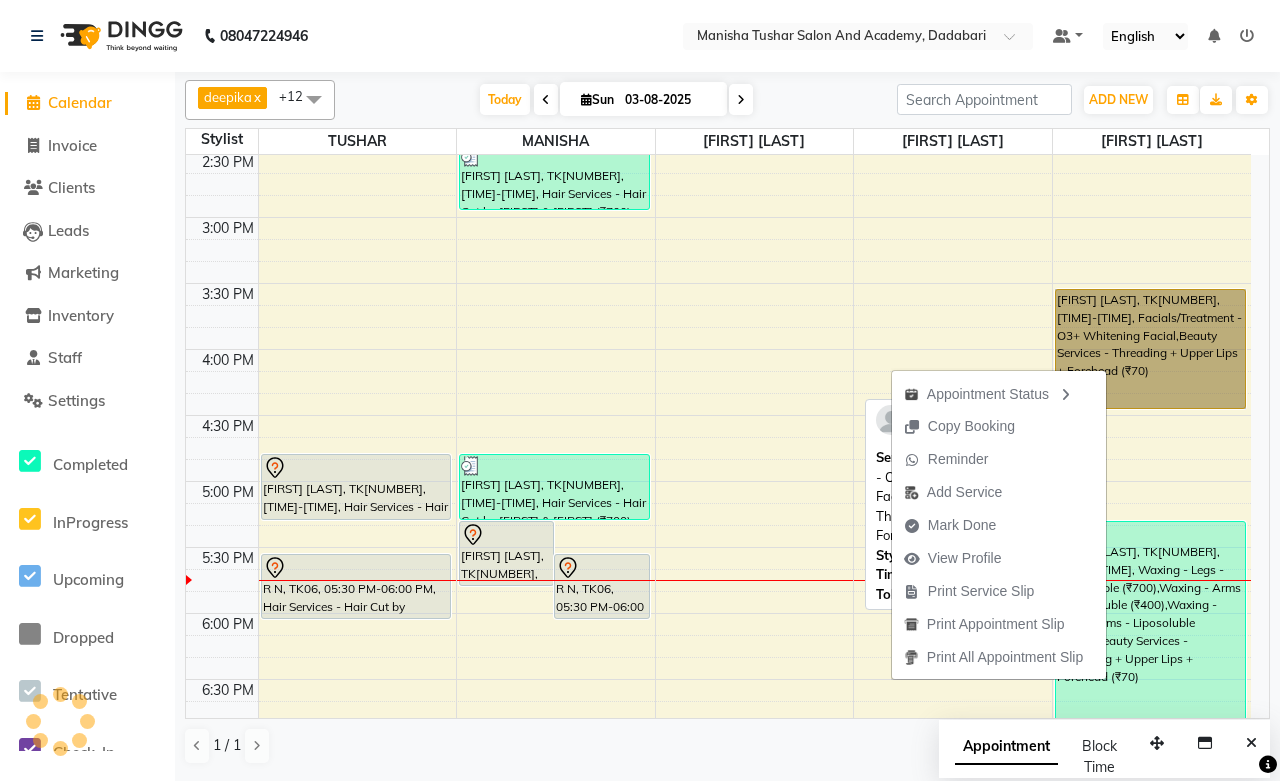click on "Nancy Rishiwal, TK04, 03:30 PM-04:25 PM, Facials/Treatment - O3+ Whitening Facial,Beauty Services - Threading + Upper Lips + Forehead (₹70)" at bounding box center (1150, 349) 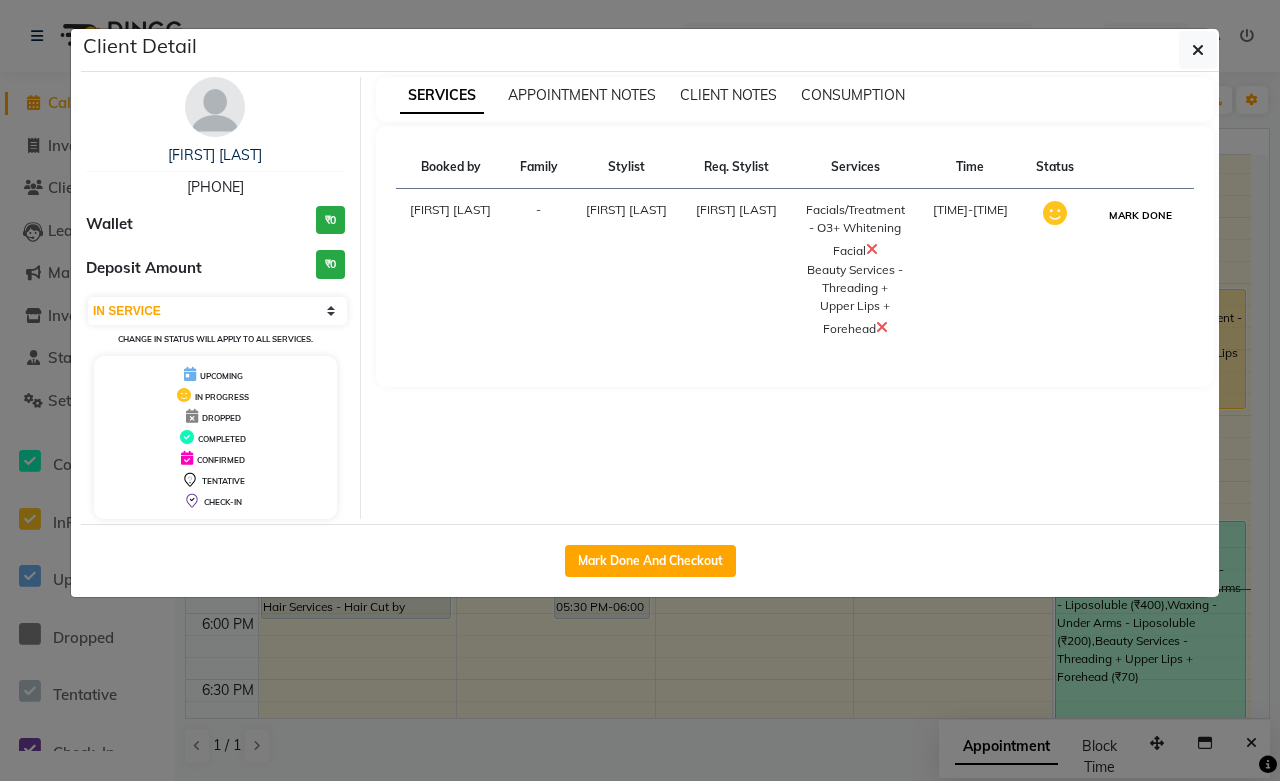 click on "MARK DONE" at bounding box center [1140, 215] 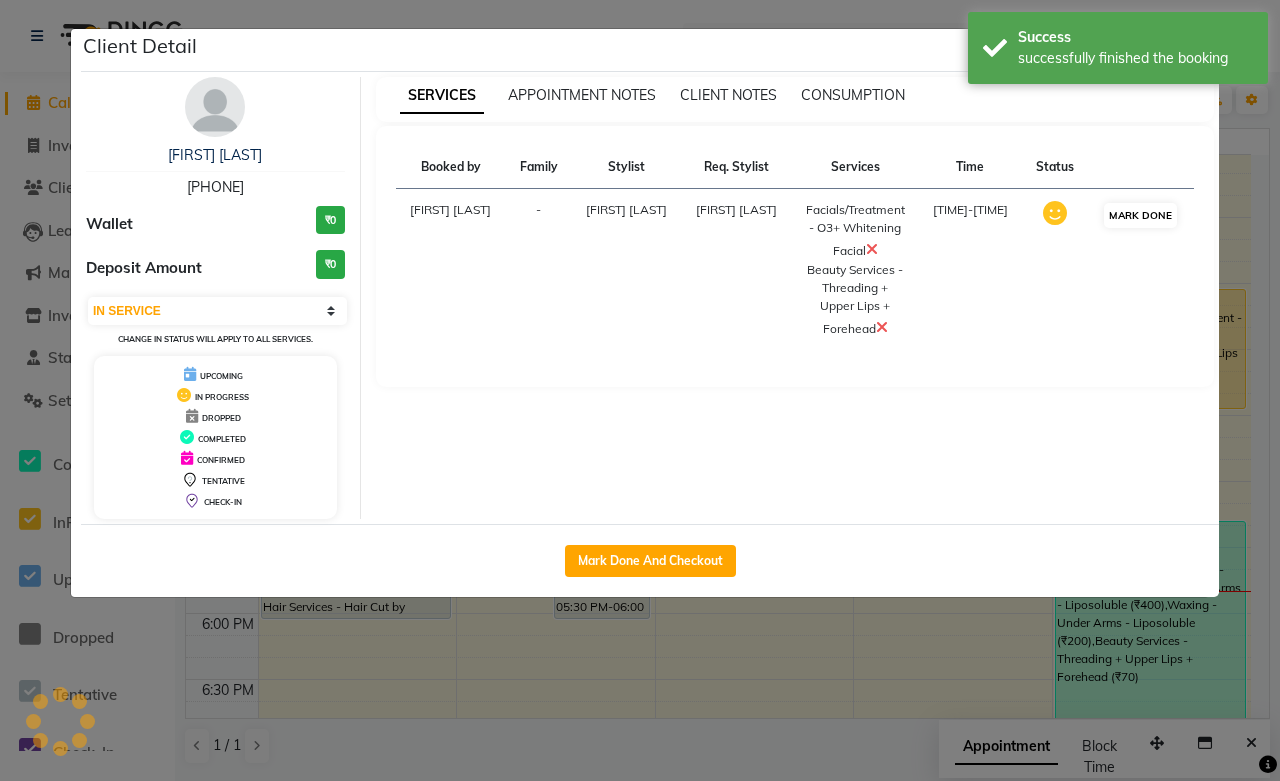 select on "3" 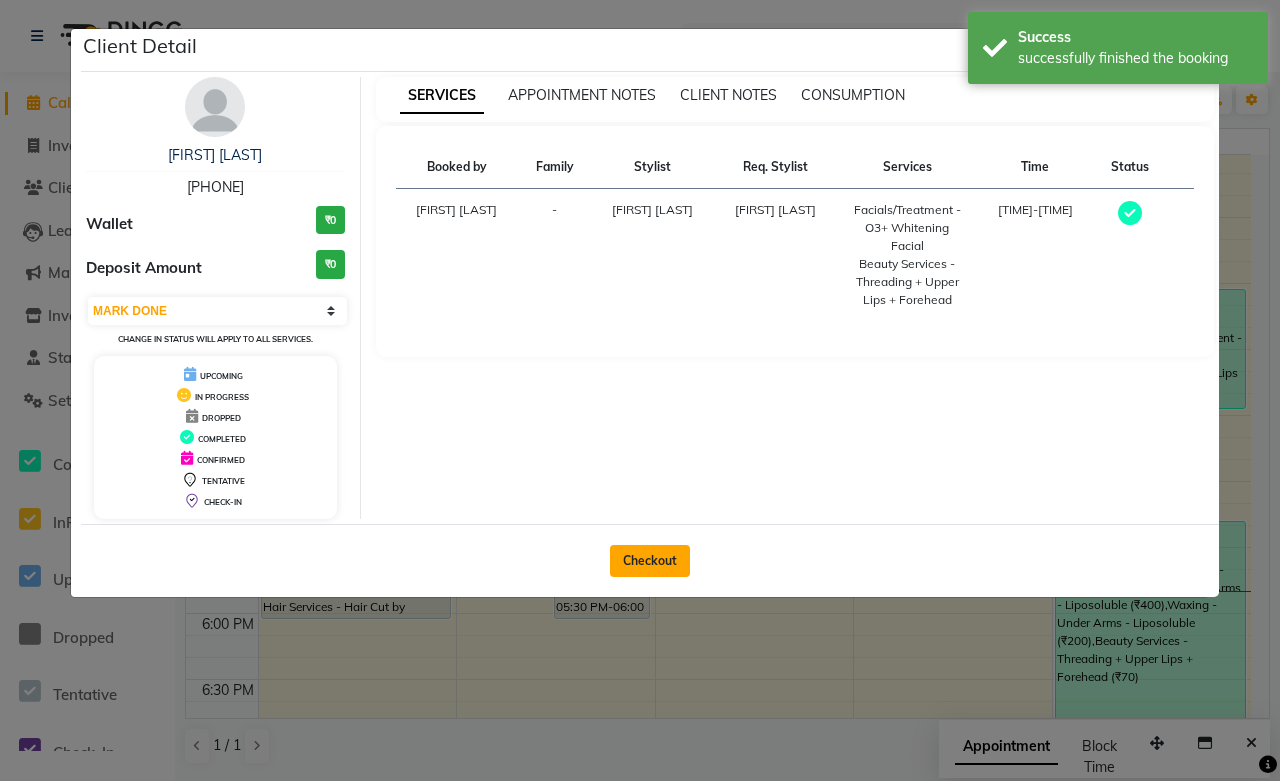 click on "Checkout" 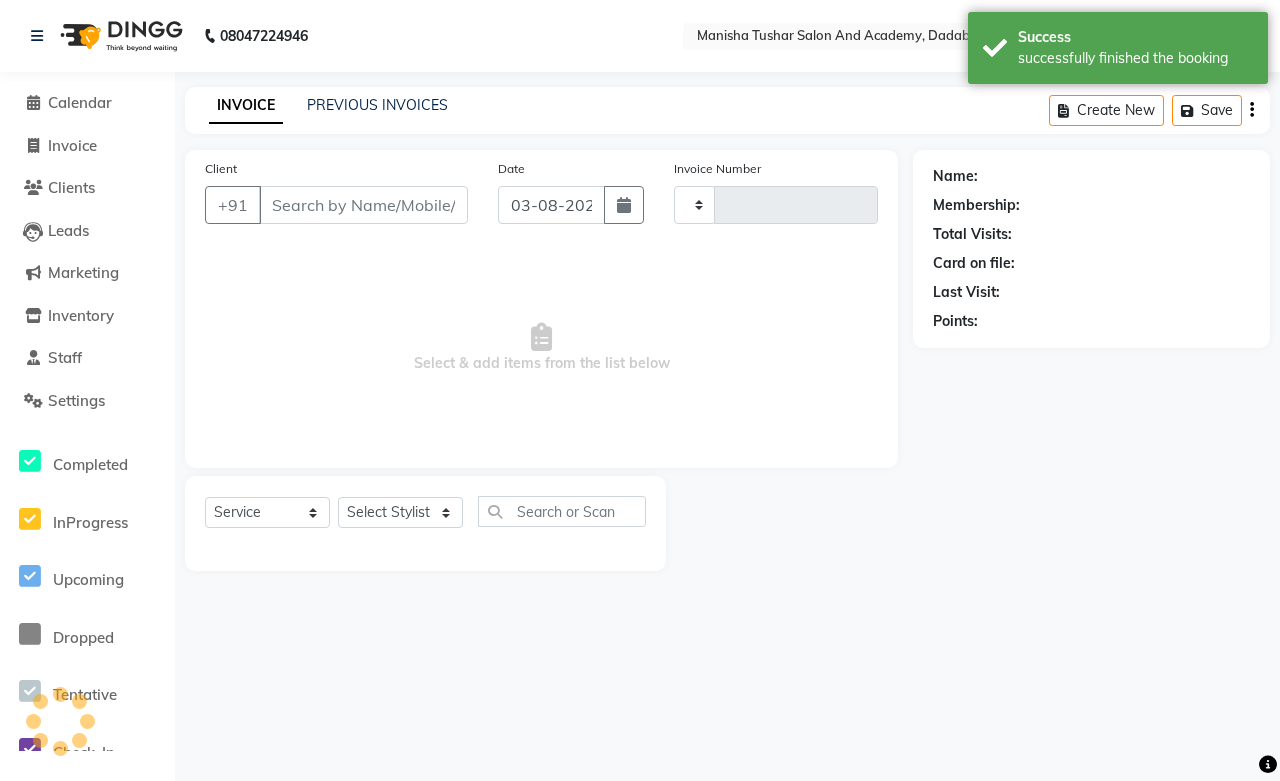 type on "0522" 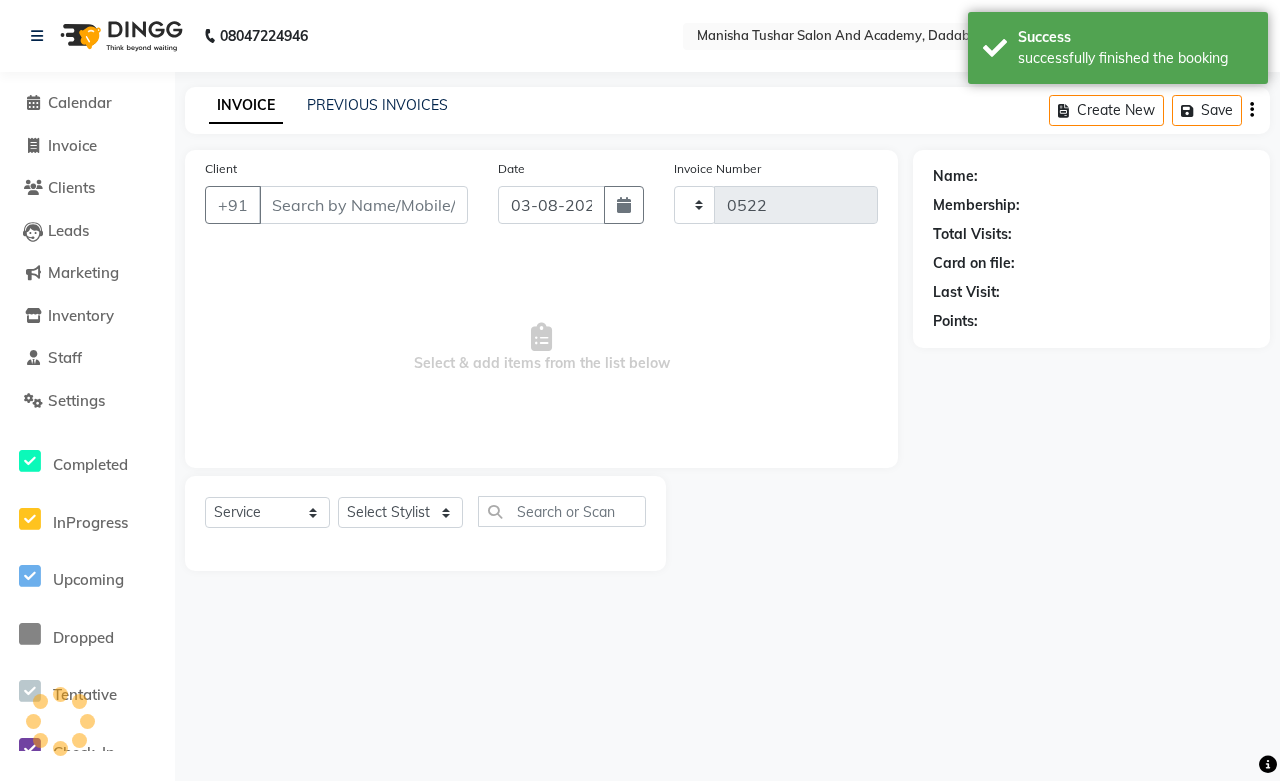 select on "6453" 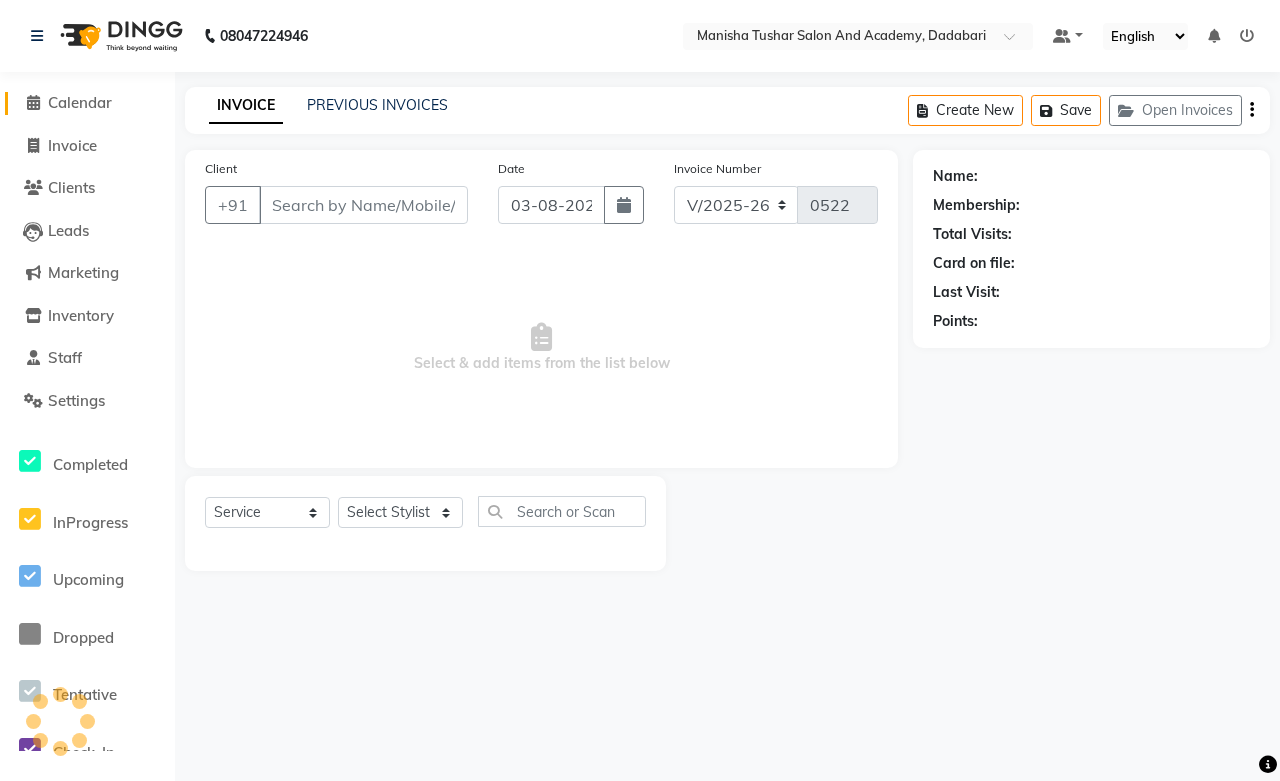 click on "Calendar" 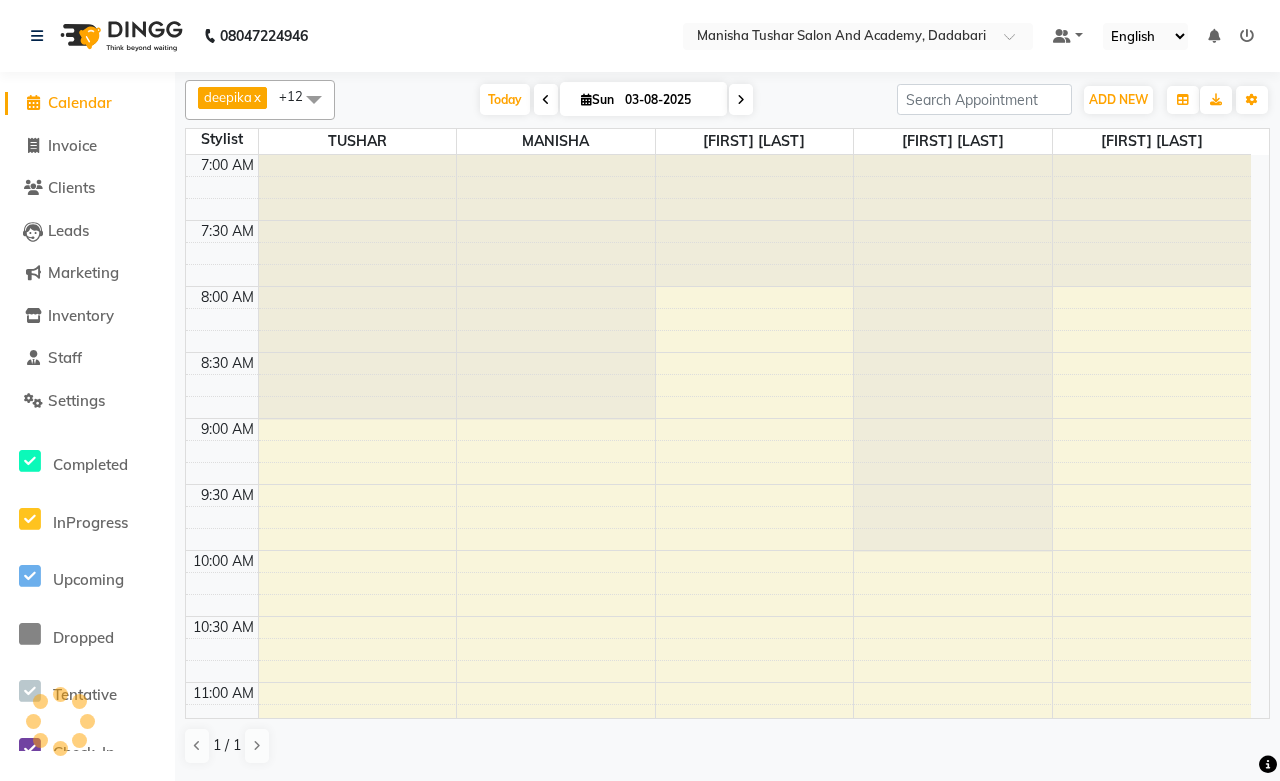 scroll, scrollTop: 1326, scrollLeft: 0, axis: vertical 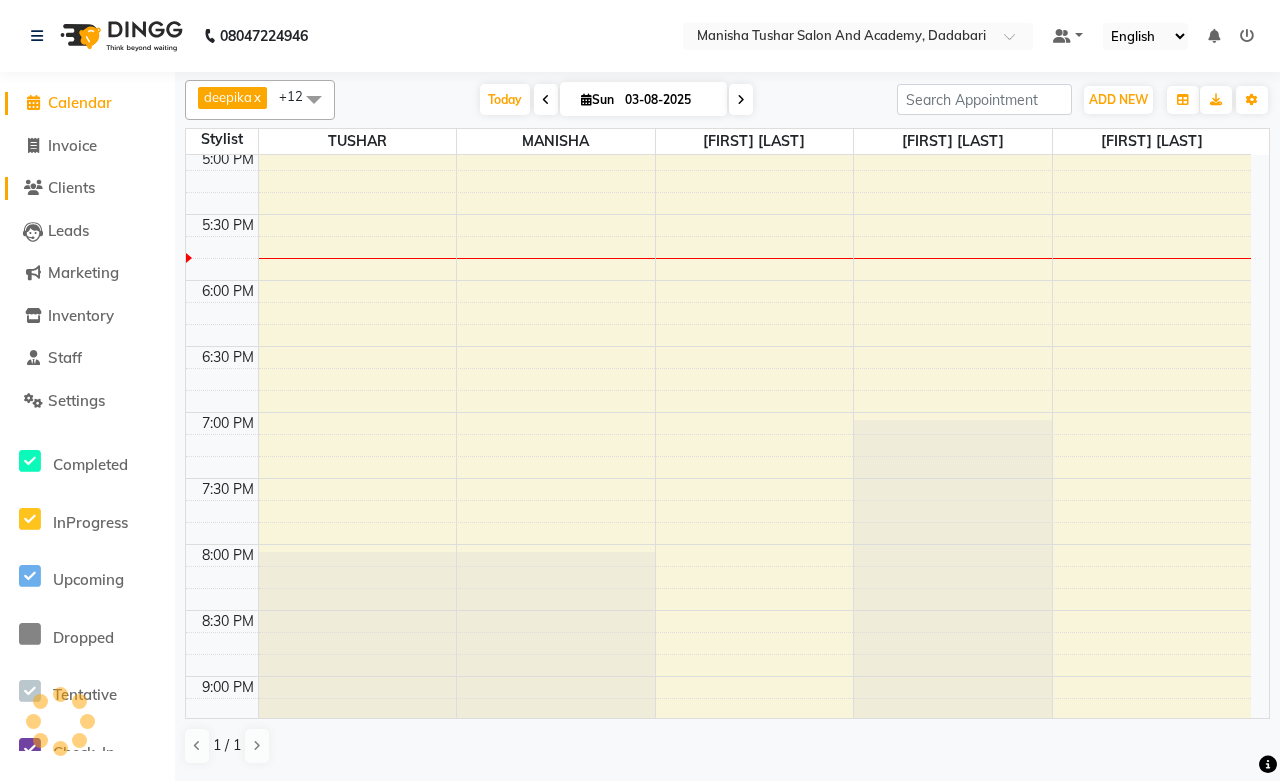 click on "Clients" 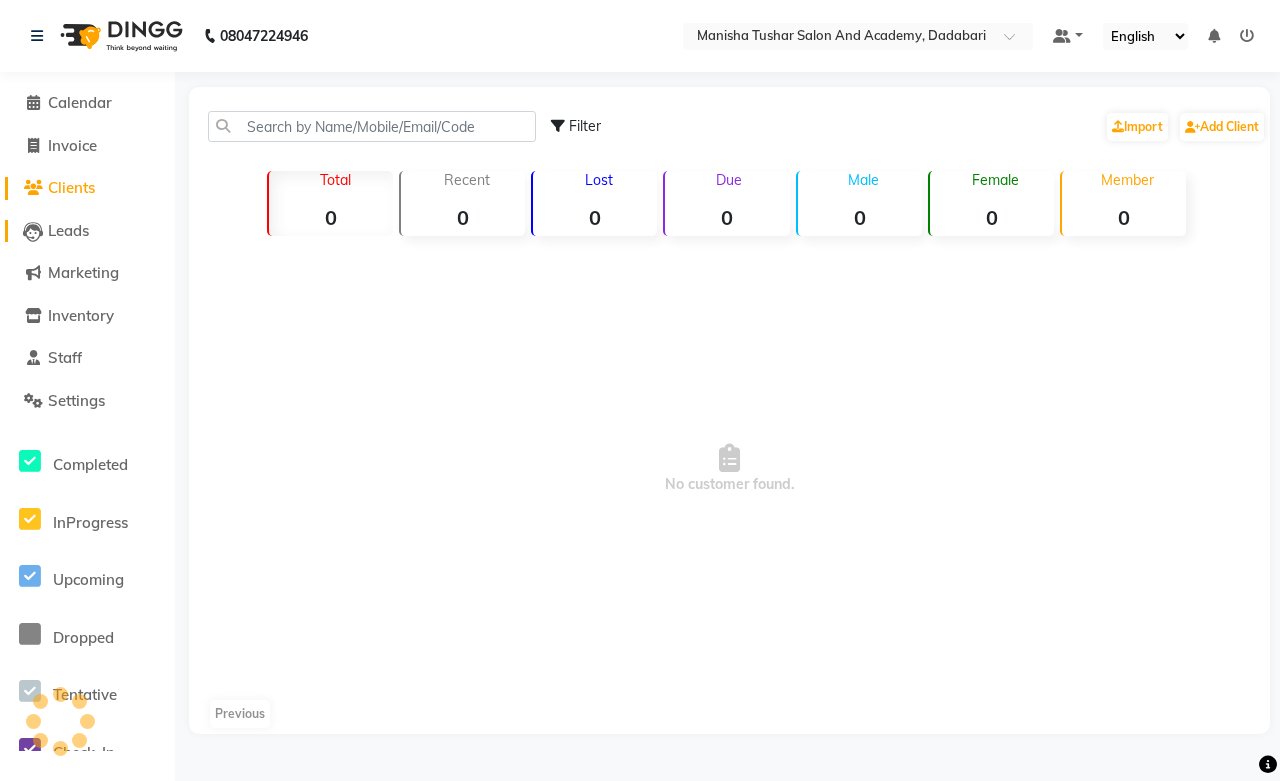 click on "Leads" 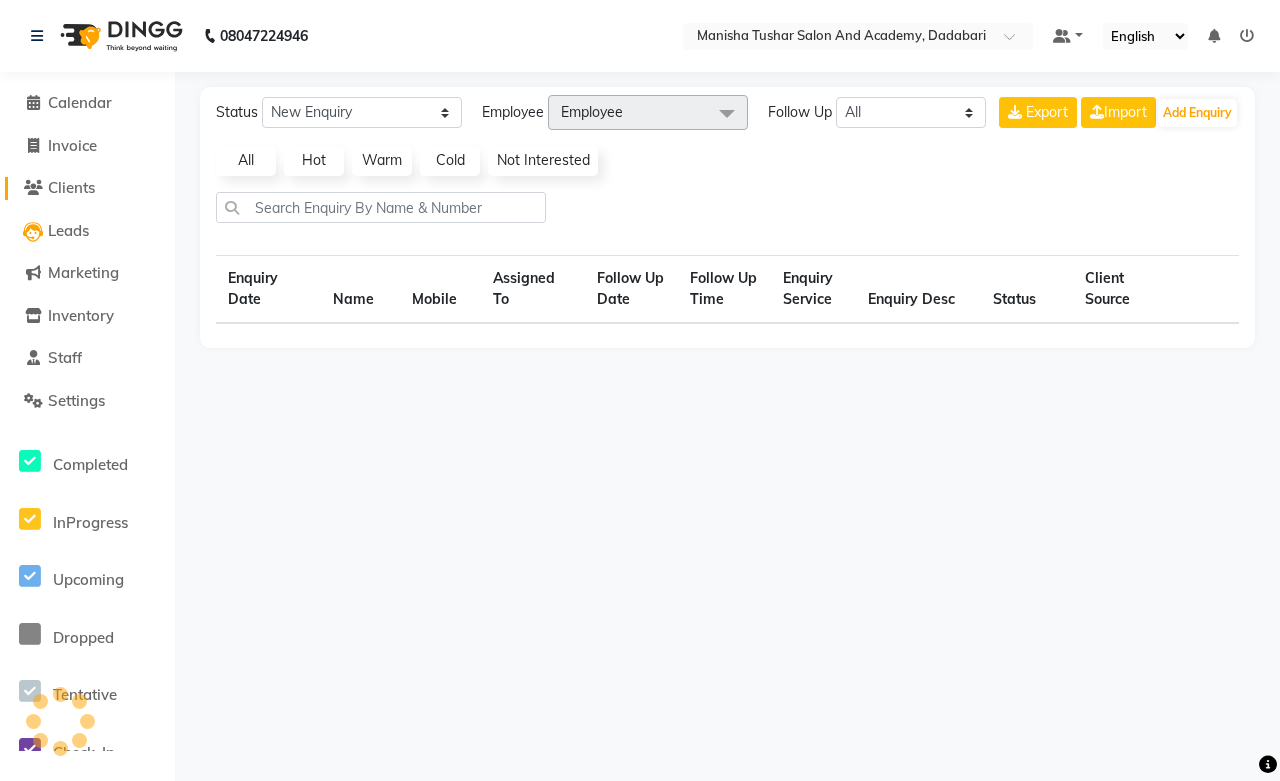 click on "Clients" 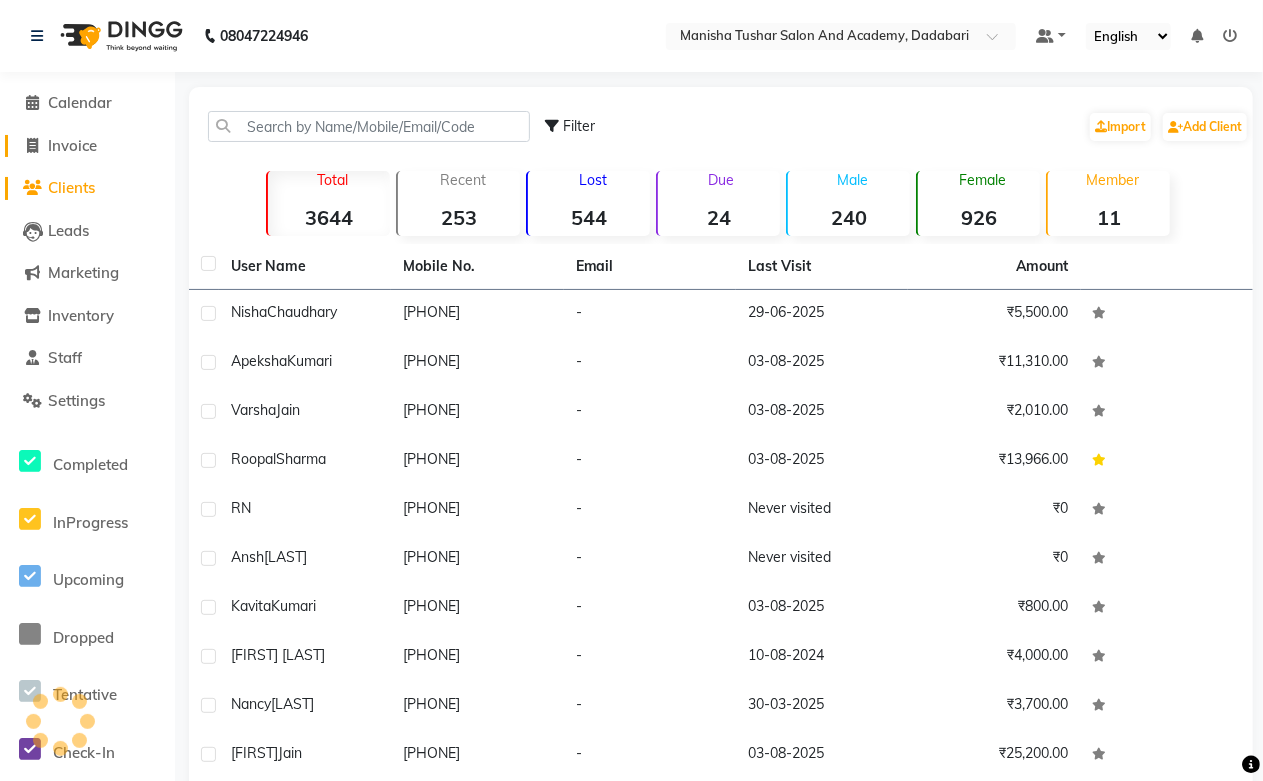 click on "Invoice" 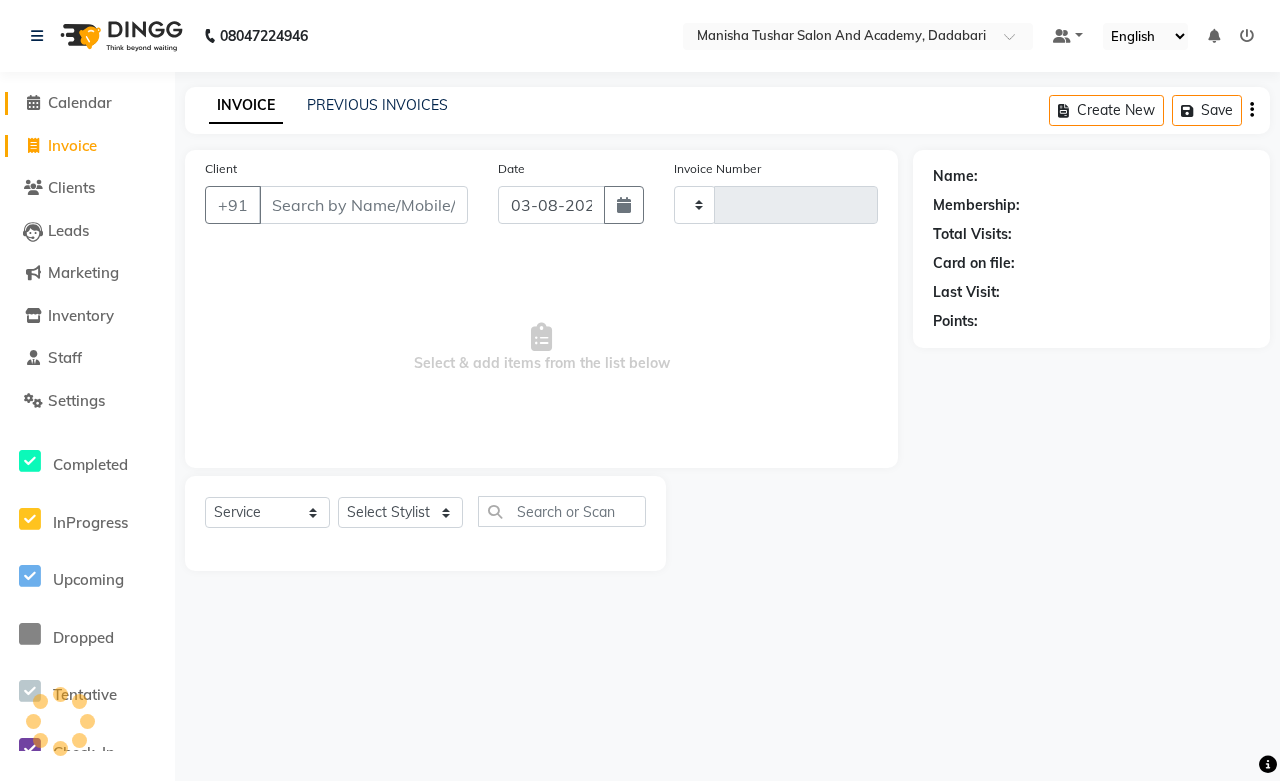 click on "Calendar" 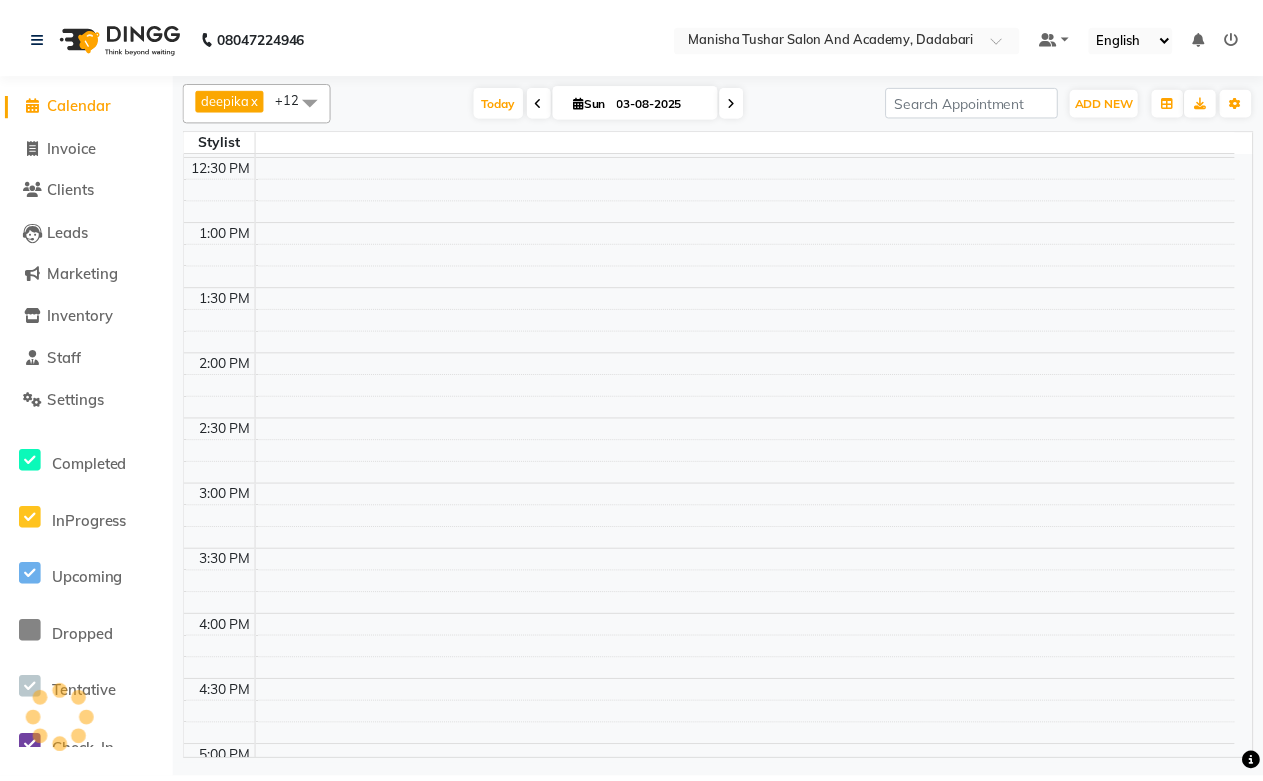 scroll, scrollTop: 201, scrollLeft: 0, axis: vertical 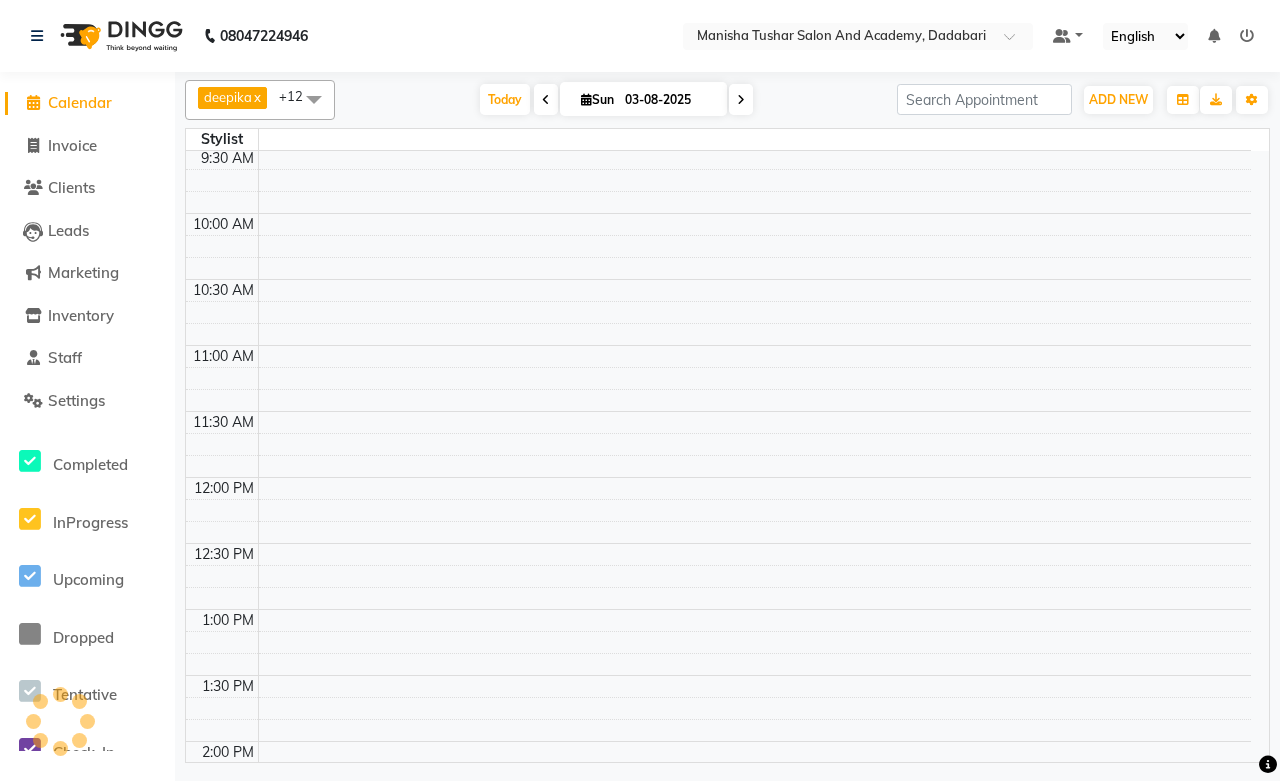 click on "03-08-2025" at bounding box center (669, 100) 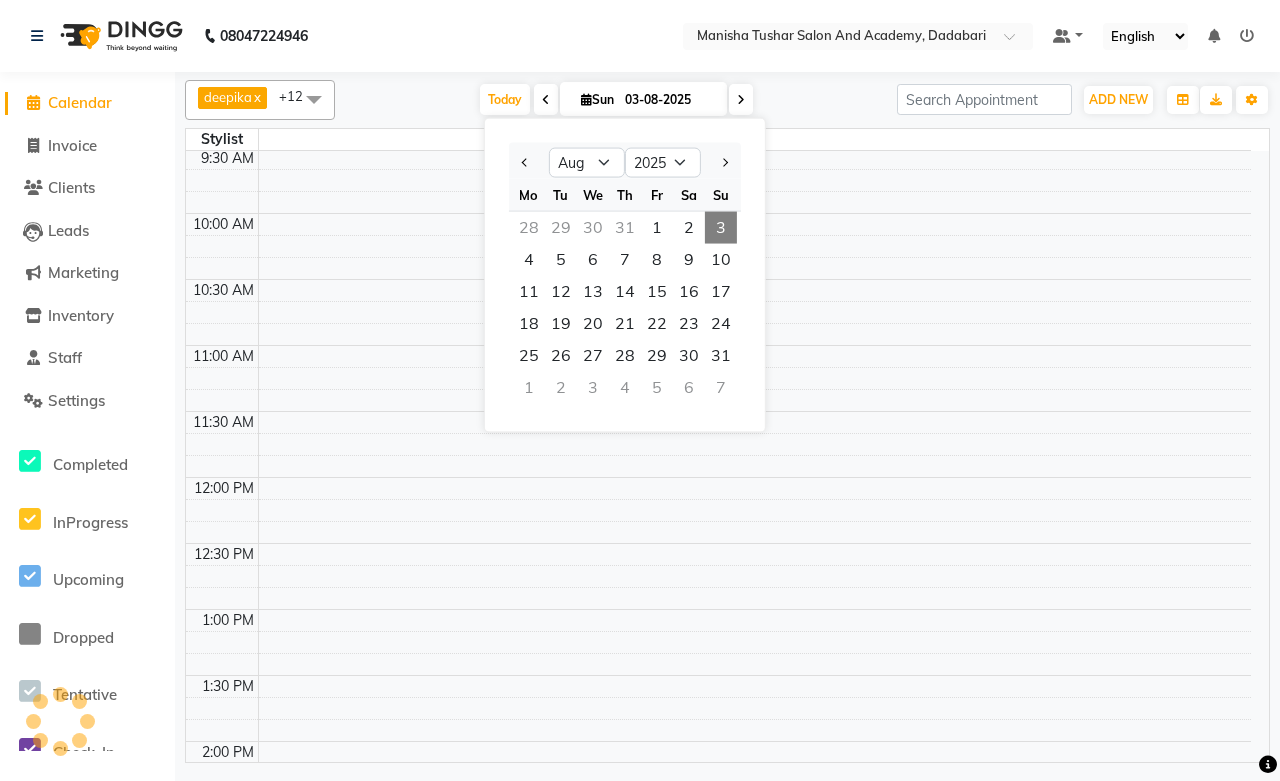 click on "3" at bounding box center (721, 228) 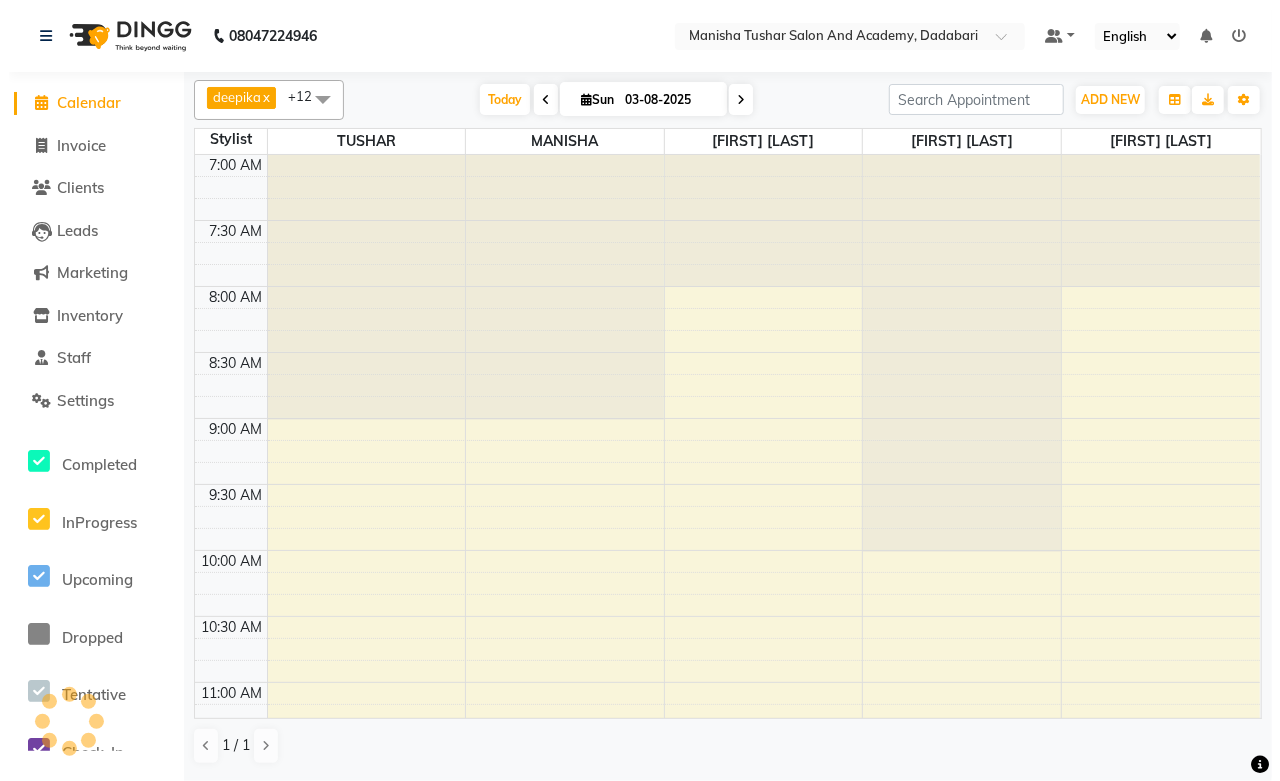 scroll, scrollTop: 1326, scrollLeft: 0, axis: vertical 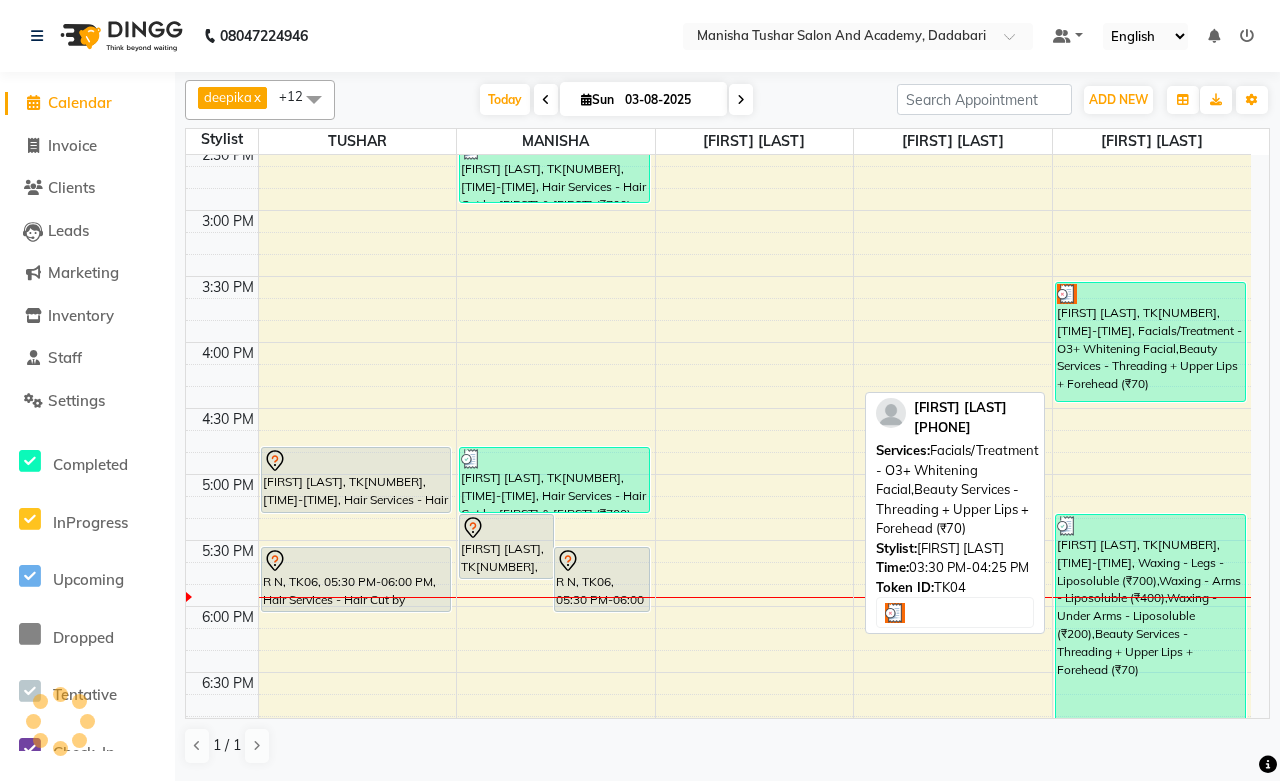 click on "Nancy Rishiwal, TK04, 03:30 PM-04:25 PM, Facials/Treatment - O3+ Whitening Facial,Beauty Services - Threading + Upper Lips + Forehead (₹70)" at bounding box center [1150, 342] 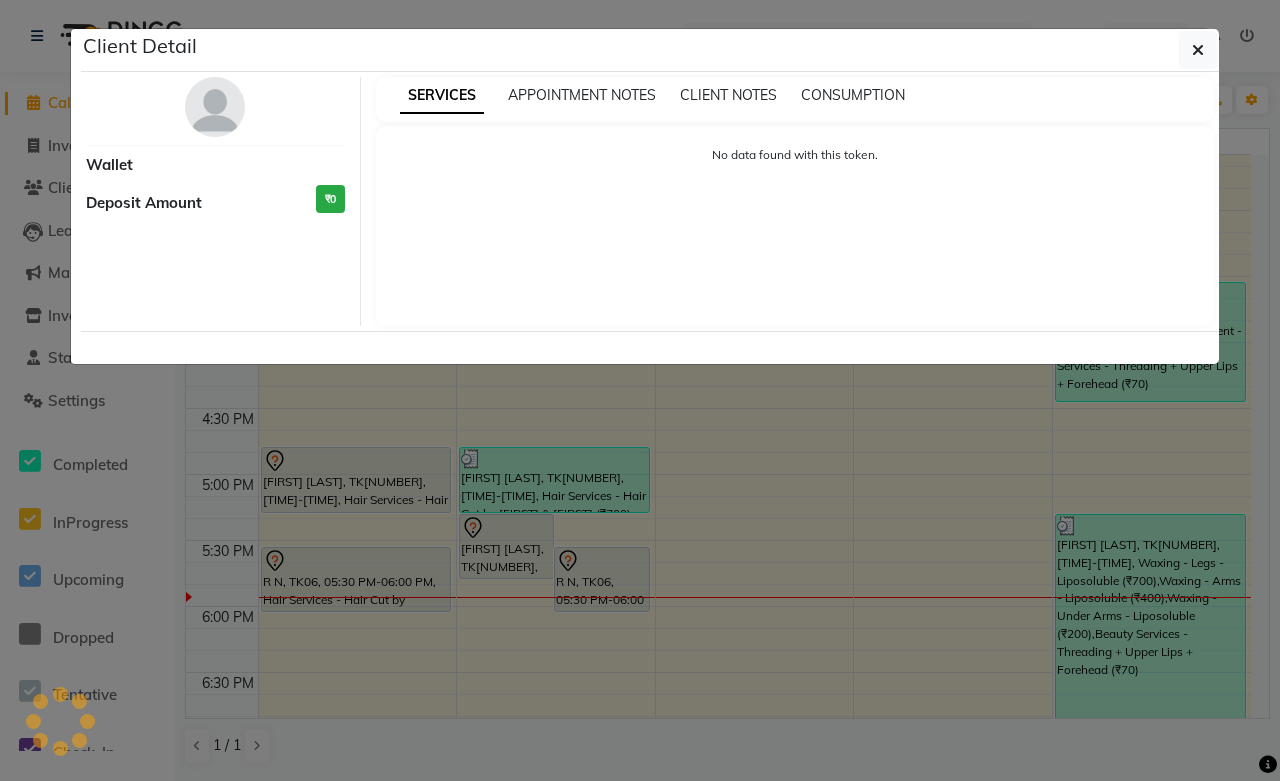 select on "3" 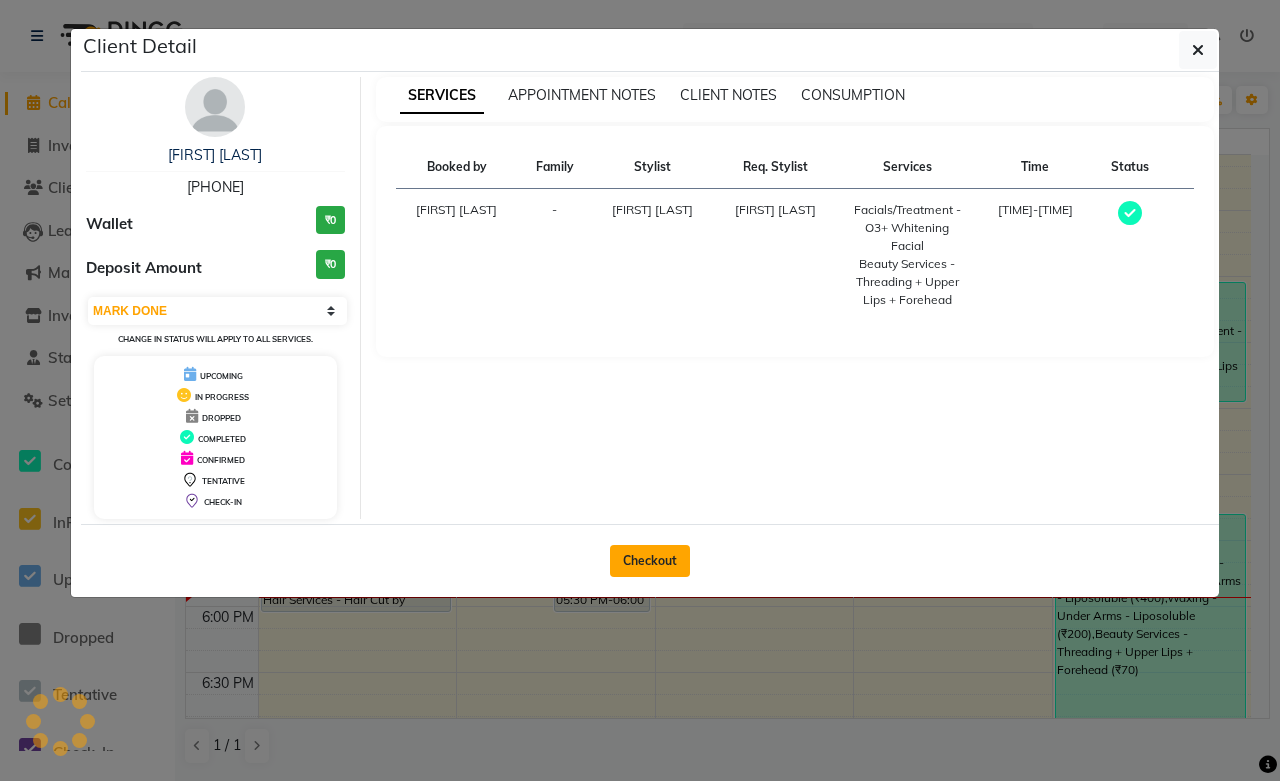 click on "Checkout" 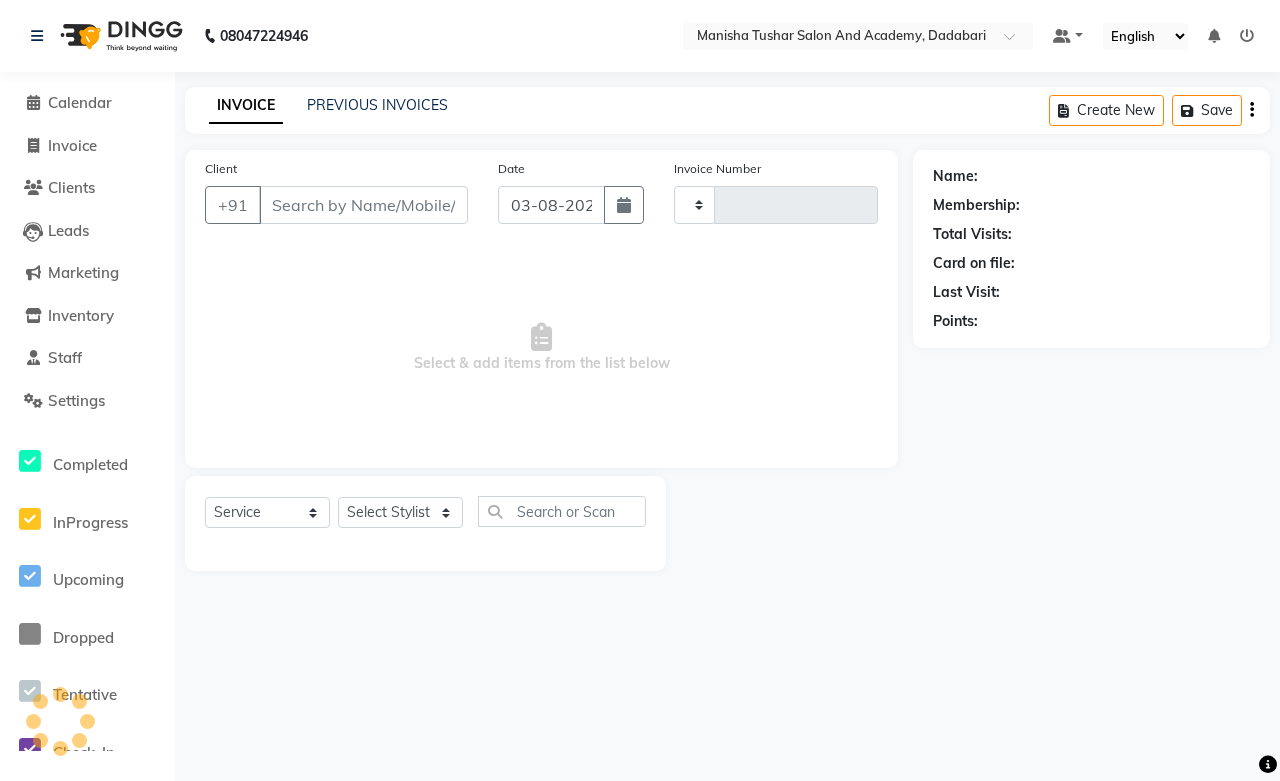 type on "0522" 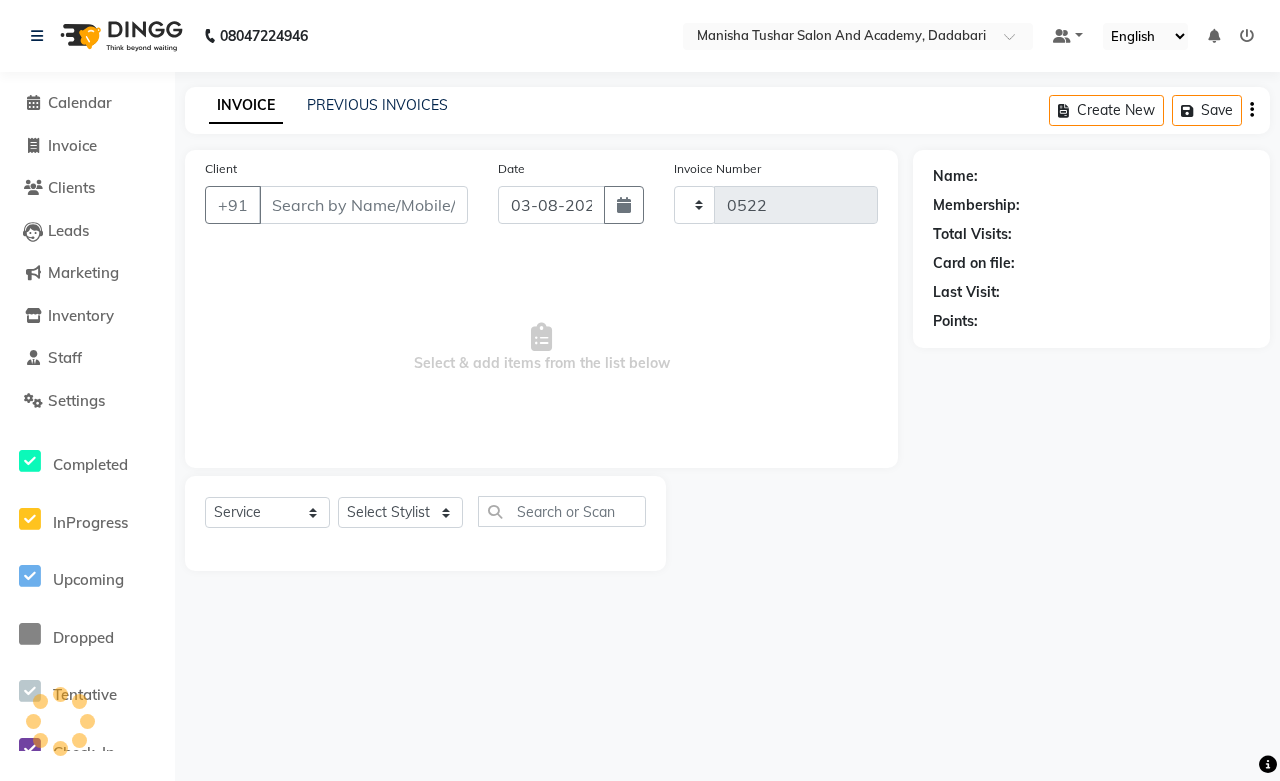 select on "6453" 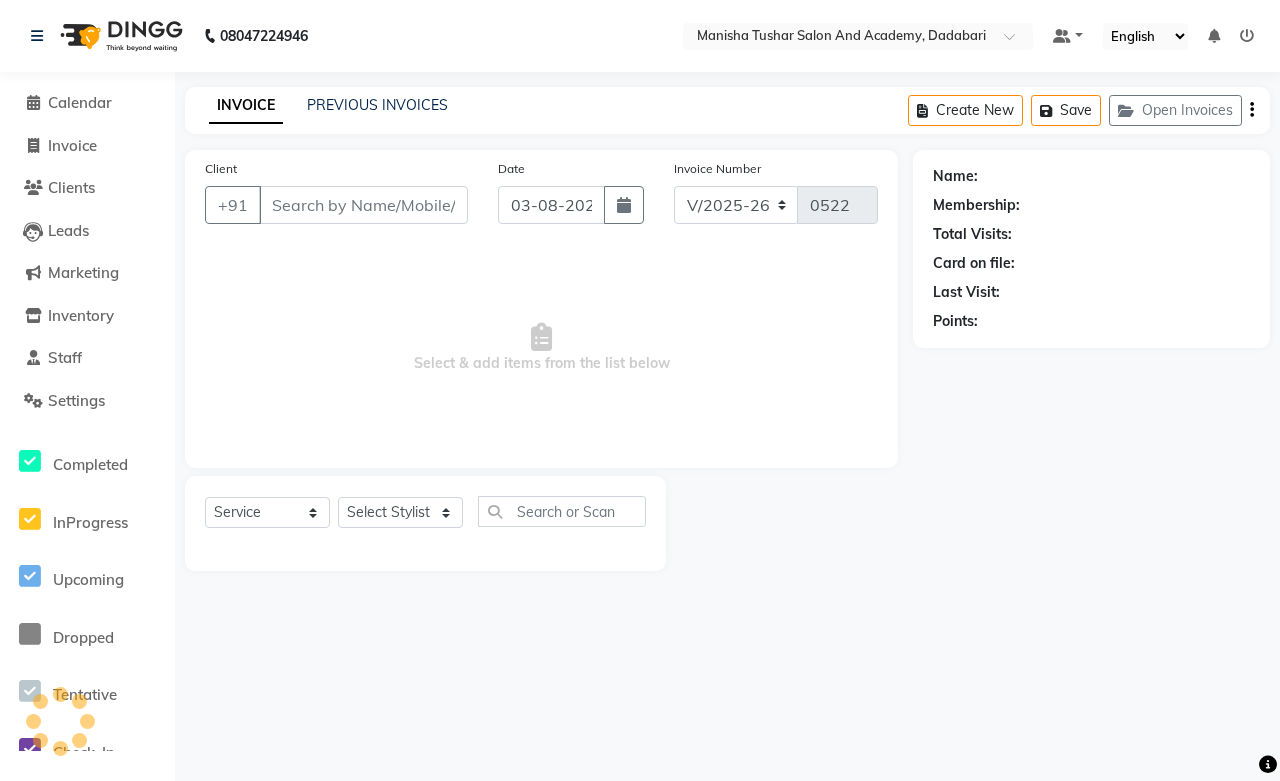 type on "[PHONE]" 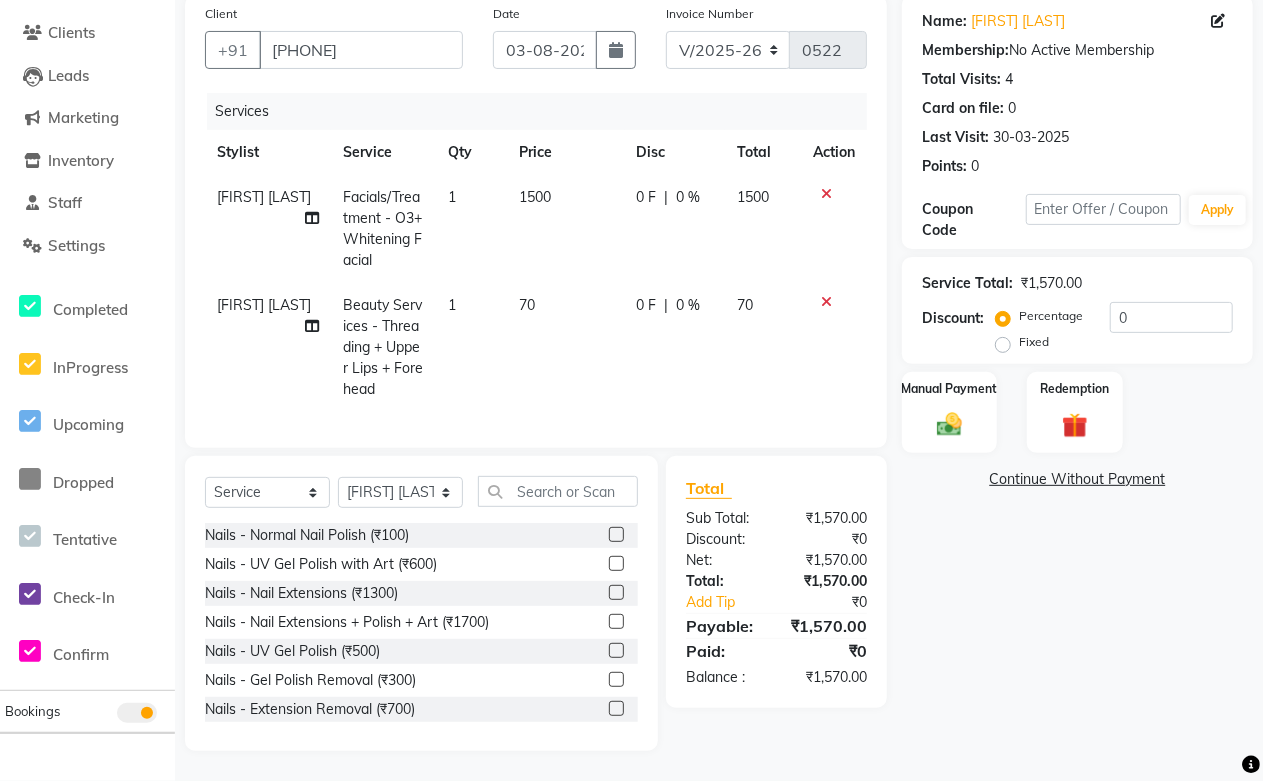 scroll, scrollTop: 0, scrollLeft: 0, axis: both 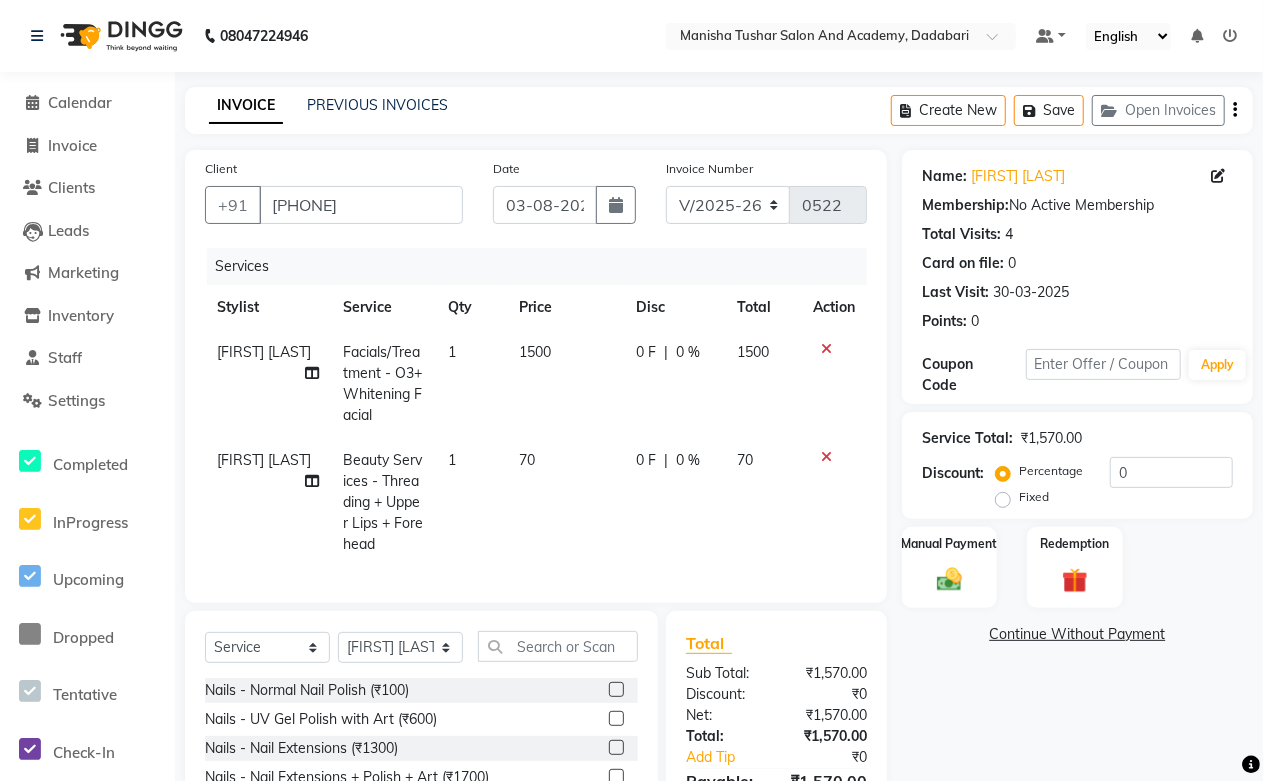 click on "1500" 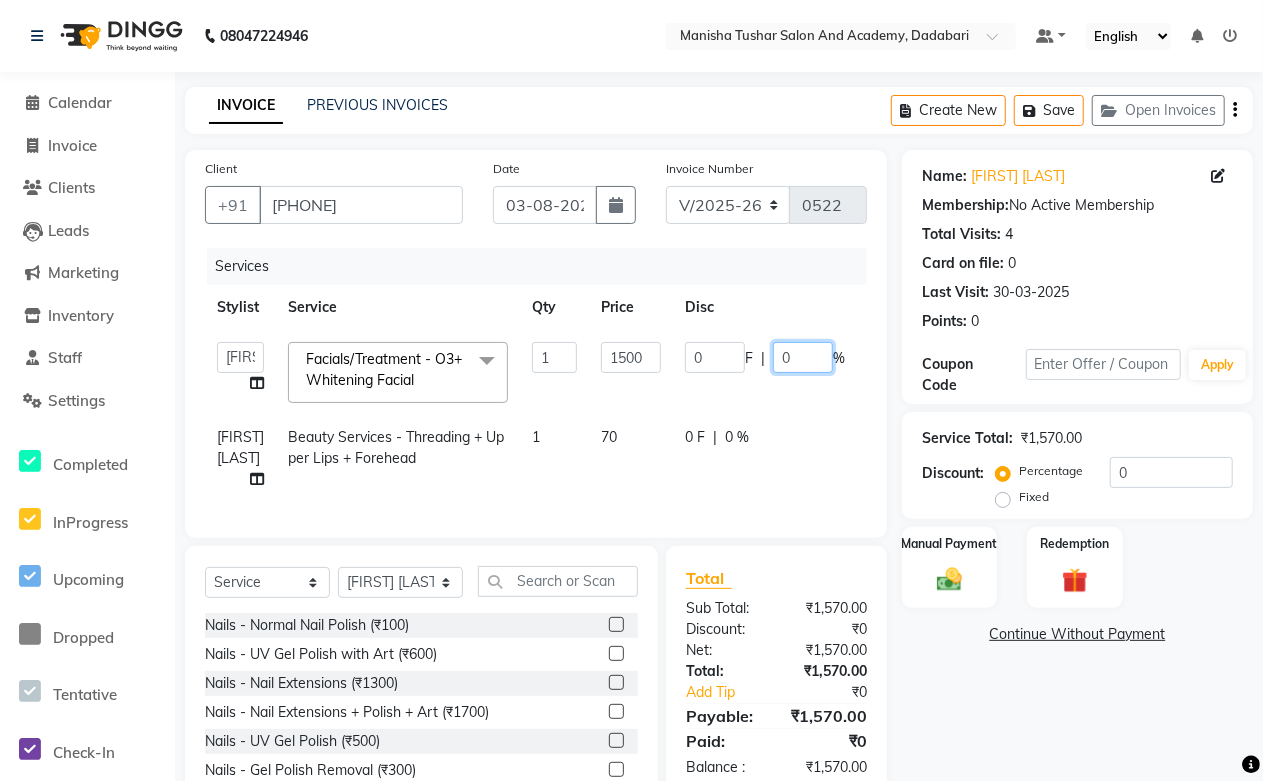 drag, startPoint x: 807, startPoint y: 356, endPoint x: 676, endPoint y: 364, distance: 131.24405 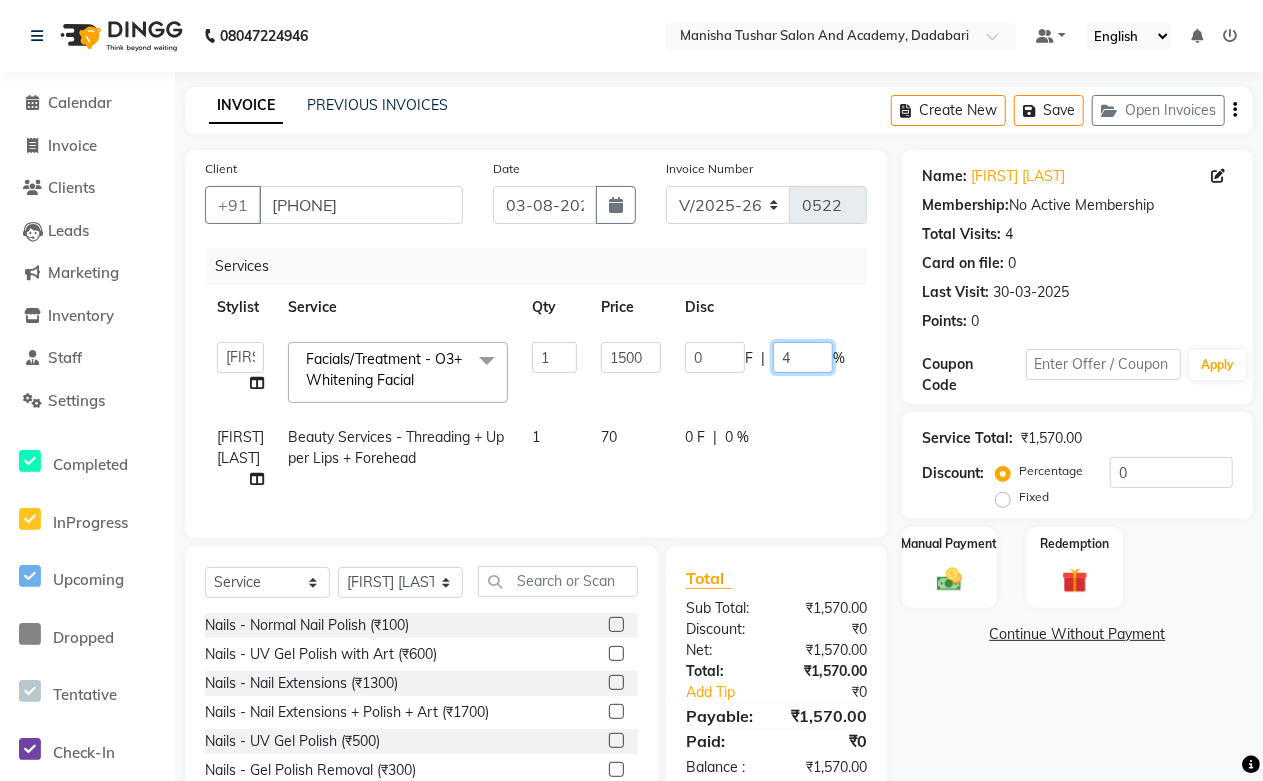 type on "40" 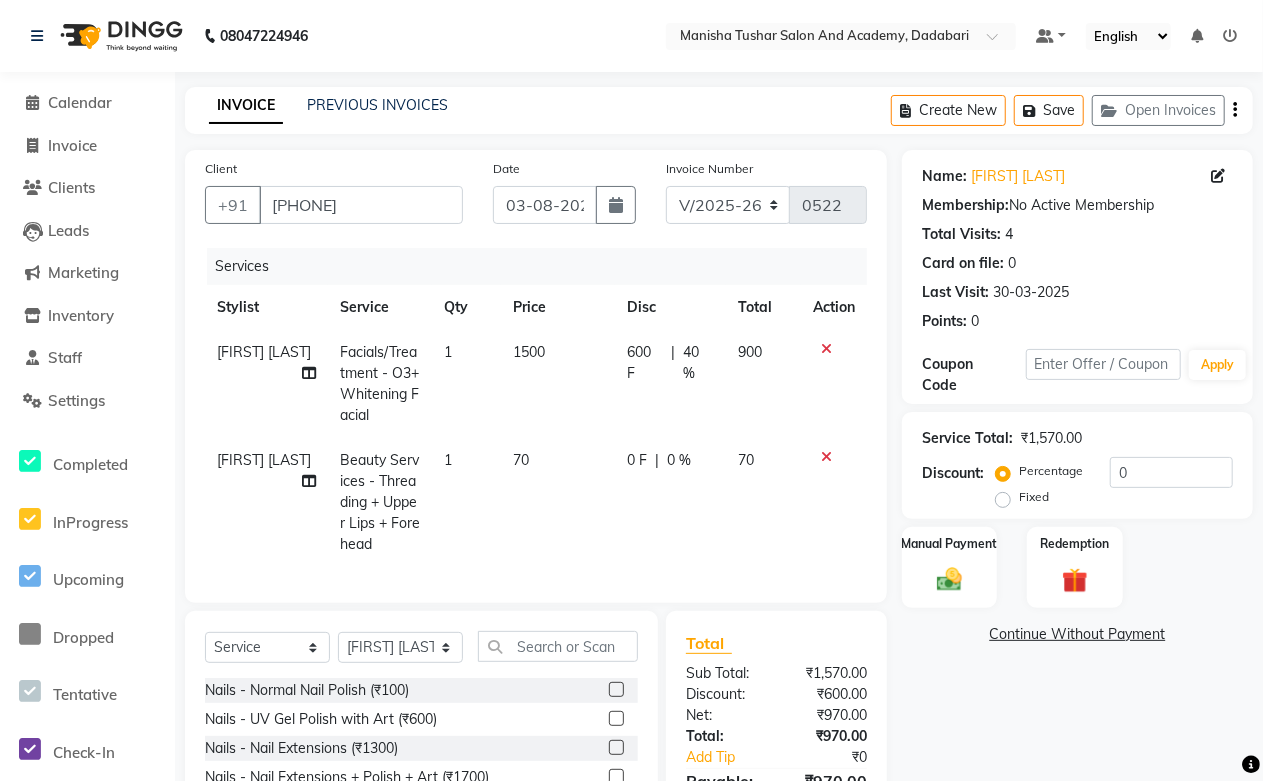 click on "Pooja Jaga Beauty Services - Threading + Upper Lips + Forehead 1 70 0 F | 0 % 70" 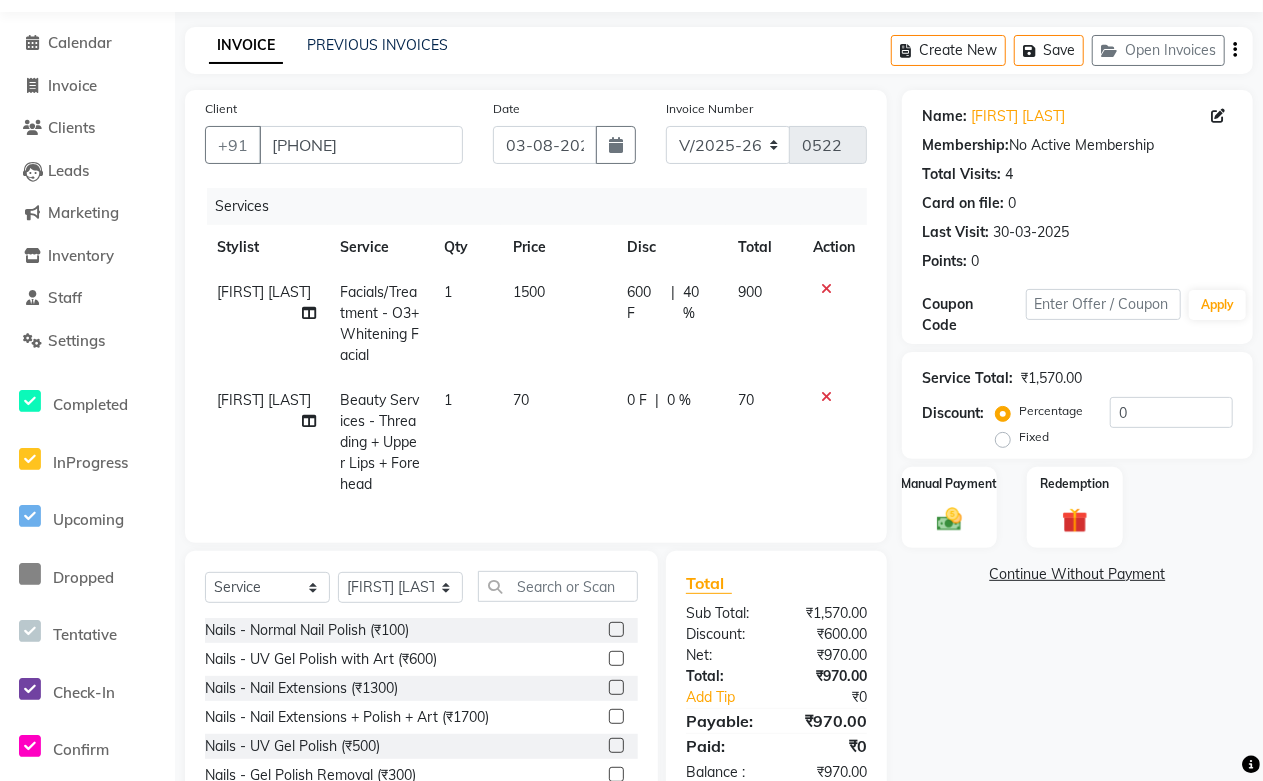 scroll, scrollTop: 0, scrollLeft: 0, axis: both 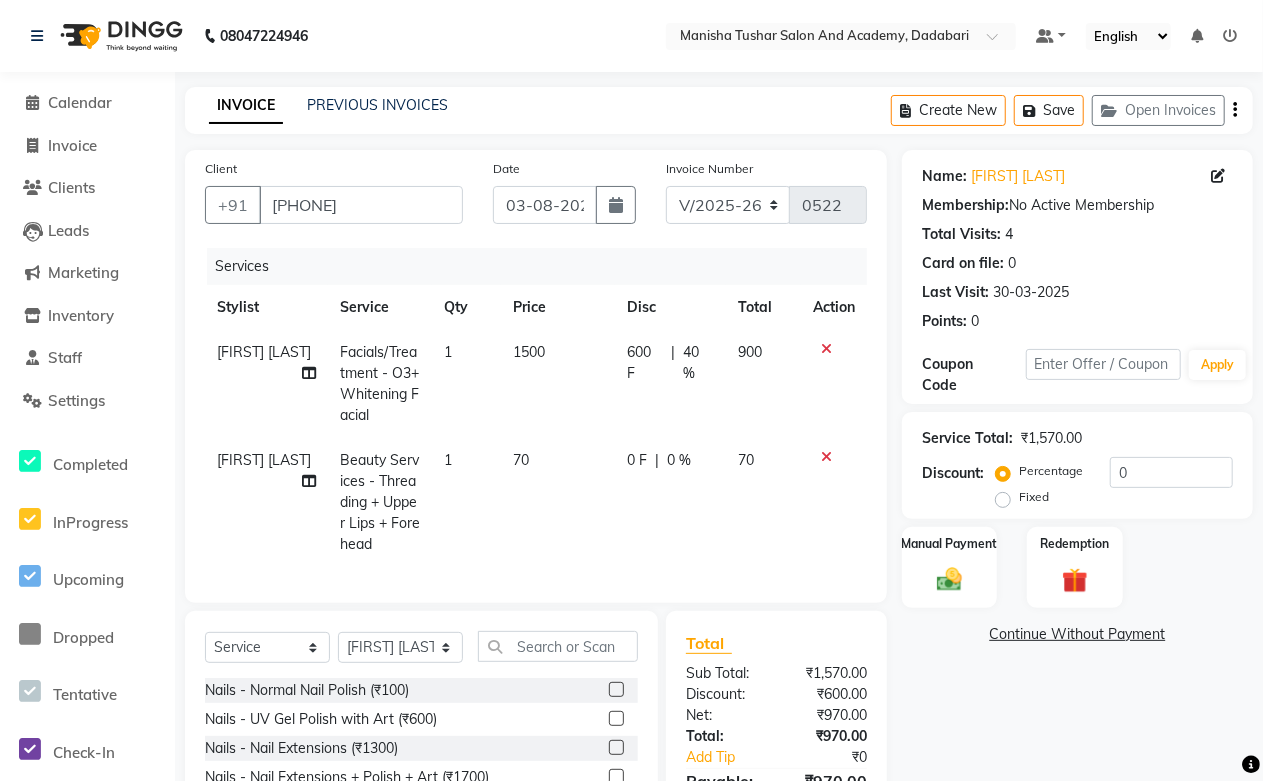 click on "40 %" 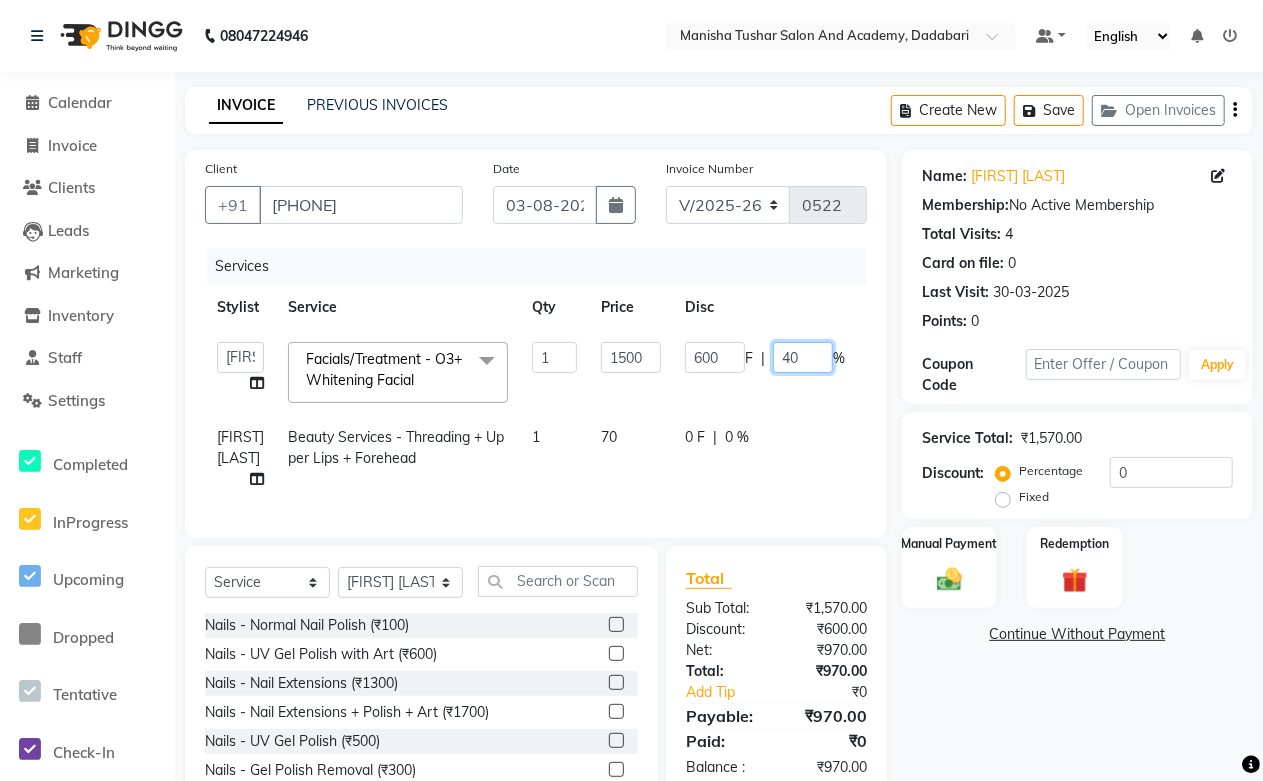 drag, startPoint x: 806, startPoint y: 354, endPoint x: 600, endPoint y: 370, distance: 206.62042 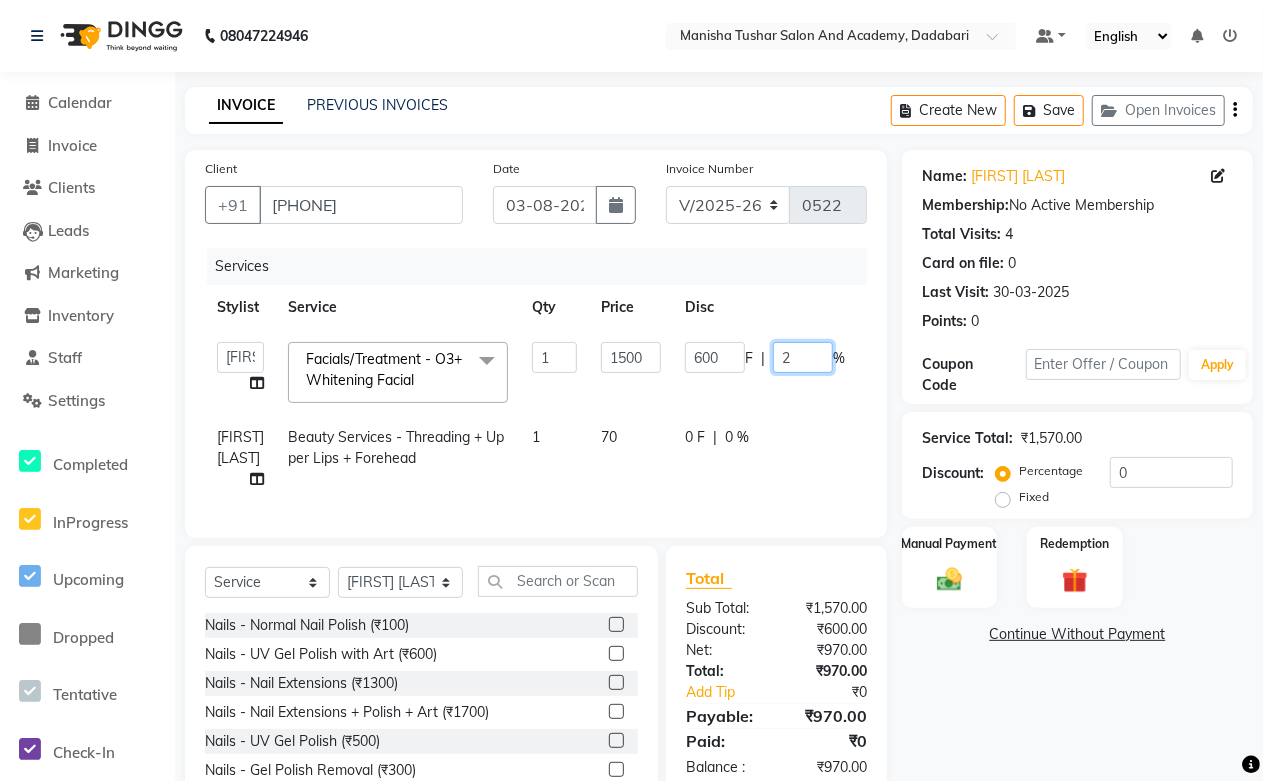 type on "20" 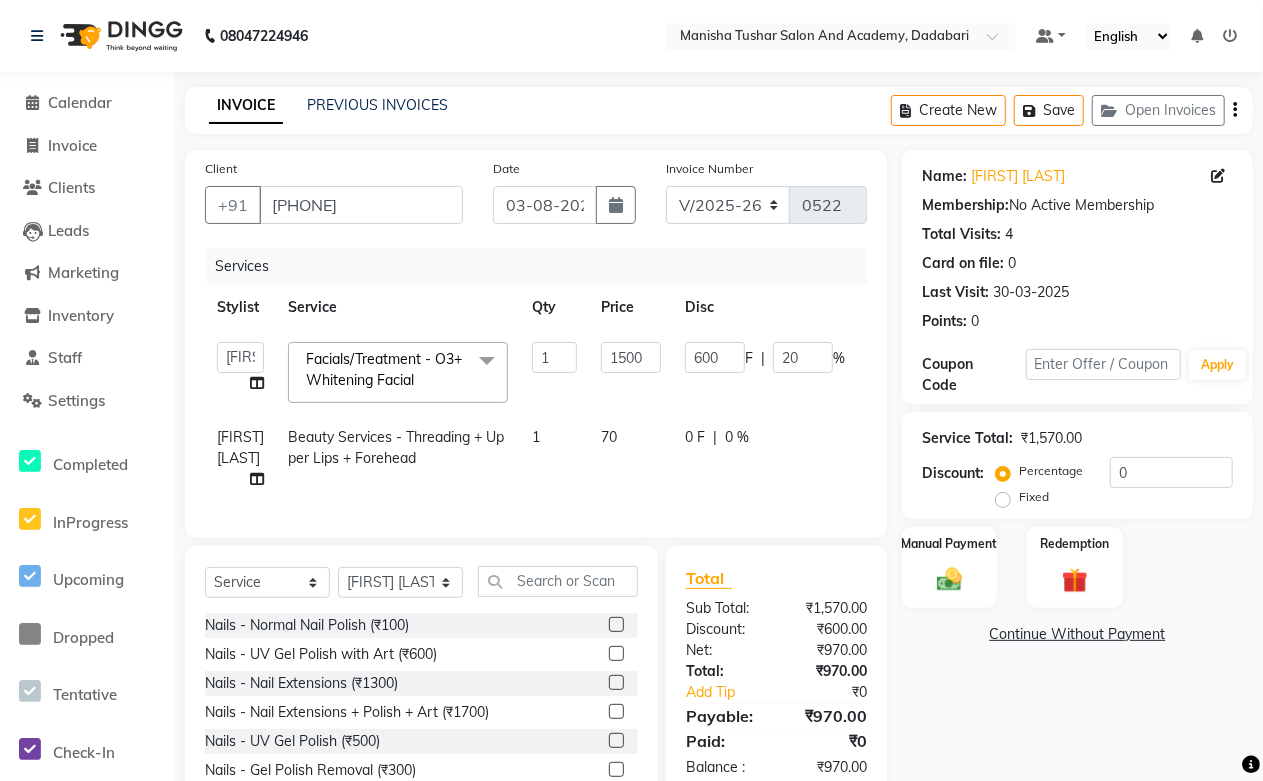 click on "Pooja Jaga Beauty Services - Threading + Upper Lips + Forehead 1 70 0 F | 0 % 70" 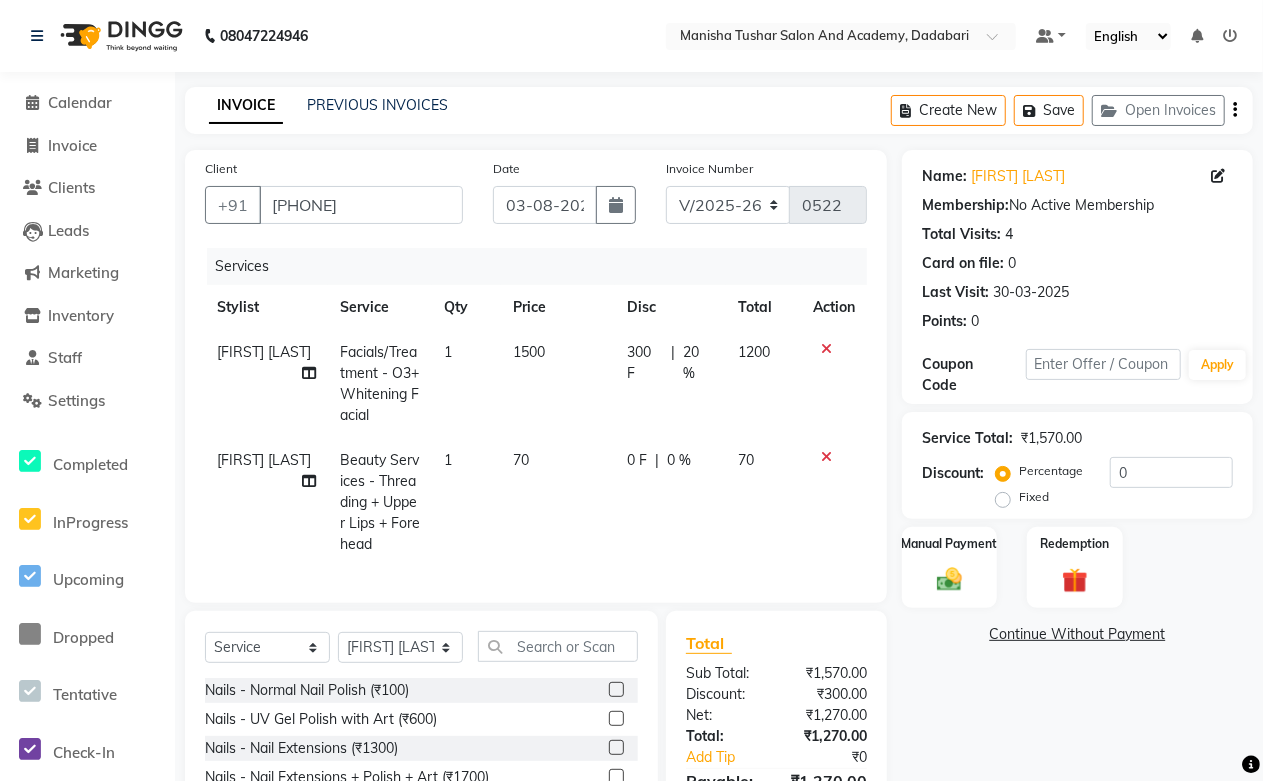 scroll, scrollTop: 111, scrollLeft: 0, axis: vertical 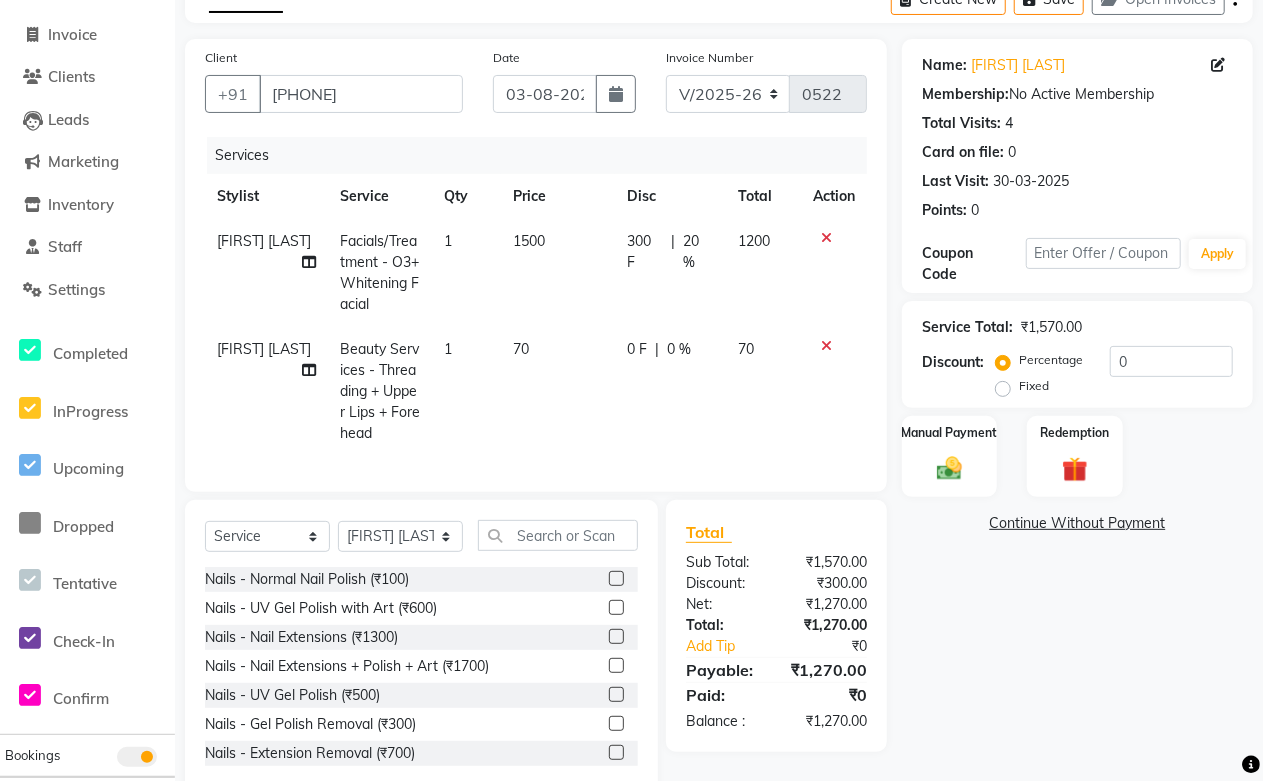 click on "1200" 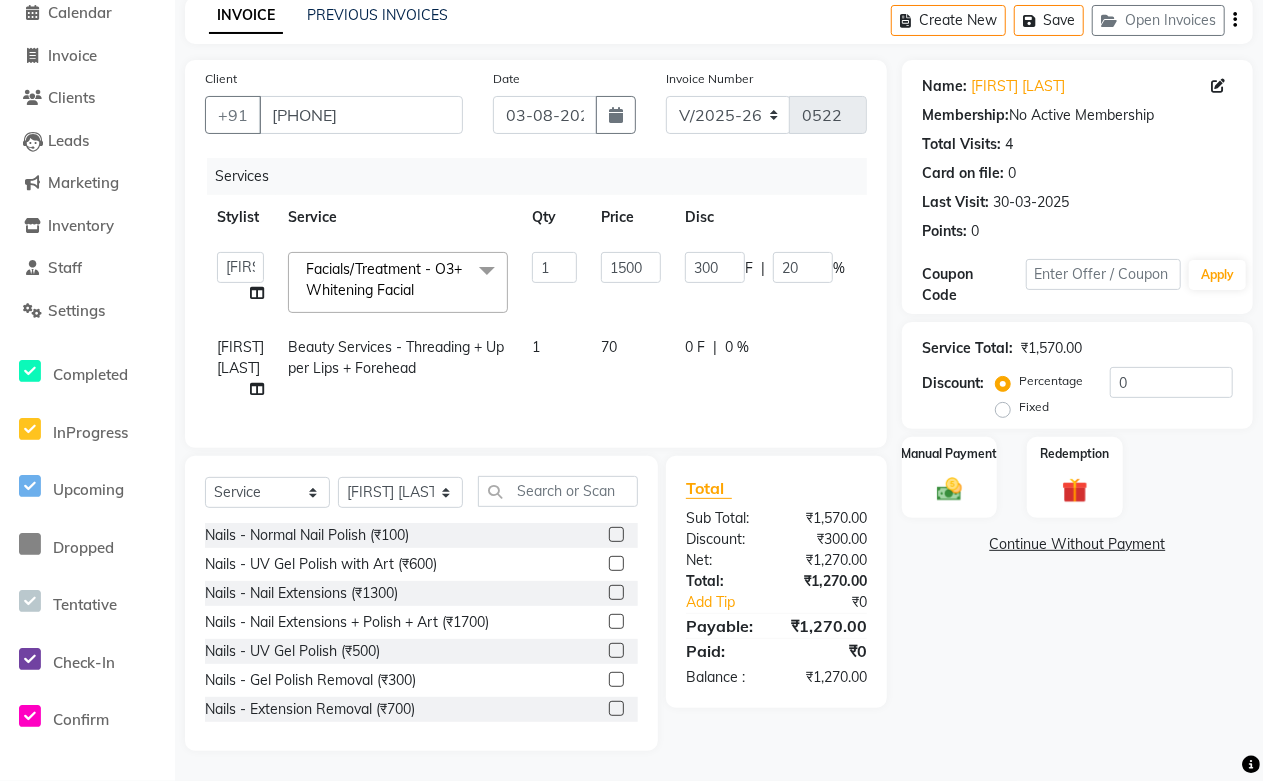 scroll, scrollTop: 106, scrollLeft: 0, axis: vertical 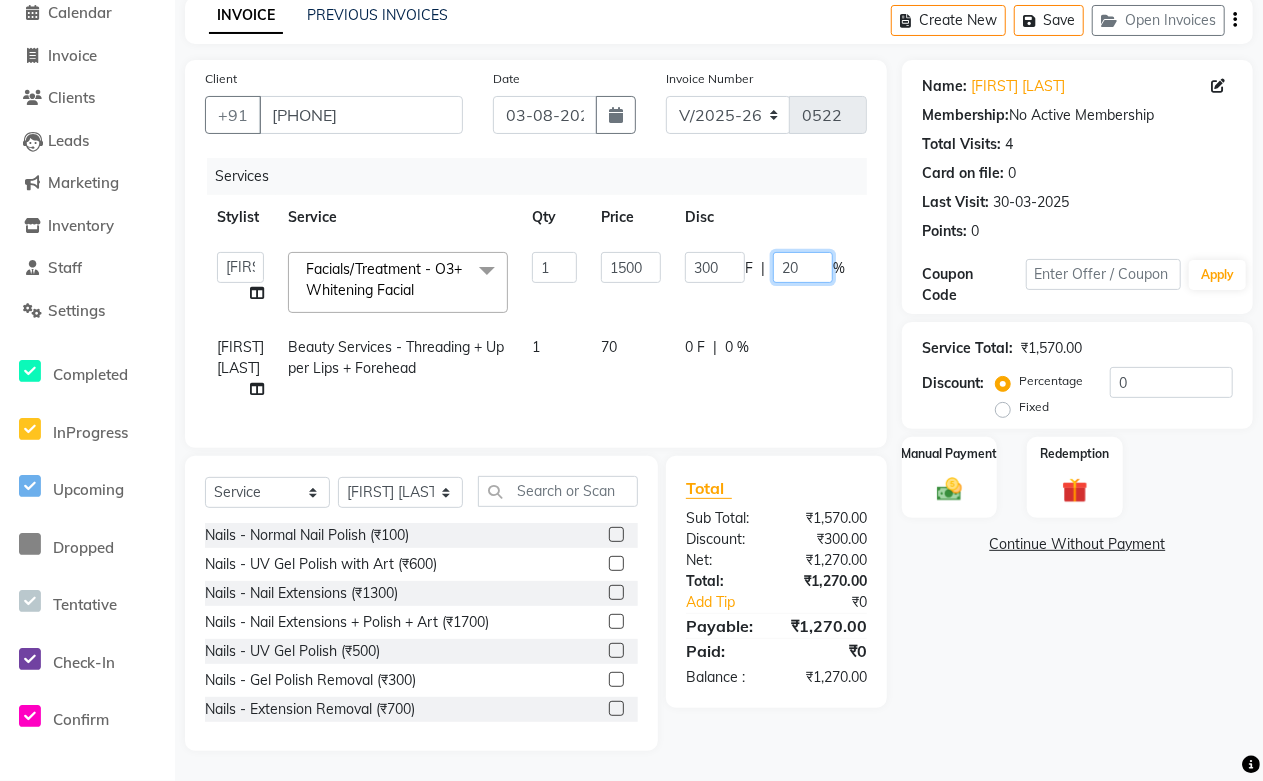 drag, startPoint x: 803, startPoint y: 253, endPoint x: 682, endPoint y: 251, distance: 121.016525 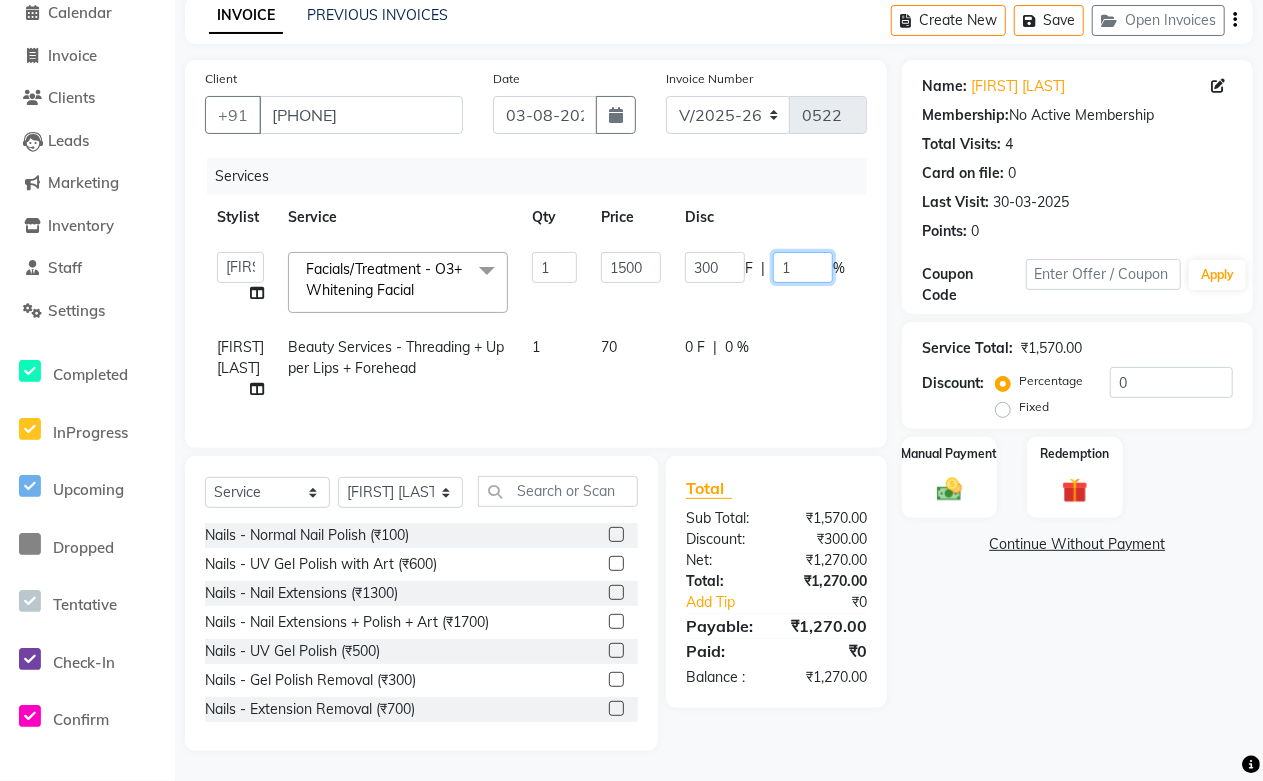 type on "18" 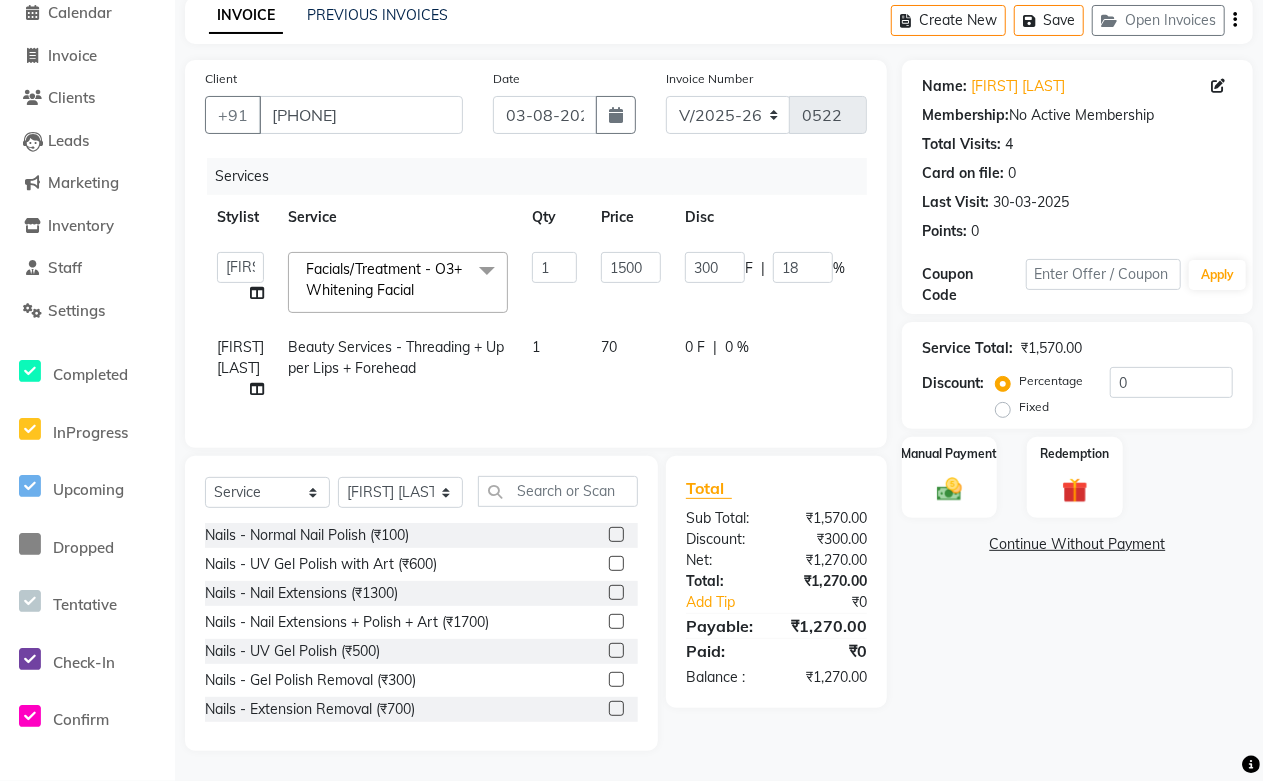 click on "0 F | 0 %" 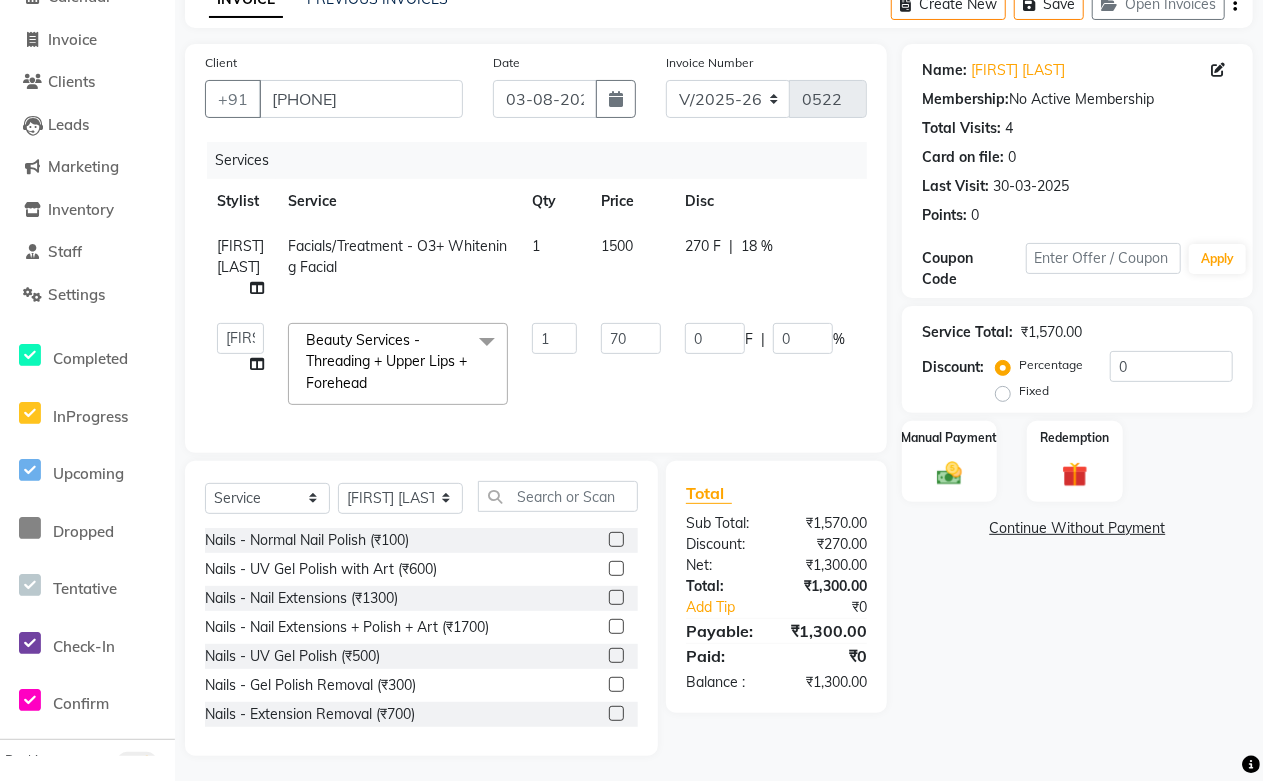 click on "270 F | 18 %" 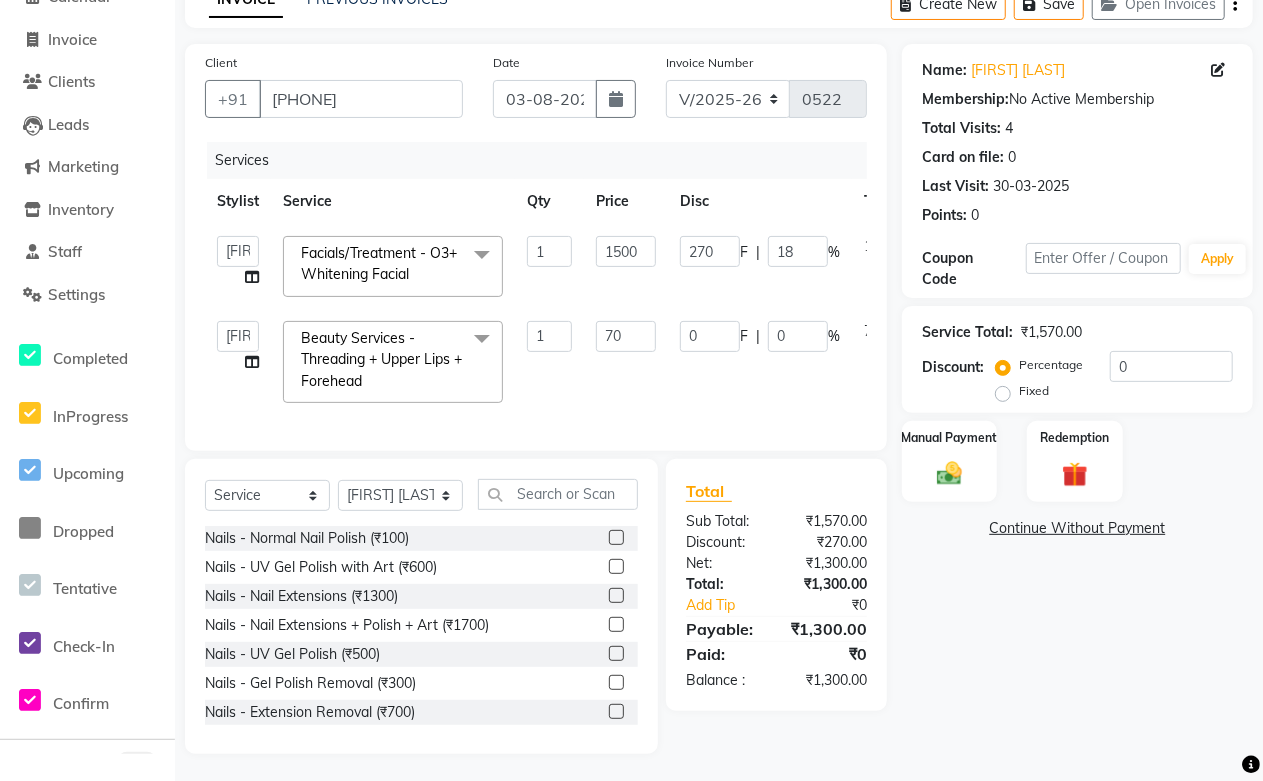 scroll, scrollTop: 0, scrollLeft: 107, axis: horizontal 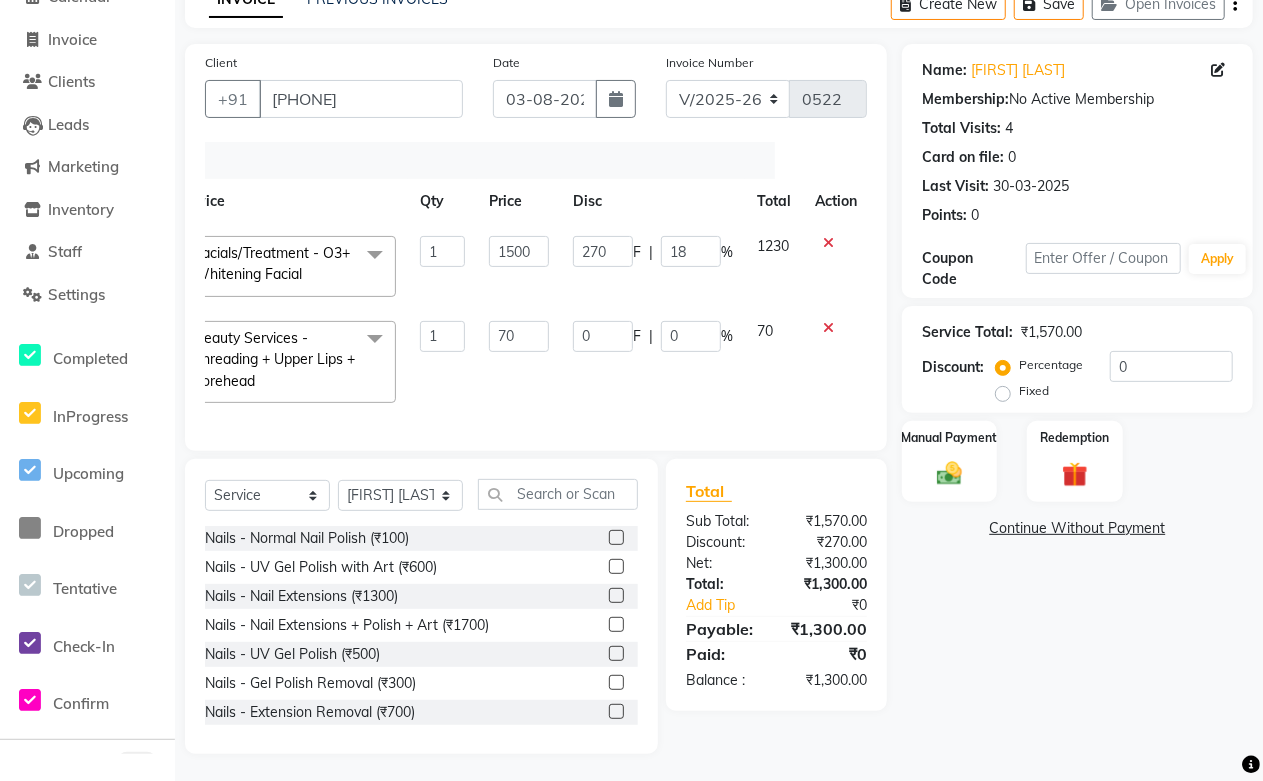 click on "270 F | 18 %" 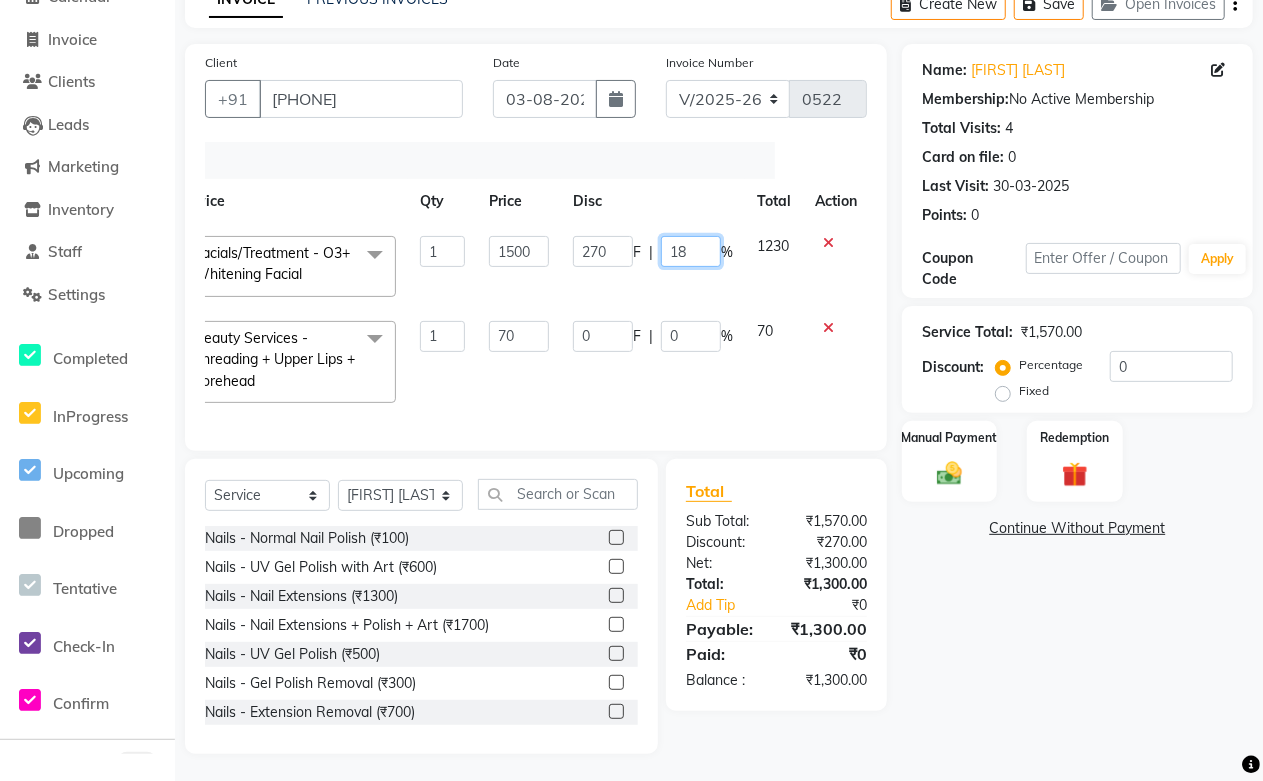 click on "18" 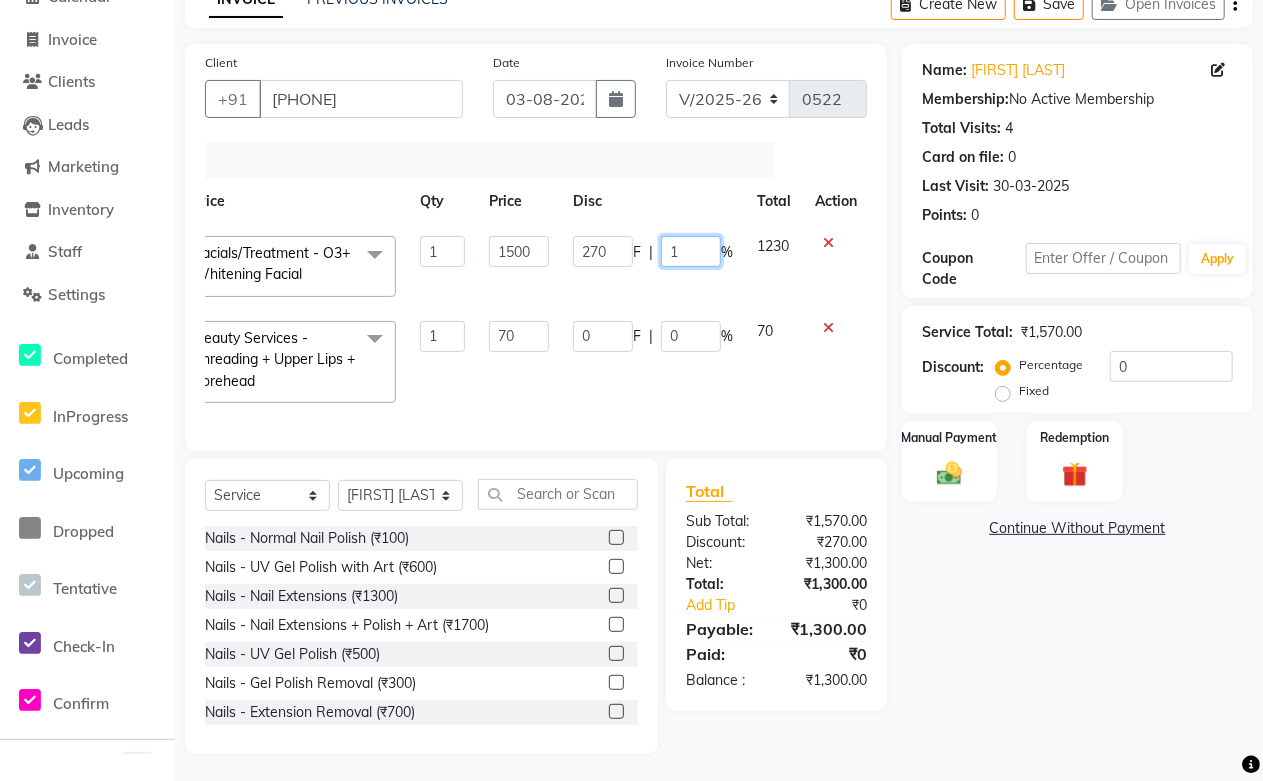 type on "19" 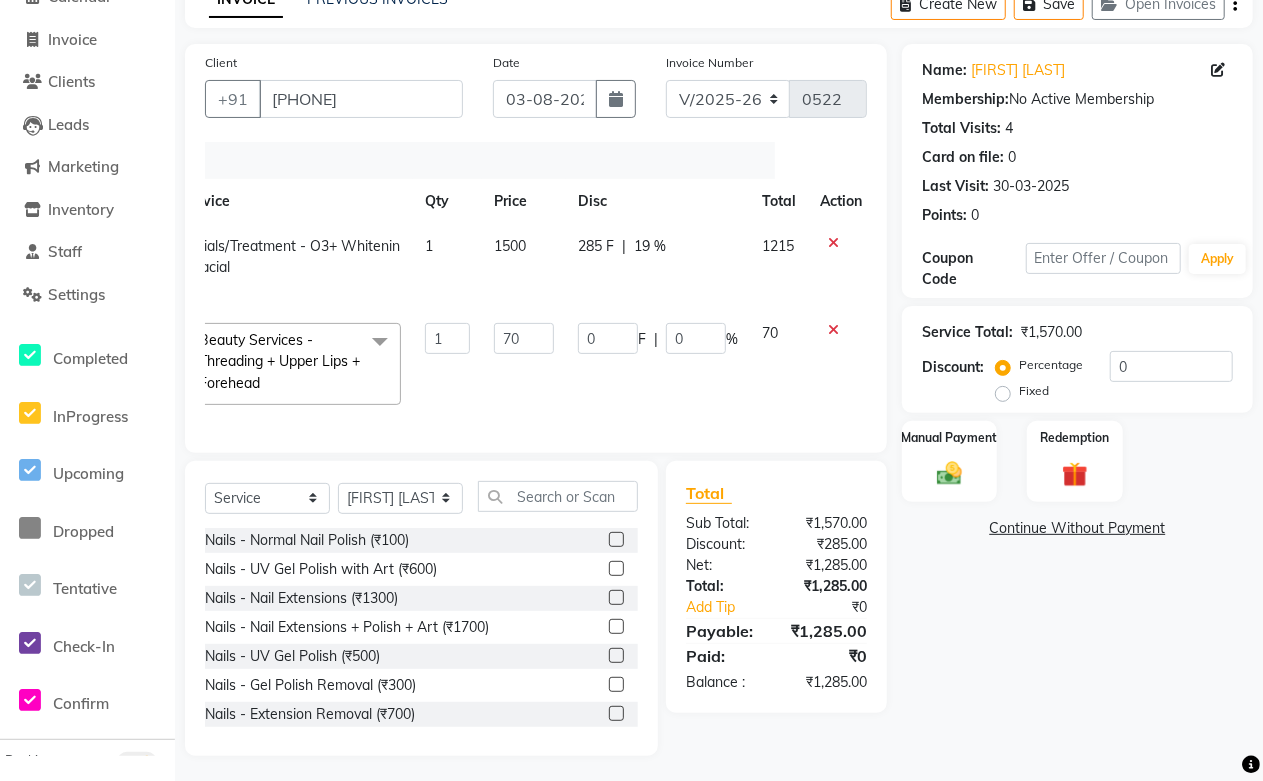 click on "0 F | 0 %" 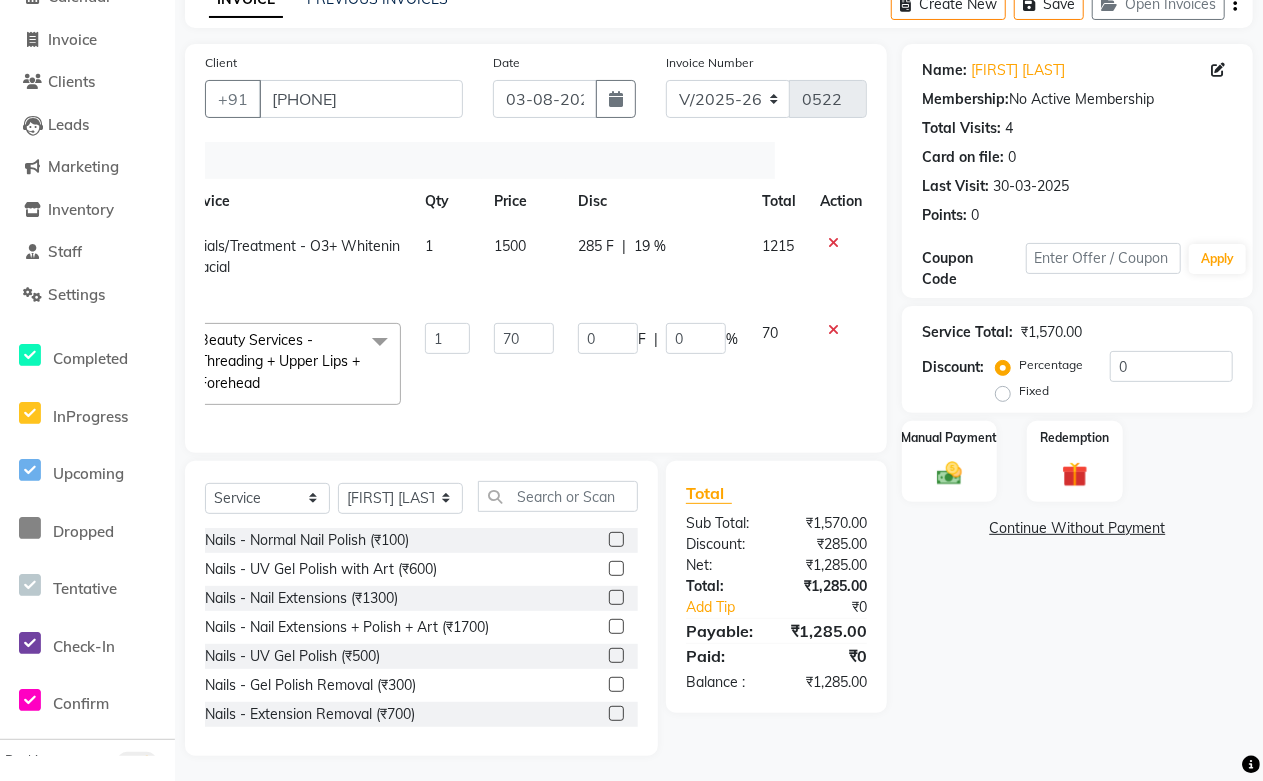 select on "69604" 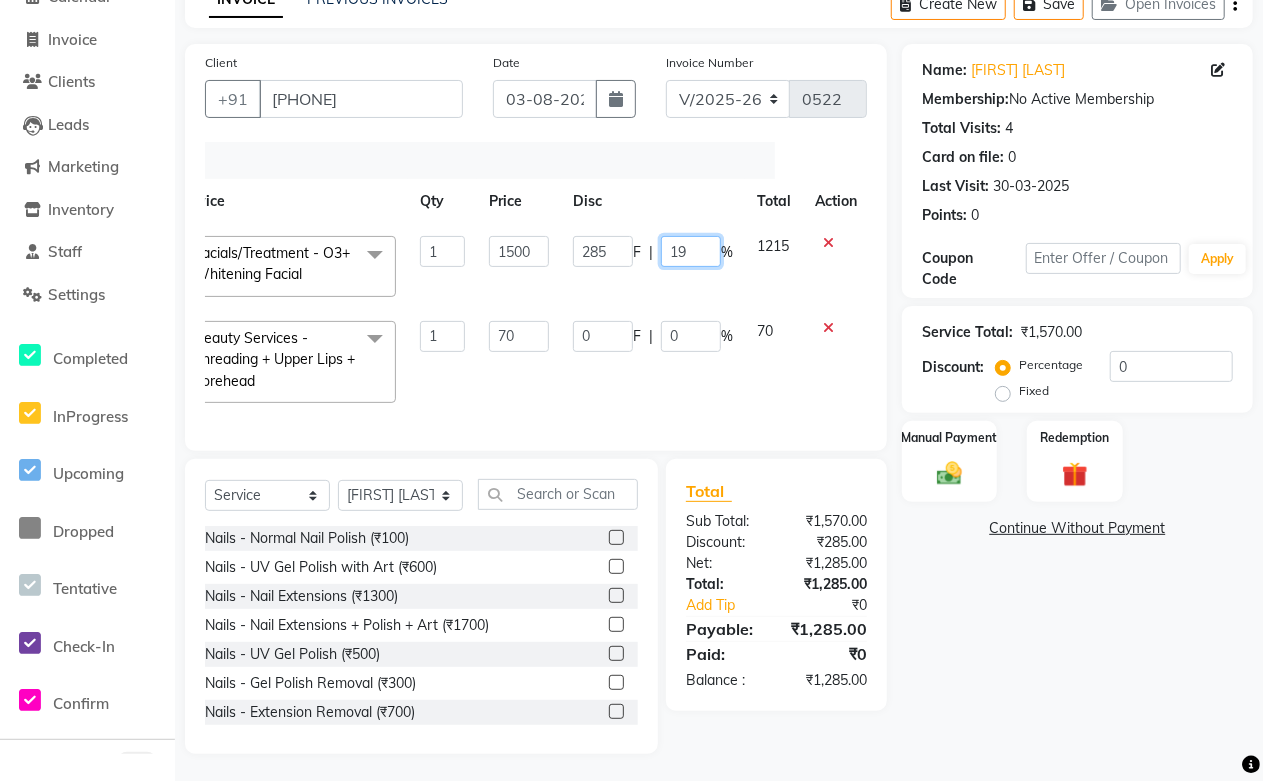 drag, startPoint x: 698, startPoint y: 248, endPoint x: 557, endPoint y: 276, distance: 143.75327 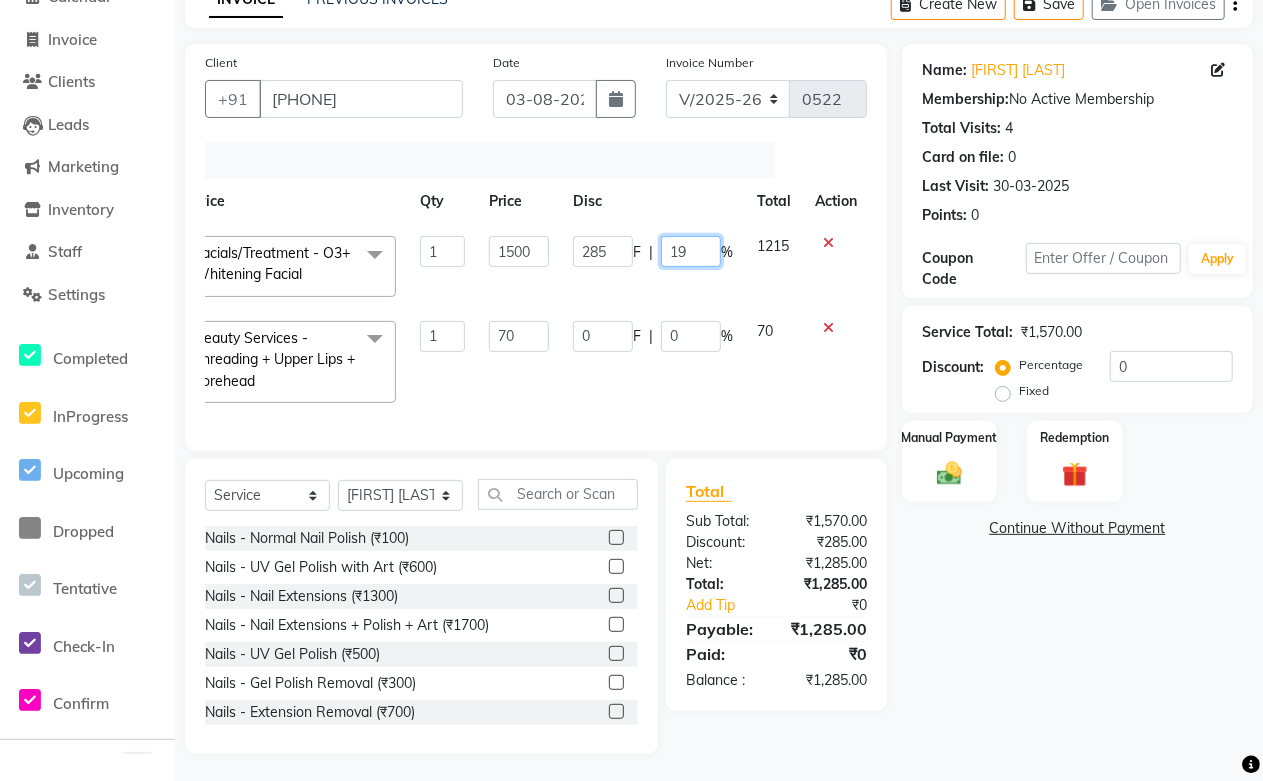 click on "Abdul Shoaib   Aksha Khan   Archika  Jain   Arti Singh   Farman Mirza   Harsha Mam   MANISHA   Mohd. Furkan   Neelu Suman   Nisha Meghwal   Payal Sen   Pooja Jaga   Poonam Trehan   Ravina Sen   Sahil Ansari   Sanju di   Sapna Sharma   Shekhu Abdul   Suraj Sen   Sushant Verma   TUSHAR    Facials/Treatment - O3+ Whitening Facial  x Nails - Normal Nail Polish (₹100) Nails - UV Gel Polish with Art (₹600) Nails - Nail Extensions (₹1300) Nails - Nail Extensions + Polish + Art (₹1700) Nails - UV Gel Polish (₹500) Nails - Gel Polish Removal (₹300) Nails - Extension Removal (₹700) Nails - Feet Gel Polish (₹600) Nails - Feet Extension (₹1700) Nails - Refill (Acrylic Gel) (₹1200) Nails - Nail Paint Remover (₹150) Nails - Feet Gel Polish Removal (₹300) Nails - UV Gel Polsih With Art (₹1200) Nails - French Nail Art (₹500) Nails - UV Gel Polish with Cat Eye (₹600) Nails - Feet Overlays (₹700) Nails - Temporary Nail Extensions (₹1000) Nails - Baby Boomer (Acrylic Ombre) (₹2200) 1 1500 F" 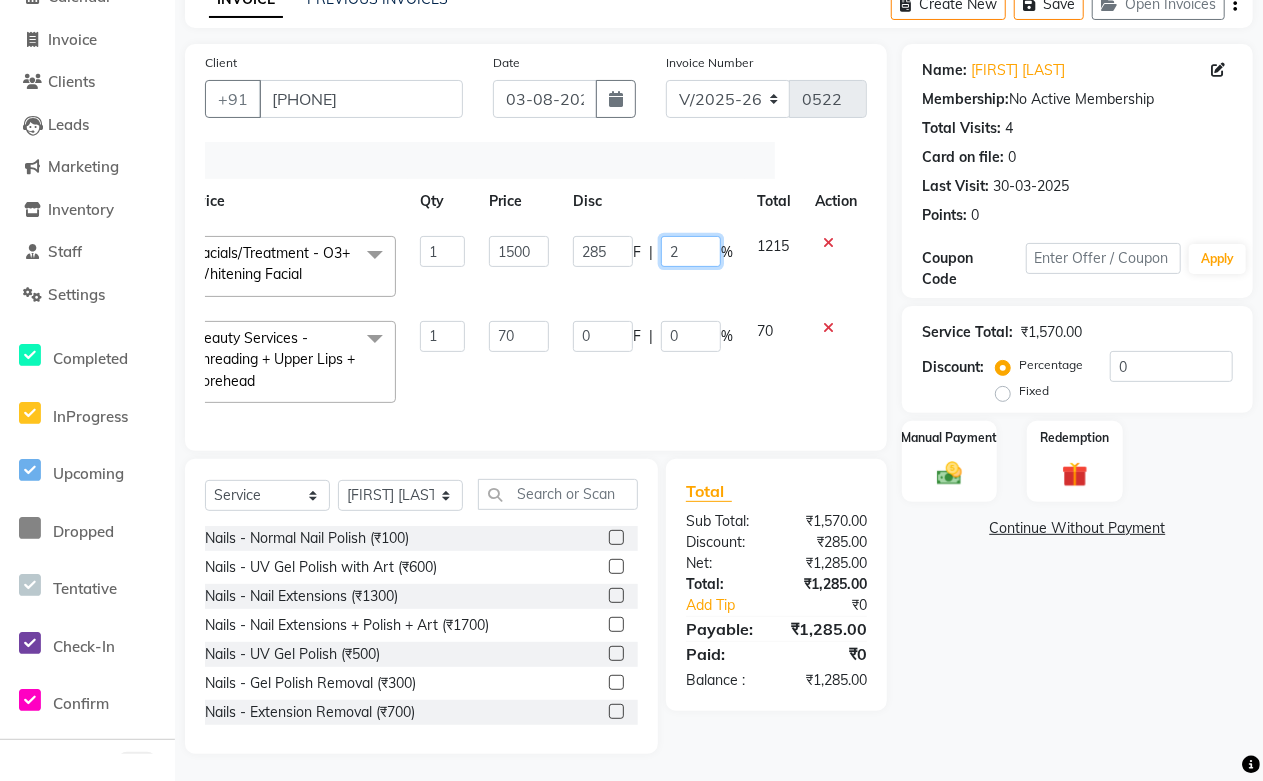 type on "21" 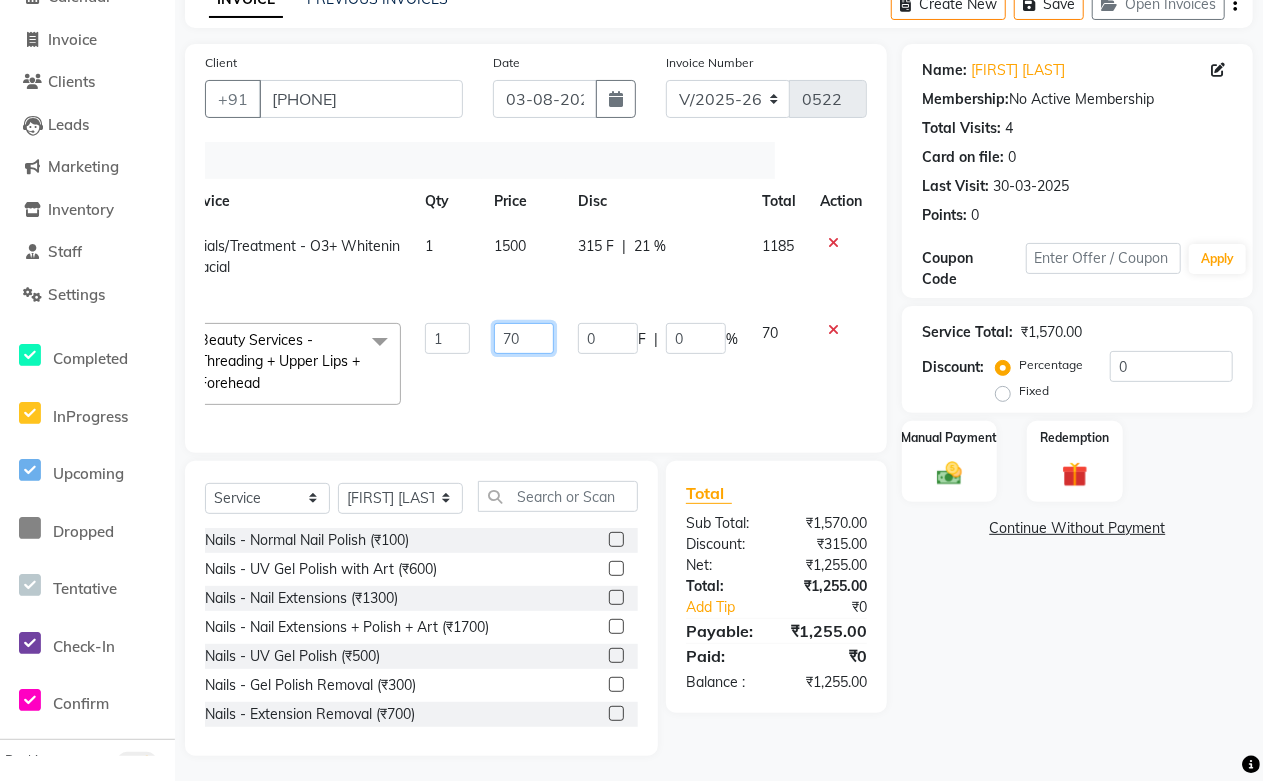 click on "70" 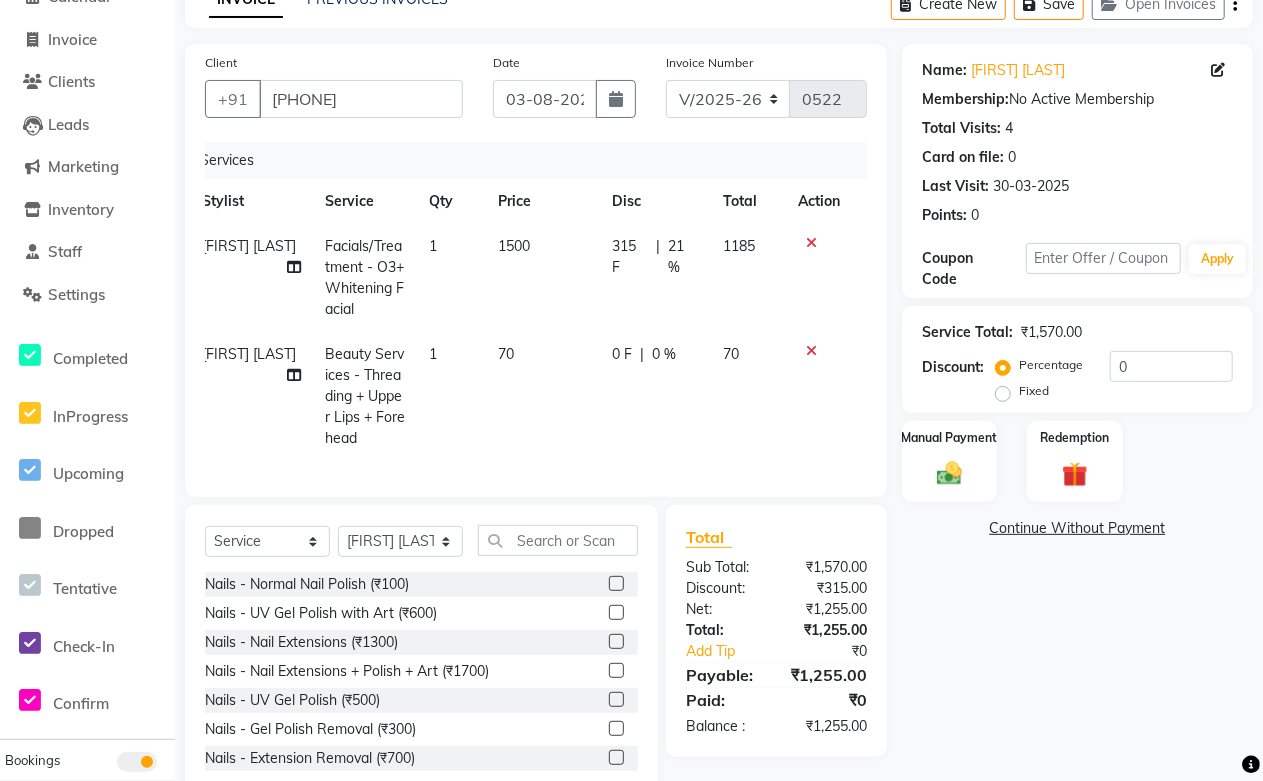scroll, scrollTop: 0, scrollLeft: 15, axis: horizontal 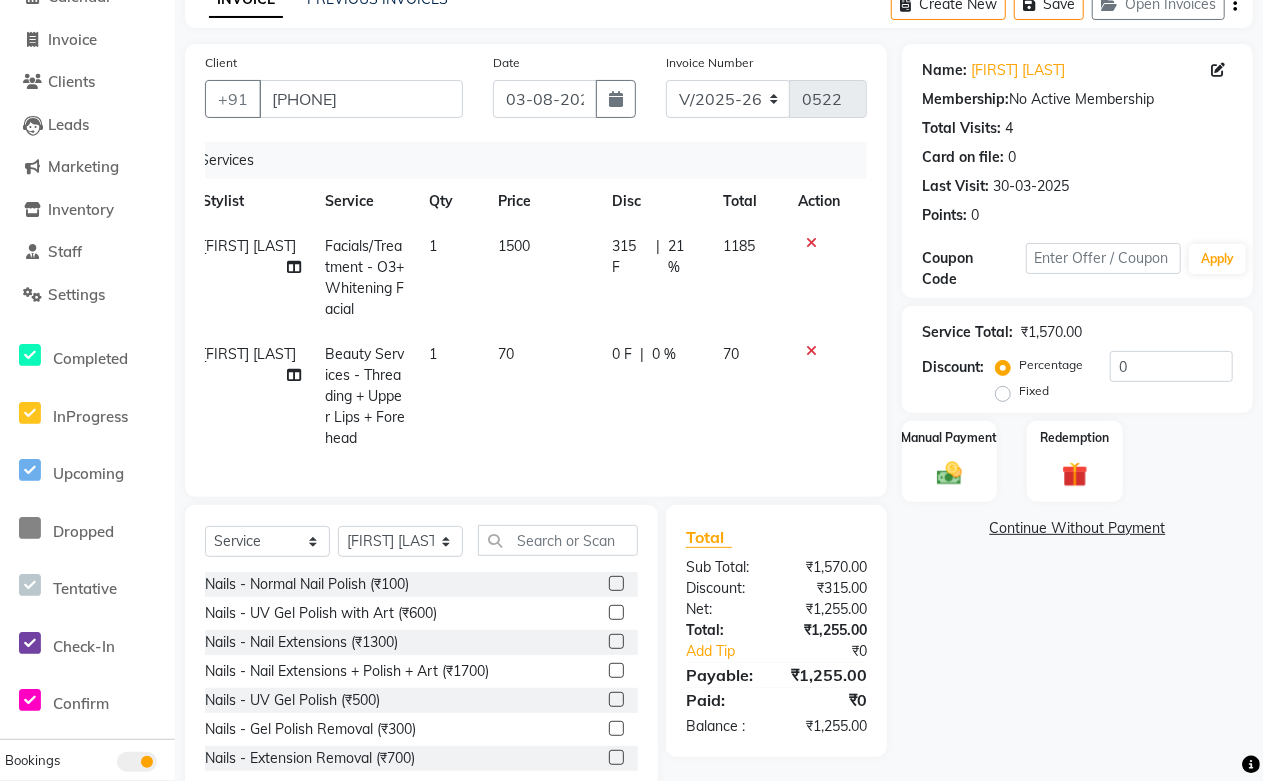 click on "315 F | 21 %" 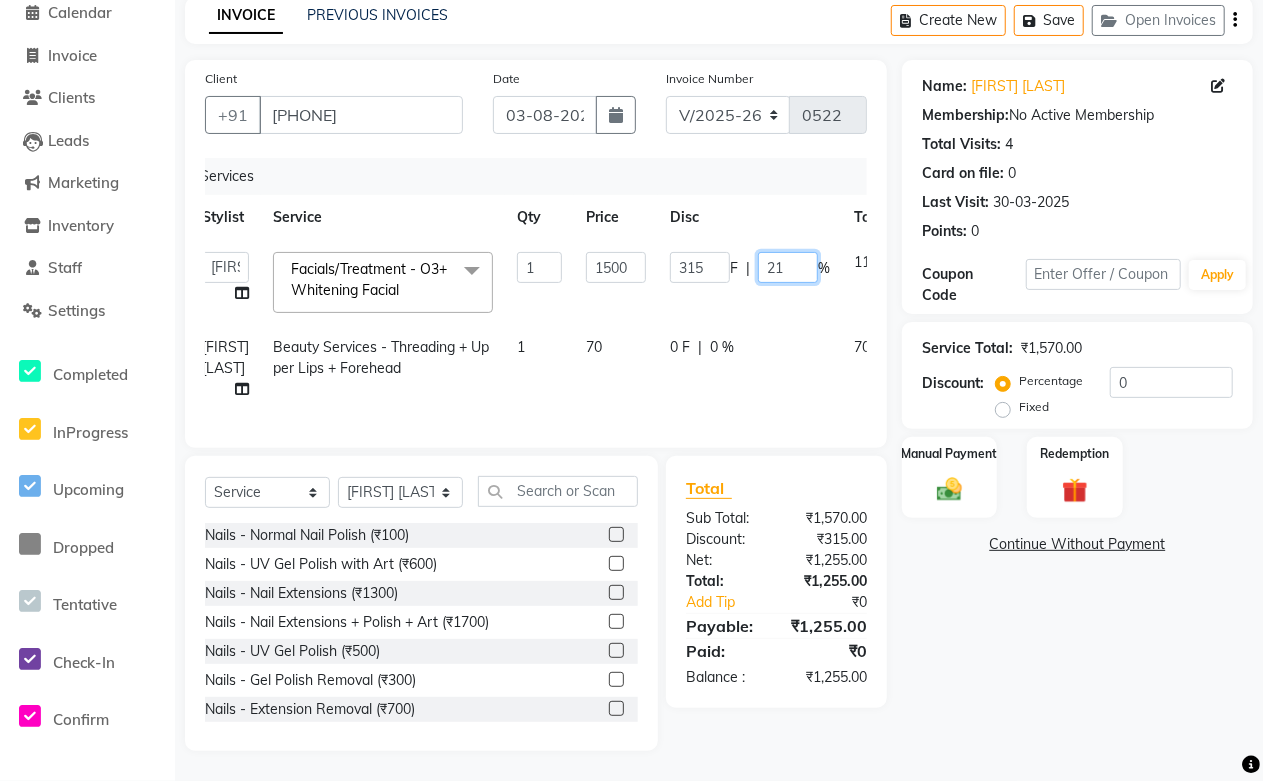 drag, startPoint x: 793, startPoint y: 247, endPoint x: 643, endPoint y: 265, distance: 151.07614 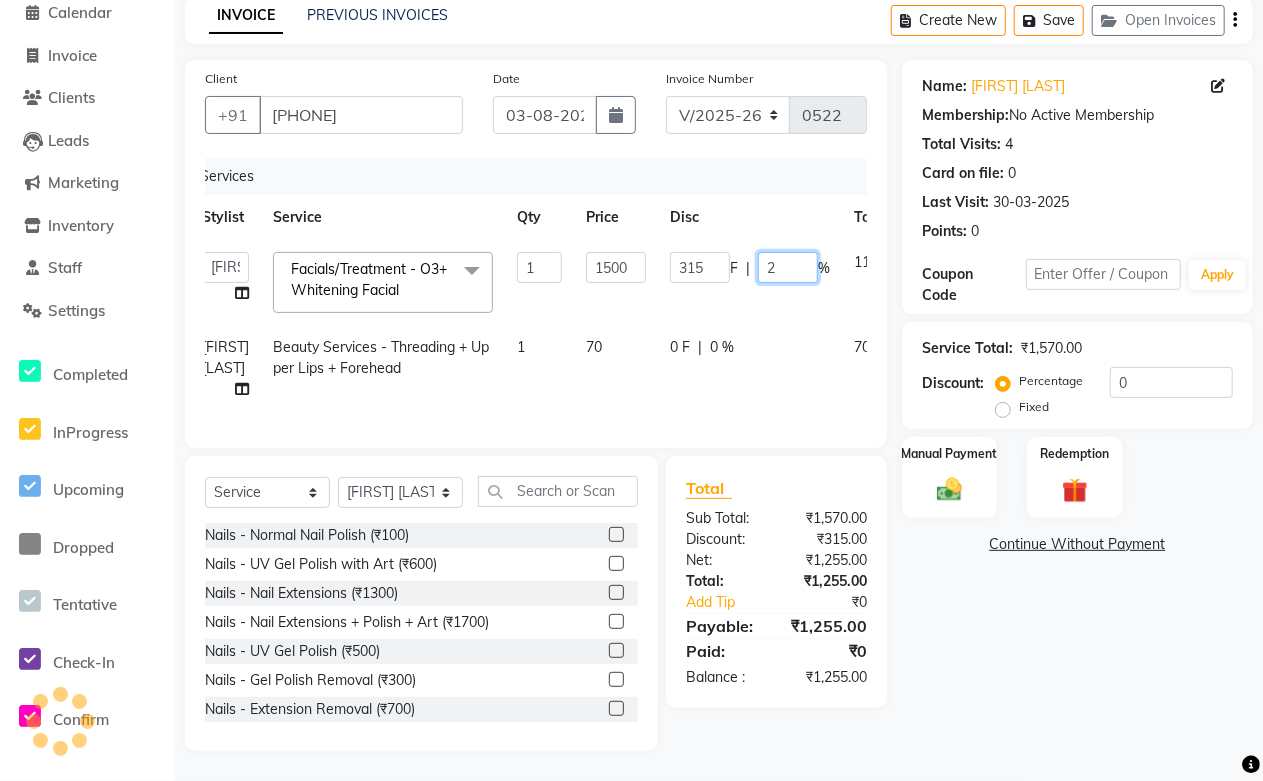 type on "20" 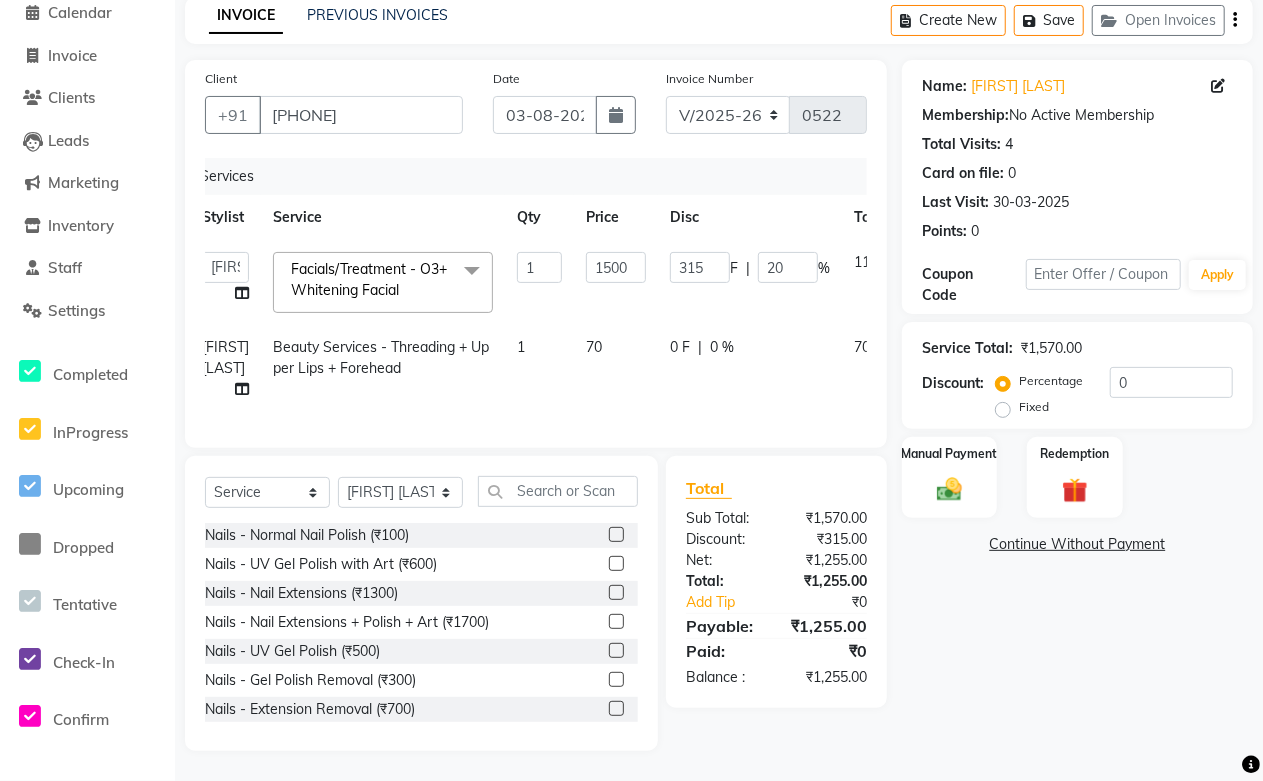 click on "Pooja Jaga Beauty Services - Threading + Upper Lips + Forehead 1 70 0 F | 0 % 70" 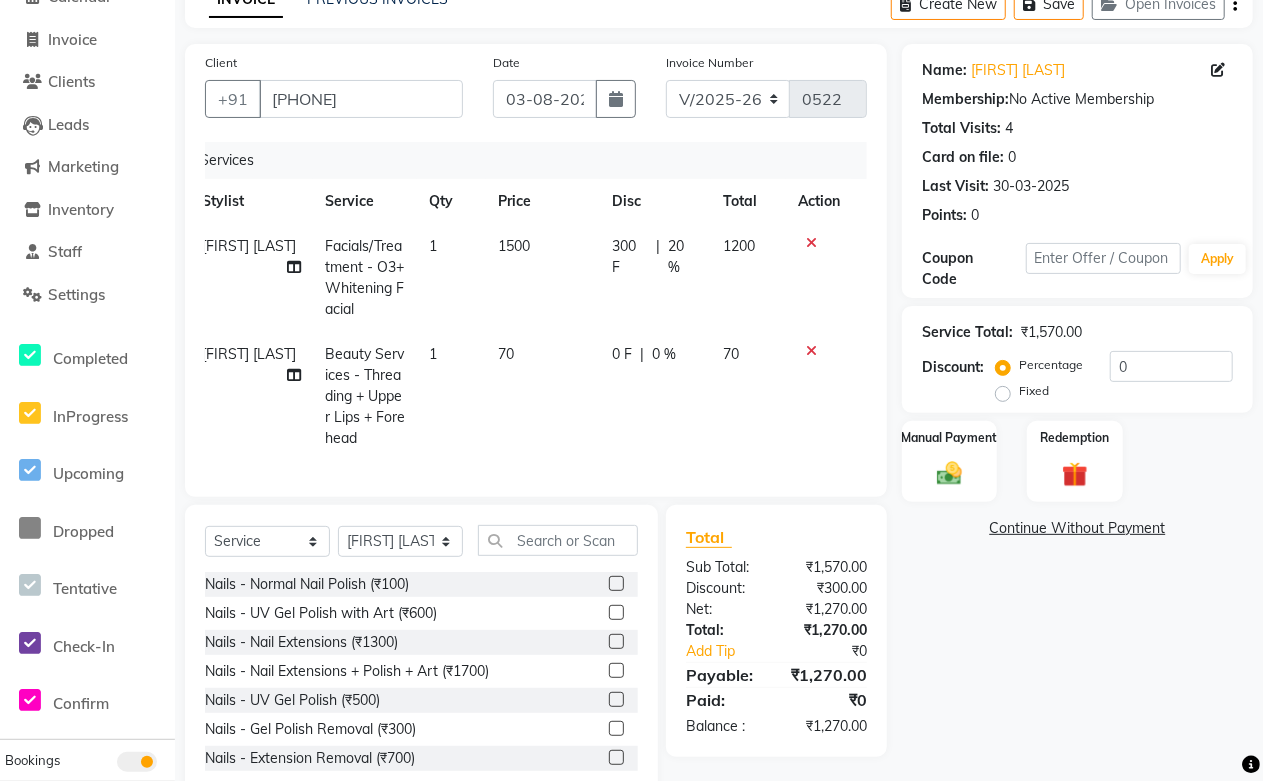 scroll, scrollTop: 0, scrollLeft: 14, axis: horizontal 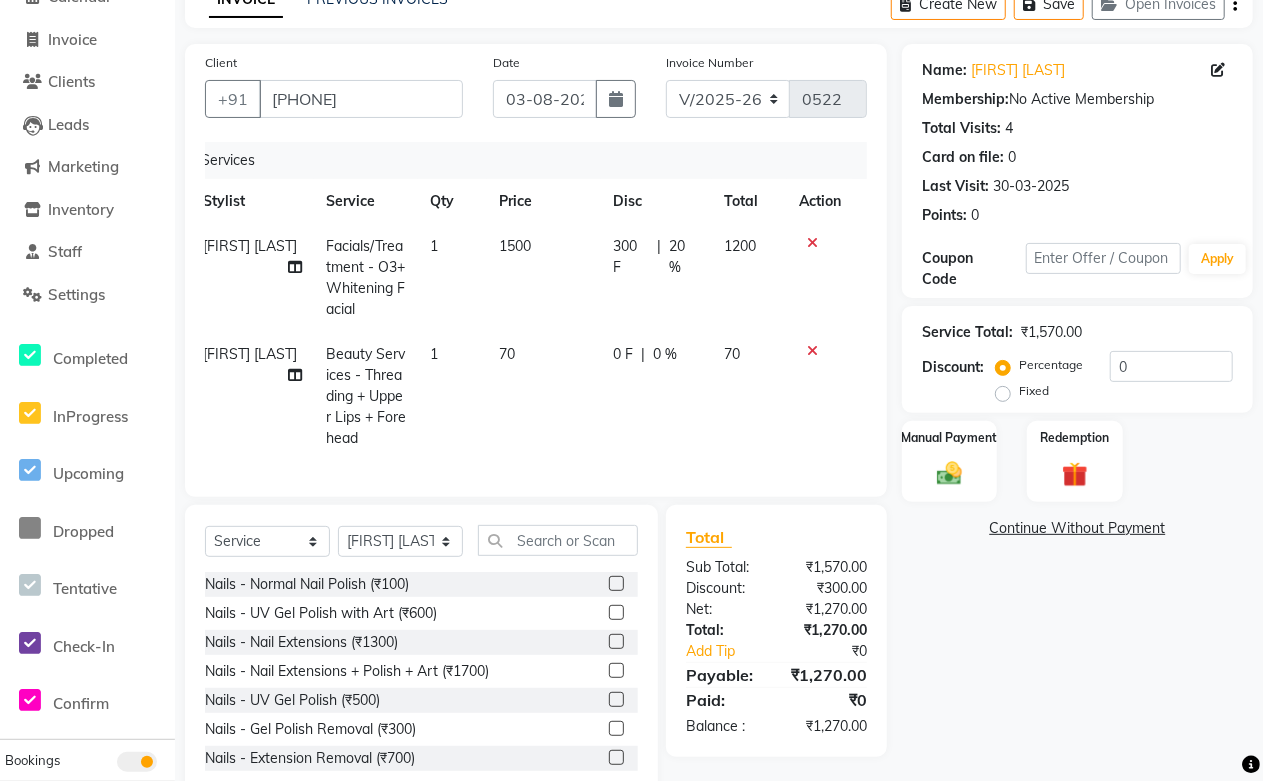 click on "300 F" 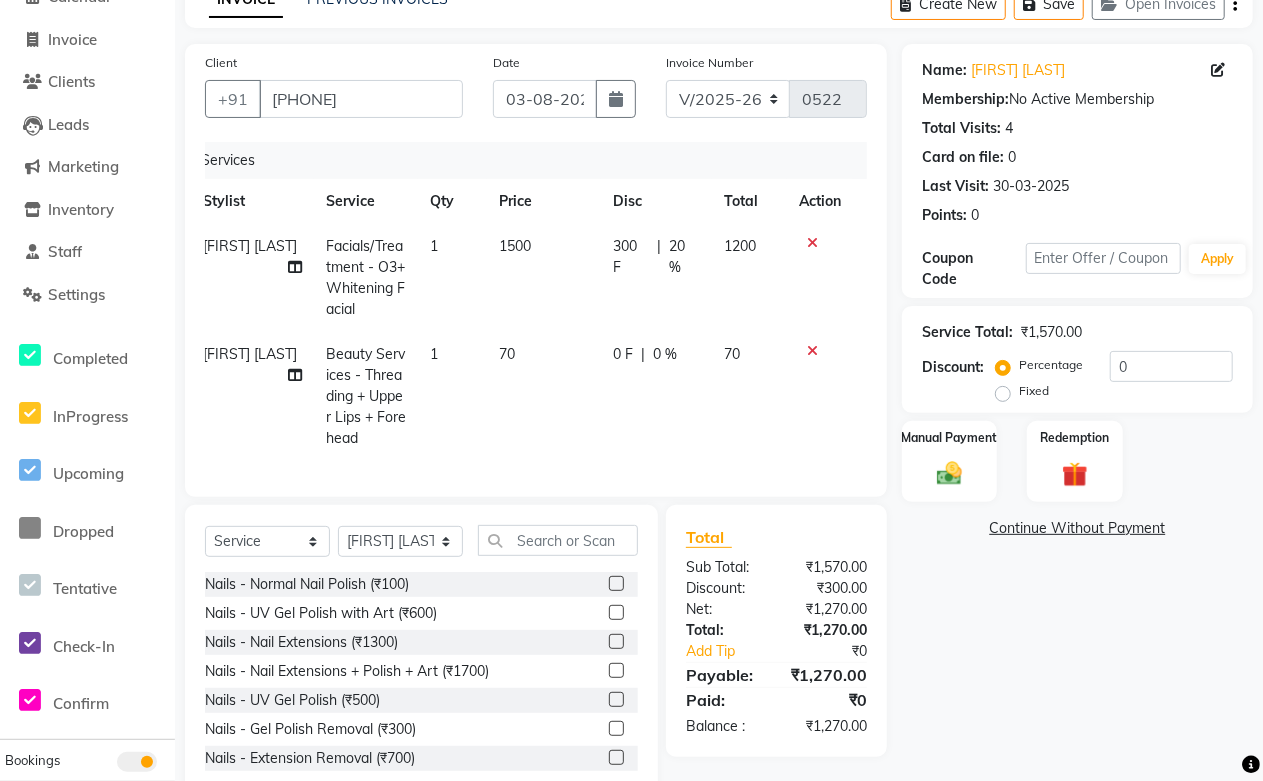 select on "69604" 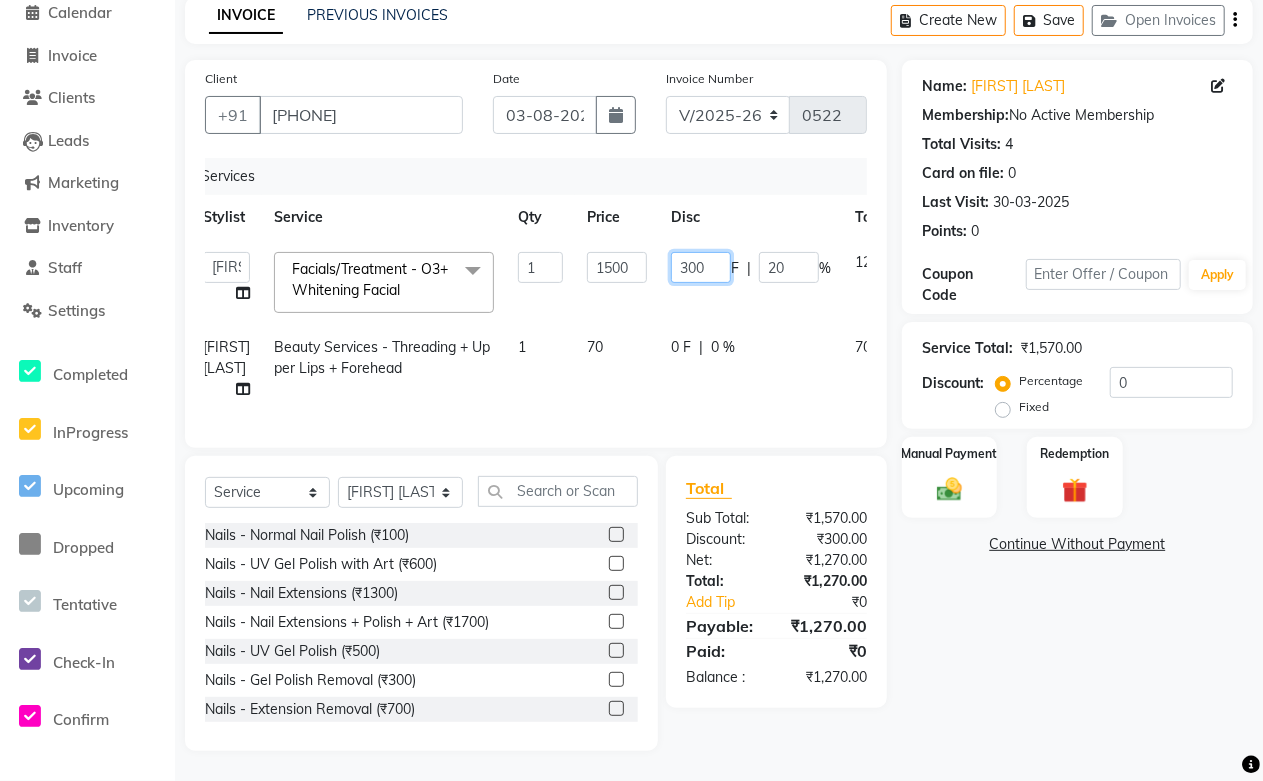 click on "300" 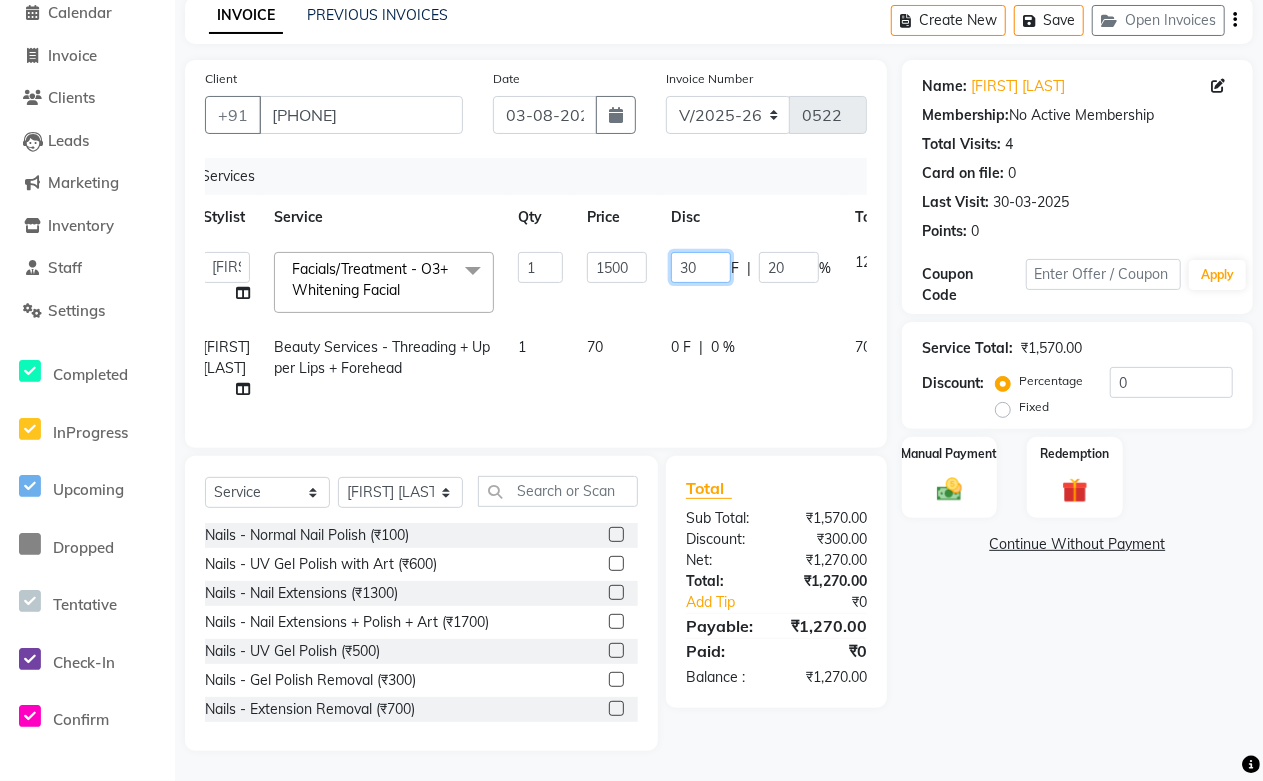 type on "3" 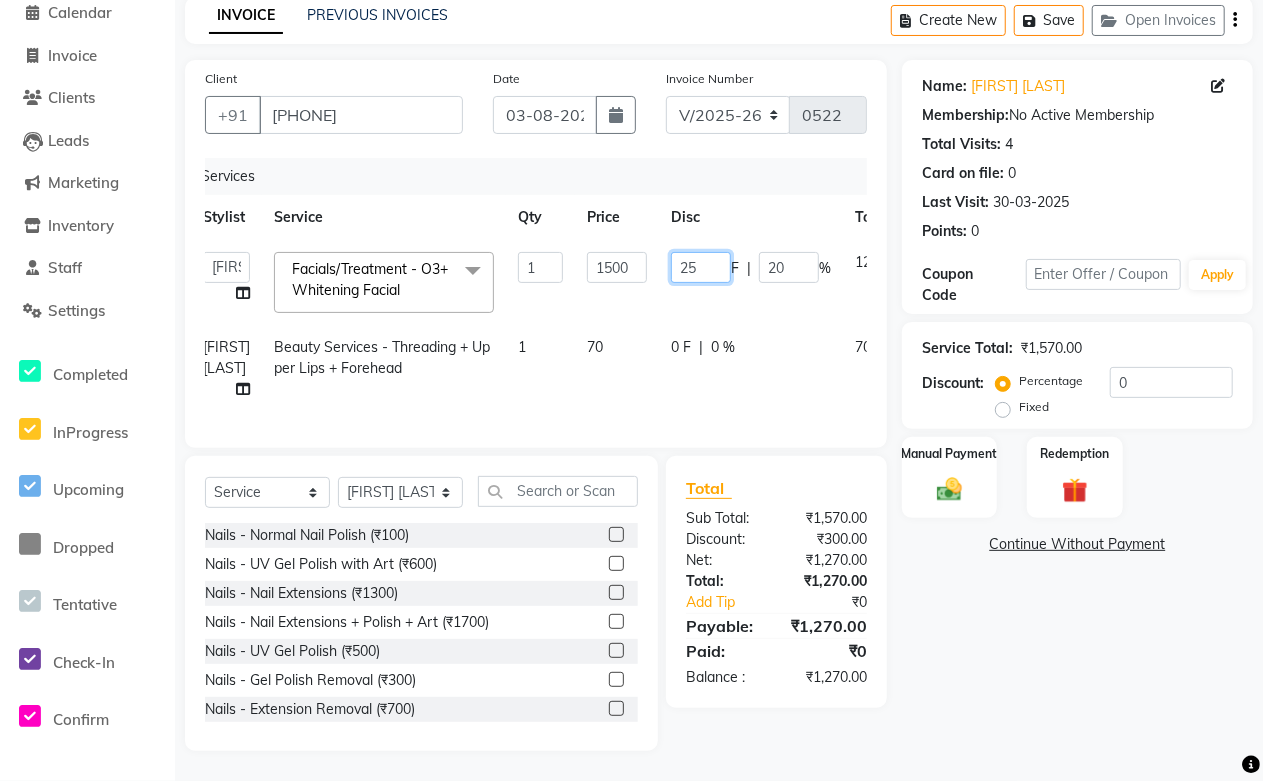 type on "250" 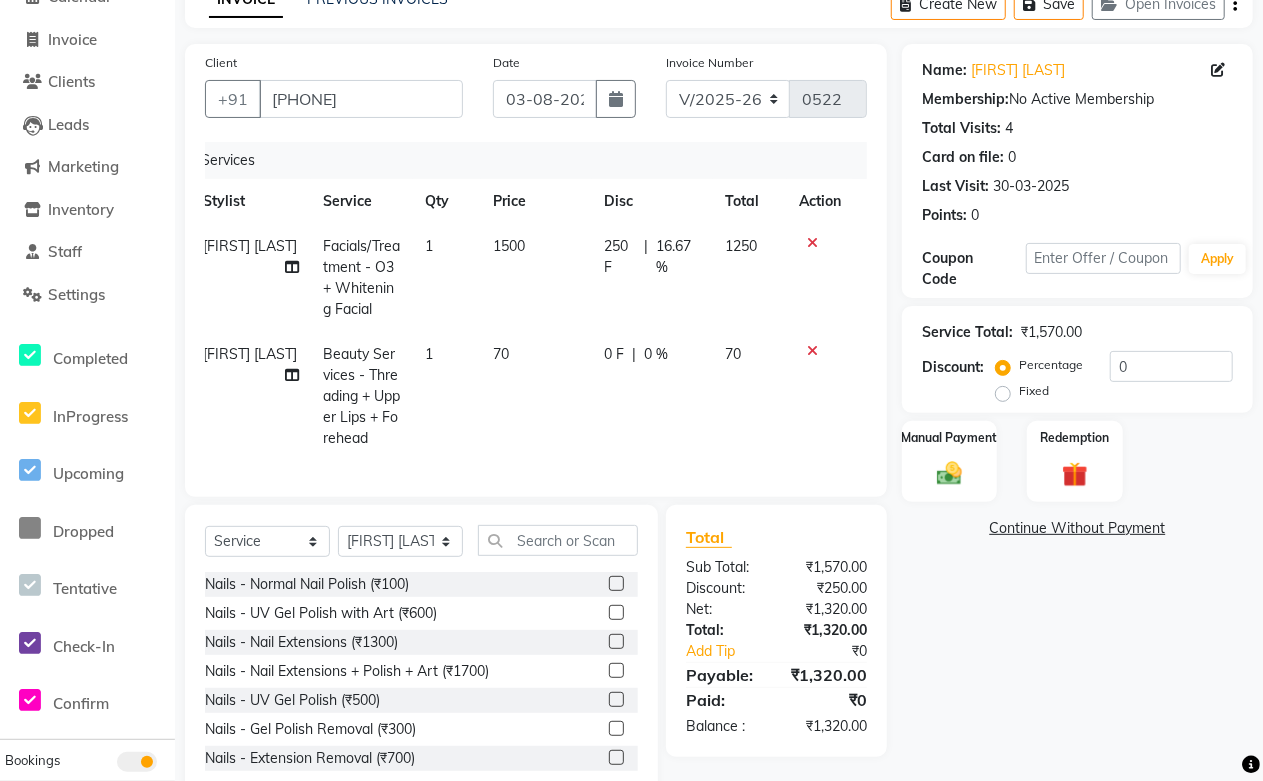 click on "Pooja Jaga Beauty Services - Threading + Upper Lips + Forehead 1 70 0 F | 0 % 70" 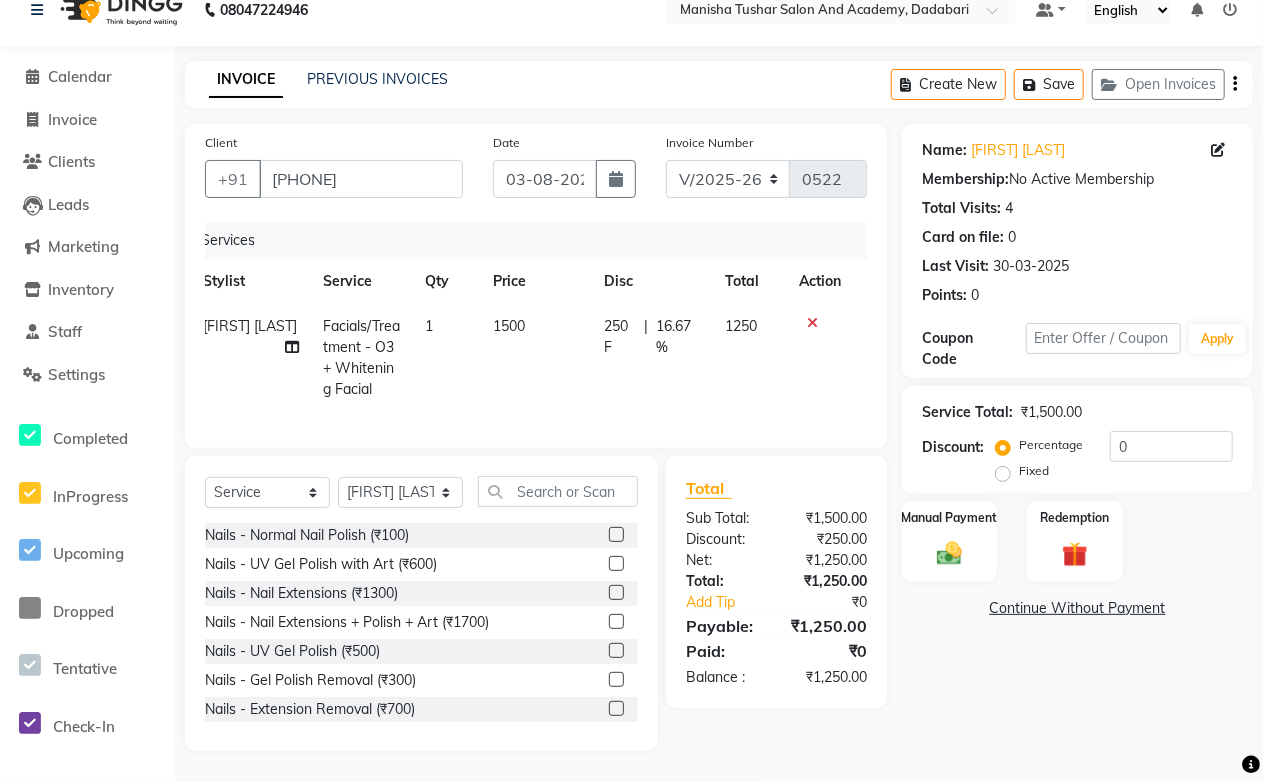scroll, scrollTop: 42, scrollLeft: 0, axis: vertical 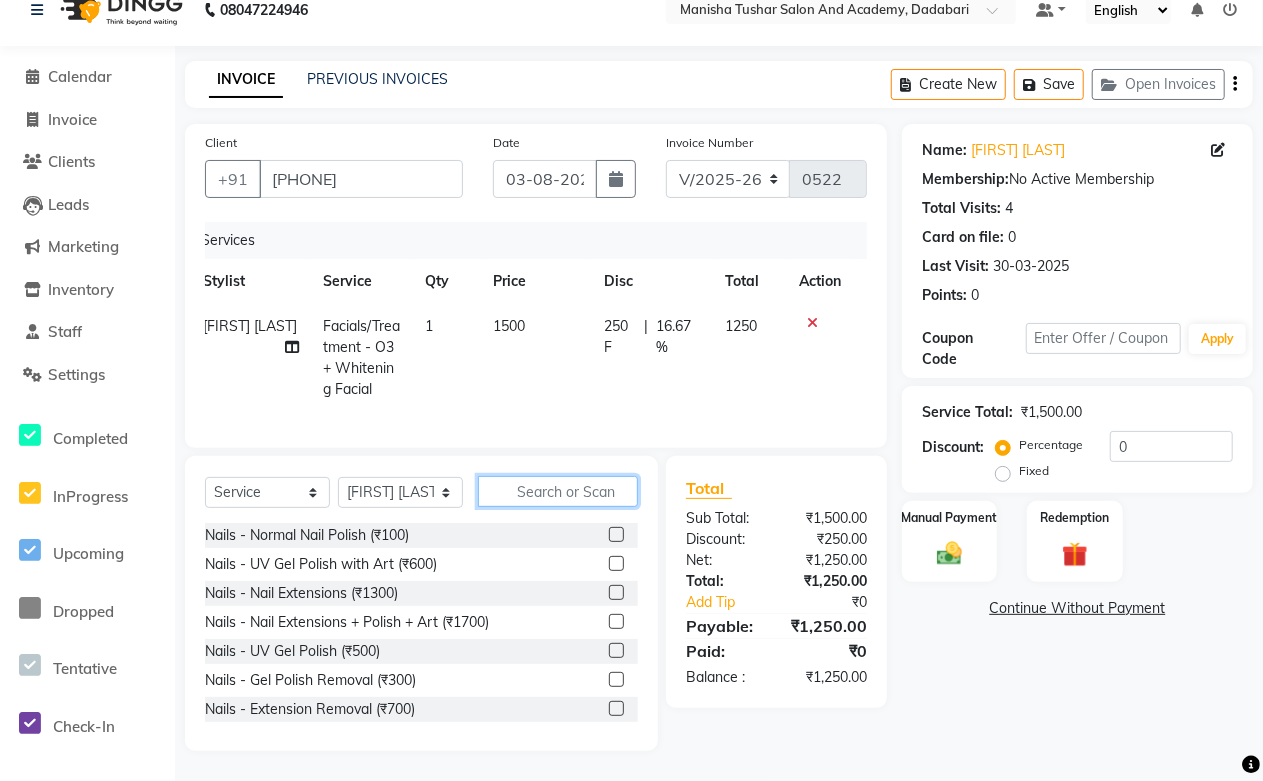 click 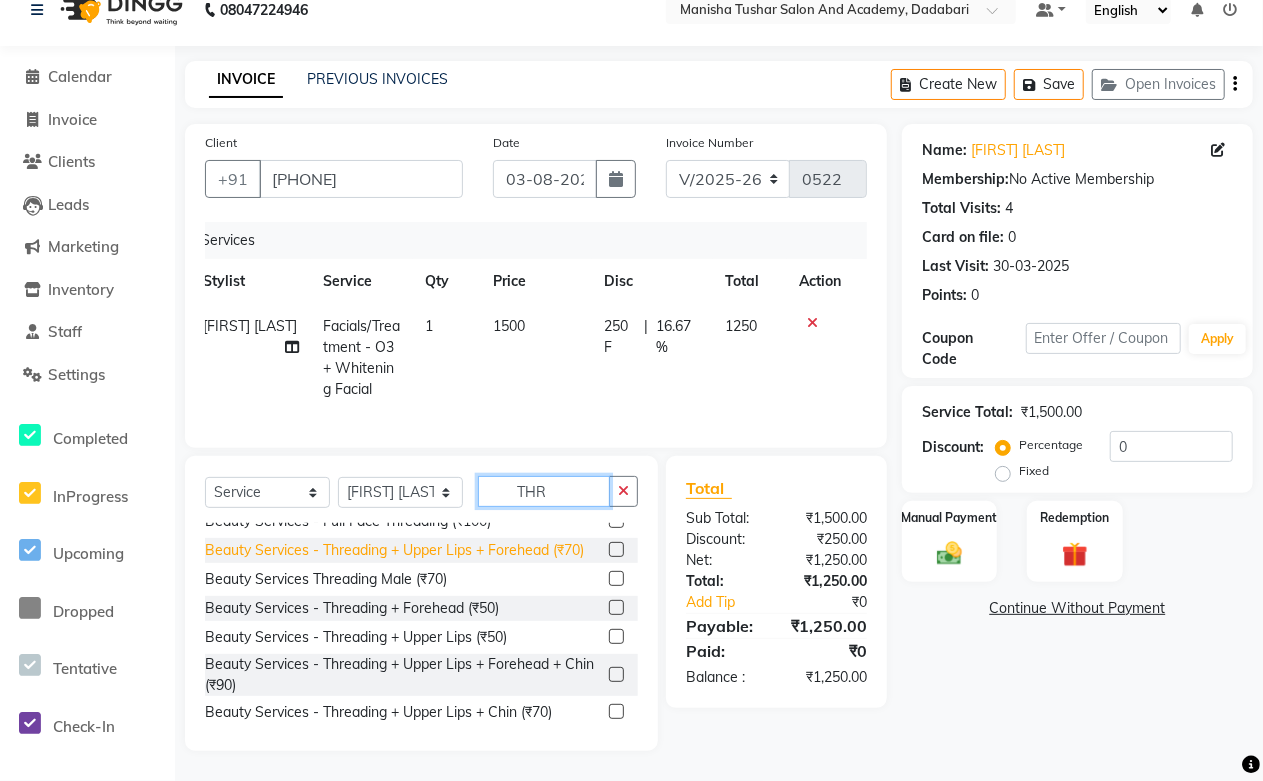 scroll, scrollTop: 65, scrollLeft: 0, axis: vertical 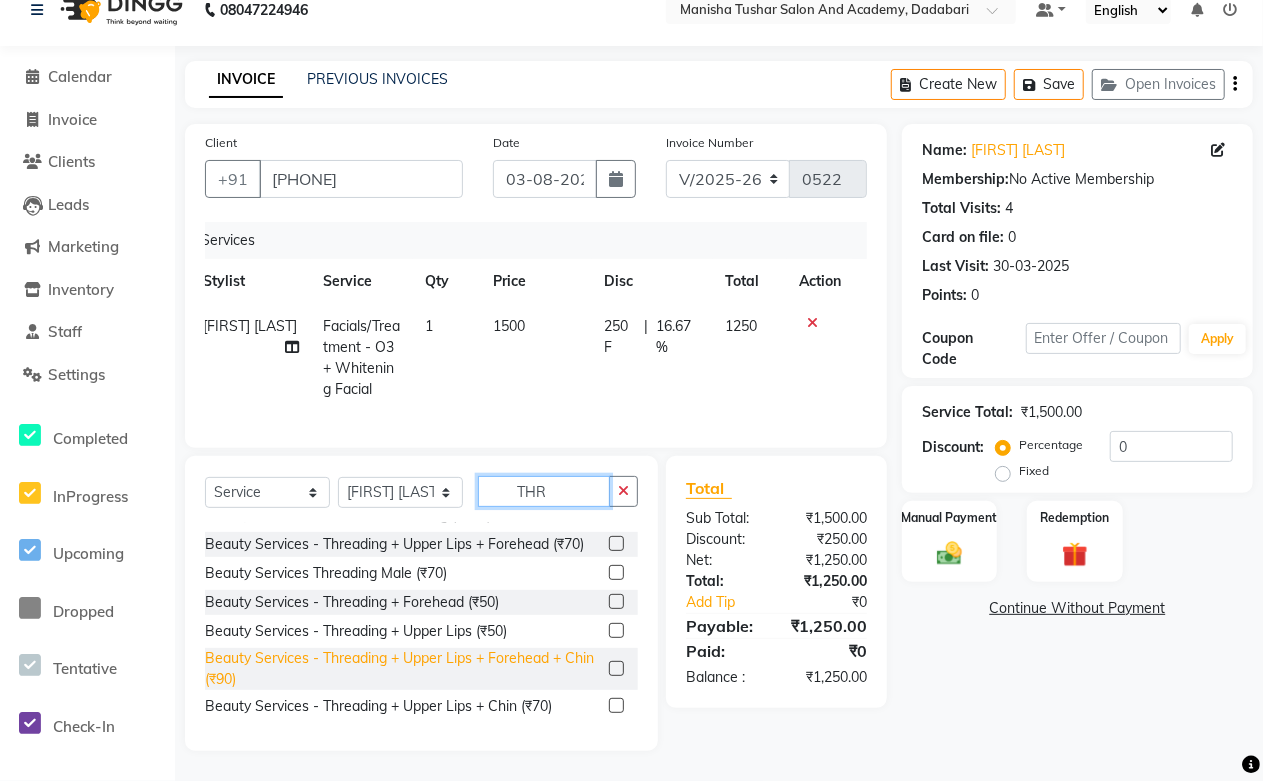 type on "THR" 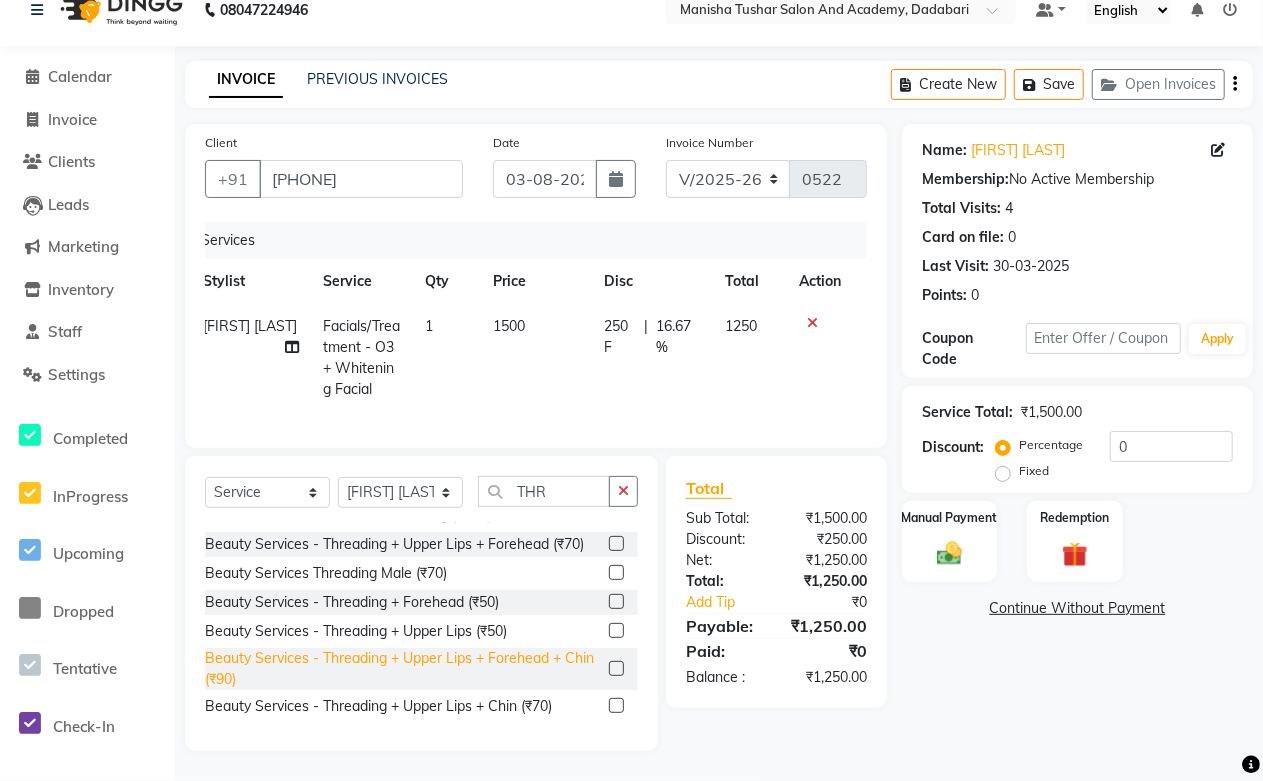 click on "Beauty Services - Threading + Upper Lips + Forehead + Chin (₹90)" 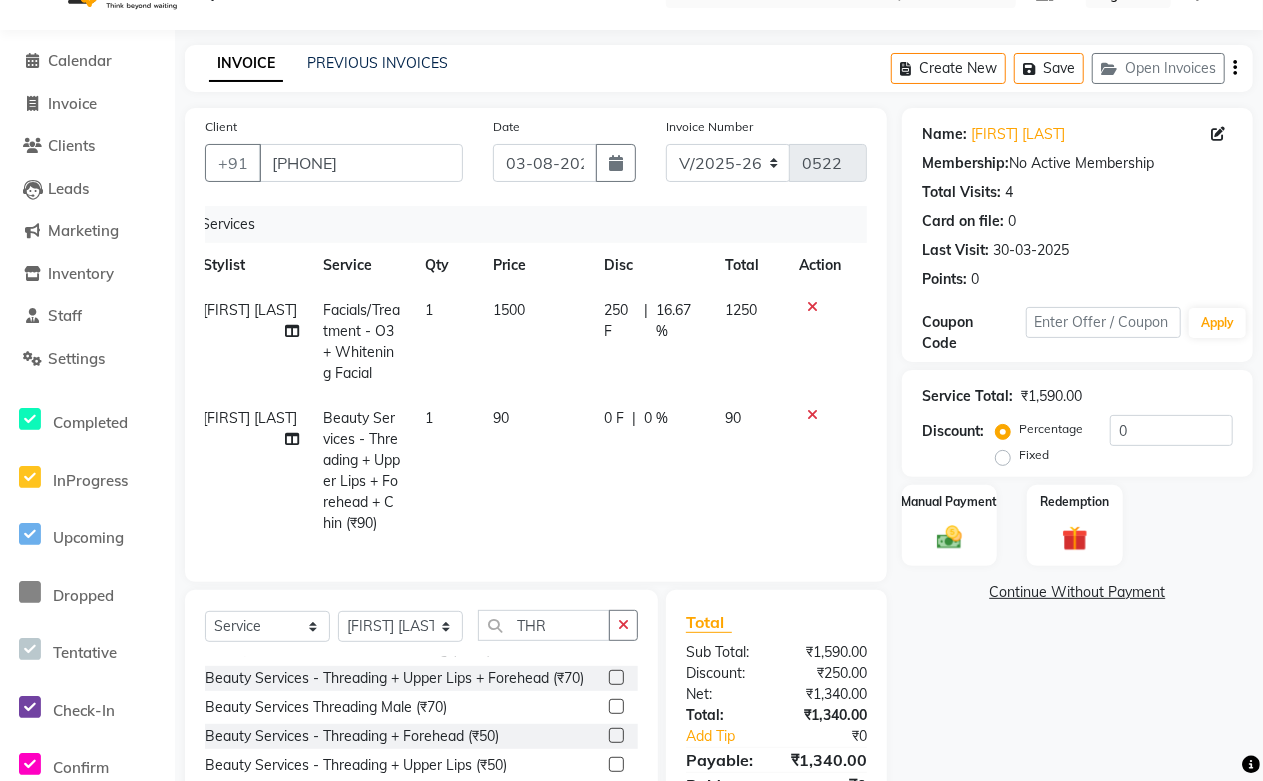 checkbox on "false" 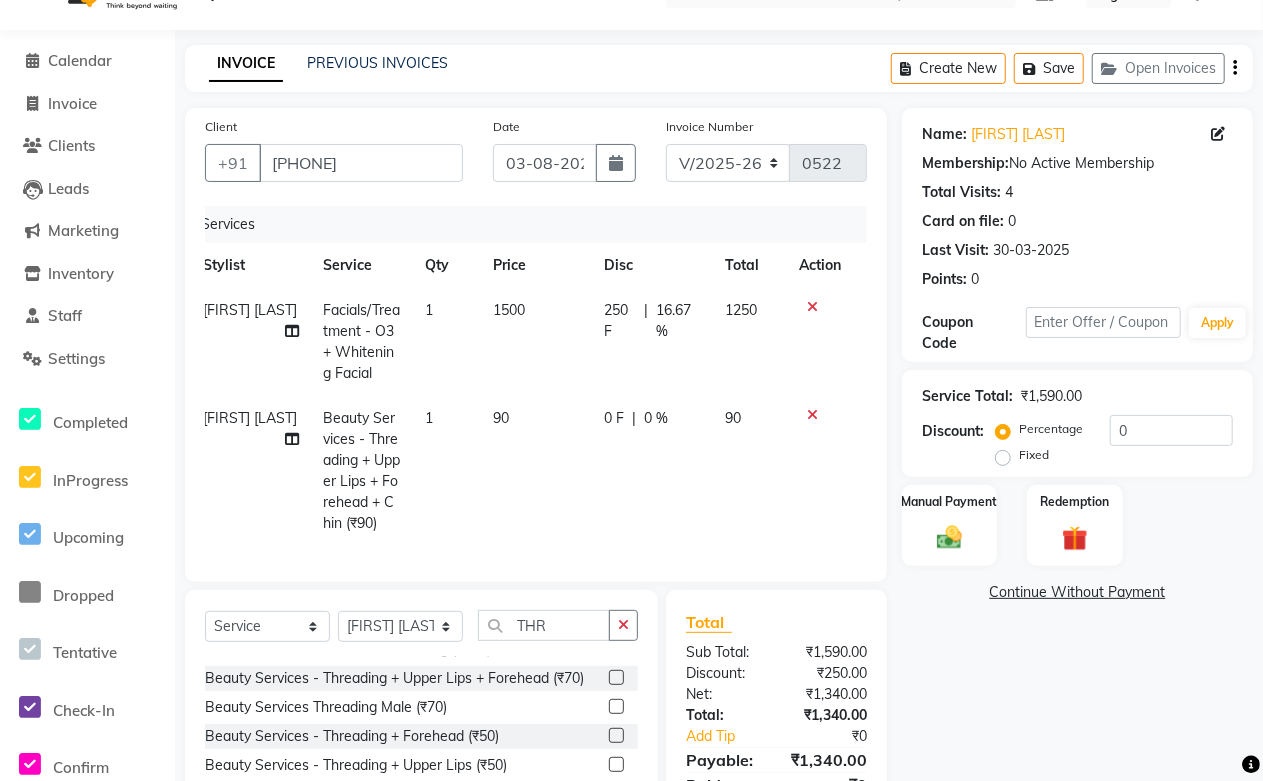 scroll, scrollTop: 193, scrollLeft: 0, axis: vertical 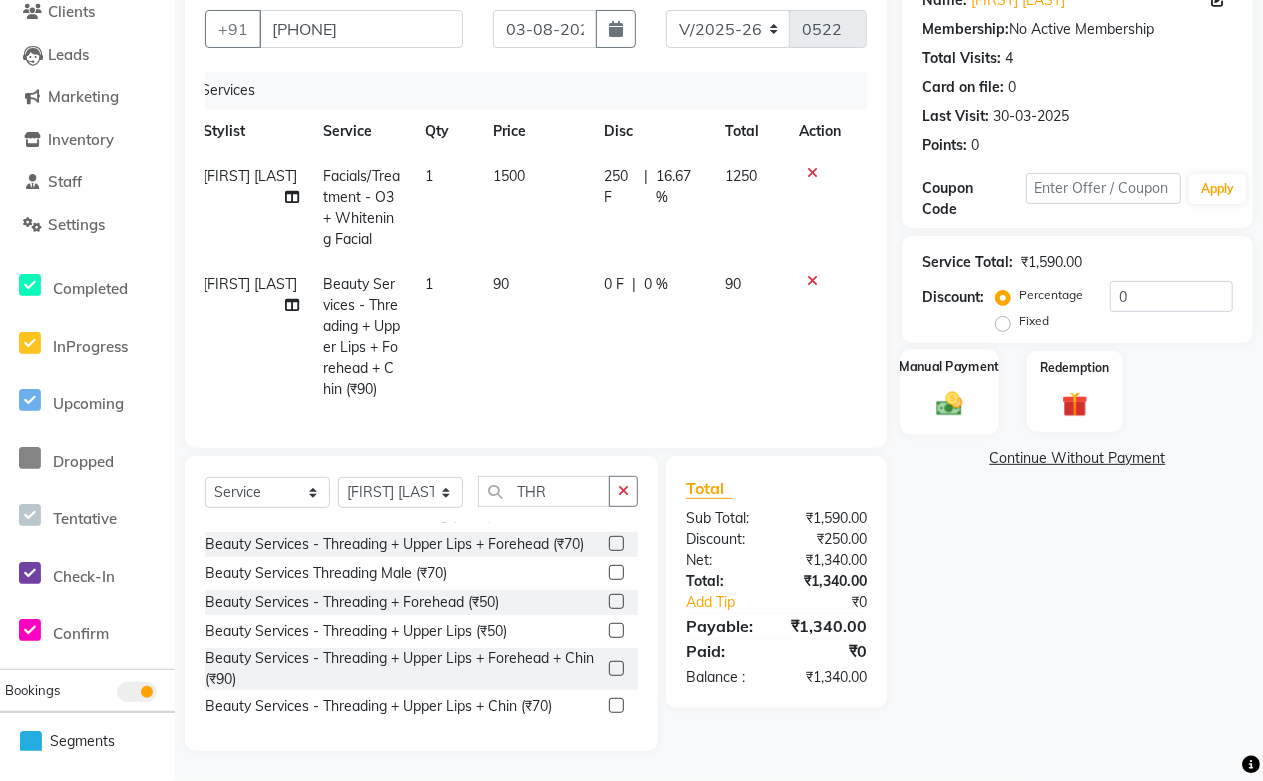 click 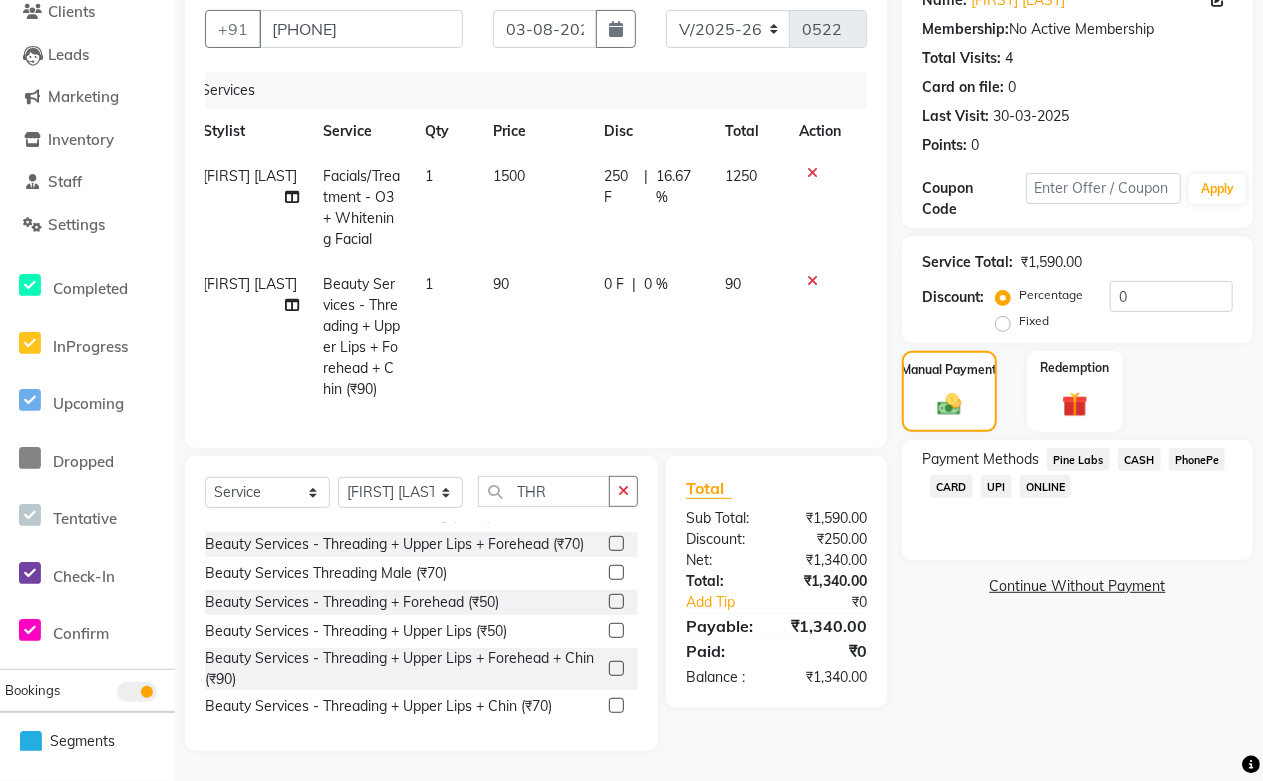 click on "Pine Labs" 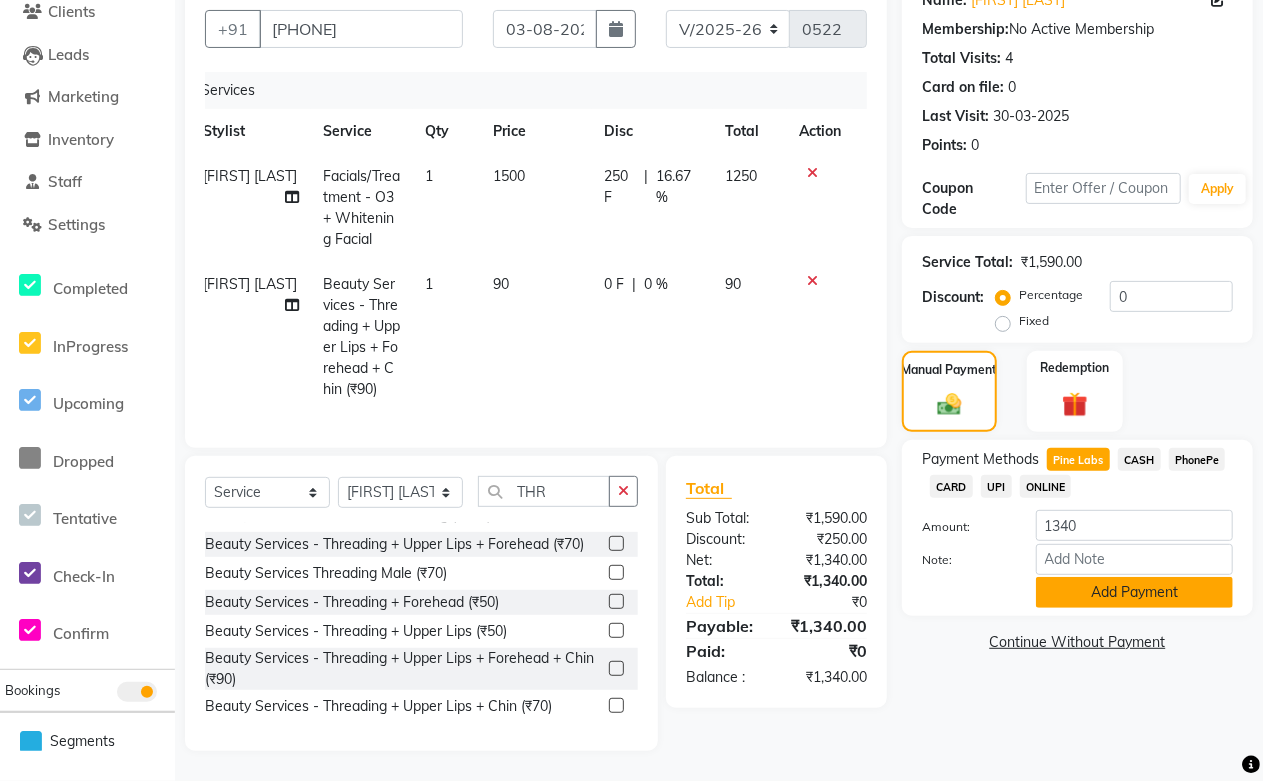 click on "Add Payment" 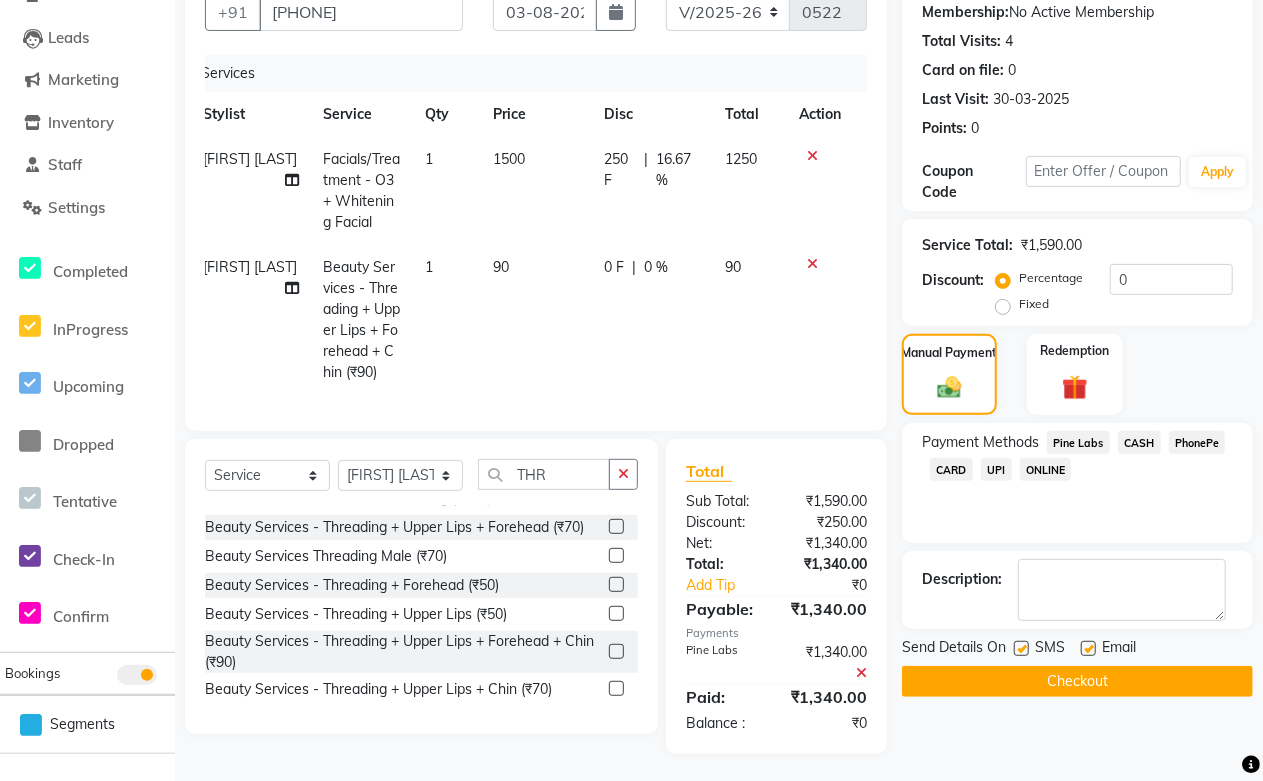 scroll, scrollTop: 212, scrollLeft: 0, axis: vertical 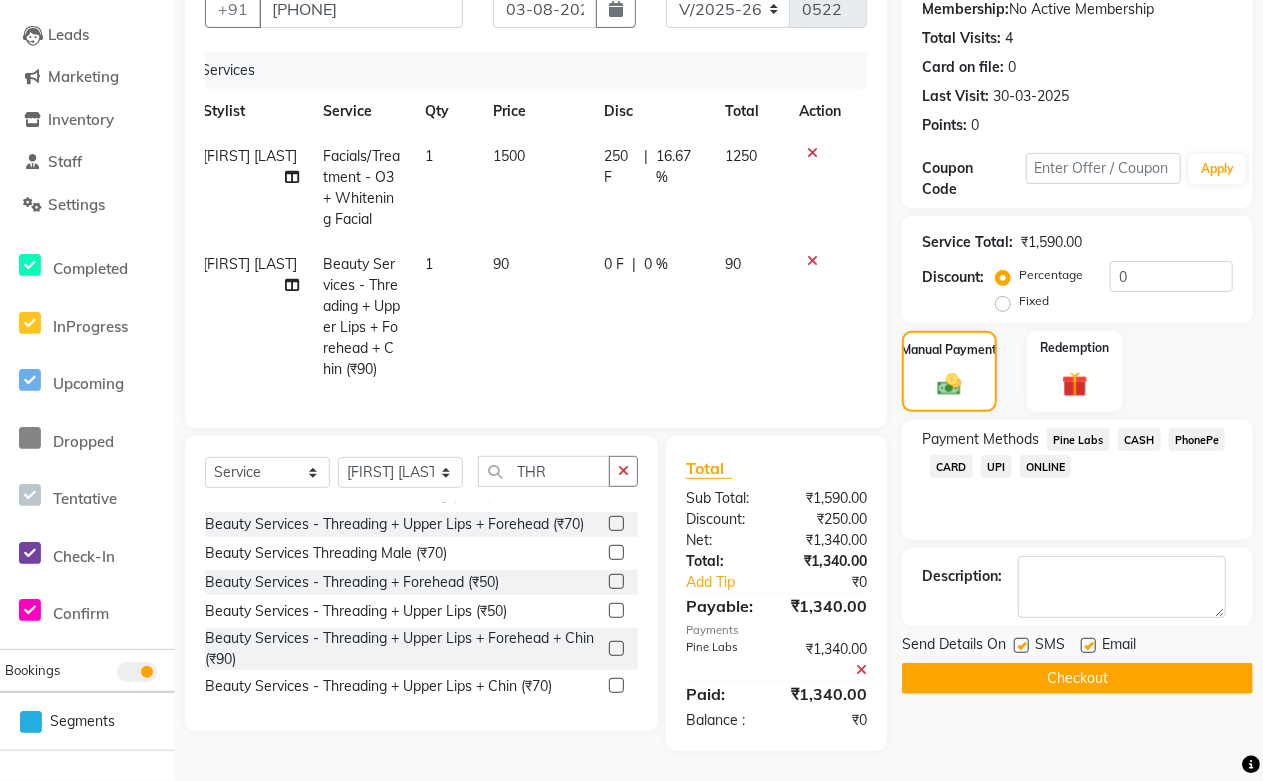 click 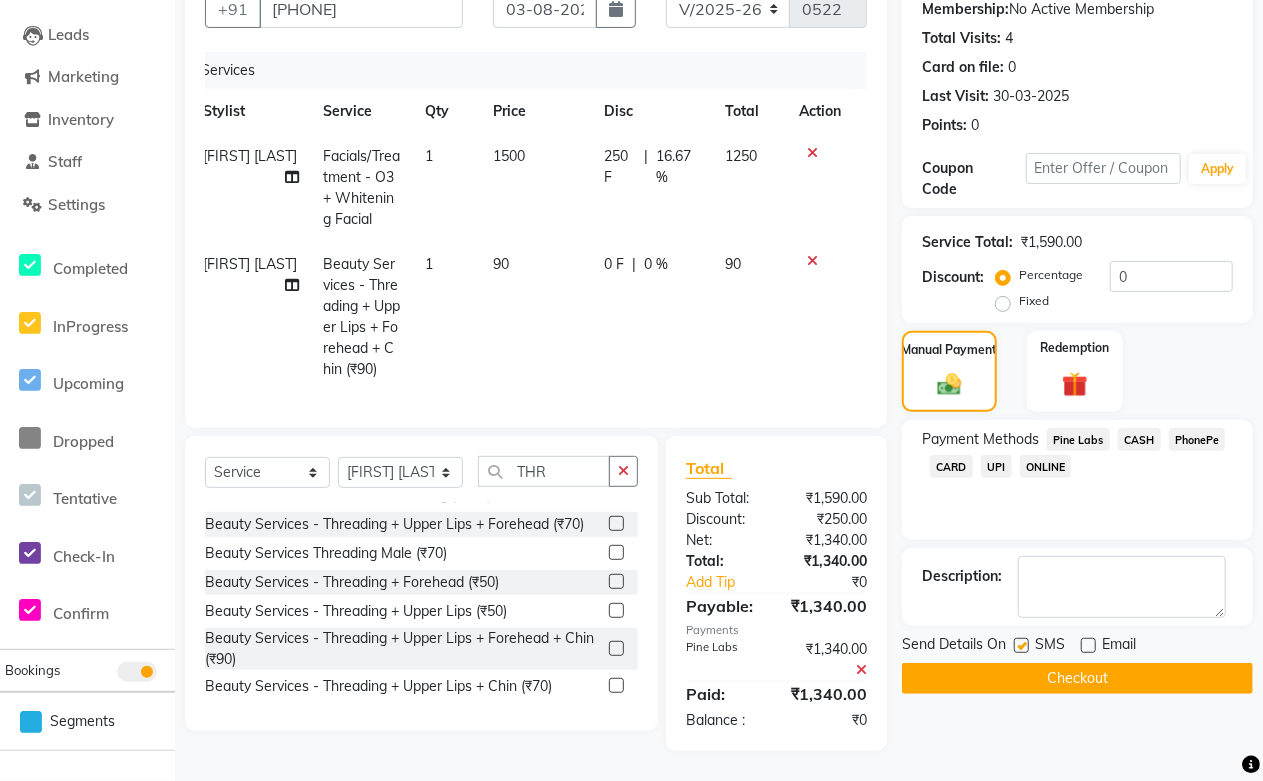 click on "Checkout" 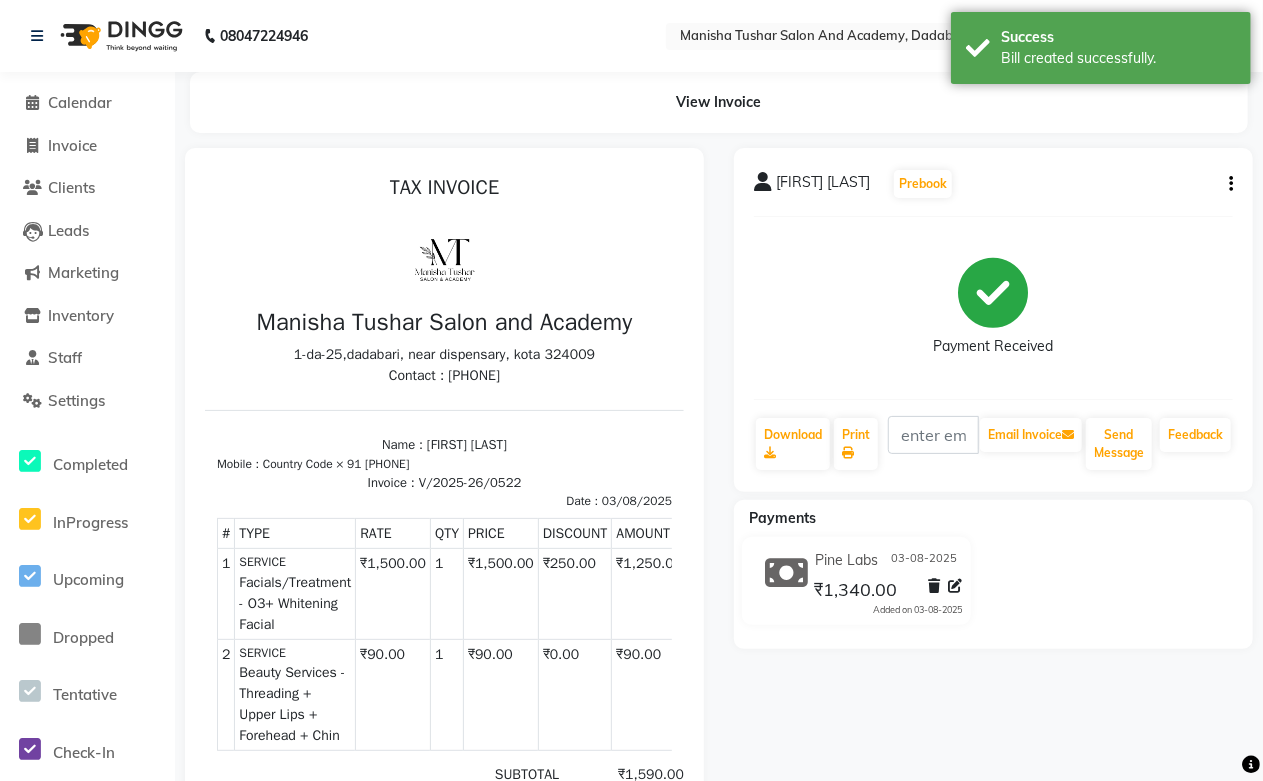 scroll, scrollTop: 0, scrollLeft: 0, axis: both 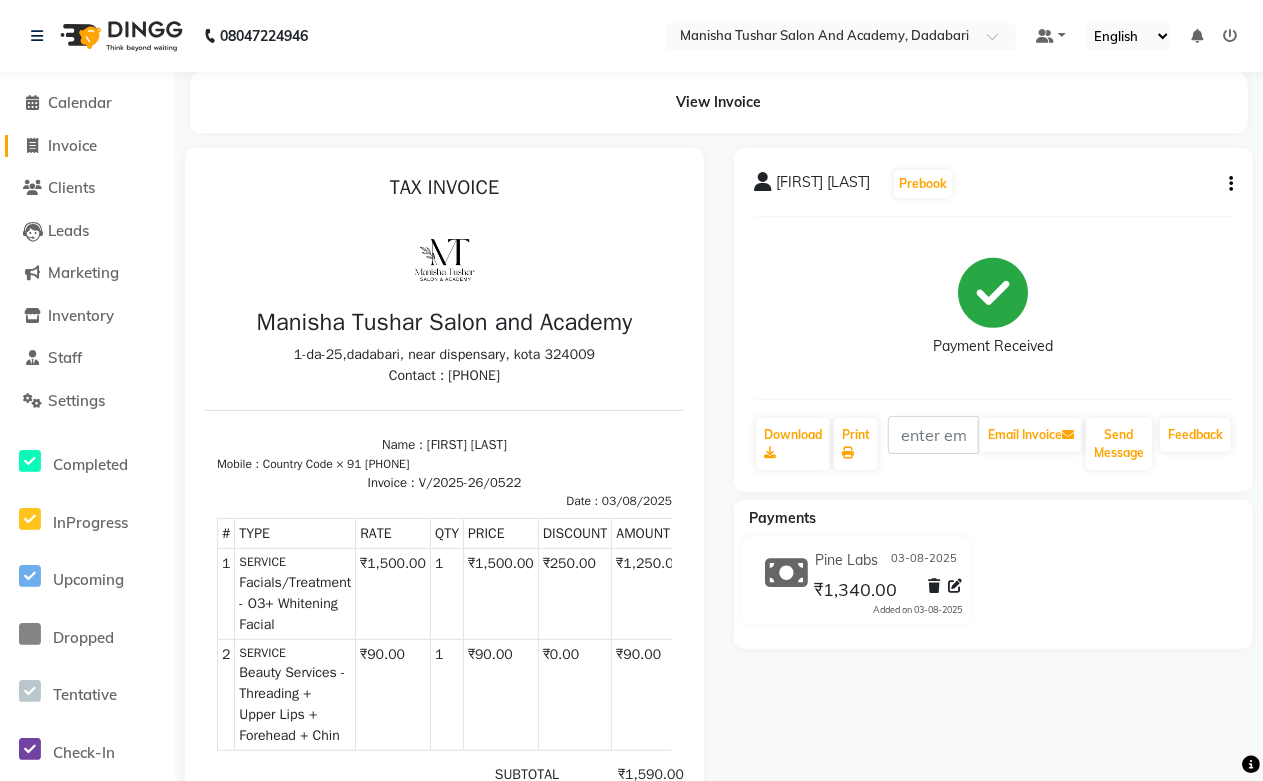 click on "Invoice" 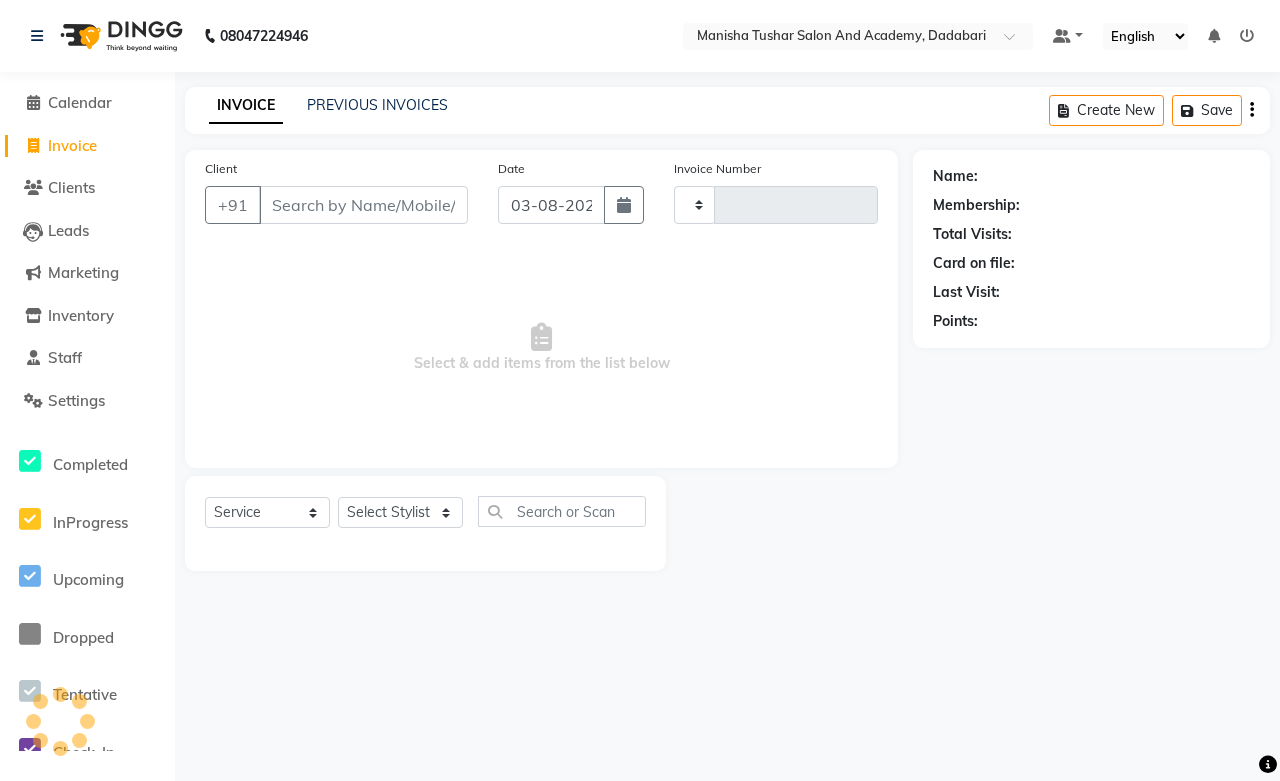 type on "0523" 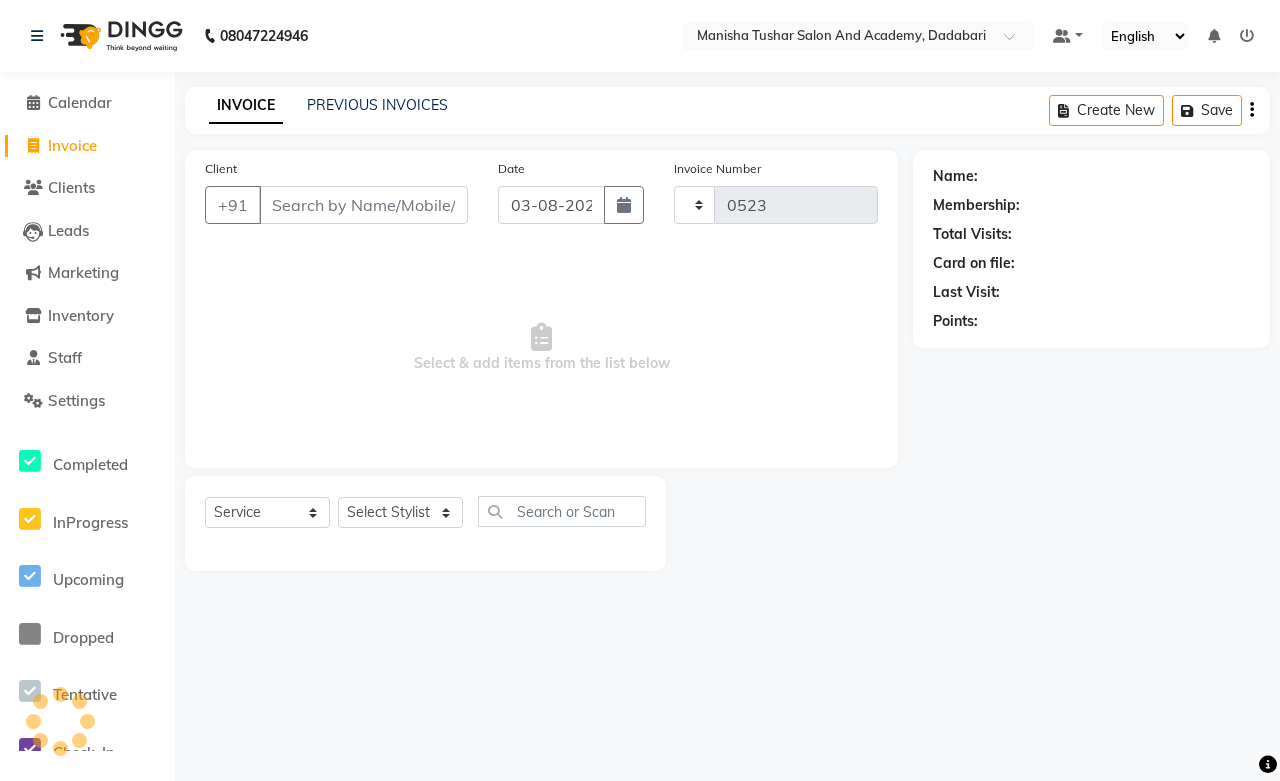select on "6453" 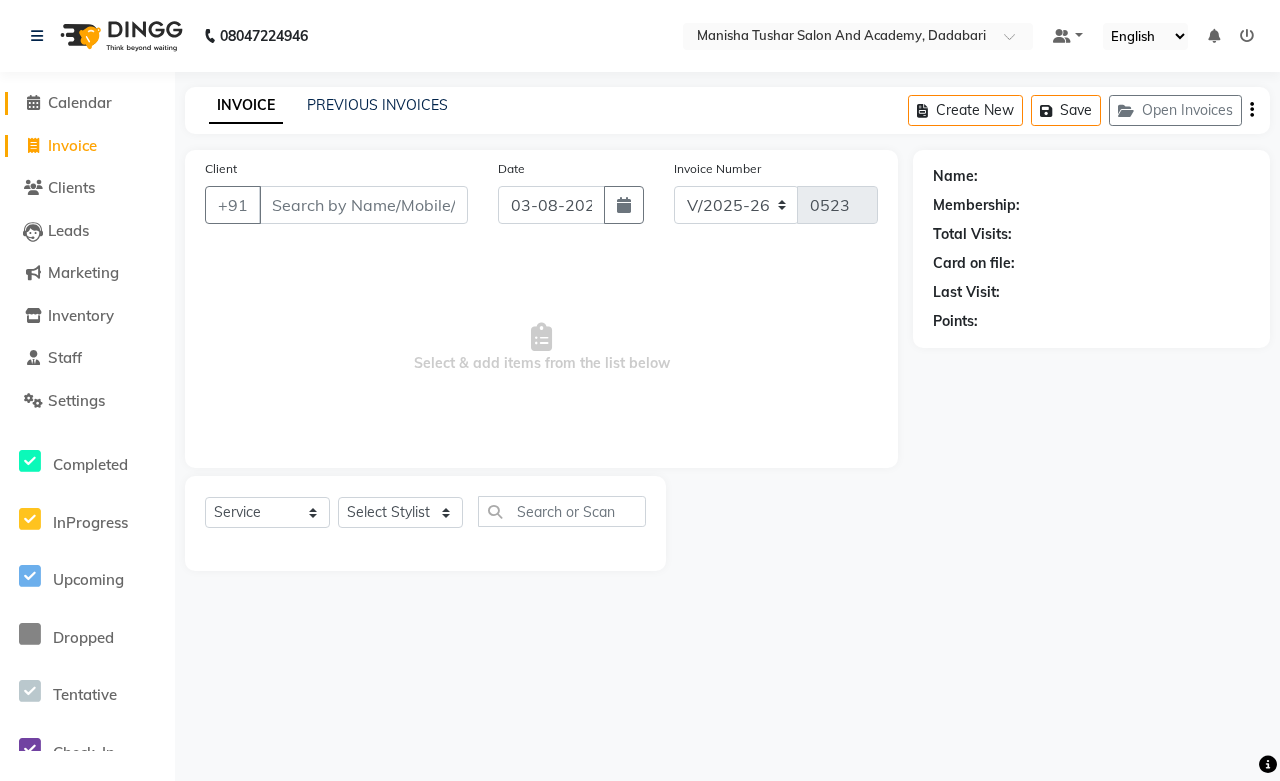 click on "Calendar" 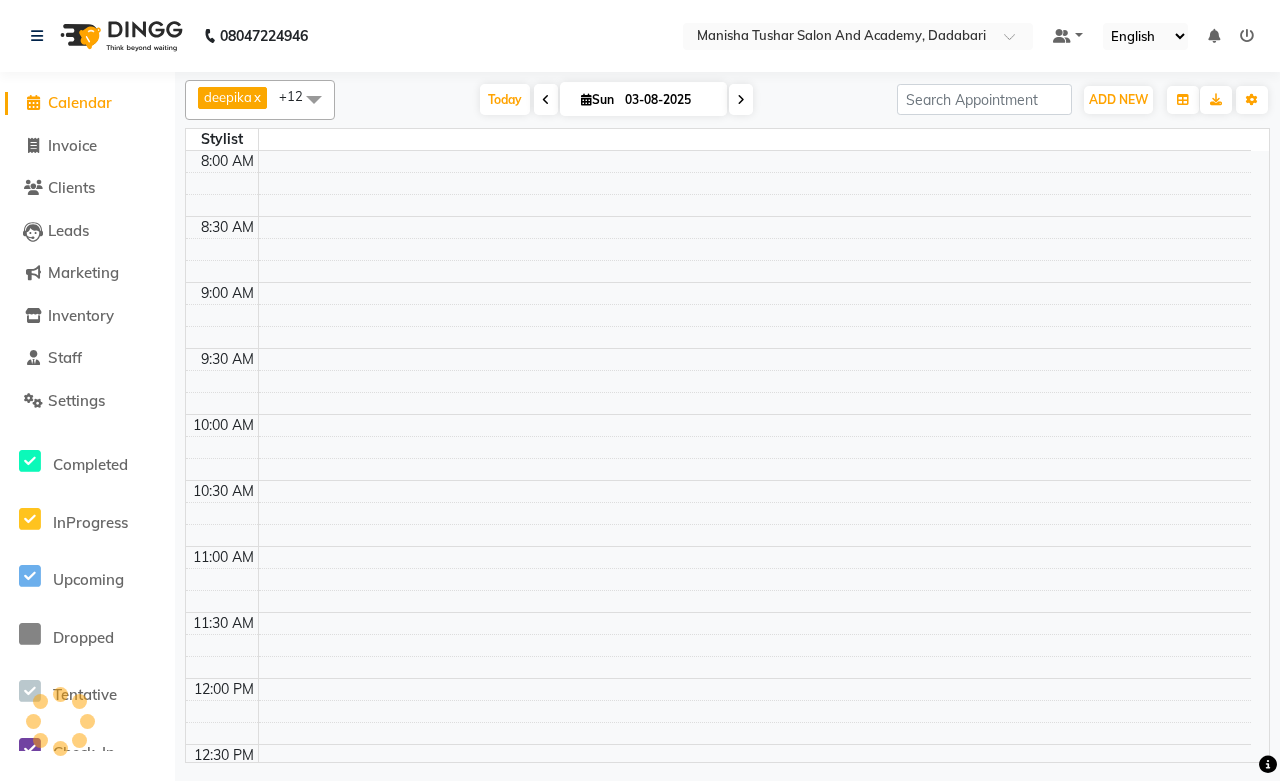 click at bounding box center [741, 99] 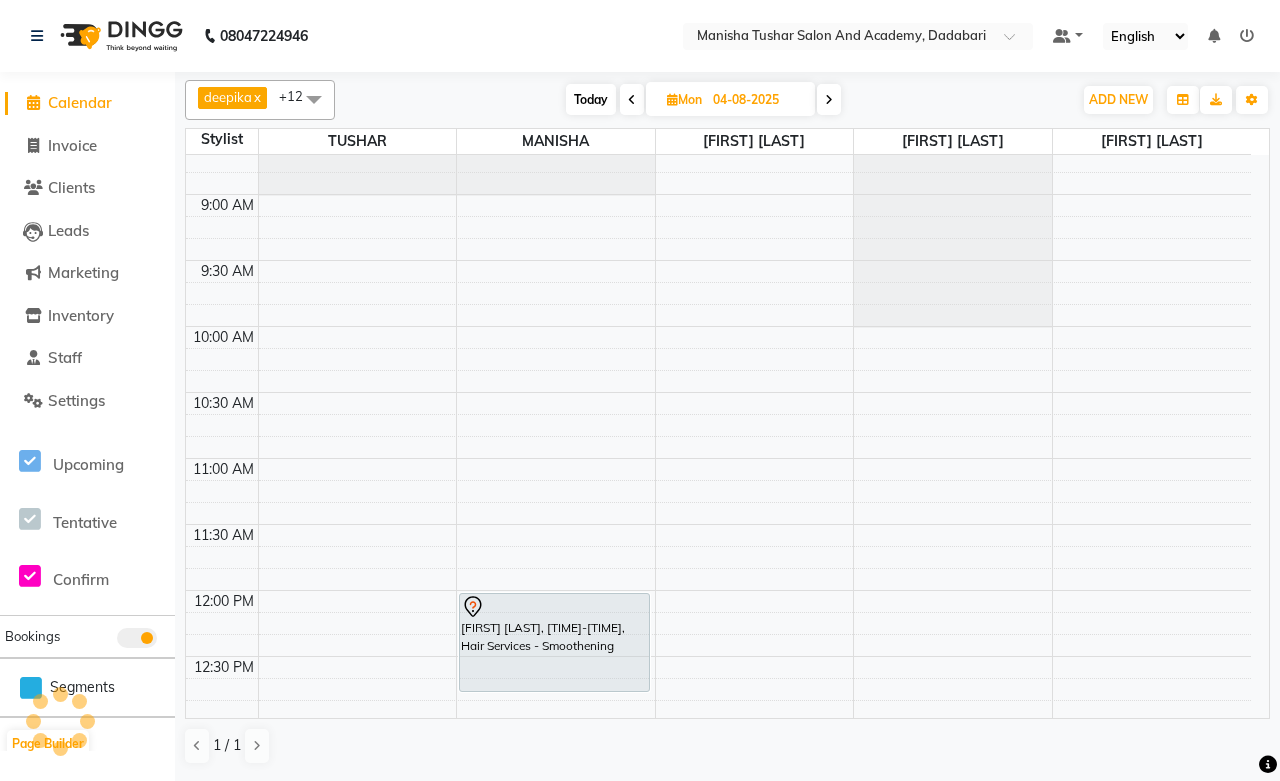 scroll, scrollTop: 135, scrollLeft: 0, axis: vertical 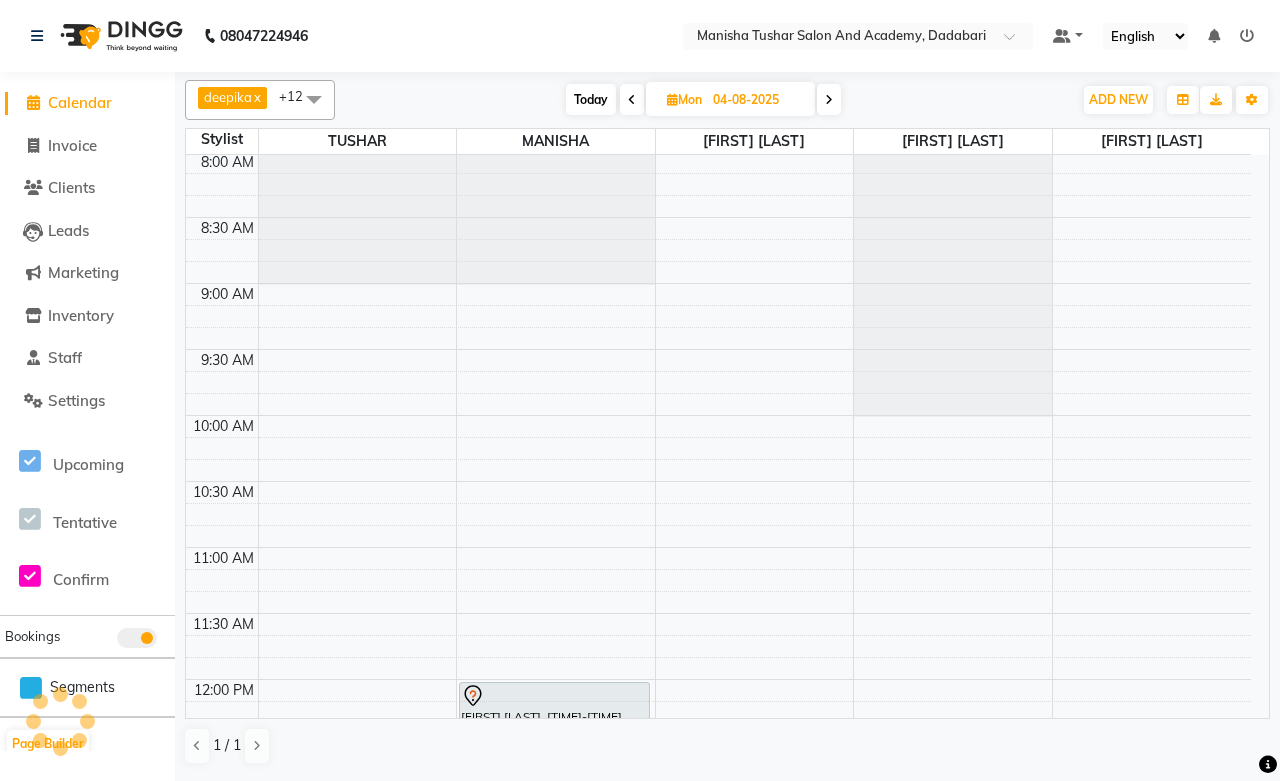 click on "04-08-2025" at bounding box center (757, 100) 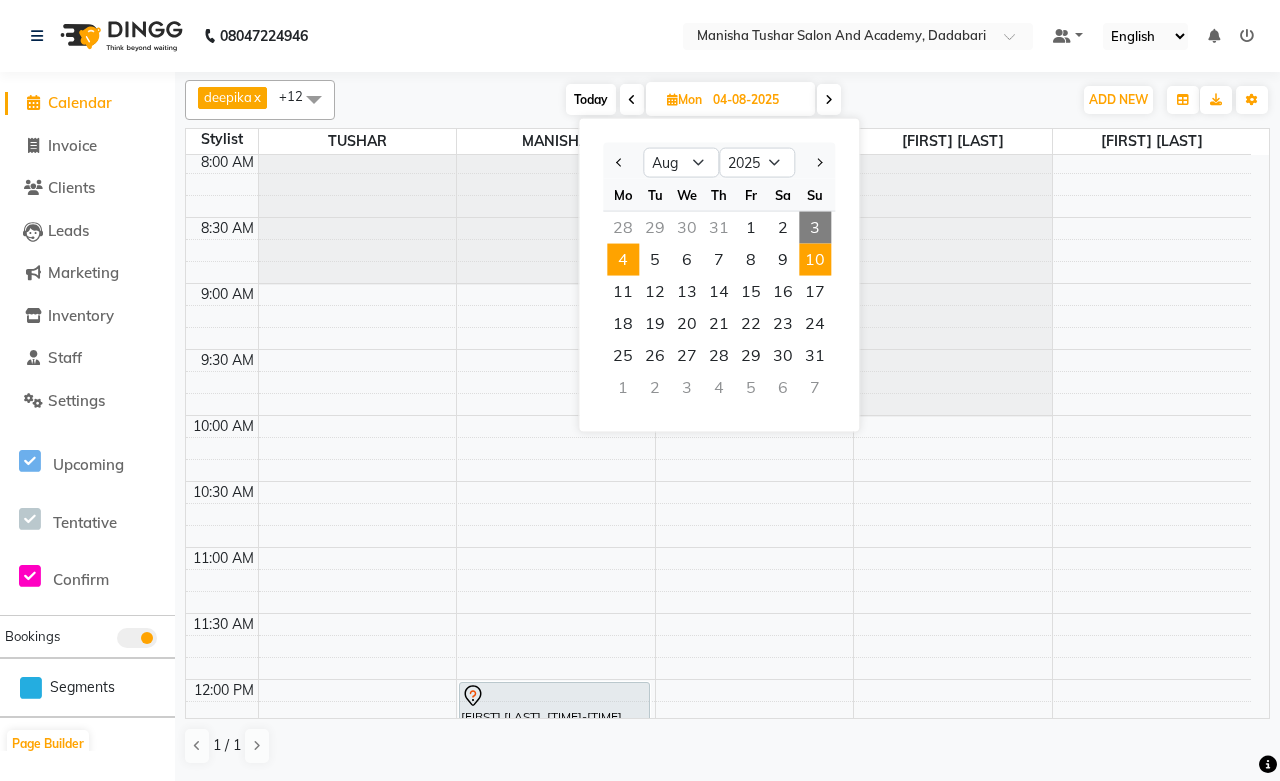 click on "10" at bounding box center (815, 260) 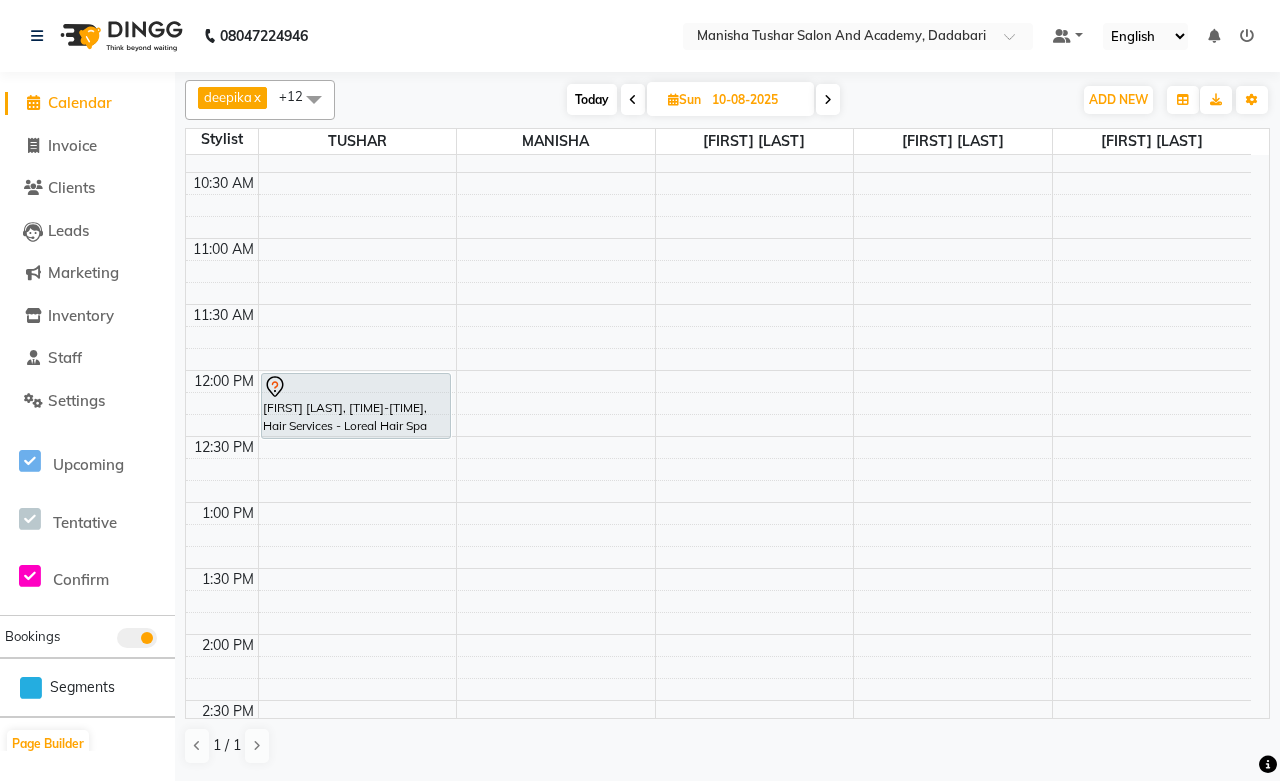 scroll, scrollTop: 0, scrollLeft: 0, axis: both 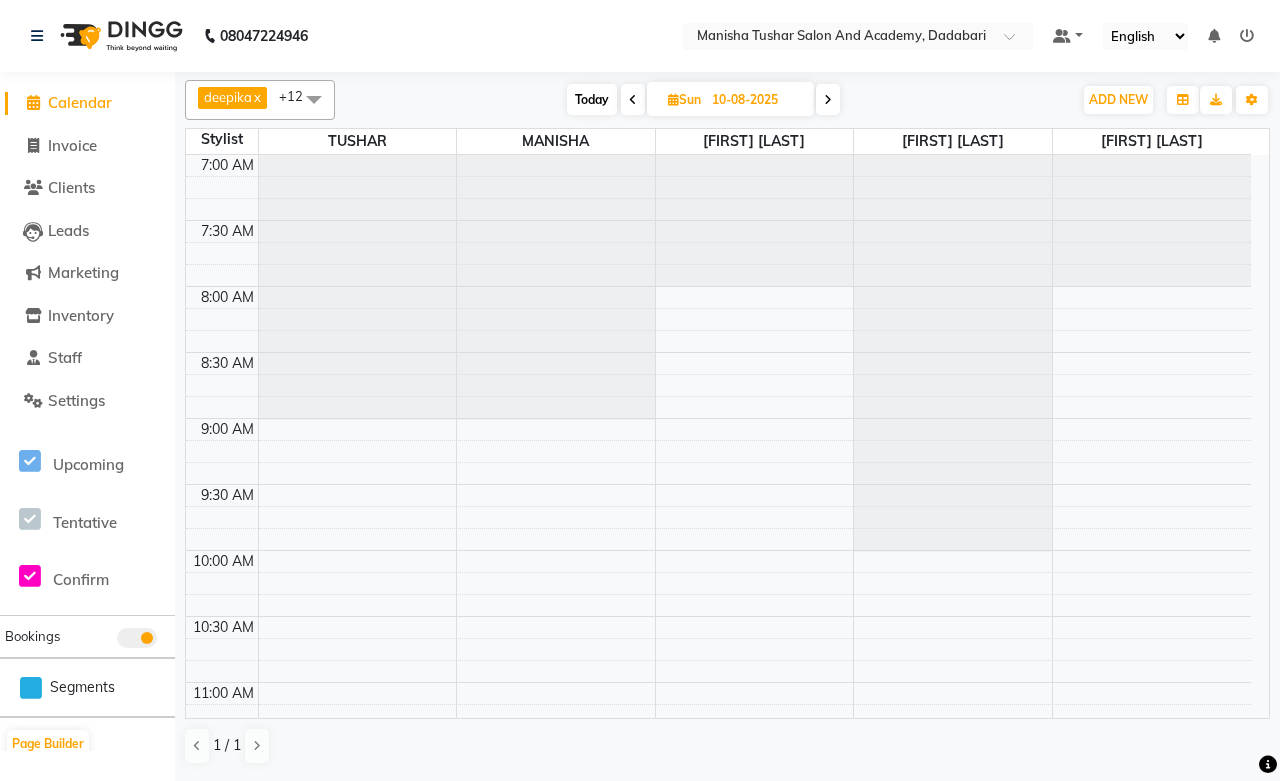 click on "10-08-2025" at bounding box center (756, 100) 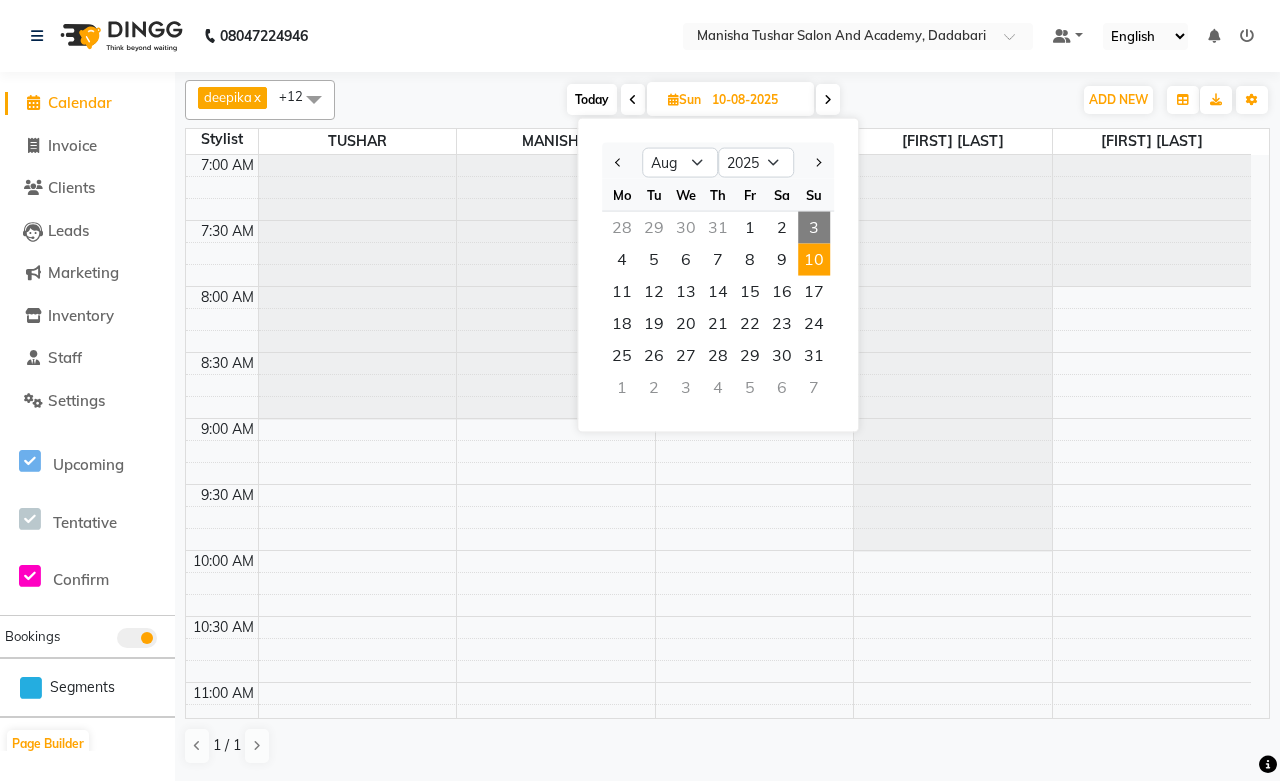 click on "3" at bounding box center [814, 228] 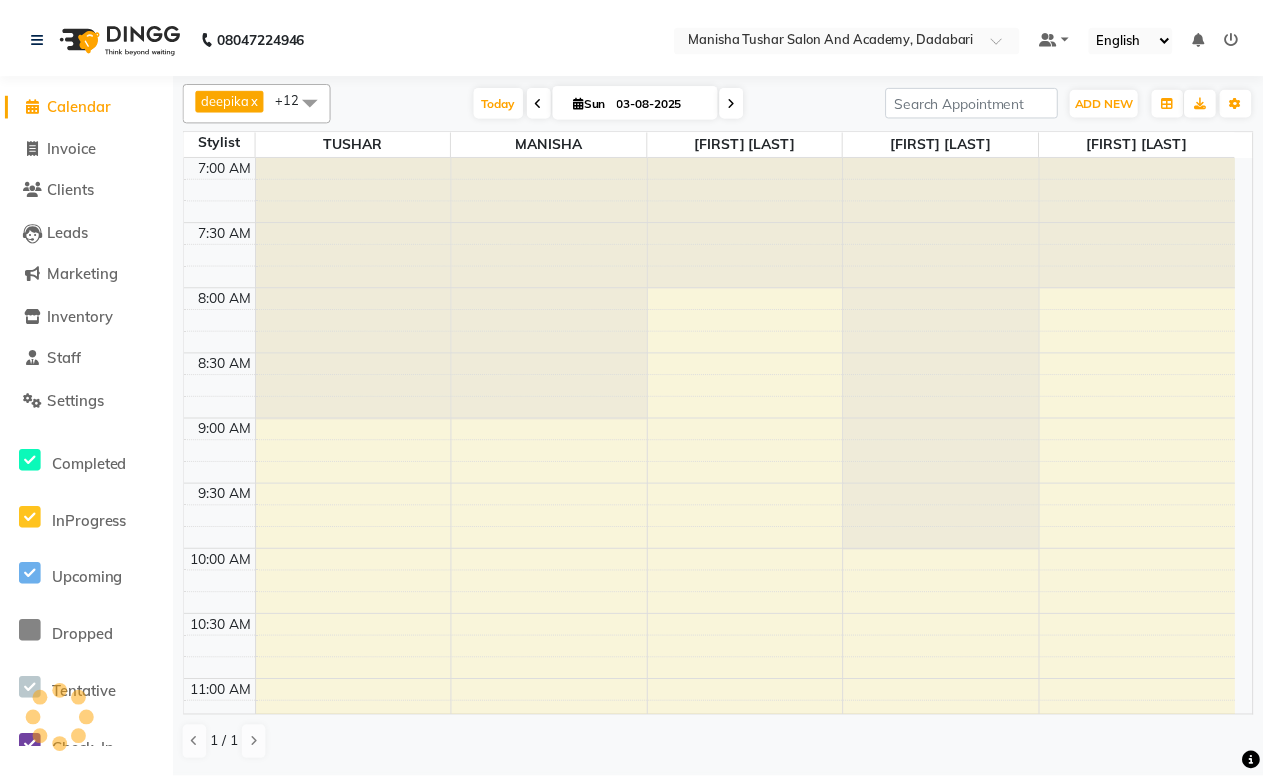 scroll, scrollTop: 1326, scrollLeft: 0, axis: vertical 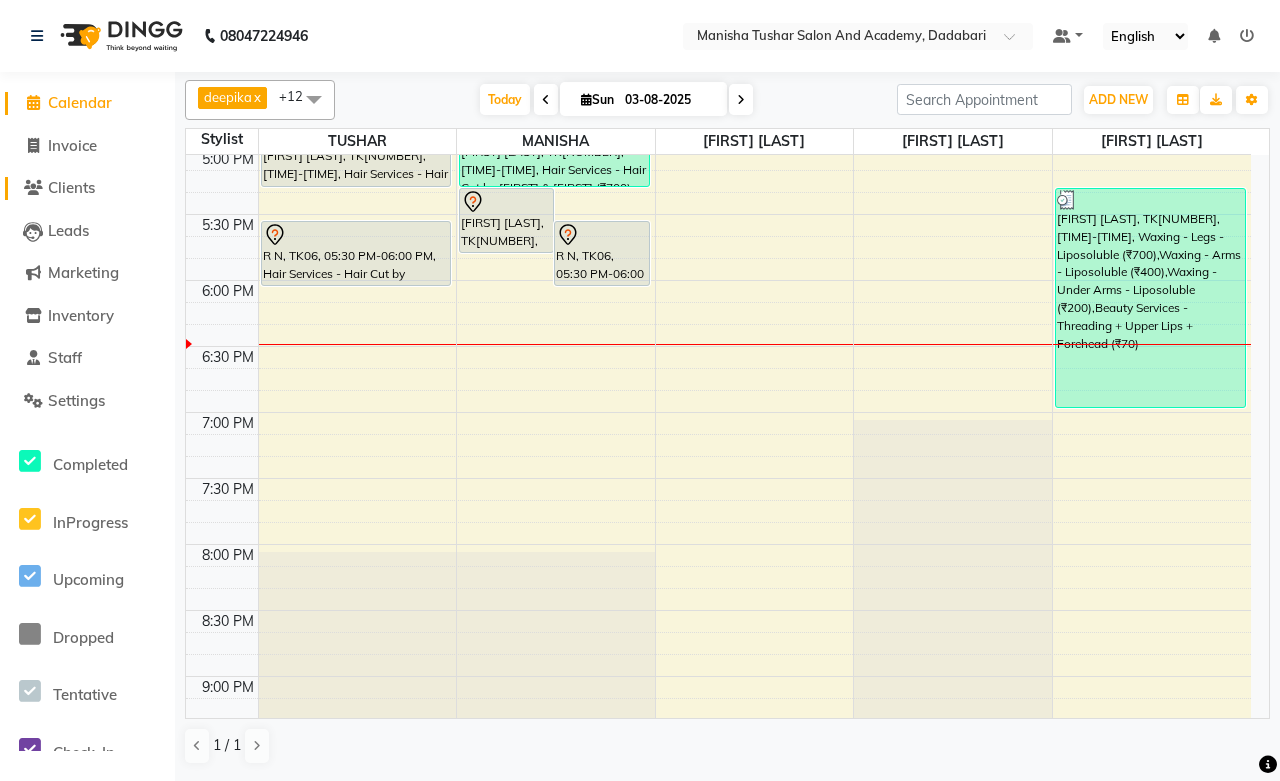 click on "Clients" 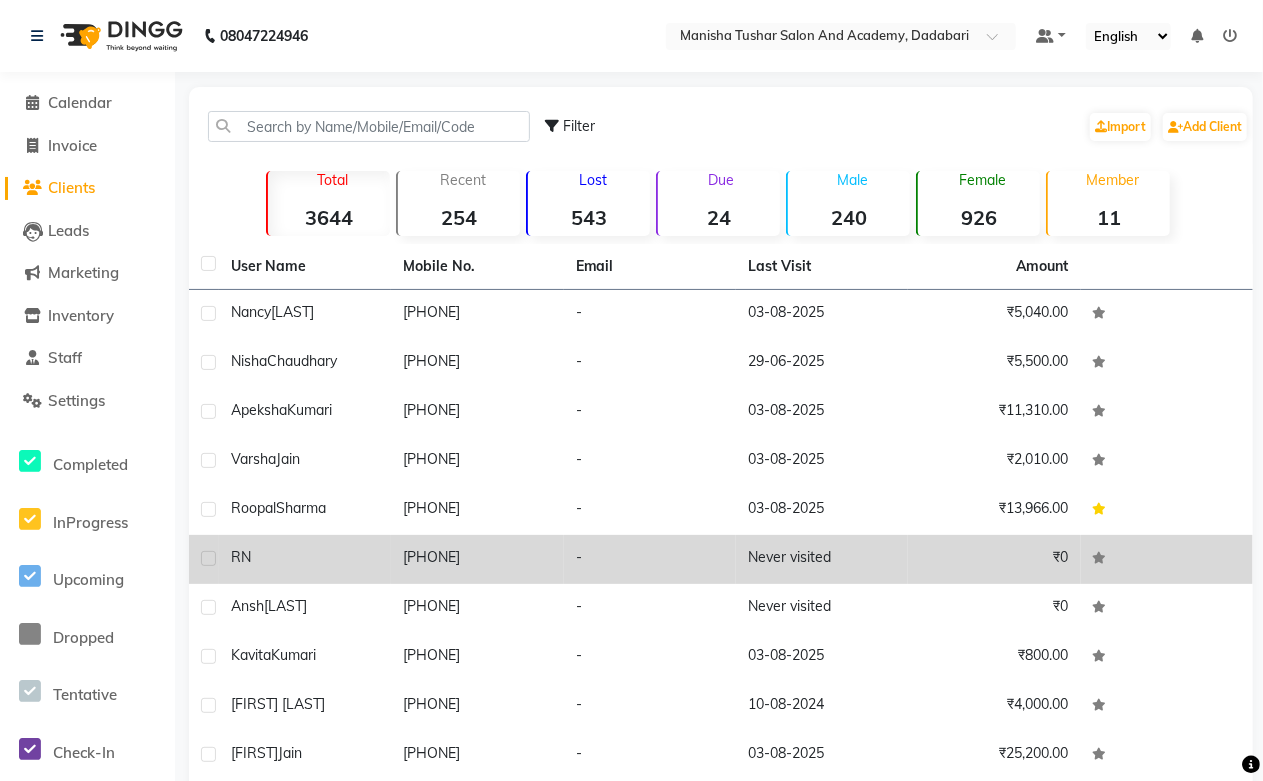 scroll, scrollTop: 84, scrollLeft: 0, axis: vertical 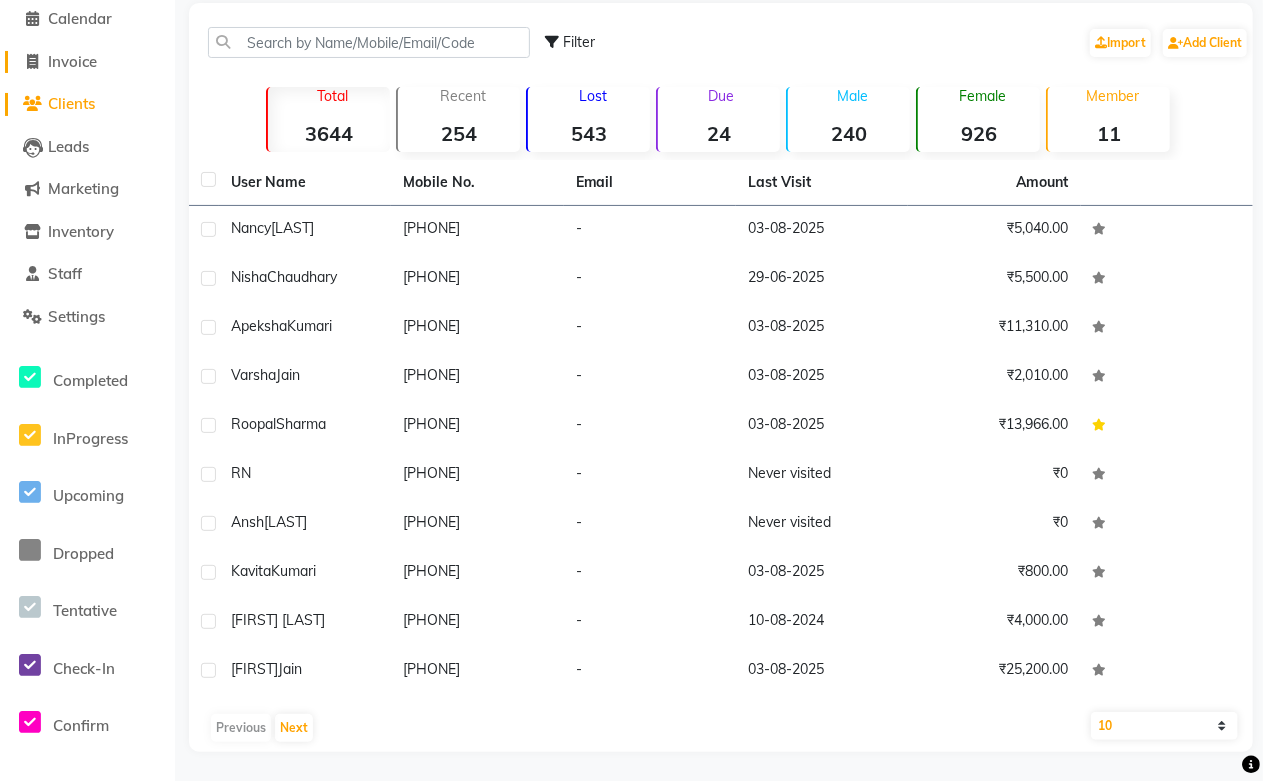 click on "Invoice" 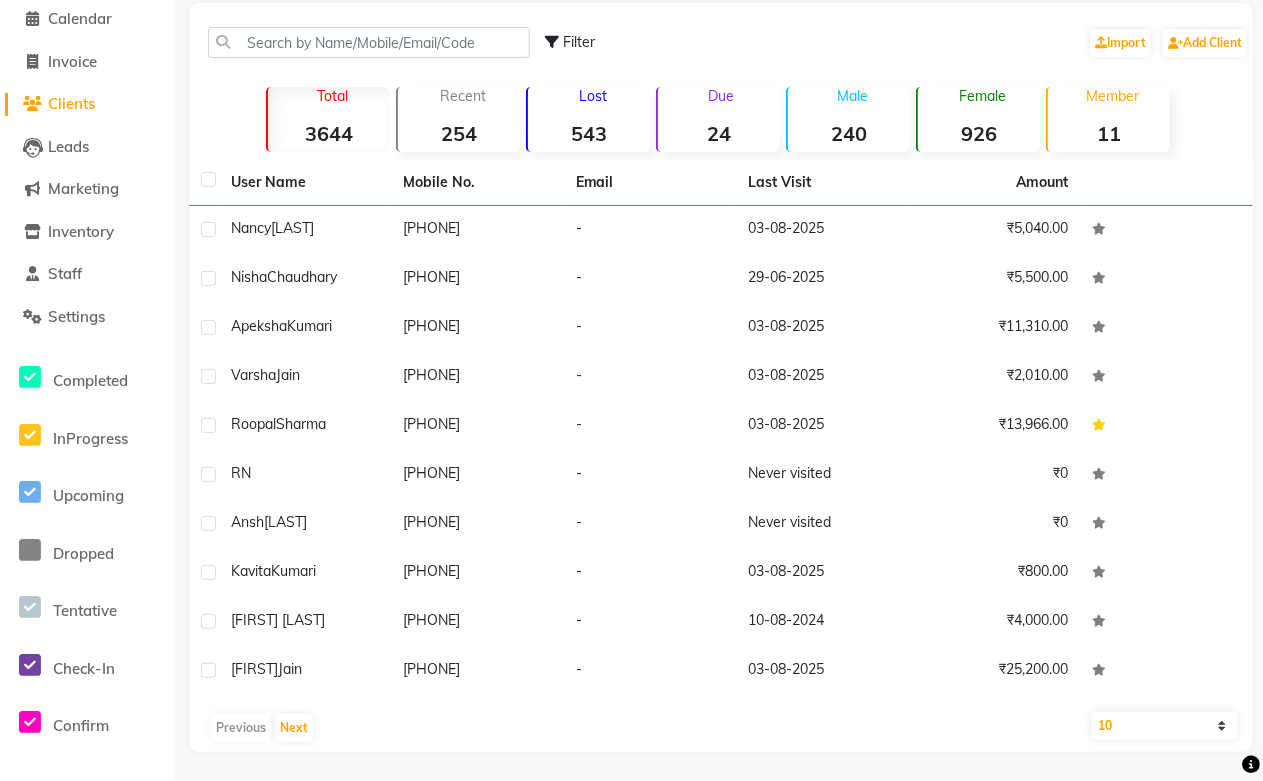 select on "service" 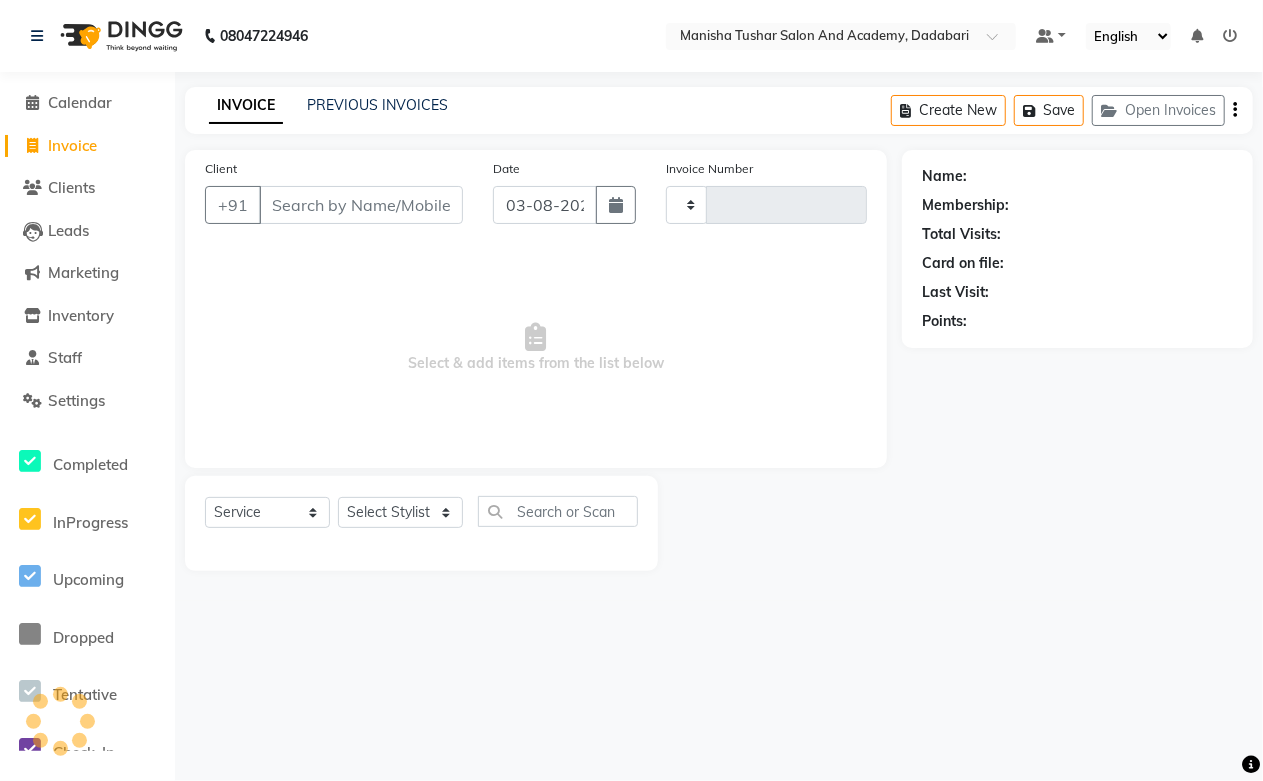 scroll, scrollTop: 0, scrollLeft: 0, axis: both 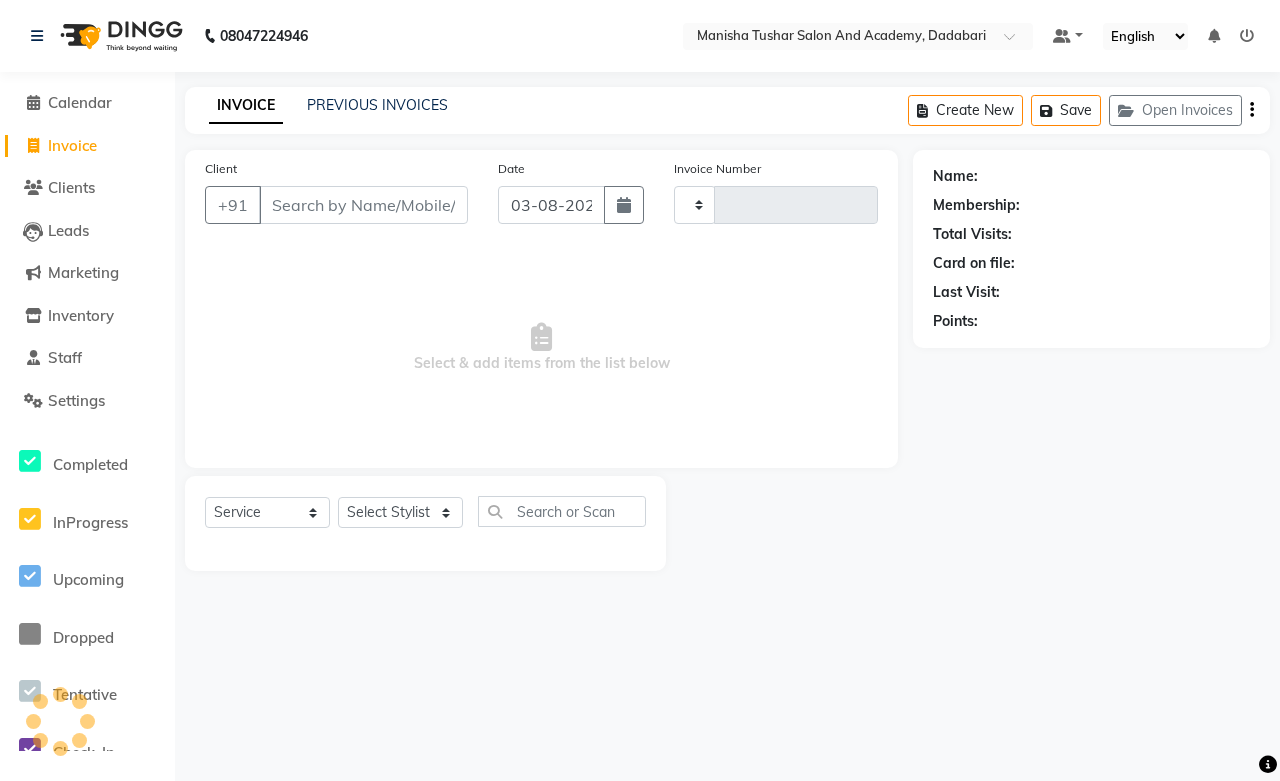 type on "0523" 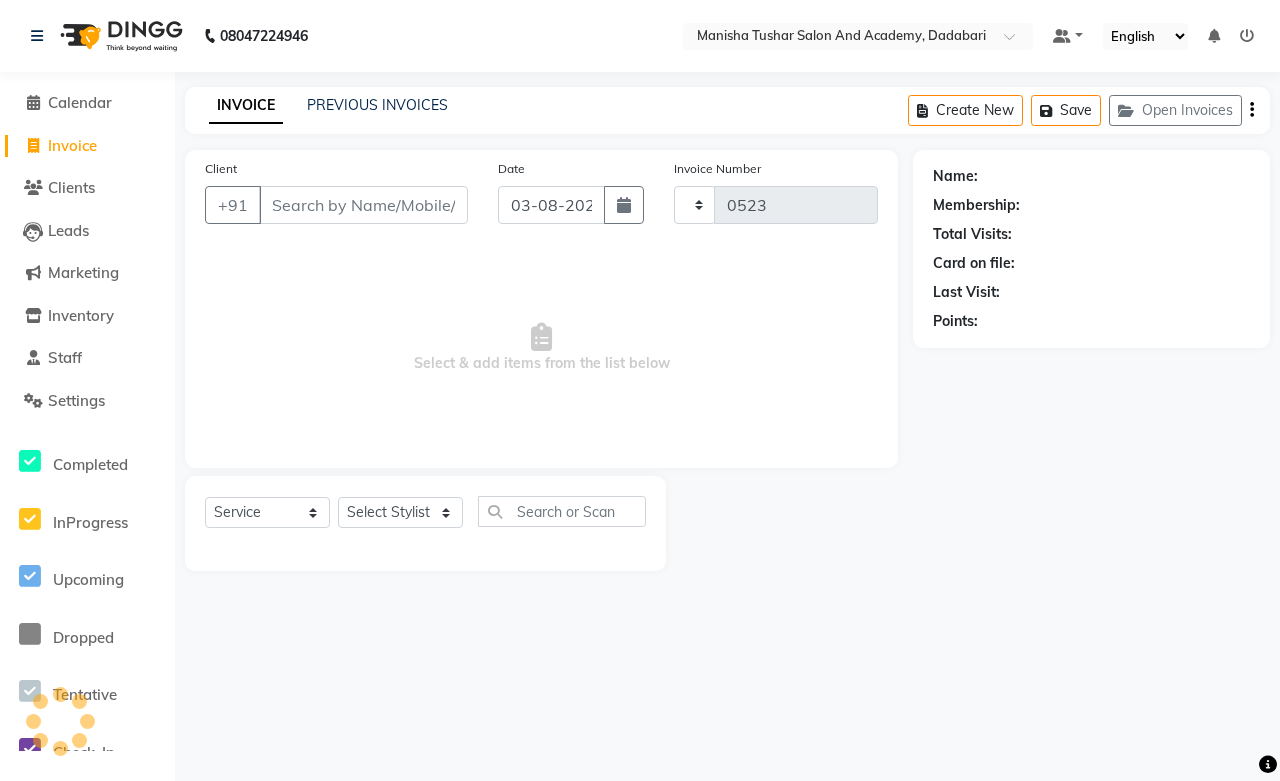 select on "6453" 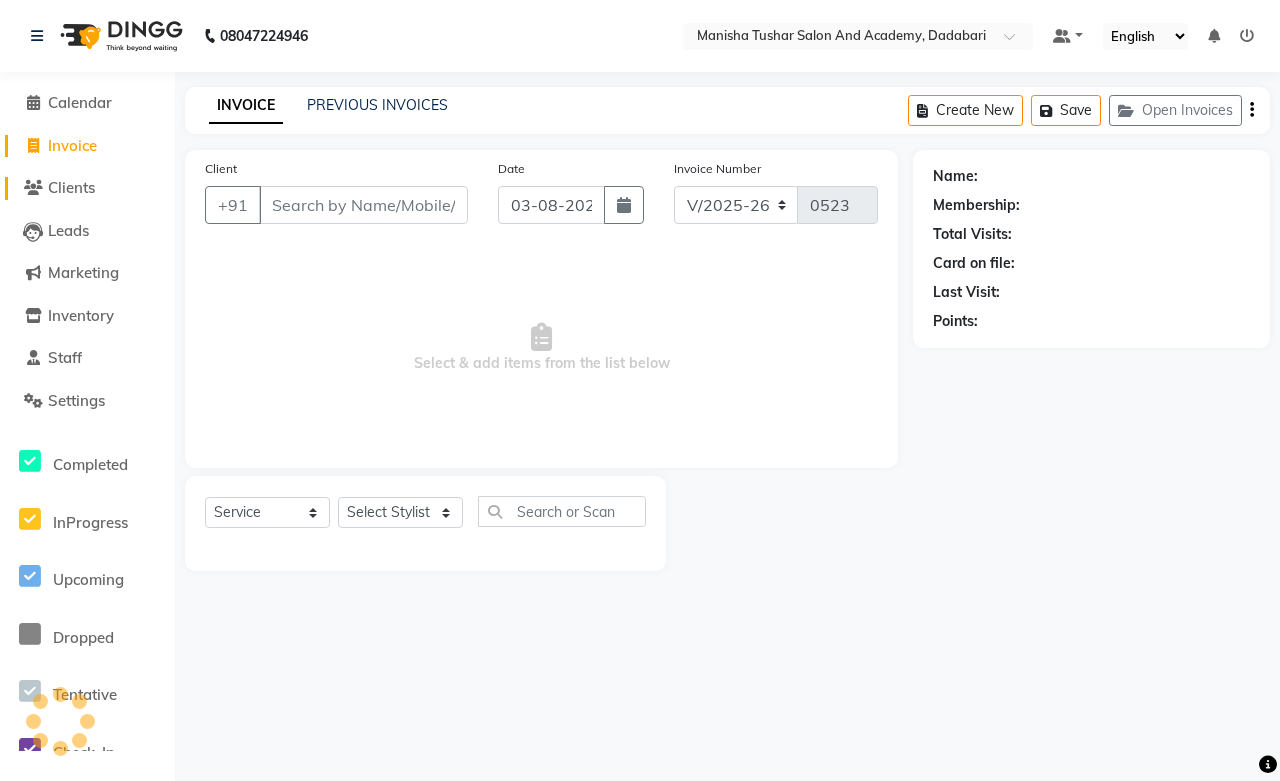 click on "Clients" 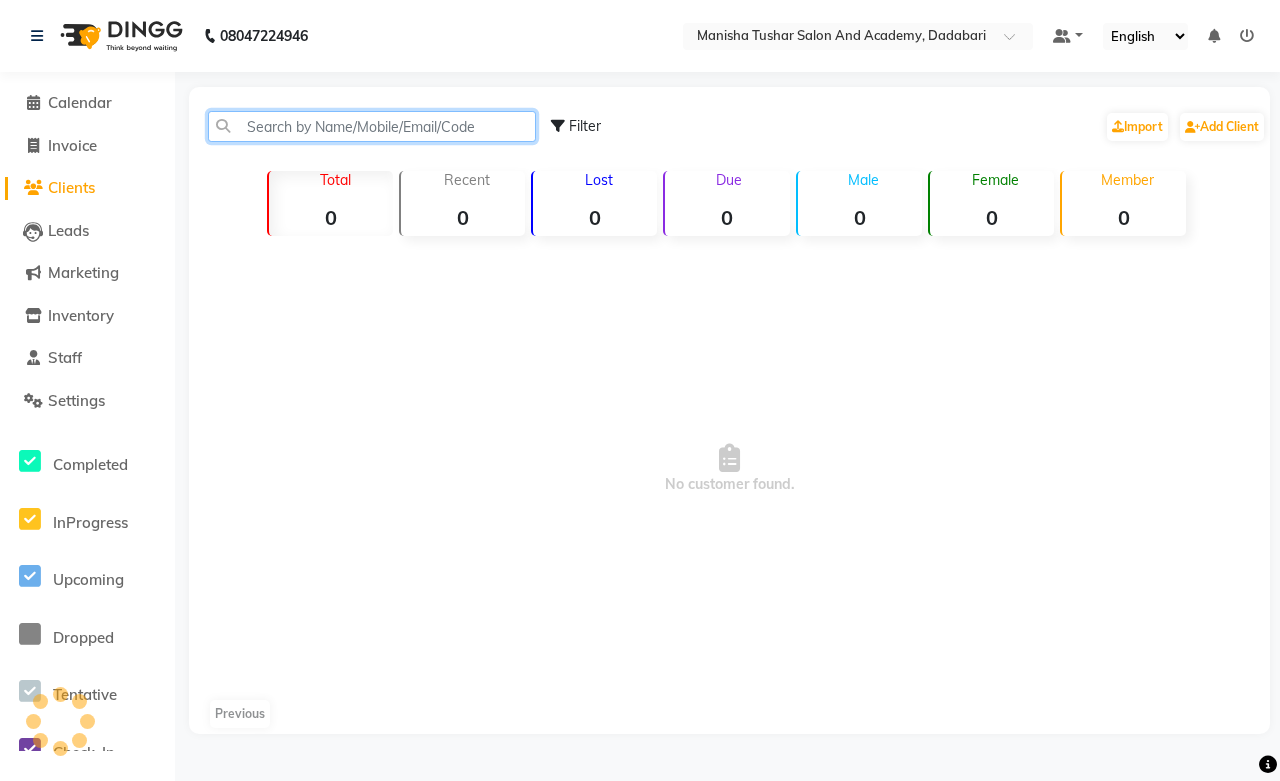 click 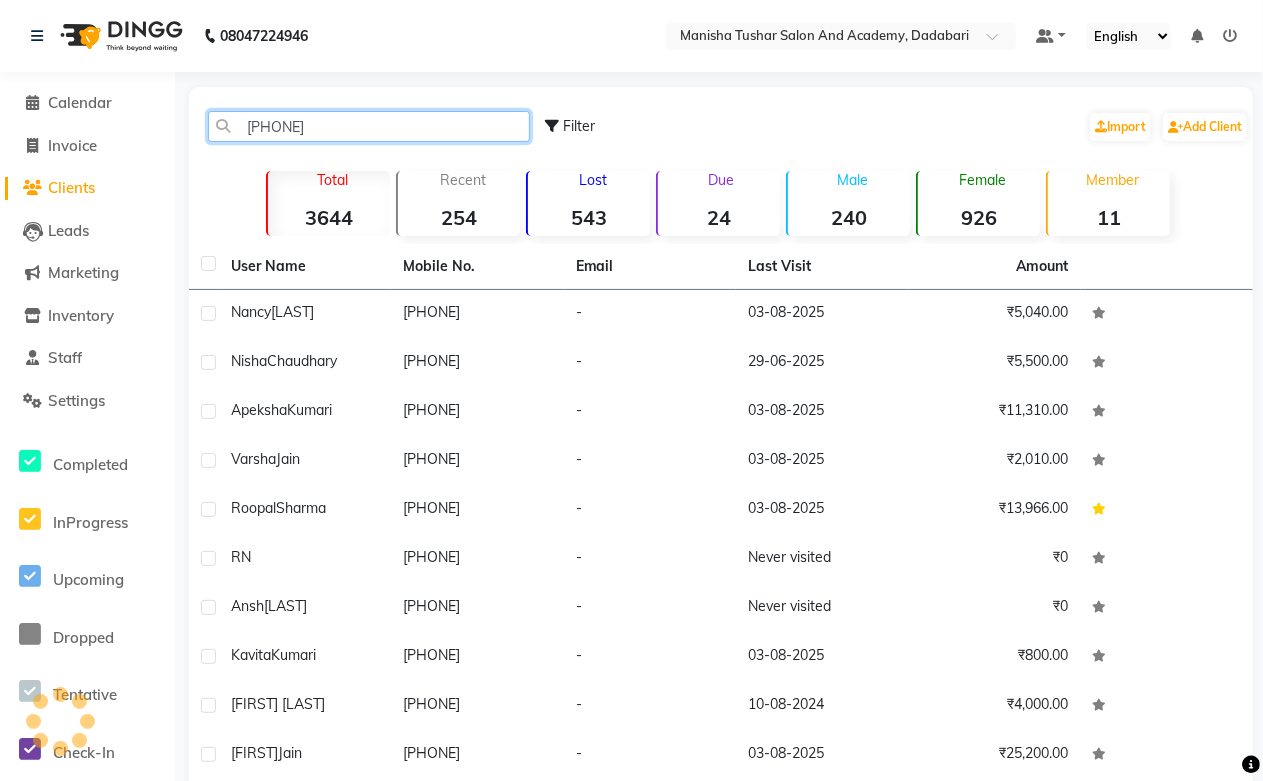 type on "9414177167" 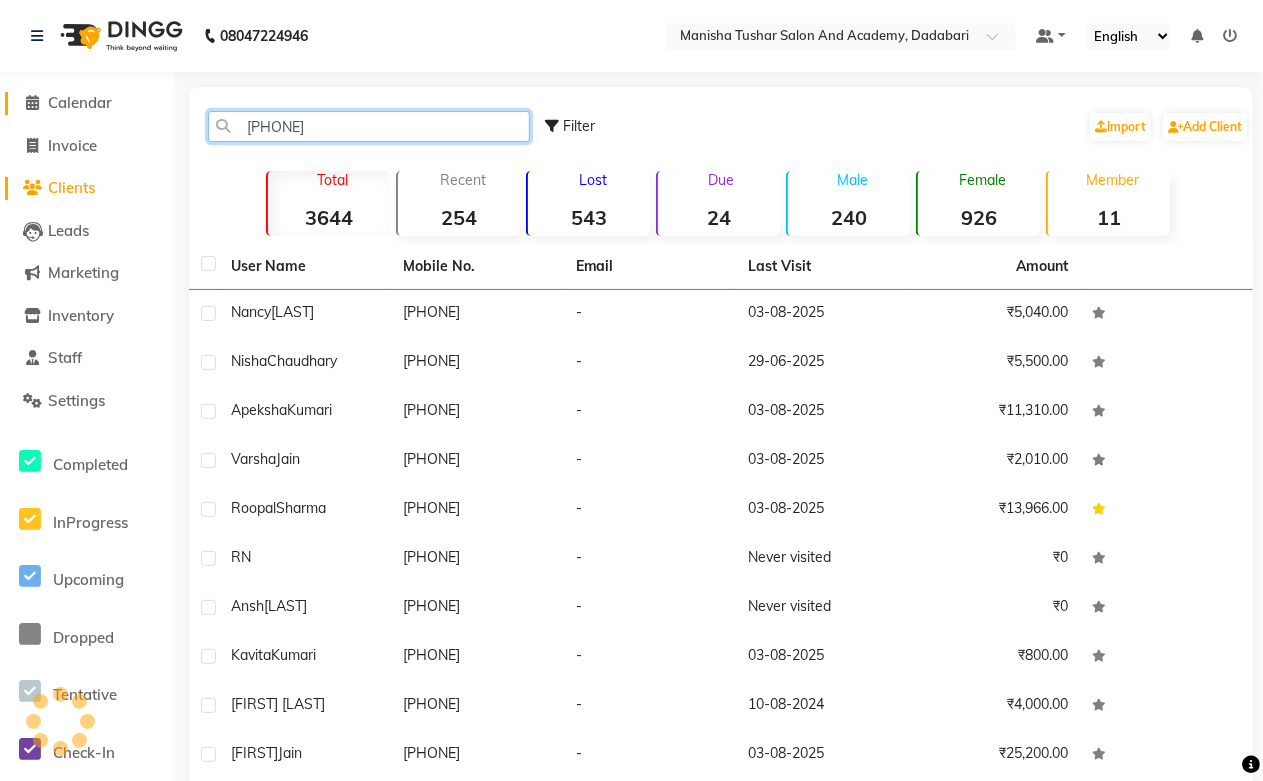 drag, startPoint x: 355, startPoint y: 134, endPoint x: 70, endPoint y: 114, distance: 285.7009 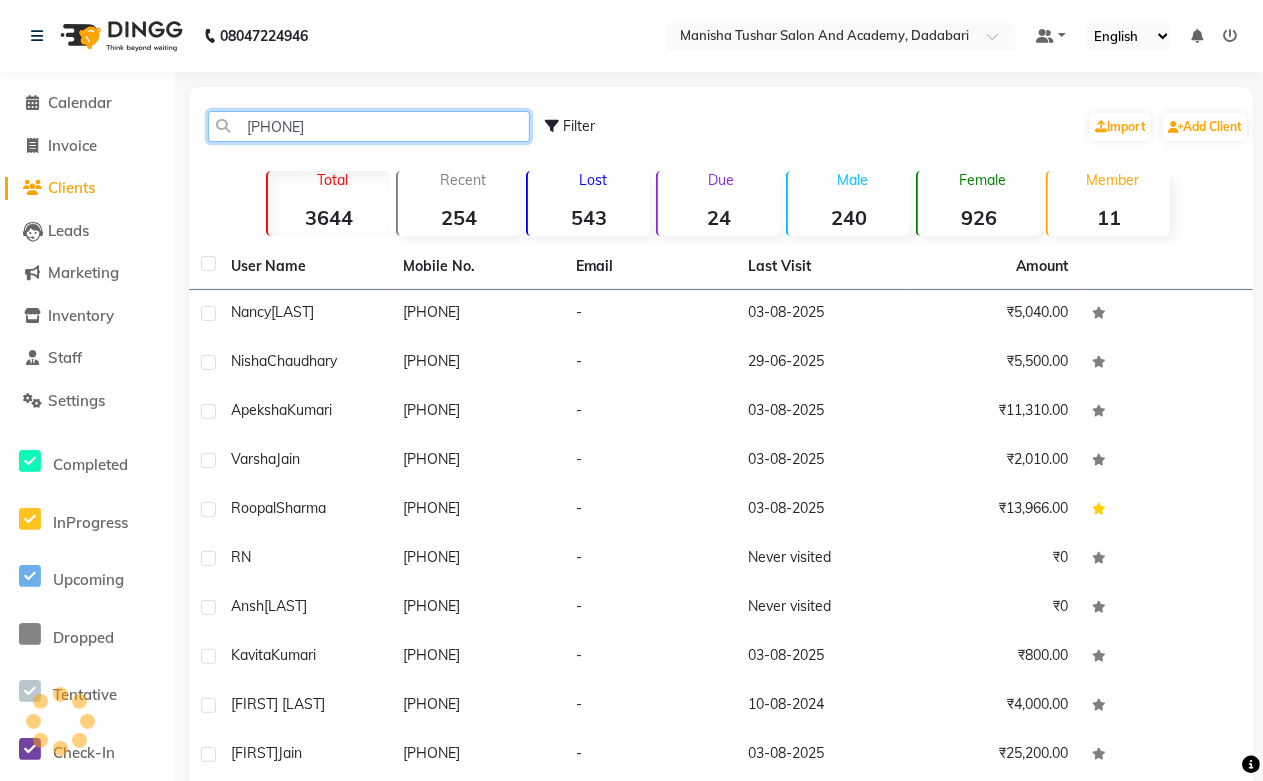 type 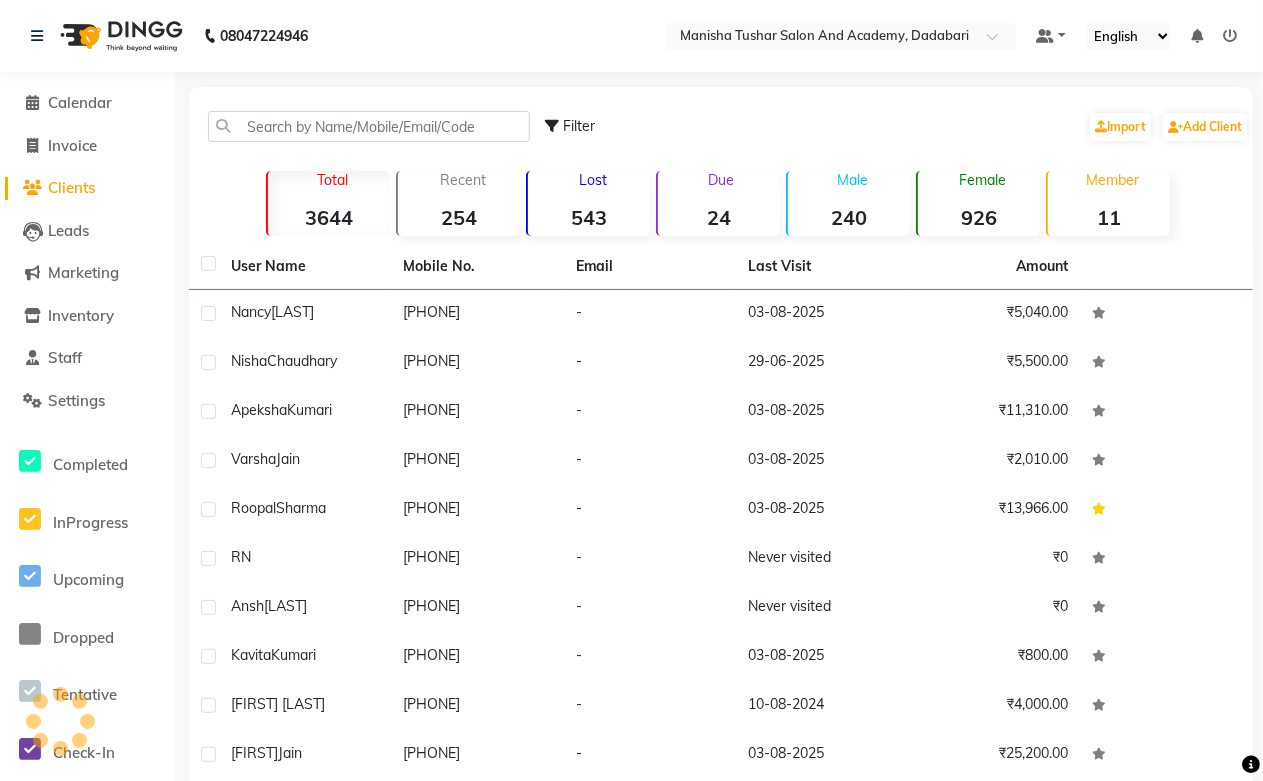 click on "Invoice" 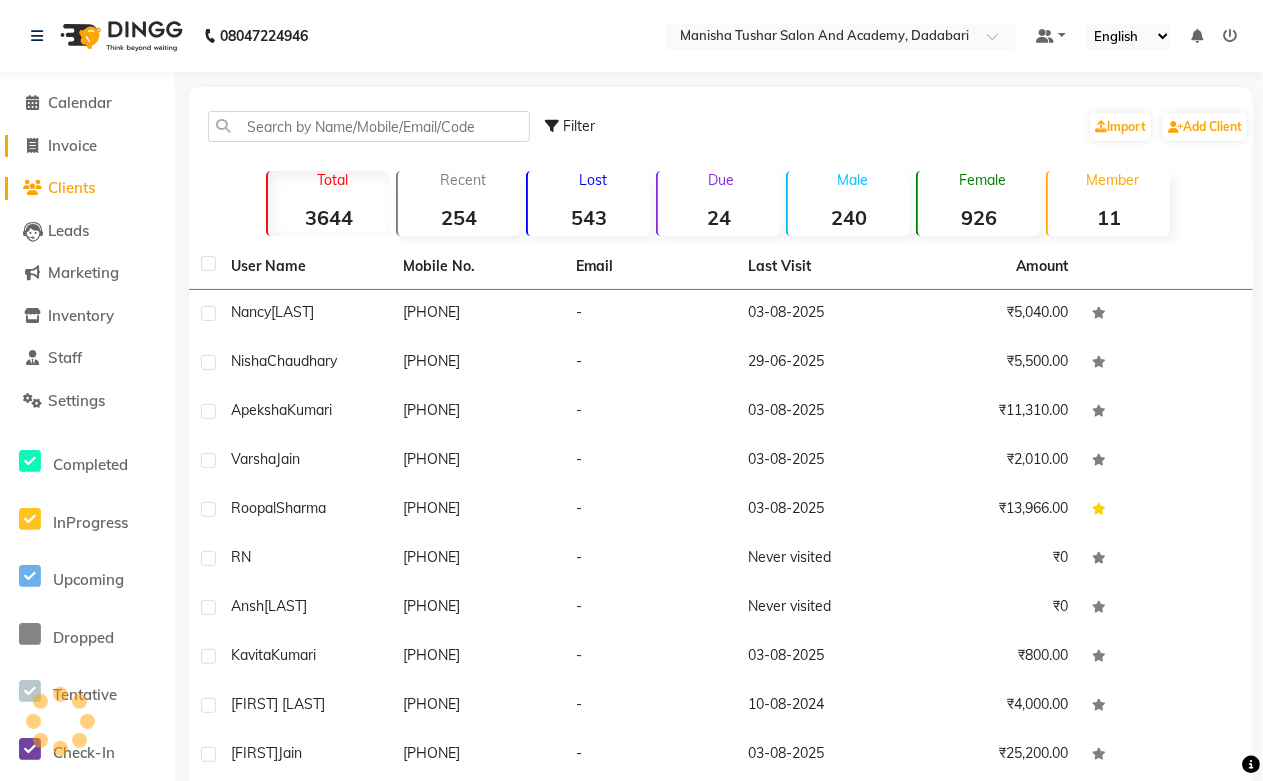 click on "Invoice" 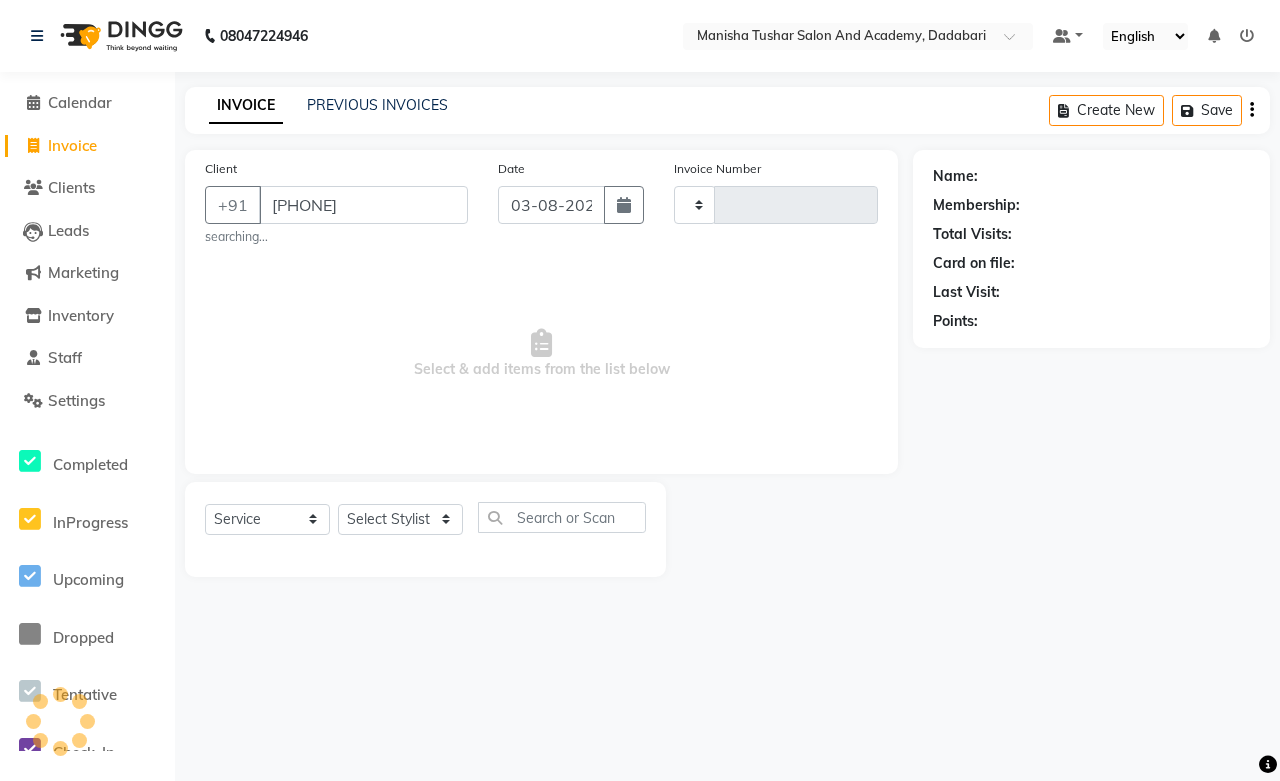 type on "9414177167" 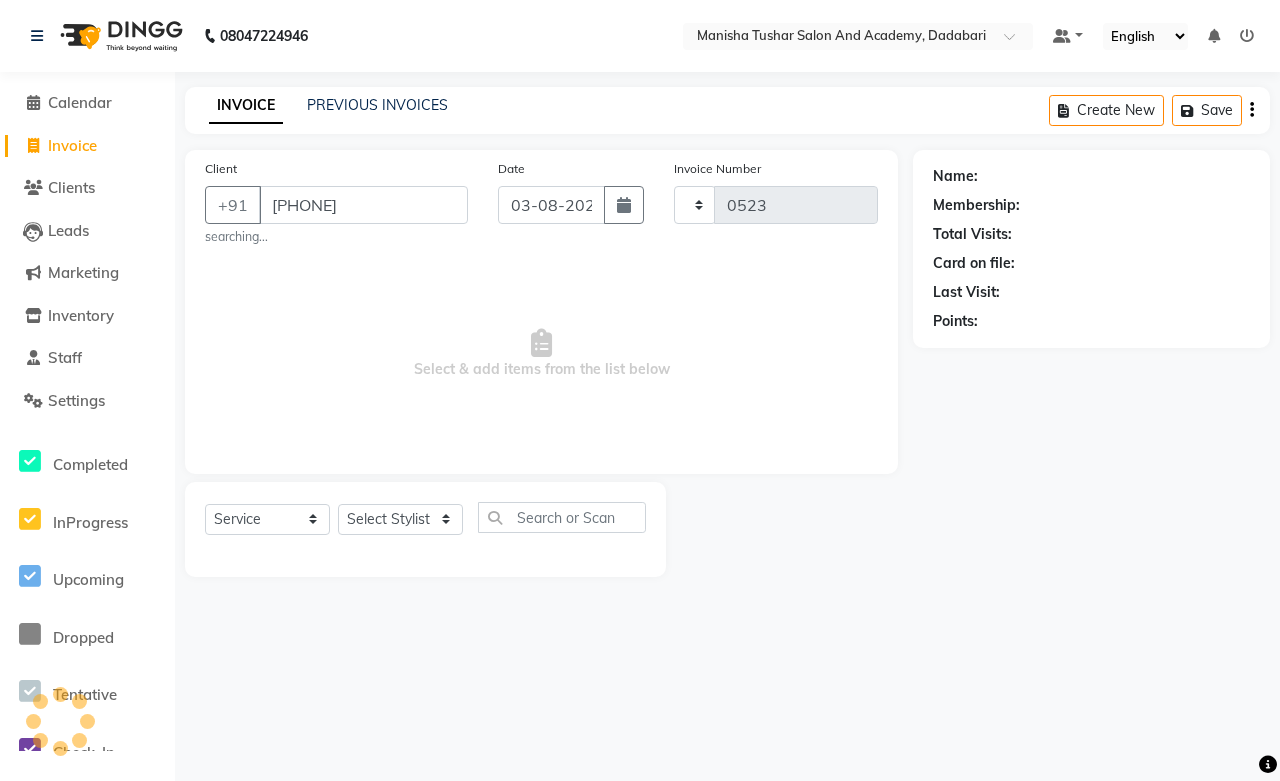 select on "6453" 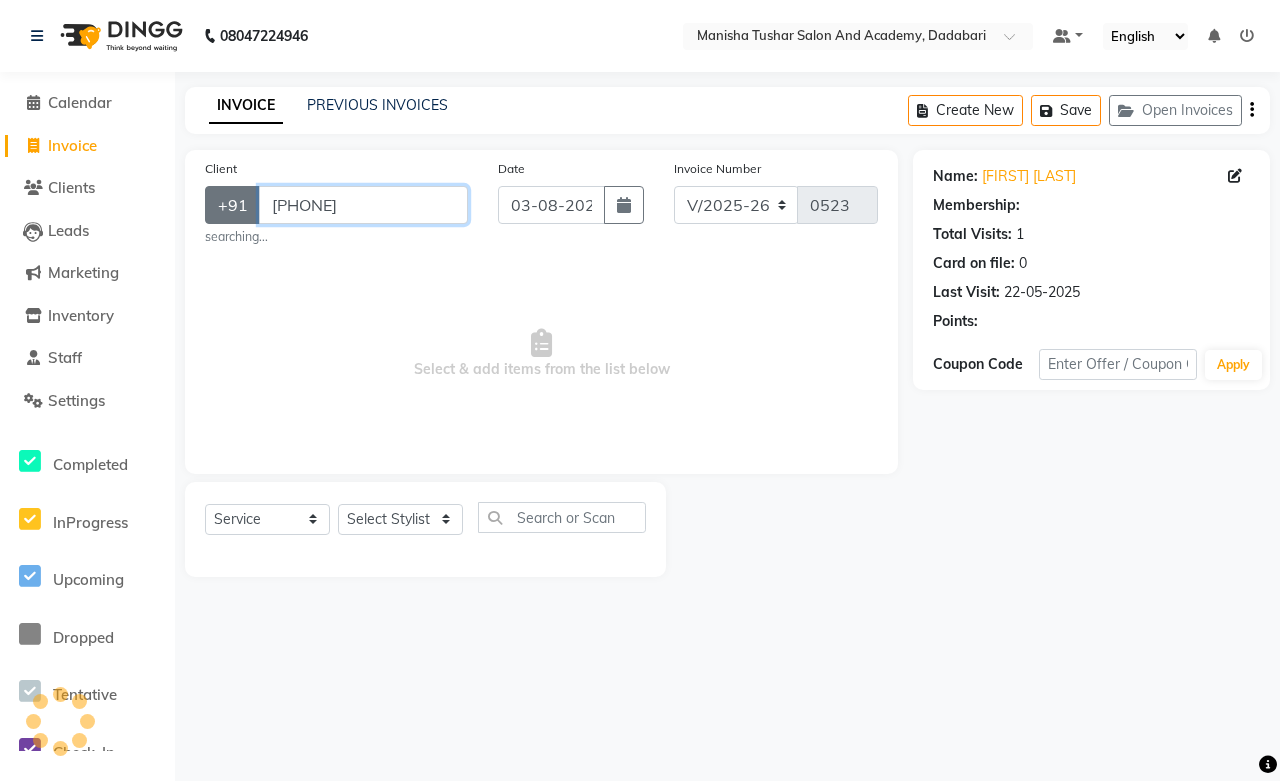 drag, startPoint x: 375, startPoint y: 203, endPoint x: 247, endPoint y: 197, distance: 128.14055 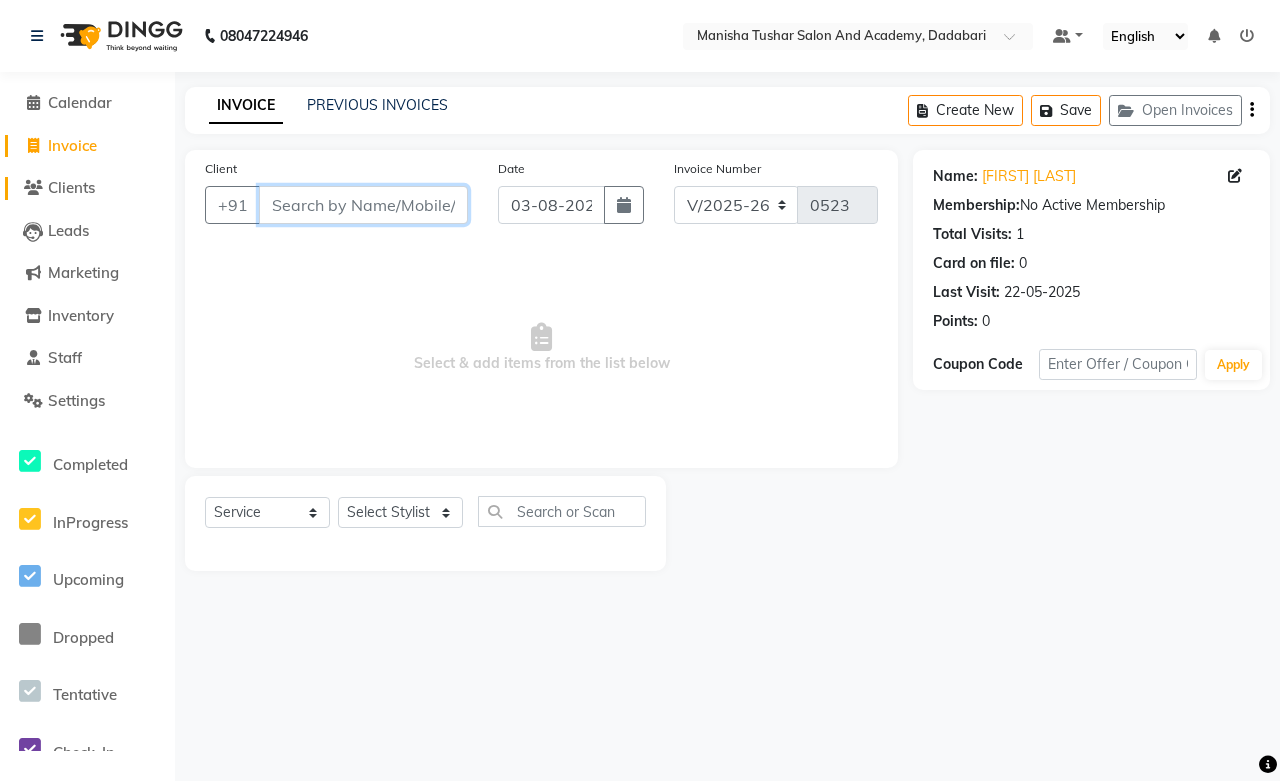 type 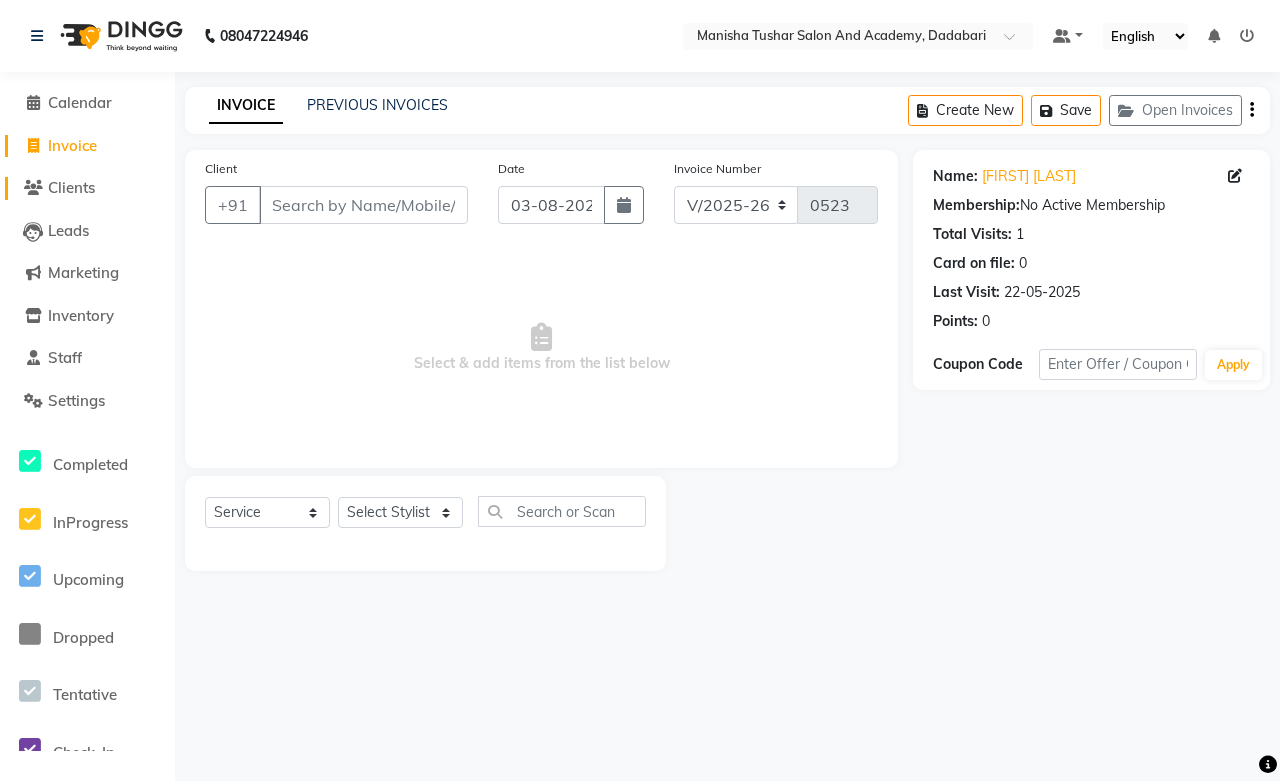click on "Clients" 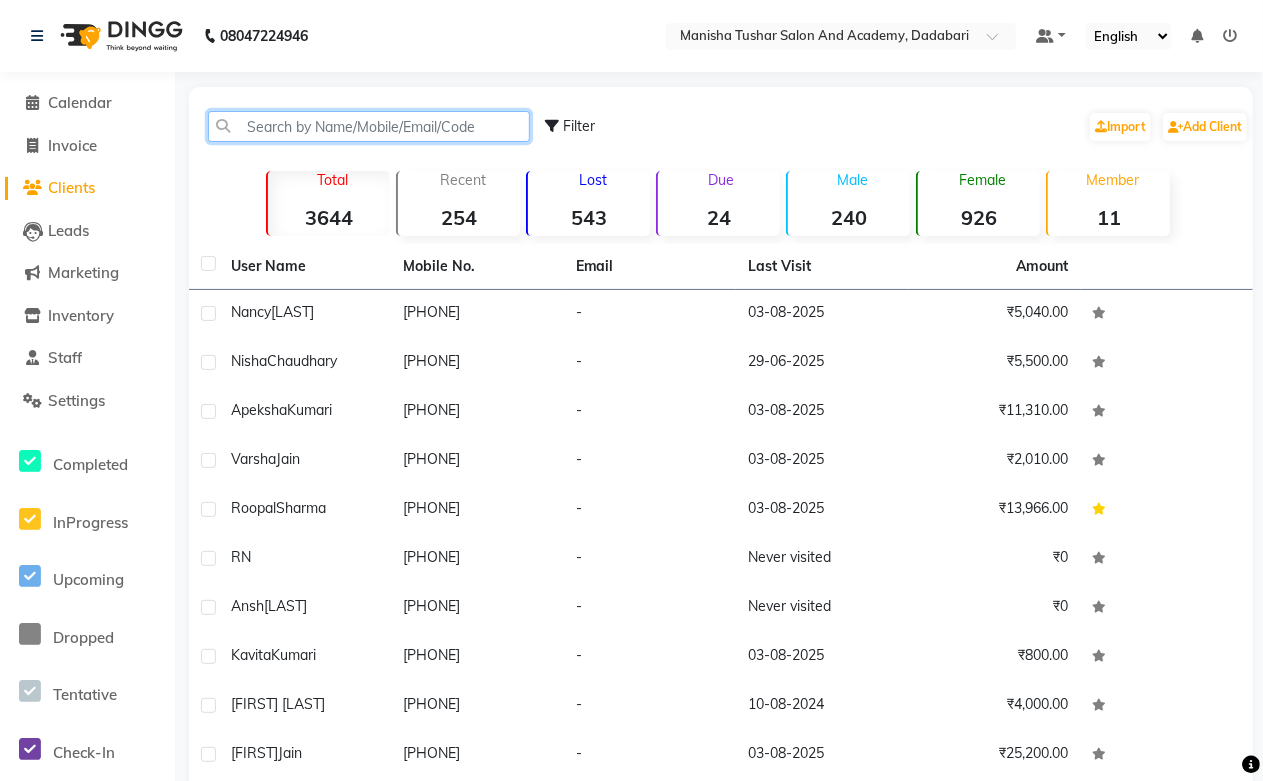 paste on "9414177167" 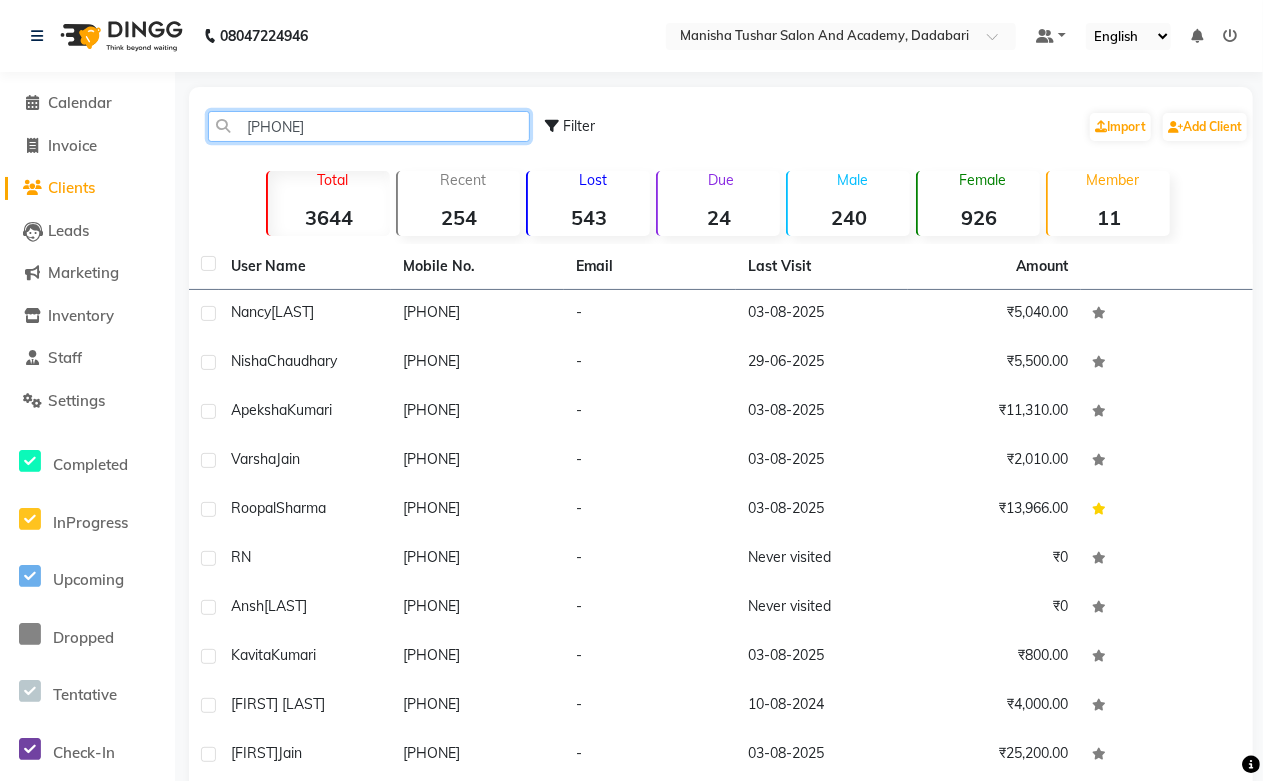 type on "9414177167" 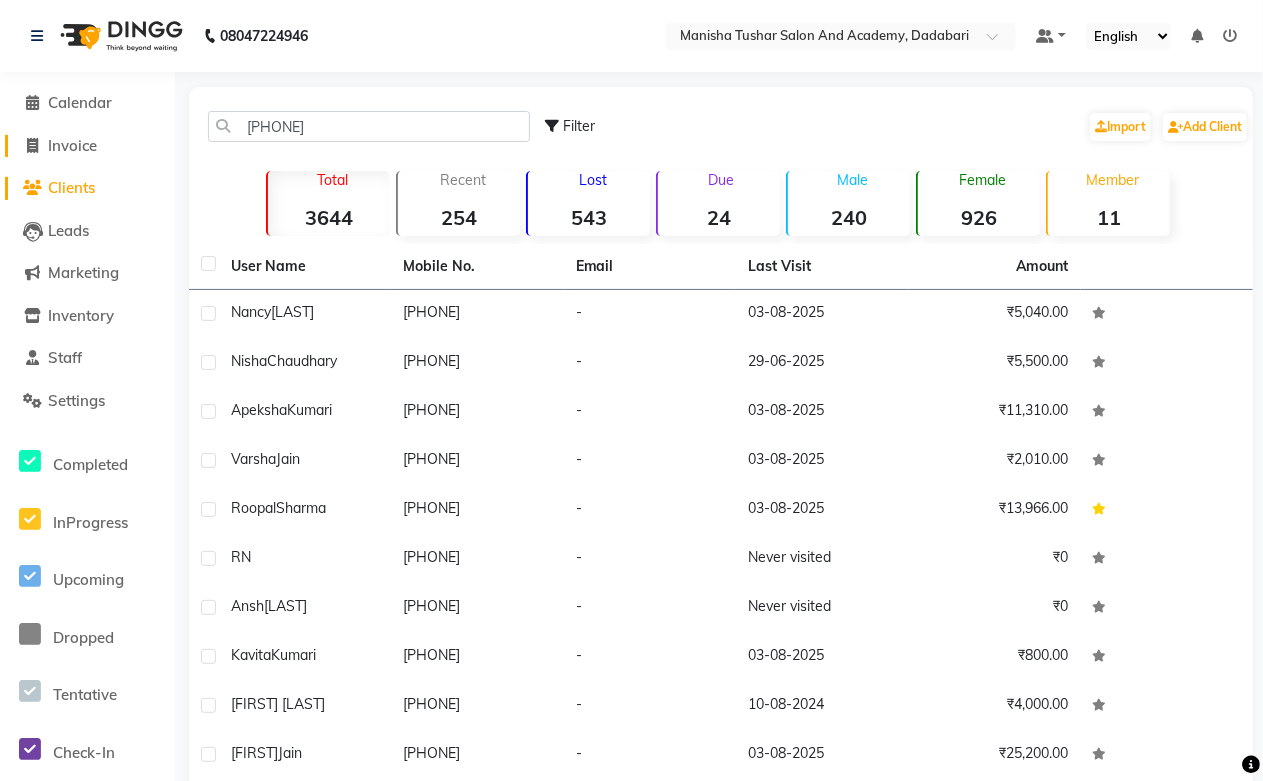 click on "Invoice" 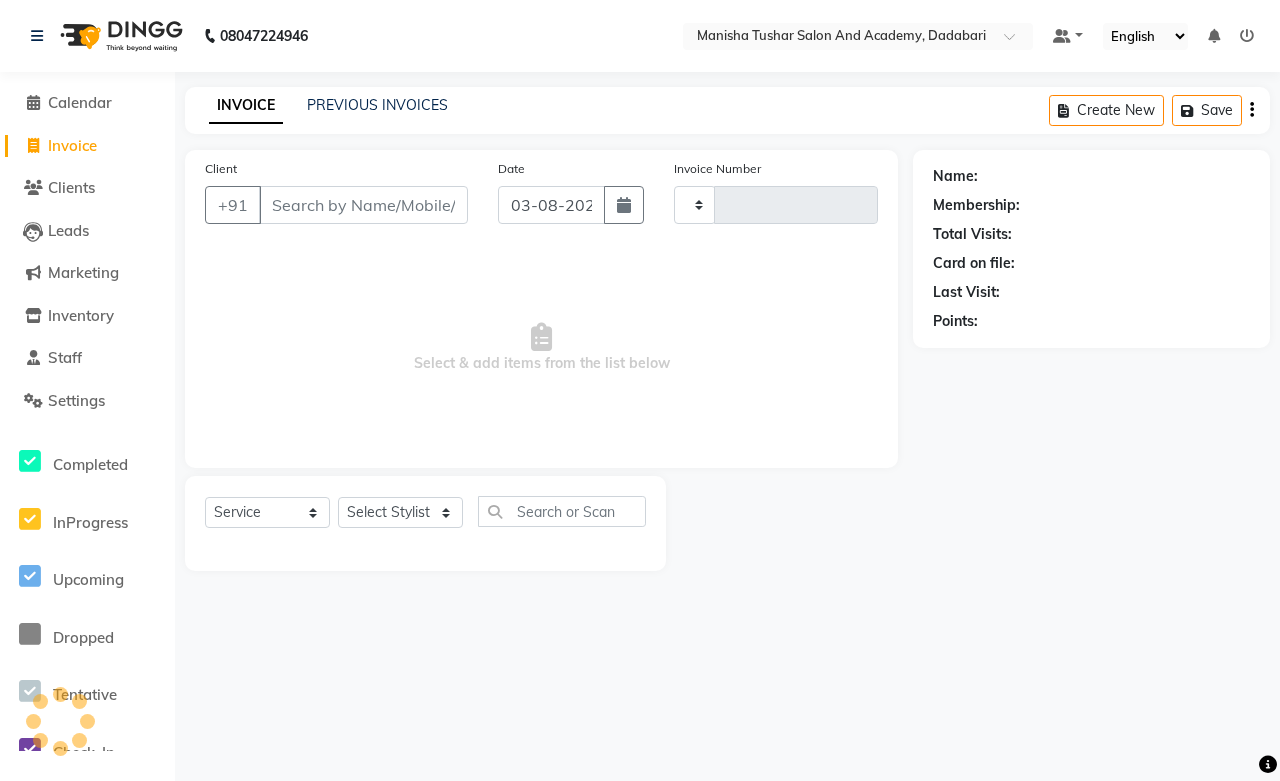 type on "0523" 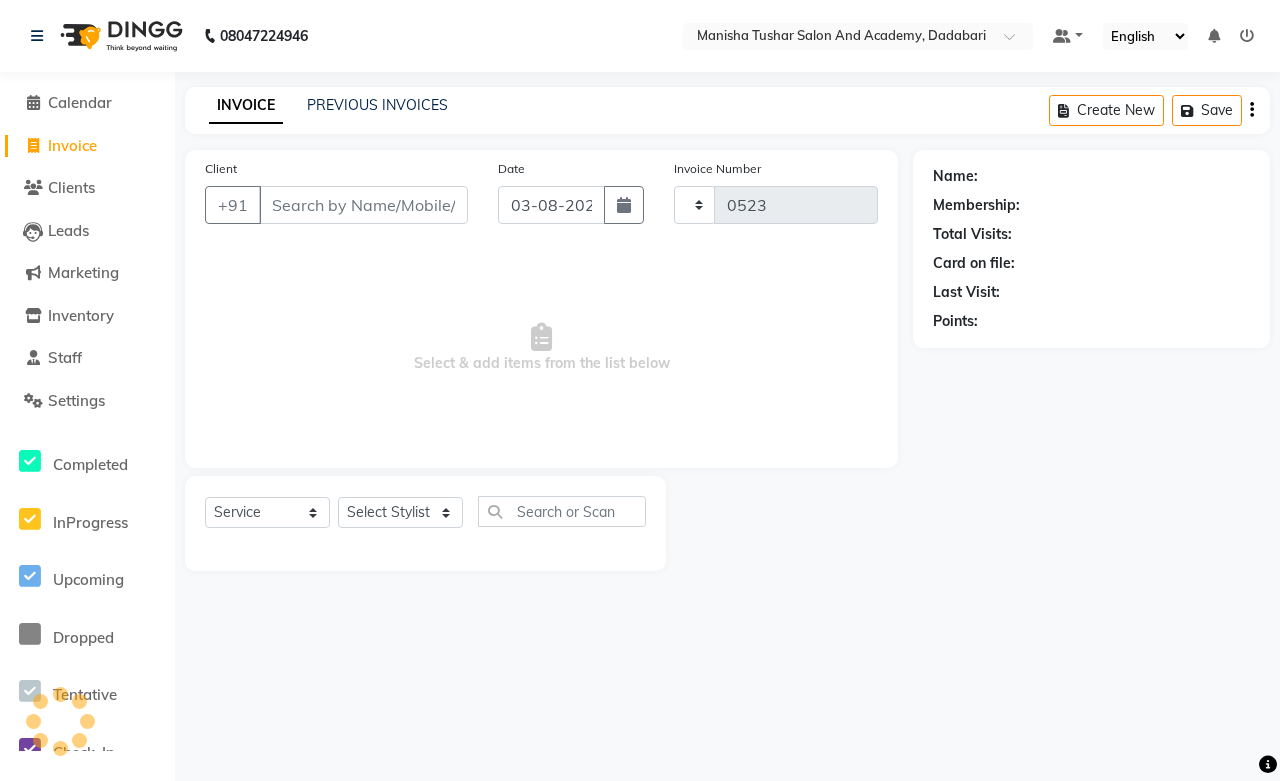 select on "6453" 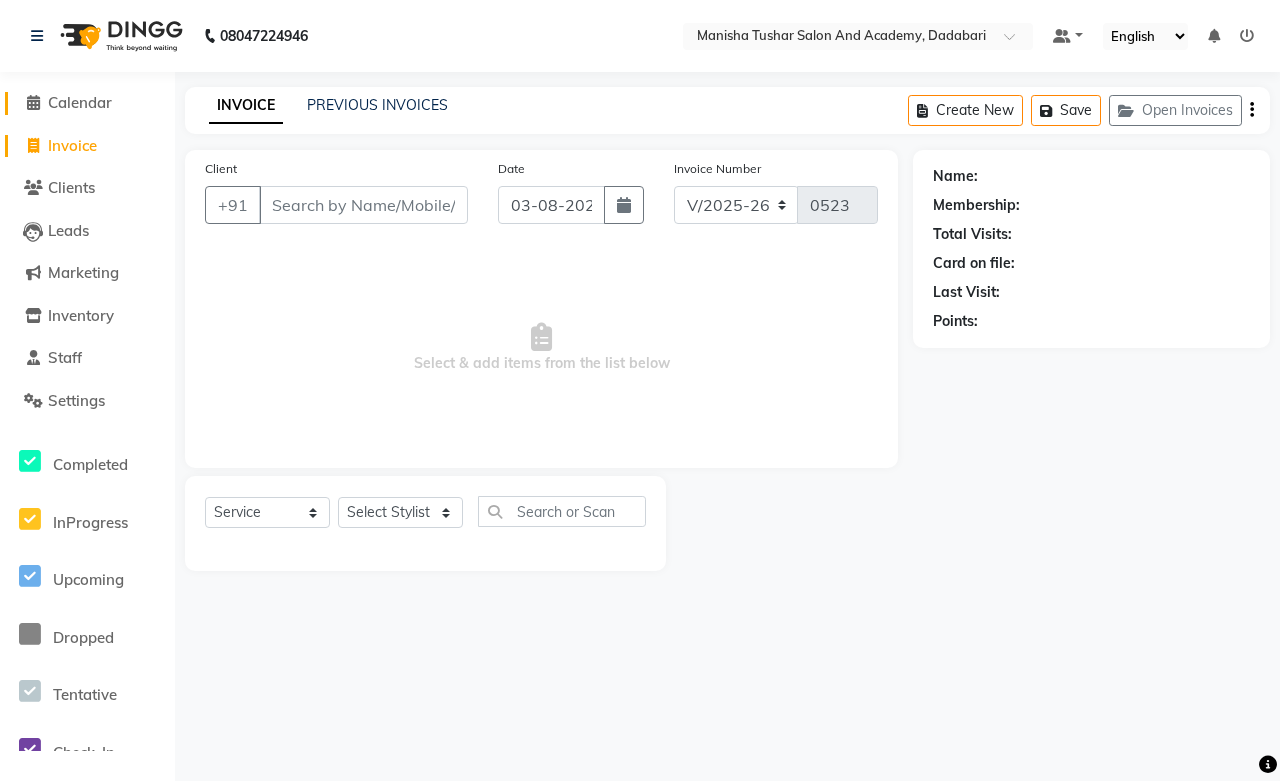 click on "Calendar" 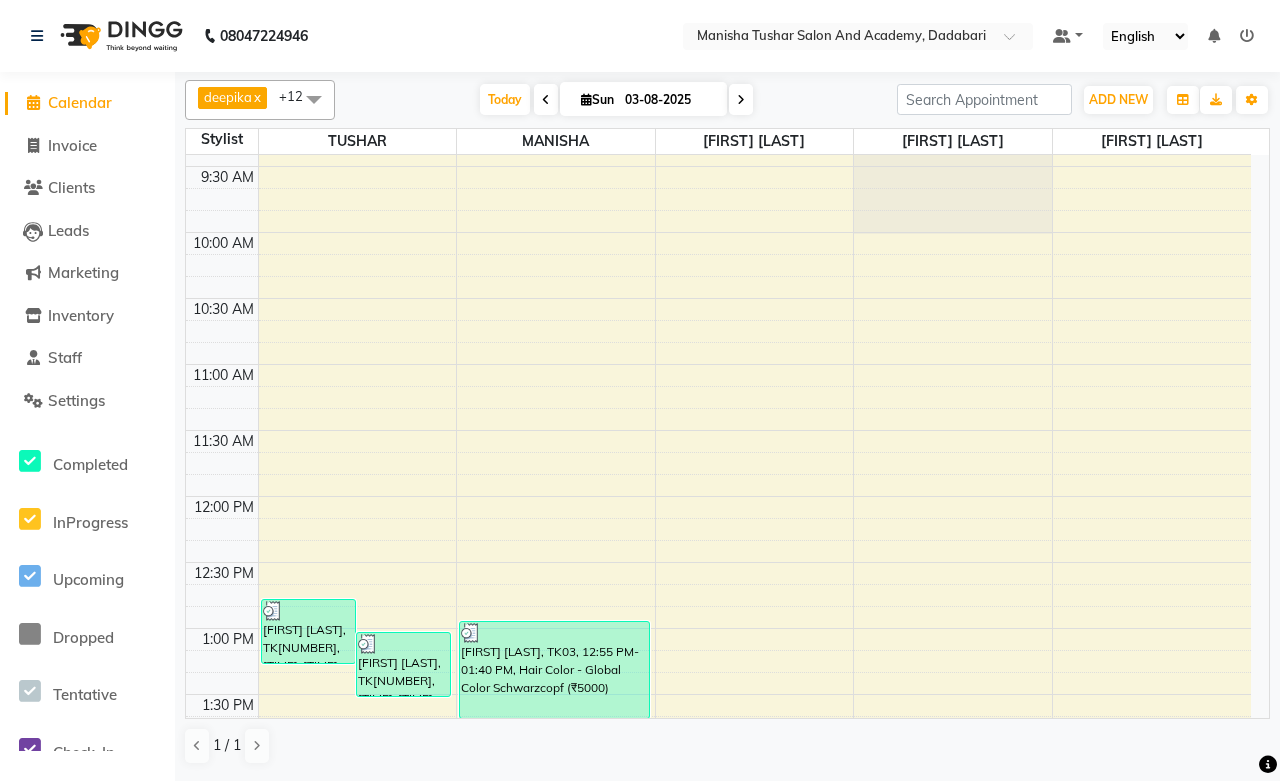 scroll, scrollTop: 0, scrollLeft: 0, axis: both 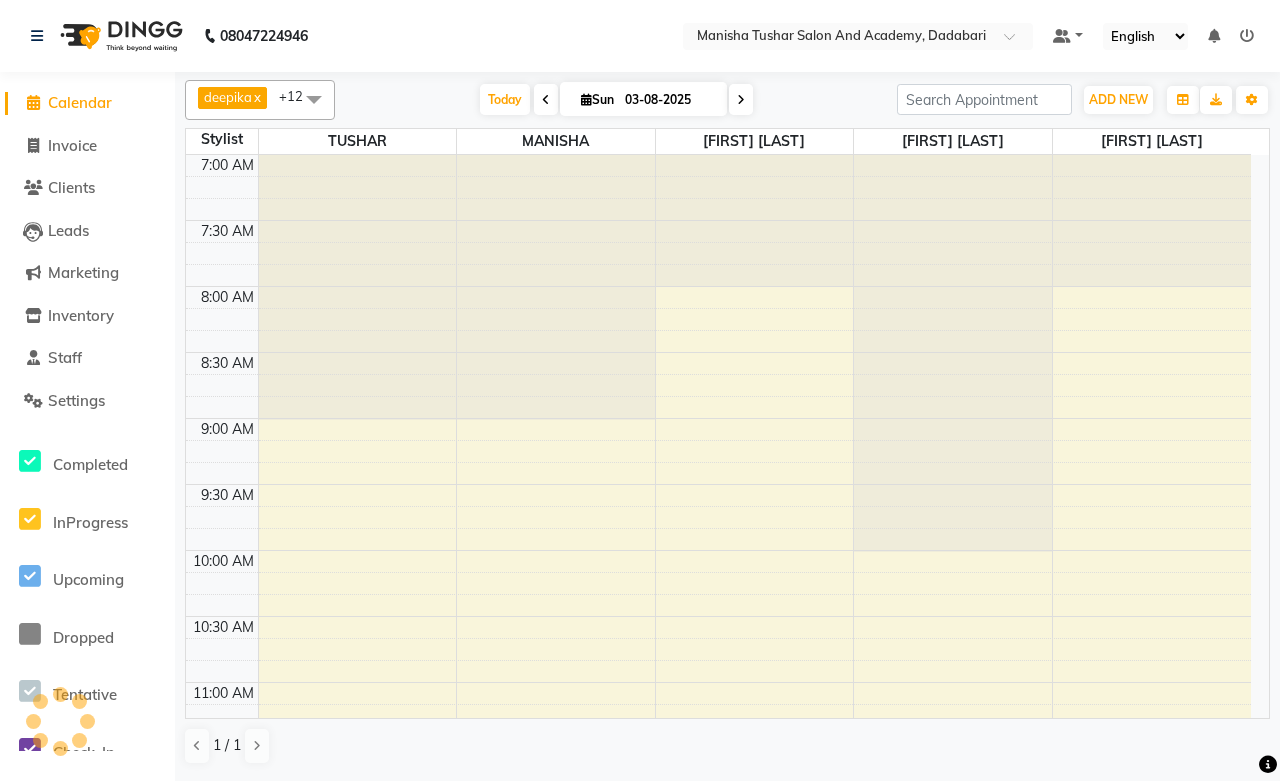click on "03-08-2025" at bounding box center (669, 100) 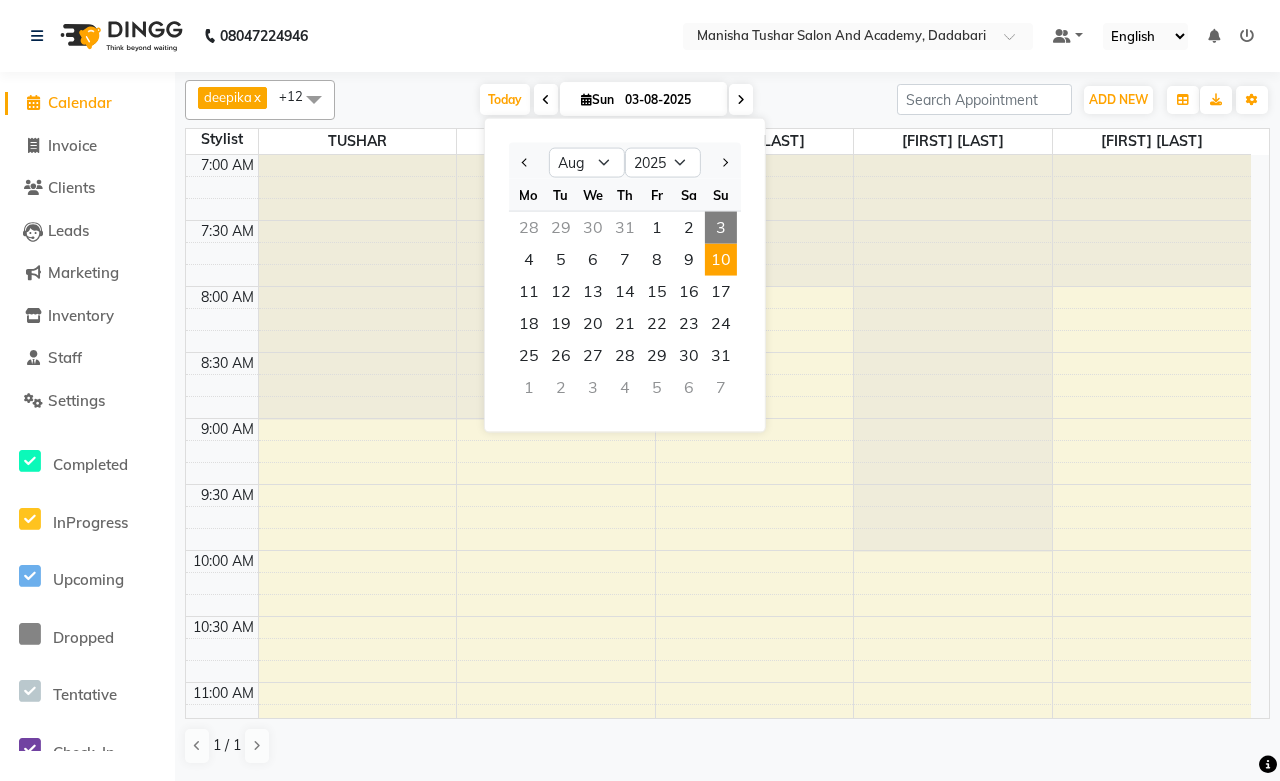click on "10" at bounding box center [721, 260] 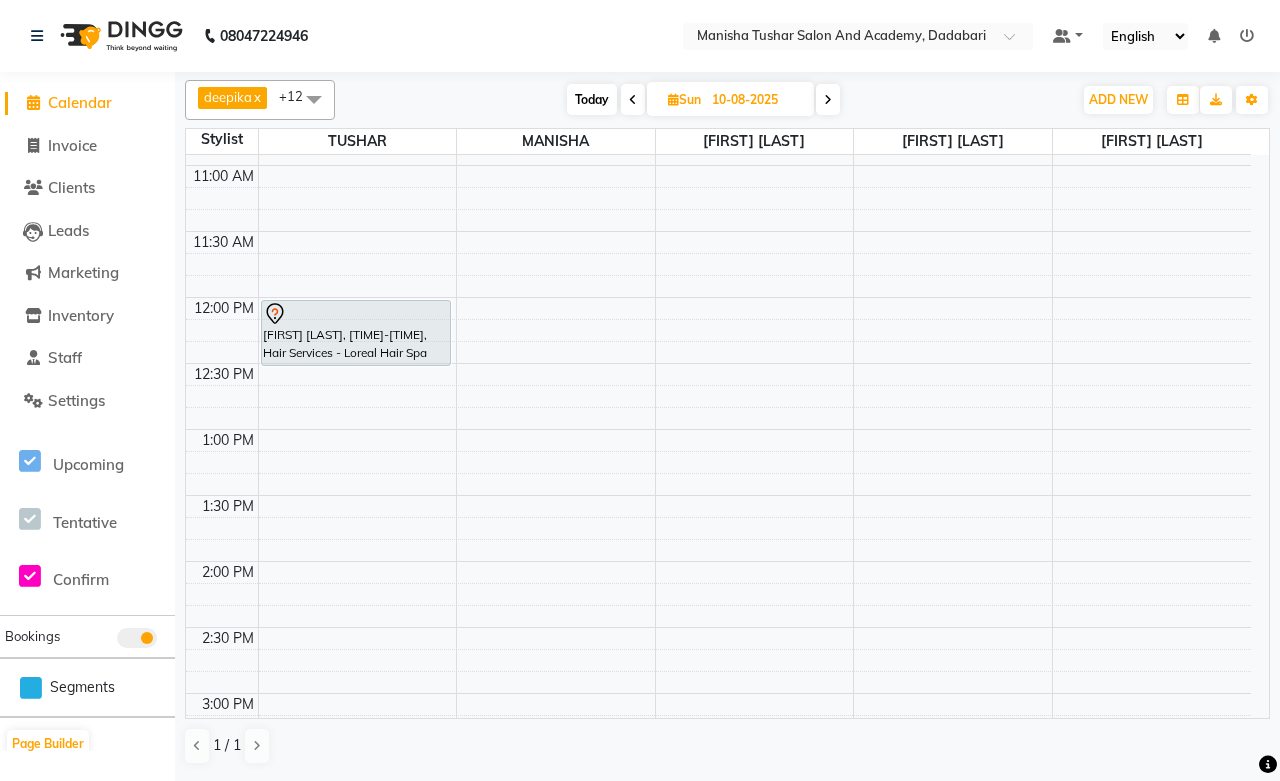 scroll, scrollTop: 666, scrollLeft: 0, axis: vertical 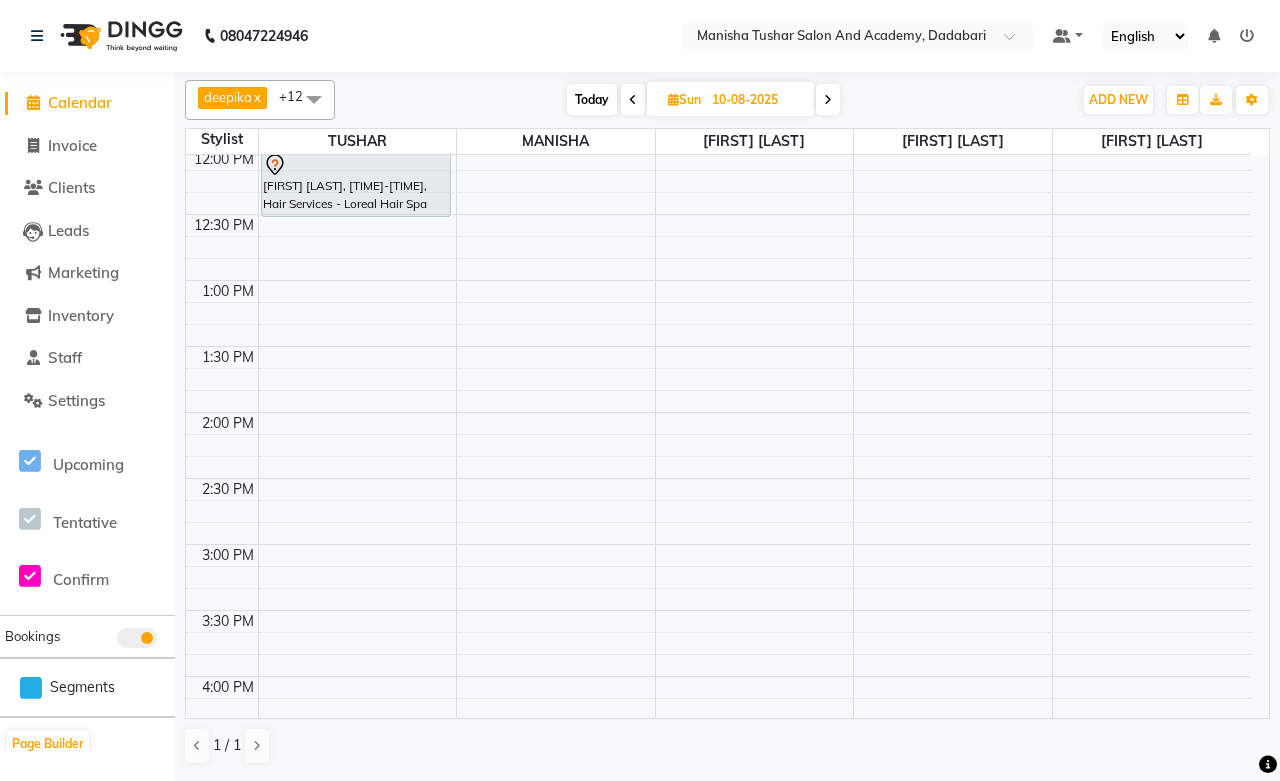click on "10-08-2025" at bounding box center [756, 100] 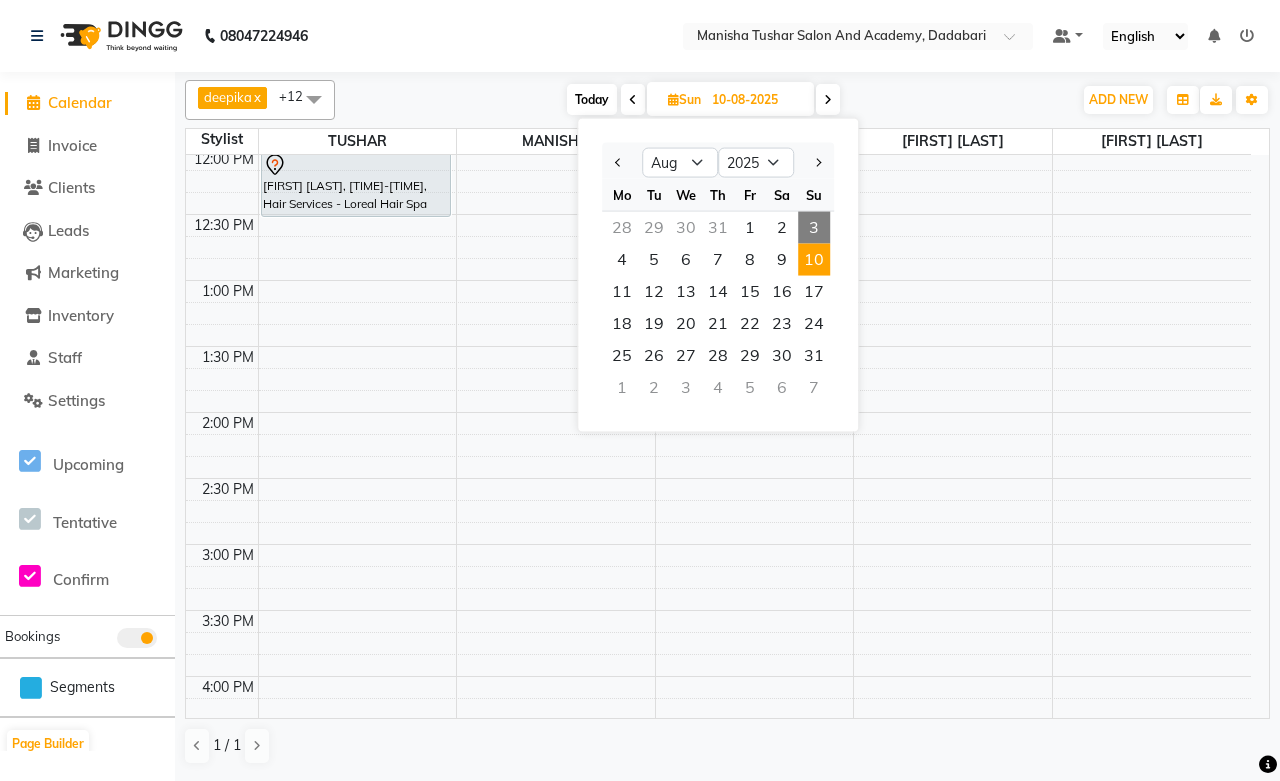 click on "3" at bounding box center (814, 228) 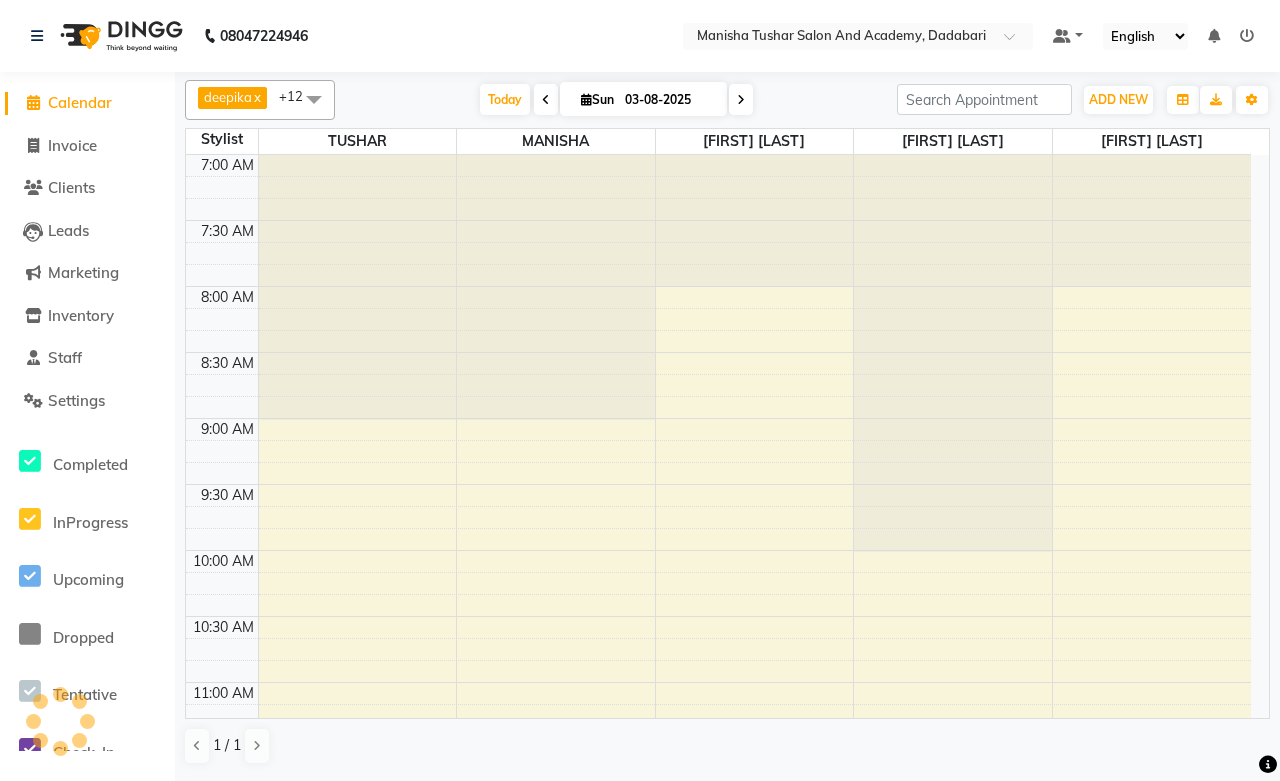 scroll, scrollTop: 1460, scrollLeft: 0, axis: vertical 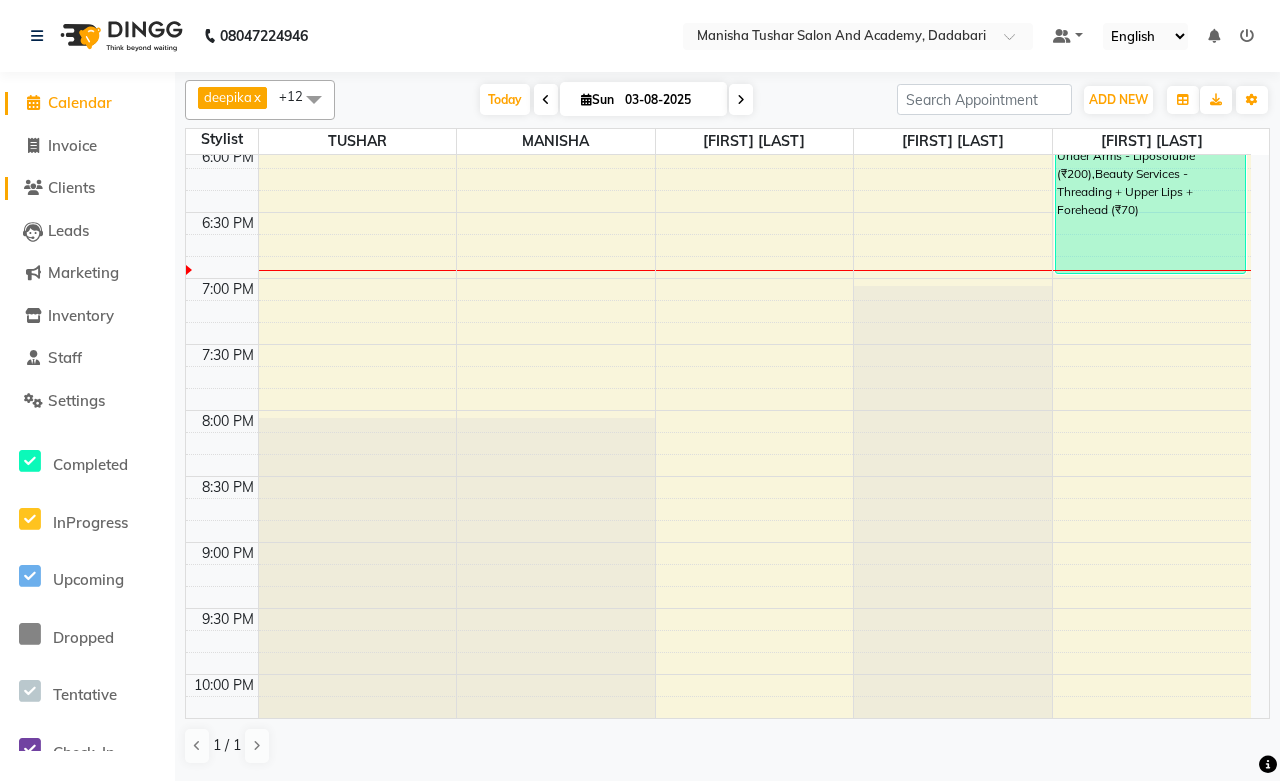 click on "Clients" 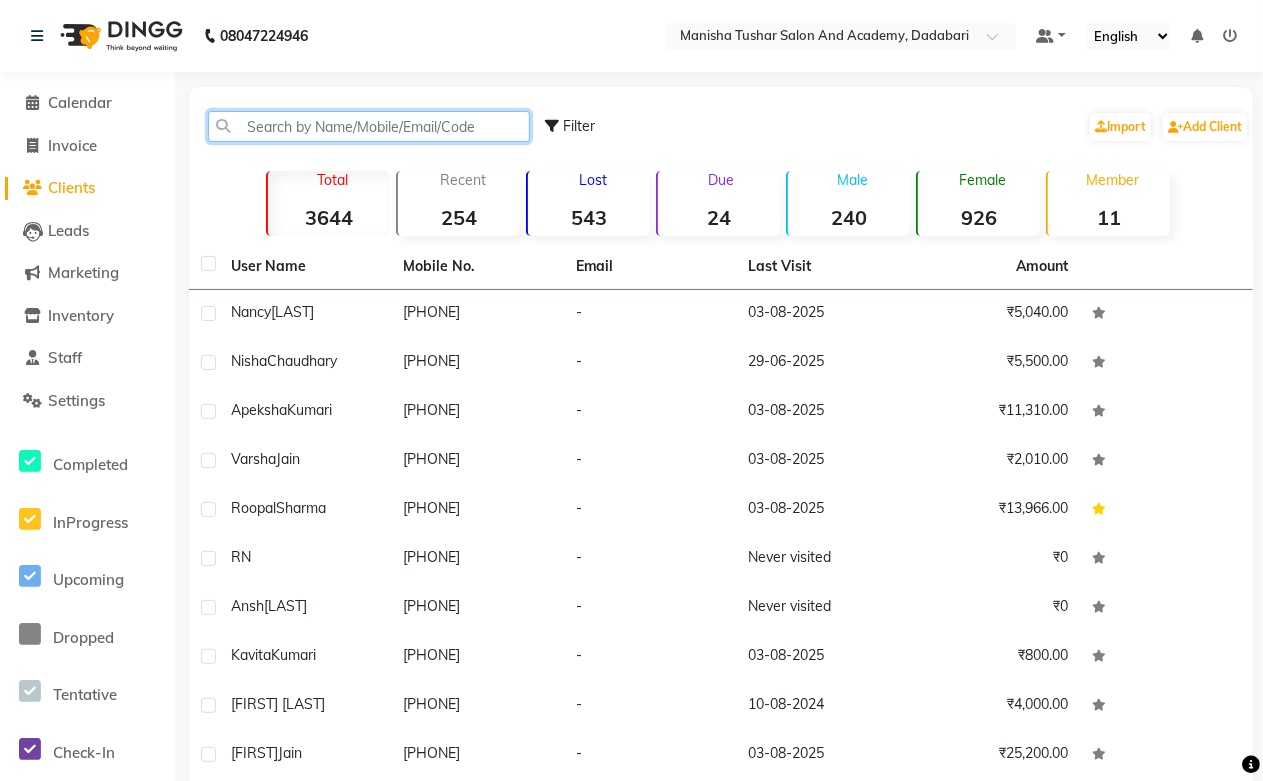 click 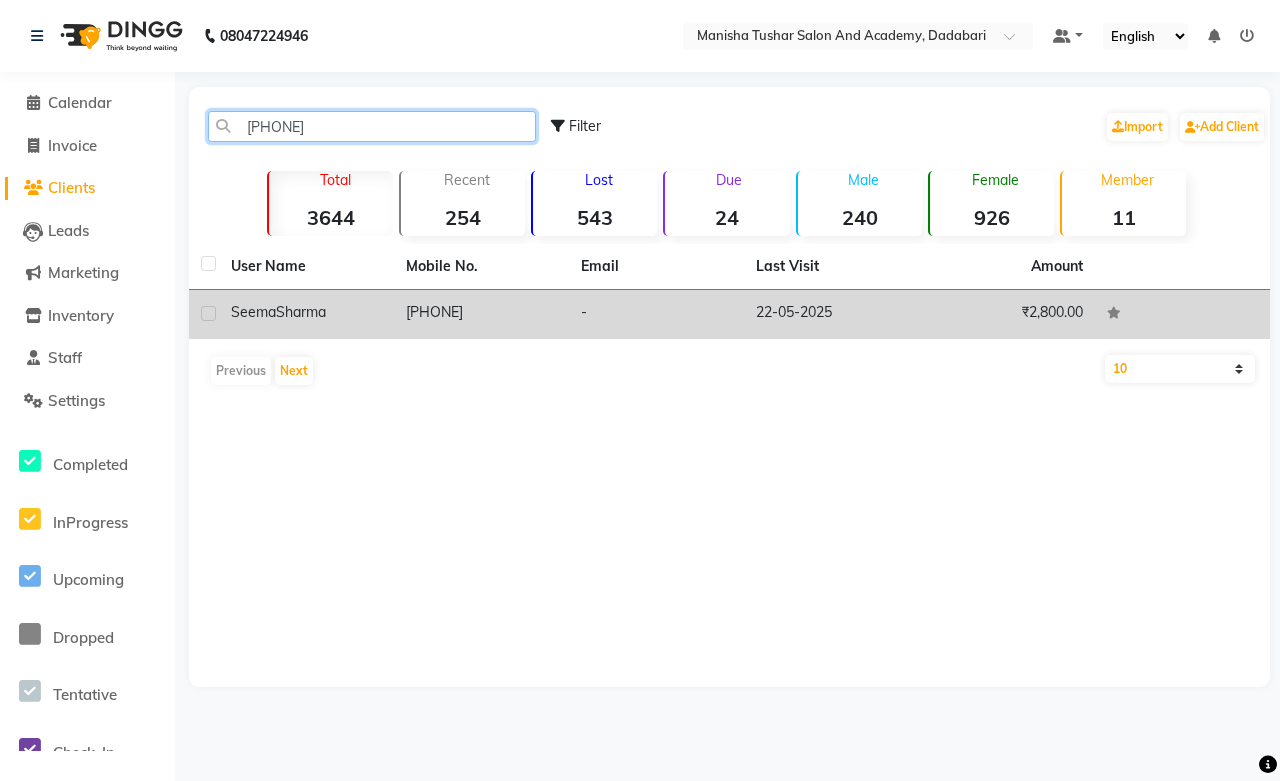 type on "9414177167" 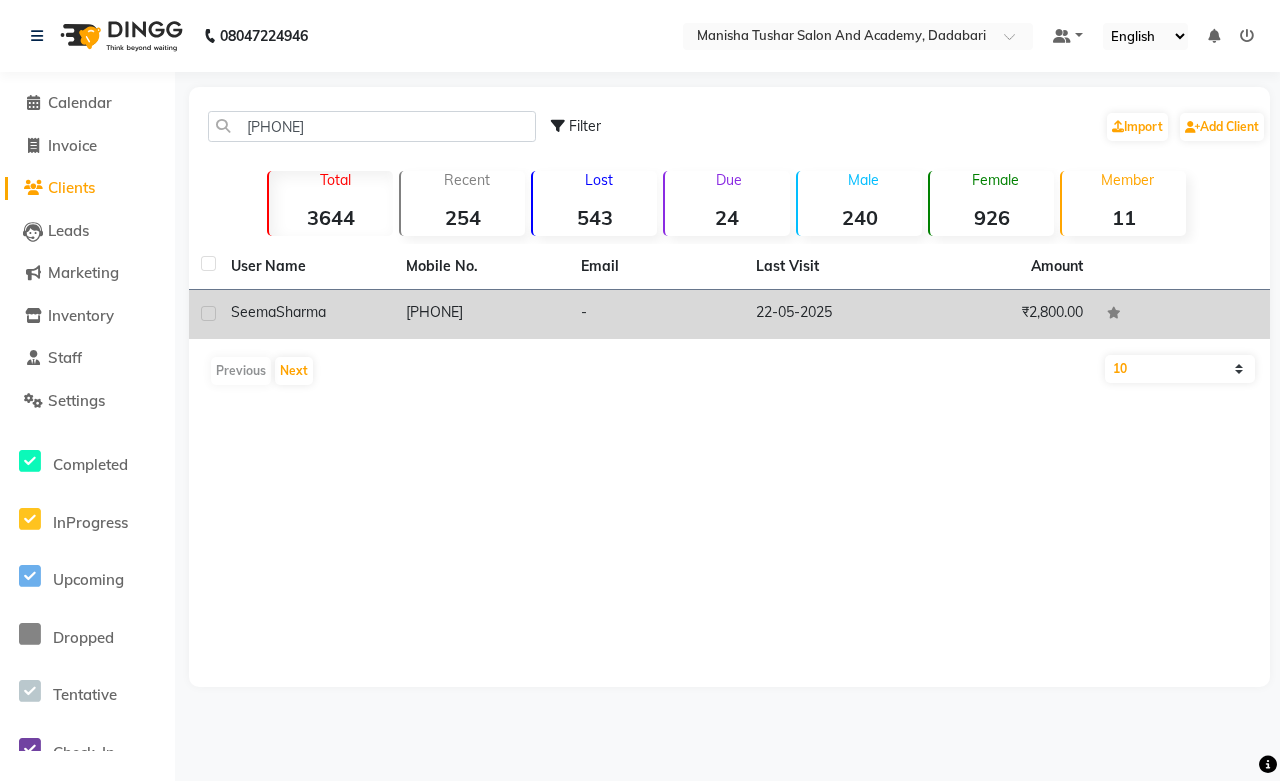 click on "9414177167" 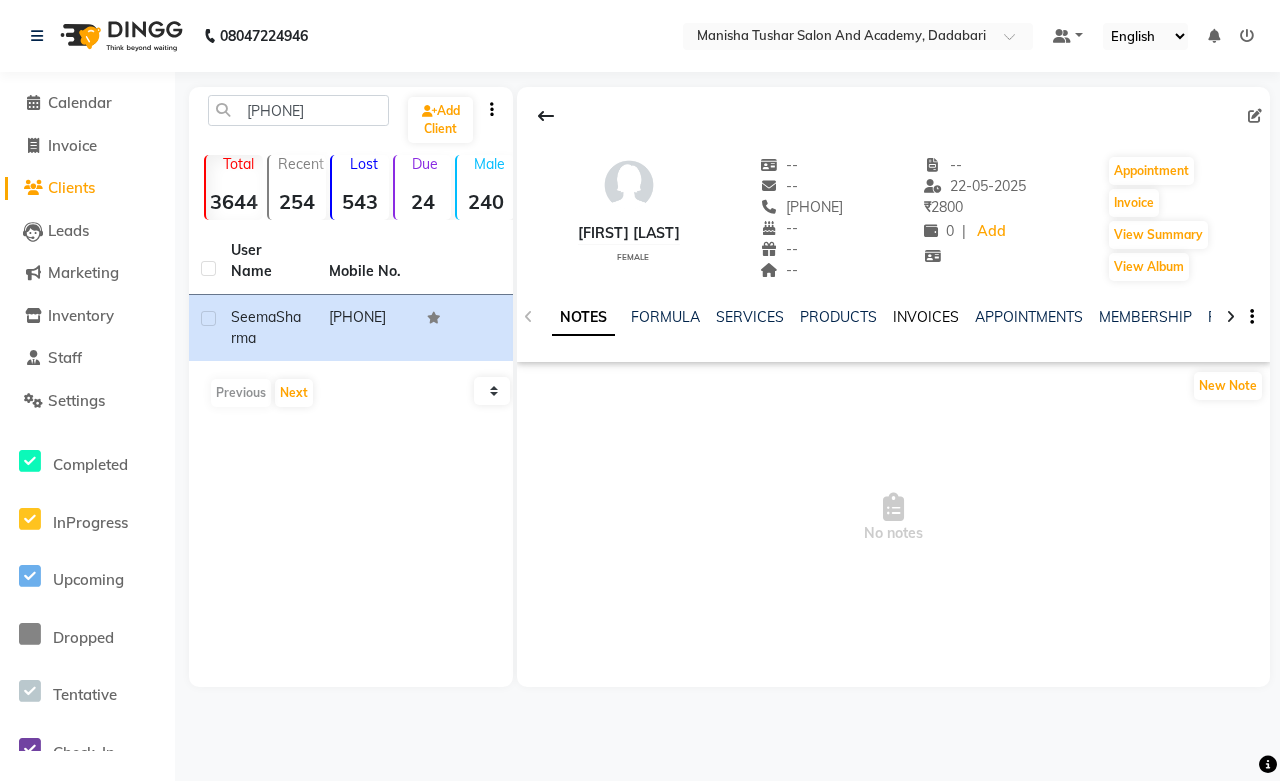 click on "INVOICES" 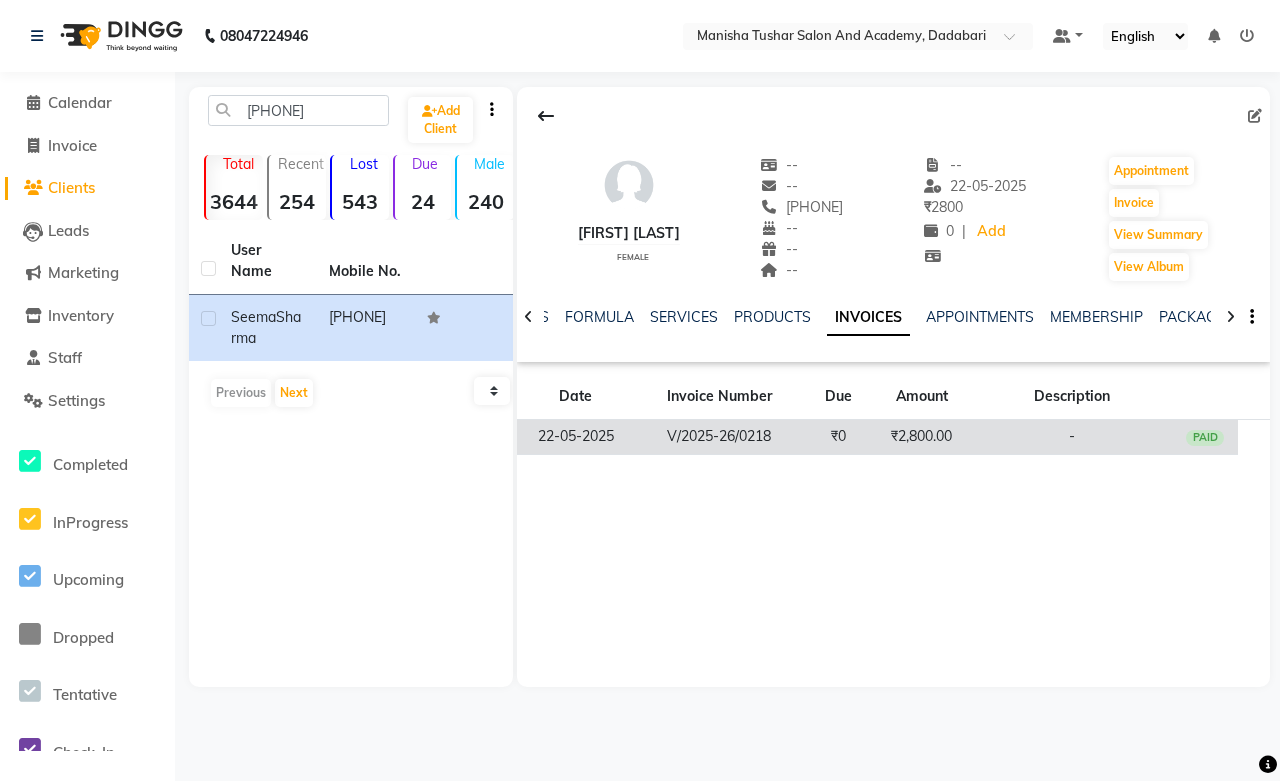 click on "₹2,800.00" 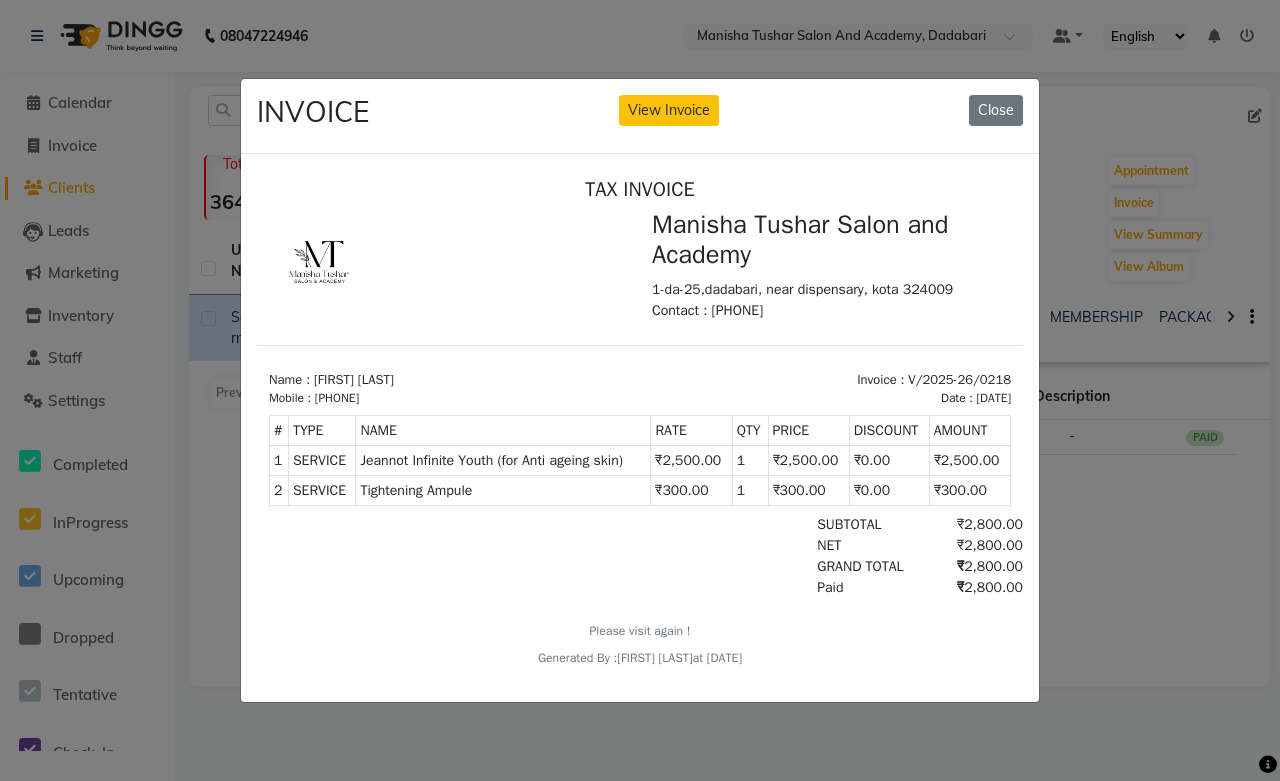 scroll, scrollTop: 0, scrollLeft: 0, axis: both 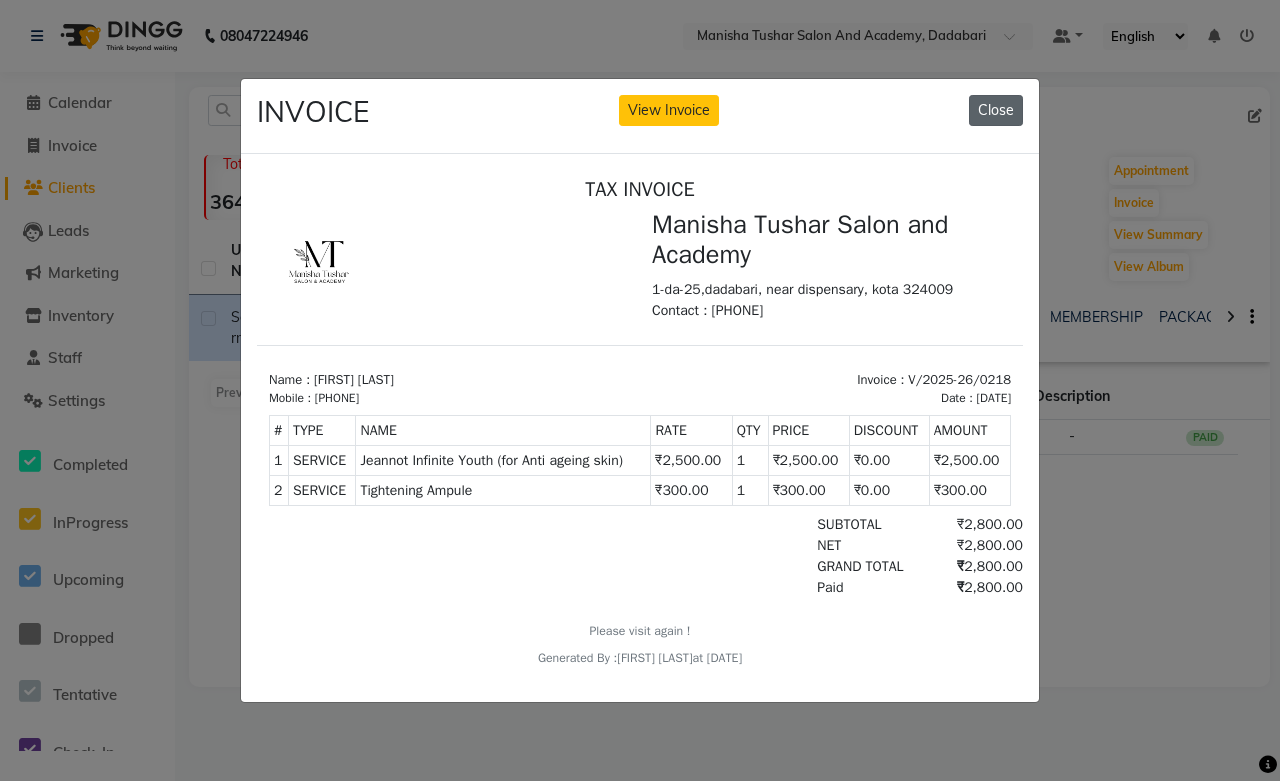 click on "Close" 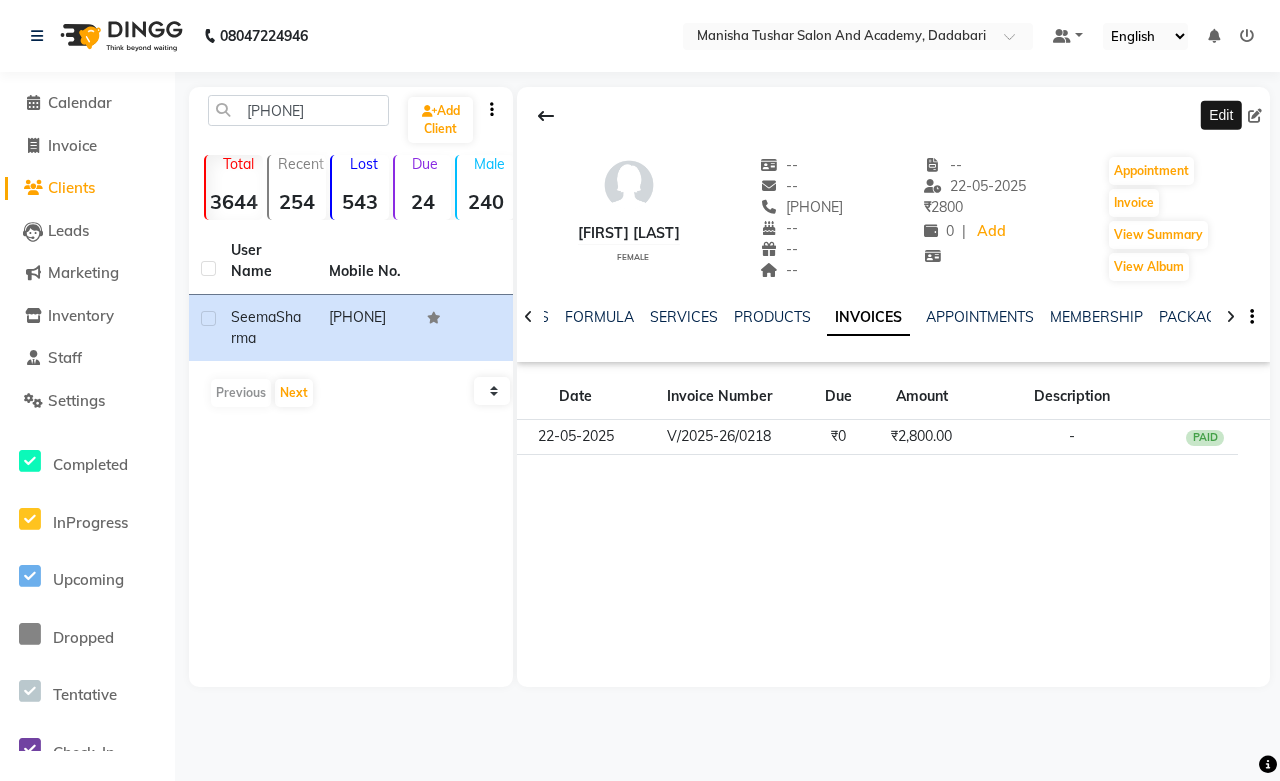 click 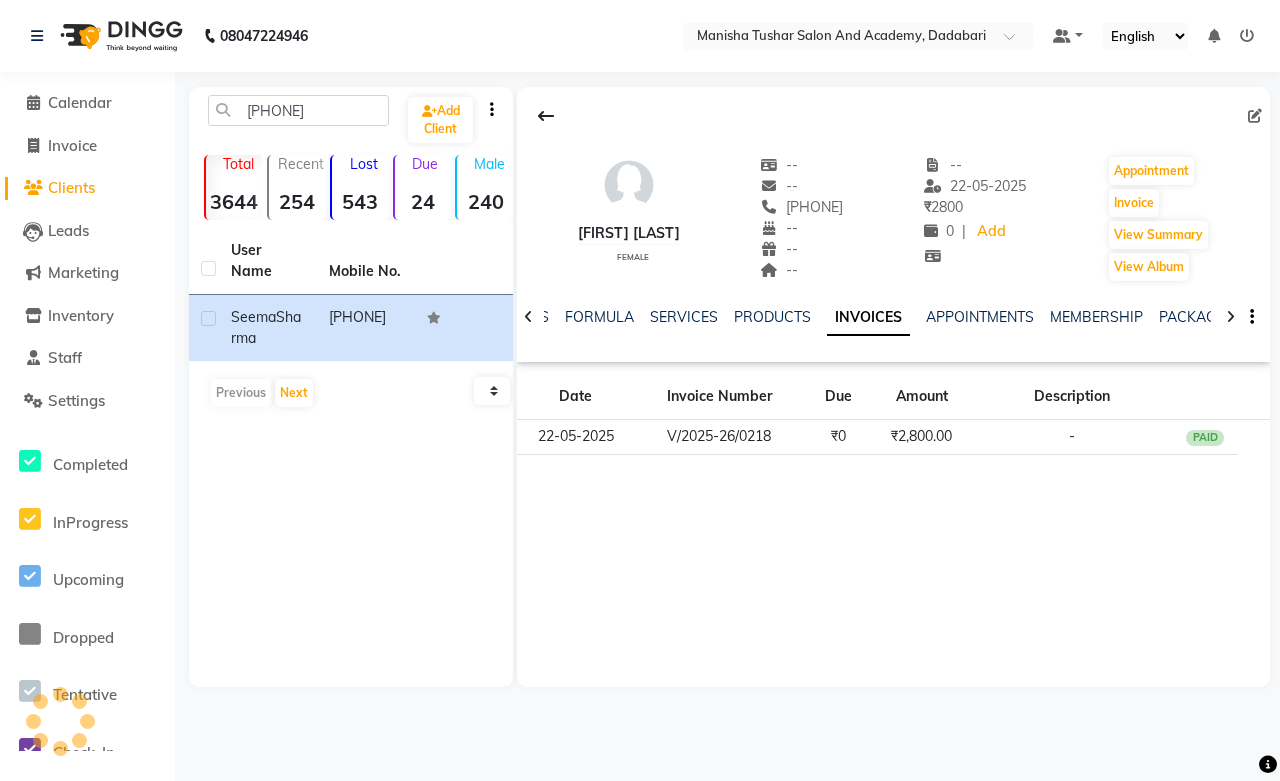 select on "female" 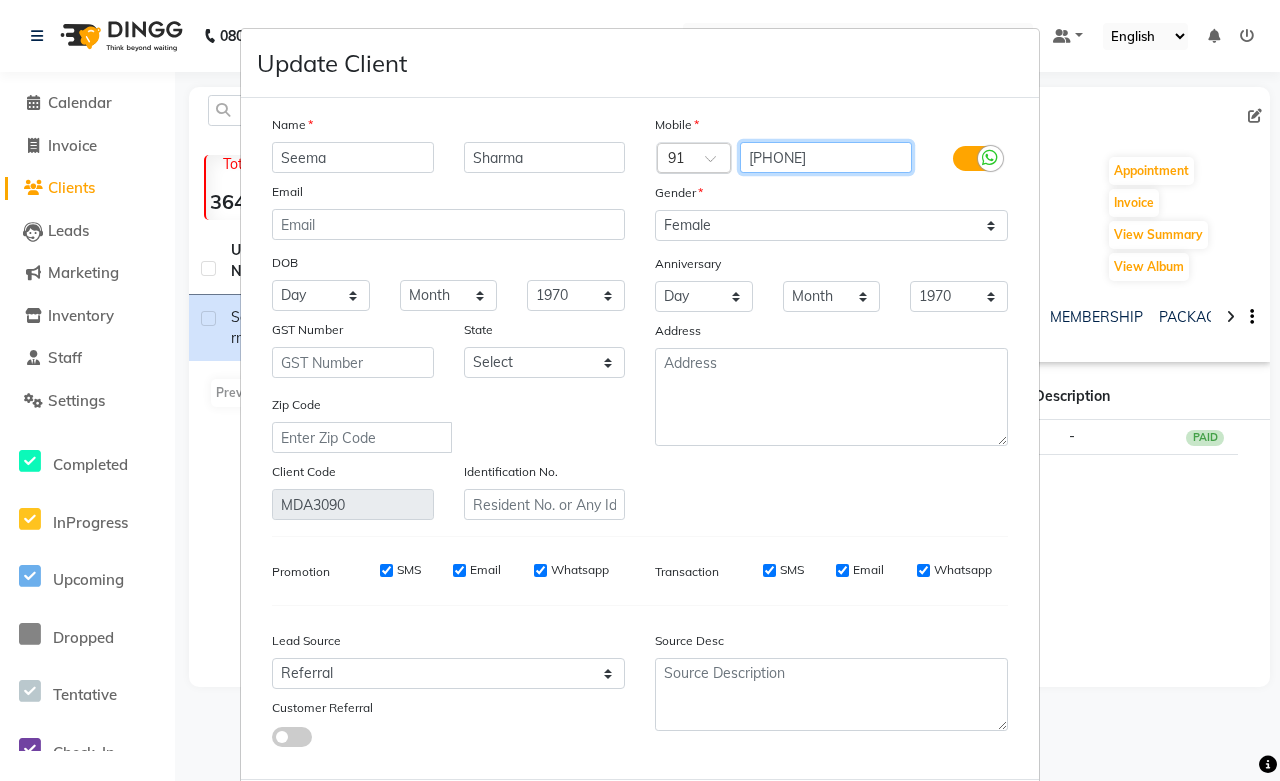 drag, startPoint x: 835, startPoint y: 154, endPoint x: 692, endPoint y: 150, distance: 143.05594 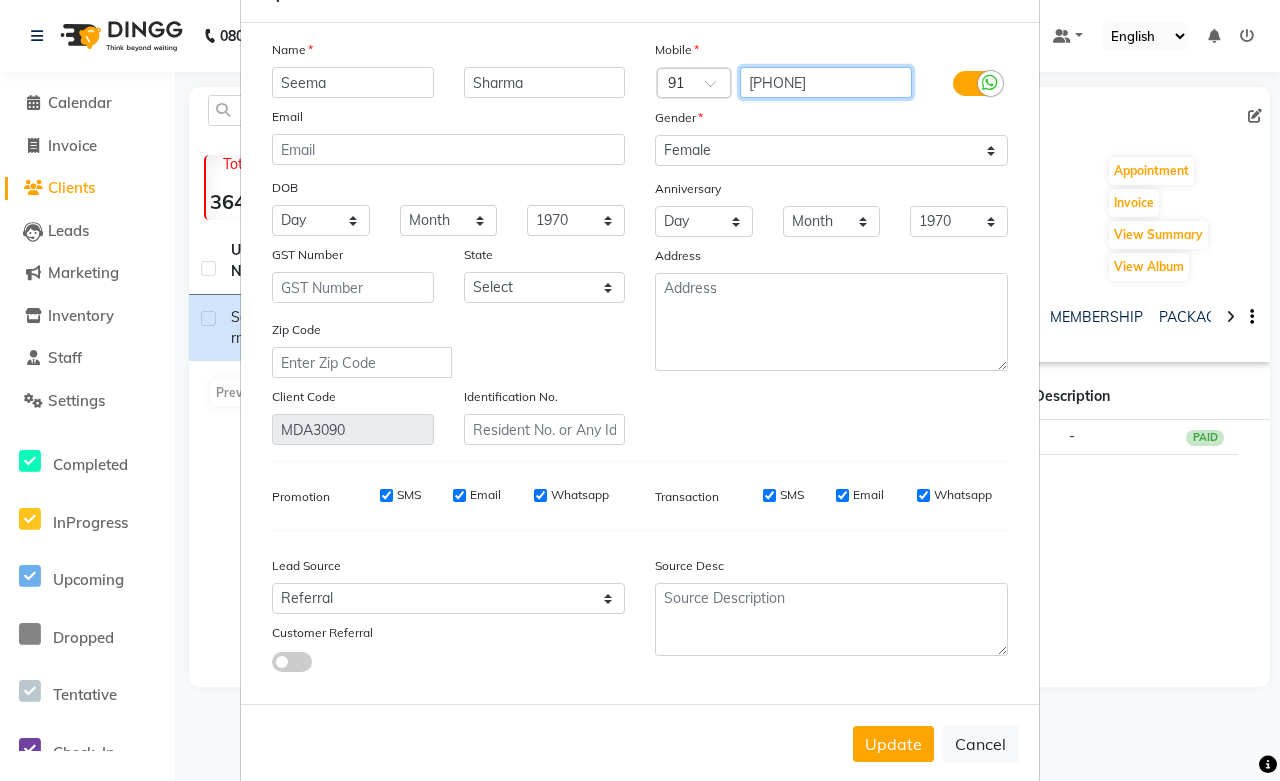 scroll, scrollTop: 108, scrollLeft: 0, axis: vertical 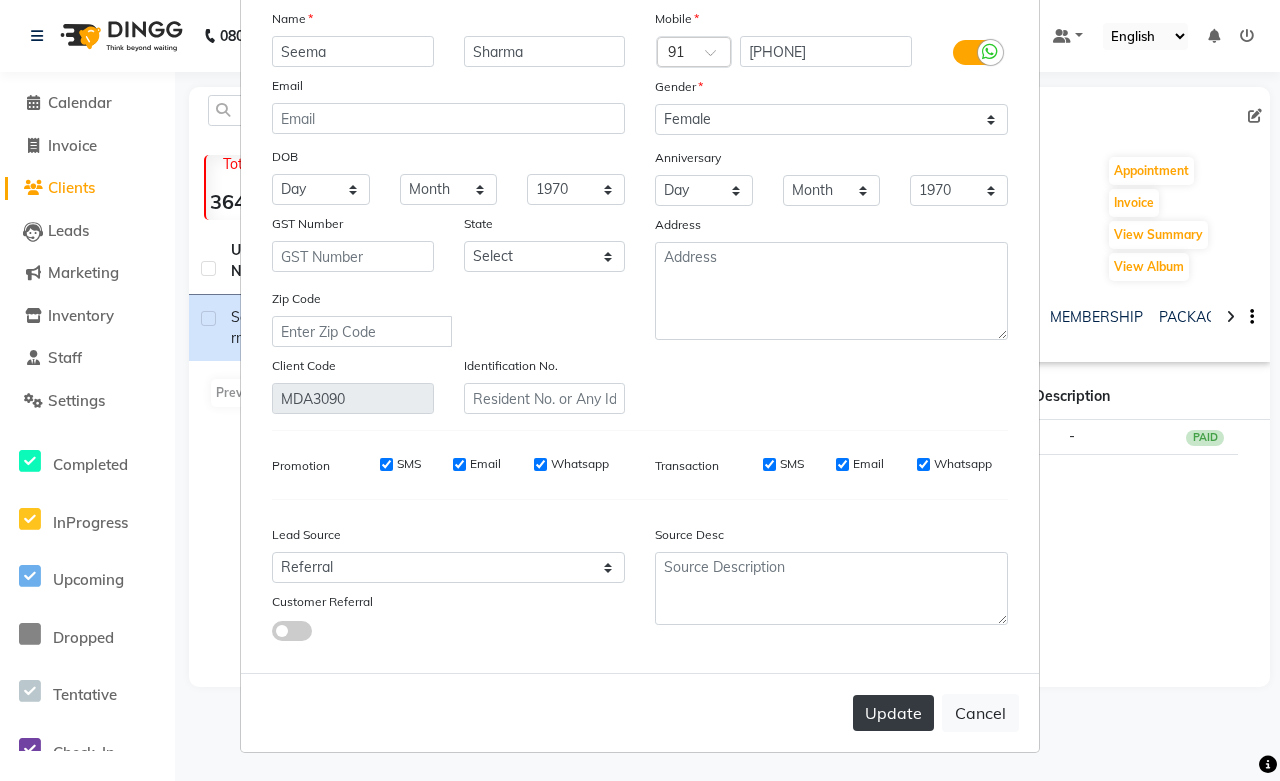 click on "Update" at bounding box center [893, 713] 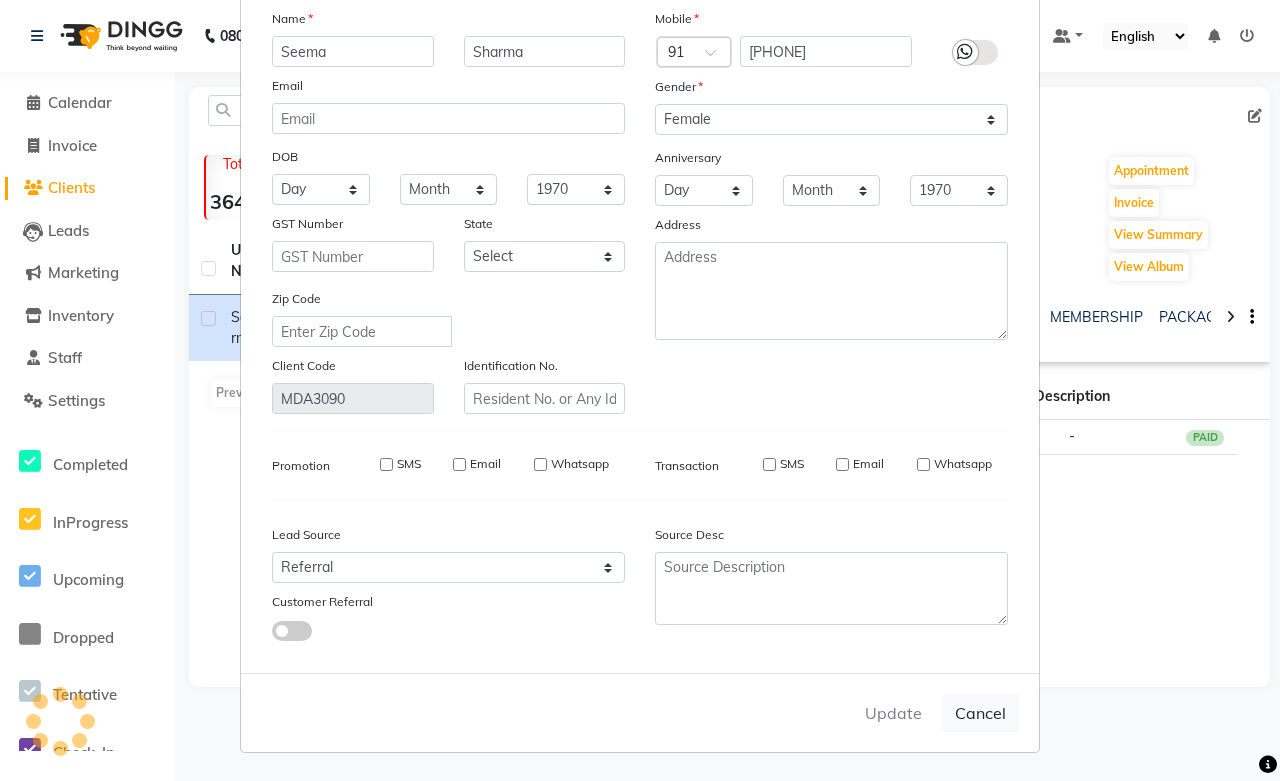 type 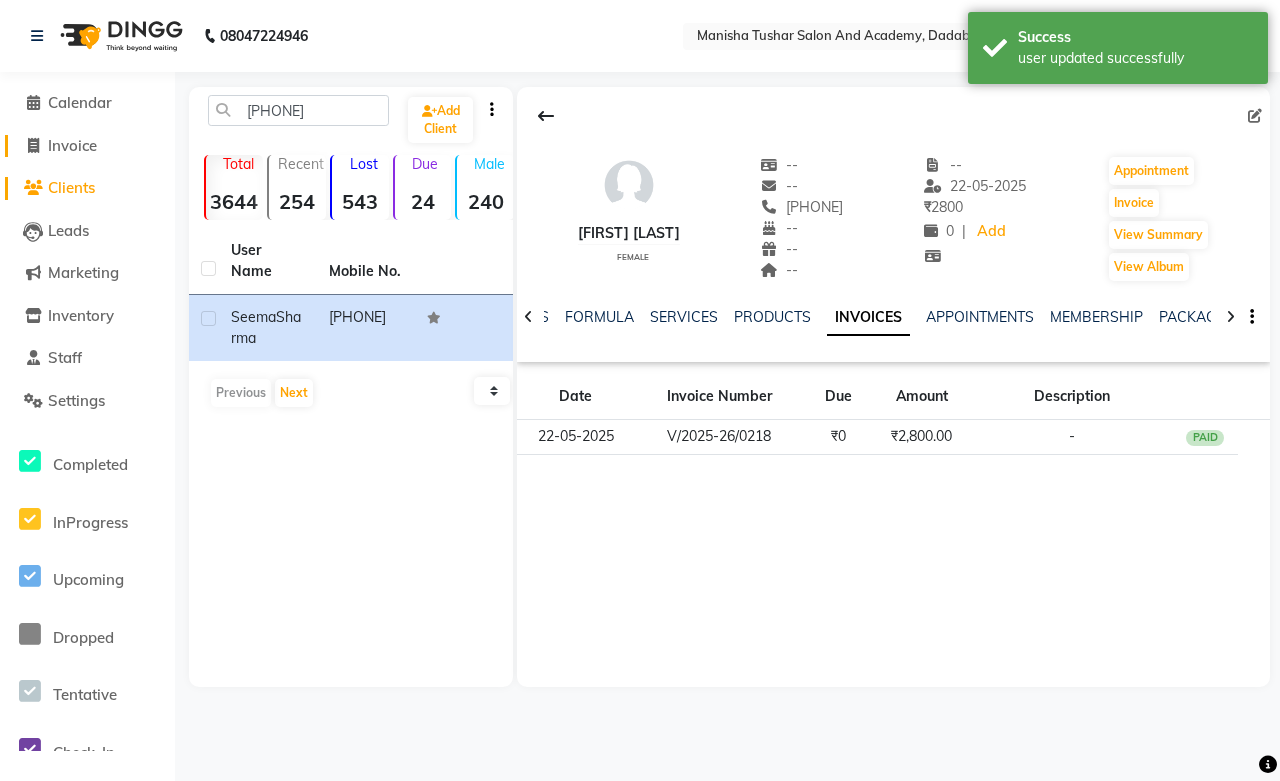 click on "Invoice" 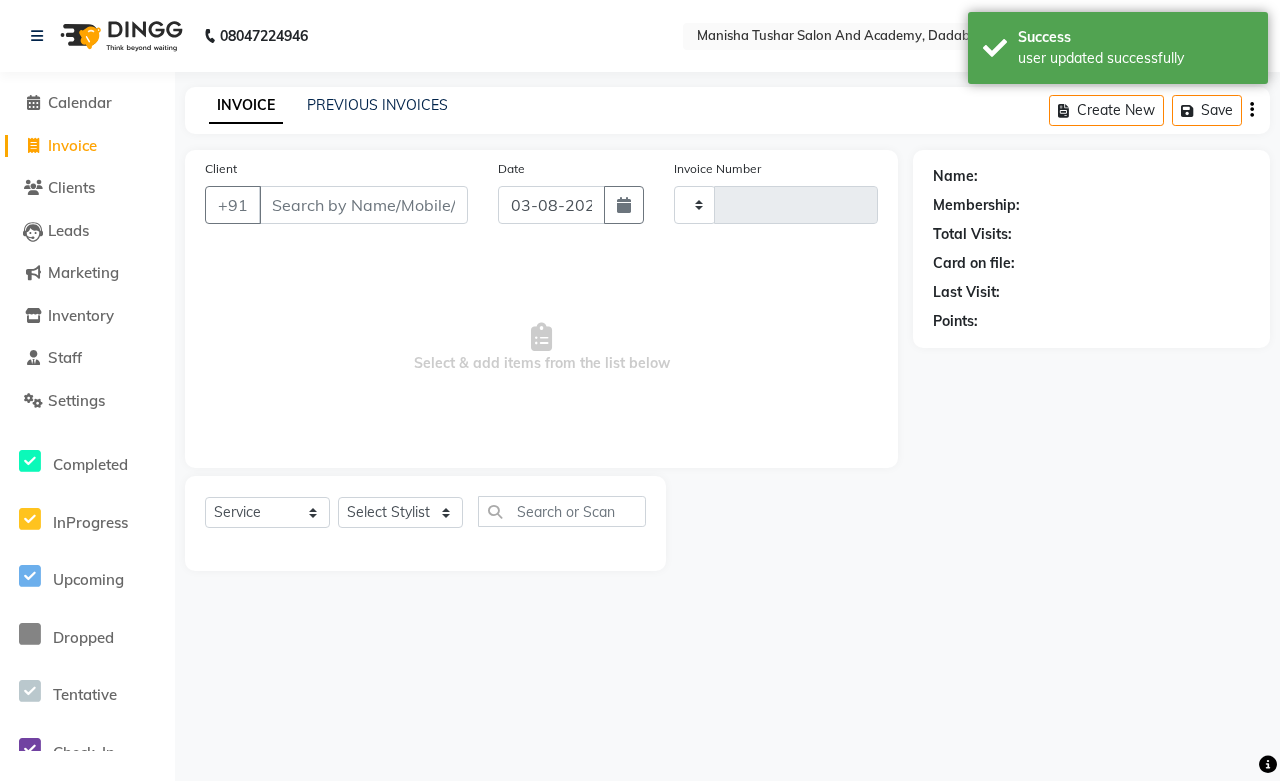 type on "0523" 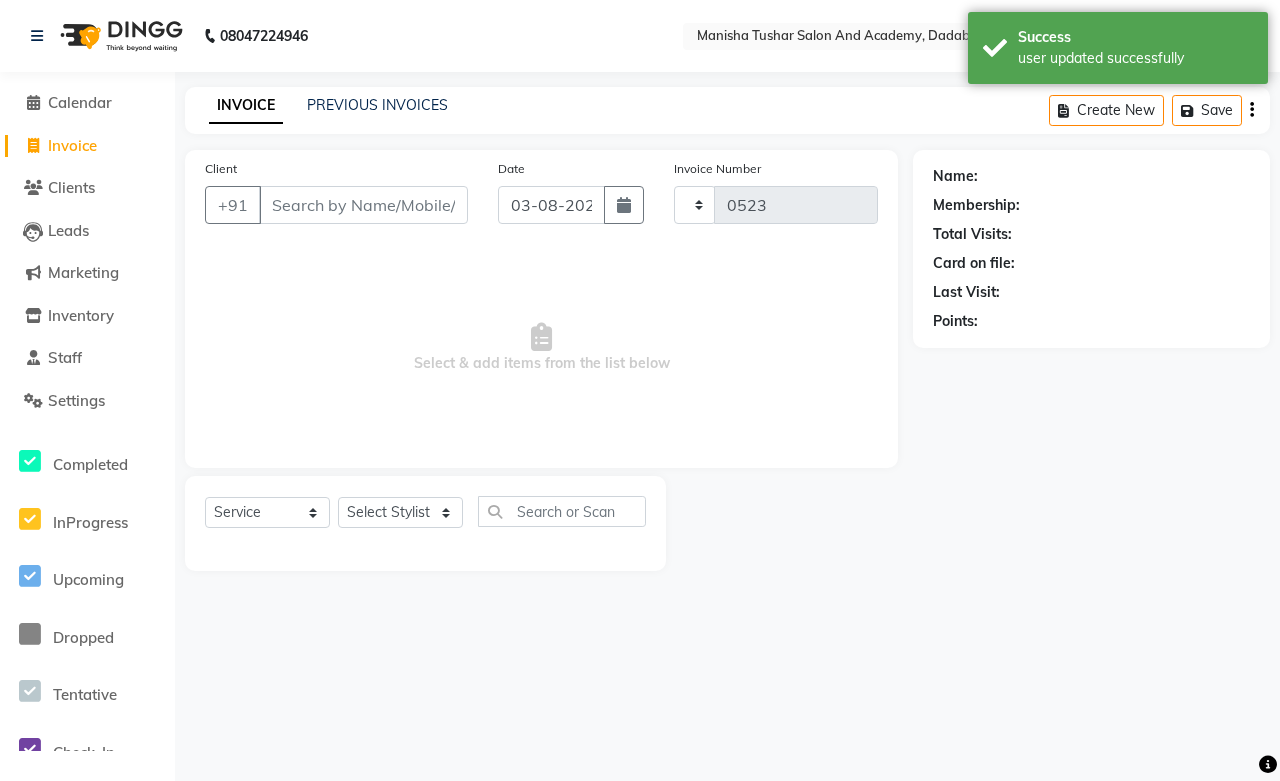 select on "6453" 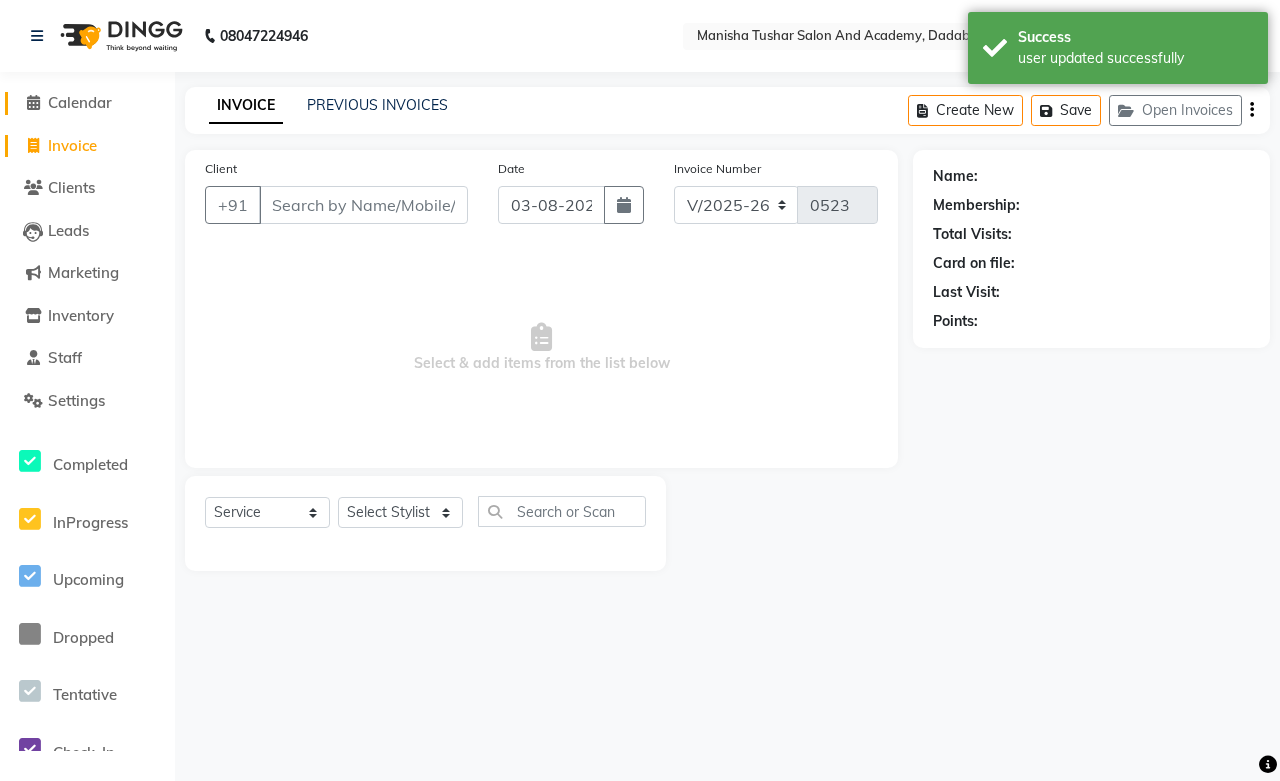 click on "Calendar" 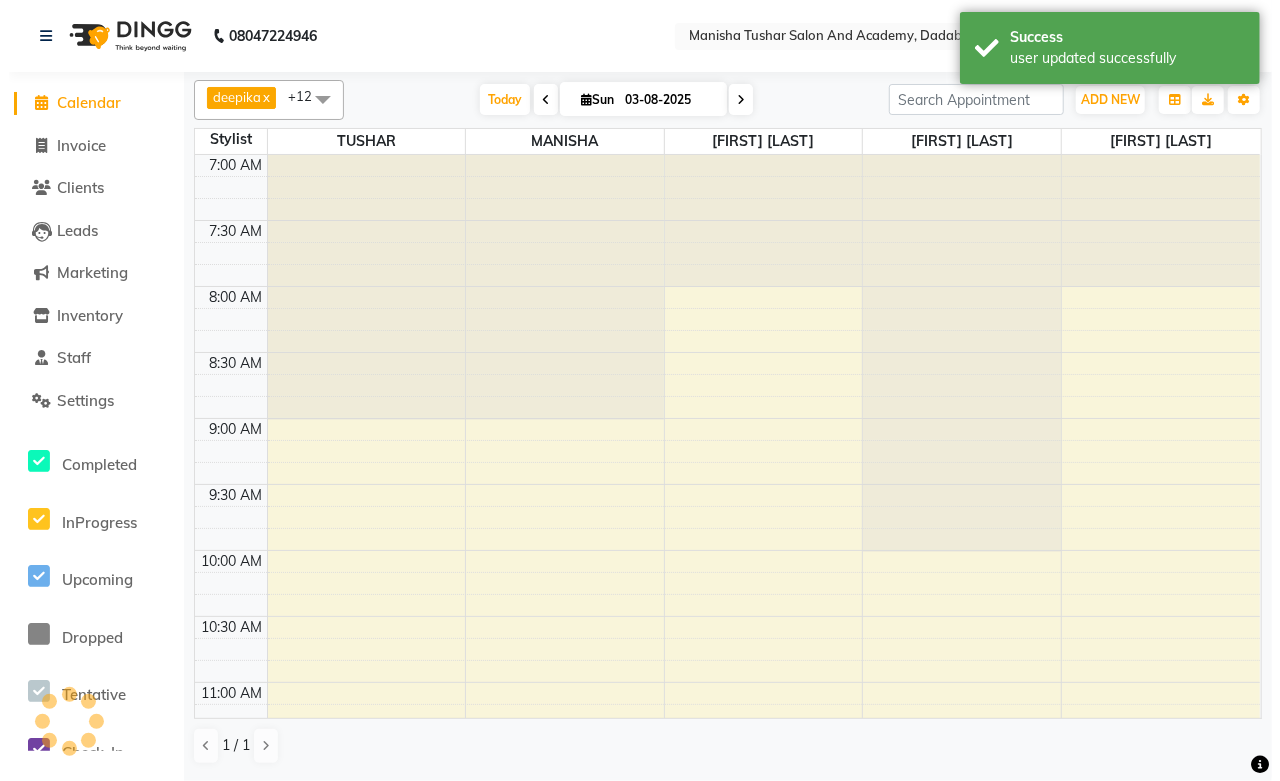 scroll, scrollTop: 0, scrollLeft: 0, axis: both 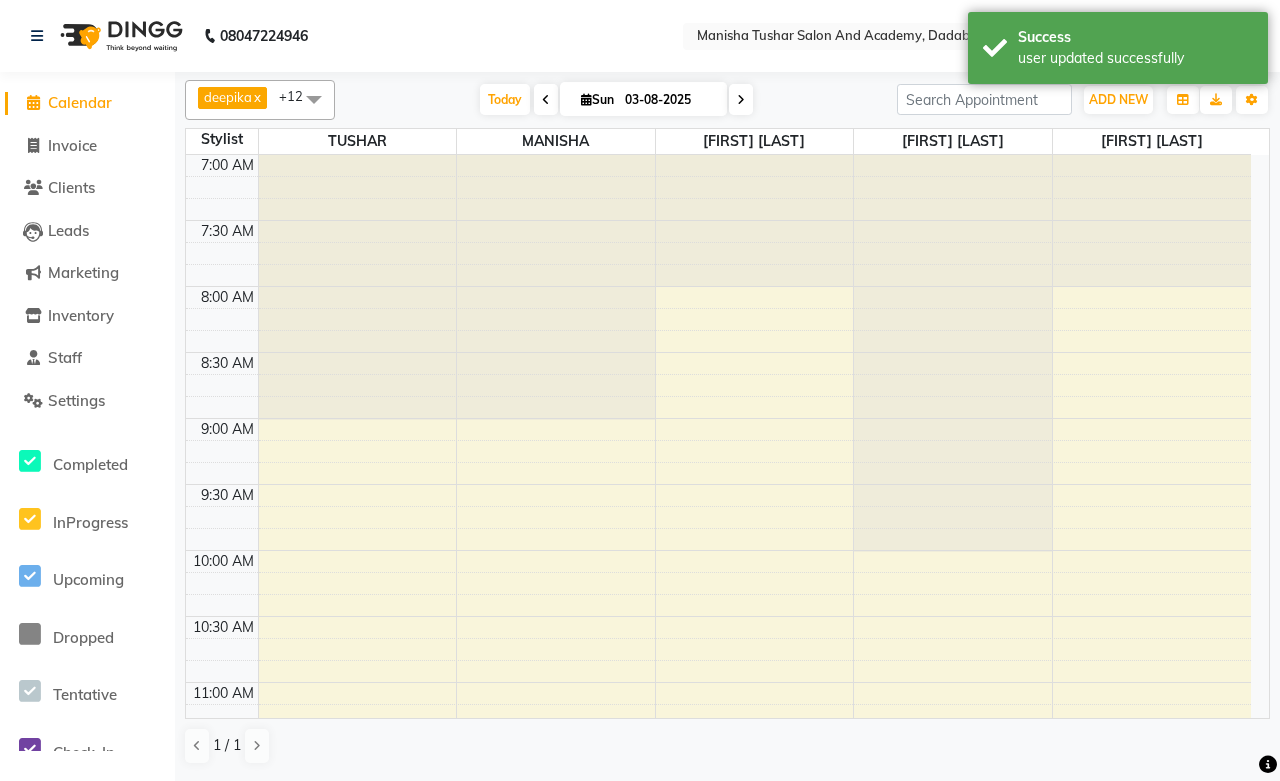 click on "03-08-2025" at bounding box center [669, 100] 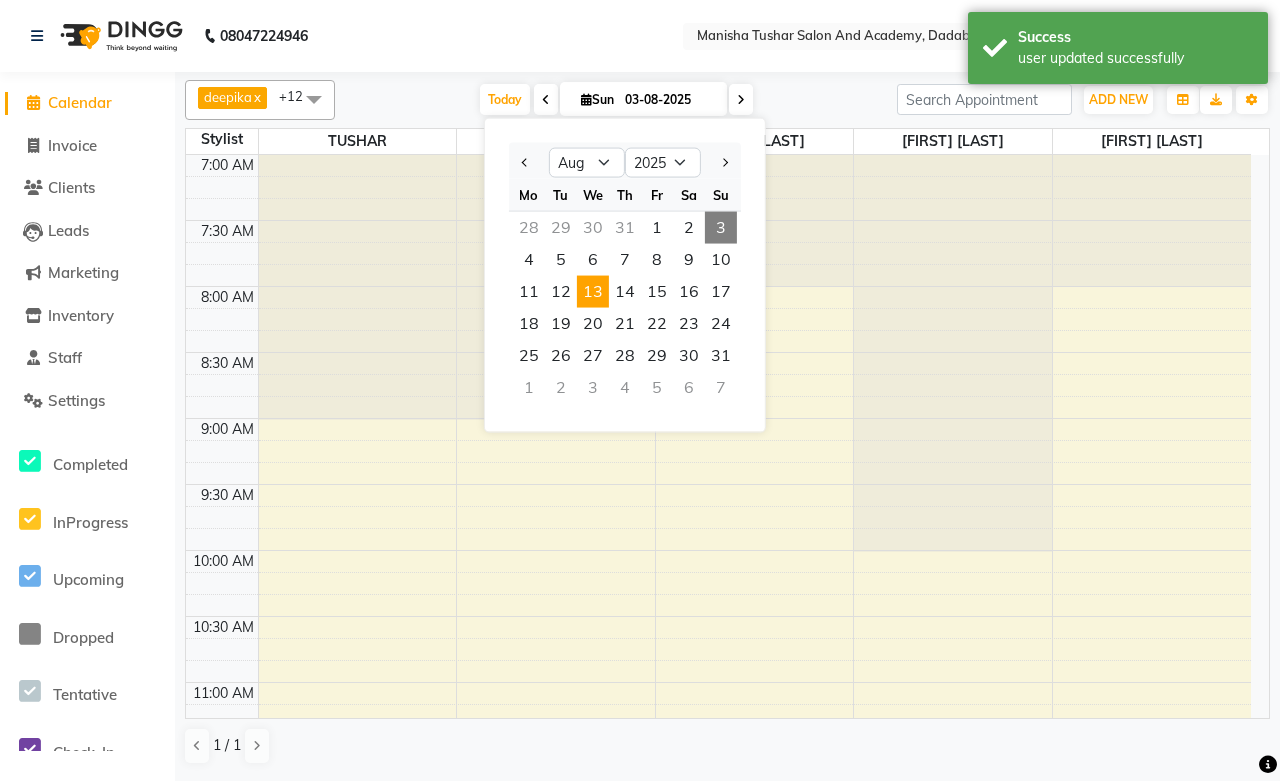 click on "13" at bounding box center (593, 292) 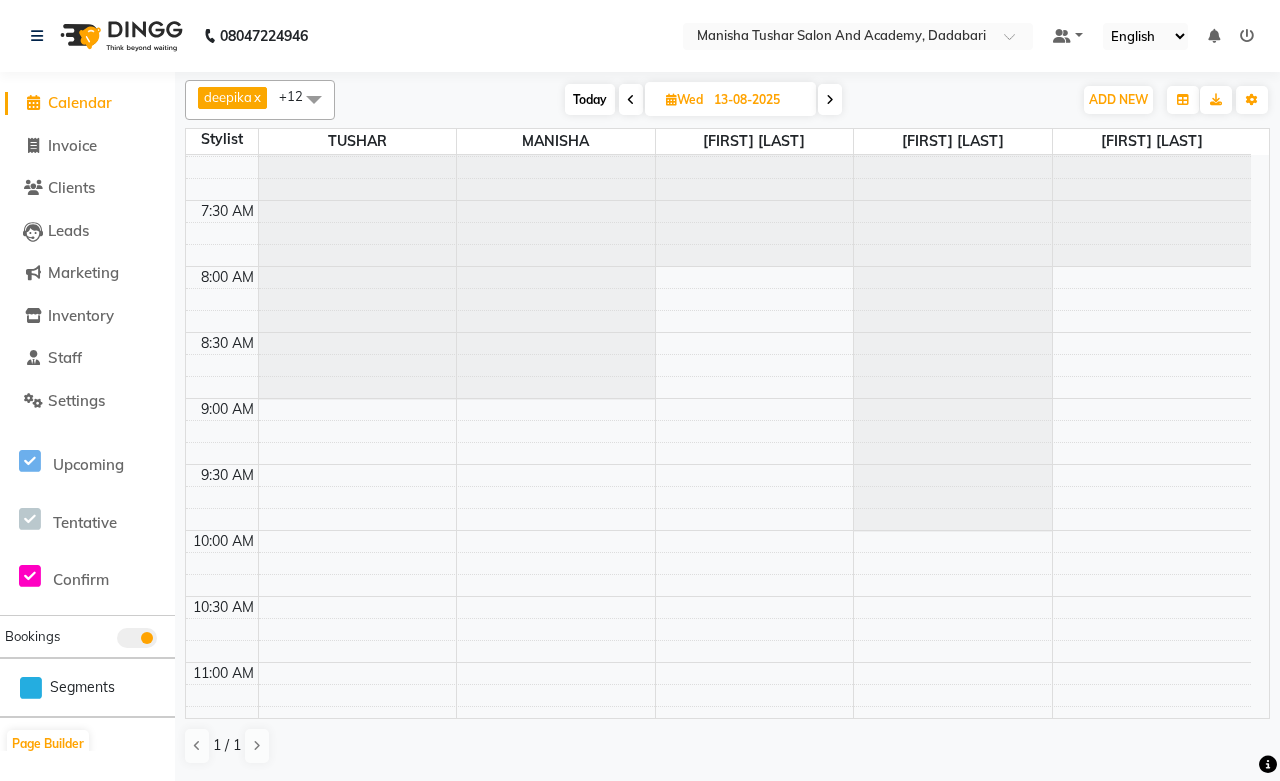 scroll, scrollTop: 0, scrollLeft: 0, axis: both 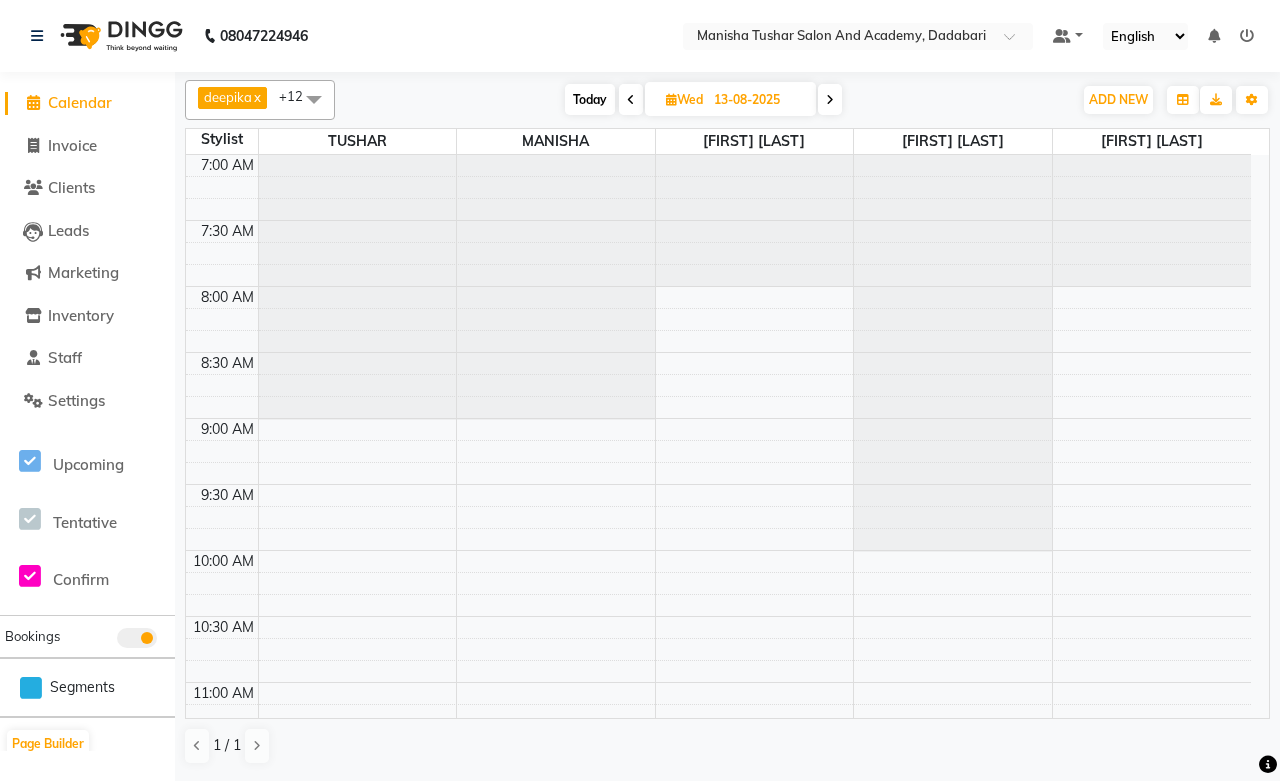 click on "13-08-2025" at bounding box center (758, 100) 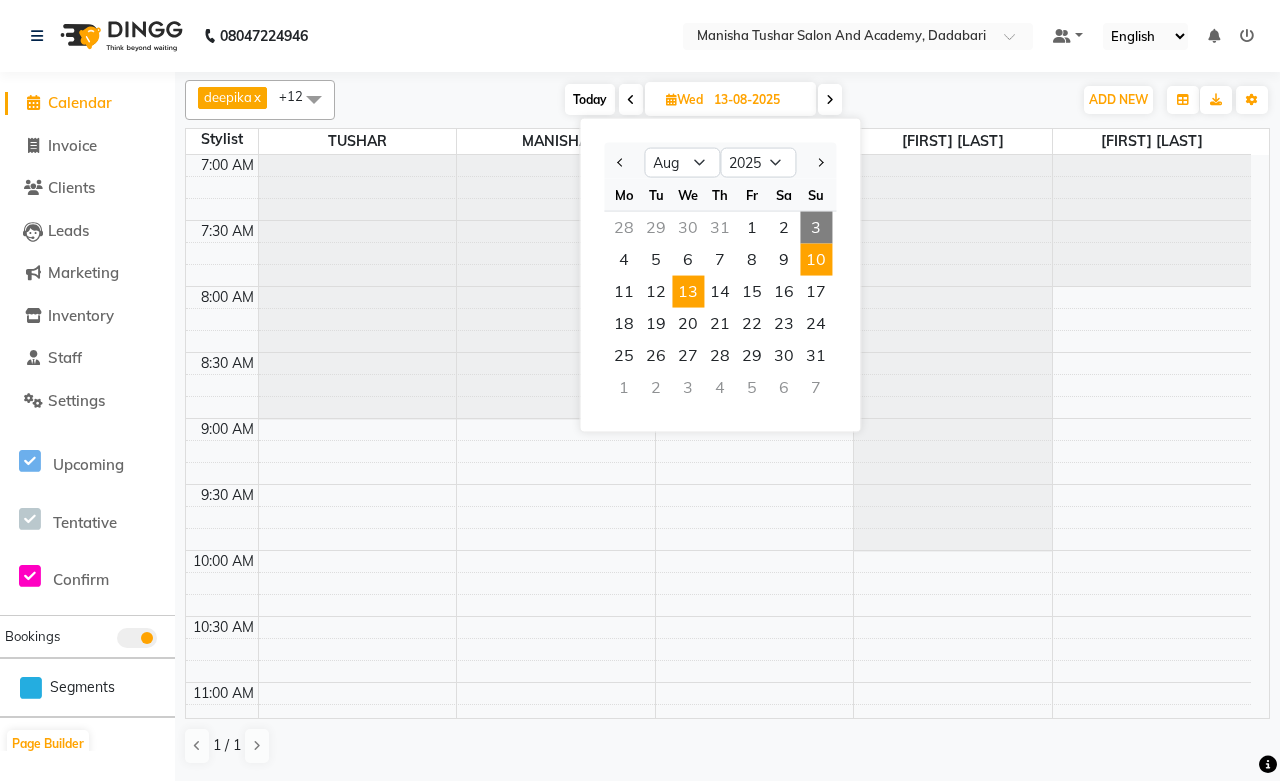 click on "10" at bounding box center [816, 260] 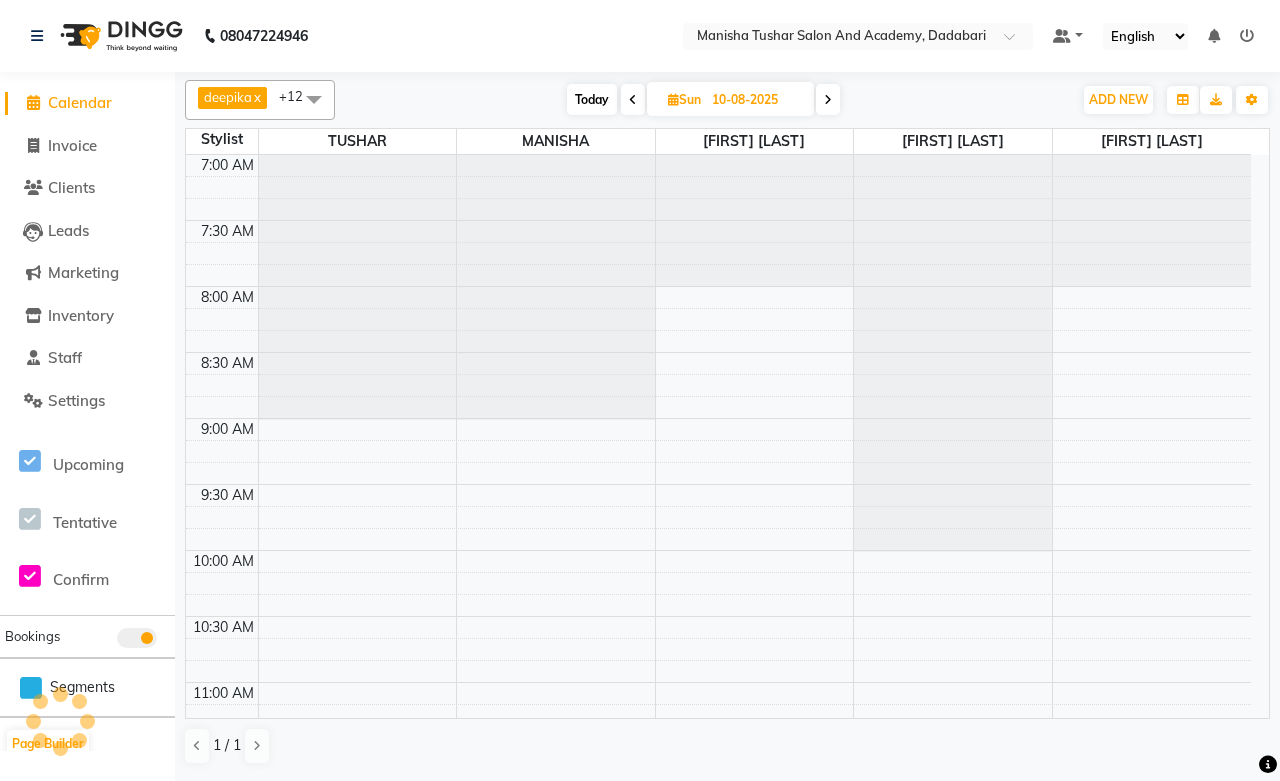 scroll, scrollTop: 1460, scrollLeft: 0, axis: vertical 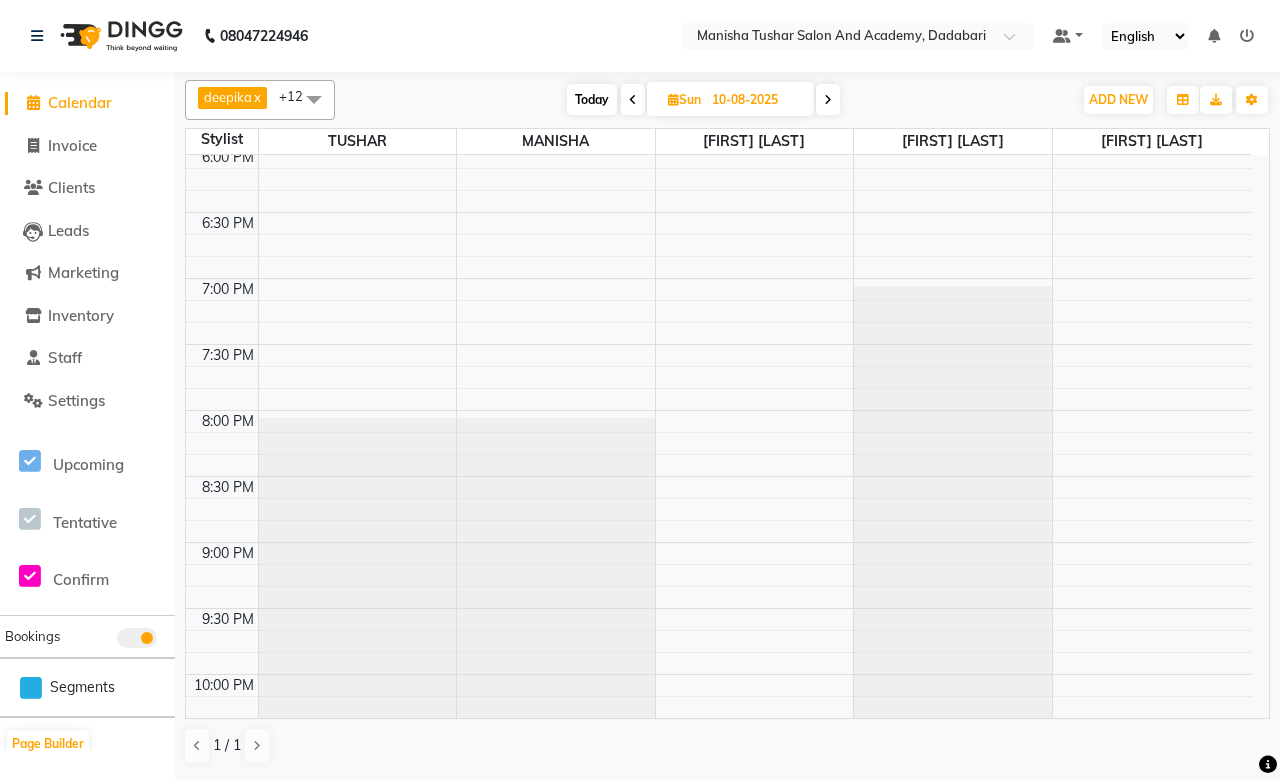click on "Calendar" 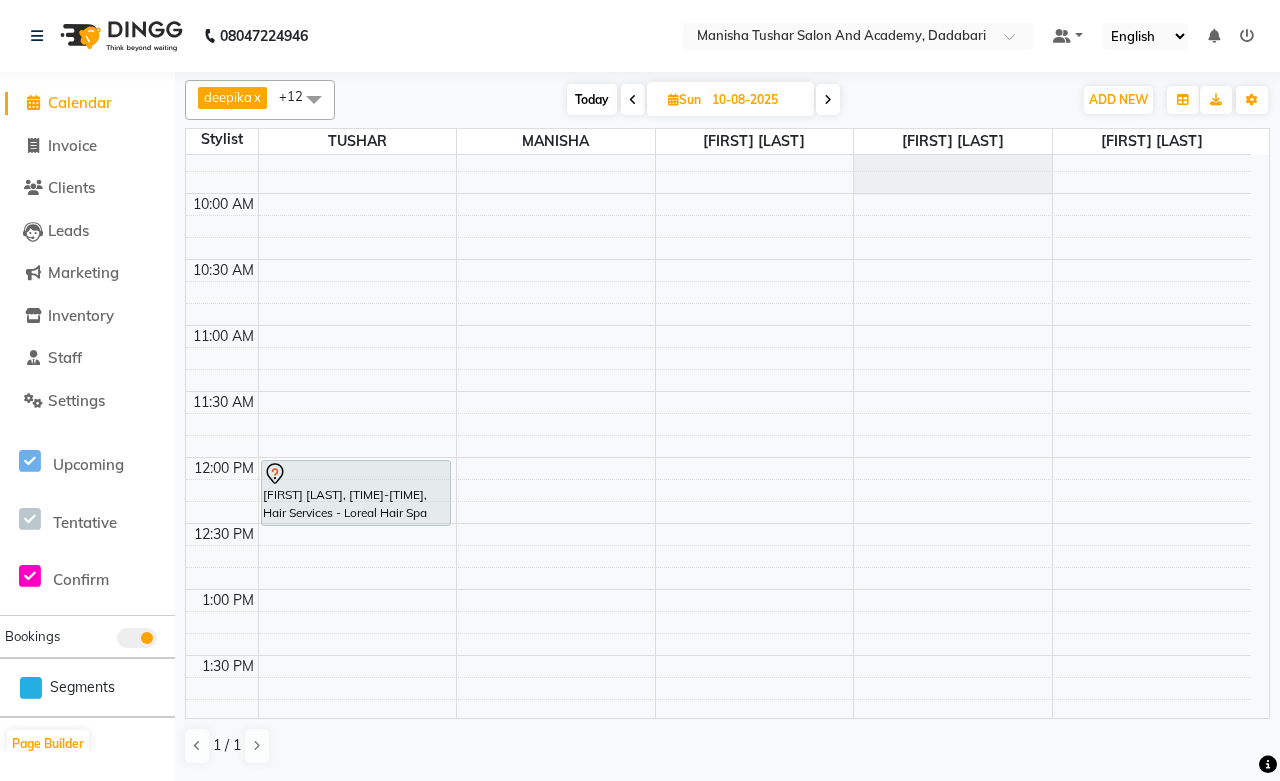 scroll, scrollTop: 0, scrollLeft: 0, axis: both 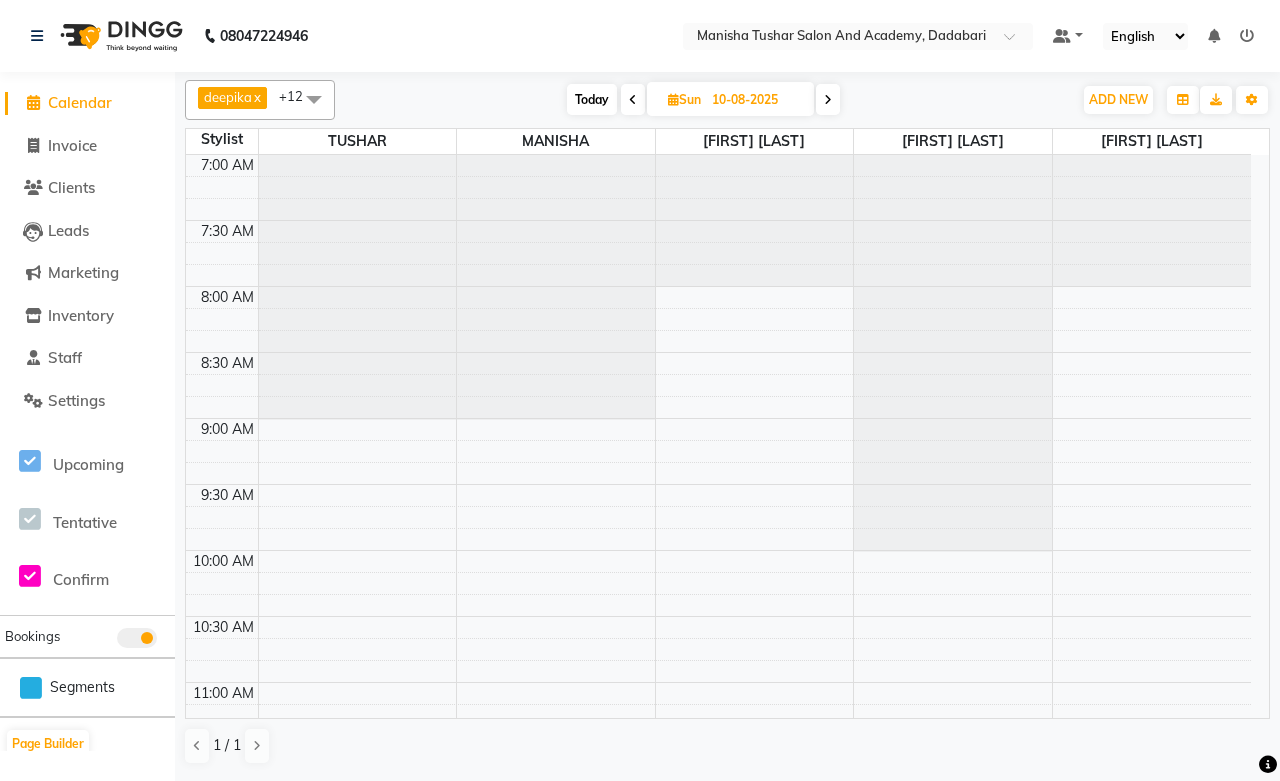 click on "10-08-2025" at bounding box center (756, 100) 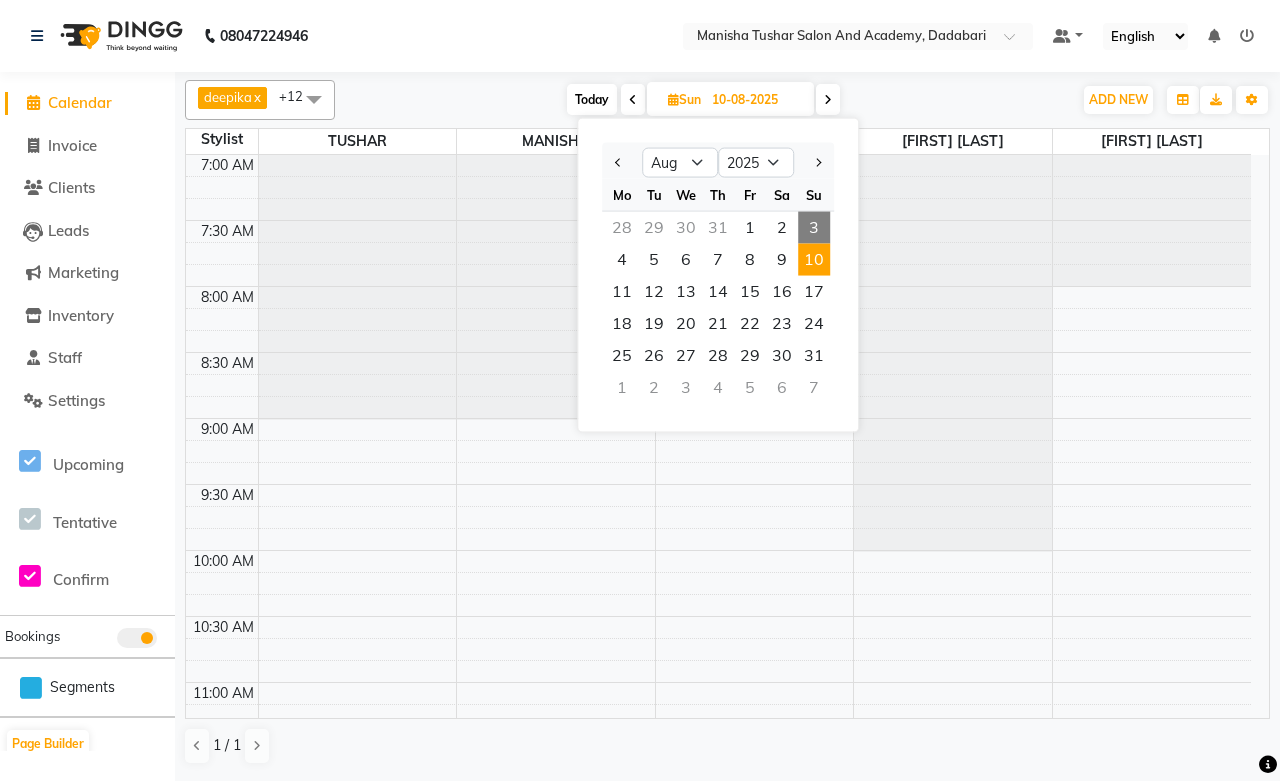 click on "3" at bounding box center (814, 228) 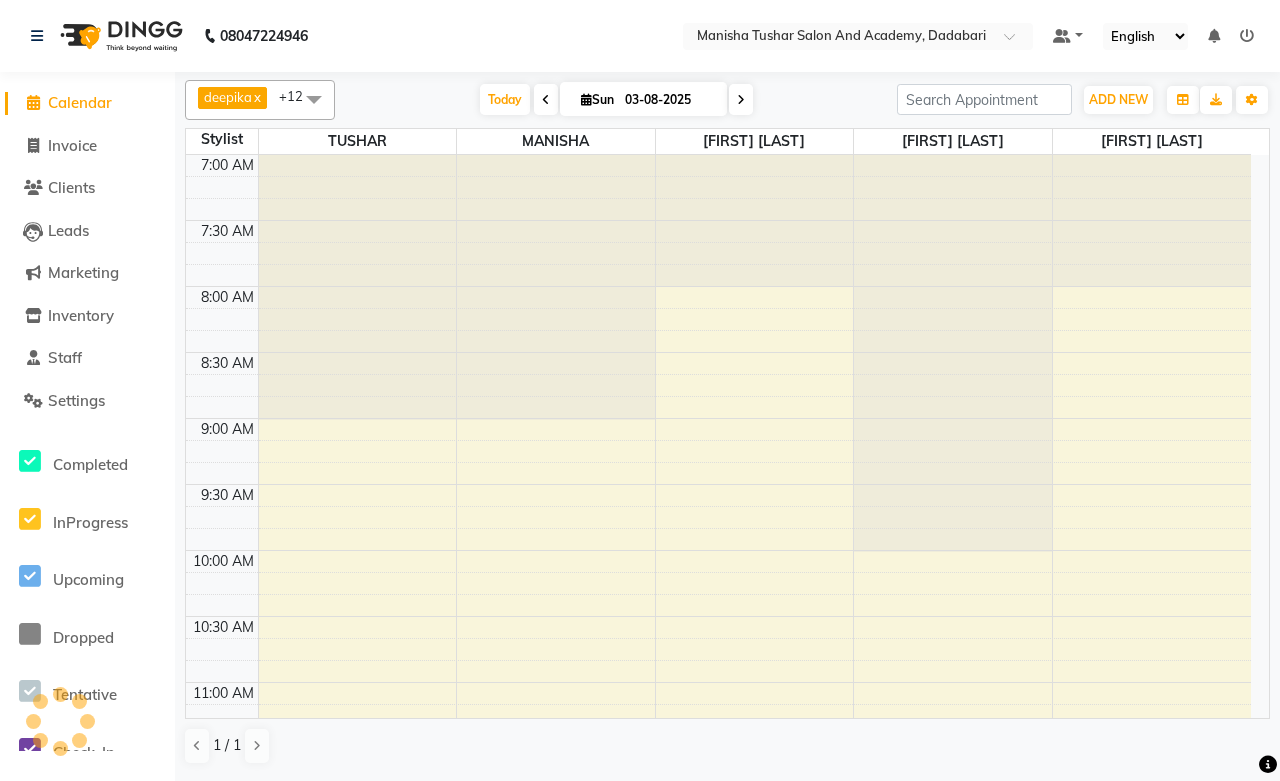 scroll, scrollTop: 1592, scrollLeft: 0, axis: vertical 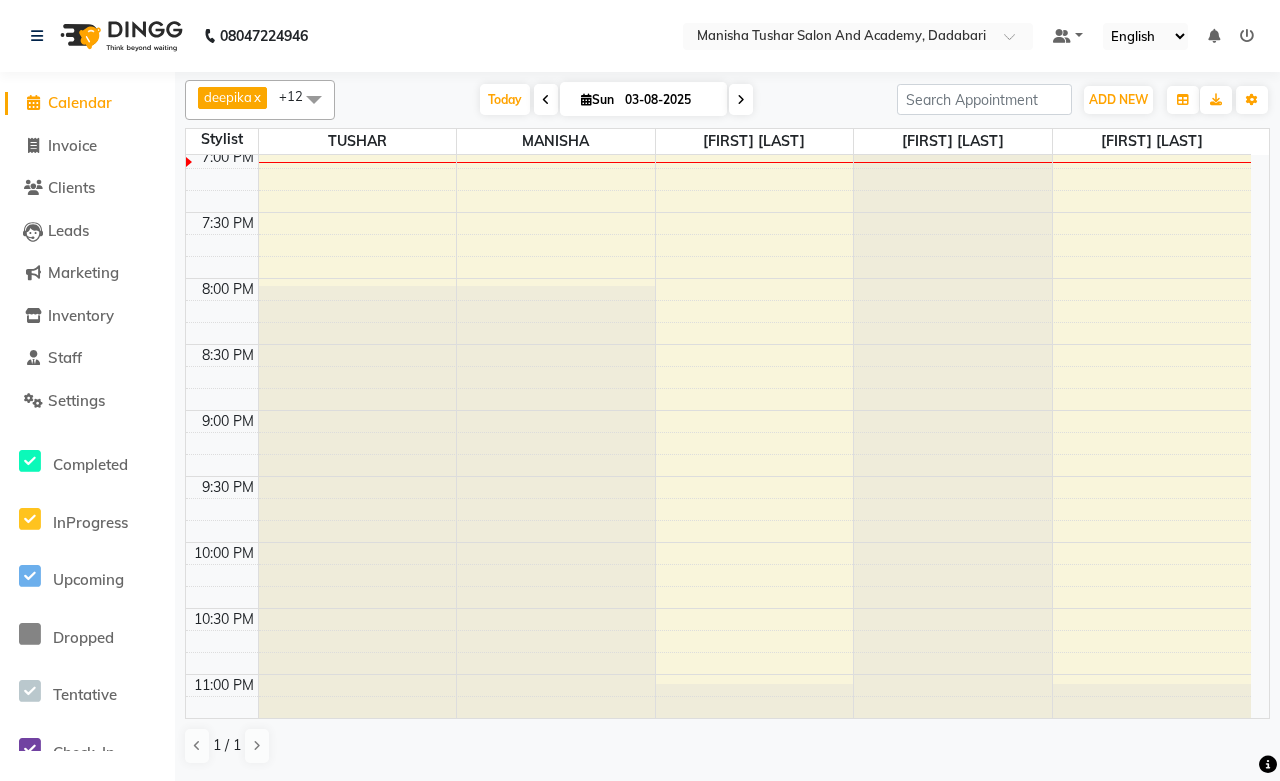 click on "03-08-2025" at bounding box center (669, 100) 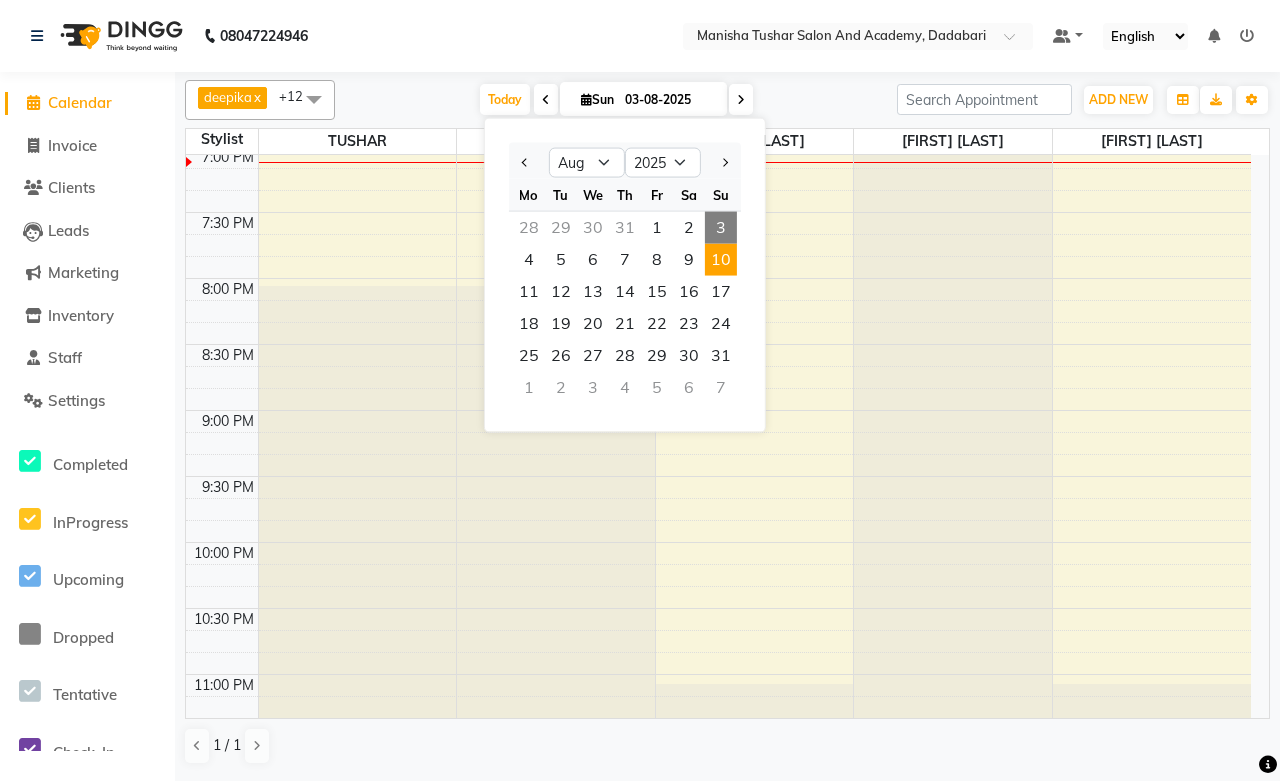click on "10" at bounding box center (721, 260) 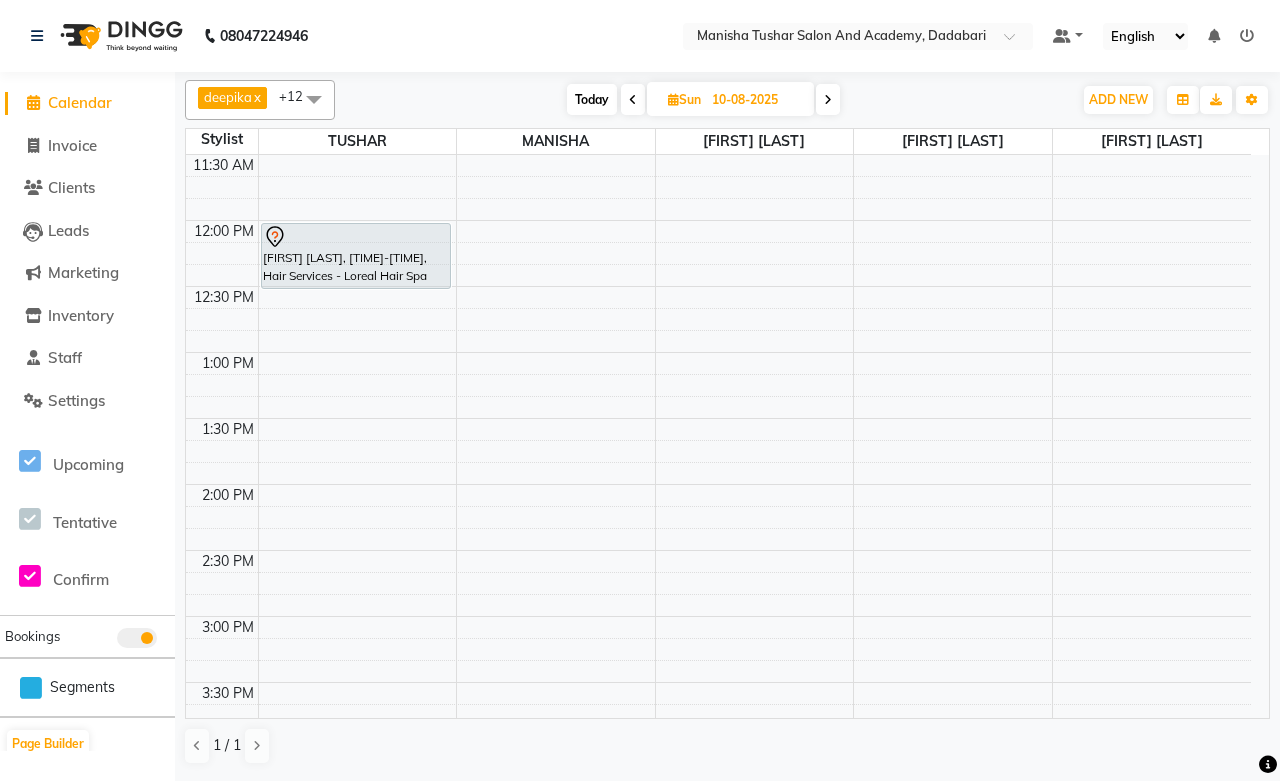 scroll, scrollTop: 592, scrollLeft: 0, axis: vertical 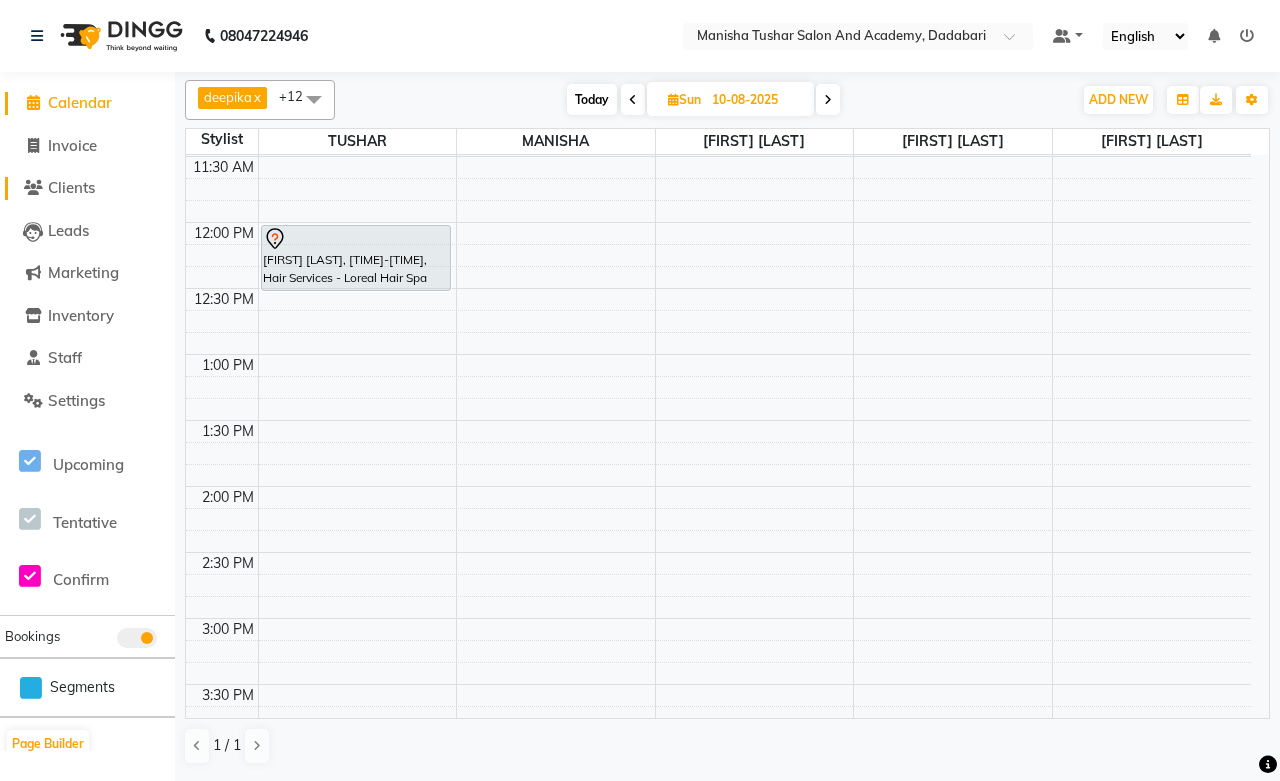 click on "Clients" 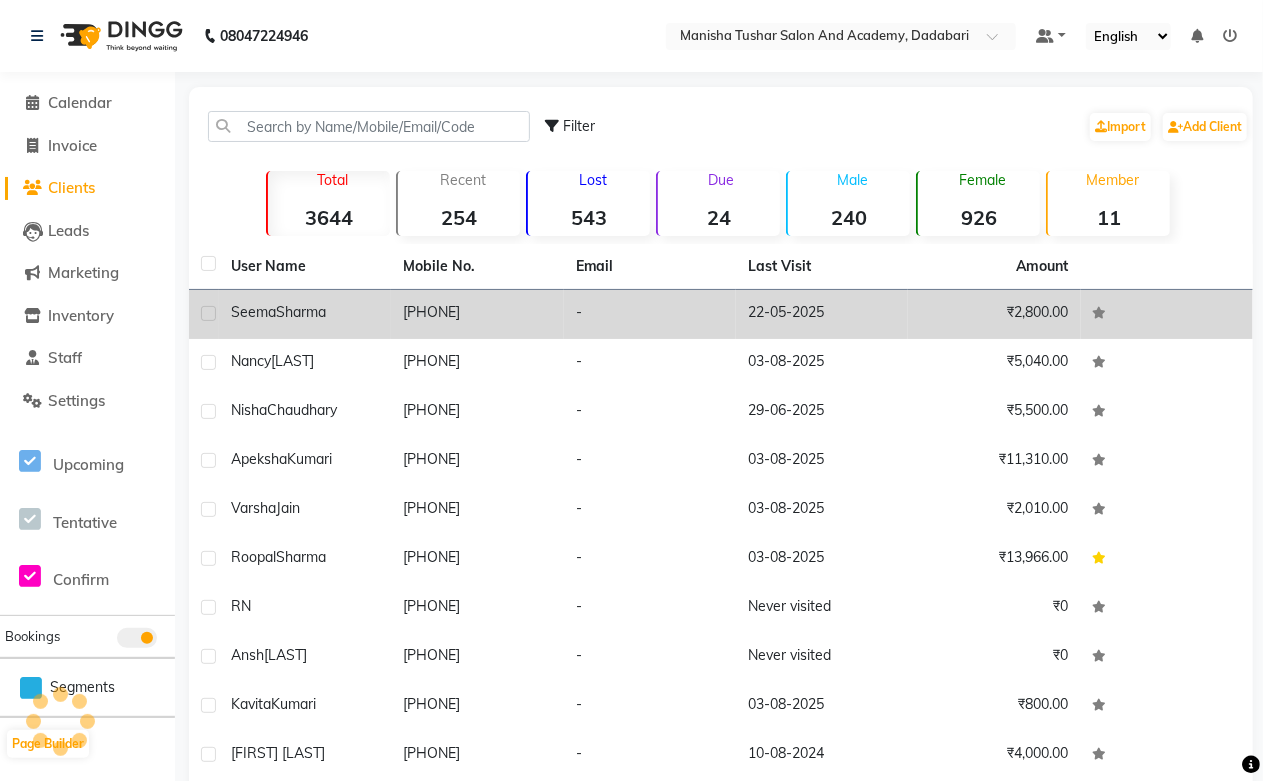 click on "9414177167" 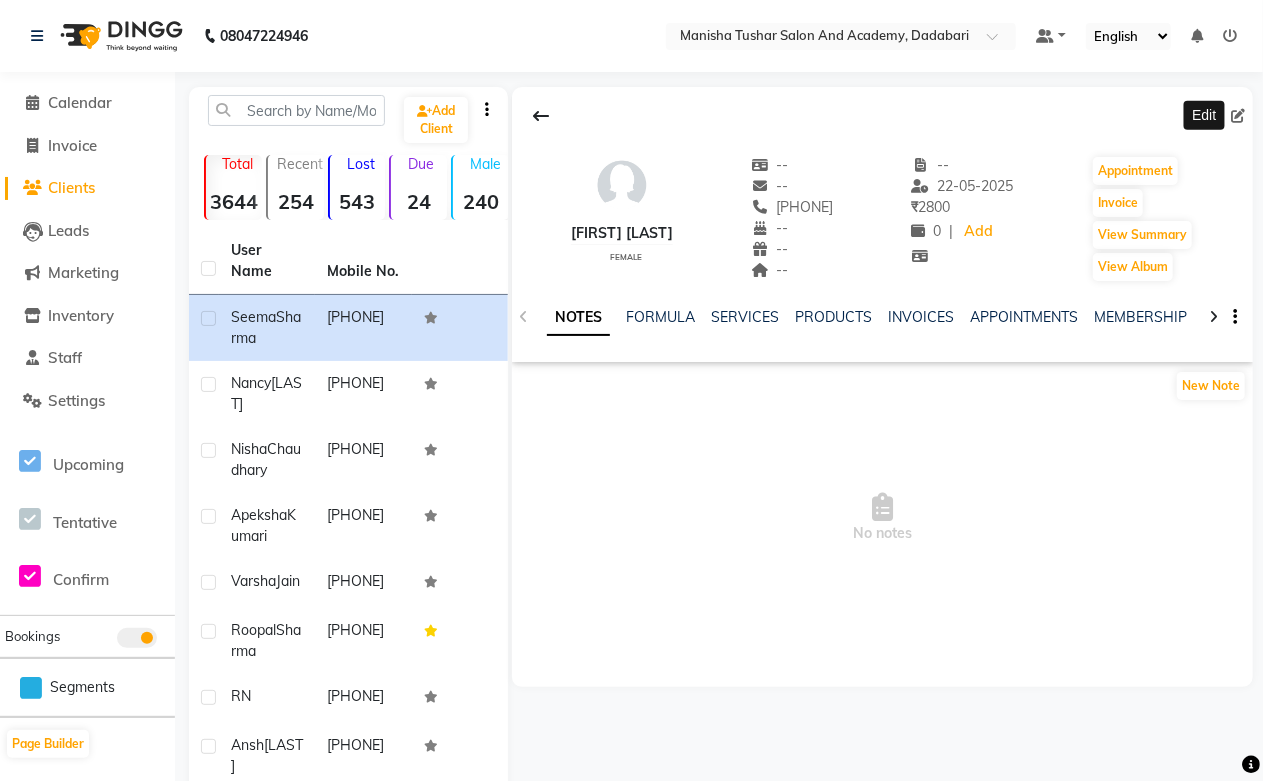 click 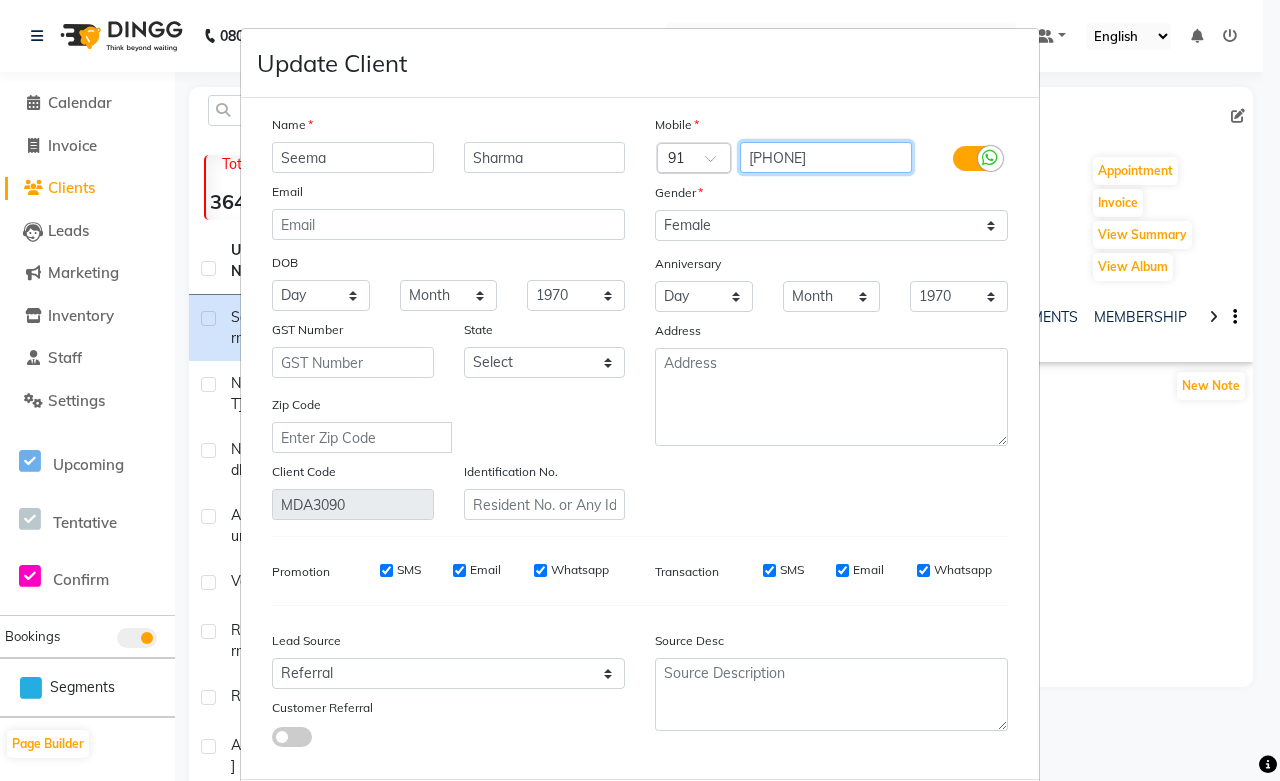 drag, startPoint x: 830, startPoint y: 153, endPoint x: 687, endPoint y: 153, distance: 143 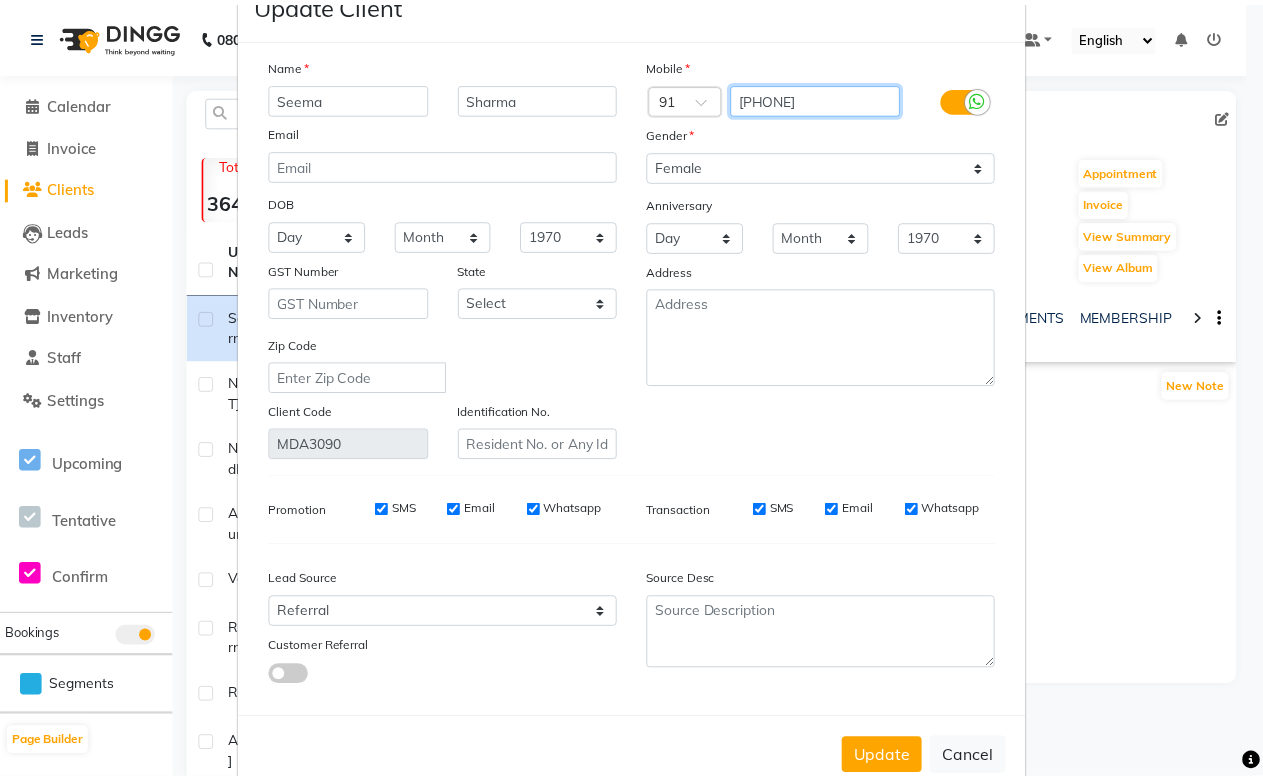 scroll, scrollTop: 108, scrollLeft: 0, axis: vertical 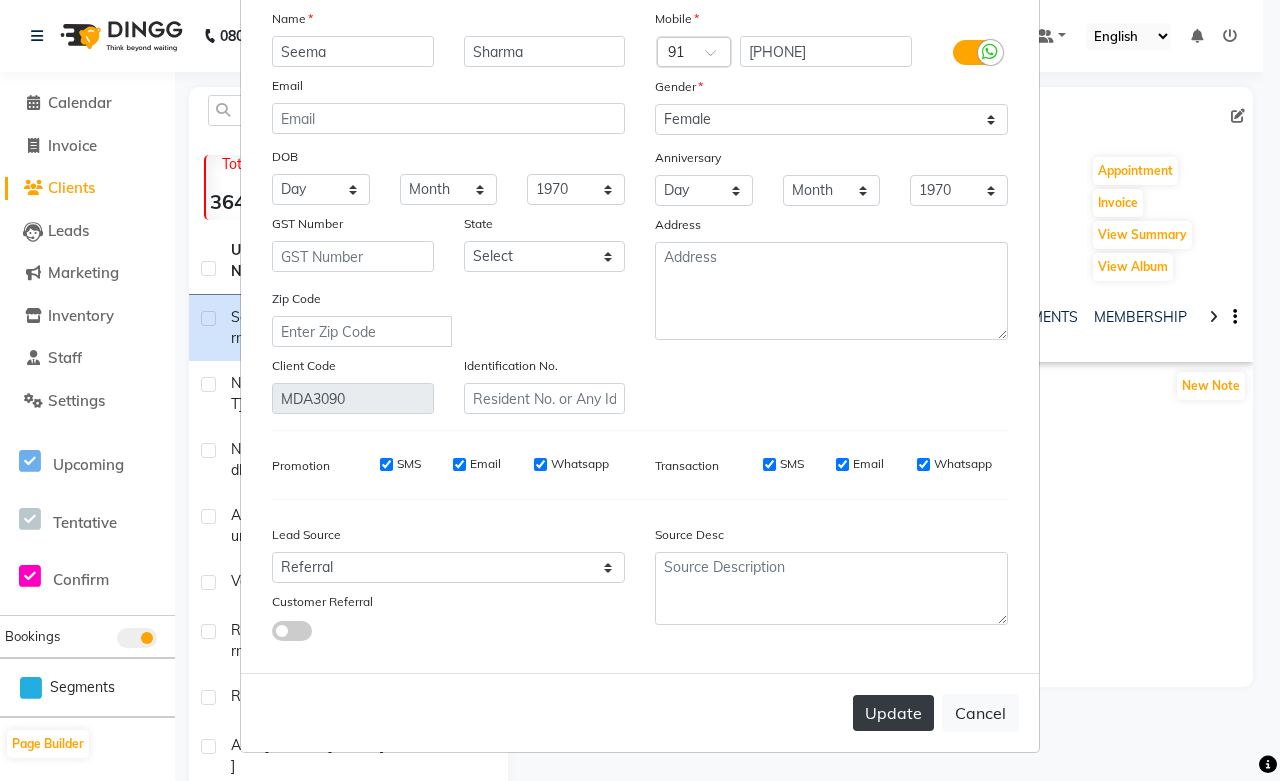 click on "Update" at bounding box center [893, 713] 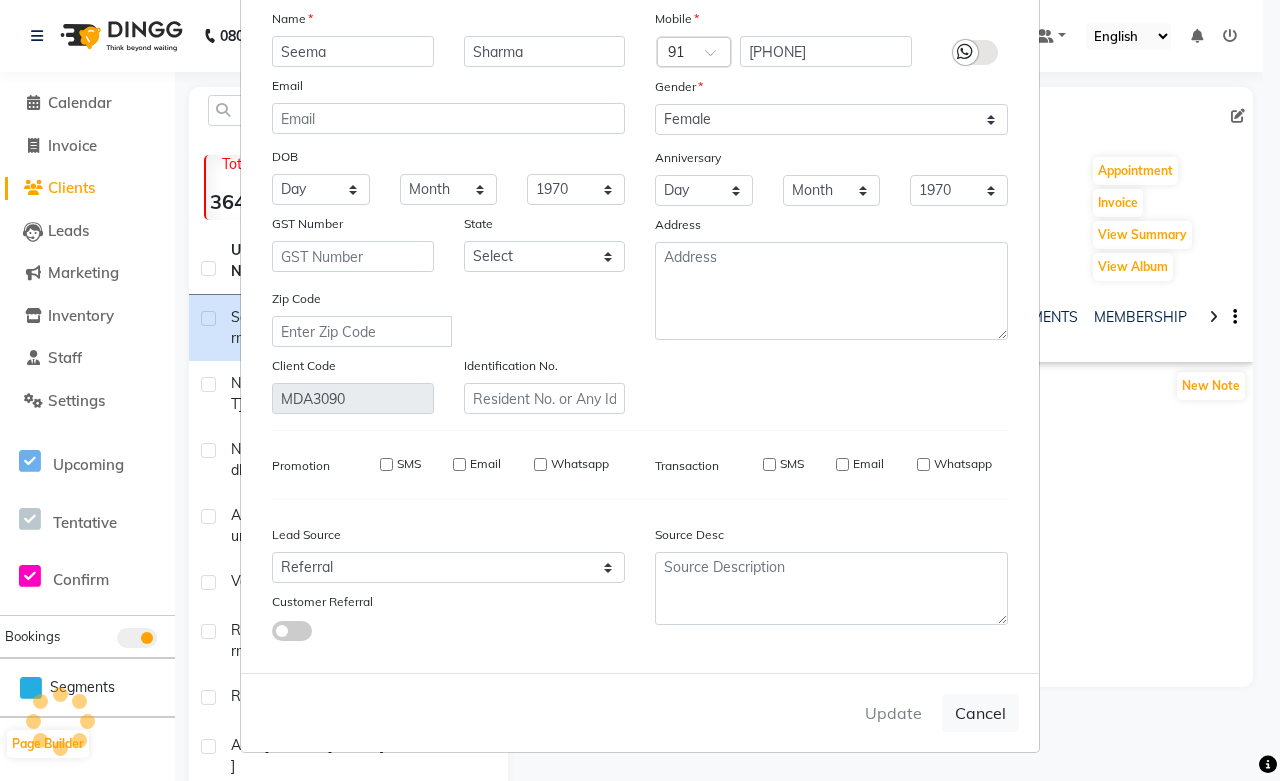type 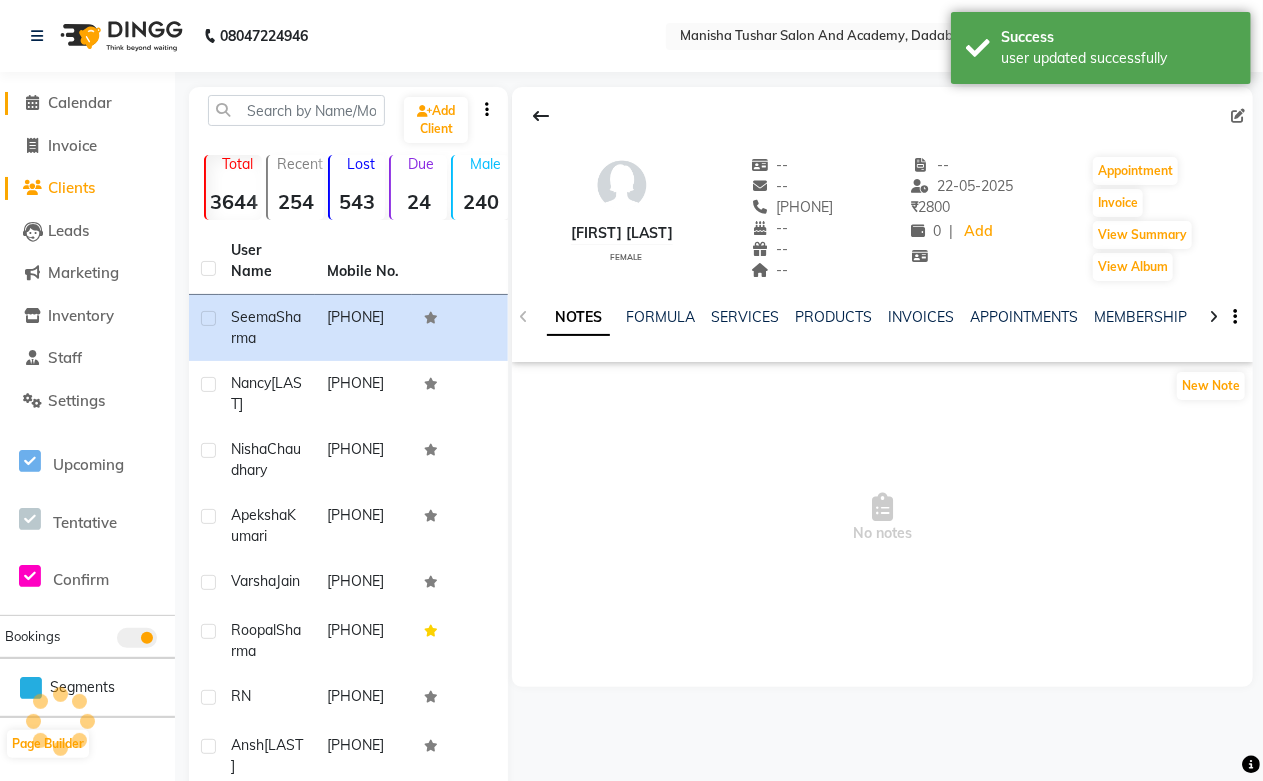 click on "Calendar" 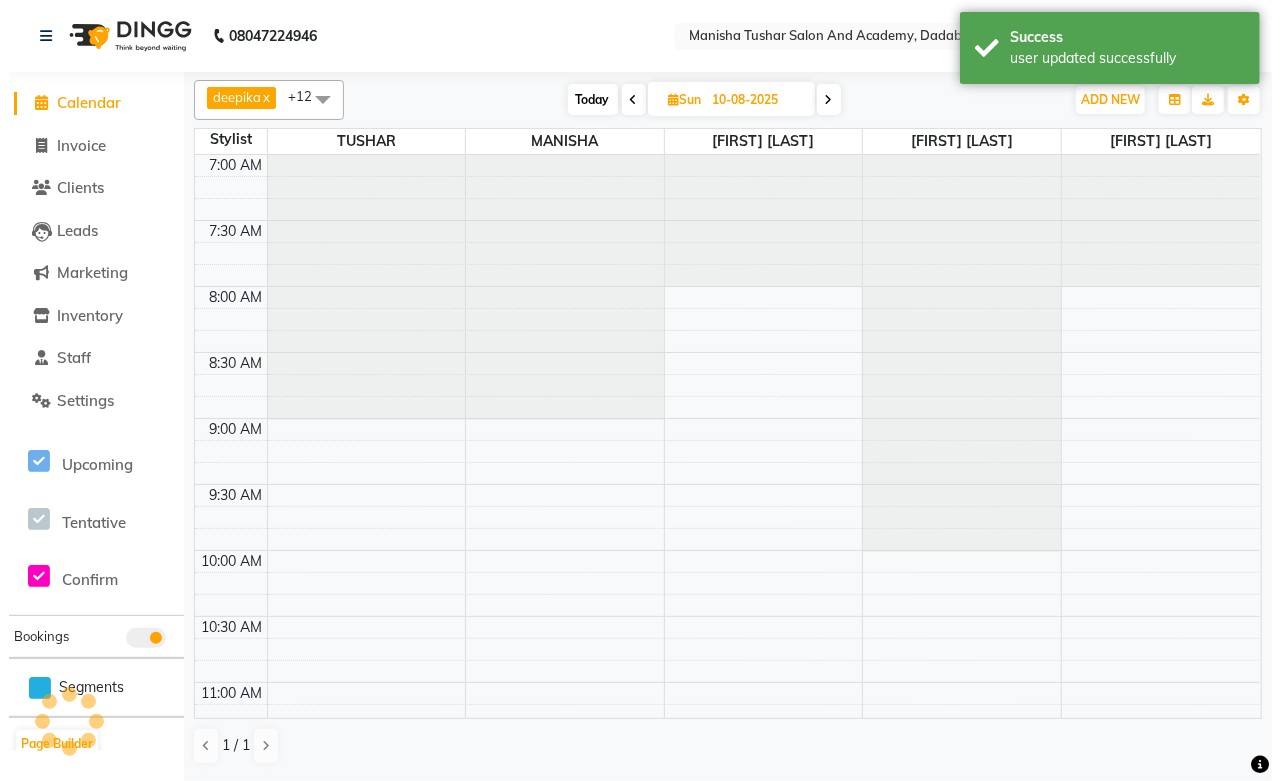 scroll, scrollTop: 0, scrollLeft: 0, axis: both 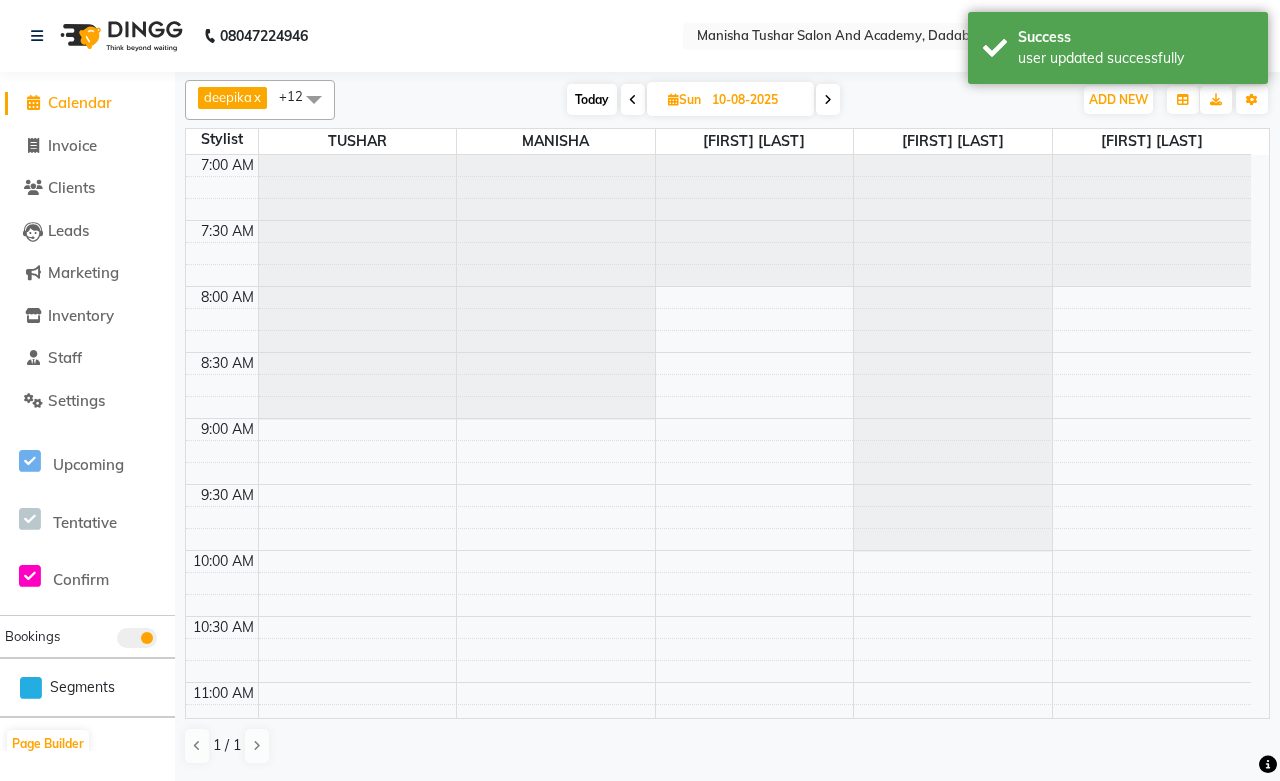 click on "10-08-2025" at bounding box center [756, 100] 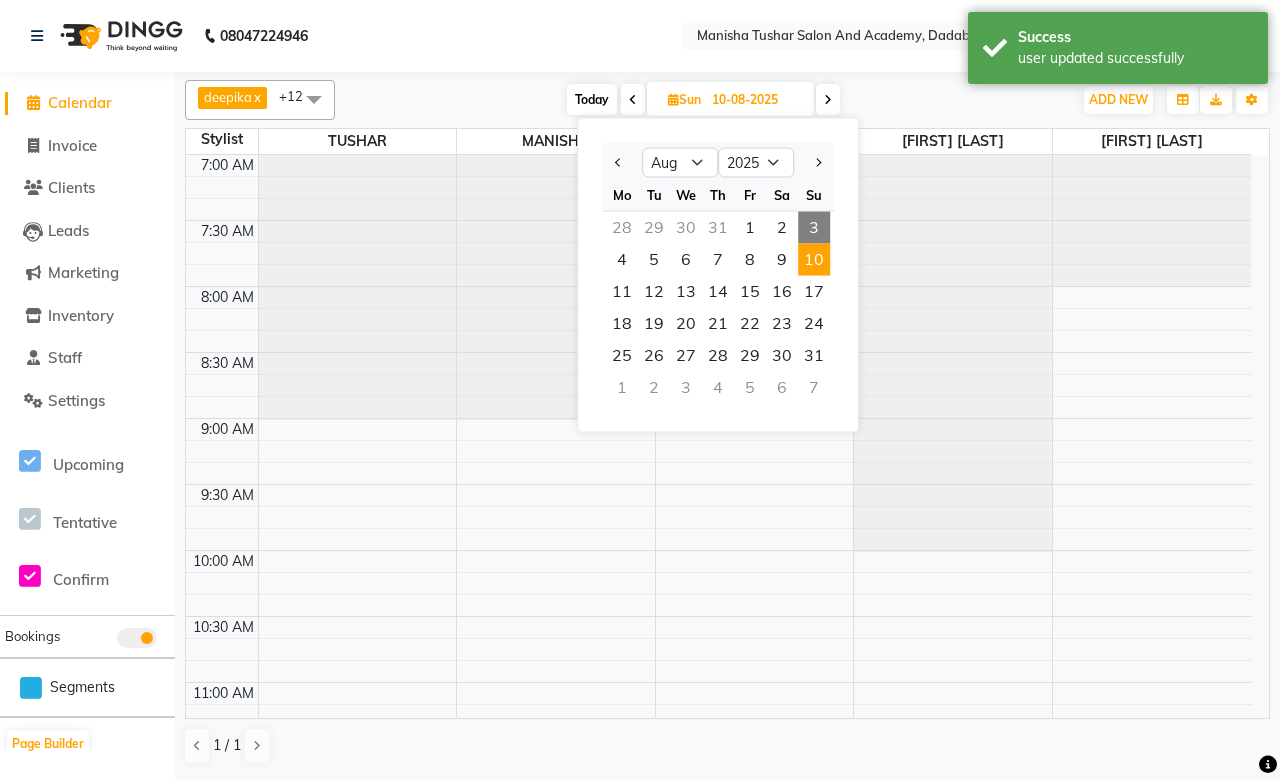 click on "10" at bounding box center [814, 260] 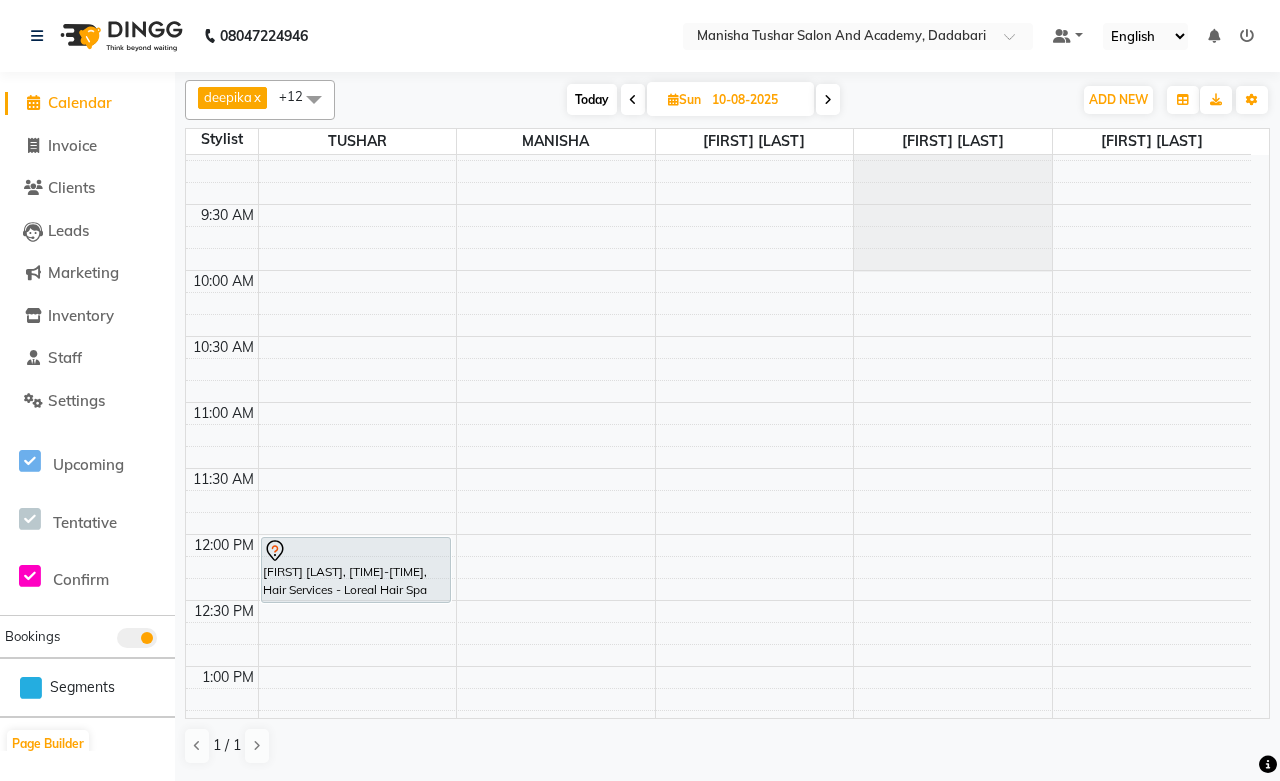 scroll, scrollTop: 333, scrollLeft: 0, axis: vertical 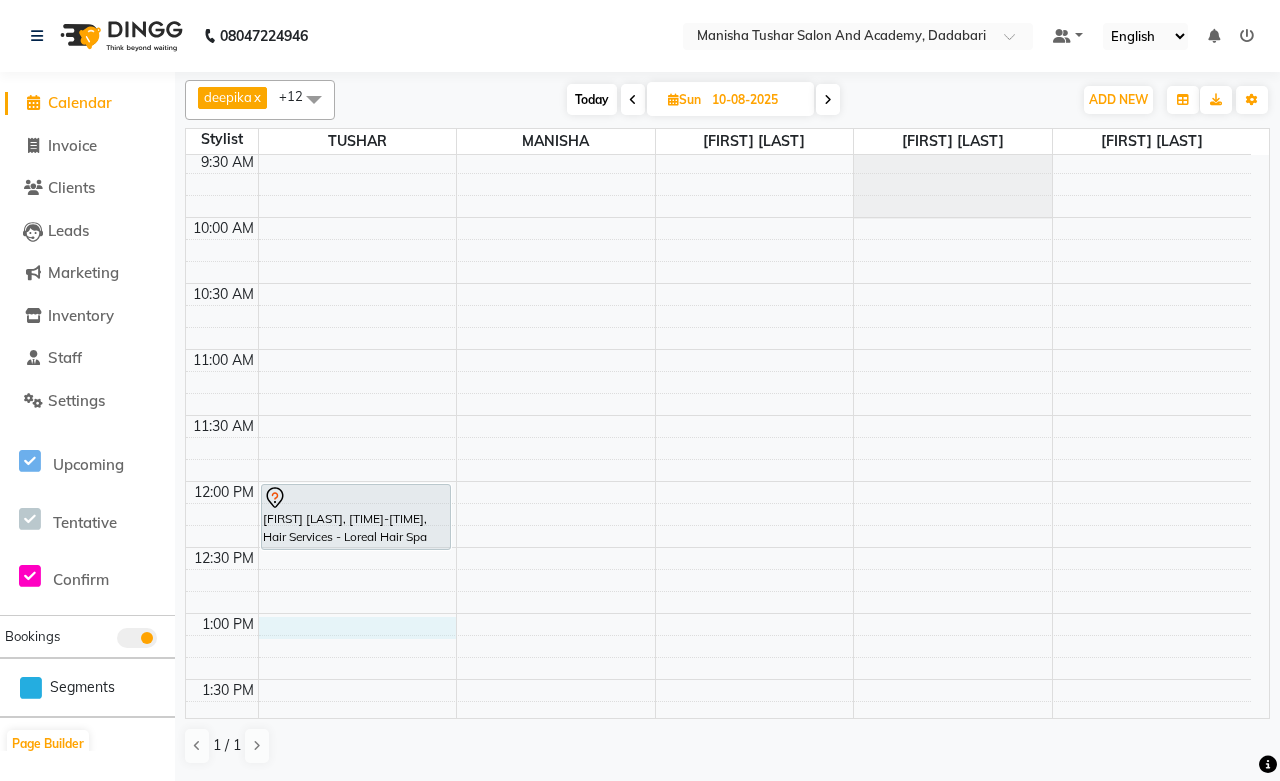 click on "7:00 AM 7:30 AM 8:00 AM 8:30 AM 9:00 AM 9:30 AM 10:00 AM 10:30 AM 11:00 AM 11:30 AM 12:00 PM 12:30 PM 1:00 PM 1:30 PM 2:00 PM 2:30 PM 3:00 PM 3:30 PM 4:00 PM 4:30 PM 5:00 PM 5:30 PM 6:00 PM 6:30 PM 7:00 PM 7:30 PM 8:00 PM 8:30 PM 9:00 PM 9:30 PM 10:00 PM 10:30 PM 11:00 PM 11:30 PM             Nisha Chaudhary, 12:00 PM-12:30 PM, Hair Services - Loreal Hair Spa (Female)" at bounding box center (718, 943) 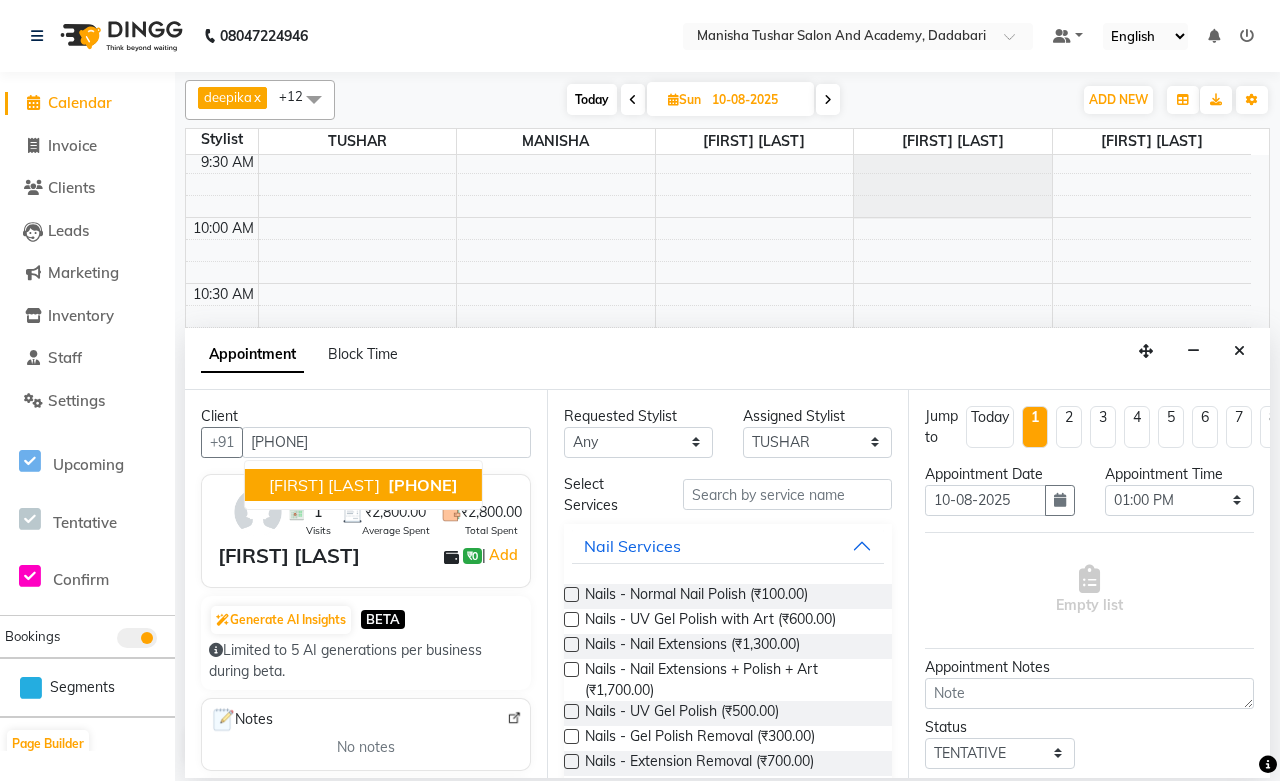 click on "Seema Sharma   9414177167" at bounding box center [363, 485] 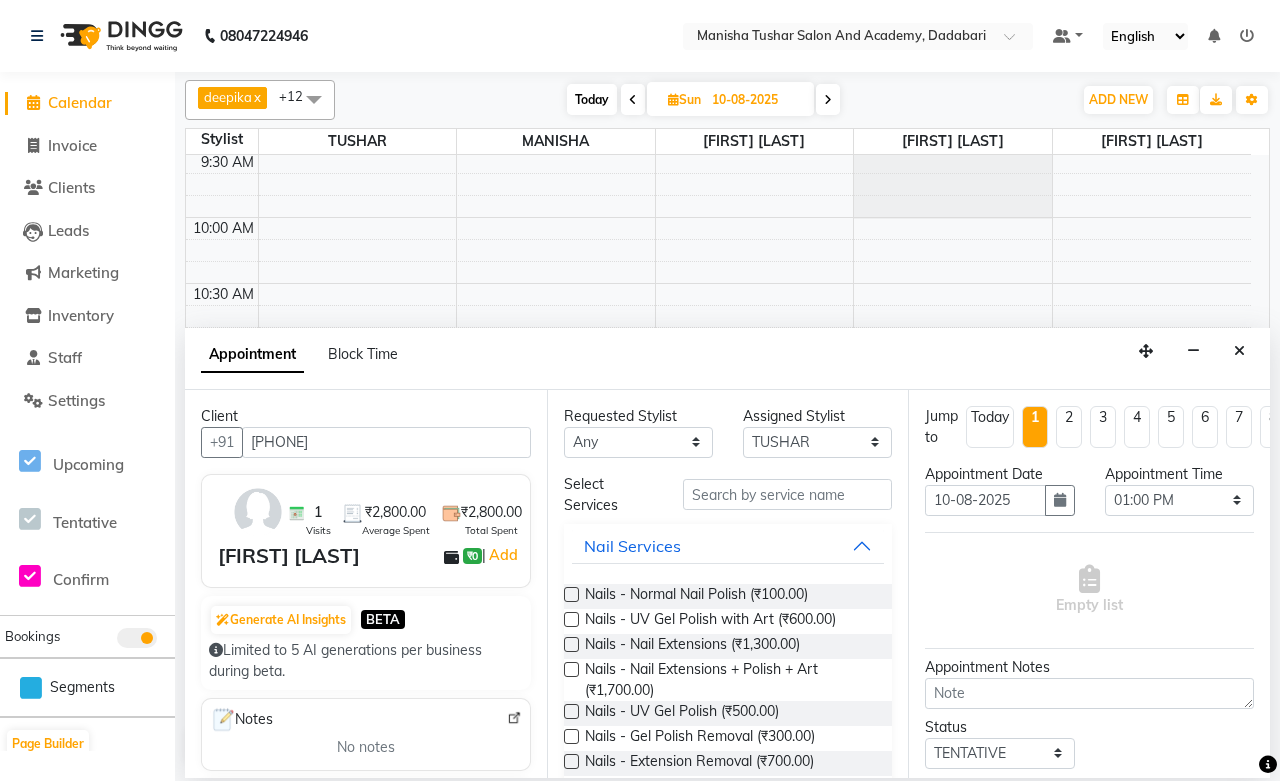 click on "Requested Stylist Any Farman Mirza Harsha Mam MANISHA Neelu Suman Nisha Meghwal Pooja Jaga Poonam Trehan Shekhu Abdul TUSHAR   Assigned Stylist Select Farman Mirza Harsha Mam MANISHA Neelu Suman Nisha Meghwal Pooja Jaga Poonam Trehan Shekhu Abdul TUSHAR   Select Services    Nail Services Nails - Normal Nail Polish (₹100.00) Nails - UV Gel Polish with Art (₹600.00) Nails - Nail Extensions (₹1,300.00) Nails - Nail Extensions + Polish + Art (₹1,700.00) Nails - UV Gel Polish (₹500.00) Nails - Gel Polish Removal (₹300.00) Nails - Extension Removal (₹700.00) Nails - Feet Gel Polish (₹600.00) Nails - Feet Extension (₹1,700.00) Nails - Refill (Acrylic Gel) (₹1,200.00) Nails - Nail Paint Remover (₹150.00) Nails - Feet Gel Polish Removal (₹300.00) Nails - UV Gel Polsih With Art (₹1,200.00) Nails - French Nail Art (₹500.00) Nails - UV Gel Polish with Cat Eye (₹600.00) Nails - Feet Overlays (₹700.00) Nails - Temporary Nail Extensions (₹1,000.00) Nails - Overlays (₹700.00)    Bleach" at bounding box center [728, 584] 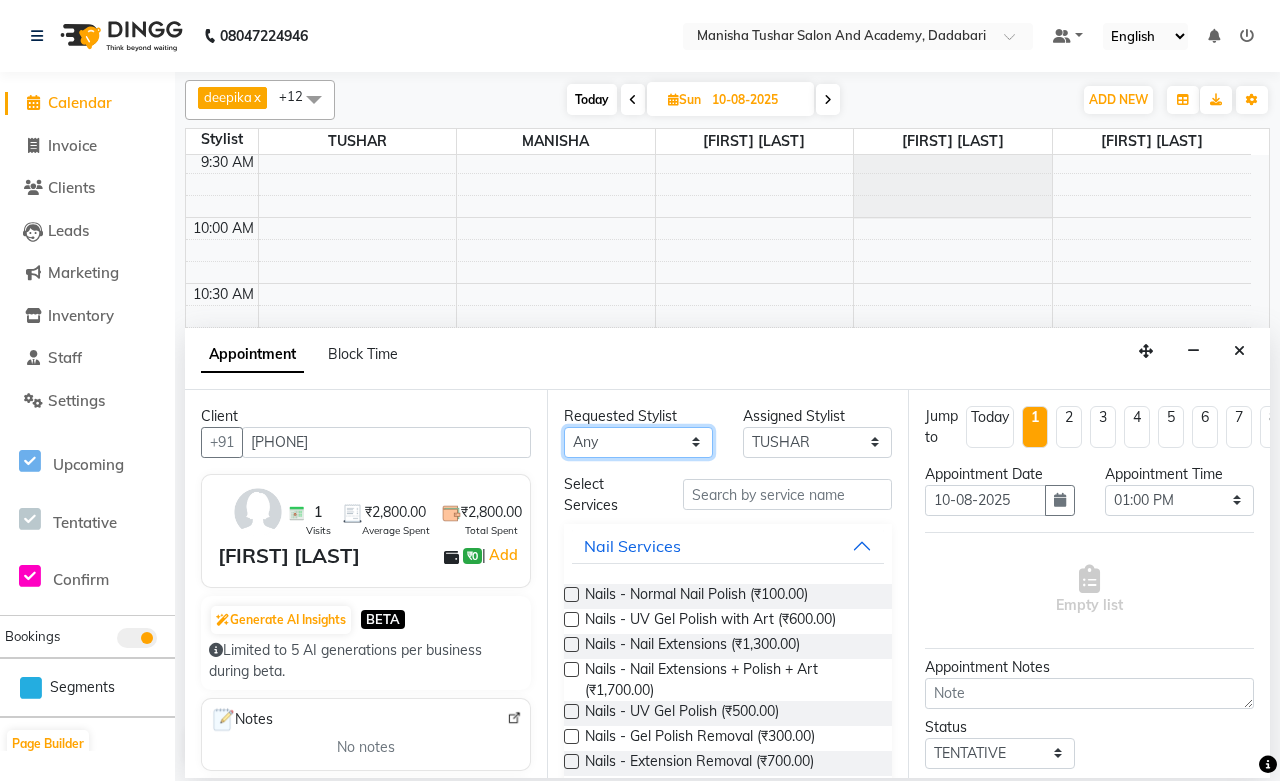 click on "Any [PERSON] [PERSON] [PERSON] [PERSON] [PERSON] [PERSON] [PERSON] [PERSON] [PERSON] [PERSON] [PERSON] [PERSON]" at bounding box center (638, 442) 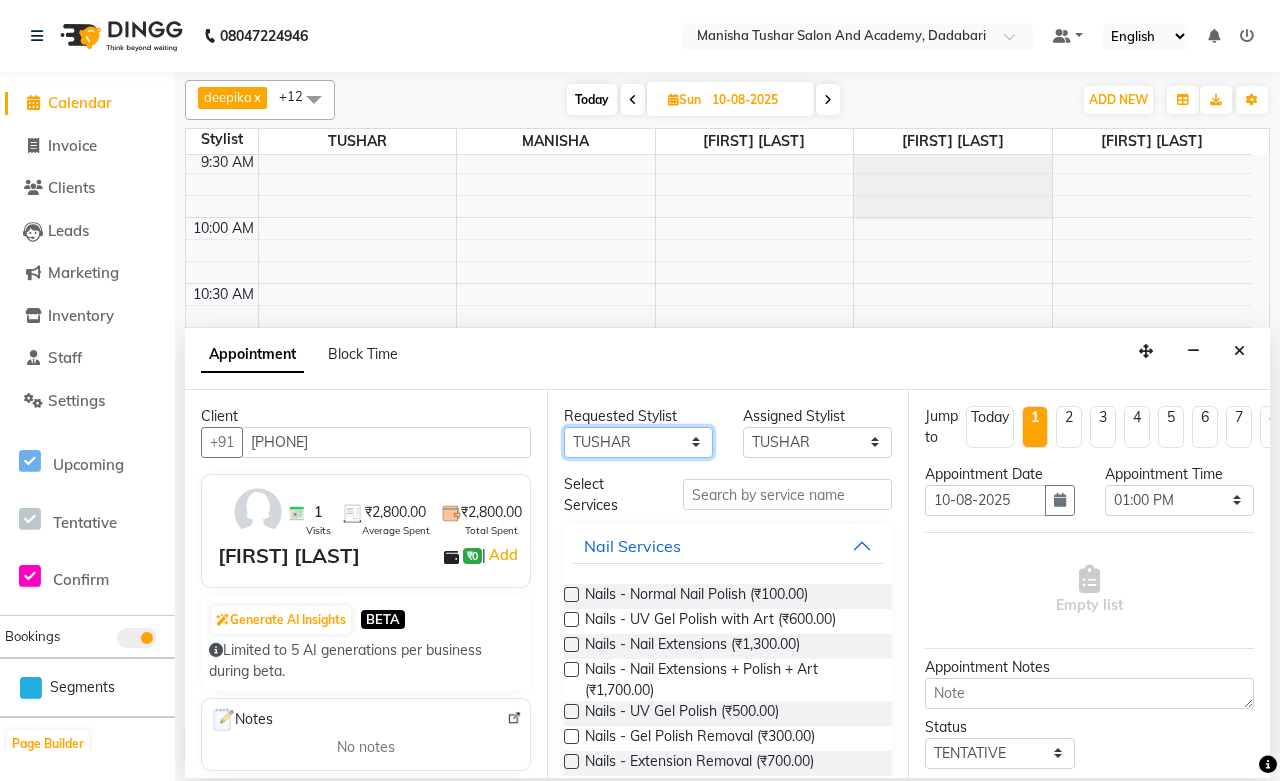 click on "Any [PERSON] [PERSON] [PERSON] [PERSON] [PERSON] [PERSON] [PERSON] [PERSON] [PERSON] [PERSON] [PERSON] [PERSON]" at bounding box center (638, 442) 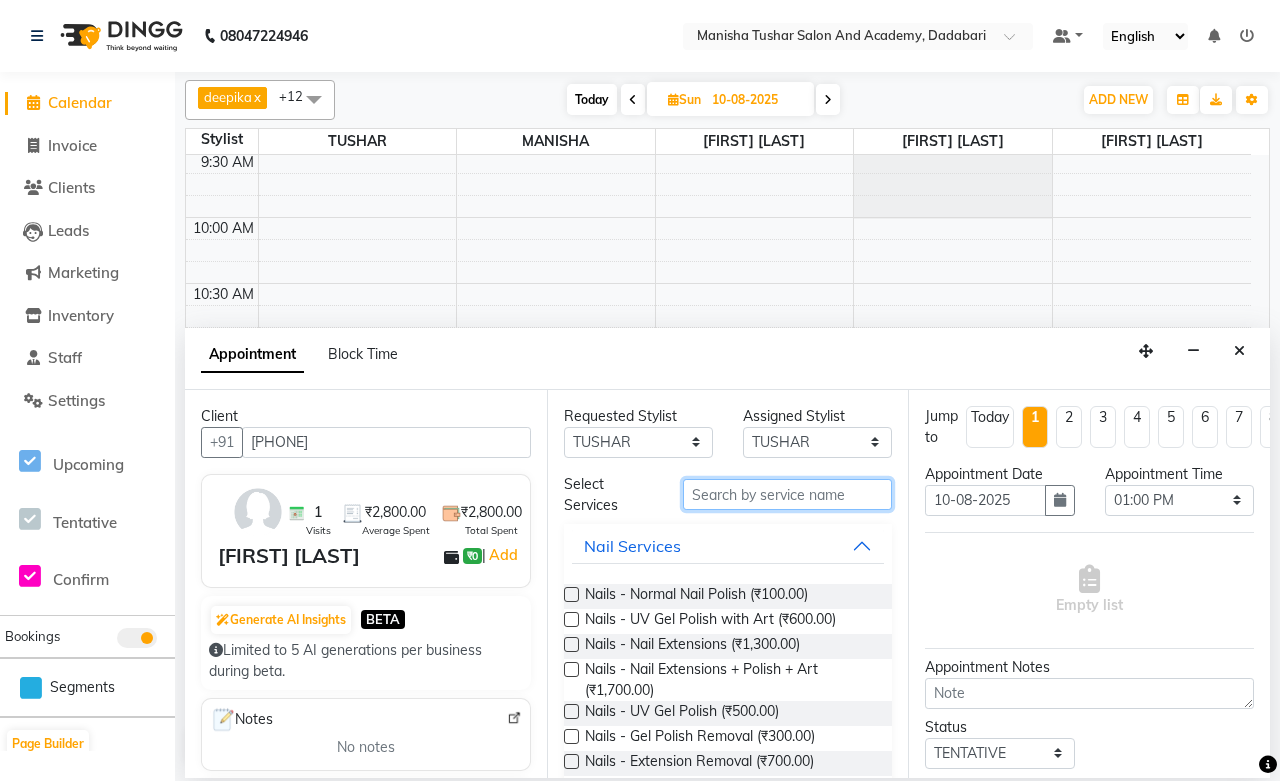 drag, startPoint x: 736, startPoint y: 503, endPoint x: 721, endPoint y: 508, distance: 15.811388 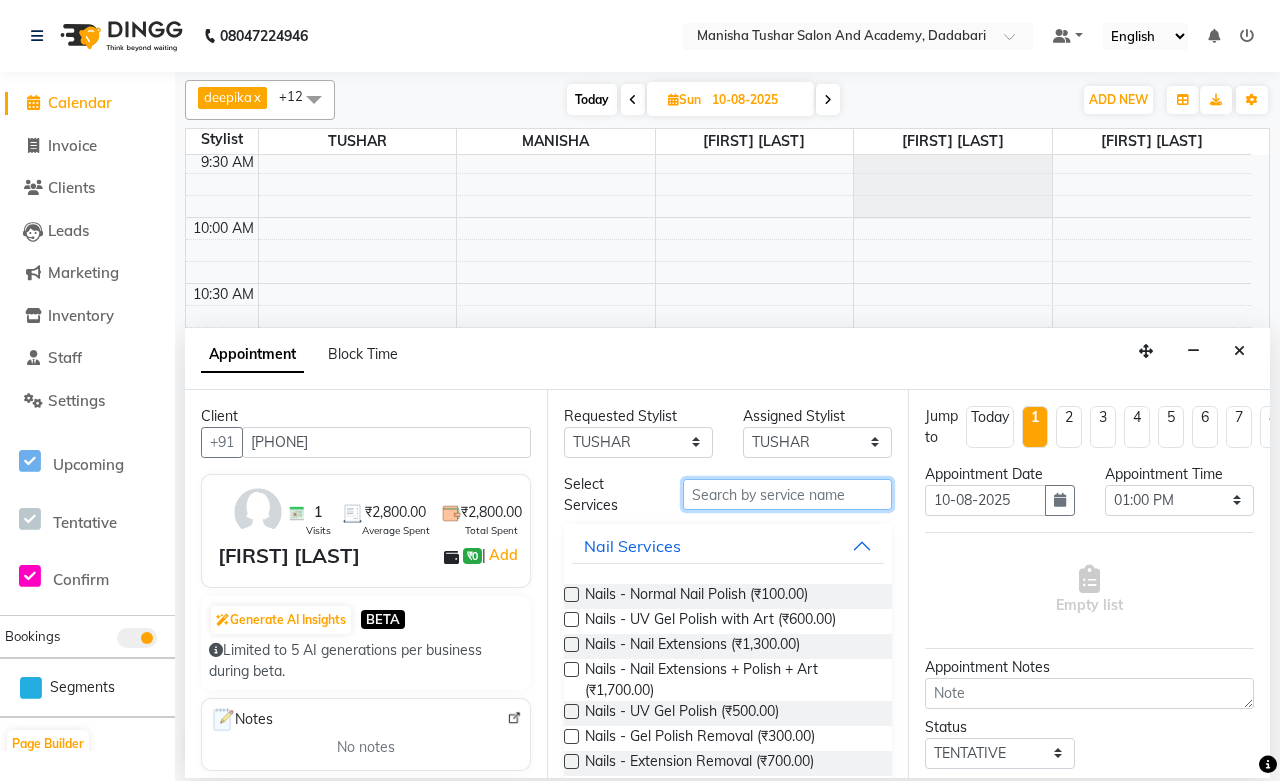 click at bounding box center (787, 494) 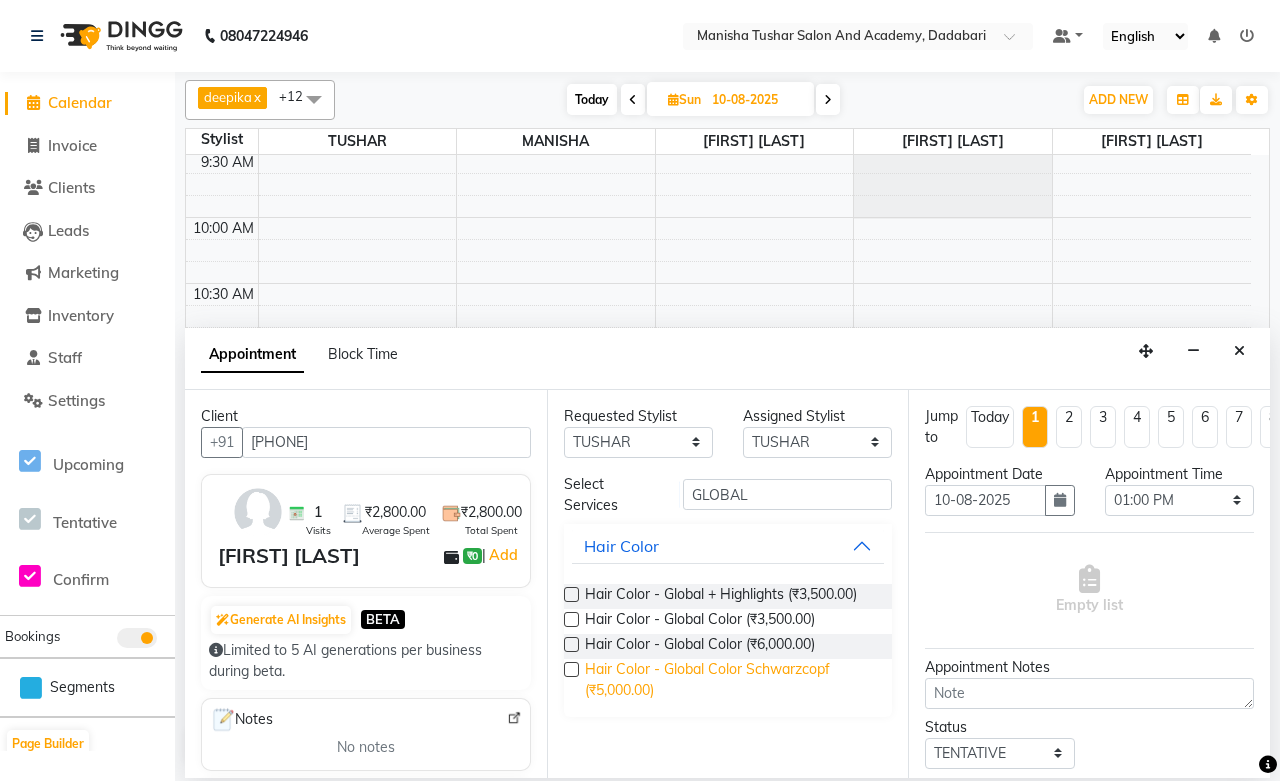 click on "Hair Color - Global Color Schwarzcopf  (₹5,000.00)" at bounding box center [731, 680] 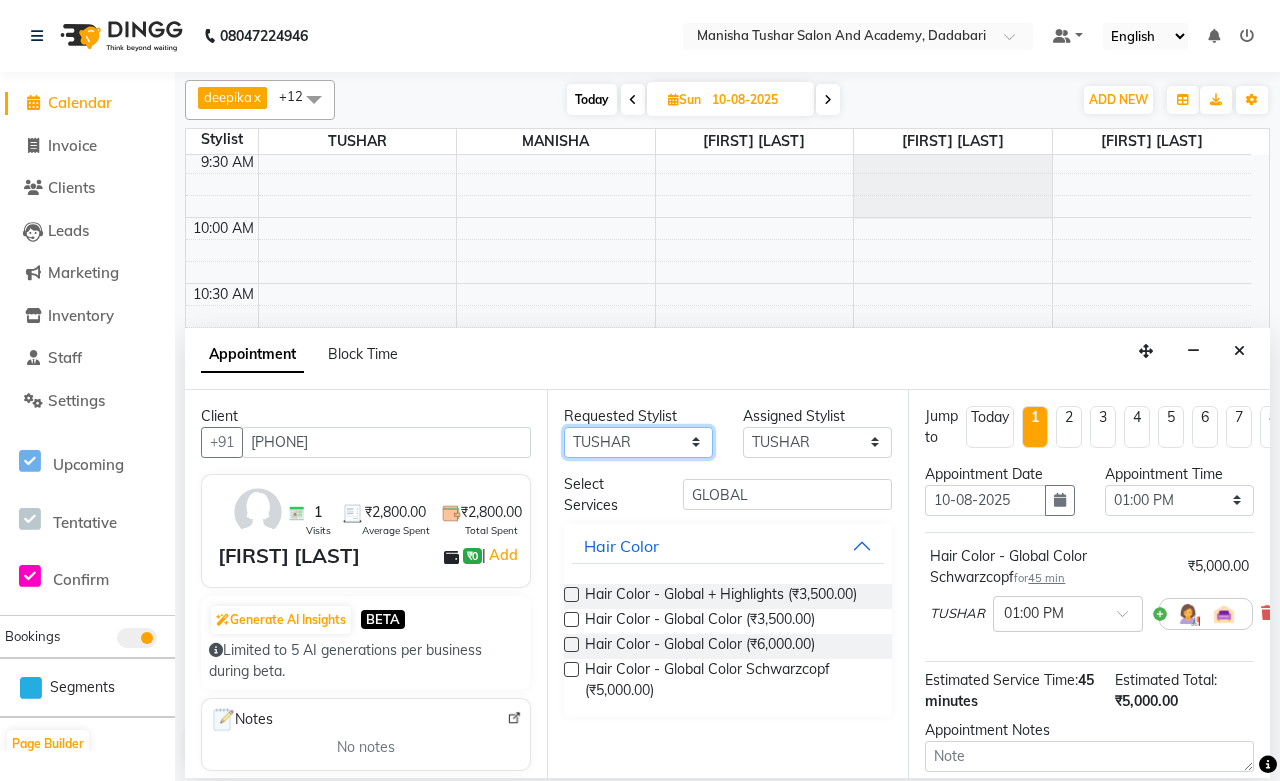 click on "Any [PERSON] [PERSON] [PERSON] [PERSON] [PERSON] [PERSON] [PERSON] [PERSON] [PERSON] [PERSON] [PERSON] [PERSON]" at bounding box center [638, 442] 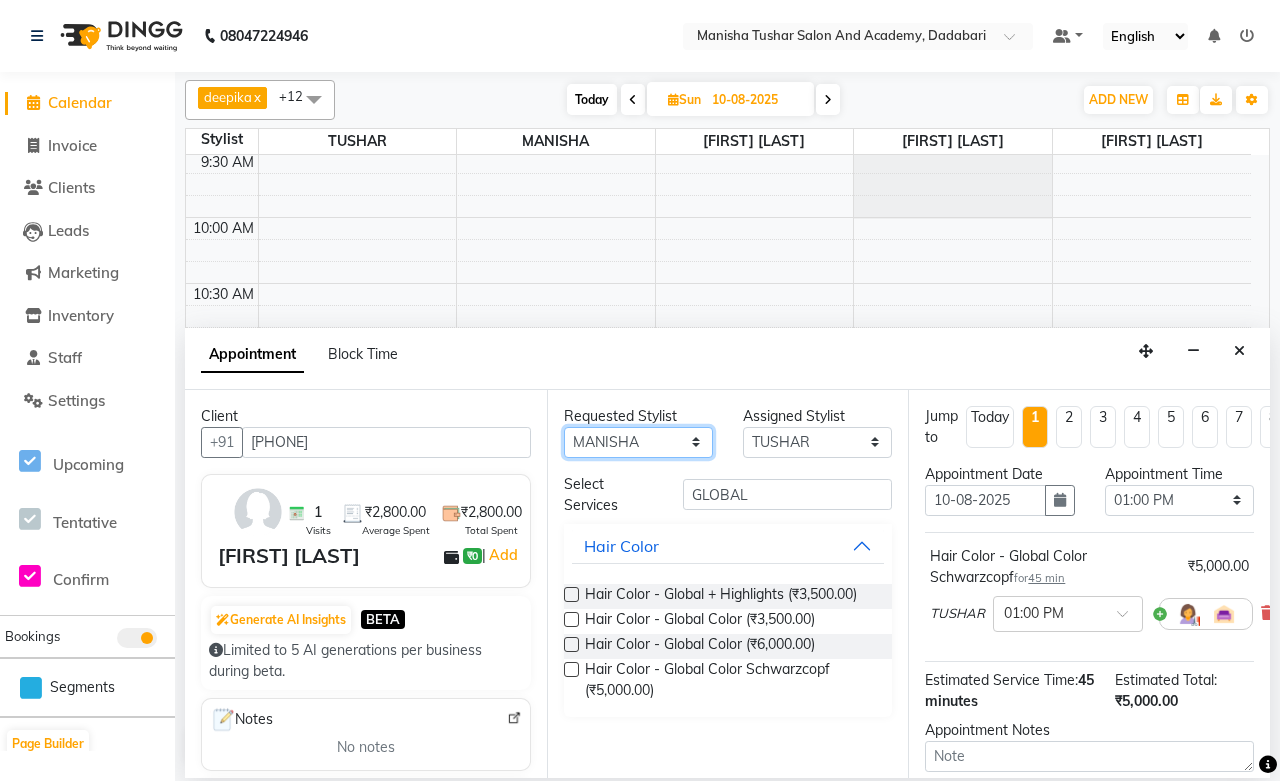 click on "Any [PERSON] [PERSON] [PERSON] [PERSON] [PERSON] [PERSON] [PERSON] [PERSON] [PERSON] [PERSON] [PERSON] [PERSON]" at bounding box center [638, 442] 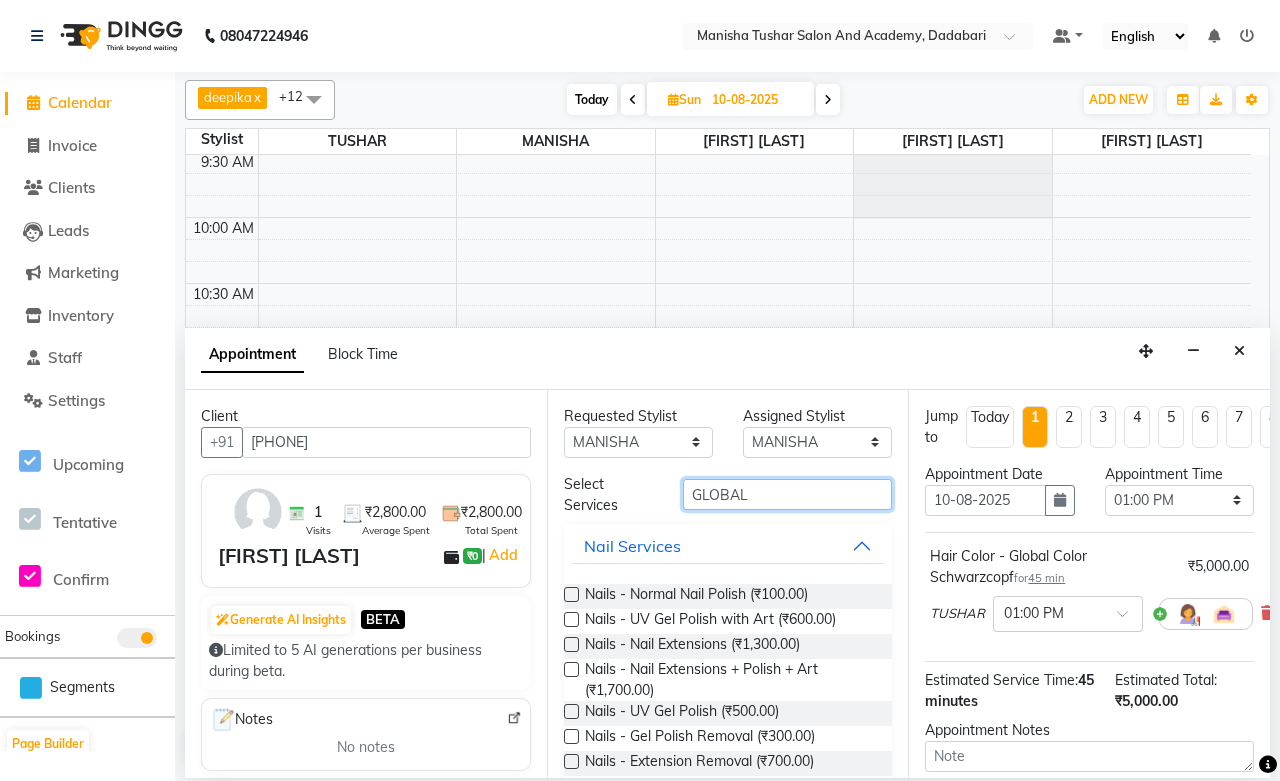 click on "GLOBAL" at bounding box center [787, 494] 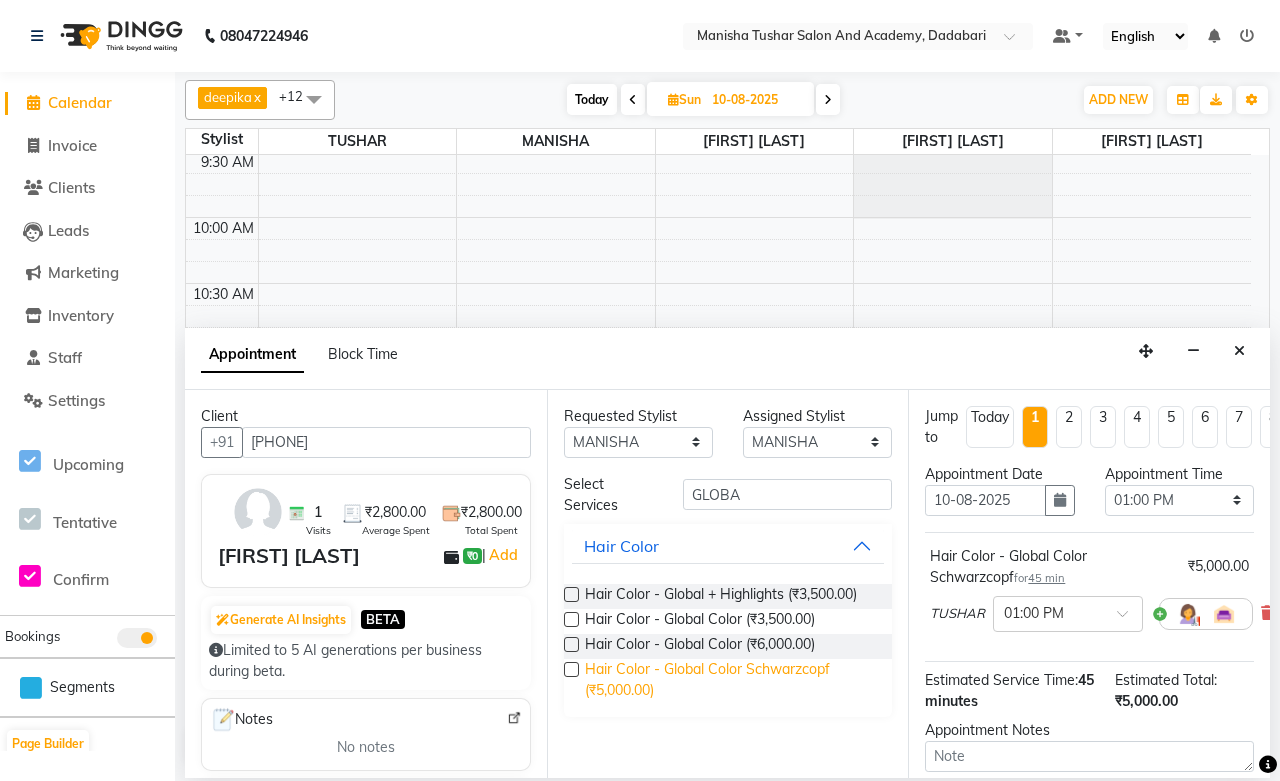 click on "Hair Color - Global Color Schwarzcopf  (₹5,000.00)" at bounding box center [731, 680] 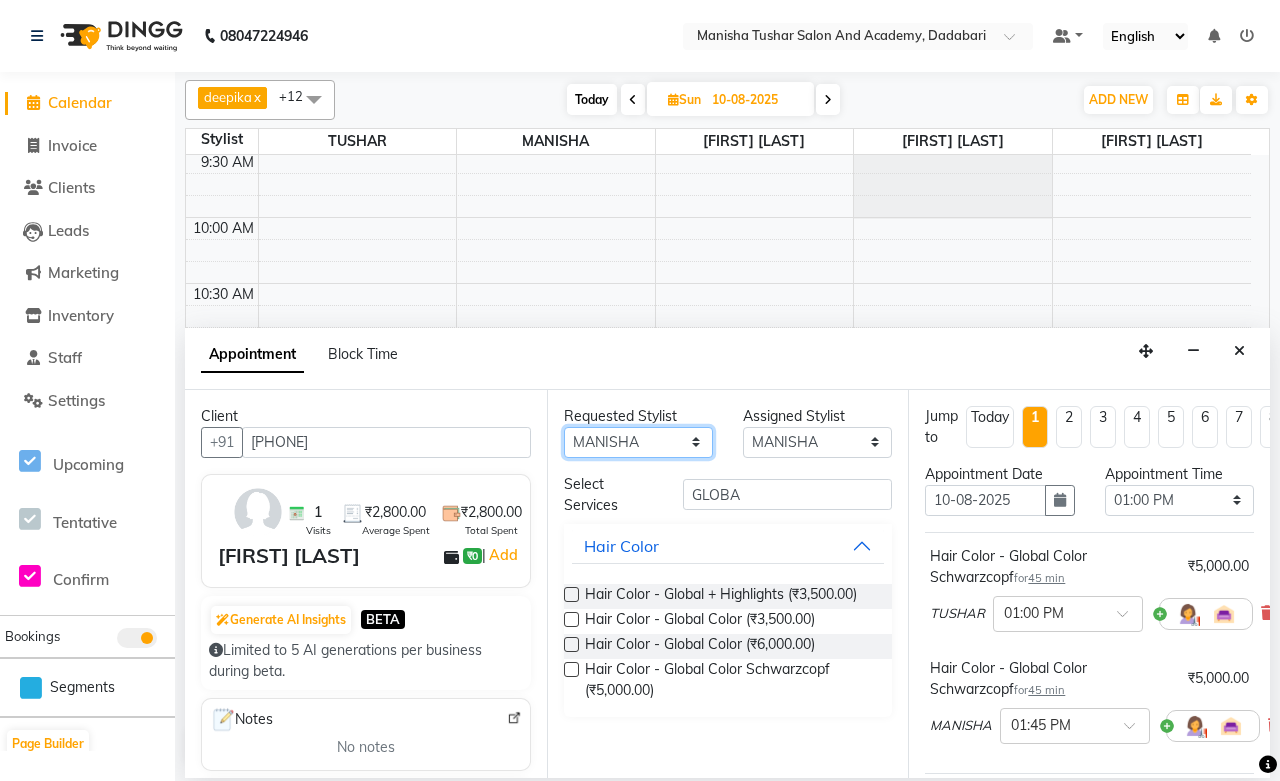 click on "Any [PERSON] [PERSON] [PERSON] [PERSON] [PERSON] [PERSON] [PERSON] [PERSON] [PERSON] [PERSON] [PERSON] [PERSON]" at bounding box center (638, 442) 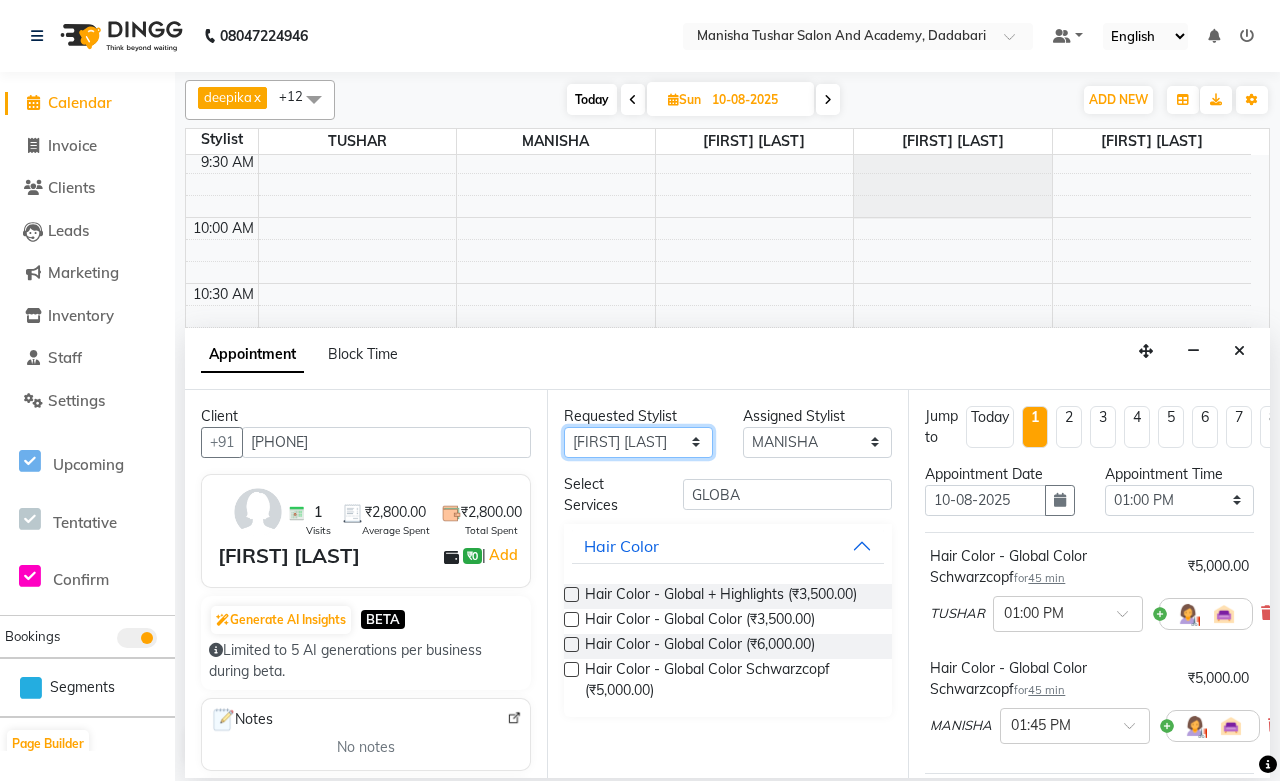 click on "Any [PERSON] [PERSON] [PERSON] [PERSON] [PERSON] [PERSON] [PERSON] [PERSON] [PERSON] [PERSON] [PERSON] [PERSON]" at bounding box center [638, 442] 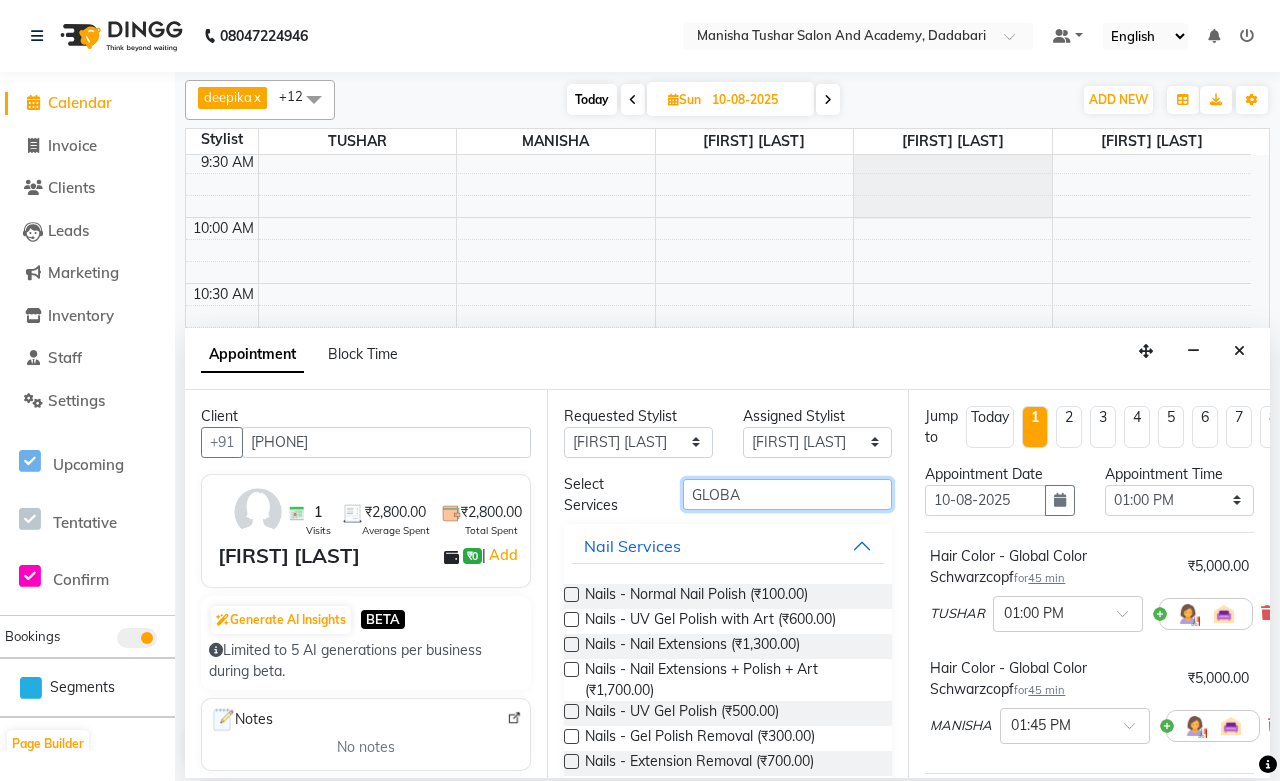 click on "GLOBA" at bounding box center [787, 494] 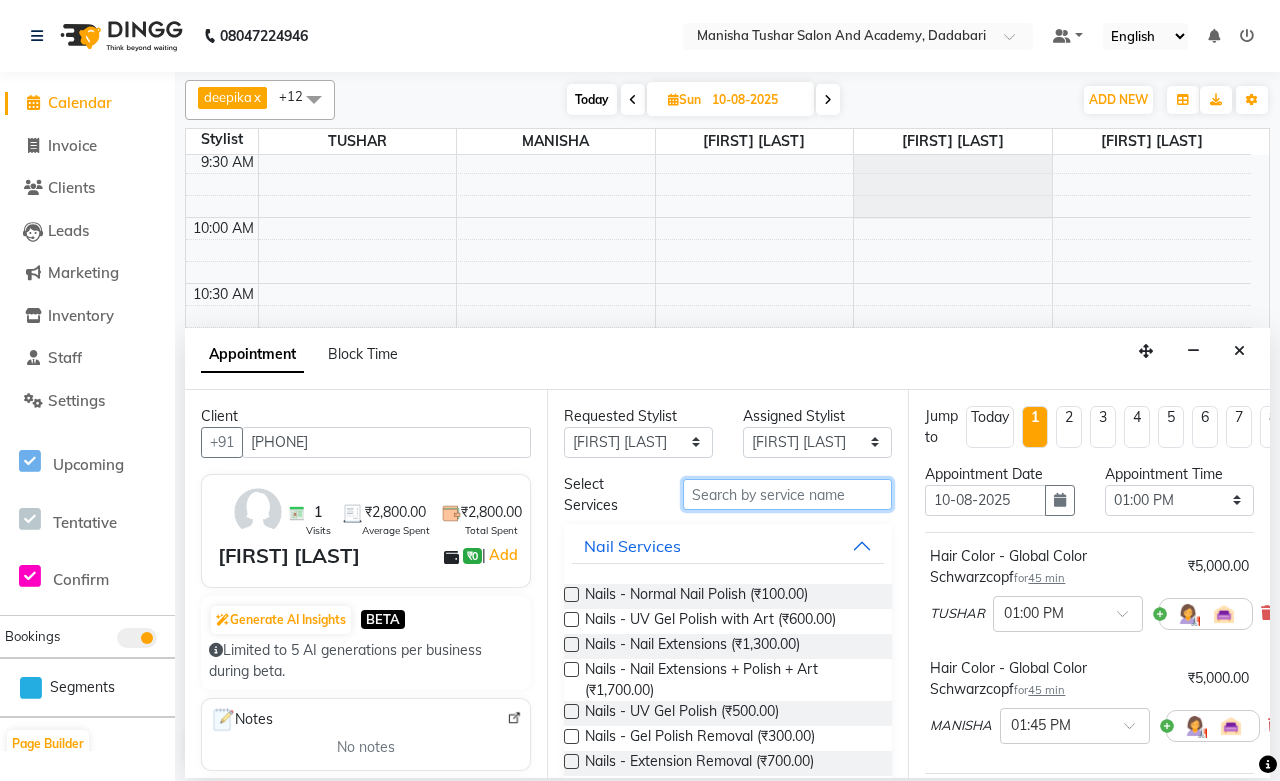 click at bounding box center (787, 494) 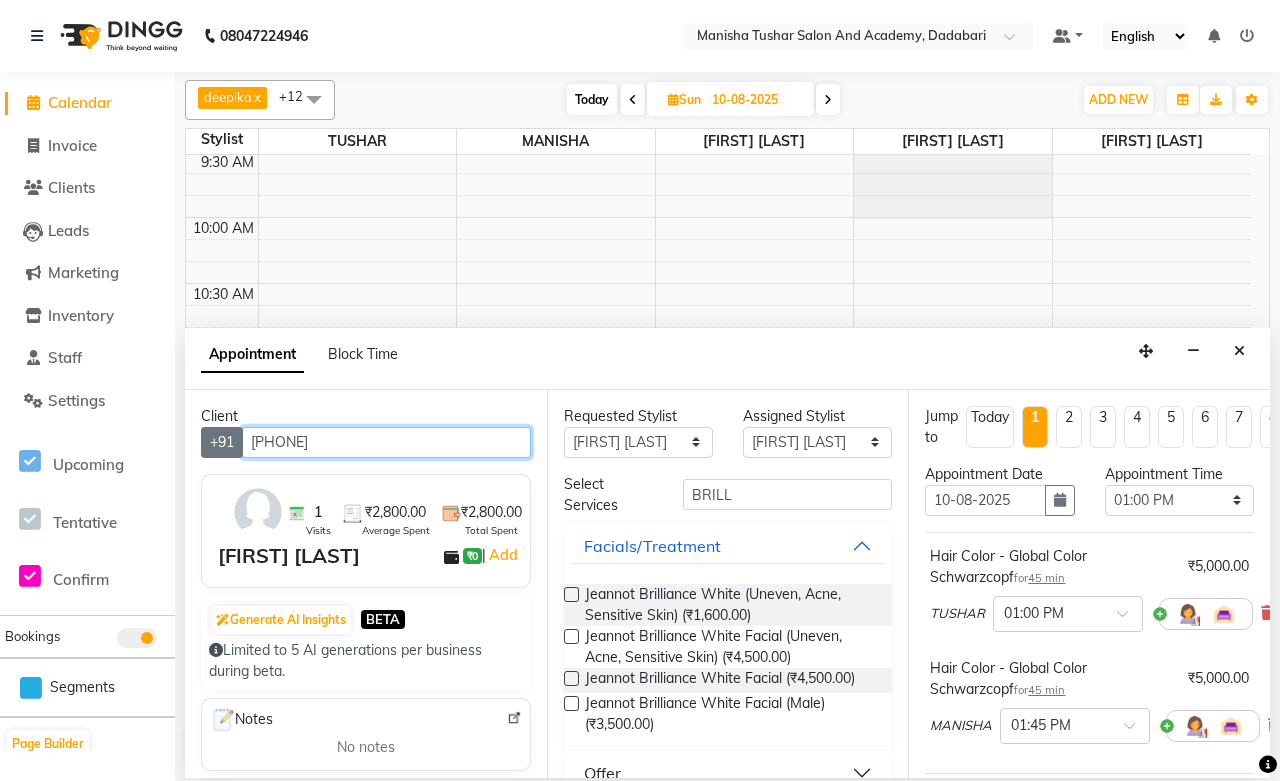 drag, startPoint x: 353, startPoint y: 433, endPoint x: 220, endPoint y: 454, distance: 134.64769 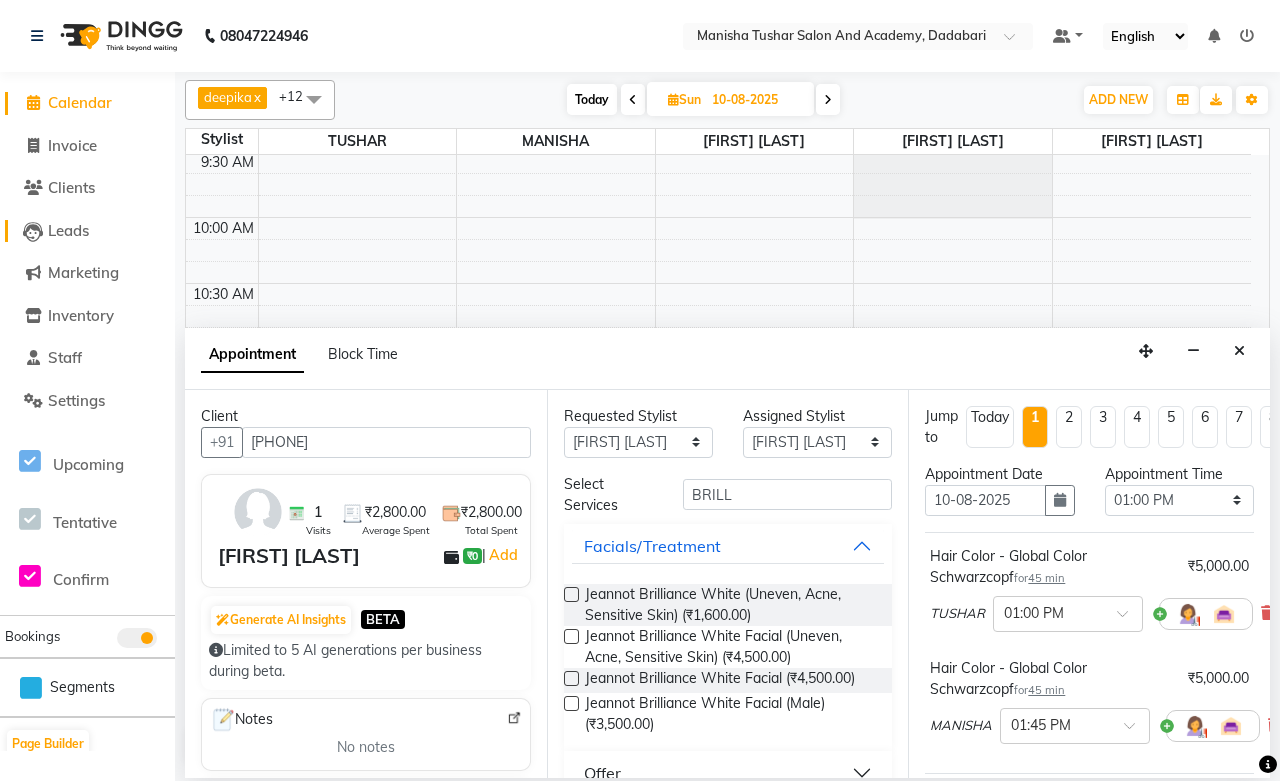 click on "Leads" 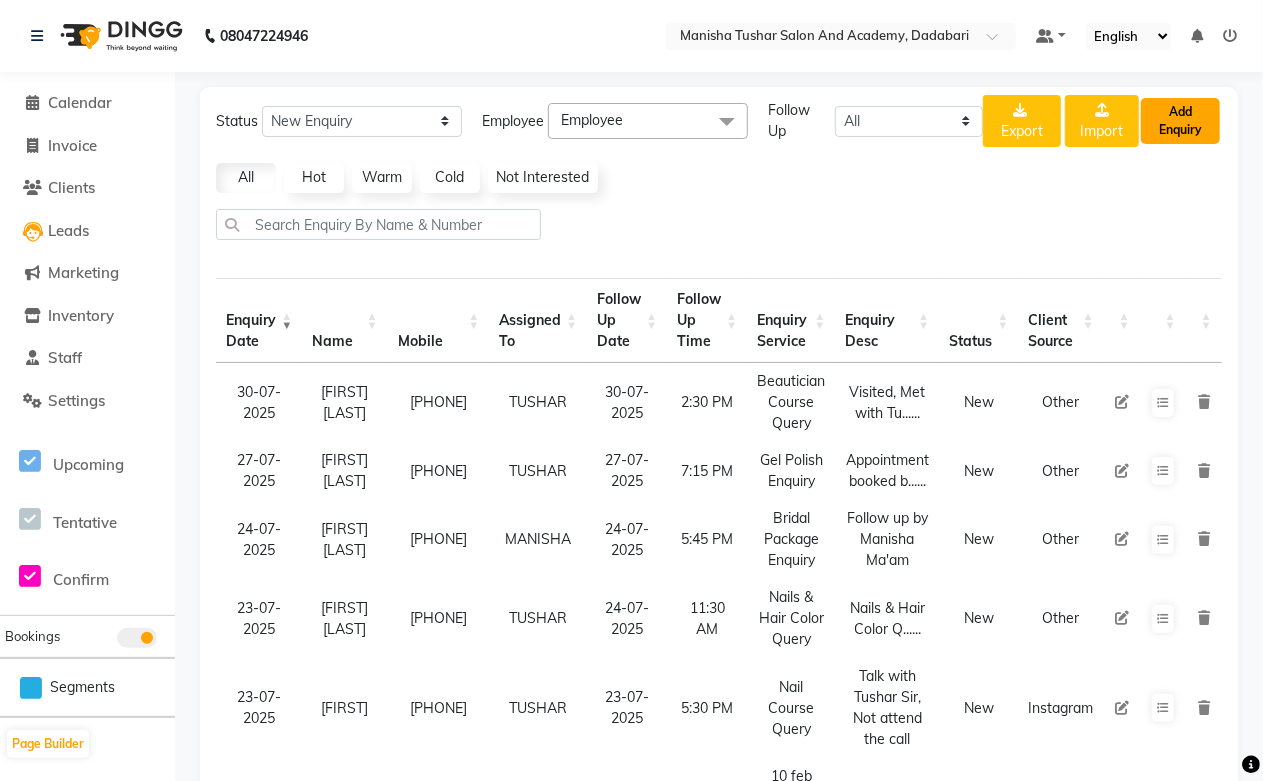 click on "Add Enquiry" 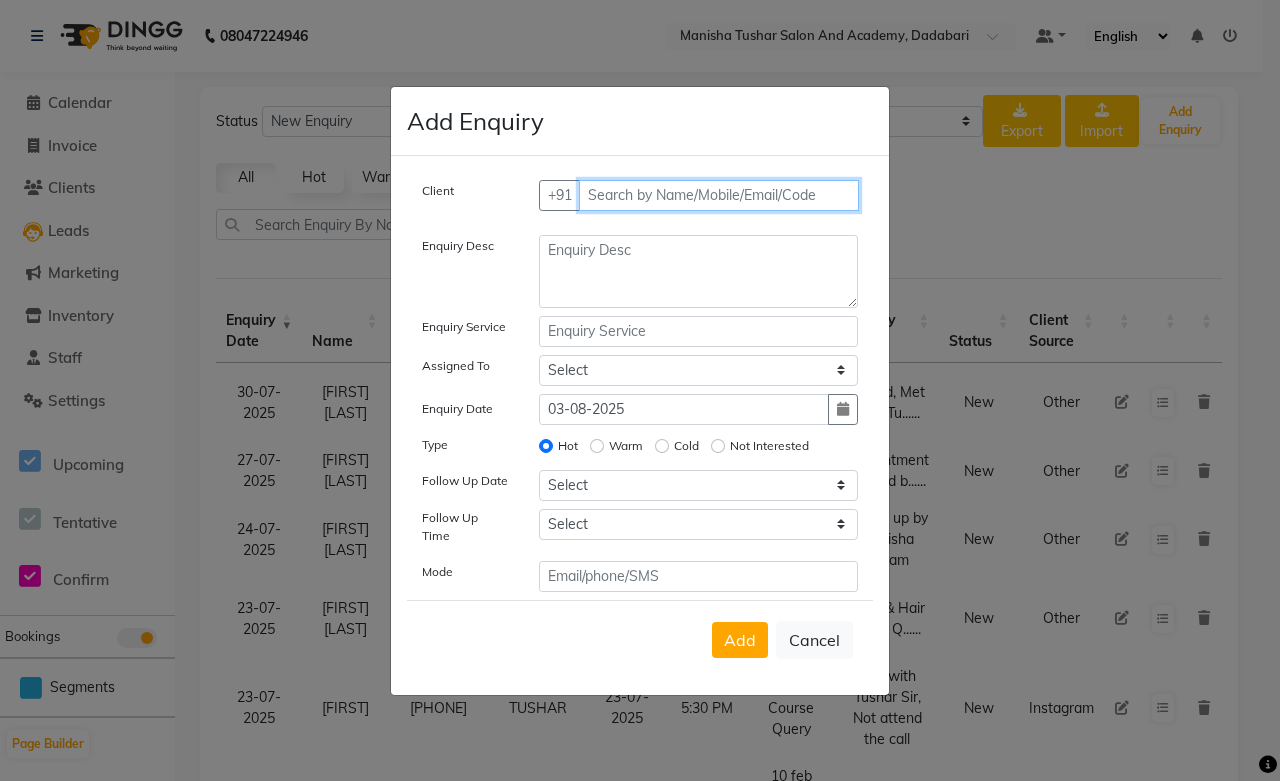 paste on "9414177167" 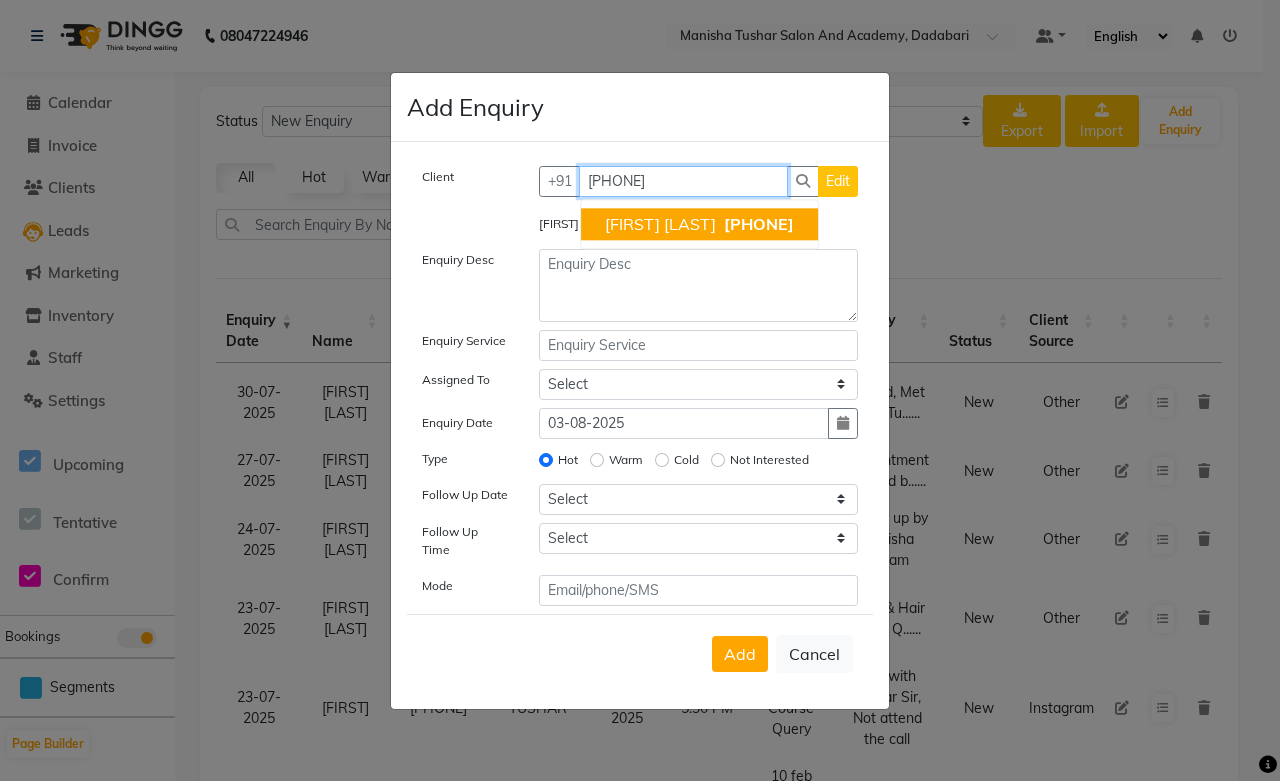 click on "Seema Sharma" at bounding box center (660, 224) 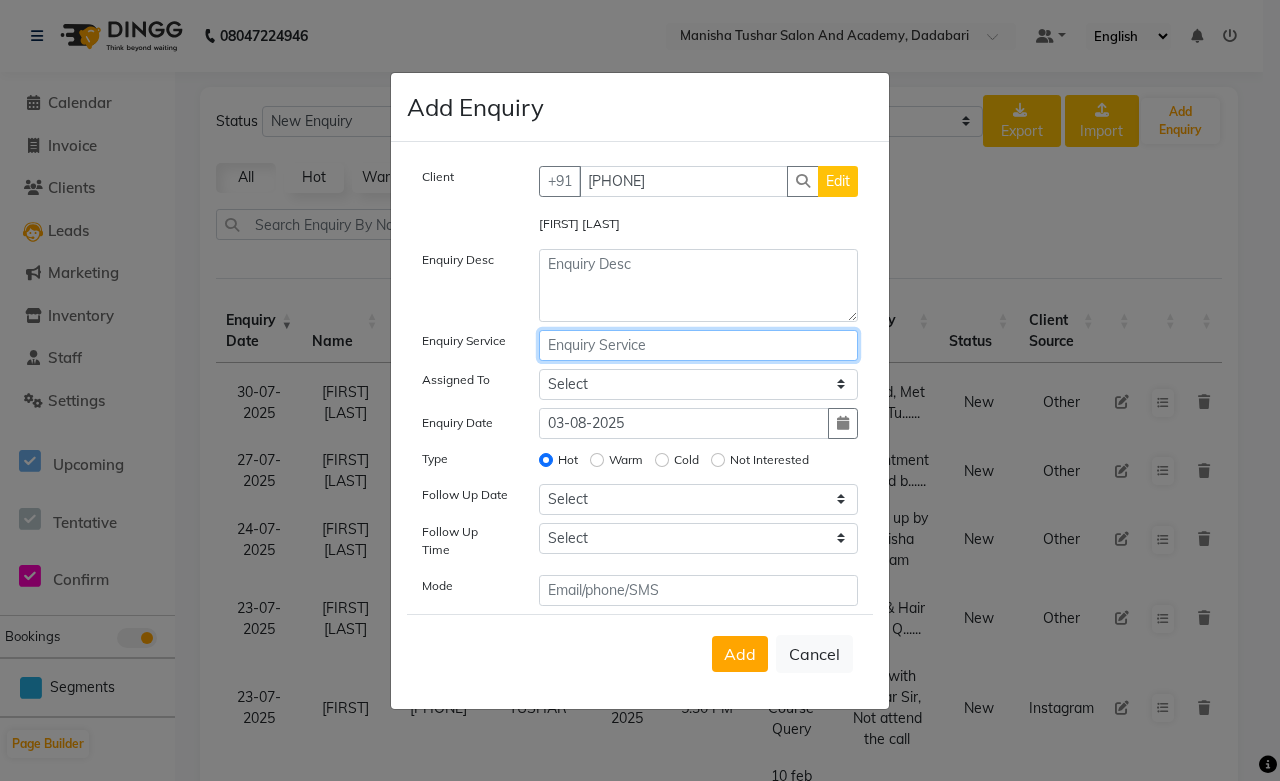click at bounding box center [699, 345] 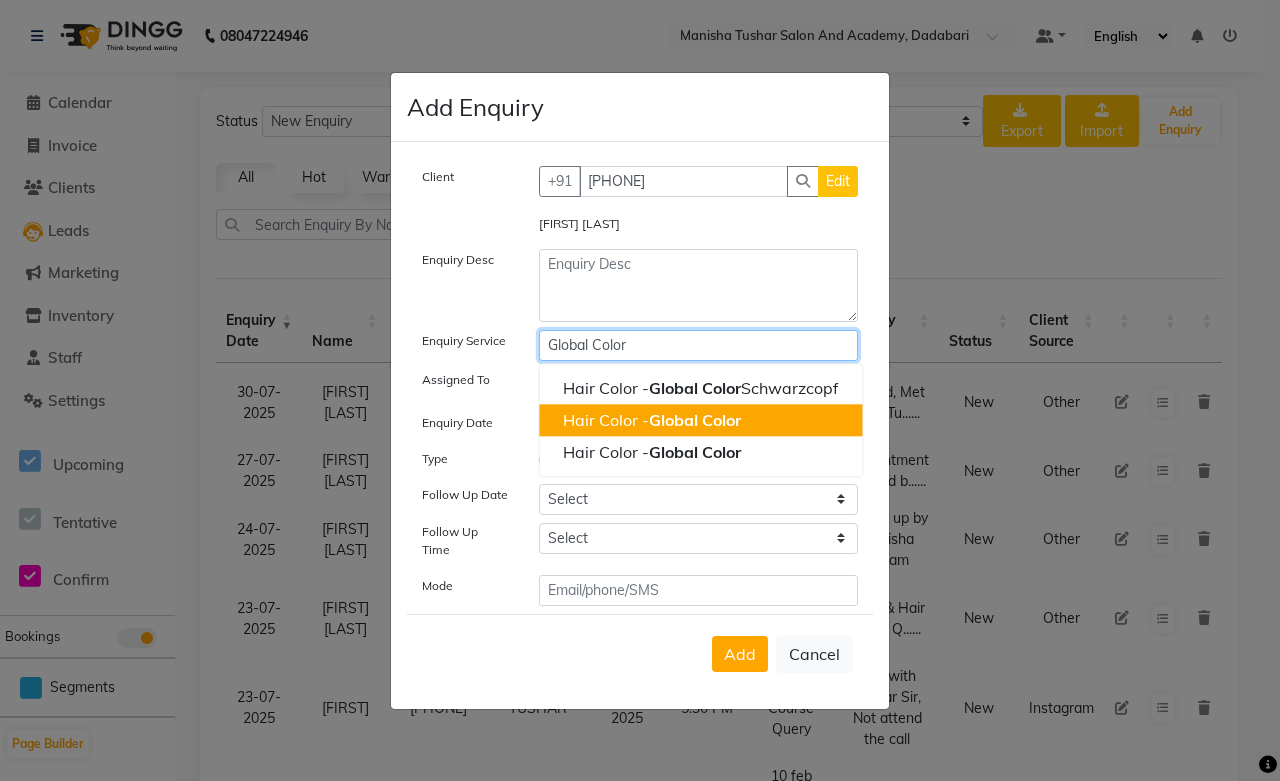 click on "Global Color" at bounding box center [695, 420] 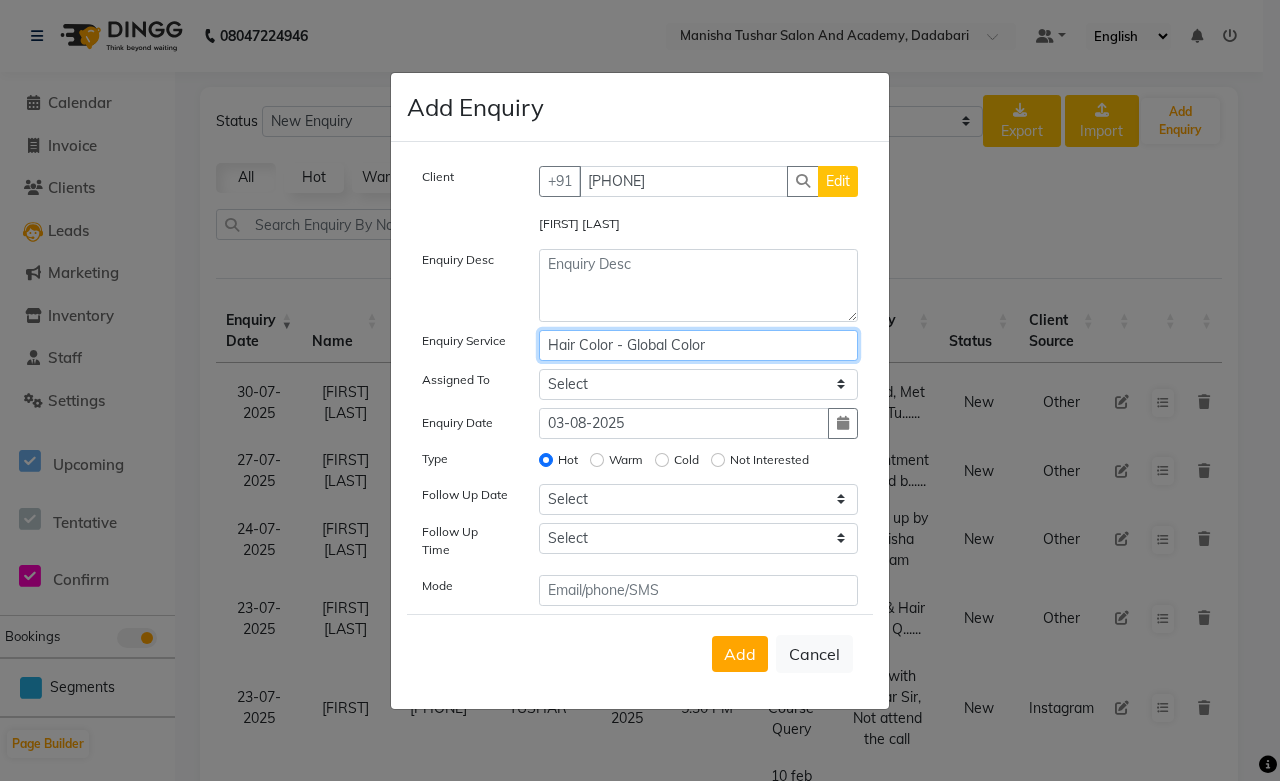 drag, startPoint x: 623, startPoint y: 346, endPoint x: 663, endPoint y: 385, distance: 55.86591 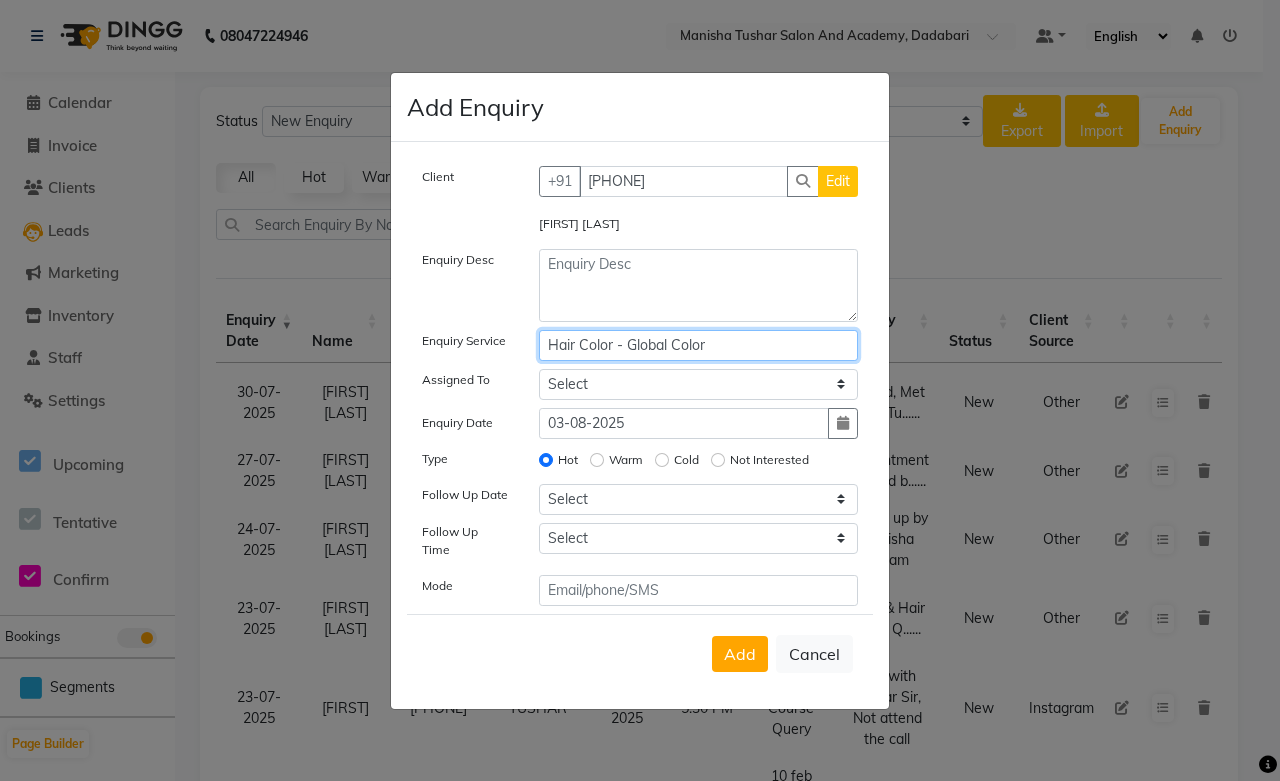 click on "Hair Color - Global Color" at bounding box center (699, 345) 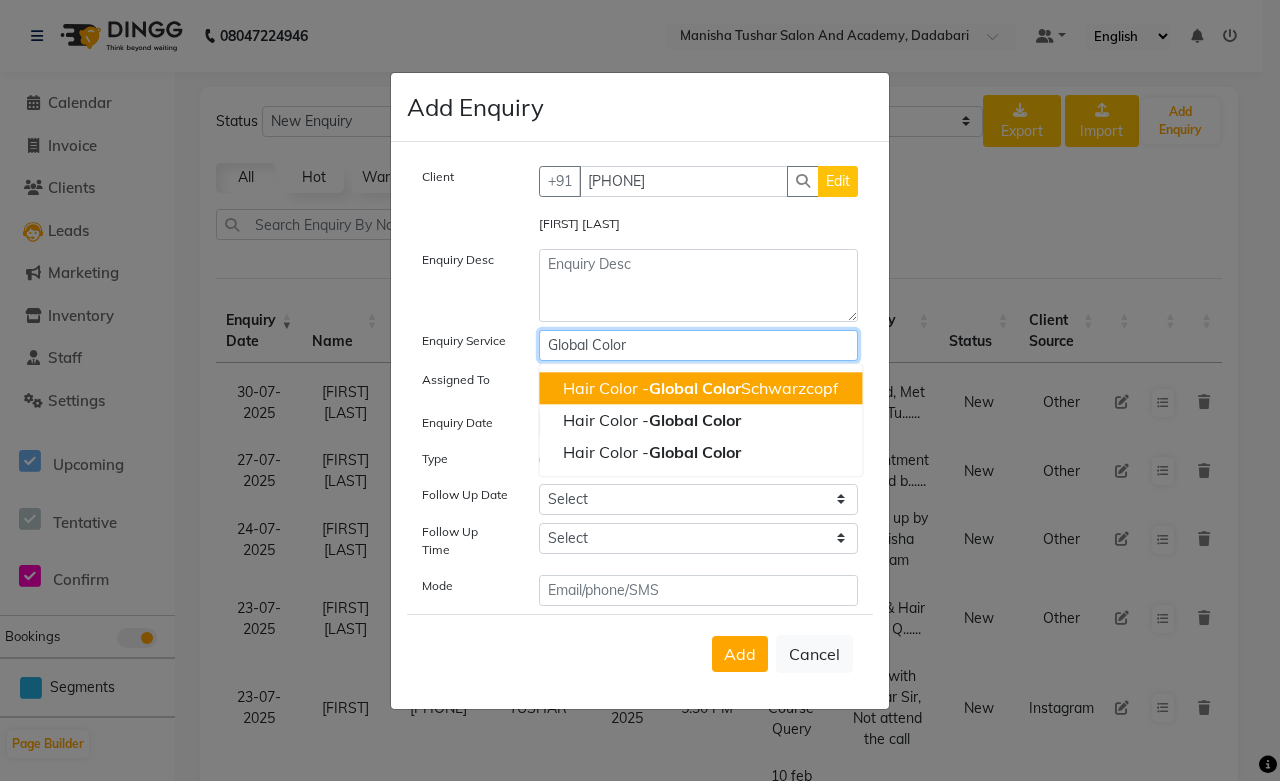 click on "Global Color" at bounding box center [699, 345] 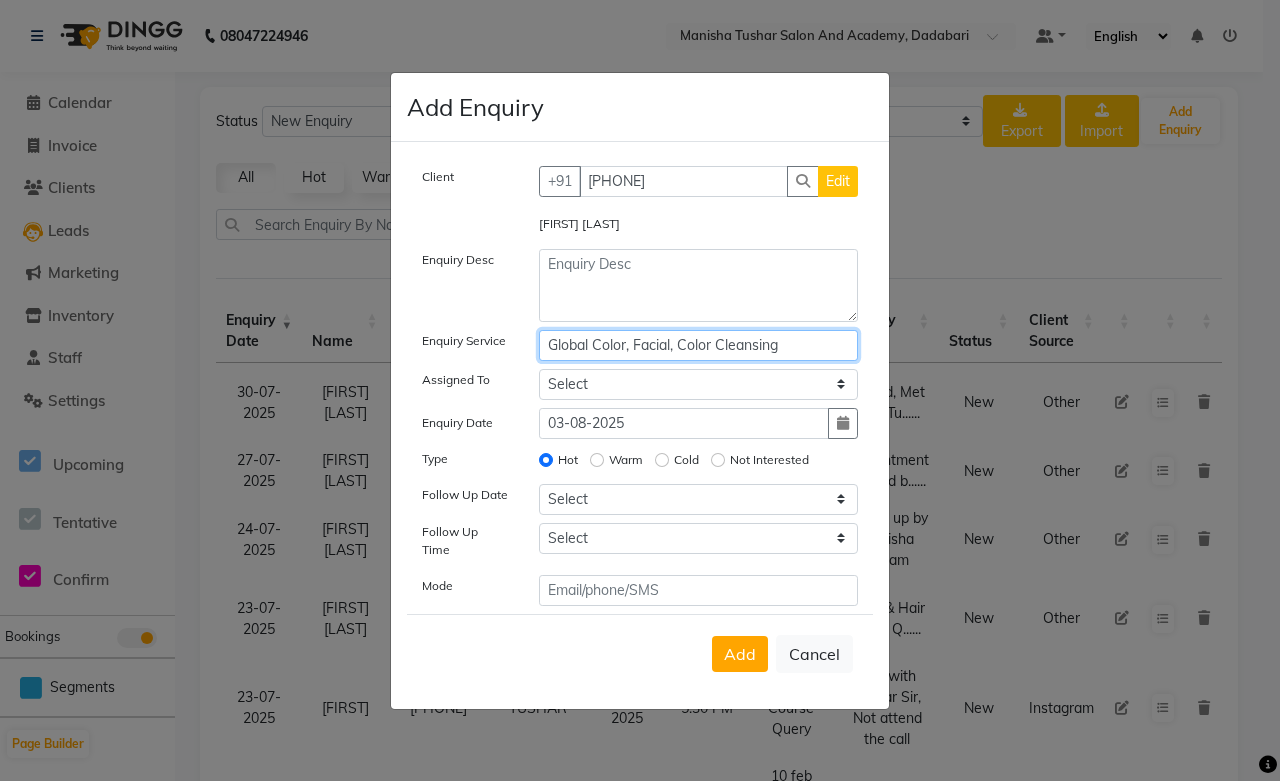 drag, startPoint x: 800, startPoint y: 354, endPoint x: 511, endPoint y: 360, distance: 289.0623 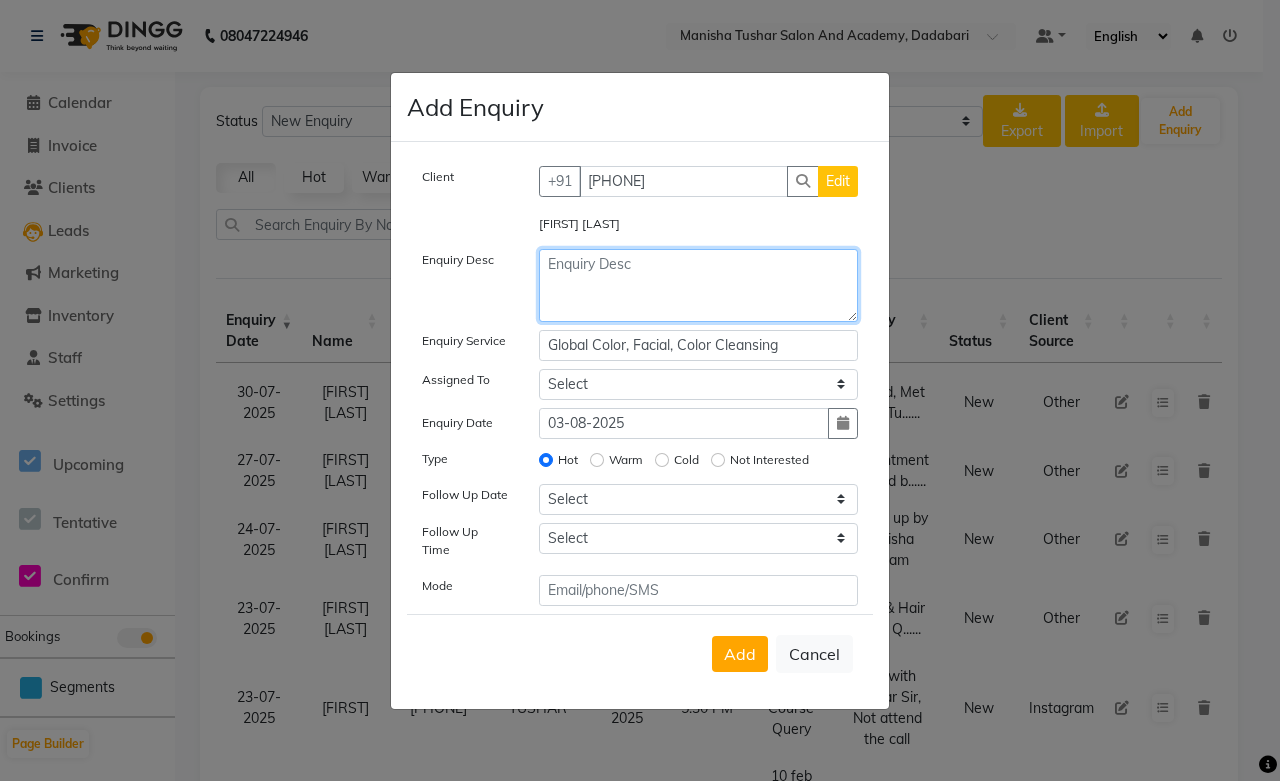 paste on "Global Color, Facial, Color Cleansing" 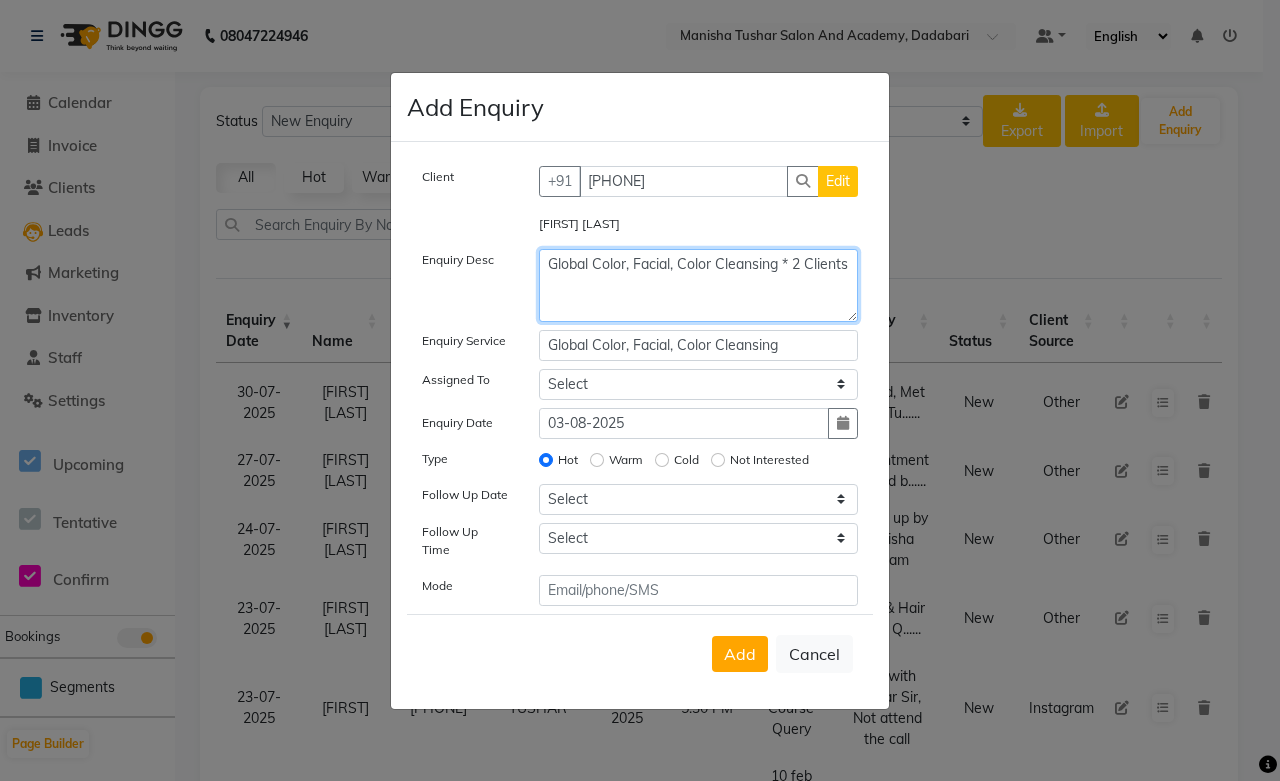 click on "Global Color, Facial, Color Cleansing * 2 Clients" 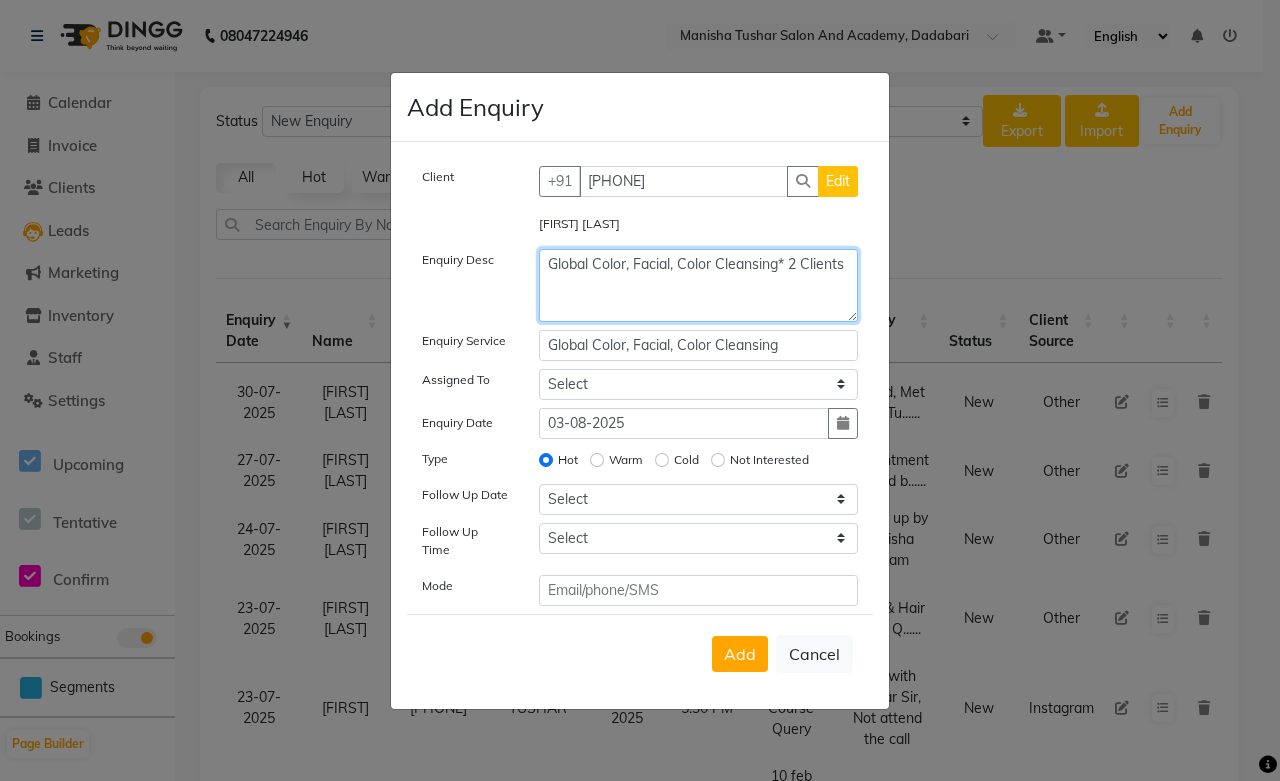 click on "Global Color, Facial, Color Cleansing* 2 Clients" 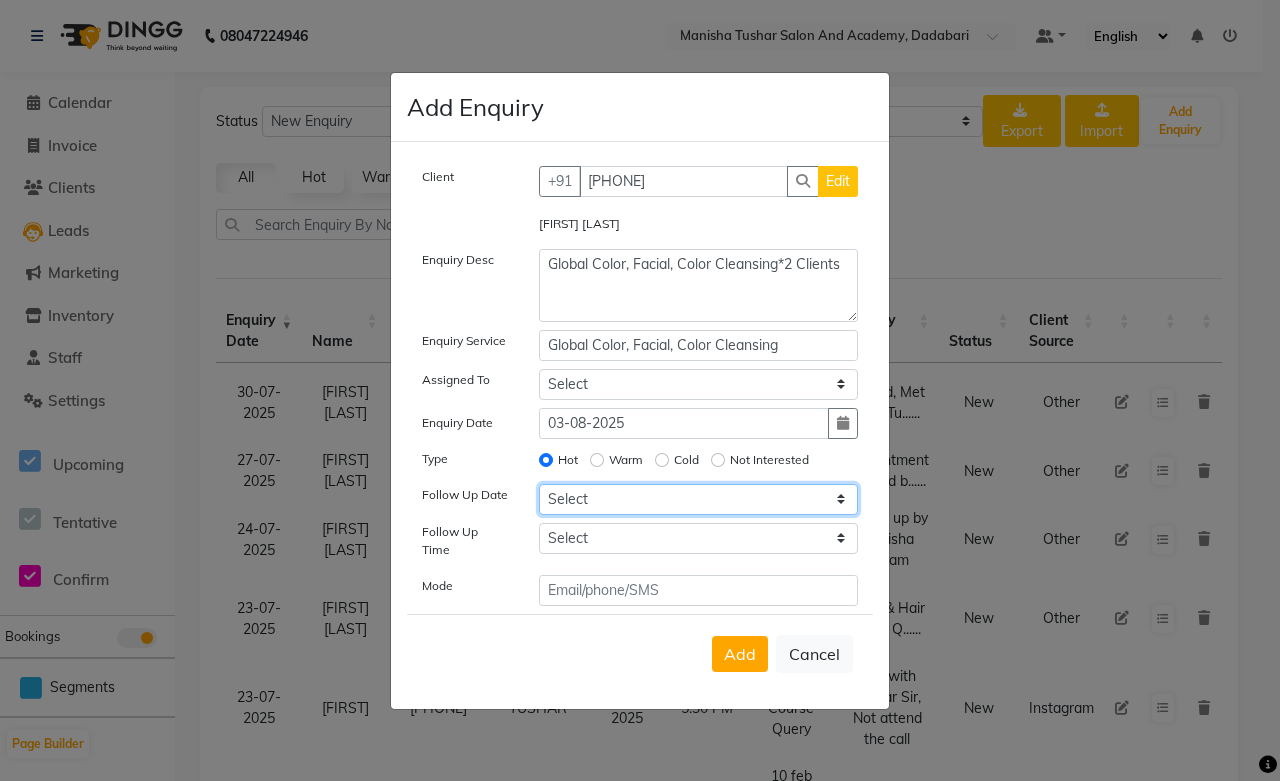 click on "Select Today Tomorrow In 2 days (Tuesday) In 3 days (Wednesday) In 4 days (Thursday) In 5 days (Friday) In 6 days (Saturday) In 1 Week (2025-08-10) In 2 Week (2025-08-17) In 1 Month (2025-09-03) In 2 Month (2025-10-03) In 3 Month (2025-11-03) Custom Date" at bounding box center [699, 499] 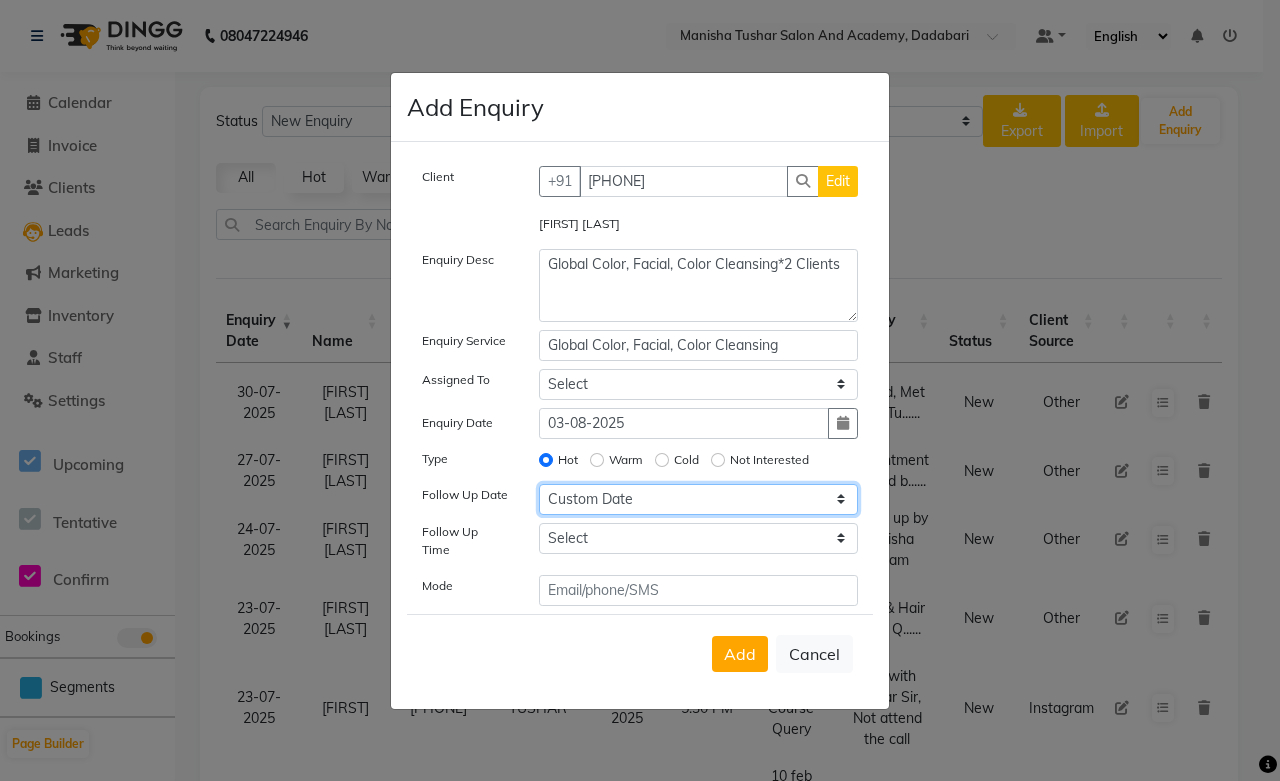 click on "Select Today Tomorrow In 2 days (Tuesday) In 3 days (Wednesday) In 4 days (Thursday) In 5 days (Friday) In 6 days (Saturday) In 1 Week (2025-08-10) In 2 Week (2025-08-17) In 1 Month (2025-09-03) In 2 Month (2025-10-03) In 3 Month (2025-11-03) Custom Date" at bounding box center [699, 499] 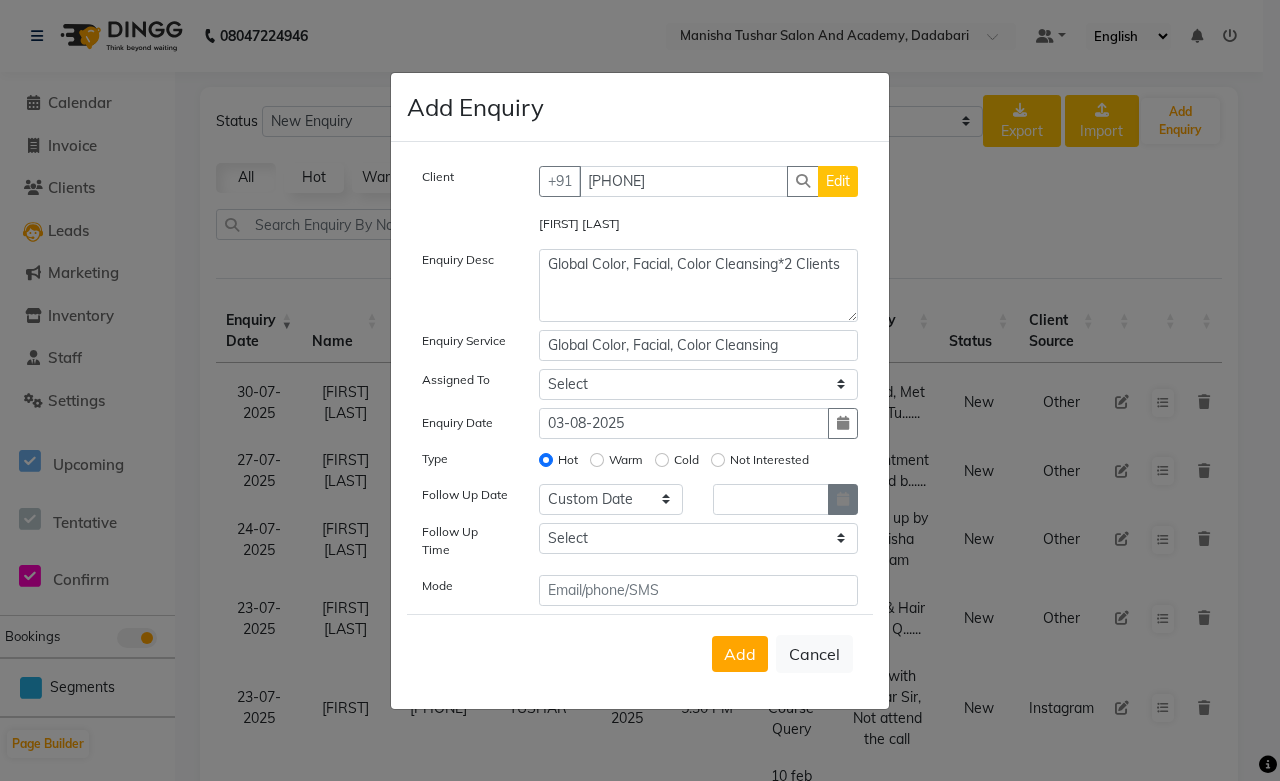 click 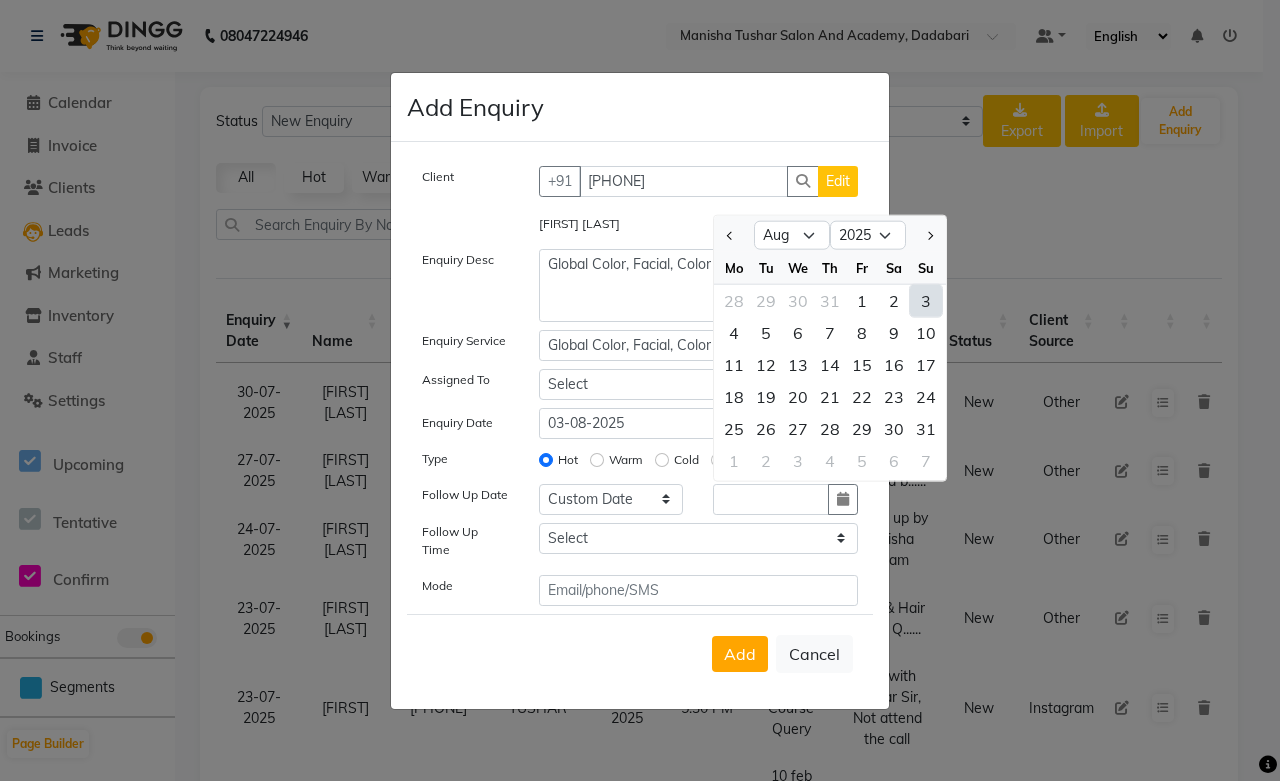 click on "3" 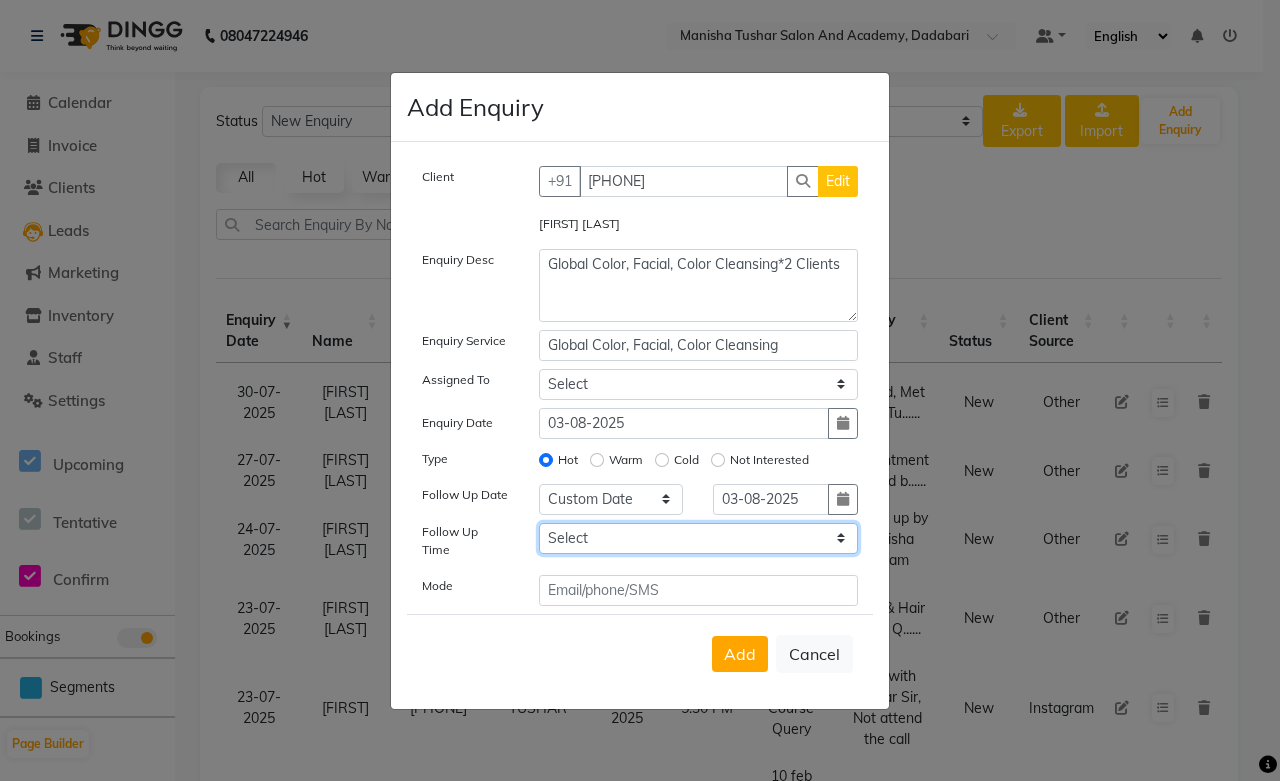 click on "Select 07:00 AM 07:15 AM 07:30 AM 07:45 AM 08:00 AM 08:15 AM 08:30 AM 08:45 AM 09:00 AM 09:15 AM 09:30 AM 09:45 AM 10:00 AM 10:15 AM 10:30 AM 10:45 AM 11:00 AM 11:15 AM 11:30 AM 11:45 AM 12:00 PM 12:15 PM 12:30 PM 12:45 PM 01:00 PM 01:15 PM 01:30 PM 01:45 PM 02:00 PM 02:15 PM 02:30 PM 02:45 PM 03:00 PM 03:15 PM 03:30 PM 03:45 PM 04:00 PM 04:15 PM 04:30 PM 04:45 PM 05:00 PM 05:15 PM 05:30 PM 05:45 PM 06:00 PM 06:15 PM 06:30 PM 06:45 PM 07:00 PM 07:15 PM 07:30 PM 07:45 PM 08:00 PM 08:15 PM 08:30 PM 08:45 PM 09:00 PM 09:15 PM 09:30 PM 09:45 PM 10:00 PM" at bounding box center (699, 538) 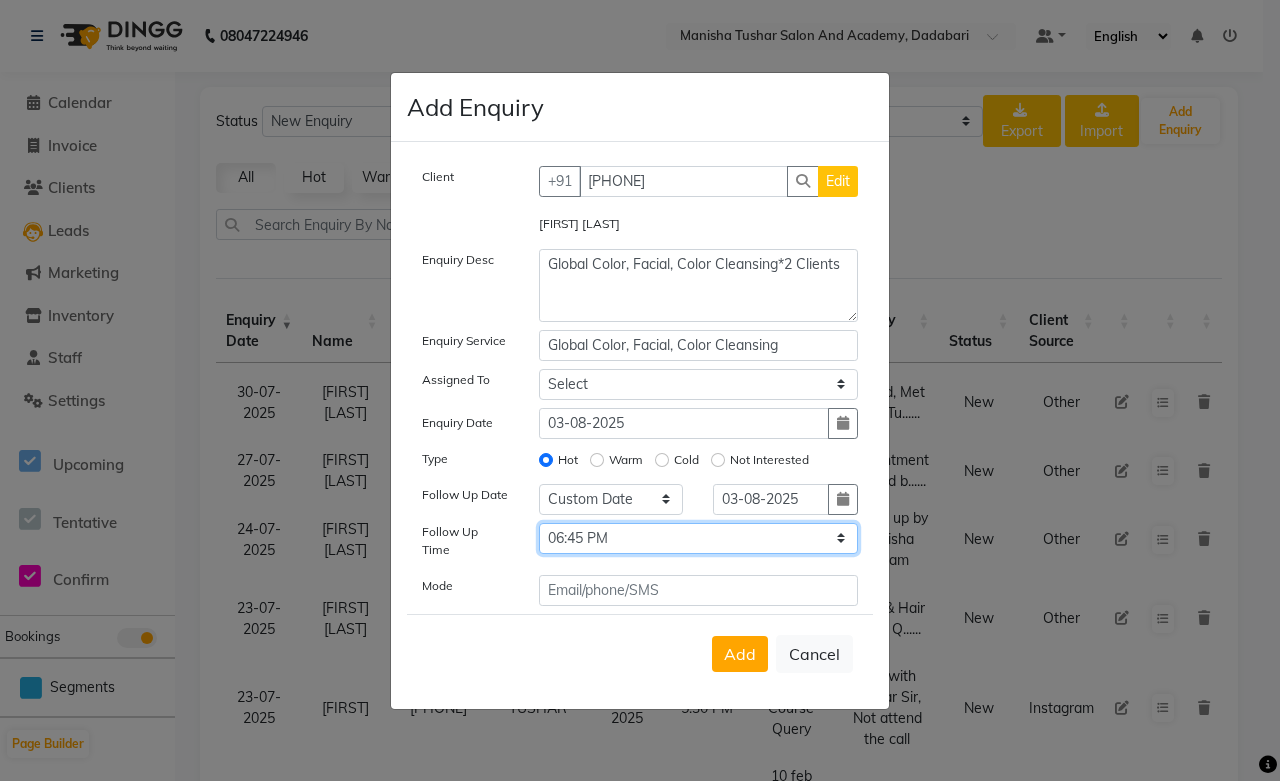 click on "Select 07:00 AM 07:15 AM 07:30 AM 07:45 AM 08:00 AM 08:15 AM 08:30 AM 08:45 AM 09:00 AM 09:15 AM 09:30 AM 09:45 AM 10:00 AM 10:15 AM 10:30 AM 10:45 AM 11:00 AM 11:15 AM 11:30 AM 11:45 AM 12:00 PM 12:15 PM 12:30 PM 12:45 PM 01:00 PM 01:15 PM 01:30 PM 01:45 PM 02:00 PM 02:15 PM 02:30 PM 02:45 PM 03:00 PM 03:15 PM 03:30 PM 03:45 PM 04:00 PM 04:15 PM 04:30 PM 04:45 PM 05:00 PM 05:15 PM 05:30 PM 05:45 PM 06:00 PM 06:15 PM 06:30 PM 06:45 PM 07:00 PM 07:15 PM 07:30 PM 07:45 PM 08:00 PM 08:15 PM 08:30 PM 08:45 PM 09:00 PM 09:15 PM 09:30 PM 09:45 PM 10:00 PM" at bounding box center (699, 538) 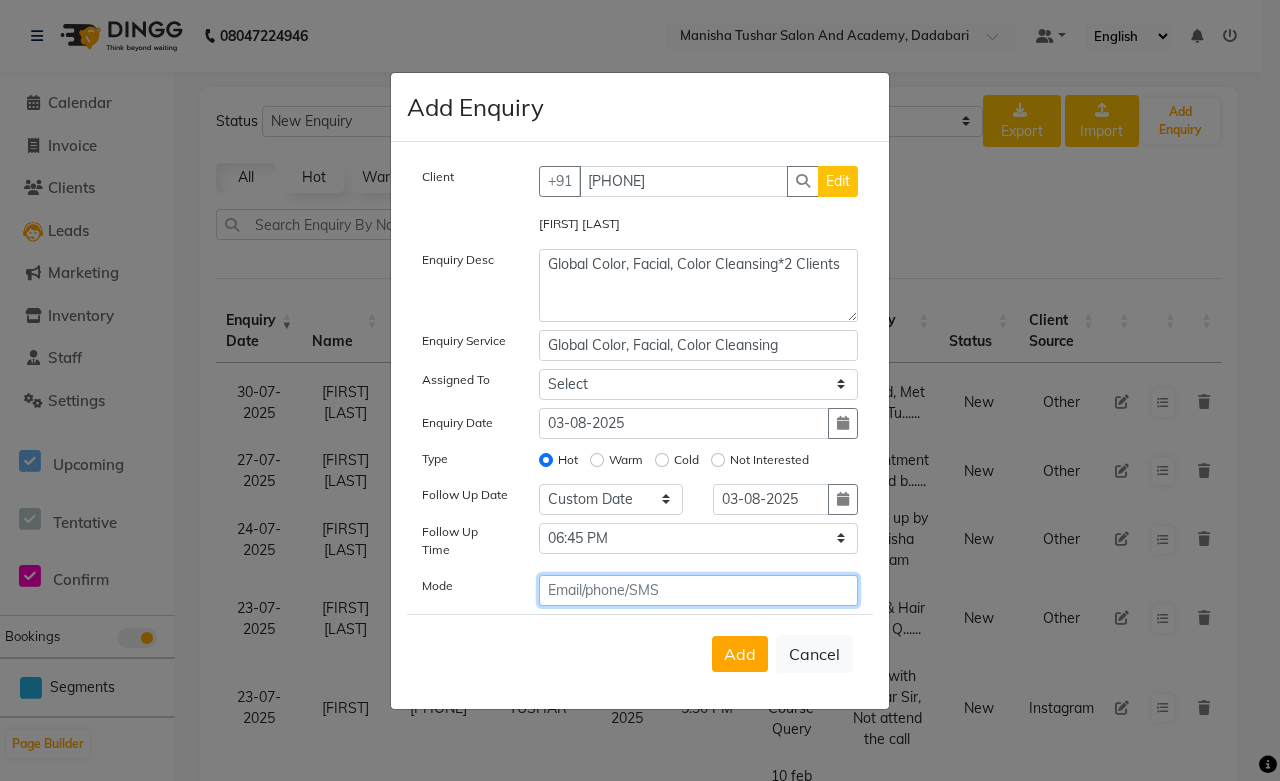 click 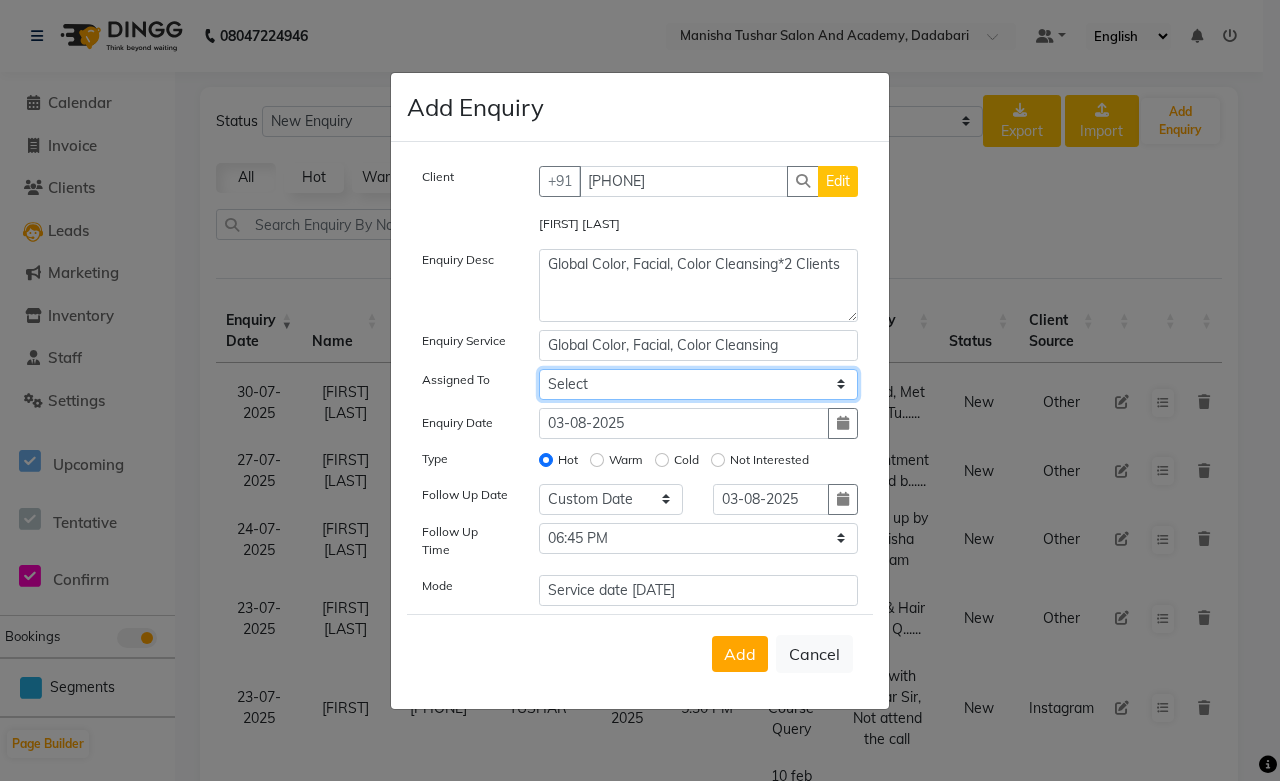 click on "Select Abdul Shoaib Aksha Khan Archika  Jain Arti Singh Farman Mirza Harsha Mam MANISHA Mohd. Furkan Neelu Suman Nisha Meghwal Payal Sen Pooja Jaga Poonam Trehan Ravina Sen Sahil Ansari Sanju di Sapna Sharma Shekhu Abdul Suraj Sen Sushant Verma TUSHAR" 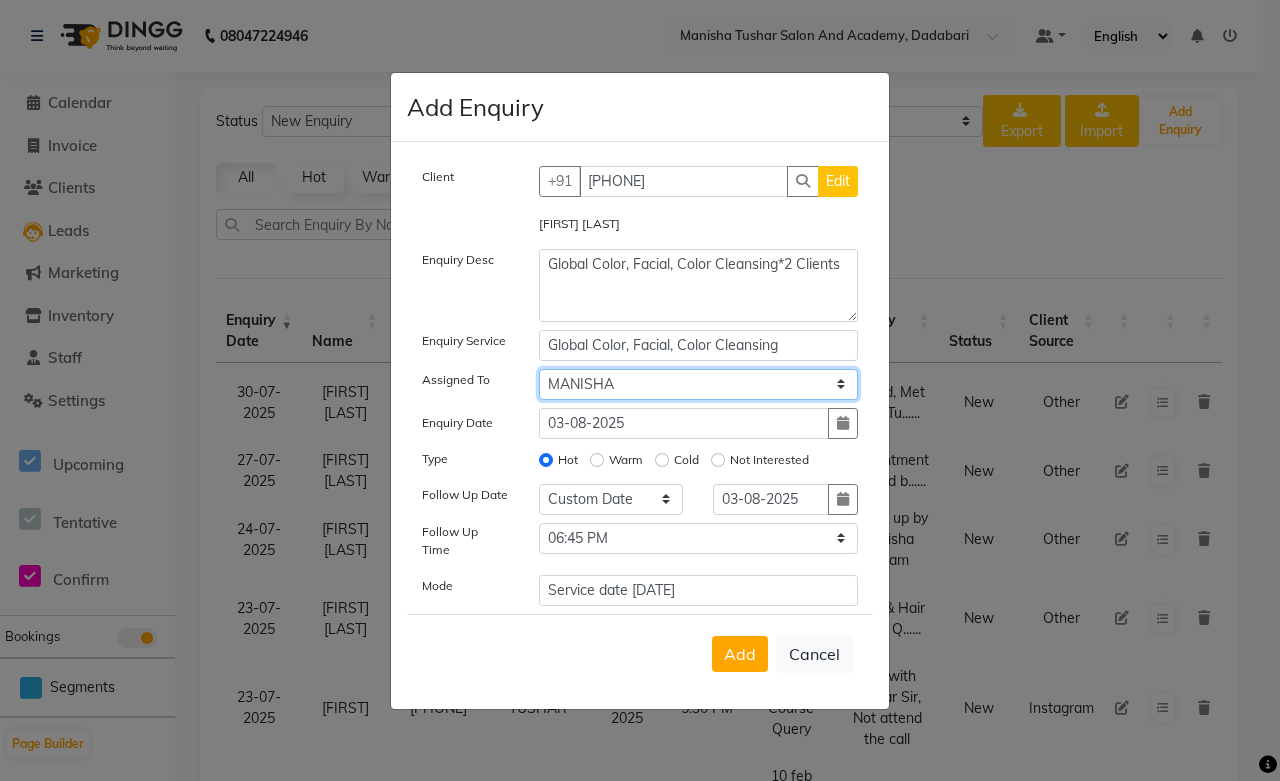 click on "Select Abdul Shoaib Aksha Khan Archika  Jain Arti Singh Farman Mirza Harsha Mam MANISHA Mohd. Furkan Neelu Suman Nisha Meghwal Payal Sen Pooja Jaga Poonam Trehan Ravina Sen Sahil Ansari Sanju di Sapna Sharma Shekhu Abdul Suraj Sen Sushant Verma TUSHAR" 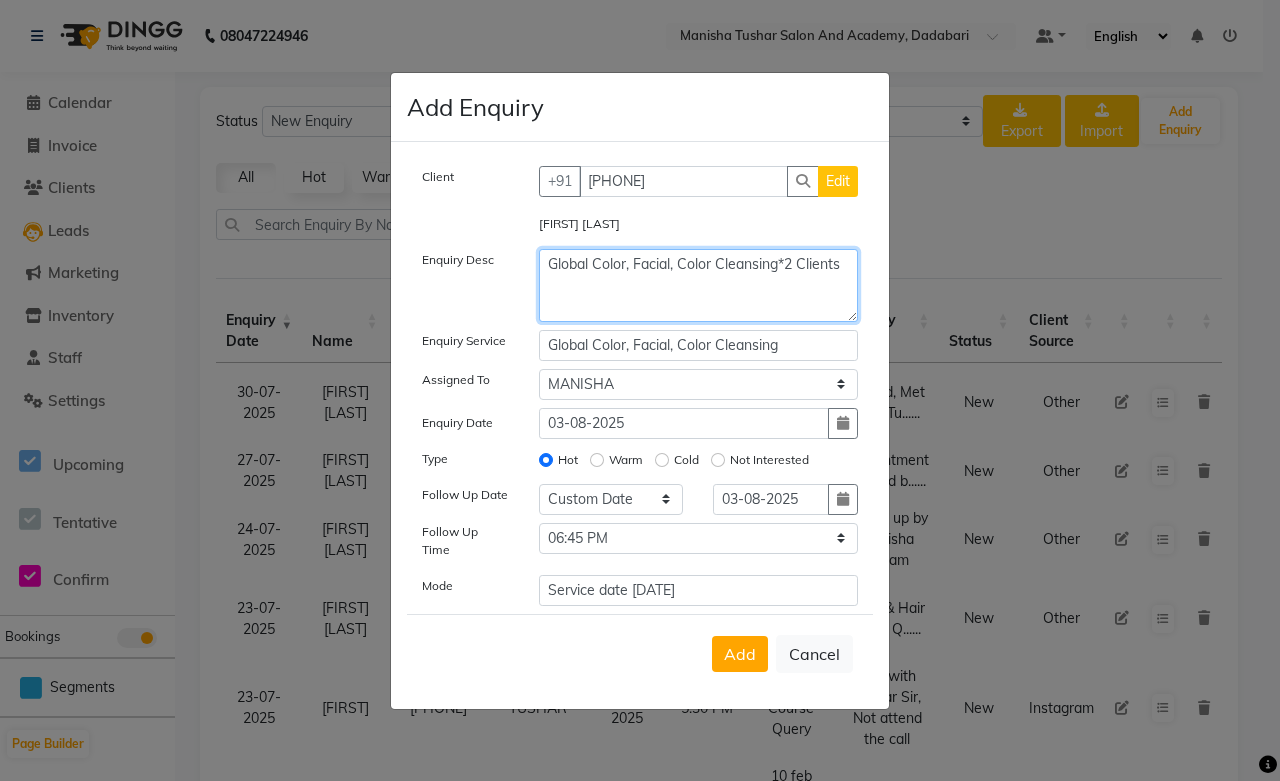 click on "Global Color, Facial, Color Cleansing*2 Clients" 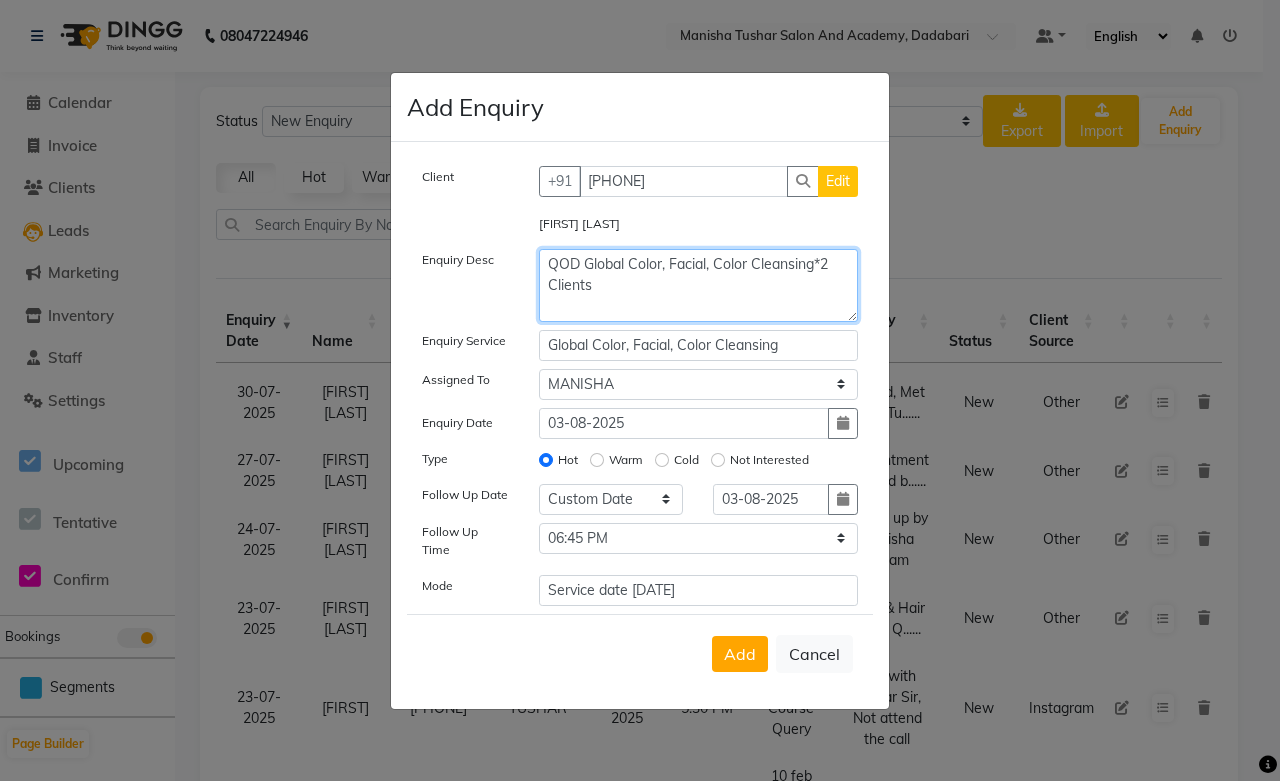 click on "QOD Global Color, Facial, Color Cleansing*2 Clients" 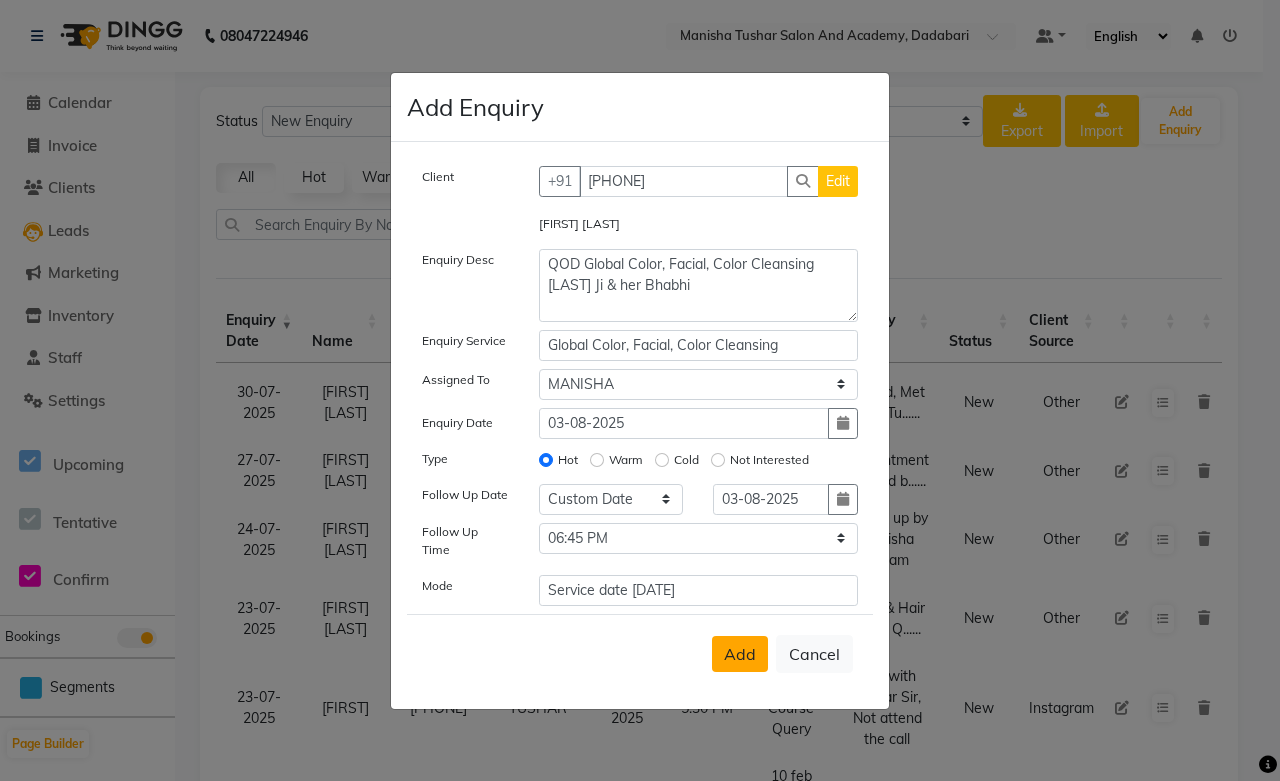 click on "Add" at bounding box center [740, 654] 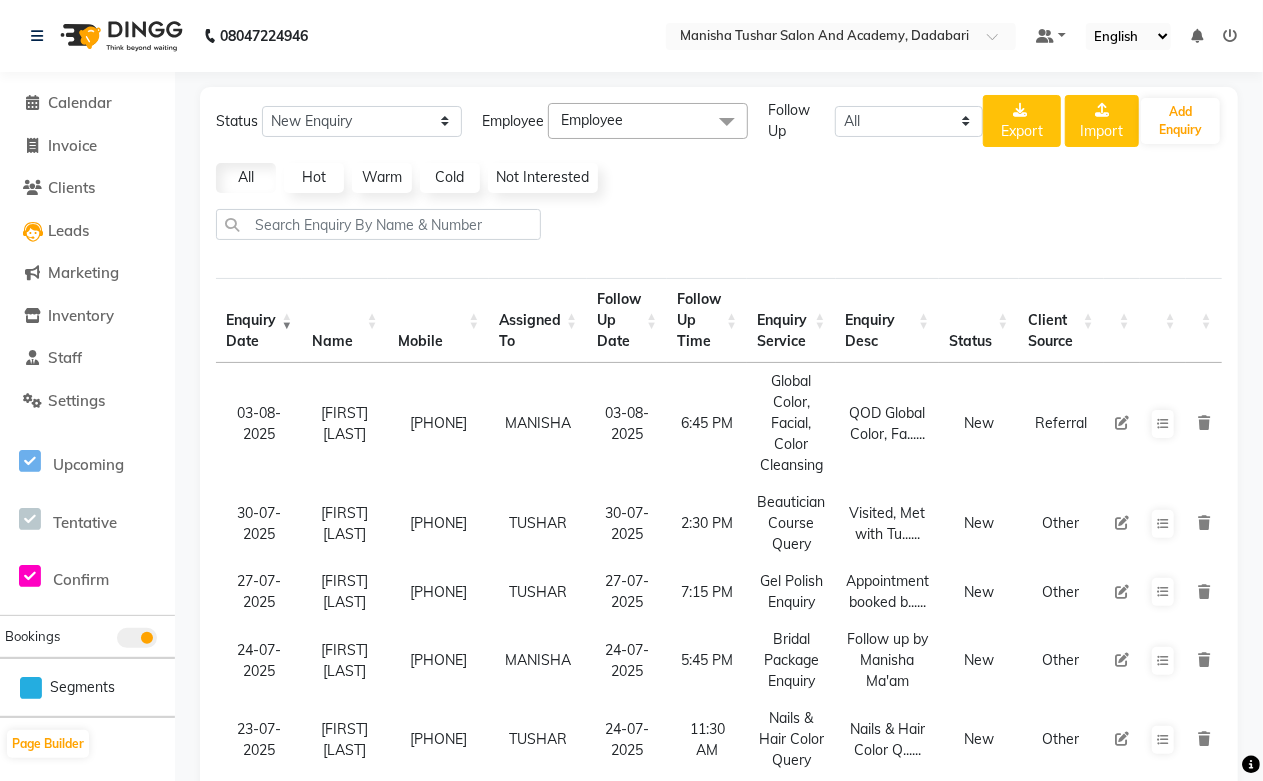 click at bounding box center [1122, 423] 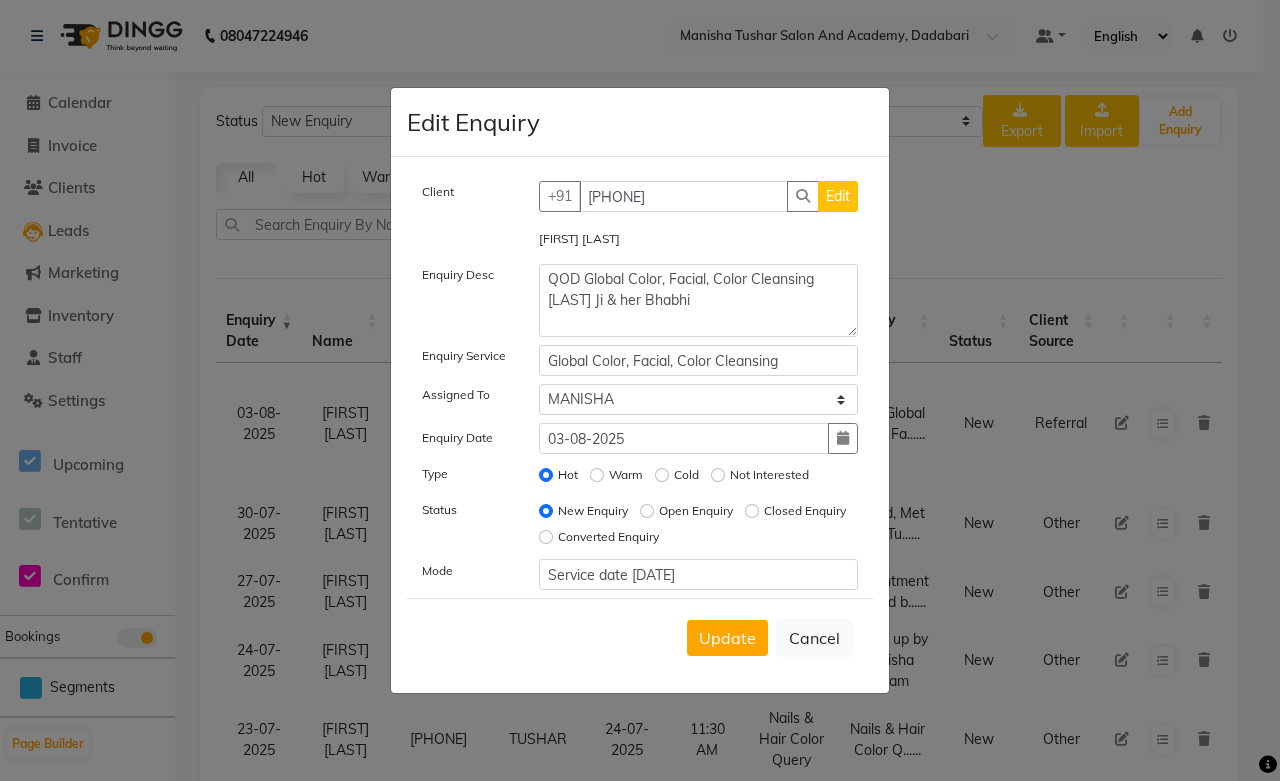 click on "Edit" 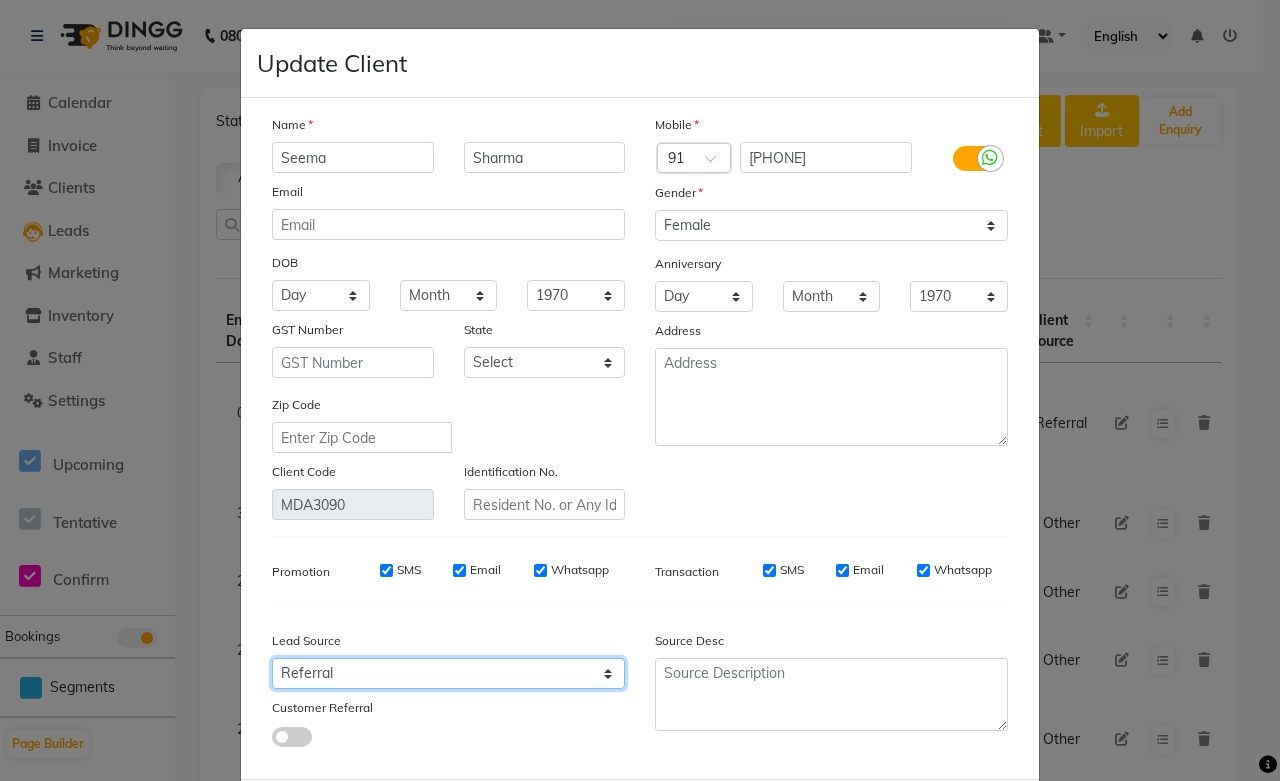 click on "Select Walk-in Referral Internet Friend Word of Mouth Advertisement Facebook JustDial Google Other Instagram  Regular Customer Returning Customer Flee" 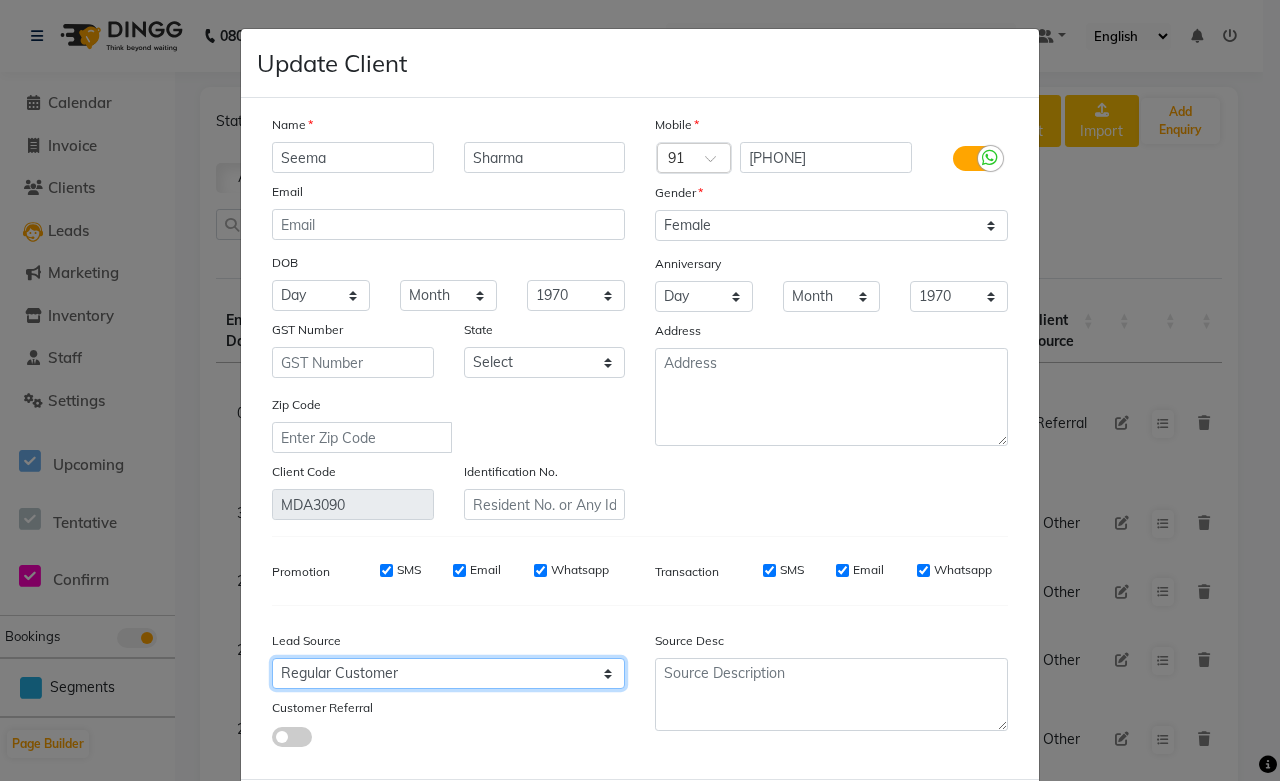 click on "Select Walk-in Referral Internet Friend Word of Mouth Advertisement Facebook JustDial Google Other Instagram  Regular Customer Returning Customer Flee" 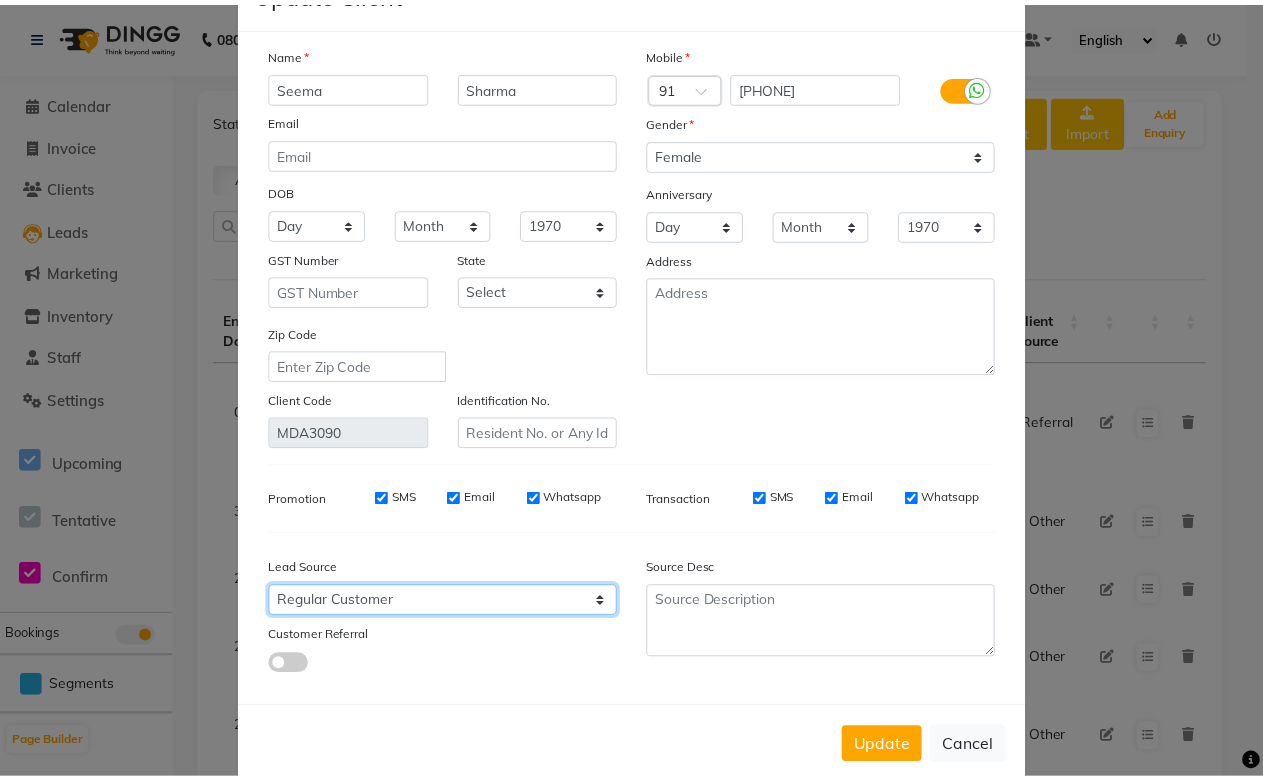 scroll, scrollTop: 108, scrollLeft: 0, axis: vertical 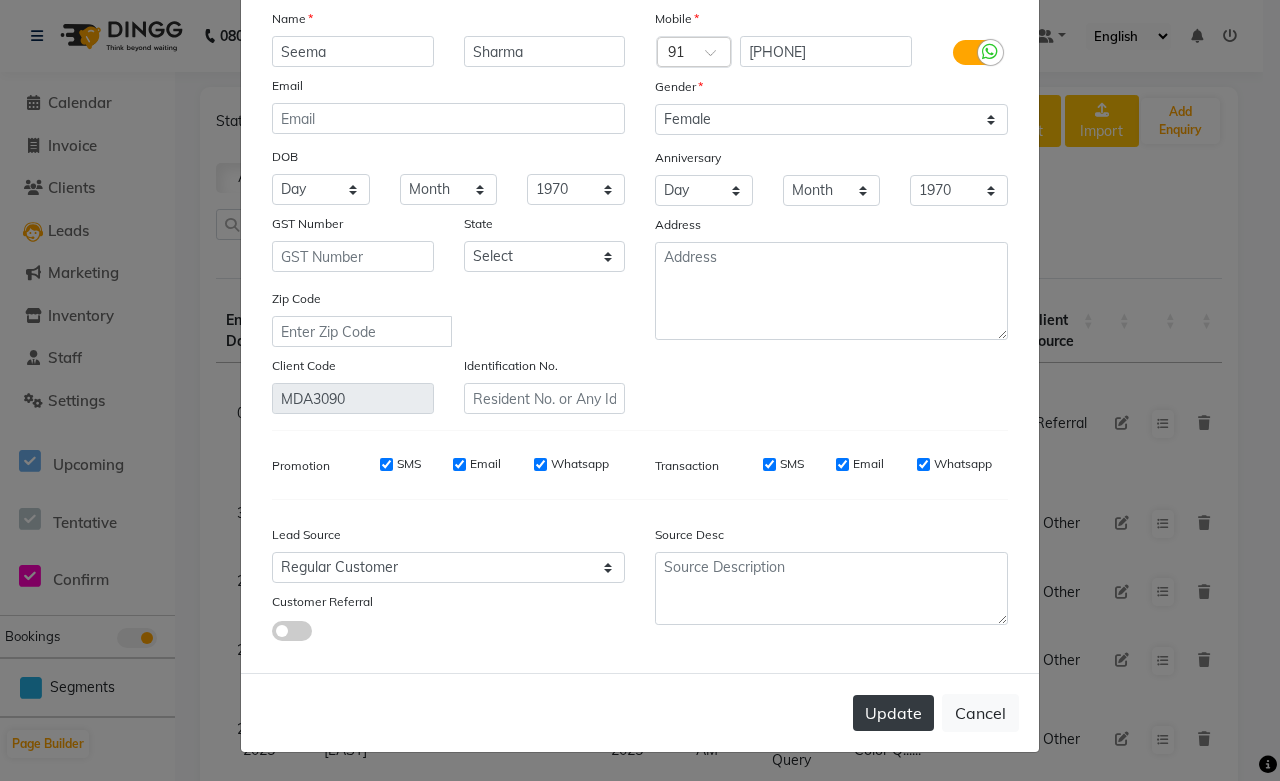 click on "Update" 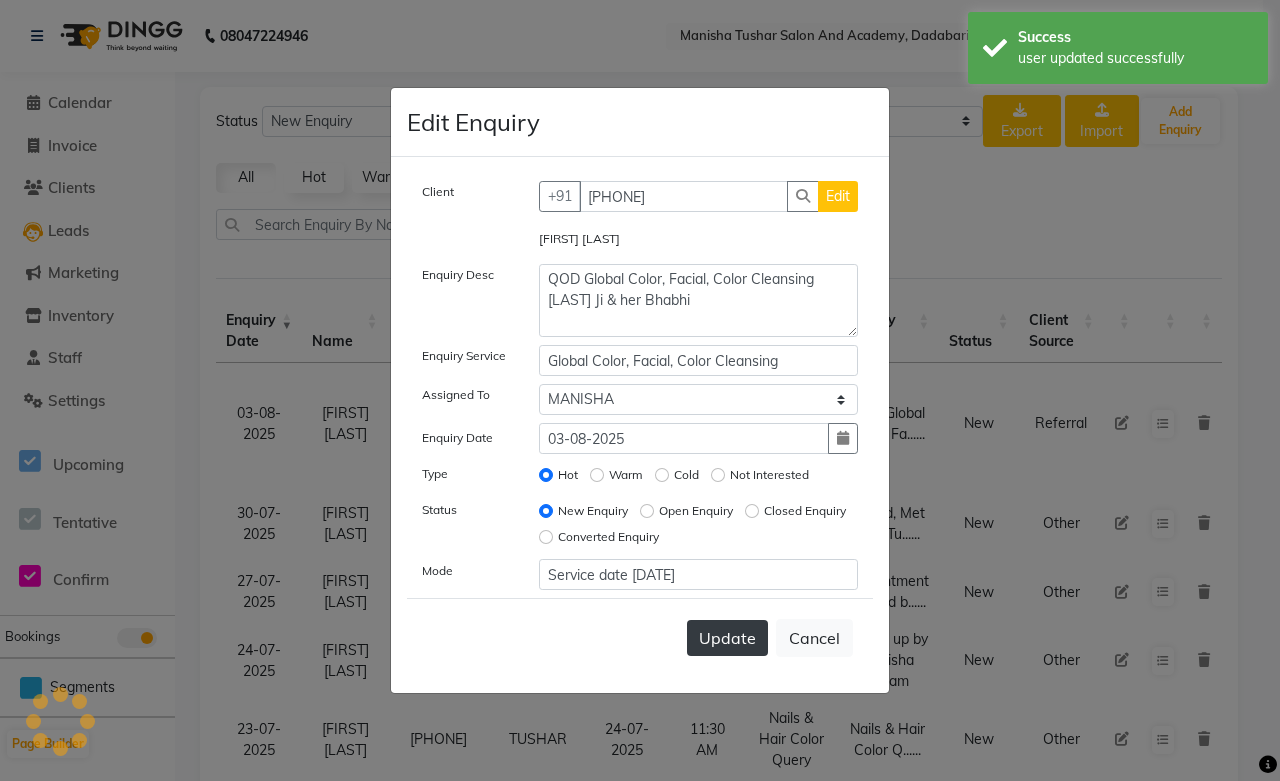 click on "Update" at bounding box center (727, 638) 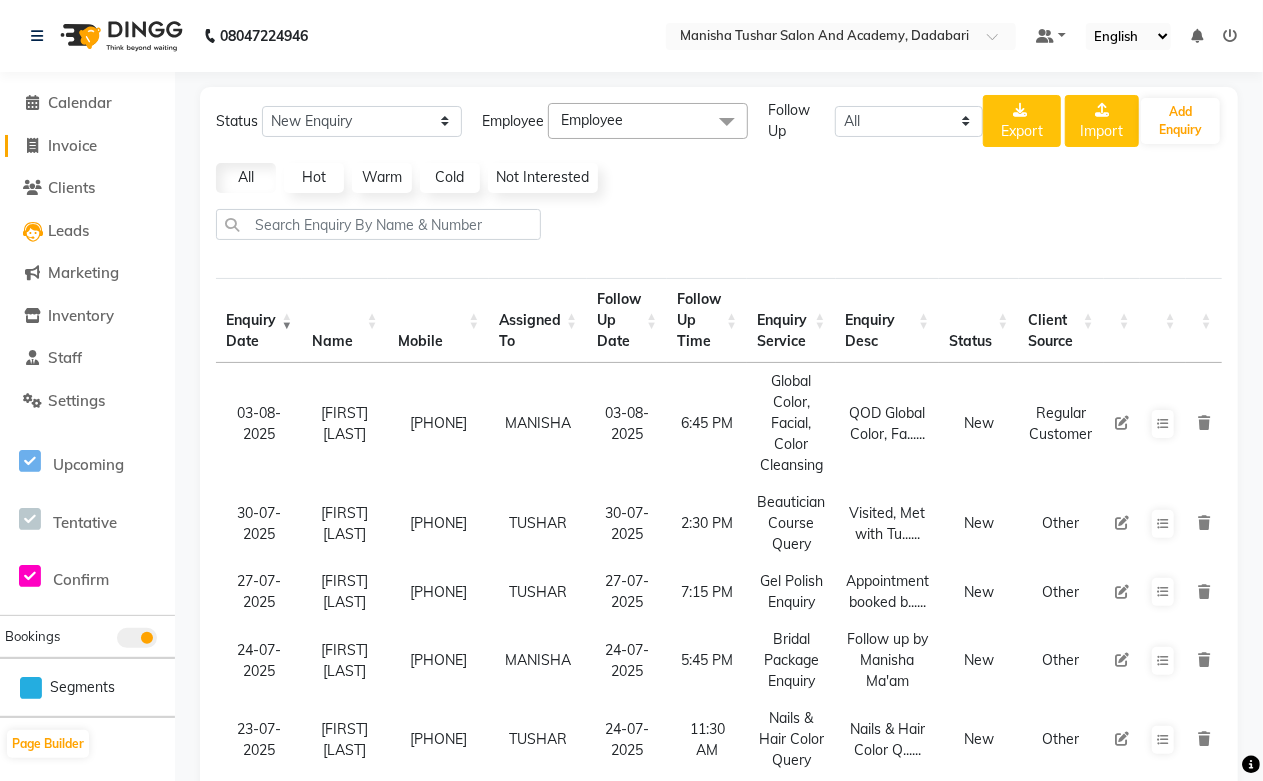 click on "Invoice" 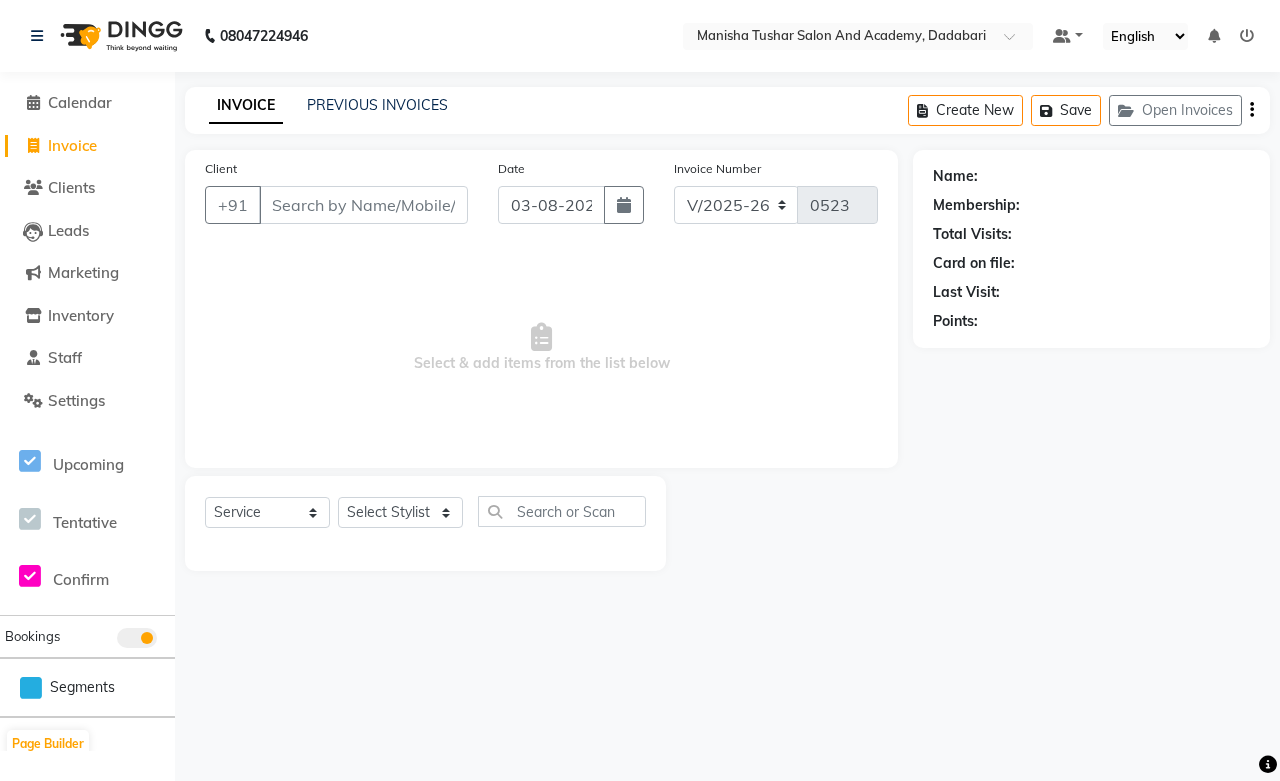click on "Create New   Save   Open Invoices" 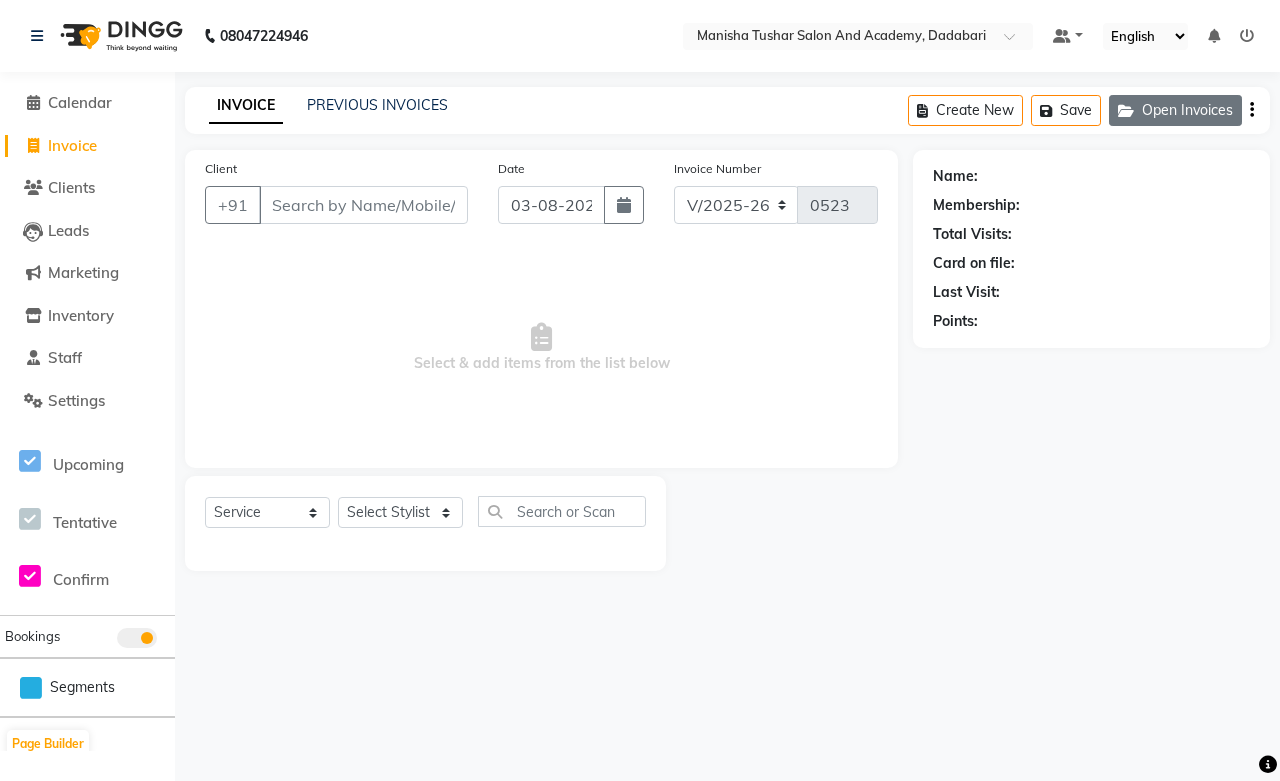 click on "Open Invoices" 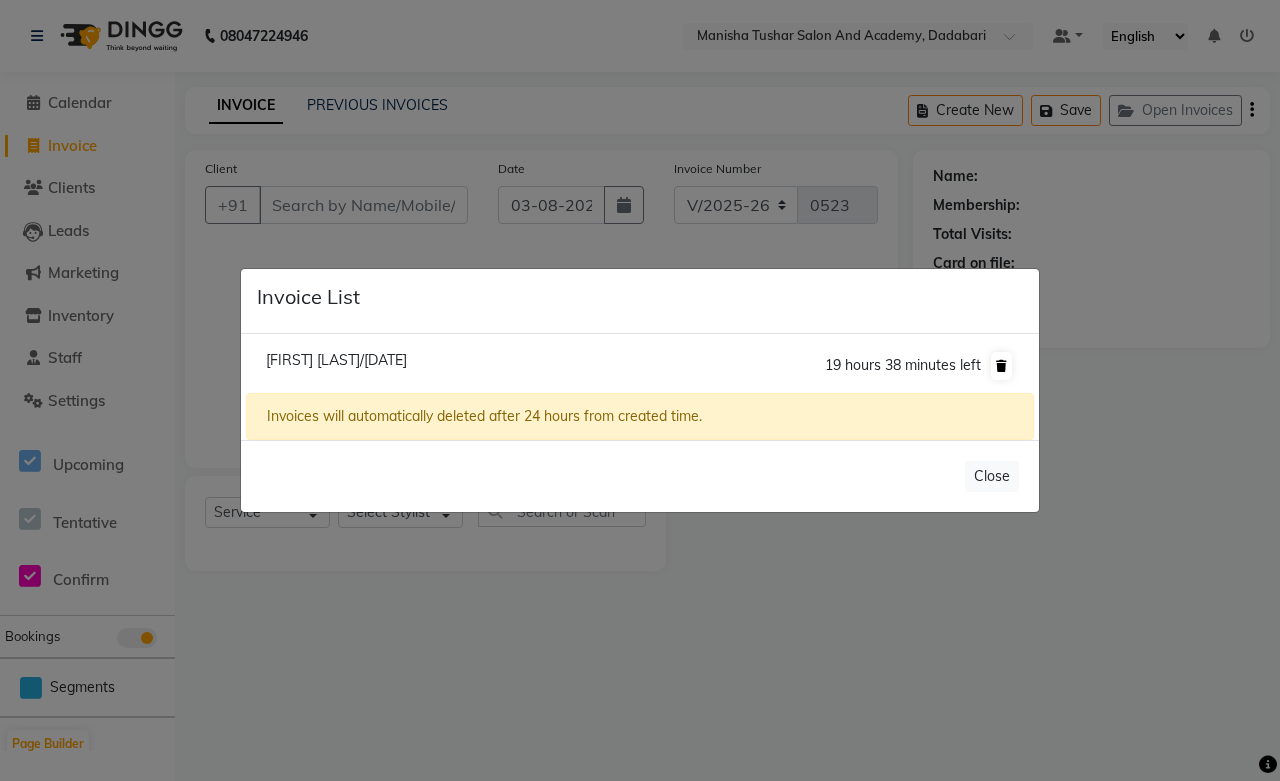 click 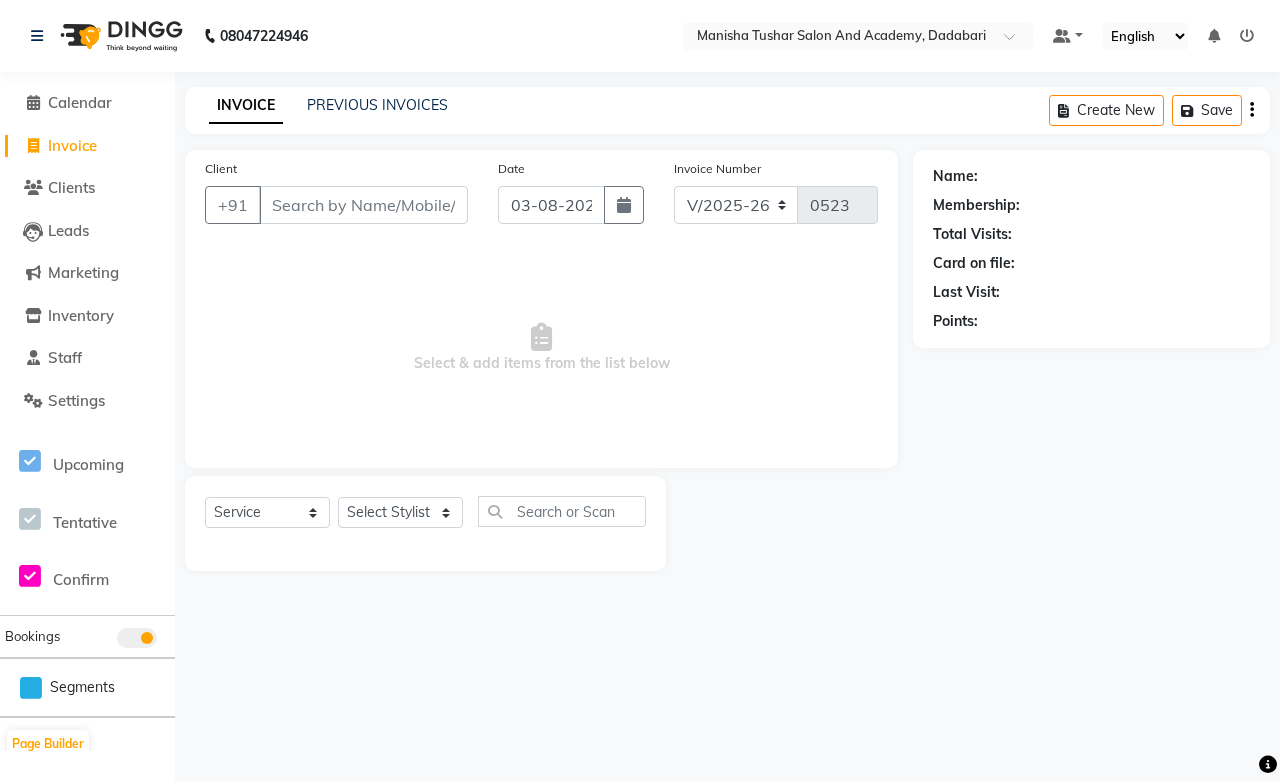 click on "PREVIOUS INVOICES" 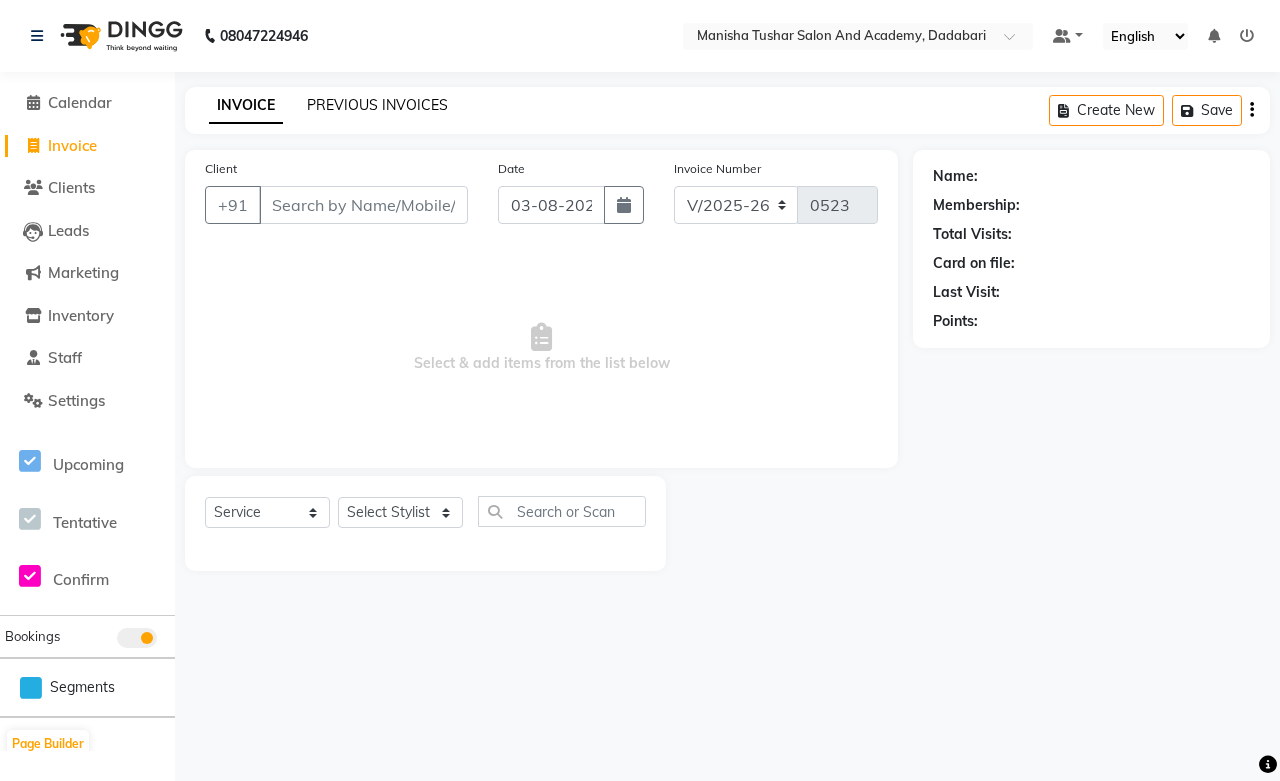 click on "PREVIOUS INVOICES" 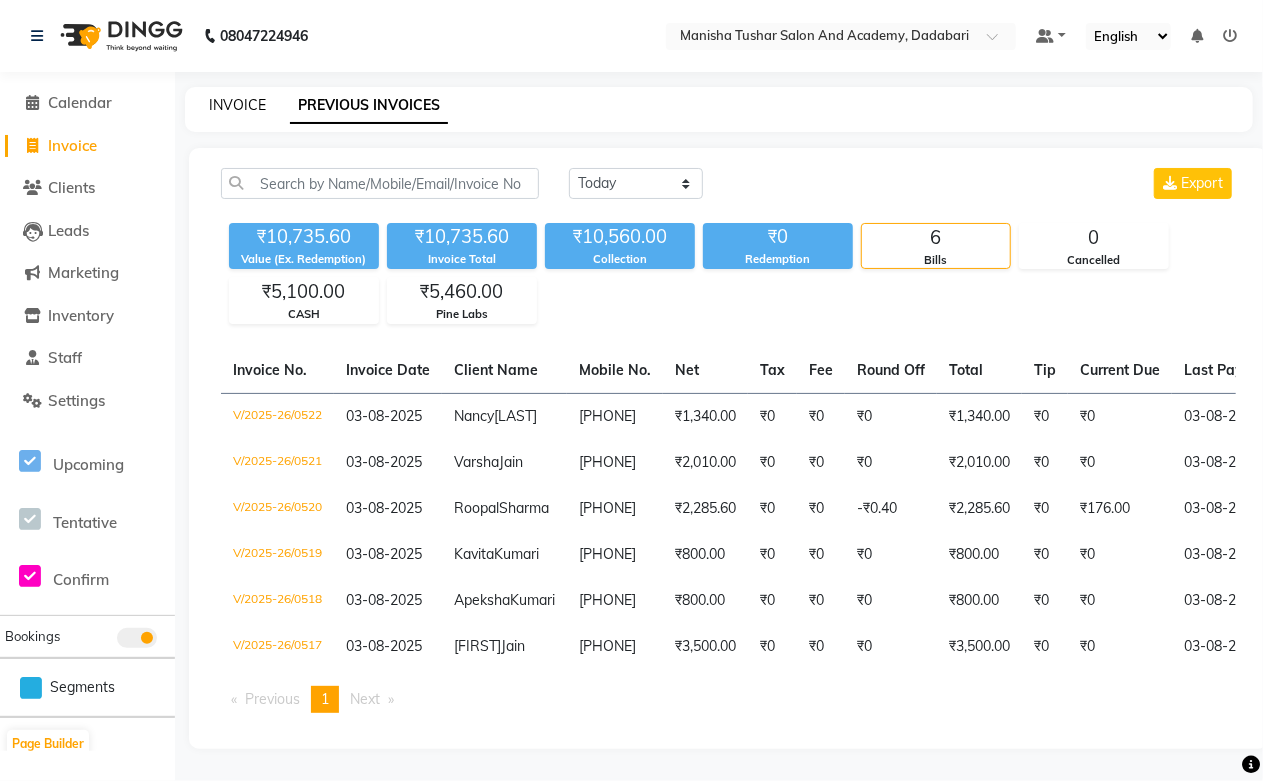 click on "INVOICE" 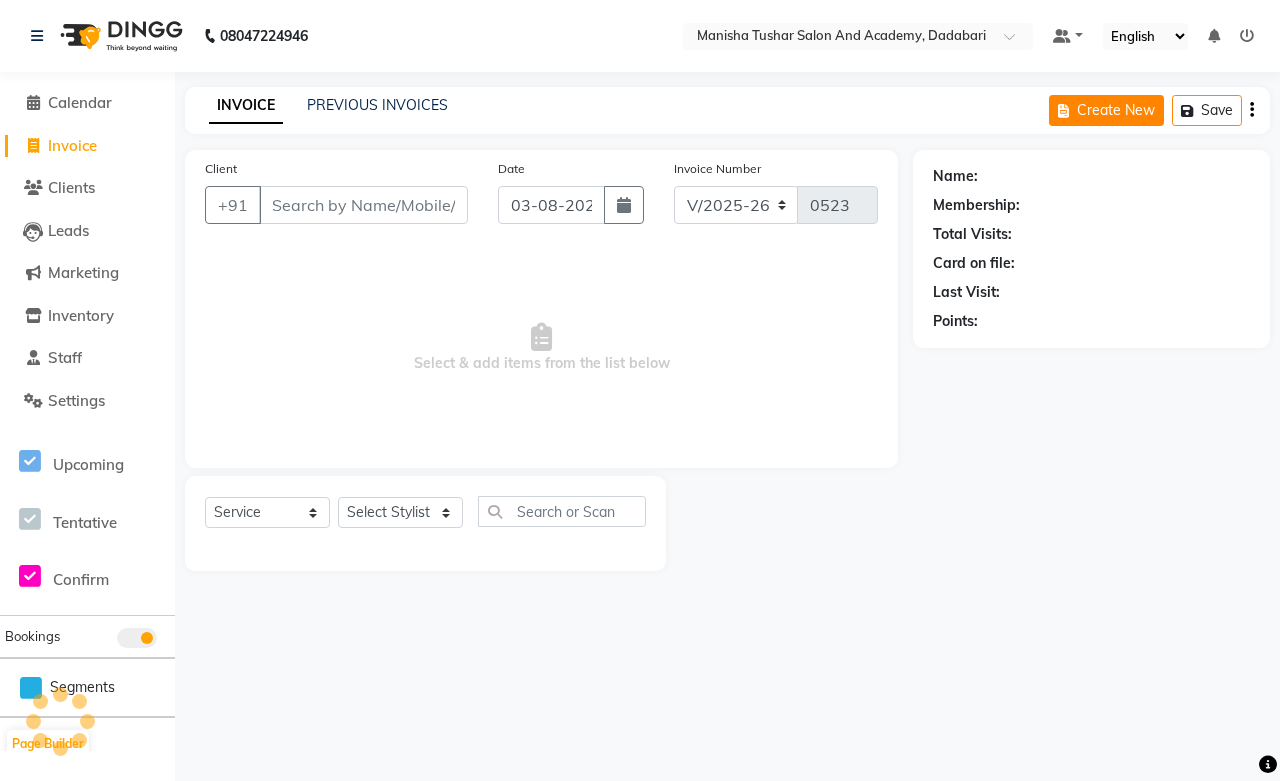 click on "Create New" 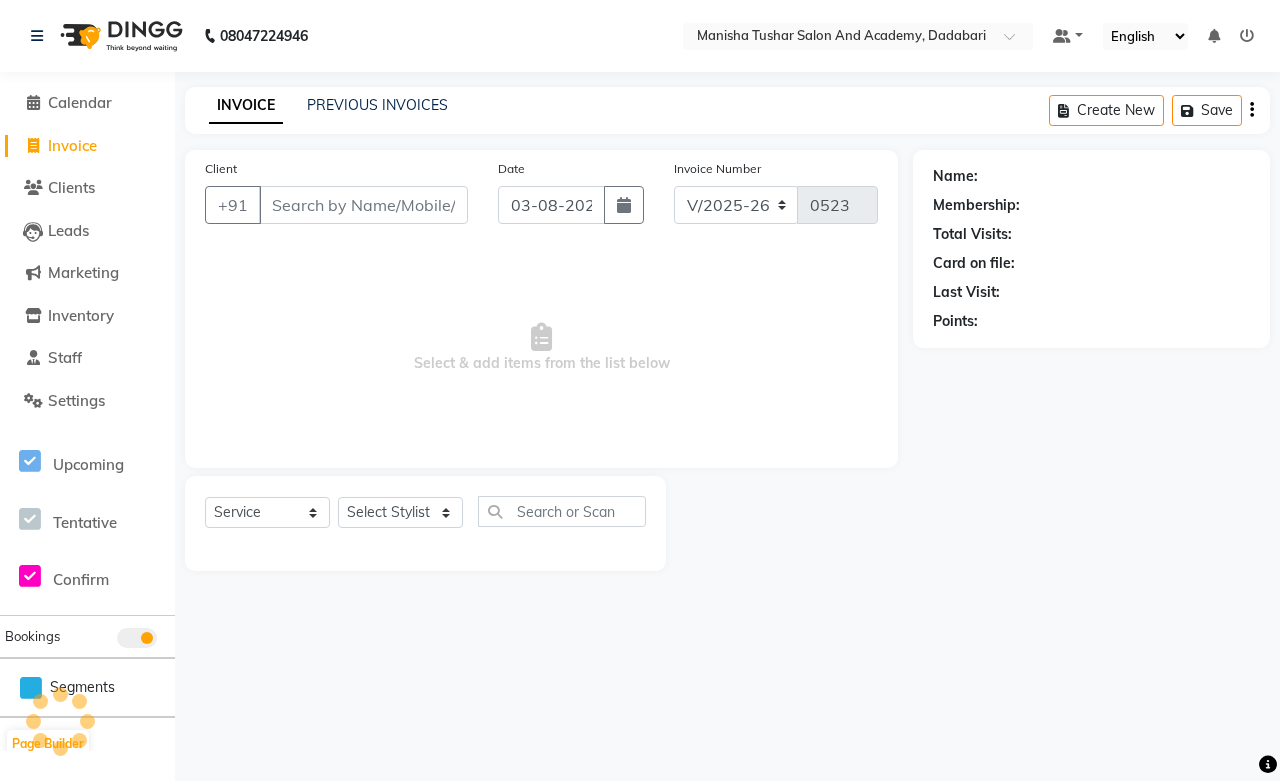 click on "Client" at bounding box center [363, 205] 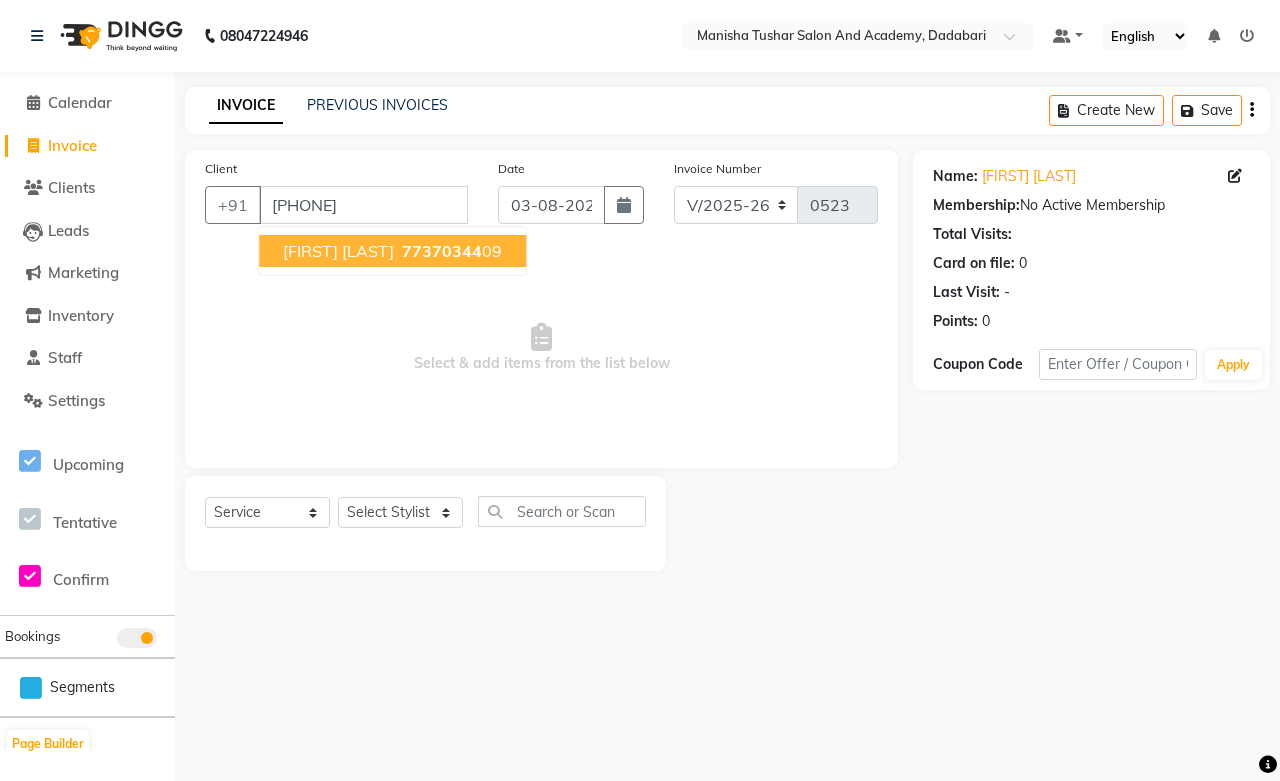 click on "[INITIALS]" at bounding box center [338, 251] 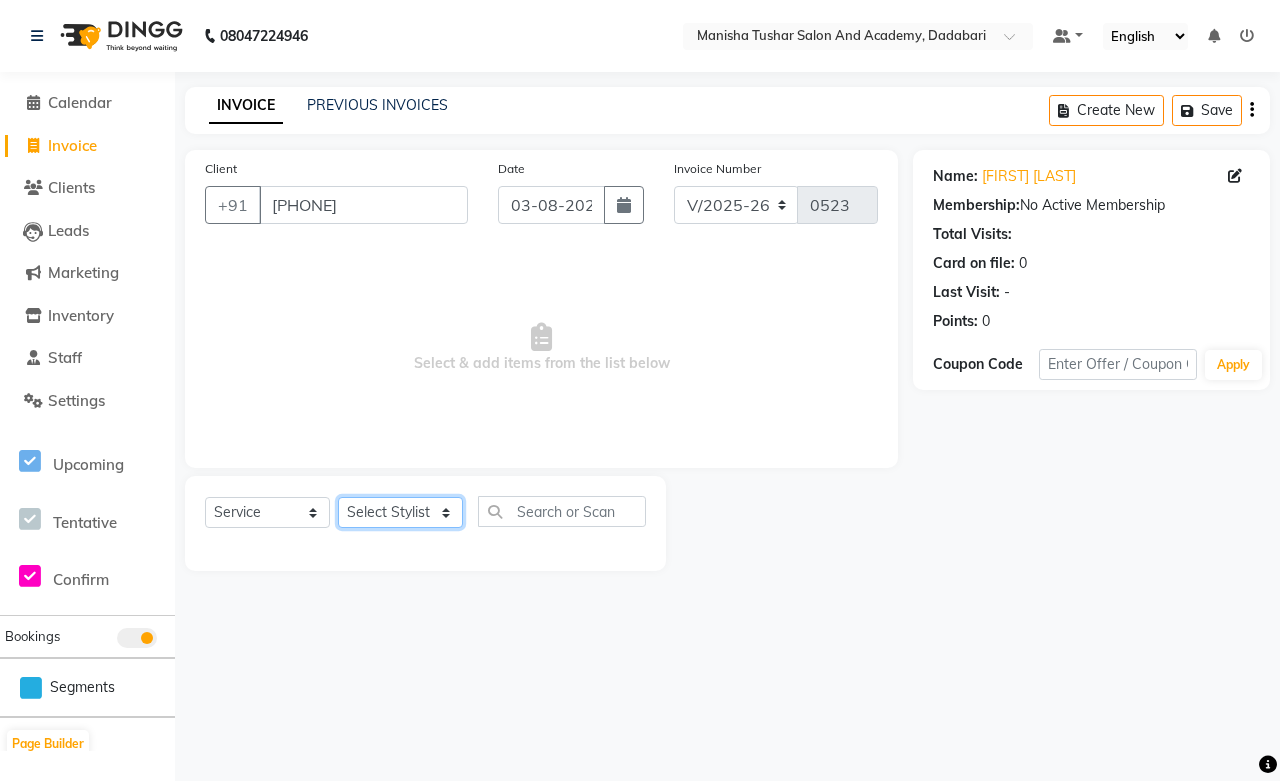 click on "Select Stylist [FIRST] [LAST] [FIRST] [LAST] [FIRST] [LAST] [FIRST] [LAST] [FIRST] [LAST] [FIRST] [LAST] MANISHA [FIRST] [LAST] [FIRST] [LAST] [LAST] [LAST] [FIRST] [LAST] [FIRST] [LAST] [FIRST] [LAST] [FIRST] [LAST] [FIRST] [LAST] [FIRST] [LAST] [FIRST] [LAST] [FIRST] [LAST]" 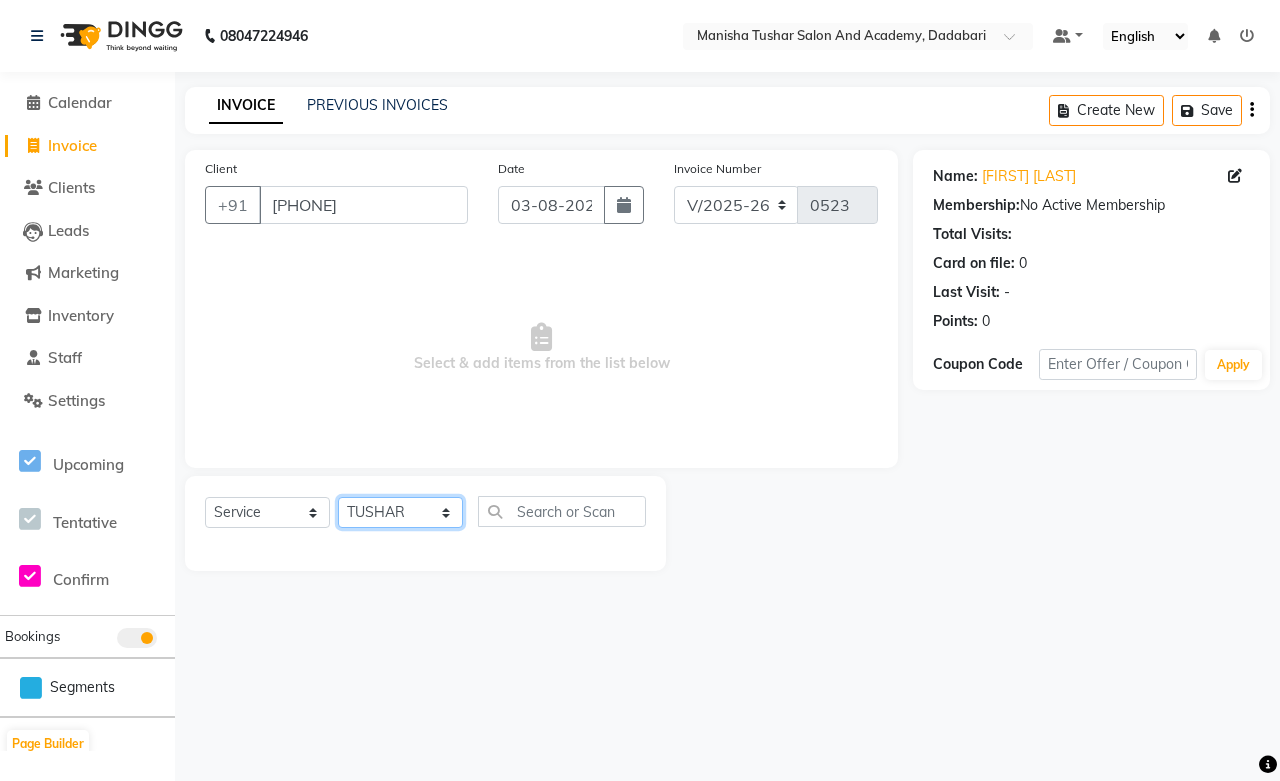 click on "Select Stylist [FIRST] [LAST] [FIRST] [LAST] [FIRST] [LAST] [FIRST] [LAST] [FIRST] [LAST] [FIRST] [LAST] MANISHA [FIRST] [LAST] [FIRST] [LAST] [LAST] [LAST] [FIRST] [LAST] [FIRST] [LAST] [FIRST] [LAST] [FIRST] [LAST] [FIRST] [LAST] [FIRST] [LAST] [FIRST] [LAST] [FIRST] [LAST]" 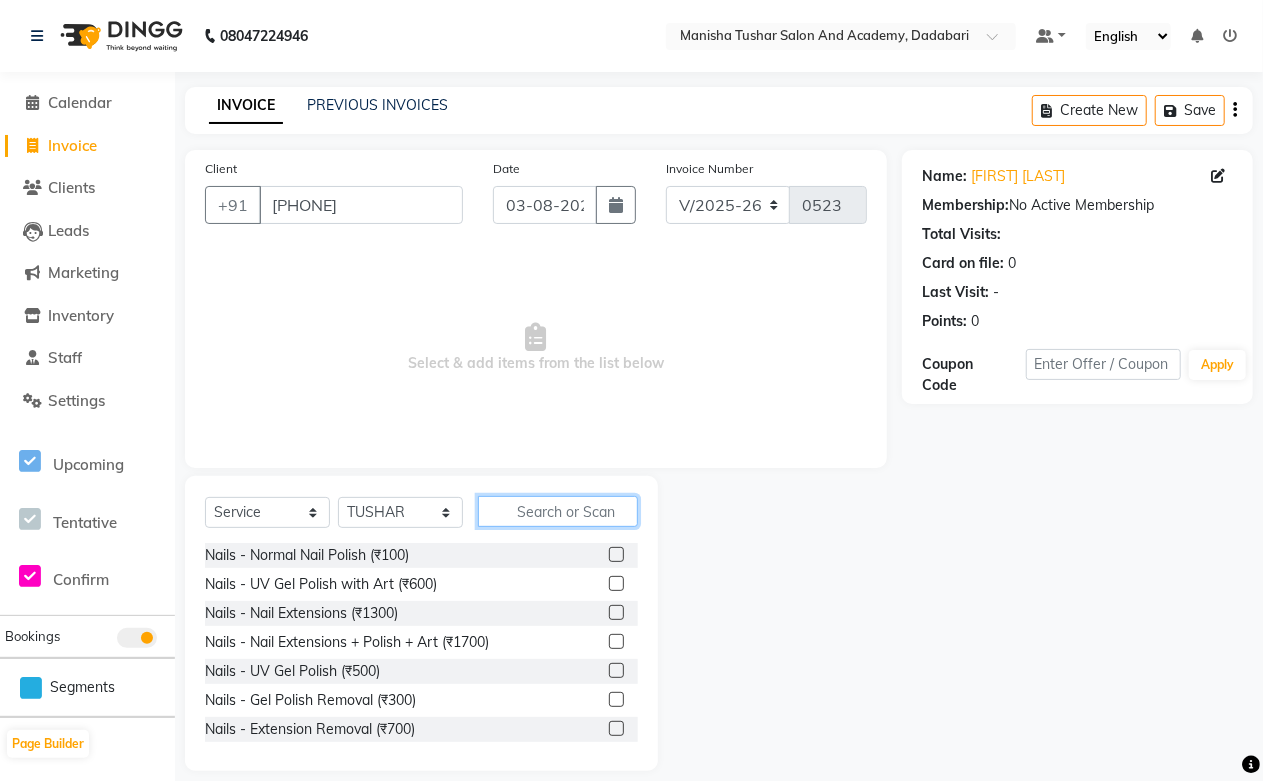 click 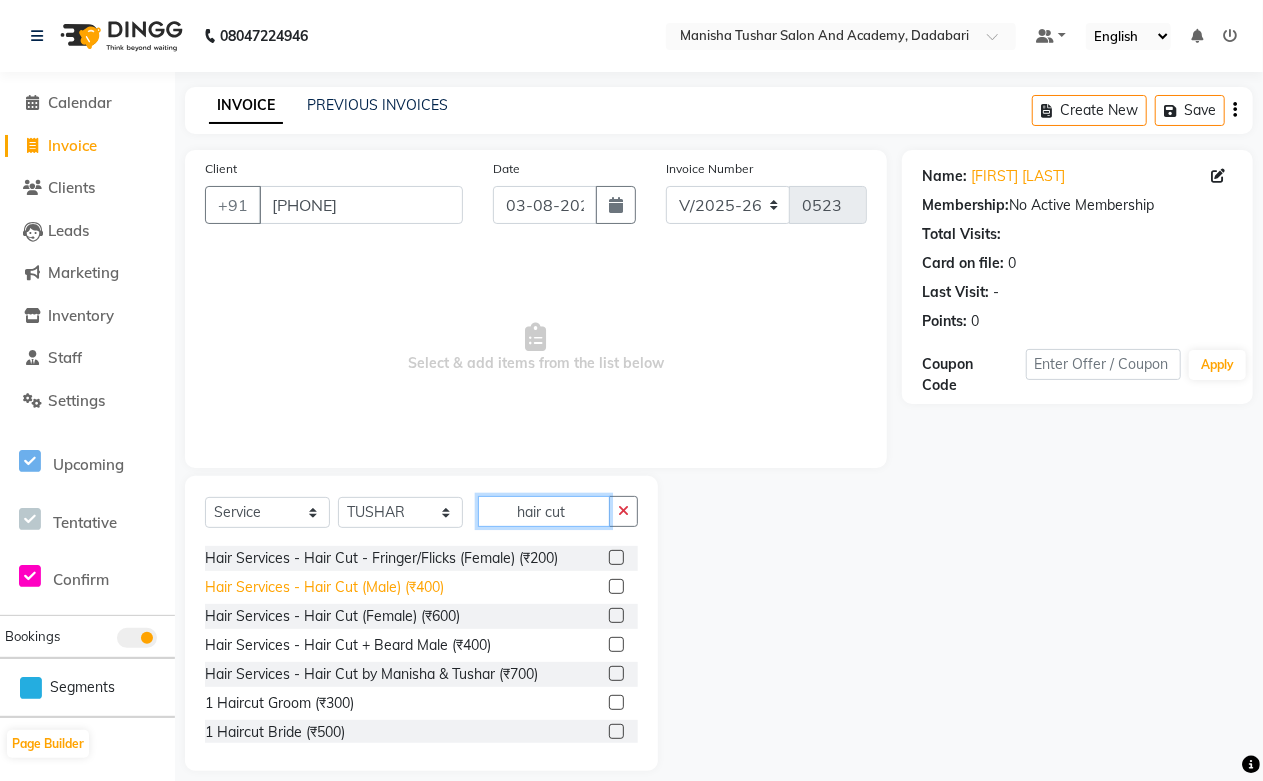scroll, scrollTop: 118, scrollLeft: 0, axis: vertical 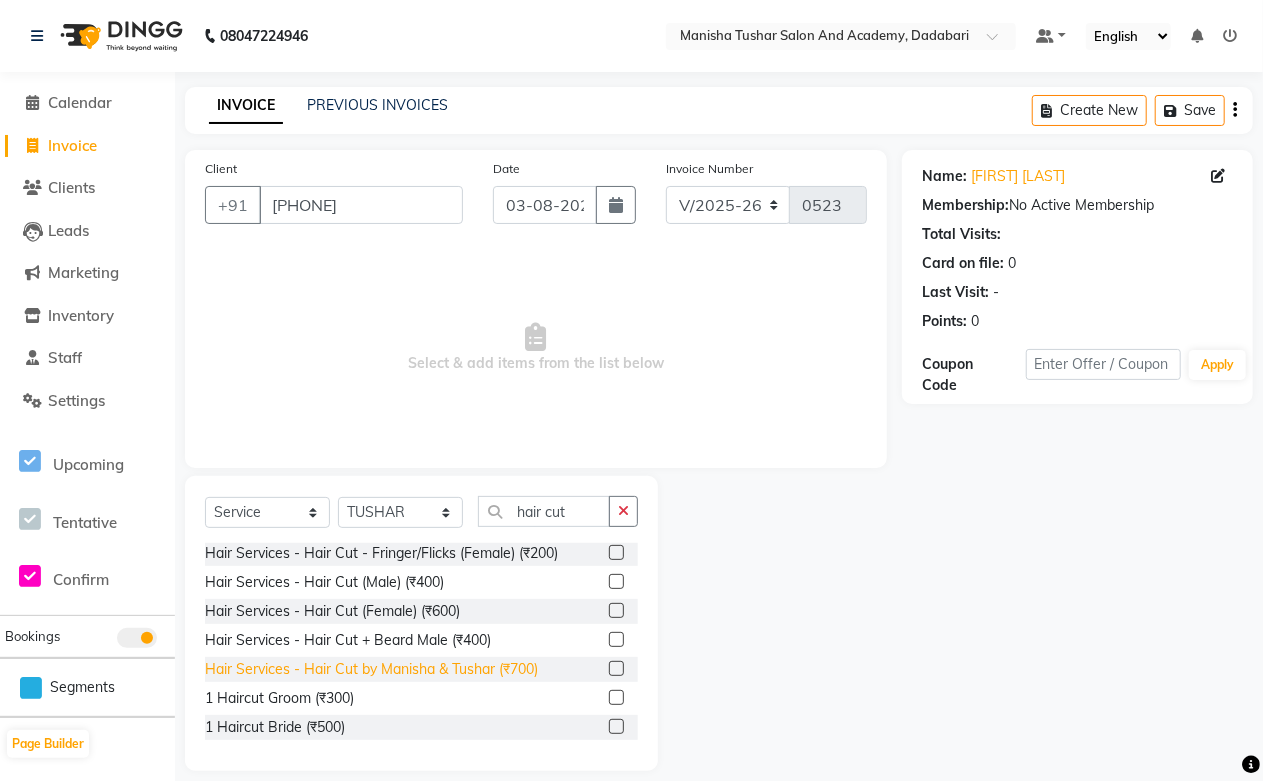 click on "Hair Services - Hair Cut by Manisha & Tushar (₹700)" 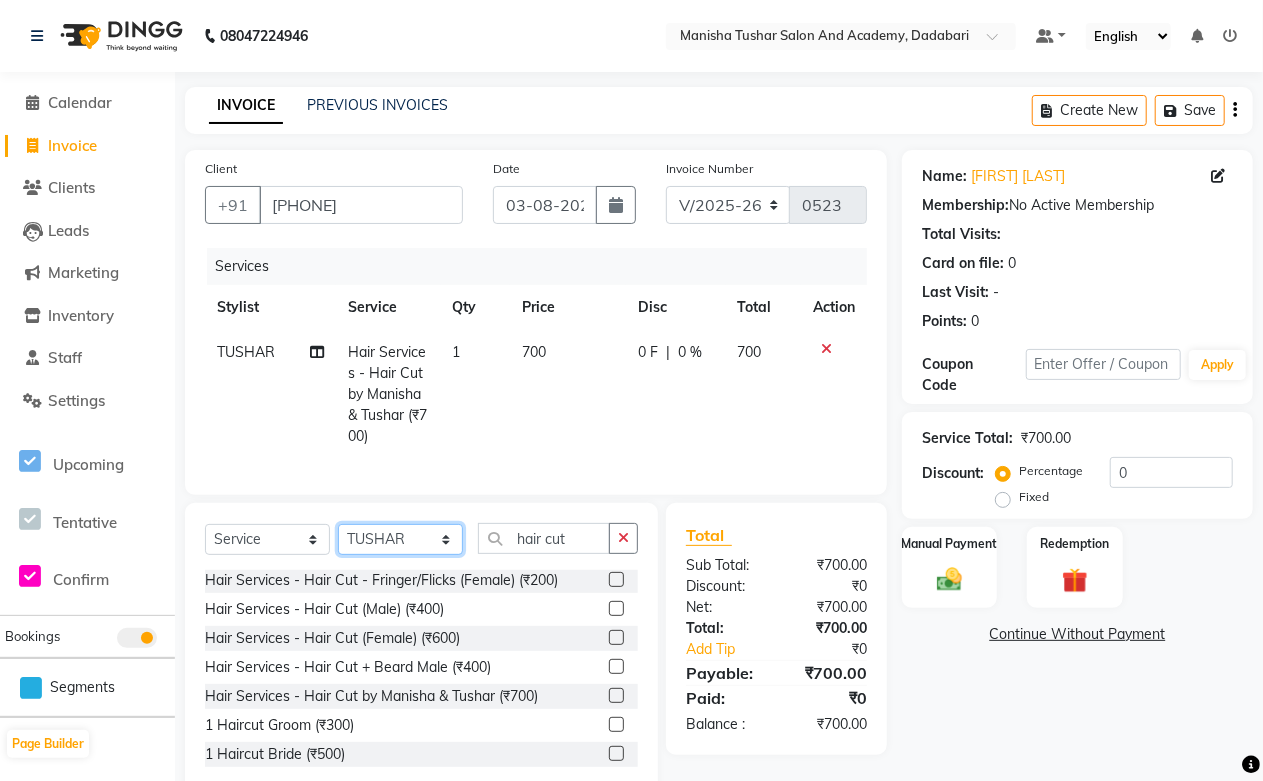click on "Select Stylist [FIRST] [LAST] [FIRST] [LAST] [FIRST] [LAST] [FIRST] [LAST] [FIRST] [LAST] [FIRST] [LAST] MANISHA [FIRST] [LAST] [FIRST] [LAST] [LAST] [LAST] [FIRST] [LAST] [FIRST] [LAST] [FIRST] [LAST] [FIRST] [LAST] [FIRST] [LAST] [FIRST] [LAST] [FIRST] [LAST] [FIRST] [LAST]" 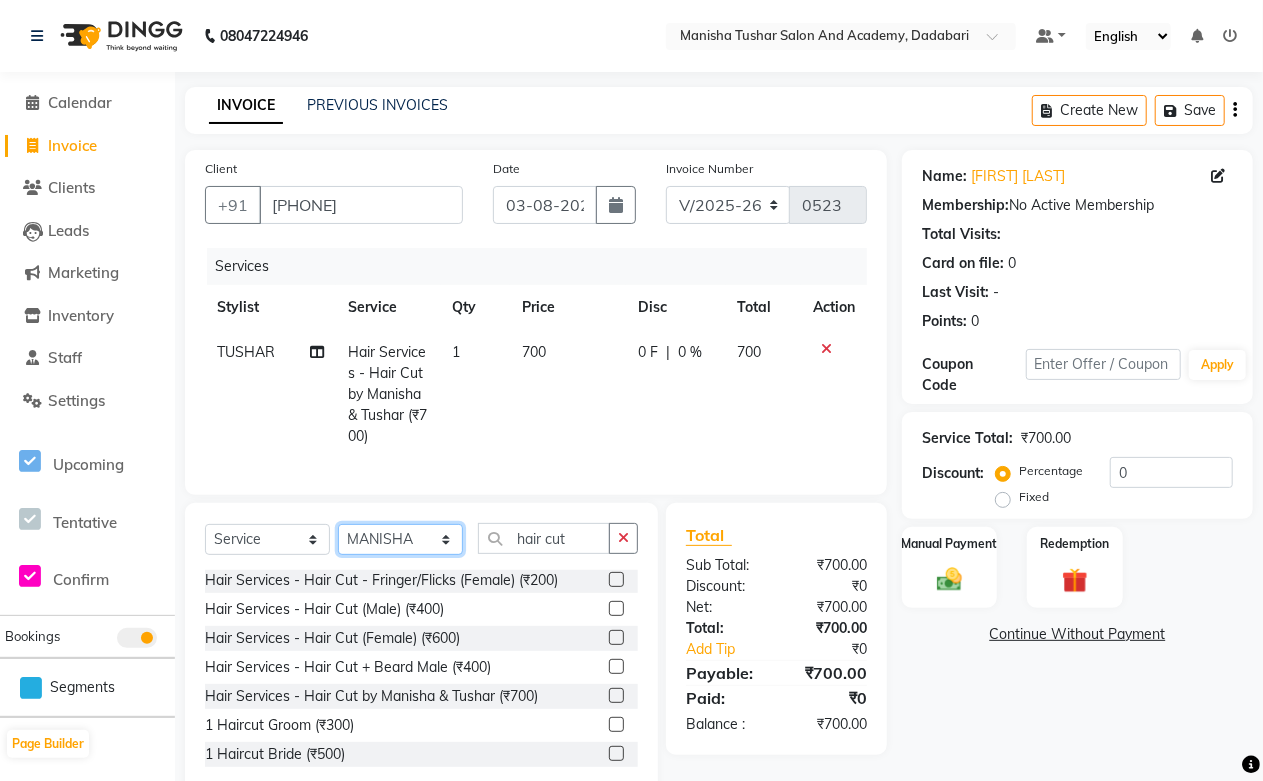 click on "Select Stylist [FIRST] [LAST] [FIRST] [LAST] [FIRST] [LAST] [FIRST] [LAST] [FIRST] [LAST] [FIRST] [LAST] MANISHA [FIRST] [LAST] [FIRST] [LAST] [LAST] [LAST] [FIRST] [LAST] [FIRST] [LAST] [FIRST] [LAST] [FIRST] [LAST] [FIRST] [LAST] [FIRST] [LAST] [FIRST] [LAST] [FIRST] [LAST]" 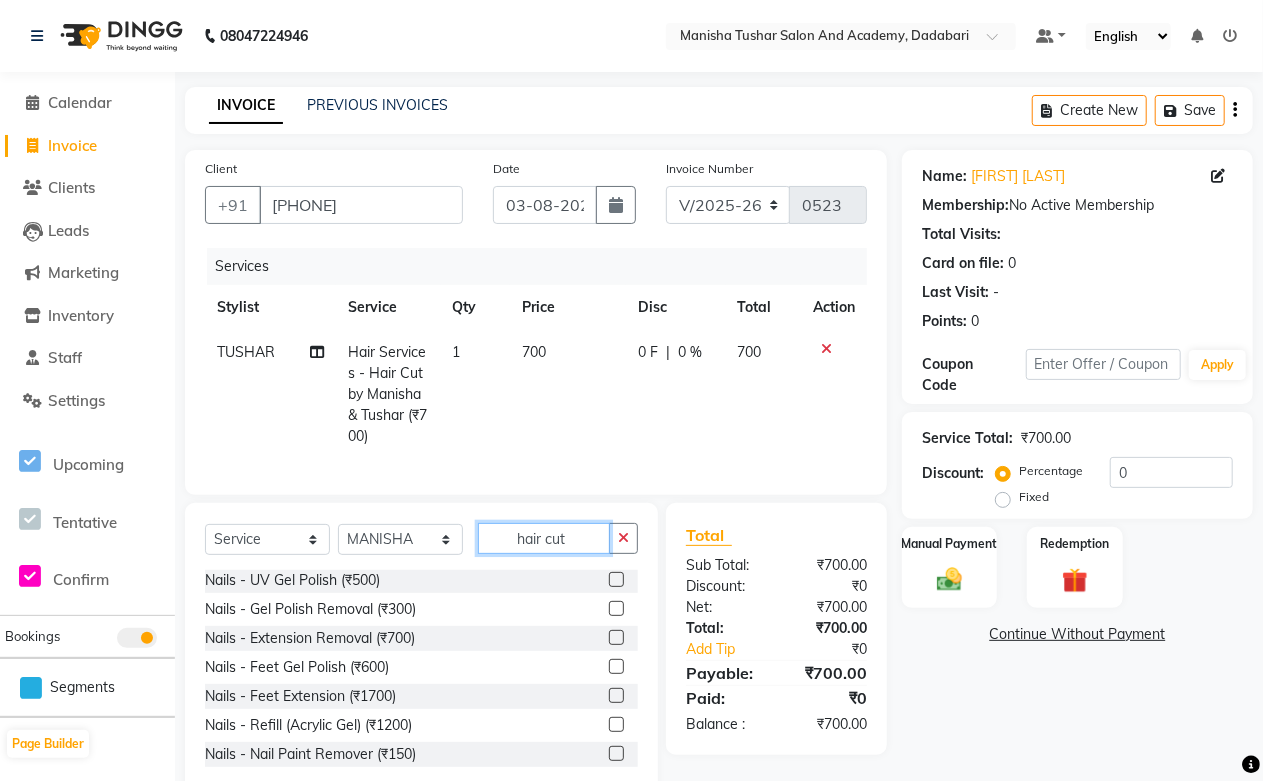 click on "hair cut" 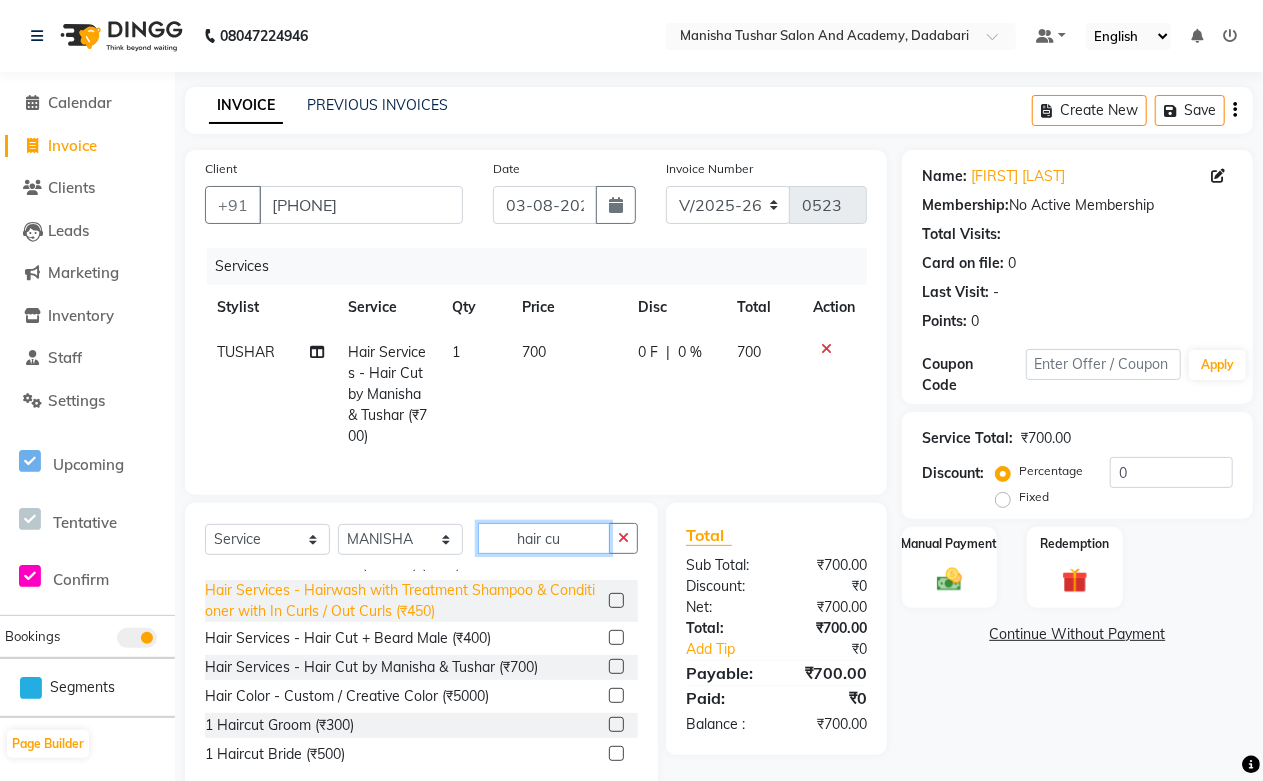 scroll, scrollTop: 281, scrollLeft: 0, axis: vertical 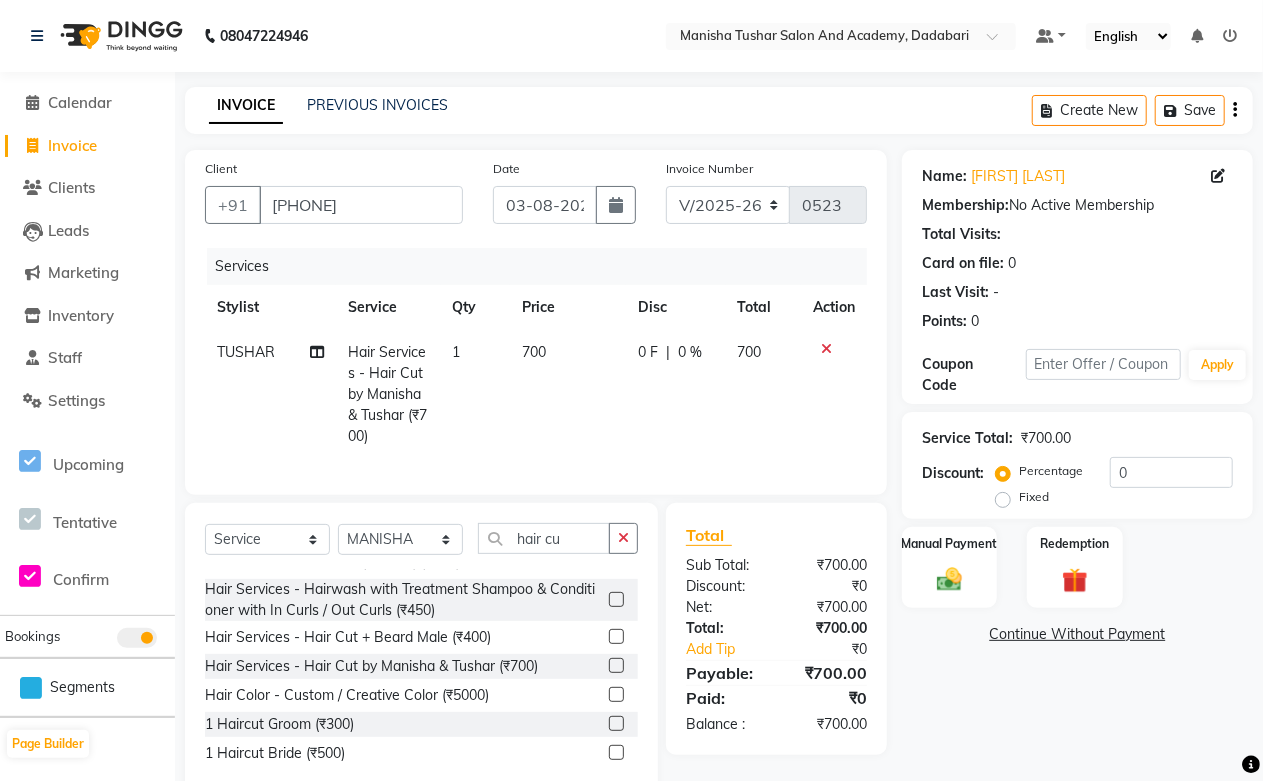 click on "Hair Services - Hair Cut by Manisha & Tushar (₹700)" 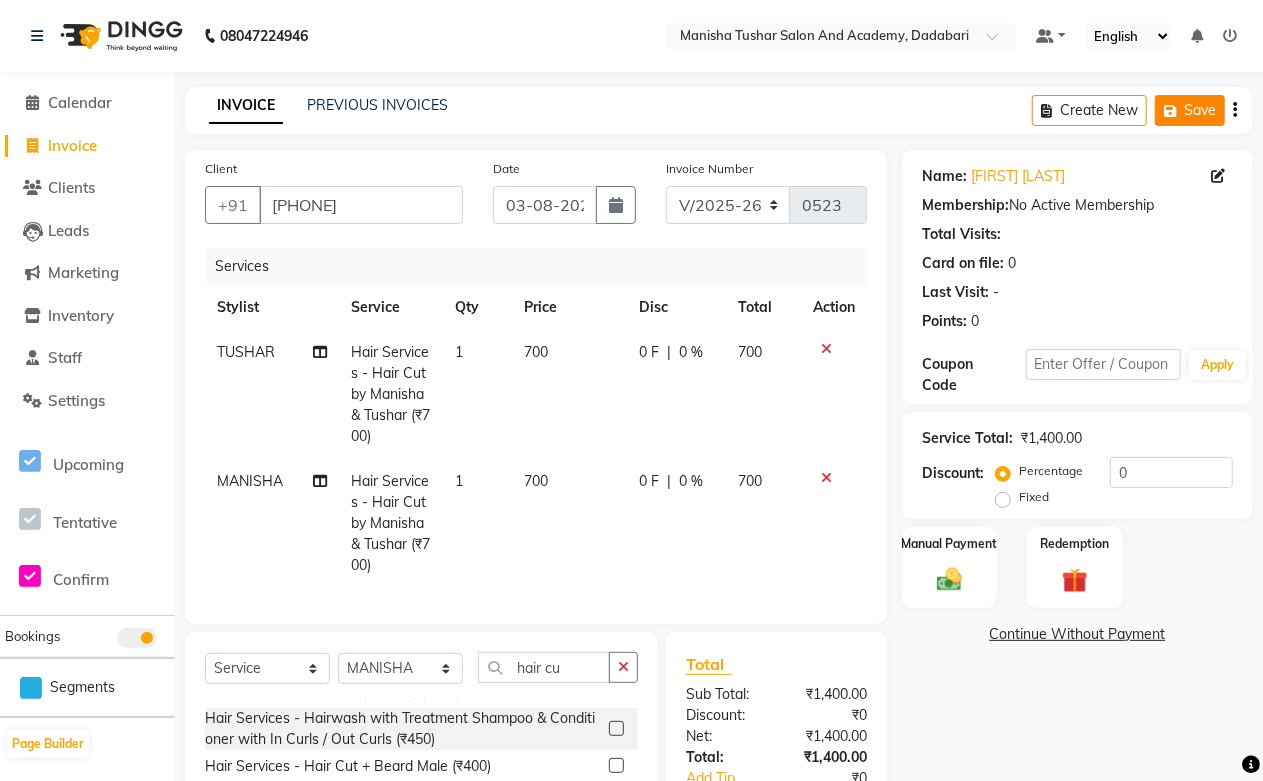 click on "Save" 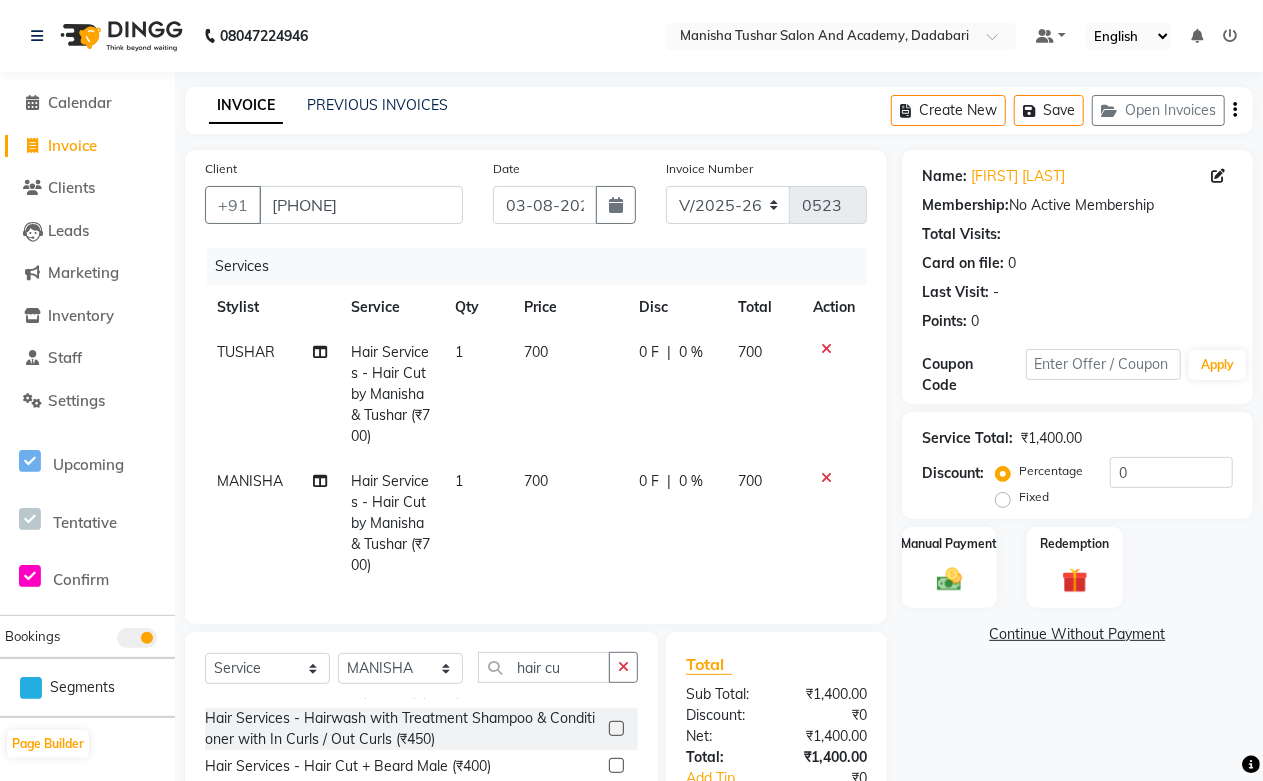 click on "700" 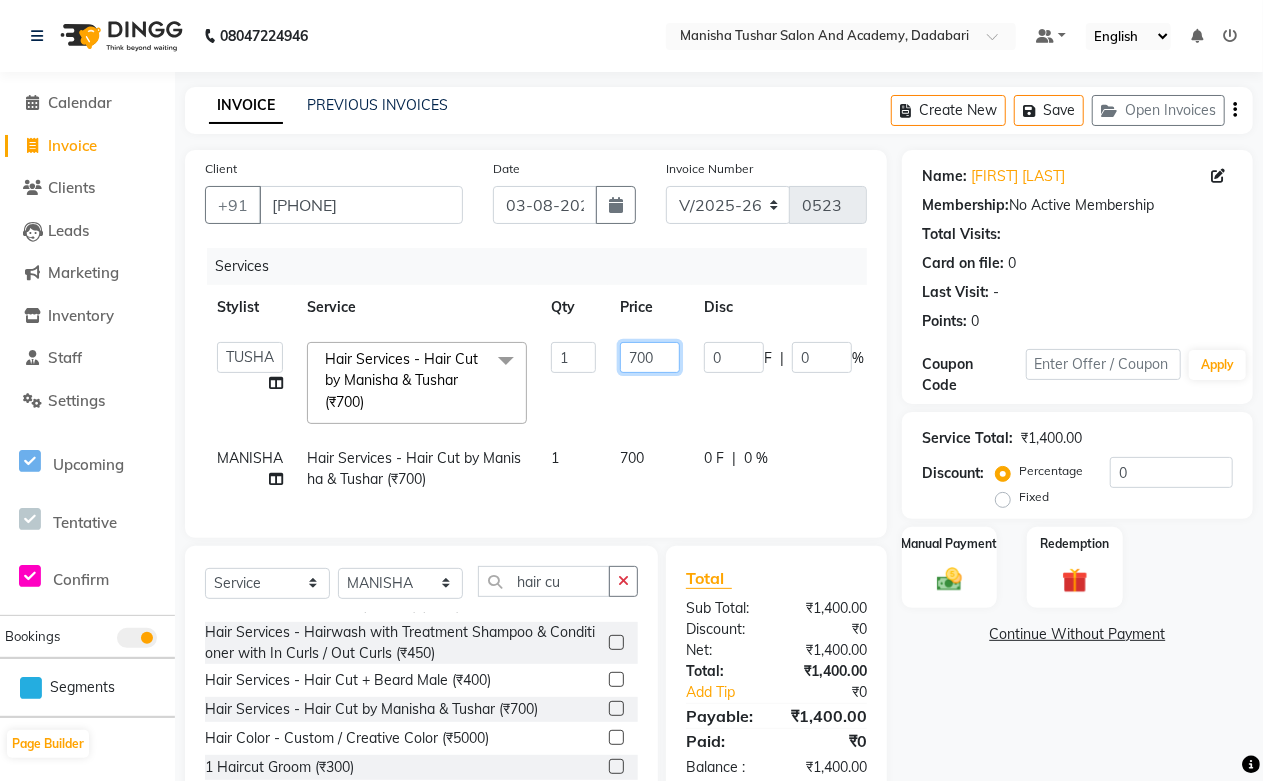 drag, startPoint x: 665, startPoint y: 356, endPoint x: 503, endPoint y: 370, distance: 162.6038 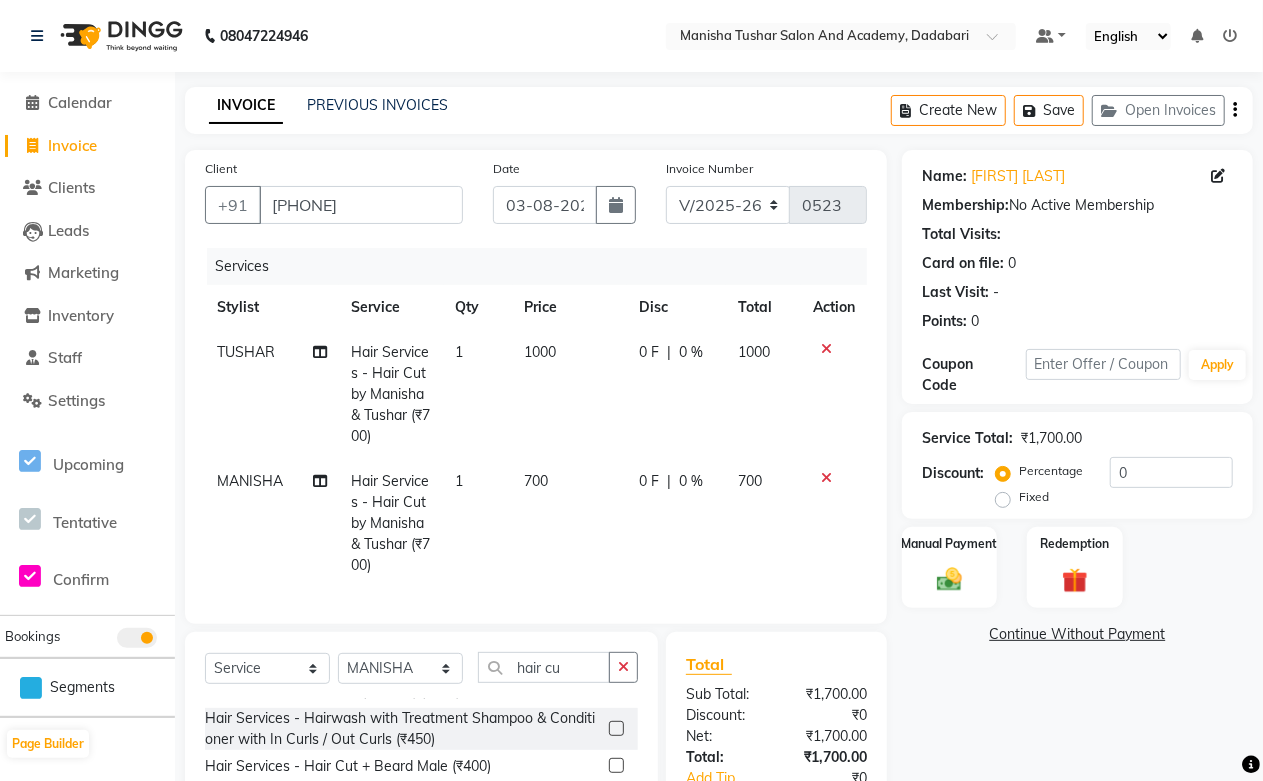 click on "700" 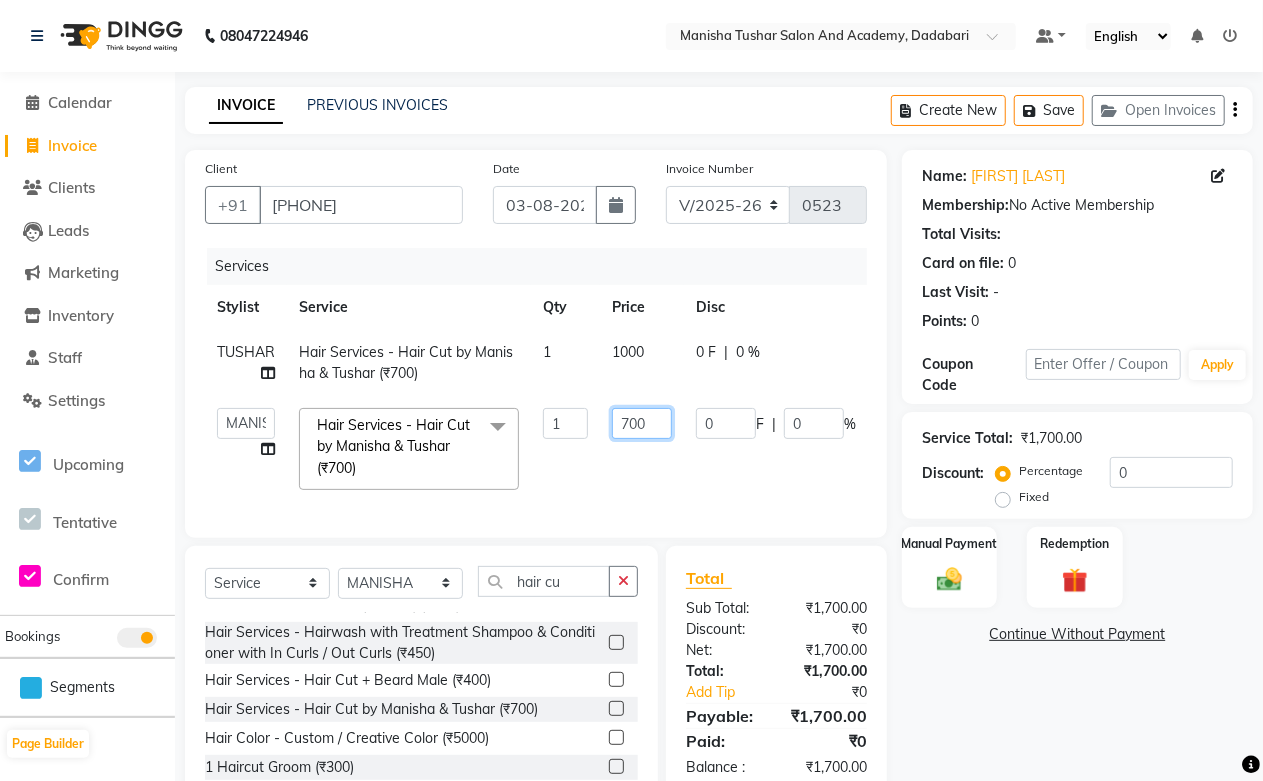 drag, startPoint x: 670, startPoint y: 431, endPoint x: 500, endPoint y: 454, distance: 171.54883 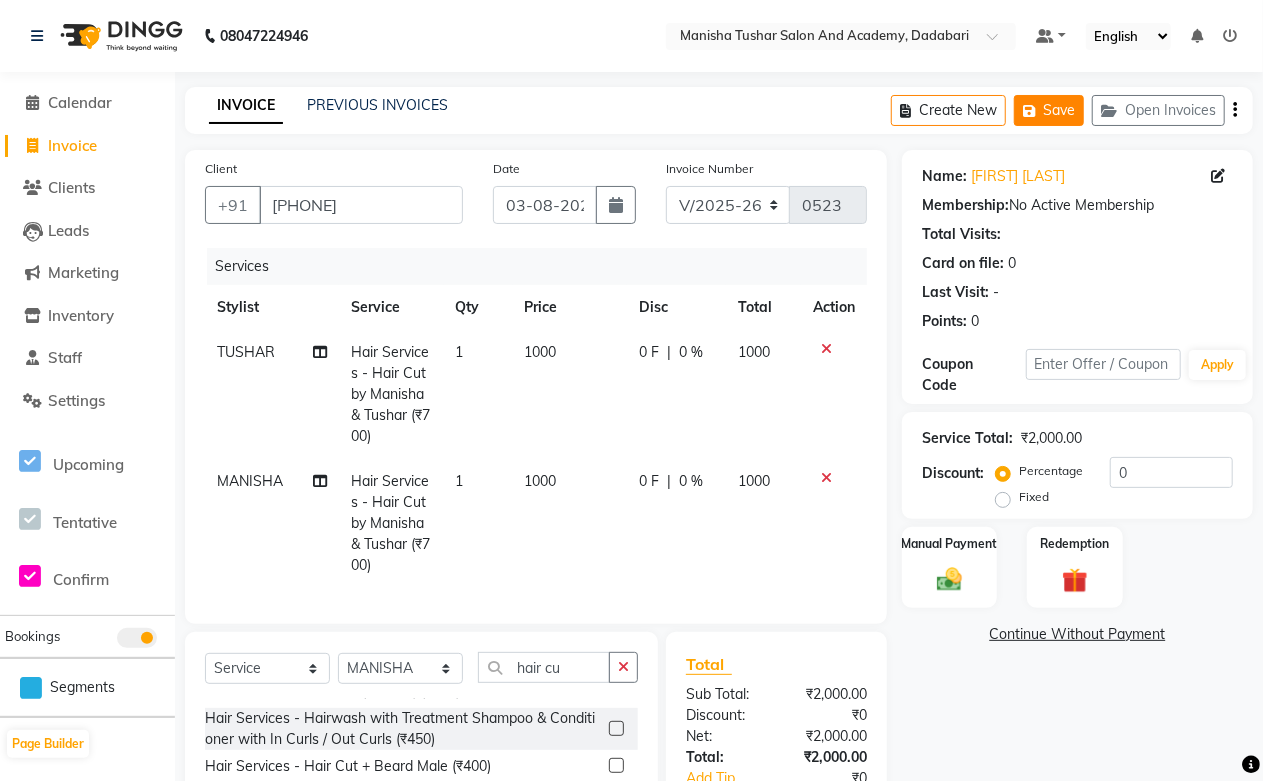 click on "Save" 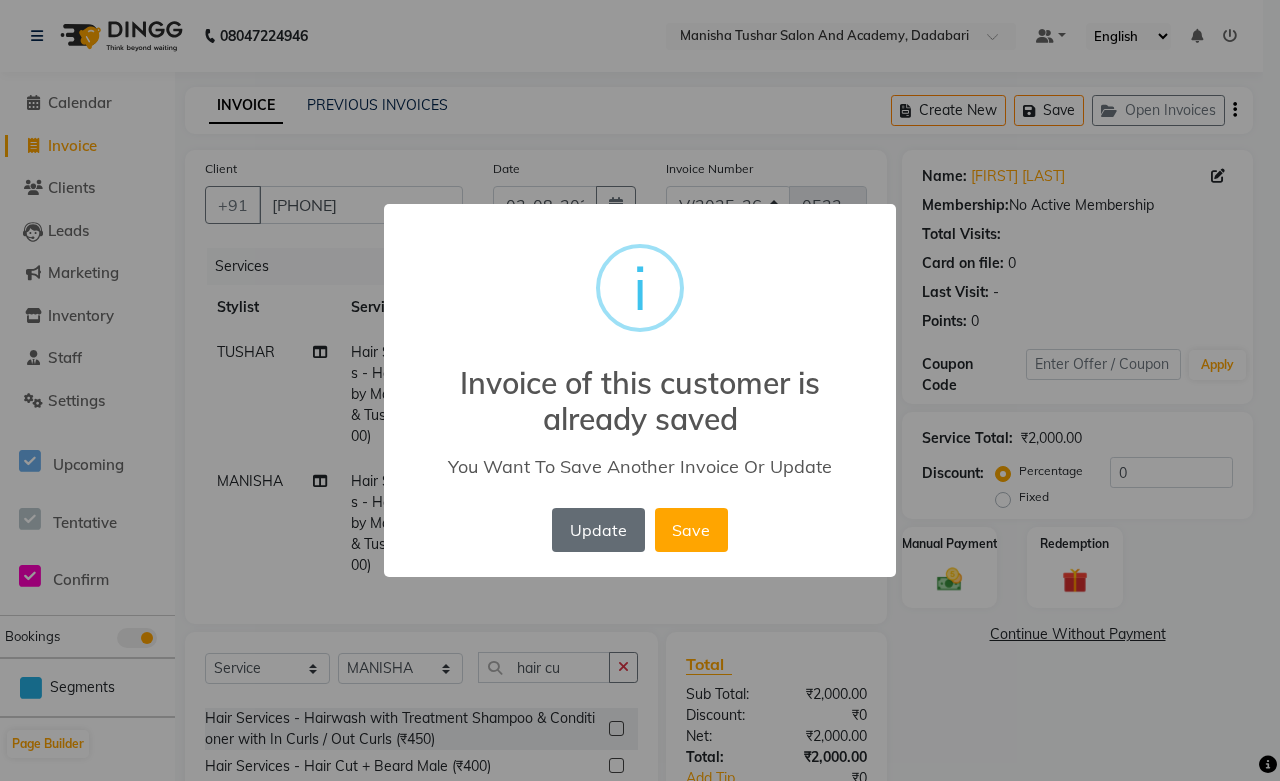 click on "Update" at bounding box center [598, 530] 